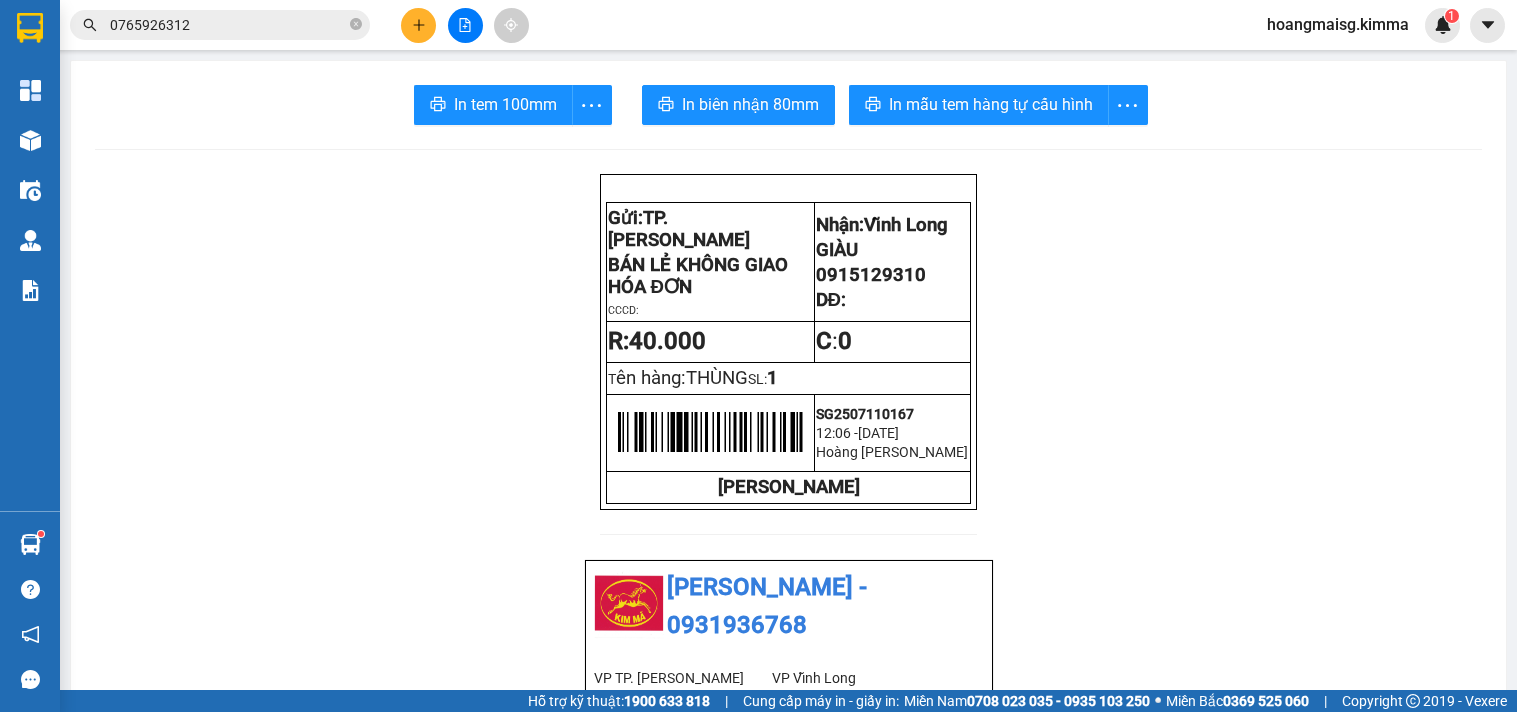 scroll, scrollTop: 0, scrollLeft: 0, axis: both 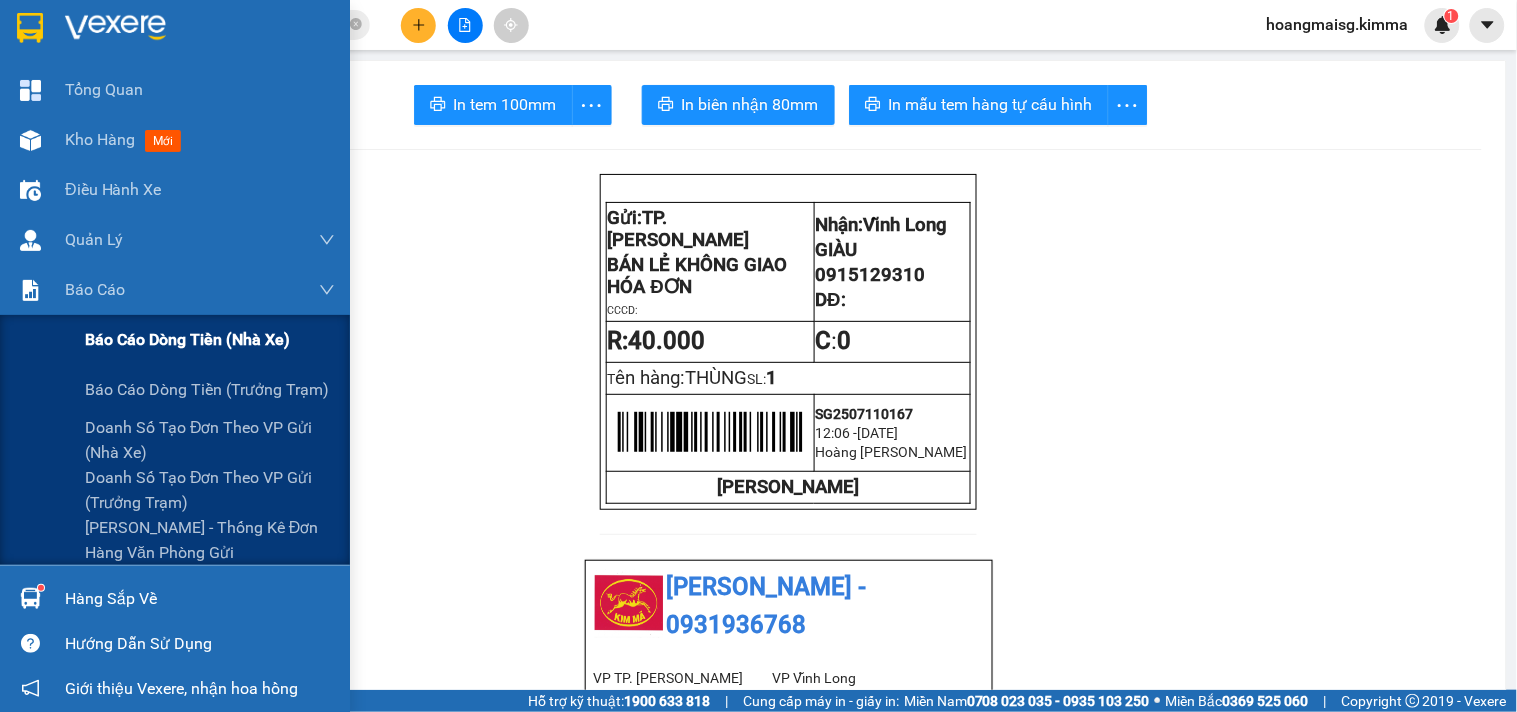 click on "Báo cáo dòng tiền (nhà xe)" at bounding box center (187, 339) 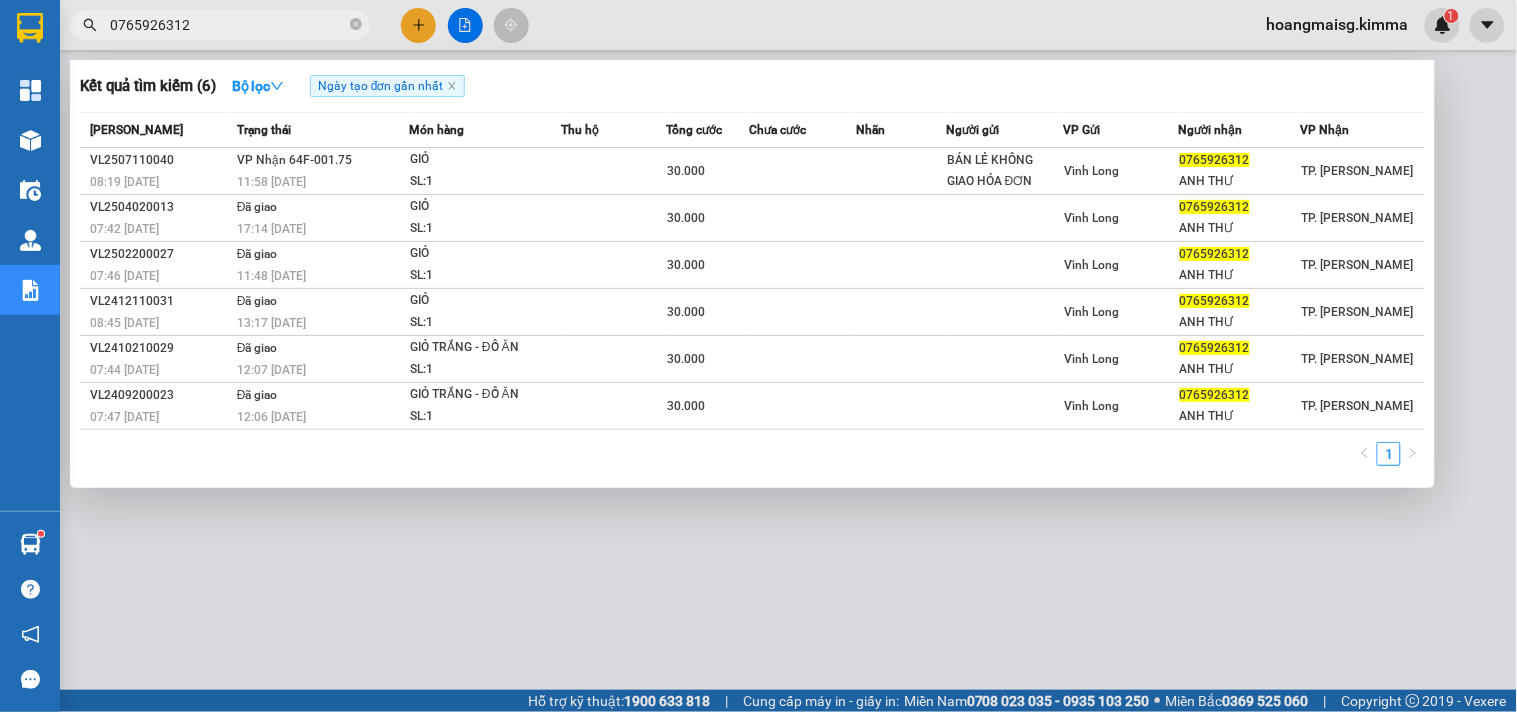 click on "0765926312" at bounding box center (228, 25) 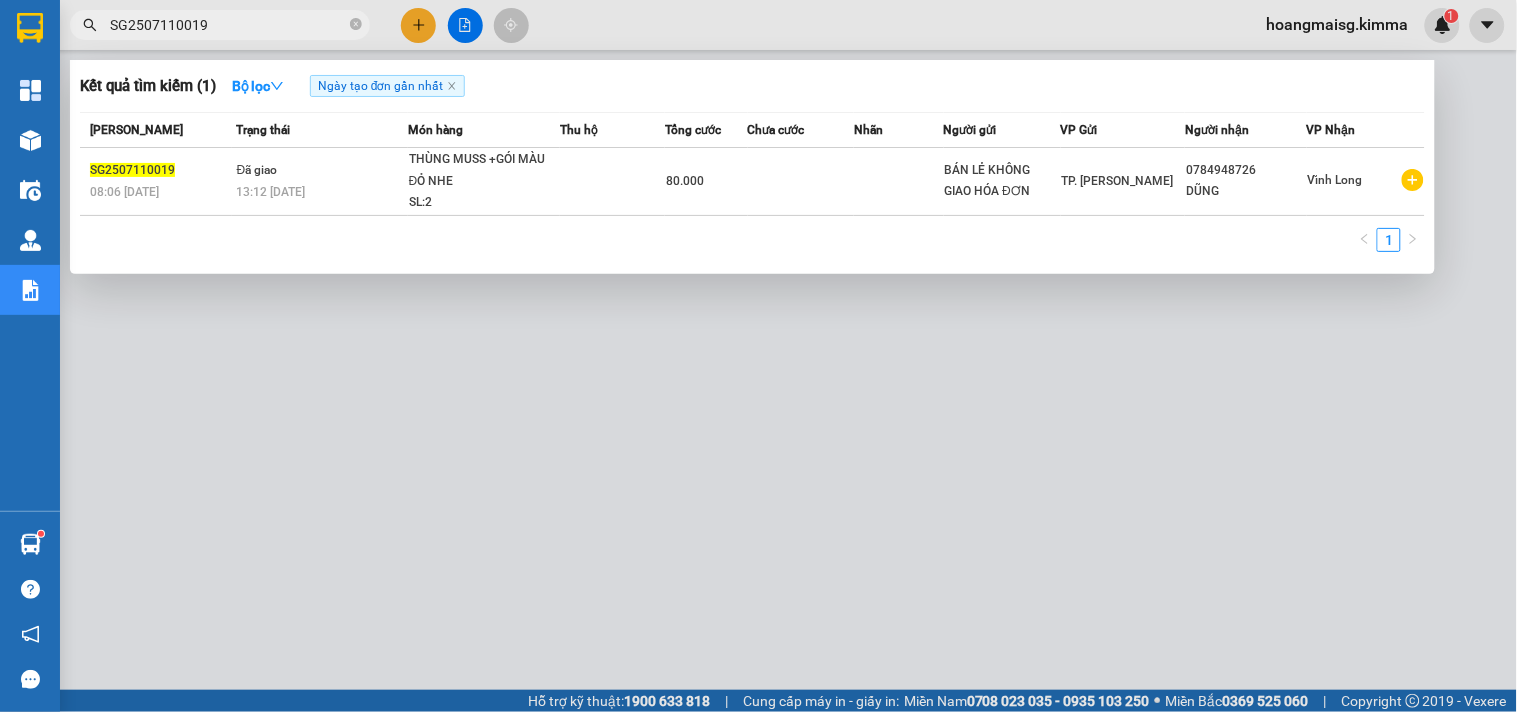 click at bounding box center (758, 356) 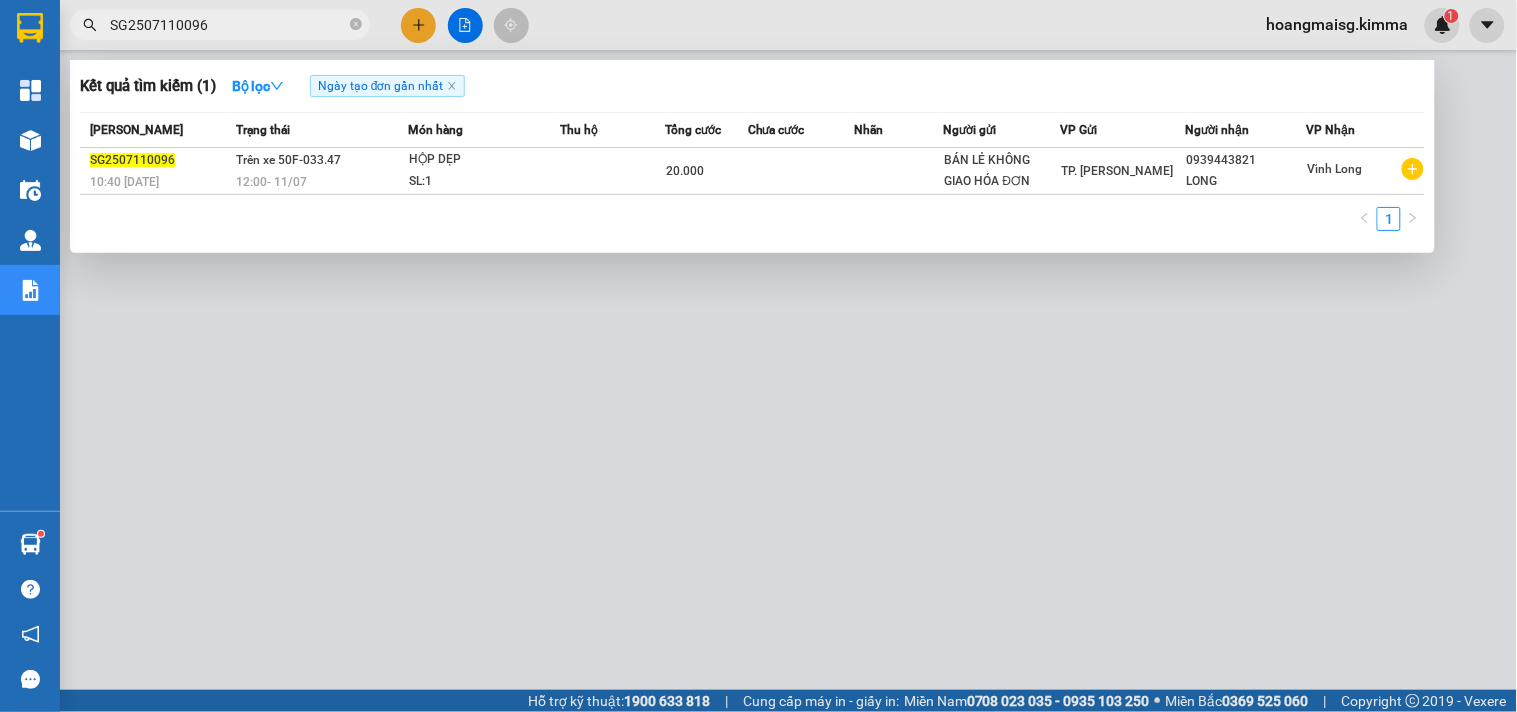 type on "SG2507110096" 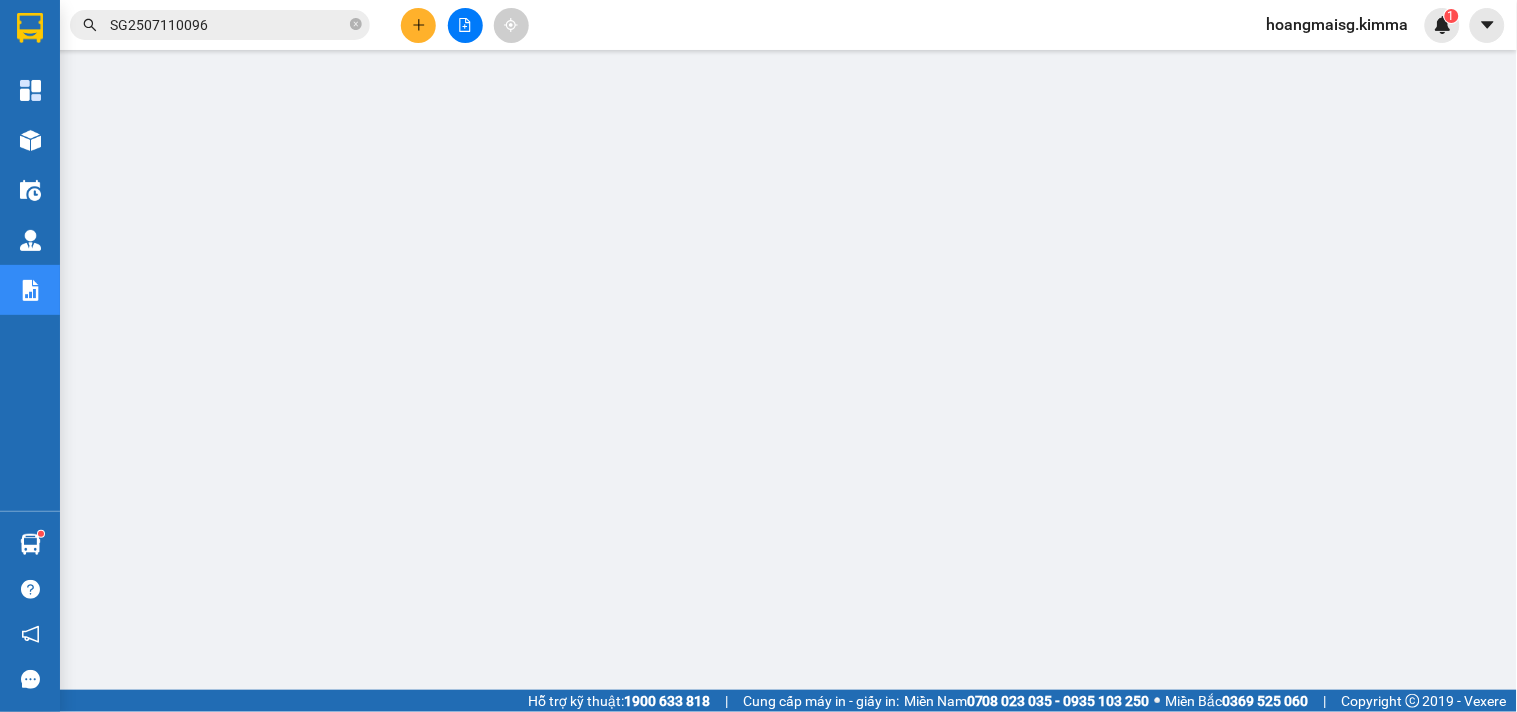 click at bounding box center [418, 25] 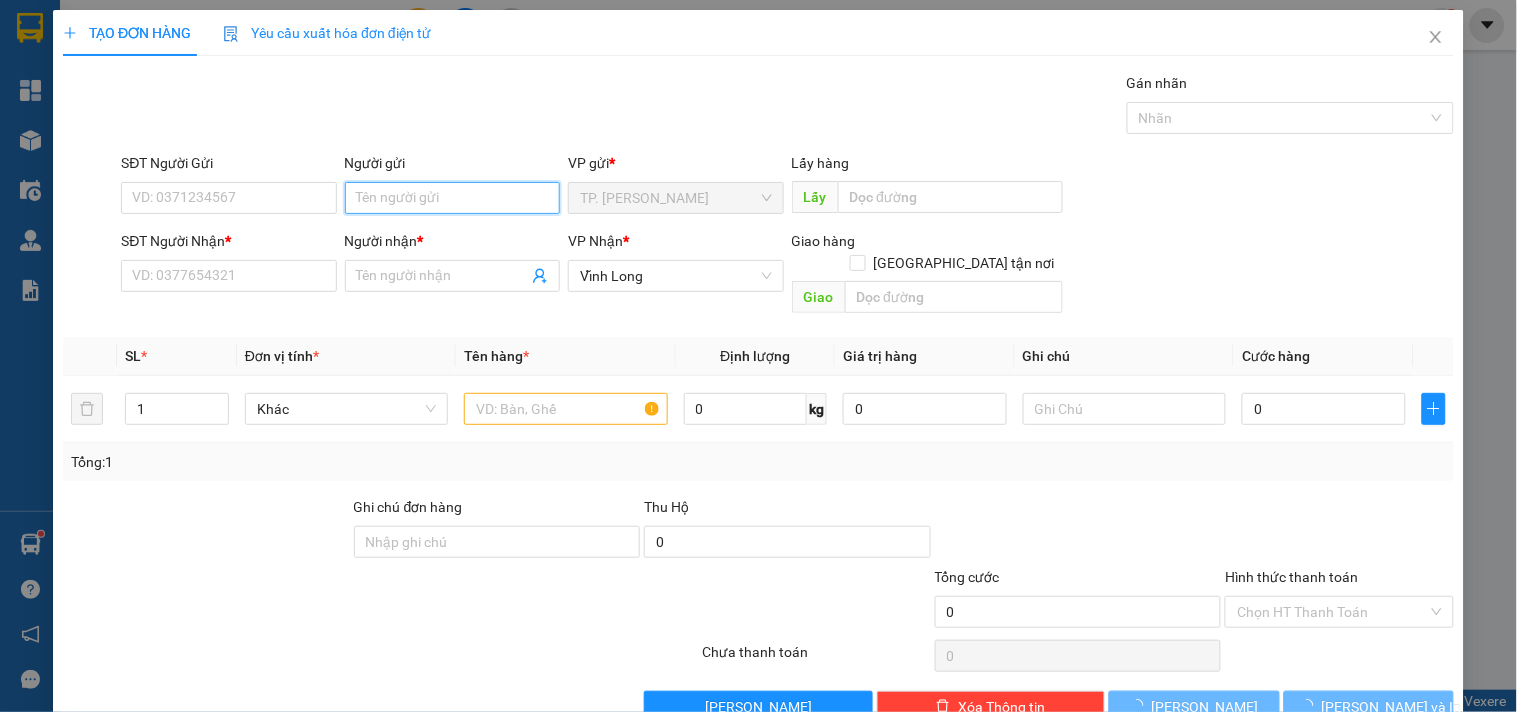 click on "Người gửi" at bounding box center (452, 198) 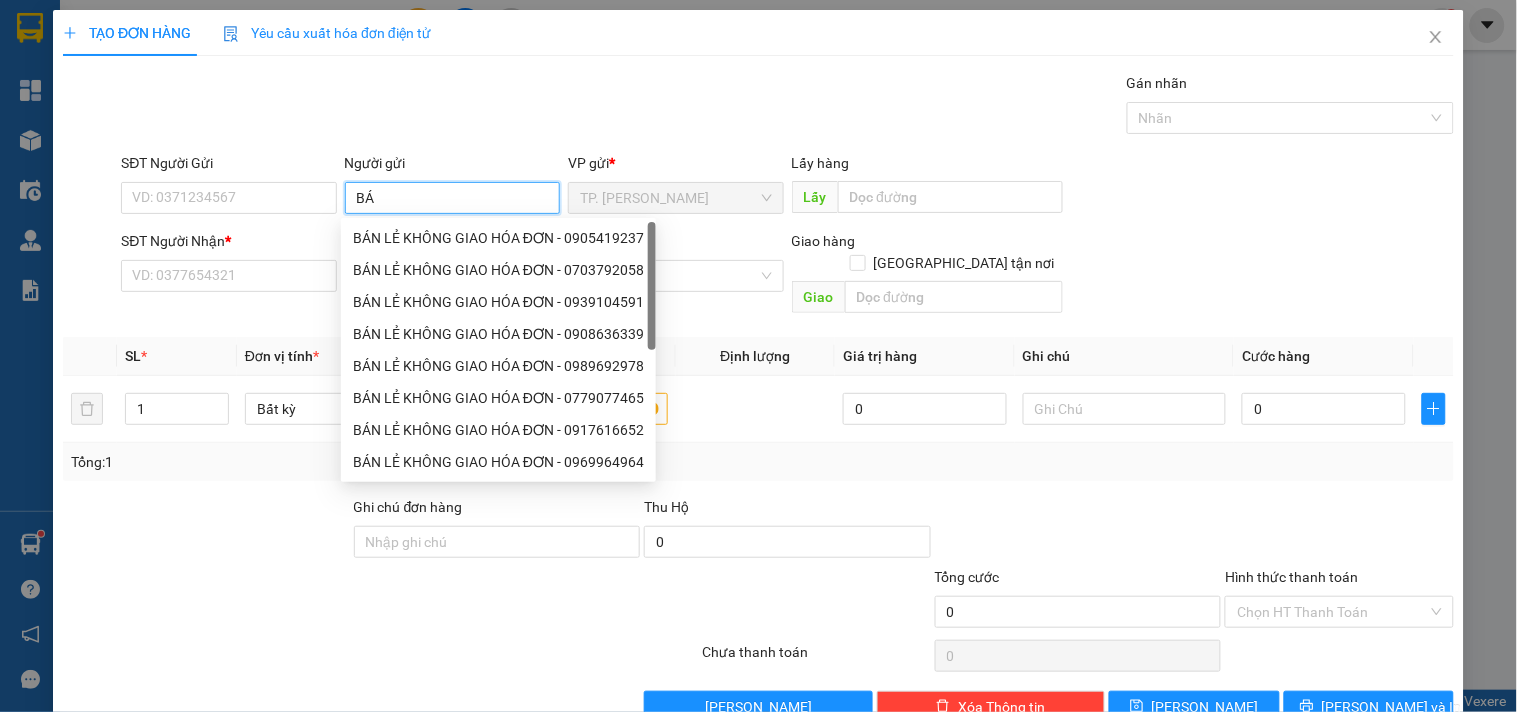 type on "BÁN" 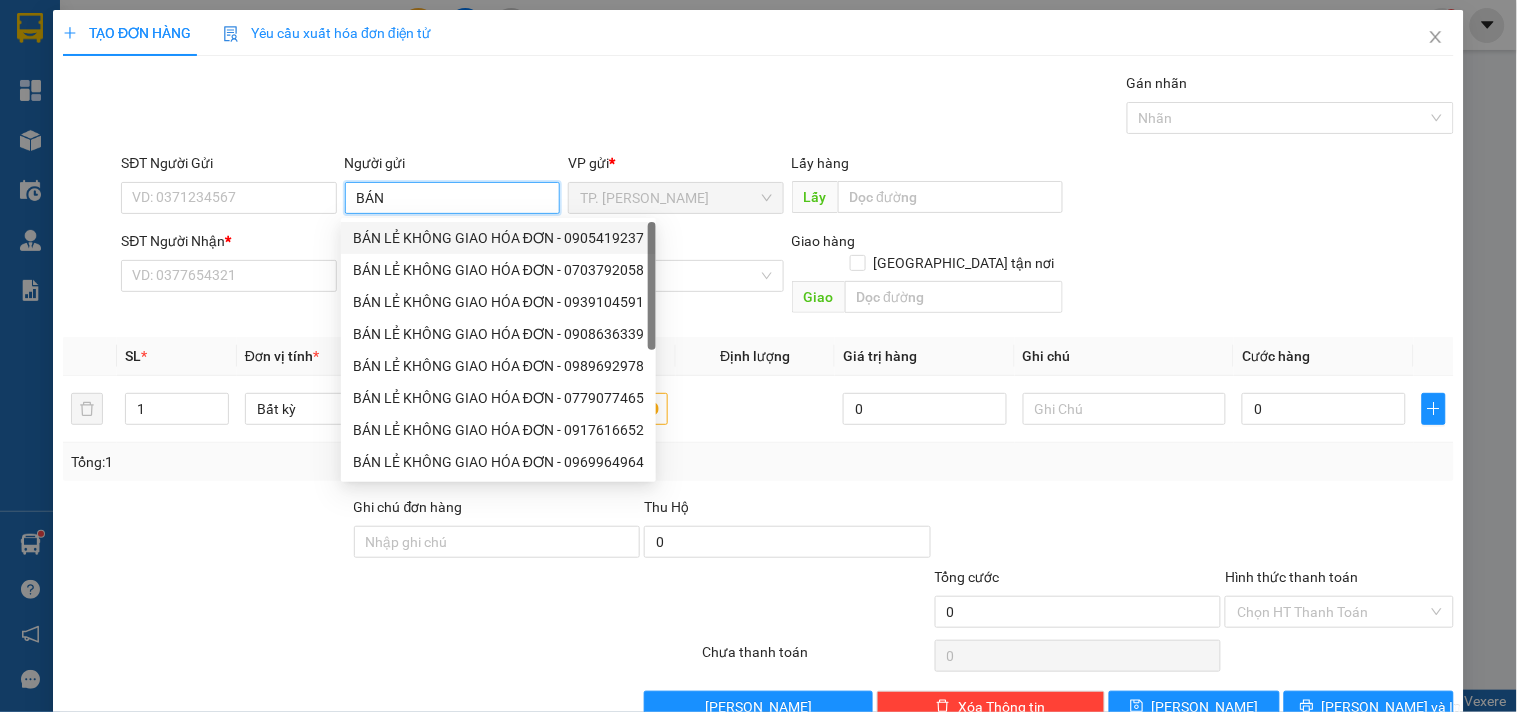 click on "BÁN LẺ KHÔNG GIAO HÓA ĐƠN - 0905419237" at bounding box center (498, 238) 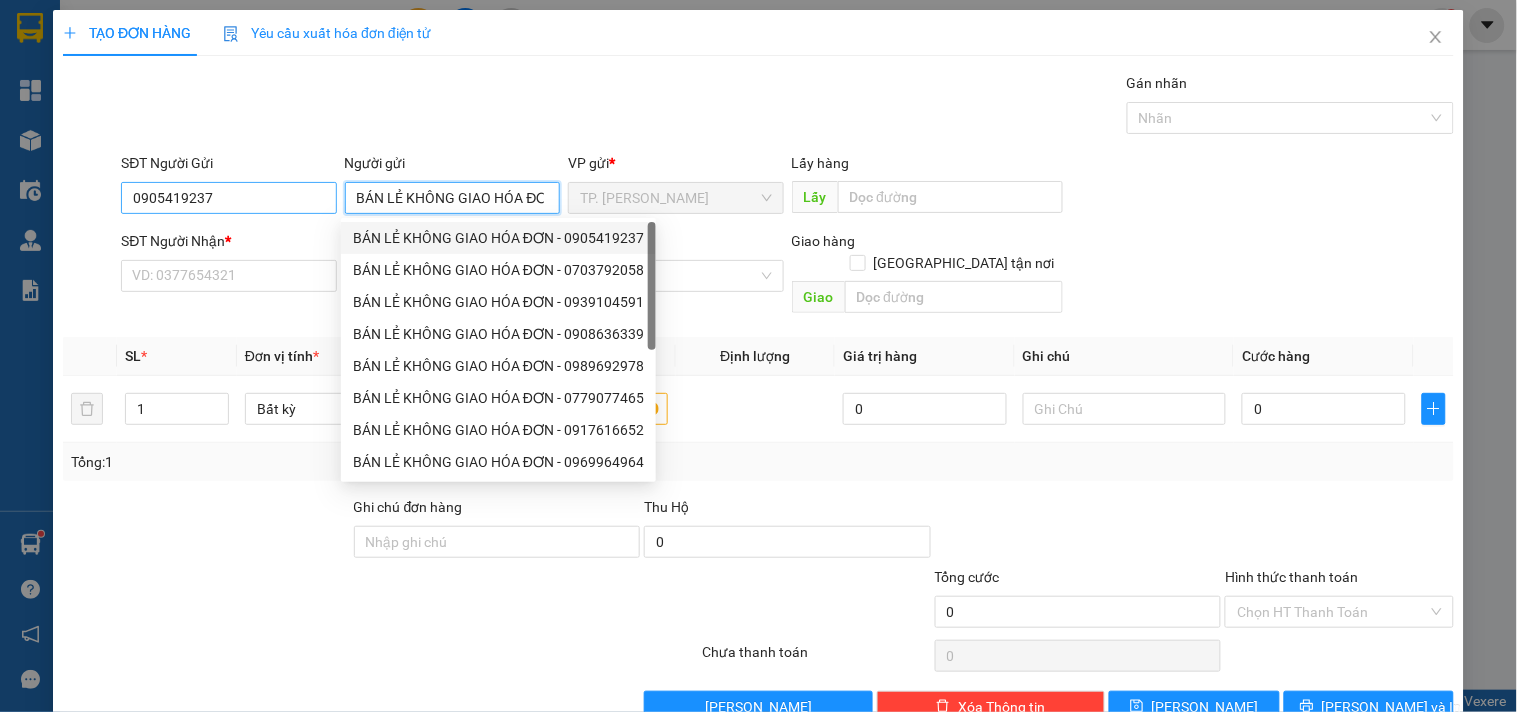 type on "BÁN LẺ KHÔNG GIAO HÓA ĐƠN" 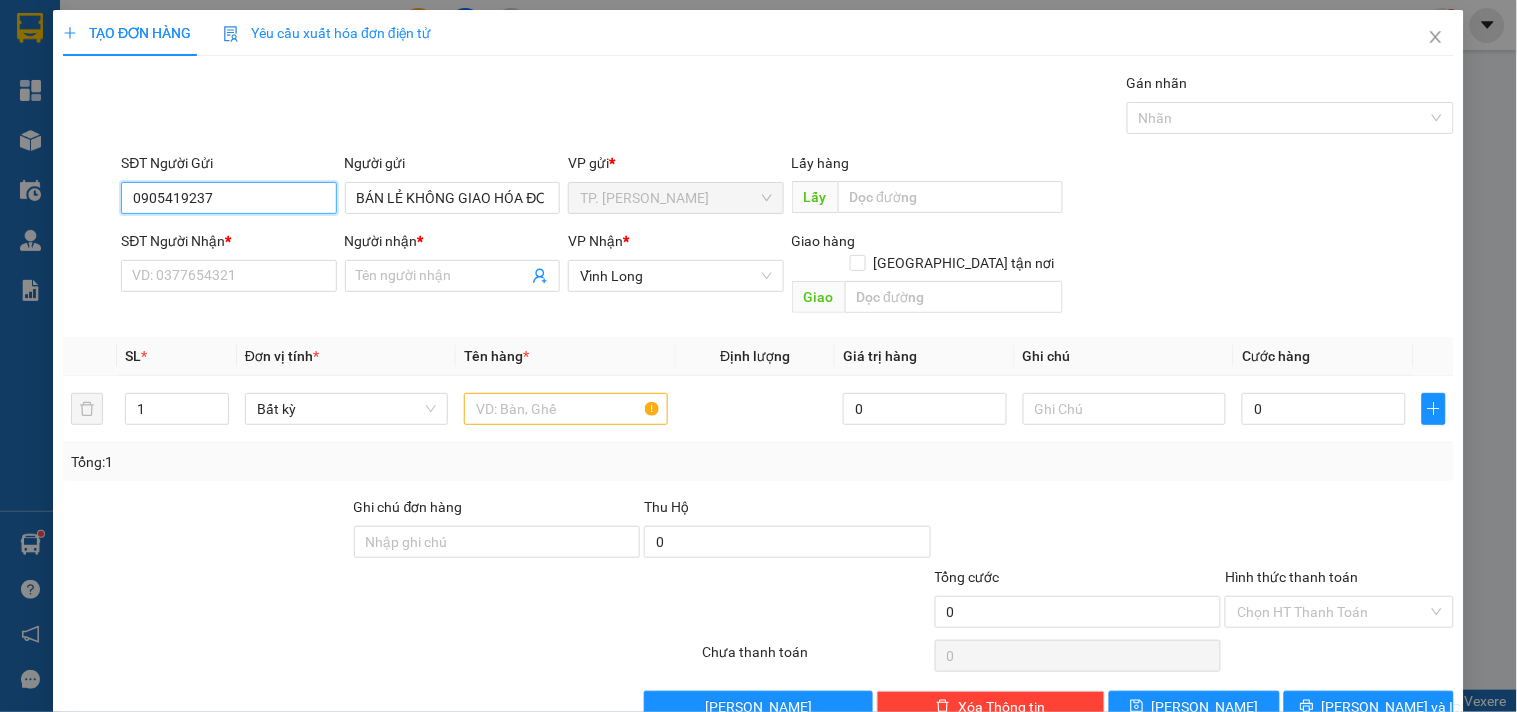 click on "0905419237" at bounding box center (228, 198) 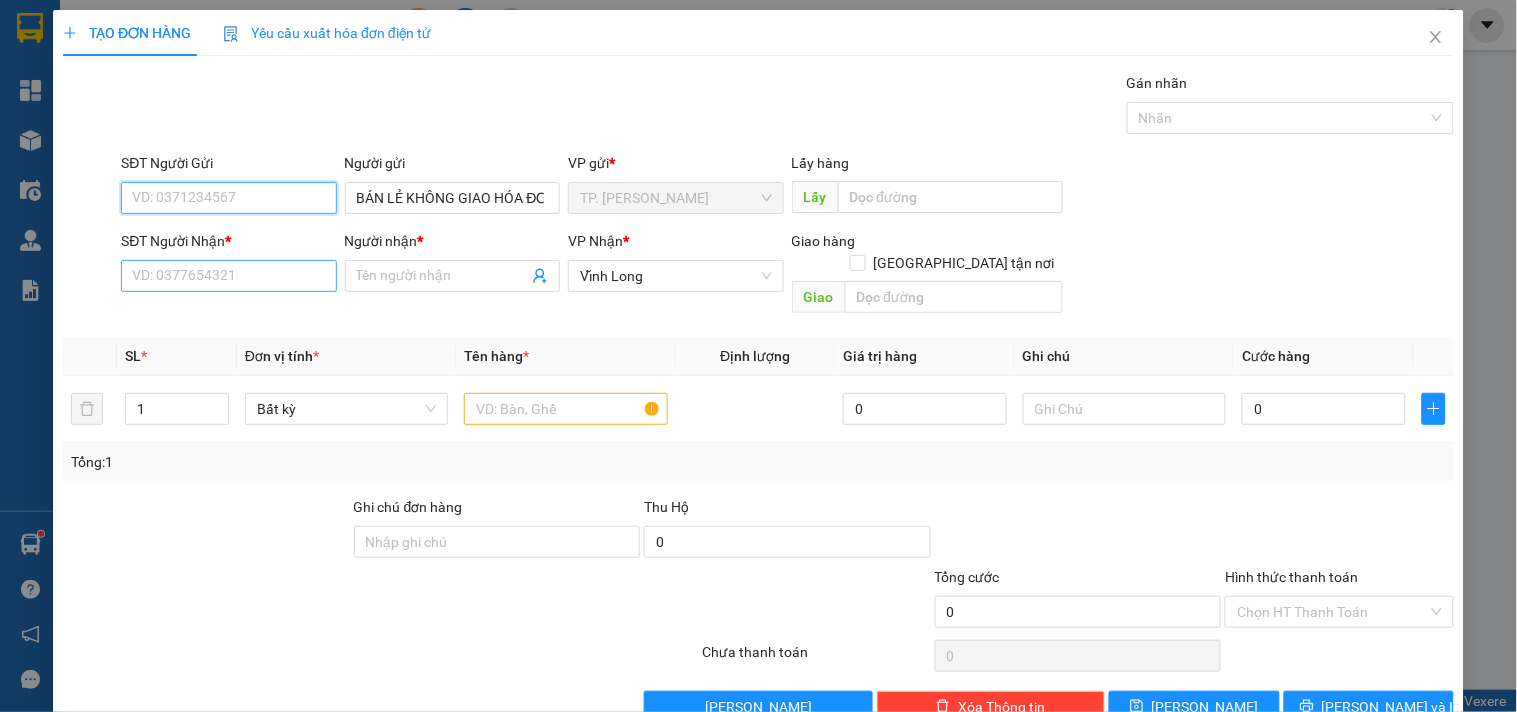 type 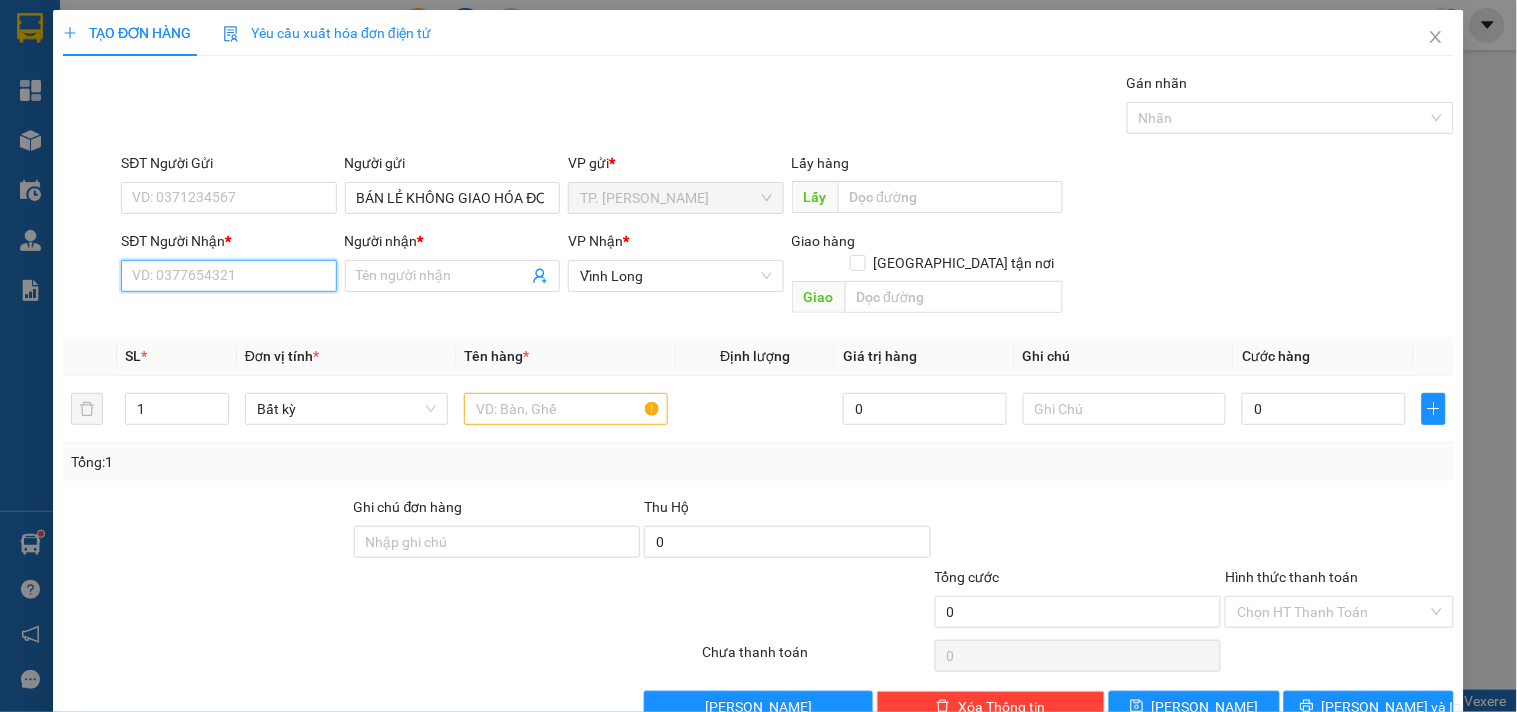 click on "SĐT Người Nhận  *" at bounding box center [228, 276] 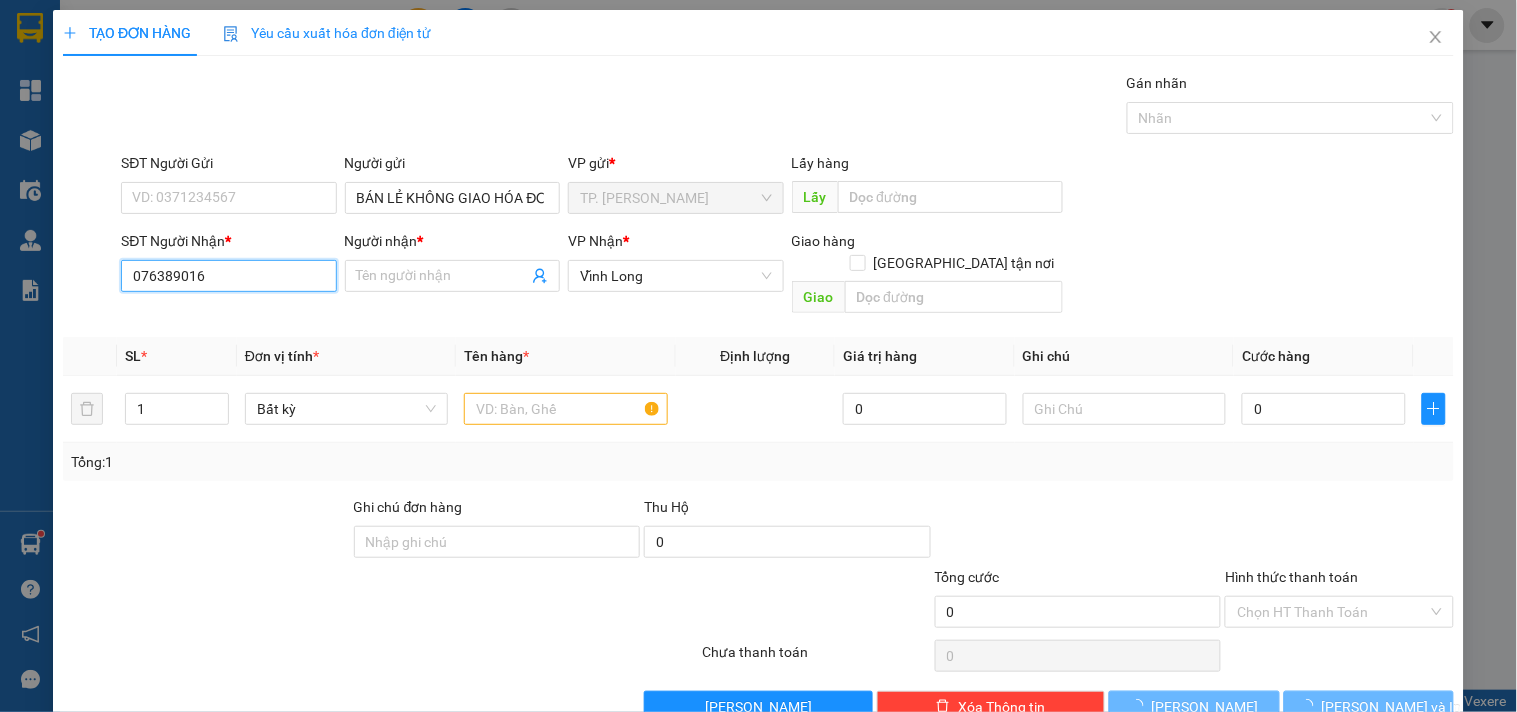 type on "0763890160" 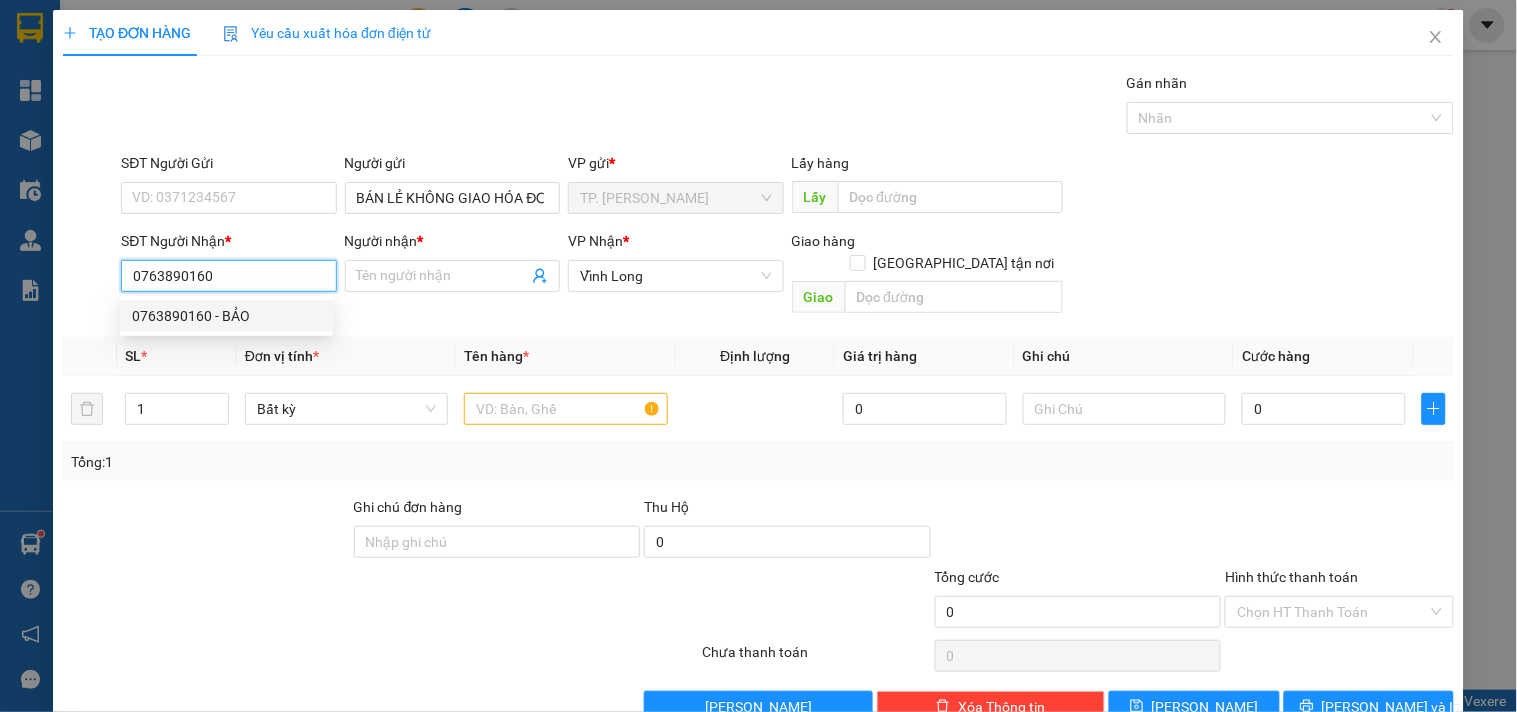 click on "0763890160 - BẢO" at bounding box center [226, 316] 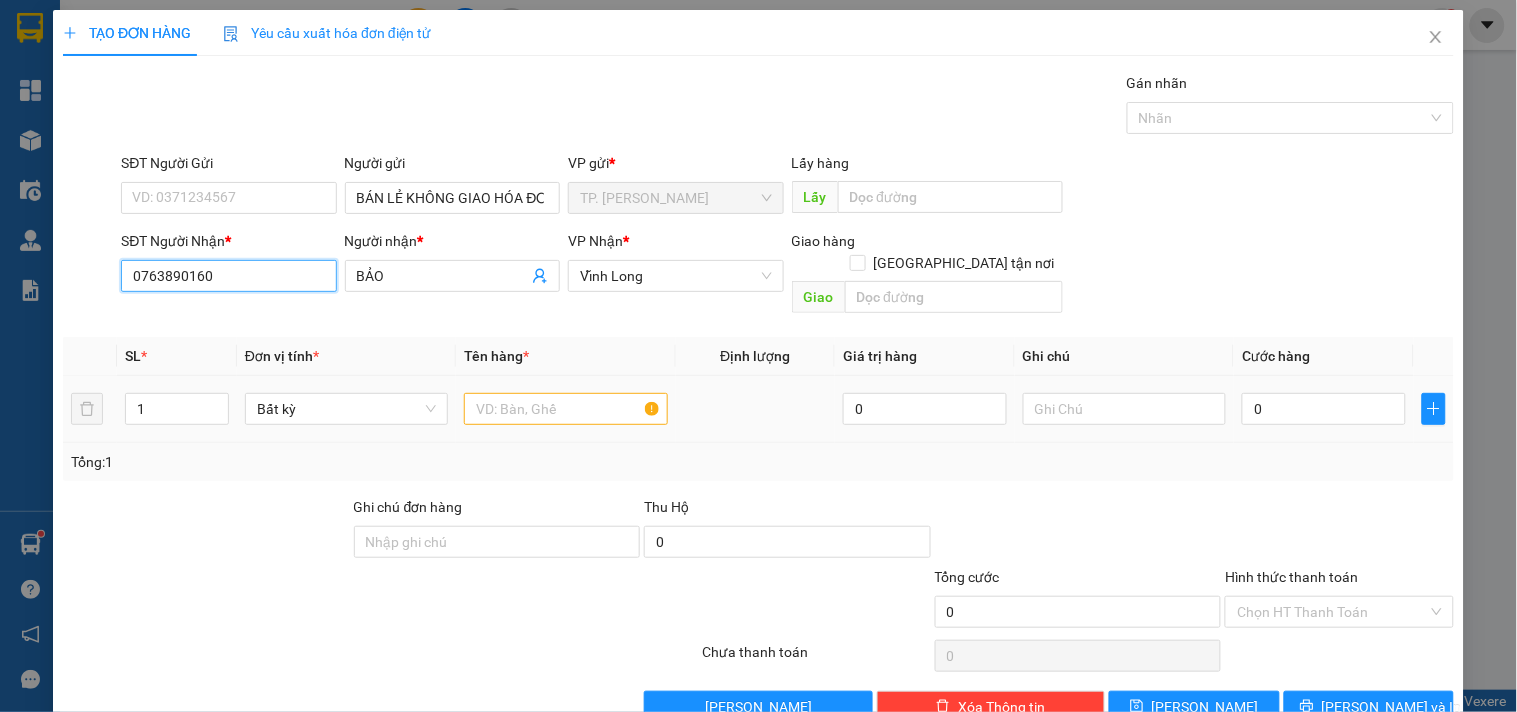type on "0763890160" 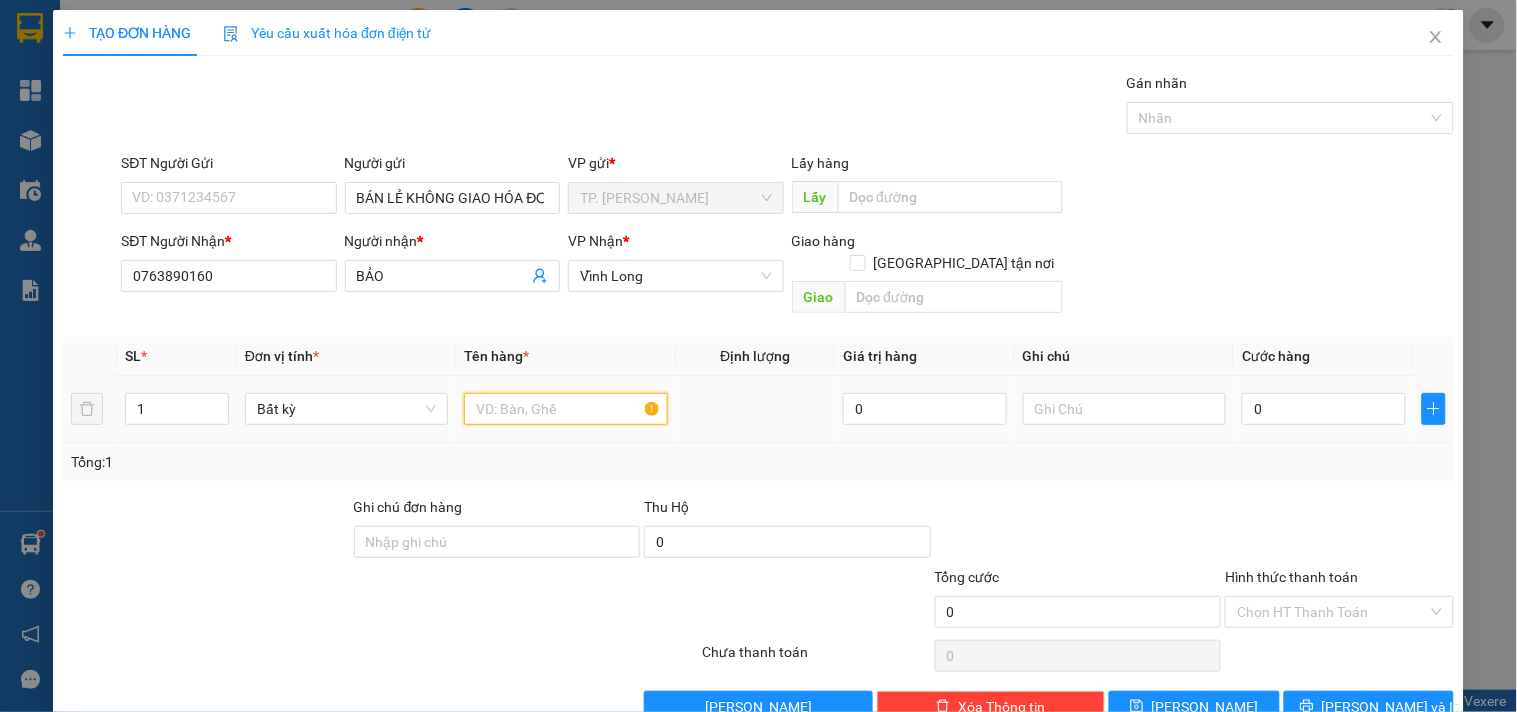 click at bounding box center (565, 409) 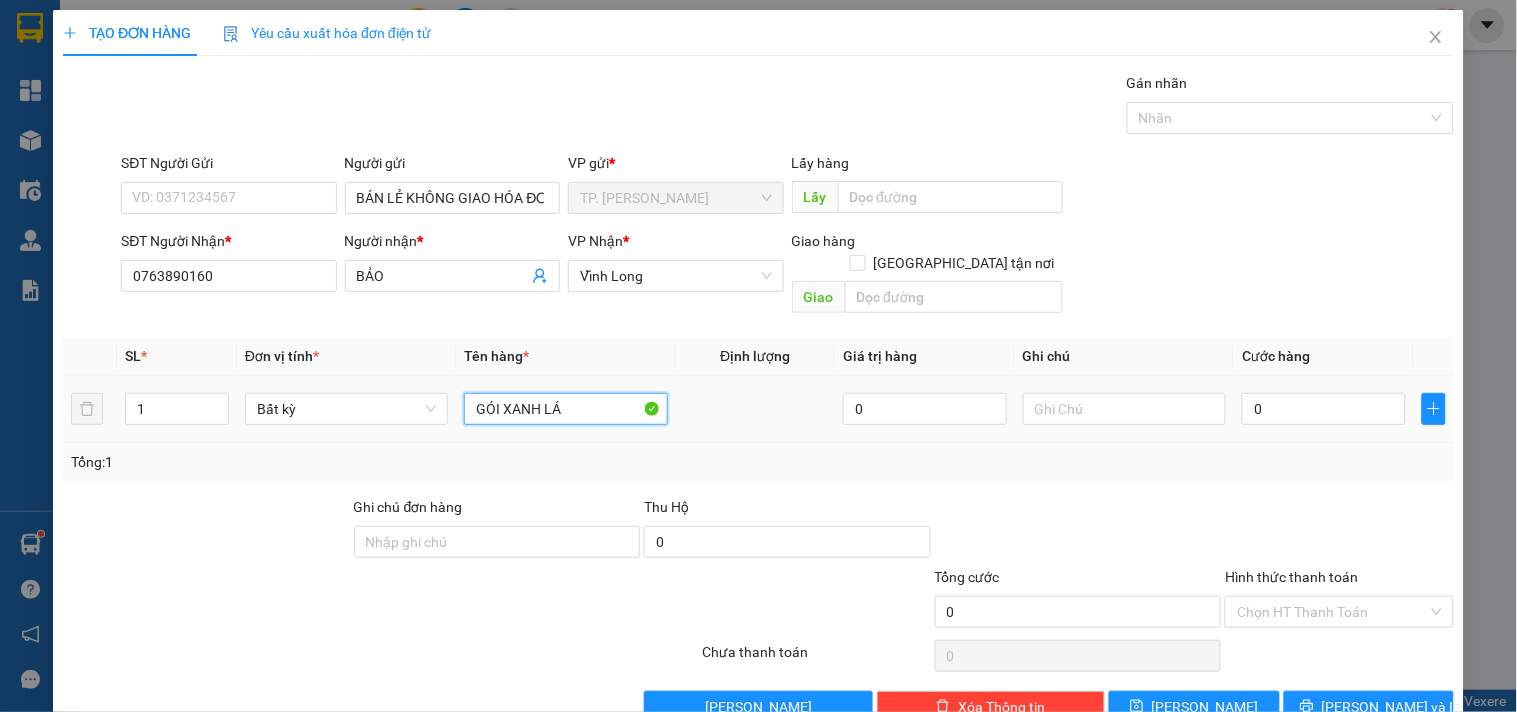 type on "GÓI XANH LÁ" 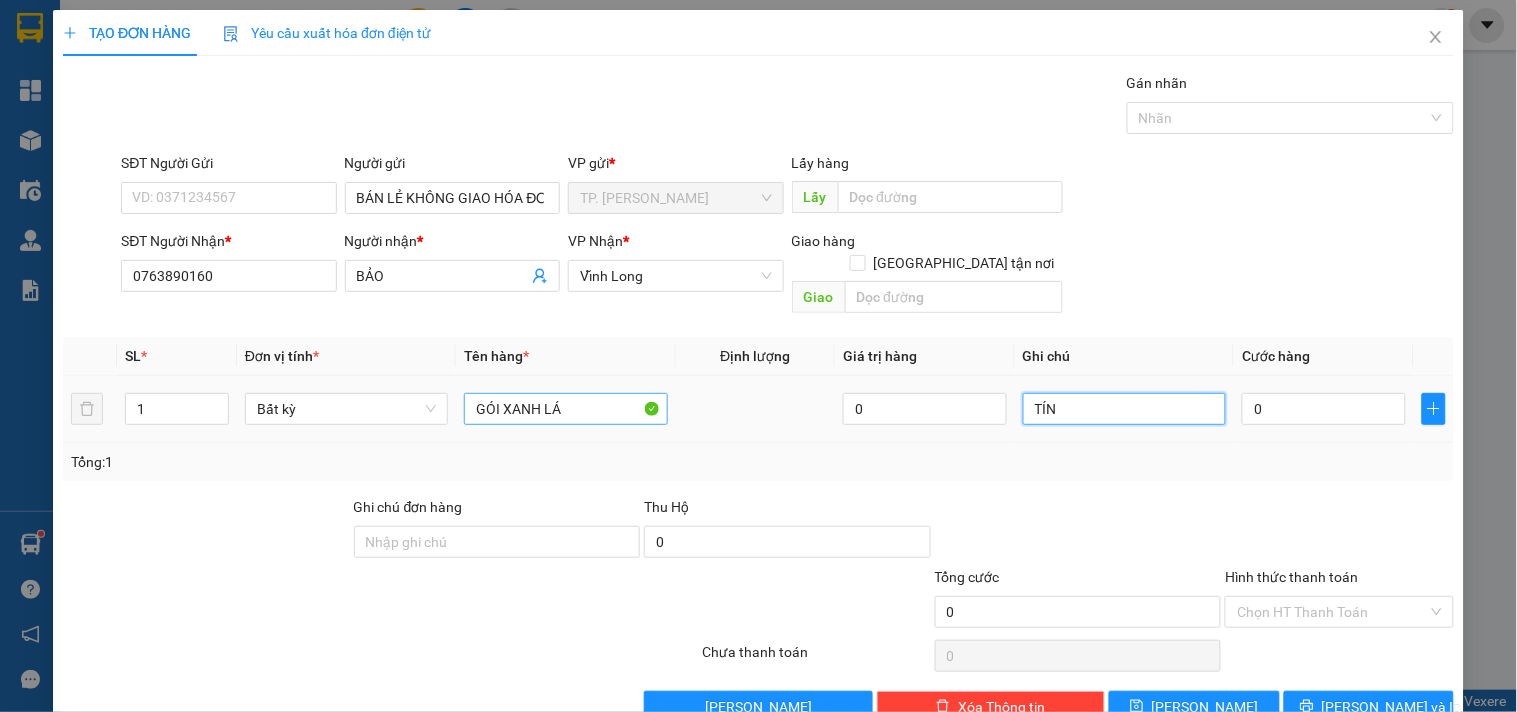 type on "TÍN" 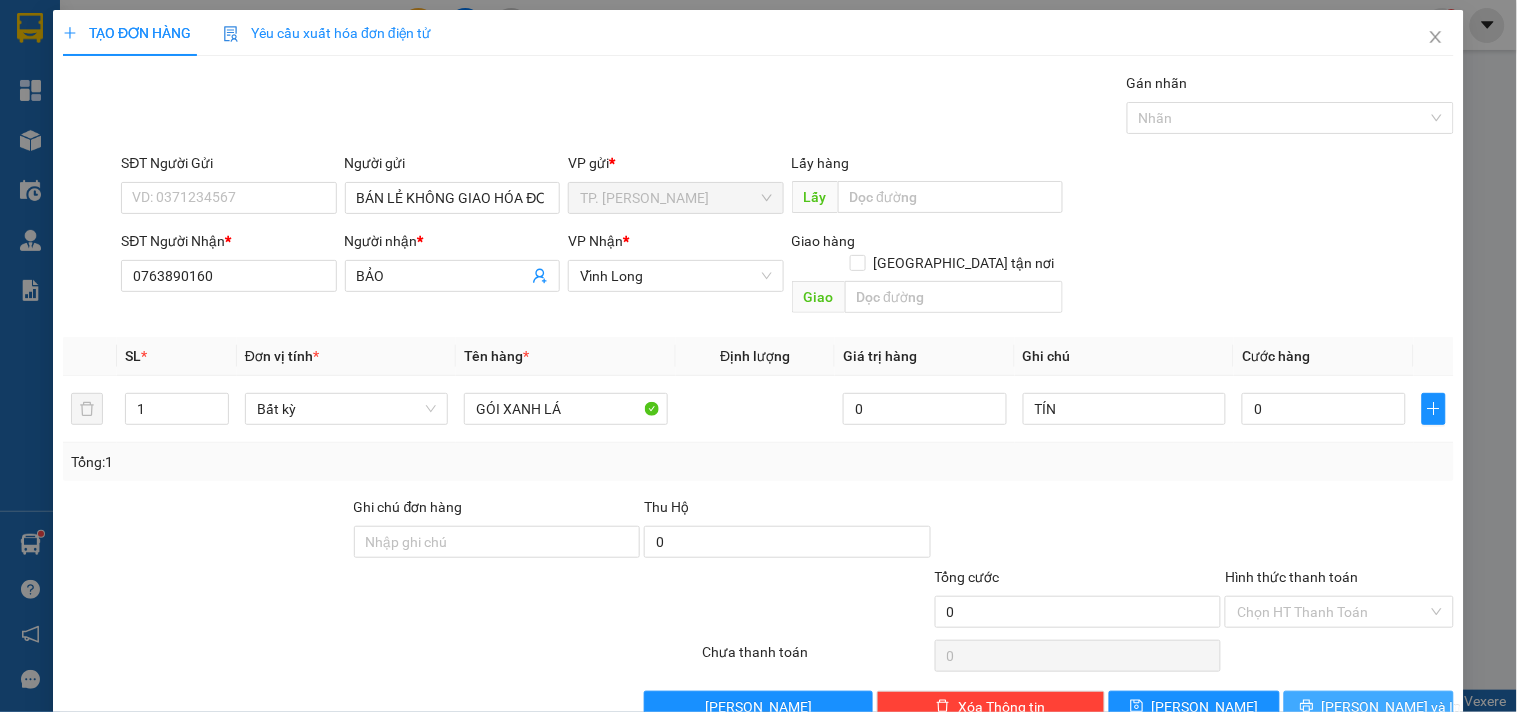 click on "[PERSON_NAME] và In" at bounding box center [1392, 707] 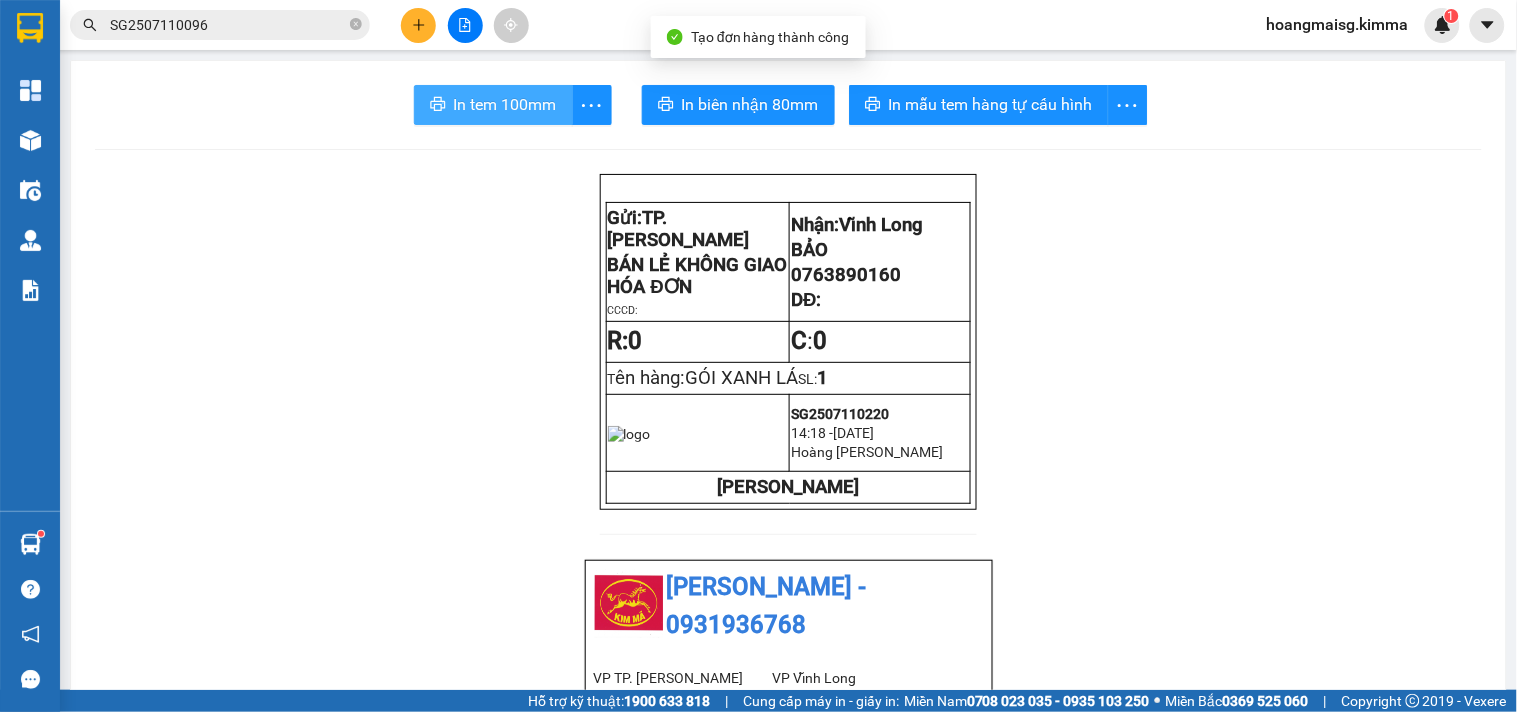 click on "In tem 100mm" at bounding box center [505, 104] 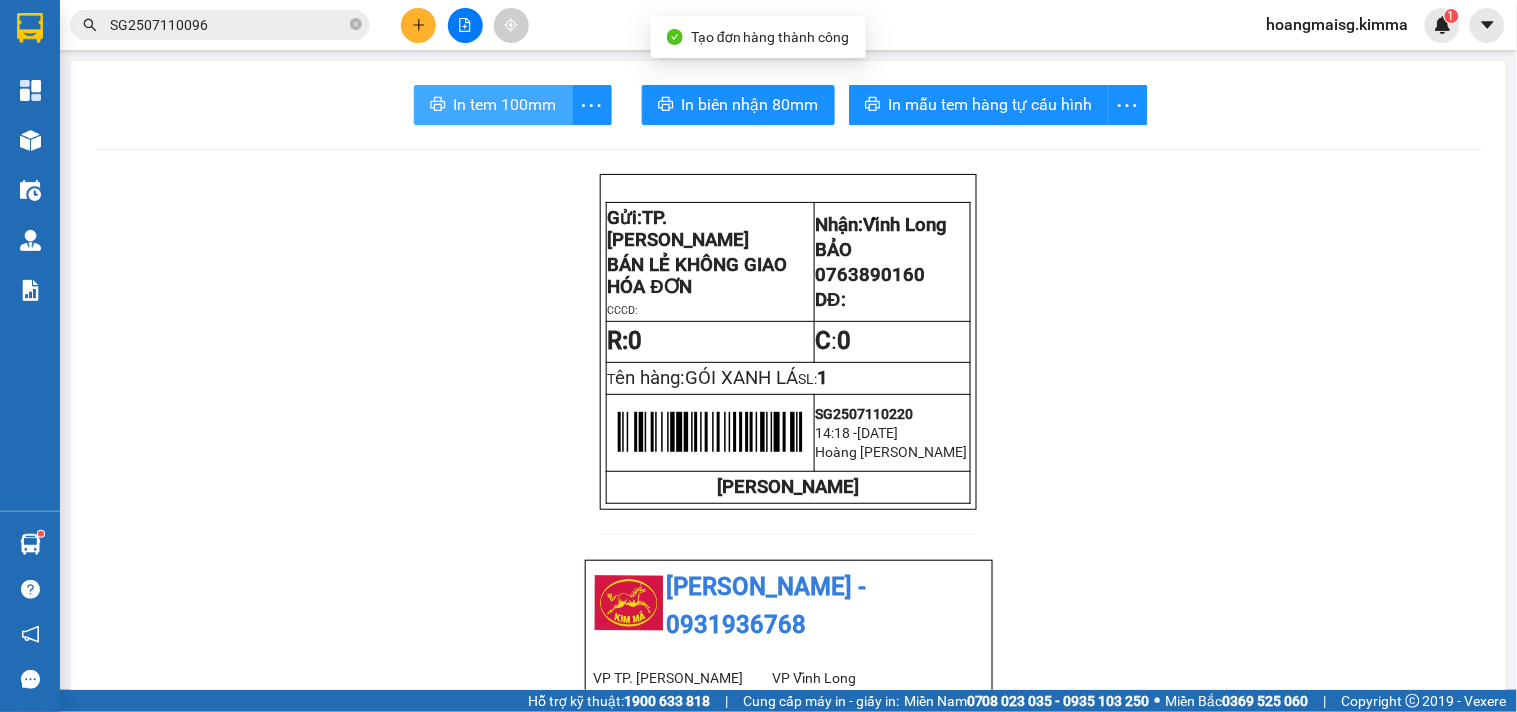 scroll, scrollTop: 0, scrollLeft: 0, axis: both 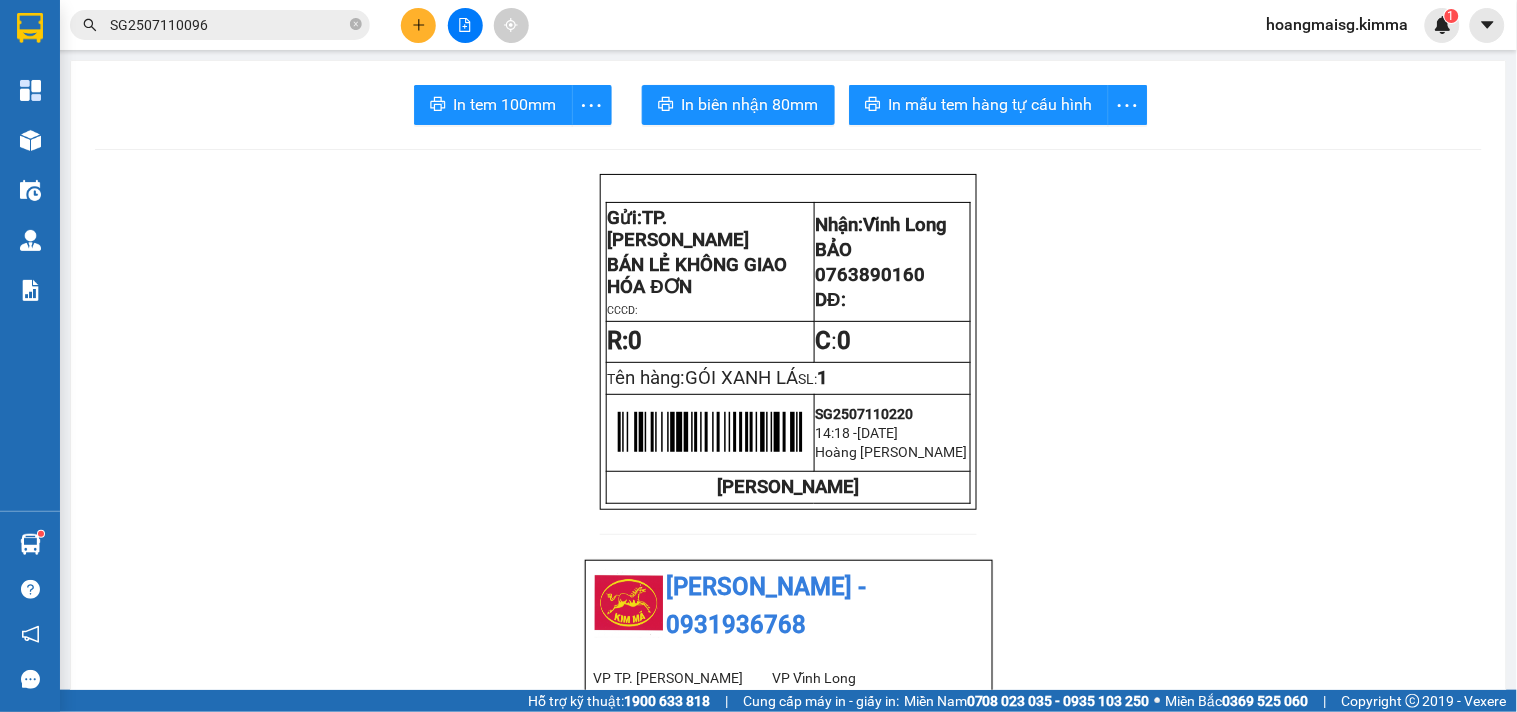 click on "In tem 100mm
In biên nhận 80mm  In mẫu tem hàng tự cấu hình
Gửi:  TP. Hồ Chí Minh
BÁN LẺ KHÔNG GIAO HÓA ĐƠN
CCCD:
Nhận:  Vĩnh Long
BẢO
0763890160
DĐ:
R:  0
C :  0
T ên hàng:  GÓI XANH LÁ            SL:  1
SG2507110220
14:18 -  11-07-2025
Hoàng Mai Sài Gòn
KIM MÃ
KIM MÃ - 0931936768 VP TP. Hồ Chí Minh   296A Trần Phú ,P8 , Quận 5   0931936768 VP Vĩnh Long   107/1 , Đường 2/9 P1, TP Vĩnh Long   02703828818 Biên nhận Hàng Hoá Mã đơn:   SG2507110220 In ngày:  11/07/2025   14:18 Gửi :   BÁN LẺ KHÔNG GIAO HÓA ĐƠN   VP TP. Hồ Chí Minh Nhận :   BẢO - 0763890160 VP Vĩnh Long Ghi chú:  TÍN   Tên (giá trị hàng) SL Cước món hàng Bất kỳ - GÓI XANH LÁ    (0) 1 0 Tổng cộng 1 0 Loading... Chưa thu Tổng phải thu : 0 VND Khách hàng Quy định nhận/gửi hàng : Gửi:    TP. Hồ Chí Minh Nhận:     (" at bounding box center [788, 1083] 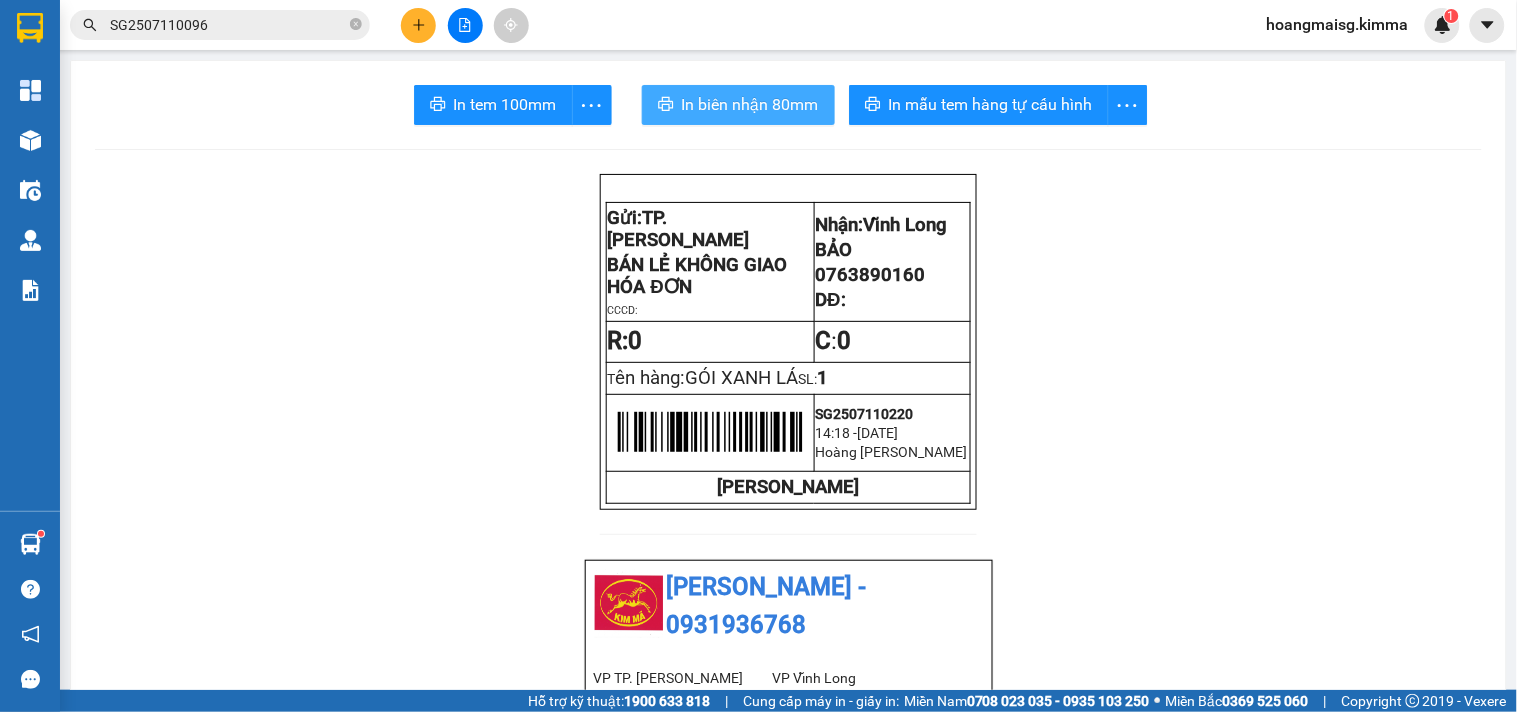 click on "In biên nhận 80mm" at bounding box center (750, 104) 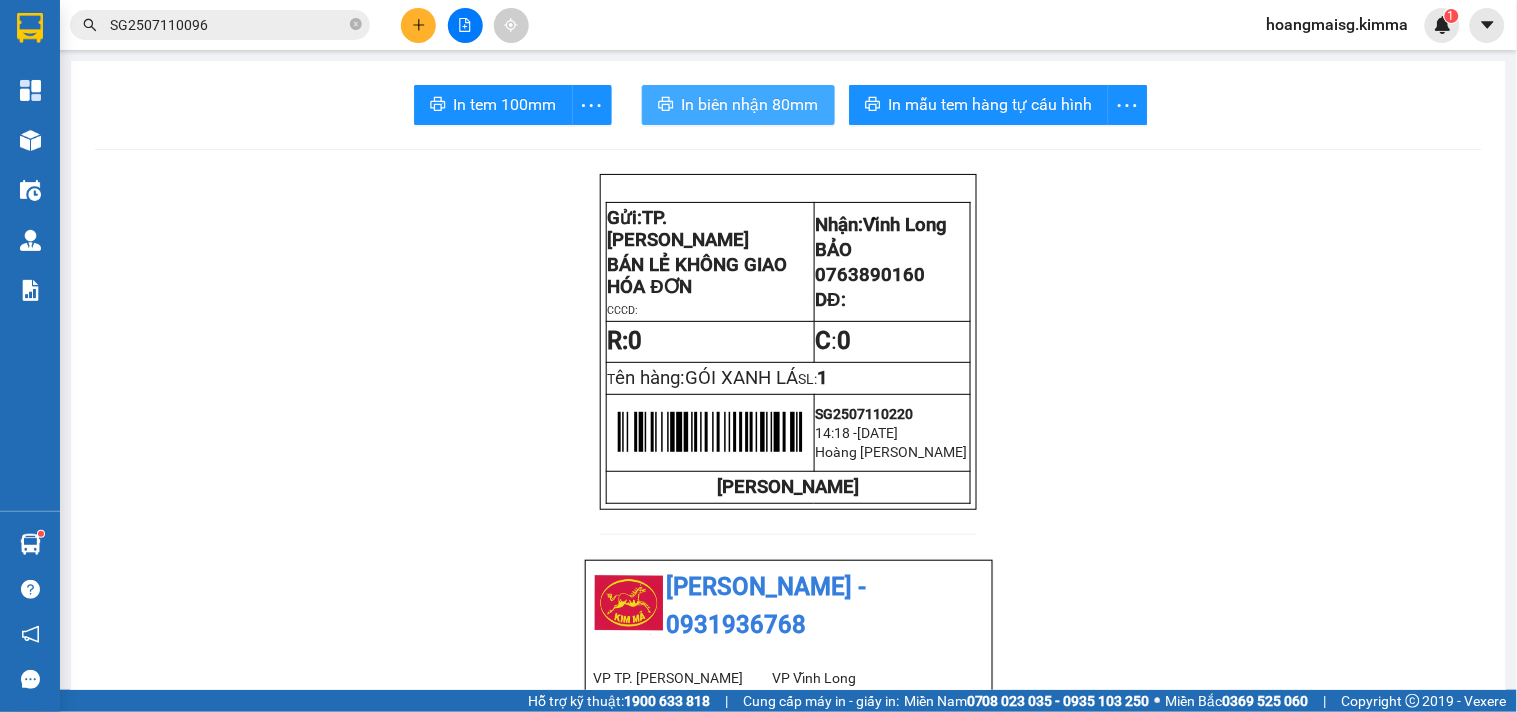 scroll, scrollTop: 0, scrollLeft: 0, axis: both 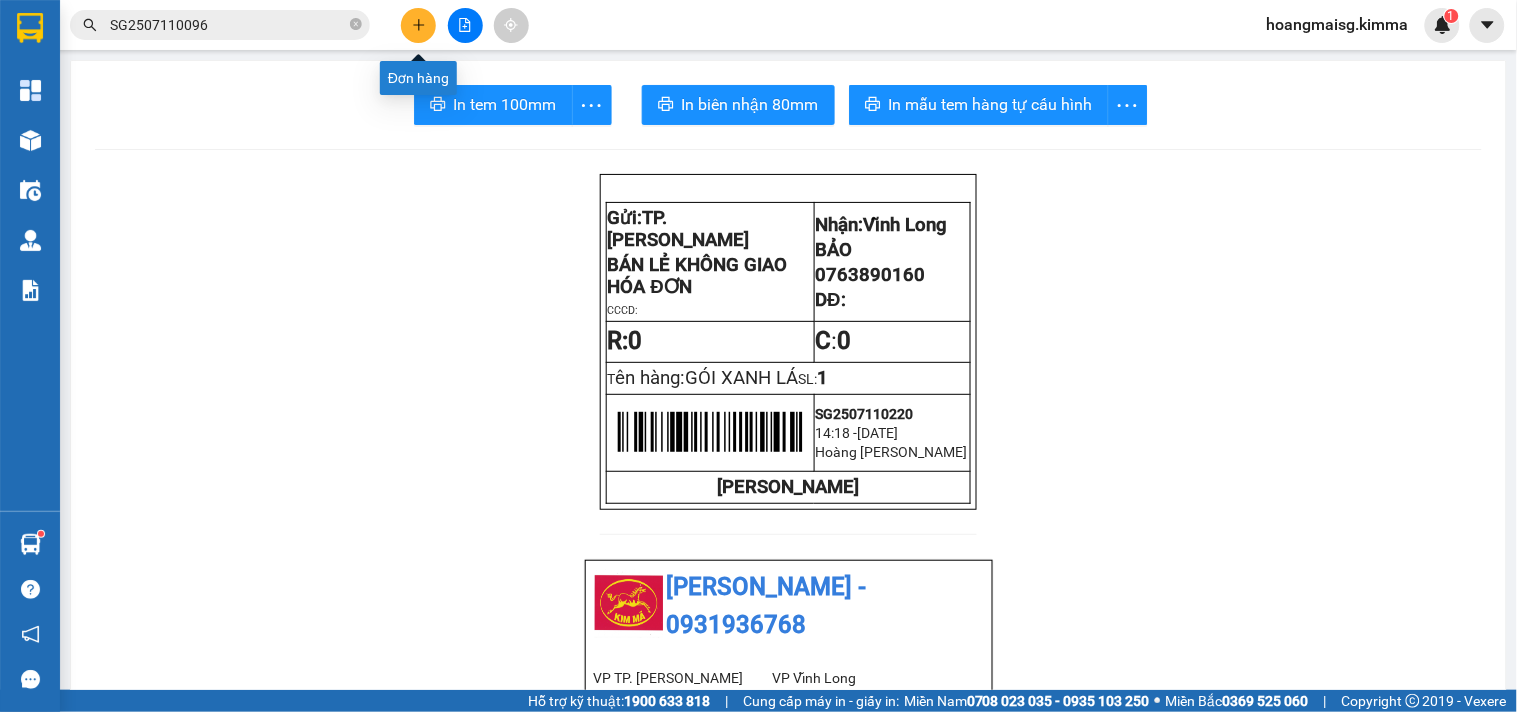 click at bounding box center [418, 25] 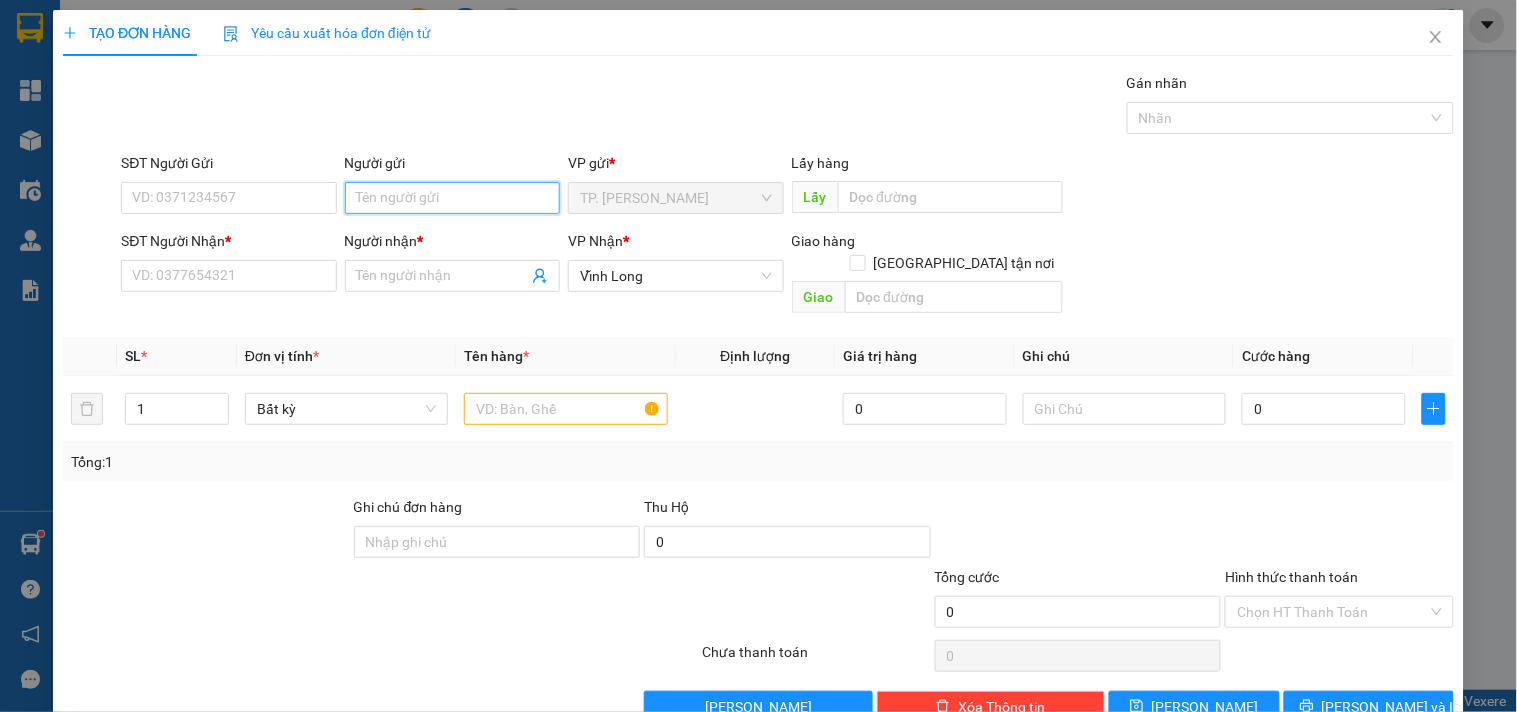 click on "Người gửi" at bounding box center (452, 198) 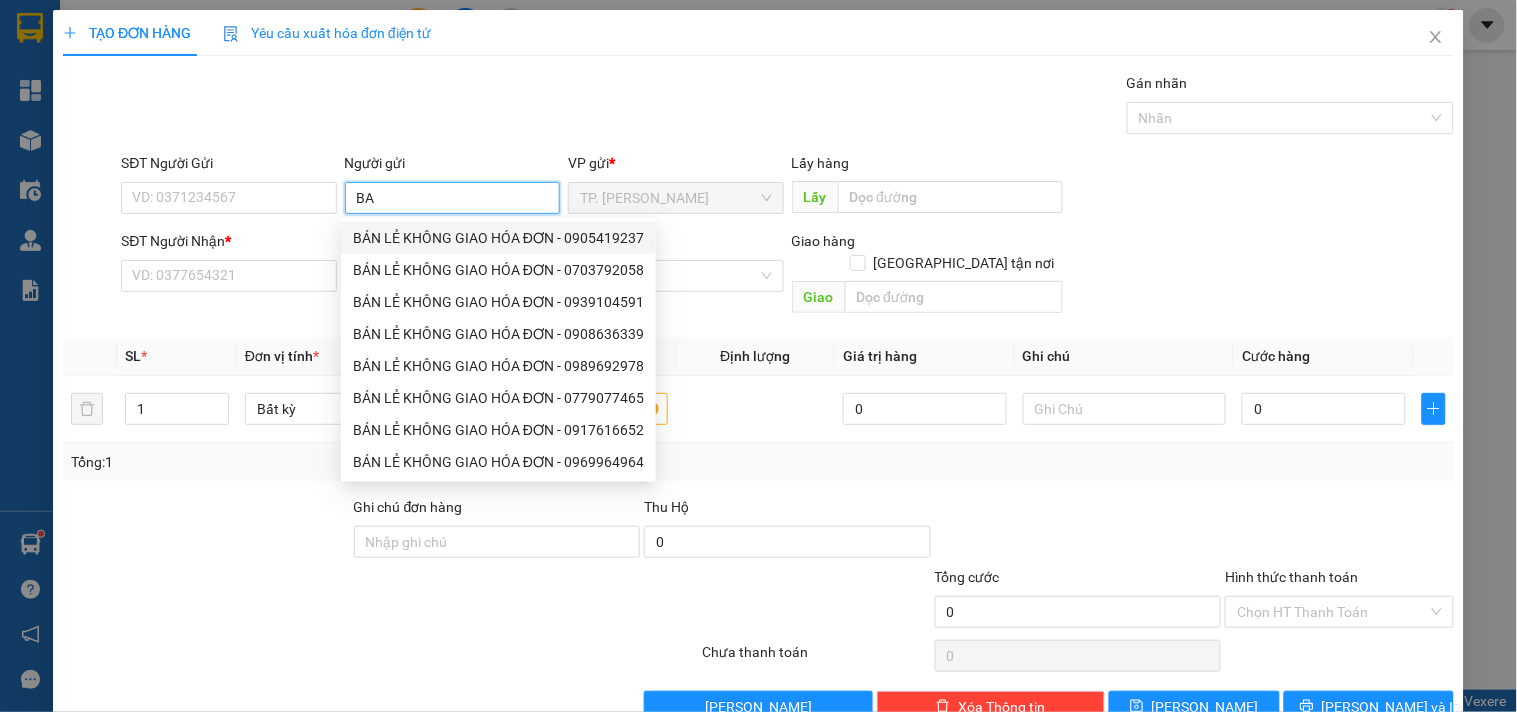 click on "BA" at bounding box center (452, 198) 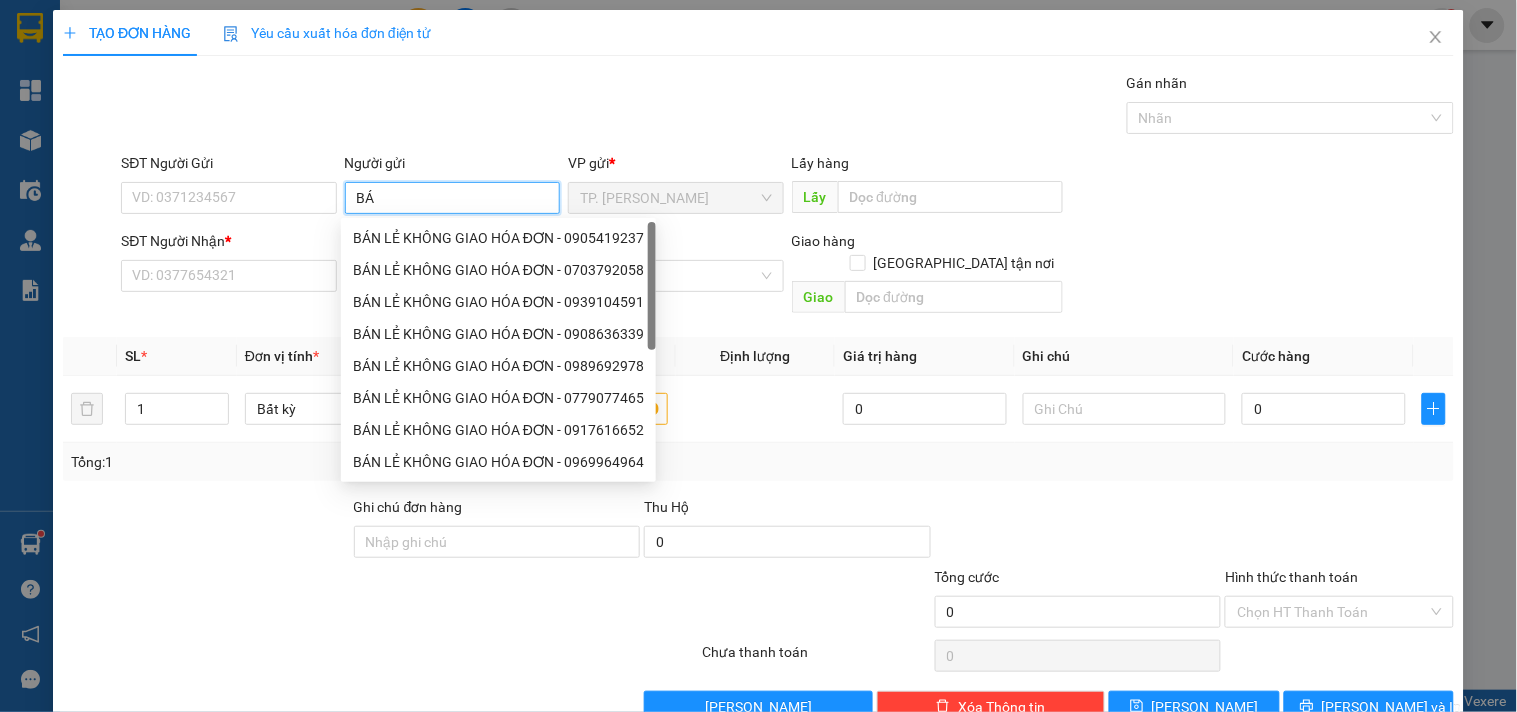 type on "BÁN" 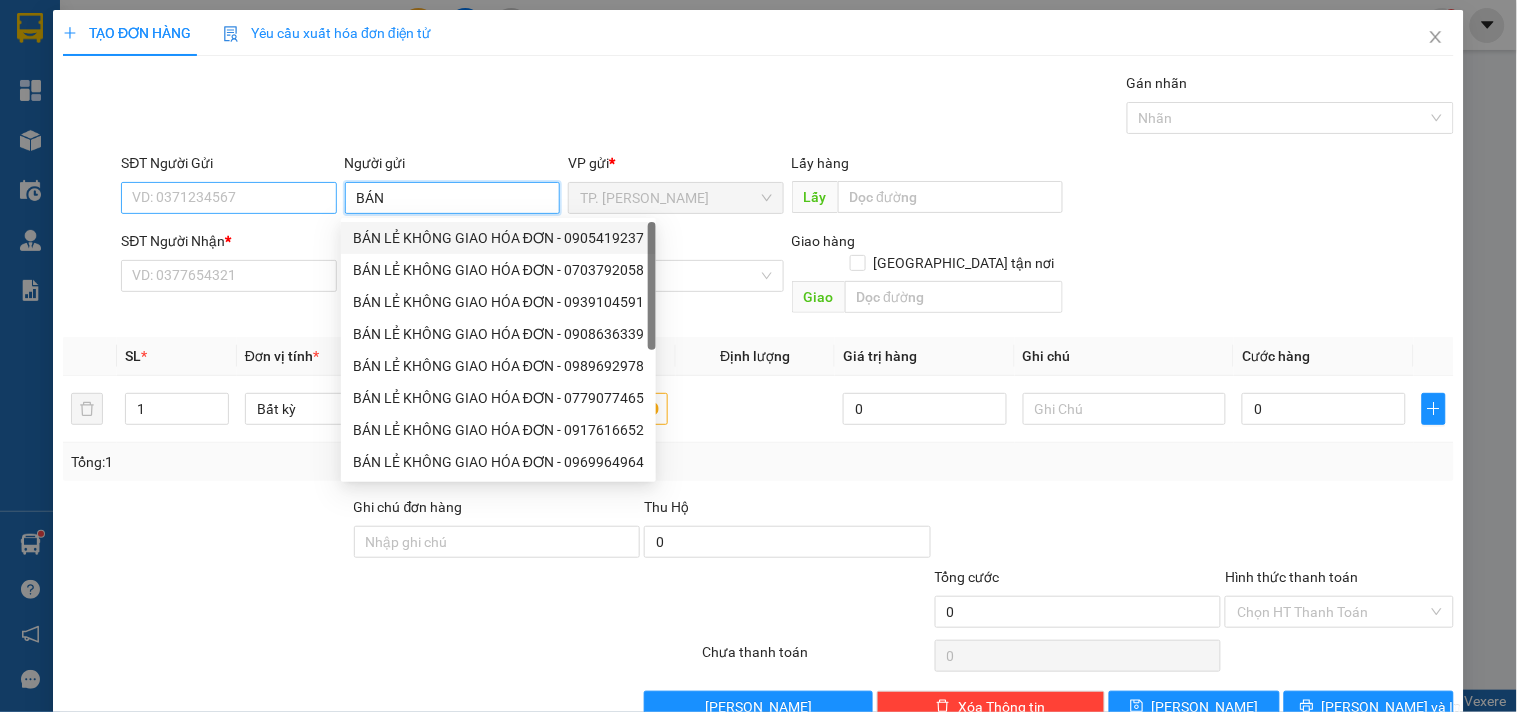 drag, startPoint x: 436, startPoint y: 235, endPoint x: 127, endPoint y: 192, distance: 311.97757 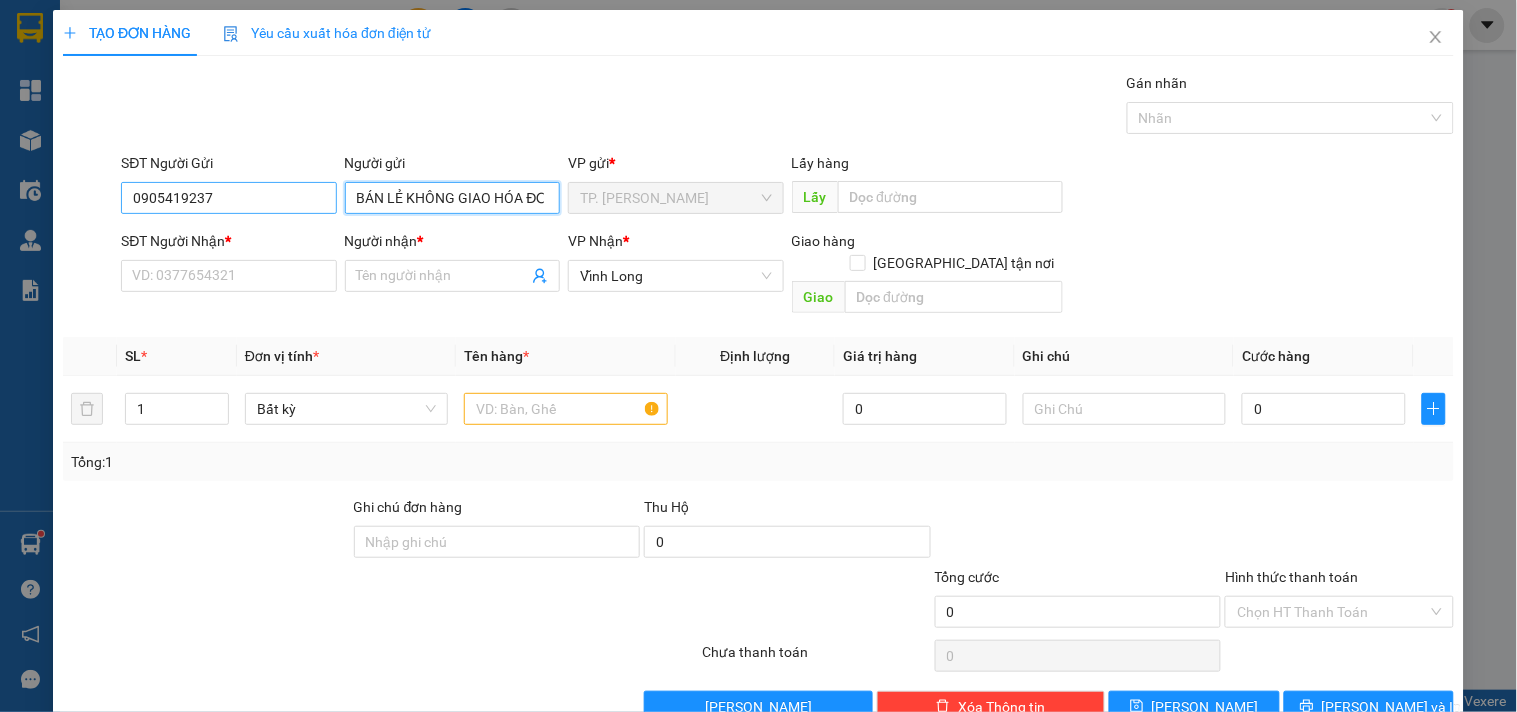 type on "BÁN LẺ KHÔNG GIAO HÓA ĐƠN" 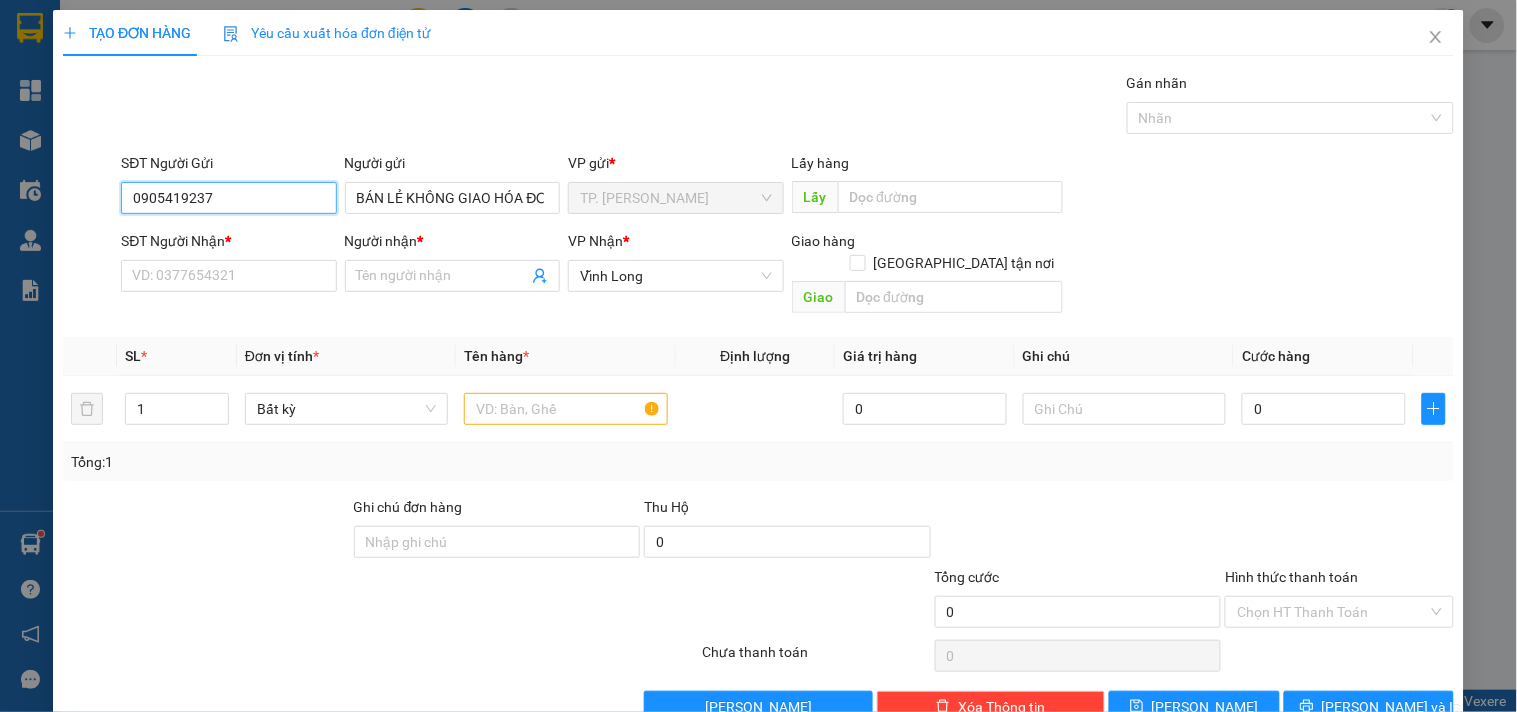 click on "0905419237" at bounding box center (228, 198) 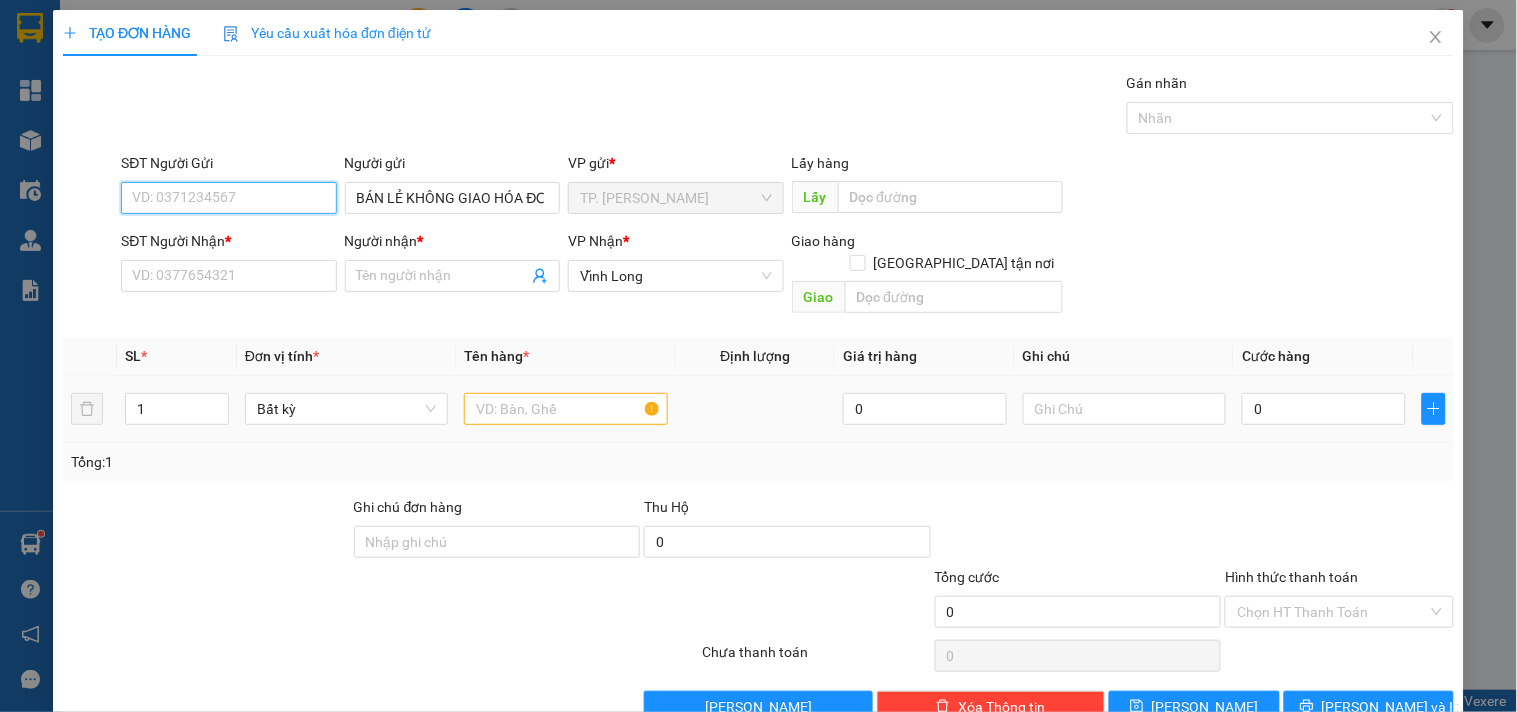 type 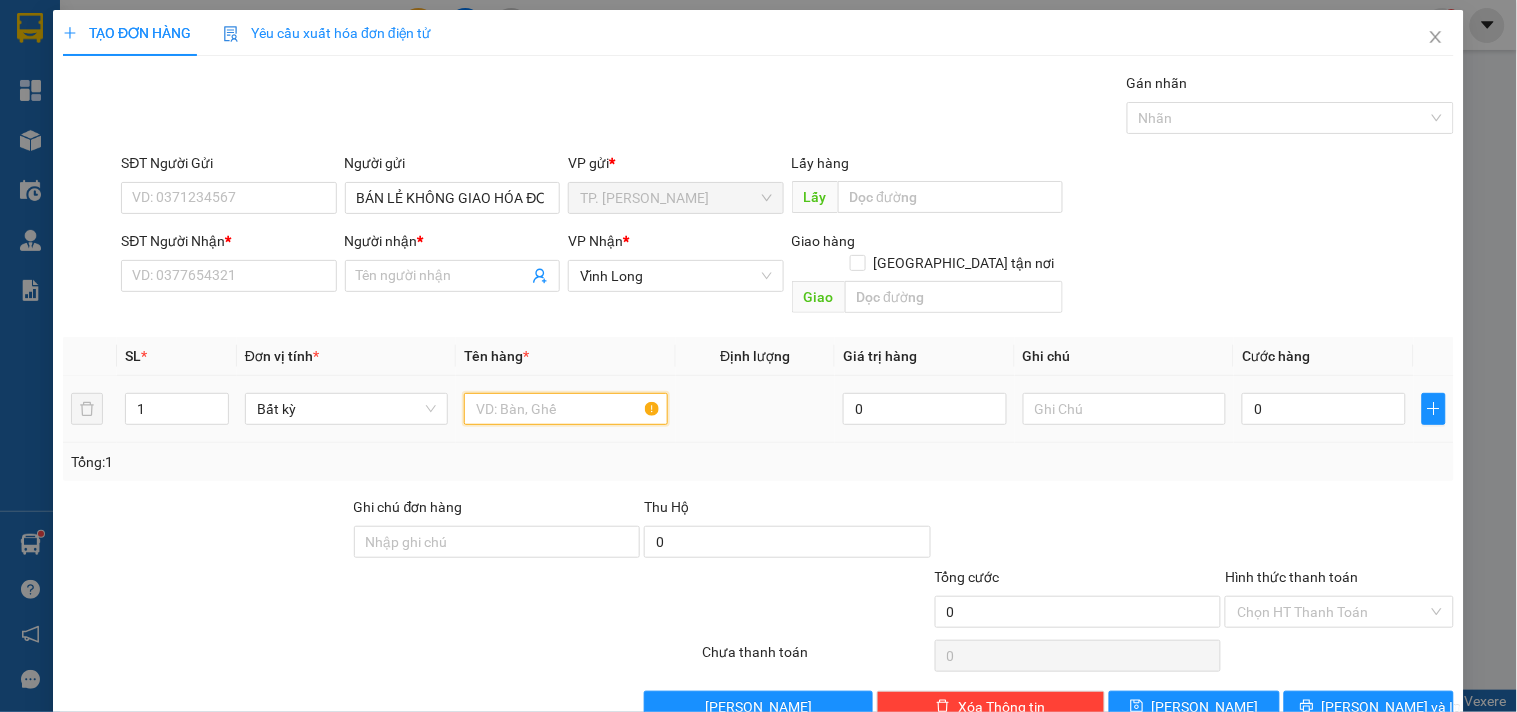 click at bounding box center [565, 409] 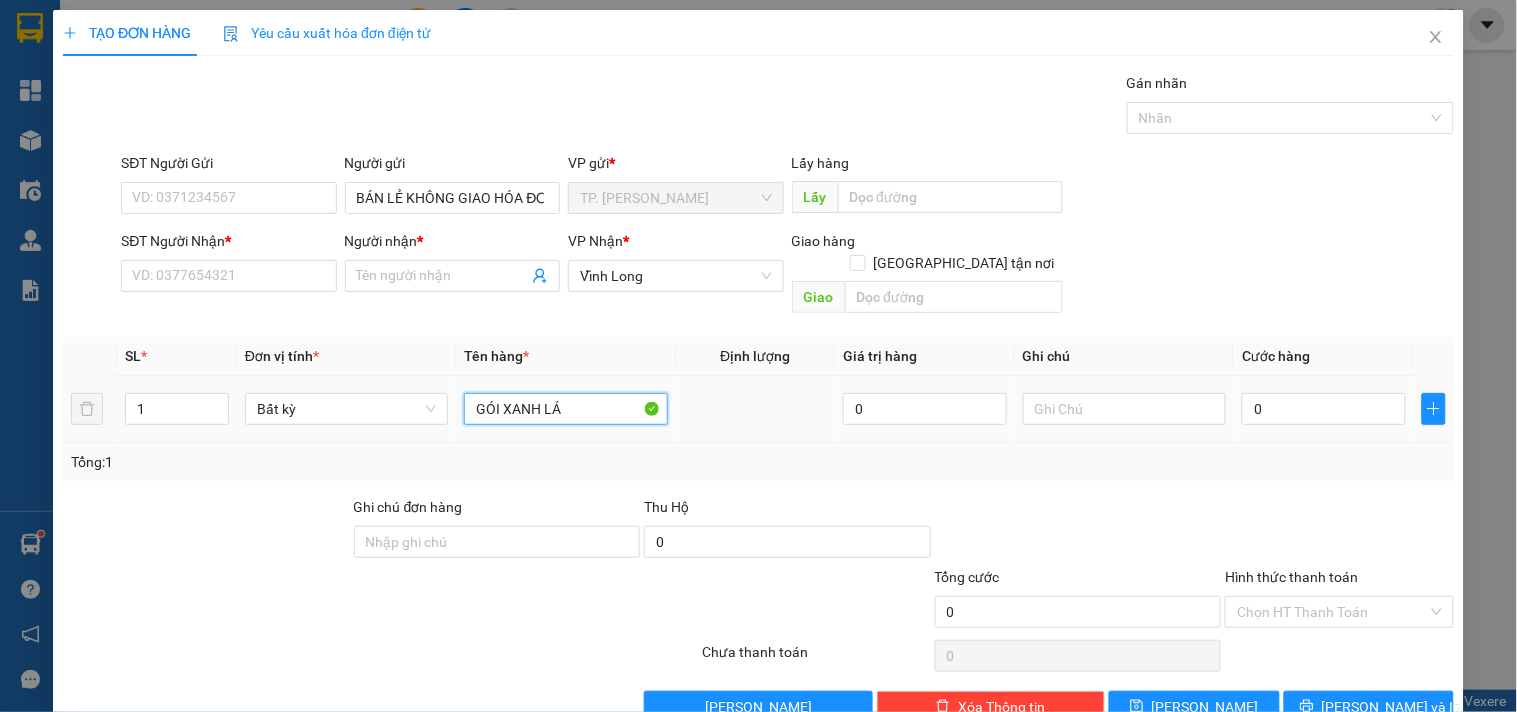 type on "GÓI XANH LÁ" 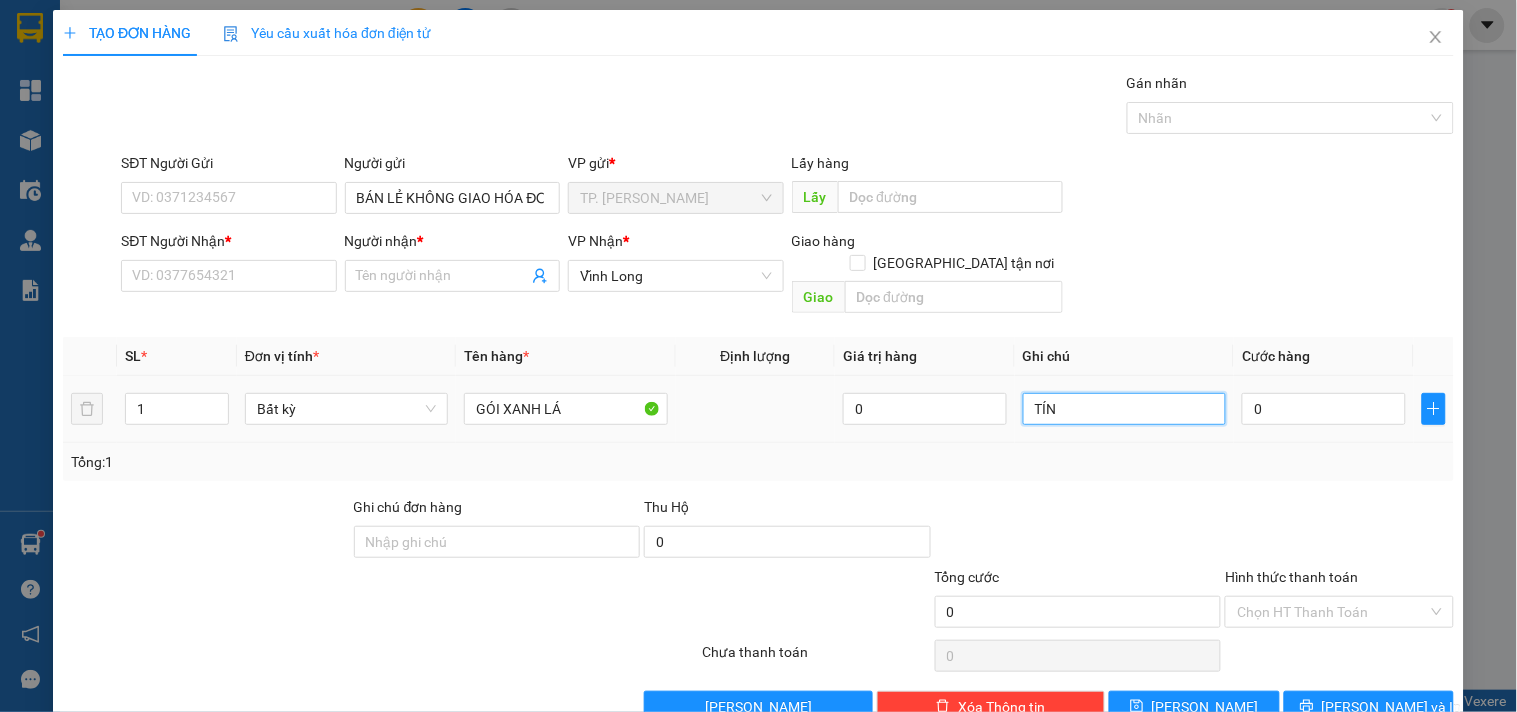 type on "TÍN" 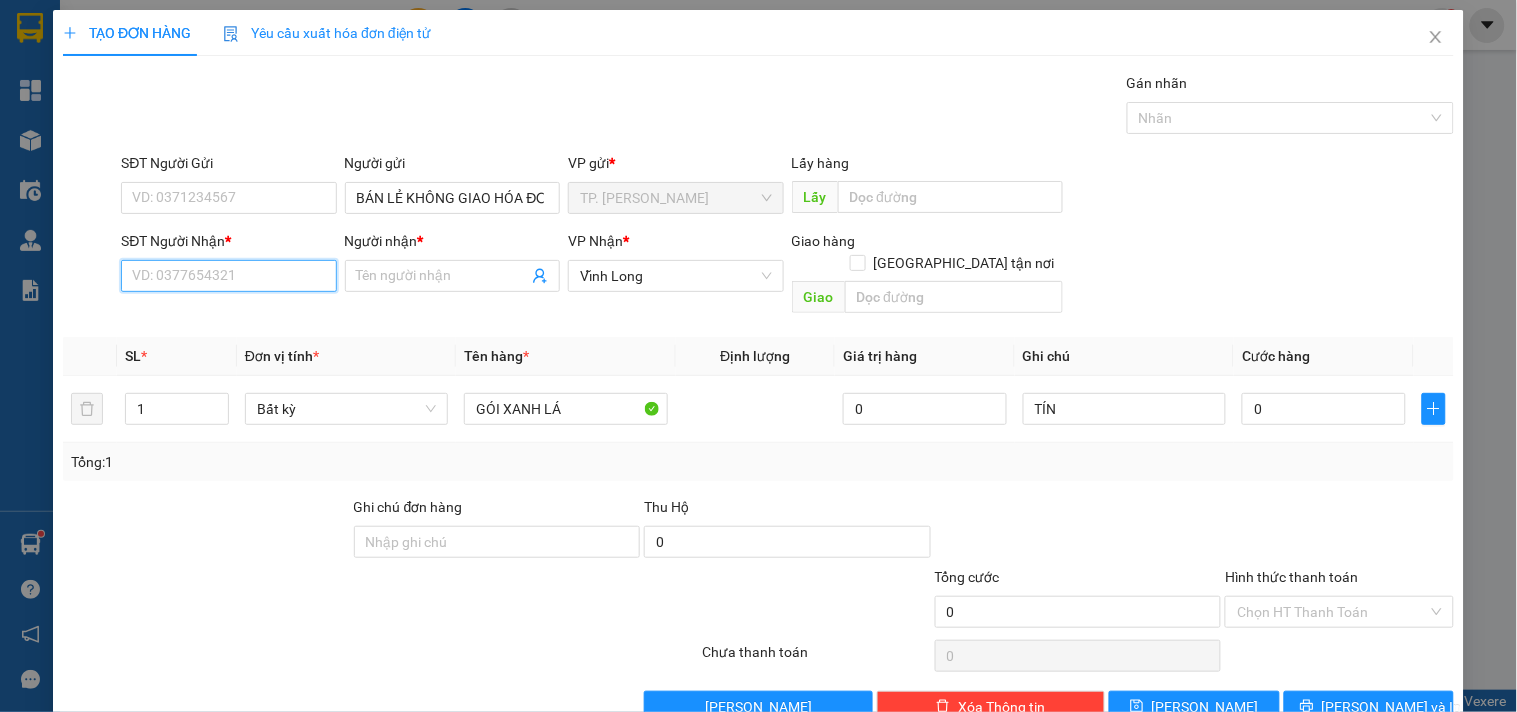 click on "SĐT Người Nhận  *" at bounding box center [228, 276] 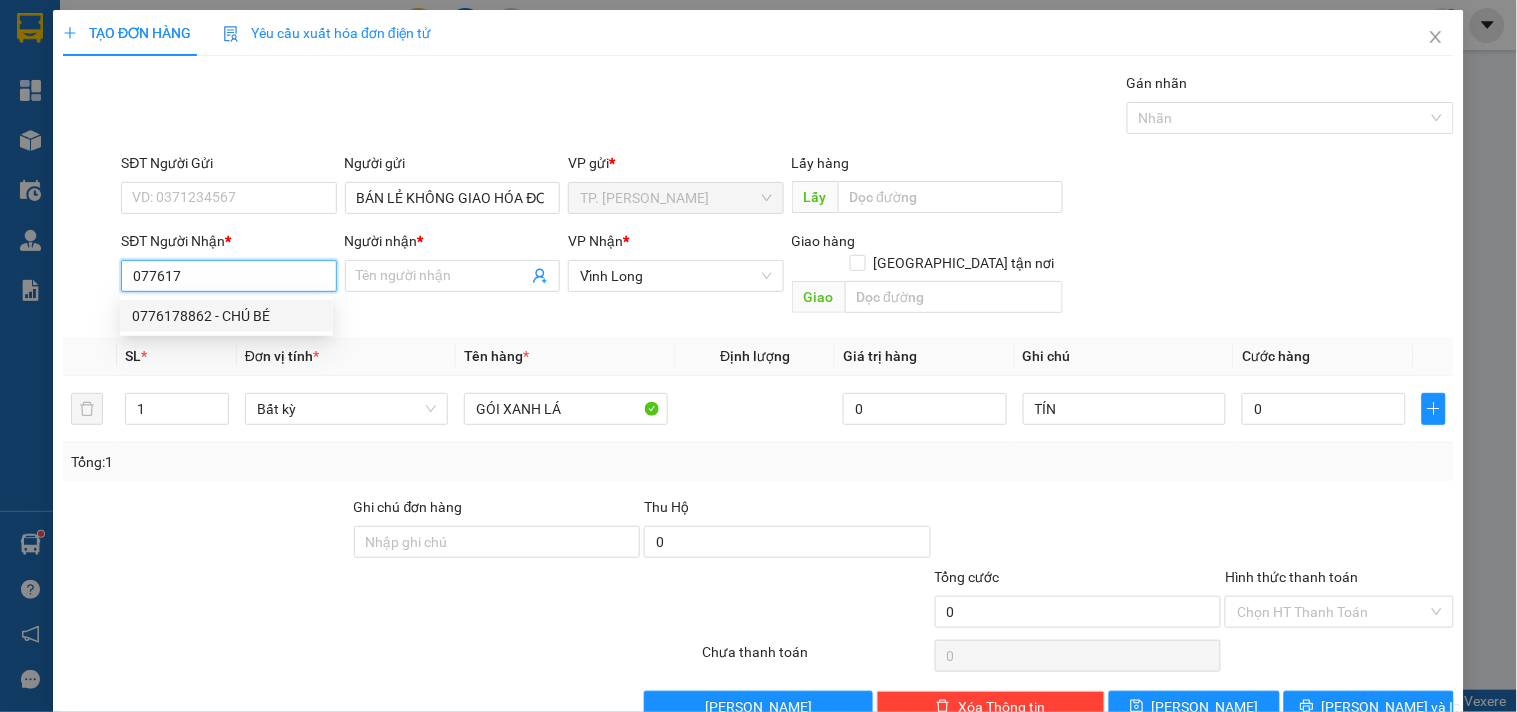 click on "0776178862 - CHÚ BÉ" at bounding box center (226, 316) 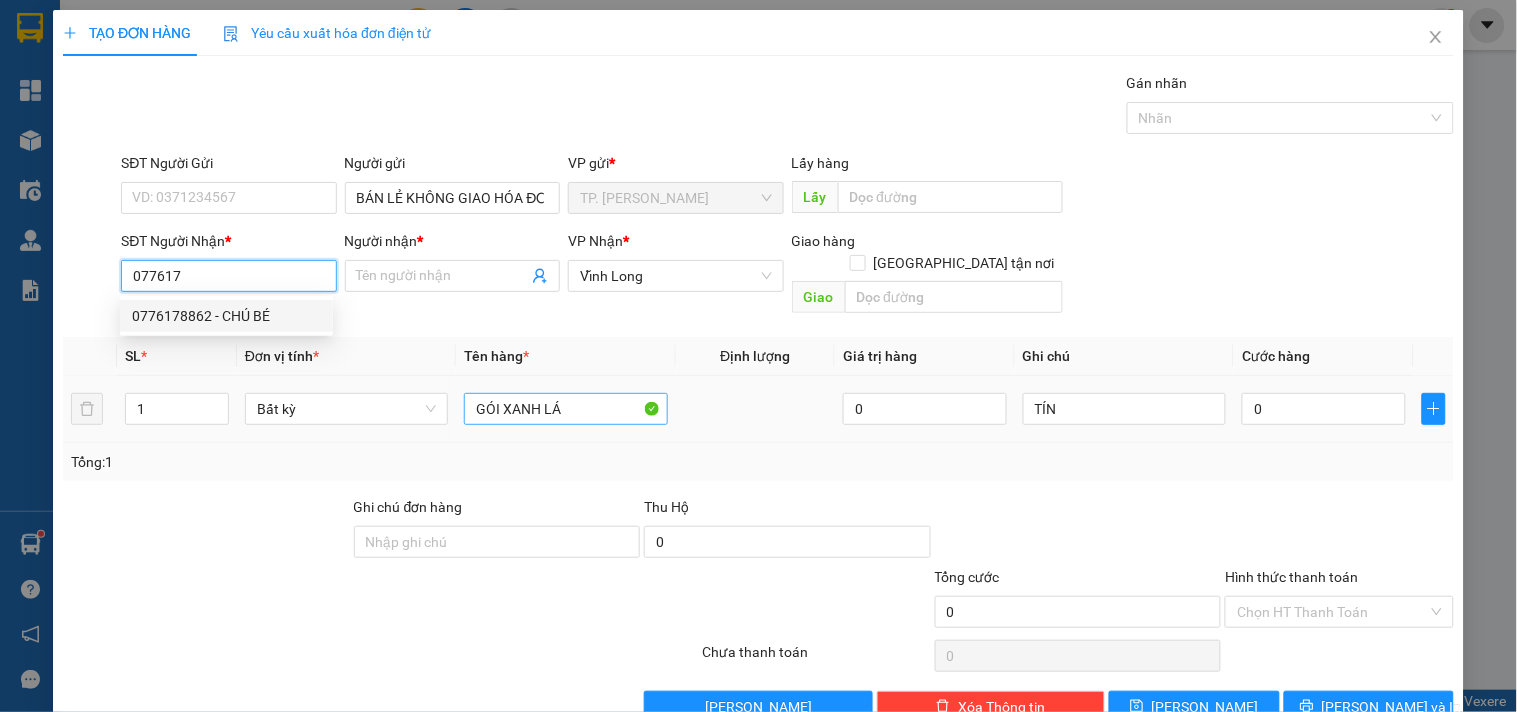 type on "0776178862" 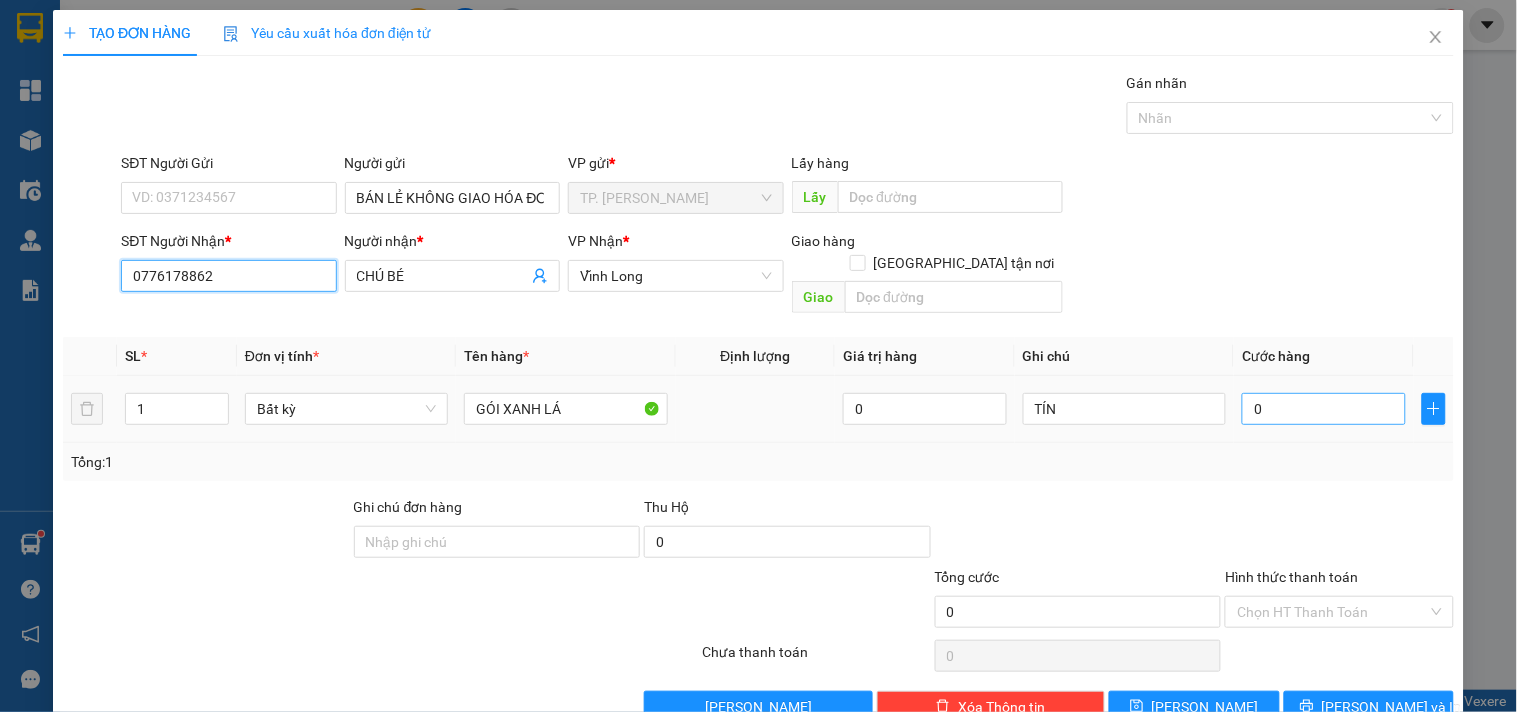 type on "0776178862" 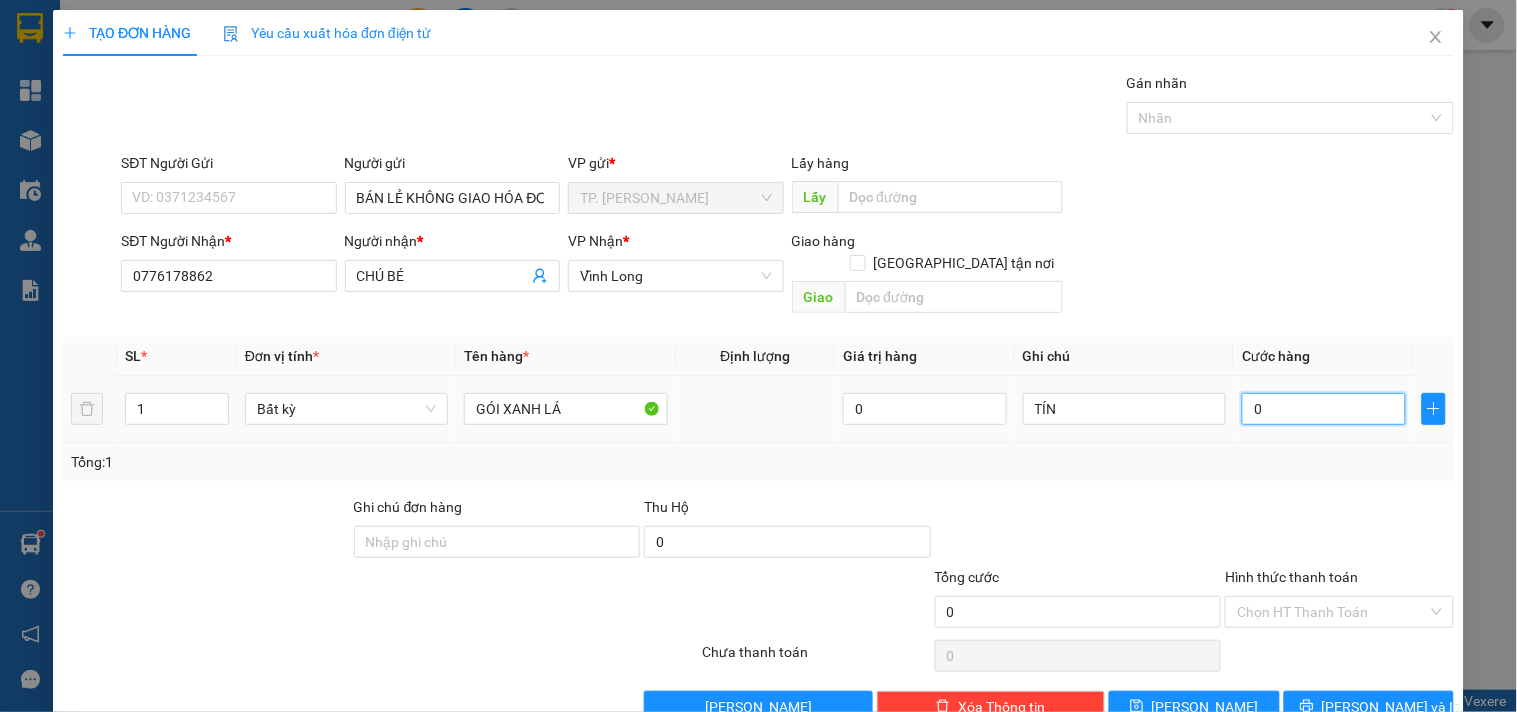 click on "0" at bounding box center (1324, 409) 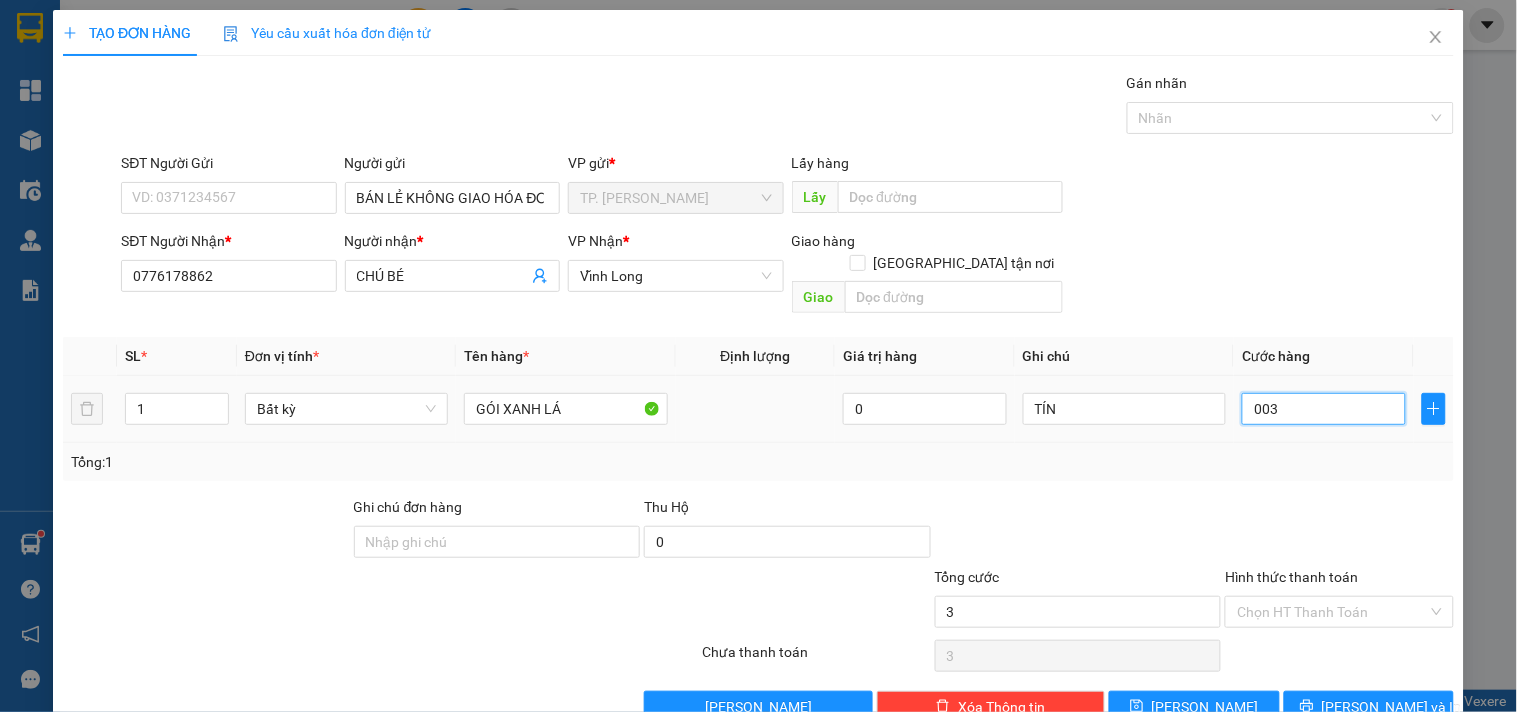 type on "0.030" 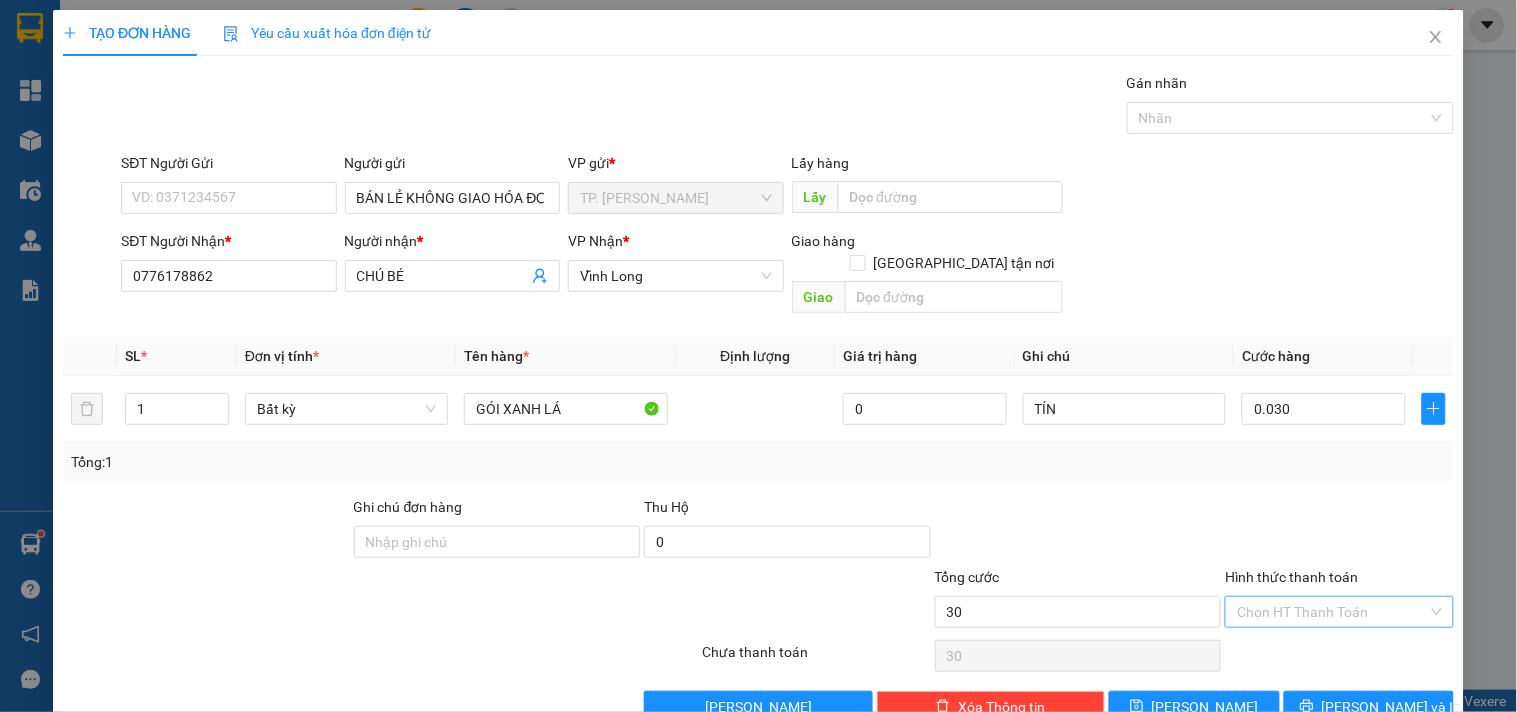 click on "Hình thức thanh toán" at bounding box center (1332, 612) 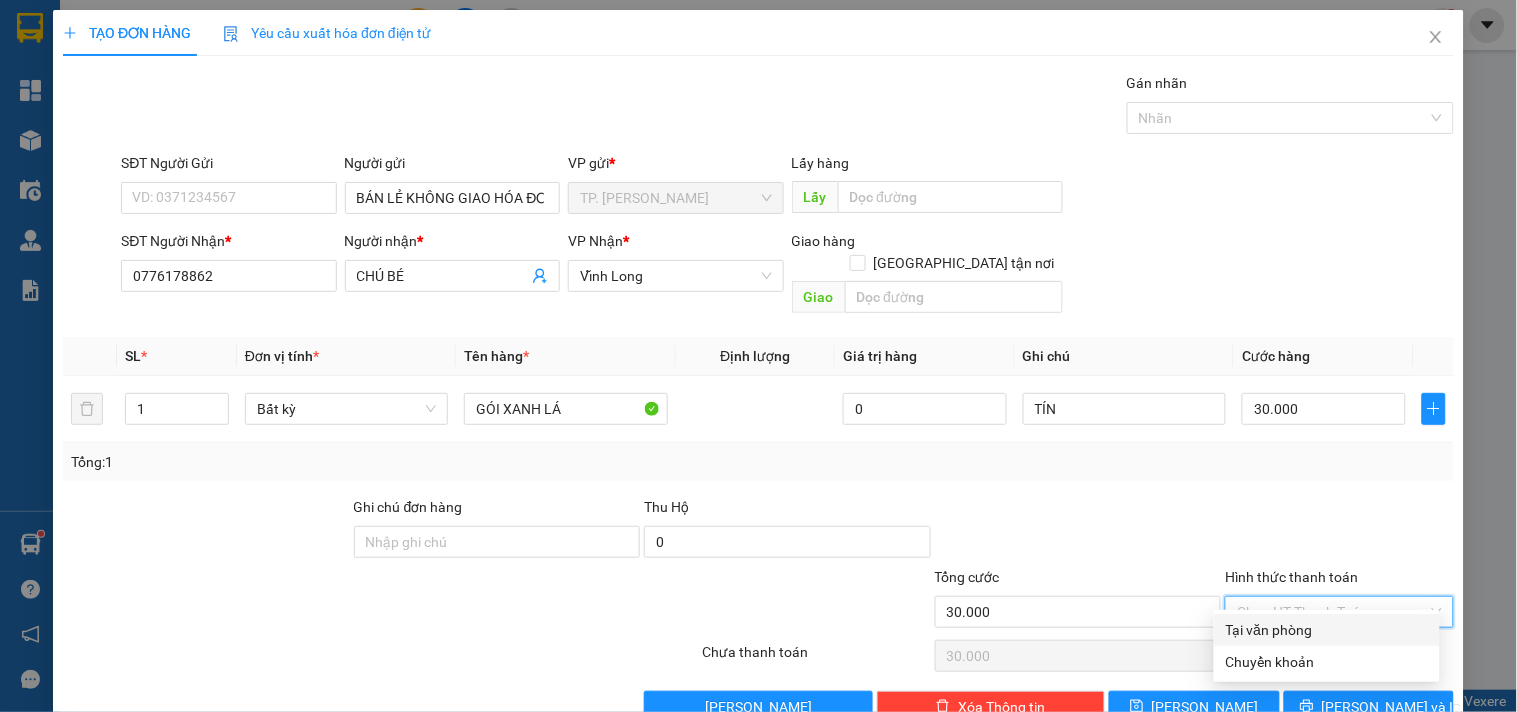 click on "Tại văn phòng" at bounding box center (1327, 630) 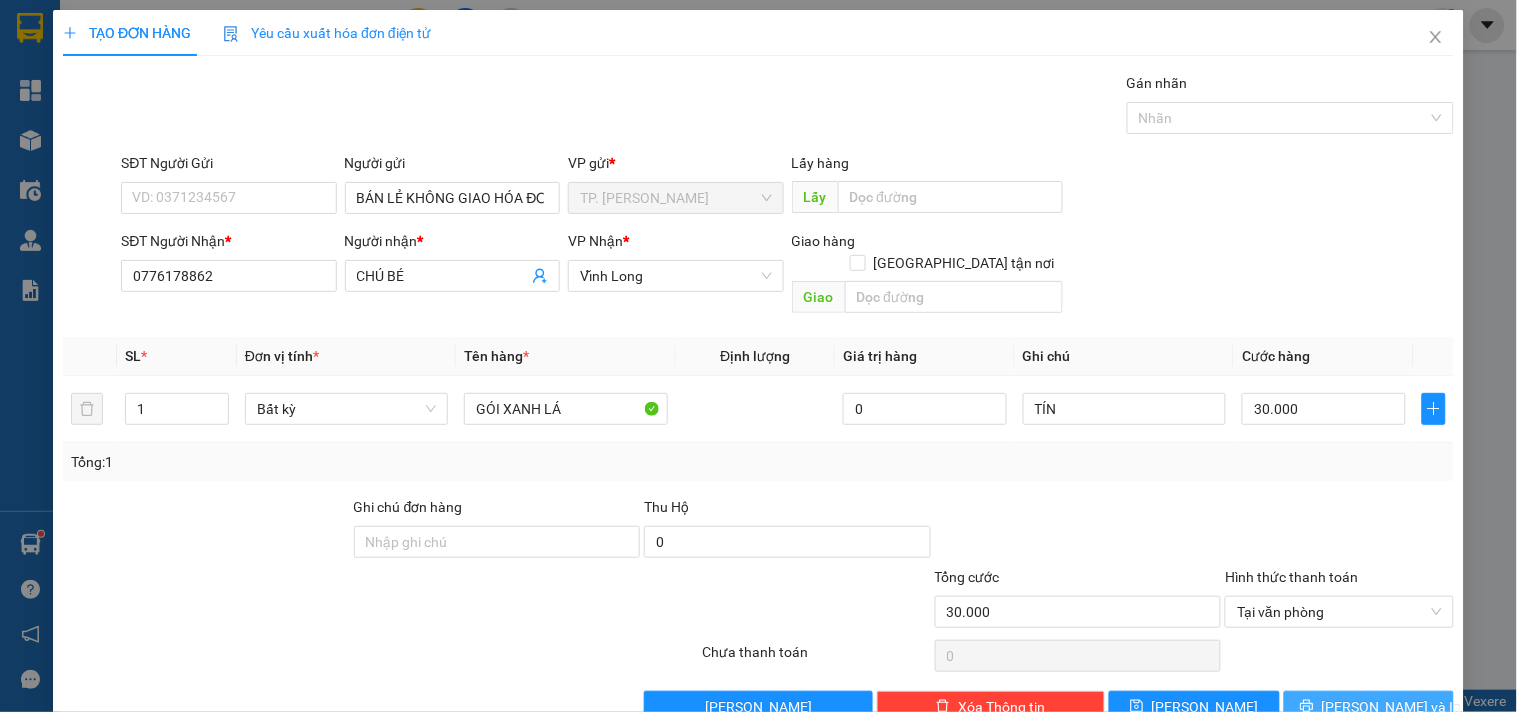 click on "[PERSON_NAME] và In" at bounding box center [1392, 707] 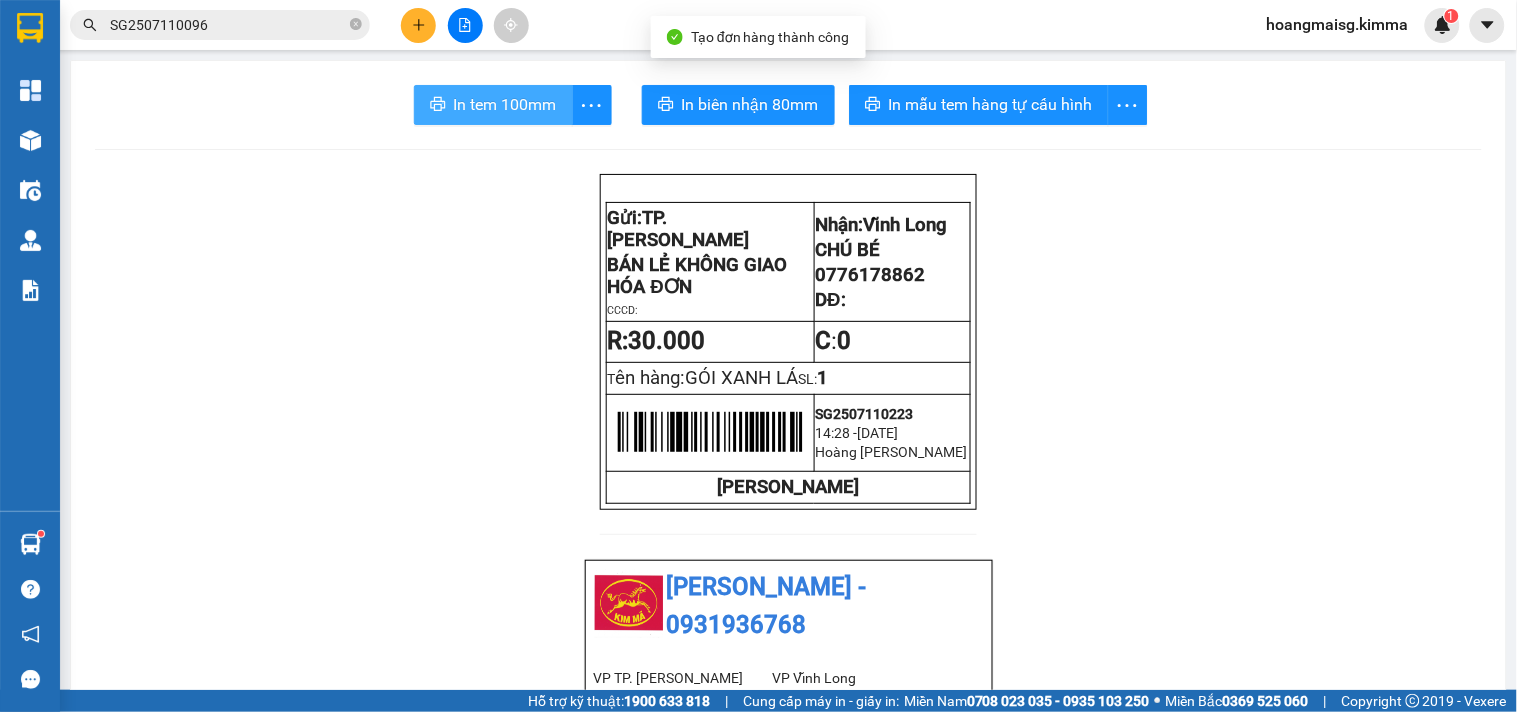 click on "In tem 100mm" at bounding box center [493, 105] 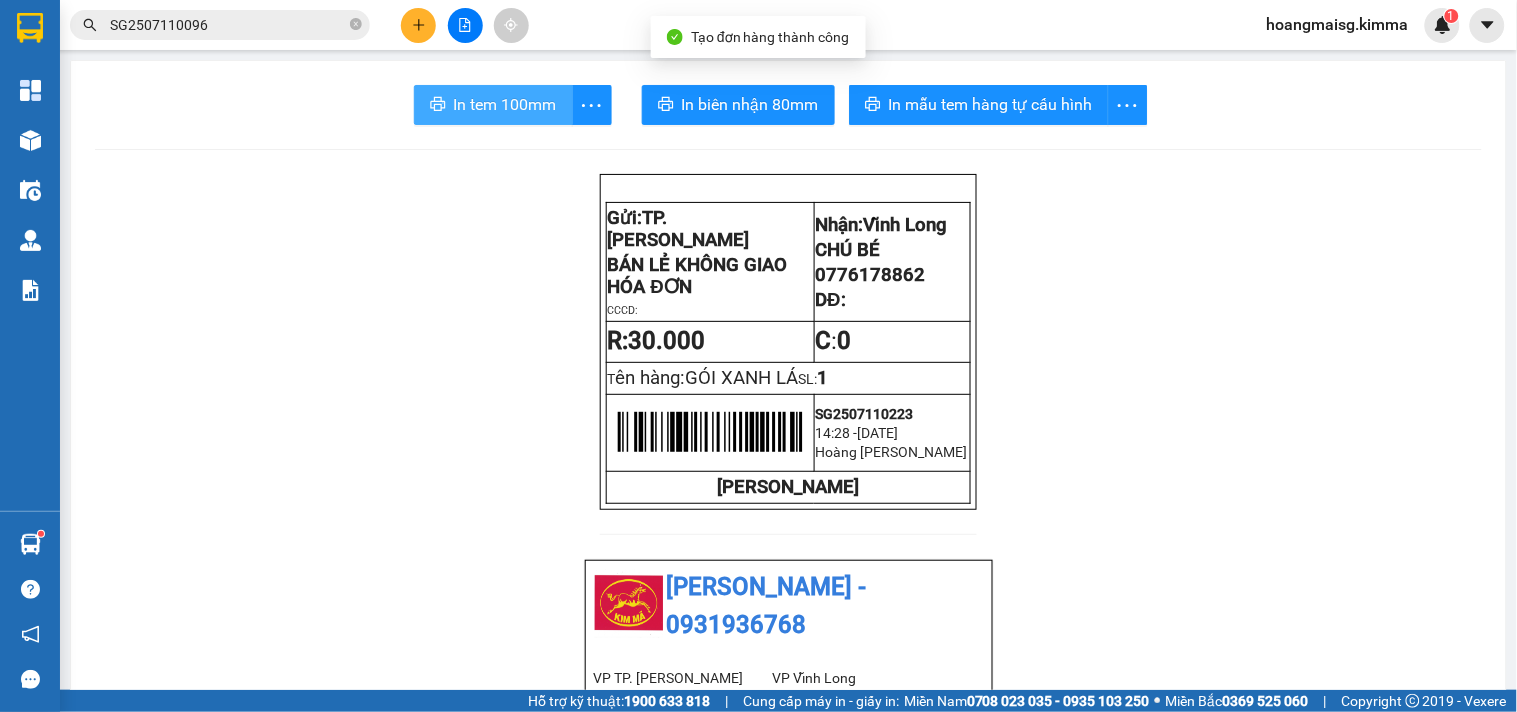 scroll, scrollTop: 0, scrollLeft: 0, axis: both 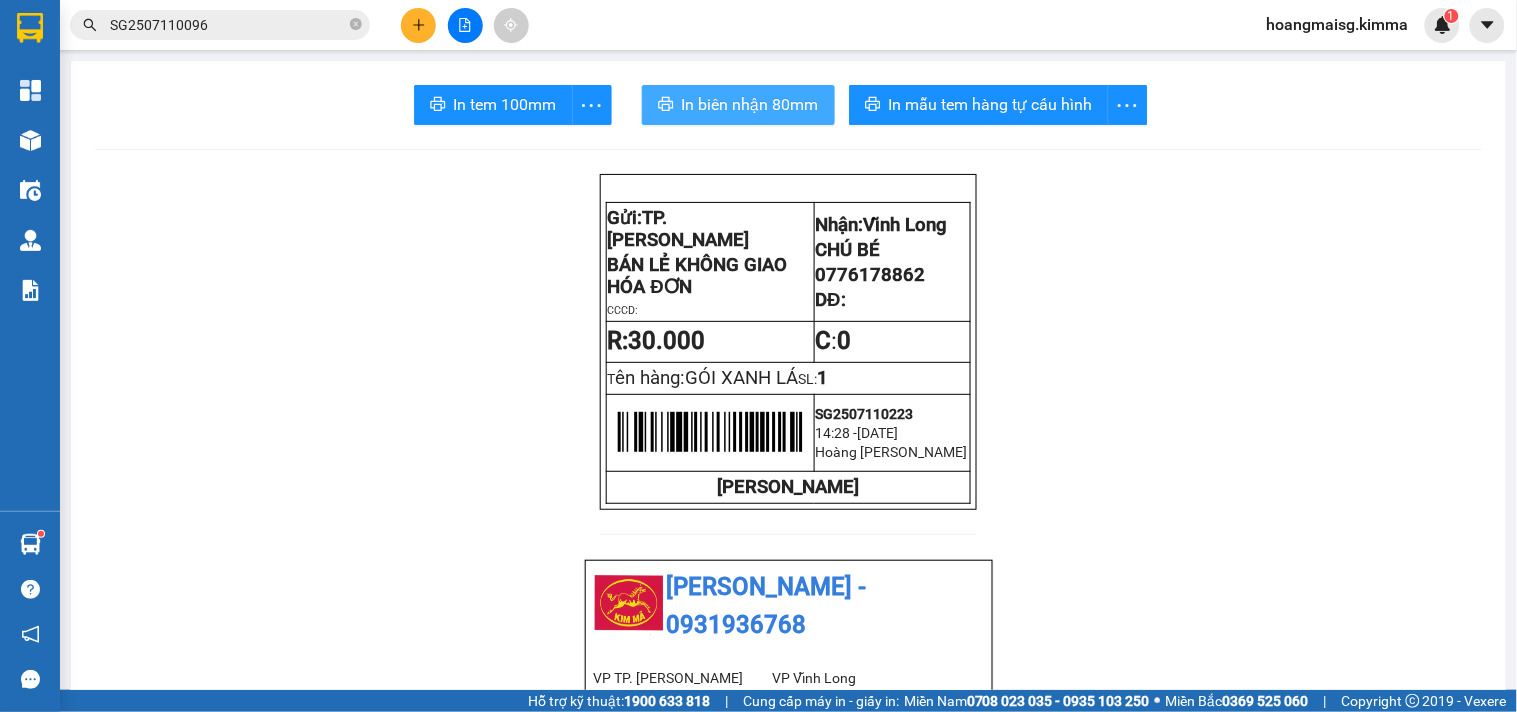 click on "In biên nhận 80mm" at bounding box center [750, 104] 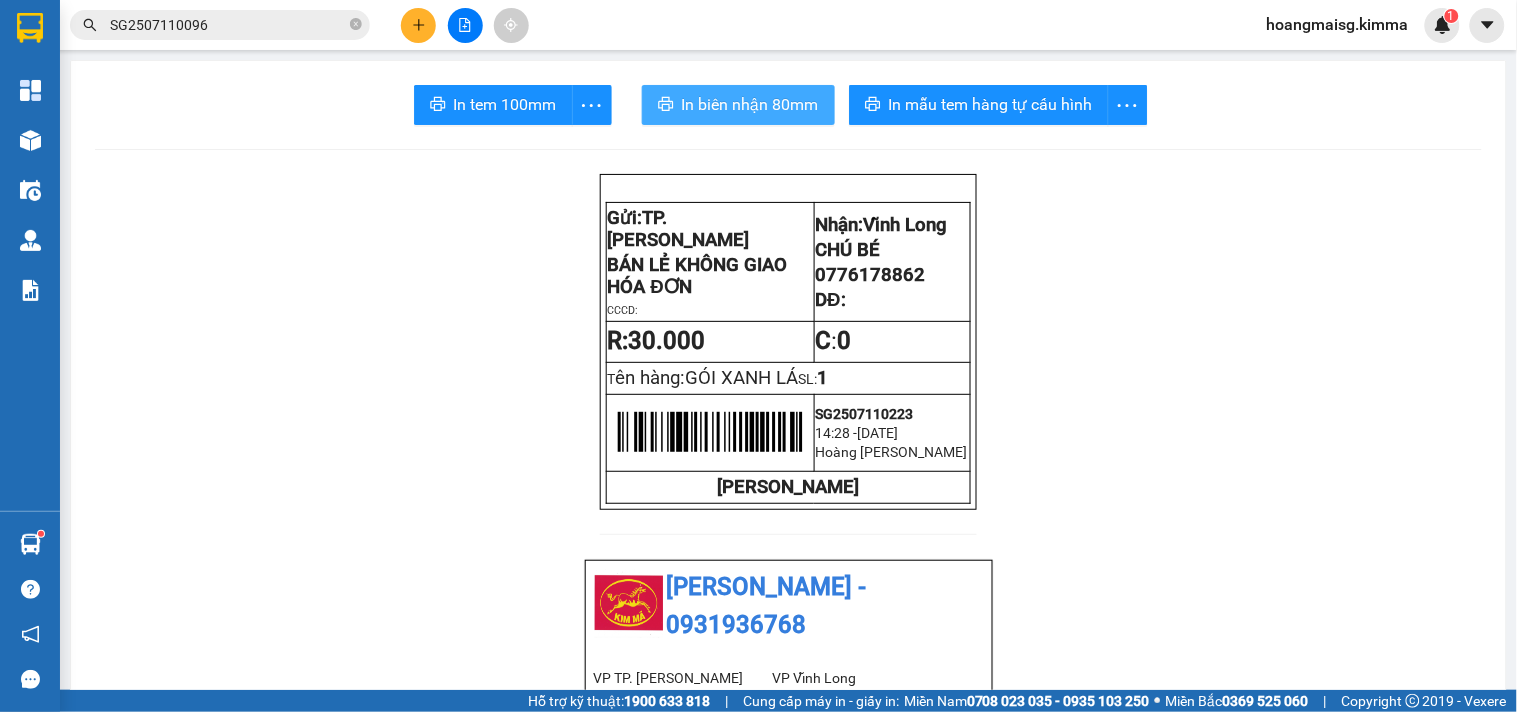 scroll, scrollTop: 0, scrollLeft: 0, axis: both 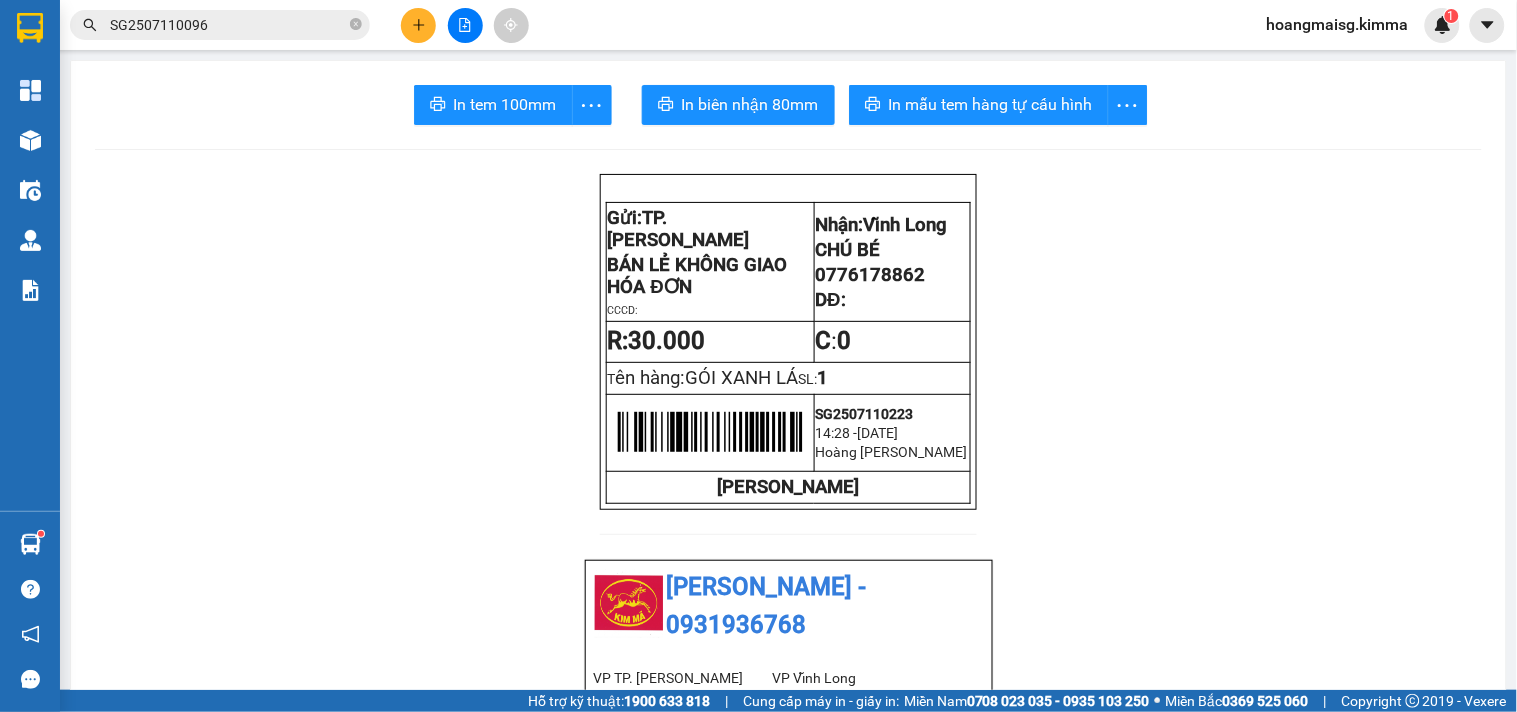 click on "In tem 100mm
In biên nhận 80mm  In mẫu tem hàng tự cấu hình
Gửi:  TP. Hồ Chí Minh
BÁN LẺ KHÔNG GIAO HÓA ĐƠN
CCCD:
Nhận:  Vĩnh Long
CHÚ BÉ
0776178862
DĐ:
R:  30.000
C :  0
T ên hàng:  GÓI XANH LÁ           SL:  1
SG2507110223
14:28 -  11-07-2025
Hoàng Mai Sài Gòn
KIM MÃ
KIM MÃ - 0931936768 VP TP. Hồ Chí Minh   296A Trần Phú ,P8 , Quận 5   0931936768 VP Vĩnh Long   107/1 , Đường 2/9 P1, TP Vĩnh Long   02703828818 Biên nhận Hàng Hoá Mã đơn:   SG2507110223 In ngày:  11/07/2025   14:28 Gửi :   BÁN LẺ KHÔNG GIAO HÓA ĐƠN   VP TP. Hồ Chí Minh Nhận :   CHÚ BÉ - 0776178862 VP Vĩnh Long Ghi chú:  TÍN   Tên (giá trị hàng) SL Cước món hàng Bất kỳ - GÓI XANH LÁ   (0) 1 30.000 Tổng cộng 1 30.000 Loading... Thu rồi : 30.000 VND Tổng phải thu : 0 VND Khách hàng Quy định nhận/gửi hàng : Gửi:" at bounding box center [788, 1081] 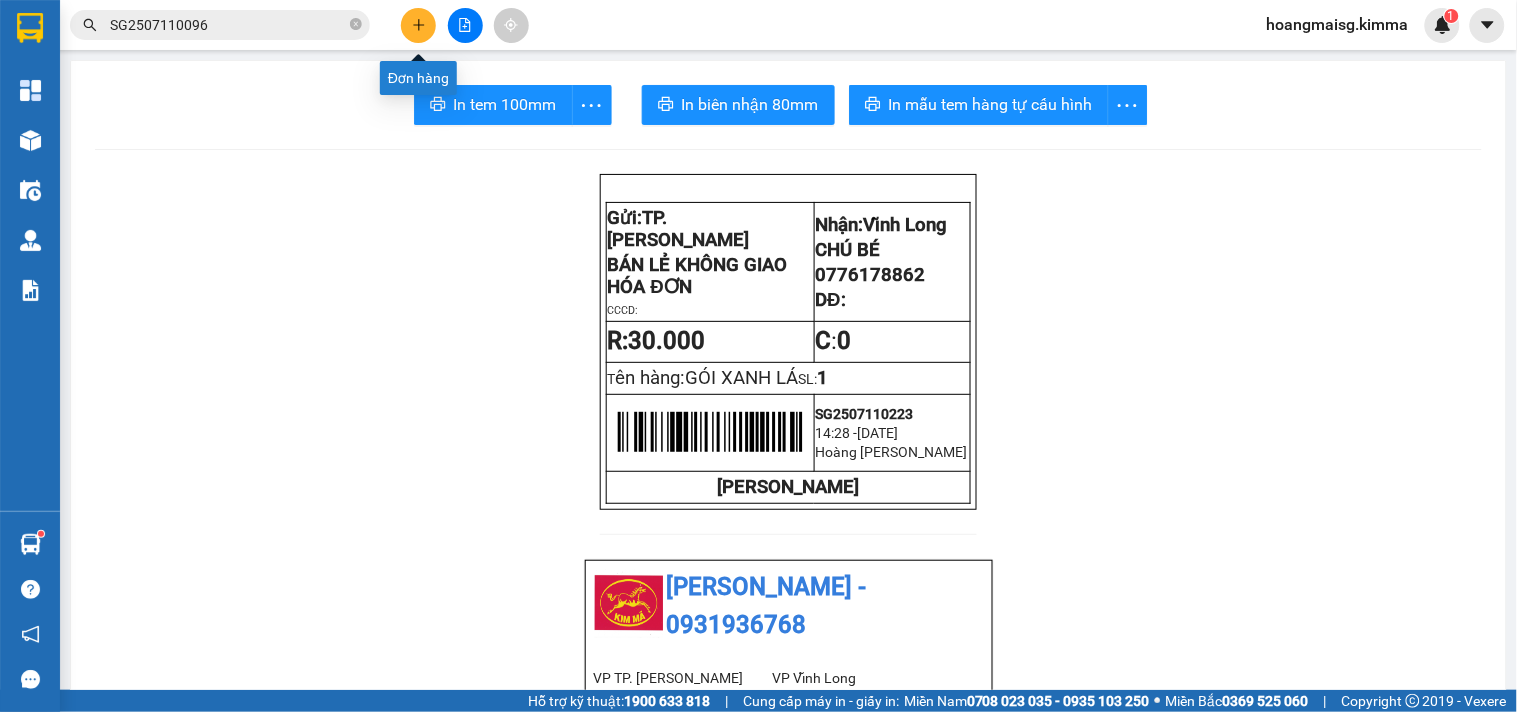 click 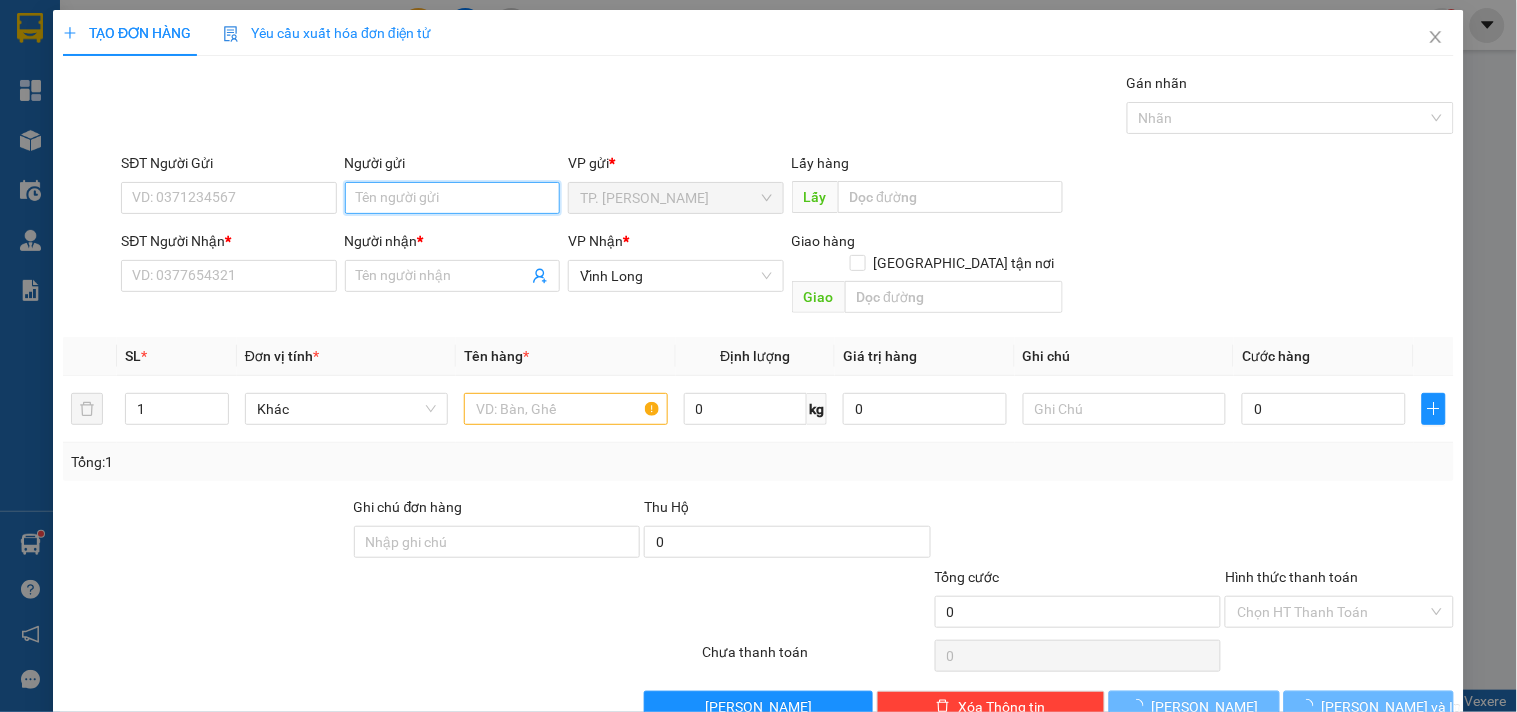 click on "Người gửi" at bounding box center [452, 198] 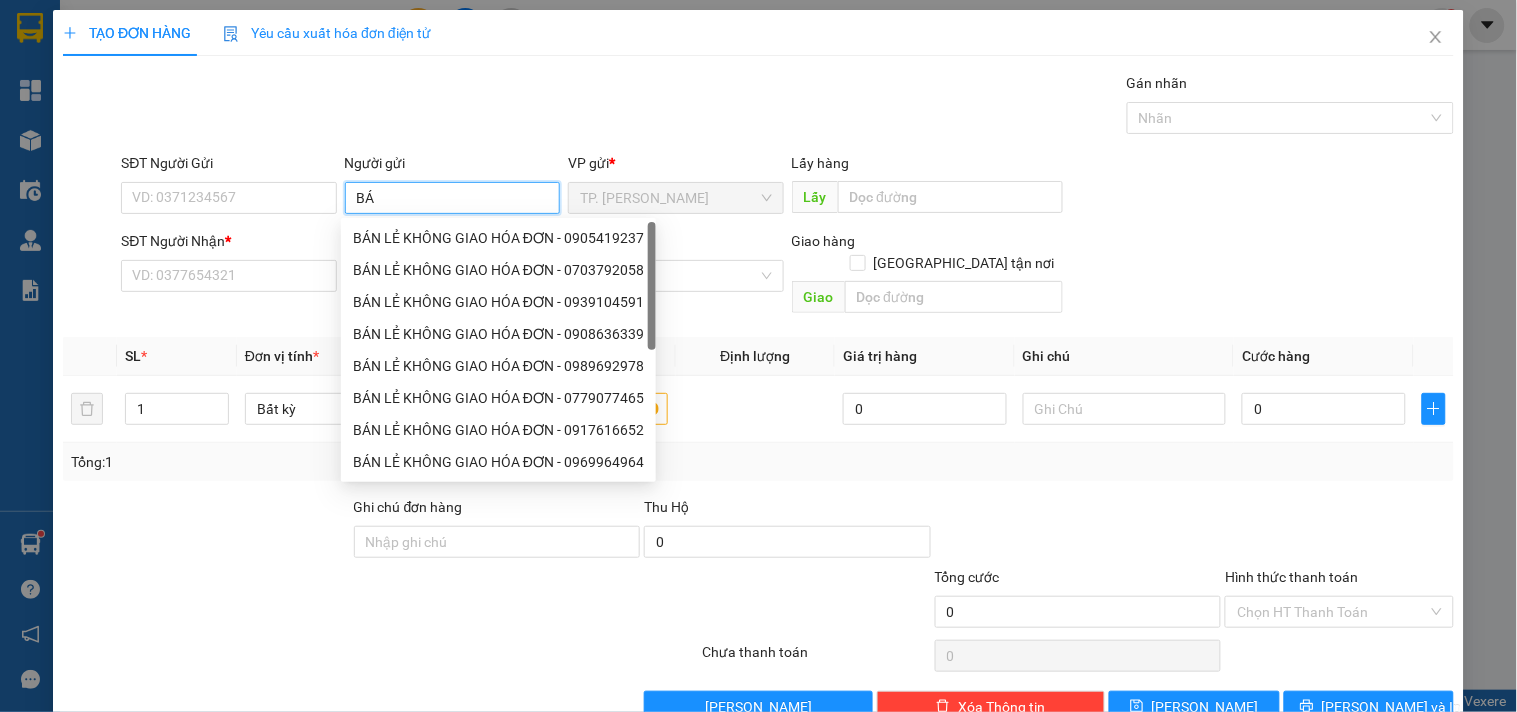 type on "BÁN" 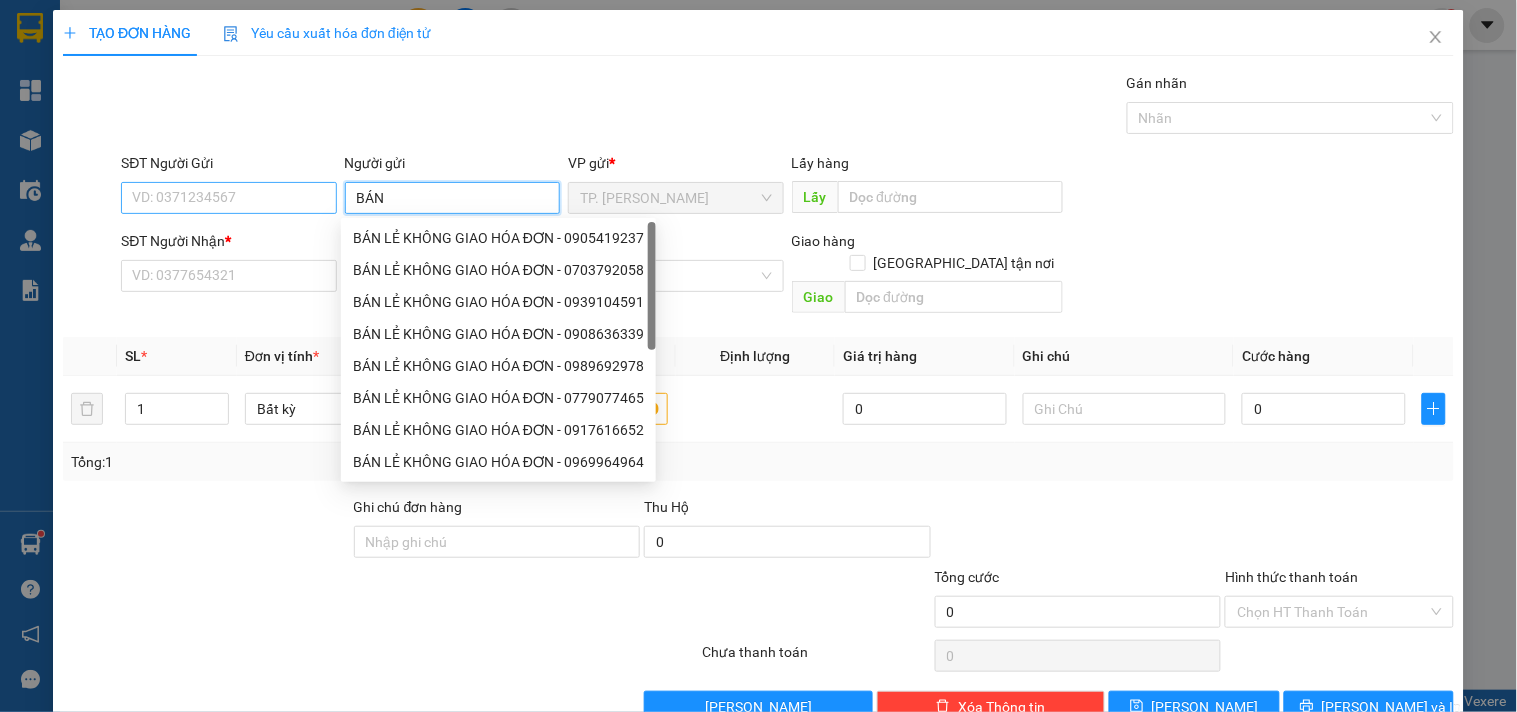 drag, startPoint x: 426, startPoint y: 232, endPoint x: 290, endPoint y: 204, distance: 138.85243 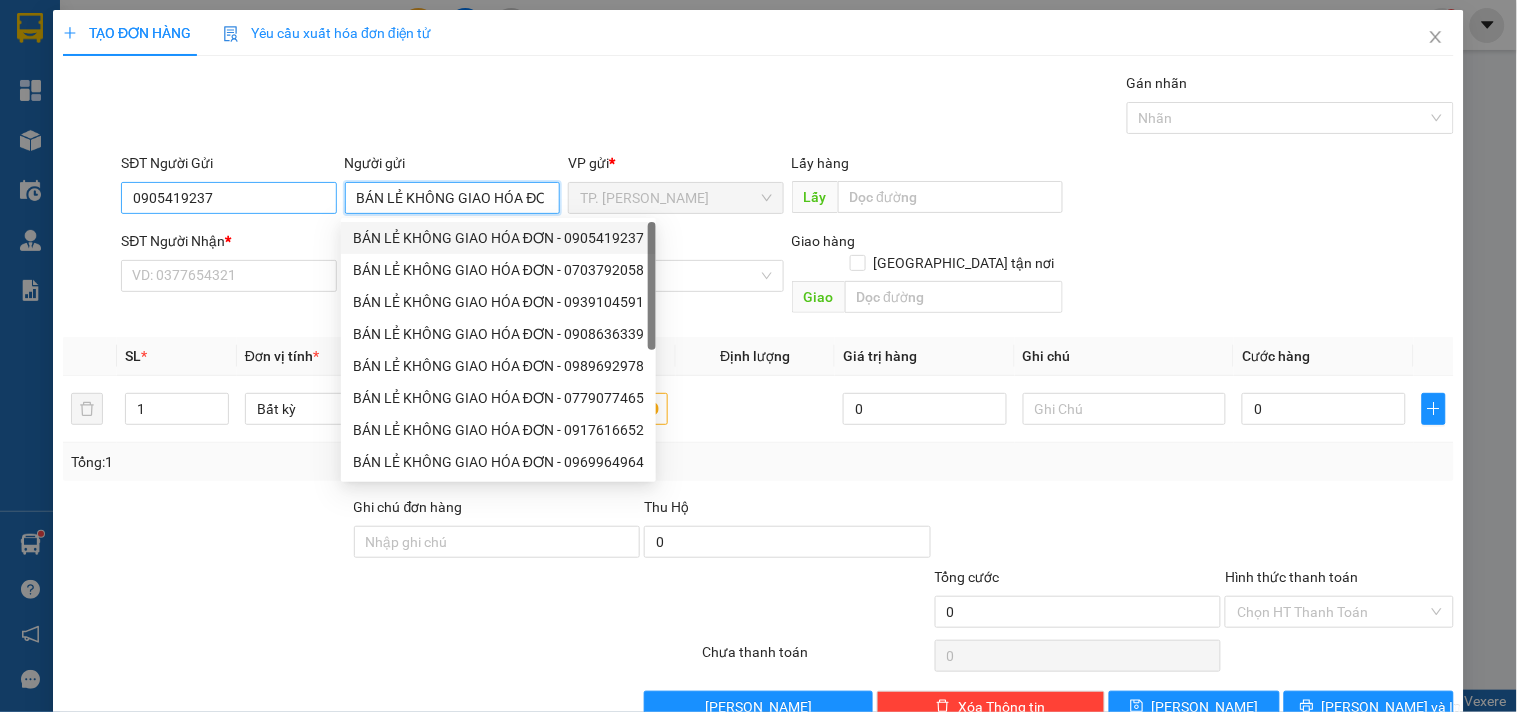 type on "BÁN LẺ KHÔNG GIAO HÓA ĐƠN" 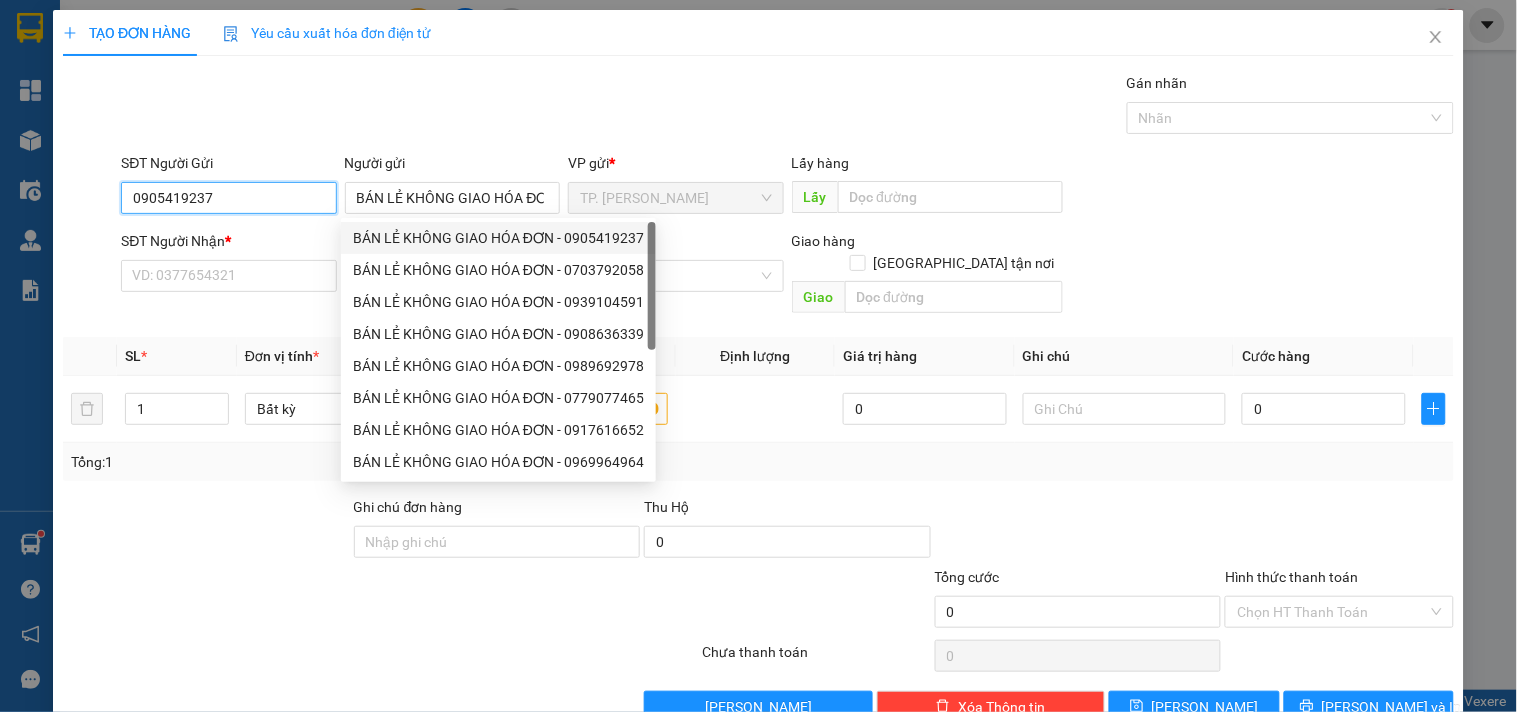 click on "0905419237" at bounding box center [228, 198] 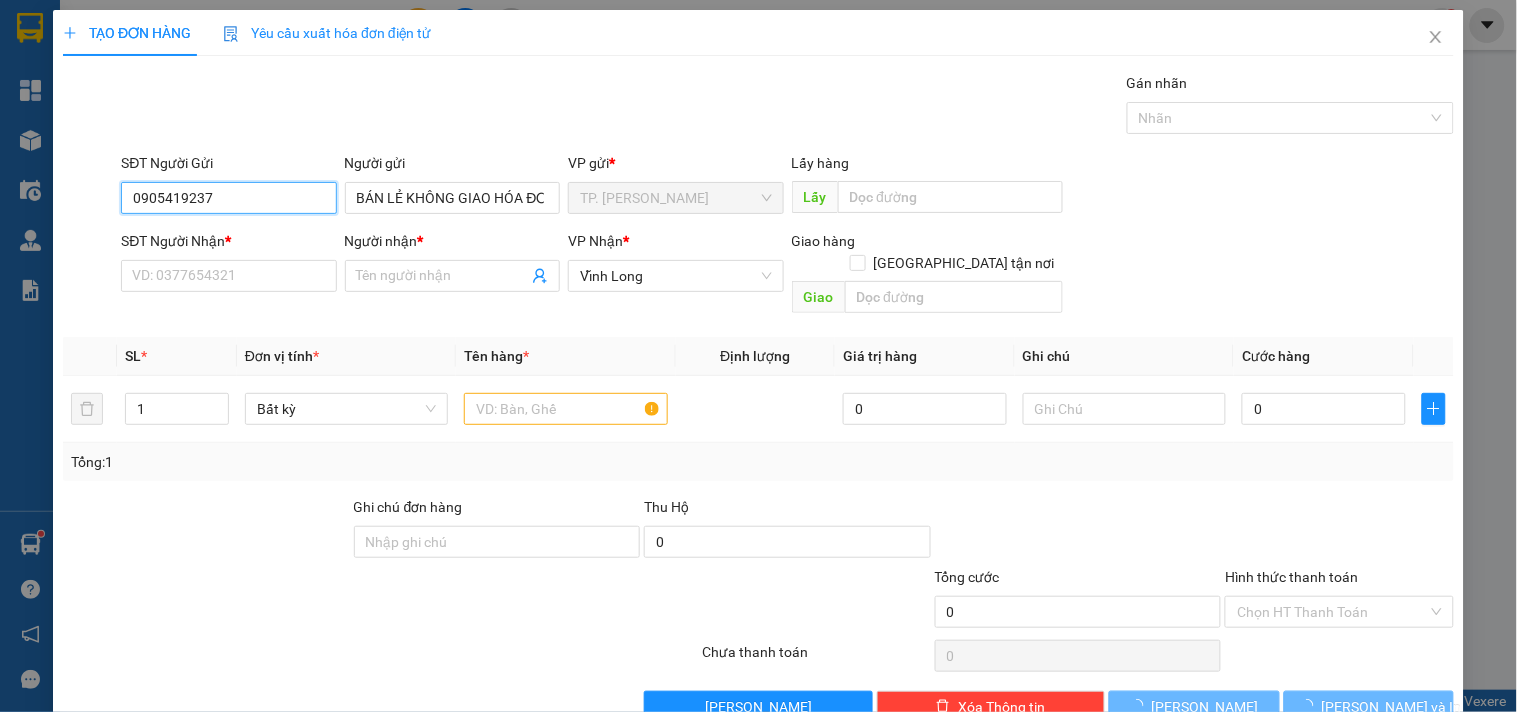 click on "0905419237" at bounding box center [228, 198] 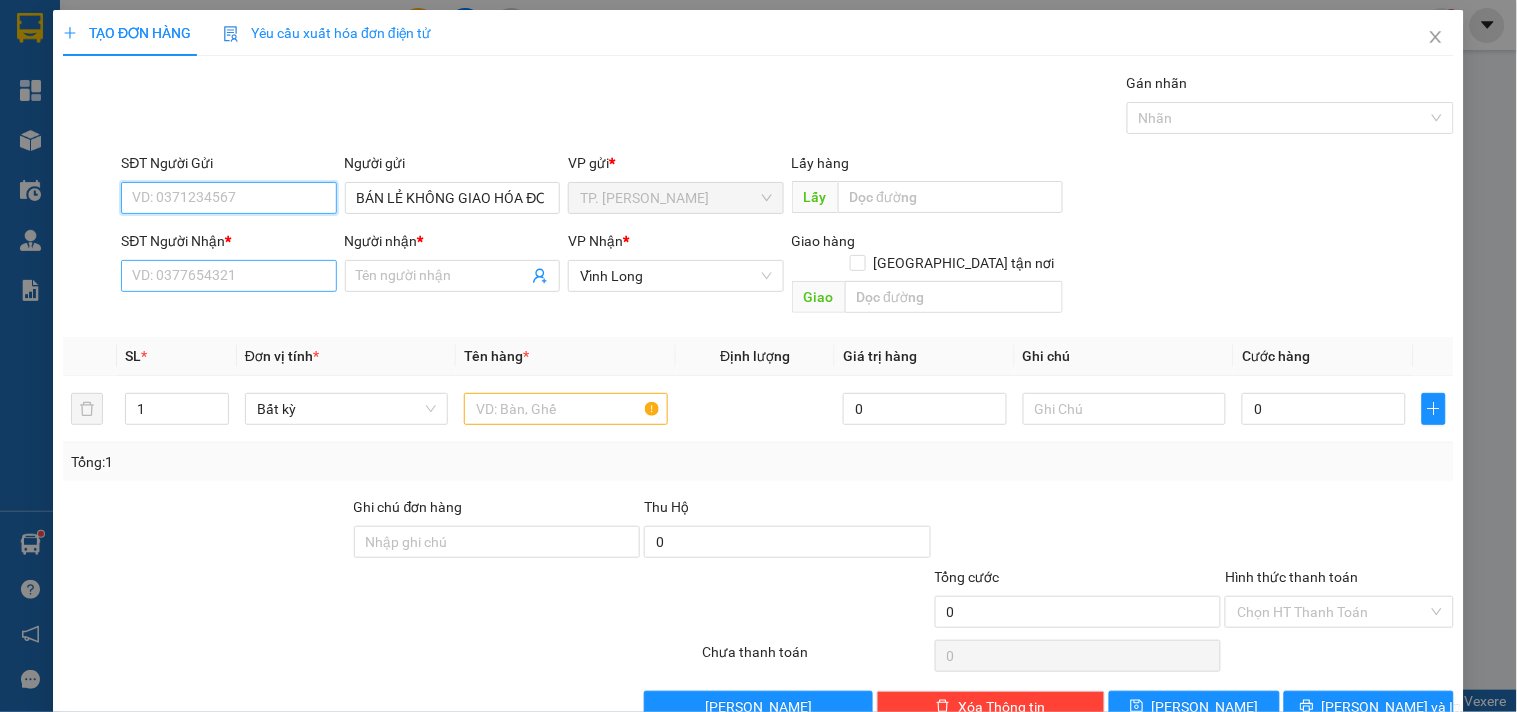 type 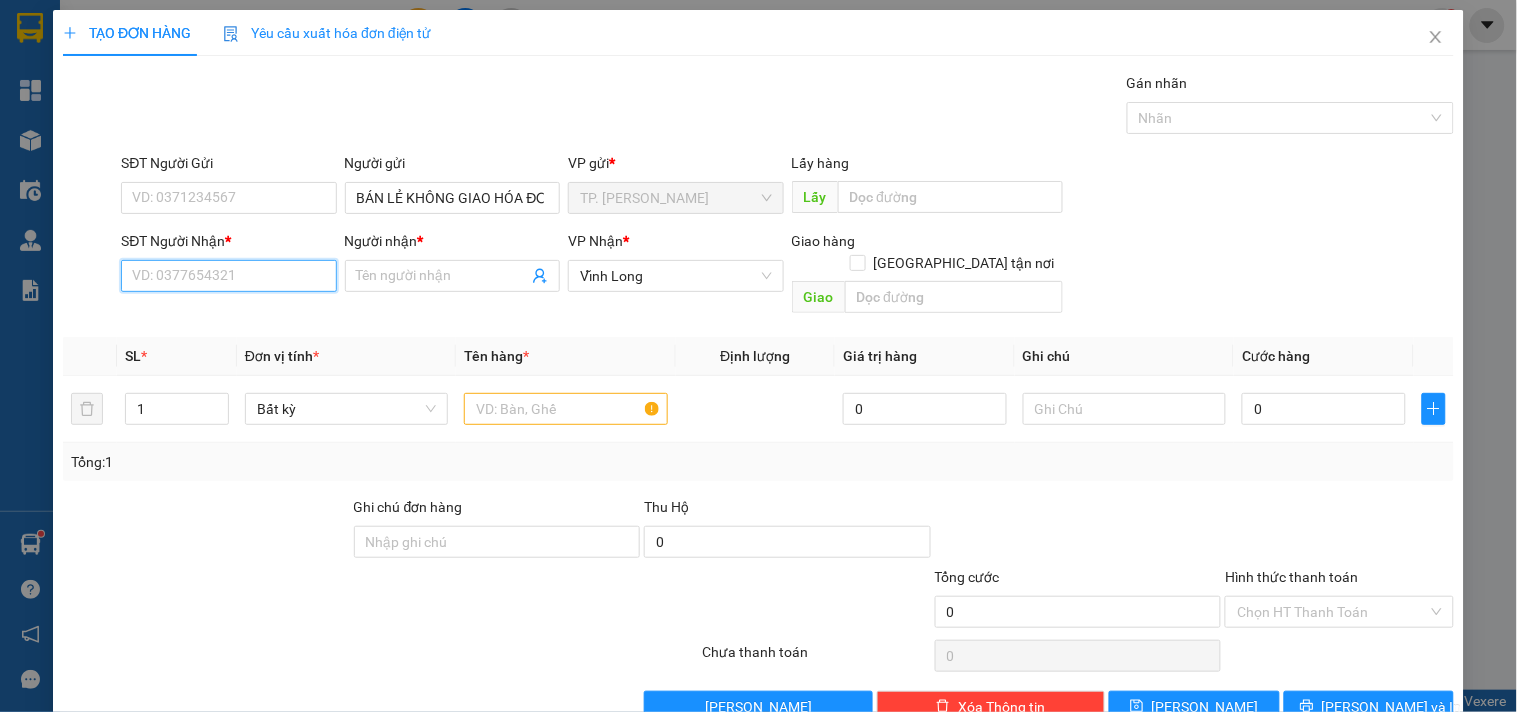 click on "SĐT Người Nhận  *" at bounding box center [228, 276] 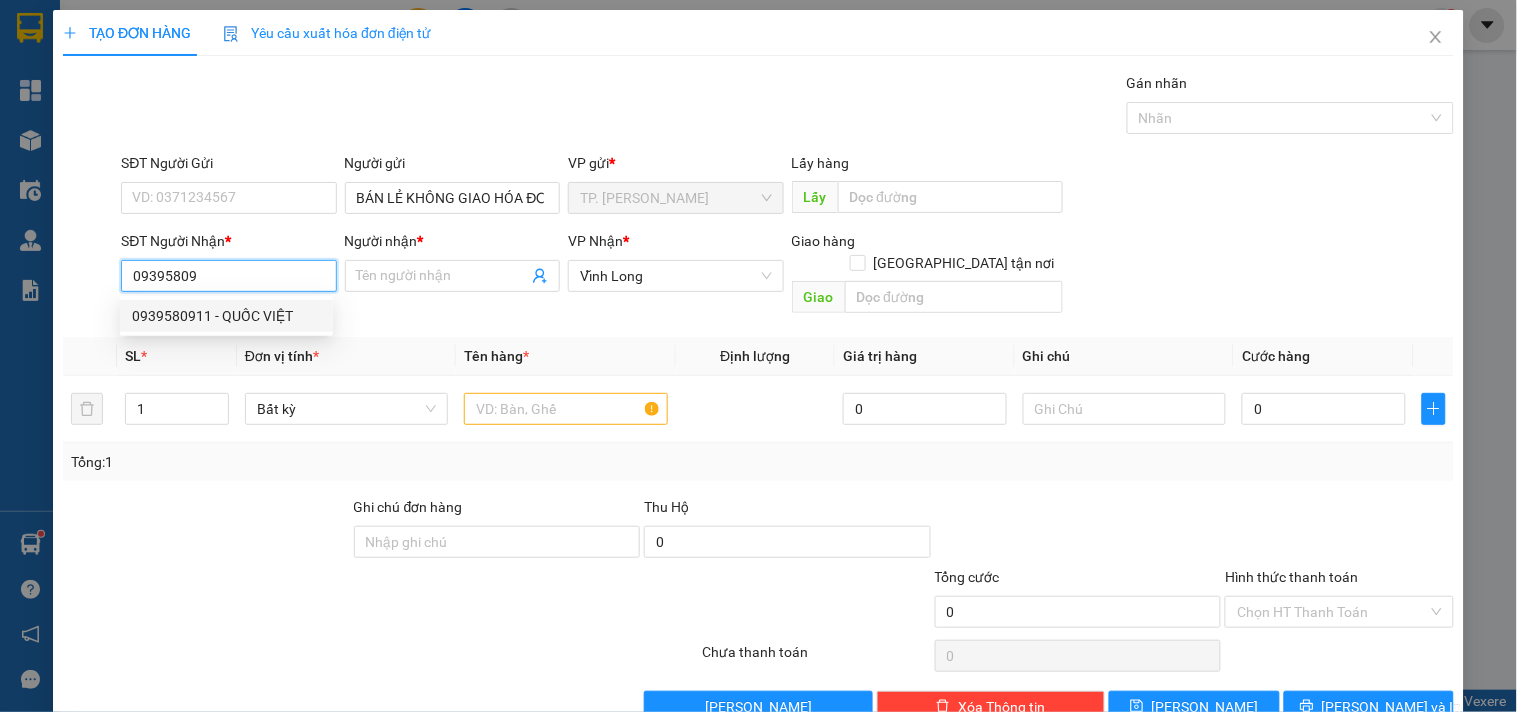 click on "0939580911 - QUỐC VIỆT" at bounding box center [226, 316] 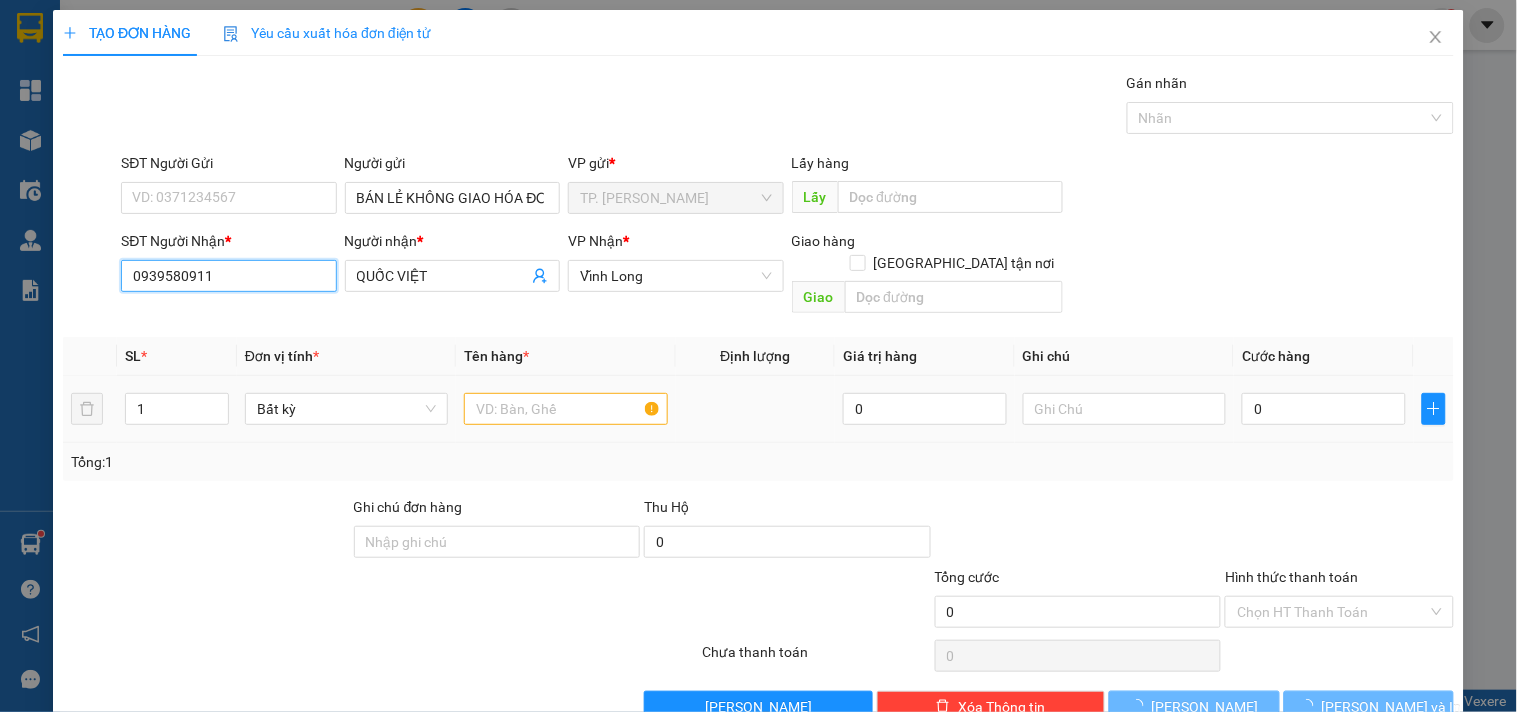 type on "0939580911" 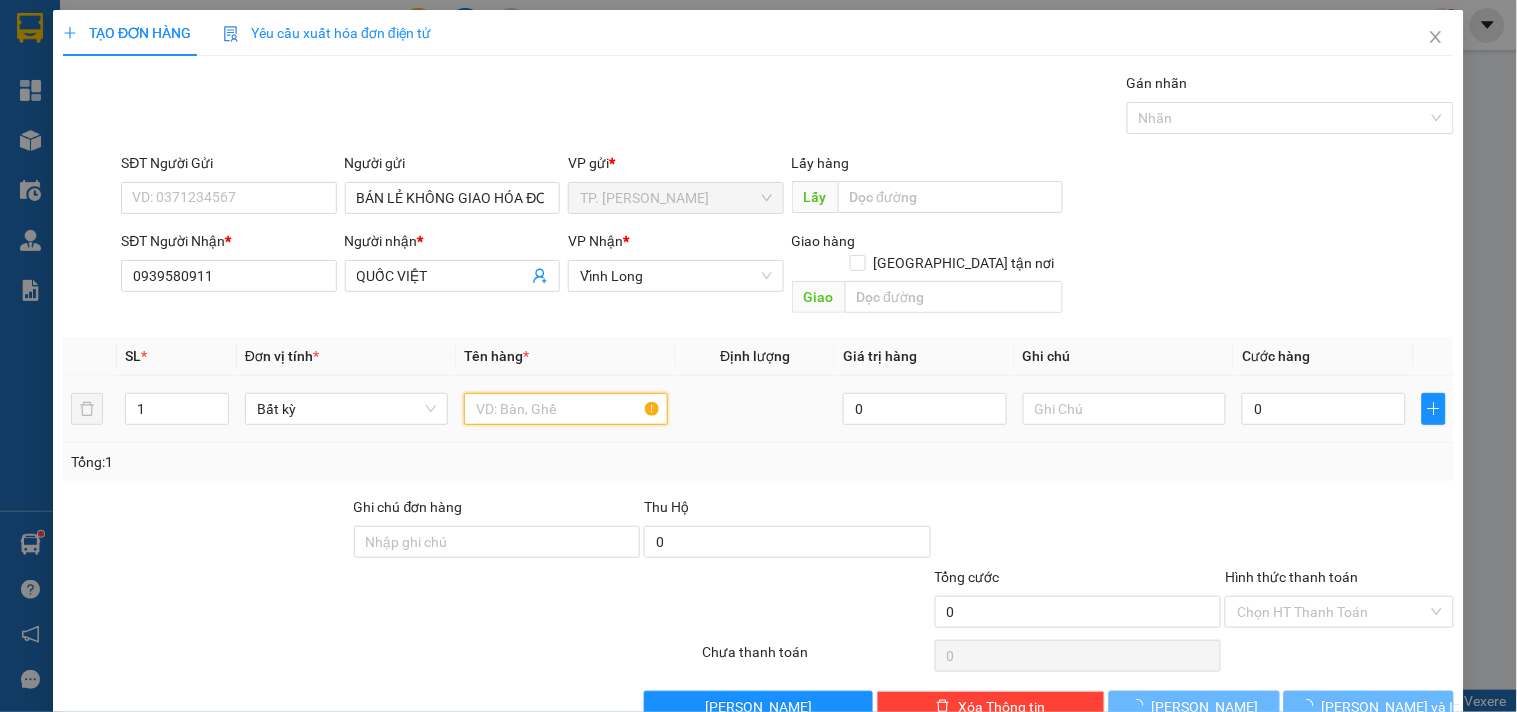 click at bounding box center (565, 409) 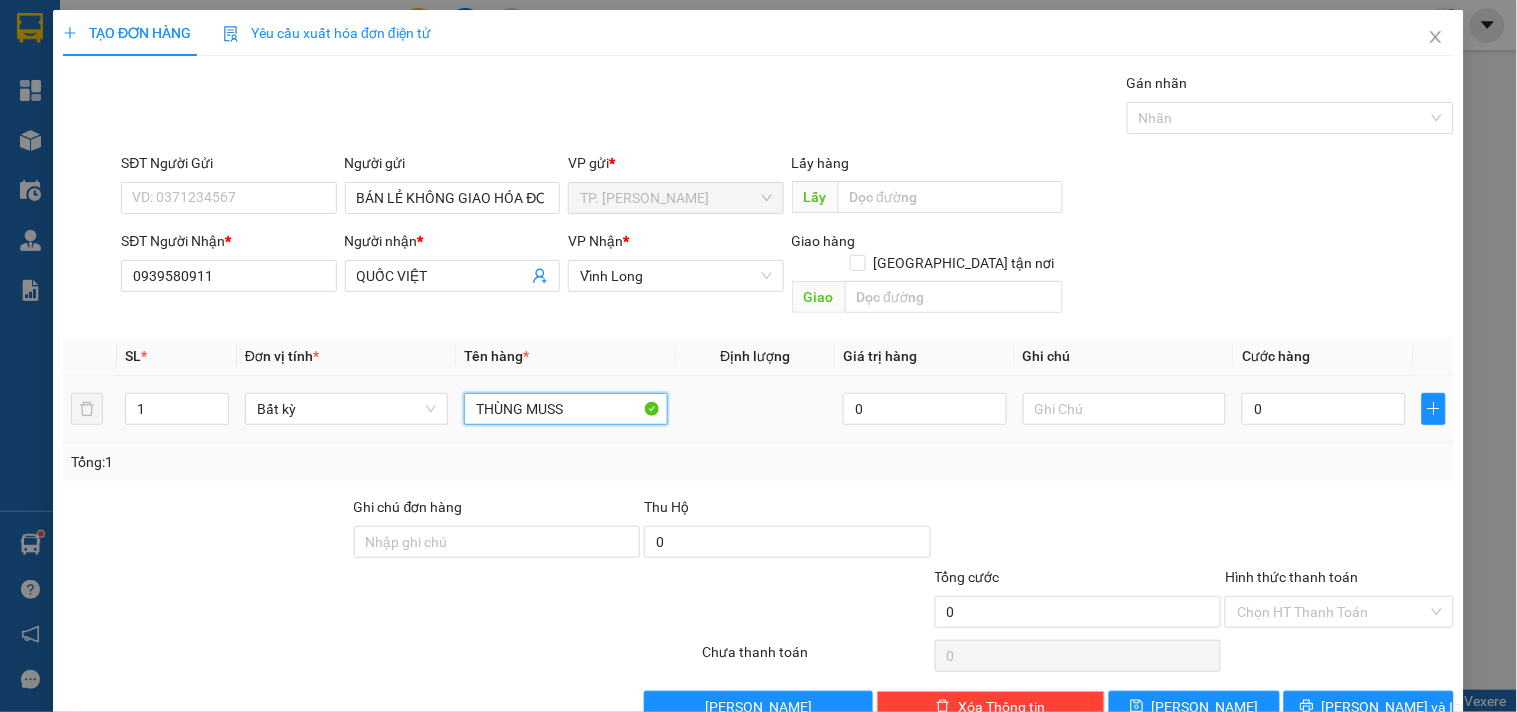type on "THÙNG MUSS" 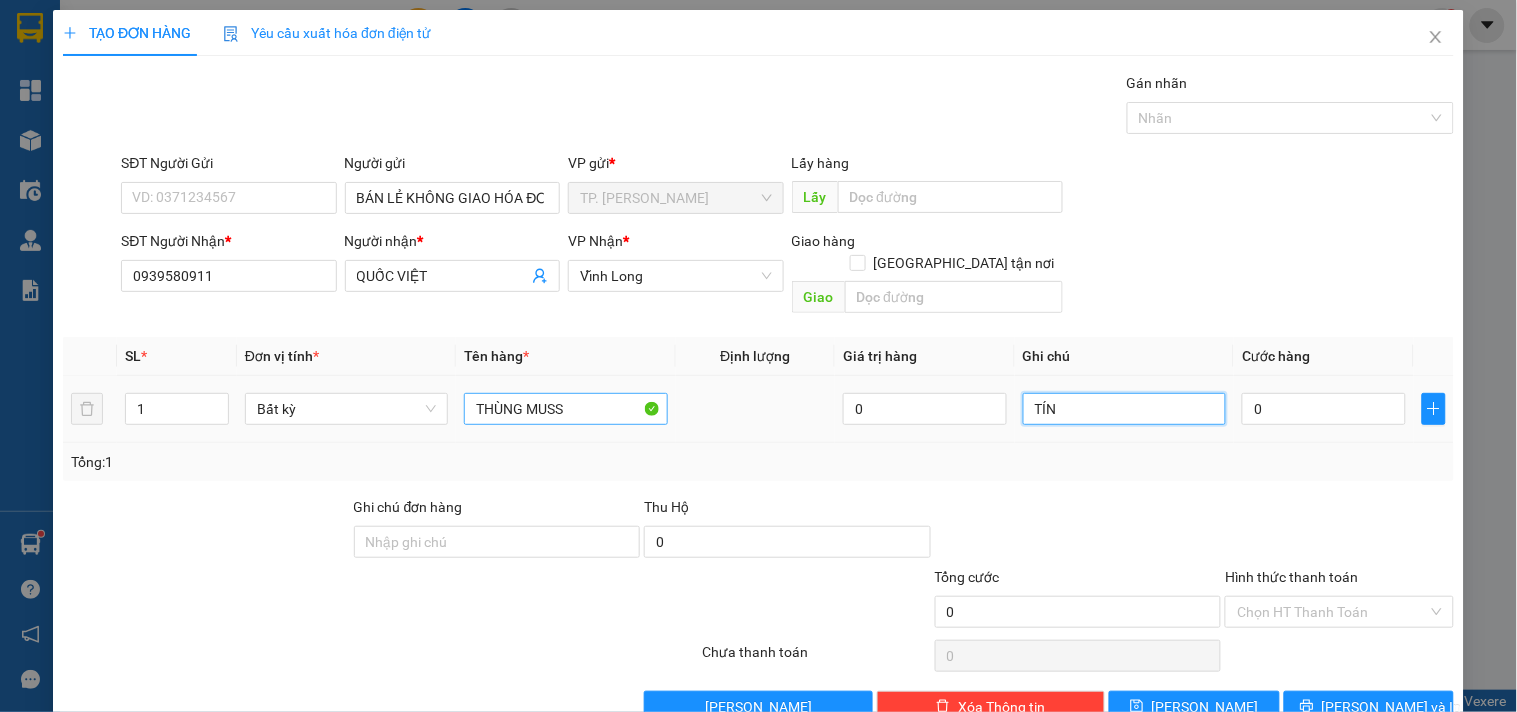 type on "TÍN" 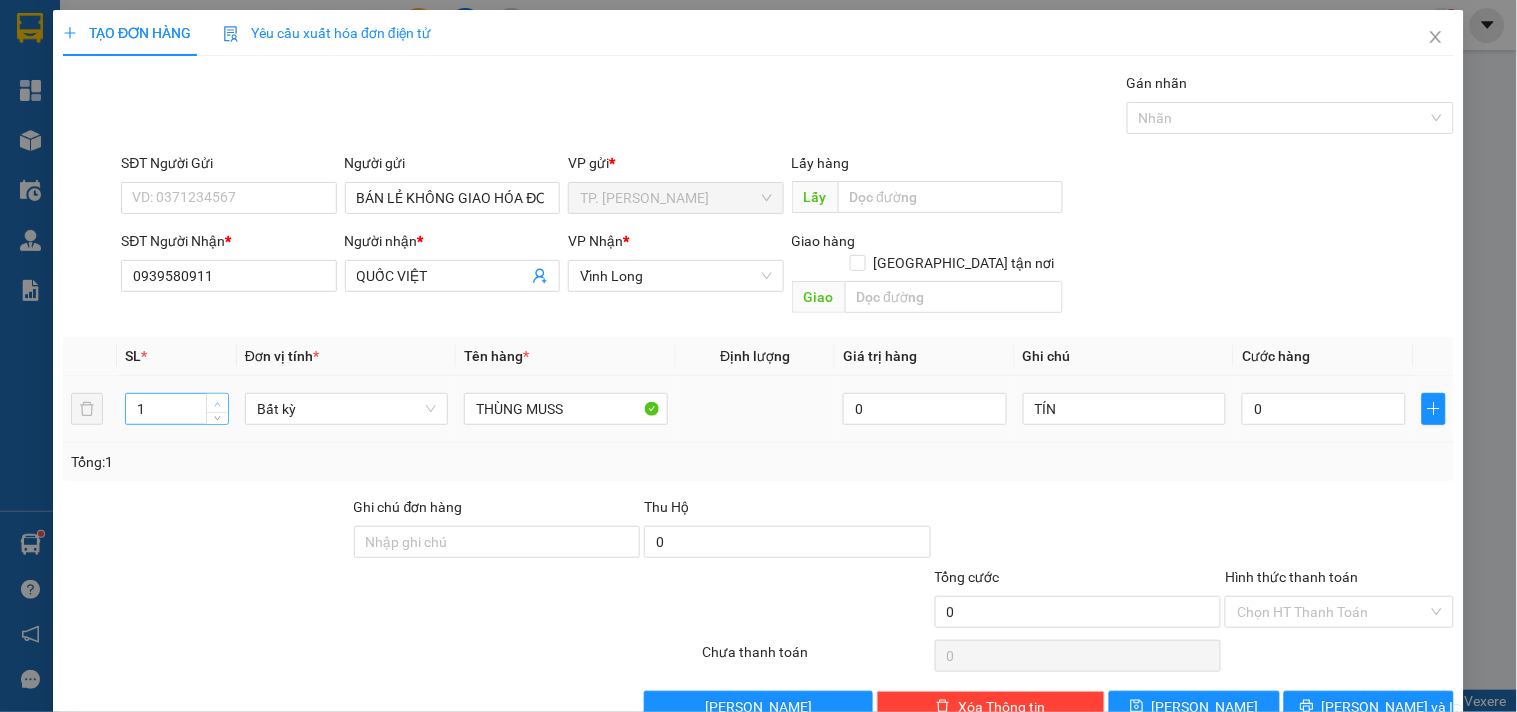 click 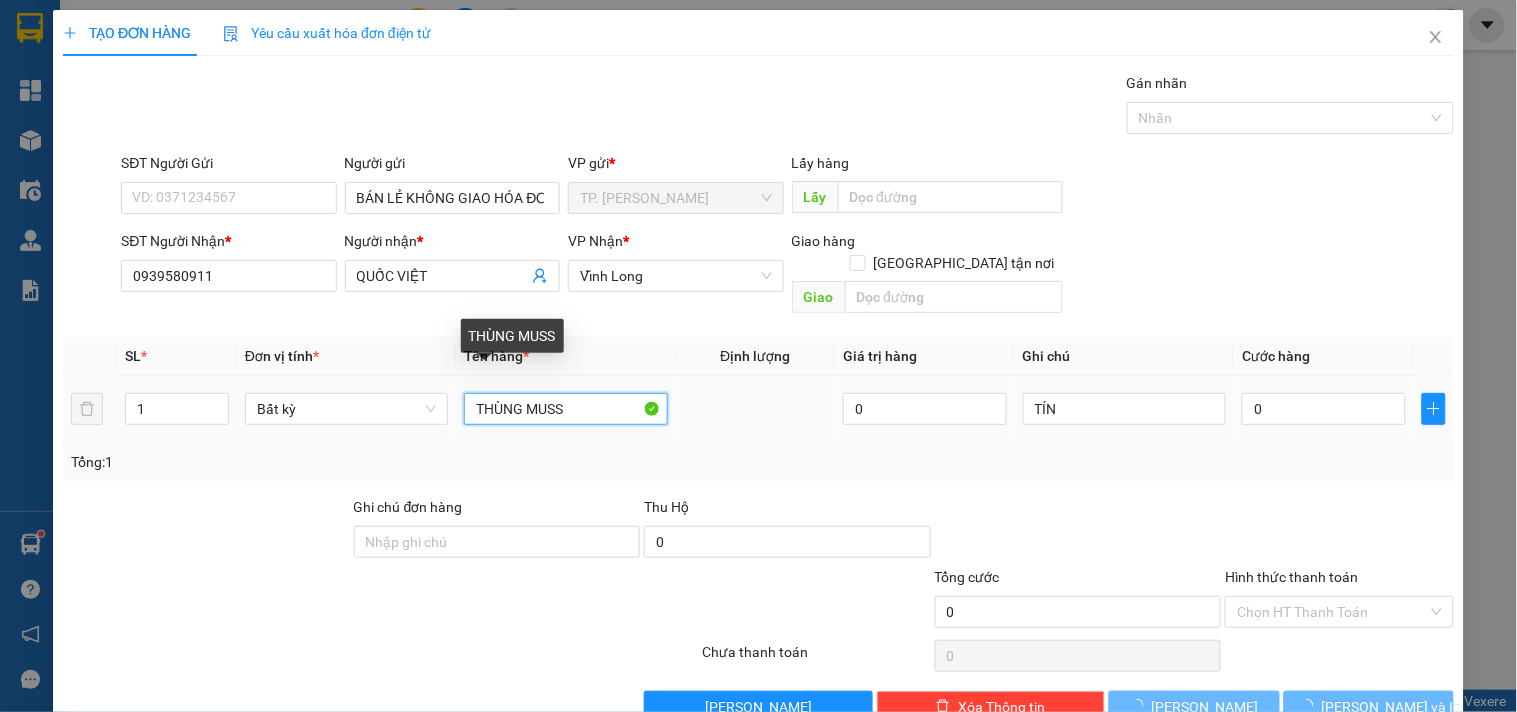 click on "THÙNG MUSS" at bounding box center [565, 409] 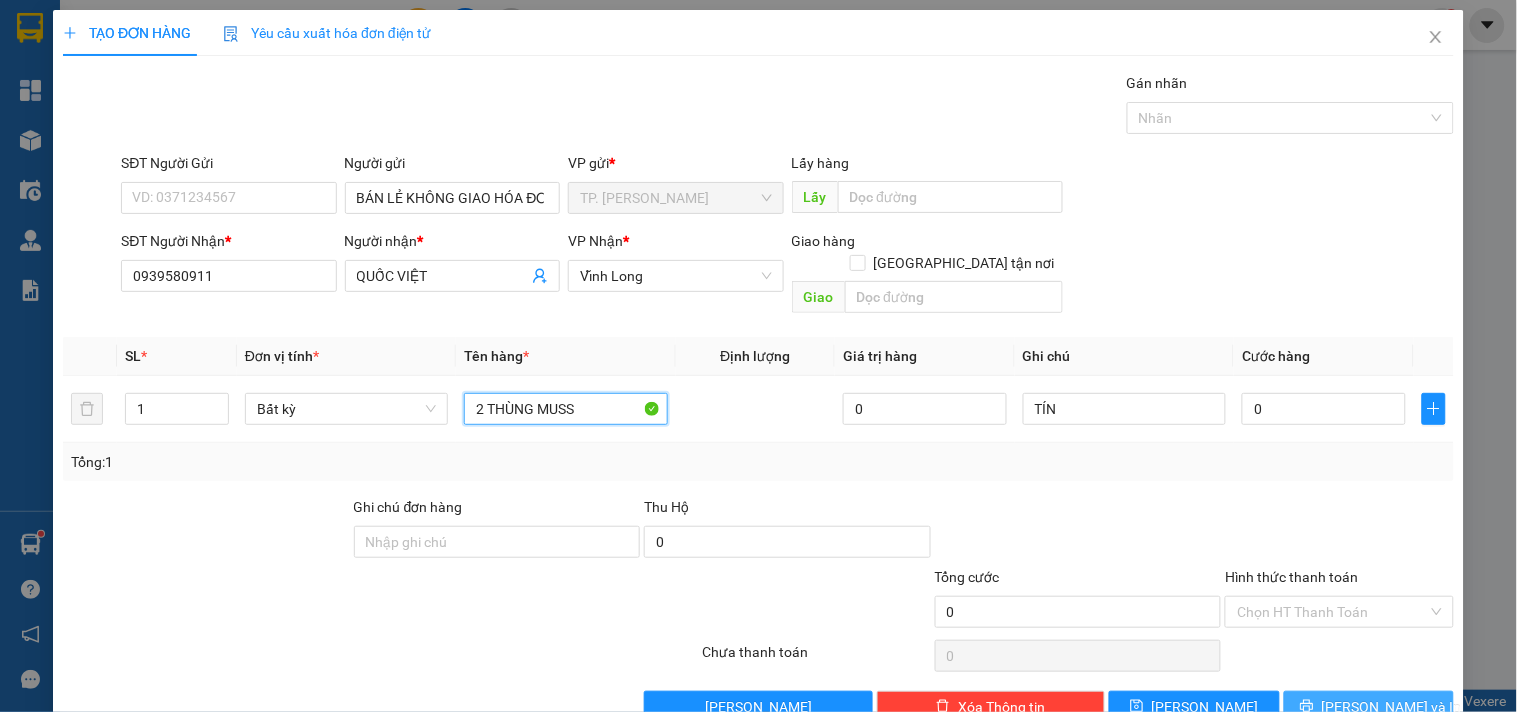 type on "2 THÙNG MUSS" 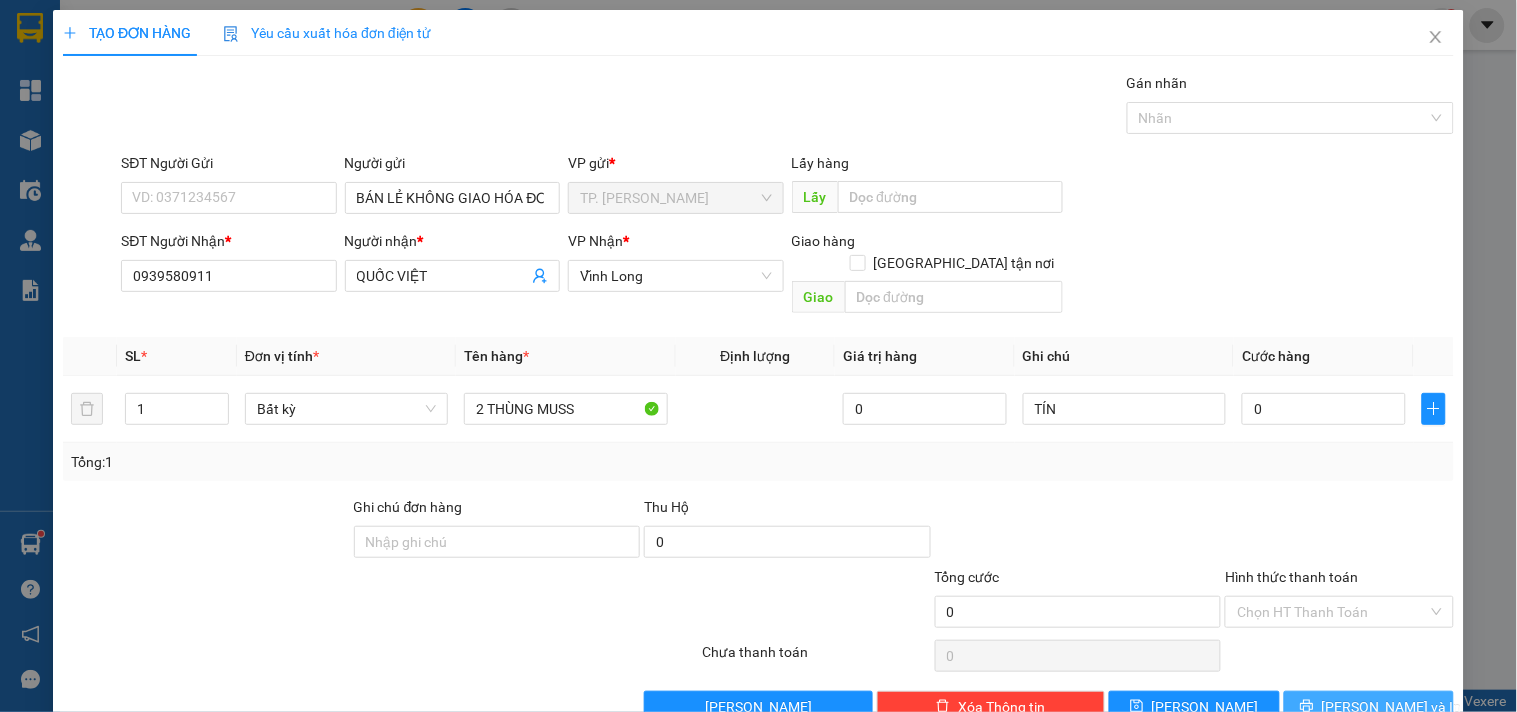 click on "[PERSON_NAME] và In" at bounding box center (1392, 707) 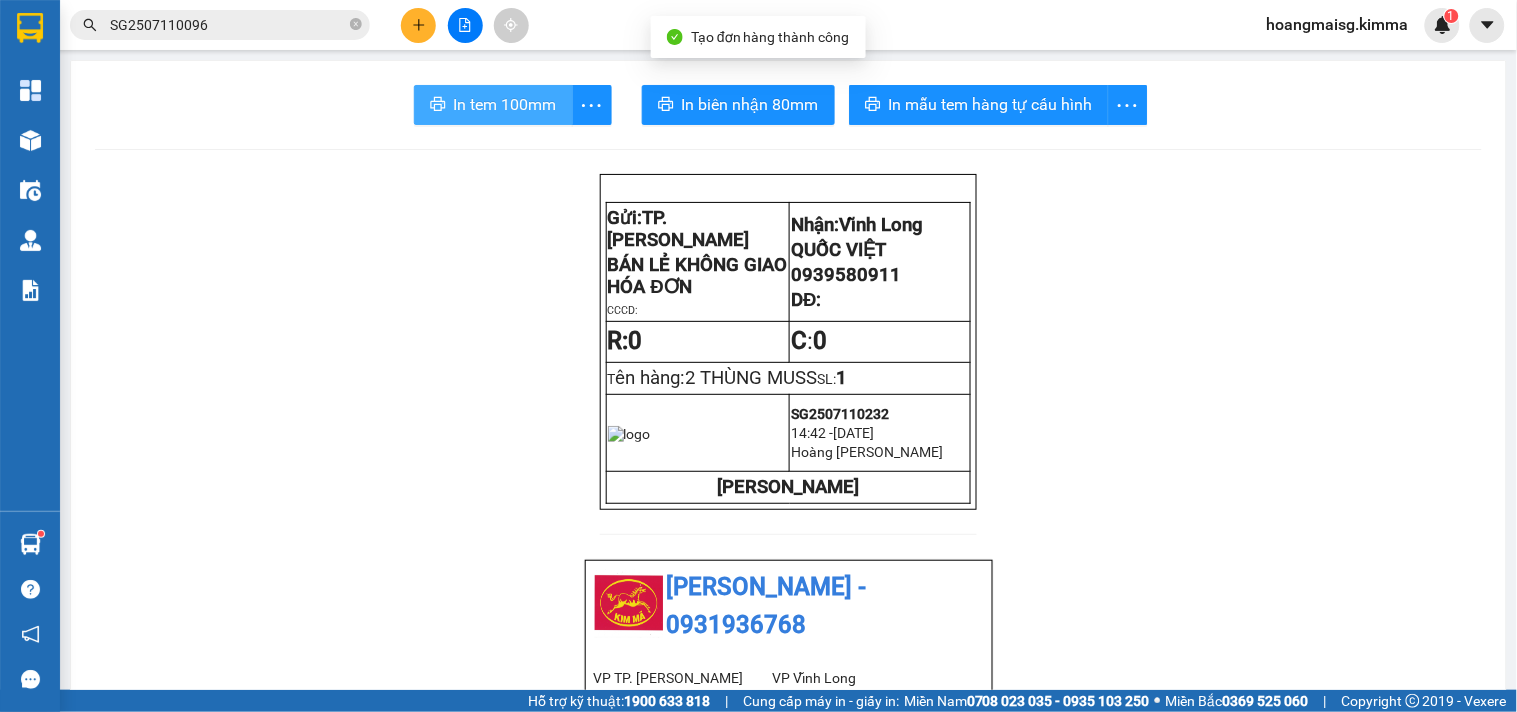 click on "In tem 100mm" at bounding box center (505, 104) 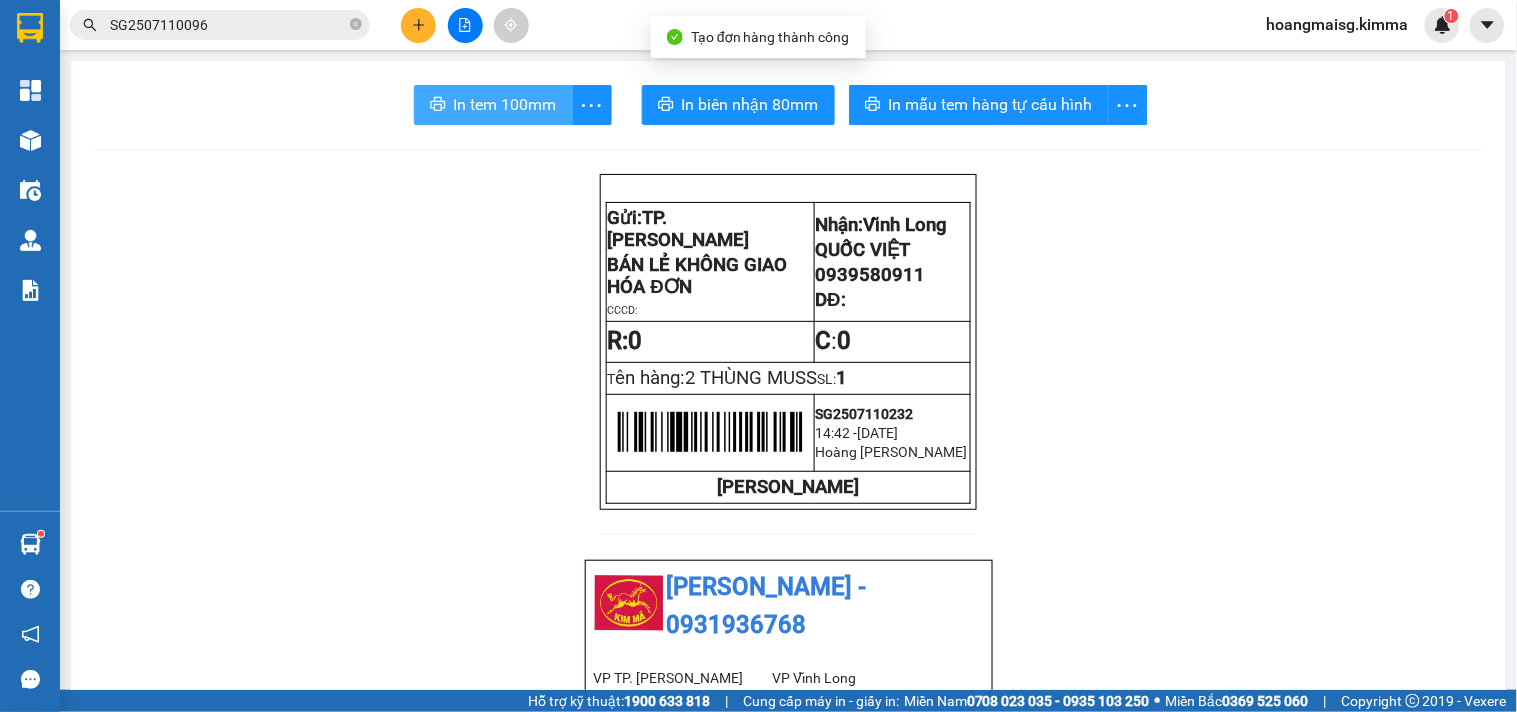 scroll, scrollTop: 0, scrollLeft: 0, axis: both 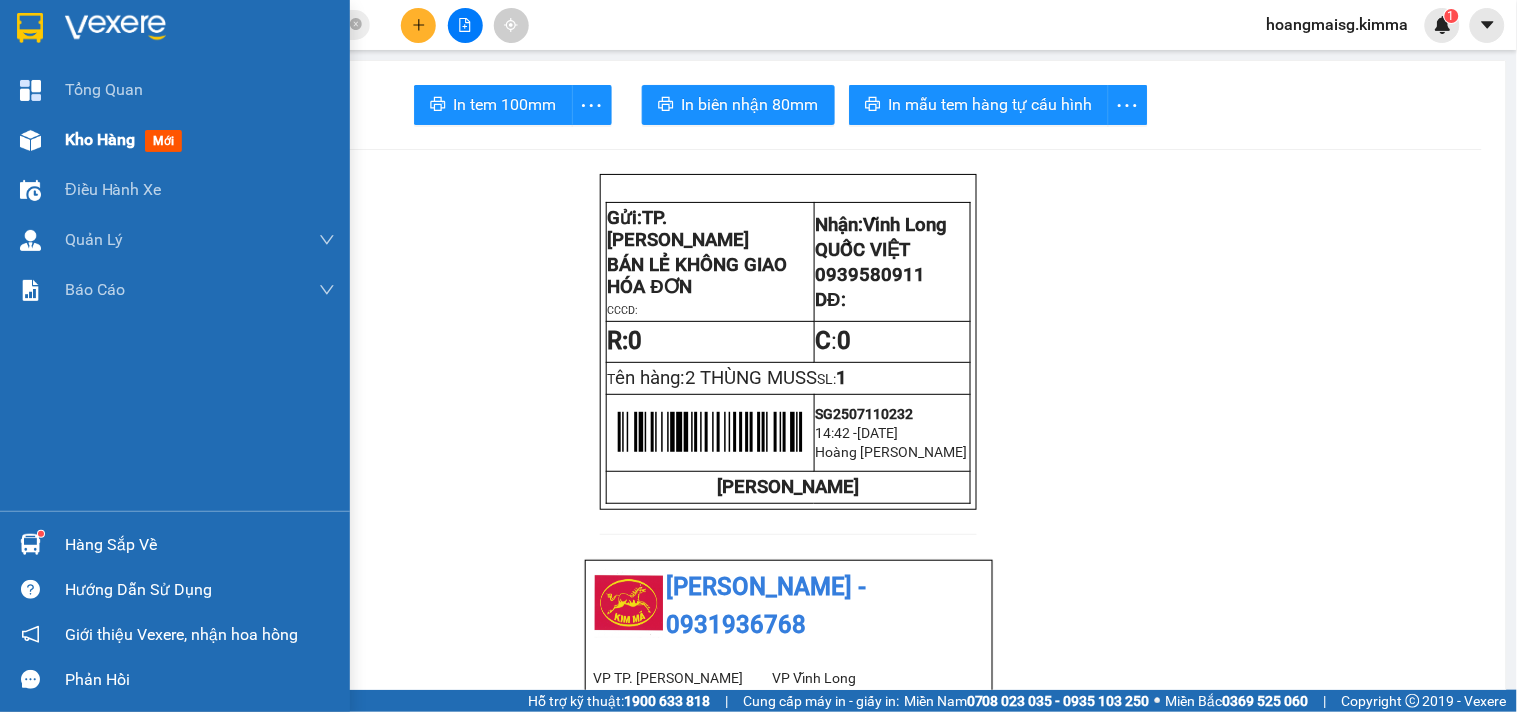 click on "Kho hàng mới" at bounding box center (175, 140) 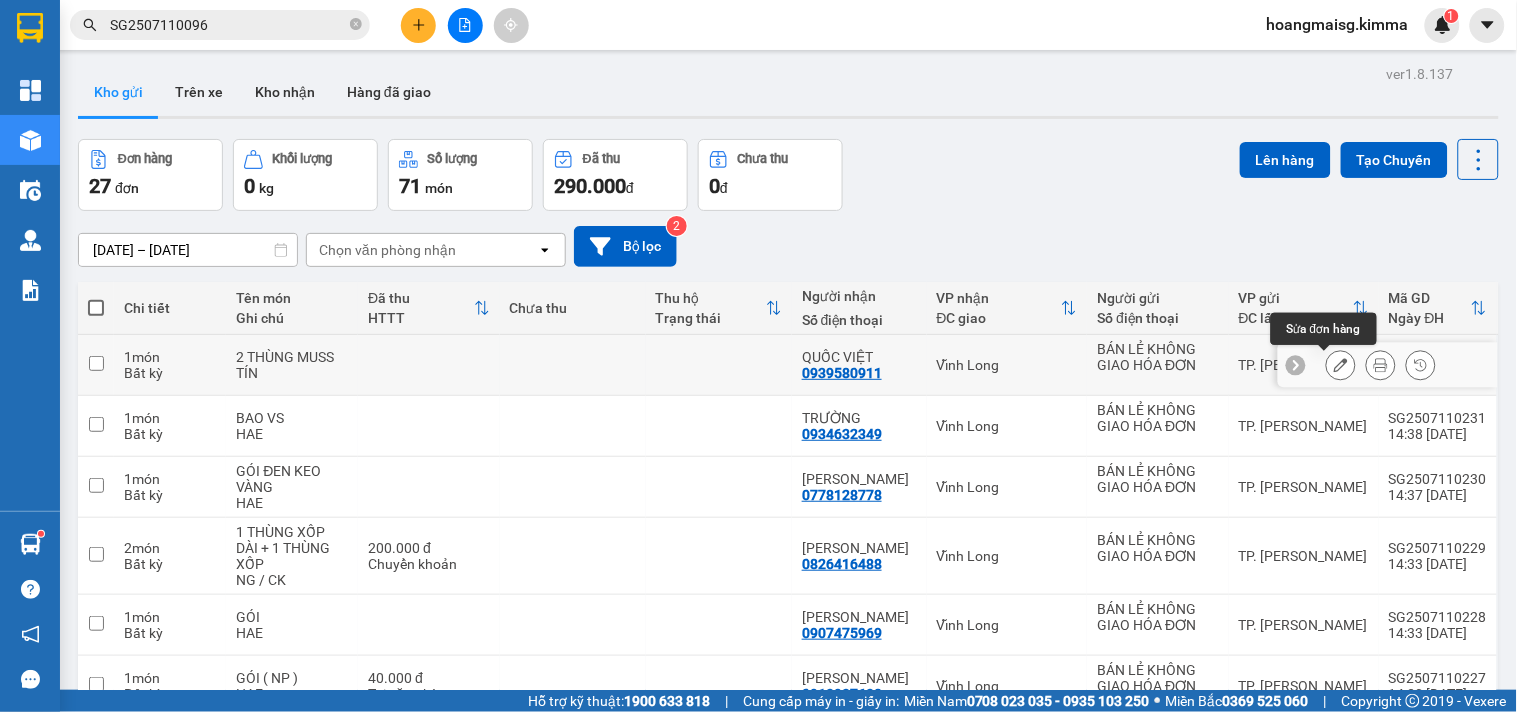 click at bounding box center (1341, 365) 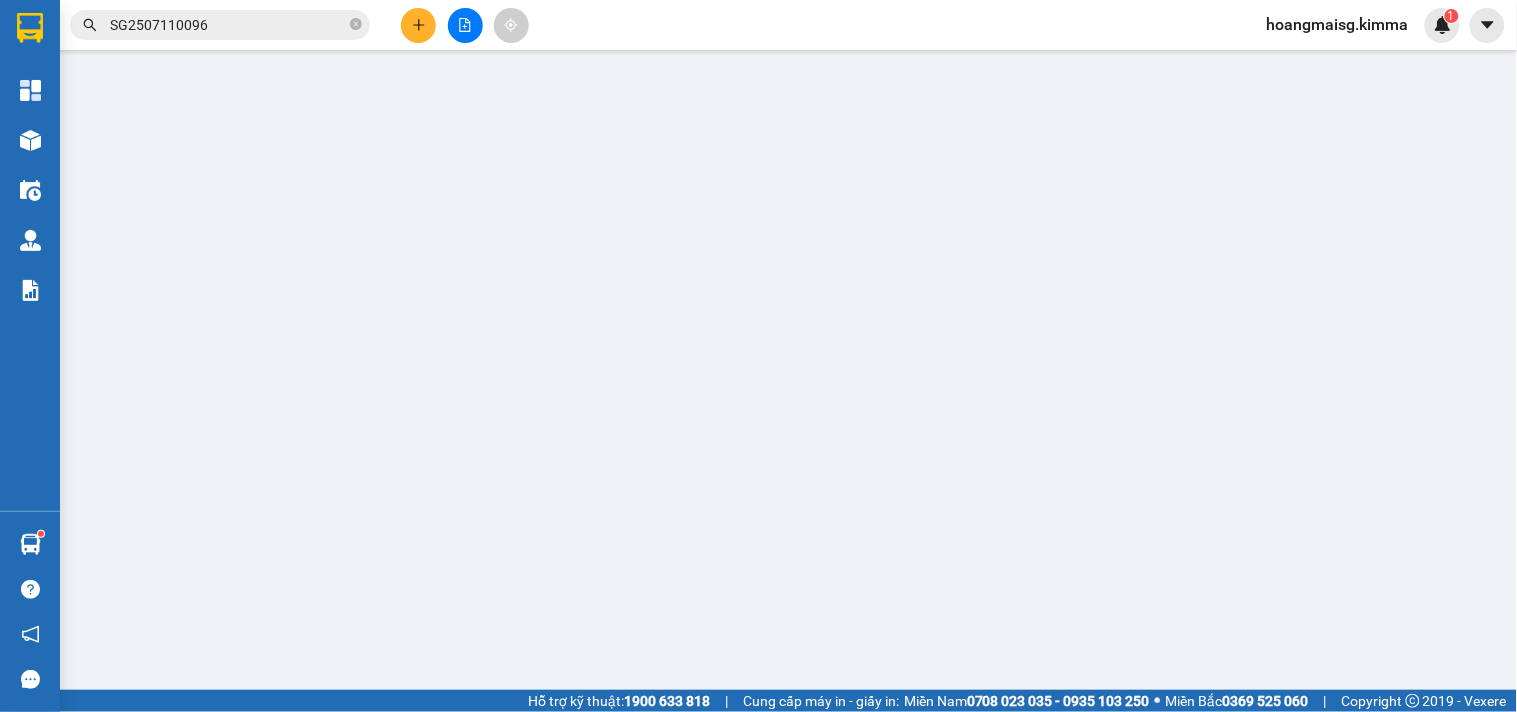 type on "BÁN LẺ KHÔNG GIAO HÓA ĐƠN" 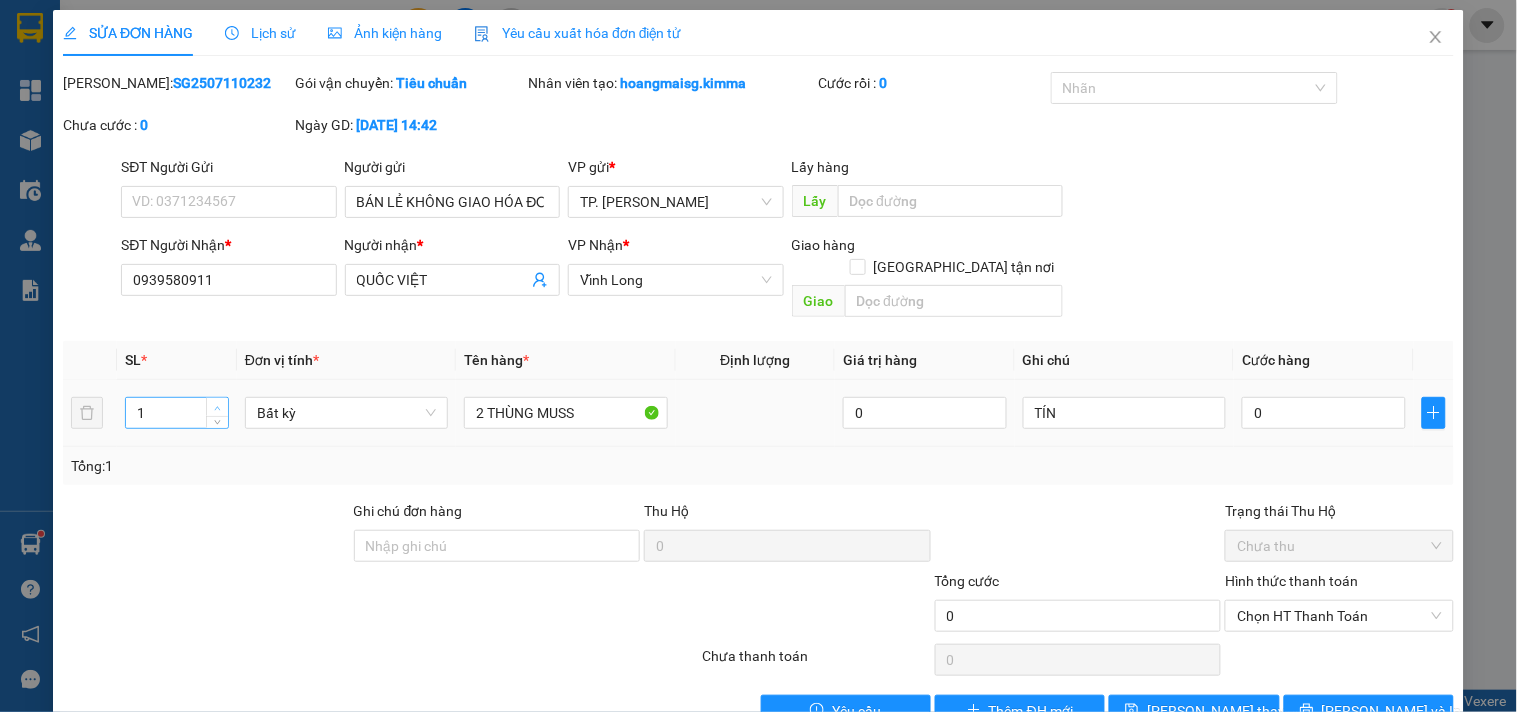 type on "2" 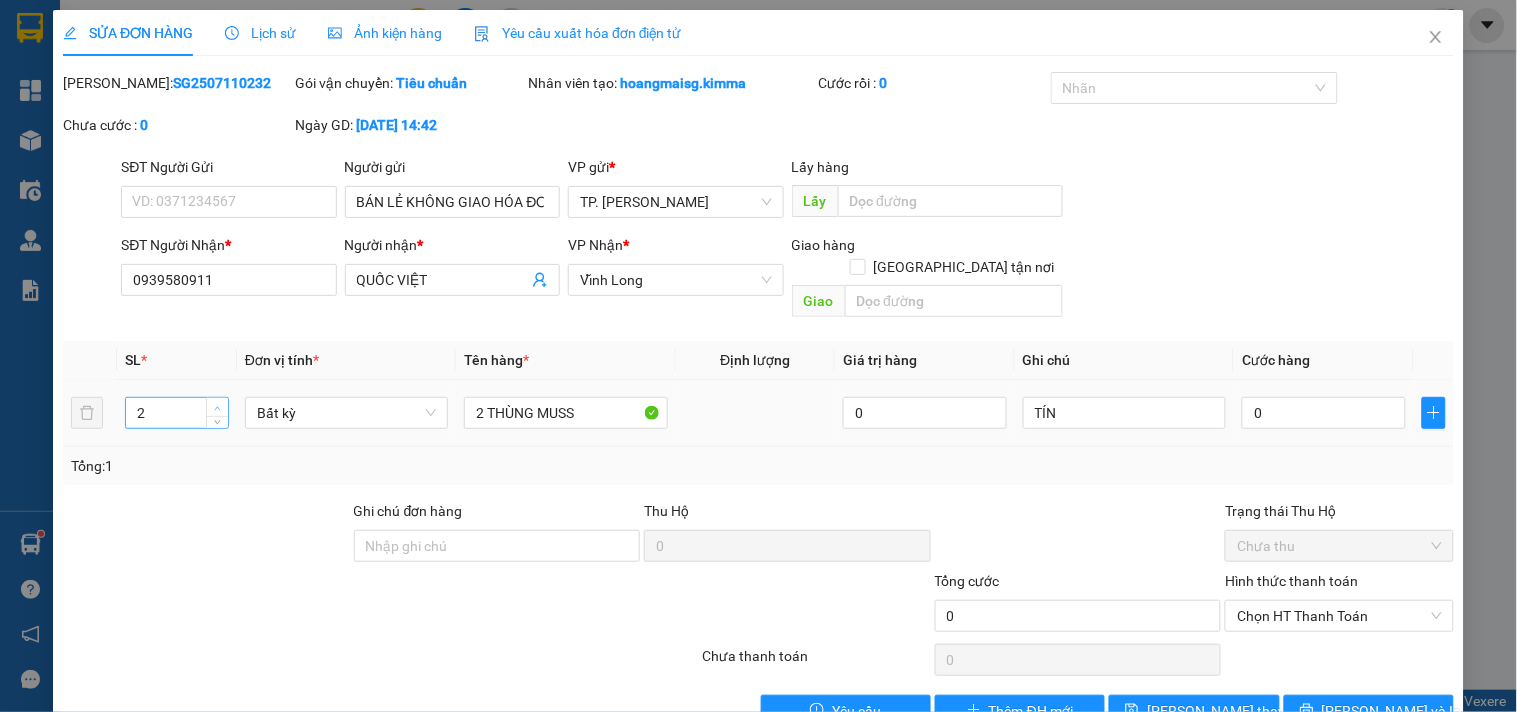 click 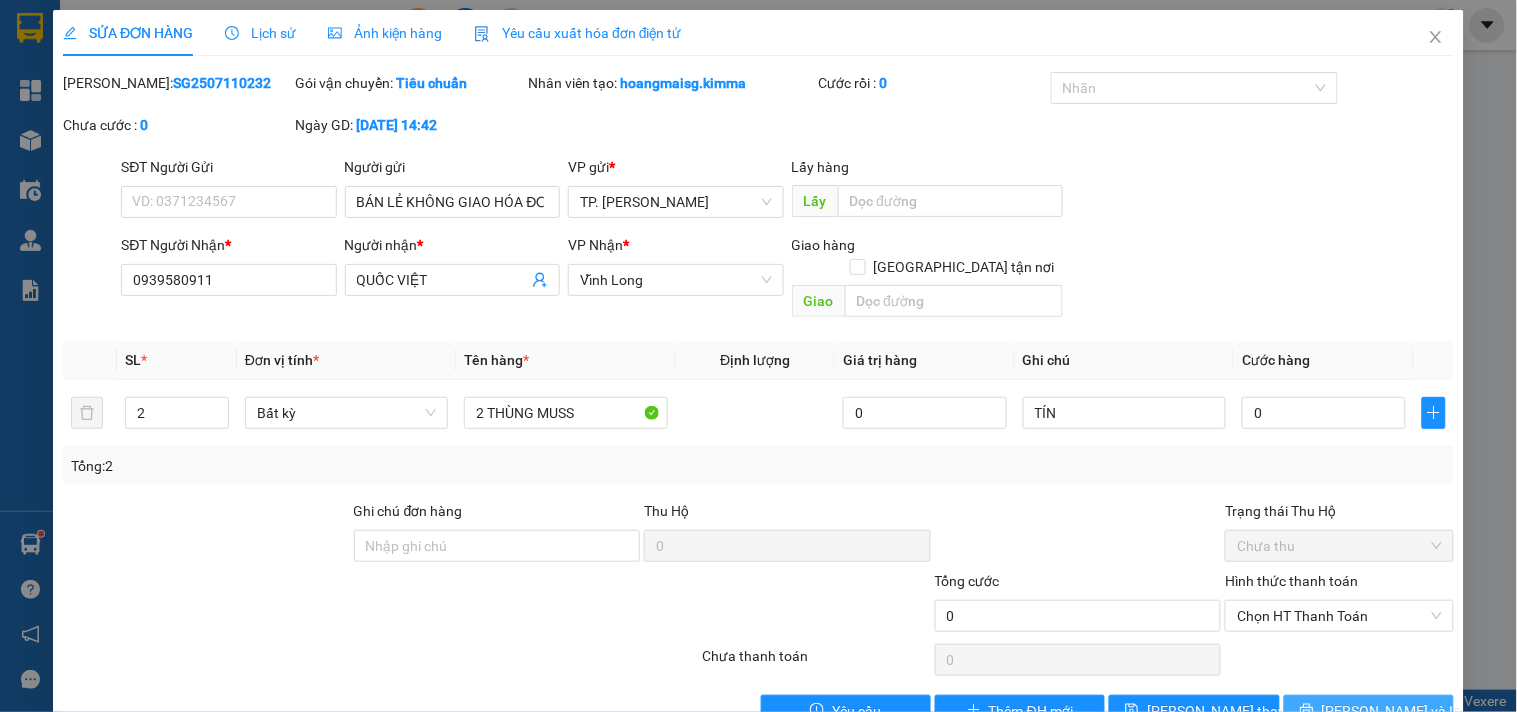 click on "[PERSON_NAME] và In" at bounding box center (1392, 711) 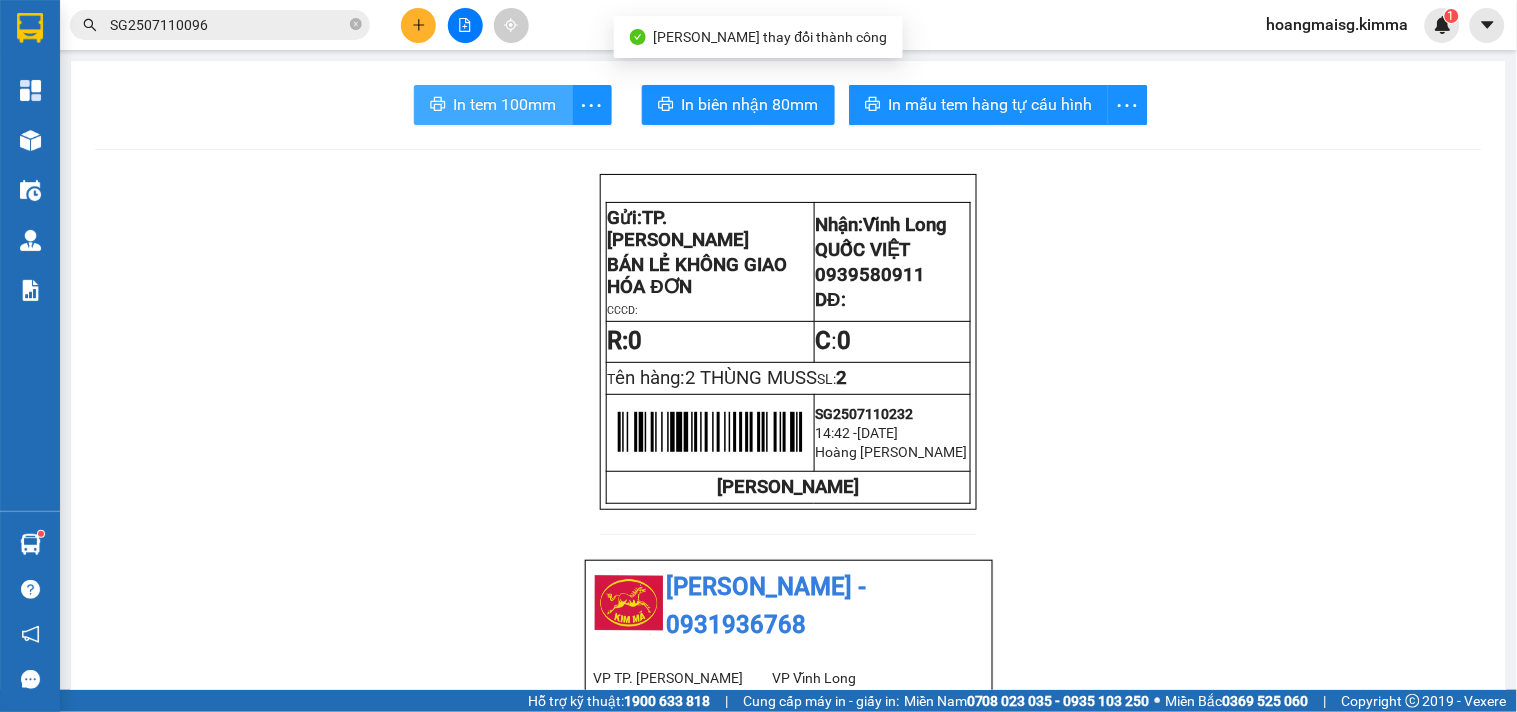 click on "In tem 100mm" at bounding box center [505, 104] 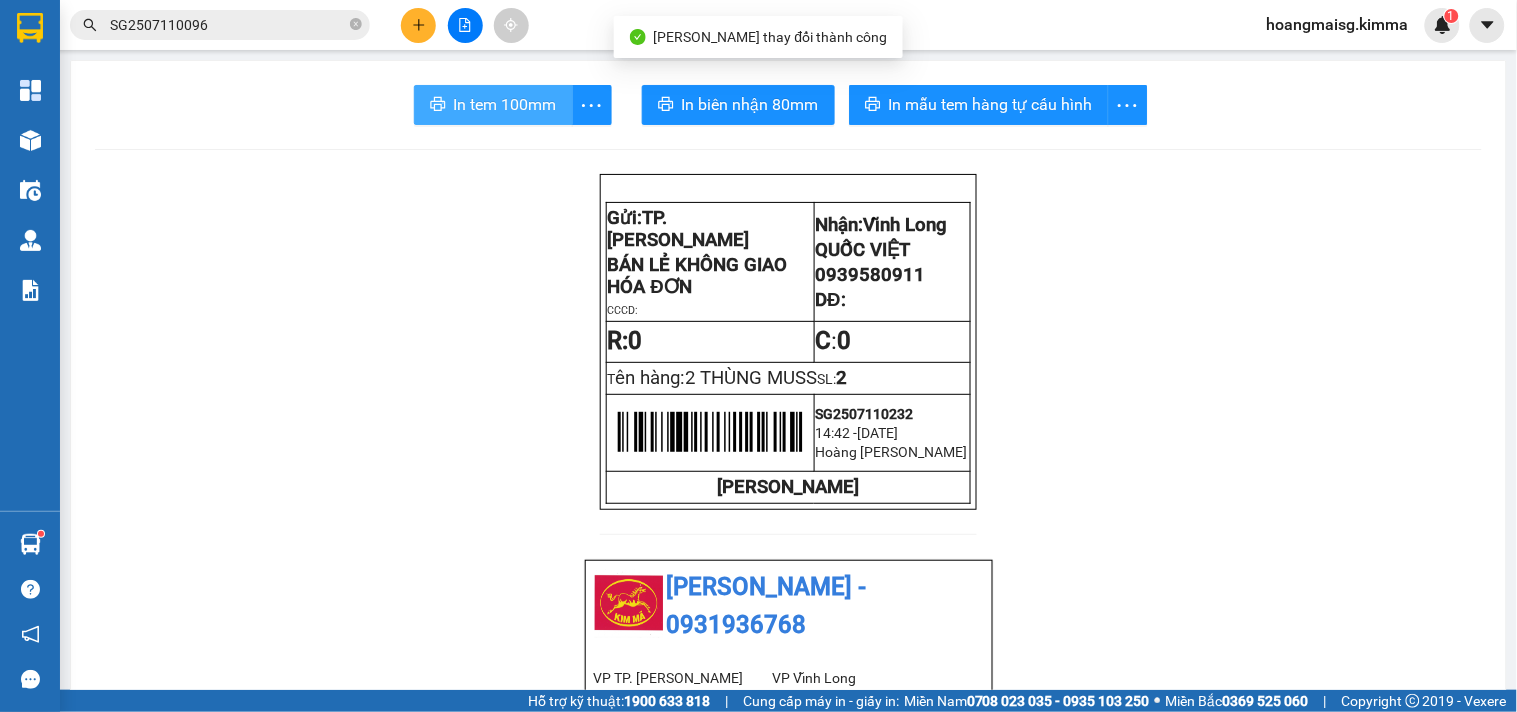 scroll, scrollTop: 0, scrollLeft: 0, axis: both 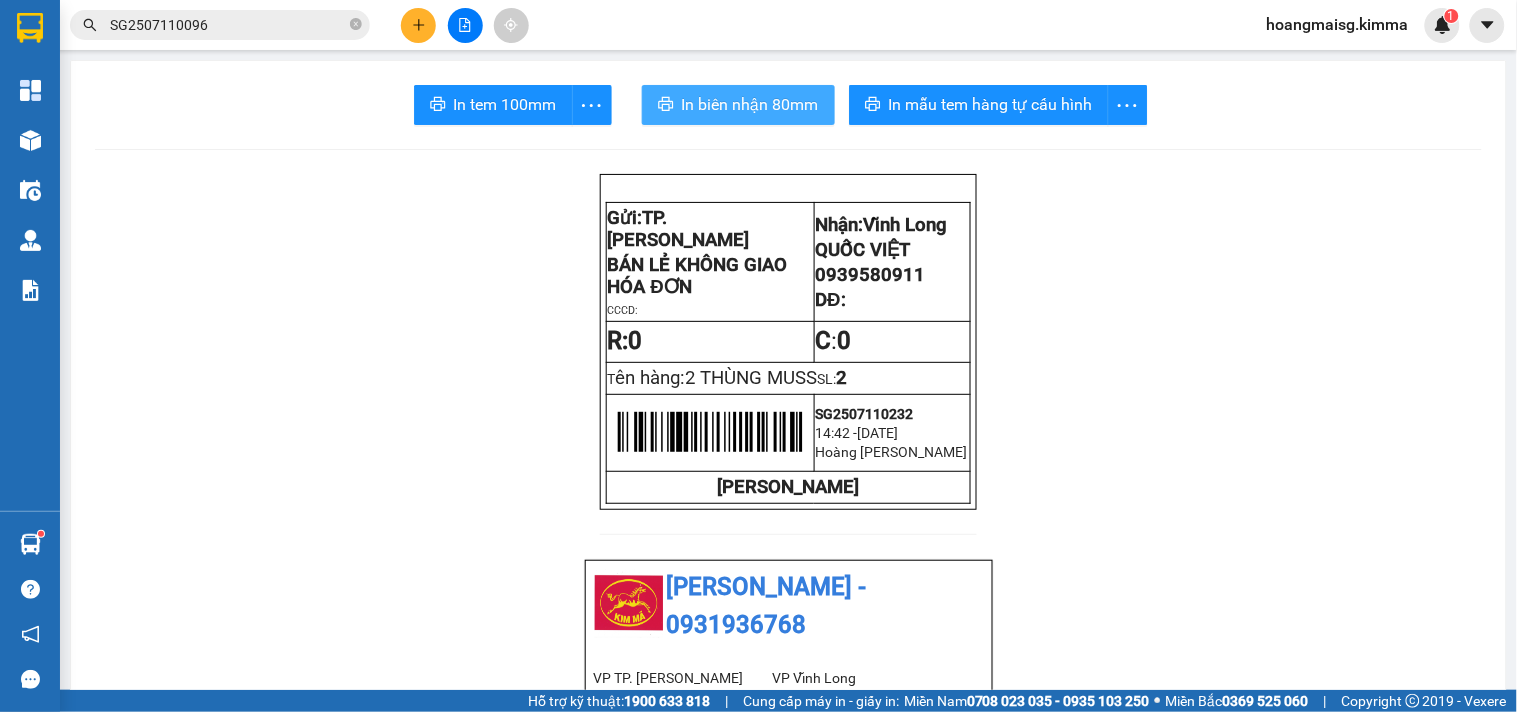 click on "In biên nhận 80mm" at bounding box center (750, 104) 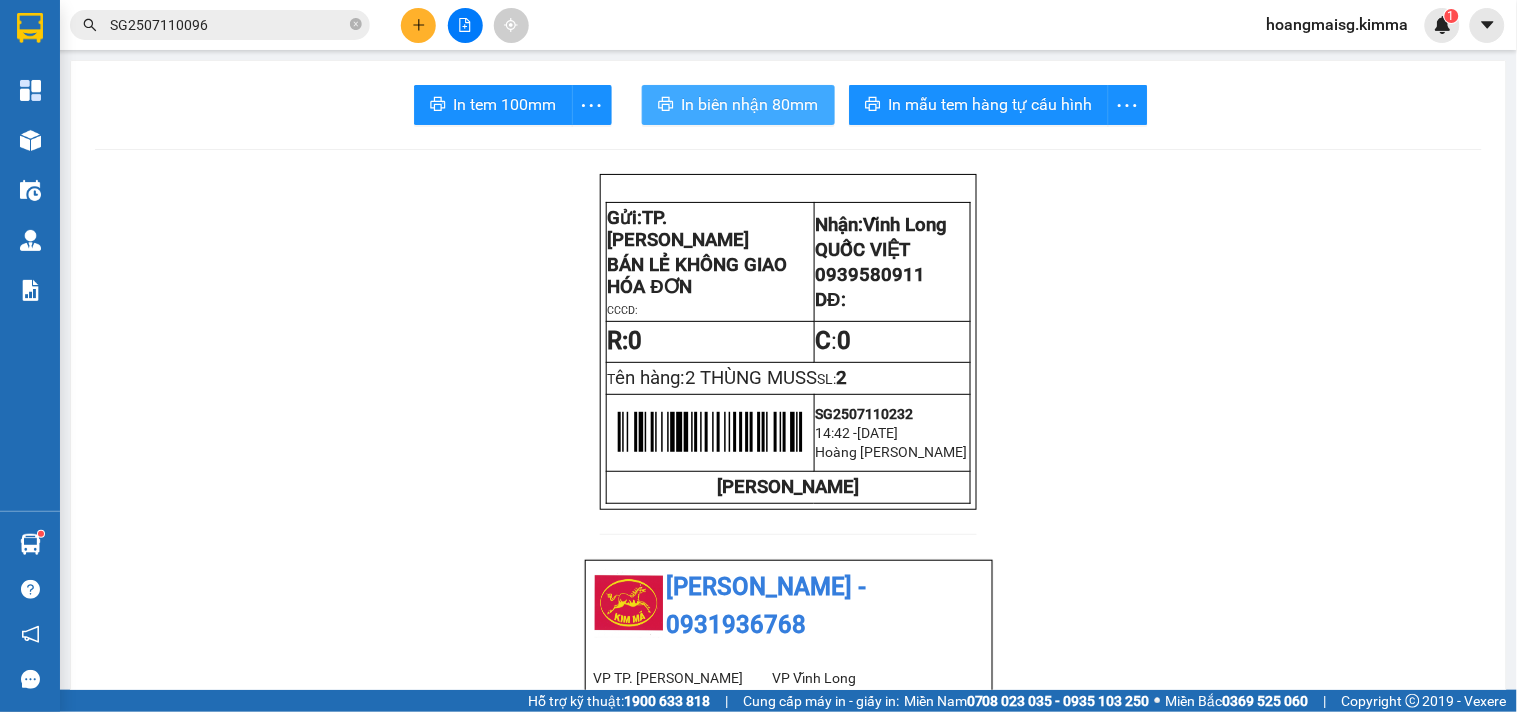 scroll, scrollTop: 0, scrollLeft: 0, axis: both 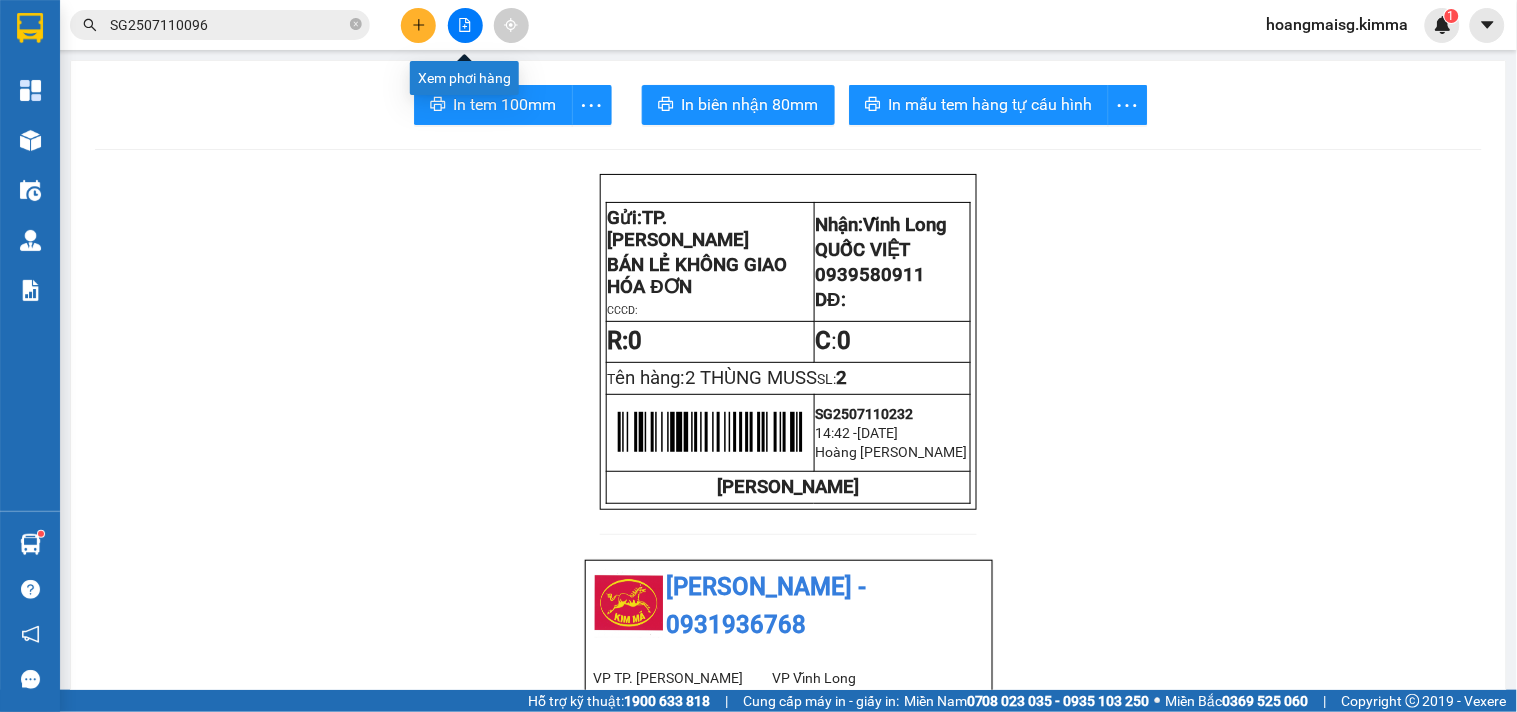 click at bounding box center [465, 25] 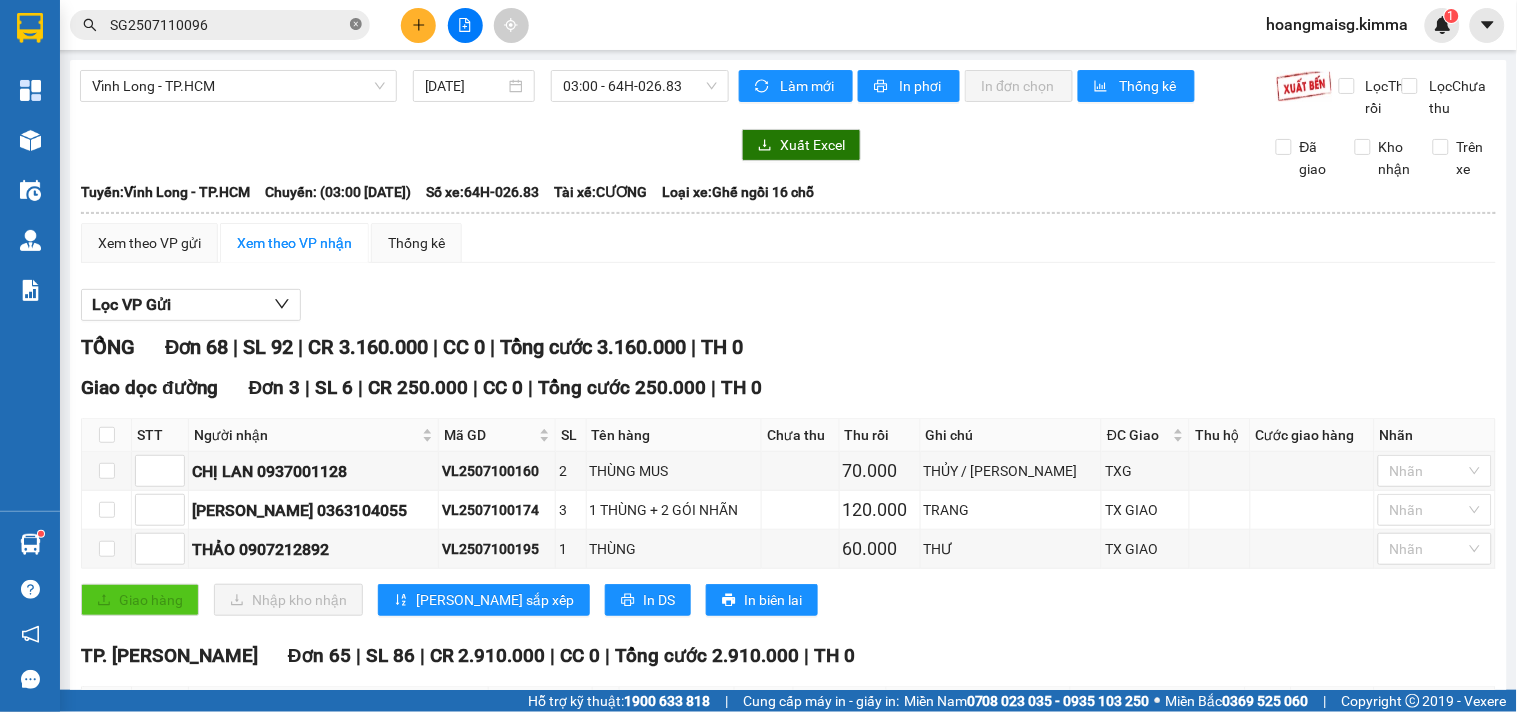 click 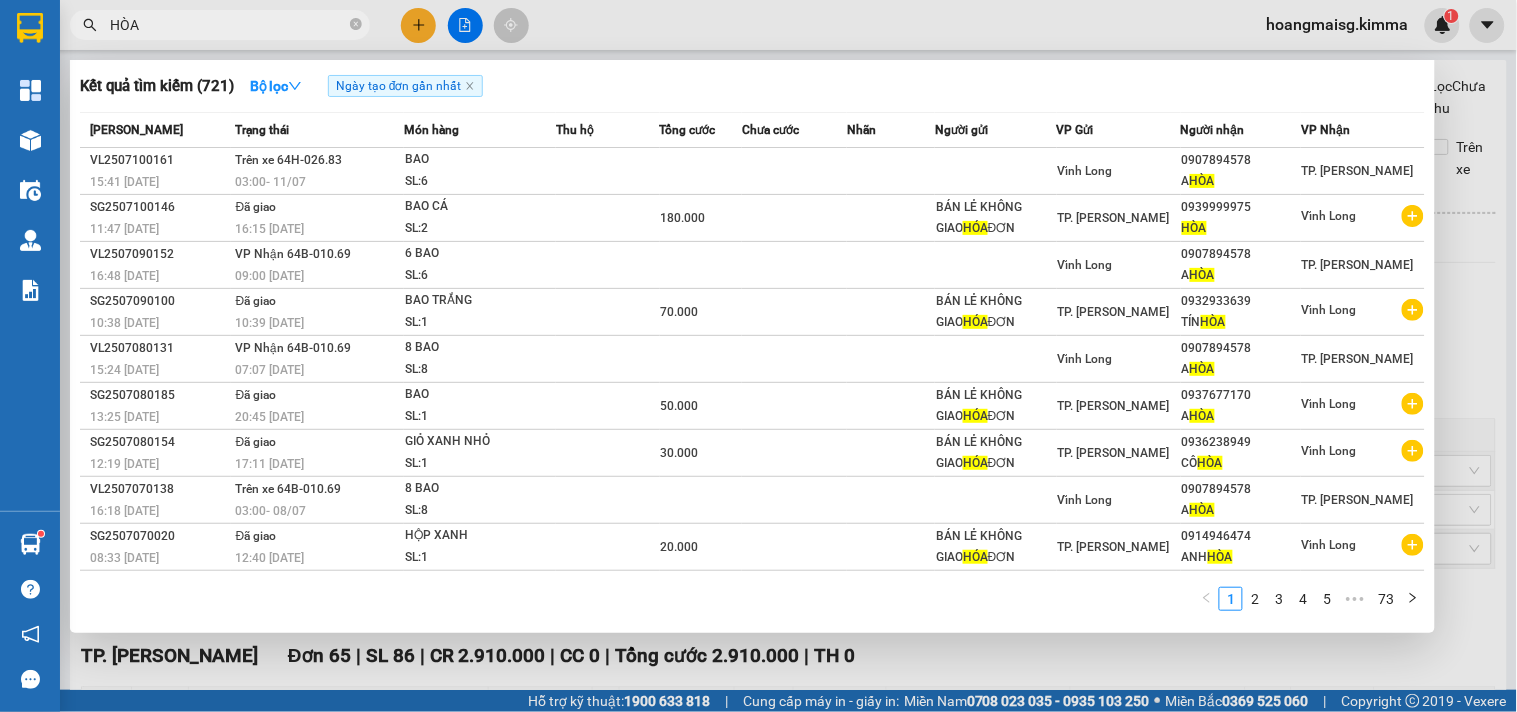 type on "HÒA" 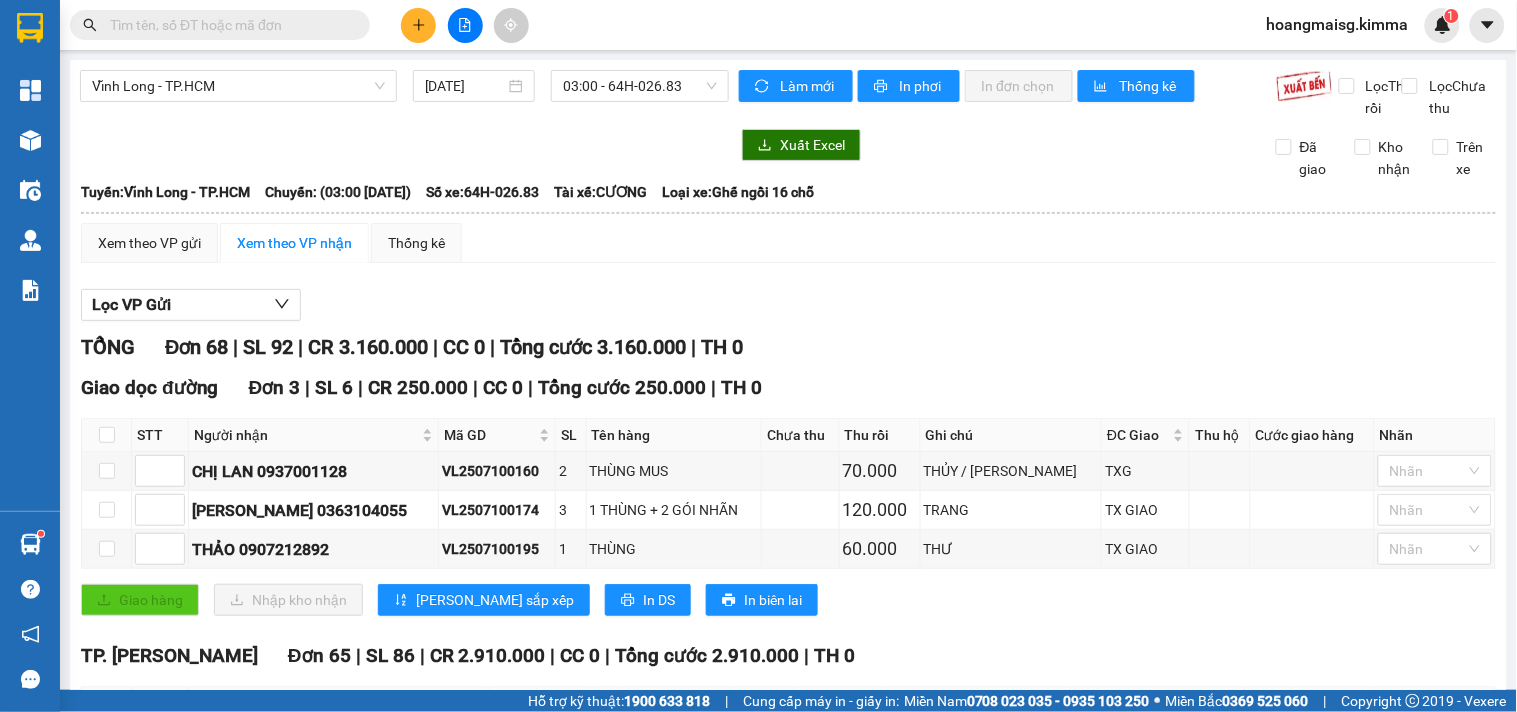 click at bounding box center [228, 25] 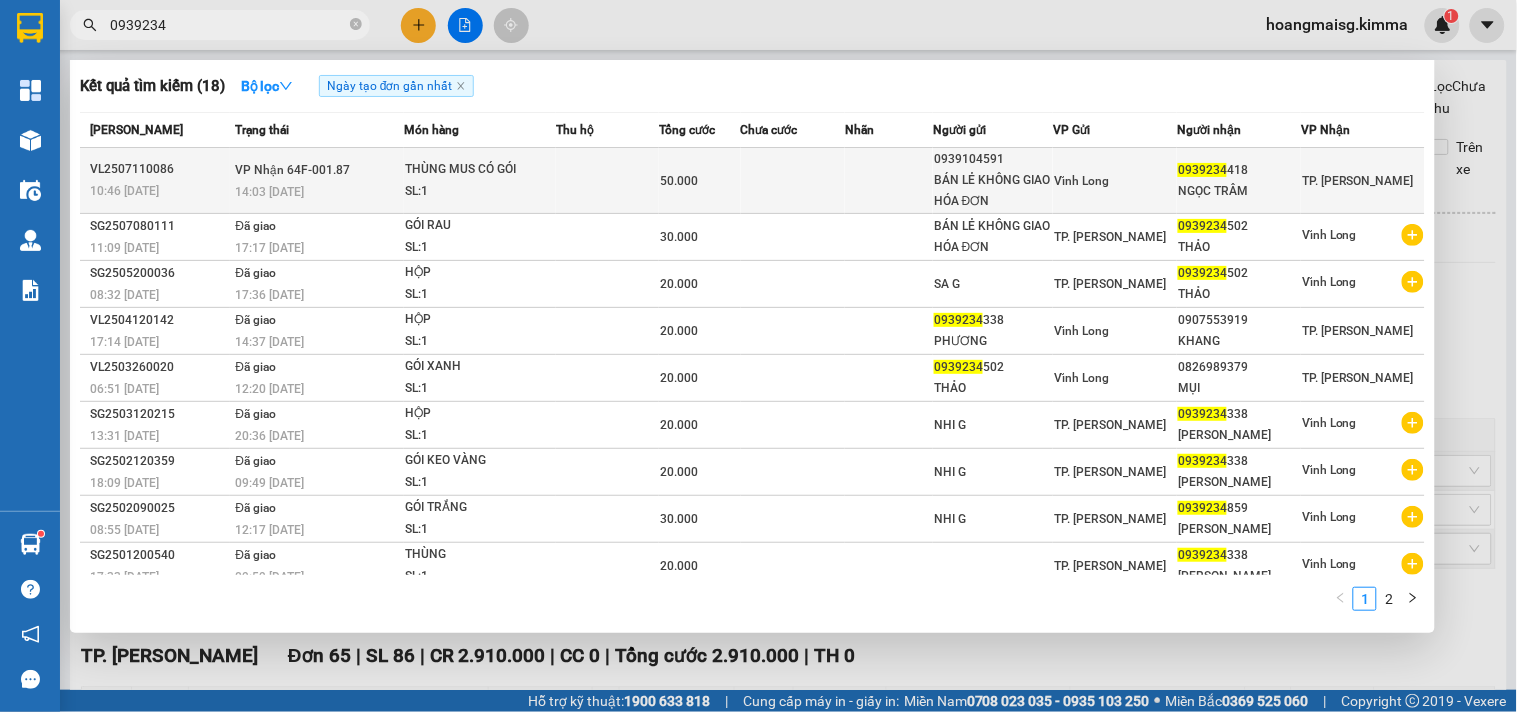 type on "0939234" 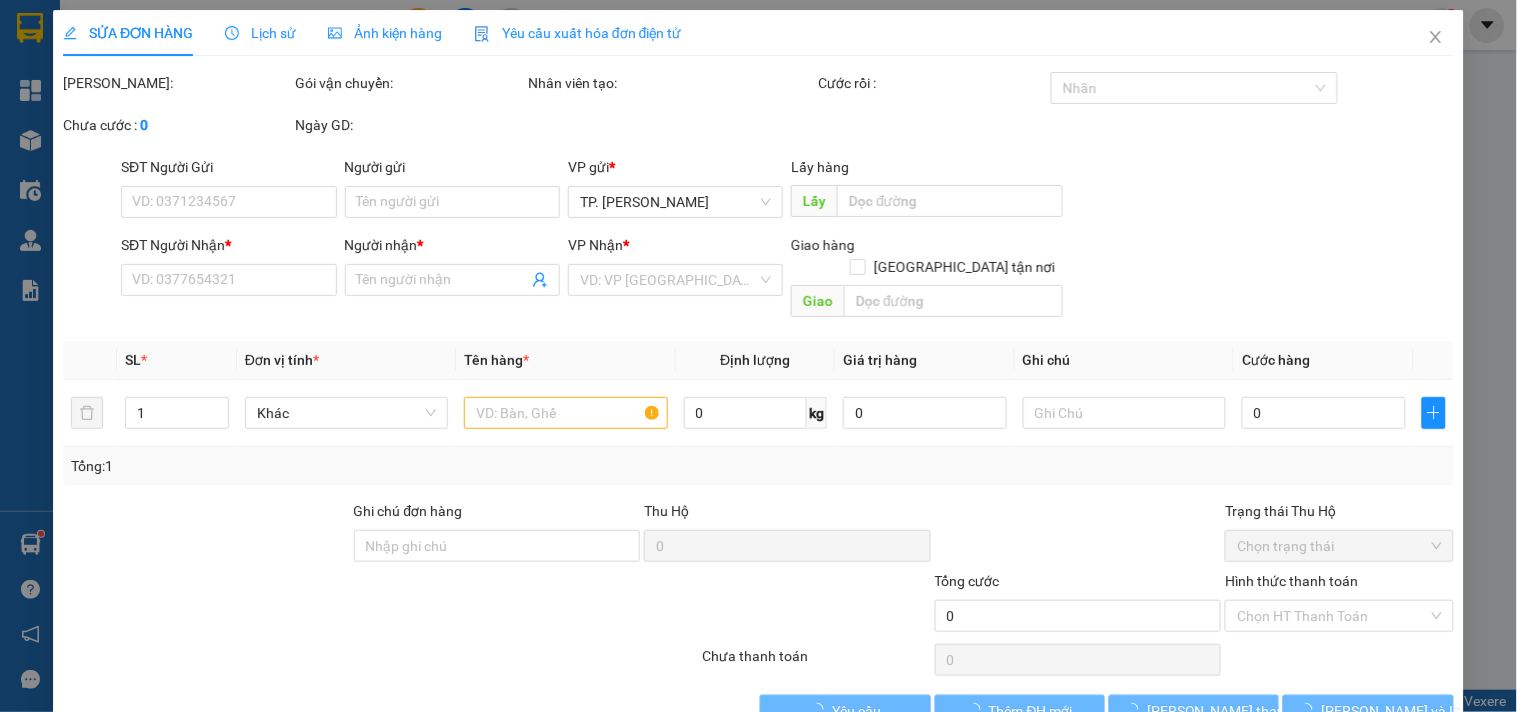 type on "0939104591" 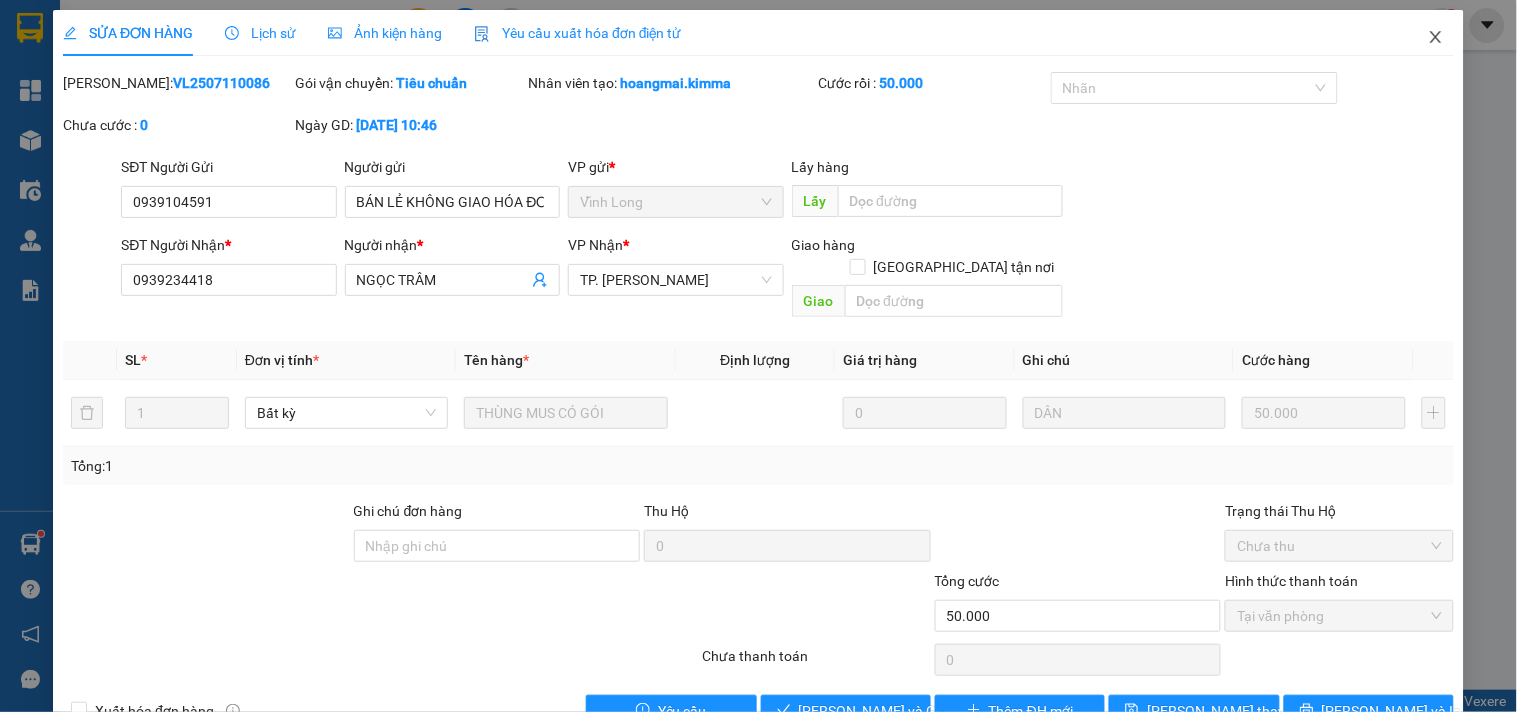 click at bounding box center [1436, 38] 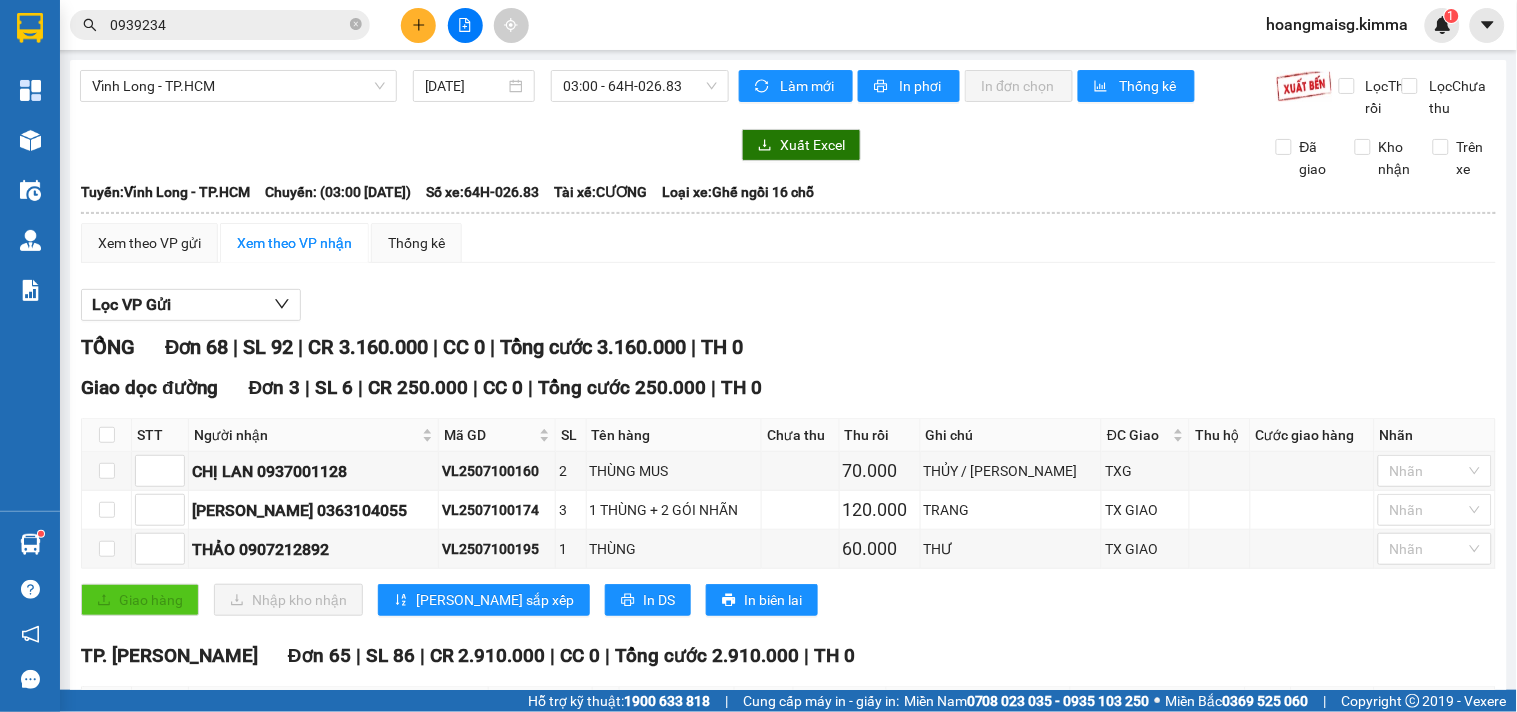 click on "0939234" at bounding box center [228, 25] 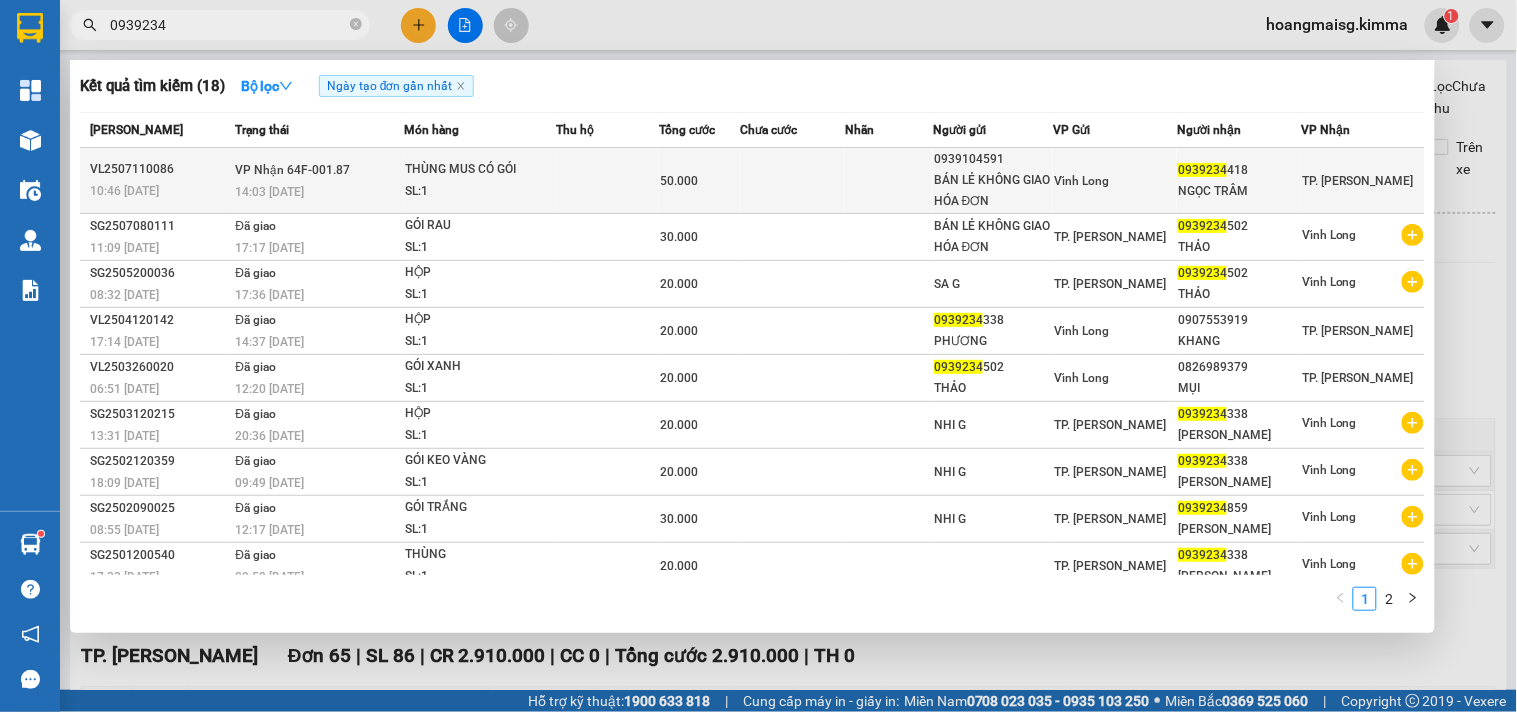 click on "VP Nhận   64F-001.87 14:03 - 11/07" at bounding box center (316, 181) 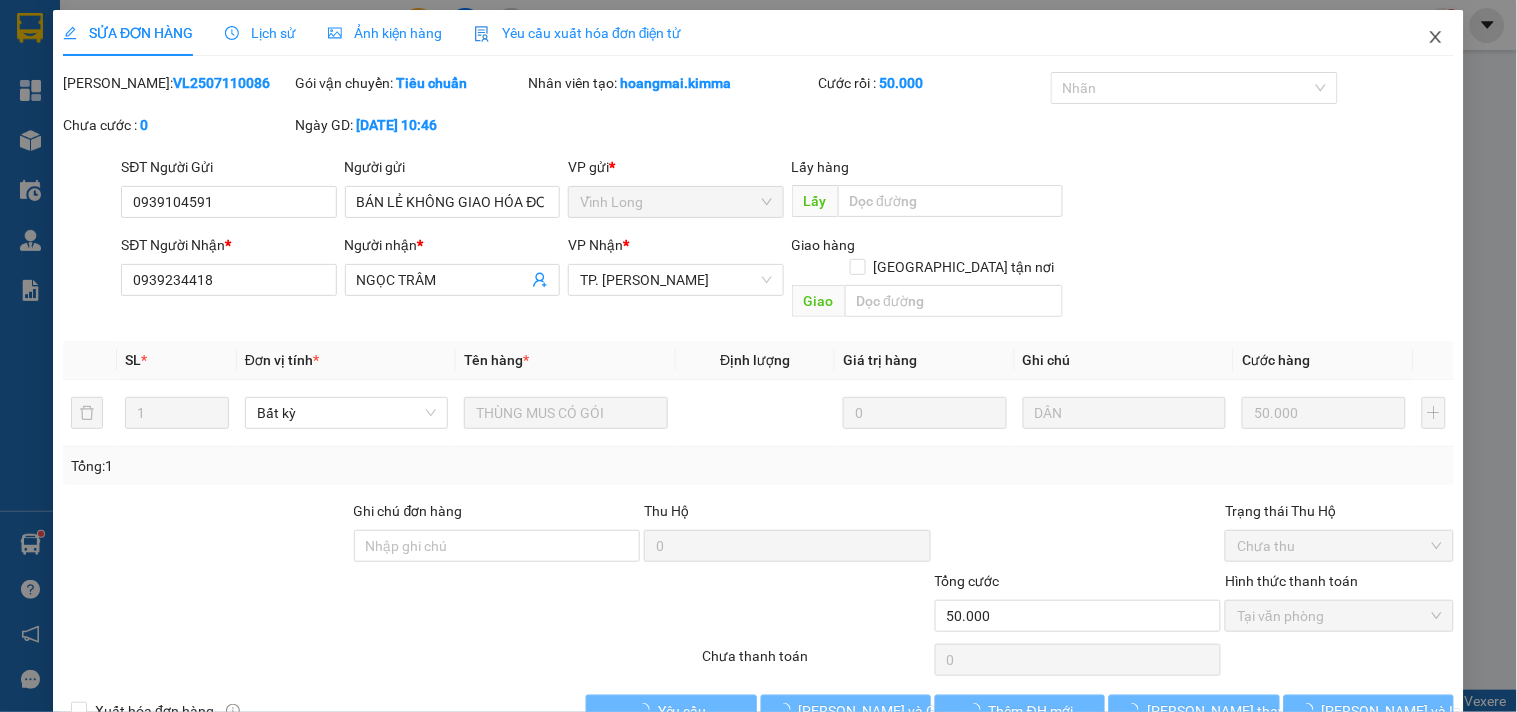 drag, startPoint x: 1427, startPoint y: 32, endPoint x: 322, endPoint y: 17, distance: 1105.1018 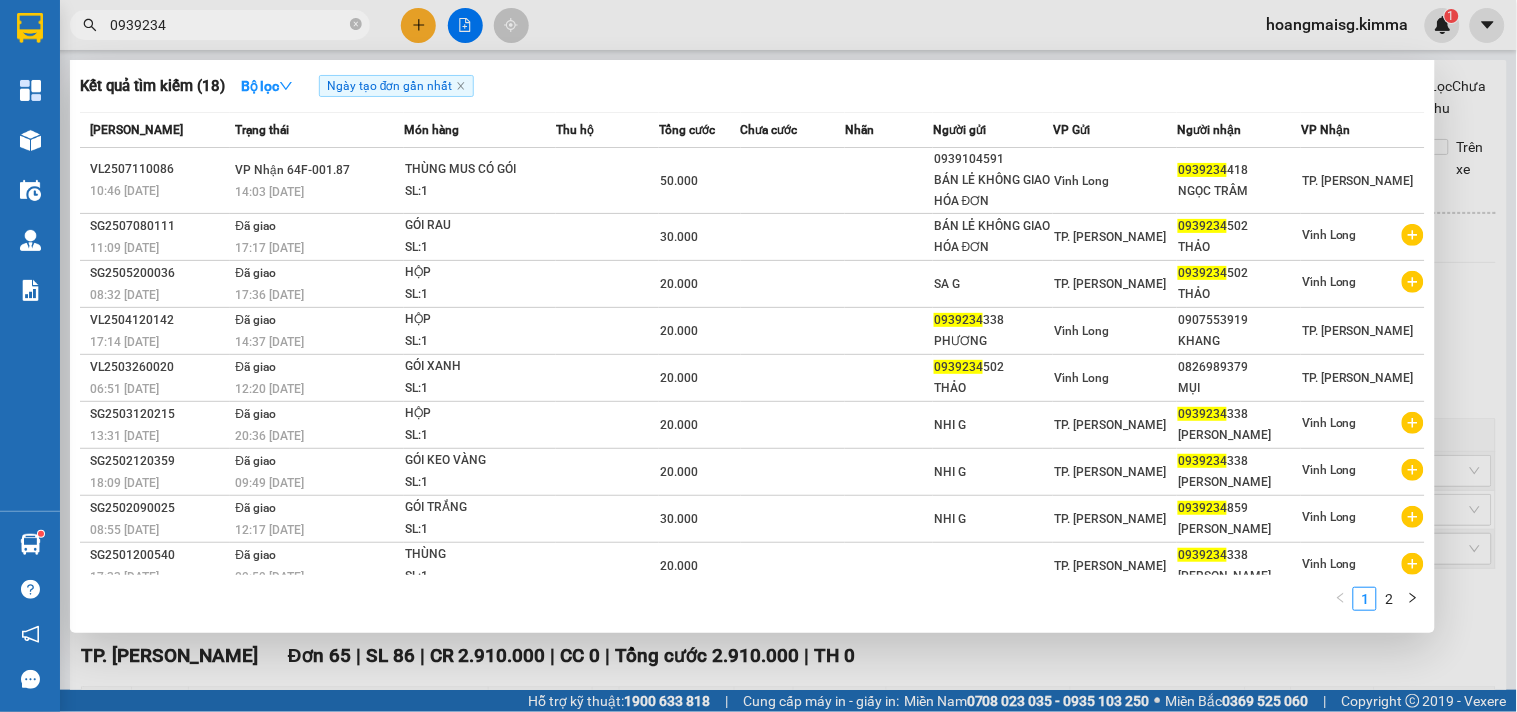 click on "0939234" at bounding box center (228, 25) 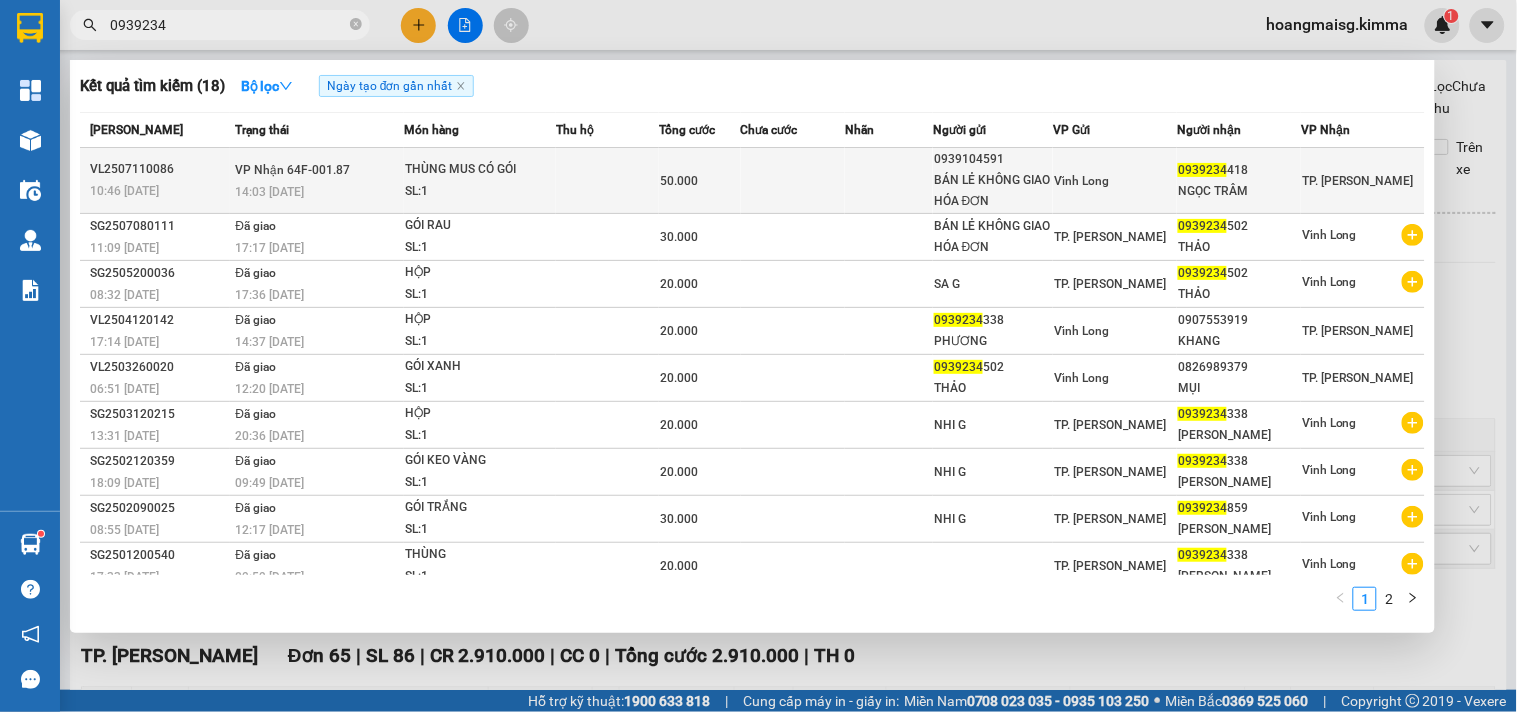click on "VP Nhận   64F-001.87 14:03 - 11/07" at bounding box center [316, 181] 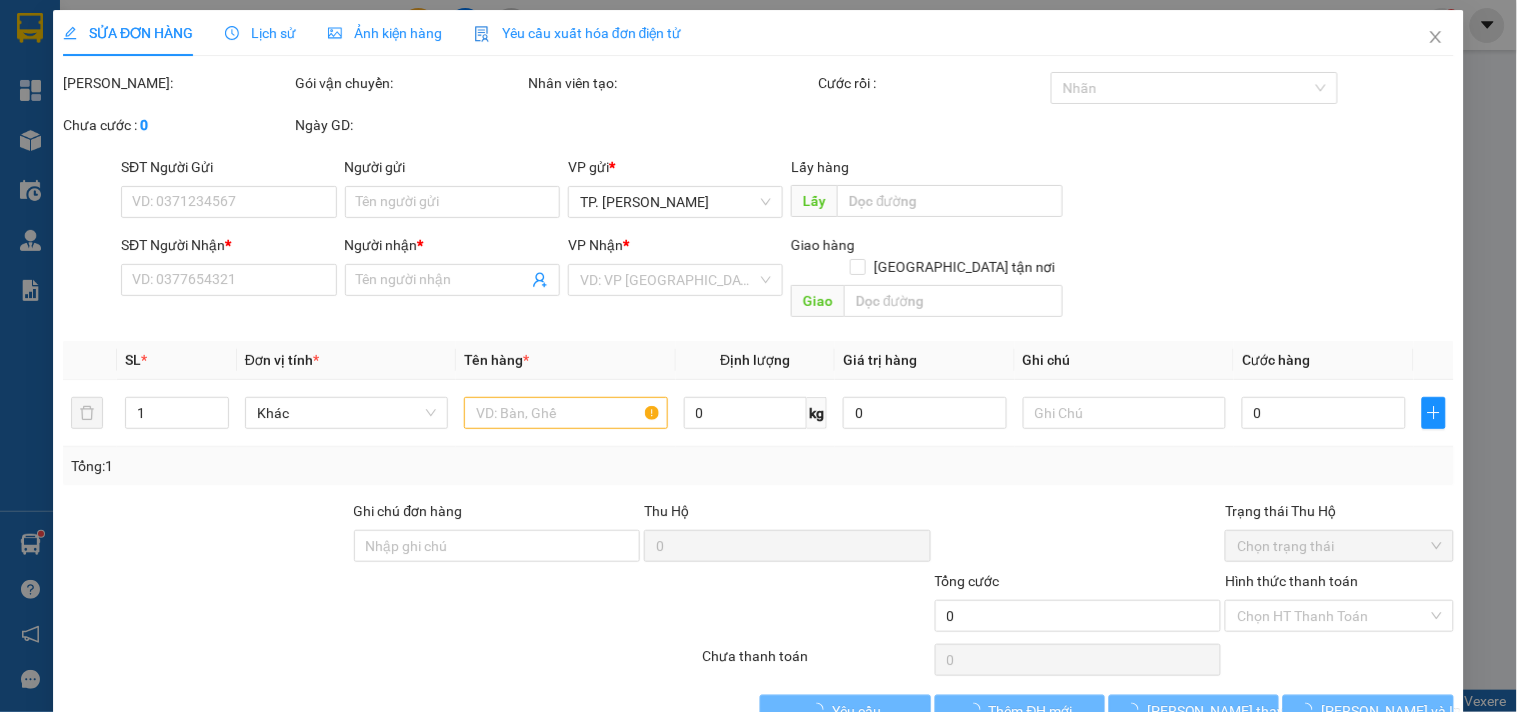 type on "0939104591" 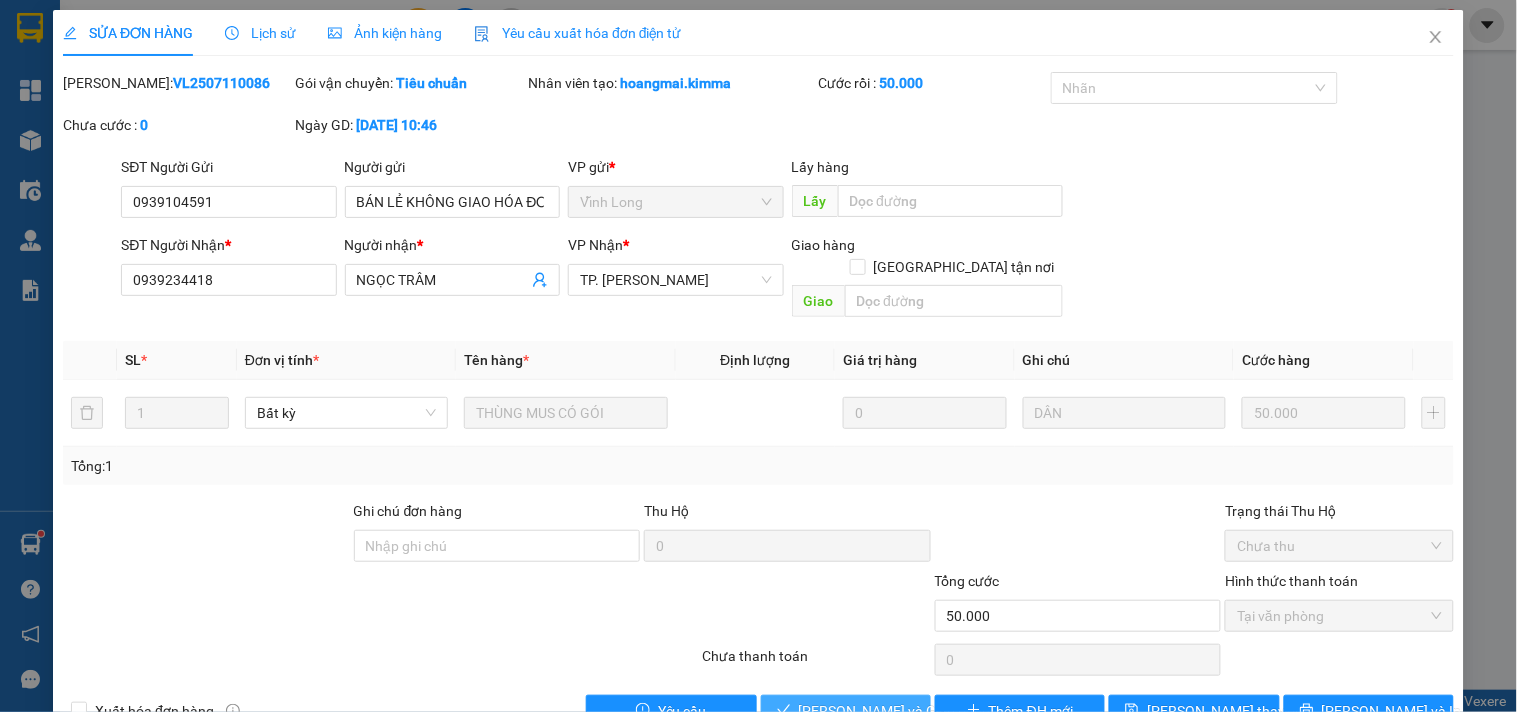 click on "[PERSON_NAME] và Giao hàng" at bounding box center [895, 711] 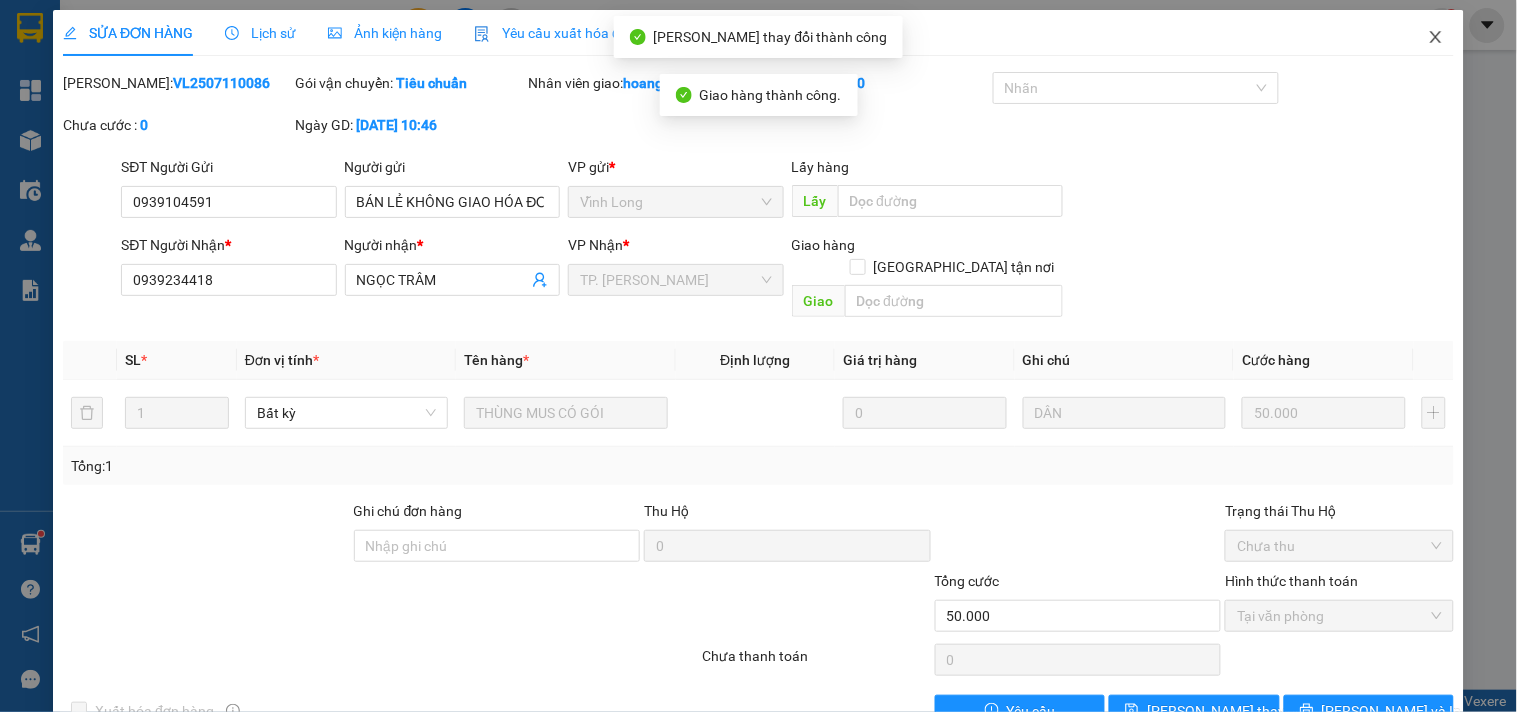 click 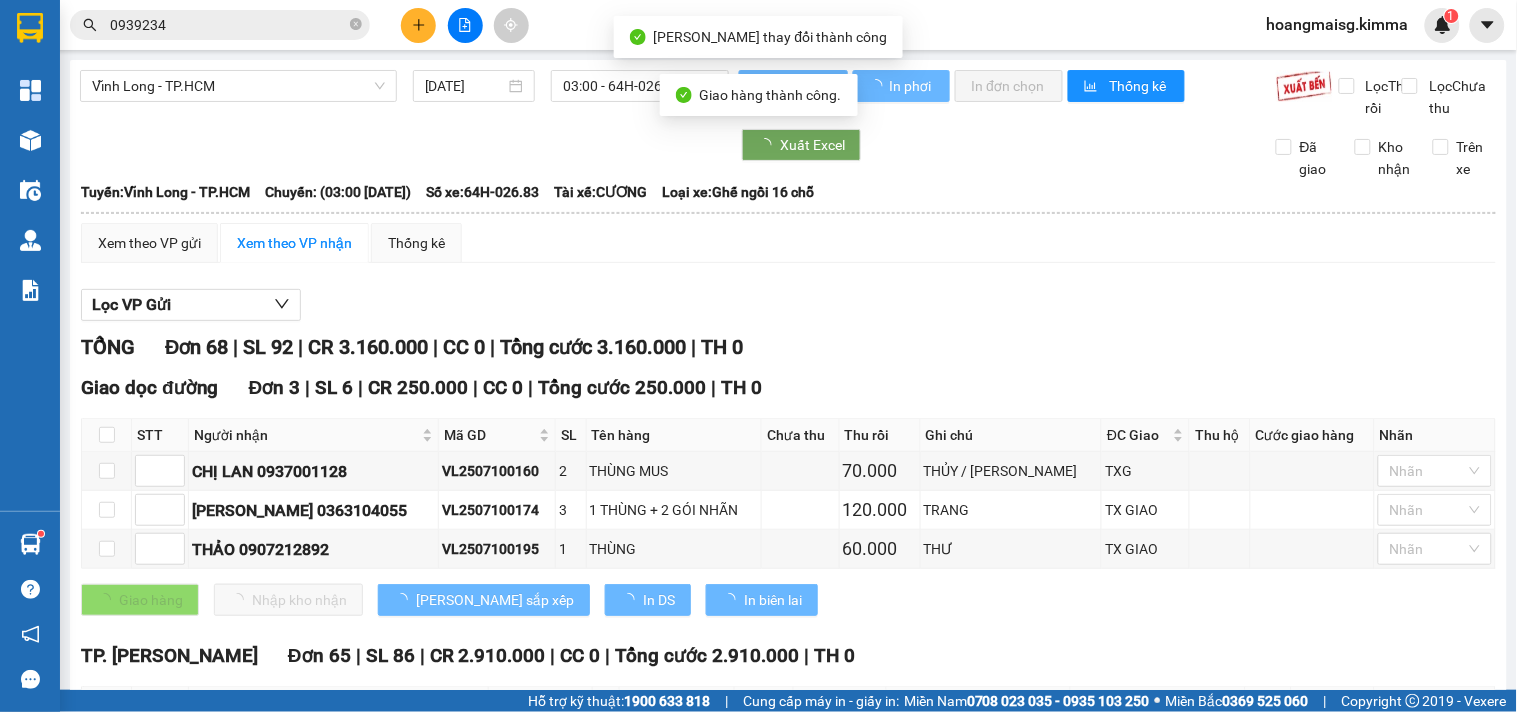 click at bounding box center (418, 25) 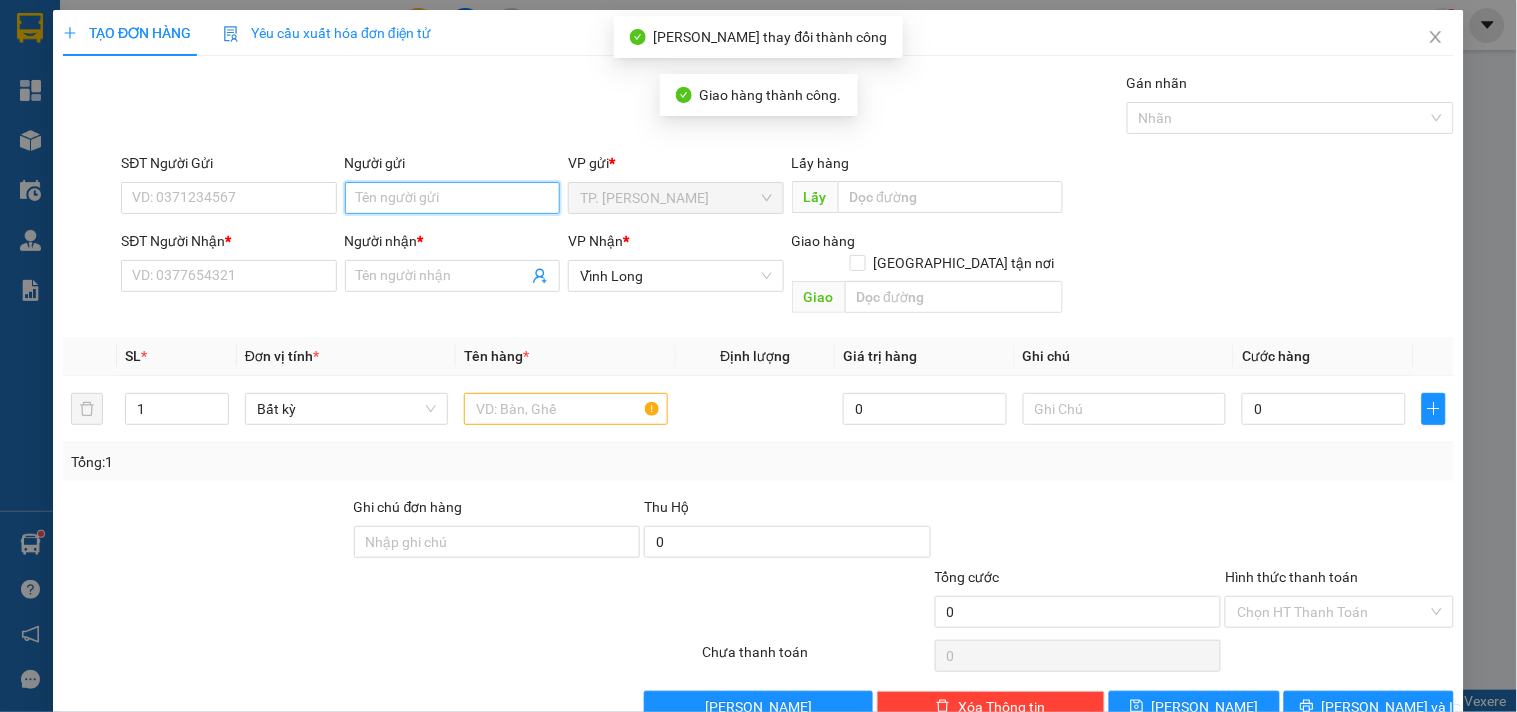 click on "Người gửi" at bounding box center (452, 198) 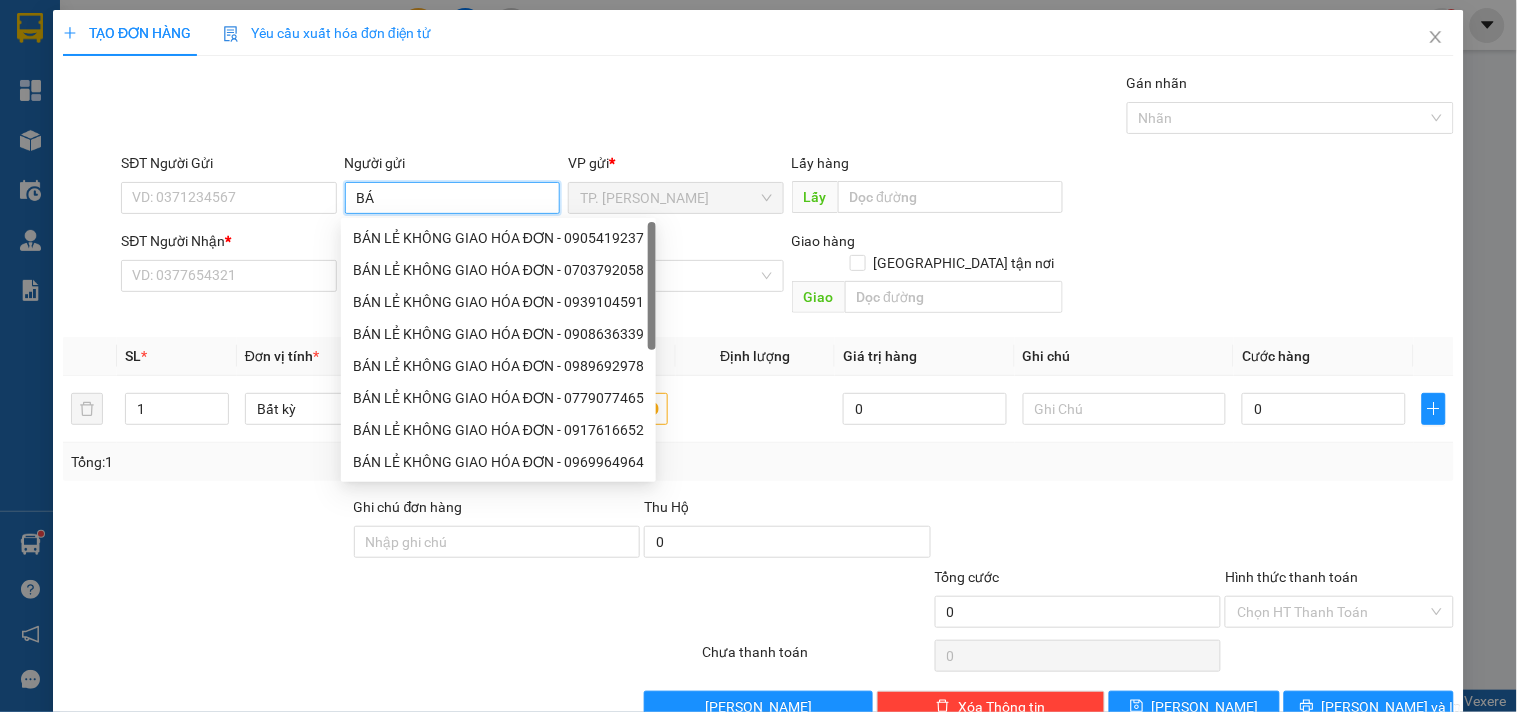 type on "BÁN" 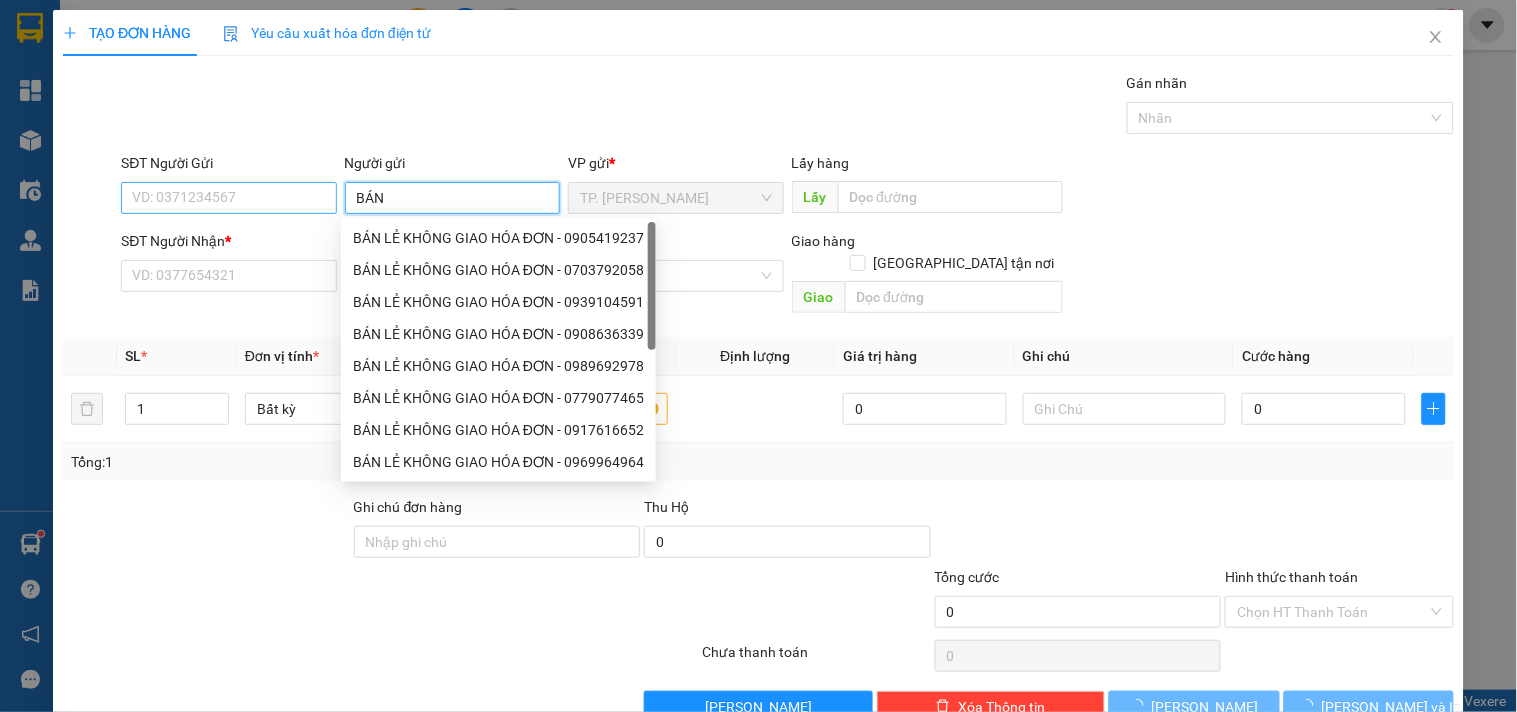 drag, startPoint x: 454, startPoint y: 235, endPoint x: 292, endPoint y: 194, distance: 167.10774 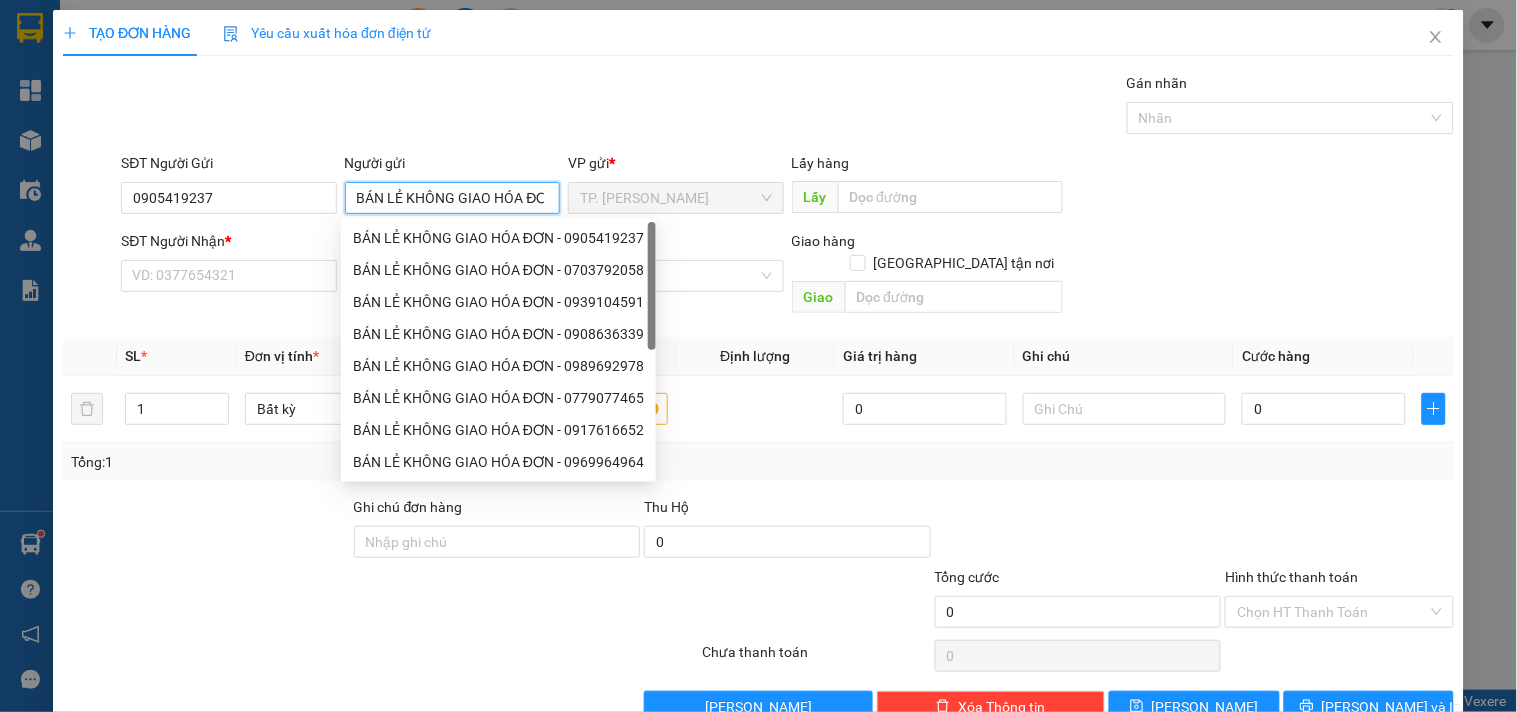 type on "BÁN LẺ KHÔNG GIAO HÓA ĐƠN" 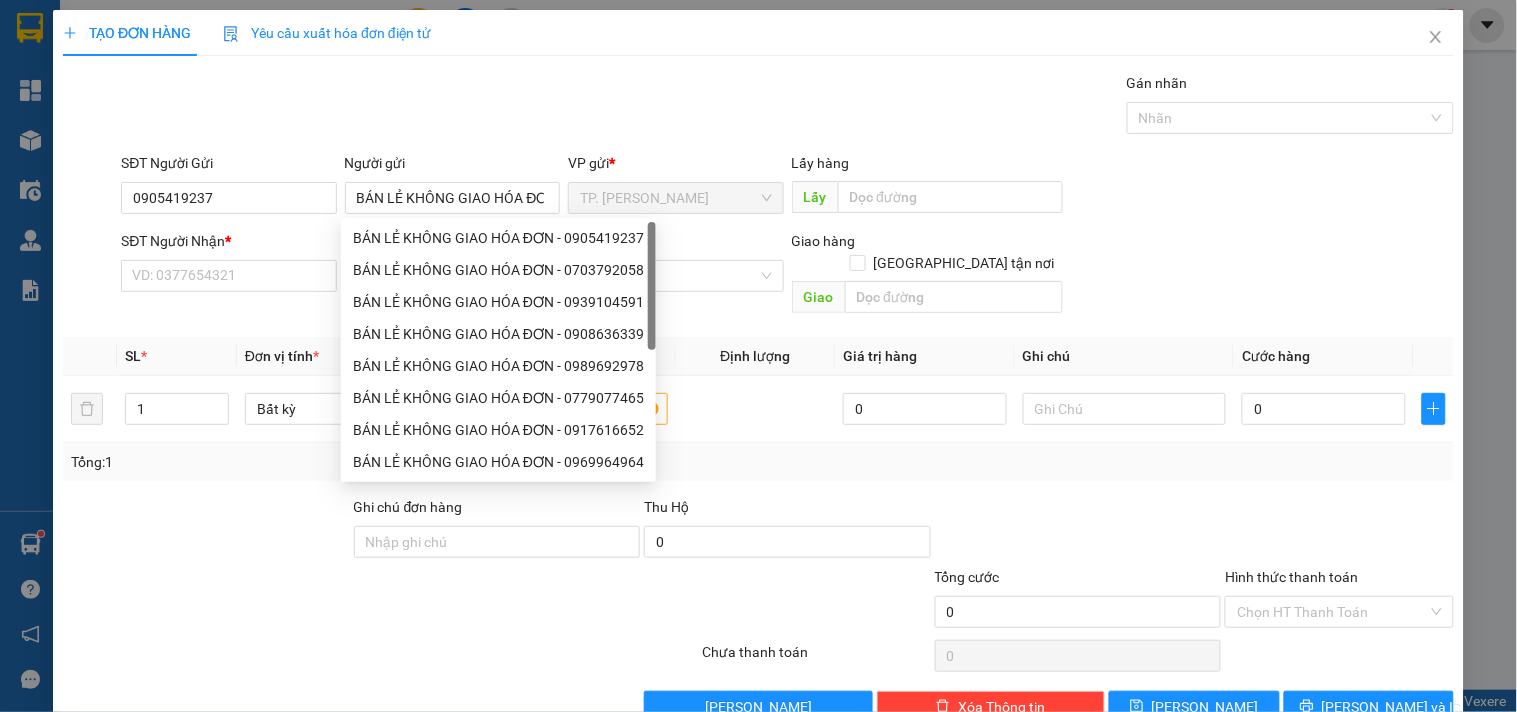 click on "SĐT Người Gửi" at bounding box center [228, 167] 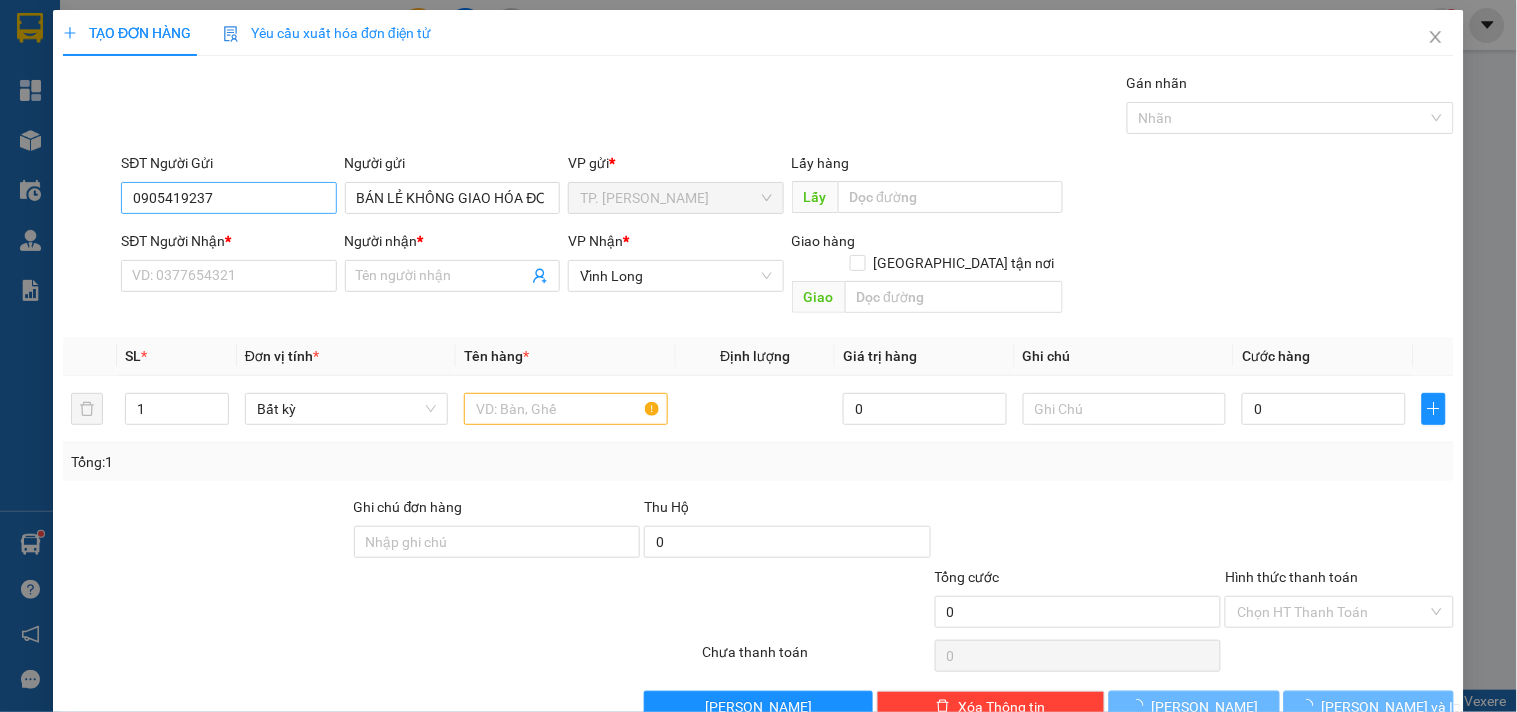 drag, startPoint x: 268, startPoint y: 178, endPoint x: 270, endPoint y: 195, distance: 17.117243 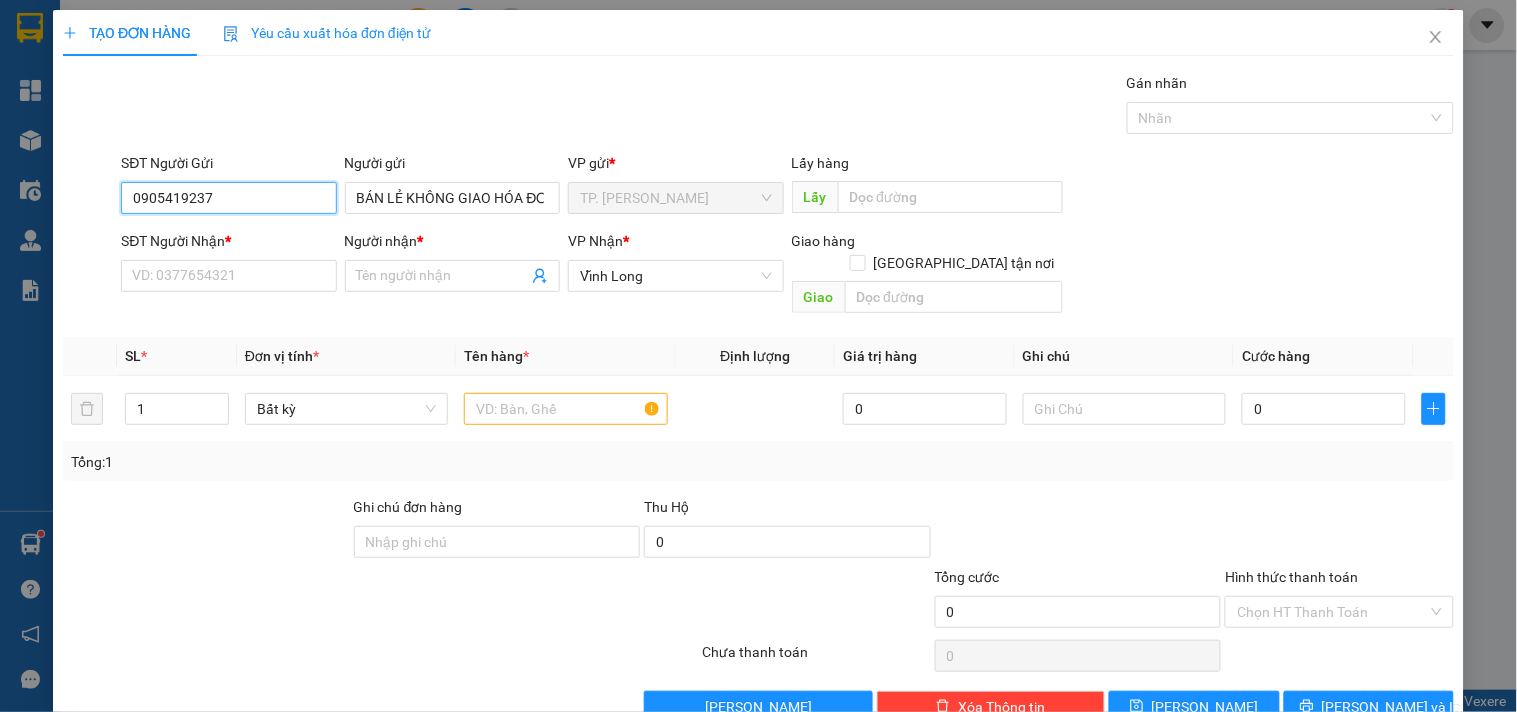 click on "0905419237" at bounding box center [228, 198] 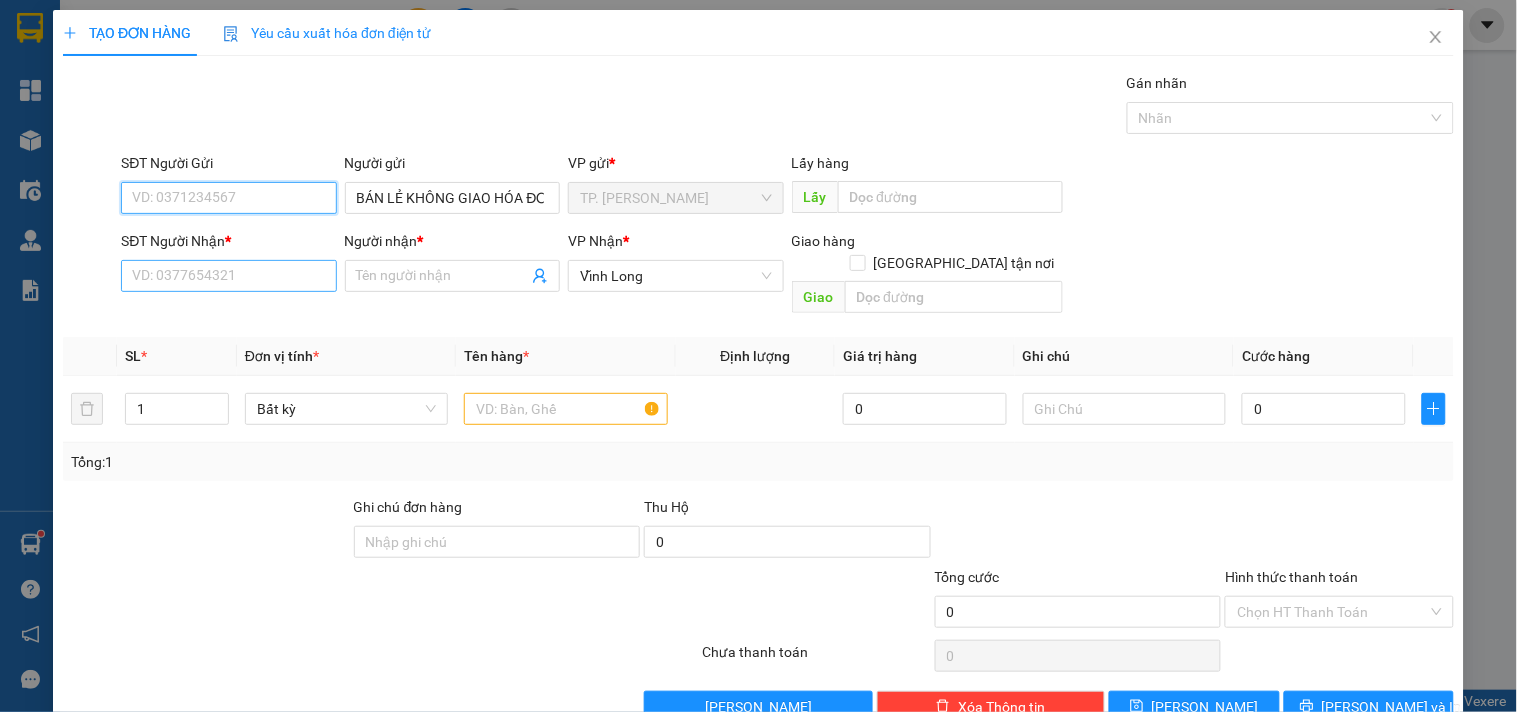 type 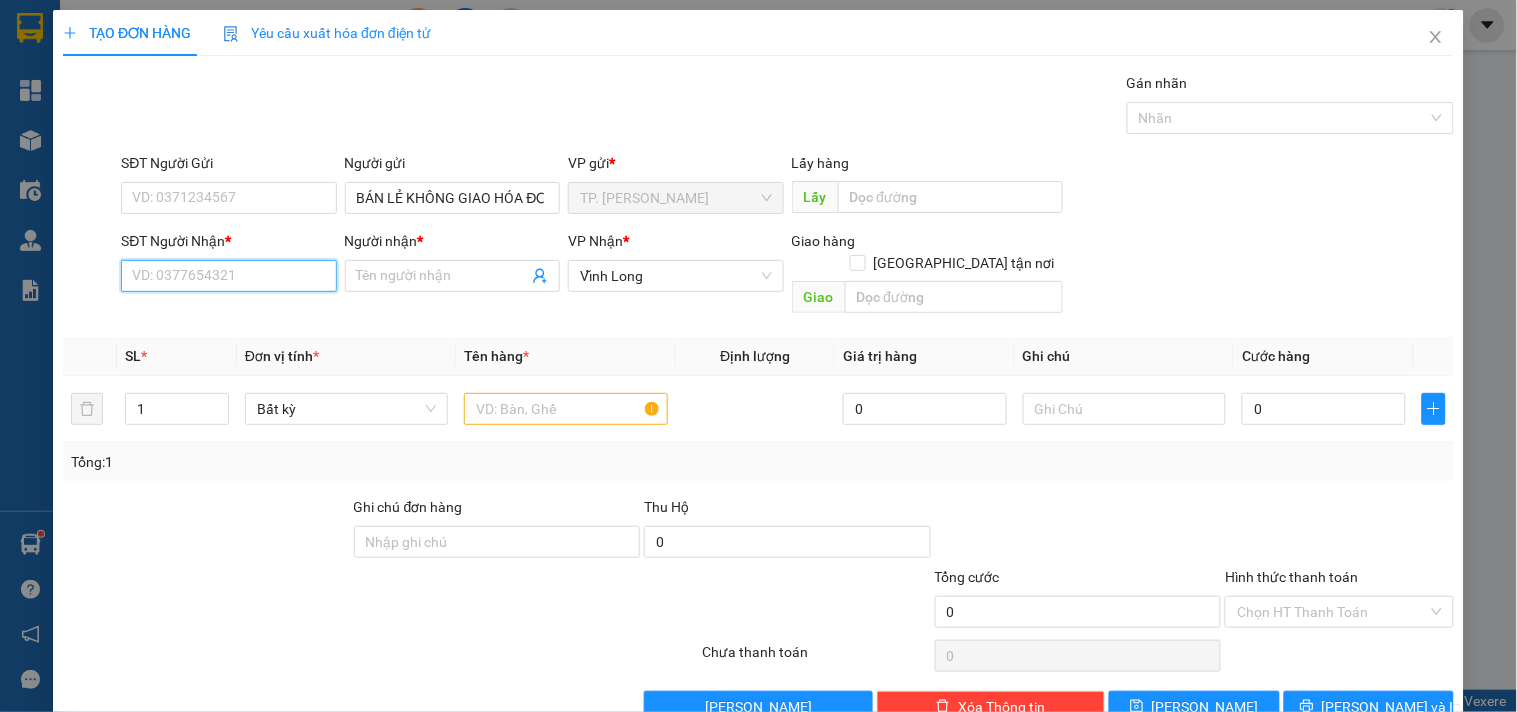 click on "SĐT Người Nhận  *" at bounding box center [228, 276] 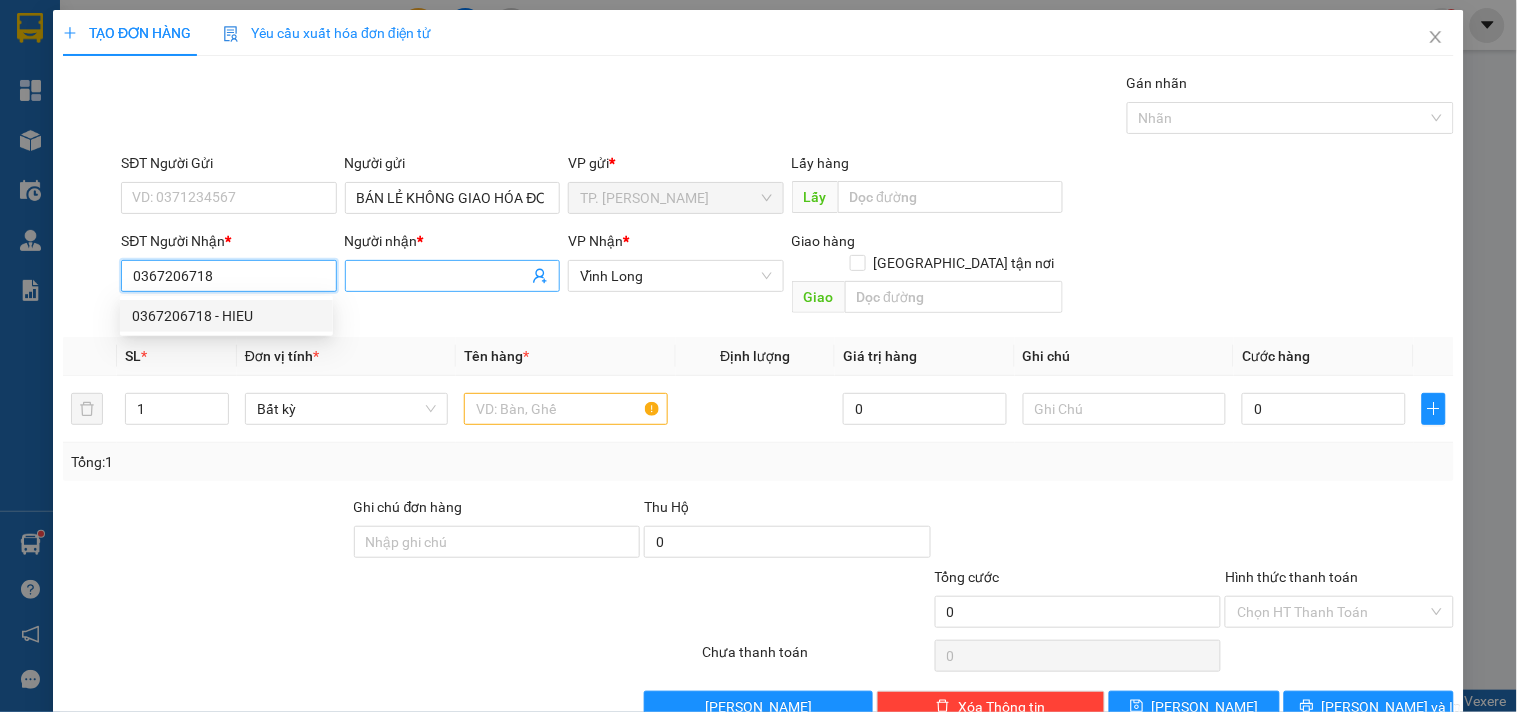 type on "0367206718" 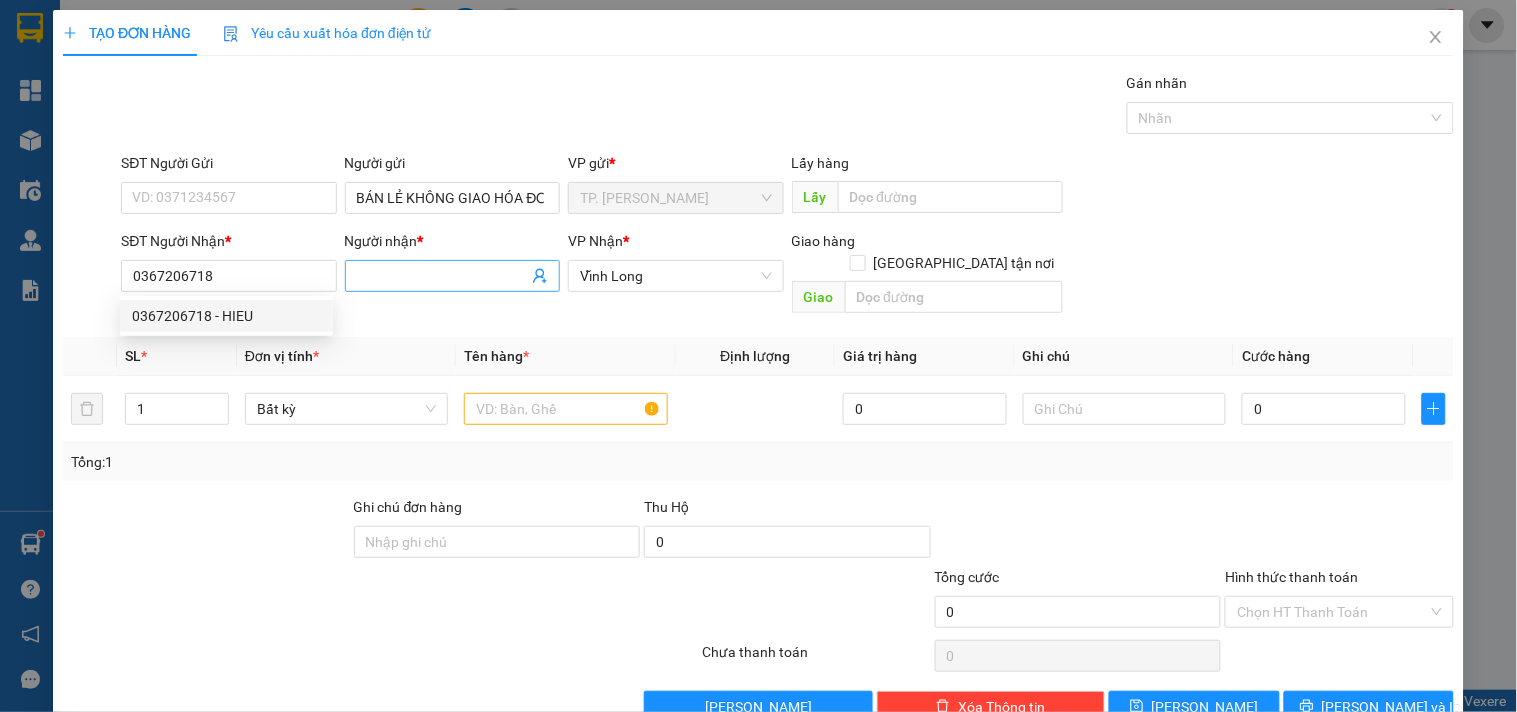 click on "Người nhận  *" at bounding box center [442, 276] 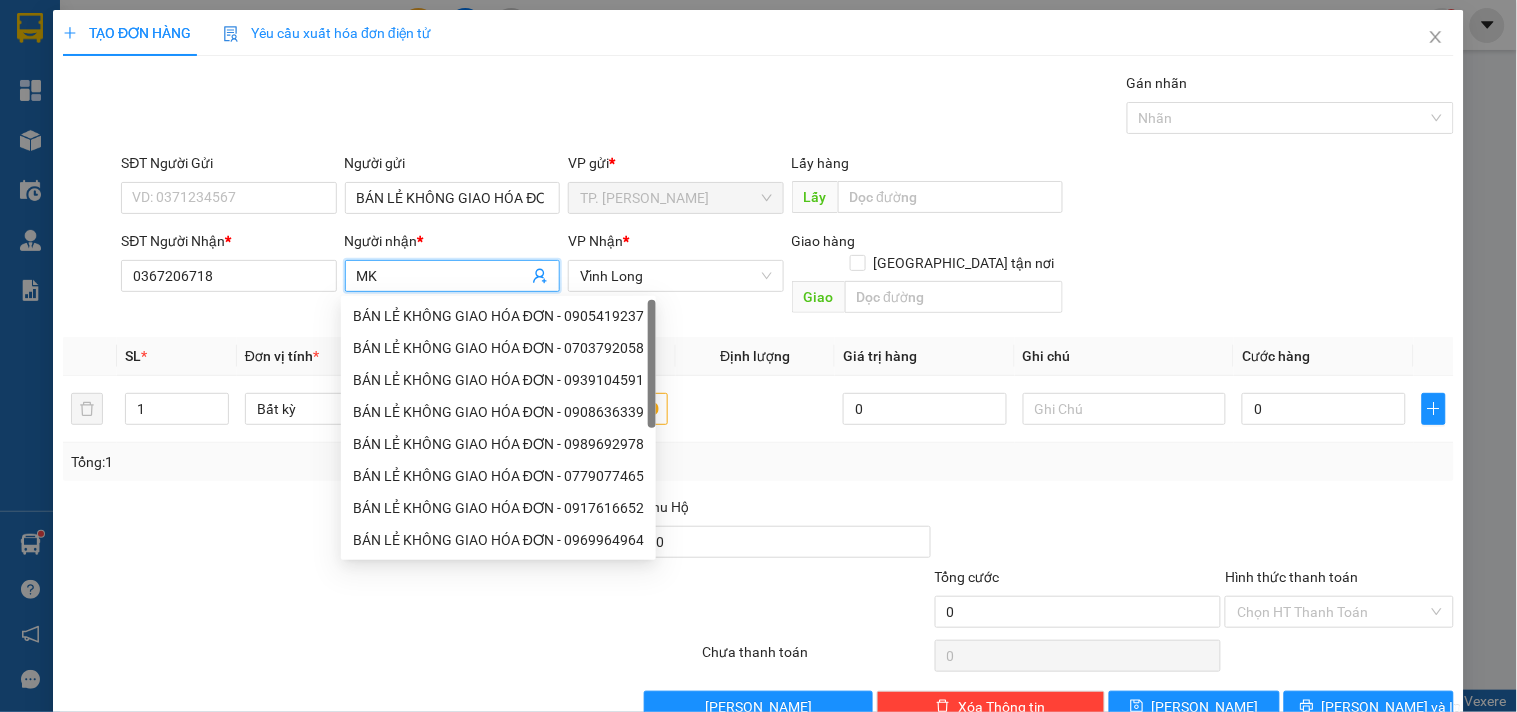 type on "M" 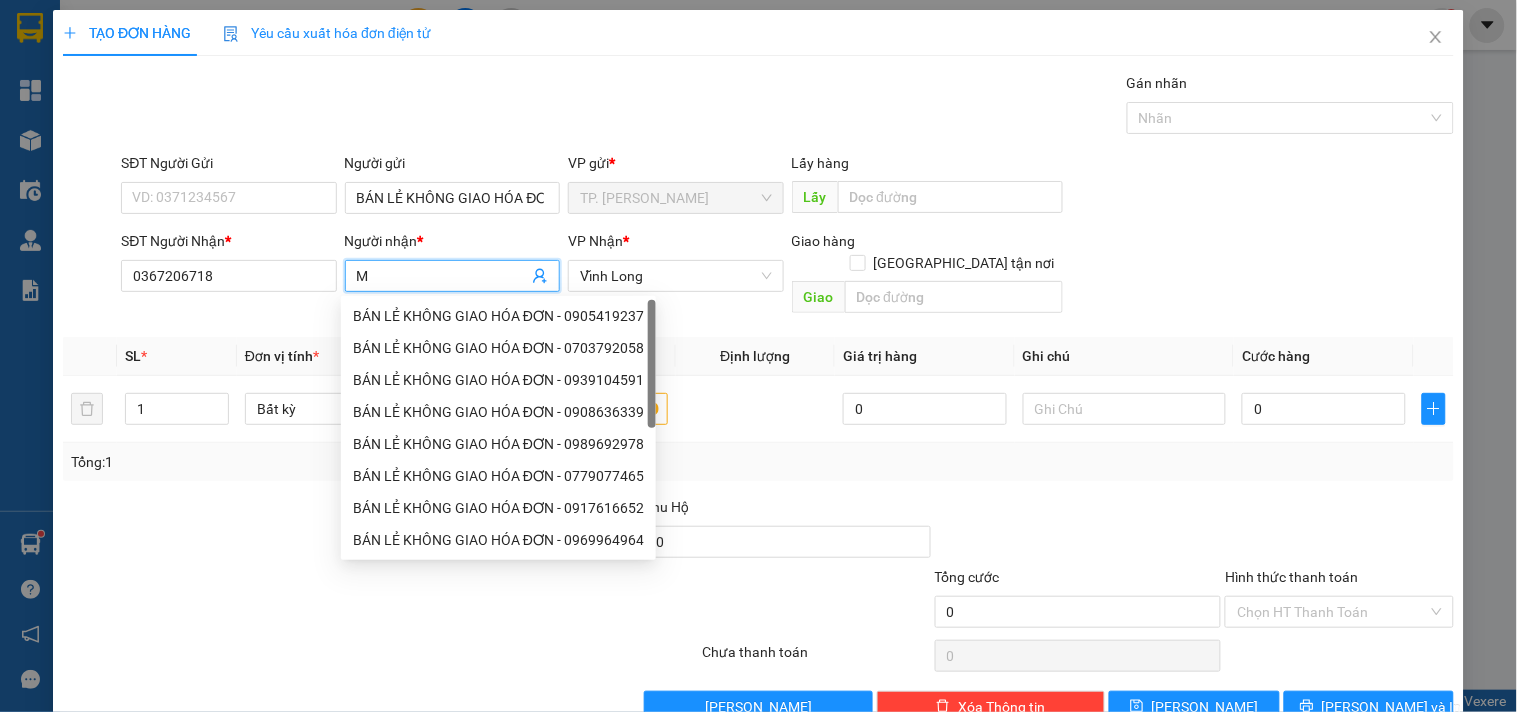 type 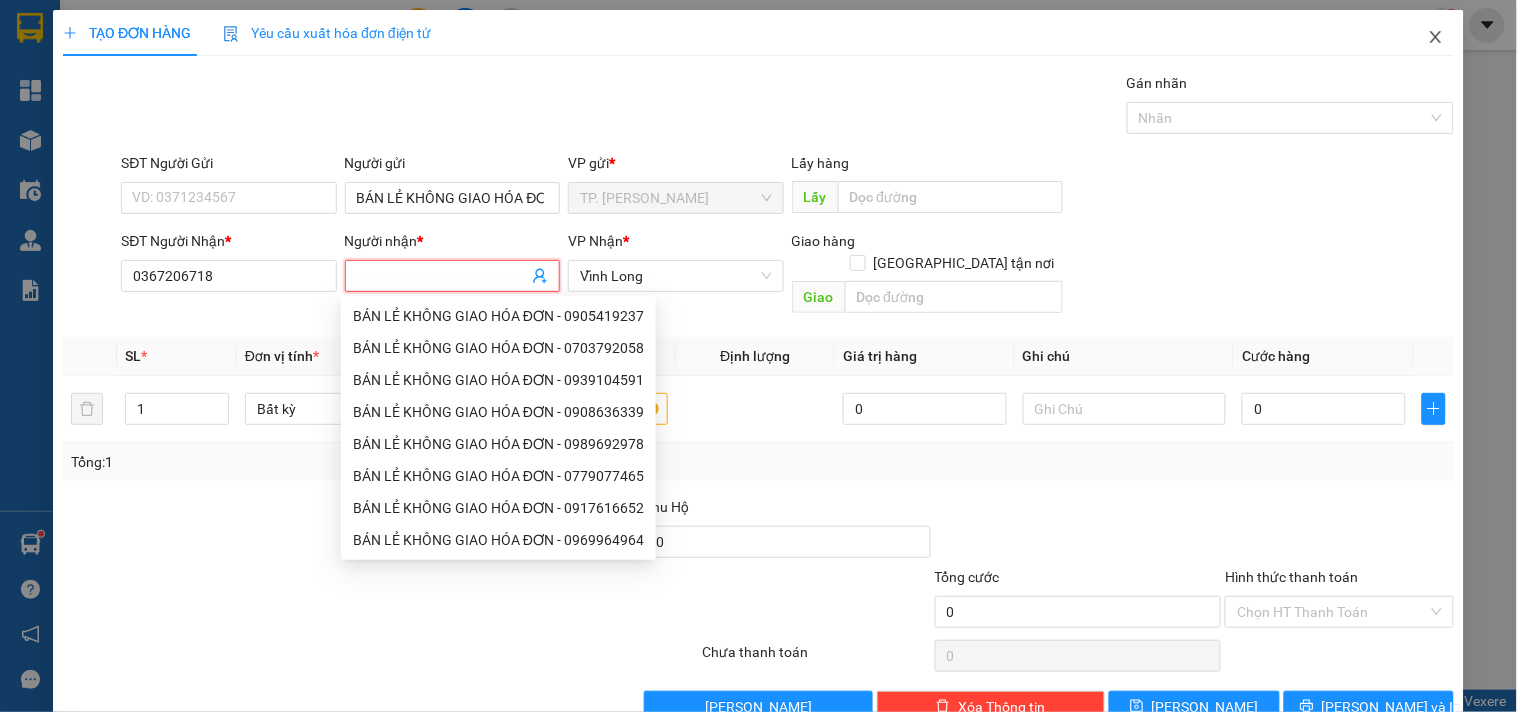 click 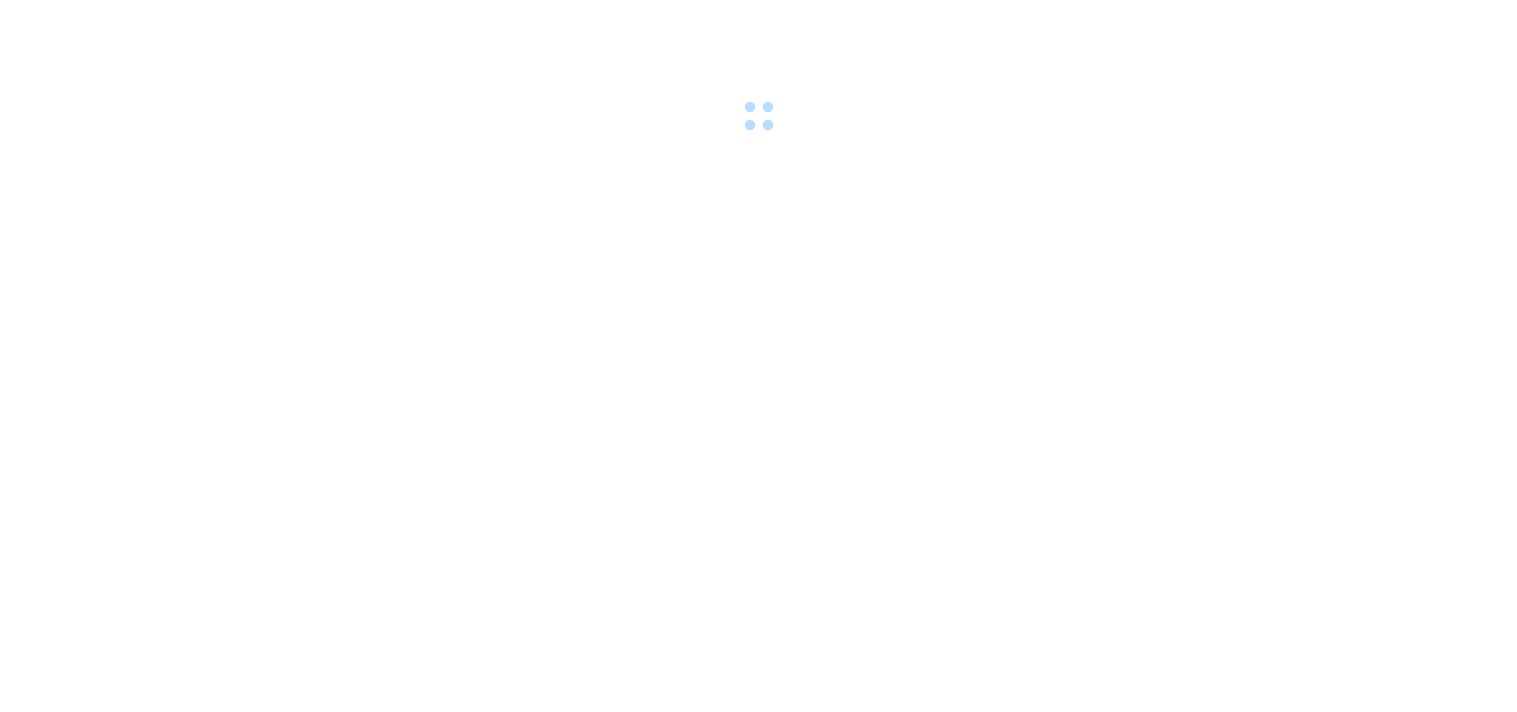 scroll, scrollTop: 0, scrollLeft: 0, axis: both 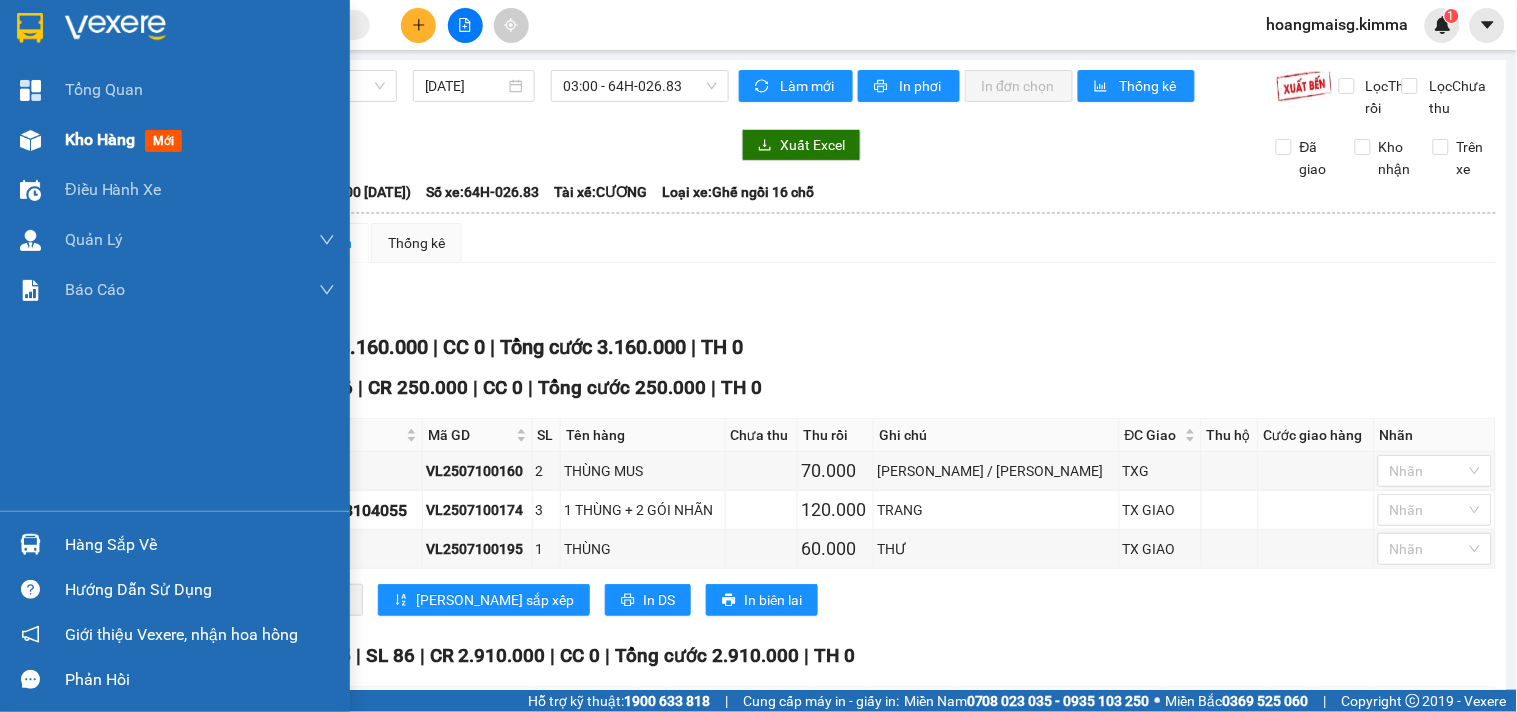 click at bounding box center (30, 140) 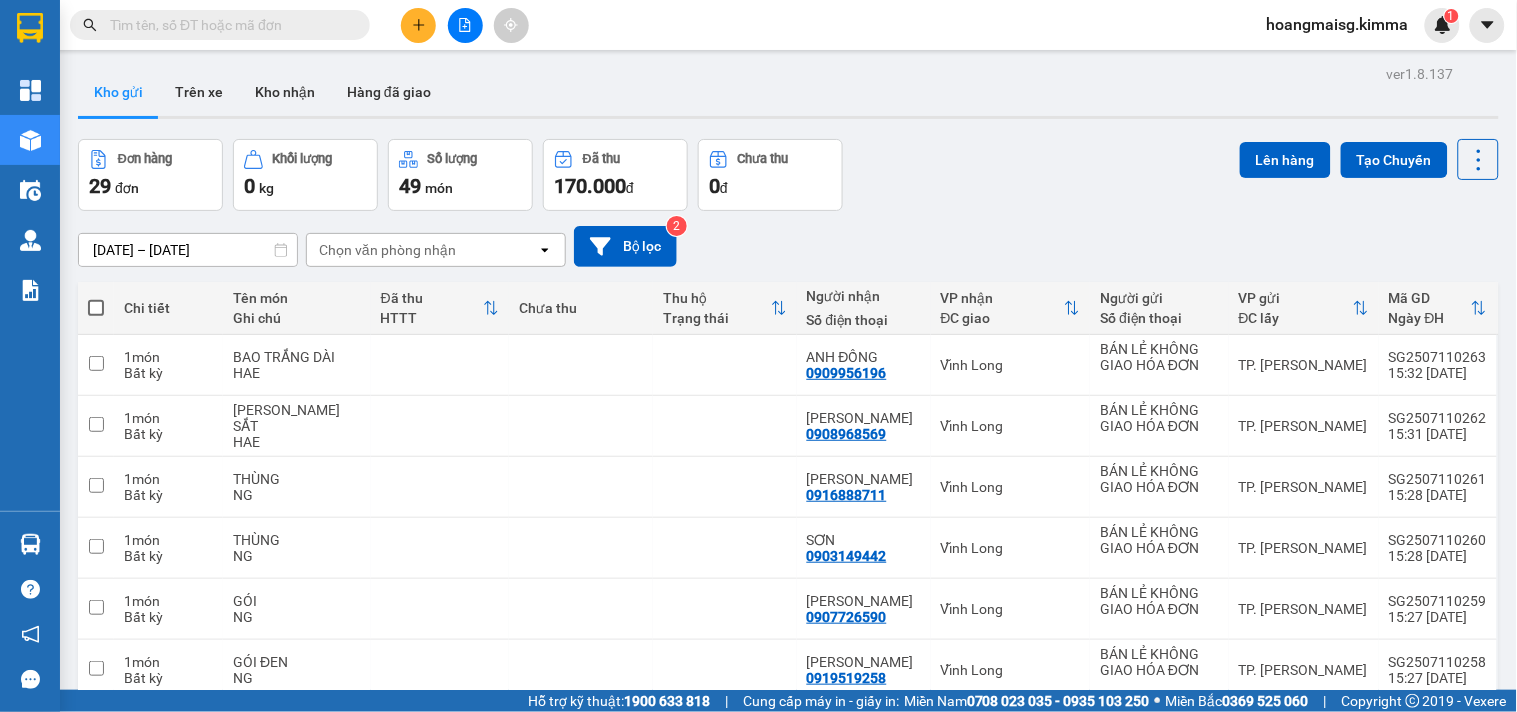 click on "Đơn hàng 29 đơn Khối lượng 0 kg Số lượng 49 món Đã thu 170.000  đ Chưa thu 0  đ Lên hàng Tạo Chuyến" at bounding box center [788, 175] 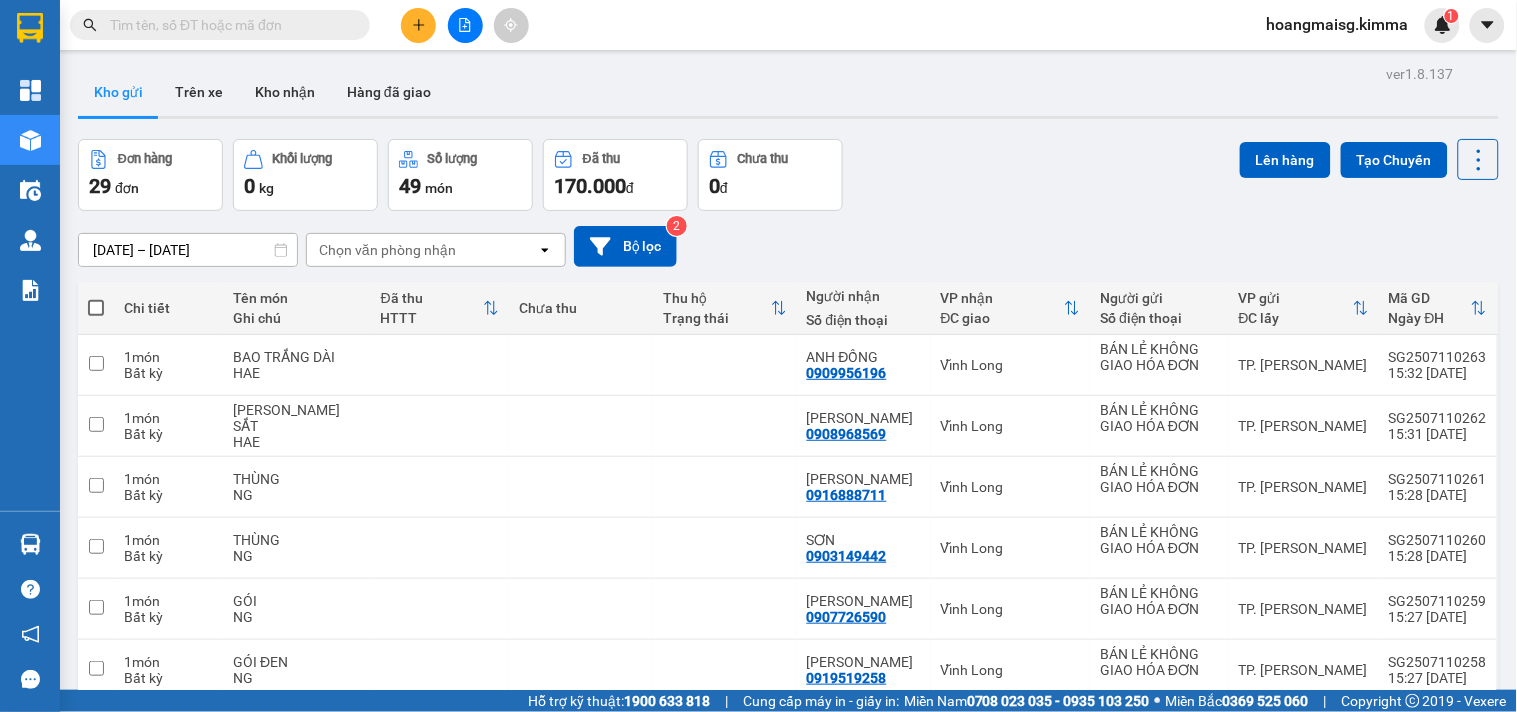 click 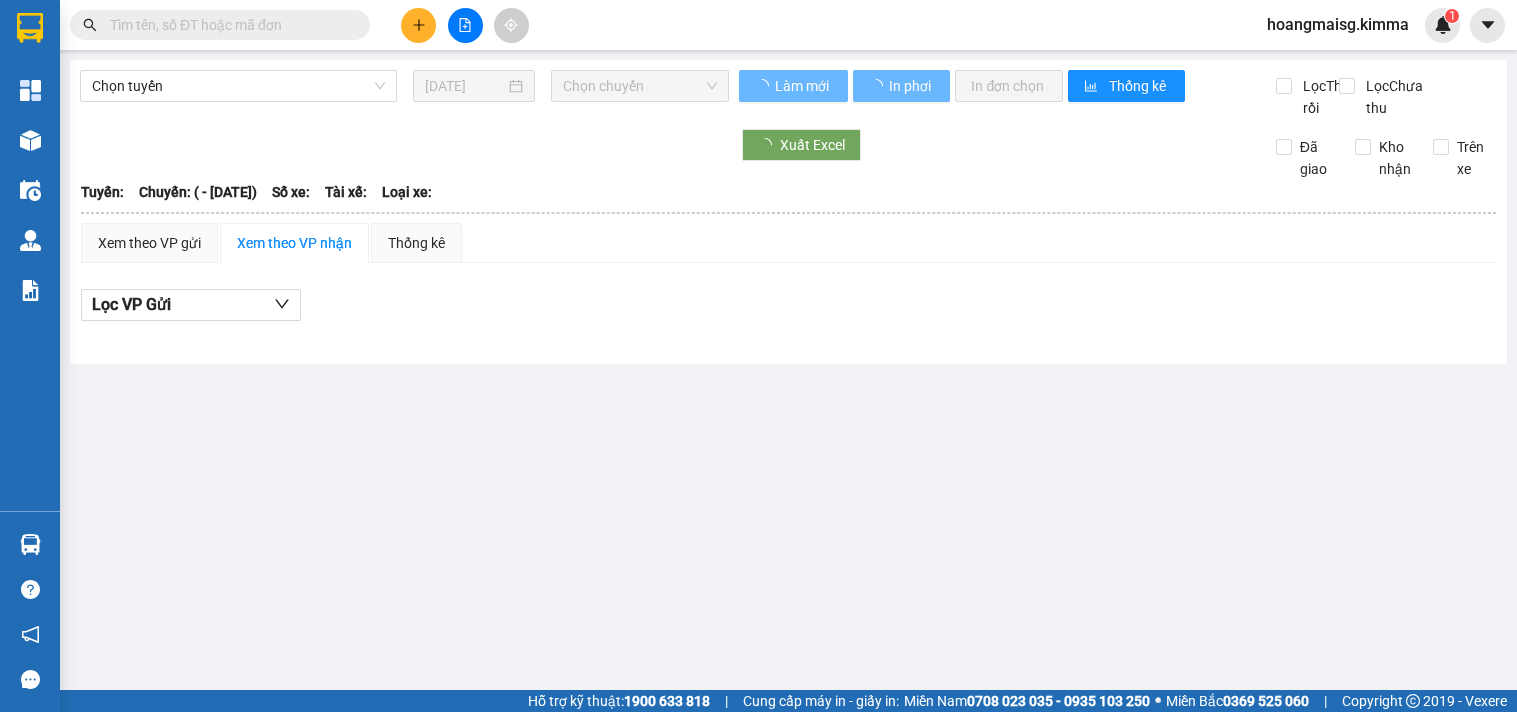 scroll, scrollTop: 0, scrollLeft: 0, axis: both 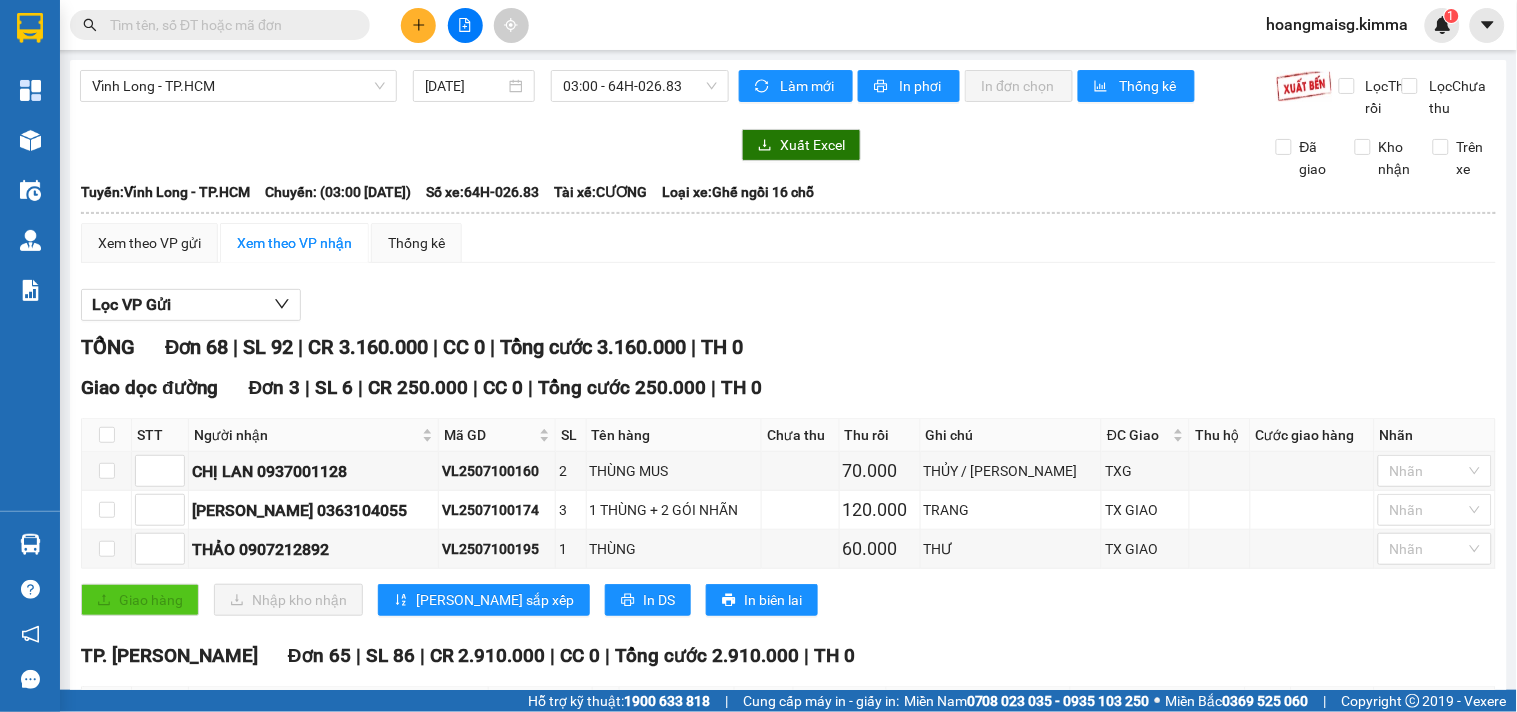 click at bounding box center (228, 25) 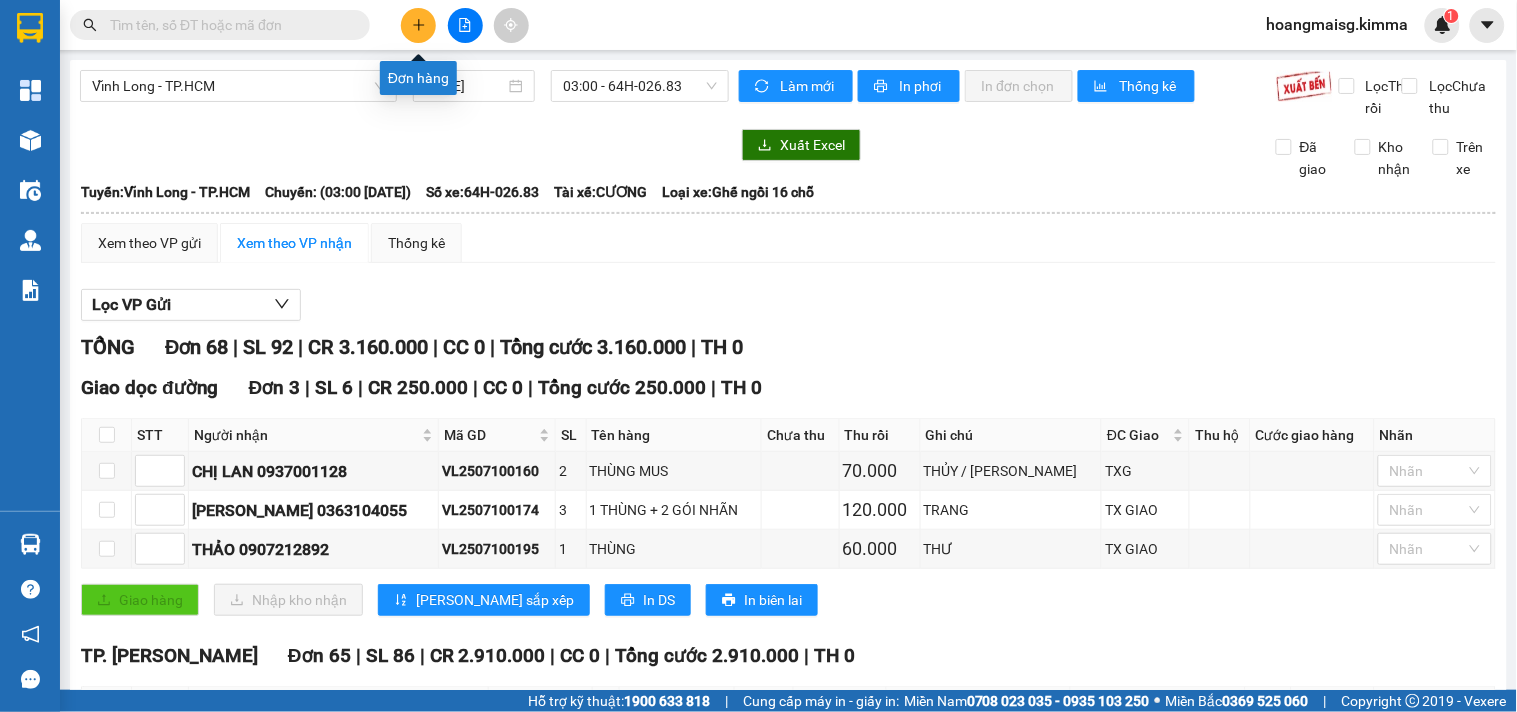 click 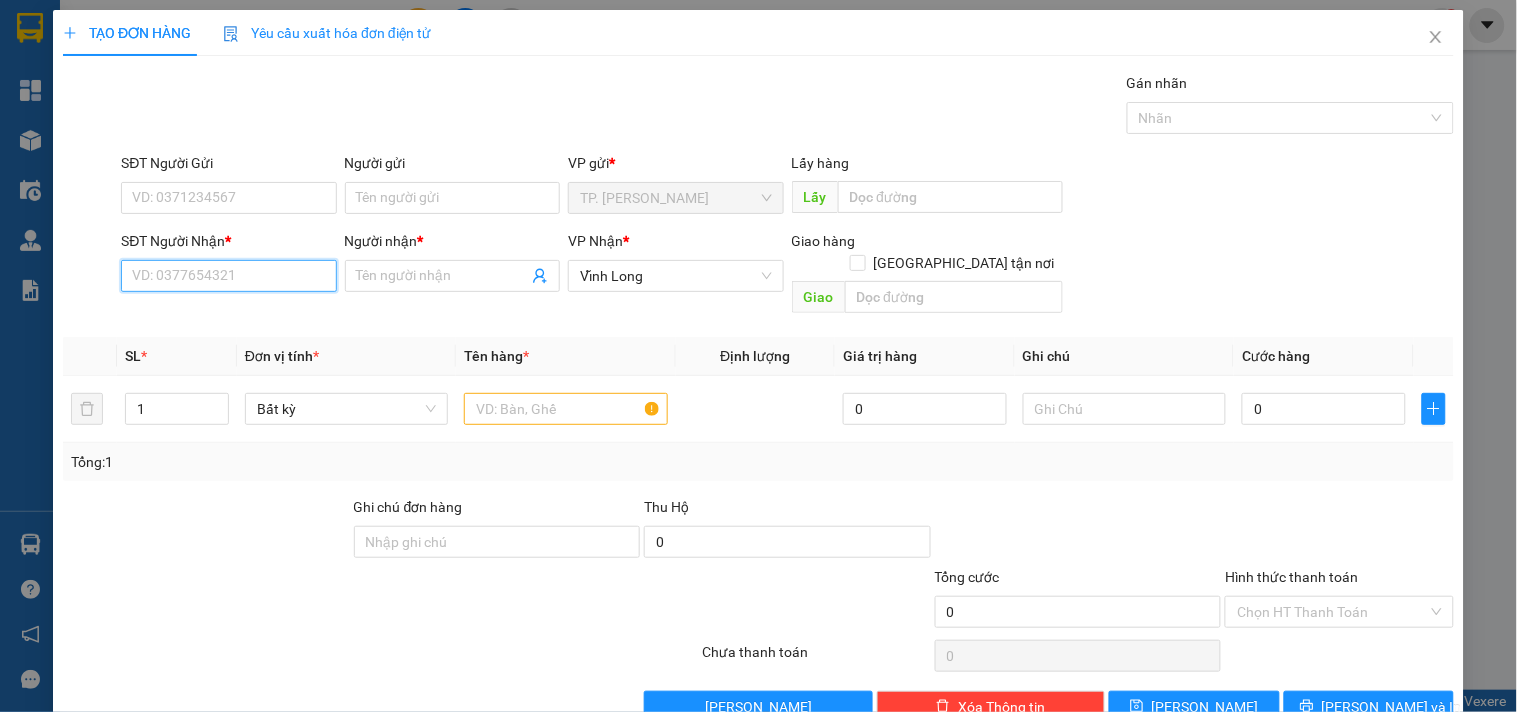 click on "SĐT Người Nhận  *" at bounding box center [228, 276] 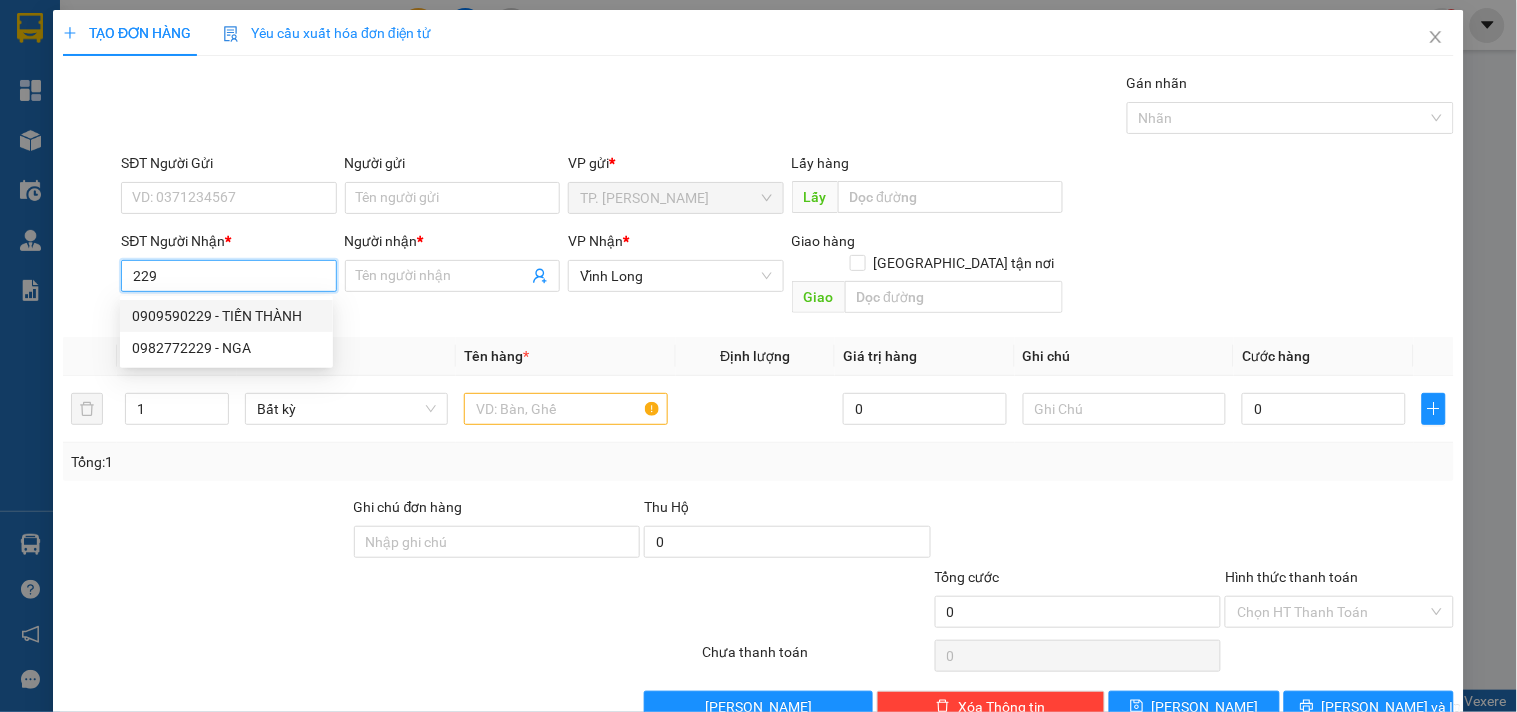 click on "0909590229 - TIẾN THÀNH" at bounding box center [226, 316] 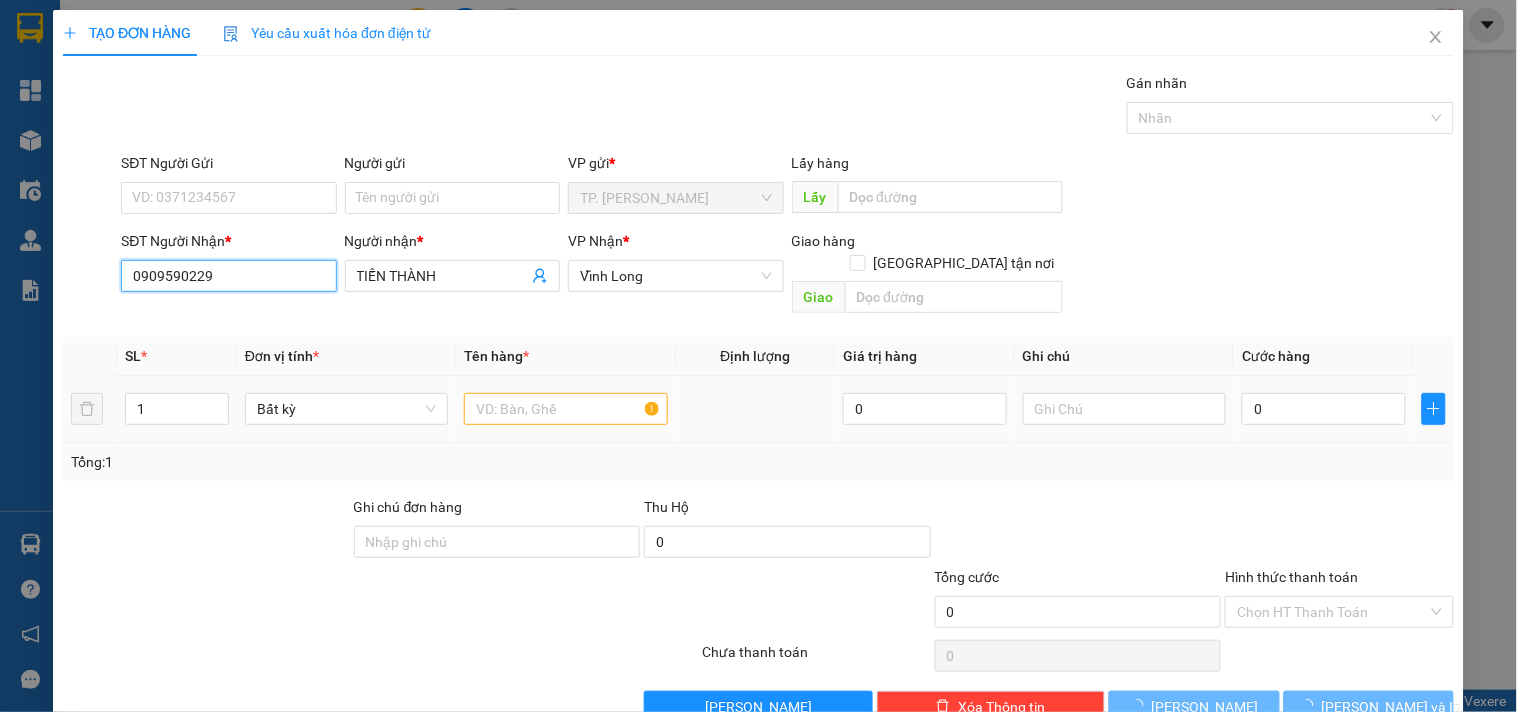 type on "0909590229" 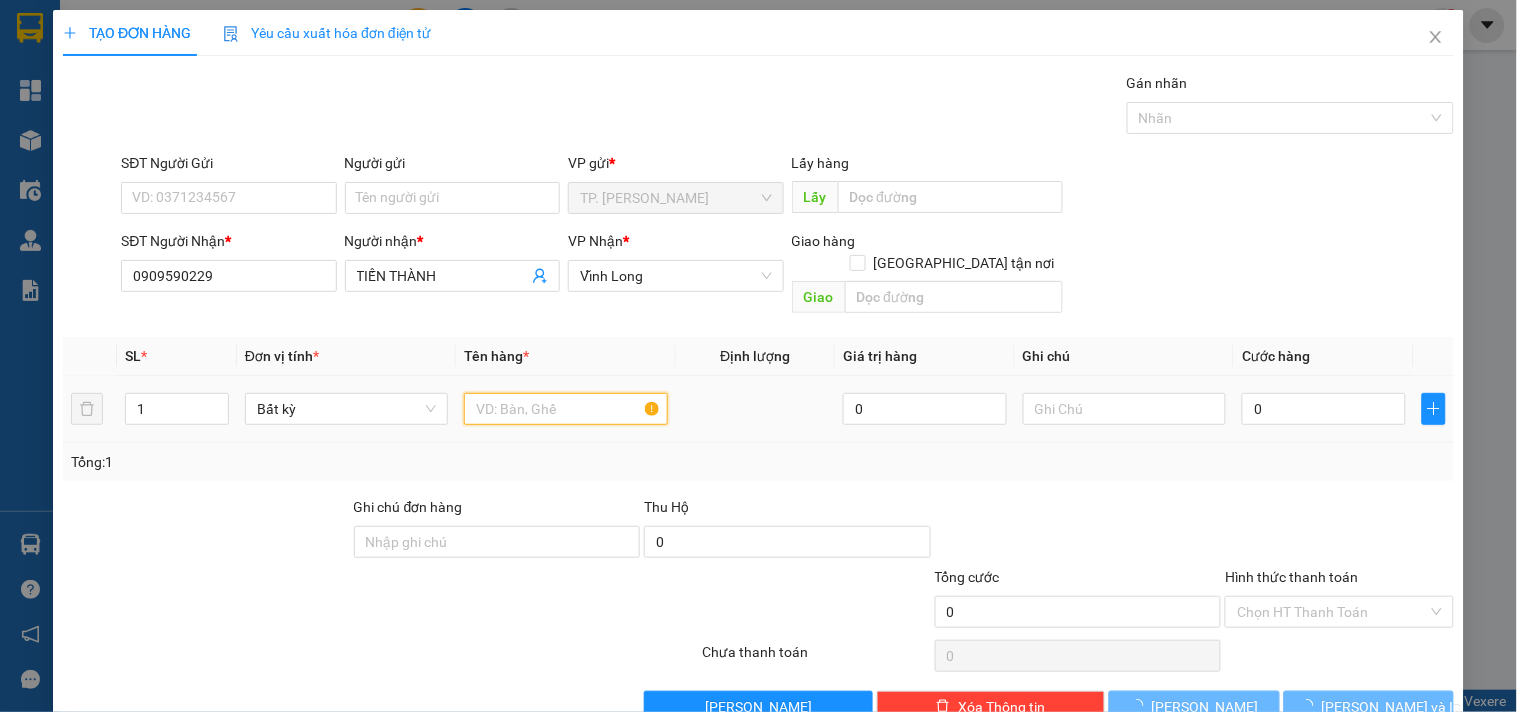click at bounding box center [565, 409] 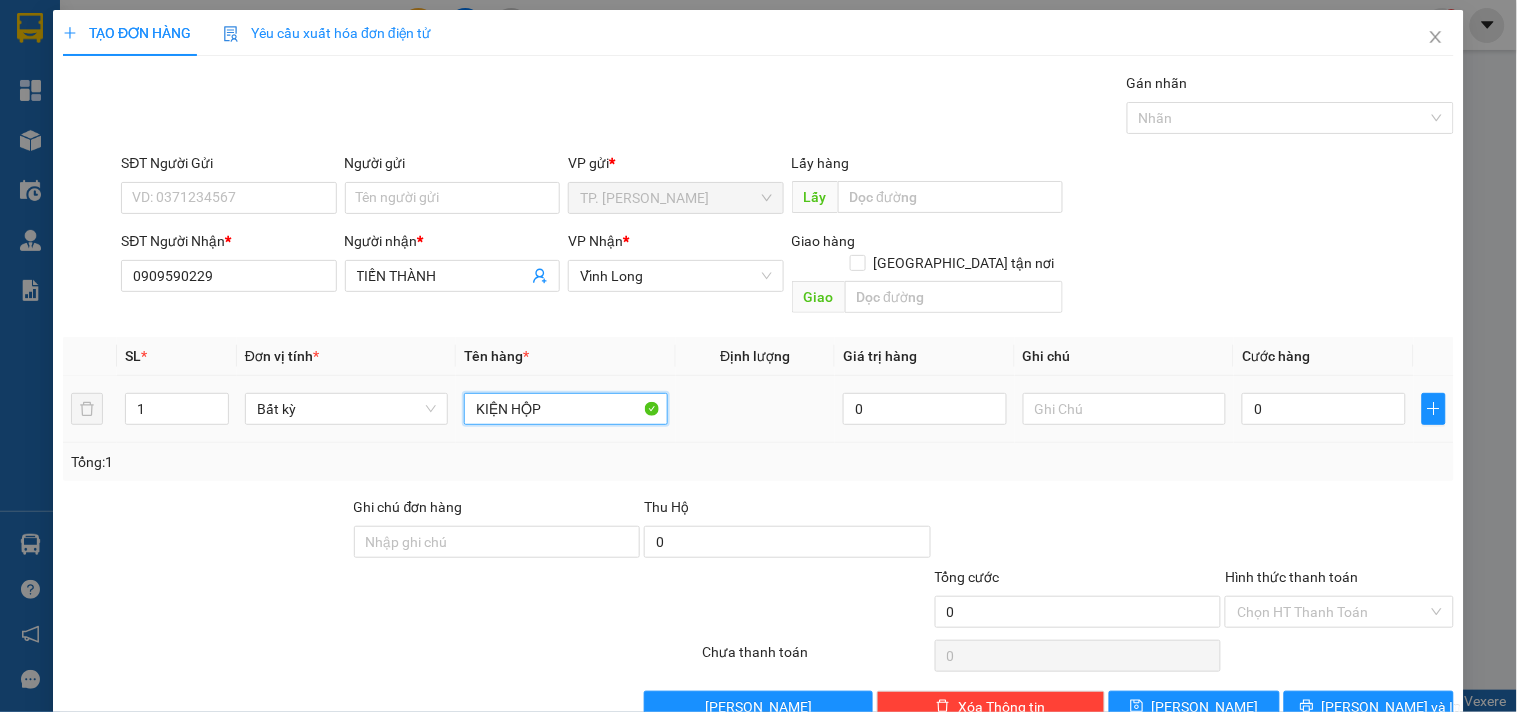 type on "KIỆN HỘP" 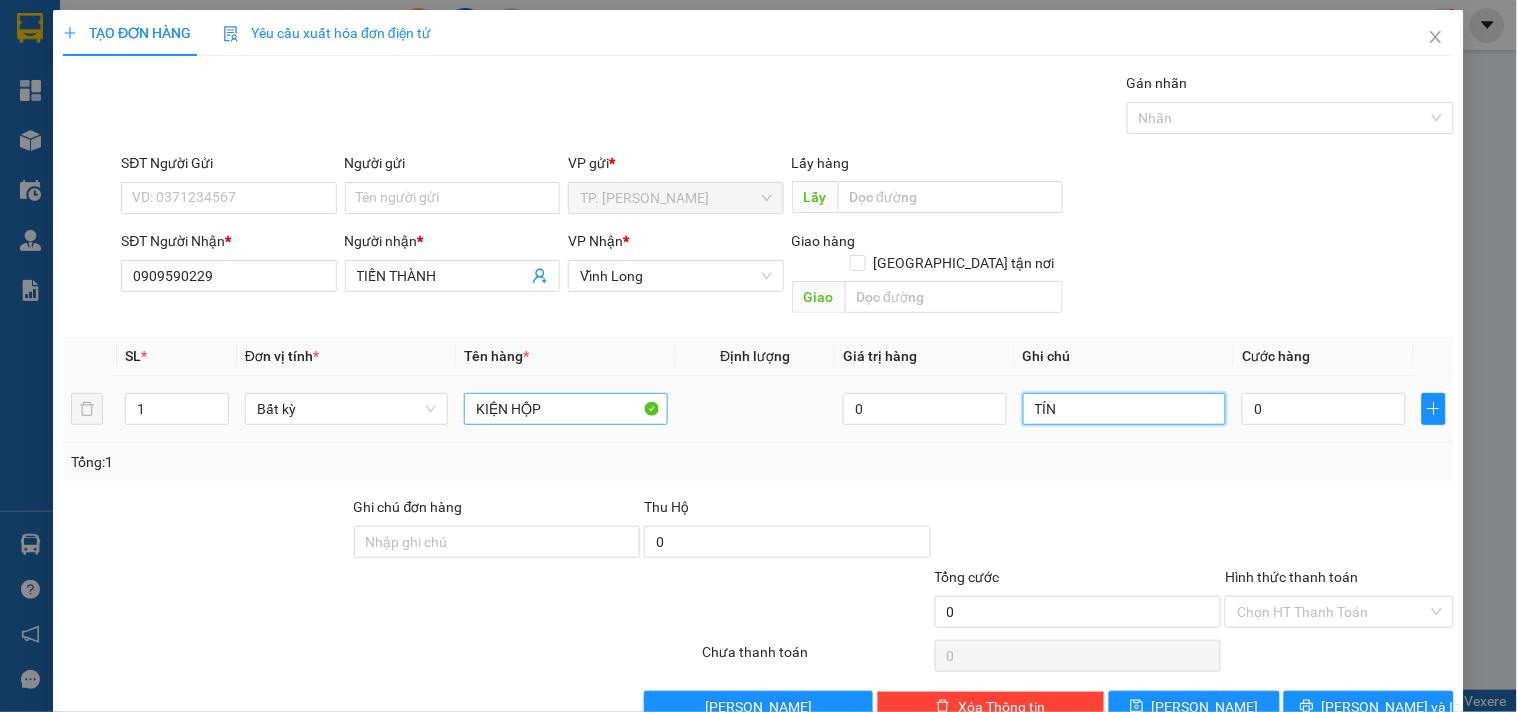 type on "TÍN" 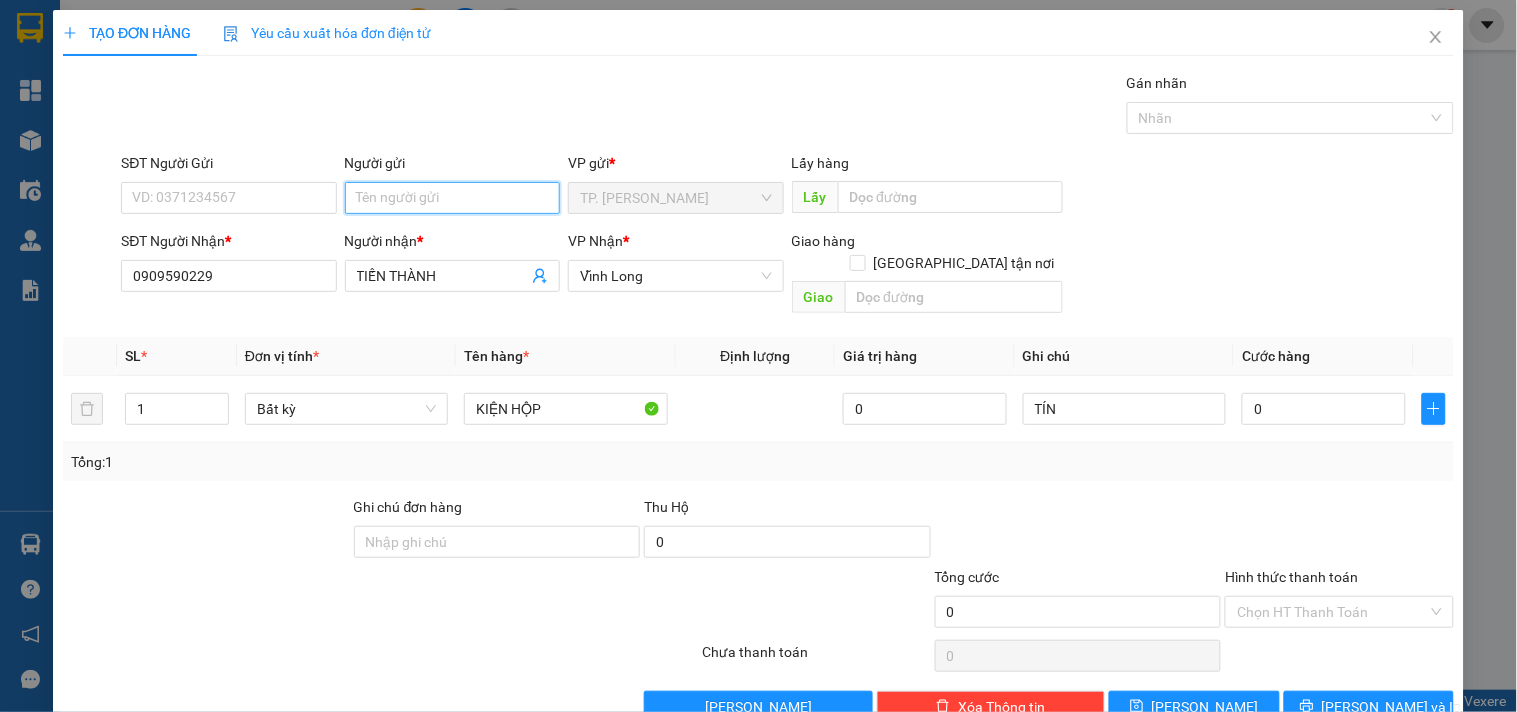 click on "Người gửi" at bounding box center (452, 198) 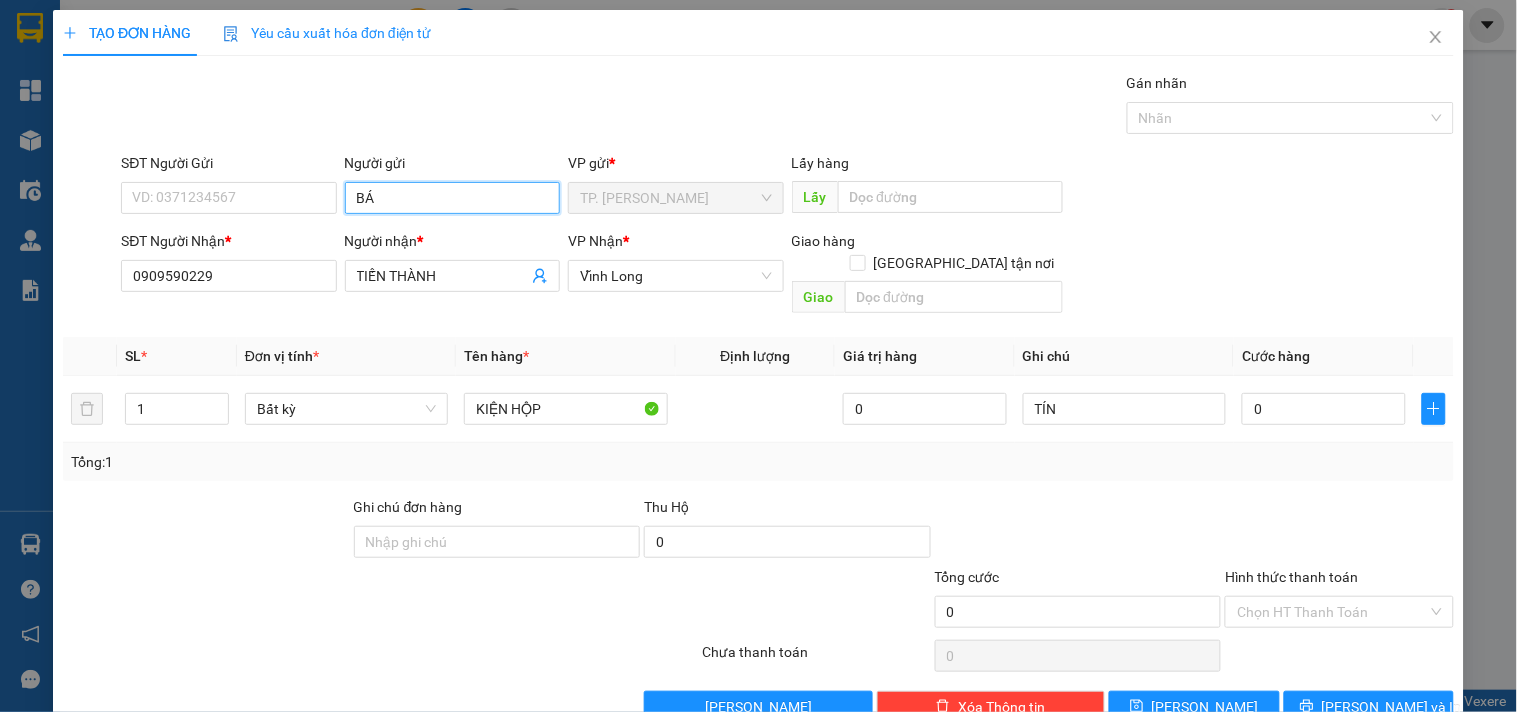 type on "BÁN" 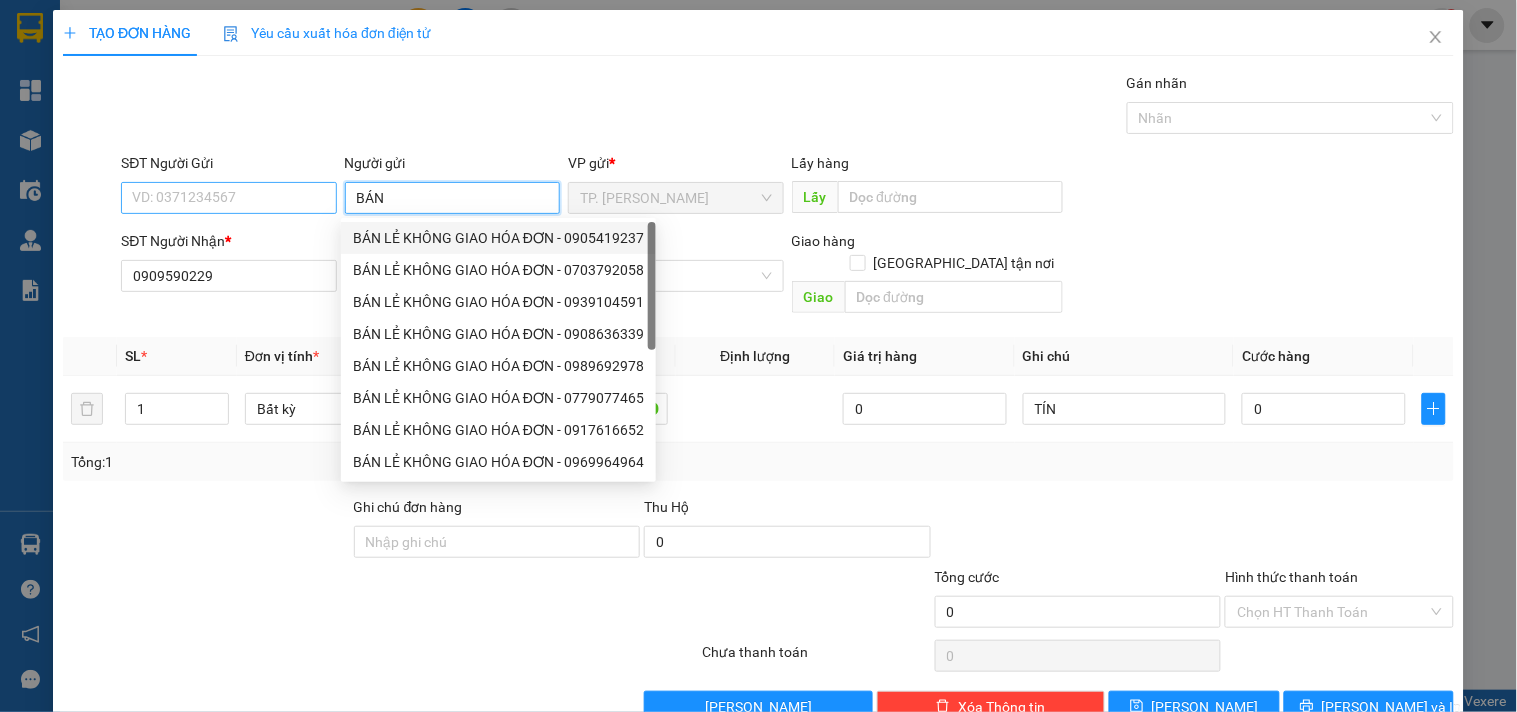 drag, startPoint x: 395, startPoint y: 232, endPoint x: 257, endPoint y: 201, distance: 141.43903 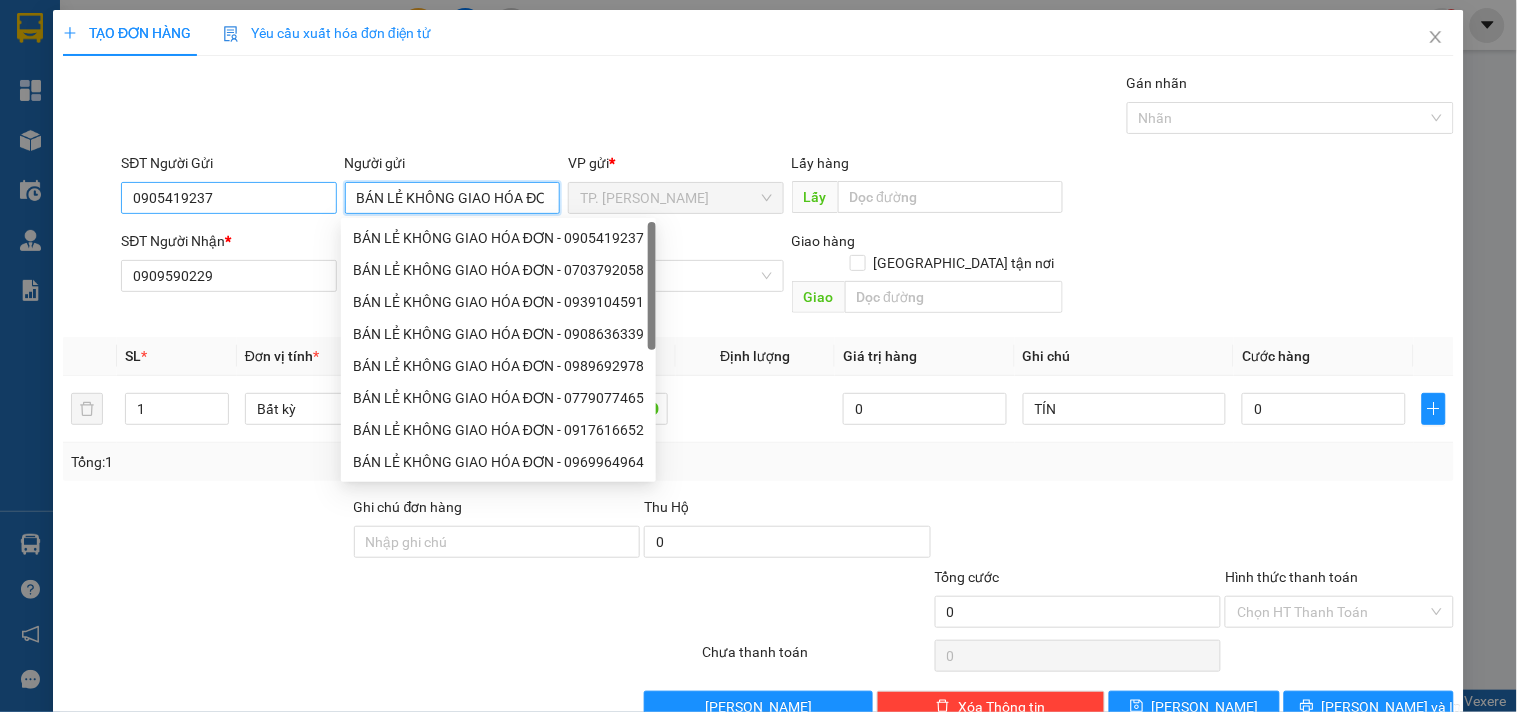 type on "BÁN LẺ KHÔNG GIAO HÓA ĐƠN" 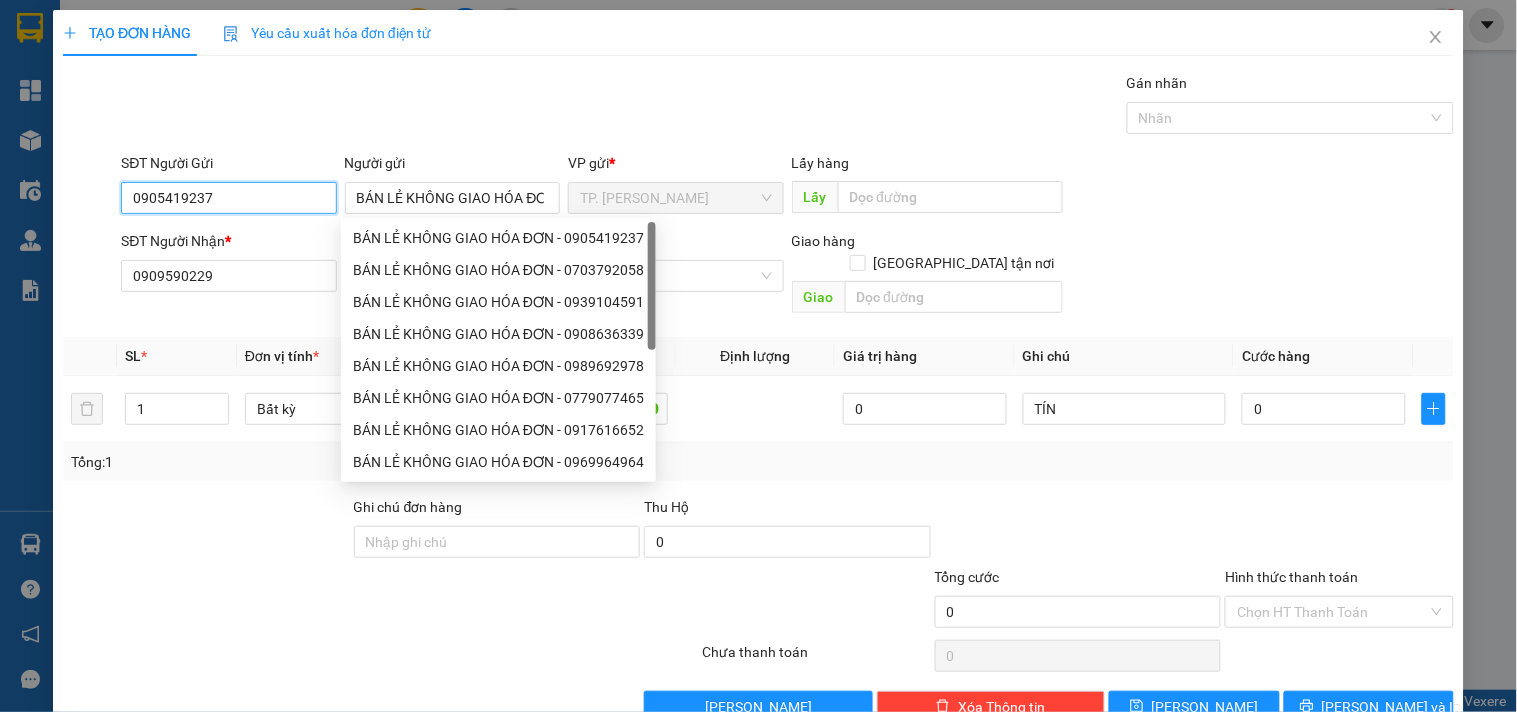 click on "0905419237" at bounding box center [228, 198] 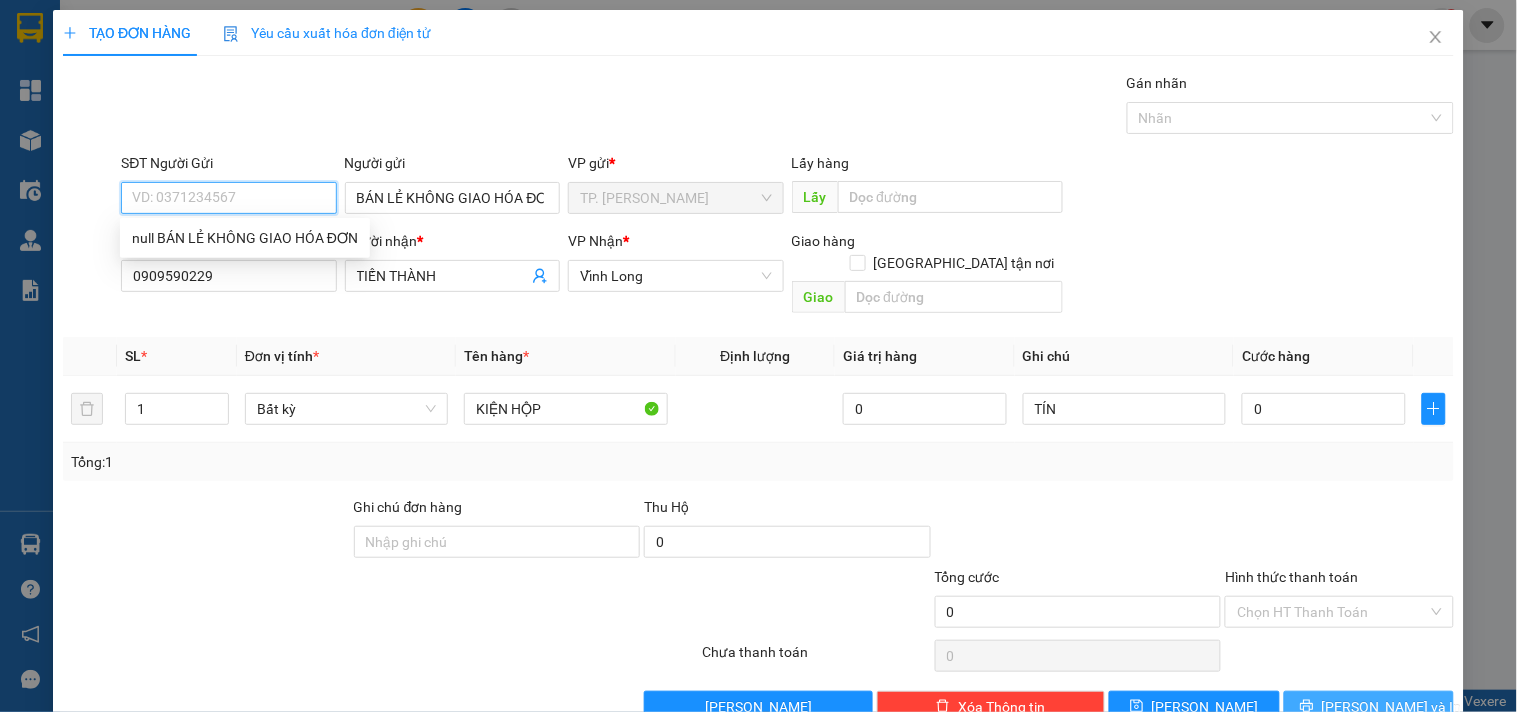 type 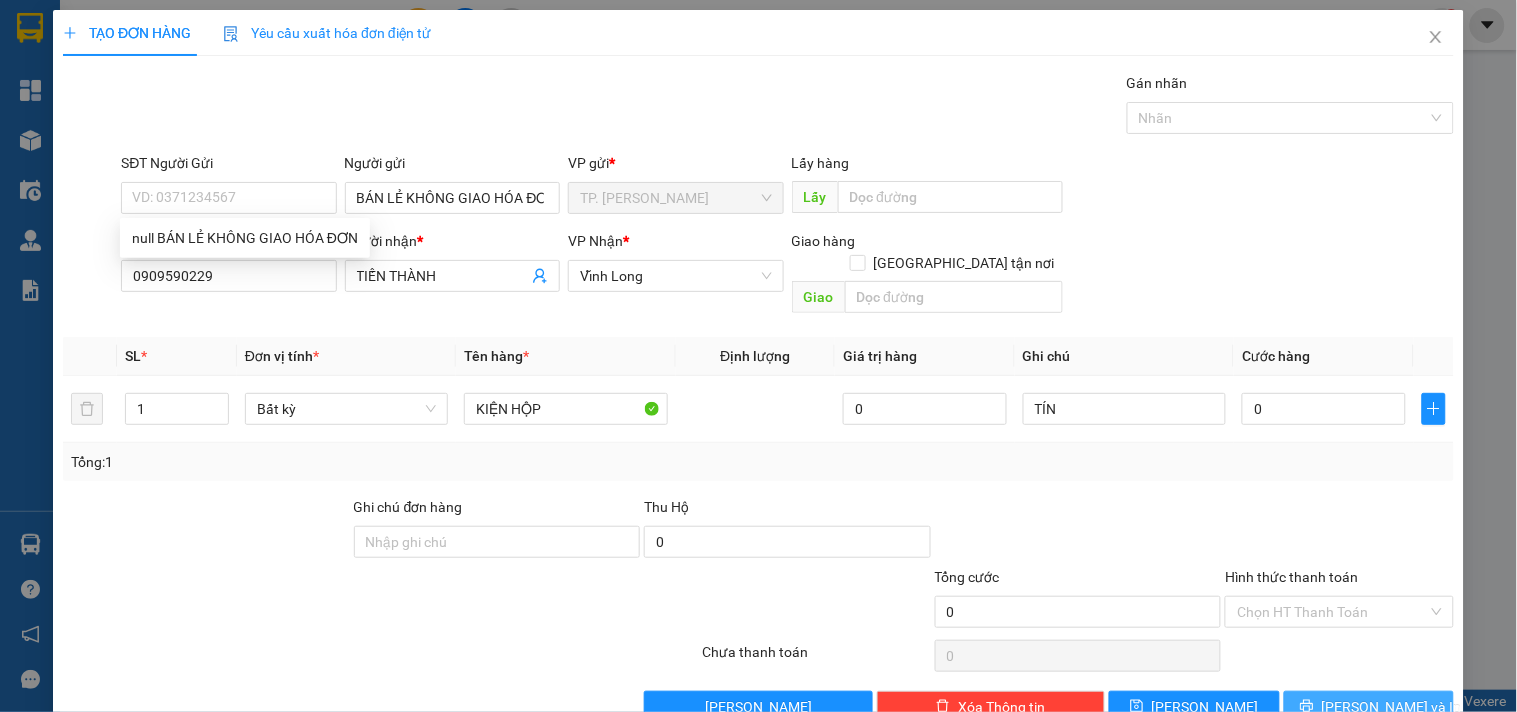 click on "[PERSON_NAME] và In" at bounding box center [1369, 707] 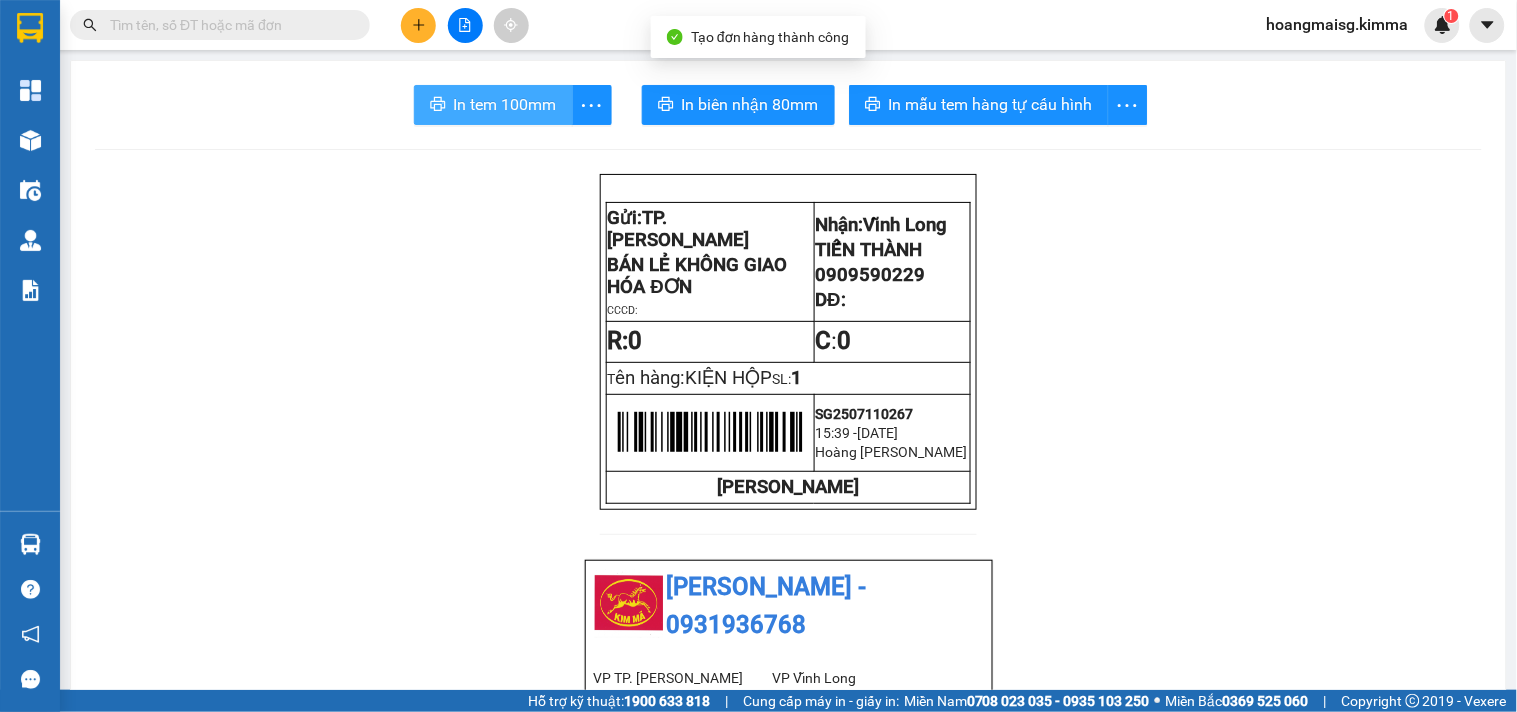 click on "In tem 100mm" at bounding box center (505, 104) 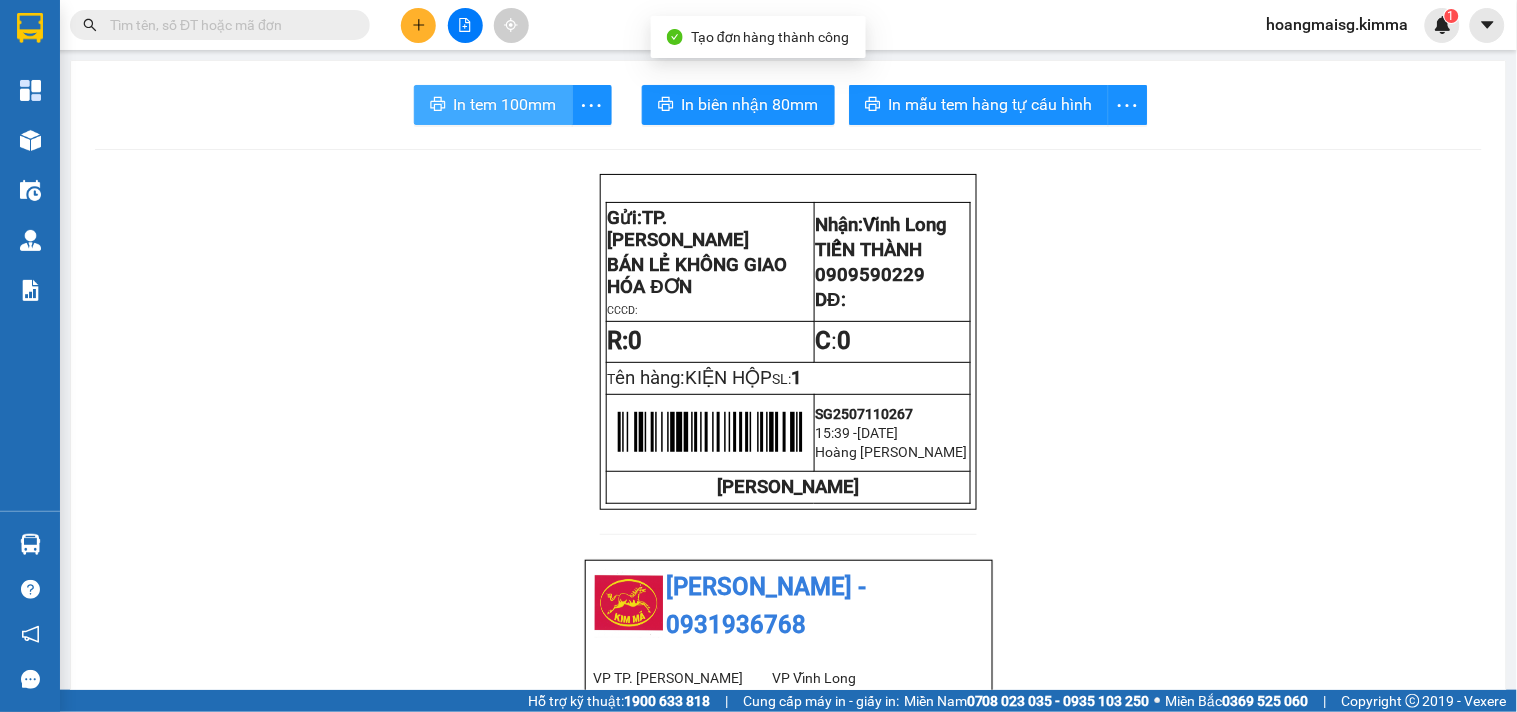 scroll, scrollTop: 0, scrollLeft: 0, axis: both 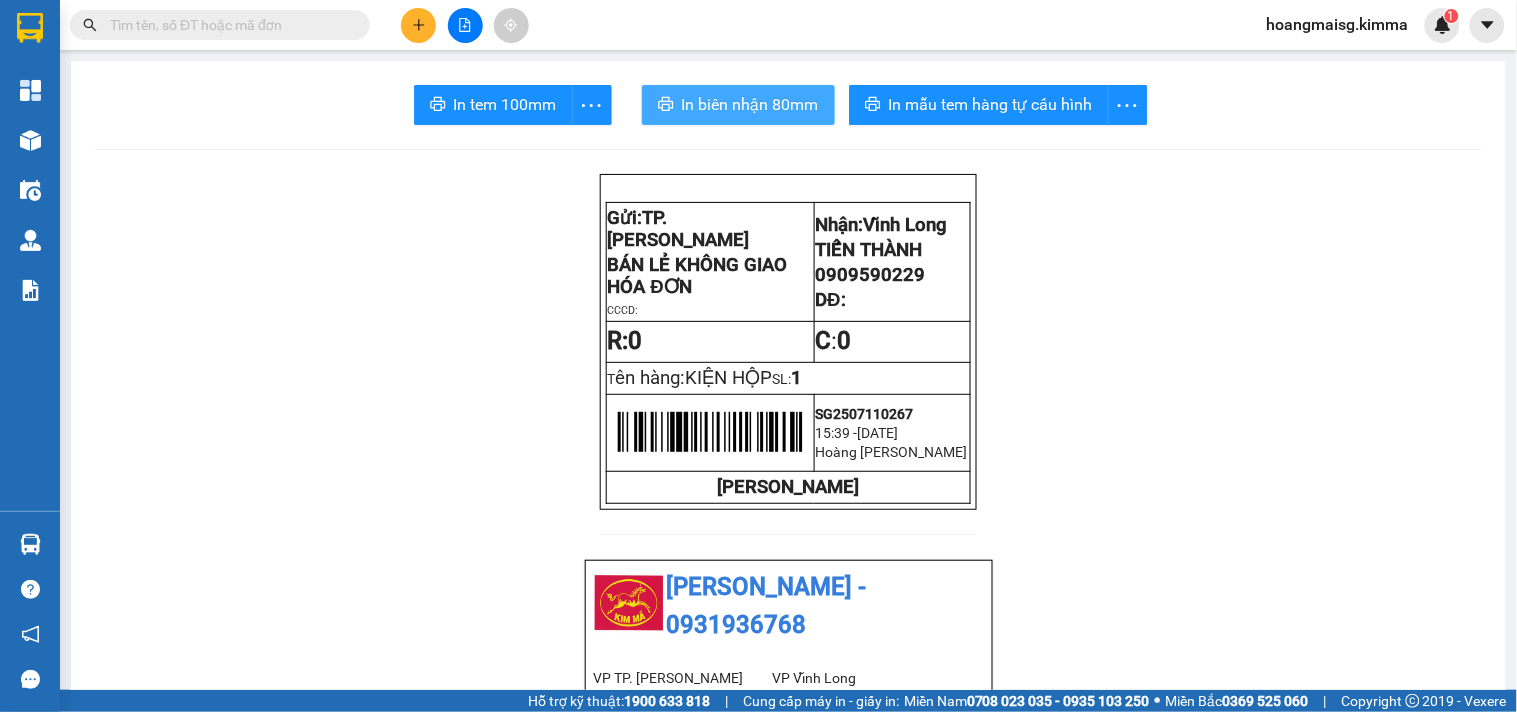click 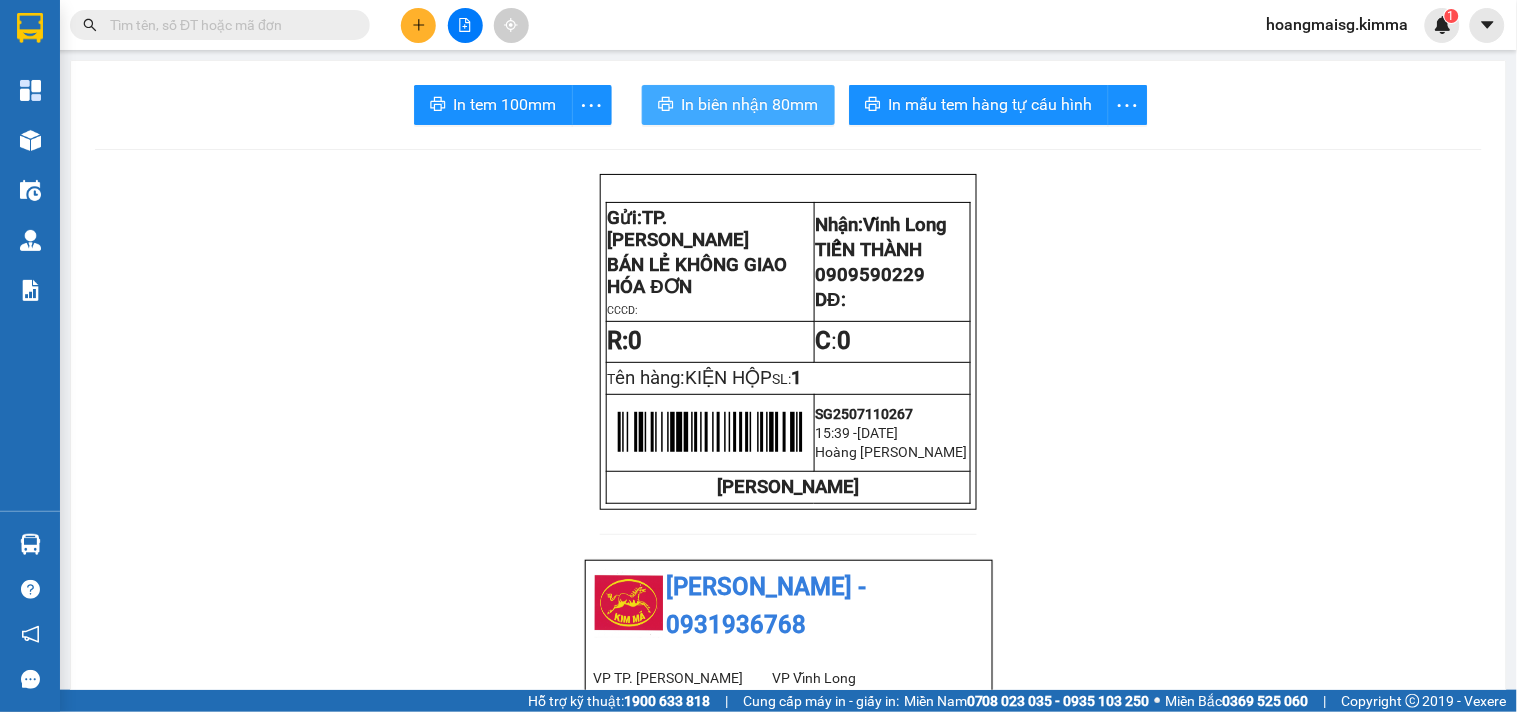 scroll, scrollTop: 0, scrollLeft: 0, axis: both 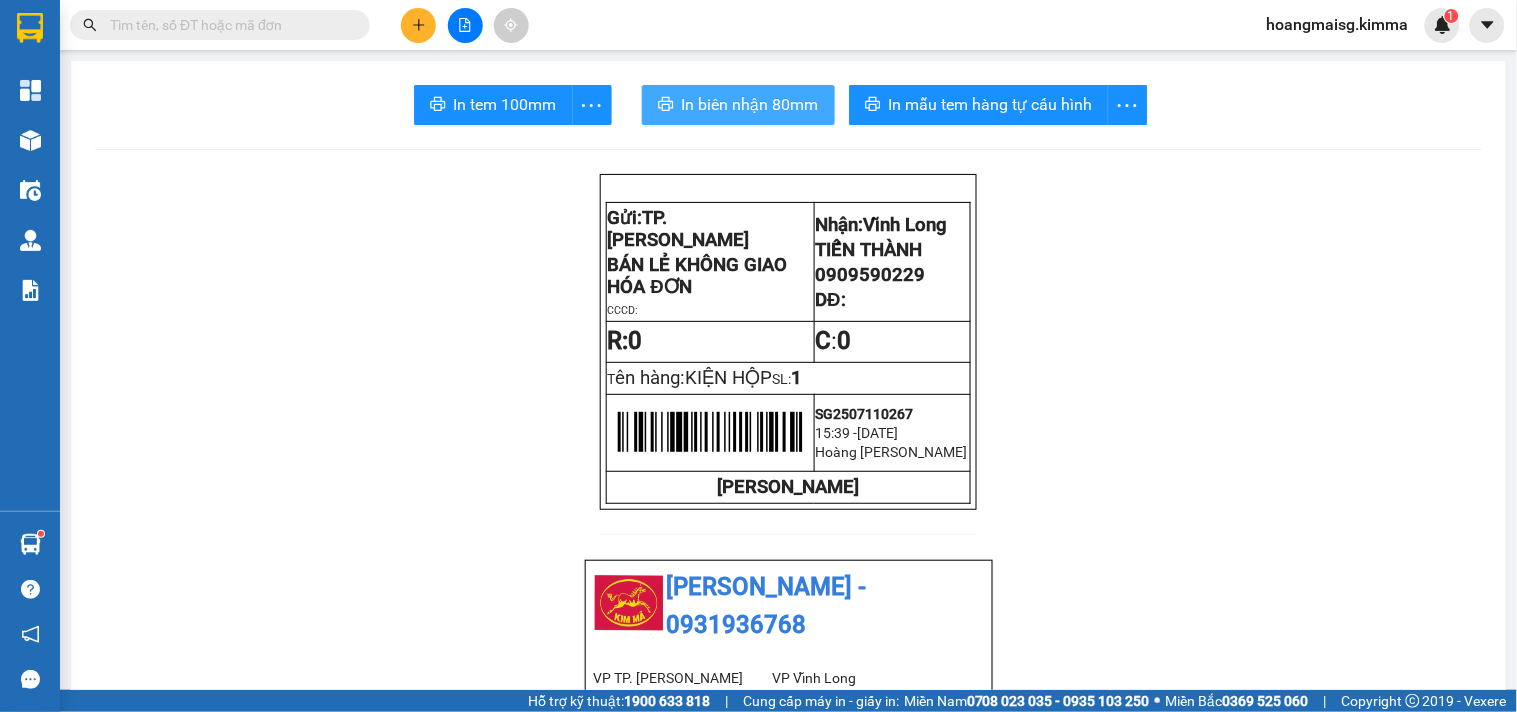 click at bounding box center (228, 25) 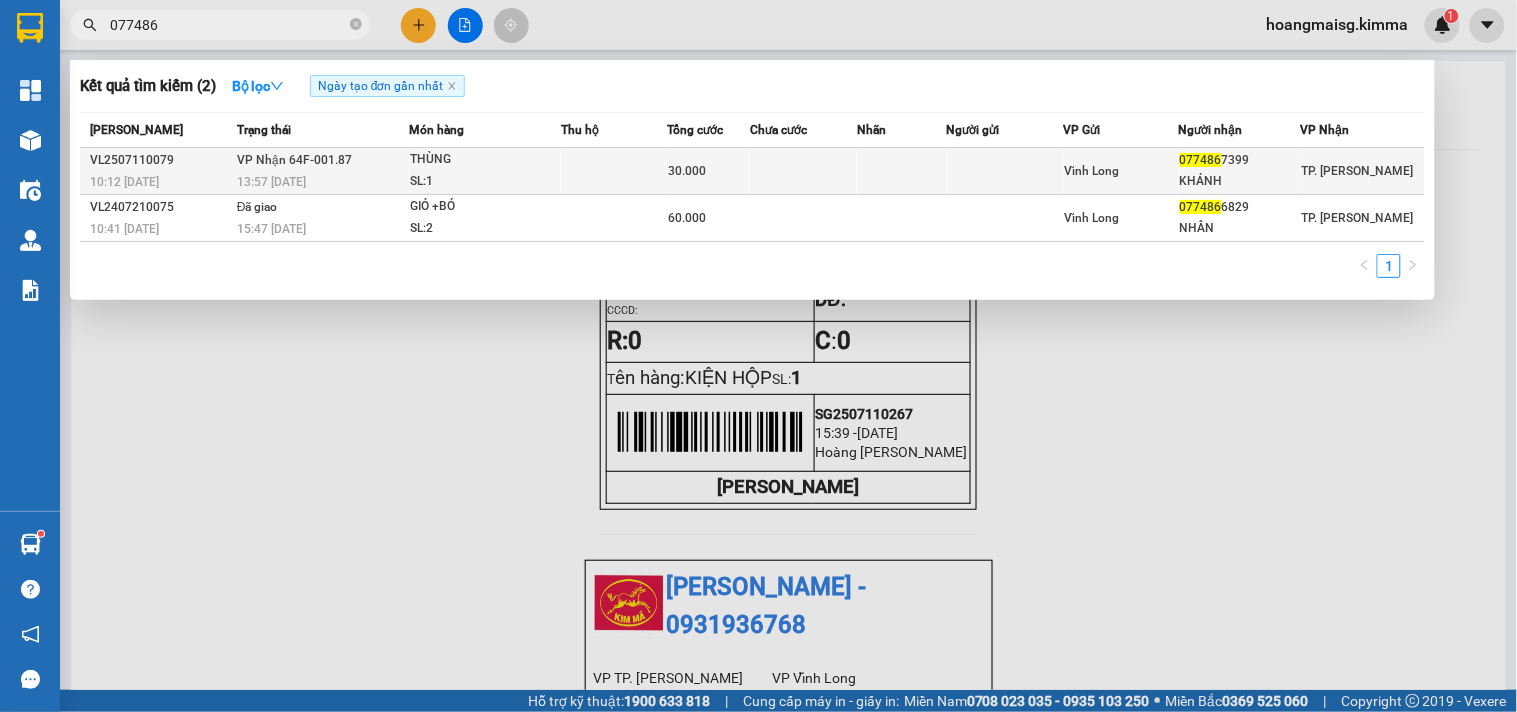 type on "077486" 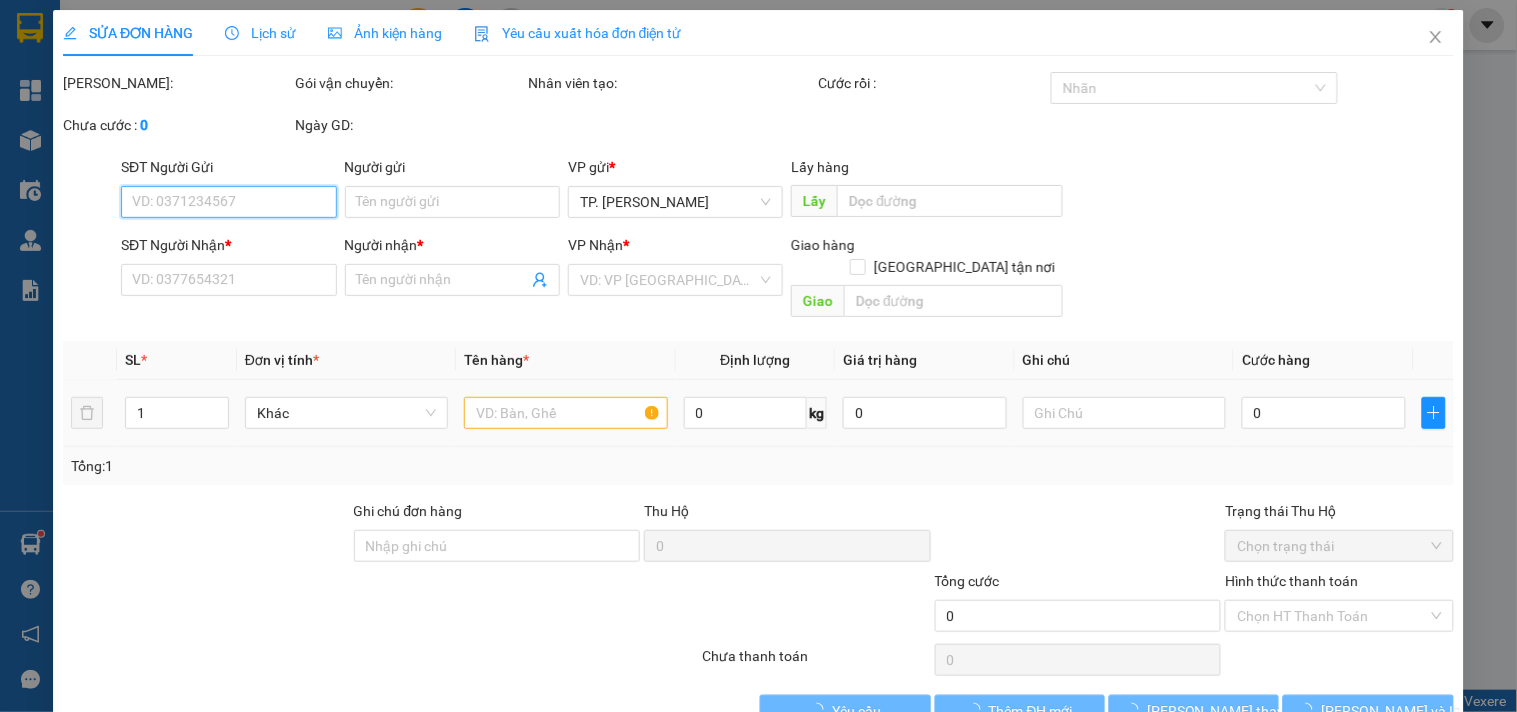 type on "0774867399" 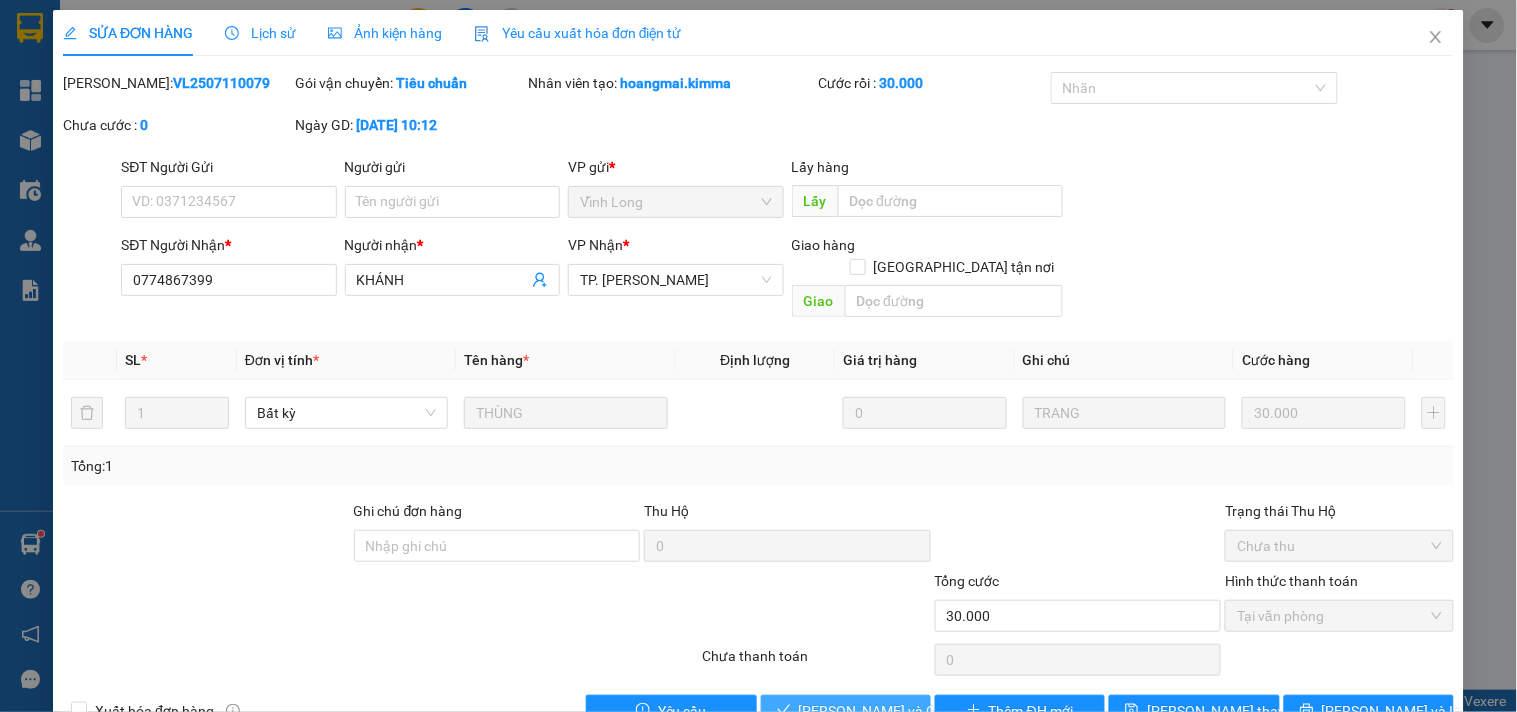 drag, startPoint x: 831, startPoint y: 685, endPoint x: 802, endPoint y: 662, distance: 37.01351 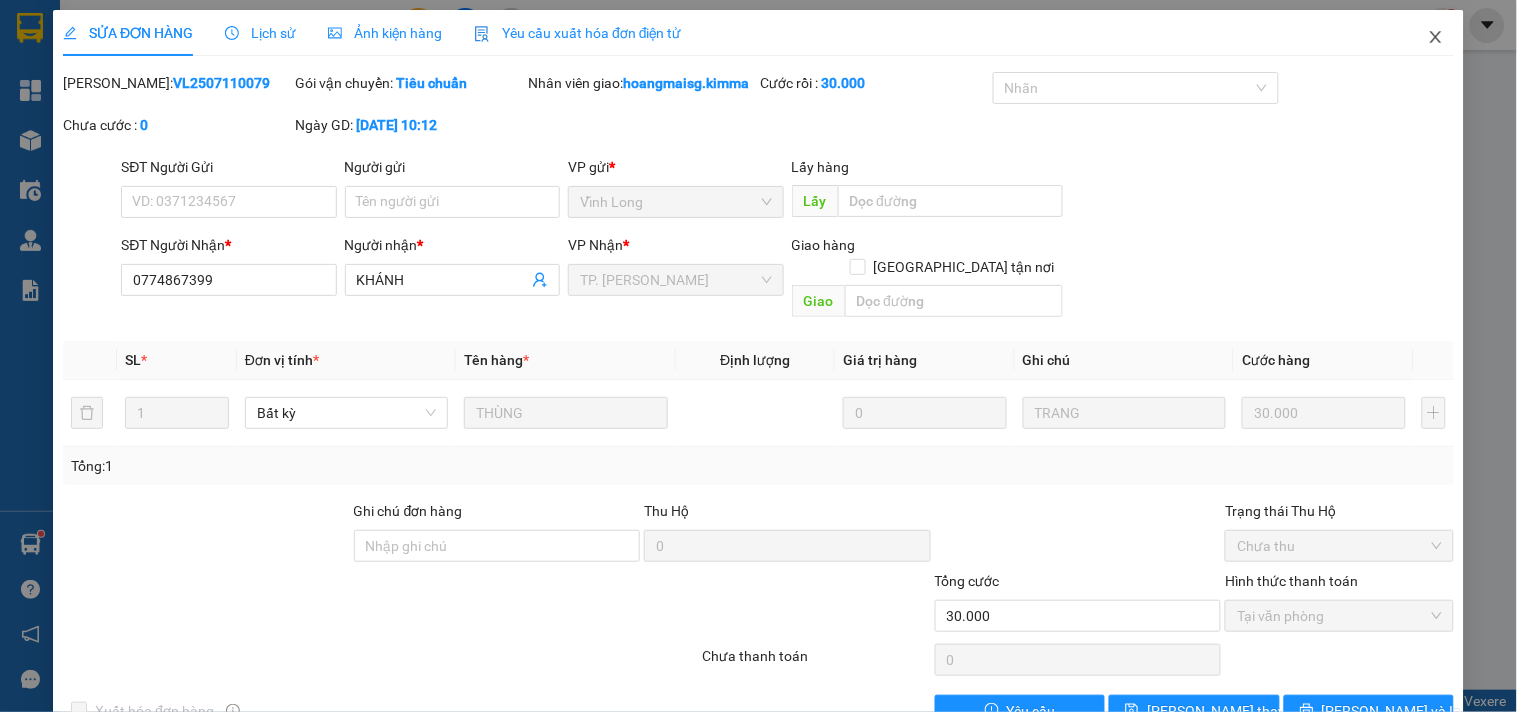 click 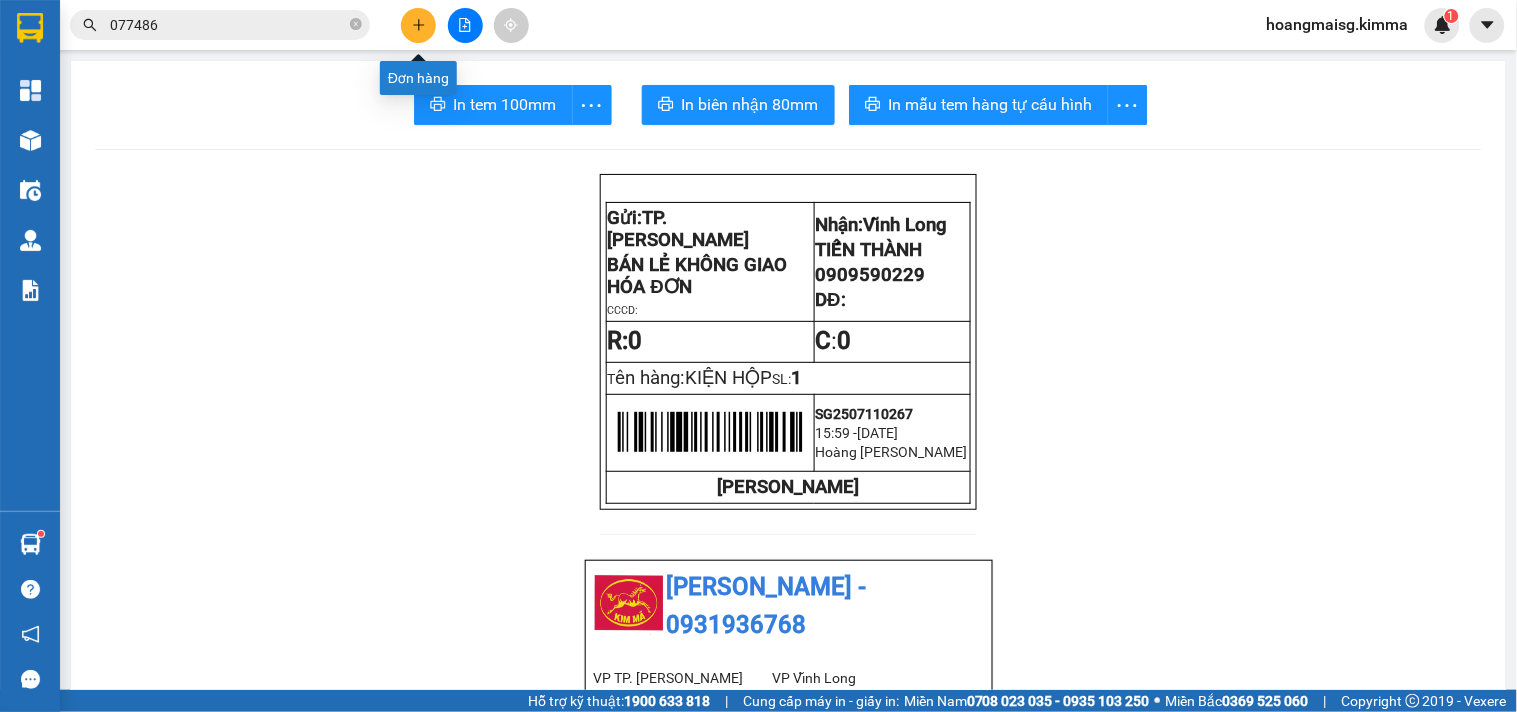 click 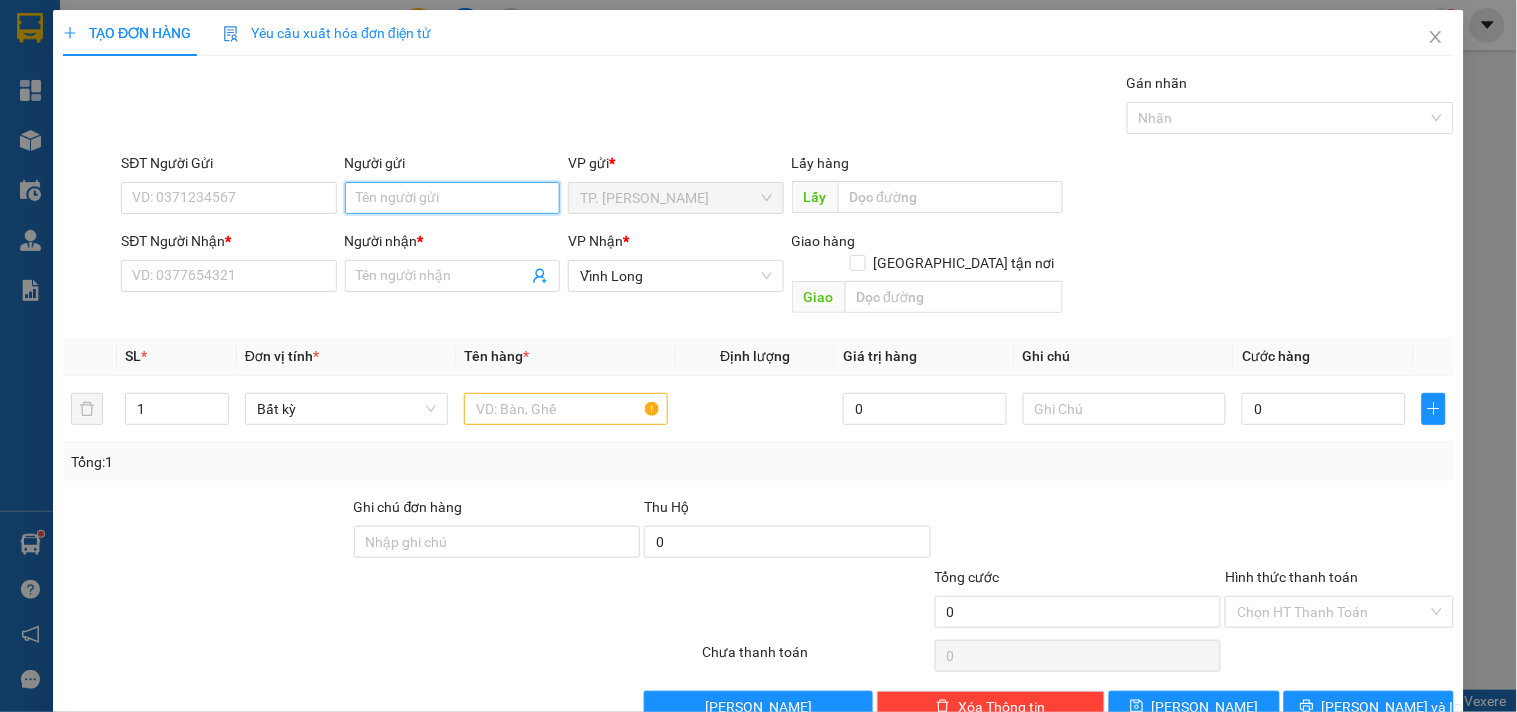 click on "Người gửi" at bounding box center (452, 198) 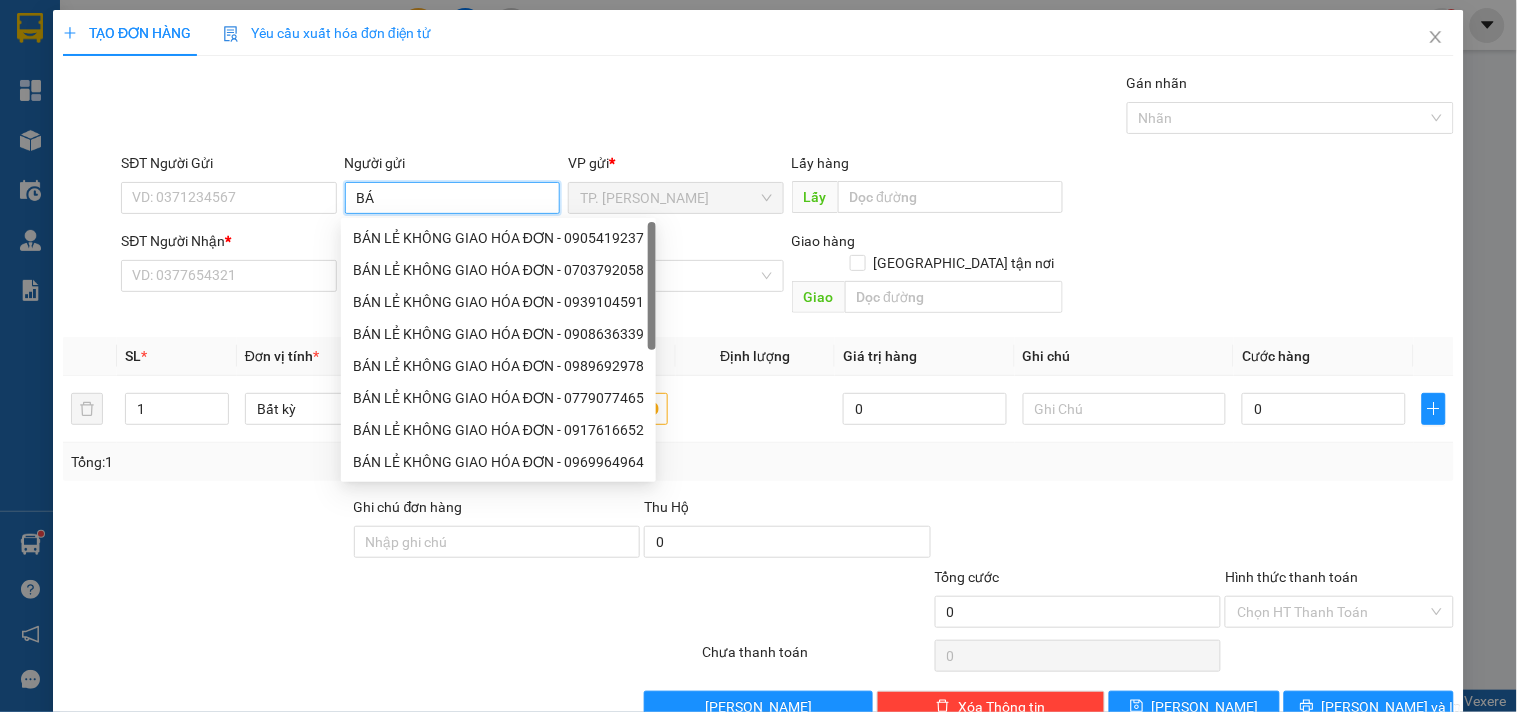 type on "BÁN" 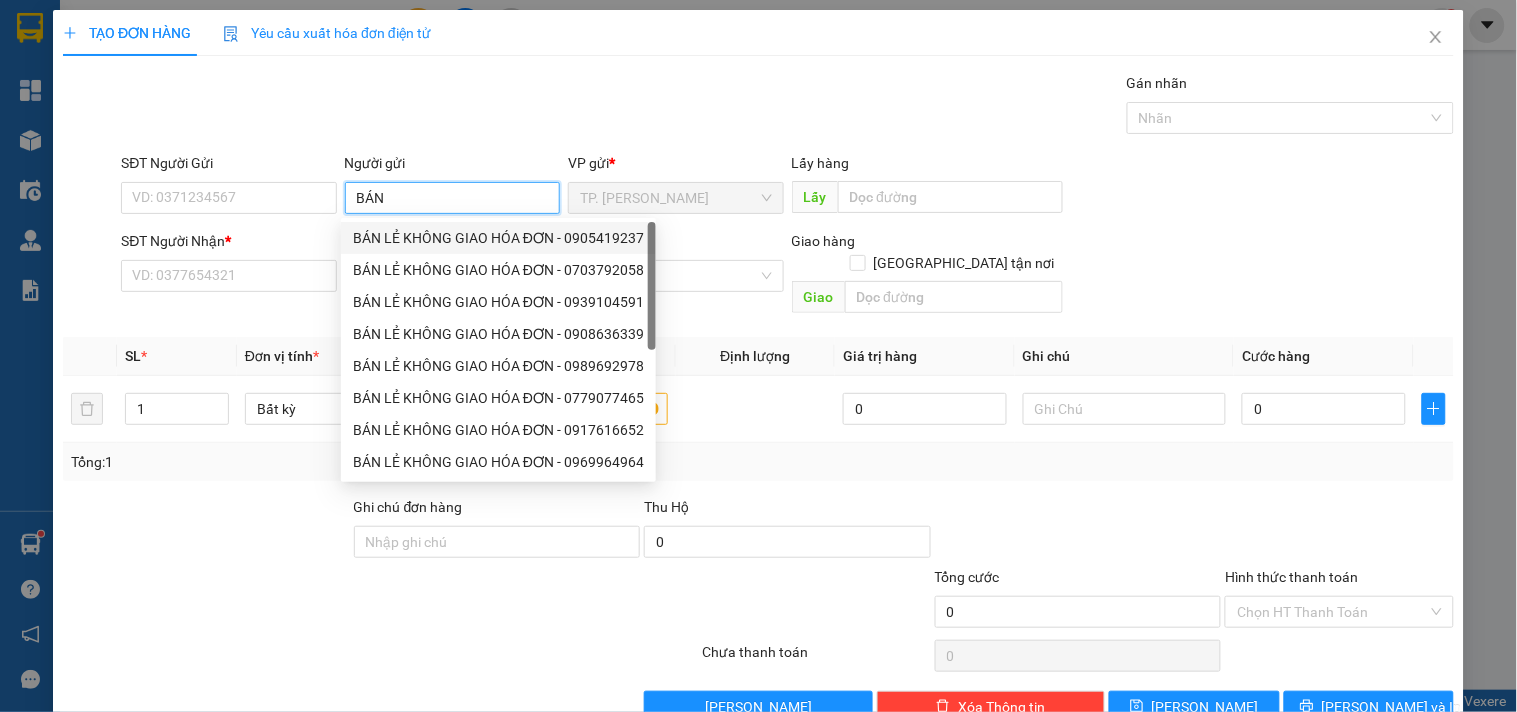 click on "BÁN LẺ KHÔNG GIAO HÓA ĐƠN - 0905419237" at bounding box center [498, 238] 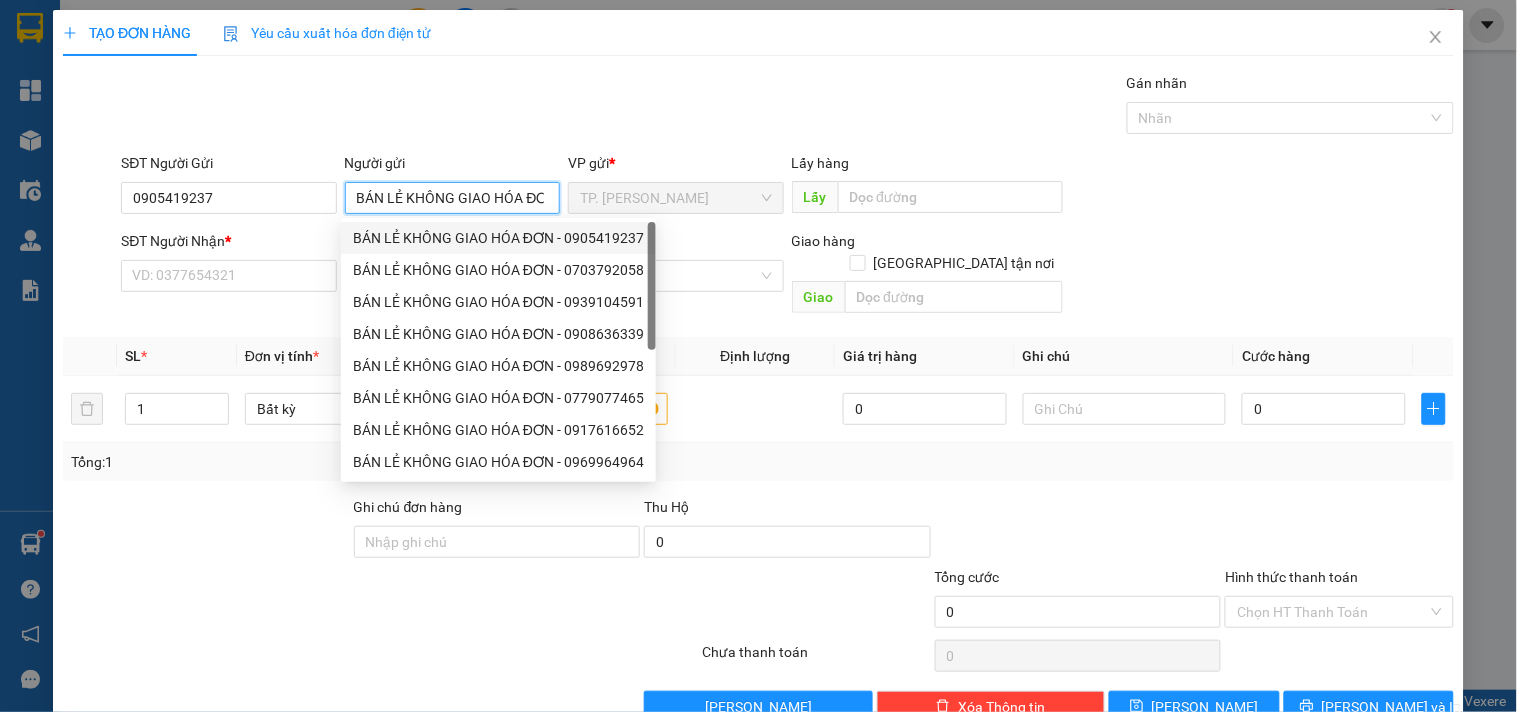 type on "BÁN LẺ KHÔNG GIAO HÓA ĐƠN" 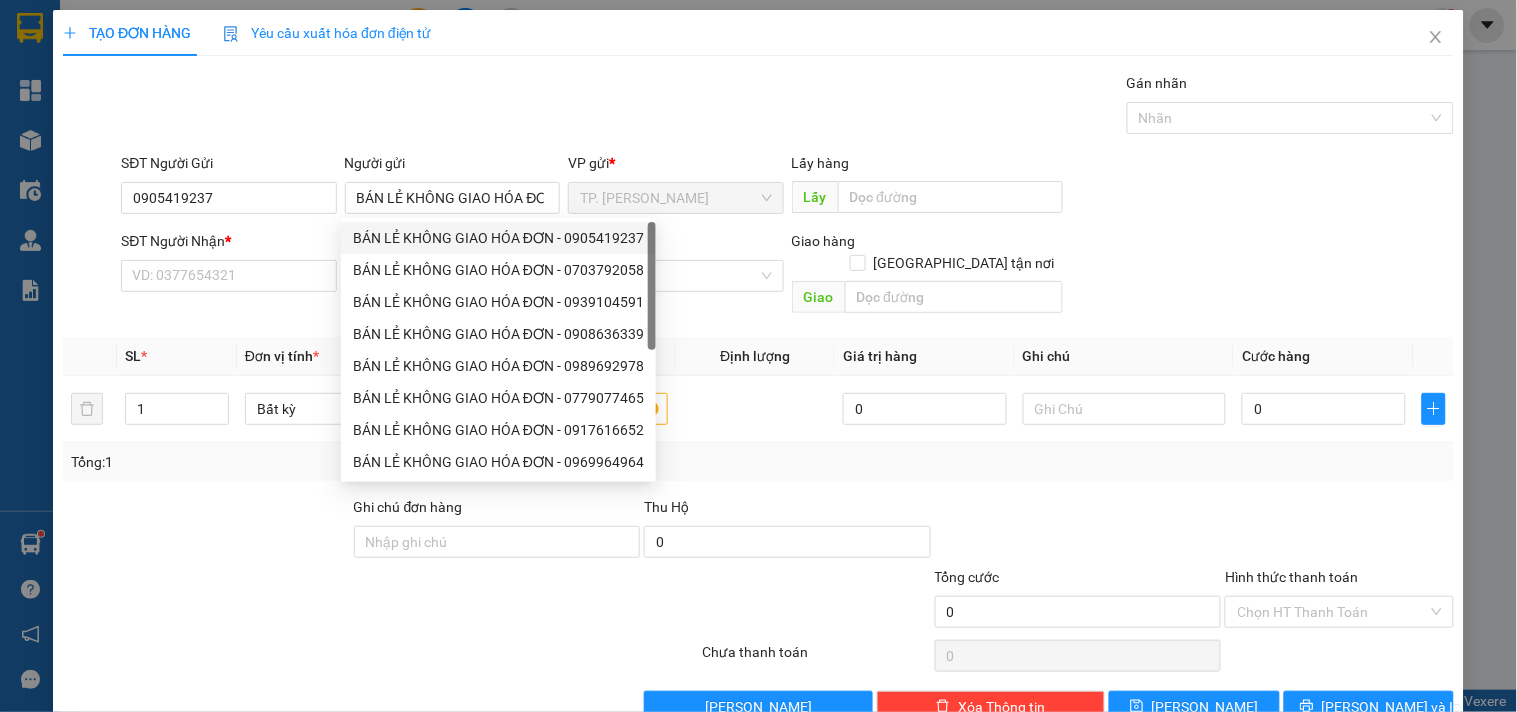 click on "SĐT Người Gửi 0905419237" at bounding box center [228, 187] 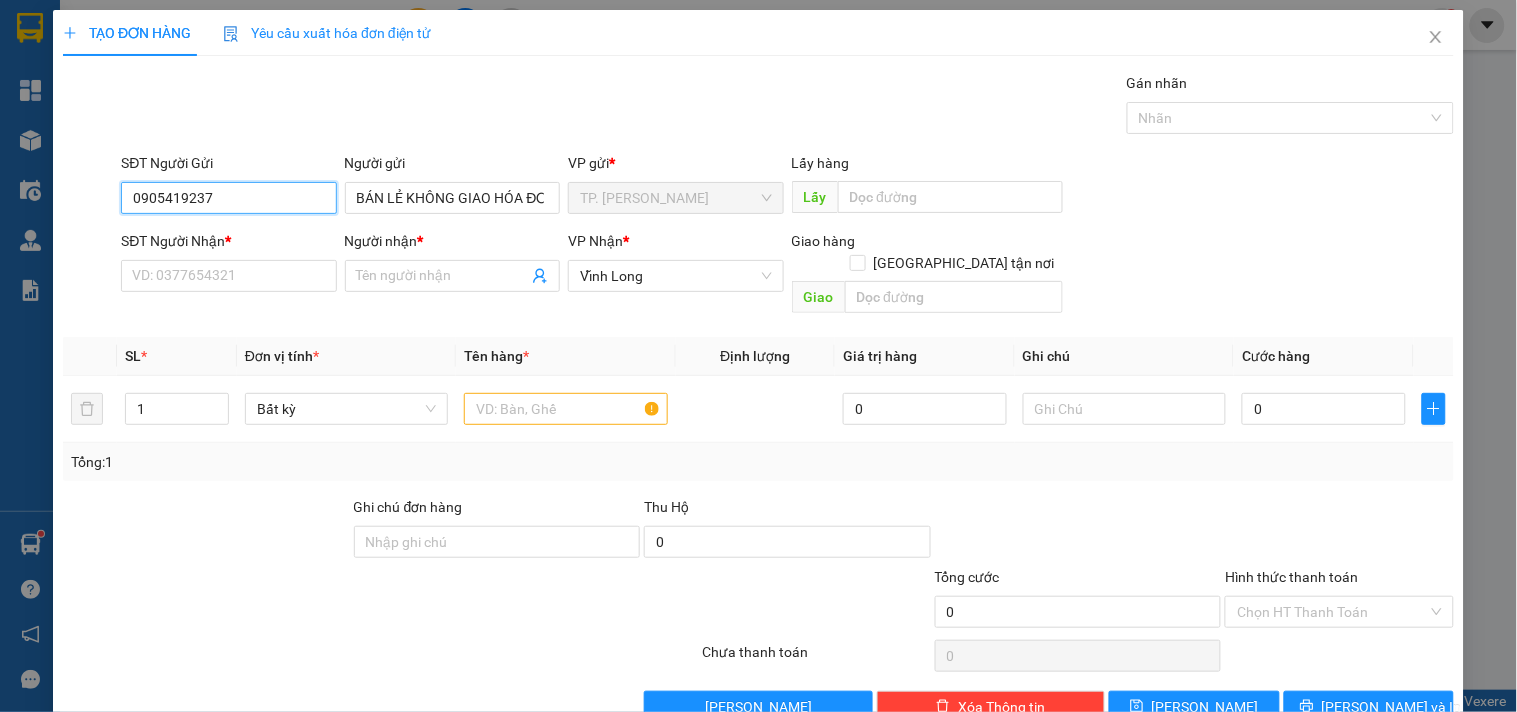 click on "0905419237" at bounding box center [228, 198] 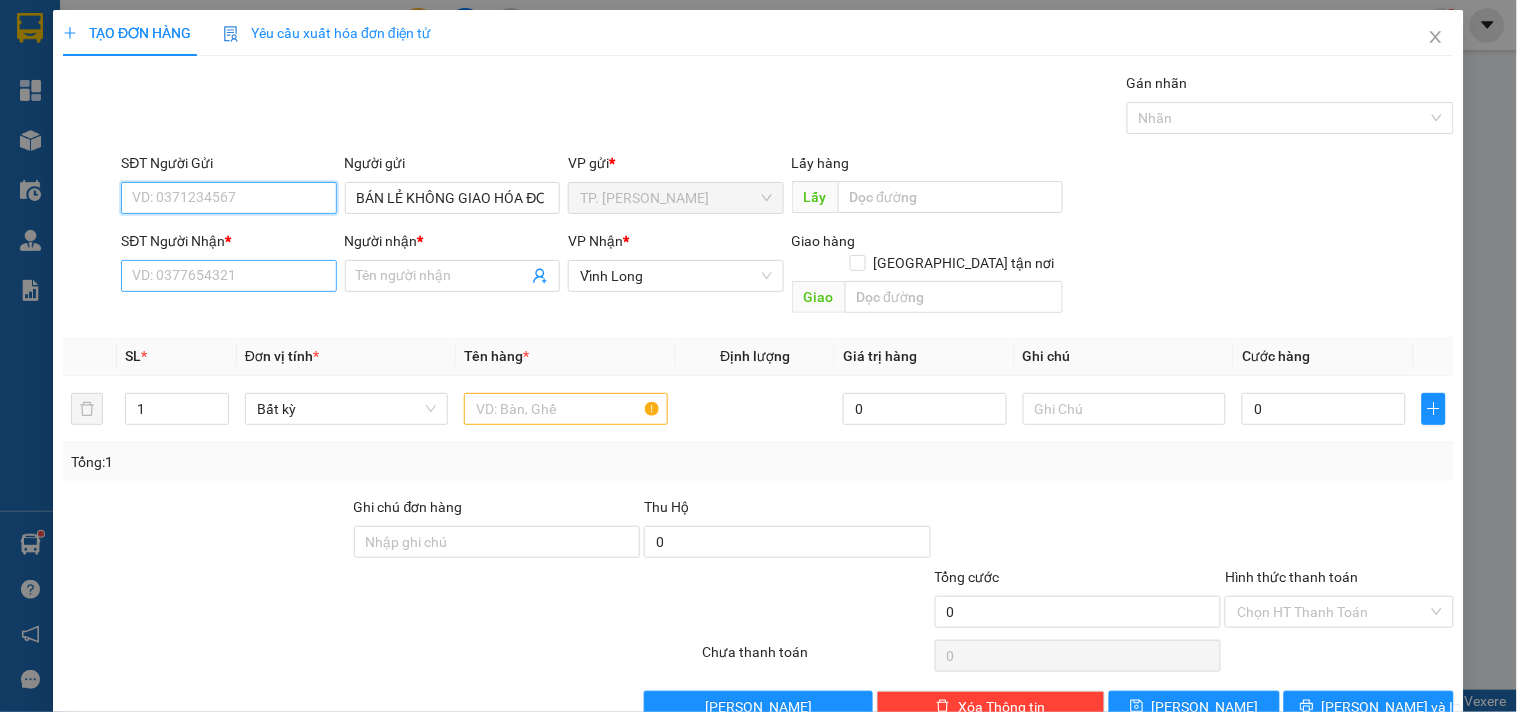 type 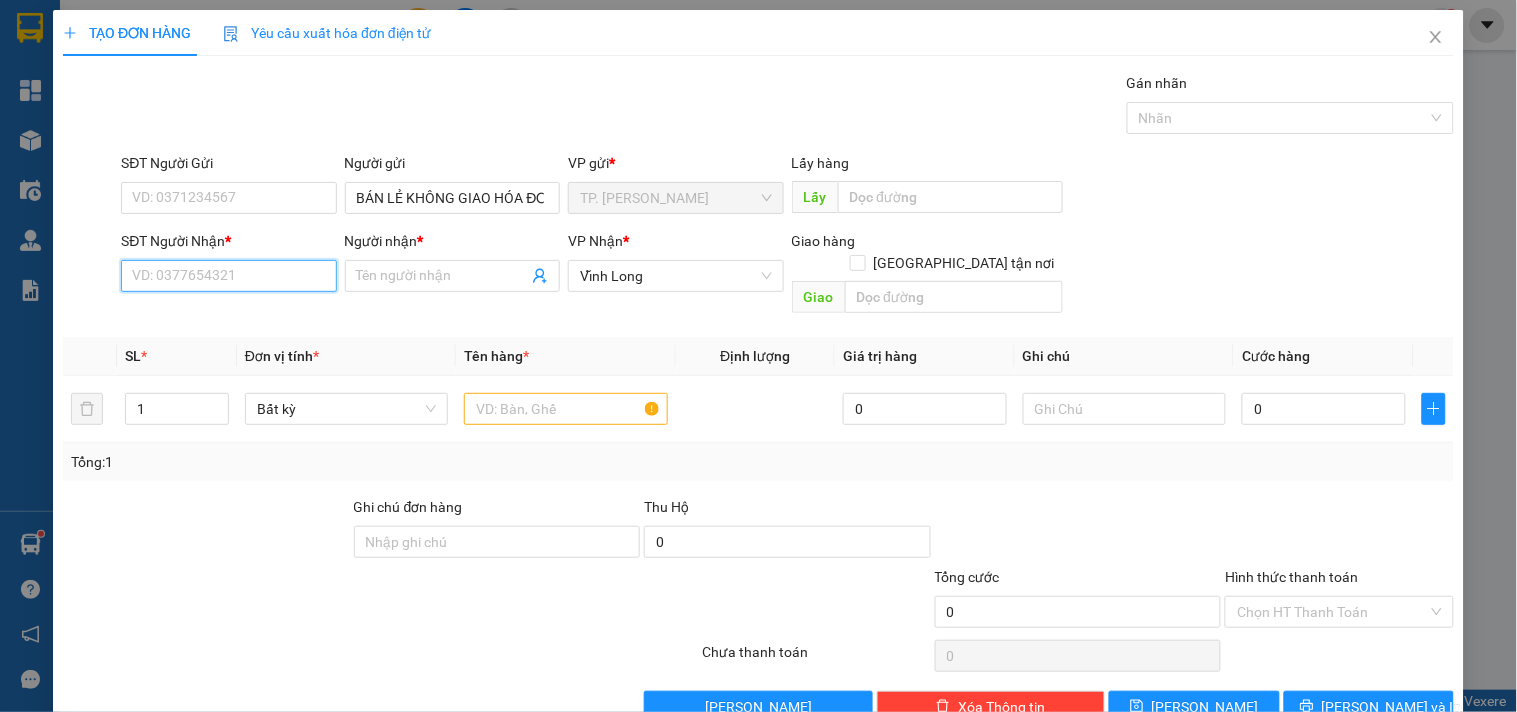 click on "SĐT Người Nhận  *" at bounding box center (228, 276) 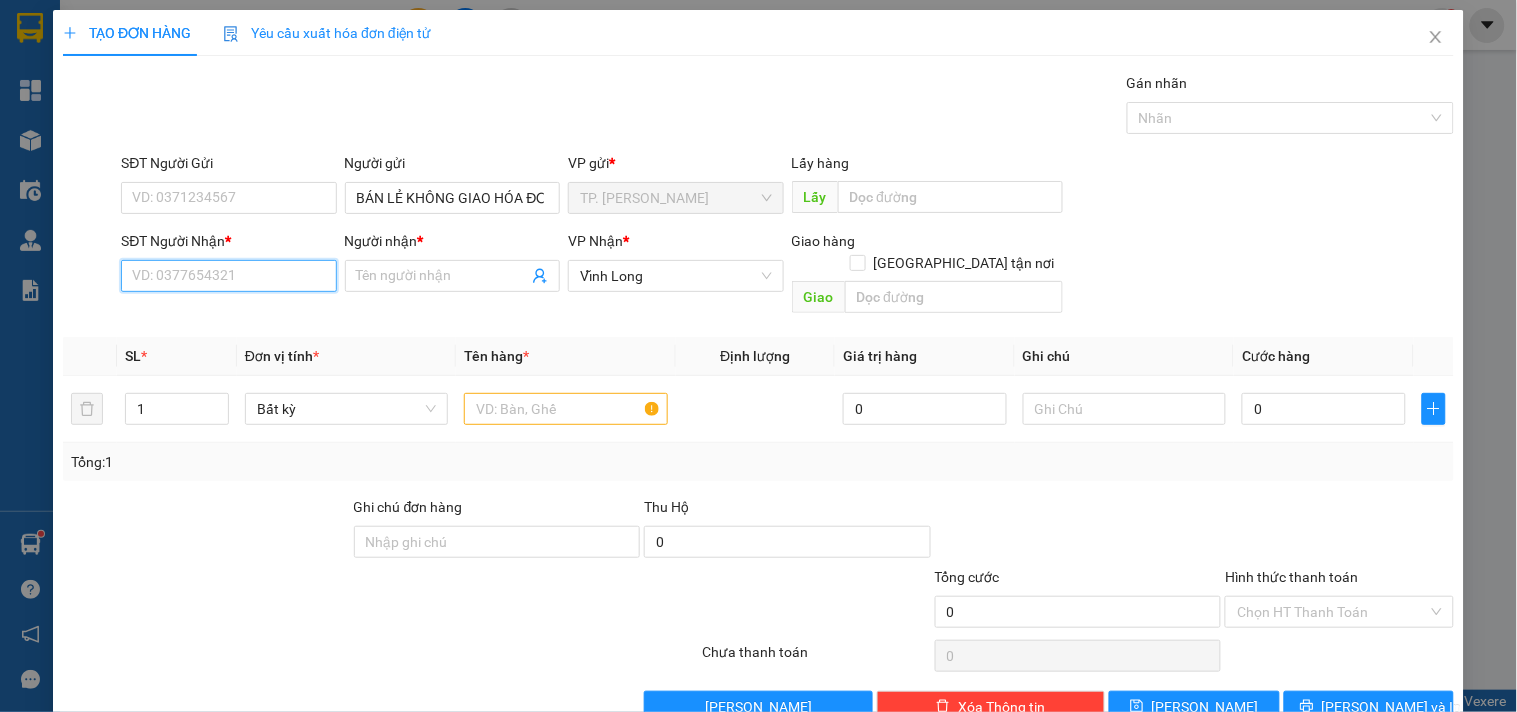 click on "SĐT Người Nhận  *" at bounding box center [228, 276] 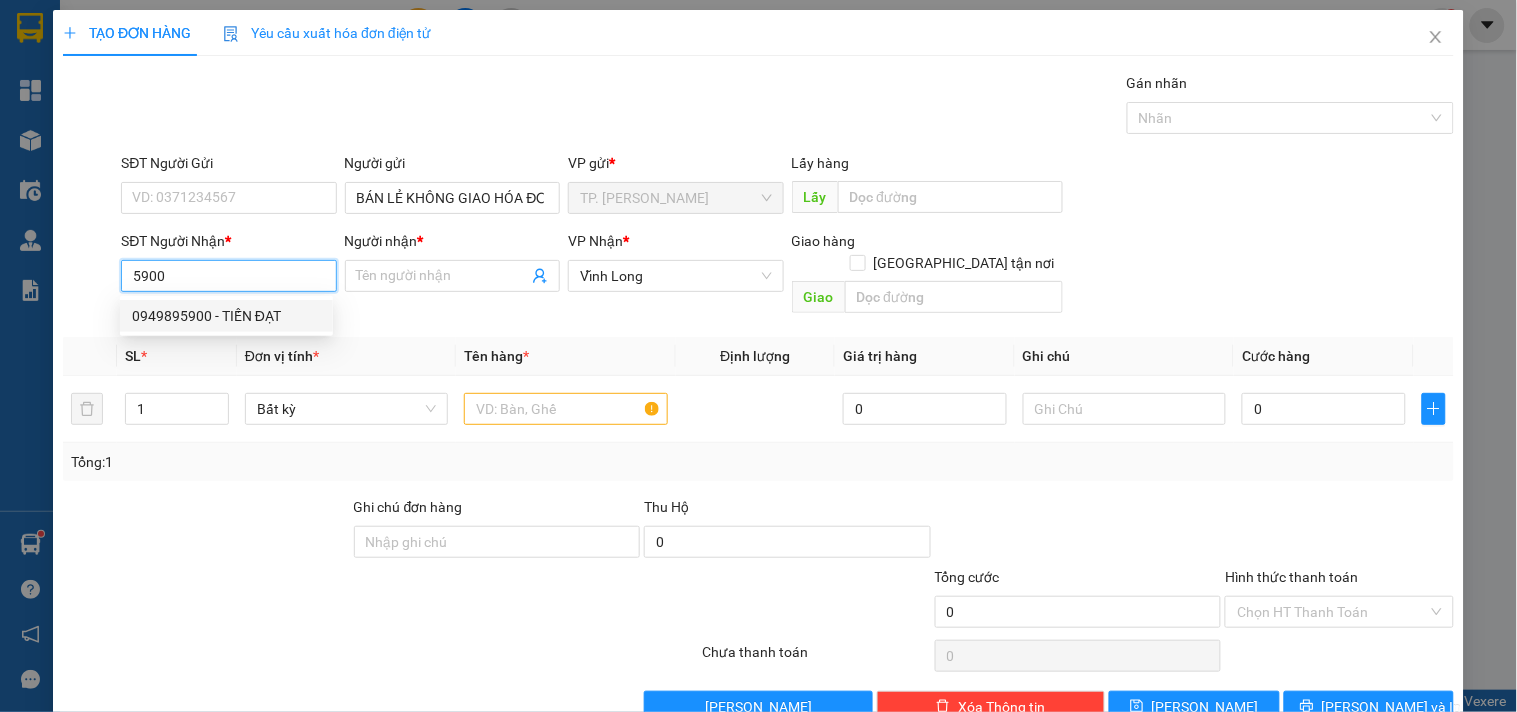 click on "0949895900 - TIẾN ĐẠT" at bounding box center [226, 316] 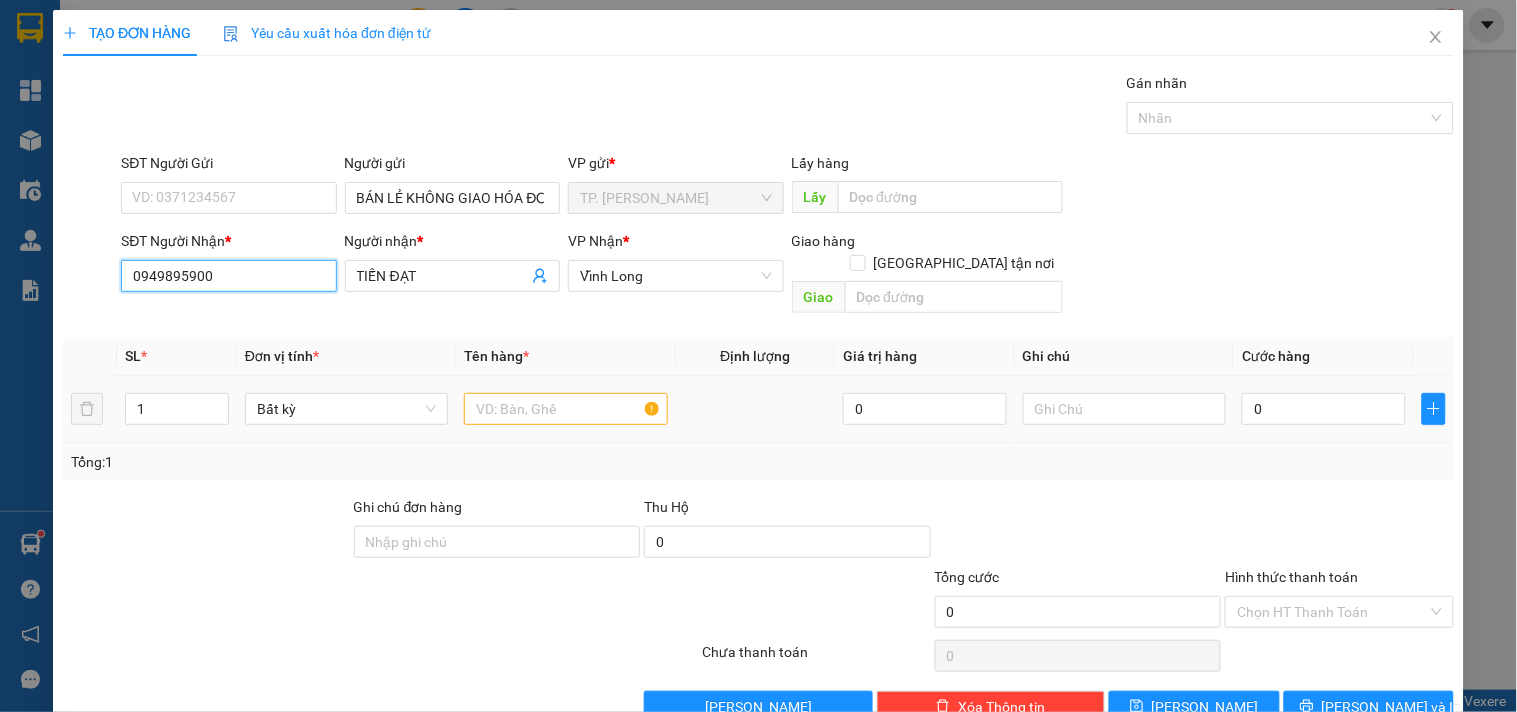 type on "0949895900" 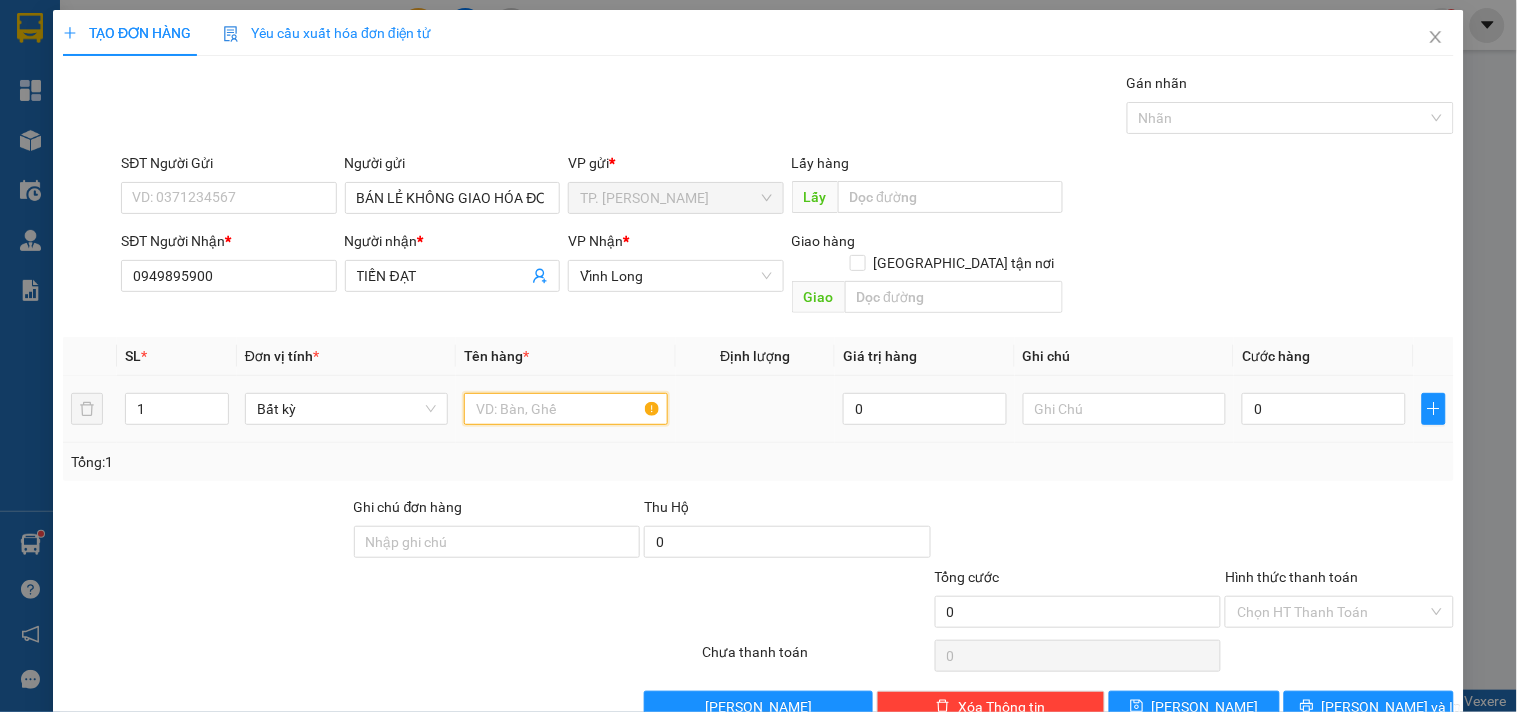 click at bounding box center (565, 409) 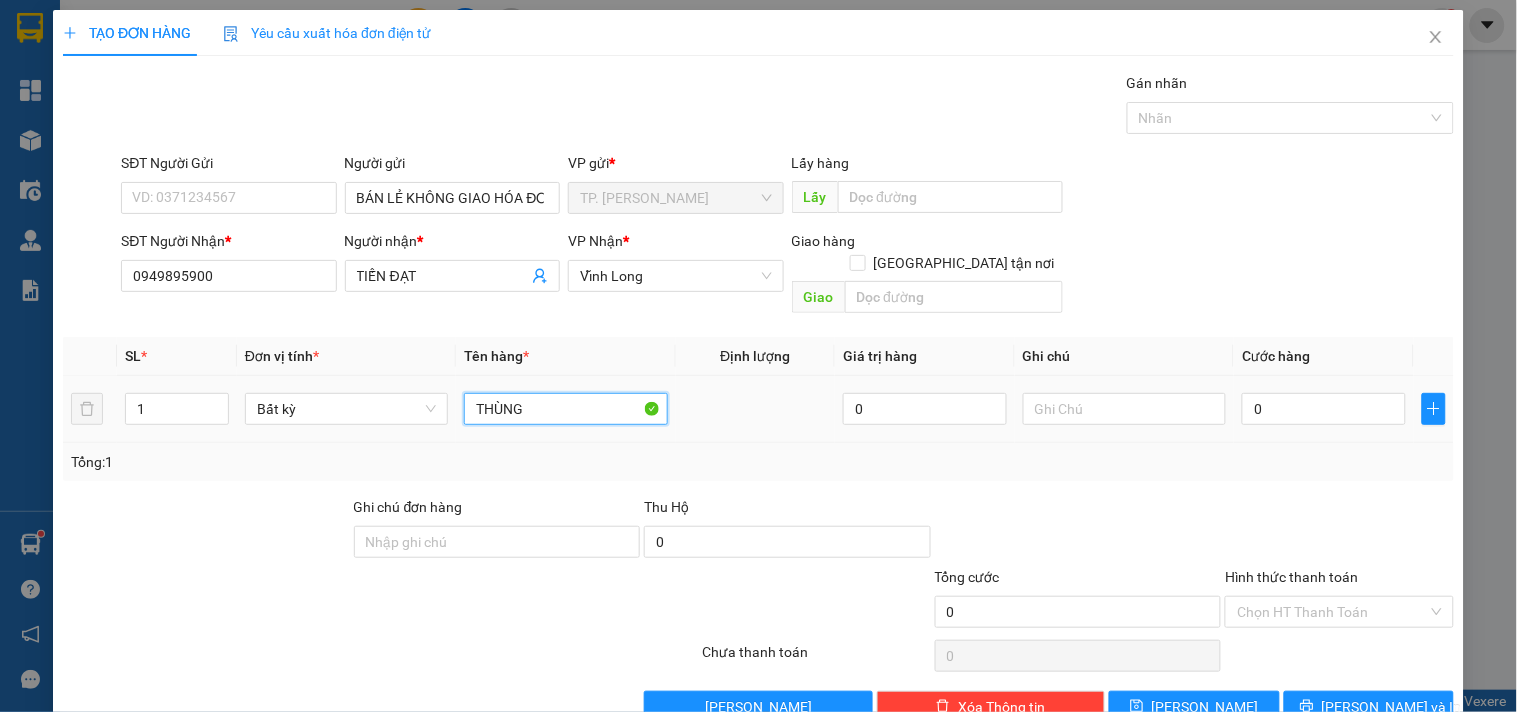 type on "THÙNG" 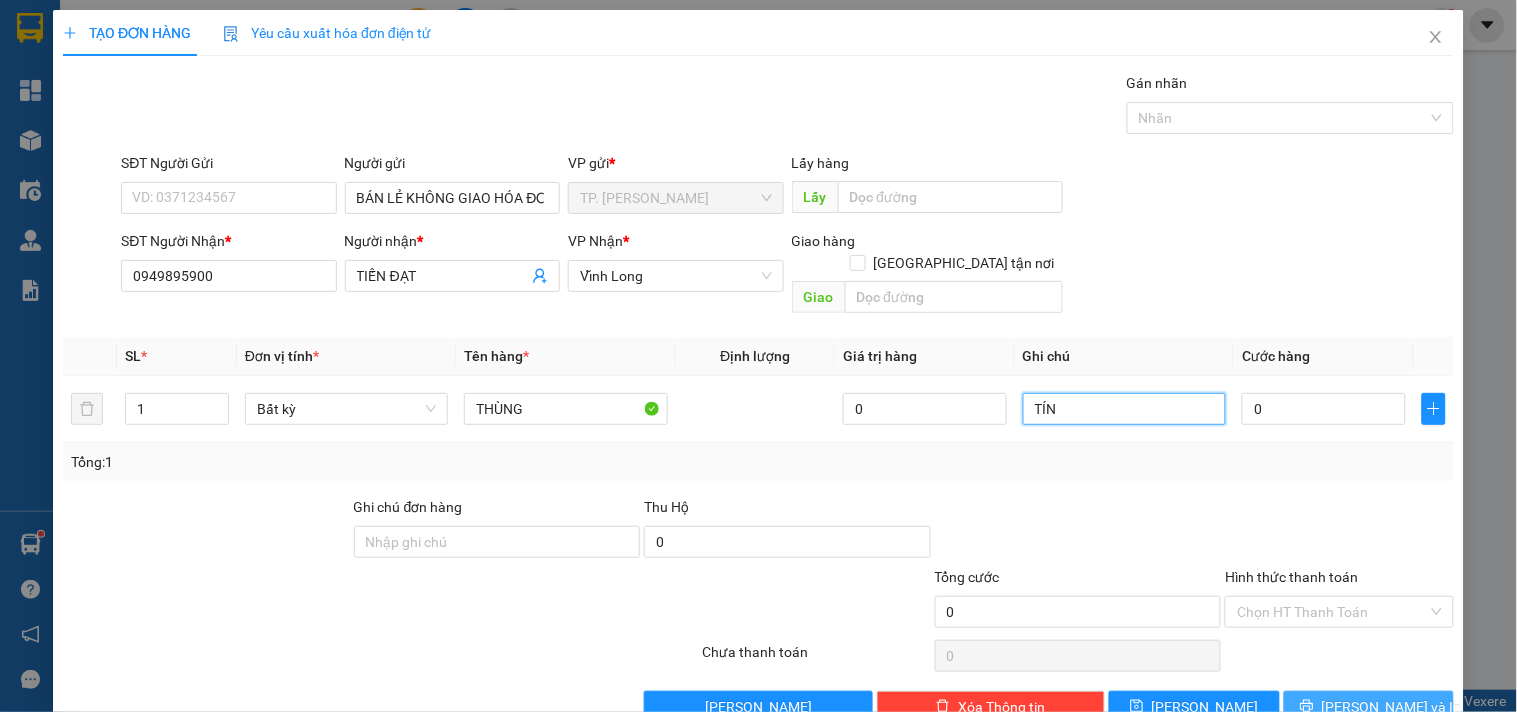 type on "TÍN" 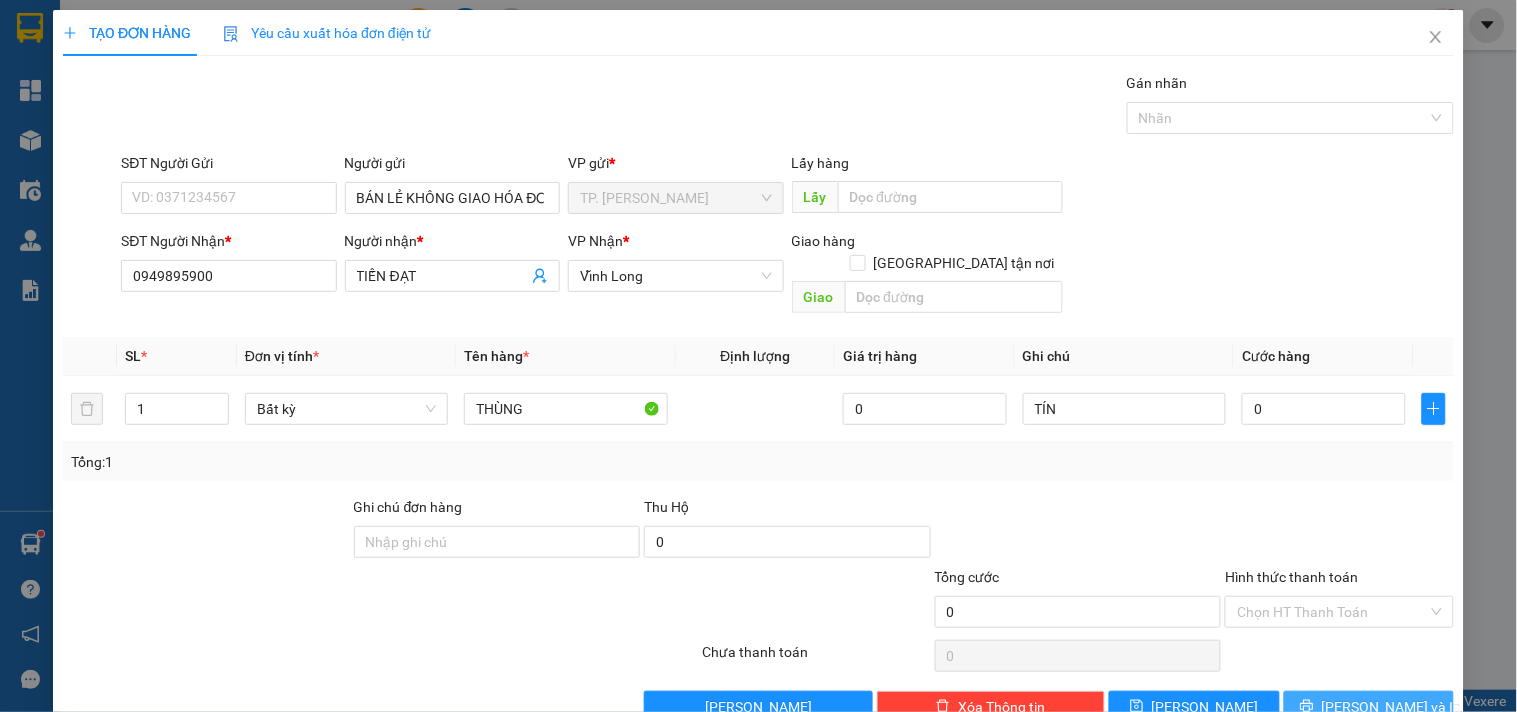 click on "[PERSON_NAME] và In" at bounding box center (1392, 707) 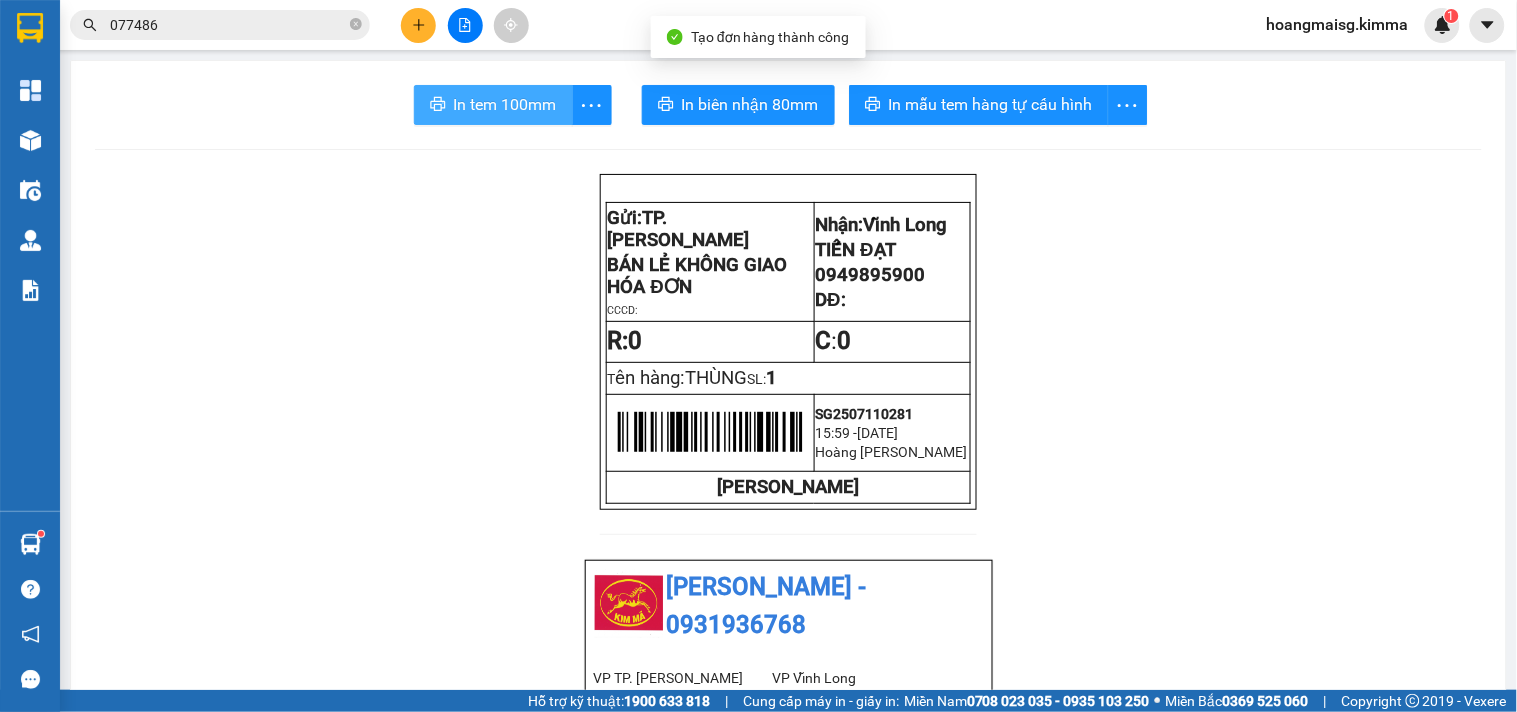 click on "In tem 100mm" at bounding box center [505, 104] 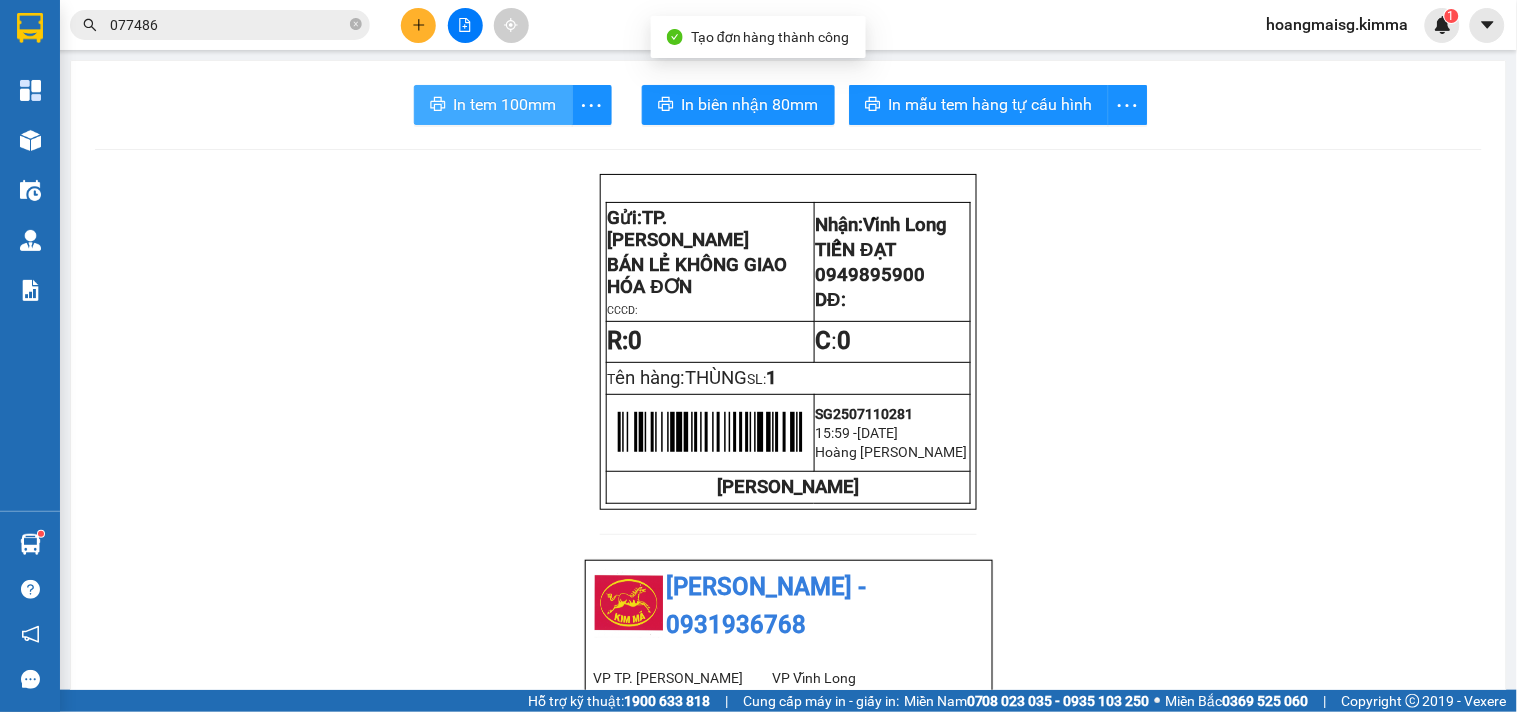 scroll, scrollTop: 0, scrollLeft: 0, axis: both 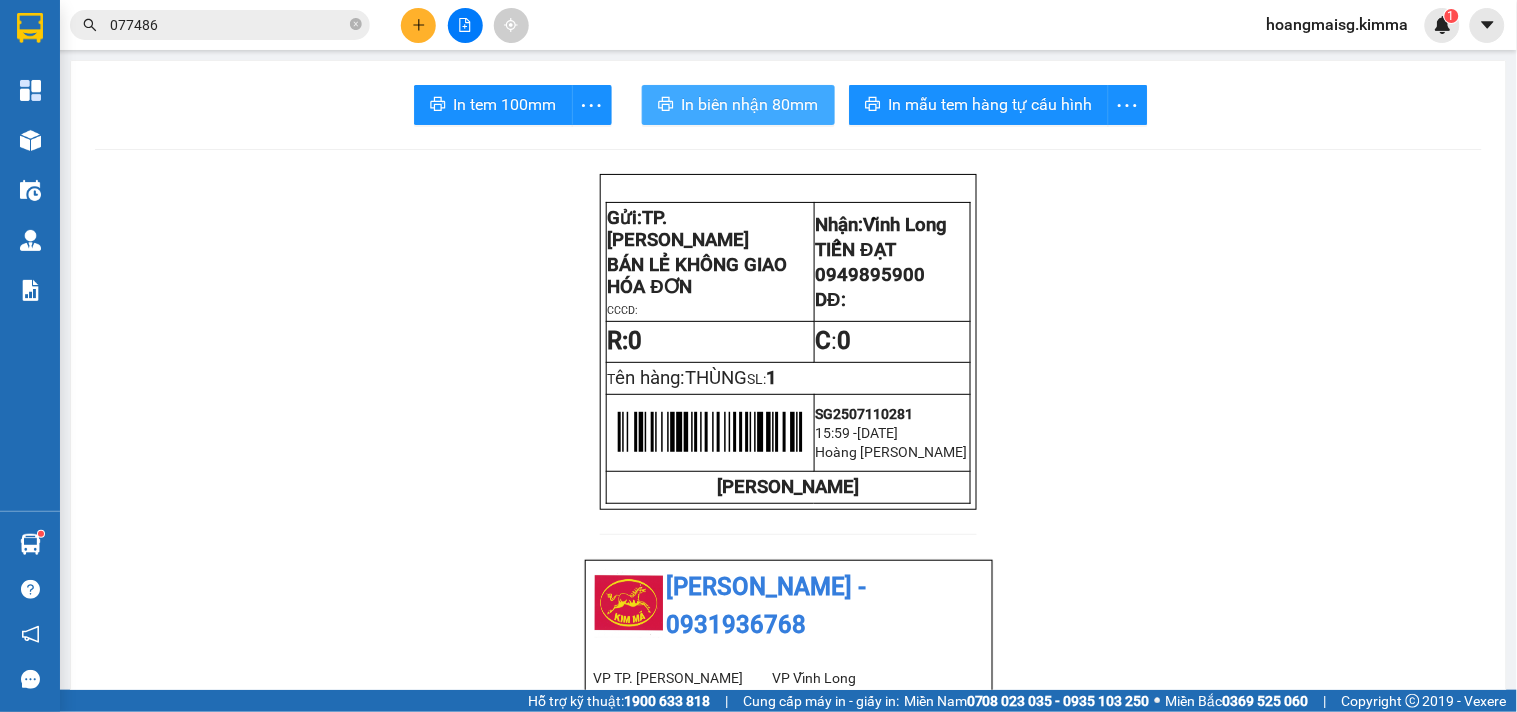 click on "In biên nhận 80mm" at bounding box center [750, 104] 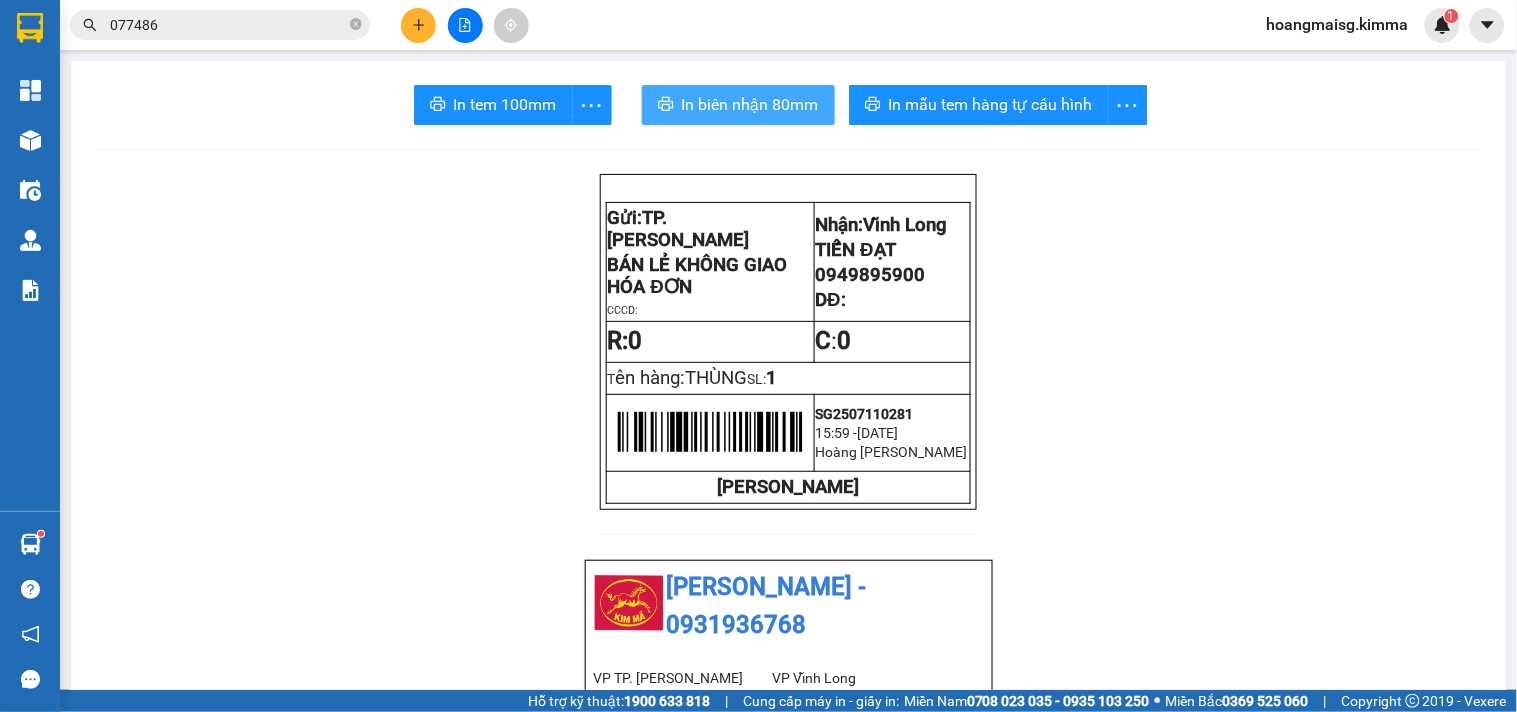 scroll, scrollTop: 0, scrollLeft: 0, axis: both 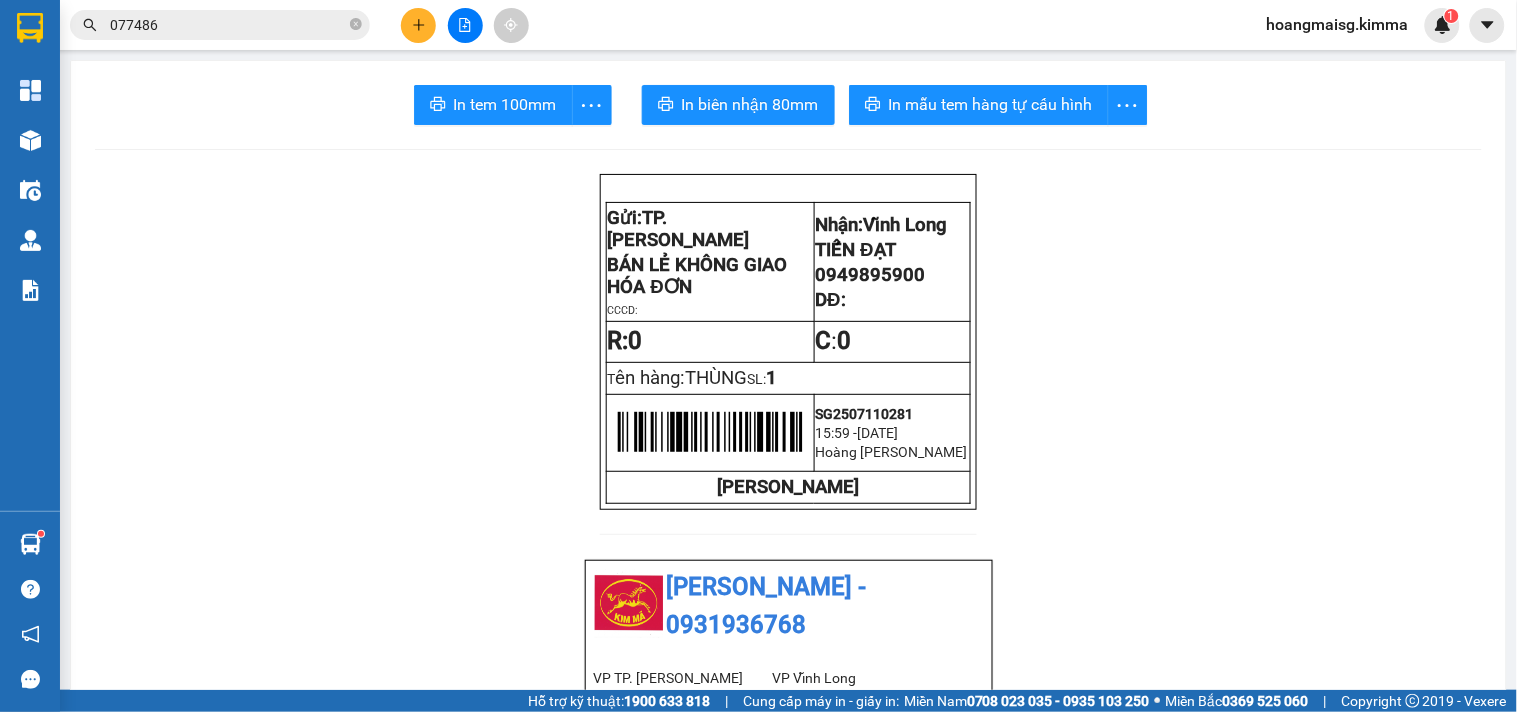 click 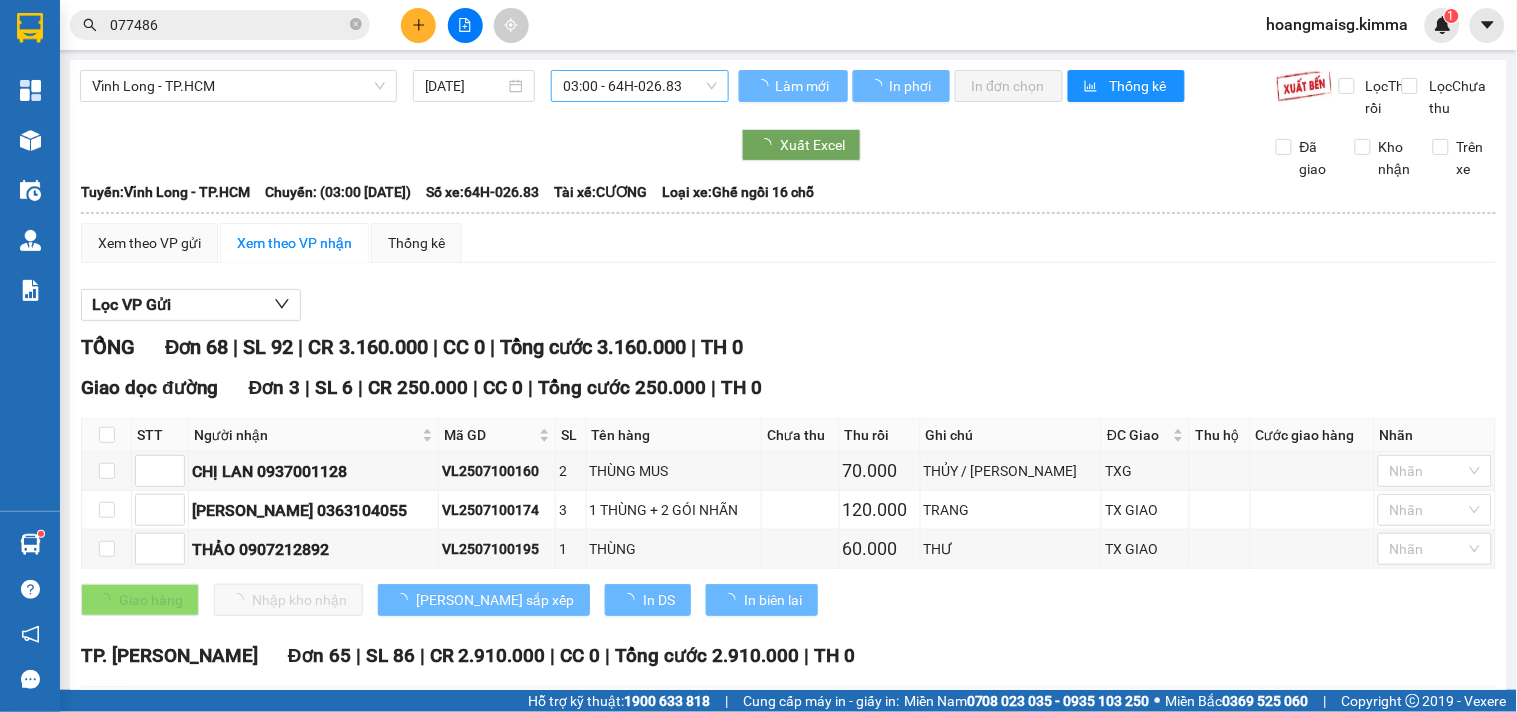 click on "03:00     - 64H-026.83" at bounding box center (640, 86) 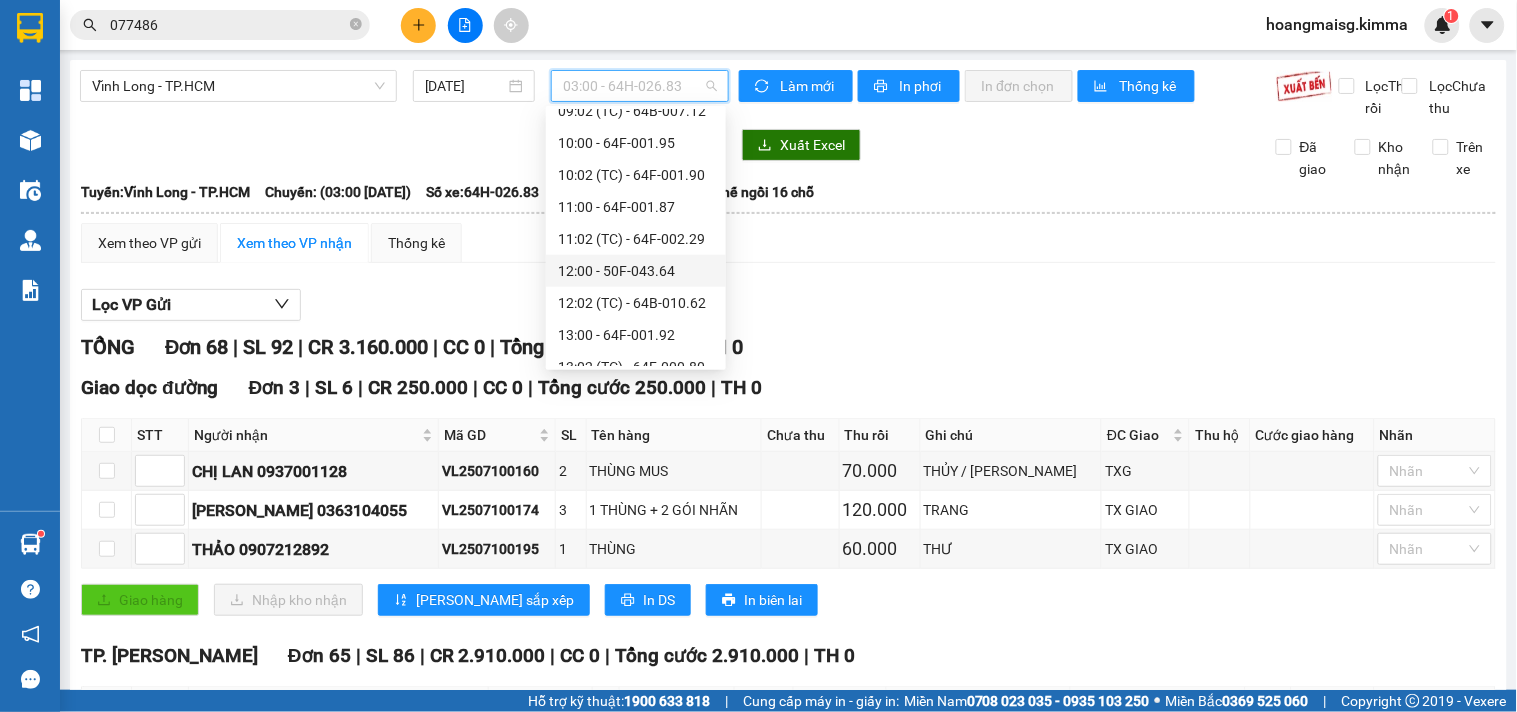 scroll, scrollTop: 555, scrollLeft: 0, axis: vertical 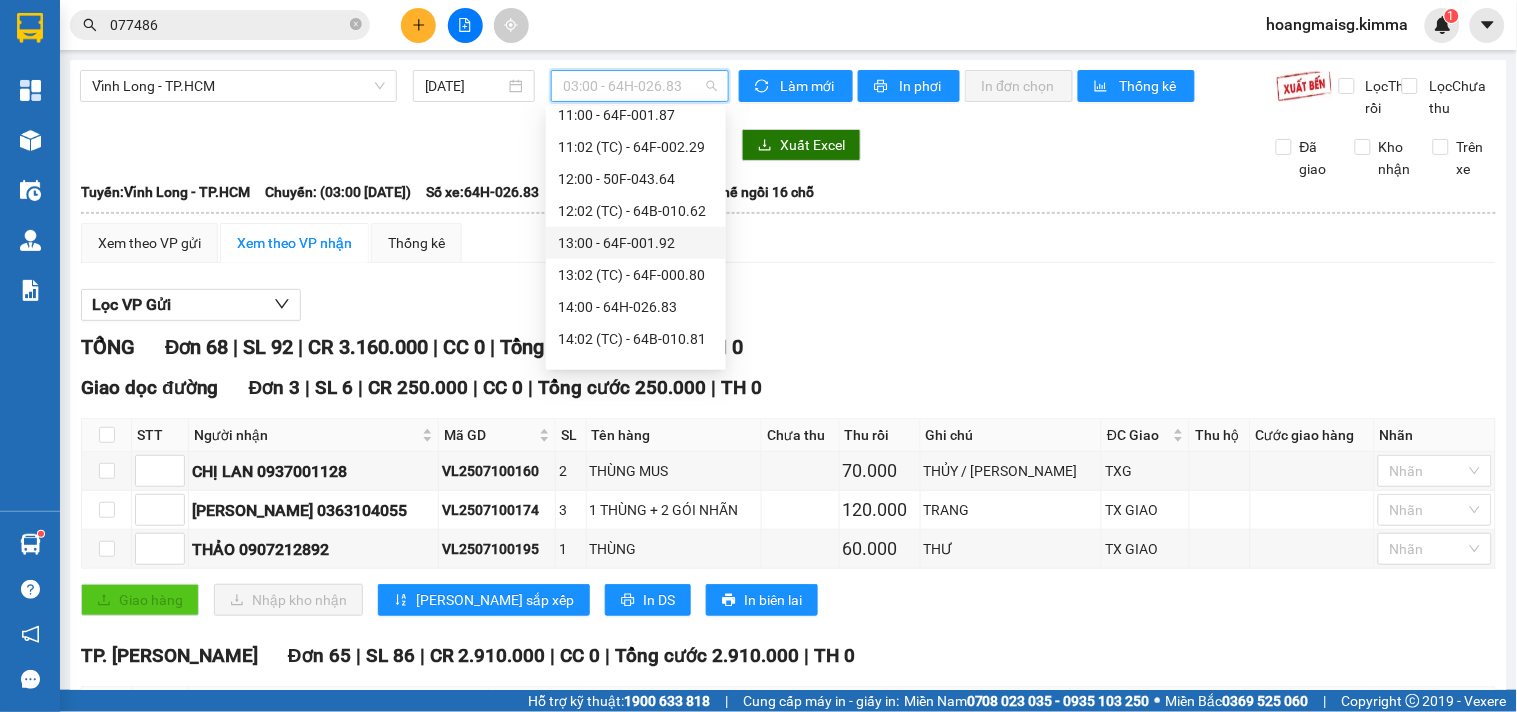 click on "13:00     - 64F-001.92" at bounding box center [636, 243] 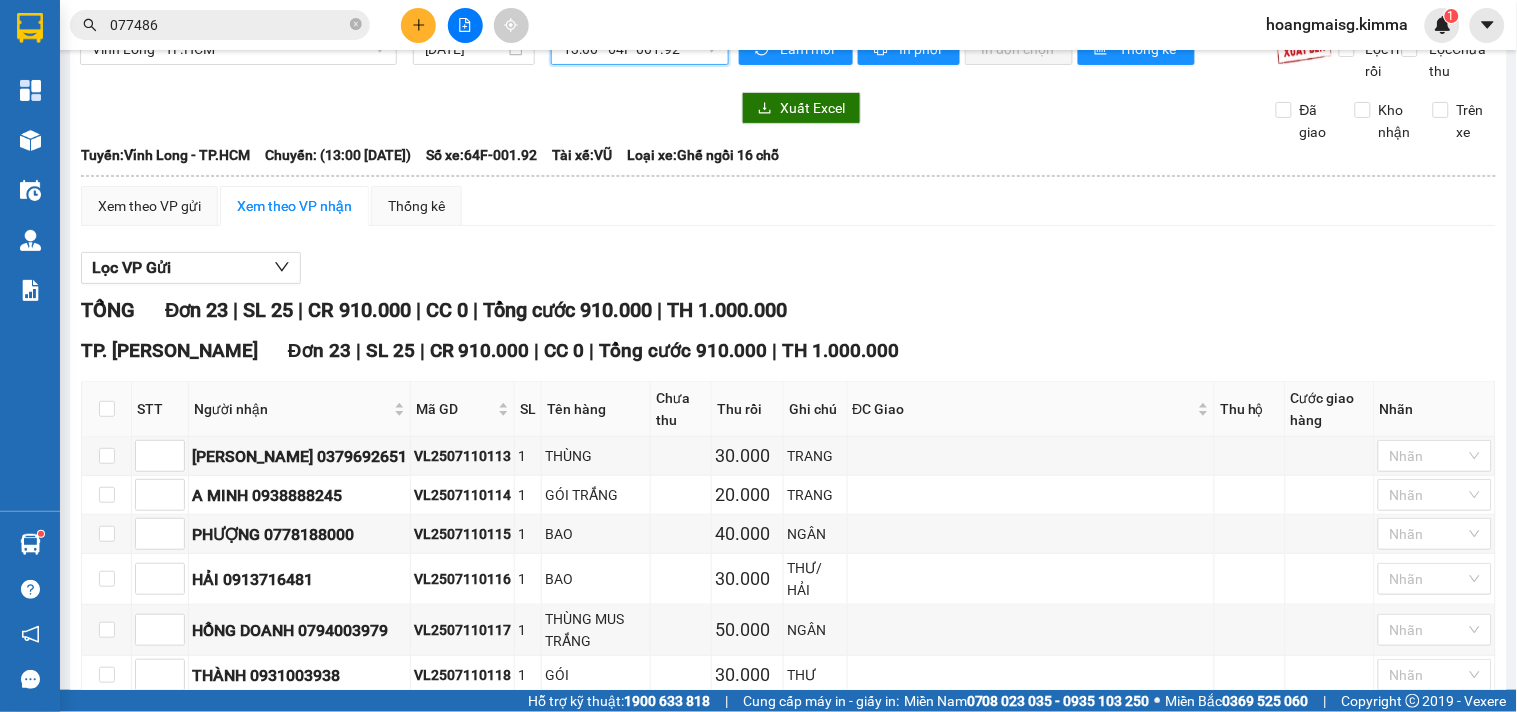 scroll, scrollTop: 0, scrollLeft: 0, axis: both 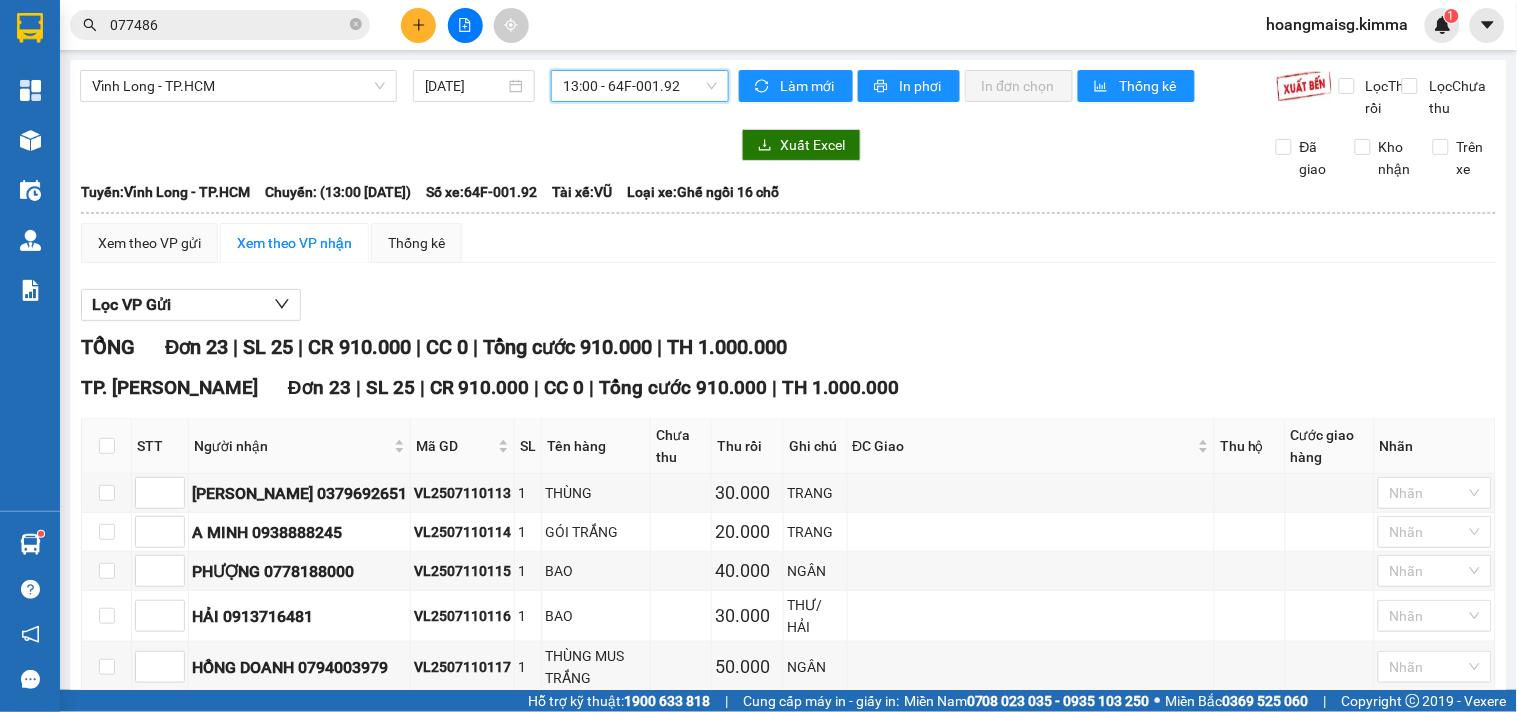 click on "13:00     - 64F-001.92" at bounding box center (640, 86) 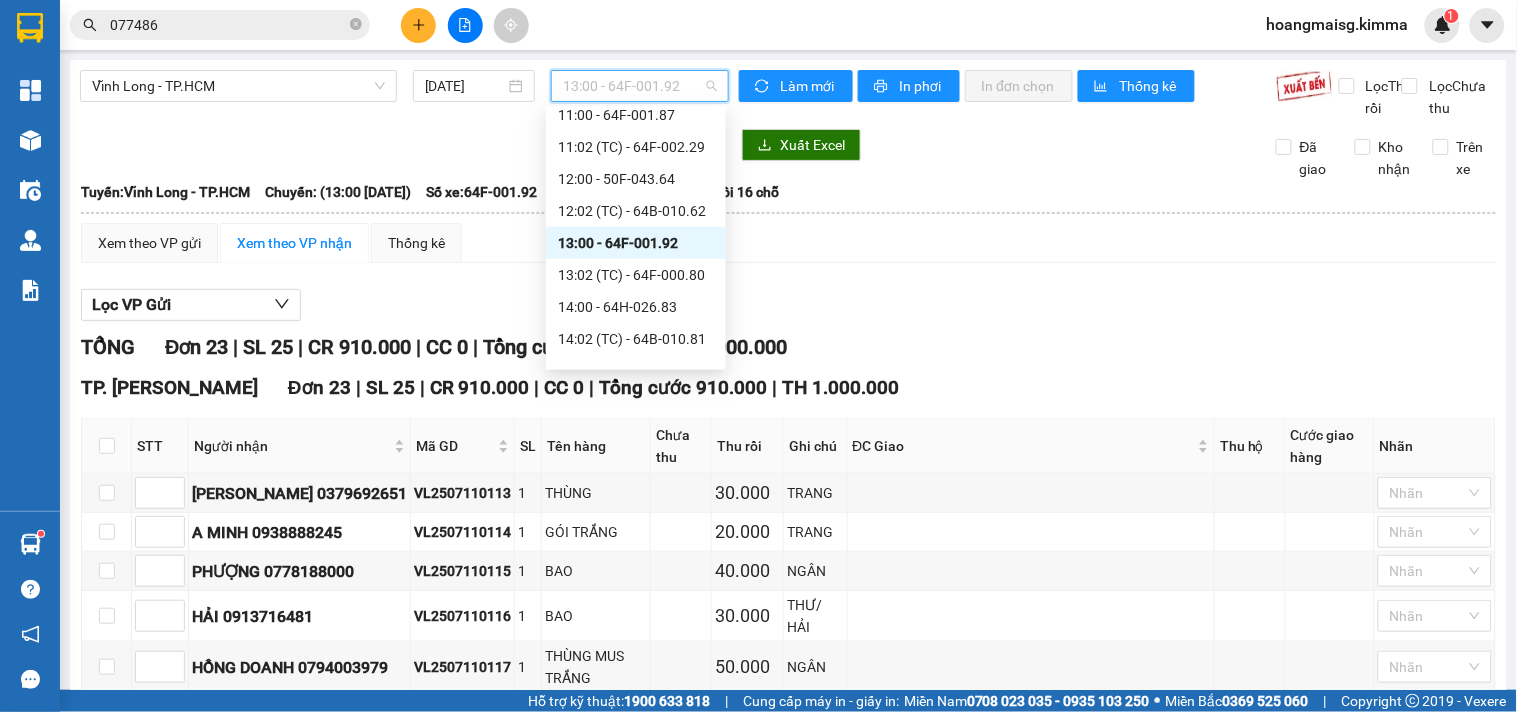 click on "077486" at bounding box center (228, 25) 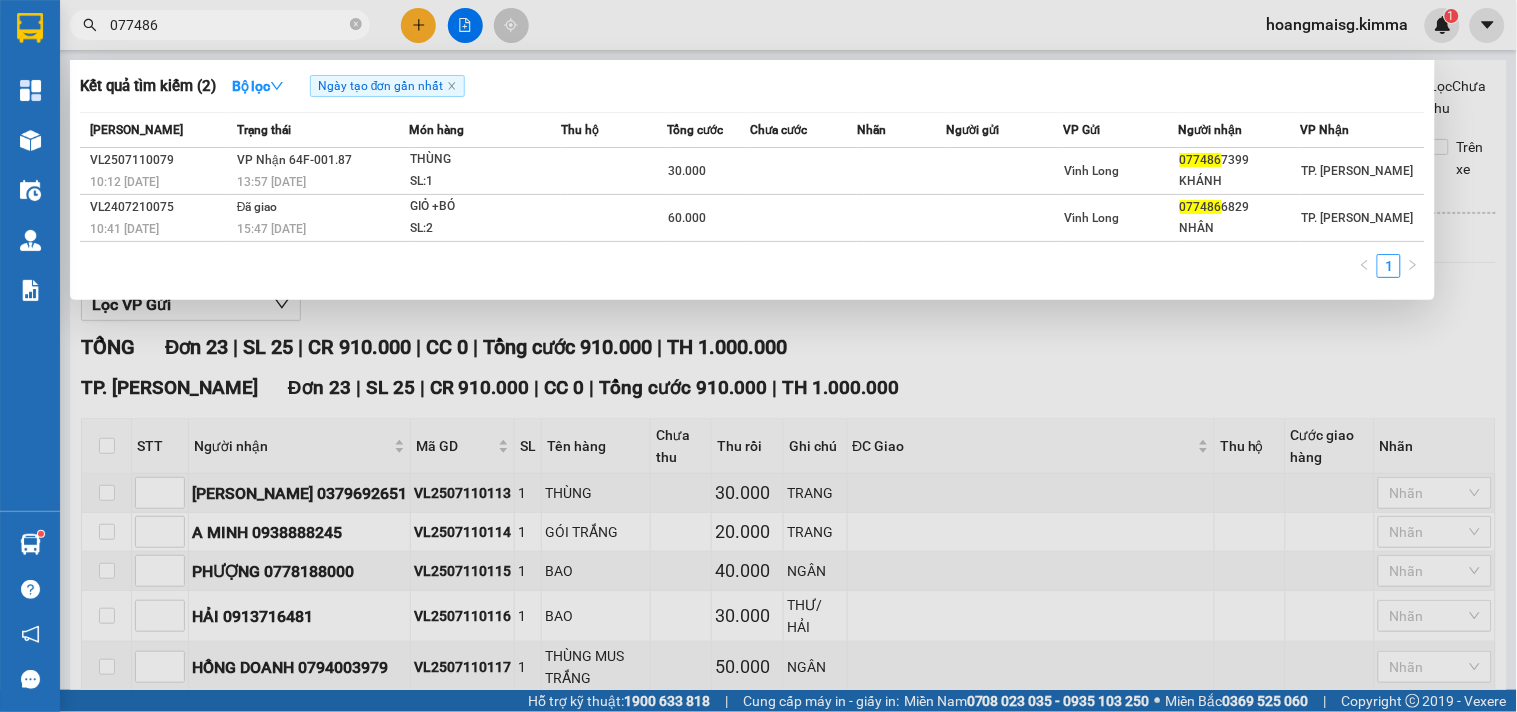 click on "077486" at bounding box center [228, 25] 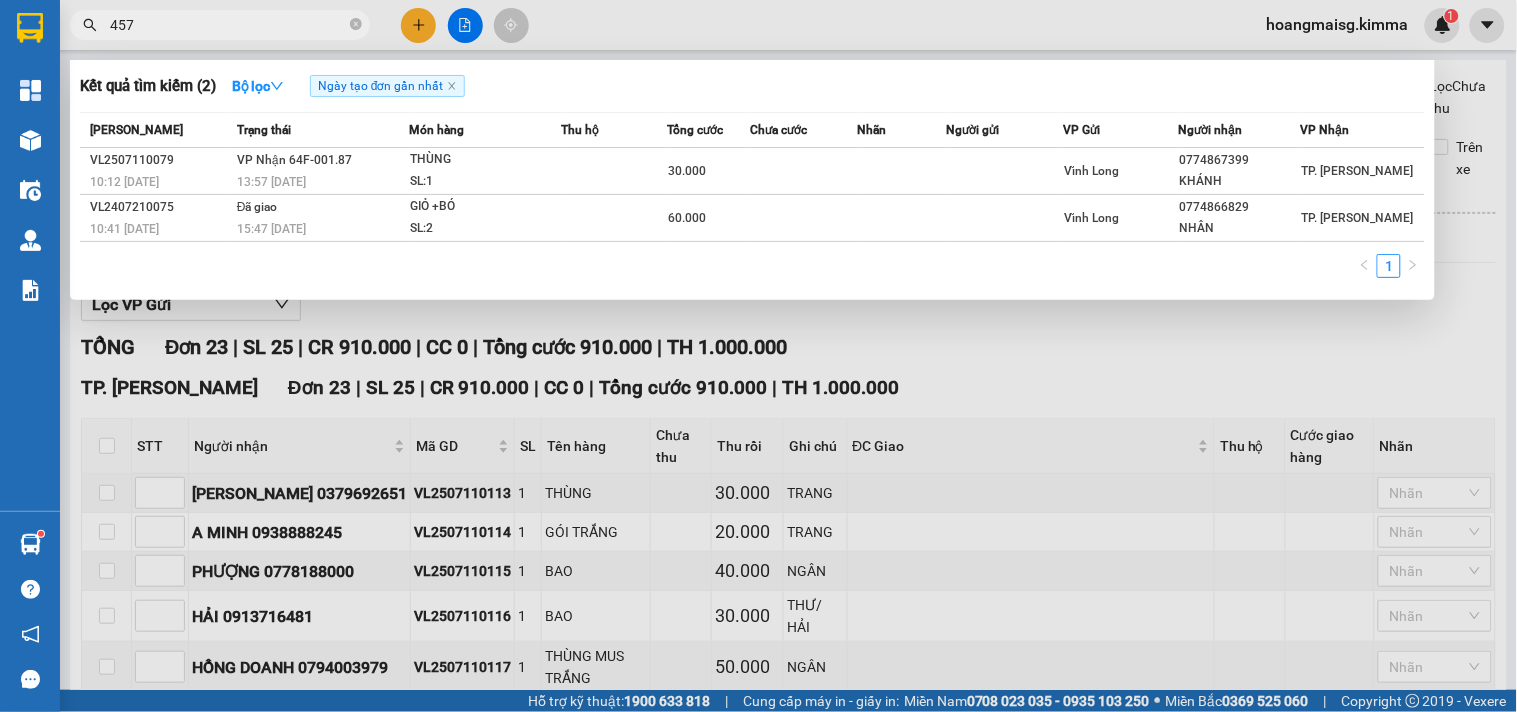 type on "4578" 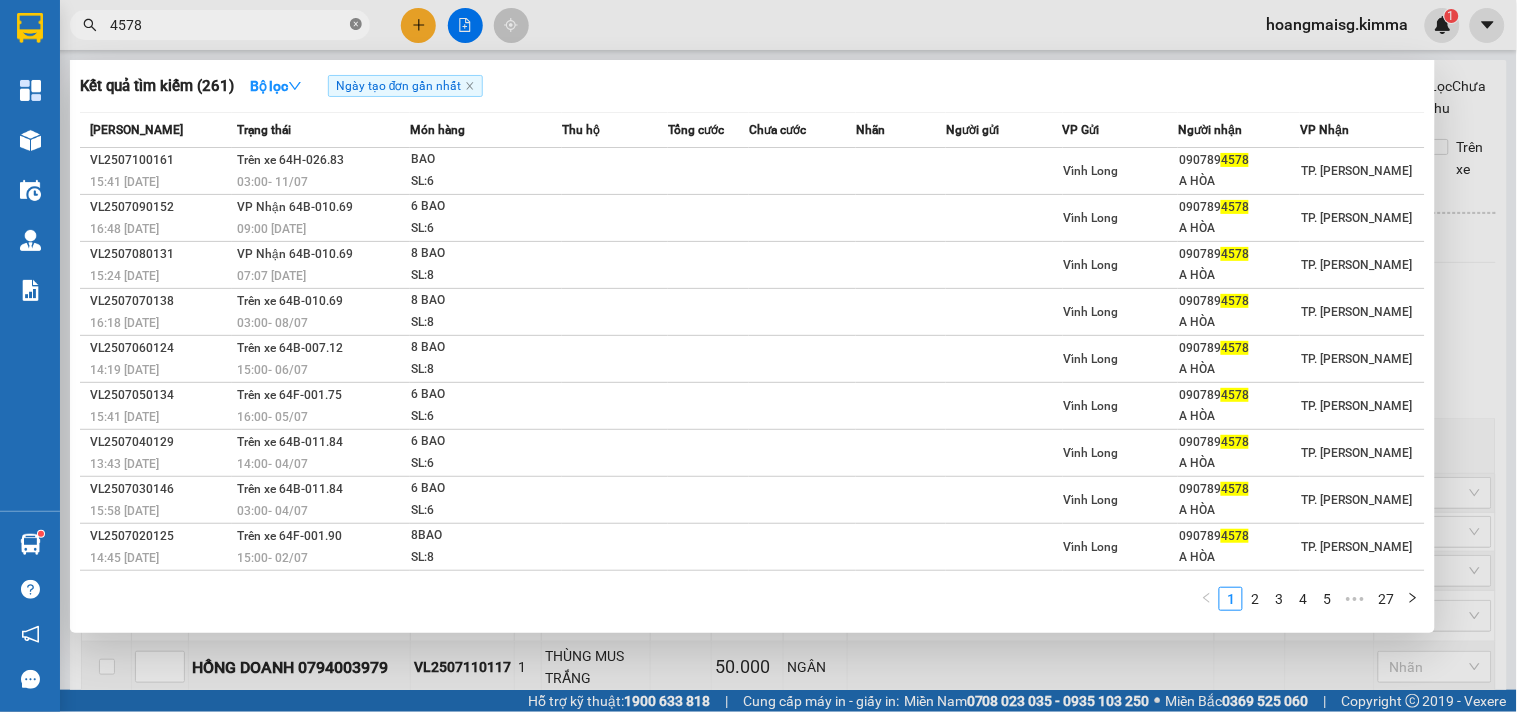 click 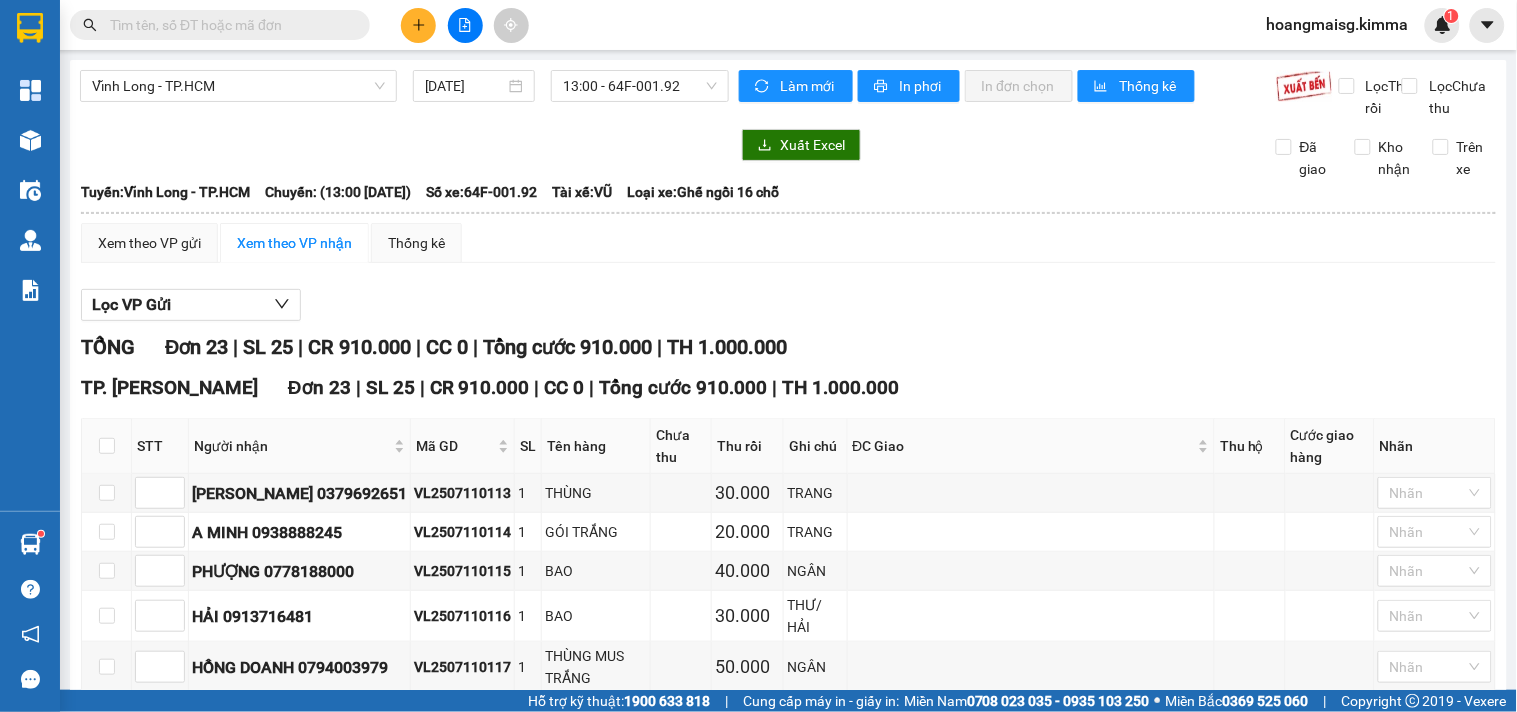 type 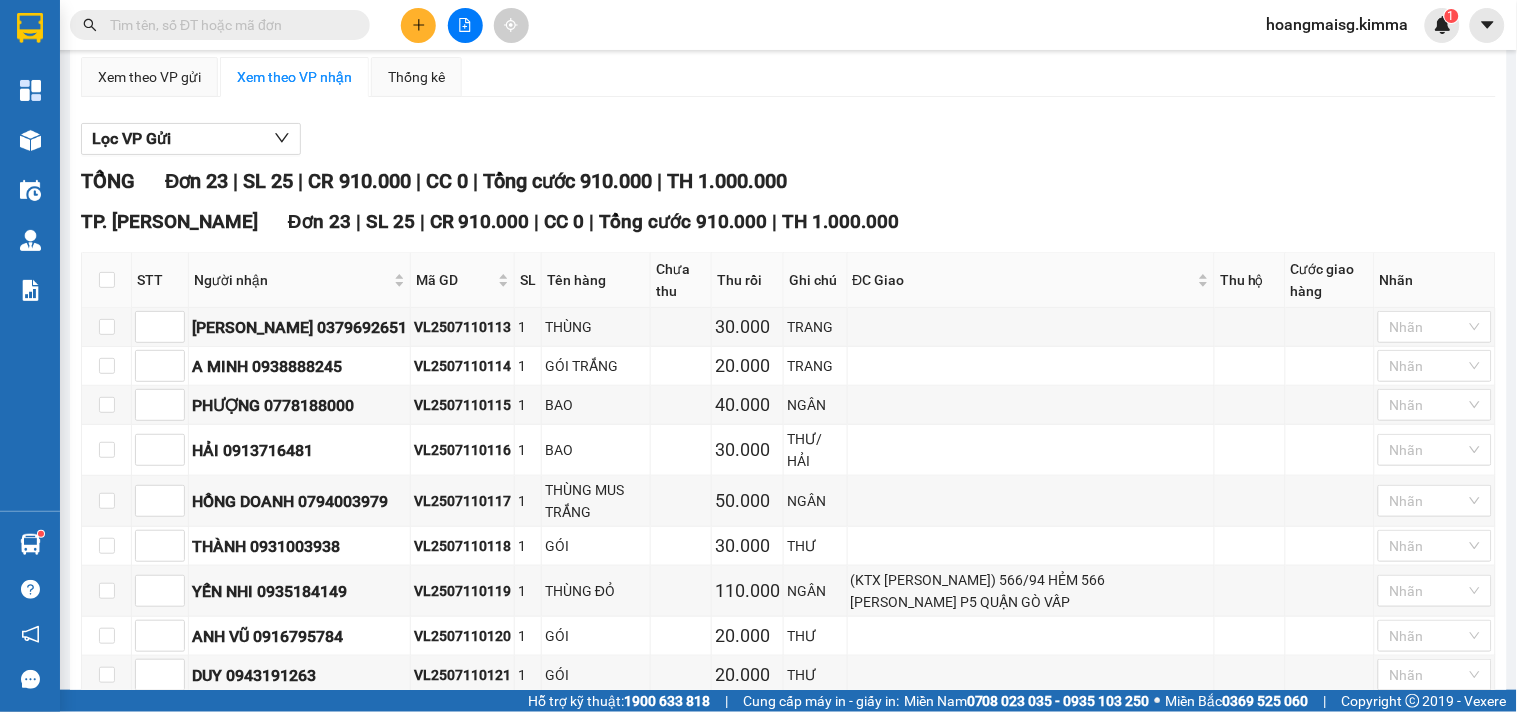scroll, scrollTop: 0, scrollLeft: 0, axis: both 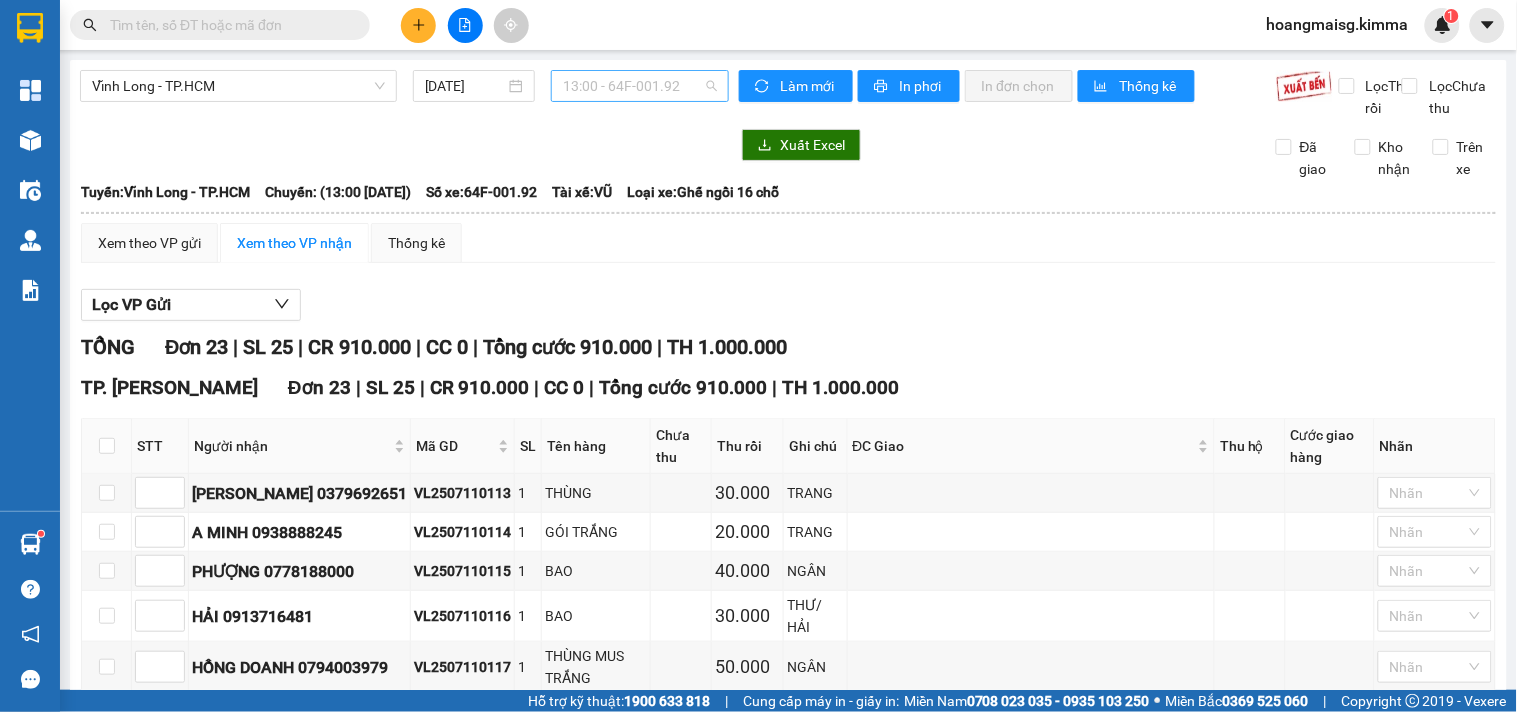 click on "13:00     - 64F-001.92" at bounding box center (640, 86) 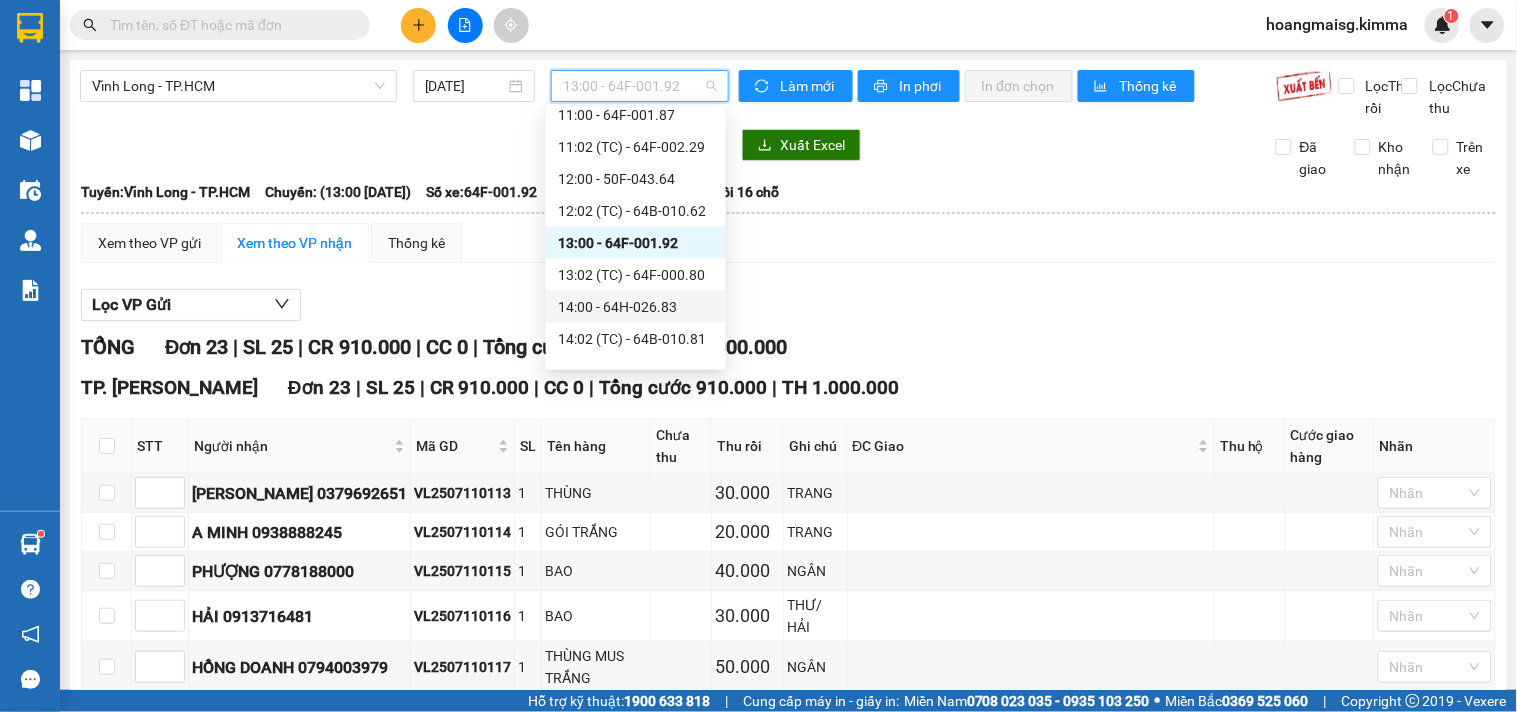 click on "14:00     - 64H-026.83" at bounding box center [636, 307] 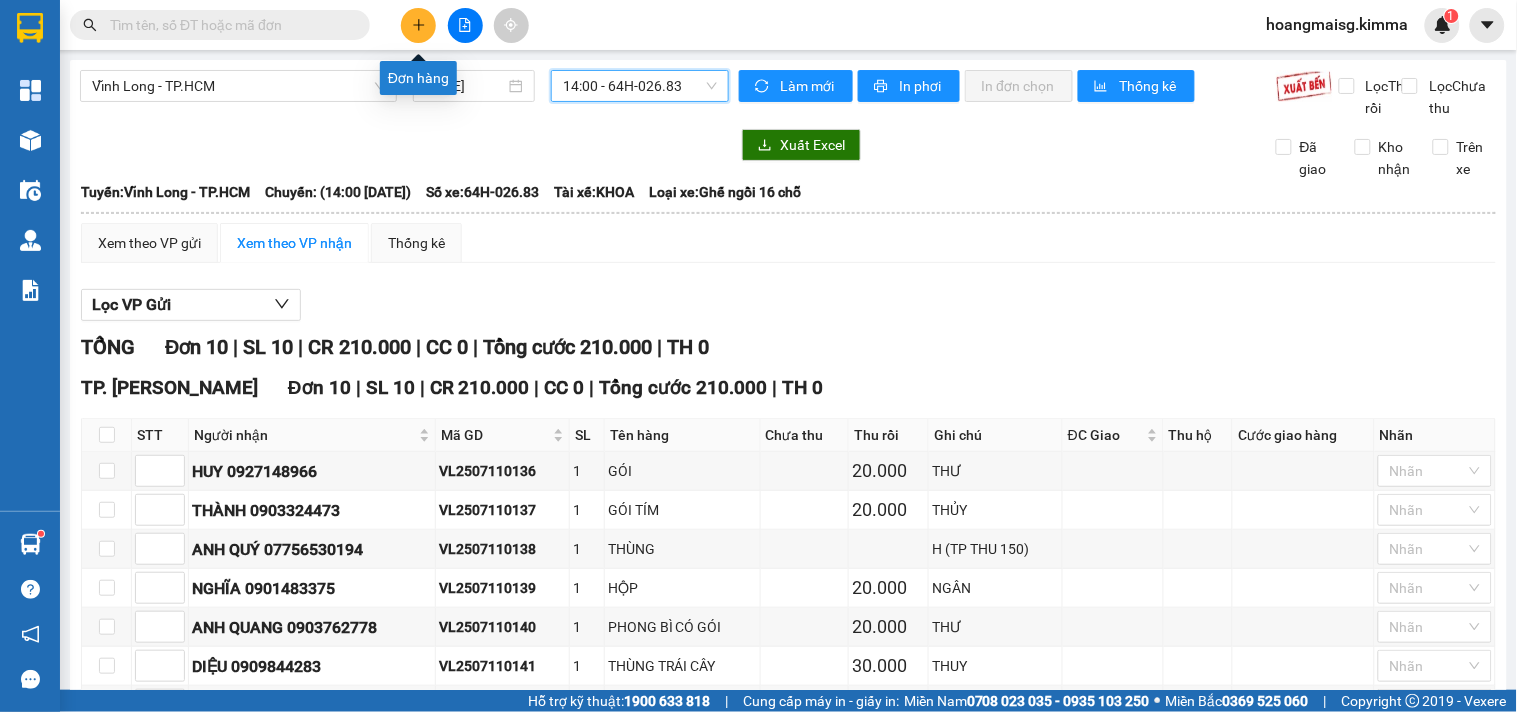 click at bounding box center [418, 25] 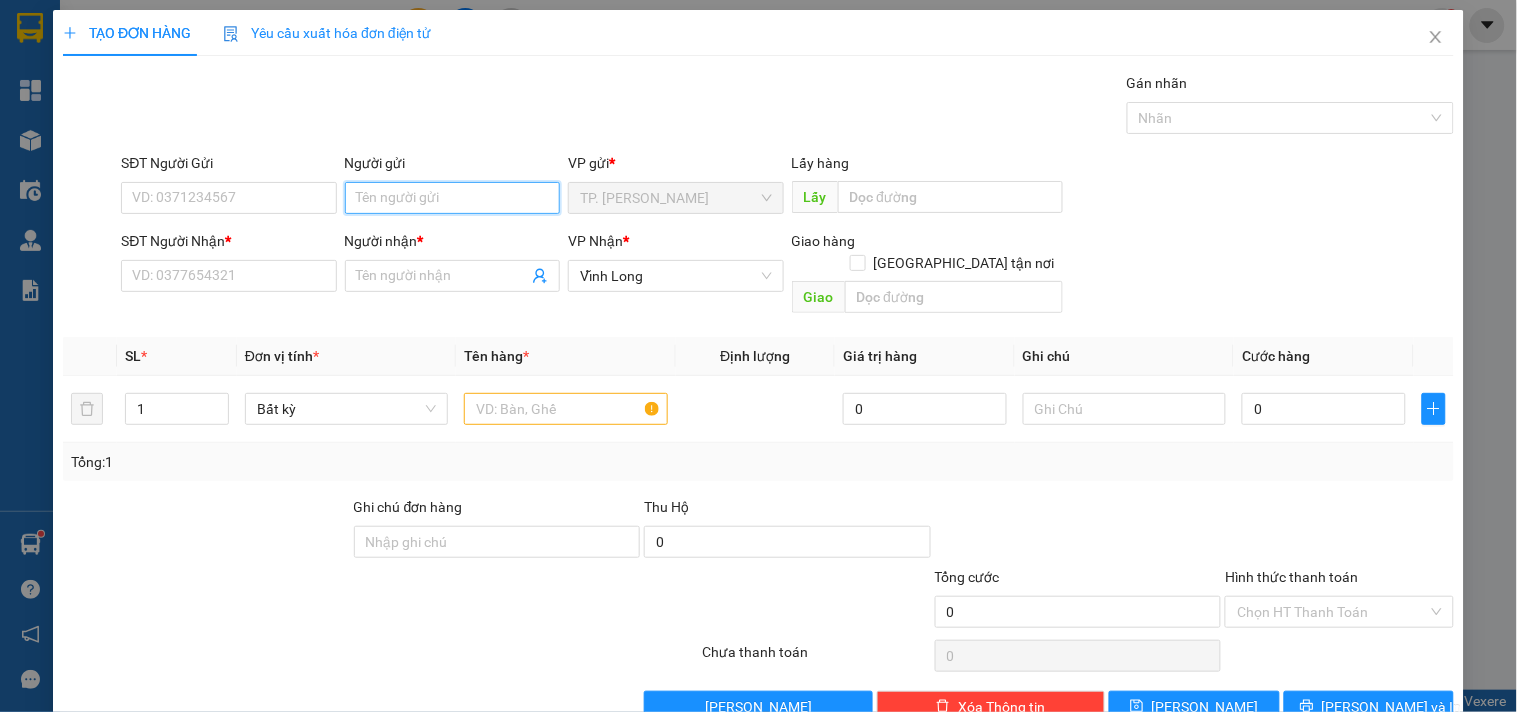 click on "Người gửi" at bounding box center (452, 198) 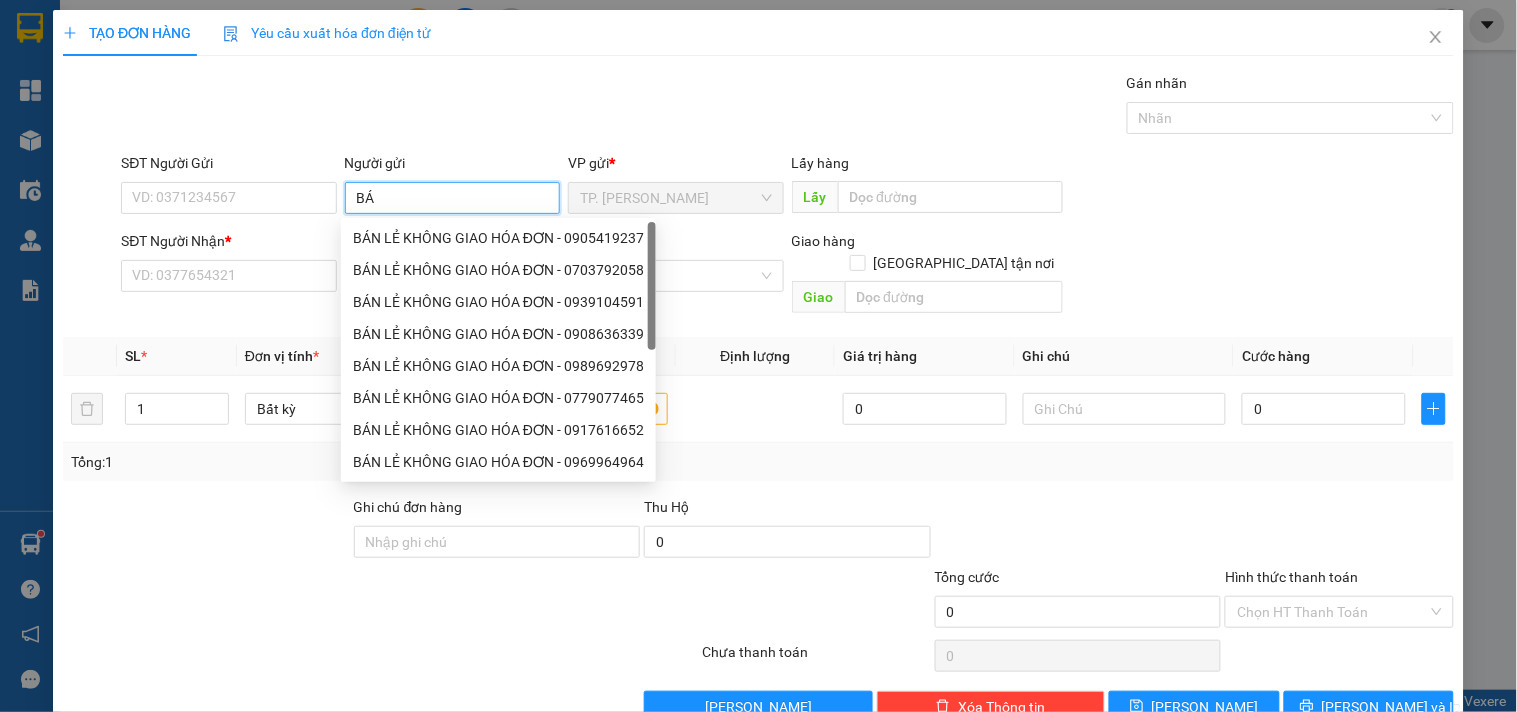 type on "BÁN" 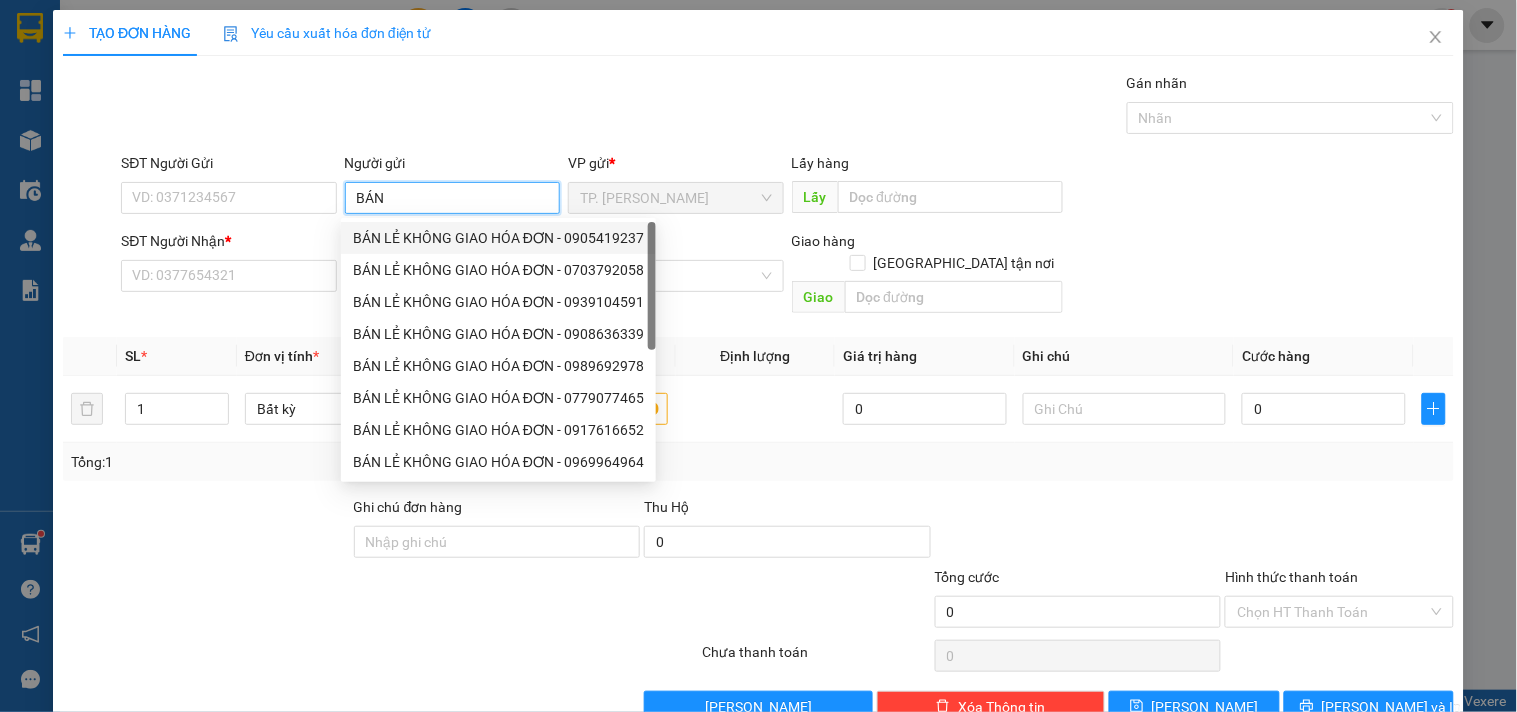 drag, startPoint x: 446, startPoint y: 242, endPoint x: 434, endPoint y: 233, distance: 15 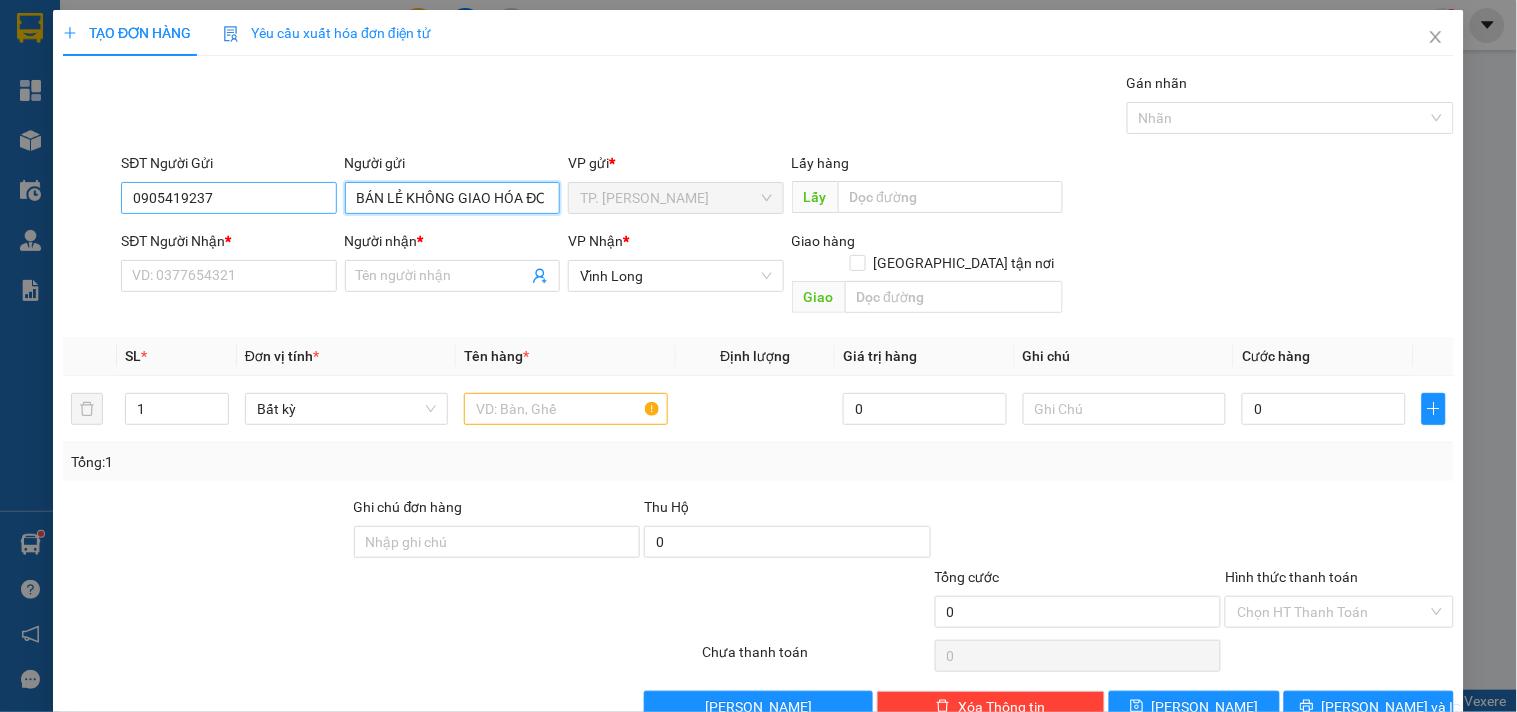 type on "BÁN LẺ KHÔNG GIAO HÓA ĐƠN" 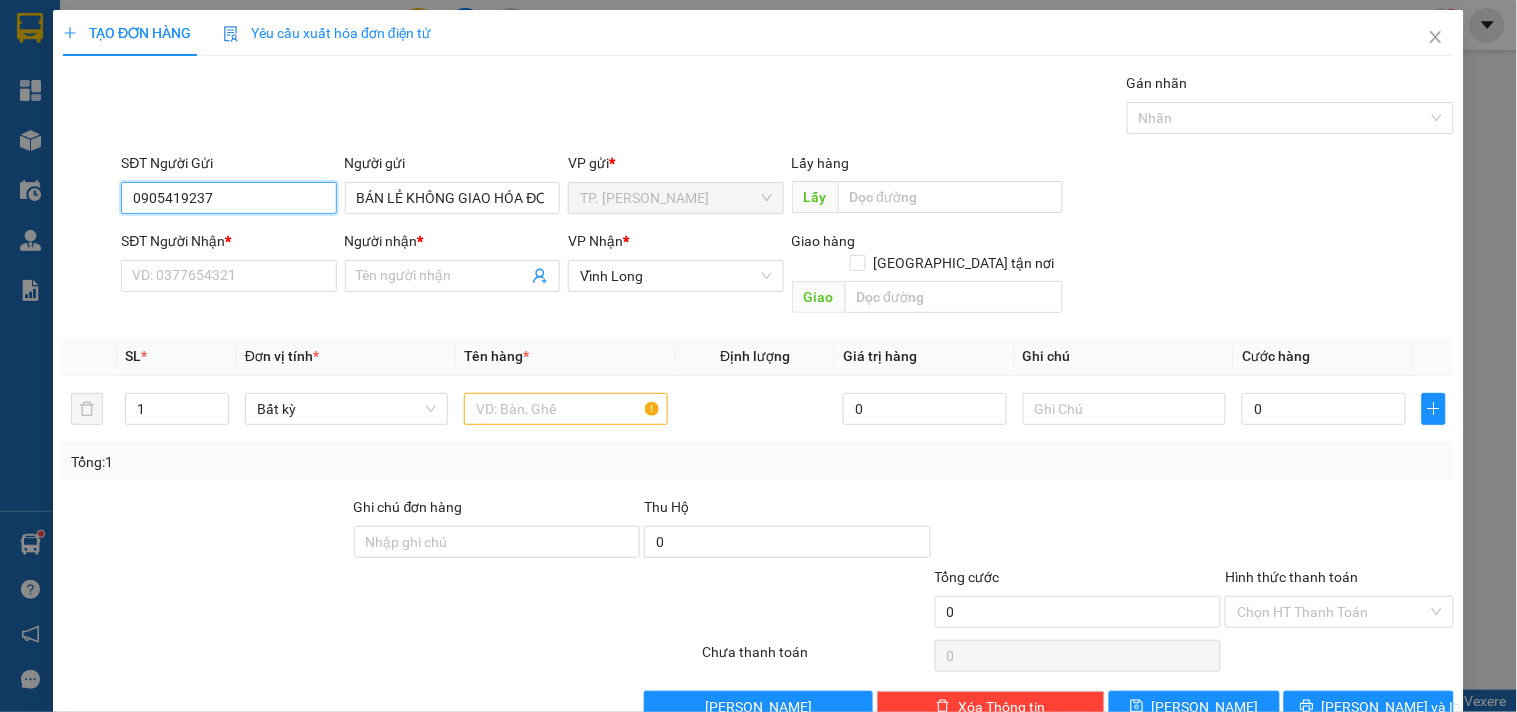 click on "0905419237" at bounding box center [228, 198] 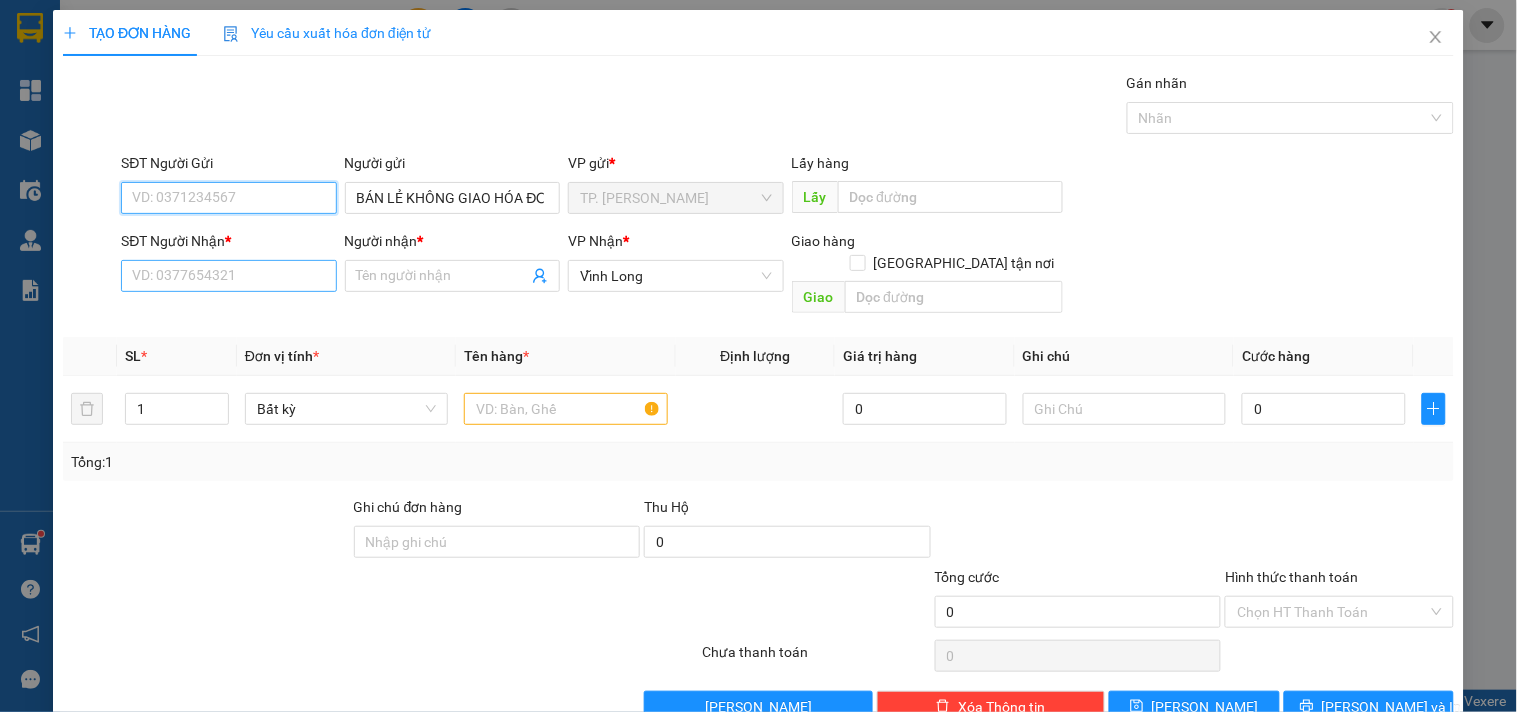 type 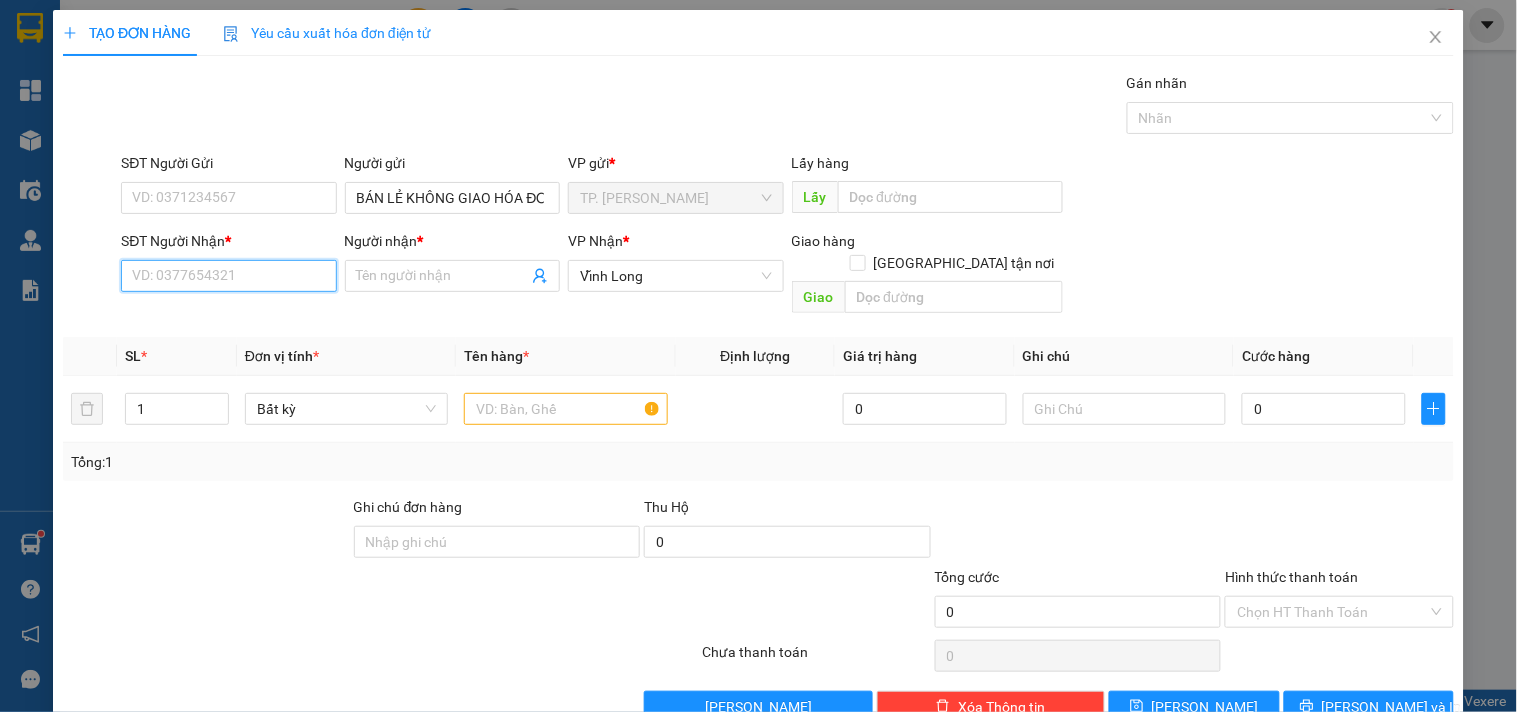 click on "SĐT Người Nhận  *" at bounding box center [228, 276] 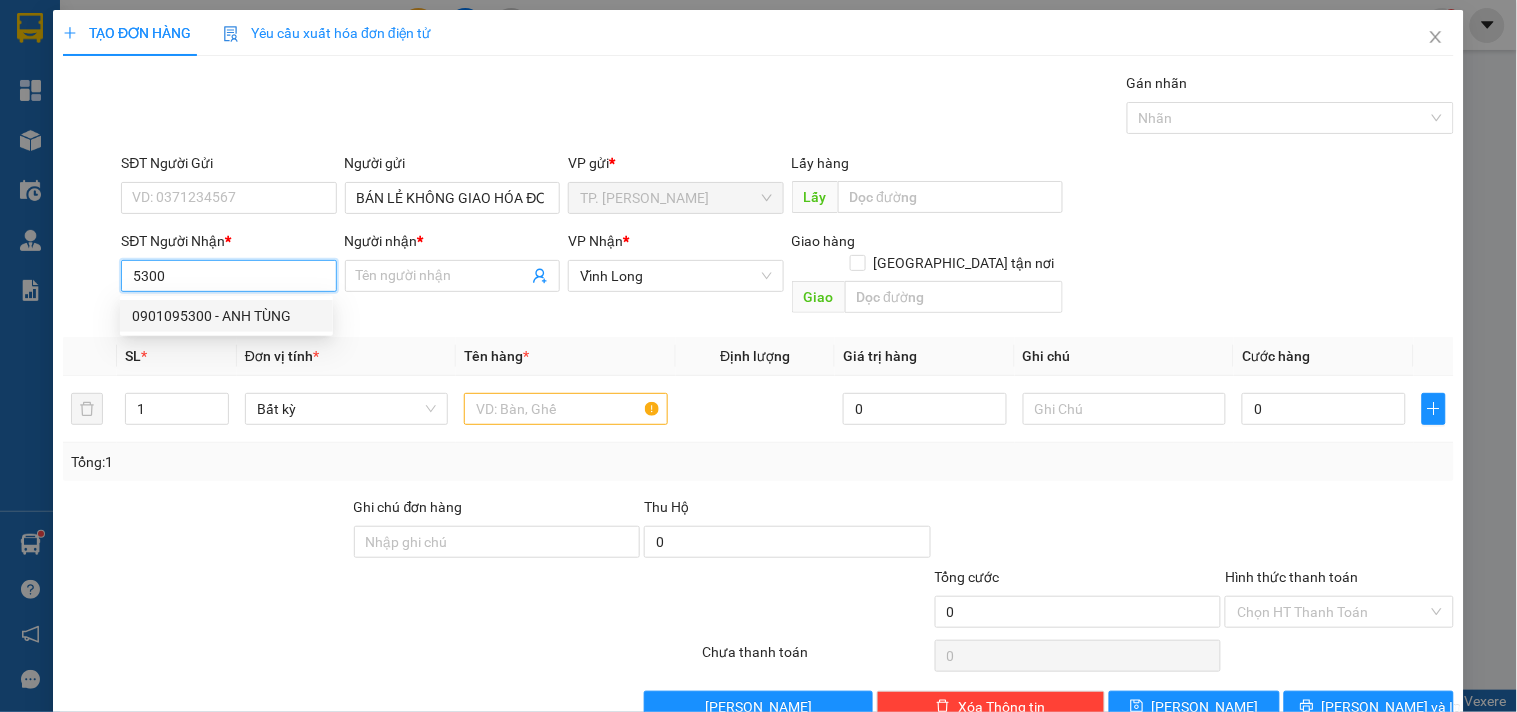 click on "0901095300 - ANH TÙNG" at bounding box center [226, 316] 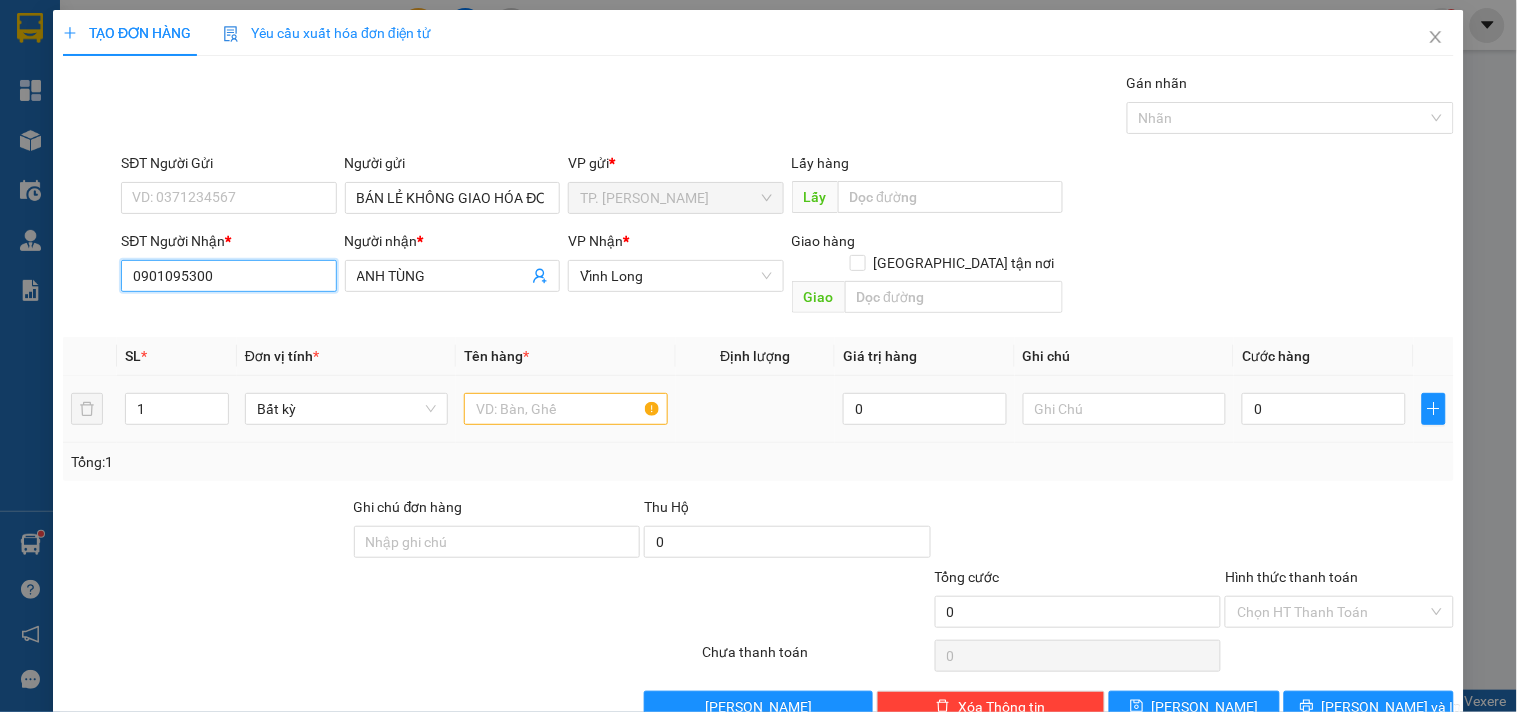 type on "0901095300" 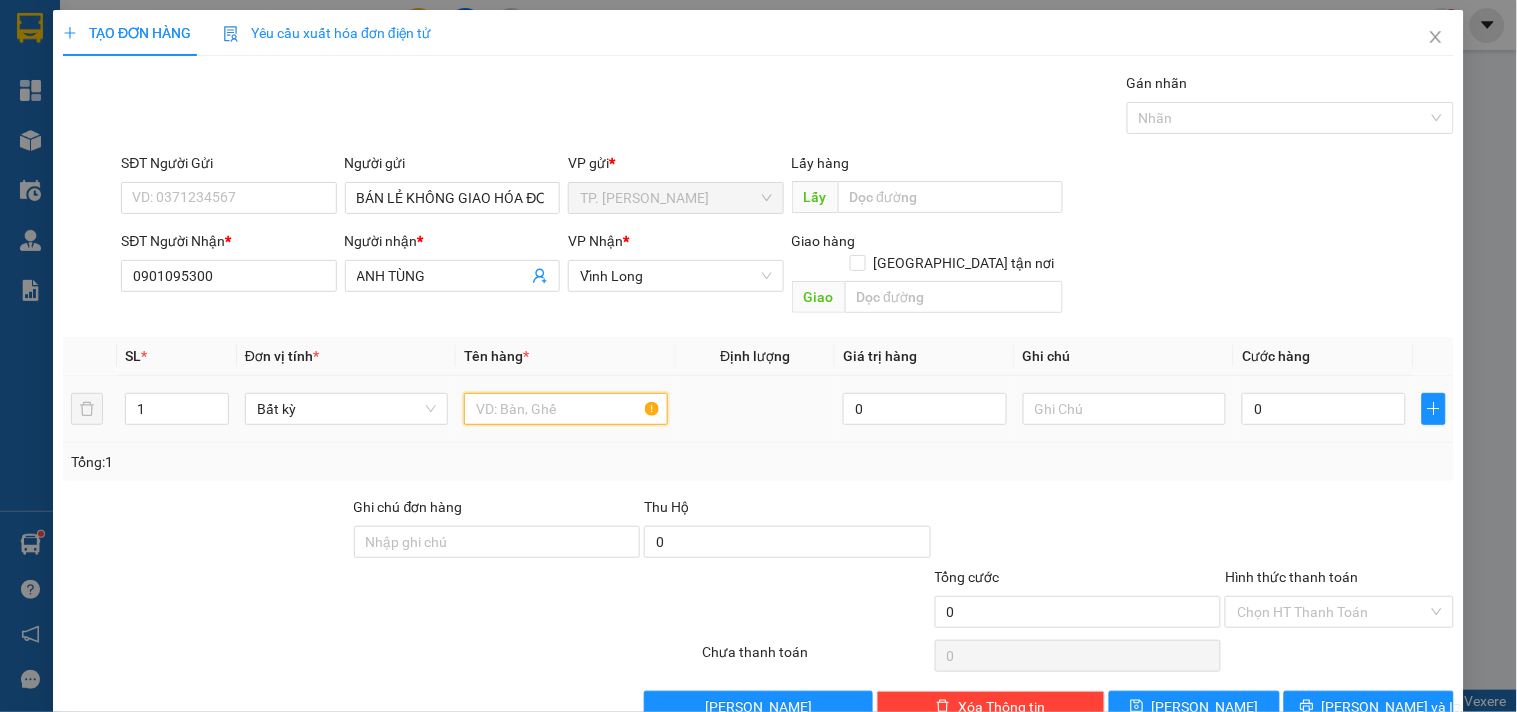 click at bounding box center [565, 409] 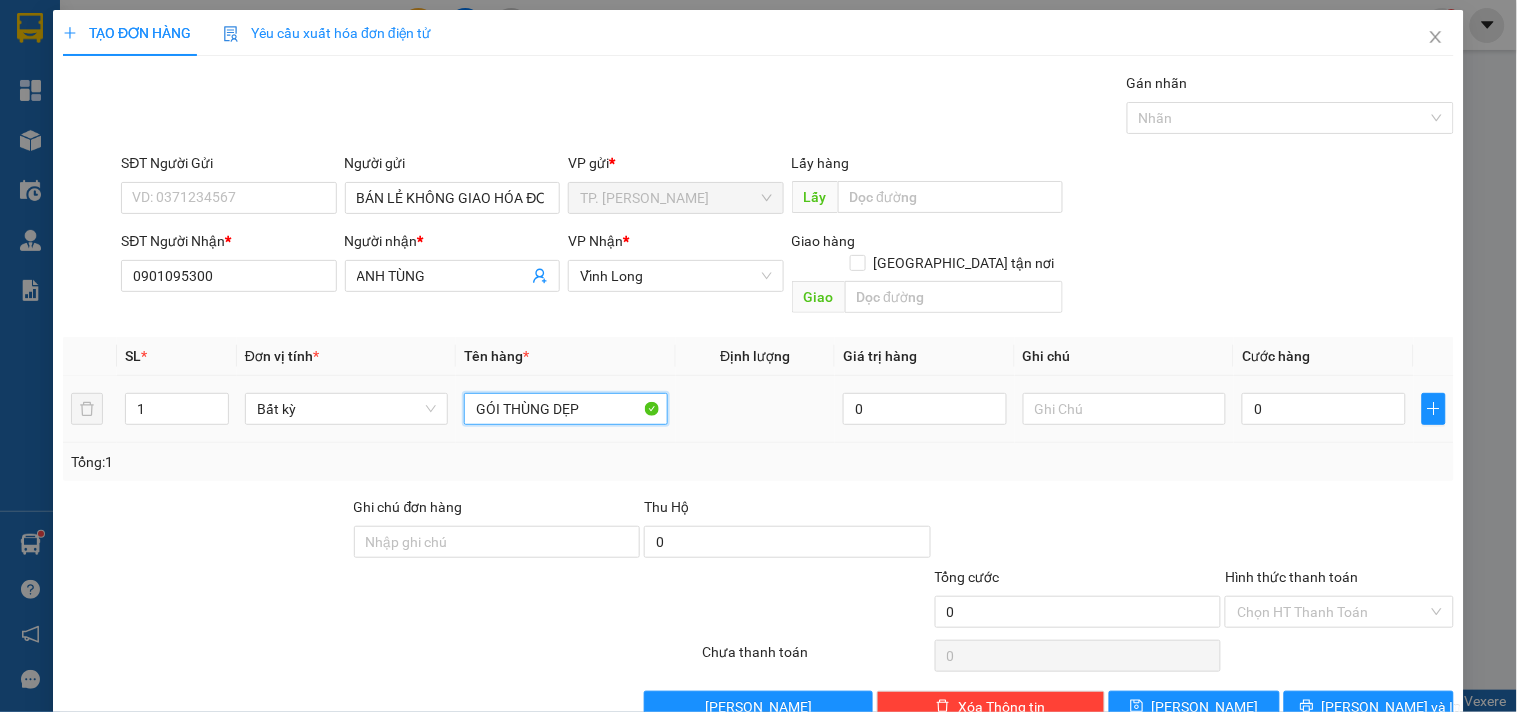 type on "GÓI THÙNG DẸP" 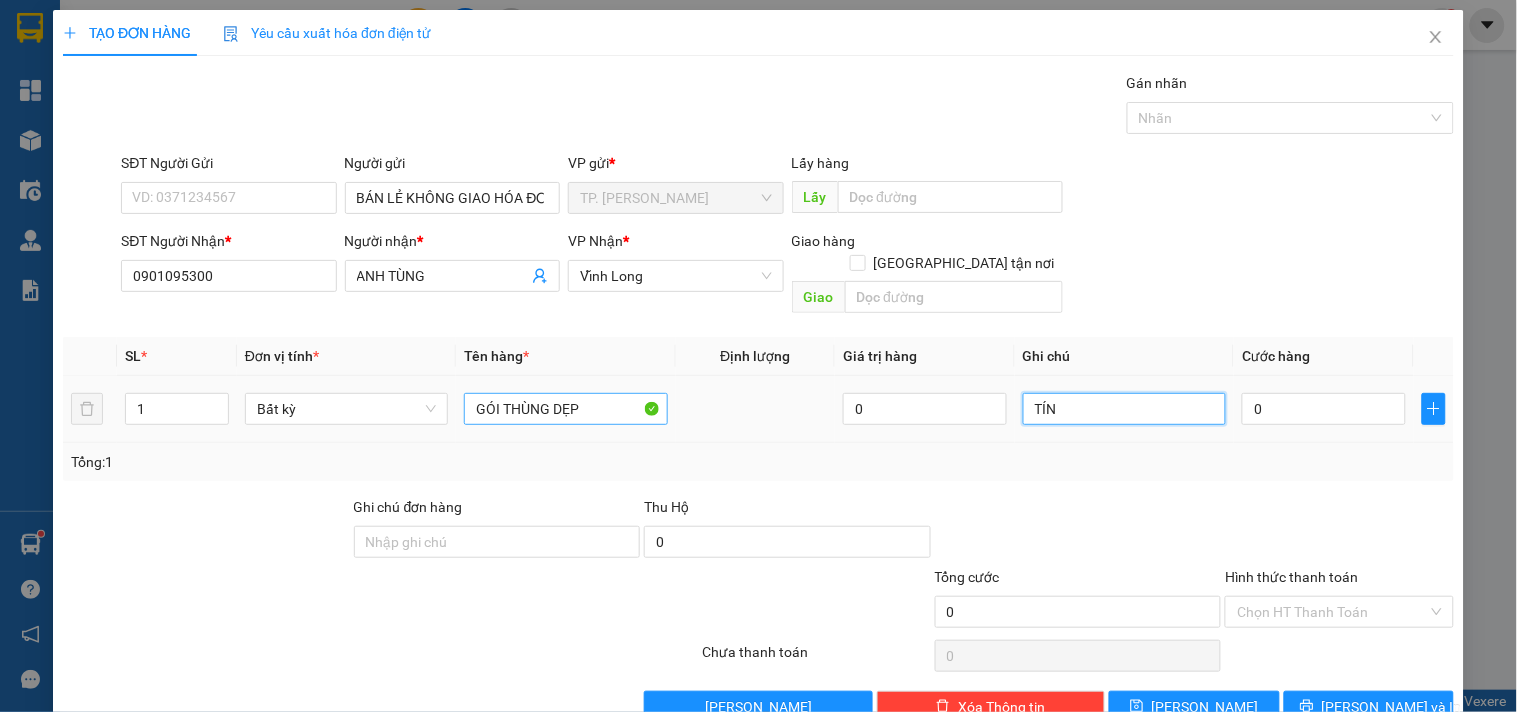 type on "TÍN" 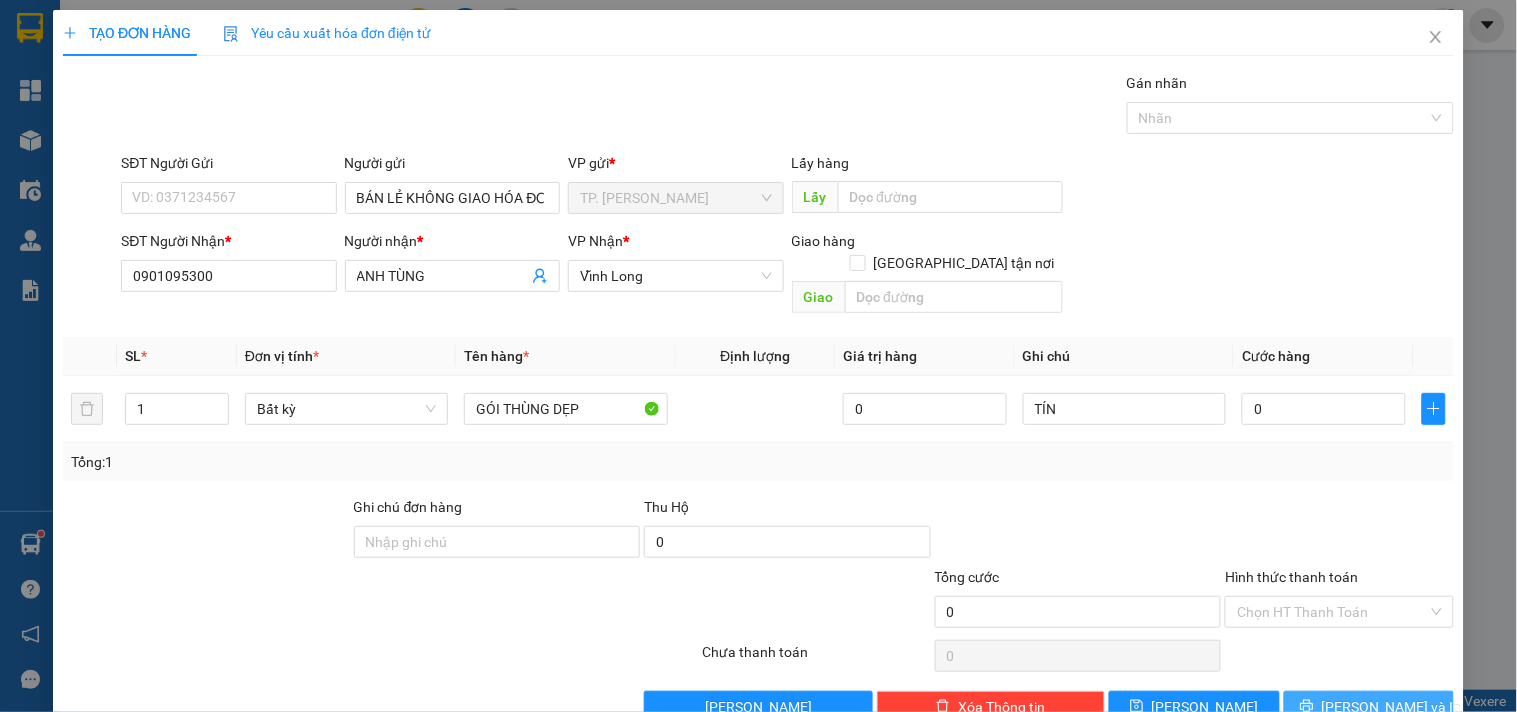 click on "[PERSON_NAME] và In" at bounding box center (1392, 707) 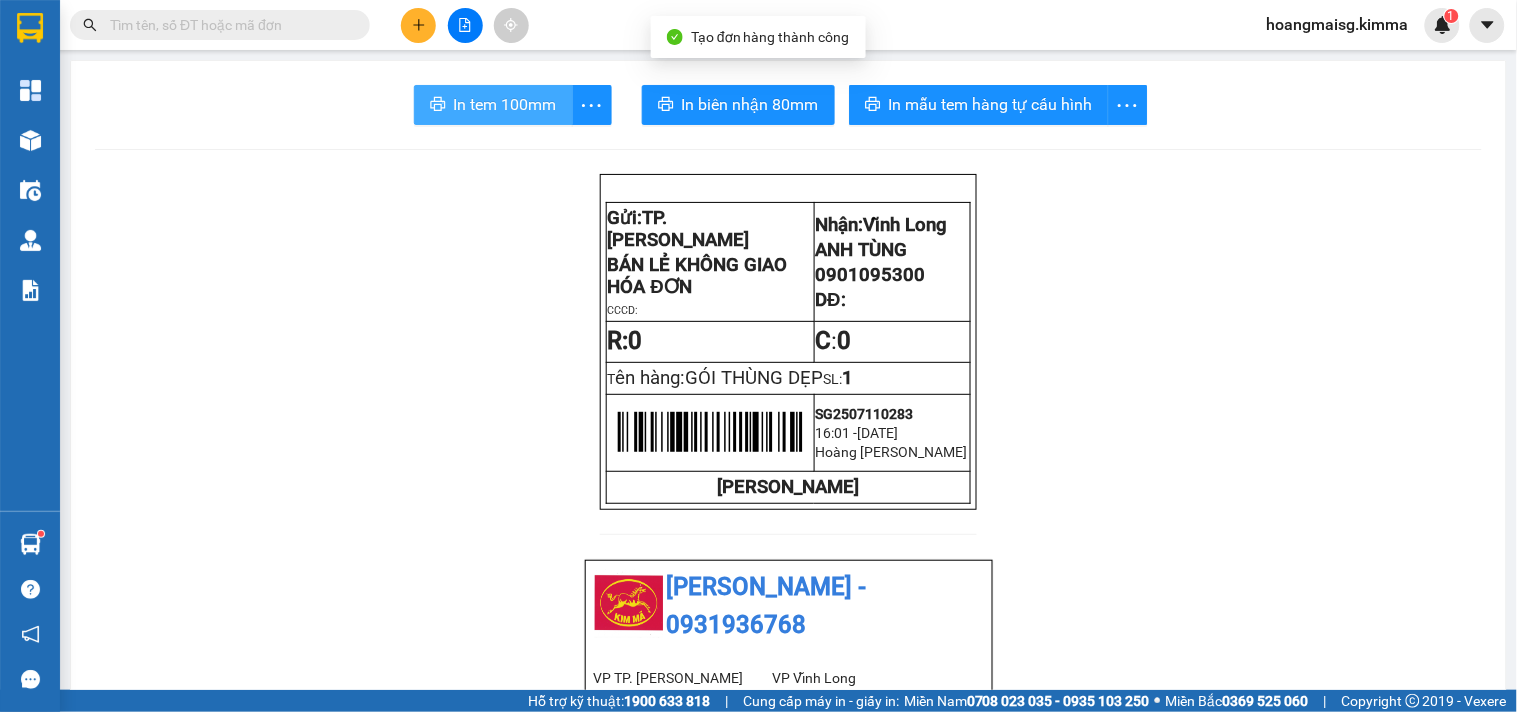 click on "In tem 100mm" at bounding box center (505, 104) 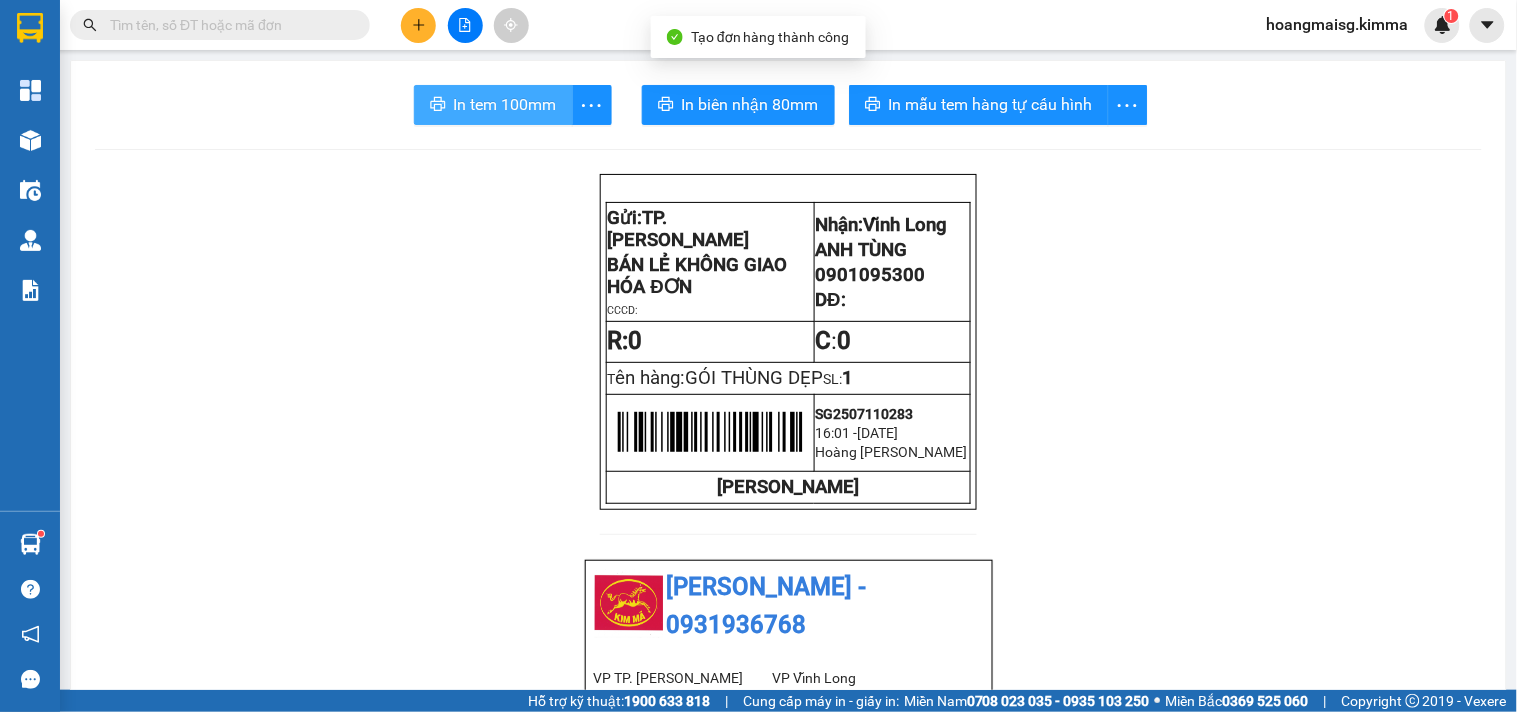 scroll, scrollTop: 0, scrollLeft: 0, axis: both 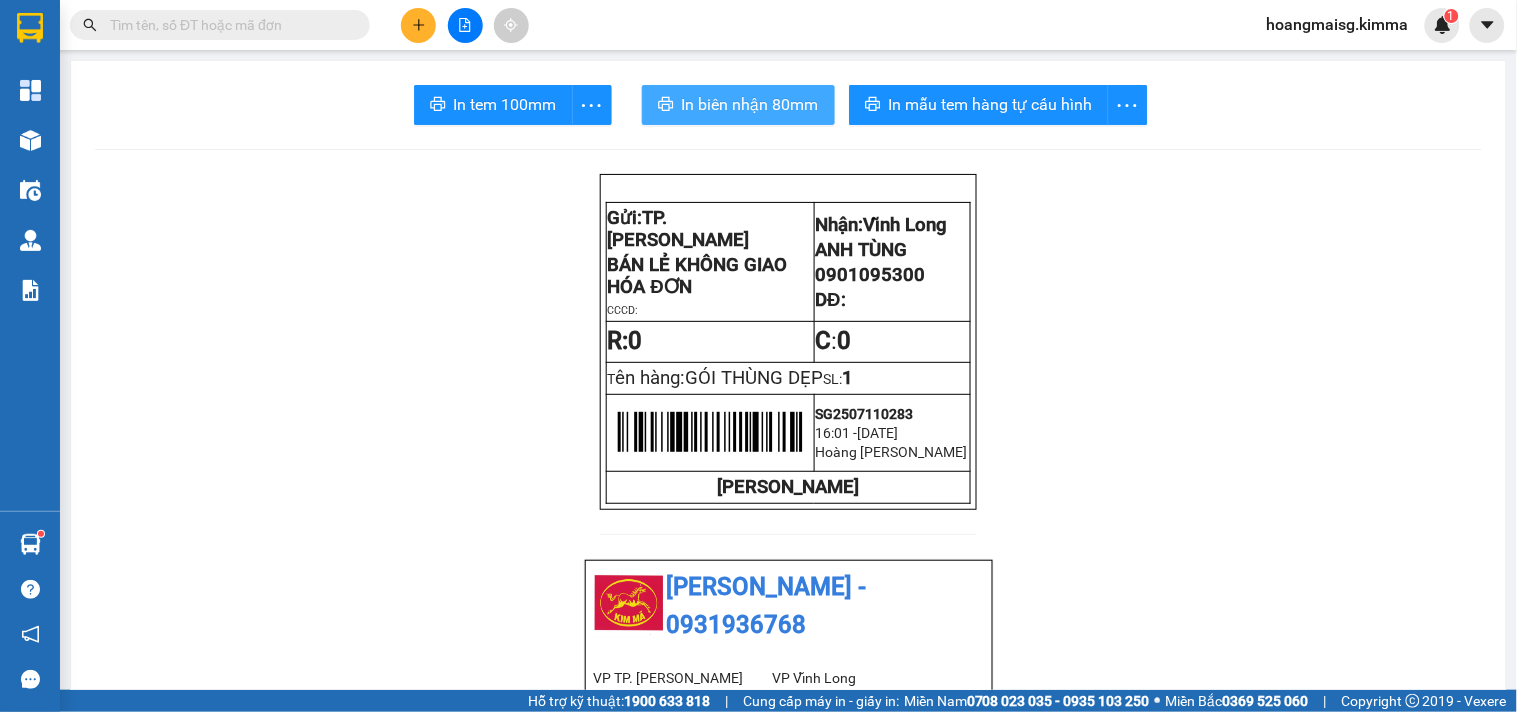 click on "In biên nhận 80mm" at bounding box center (738, 105) 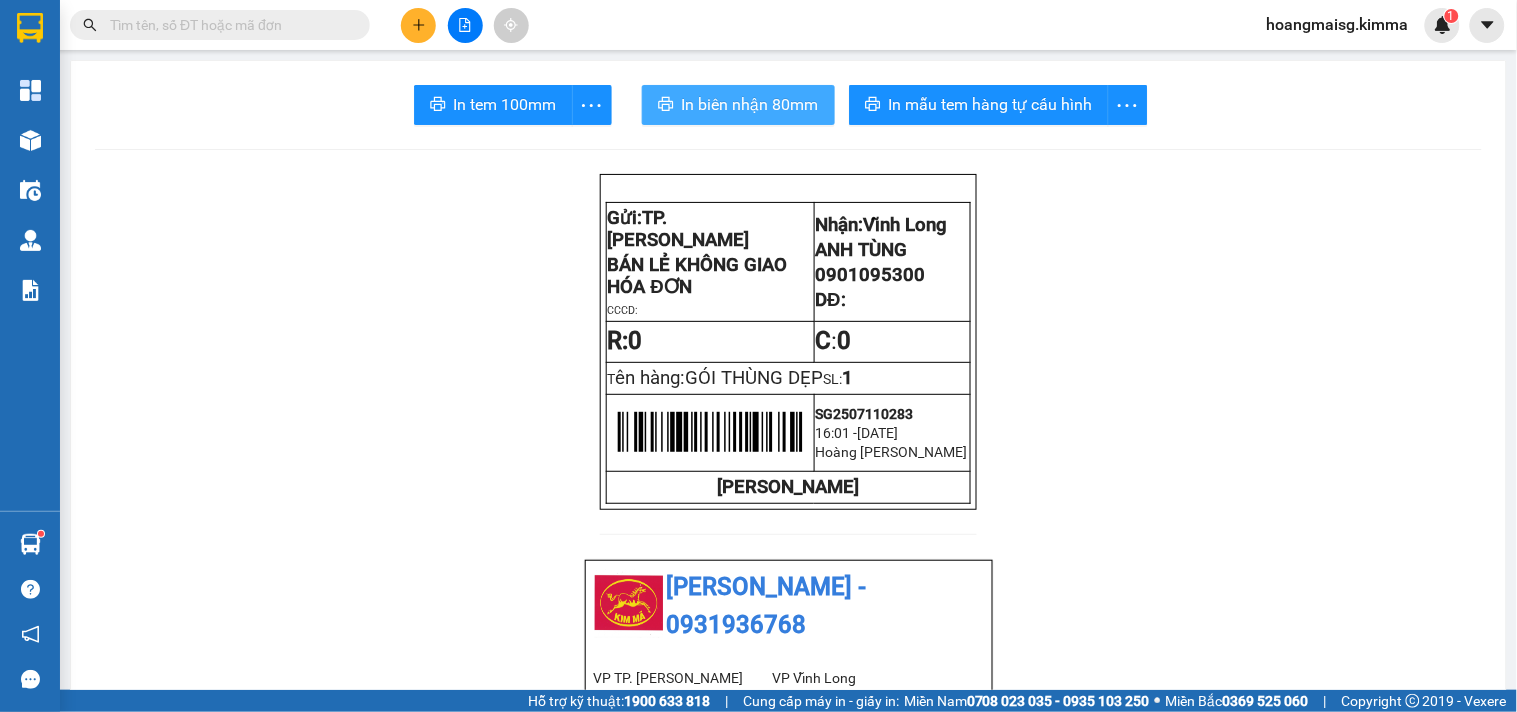 scroll, scrollTop: 0, scrollLeft: 0, axis: both 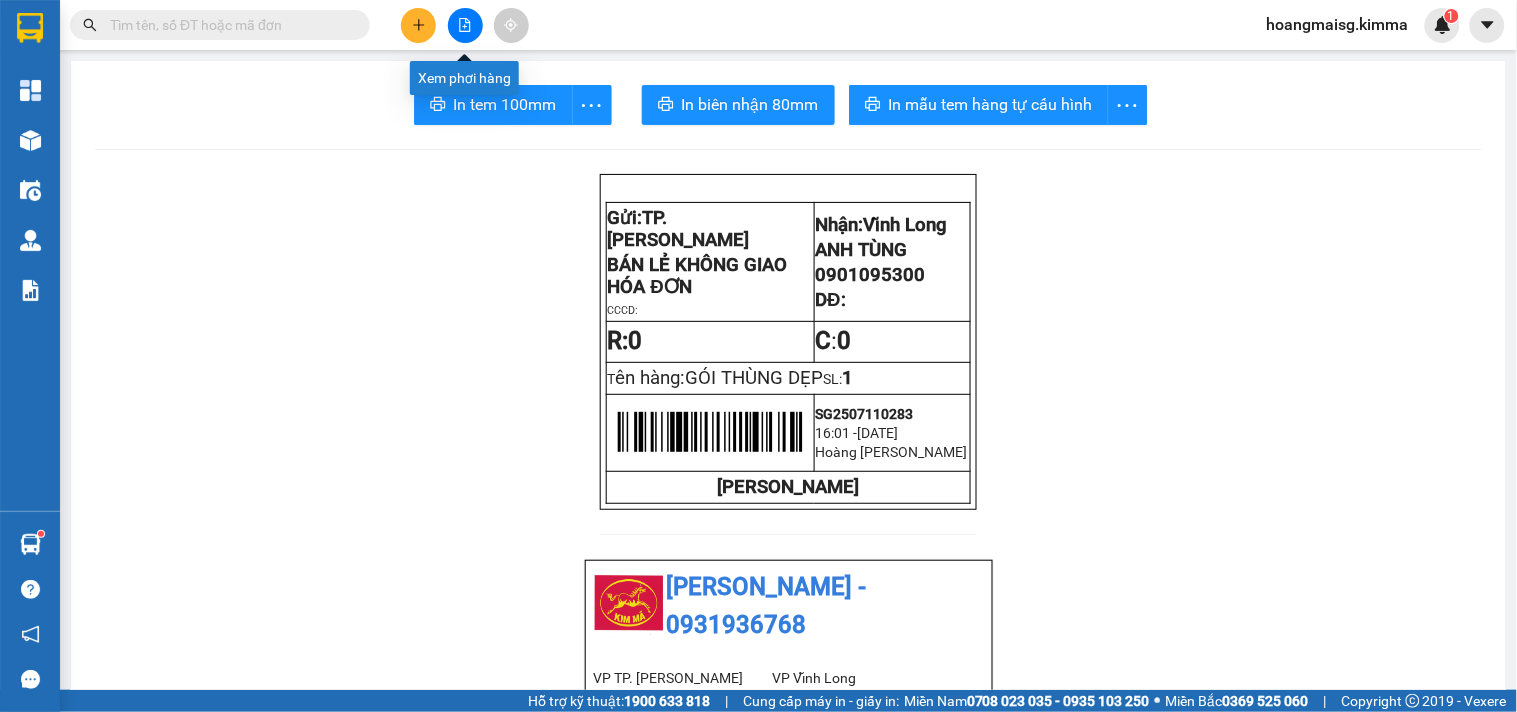 click 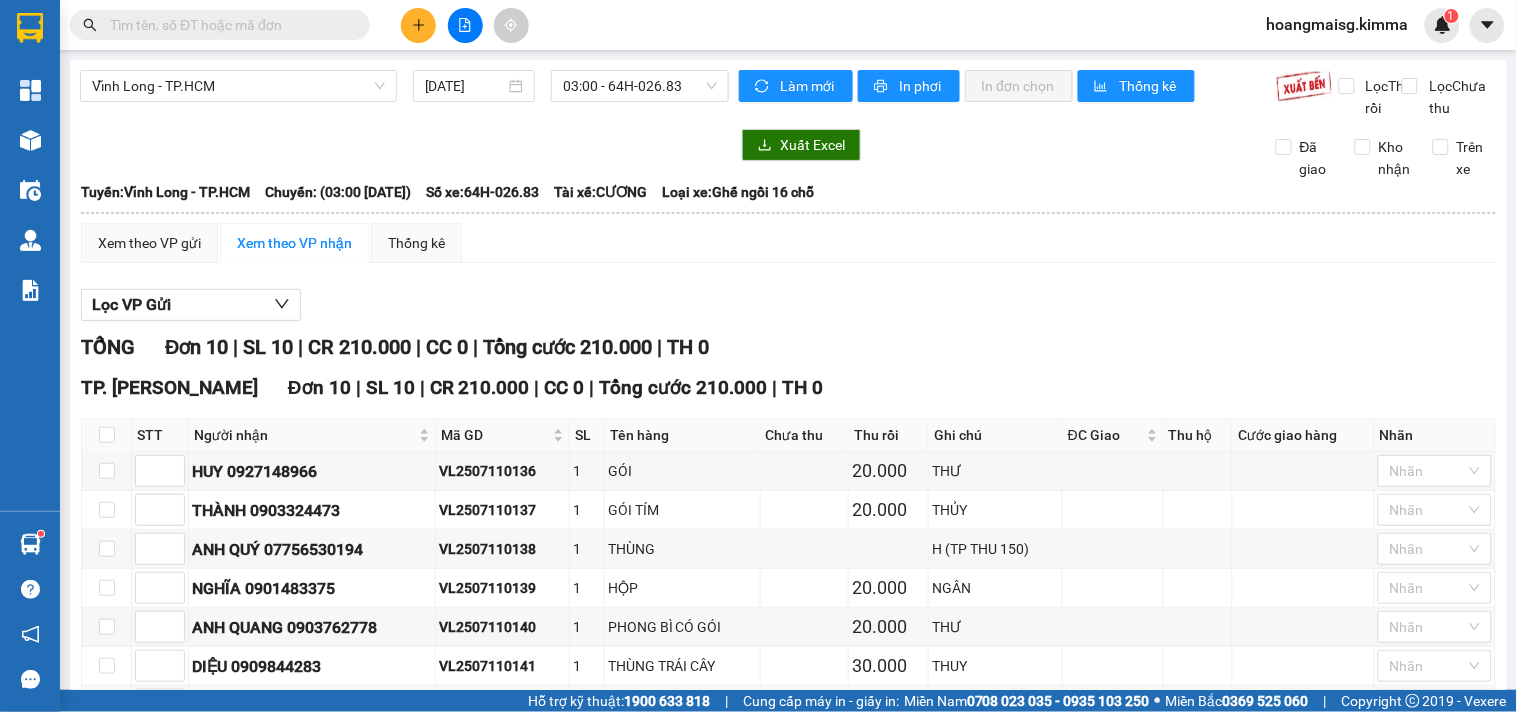 click on "03:00     - 64H-026.83" at bounding box center (640, 86) 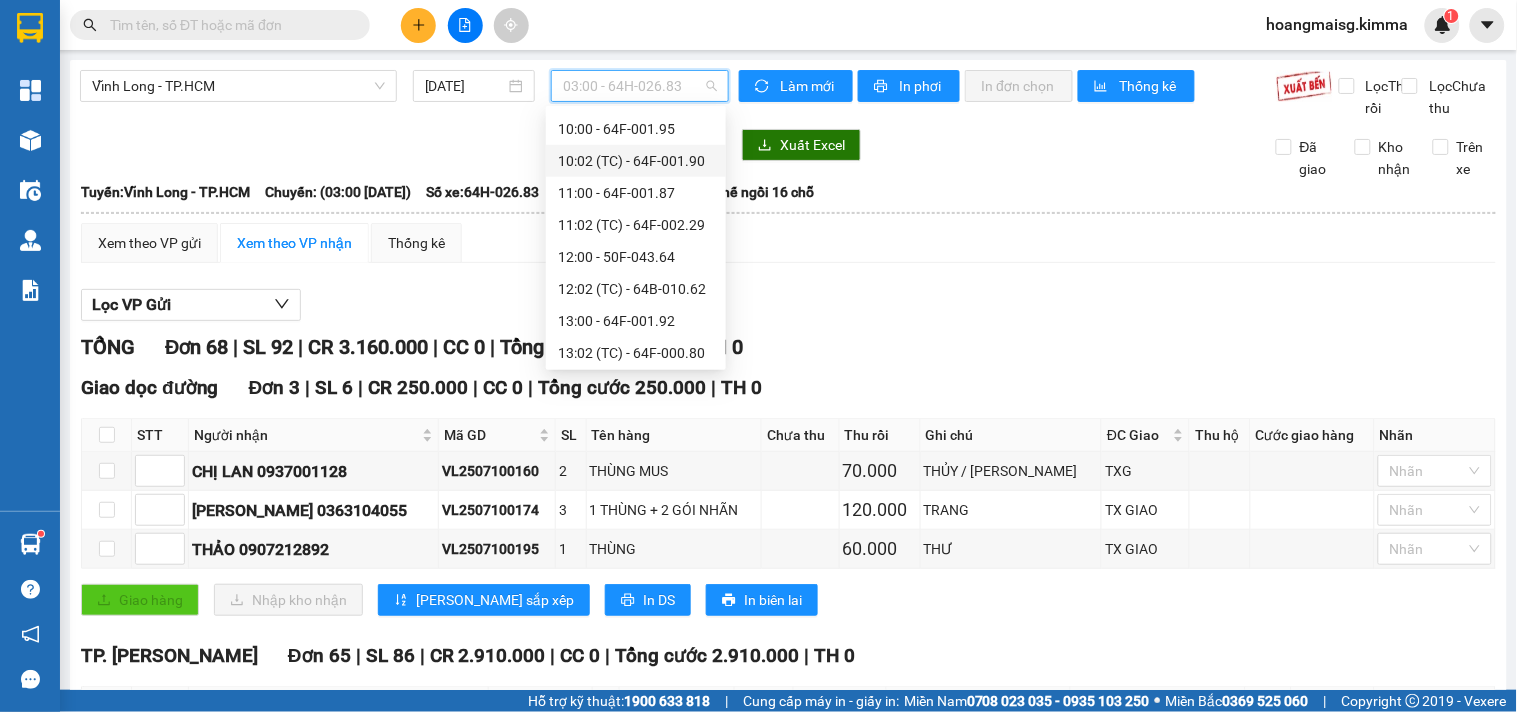 scroll, scrollTop: 666, scrollLeft: 0, axis: vertical 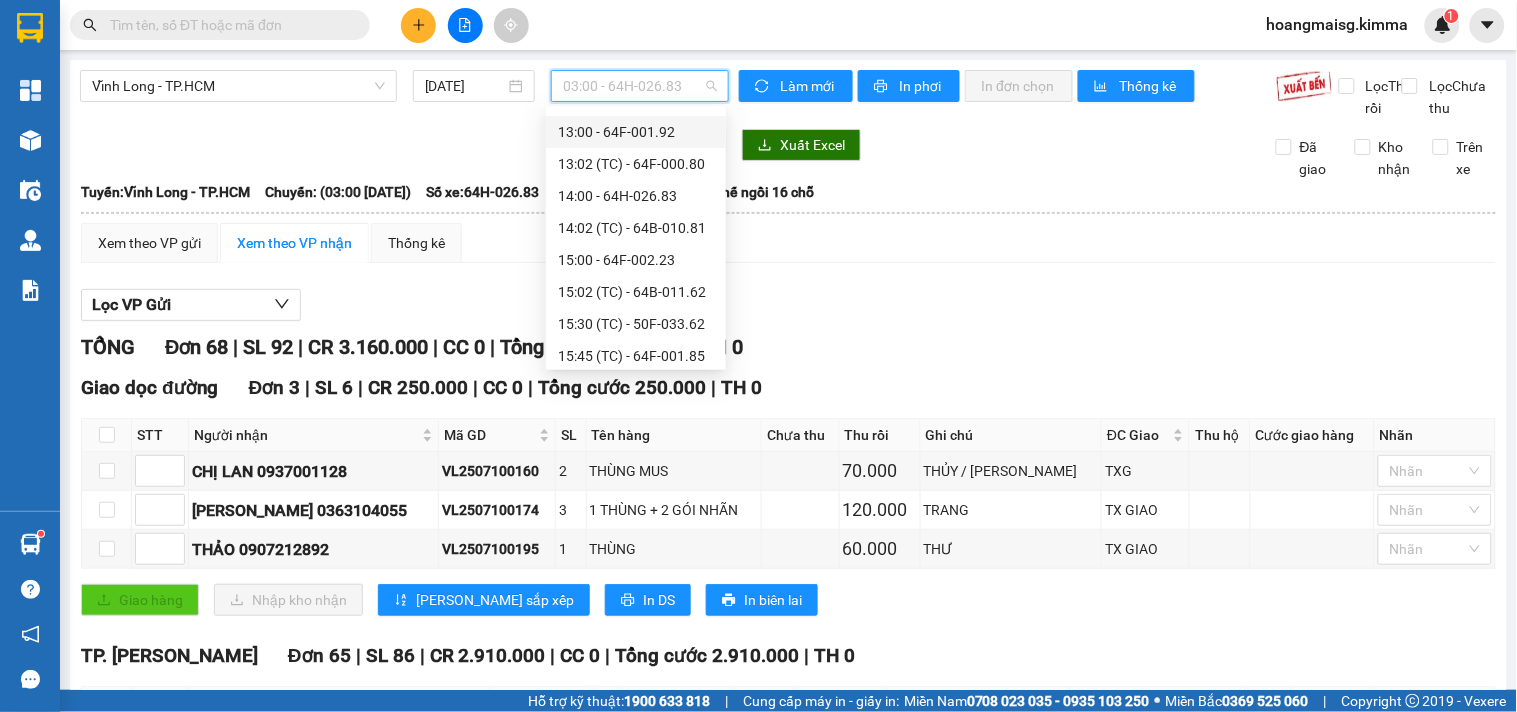 click on "13:00     - 64F-001.92" at bounding box center [636, 132] 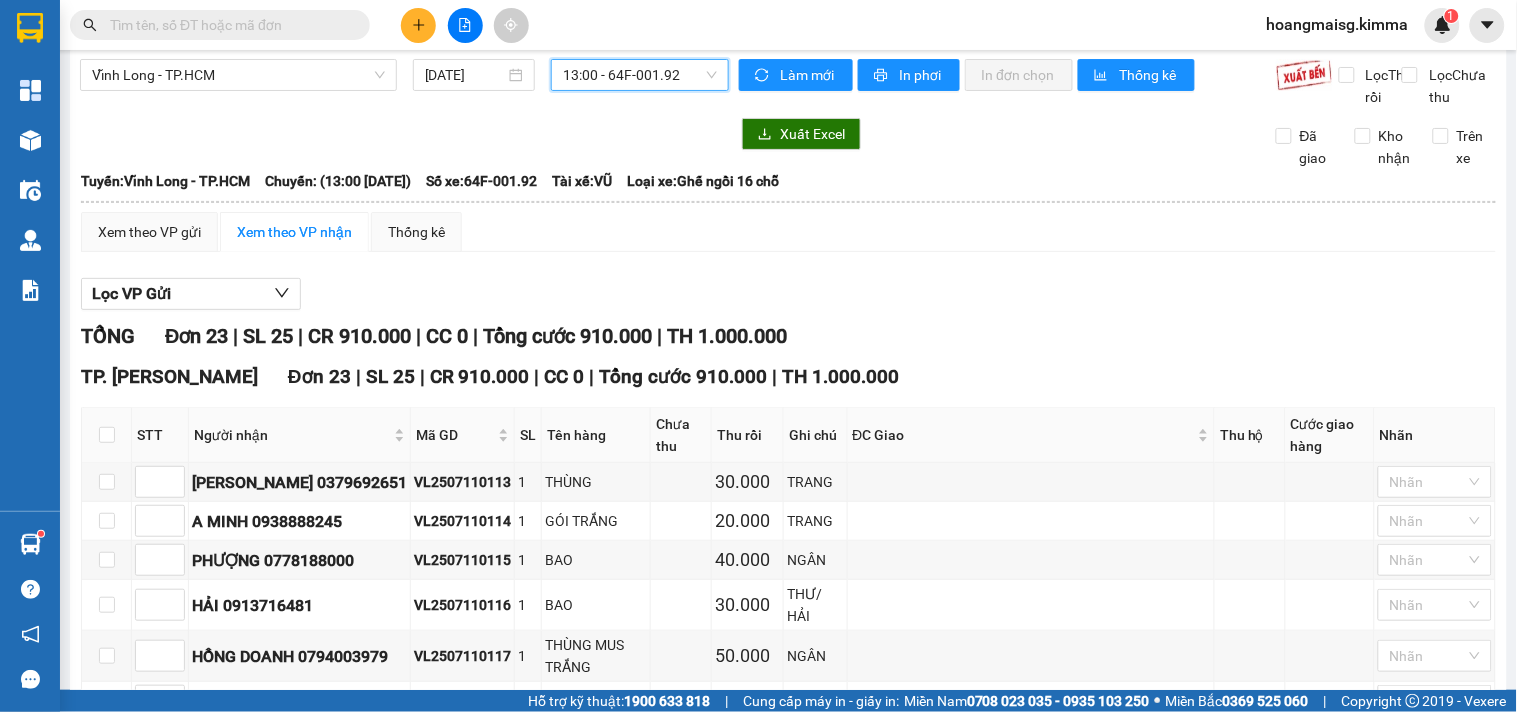 scroll, scrollTop: 0, scrollLeft: 0, axis: both 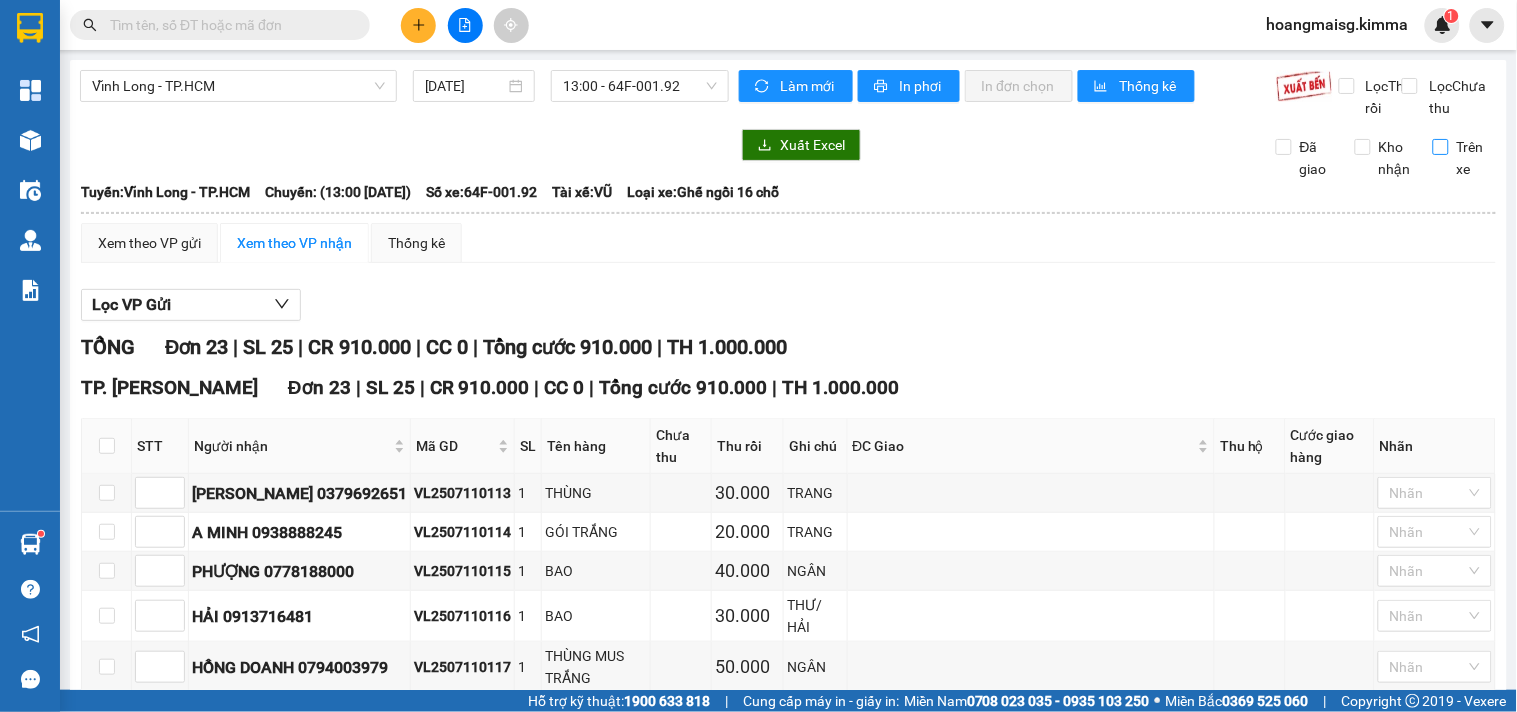 click on "Trên xe" at bounding box center [1441, 147] 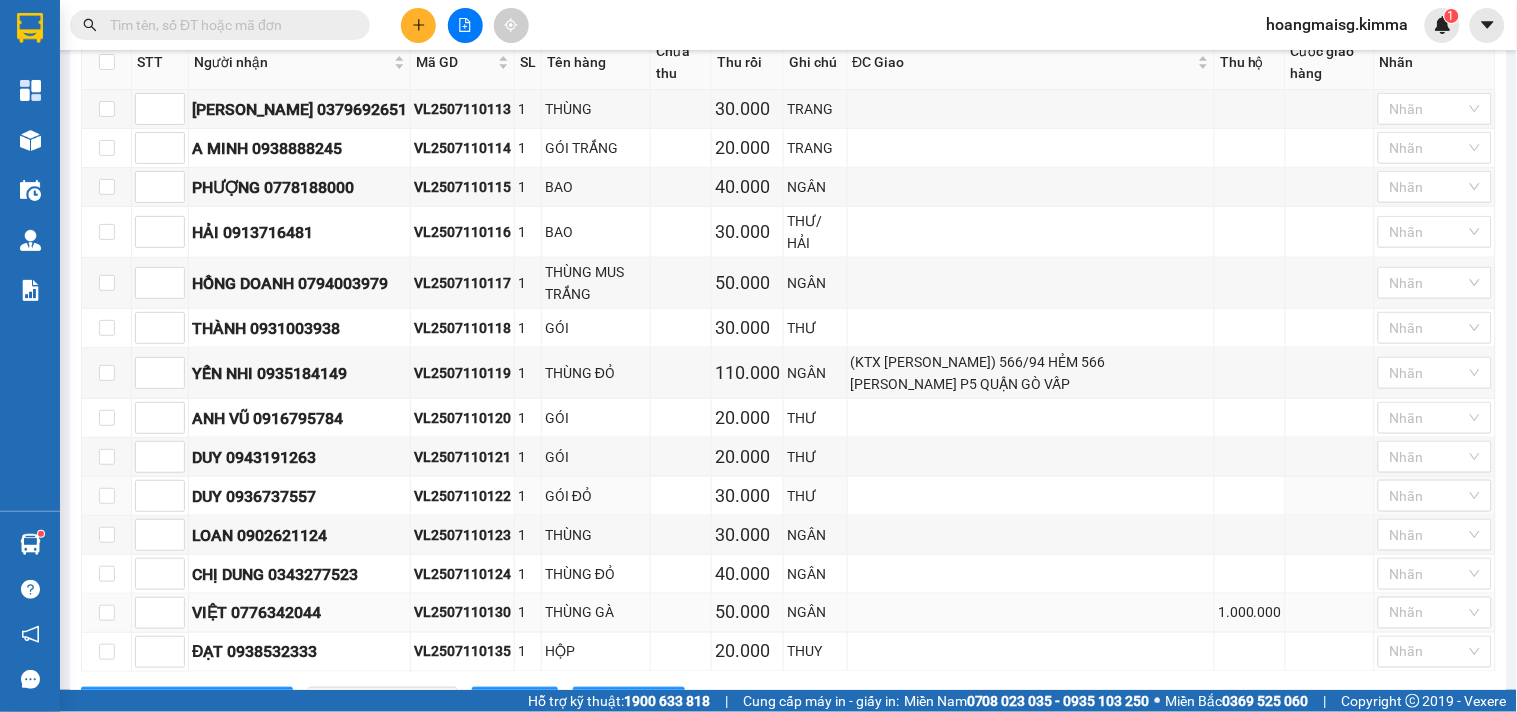 scroll, scrollTop: 495, scrollLeft: 0, axis: vertical 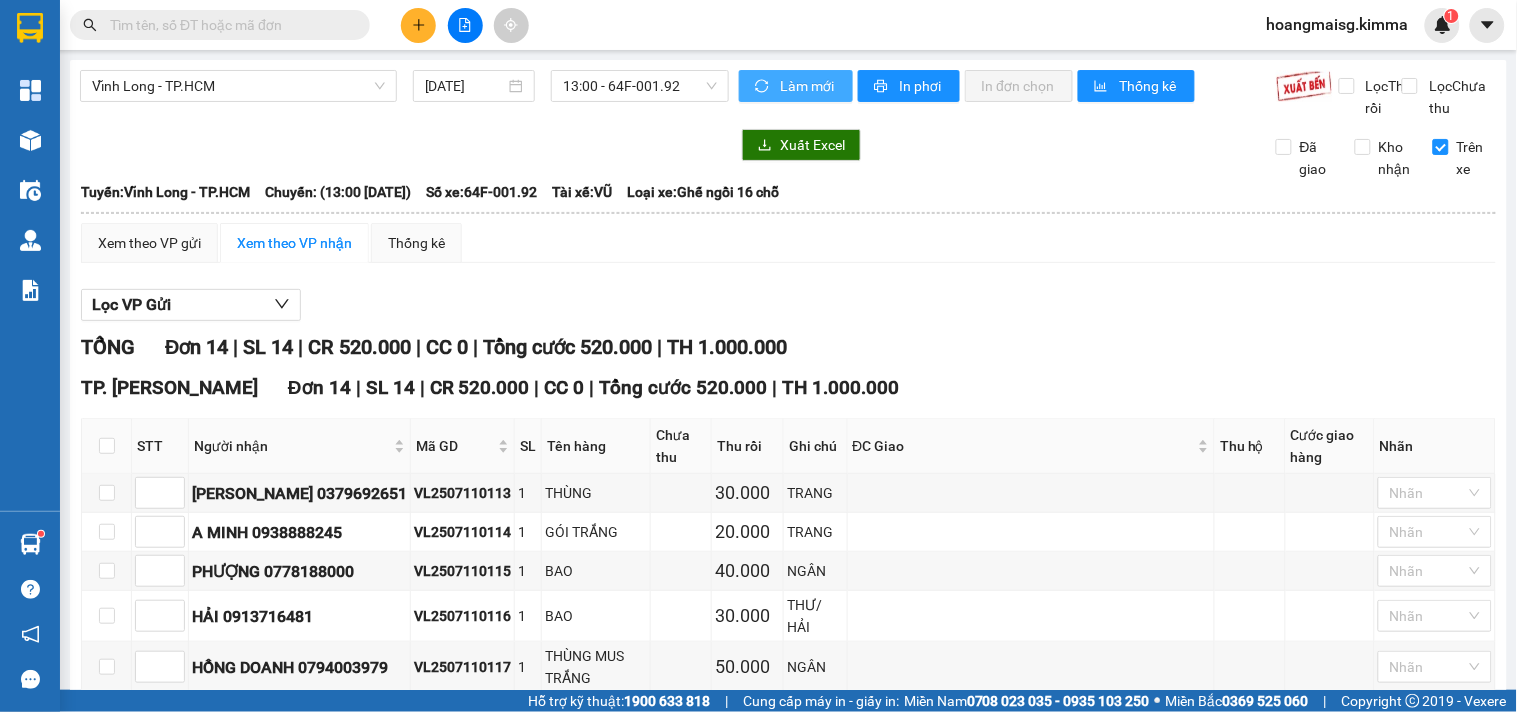 click on "Làm mới" at bounding box center (796, 86) 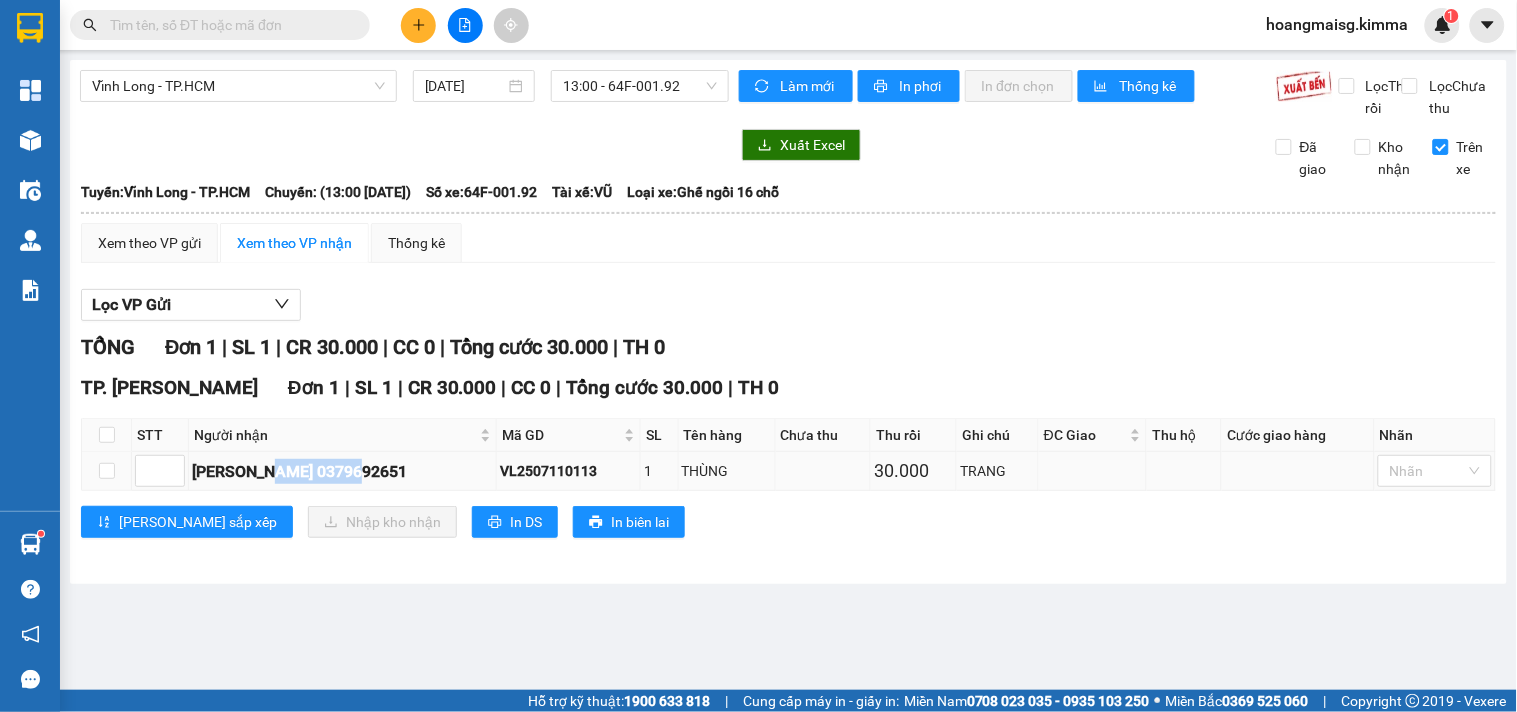 drag, startPoint x: 283, startPoint y: 492, endPoint x: 387, endPoint y: 495, distance: 104.04326 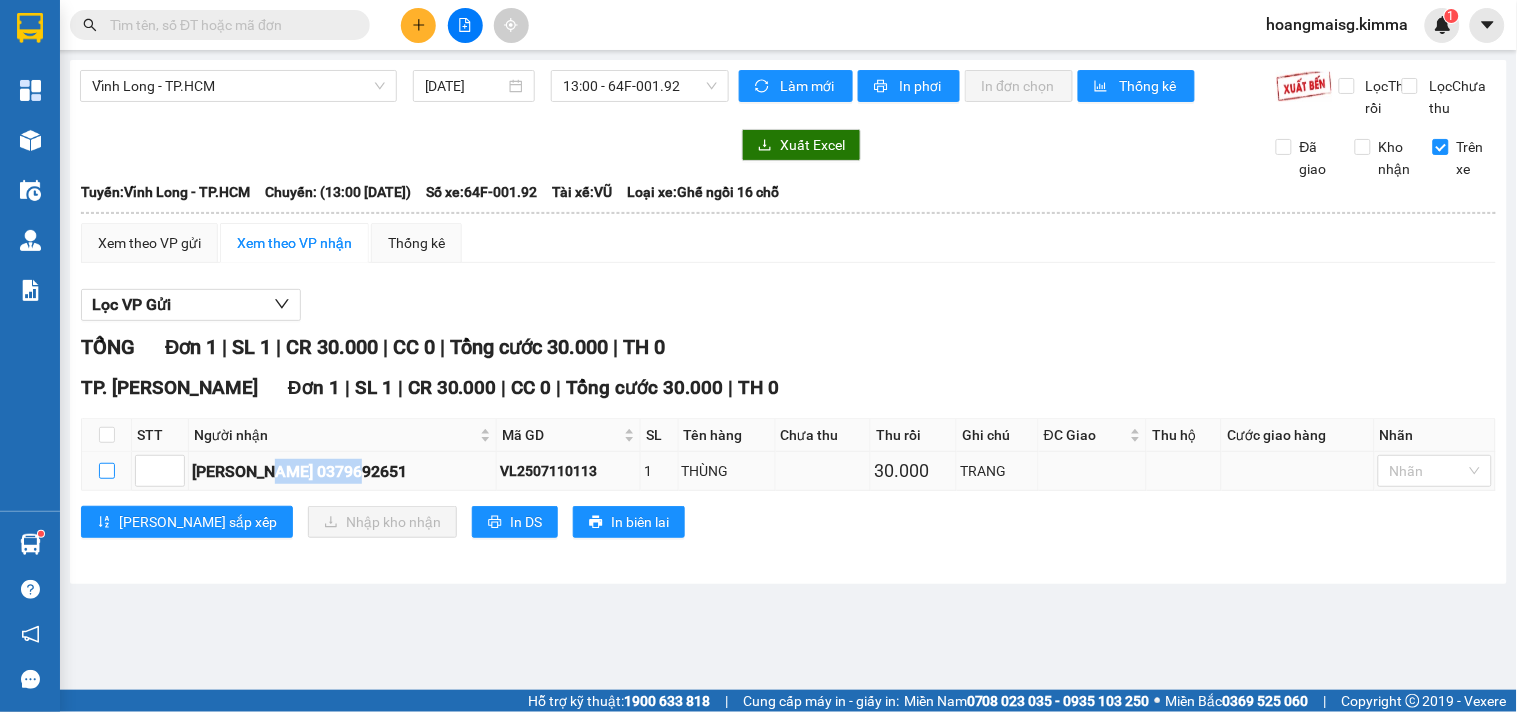 click at bounding box center (107, 471) 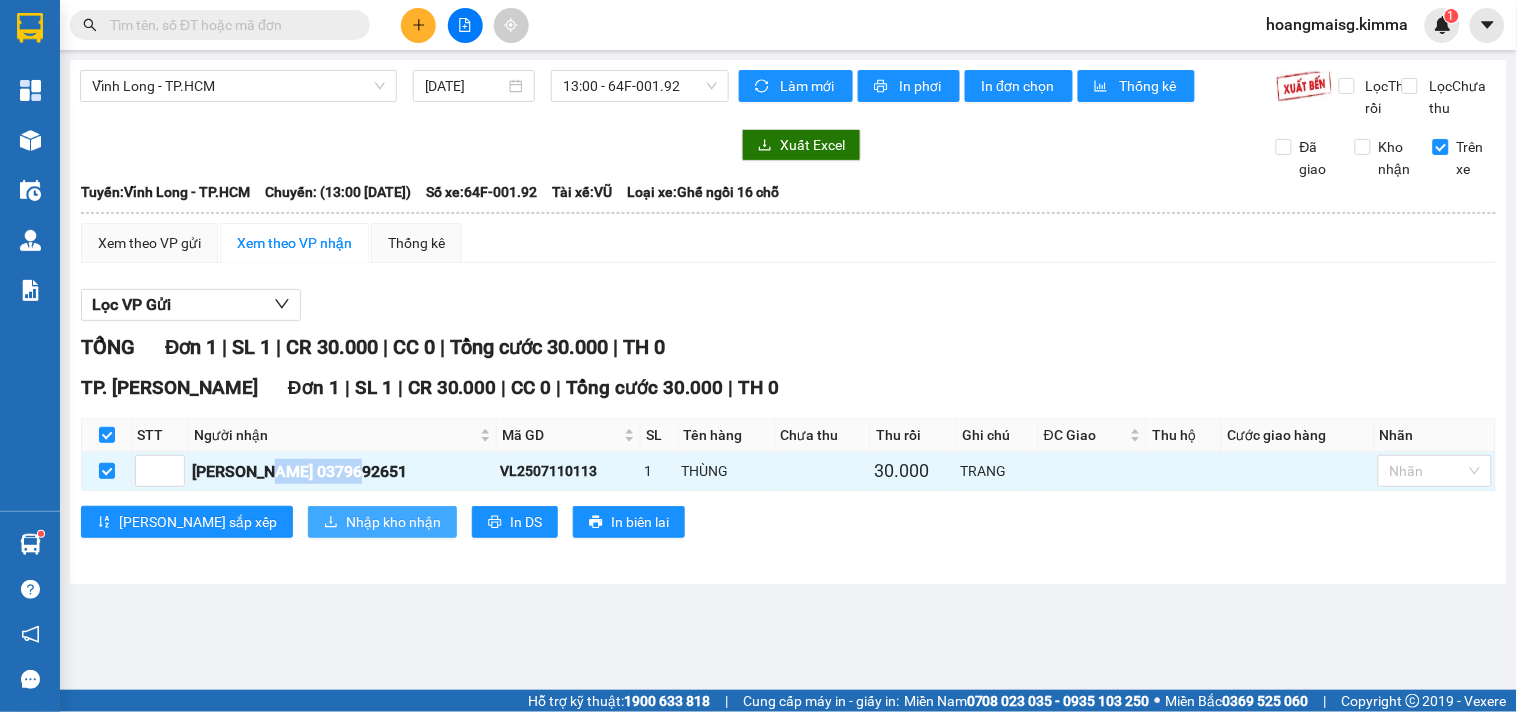 click on "Nhập kho nhận" at bounding box center (393, 522) 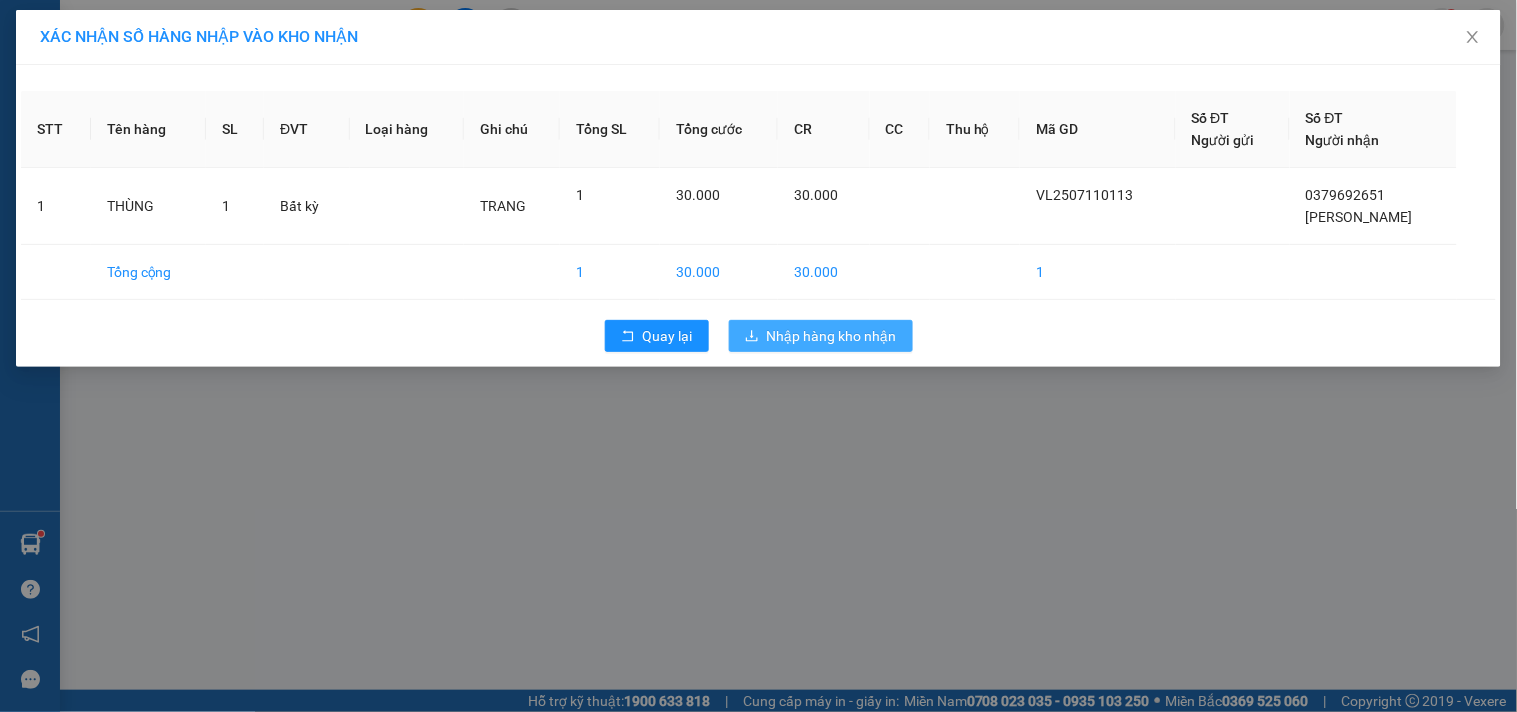 click on "Nhập hàng kho nhận" at bounding box center [821, 336] 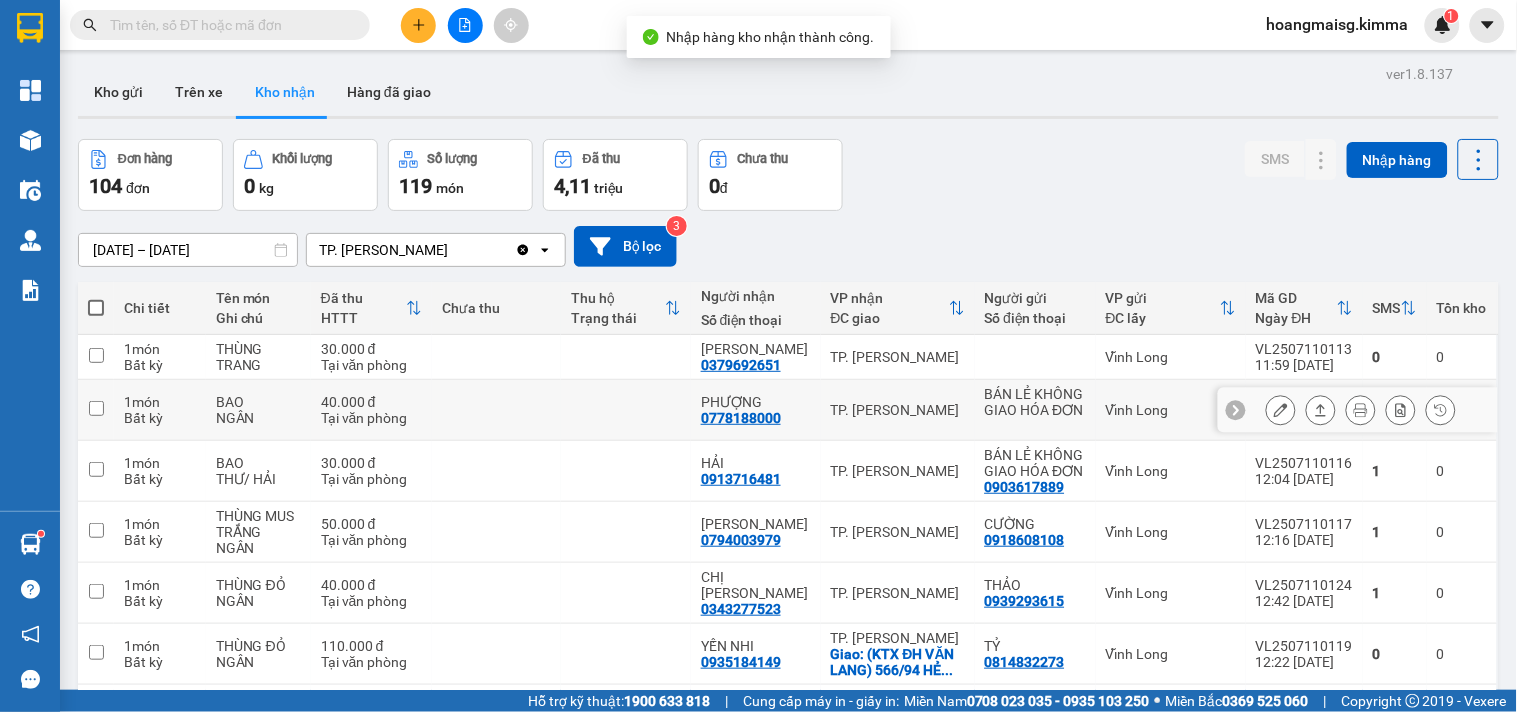click on "1  món Bất kỳ" at bounding box center (160, 410) 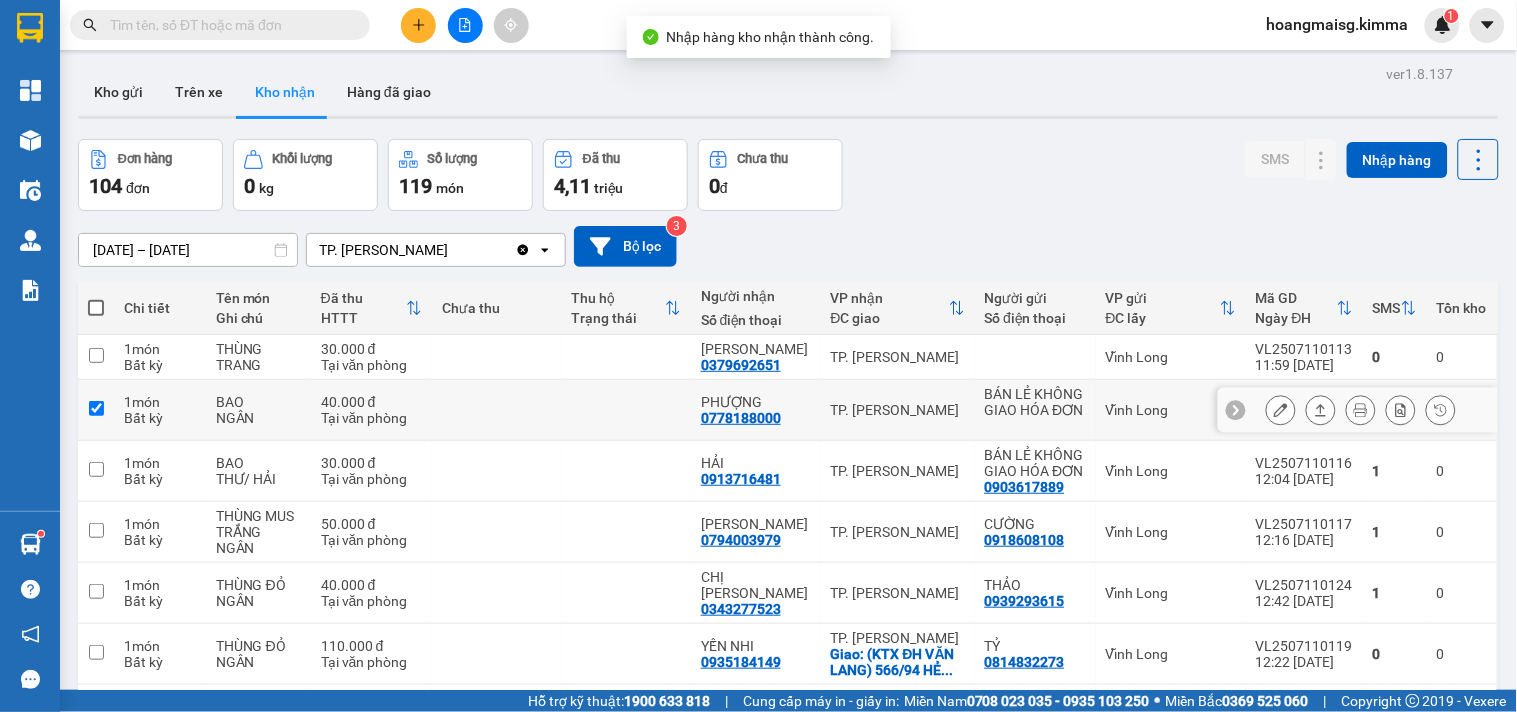 checkbox on "true" 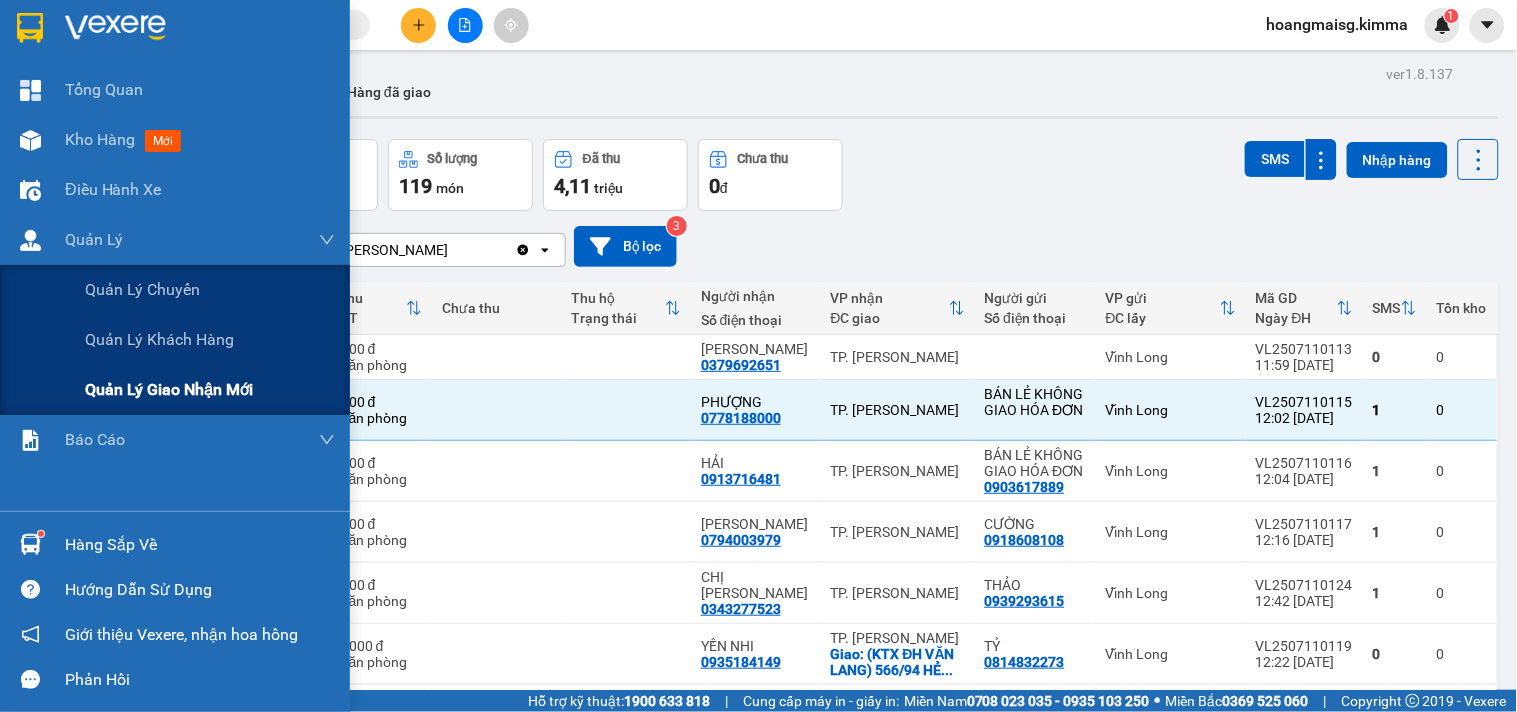 click on "Quản lý giao nhận mới" at bounding box center (210, 390) 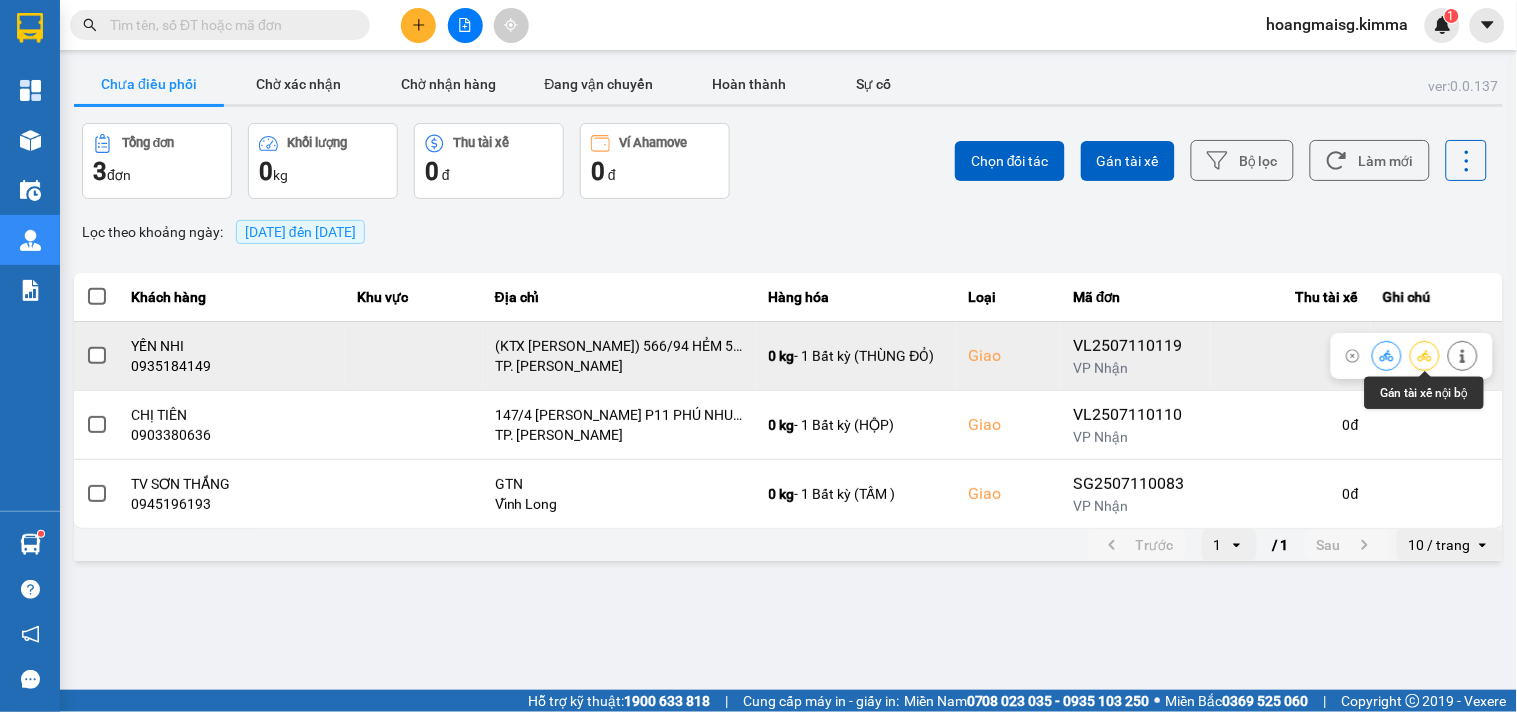 click at bounding box center (1425, 355) 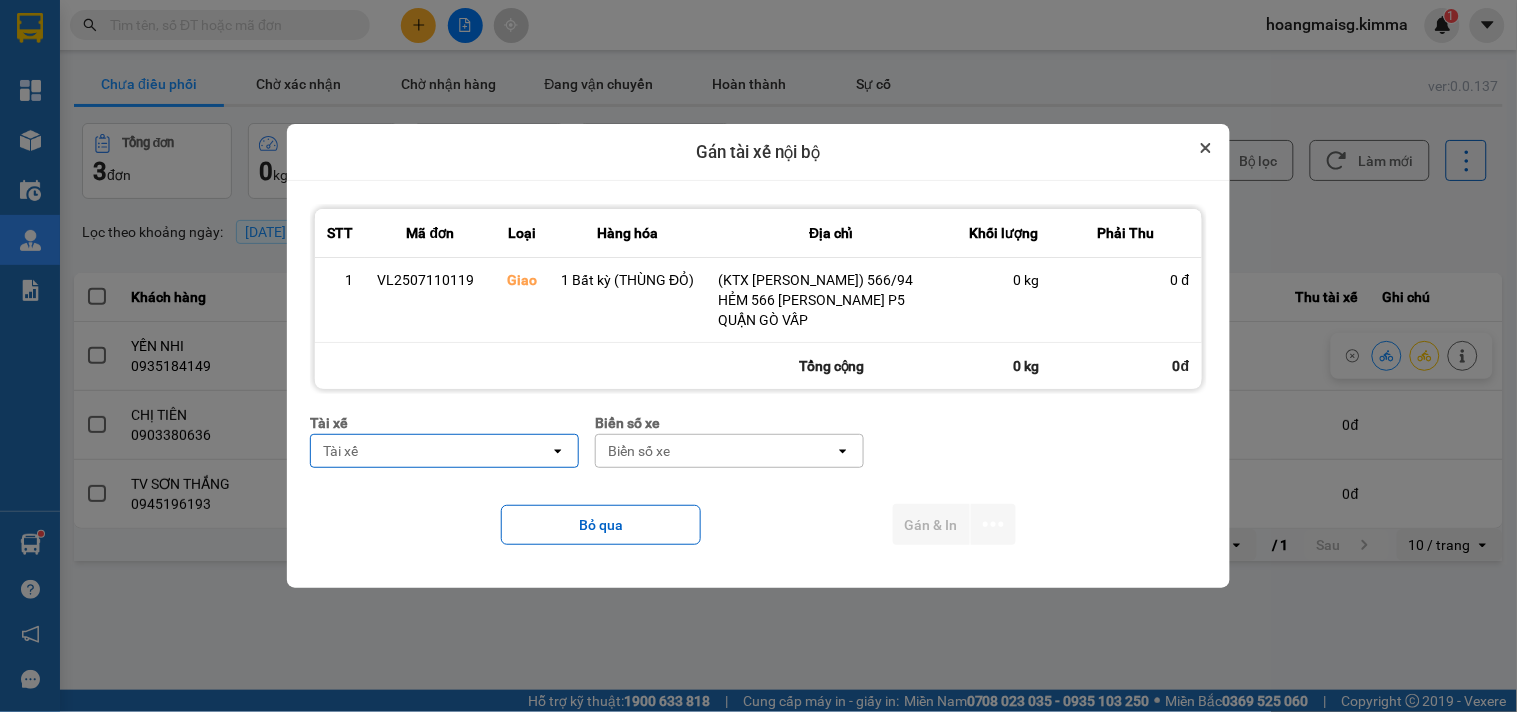 click at bounding box center [1206, 148] 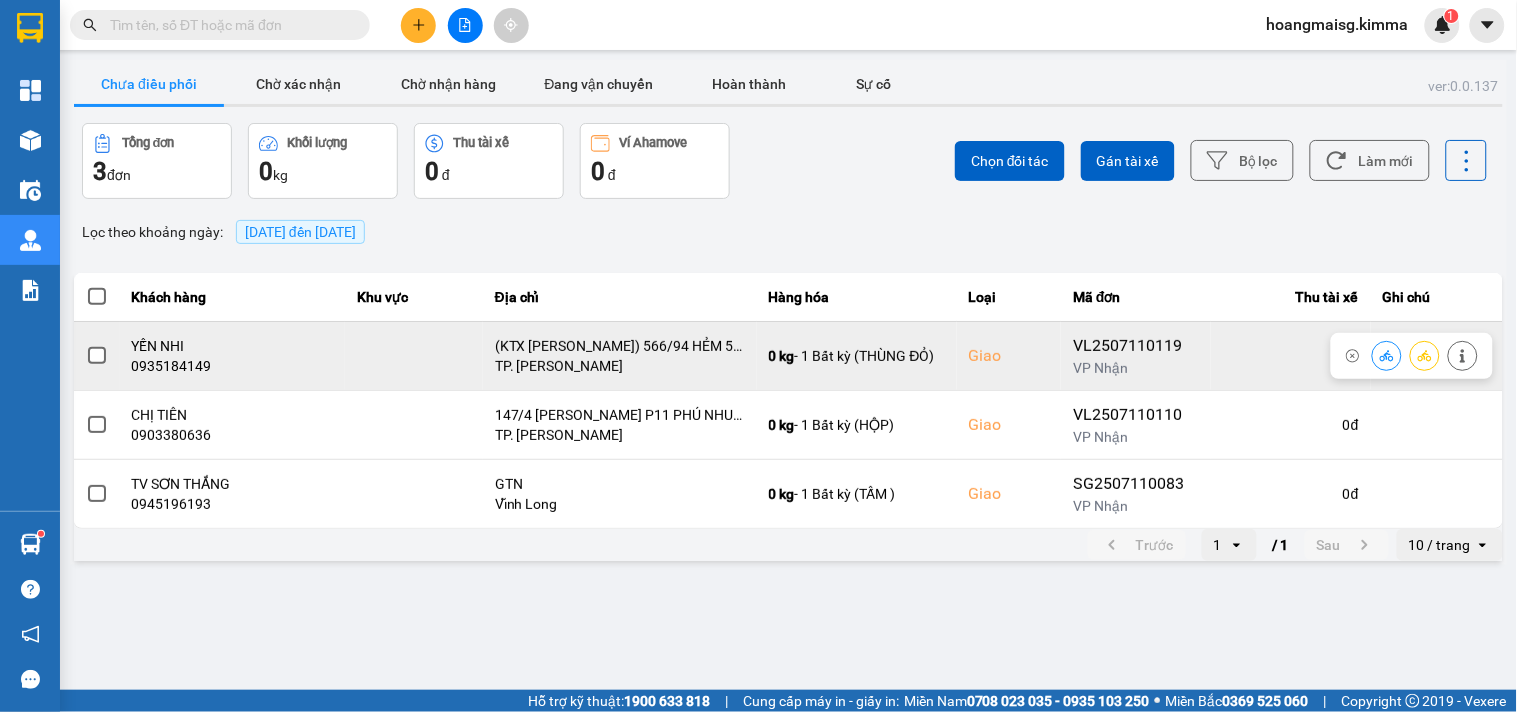 click at bounding box center [1412, 356] 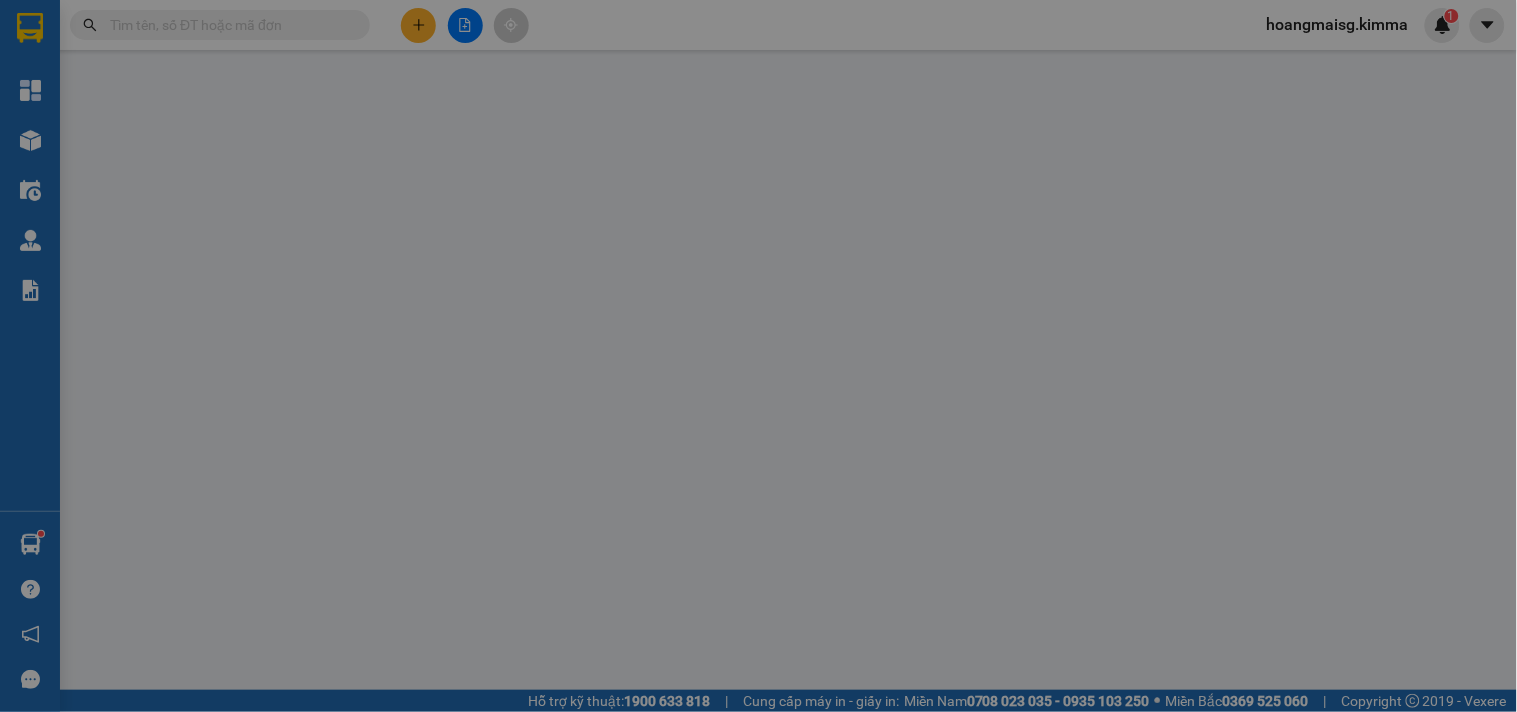 type on "0814832273" 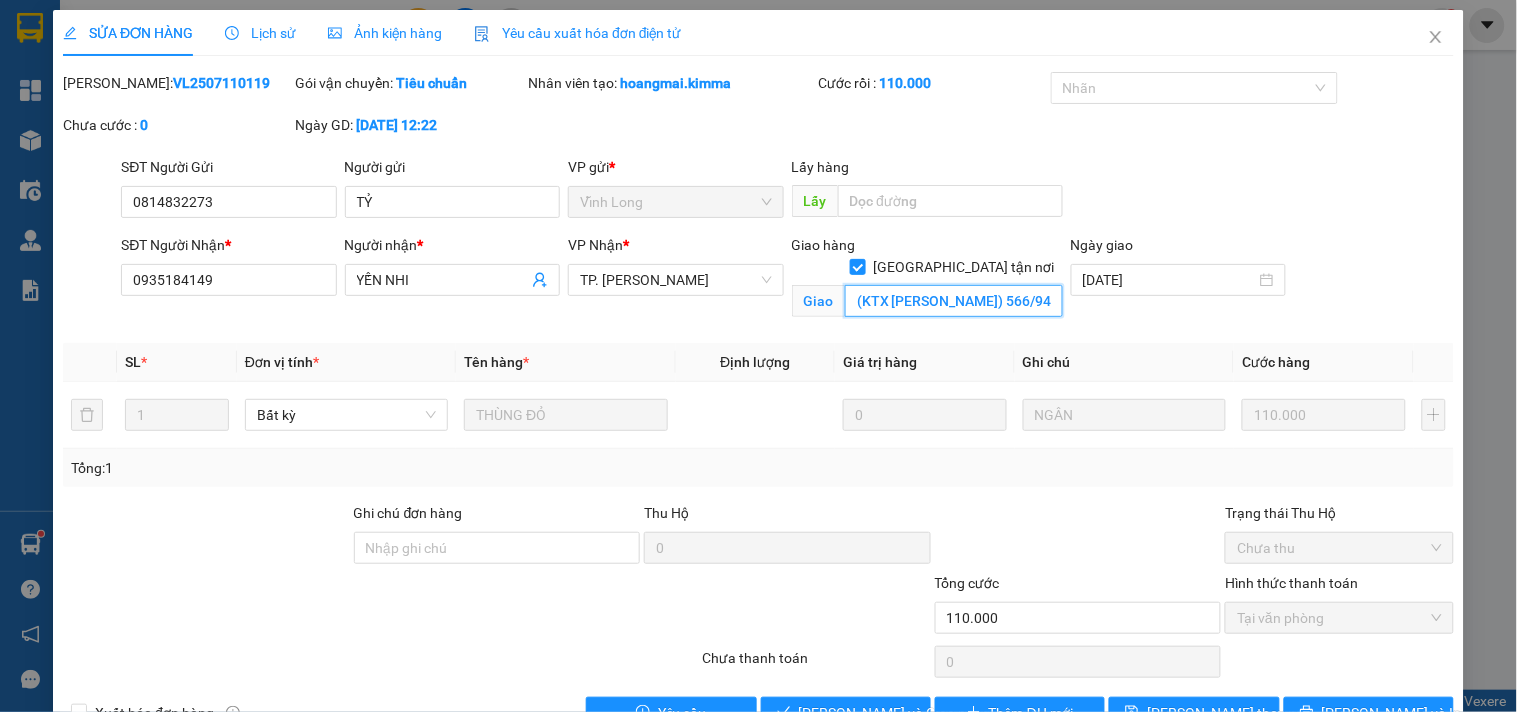 click on "(KTX ĐH VĂN LANG) 566/94 HẺM 566 NGUYỄN THÁI SƠN P5 QUẬN GÒ VẤP" at bounding box center [954, 301] 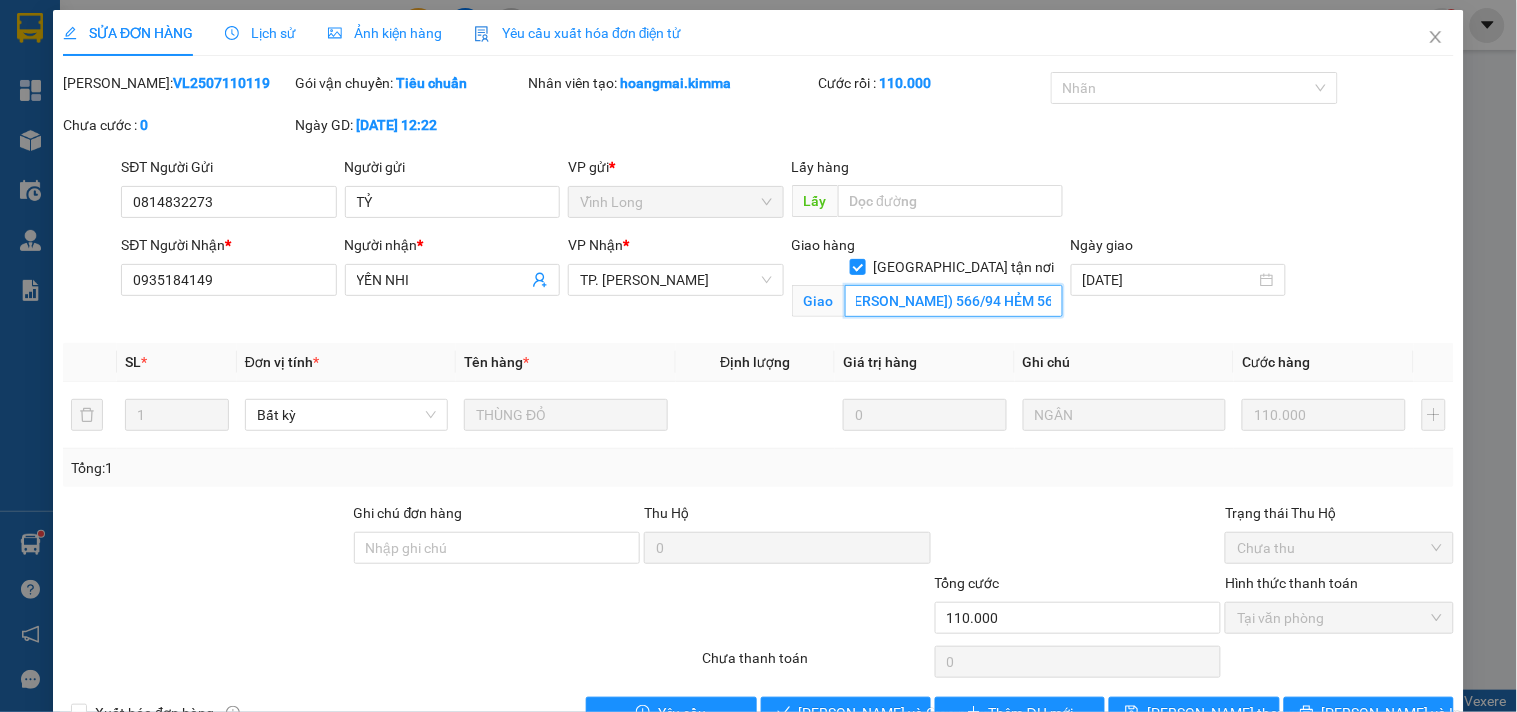 scroll, scrollTop: 0, scrollLeft: 100, axis: horizontal 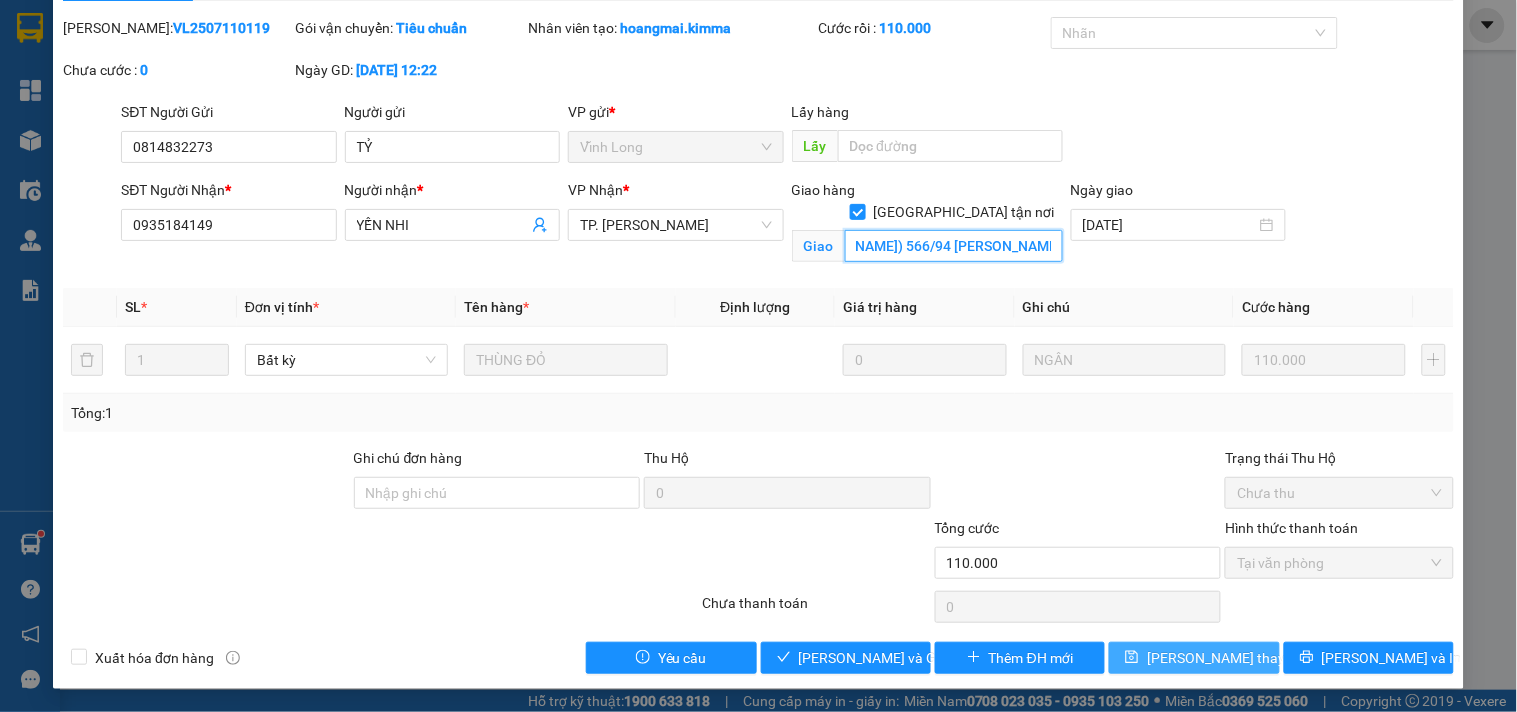type on "(KTX ĐH VĂN LANG) 566/94 NGUYỄN THÁI SƠN P5 QUẬN GÒ VẤP" 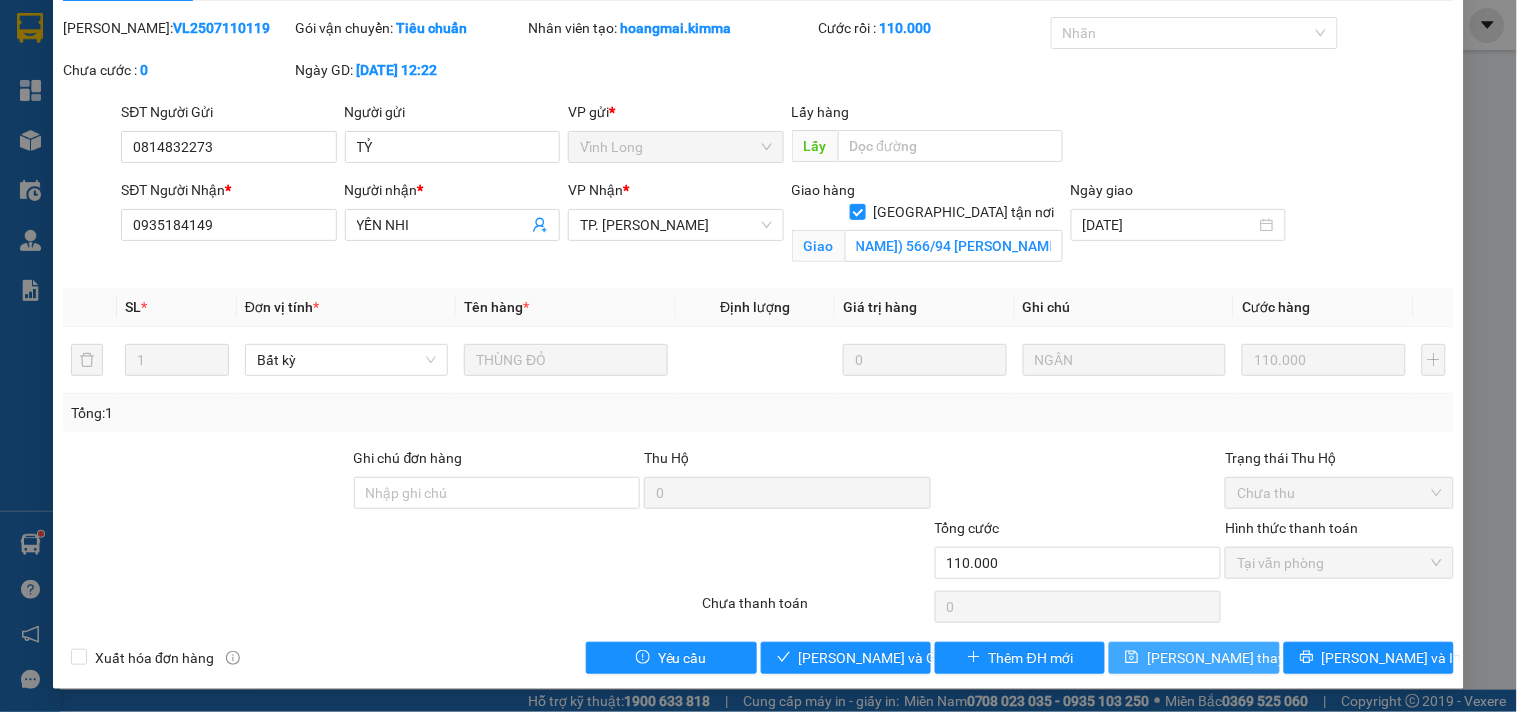 scroll, scrollTop: 0, scrollLeft: 0, axis: both 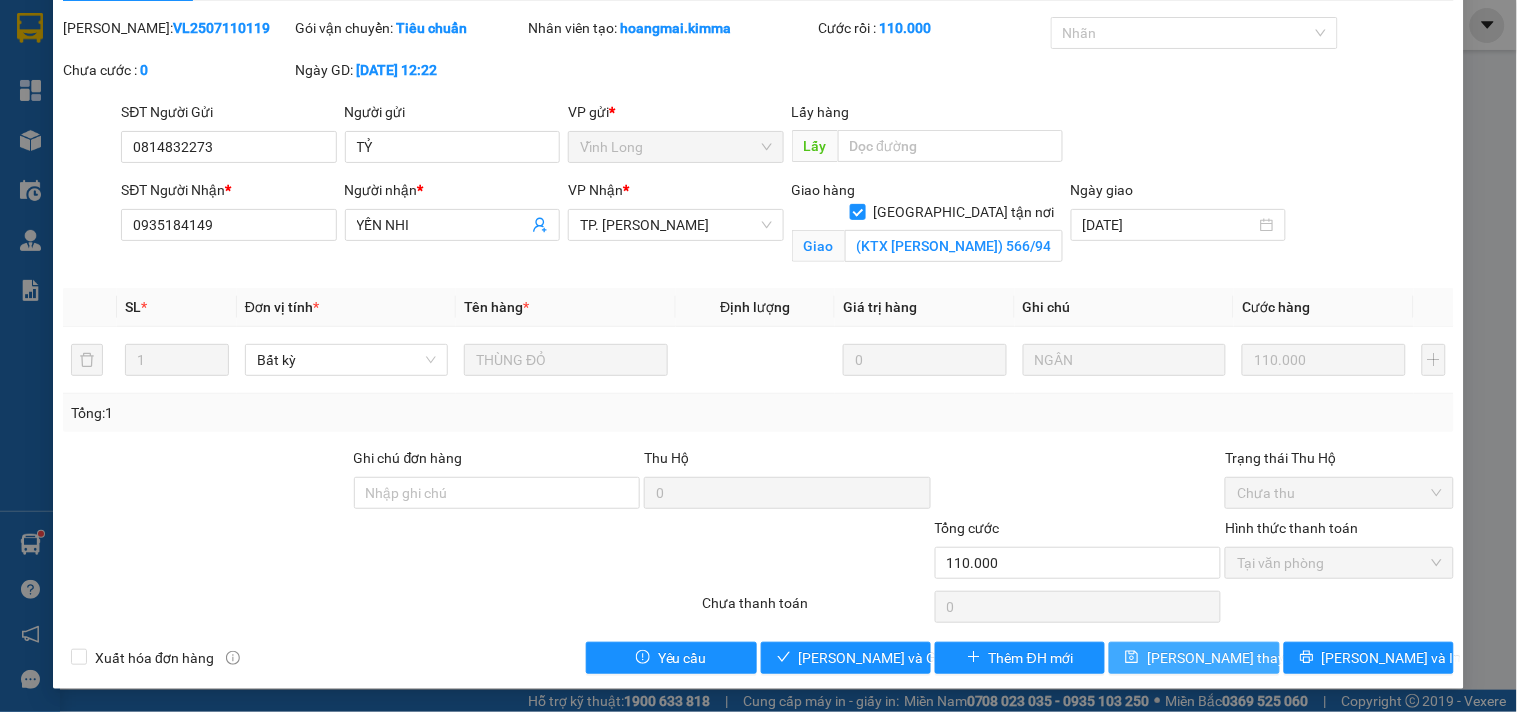 click on "[PERSON_NAME] thay đổi" at bounding box center (1227, 658) 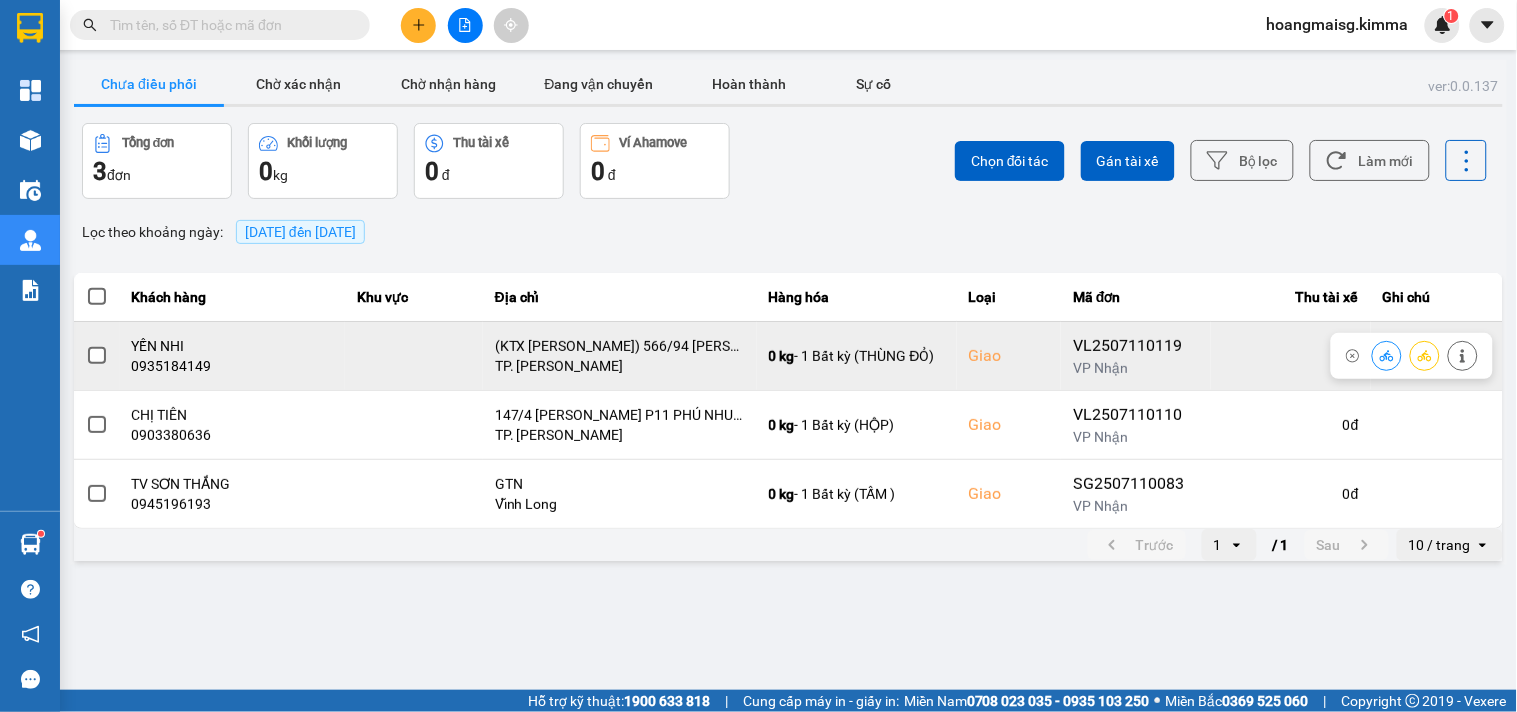 click at bounding box center (1412, 356) 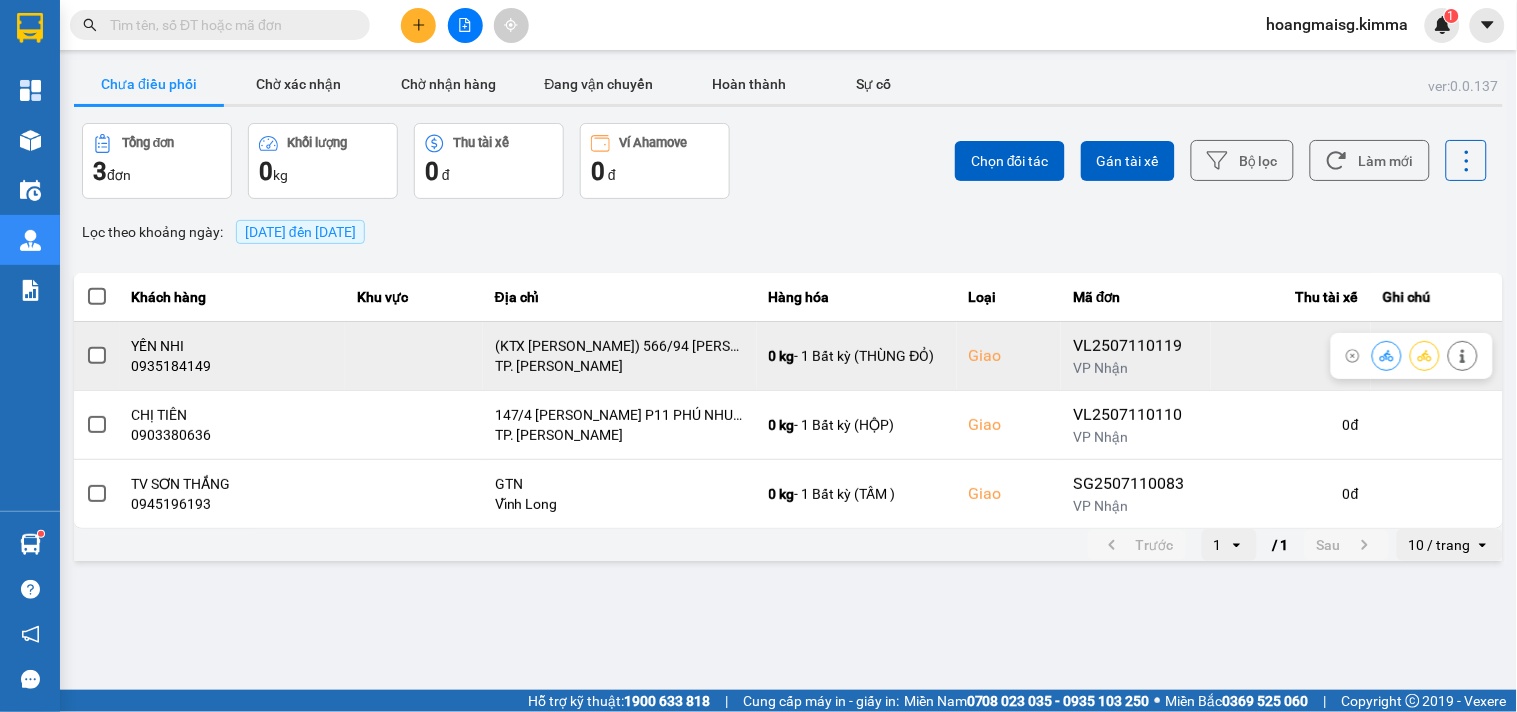 click 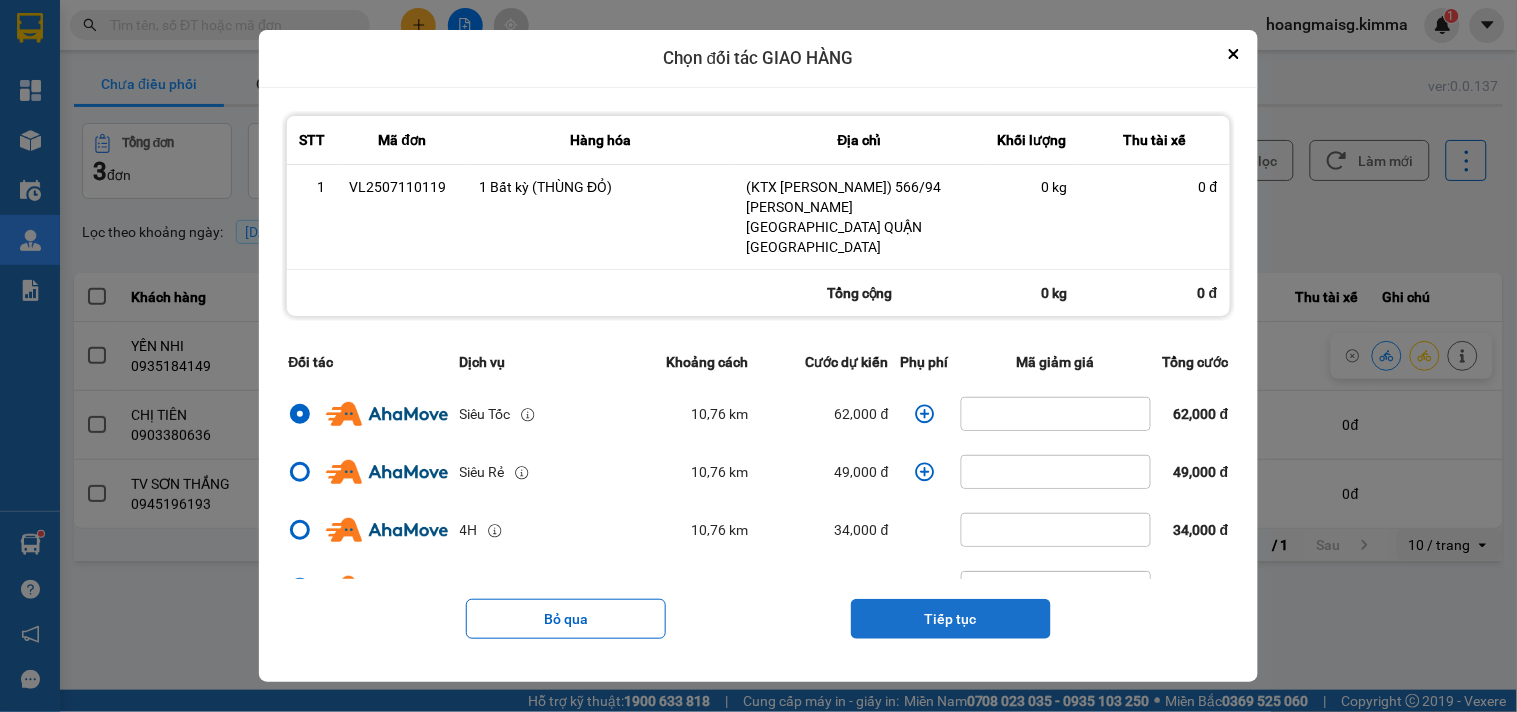 click on "Tiếp tục" at bounding box center (951, 619) 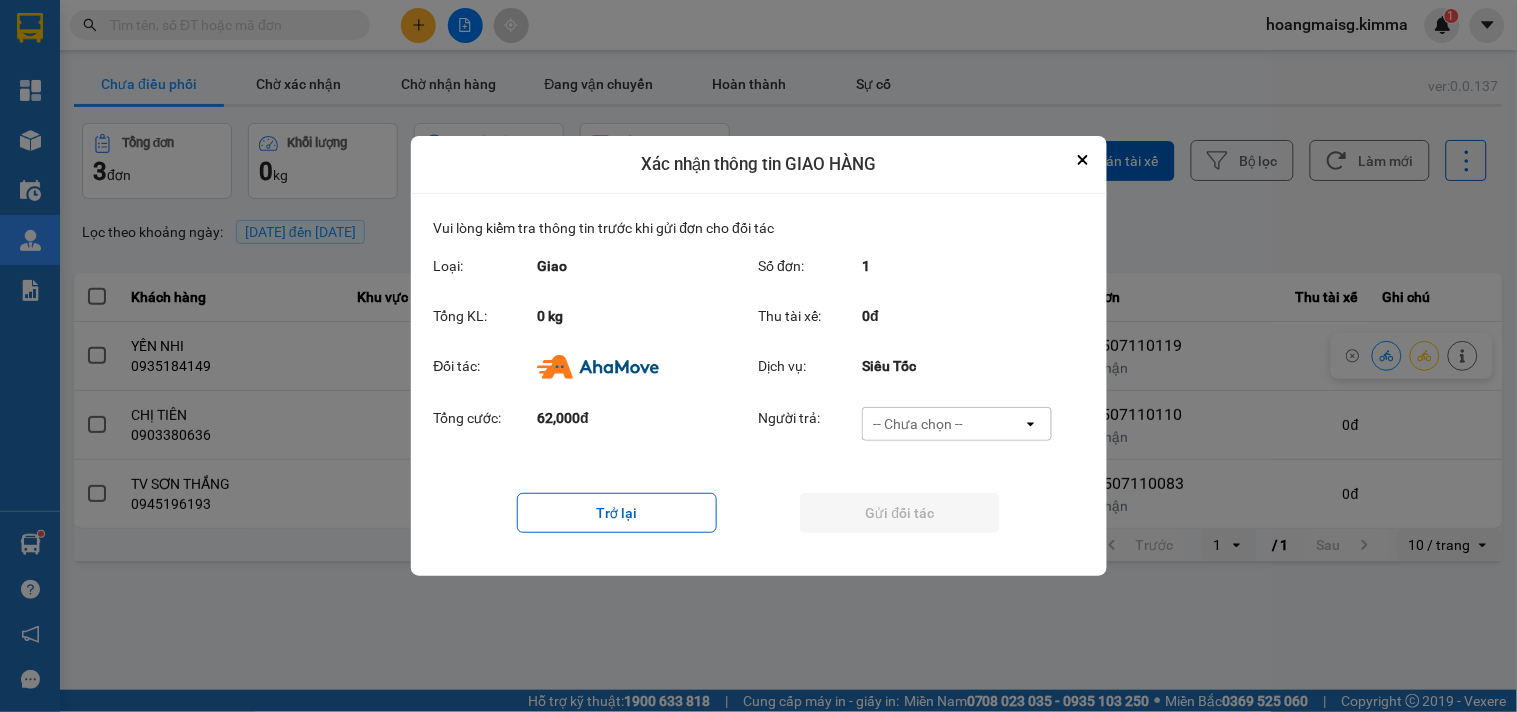 click on "-- Chưa chọn --" at bounding box center [943, 424] 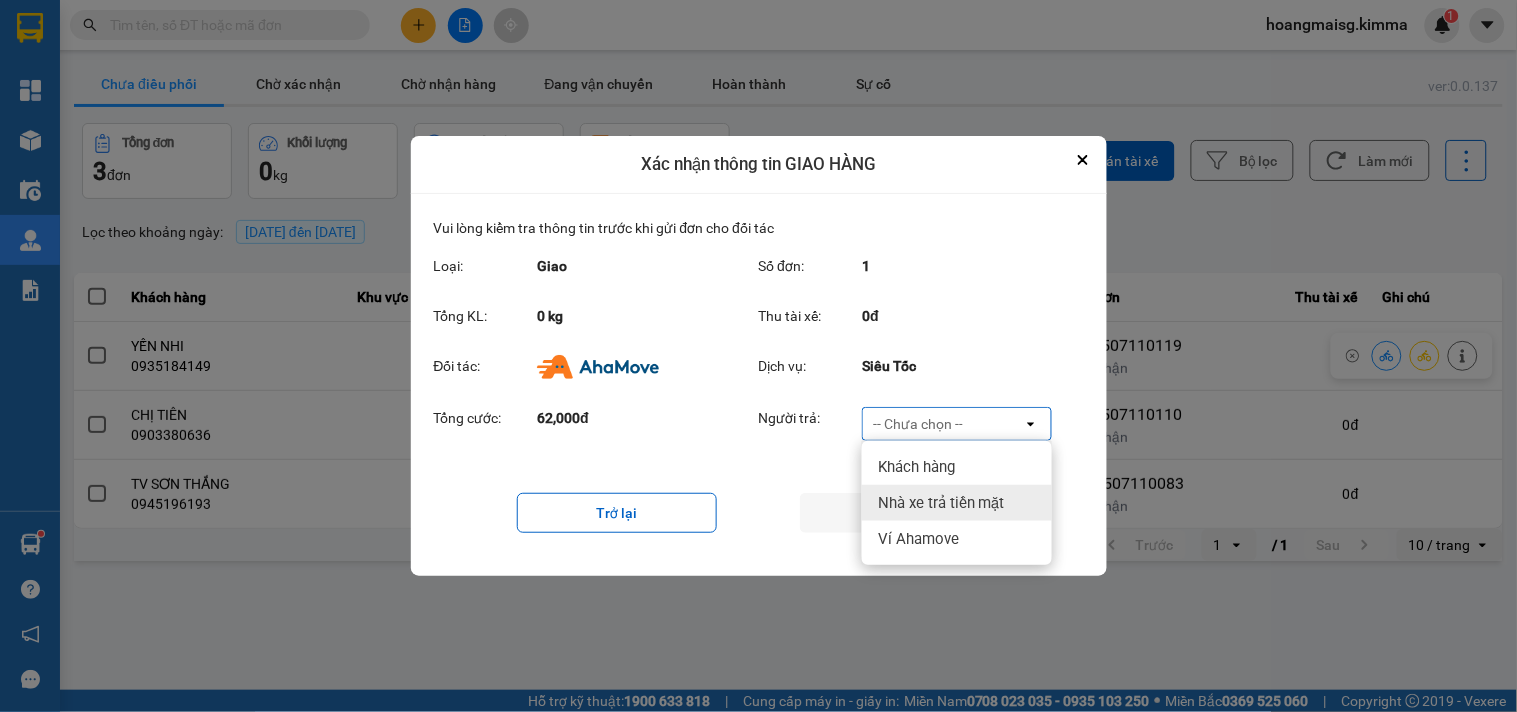 click on "Nhà xe trả tiền mặt" at bounding box center [941, 503] 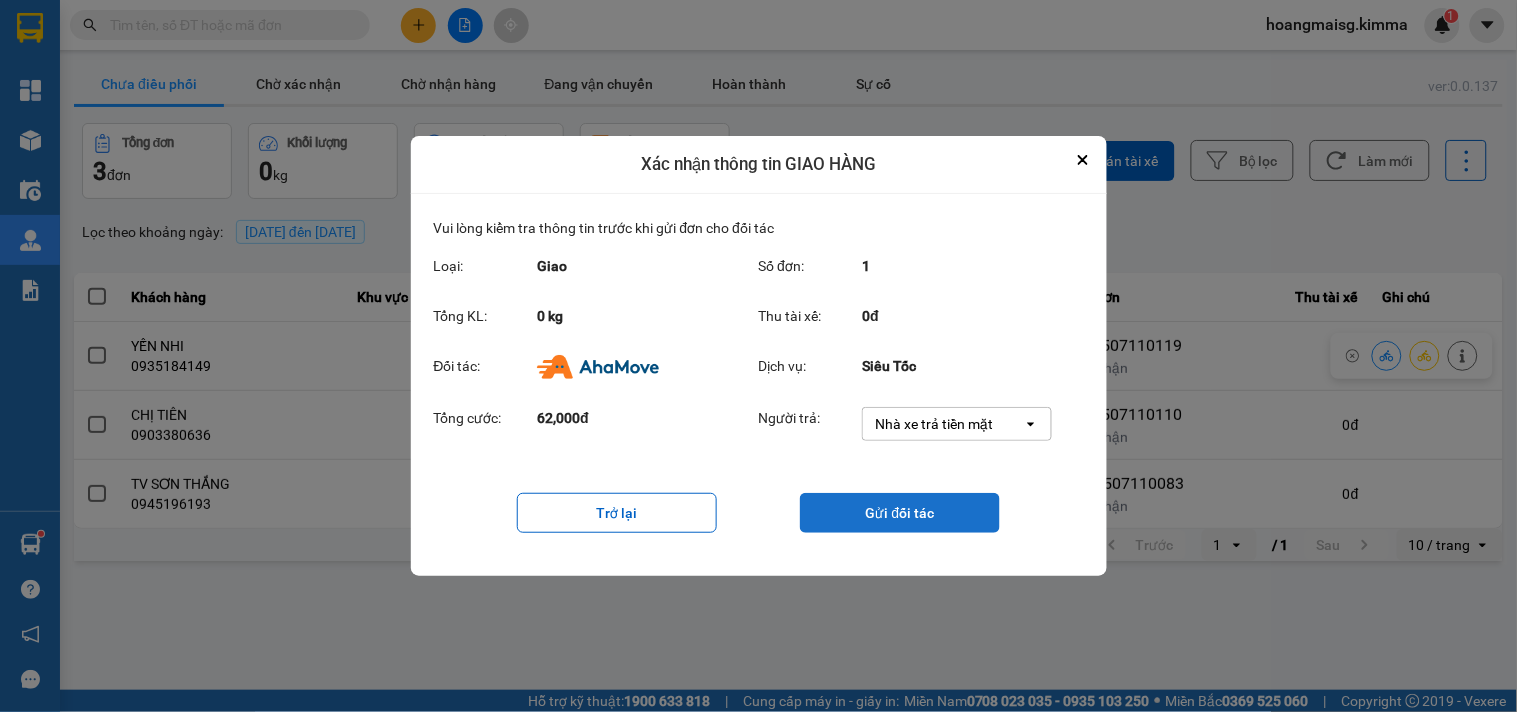 click on "Gửi đối tác" at bounding box center (900, 513) 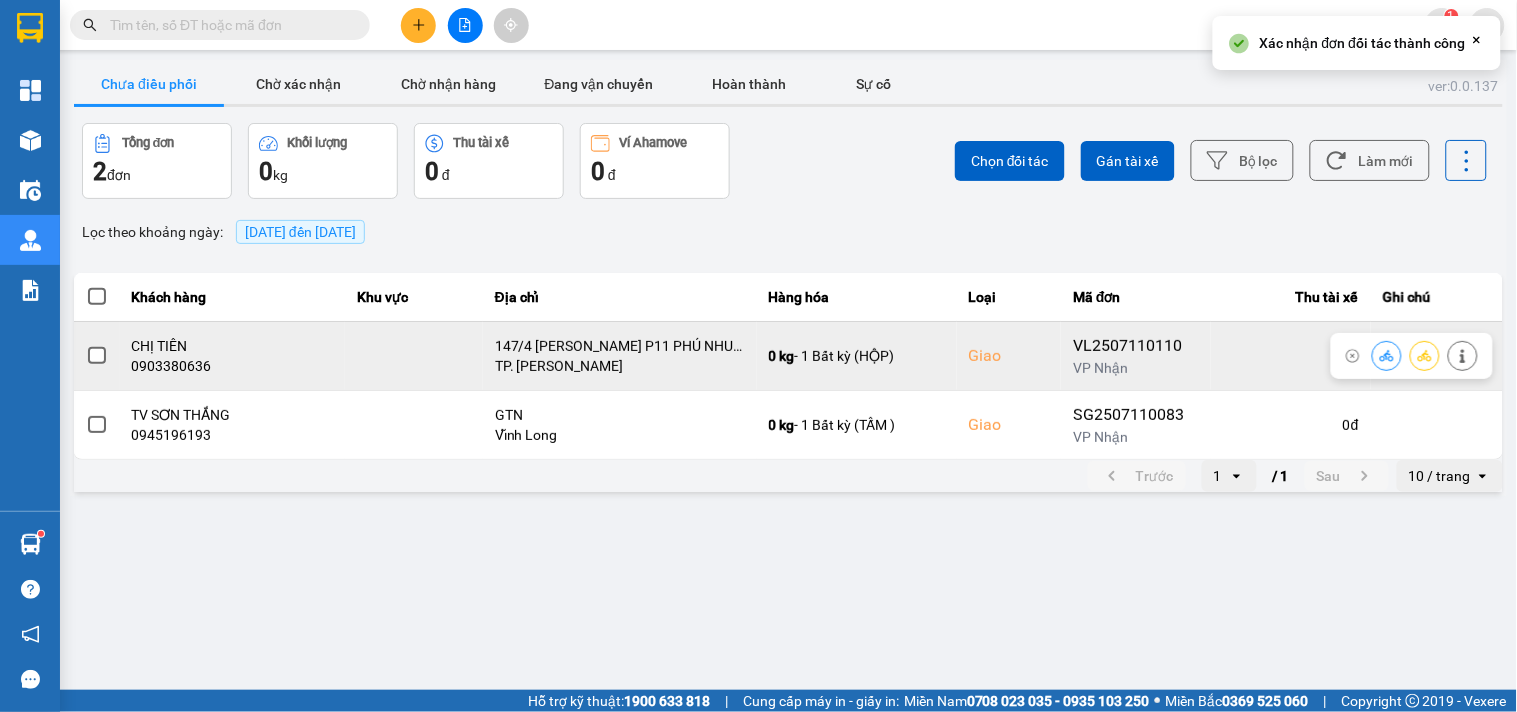 click 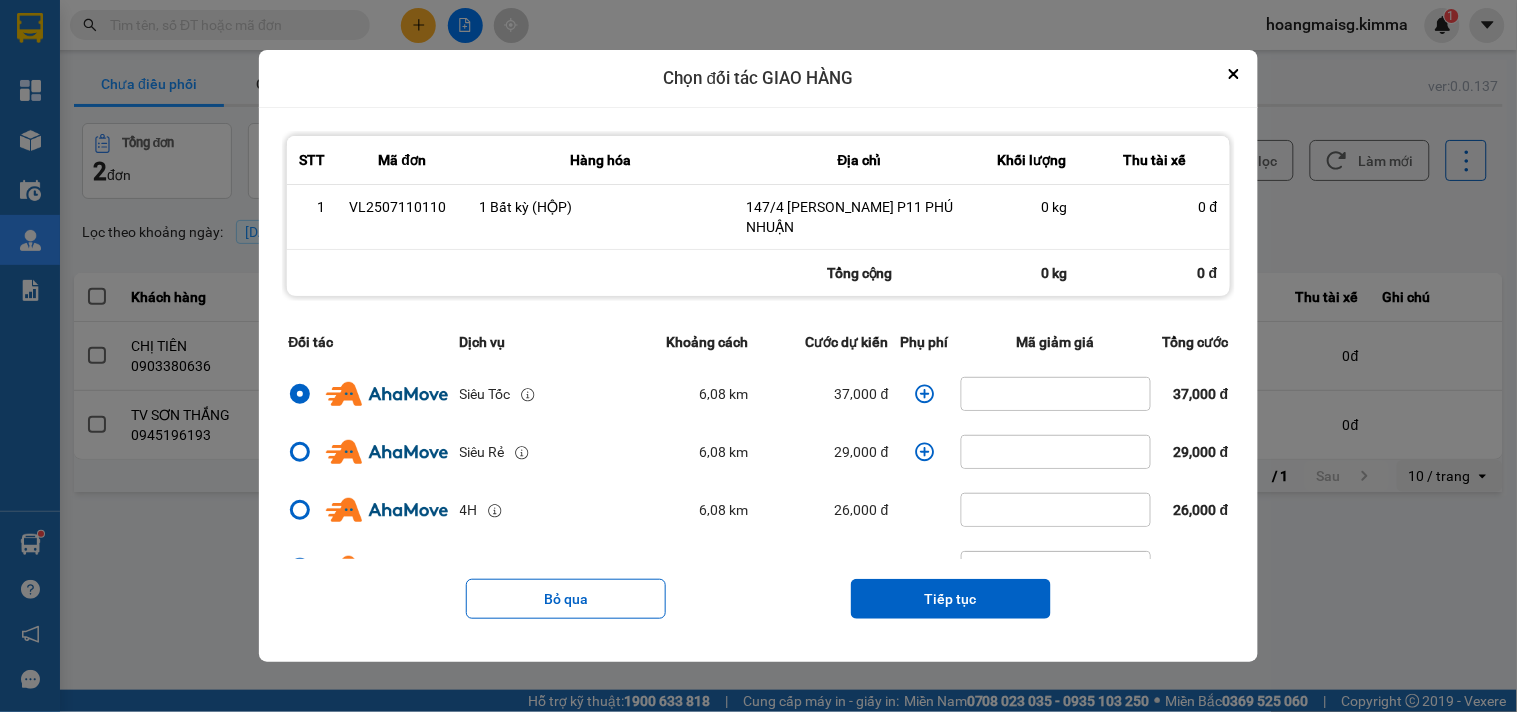 click on "Tiếp tục" at bounding box center (951, 599) 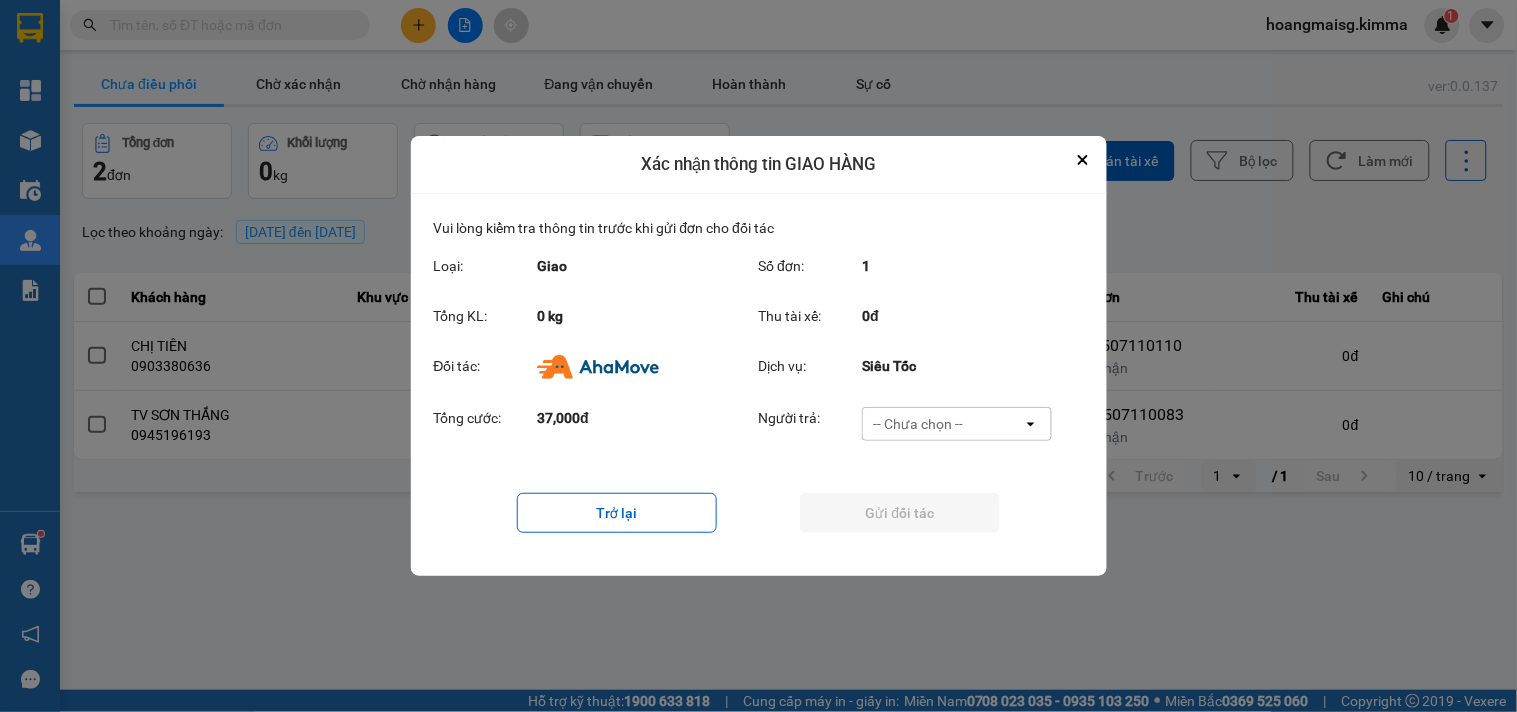 click on "-- Chưa chọn --" at bounding box center [943, 424] 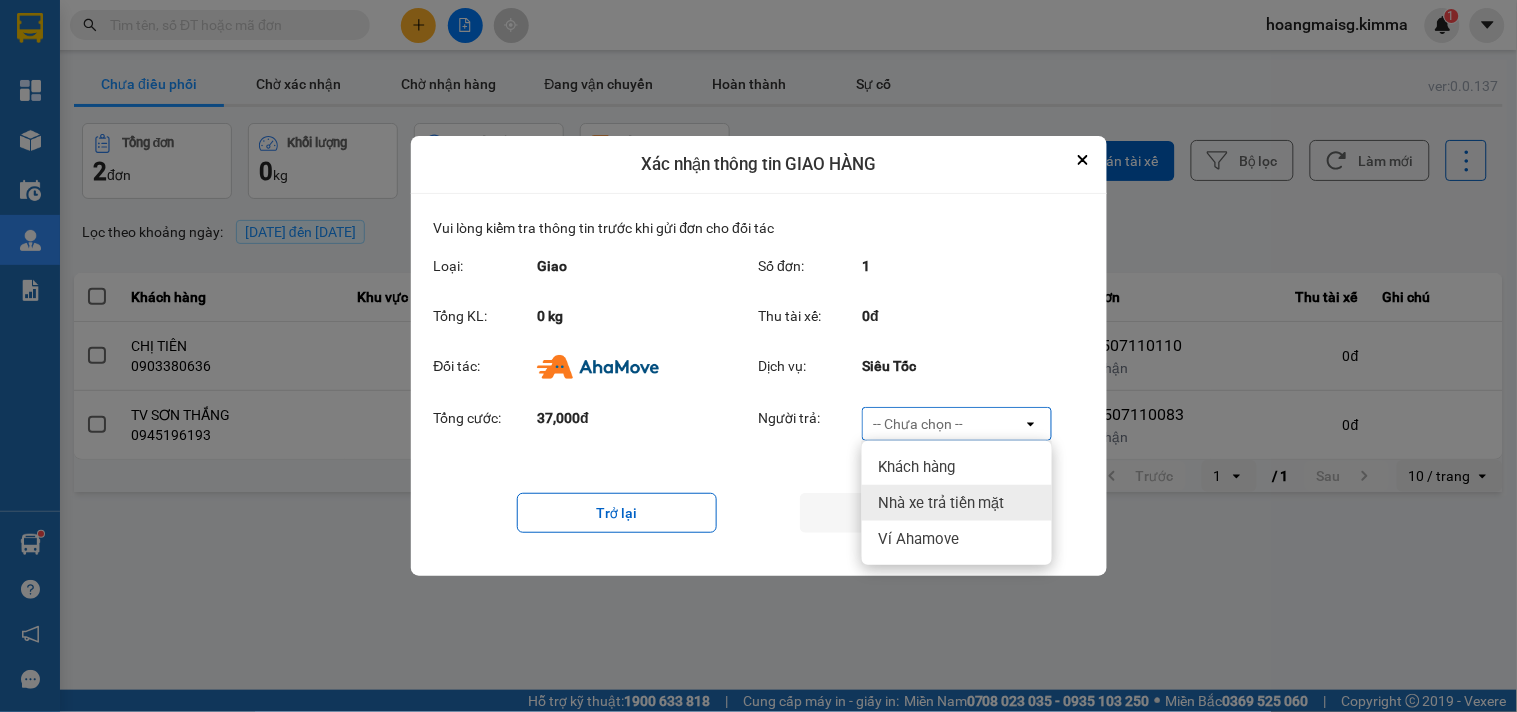 click on "Nhà xe trả tiền mặt" at bounding box center [941, 503] 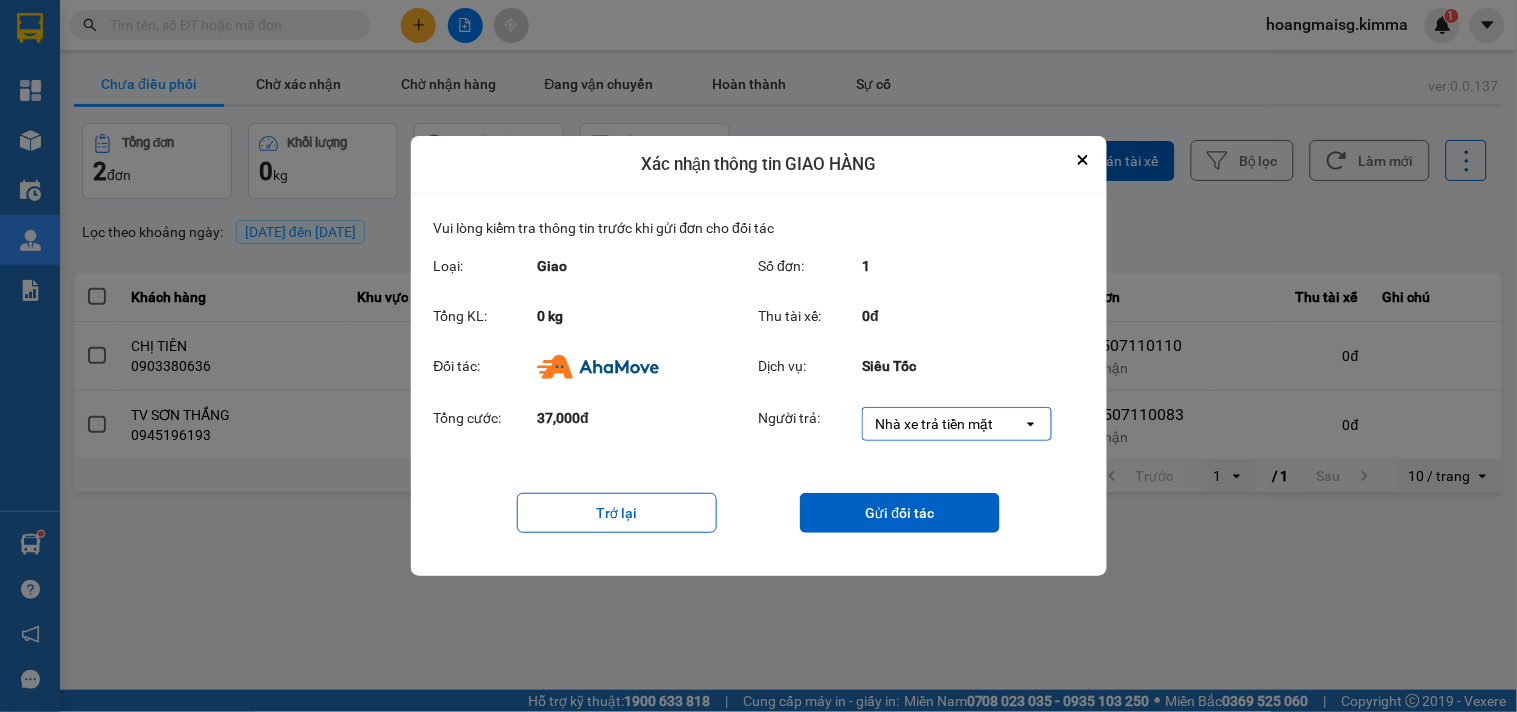 click on "Gửi đối tác" at bounding box center [900, 513] 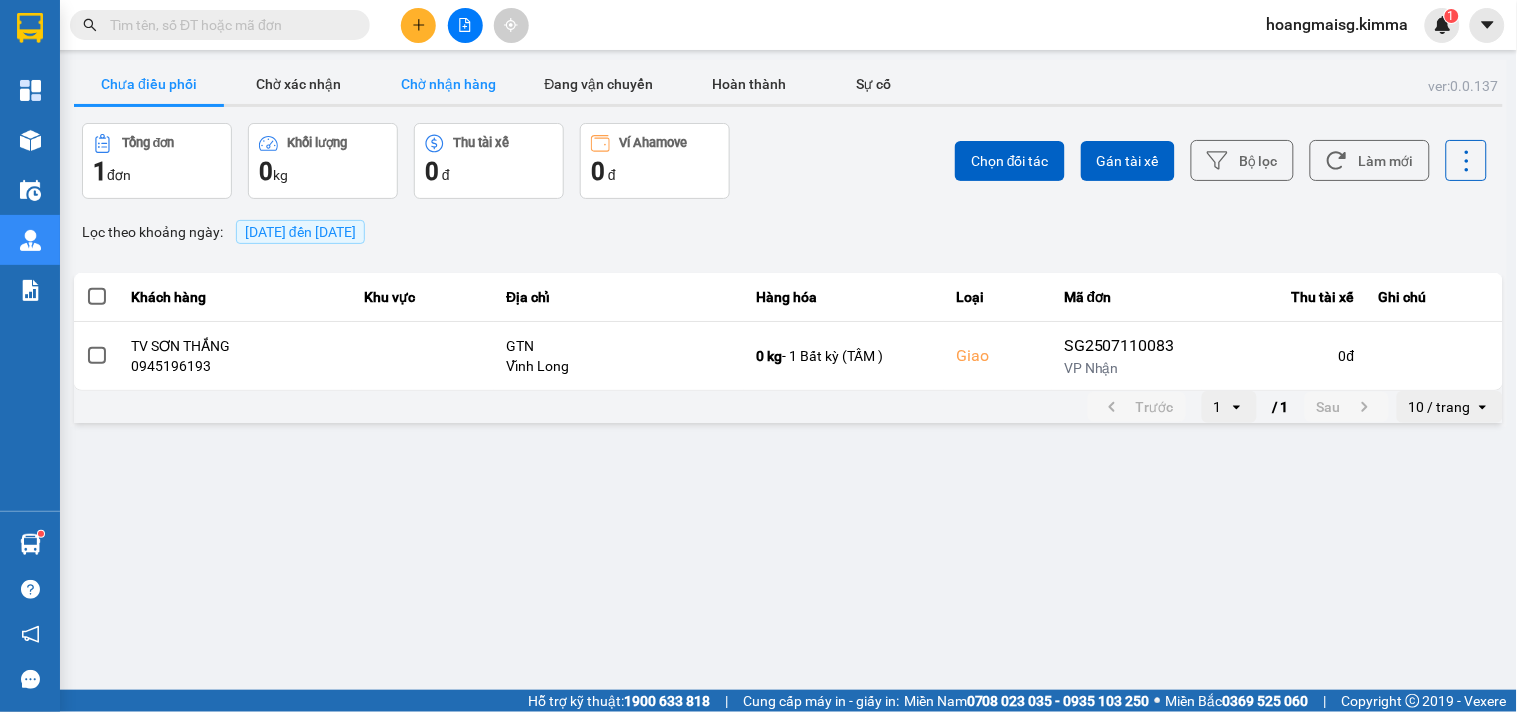 click on "Chờ nhận hàng" at bounding box center [449, 84] 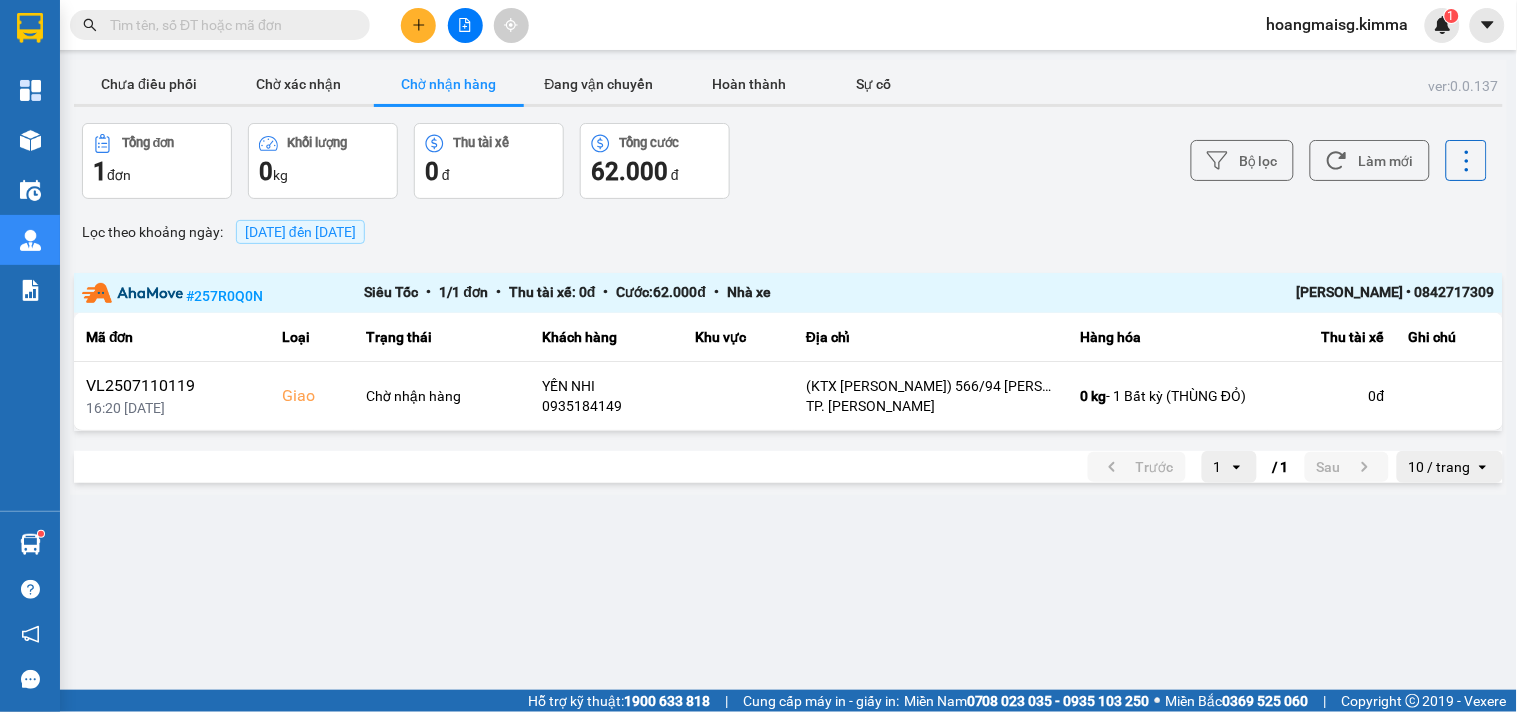 click on "Chờ nhận hàng" at bounding box center (449, 84) 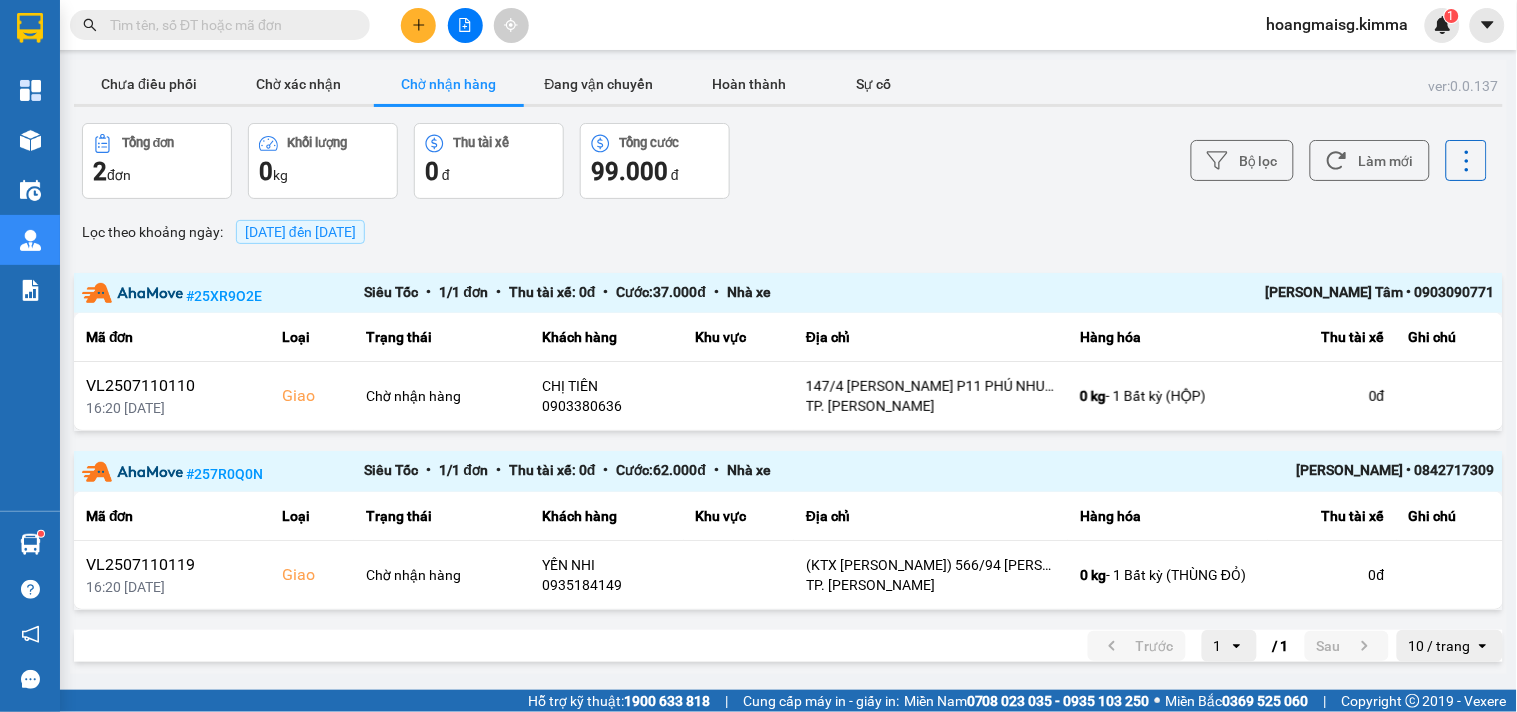 click at bounding box center (228, 25) 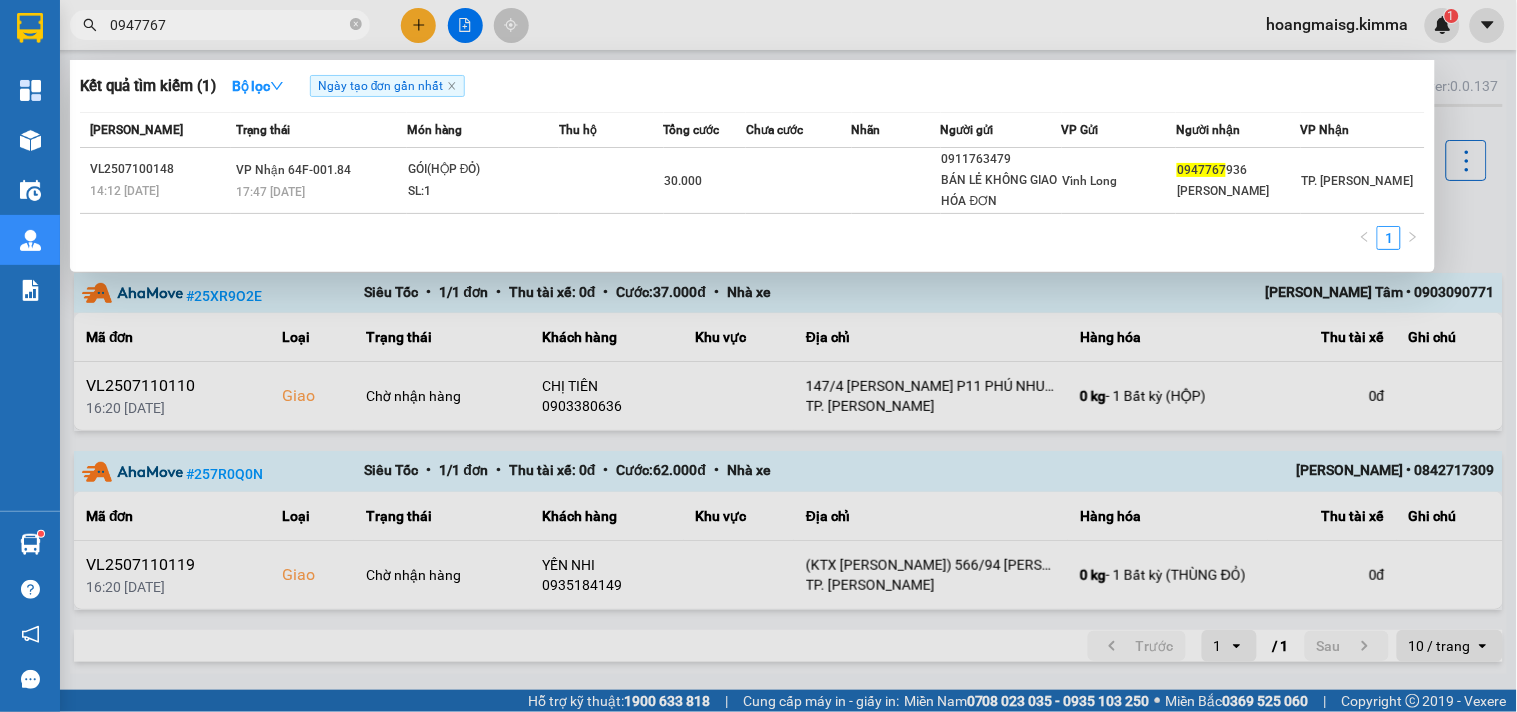 type on "0947767" 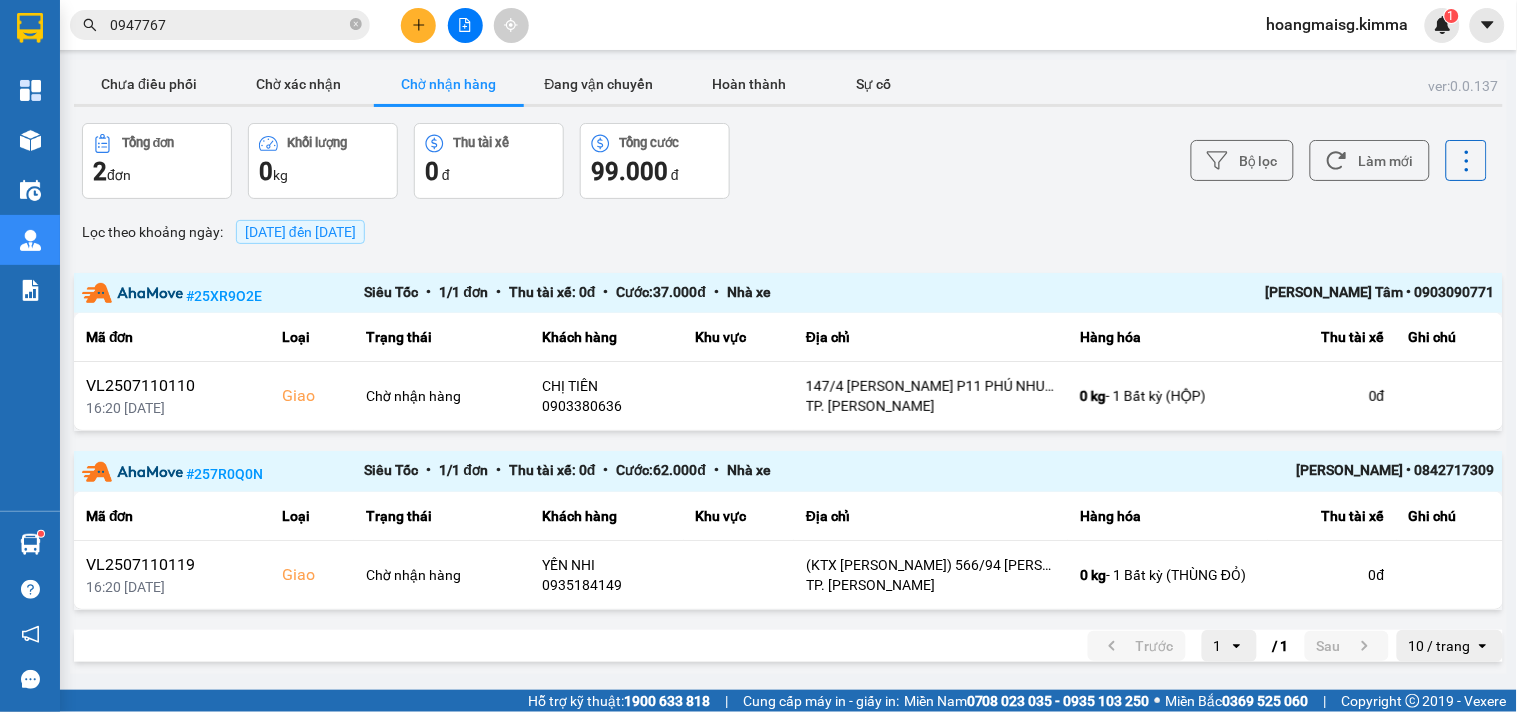 click at bounding box center [418, 25] 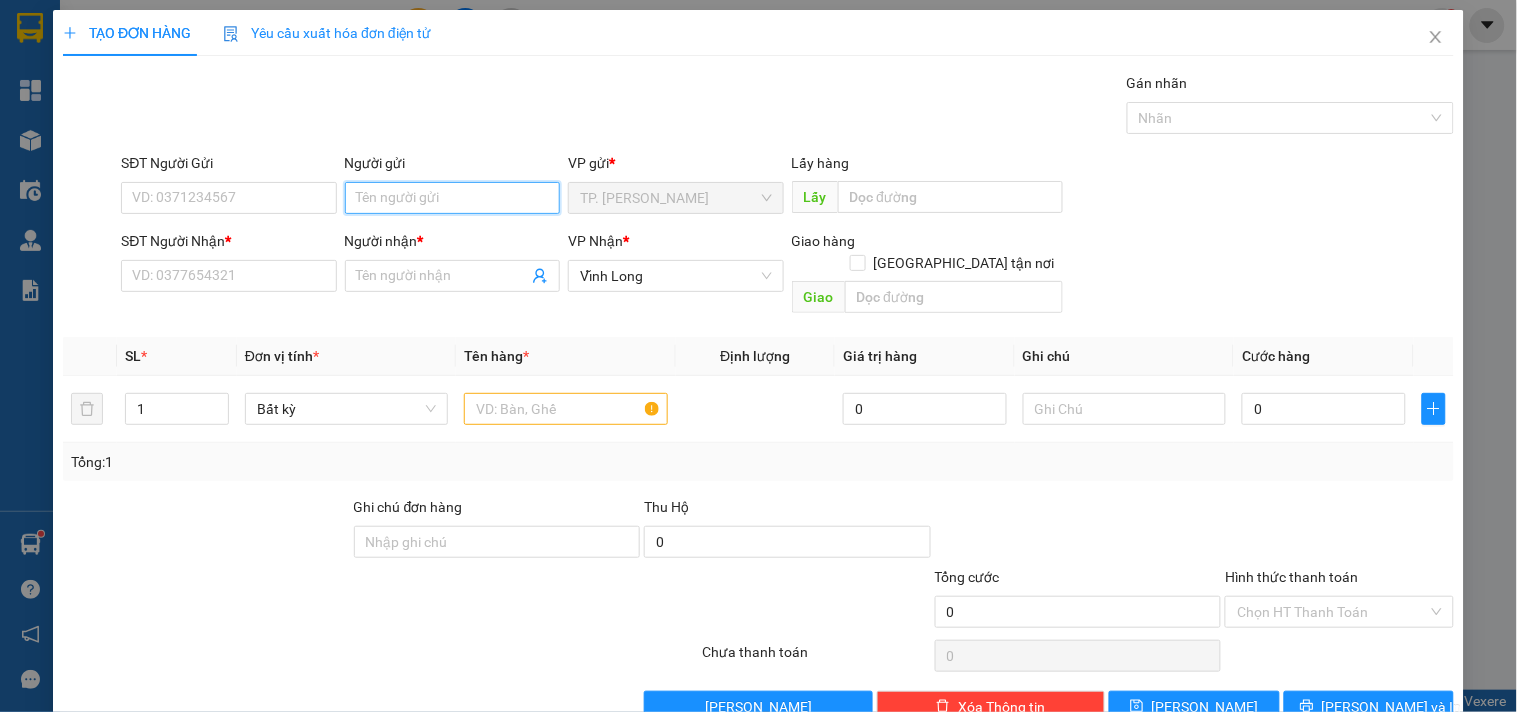 click on "Người gửi" at bounding box center (452, 198) 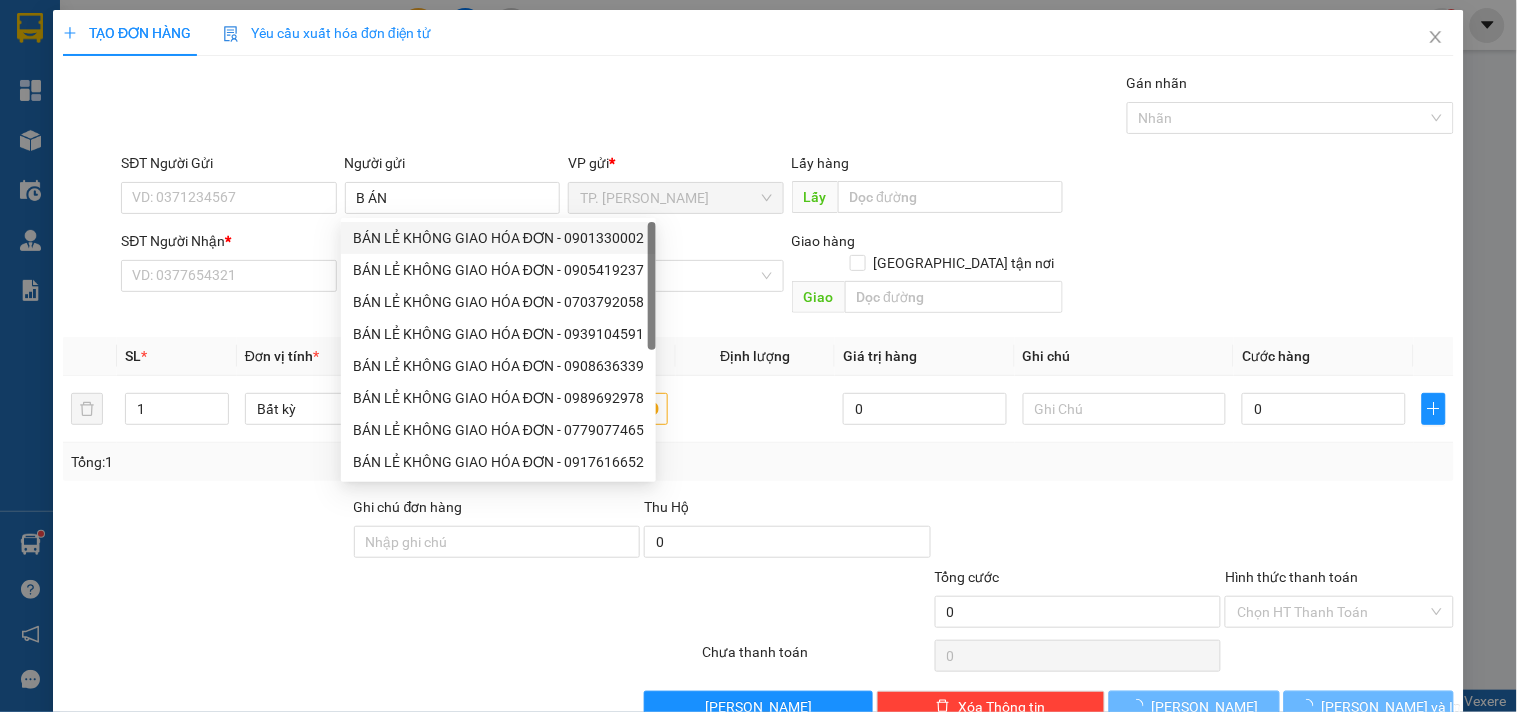 click on "Người nhận  *" at bounding box center [452, 241] 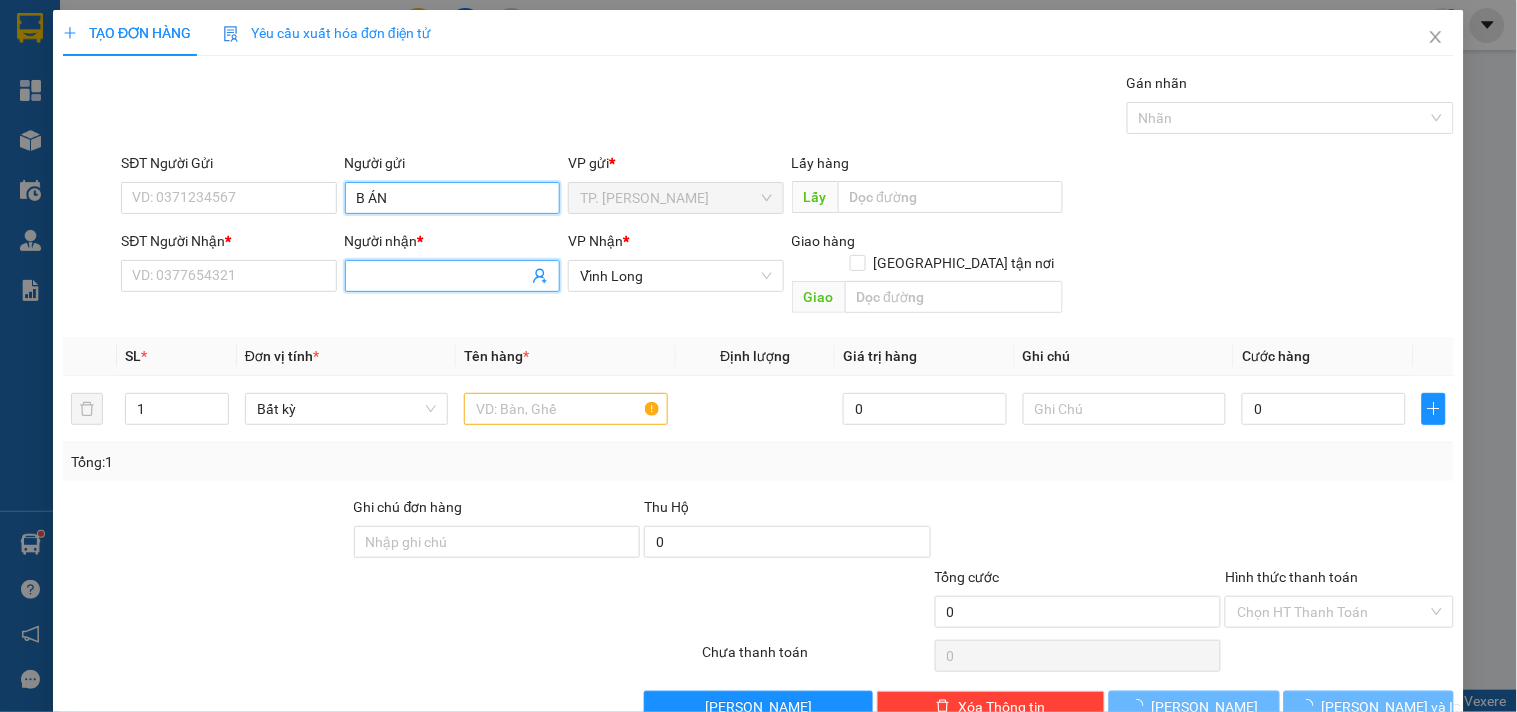 click on "B ÁN" at bounding box center (452, 198) 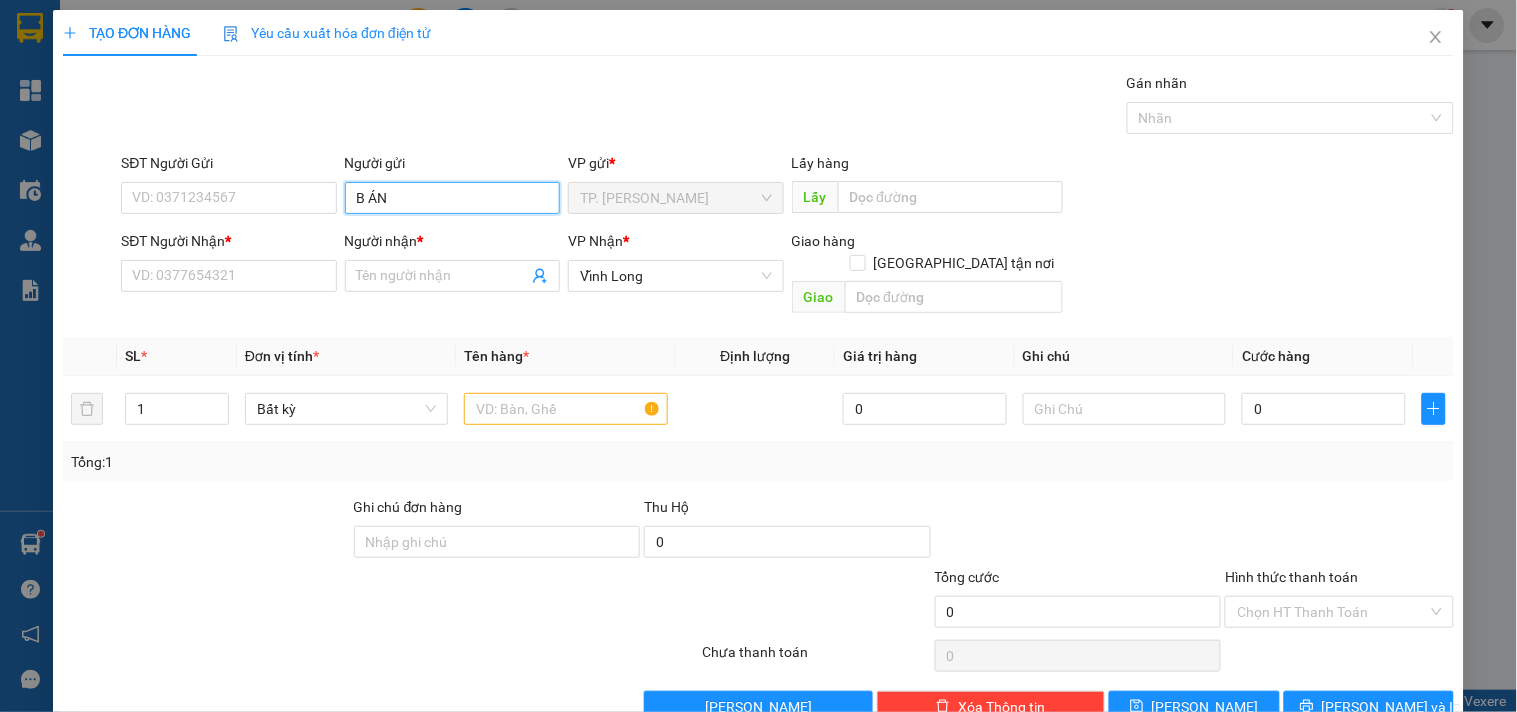 click on "B ÁN" at bounding box center (452, 198) 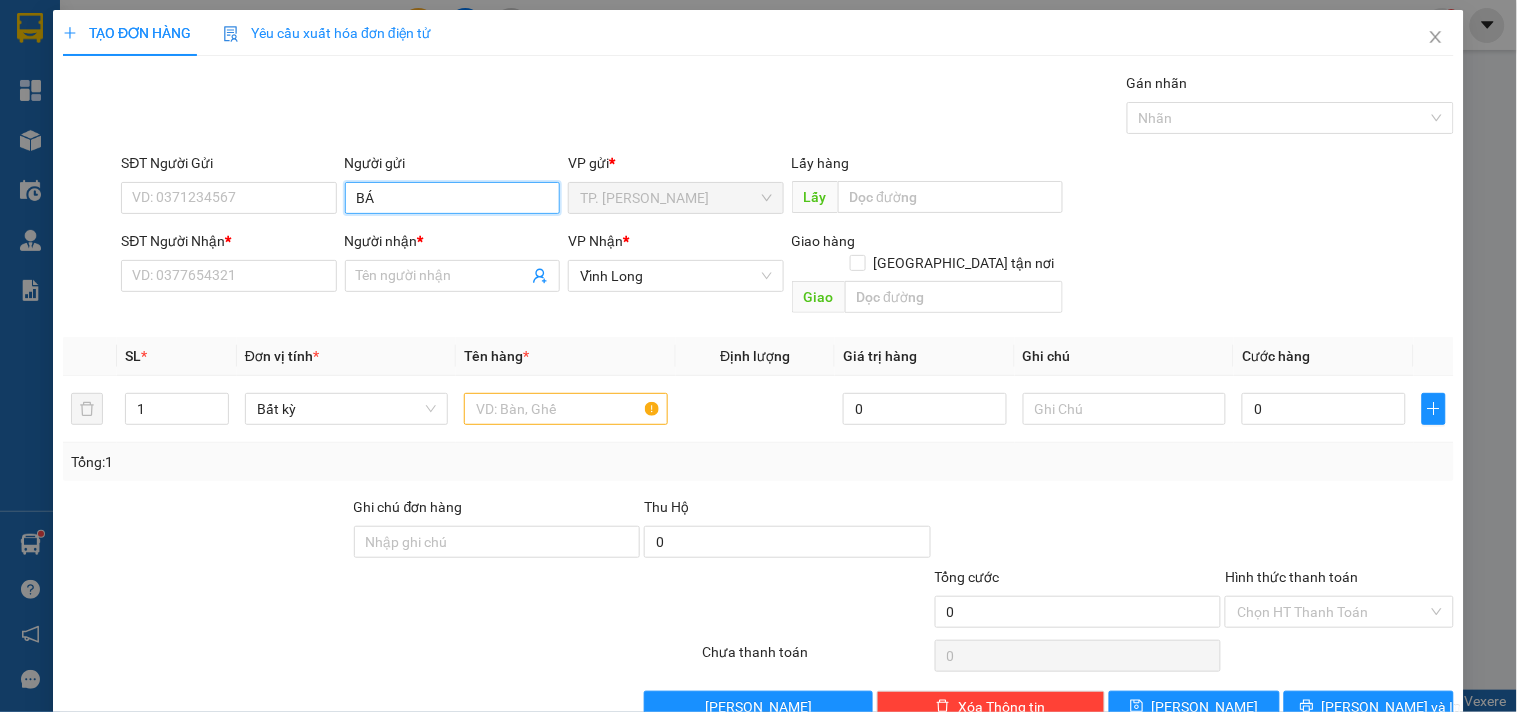type on "BÁN" 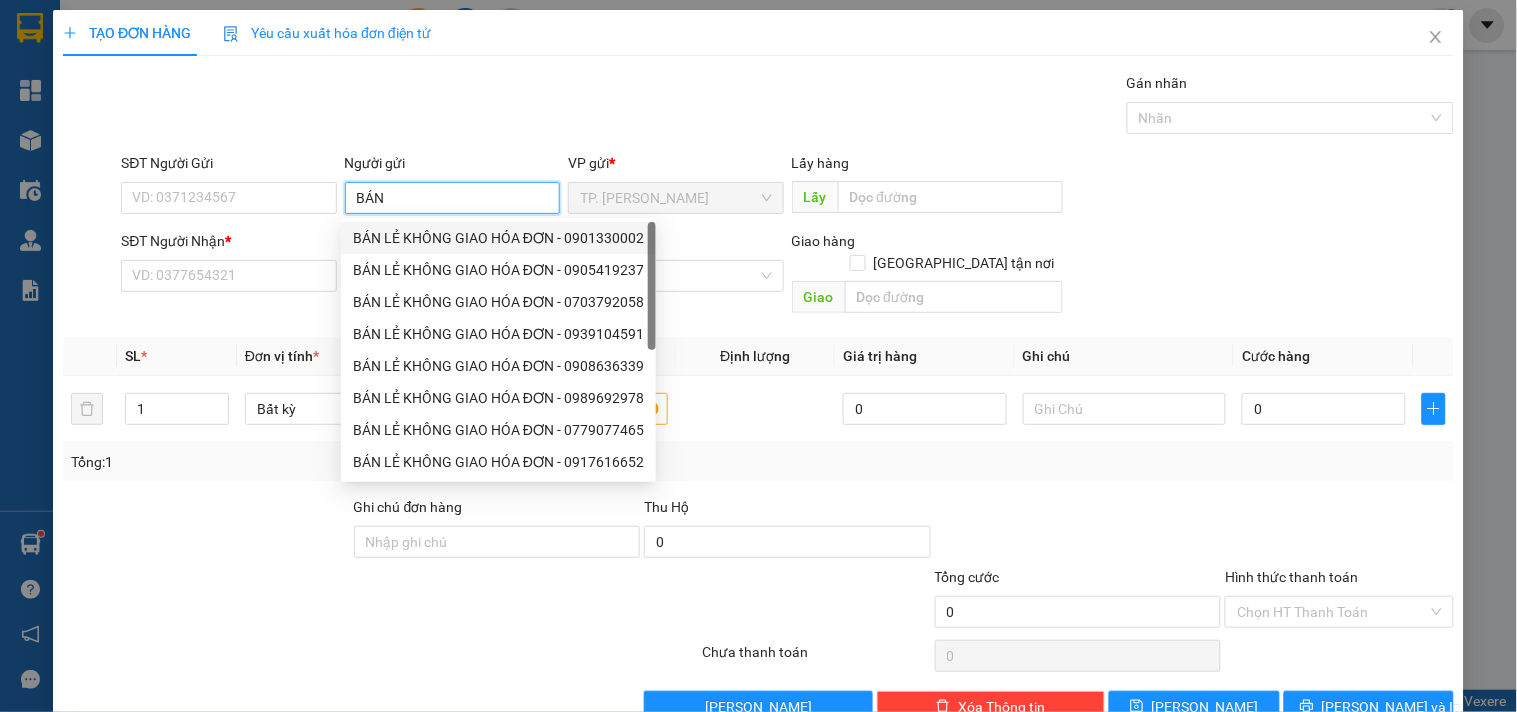 click on "BÁN LẺ KHÔNG GIAO HÓA ĐƠN - 0901330002" at bounding box center (498, 238) 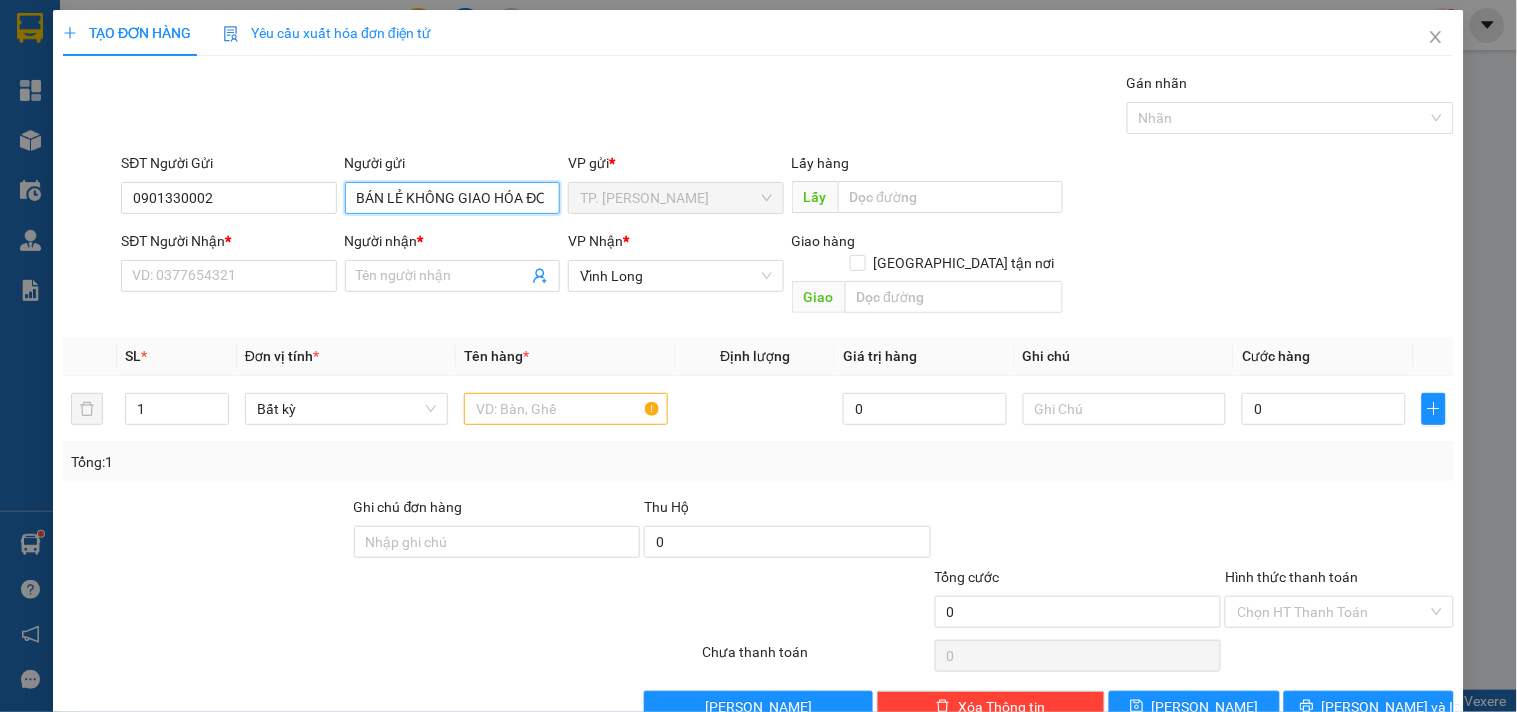 type on "BÁN LẺ KHÔNG GIAO HÓA ĐƠN" 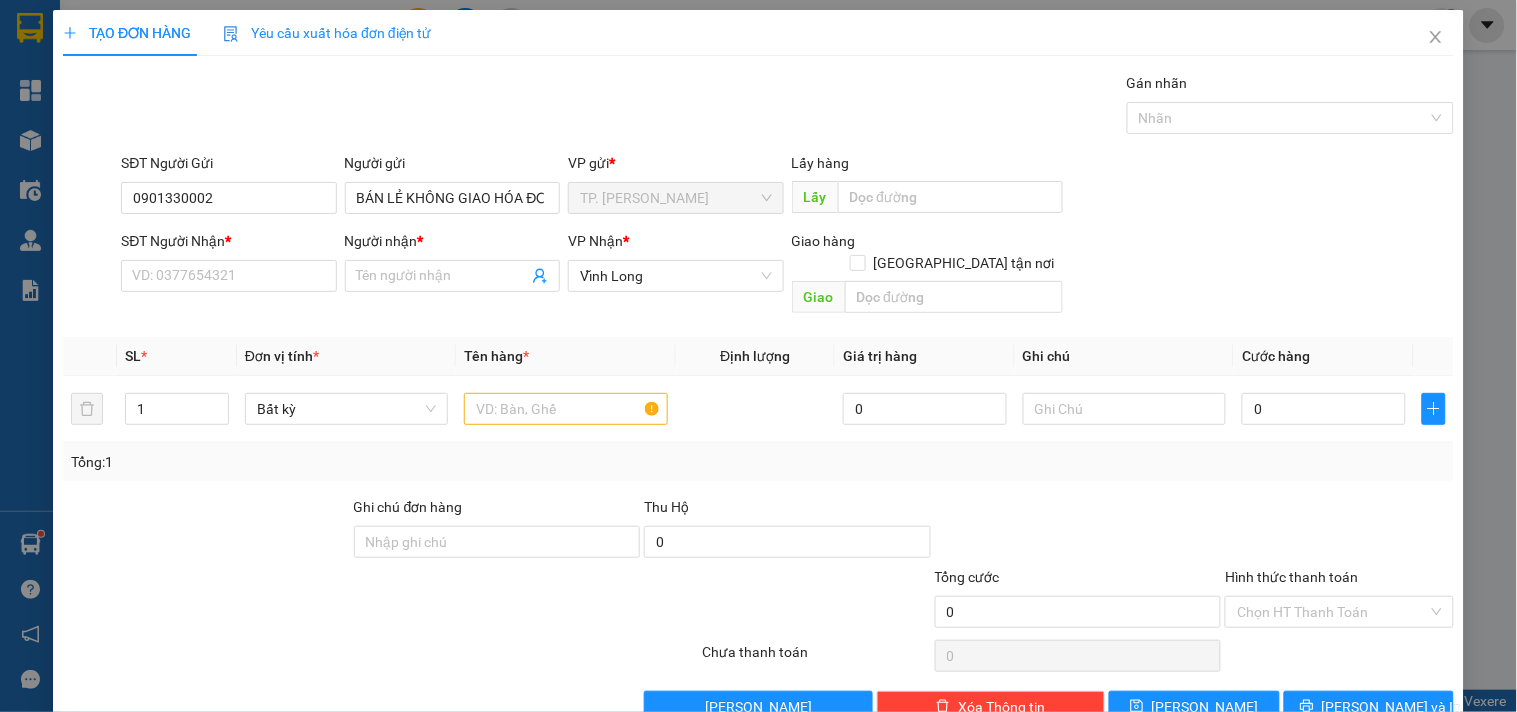 click on "SĐT Người Gửi 0901330002" at bounding box center [228, 187] 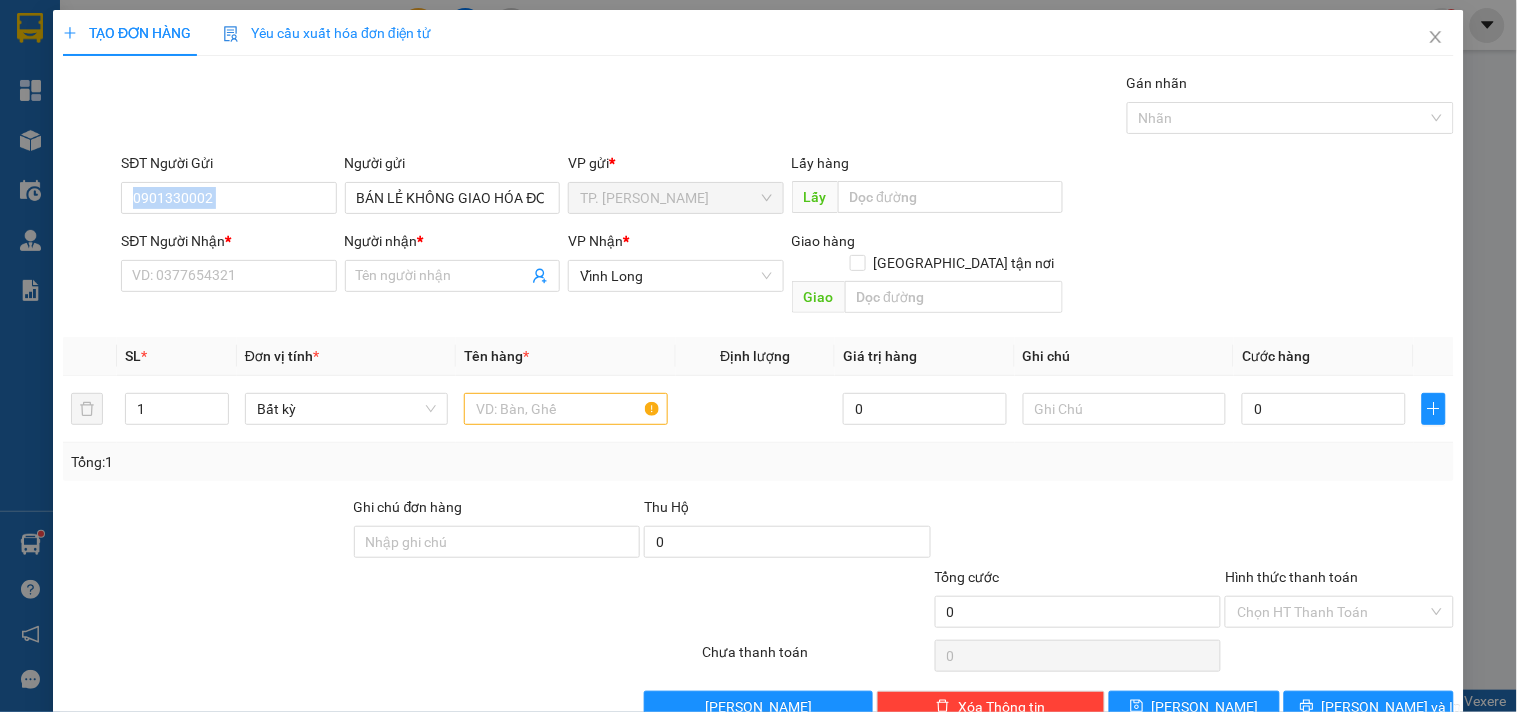 click on "SĐT Người Gửi 0901330002" at bounding box center (228, 187) 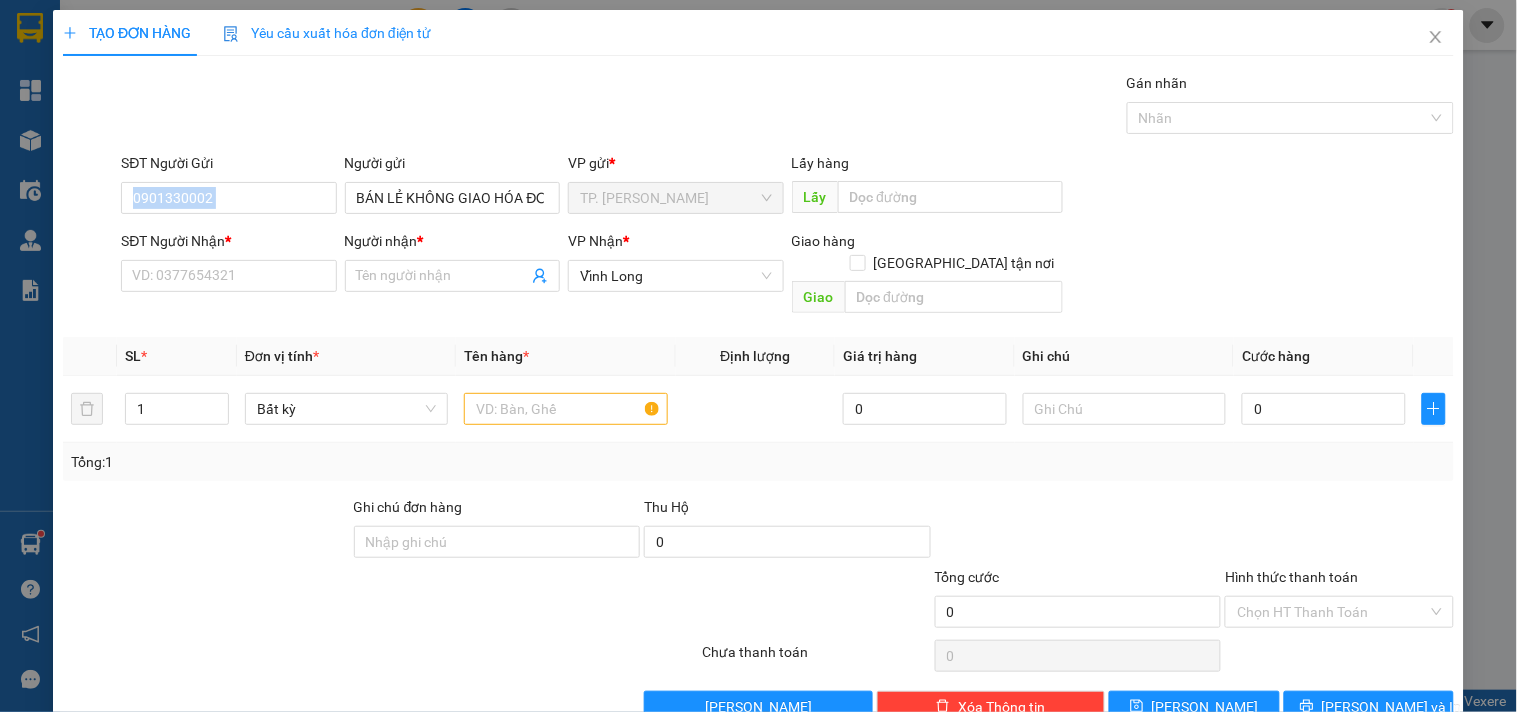 click on "SĐT Người Gửi 0901330002" at bounding box center (228, 187) 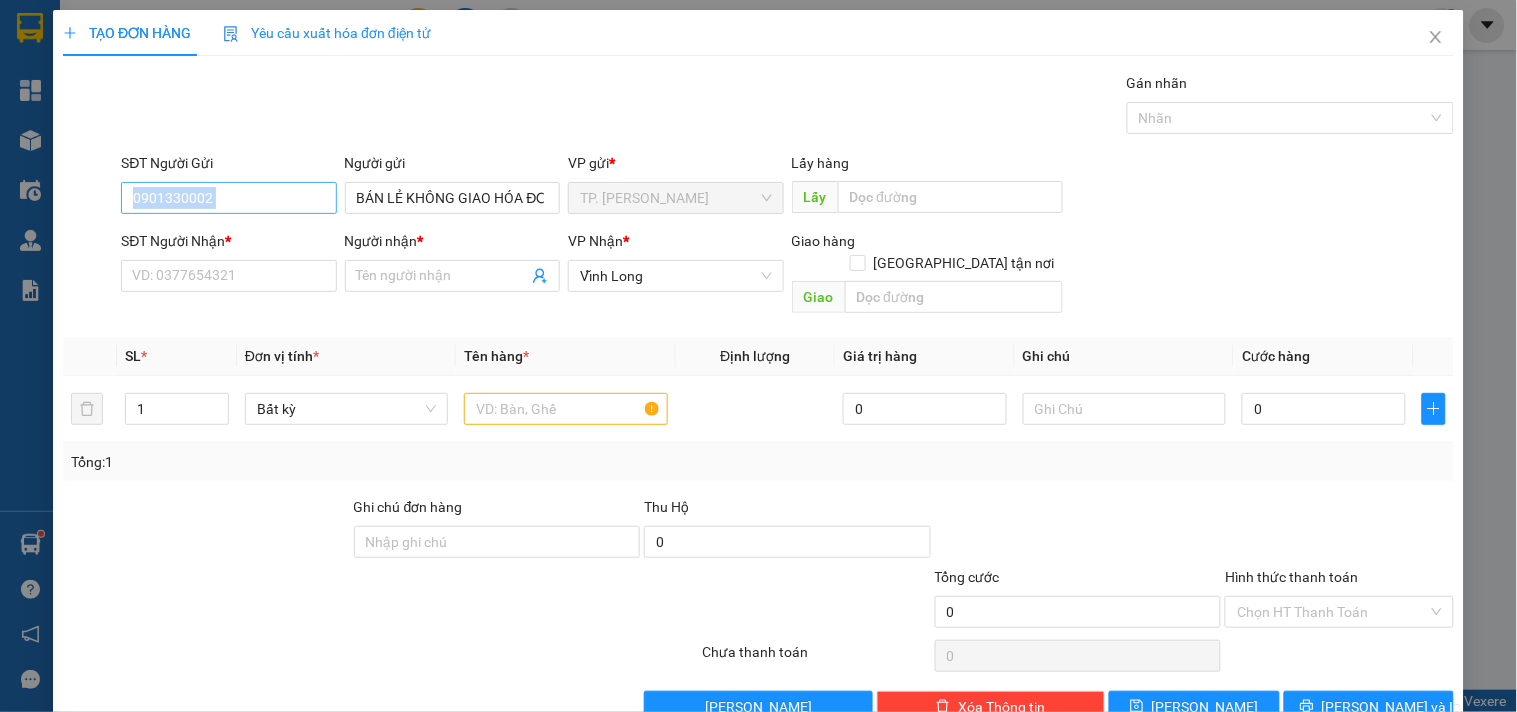 click on "0901330002" at bounding box center [228, 198] 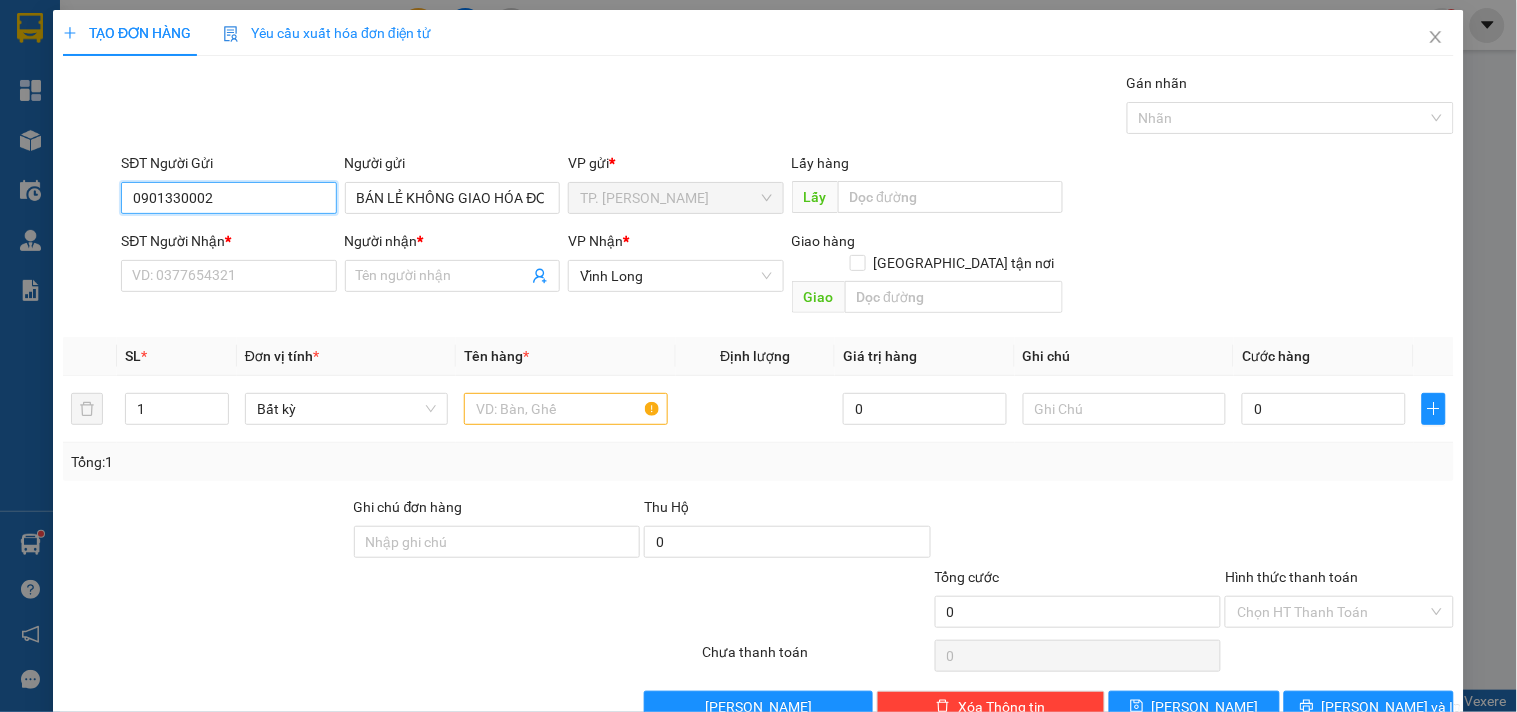 click on "0901330002" at bounding box center [228, 198] 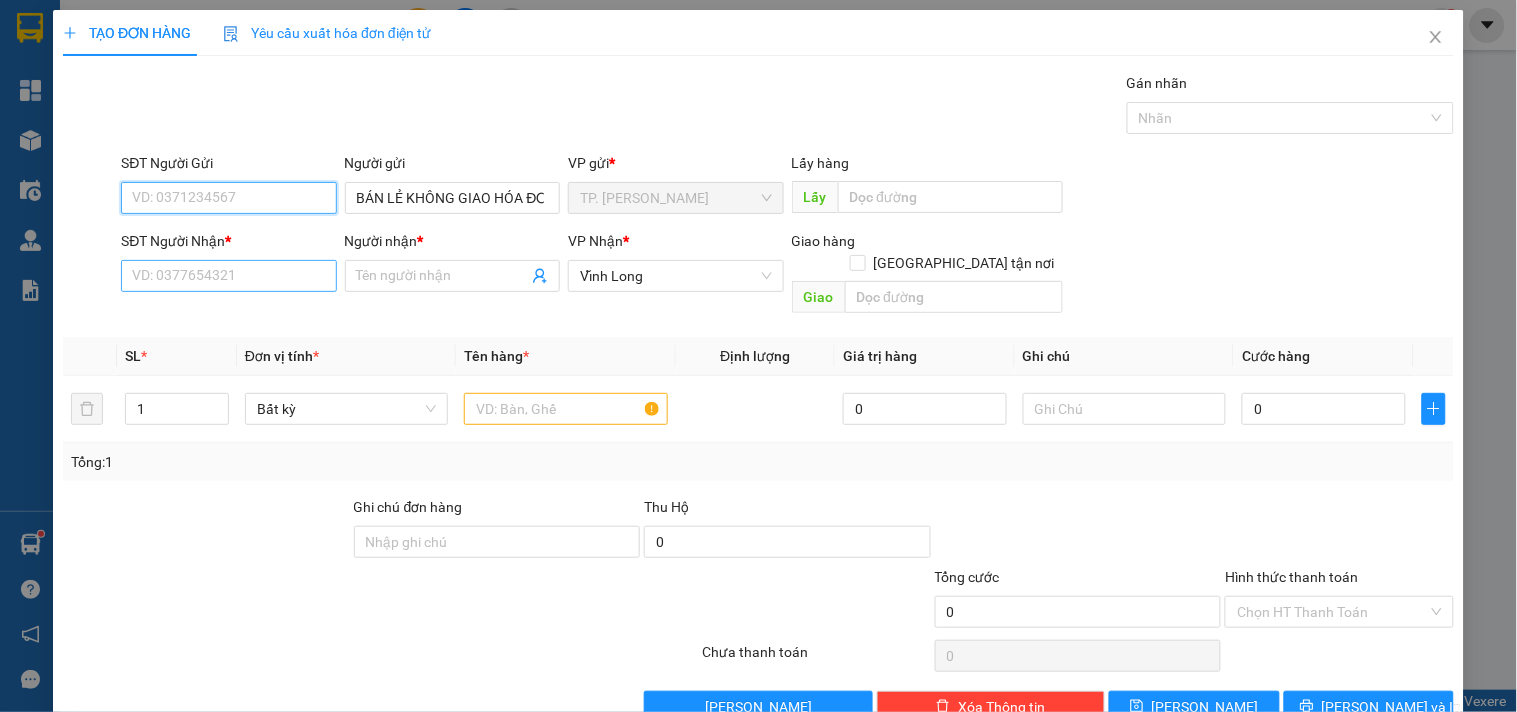type 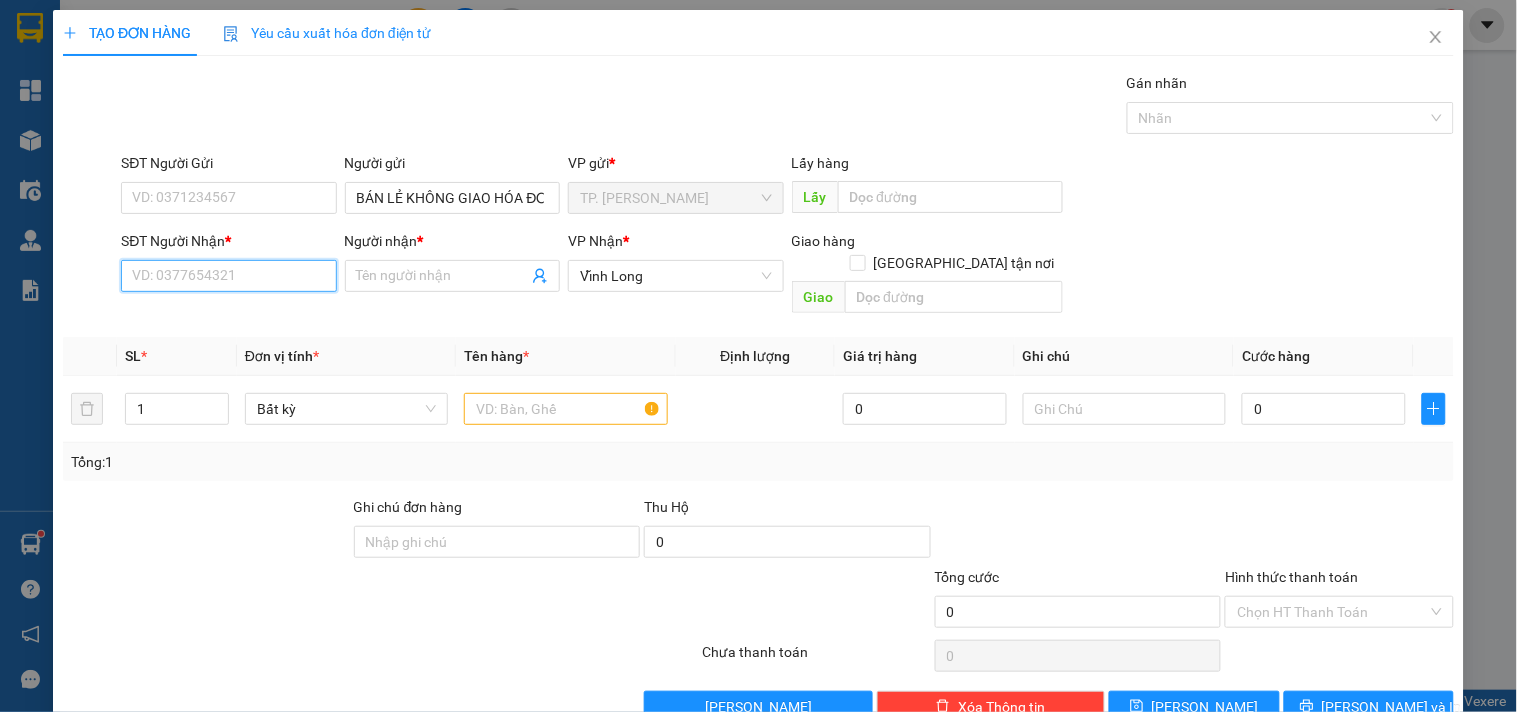 click on "SĐT Người Nhận  *" at bounding box center (228, 276) 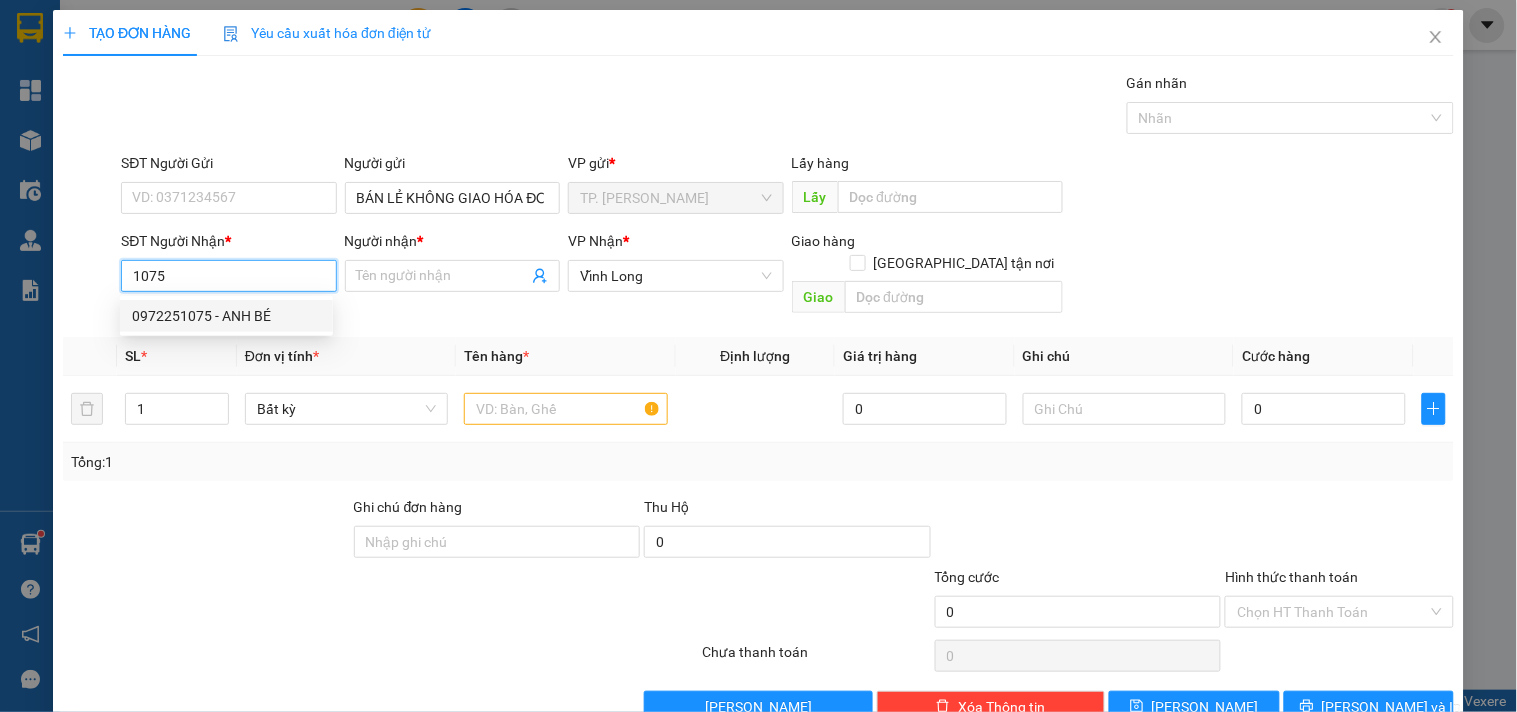 click on "0972251075 - ANH BÉ" at bounding box center [226, 316] 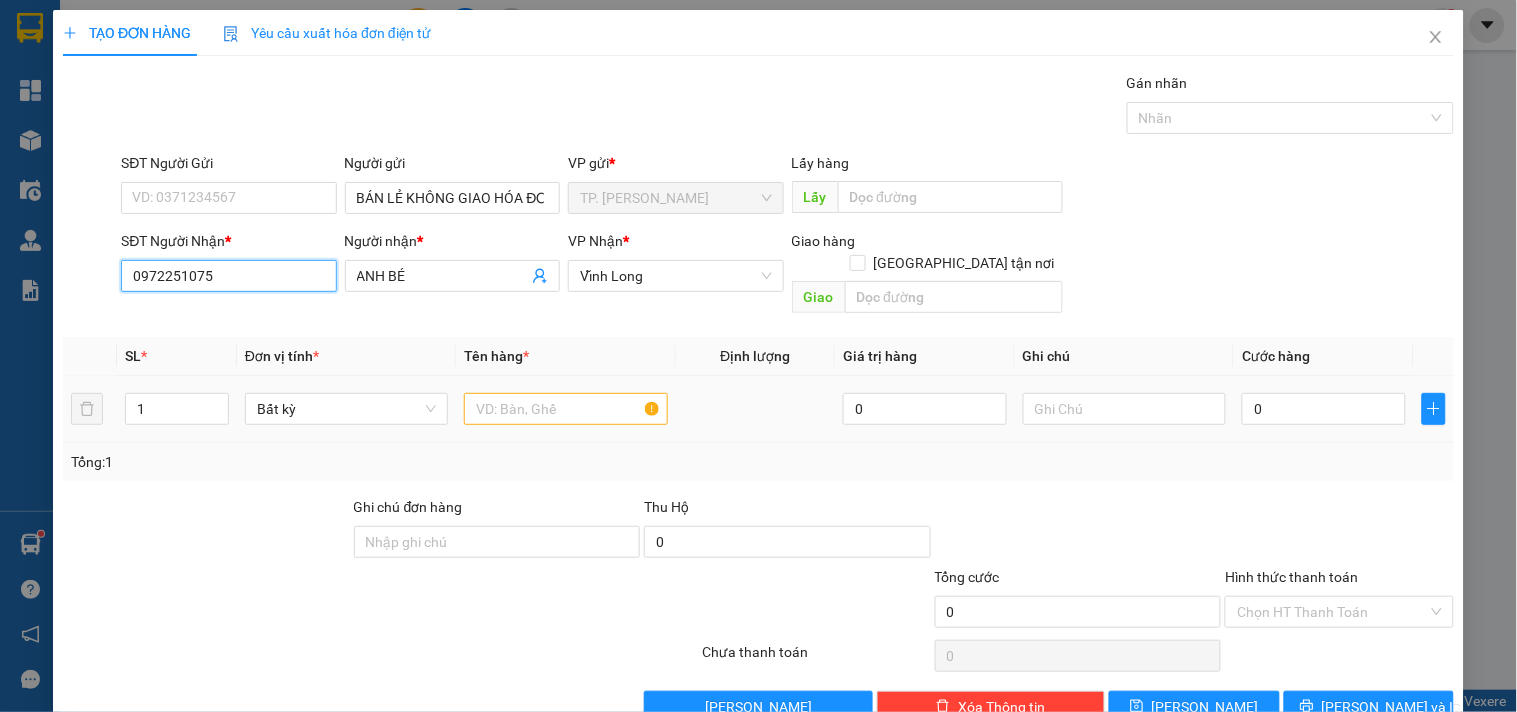 type on "0972251075" 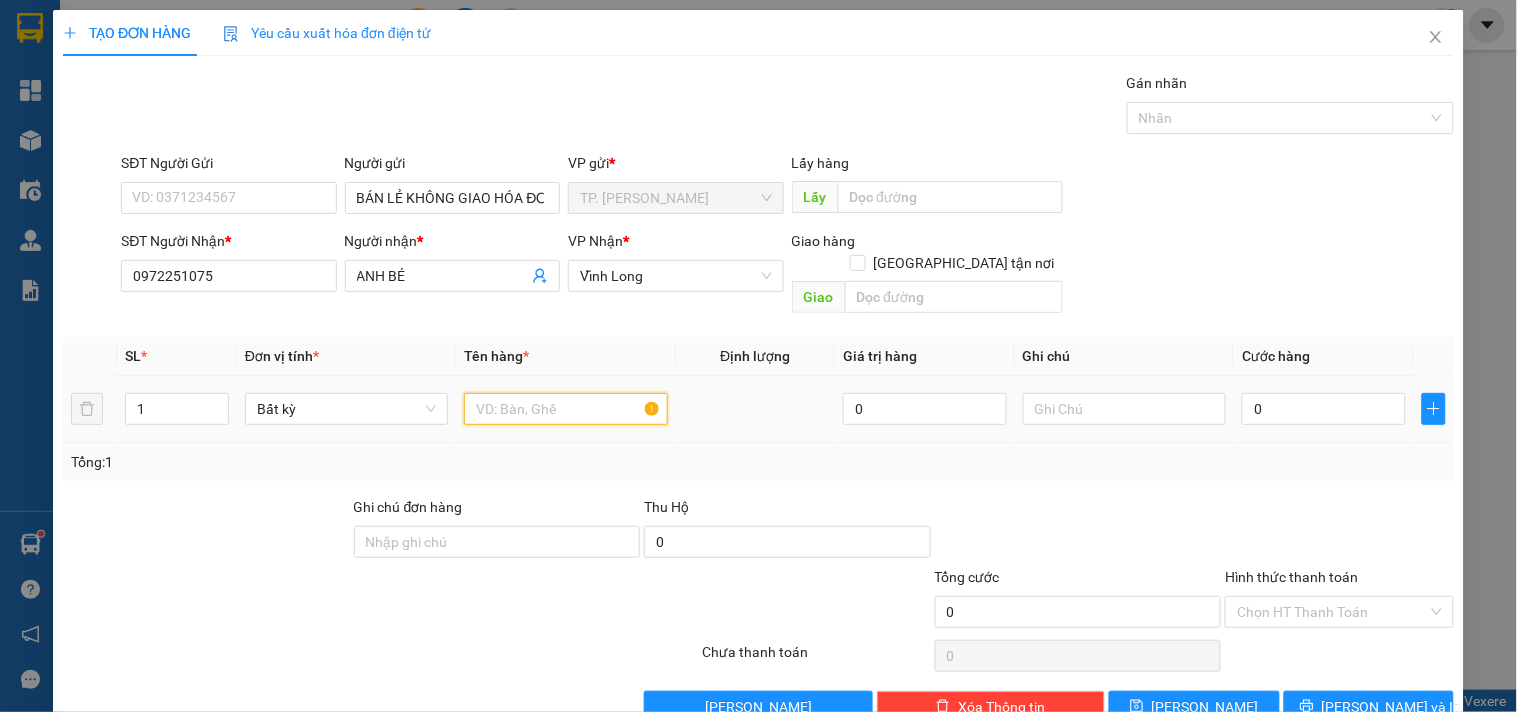 click at bounding box center [565, 409] 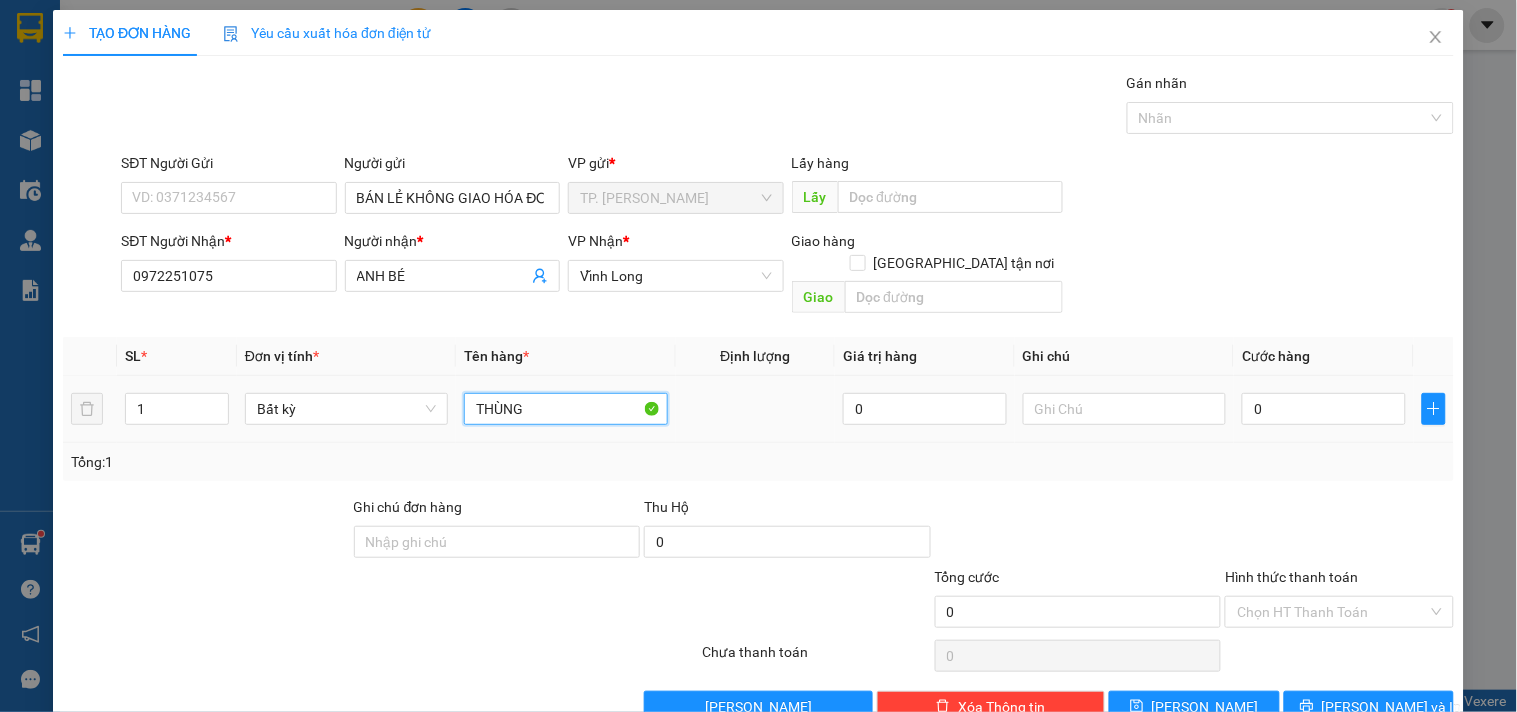 type on "THÙNG" 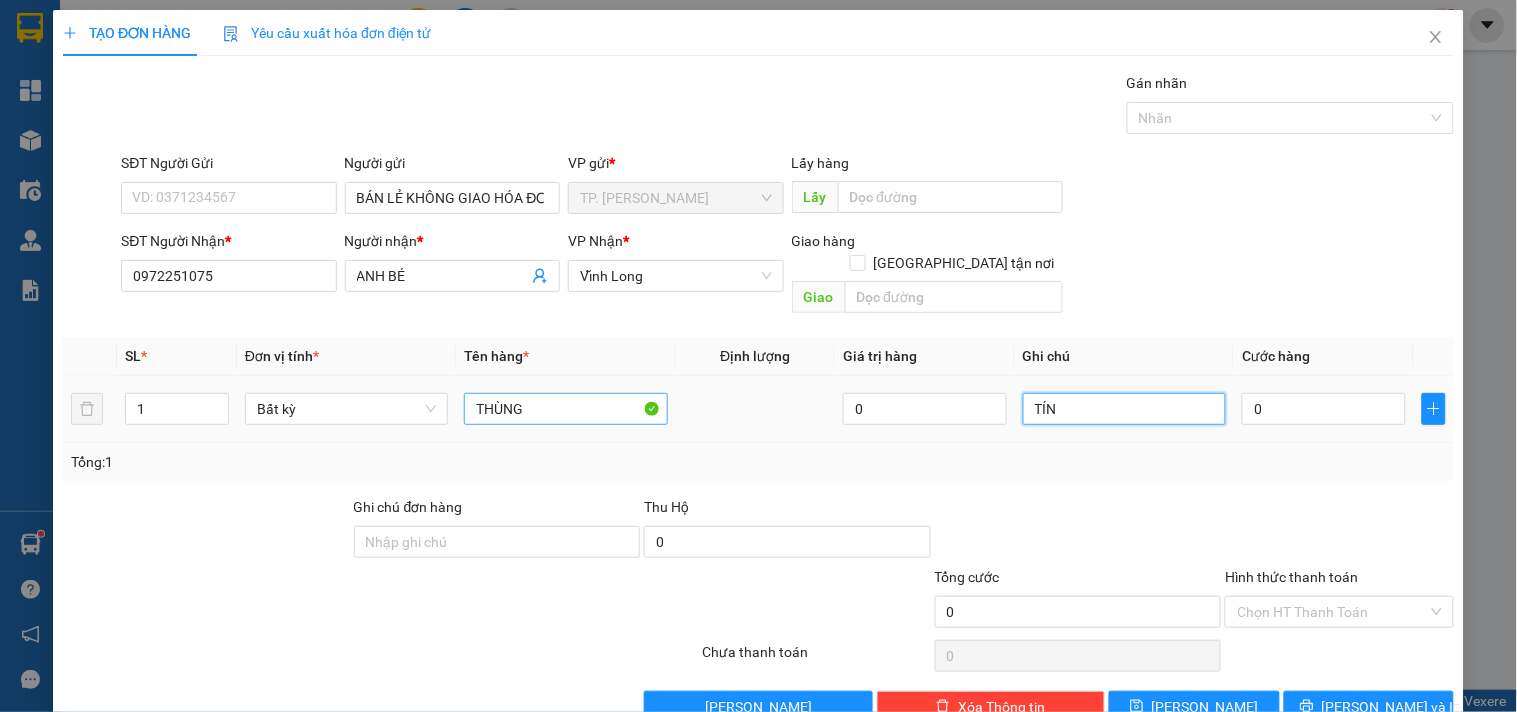 type on "TÍN" 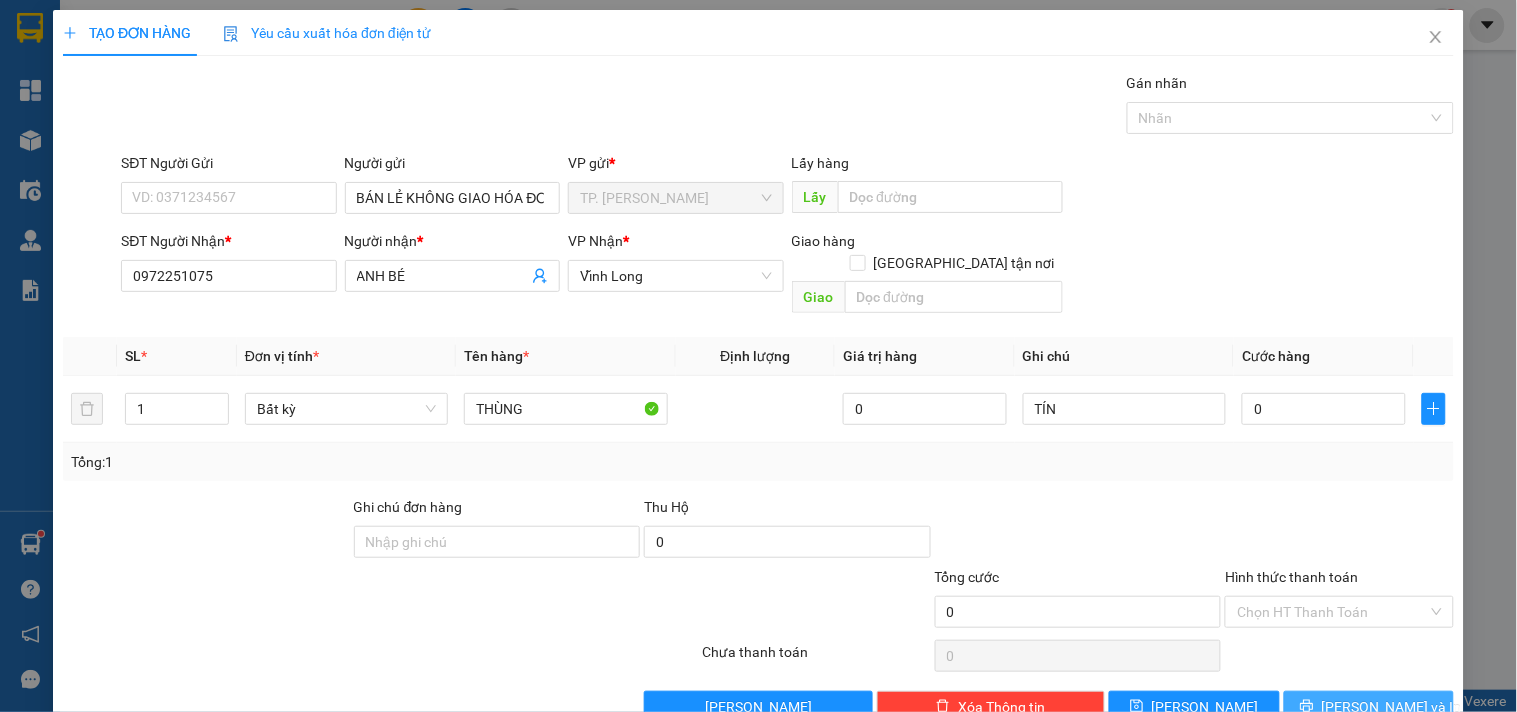 click on "[PERSON_NAME] và In" at bounding box center [1392, 707] 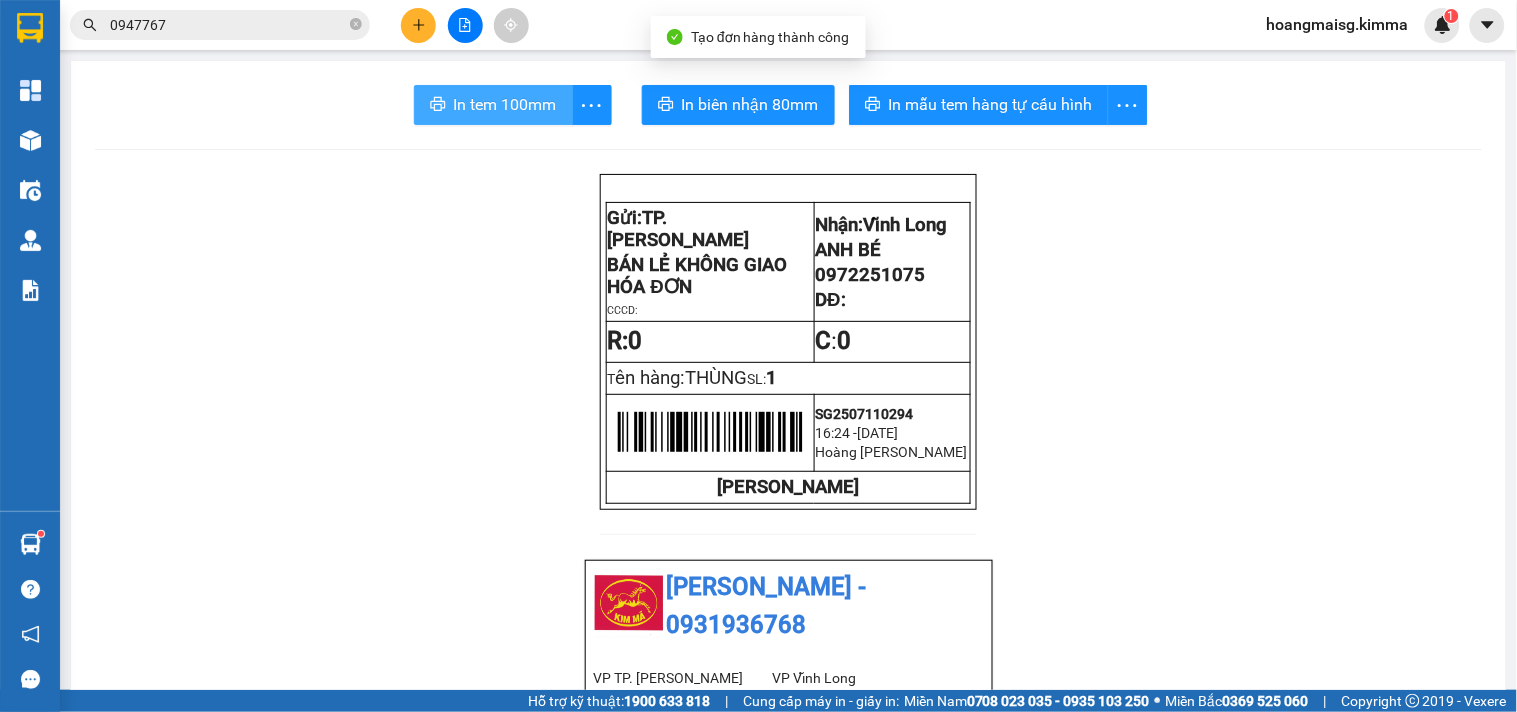 click on "In tem 100mm" at bounding box center [505, 104] 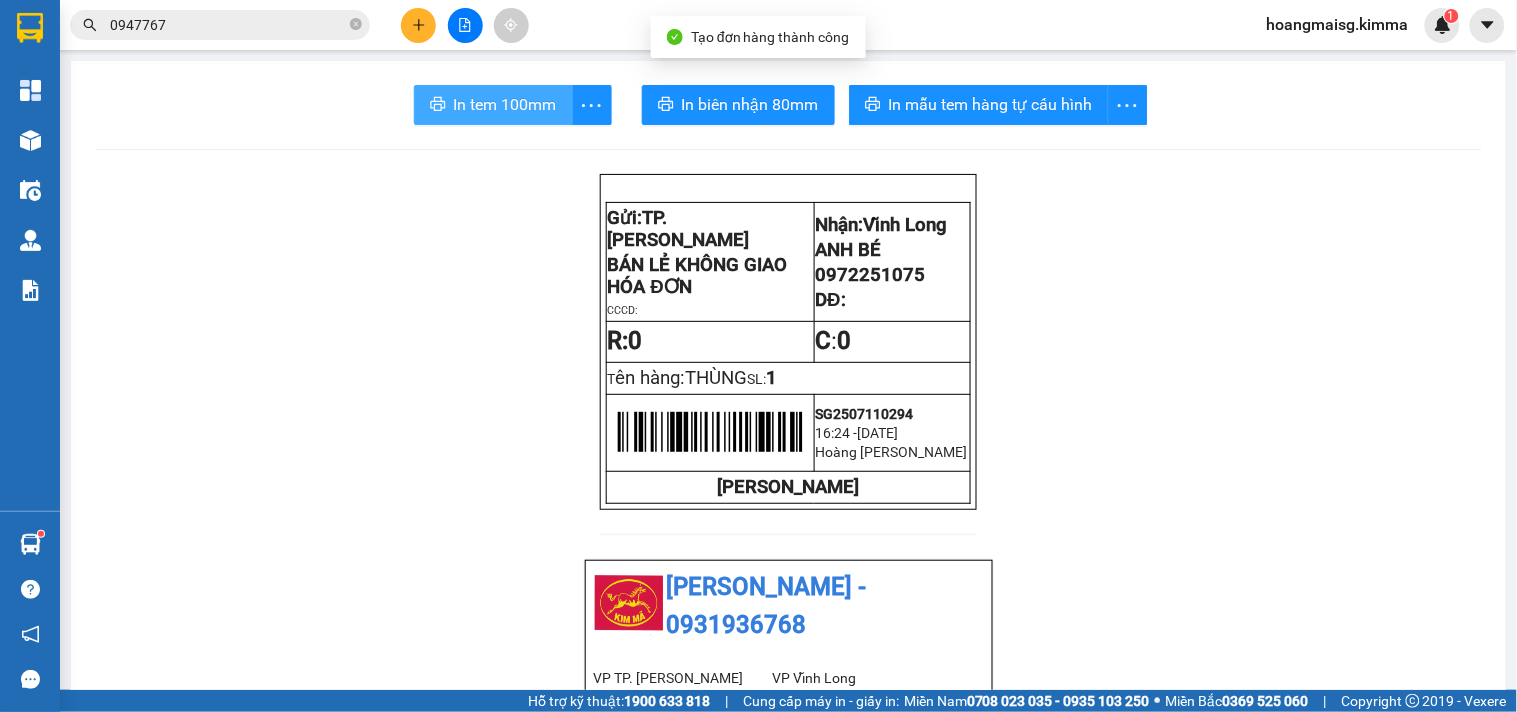 scroll, scrollTop: 0, scrollLeft: 0, axis: both 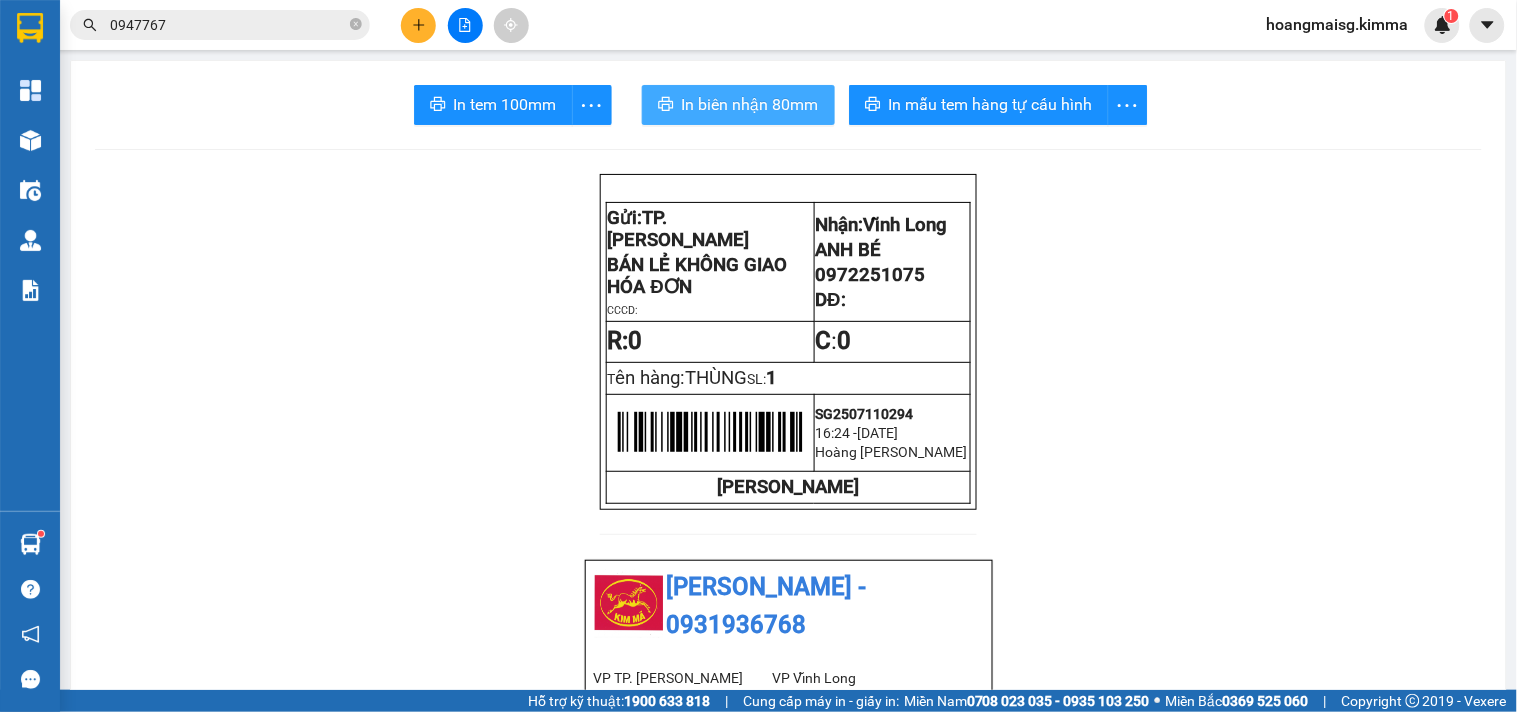 click on "In biên nhận 80mm" at bounding box center (750, 104) 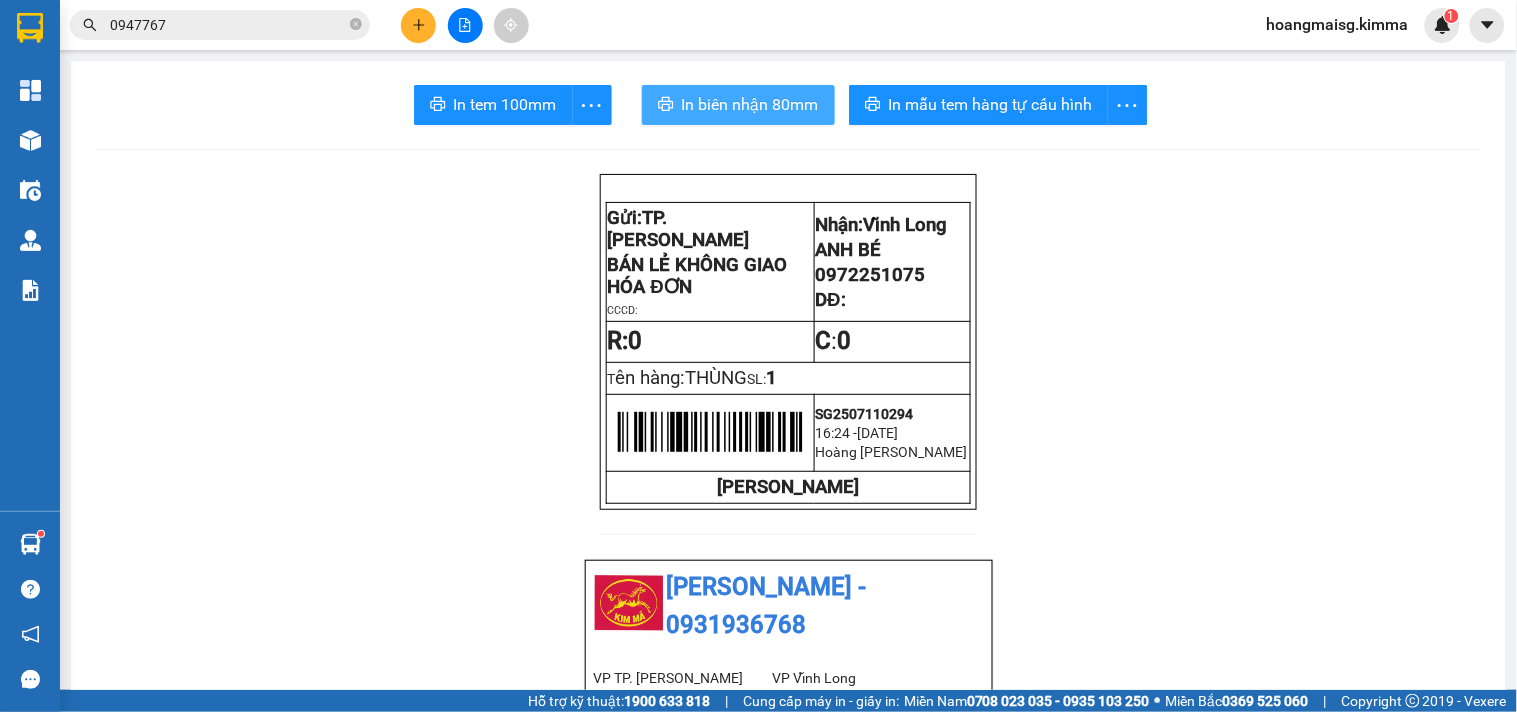 scroll, scrollTop: 0, scrollLeft: 0, axis: both 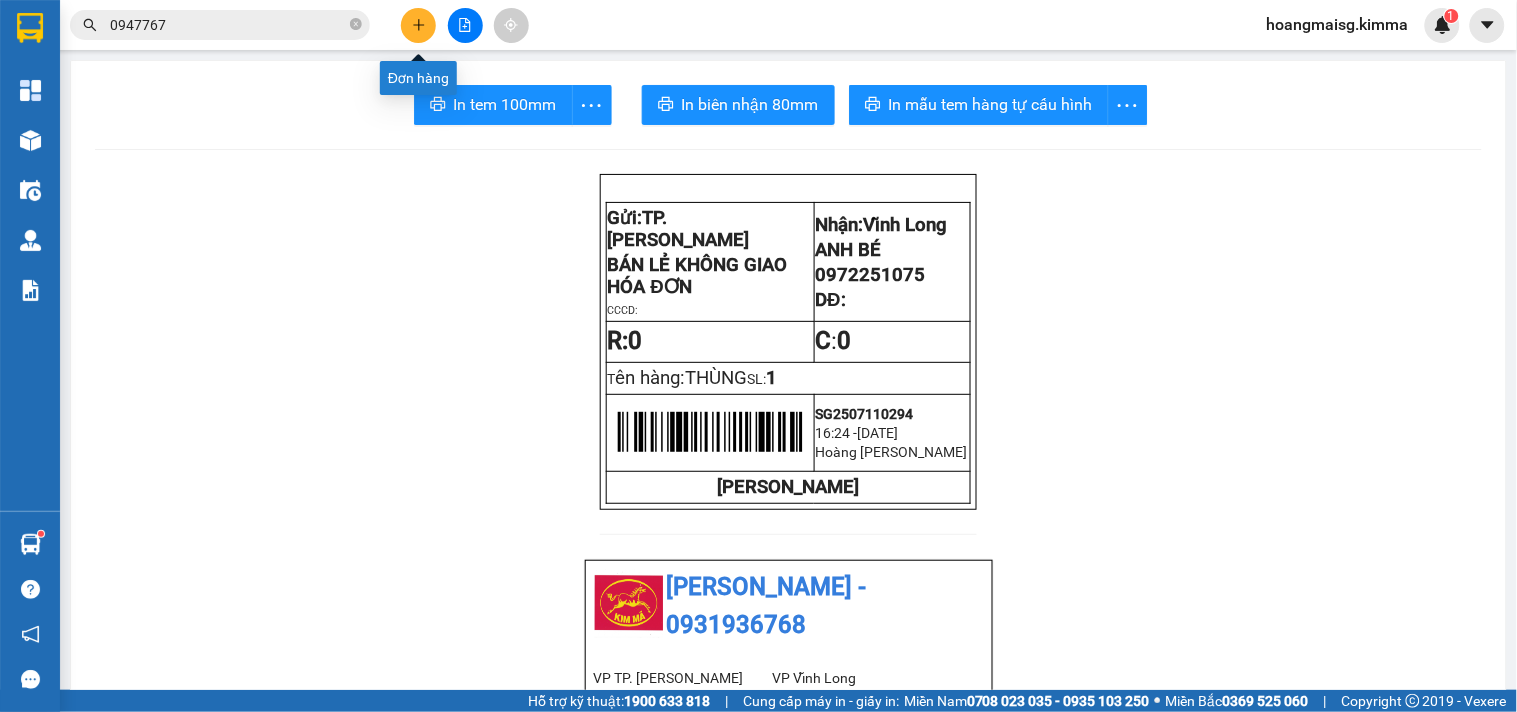 click at bounding box center (418, 25) 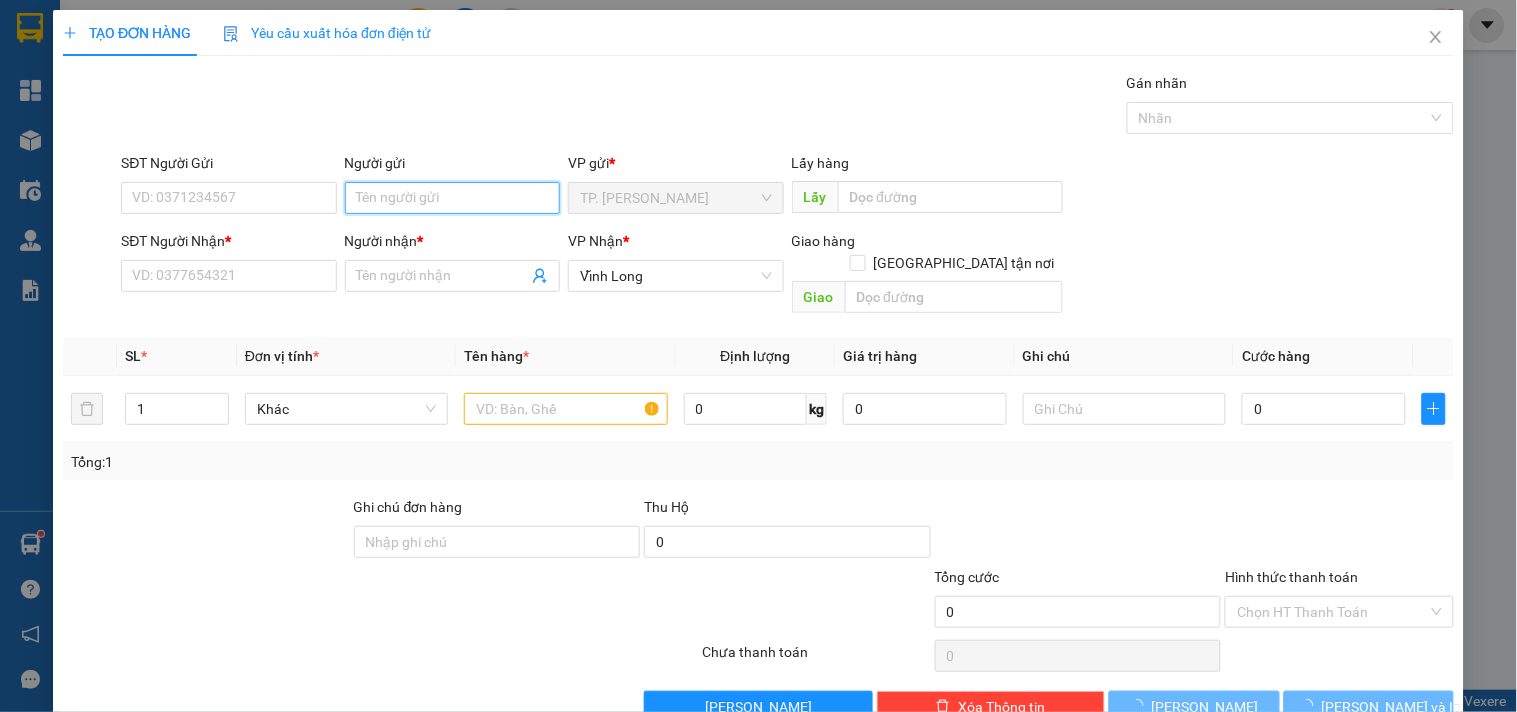 click on "Người gửi" at bounding box center [452, 198] 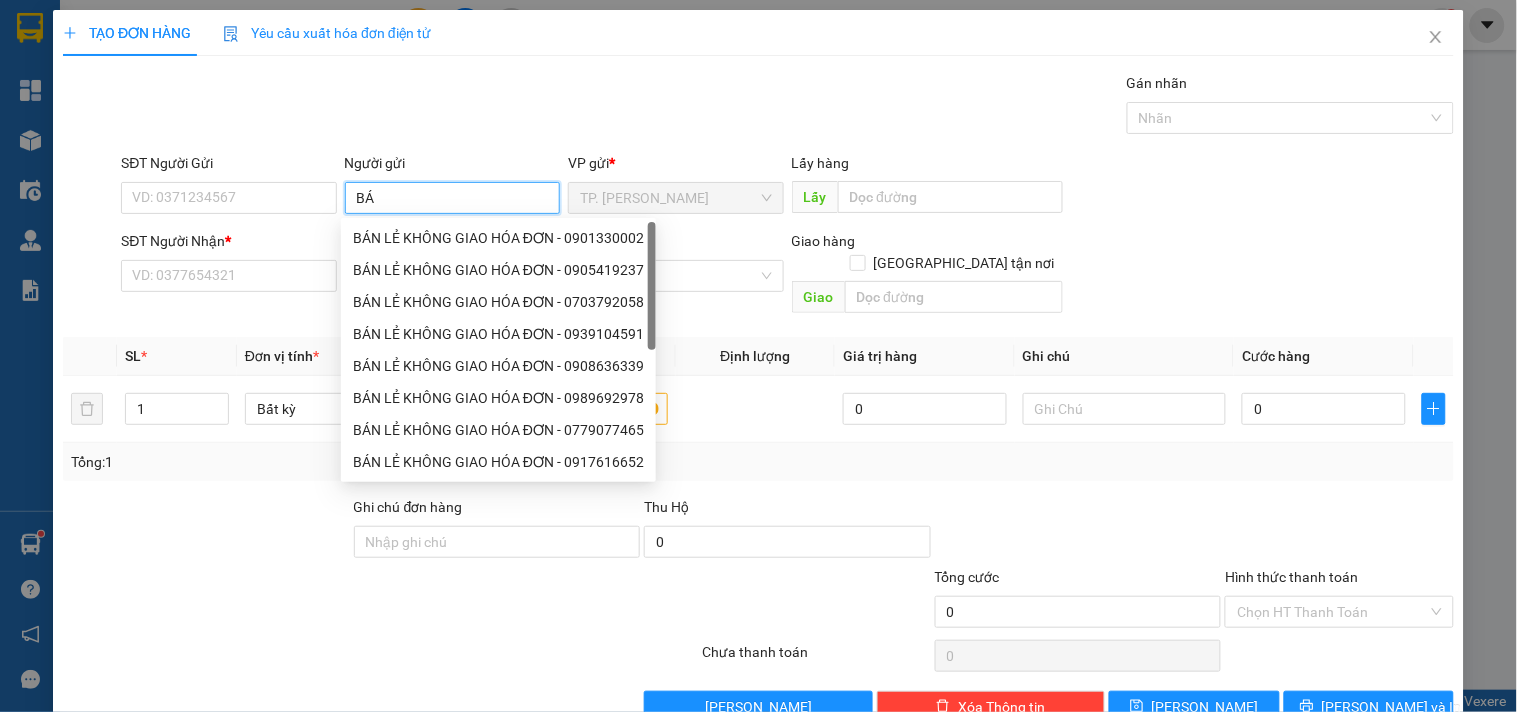 type on "BÁN" 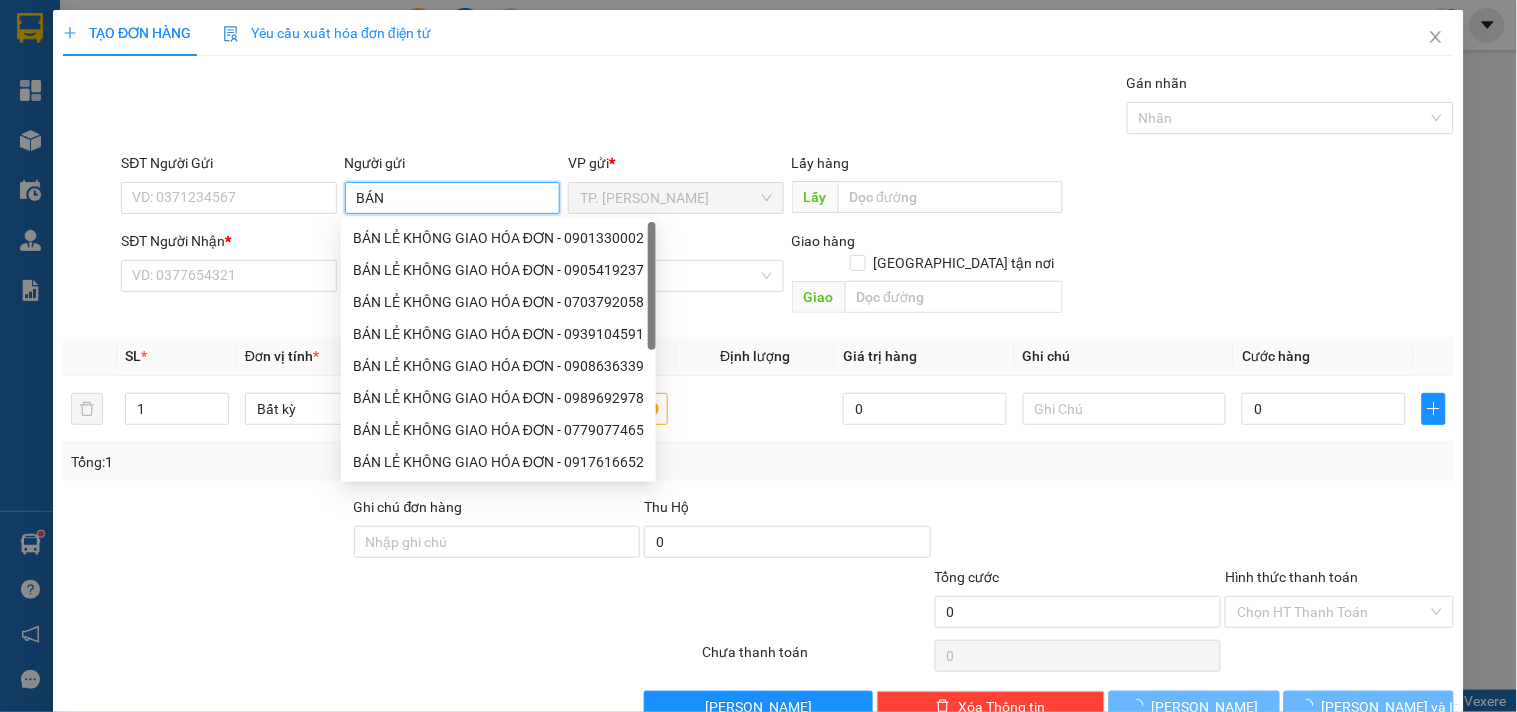 click on "BÁN LẺ KHÔNG GIAO HÓA ĐƠN - 0901330002" at bounding box center [498, 238] 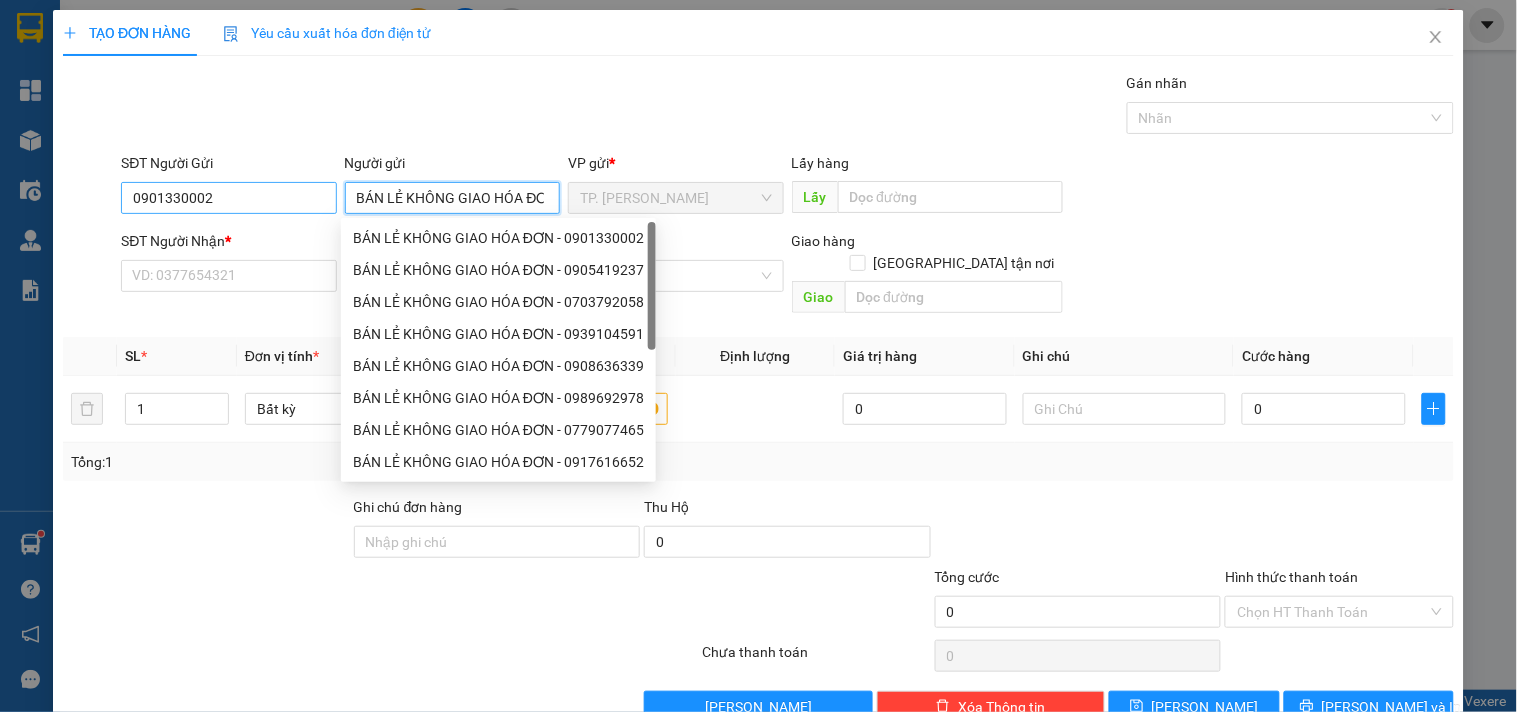 type on "BÁN LẺ KHÔNG GIAO HÓA ĐƠN" 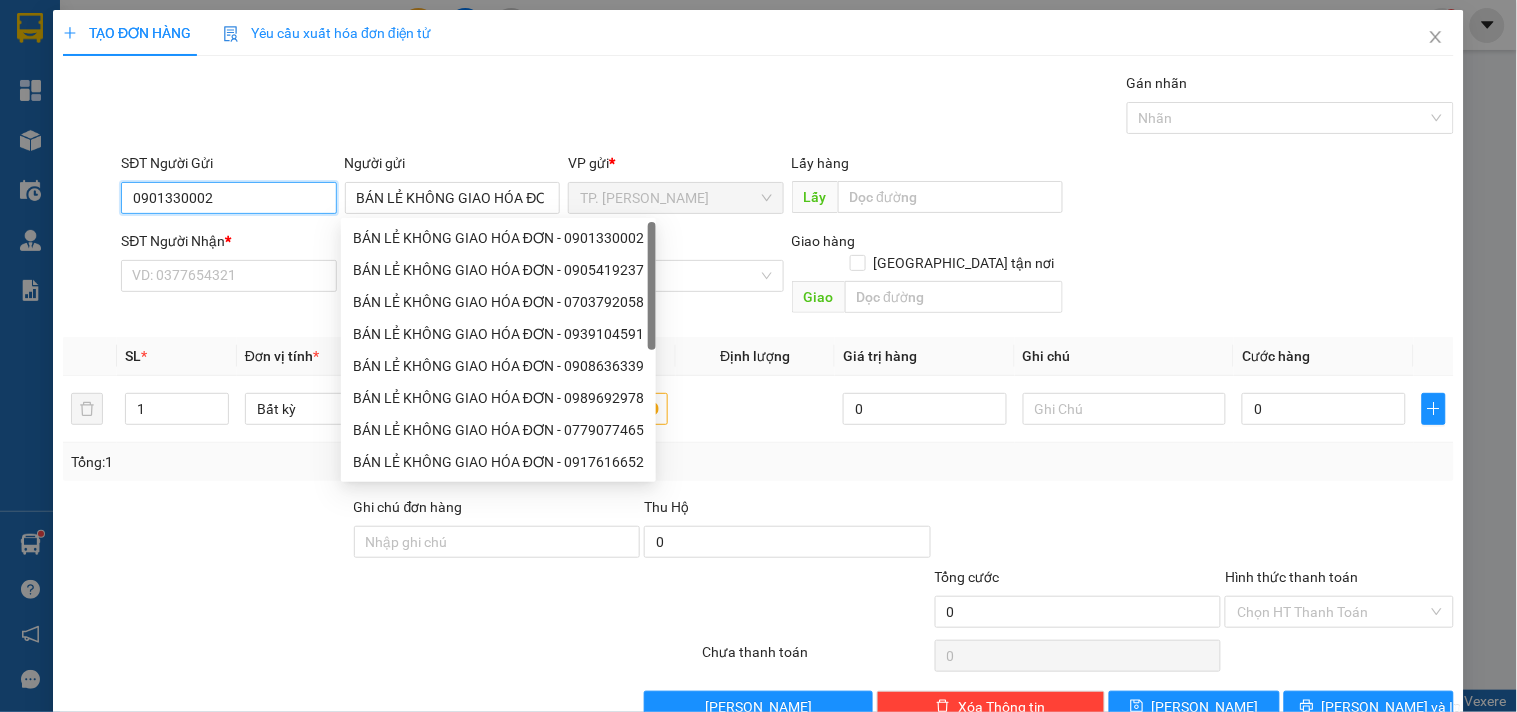 click on "0901330002" at bounding box center (228, 198) 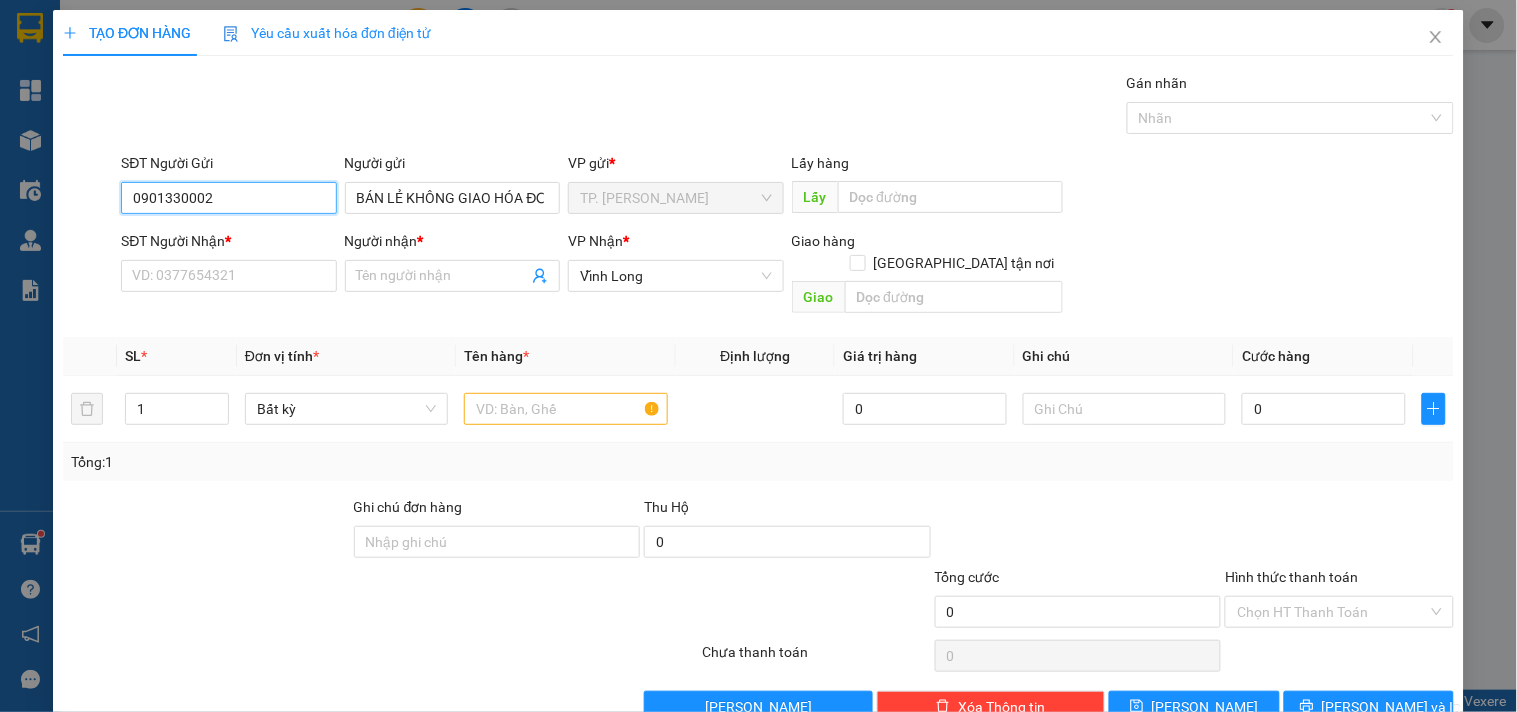click on "0901330002" at bounding box center [228, 198] 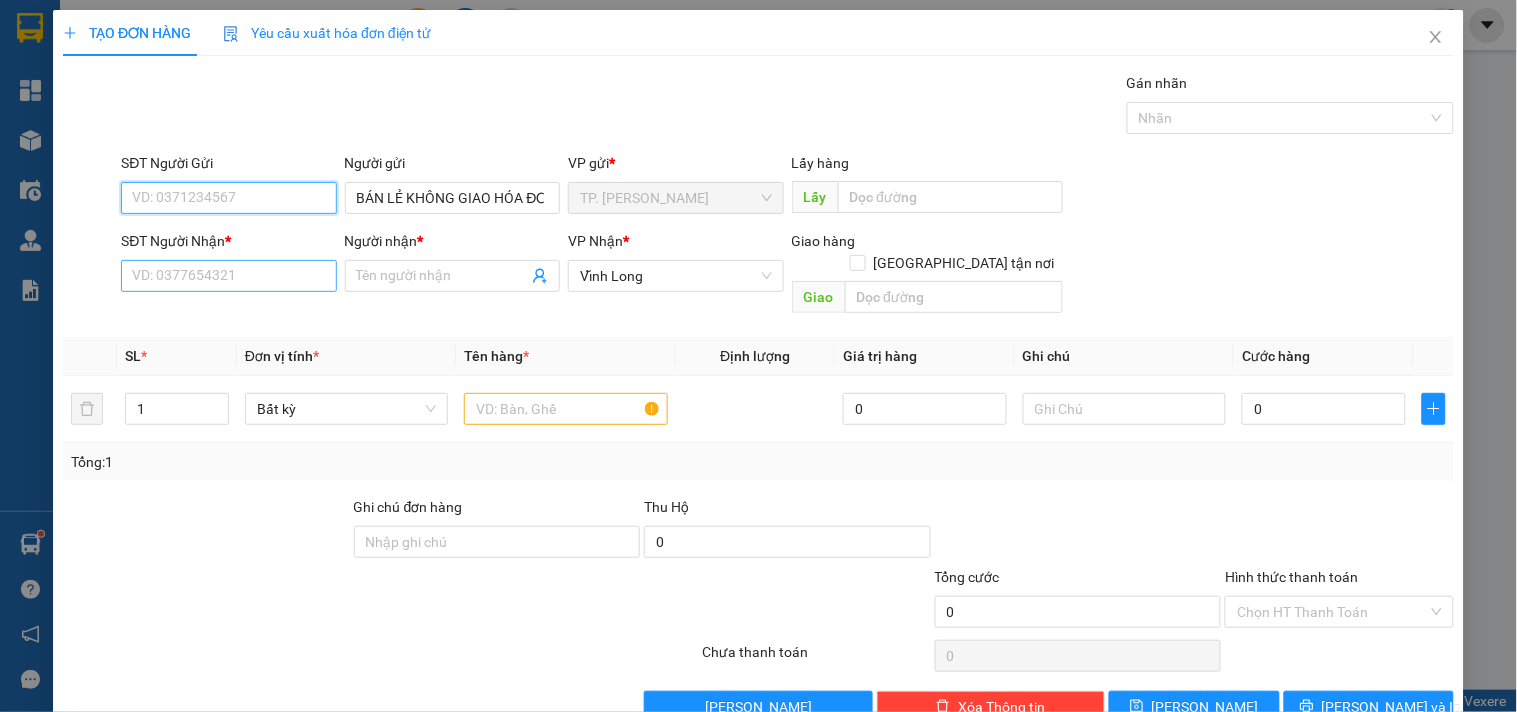 type 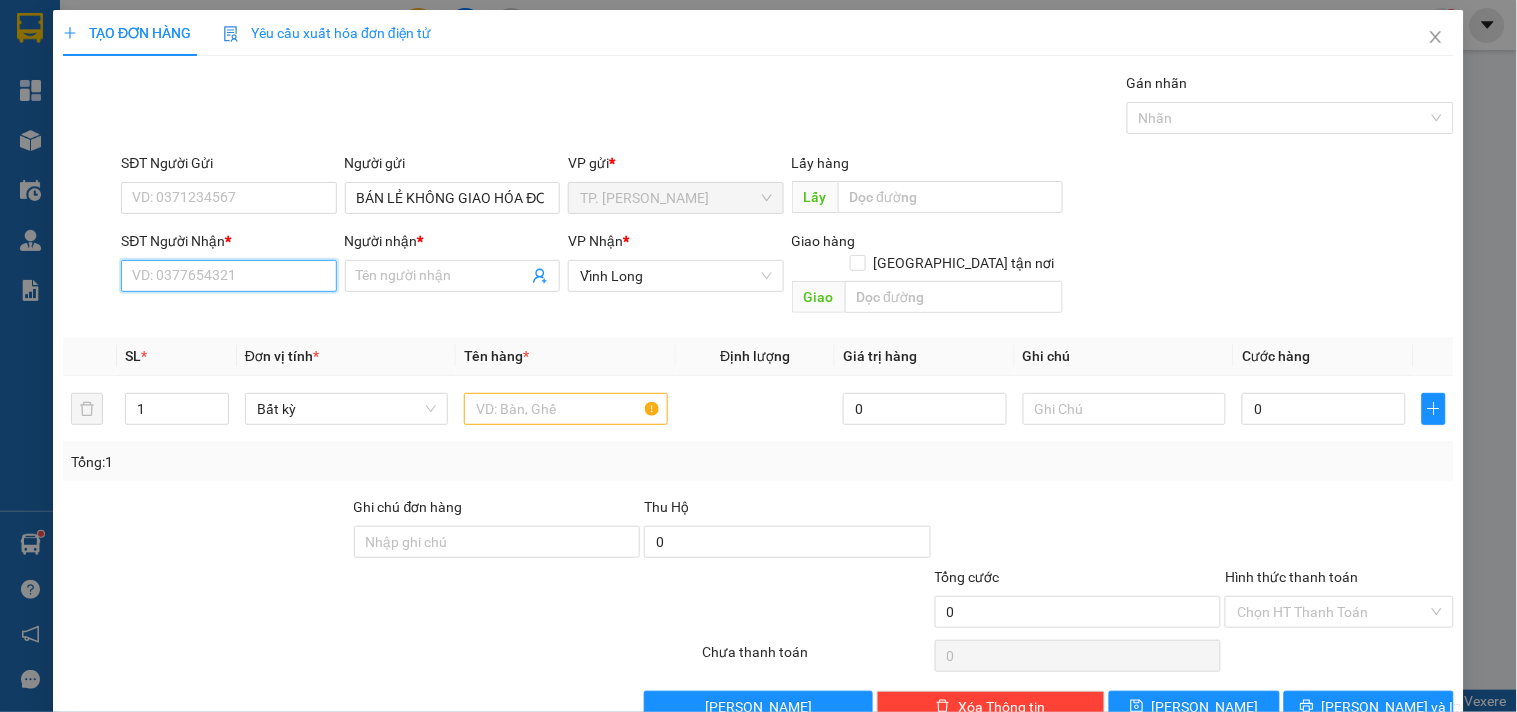 click on "SĐT Người Nhận  *" at bounding box center [228, 276] 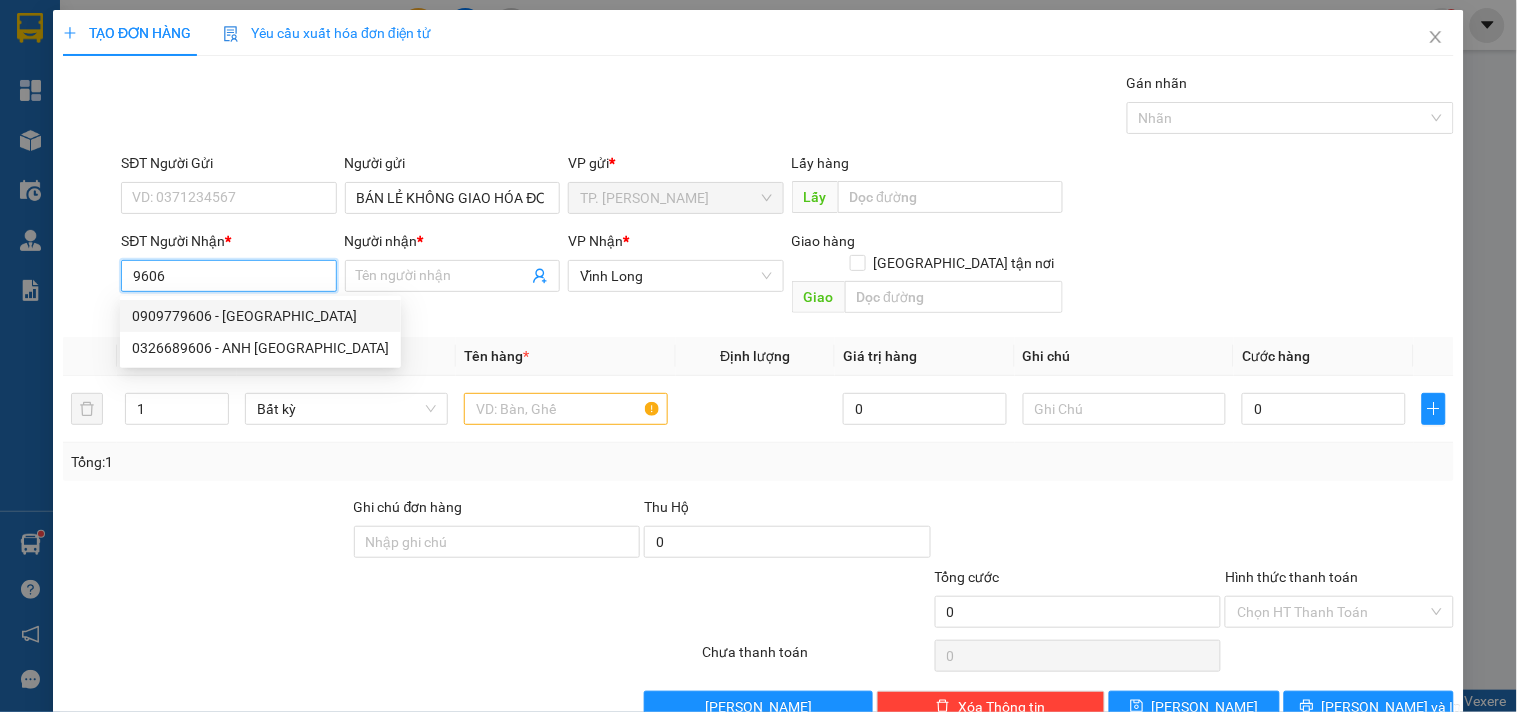 click on "0909779606 - TRÍ TRƯỜNG SƠN" at bounding box center (260, 316) 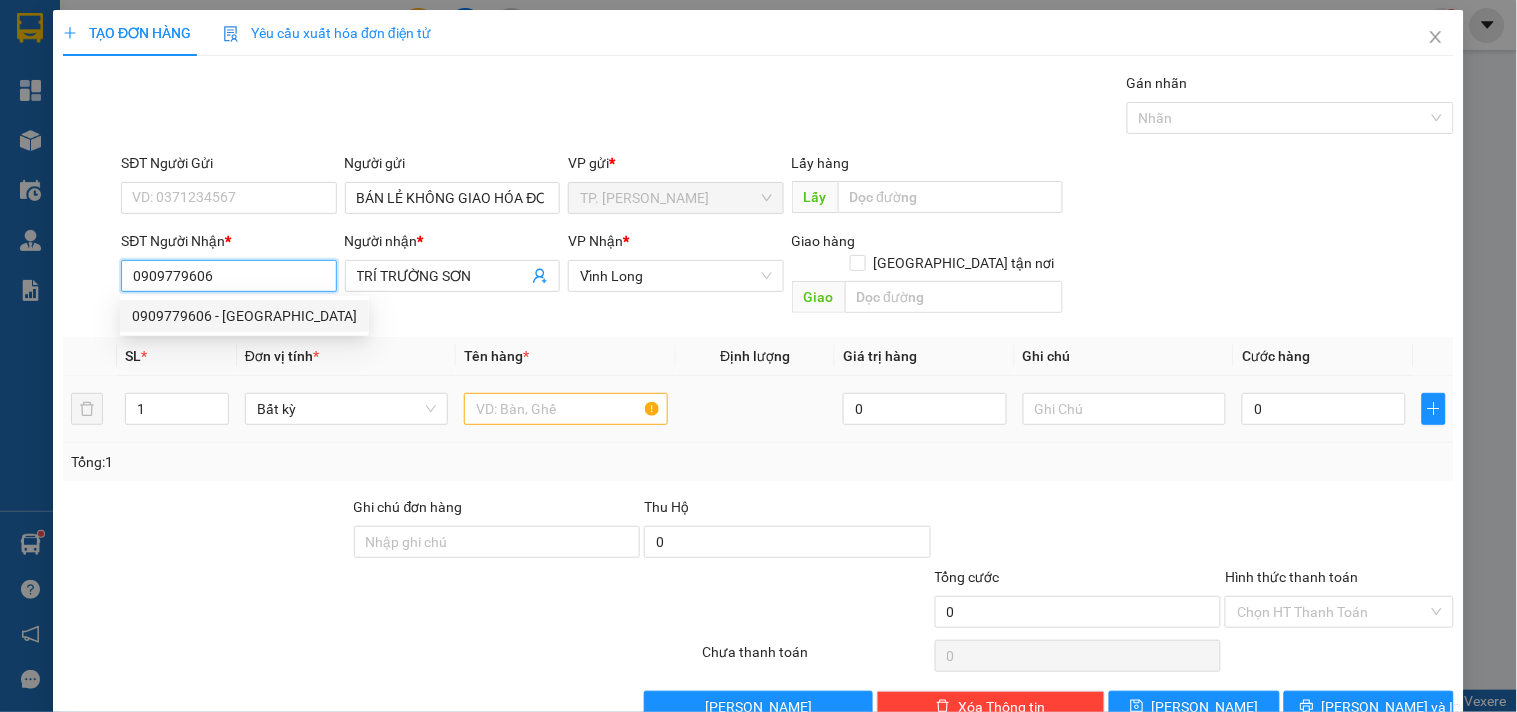 type on "0909779606" 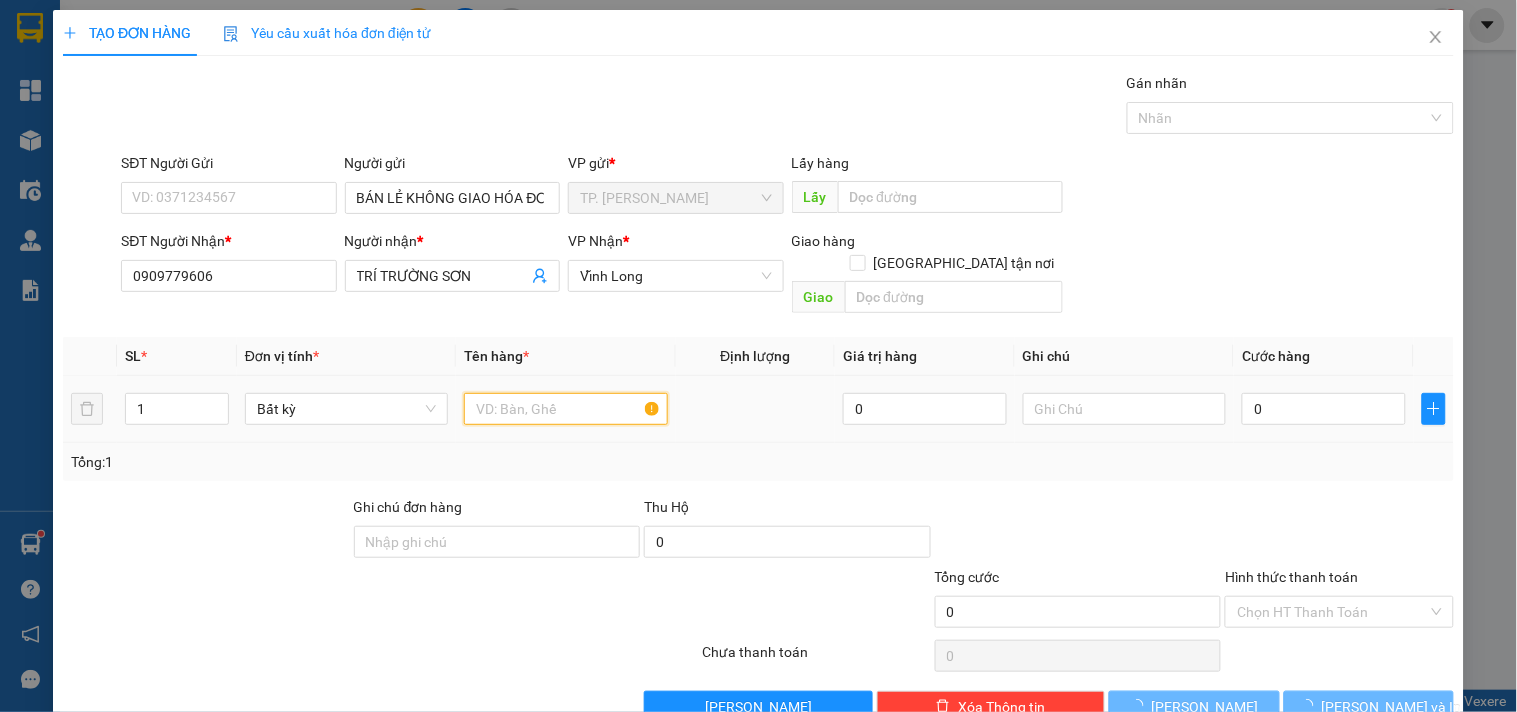 click at bounding box center (565, 409) 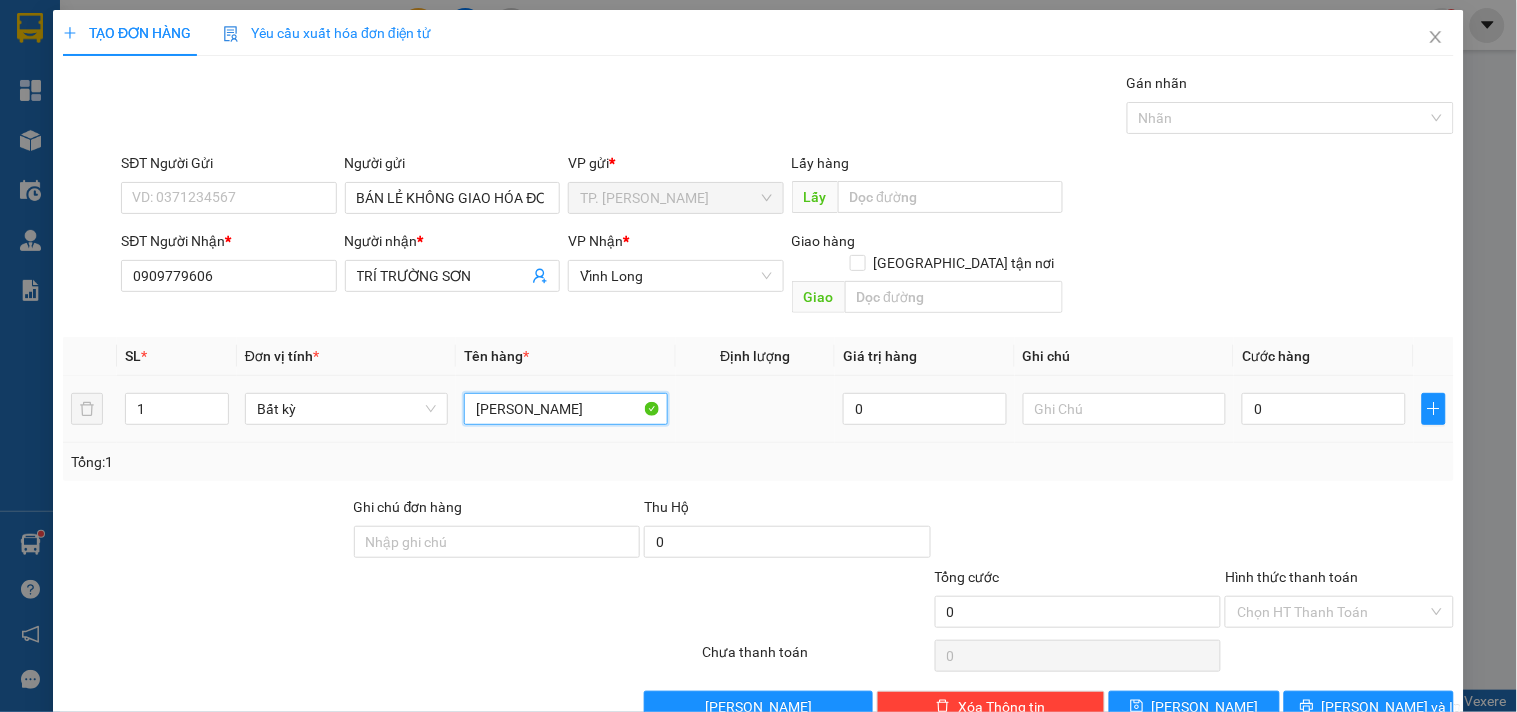 type on "THÙNG HỒNG" 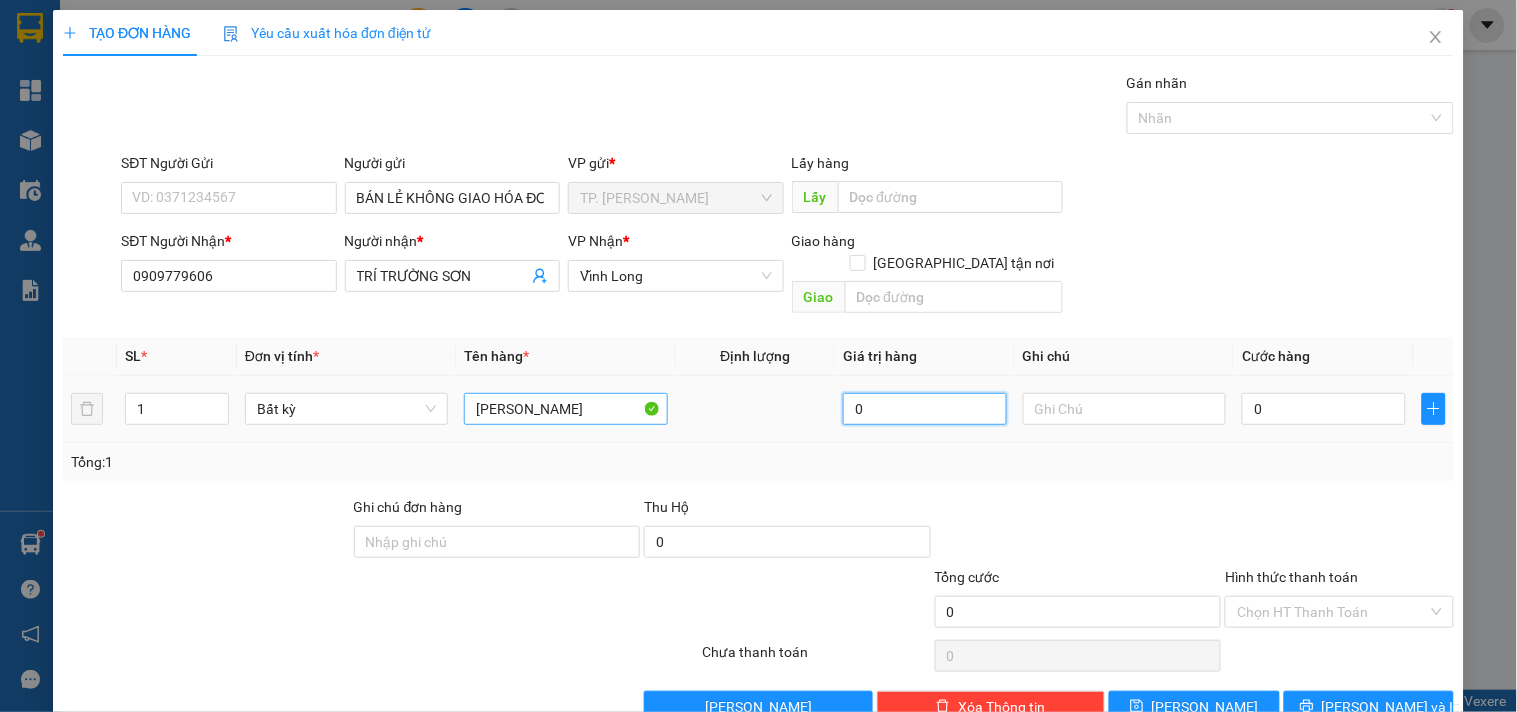 type on "0" 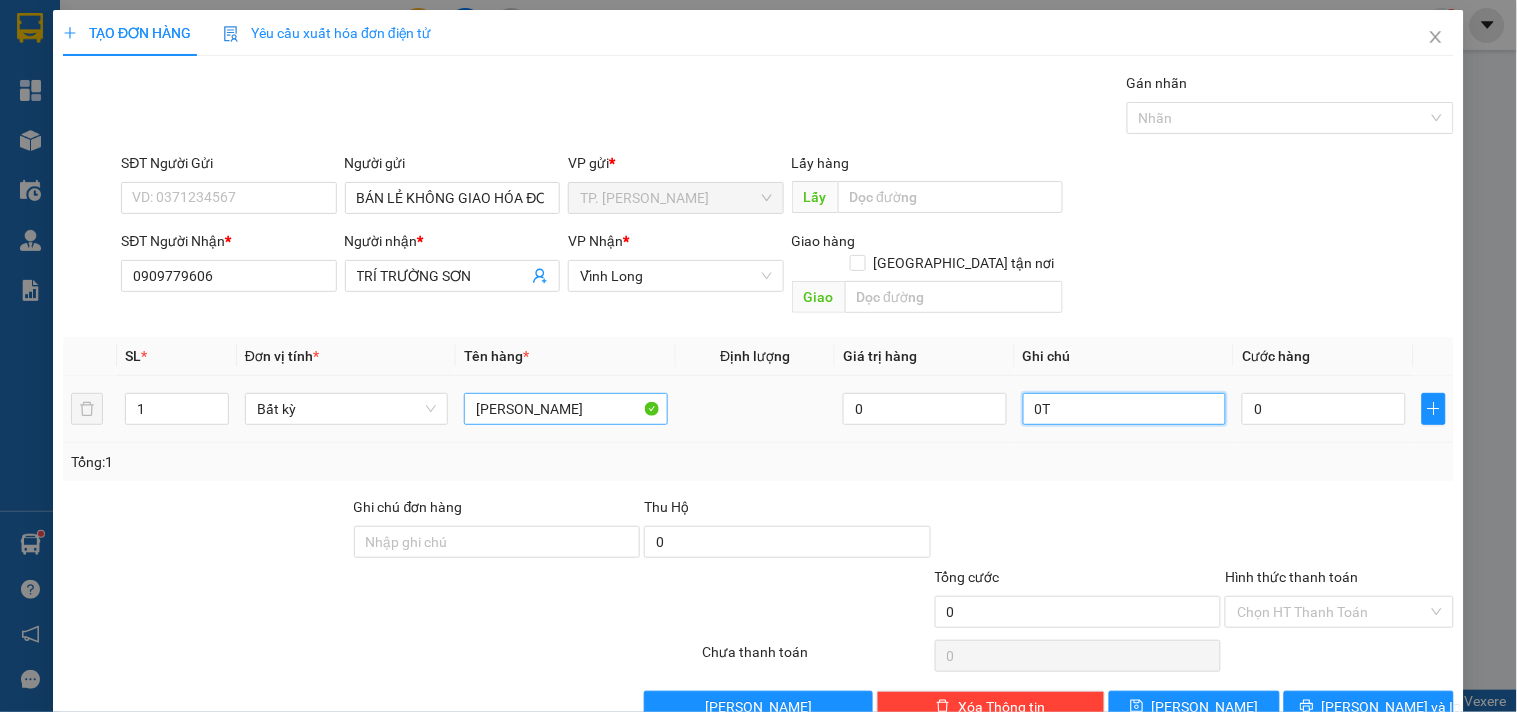 type on "0" 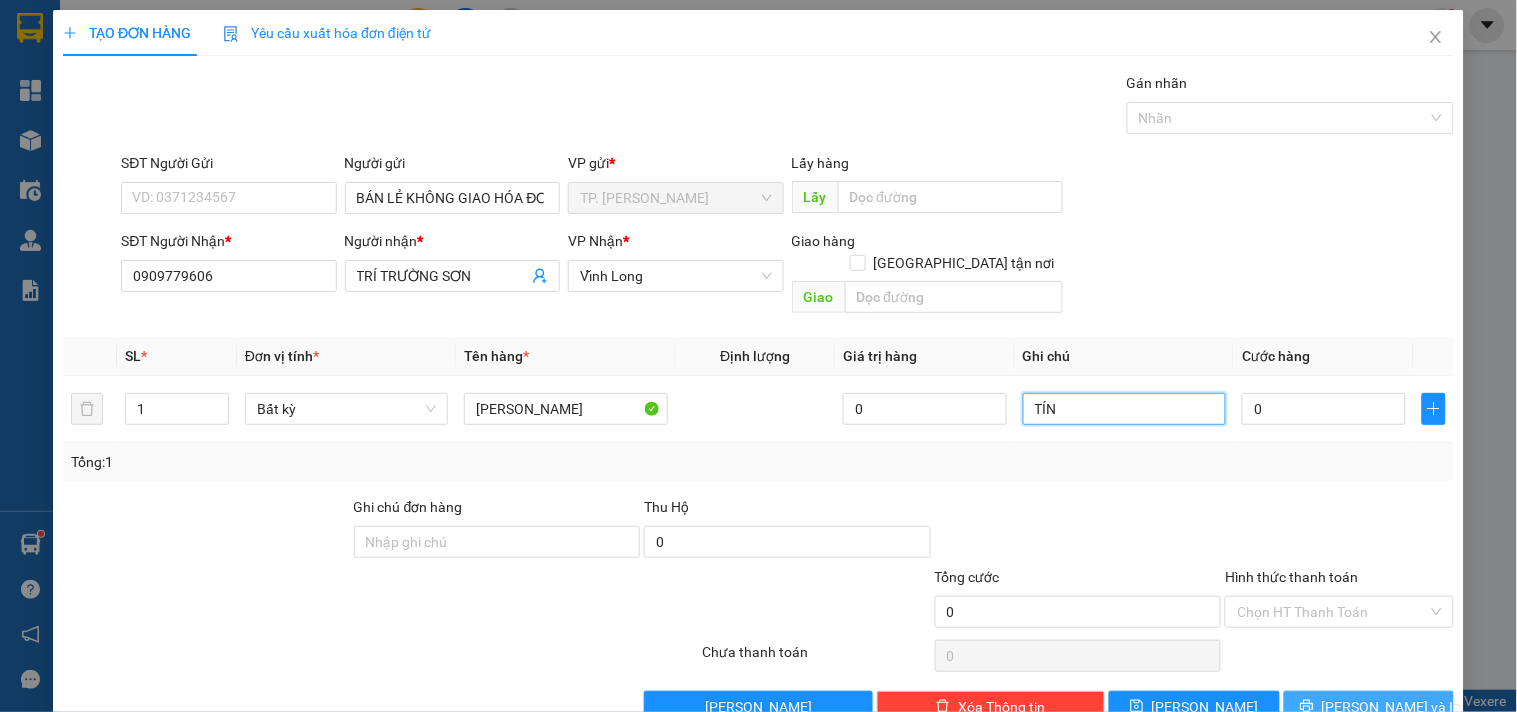 type on "TÍN" 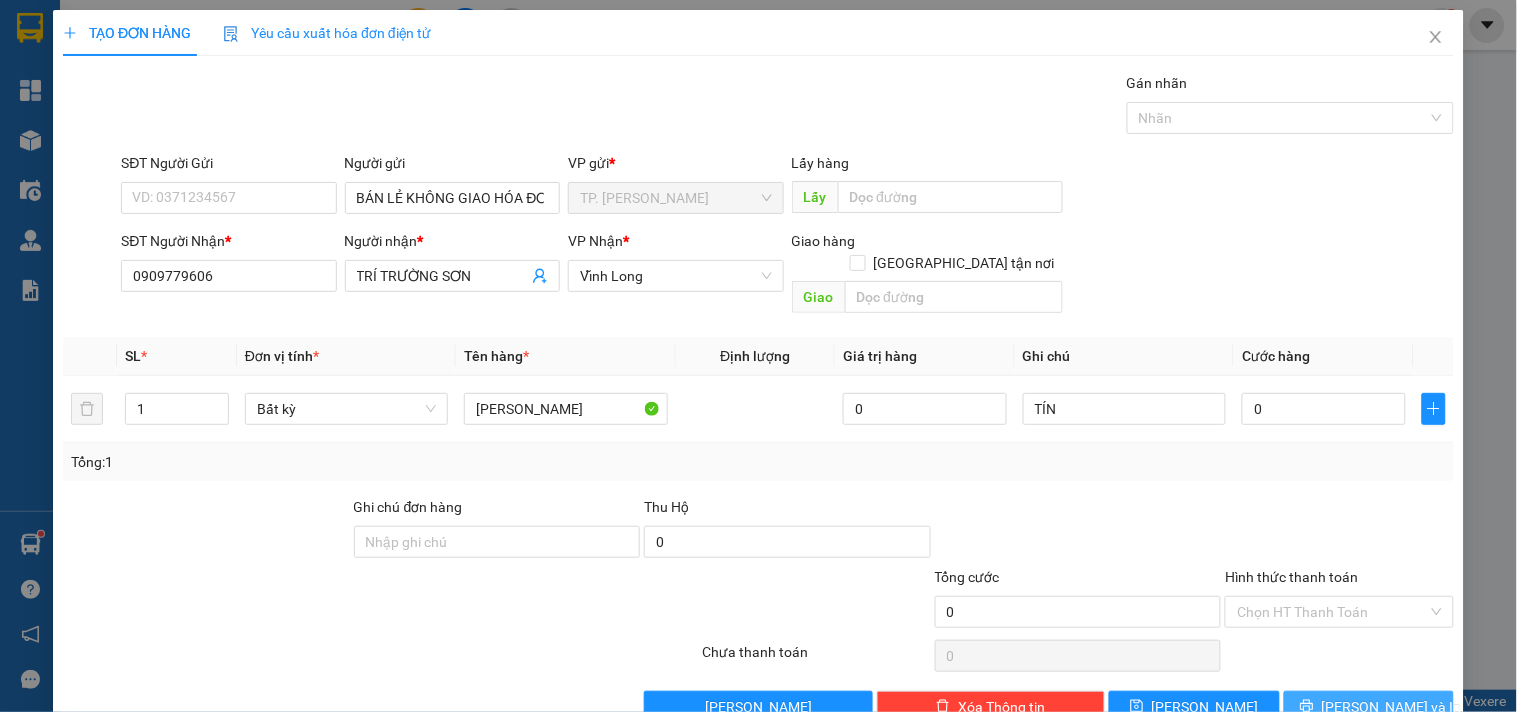 click on "[PERSON_NAME] và In" at bounding box center [1392, 707] 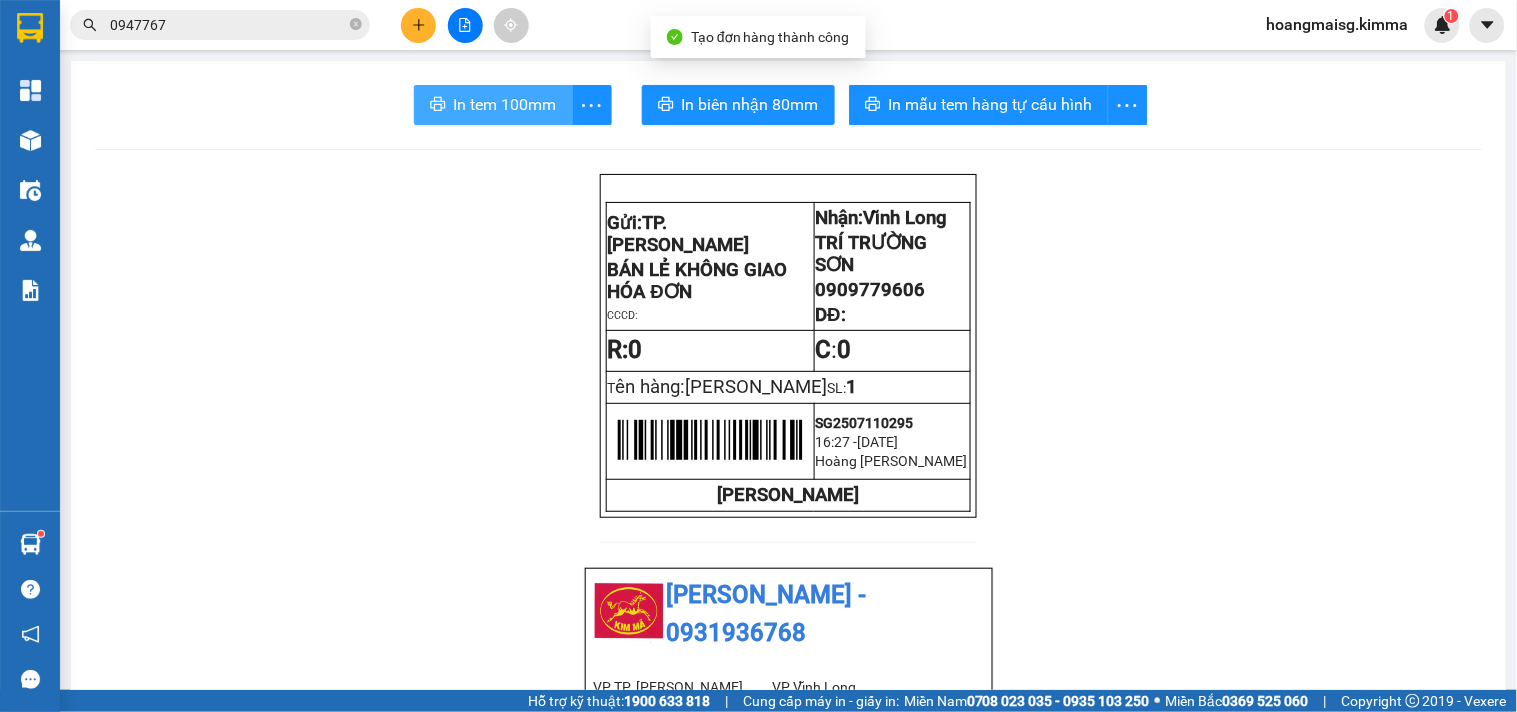 click on "In tem 100mm" at bounding box center [505, 104] 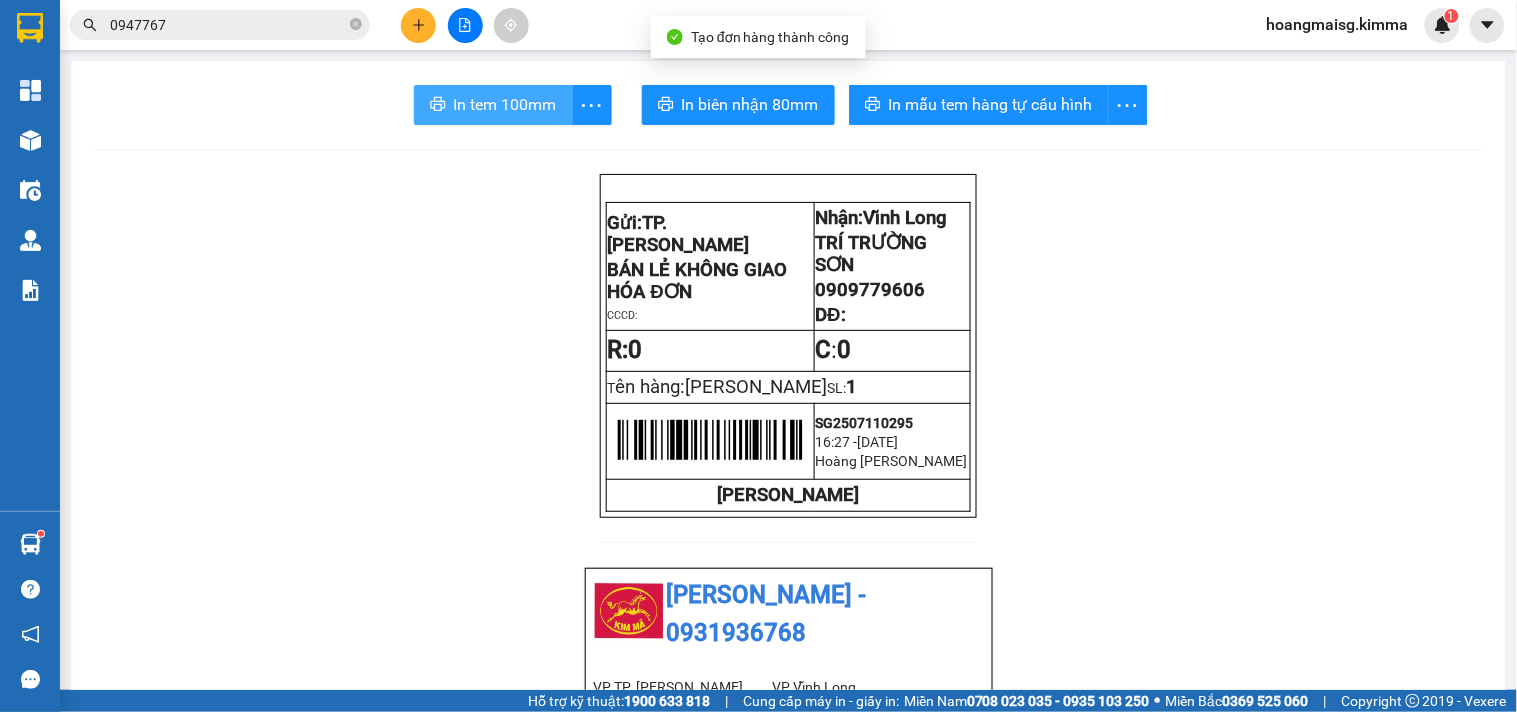 scroll, scrollTop: 0, scrollLeft: 0, axis: both 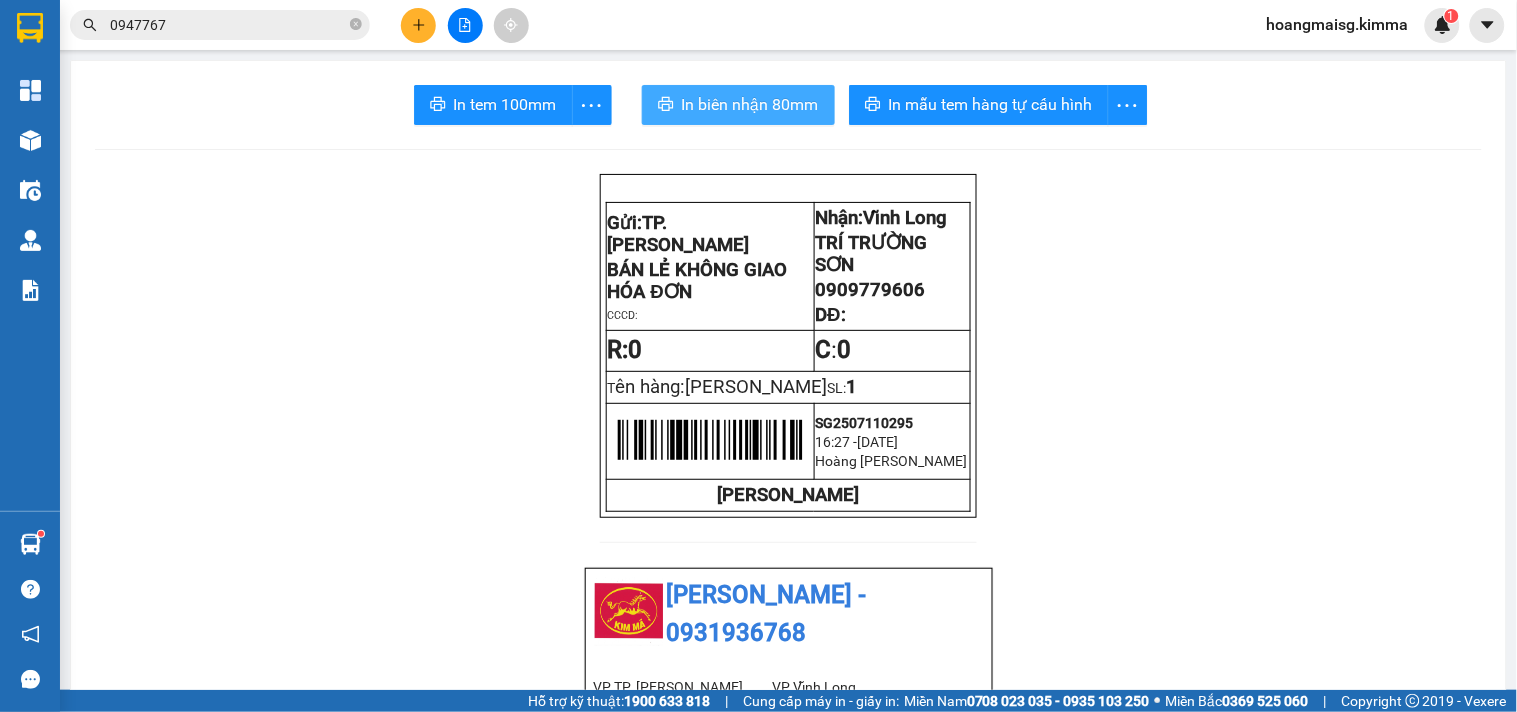 click on "In biên nhận 80mm" at bounding box center (750, 104) 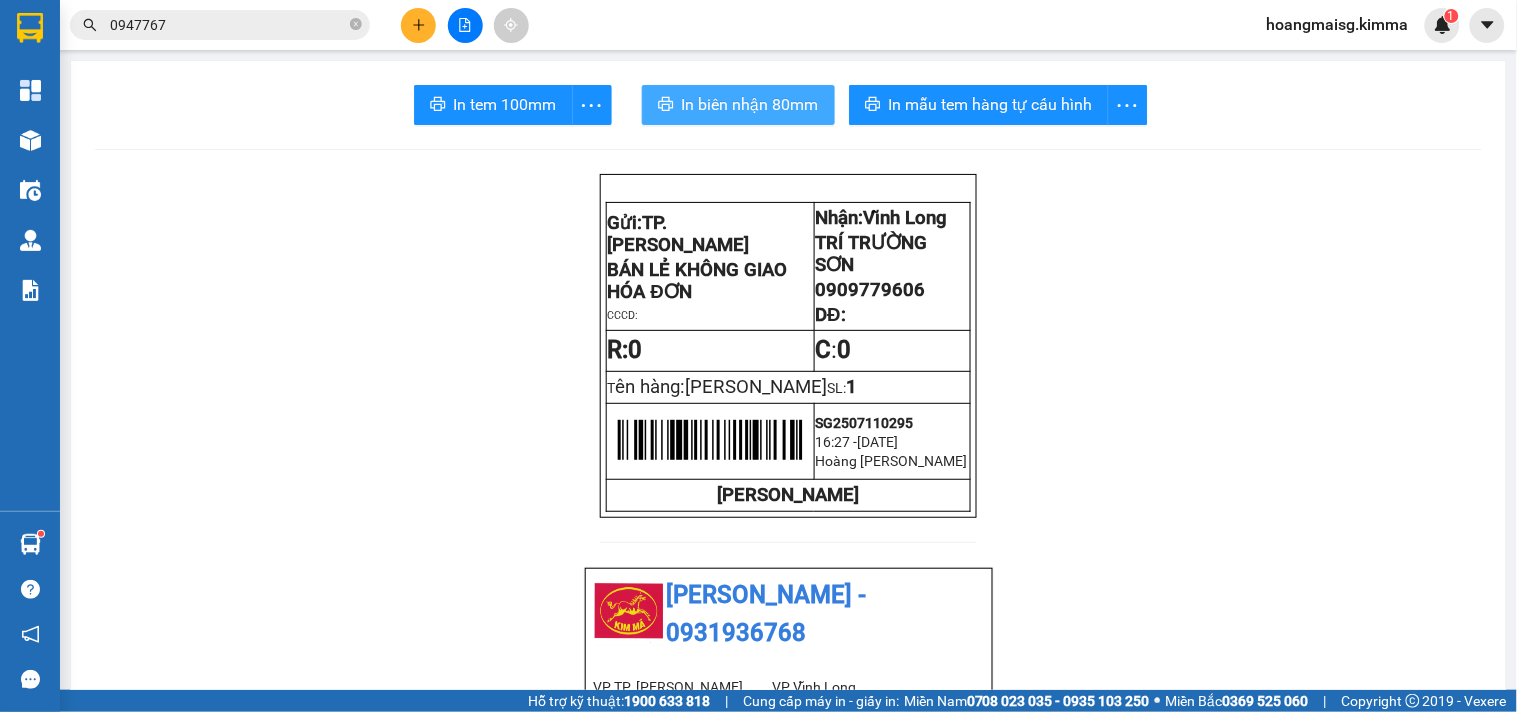 scroll, scrollTop: 0, scrollLeft: 0, axis: both 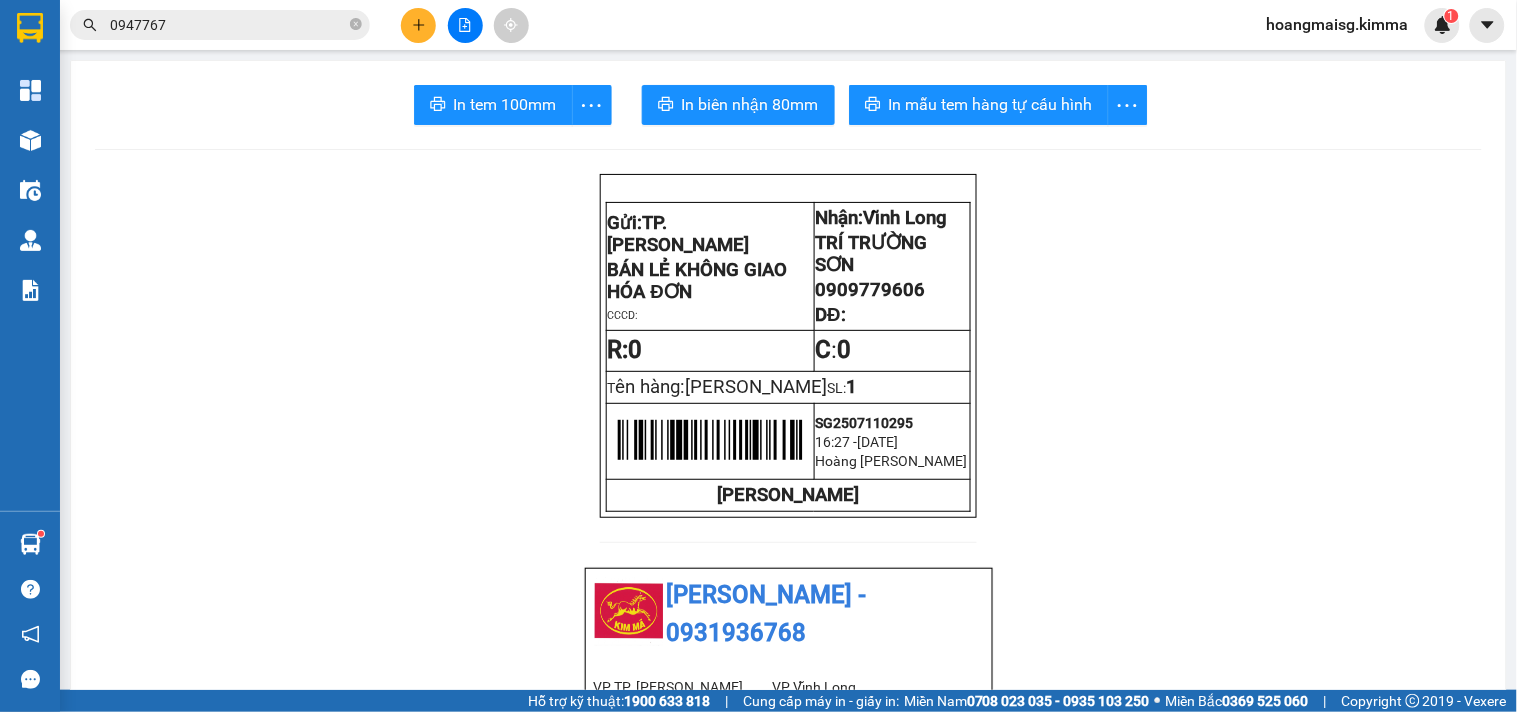 click on "0947767" at bounding box center [228, 25] 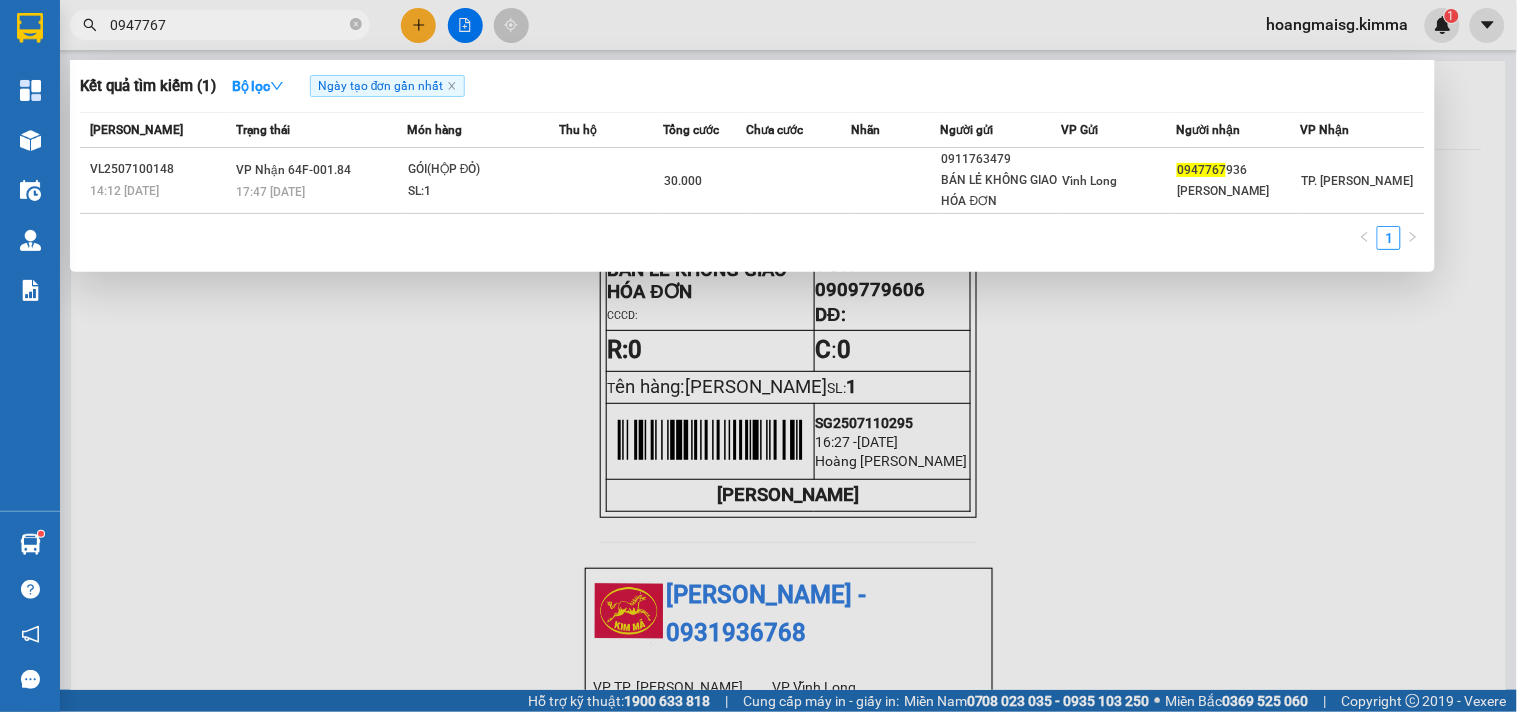 click on "0947767" at bounding box center [228, 25] 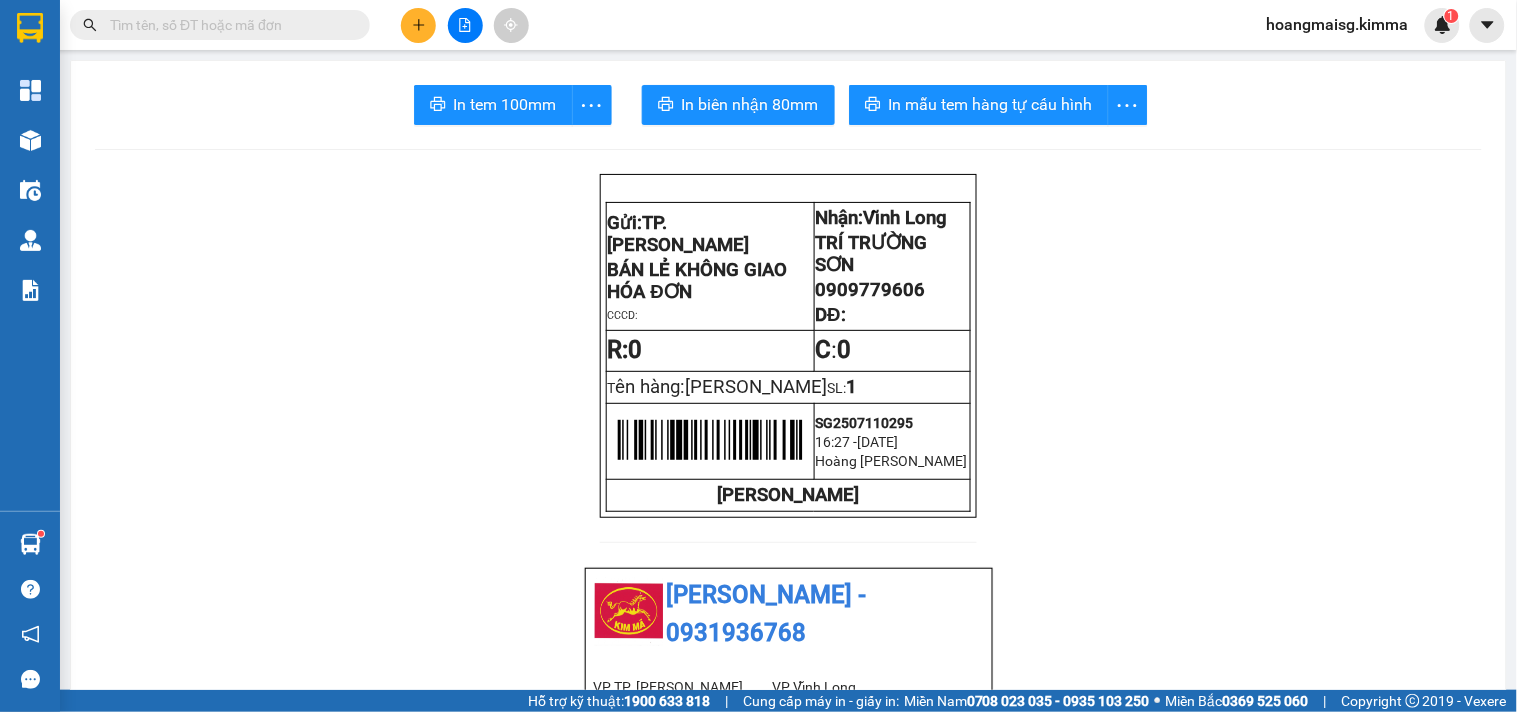 drag, startPoint x: 350, startPoint y: 23, endPoint x: 328, endPoint y: 23, distance: 22 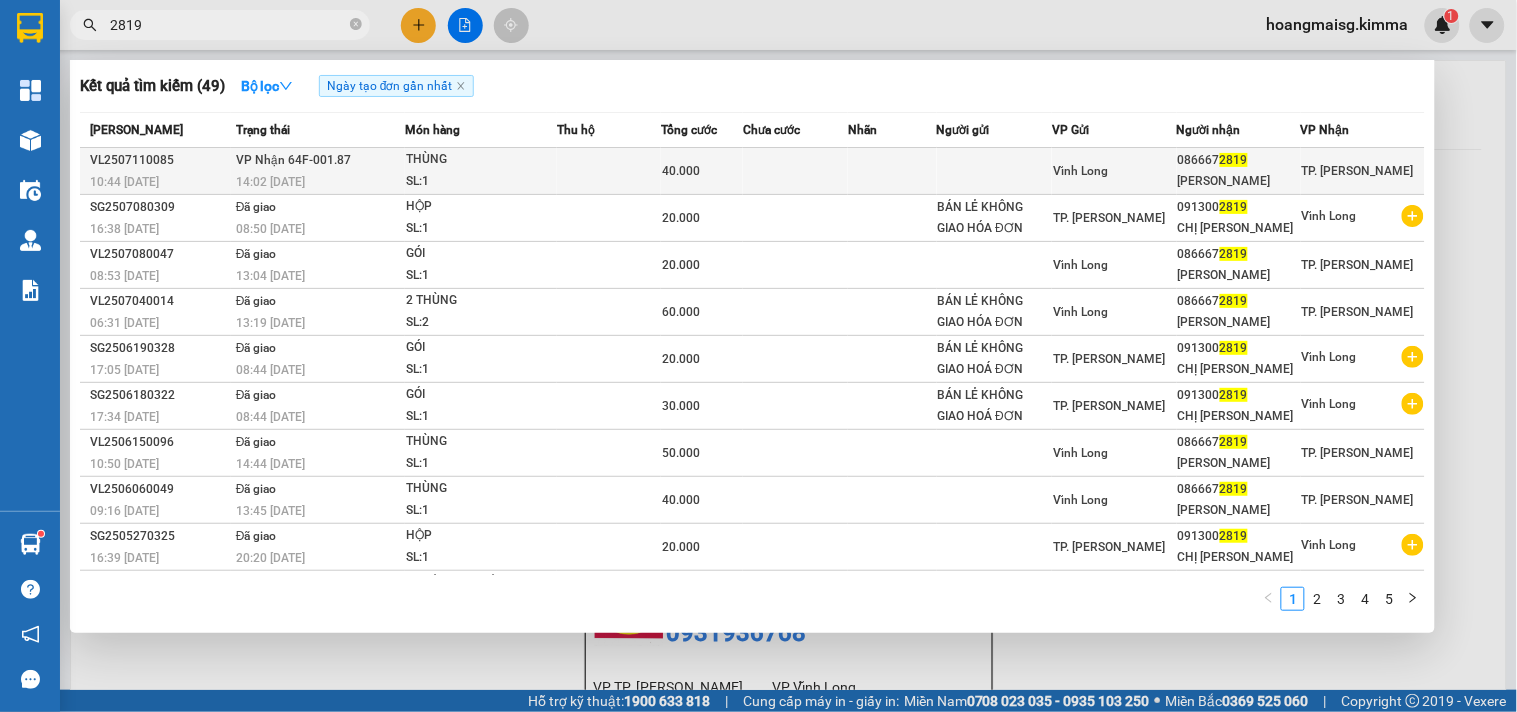 type on "2819" 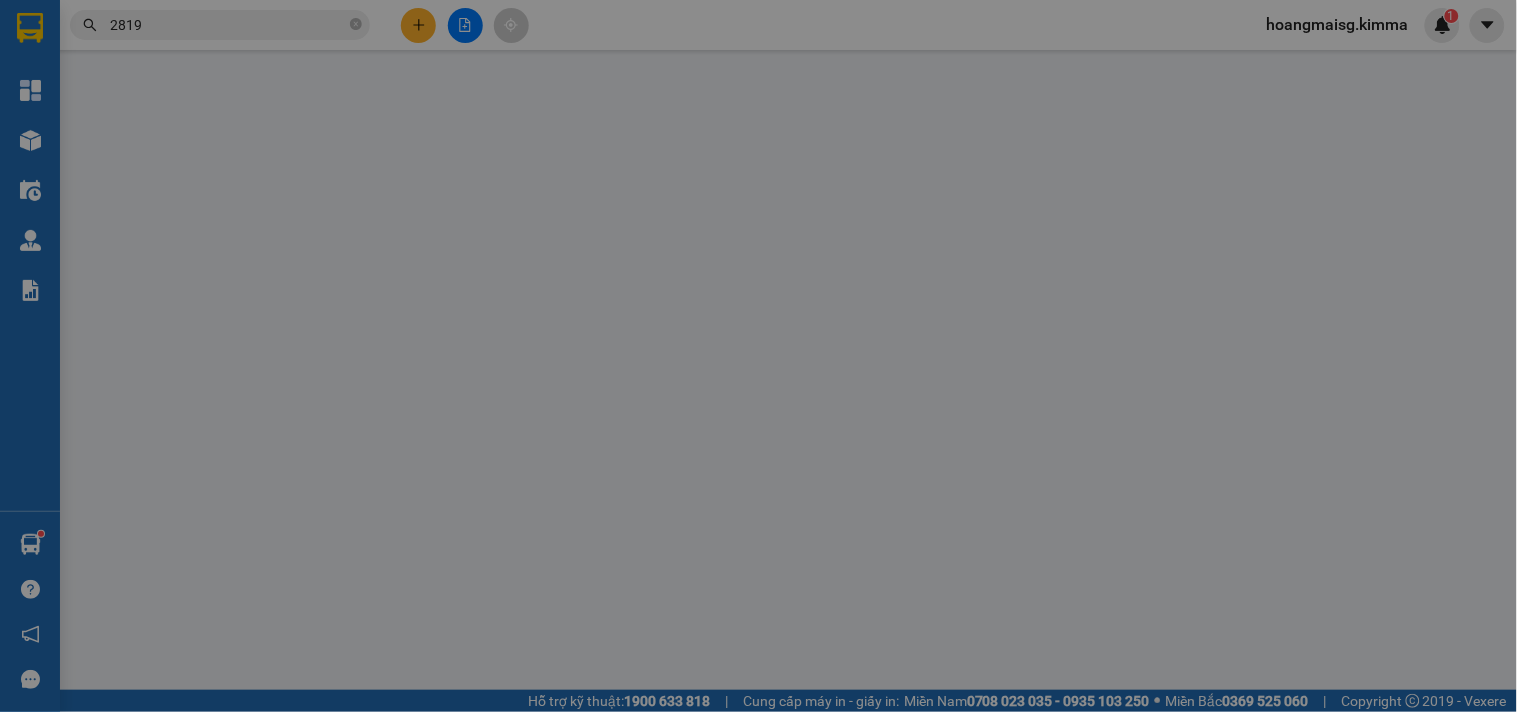 type on "0866672819" 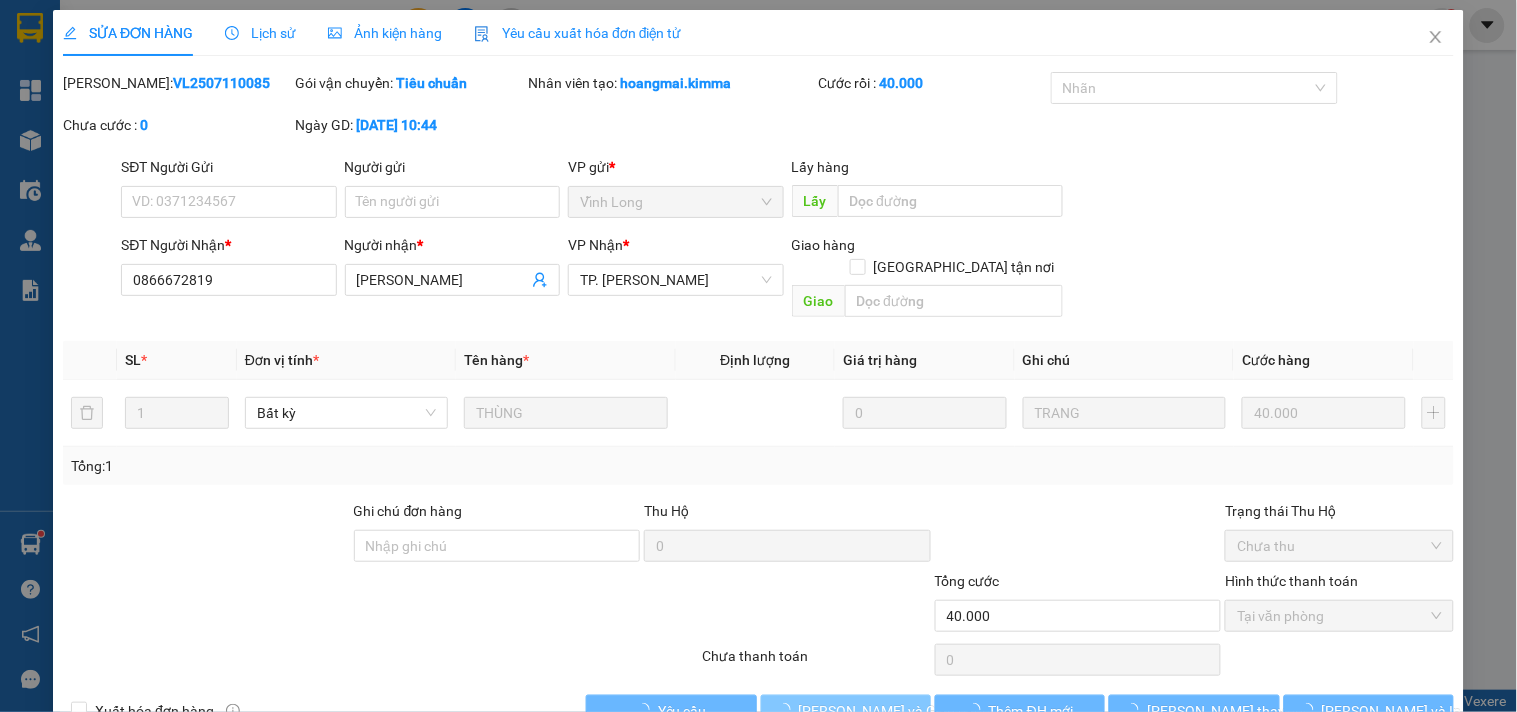 click on "[PERSON_NAME] và Giao hàng" at bounding box center (895, 711) 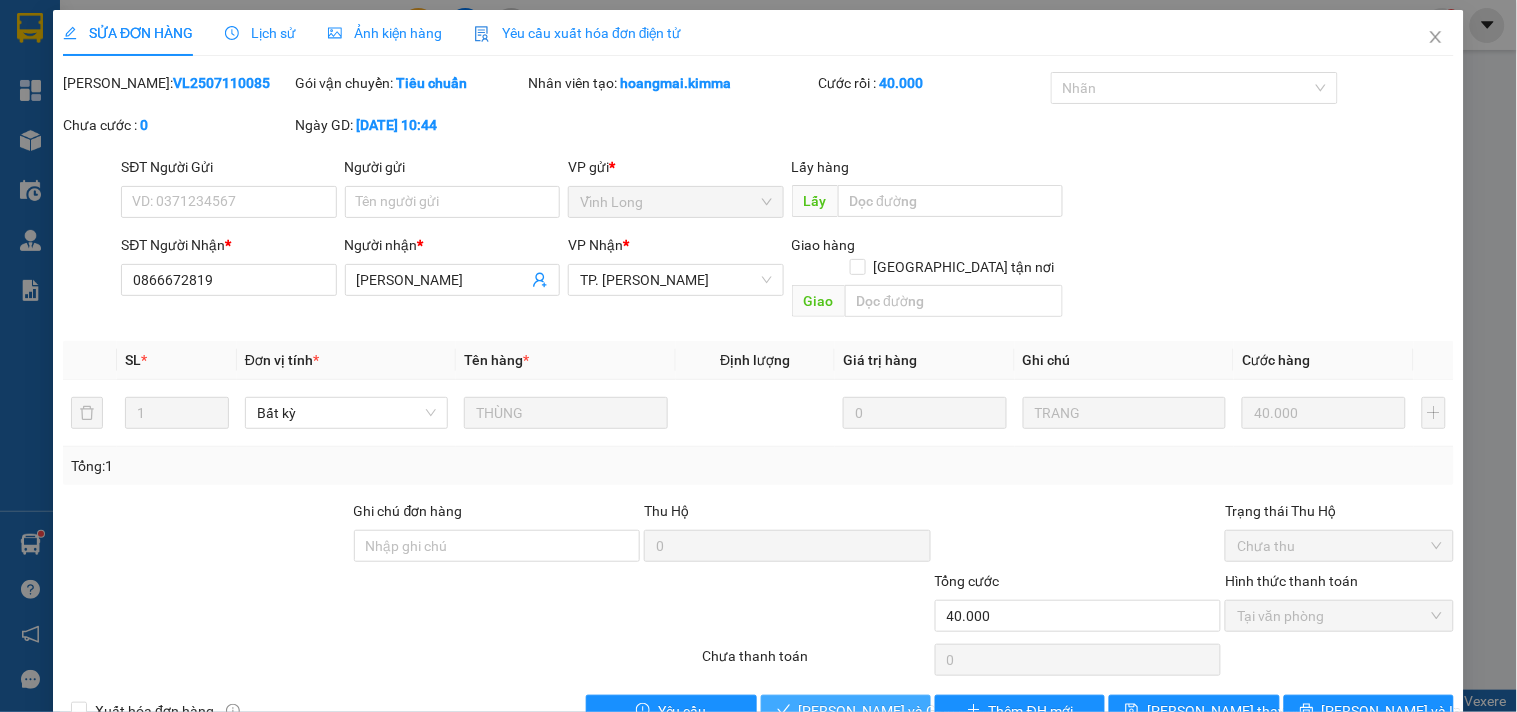 click on "[PERSON_NAME] và Giao hàng" at bounding box center [895, 711] 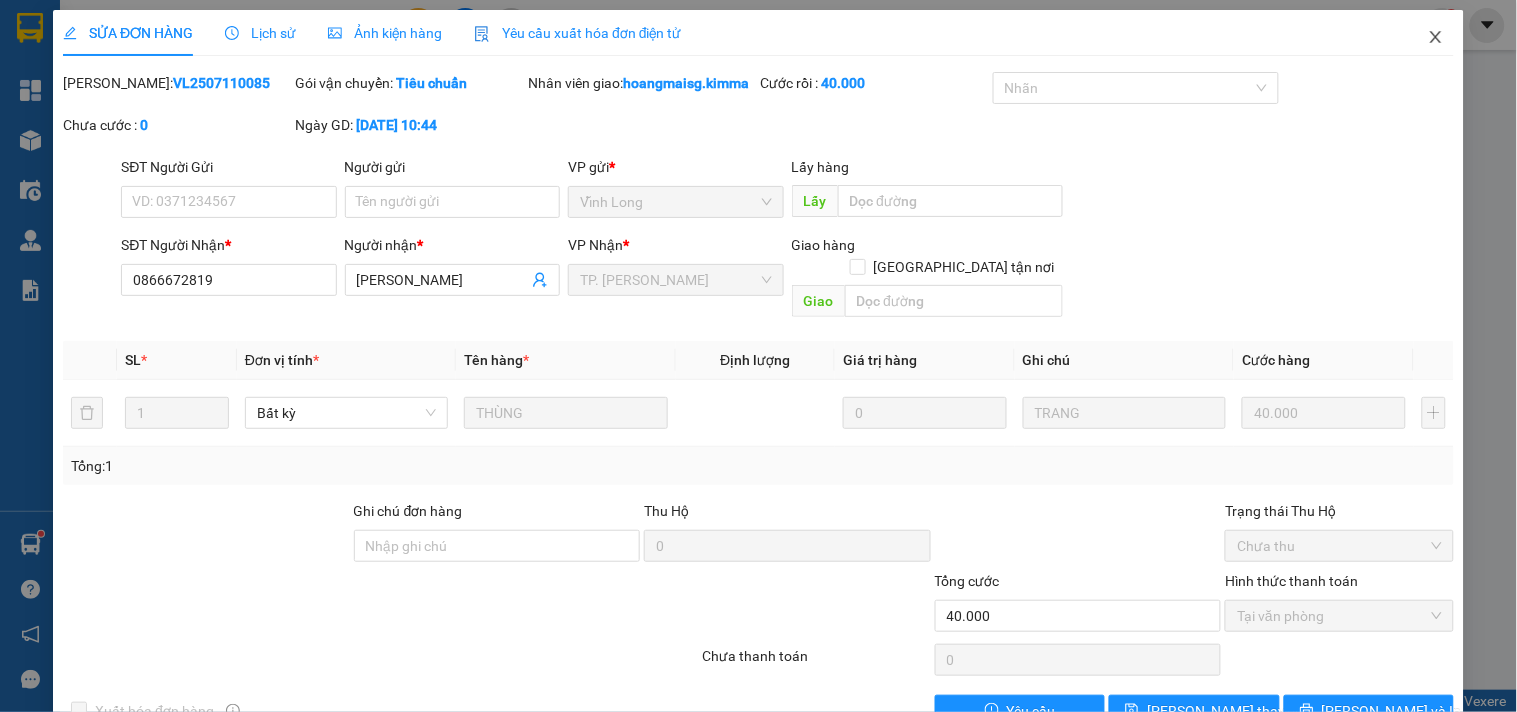 click 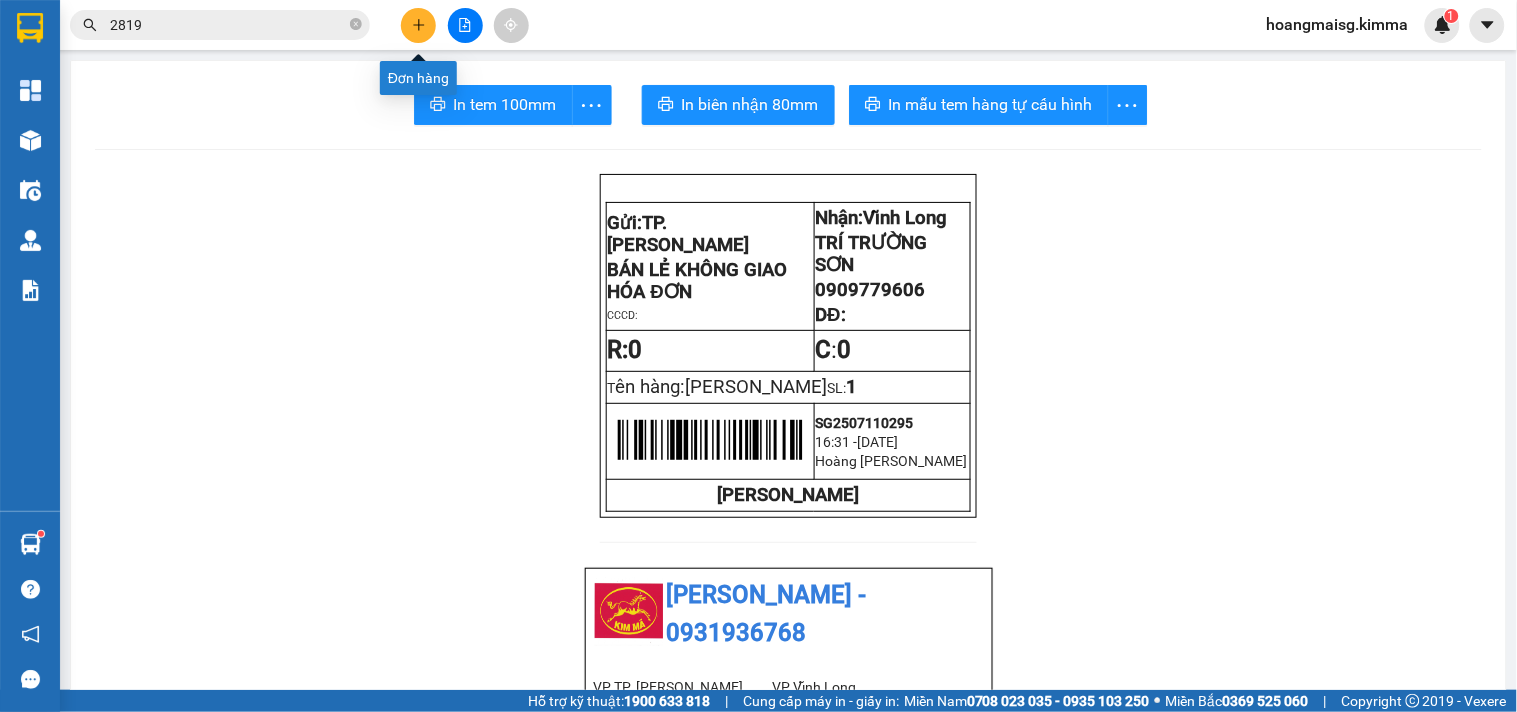 click at bounding box center [418, 25] 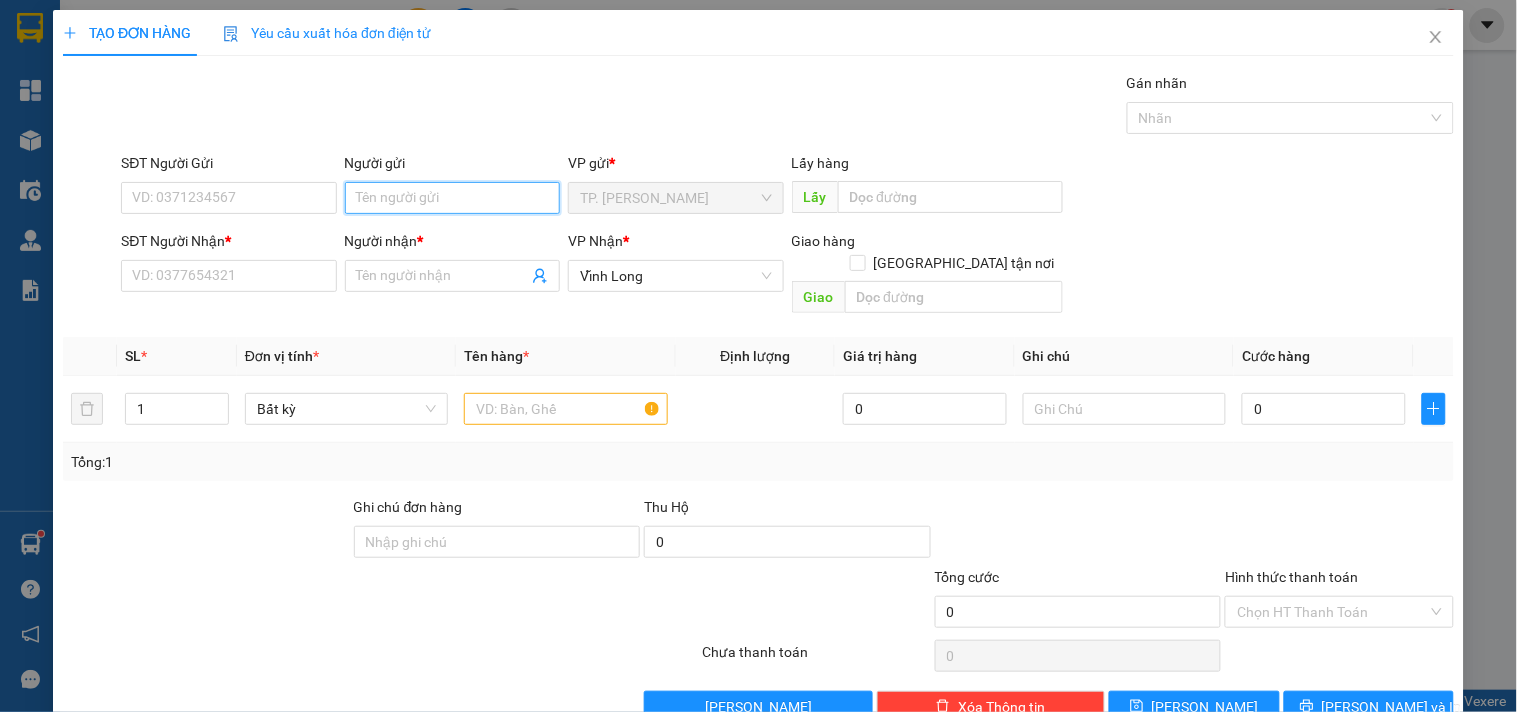 click on "Người gửi" at bounding box center [452, 198] 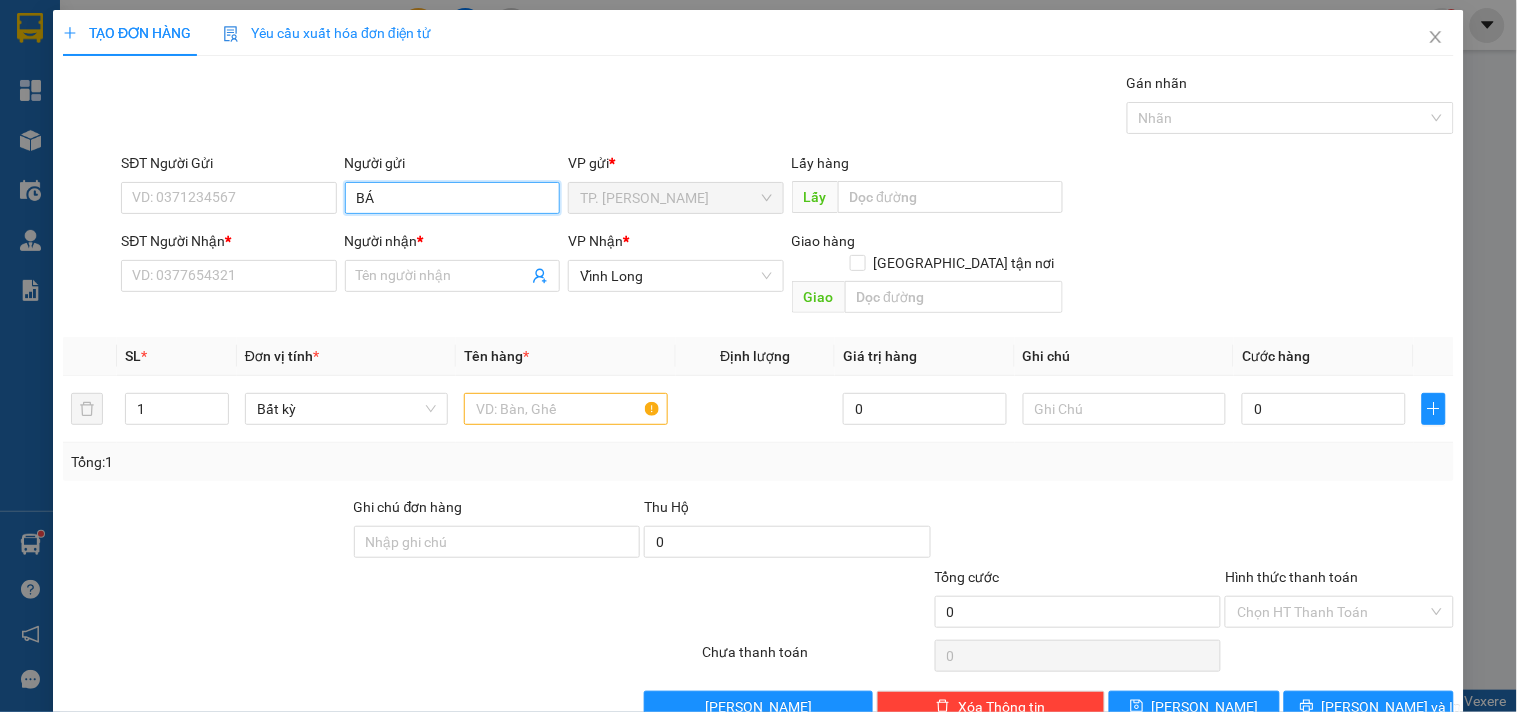 type on "BÁN" 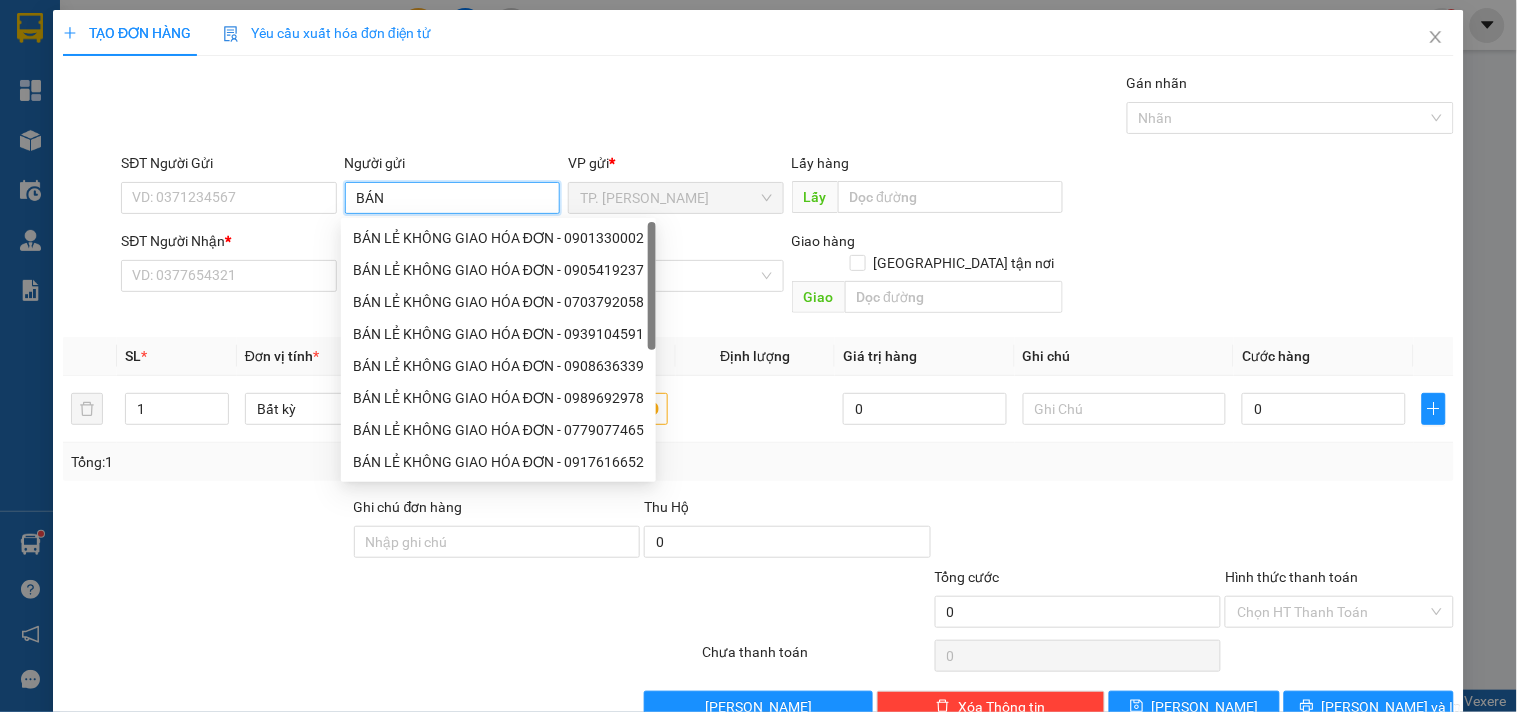 click on "BÁN LẺ KHÔNG GIAO HÓA ĐƠN - 0901330002" at bounding box center (498, 238) 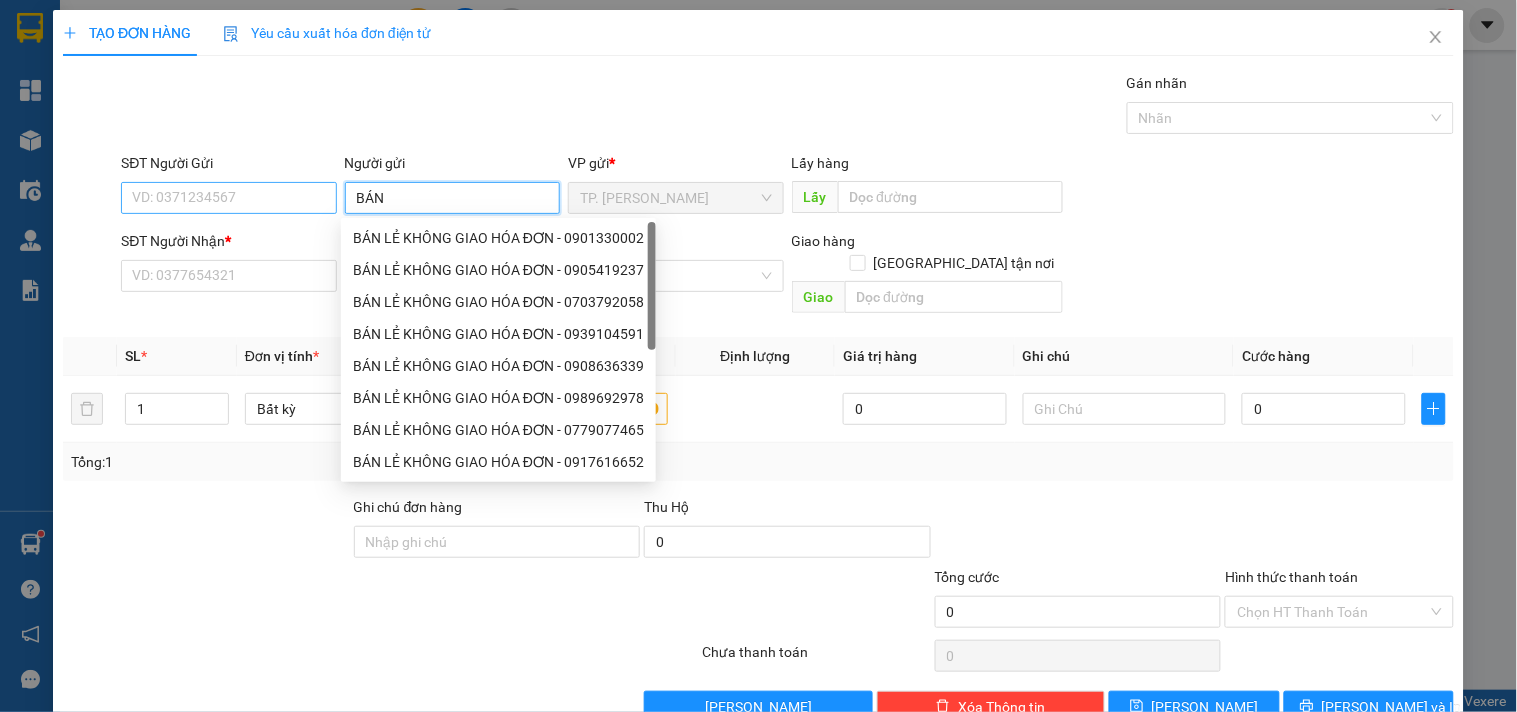 type on "0901330002" 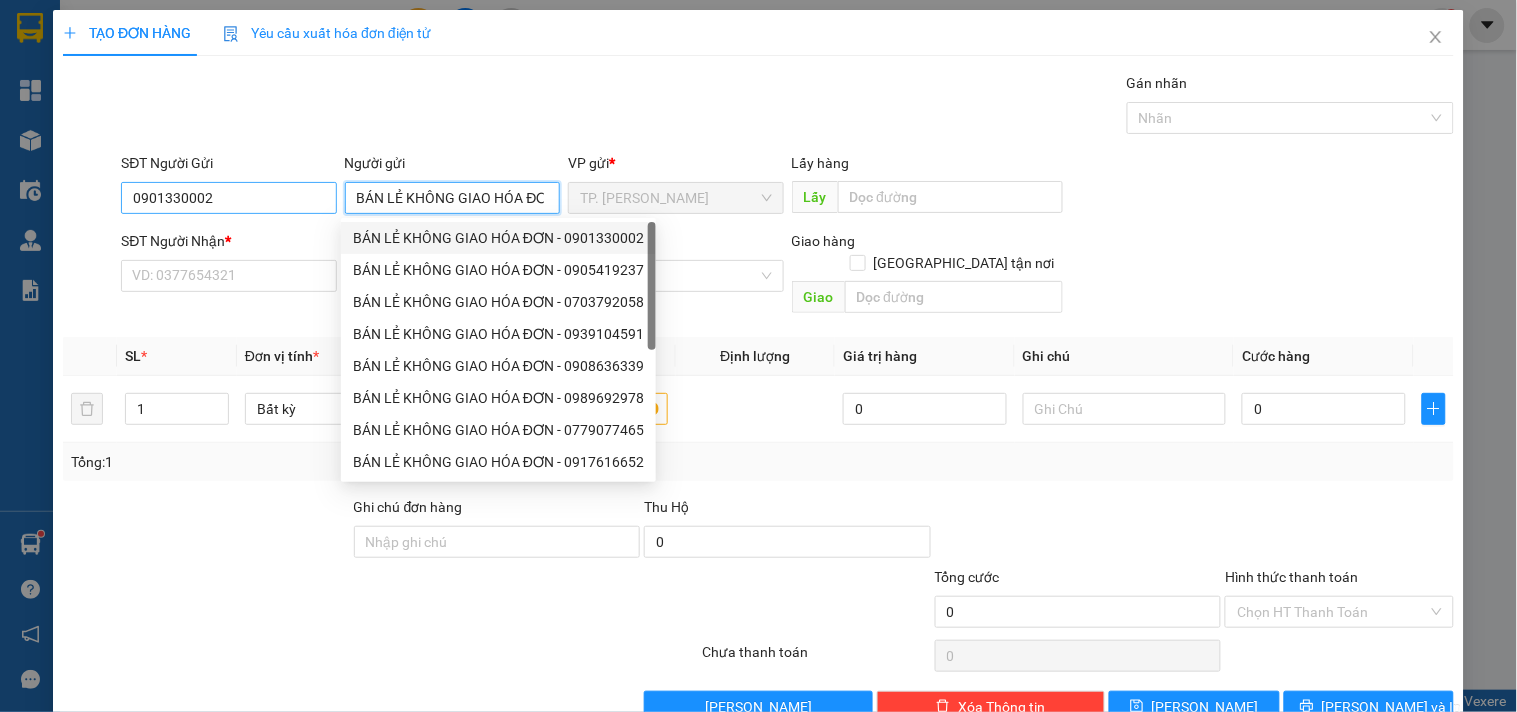 type on "BÁN LẺ KHÔNG GIAO HÓA ĐƠN" 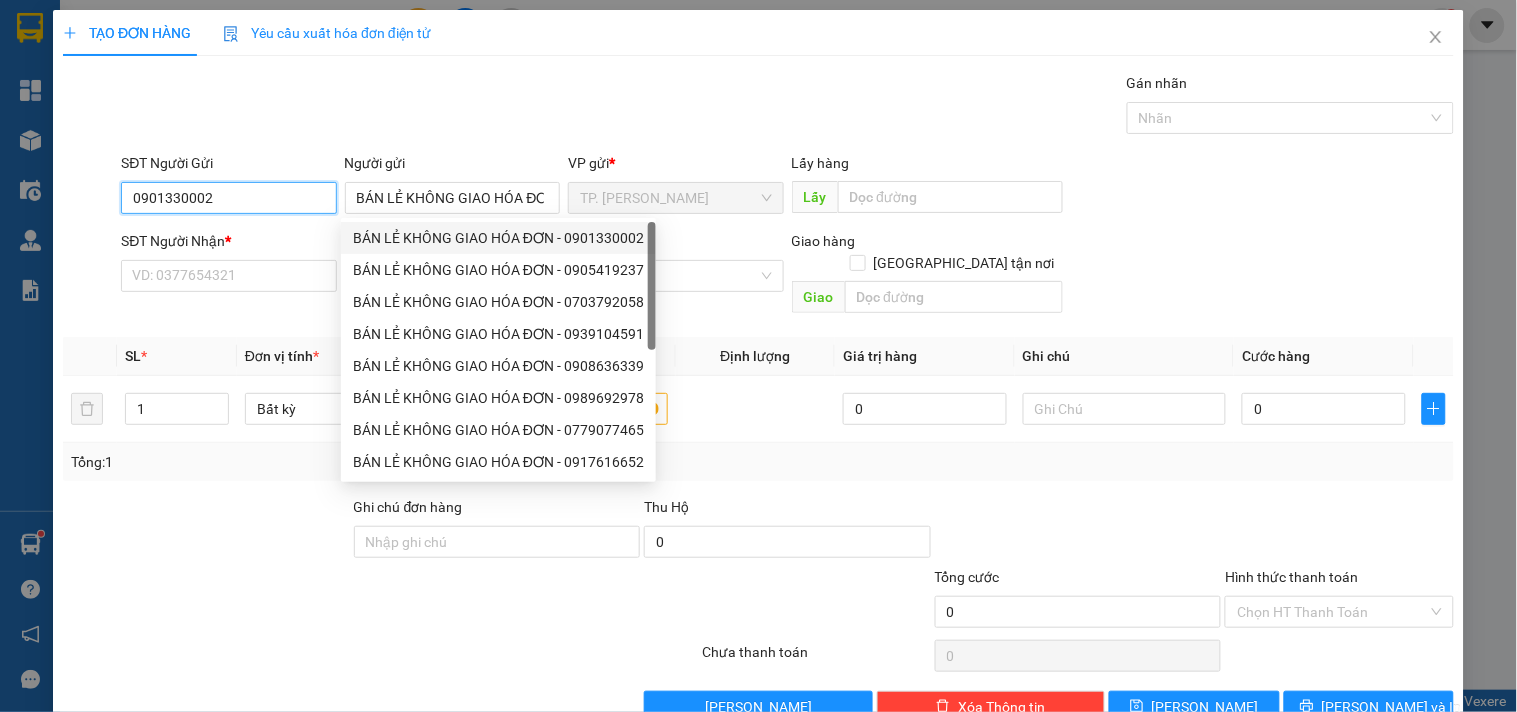 click on "0901330002" at bounding box center [228, 198] 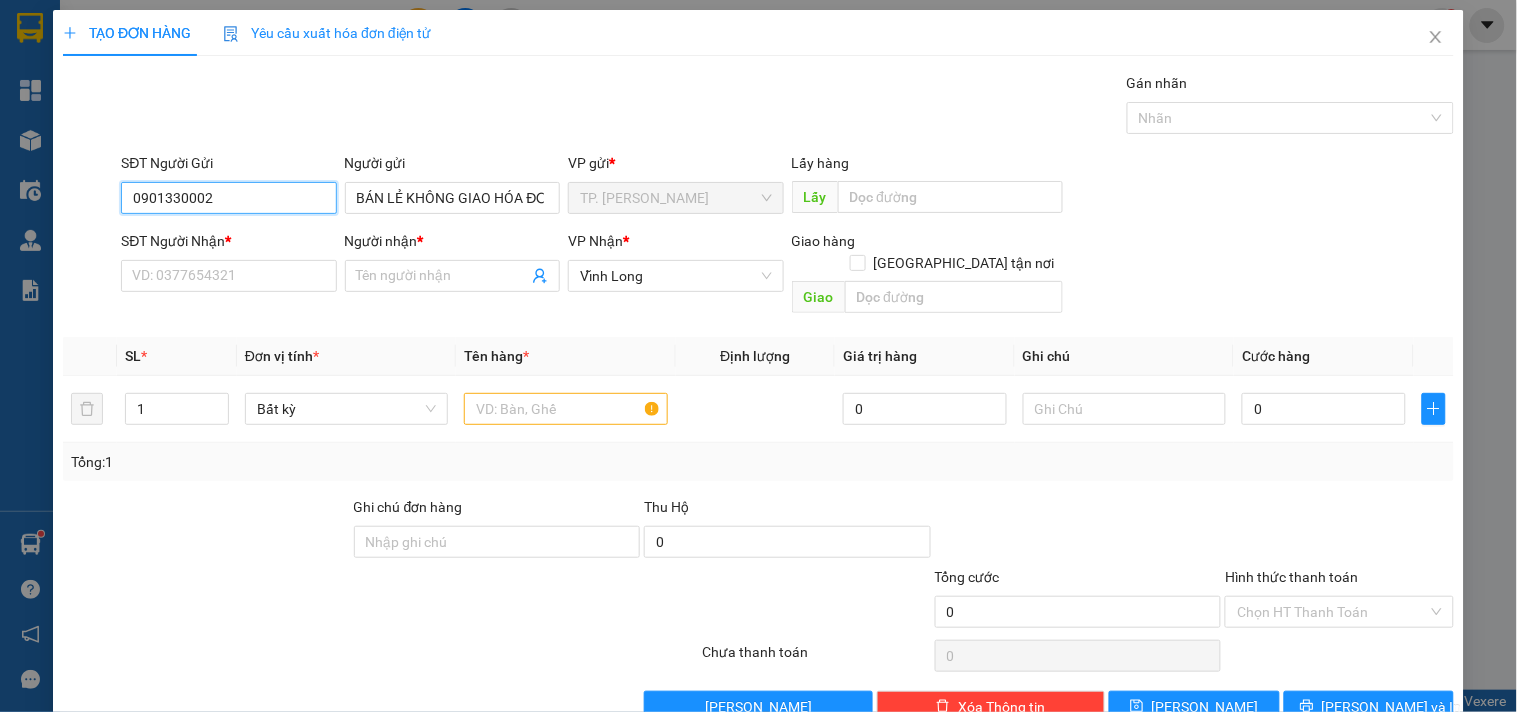 click on "0901330002" at bounding box center (228, 198) 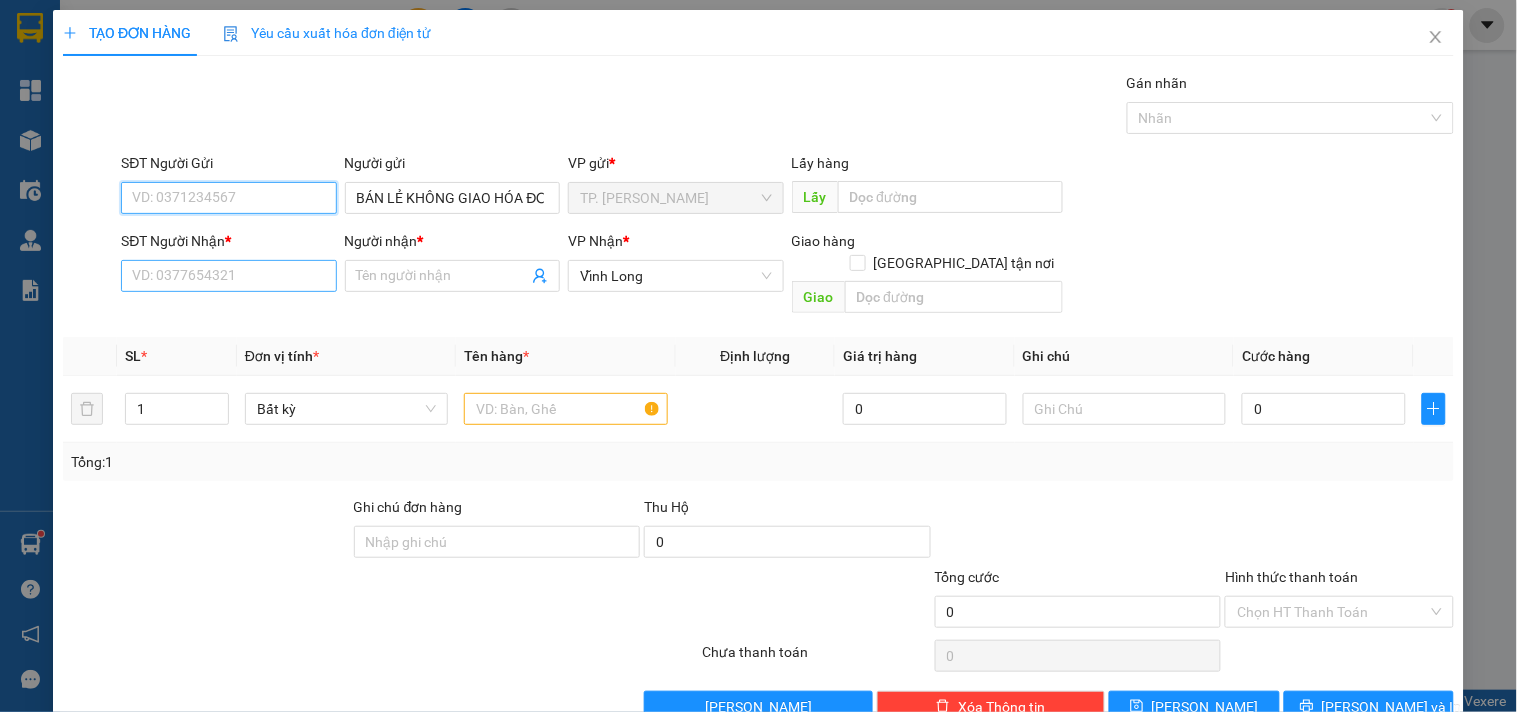 type 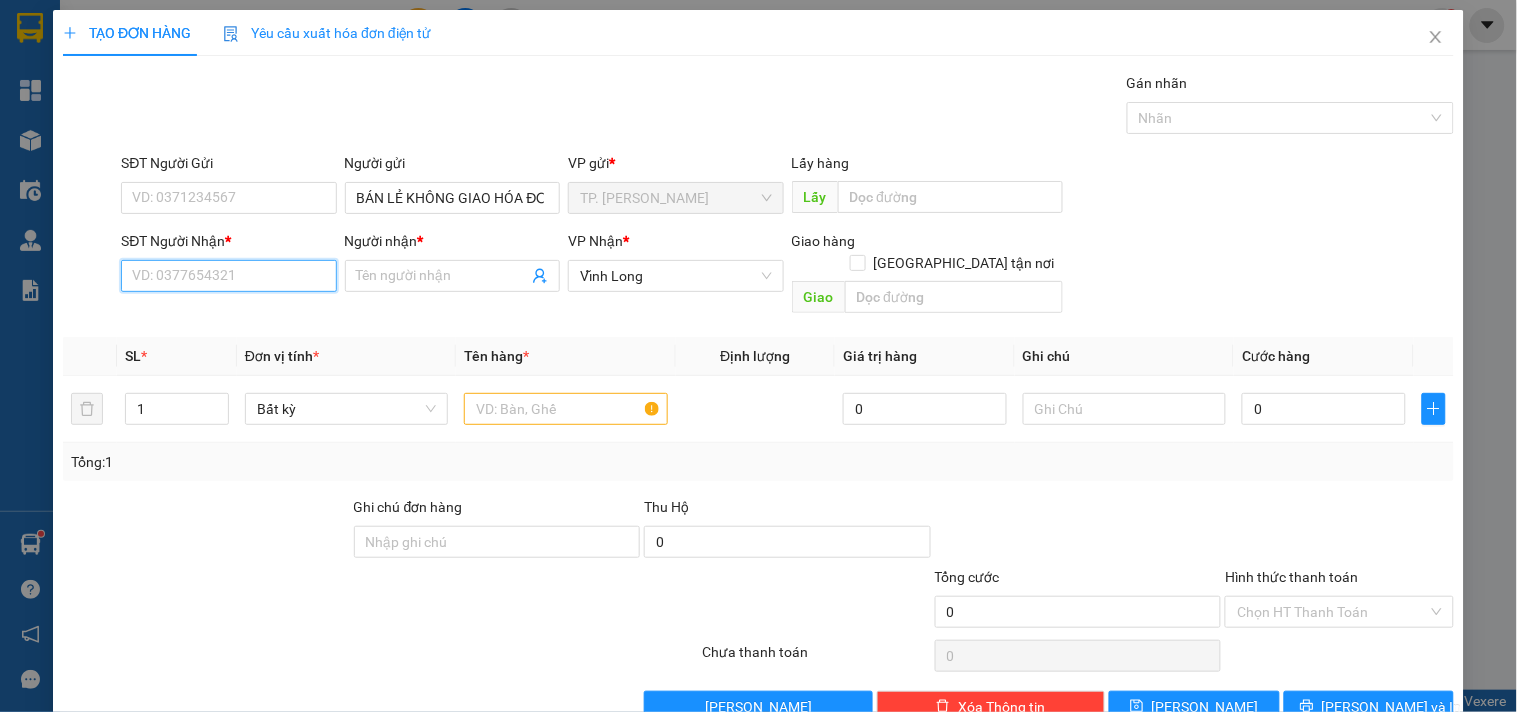 click on "SĐT Người Nhận  *" at bounding box center (228, 276) 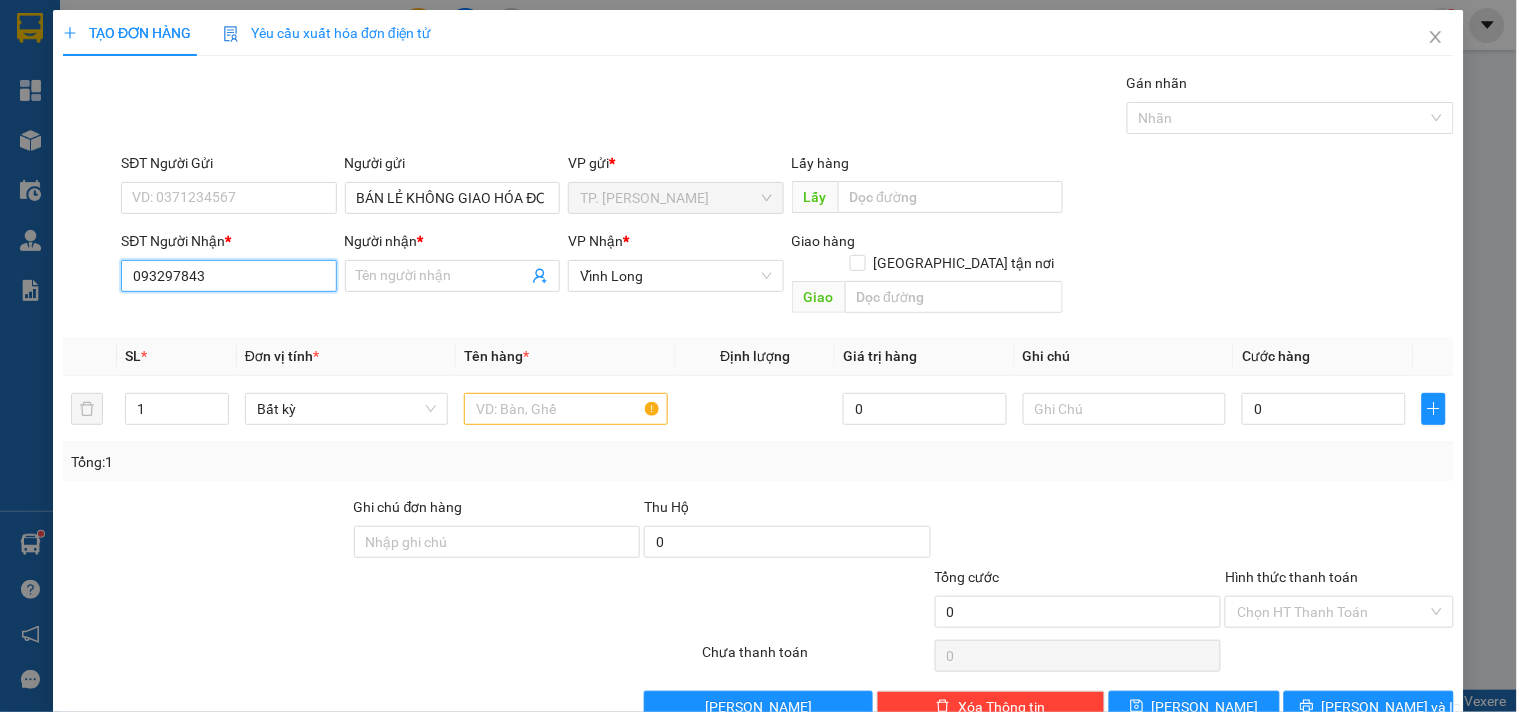 type on "0932978431" 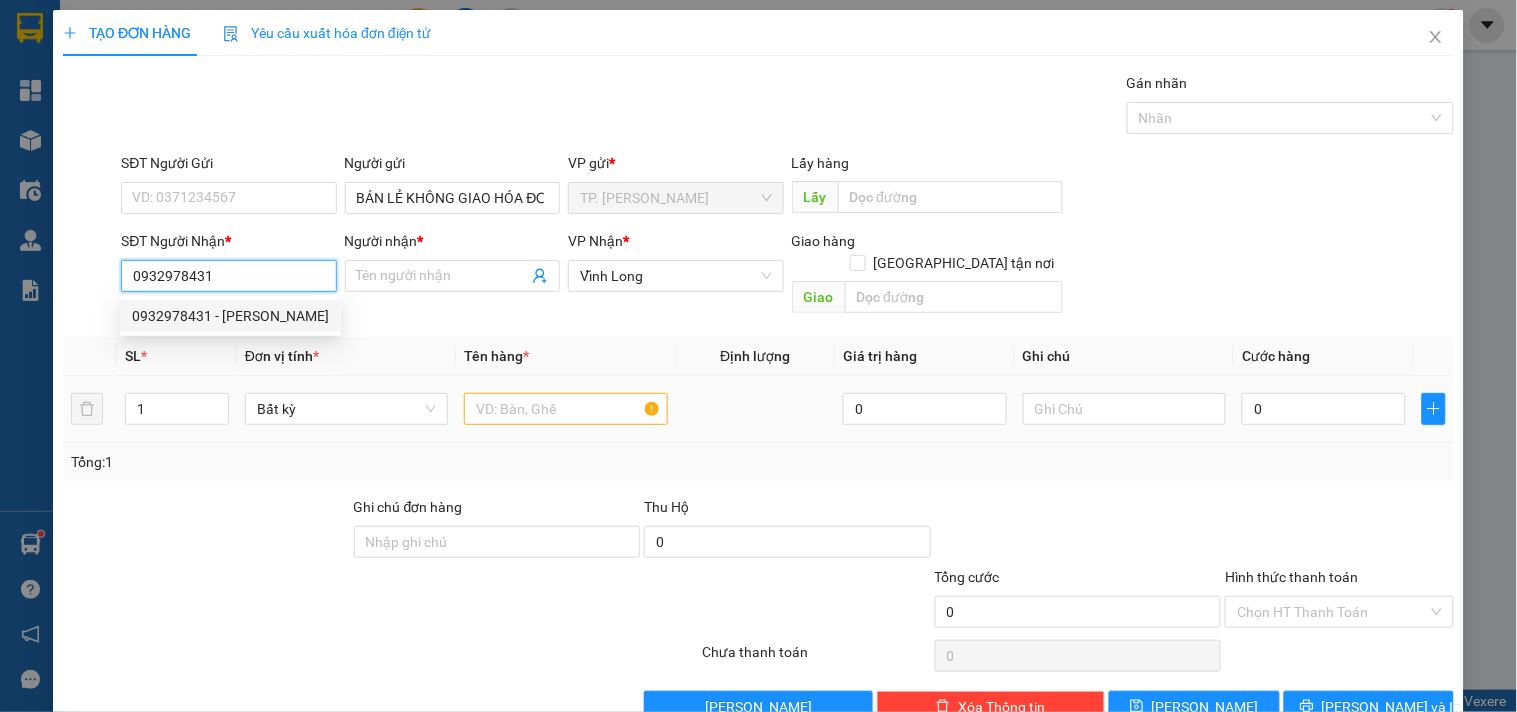 click on "0932978431 - VÂN" at bounding box center (230, 316) 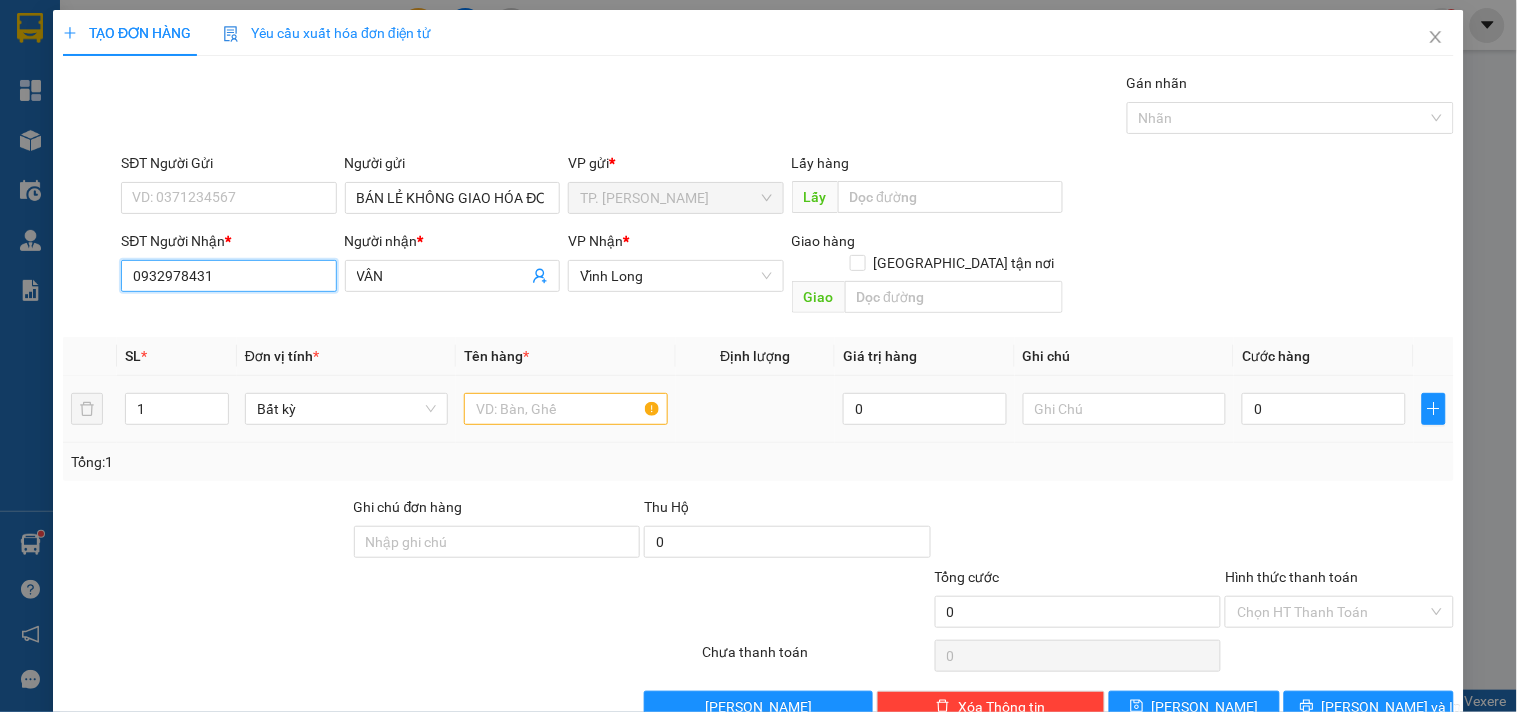 type on "0932978431" 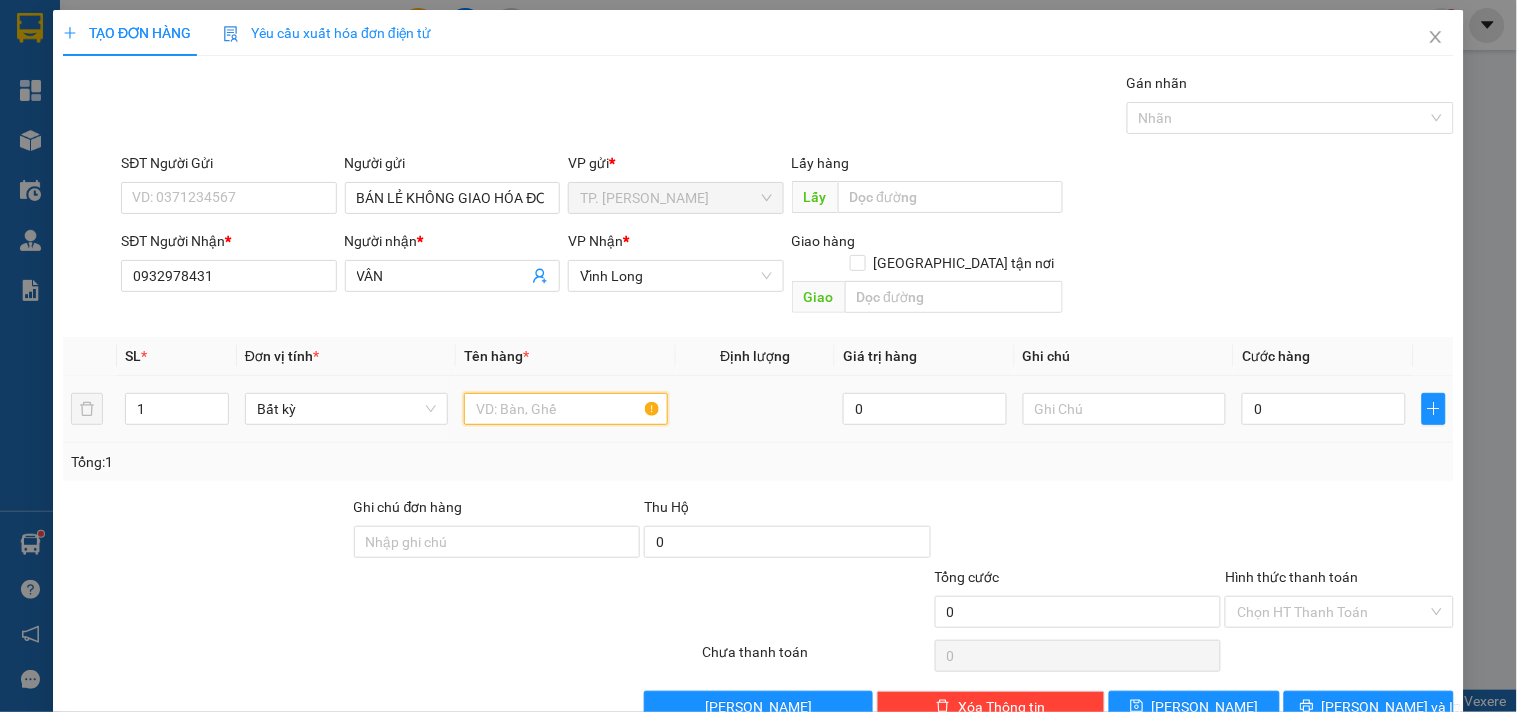 click at bounding box center [565, 409] 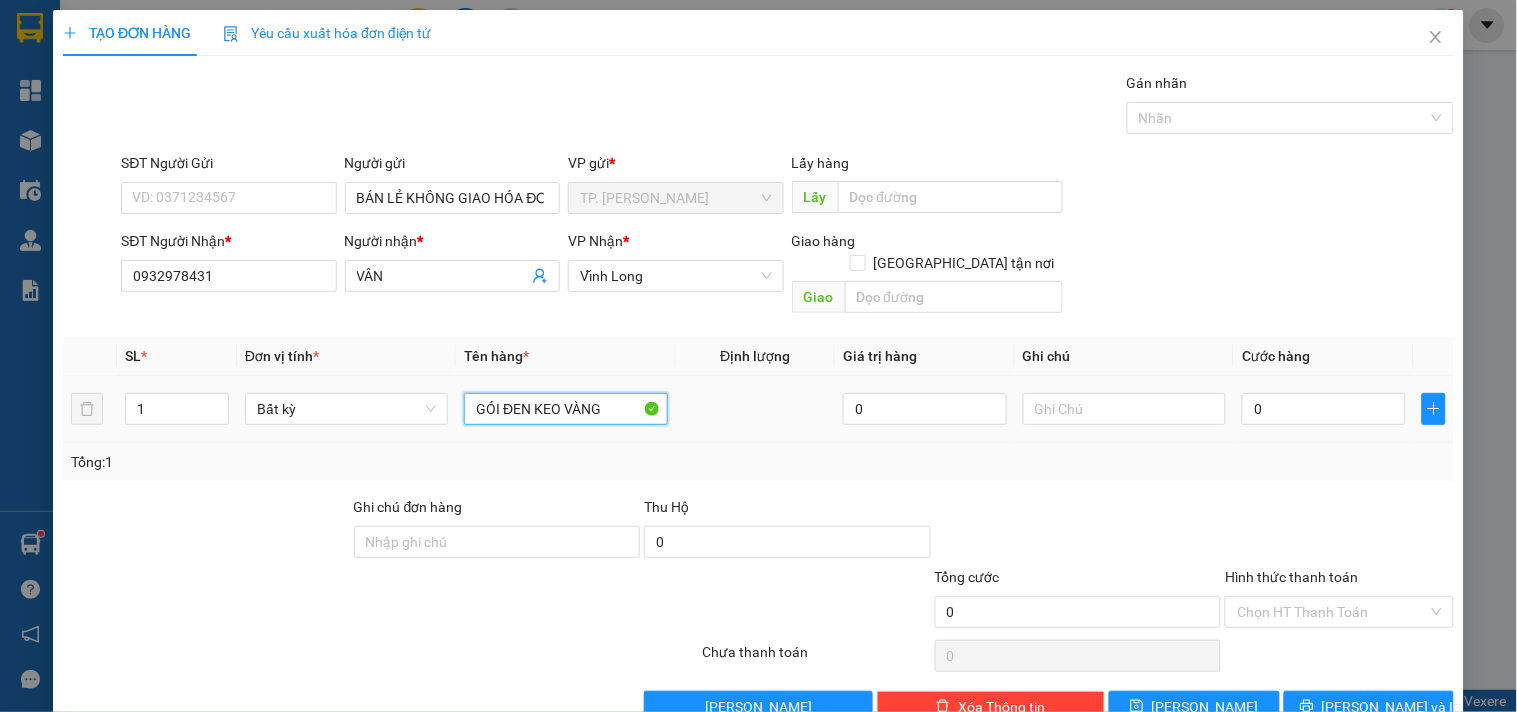 type on "GÓI ĐEN KEO VÀNG" 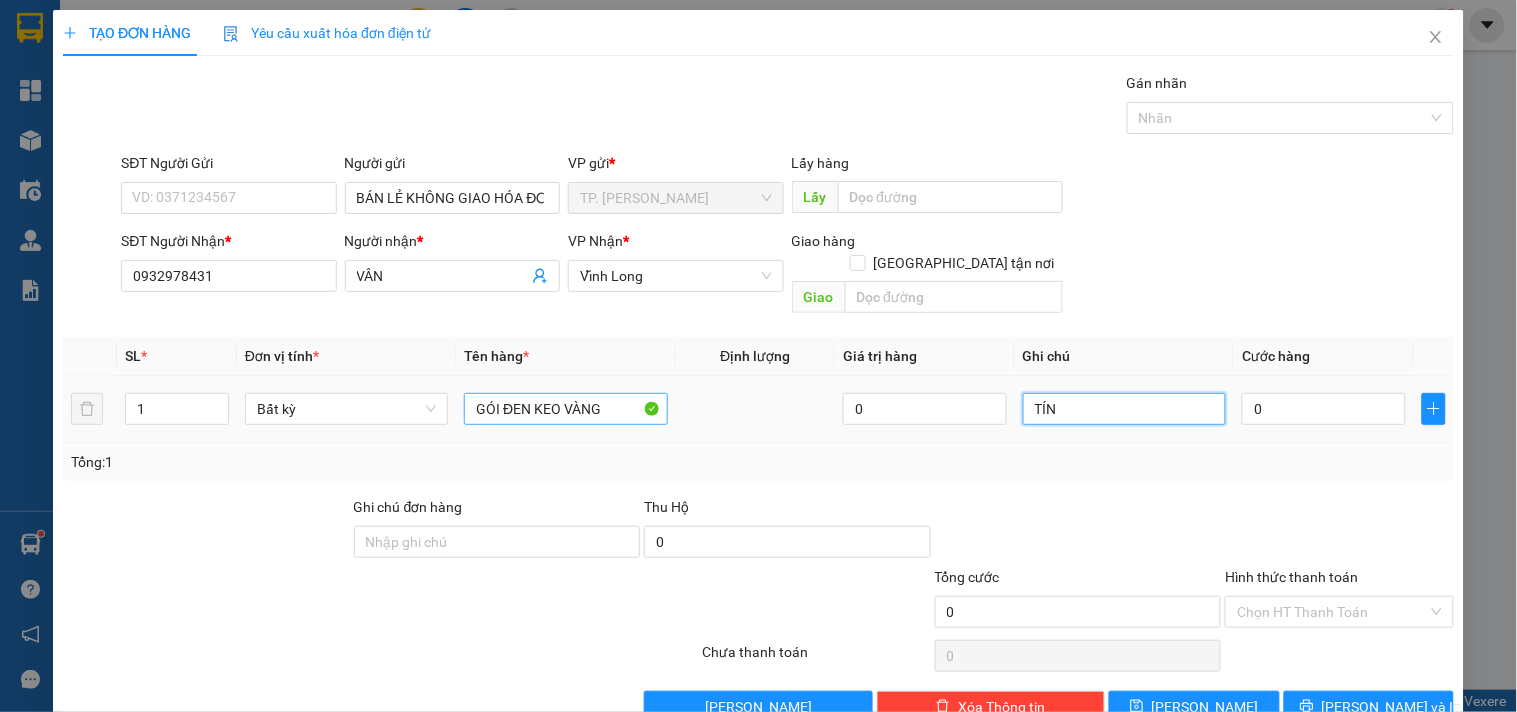 type on "TÍN" 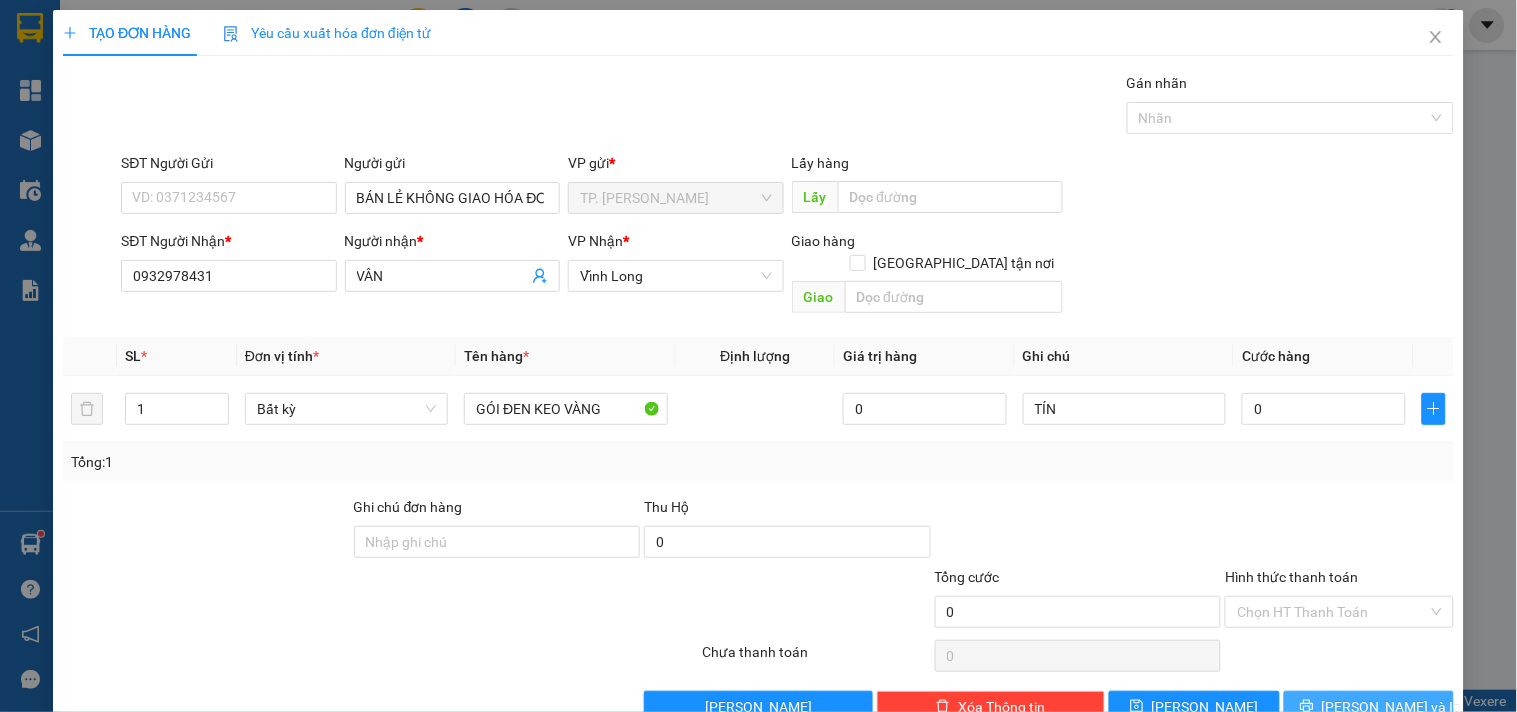 drag, startPoint x: 1295, startPoint y: 667, endPoint x: 1298, endPoint y: 682, distance: 15.297058 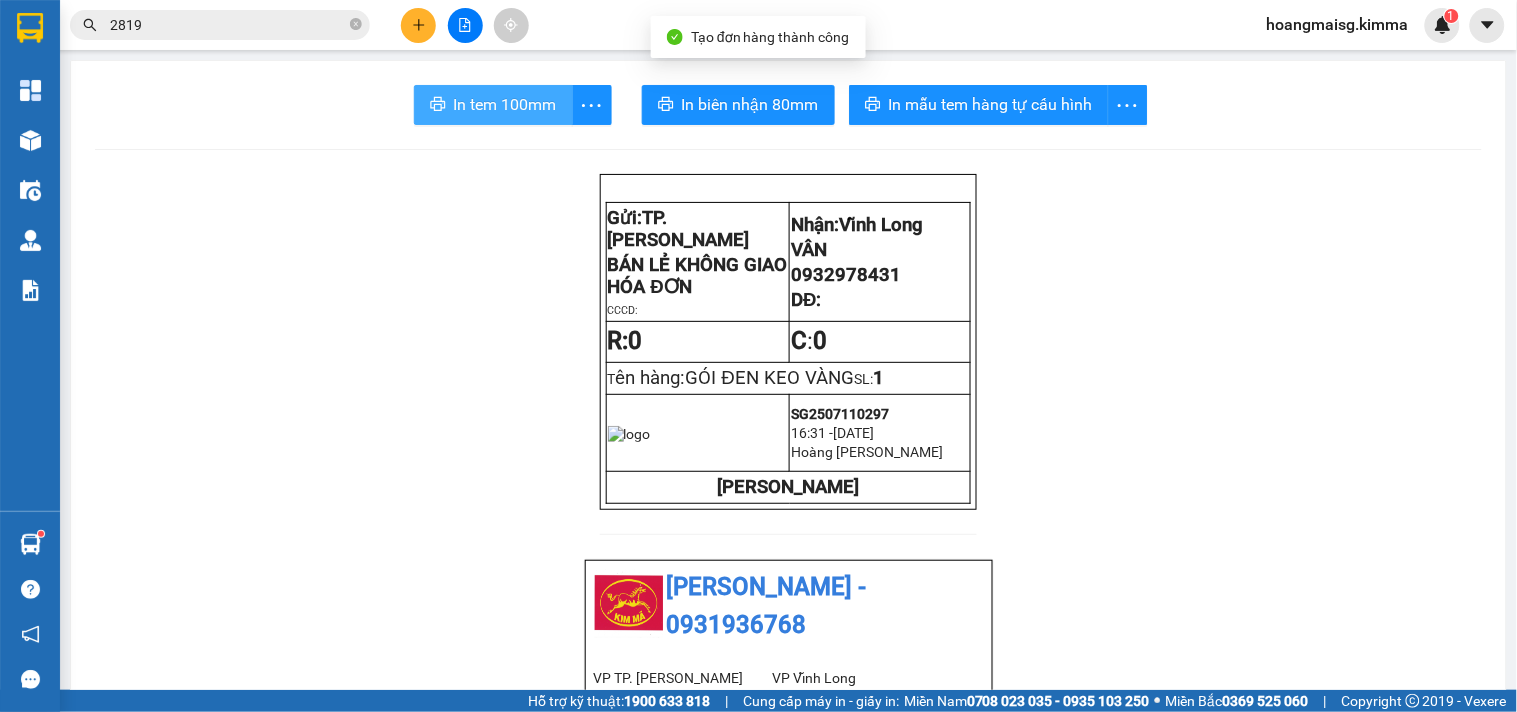 click on "In tem 100mm" at bounding box center (505, 104) 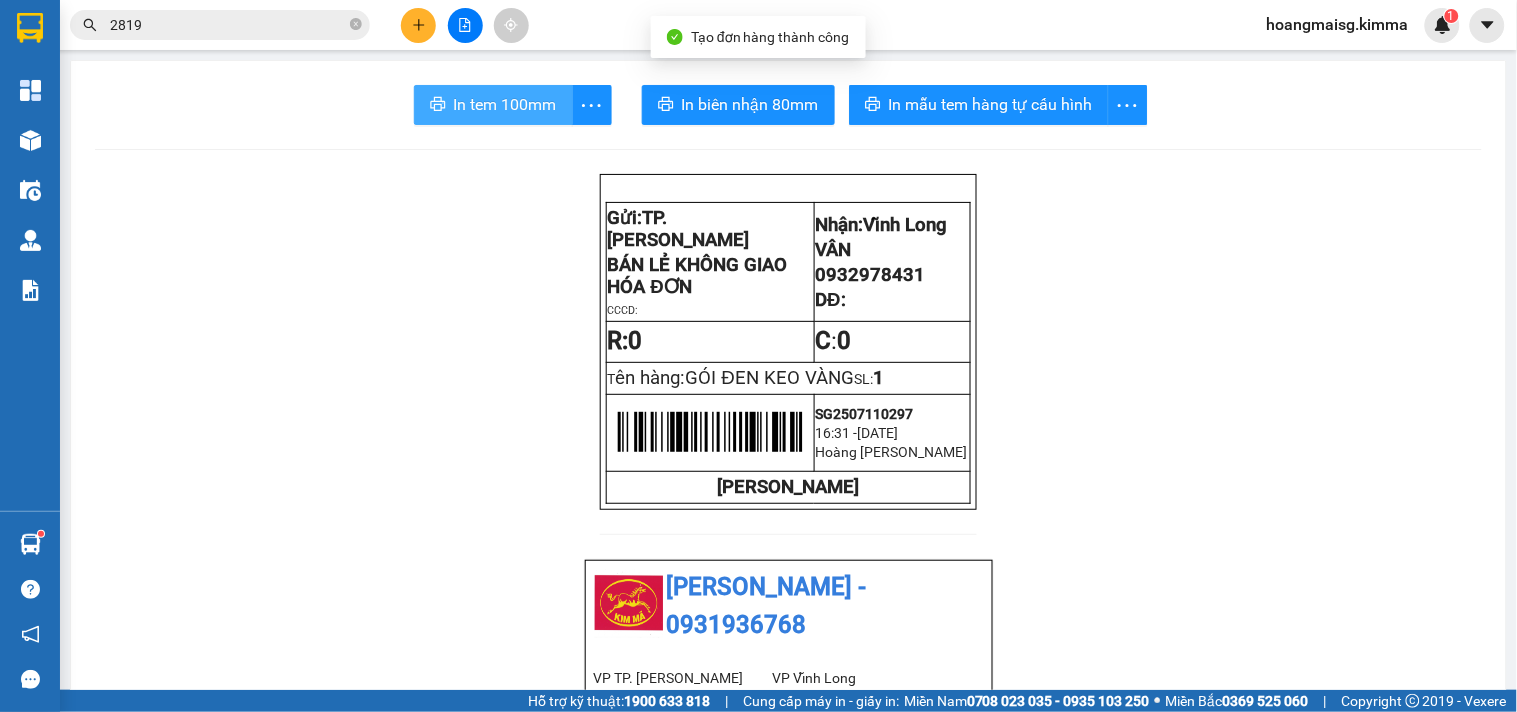 scroll, scrollTop: 0, scrollLeft: 0, axis: both 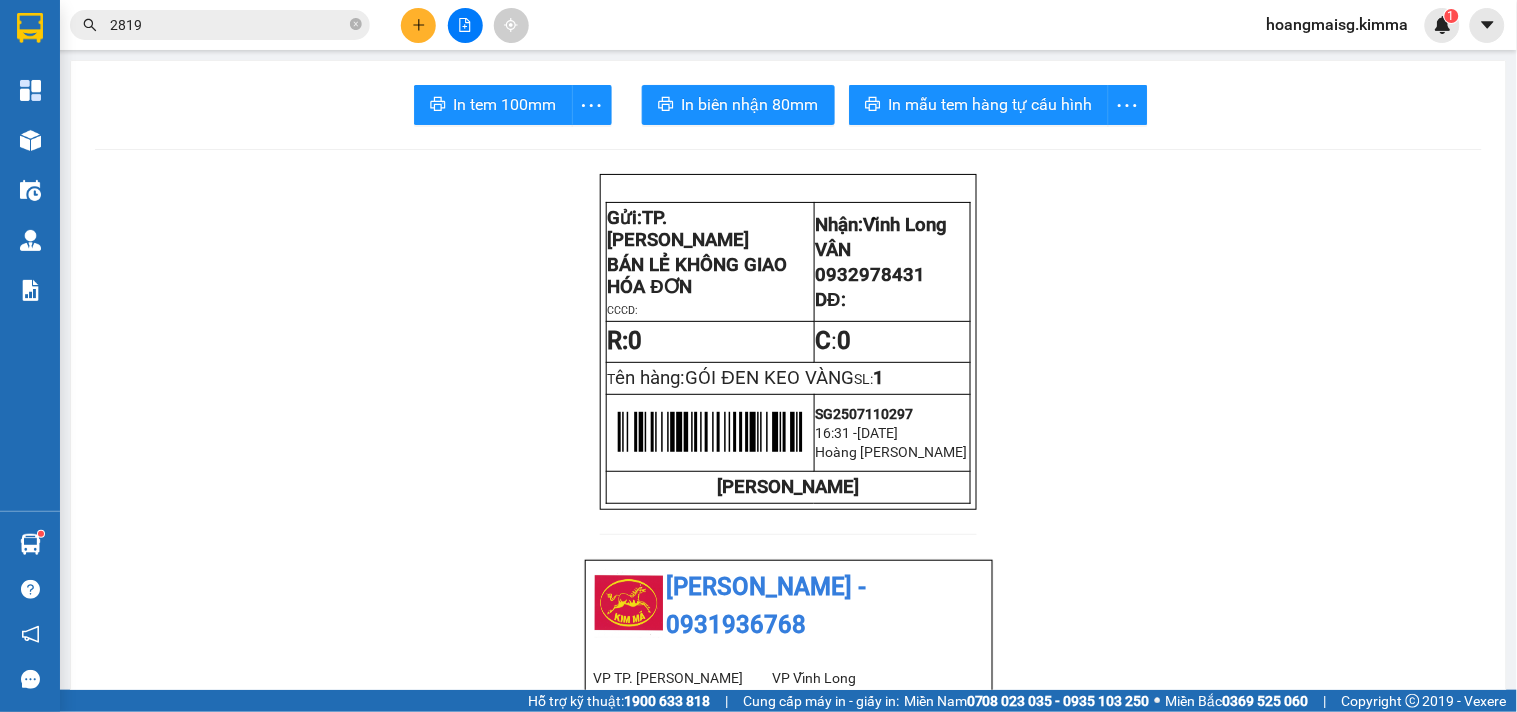 click on "In tem 100mm
In biên nhận 80mm  In mẫu tem hàng tự cấu hình
Gửi:  TP. Hồ Chí Minh
BÁN LẺ KHÔNG GIAO HÓA ĐƠN
CCCD:
Nhận:  Vĩnh Long
VÂN
0932978431
DĐ:
R:  0
C :  0
T ên hàng:  GÓI ĐEN KEO VÀNG            SL:  1
SG2507110297
16:31 -  11-07-2025
Hoàng Mai Sài Gòn
KIM MÃ
KIM MÃ - 0931936768 VP TP. Hồ Chí Minh   296A Trần Phú ,P8 , Quận 5   0931936768 VP Vĩnh Long   107/1 , Đường 2/9 P1, TP Vĩnh Long   02703828818 Biên nhận Hàng Hoá Mã đơn:   SG2507110297 In ngày:  11/07/2025   16:31 Gửi :   BÁN LẺ KHÔNG GIAO HÓA ĐƠN   VP TP. Hồ Chí Minh Nhận :   VÂN - 0932978431 VP Vĩnh Long Ghi chú:  TÍN   Tên (giá trị hàng) SL Cước món hàng Bất kỳ - GÓI ĐEN KEO VÀNG    (0) 1 0 Tổng cộng 1 0 Loading... Chưa thu Tổng phải thu : 0 VND Khách hàng Quy định nhận/gửi hàng : Gửi:    TP. Hồ Chí Minh   1" at bounding box center [788, 1083] 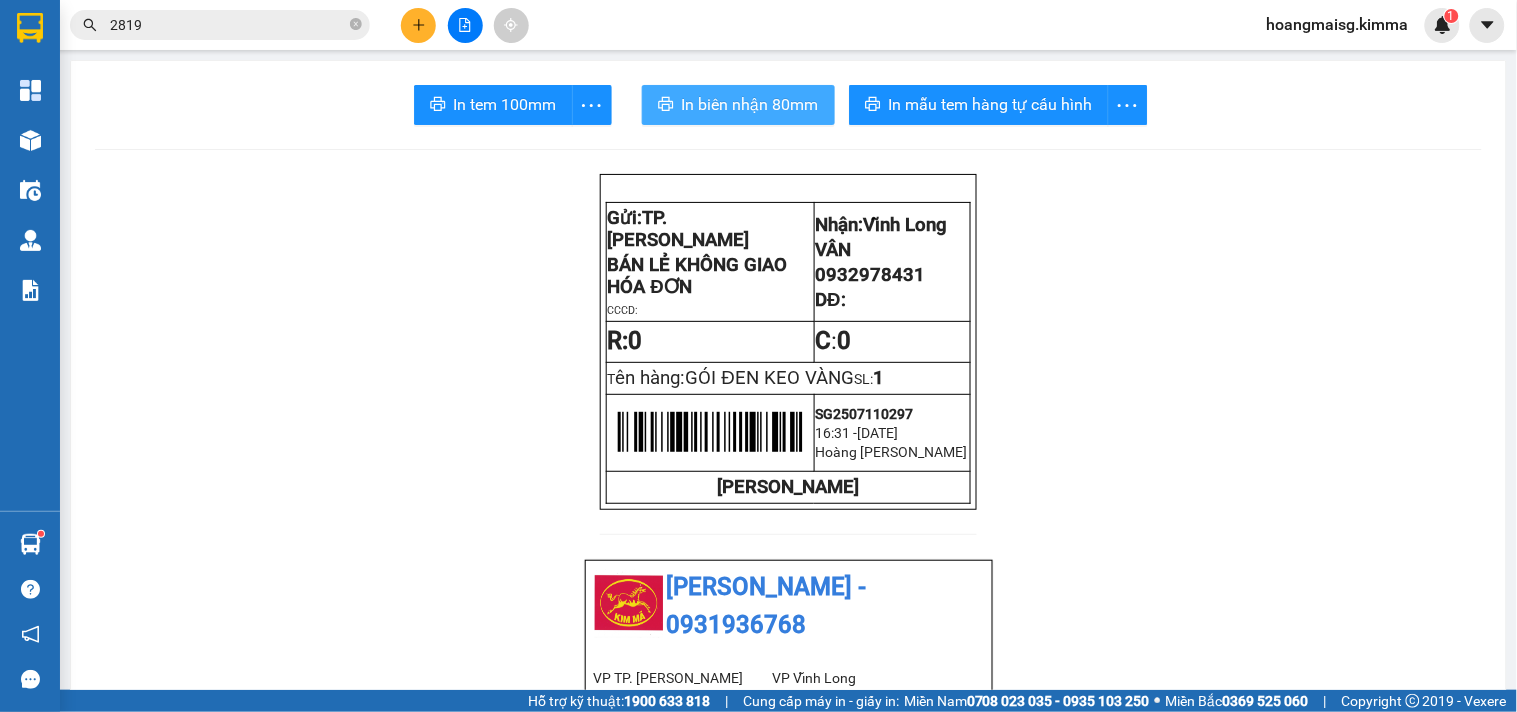 click on "In biên nhận 80mm" at bounding box center (750, 104) 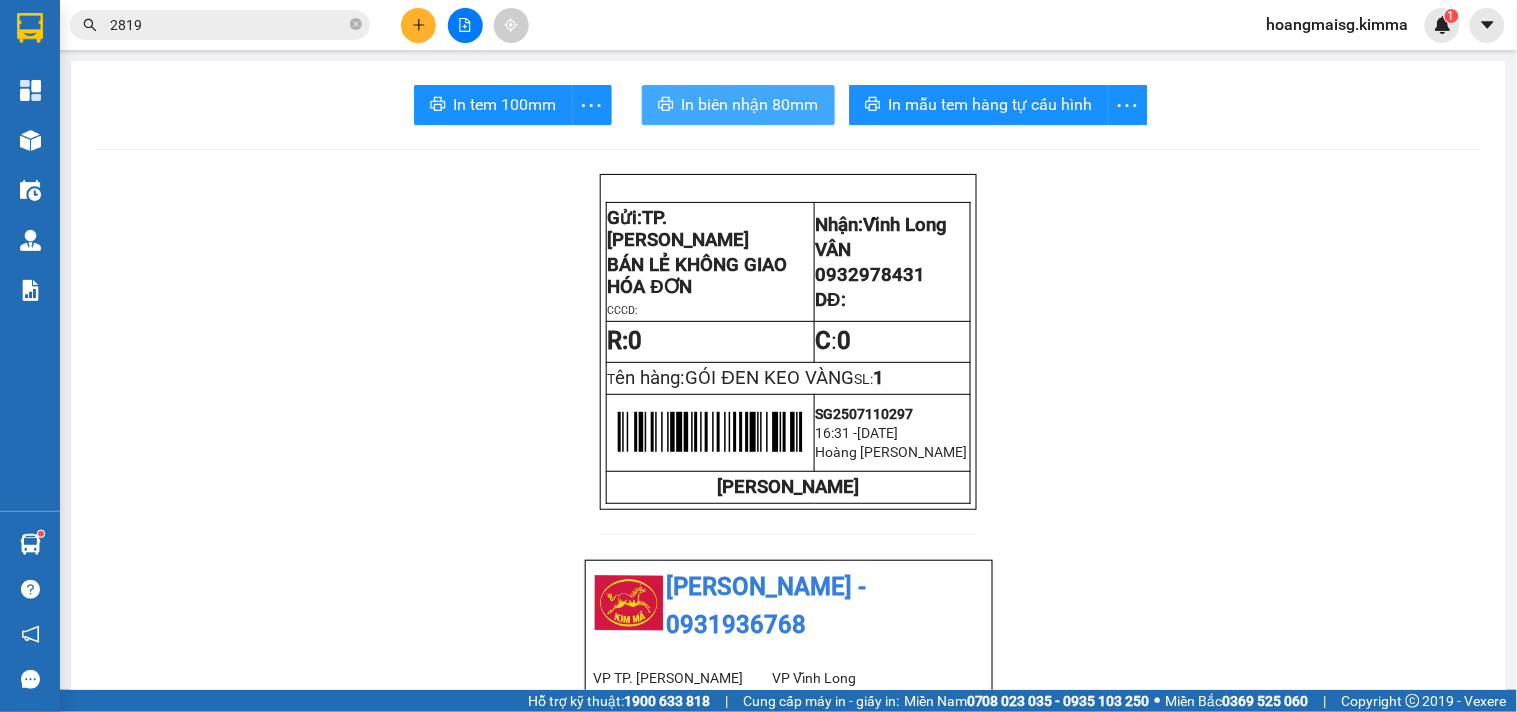 scroll, scrollTop: 0, scrollLeft: 0, axis: both 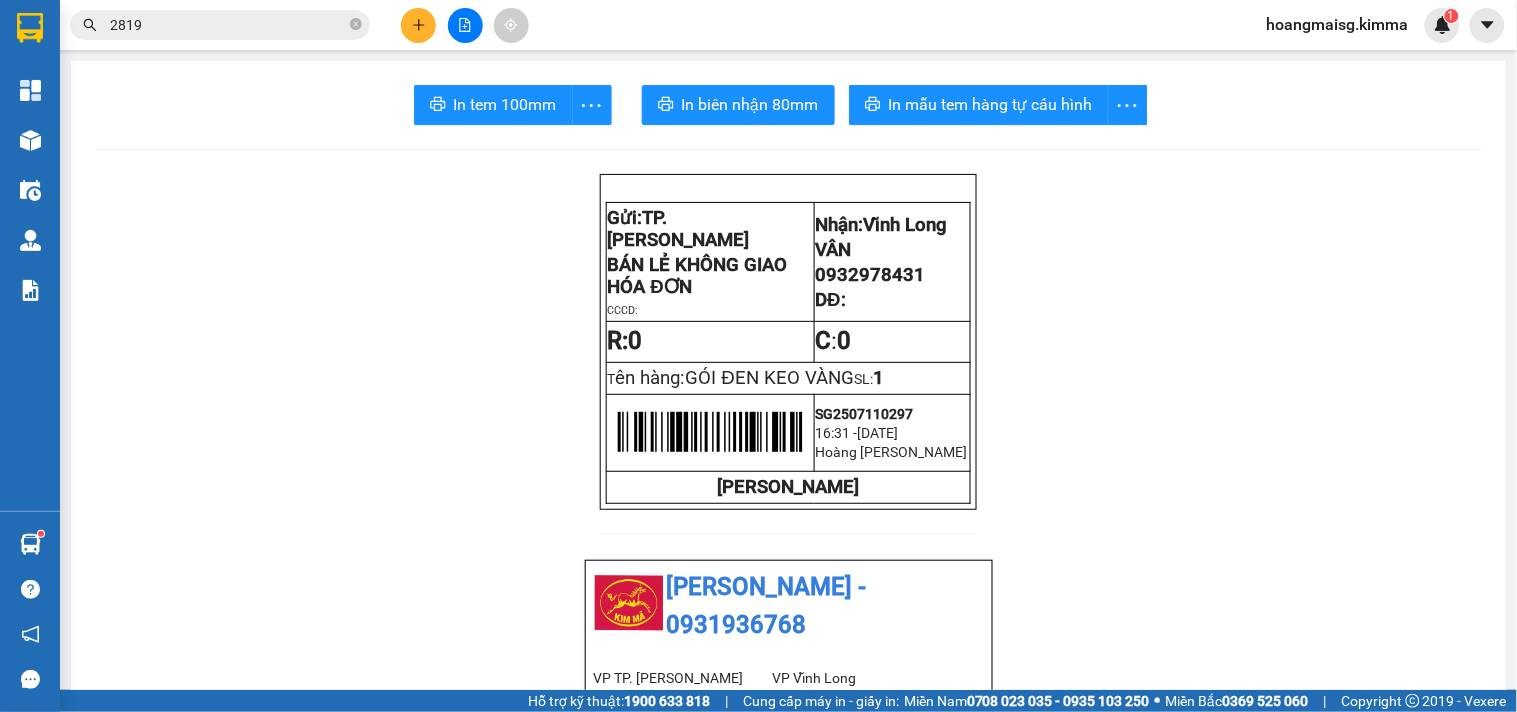click 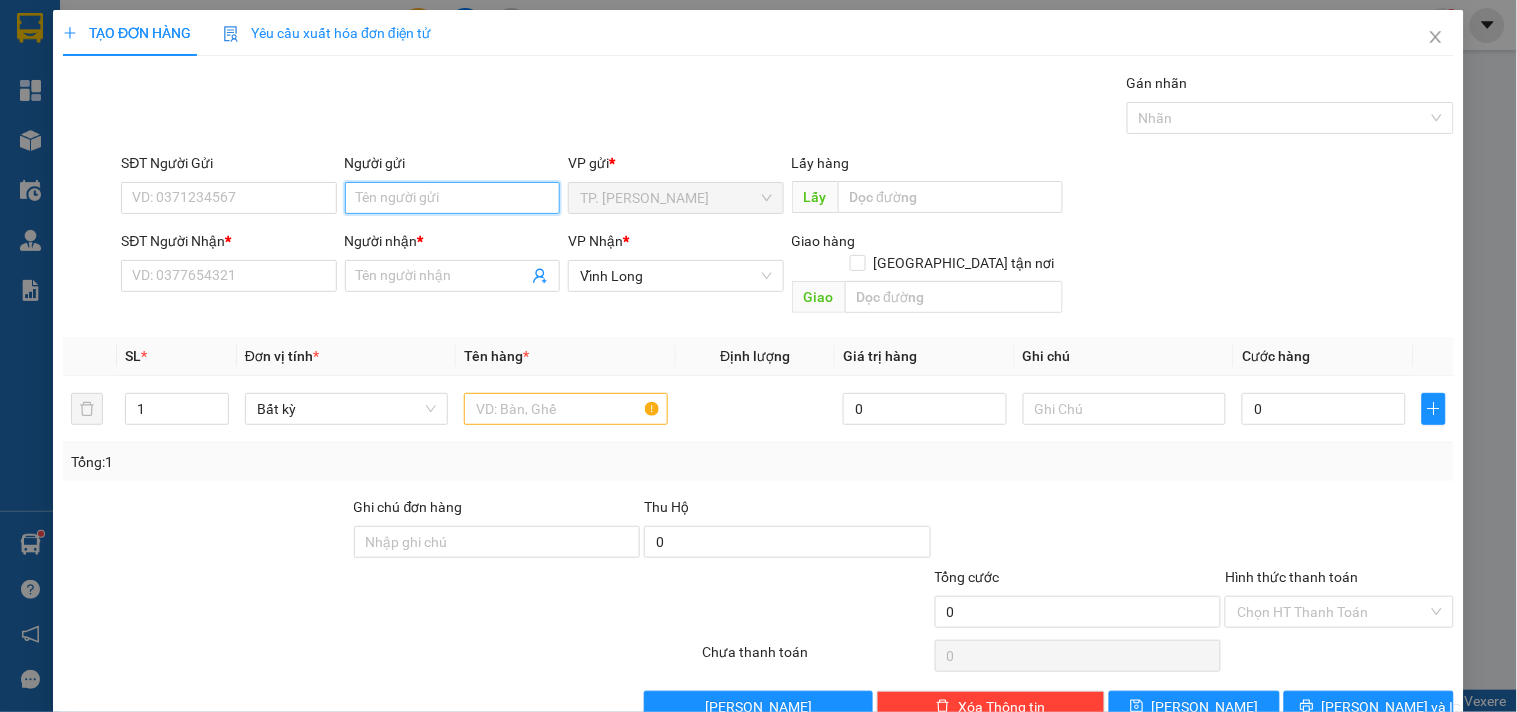 click on "Người gửi" at bounding box center (452, 198) 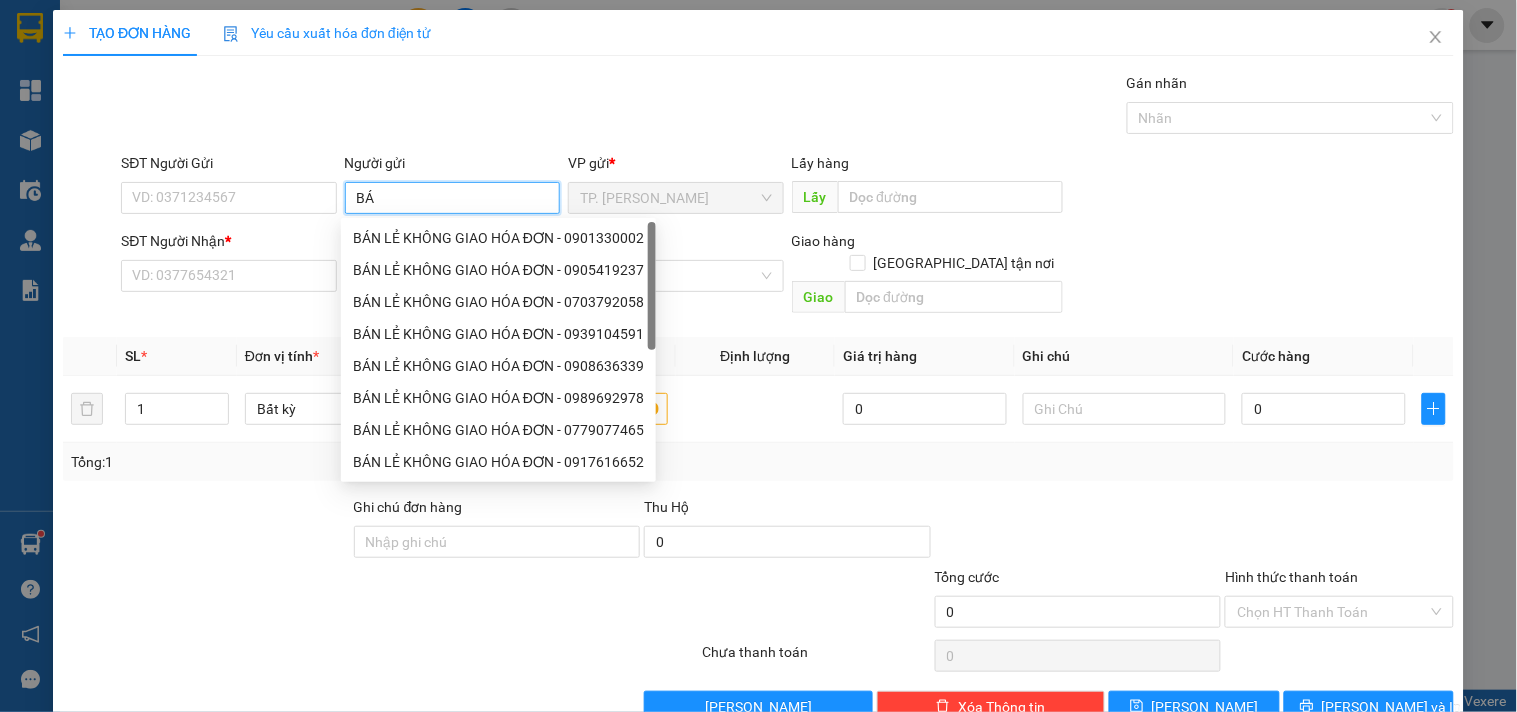 type on "BÁN" 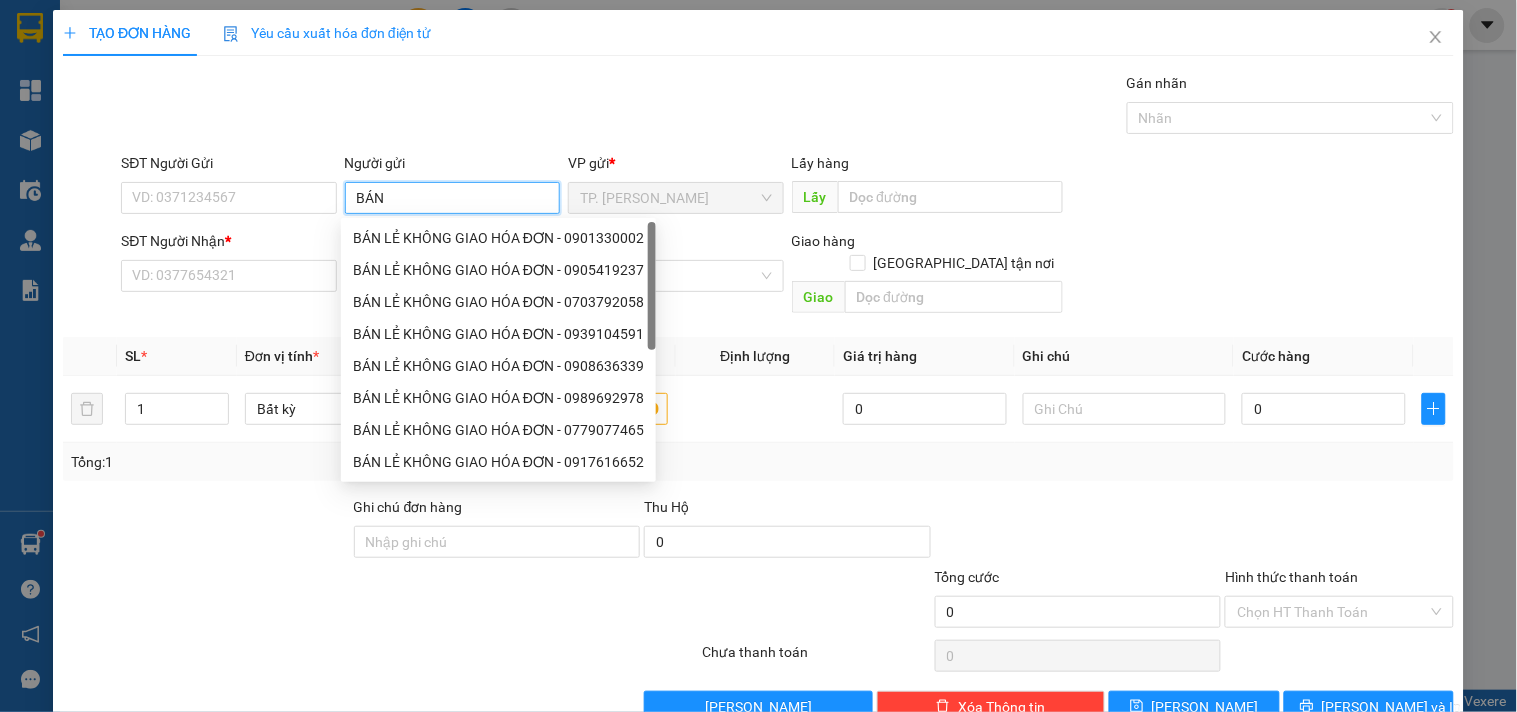 click on "BÁN LẺ KHÔNG GIAO HÓA ĐƠN - 0901330002" at bounding box center (498, 238) 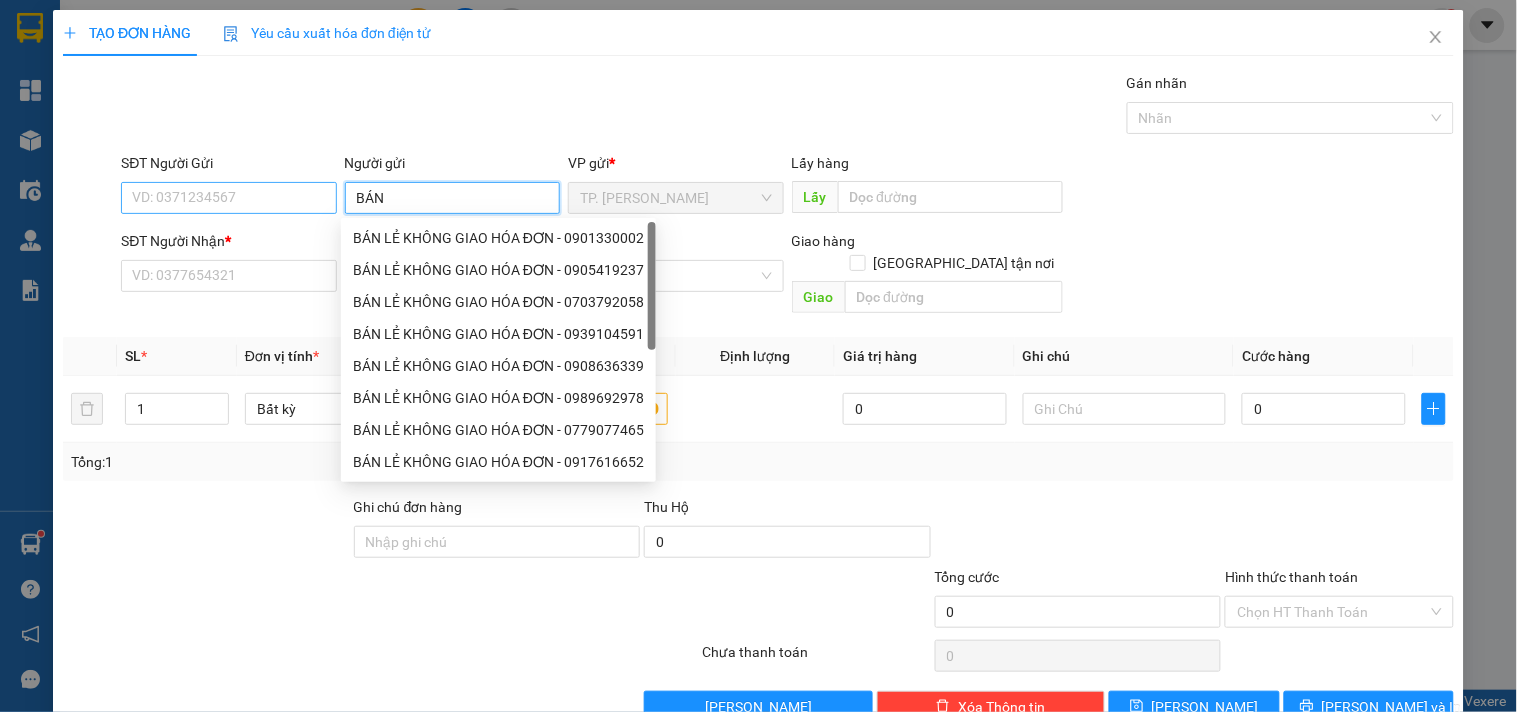 type on "0901330002" 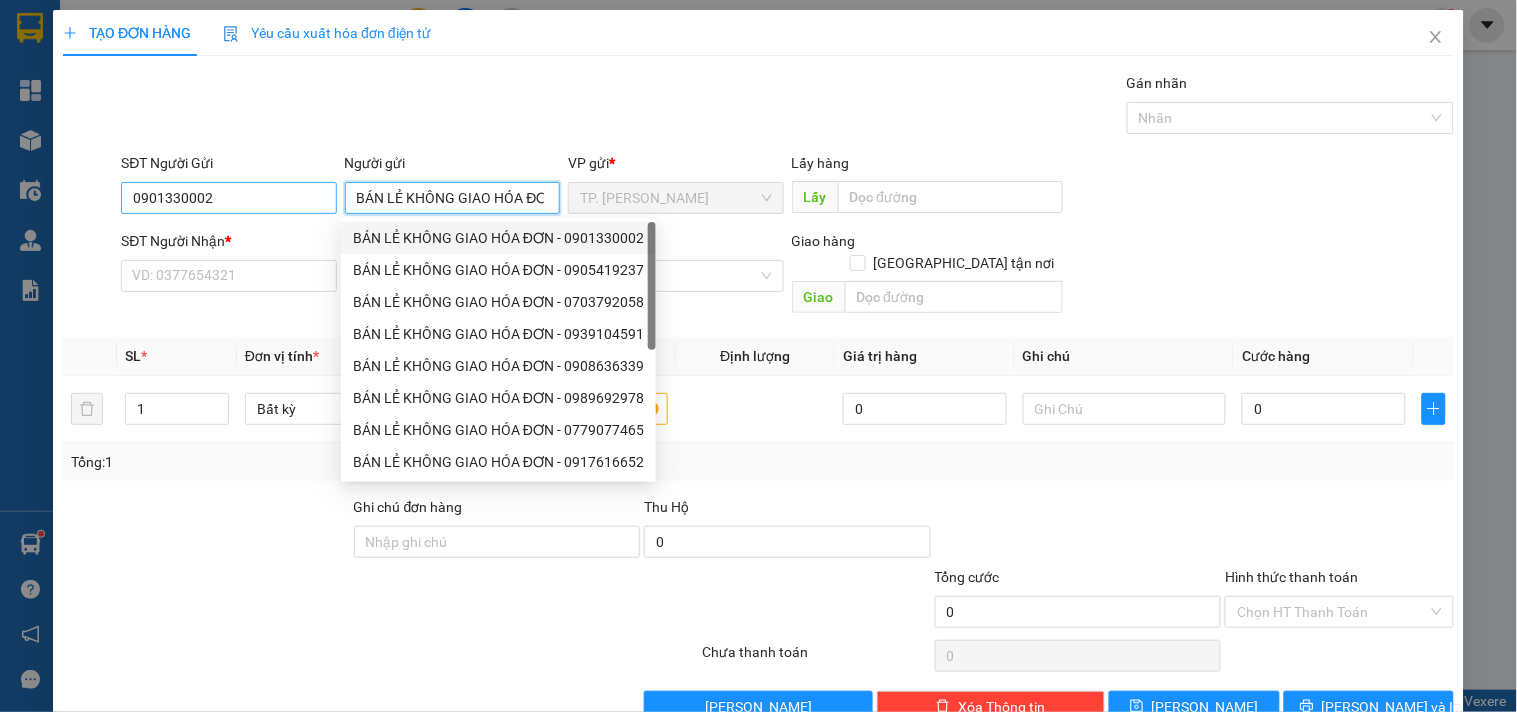 type on "BÁN LẺ KHÔNG GIAO HÓA ĐƠN" 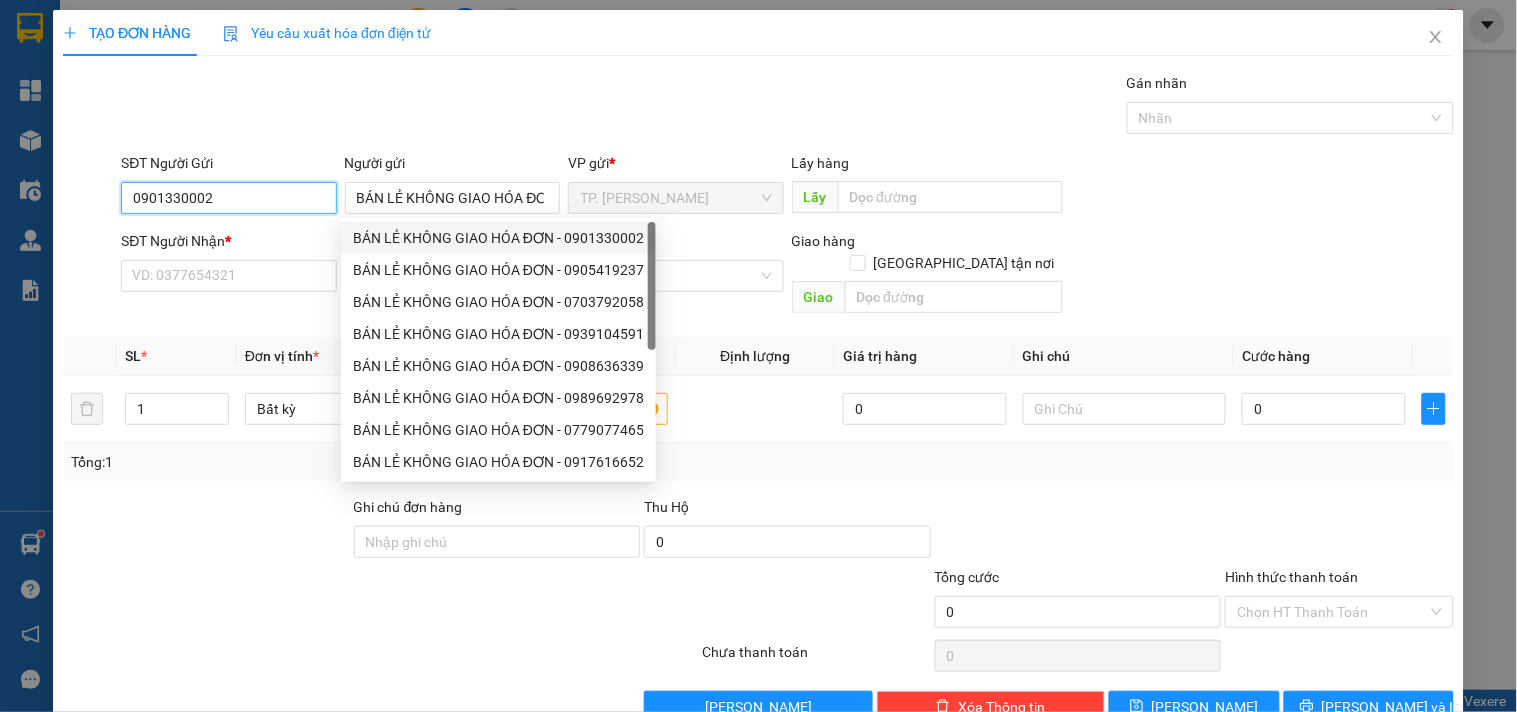 click on "0901330002" at bounding box center (228, 198) 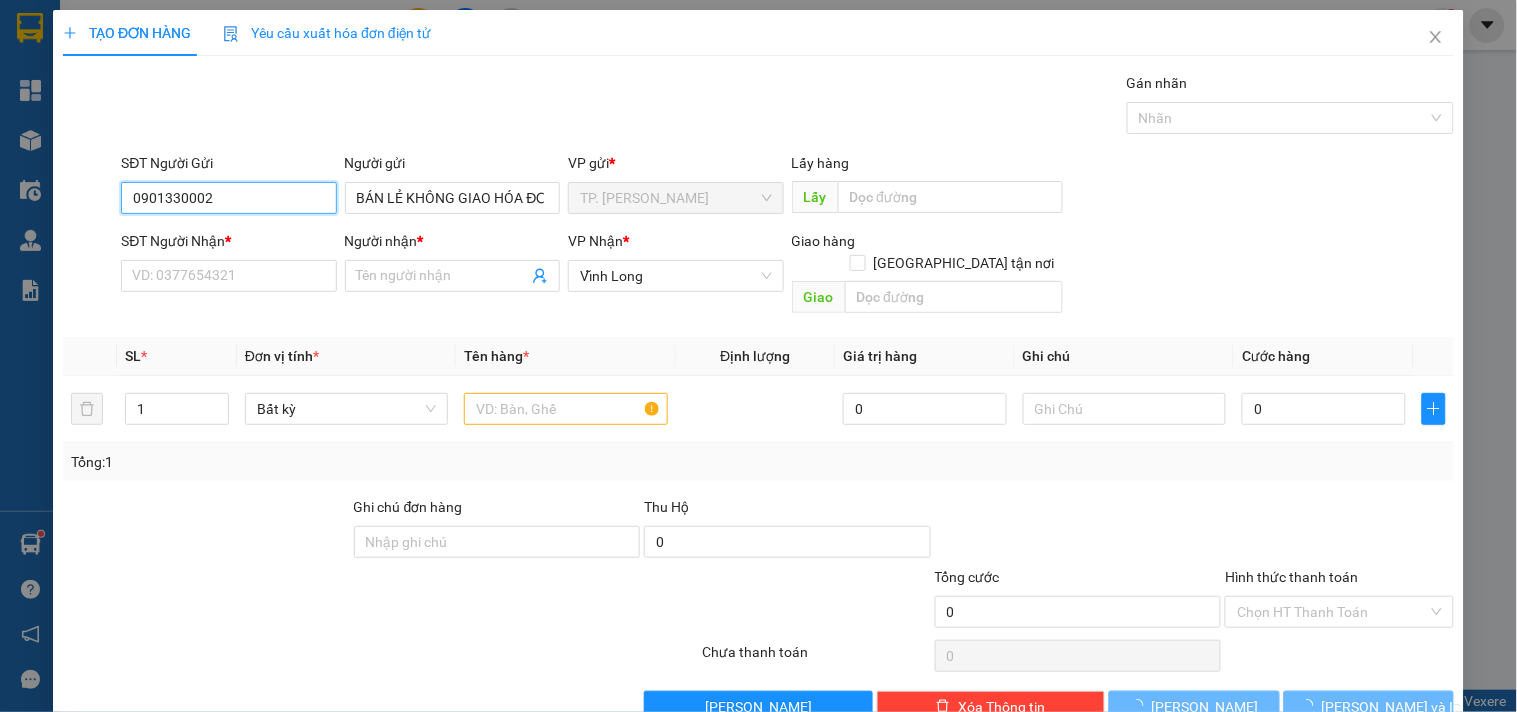 click on "0901330002" at bounding box center (228, 198) 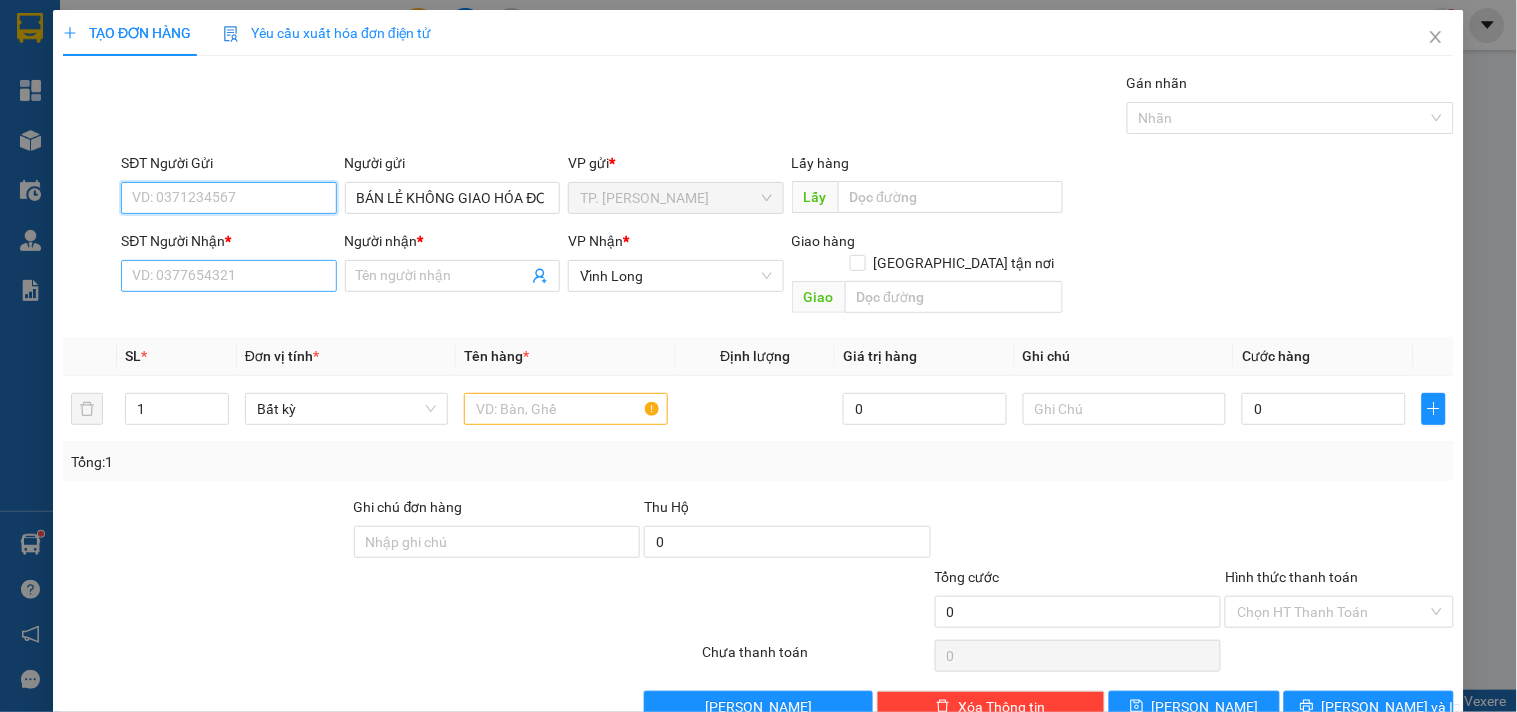 type 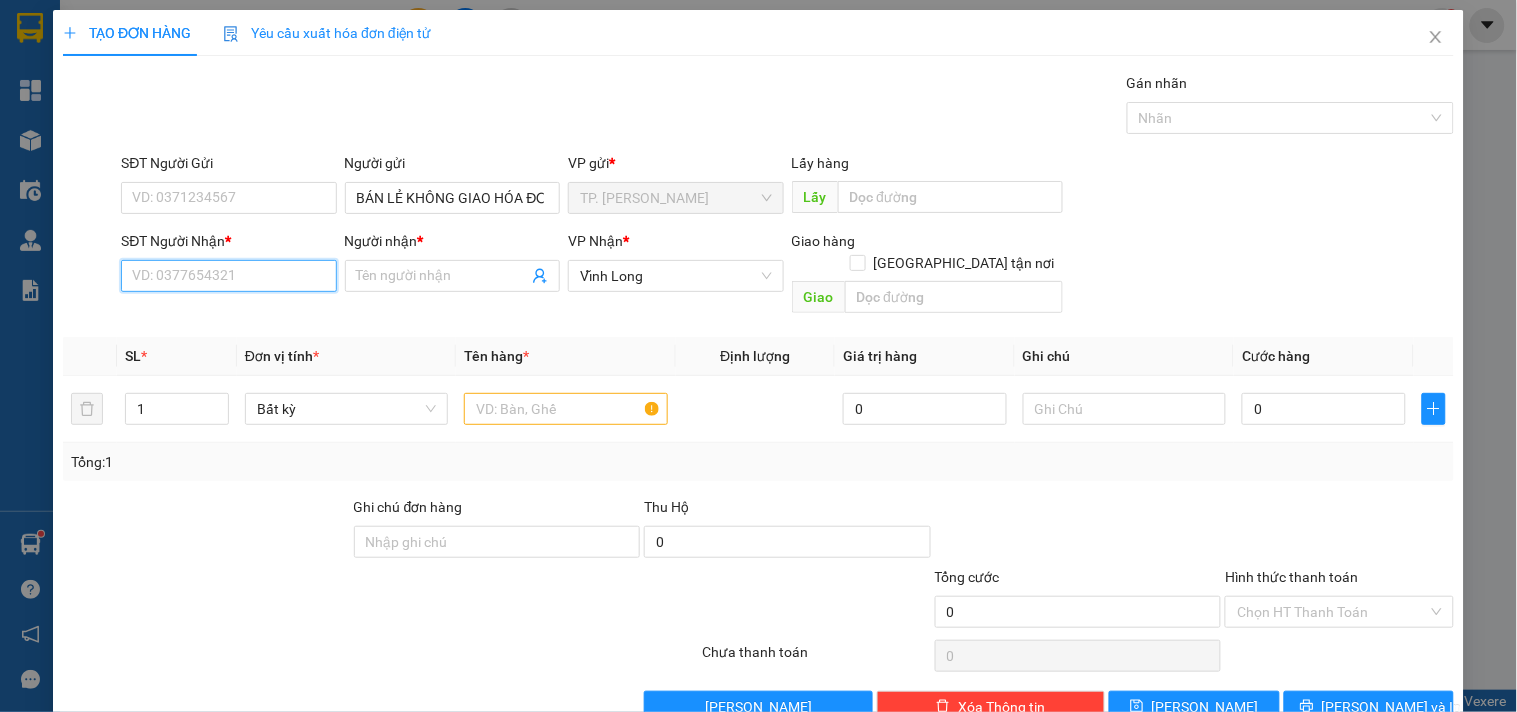 click on "SĐT Người Nhận  *" at bounding box center (228, 276) 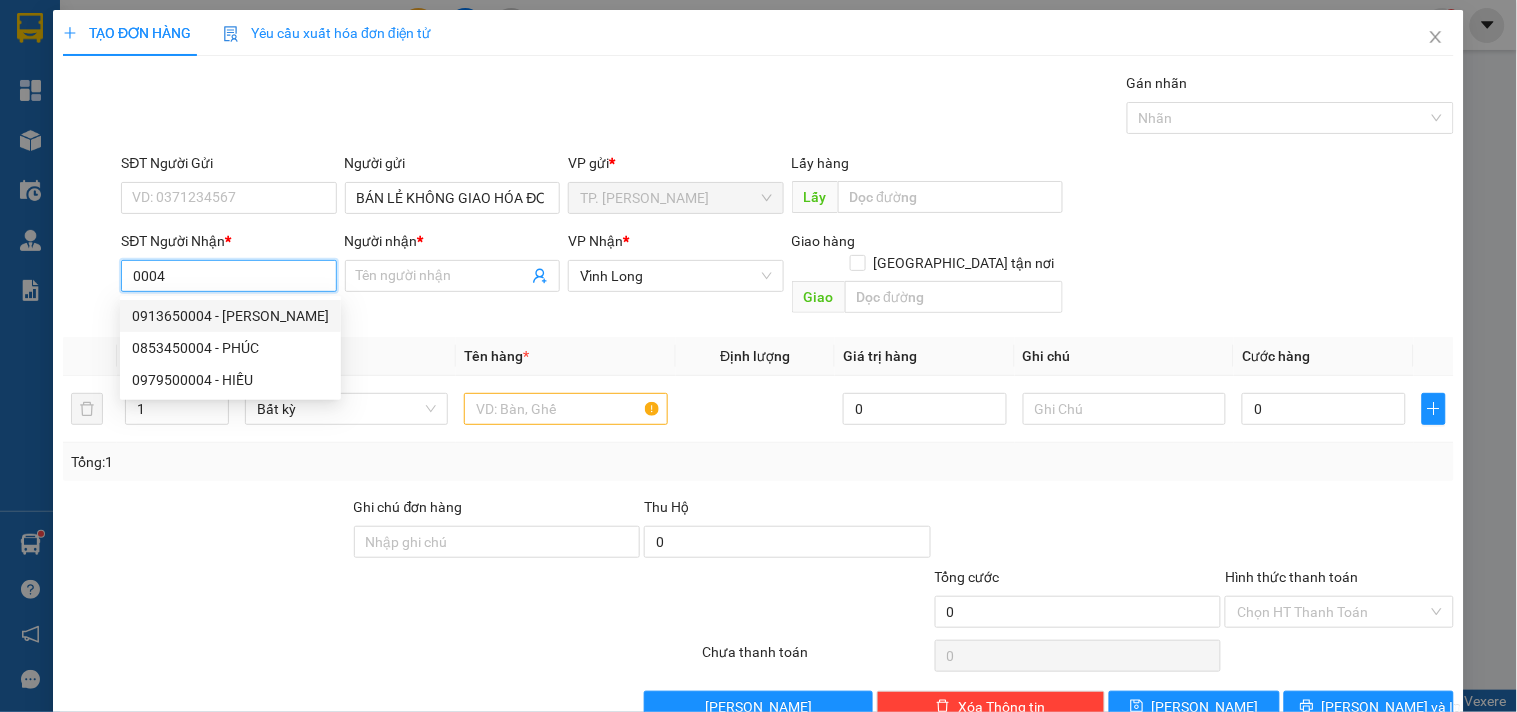 click on "0913650004 - VĂN LINH" at bounding box center [230, 316] 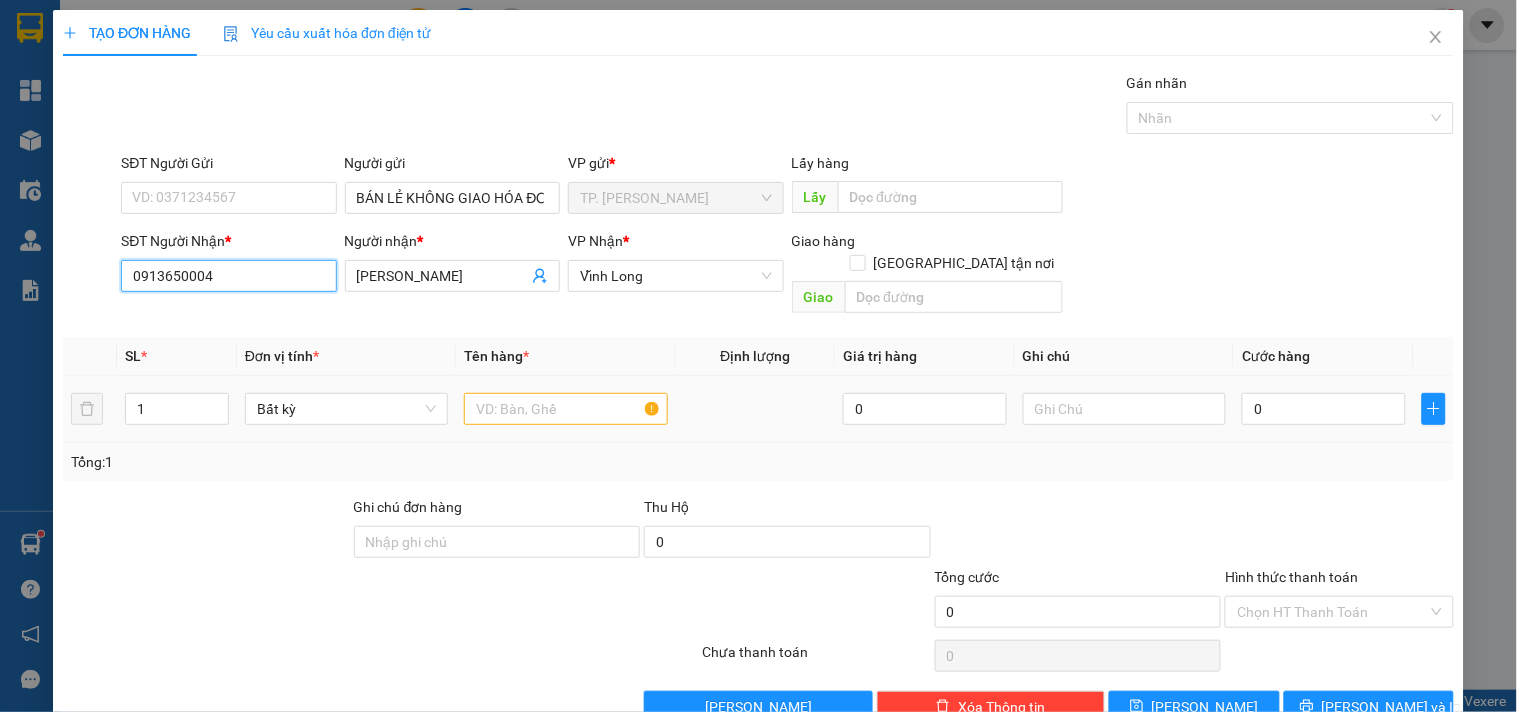 type on "0913650004" 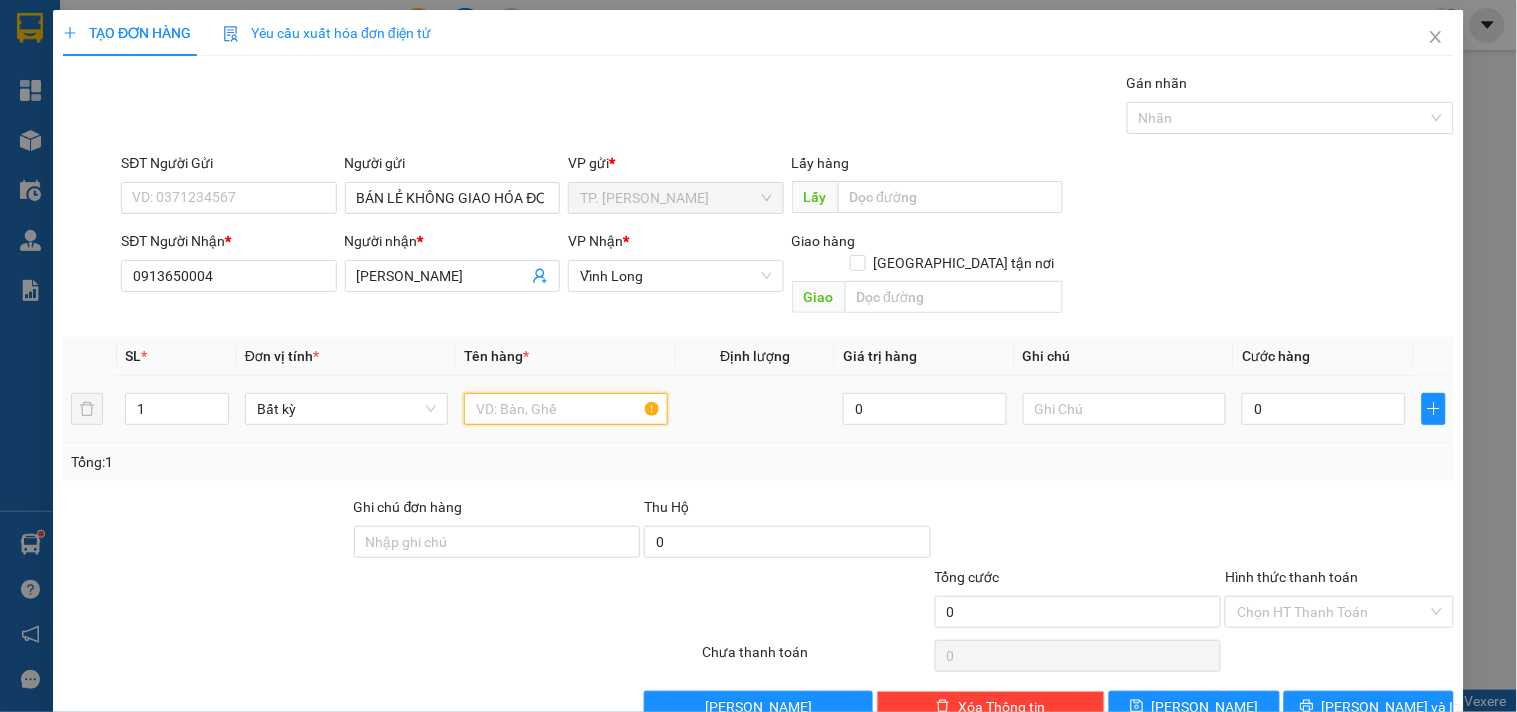 click at bounding box center [565, 409] 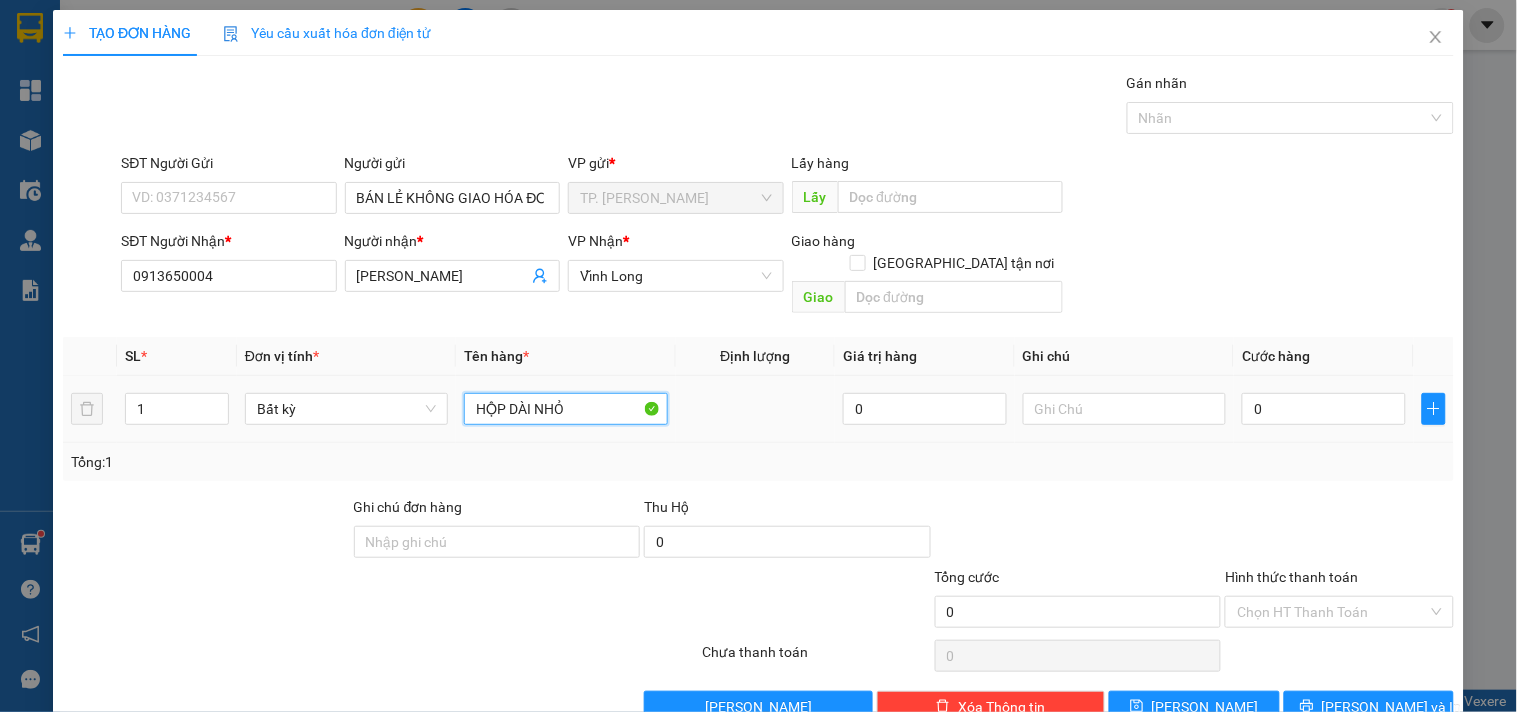 type on "HỘP DÀI NHỎ" 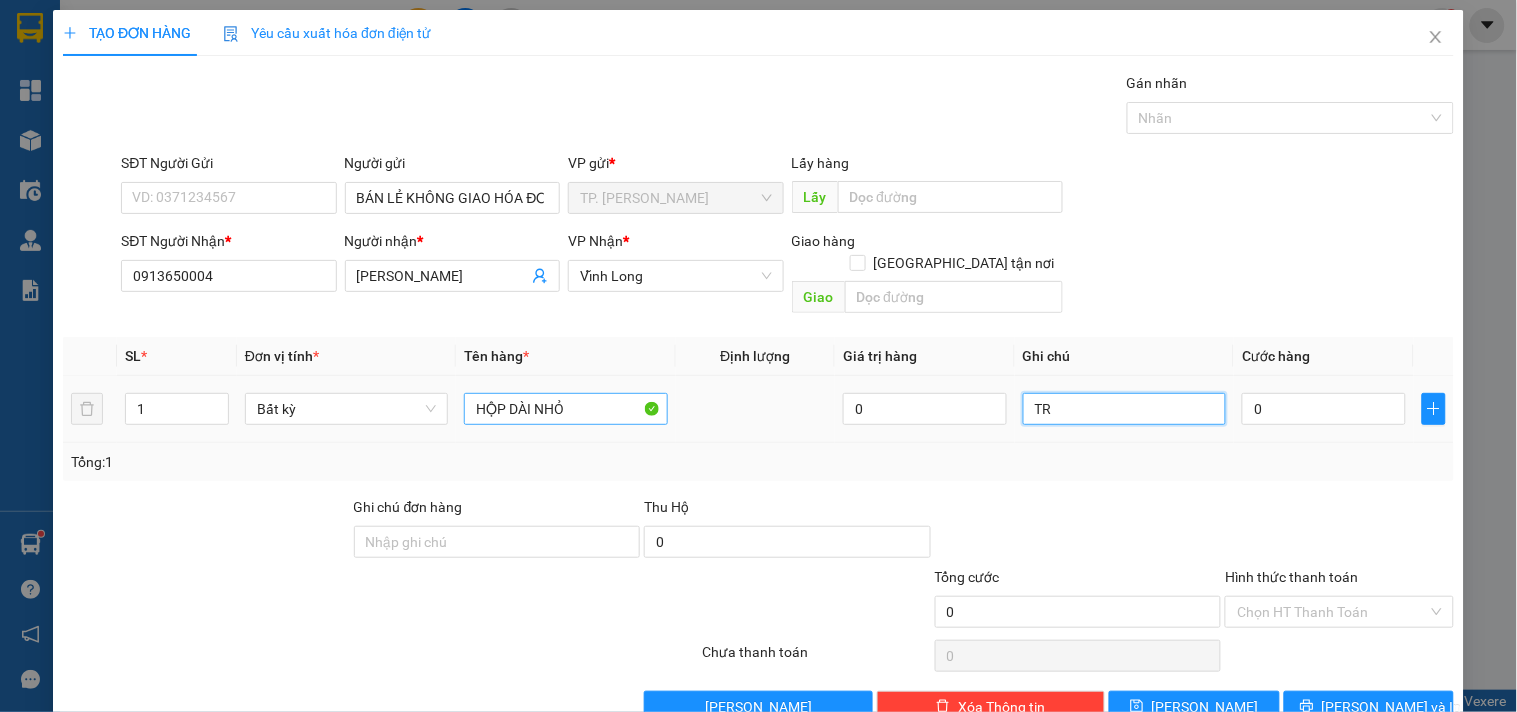 type on "T" 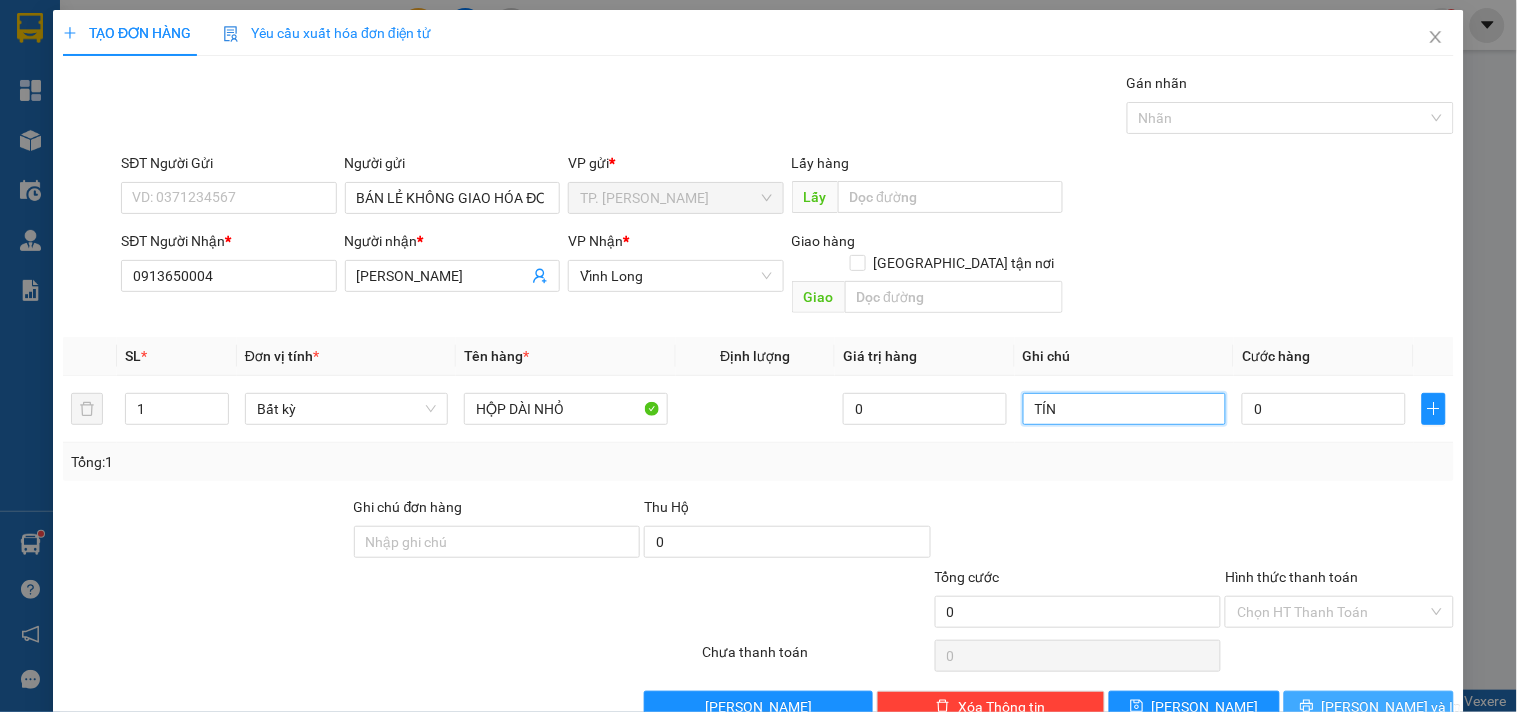 type on "TÍN" 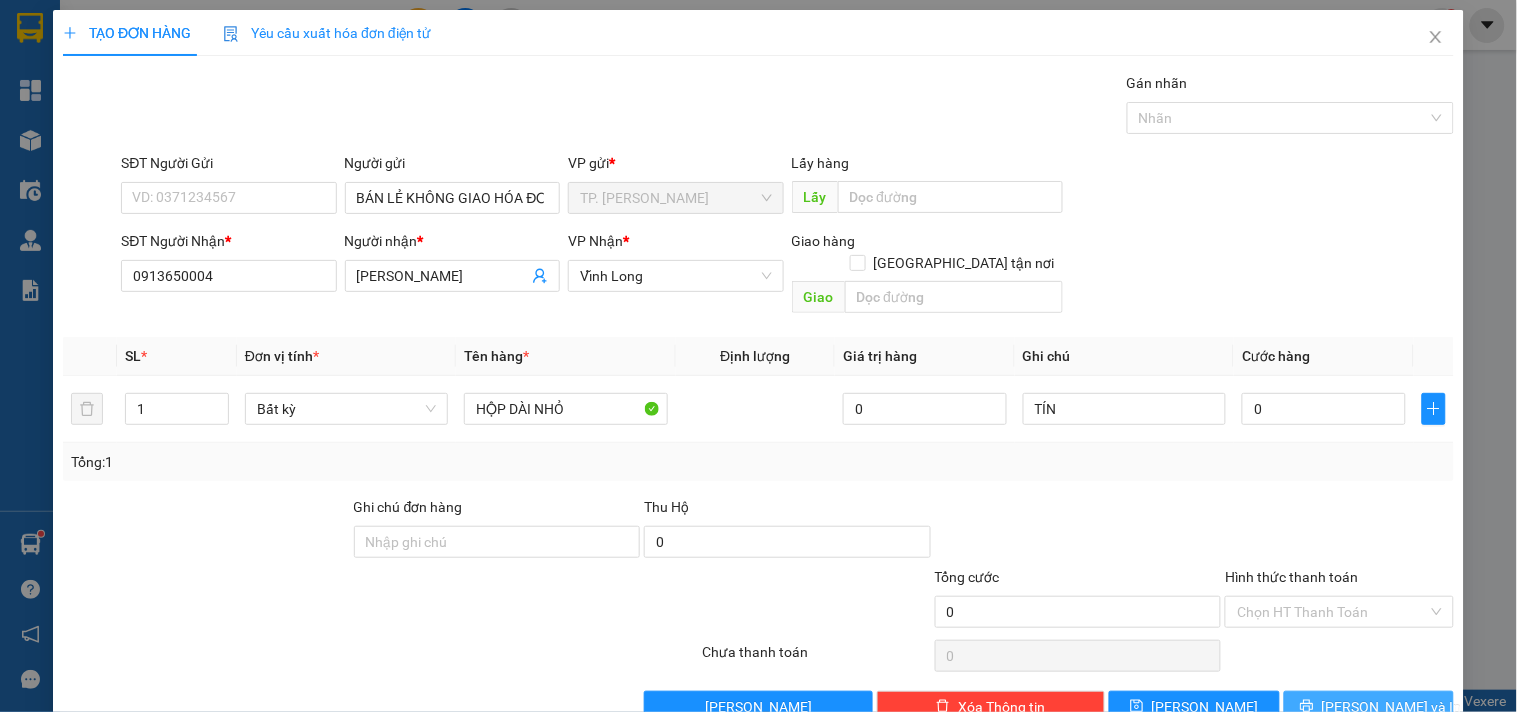click on "[PERSON_NAME] và In" at bounding box center (1392, 707) 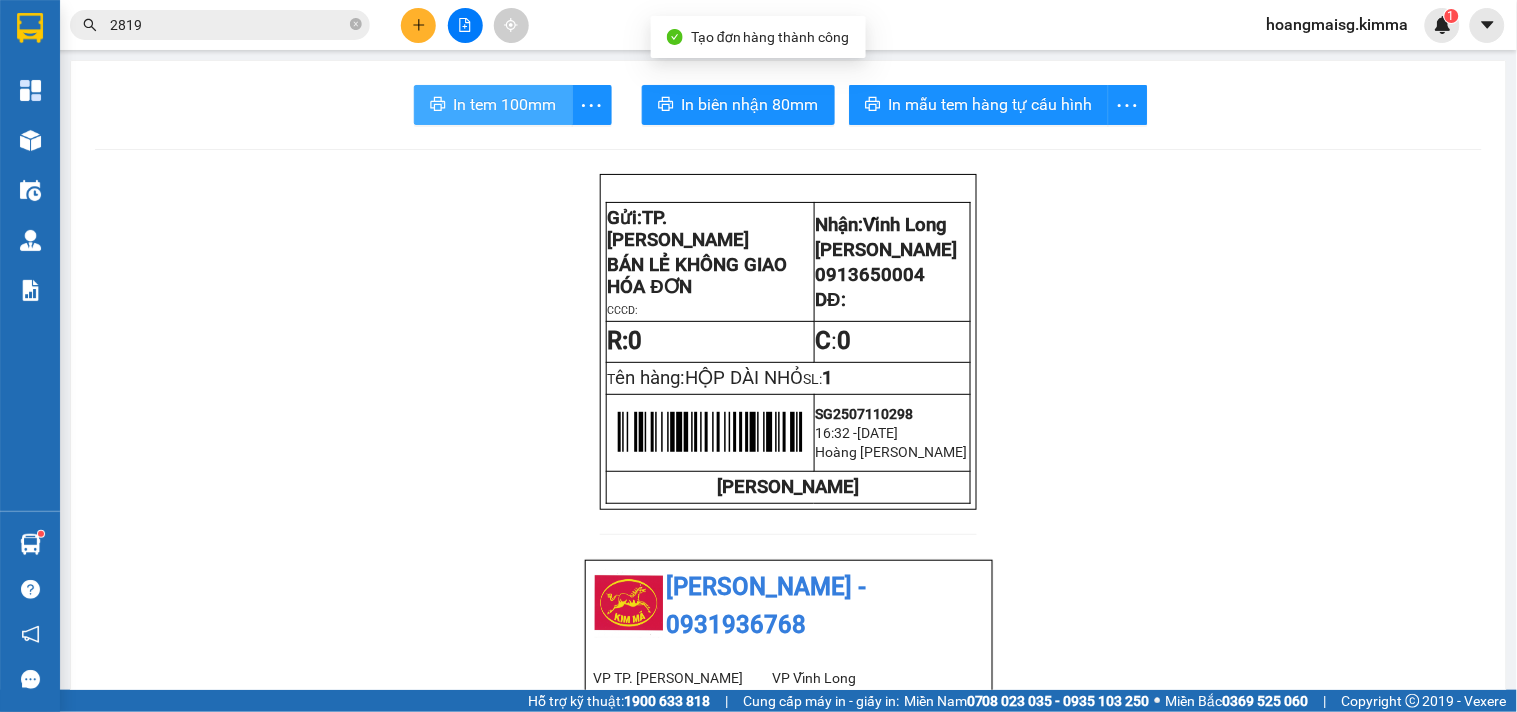 click on "In tem 100mm" at bounding box center (505, 104) 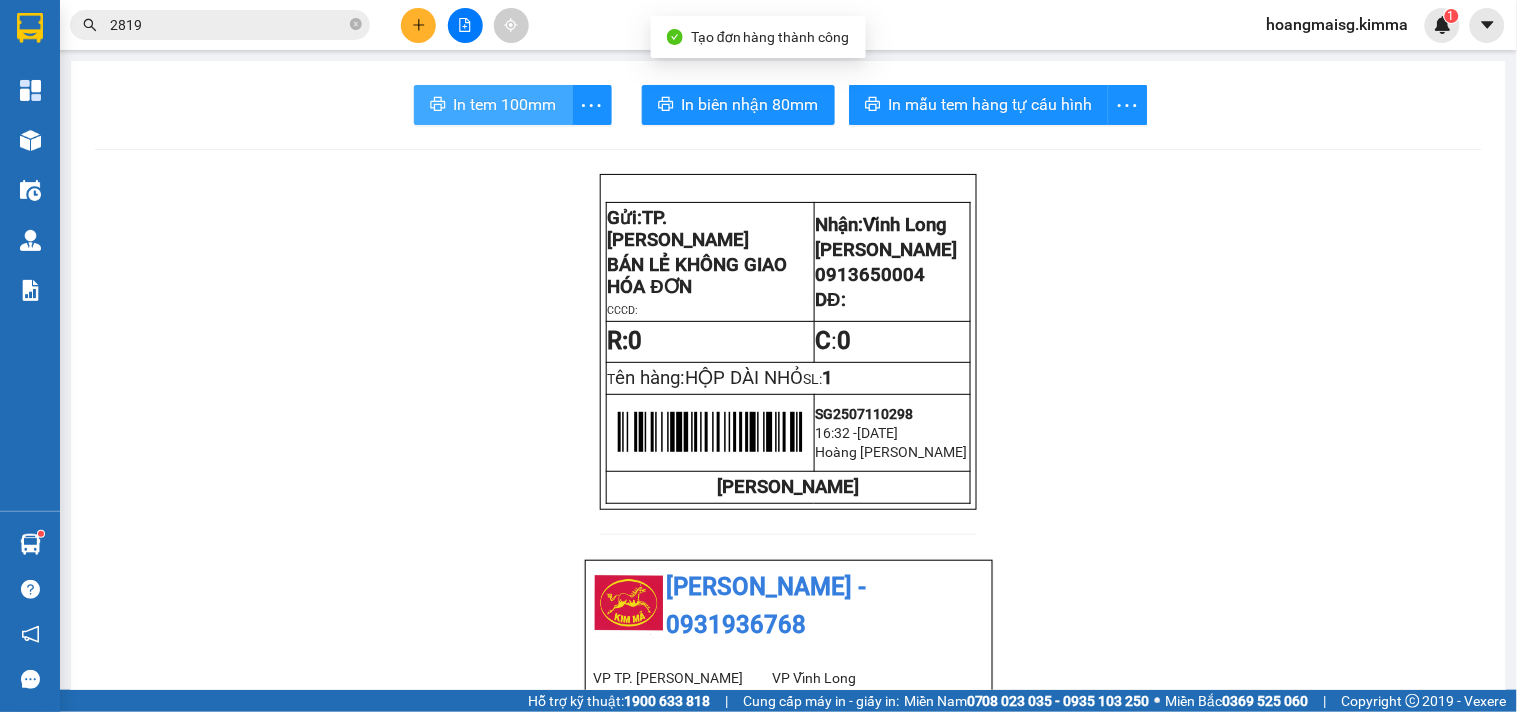 scroll, scrollTop: 0, scrollLeft: 0, axis: both 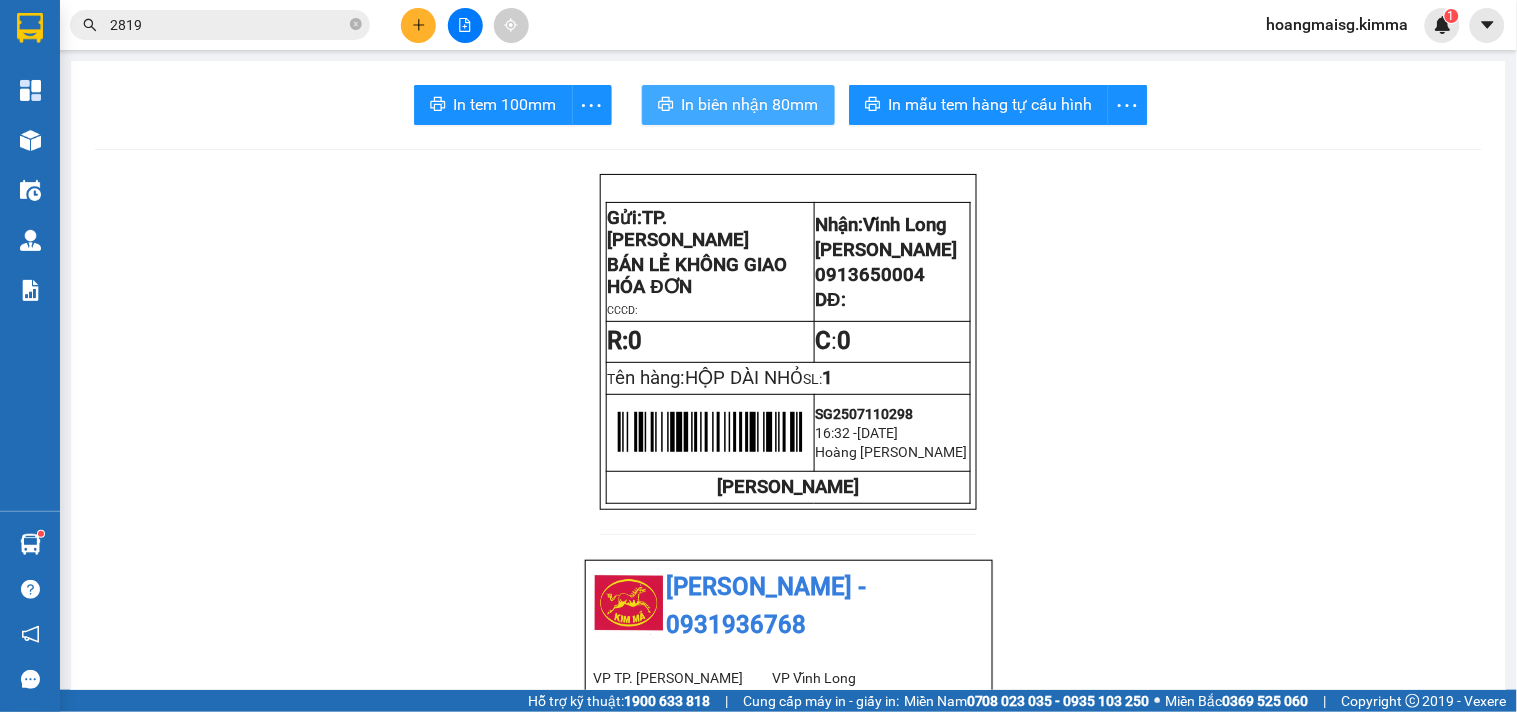 click on "In biên nhận 80mm" at bounding box center (750, 104) 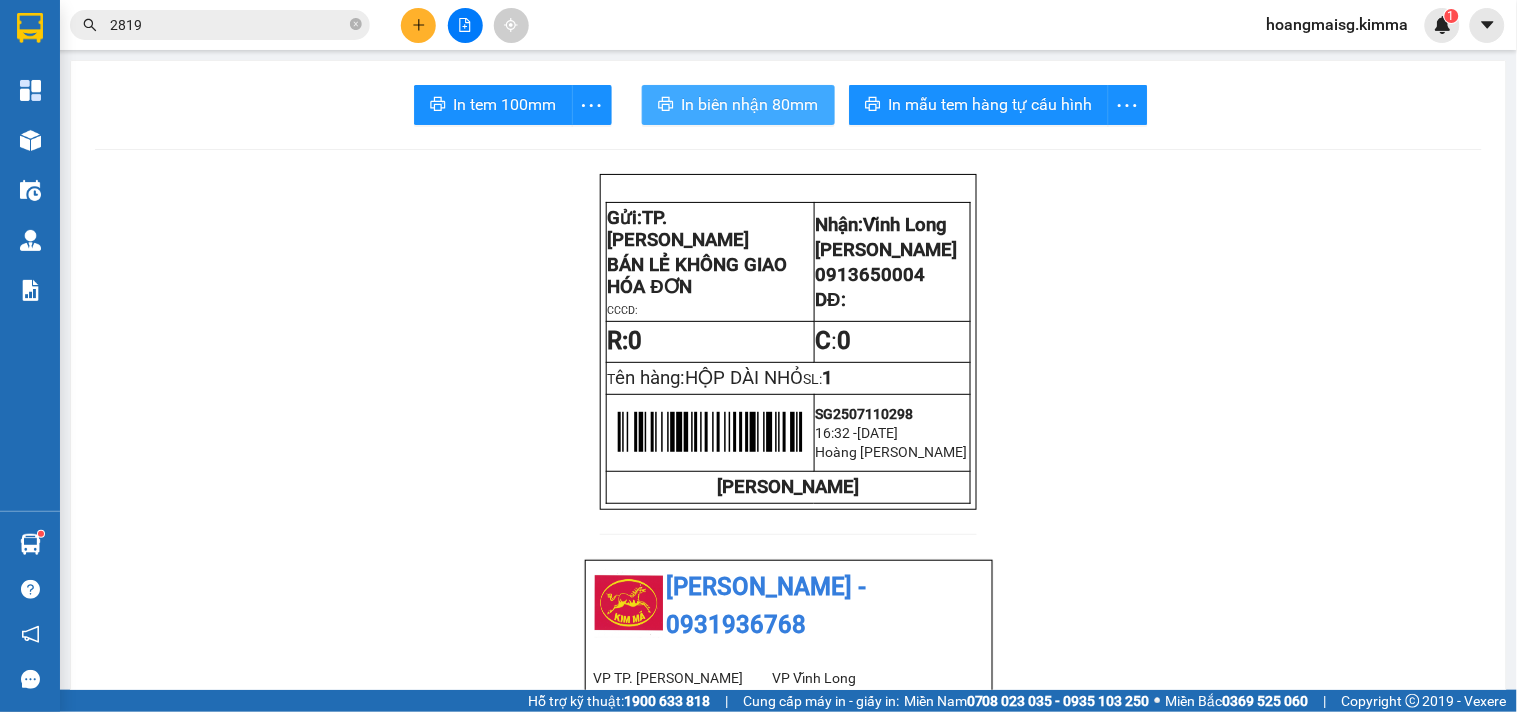 scroll, scrollTop: 0, scrollLeft: 0, axis: both 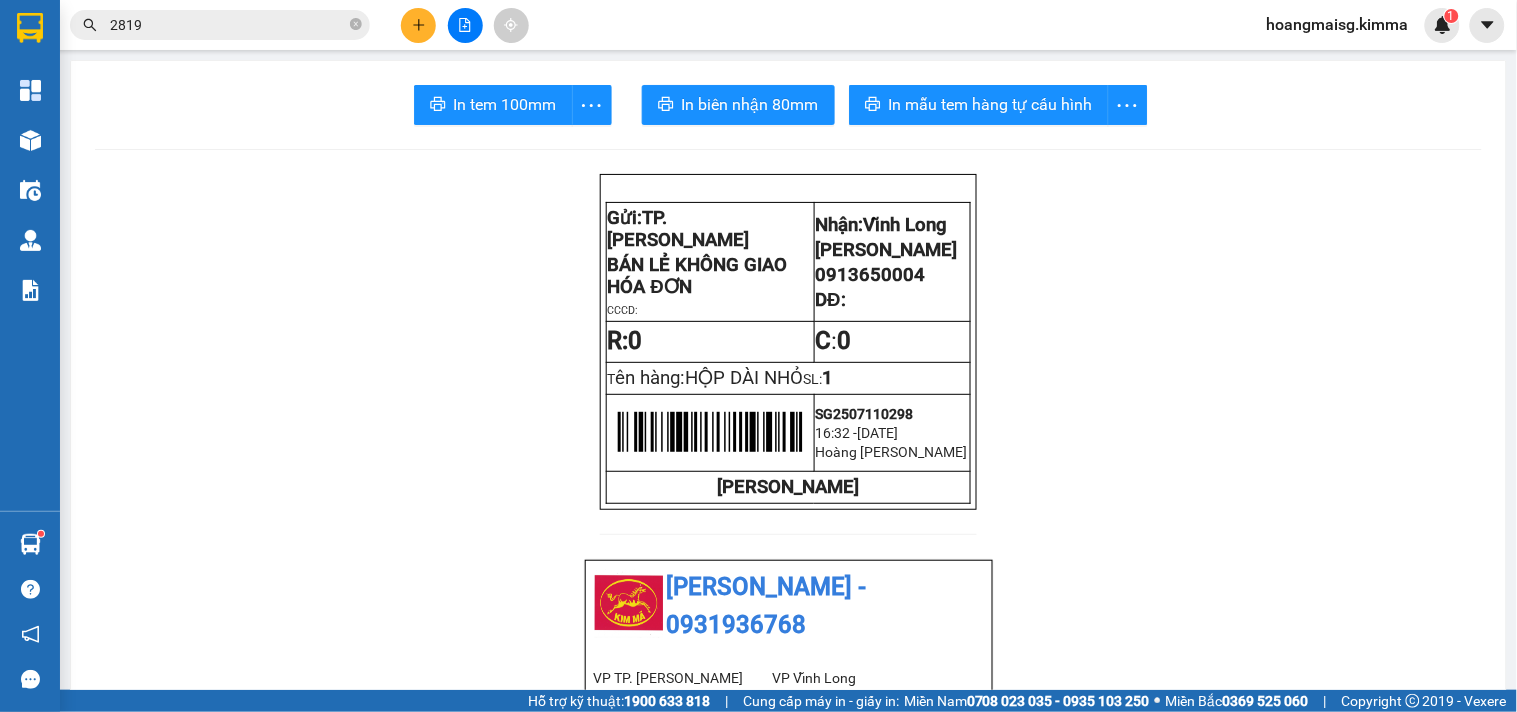 click at bounding box center (465, 25) 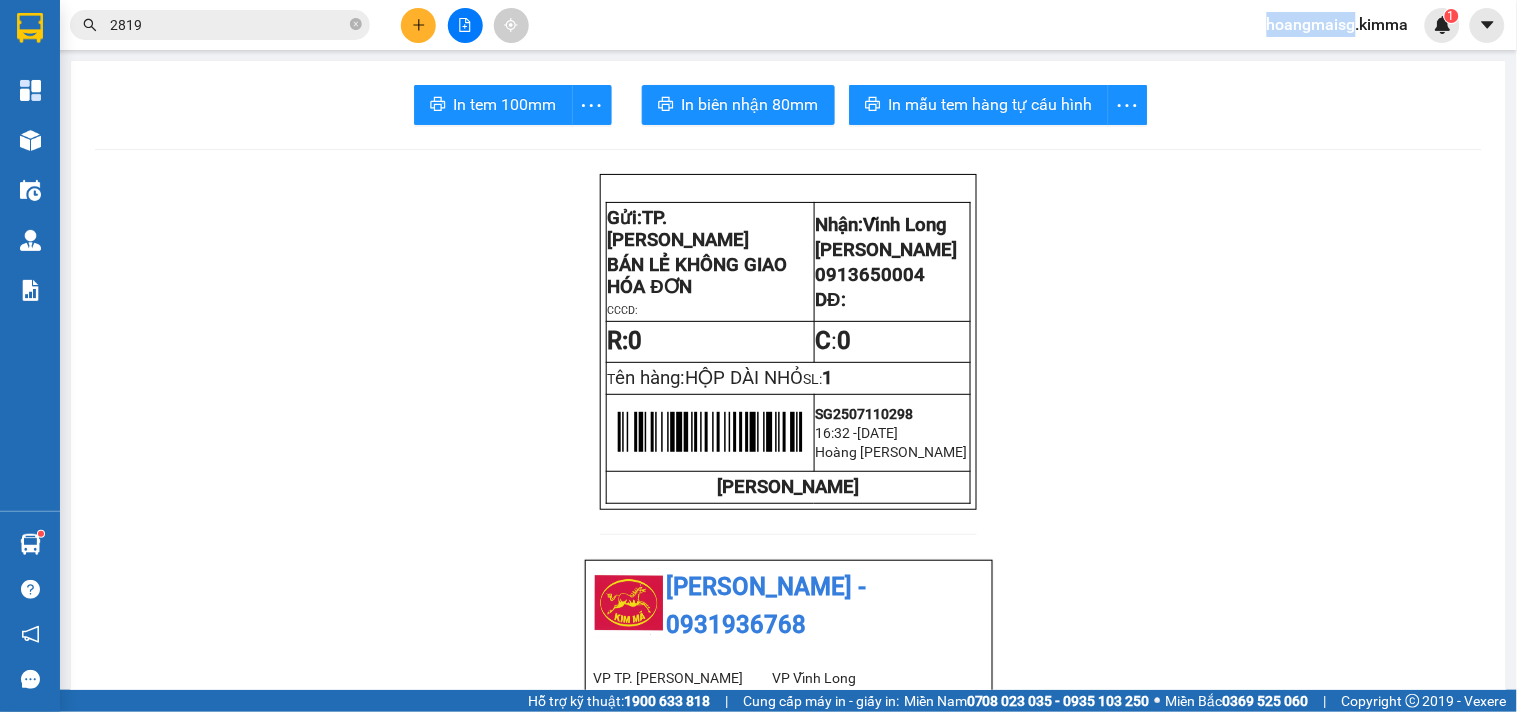 click at bounding box center (465, 25) 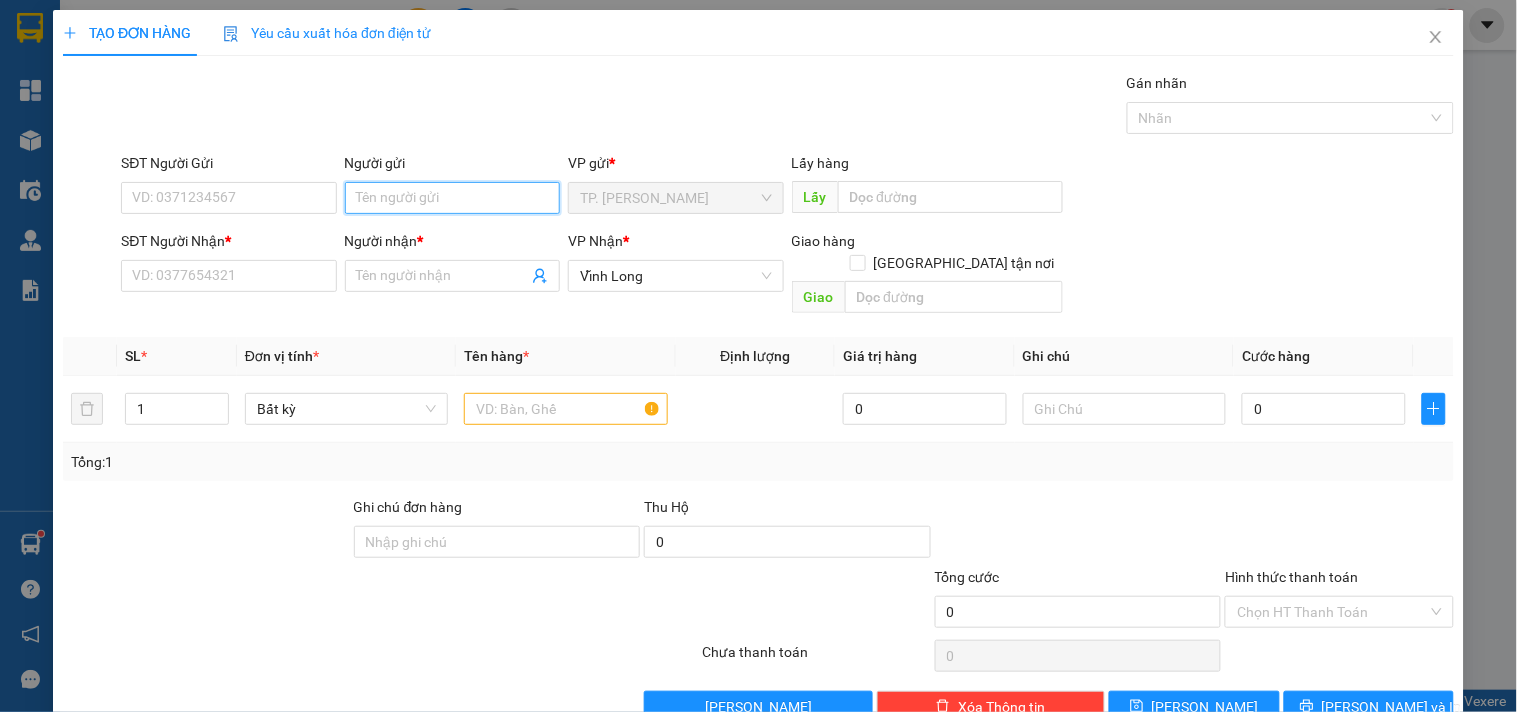 click on "Người gửi" at bounding box center [452, 198] 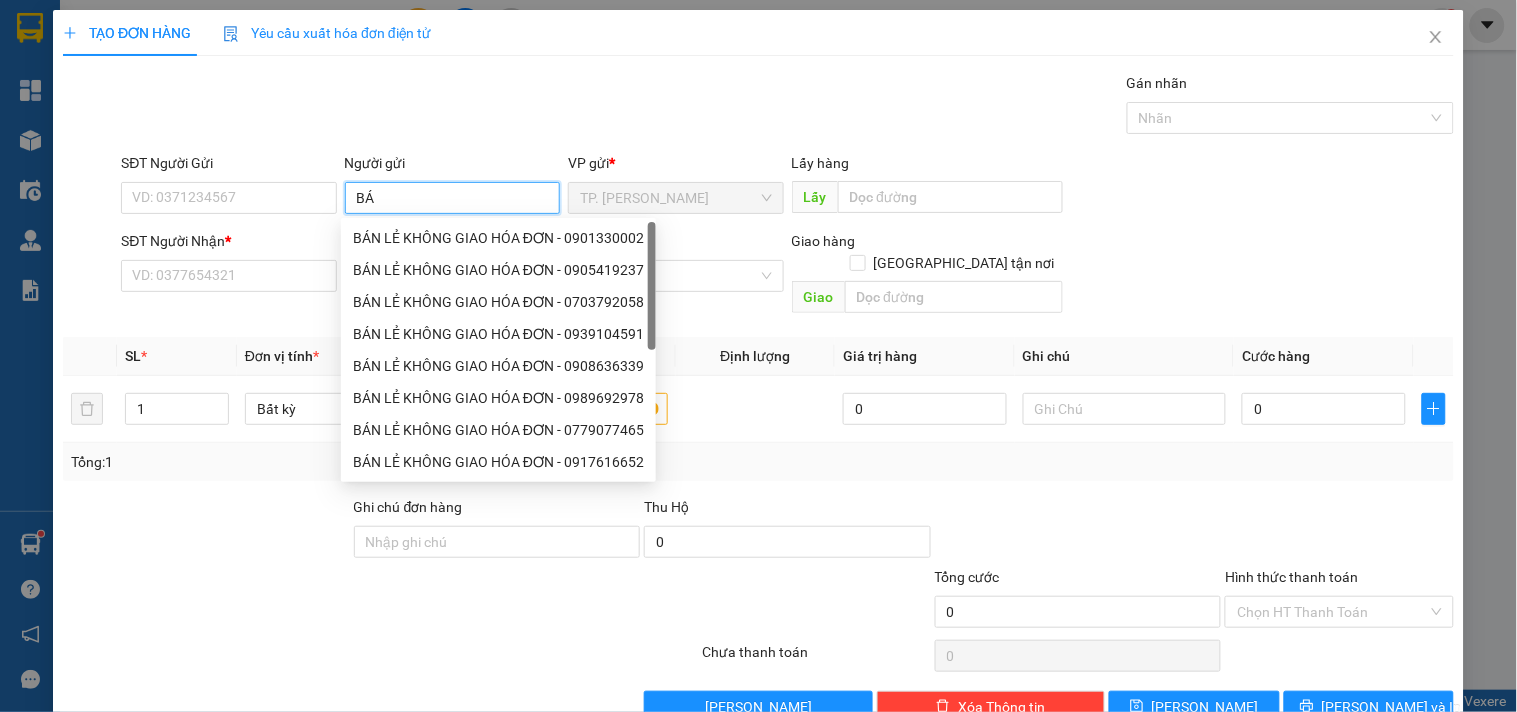 type on "BÁ" 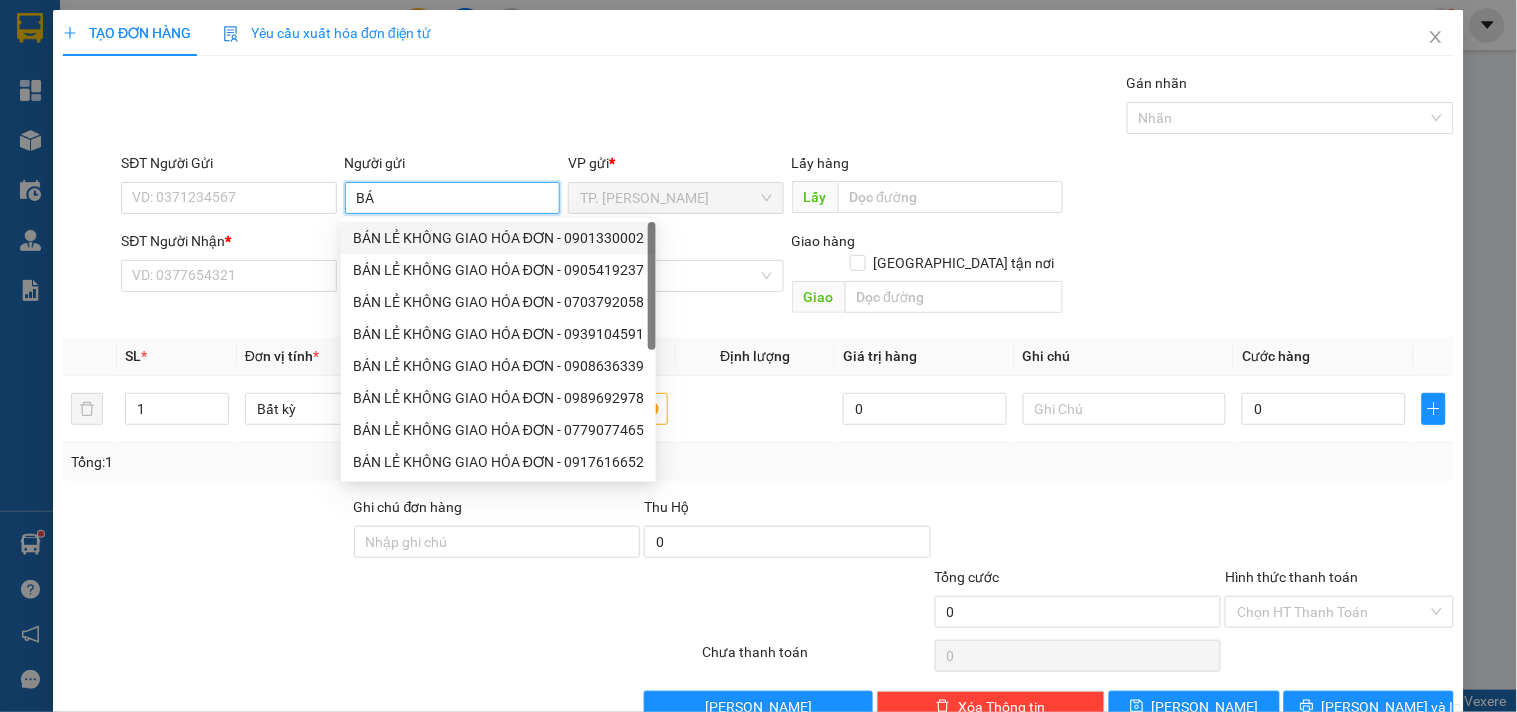 click on "BÁN LẺ KHÔNG GIAO HÓA ĐƠN - 0901330002" at bounding box center (498, 238) 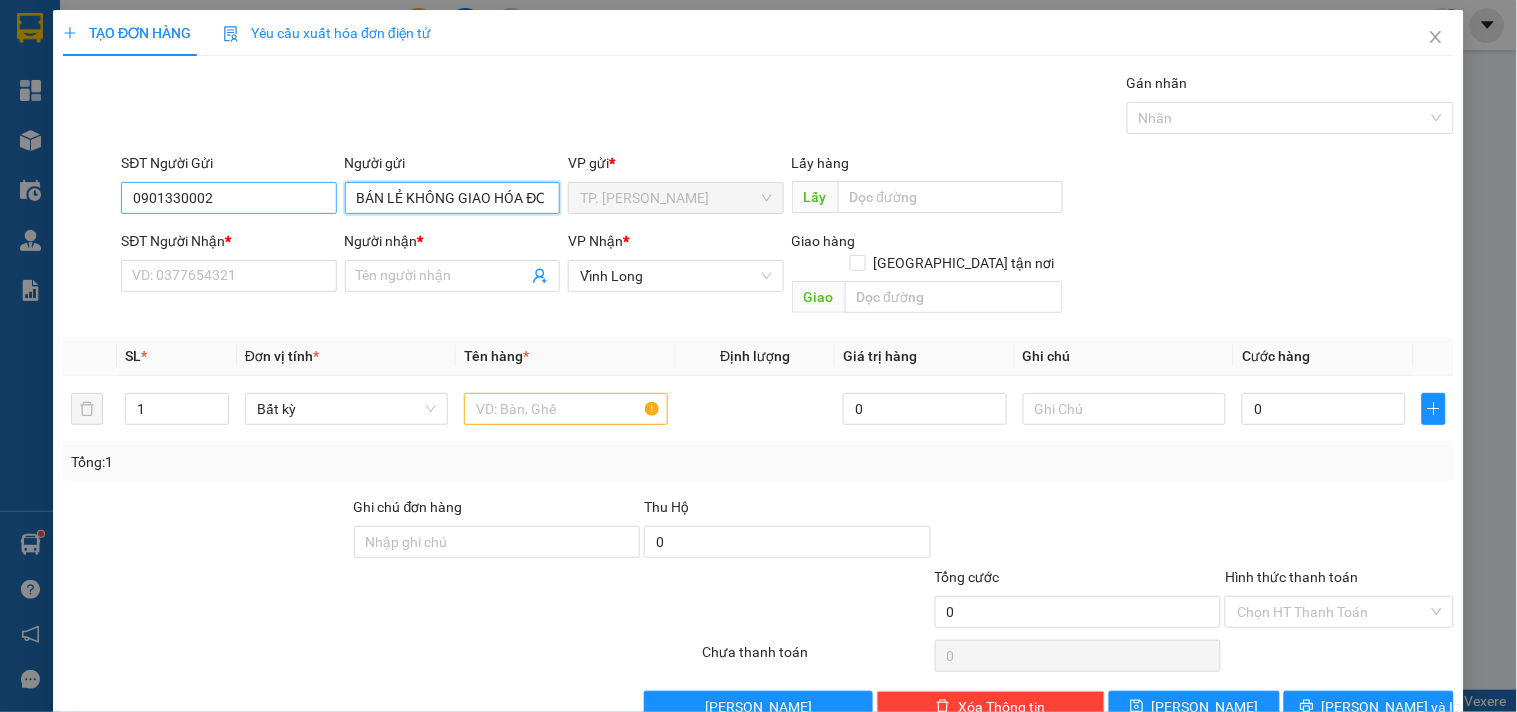 type on "BÁN LẺ KHÔNG GIAO HÓA ĐƠN" 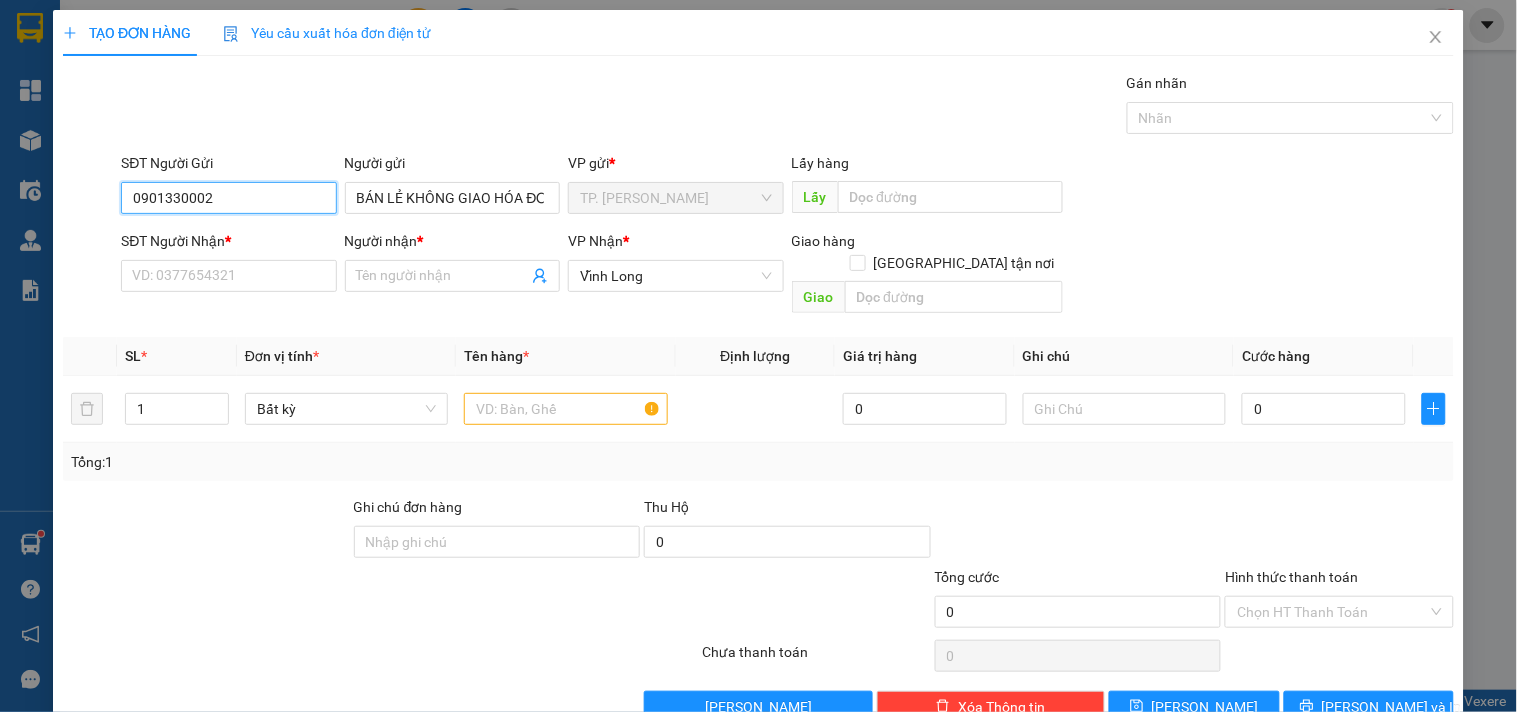 click on "0901330002" at bounding box center (228, 198) 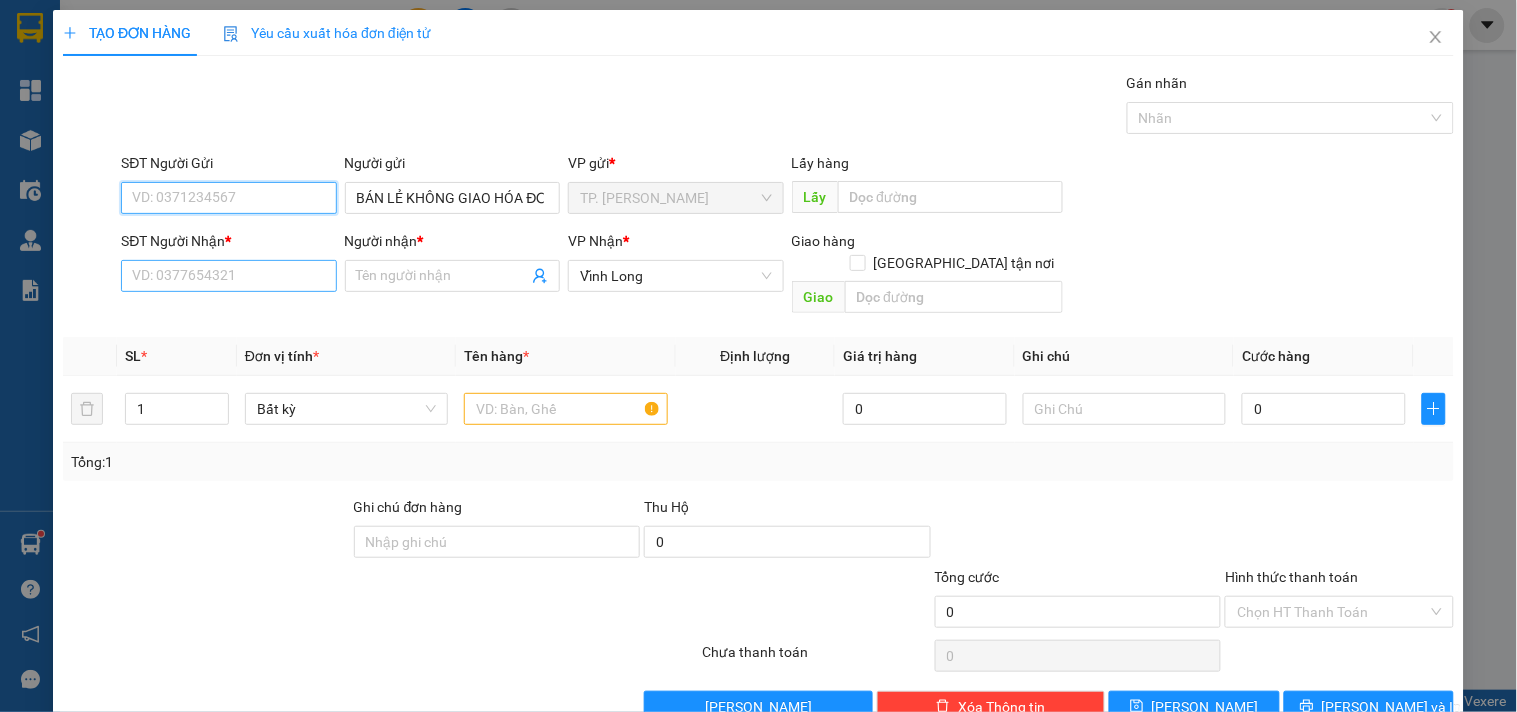 type 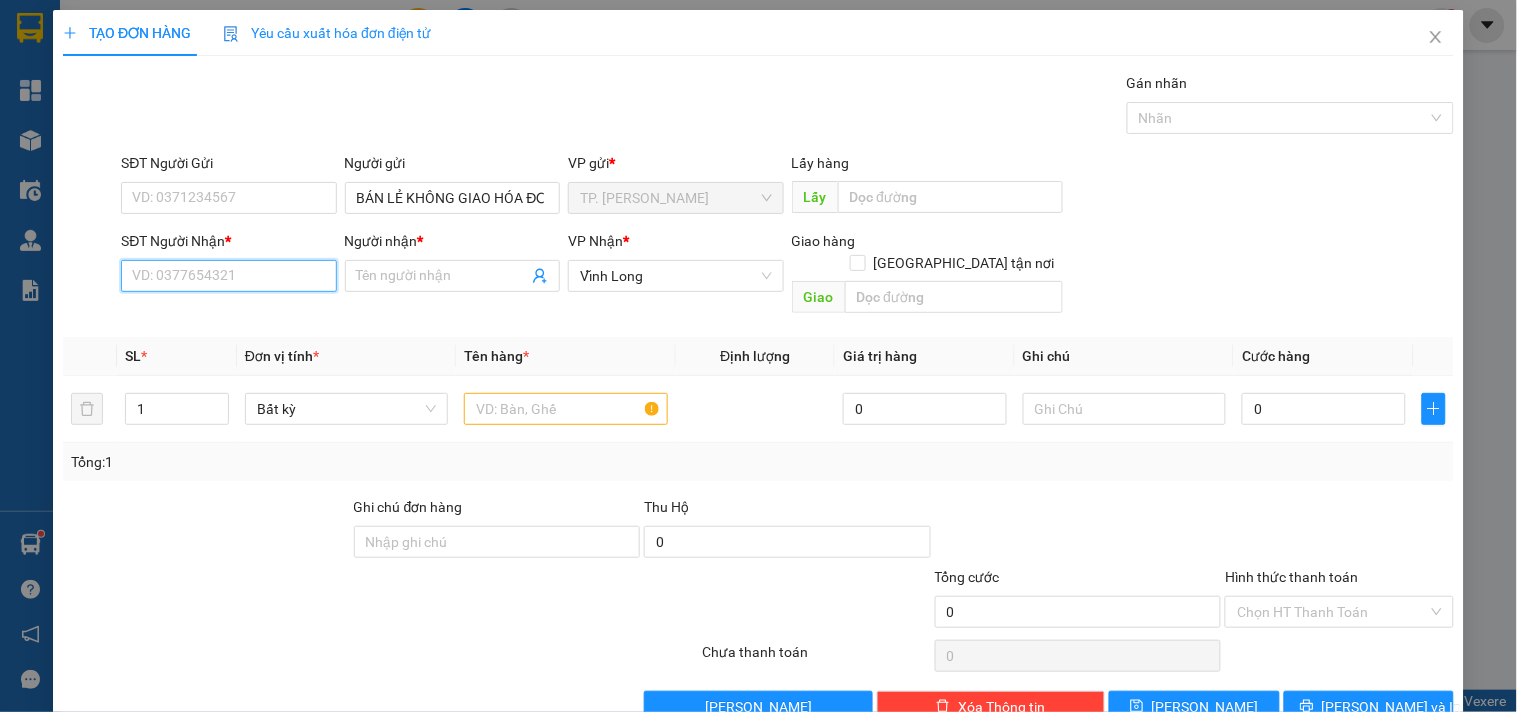 click on "SĐT Người Nhận  *" at bounding box center (228, 276) 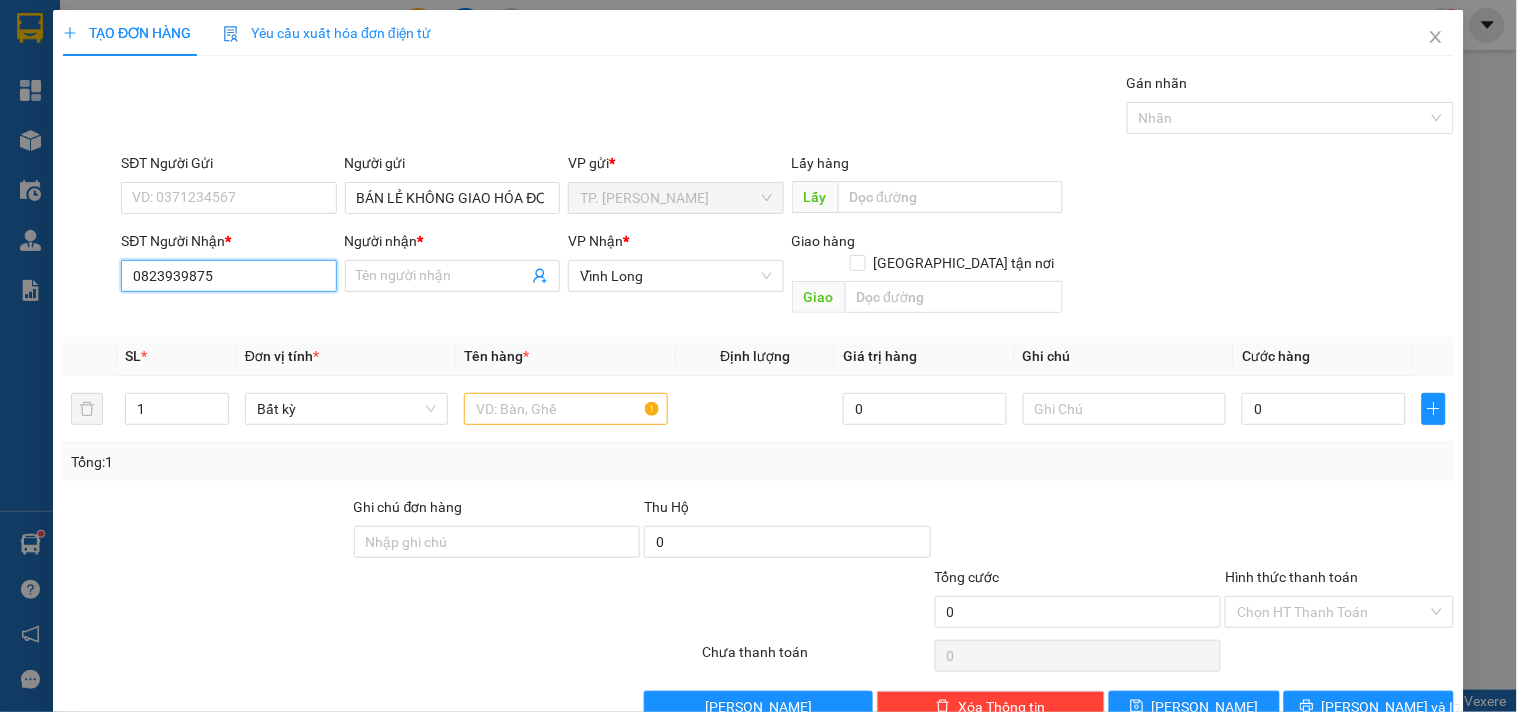 type on "0823939875" 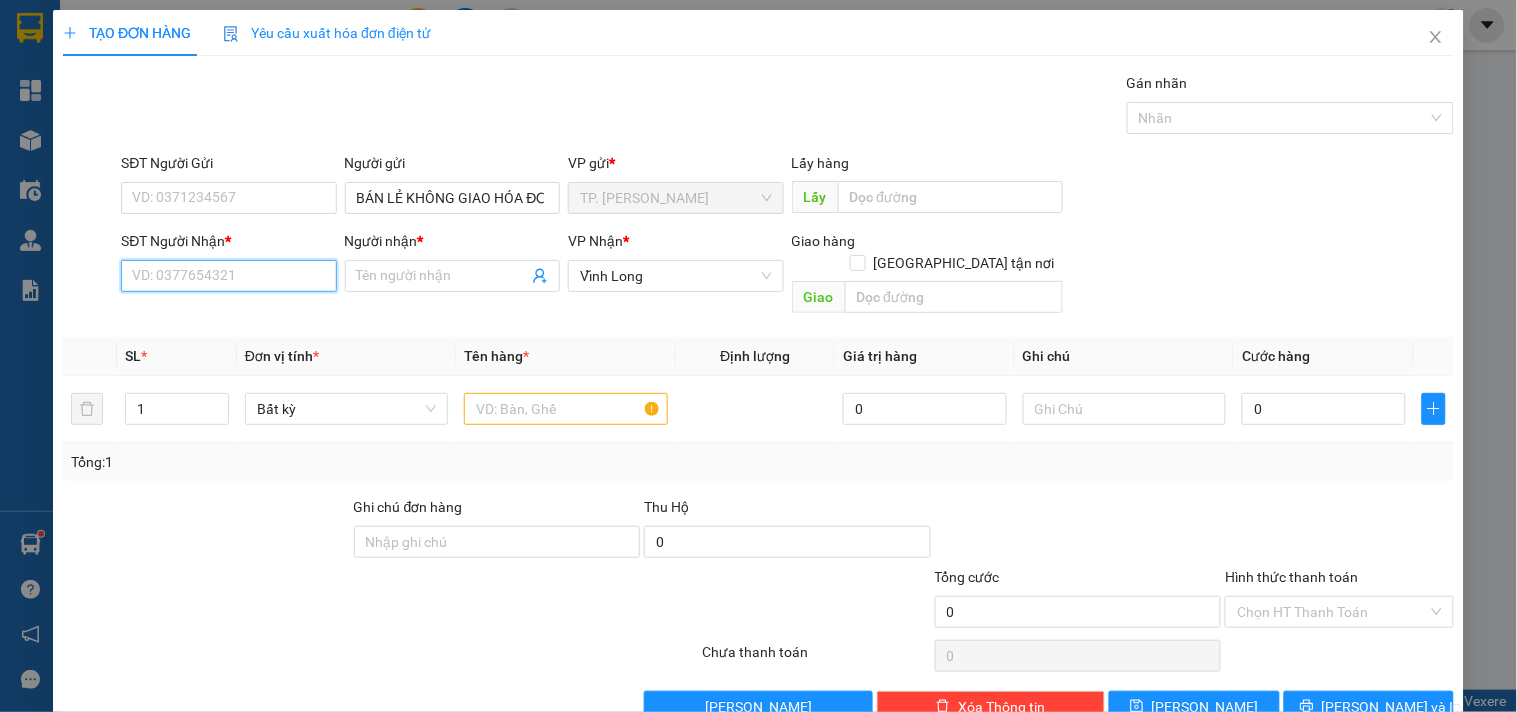click on "SĐT Người Nhận  *" at bounding box center (228, 276) 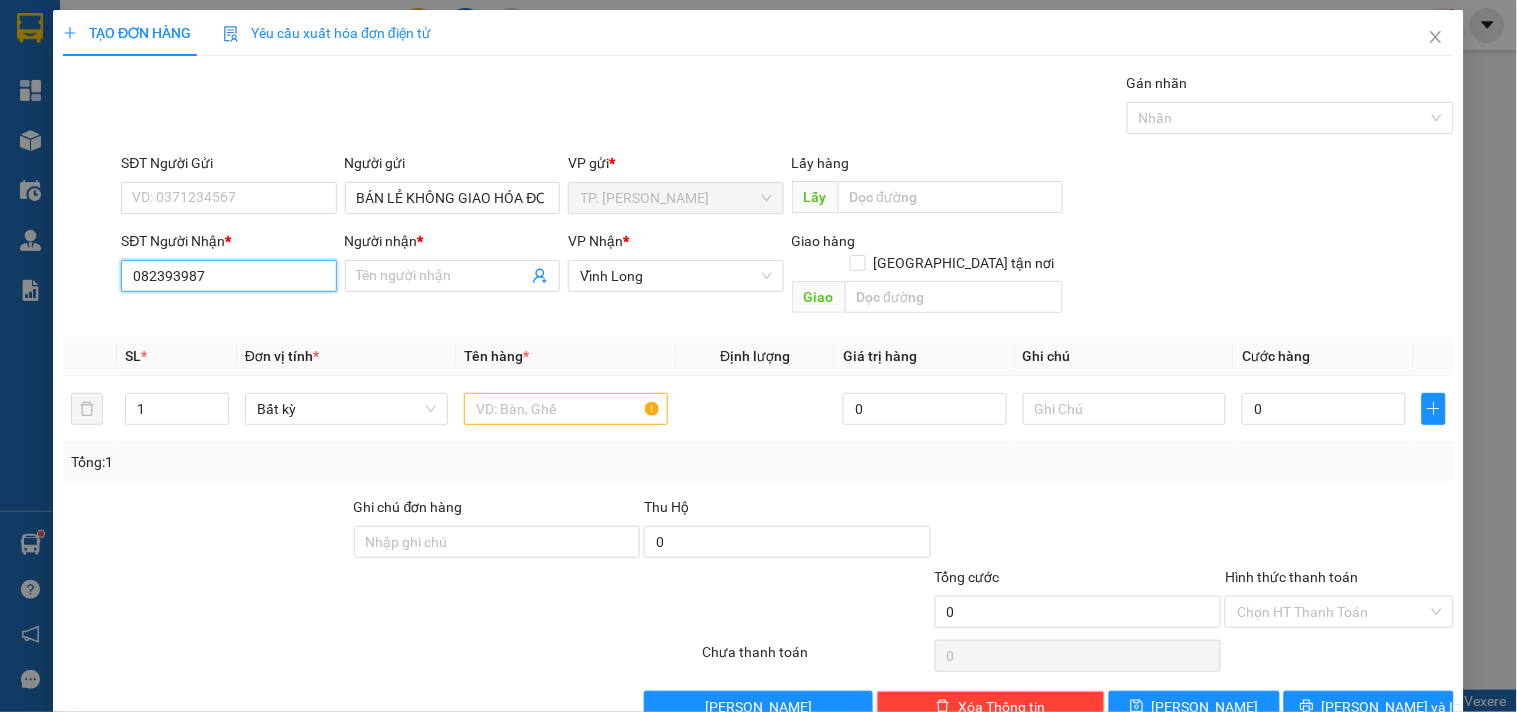 type on "0823939875" 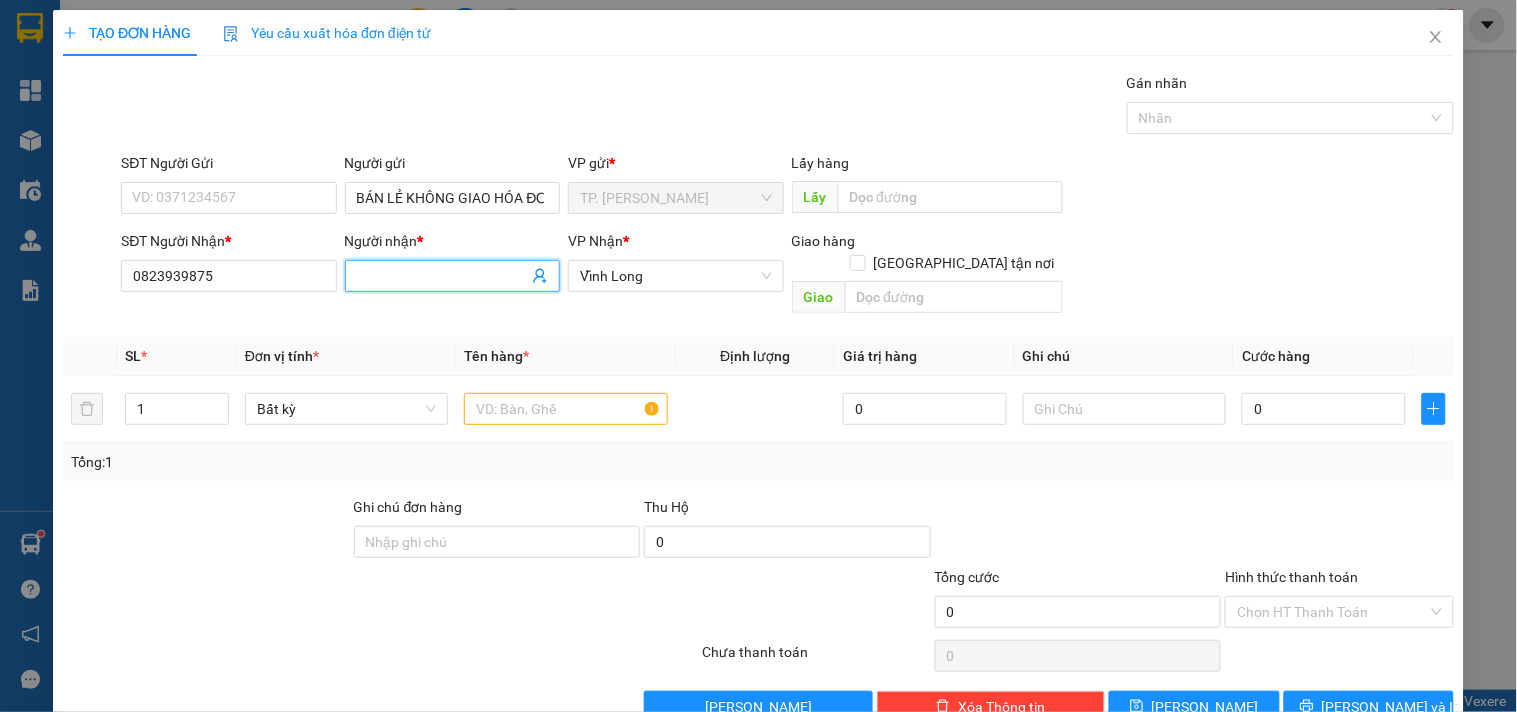 click on "Người nhận  *" at bounding box center (442, 276) 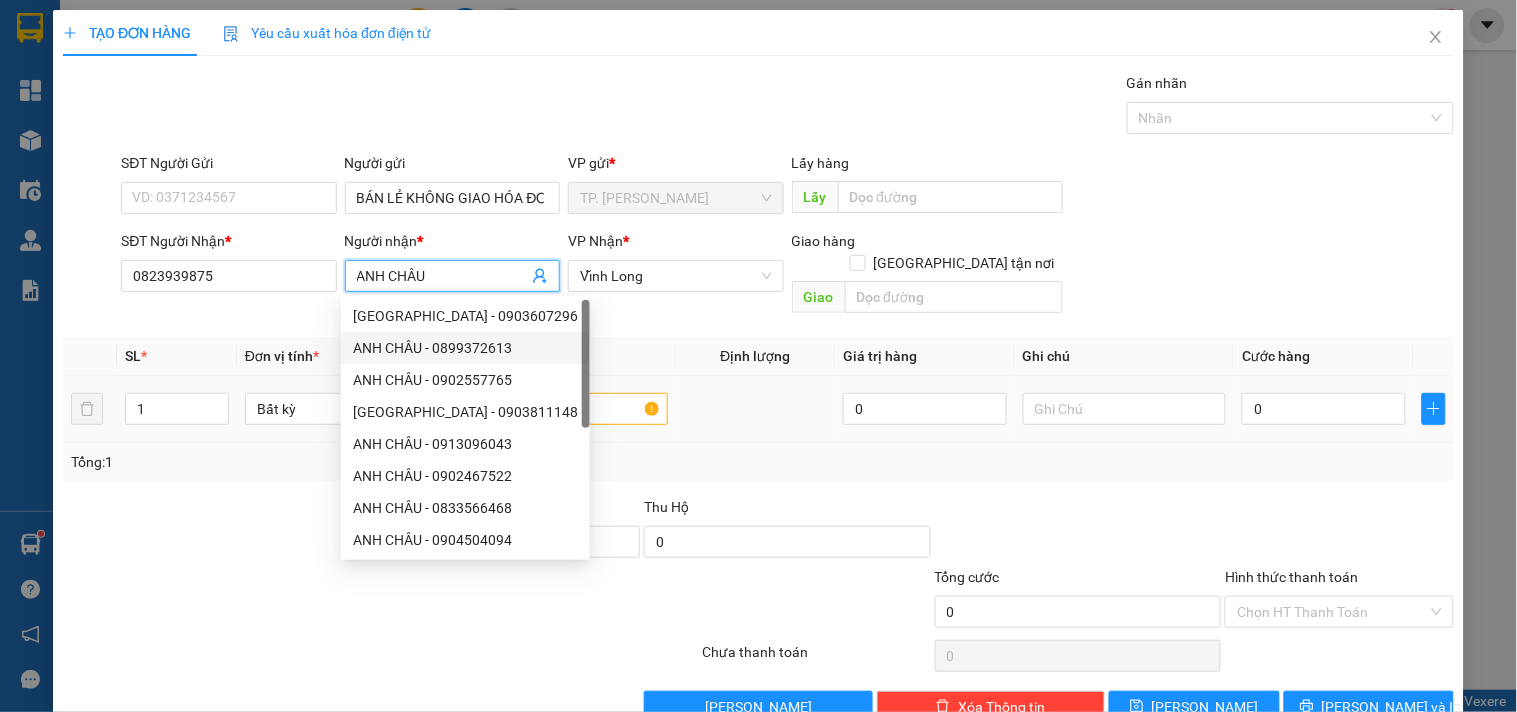 type on "ANH CHÂU" 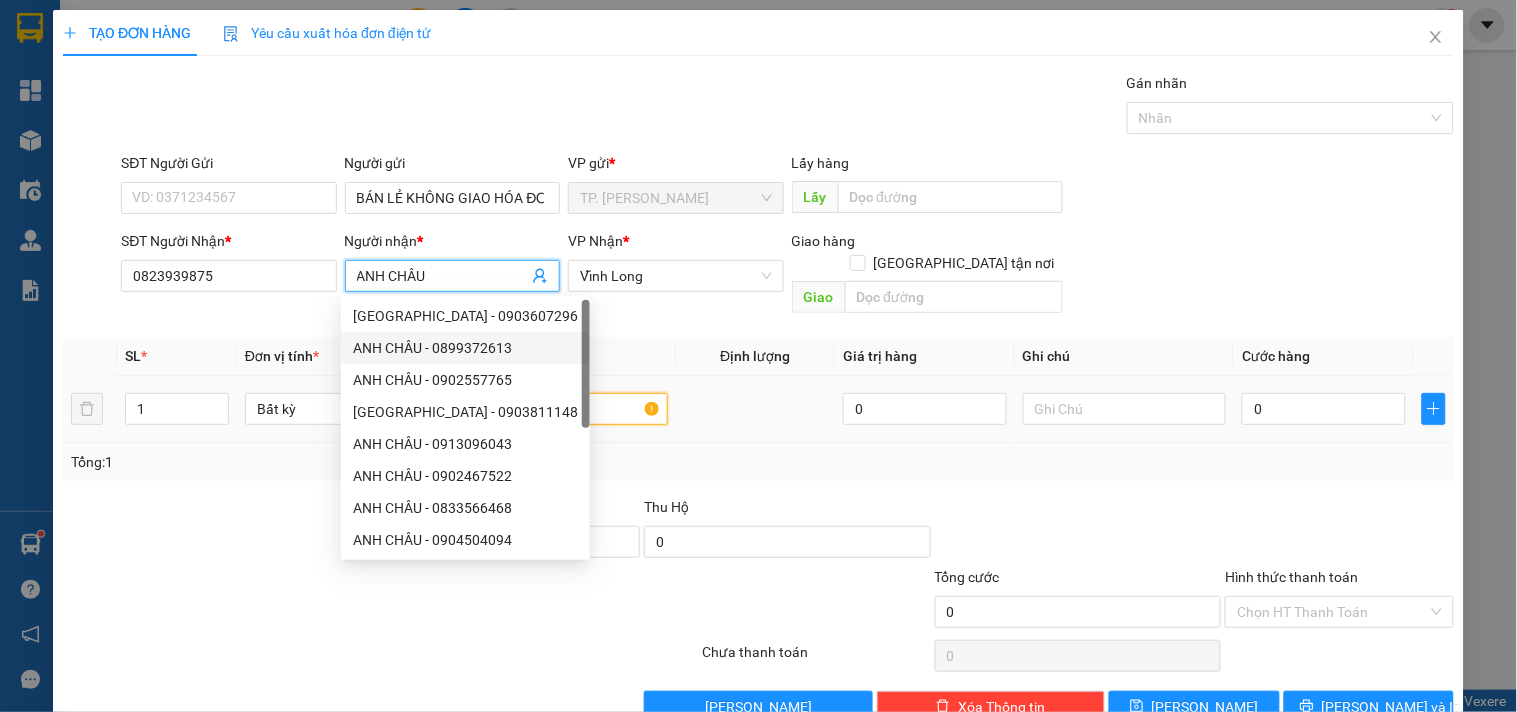 click at bounding box center (565, 409) 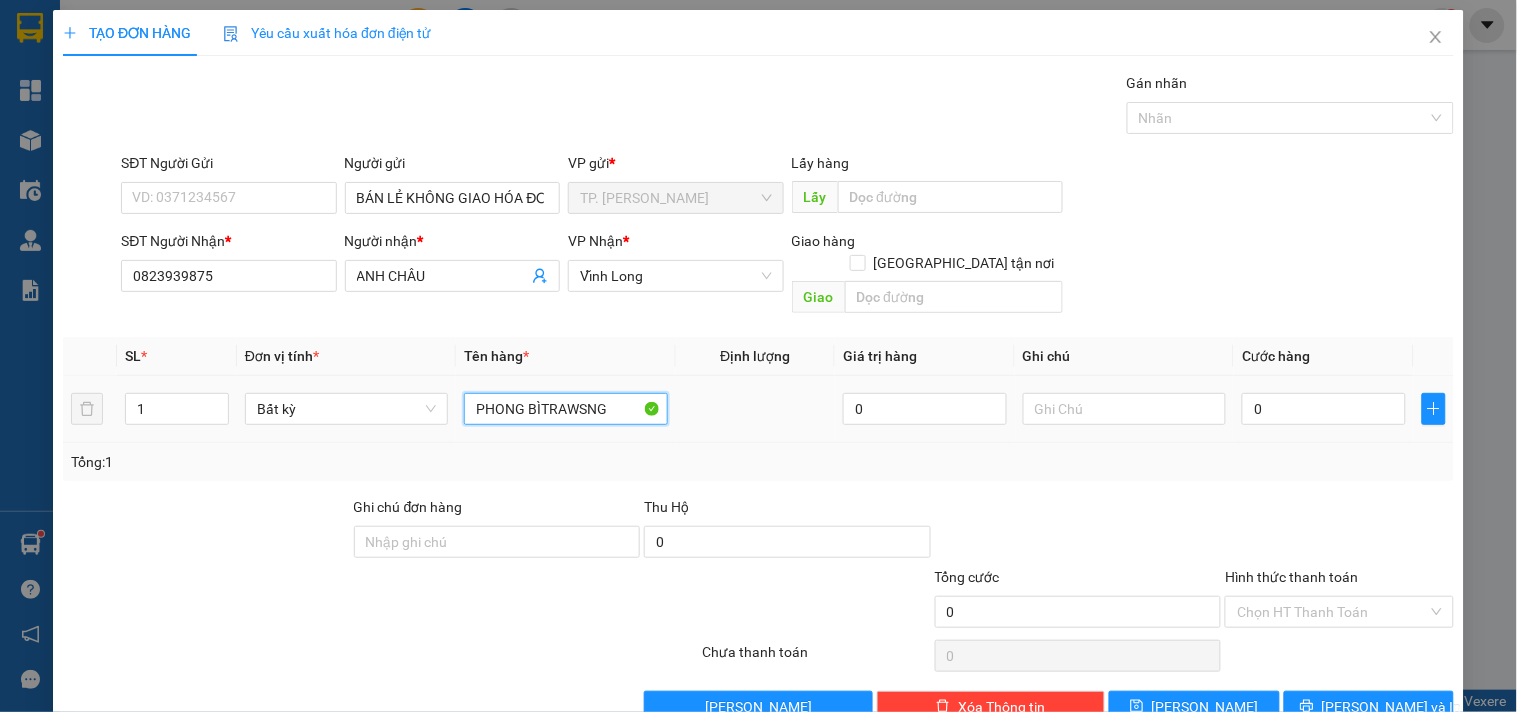 type on "PHONG BÌTRAWSNG" 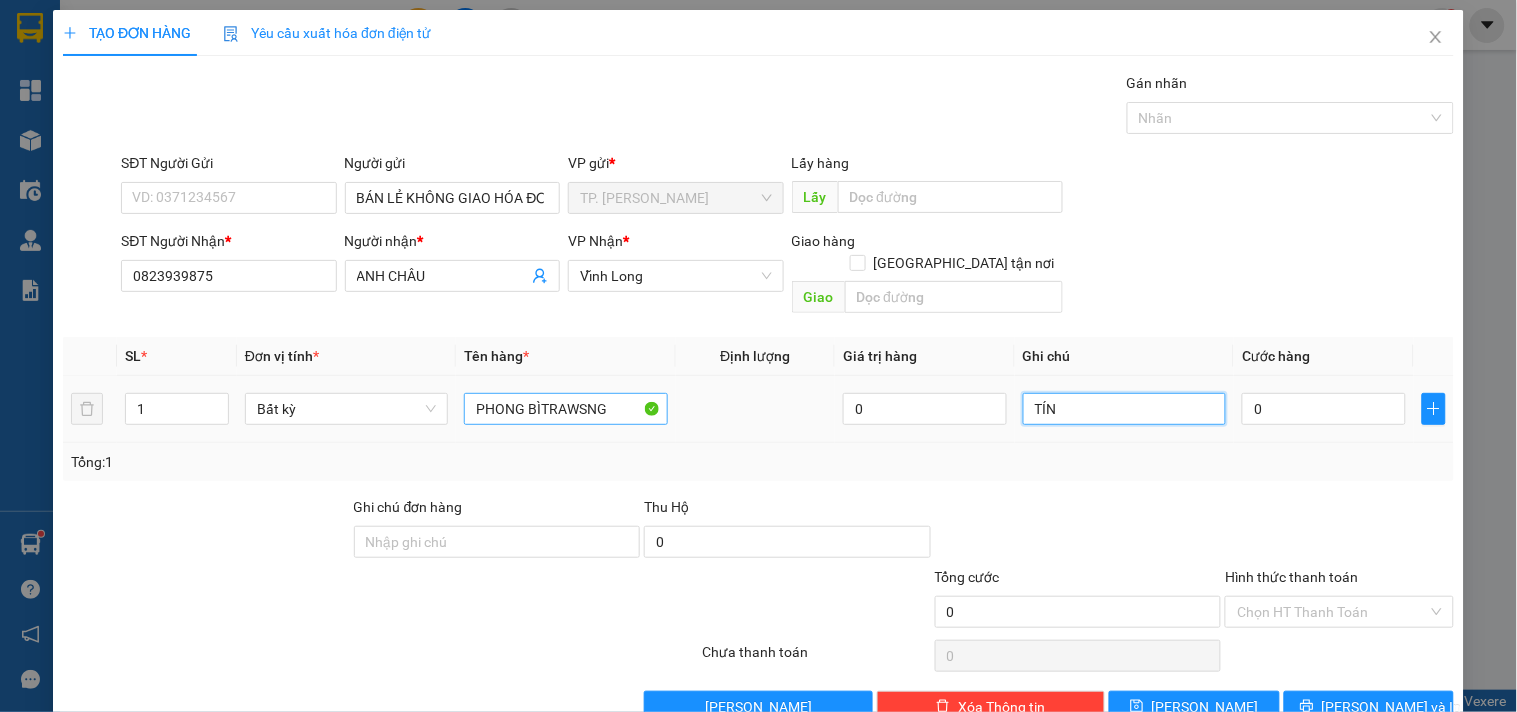 type on "TÍN" 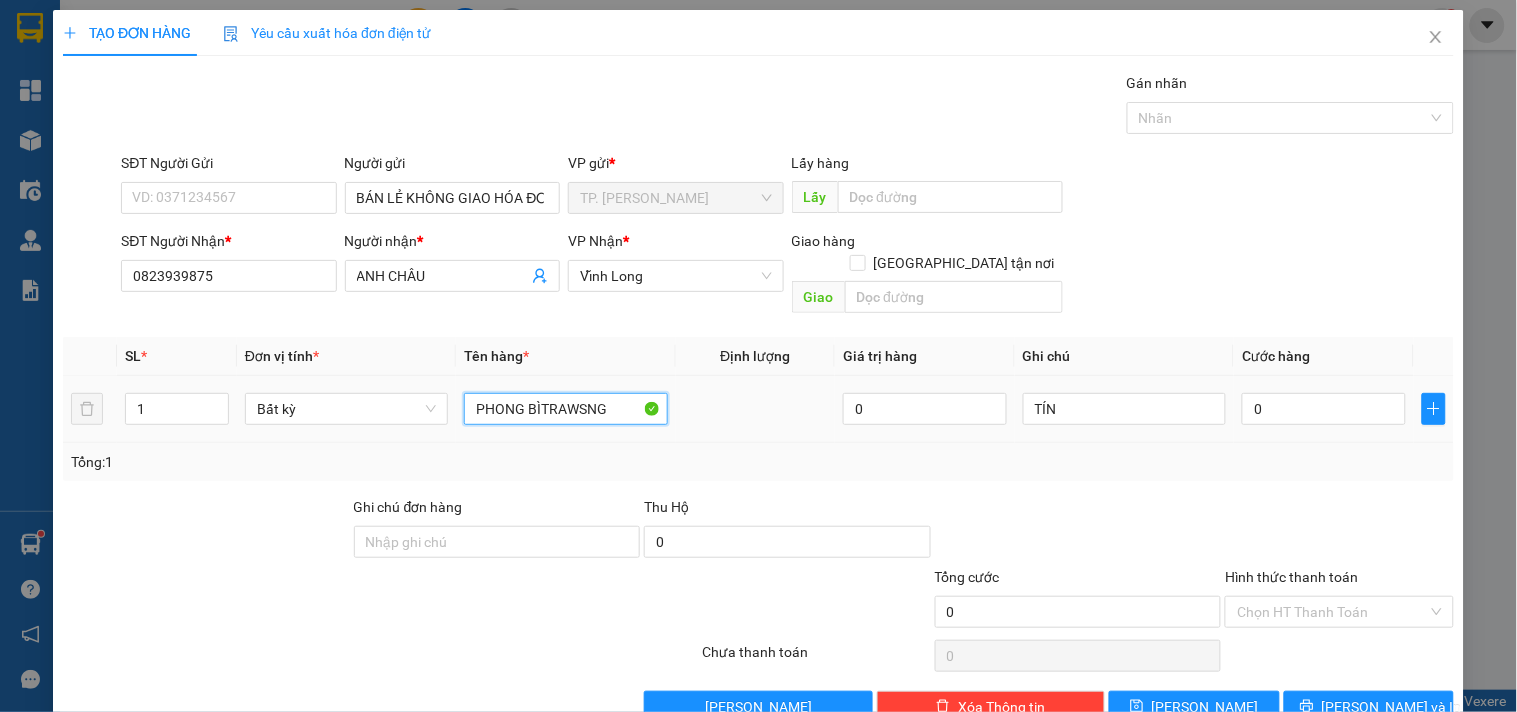 click on "PHONG BÌTRAWSNG" at bounding box center [565, 409] 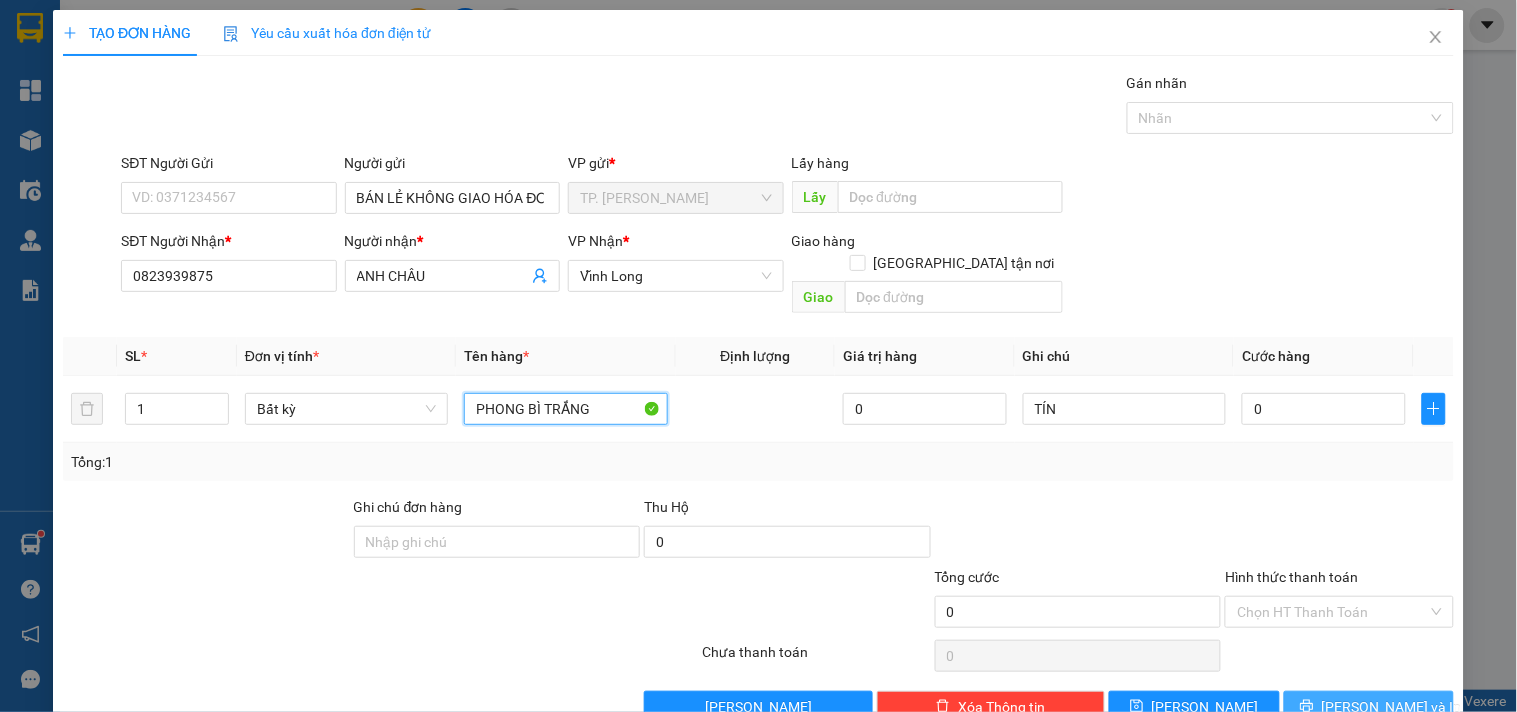 type on "PHONG BÌ TRẮNG" 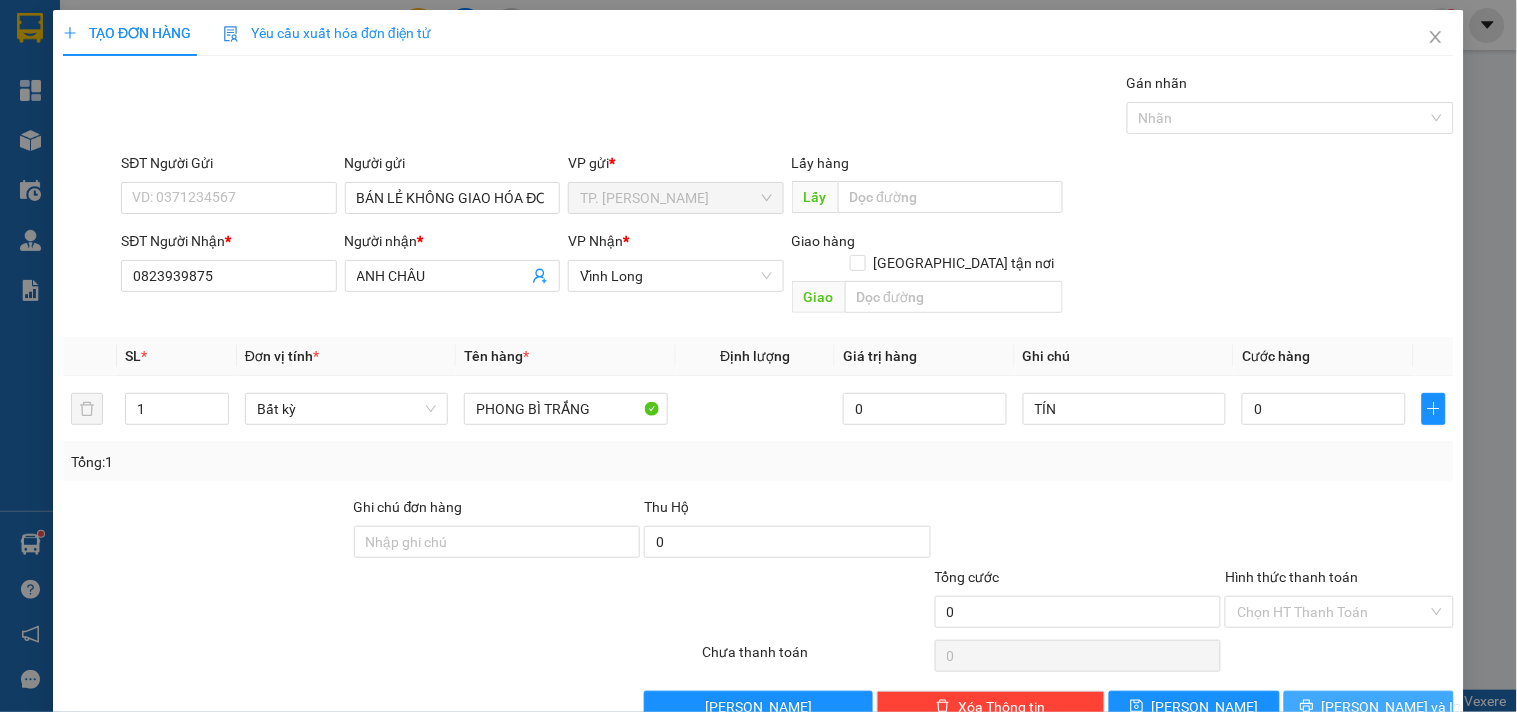 click on "Transit Pickup Surcharge Ids Transit Deliver Surcharge Ids Transit Deliver Surcharge Transit Deliver Surcharge Gói vận chuyển  * Tiêu chuẩn Gán nhãn   Nhãn SĐT Người Gửi VD: 0371234567 Người gửi BÁN LẺ KHÔNG GIAO HÓA ĐƠN VP gửi  * TP. Hồ Chí Minh Lấy hàng Lấy SĐT Người Nhận  * 0823939875 Người nhận  * ANH CHÂU VP Nhận  * Vĩnh Long Giao hàng Giao tận nơi Giao SL  * Đơn vị tính  * Tên hàng  * Định lượng Giá trị hàng Ghi chú Cước hàng                   1 Bất kỳ PHONG BÌ TRẮNG 0 TÍN 0 Tổng:  1 Ghi chú đơn hàng Thu Hộ 0 Tổng cước 0 Hình thức thanh toán Chọn HT Thanh Toán Số tiền thu trước 0 Chưa thanh toán 0 Chọn HT Thanh Toán Lưu nháp Xóa Thông tin Lưu Lưu và In" at bounding box center (758, 397) 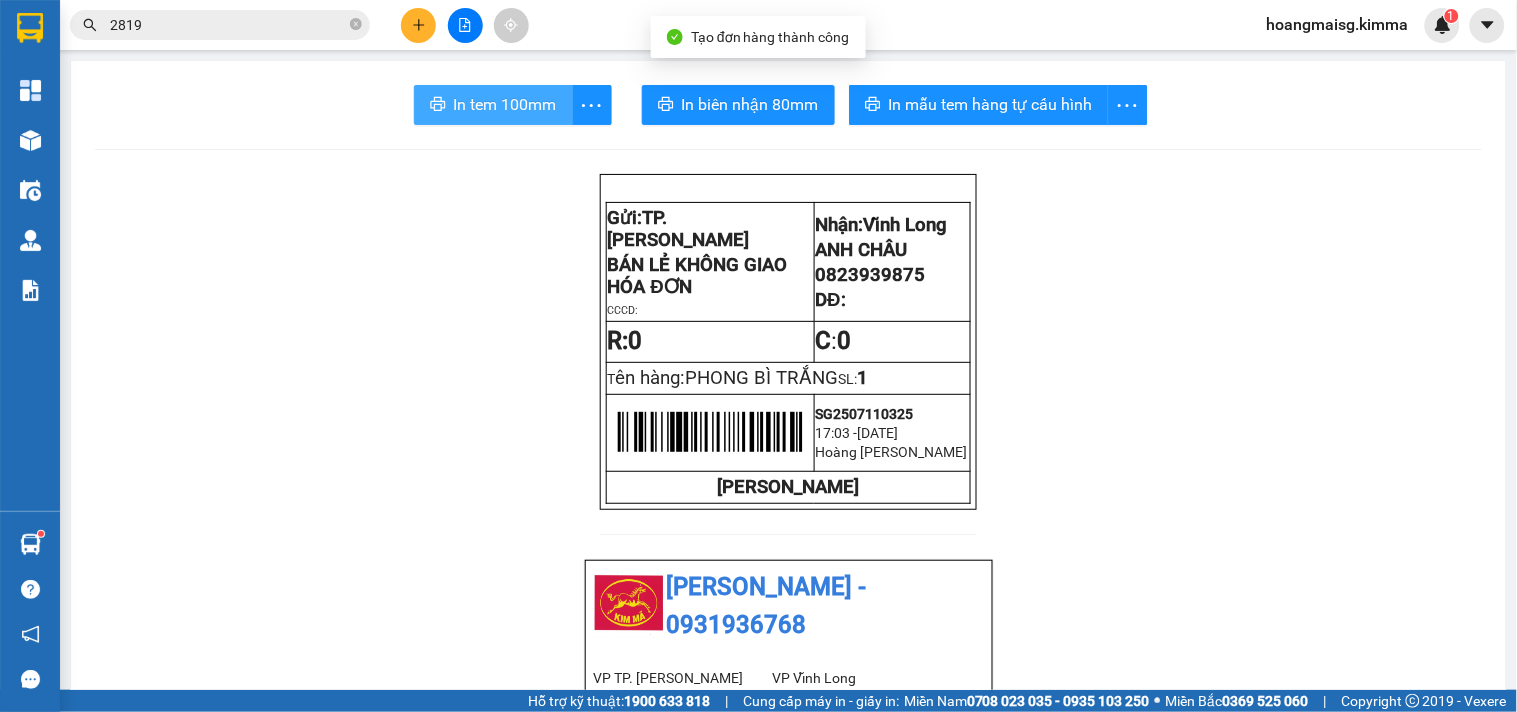 click on "In tem 100mm" at bounding box center (505, 104) 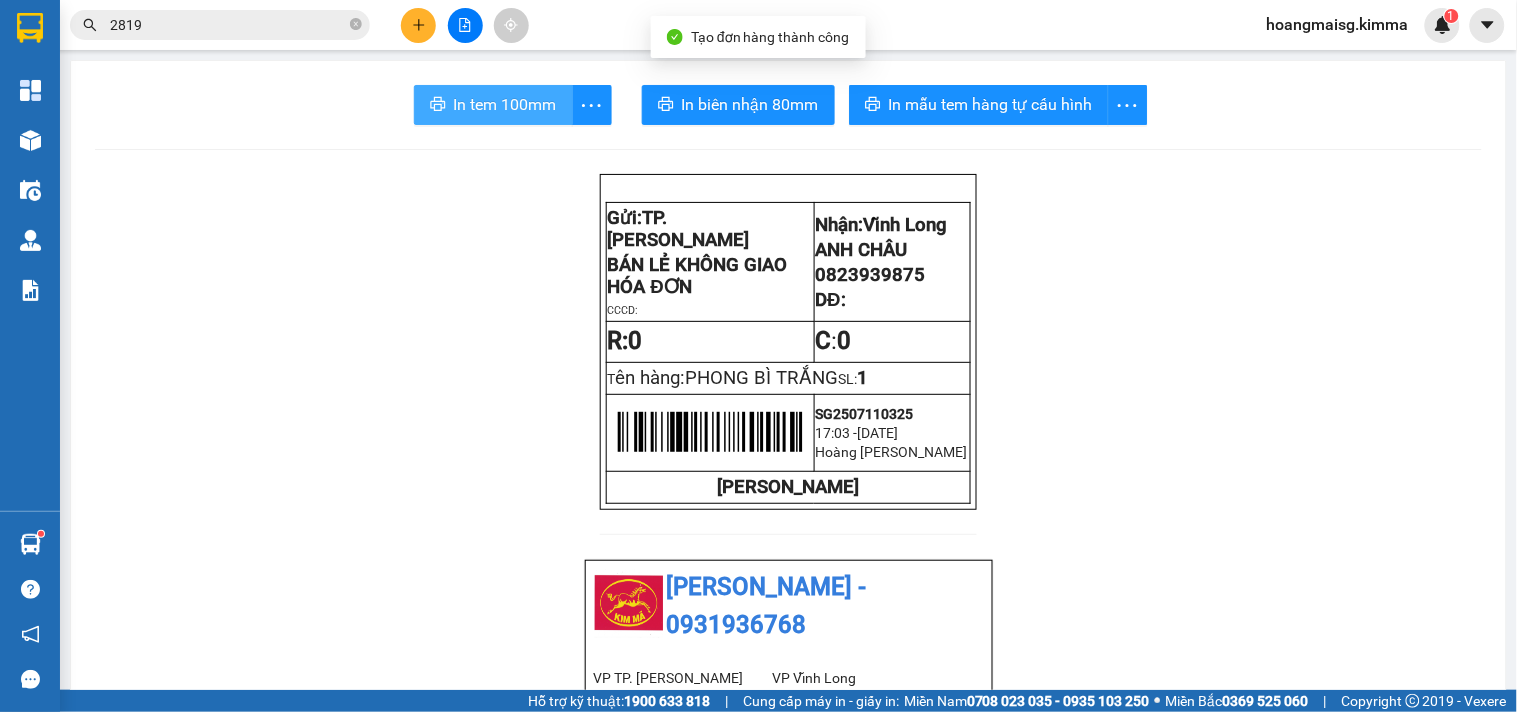 scroll, scrollTop: 0, scrollLeft: 0, axis: both 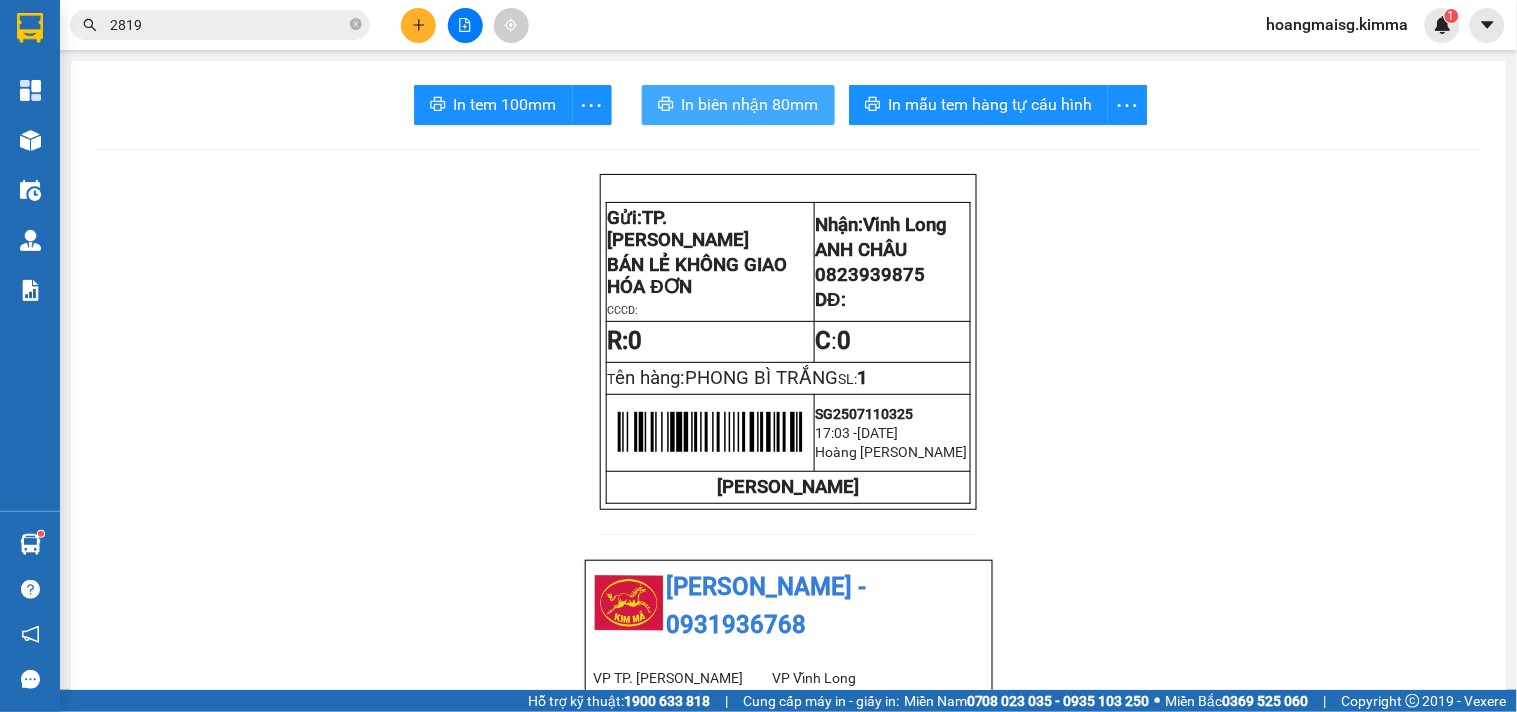 click on "In biên nhận 80mm" at bounding box center [738, 105] 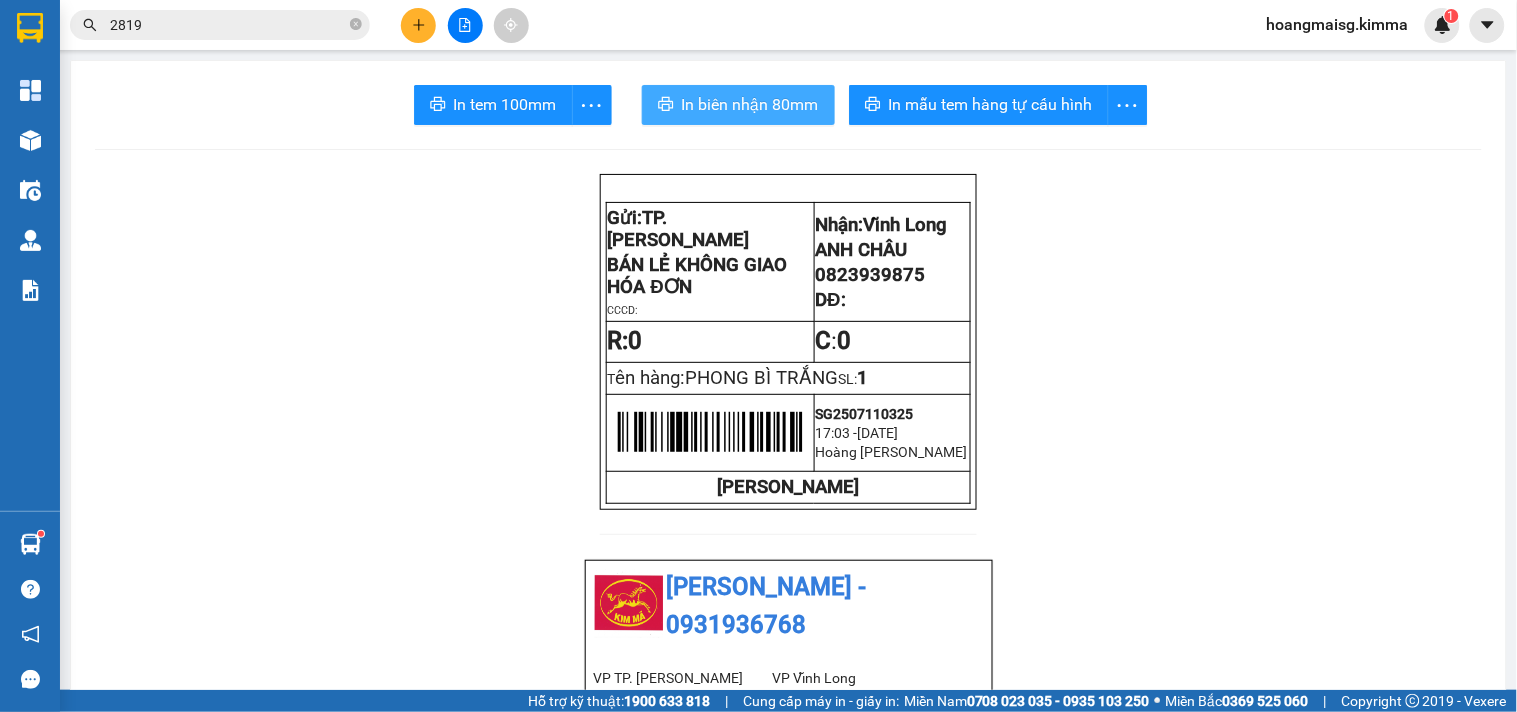 scroll, scrollTop: 0, scrollLeft: 0, axis: both 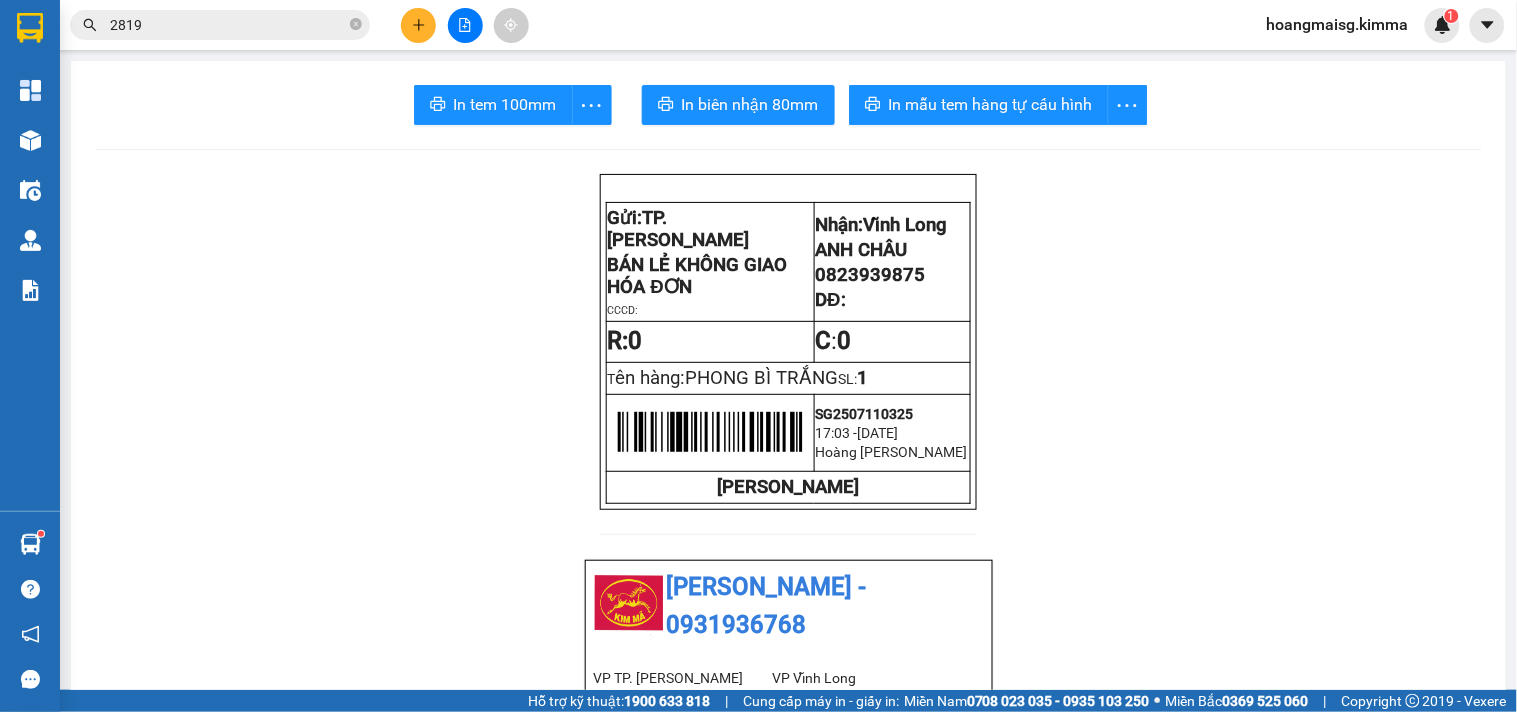 click 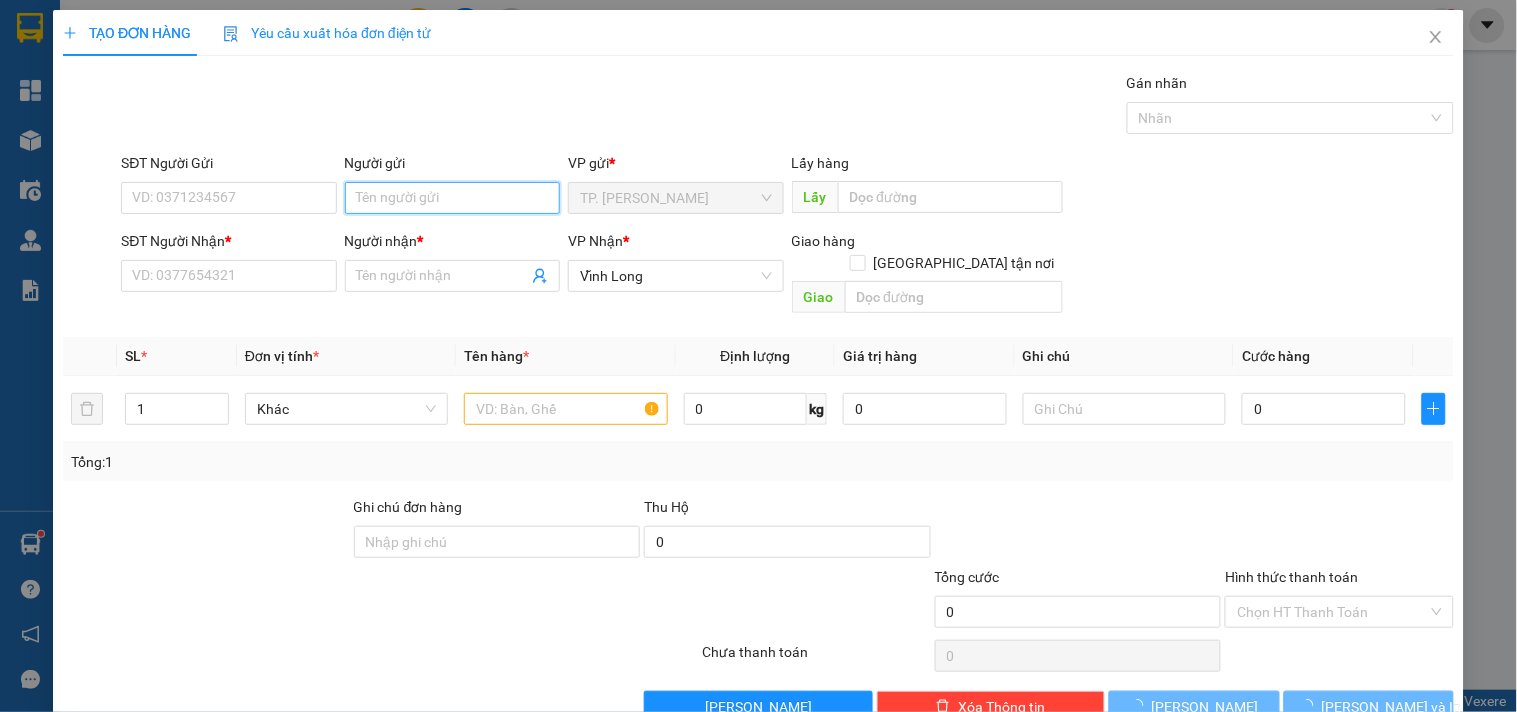 click on "Người gửi" at bounding box center (452, 198) 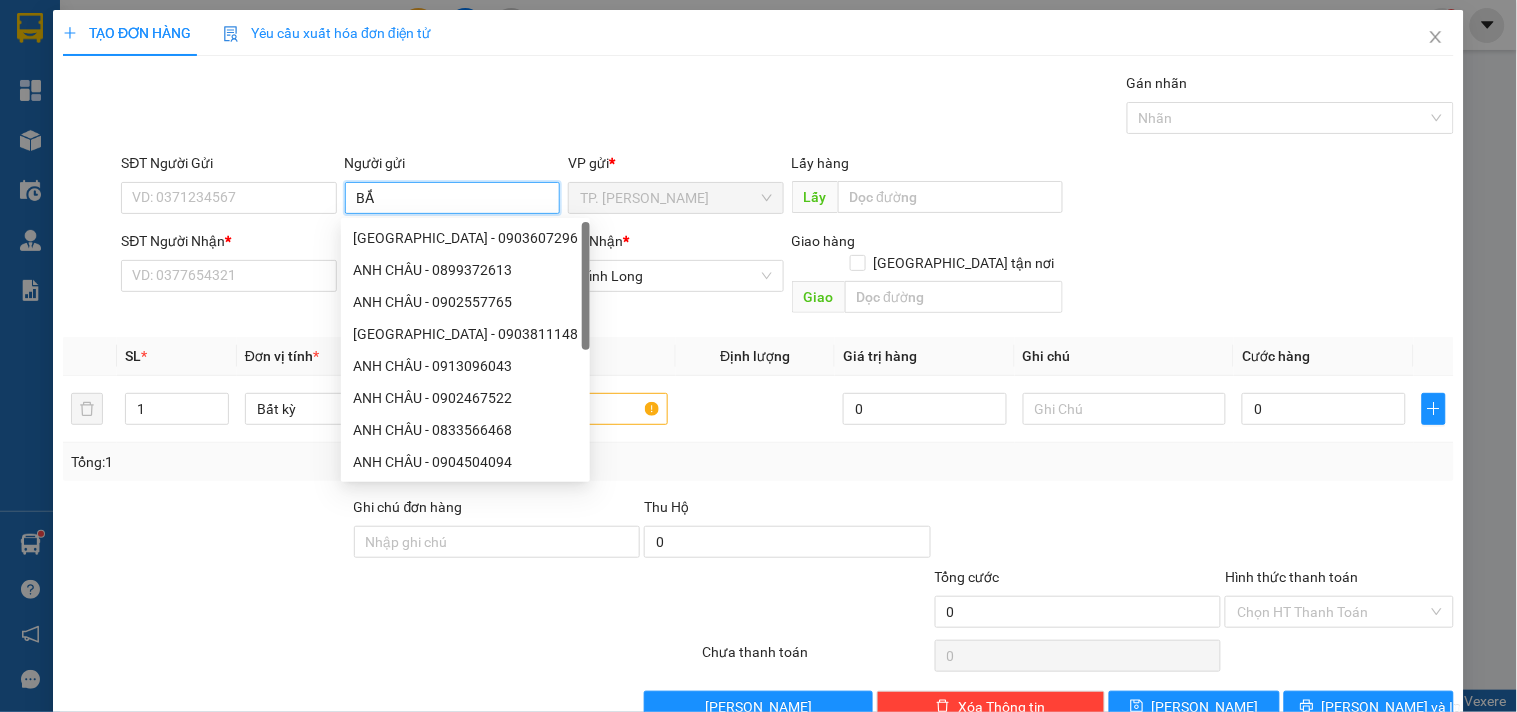 type on "BẮN" 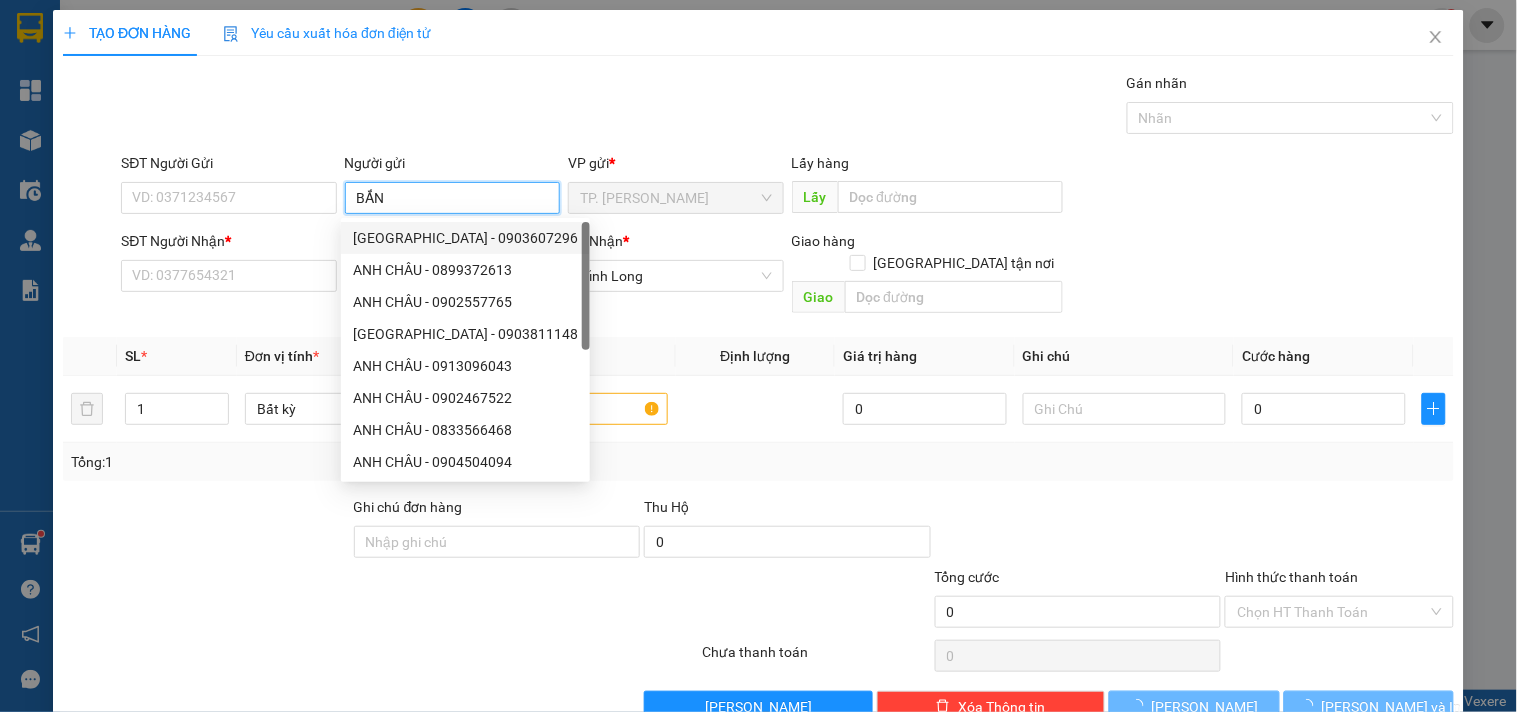 click on "ANH CHÂU - 0903607296" at bounding box center [465, 238] 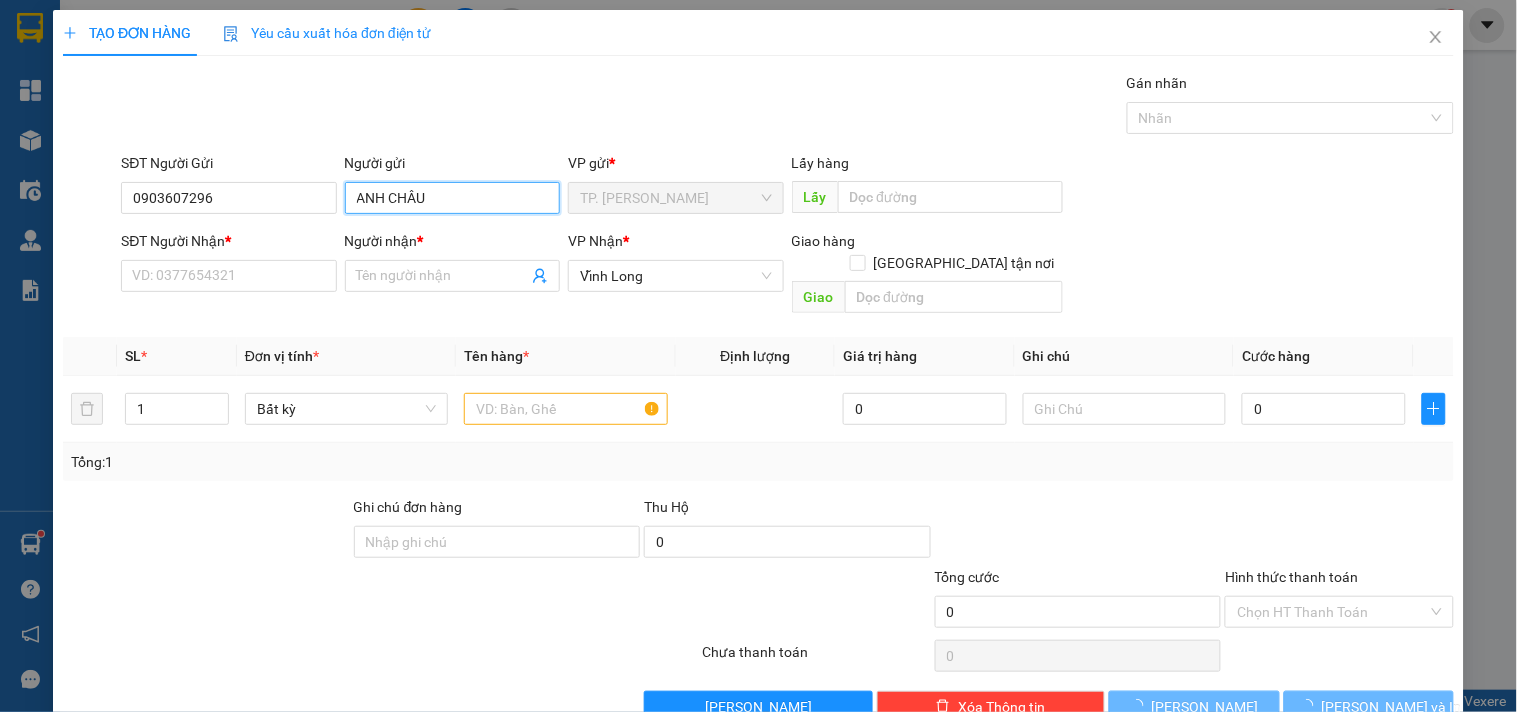click on "ANH CHÂU" at bounding box center (452, 198) 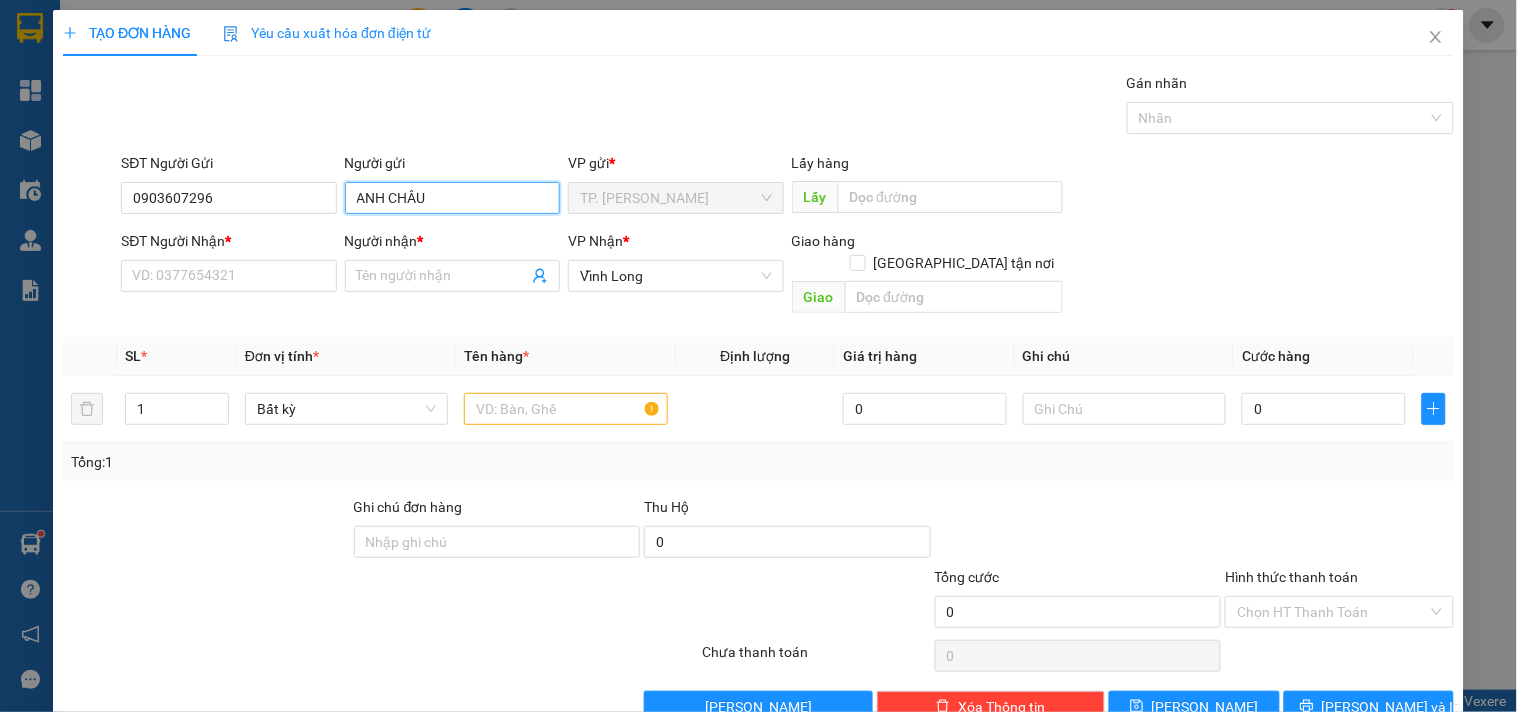 click on "ANH CHÂU" at bounding box center (452, 198) 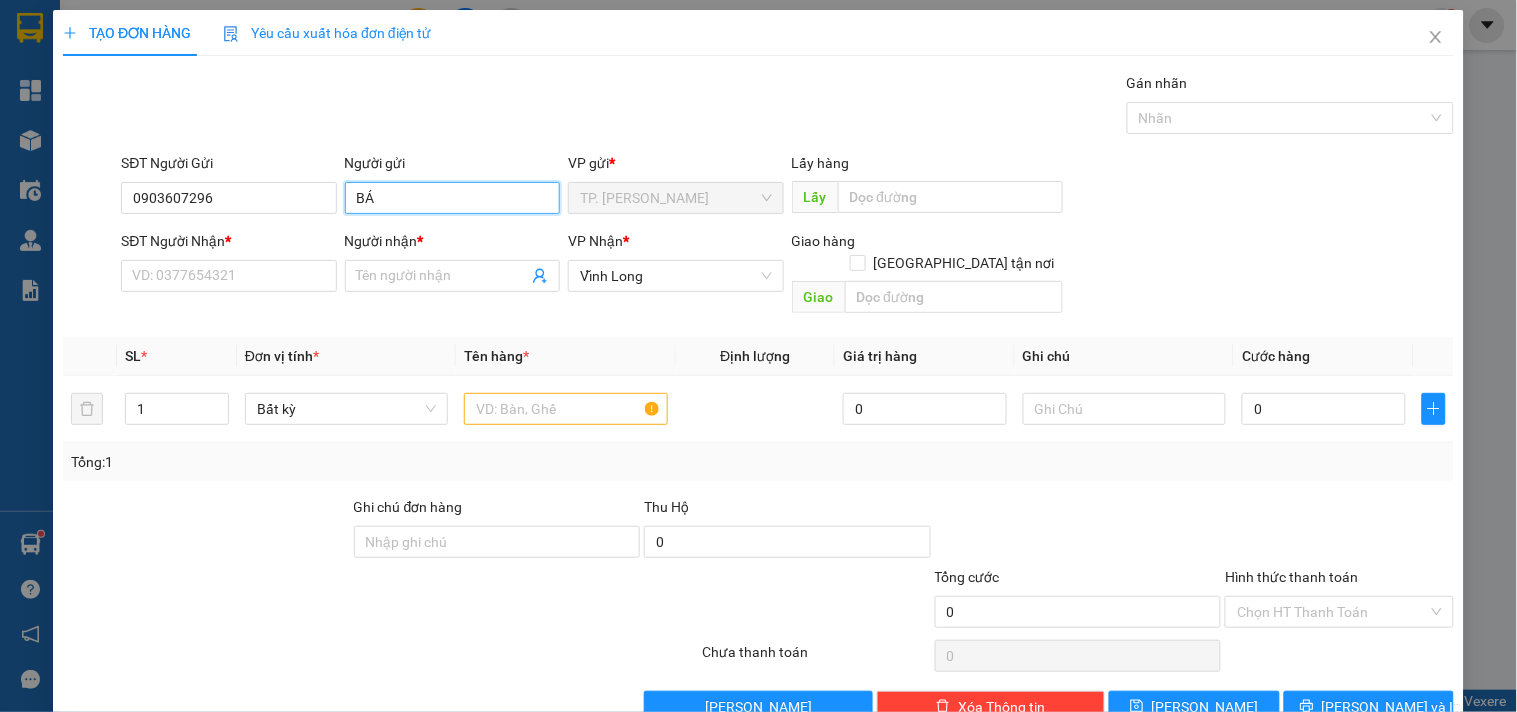 type on "BÁN" 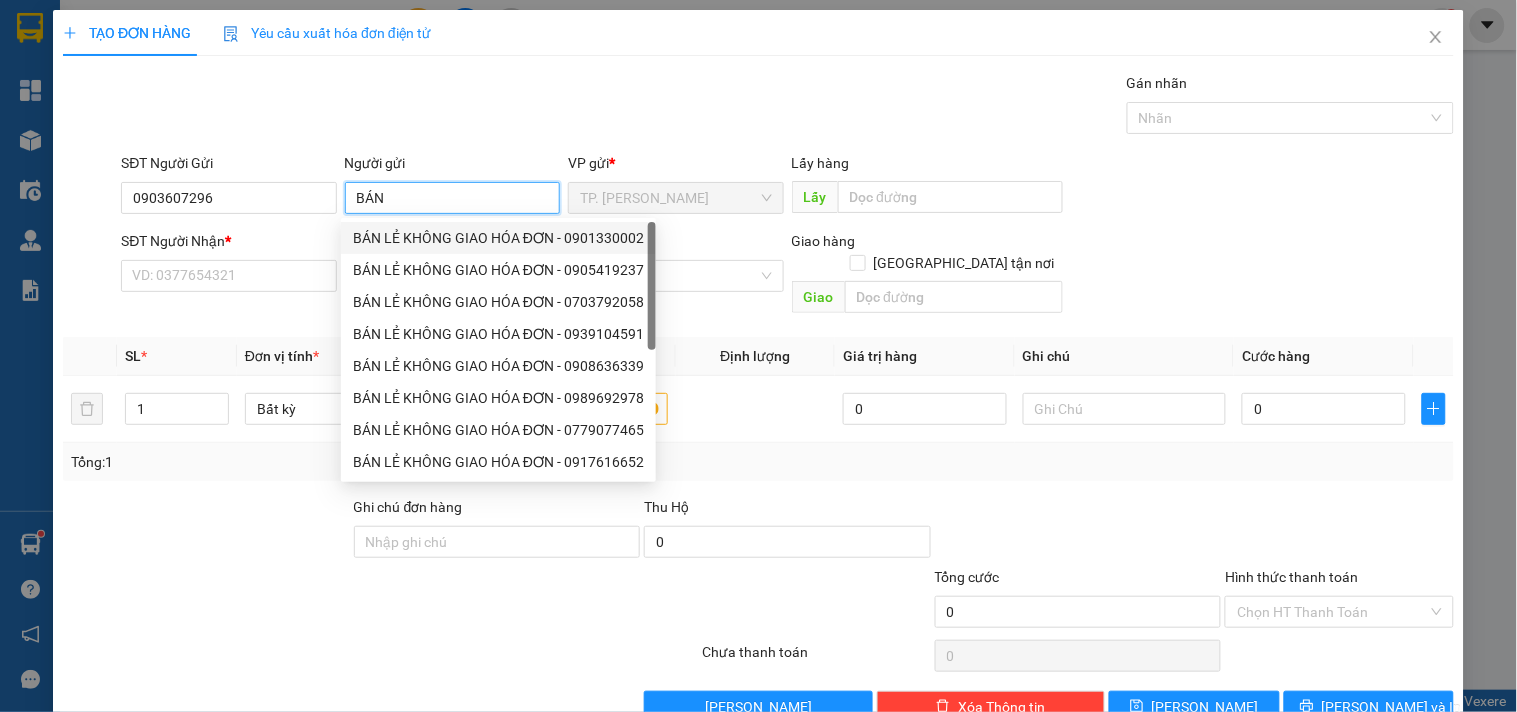 click on "BÁN LẺ KHÔNG GIAO HÓA ĐƠN - 0901330002" at bounding box center (498, 238) 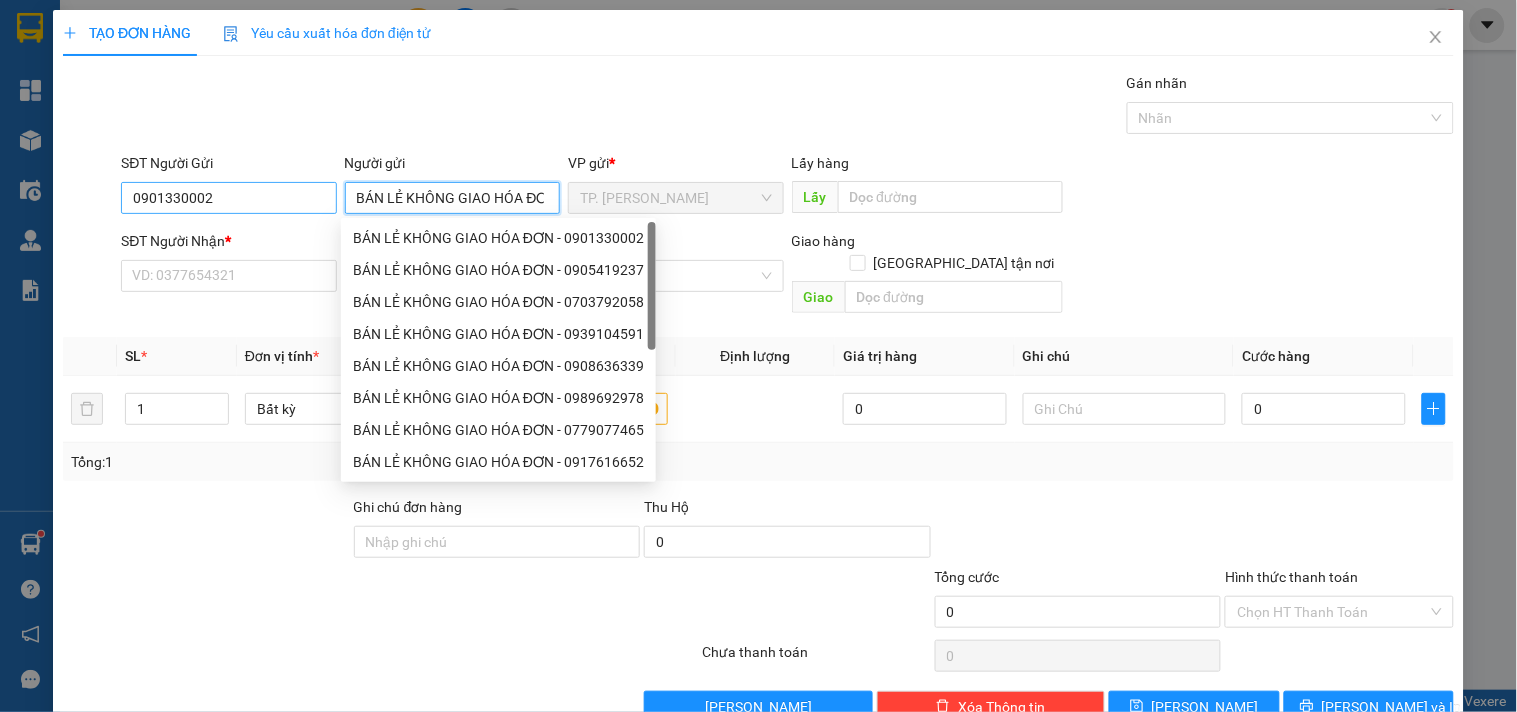 type on "BÁN LẺ KHÔNG GIAO HÓA ĐƠN" 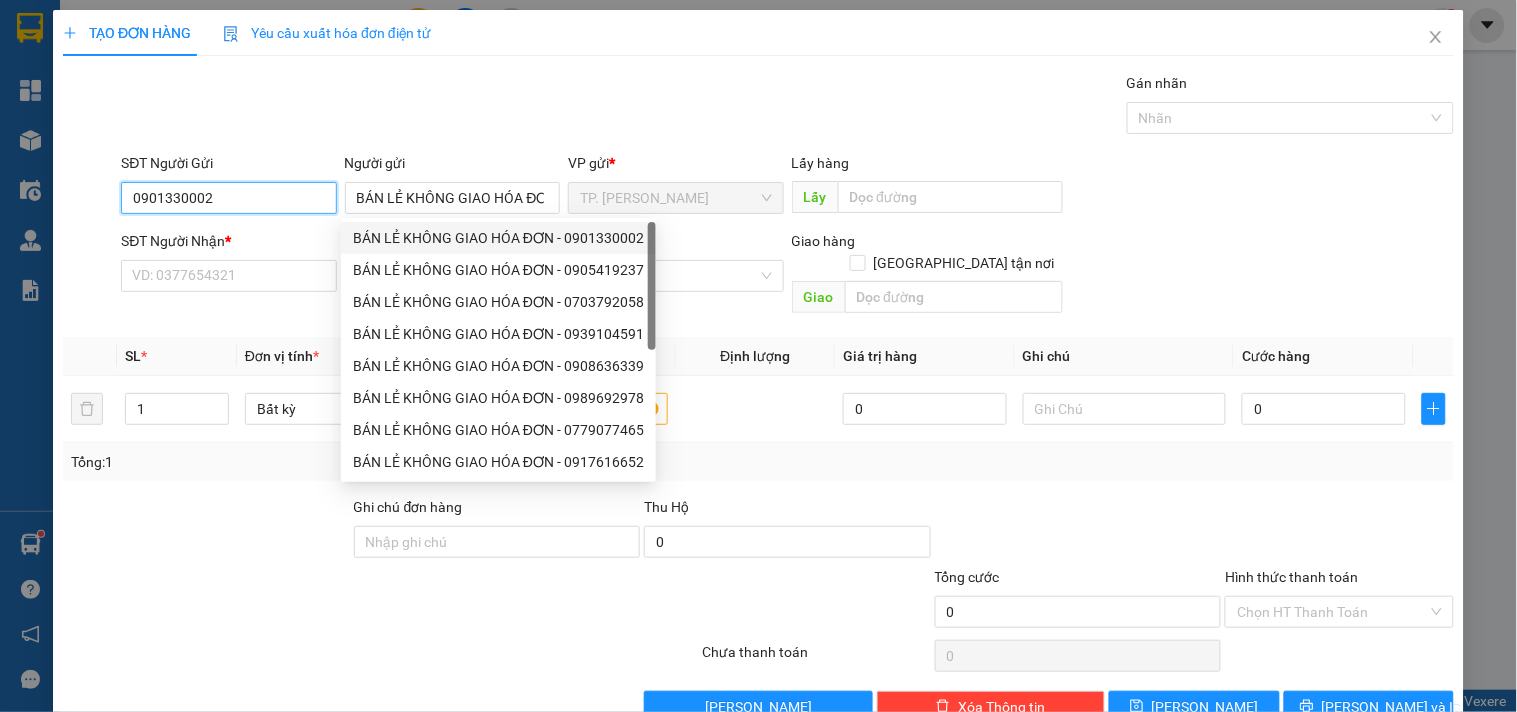 click on "0901330002" at bounding box center (228, 198) 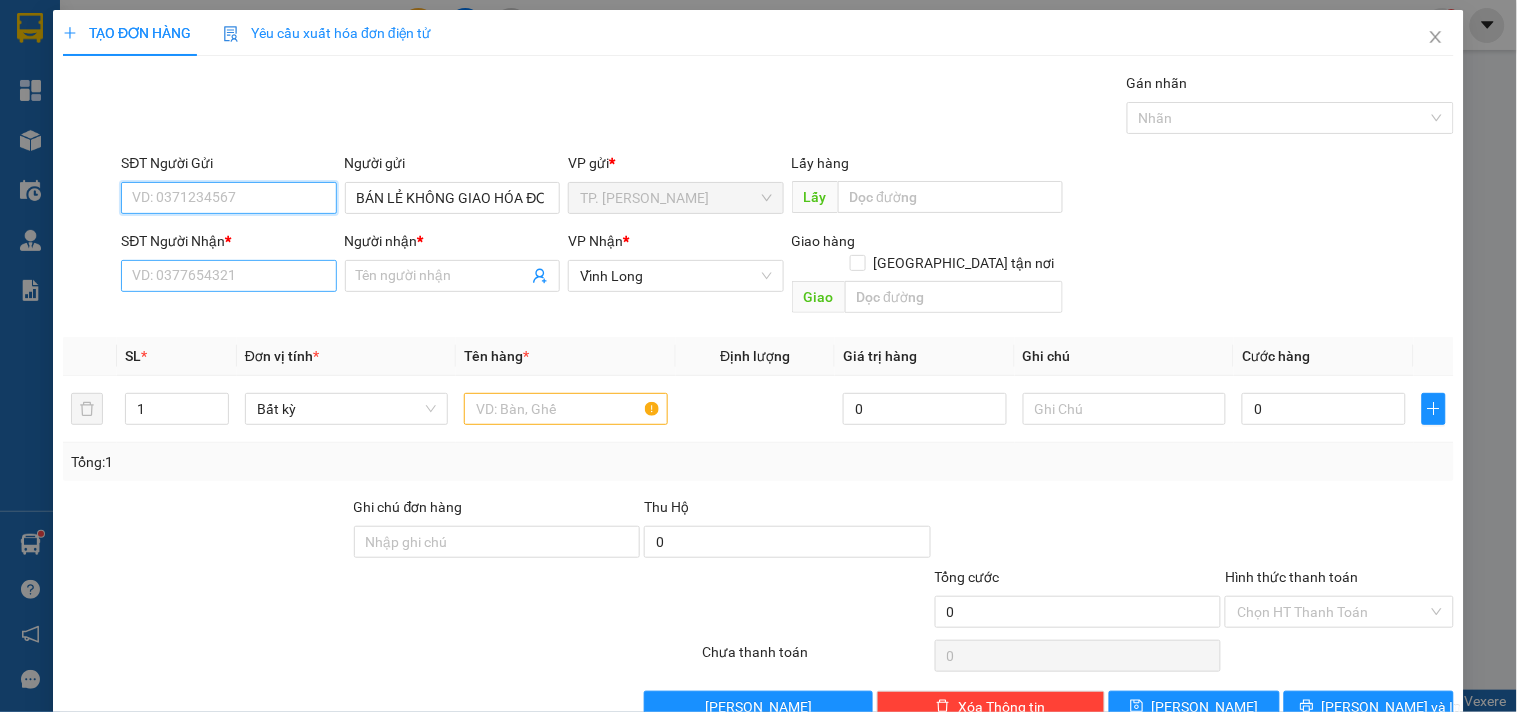 type 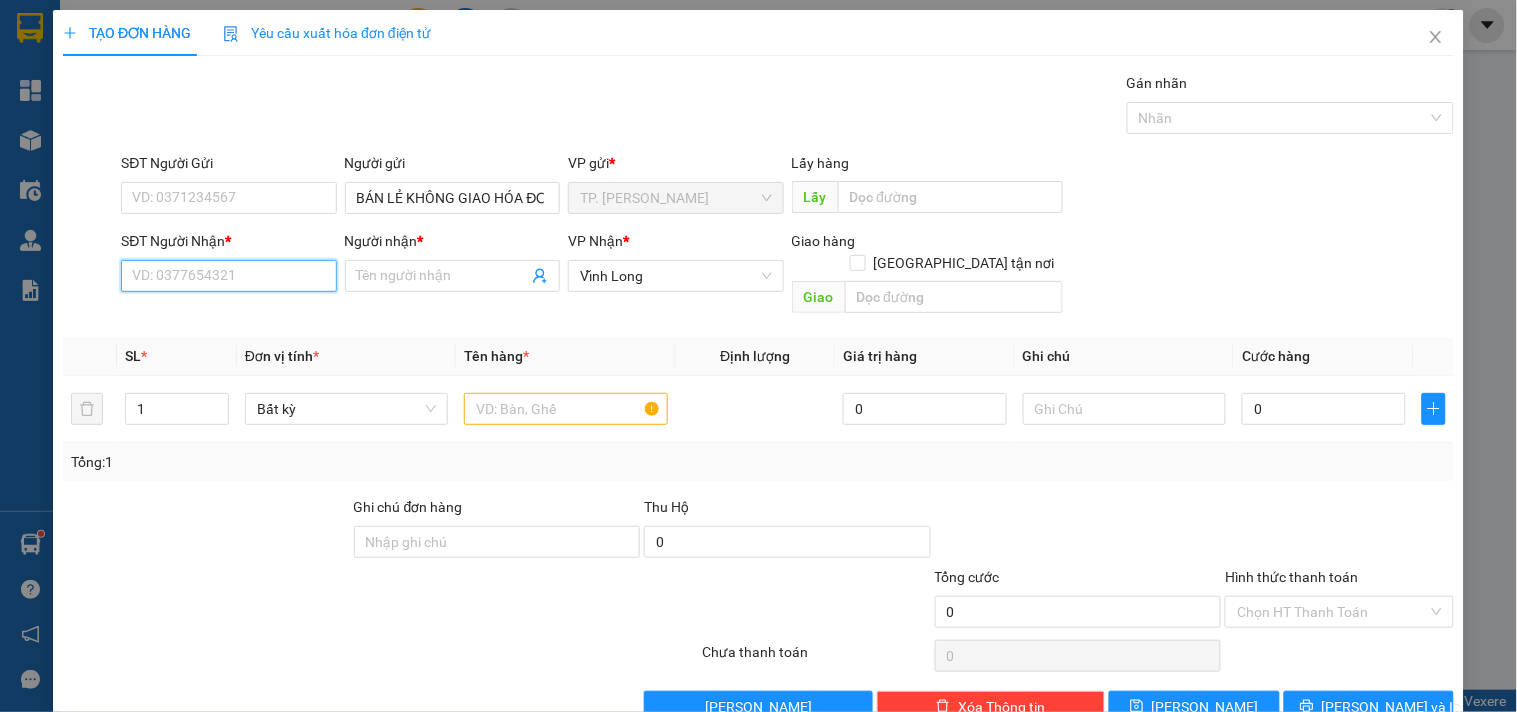 click on "SĐT Người Nhận  *" at bounding box center [228, 276] 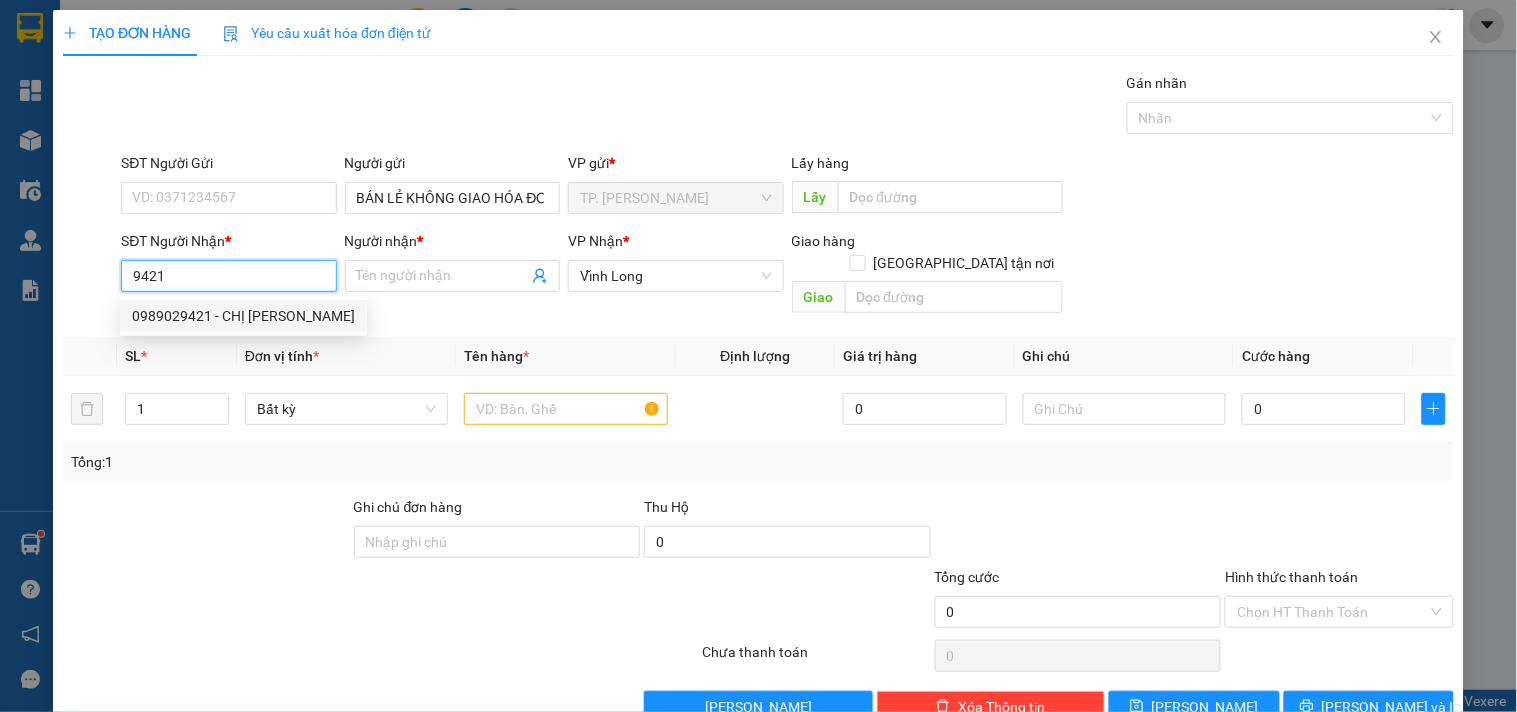click on "9421" at bounding box center [228, 276] 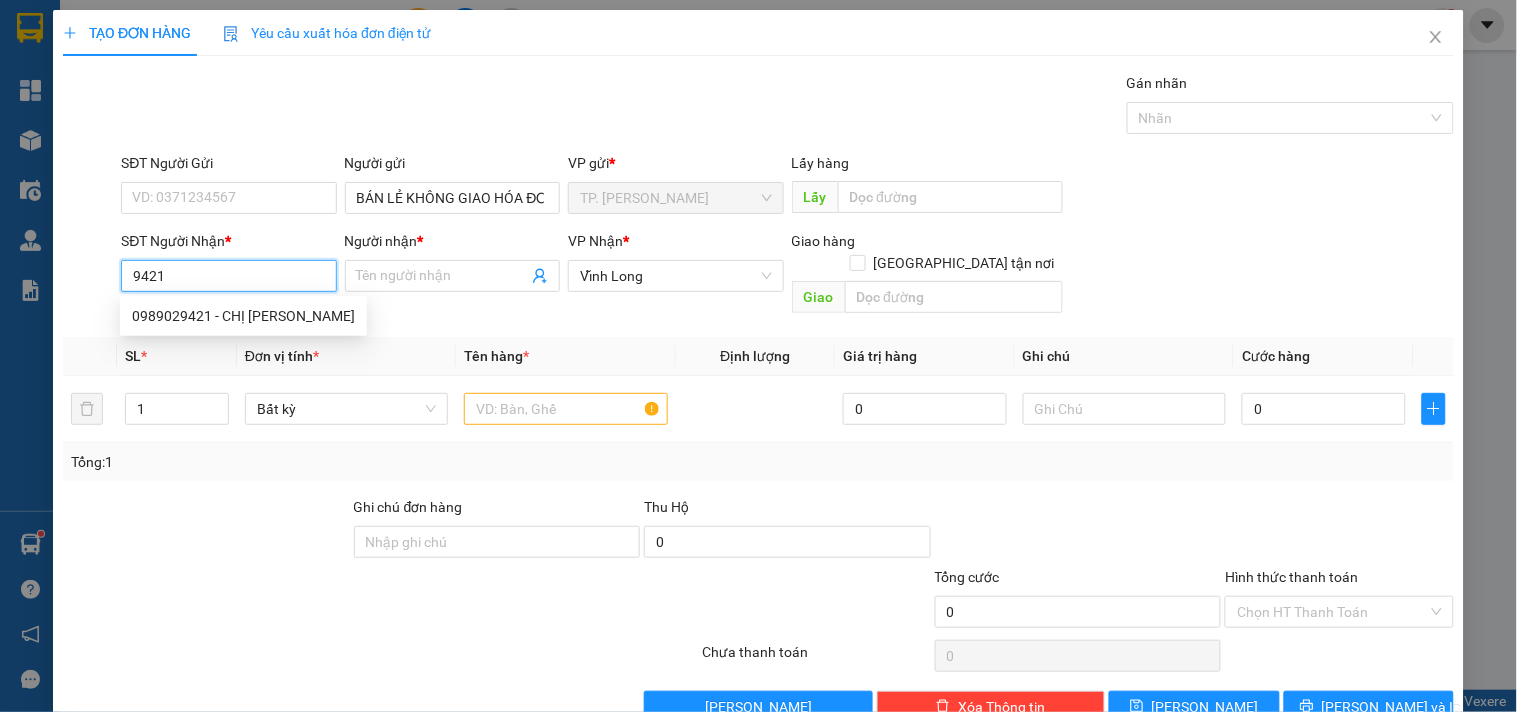 click on "9421" at bounding box center [228, 276] 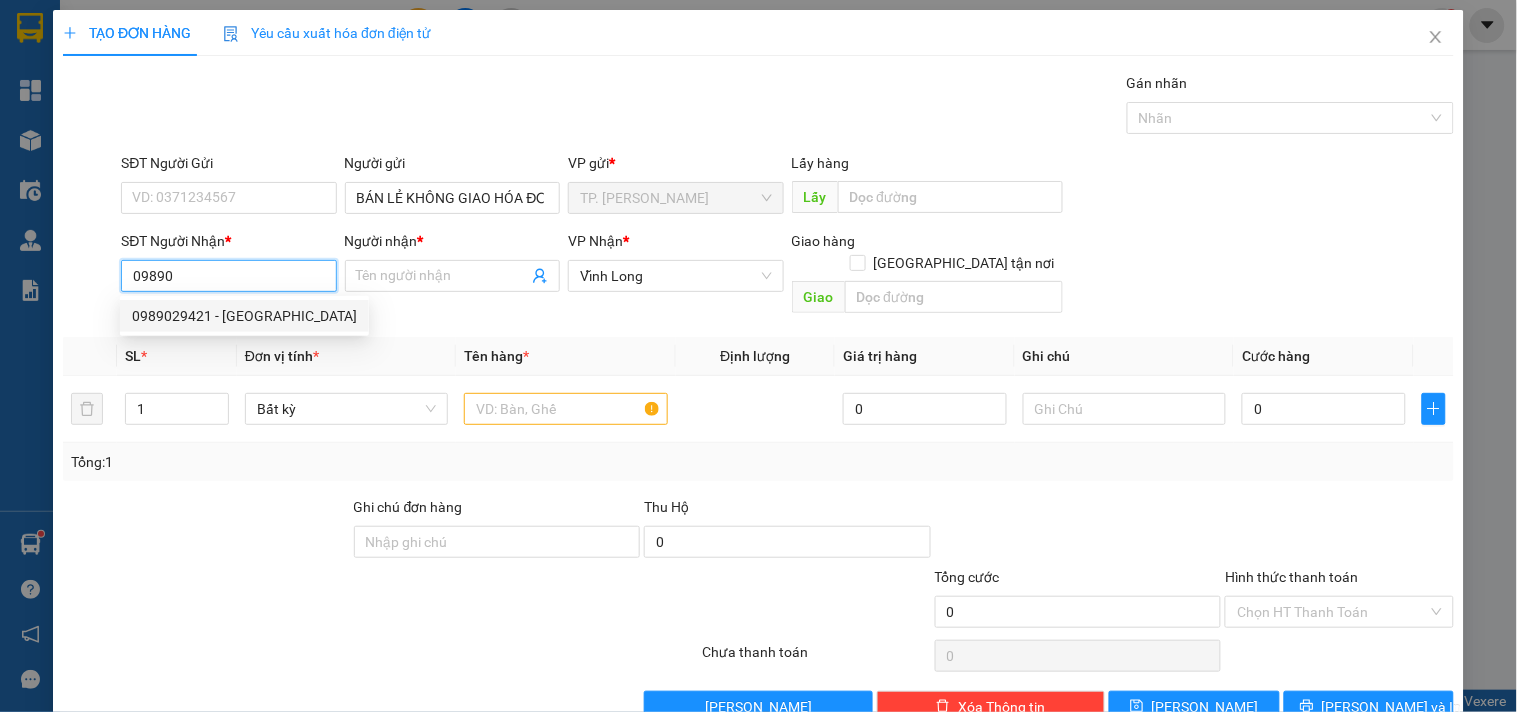drag, startPoint x: 245, startPoint y: 314, endPoint x: 240, endPoint y: 298, distance: 16.763054 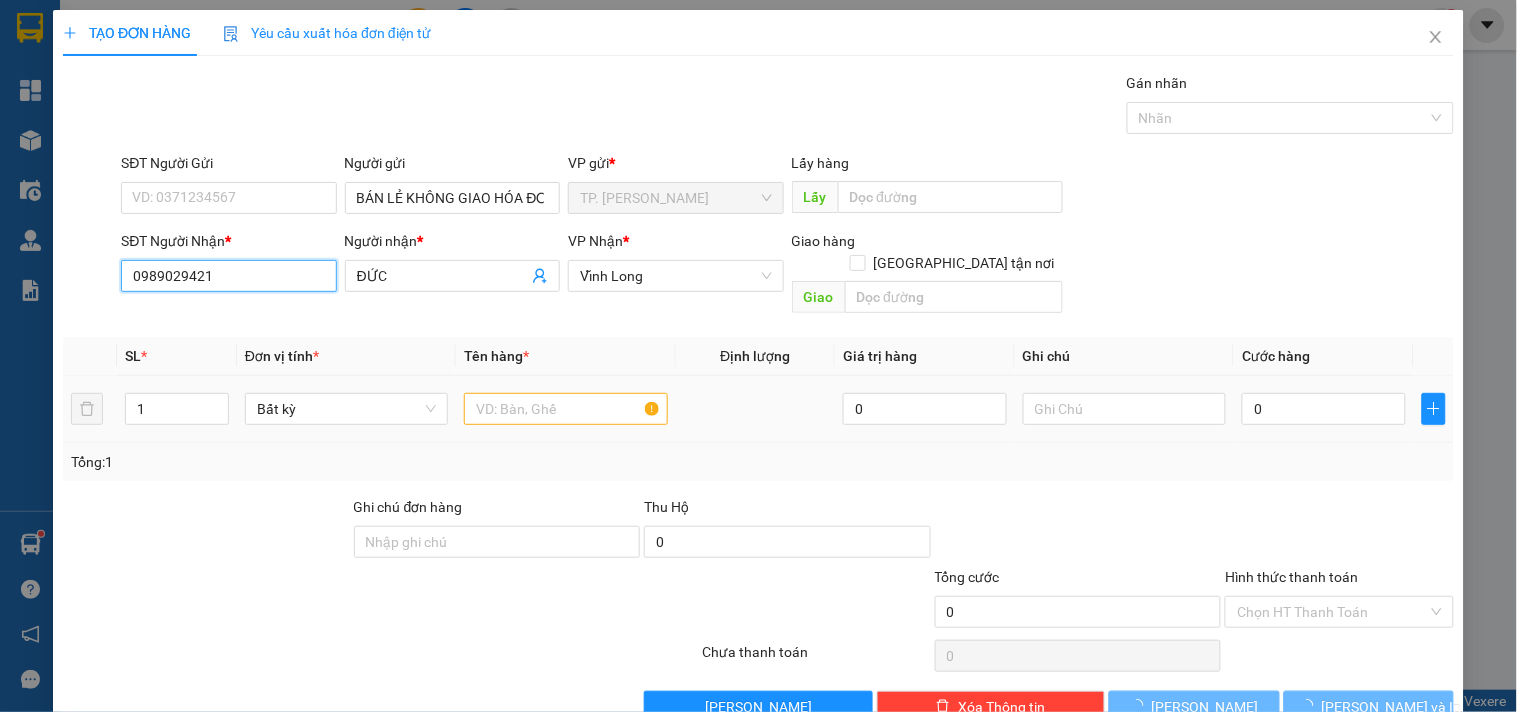 type on "0989029421" 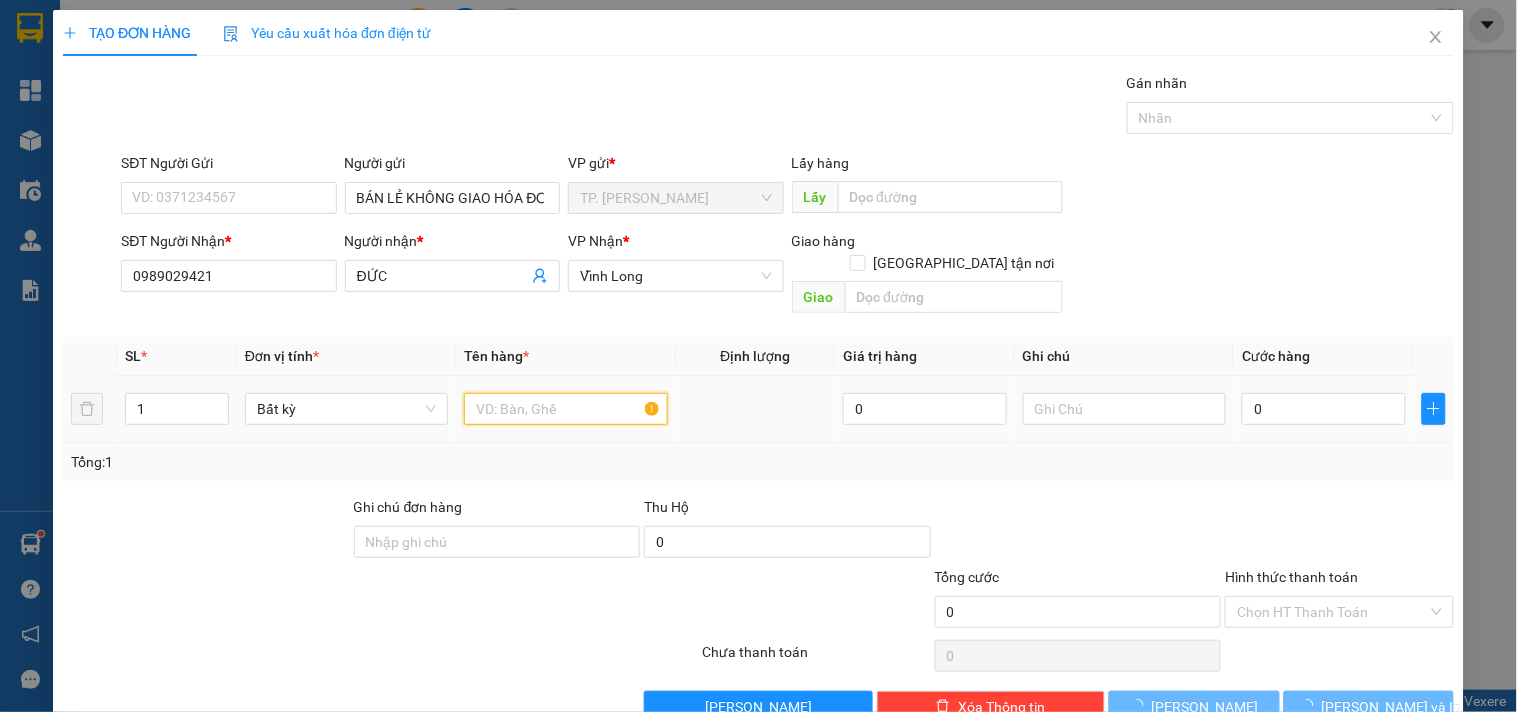 click at bounding box center (565, 409) 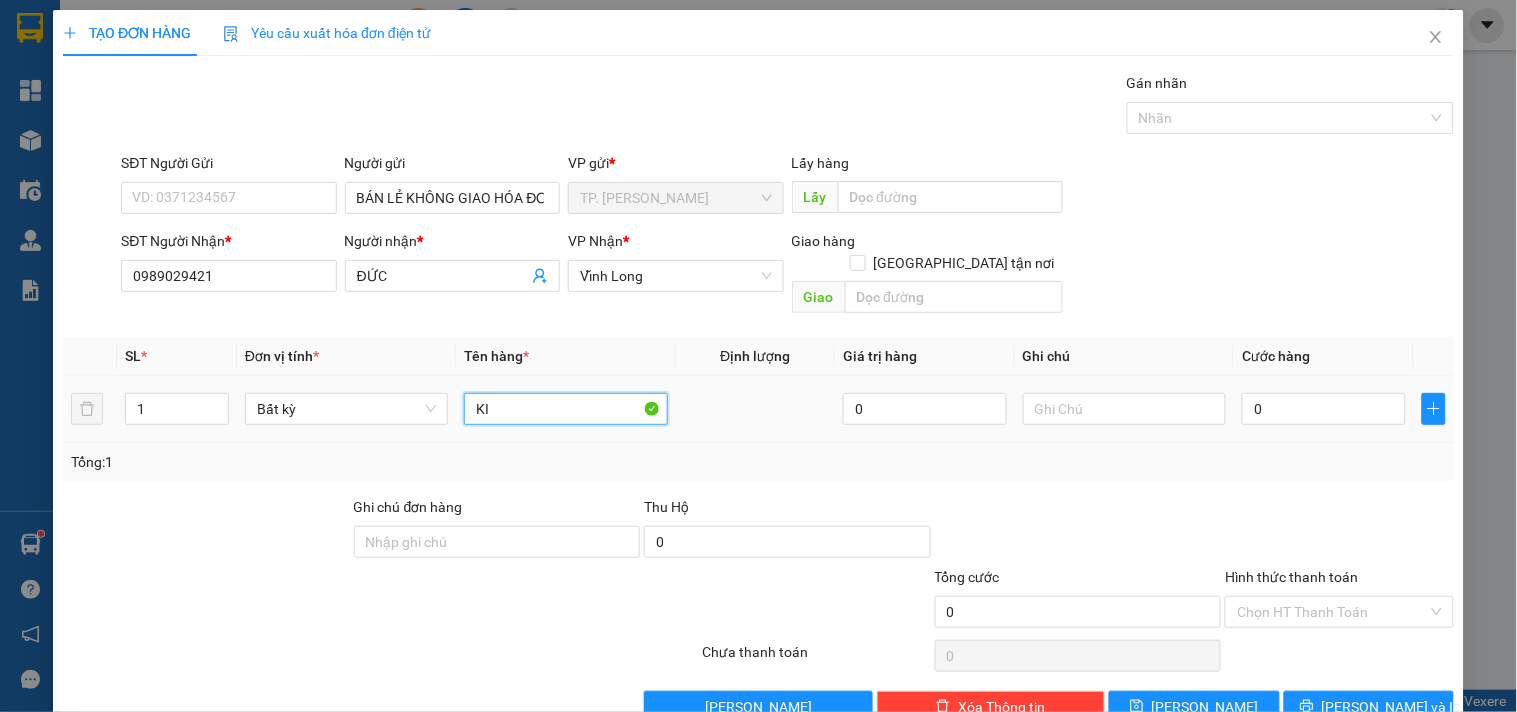 type on "K" 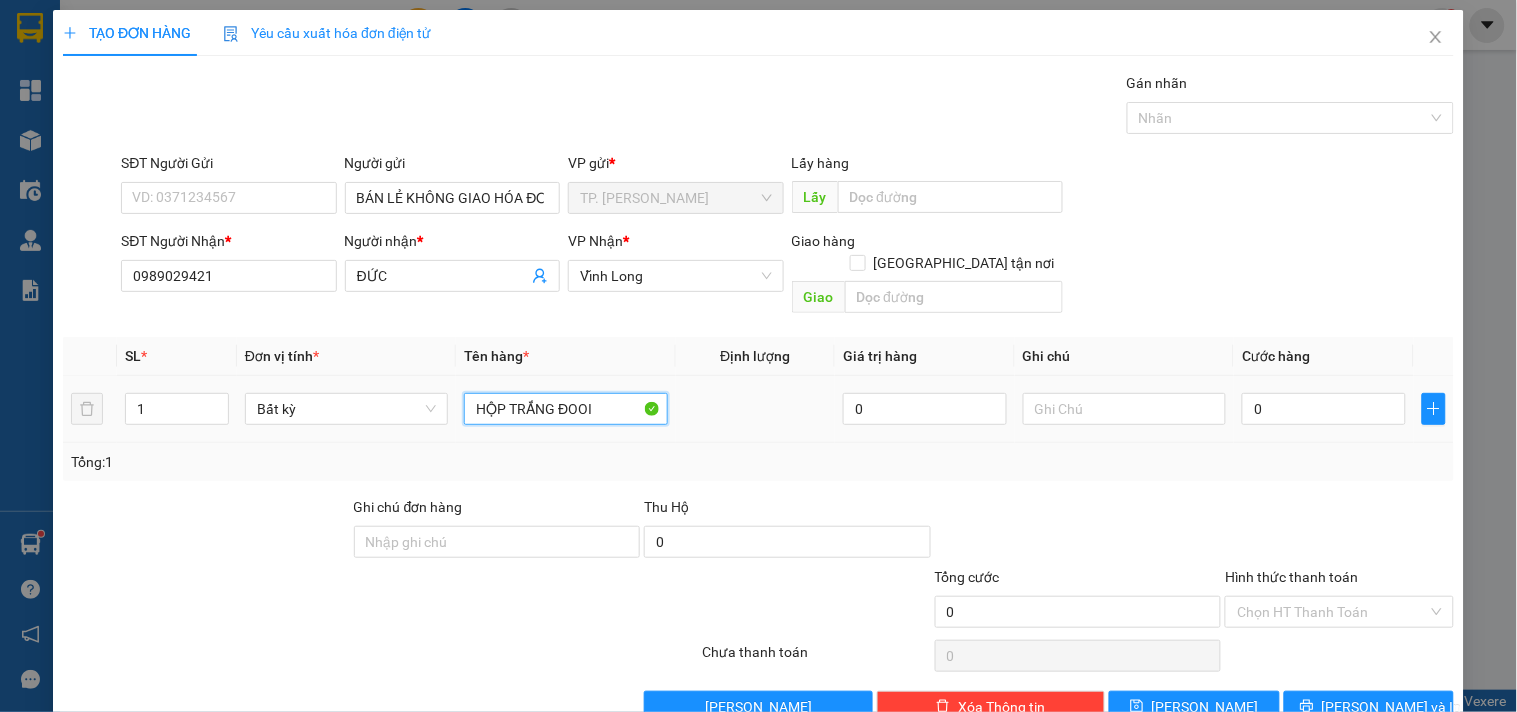 type on "HỘP TRẮNG ĐOOI" 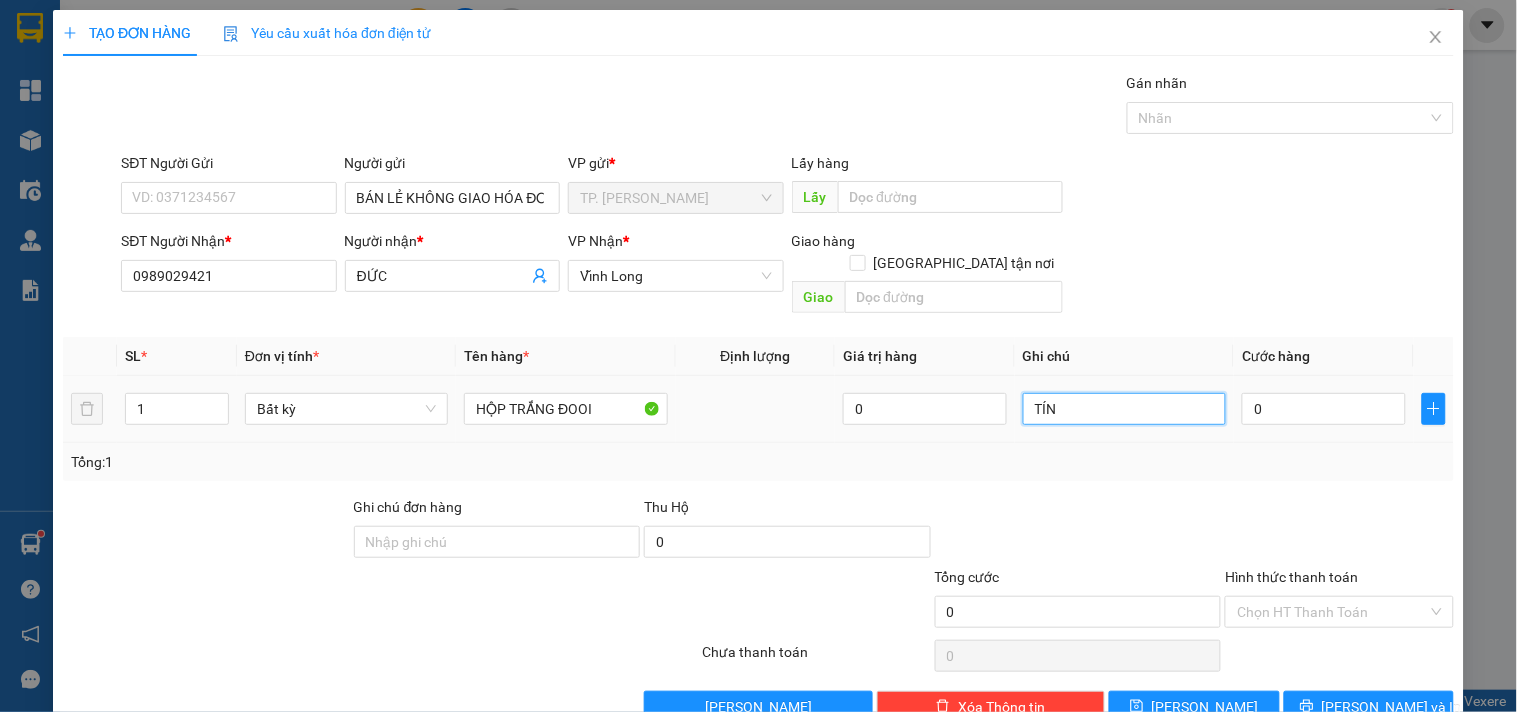type on "TÍN" 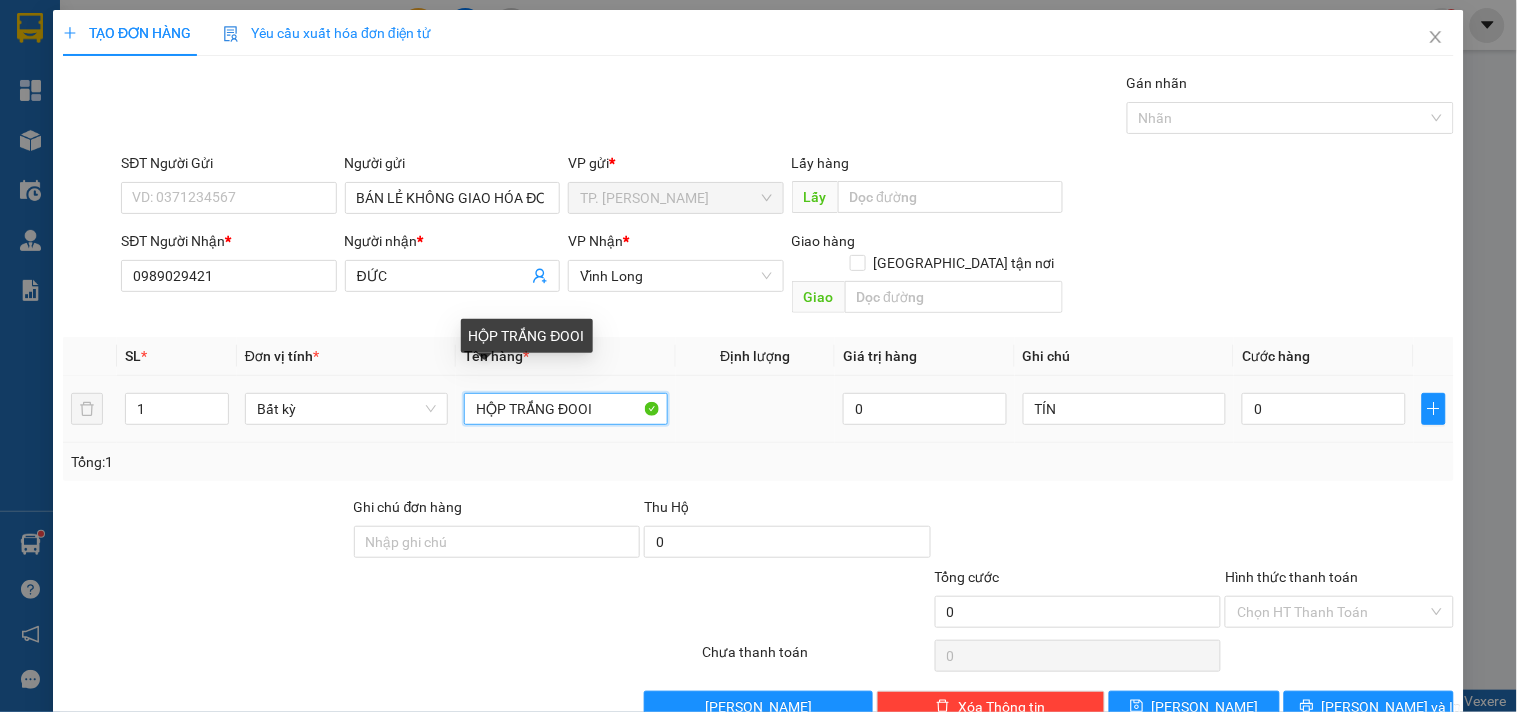 click on "HỘP TRẮNG ĐOOI" at bounding box center (565, 409) 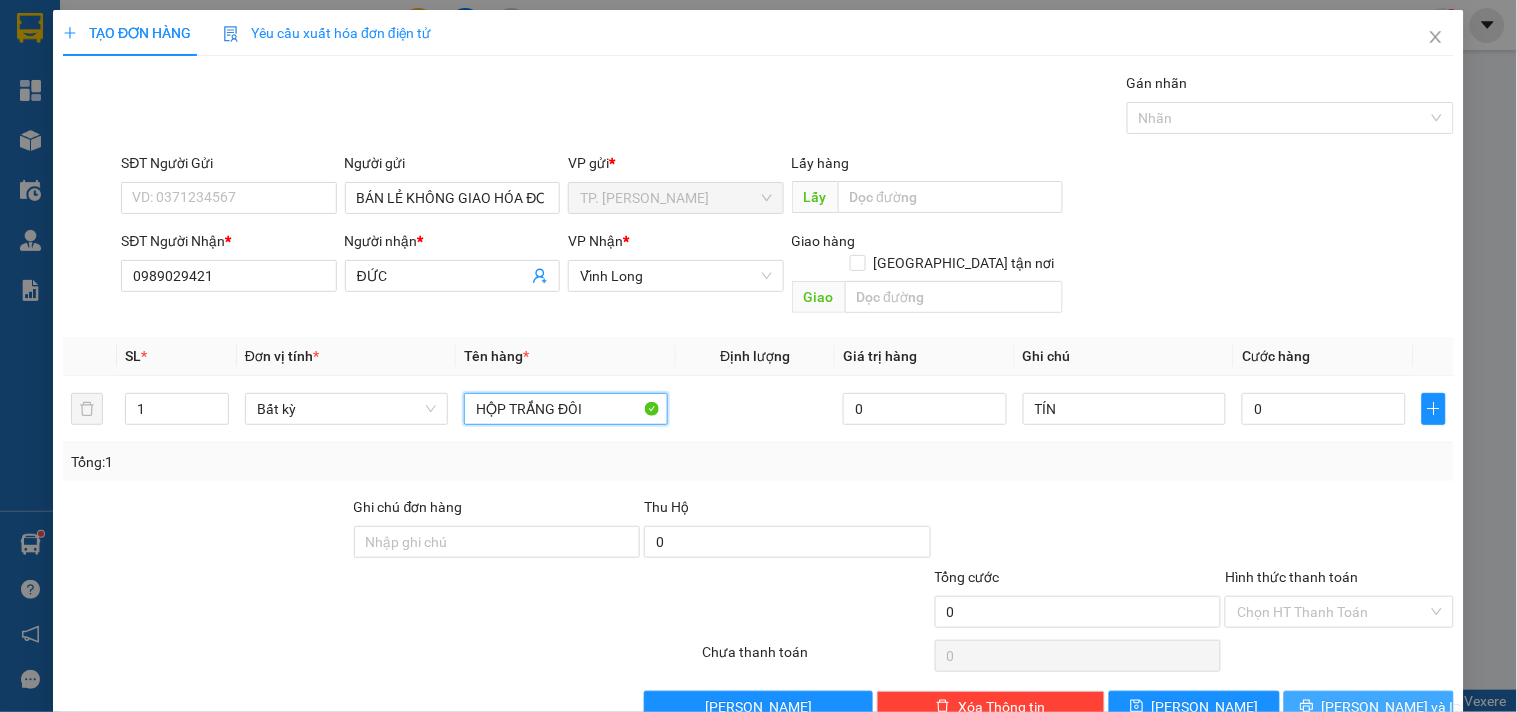 type on "HỘP TRẮNG ĐÔI" 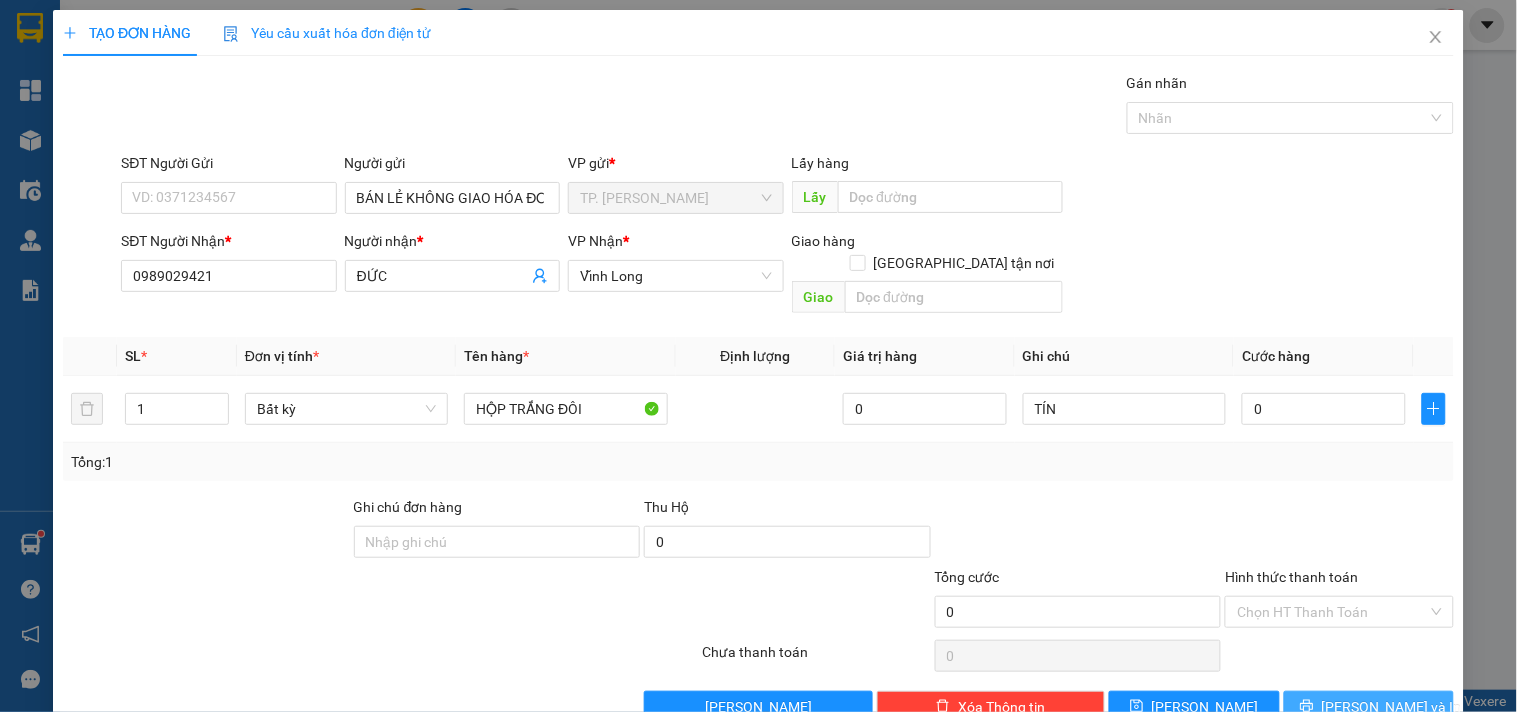 click on "[PERSON_NAME] và In" at bounding box center (1392, 707) 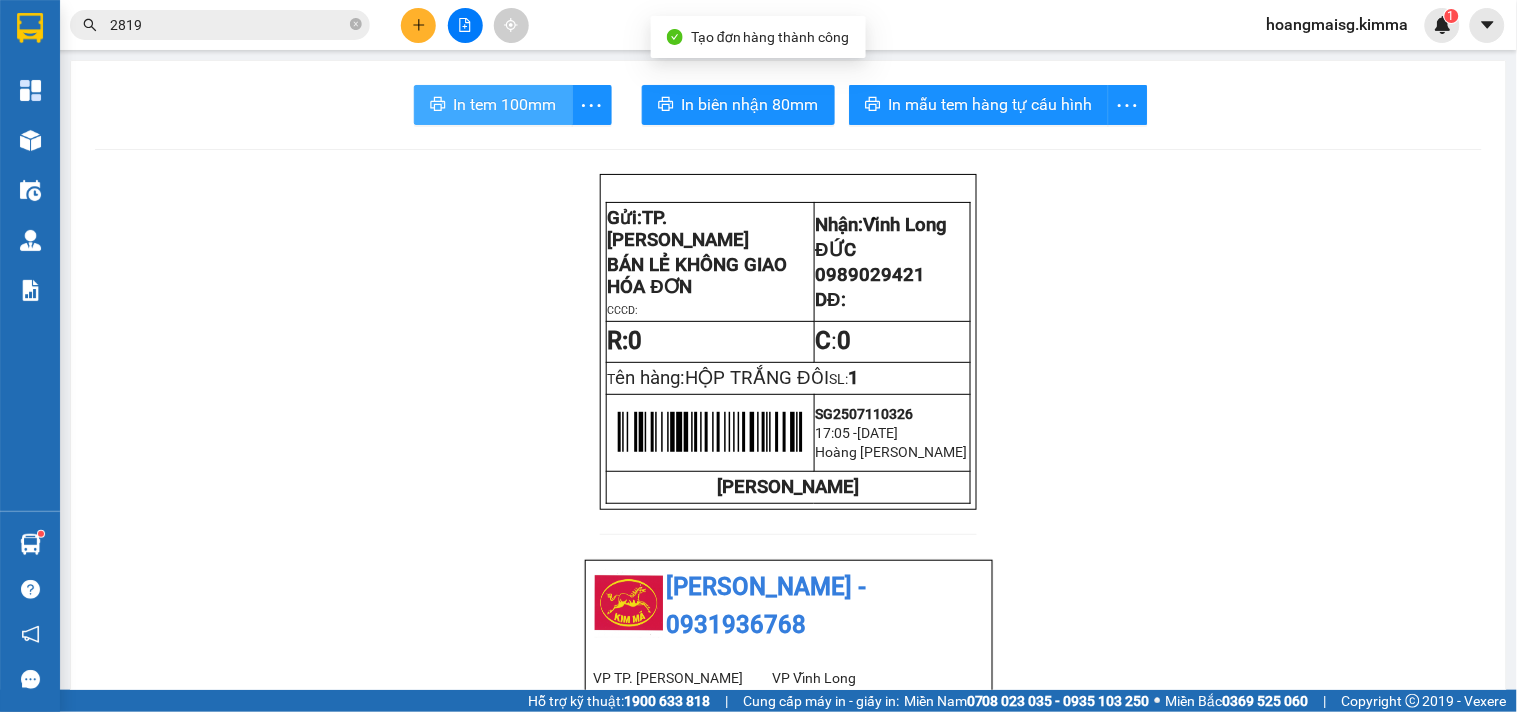 click on "In tem 100mm" at bounding box center (505, 104) 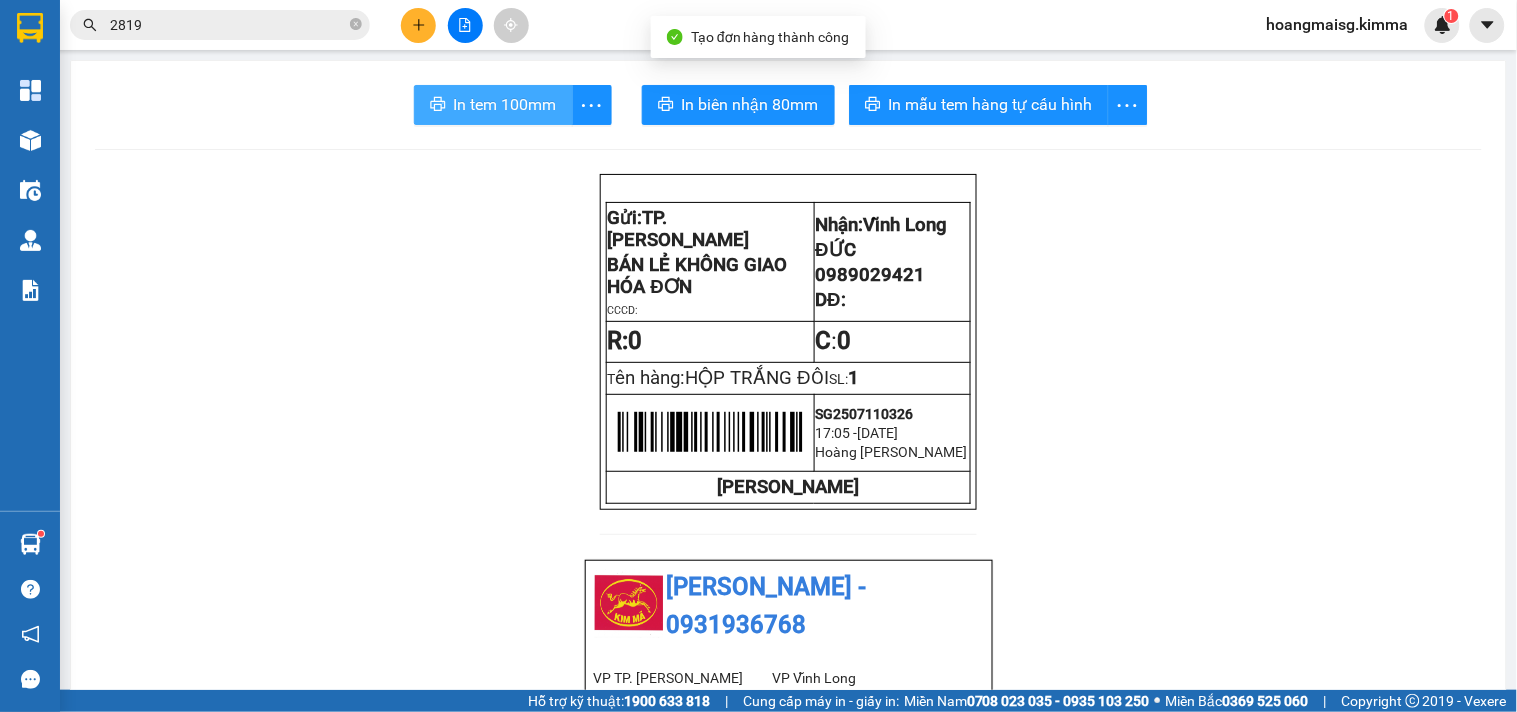 scroll, scrollTop: 0, scrollLeft: 0, axis: both 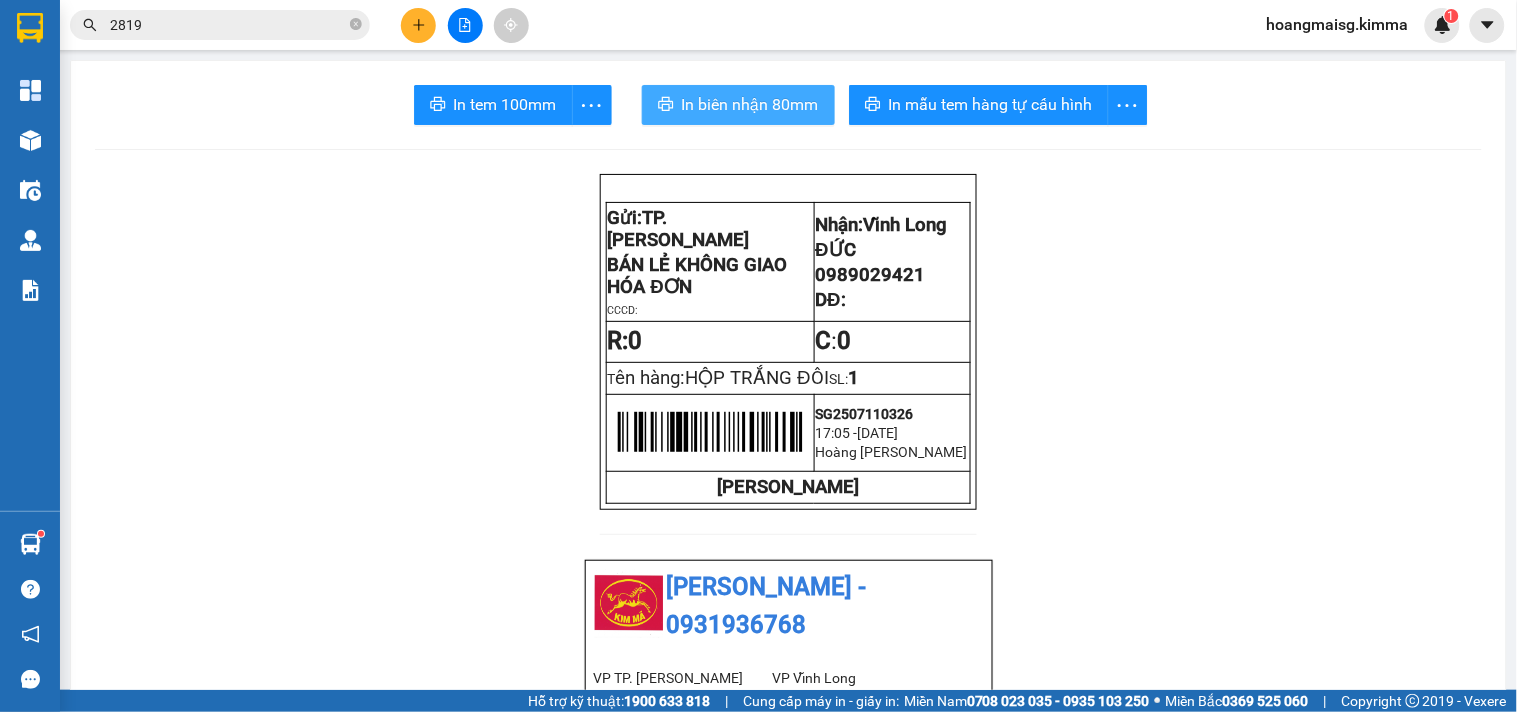 click on "In biên nhận 80mm" at bounding box center (750, 104) 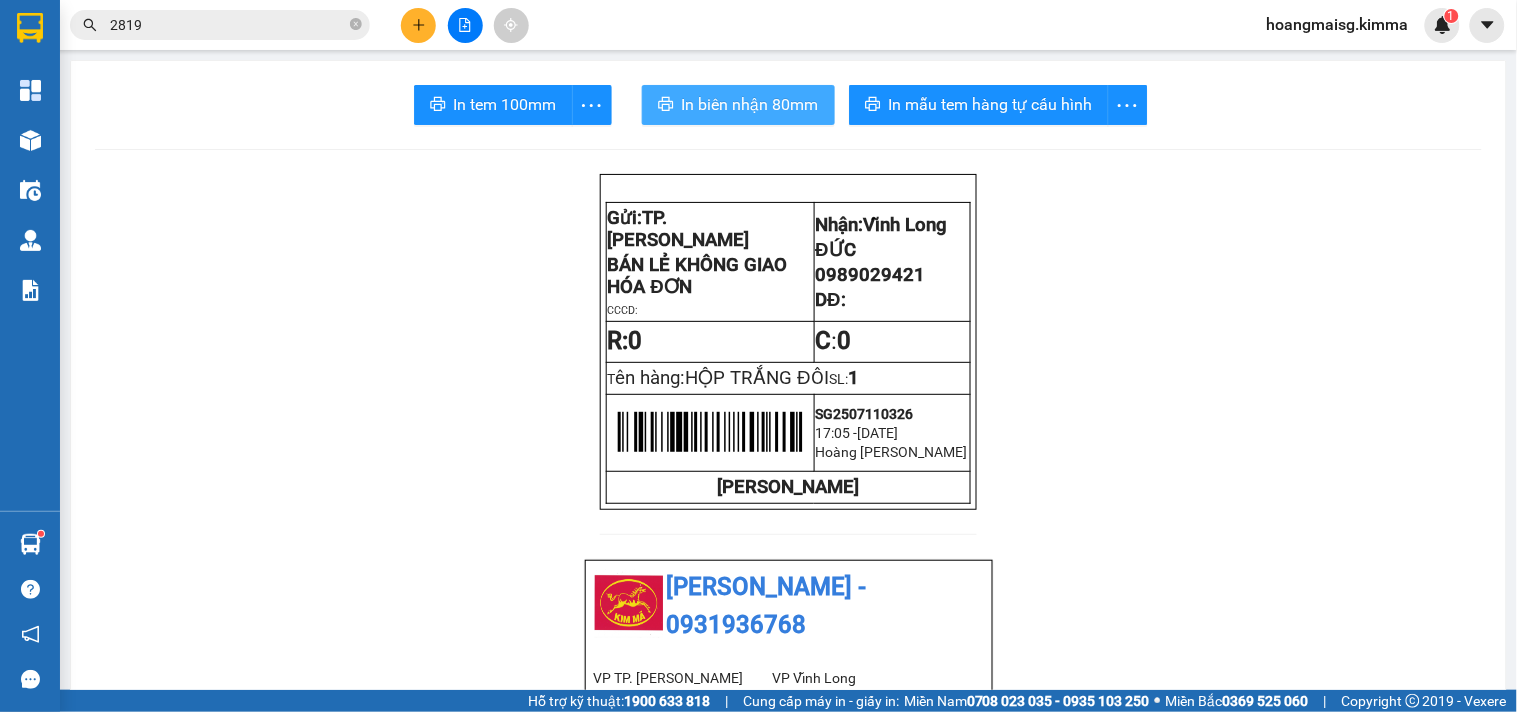 scroll, scrollTop: 0, scrollLeft: 0, axis: both 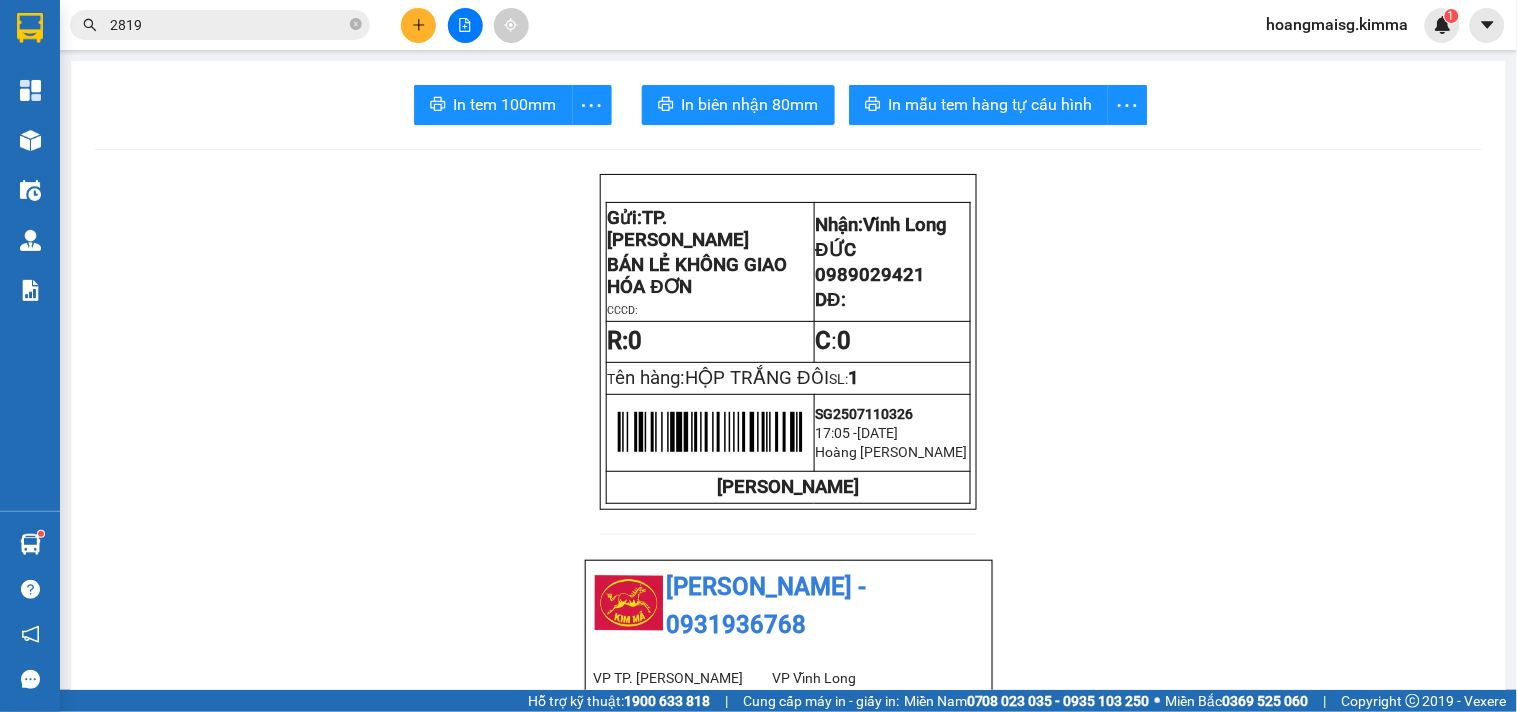 click on "Kết quả tìm kiếm ( 49 )  Bộ lọc  Ngày tạo đơn gần nhất Mã ĐH Trạng thái Món hàng Thu hộ Tổng cước Chưa cước Nhãn Người gửi VP Gửi Người nhận VP Nhận VL2507110085 10:44 - 11/07 VP Nhận   64F-001.87 14:02 - 11/07 THÙNG SL:  1 40.000 Vĩnh Long 086667 2819 KIM LONG  TP. Hồ Chí Minh SG2507080309 16:38 - 08/07 Đã giao   08:50 - 09/07 HỘP SL:  1 20.000 BÁN LẺ KHÔNG GIAO HÓA ĐƠN TP. Hồ Chí Minh 091300 2819 CHỊ ĐIỆP Vĩnh Long VL2507080047 08:53 - 08/07 Đã giao   13:04 - 08/07 GÓI SL:  1 20.000 Vĩnh Long 086667 2819 KIM LONG  TP. Hồ Chí Minh VL2507040014 06:31 - 04/07 Đã giao   13:19 - 04/07 2 THÙNG SL:  2 60.000 BÁN LẺ KHÔNG GIAO HÓA ĐƠN Vĩnh Long 086667 2819 KIM LONG  TP. Hồ Chí Minh SG2506190328 17:05 - 19/06 Đã giao   08:44 - 20/06 GÓI SL:  1 20.000 BÁN LẺ KHÔNG GIAO HOÁ ĐƠN TP. Hồ Chí Minh 091300 2819 CHỊ ĐIỆP Vĩnh Long SG2506180322 17:34 - 18/06 Đã giao   08:44 - 19/06 GÓI SL:  1 30.000" at bounding box center (195, 25) 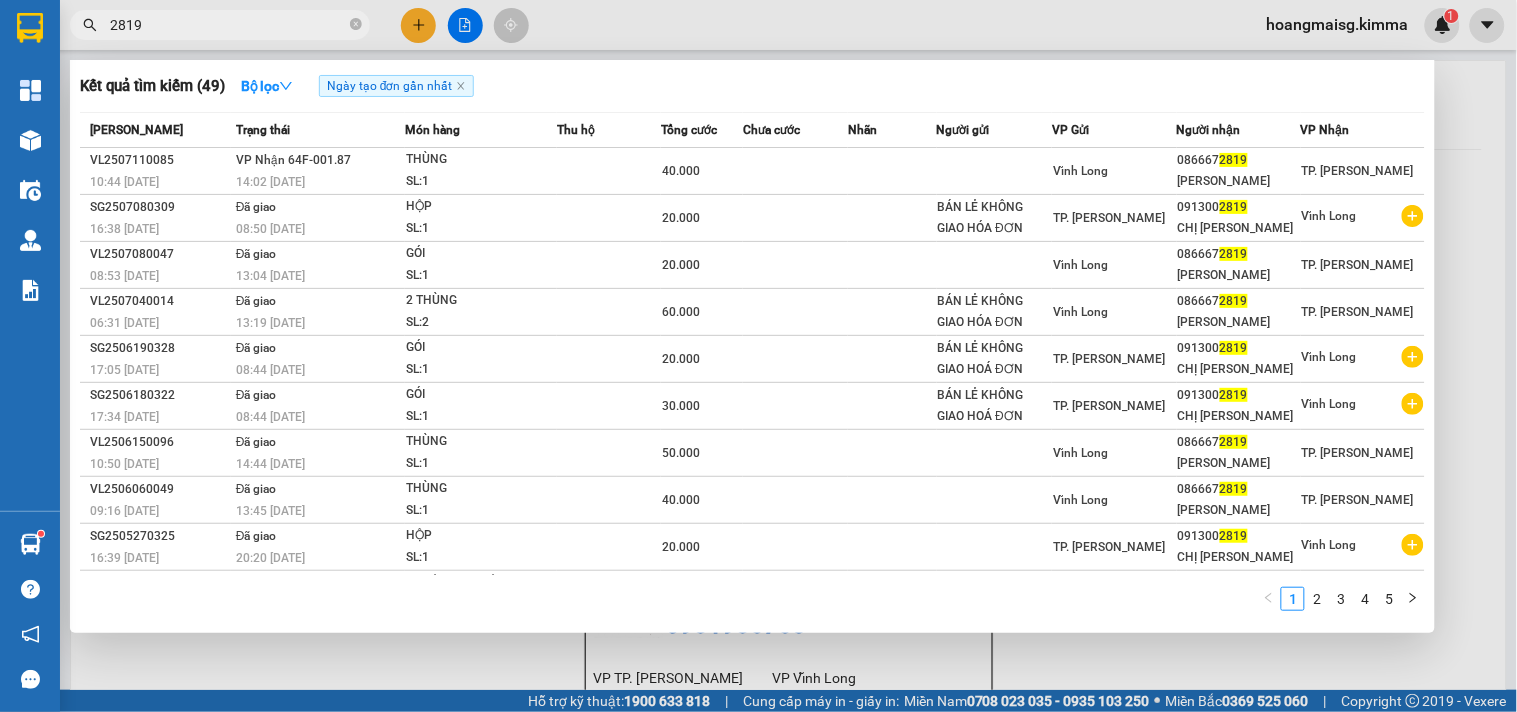 click on "2819" at bounding box center [228, 25] 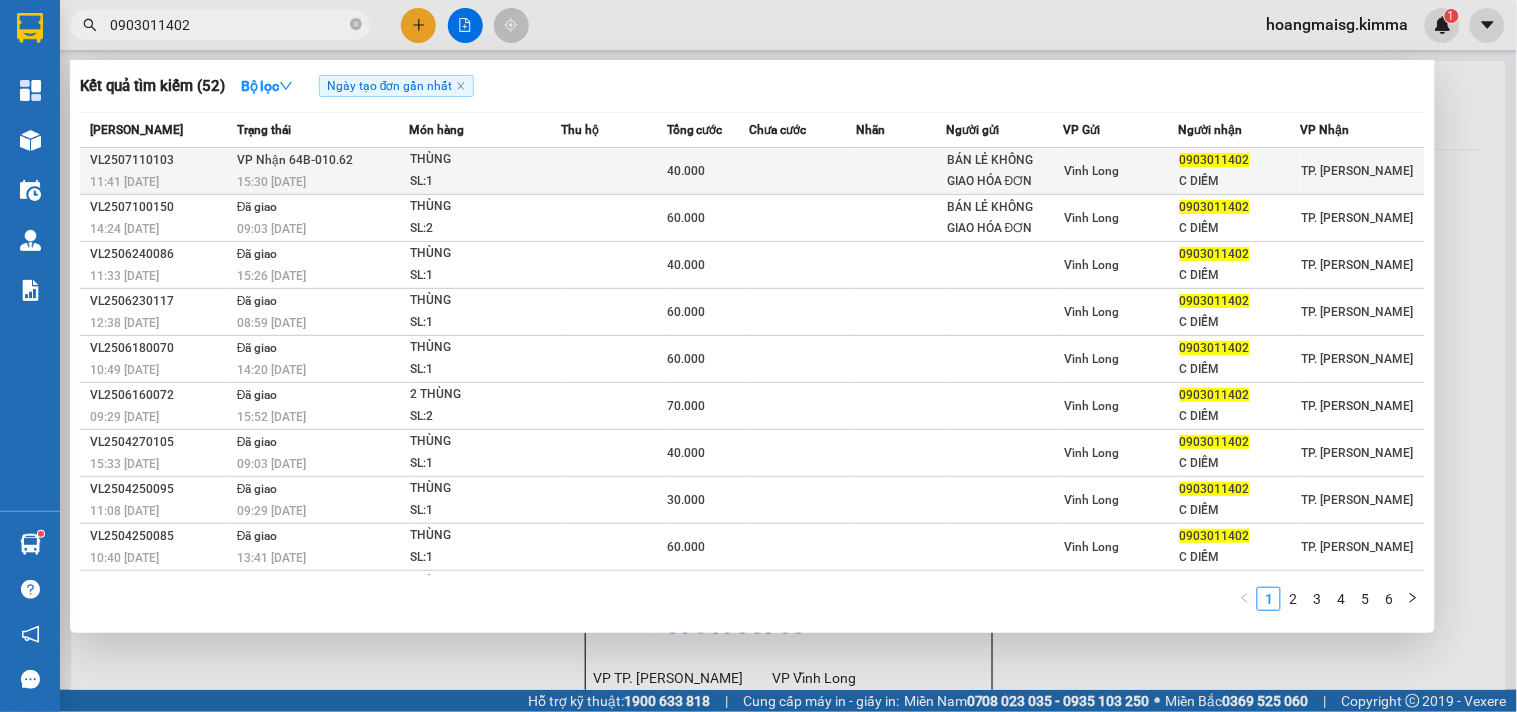 type on "0903011402" 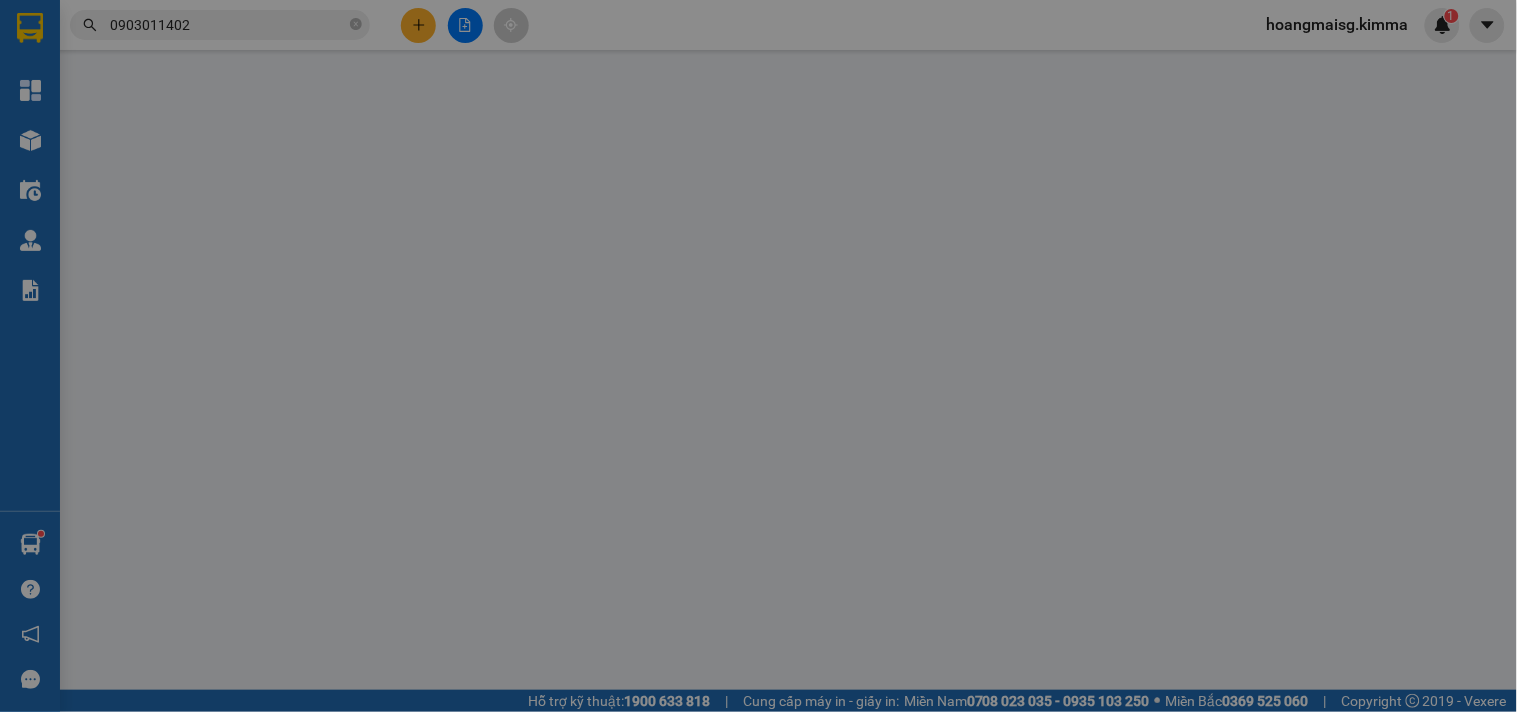 type on "BÁN LẺ KHÔNG GIAO HÓA ĐƠN" 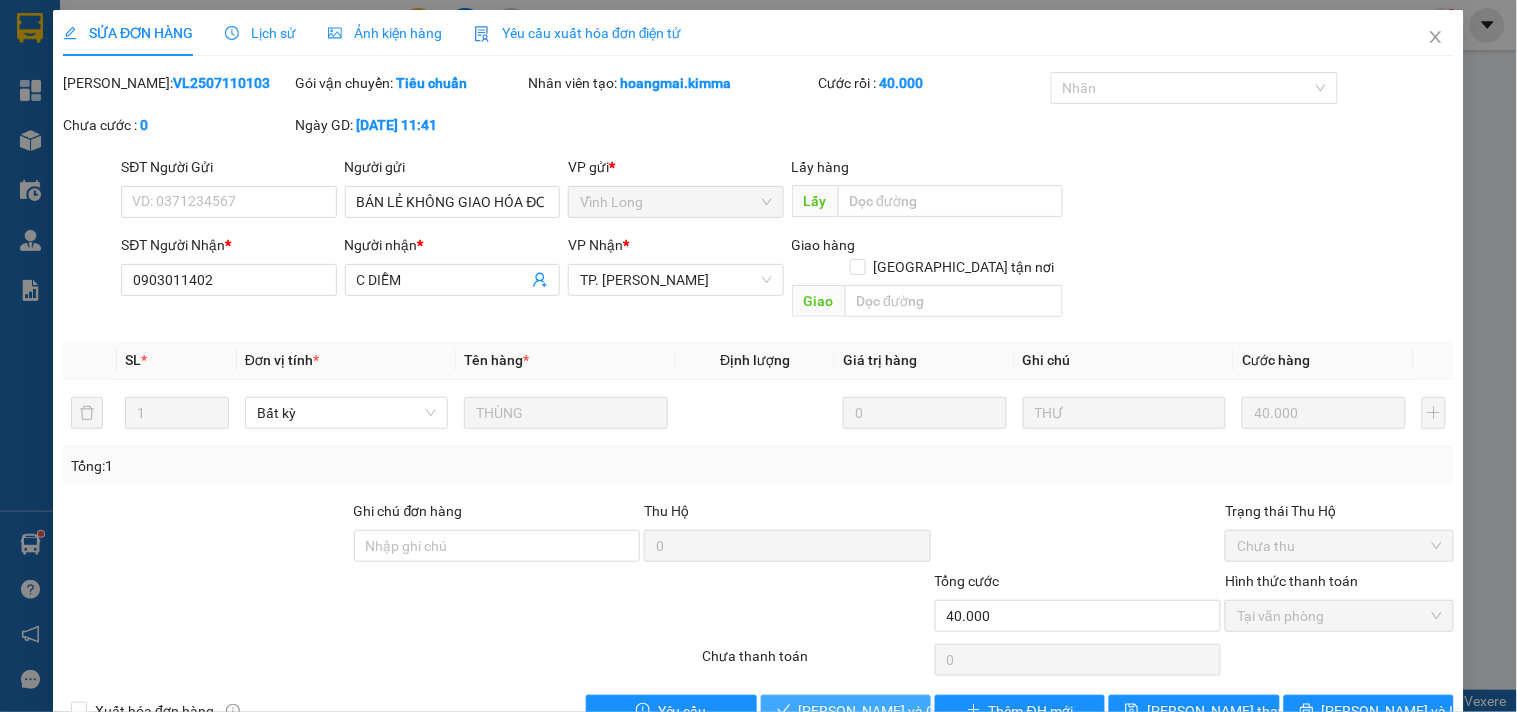 click on "[PERSON_NAME] và Giao hàng" at bounding box center (895, 711) 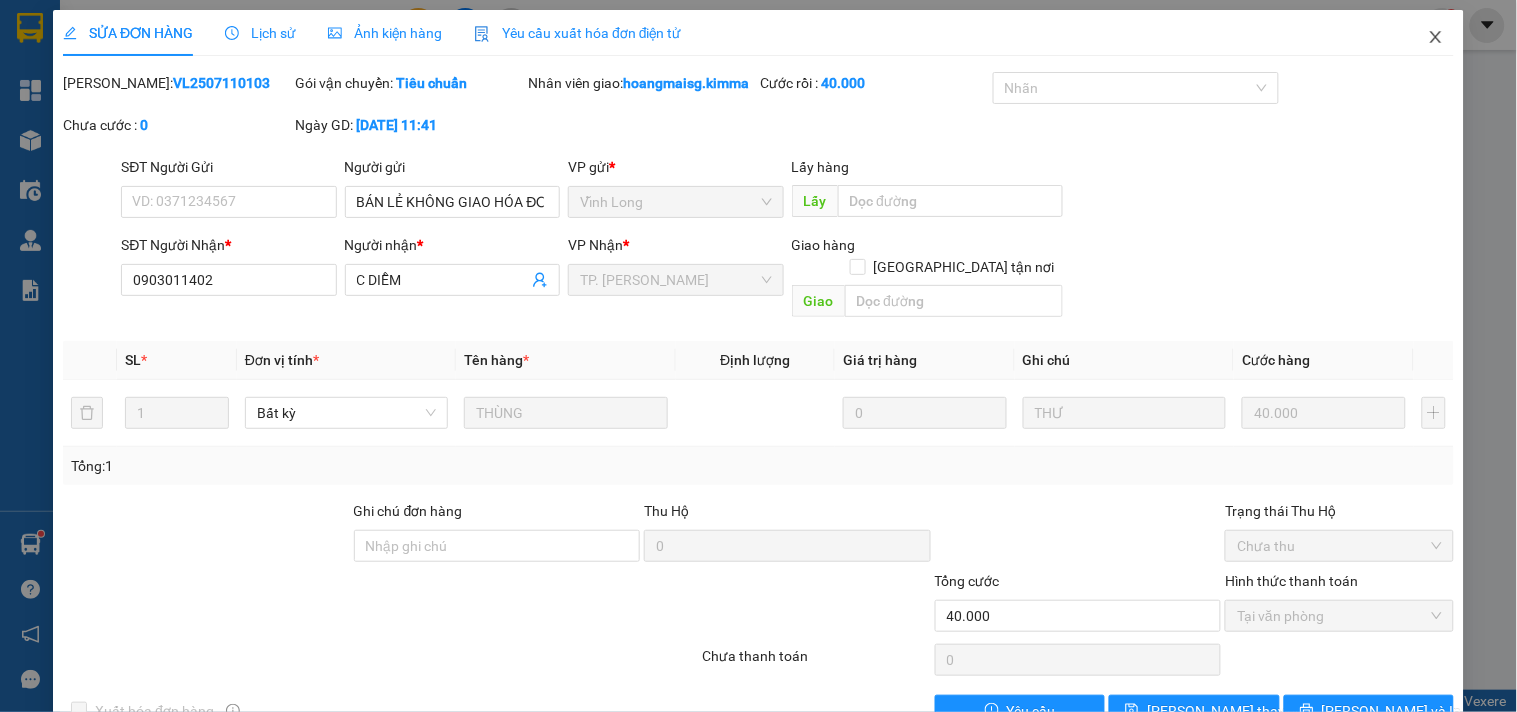 click at bounding box center [1436, 38] 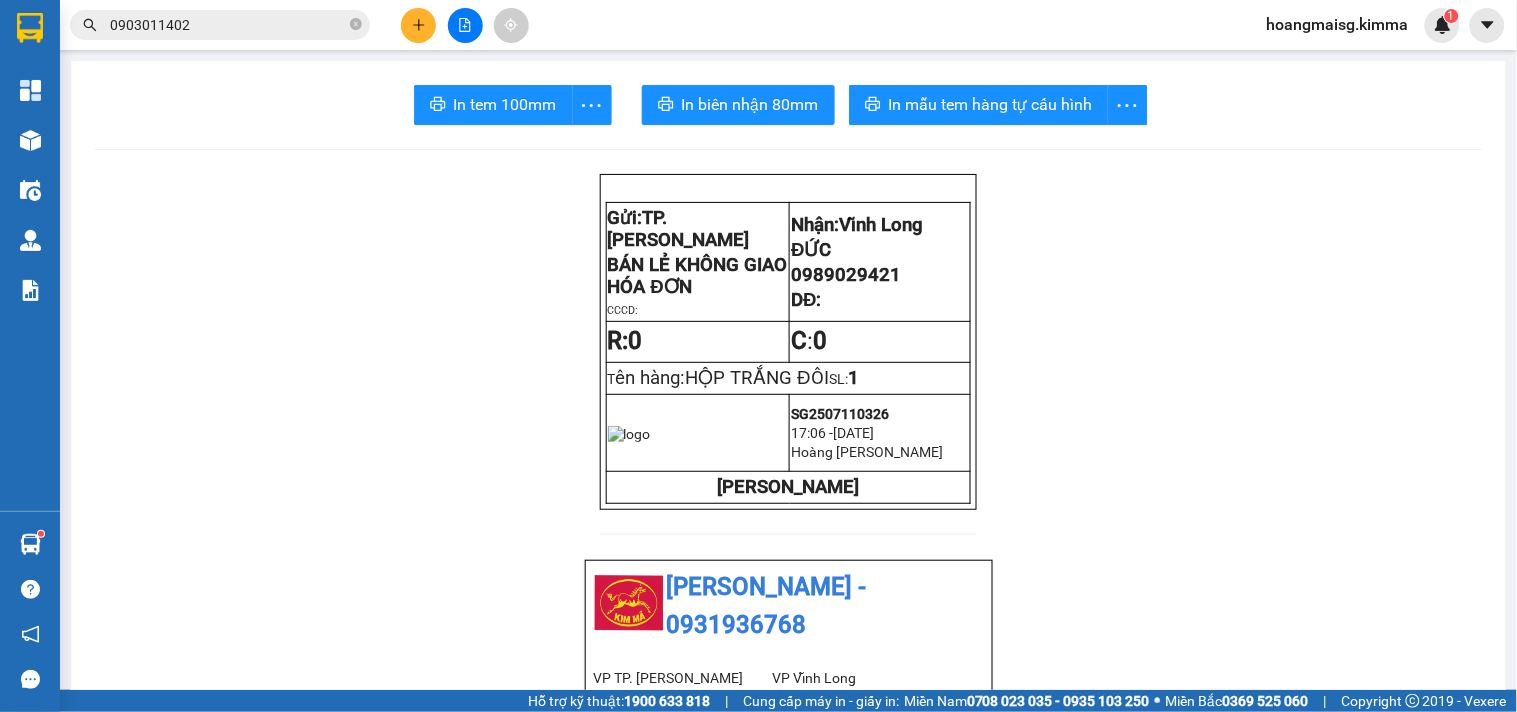 click on "0903011402" at bounding box center (228, 25) 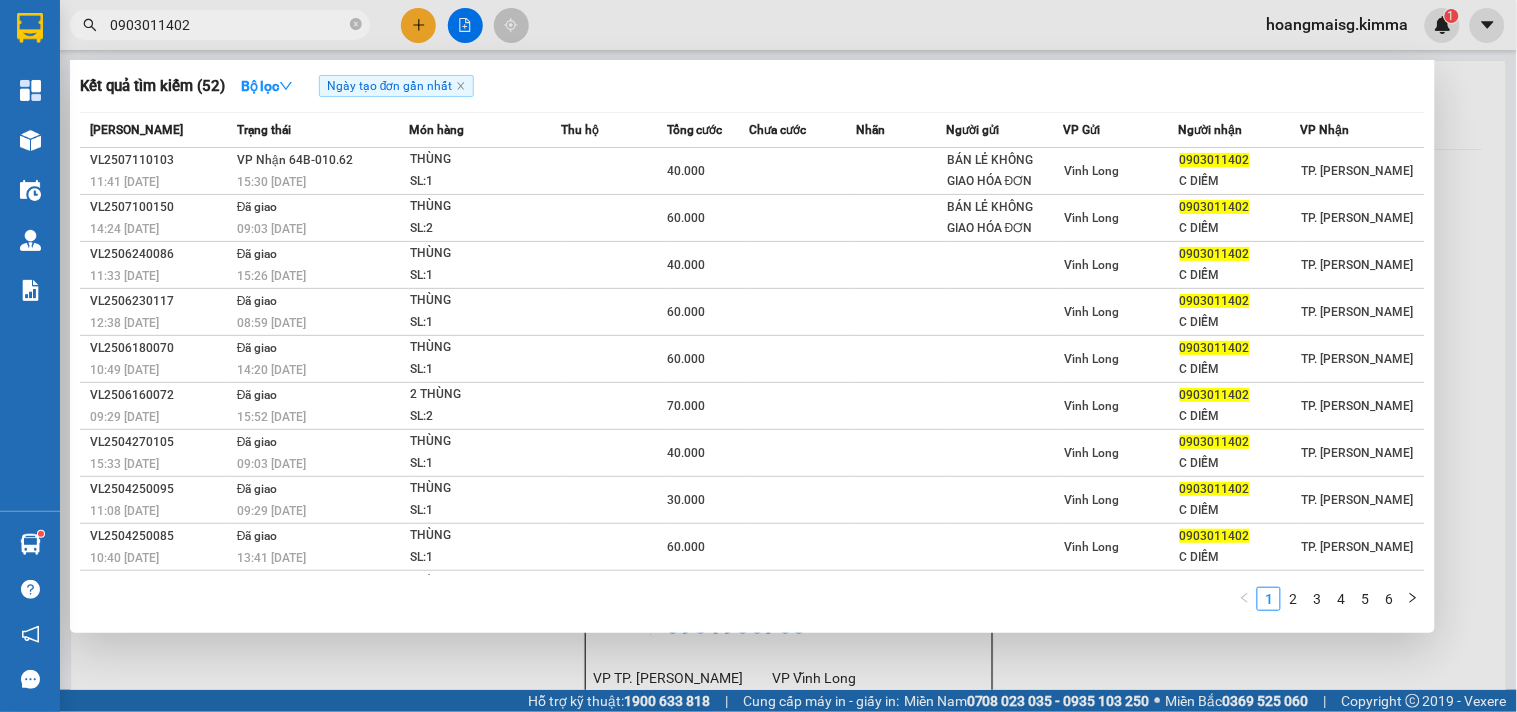 drag, startPoint x: 328, startPoint y: 18, endPoint x: 338, endPoint y: 10, distance: 12.806249 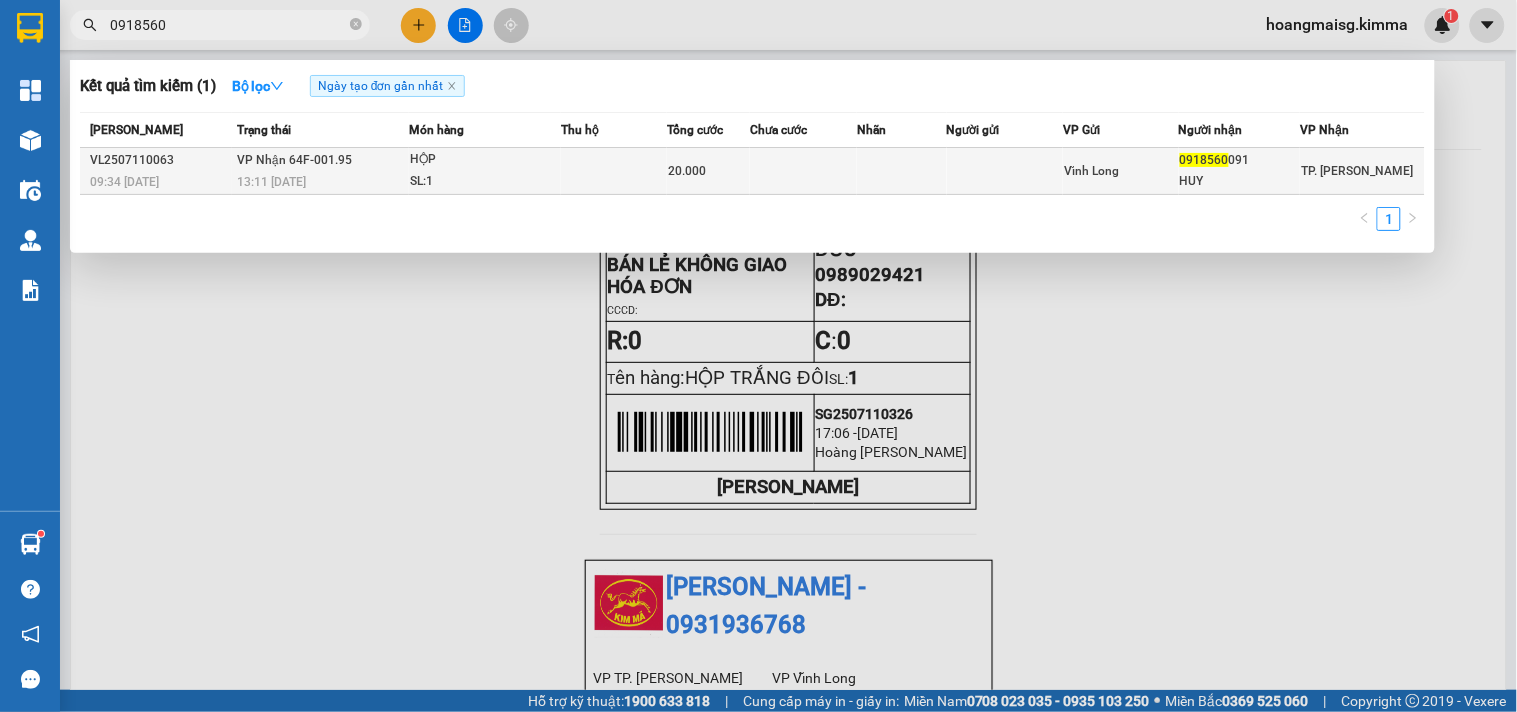 type on "0918560" 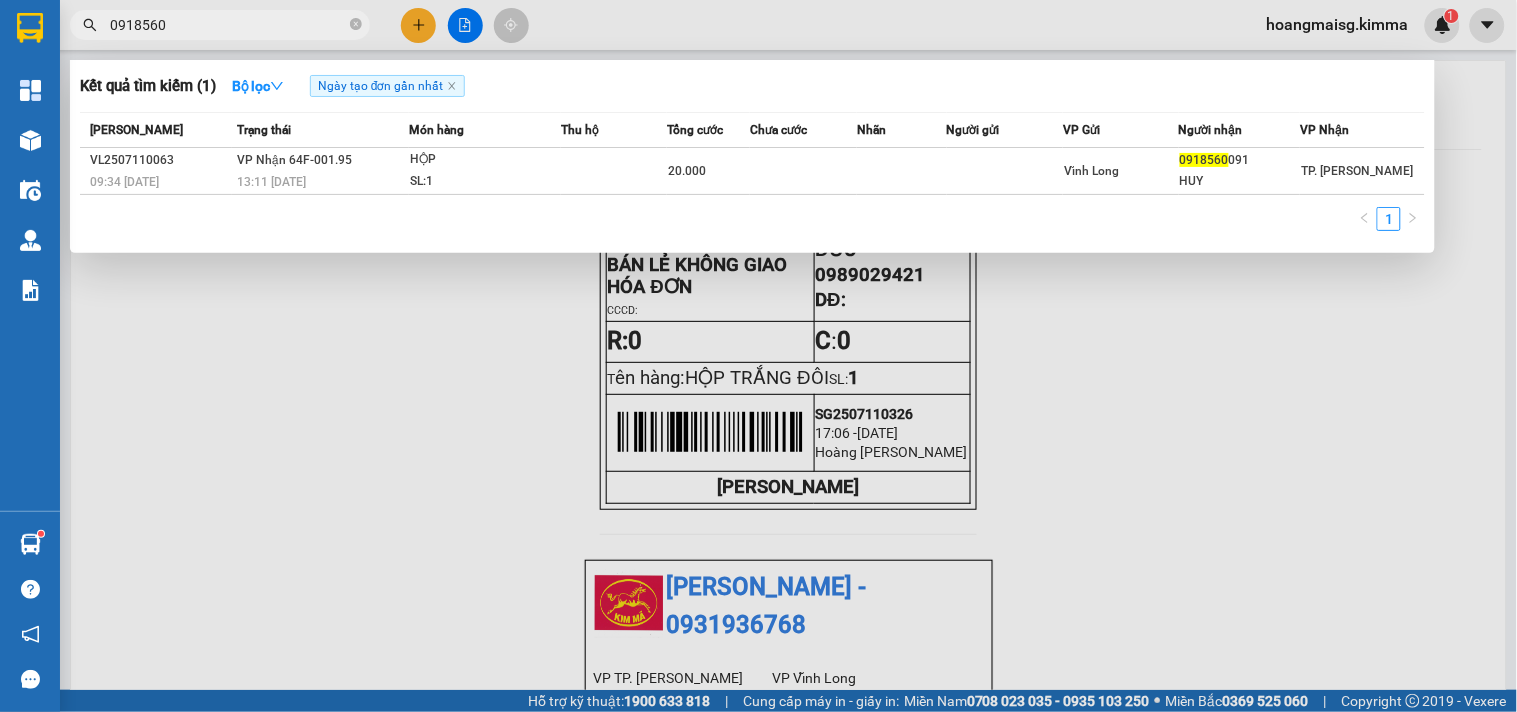 click on "HỘP SL:  1" at bounding box center [485, 171] 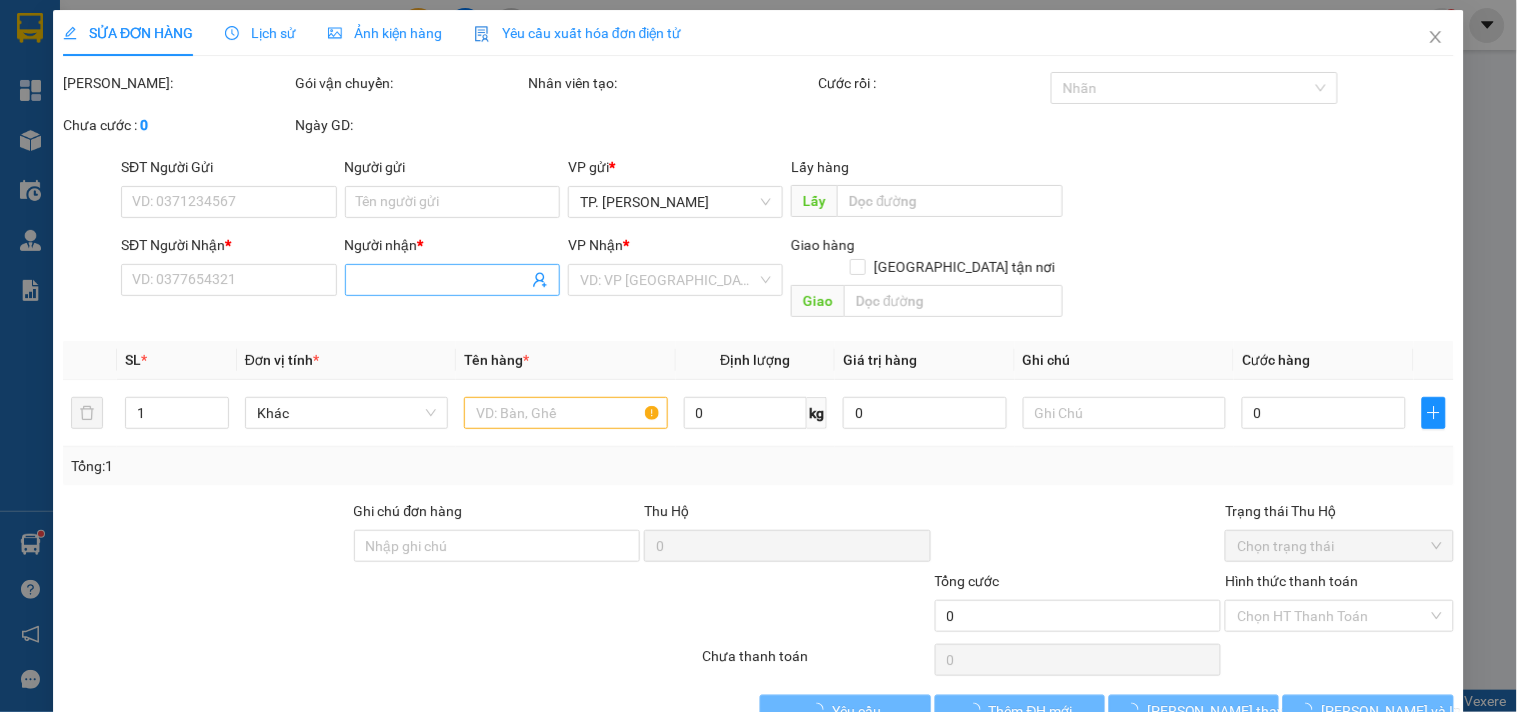 type on "0918560091" 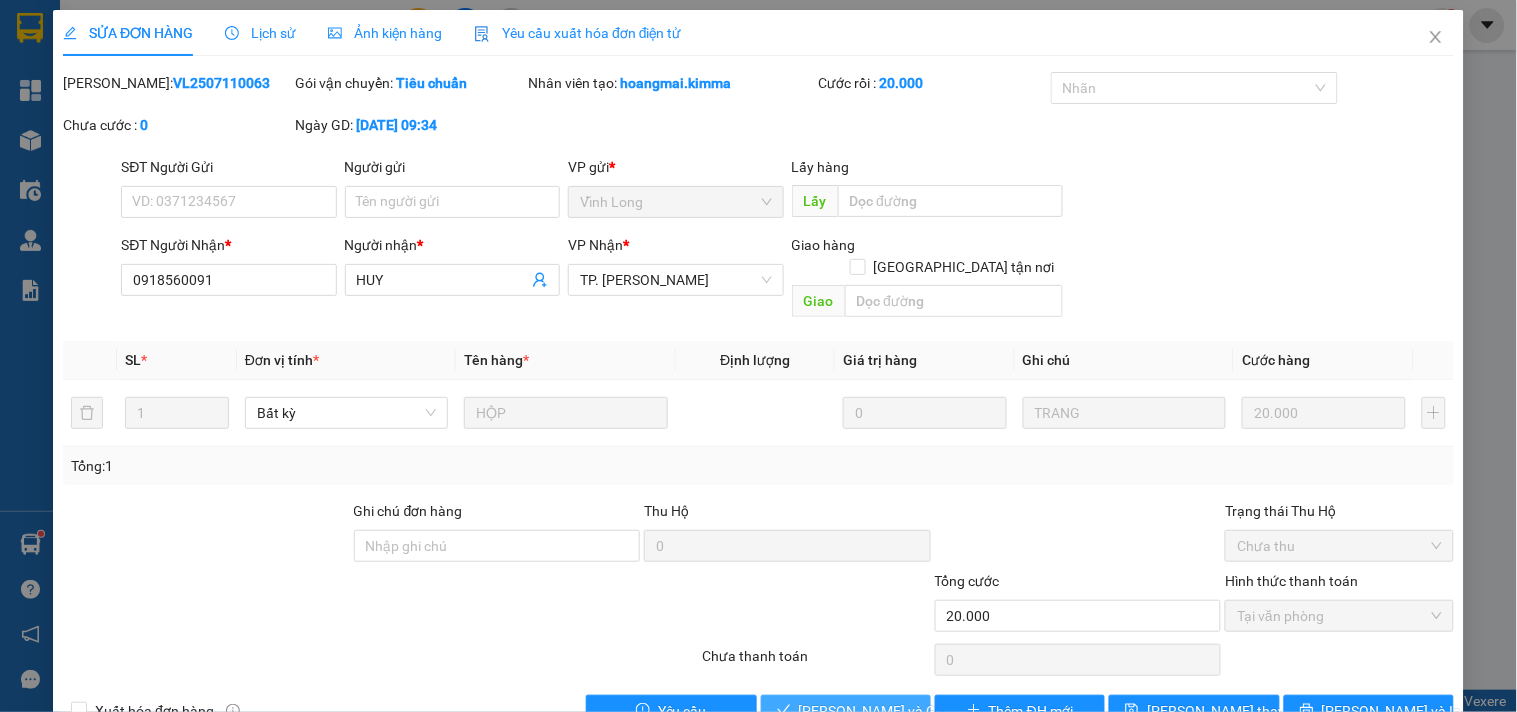 click on "[PERSON_NAME] và Giao hàng" at bounding box center (895, 711) 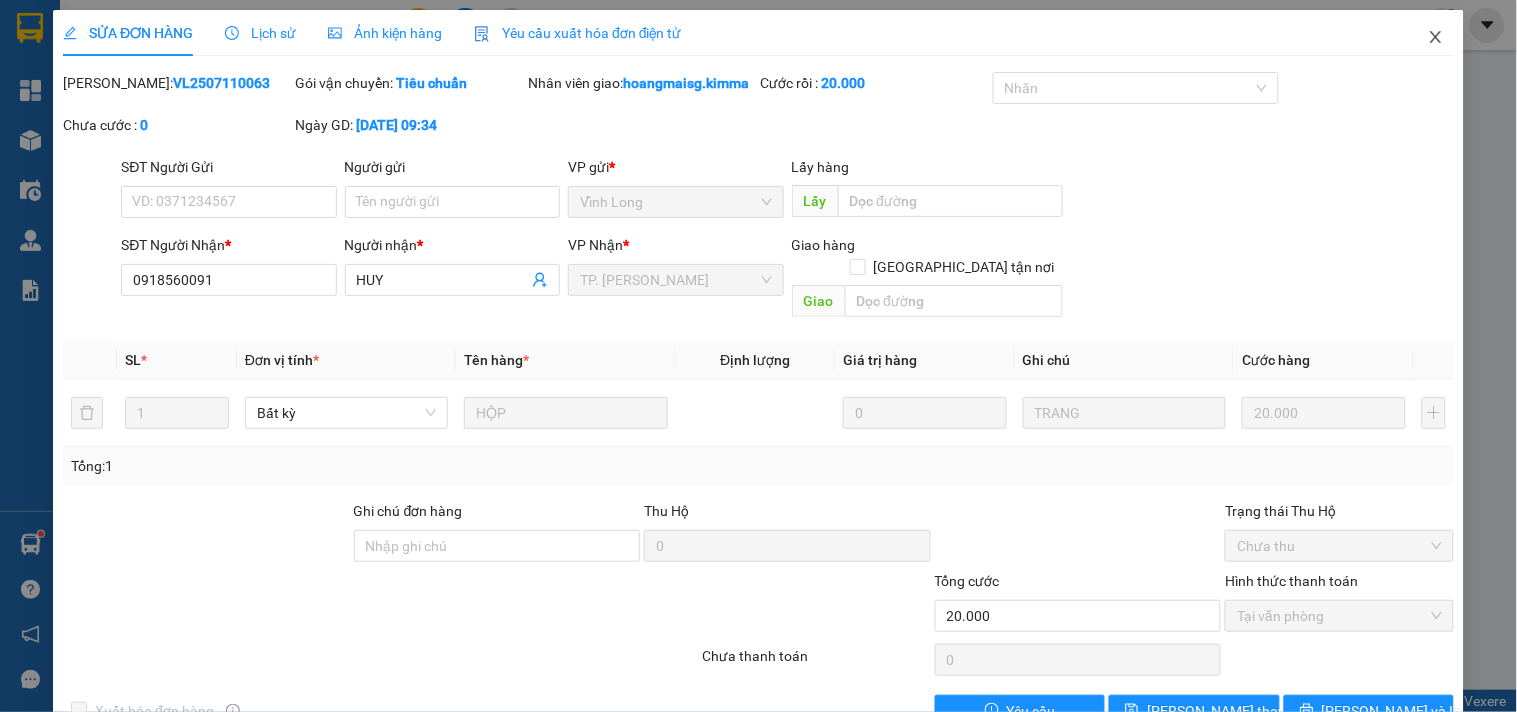 click at bounding box center [1436, 38] 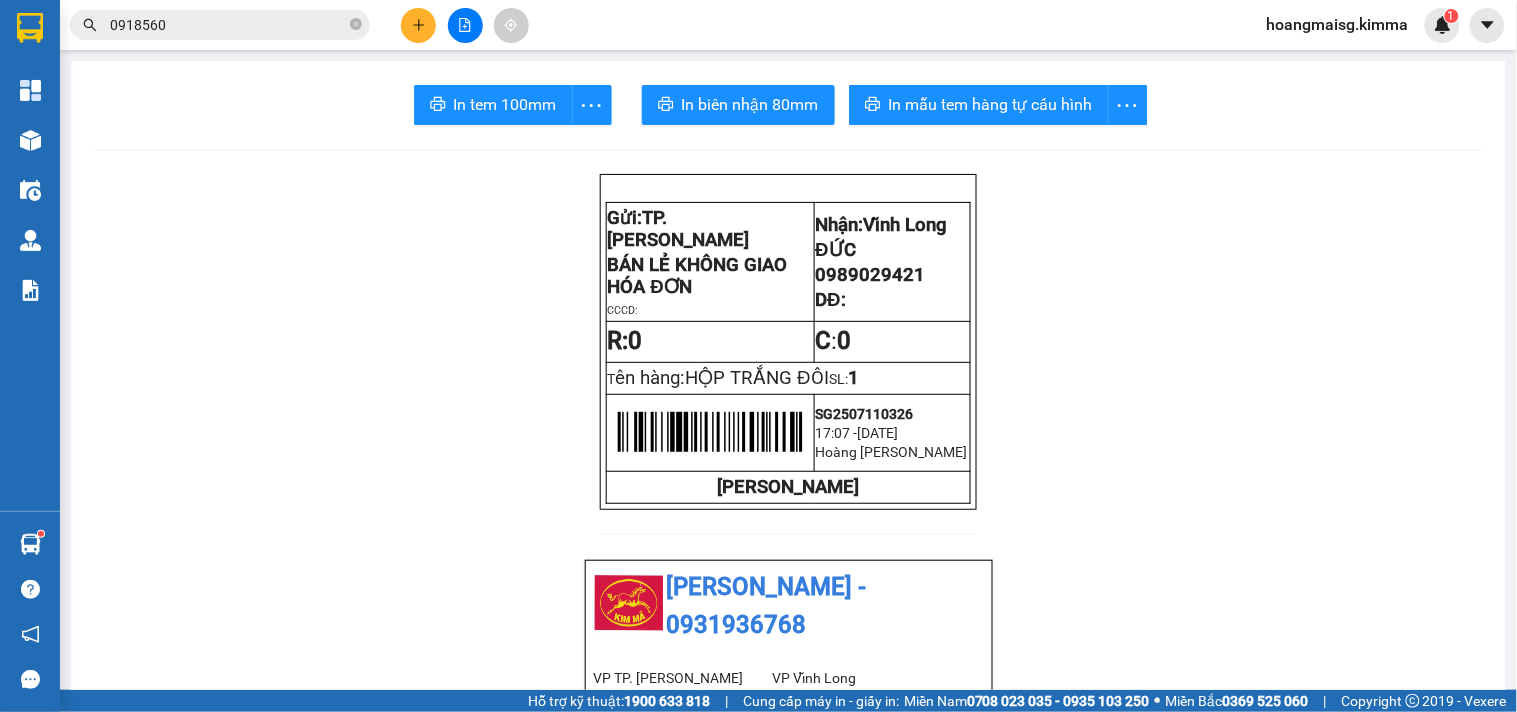 click on "0918560" at bounding box center [228, 25] 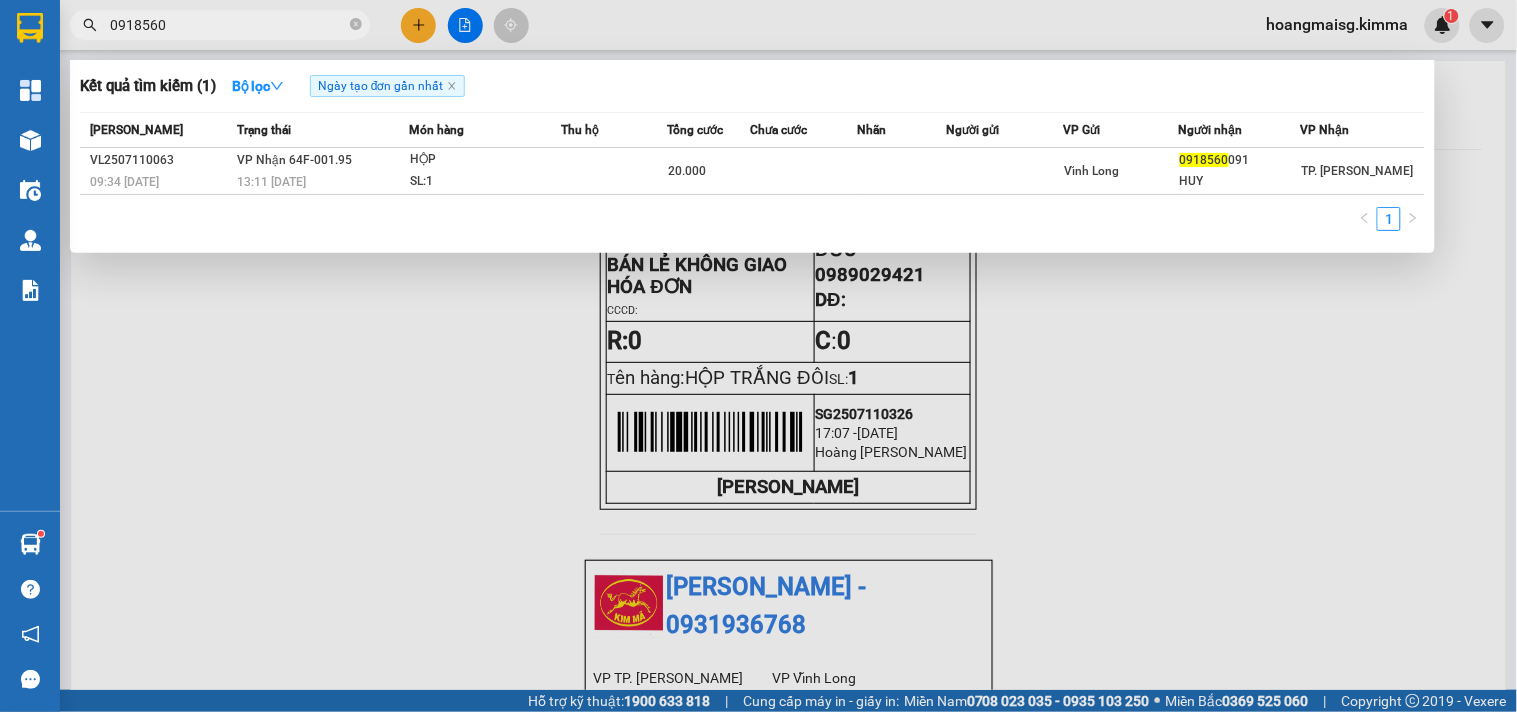 click on "0918560" at bounding box center (228, 25) 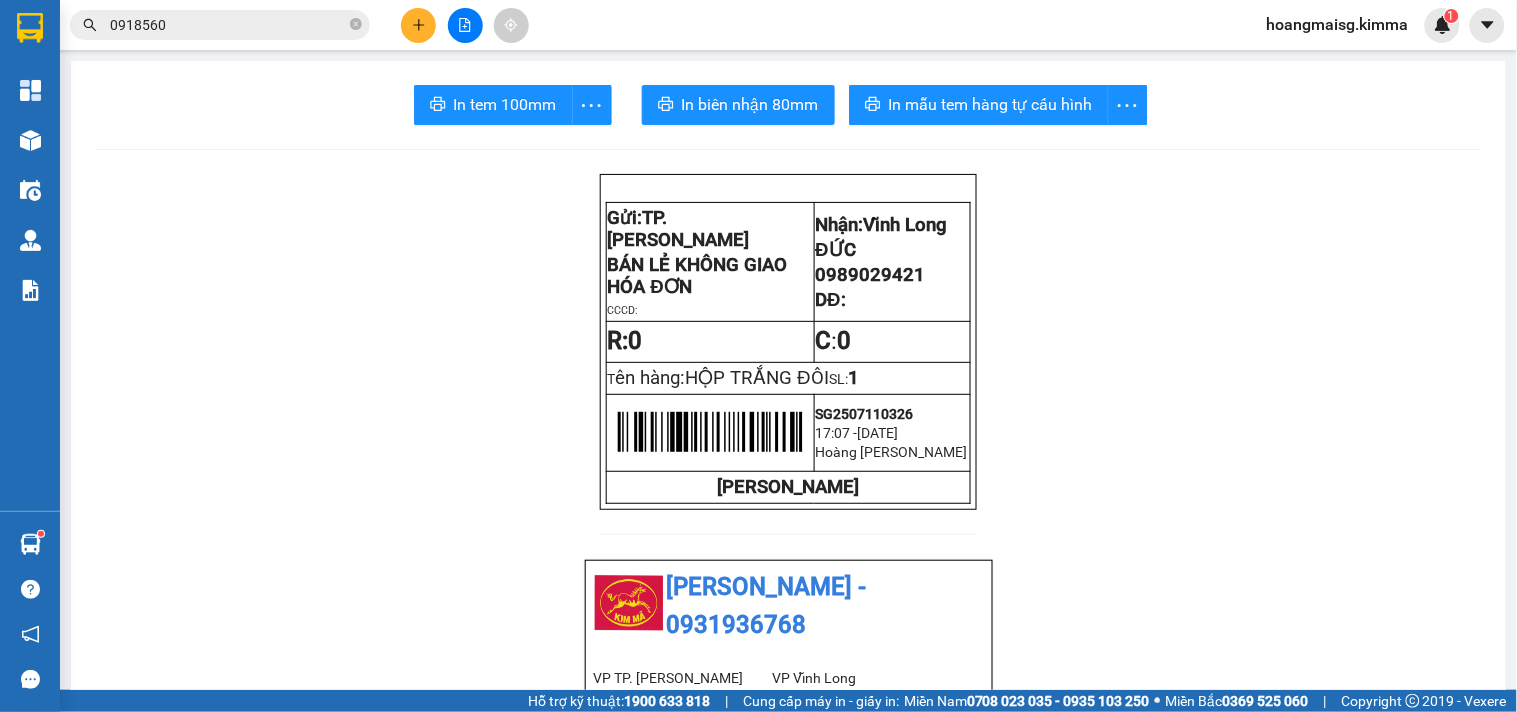 click at bounding box center (418, 25) 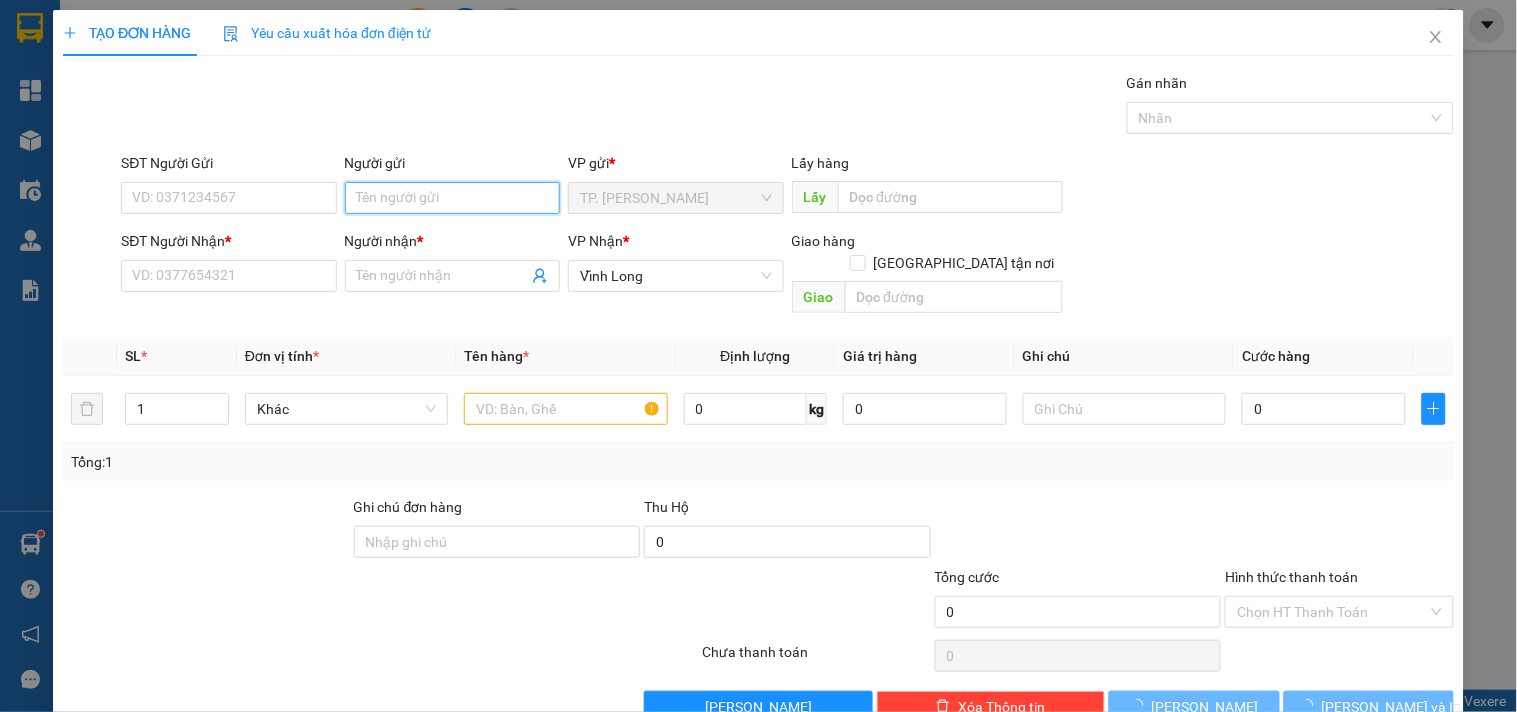 click on "Người gửi" at bounding box center [452, 198] 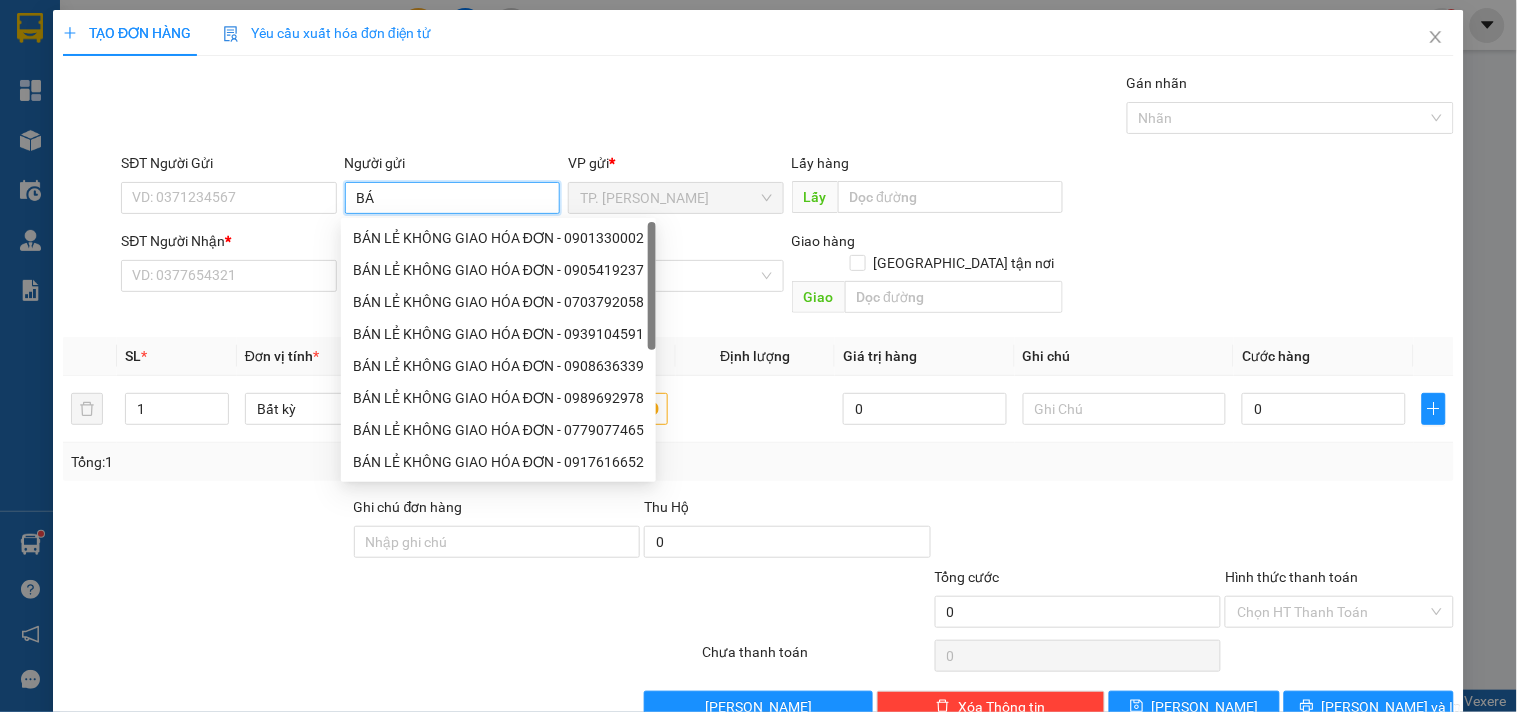 type on "BÁN" 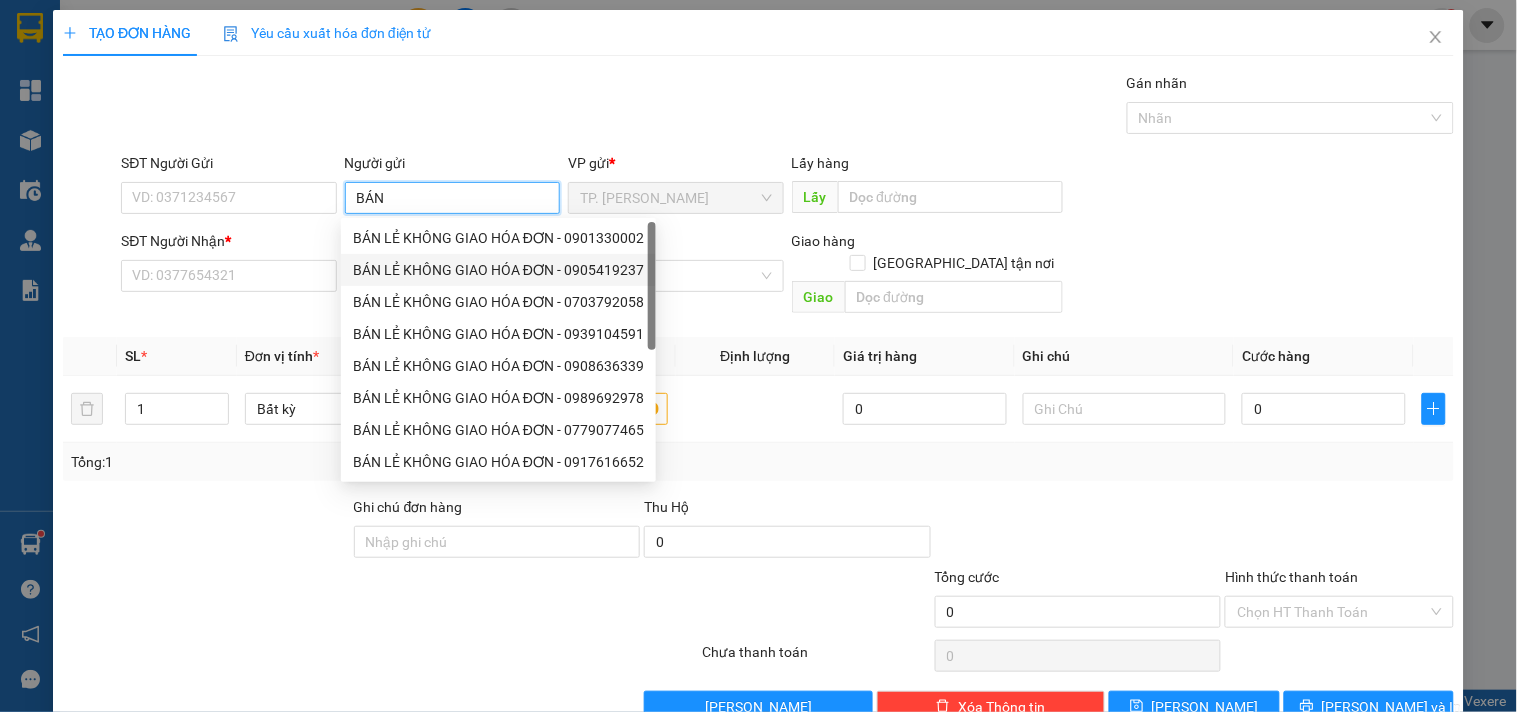 click on "BÁN LẺ KHÔNG GIAO HÓA ĐƠN - 0905419237" at bounding box center [498, 270] 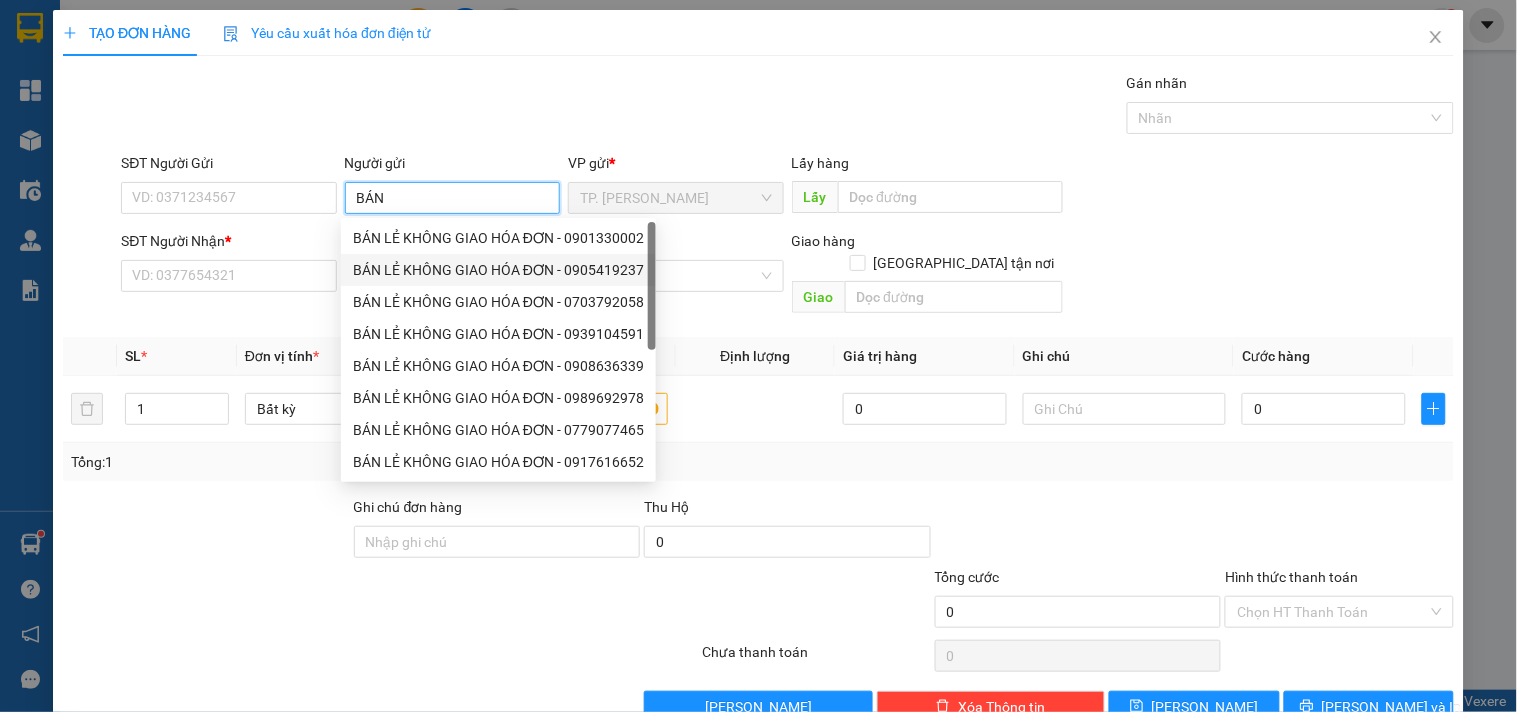 type on "0905419237" 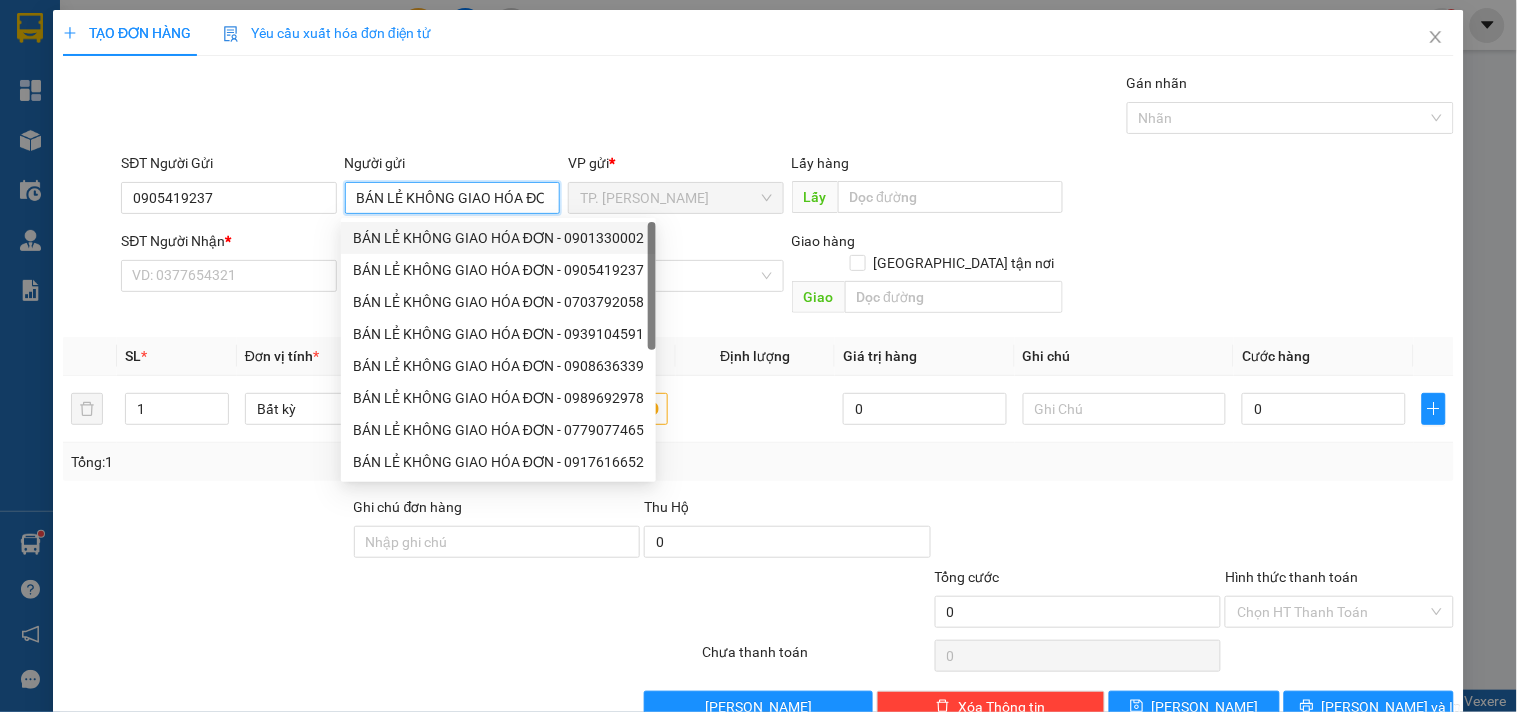 type on "BÁN LẺ KHÔNG GIAO HÓA ĐƠN" 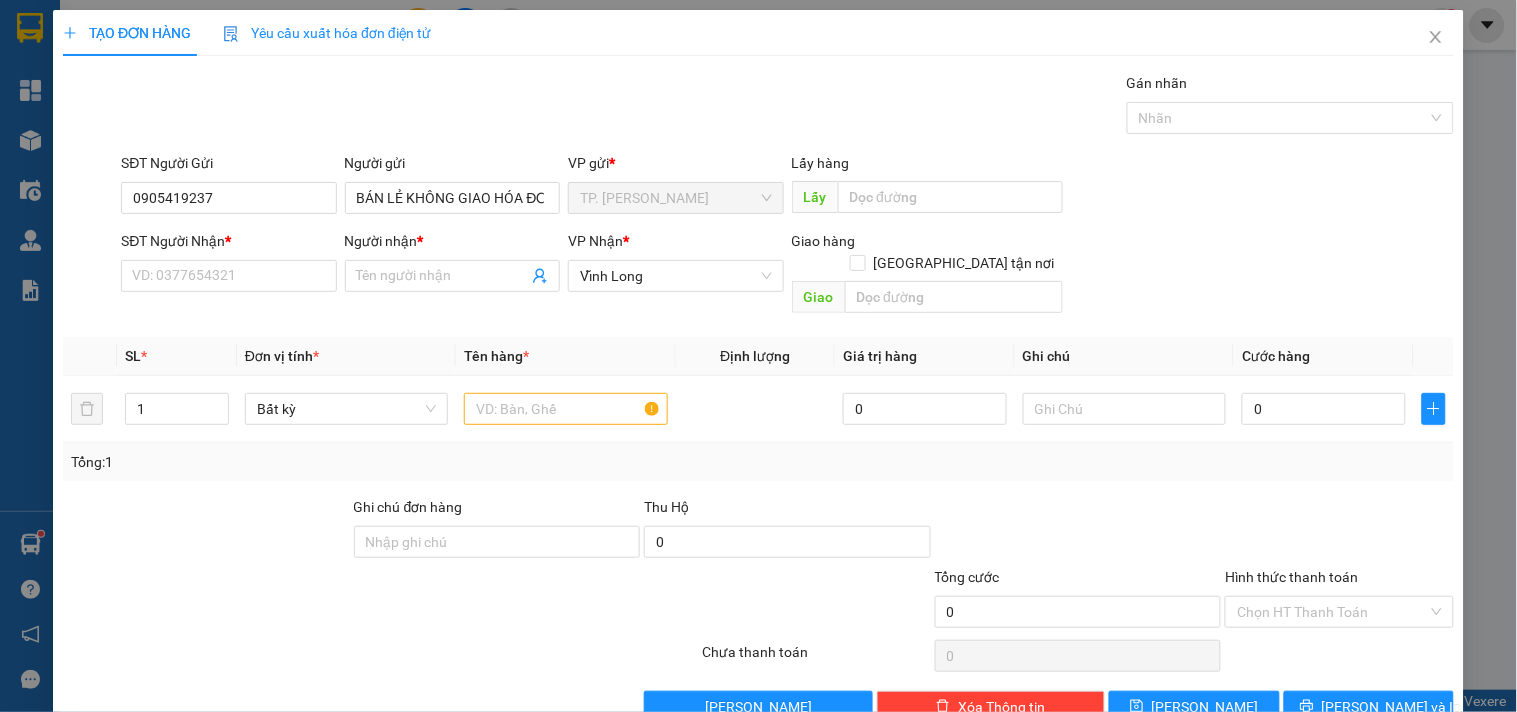drag, startPoint x: 261, startPoint y: 218, endPoint x: 261, endPoint y: 201, distance: 17 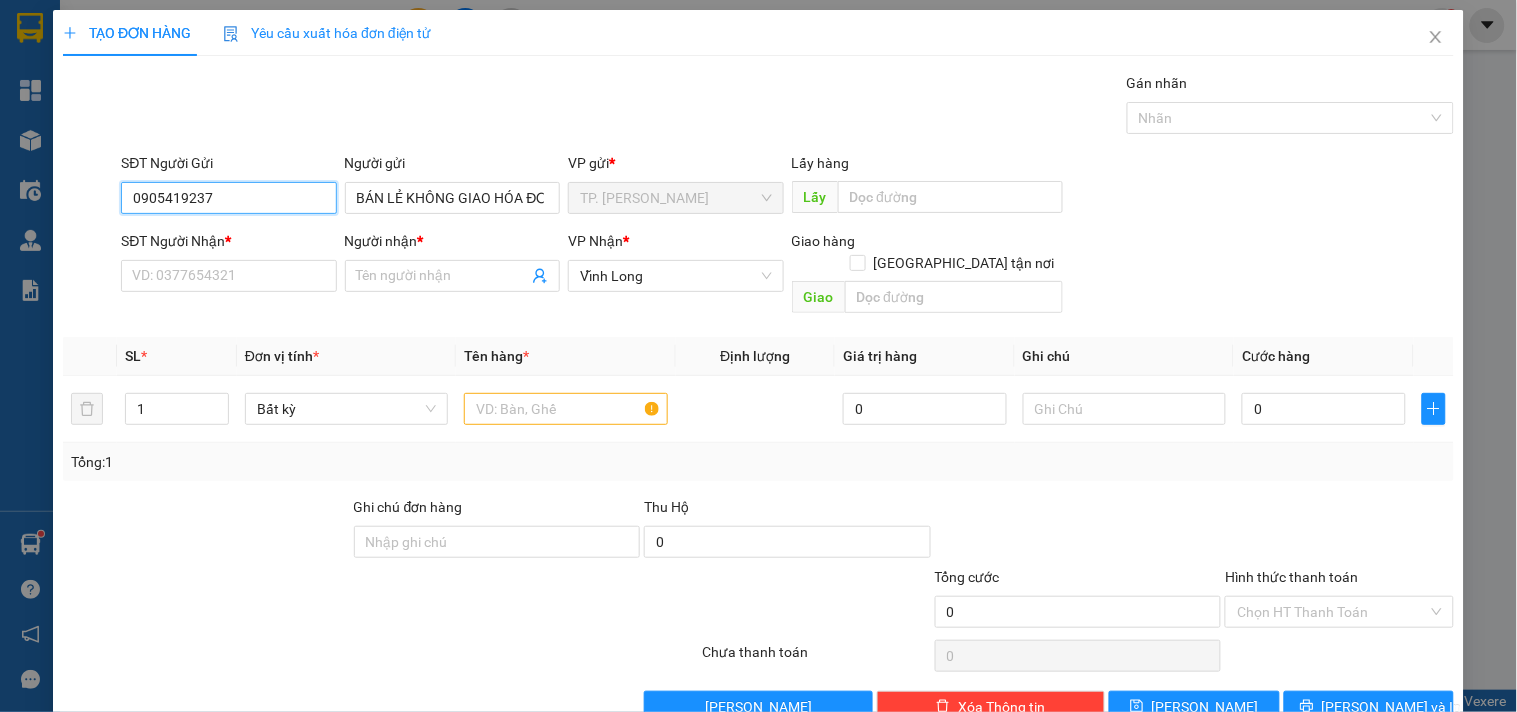 click on "0905419237" at bounding box center [228, 198] 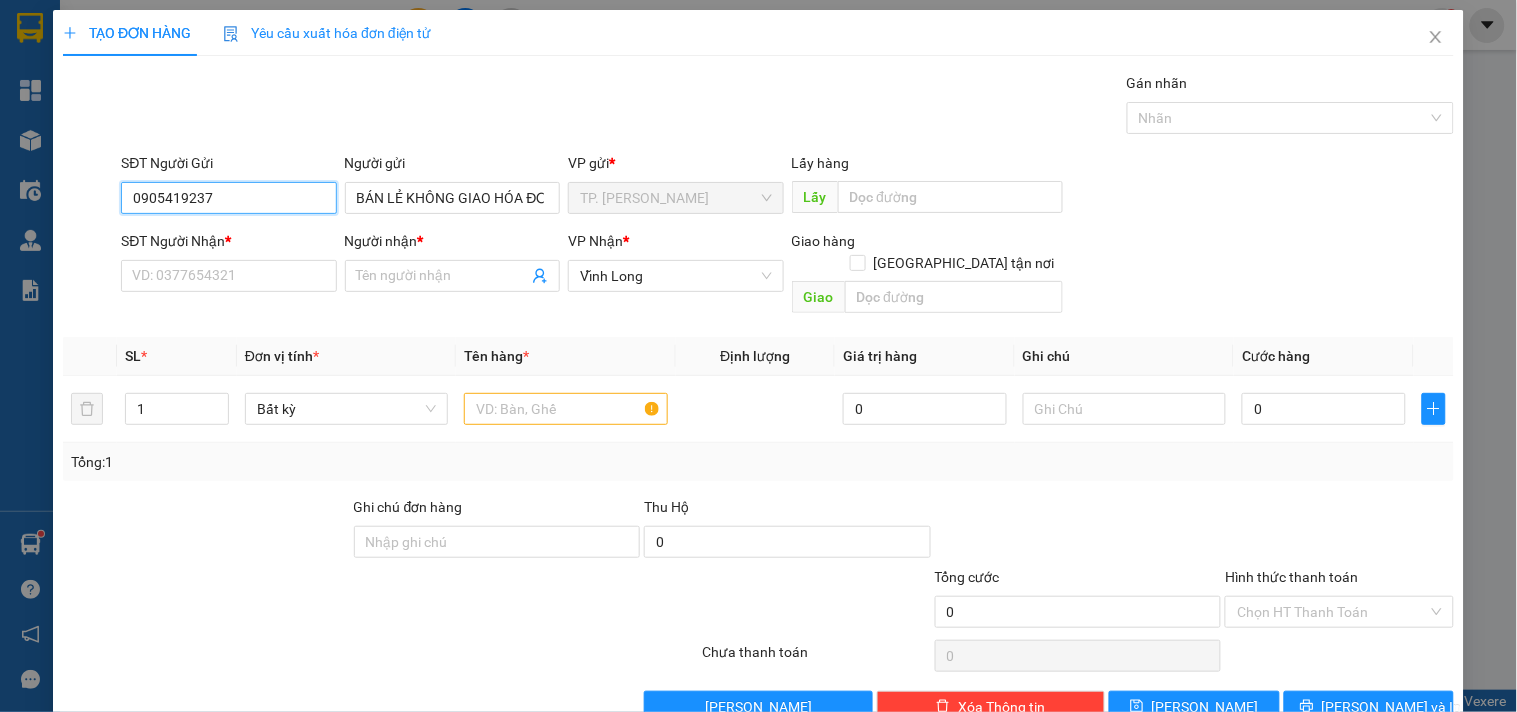 click on "0905419237" at bounding box center [228, 198] 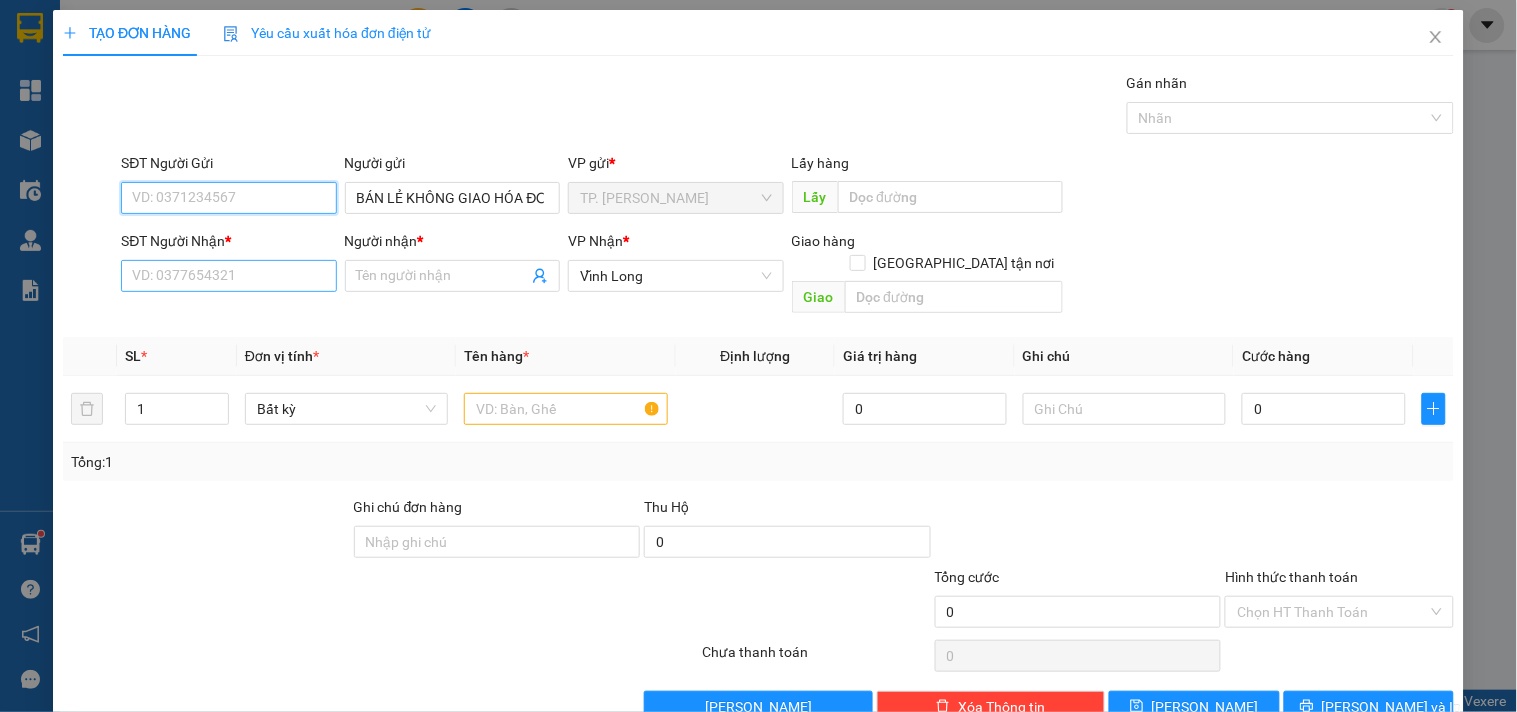 type 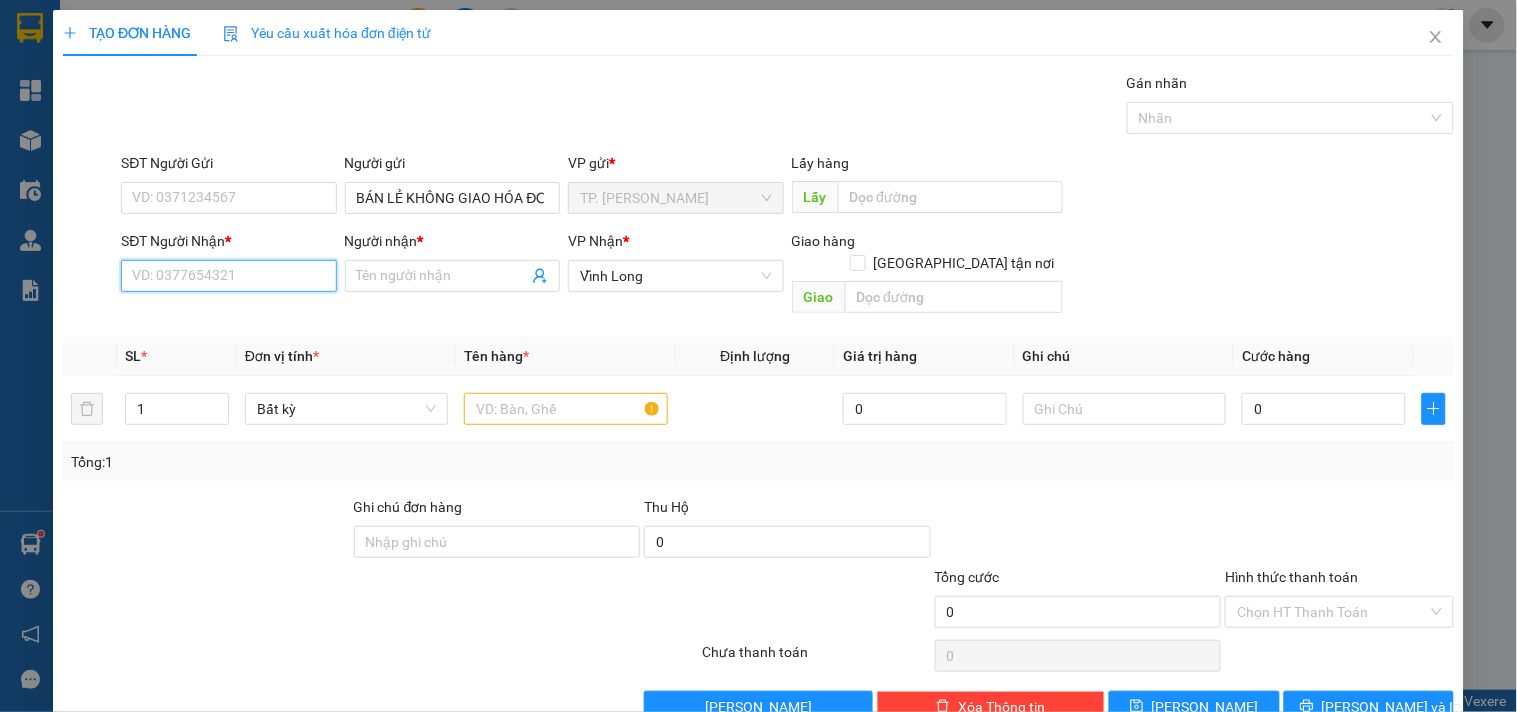 click on "SĐT Người Nhận  *" at bounding box center (228, 276) 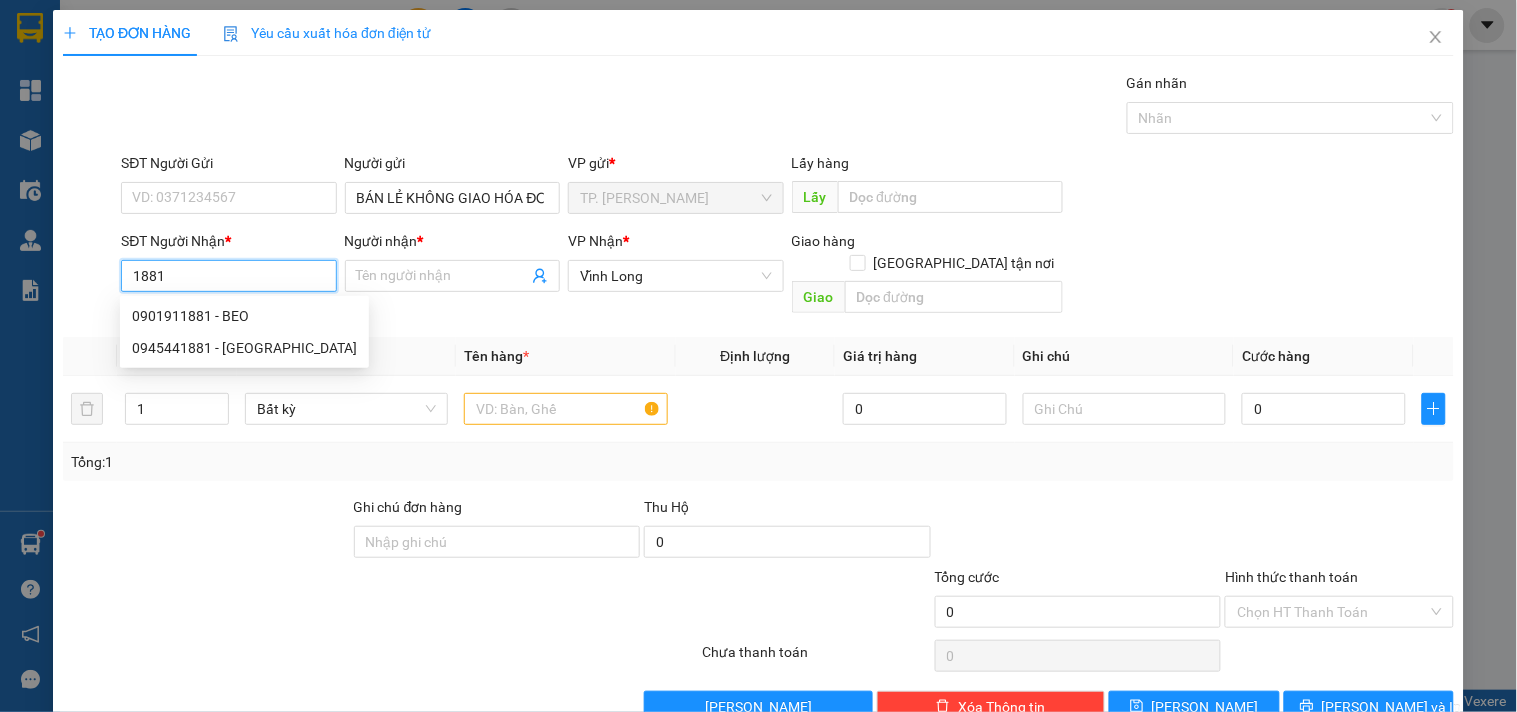 click on "0901911881 - BEO" at bounding box center (244, 316) 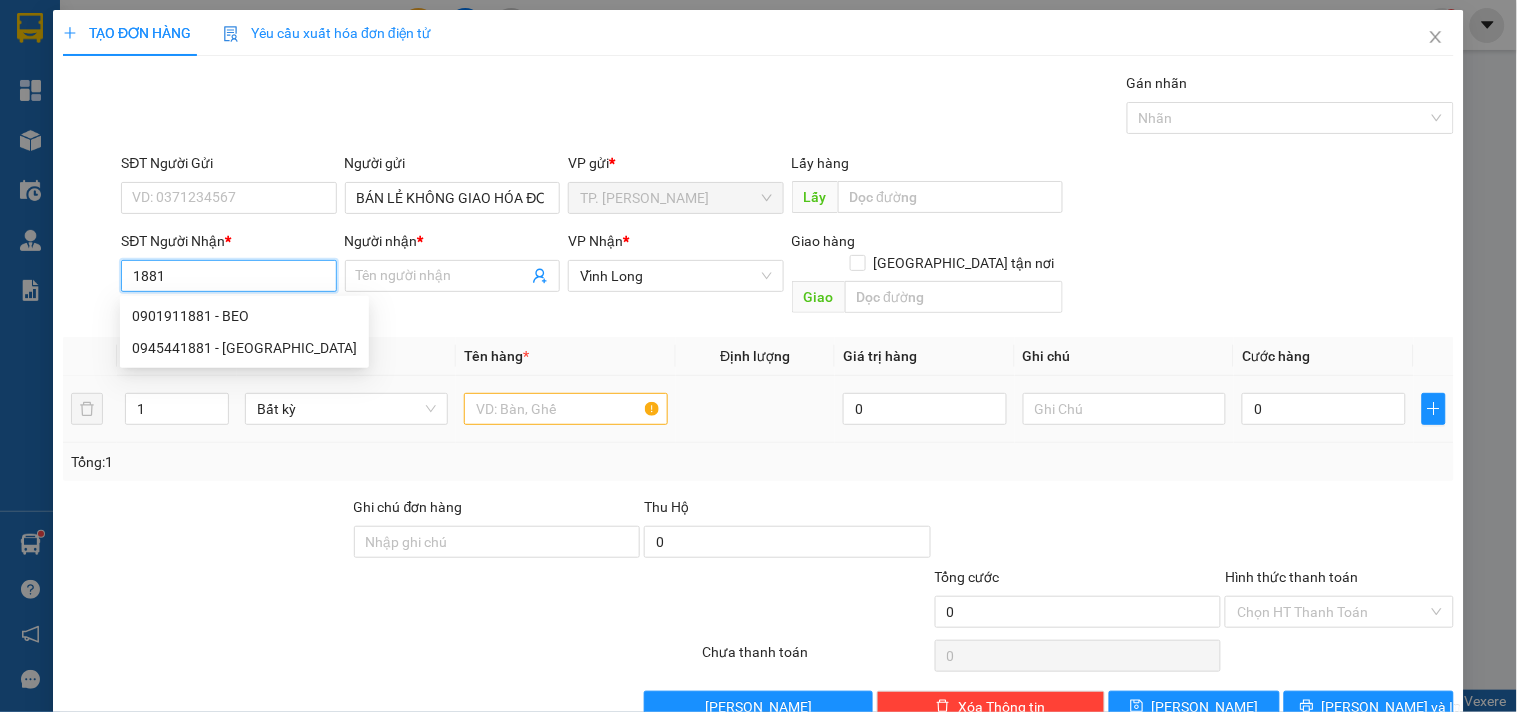 type on "0901911881" 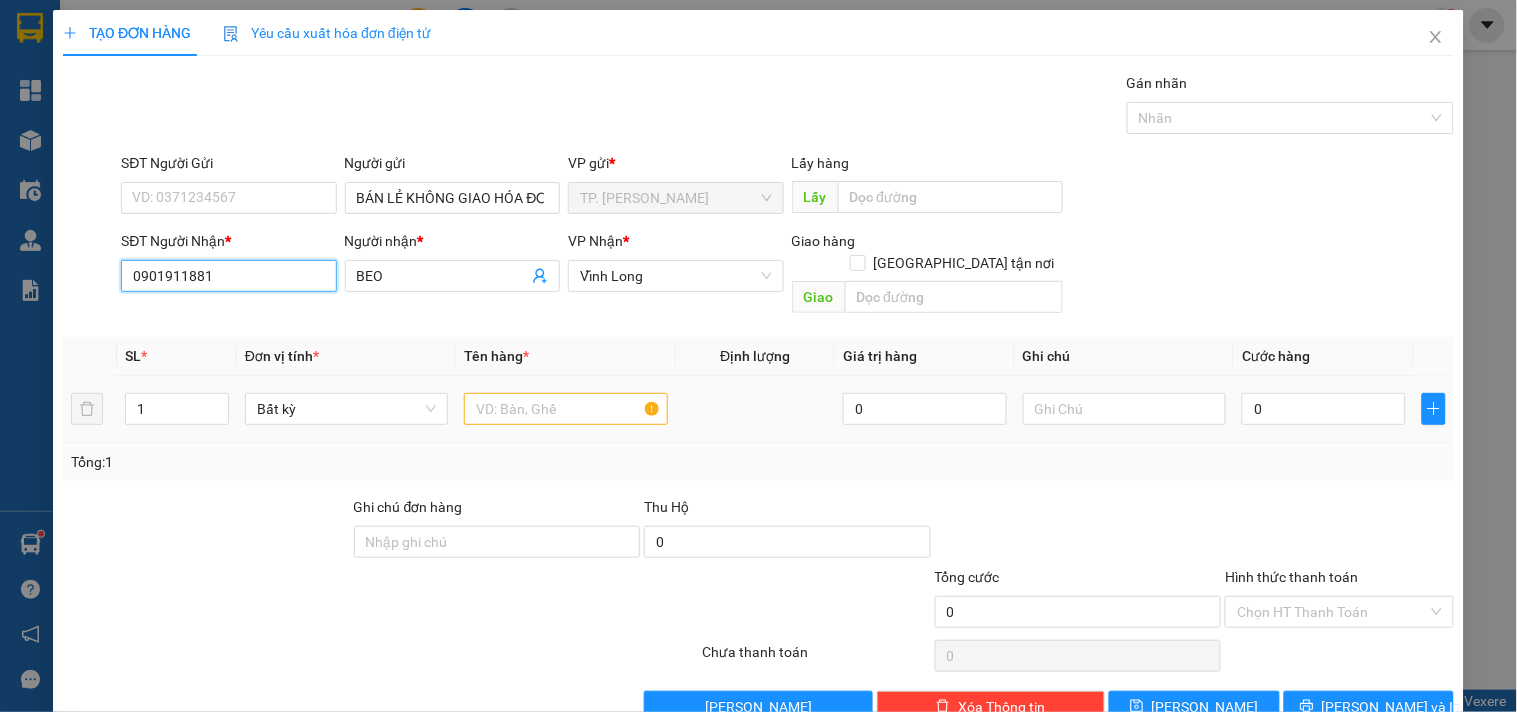 type on "0901911881" 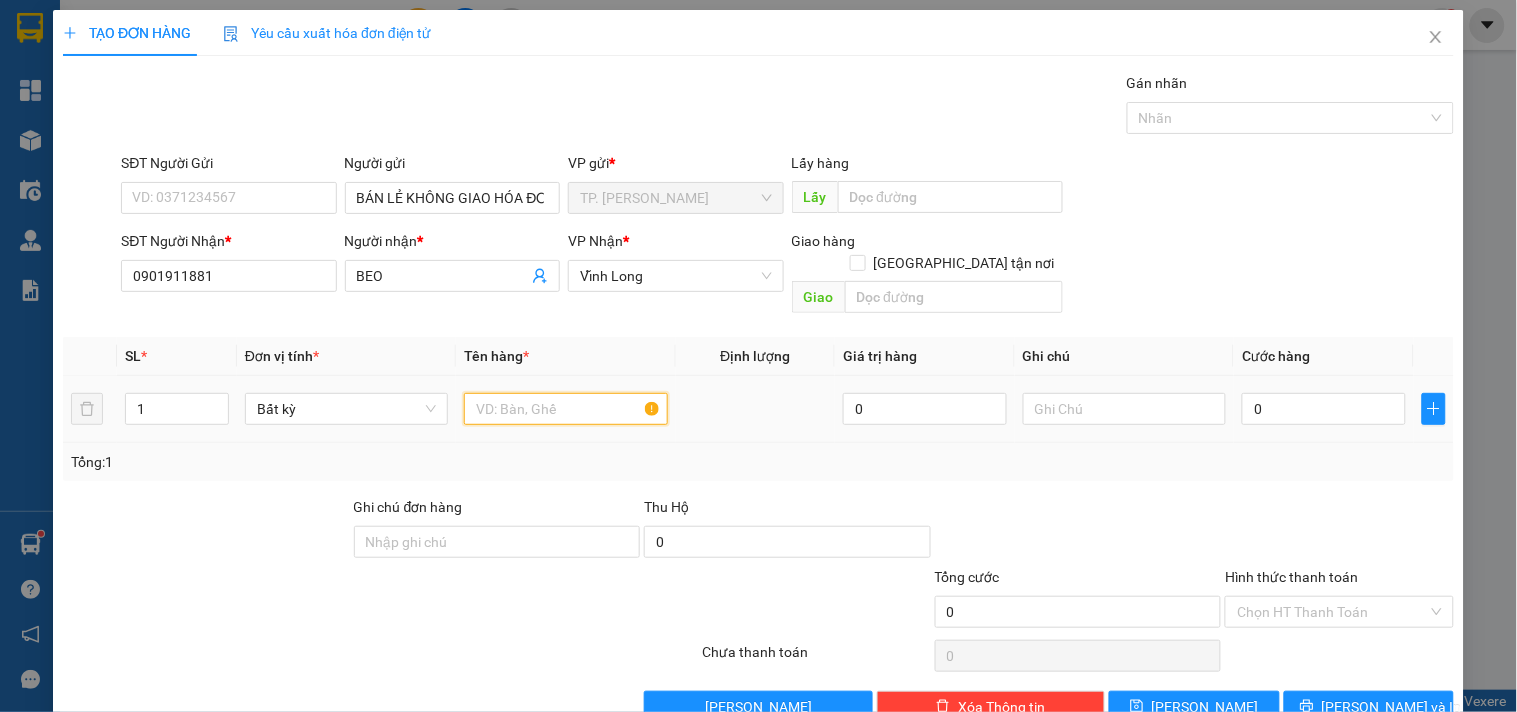 click at bounding box center [565, 409] 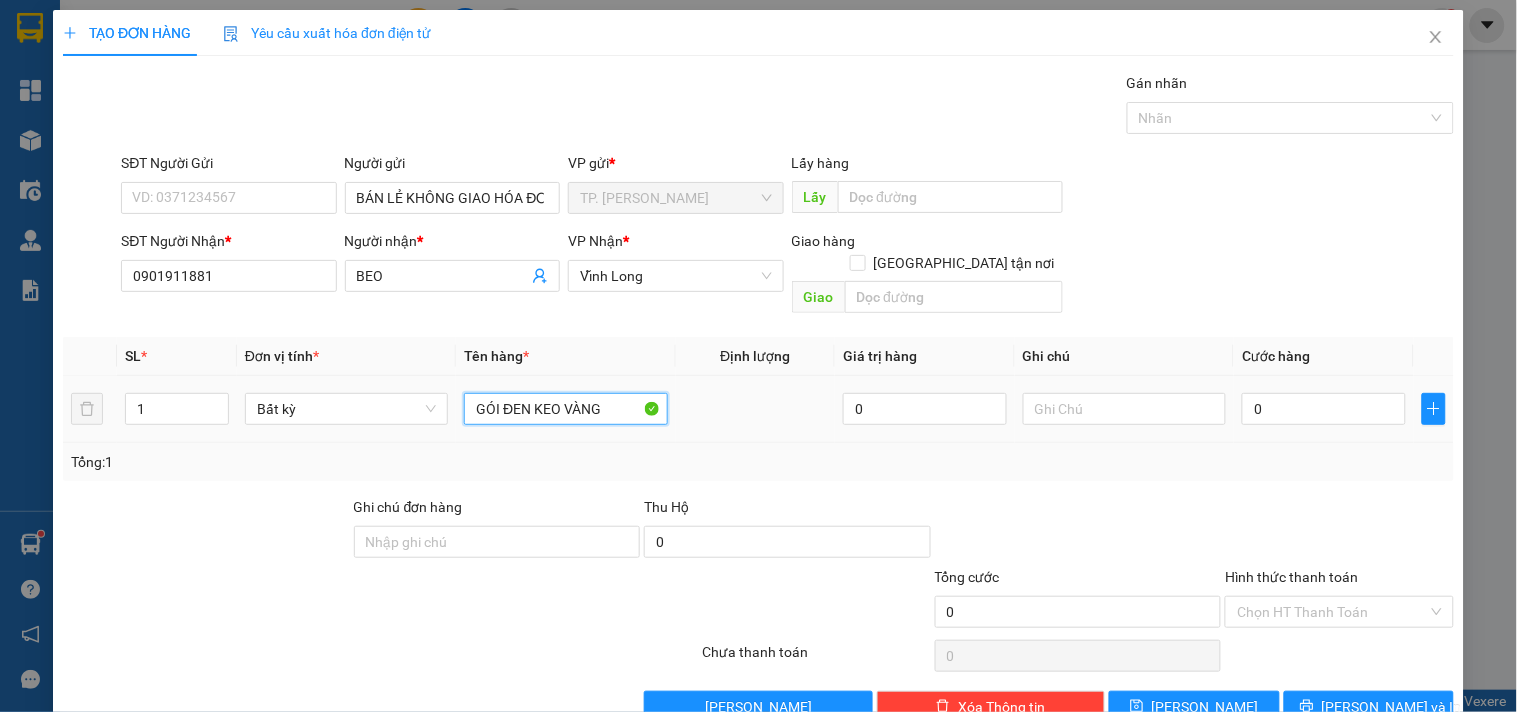 type on "GÓI ĐEN KEO VÀNG" 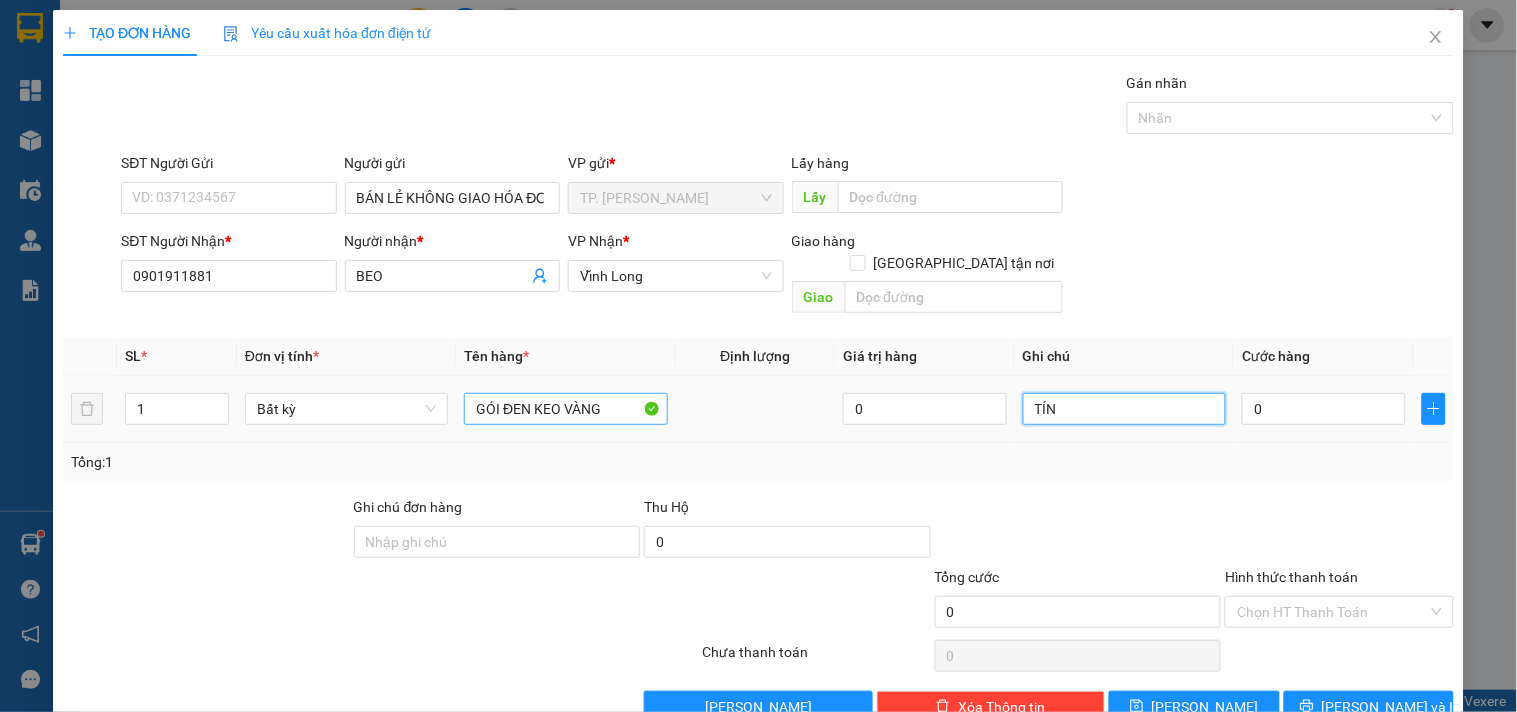 type on "TÍN" 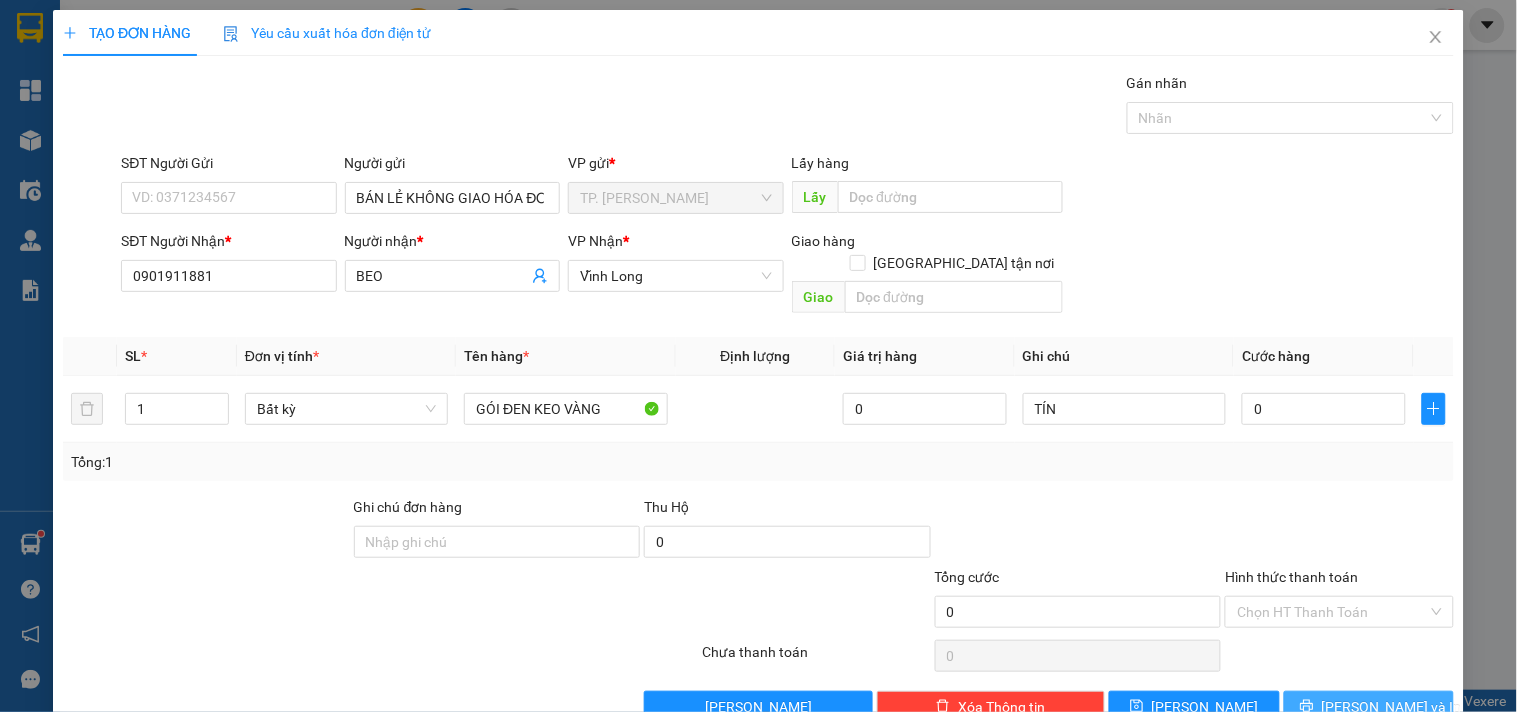 click on "[PERSON_NAME] và In" at bounding box center [1369, 707] 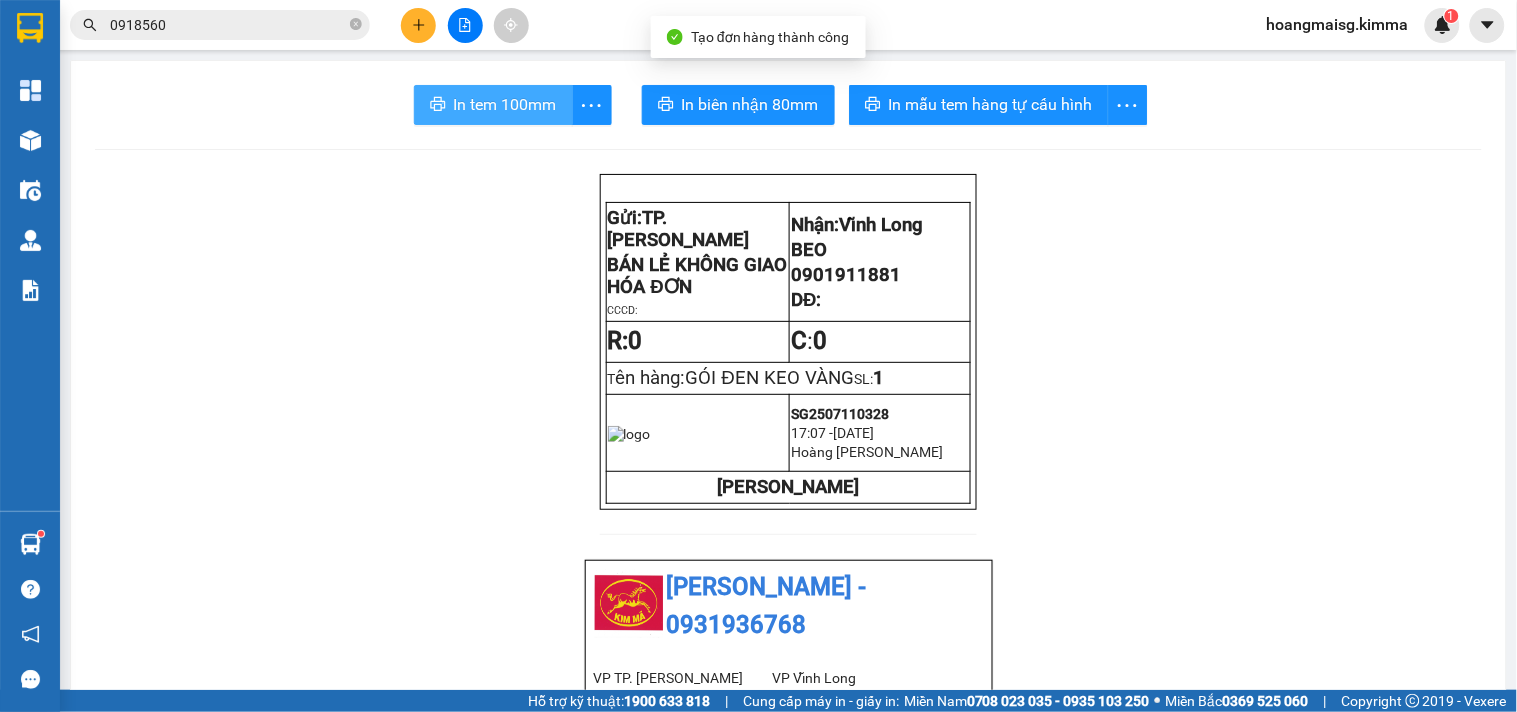 click on "In tem 100mm" at bounding box center [505, 104] 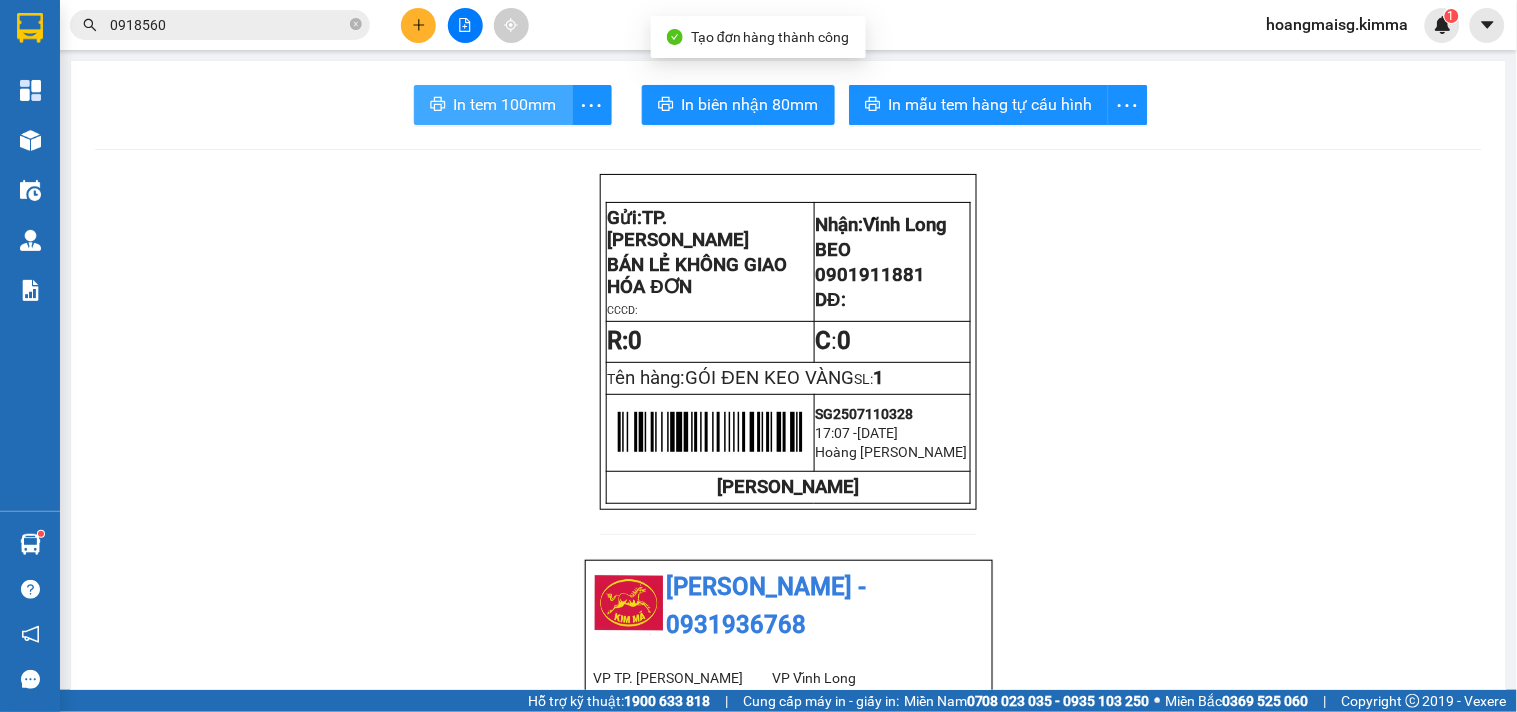 scroll, scrollTop: 0, scrollLeft: 0, axis: both 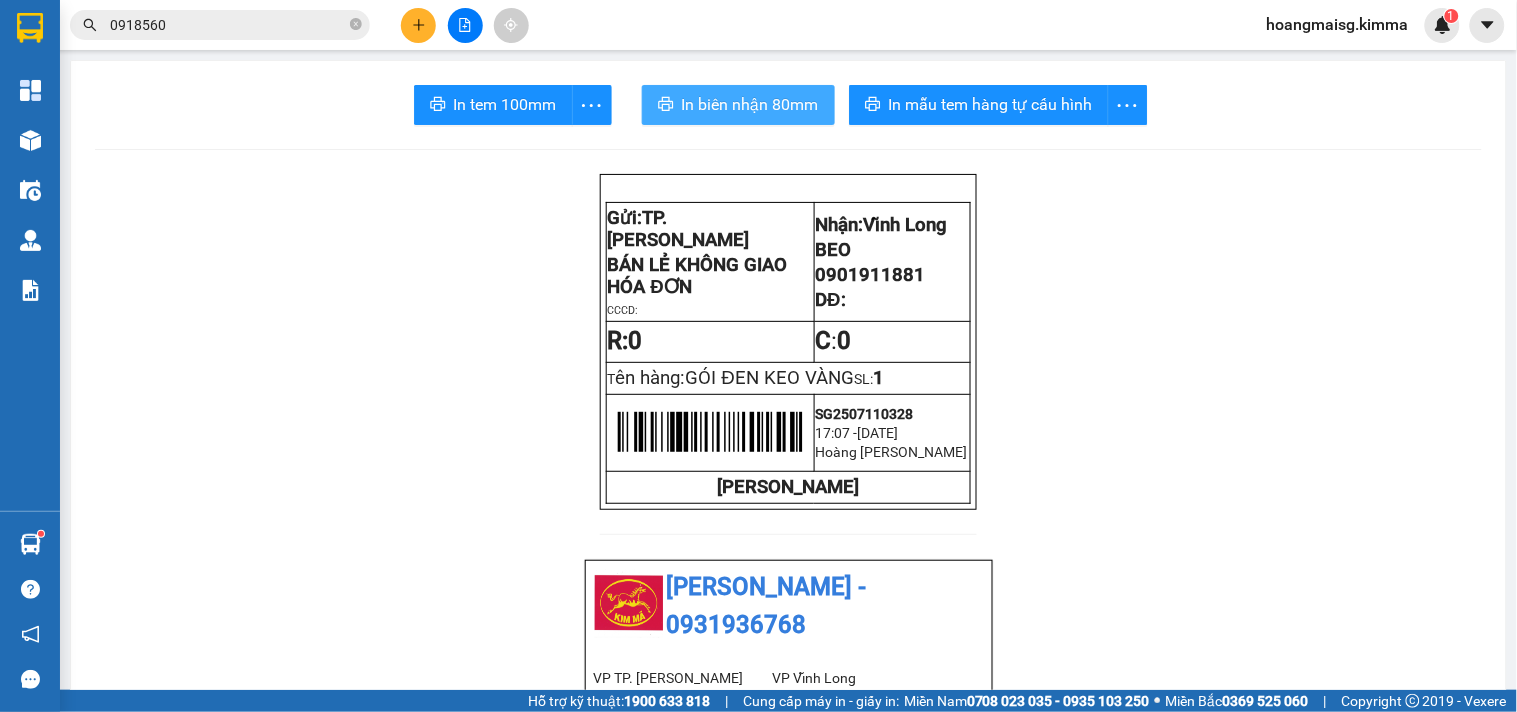 click on "In biên nhận 80mm" at bounding box center [750, 104] 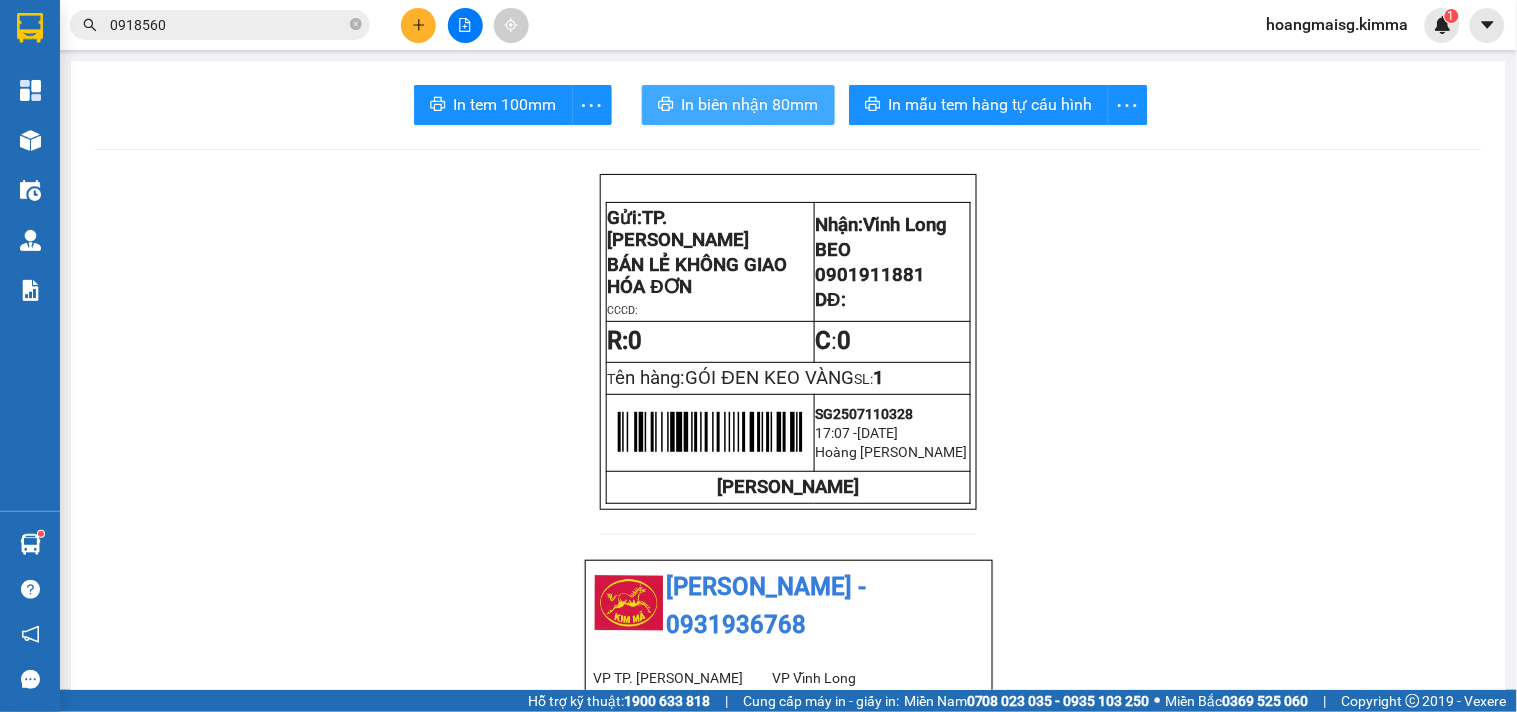 scroll, scrollTop: 0, scrollLeft: 0, axis: both 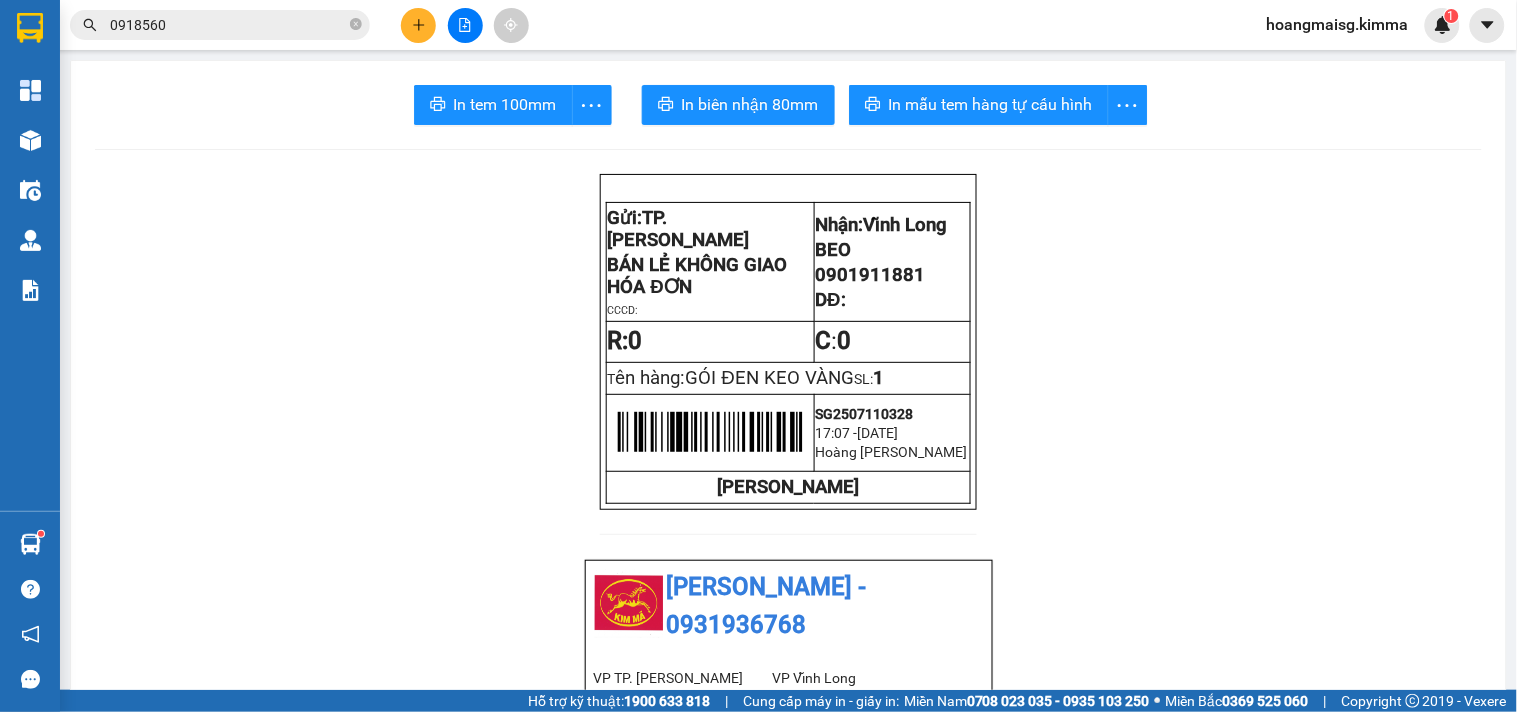click 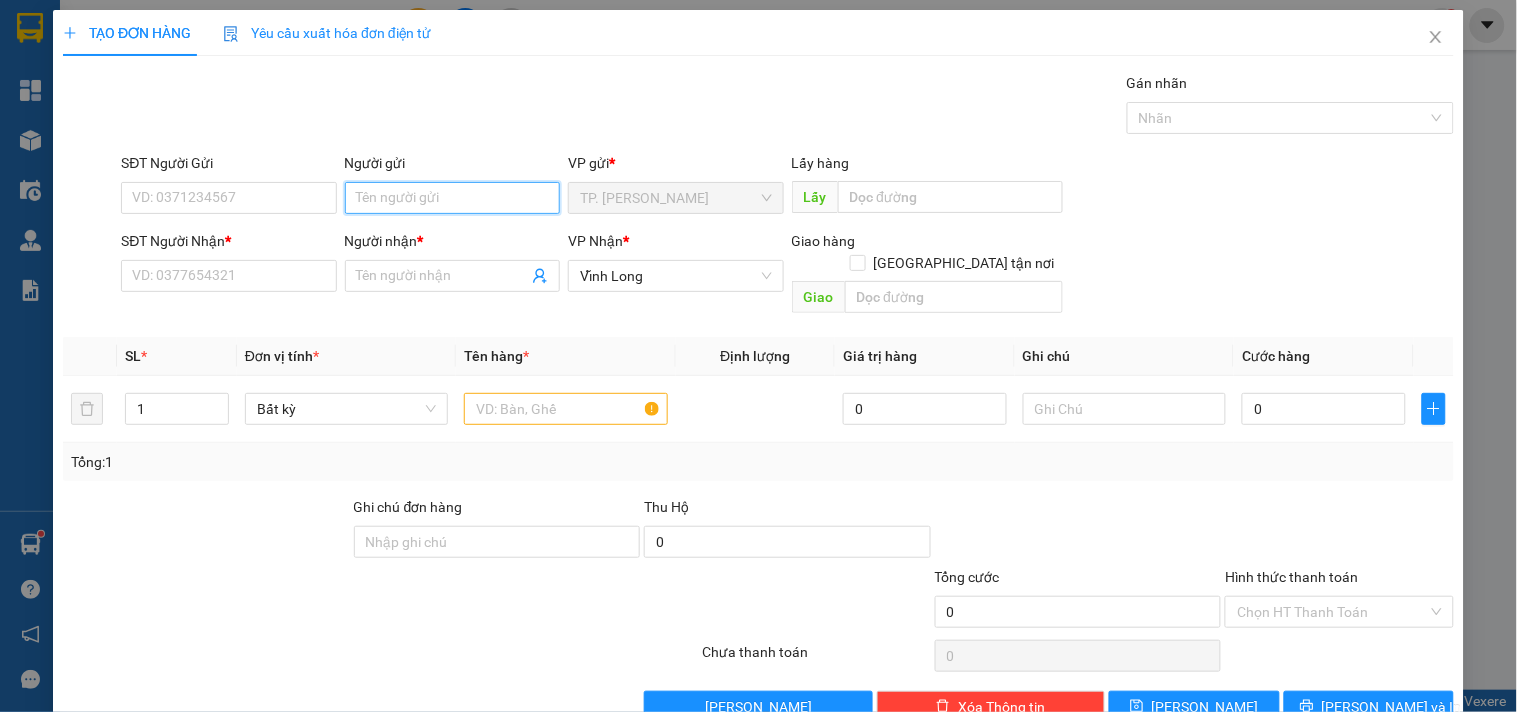 click on "Người gửi" at bounding box center (452, 198) 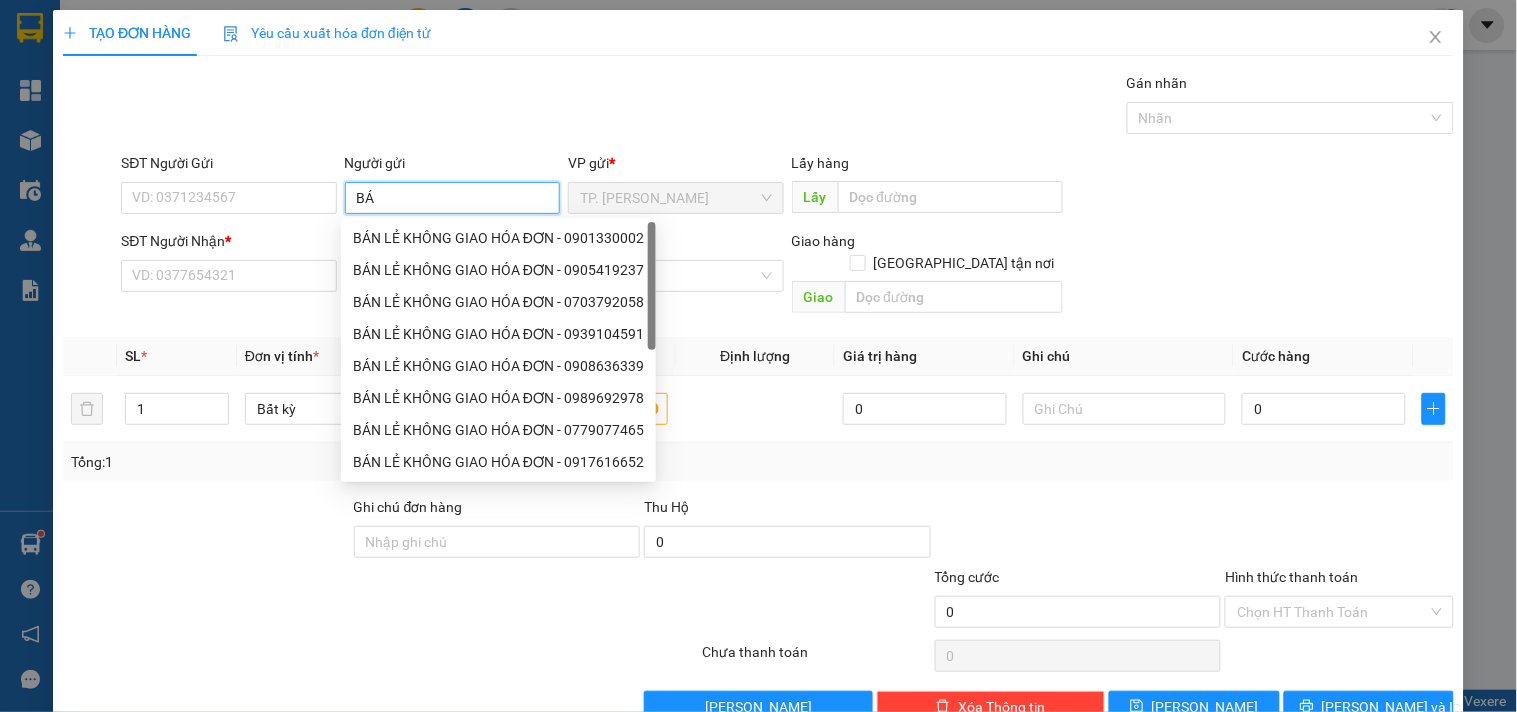 type on "BÁN" 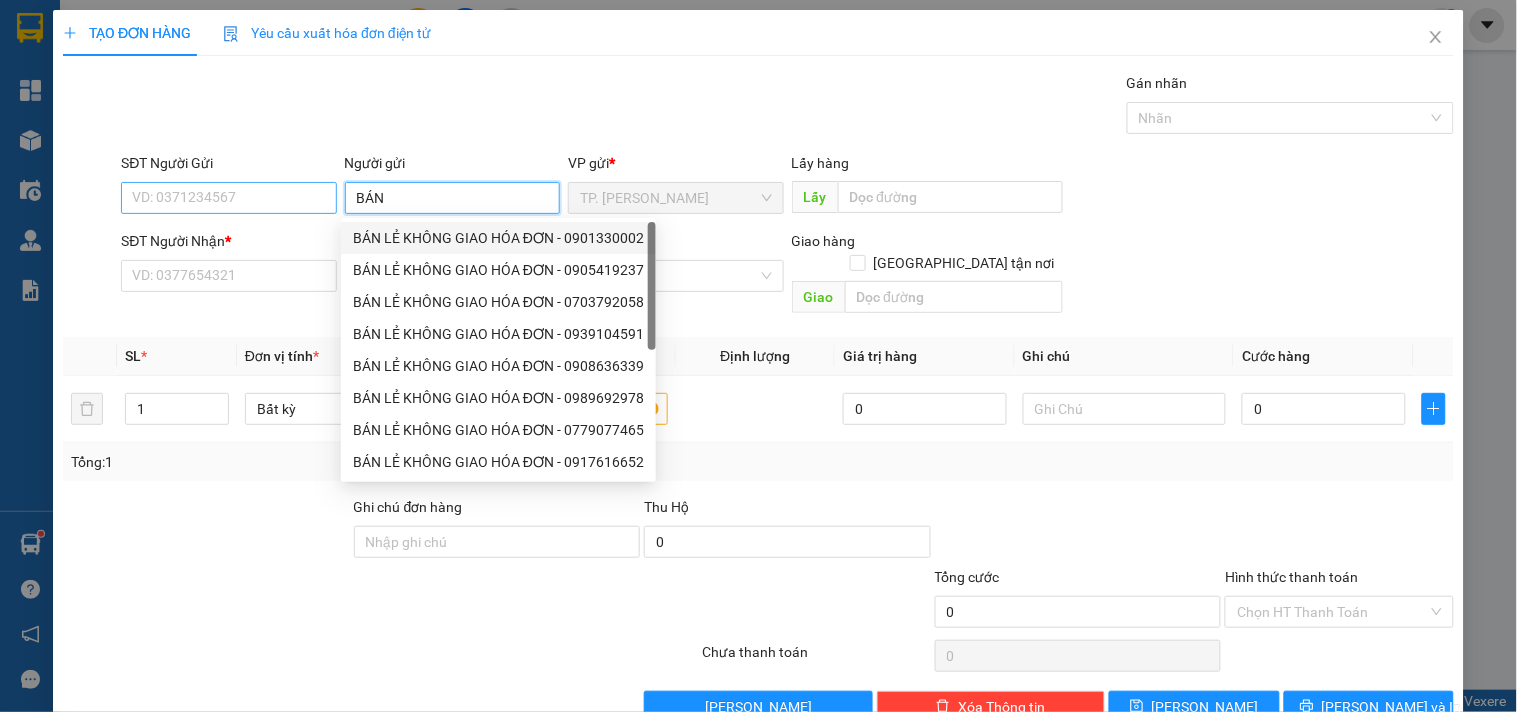 drag, startPoint x: 404, startPoint y: 240, endPoint x: 286, endPoint y: 208, distance: 122.26202 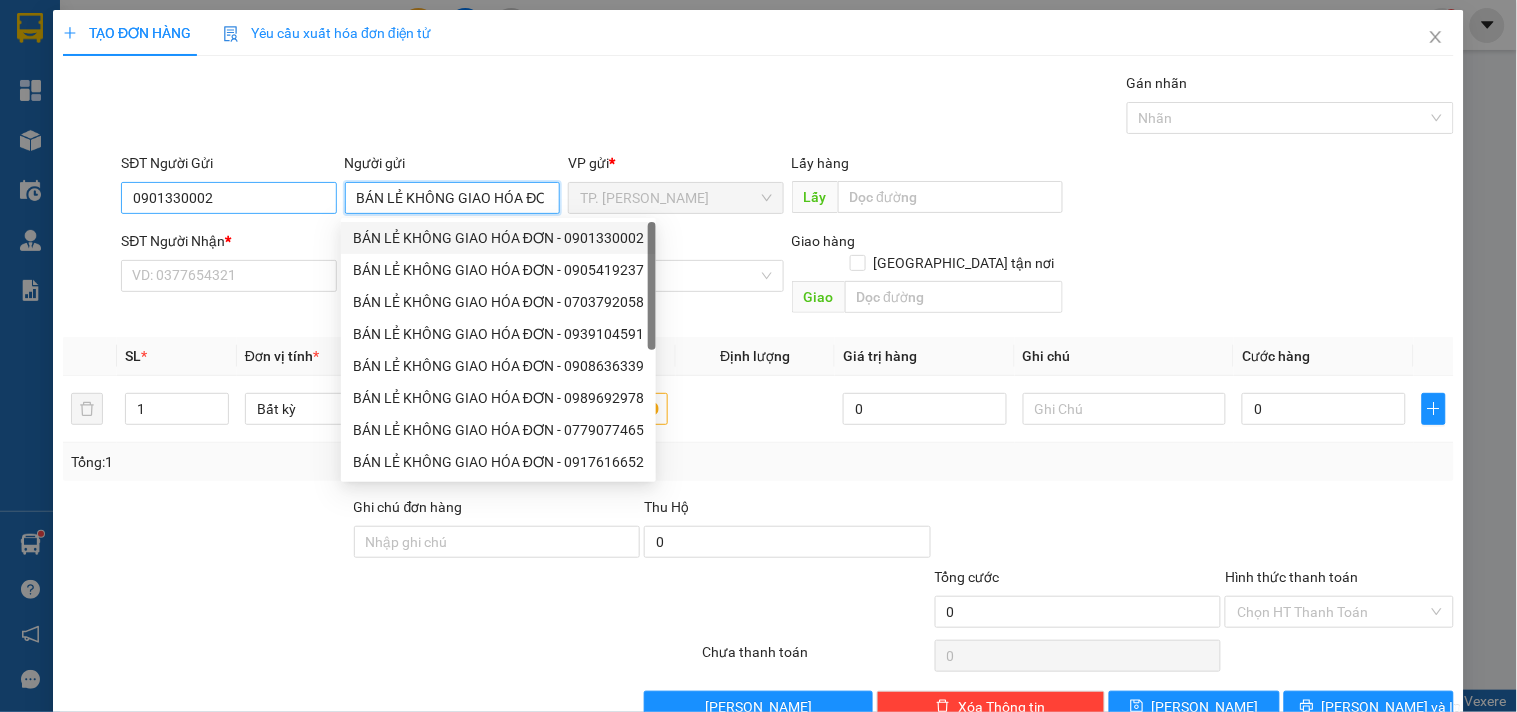 type on "BÁN LẺ KHÔNG GIAO HÓA ĐƠN" 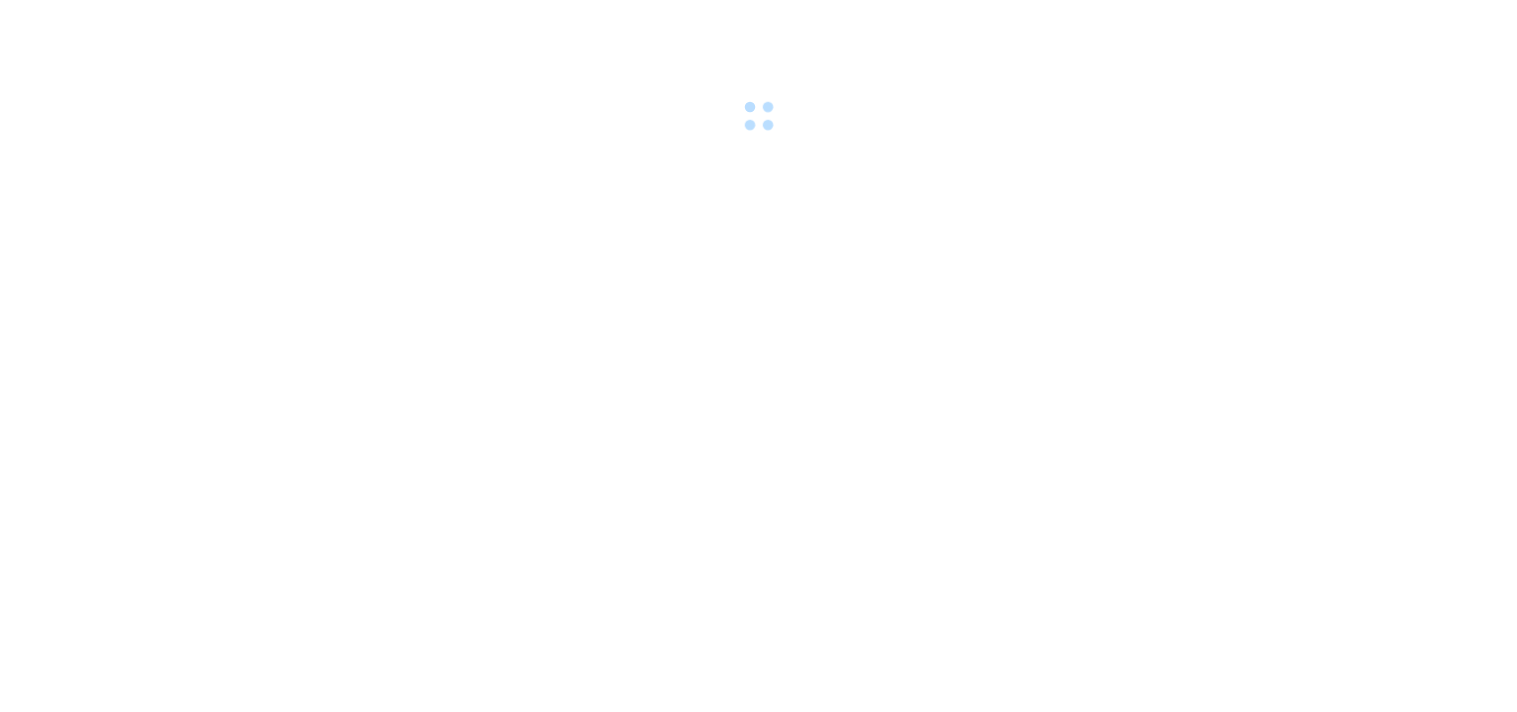 scroll, scrollTop: 0, scrollLeft: 0, axis: both 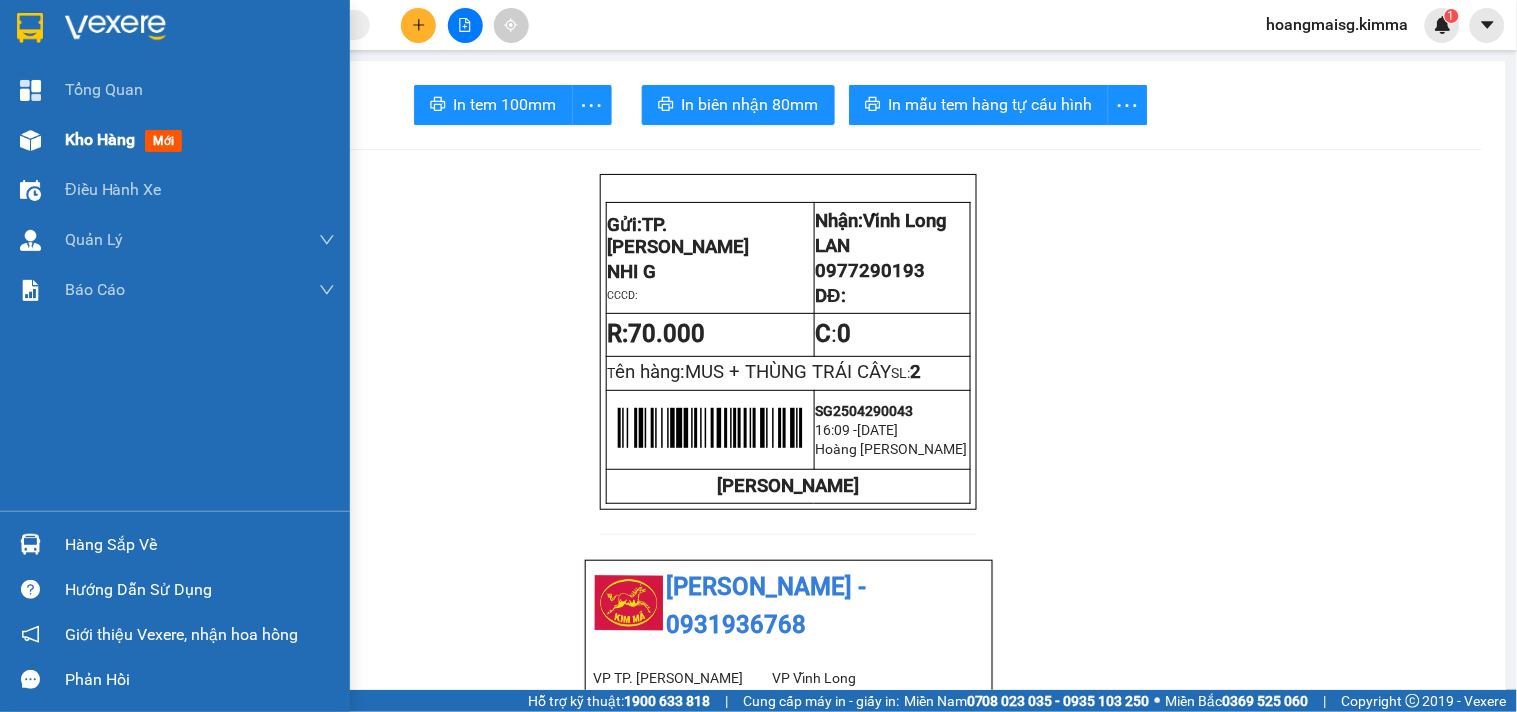 click at bounding box center (30, 140) 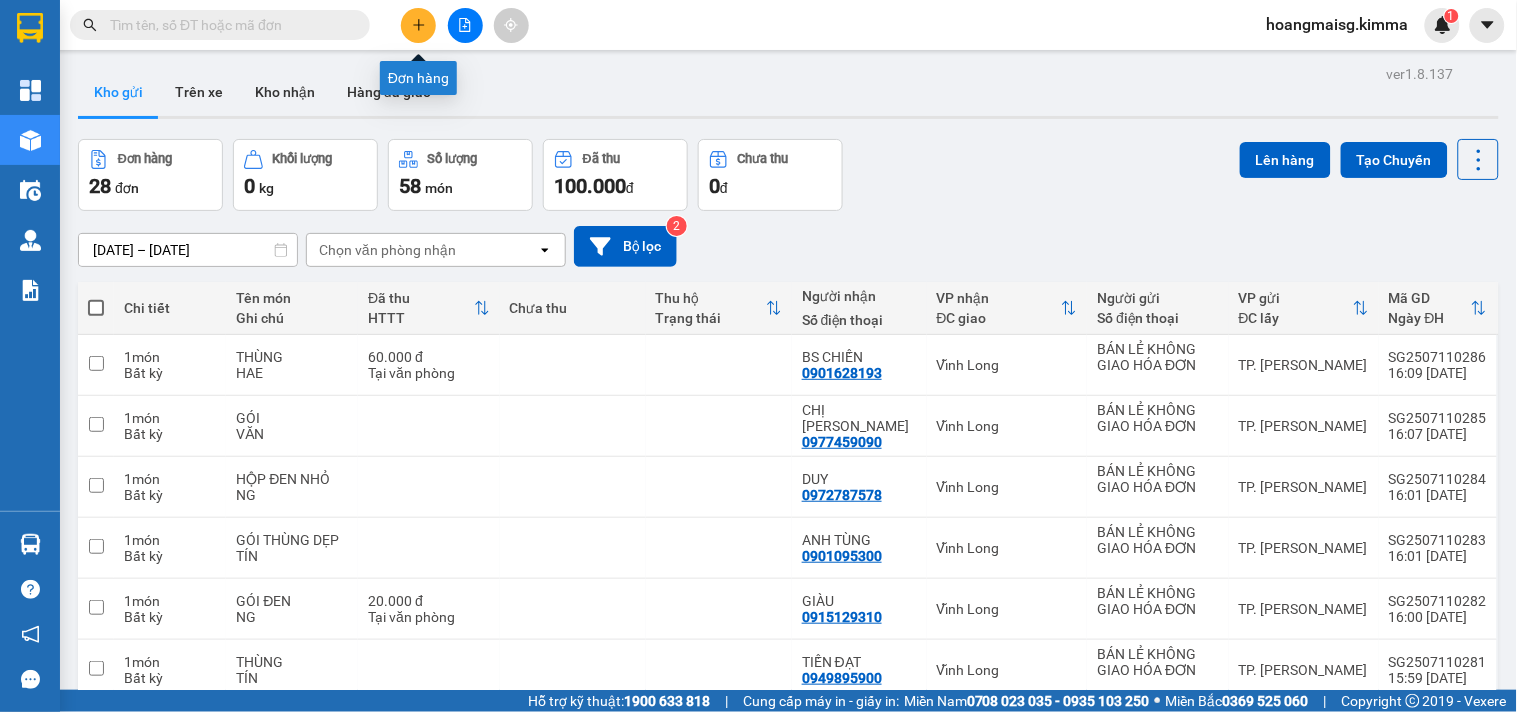 click at bounding box center (418, 25) 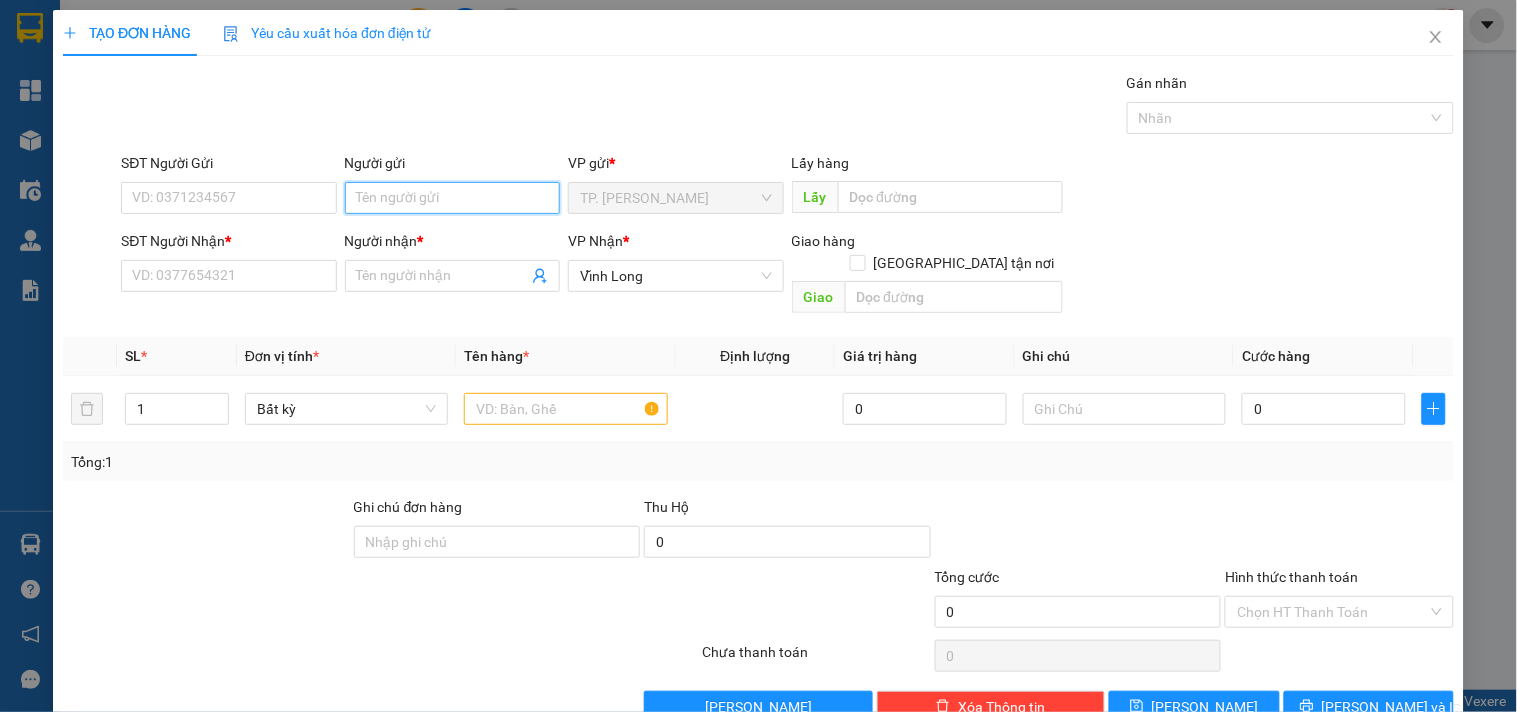click on "Người gửi" at bounding box center (452, 198) 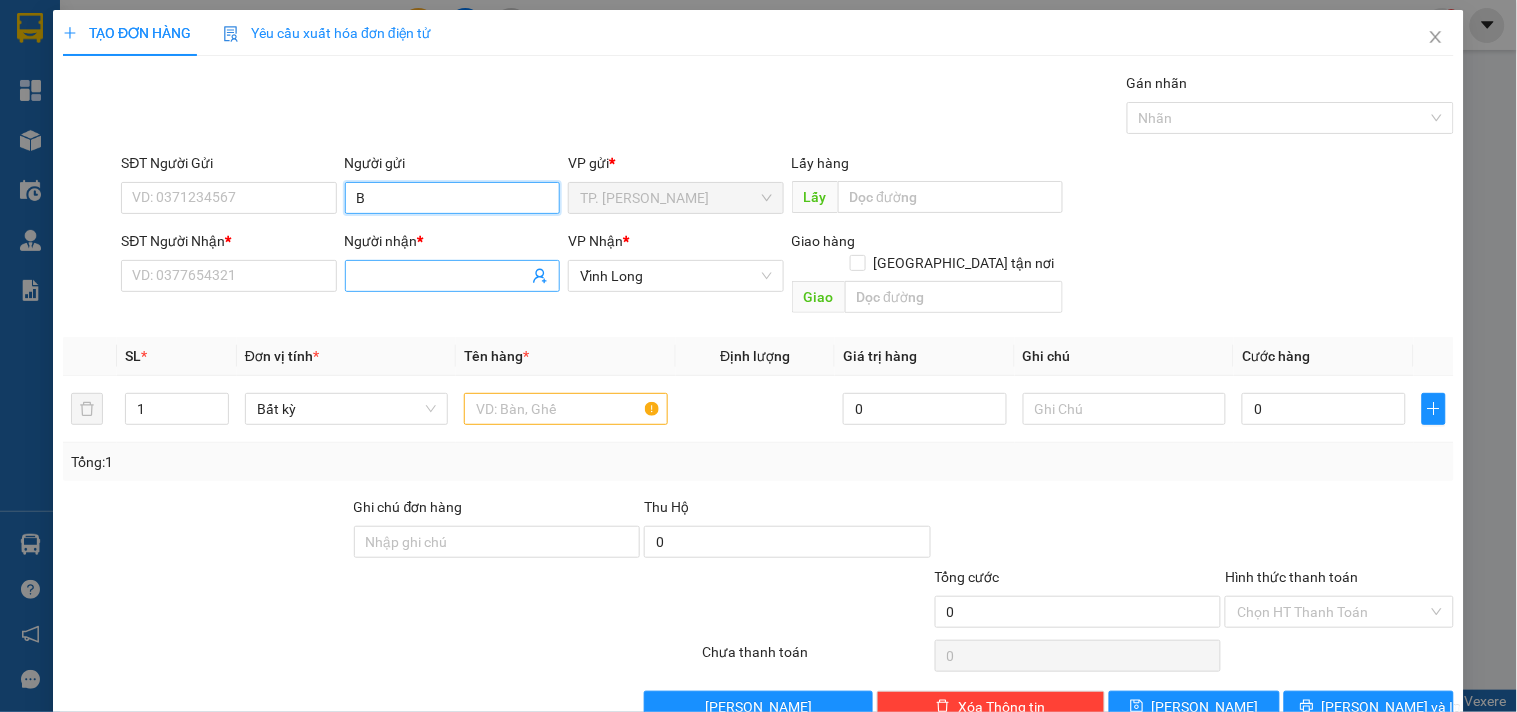 type on "BA" 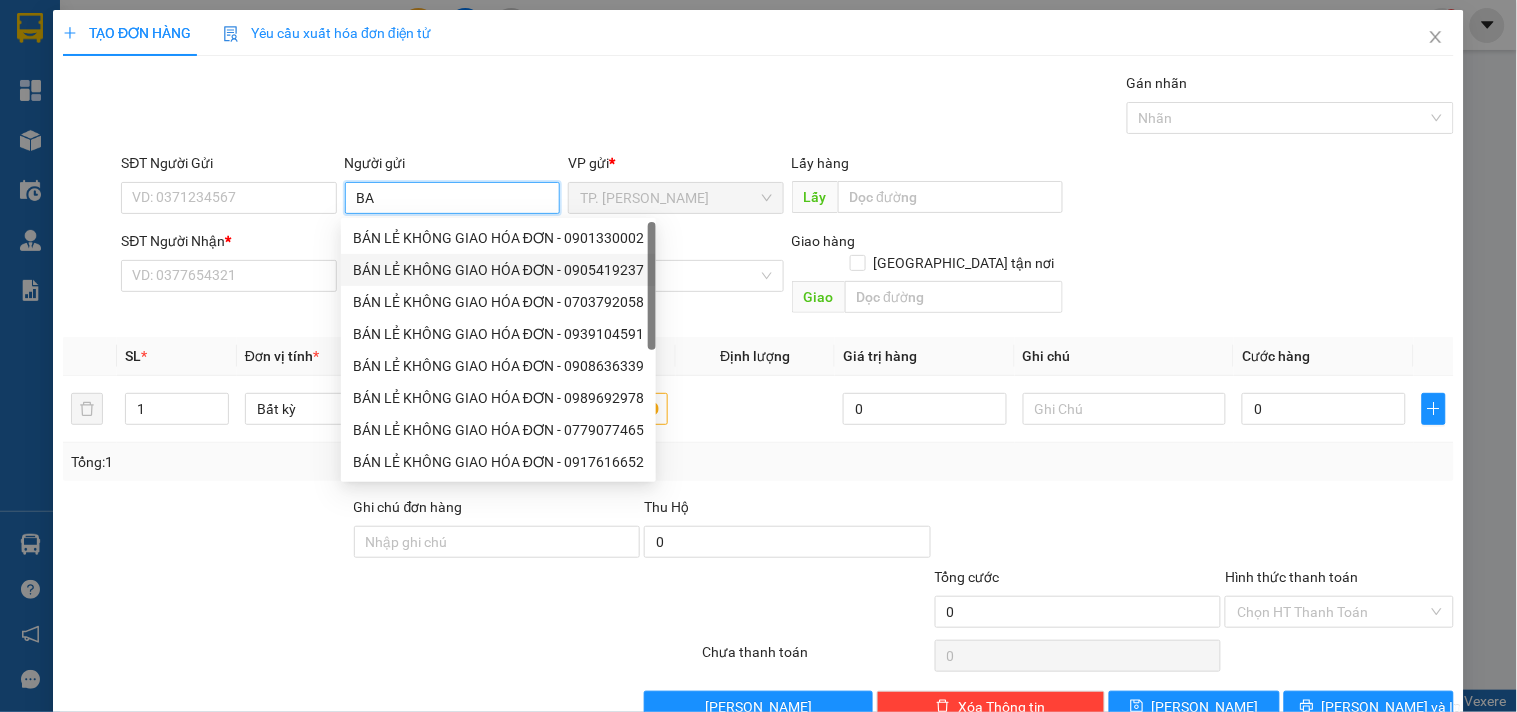 click on "BÁN LẺ KHÔNG GIAO HÓA ĐƠN - 0905419237" at bounding box center (498, 270) 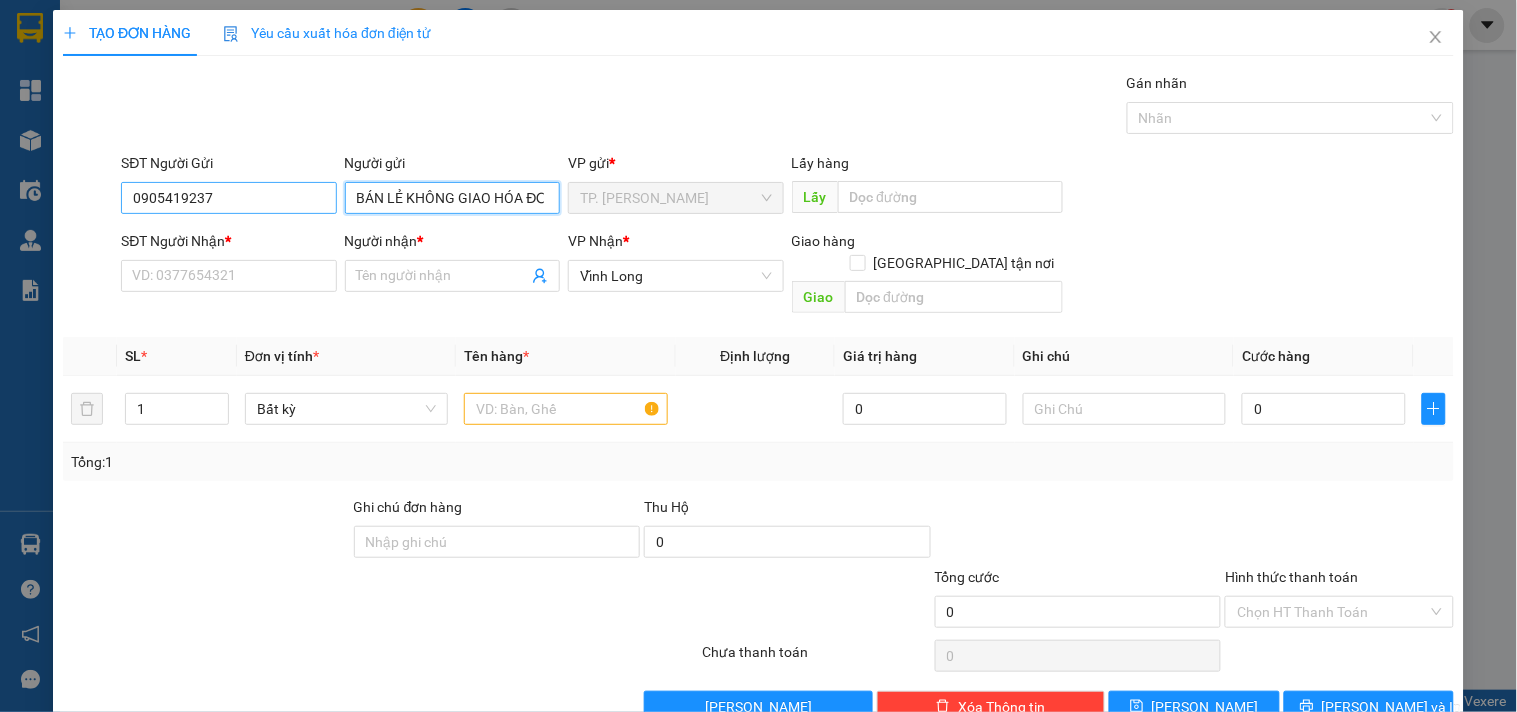type on "BÁN LẺ KHÔNG GIAO HÓA ĐƠN" 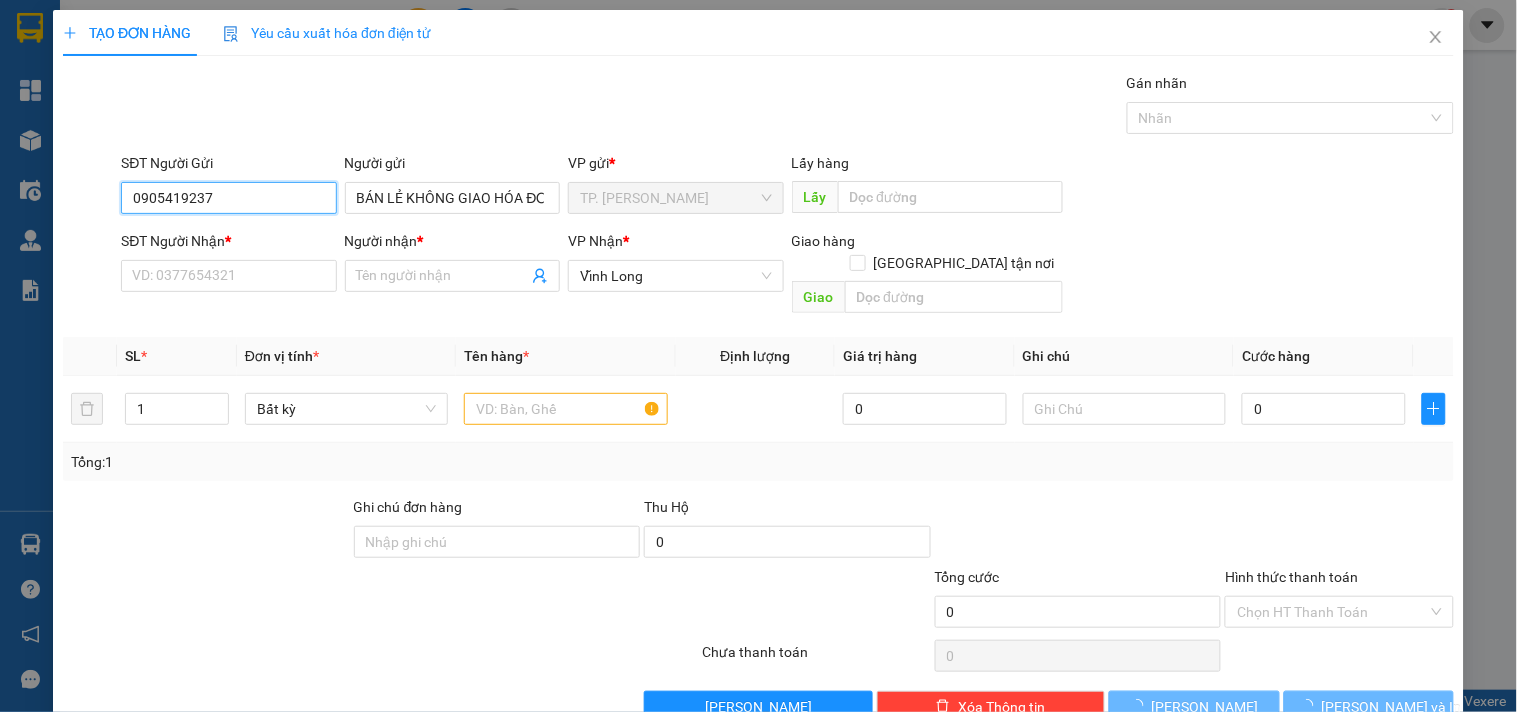 drag, startPoint x: 244, startPoint y: 202, endPoint x: 63, endPoint y: 202, distance: 181 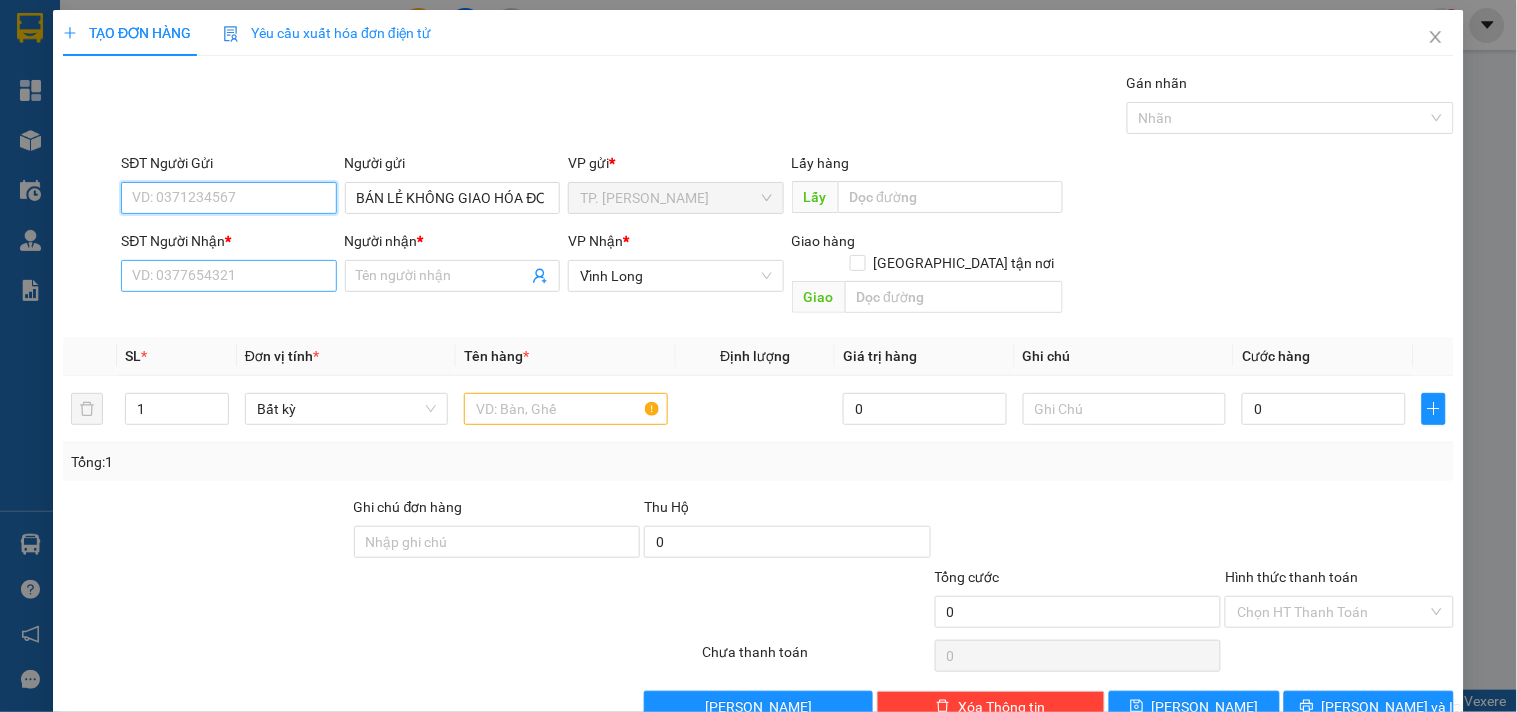 type 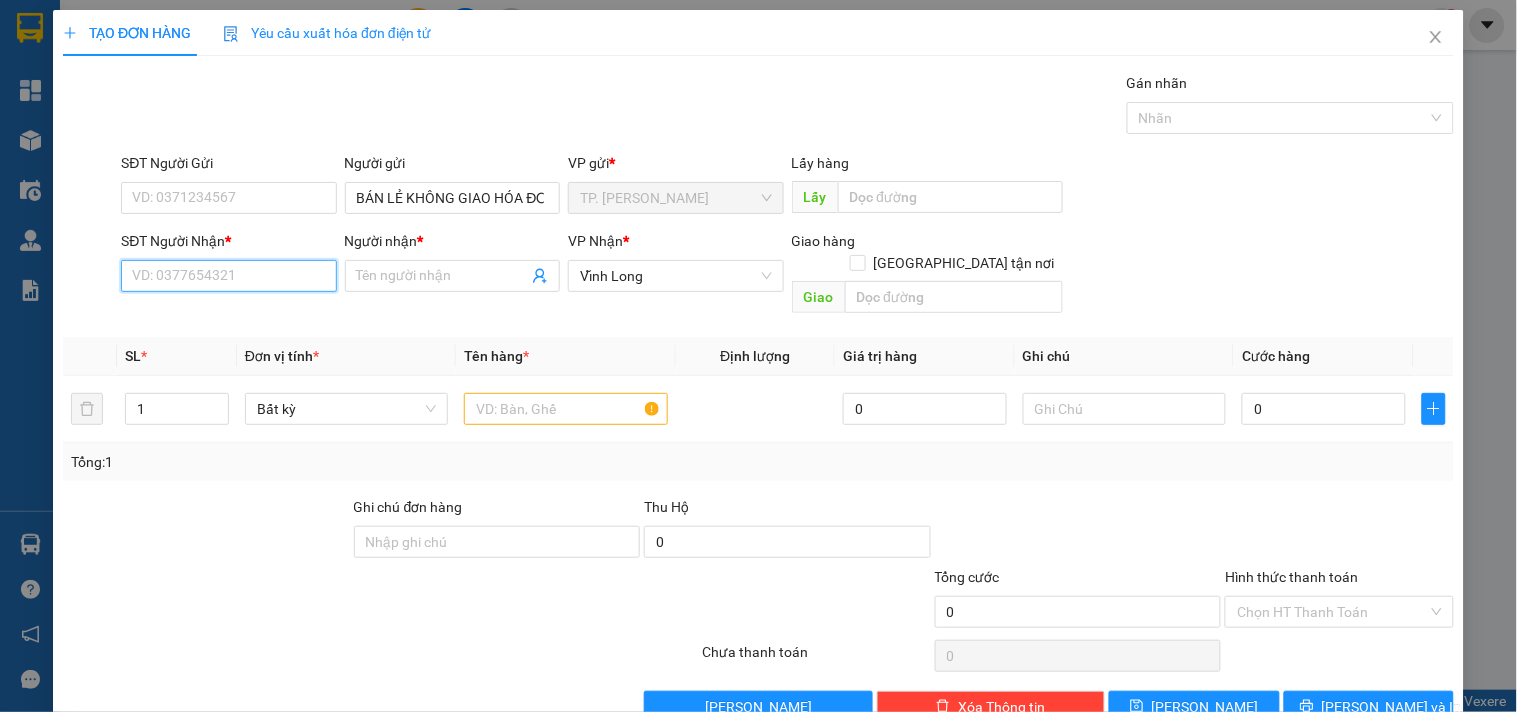 click on "SĐT Người Nhận  *" at bounding box center [228, 276] 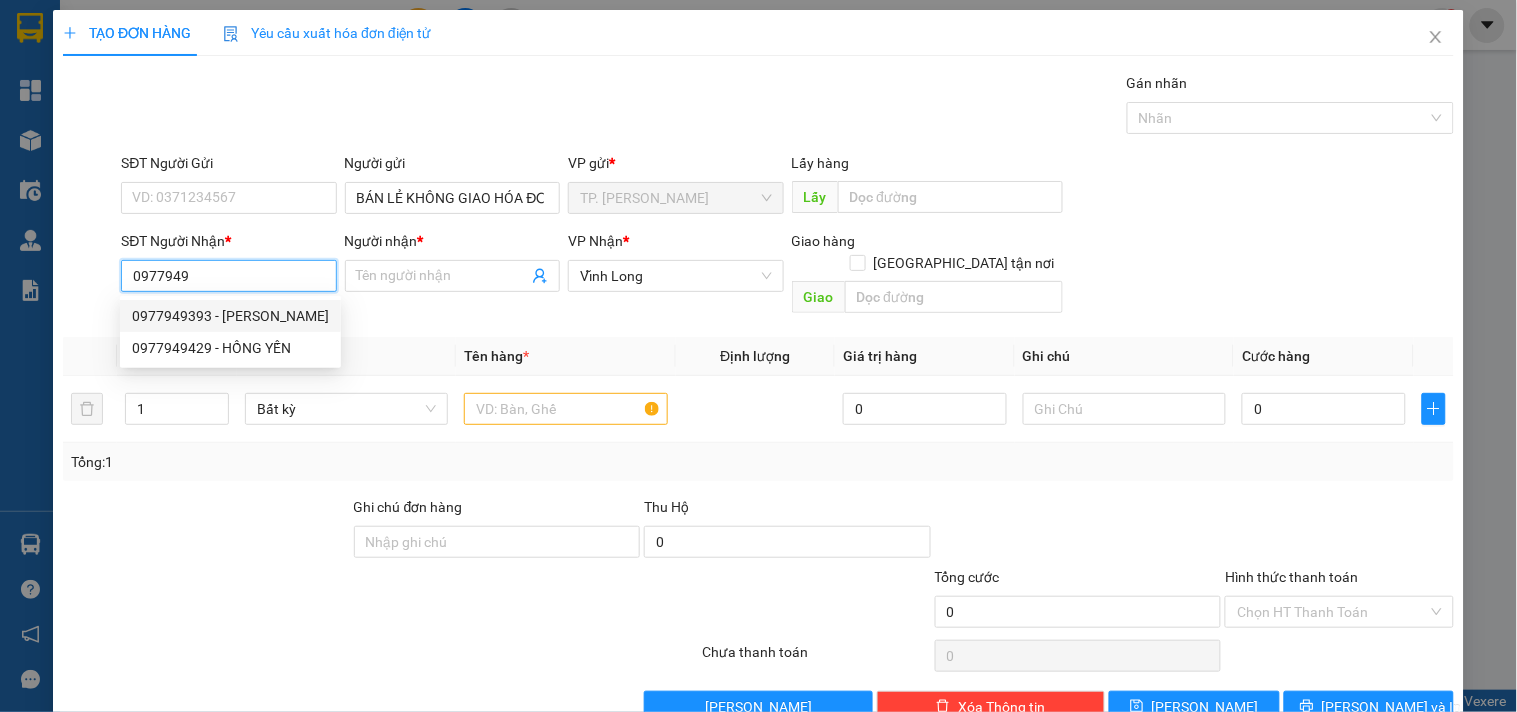 click on "0977949393 - [PERSON_NAME]" at bounding box center [230, 316] 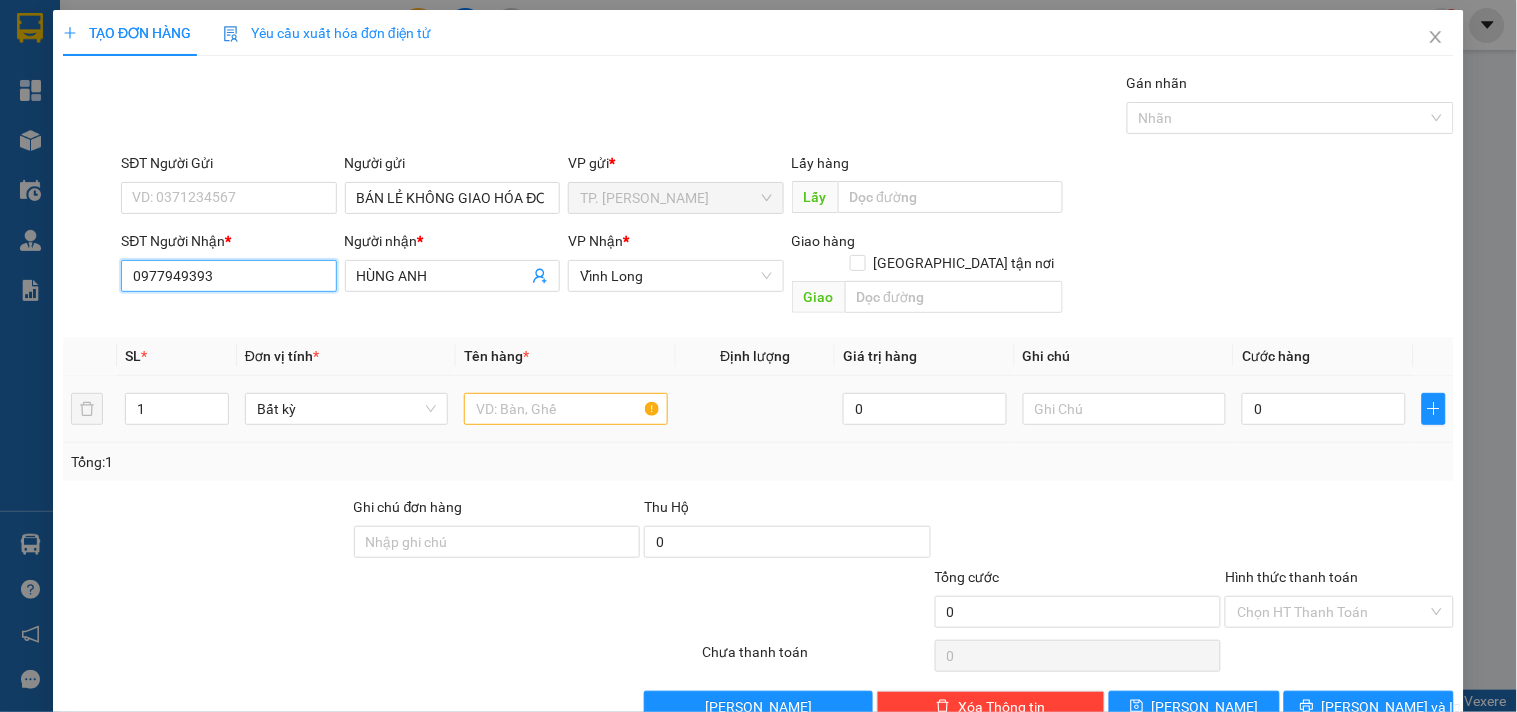 type on "0977949393" 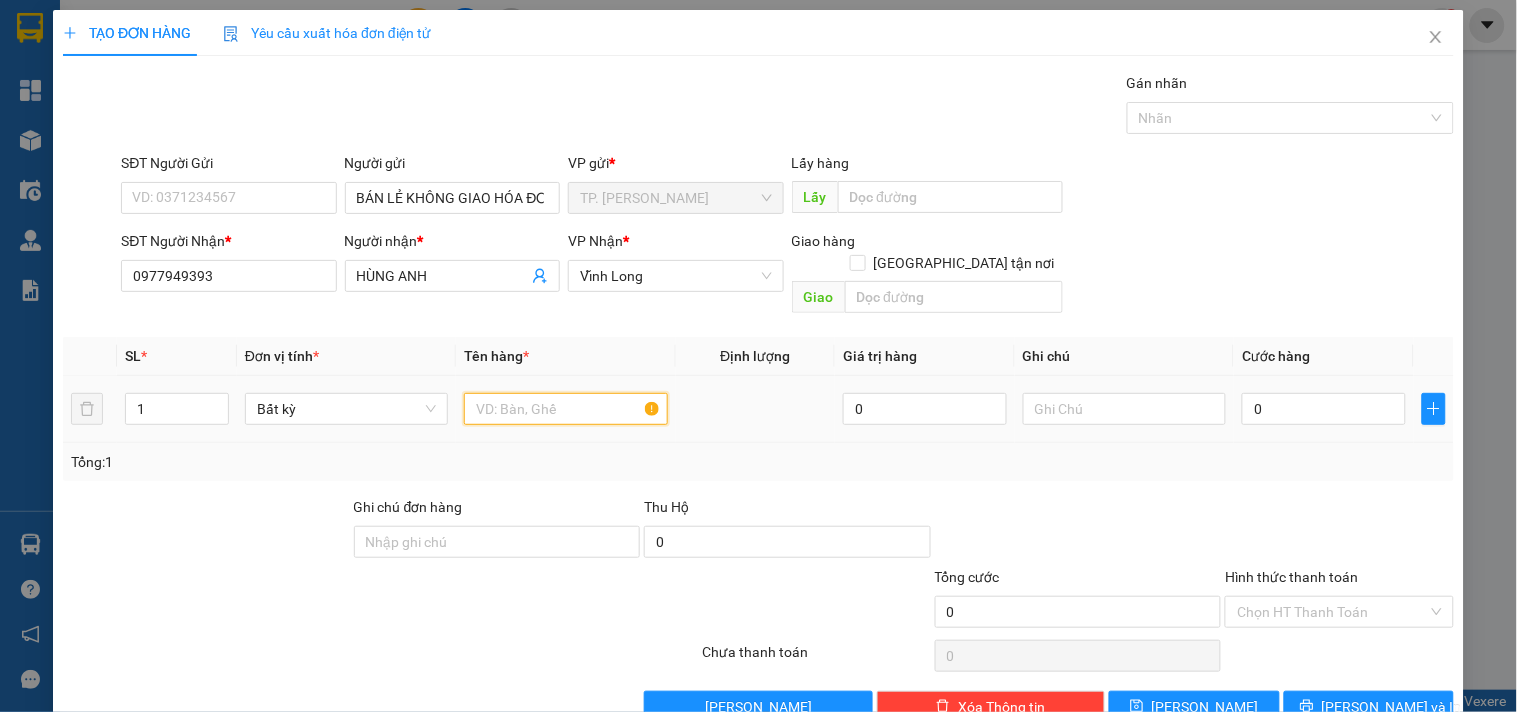 click at bounding box center (565, 409) 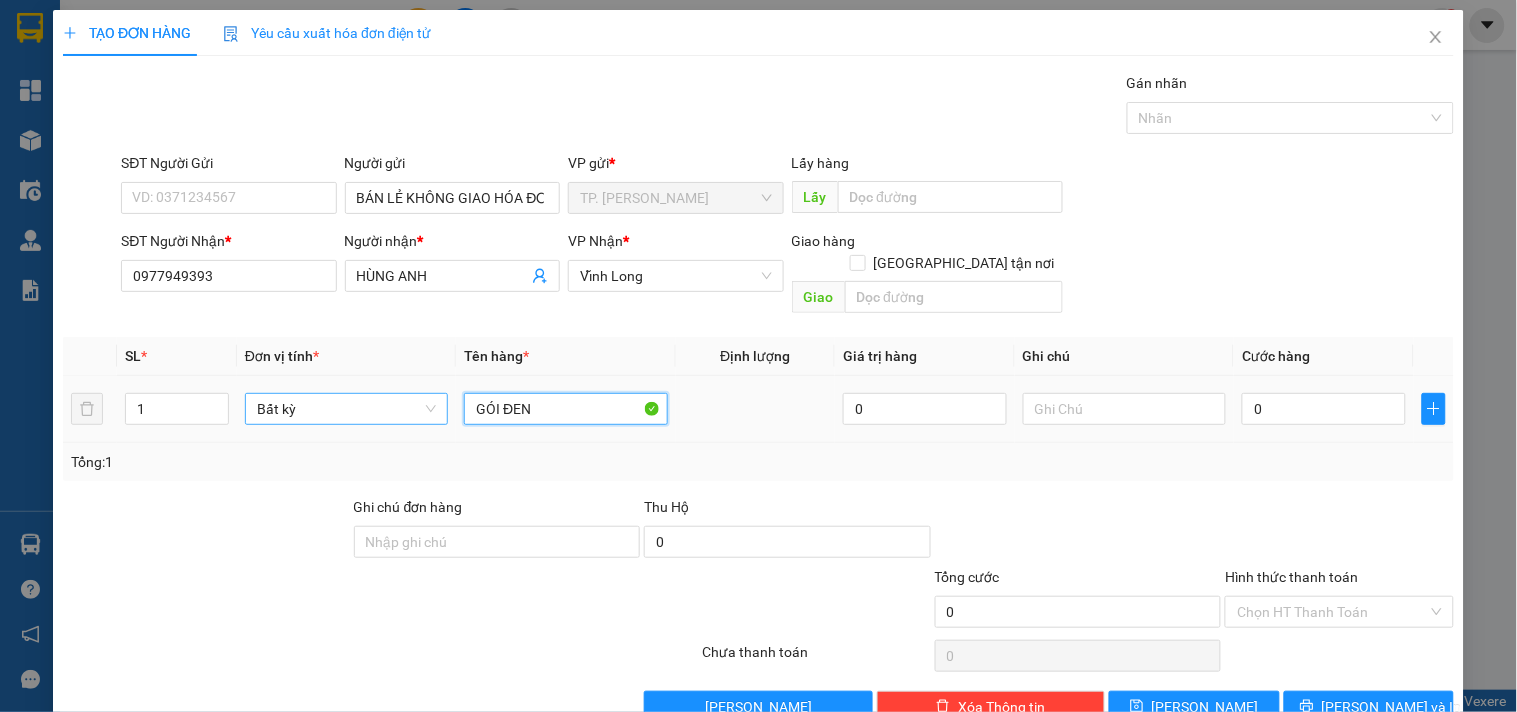 type on "GÓI ĐEN" 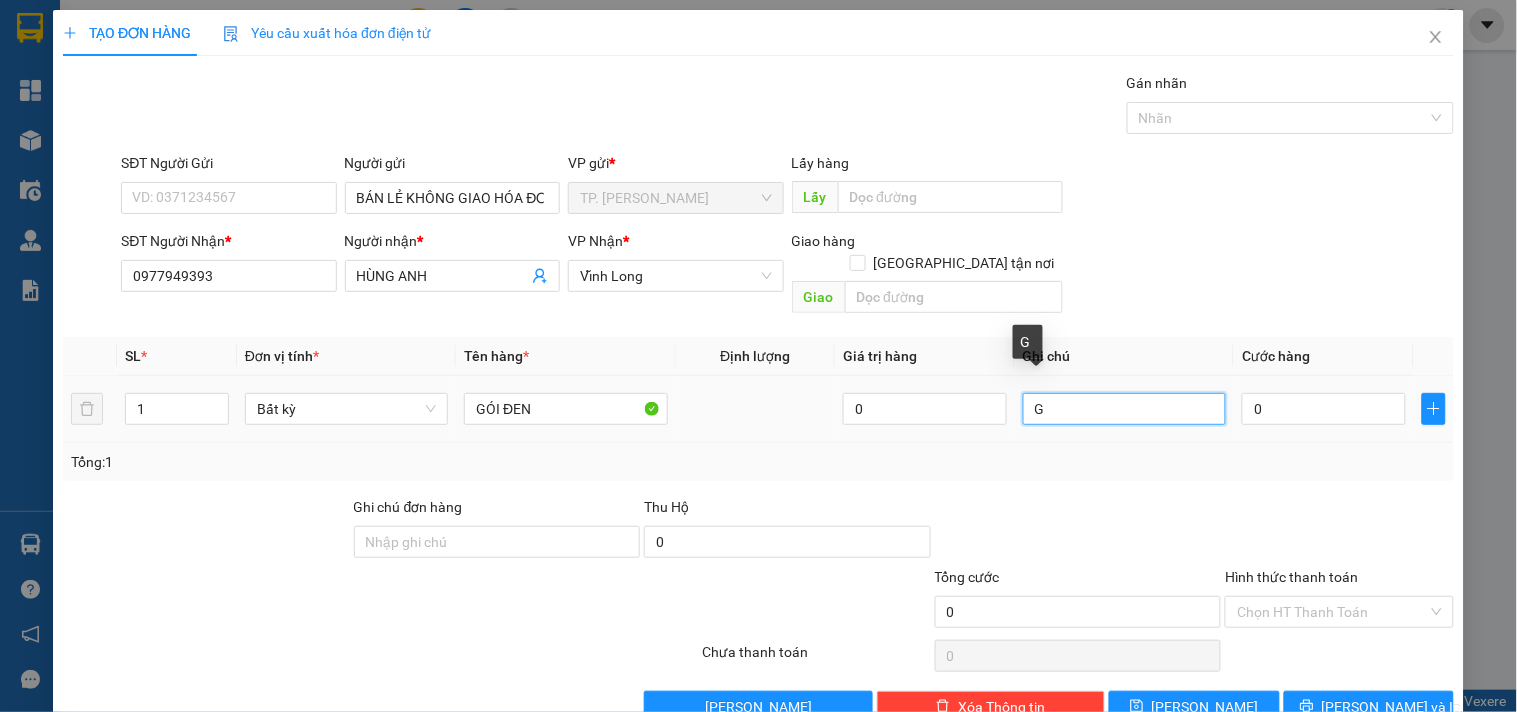 click on "G" at bounding box center (1124, 409) 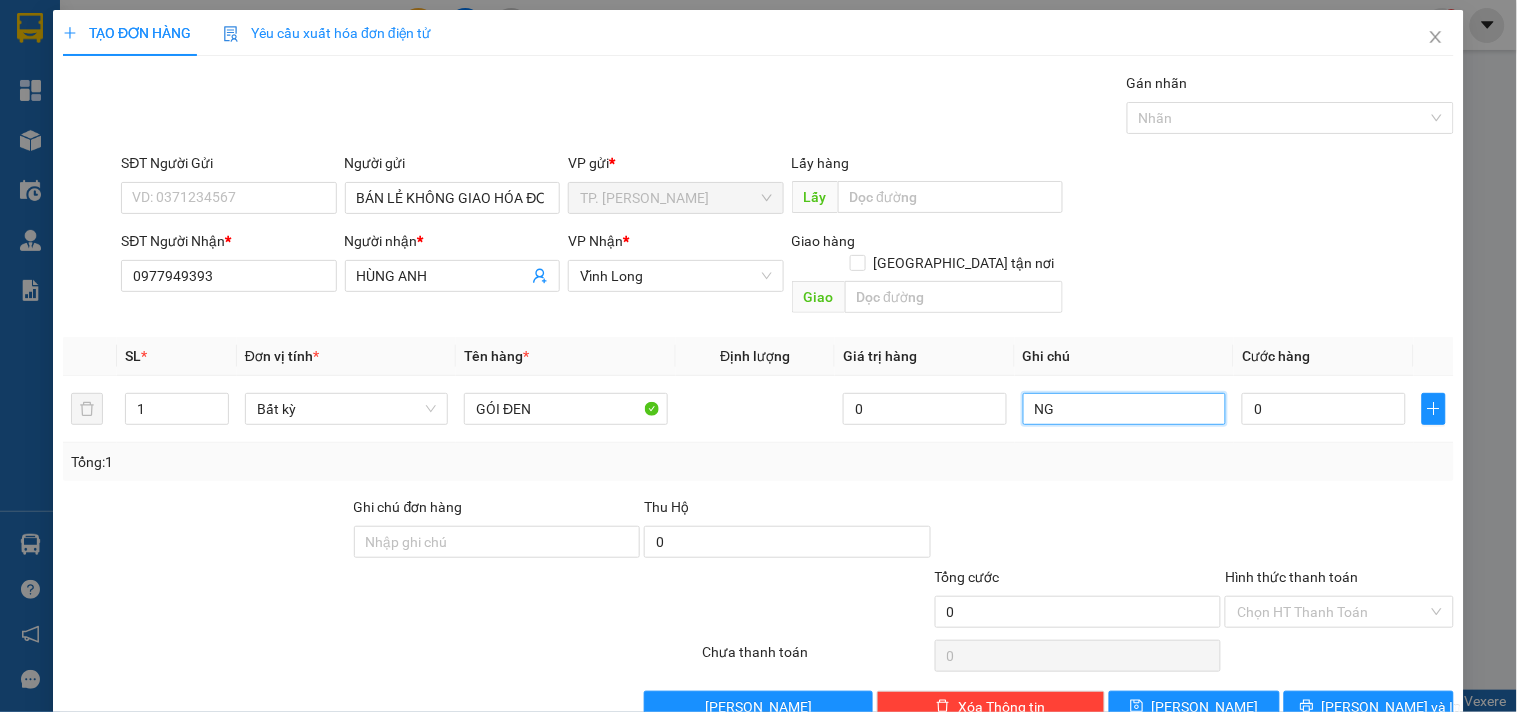 type on "NG" 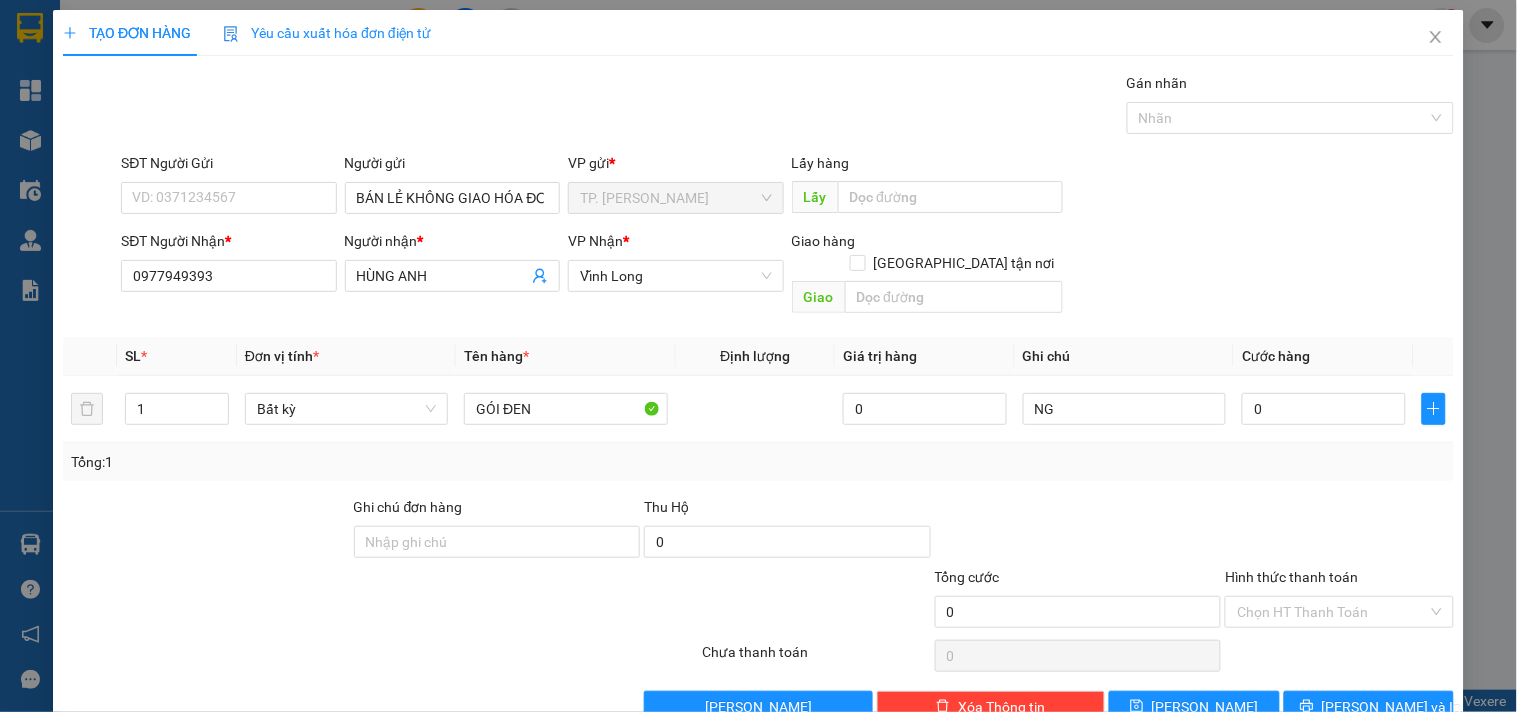 drag, startPoint x: 1337, startPoint y: 657, endPoint x: 1342, endPoint y: 682, distance: 25.495098 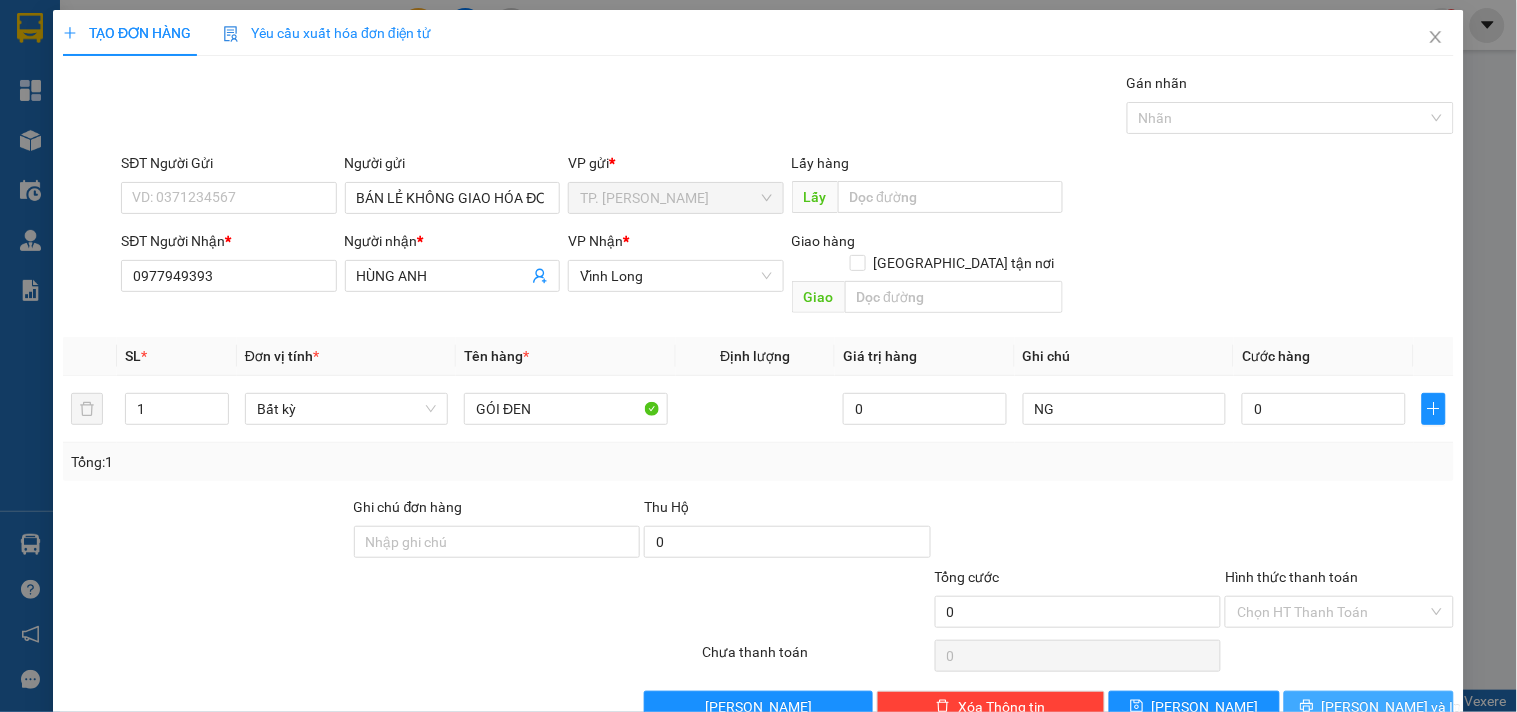 click on "[PERSON_NAME] và In" at bounding box center [1392, 707] 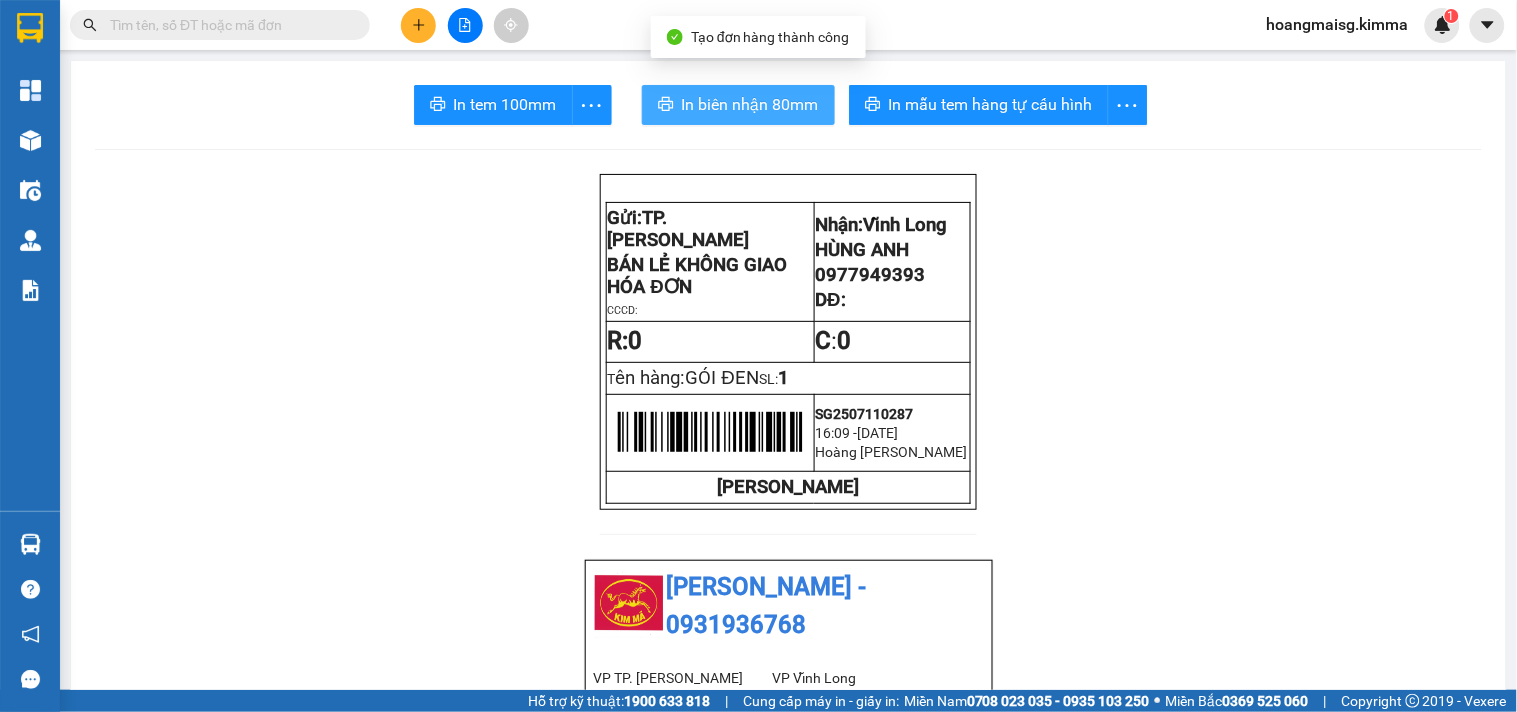 click on "In biên nhận 80mm" at bounding box center [738, 105] 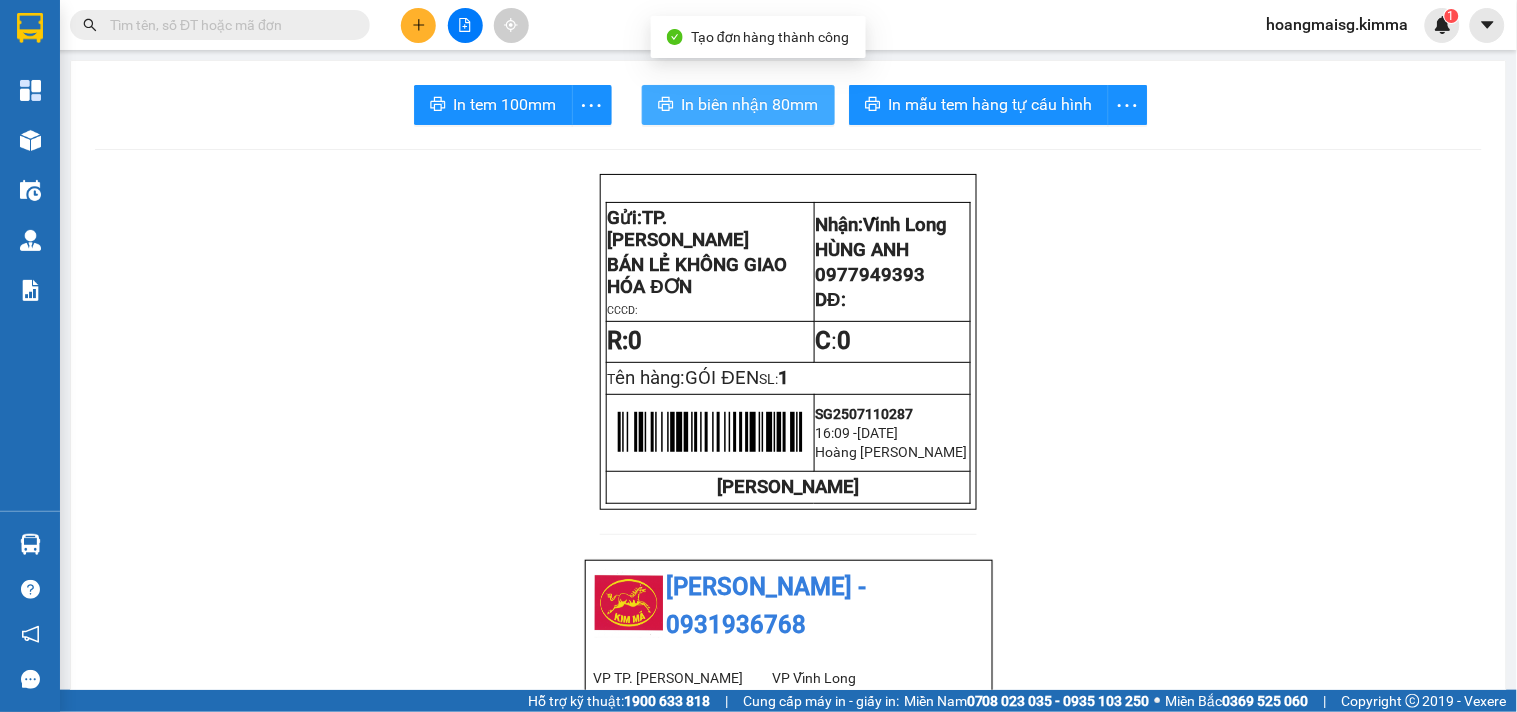 scroll, scrollTop: 0, scrollLeft: 0, axis: both 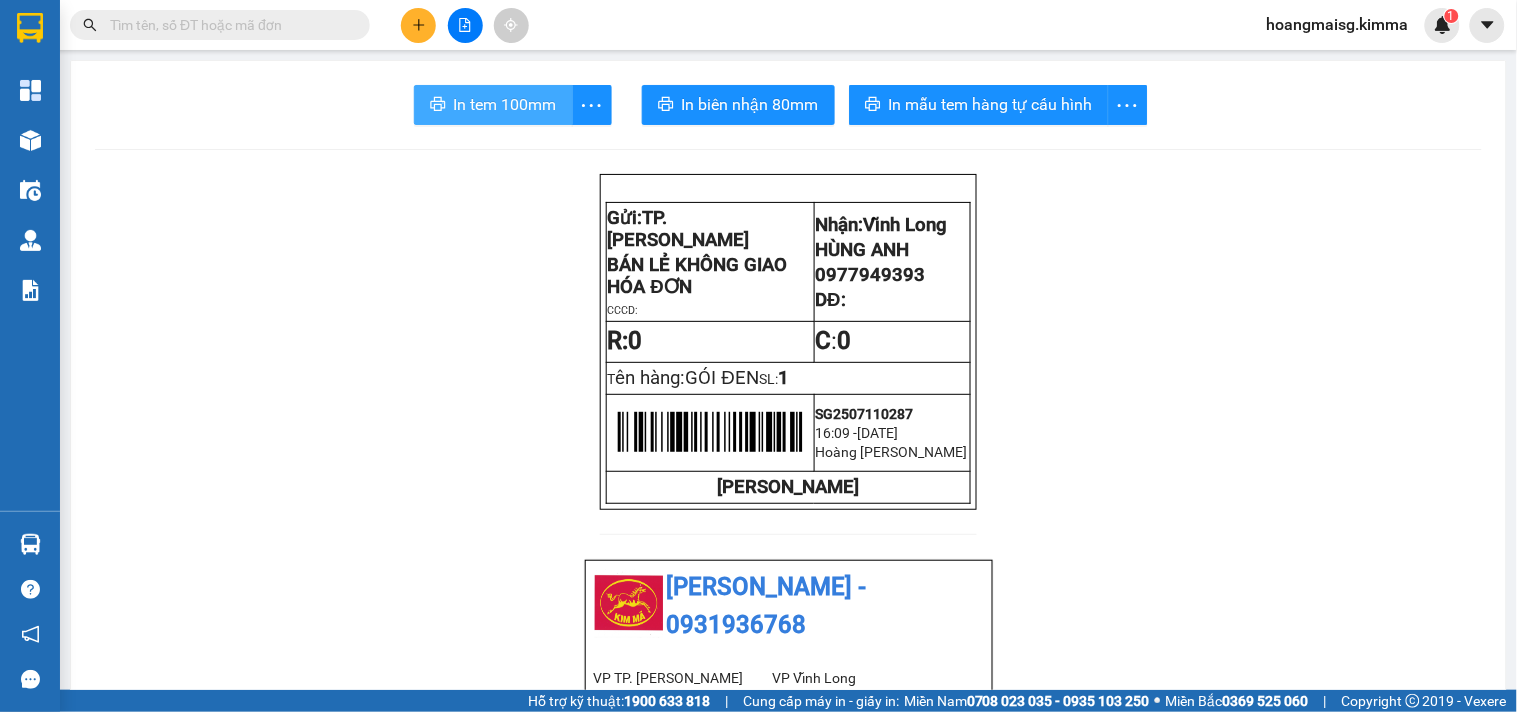 click on "In tem 100mm" at bounding box center [505, 104] 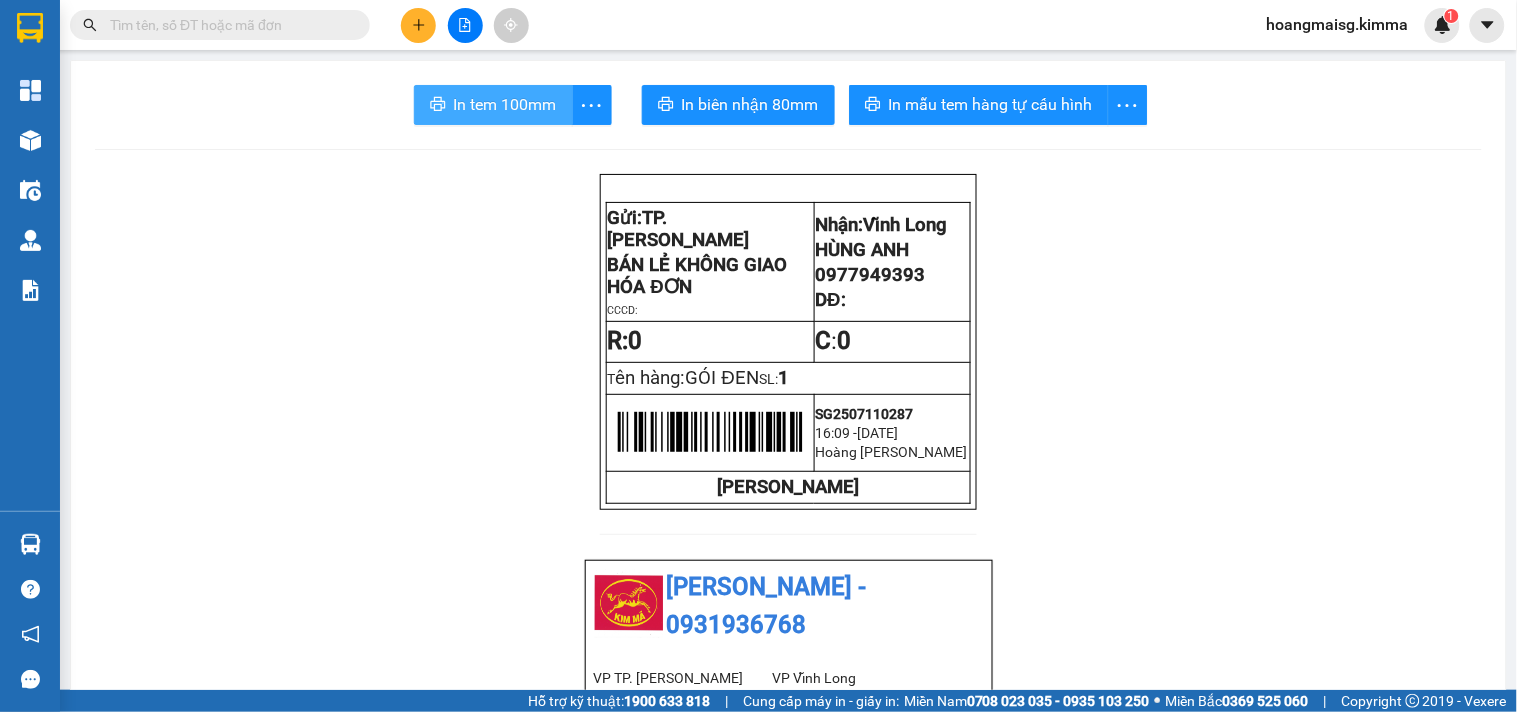 scroll, scrollTop: 0, scrollLeft: 0, axis: both 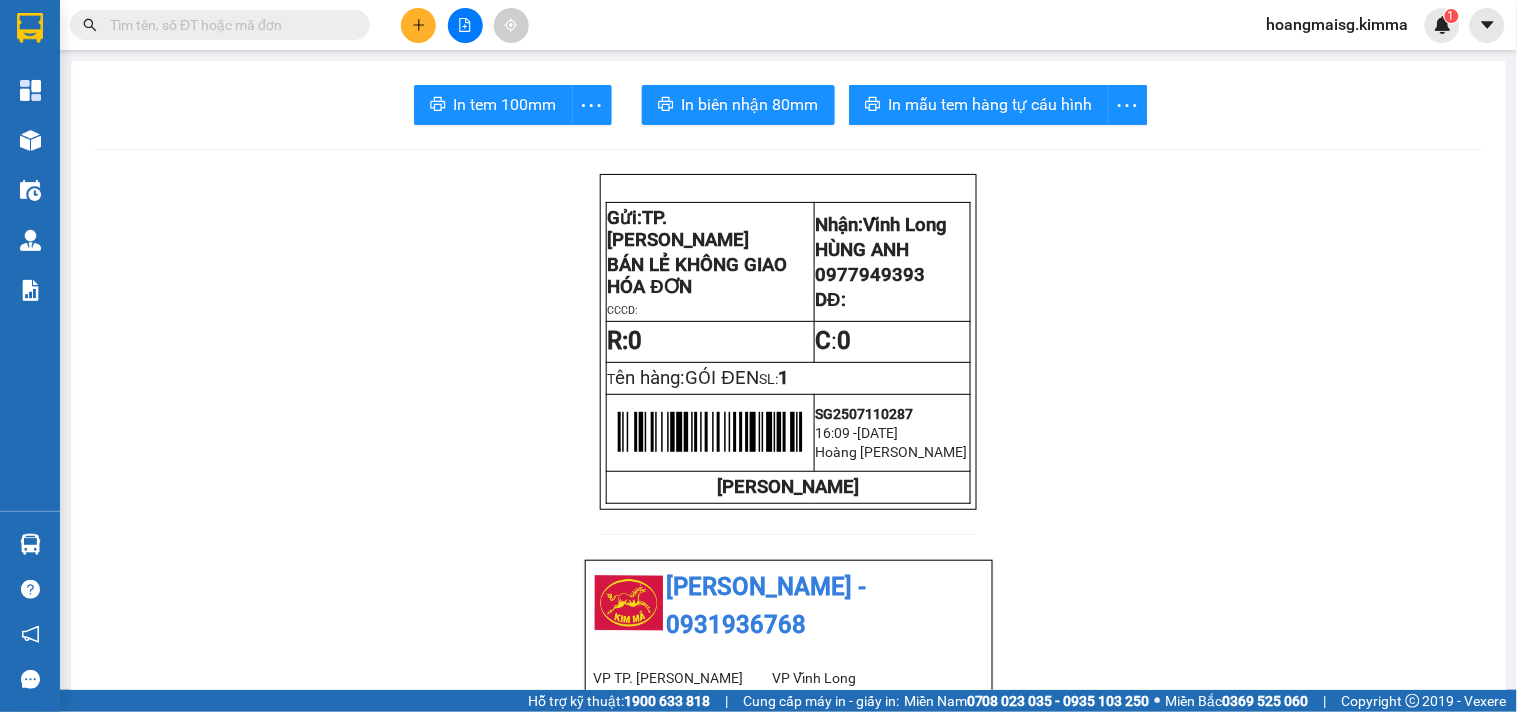 click at bounding box center [228, 25] 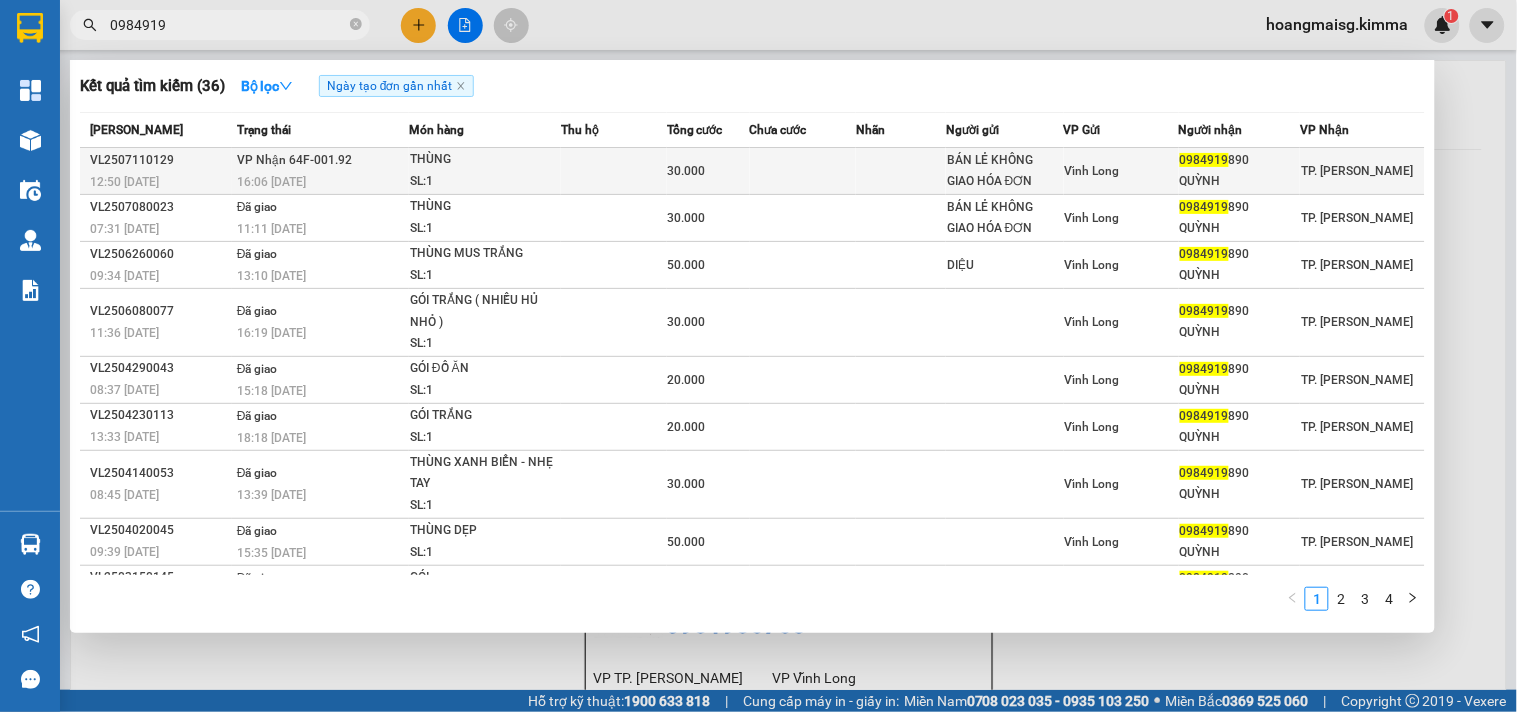 type on "0984919" 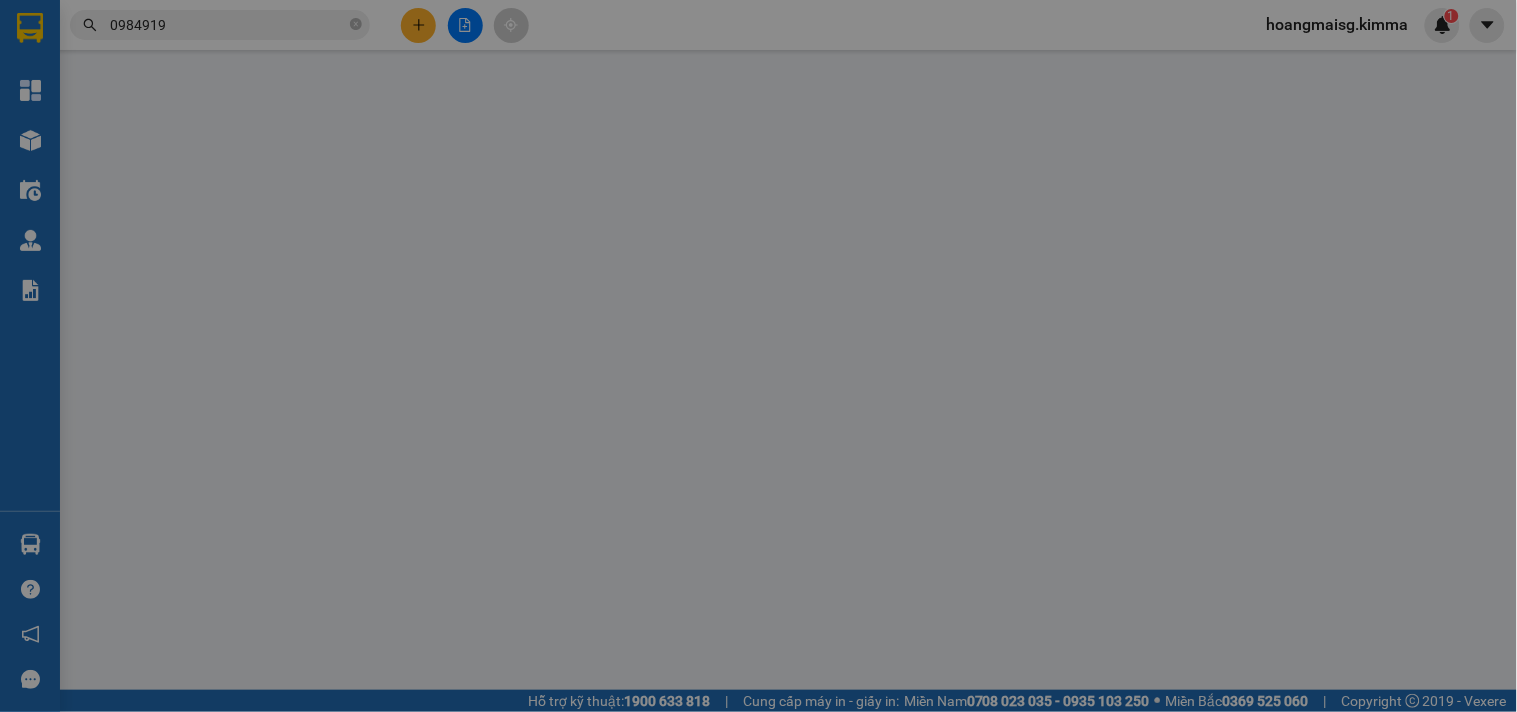 type on "BÁN LẺ KHÔNG GIAO HÓA ĐƠN" 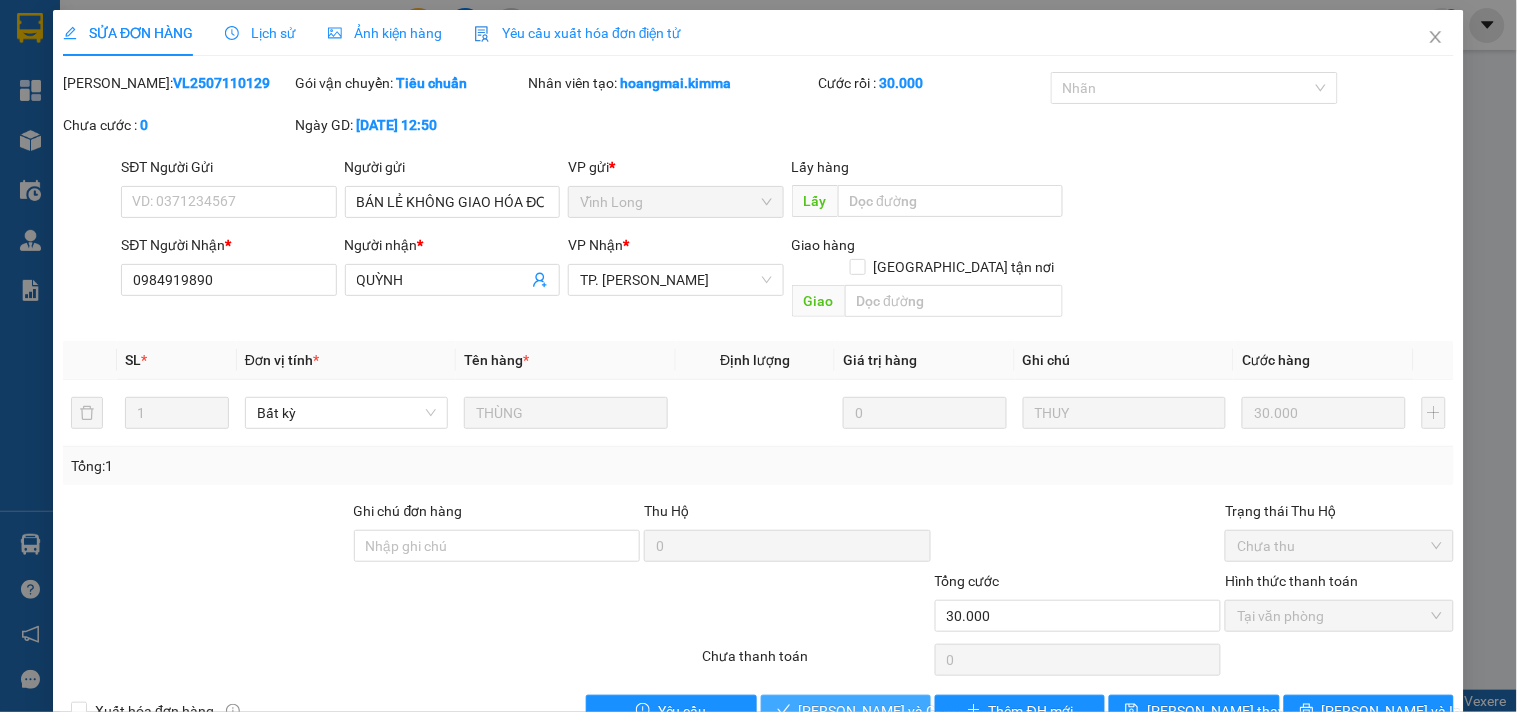 click 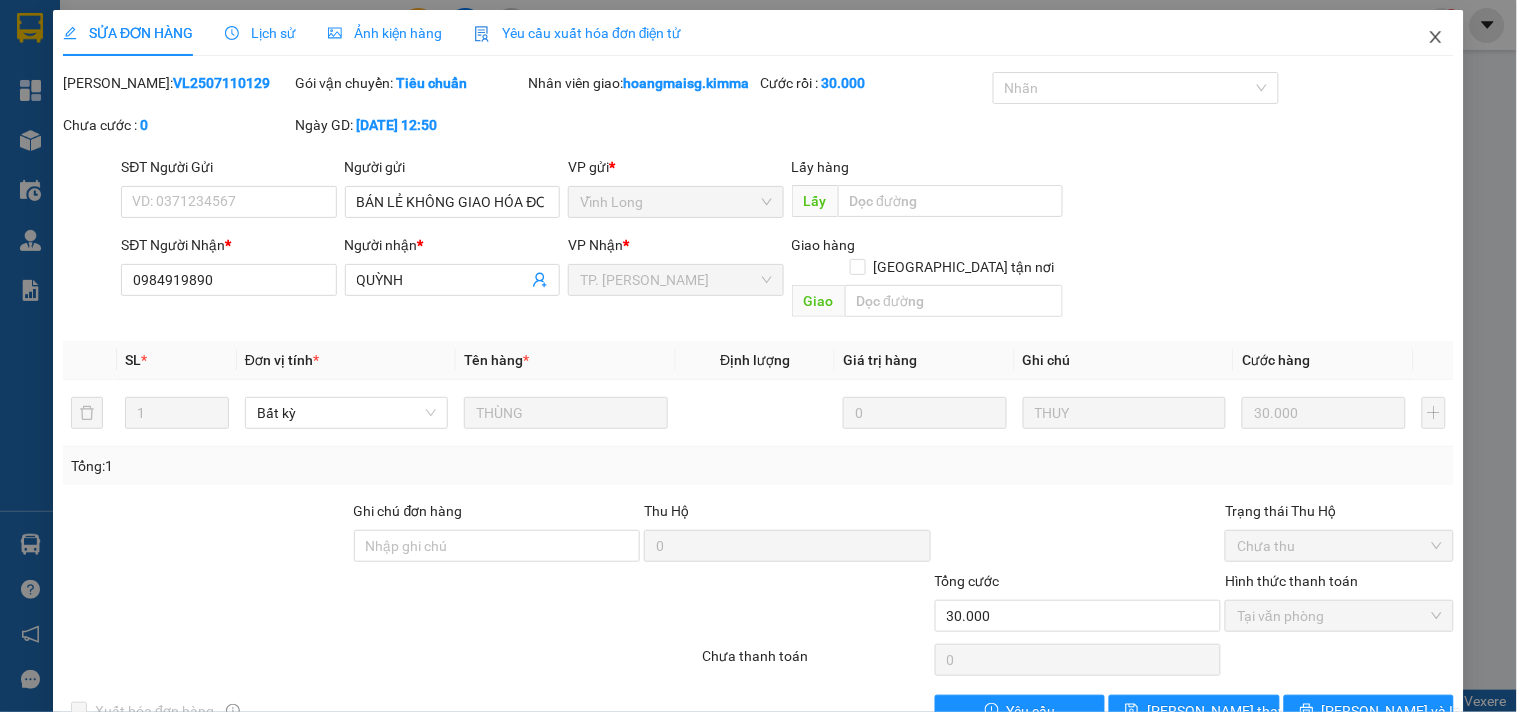 click at bounding box center [1436, 38] 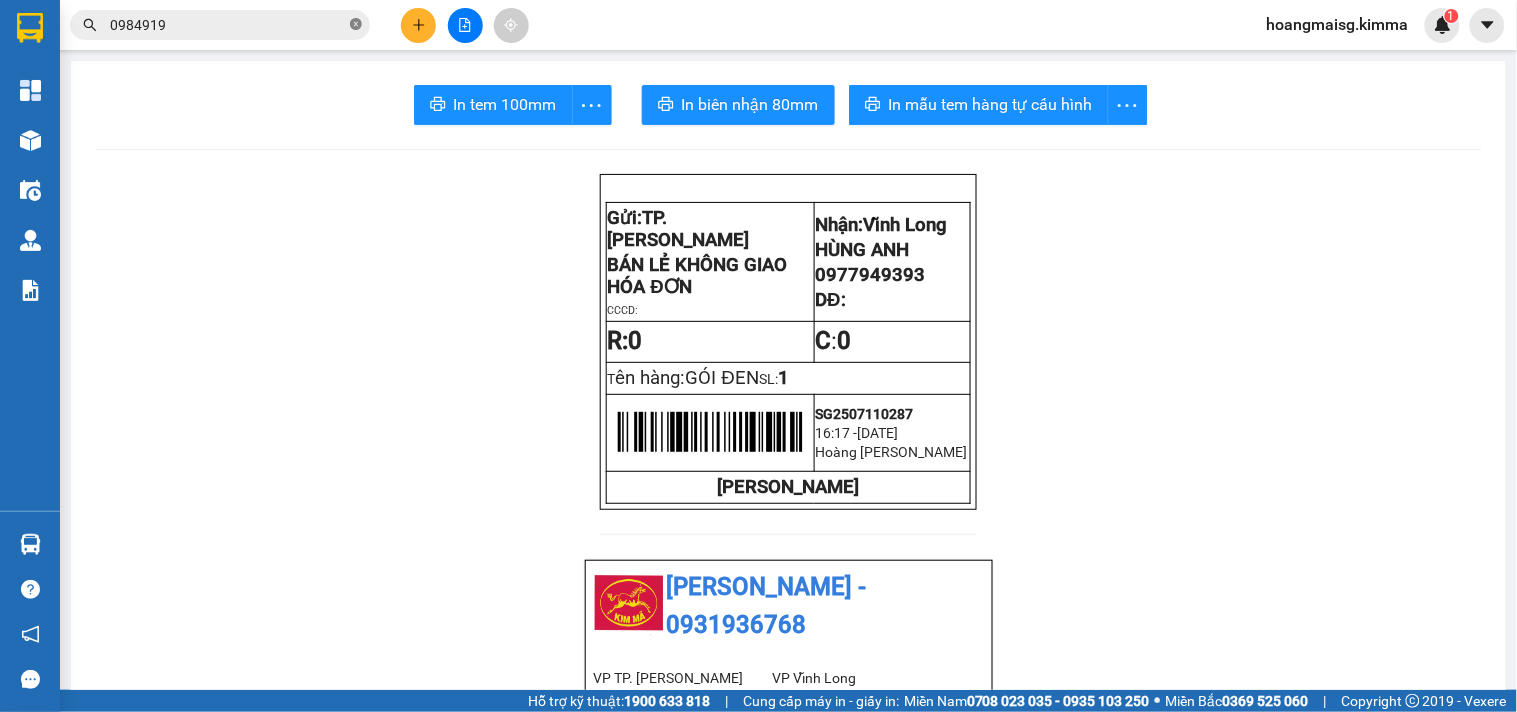 click 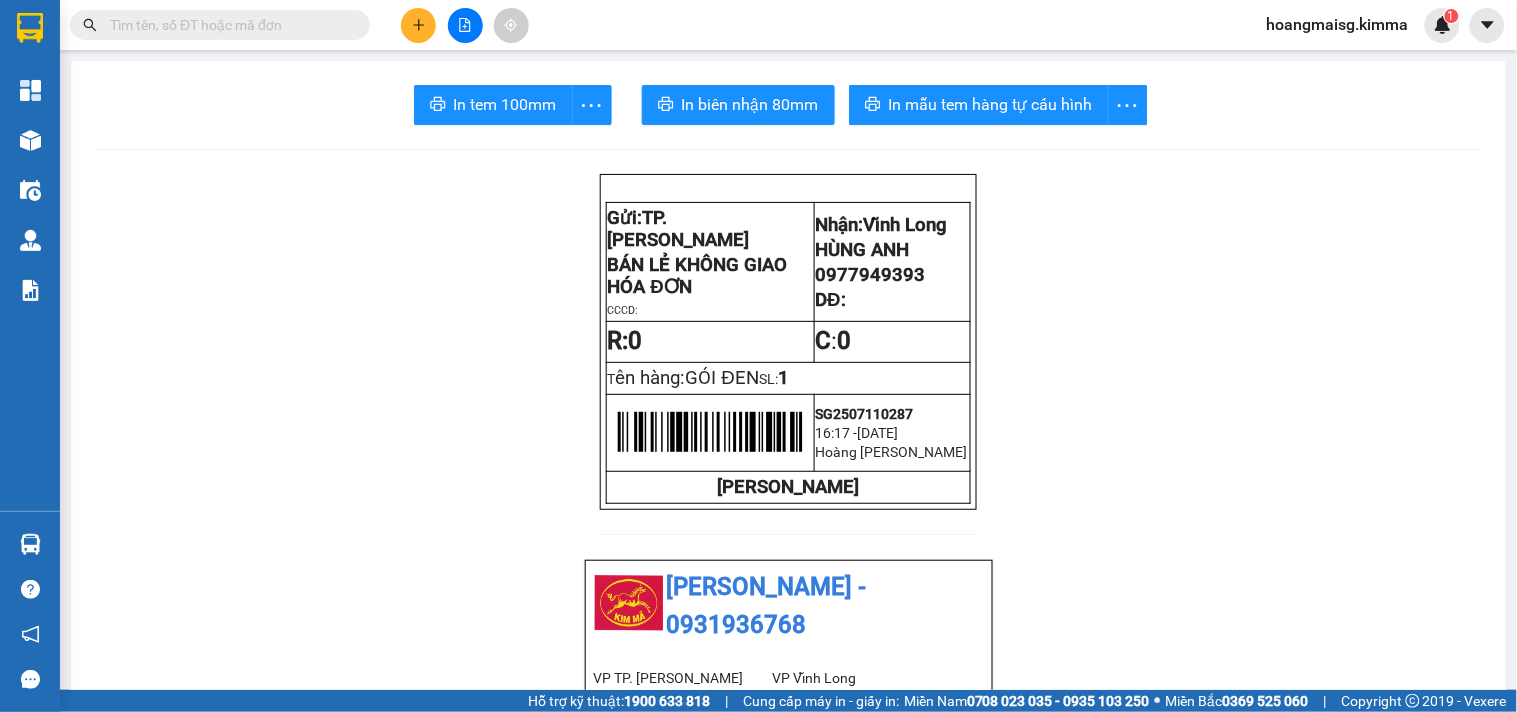 click at bounding box center (228, 25) 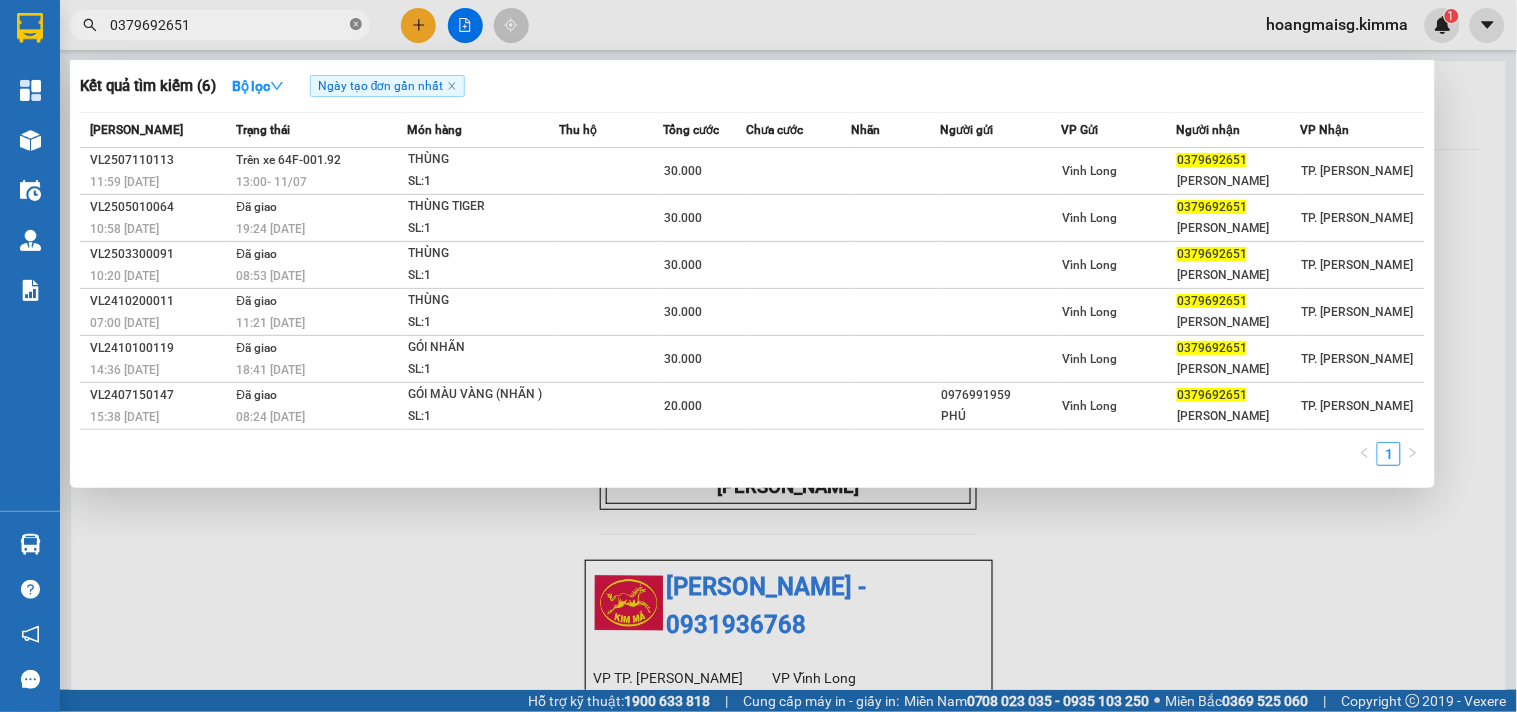 click 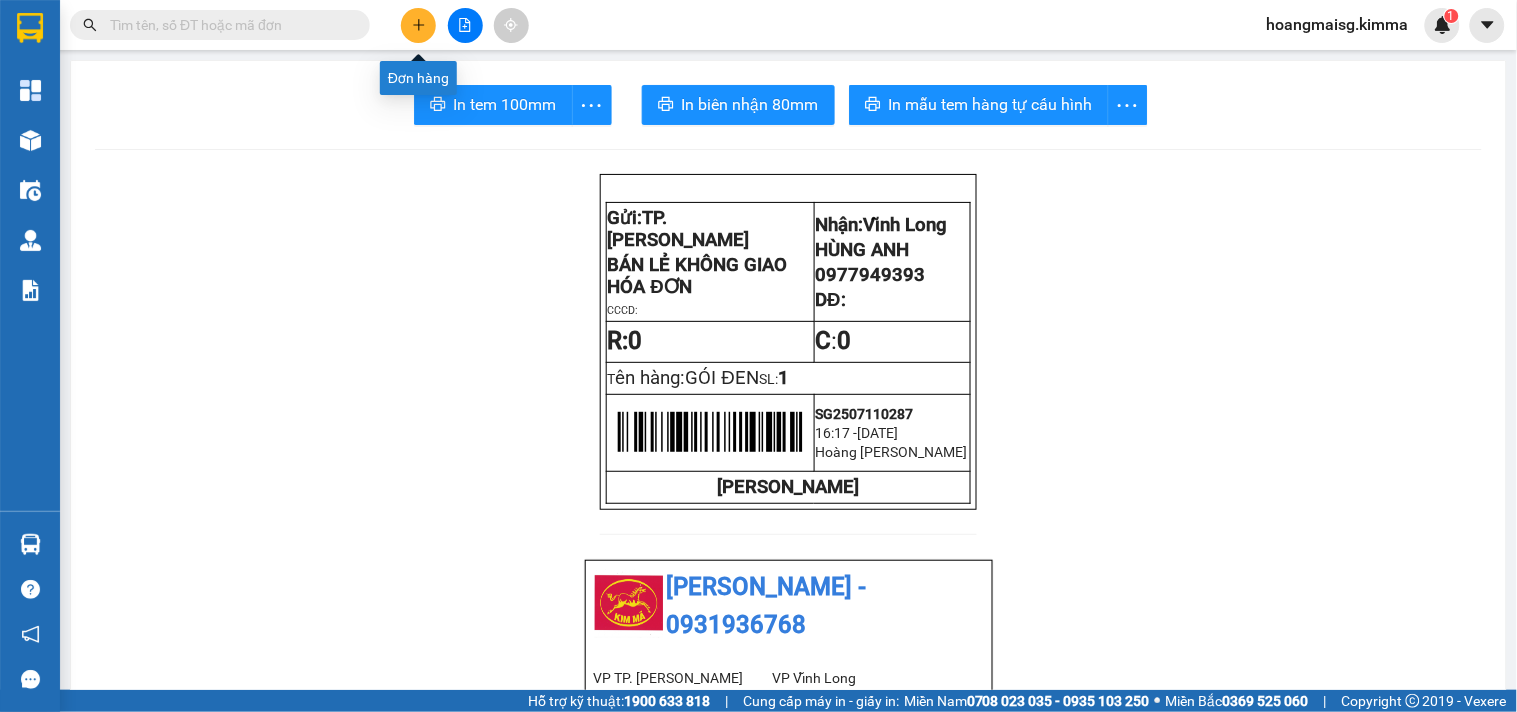 click 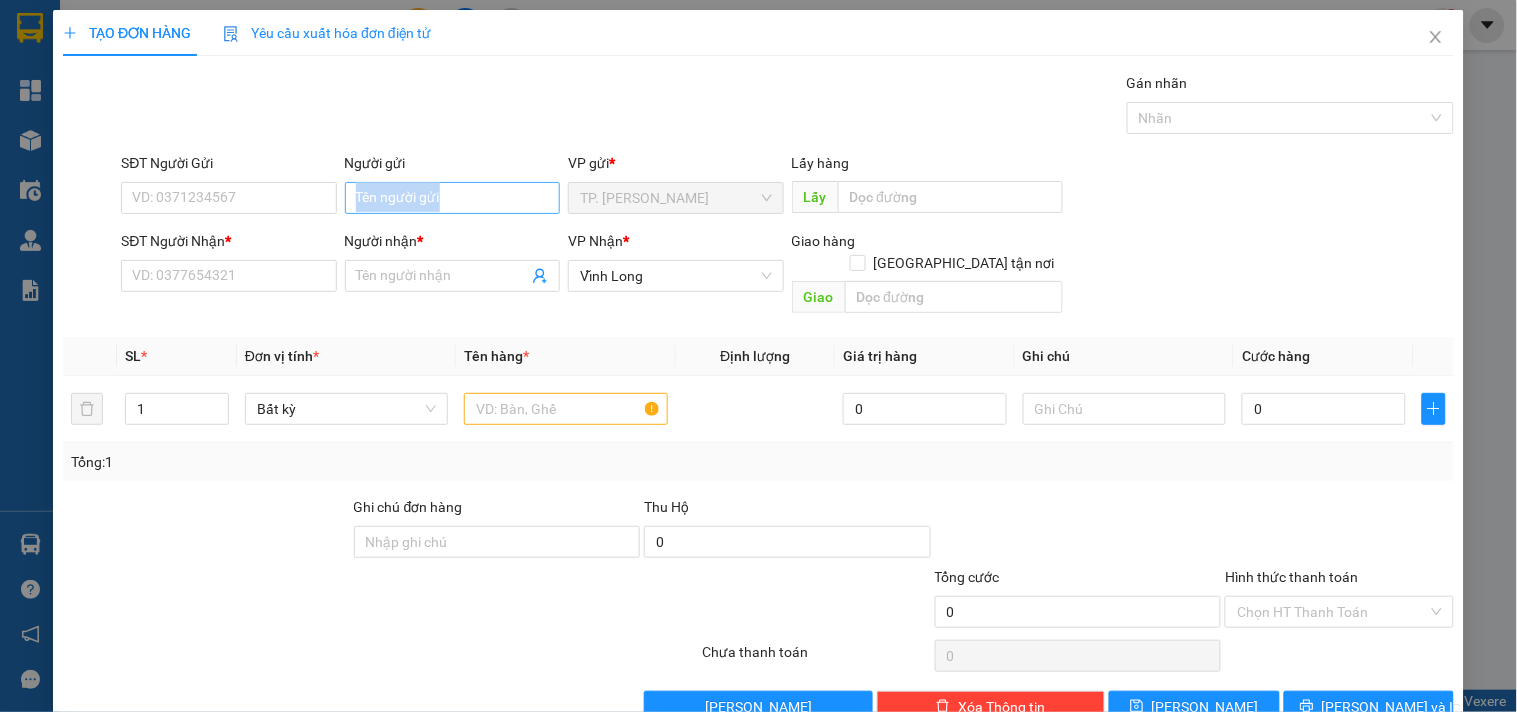 click on "Người gửi Tên người gửi" at bounding box center (452, 187) 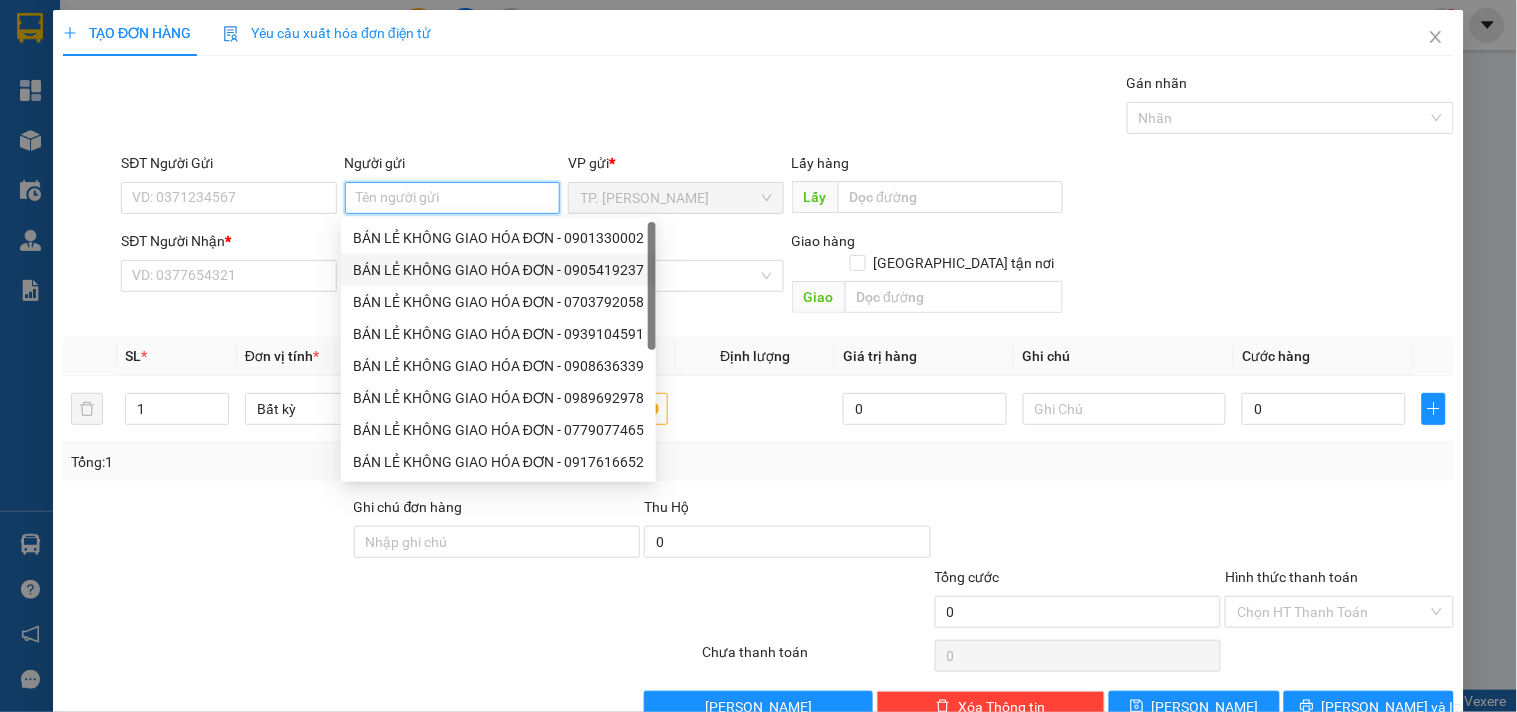drag, startPoint x: 481, startPoint y: 273, endPoint x: 375, endPoint y: 223, distance: 117.20068 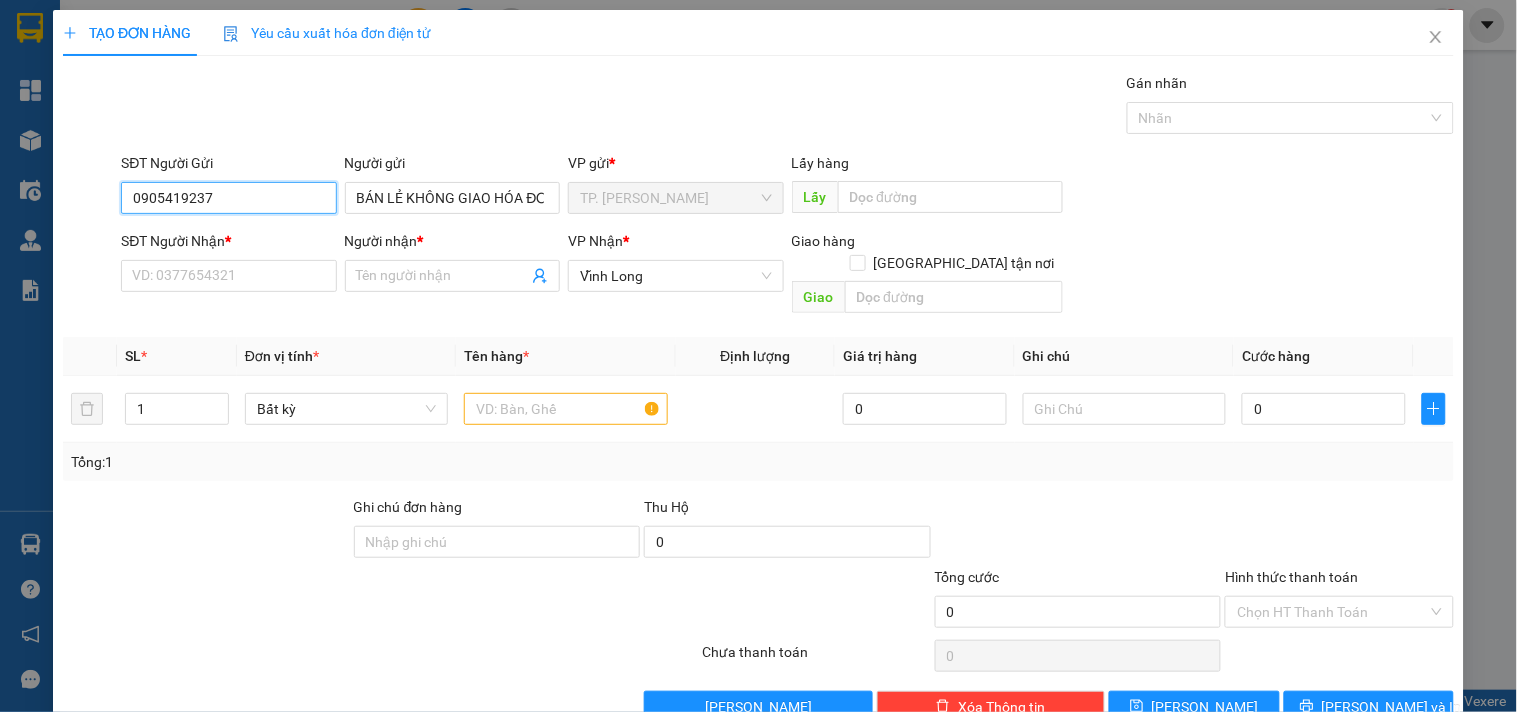 drag, startPoint x: 280, startPoint y: 195, endPoint x: 82, endPoint y: 200, distance: 198.06313 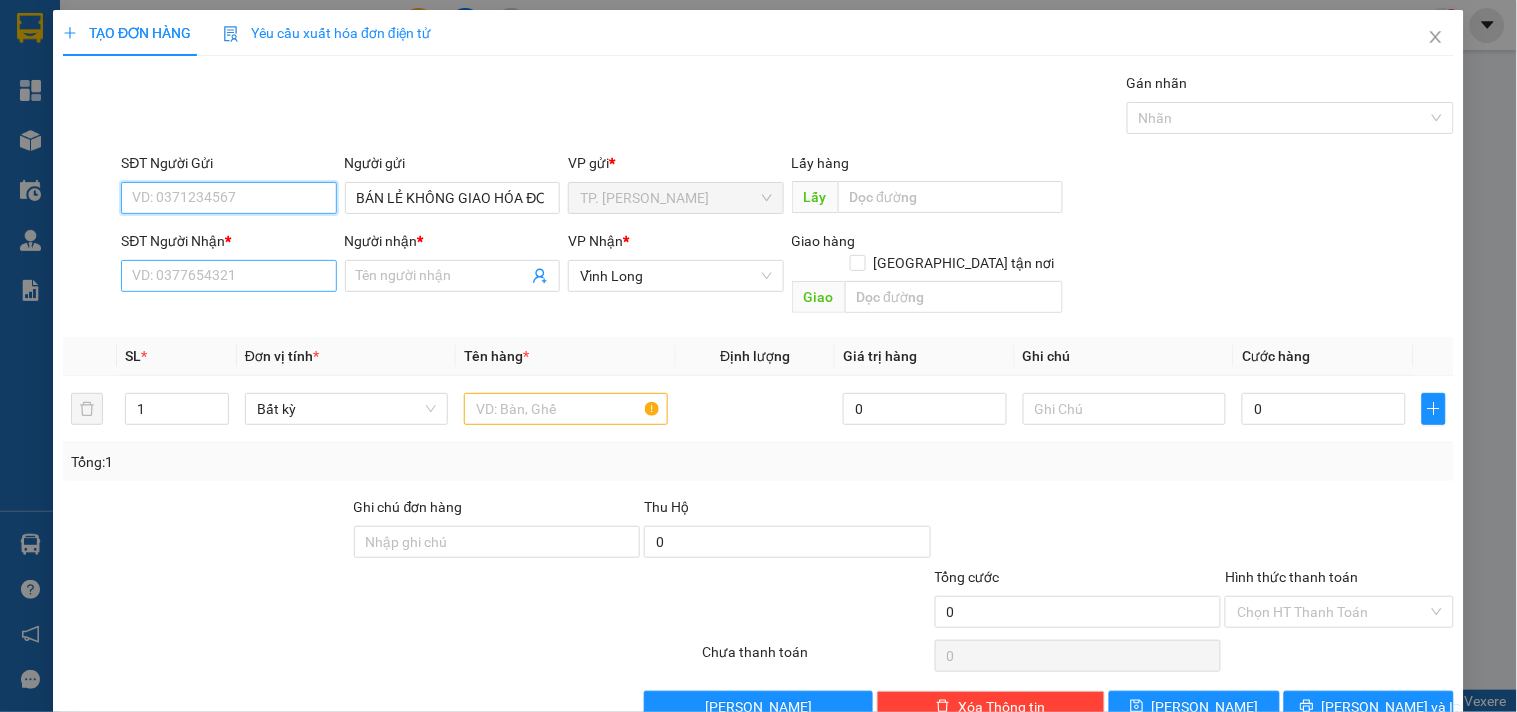type 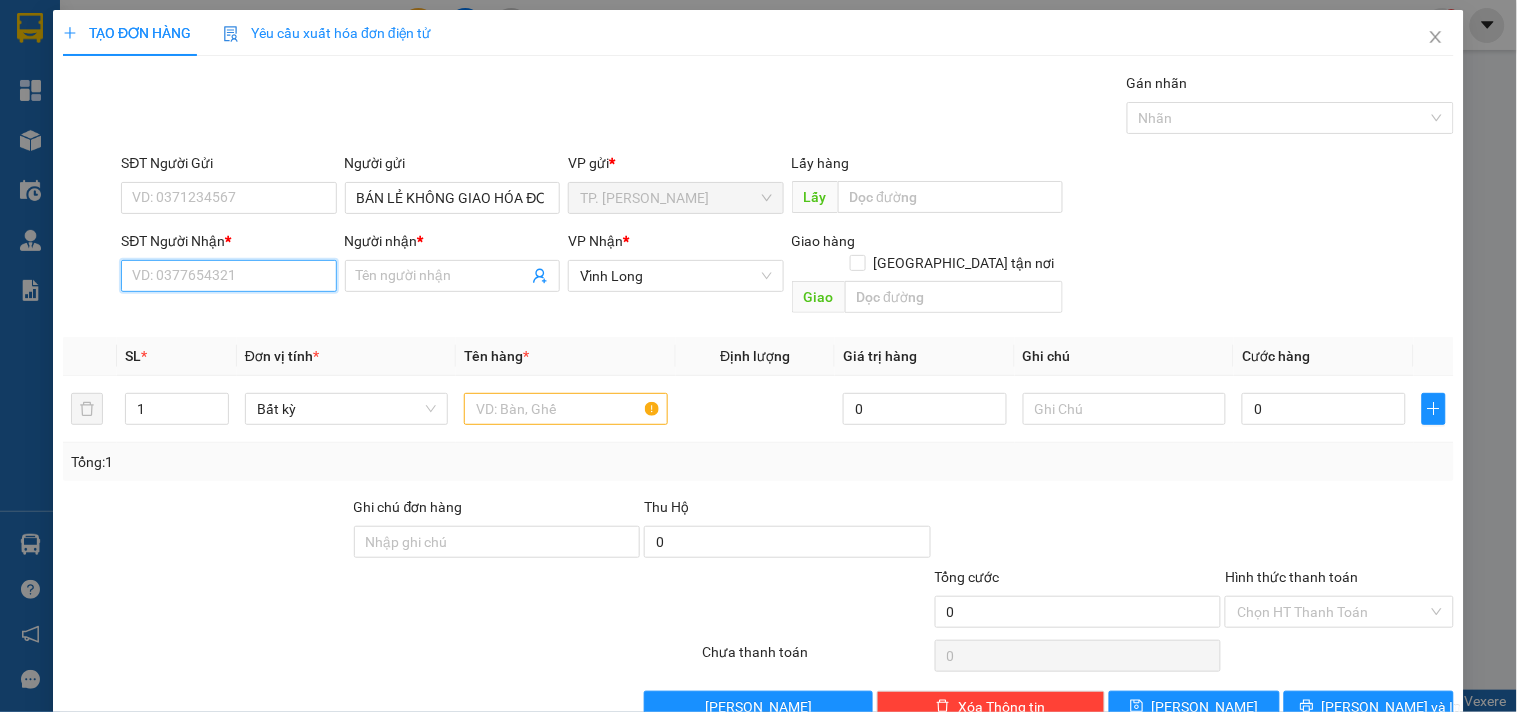 click on "SĐT Người Nhận  *" at bounding box center (228, 276) 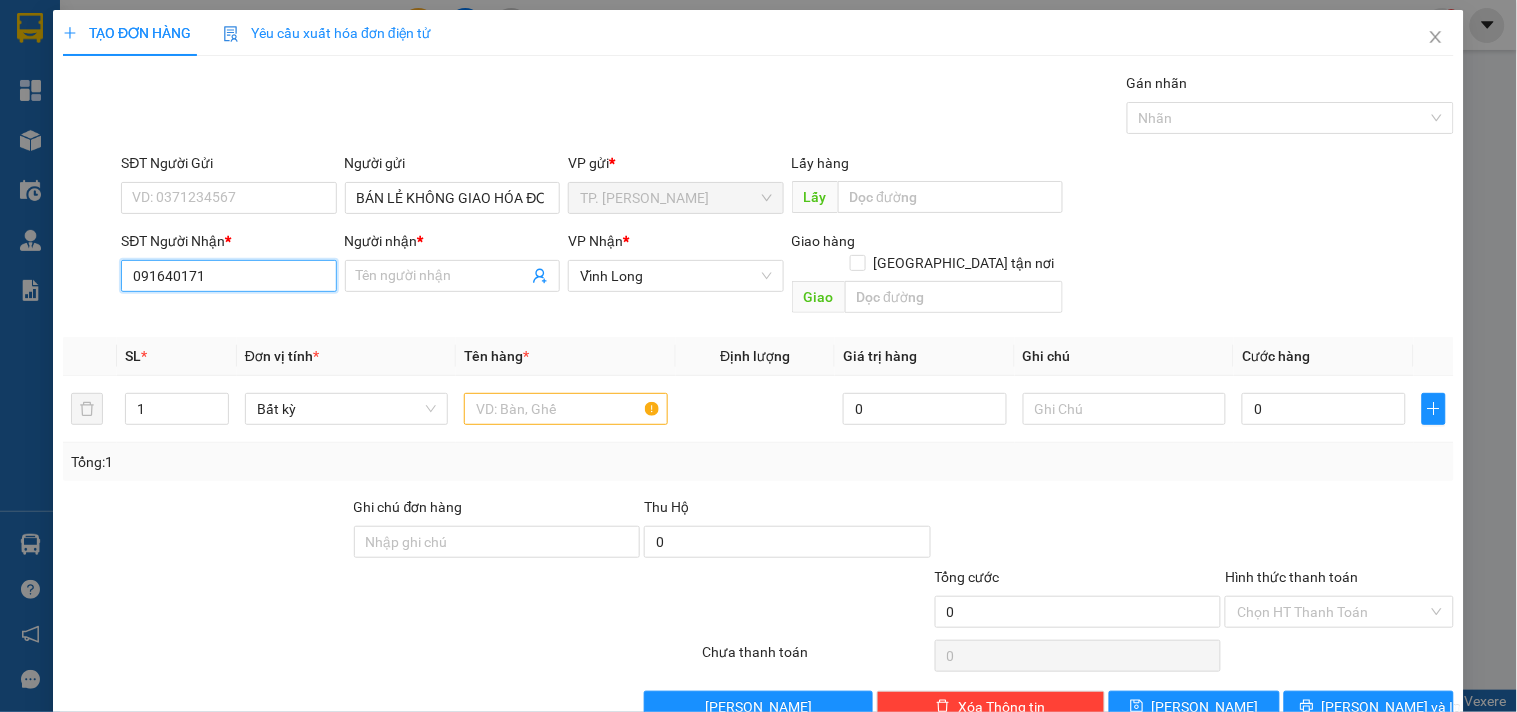 type on "0916401710" 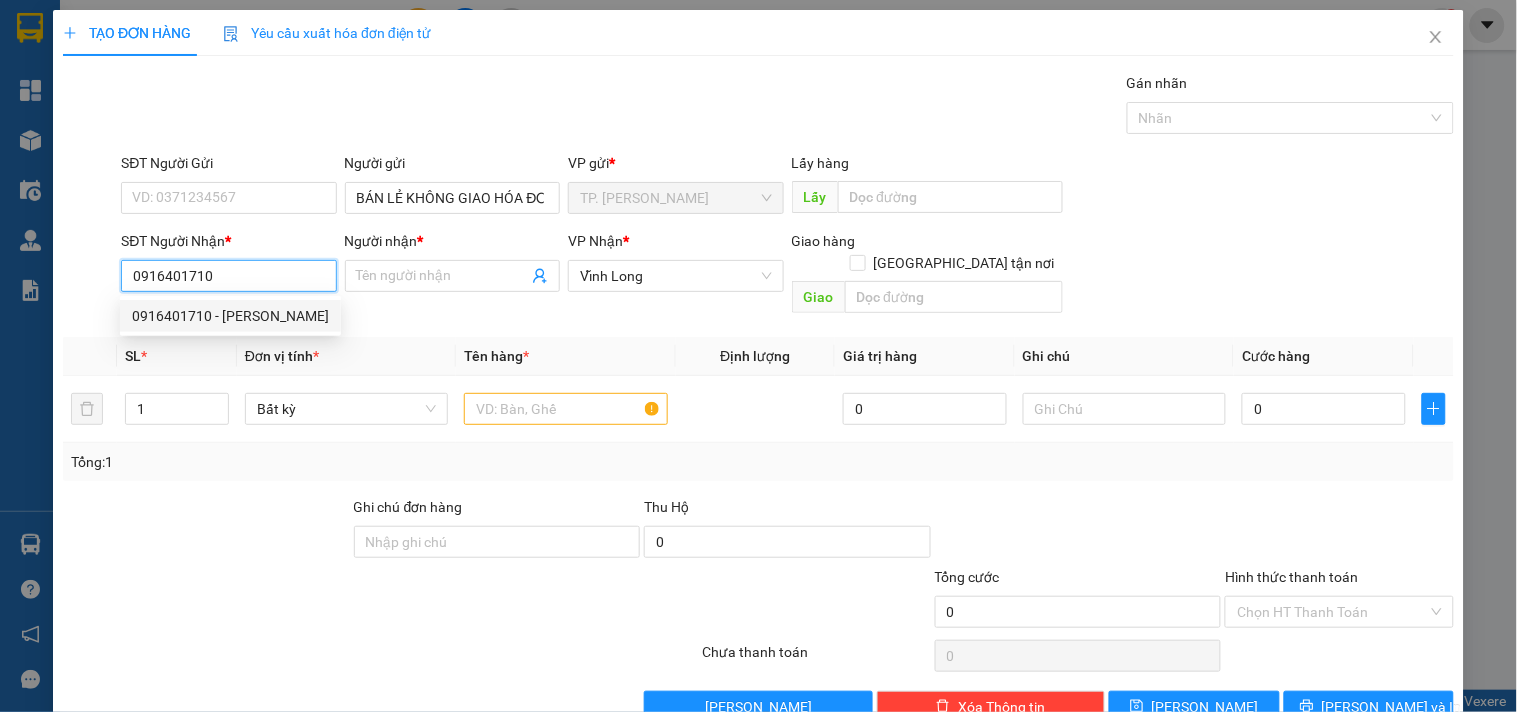 type on "MINH DŨNG" 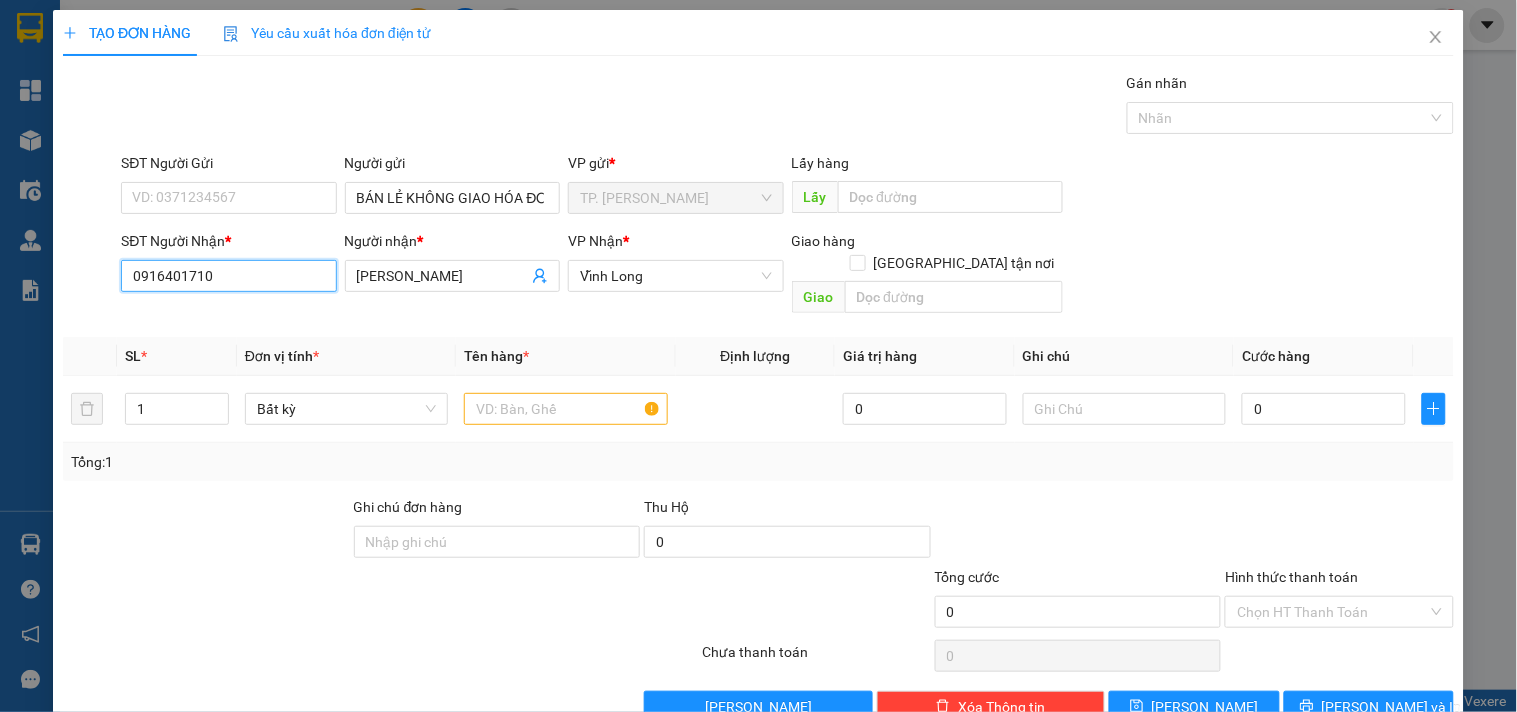 type on "0916401710" 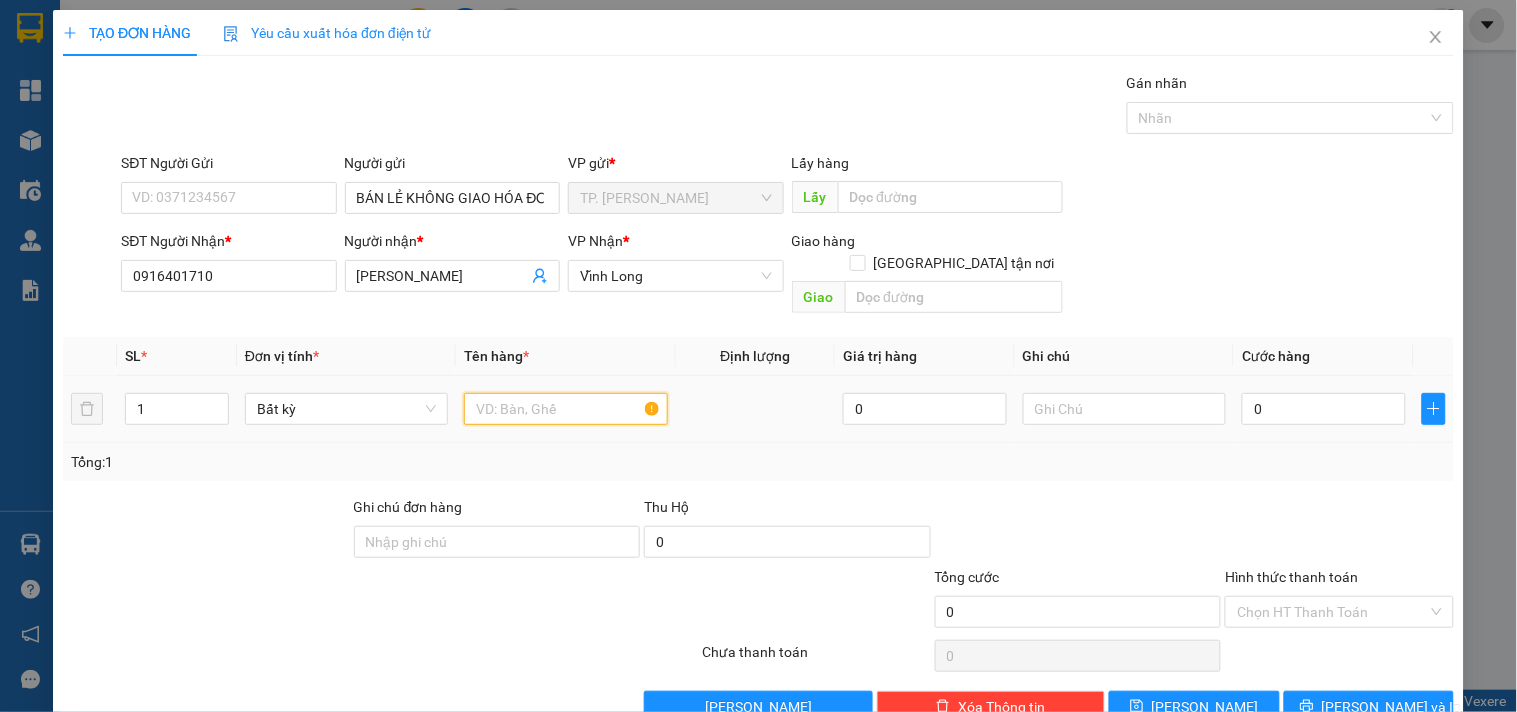 drag, startPoint x: 576, startPoint y: 390, endPoint x: 565, endPoint y: 390, distance: 11 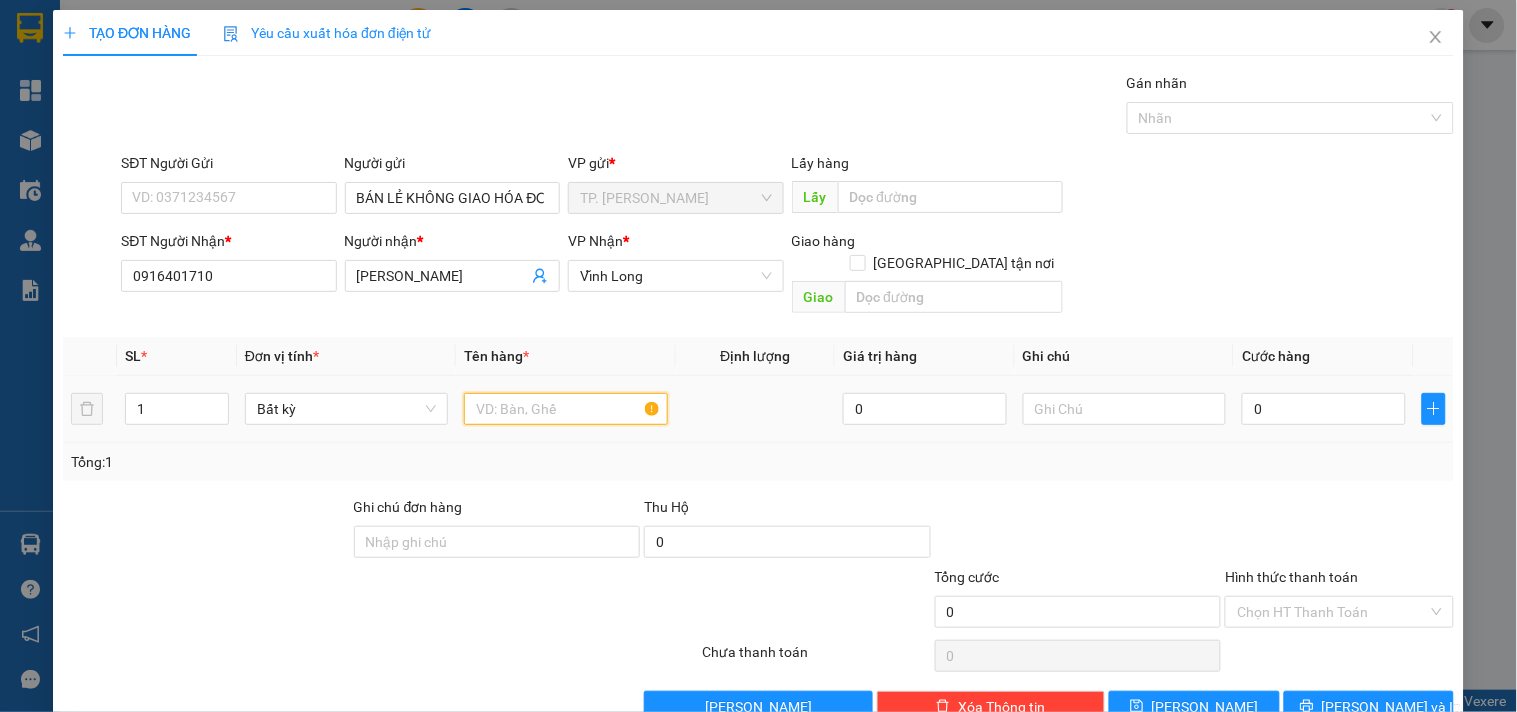 type on "G" 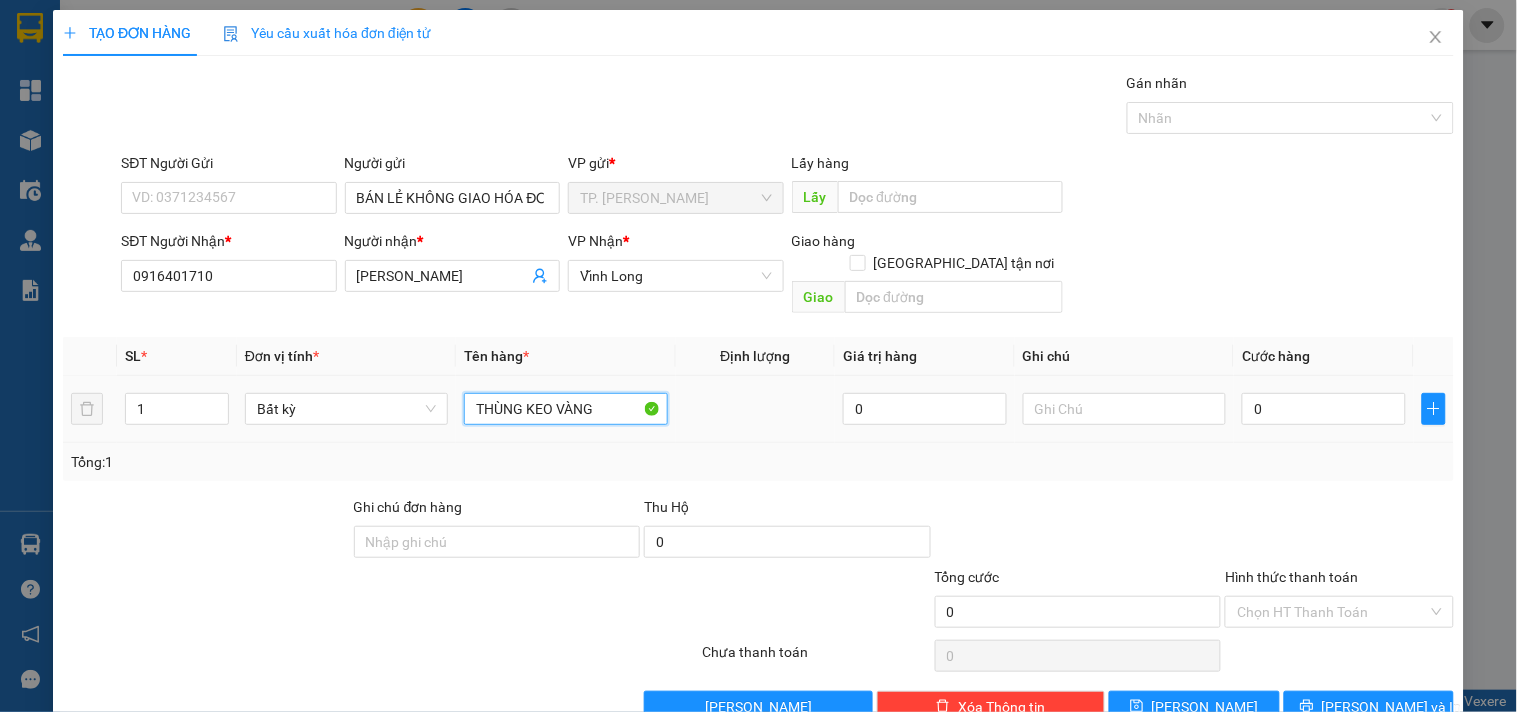 type on "THÙNG KEO VÀNG" 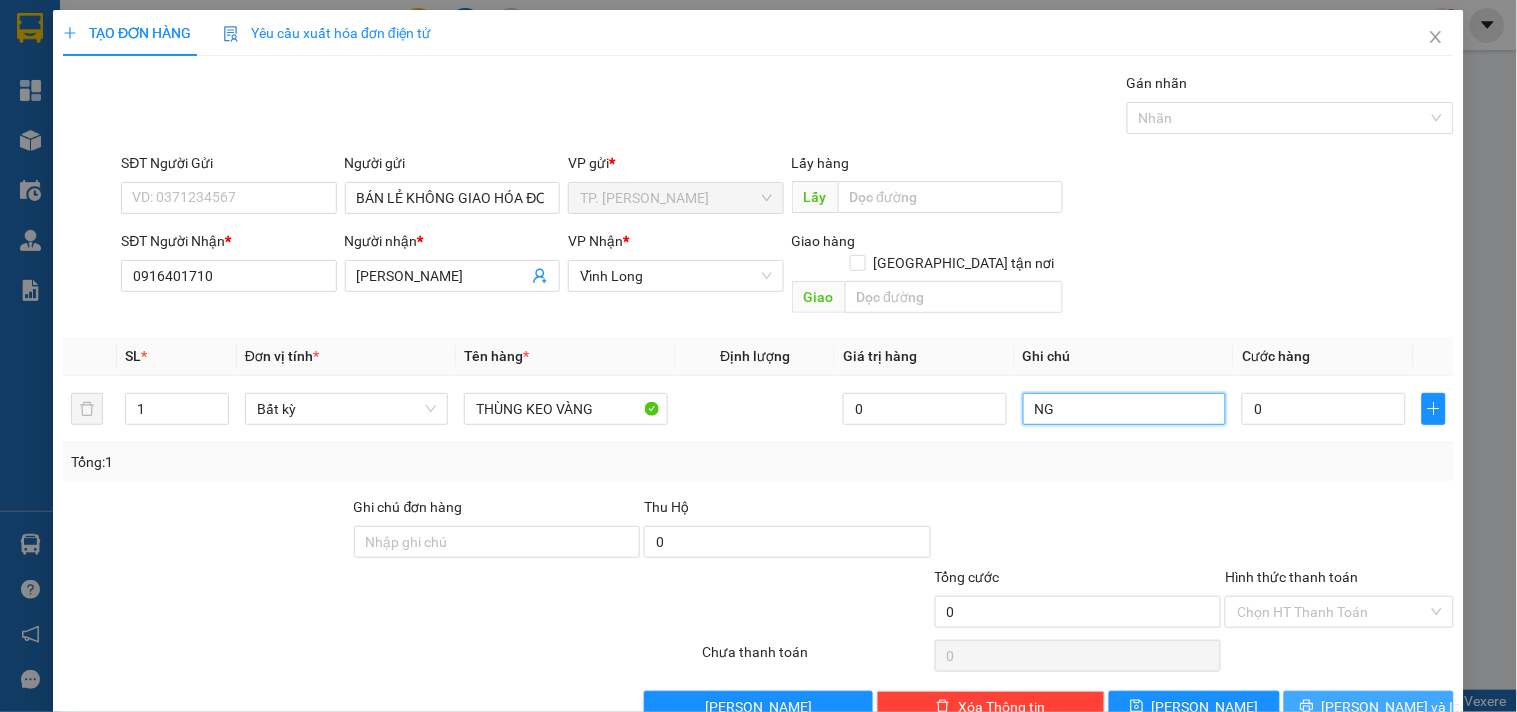 type on "NG" 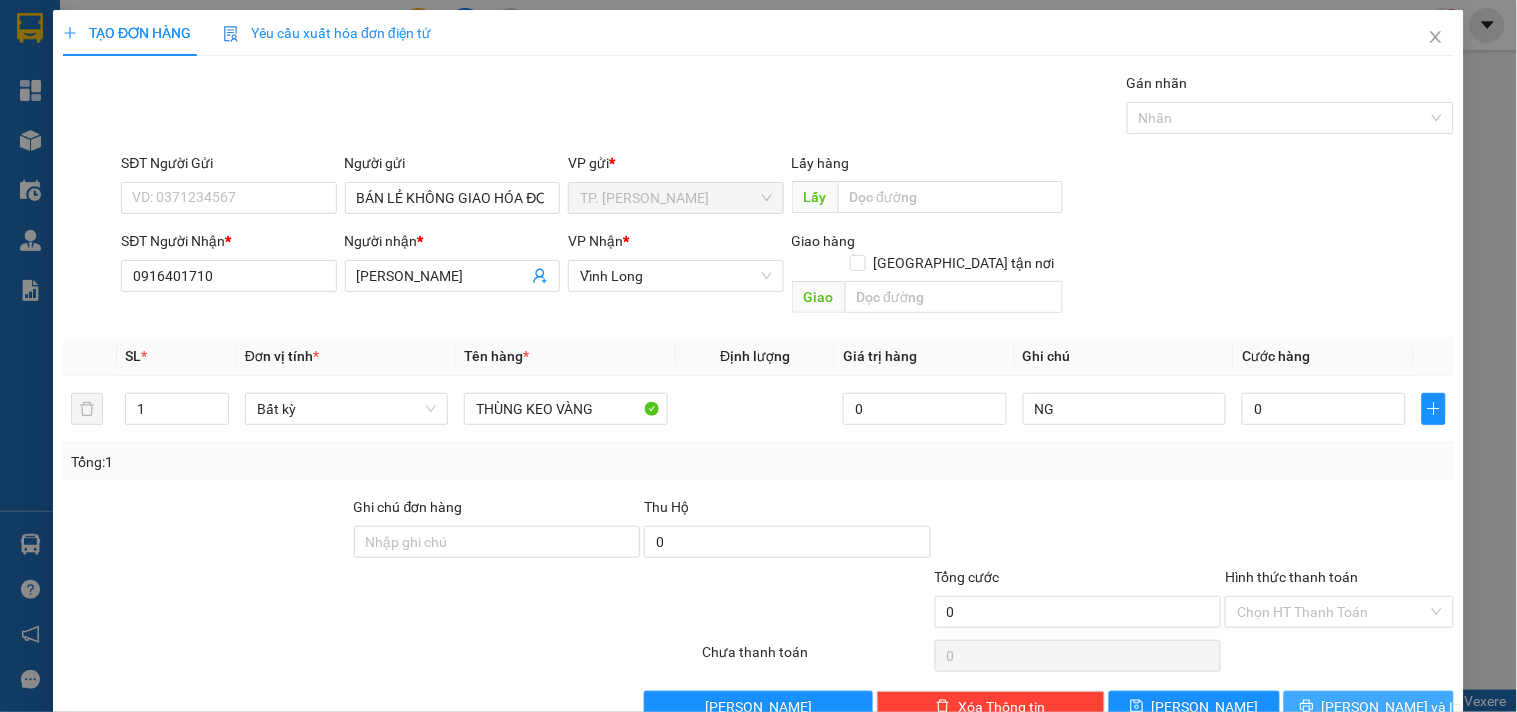 click on "[PERSON_NAME] và In" at bounding box center (1392, 707) 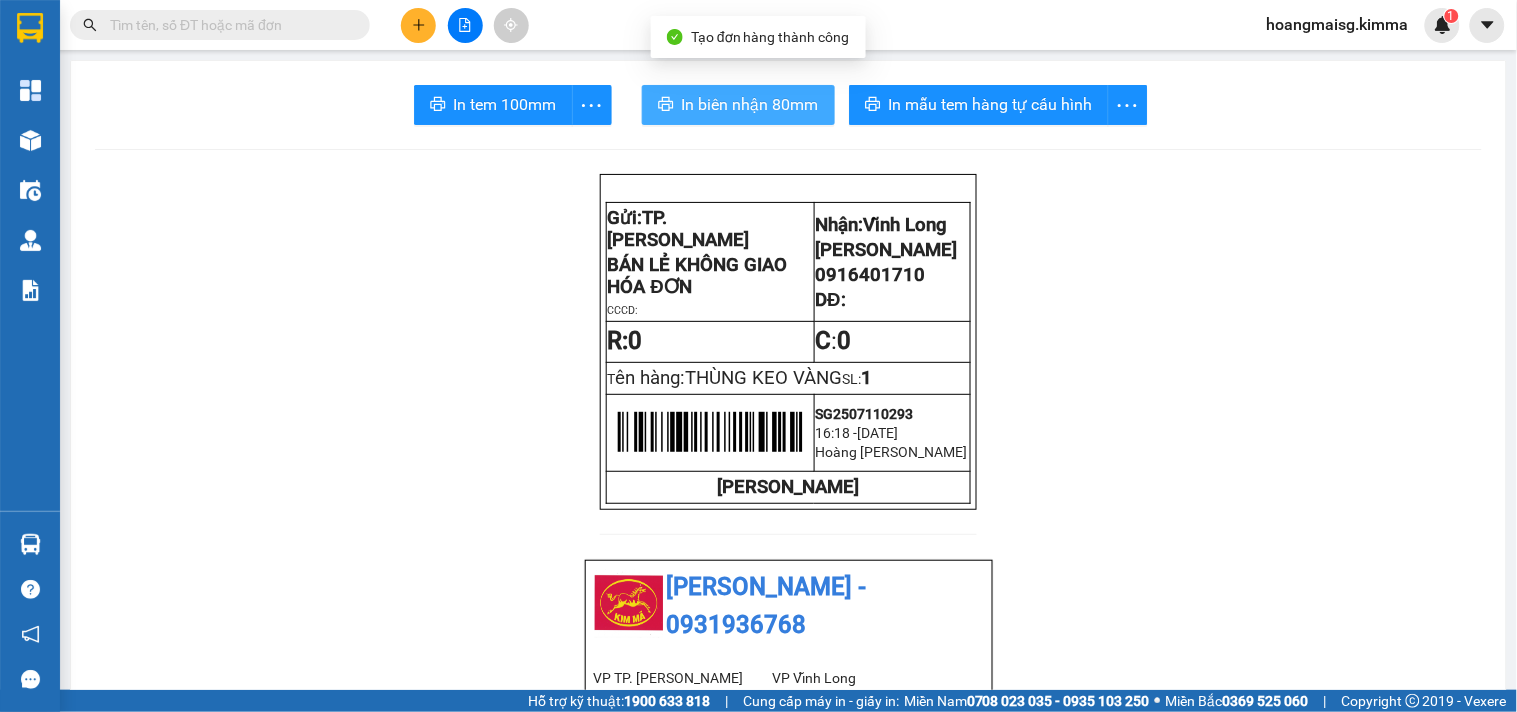 click on "In biên nhận 80mm" at bounding box center (750, 104) 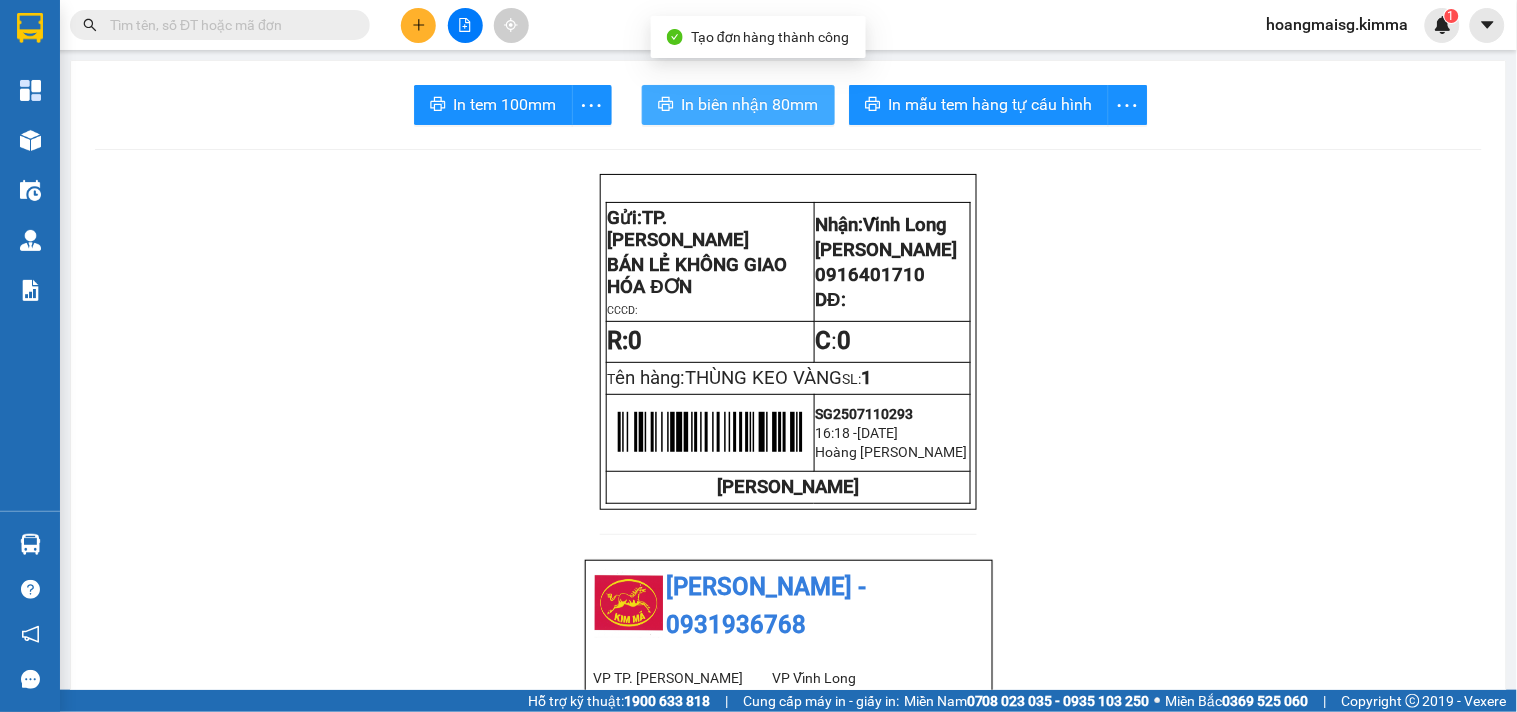scroll, scrollTop: 0, scrollLeft: 0, axis: both 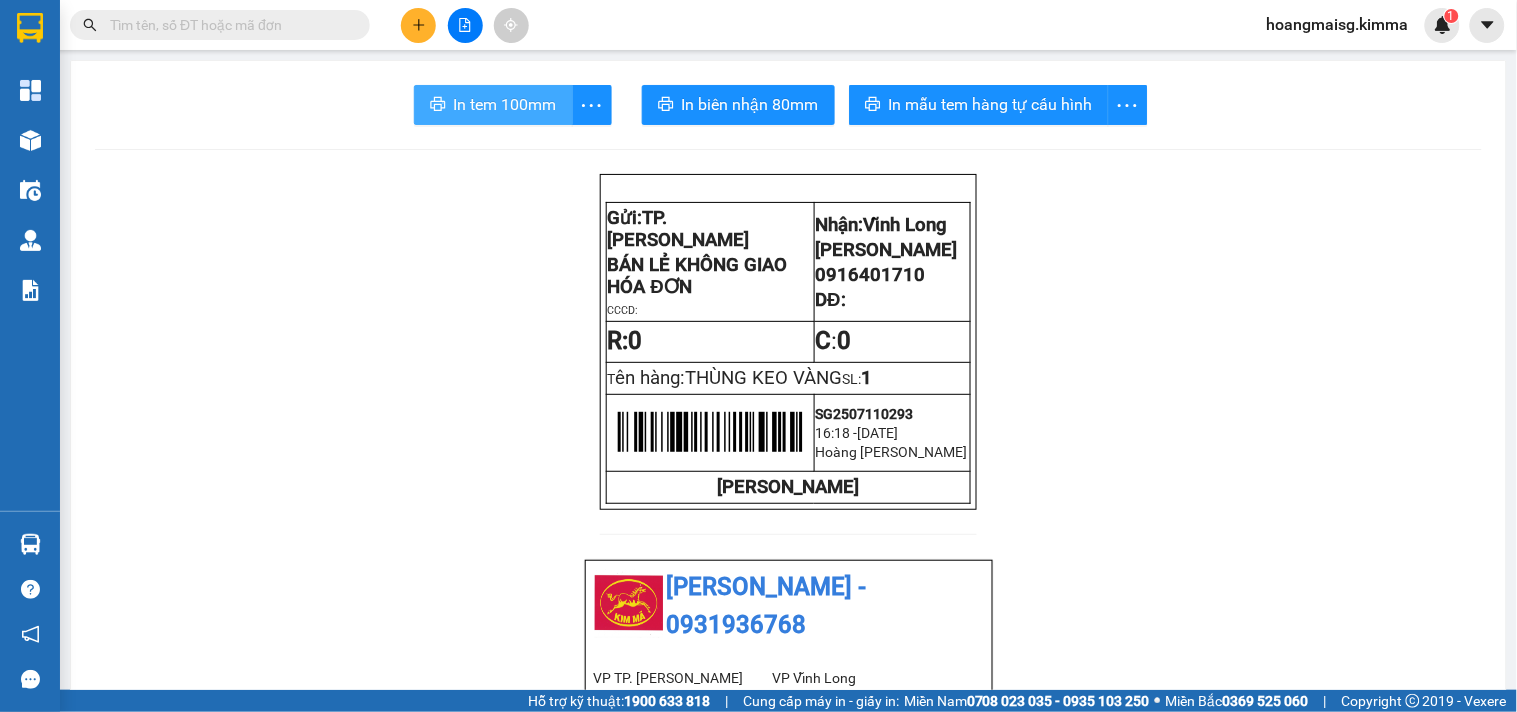 click on "In tem 100mm" at bounding box center [493, 105] 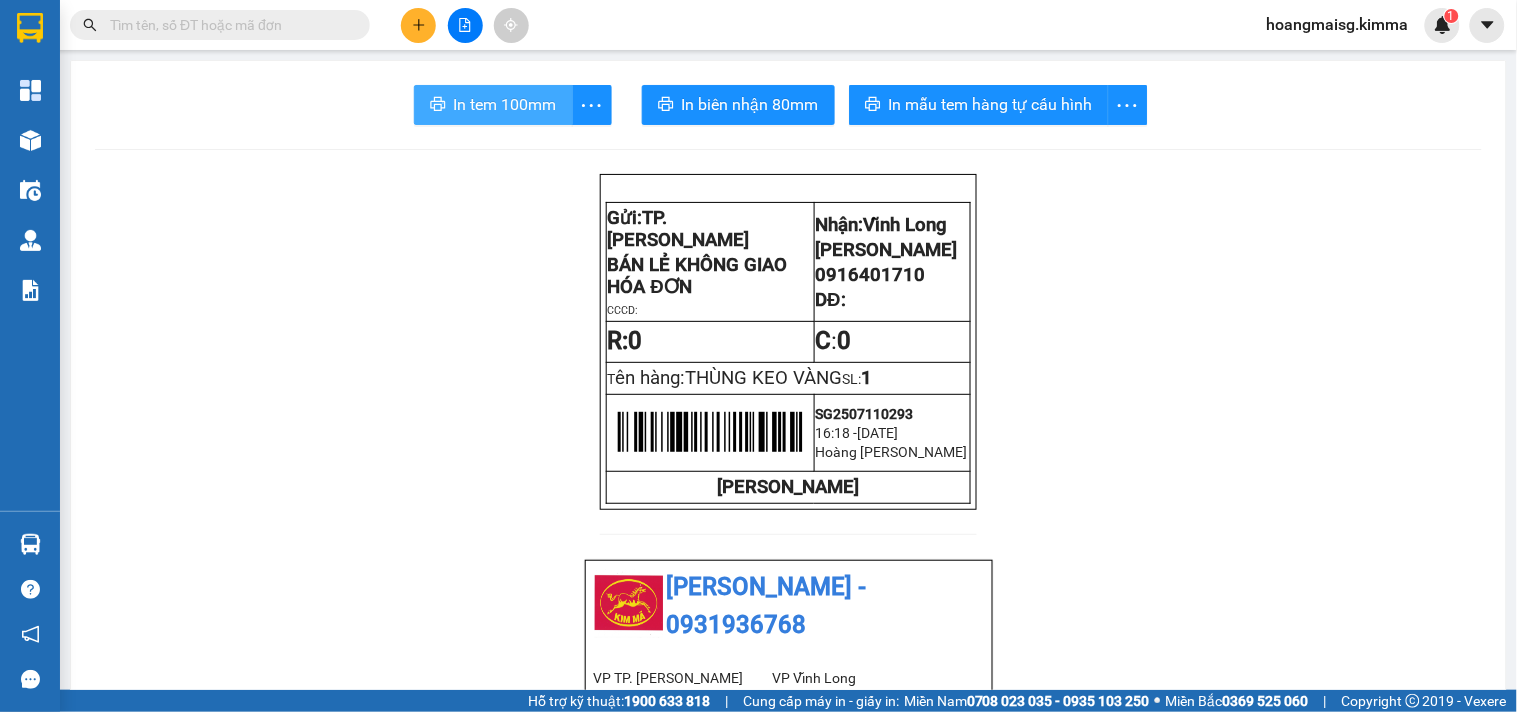 scroll, scrollTop: 0, scrollLeft: 0, axis: both 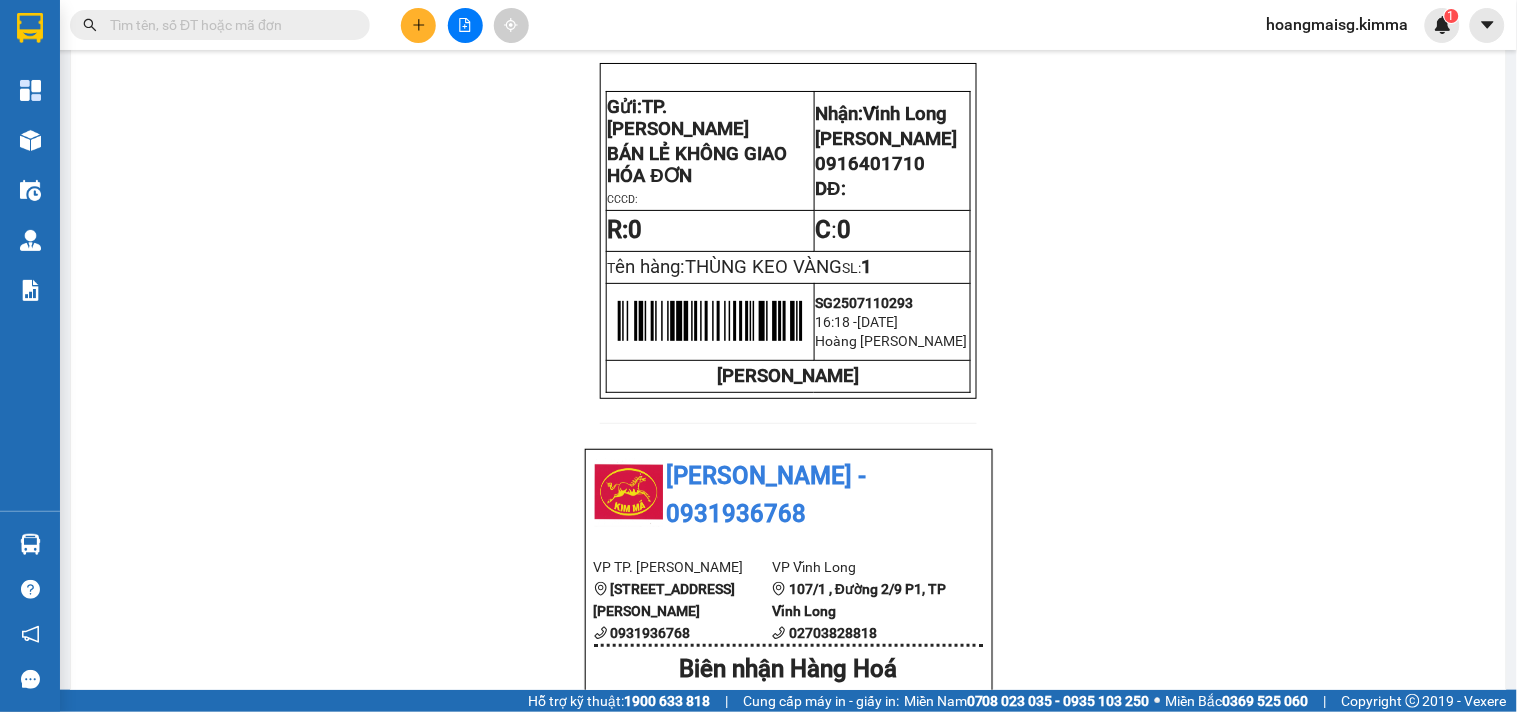 click at bounding box center [228, 25] 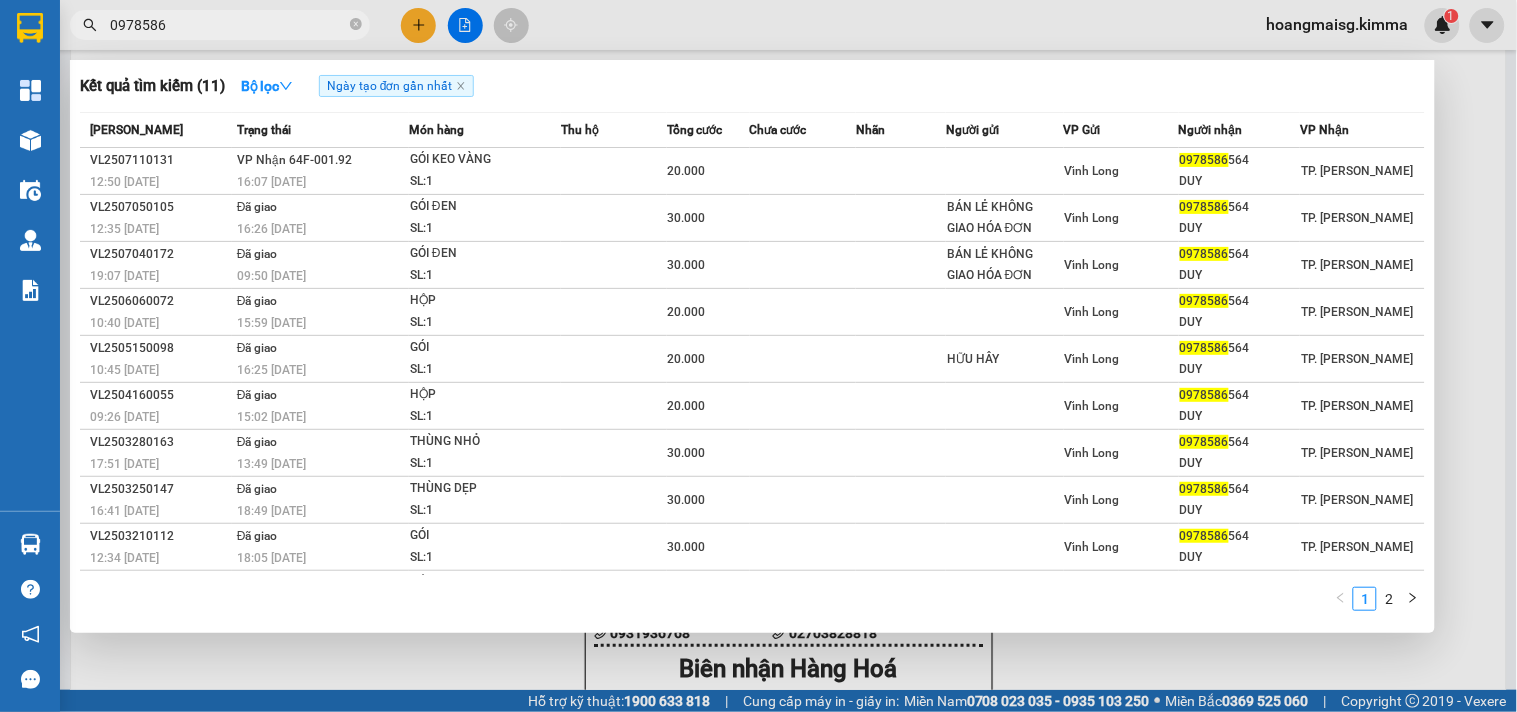 type on "0978586" 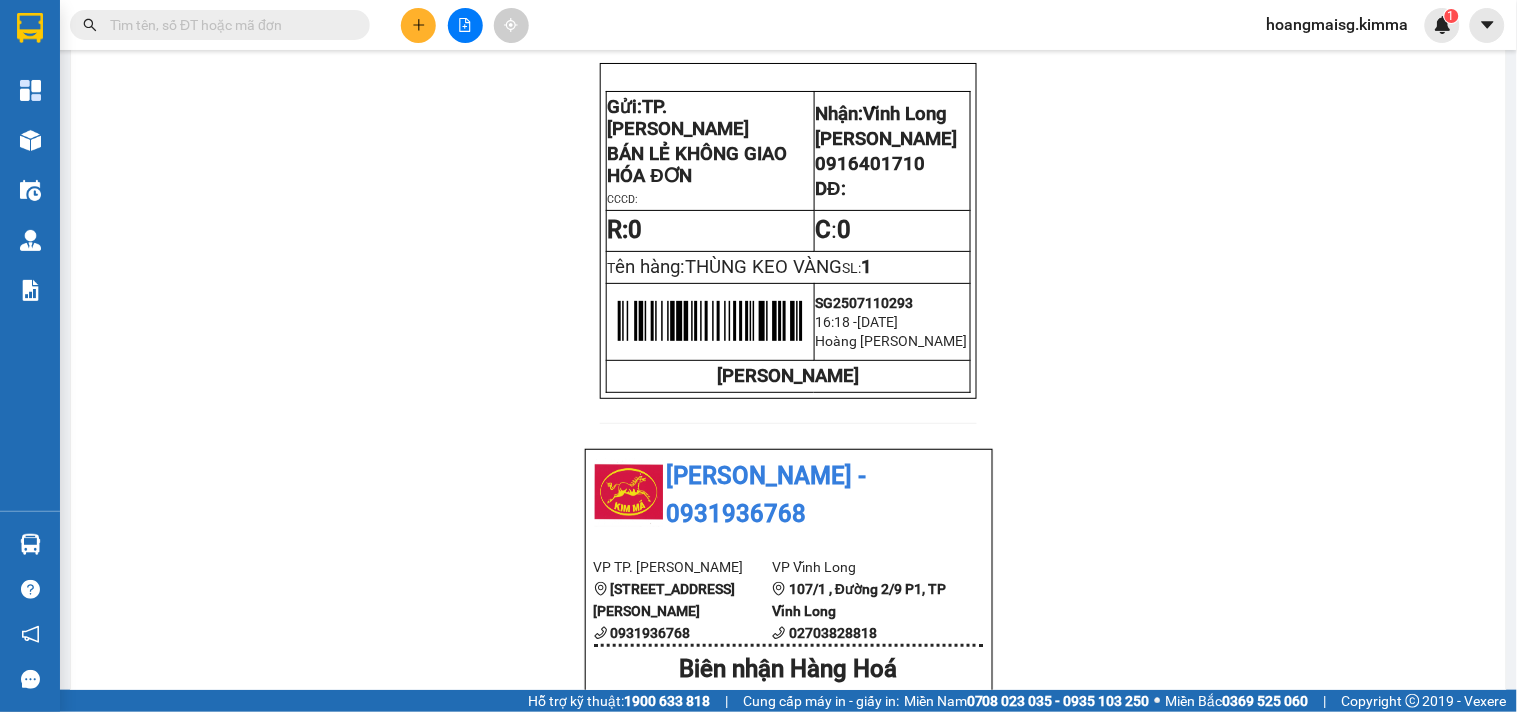 click at bounding box center (228, 25) 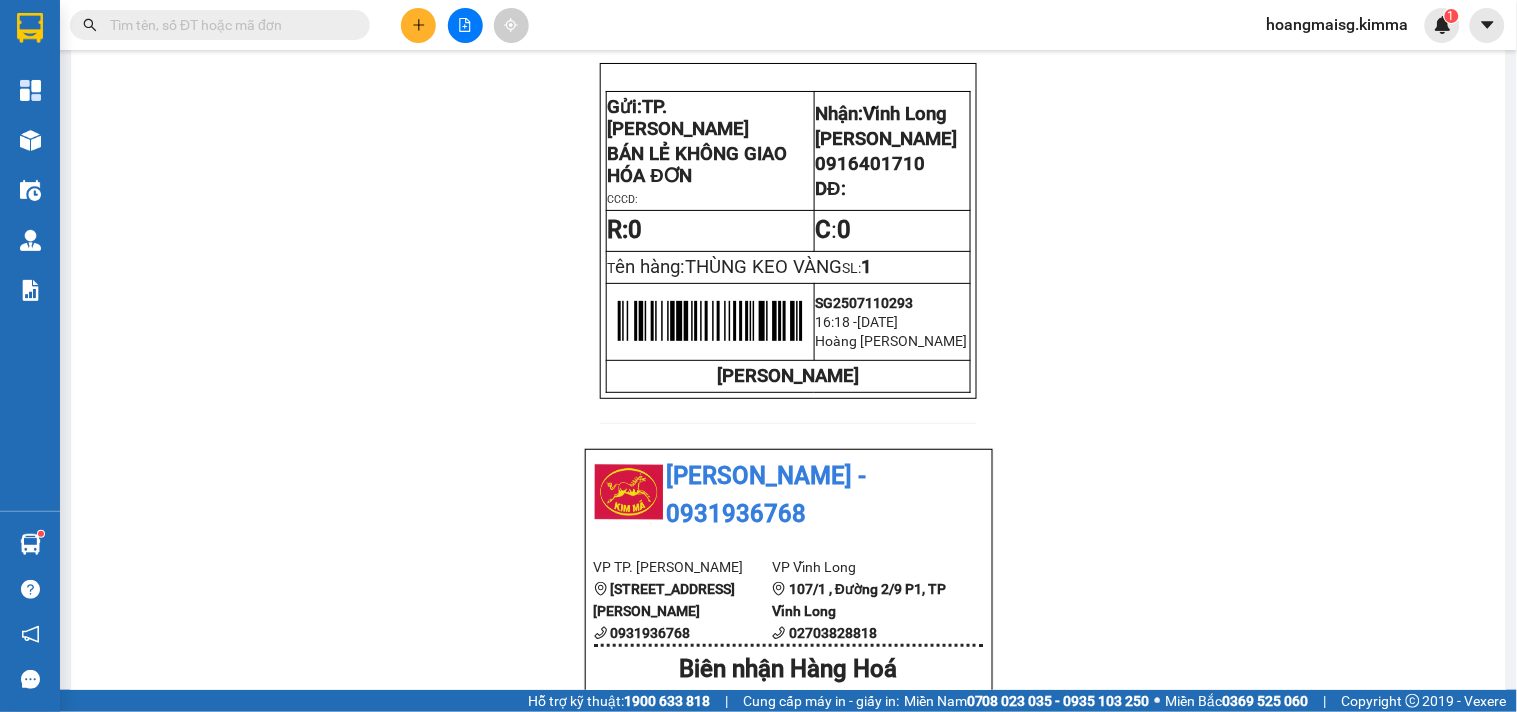 click at bounding box center [228, 25] 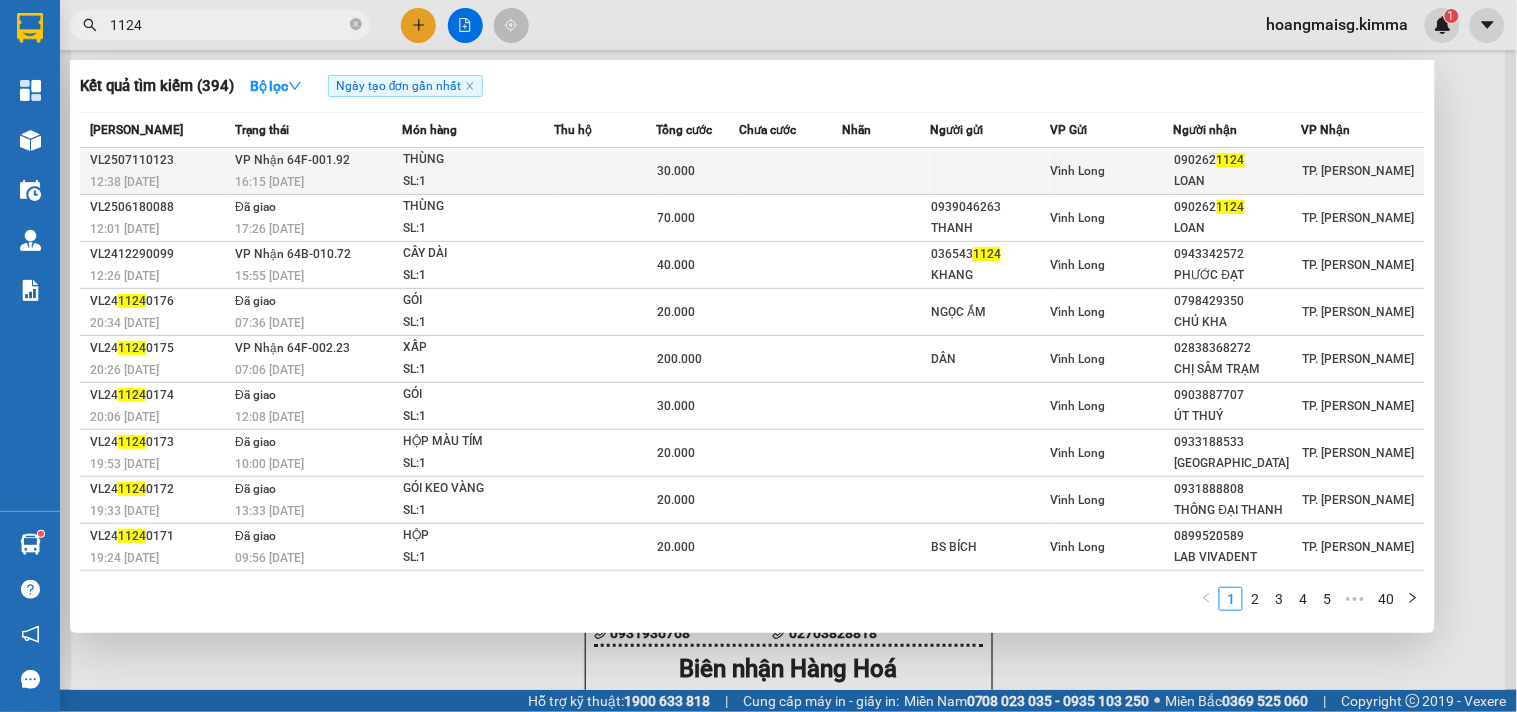 type on "1124" 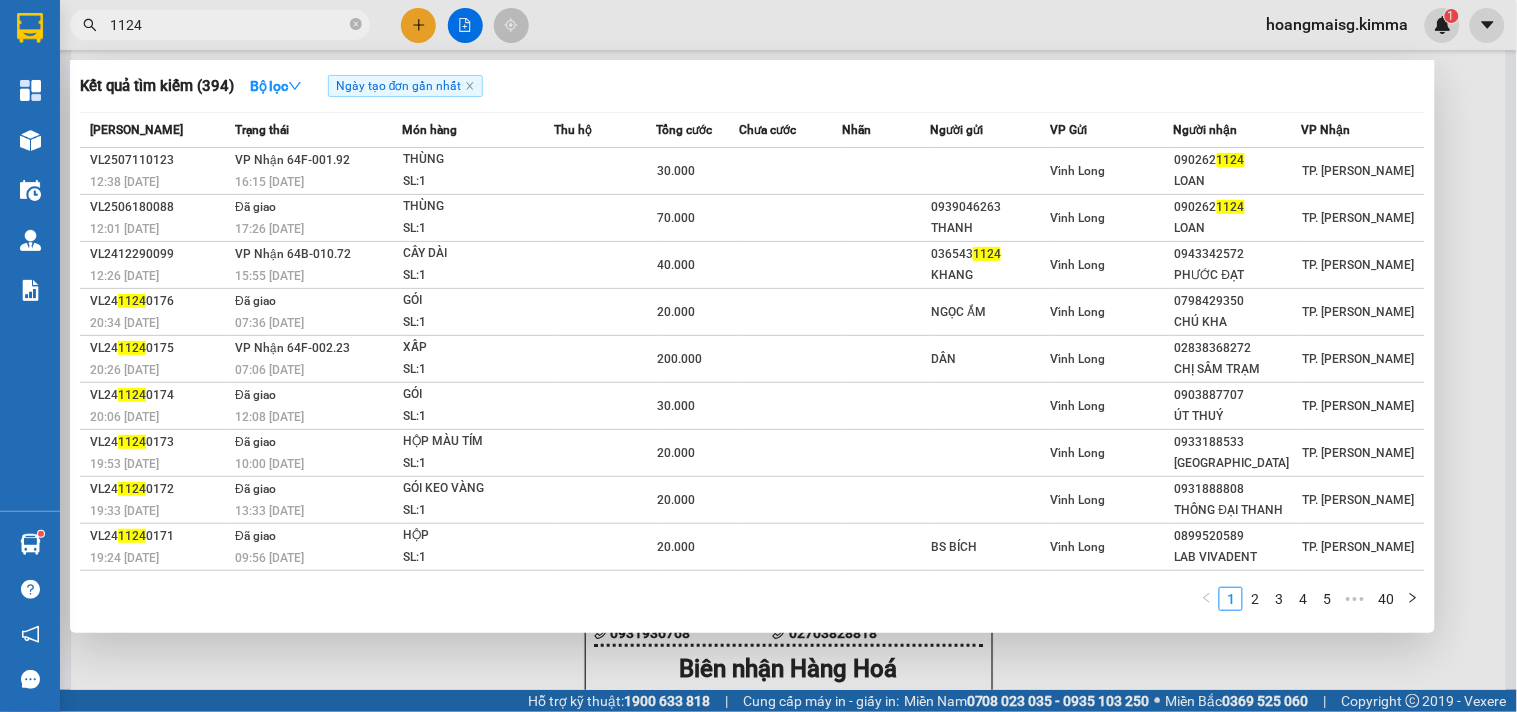 click on "THÙNG" at bounding box center (478, 160) 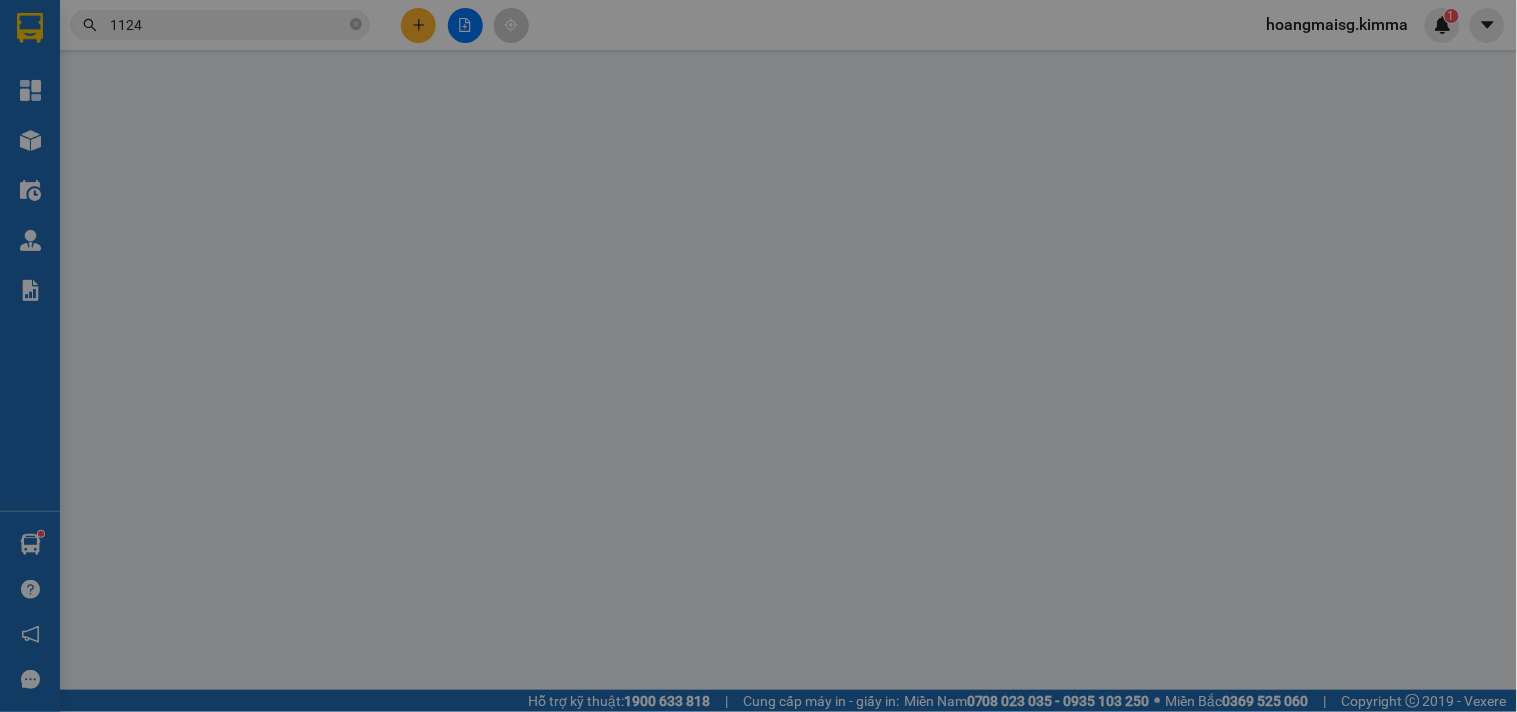 scroll, scrollTop: 0, scrollLeft: 0, axis: both 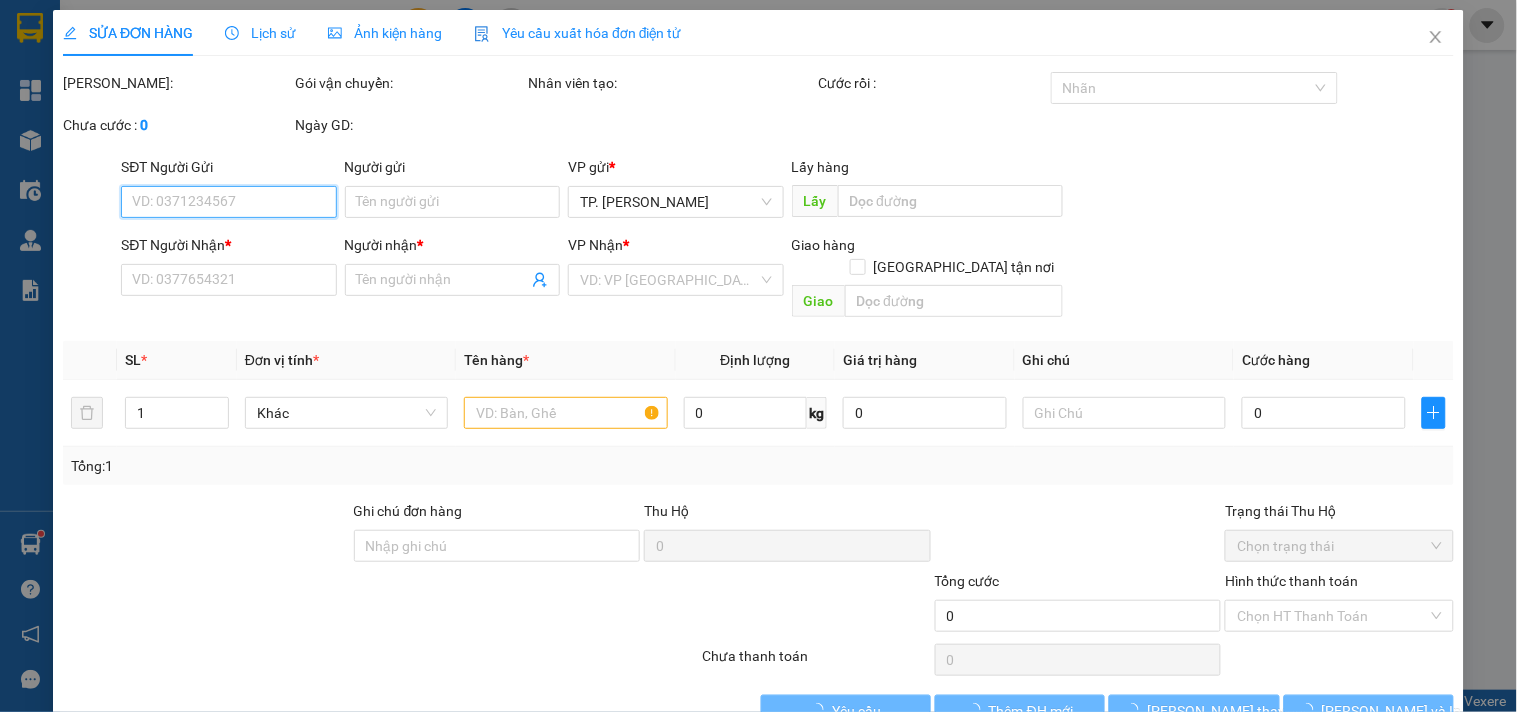 type on "0902621124" 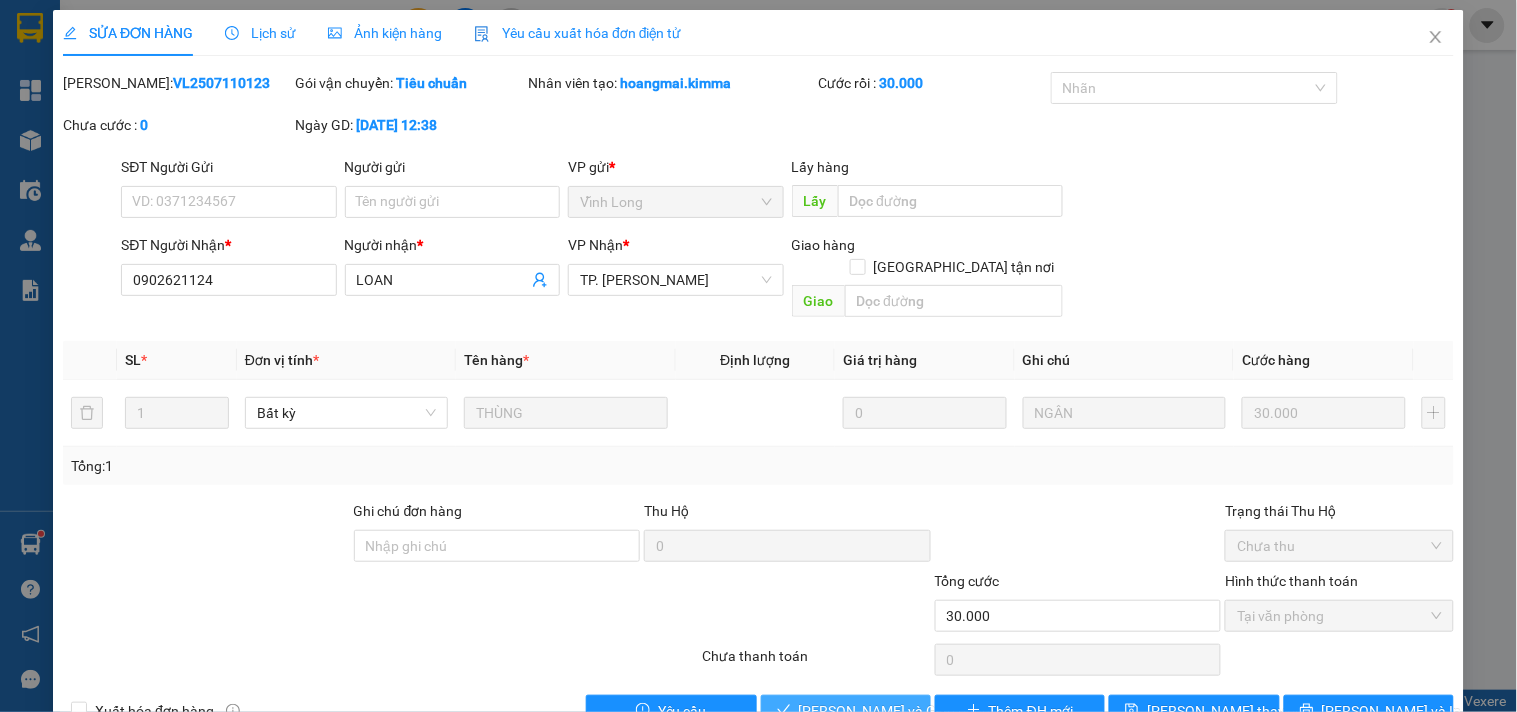 click on "[PERSON_NAME] và Giao hàng" at bounding box center [895, 711] 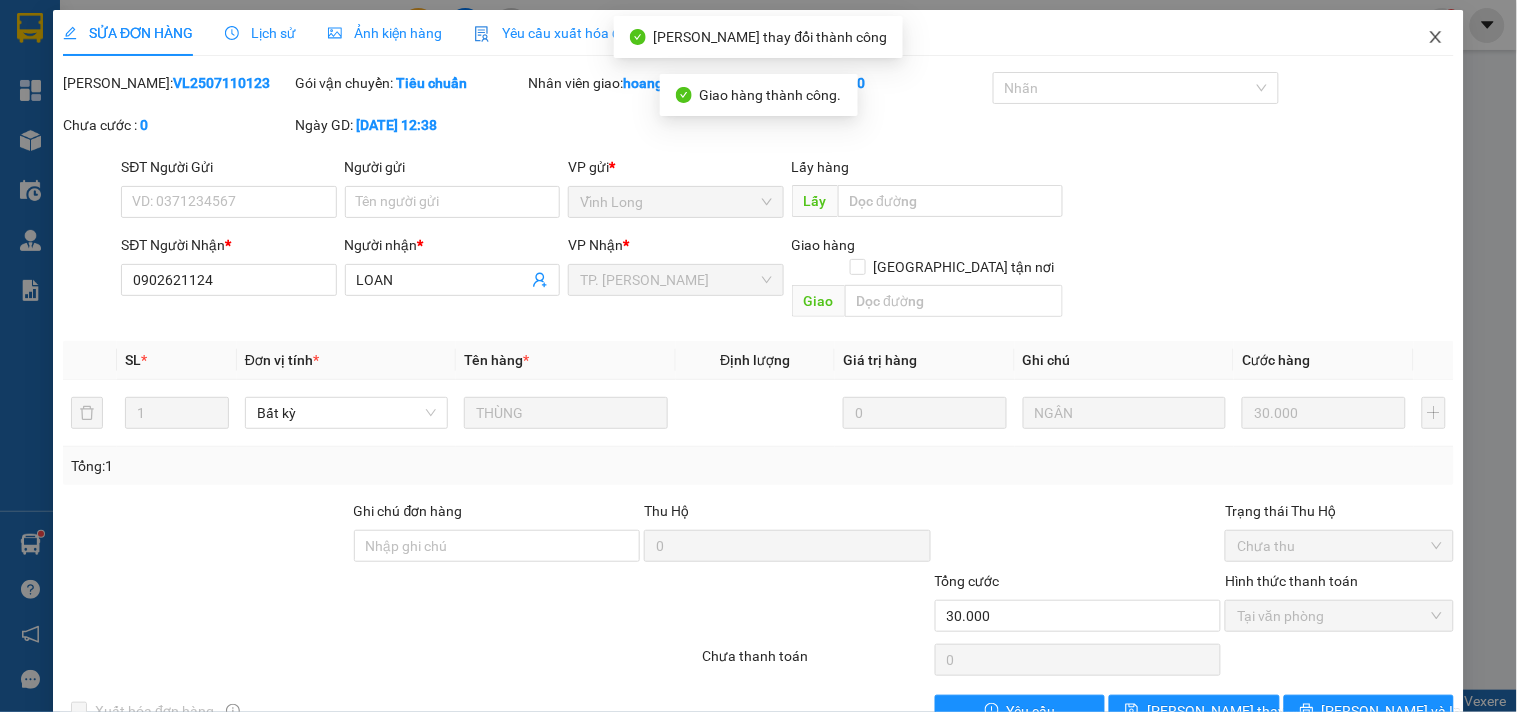 drag, startPoint x: 1421, startPoint y: 31, endPoint x: 1158, endPoint y: 6, distance: 264.18555 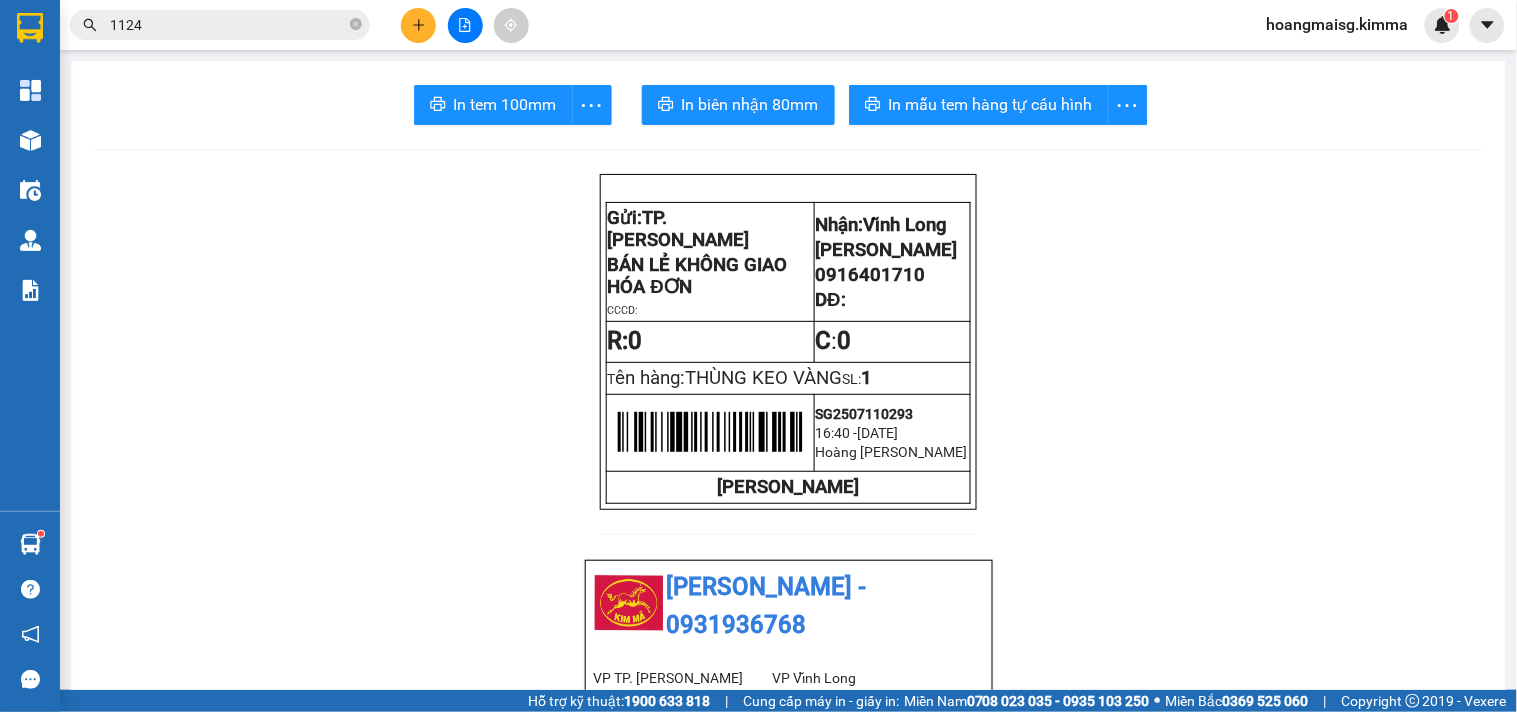click on "1124" at bounding box center [228, 25] 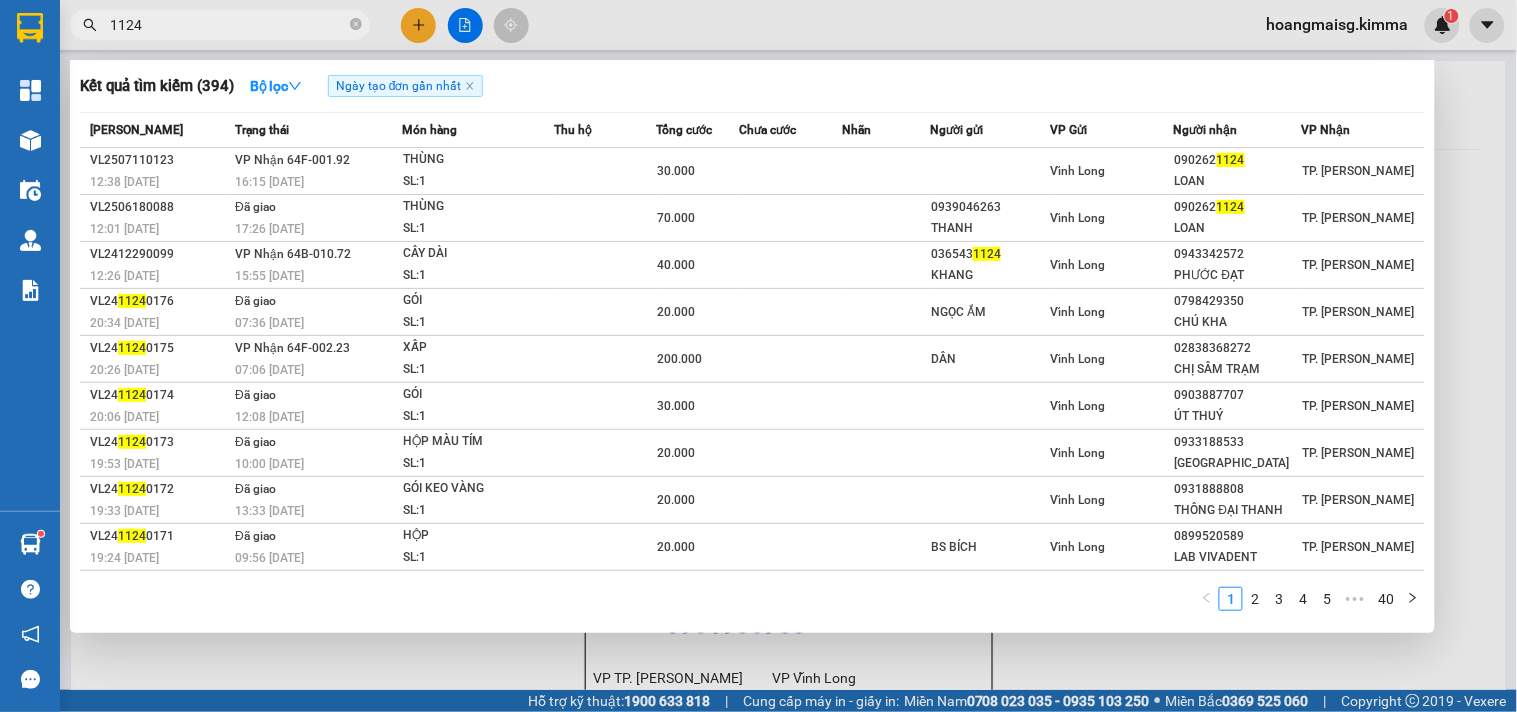 click on "1124" at bounding box center (228, 25) 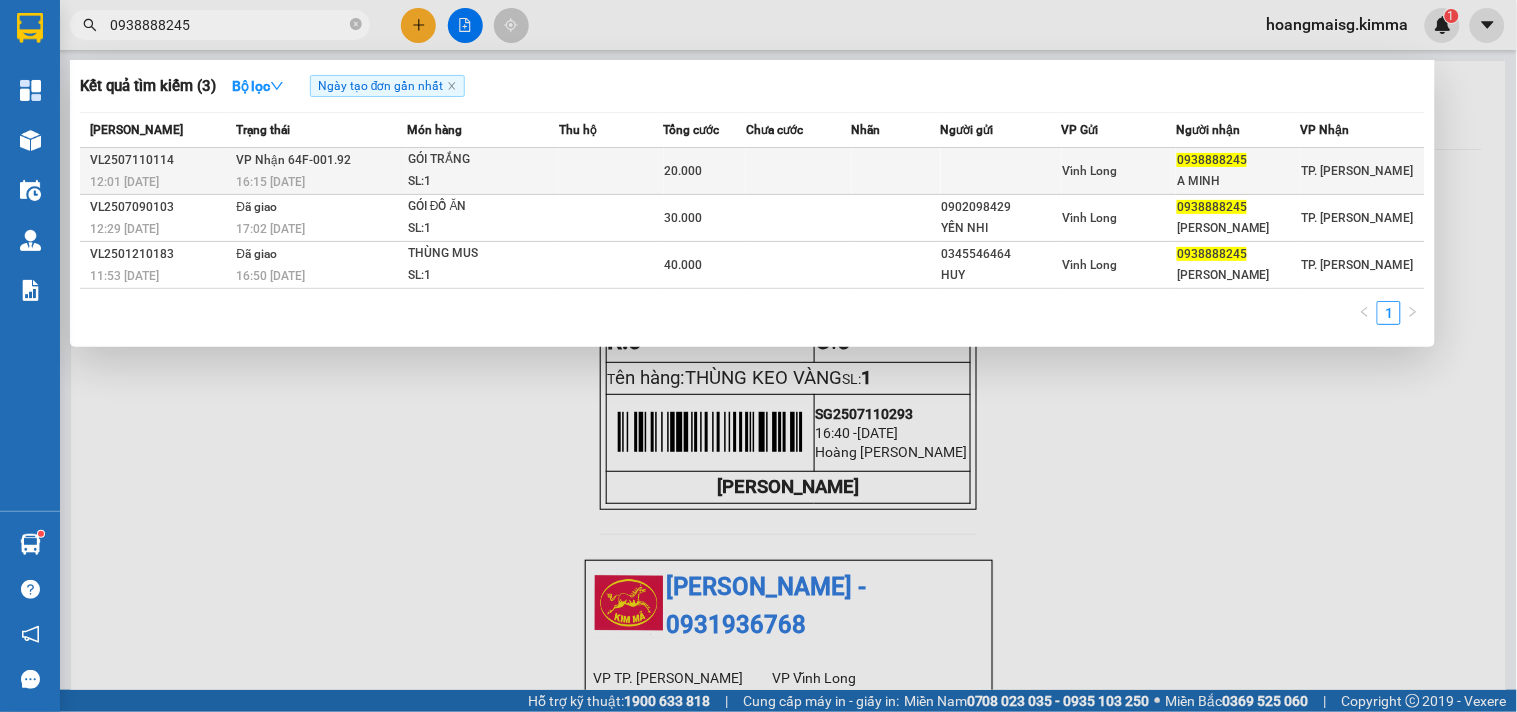 type on "0938888245" 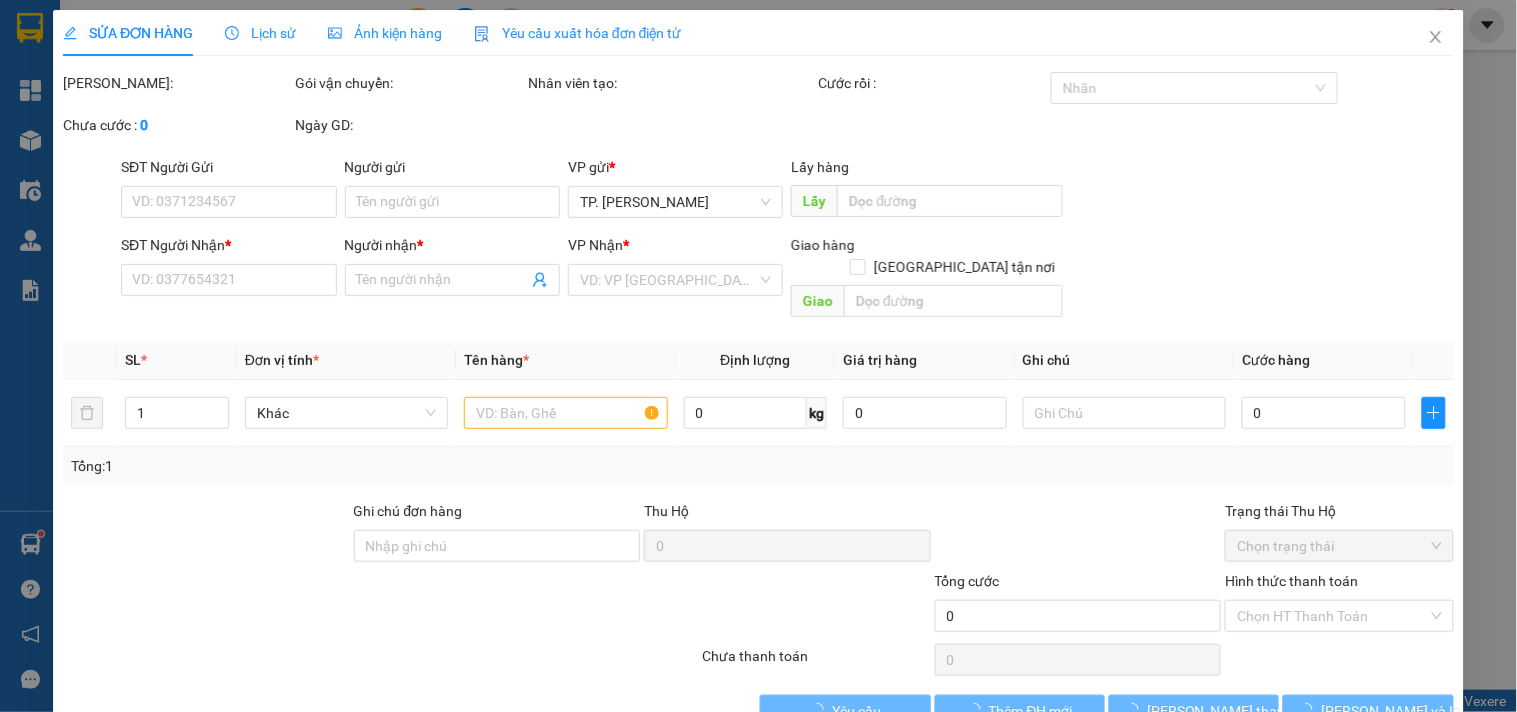 type on "0938888245" 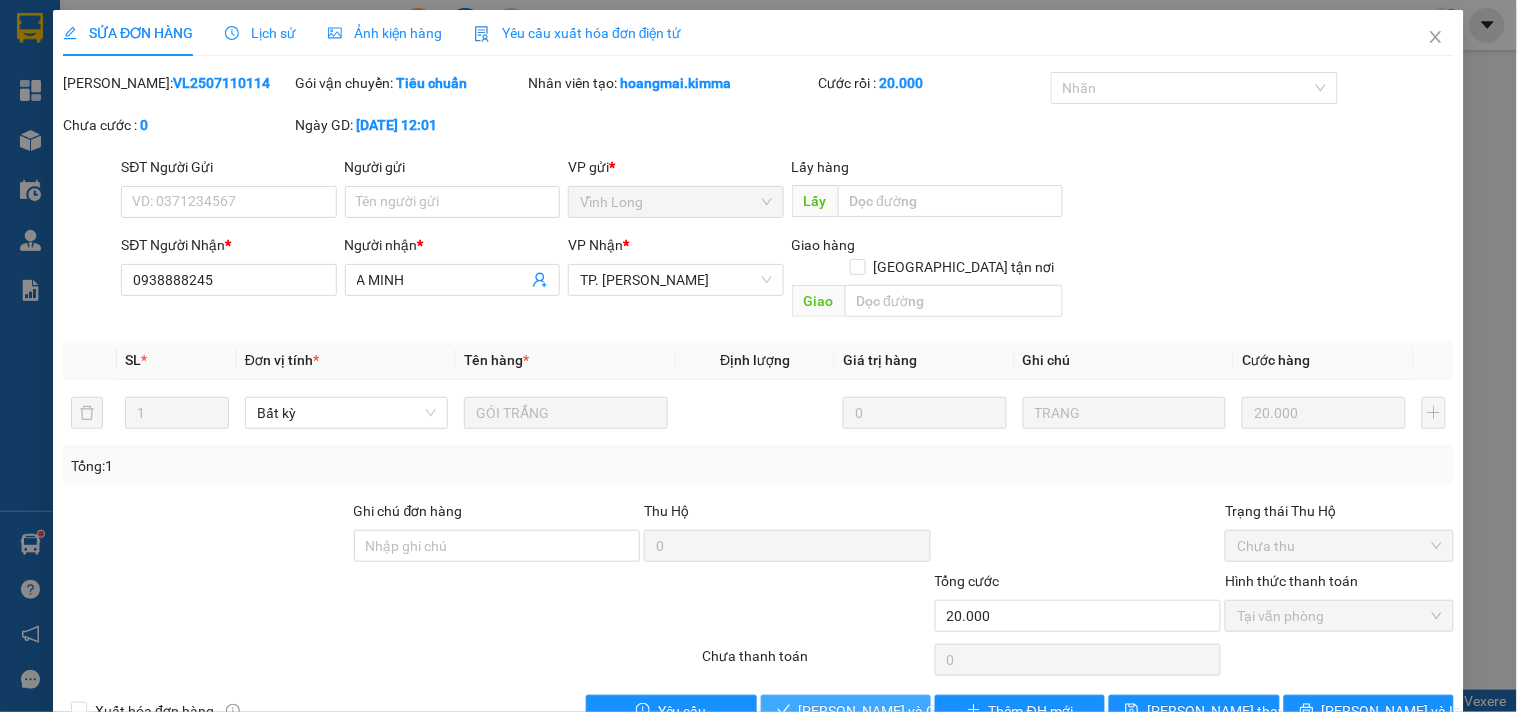 click on "[PERSON_NAME] và Giao hàng" at bounding box center (895, 711) 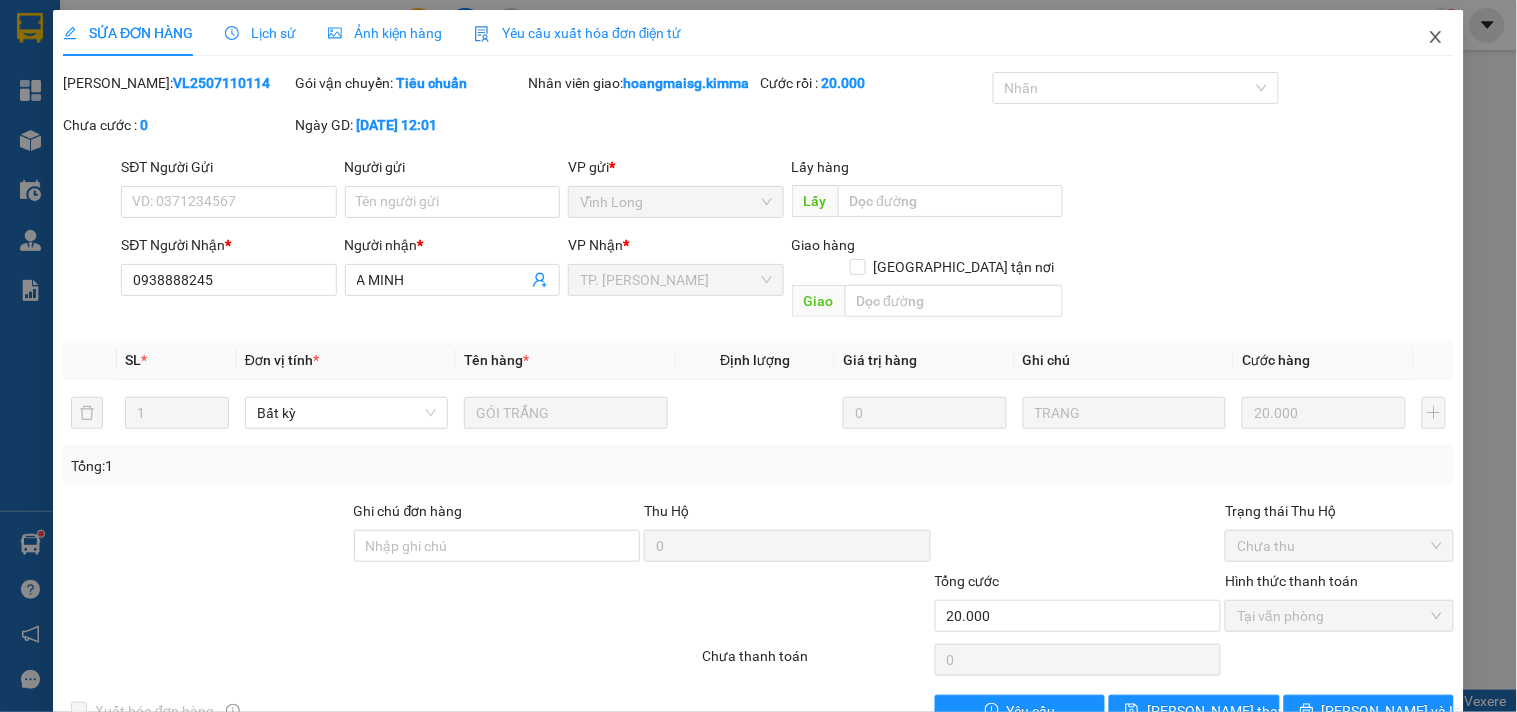 click 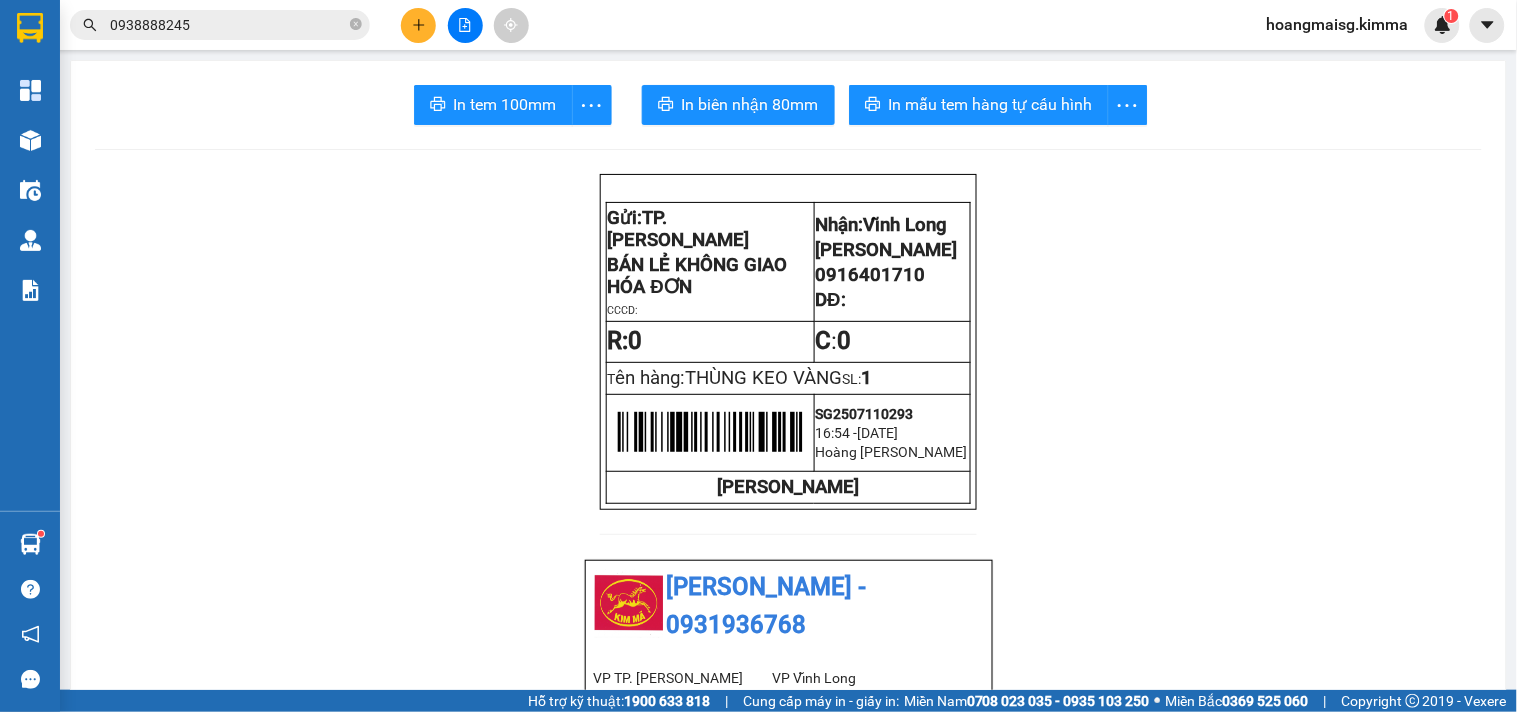 click on "0938888245" at bounding box center [228, 25] 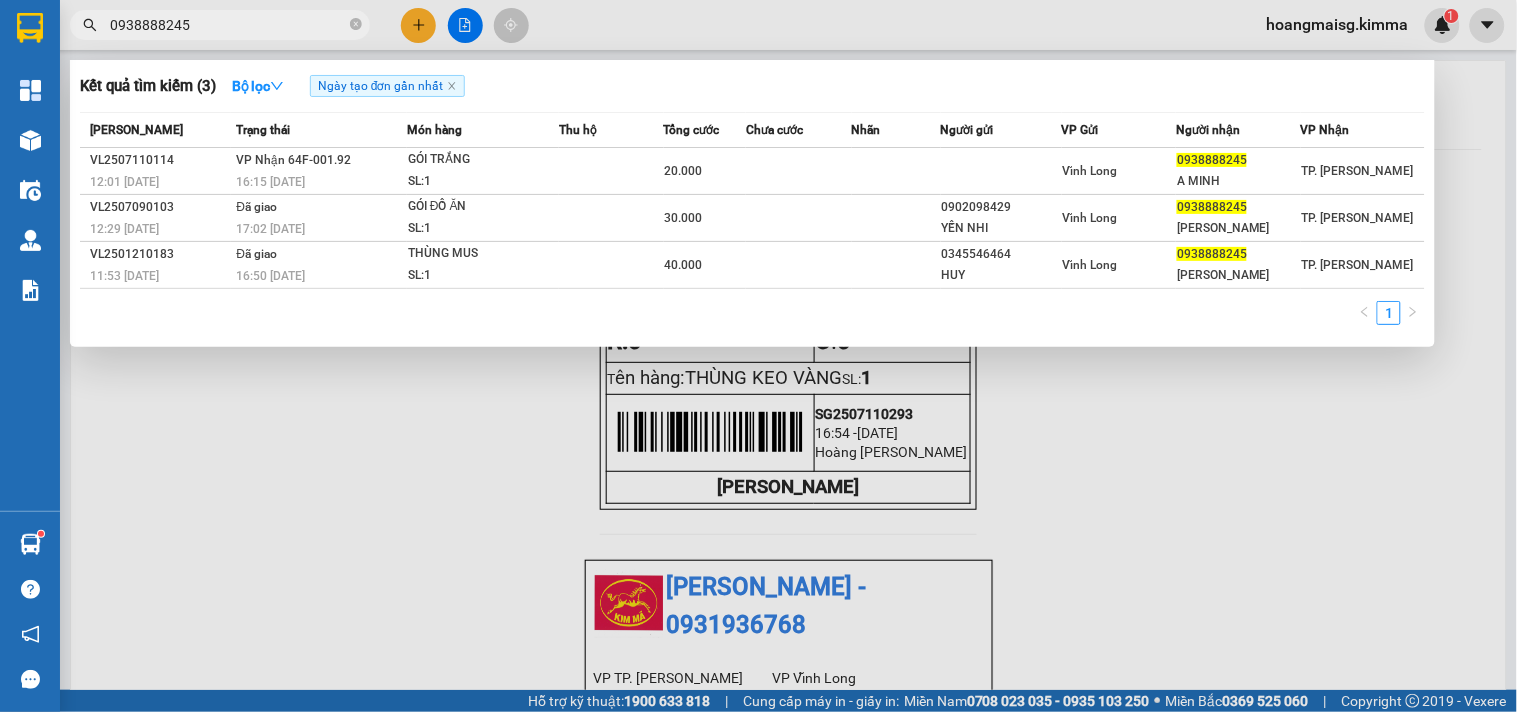 click on "0938888245" at bounding box center (228, 25) 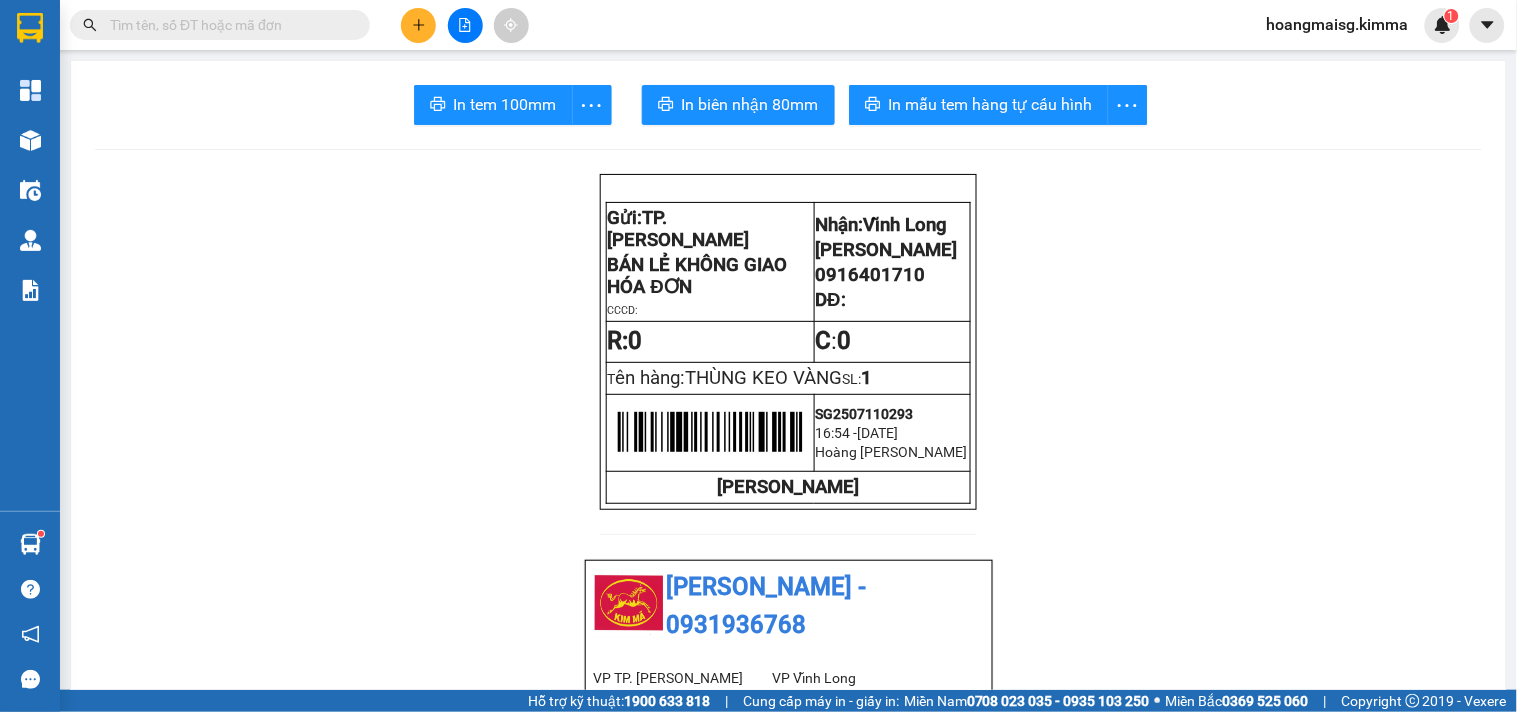 type 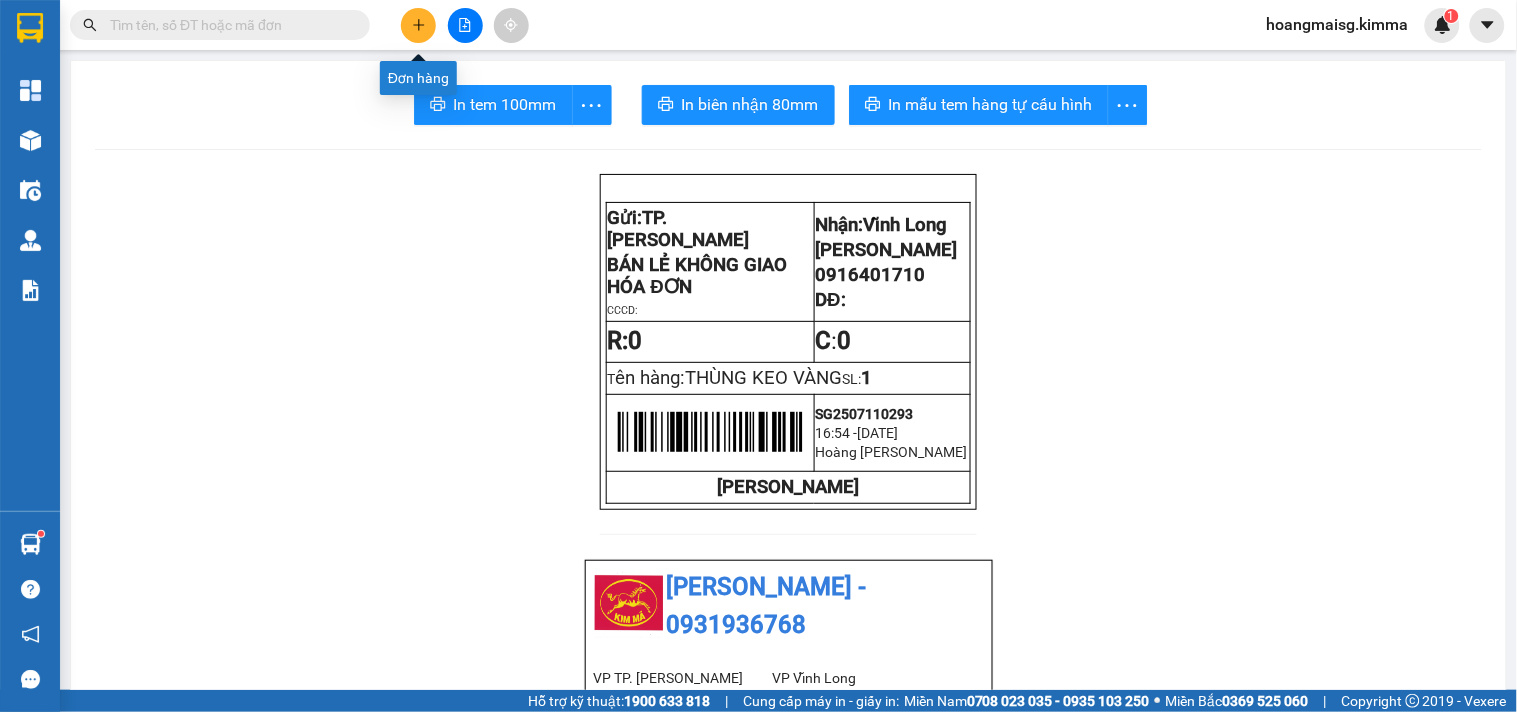 click at bounding box center (418, 25) 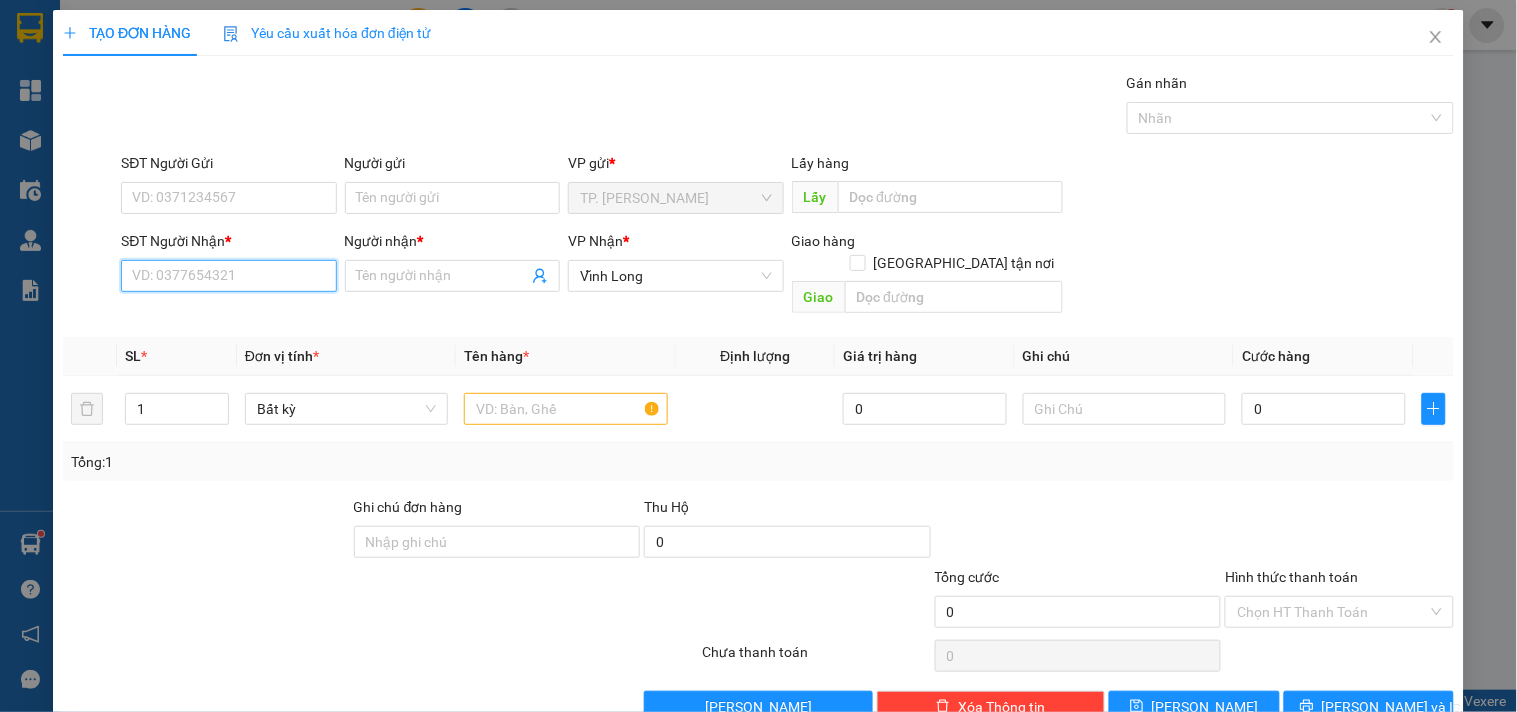 click on "SĐT Người Nhận  *" at bounding box center [228, 276] 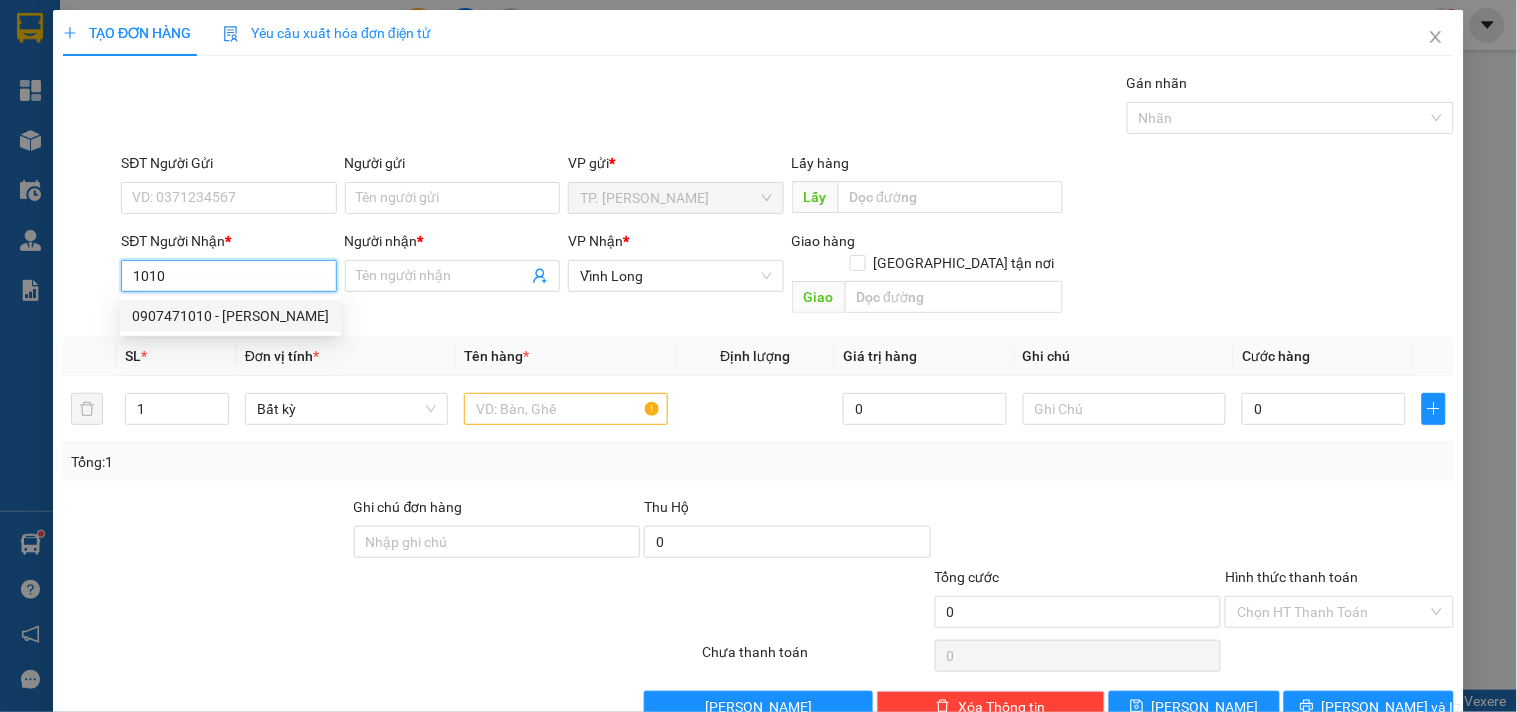 click on "0907471010 - DƯƠNG PHI" at bounding box center (230, 316) 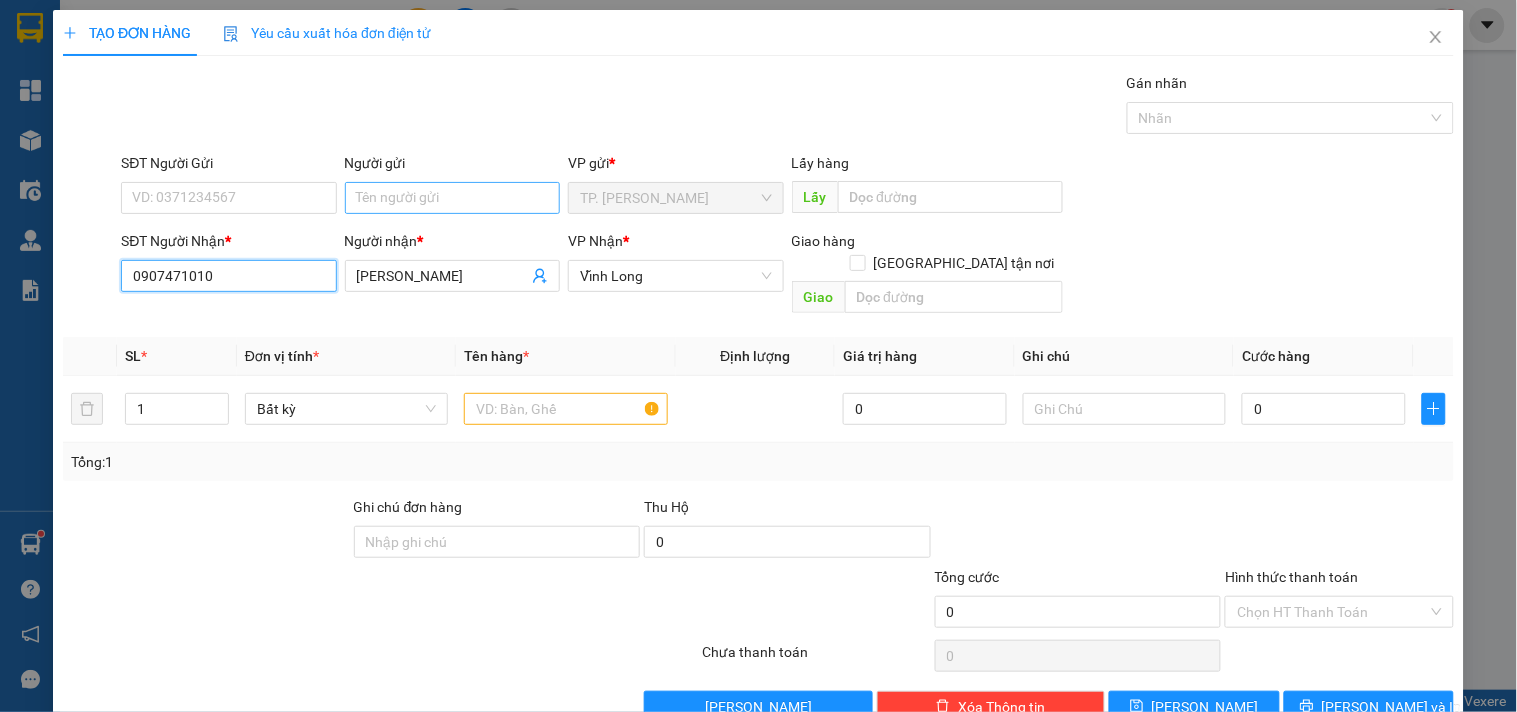 type on "0907471010" 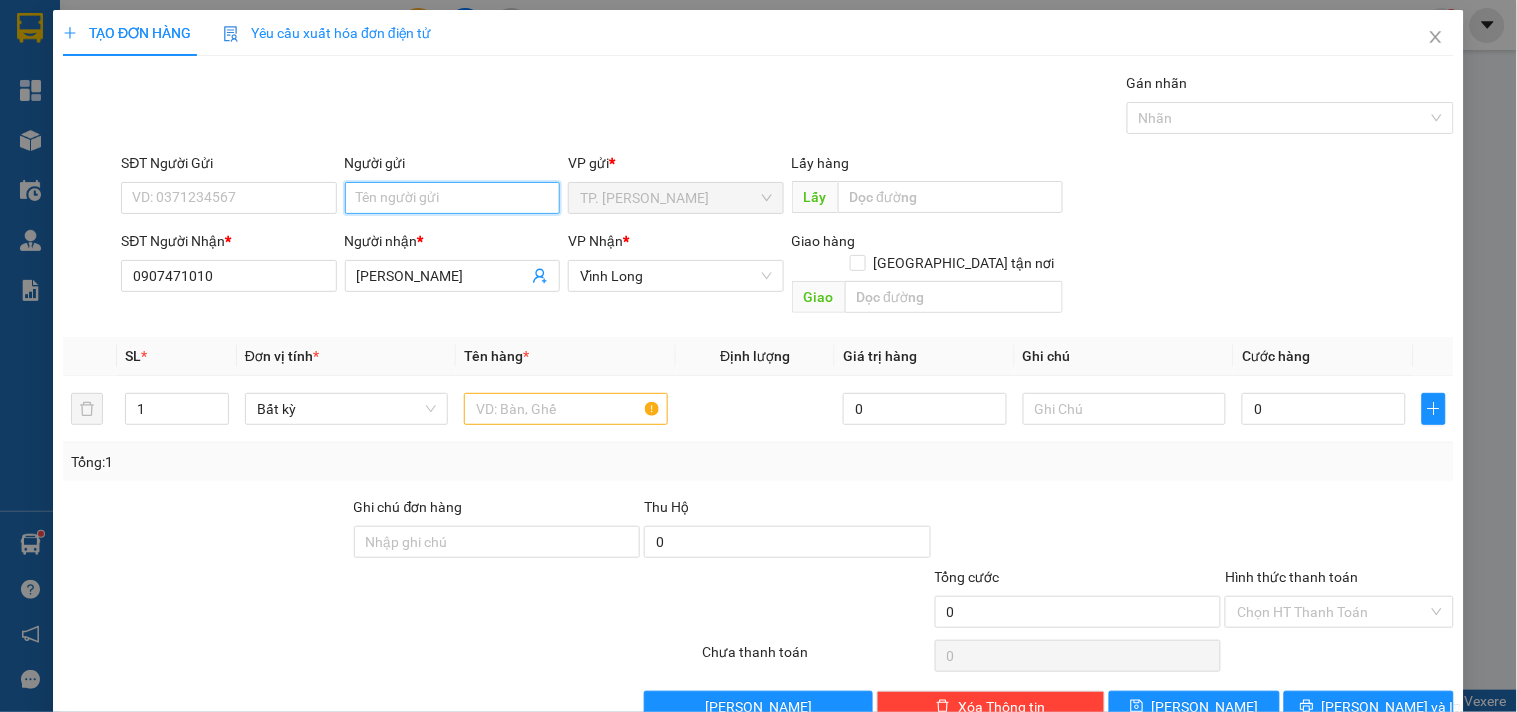 click on "Người gửi" at bounding box center [452, 198] 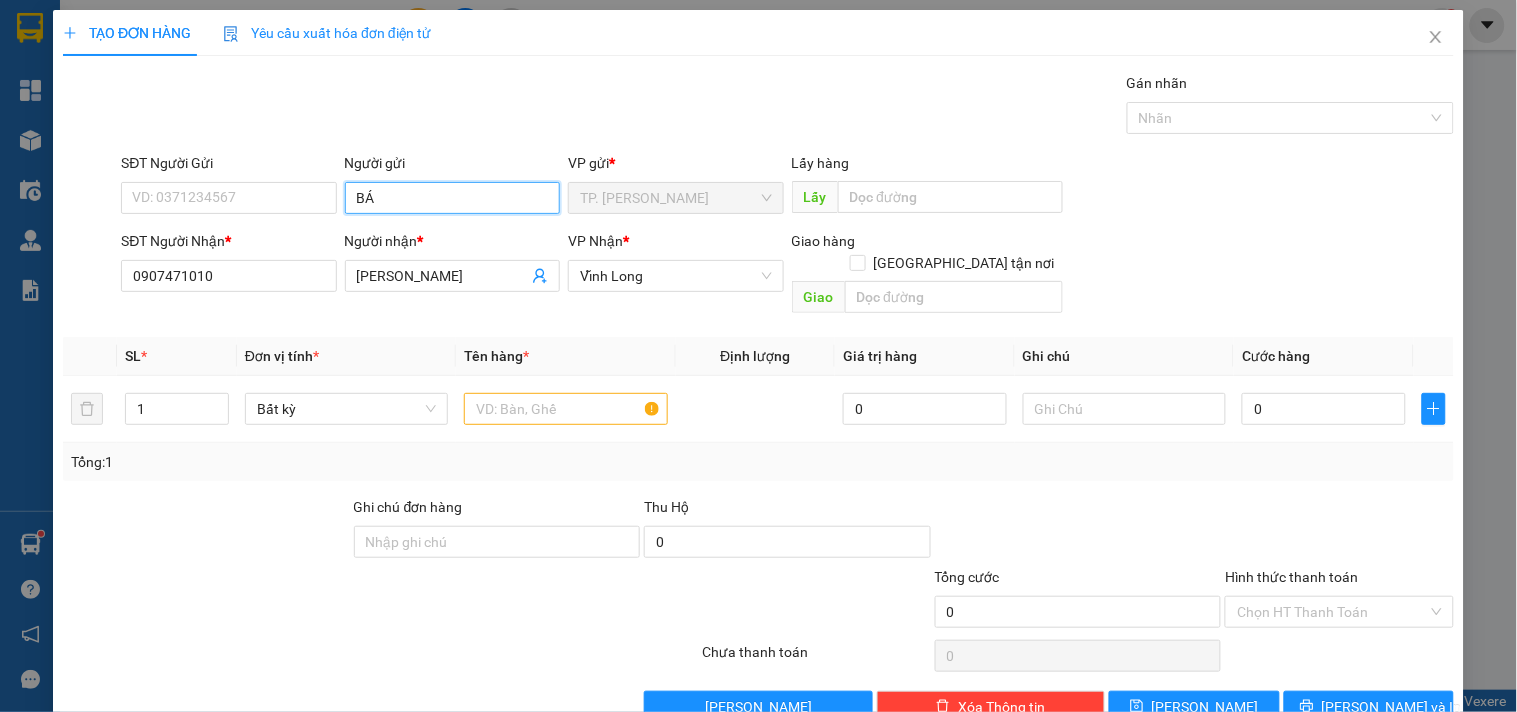 type on "BÁN" 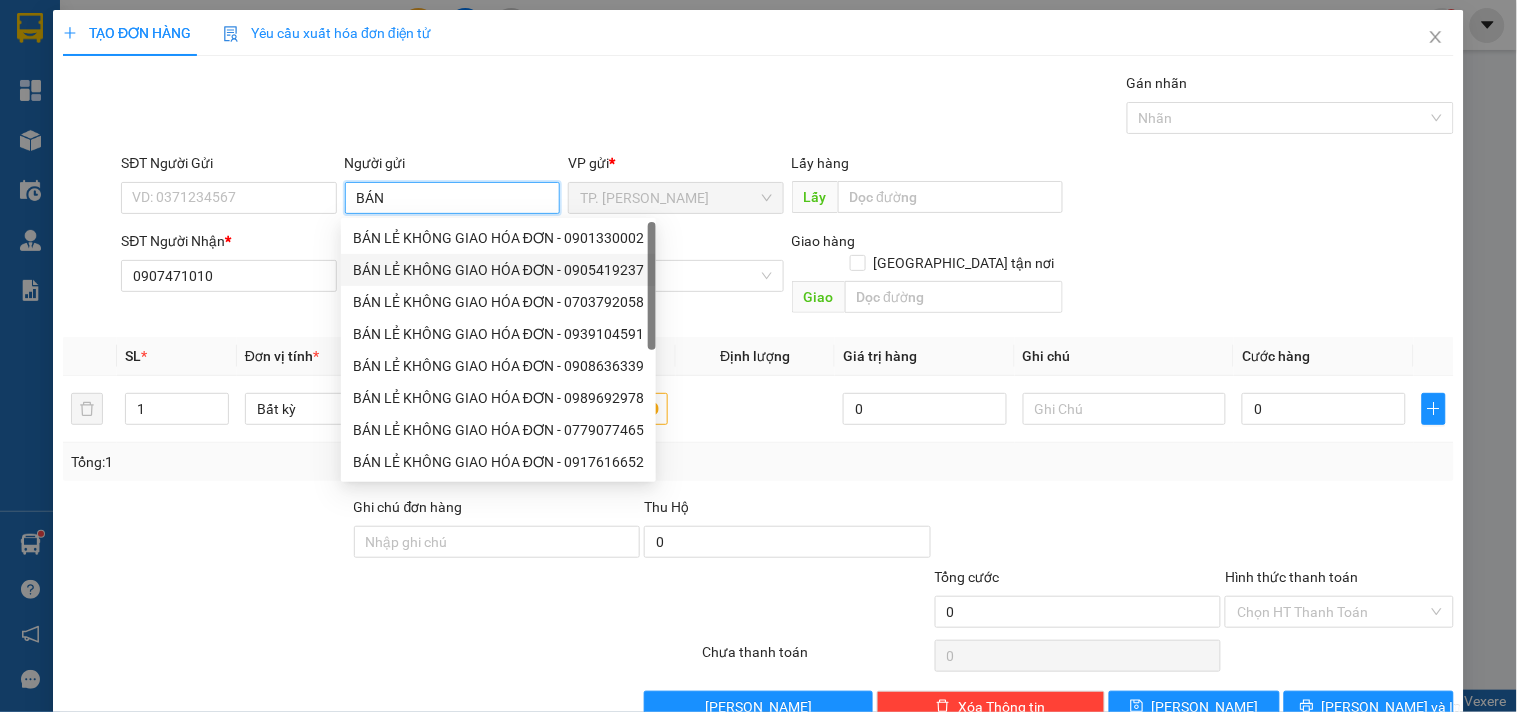 drag, startPoint x: 425, startPoint y: 251, endPoint x: 382, endPoint y: 237, distance: 45.221676 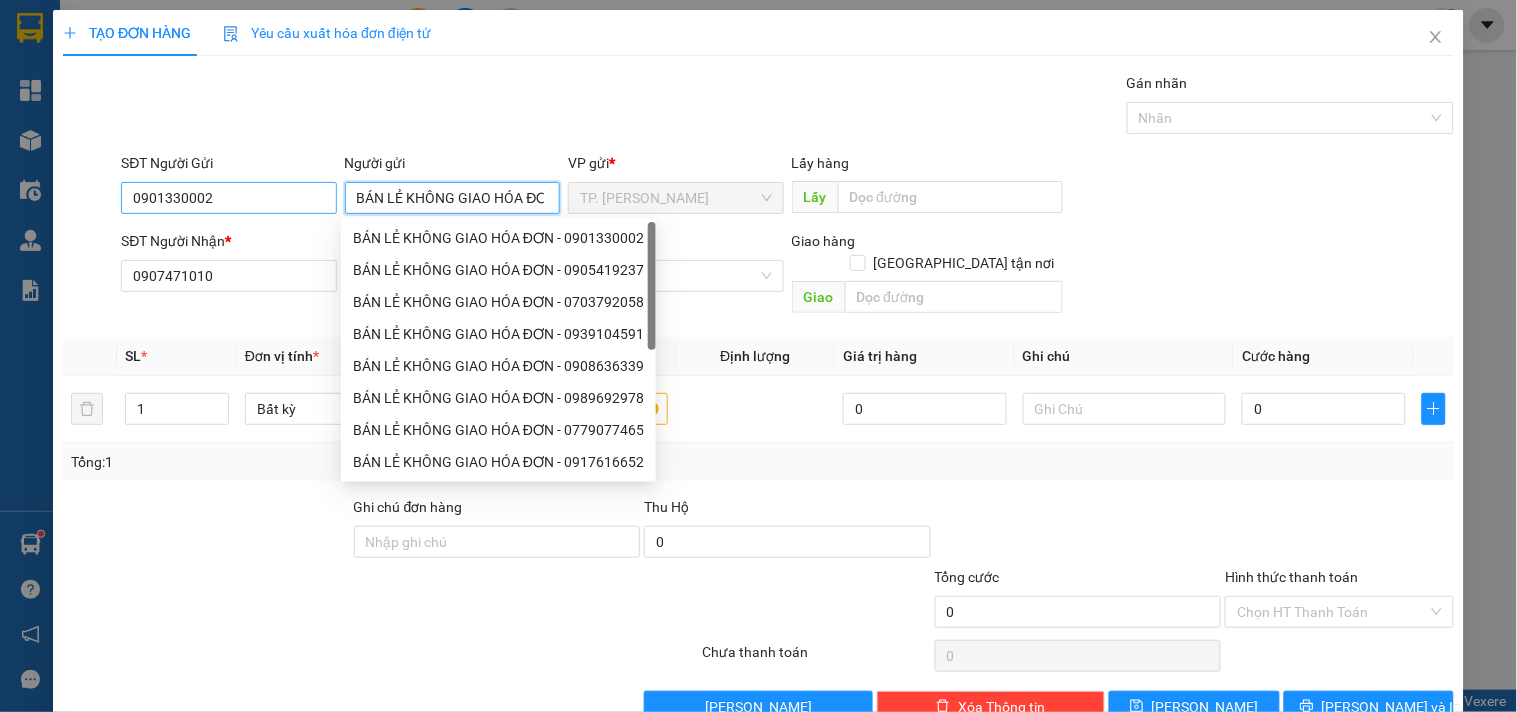 type on "BÁN LẺ KHÔNG GIAO HÓA ĐƠN" 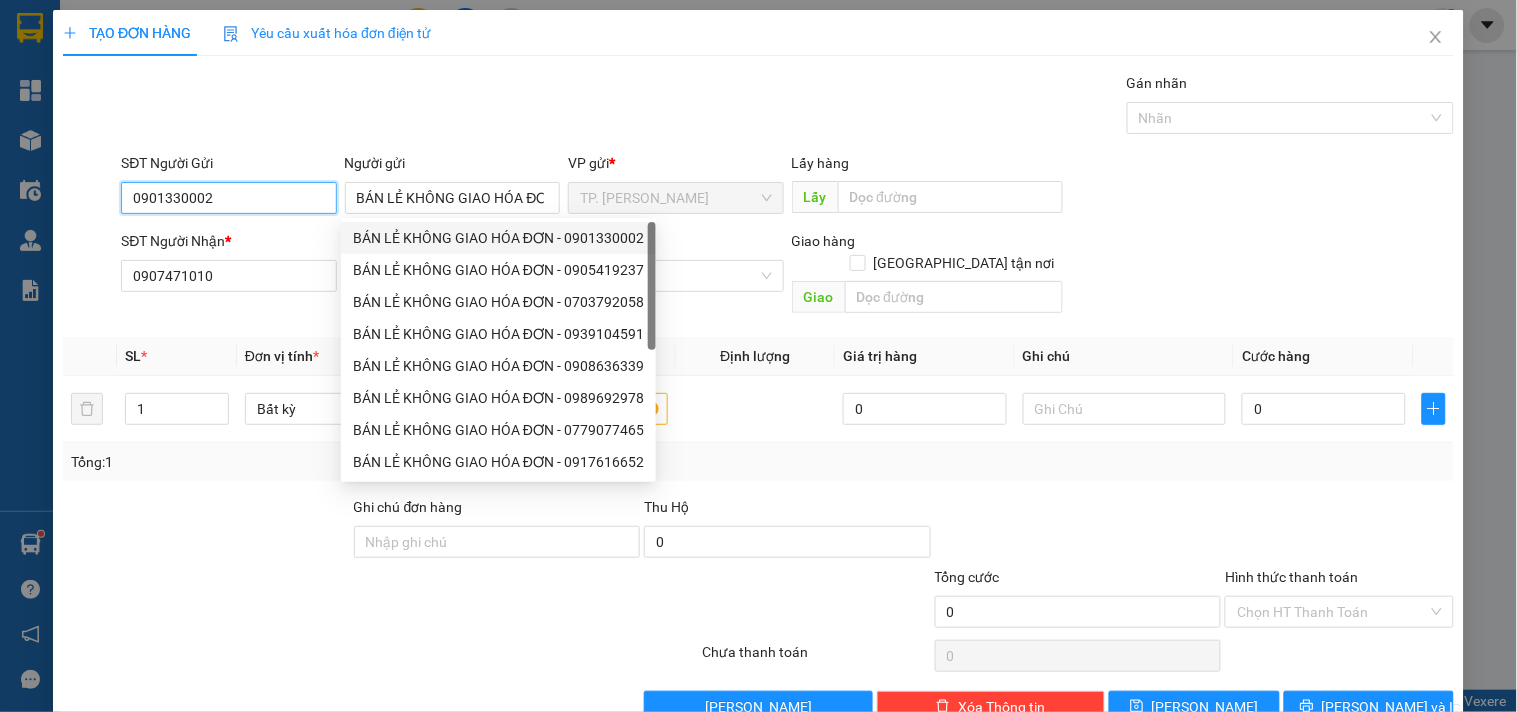 click on "0901330002" at bounding box center [228, 198] 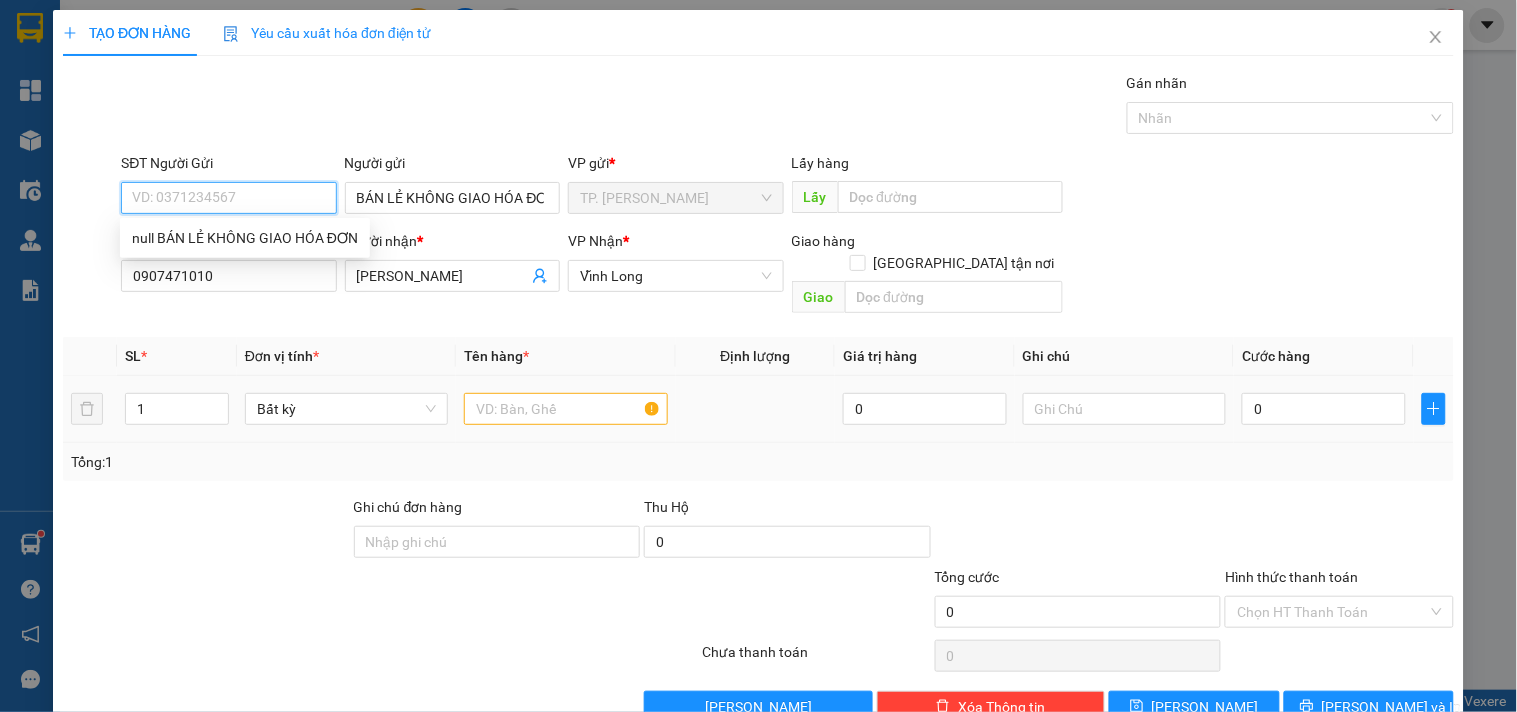 type 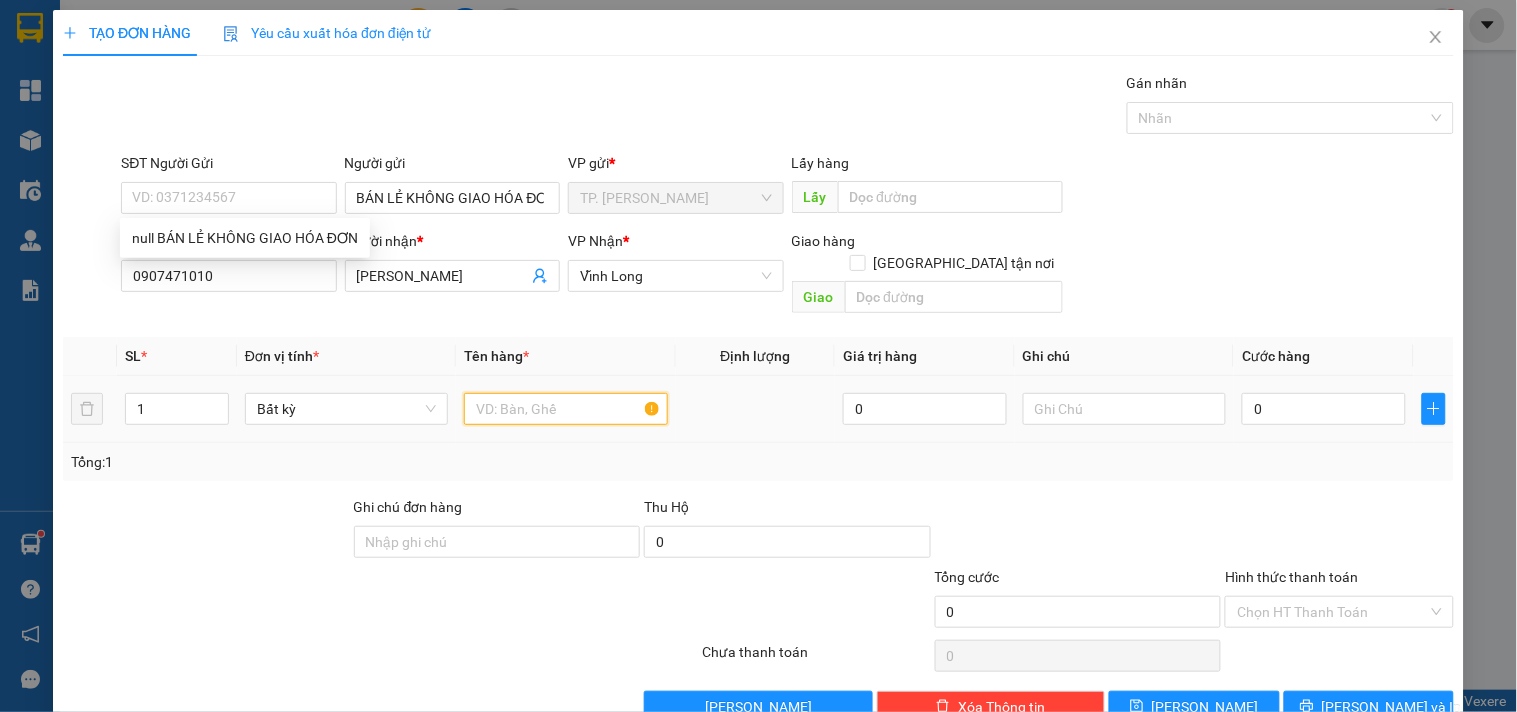 click at bounding box center (565, 409) 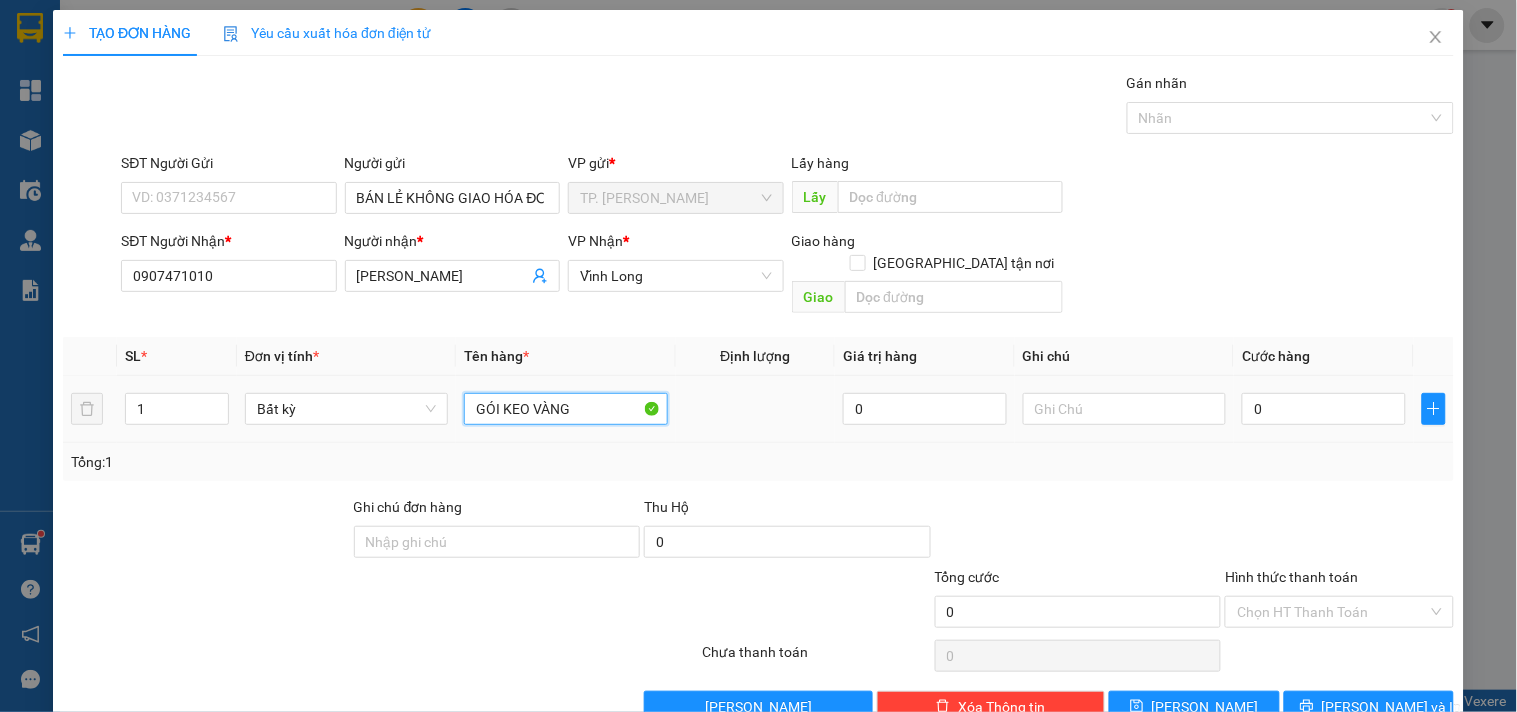 type on "GÓI KEO VÀNG" 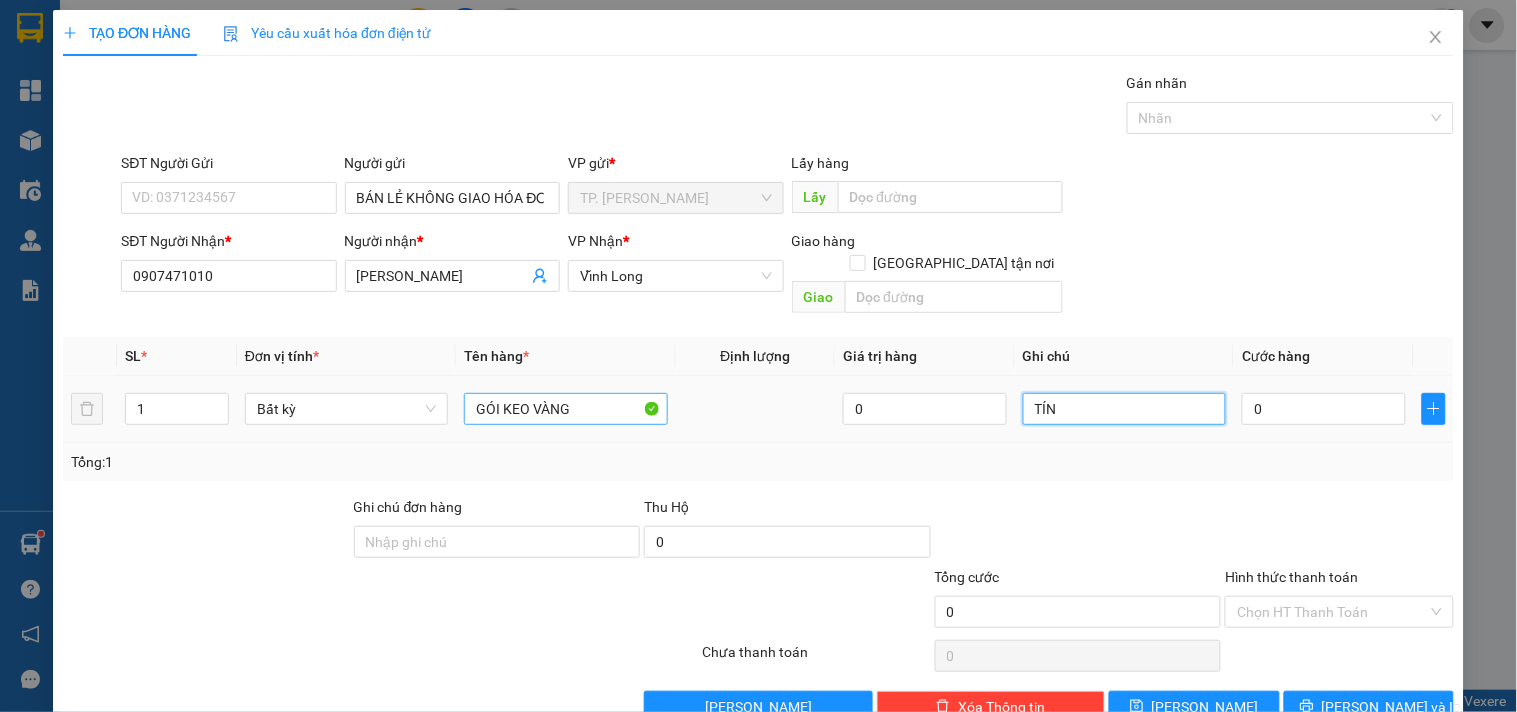 type on "TÍN" 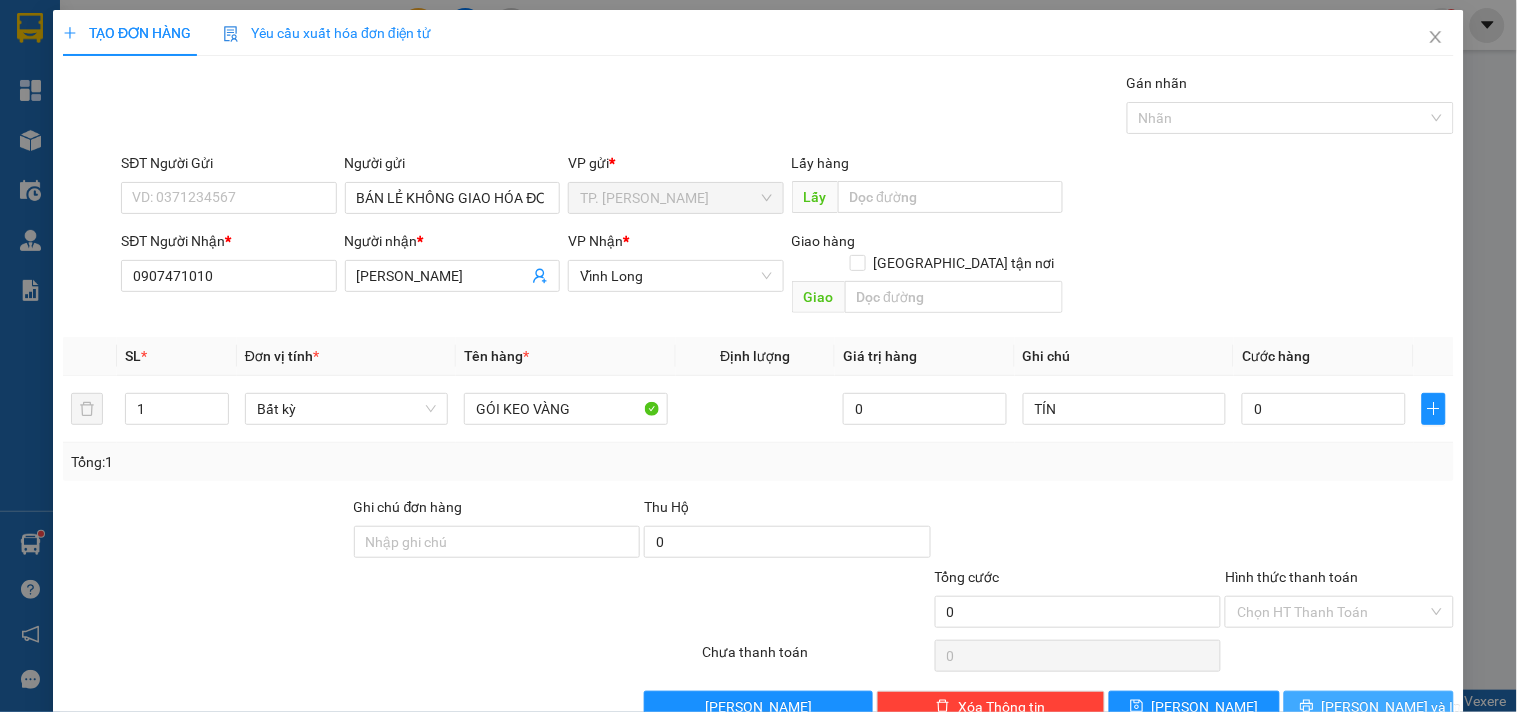 click on "[PERSON_NAME] và In" at bounding box center (1369, 707) 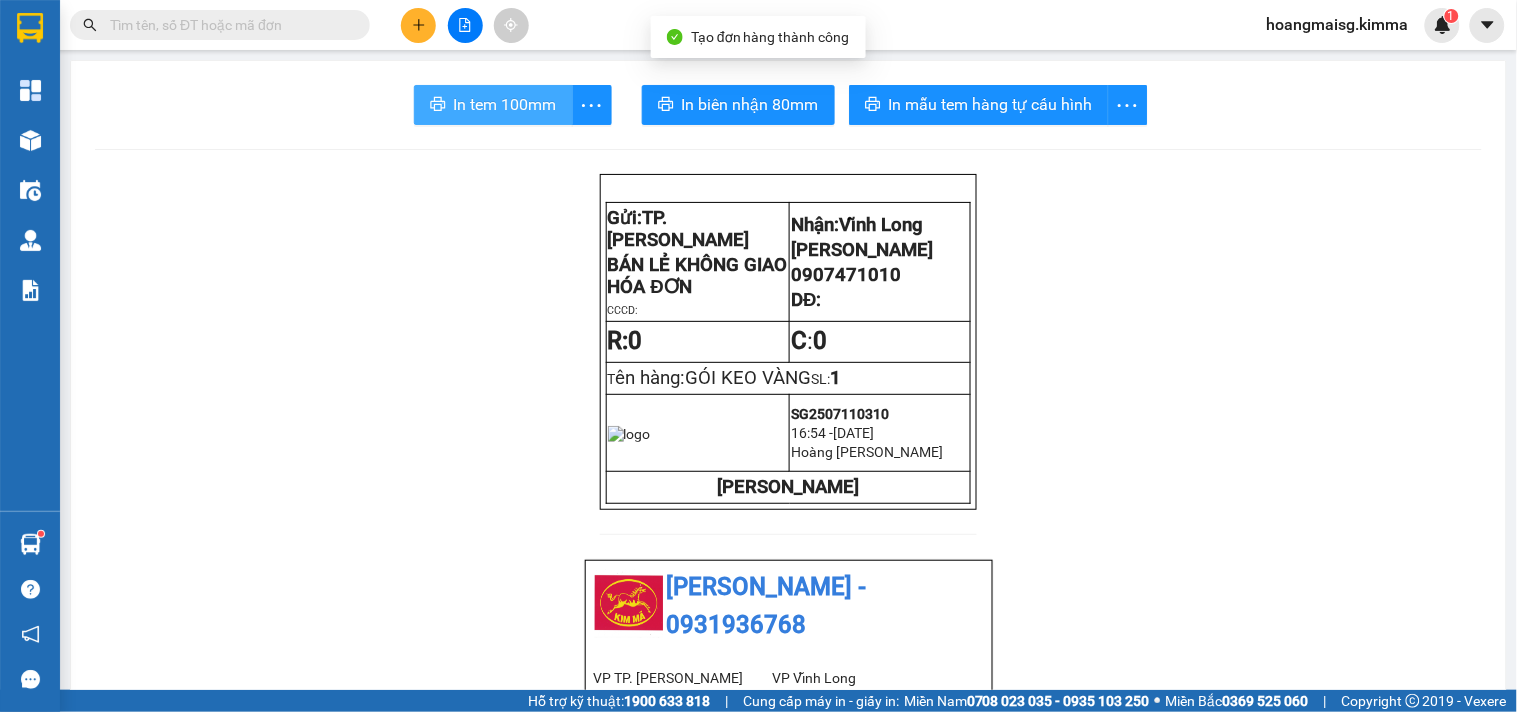 click on "In tem 100mm" at bounding box center (493, 105) 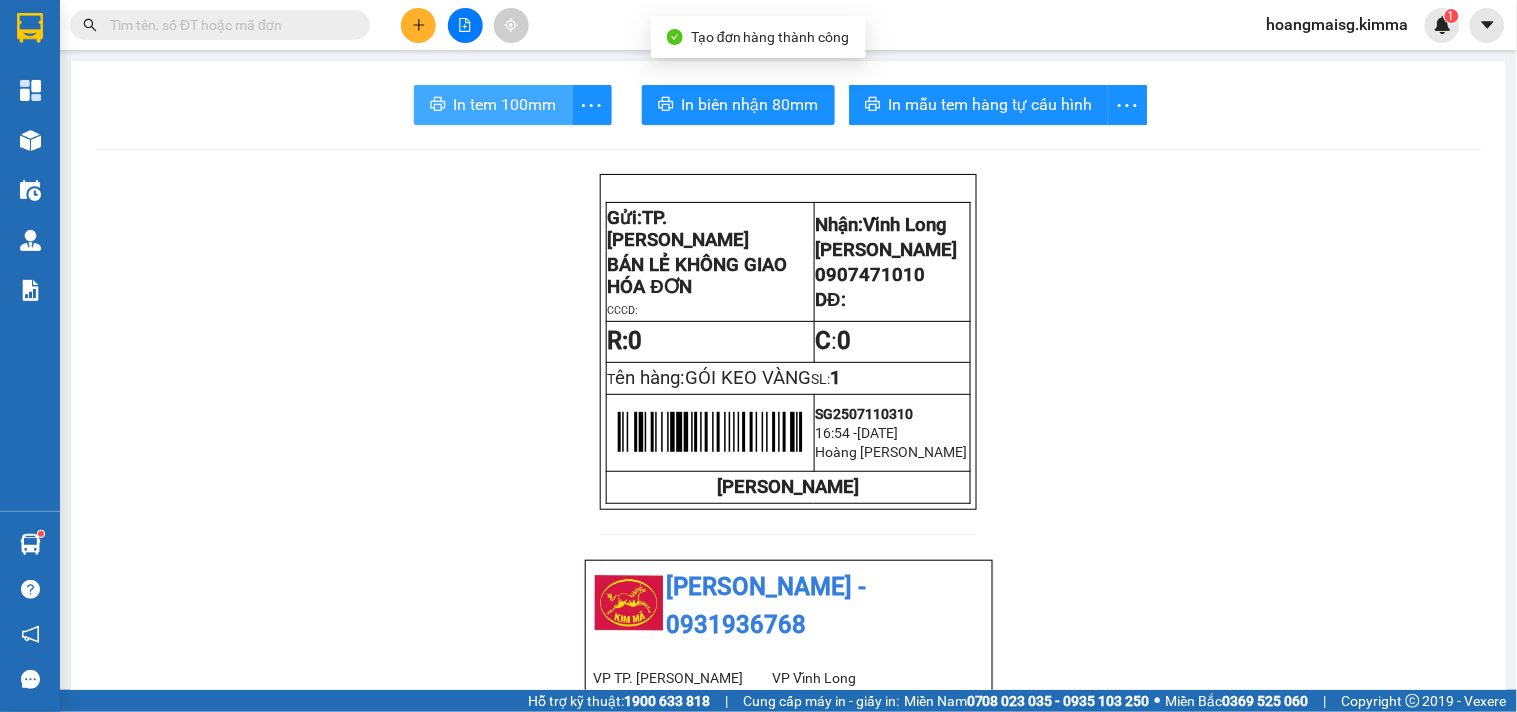 scroll, scrollTop: 0, scrollLeft: 0, axis: both 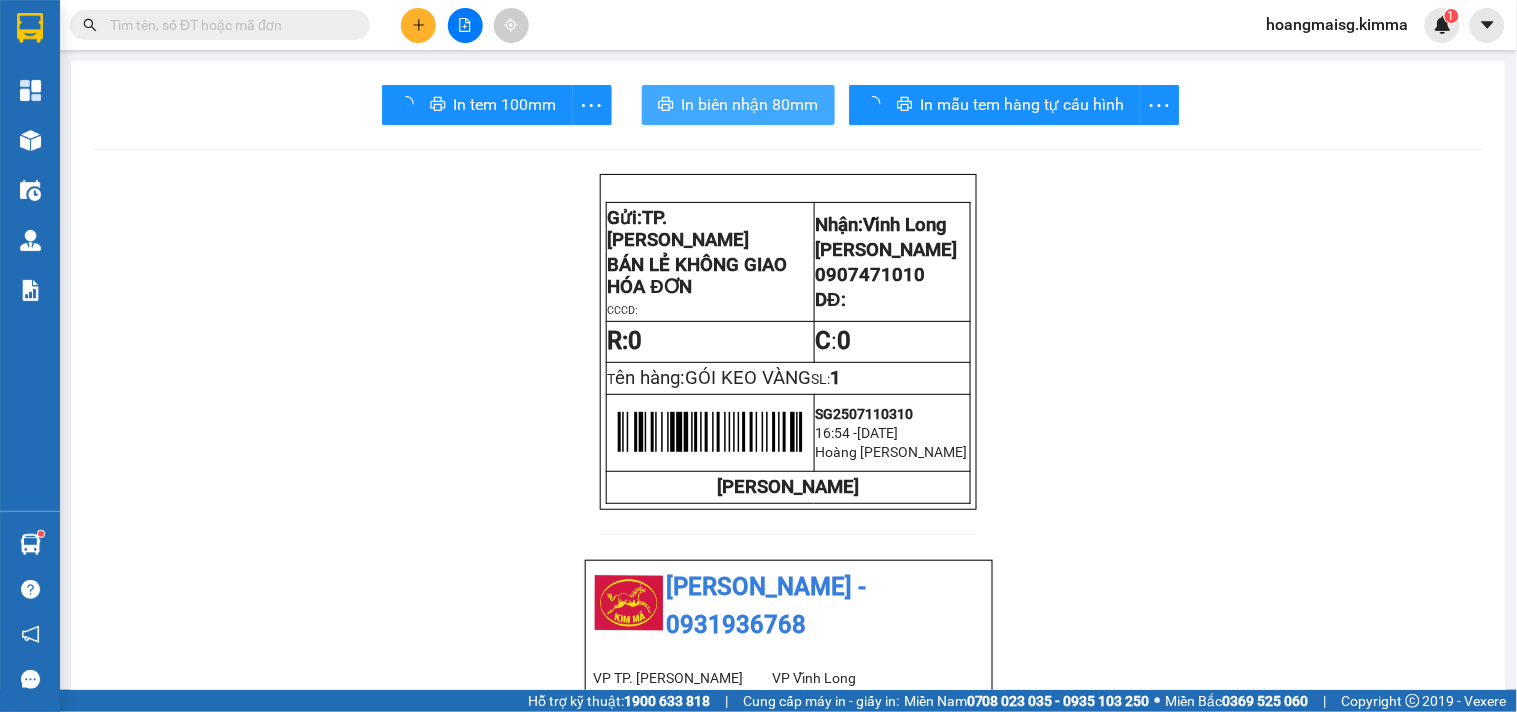 click on "In biên nhận 80mm" at bounding box center [750, 104] 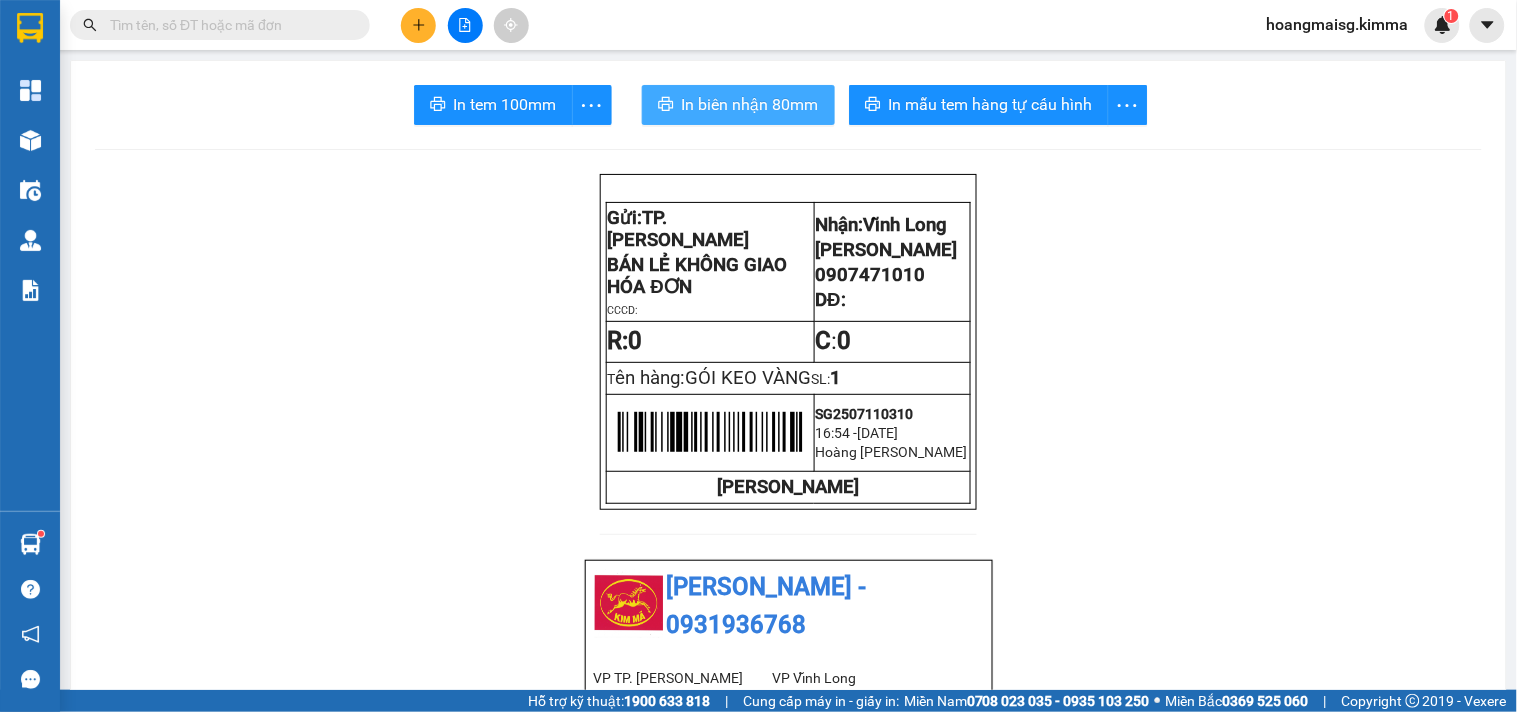 scroll, scrollTop: 0, scrollLeft: 0, axis: both 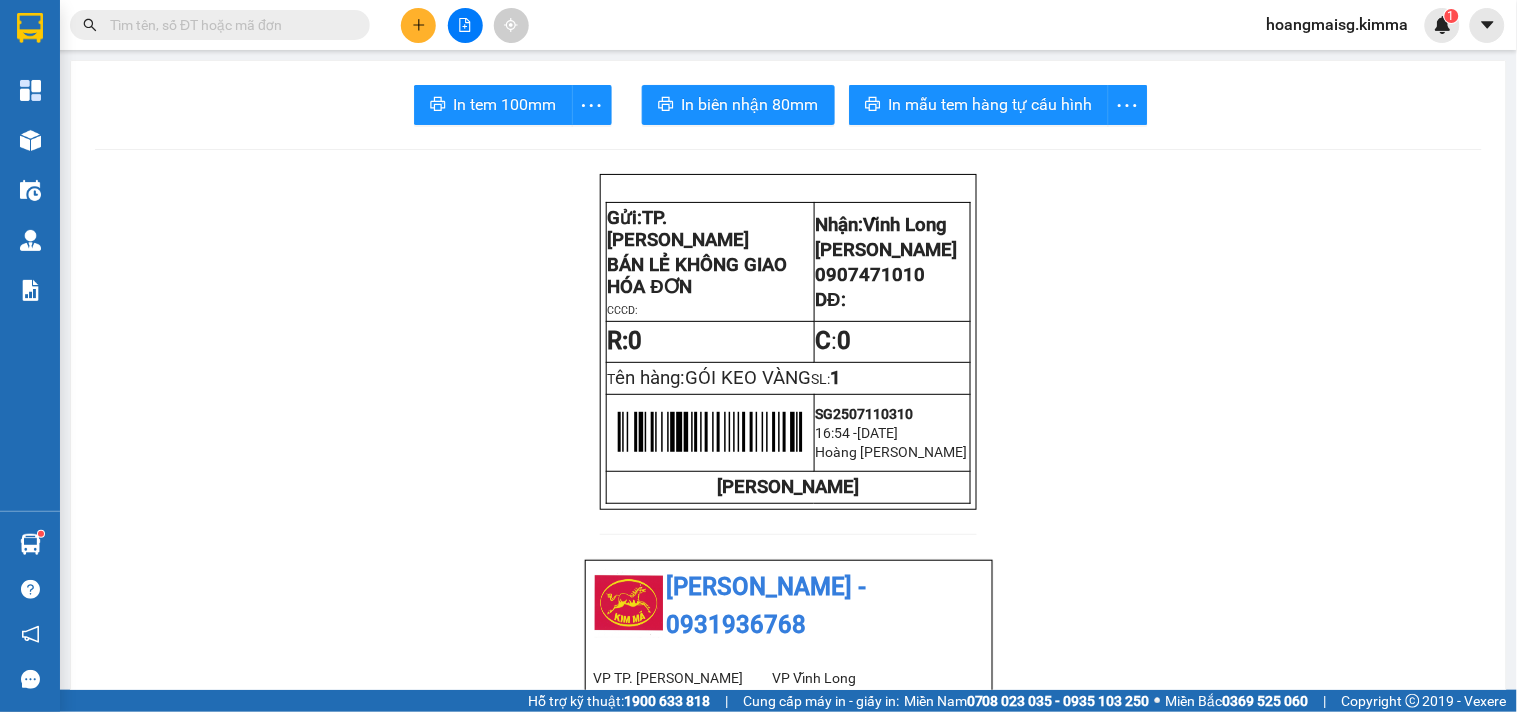 click at bounding box center (228, 25) 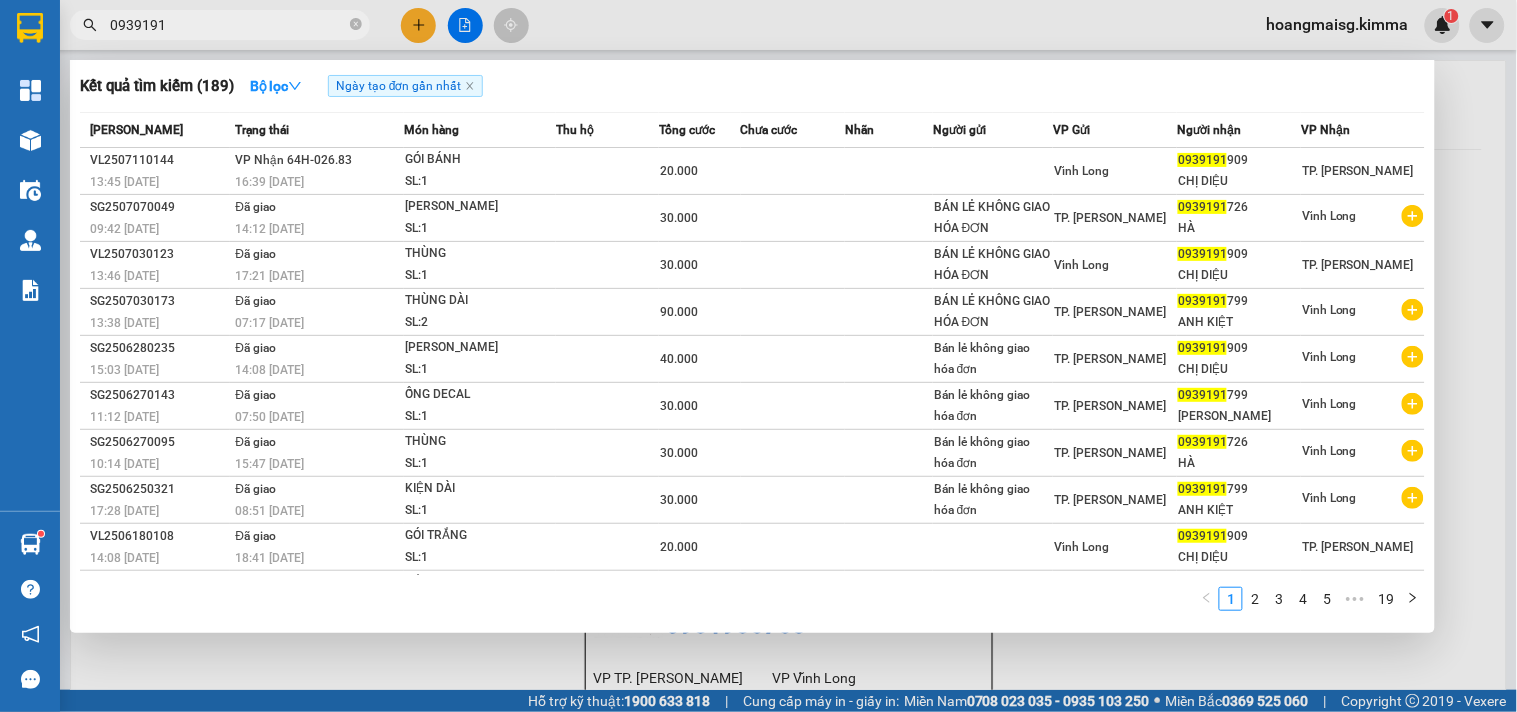 type on "0939191" 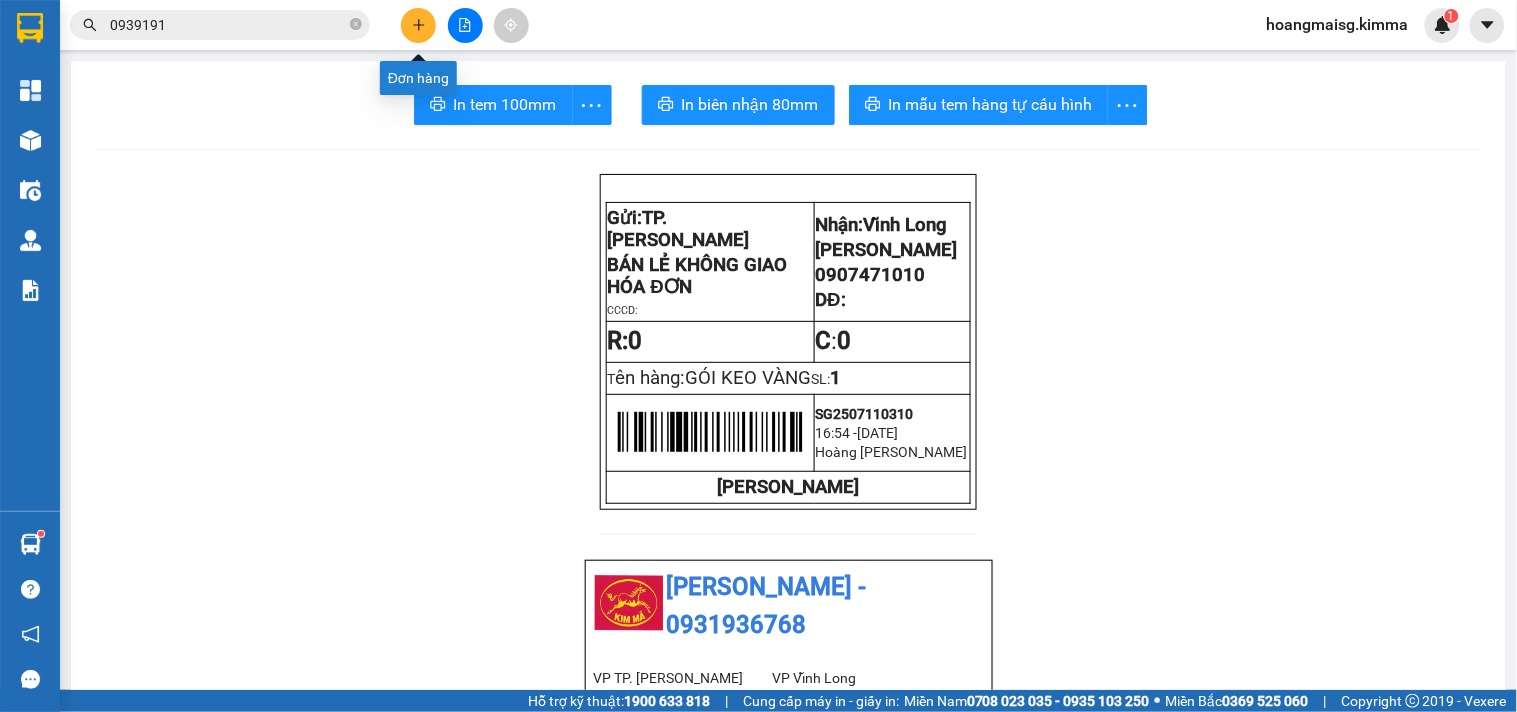 click at bounding box center [418, 25] 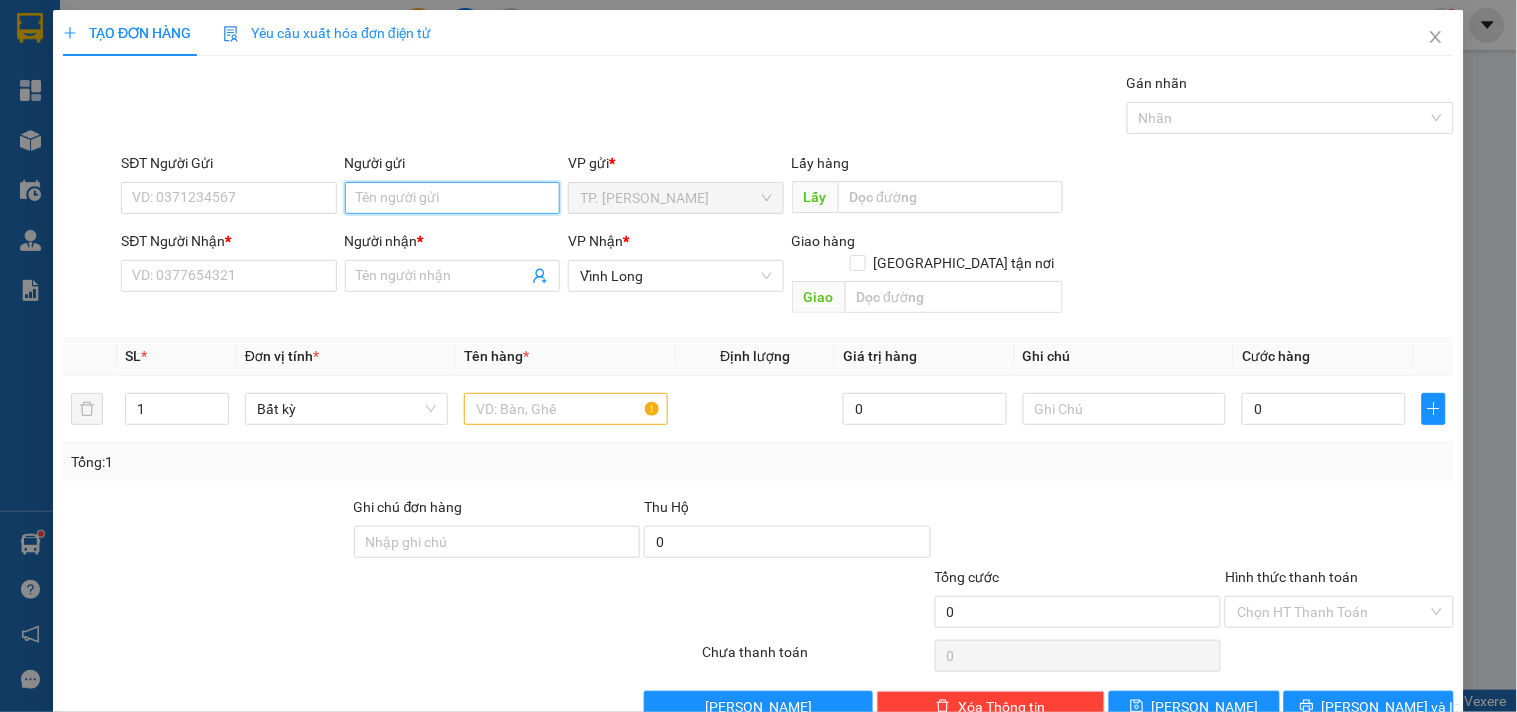 click on "Người gửi" at bounding box center [452, 198] 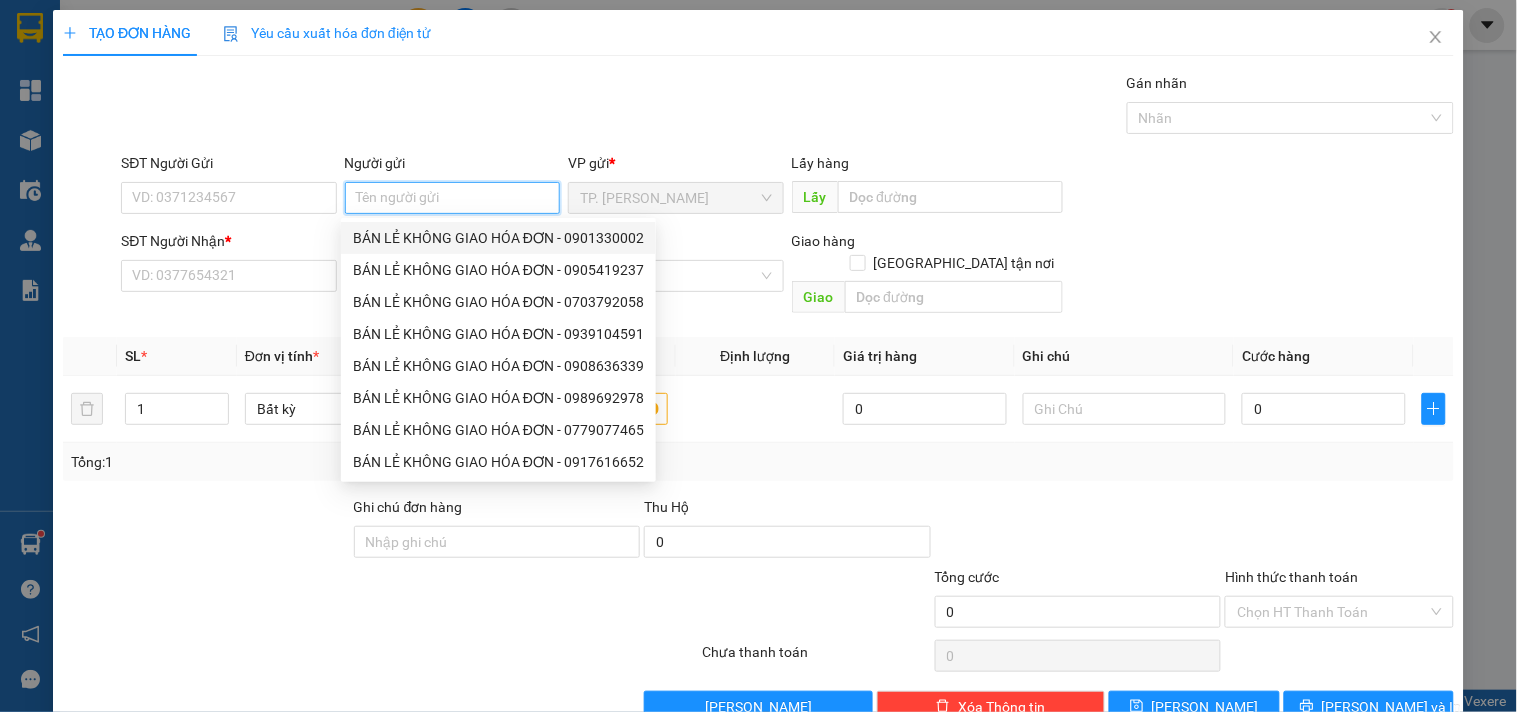 click on "BÁN LẺ KHÔNG GIAO HÓA ĐƠN - 0901330002" at bounding box center [498, 238] 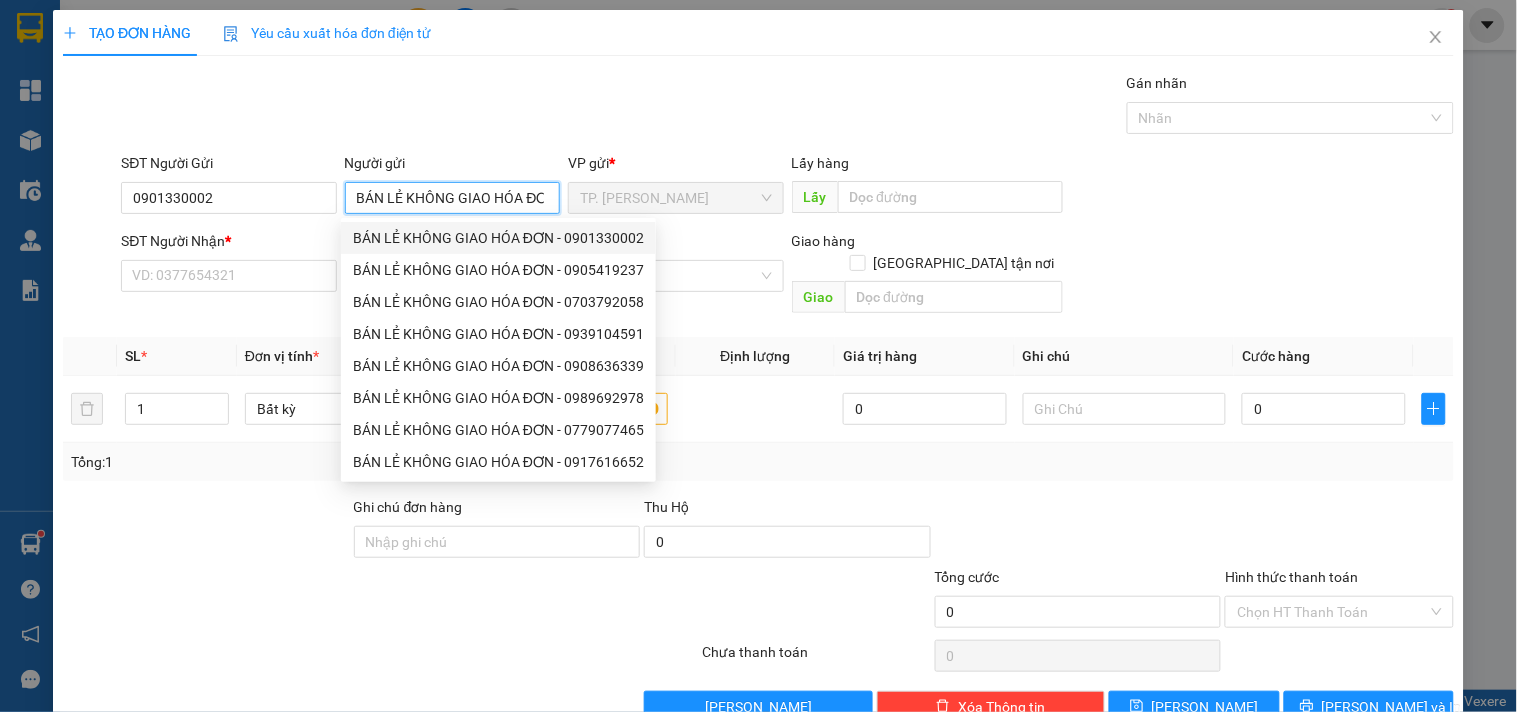 type on "0901330002" 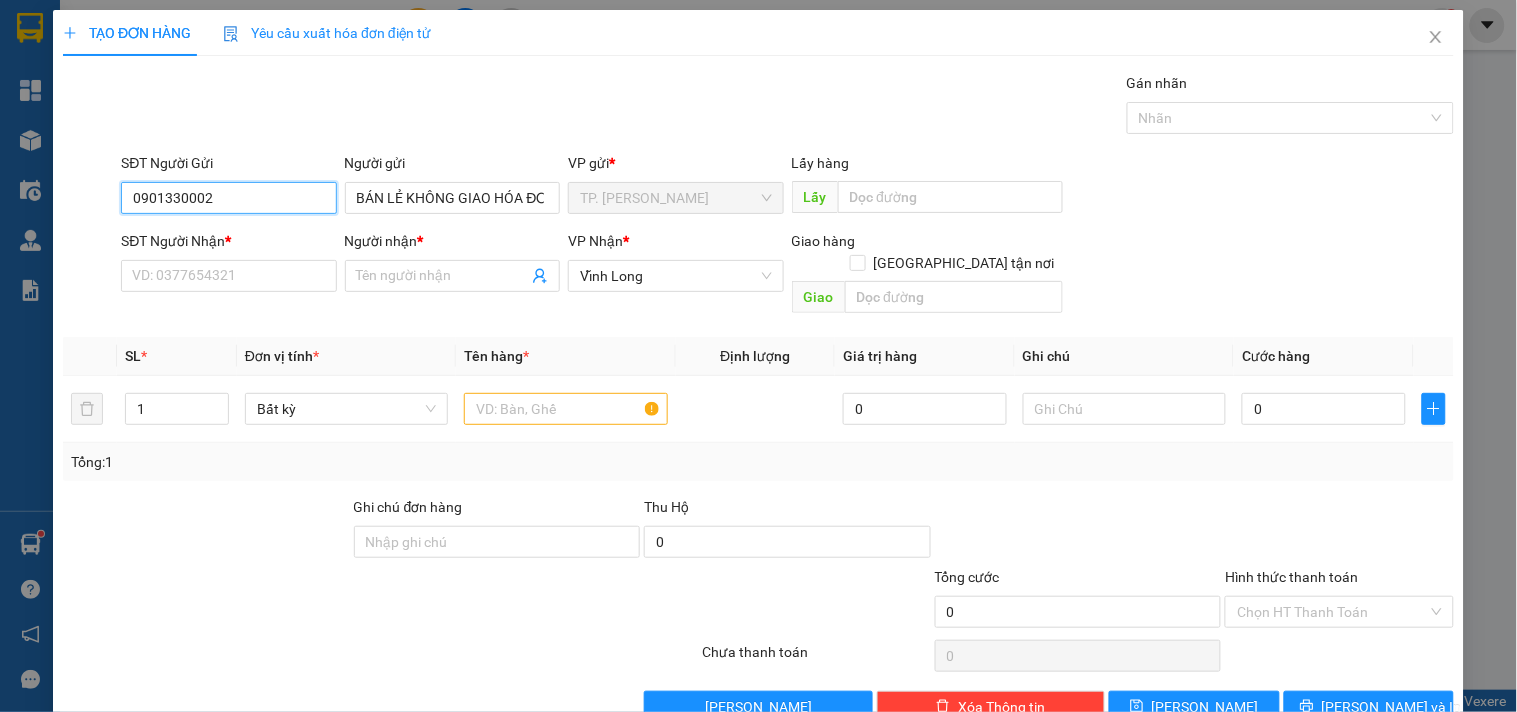 click on "0901330002" at bounding box center [228, 198] 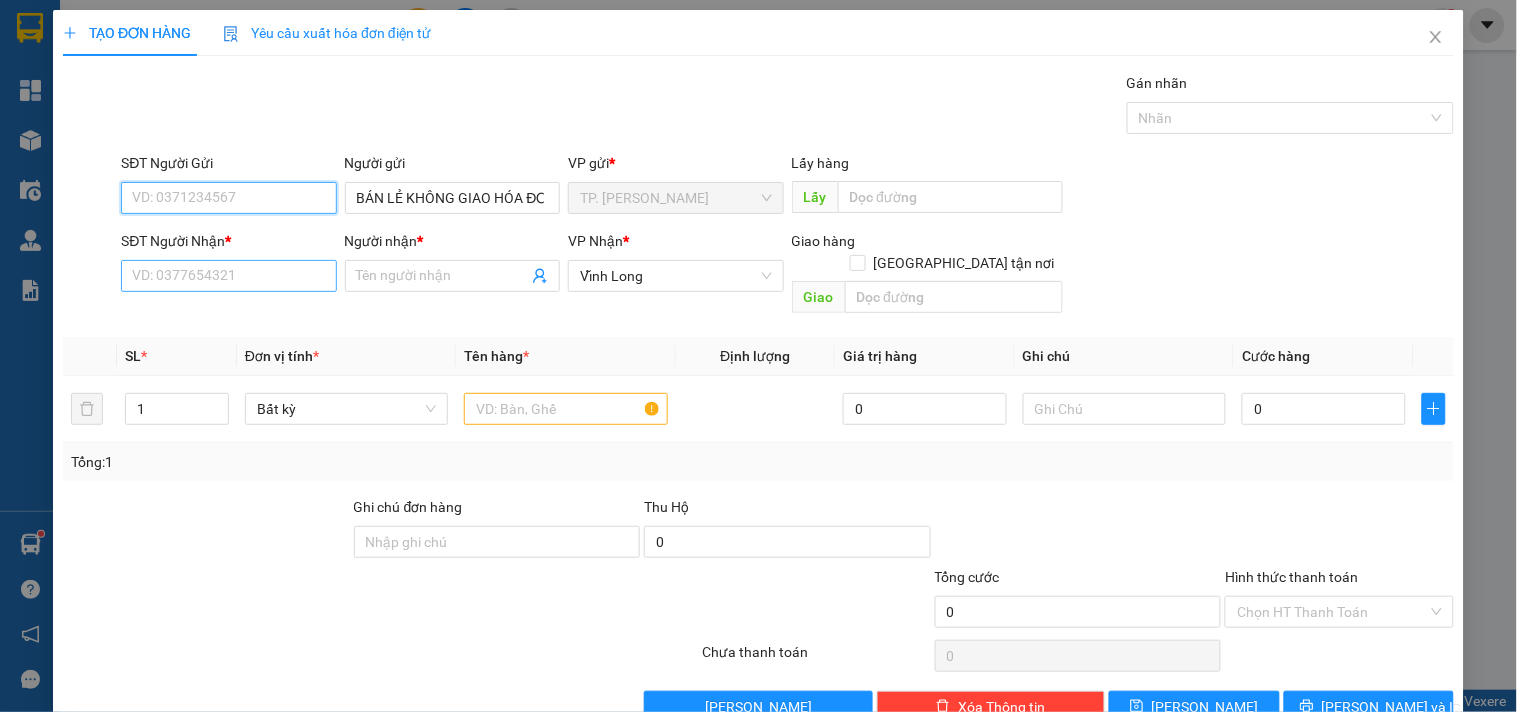 type 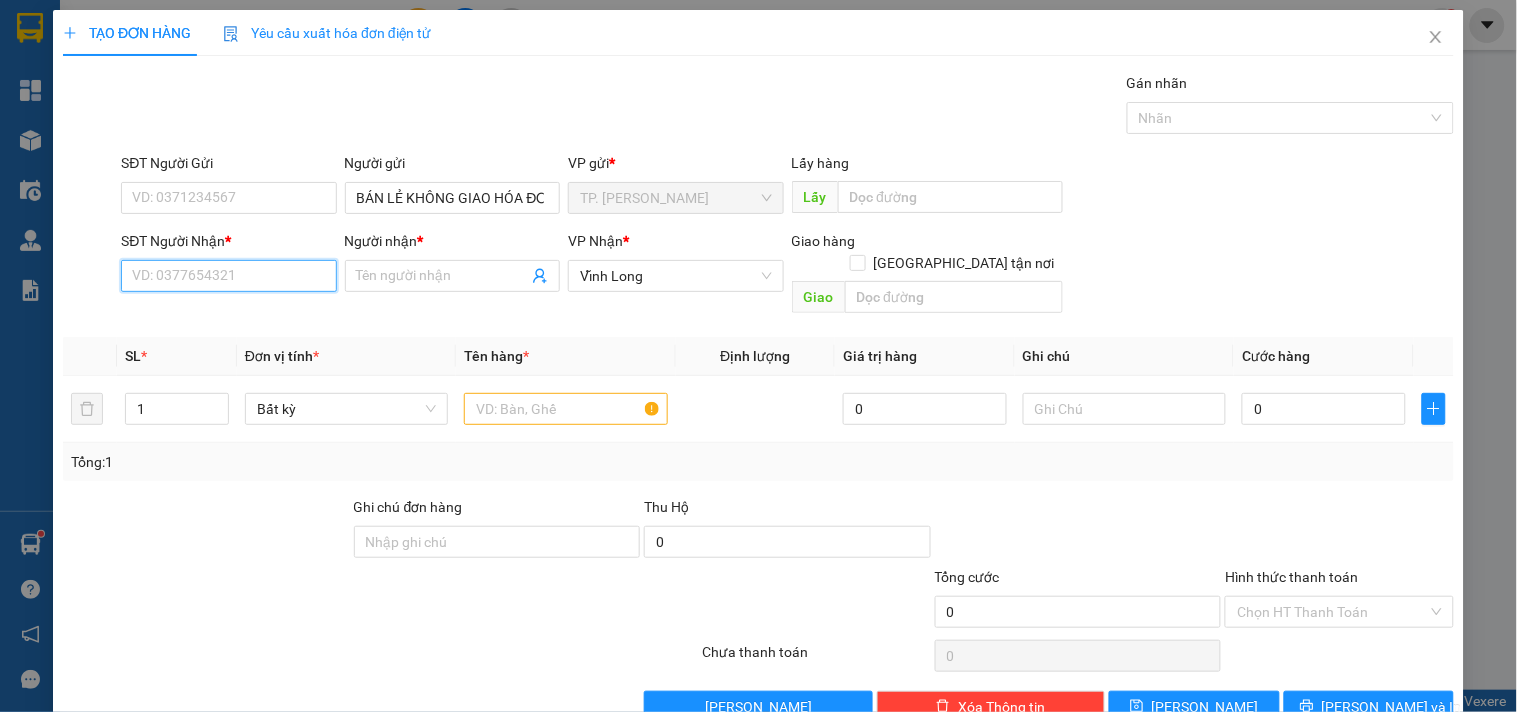 click on "SĐT Người Nhận  *" at bounding box center (228, 276) 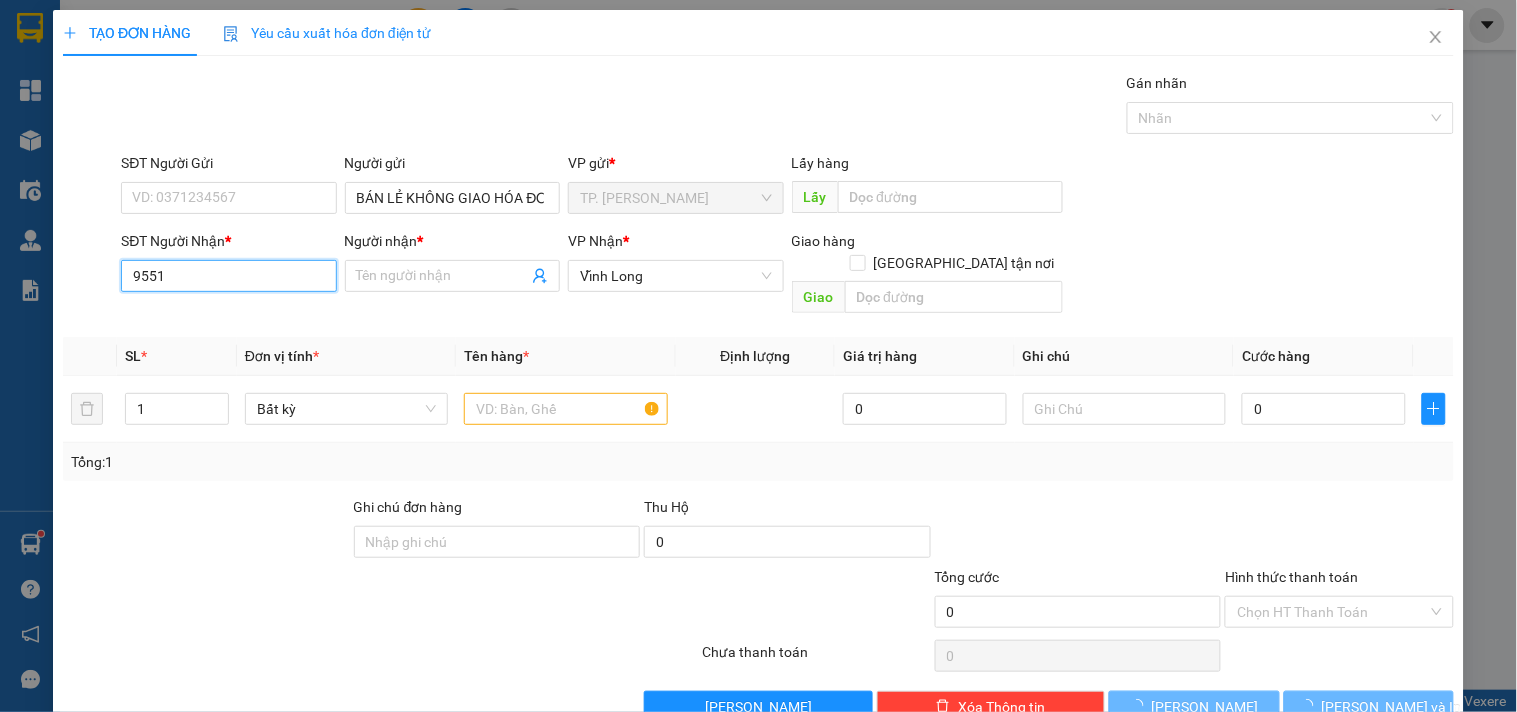 click on "9551" at bounding box center [228, 276] 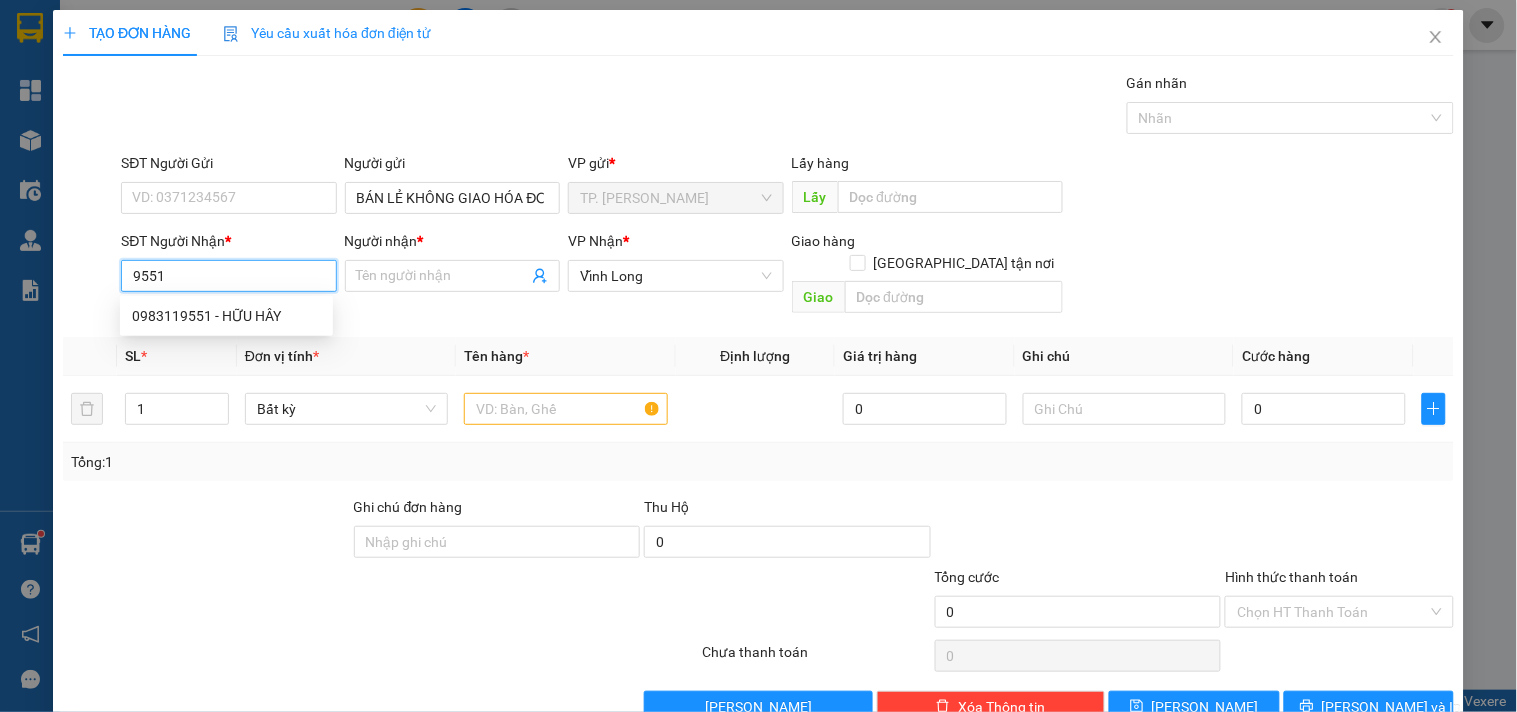 click on "9551" at bounding box center [228, 276] 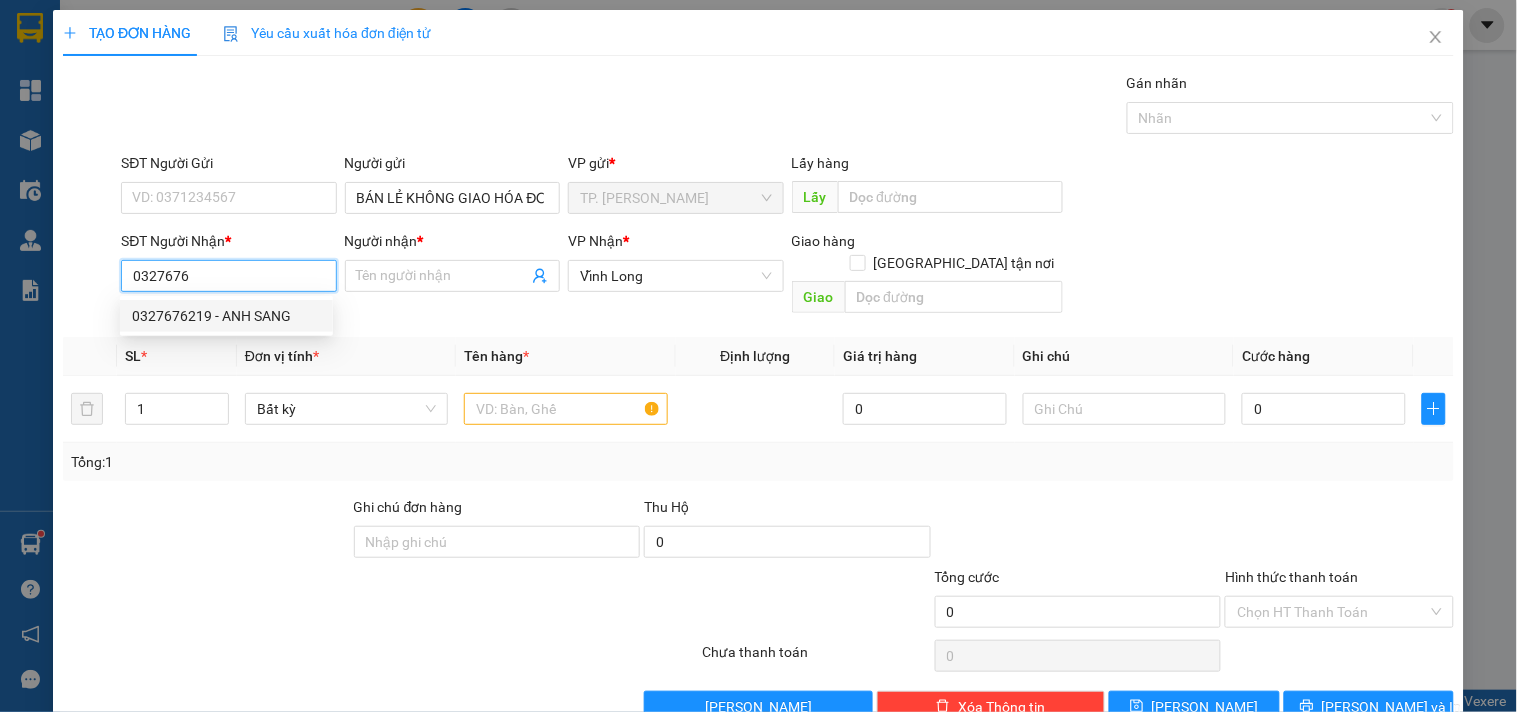 click on "0327676219 - ANH SANG" at bounding box center (226, 316) 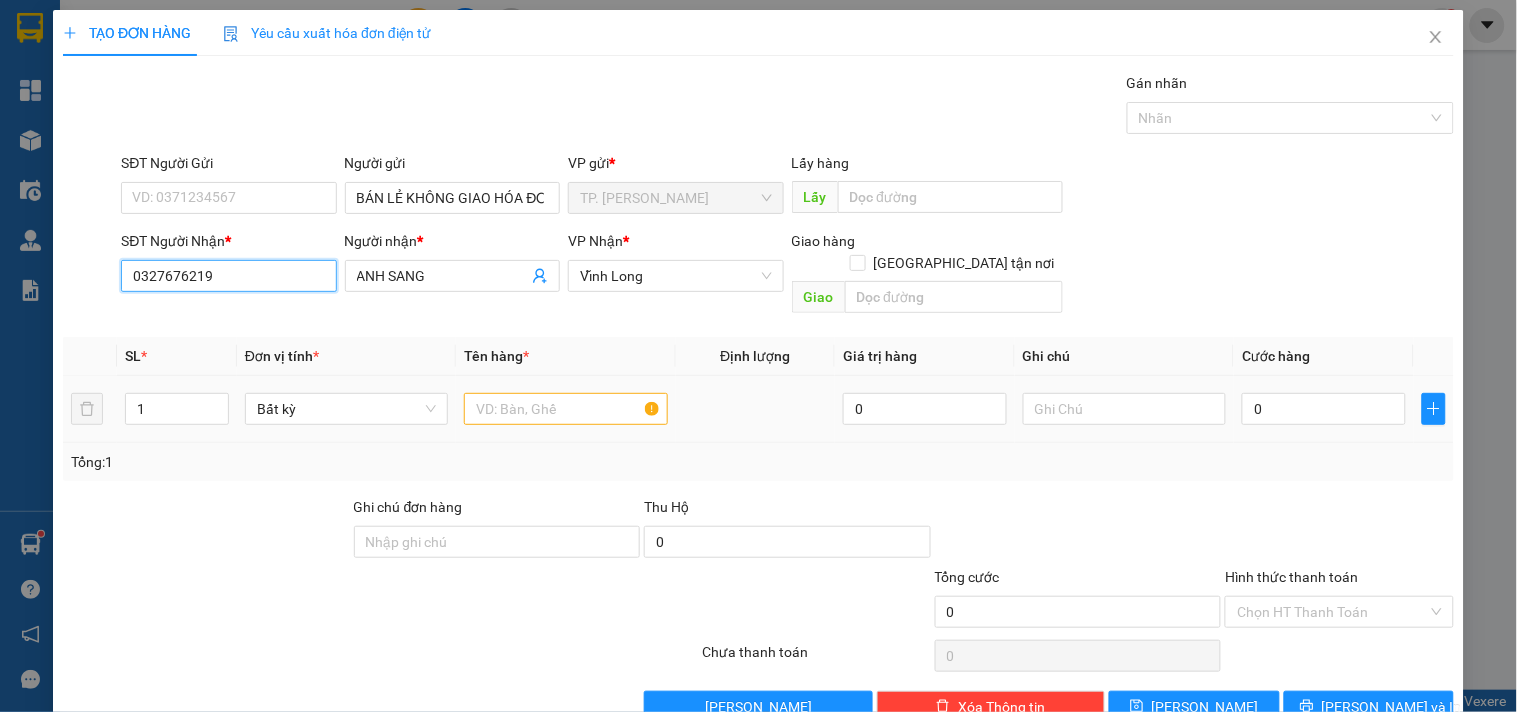 type on "0327676219" 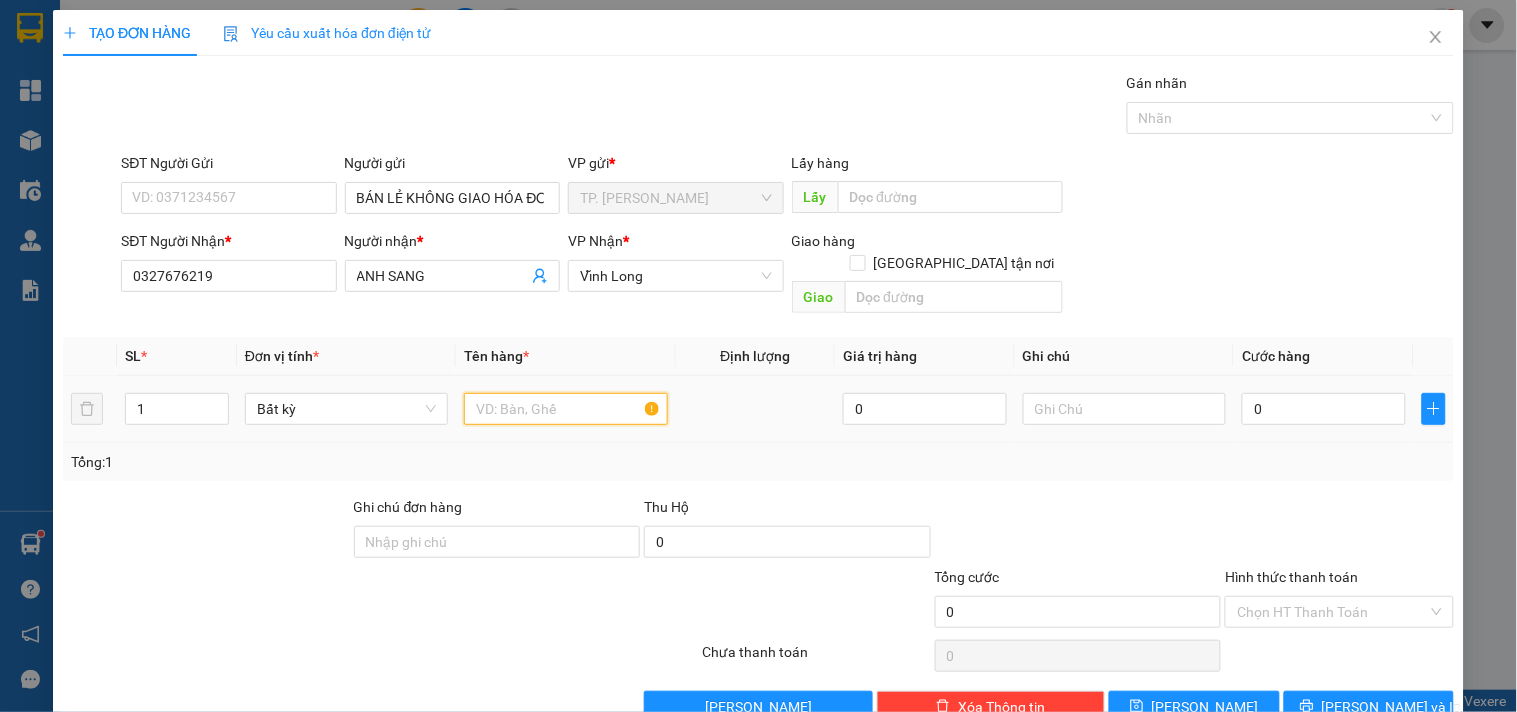 click at bounding box center [565, 409] 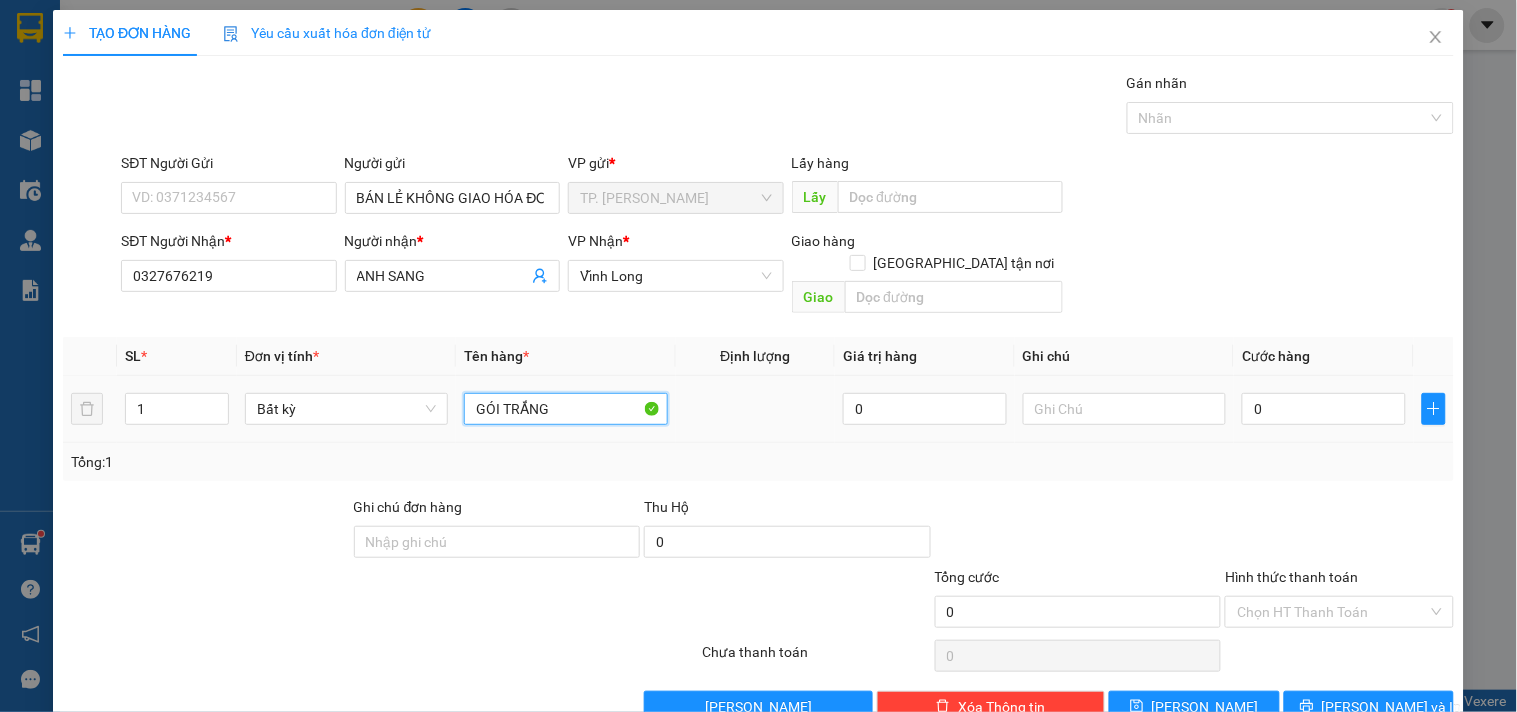 type on "GÓI TRẮNG" 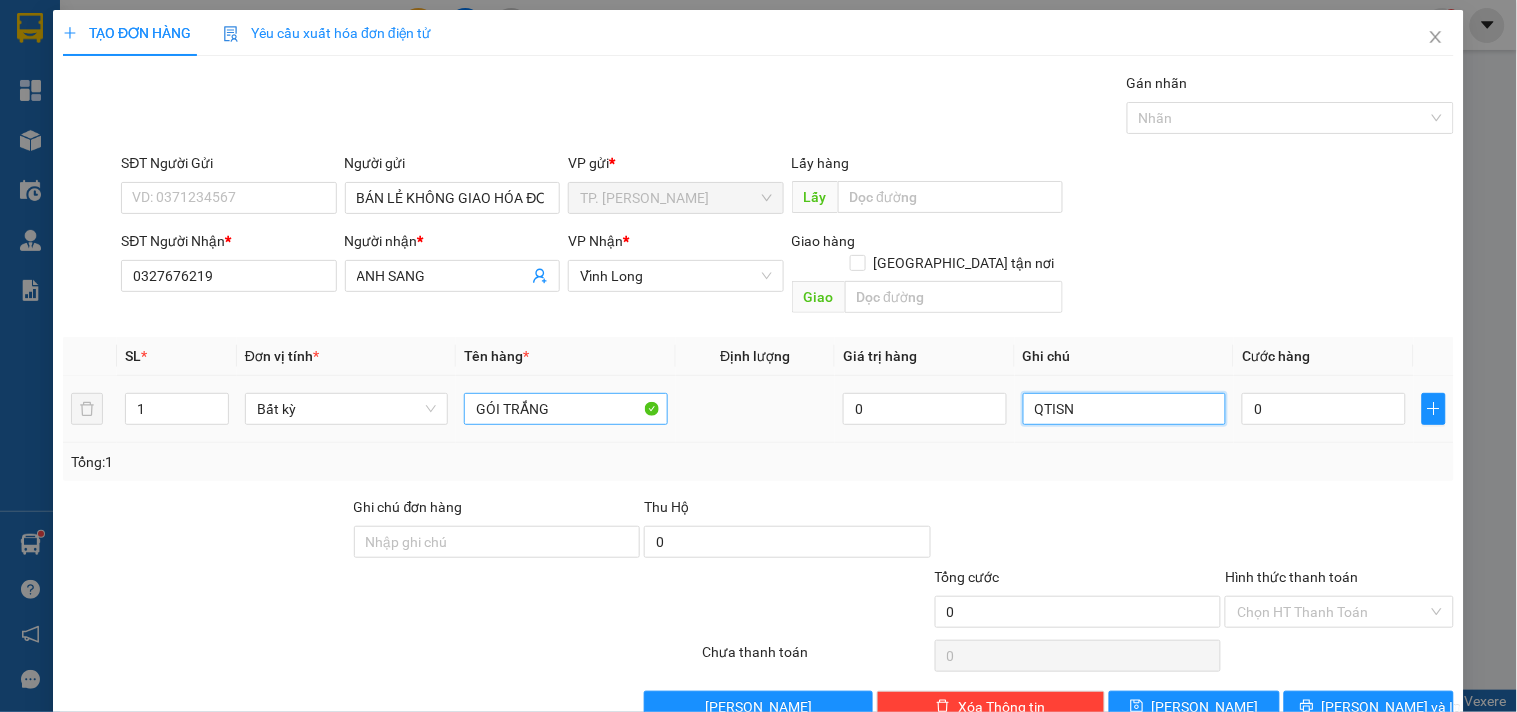 type on "QTISN" 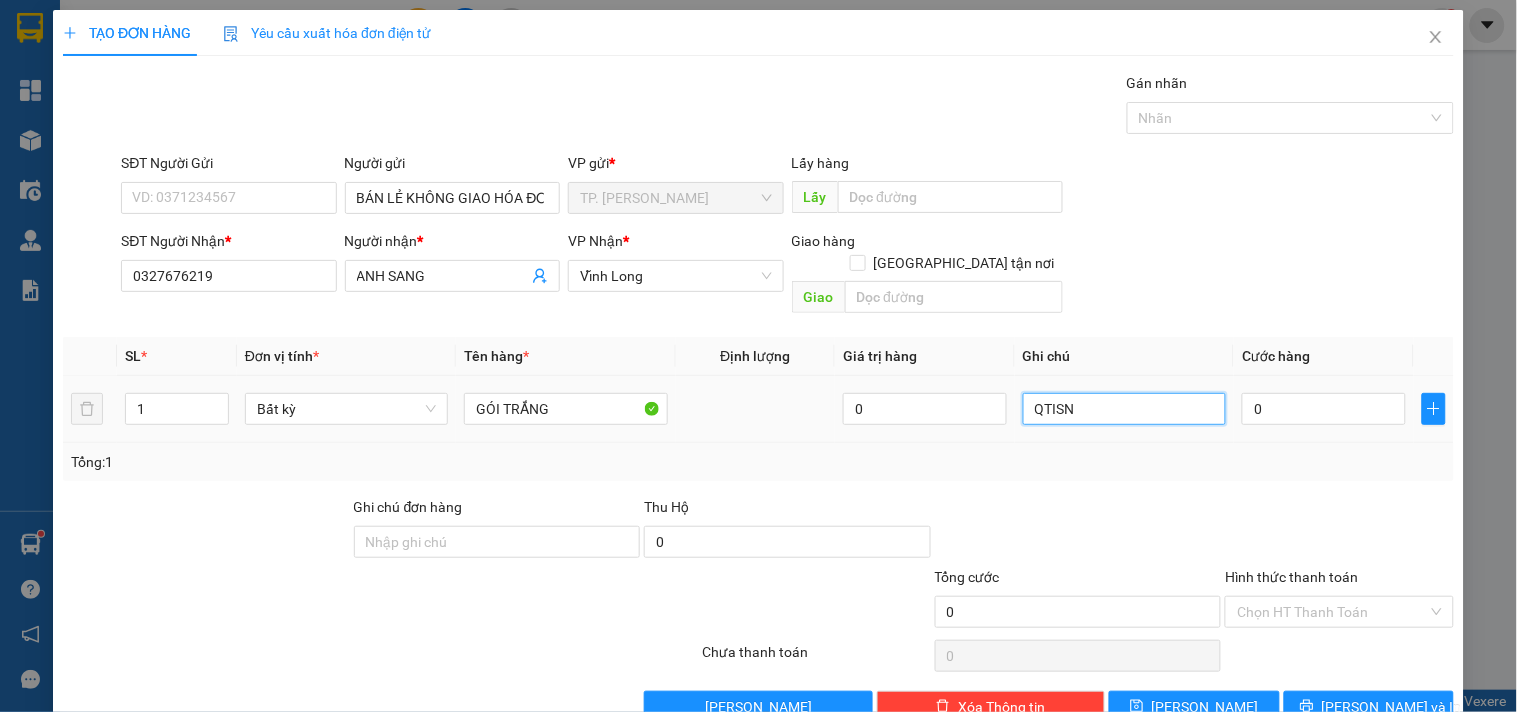 click on "QTISN" at bounding box center [1124, 409] 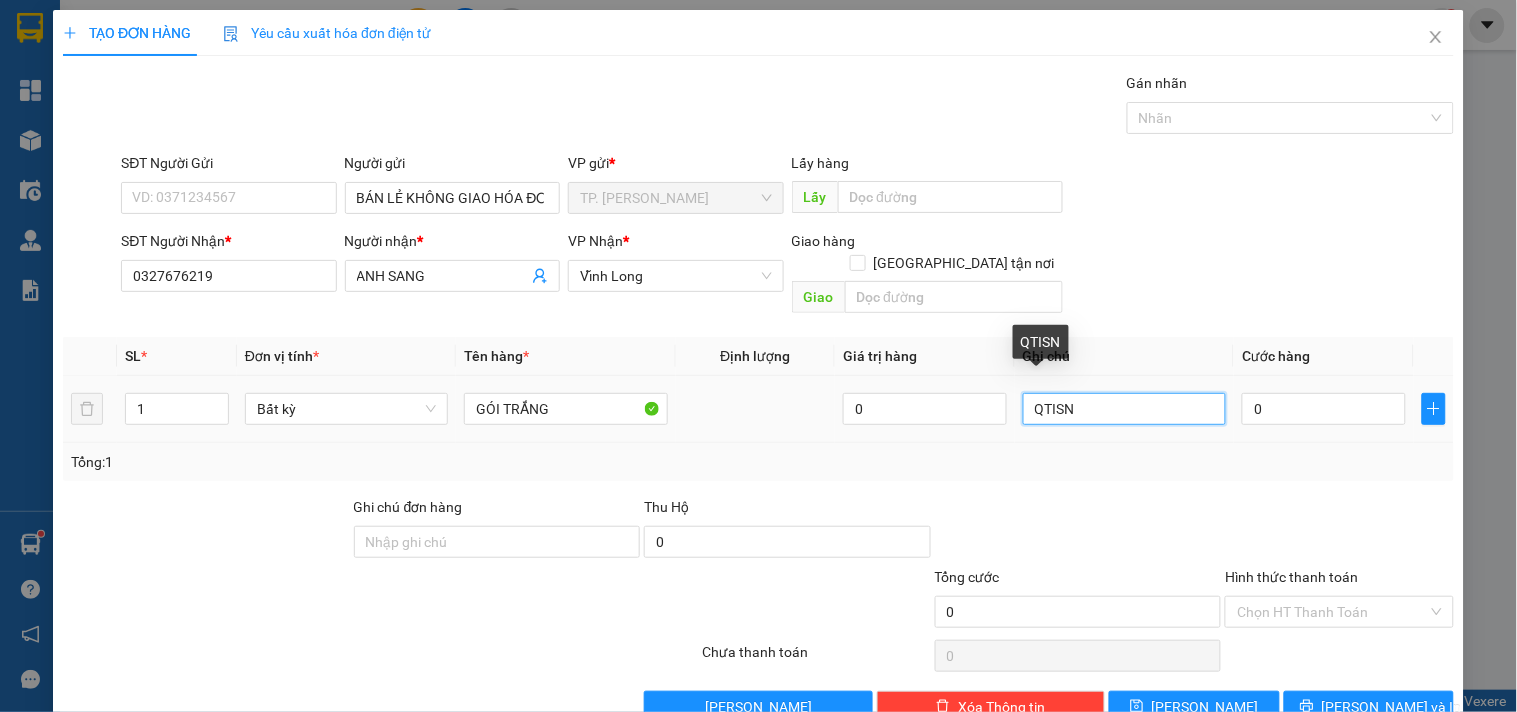 click on "QTISN" at bounding box center (1124, 409) 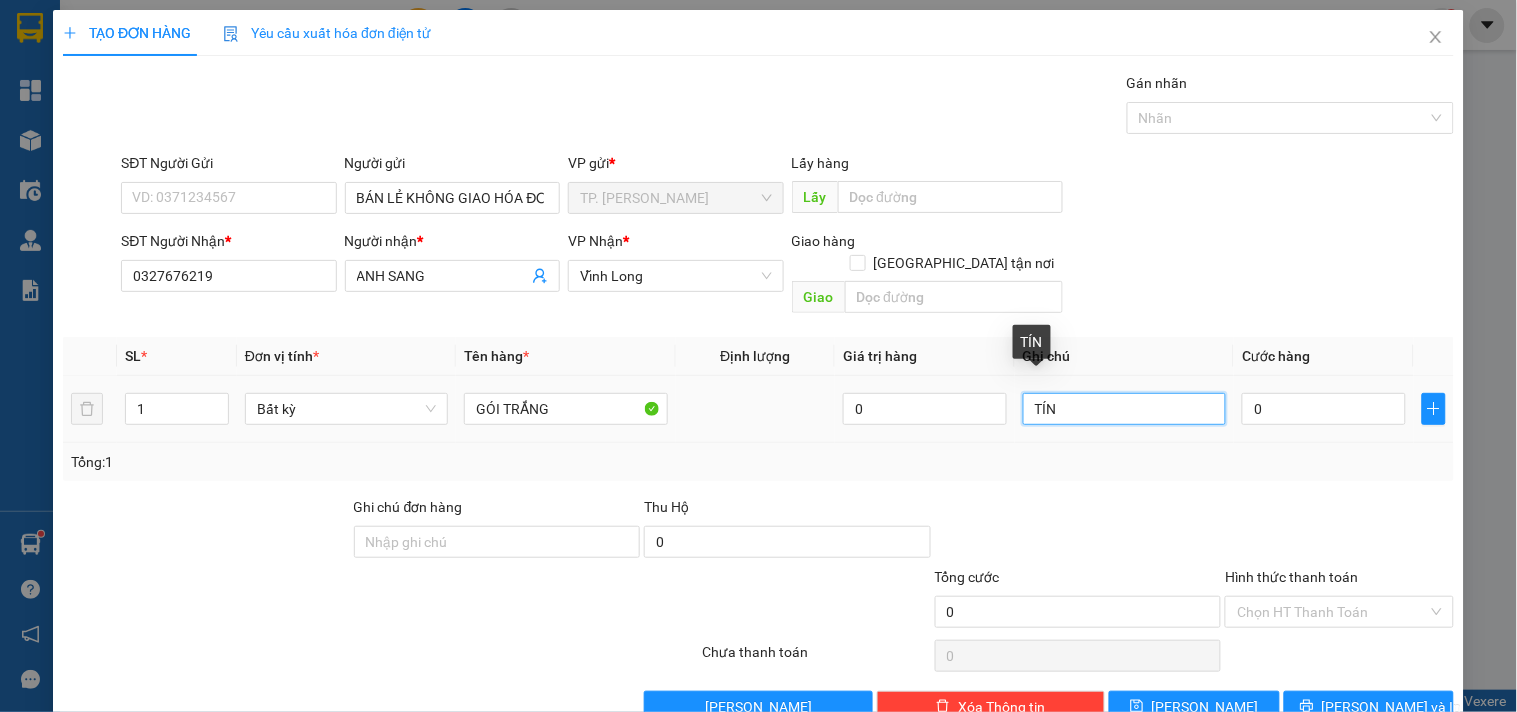 type on "TÍN" 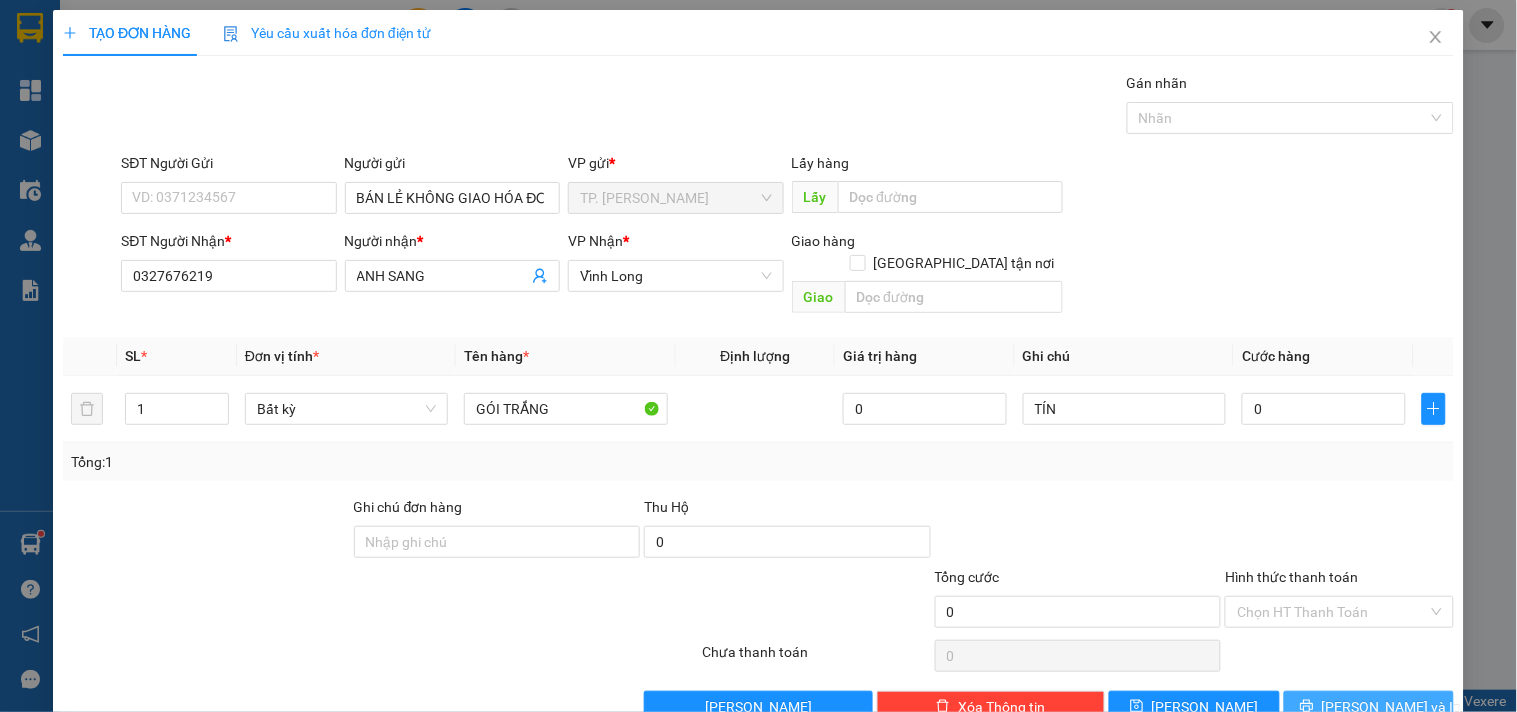 click on "[PERSON_NAME] và In" at bounding box center [1392, 707] 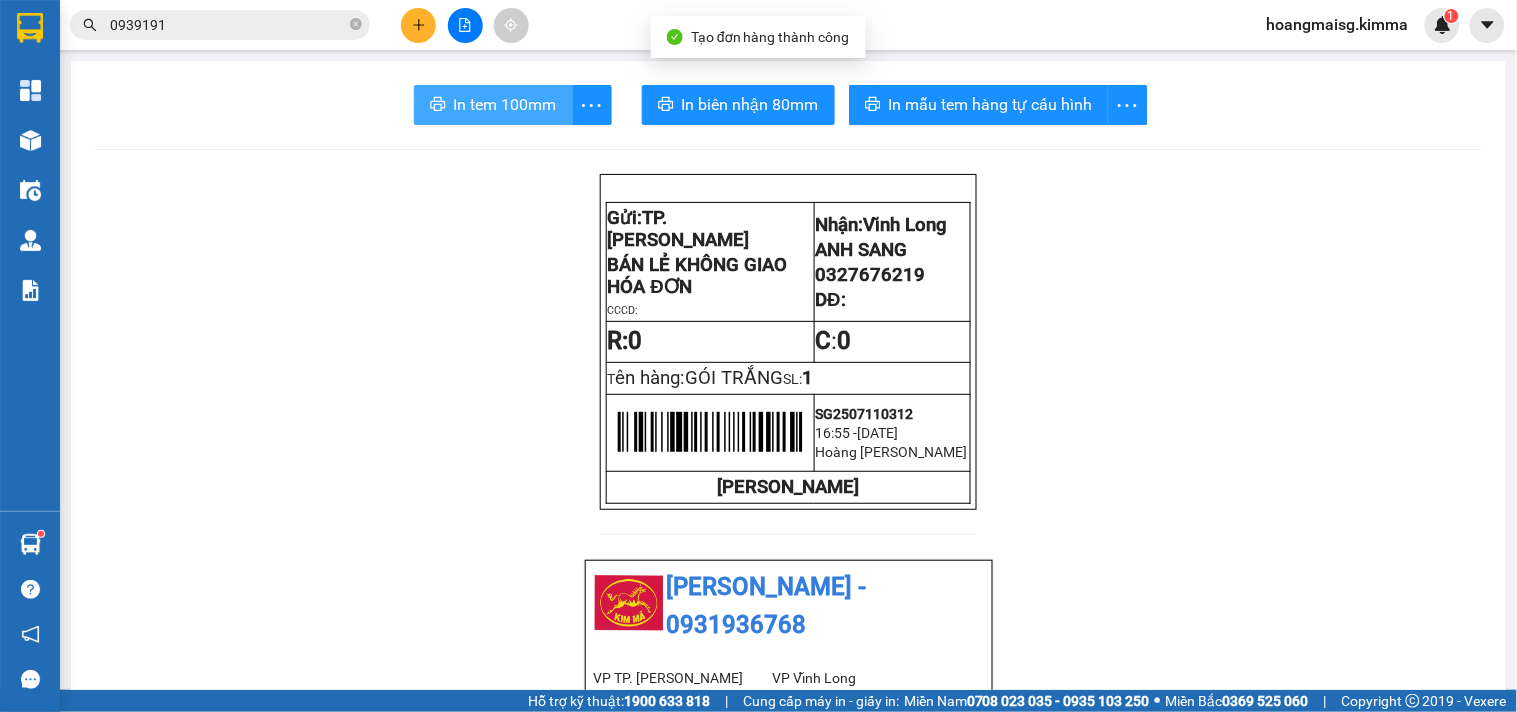 click on "In tem 100mm" at bounding box center [505, 104] 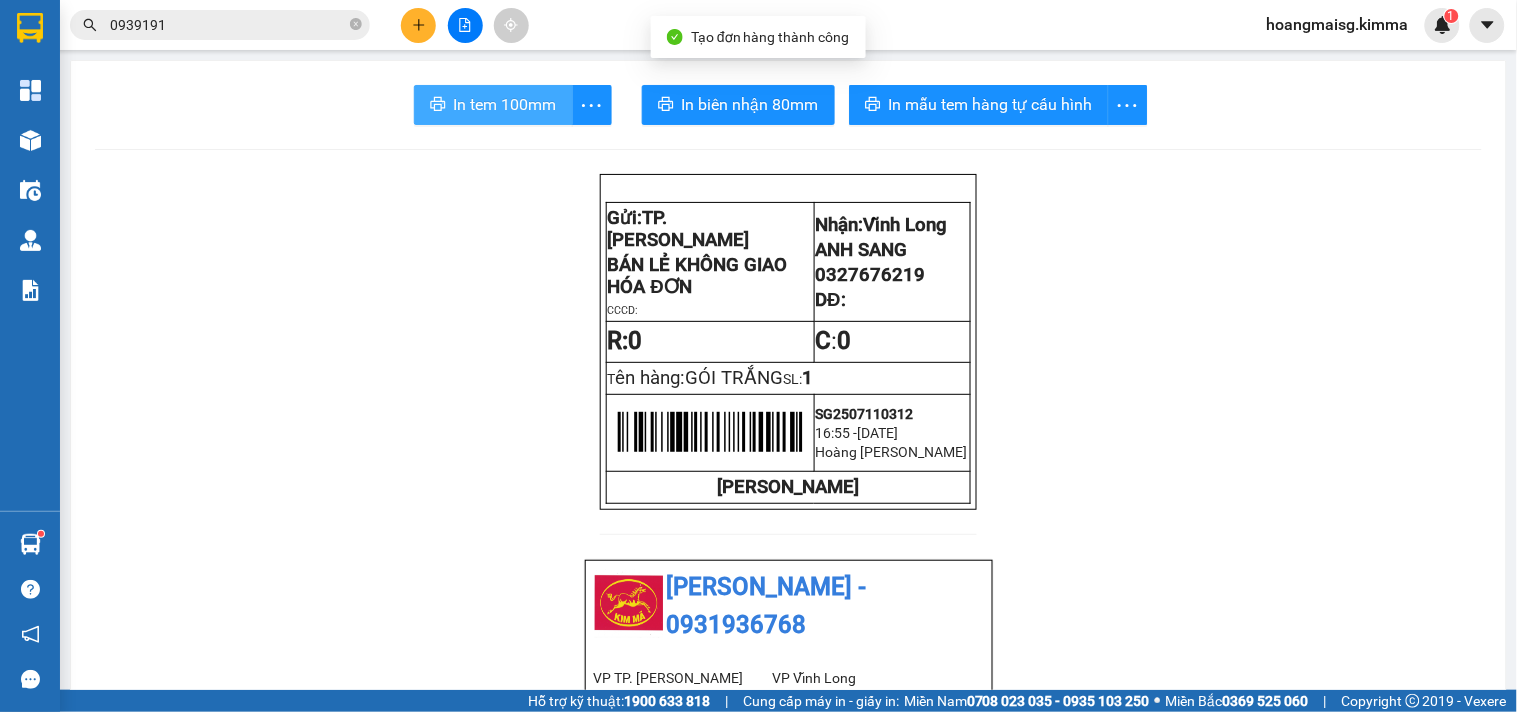 scroll, scrollTop: 0, scrollLeft: 0, axis: both 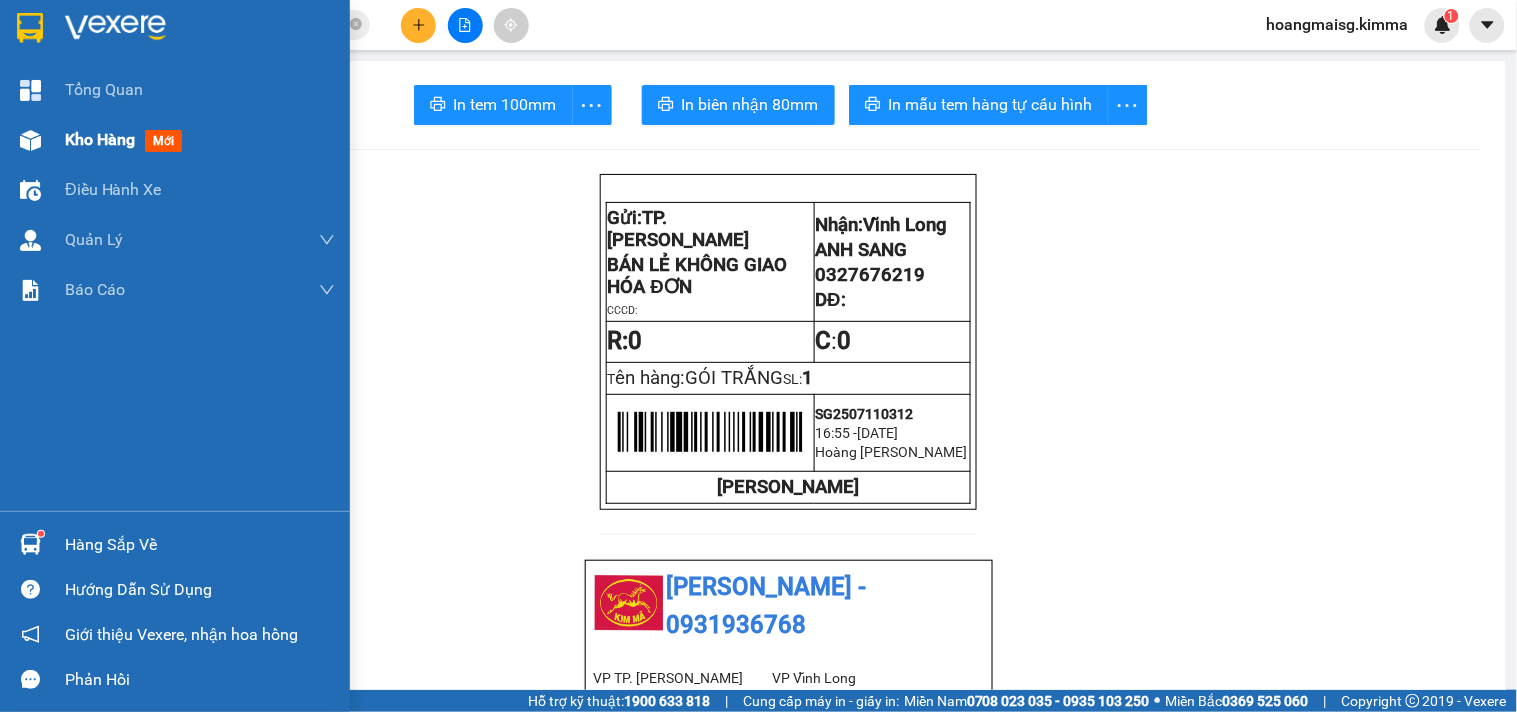 click at bounding box center (30, 140) 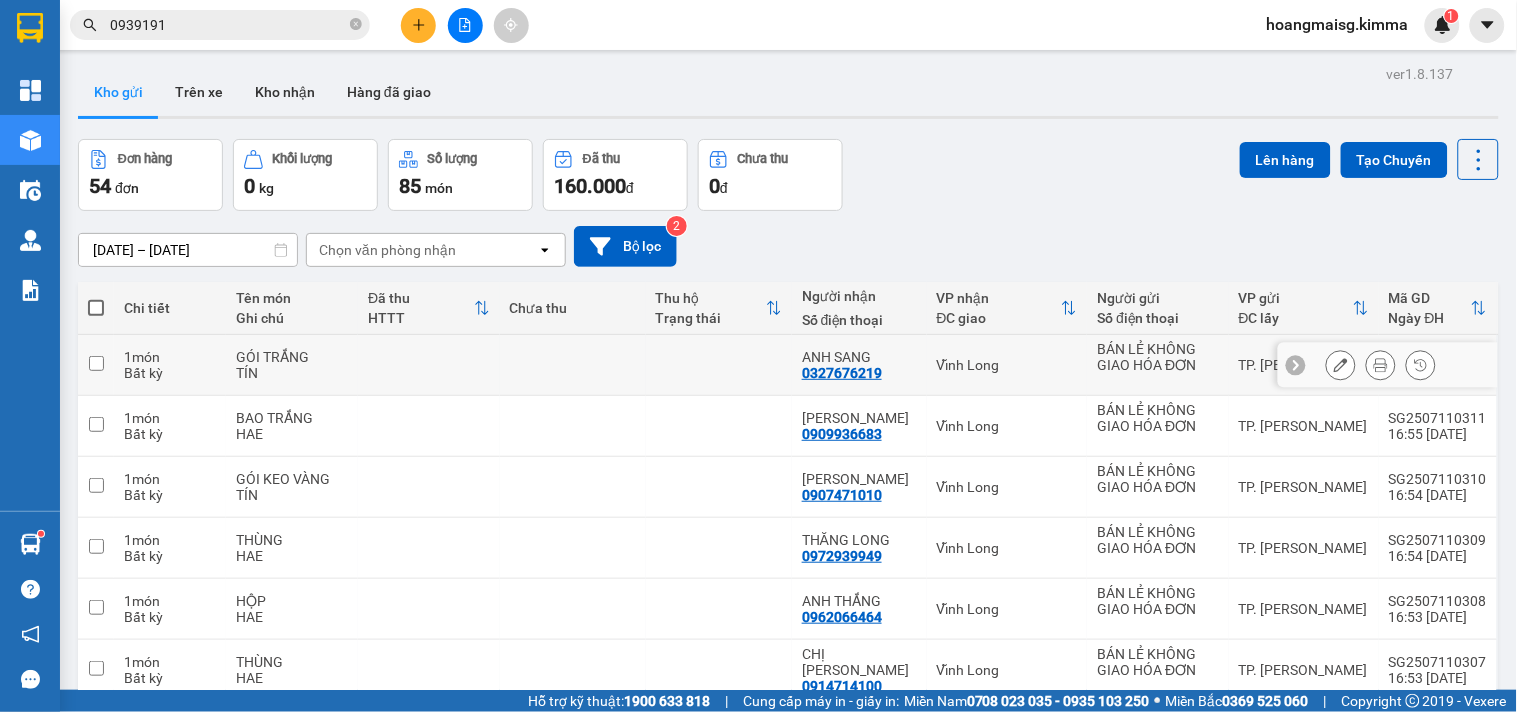 click 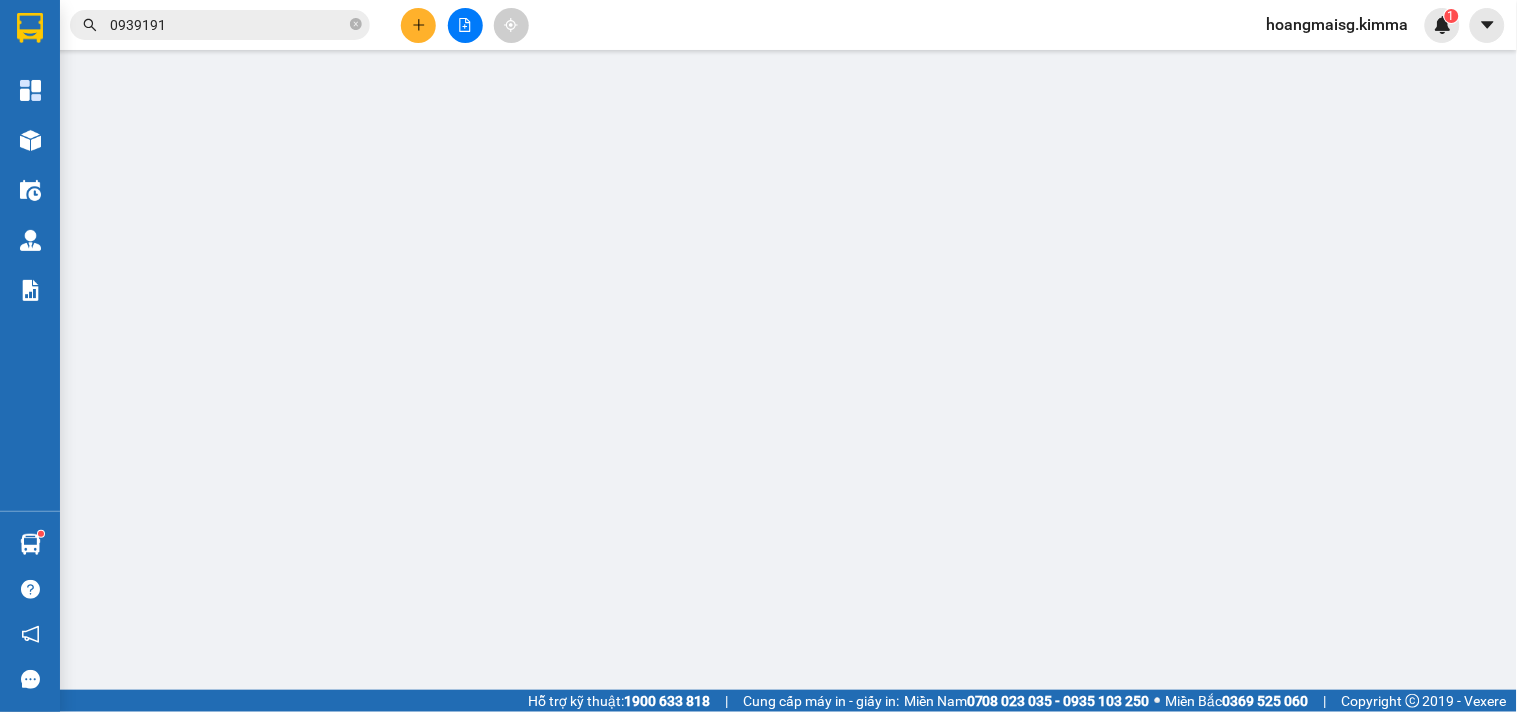 type on "BÁN LẺ KHÔNG GIAO HÓA ĐƠN" 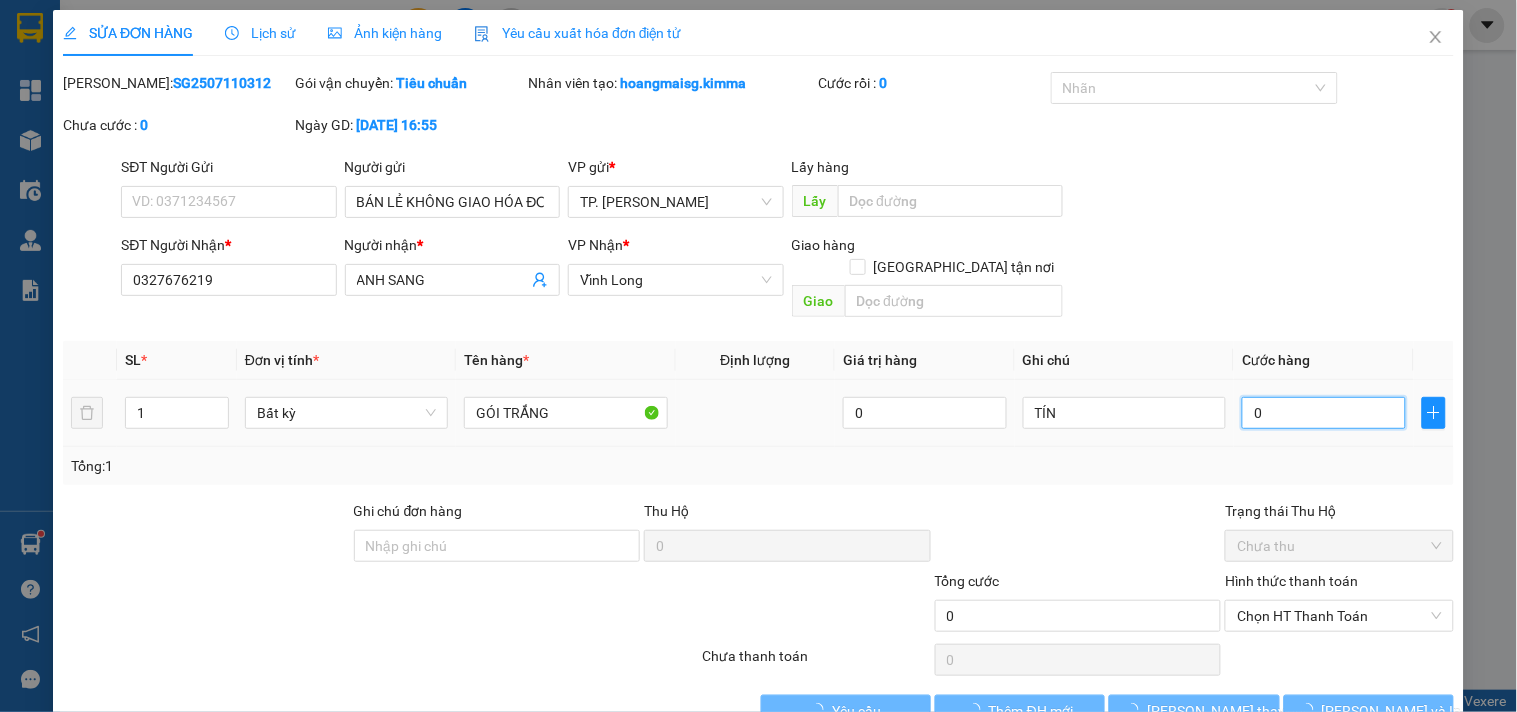 click on "0" at bounding box center [1324, 413] 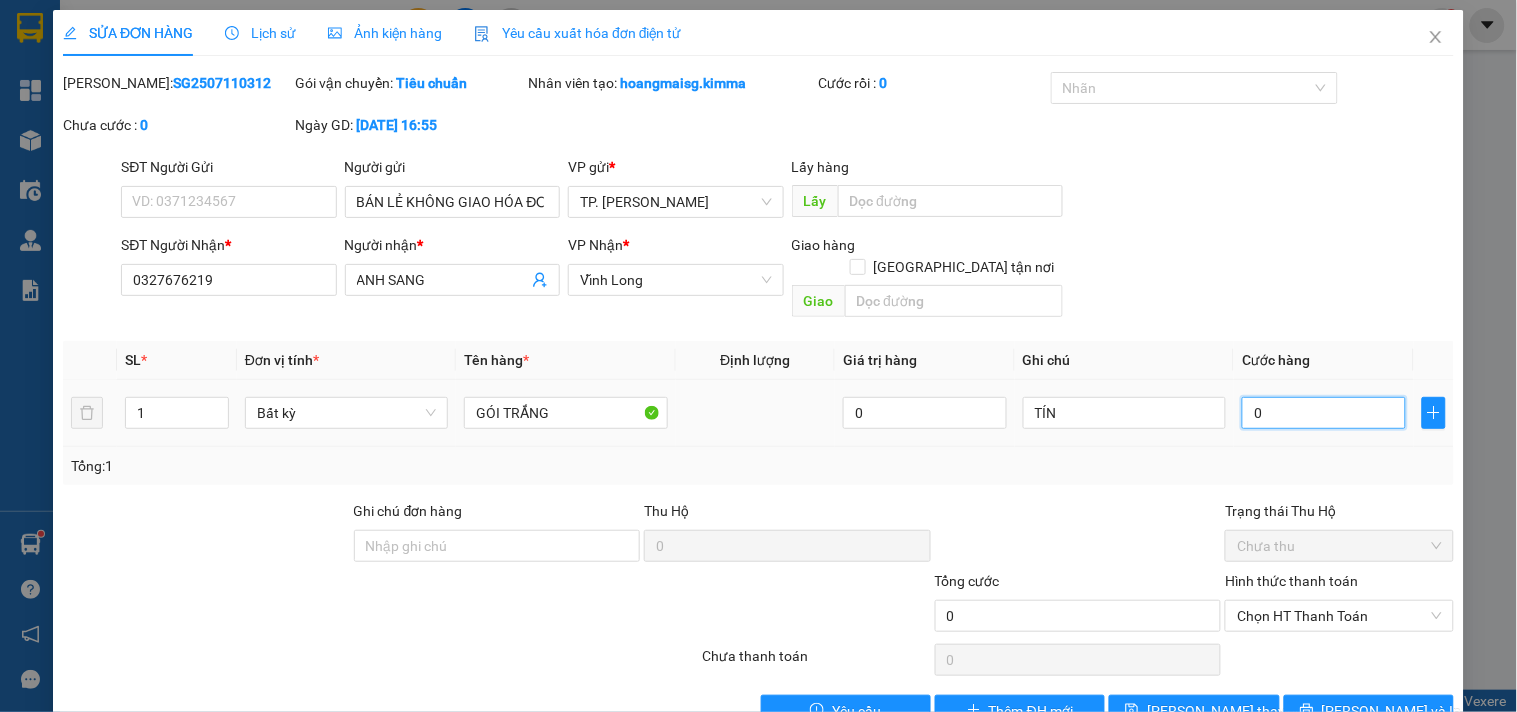 type on "002" 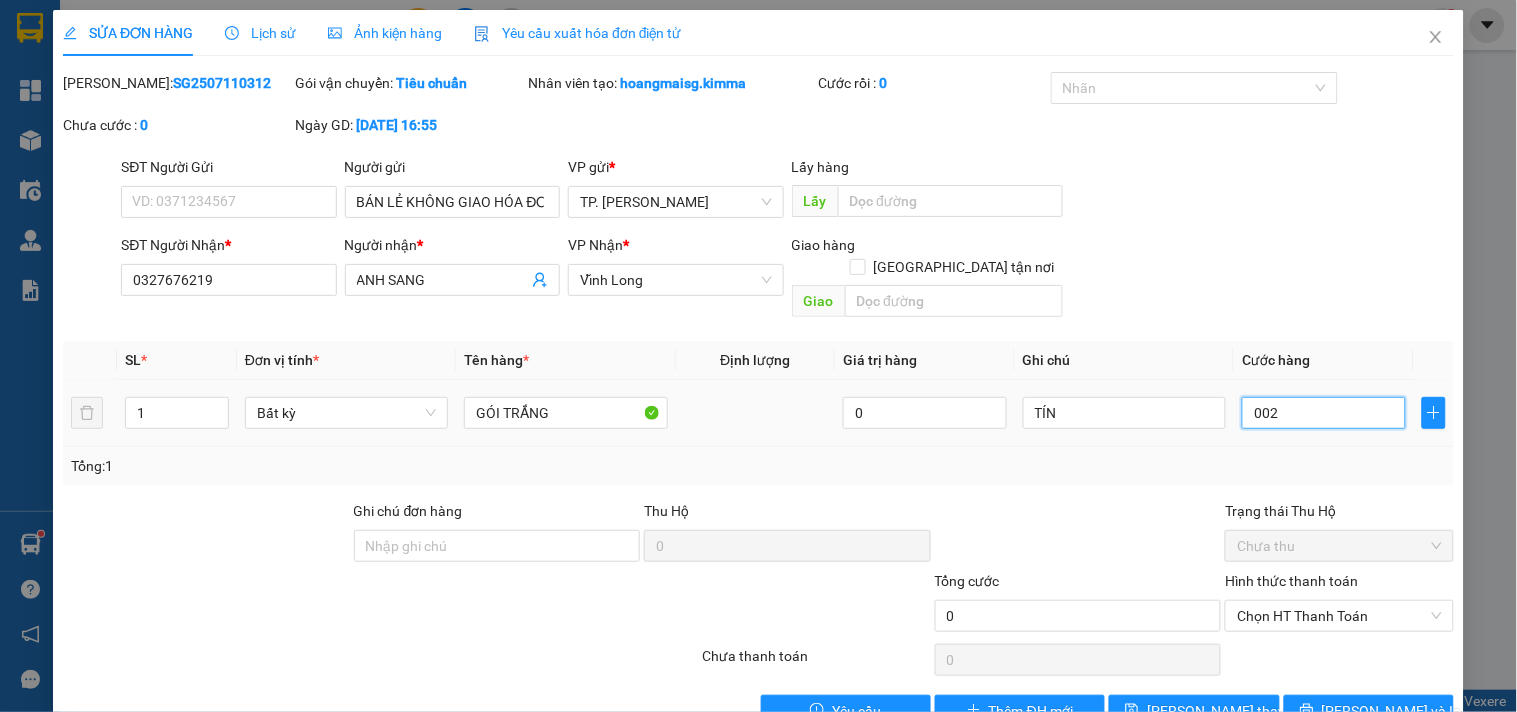 type on "2" 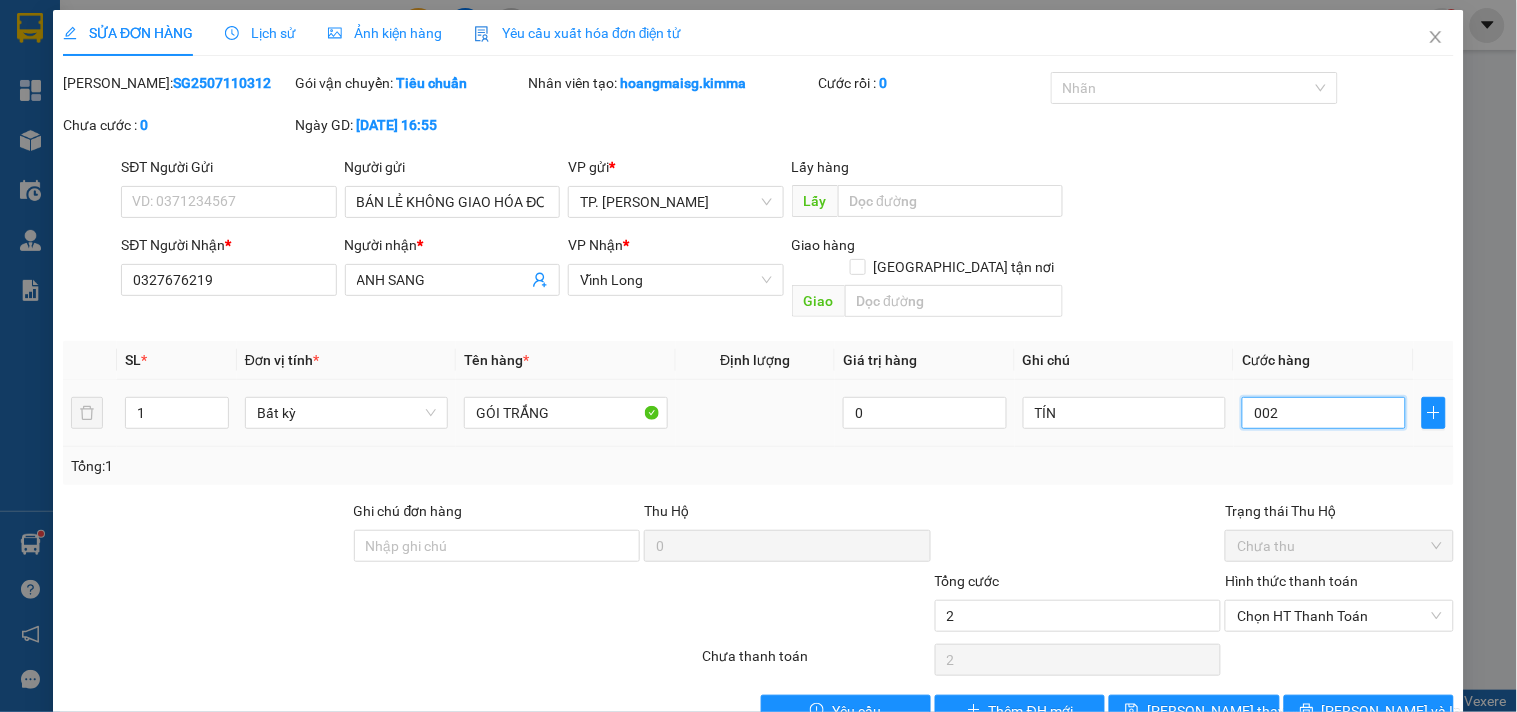 type on "20" 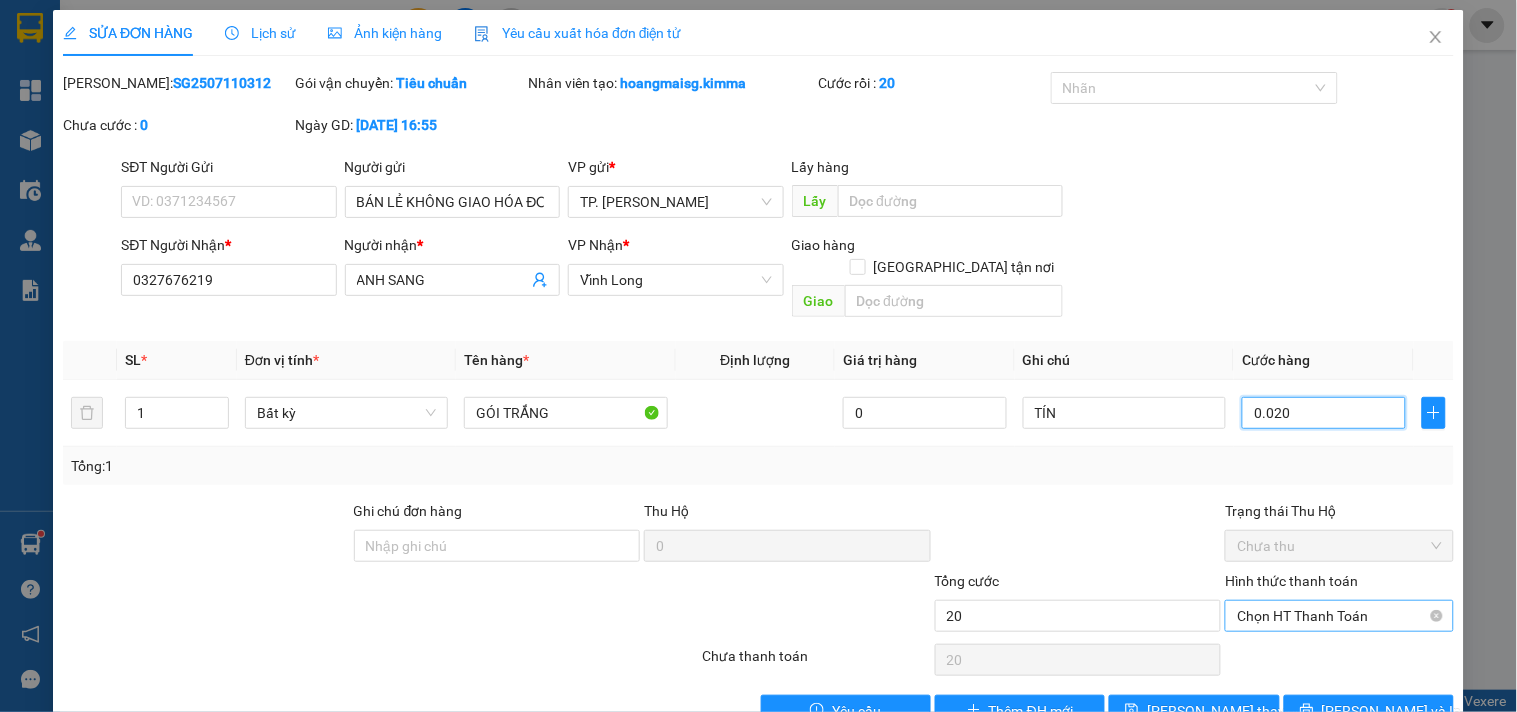 type on "0.020" 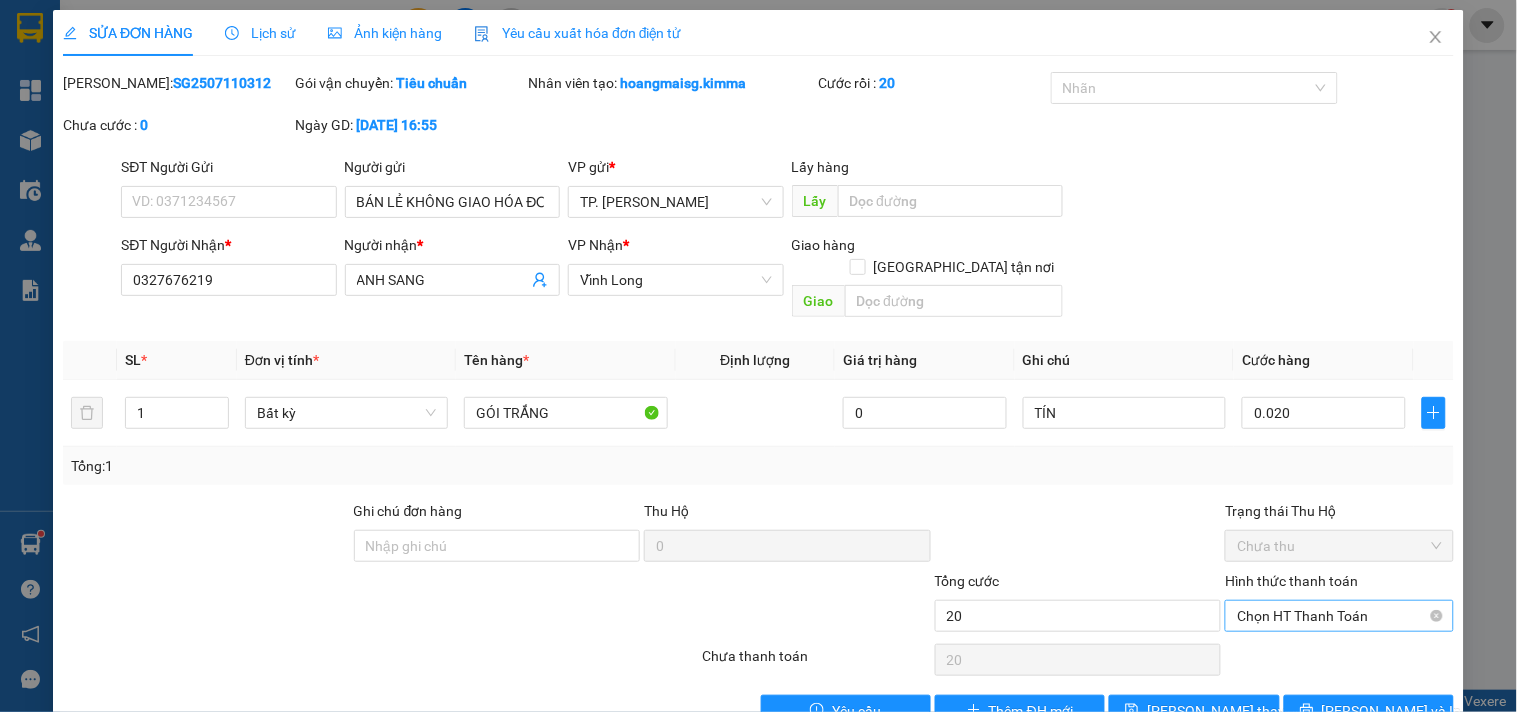type on "20.000" 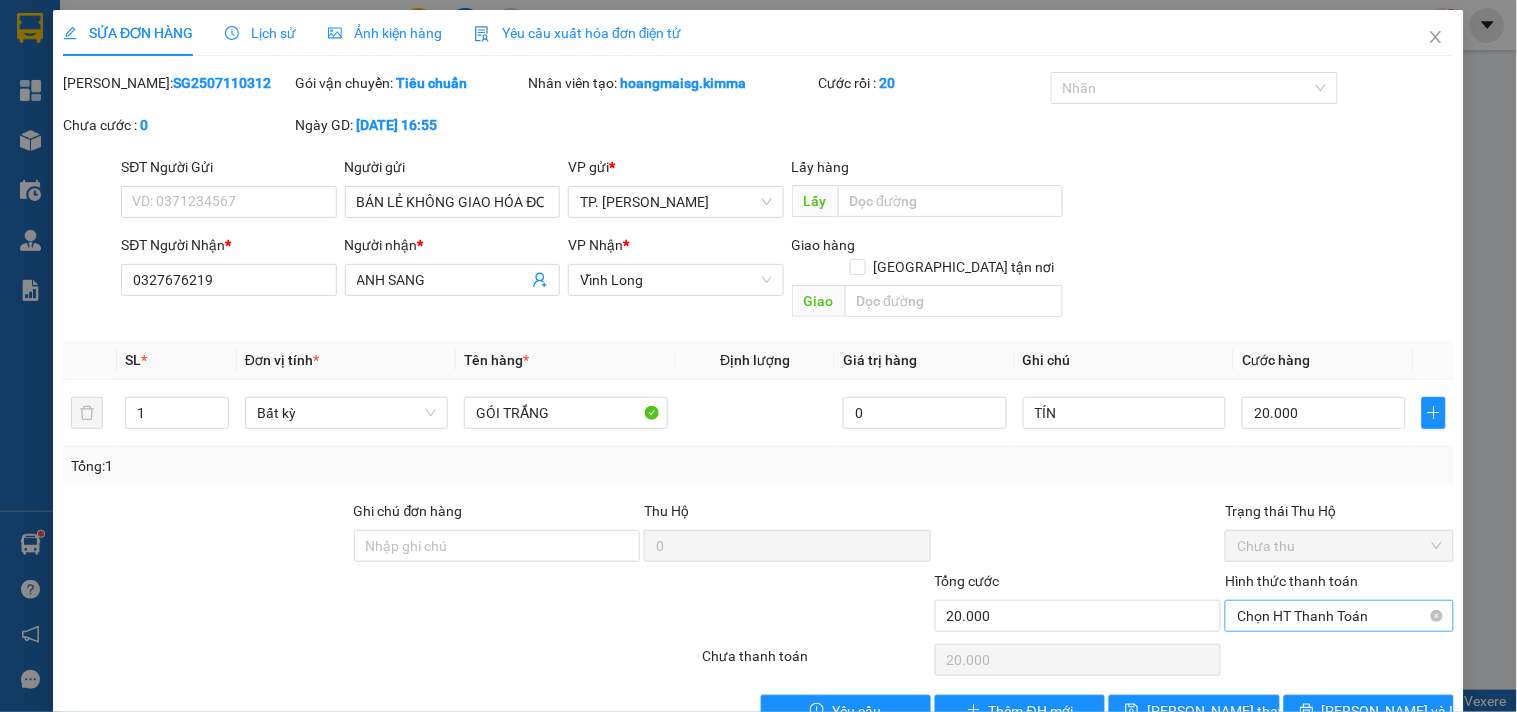 click on "Hình thức thanh toán" at bounding box center [1339, 585] 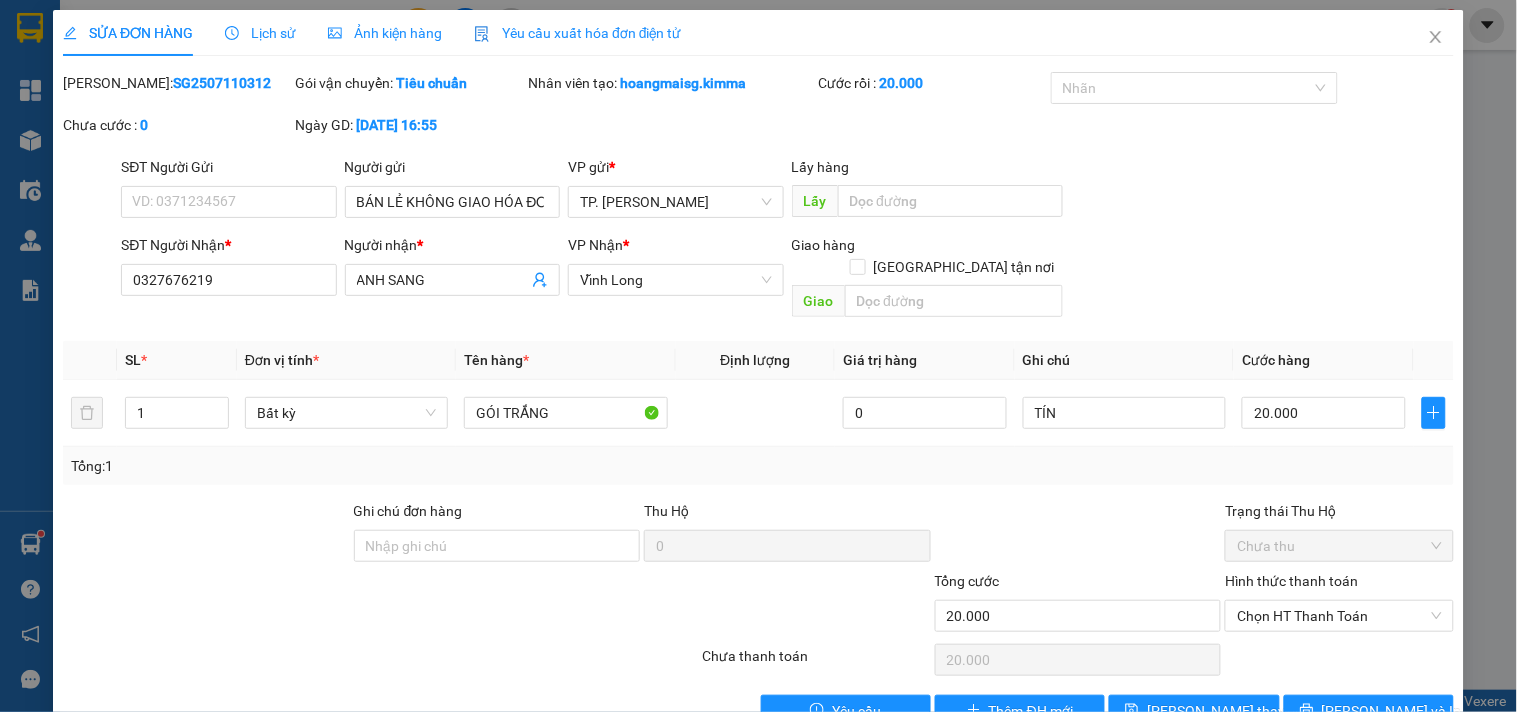 click on "Hình thức thanh toán Chọn HT Thanh Toán" at bounding box center (1339, 605) 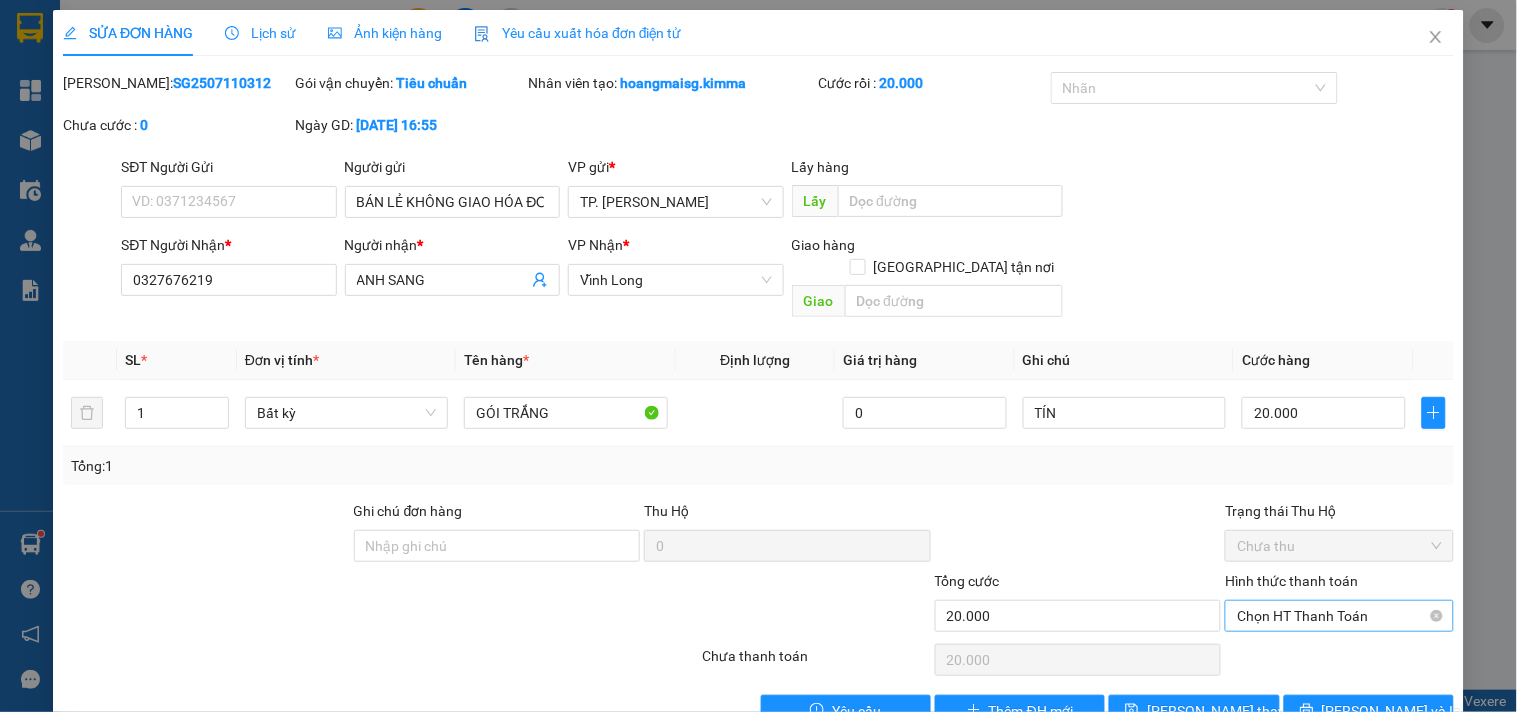 click on "Chọn HT Thanh Toán" at bounding box center [1339, 616] 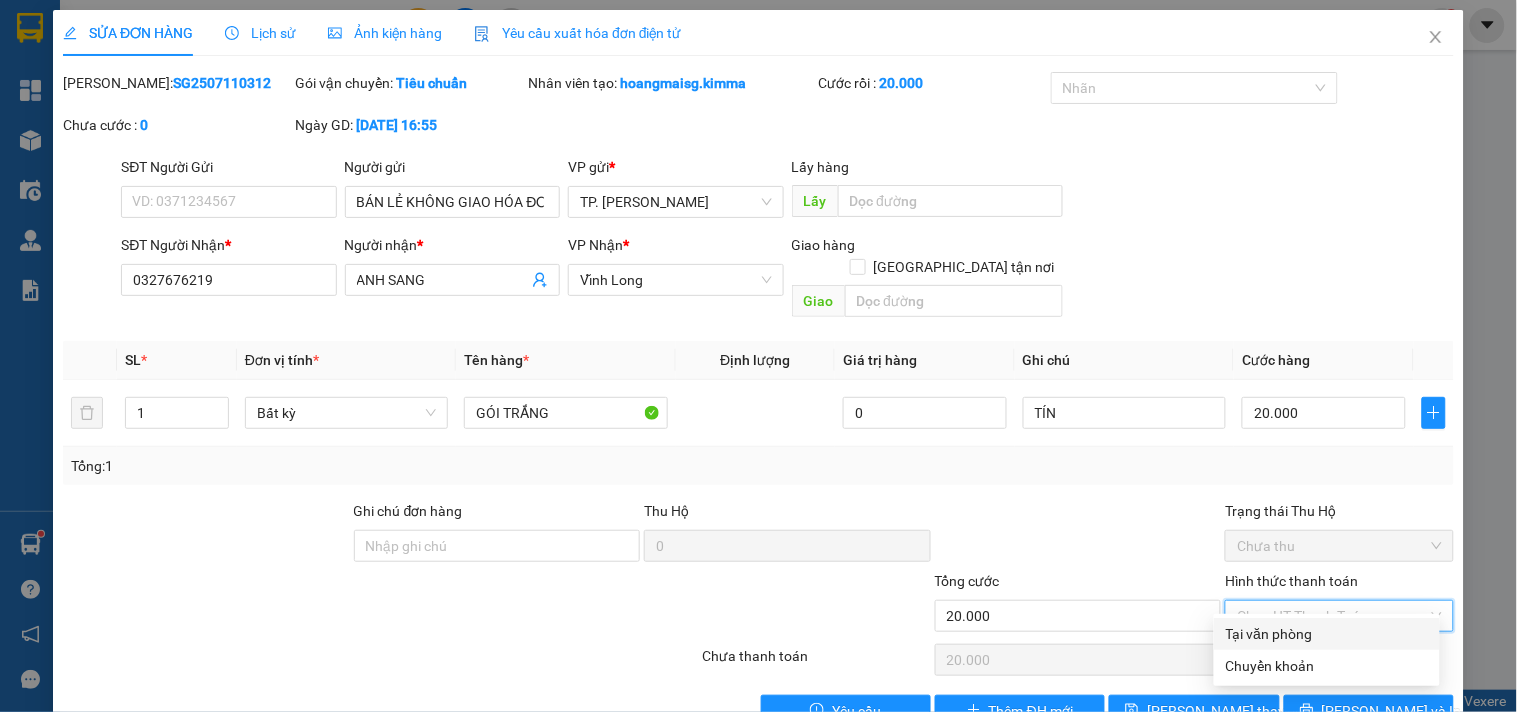 click on "Tại văn phòng" at bounding box center [1327, 634] 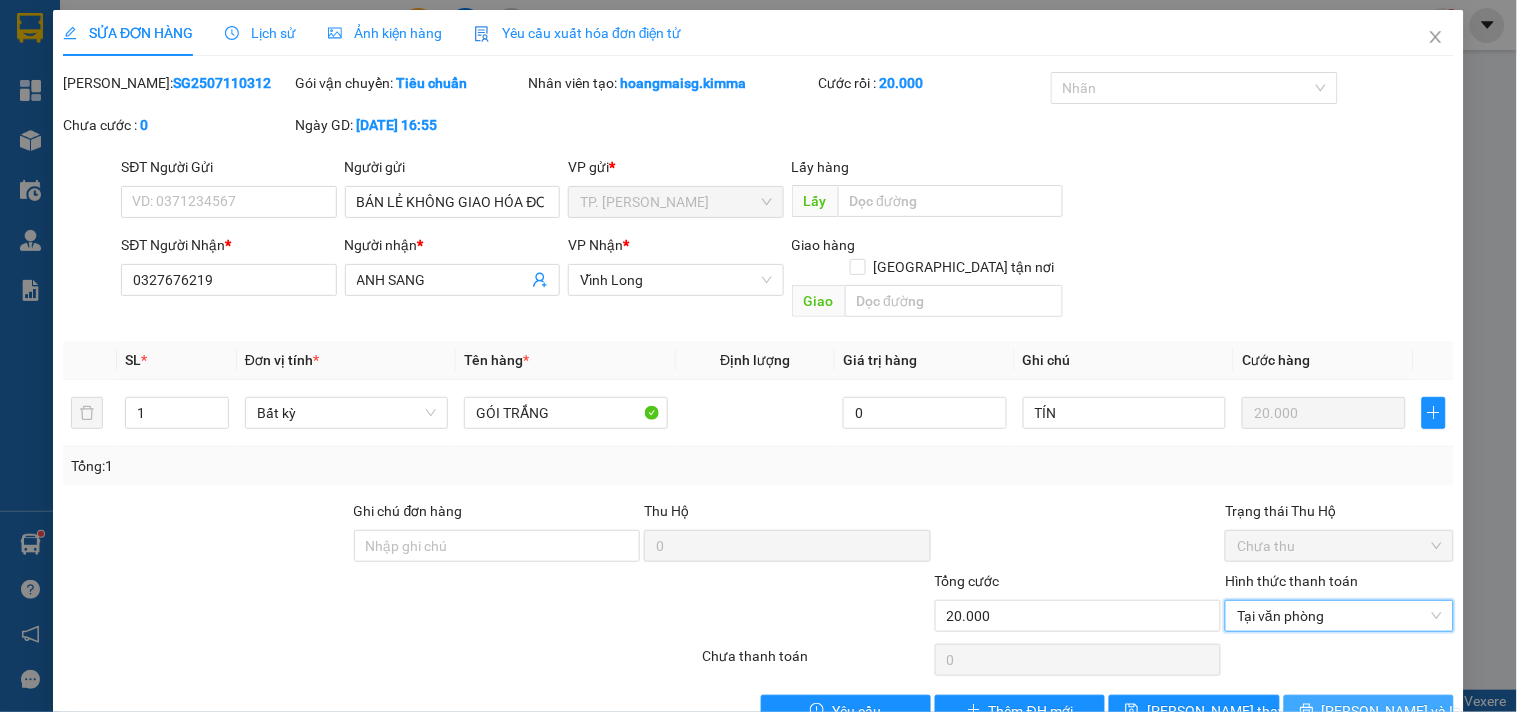 click on "[PERSON_NAME] và In" at bounding box center (1369, 711) 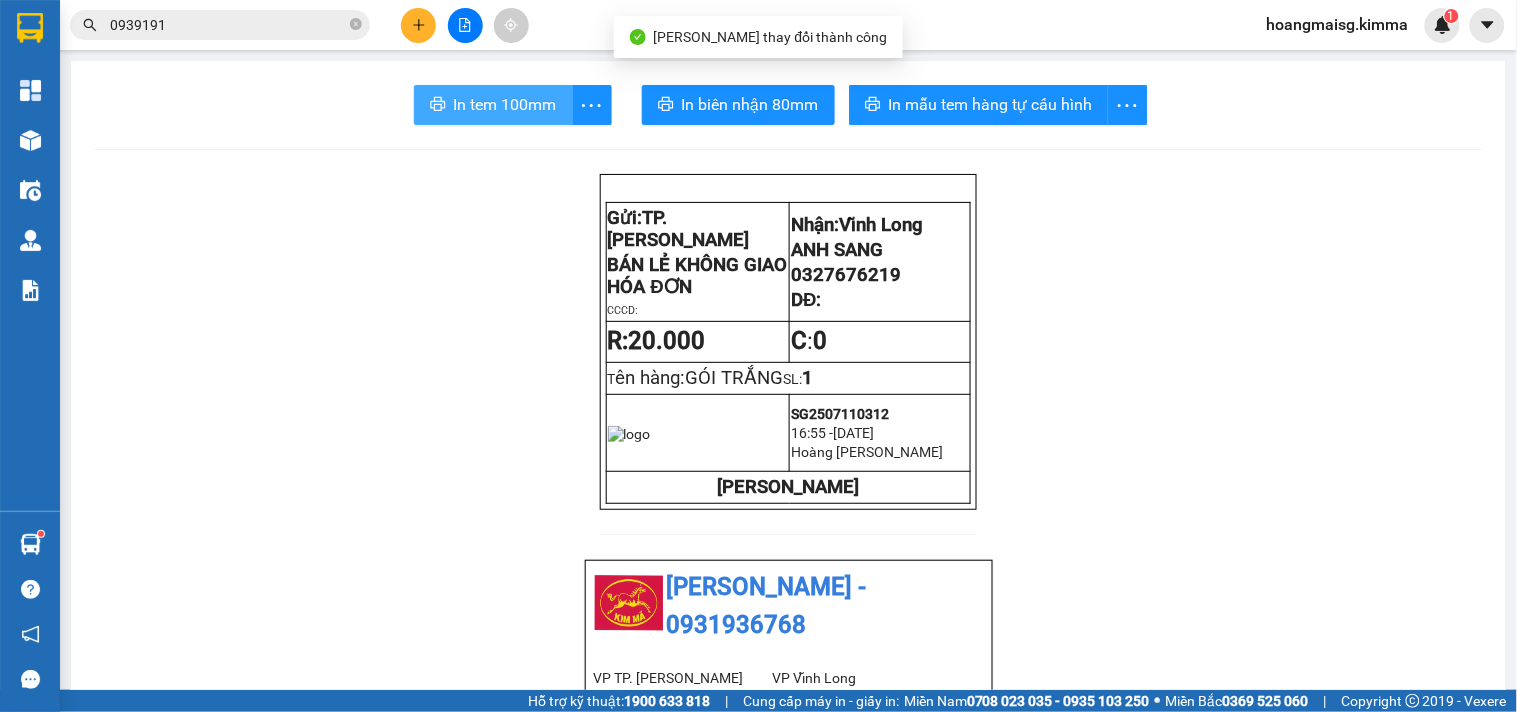 click on "In tem 100mm" at bounding box center (505, 104) 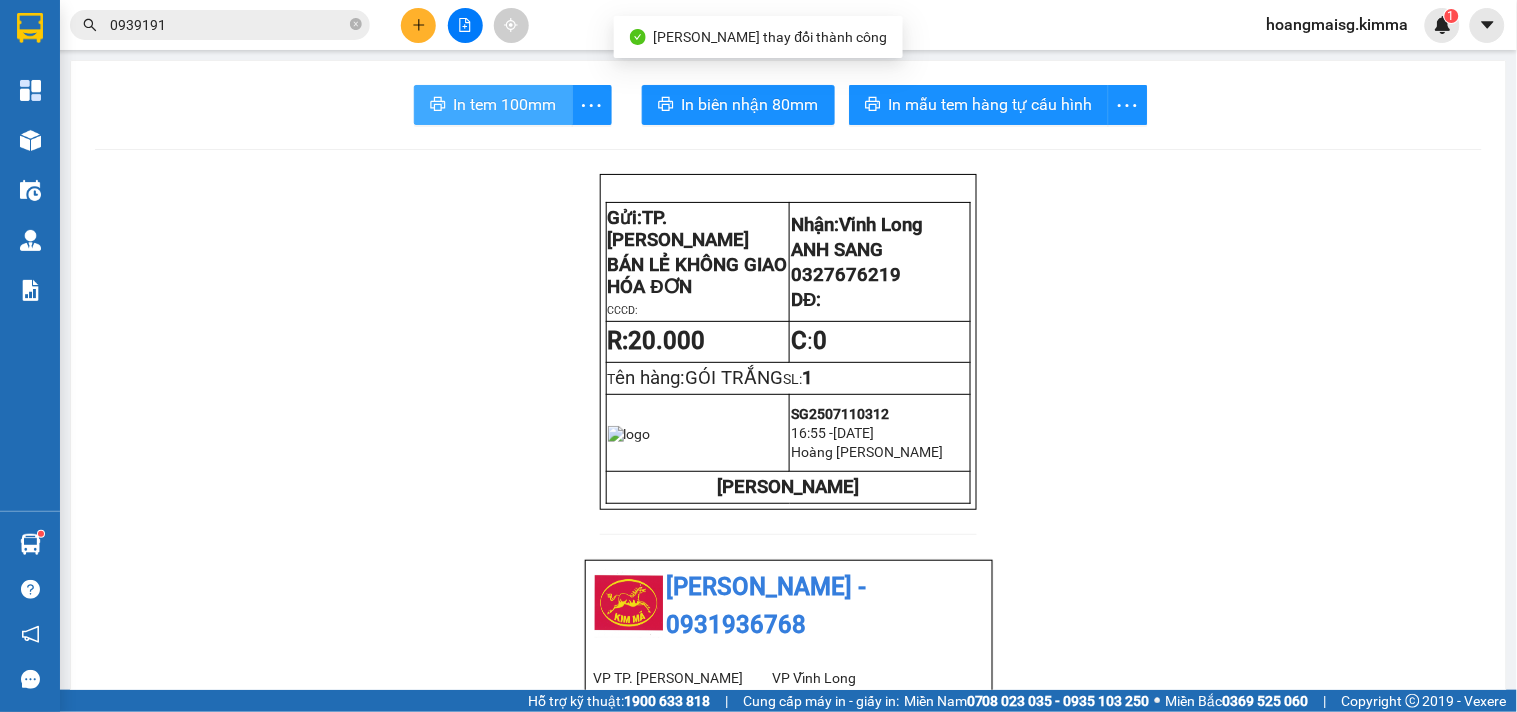 scroll, scrollTop: 0, scrollLeft: 0, axis: both 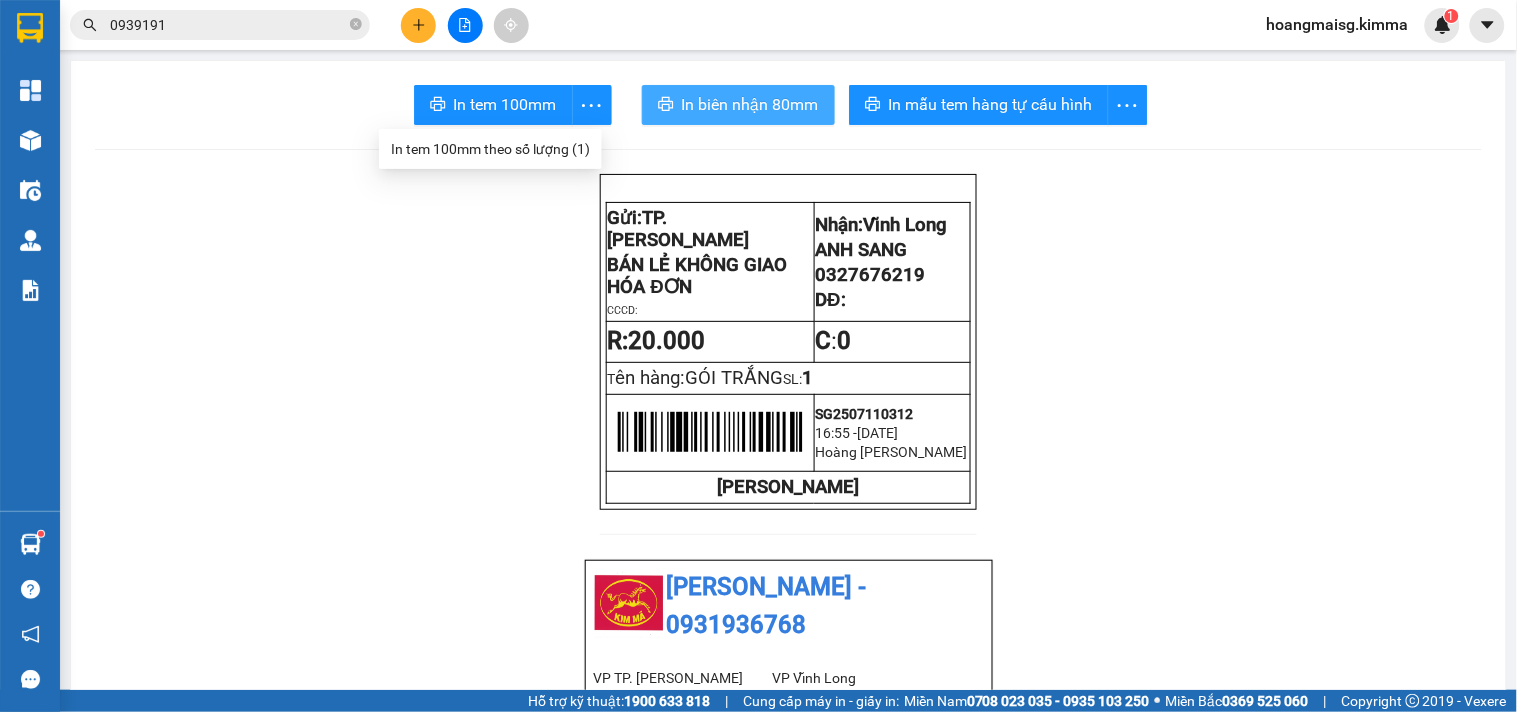 click on "In biên nhận 80mm" at bounding box center [738, 105] 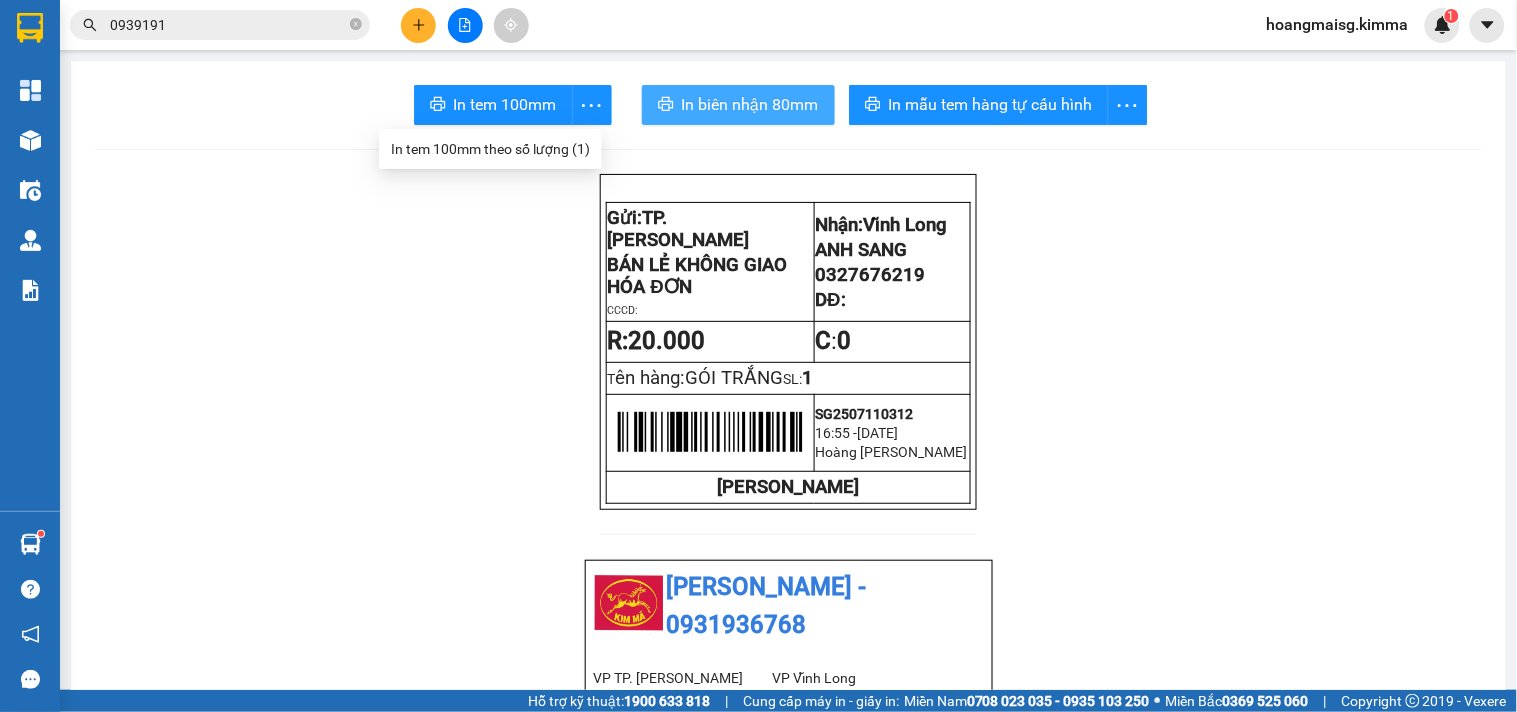 scroll, scrollTop: 0, scrollLeft: 0, axis: both 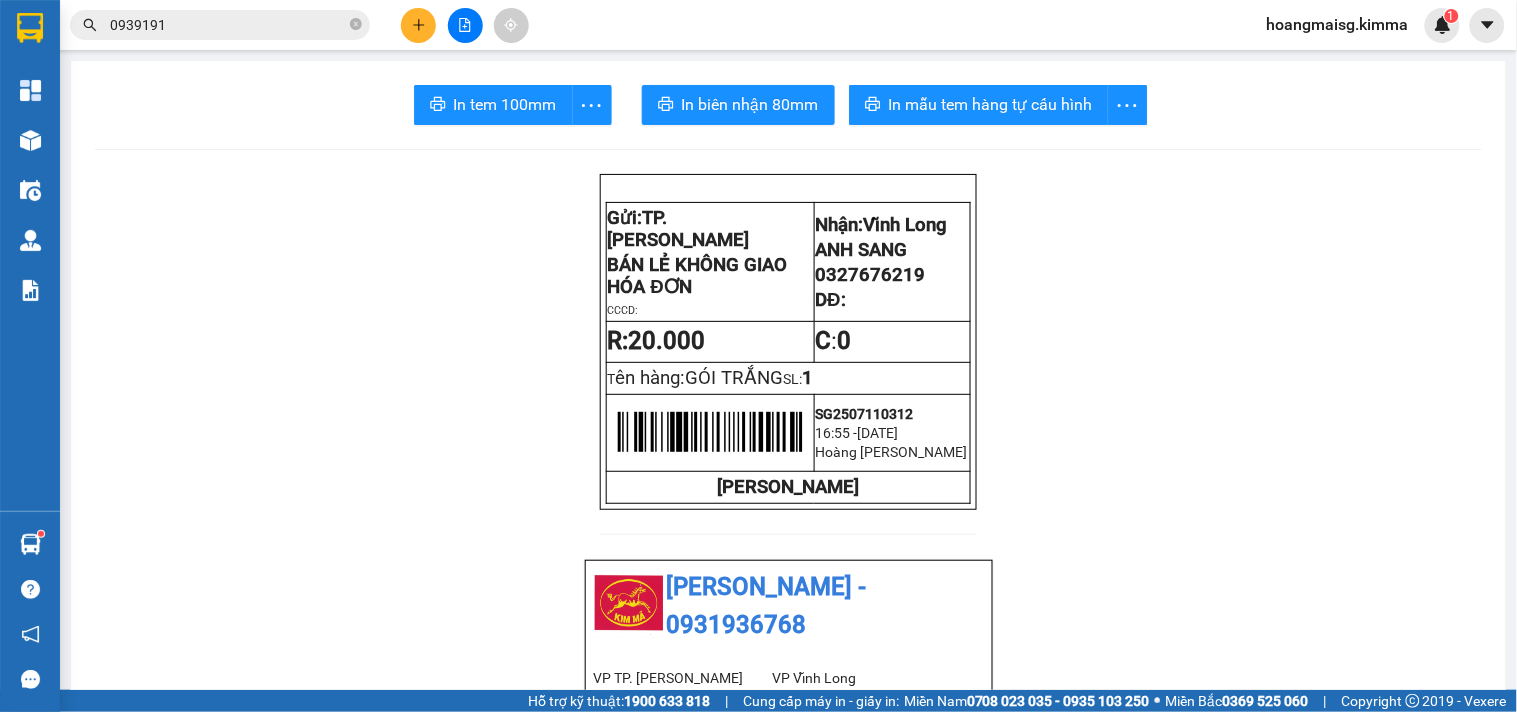 click at bounding box center (465, 25) 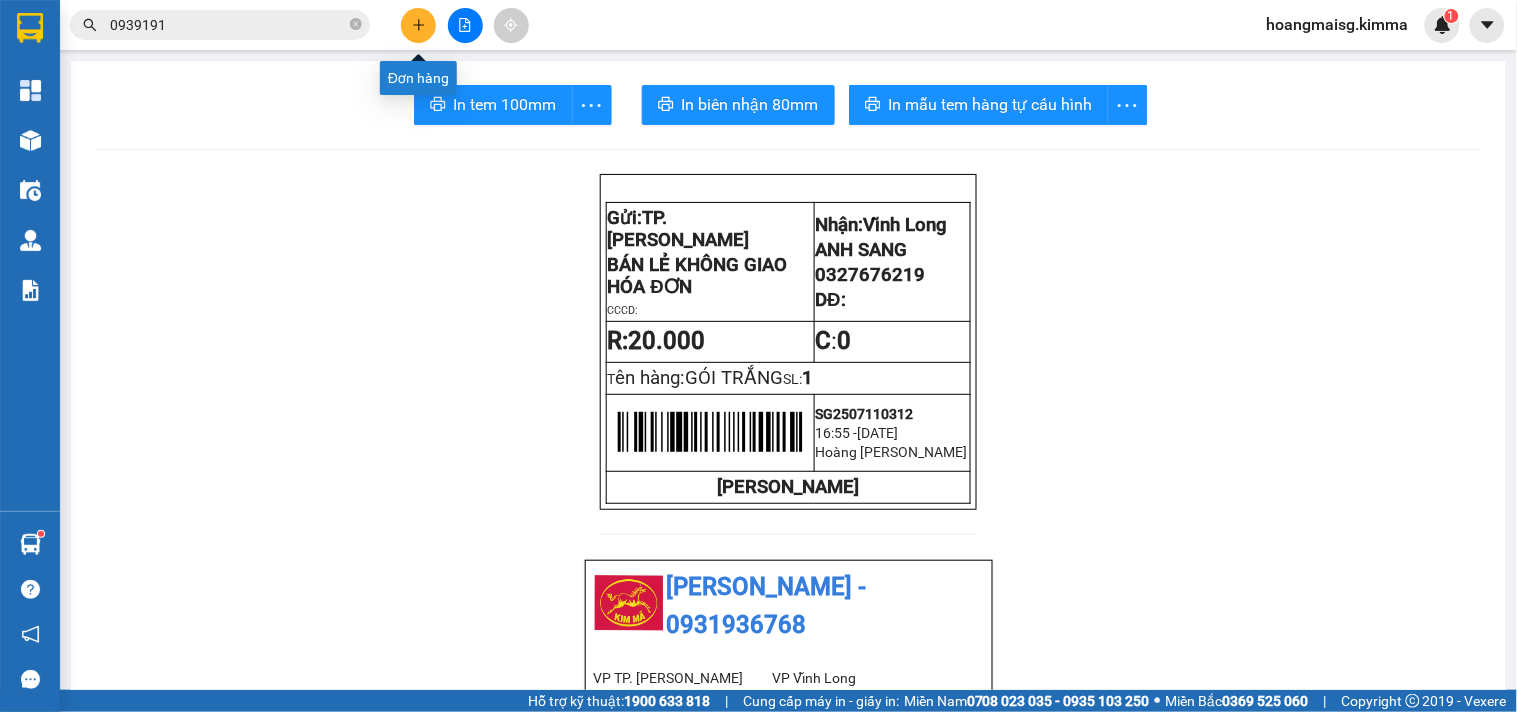 click 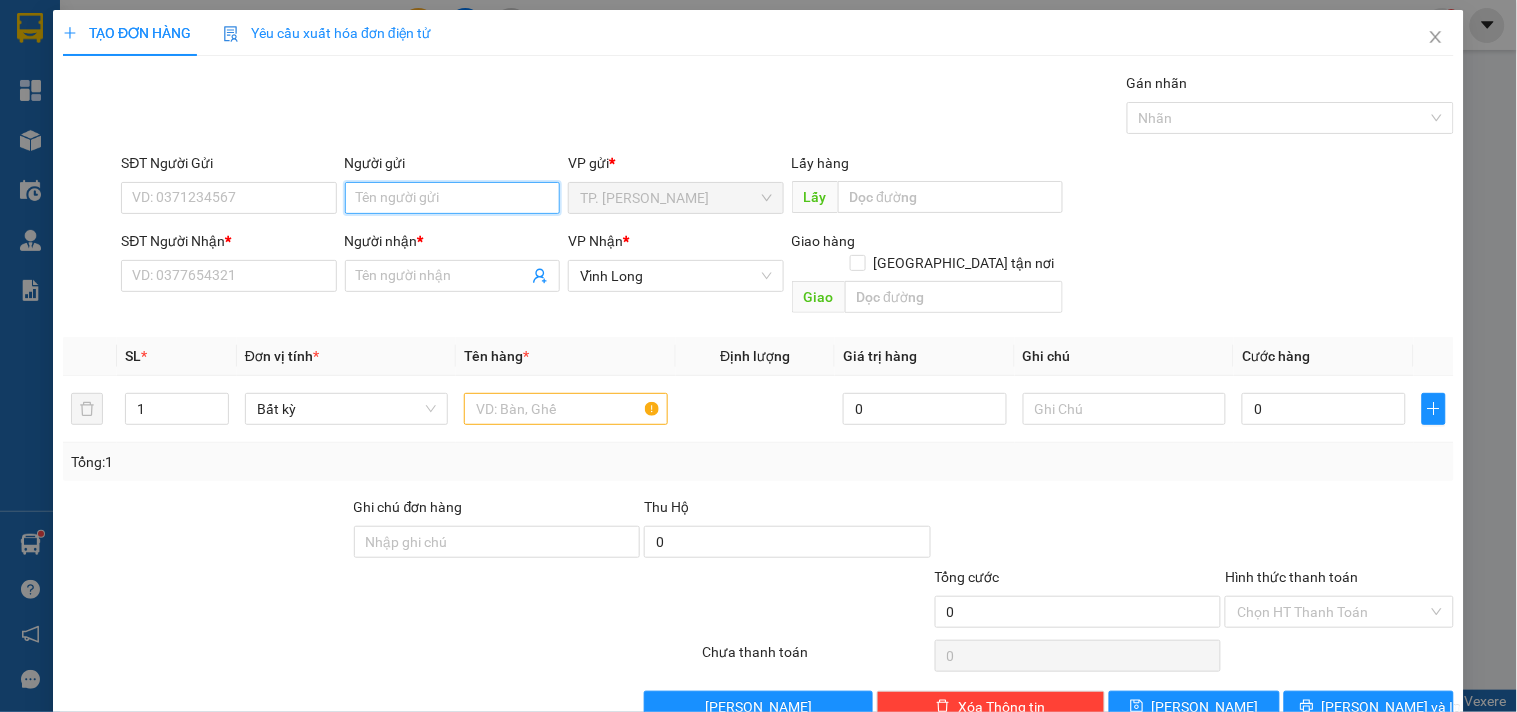 click on "Người gửi" at bounding box center (452, 198) 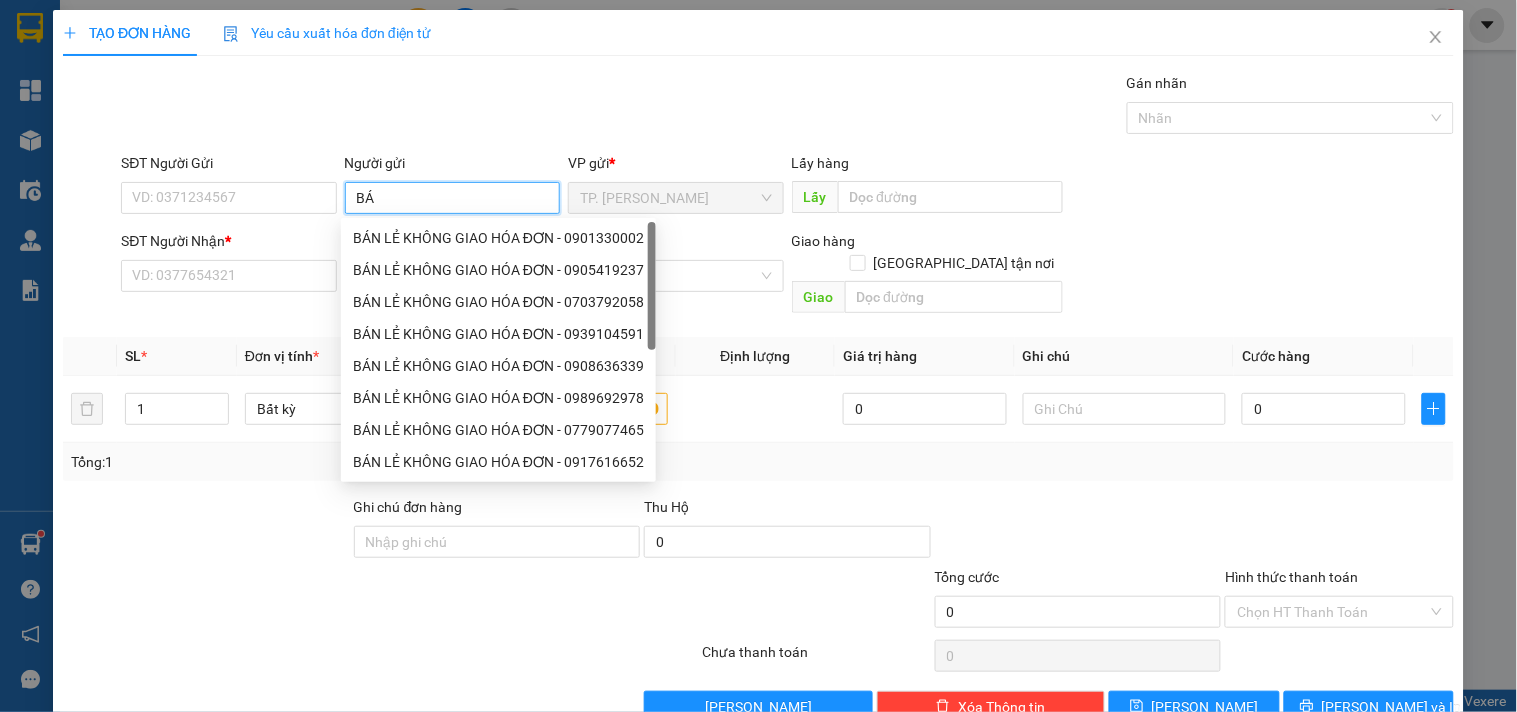 type on "BÁN" 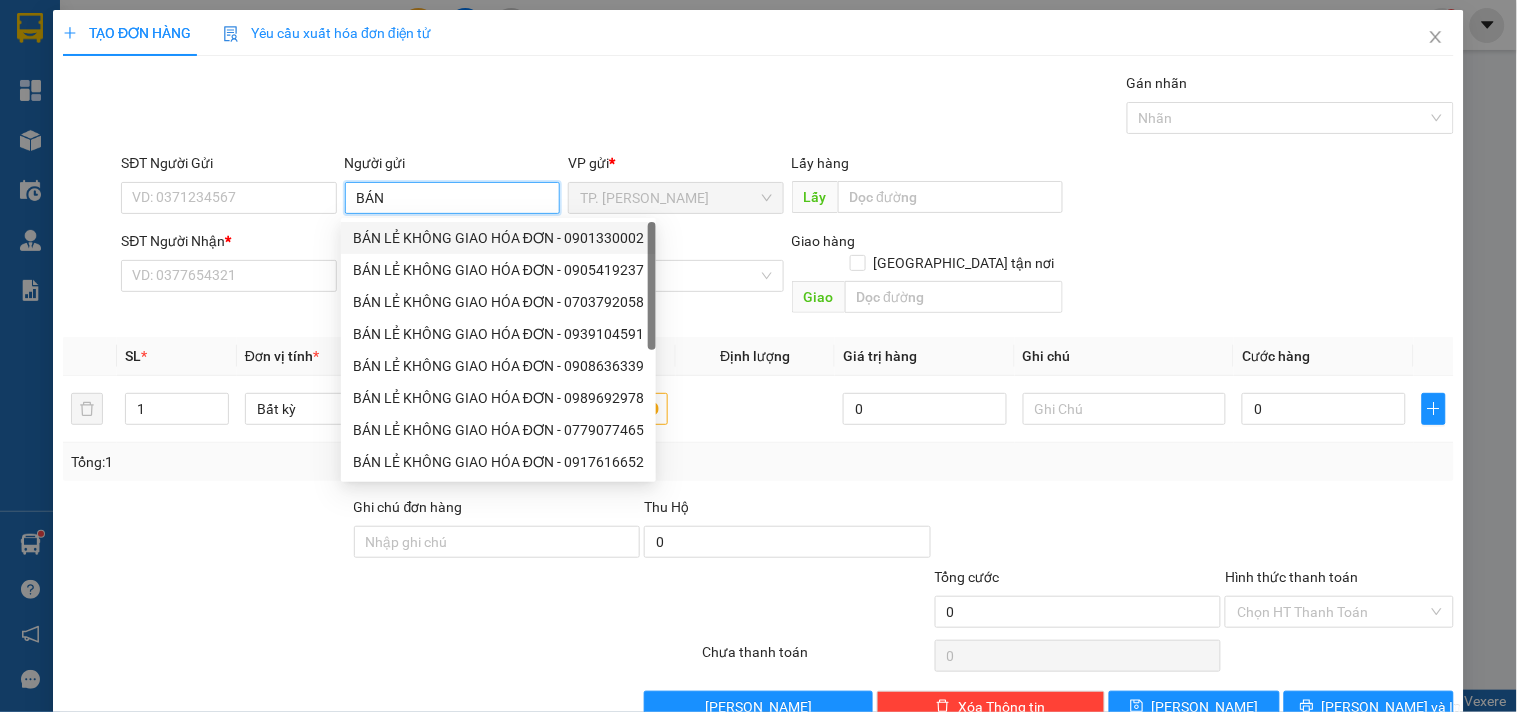 click on "BÁN LẺ KHÔNG GIAO HÓA ĐƠN - 0901330002" at bounding box center [498, 238] 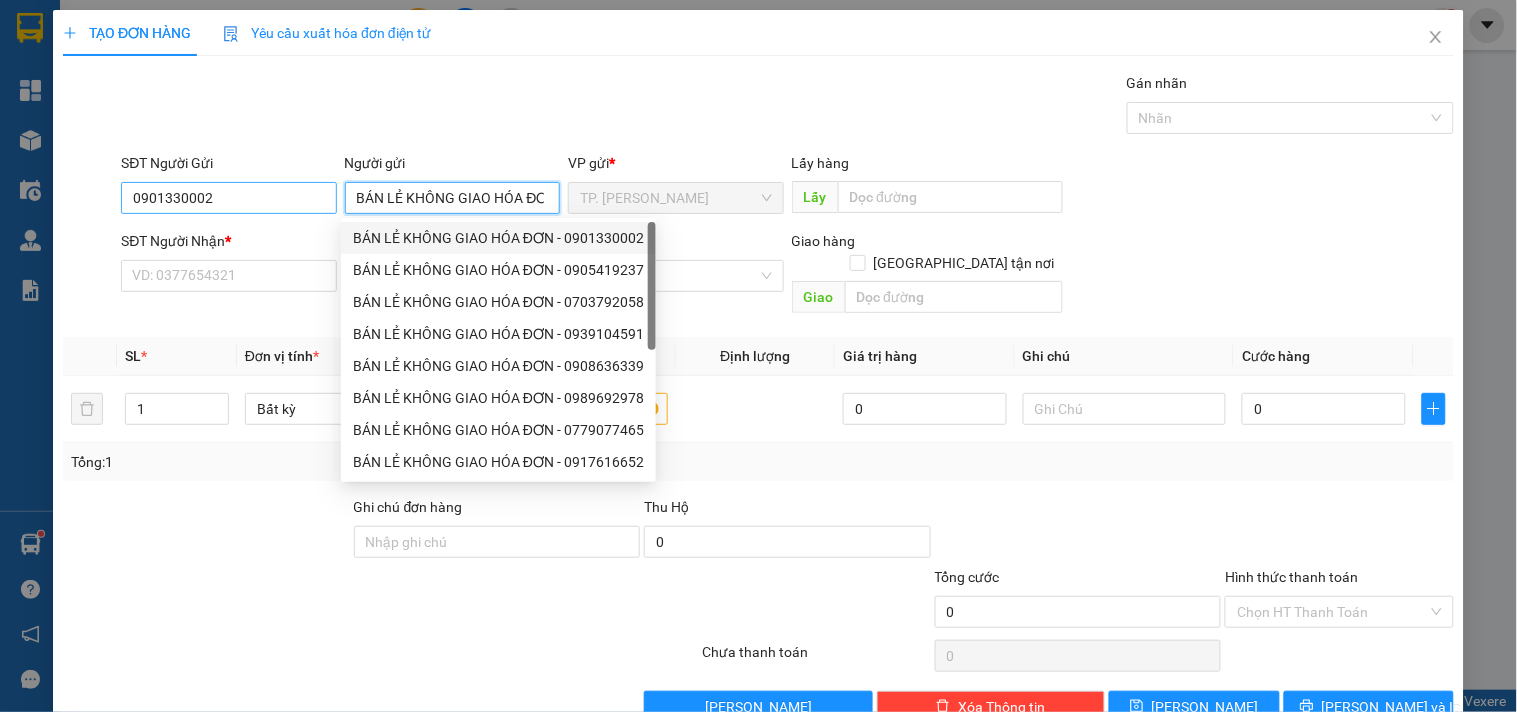 type on "BÁN LẺ KHÔNG GIAO HÓA ĐƠN" 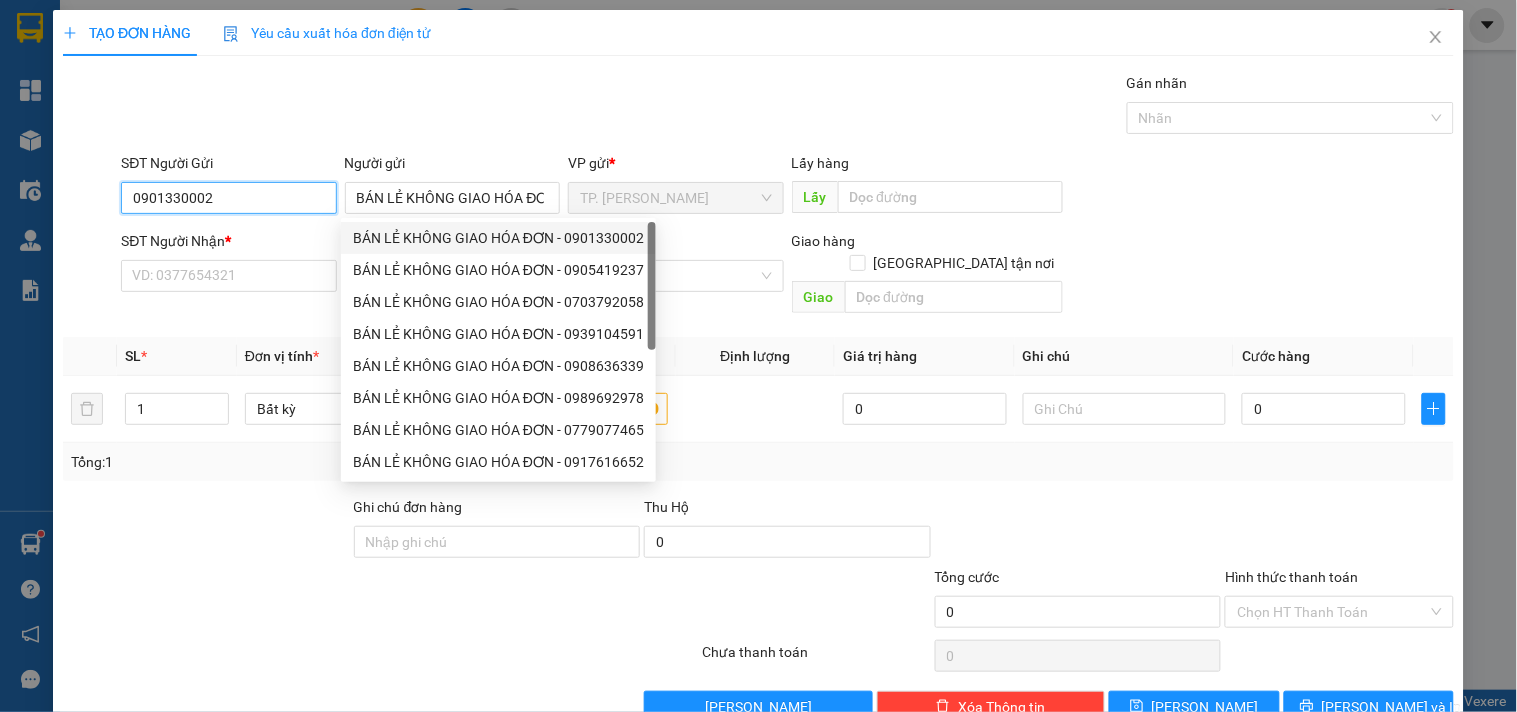 click on "0901330002" at bounding box center [228, 198] 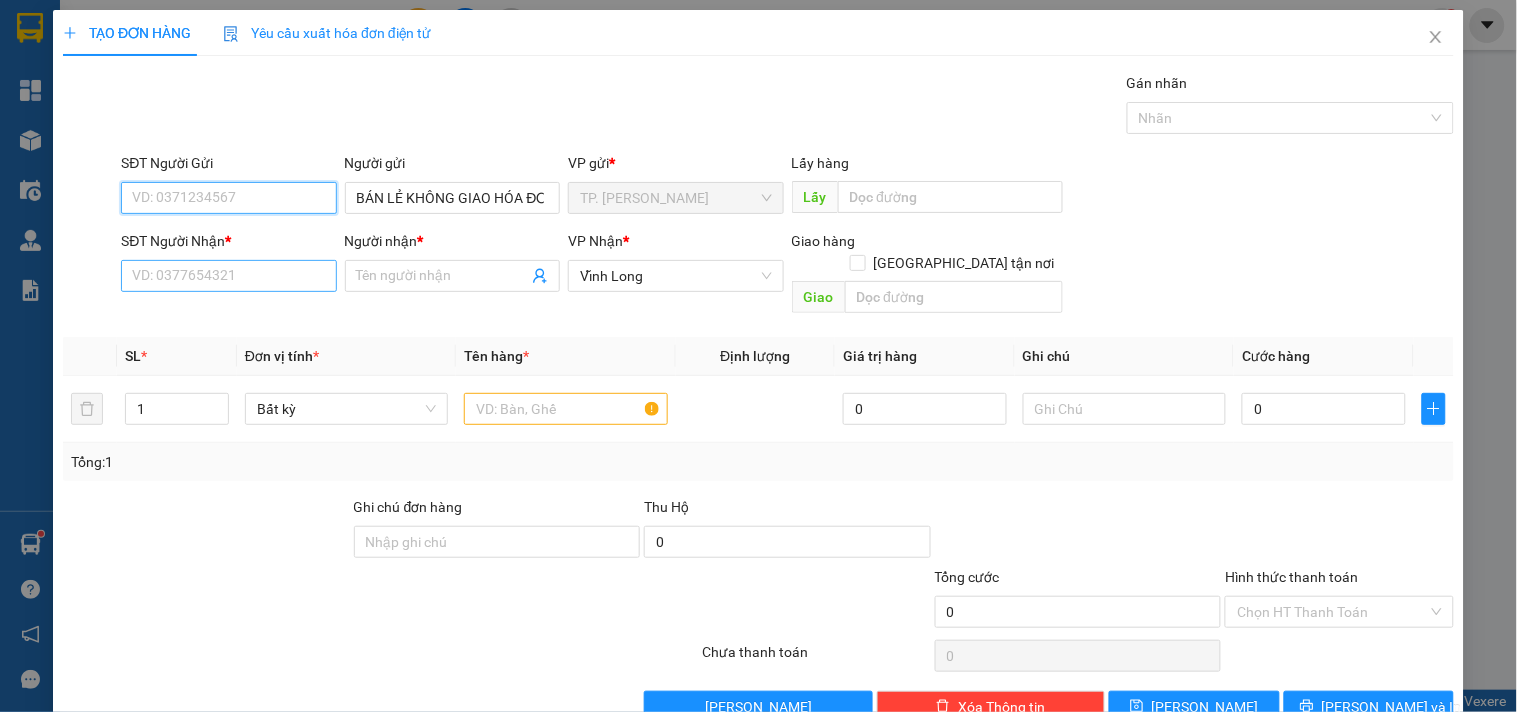 type 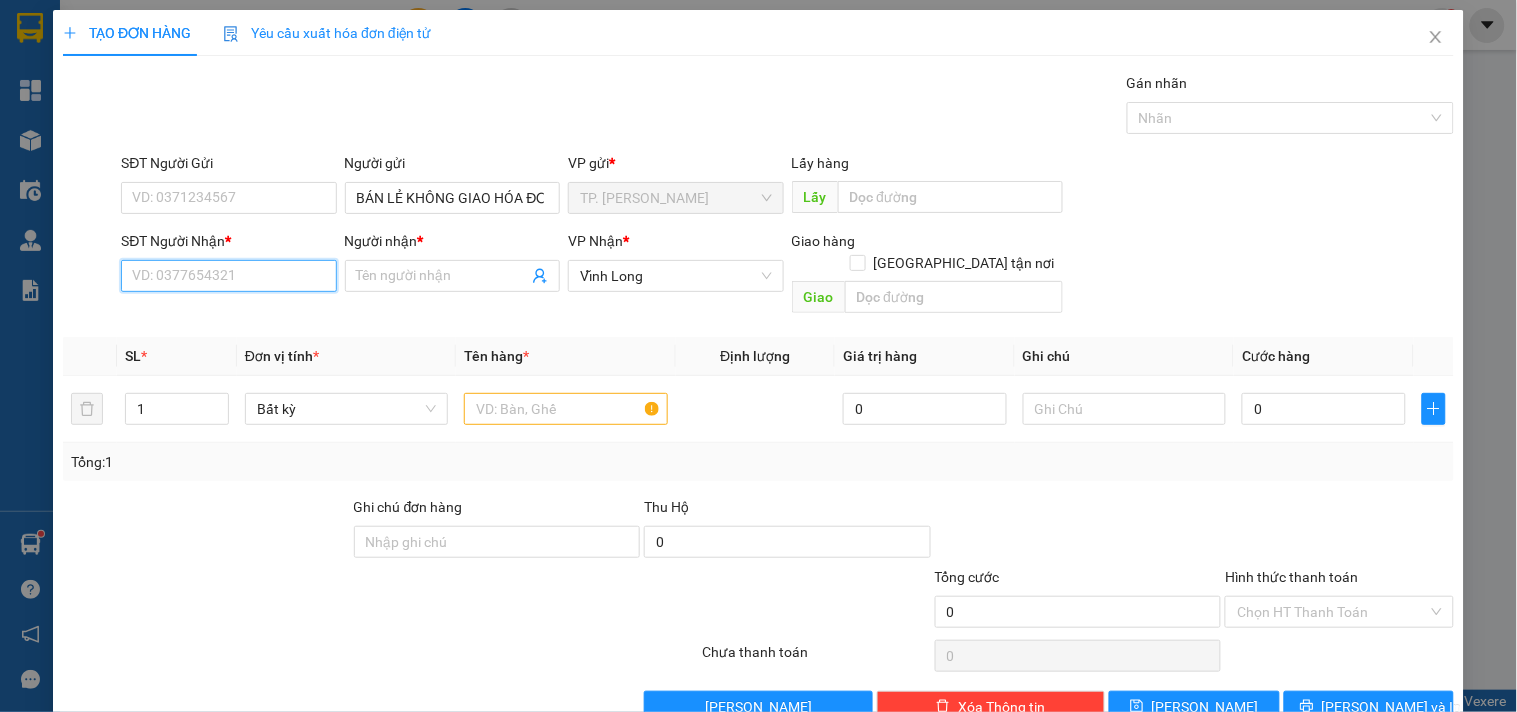 click on "SĐT Người Nhận  *" at bounding box center [228, 276] 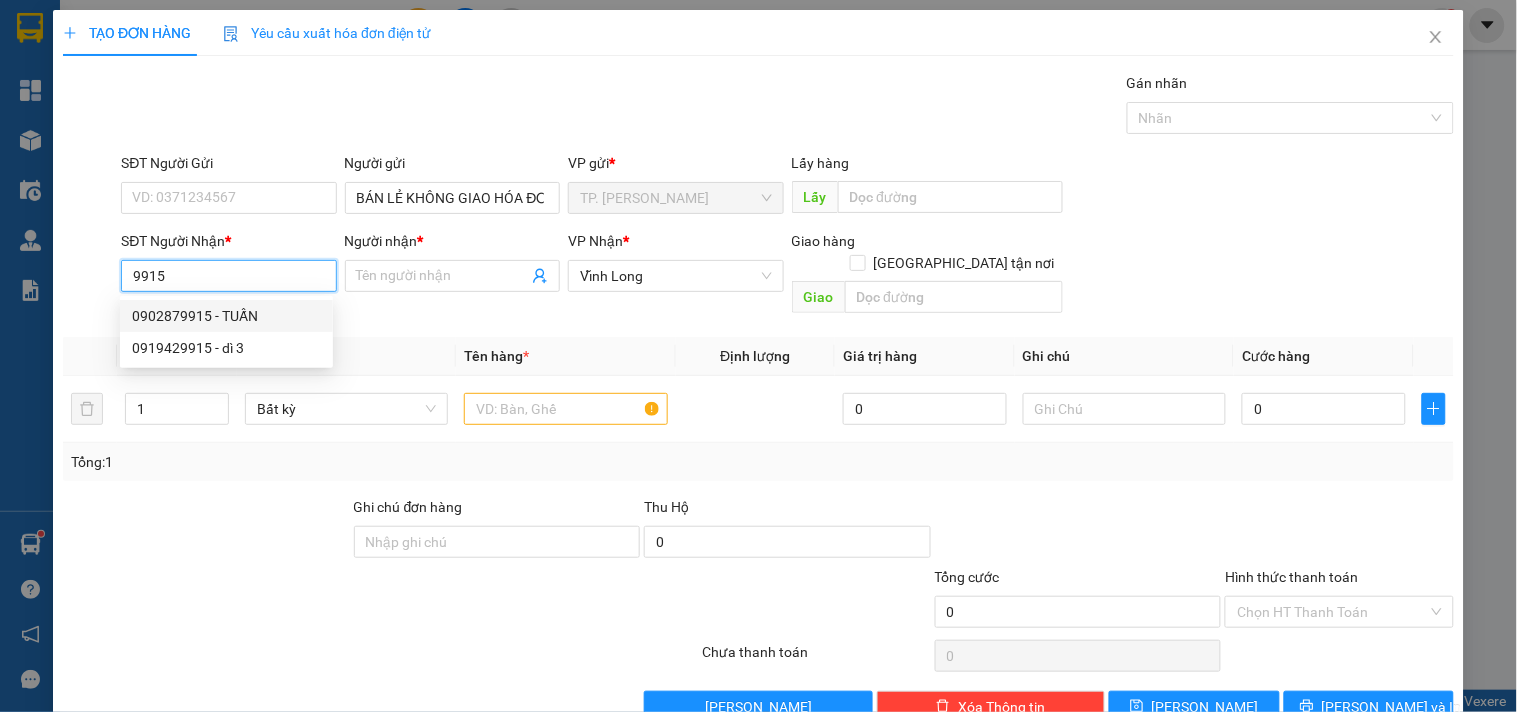 click on "9915" at bounding box center [228, 276] 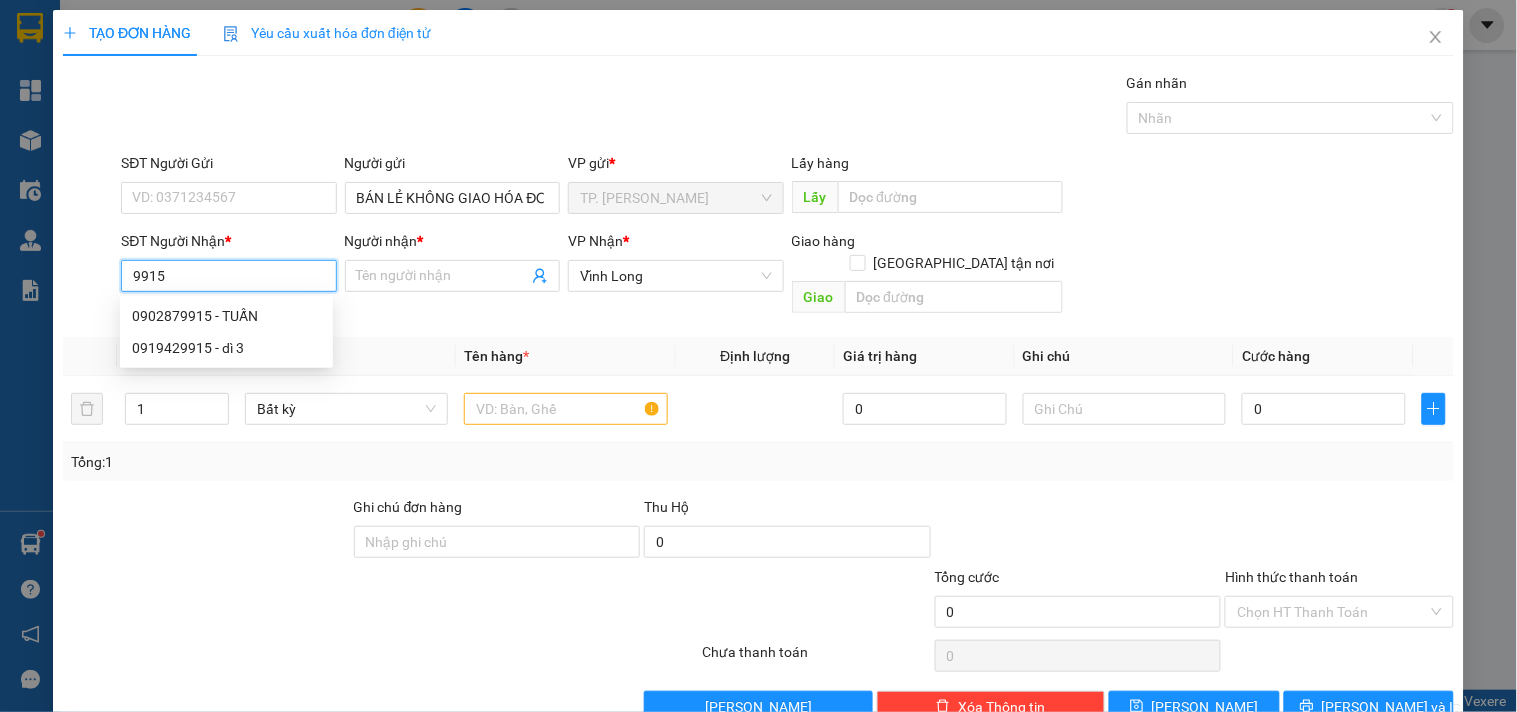 click on "9915" at bounding box center [228, 276] 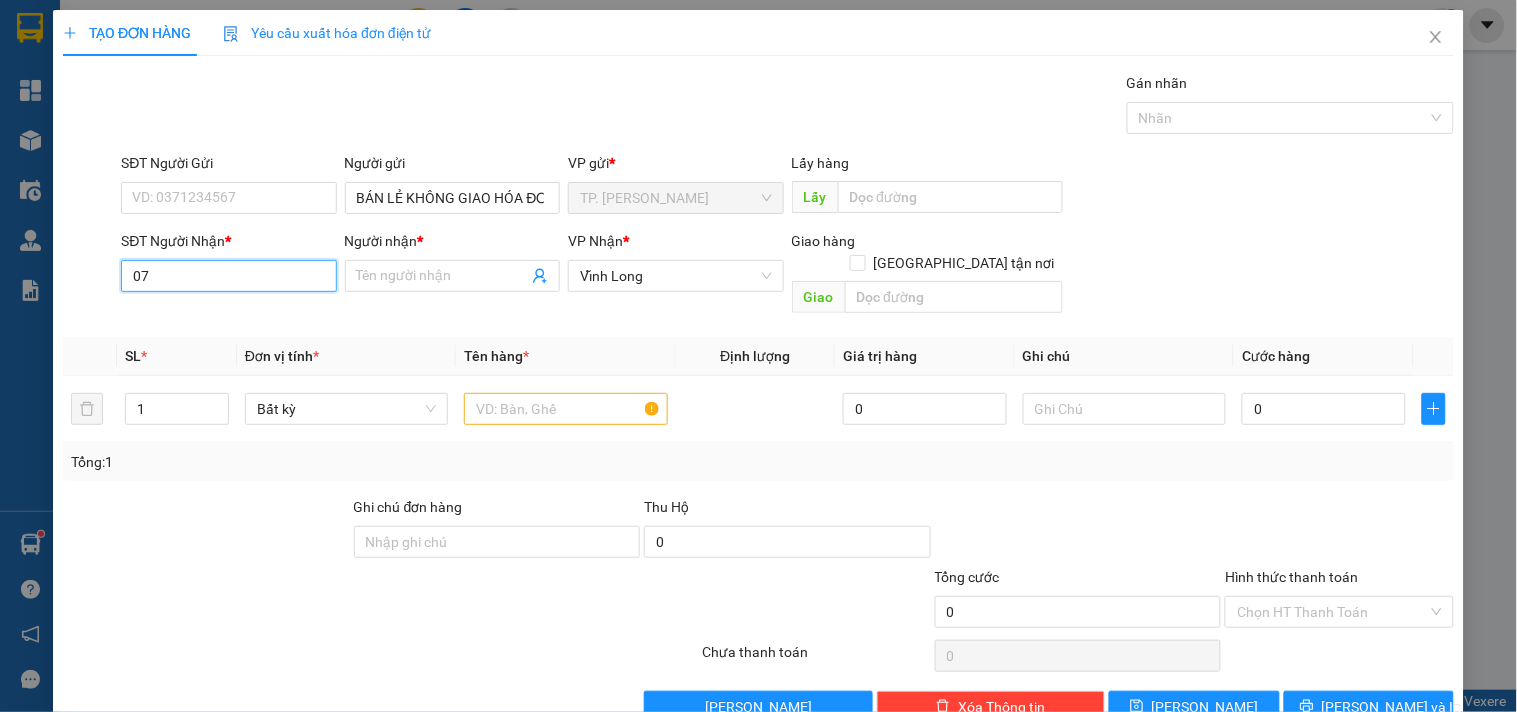 type on "0" 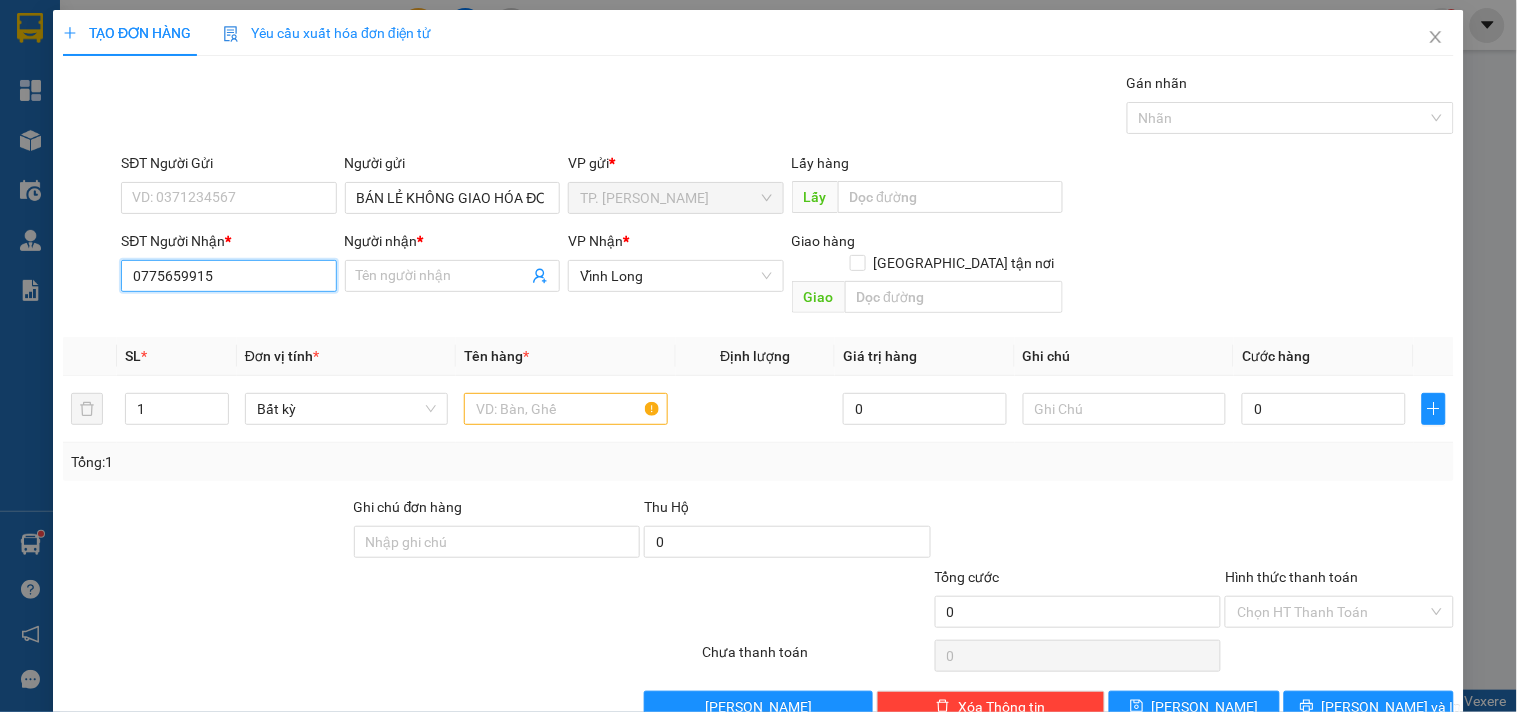 click on "0775659915" at bounding box center [228, 276] 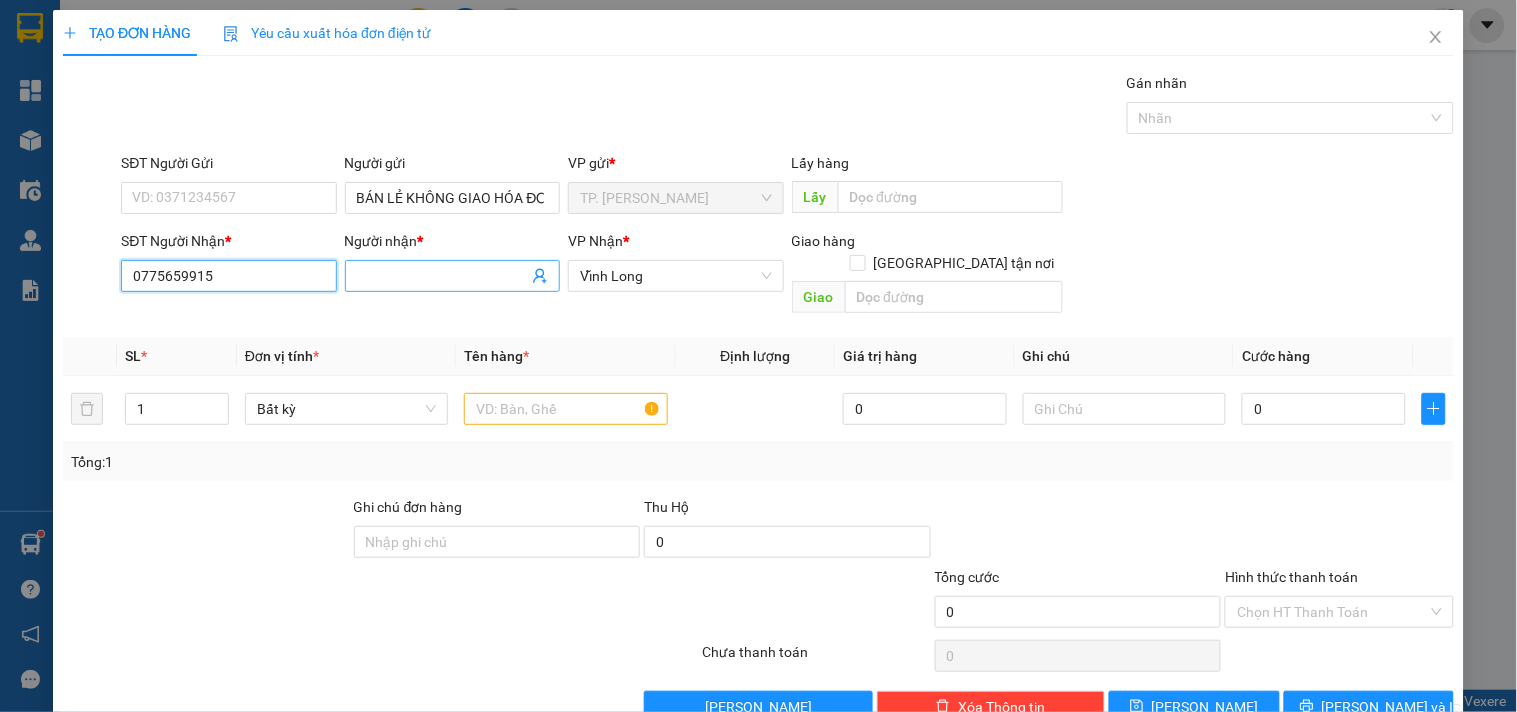 type on "0775659915" 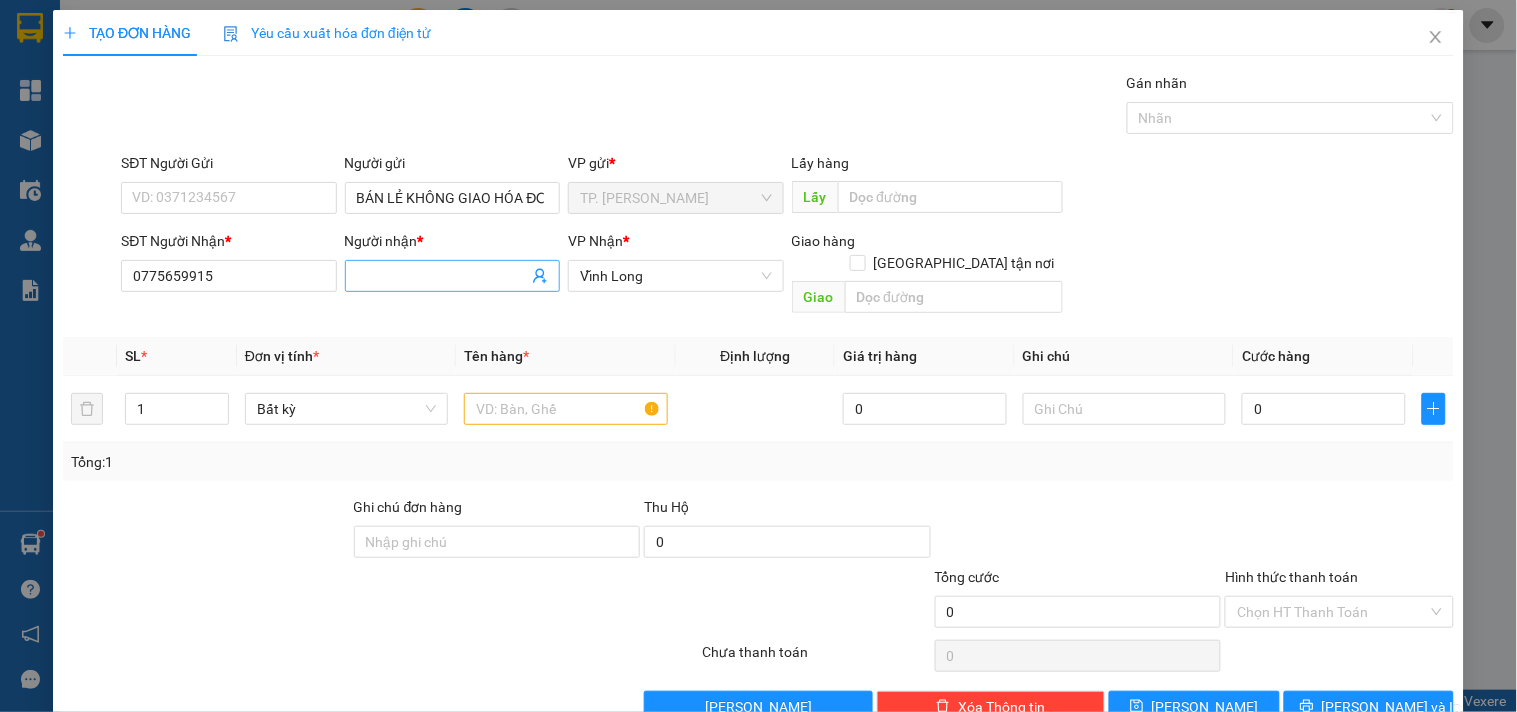 click on "Người nhận  *" at bounding box center (442, 276) 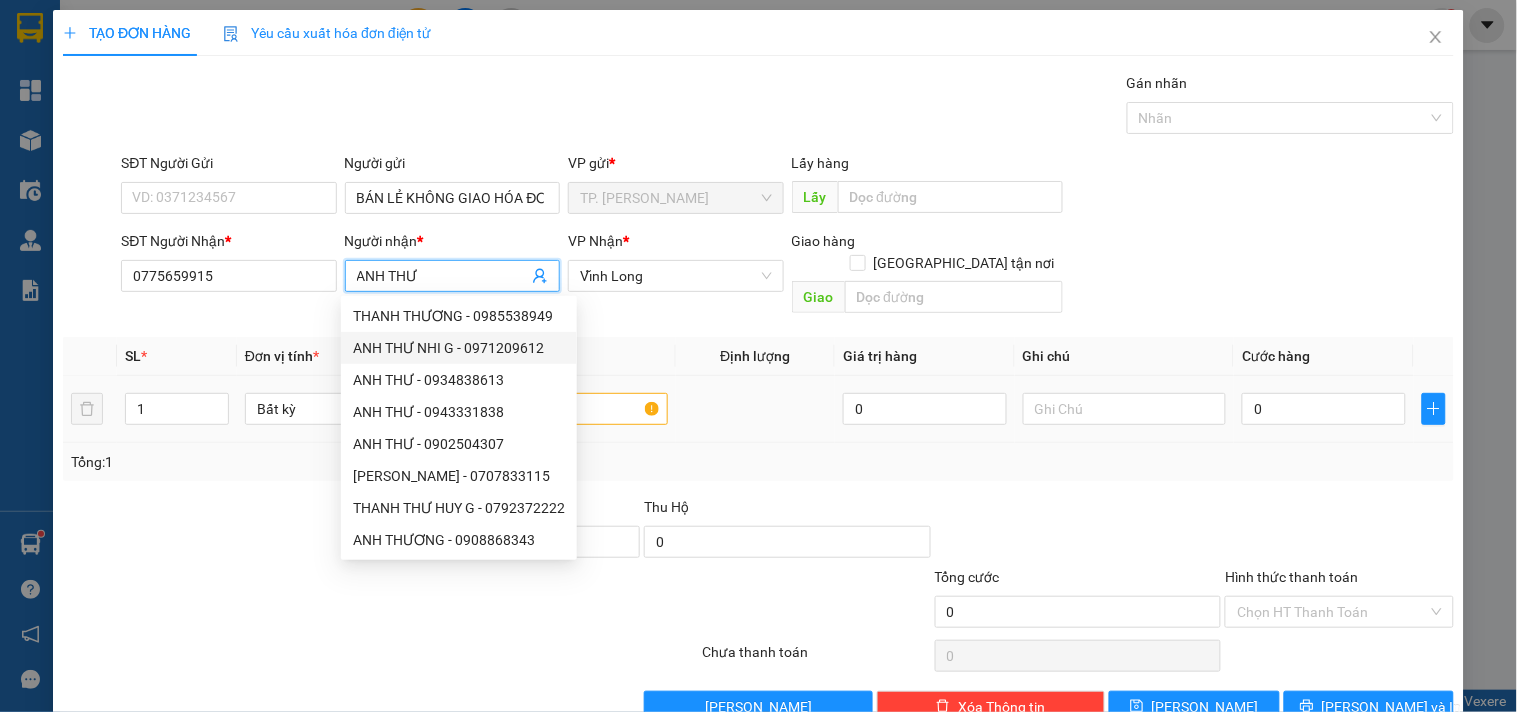 type on "ANH THƯ" 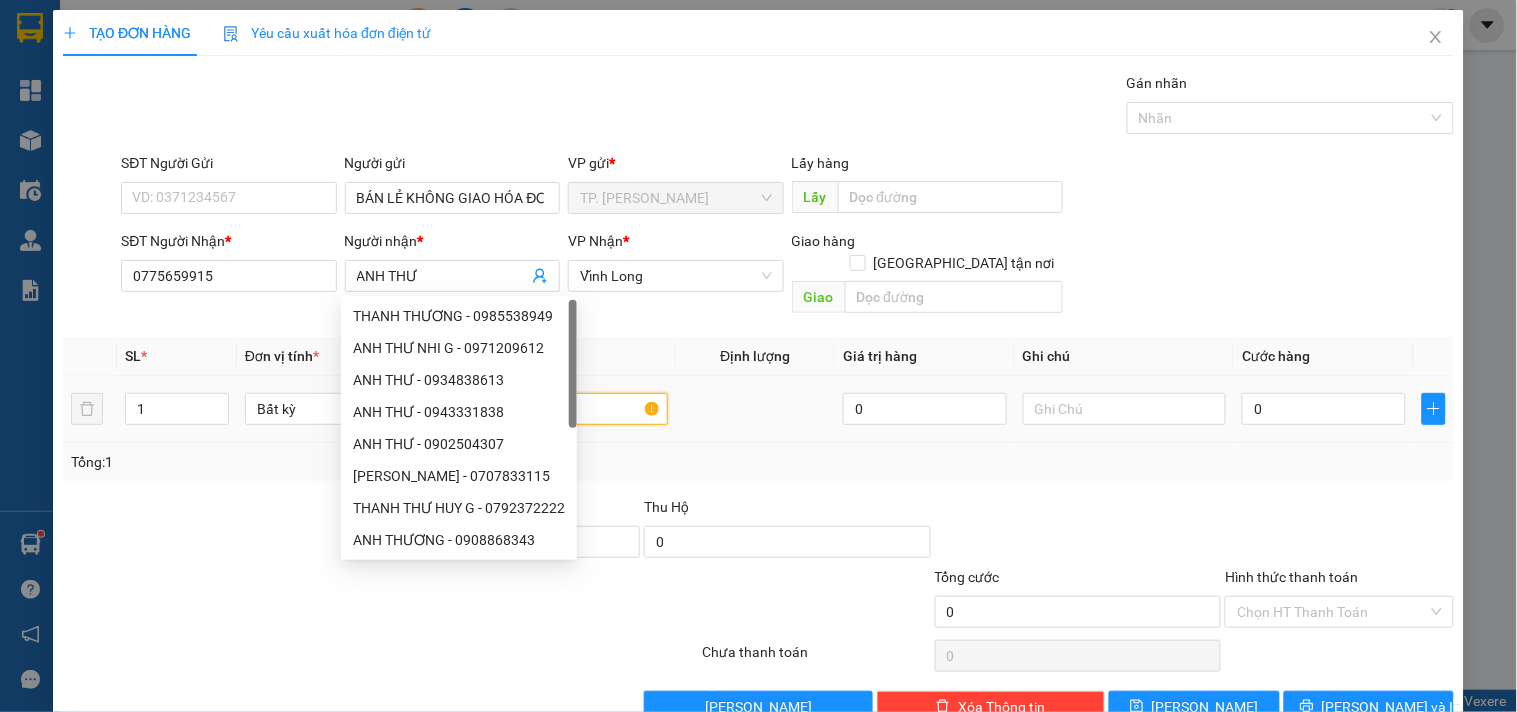 click at bounding box center (565, 409) 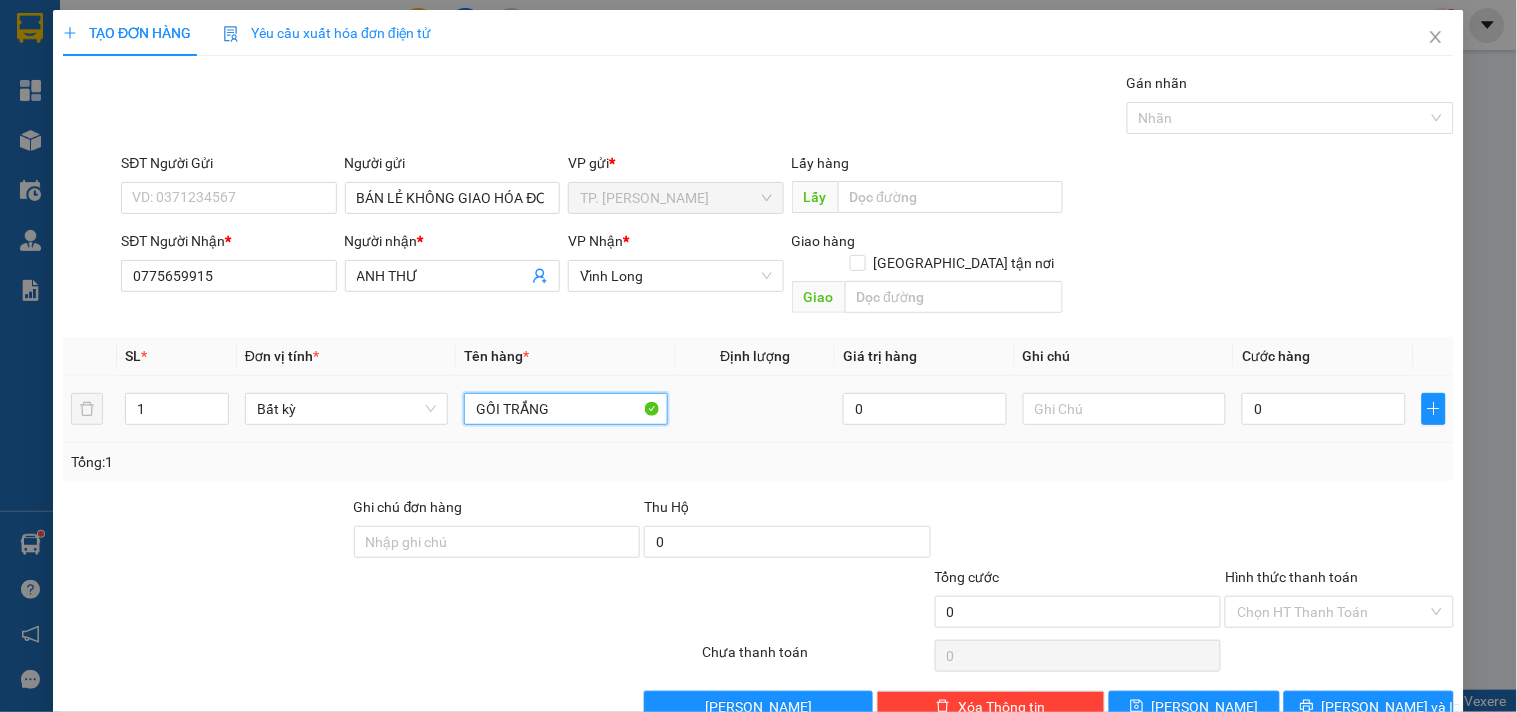 type on "GỐI TRẮNG" 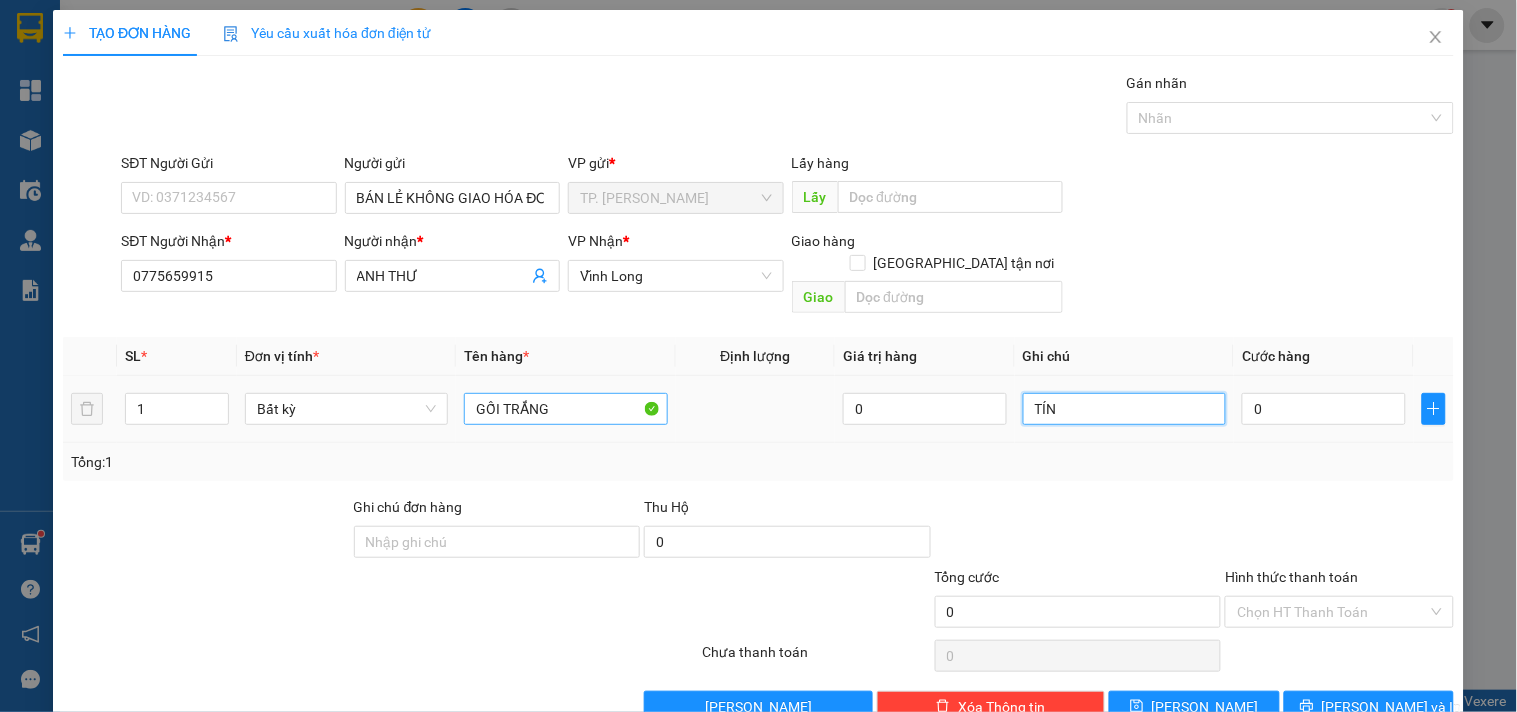 type on "TÍN" 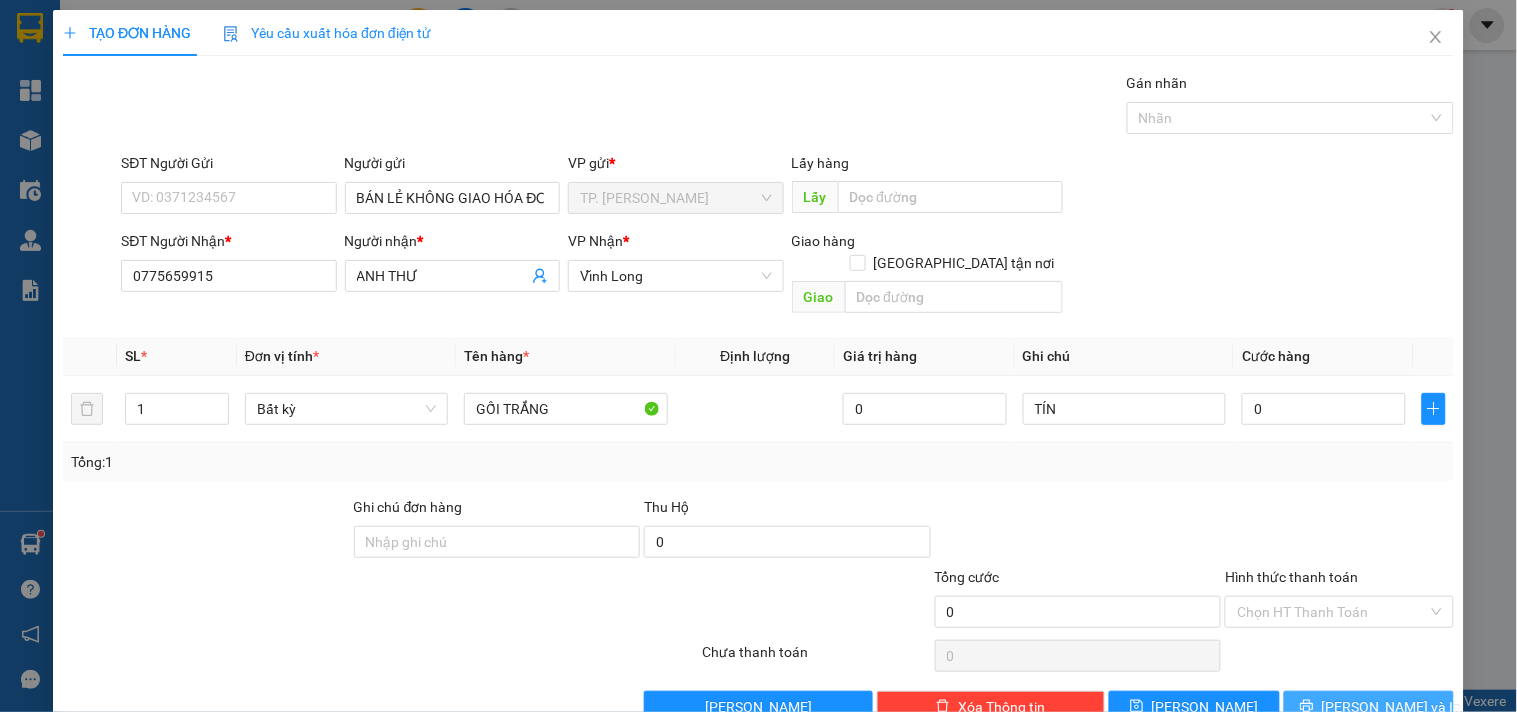 click on "[PERSON_NAME] và In" at bounding box center [1369, 707] 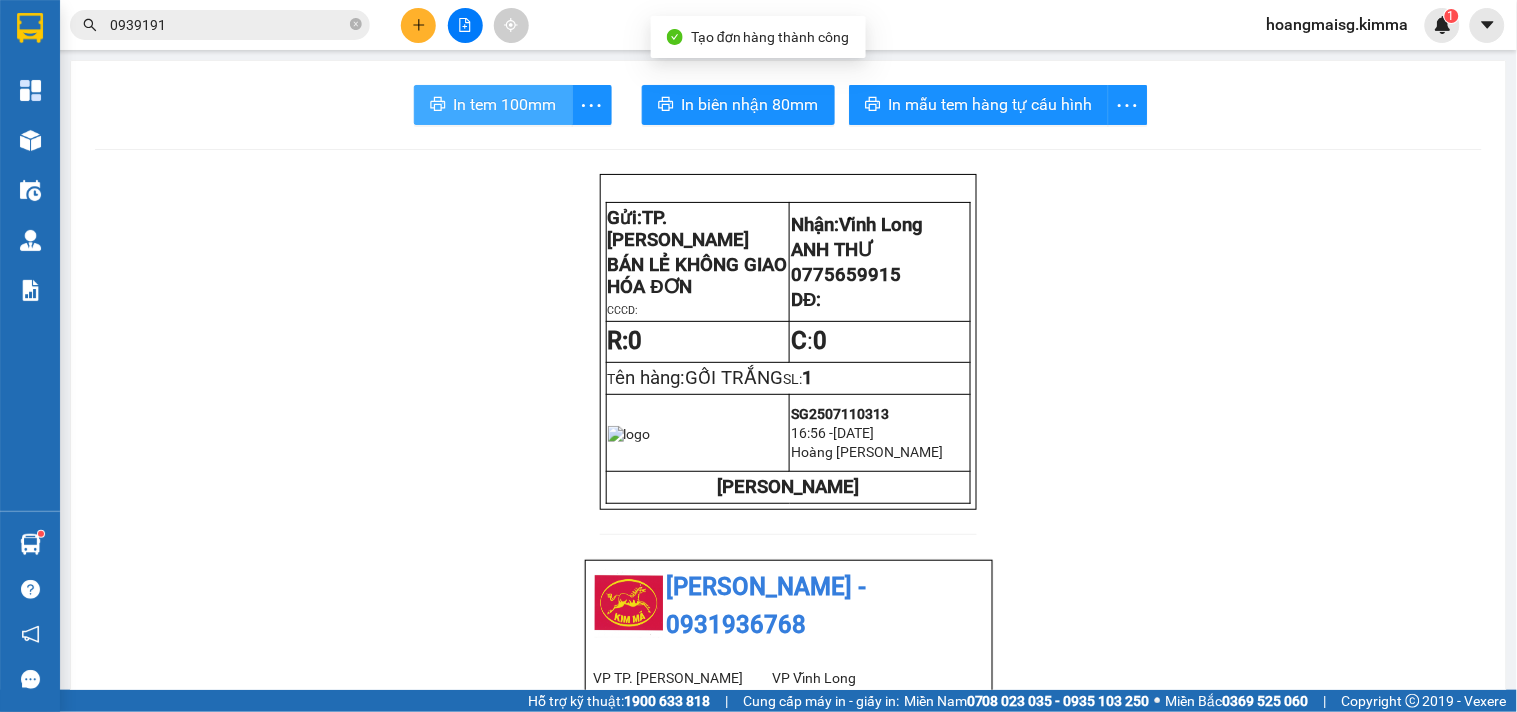click on "In tem 100mm" at bounding box center (505, 104) 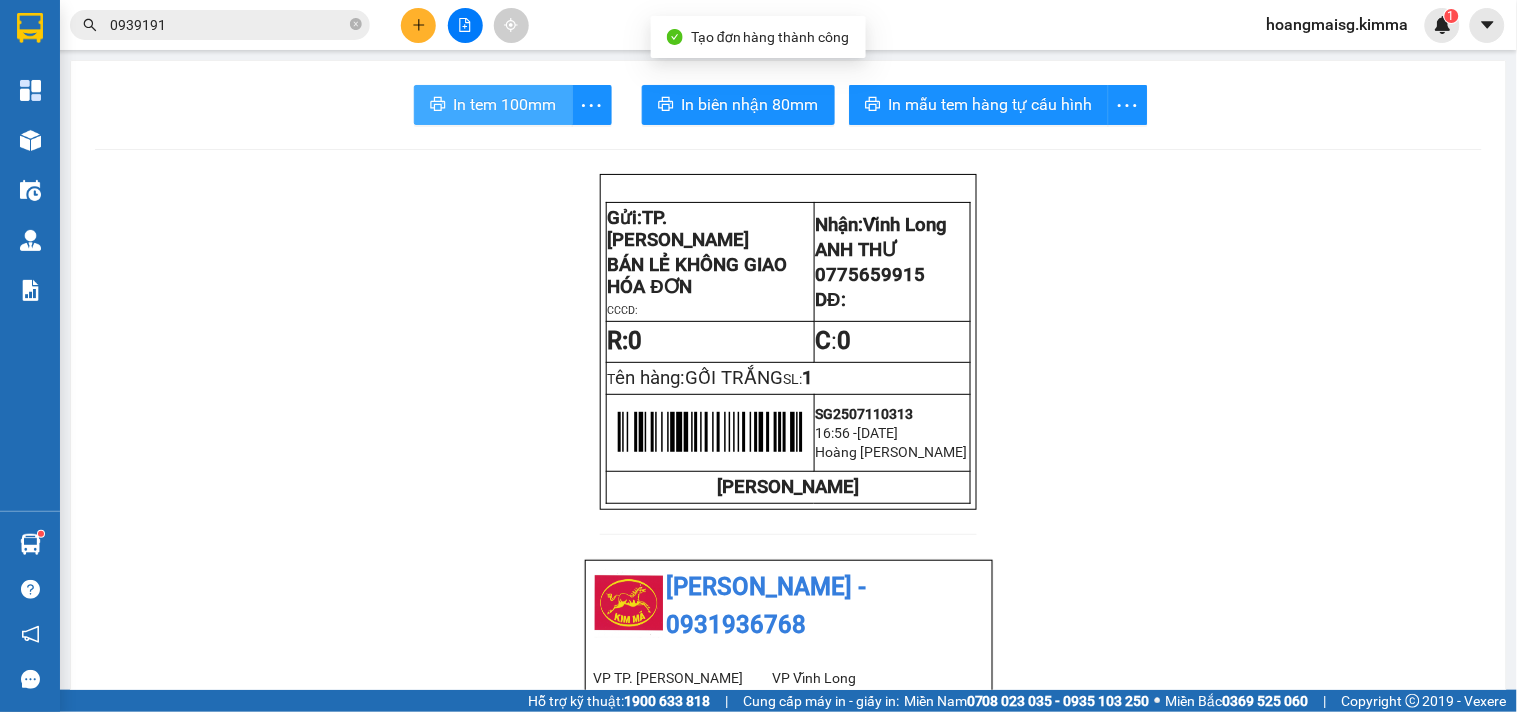 scroll, scrollTop: 0, scrollLeft: 0, axis: both 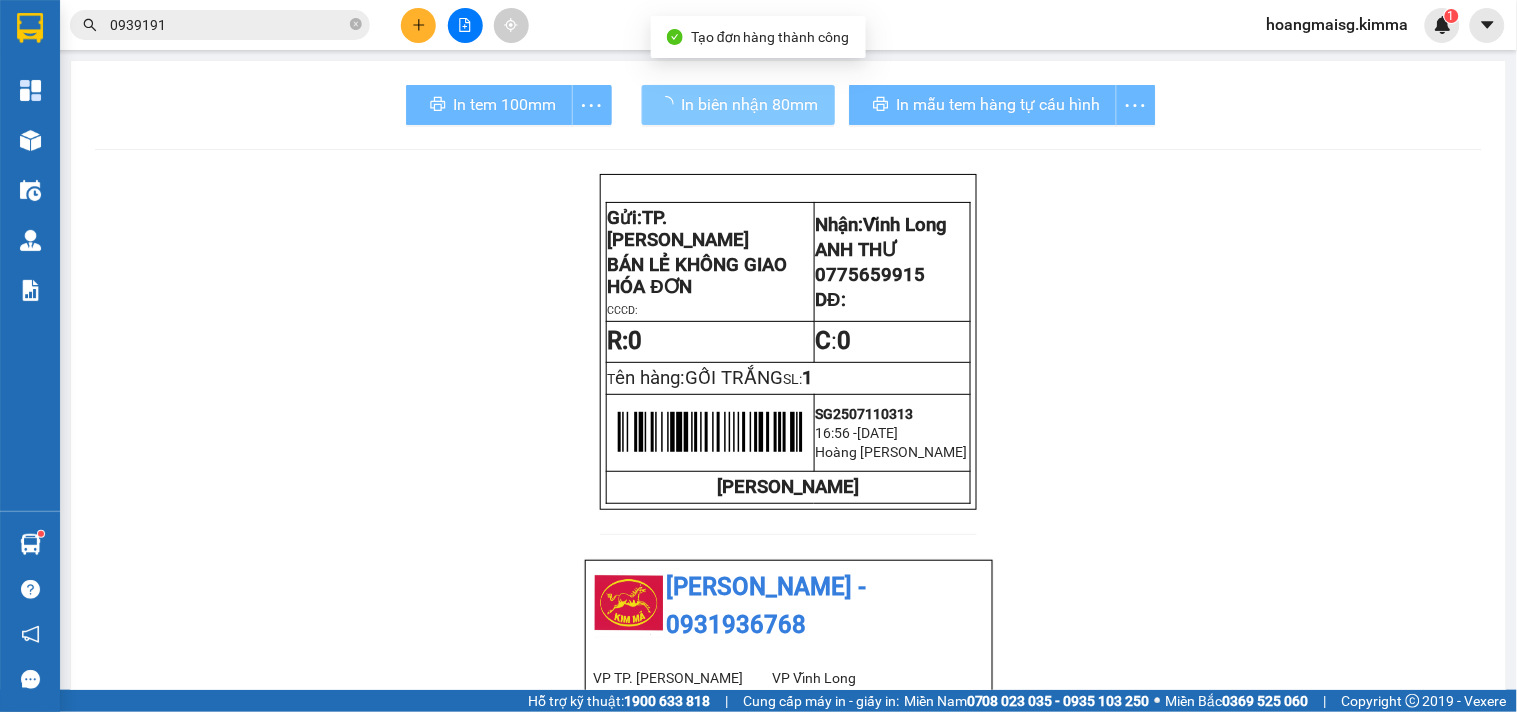 click on "In biên nhận 80mm" at bounding box center [750, 104] 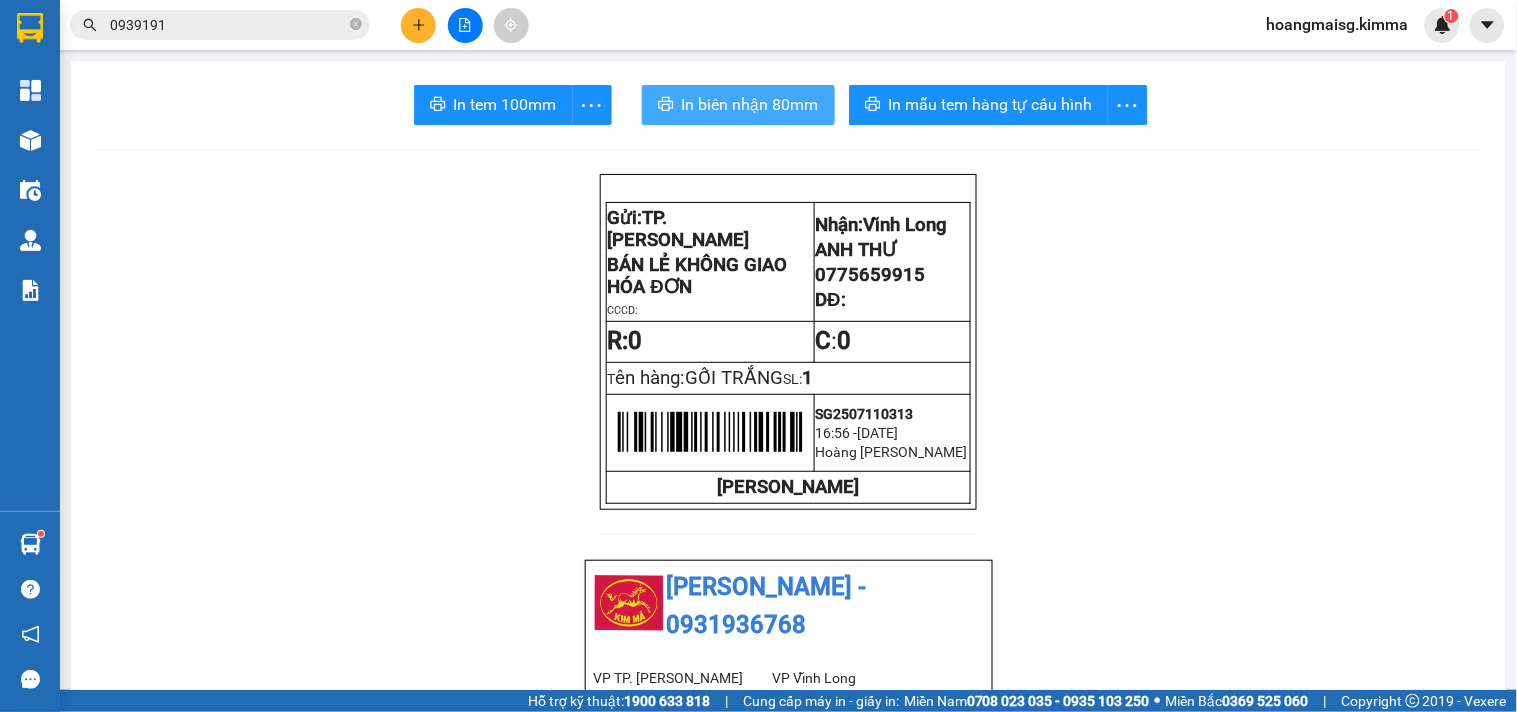 scroll, scrollTop: 0, scrollLeft: 0, axis: both 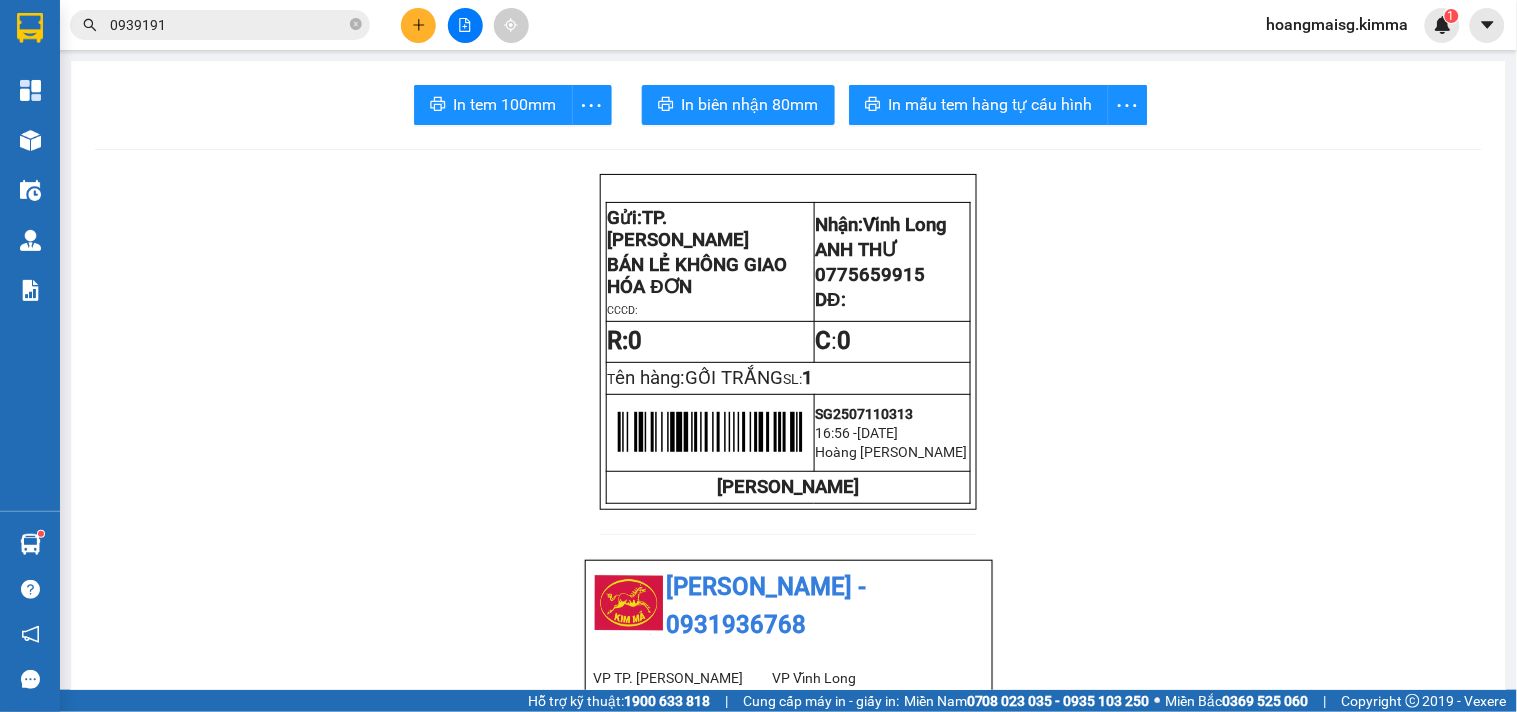 click at bounding box center [418, 25] 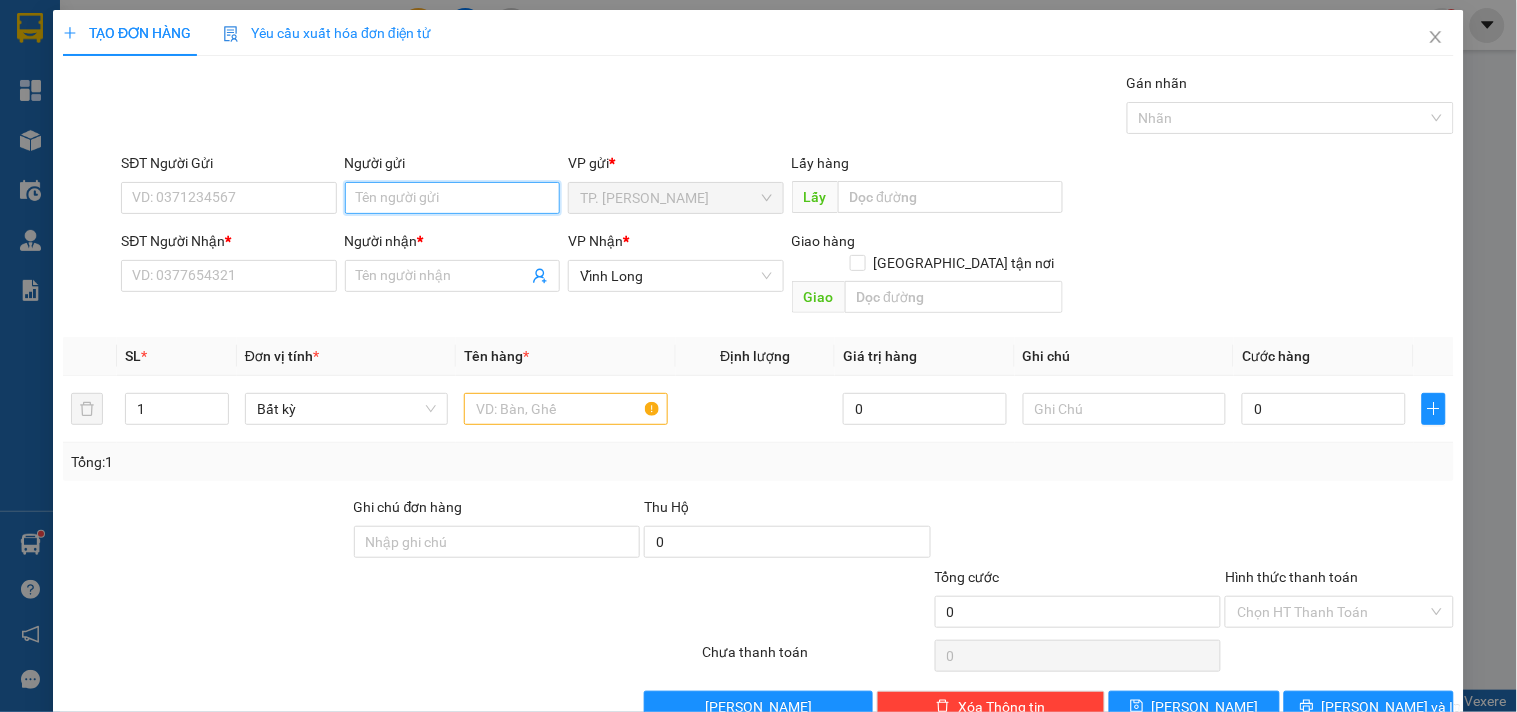click on "Người gửi" at bounding box center (452, 198) 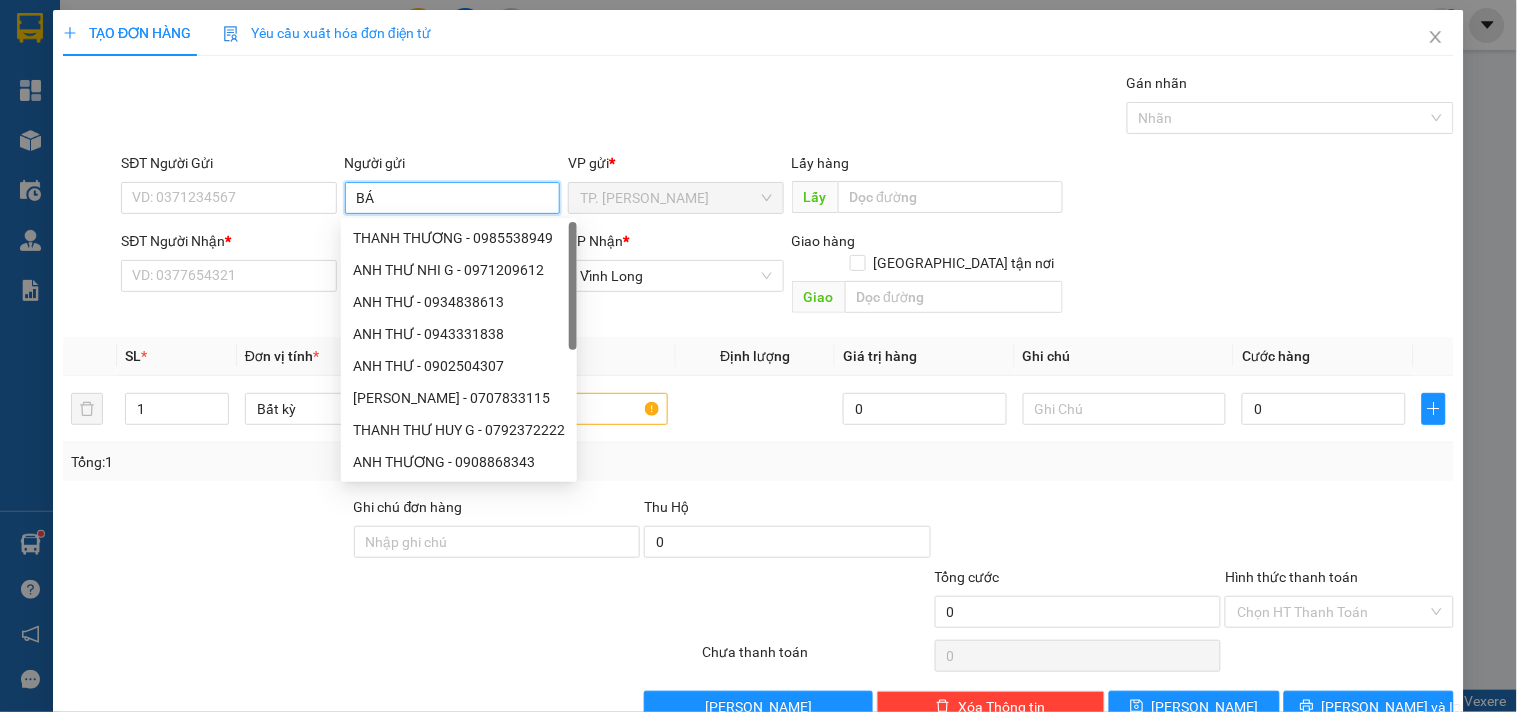 type on "BÁN" 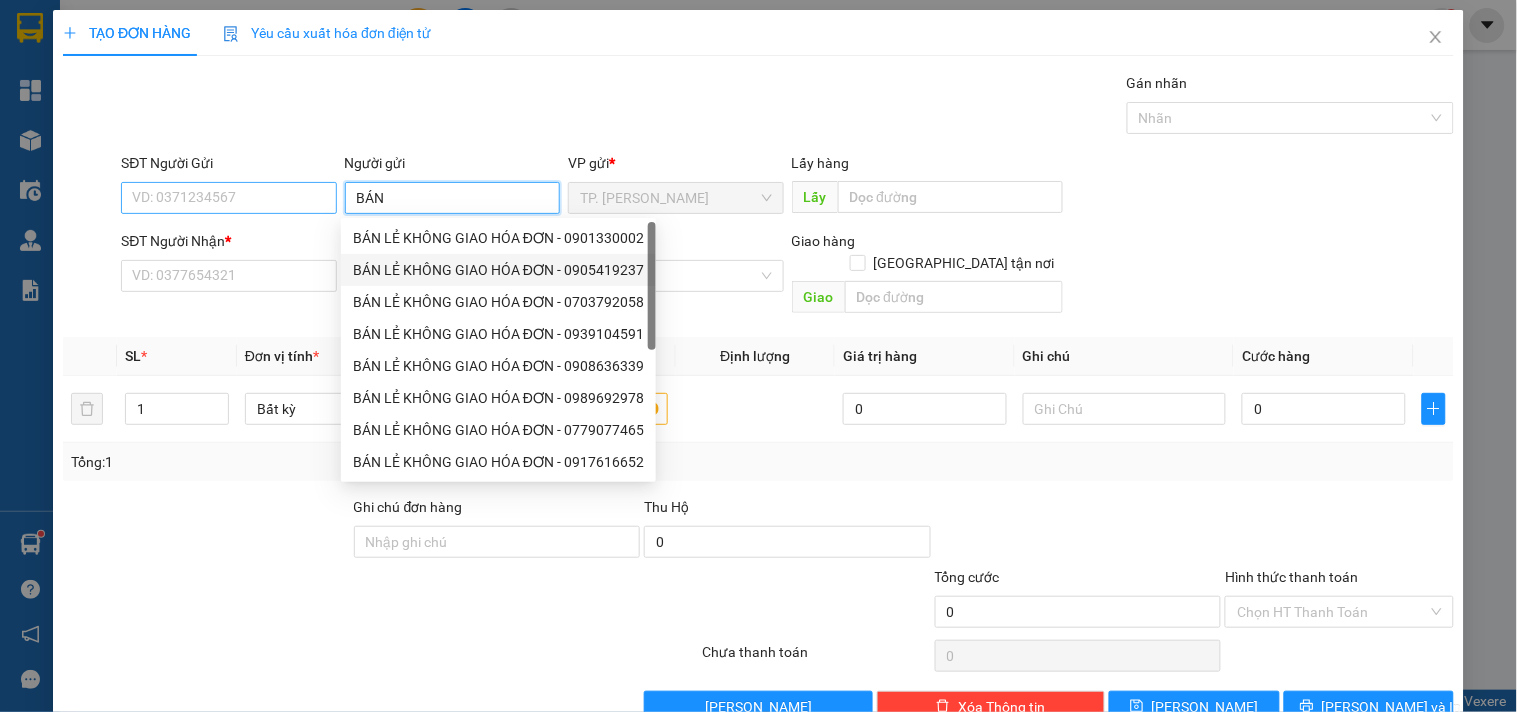 drag, startPoint x: 480, startPoint y: 258, endPoint x: 184, endPoint y: 185, distance: 304.86884 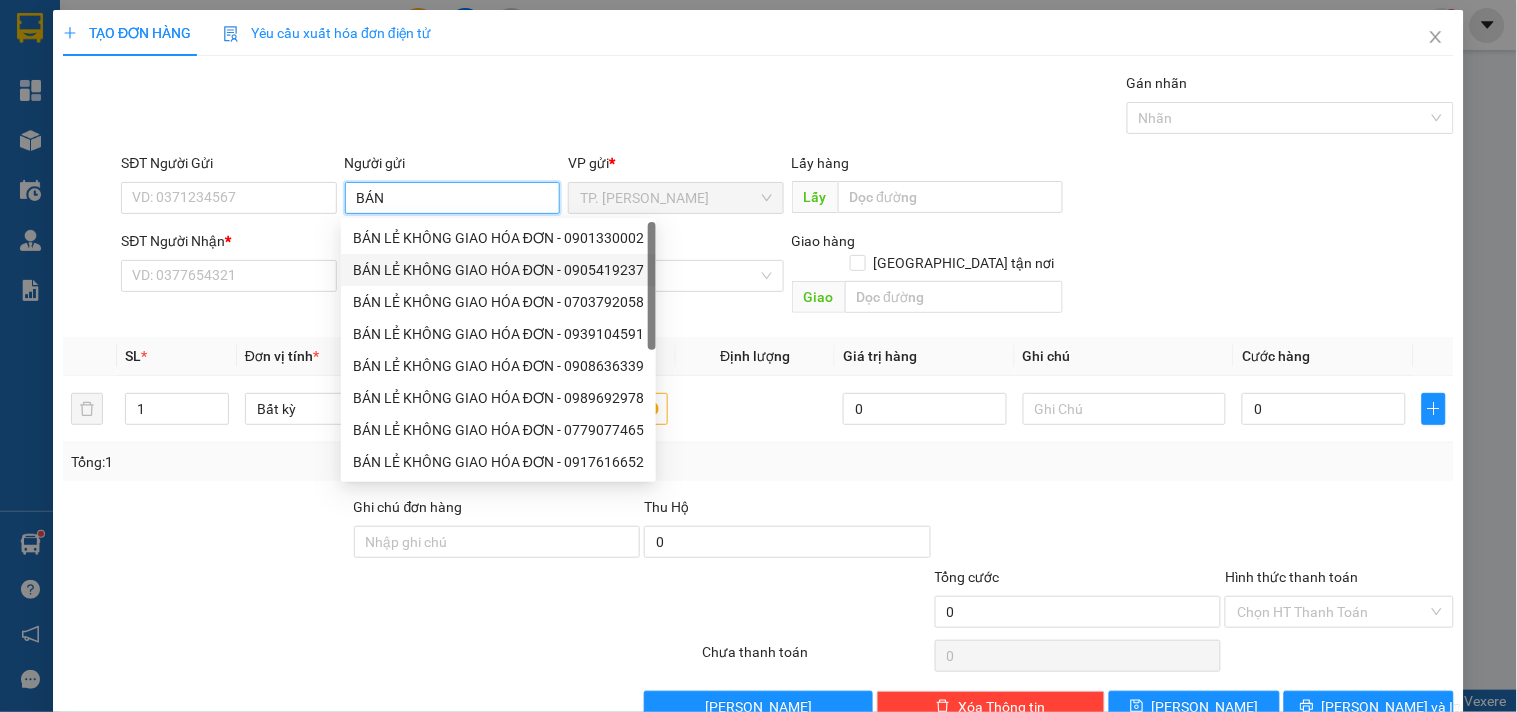 click on "BÁN LẺ KHÔNG GIAO HÓA ĐƠN - 0905419237" at bounding box center [498, 270] 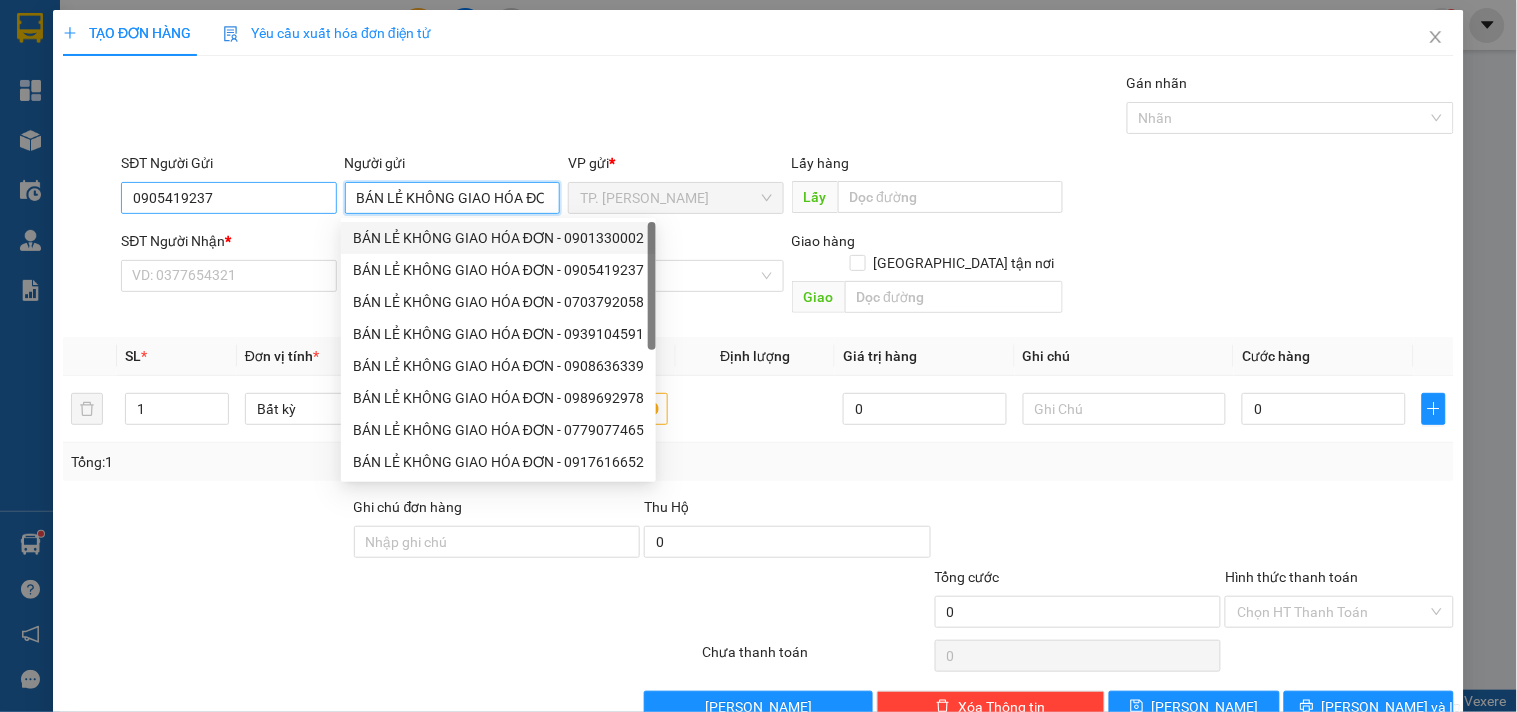 type on "BÁN LẺ KHÔNG GIAO HÓA ĐƠN" 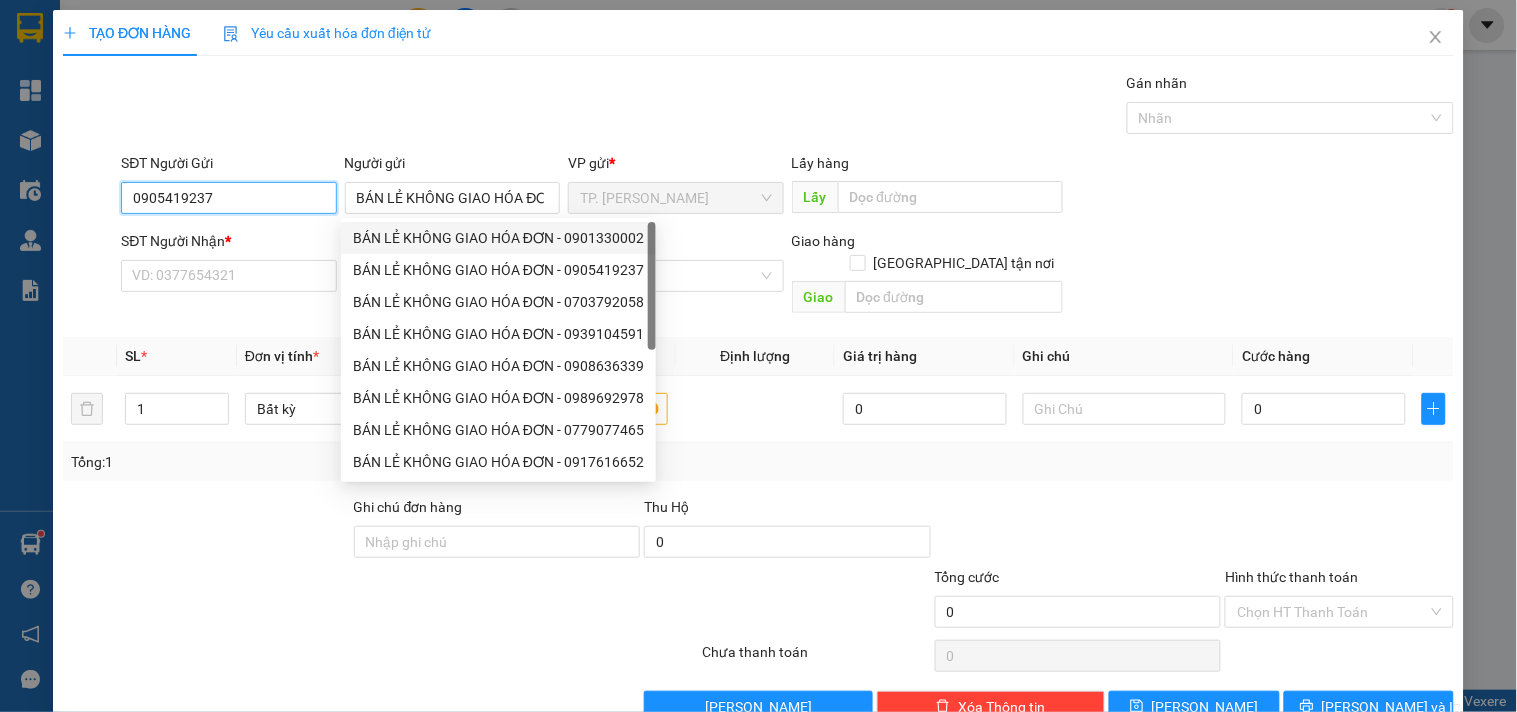 click on "0905419237" at bounding box center (228, 198) 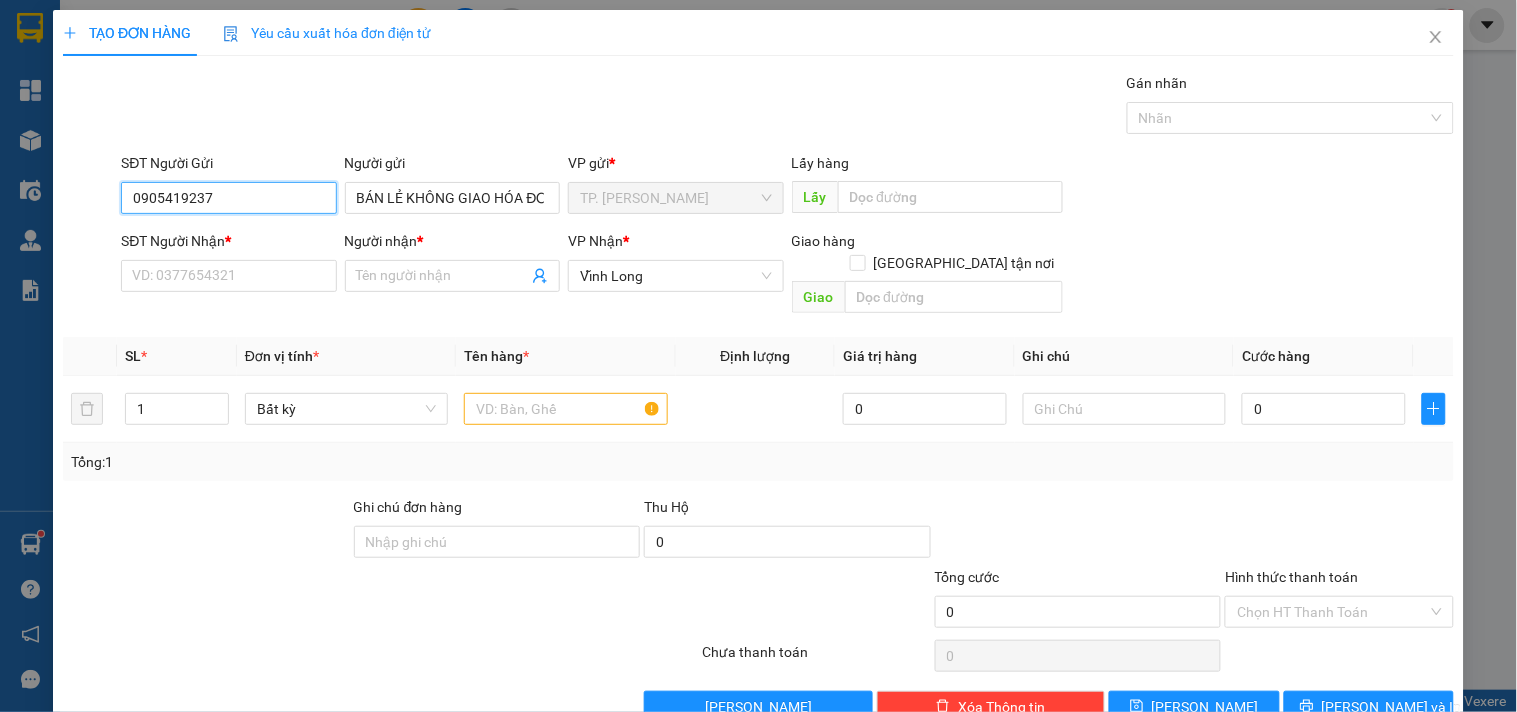 click on "0905419237" at bounding box center [228, 198] 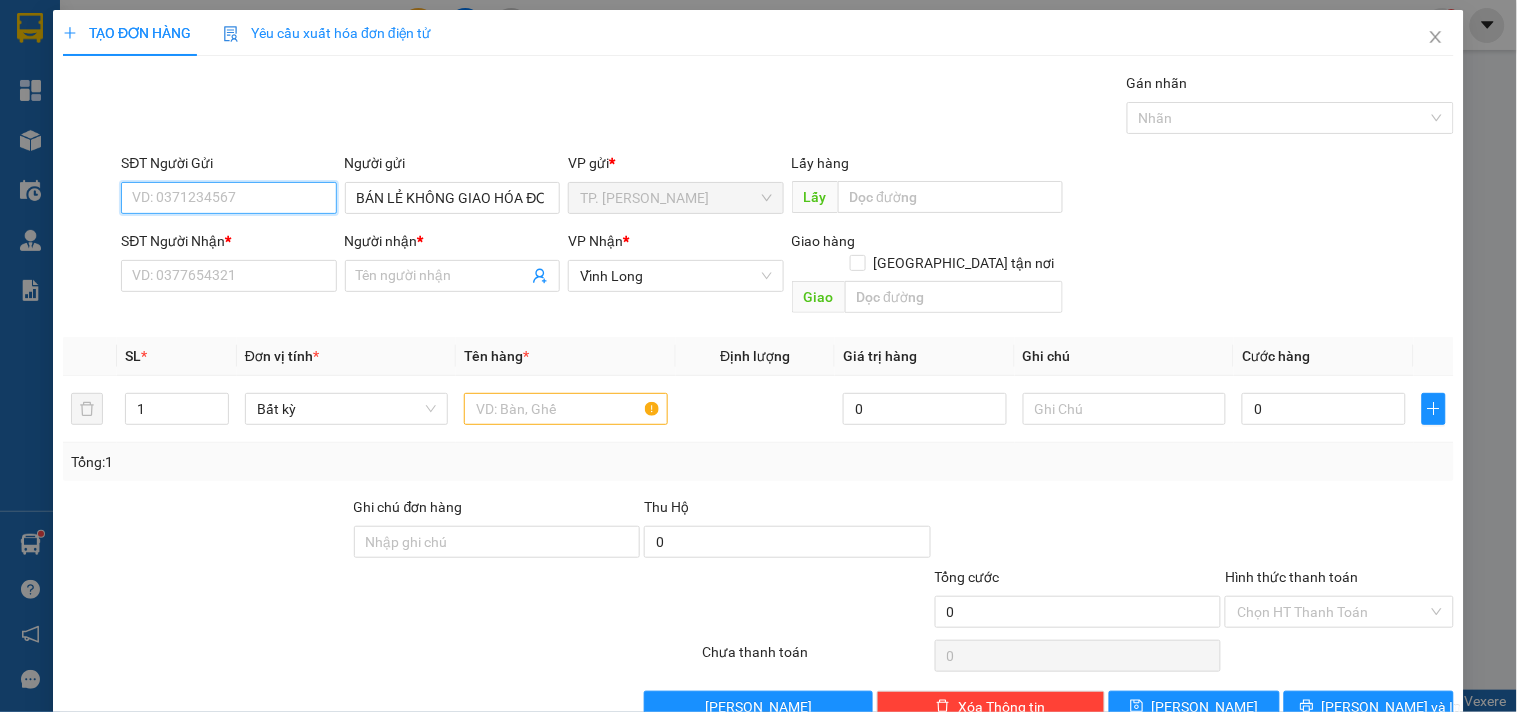 type 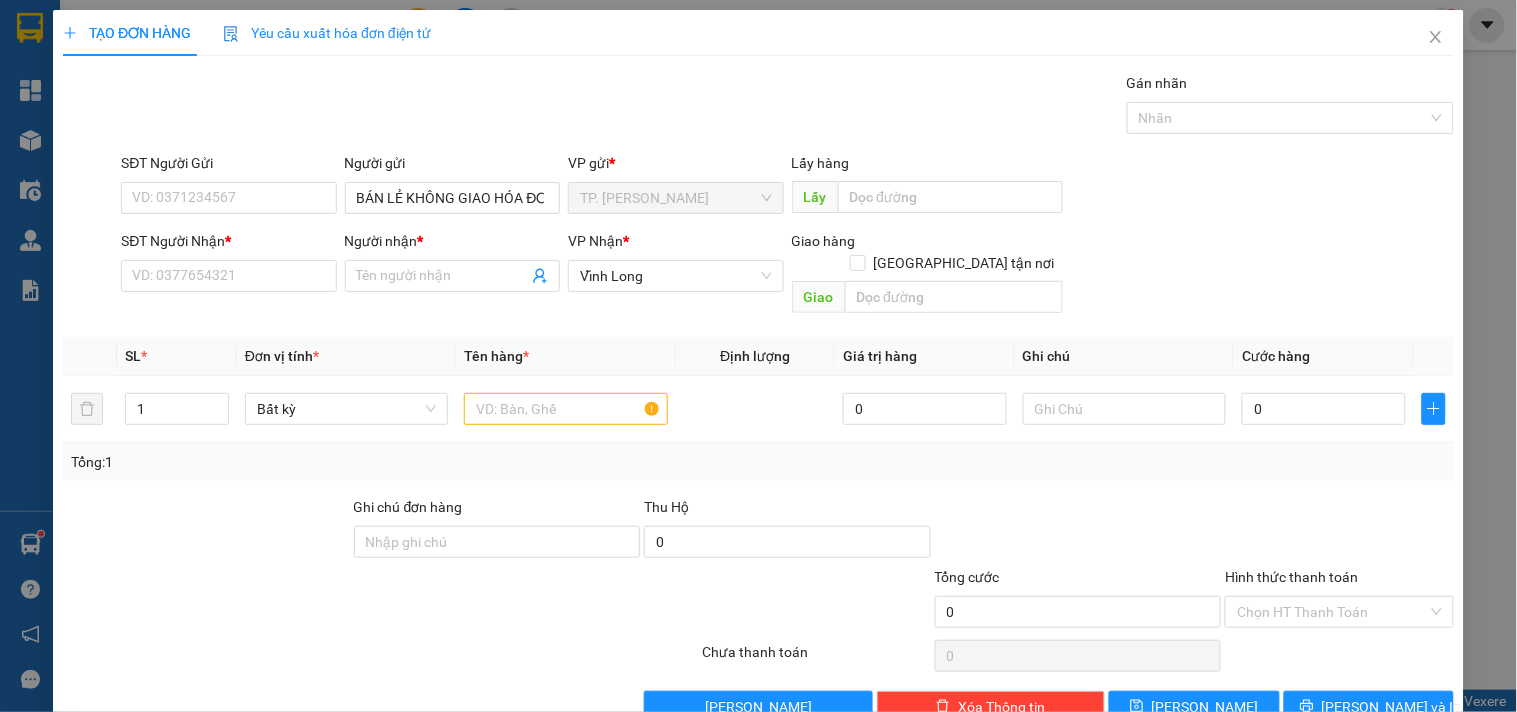 click on "SĐT Người Nhận  * VD: 0377654321" at bounding box center (228, 265) 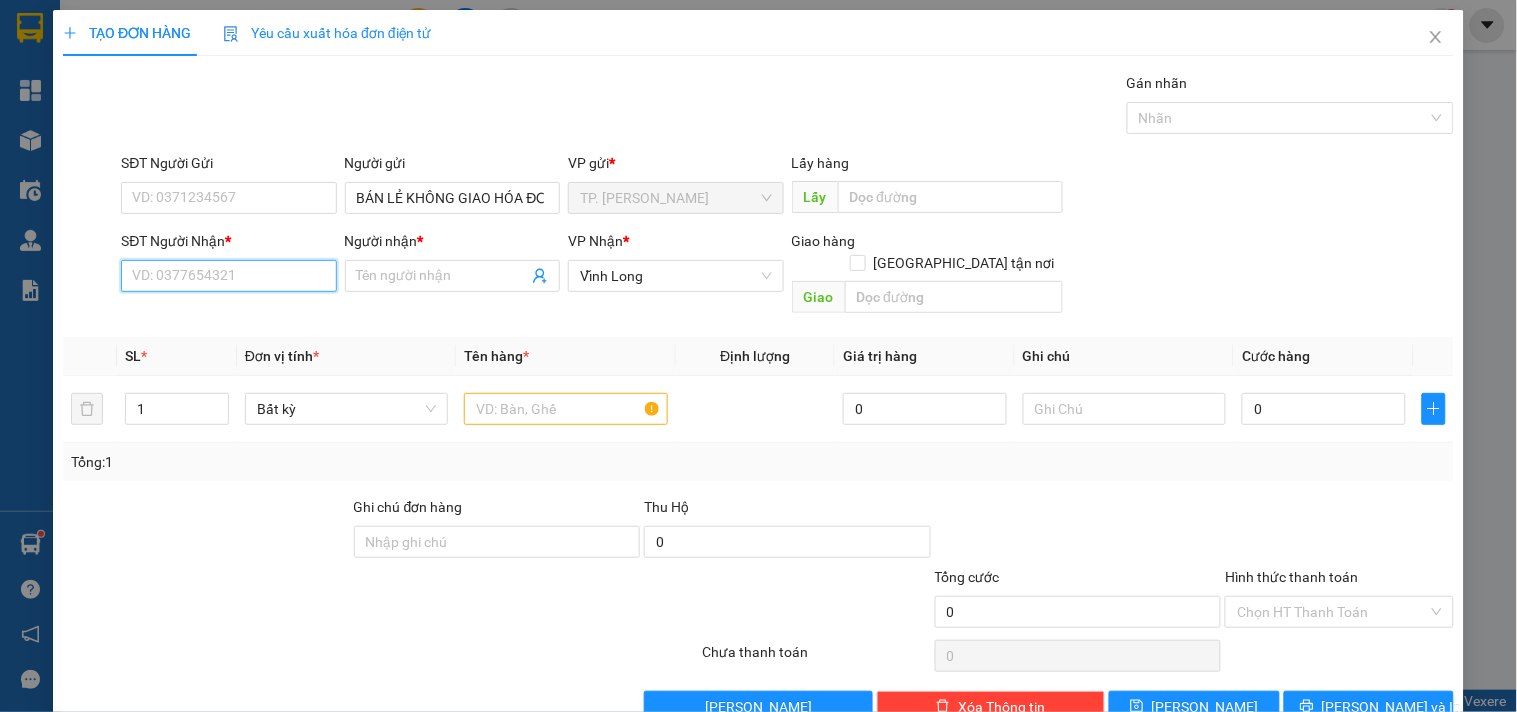 click on "SĐT Người Nhận  *" at bounding box center (228, 276) 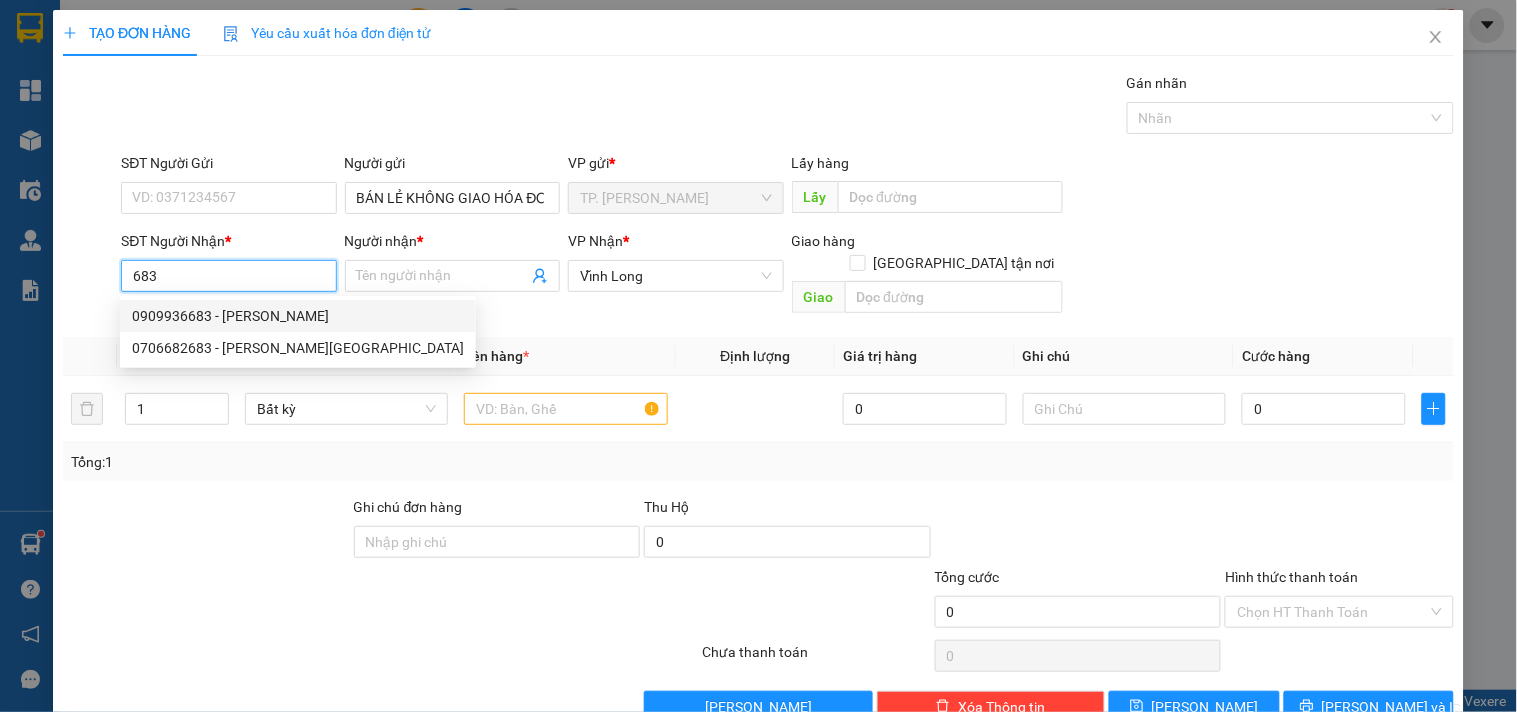 click on "683" at bounding box center (228, 276) 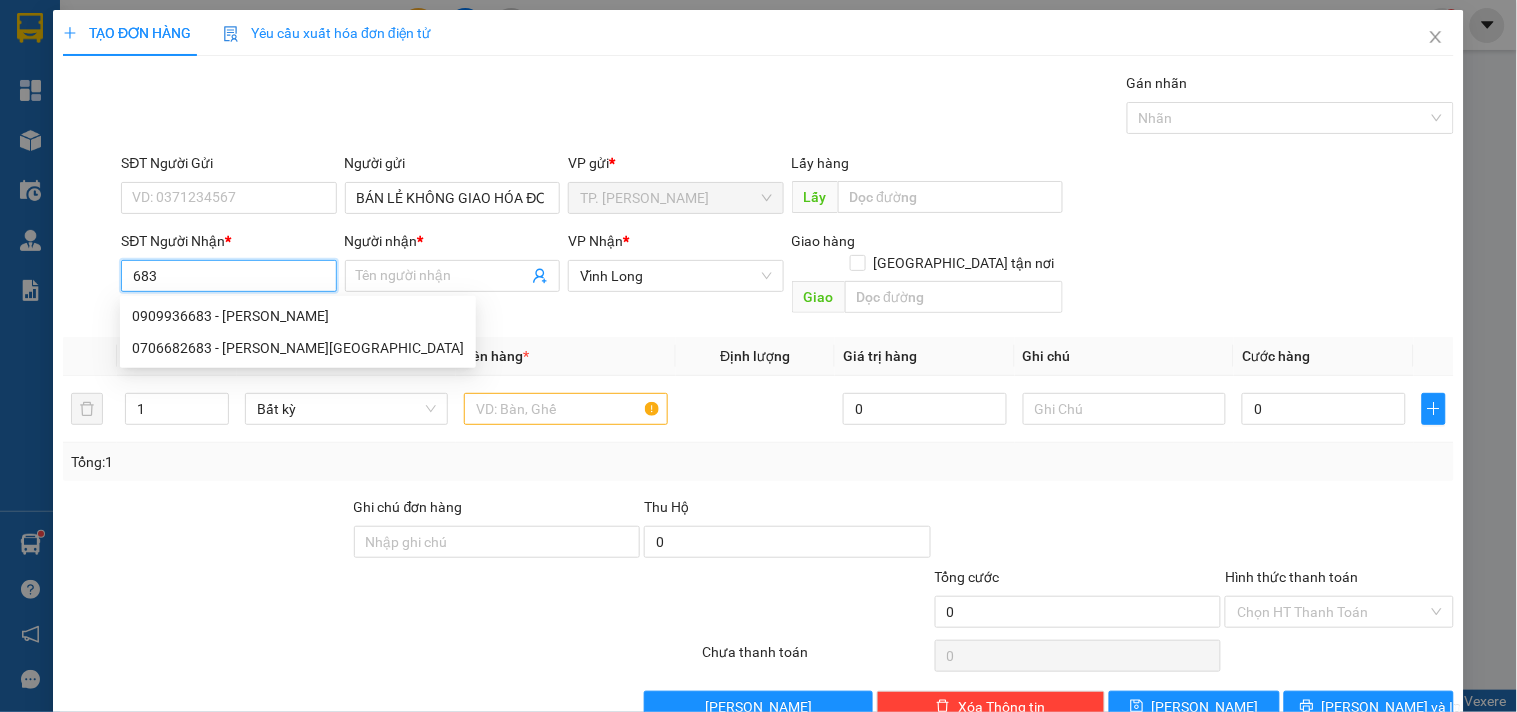 click on "683" at bounding box center [228, 276] 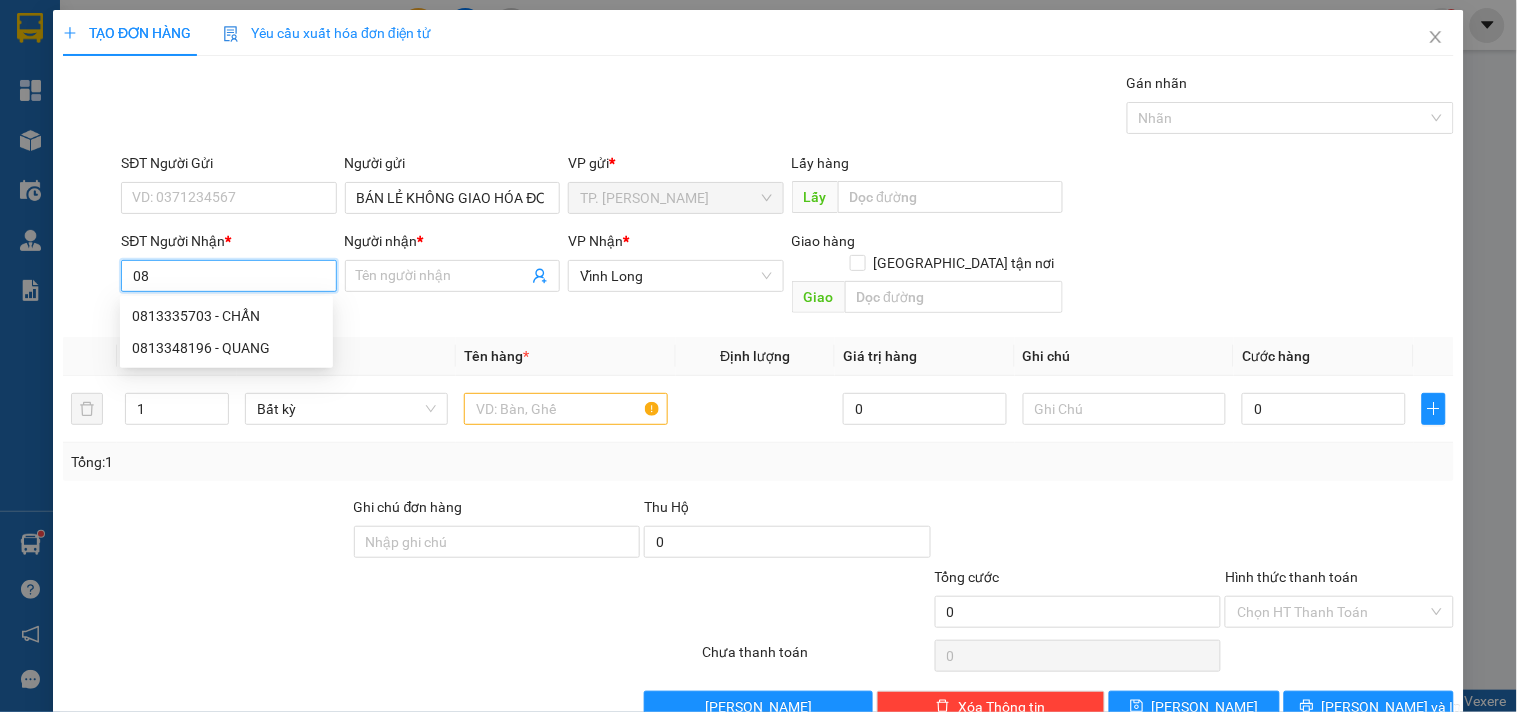 type on "0" 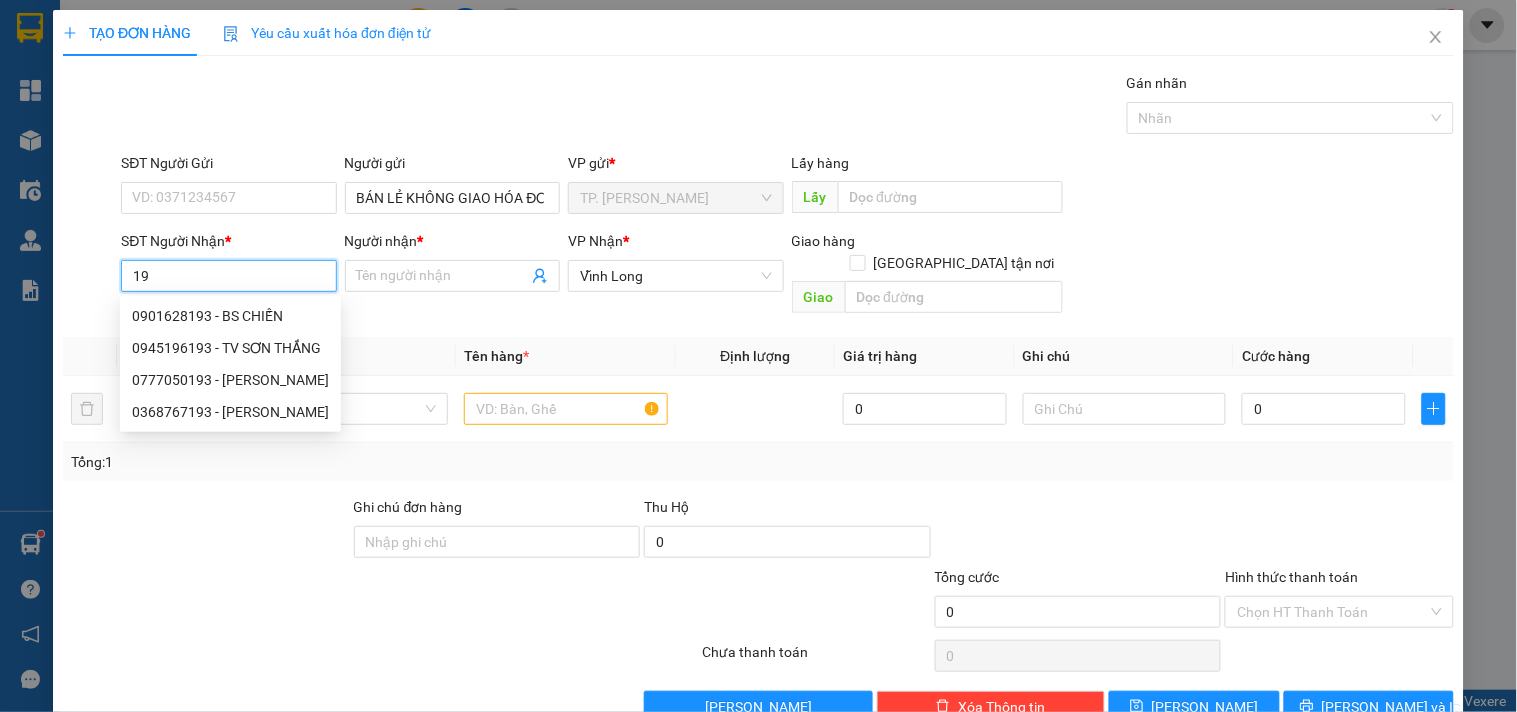 type on "1" 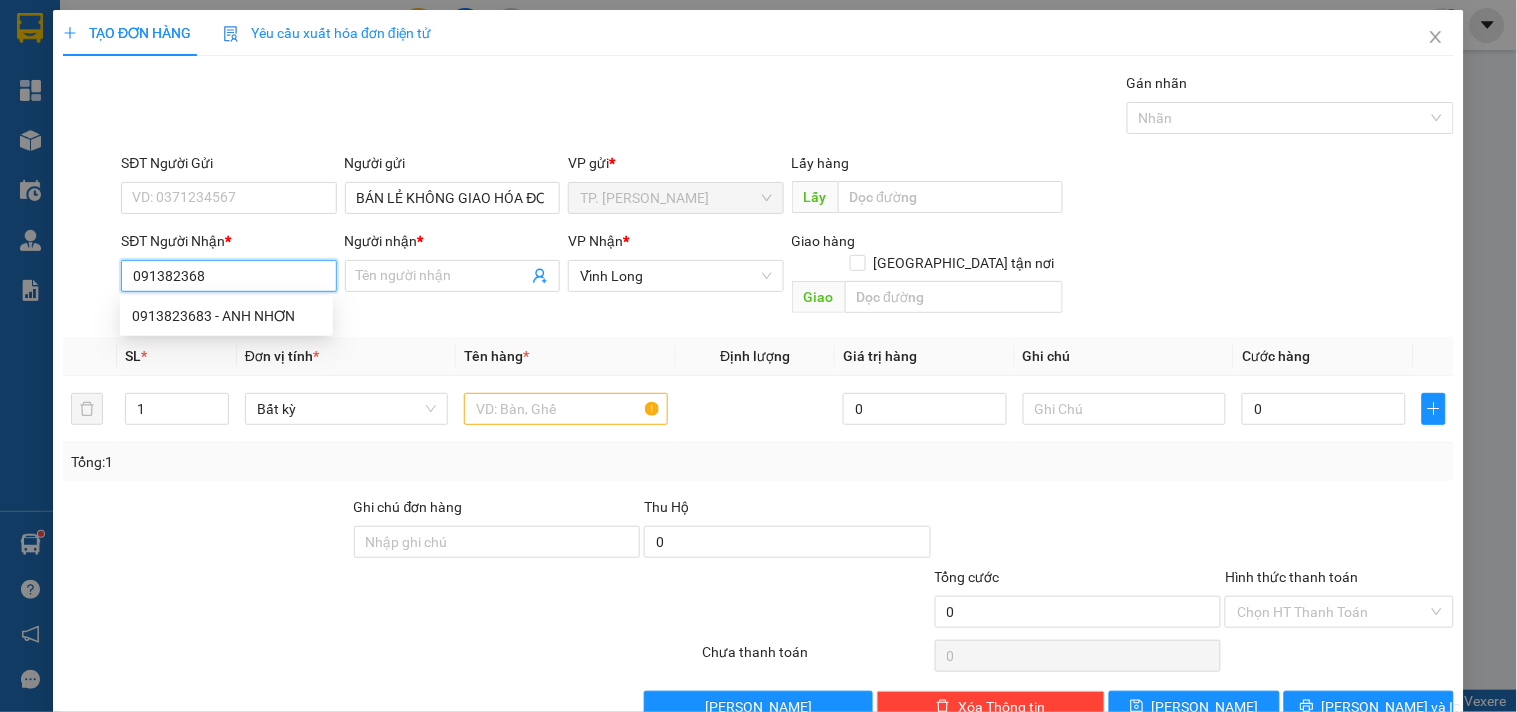 type on "0913823683" 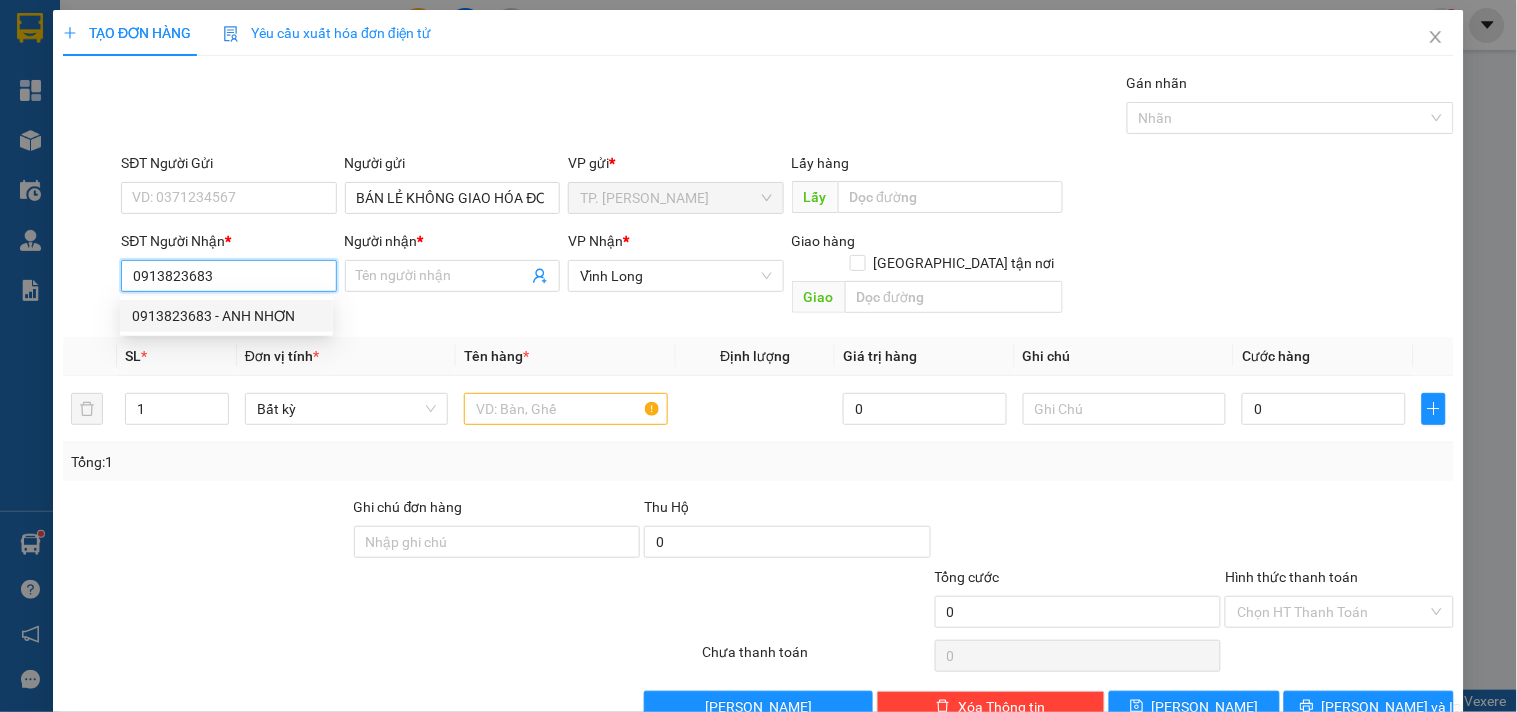 click on "0913823683 - ANH NHƠN" at bounding box center [226, 316] 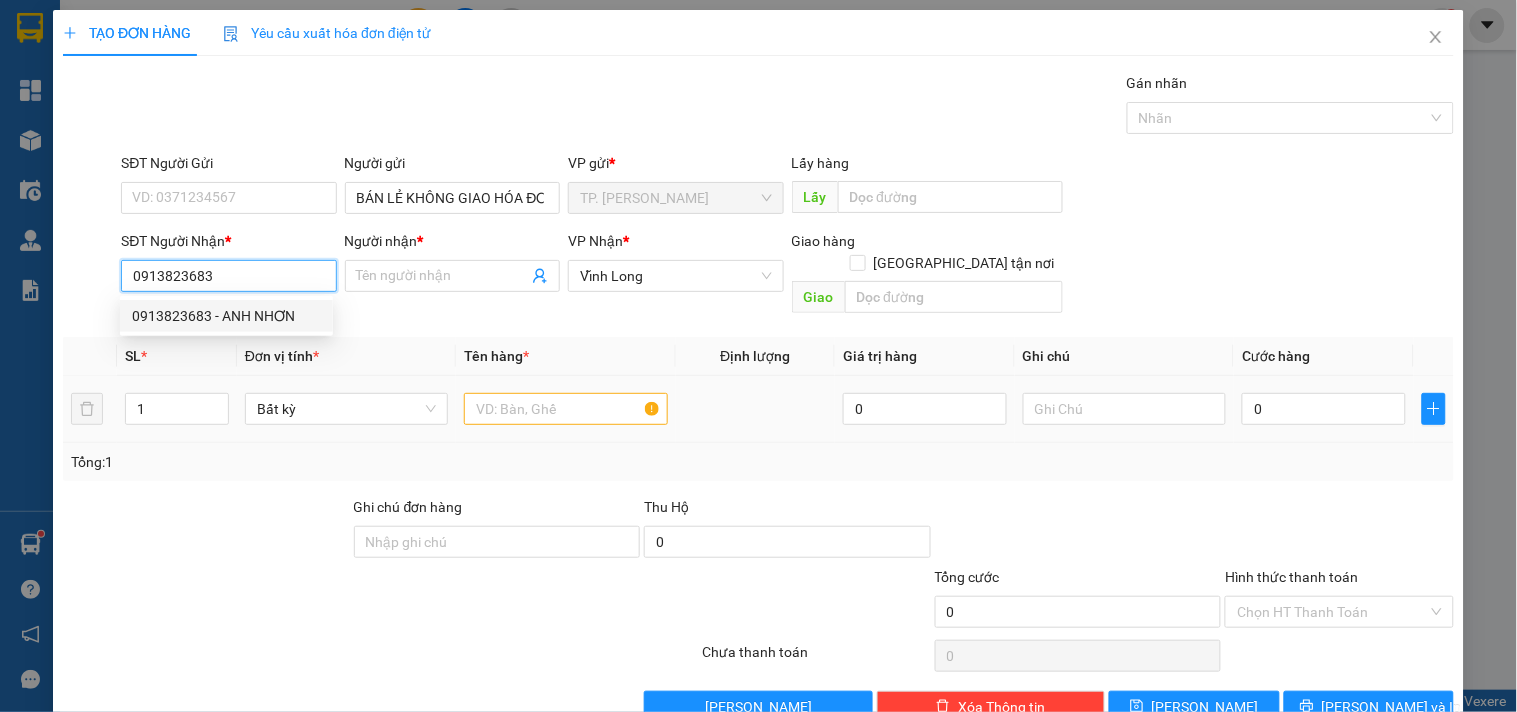 type on "ANH NHƠN" 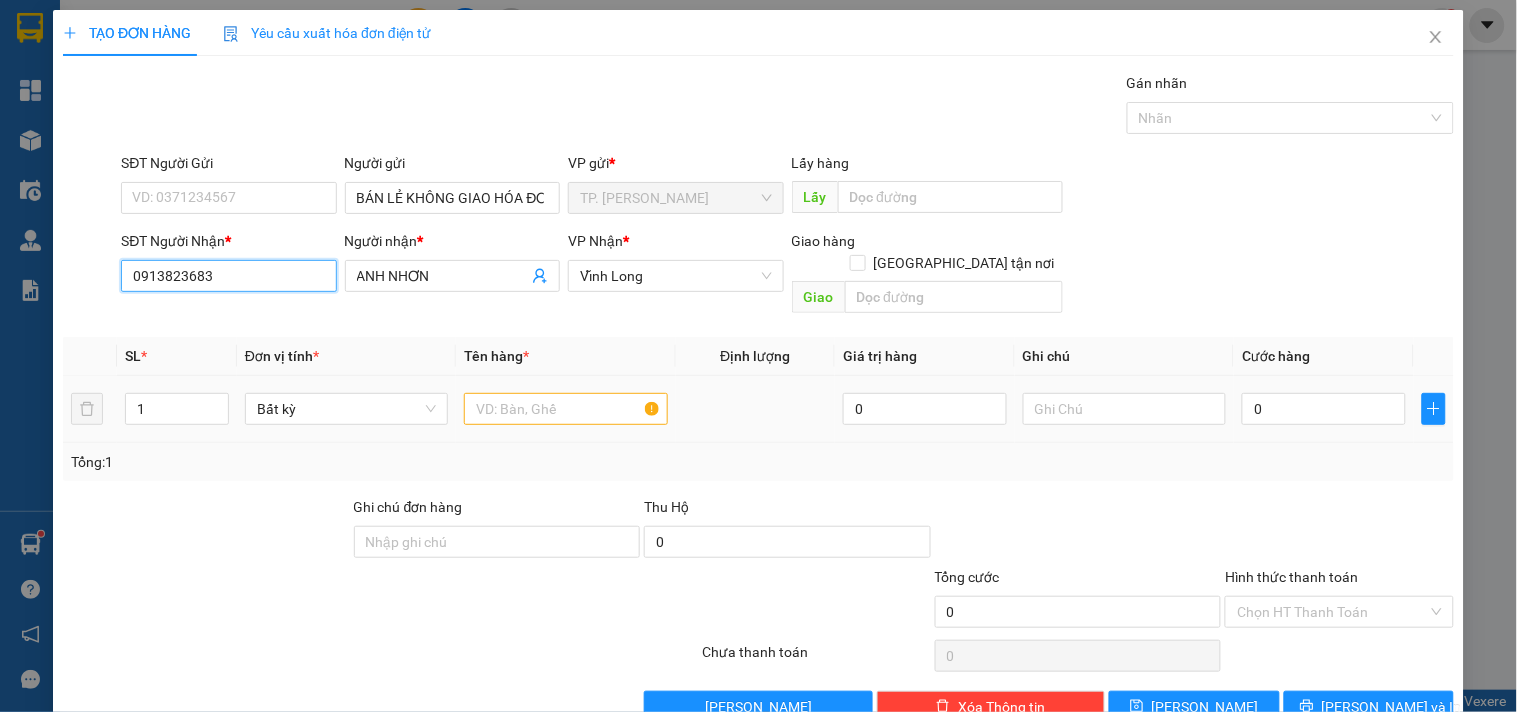 type on "0913823683" 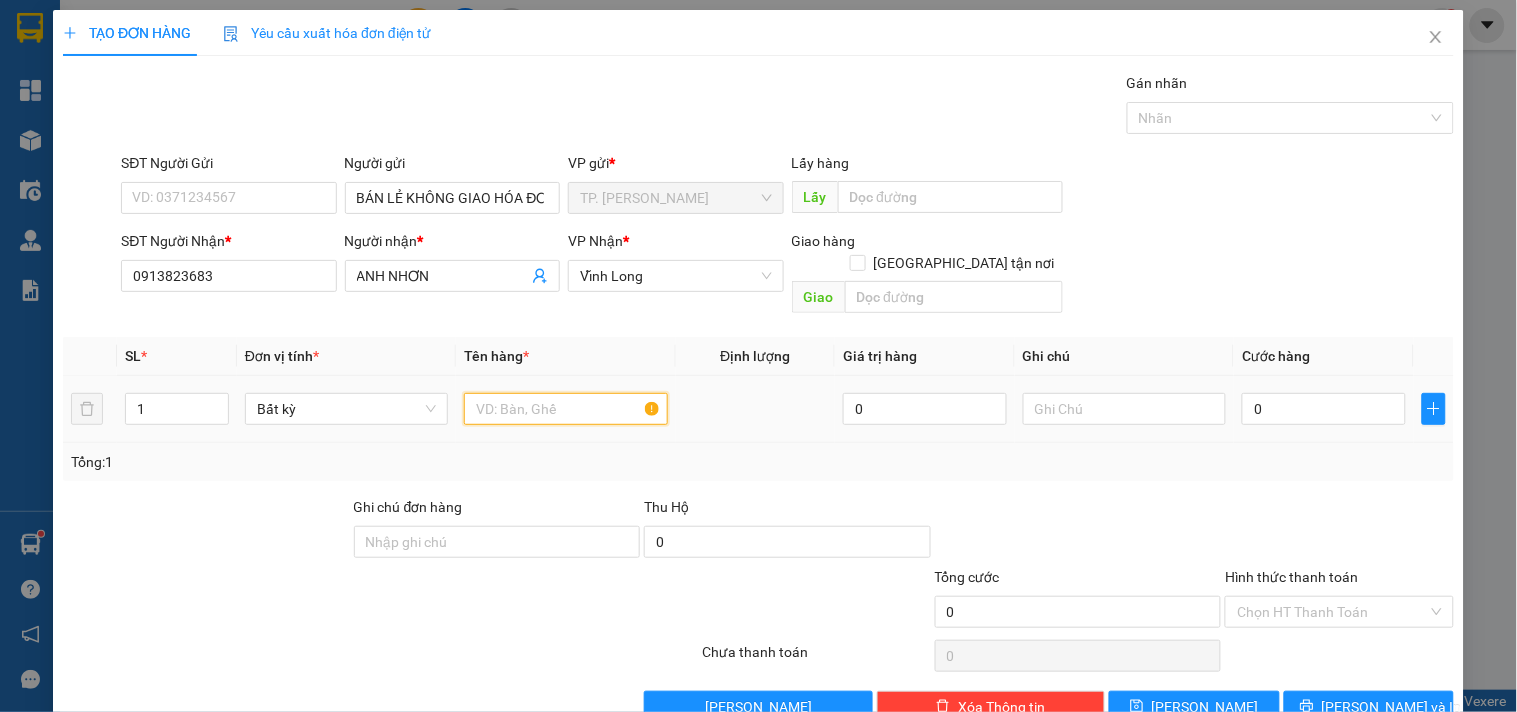 click at bounding box center [565, 409] 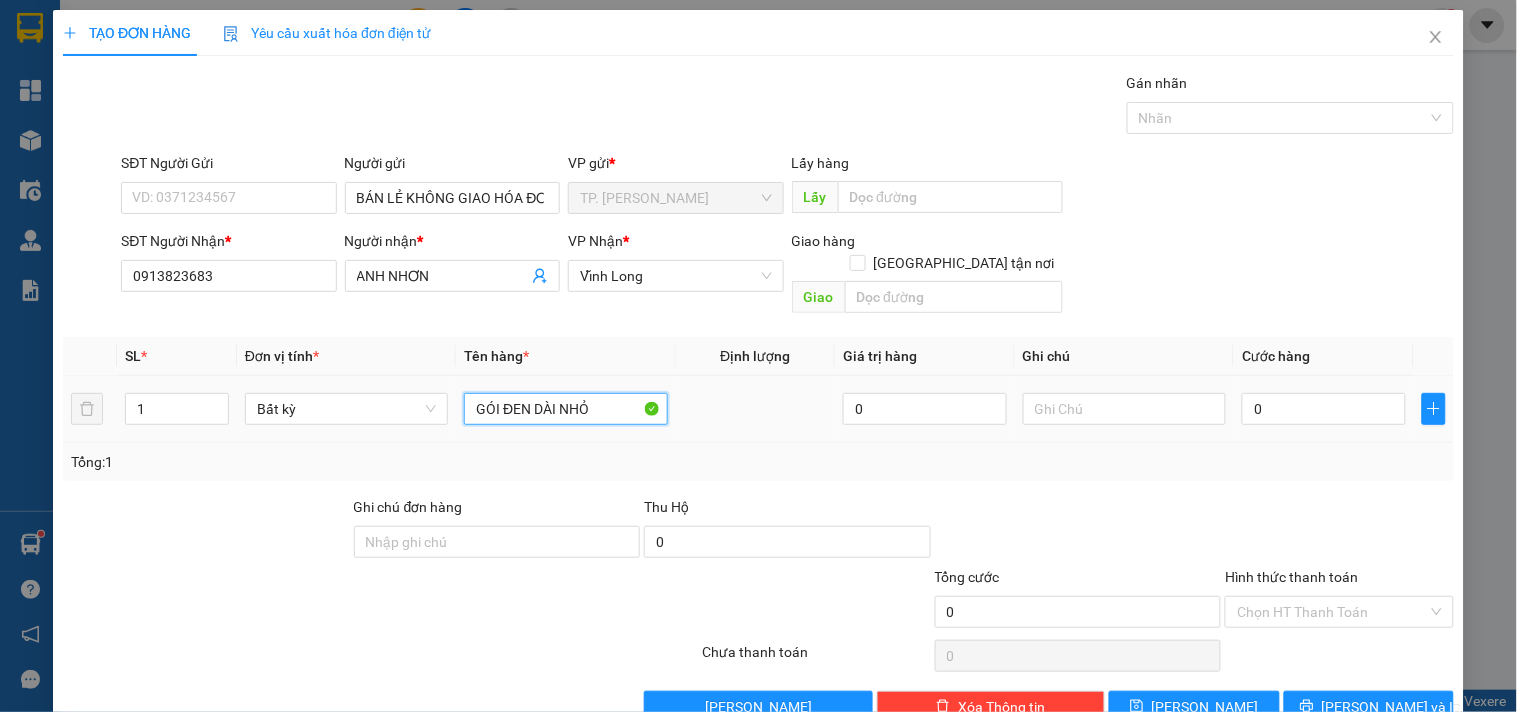 type on "GÓI ĐEN DÀI NHỎ" 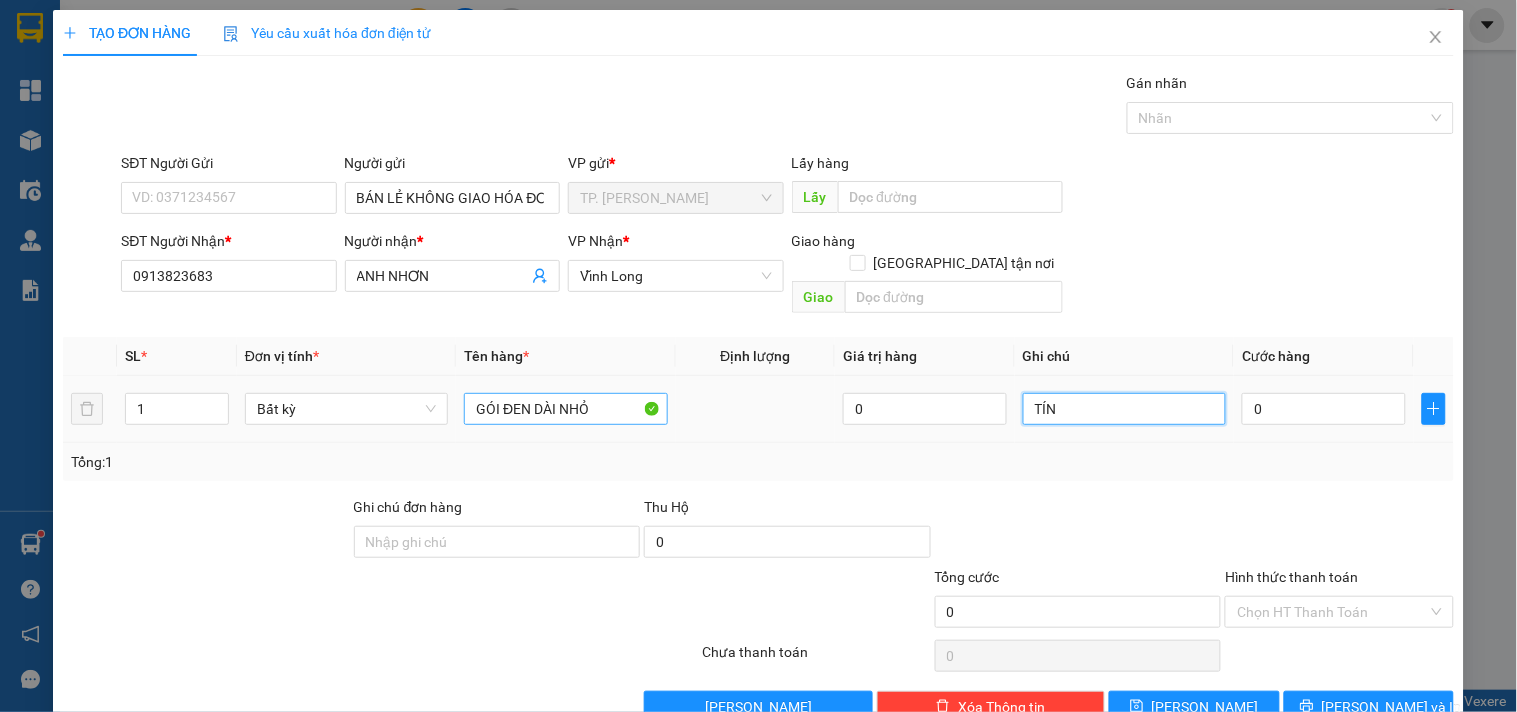 type on "TÍN" 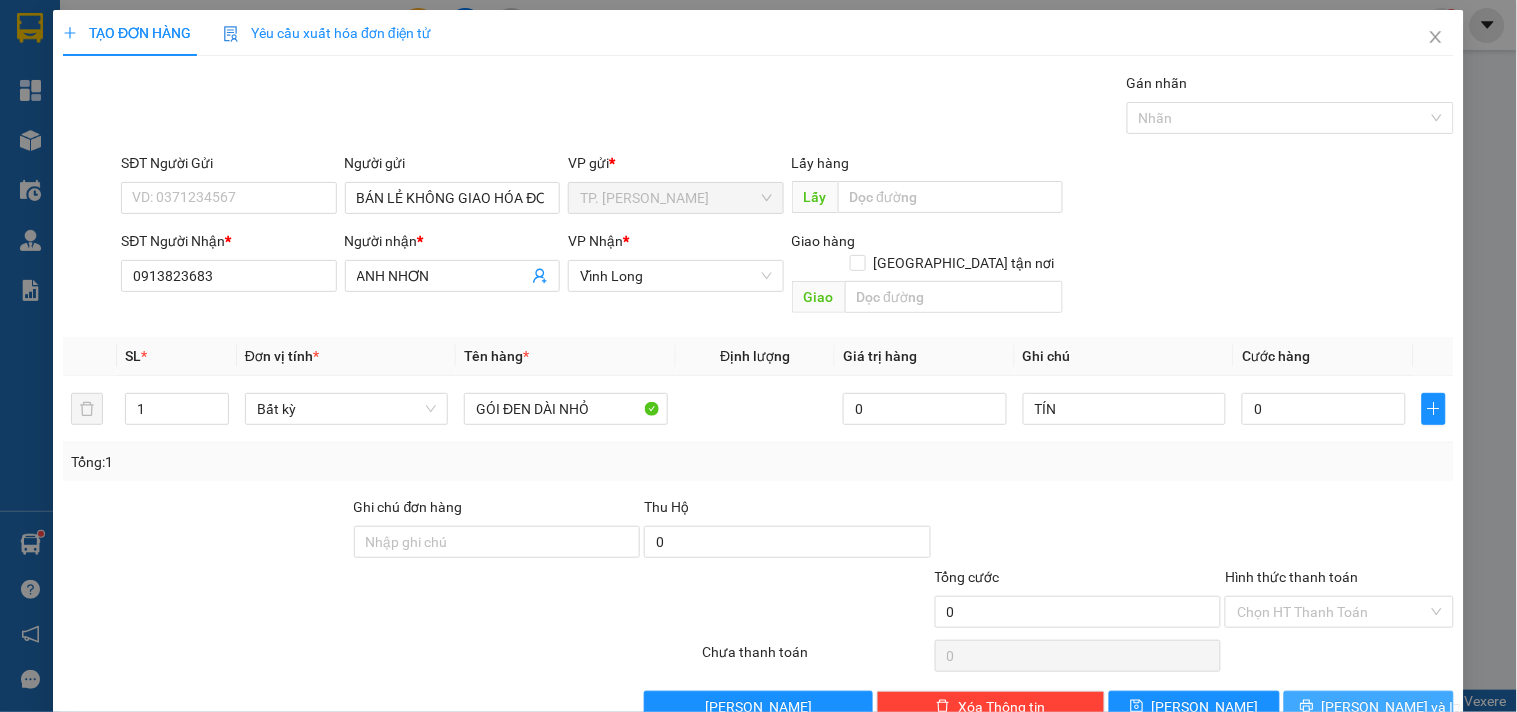 click on "[PERSON_NAME] và In" at bounding box center [1369, 707] 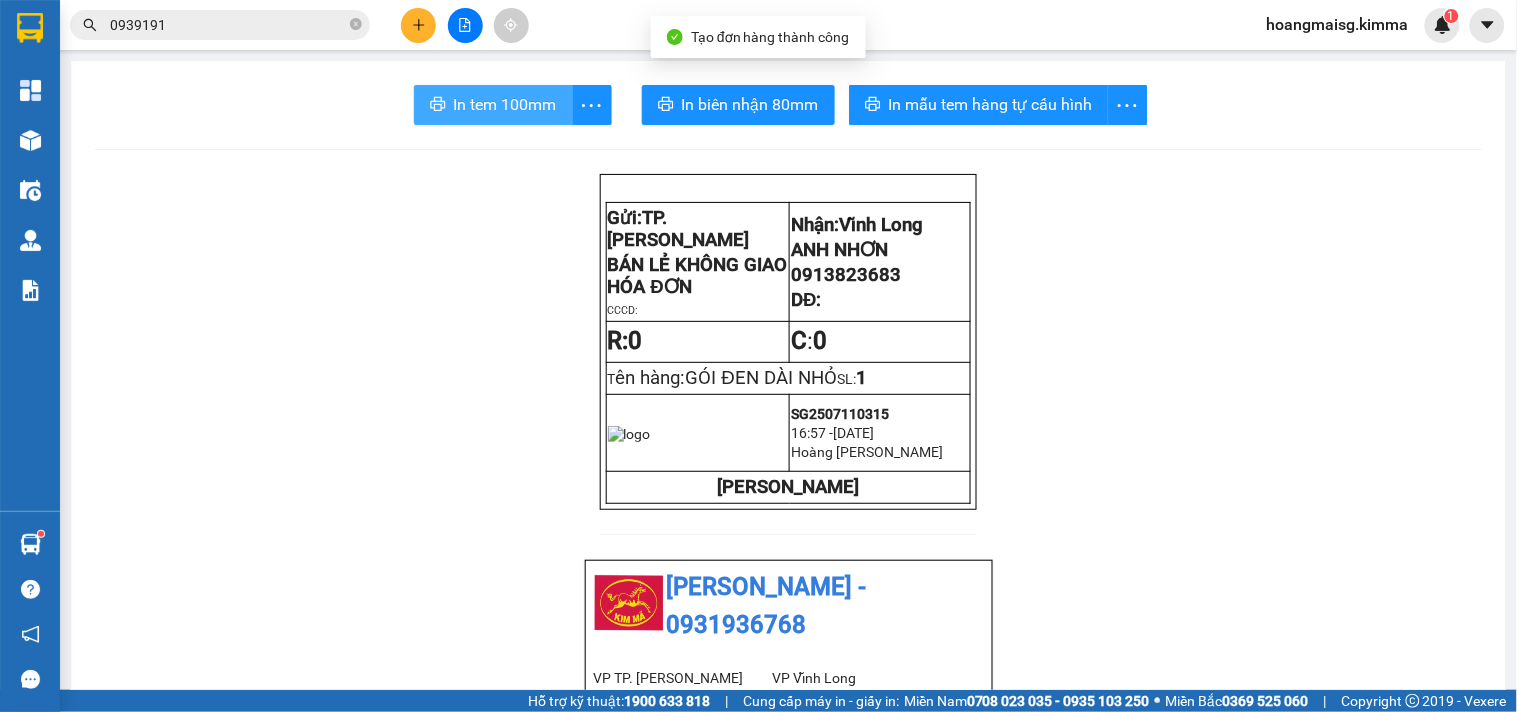 click on "In tem 100mm" at bounding box center (493, 105) 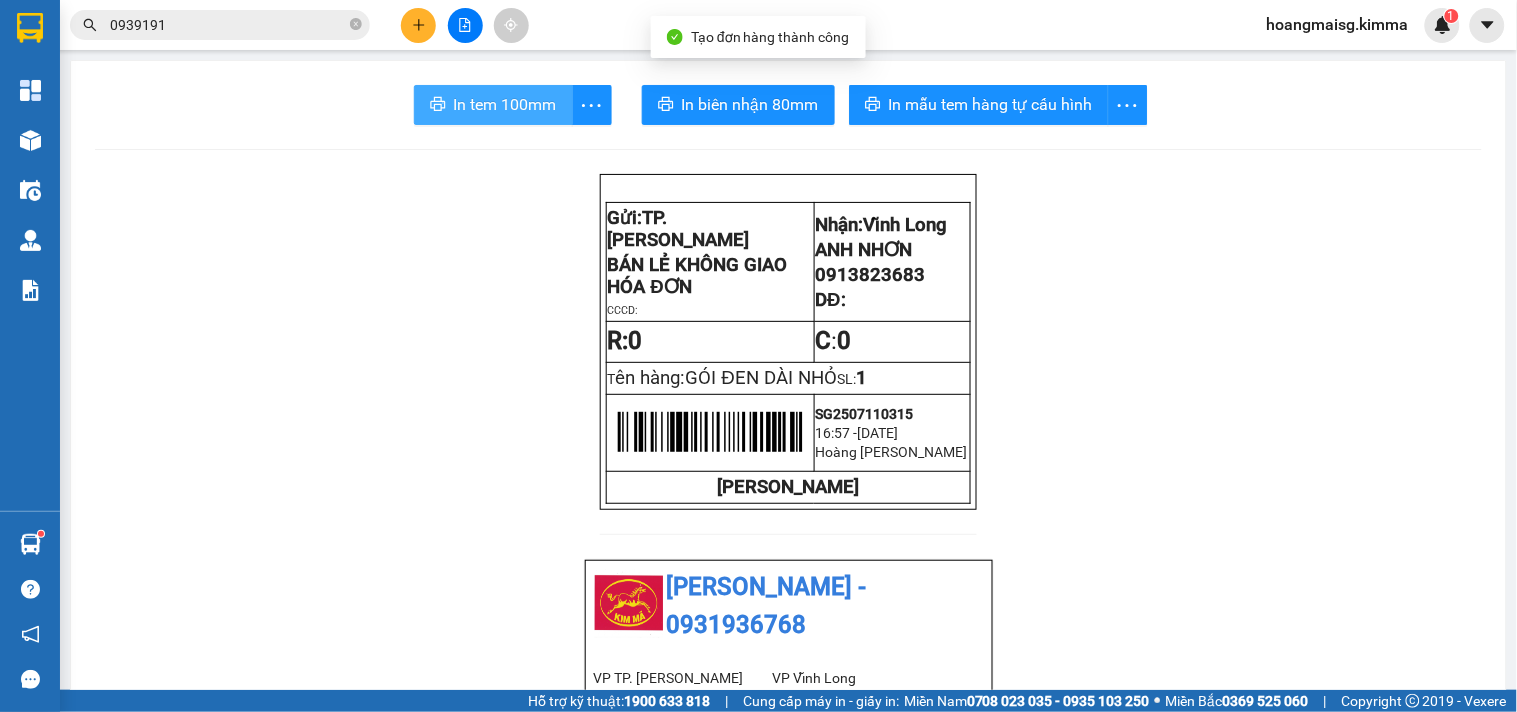 scroll, scrollTop: 0, scrollLeft: 0, axis: both 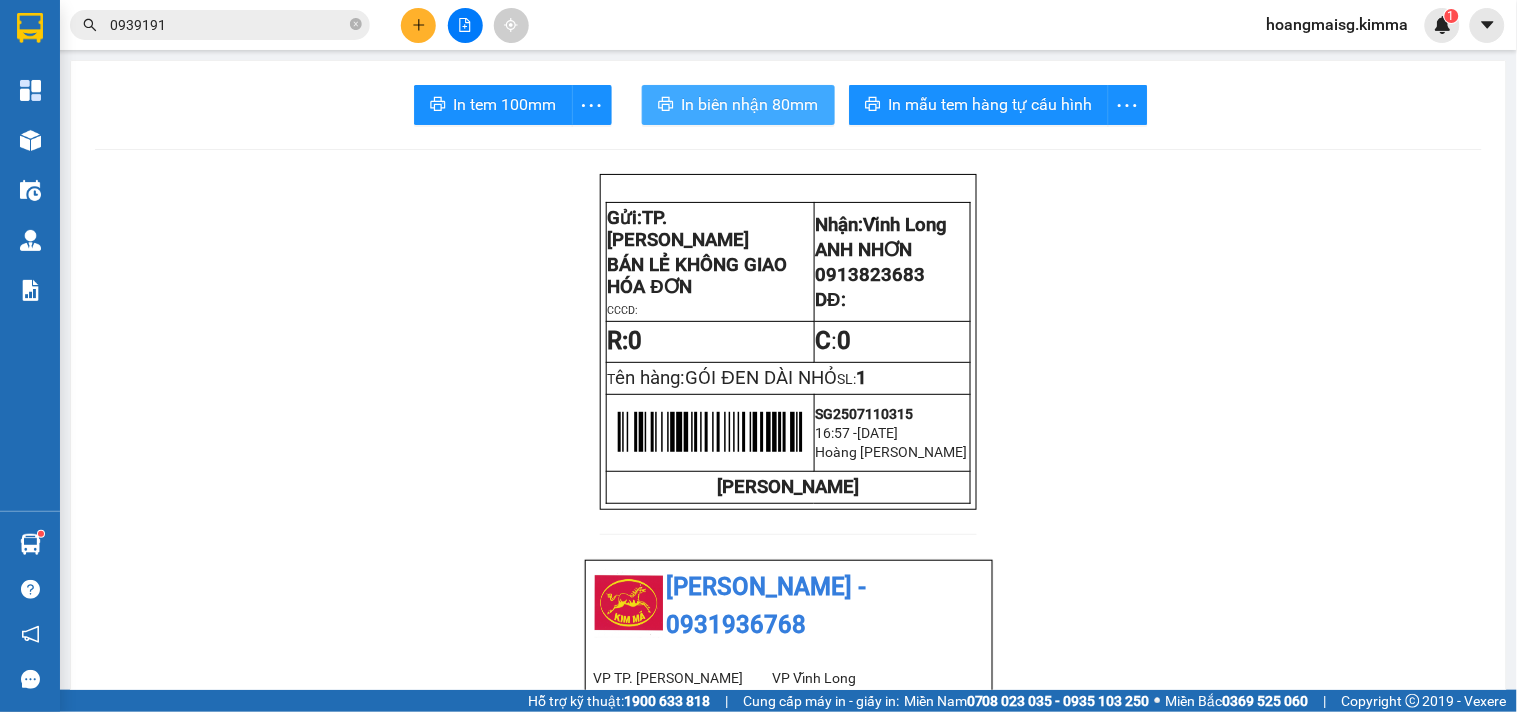 click on "In biên nhận 80mm" at bounding box center [750, 104] 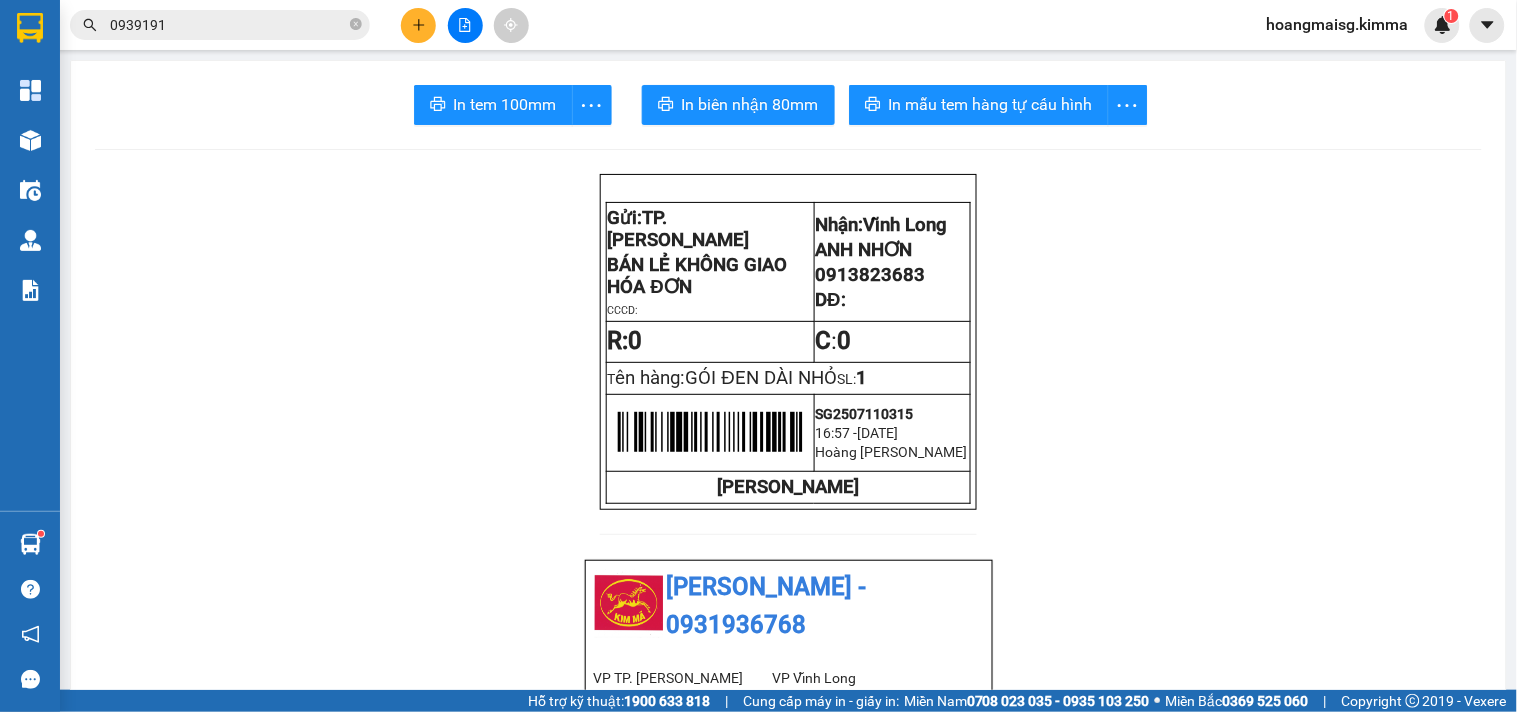 click at bounding box center (418, 25) 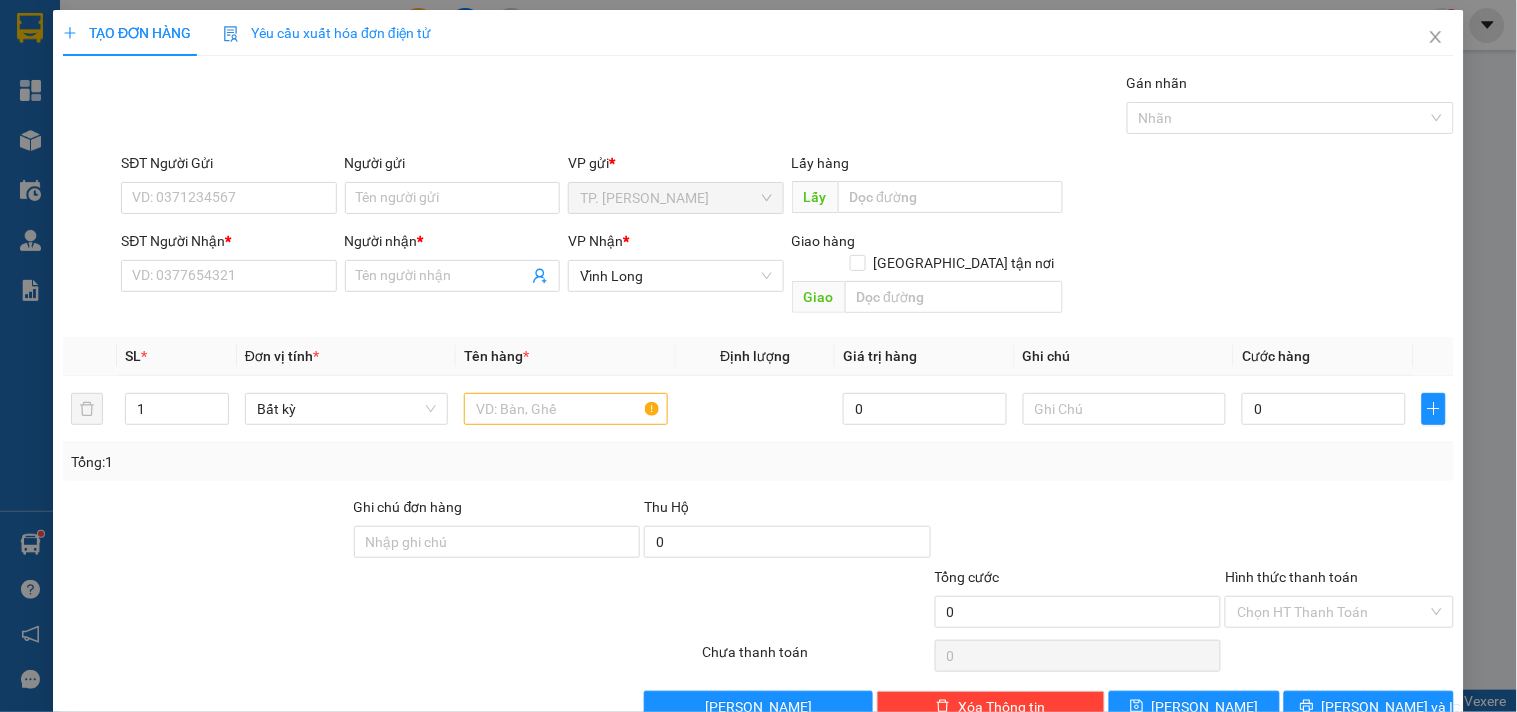 click on "Người gửi" at bounding box center [452, 167] 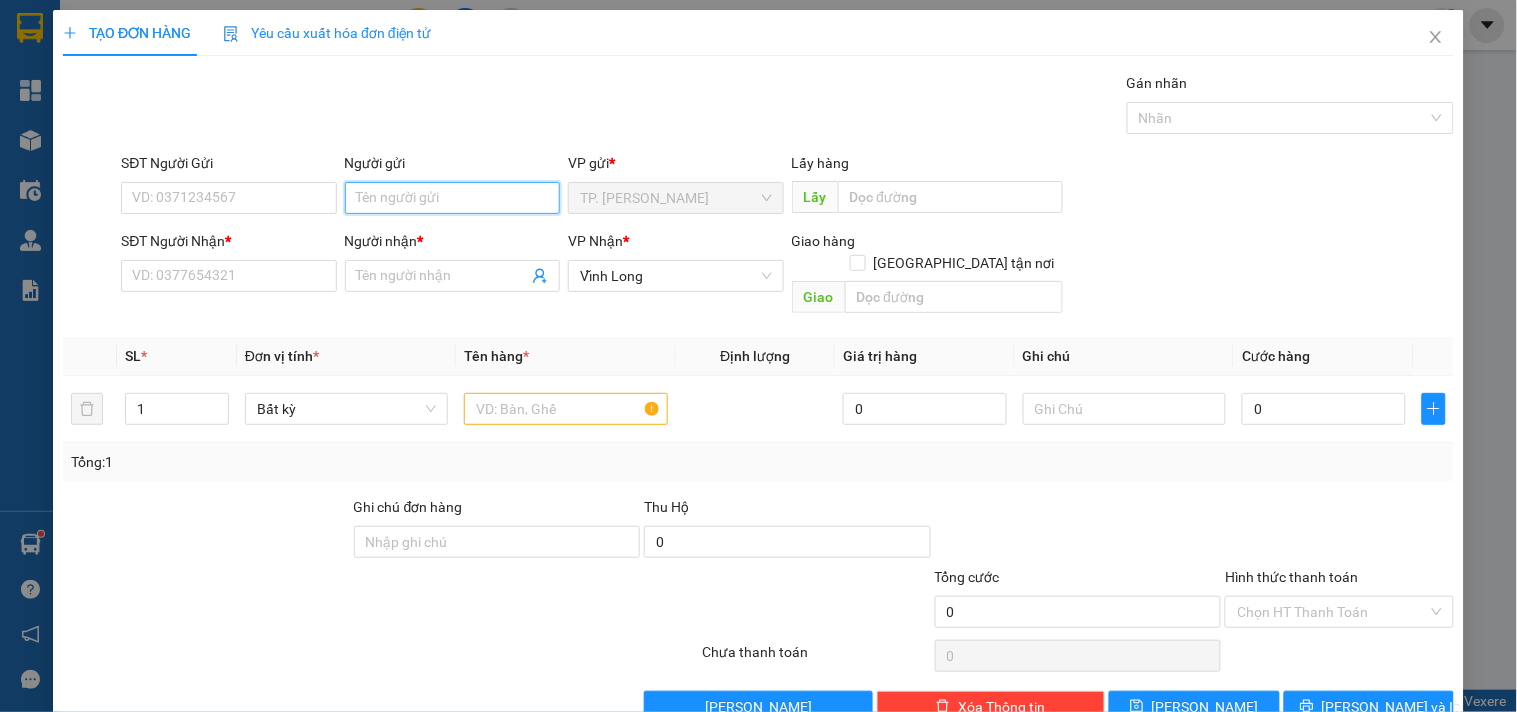 click on "Người gửi" at bounding box center [452, 198] 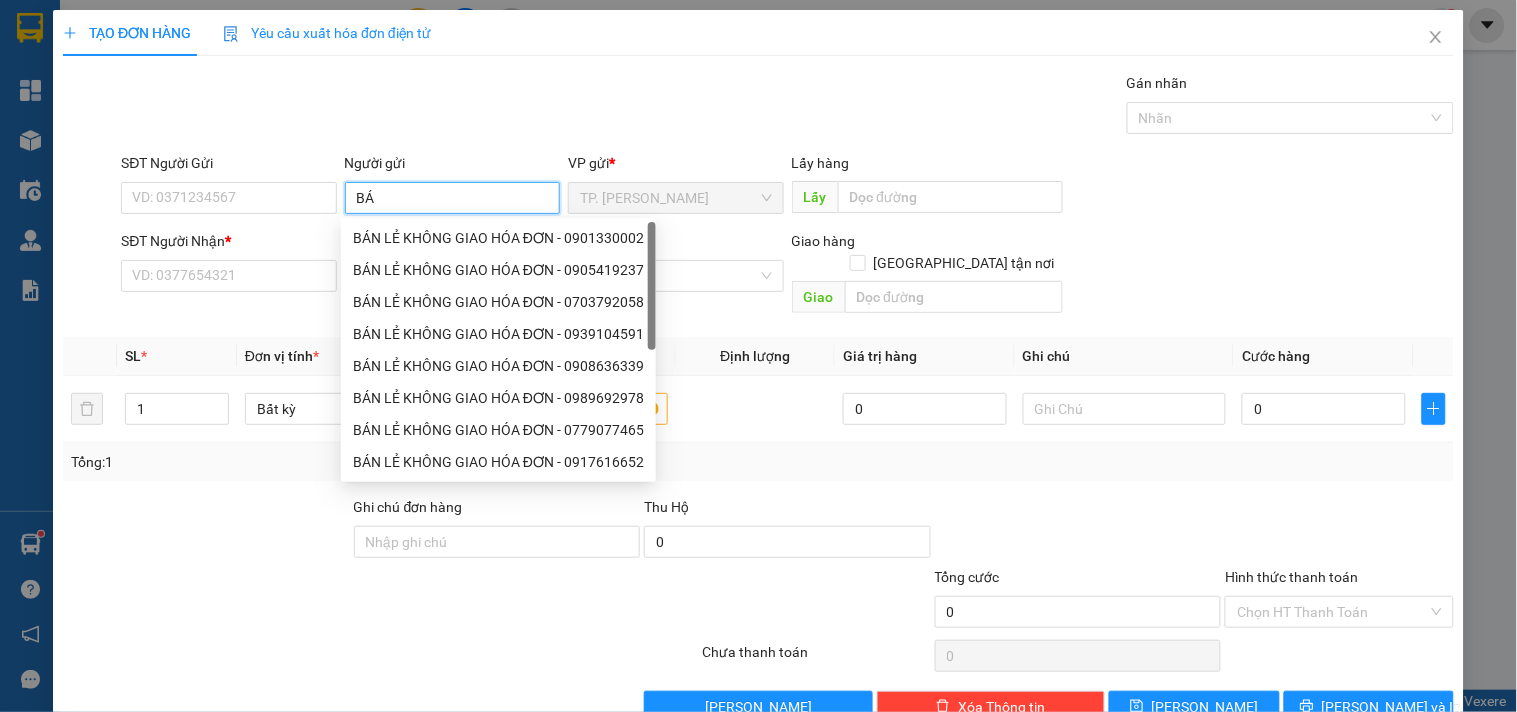 type on "BÁN" 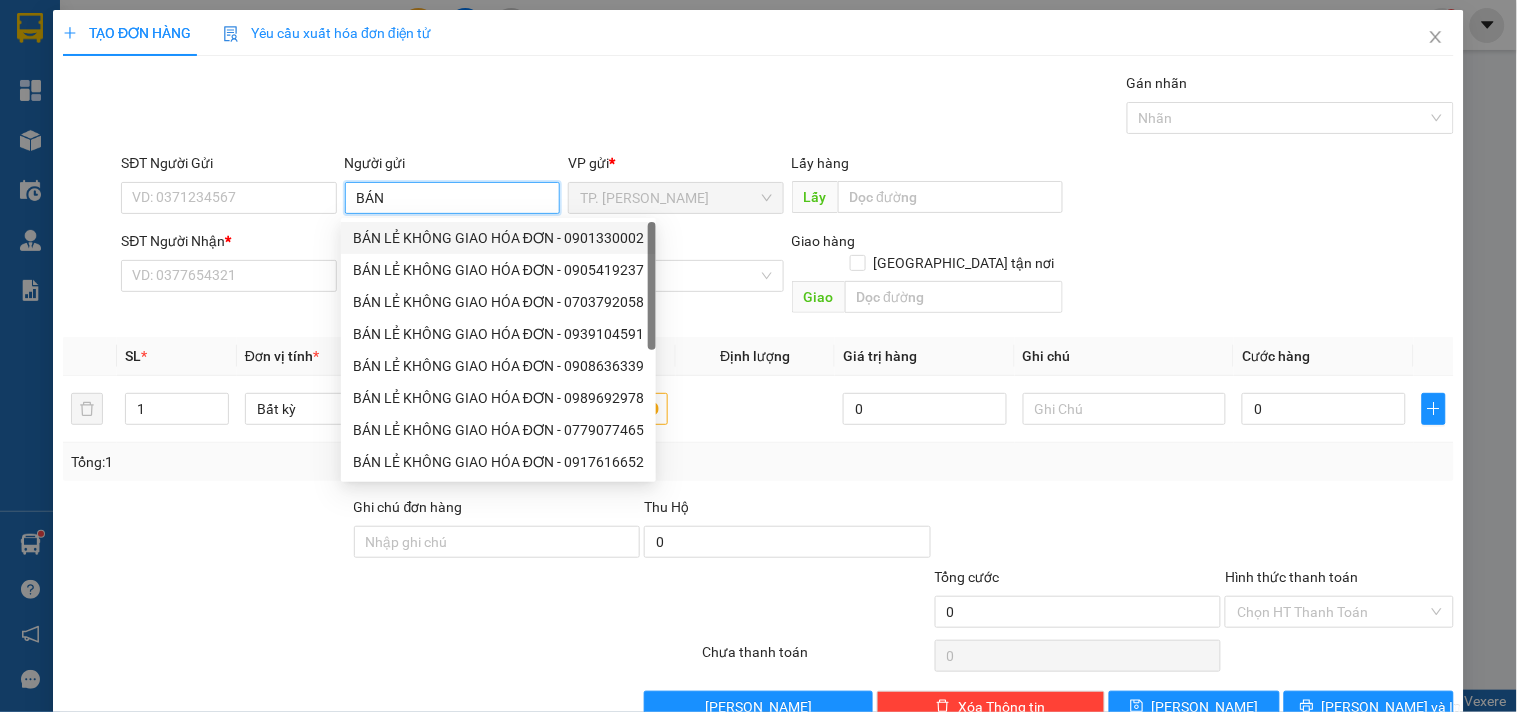 drag, startPoint x: 450, startPoint y: 233, endPoint x: 423, endPoint y: 226, distance: 27.89265 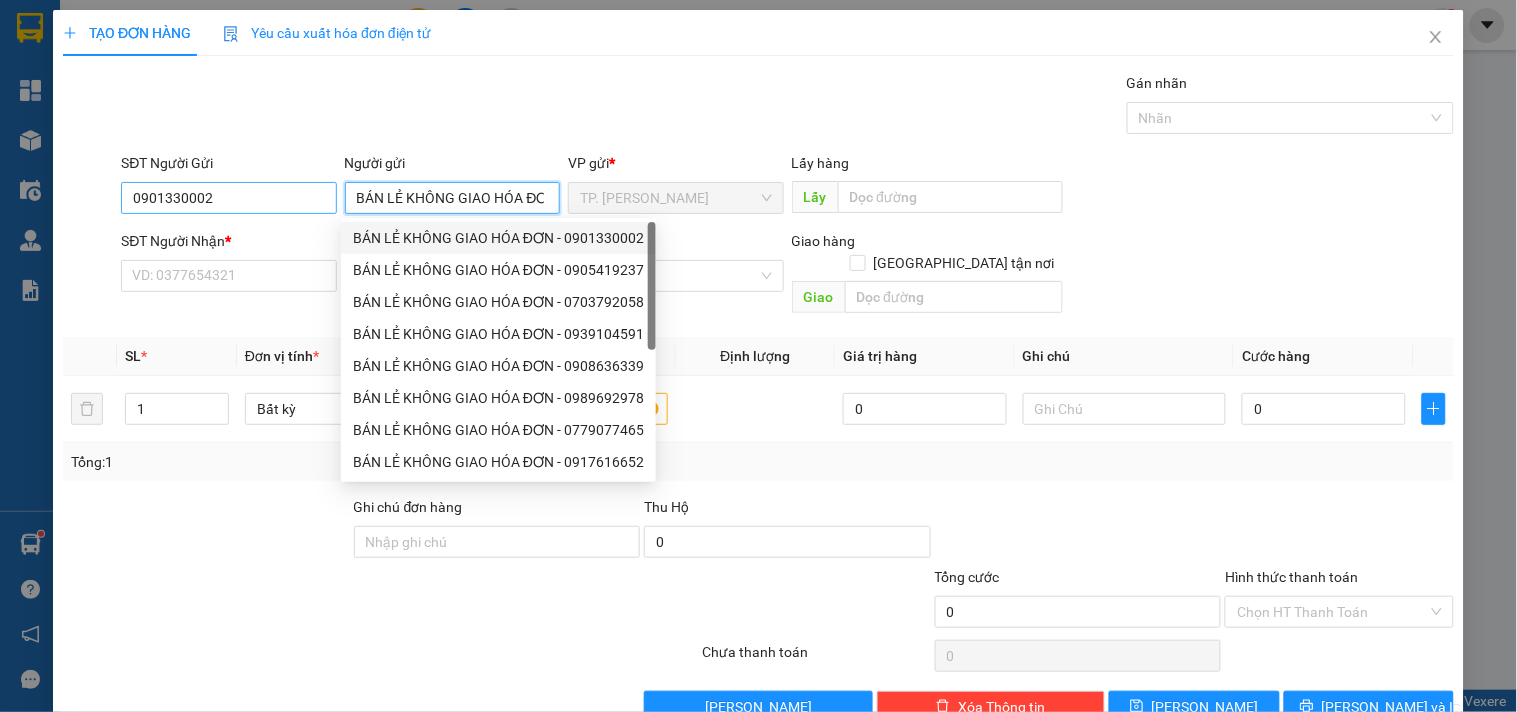 type on "BÁN LẺ KHÔNG GIAO HÓA ĐƠN" 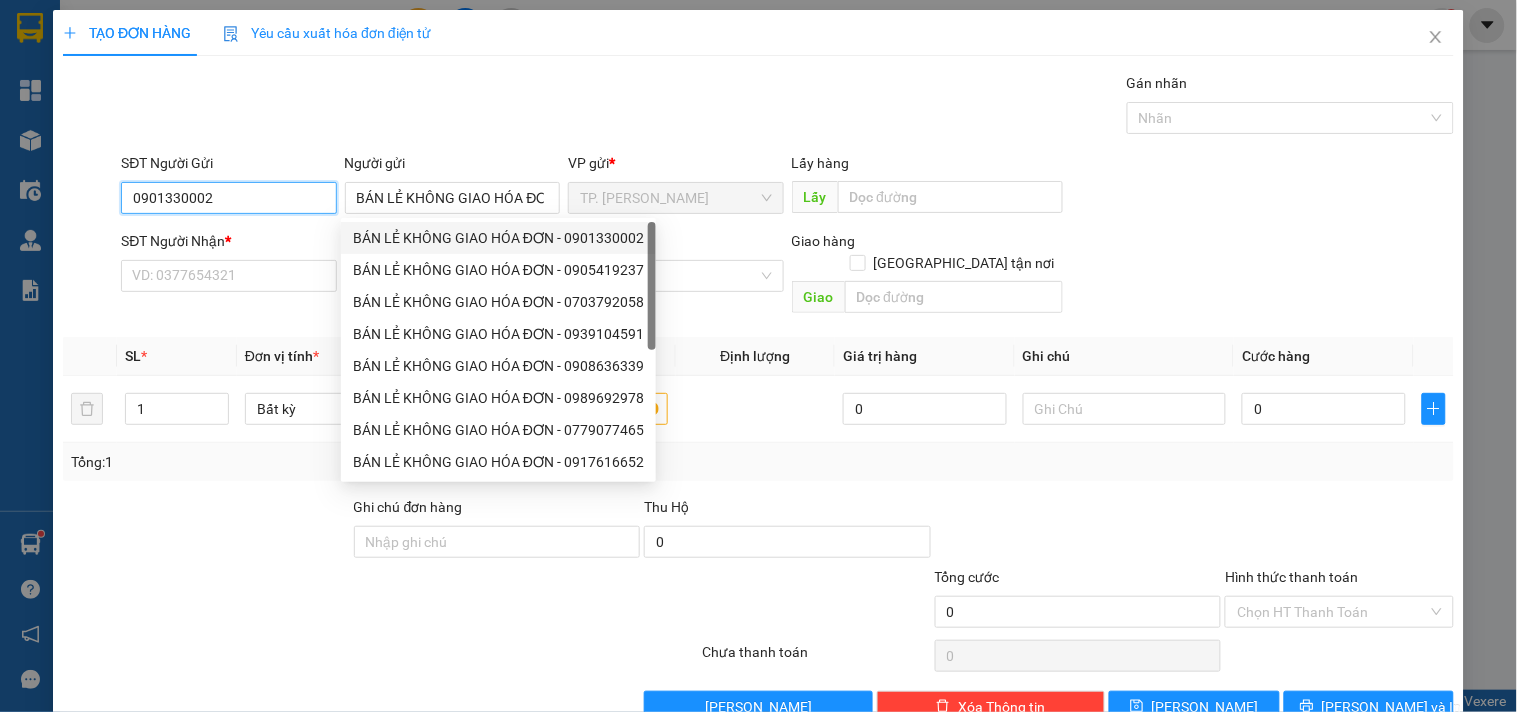 click on "0901330002" at bounding box center (228, 198) 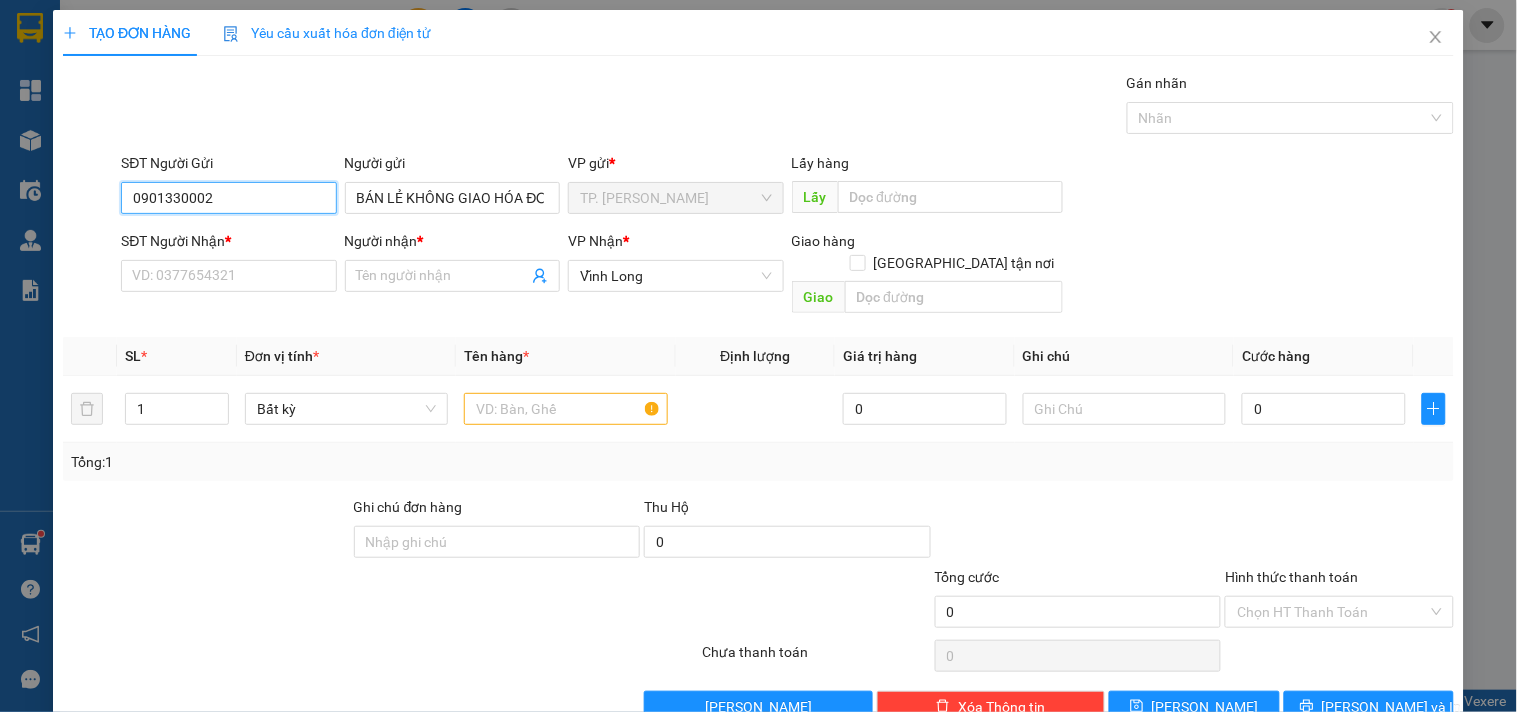 click on "0901330002" at bounding box center [228, 198] 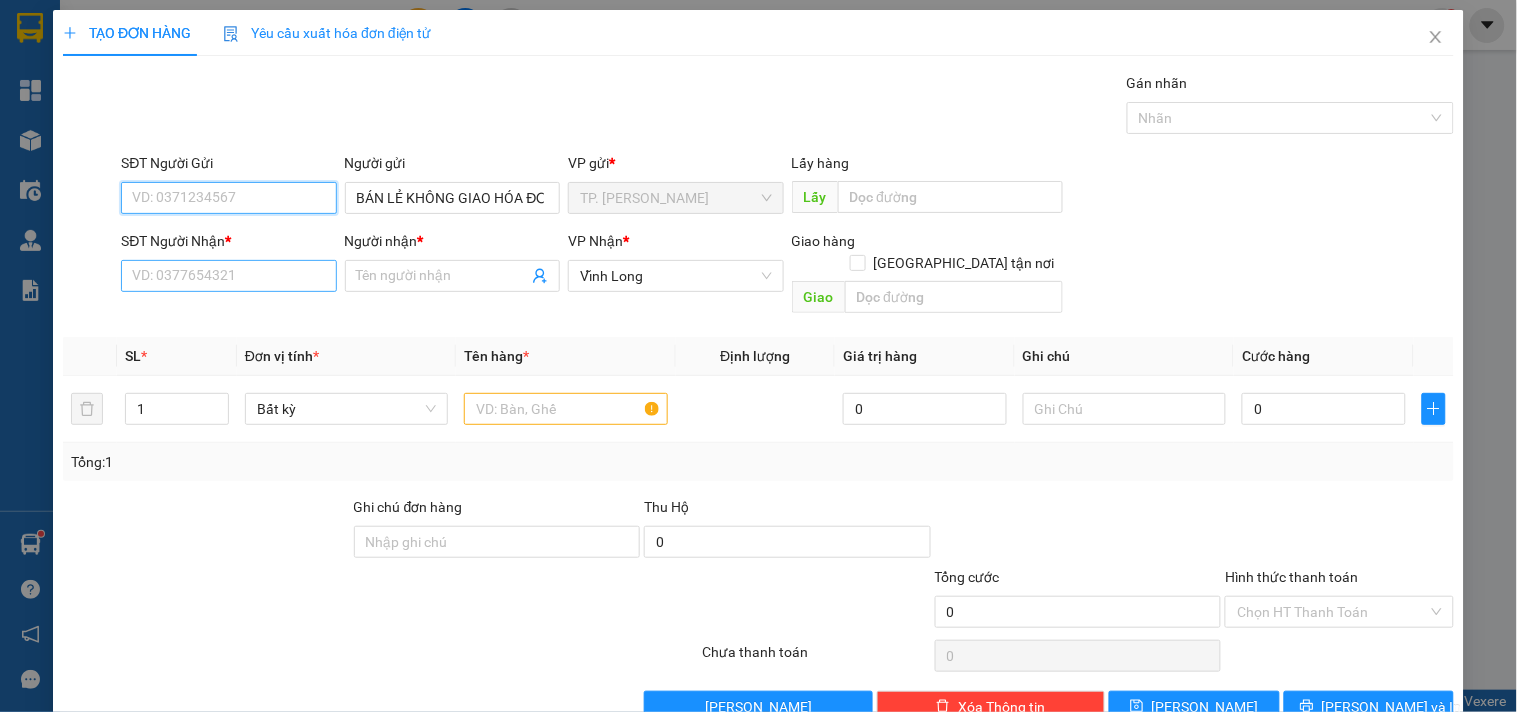type 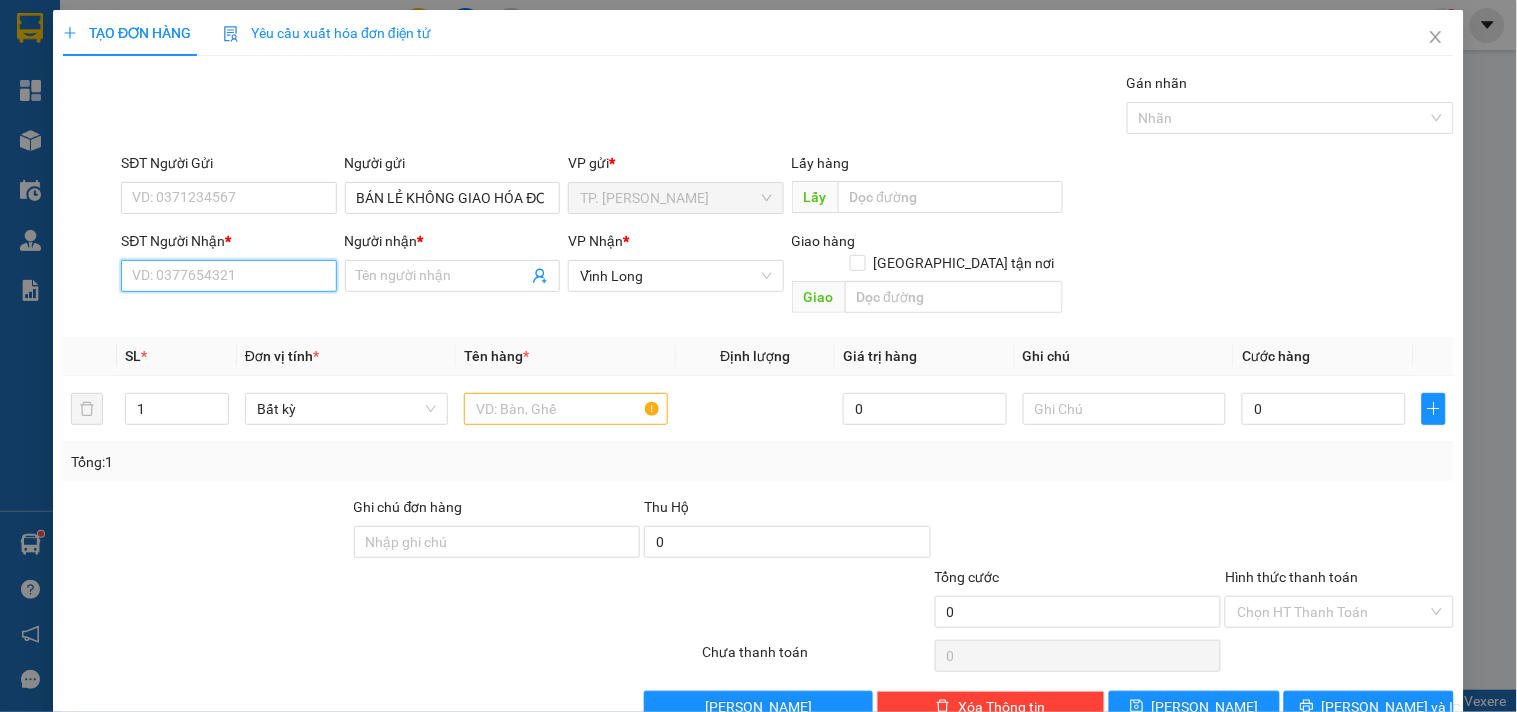 click on "SĐT Người Nhận  *" at bounding box center (228, 276) 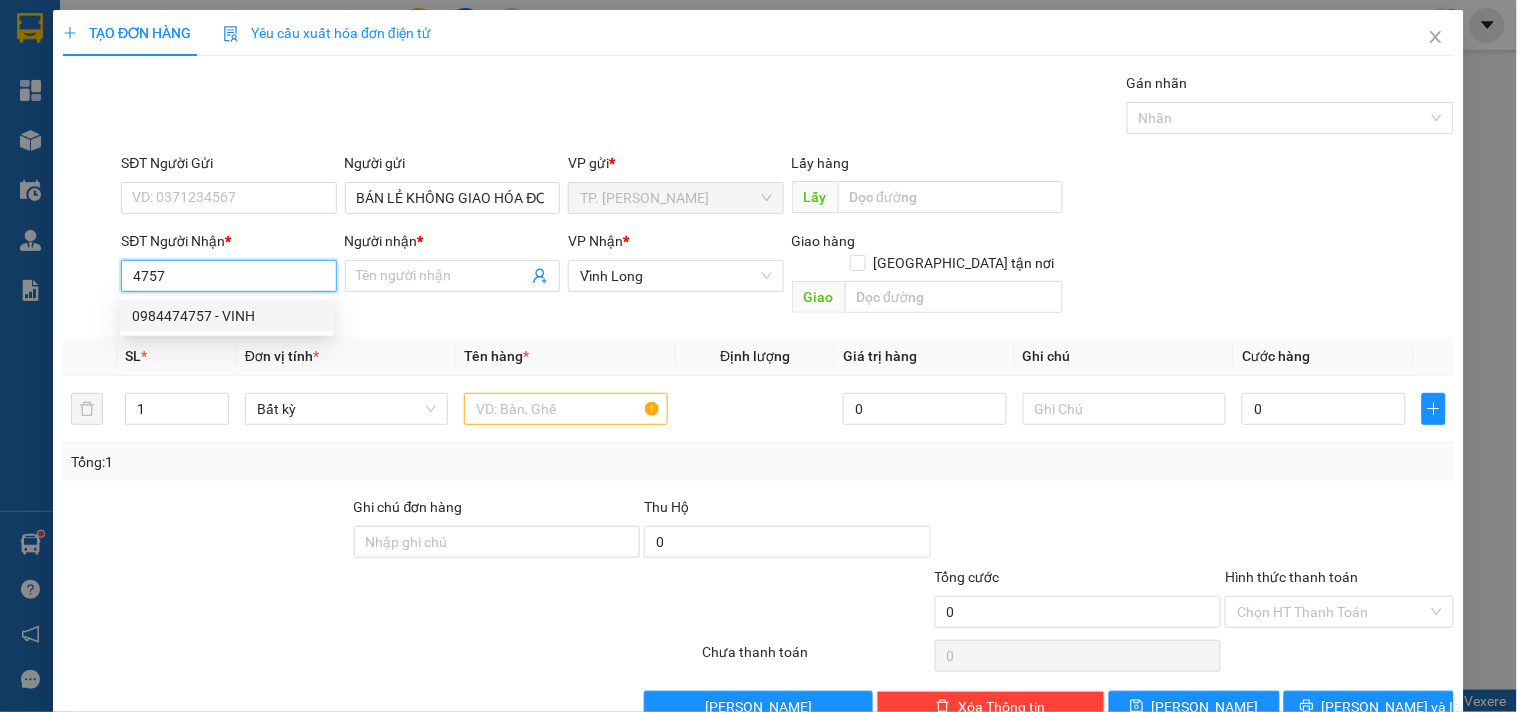 click on "0984474757 - VINH" at bounding box center (226, 316) 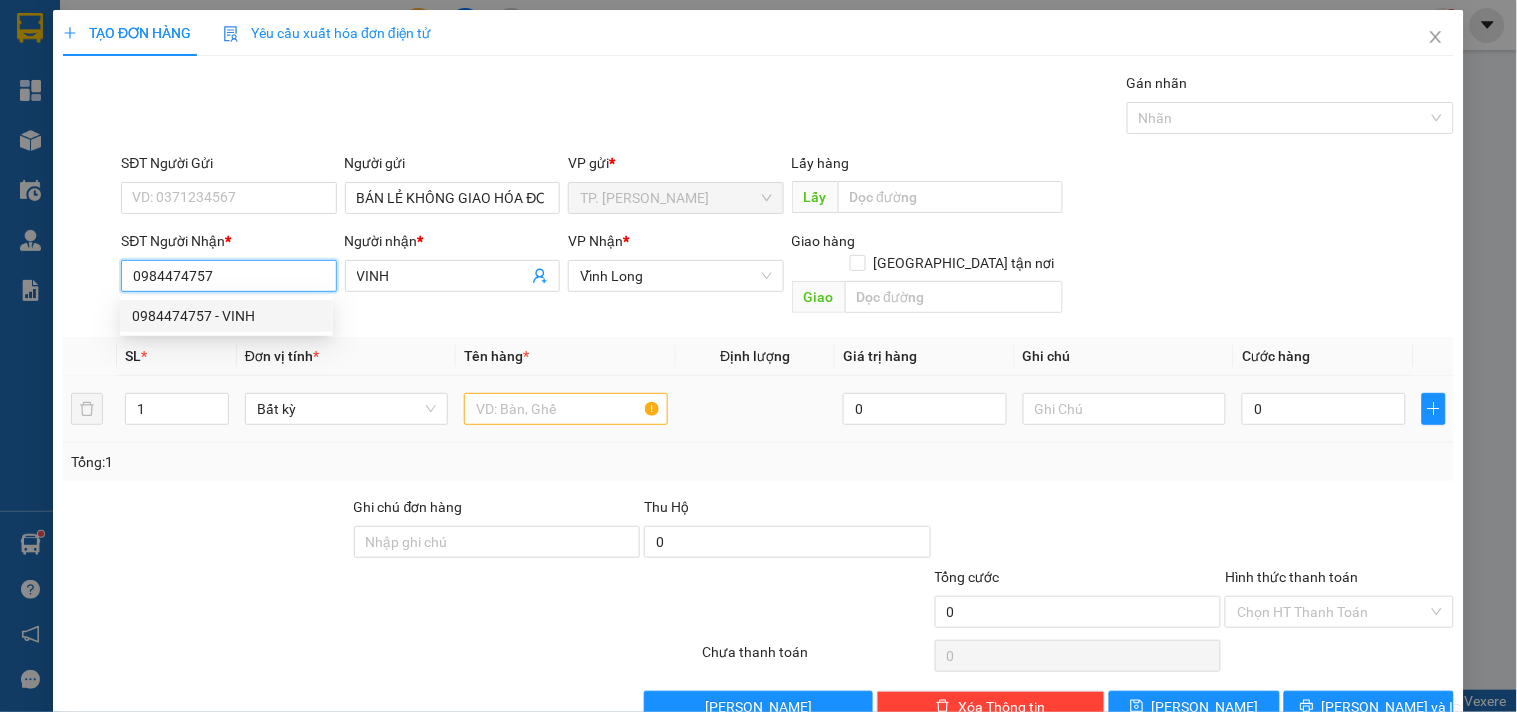 type on "0984474757" 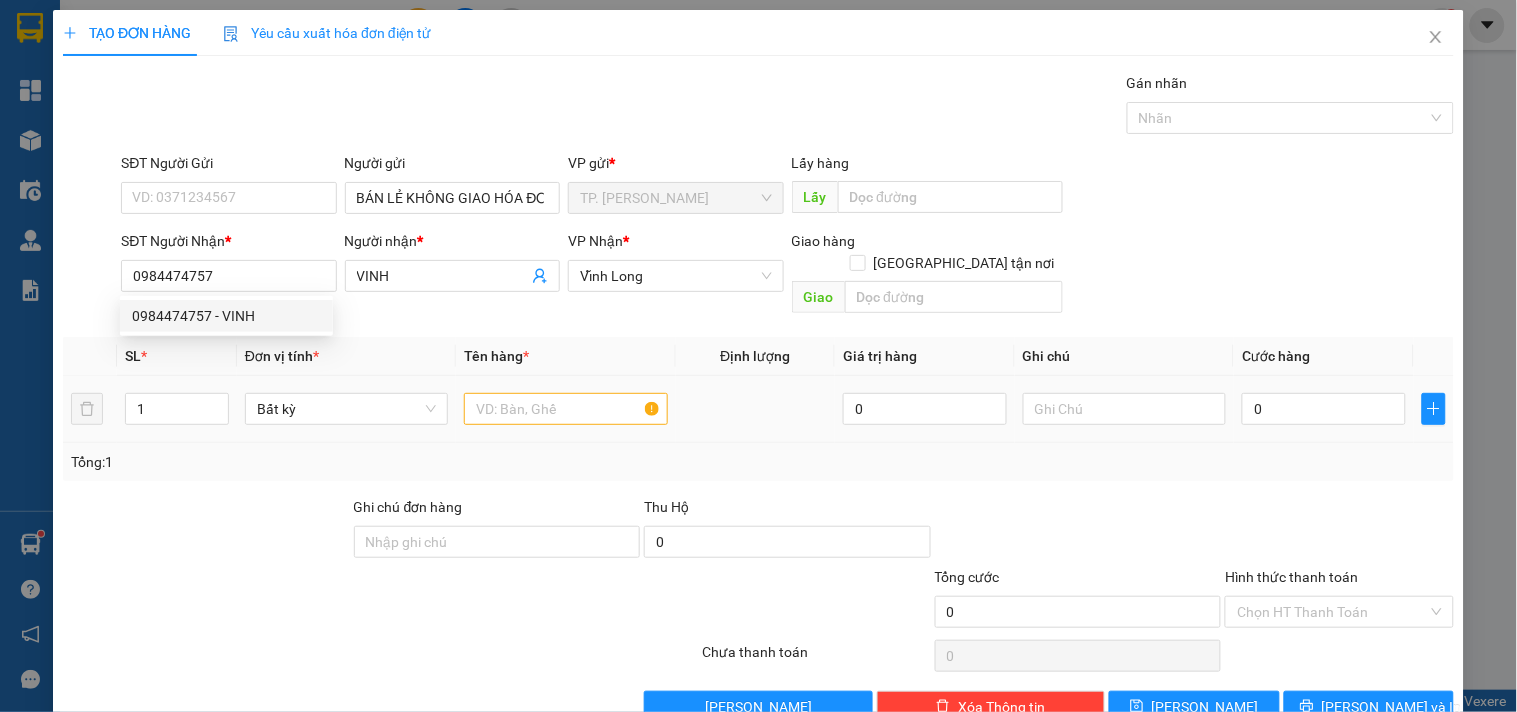 click at bounding box center (565, 409) 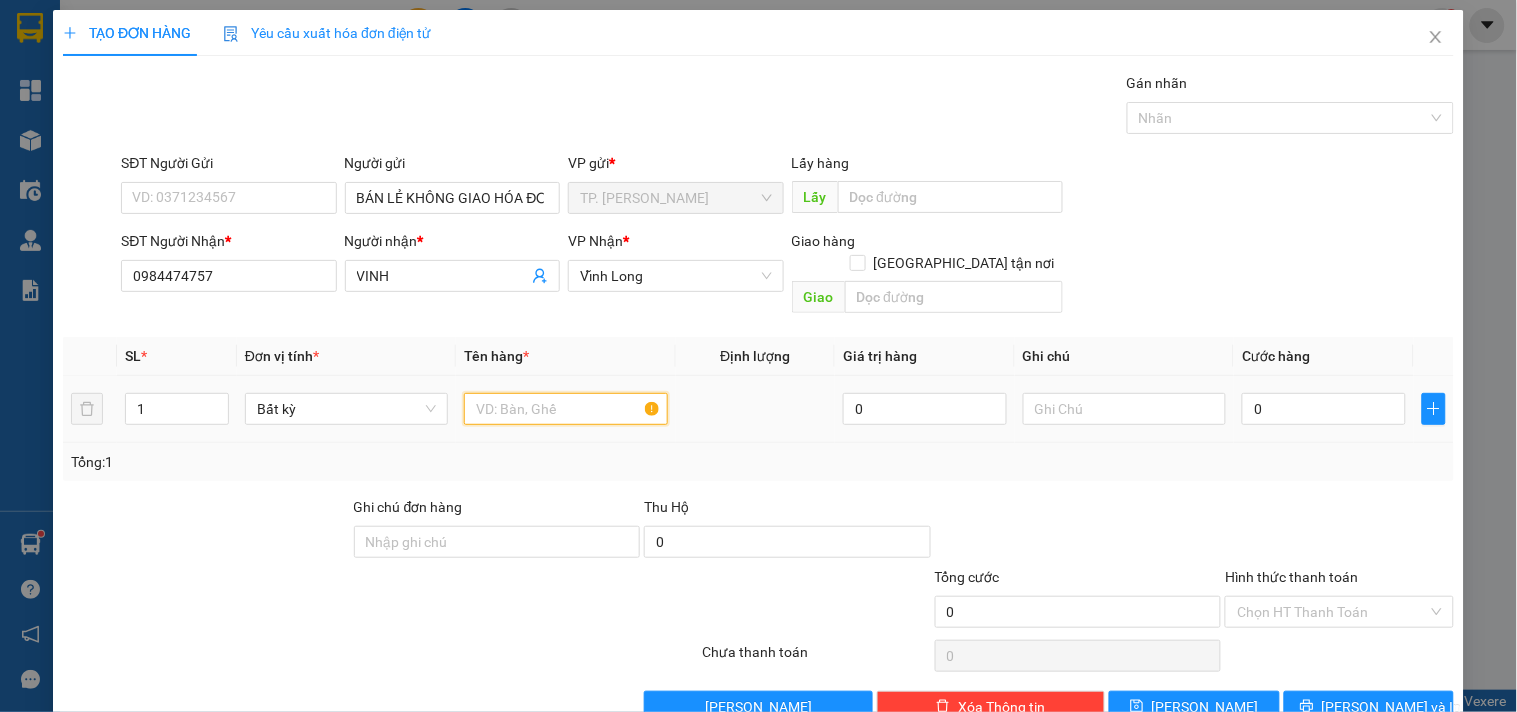 click at bounding box center (565, 409) 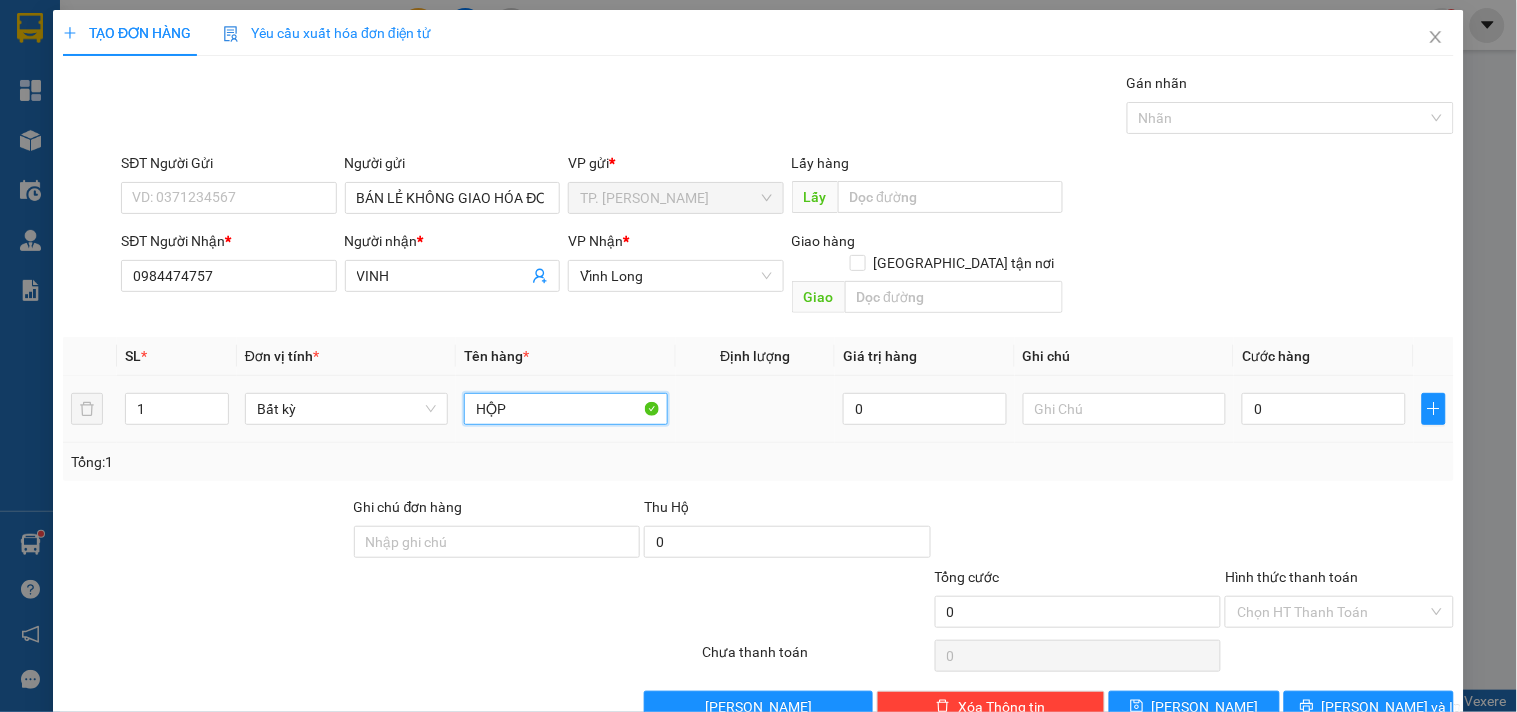 type on "HỘP" 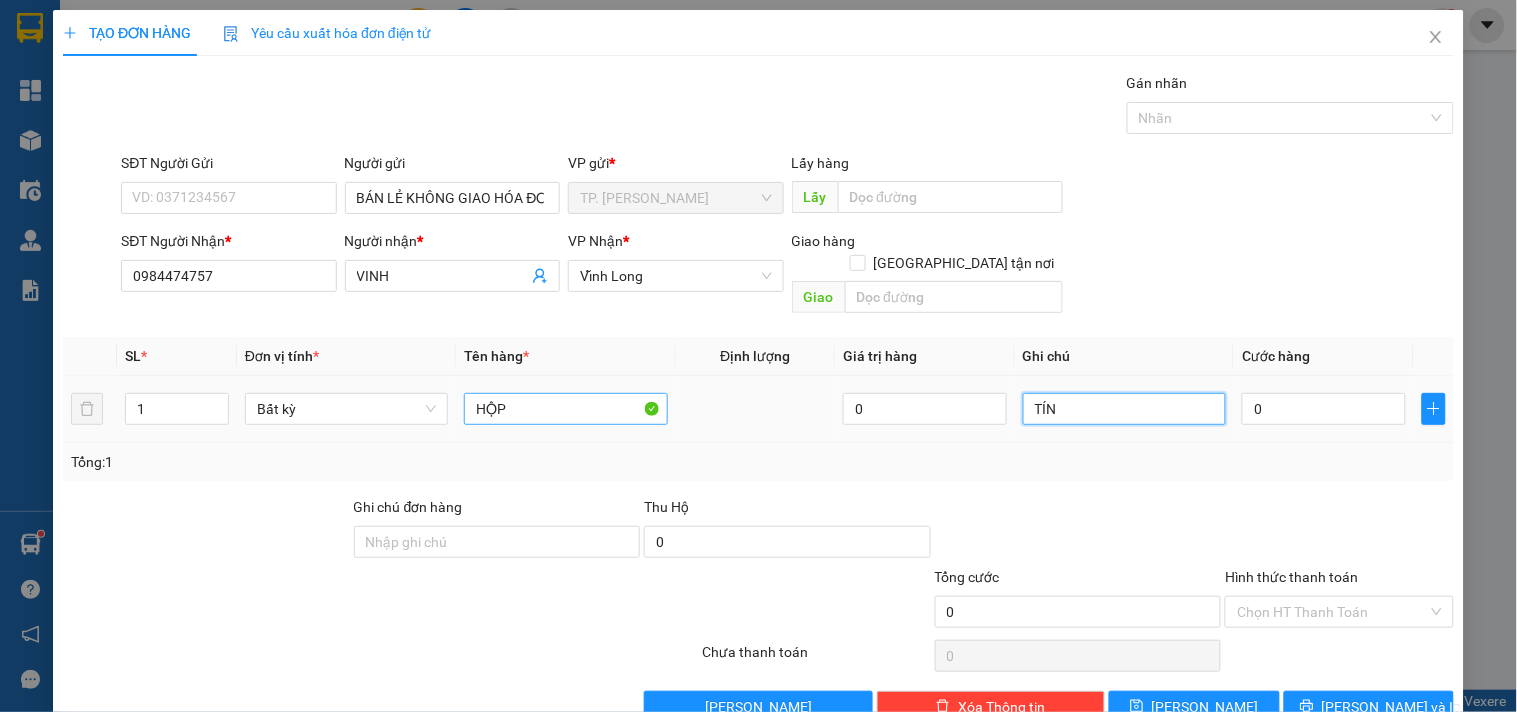 type on "TÍN" 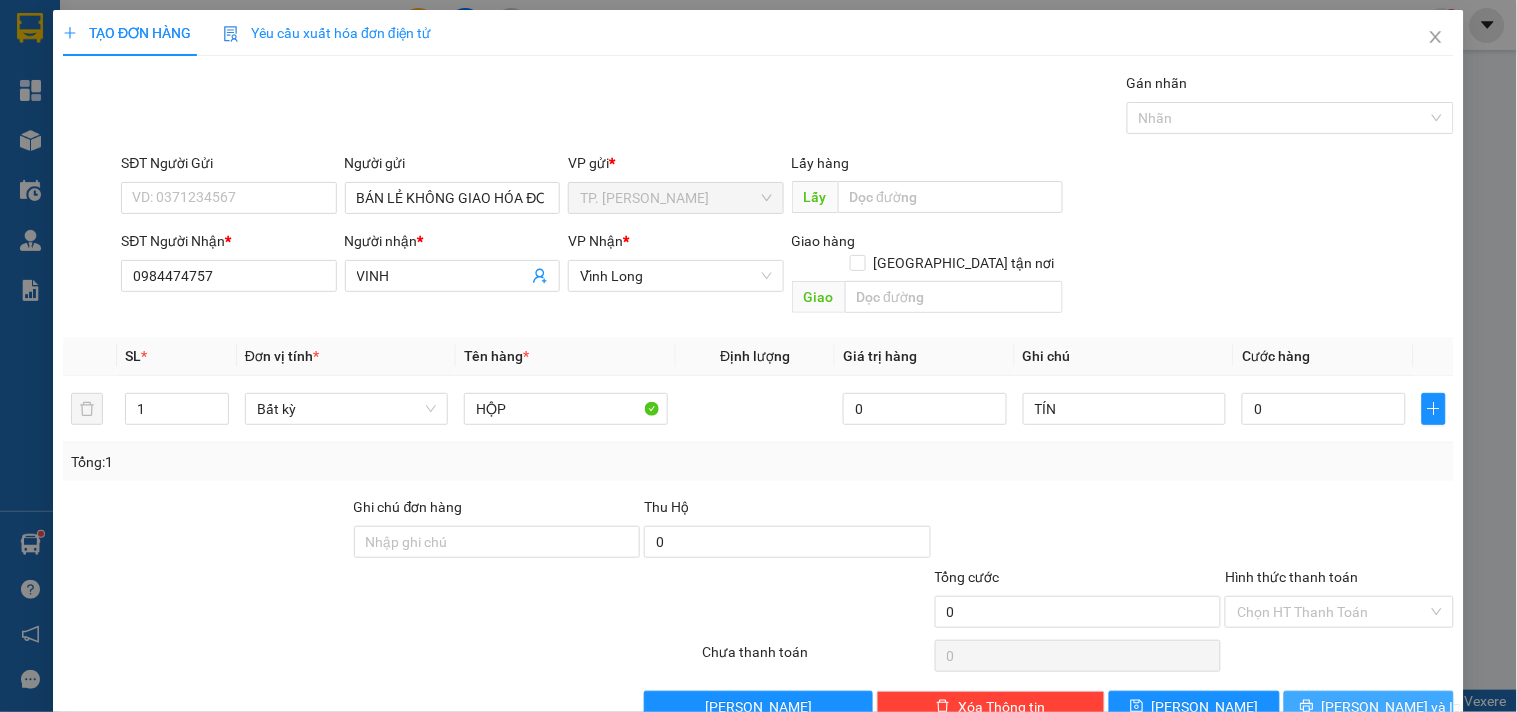click on "[PERSON_NAME] và In" at bounding box center (1369, 707) 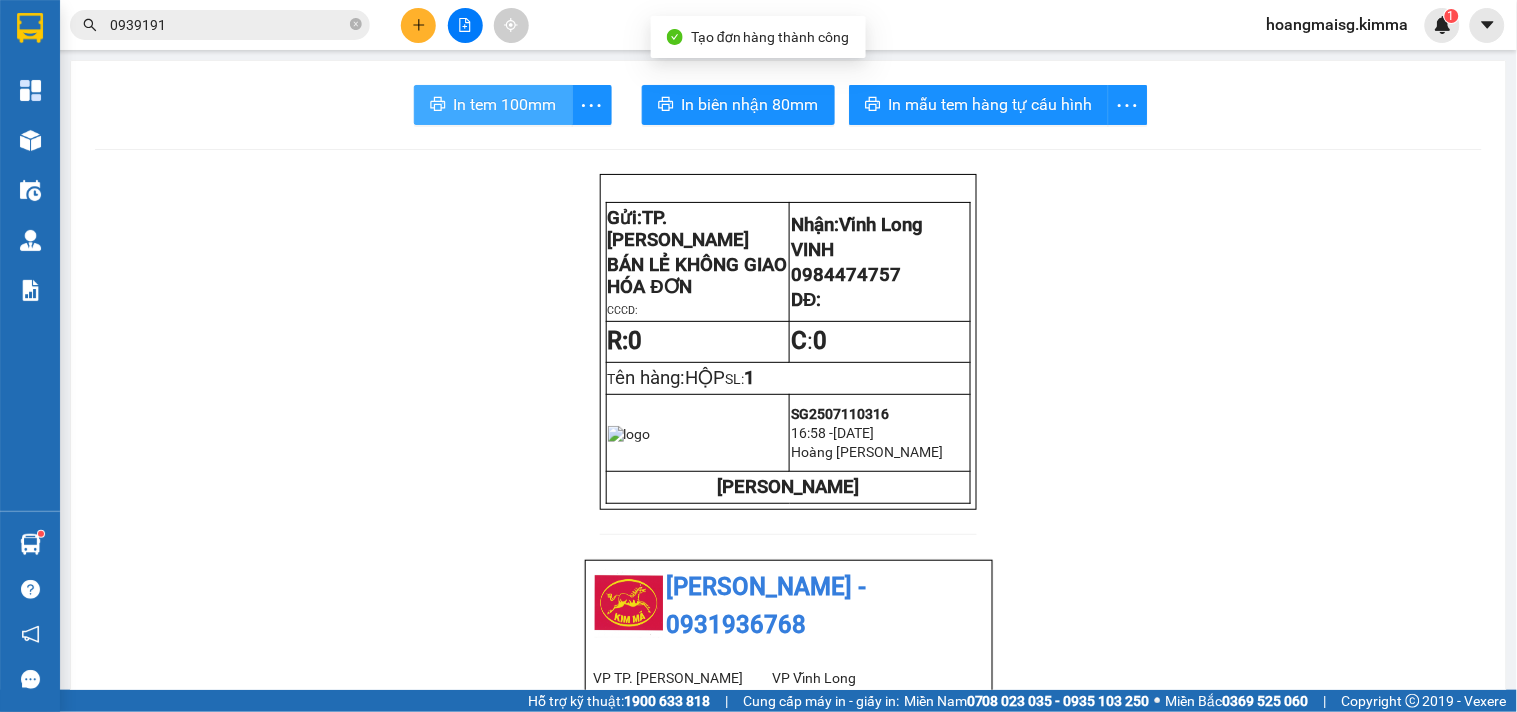 click on "In tem 100mm" at bounding box center [505, 104] 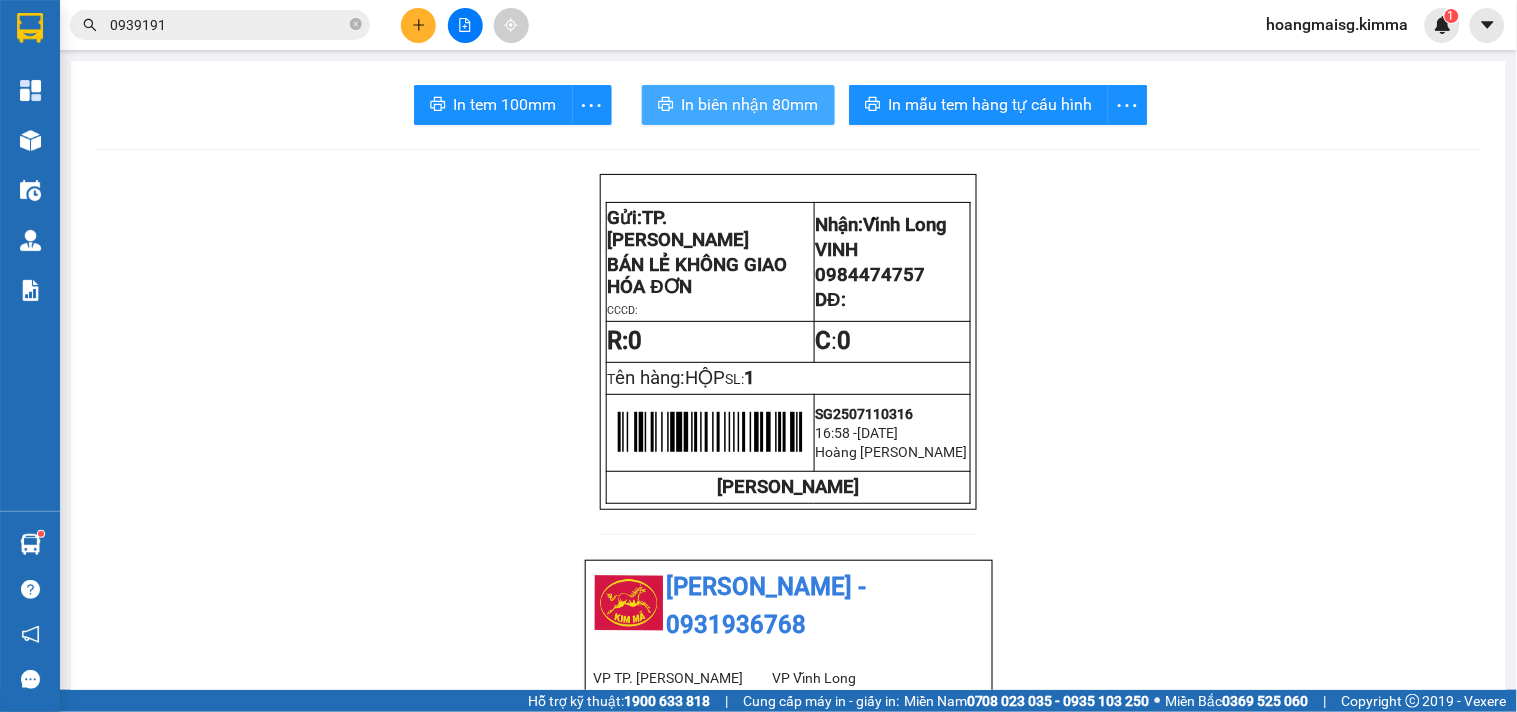 click on "In biên nhận 80mm" at bounding box center (750, 104) 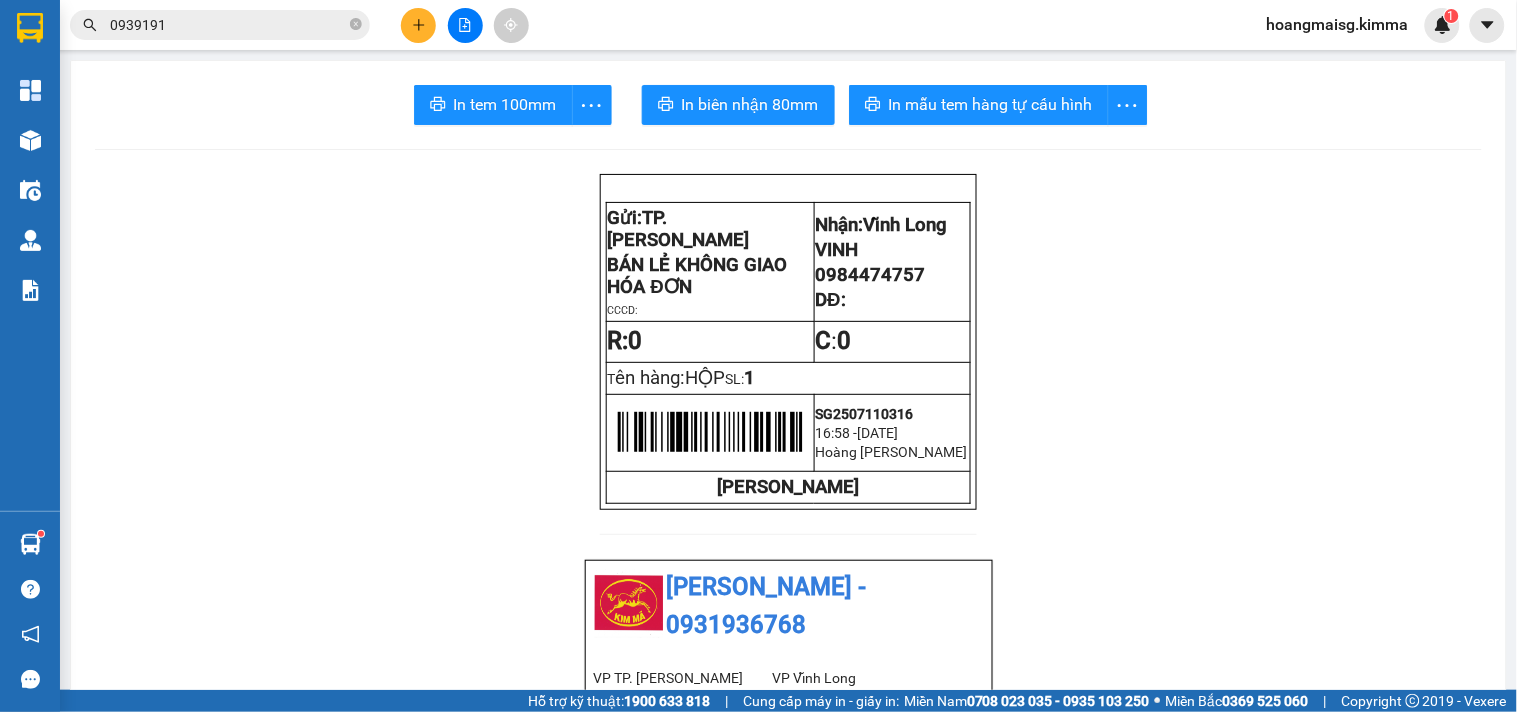 click on "Kết quả tìm kiếm ( 189 )  Bộ lọc  Ngày tạo đơn gần nhất Mã ĐH Trạng thái Món hàng Thu hộ Tổng cước Chưa cước Nhãn Người gửi VP Gửi Người nhận VP Nhận VL2507110144 13:45 - 11/07 VP Nhận   64H-026.83 16:39 - 11/07 GÓI BÁNH SL:  1 20.000 Vĩnh Long 0939191 909 CHỊ DIỆU TP. Hồ Chí Minh SG2507070049 09:42 - 07/07 Đã giao   14:12 - 07/07 THÙNG VINAMILK SL:  1 30.000 BÁN LẺ KHÔNG GIAO HÓA ĐƠN TP. Hồ Chí Minh 0939191 726 HÀ  Vĩnh Long VL2507030123 13:46 - 03/07 Đã giao   17:21 - 03/07 THÙNG SL:  1 30.000 BÁN LẺ KHÔNG GIAO HÓA ĐƠN Vĩnh Long 0939191 909 CHỊ DIỆU TP. Hồ Chí Minh SG2507030173 13:38 - 03/07 Đã giao   07:17 - 04/07 THÙNG DÀI SL:  2 90.000 BÁN LẺ KHÔNG GIAO HÓA ĐƠN TP. Hồ Chí Minh 0939191 799 ANH KIỆT Vĩnh Long SG2506280235 15:03 - 28/06 Đã giao   14:08 - 29/06 KIỆN CHAO SL:  1 40.000 Bán lẻ không giao hóa đơn  TP. Hồ Chí Minh 0939191 909 CHỊ DIỆU Vĩnh Long SG2506270143" at bounding box center [195, 25] 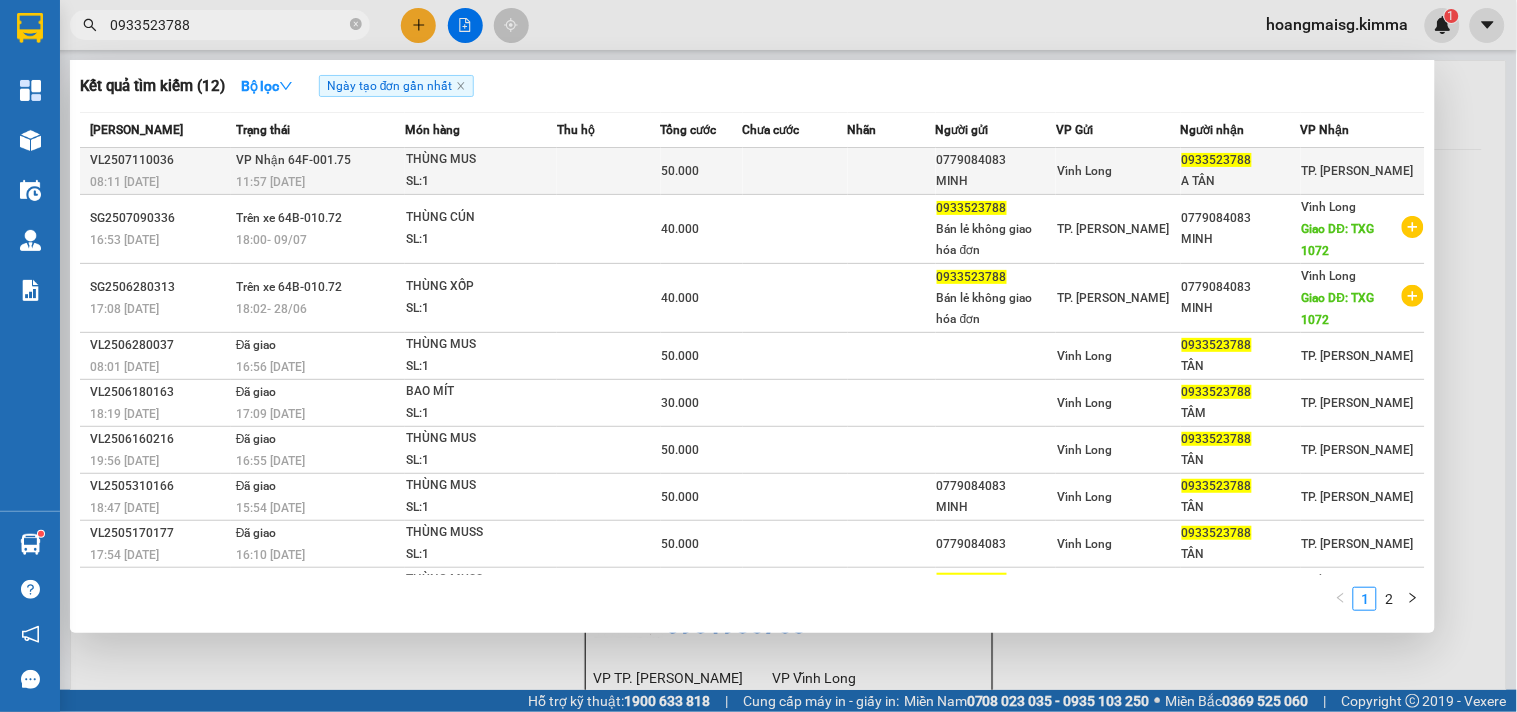 type on "0933523788" 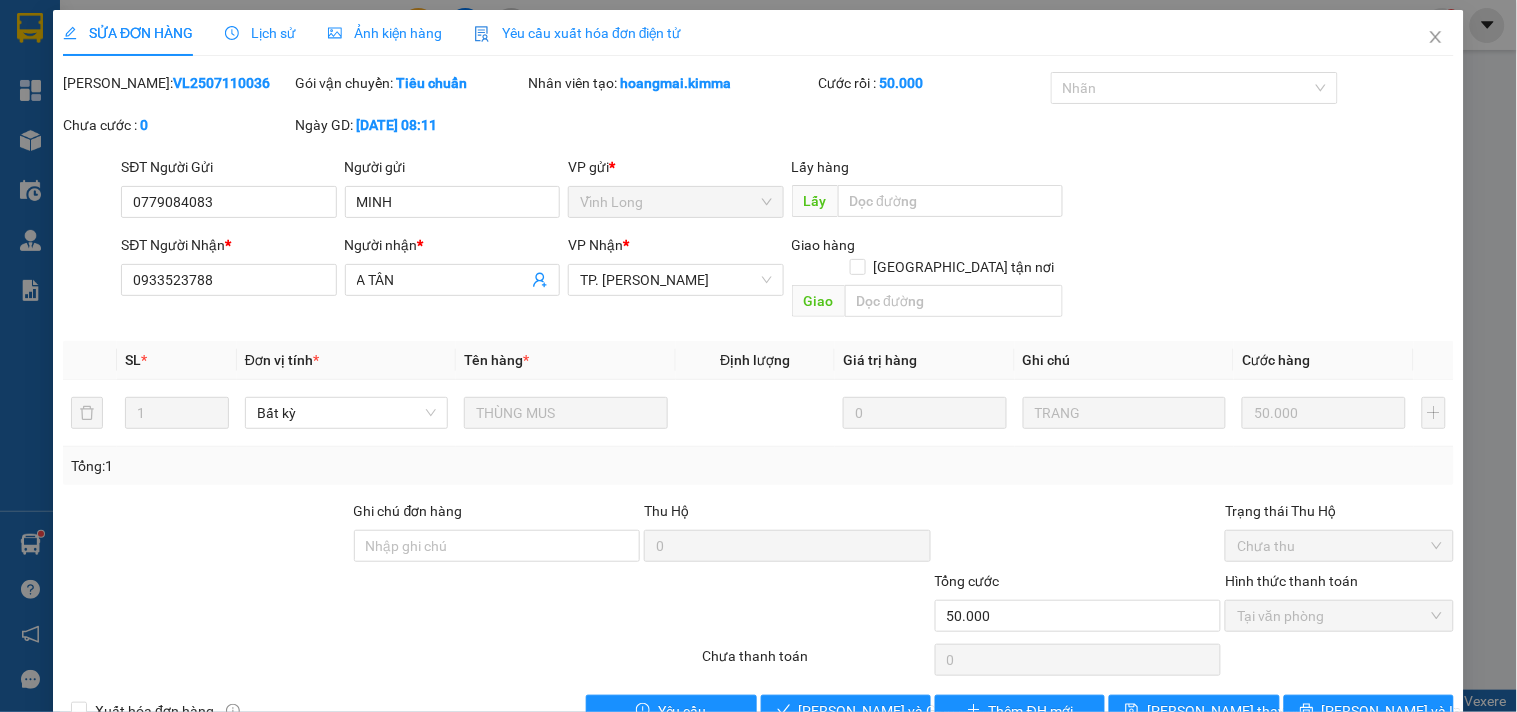 click on "SỬA ĐƠN HÀNG Lịch sử Ảnh kiện hàng Yêu cầu xuất hóa đơn điện tử Total Paid Fee 50.000 Total UnPaid Fee 0 Cash Collection Total Fee Mã ĐH:  VL2507110036 Gói vận chuyển:   Tiêu chuẩn Nhân viên tạo:   hoangmai.kimma Cước rồi :   50.000   Nhãn Chưa cước :   0 Ngày GD:   11-07-2025 lúc 08:11 SĐT Người Gửi 0779084083 Người gửi MINH VP gửi  * Vĩnh Long Lấy hàng Lấy SĐT Người Nhận  * 0933523788 Người nhận  * A TÂN VP Nhận  * TP. Hồ Chí Minh Giao hàng Giao tận nơi Giao SL  * Đơn vị tính  * Tên hàng  * Định lượng Giá trị hàng Ghi chú Cước hàng                   1 Bất kỳ THÙNG MUS 0 TRANG 50.000 Tổng:  1 Ghi chú đơn hàng Thu Hộ 0 Trạng thái Thu Hộ   Chưa thu Tổng cước 50.000 Hình thức thanh toán Tại văn phòng Số tiền thu trước 50.000 Chọn HT Thanh Toán Chưa thanh toán 0 Chọn HT Thanh Toán Xuất hóa đơn hàng Yêu cầu Lưu và Giao hàng" at bounding box center (758, 376) 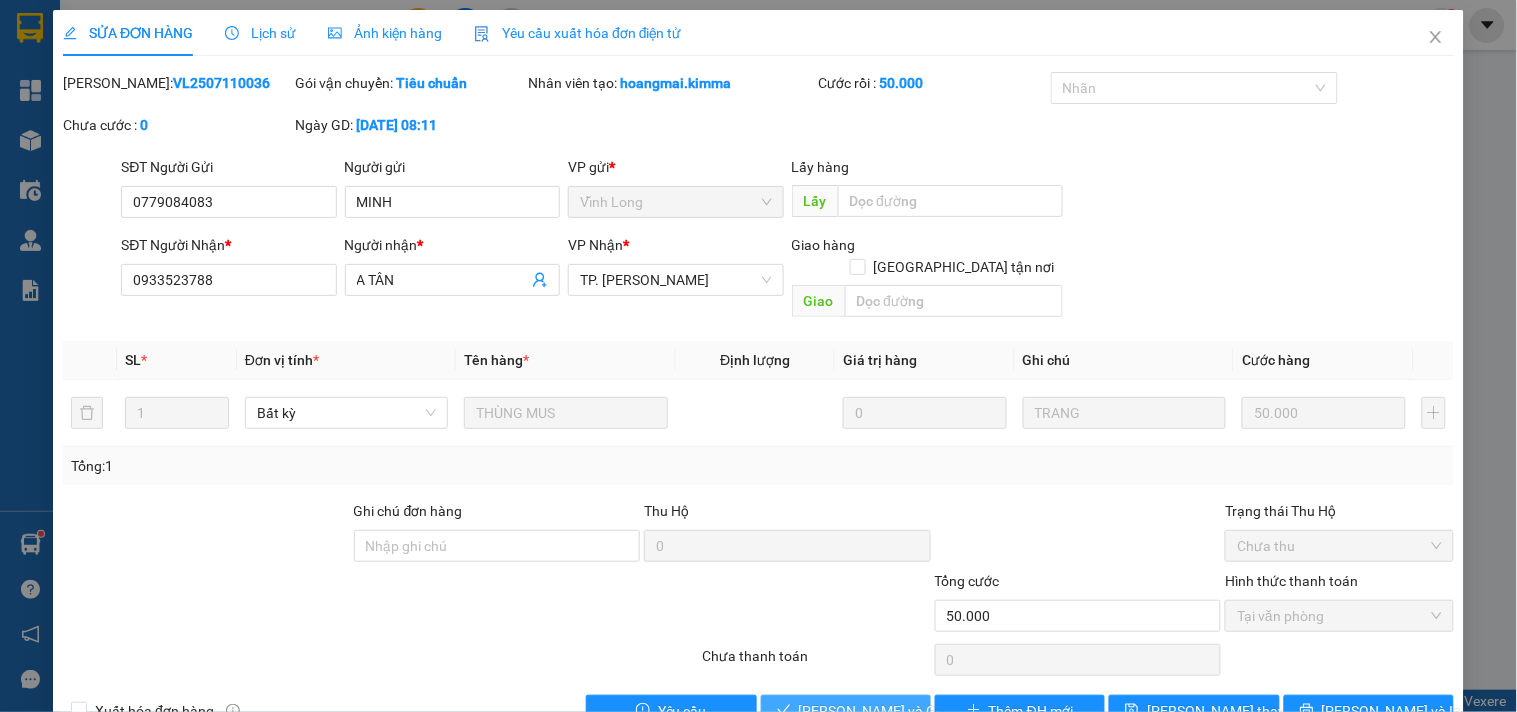 click on "[PERSON_NAME] và Giao hàng" at bounding box center [846, 711] 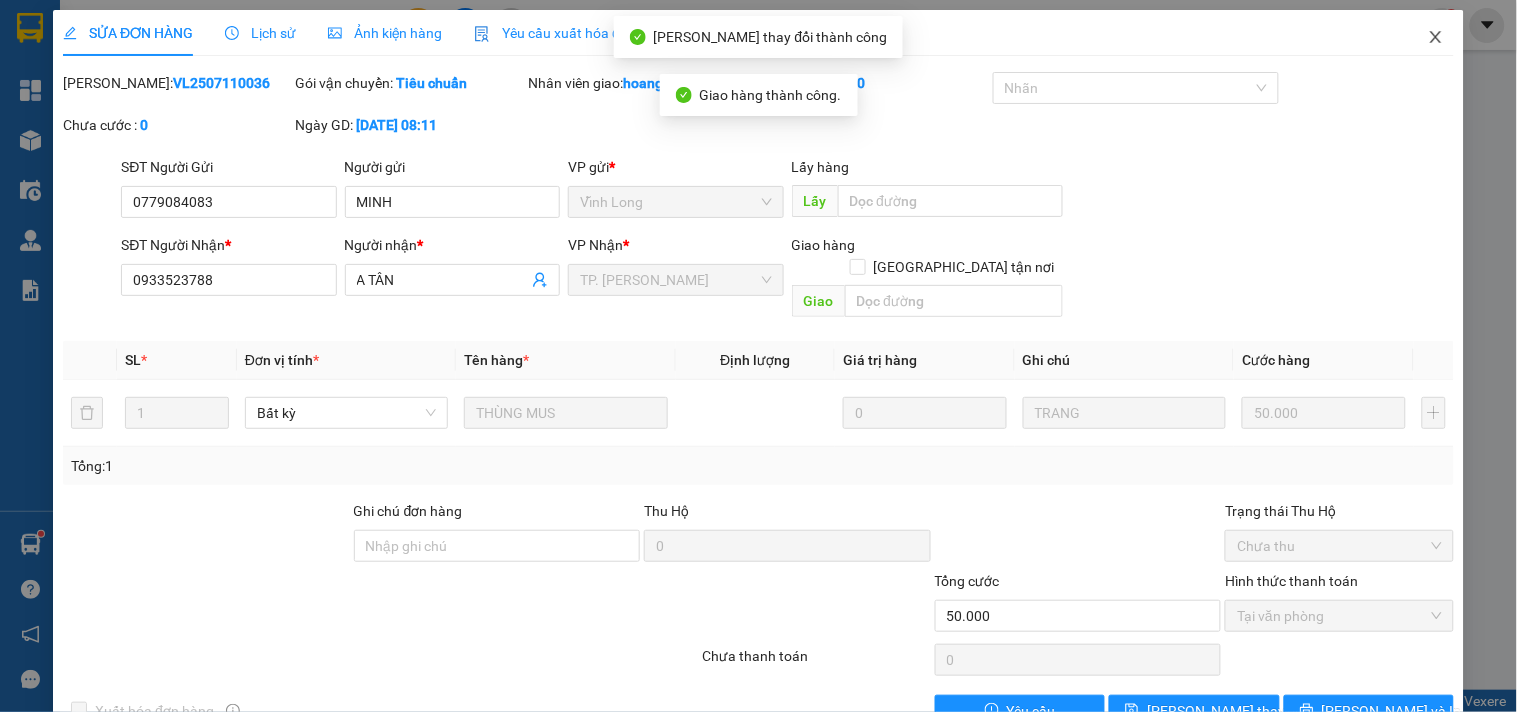 click at bounding box center [1436, 38] 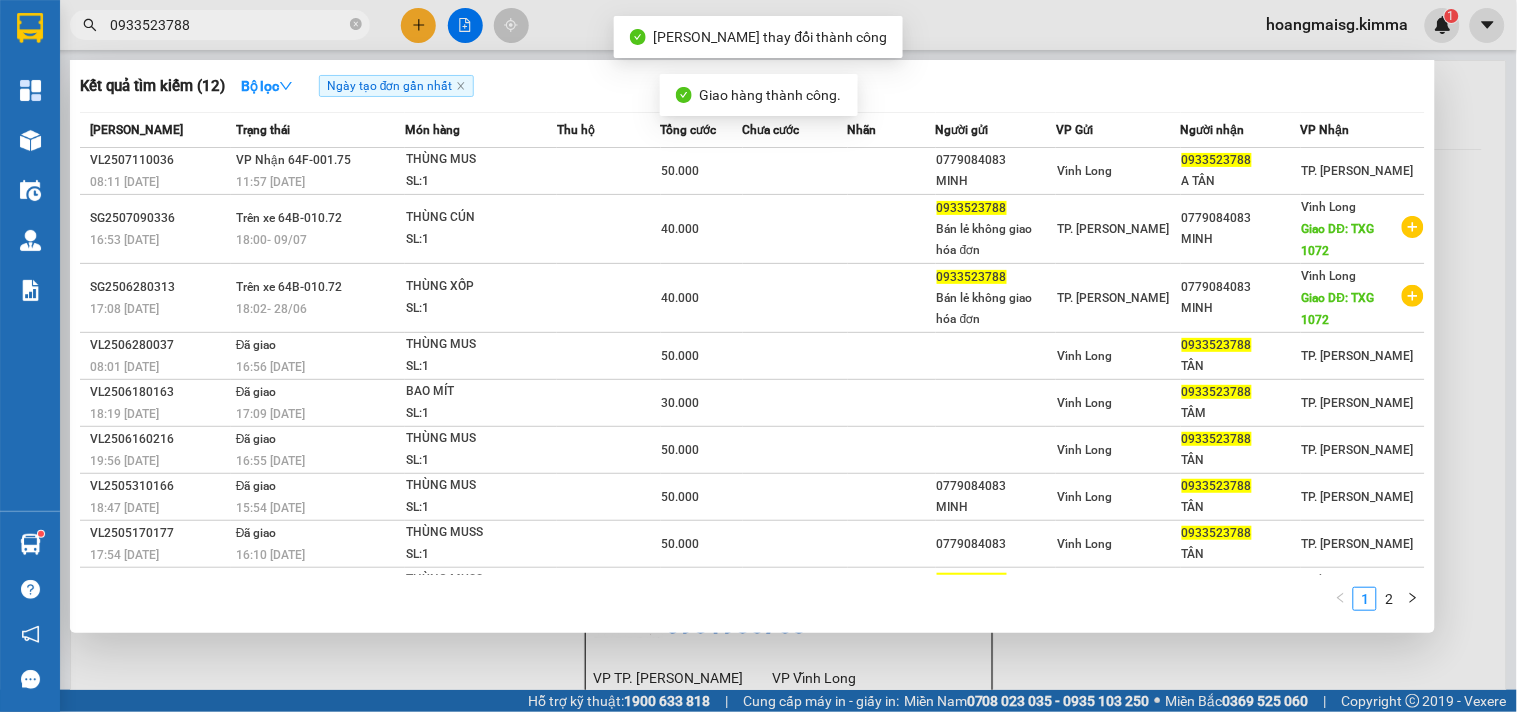 click on "0933523788" at bounding box center [228, 25] 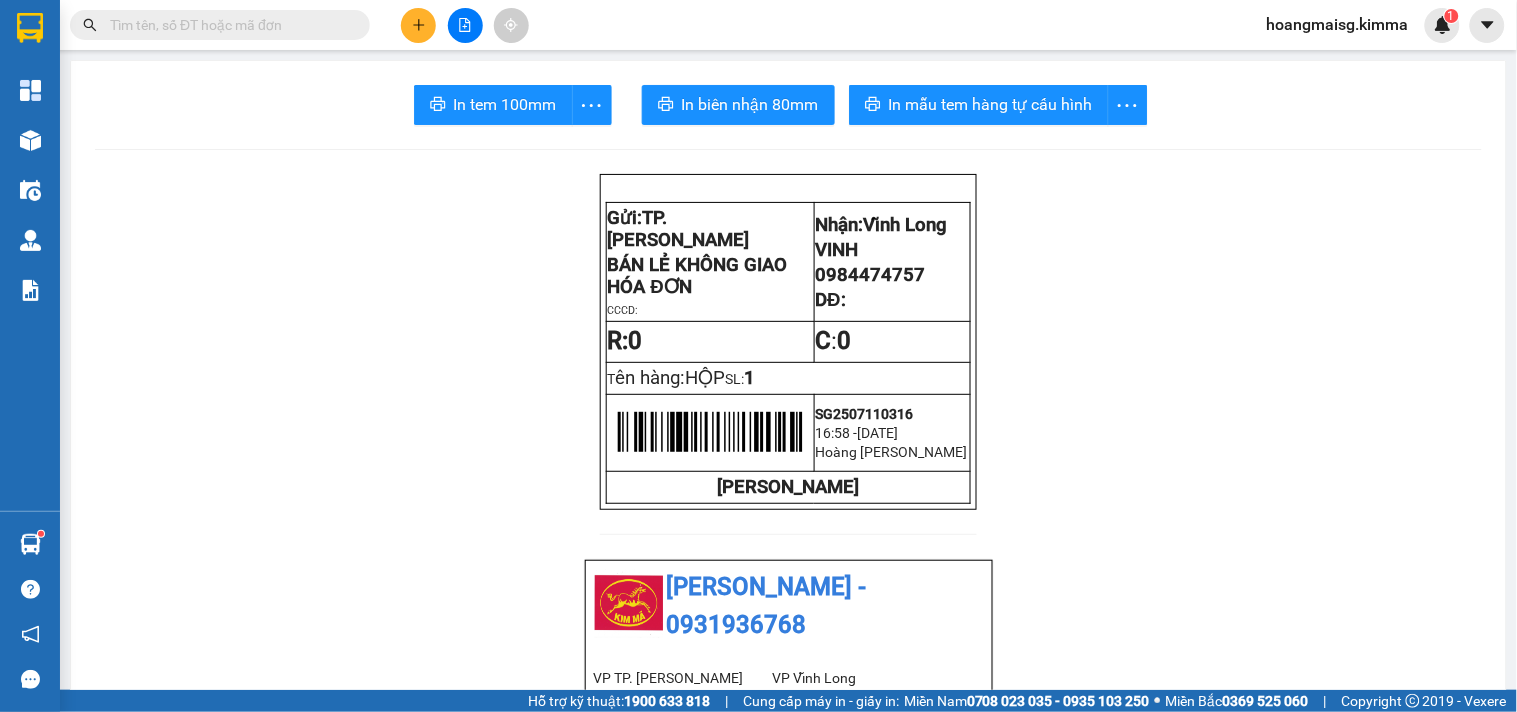 type 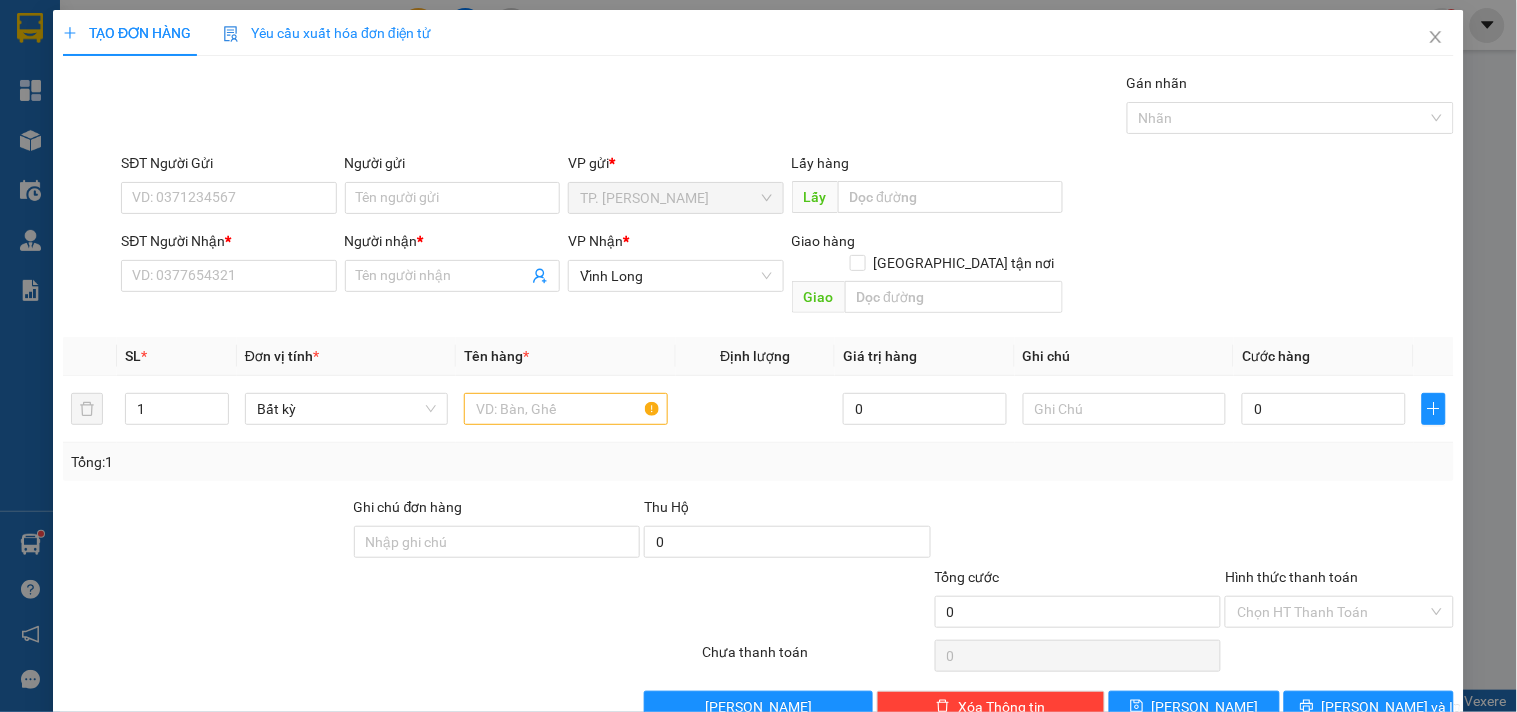 click on "SĐT Người Gửi VD: 0371234567 Người gửi Tên người gửi VP gửi  * TP. Hồ Chí Minh Lấy hàng Lấy SĐT Người Nhận  * VD: 0377654321 Người nhận  * Tên người nhận VP Nhận  * Vĩnh Long Giao hàng Giao tận nơi Giao" at bounding box center (758, 237) 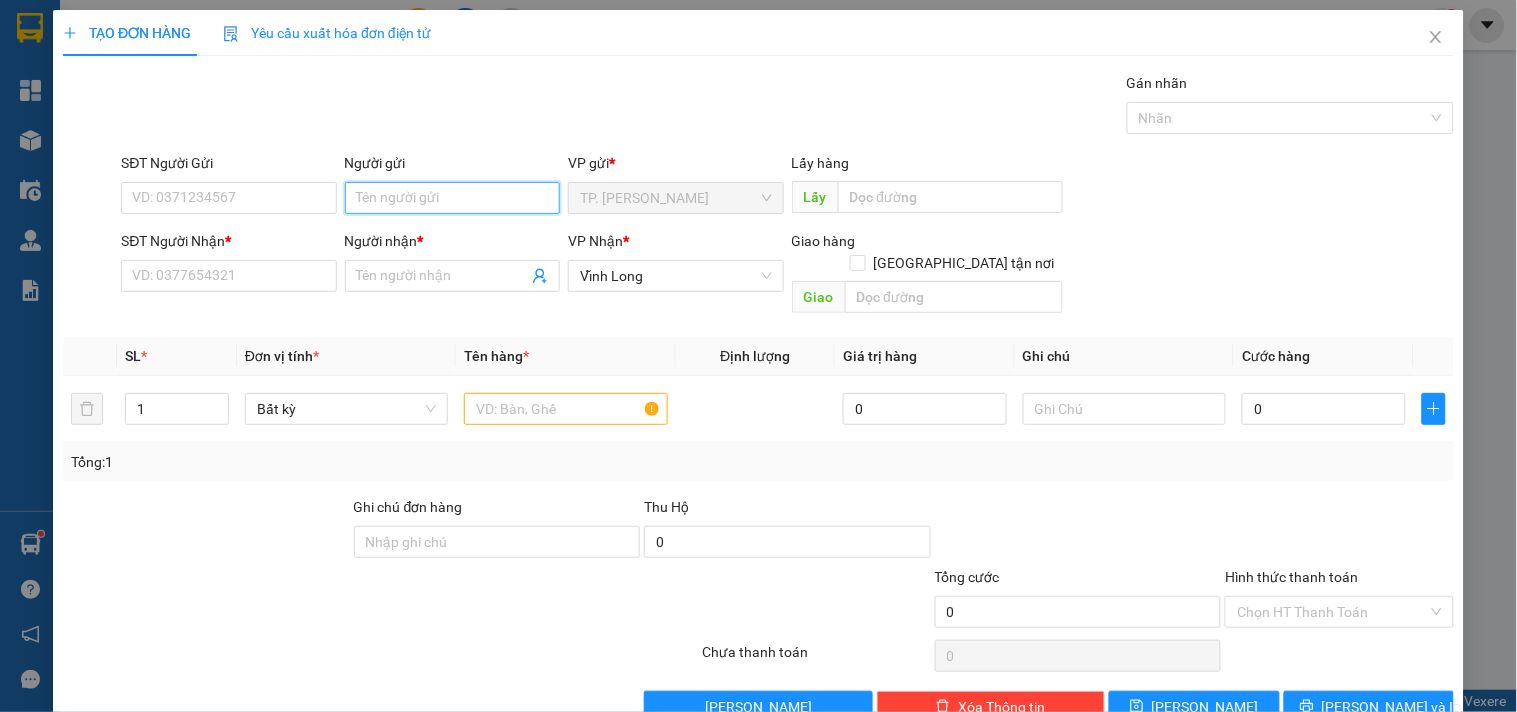 click on "Người gửi" at bounding box center [452, 198] 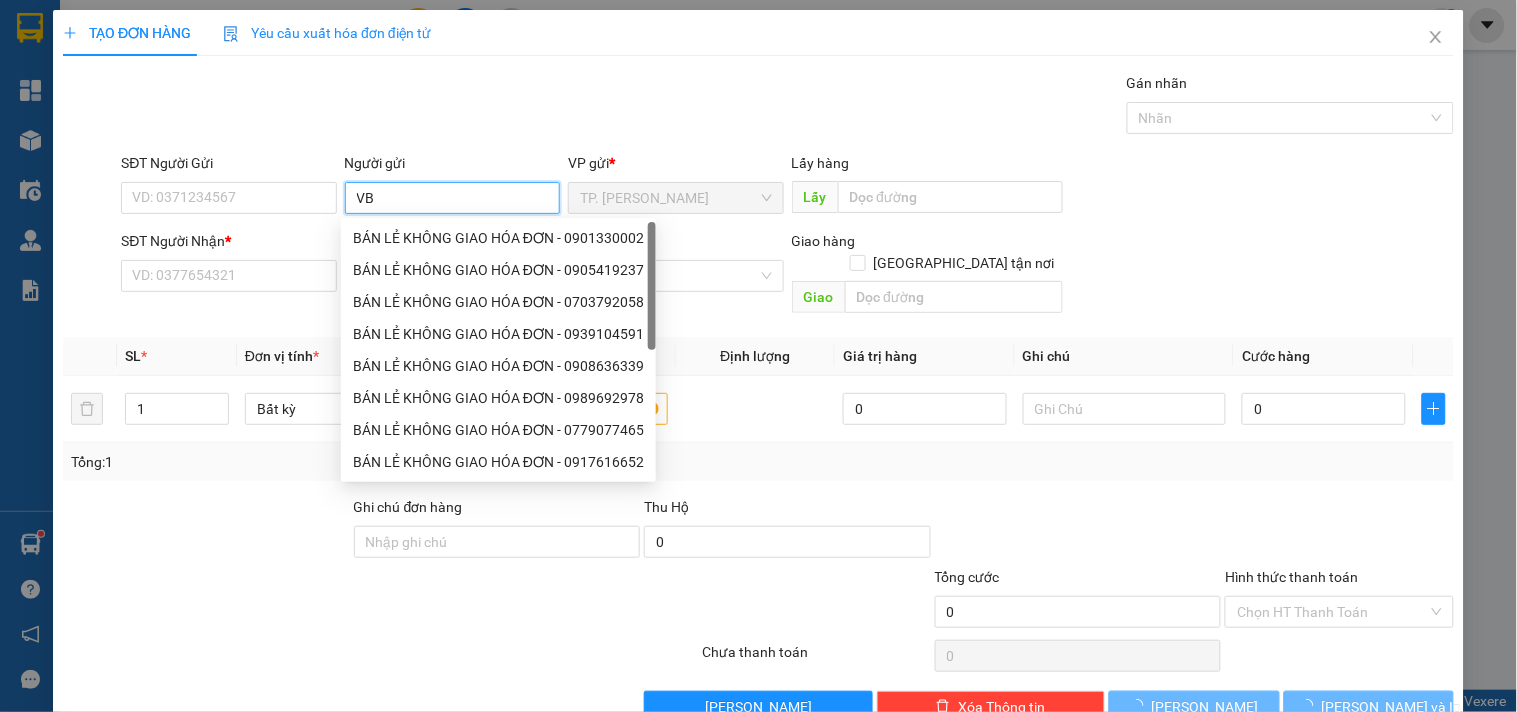type on "V" 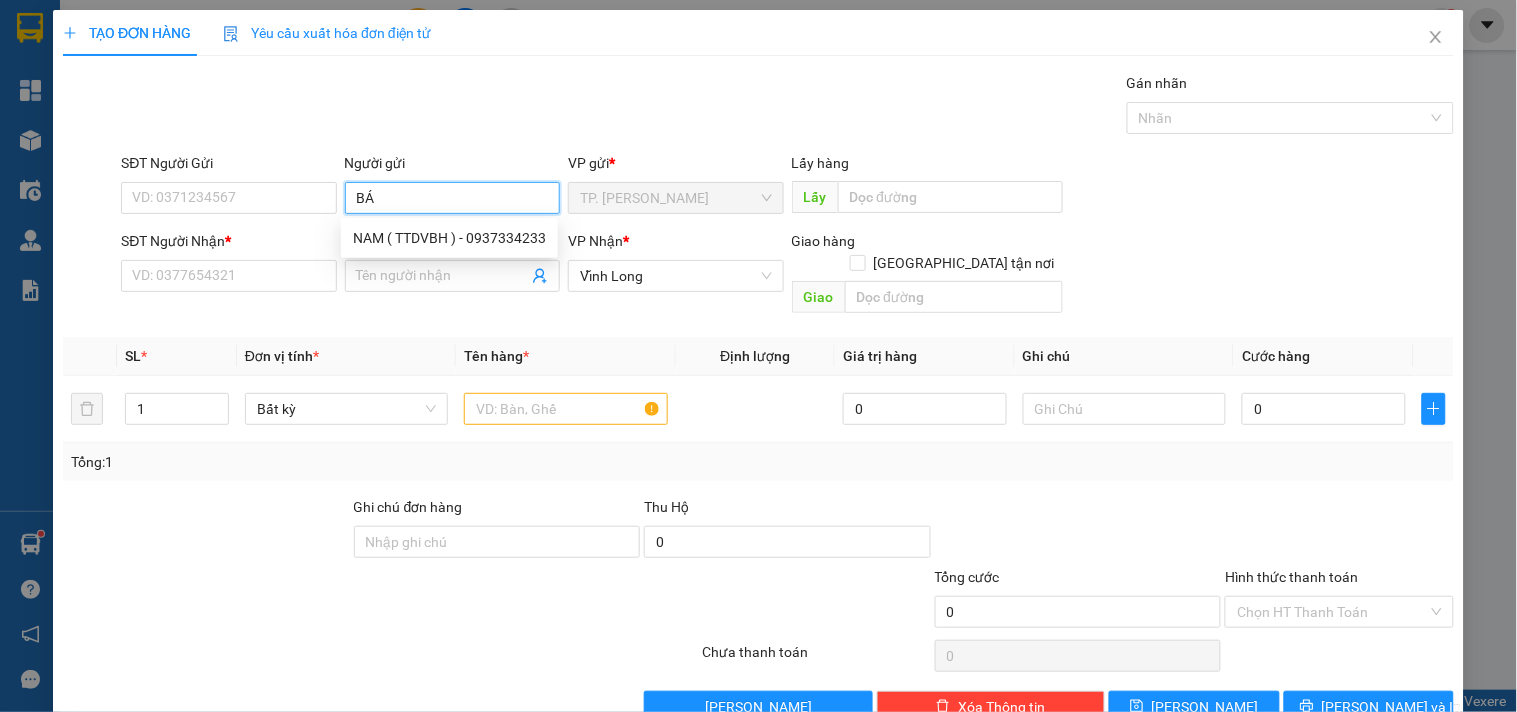 type on "BÁN" 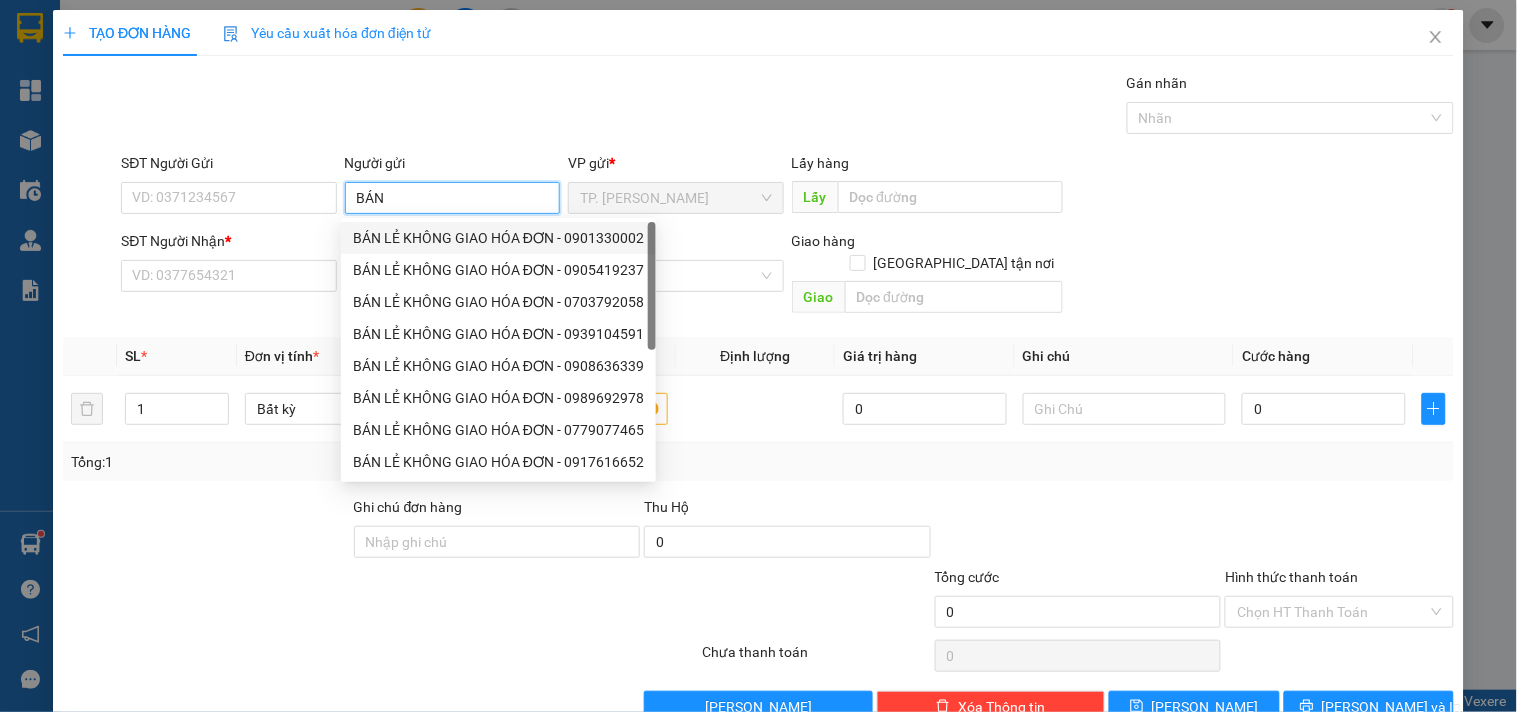 drag, startPoint x: 445, startPoint y: 237, endPoint x: 368, endPoint y: 222, distance: 78.44743 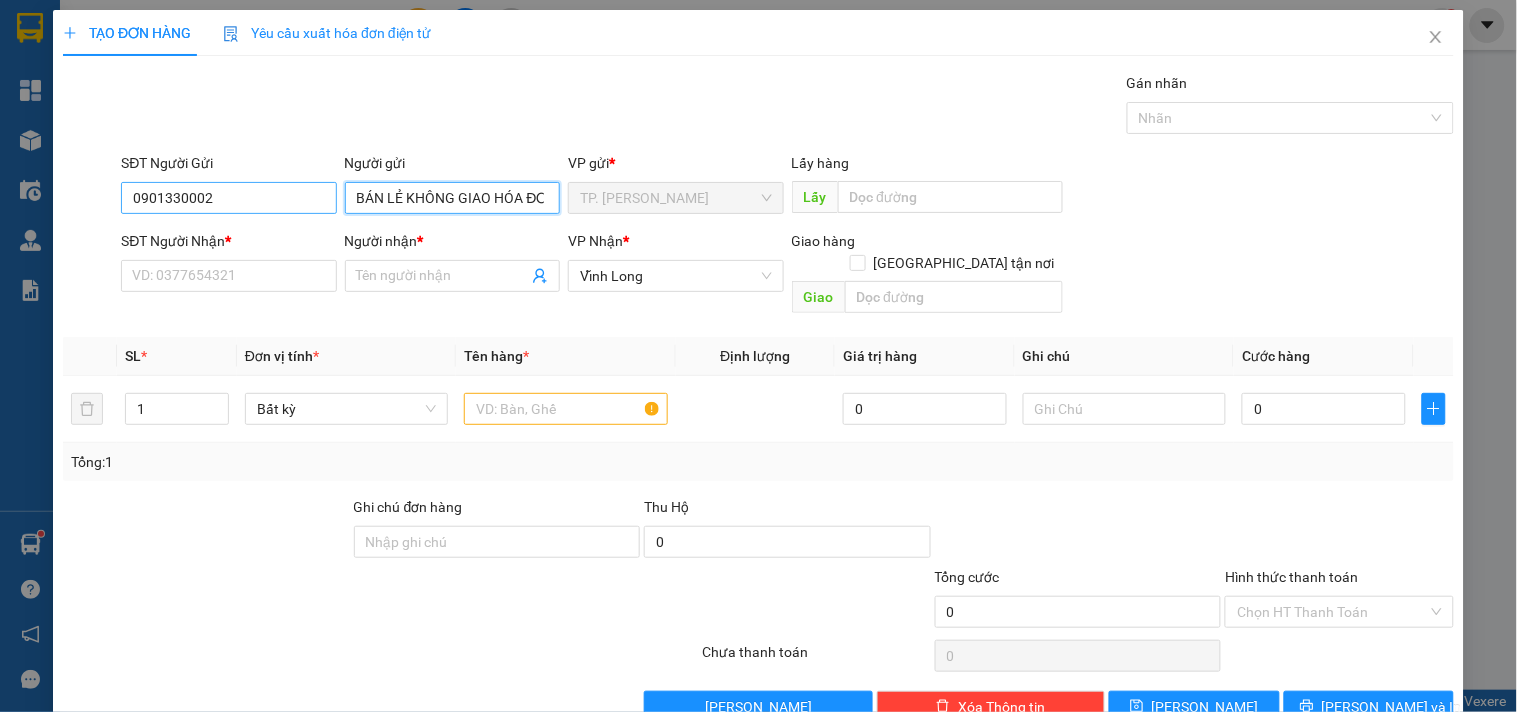 type on "BÁN LẺ KHÔNG GIAO HÓA ĐƠN" 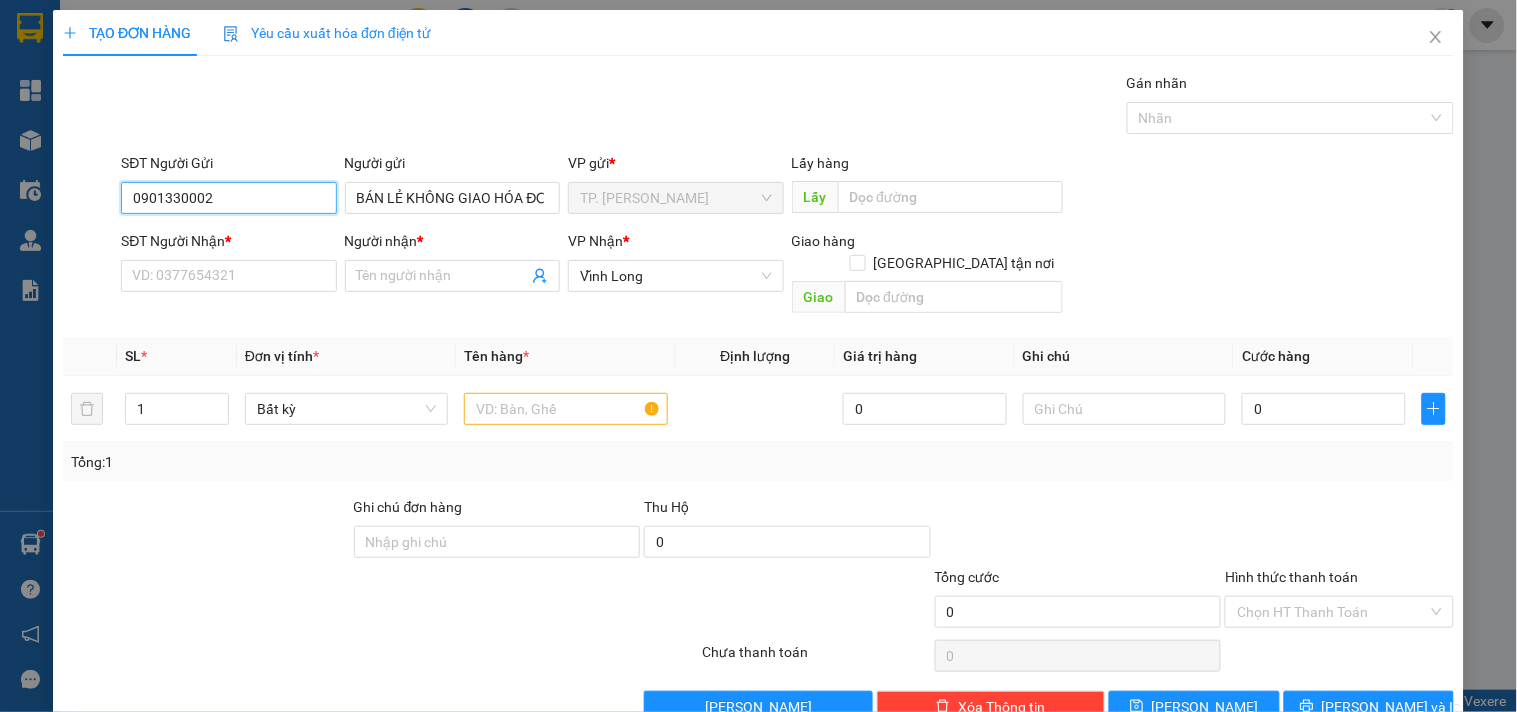 click on "0901330002" at bounding box center [228, 198] 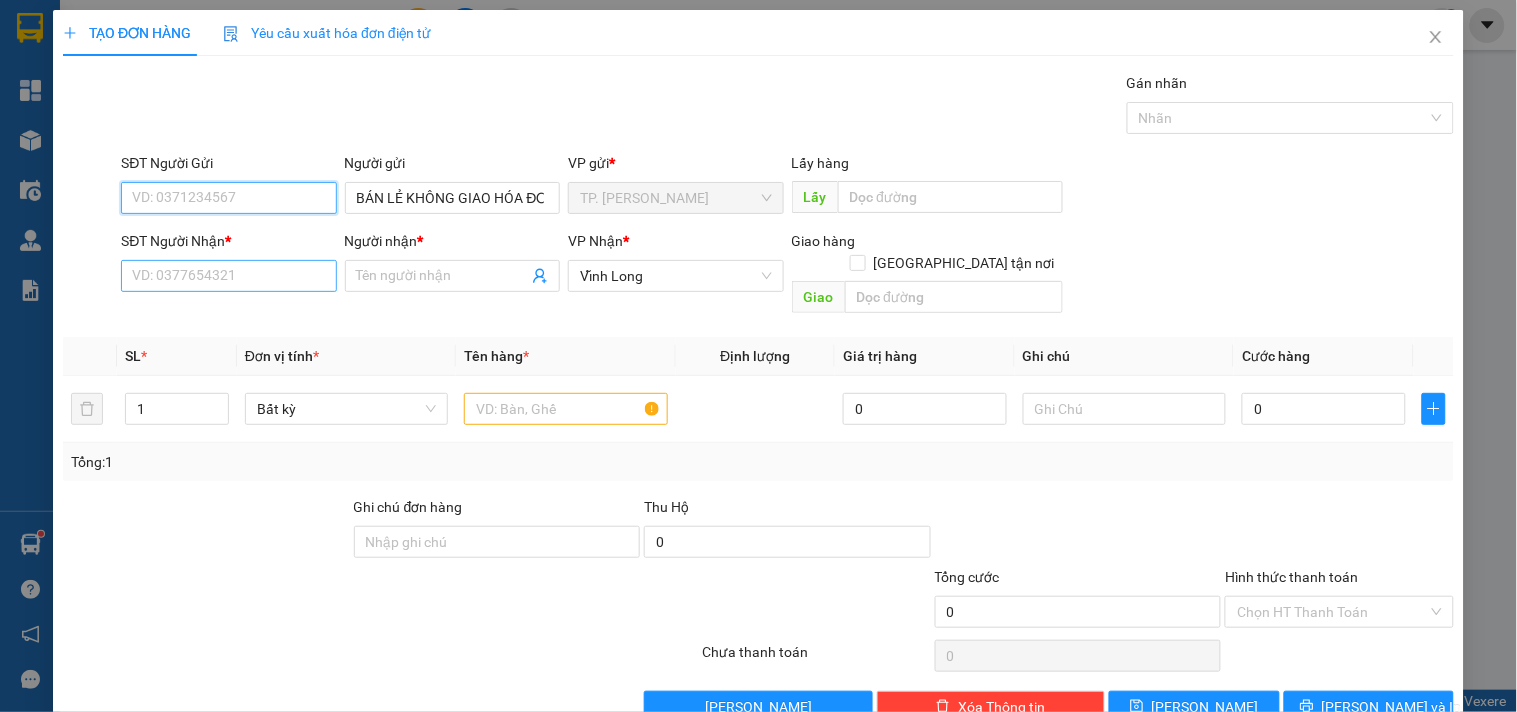 type 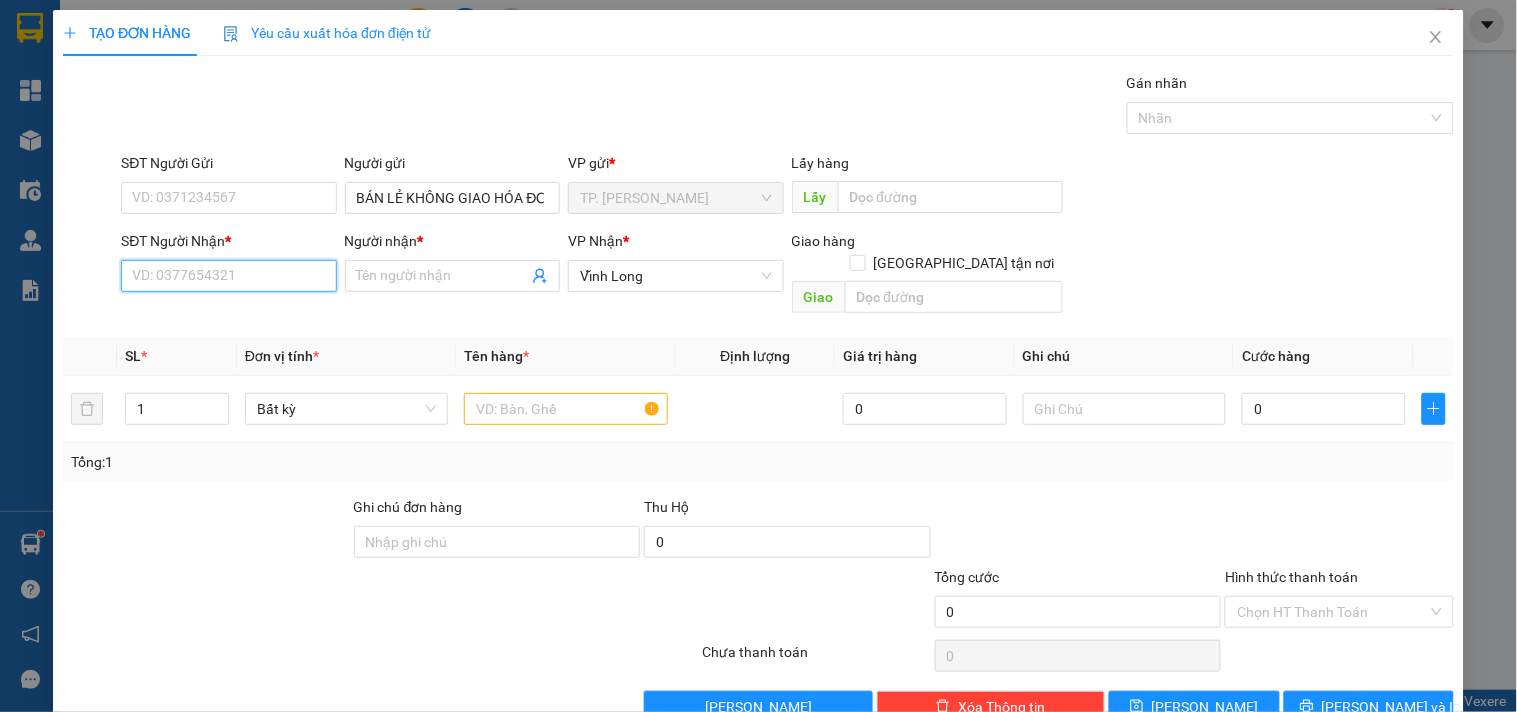 click on "SĐT Người Nhận  *" at bounding box center [228, 276] 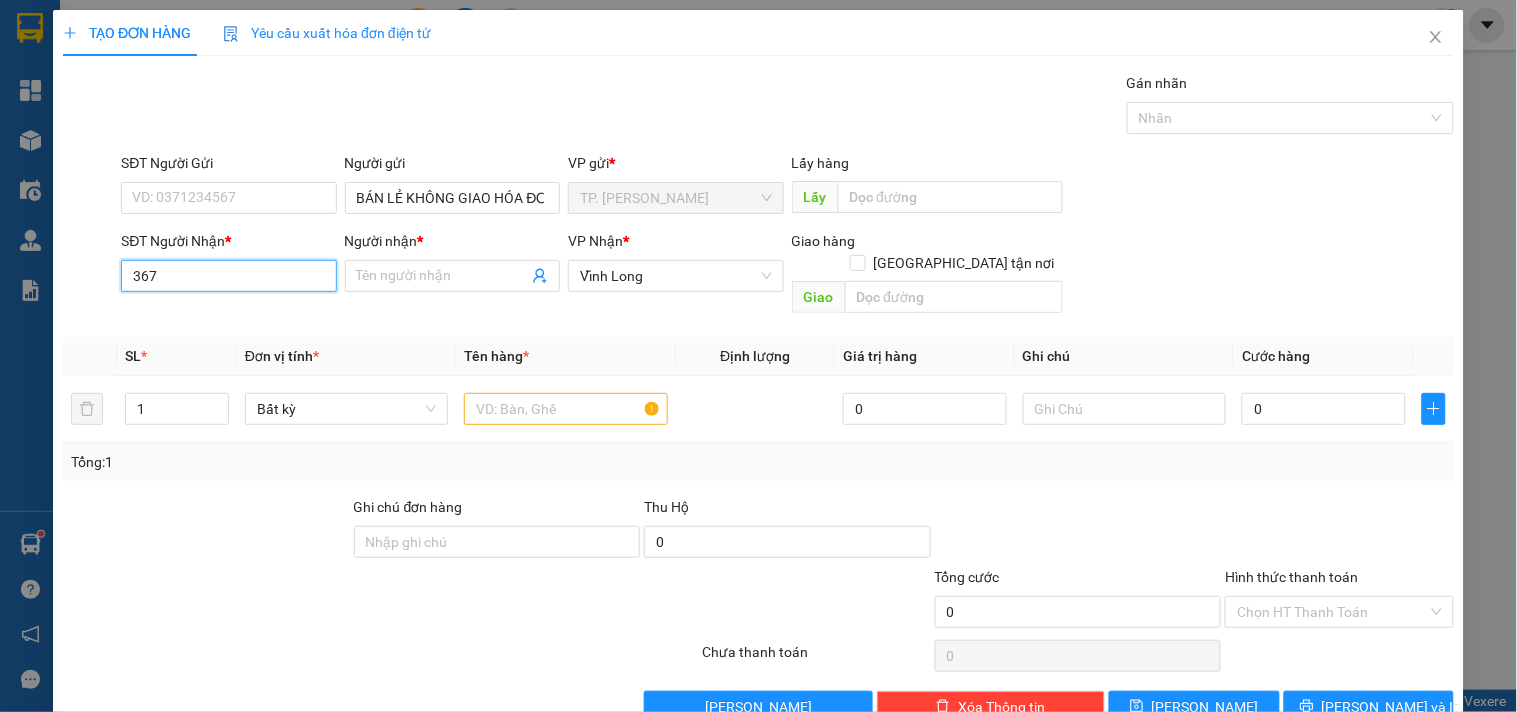 type on "3672" 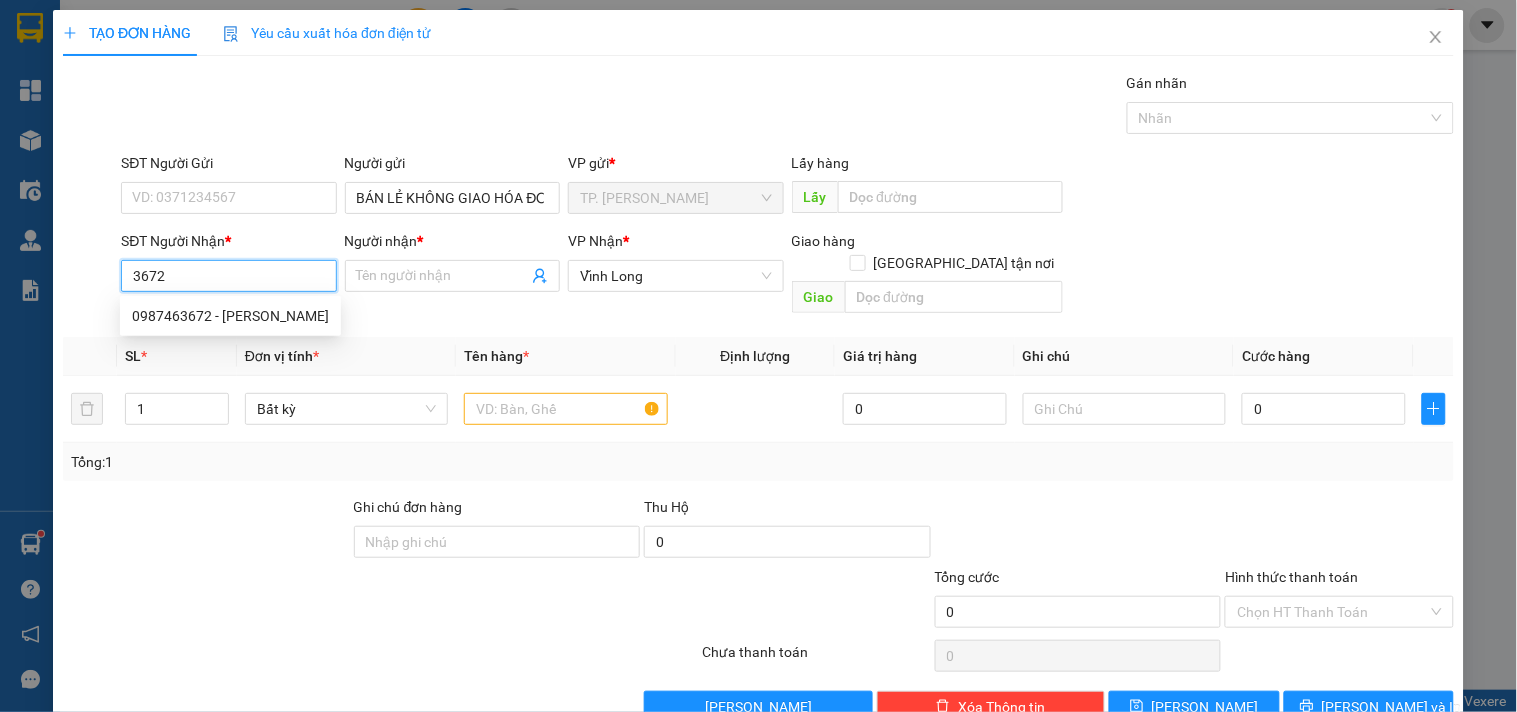 click on "0987463672 - ANH VŨ" at bounding box center (230, 316) 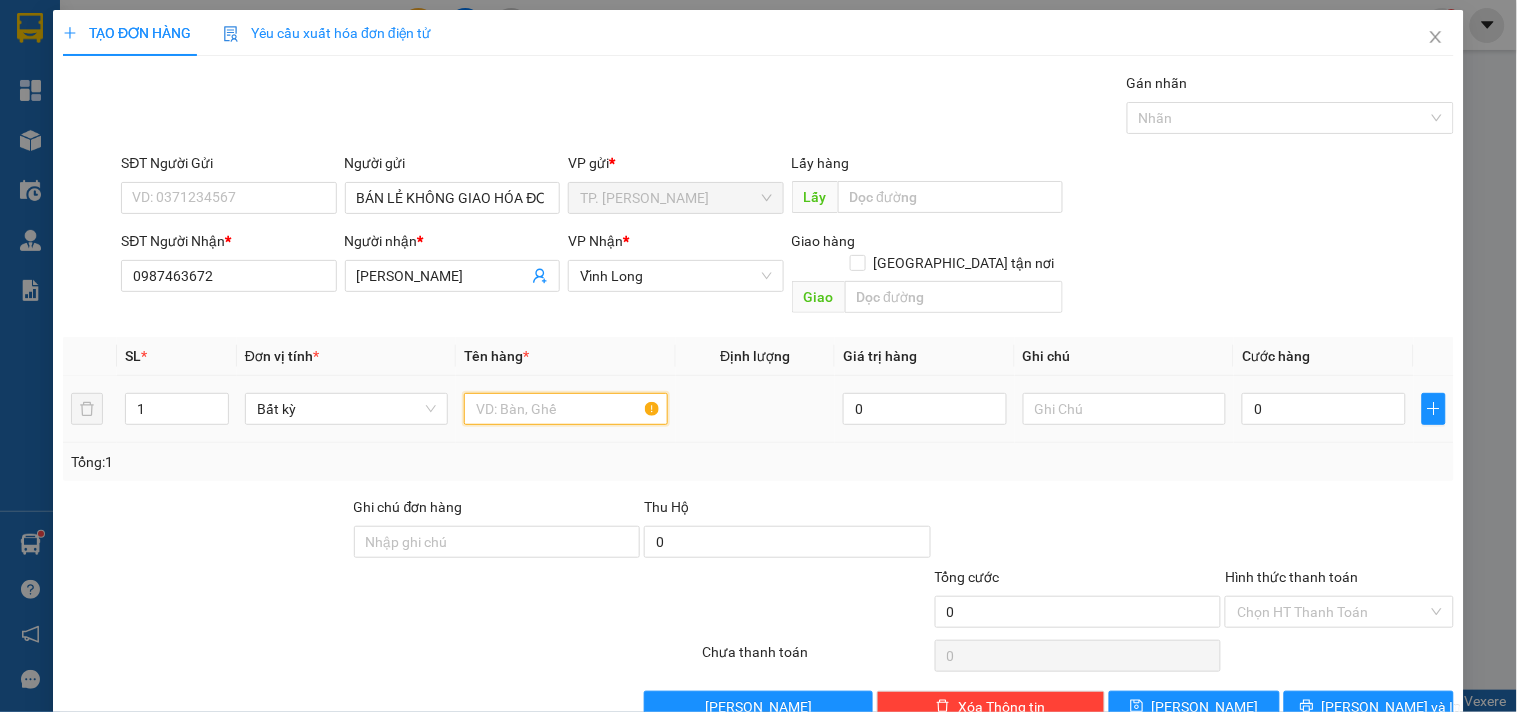 click at bounding box center [565, 409] 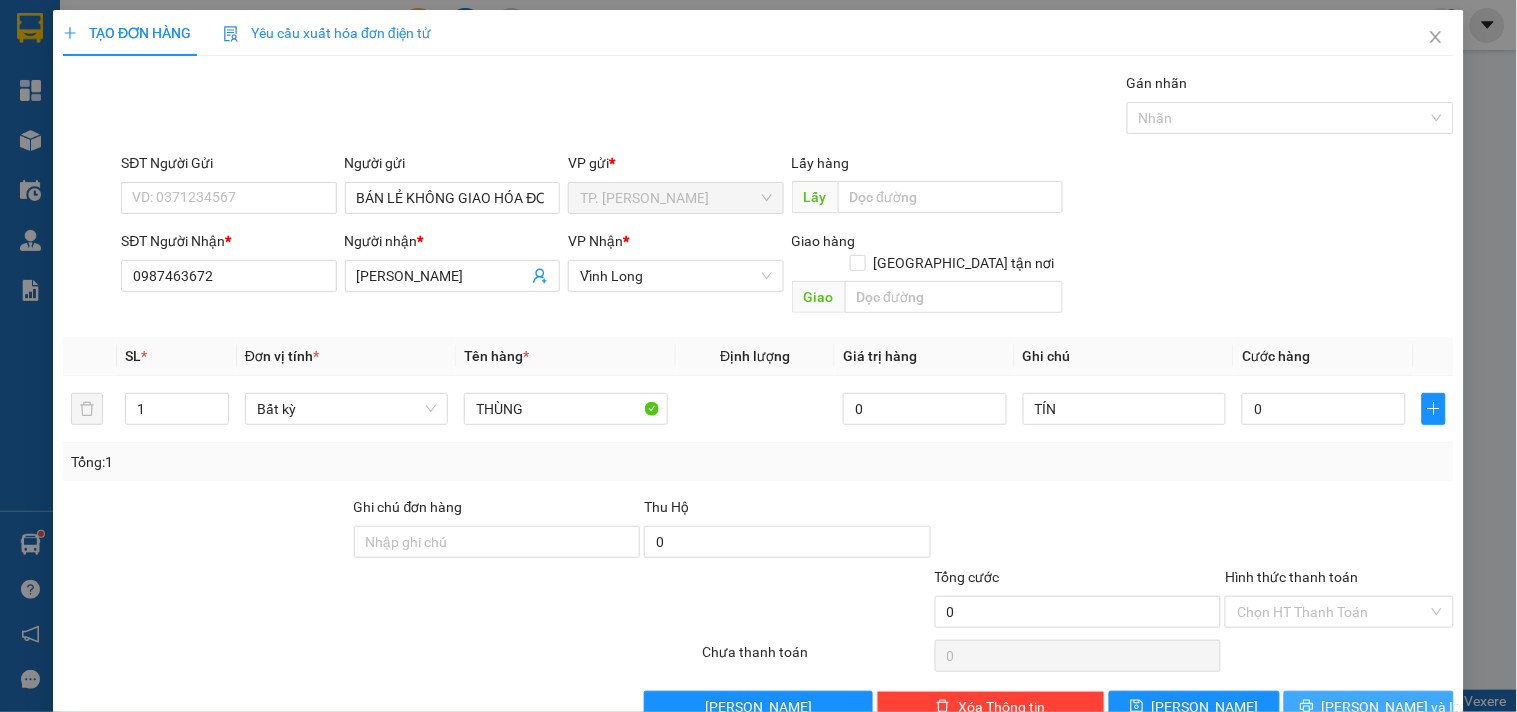 click on "[PERSON_NAME] và In" at bounding box center [1392, 707] 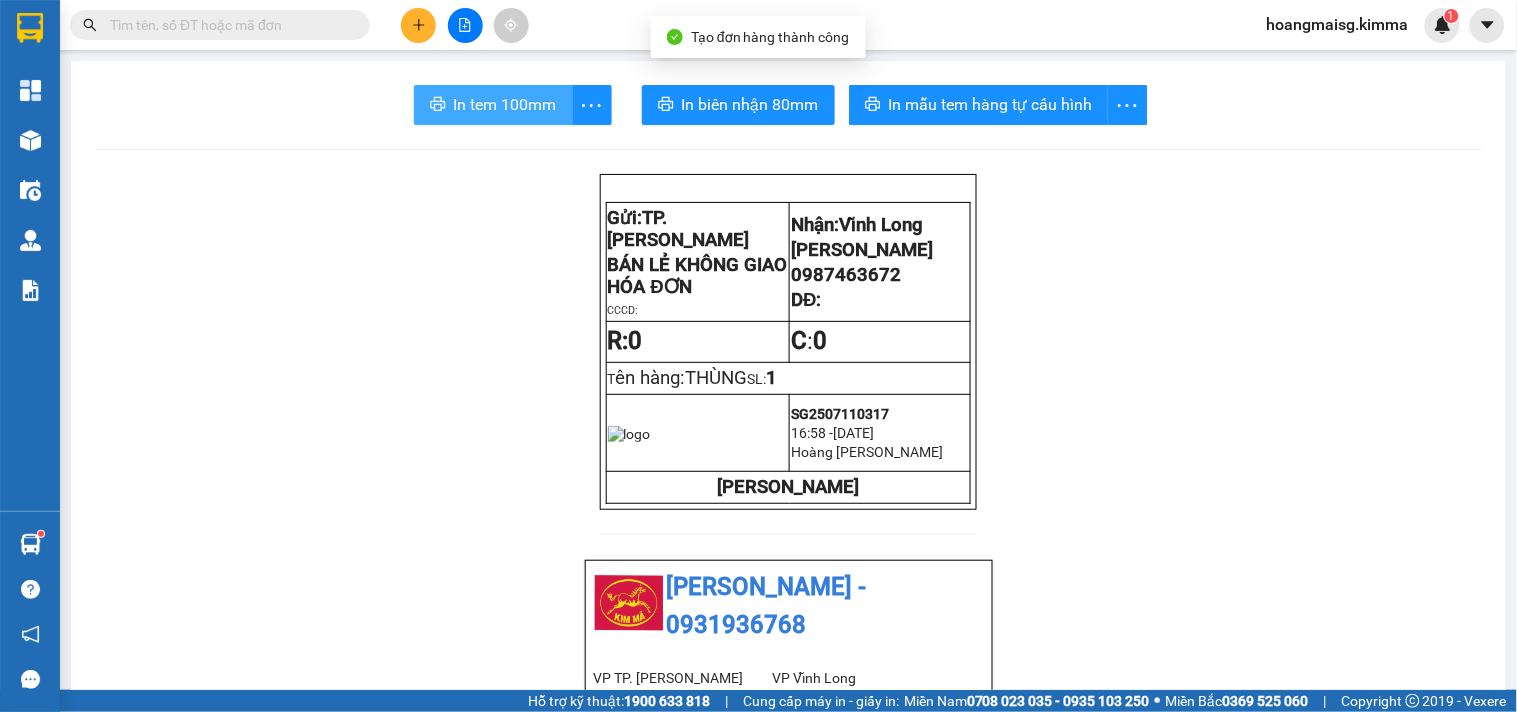 click on "In tem 100mm" at bounding box center [505, 104] 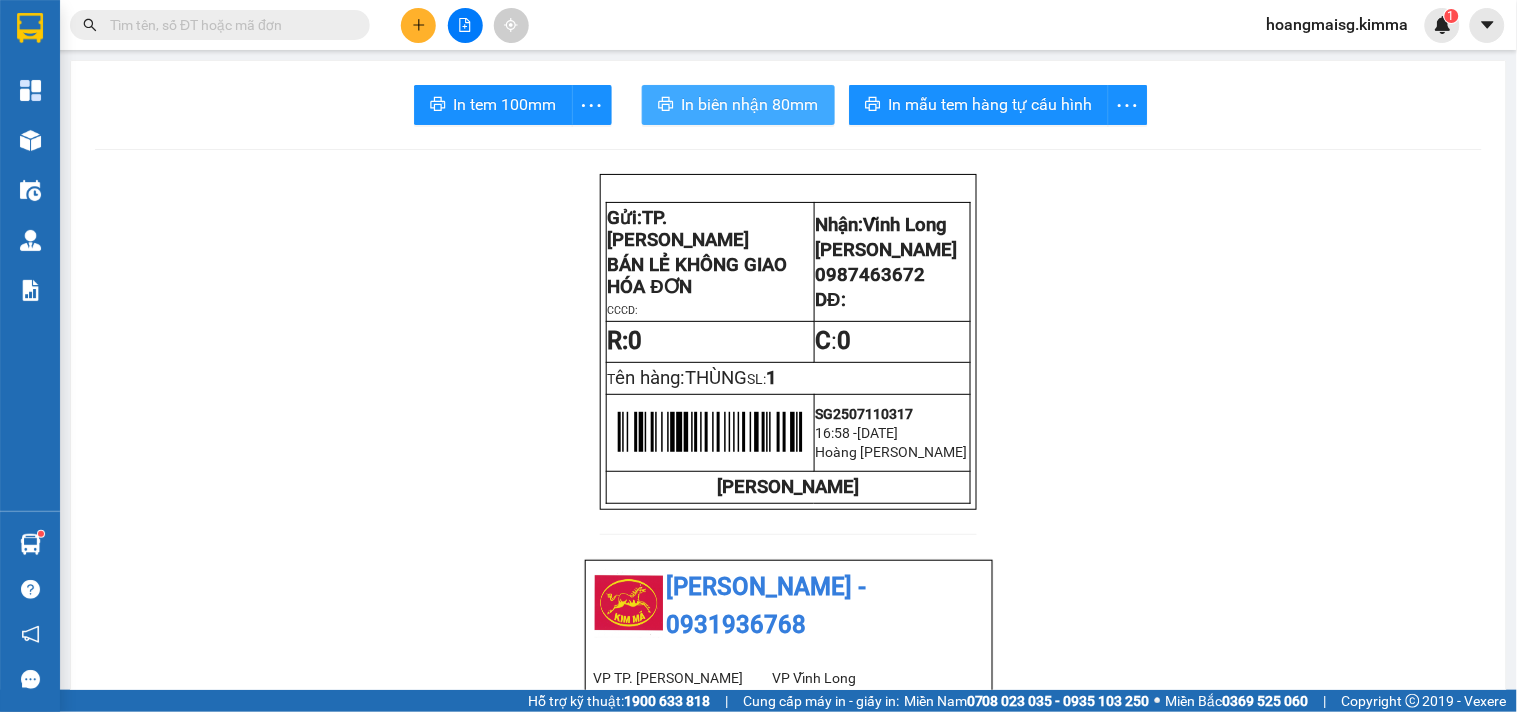 click on "In biên nhận 80mm" at bounding box center (738, 105) 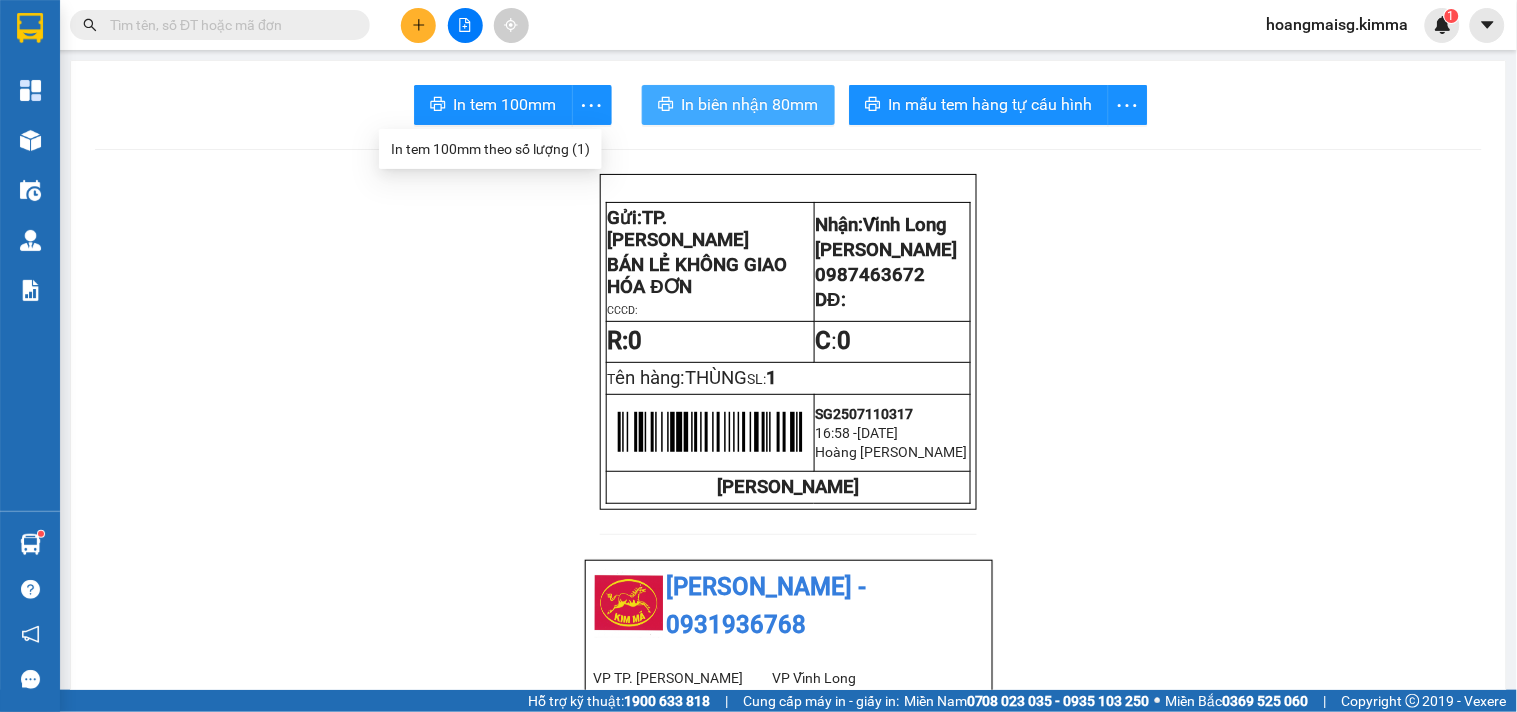 click 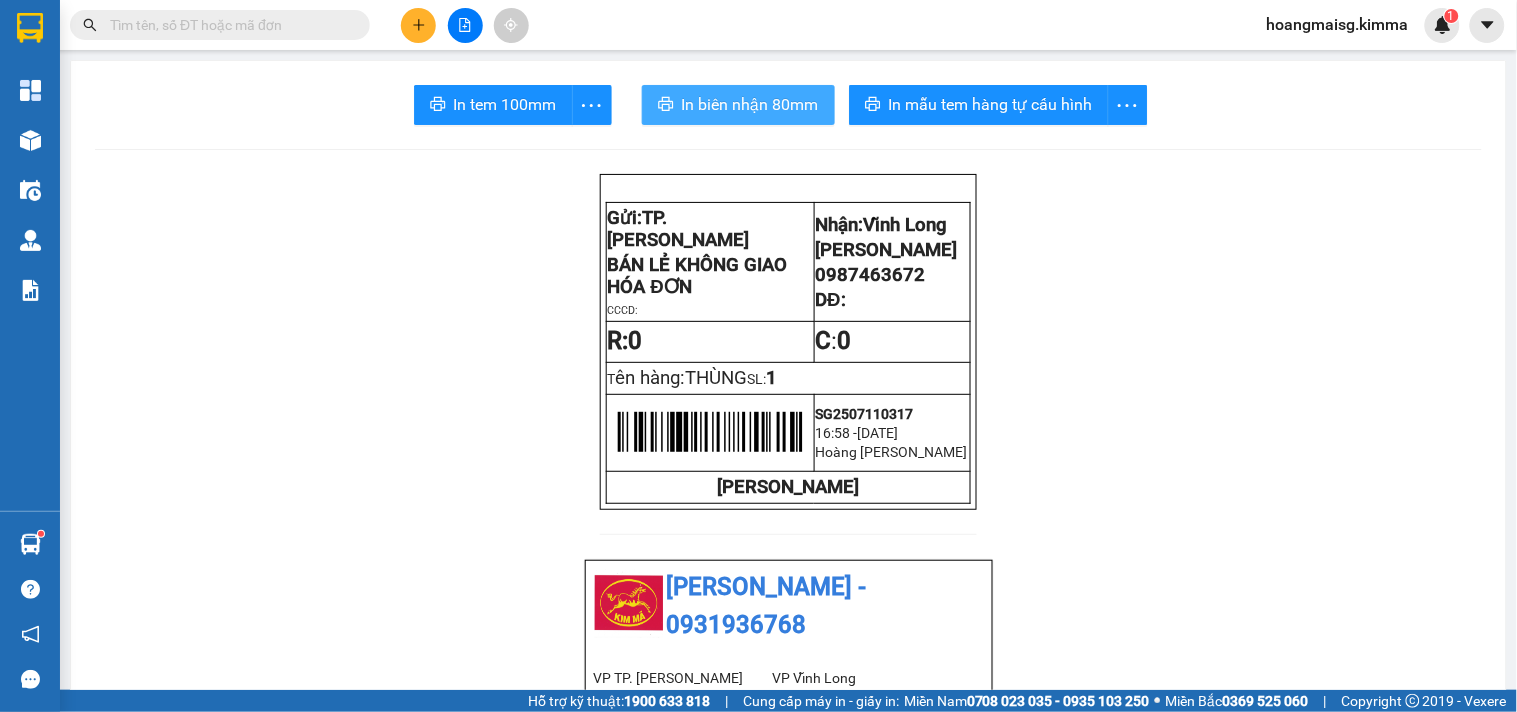 click at bounding box center [418, 25] 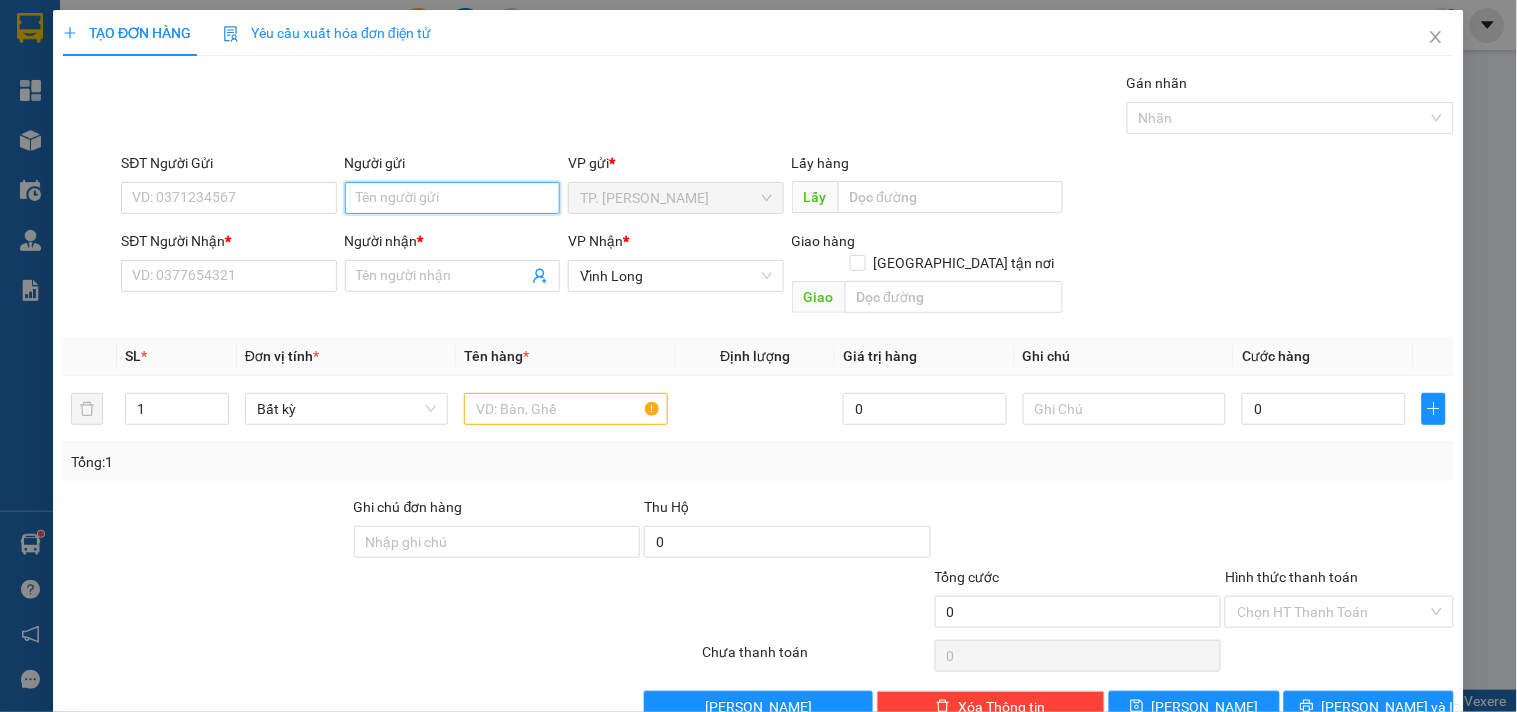 click on "Người gửi" at bounding box center (452, 198) 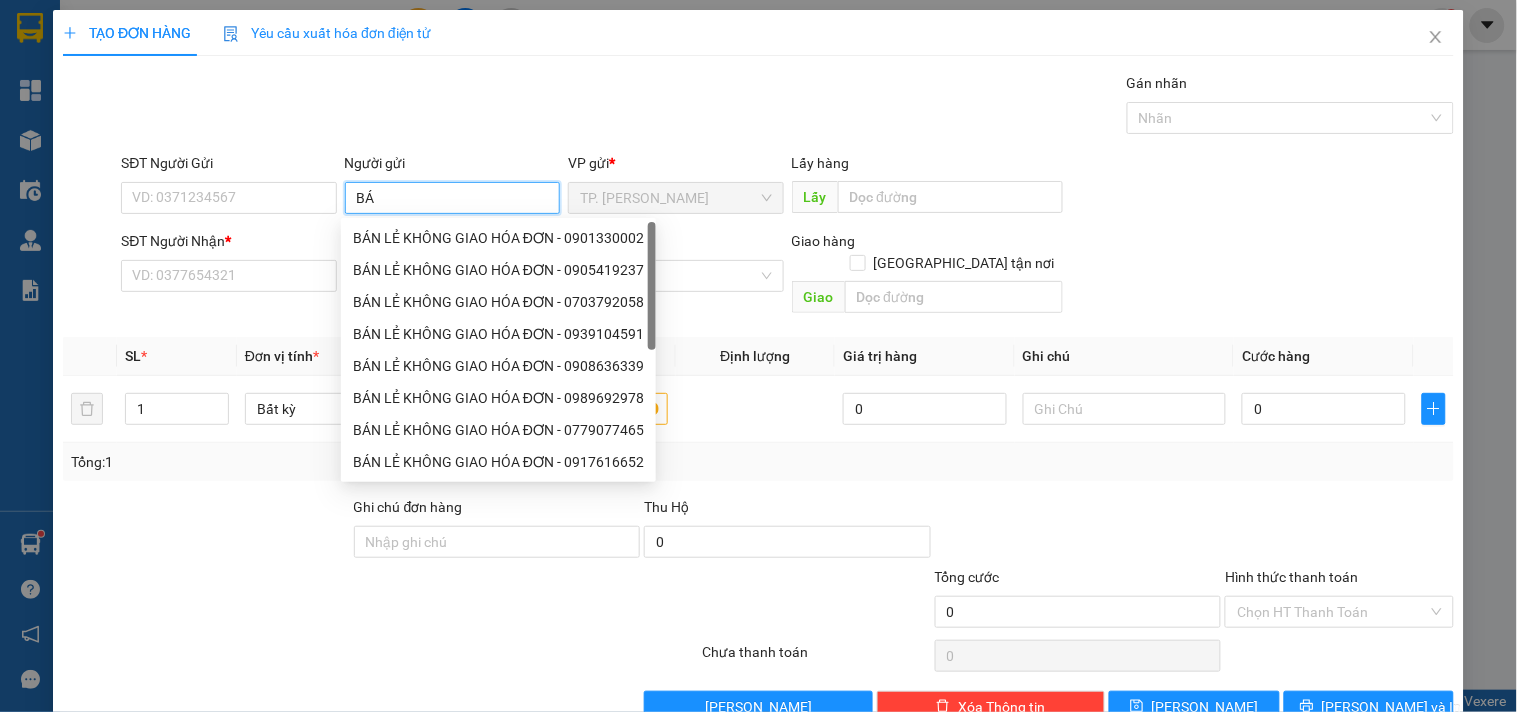 type on "BÁN" 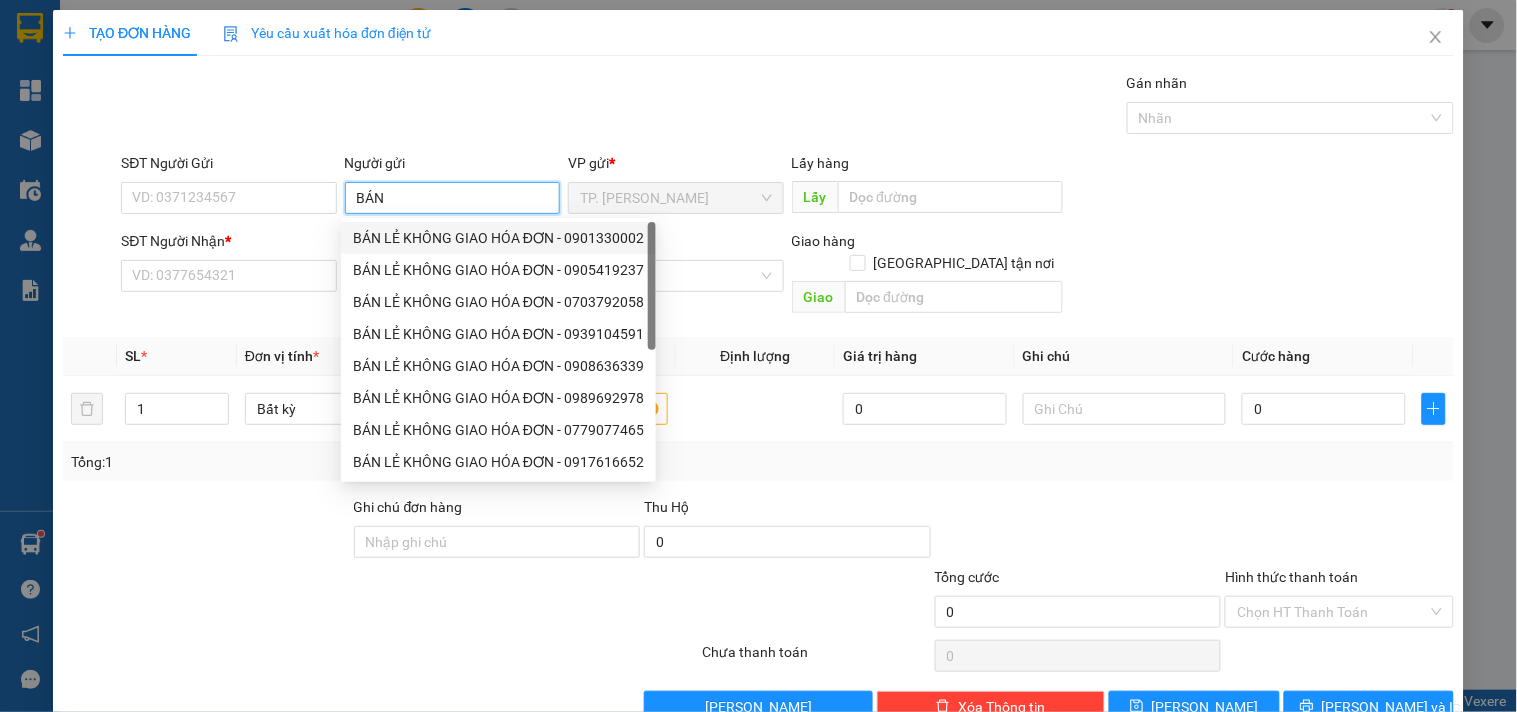 click on "BÁN LẺ KHÔNG GIAO HÓA ĐƠN - 0901330002" at bounding box center [498, 238] 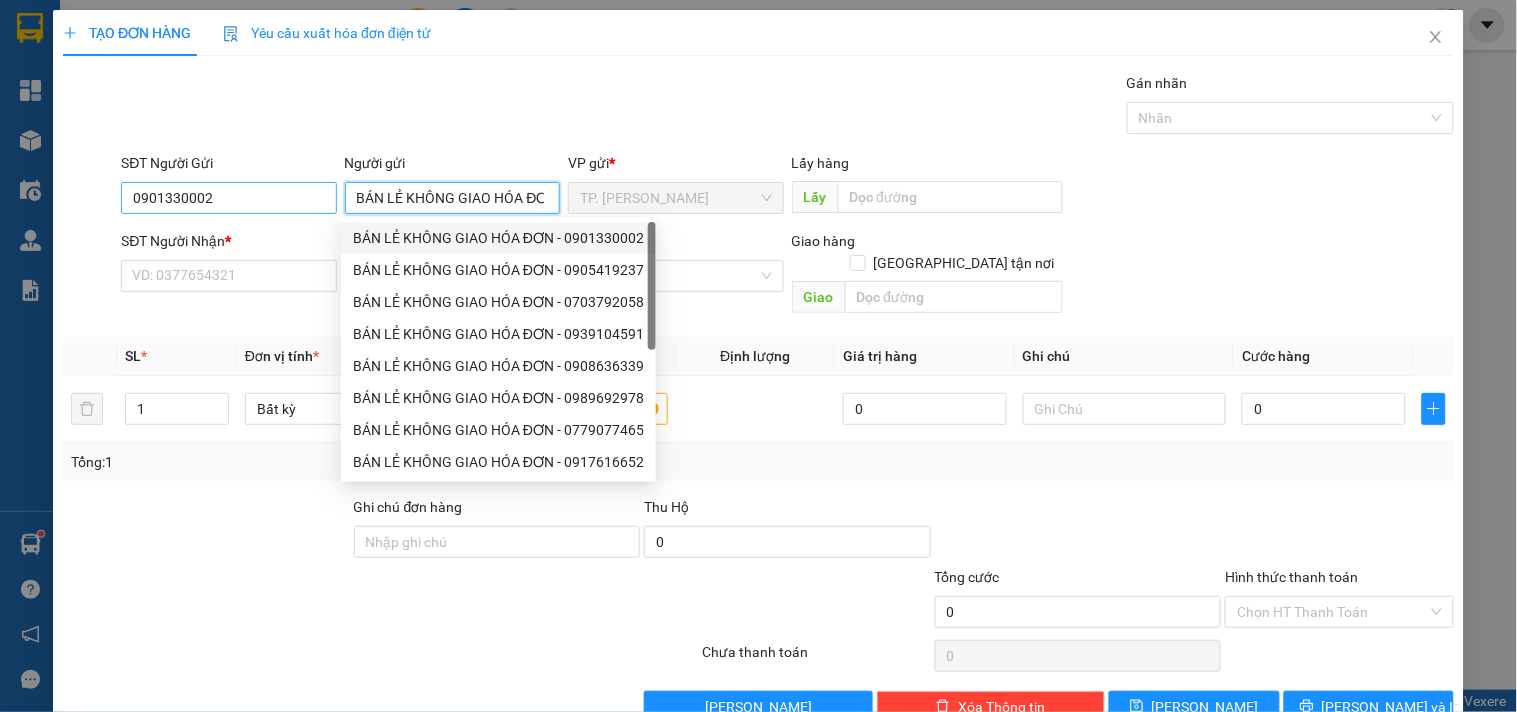type on "BÁN LẺ KHÔNG GIAO HÓA ĐƠN" 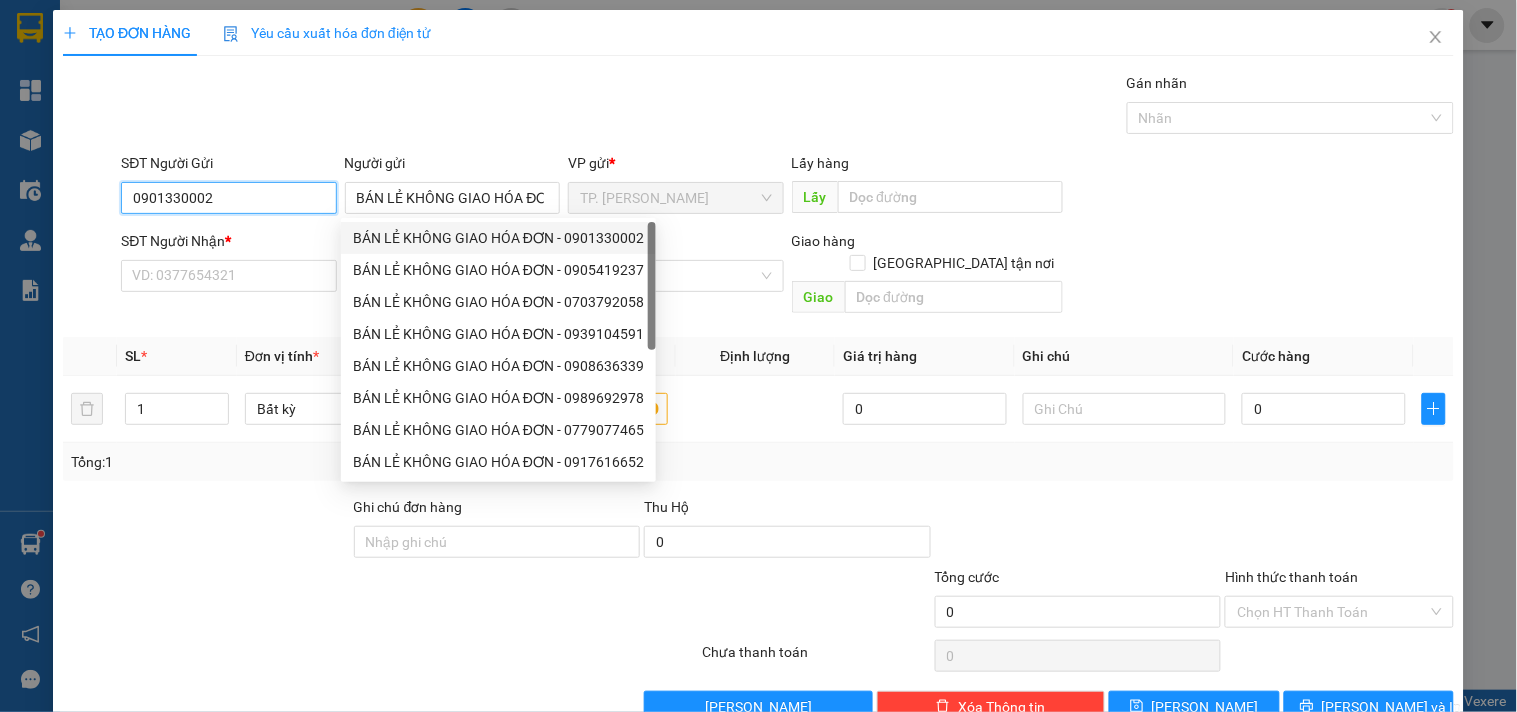 click on "0901330002" at bounding box center (228, 198) 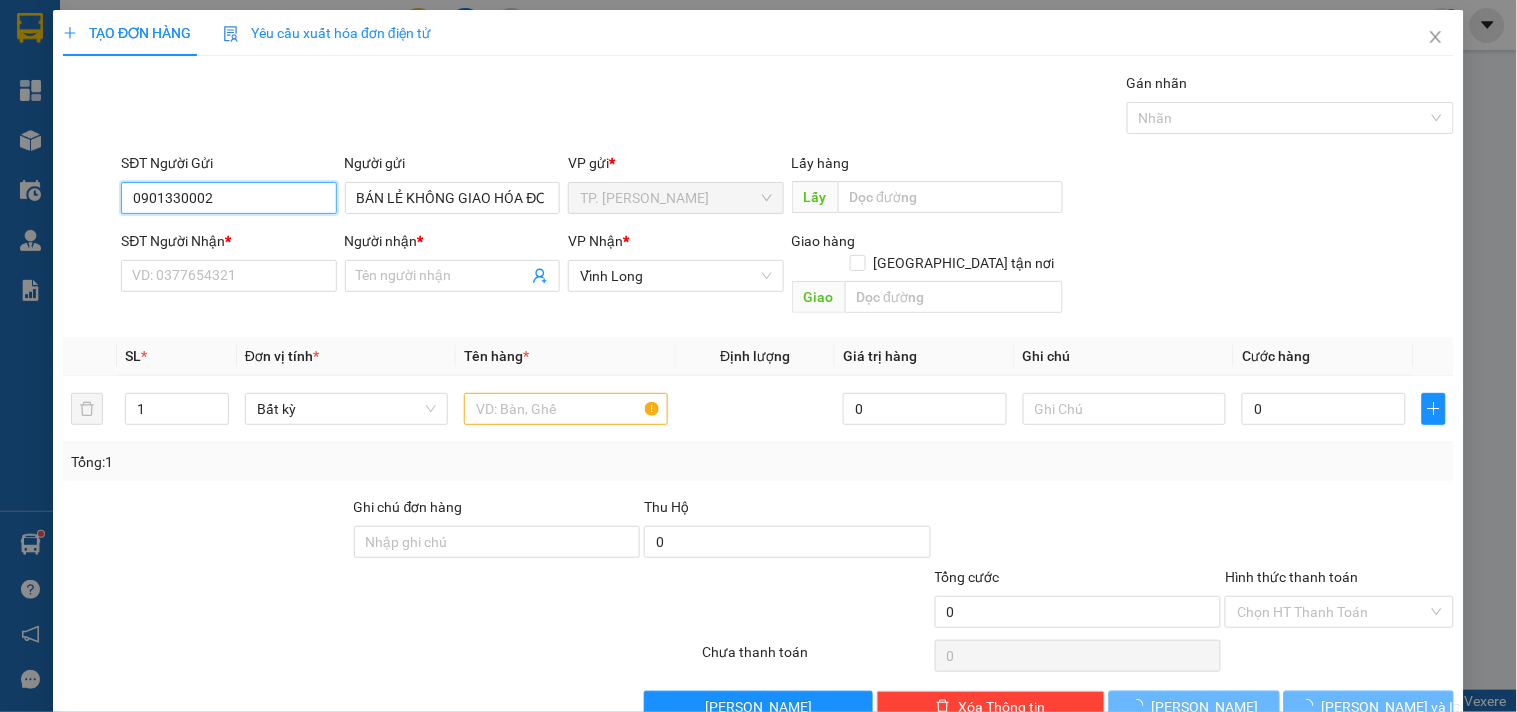 click on "0901330002" at bounding box center [228, 198] 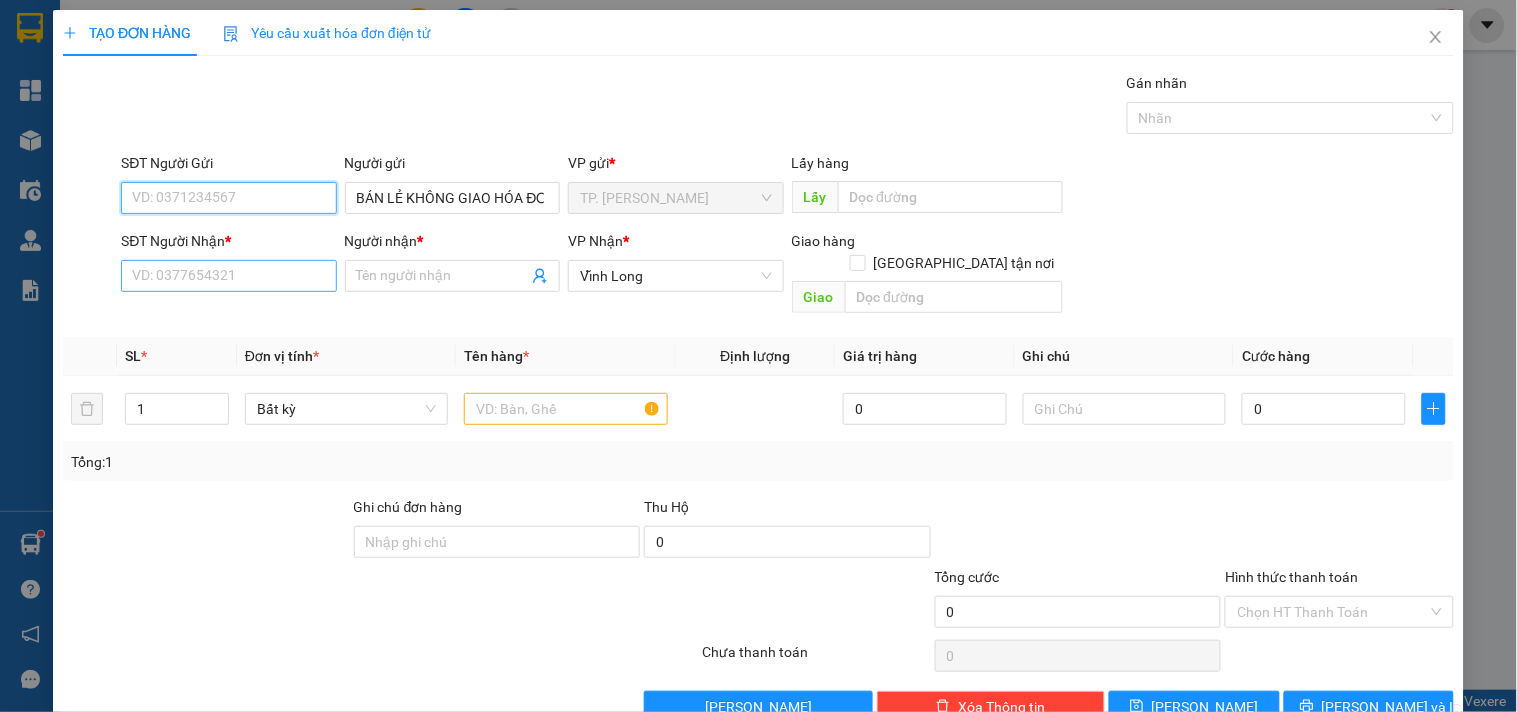 type 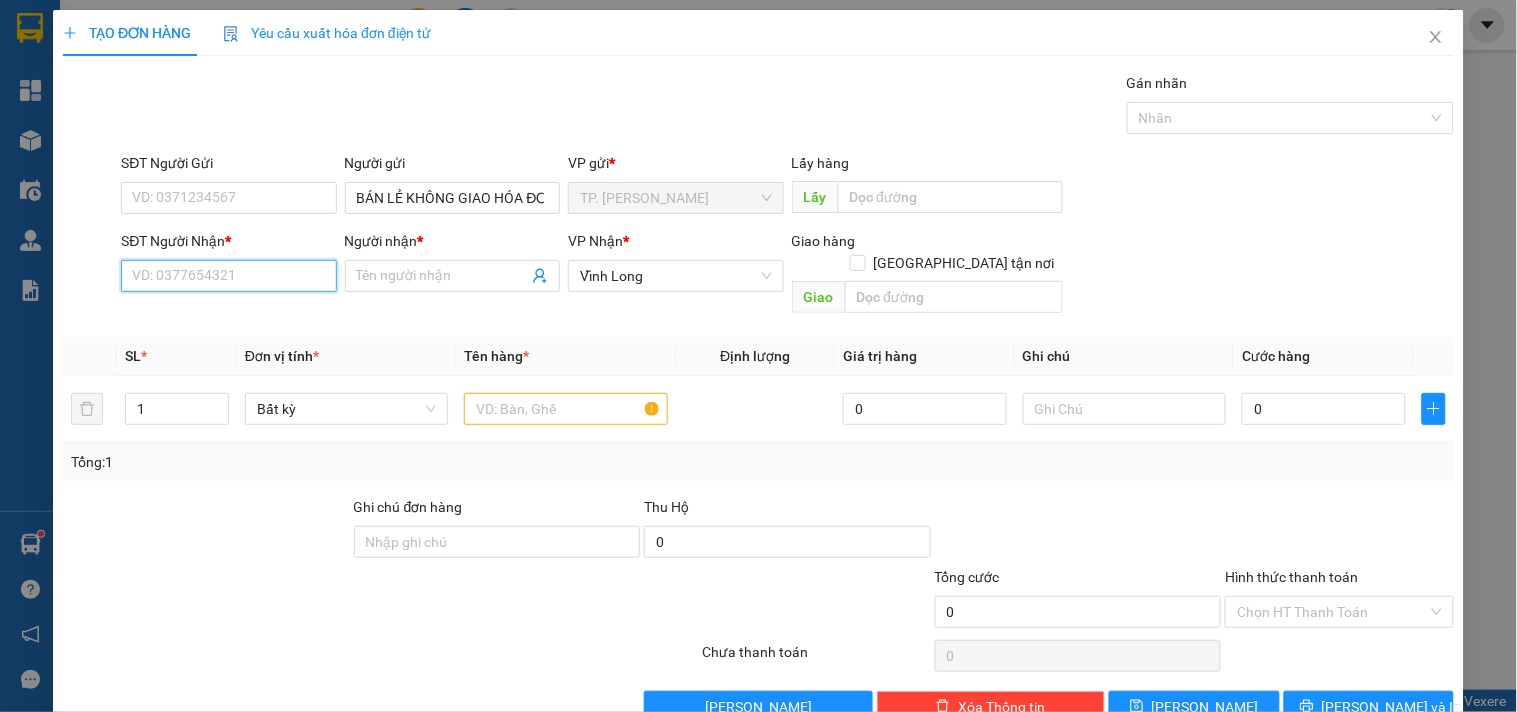 click on "SĐT Người Nhận  *" at bounding box center [228, 276] 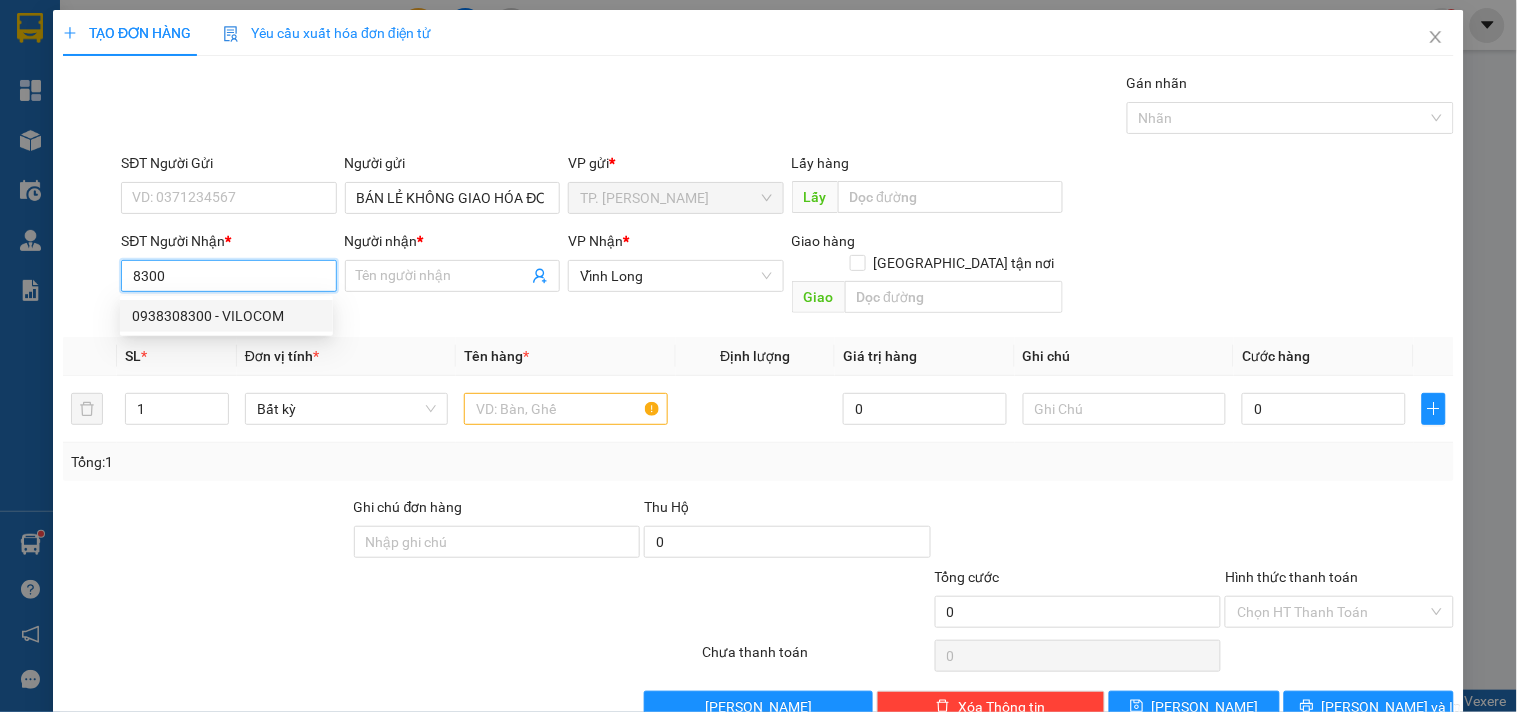 click on "0938308300 - VILOCOM" at bounding box center [226, 316] 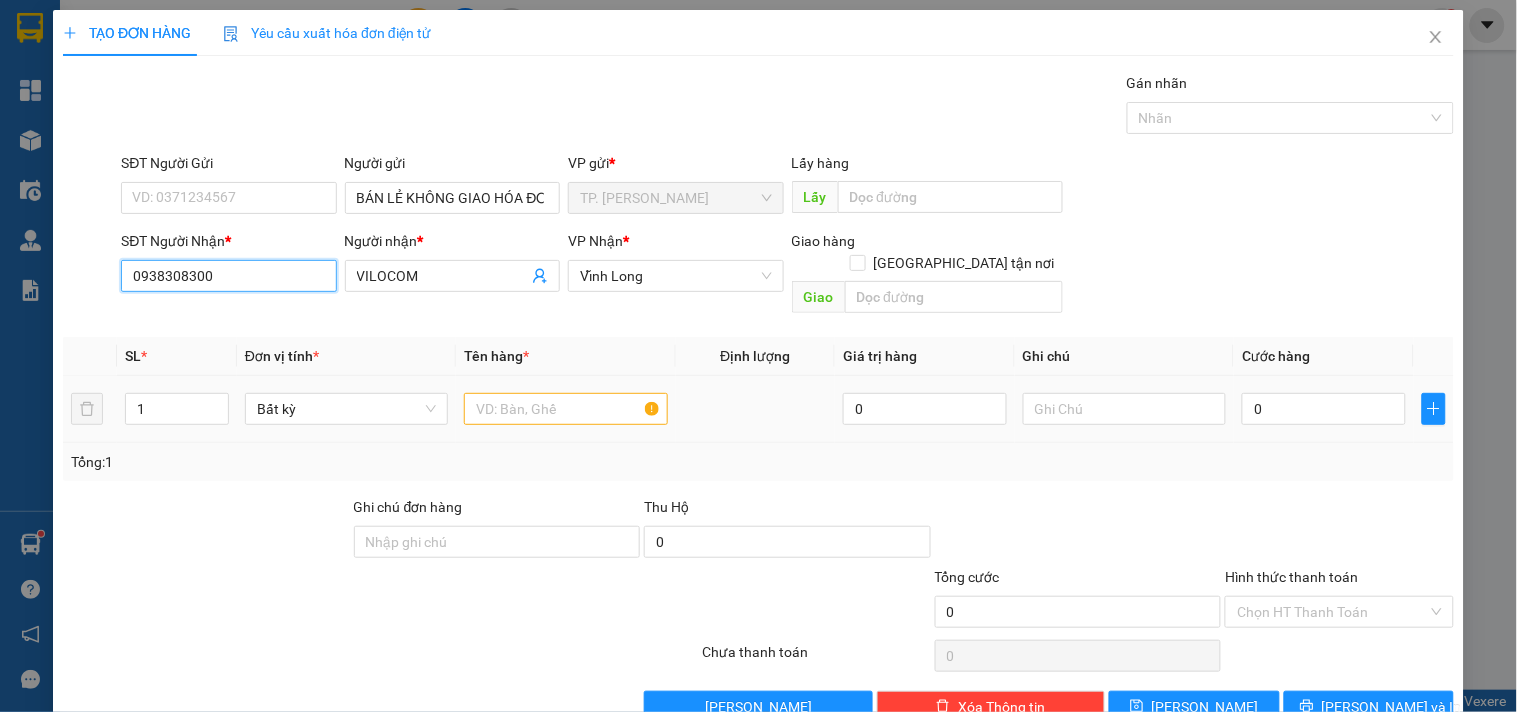 type on "0938308300" 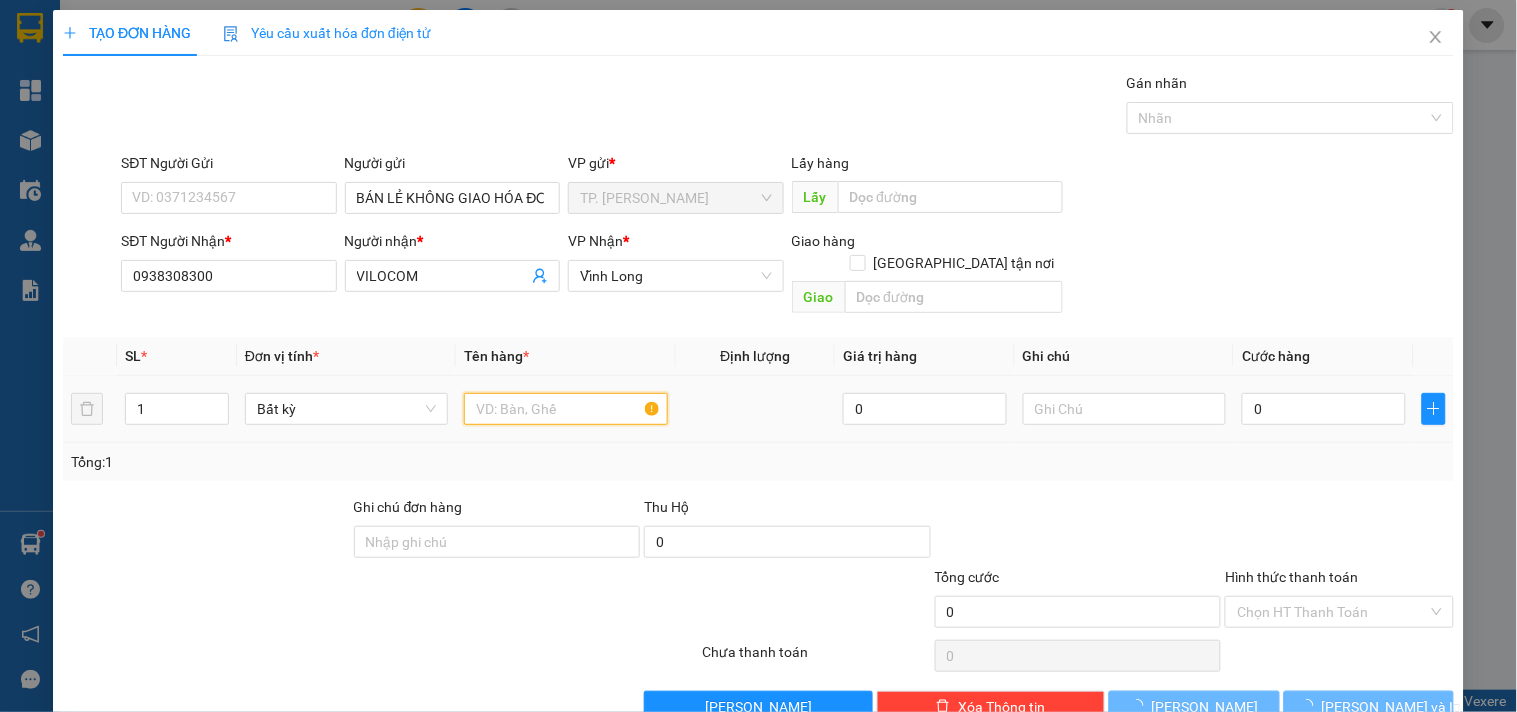 drag, startPoint x: 596, startPoint y: 388, endPoint x: 585, endPoint y: 387, distance: 11.045361 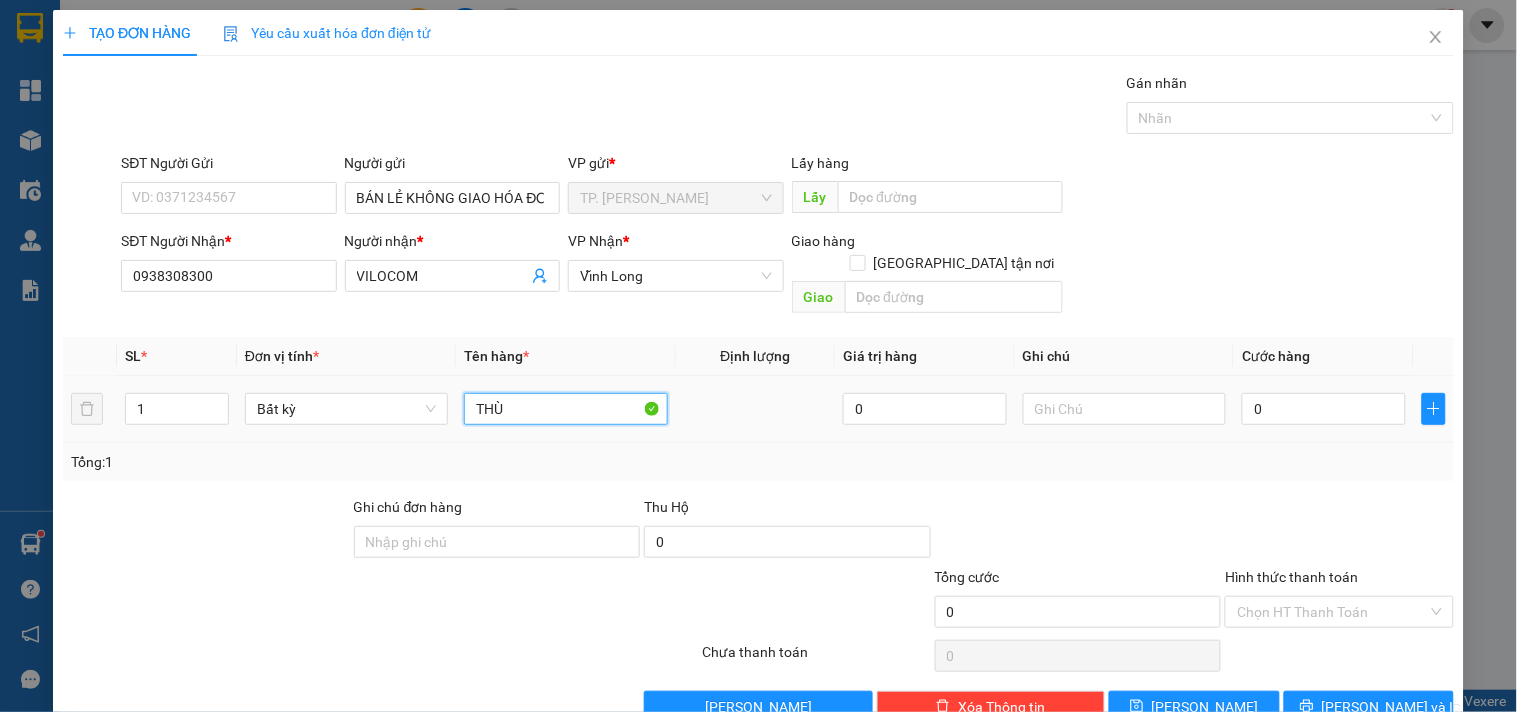 type on "THÙN" 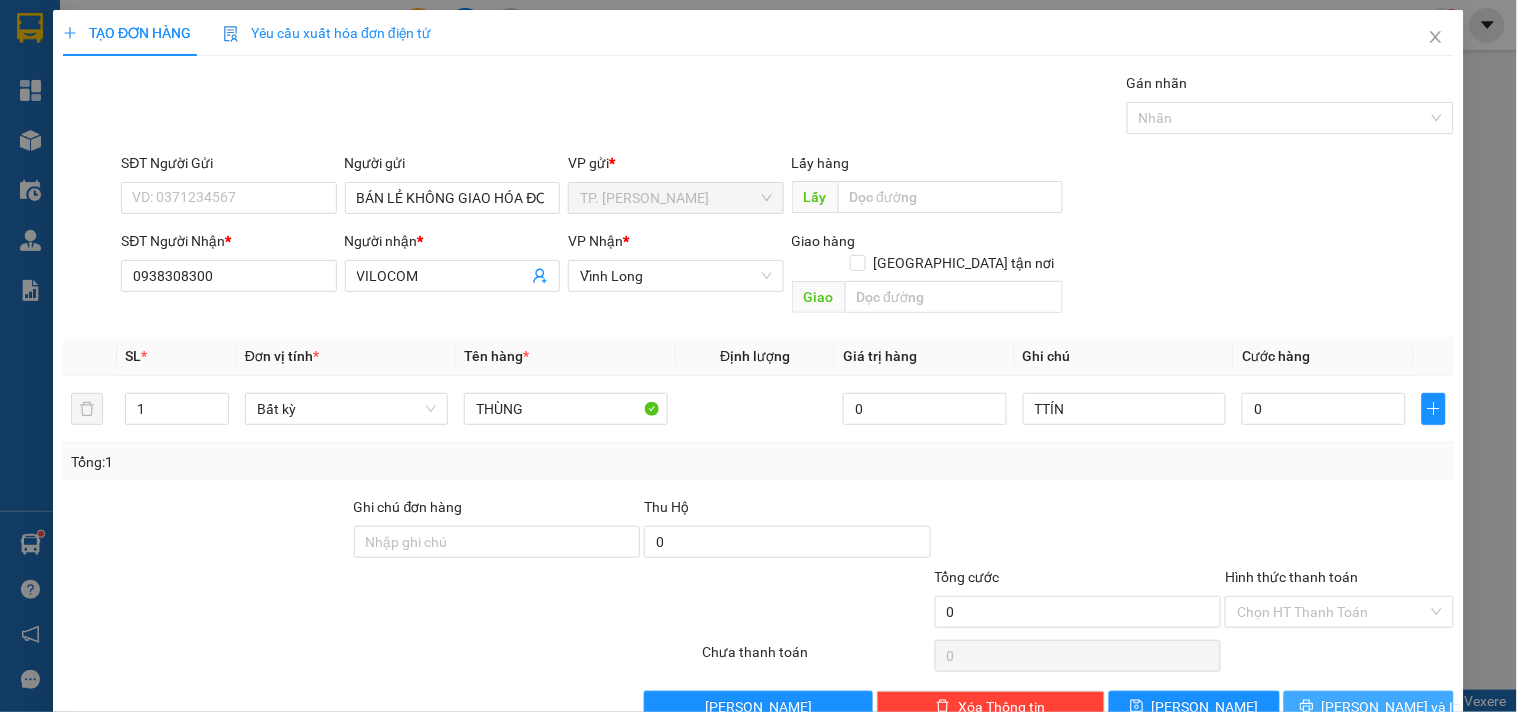 click on "[PERSON_NAME] và In" at bounding box center (1392, 707) 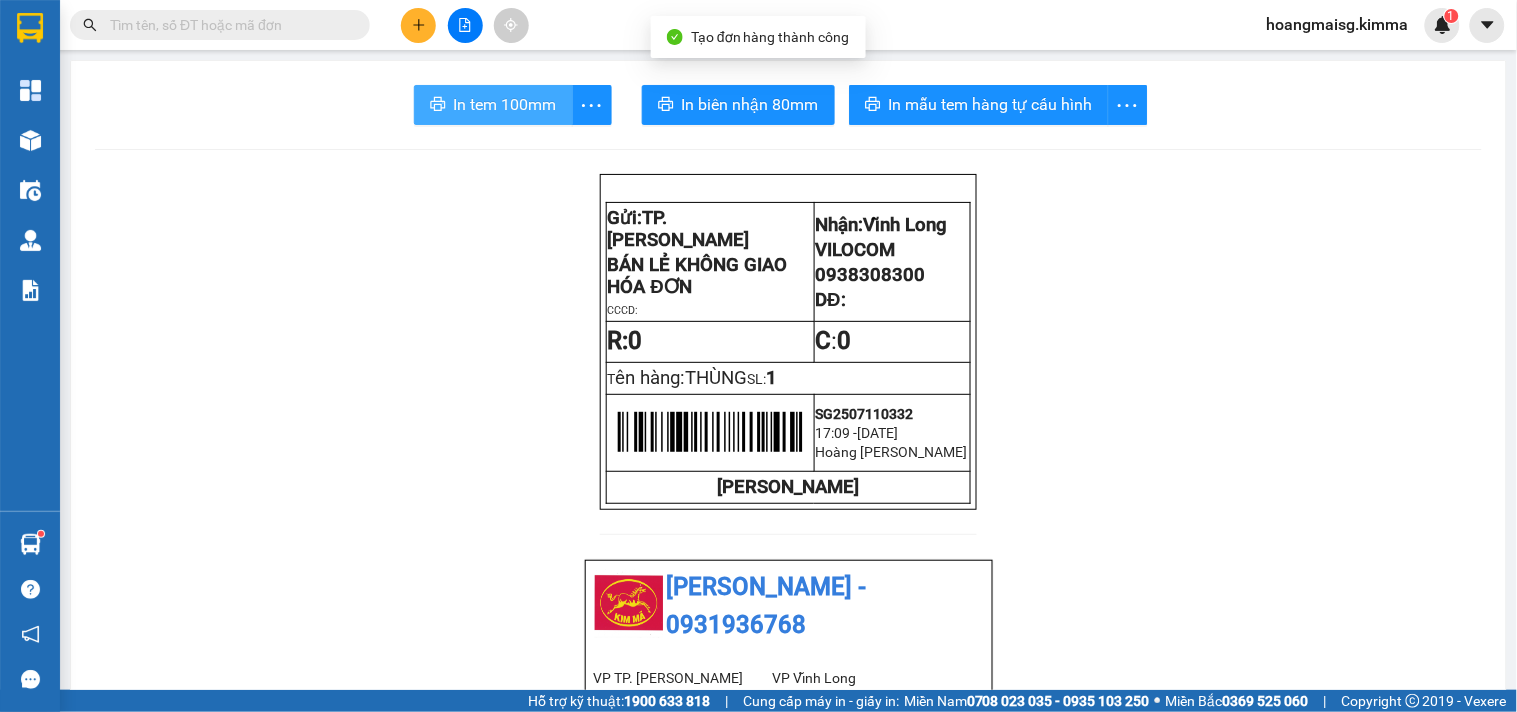 click on "In tem 100mm" at bounding box center [493, 105] 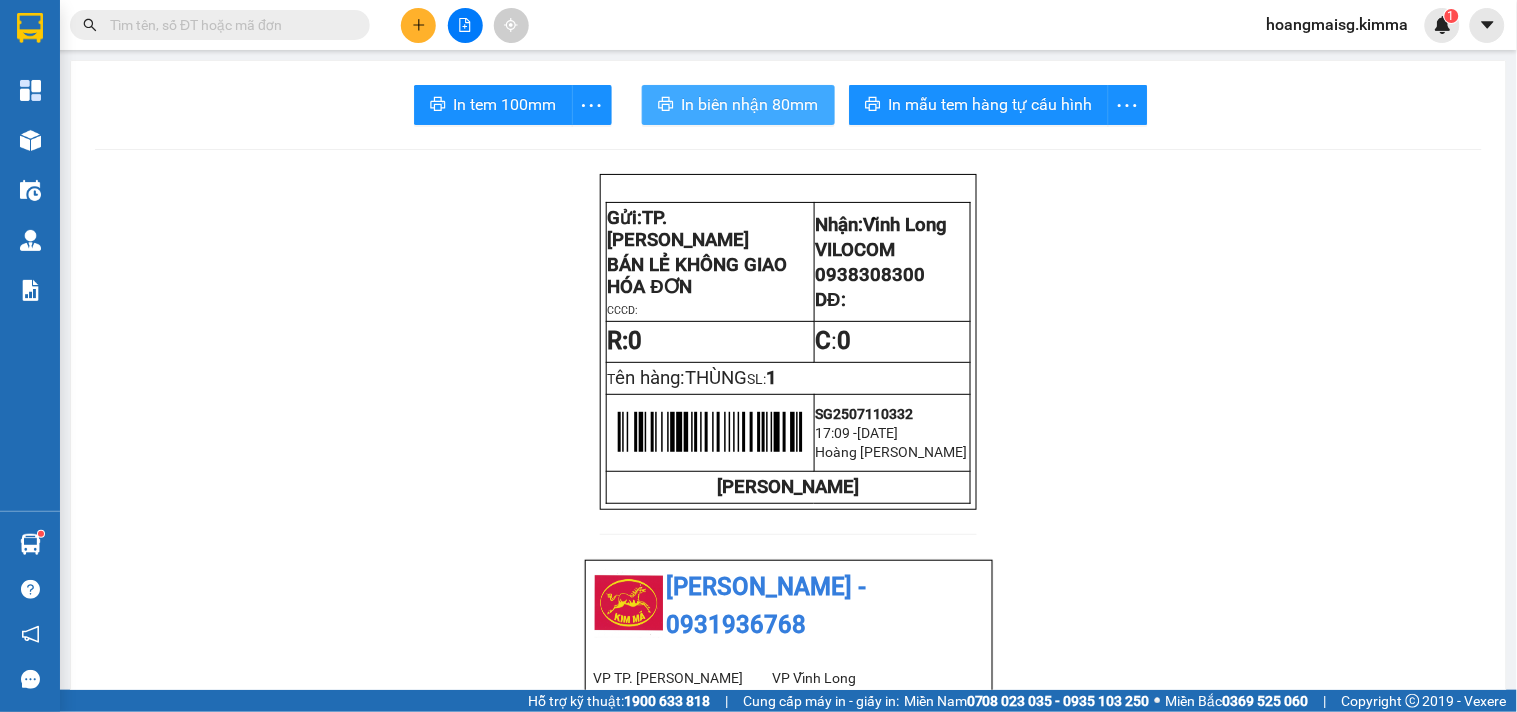 click on "In biên nhận 80mm" at bounding box center [750, 104] 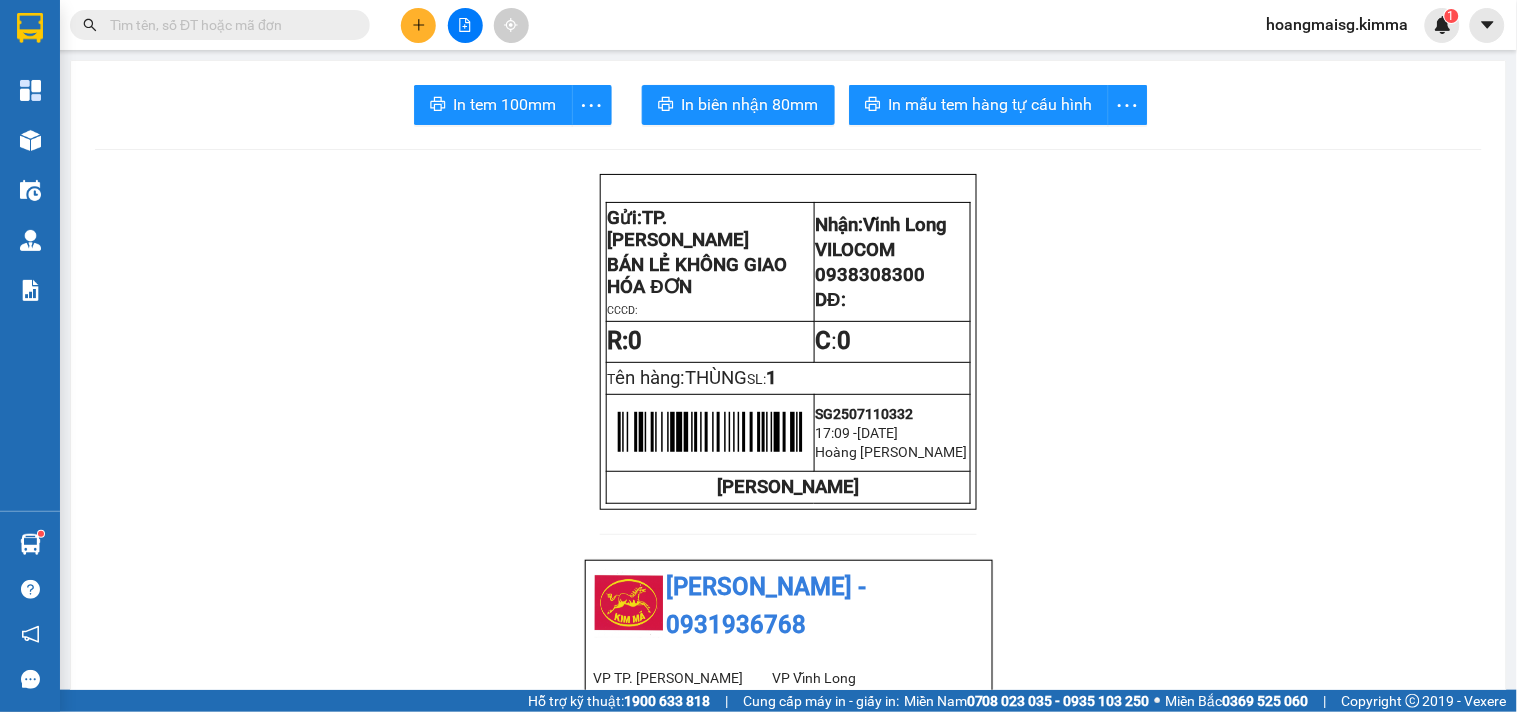 click at bounding box center (465, 25) 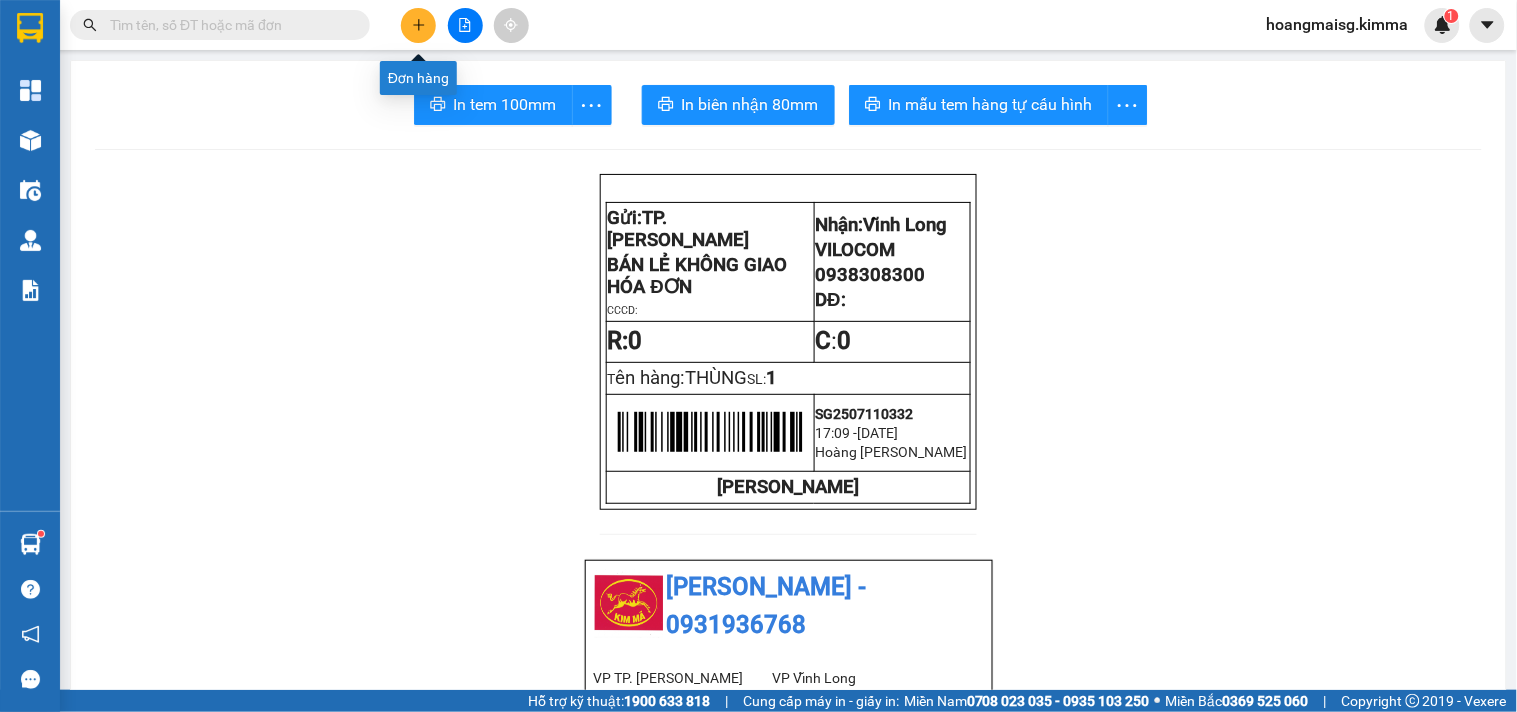 click at bounding box center (418, 25) 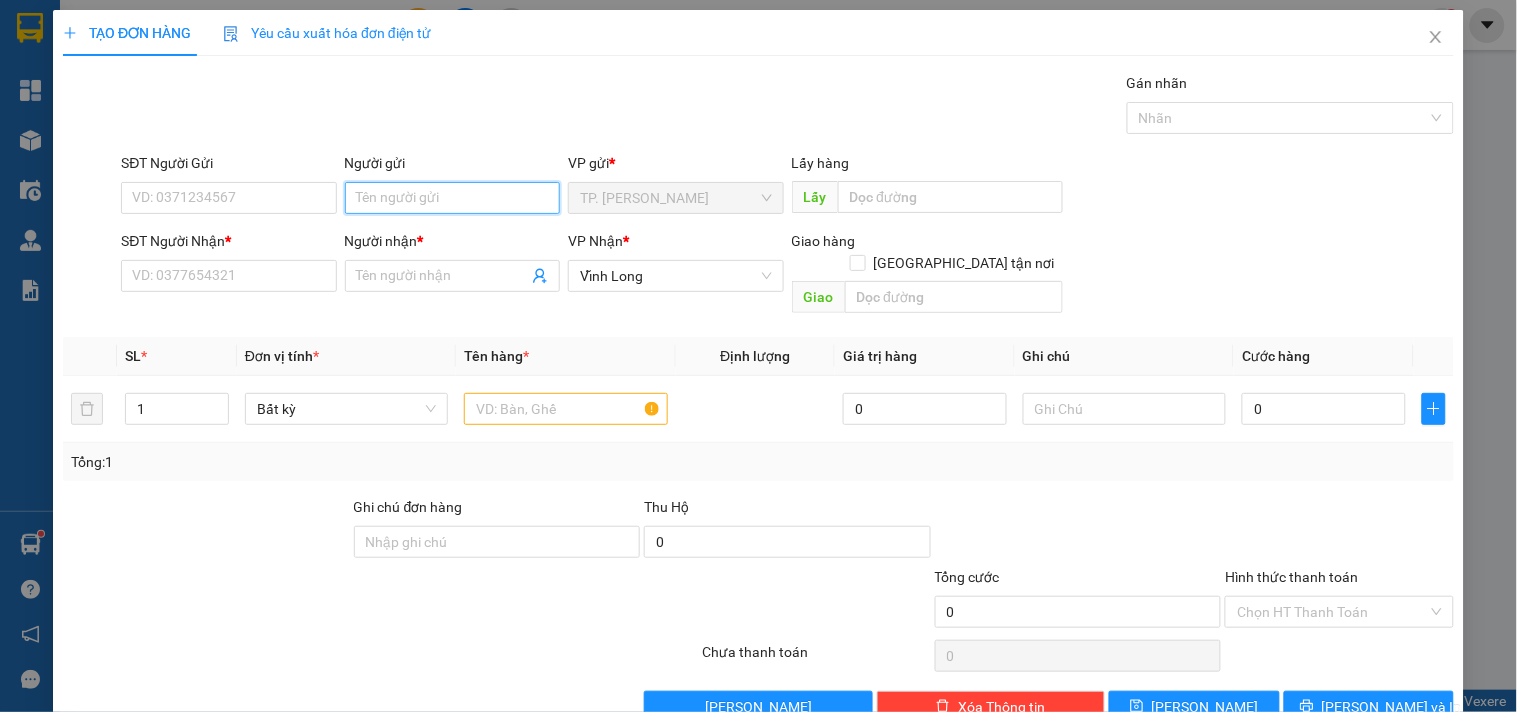 click on "Người gửi" at bounding box center [452, 198] 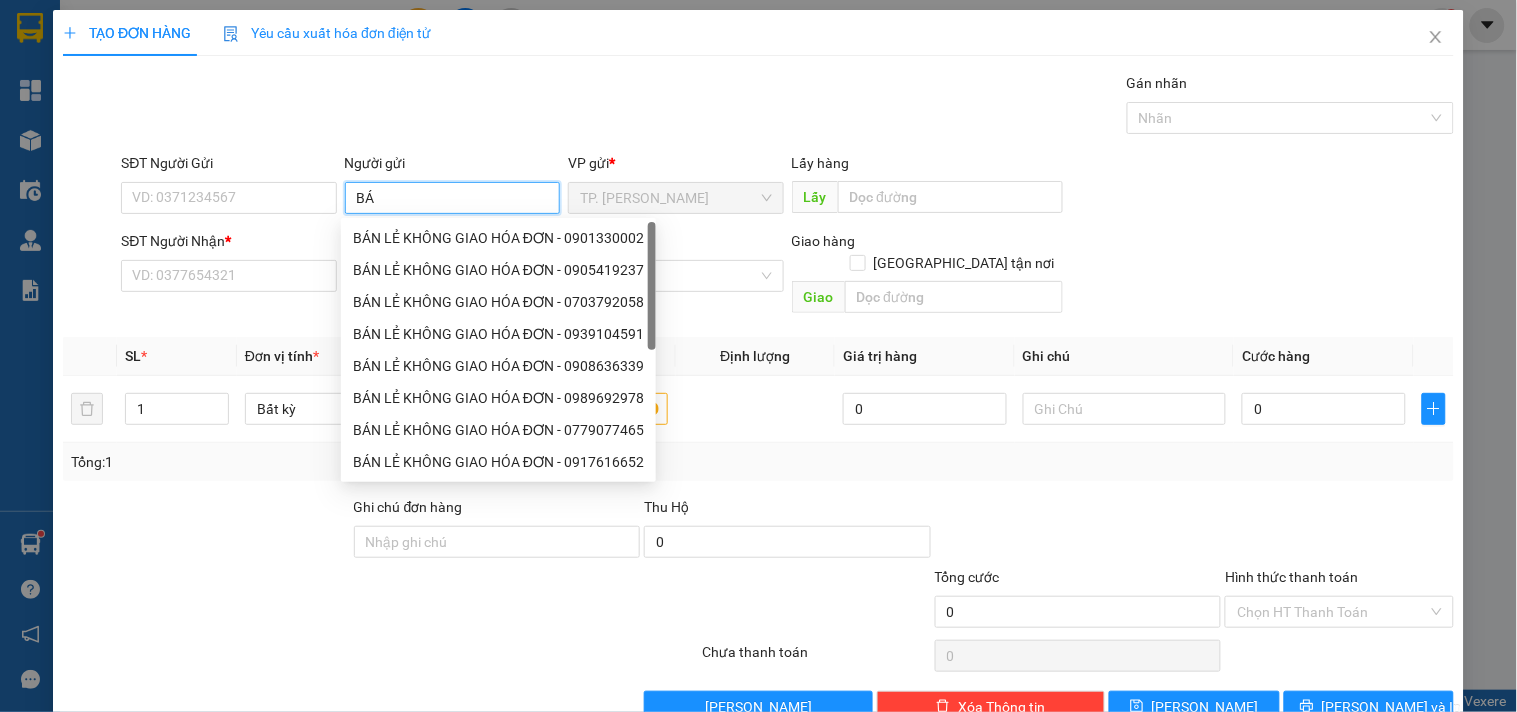 type on "BÁN" 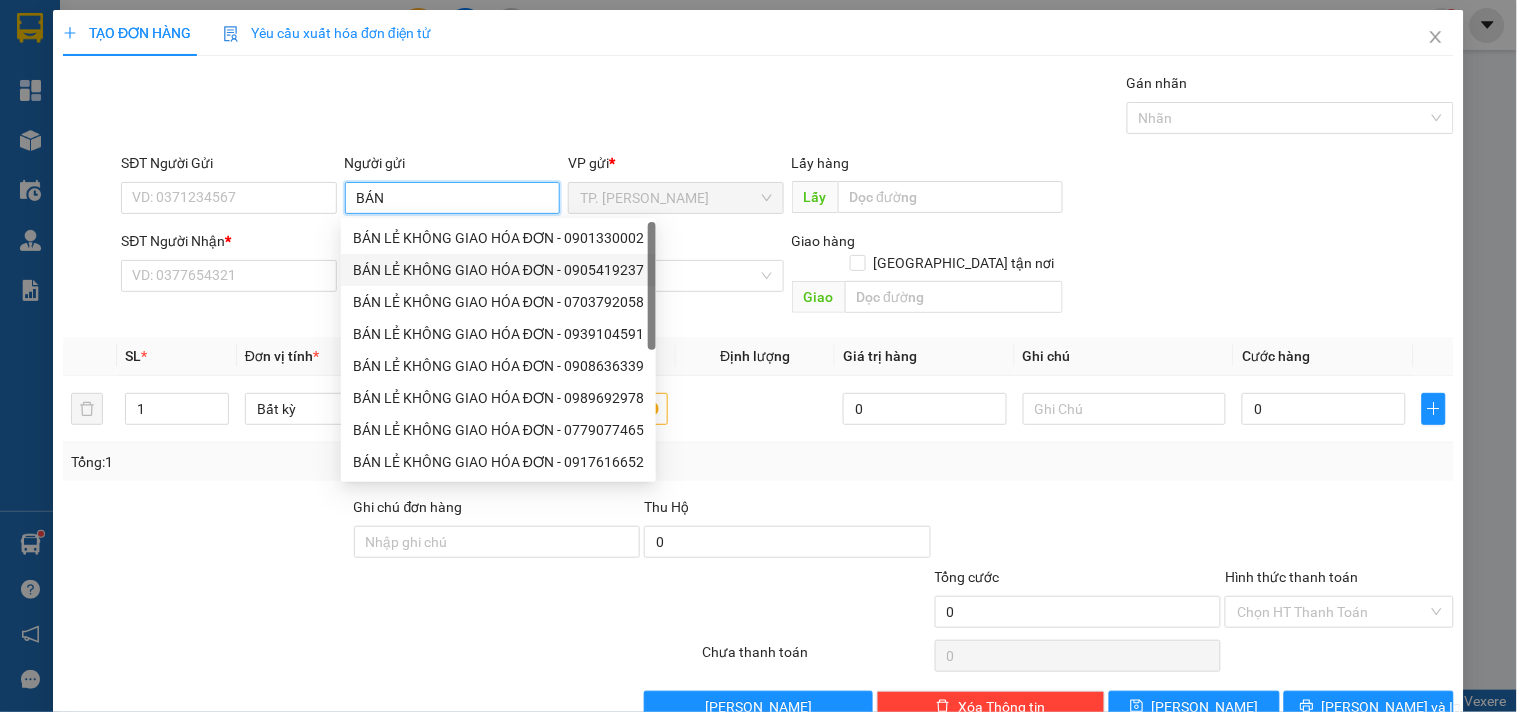 click on "BÁN LẺ KHÔNG GIAO HÓA ĐƠN - 0905419237" at bounding box center [498, 270] 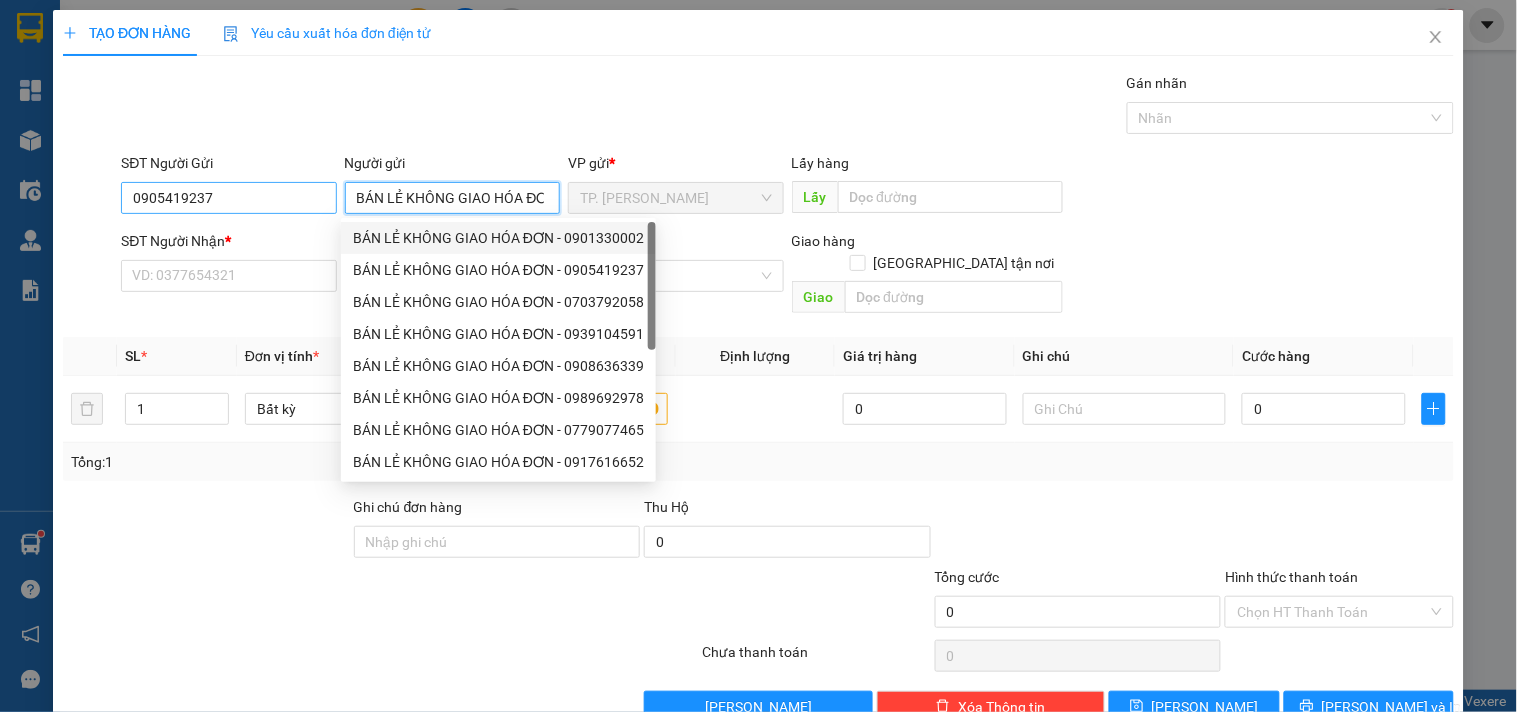 type on "BÁN LẺ KHÔNG GIAO HÓA ĐƠN" 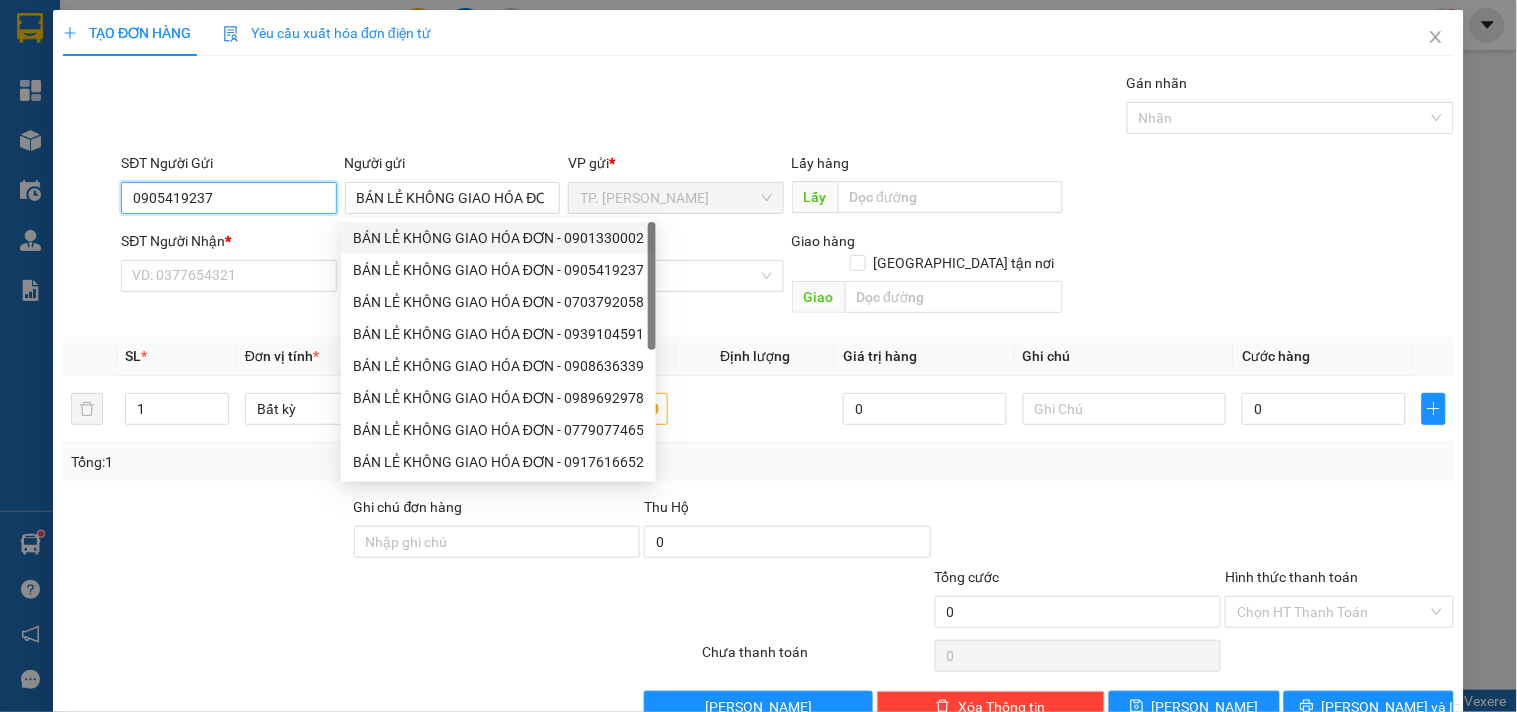 click on "0905419237" at bounding box center [228, 198] 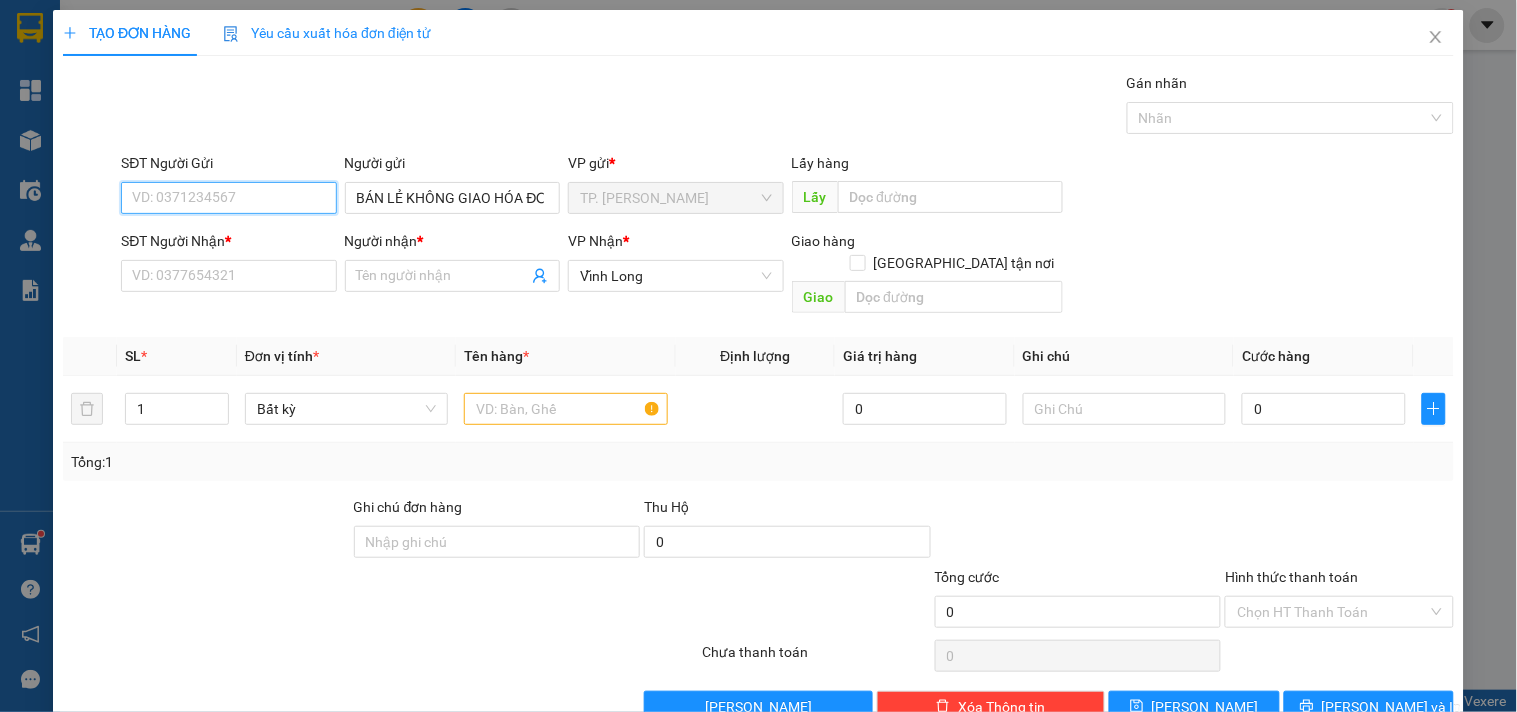 type 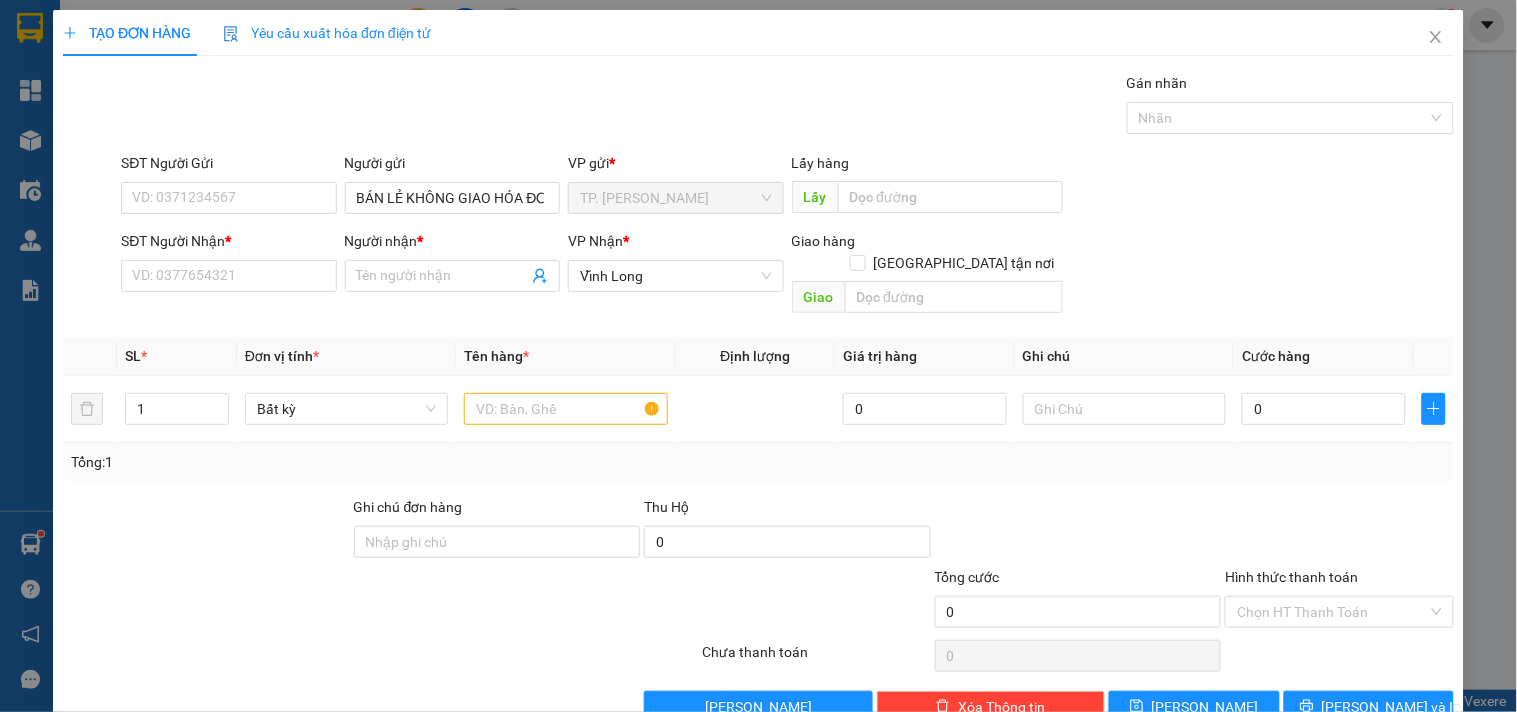 click on "SĐT Người Nhận  * VD: 0377654321" at bounding box center (228, 265) 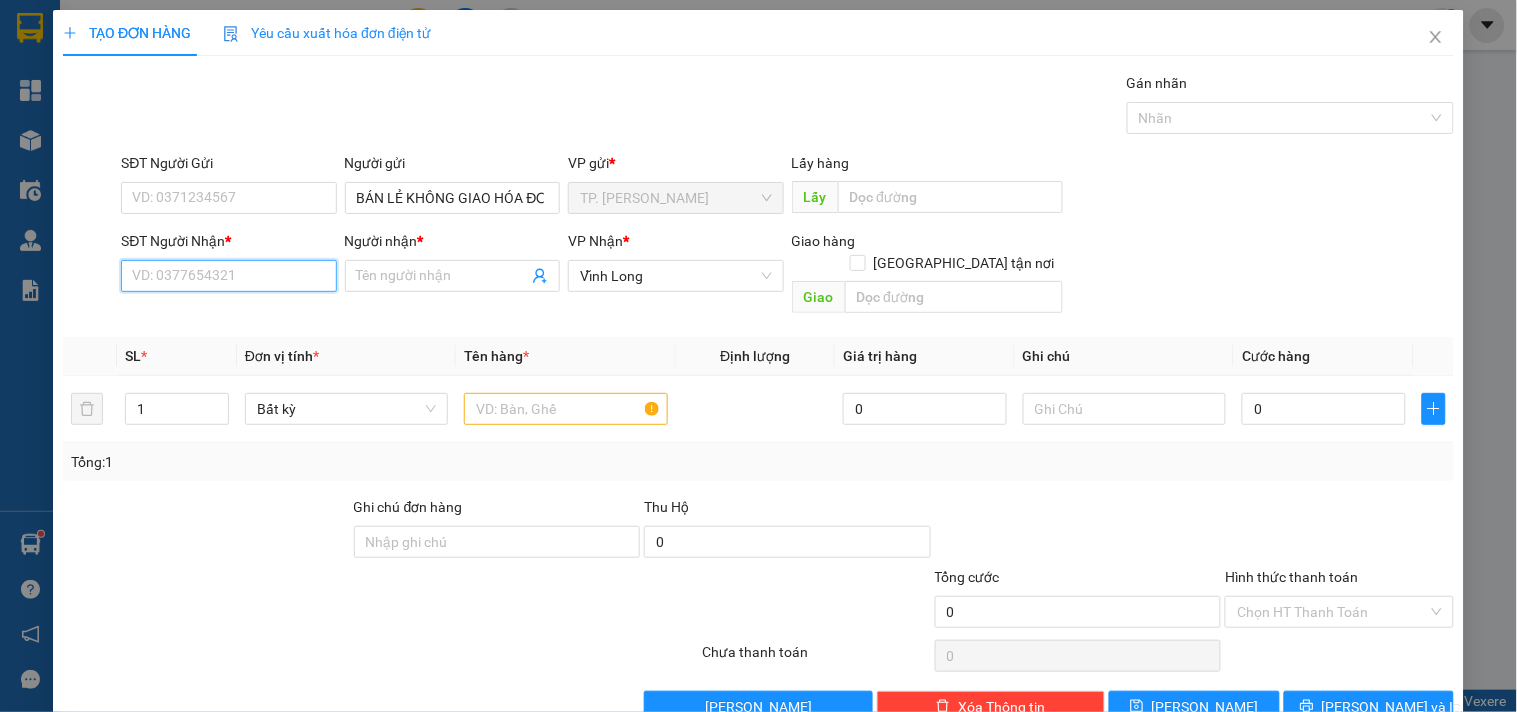 click on "SĐT Người Nhận  *" at bounding box center (228, 276) 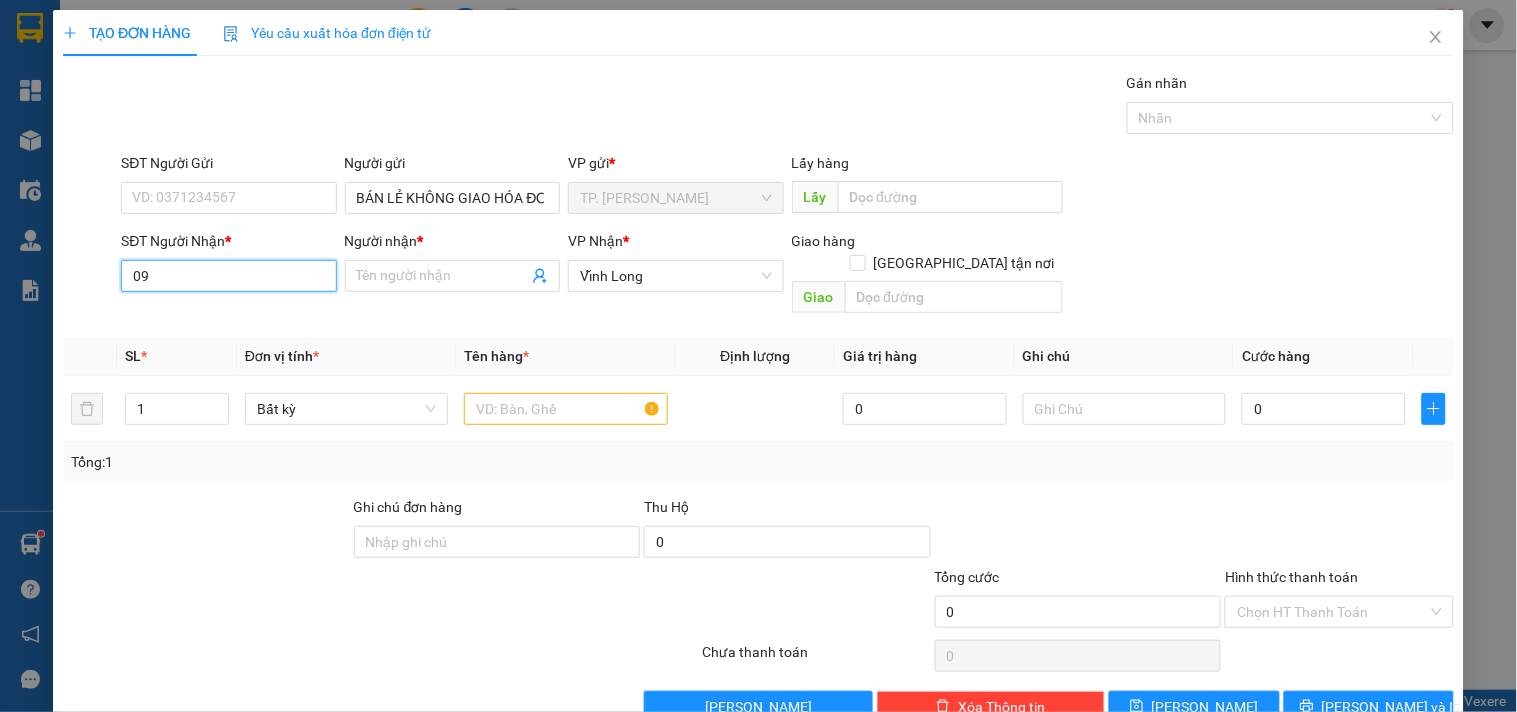 type on "0" 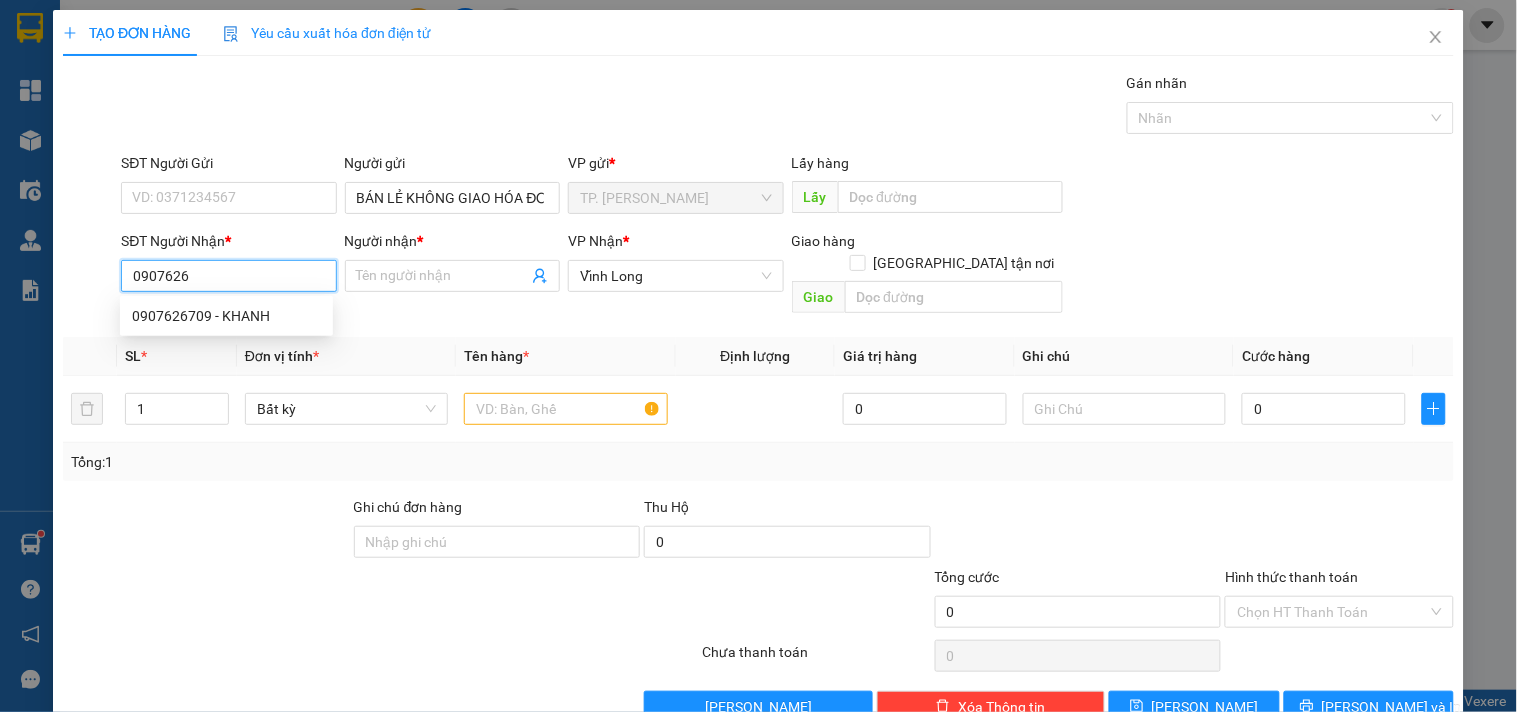 drag, startPoint x: 275, startPoint y: 314, endPoint x: 340, endPoint y: 336, distance: 68.622154 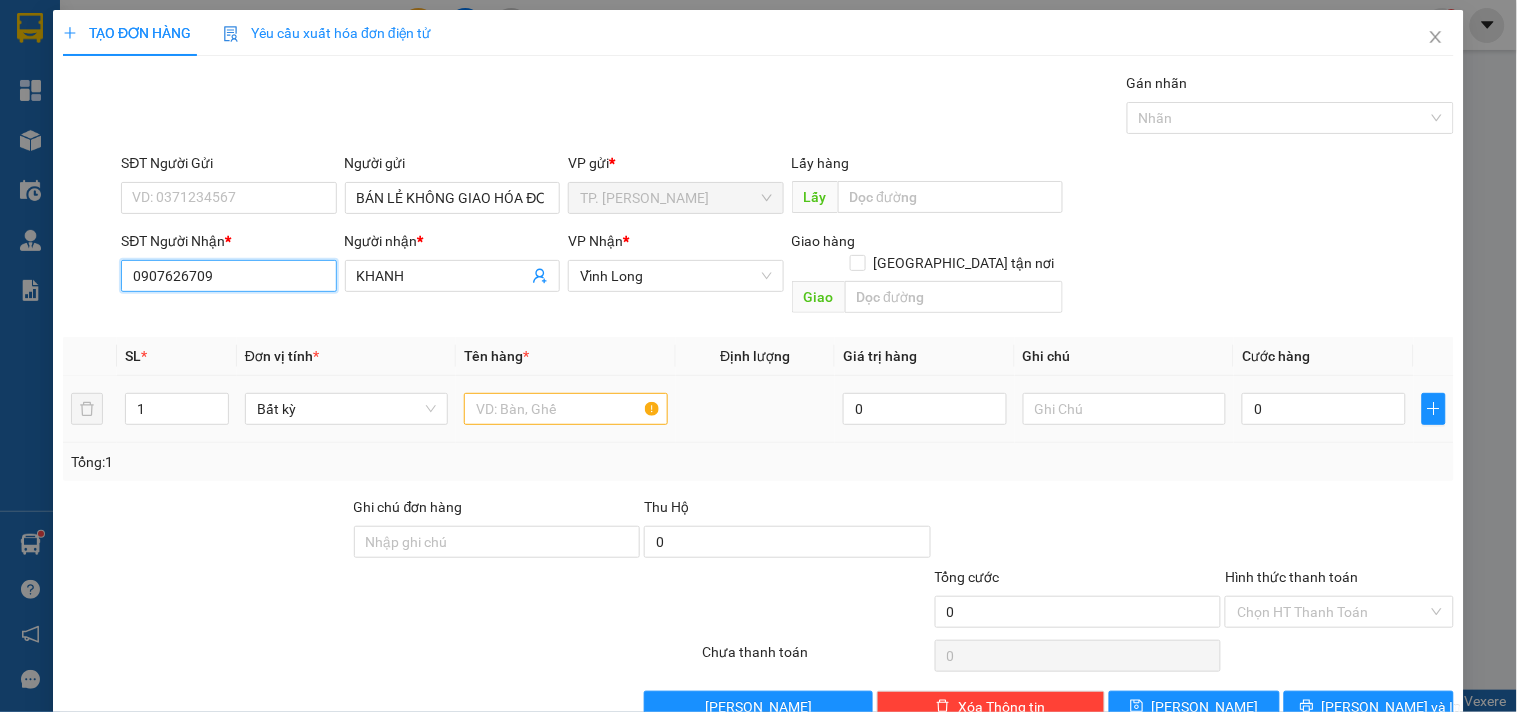 type on "0907626709" 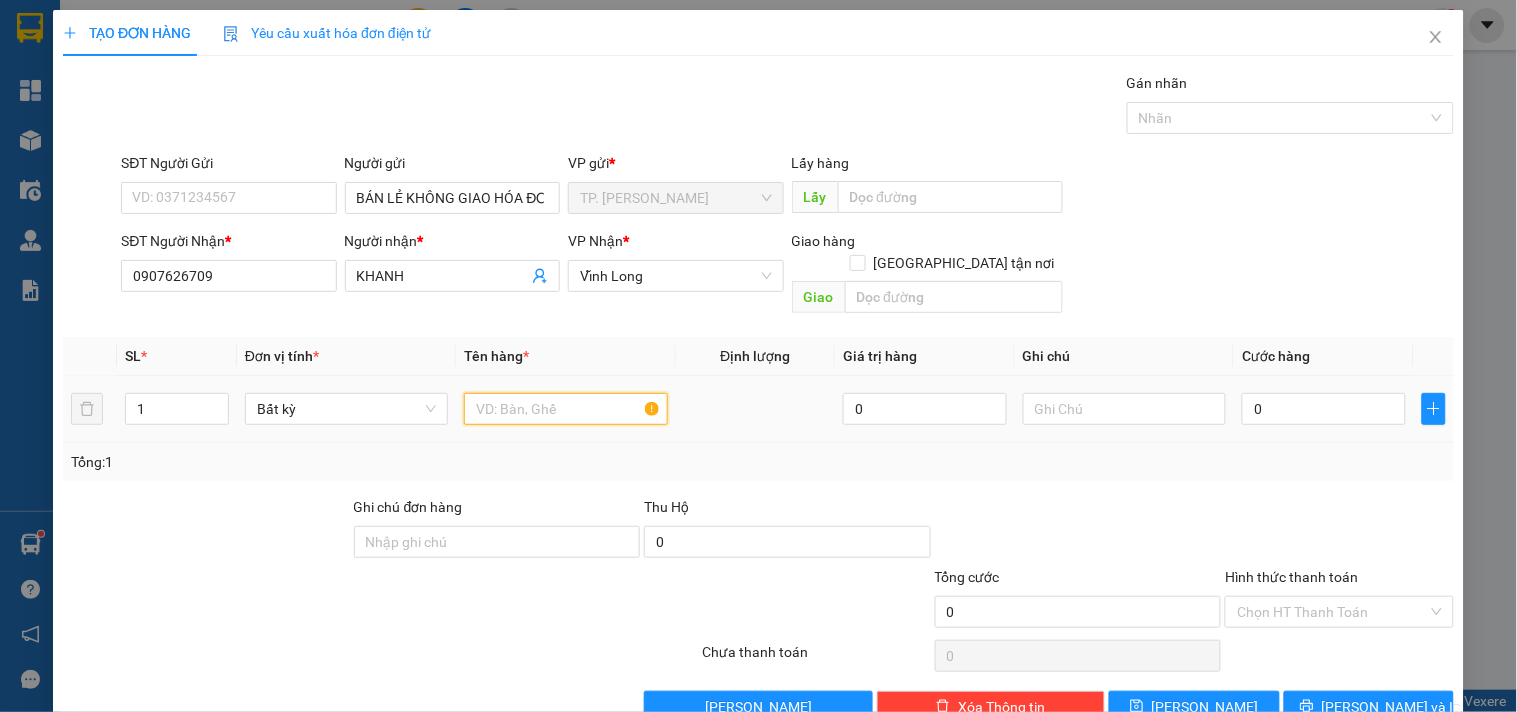 click at bounding box center (565, 409) 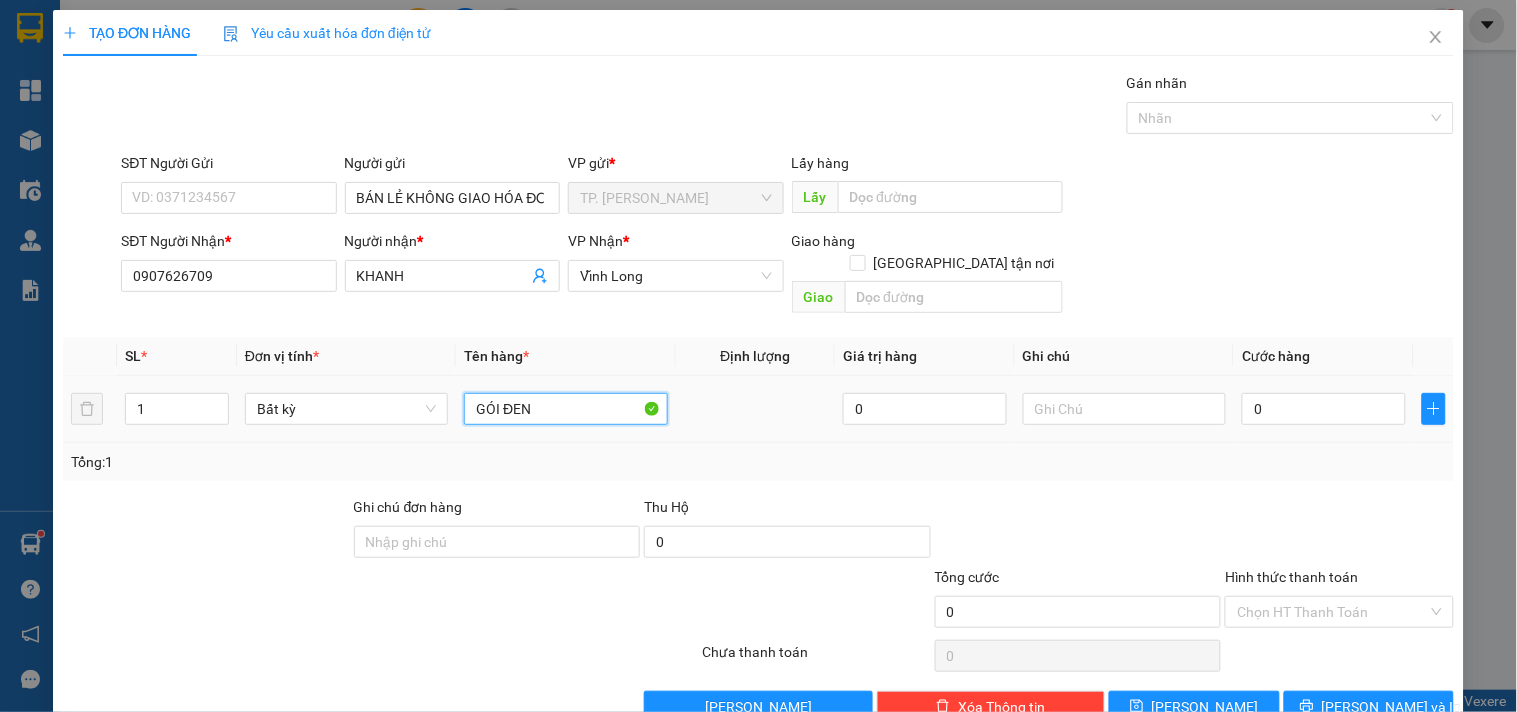 type on "GÓI ĐEN" 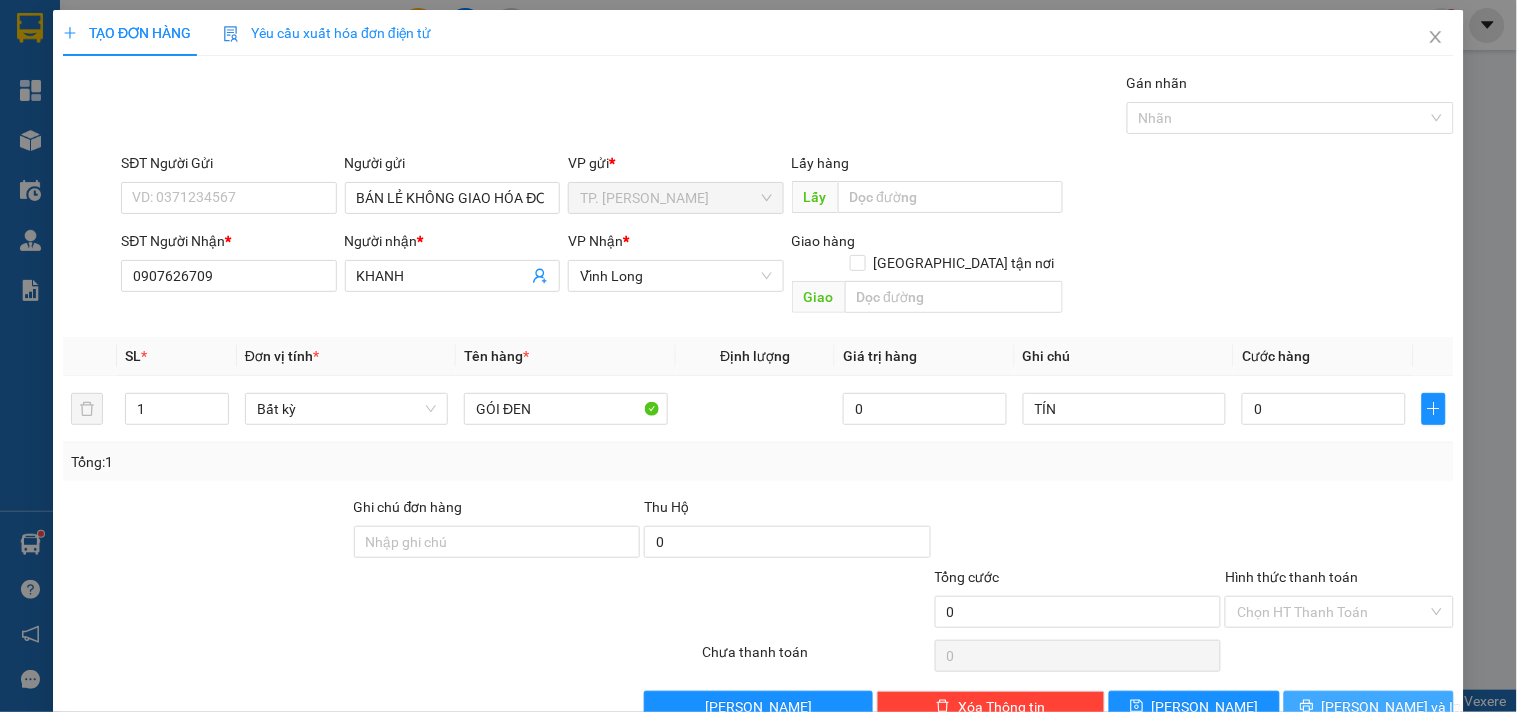 click 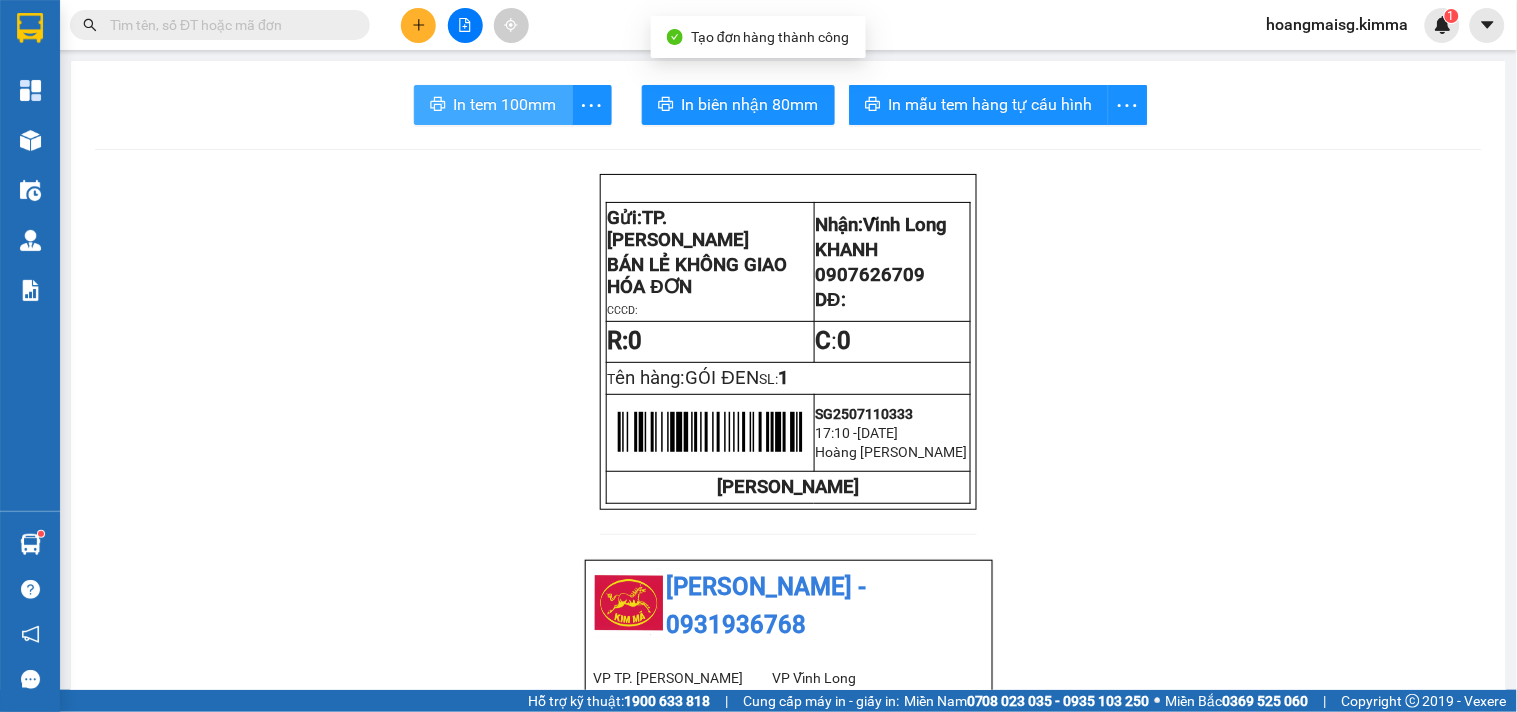 click on "In tem 100mm" at bounding box center (505, 104) 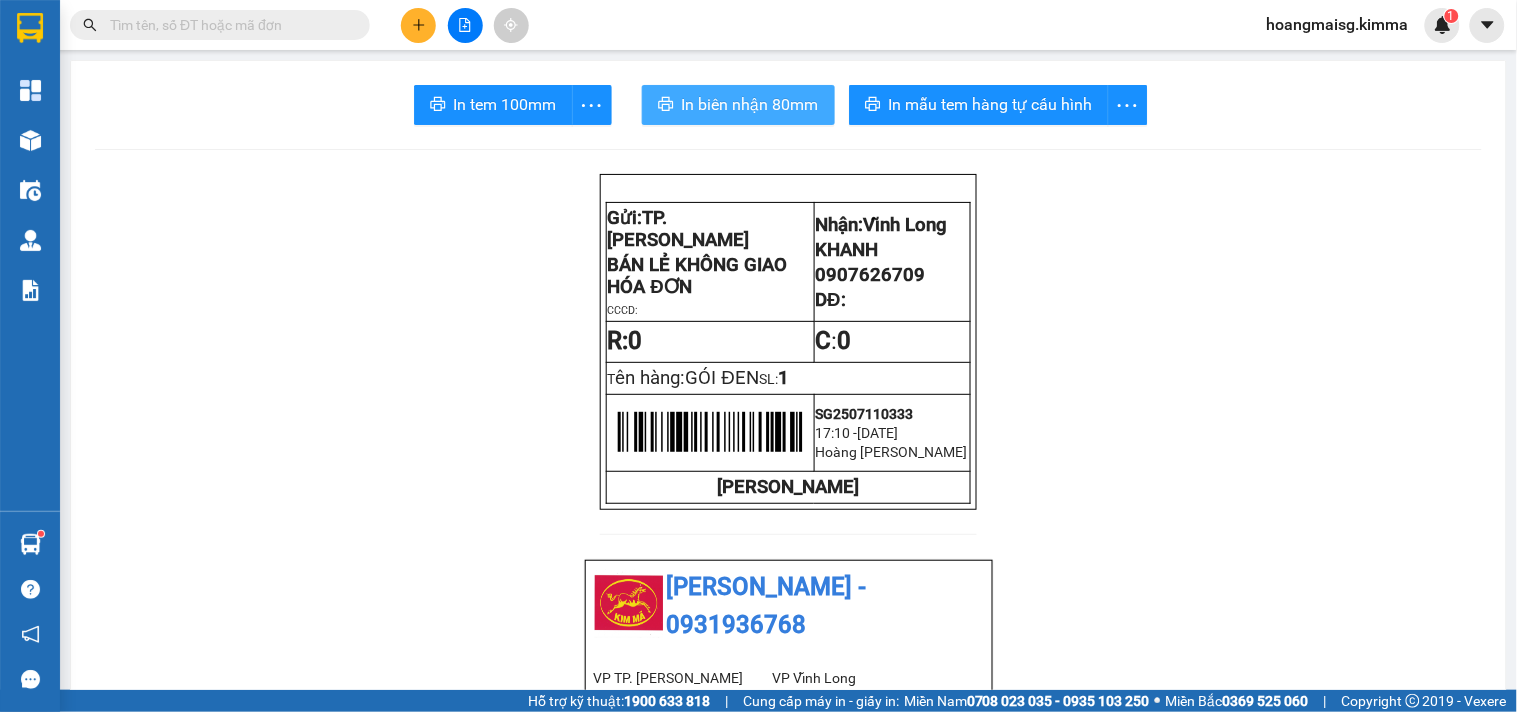 click on "In biên nhận 80mm" at bounding box center (738, 105) 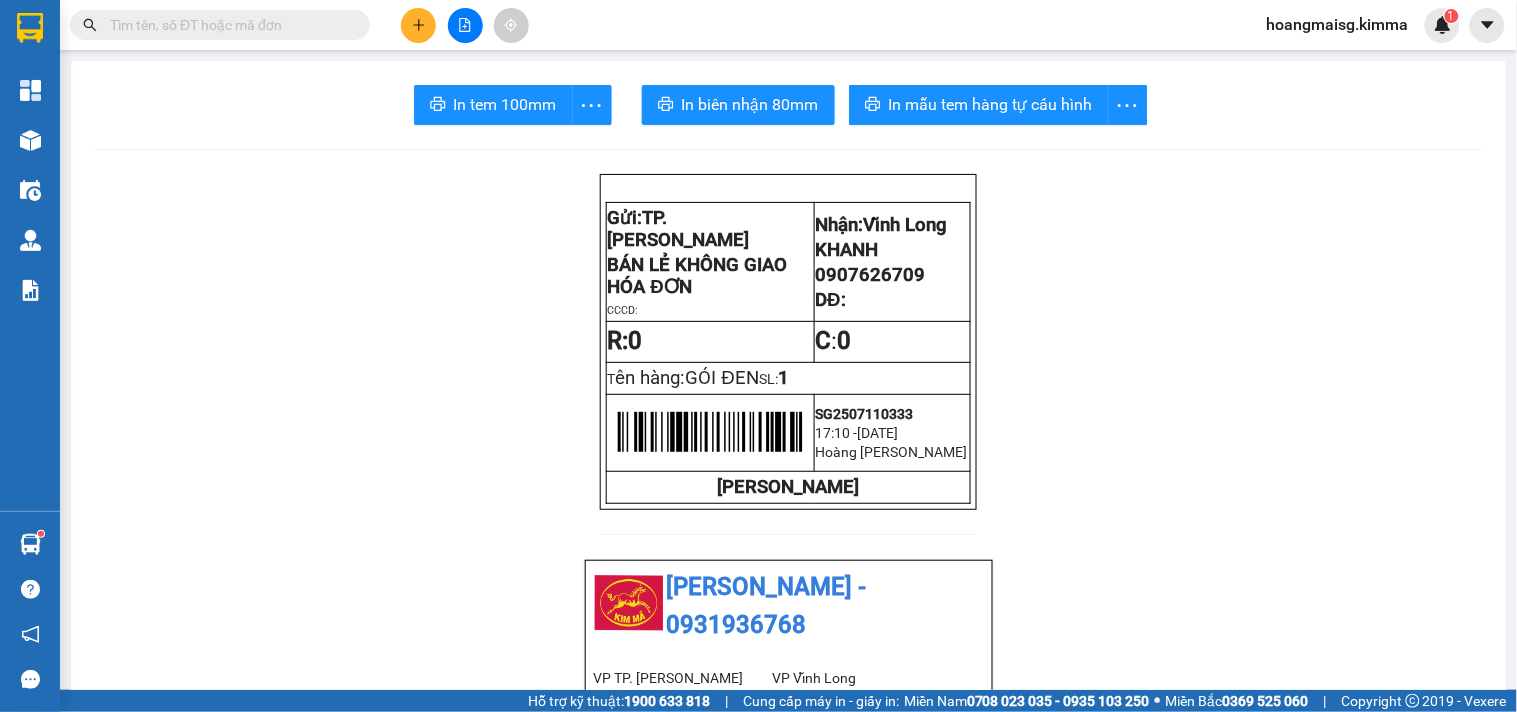 click at bounding box center [465, 25] 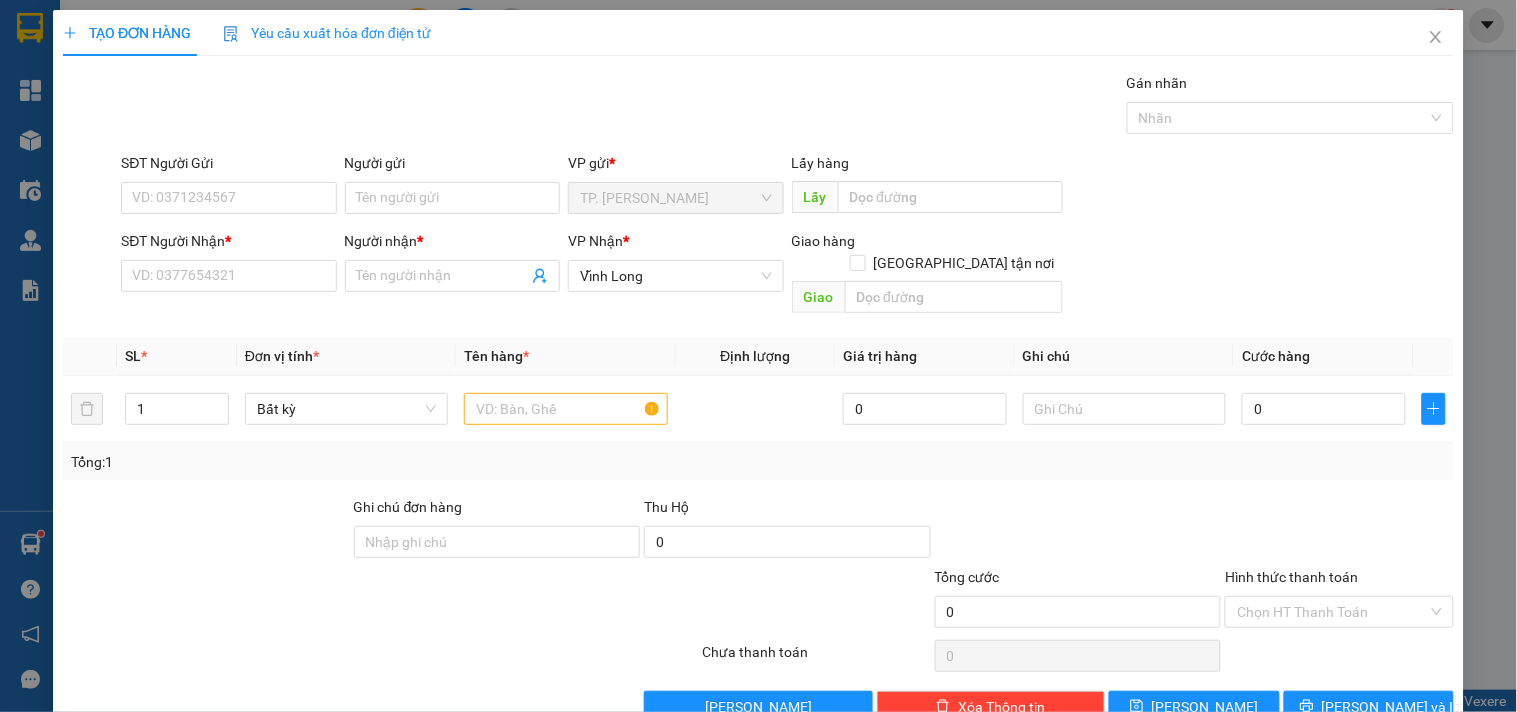 click on "Người gửi Tên người gửi" at bounding box center [452, 187] 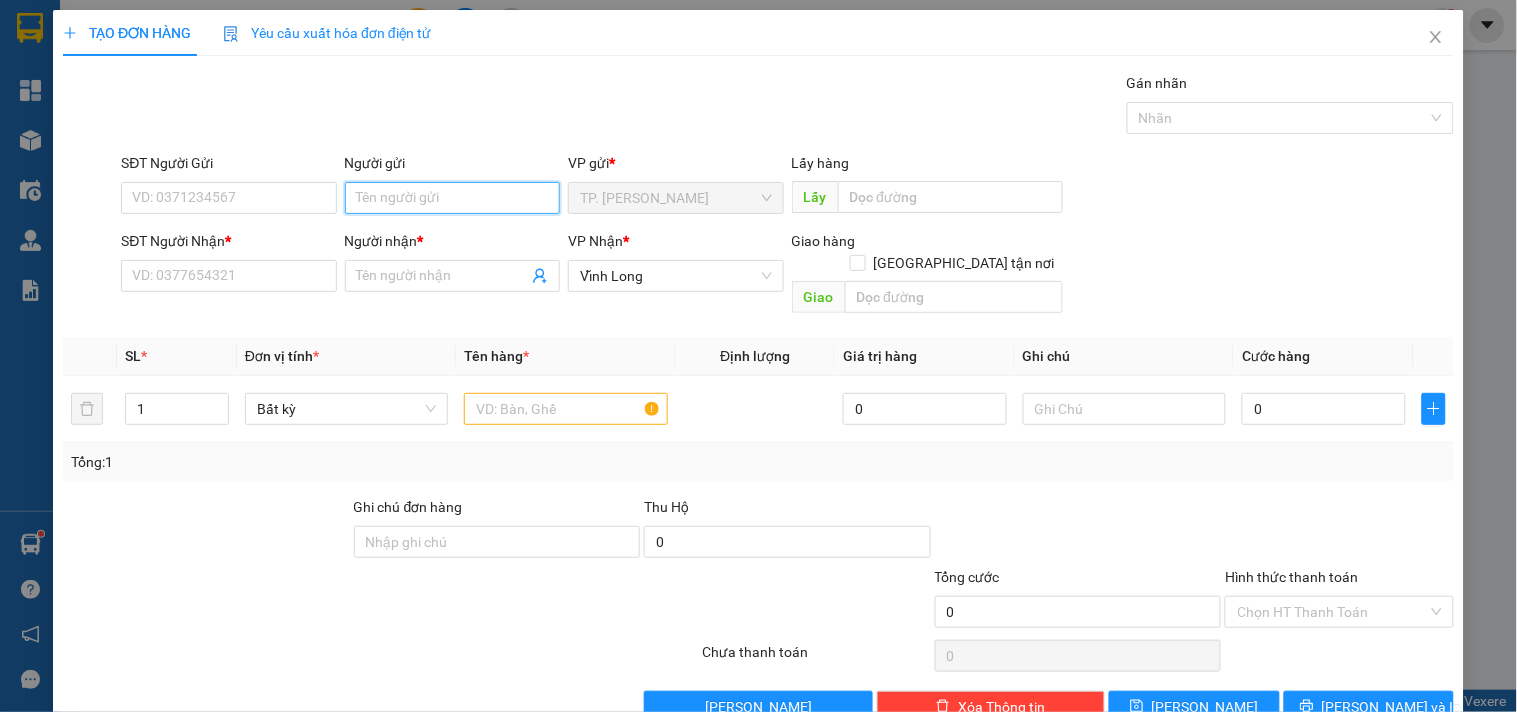 click on "Người gửi" at bounding box center [452, 198] 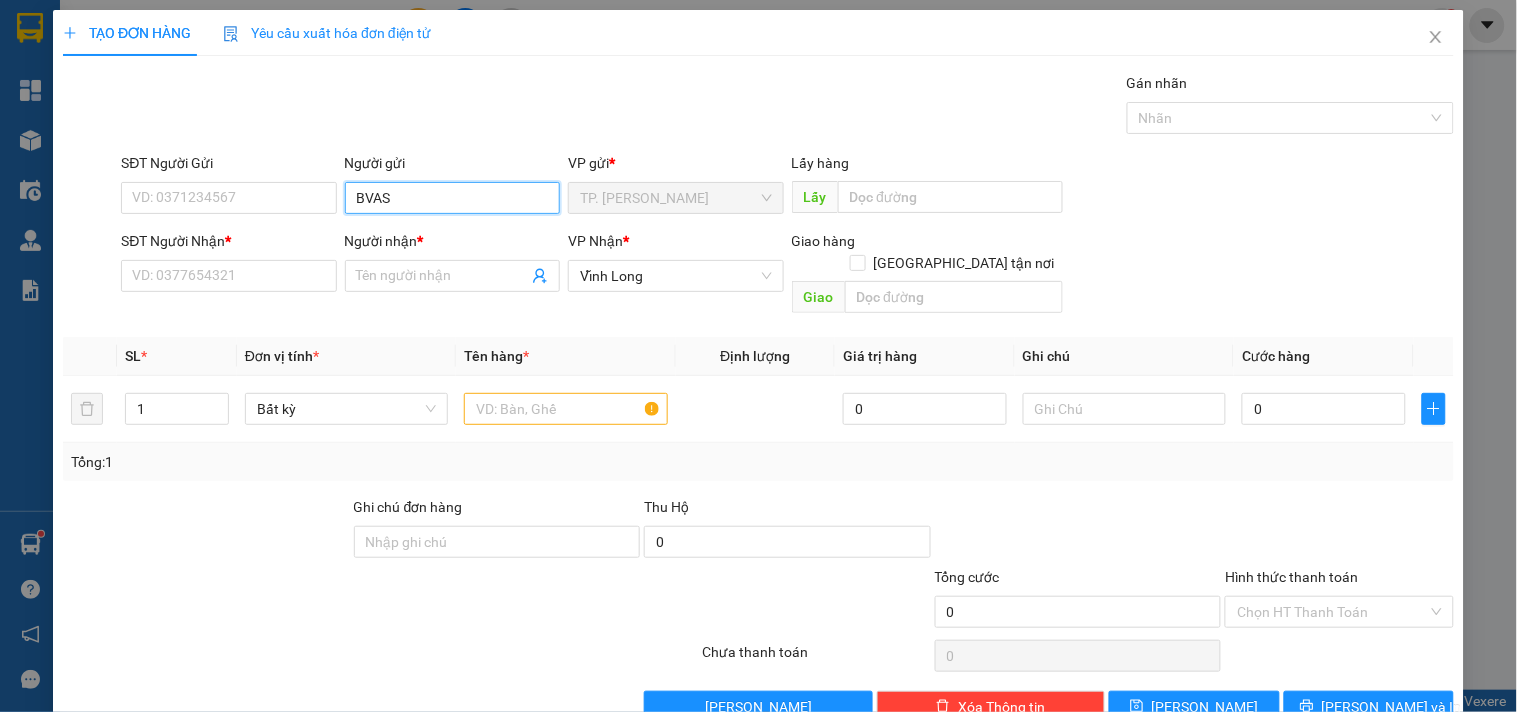 click on "BVAS" at bounding box center [452, 198] 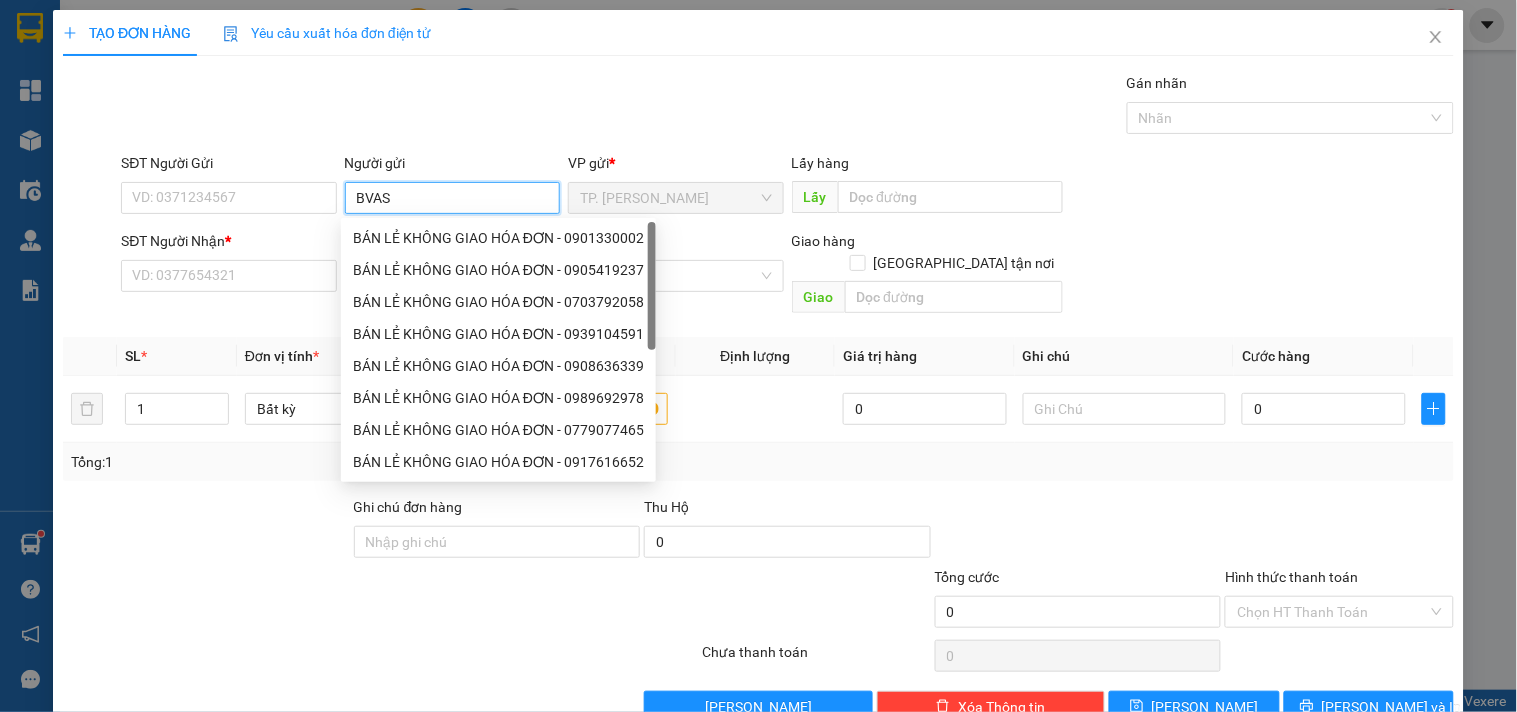 click on "BVAS" at bounding box center [452, 198] 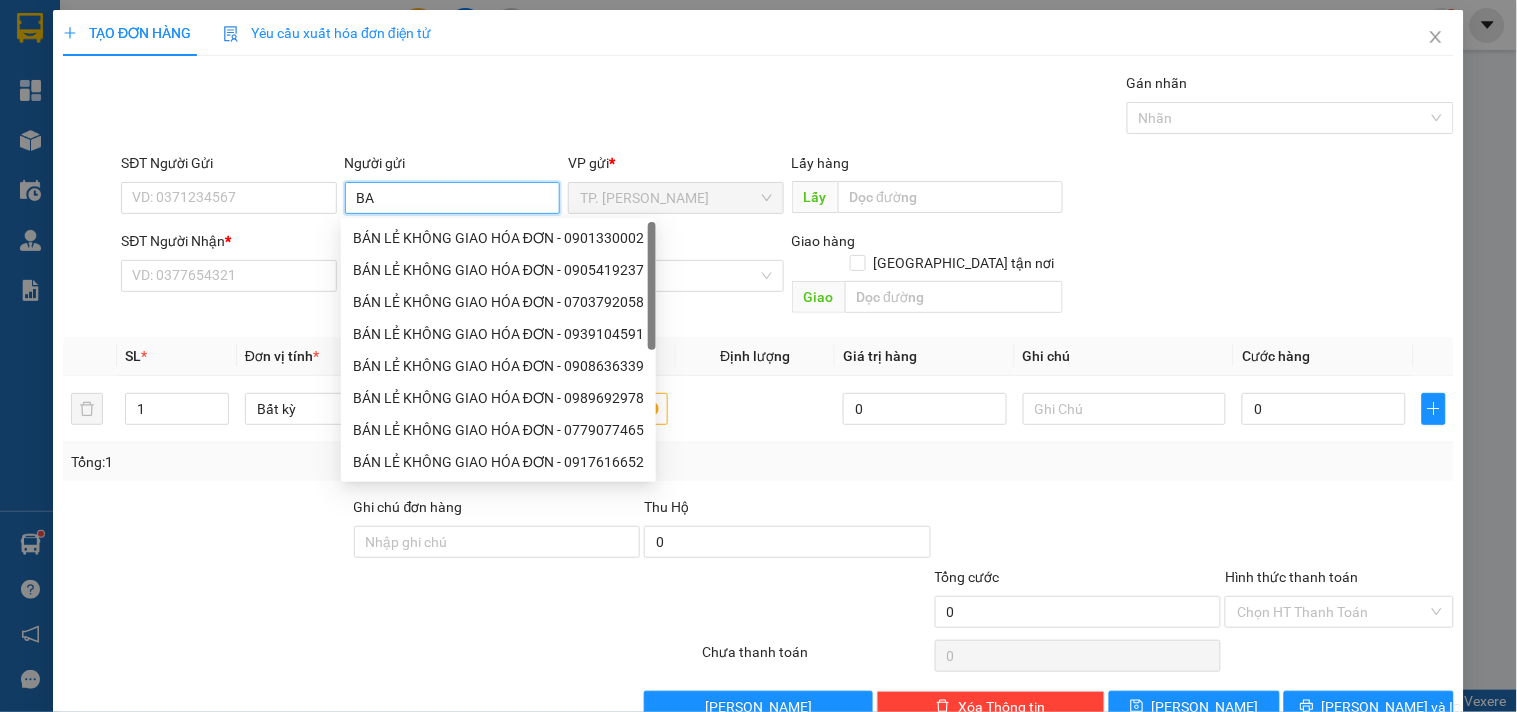 type on "BÁ" 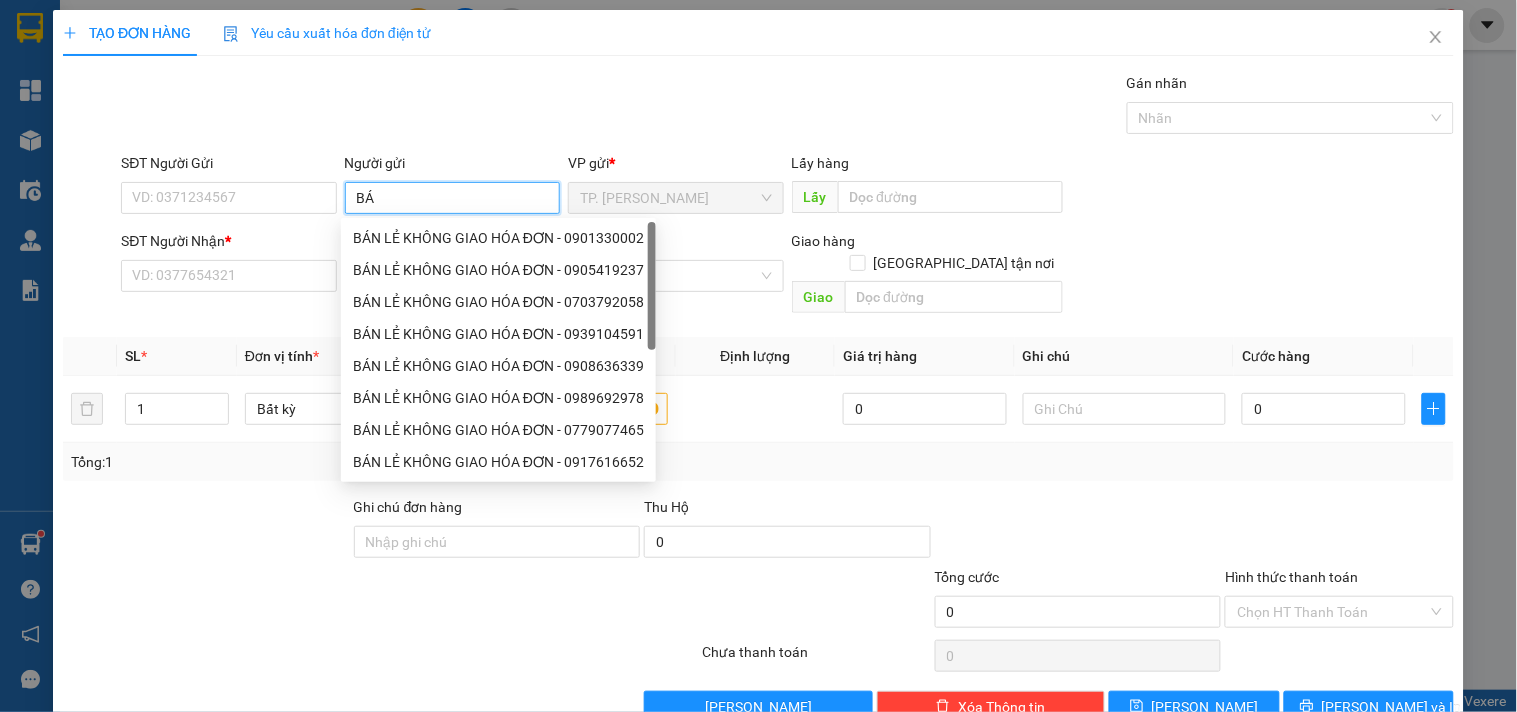 click on "BÁN LẺ KHÔNG GIAO HÓA ĐƠN - 0901330002" at bounding box center (498, 238) 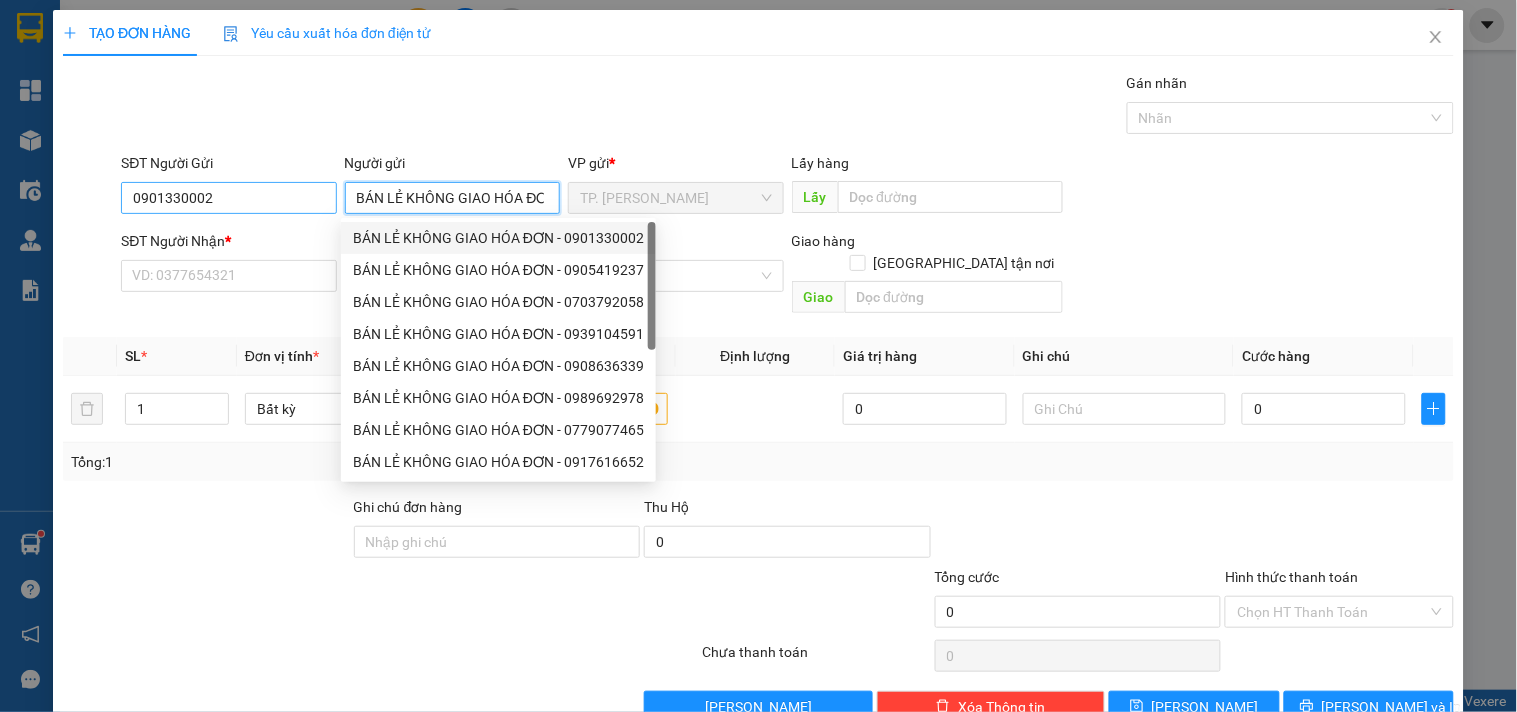 type on "BÁN LẺ KHÔNG GIAO HÓA ĐƠN" 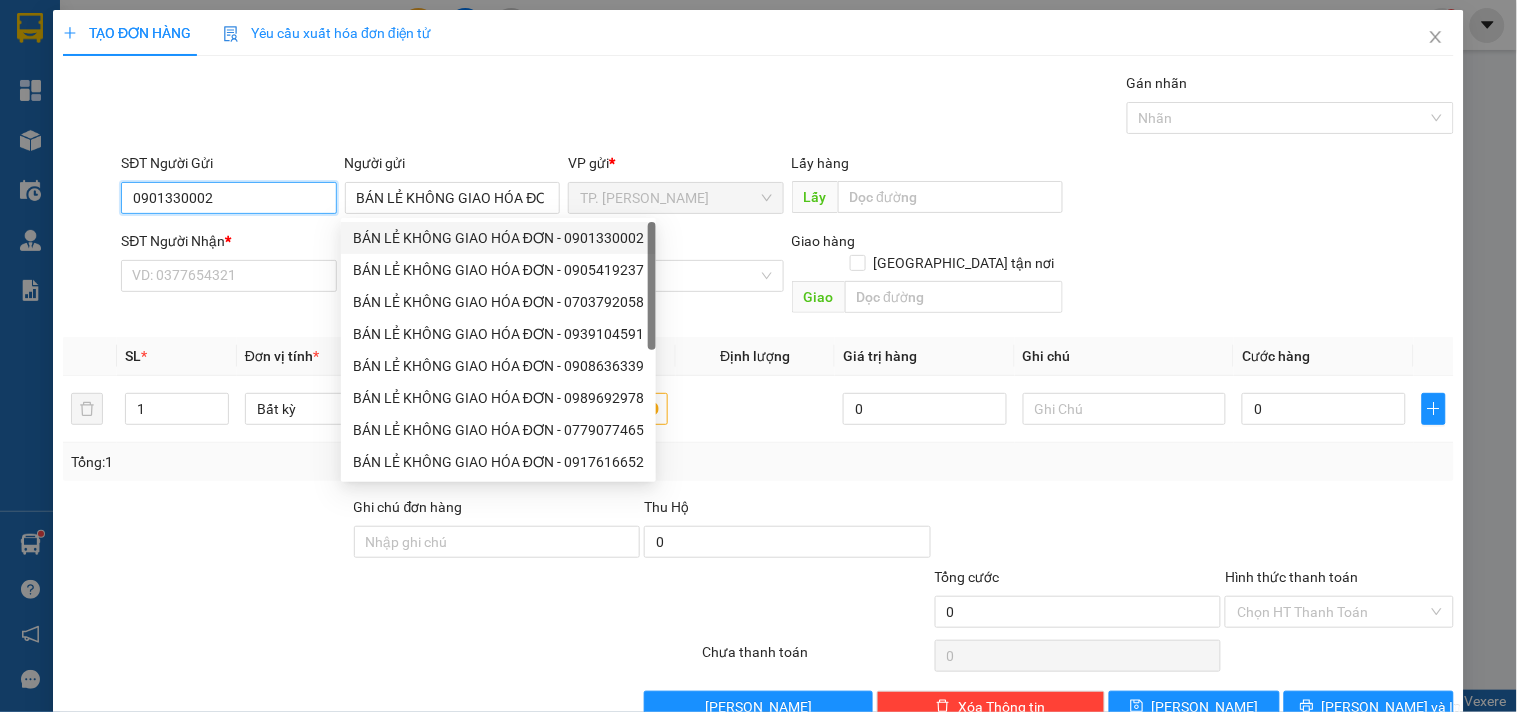 click on "0901330002" at bounding box center (228, 198) 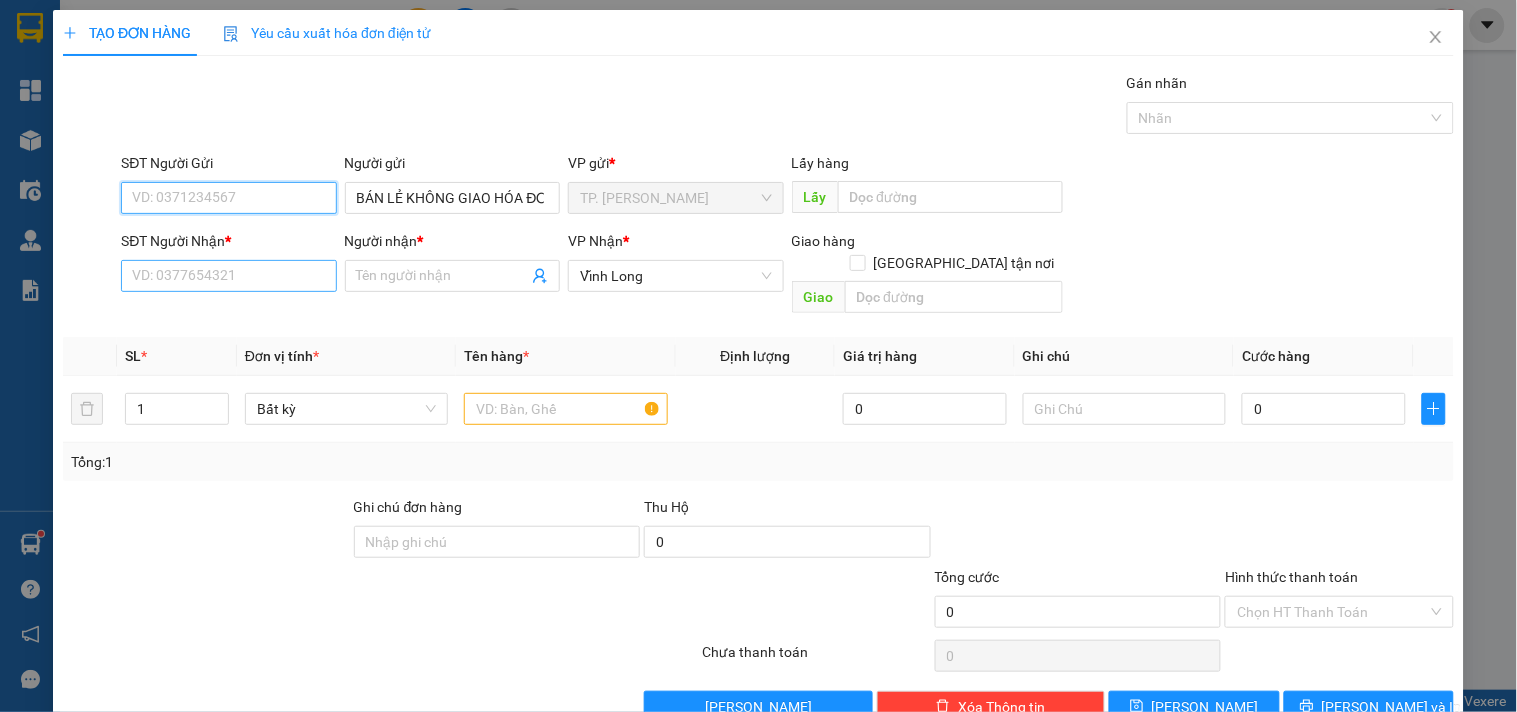type 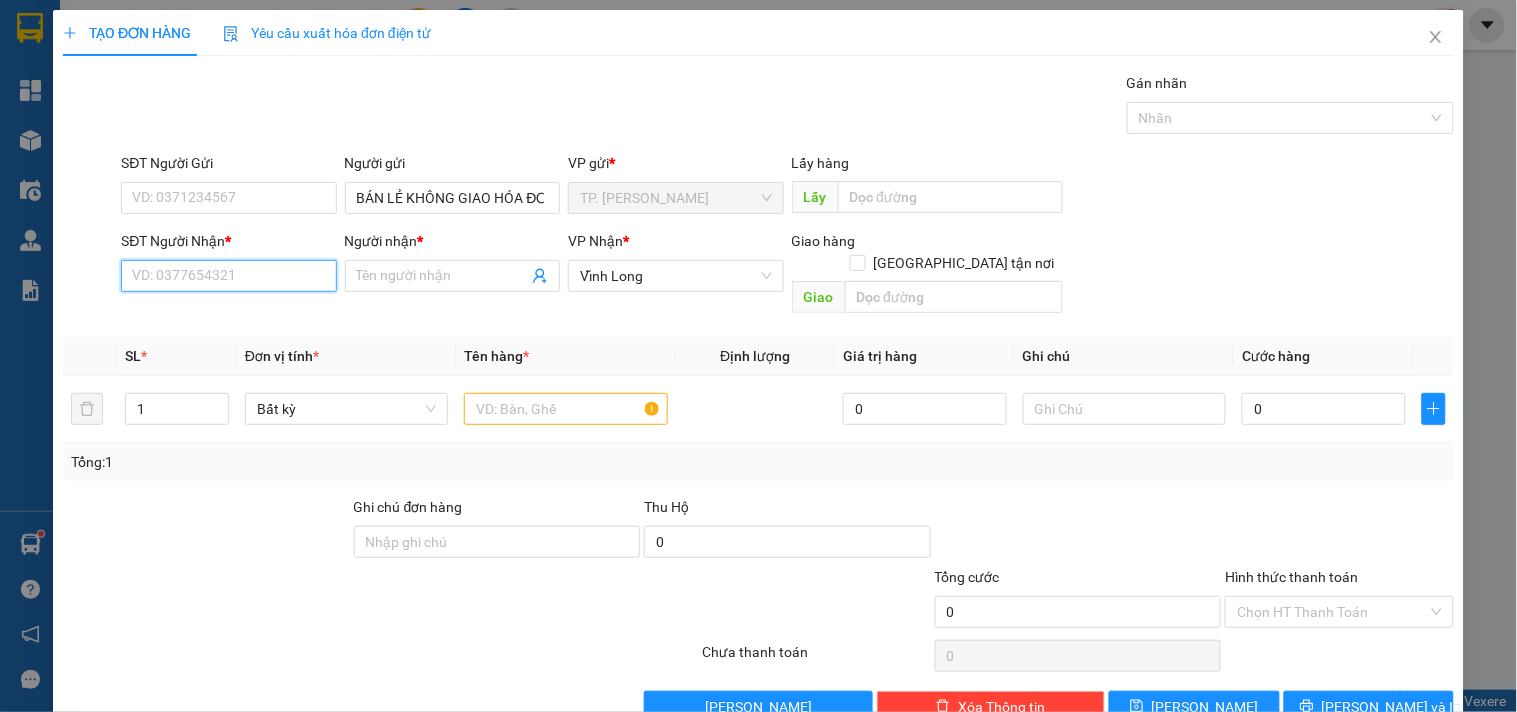 drag, startPoint x: 286, startPoint y: 268, endPoint x: 313, endPoint y: 237, distance: 41.109608 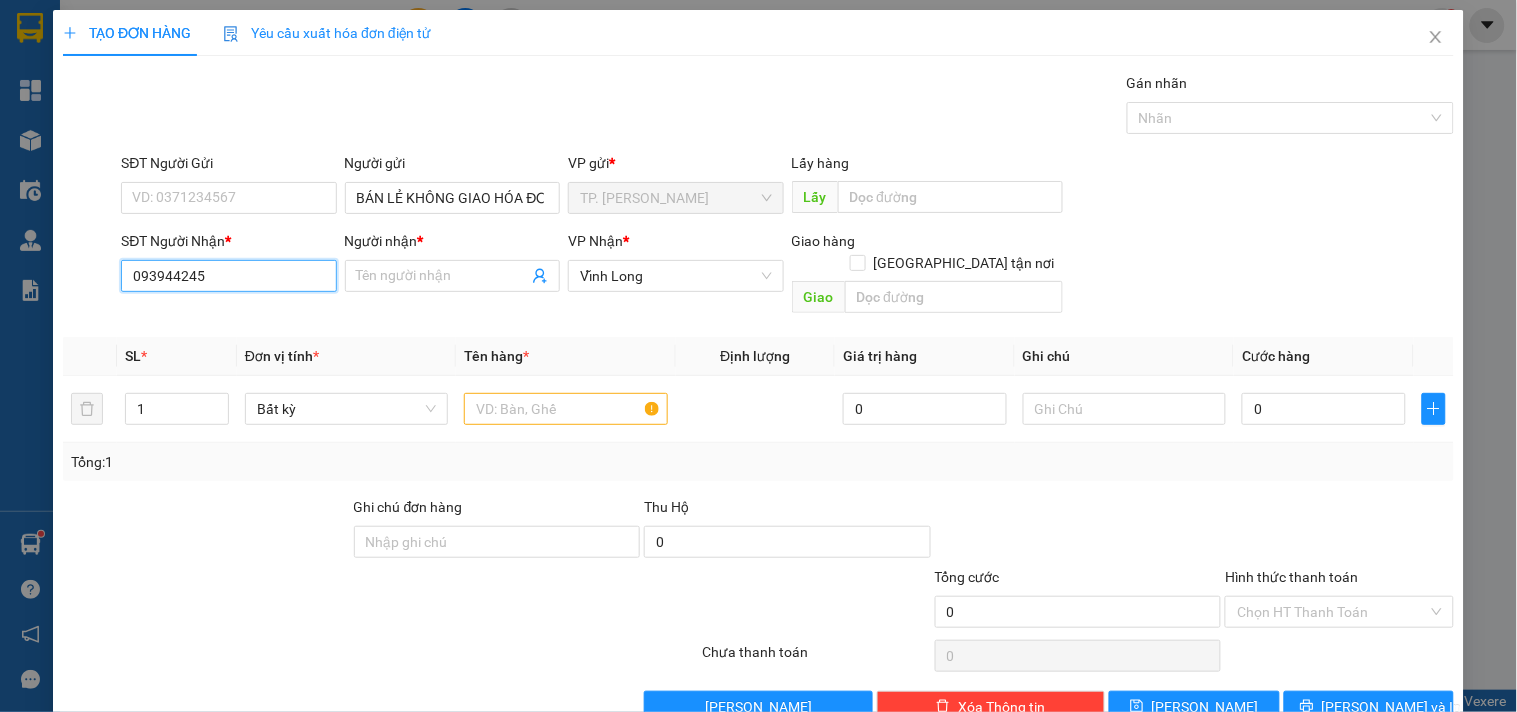type on "0939442453" 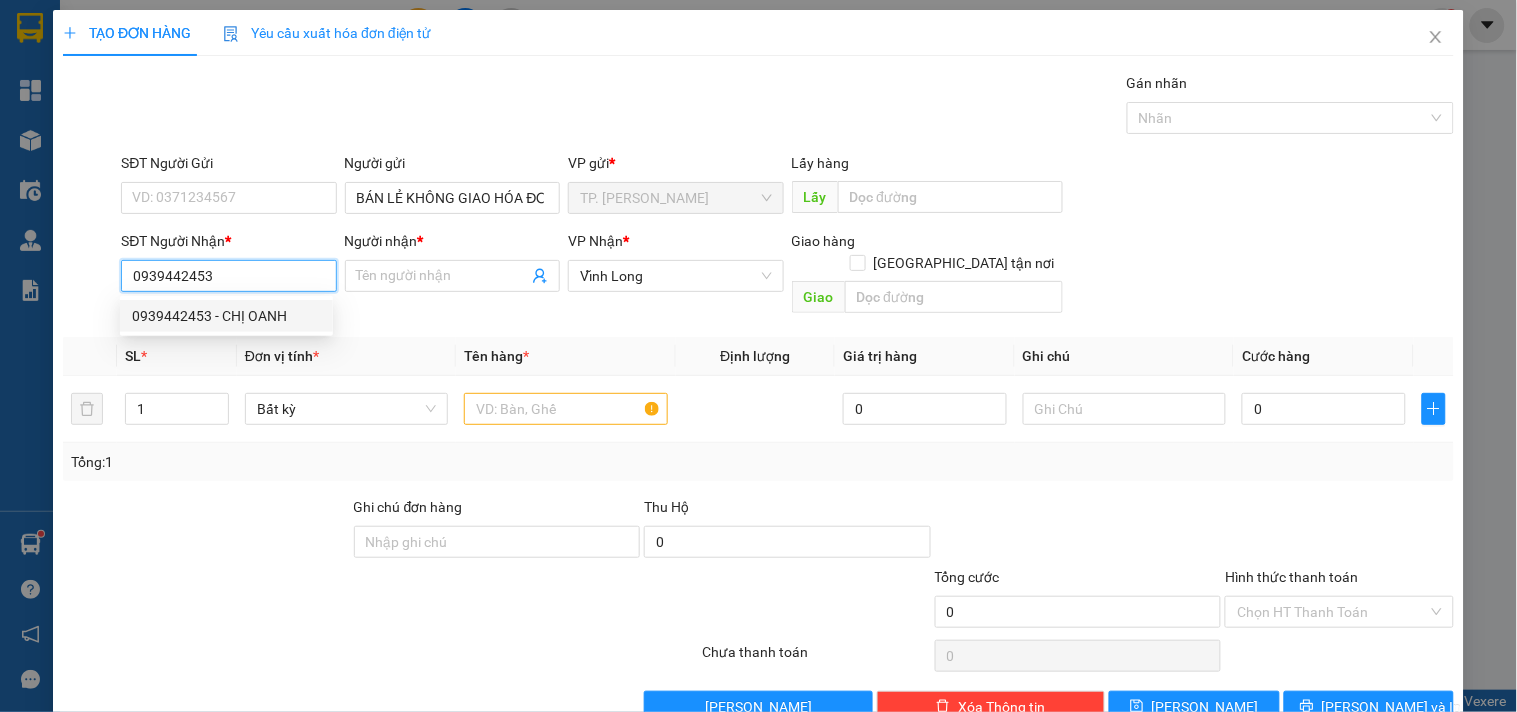 click on "0939442453 - CHỊ OANH" at bounding box center (226, 316) 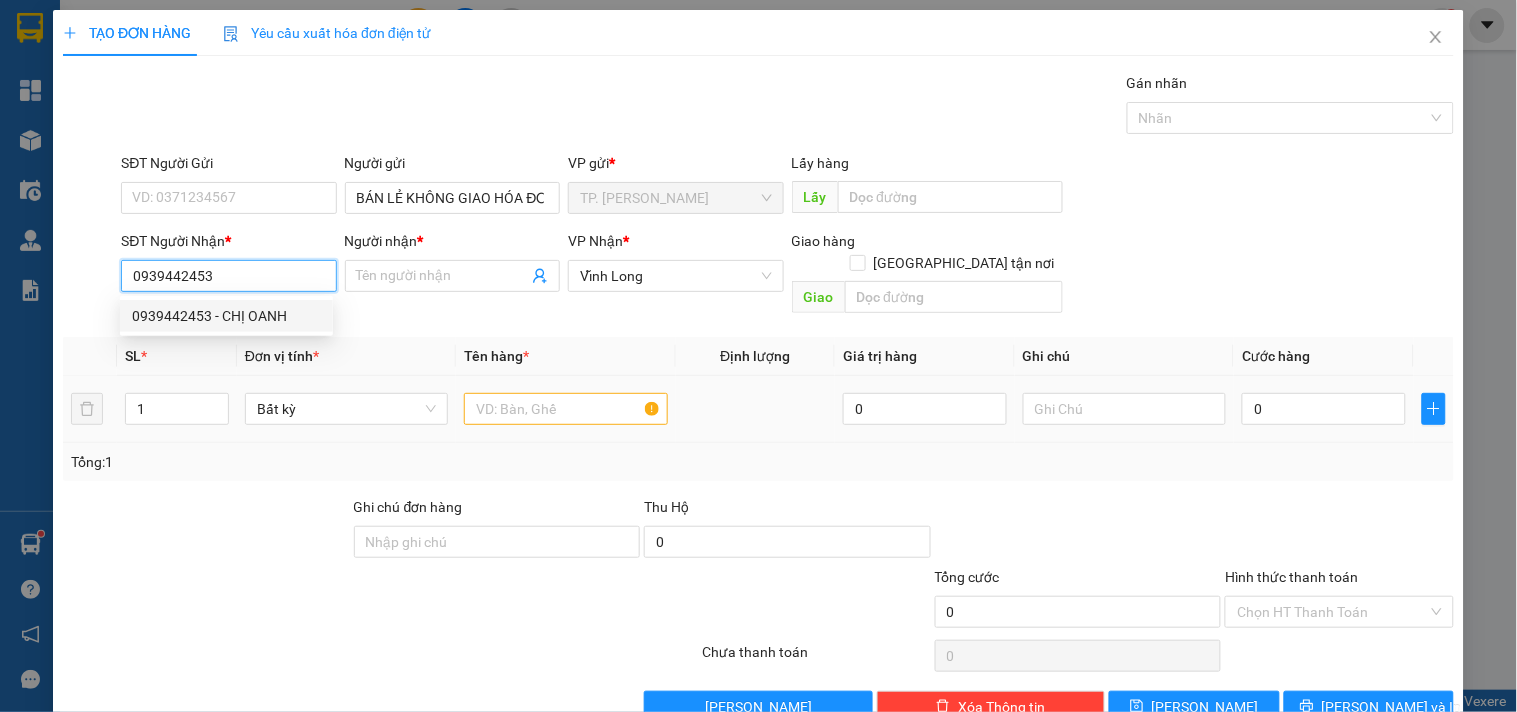 type on "CHỊ OANH" 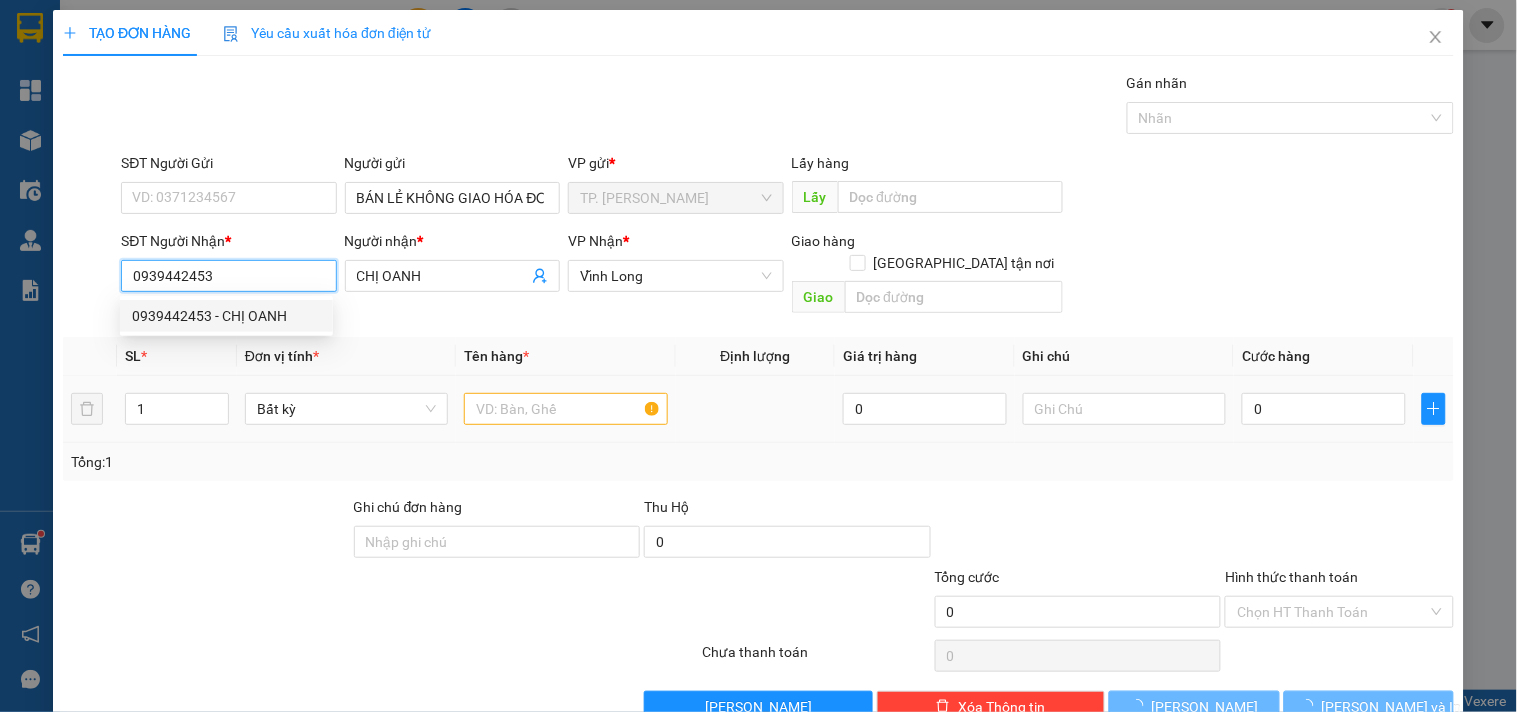 type on "0939442453" 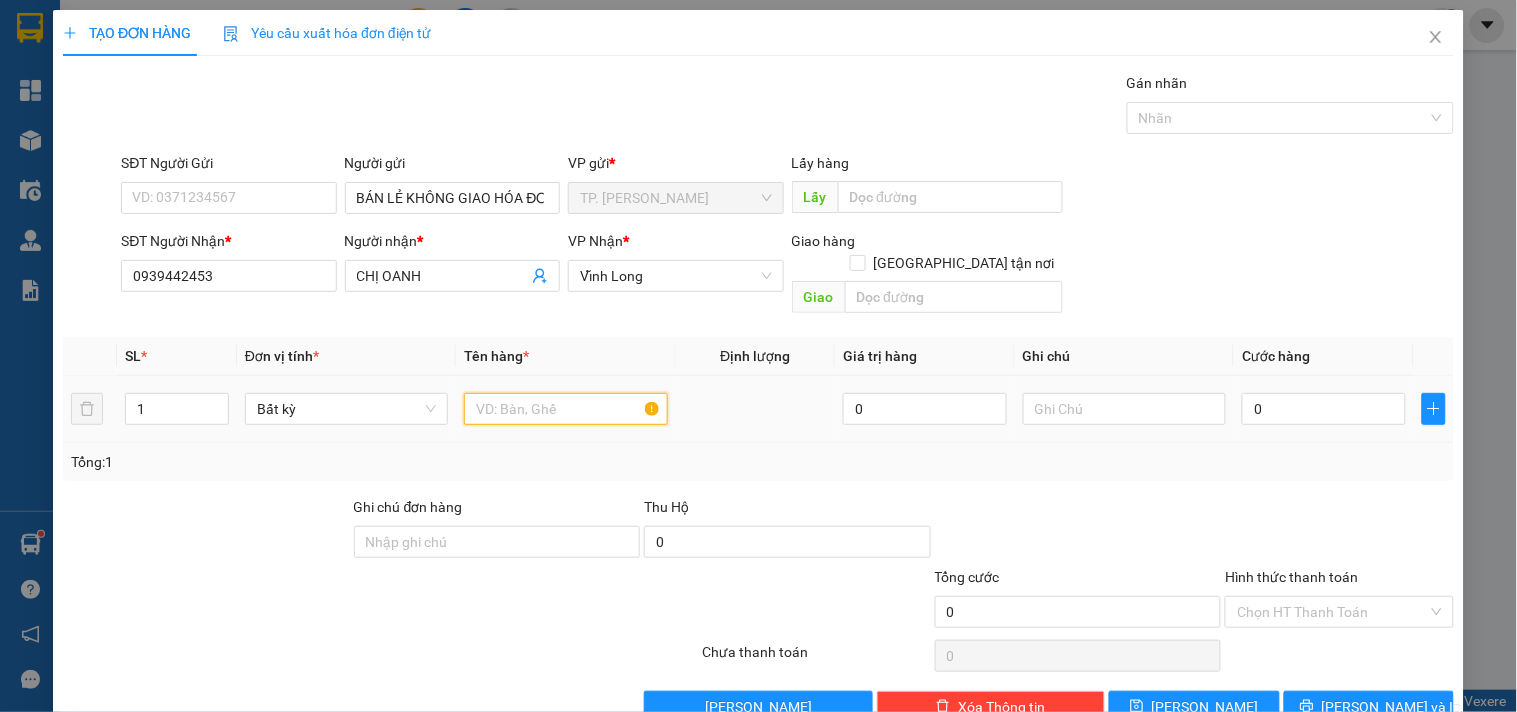 click at bounding box center (565, 409) 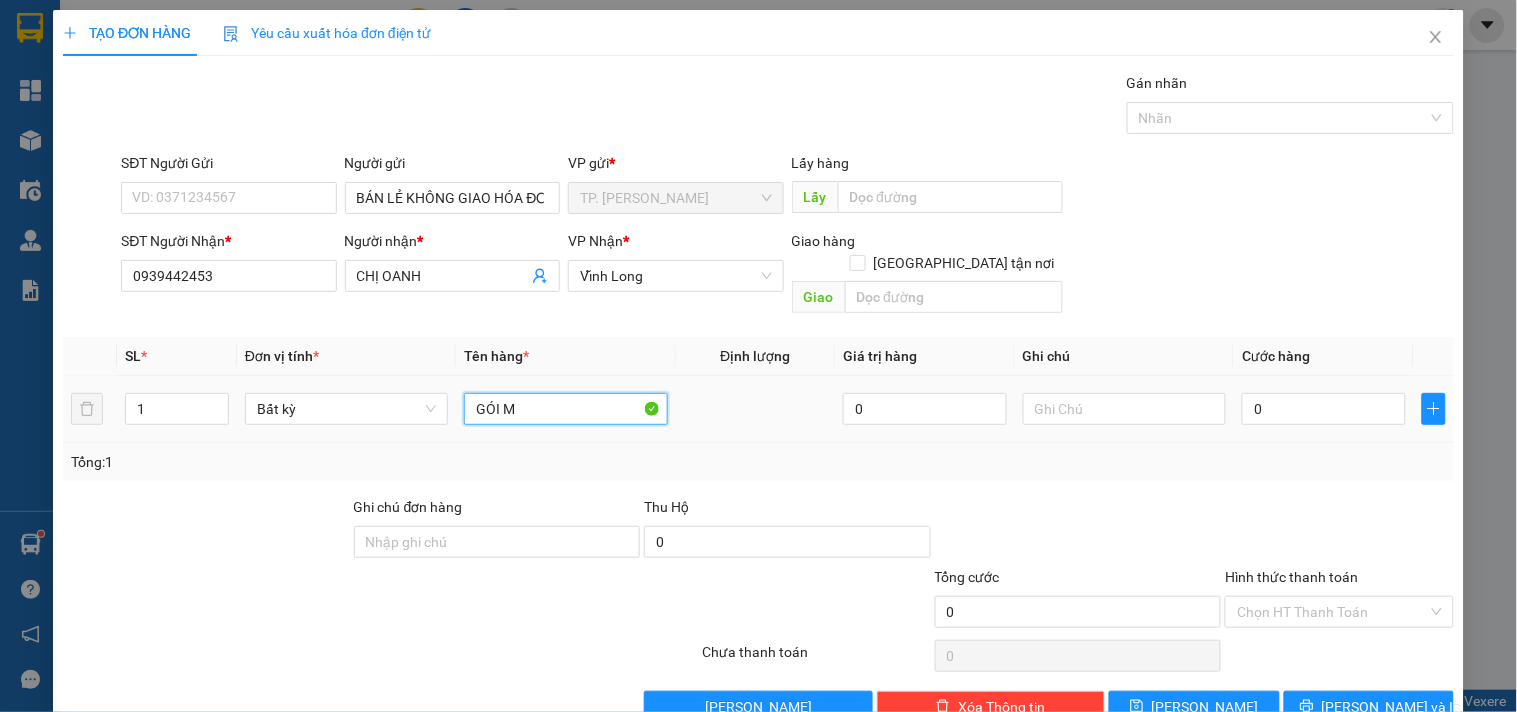 type on "GÓI MA" 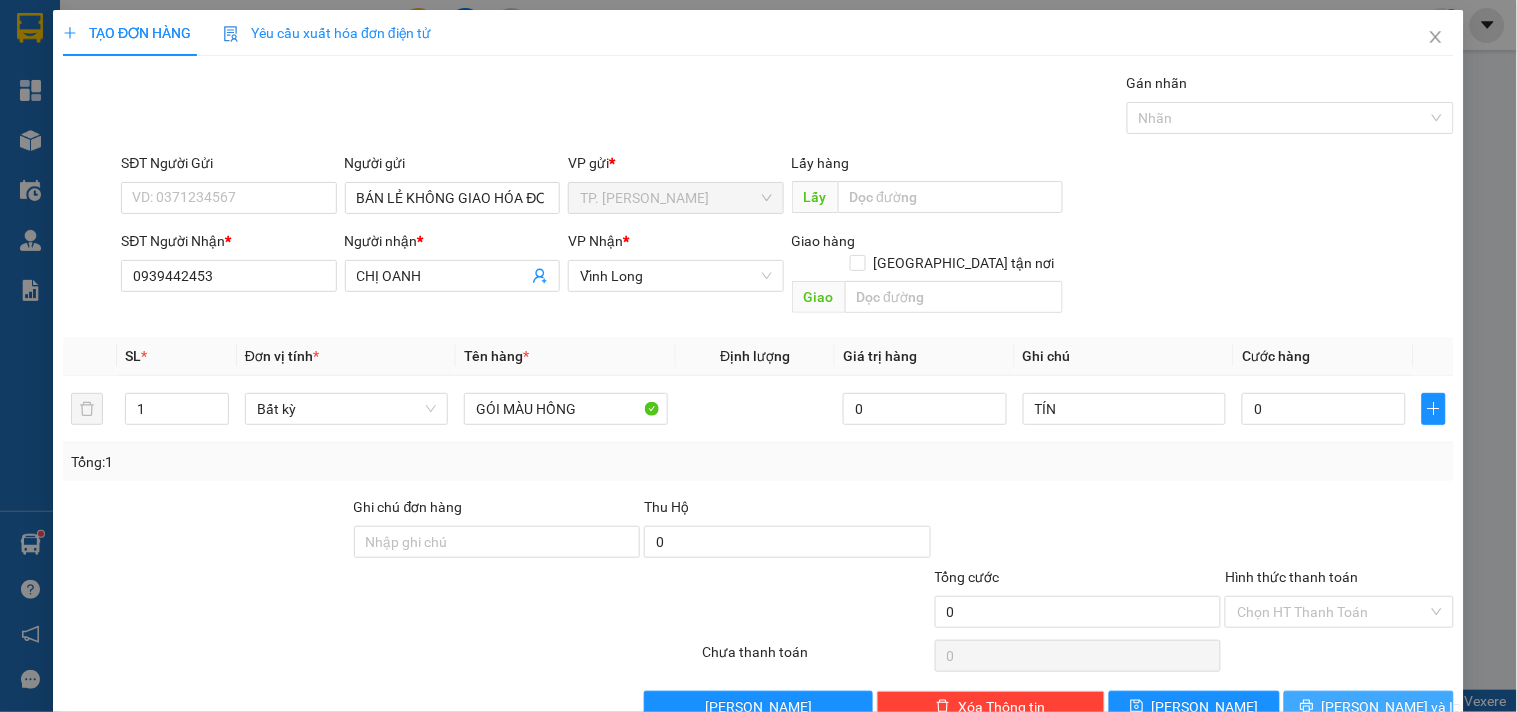 click 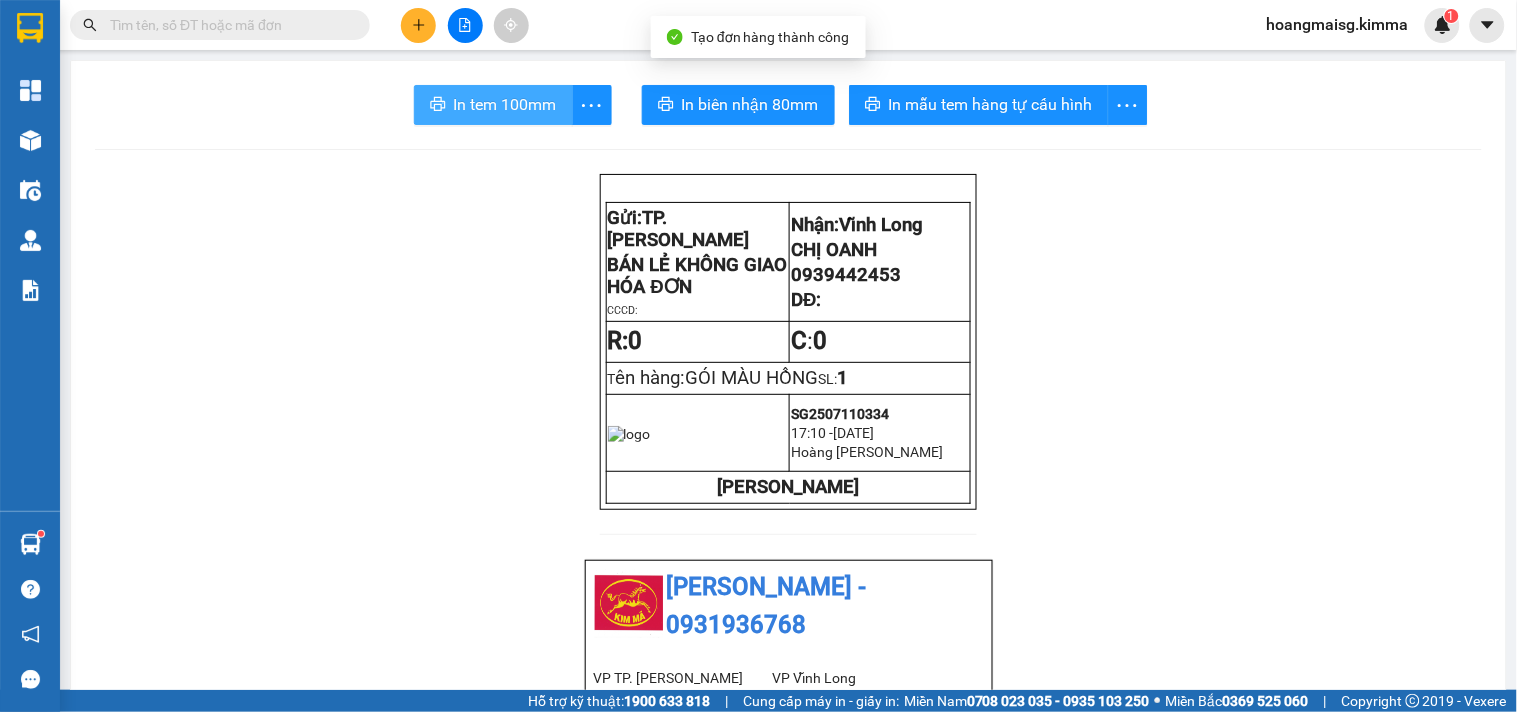 click on "In tem 100mm" at bounding box center (505, 104) 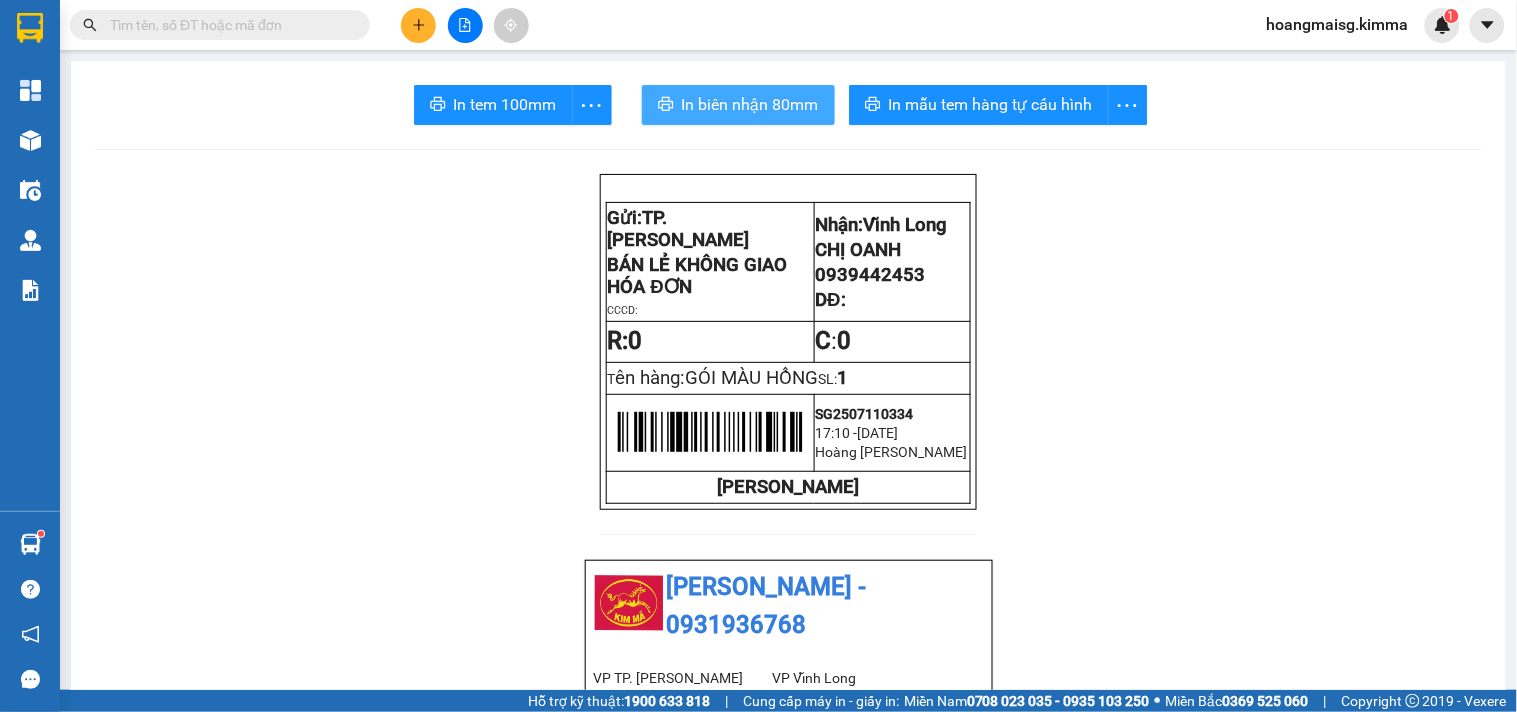click on "In biên nhận 80mm" at bounding box center [750, 104] 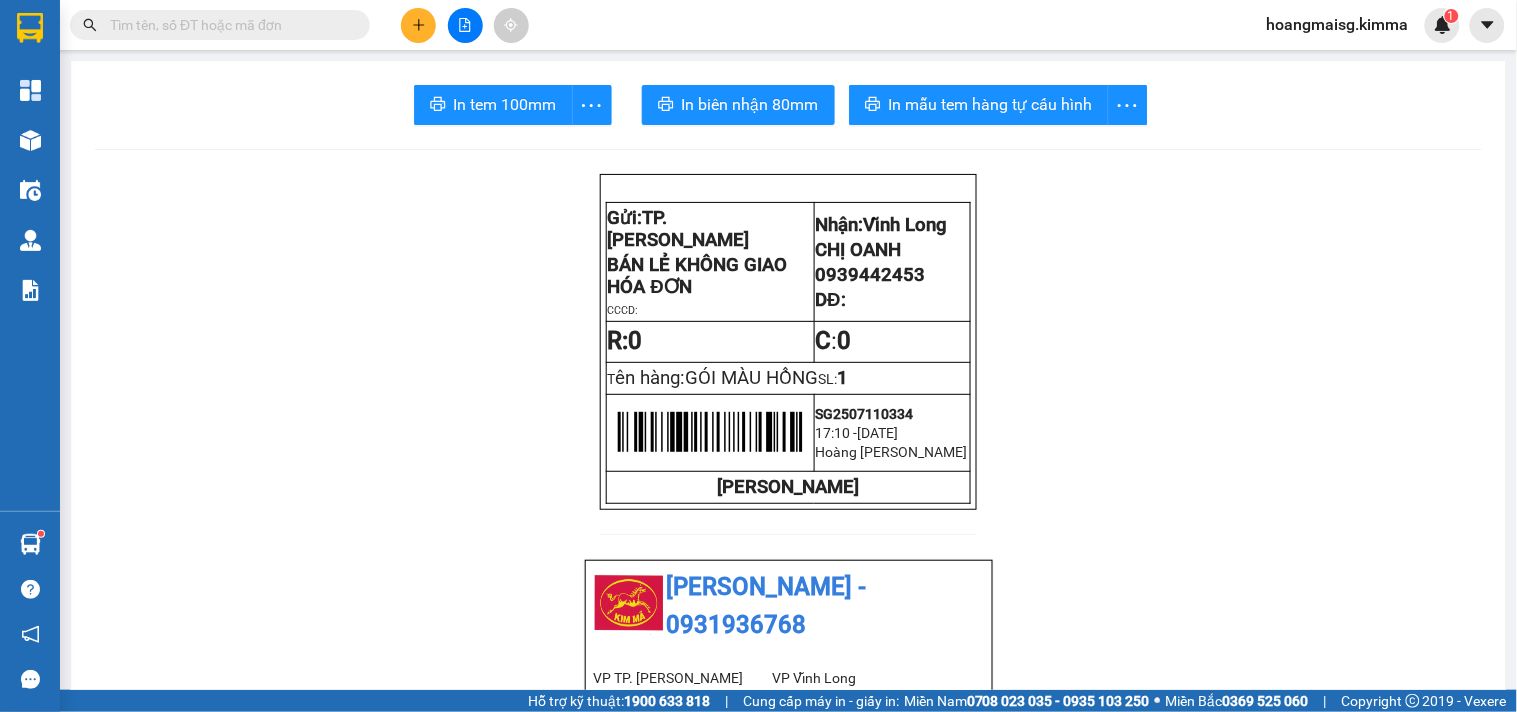 click 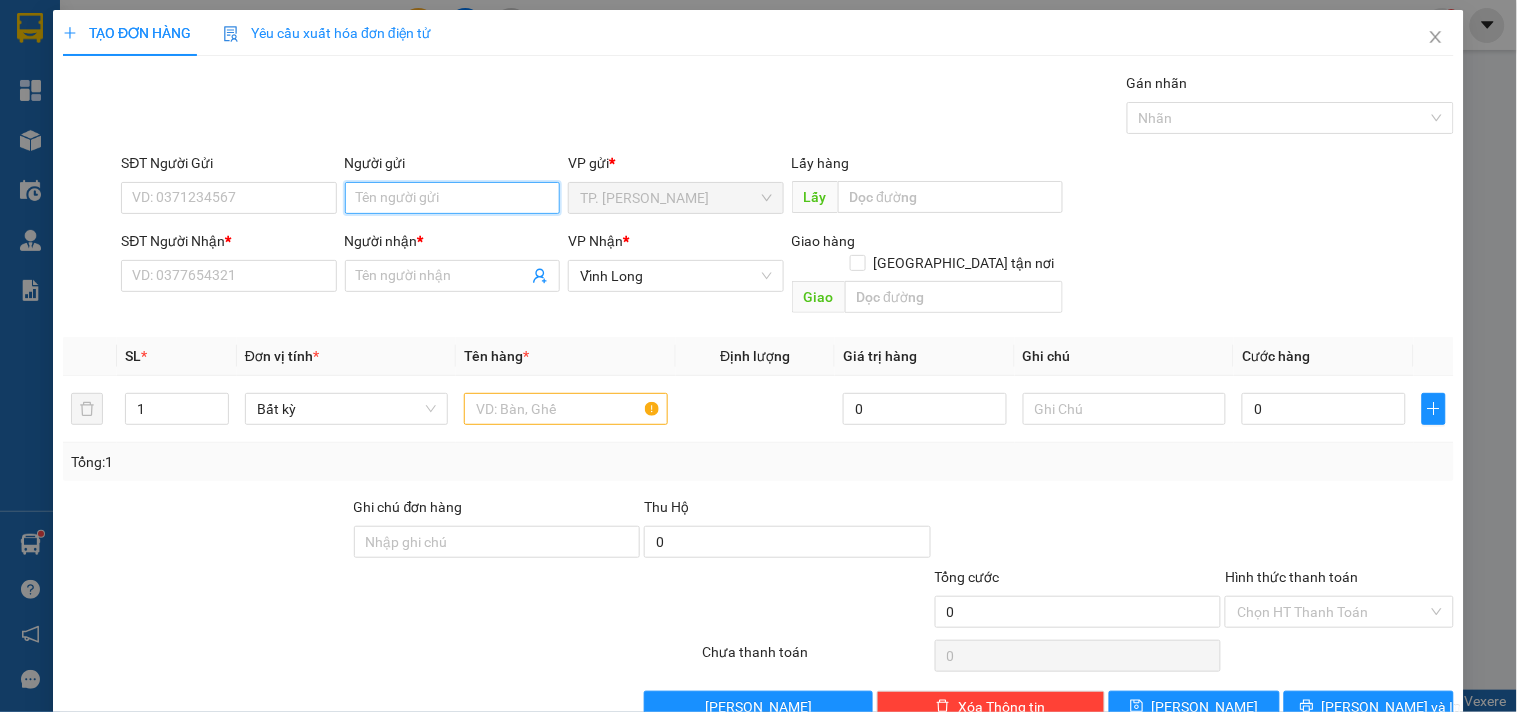 click on "Người gửi" at bounding box center [452, 198] 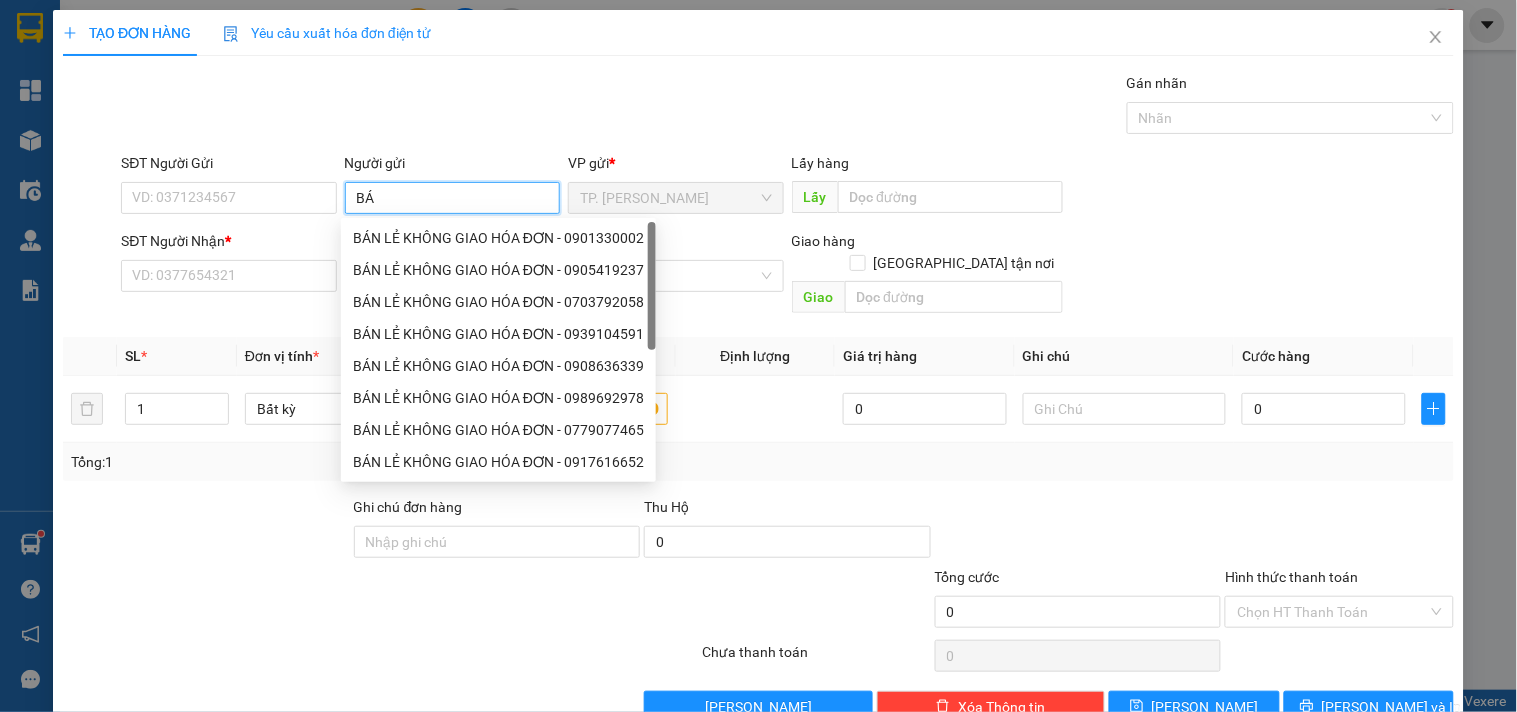 type on "BÁN" 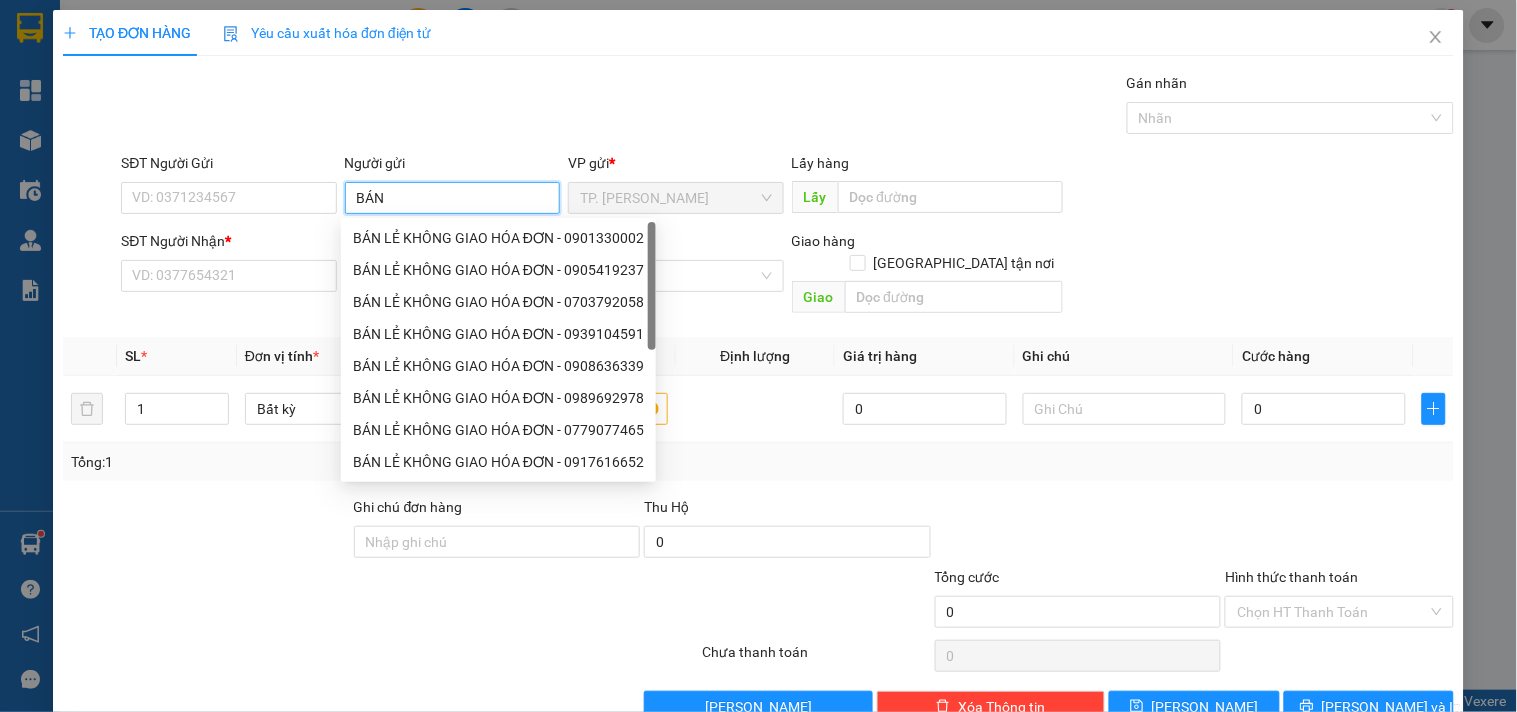 drag, startPoint x: 468, startPoint y: 242, endPoint x: 338, endPoint y: 214, distance: 132.9812 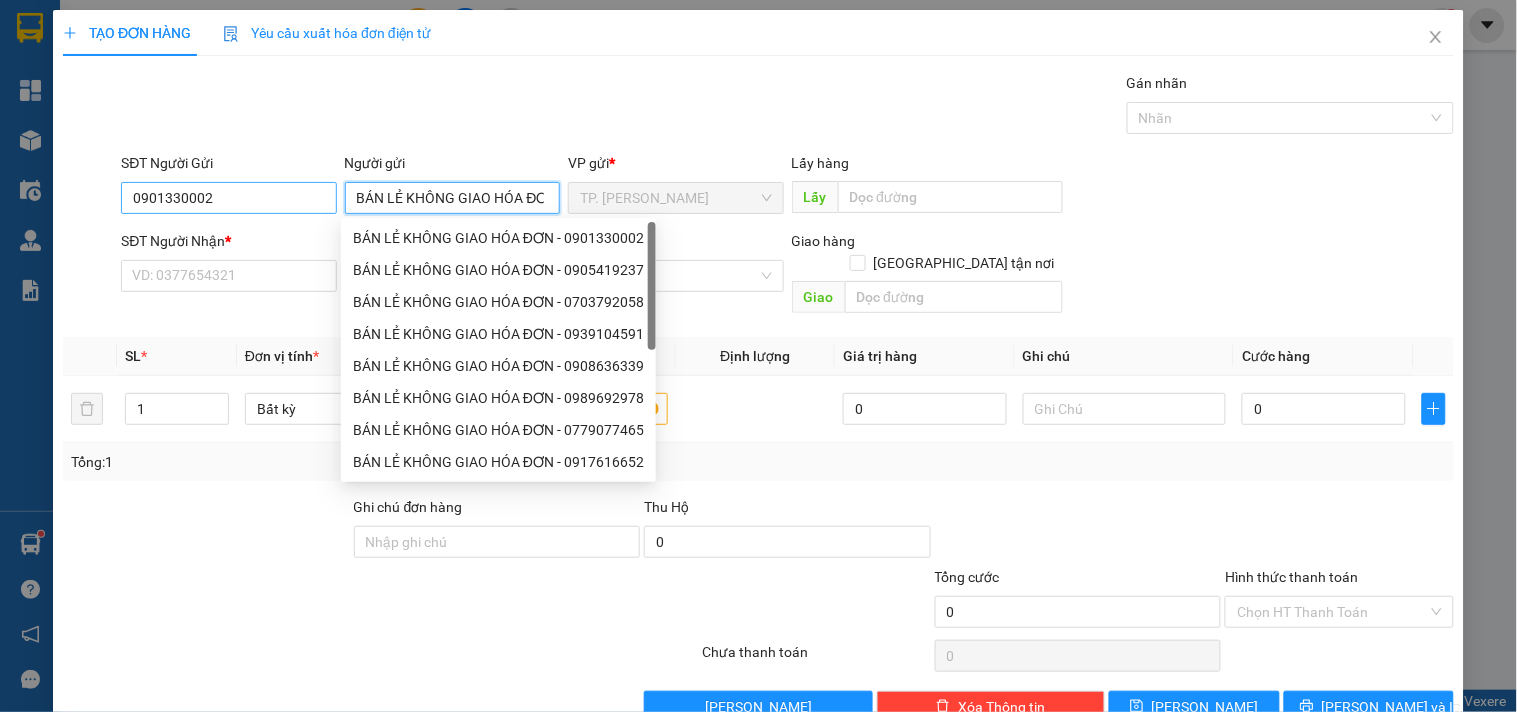 type on "BÁN LẺ KHÔNG GIAO HÓA ĐƠN" 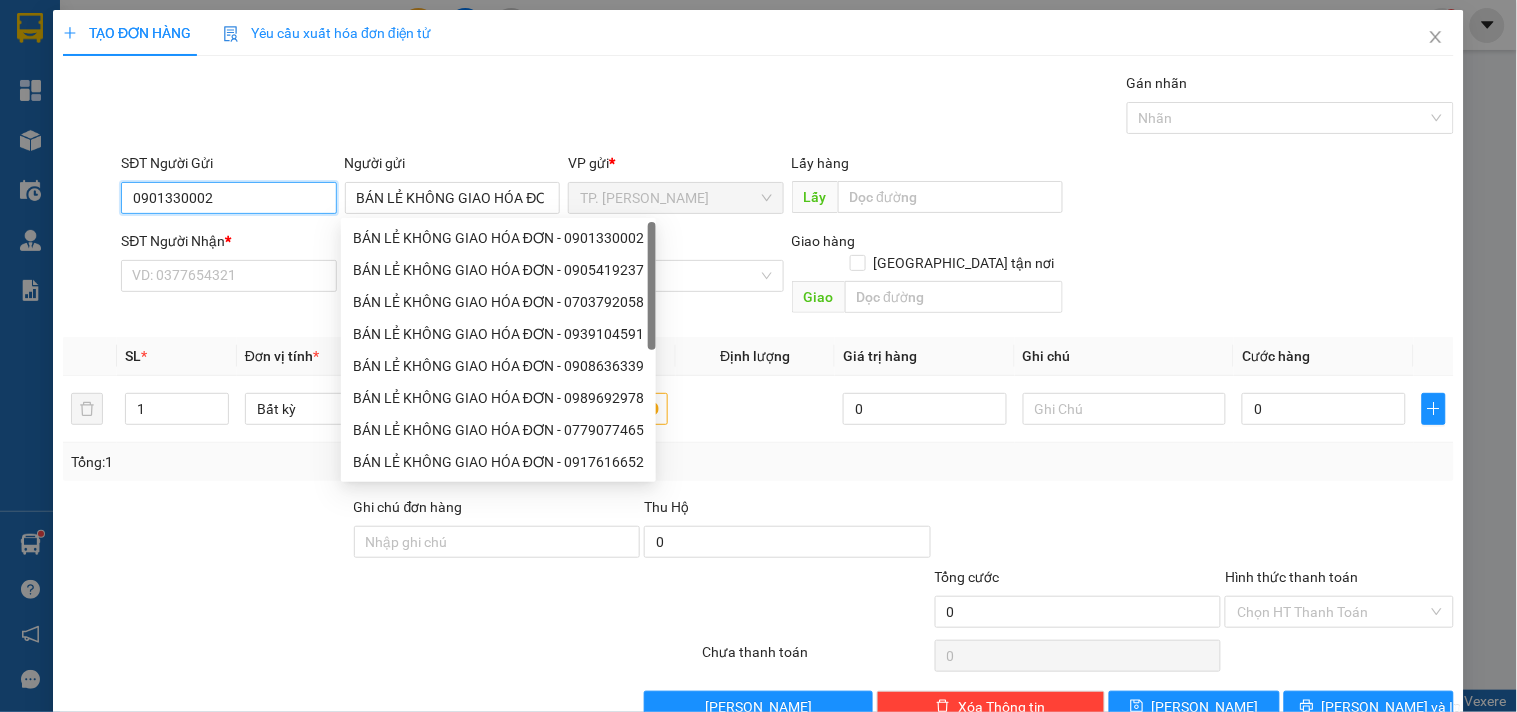 click on "0901330002" at bounding box center (228, 198) 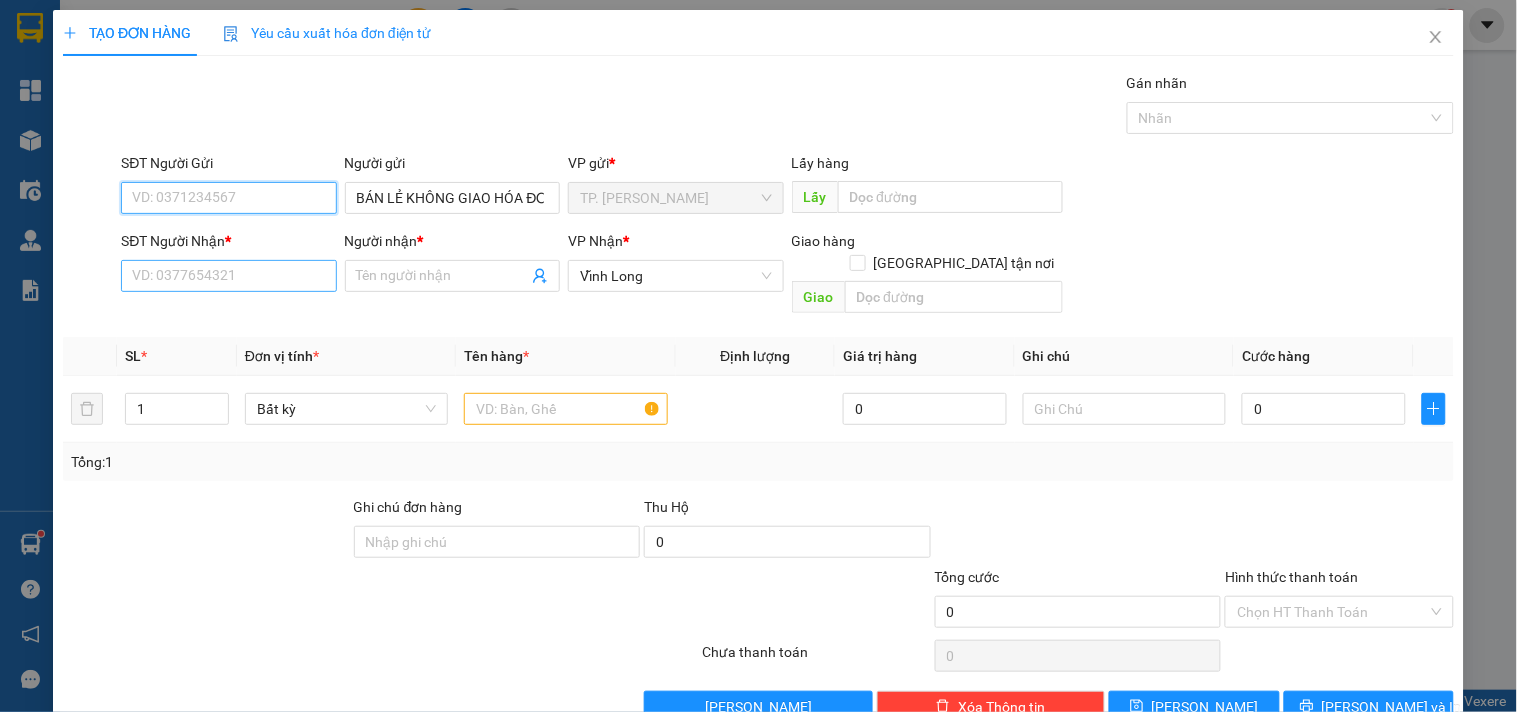 type 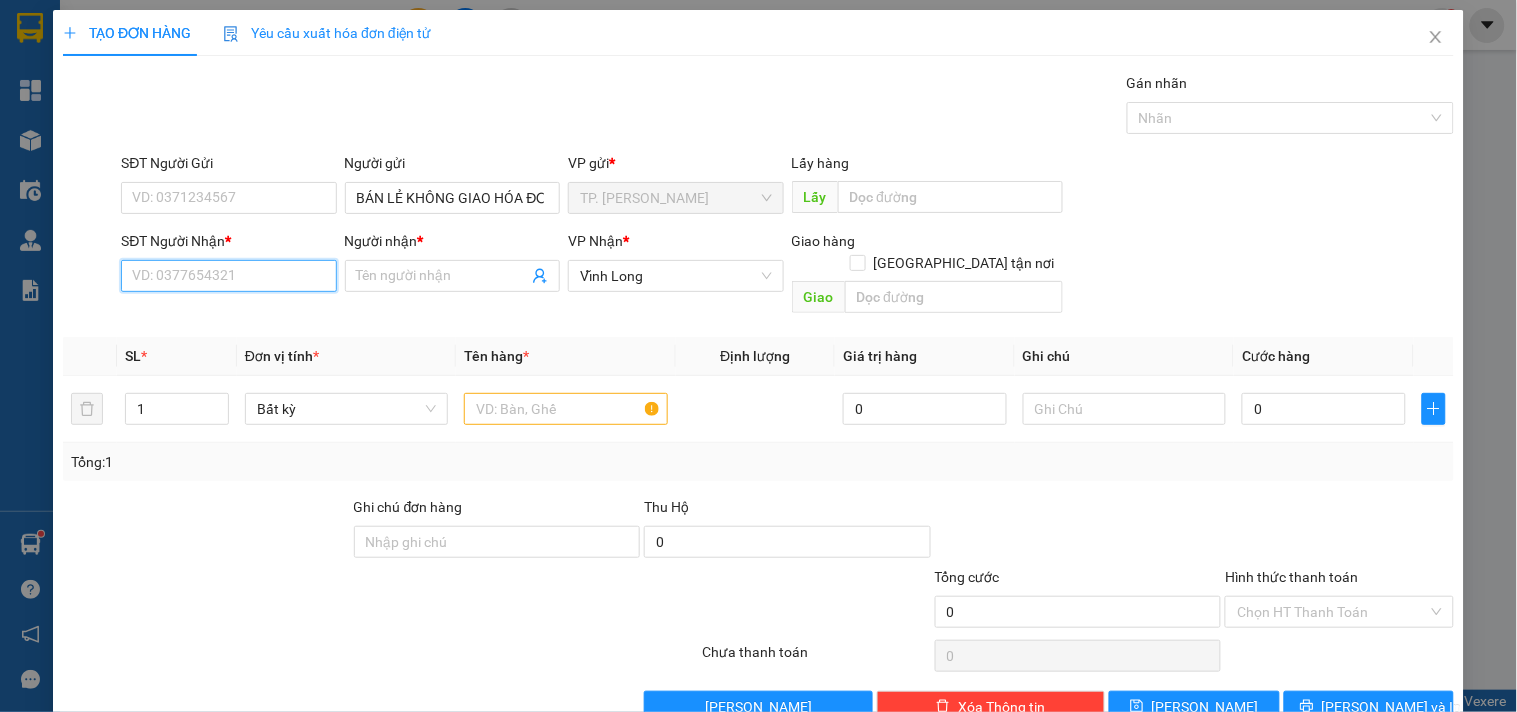 click on "SĐT Người Nhận  *" at bounding box center [228, 276] 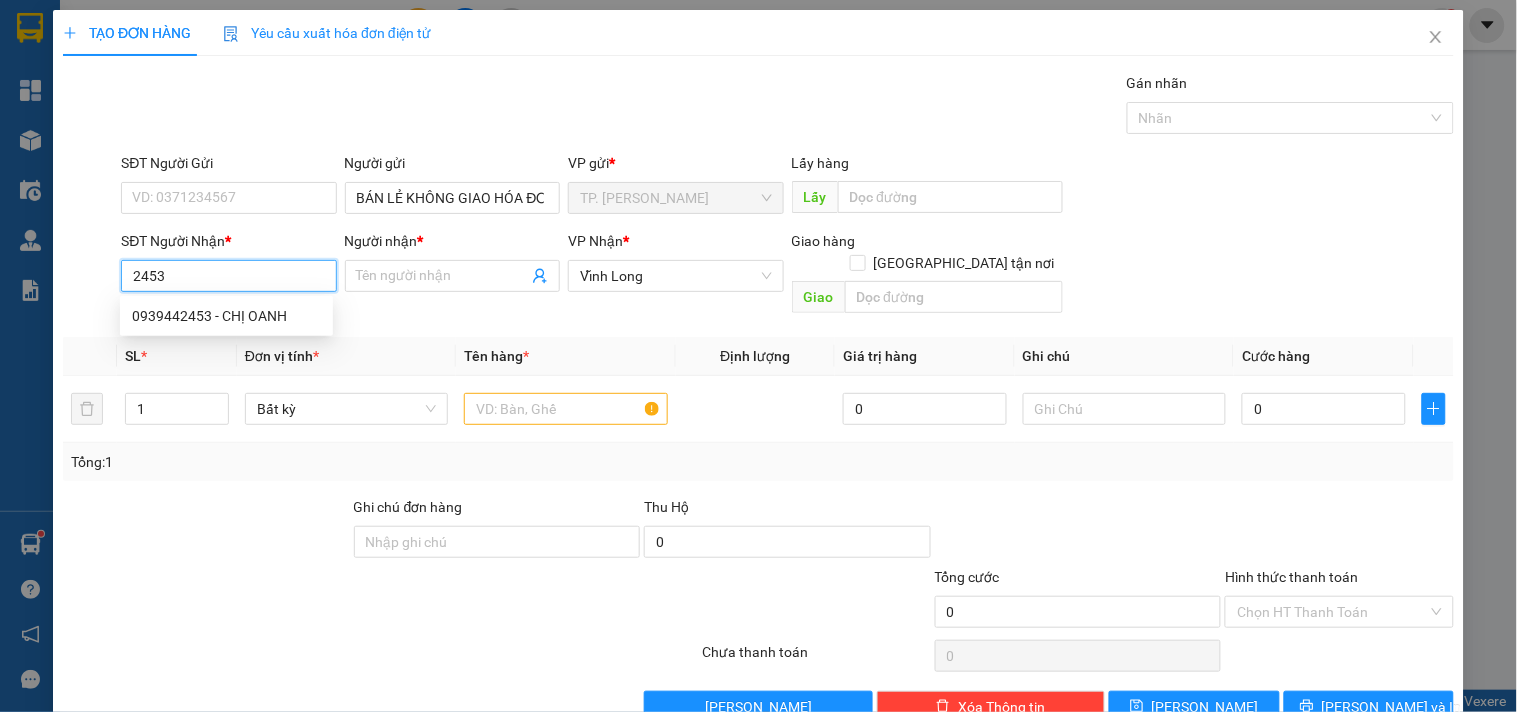 click on "0939442453 - CHỊ OANH" at bounding box center [226, 316] 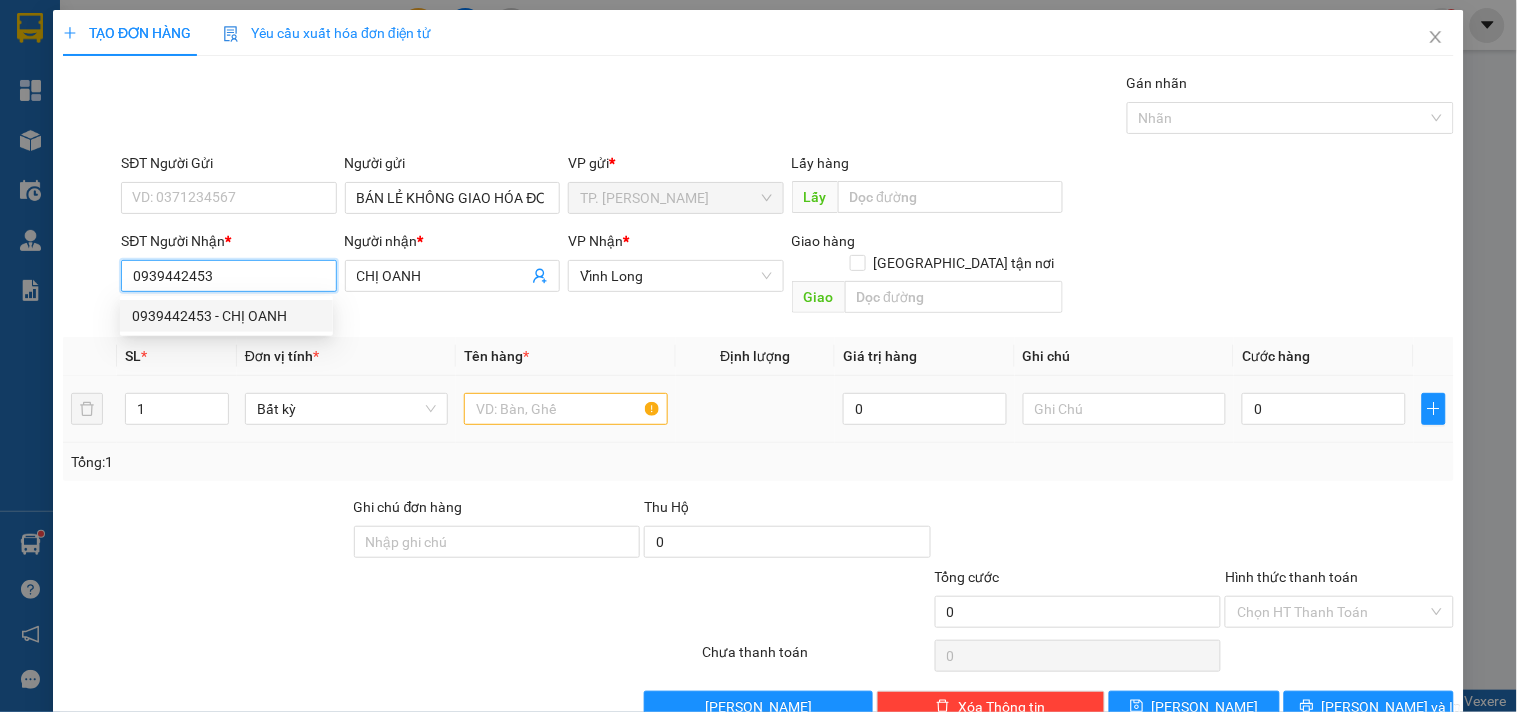 type on "0939442453" 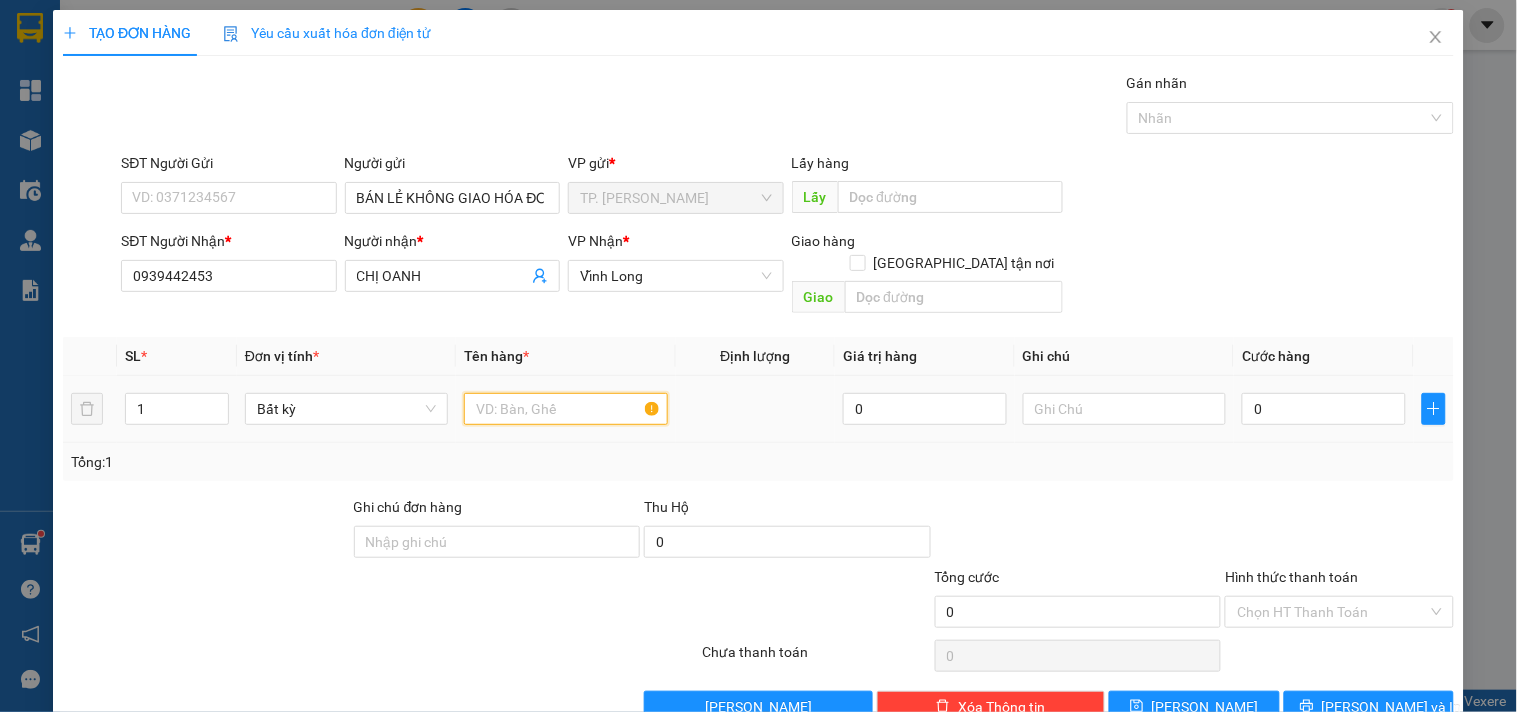 click at bounding box center [565, 409] 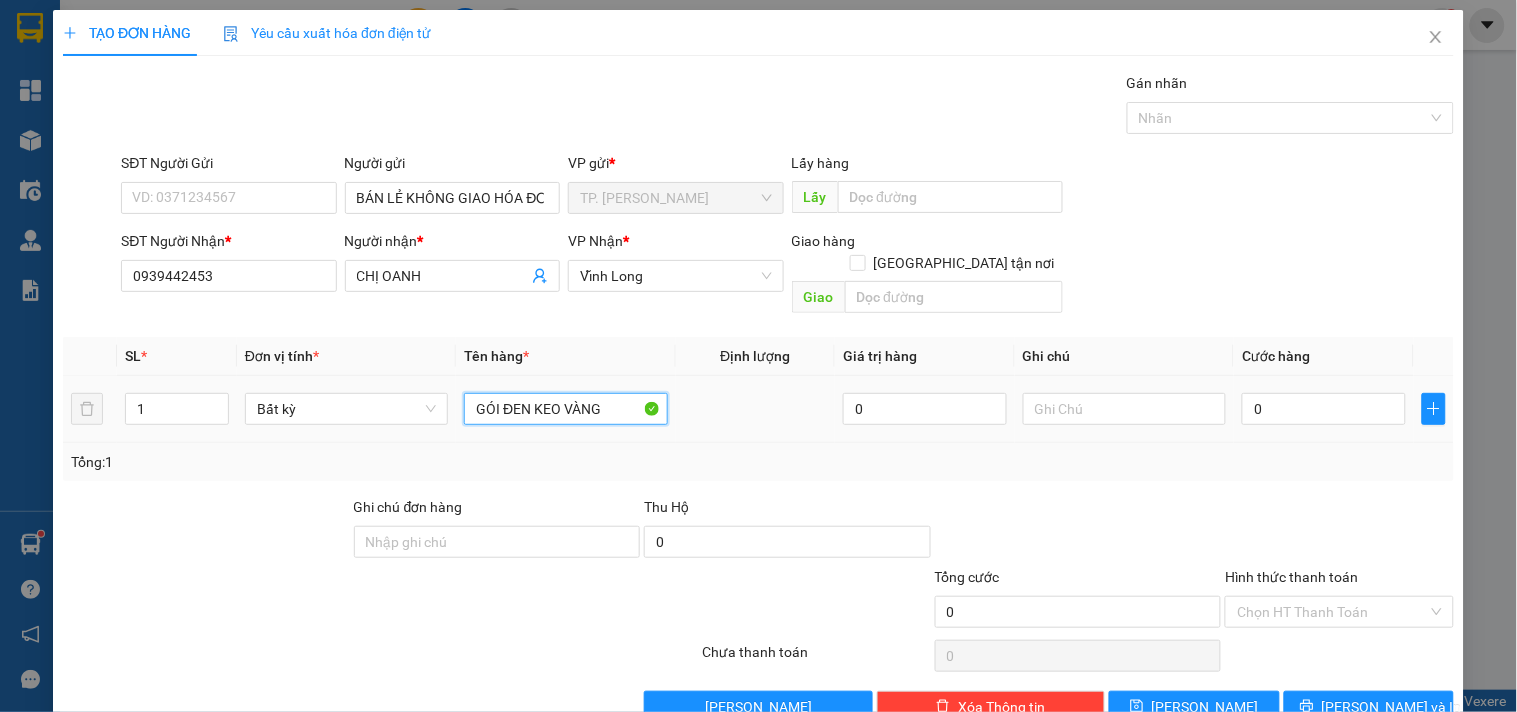 type on "GÓI ĐEN KEO VÀNG" 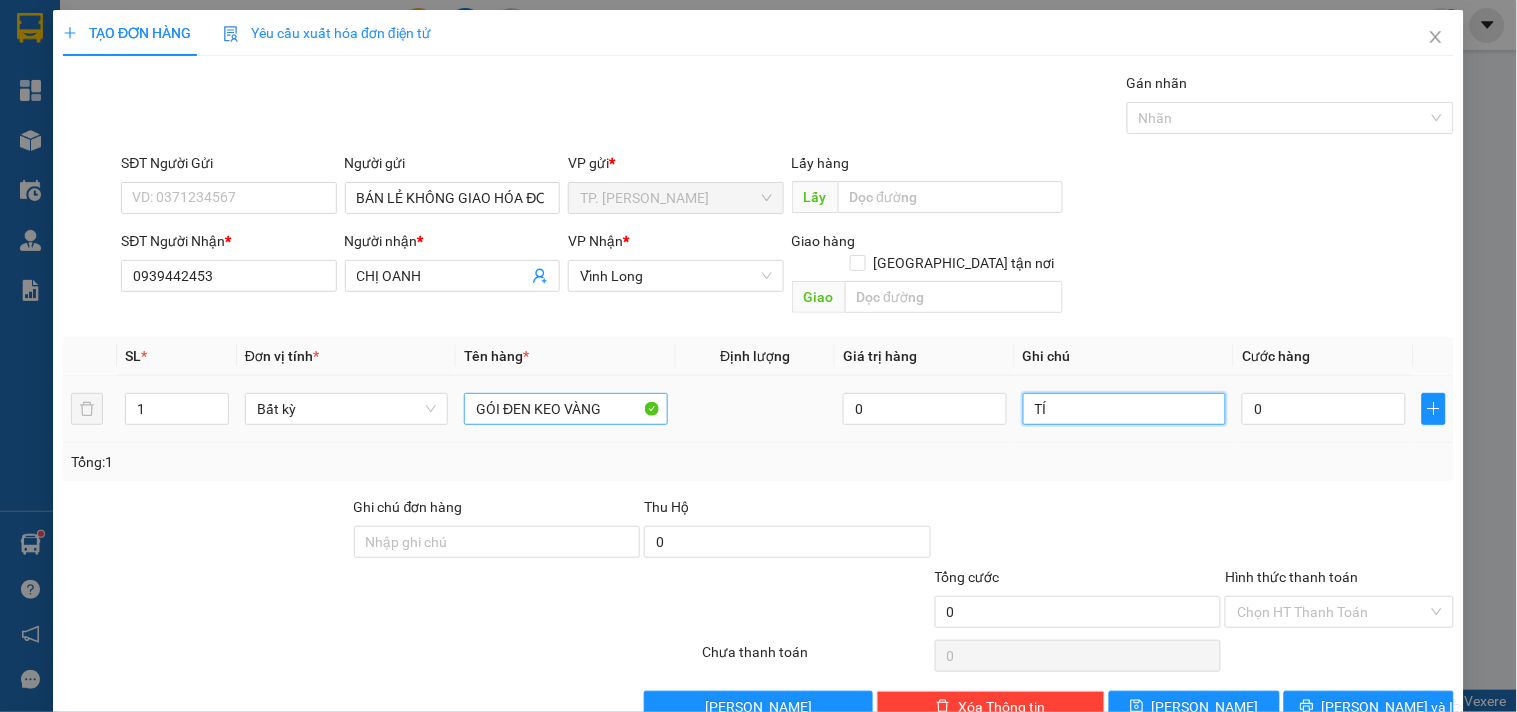 type on "TÍN" 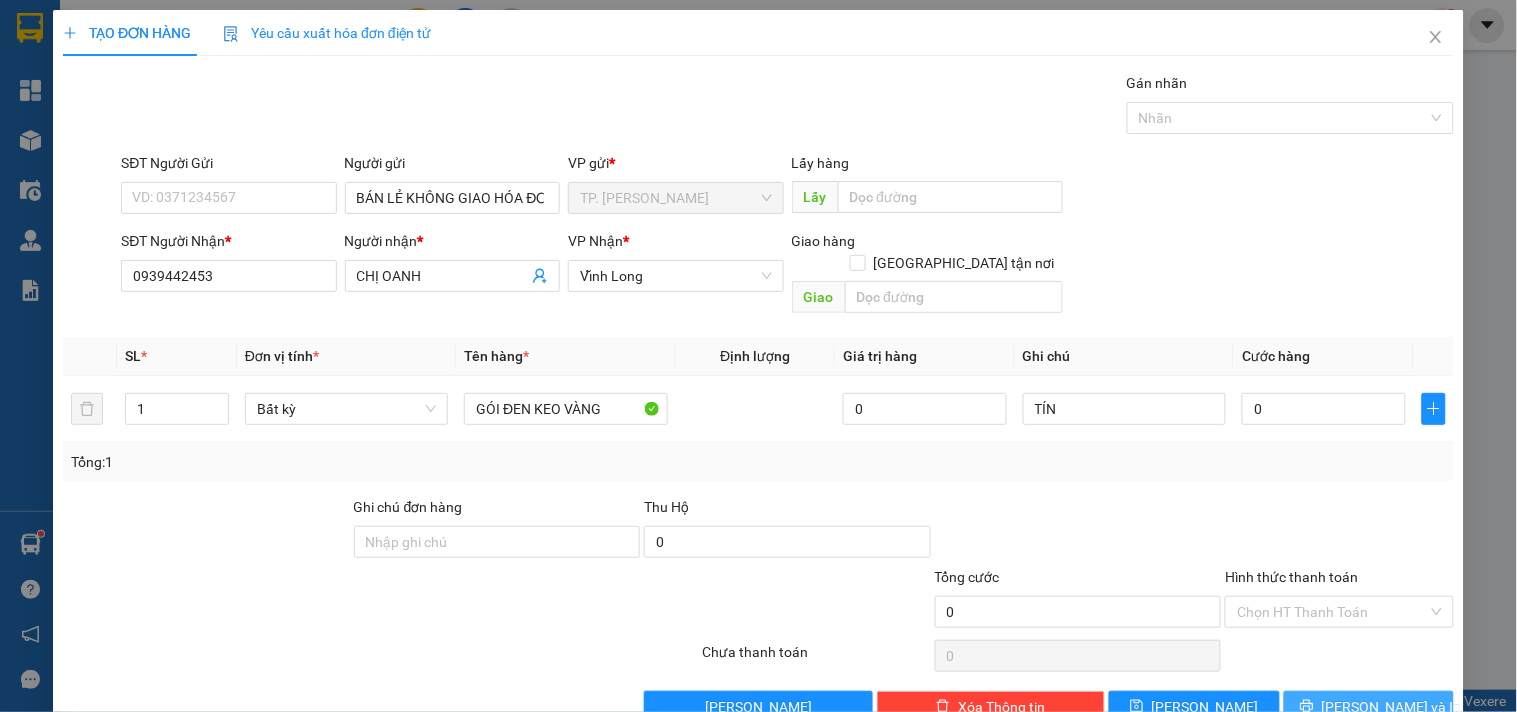 drag, startPoint x: 1362, startPoint y: 678, endPoint x: 1353, endPoint y: 671, distance: 11.401754 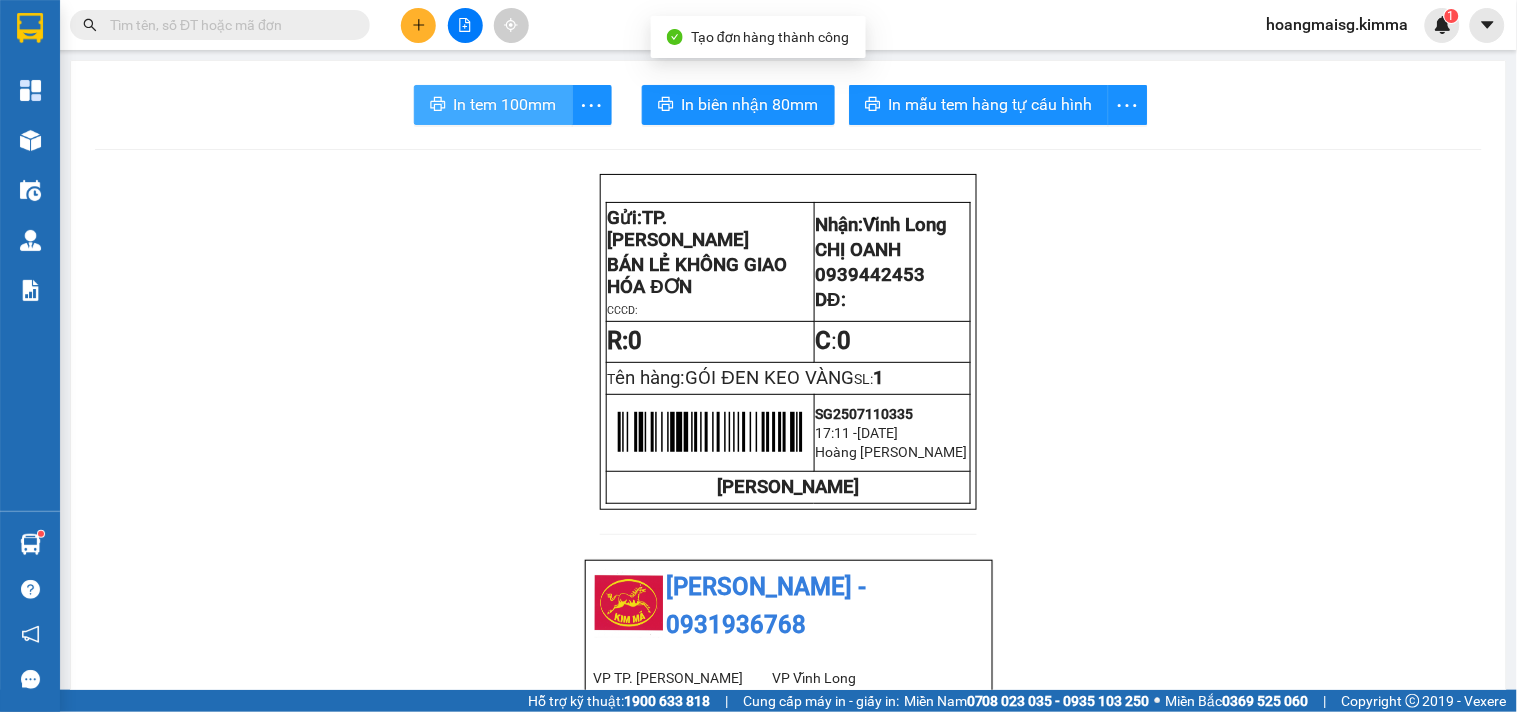 click on "In tem 100mm" at bounding box center [505, 104] 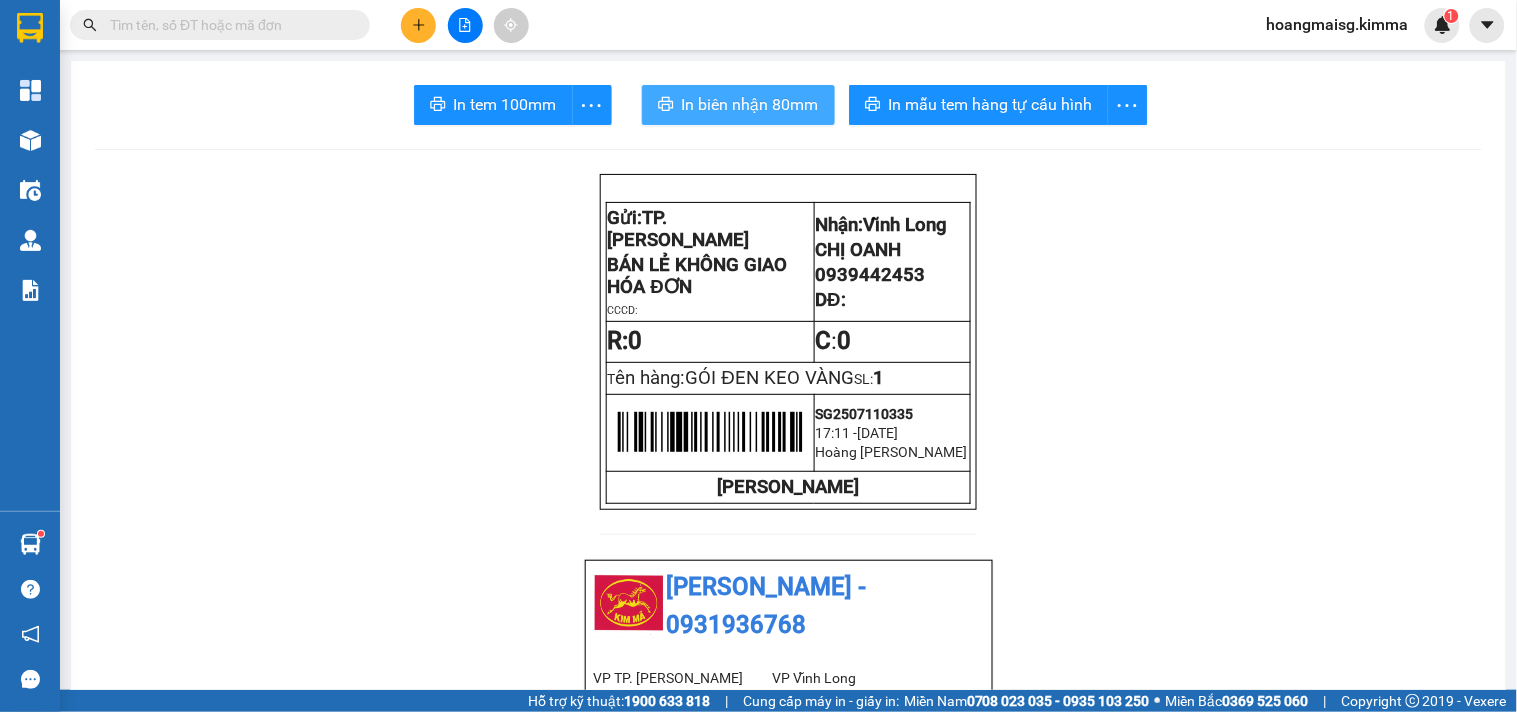 click on "In biên nhận 80mm" at bounding box center (750, 104) 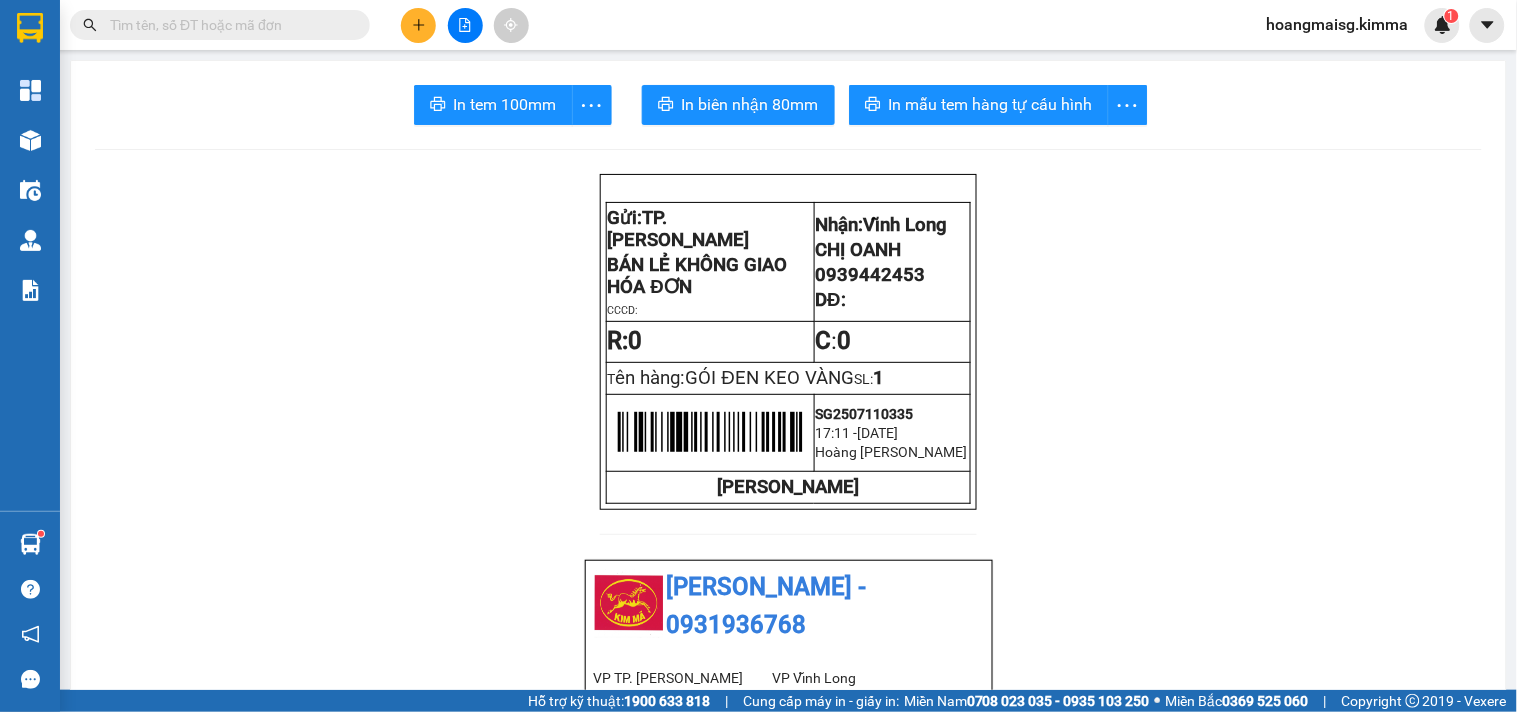 click at bounding box center (418, 25) 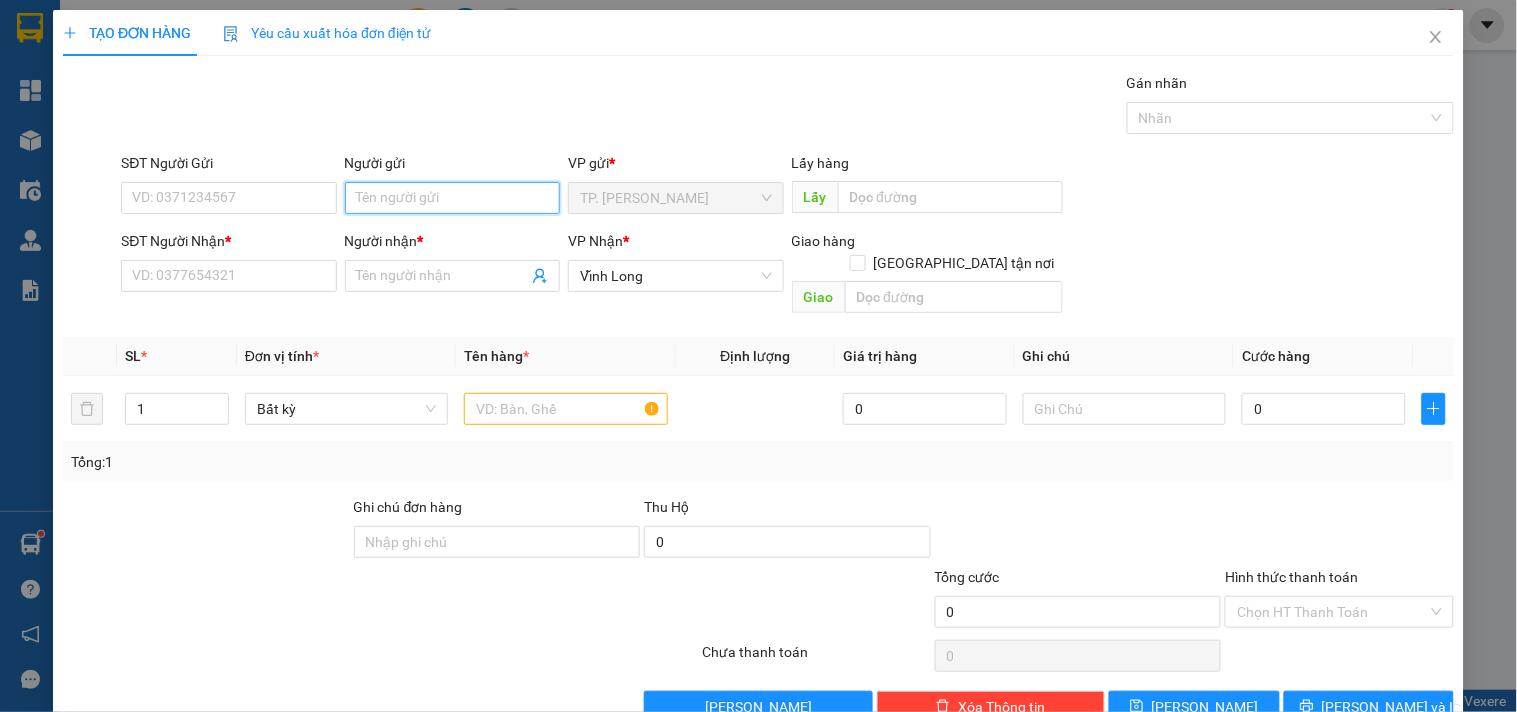 click on "Người gửi" at bounding box center [452, 198] 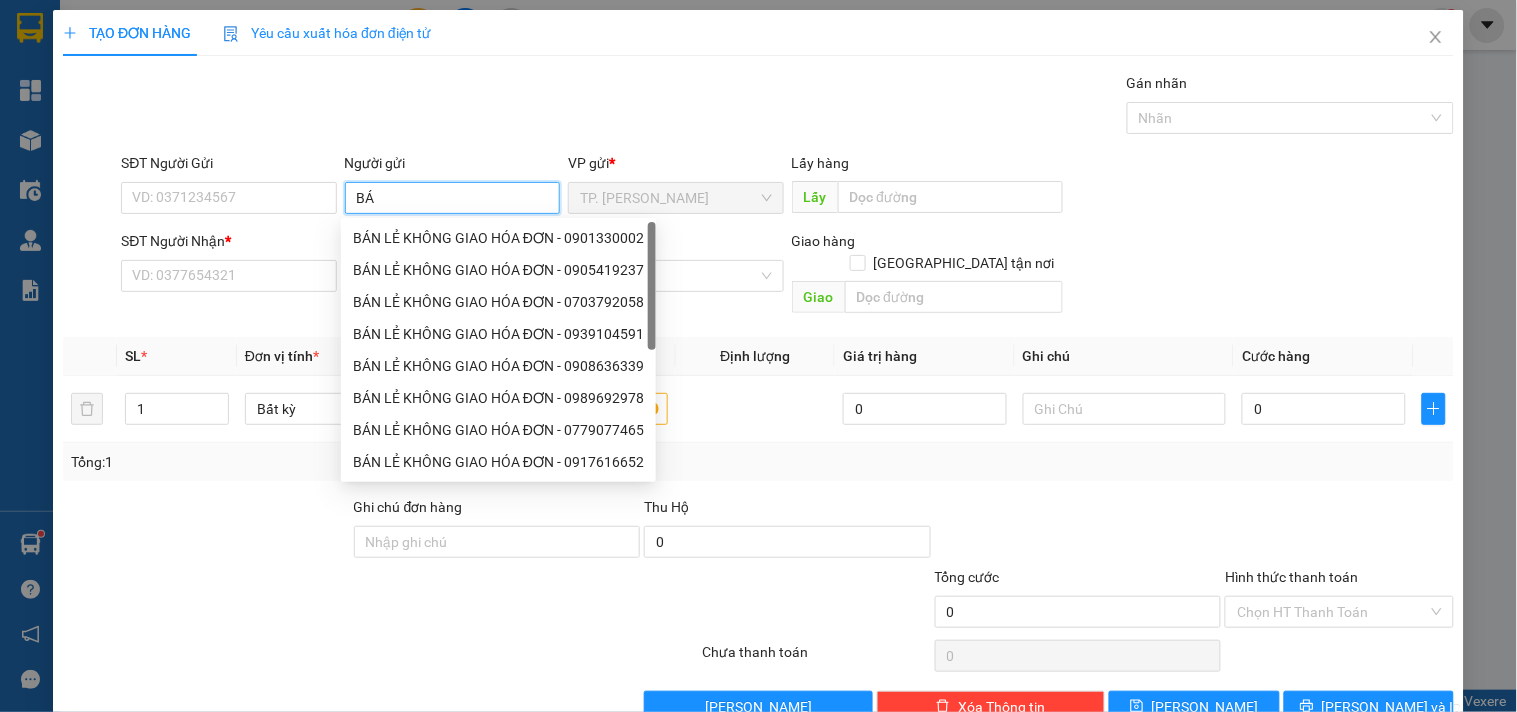 type on "BÁN" 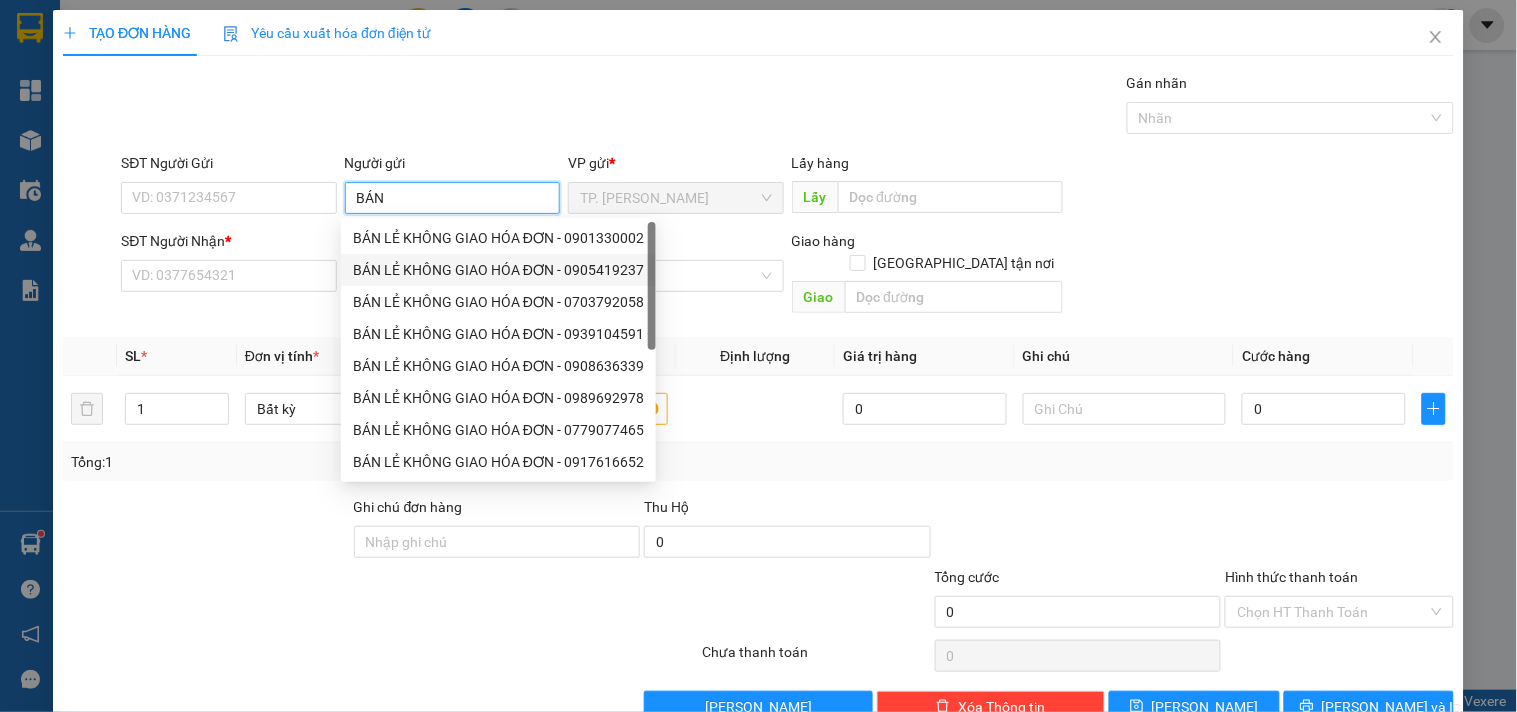 drag, startPoint x: 490, startPoint y: 240, endPoint x: 440, endPoint y: 231, distance: 50.803543 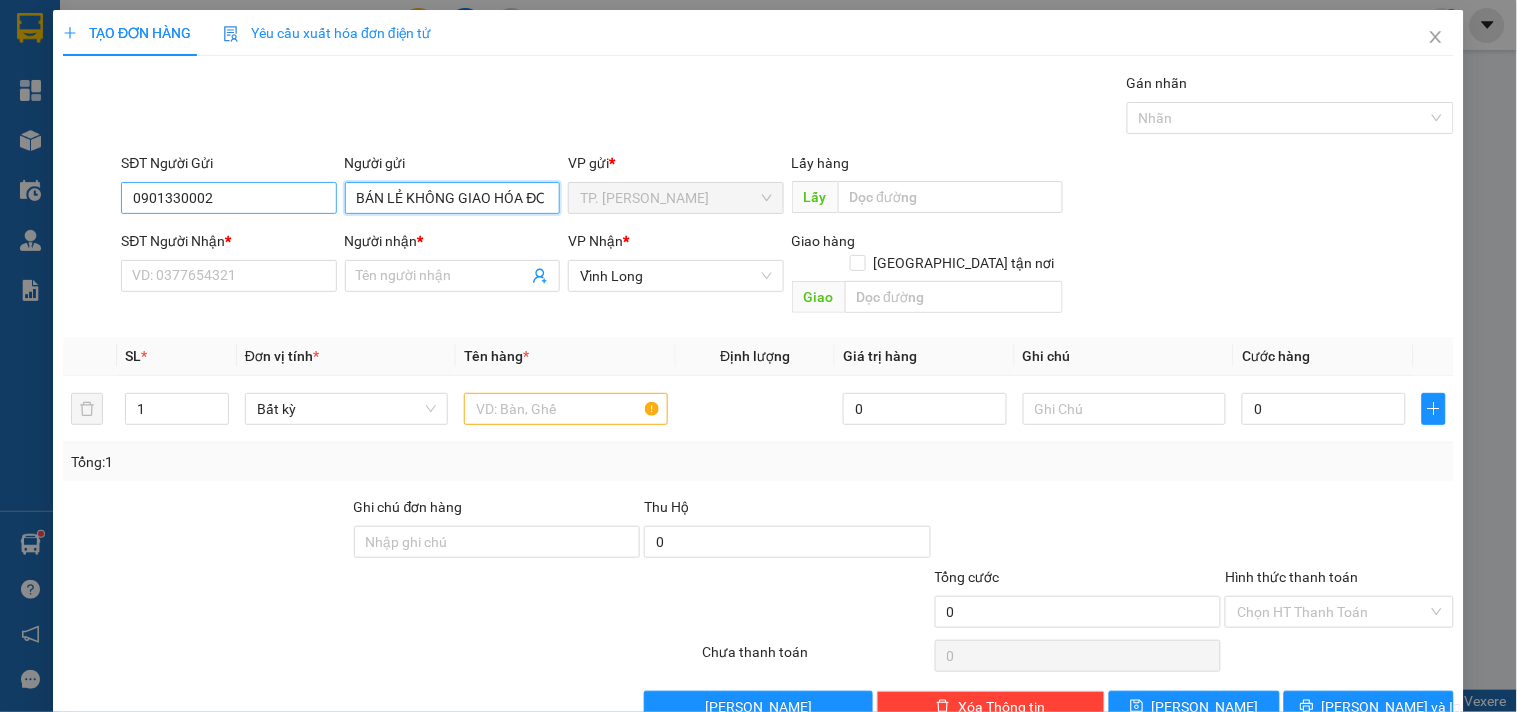type on "BÁN LẺ KHÔNG GIAO HÓA ĐƠN" 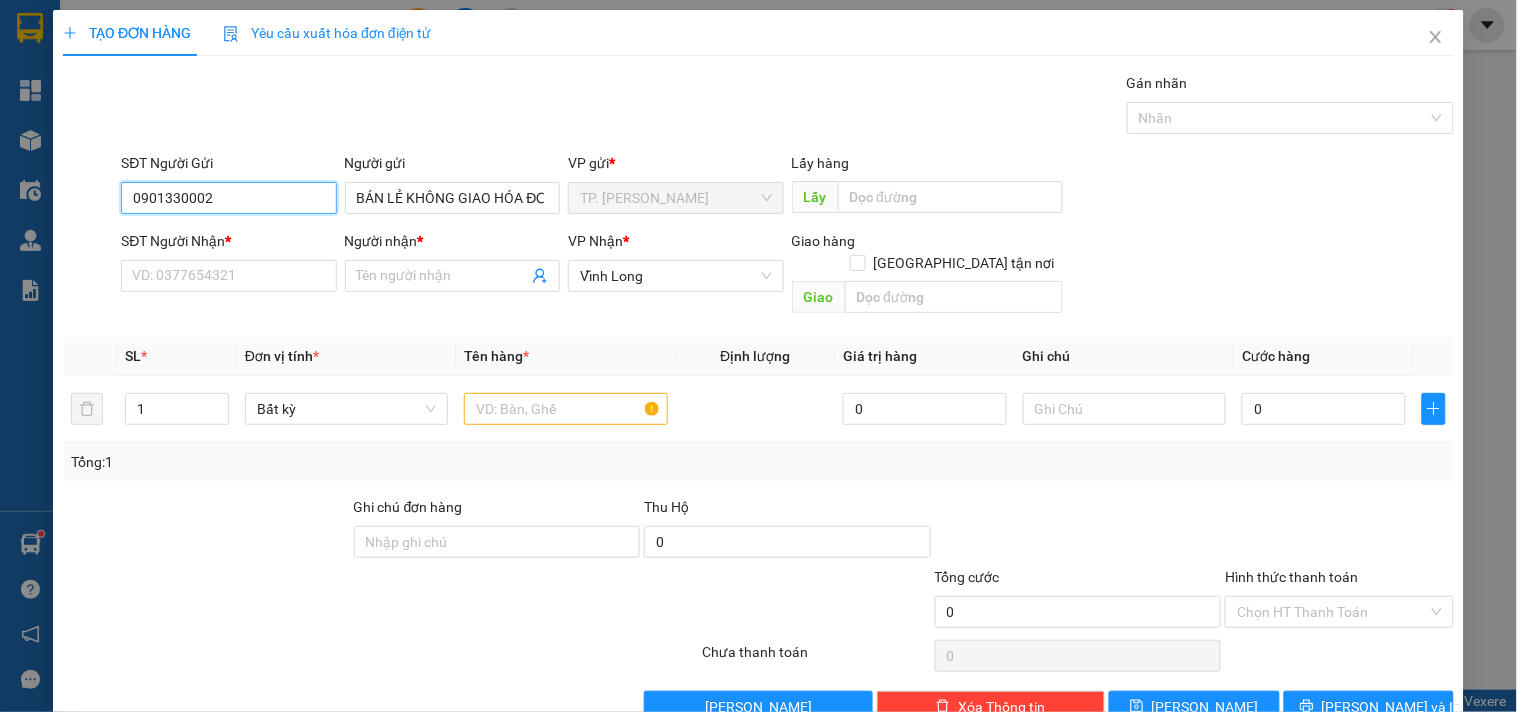 click on "0901330002" at bounding box center (228, 198) 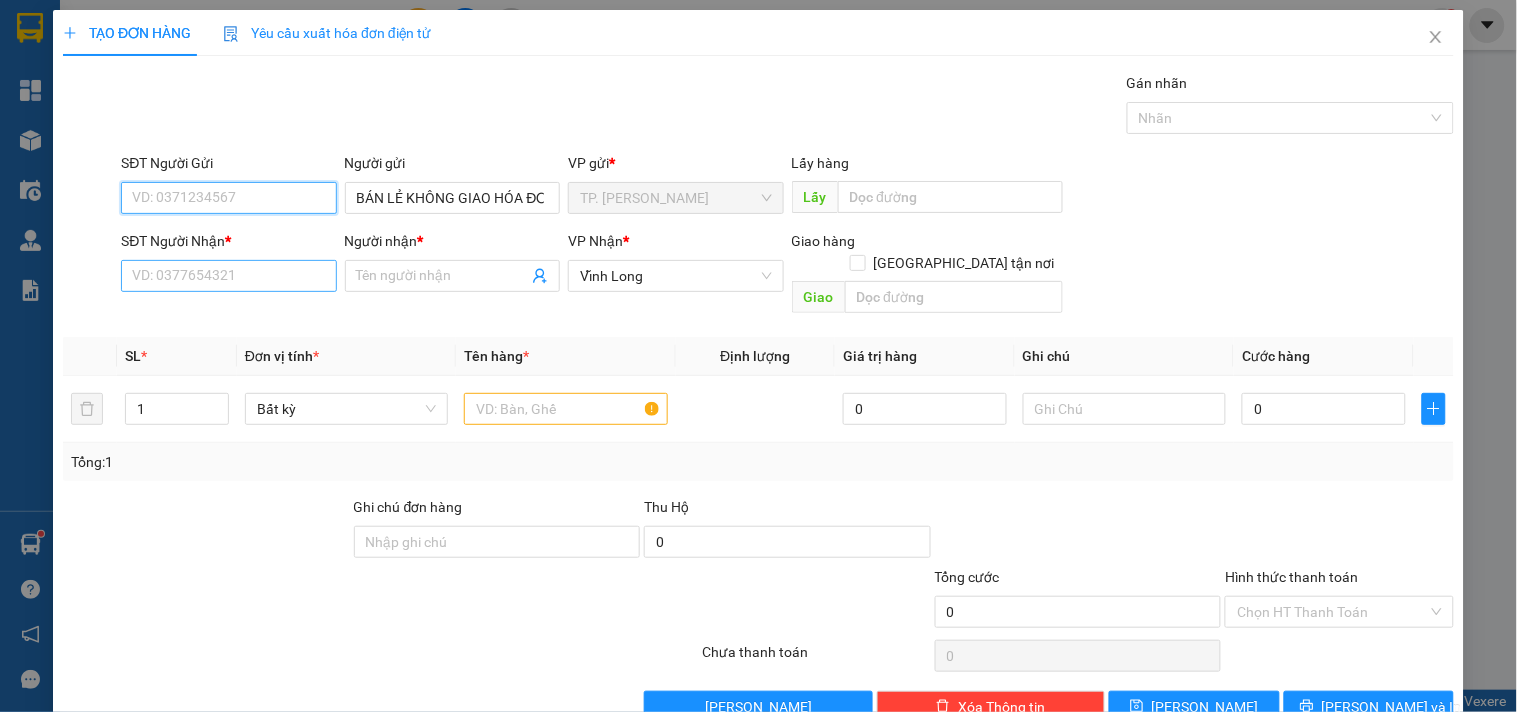 type 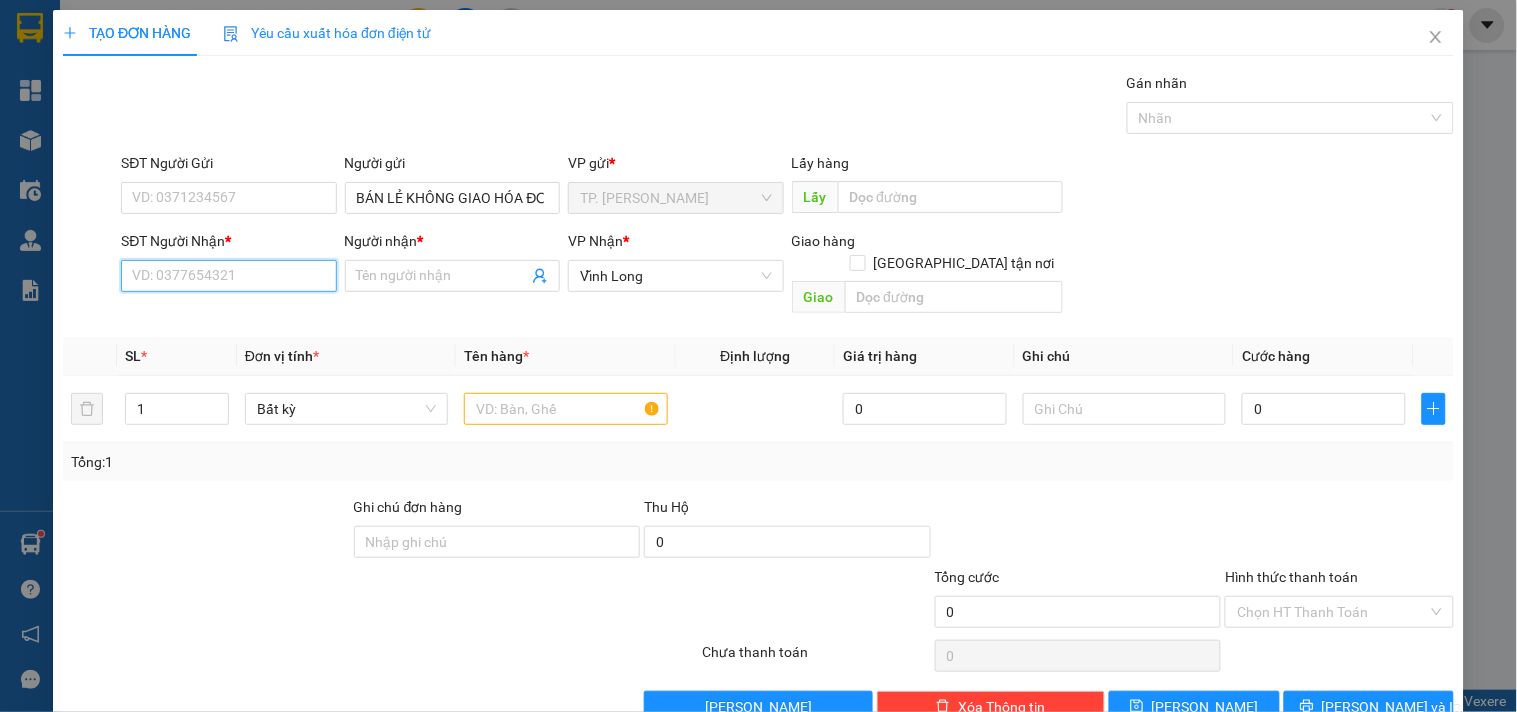 click on "SĐT Người Nhận  *" at bounding box center (228, 276) 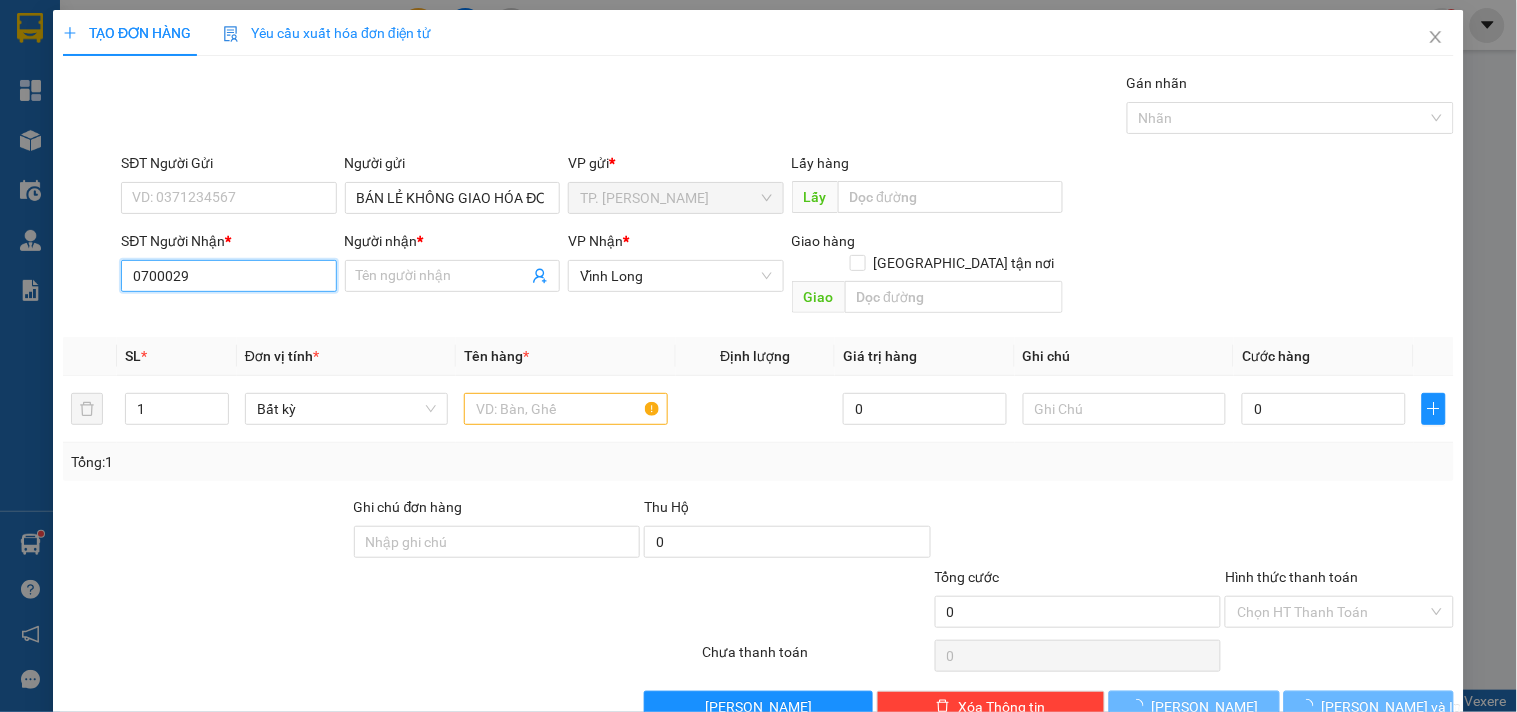 click on "0700029" at bounding box center [228, 276] 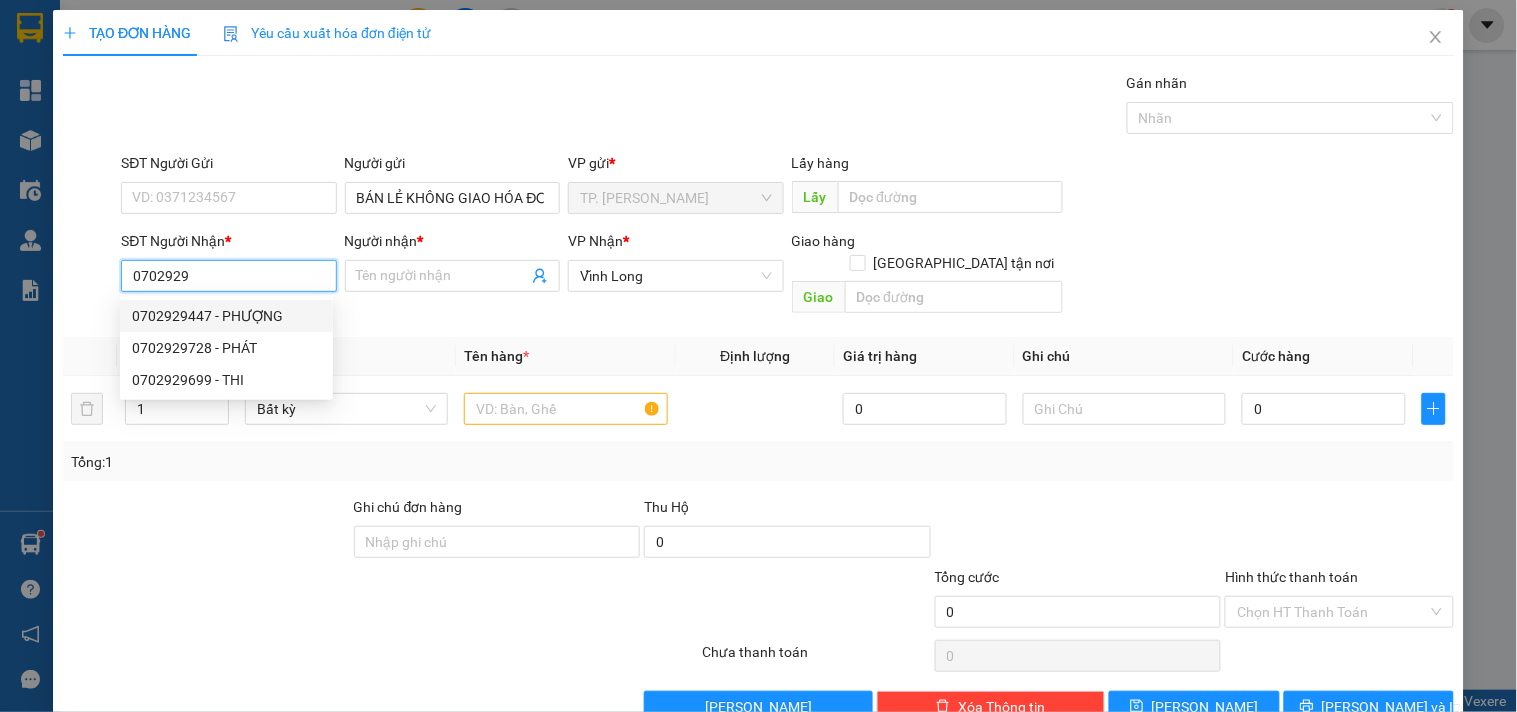 click on "0702929447 - PHƯỢNG" at bounding box center [226, 316] 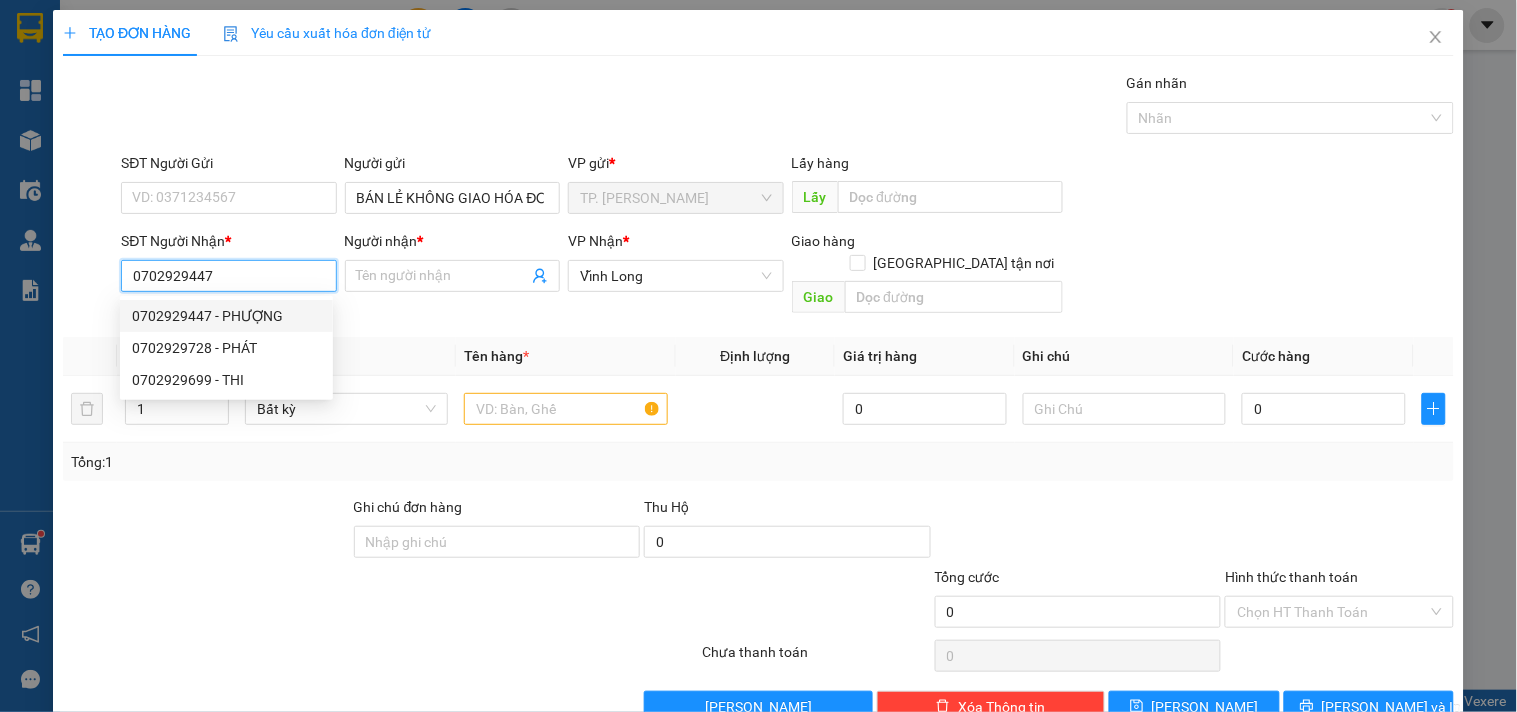 type on "PHƯỢNG" 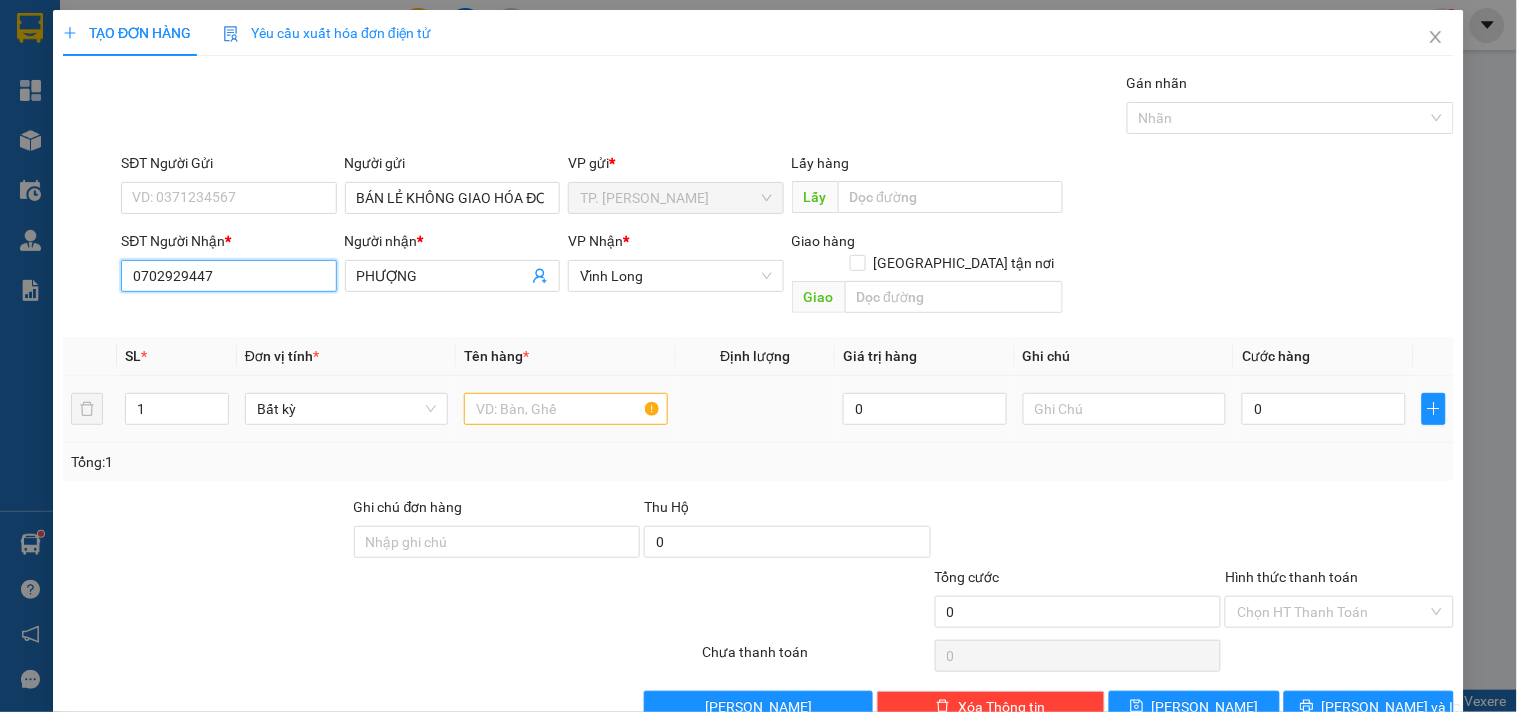 type on "0702929447" 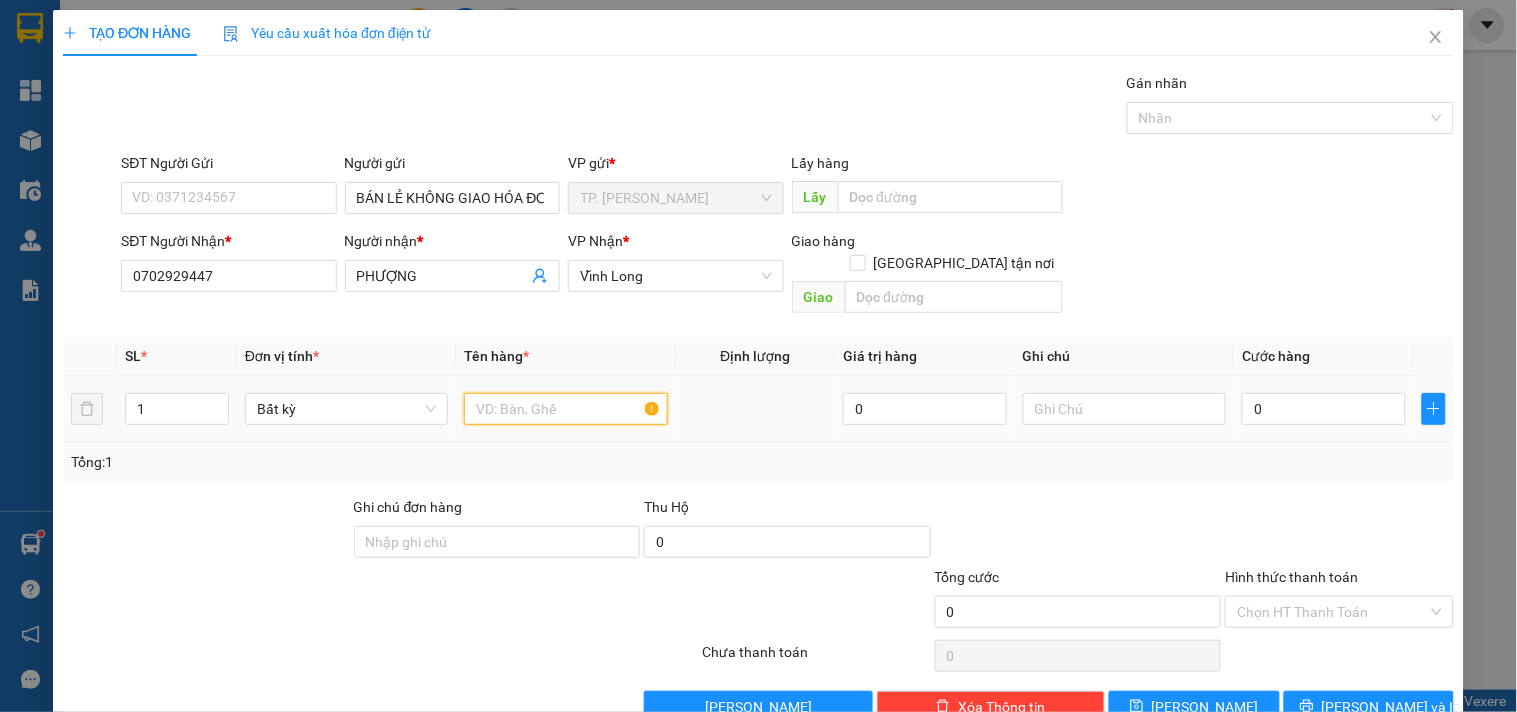 click at bounding box center (565, 409) 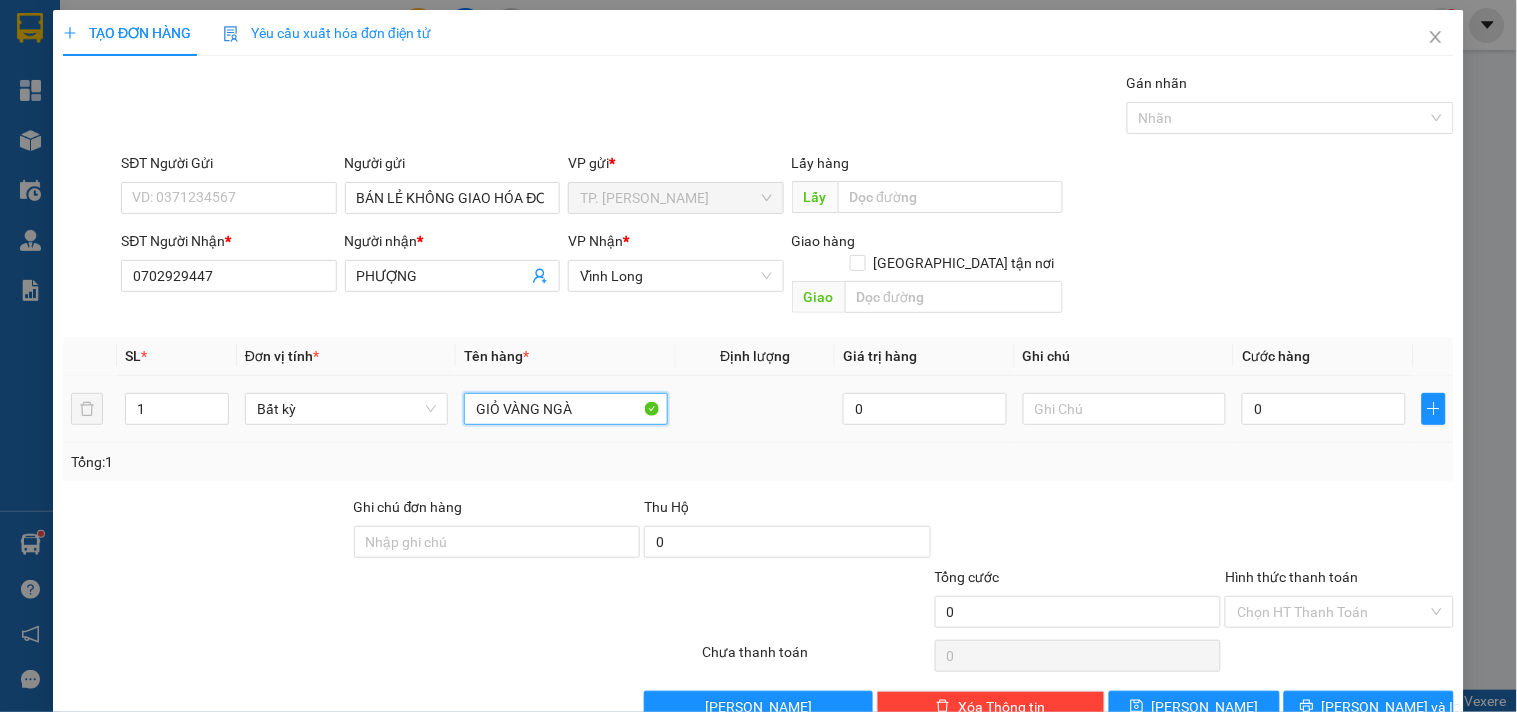 type on "GIỎ VÀNG NGÀ" 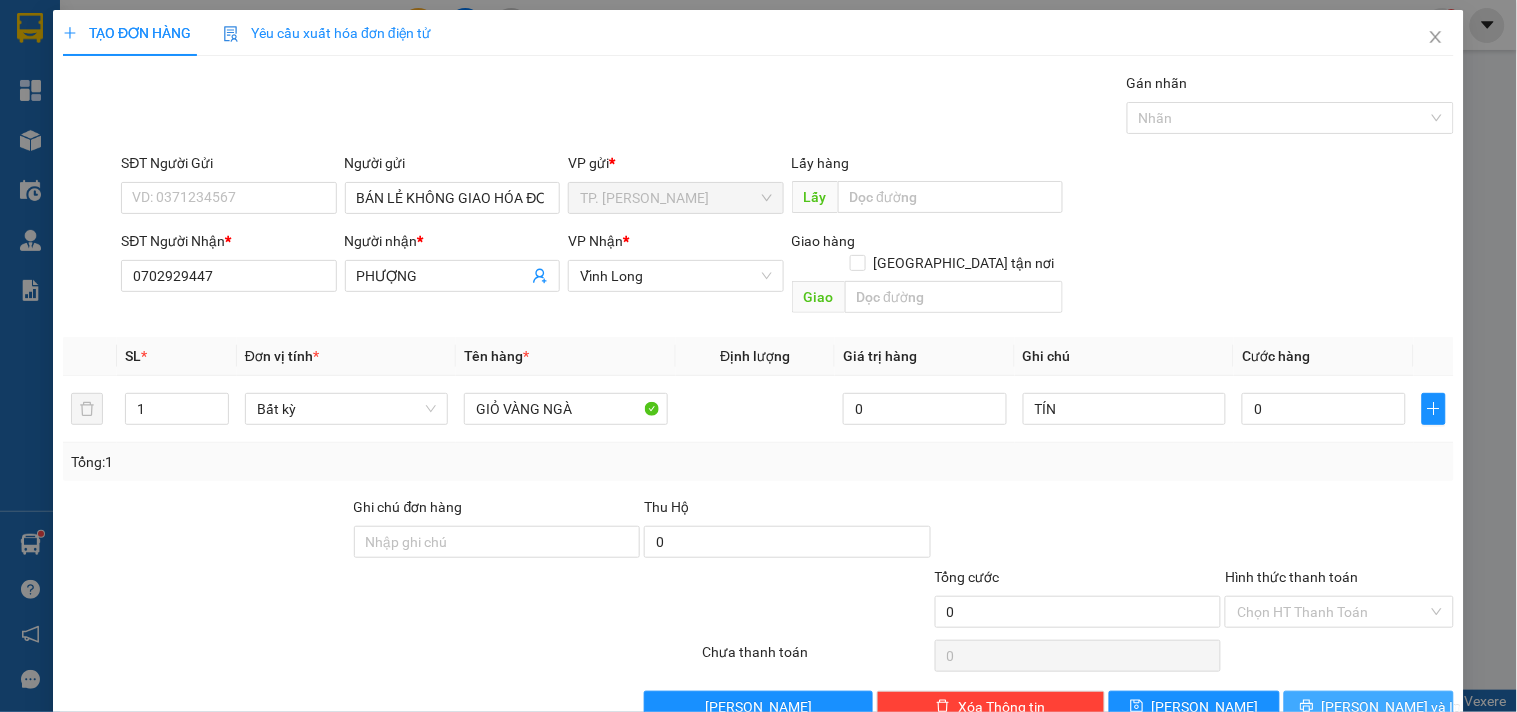 click on "[PERSON_NAME] và In" at bounding box center (1369, 707) 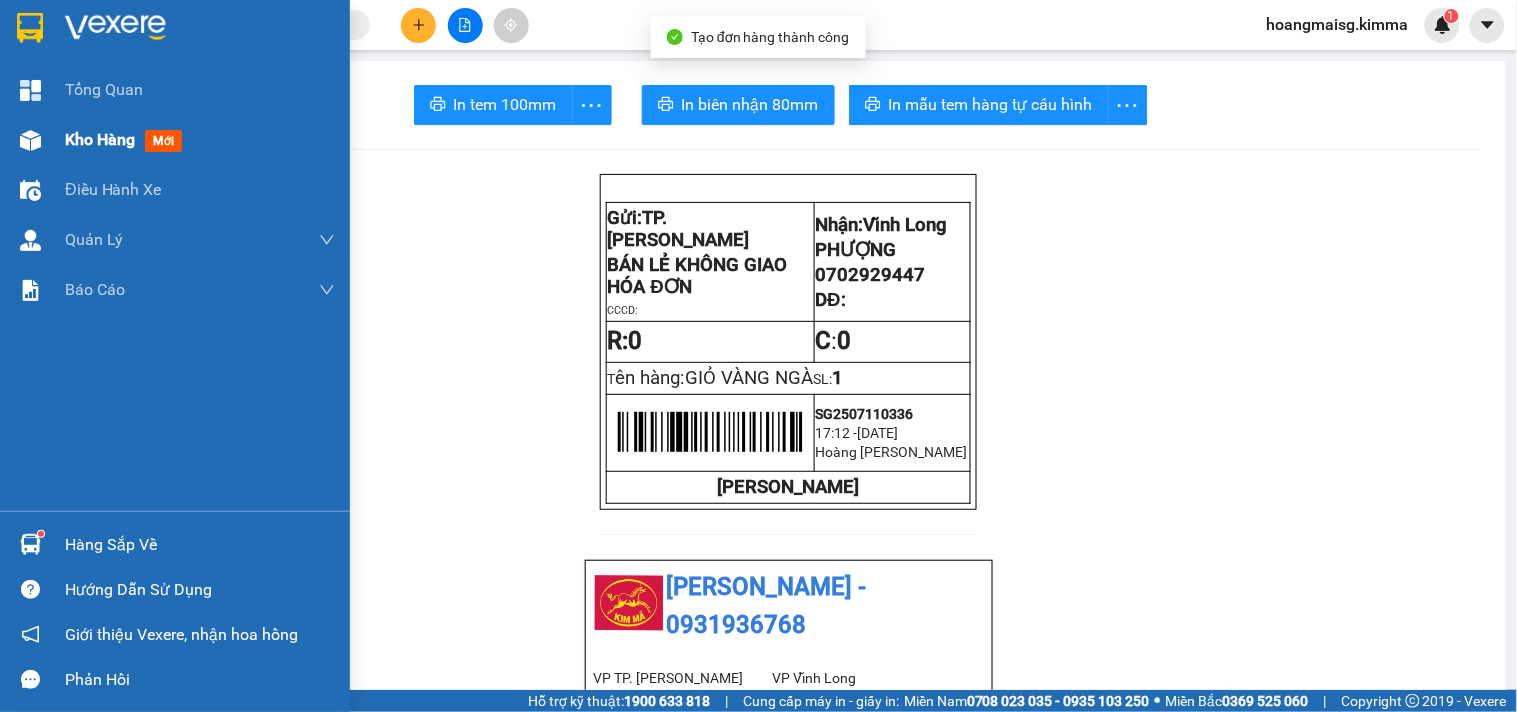 click at bounding box center (30, 140) 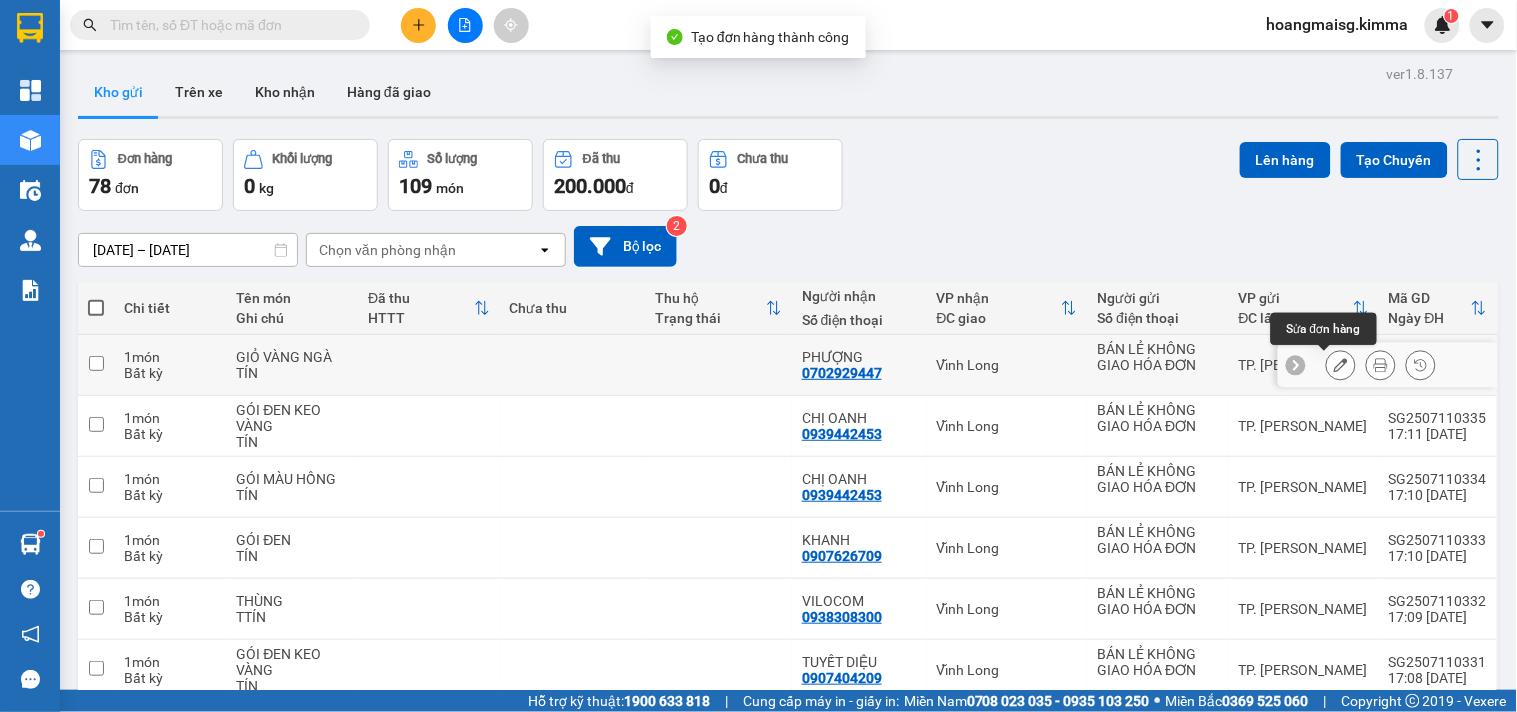 click at bounding box center [1341, 365] 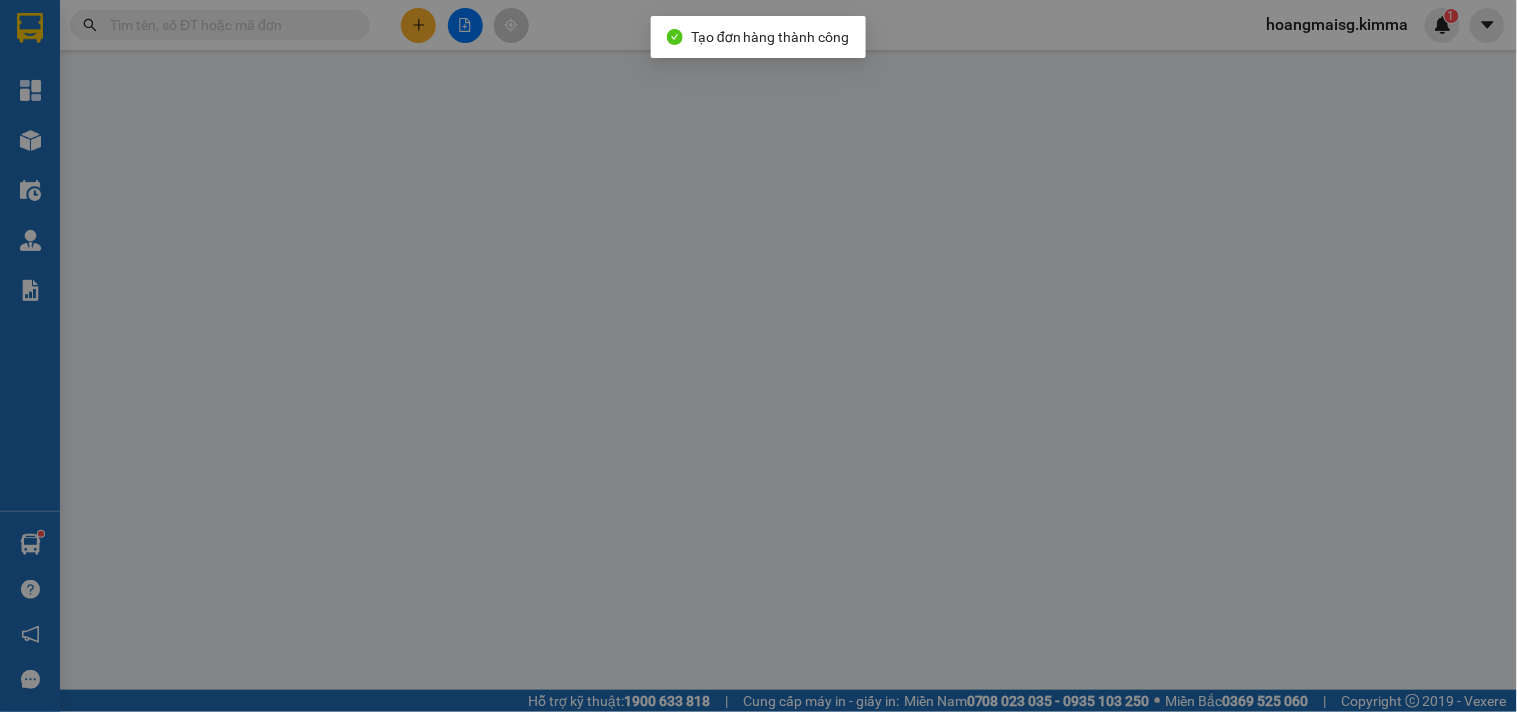 type on "BÁN LẺ KHÔNG GIAO HÓA ĐƠN" 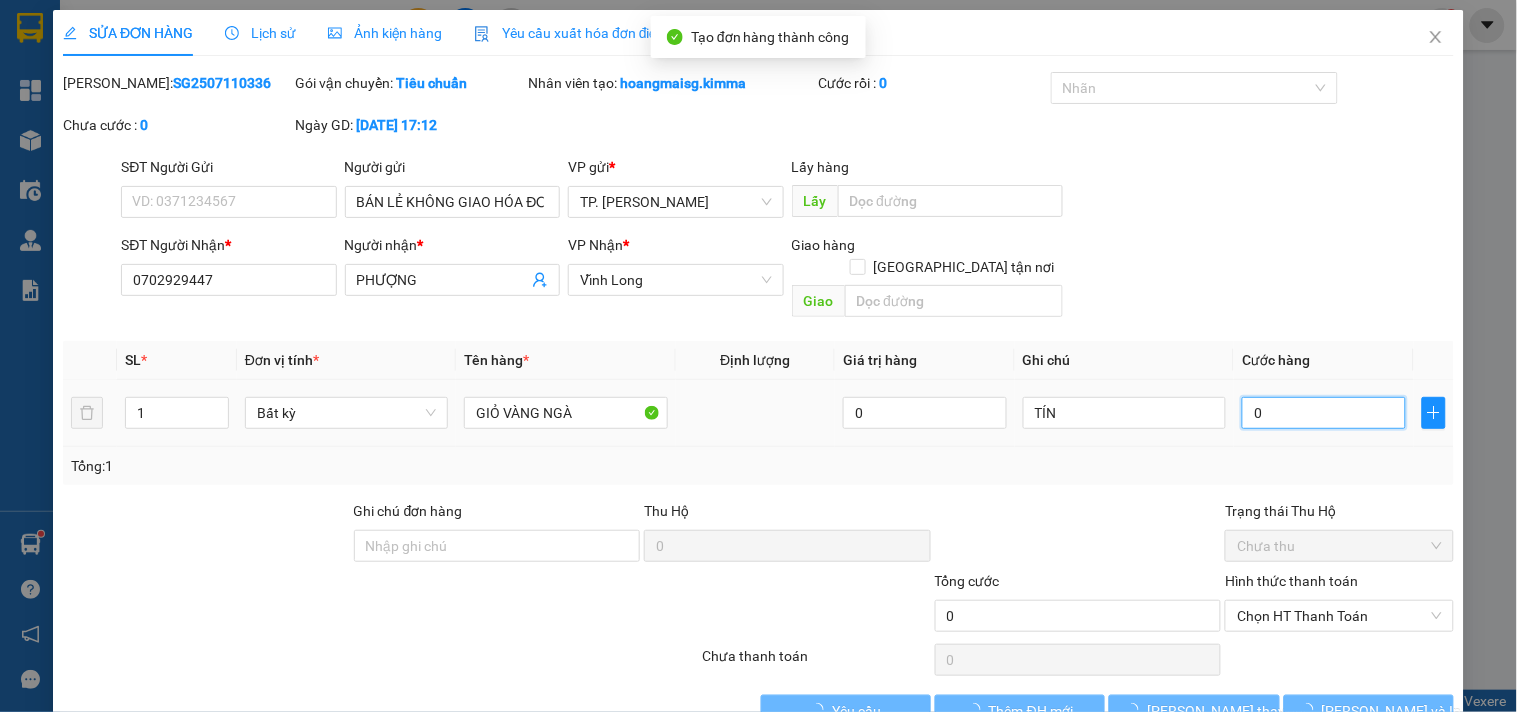 click on "0" at bounding box center [1324, 413] 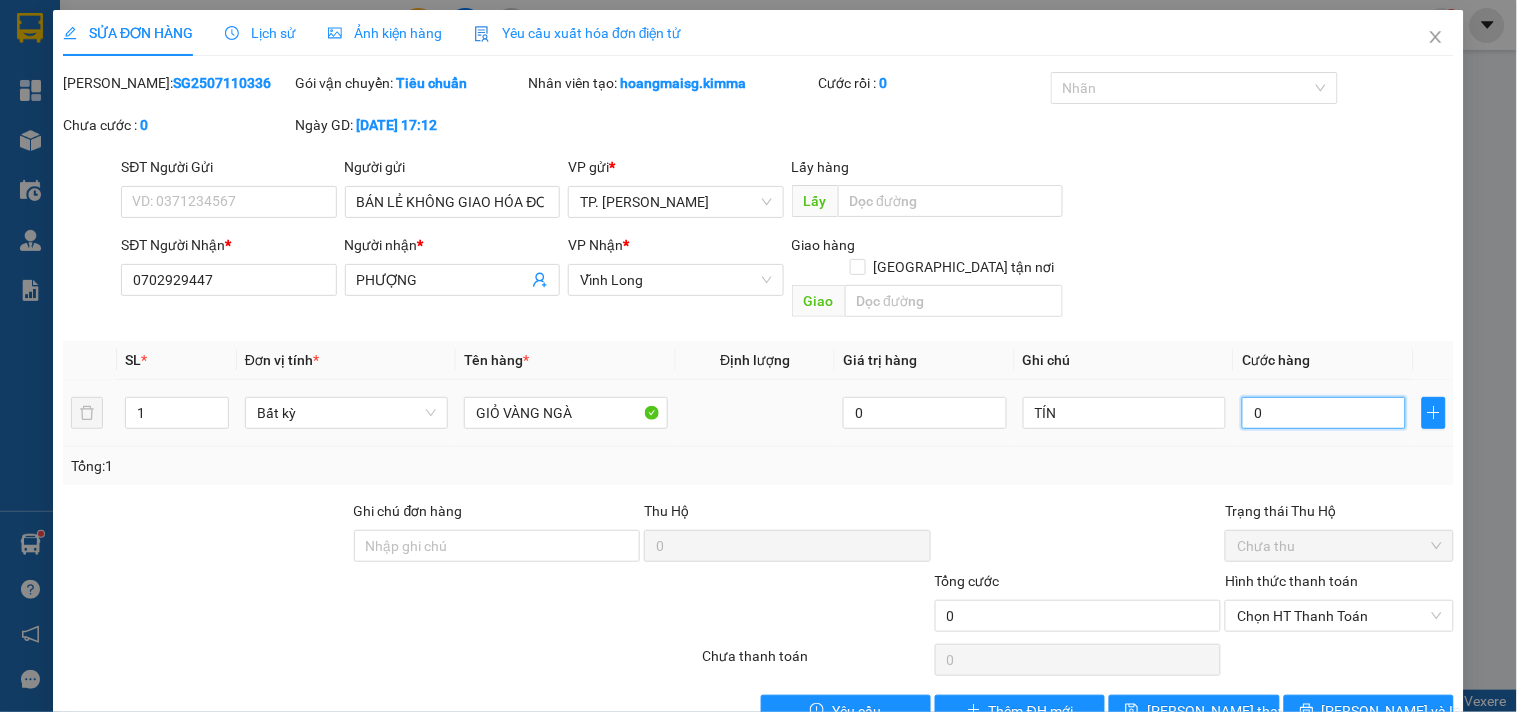 type on "0" 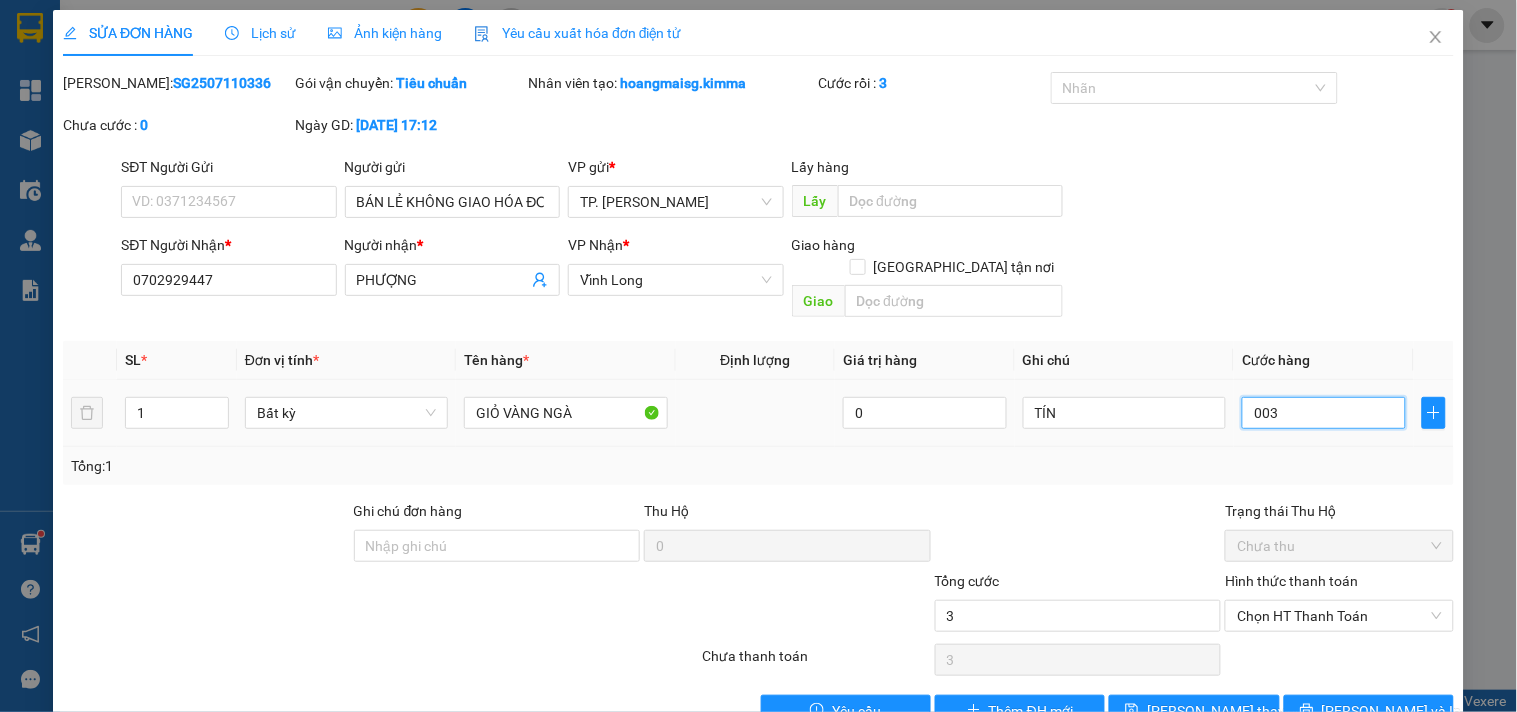 type on "30" 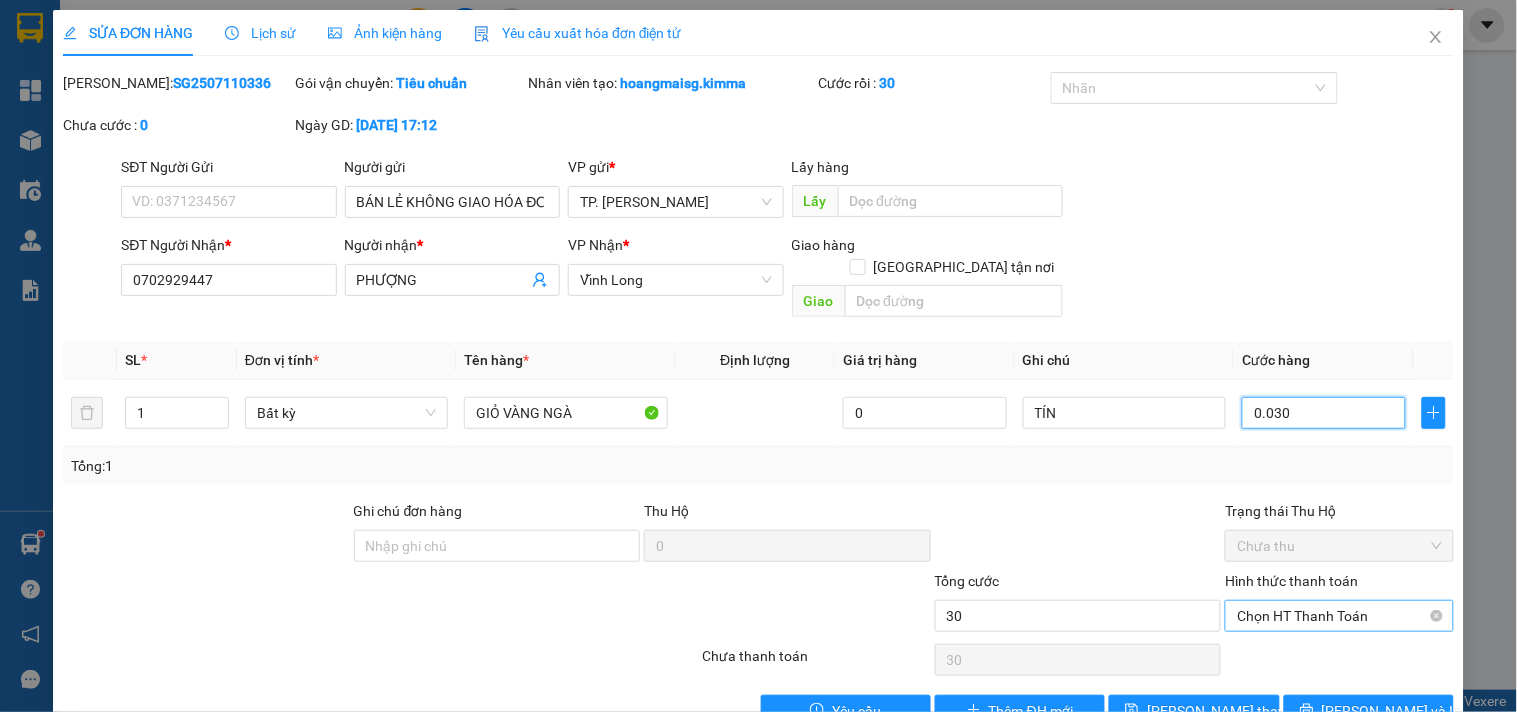 type on "30" 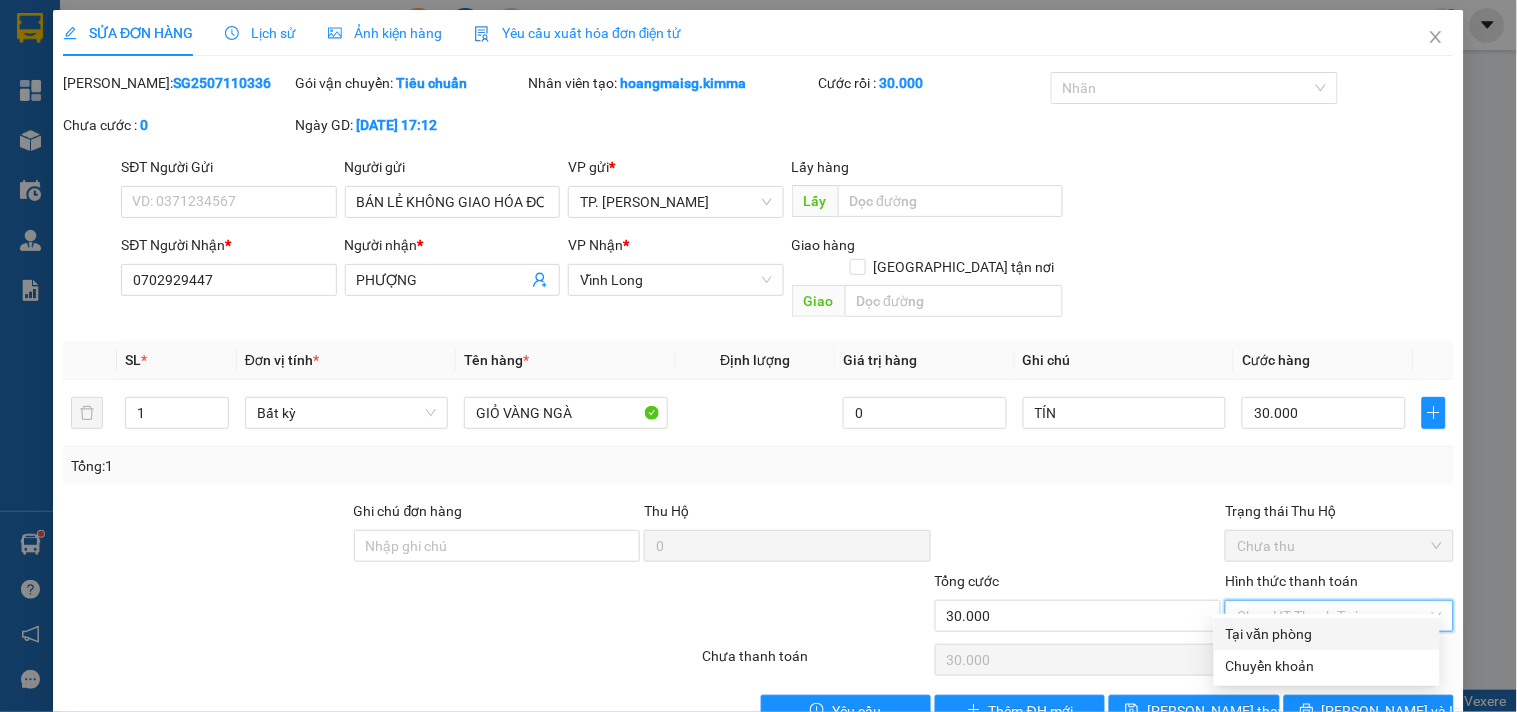 click on "Tại văn phòng" at bounding box center (1327, 634) 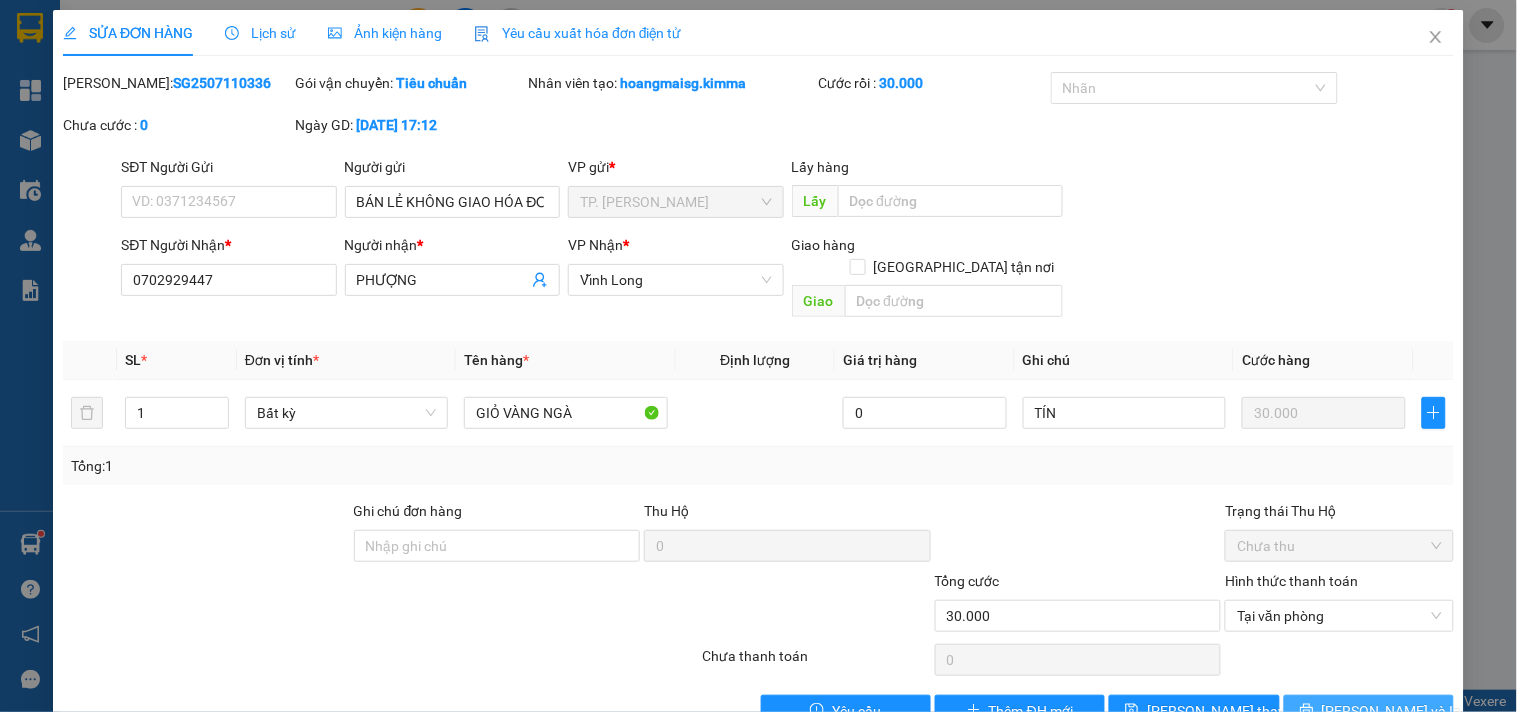 click 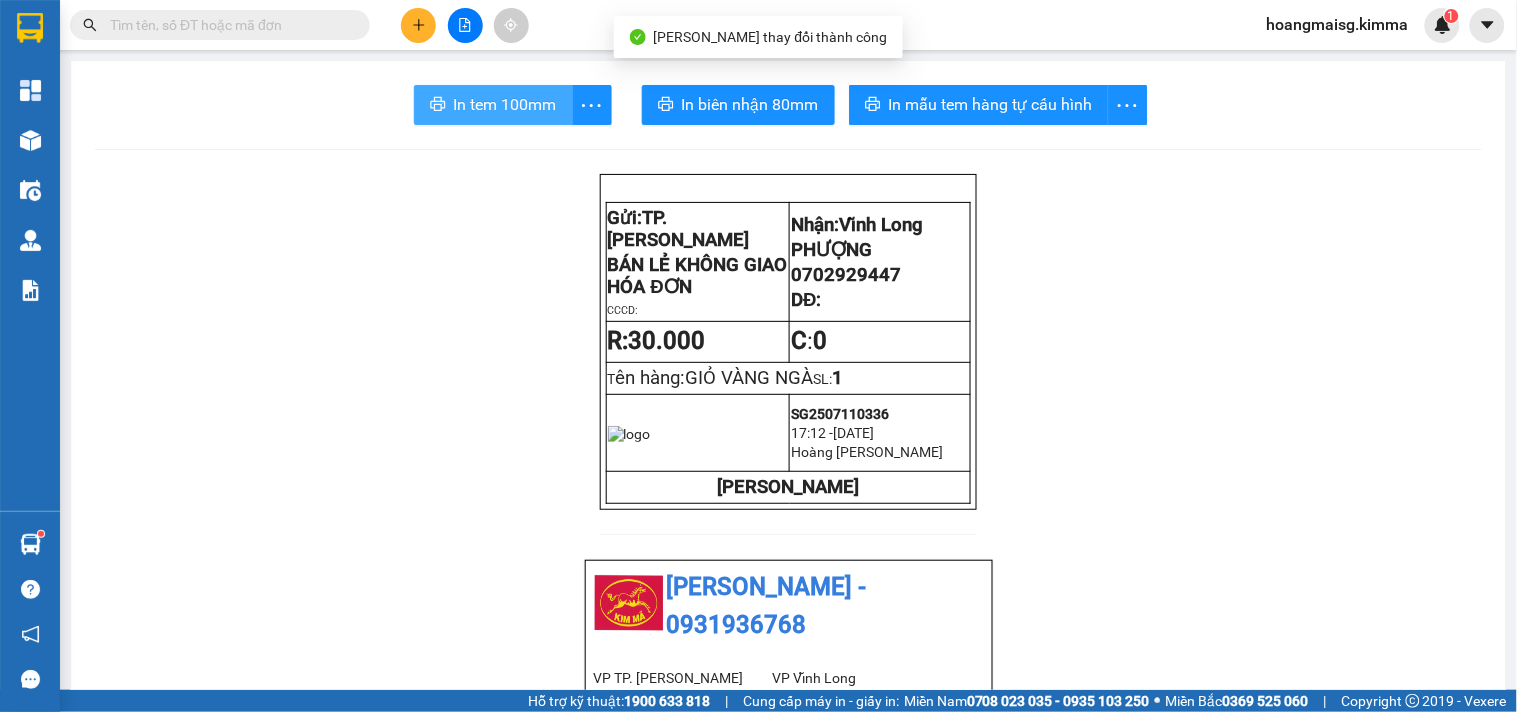 click on "In tem 100mm" at bounding box center (505, 104) 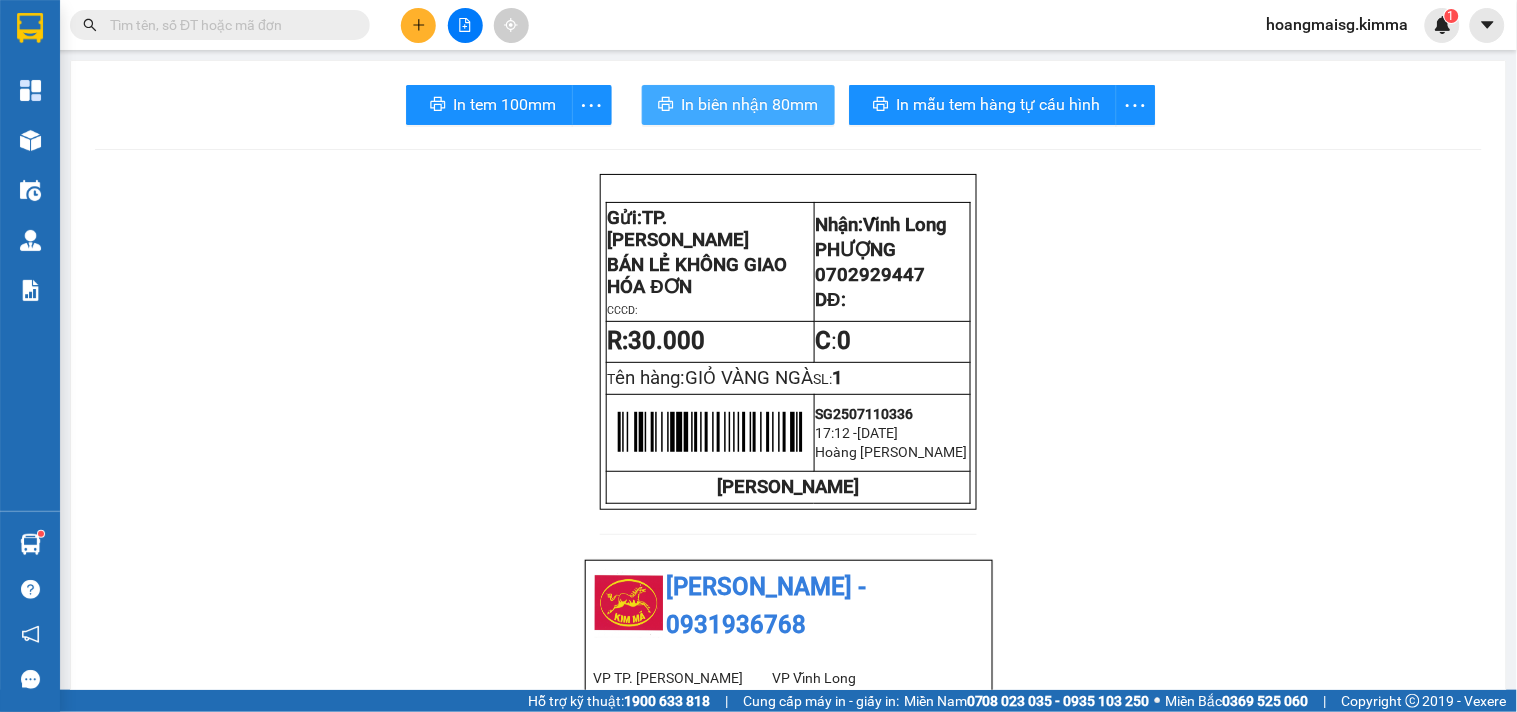 click on "In biên nhận 80mm" at bounding box center [750, 104] 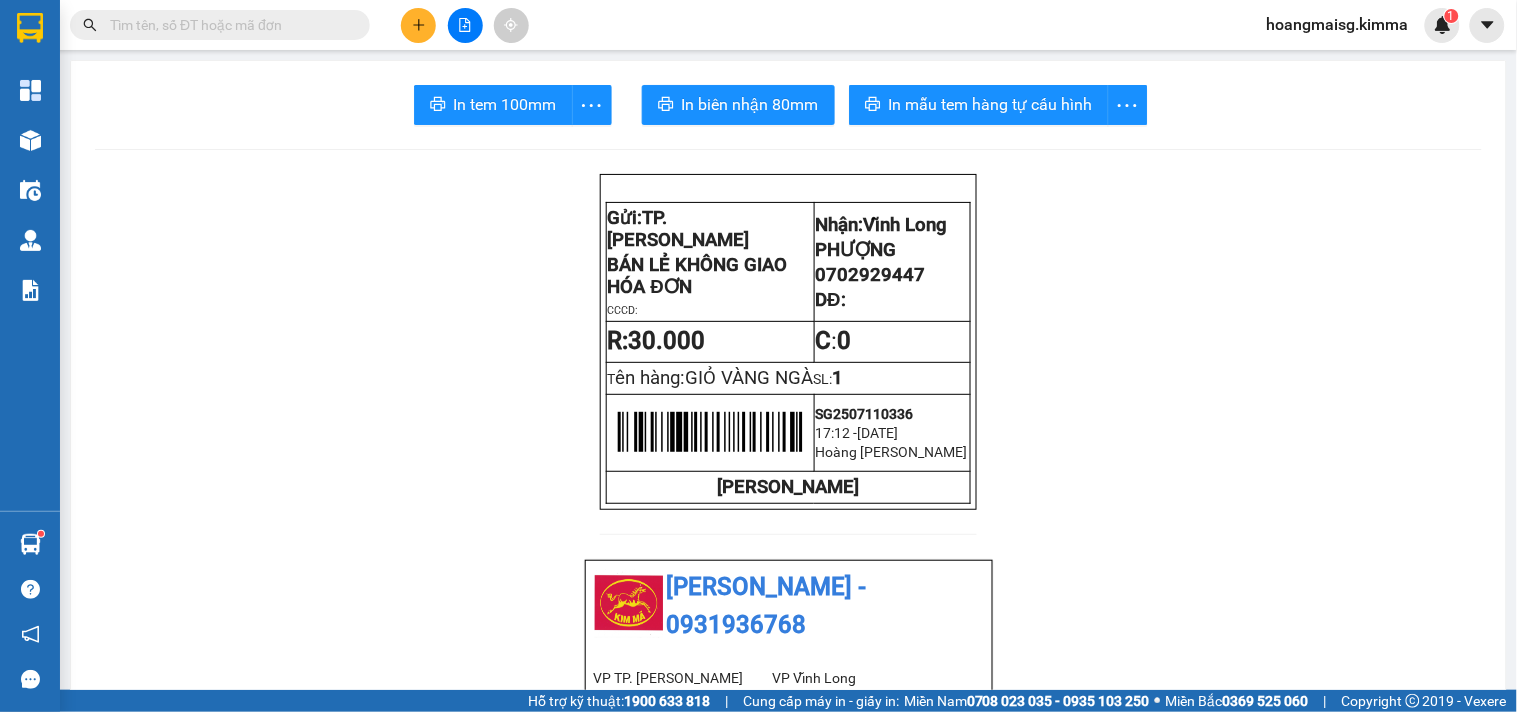 click at bounding box center (228, 25) 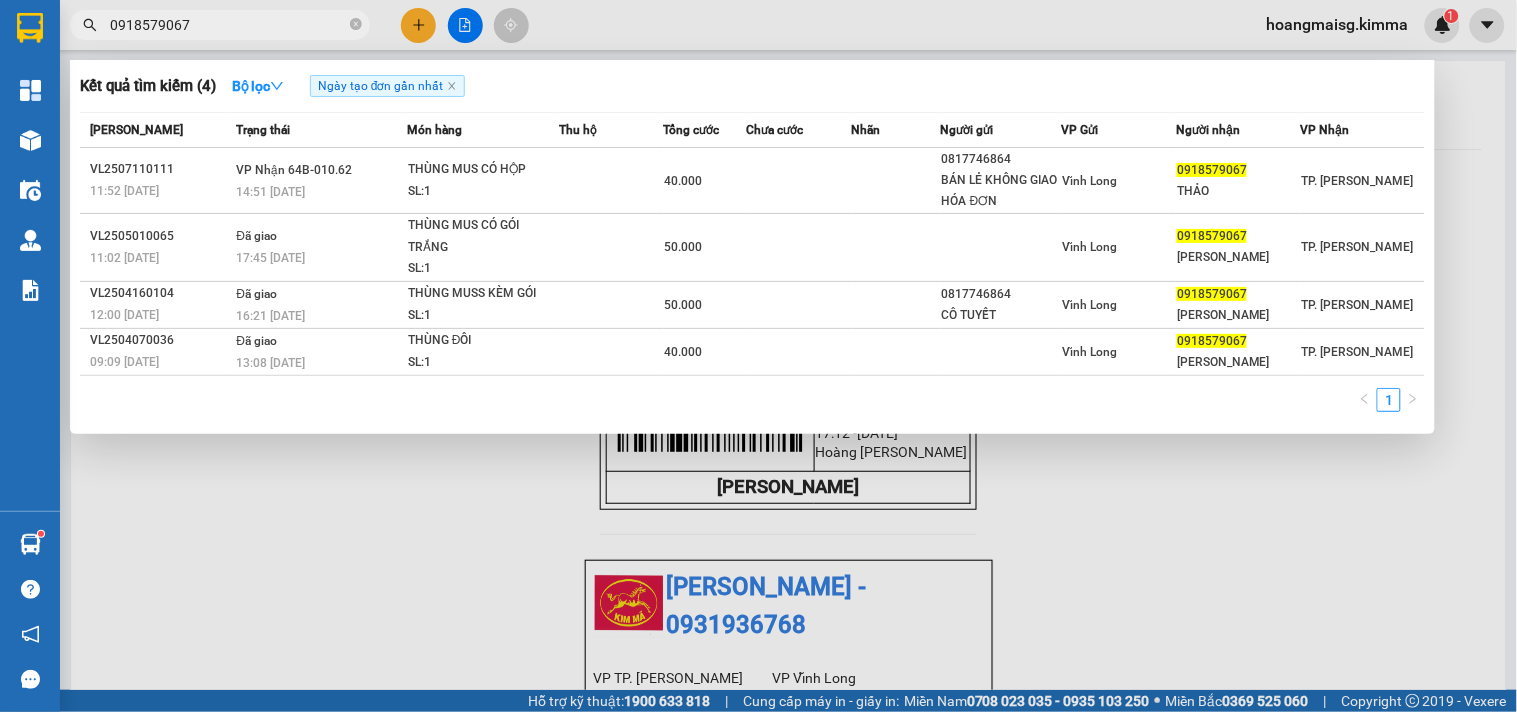 type on "0918579067" 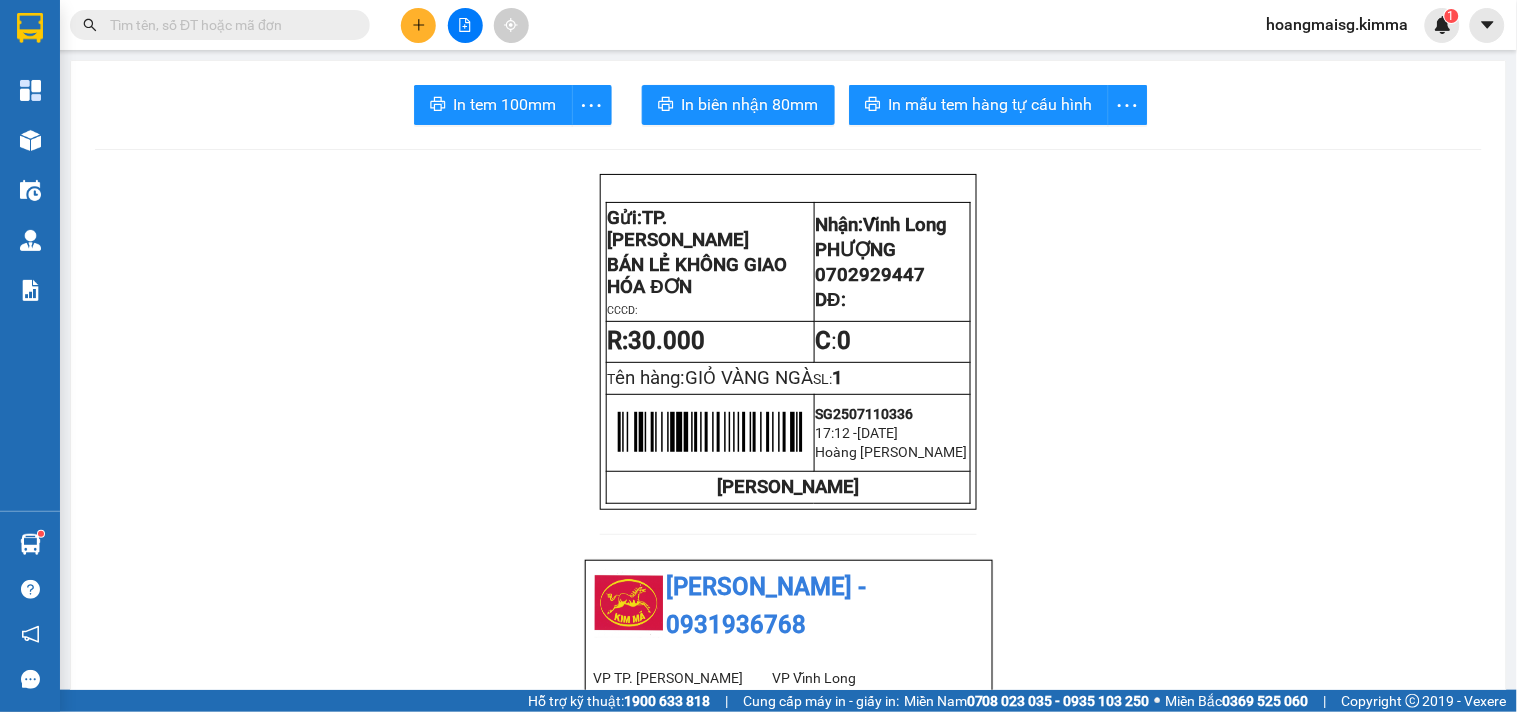 type 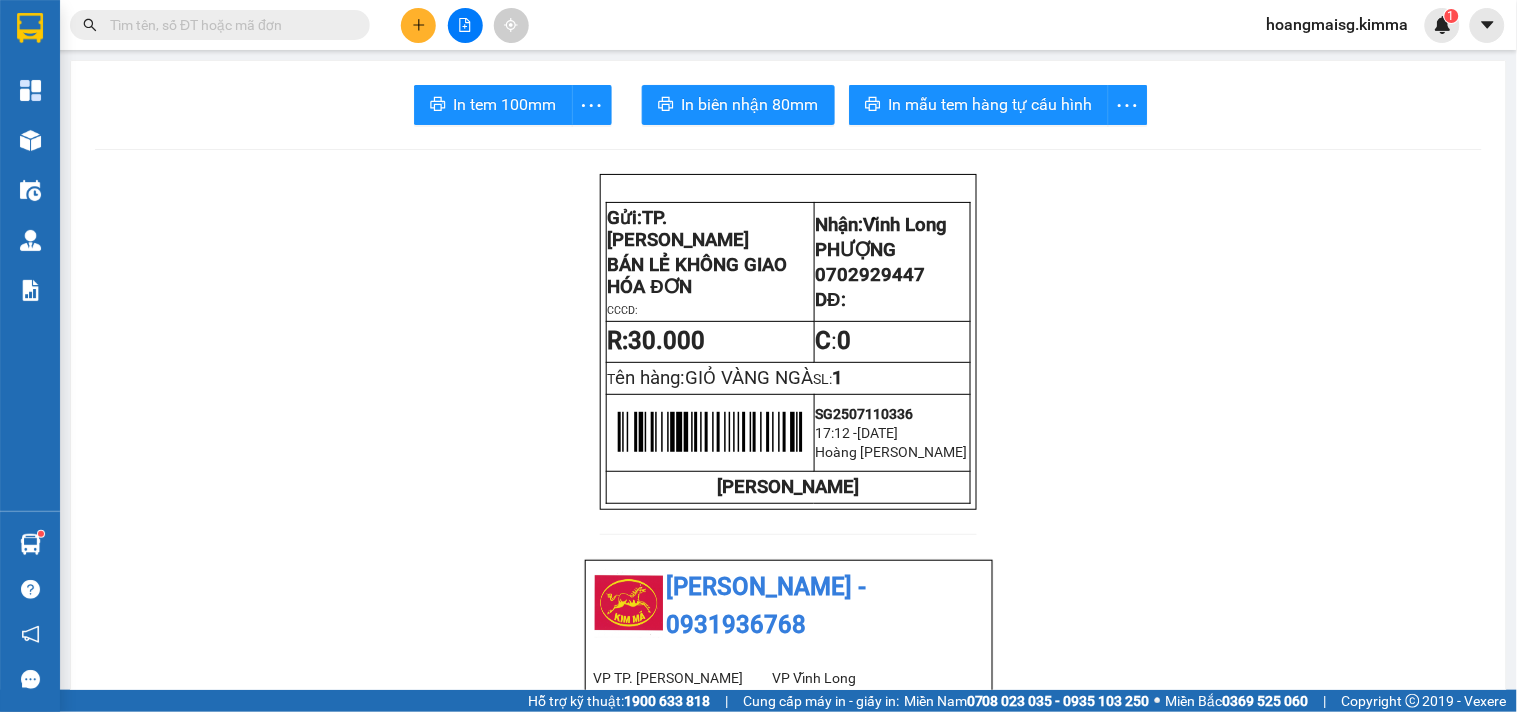 click at bounding box center (418, 25) 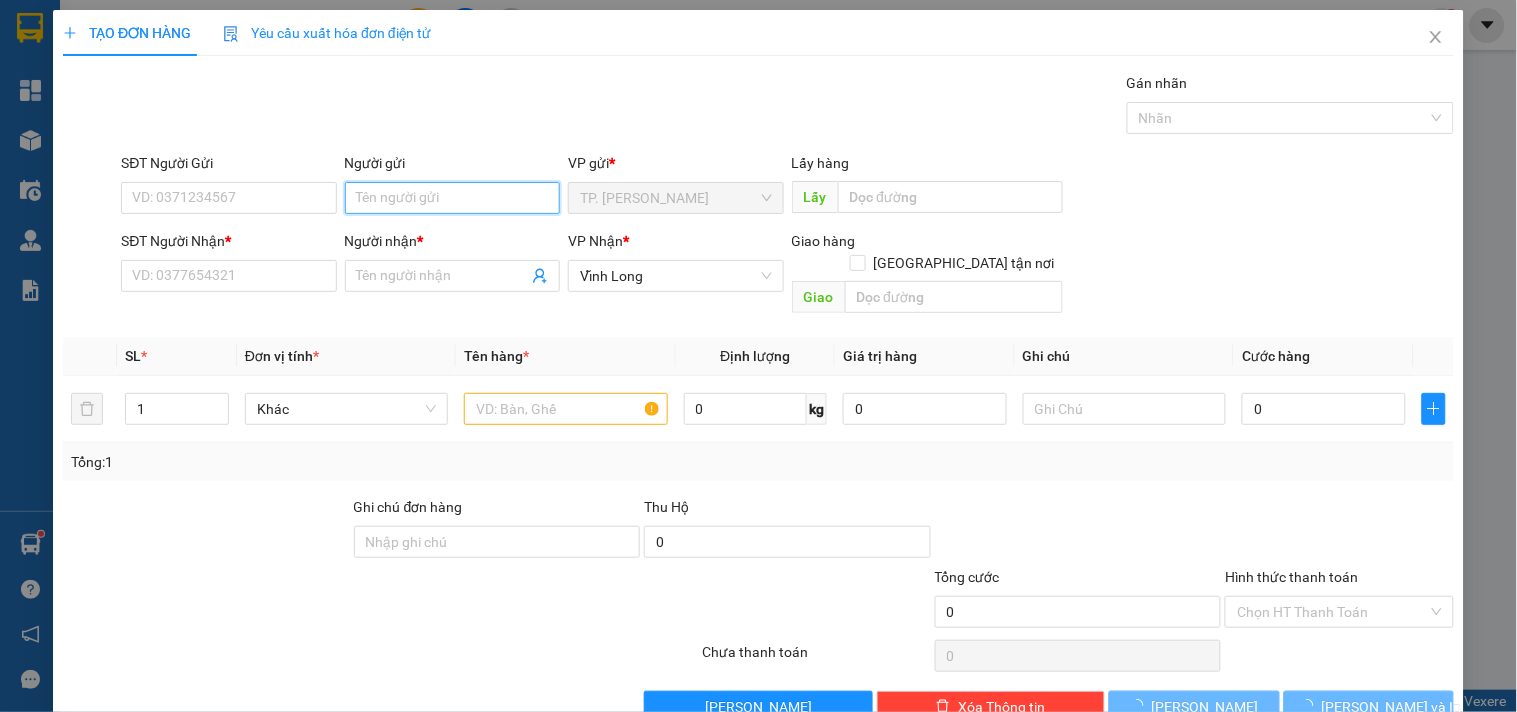 click on "Người gửi" at bounding box center [452, 198] 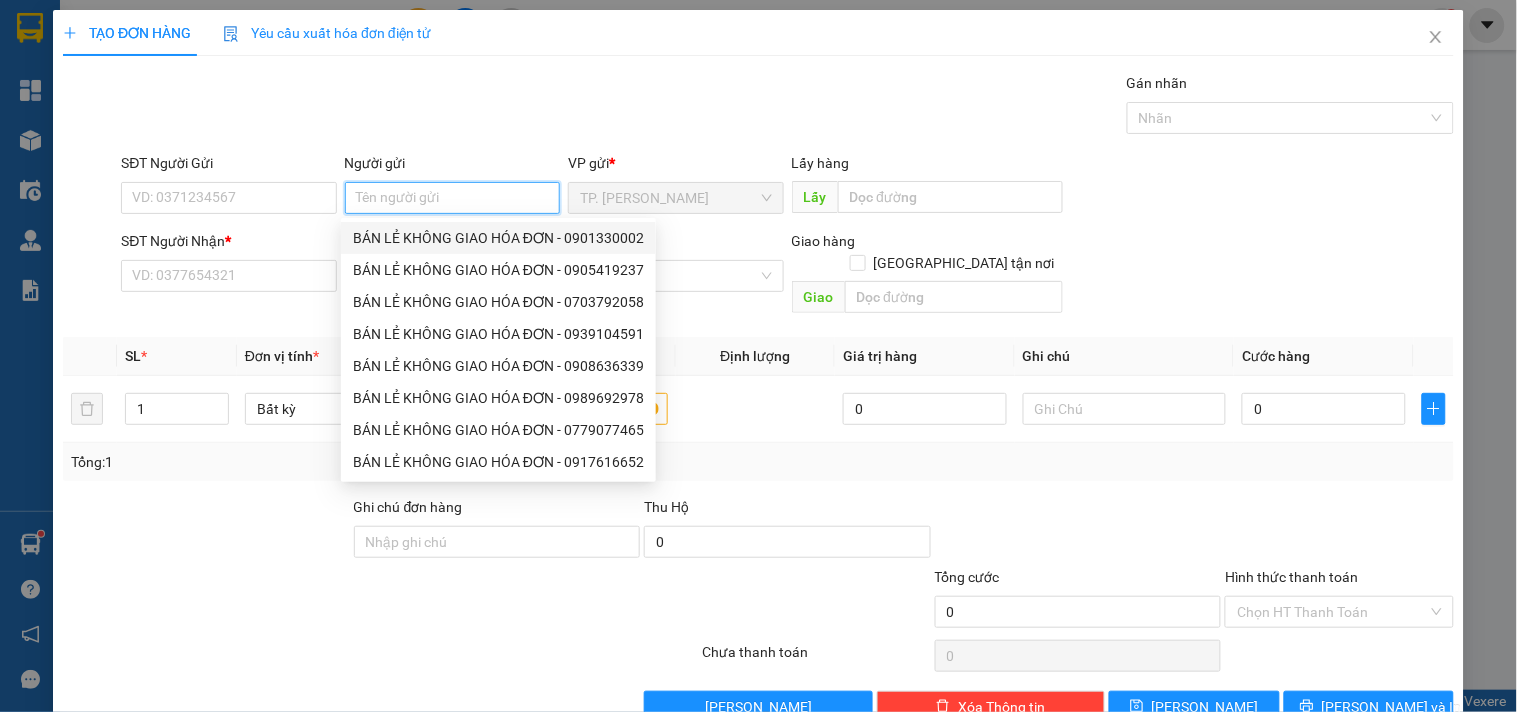 click on "BÁN LẺ KHÔNG GIAO HÓA ĐƠN - 0901330002" at bounding box center [498, 238] 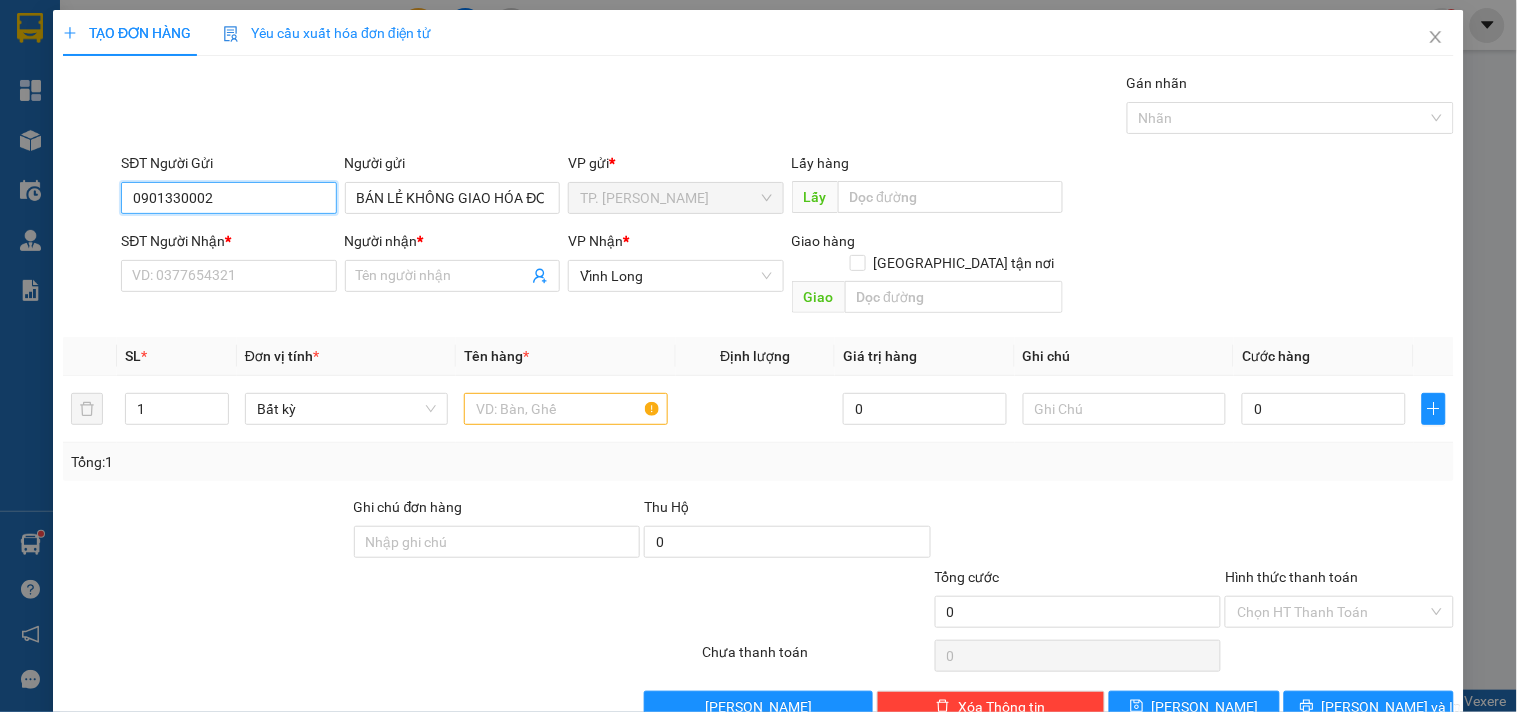click on "0901330002" at bounding box center [228, 198] 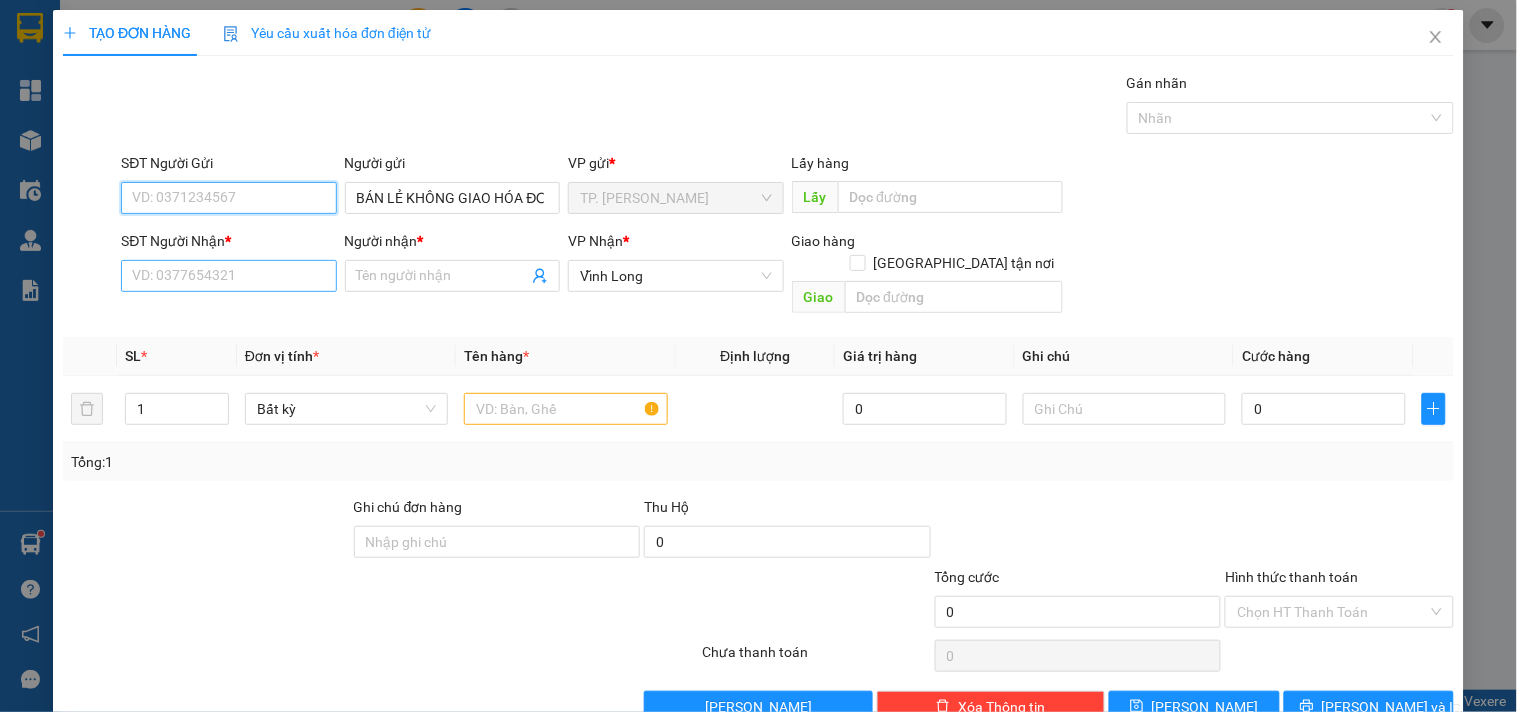 type 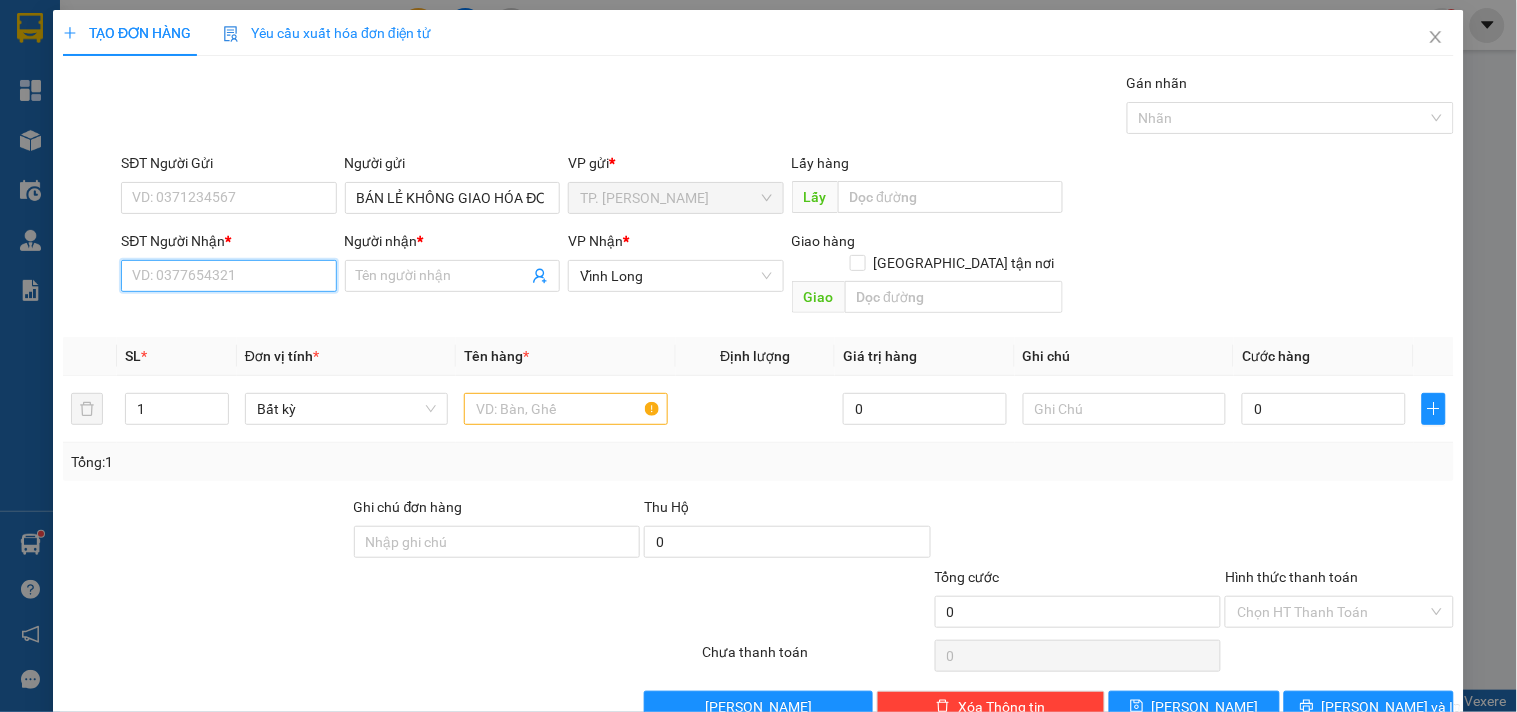 drag, startPoint x: 272, startPoint y: 265, endPoint x: 272, endPoint y: 142, distance: 123 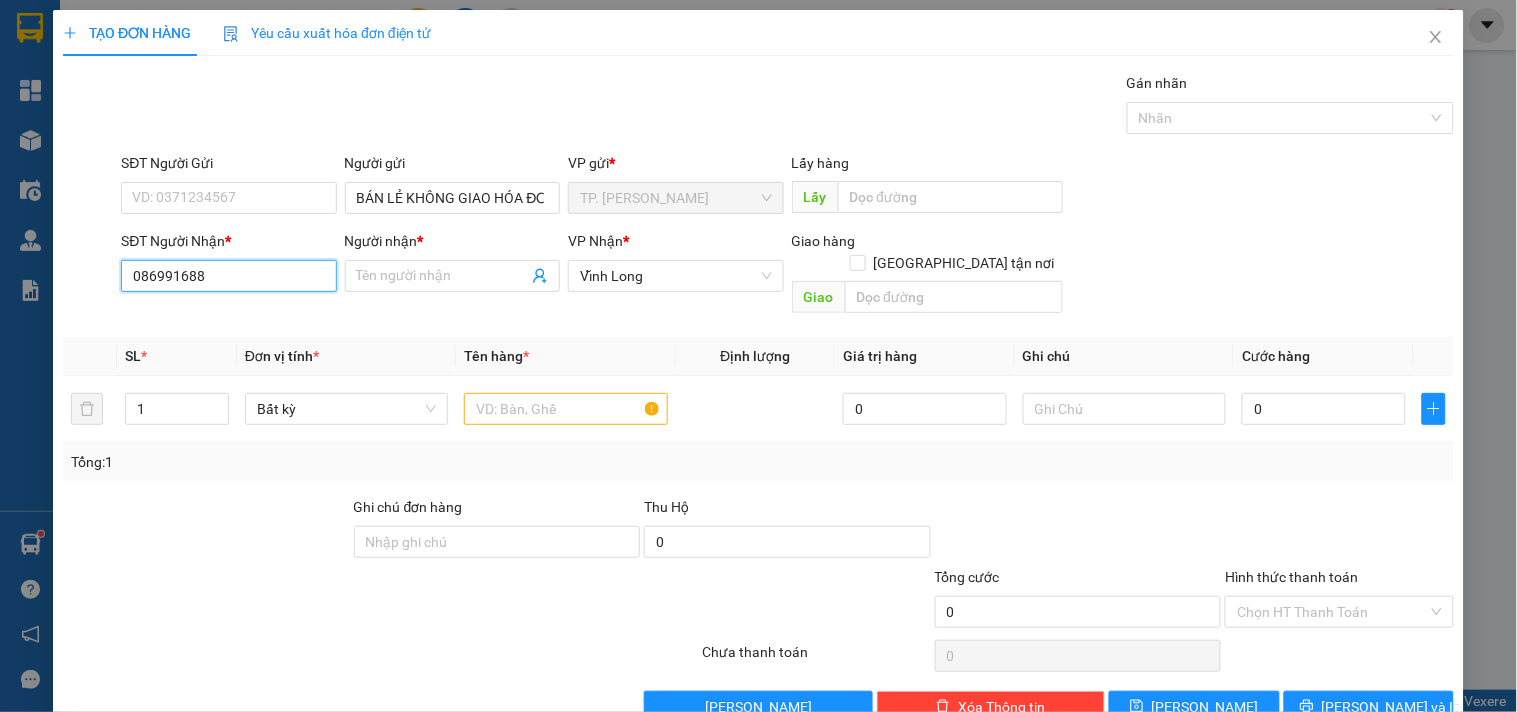type on "0869916888" 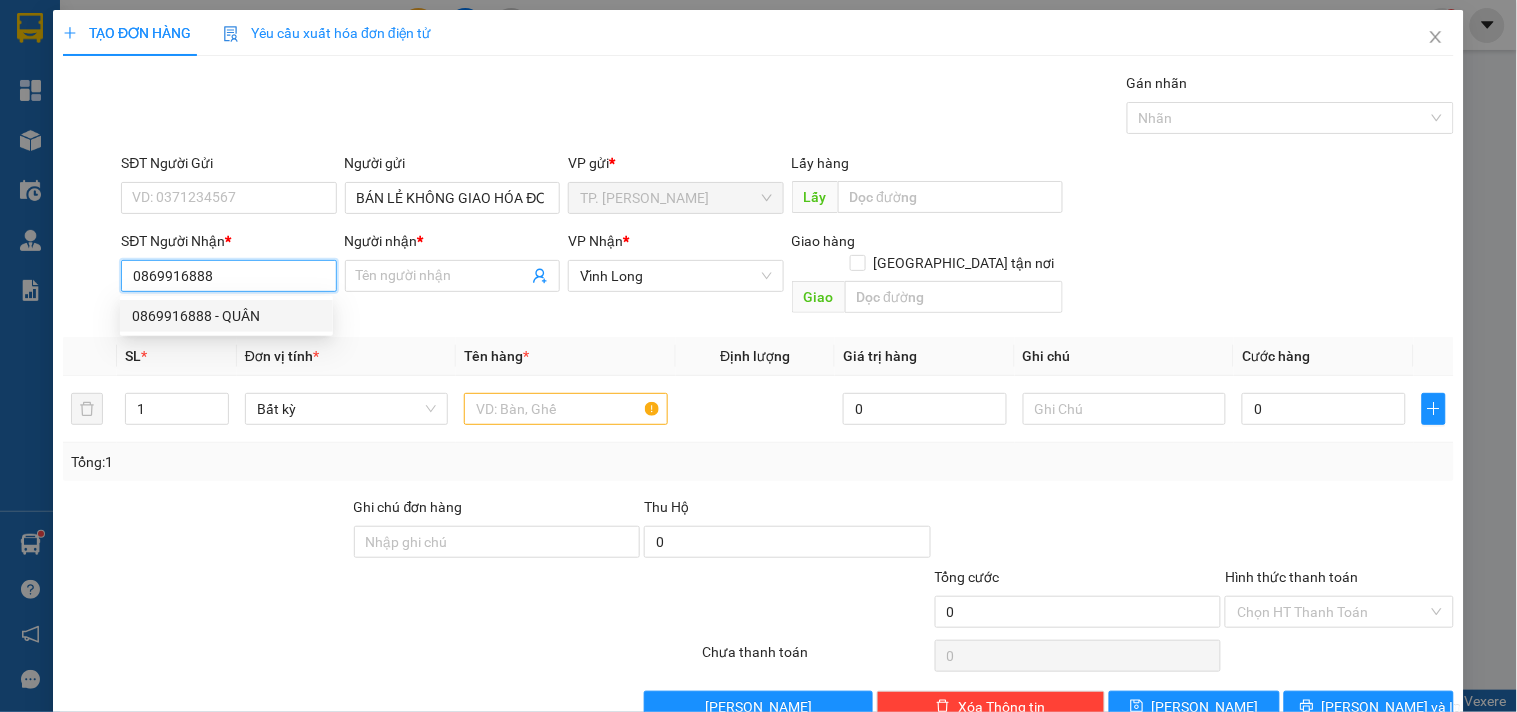 click on "0869916888 - QUÂN" at bounding box center (226, 316) 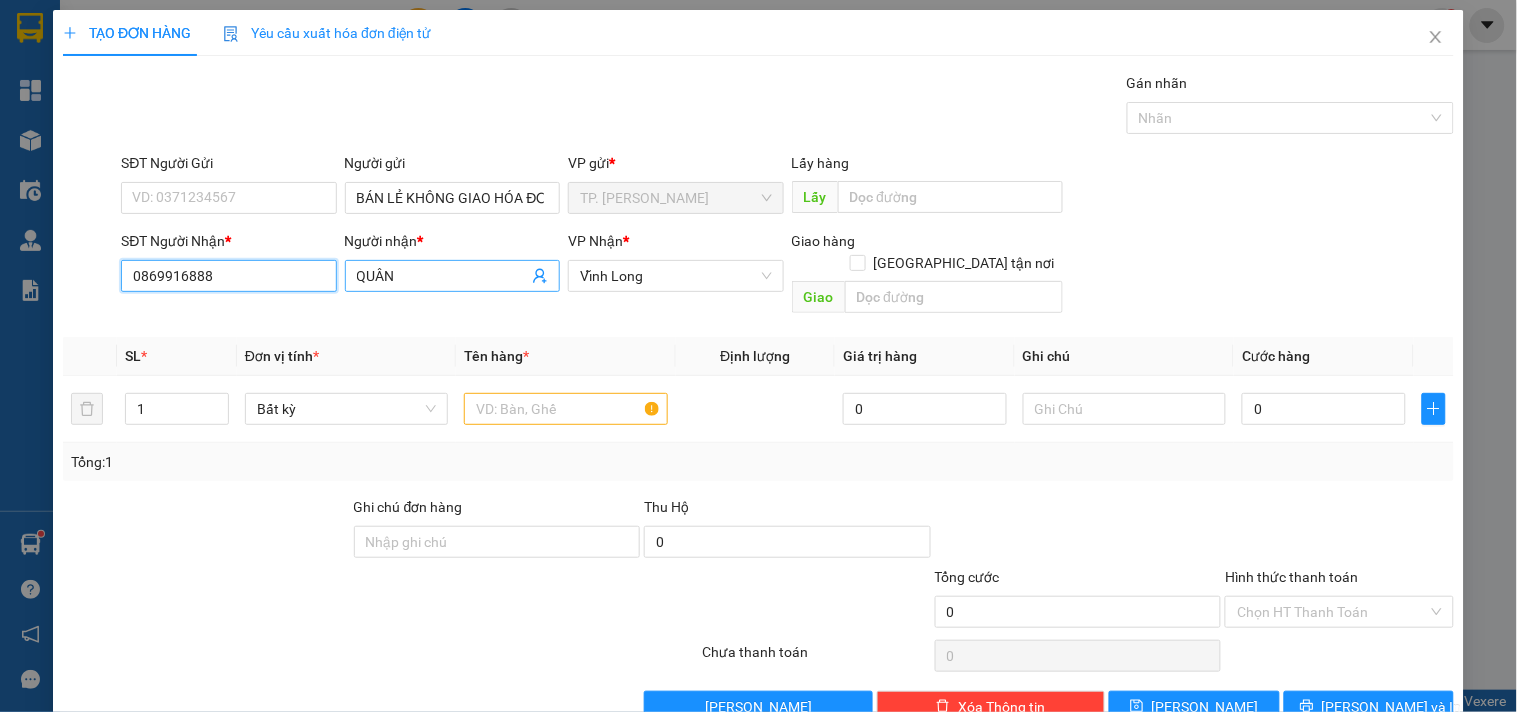 type on "0869916888" 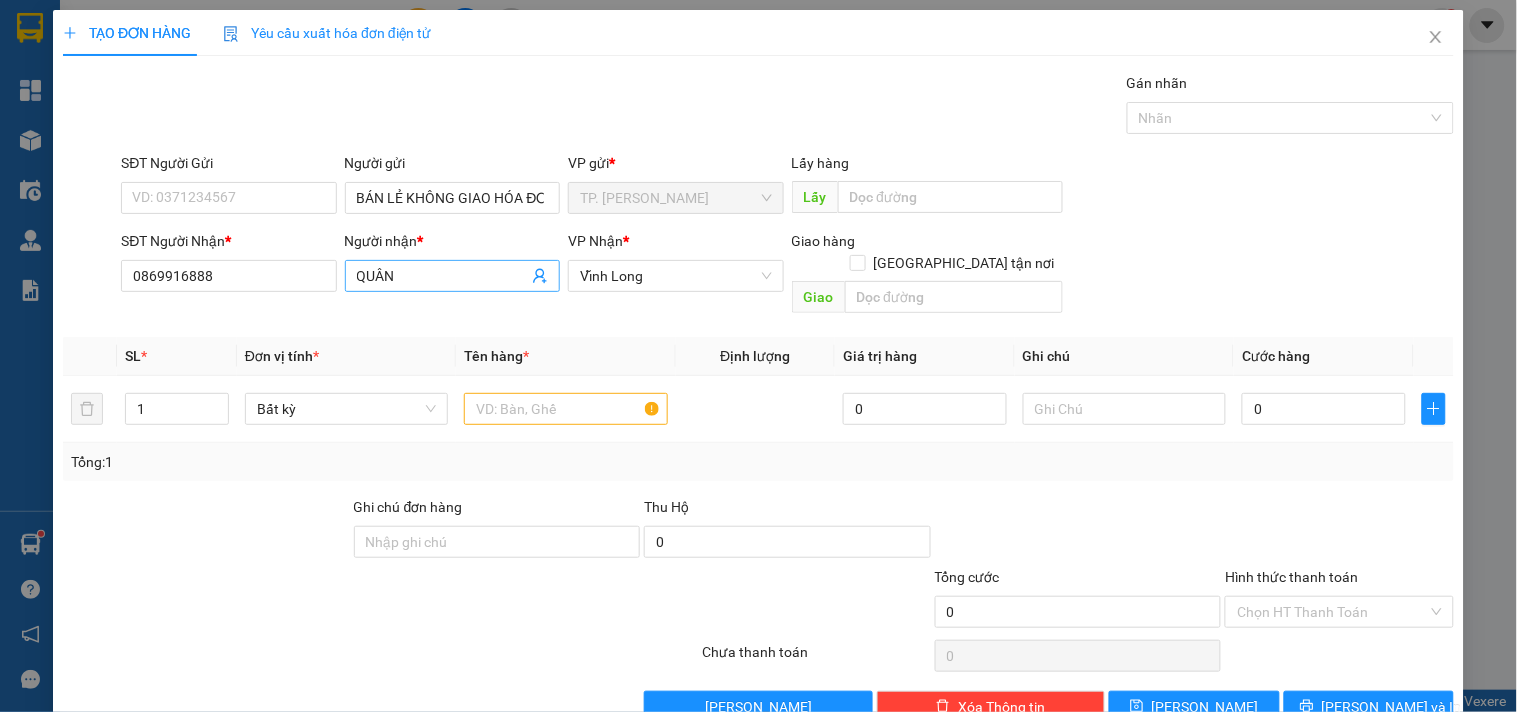 click on "QUÂN" at bounding box center (442, 276) 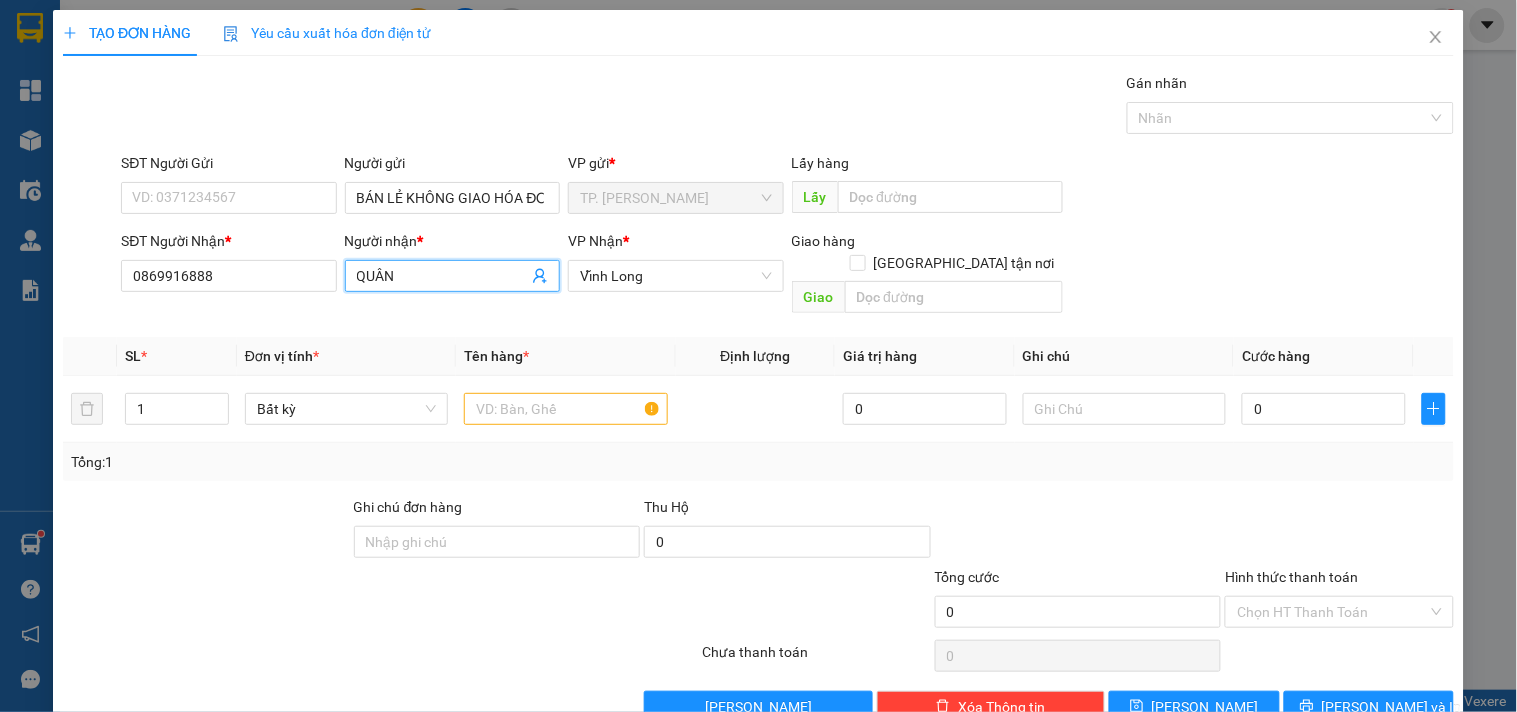 click on "QUÂN" at bounding box center (442, 276) 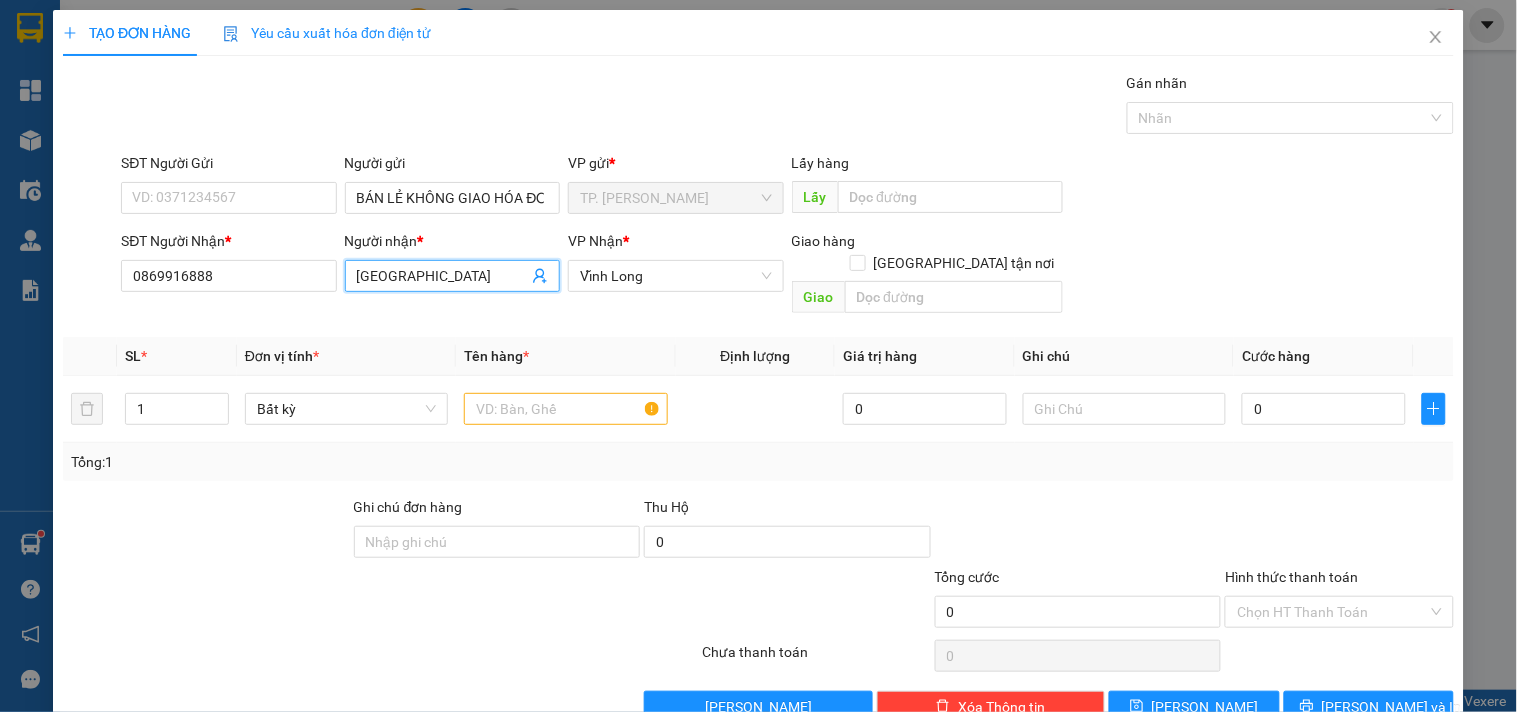 click on "SÀI GÒN" at bounding box center [442, 276] 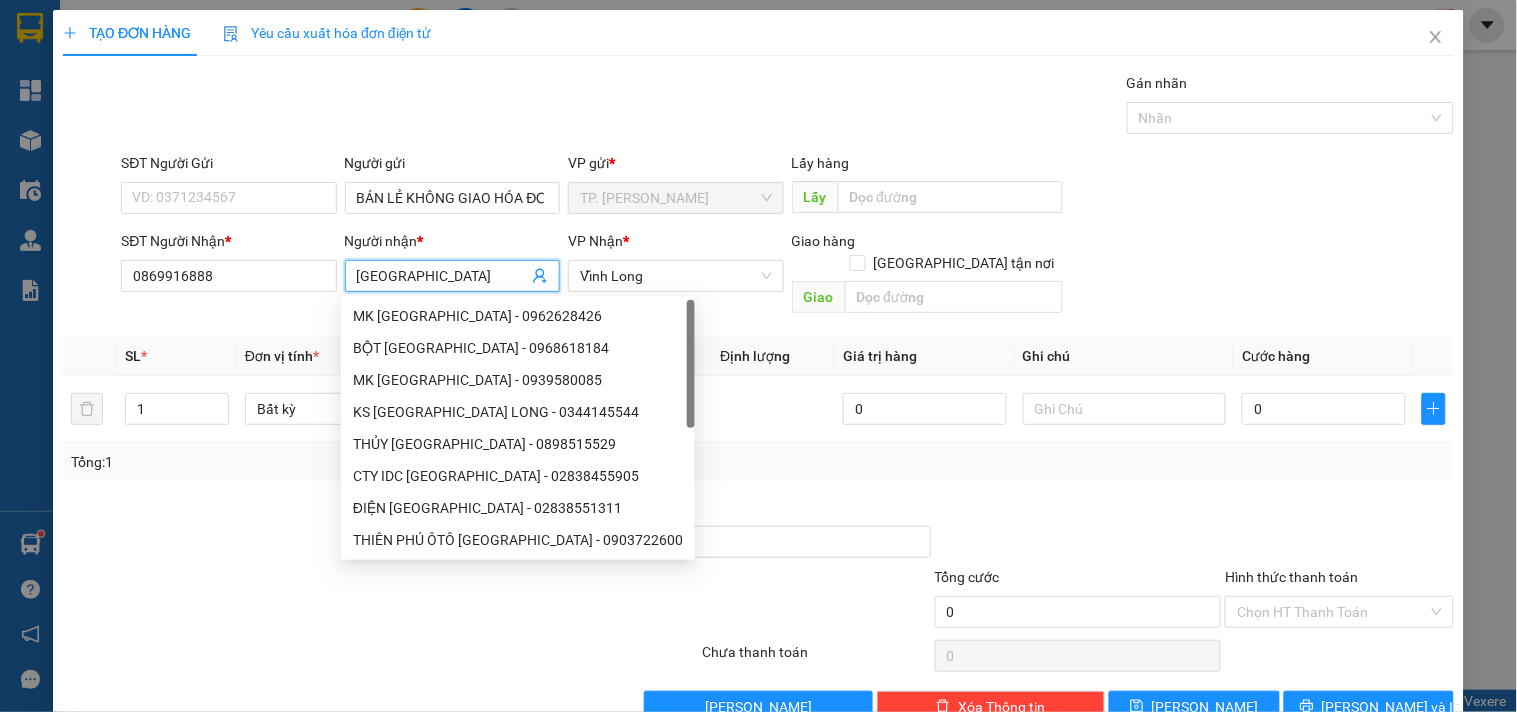 click on "SÀI GÒN" at bounding box center (442, 276) 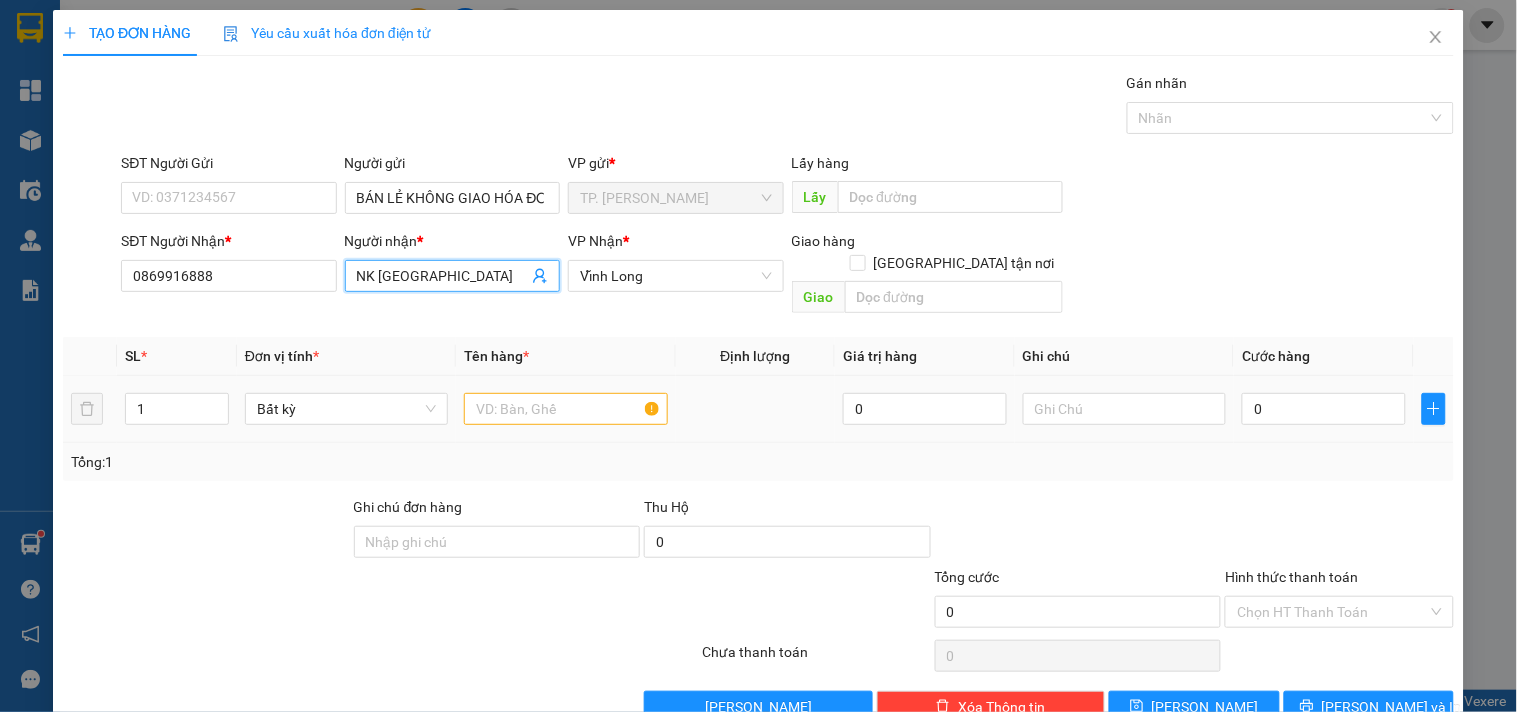 type on "NK SÀI GÒN" 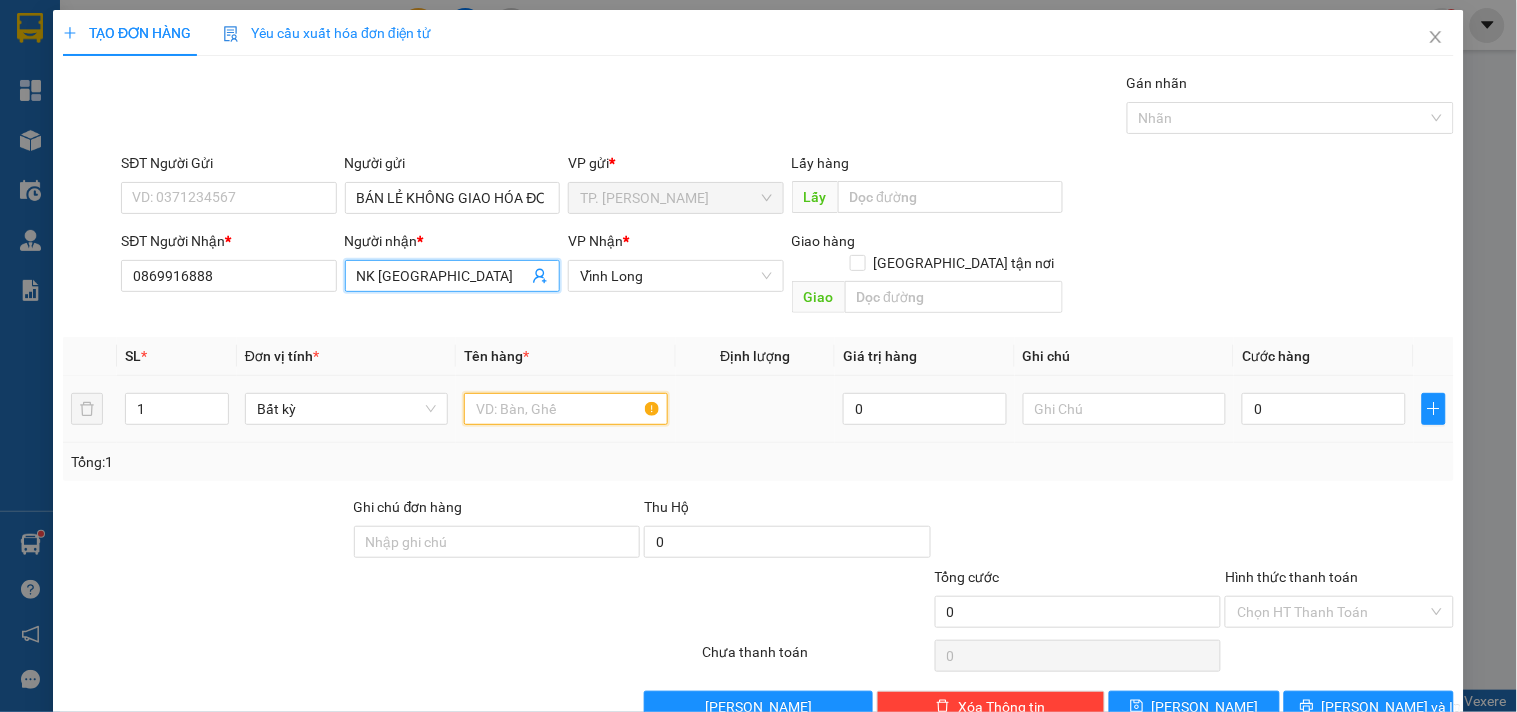 click at bounding box center [565, 409] 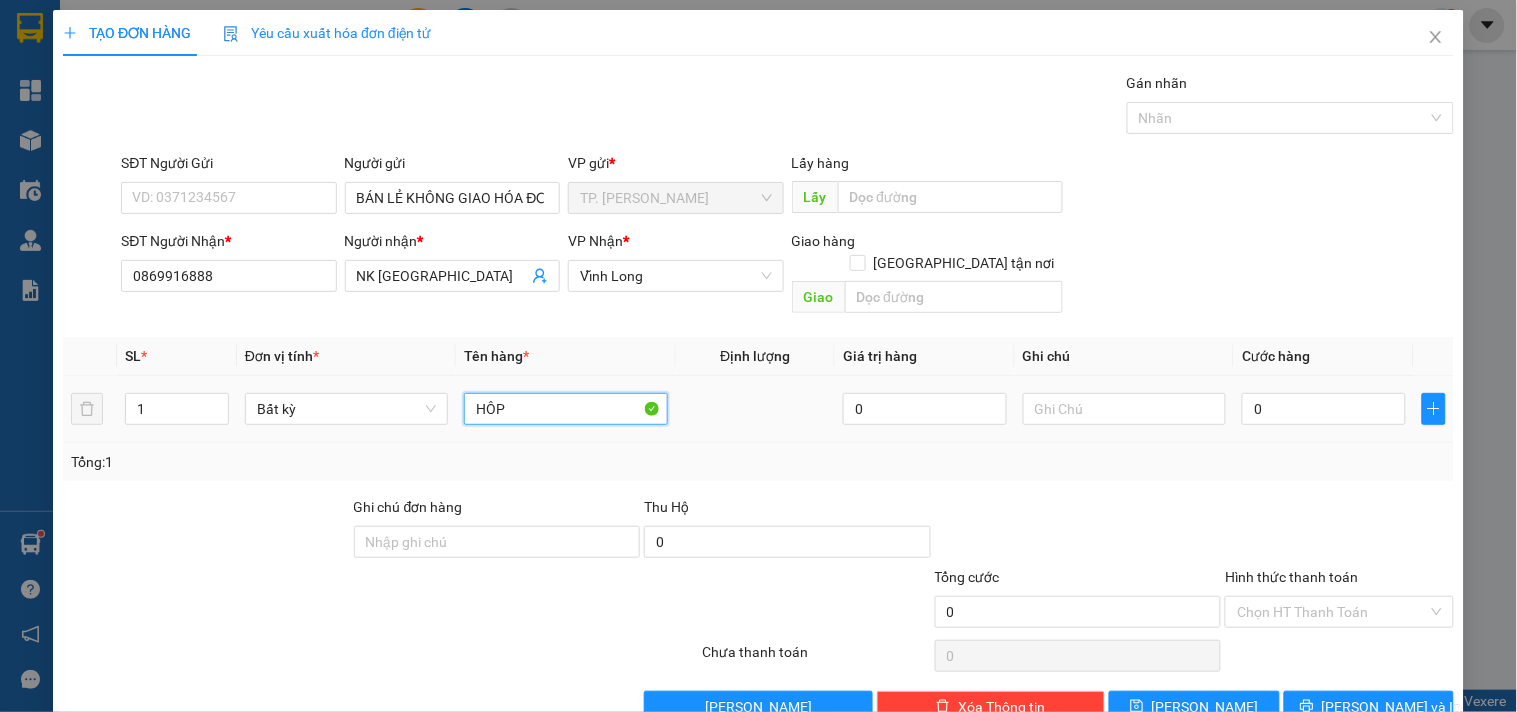 type on "HỘP" 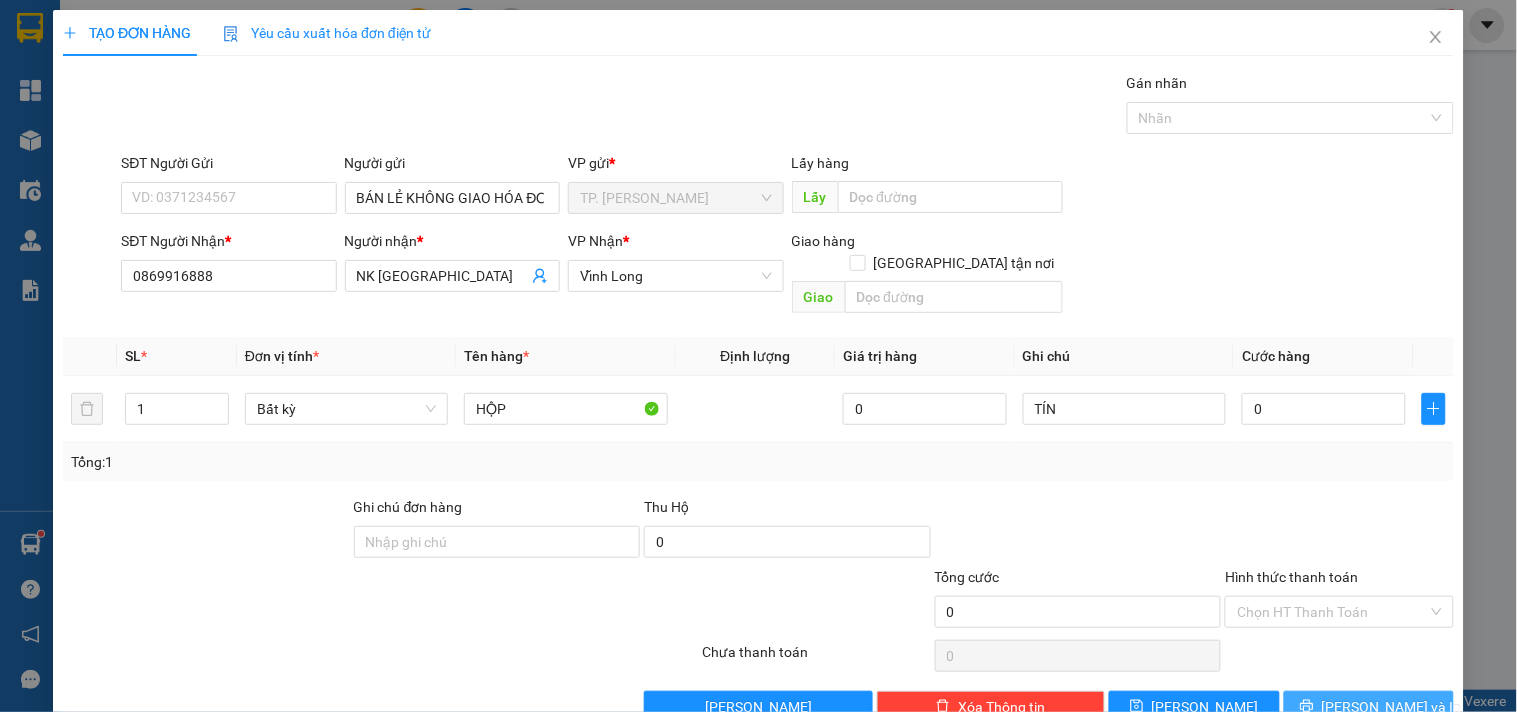 click on "[PERSON_NAME] và In" at bounding box center [1392, 707] 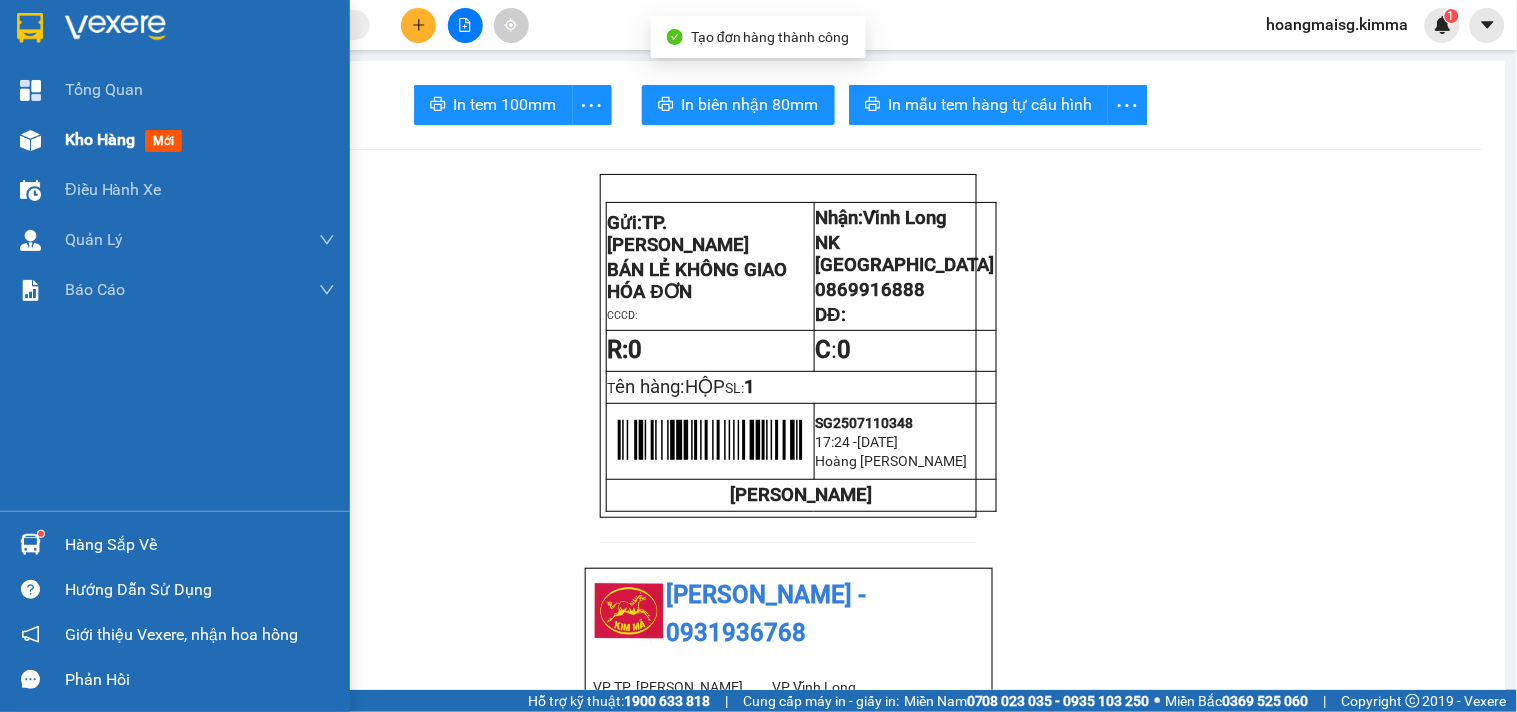 click at bounding box center (30, 140) 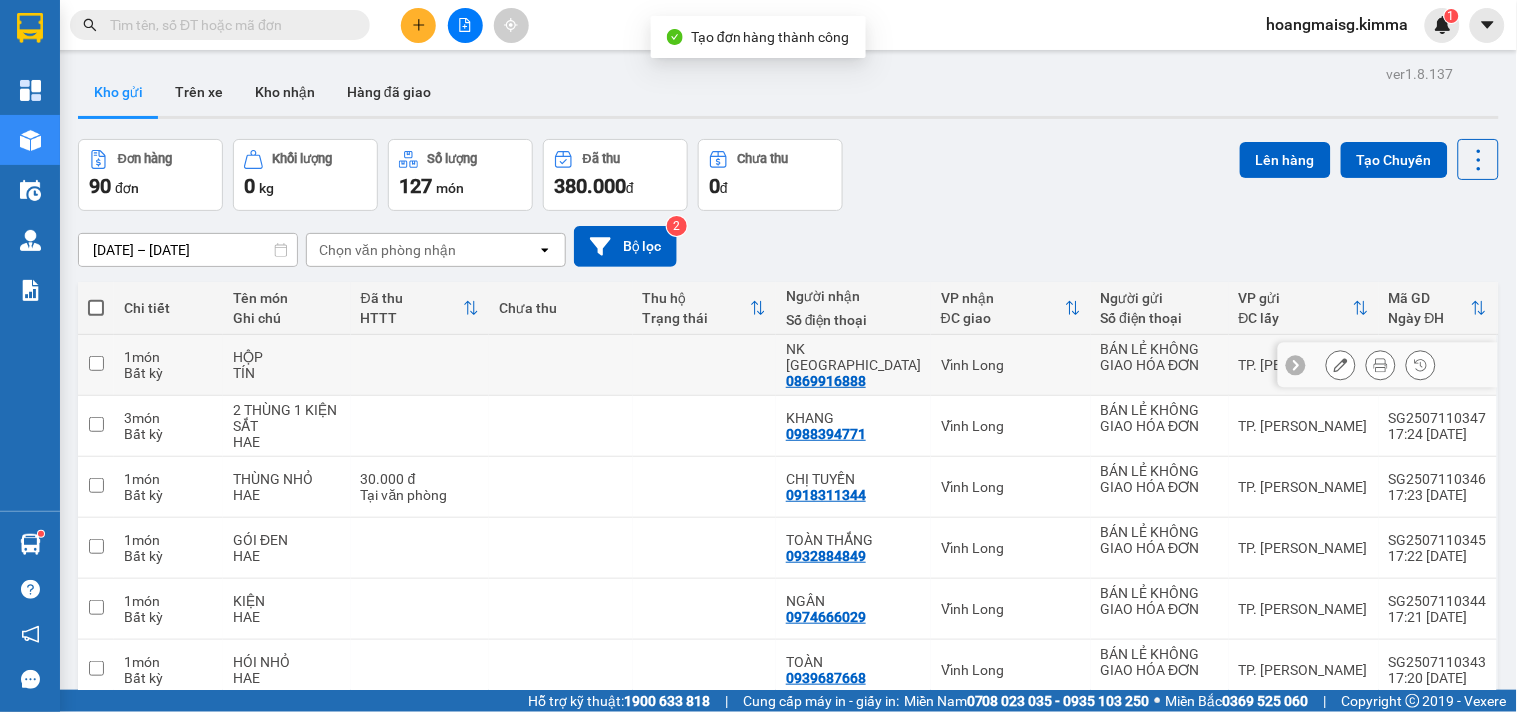 click at bounding box center [1381, 365] 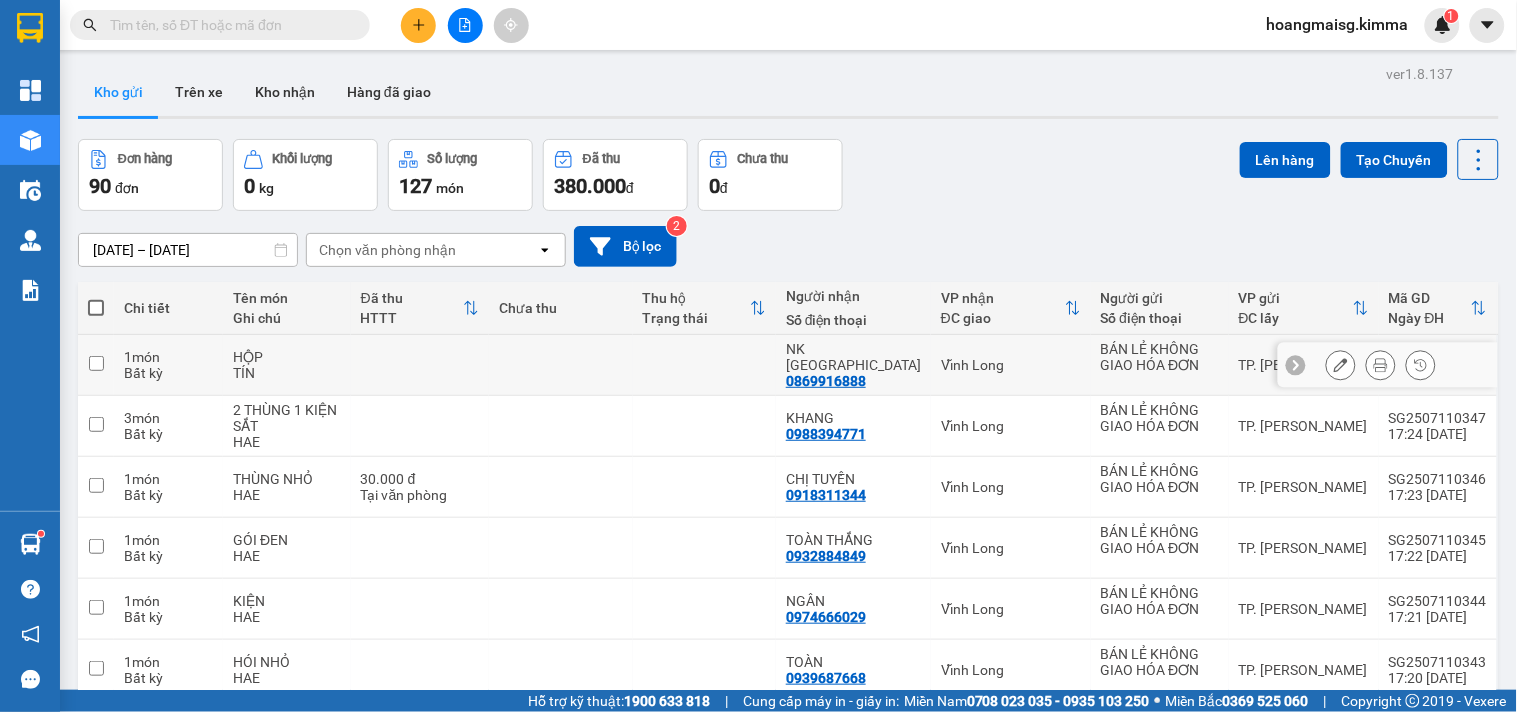 click at bounding box center (1341, 365) 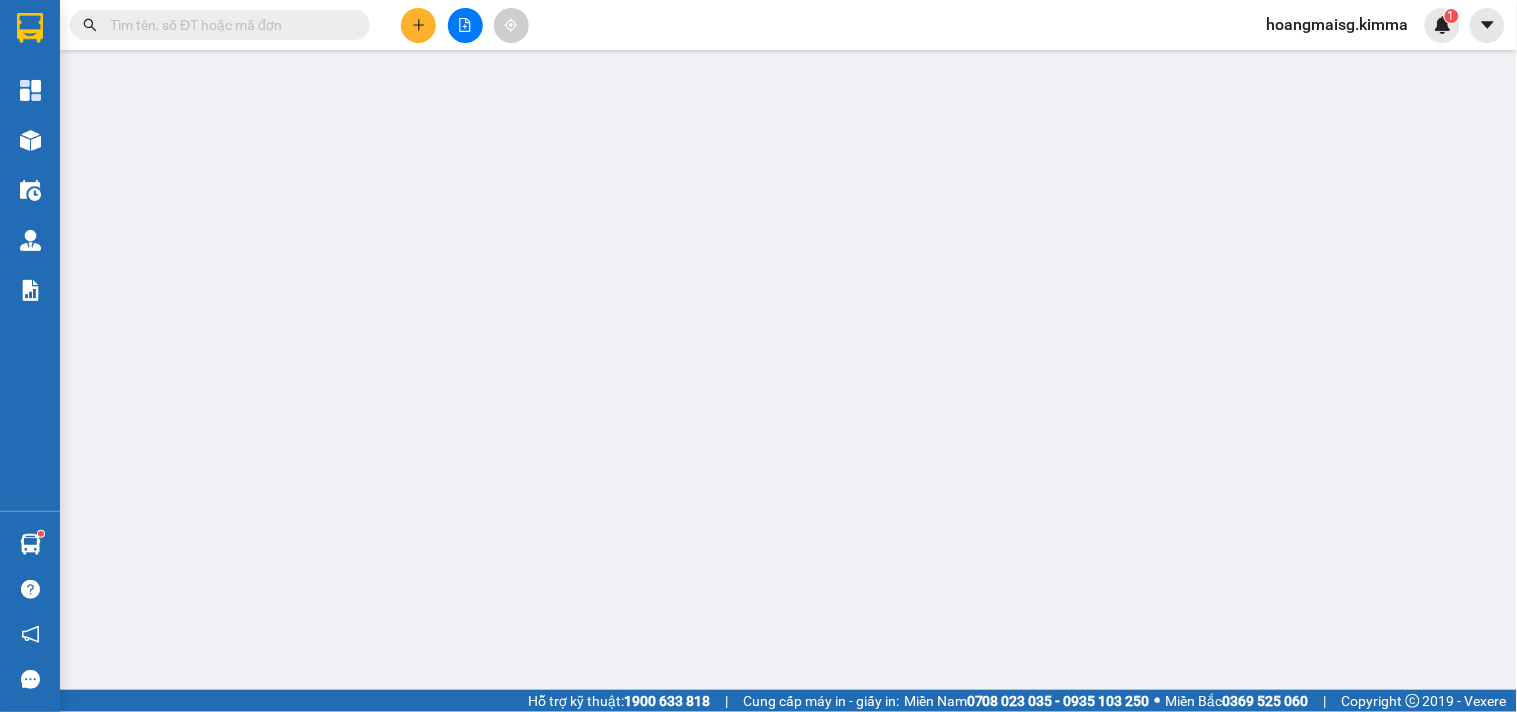 type on "BÁN LẺ KHÔNG GIAO HÓA ĐƠN" 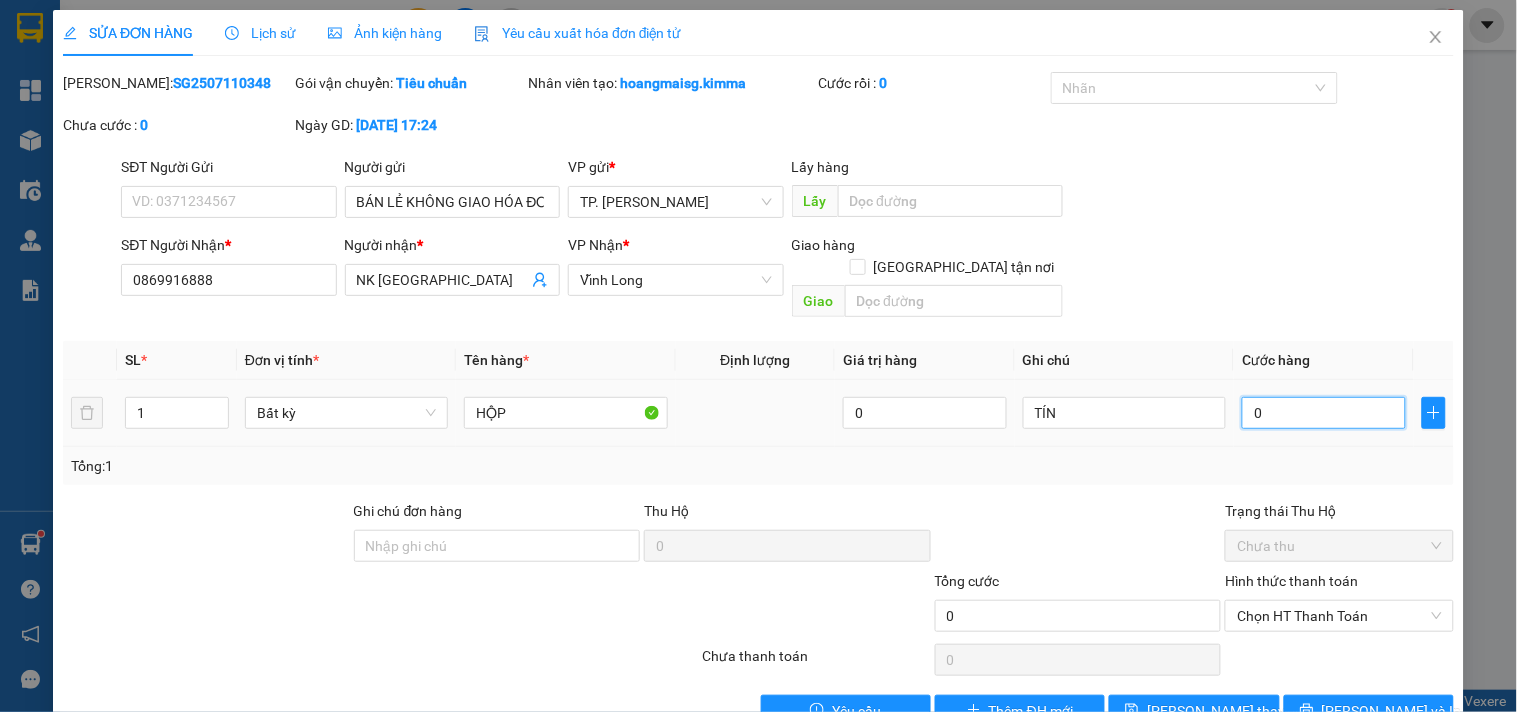 click on "0" at bounding box center [1324, 413] 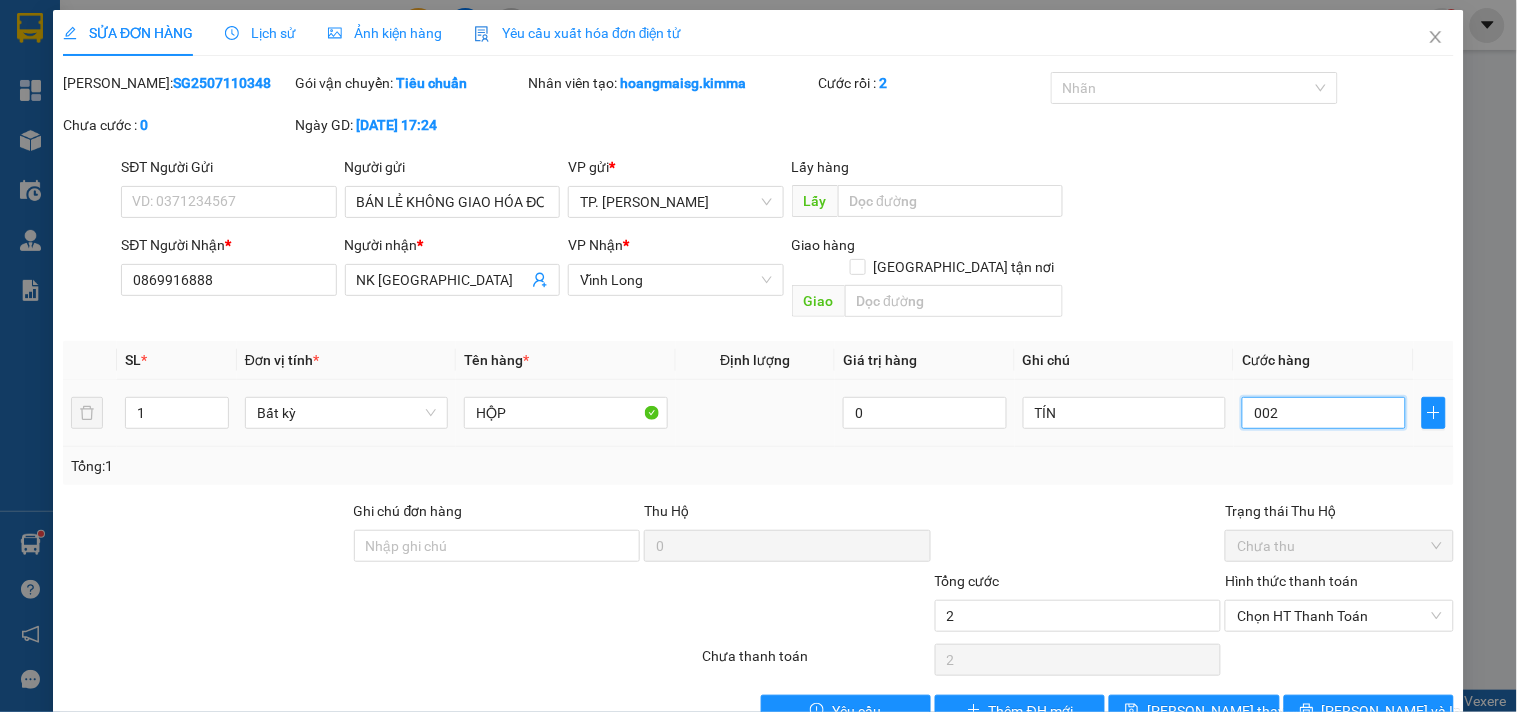 type on "20" 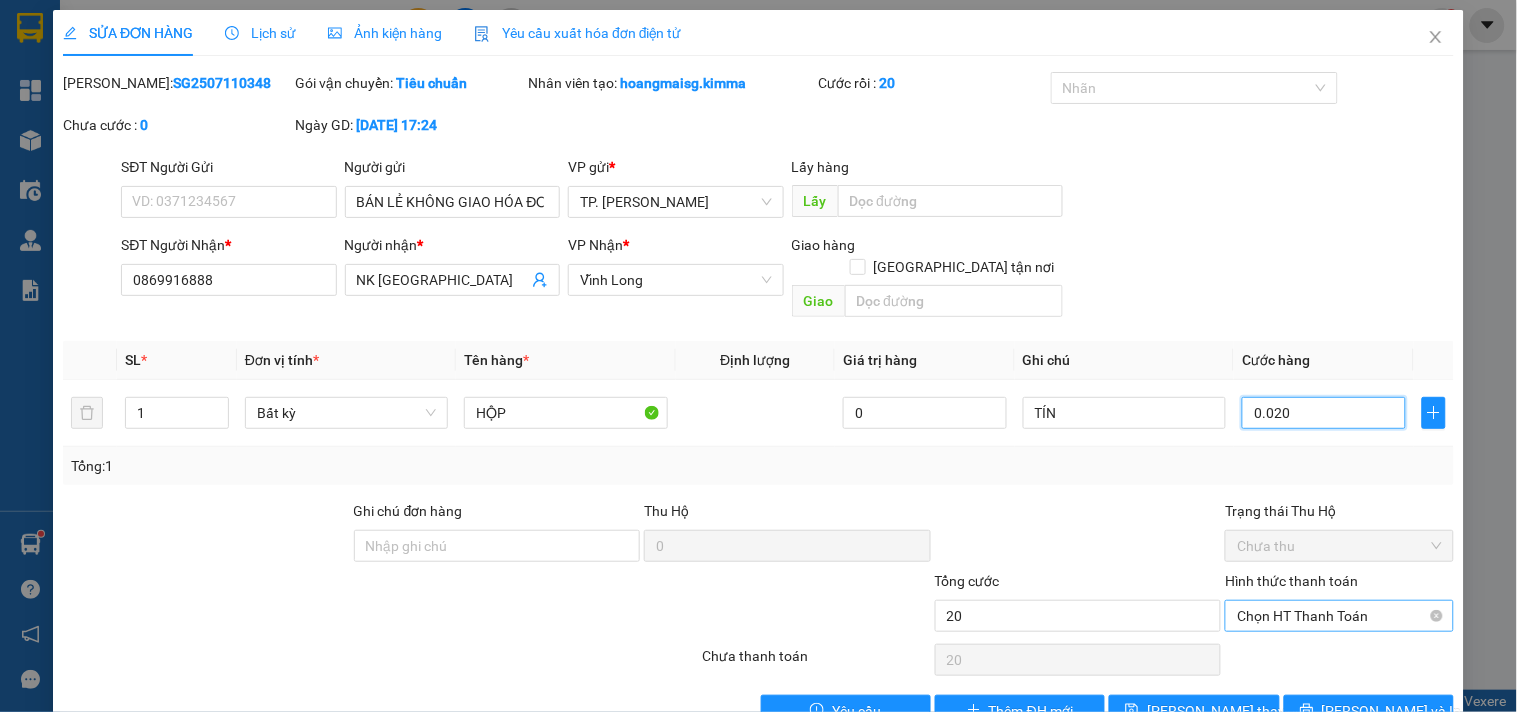 type on "20" 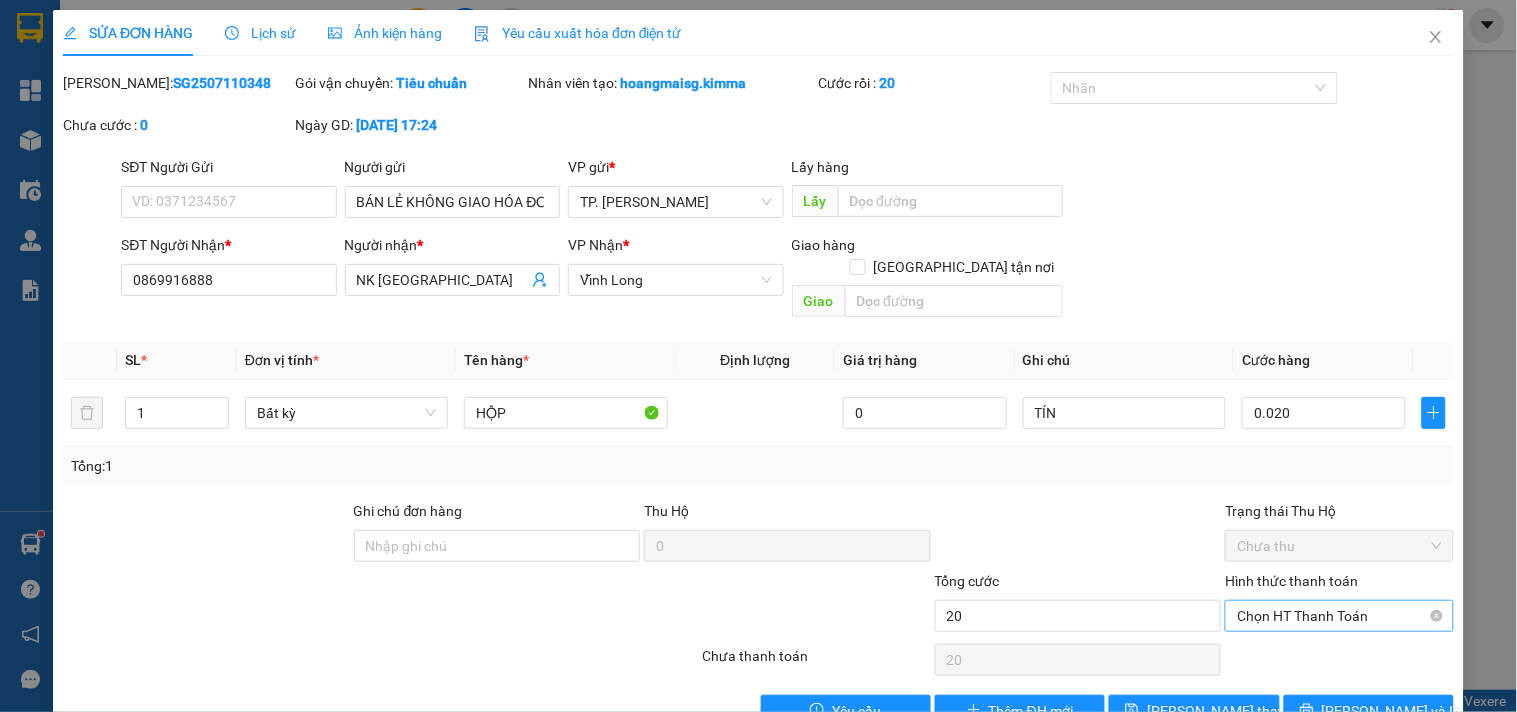 type on "20.000" 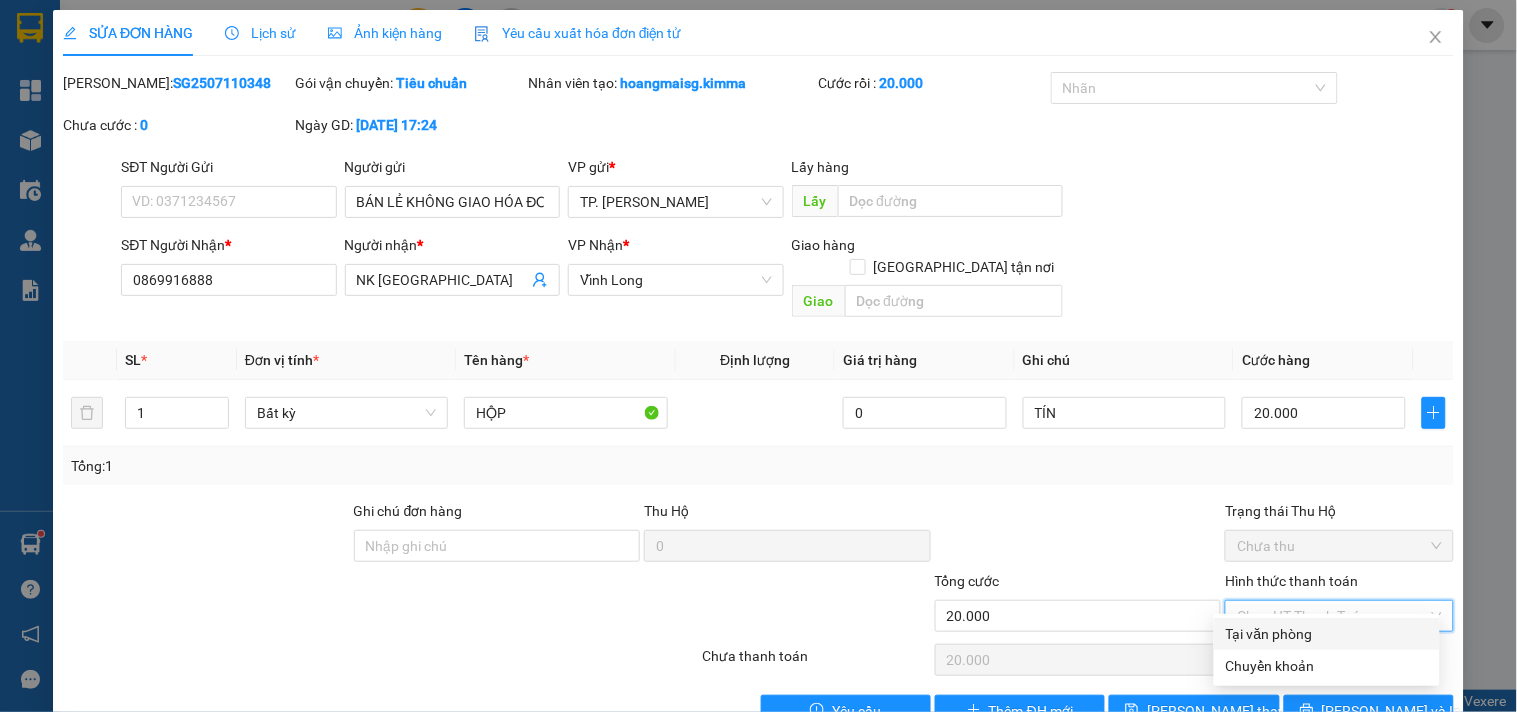 click on "Tại văn phòng" at bounding box center [1327, 634] 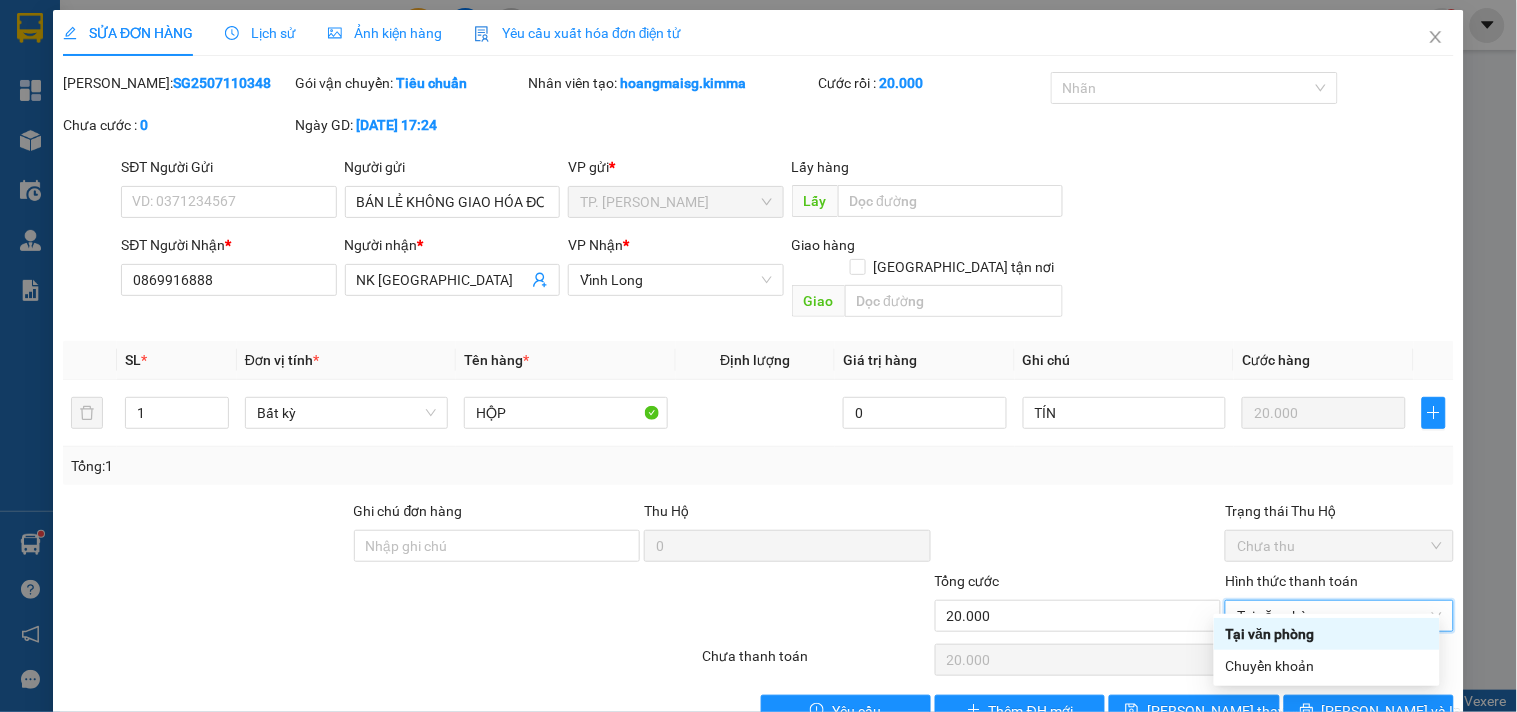 type on "0" 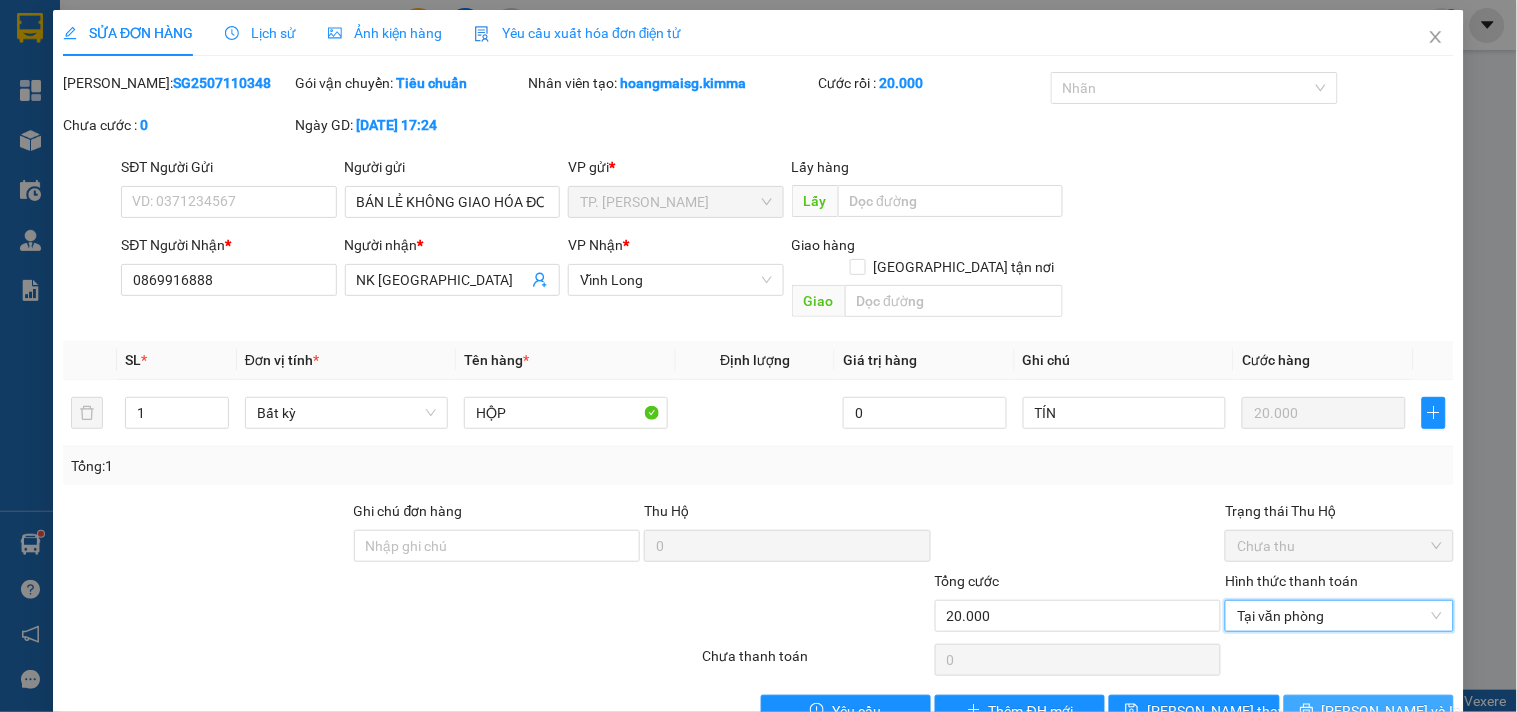 click on "[PERSON_NAME] và In" at bounding box center [1392, 711] 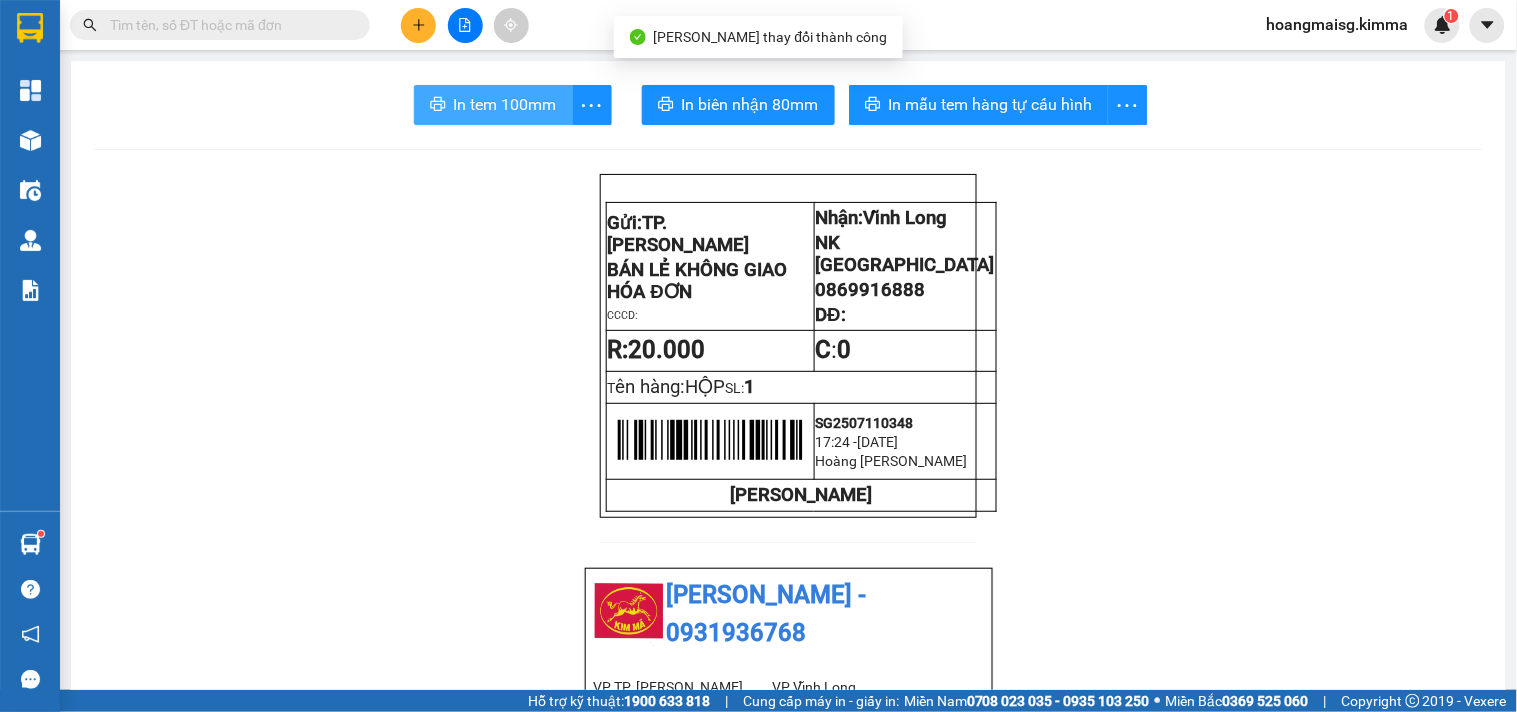 click on "In tem 100mm" at bounding box center [505, 104] 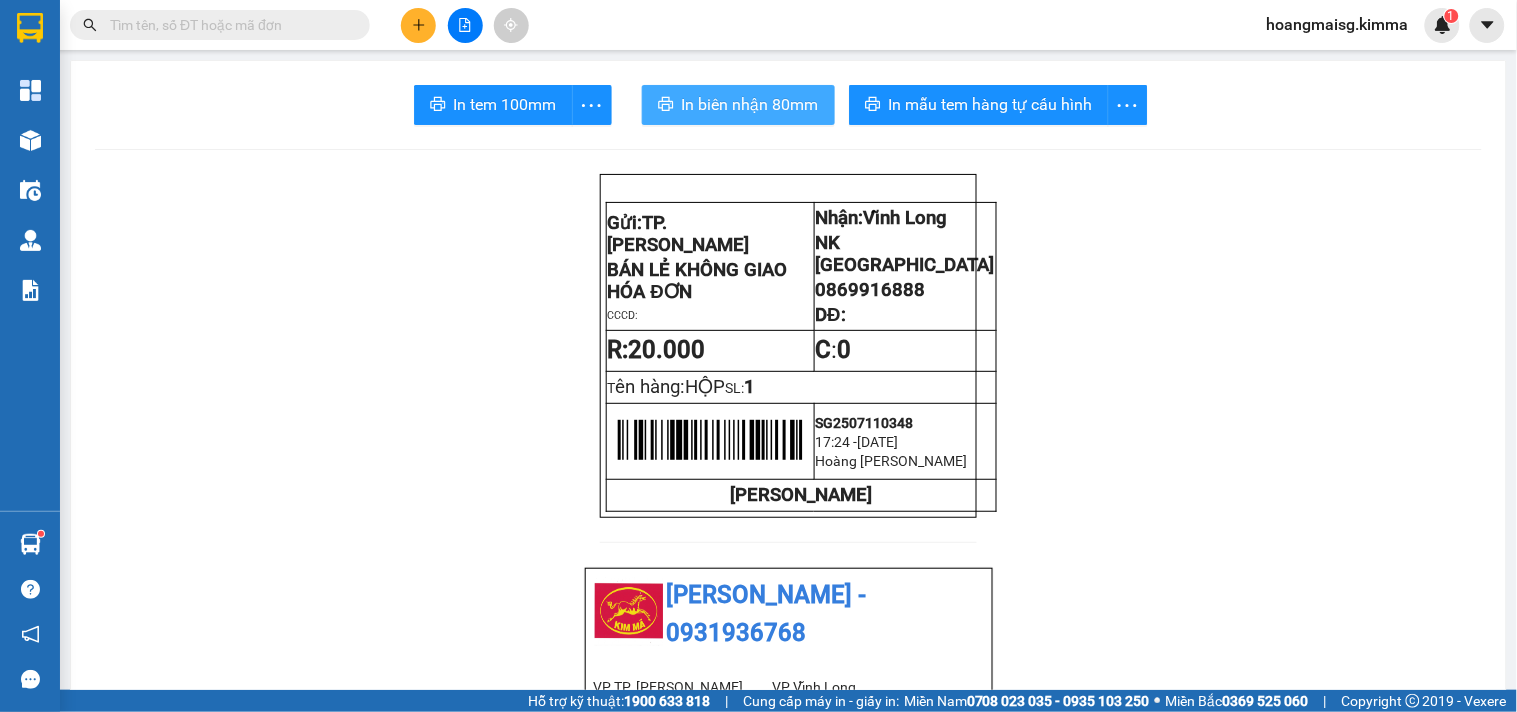 click on "In biên nhận 80mm" at bounding box center [750, 104] 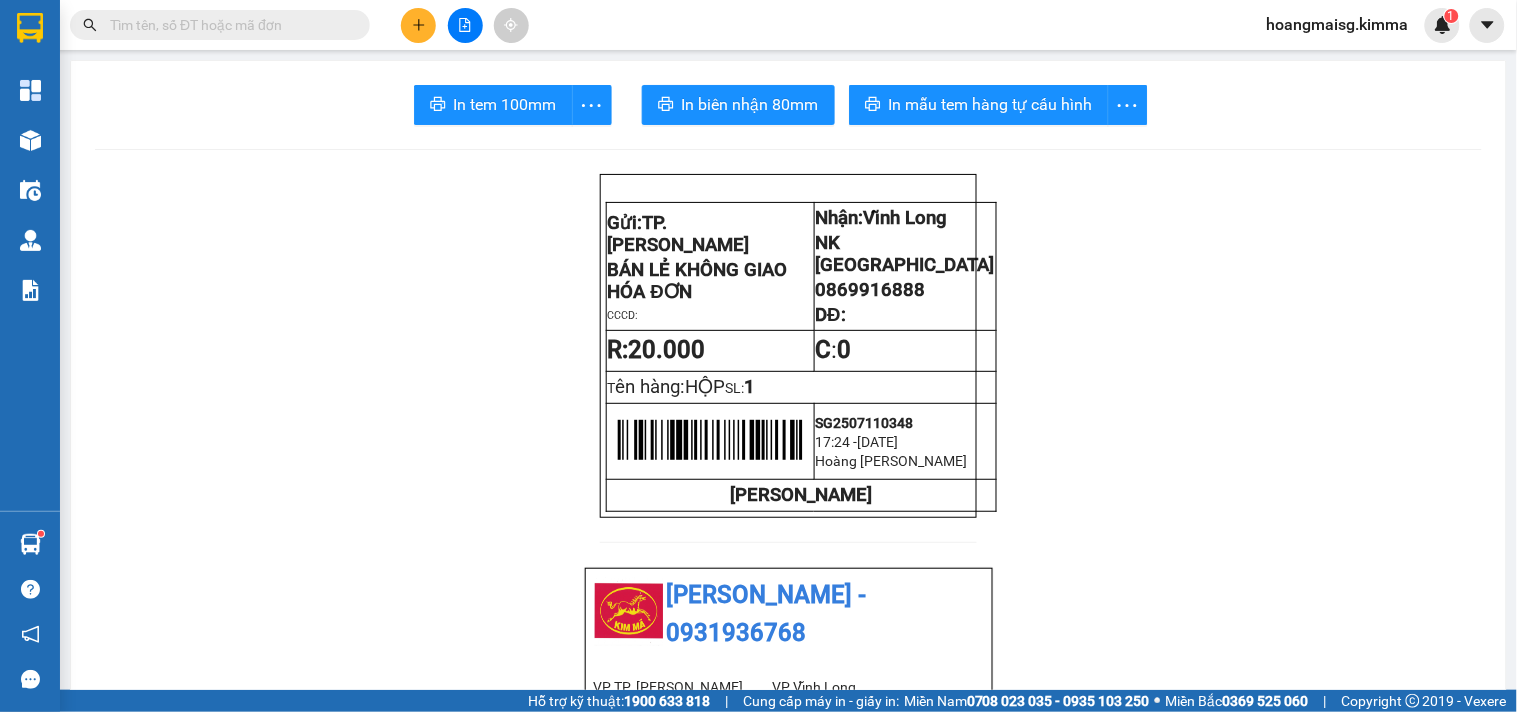 click at bounding box center (418, 25) 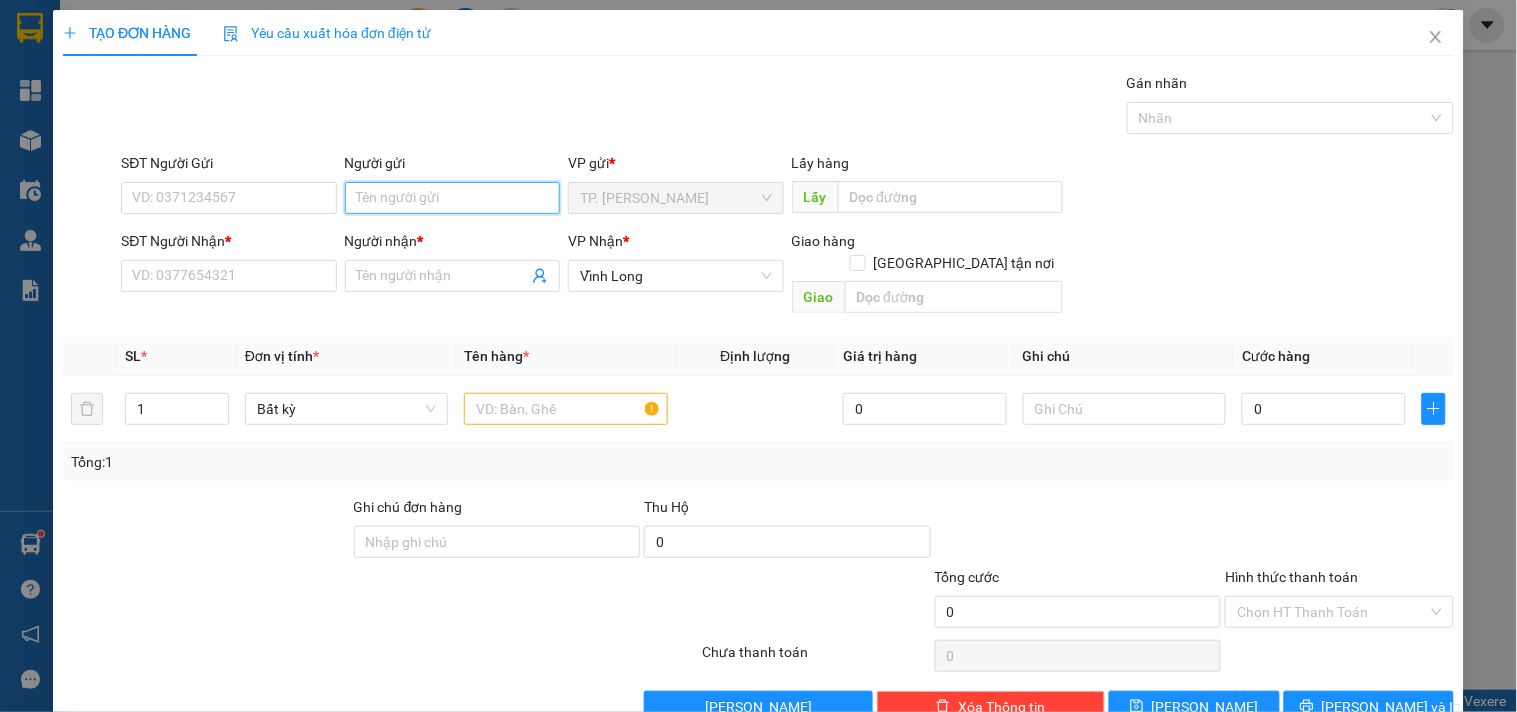 click on "Người gửi" at bounding box center [452, 198] 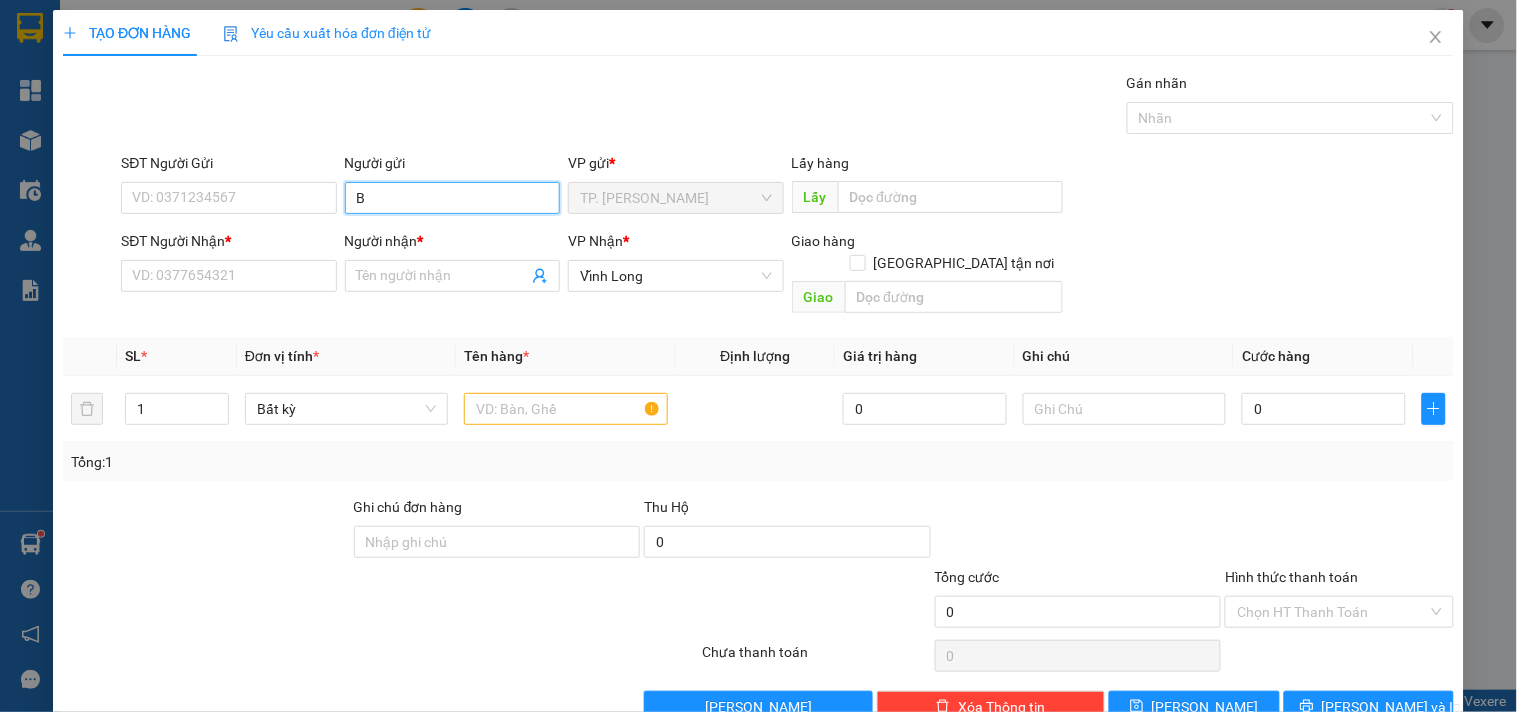 type on "BA" 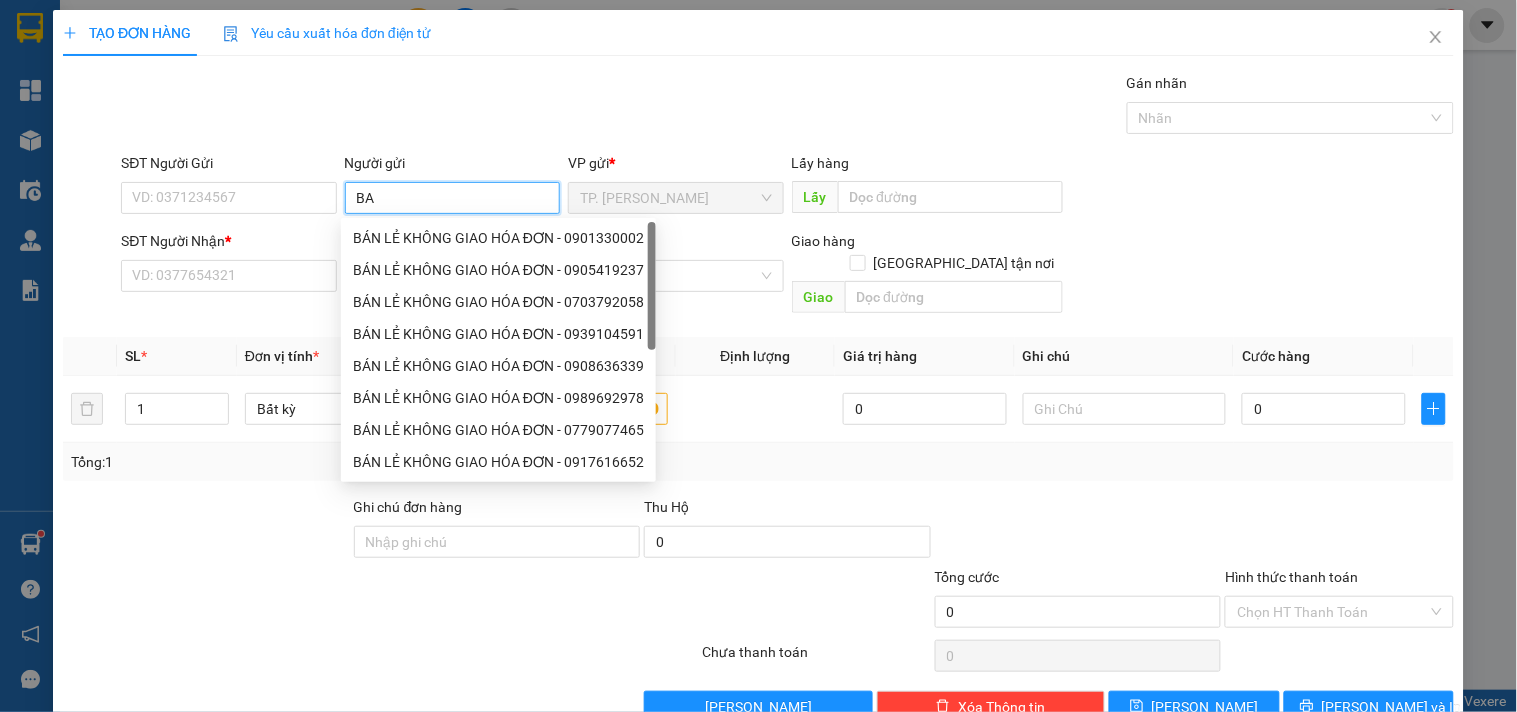 click on "BÁN LẺ KHÔNG GIAO HÓA ĐƠN - 0901330002" at bounding box center [498, 238] 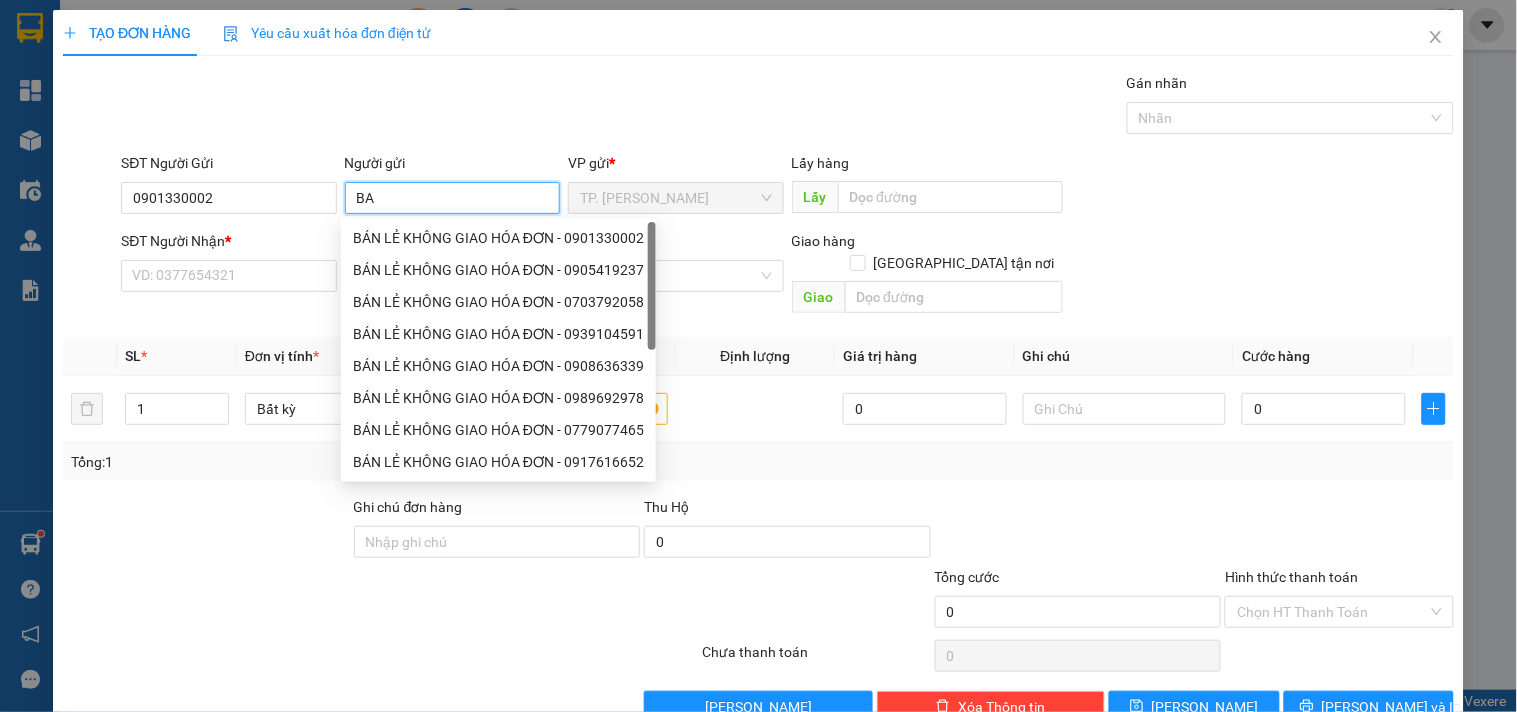 type on "0901330002" 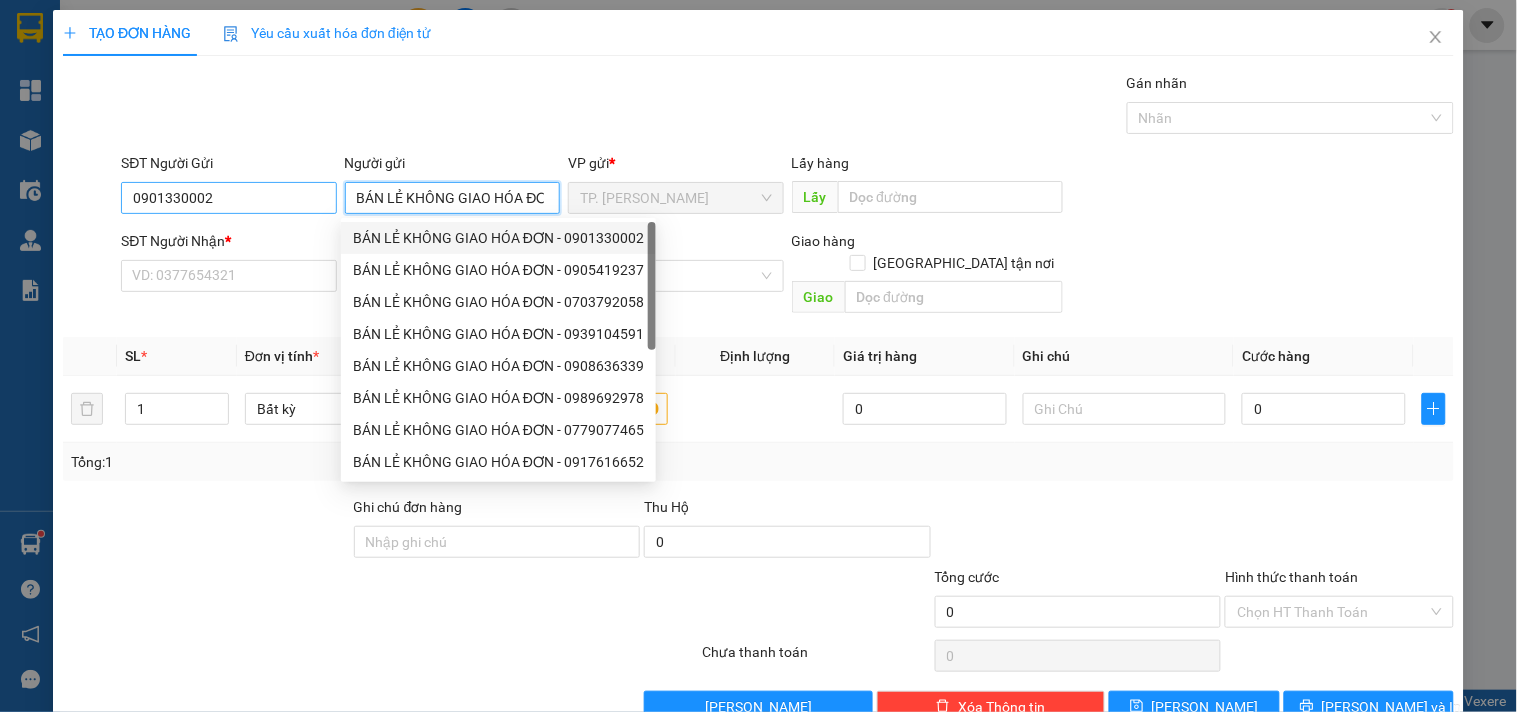 type on "BÁN LẺ KHÔNG GIAO HÓA ĐƠN" 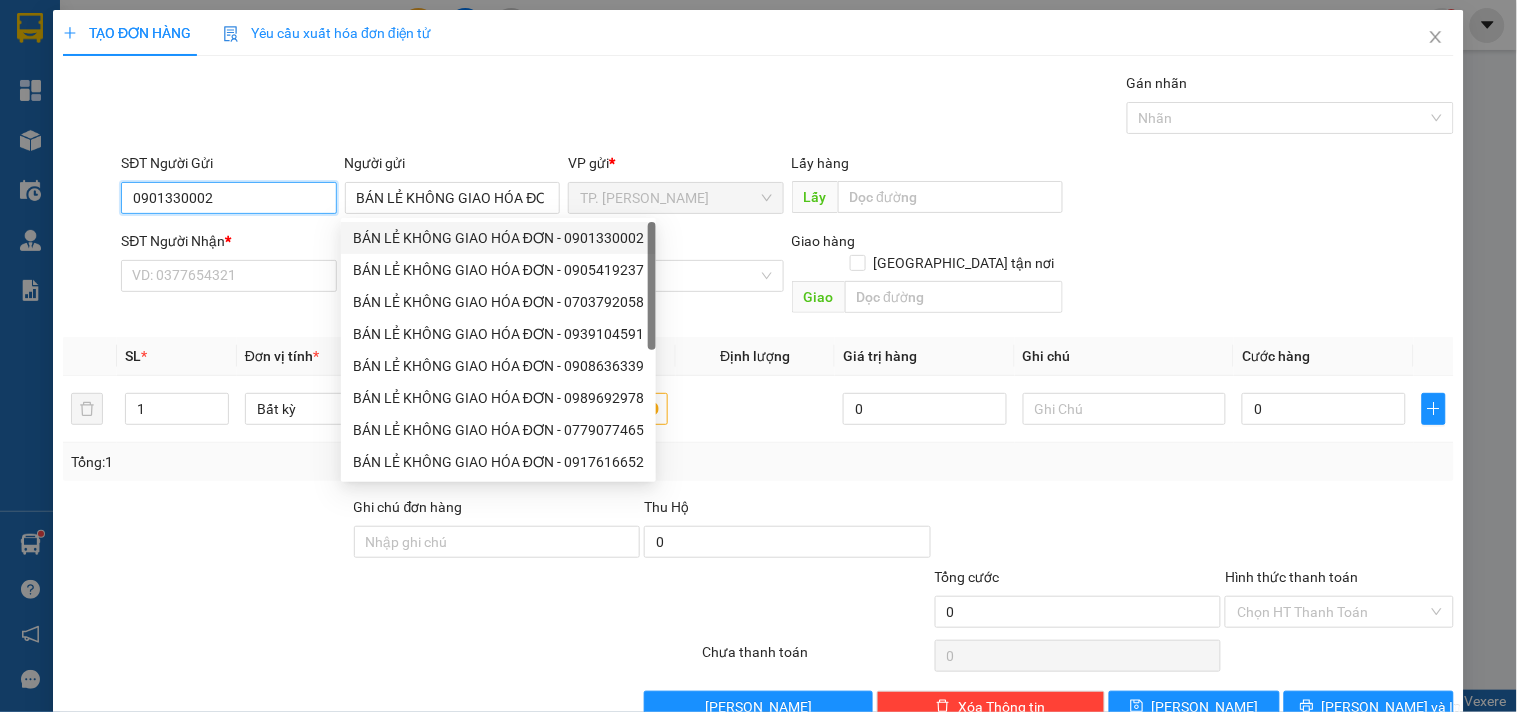 click on "0901330002" at bounding box center [228, 198] 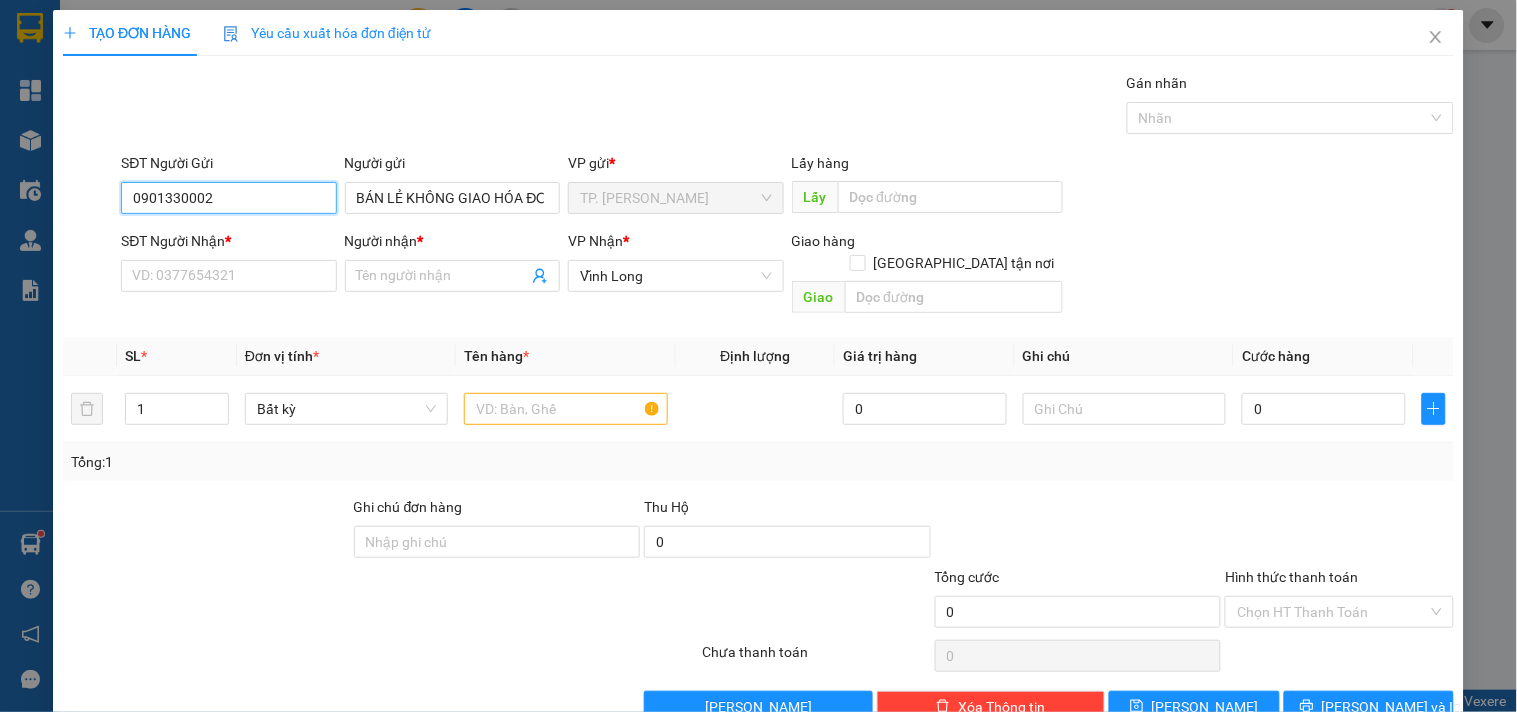 click on "0901330002" at bounding box center [228, 198] 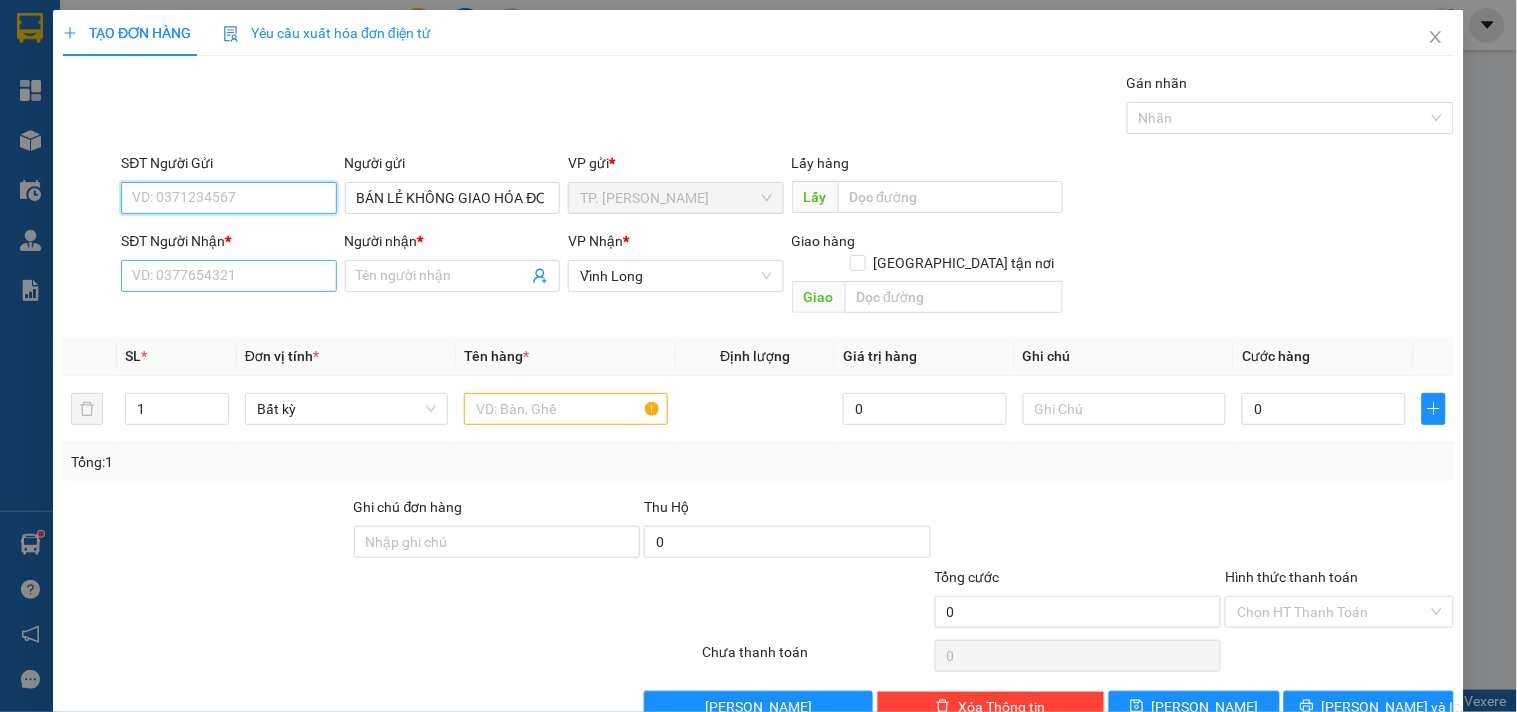 type 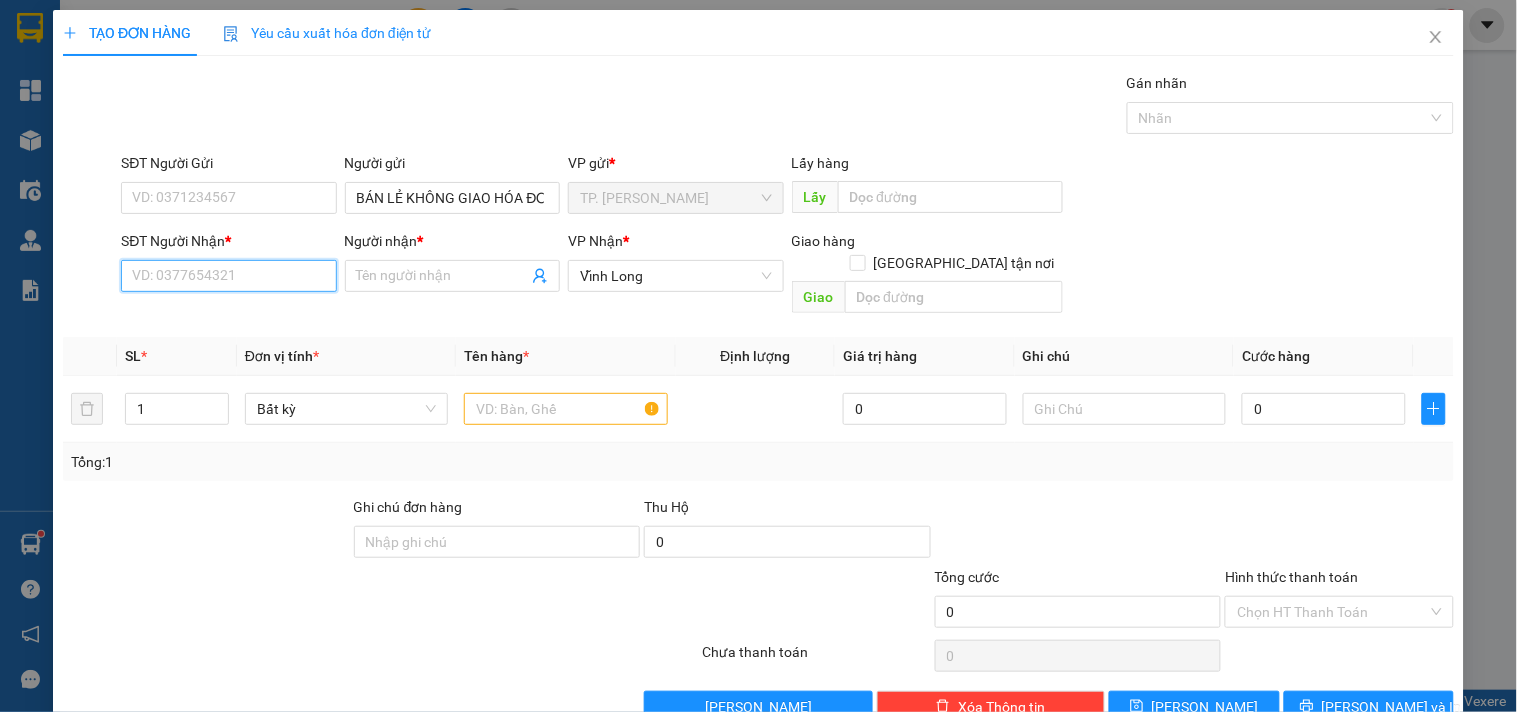 click on "SĐT Người Nhận  *" at bounding box center (228, 276) 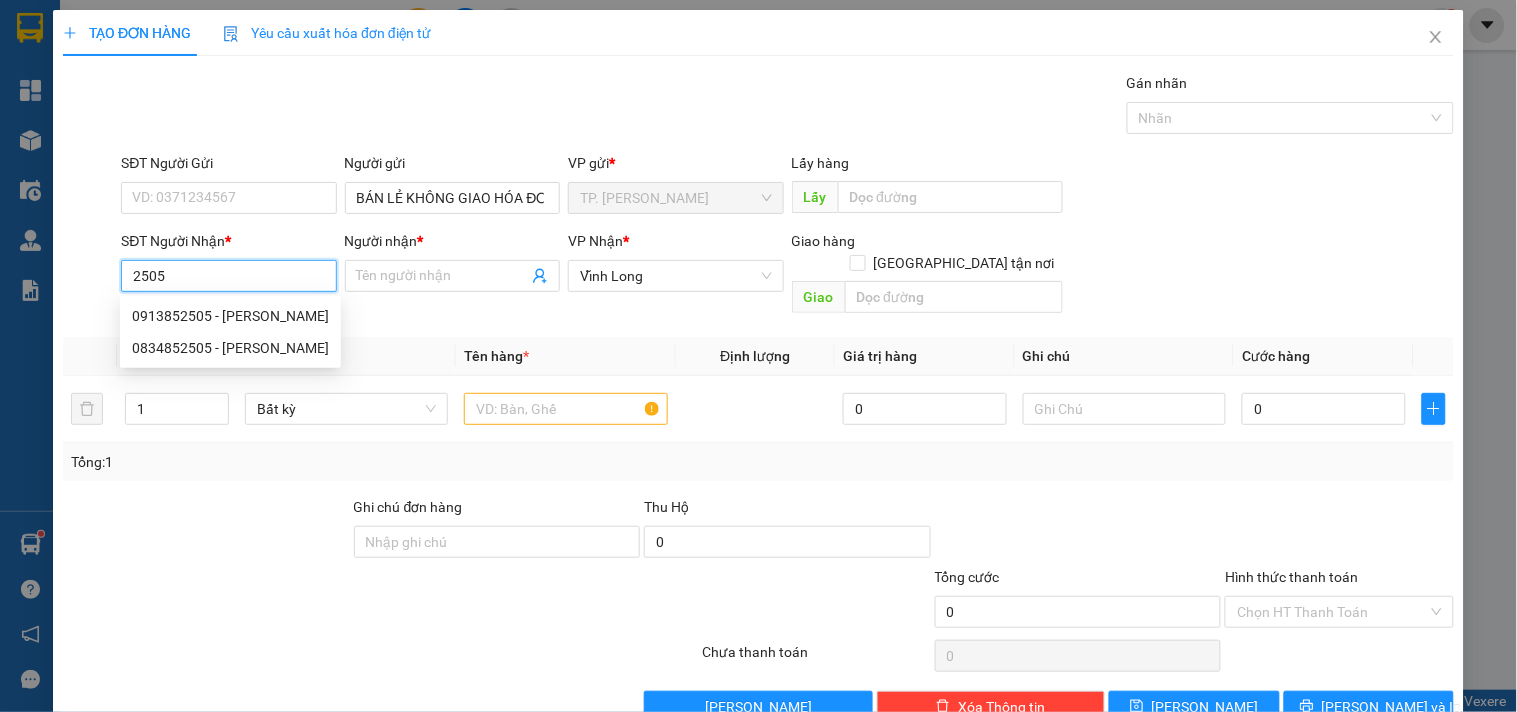 click on "0913852505 - DƯƠNG LONG" at bounding box center [230, 316] 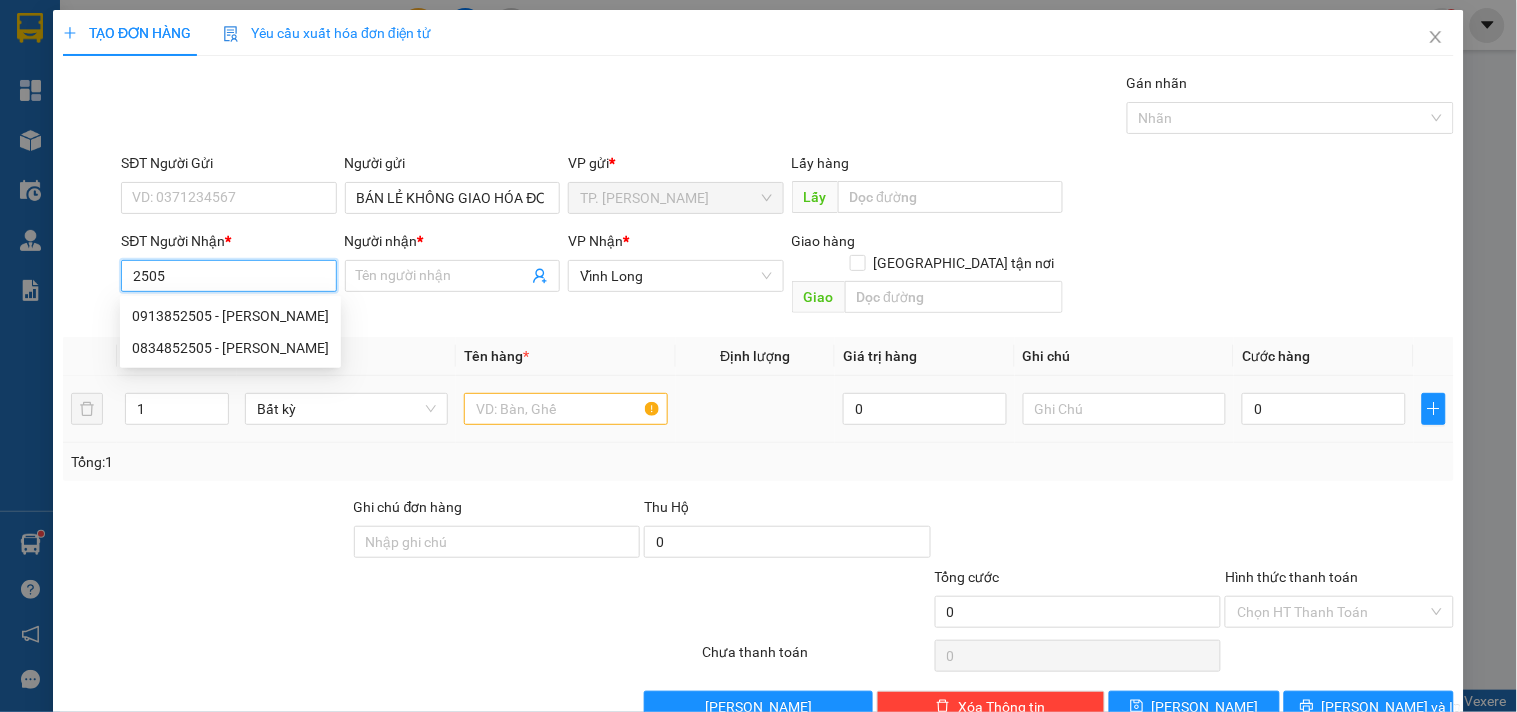 type on "0913852505" 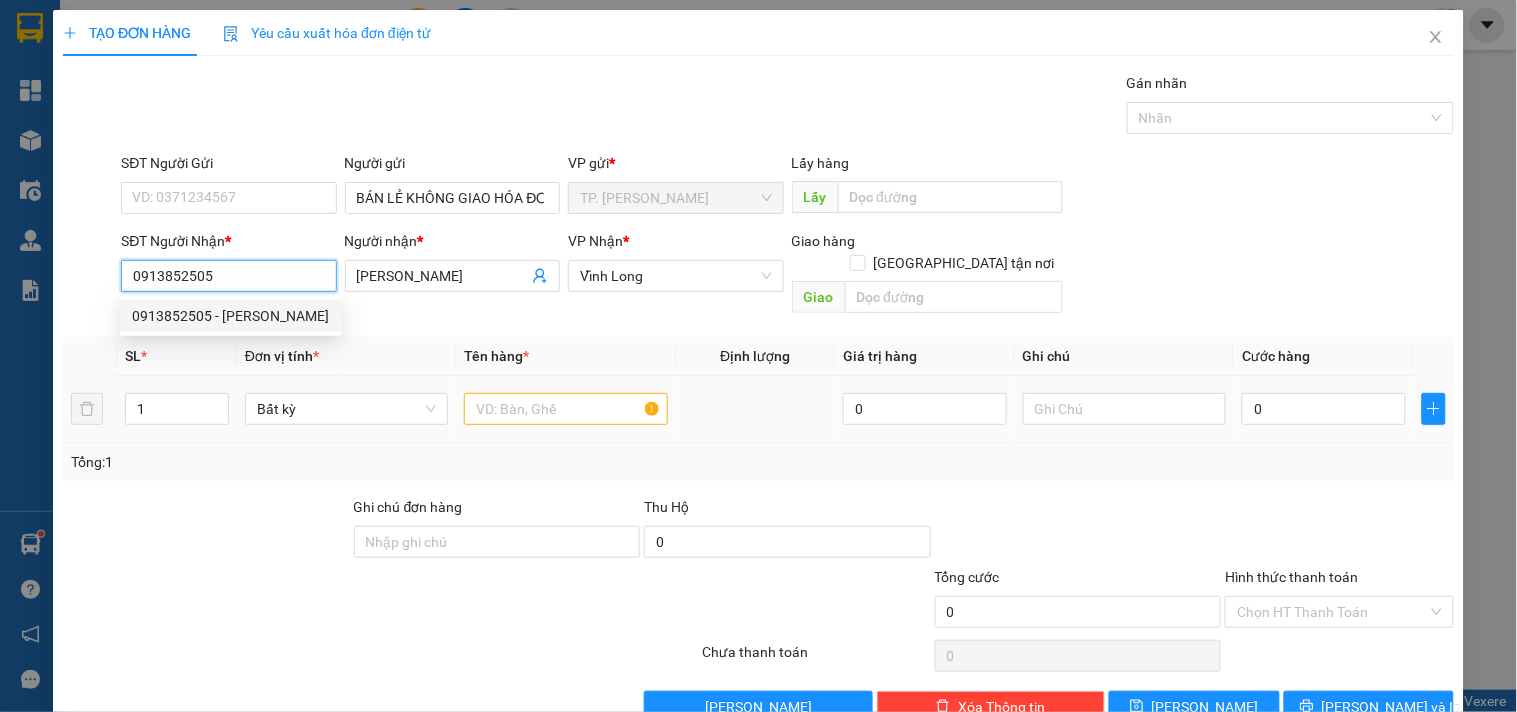 type on "0913852505" 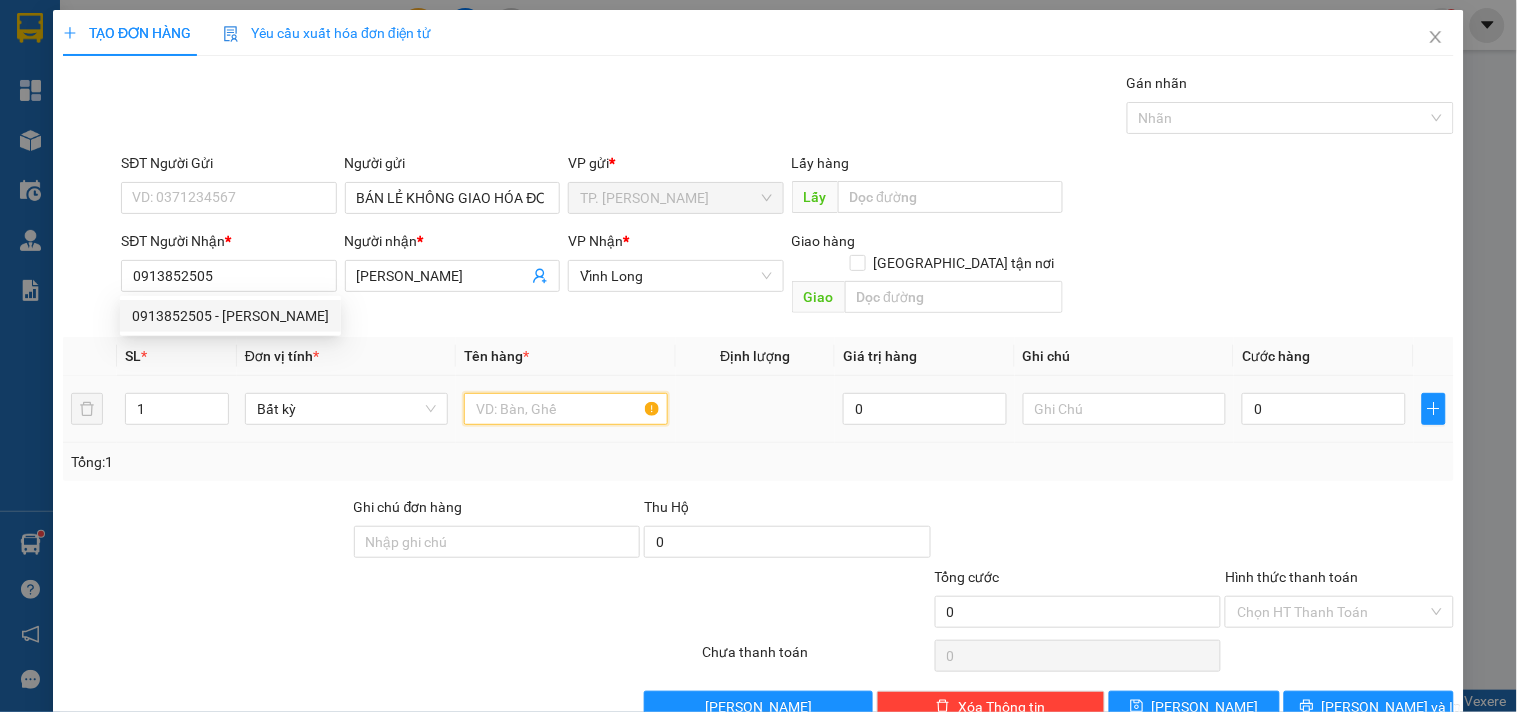 click at bounding box center (565, 409) 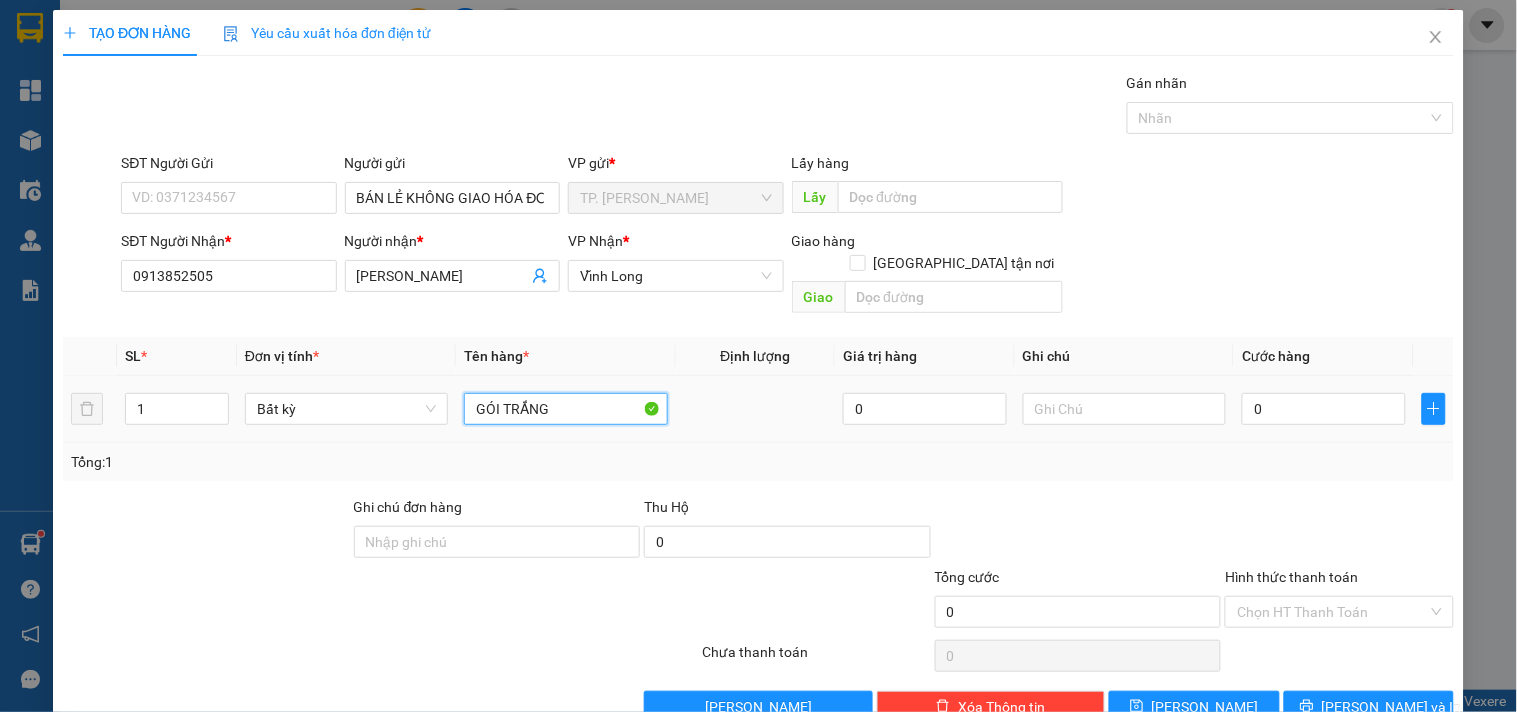 type on "GÓI TRẮNG" 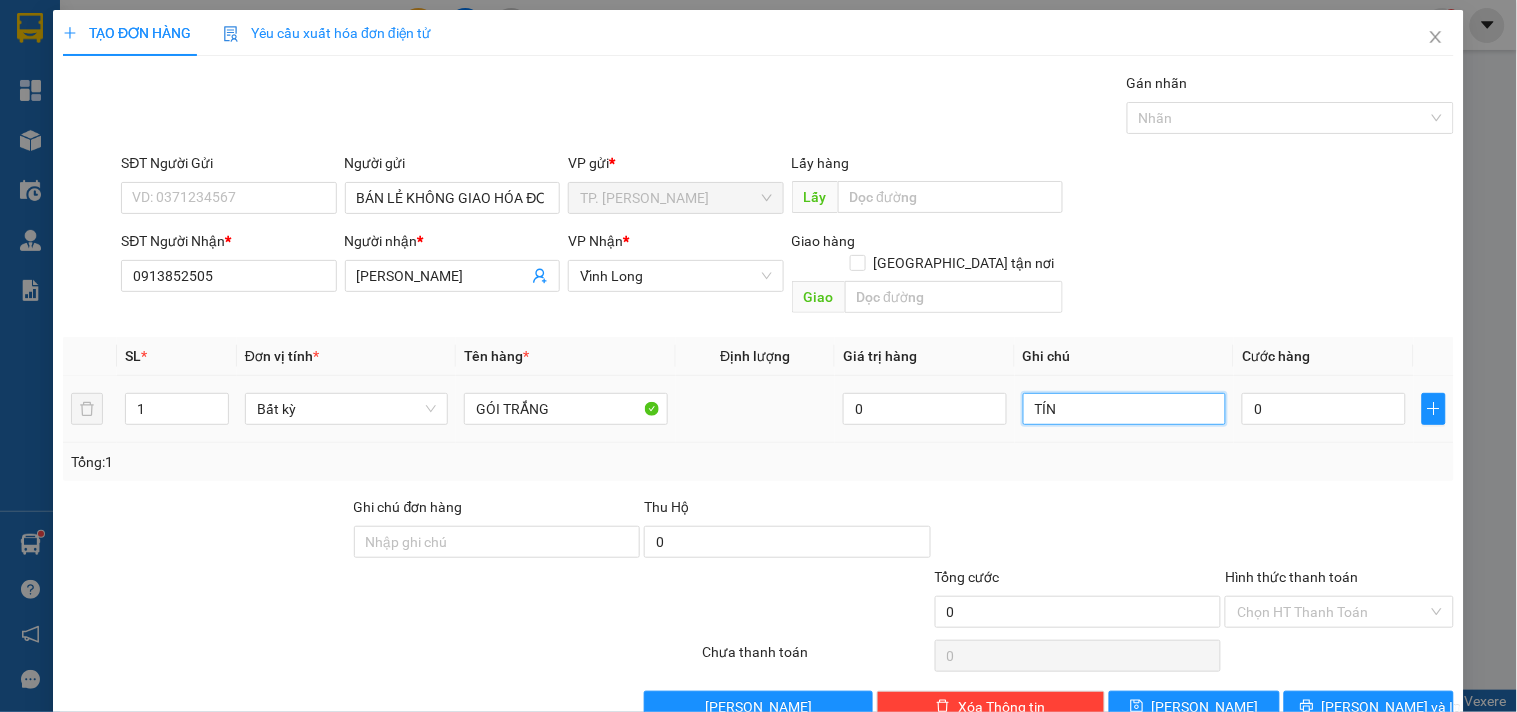 type on "TÍN" 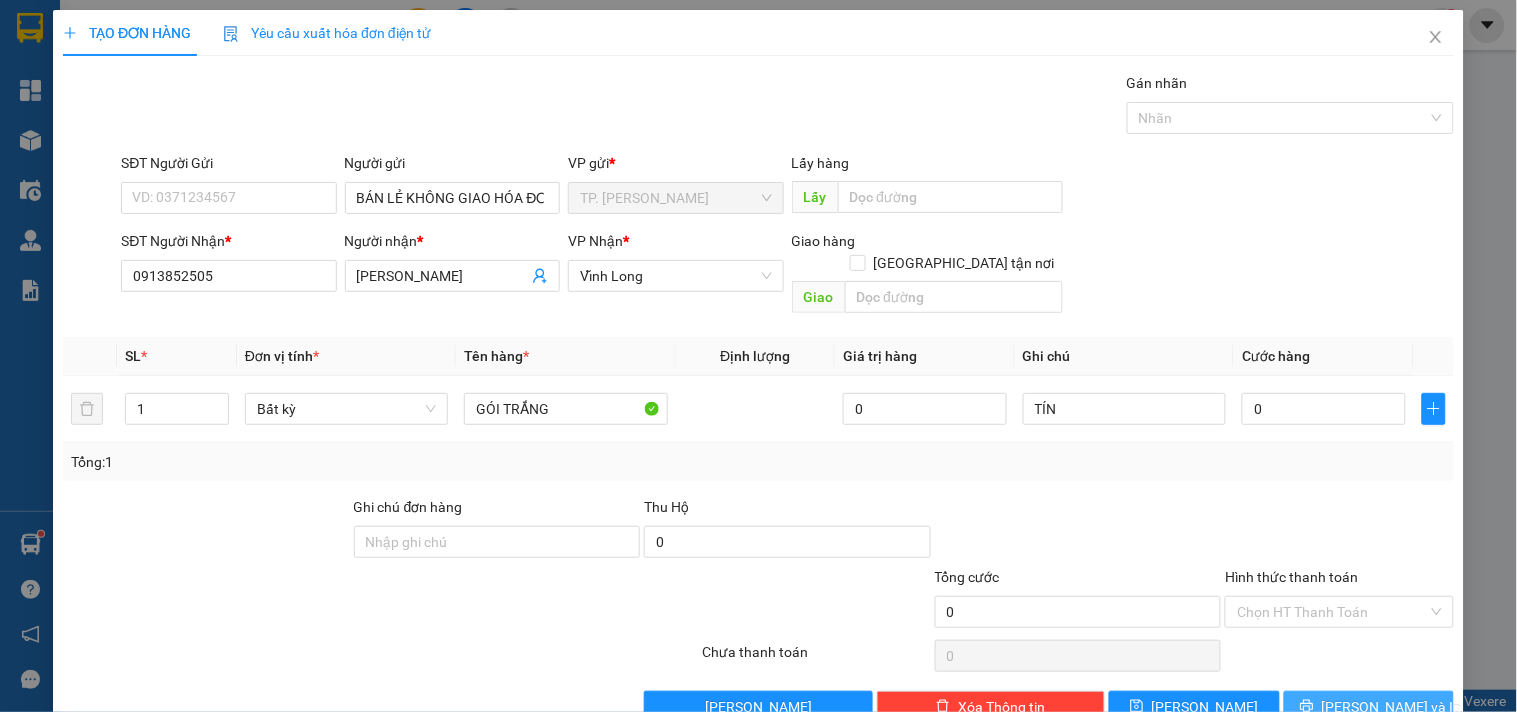 click on "[PERSON_NAME] và In" at bounding box center (1392, 707) 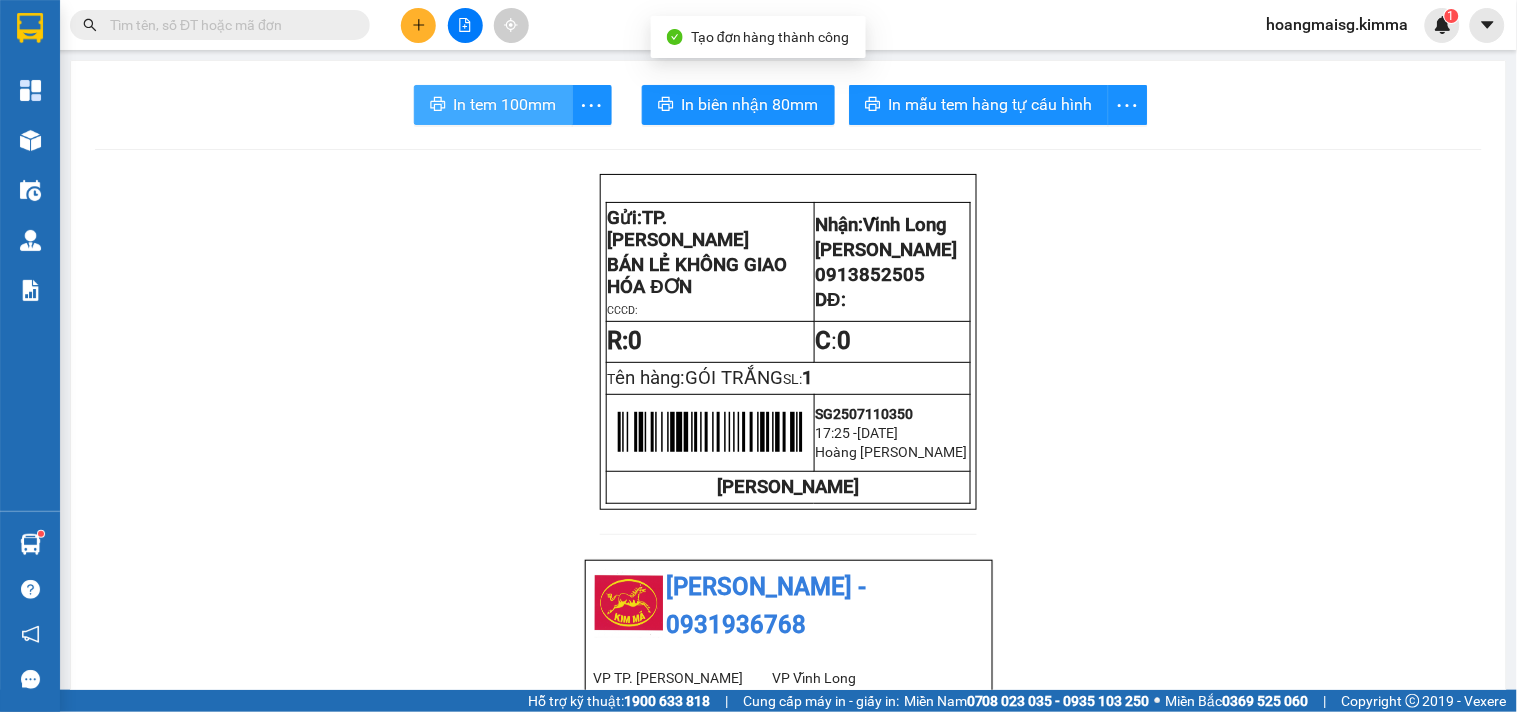 click on "In tem 100mm" at bounding box center [505, 104] 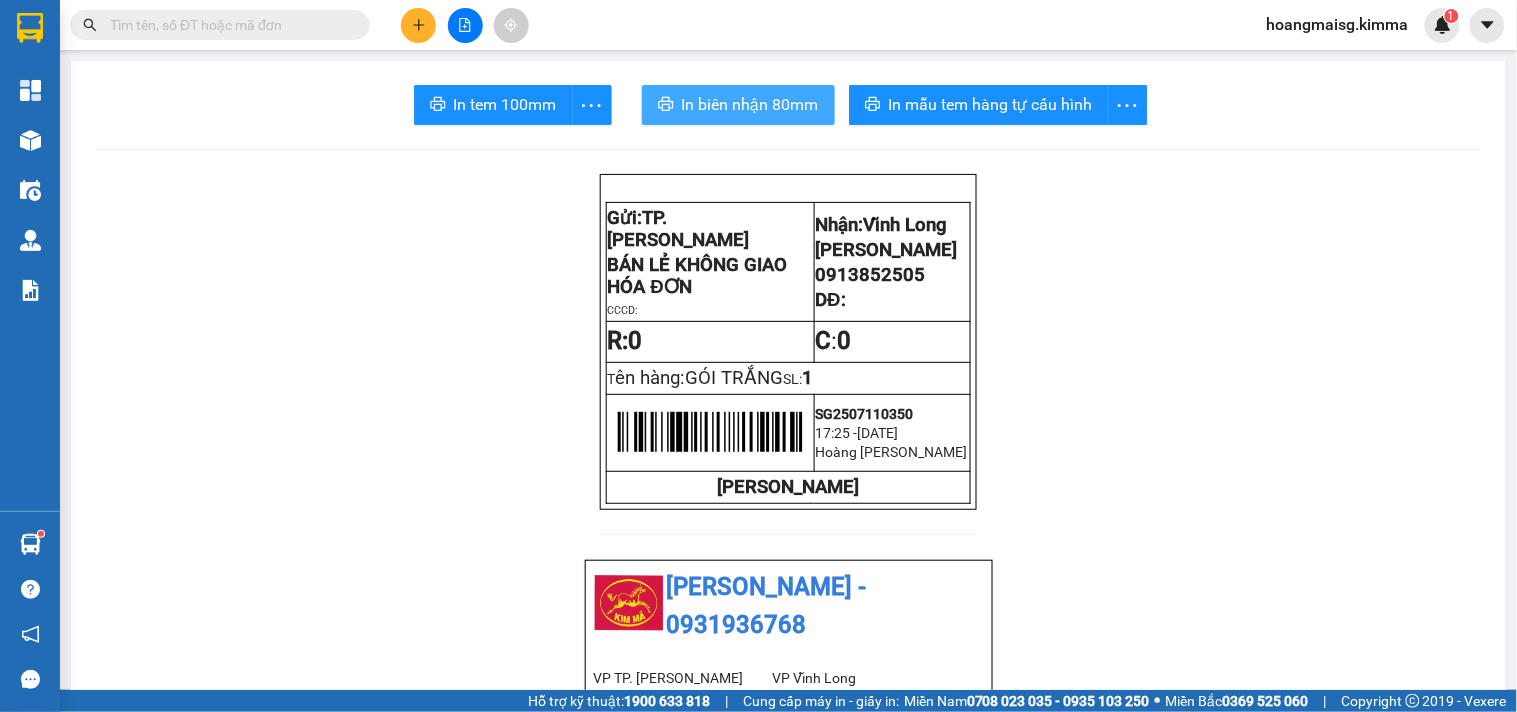 click on "In biên nhận 80mm" at bounding box center (750, 104) 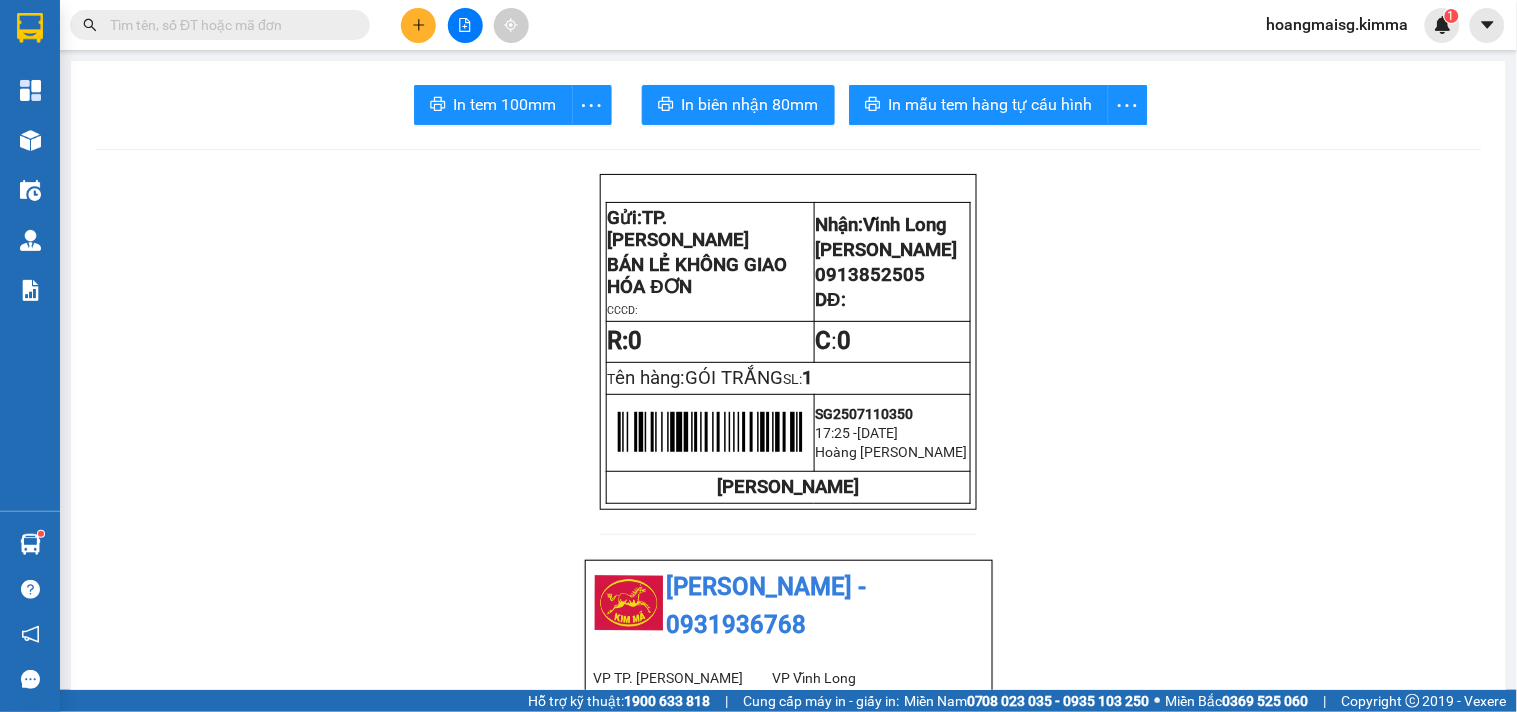 click at bounding box center (418, 25) 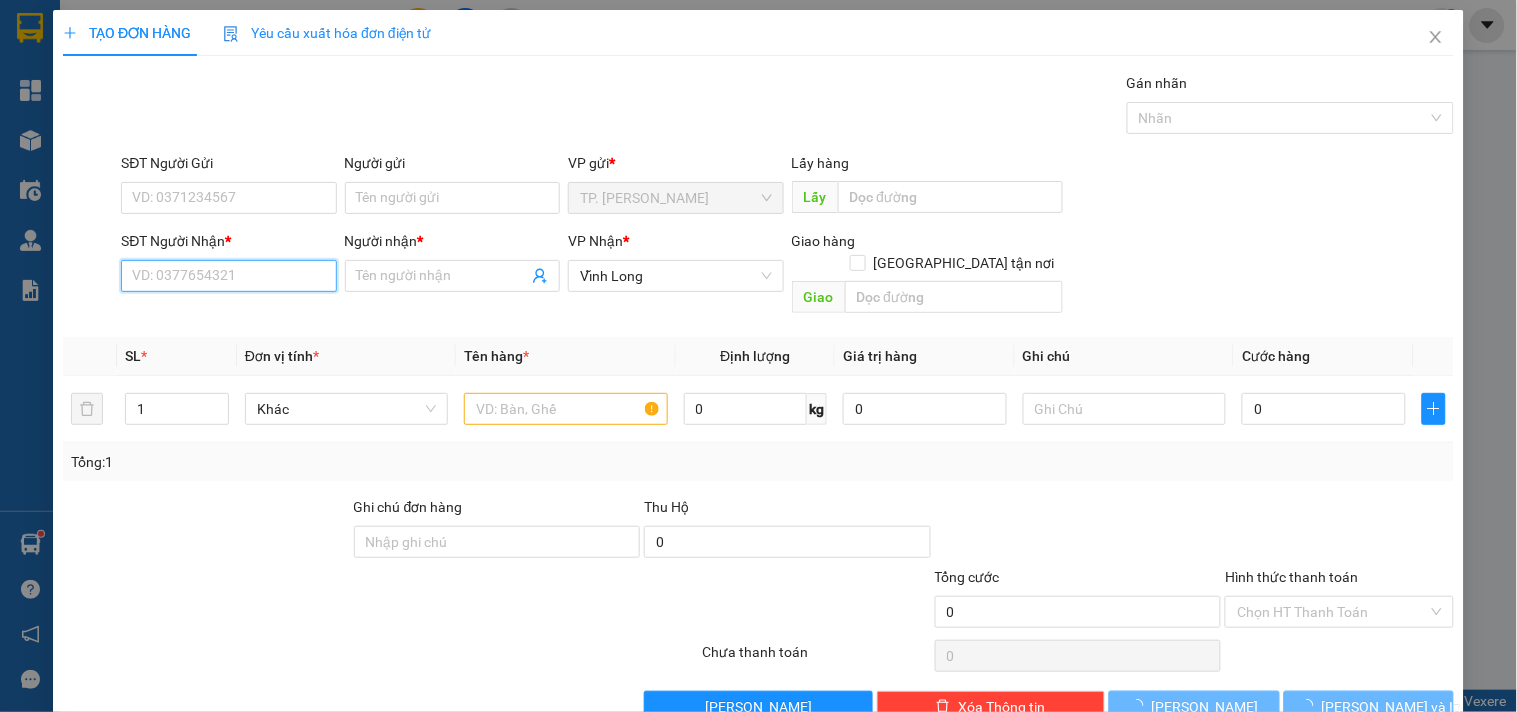 drag, startPoint x: 266, startPoint y: 284, endPoint x: 200, endPoint y: 240, distance: 79.32213 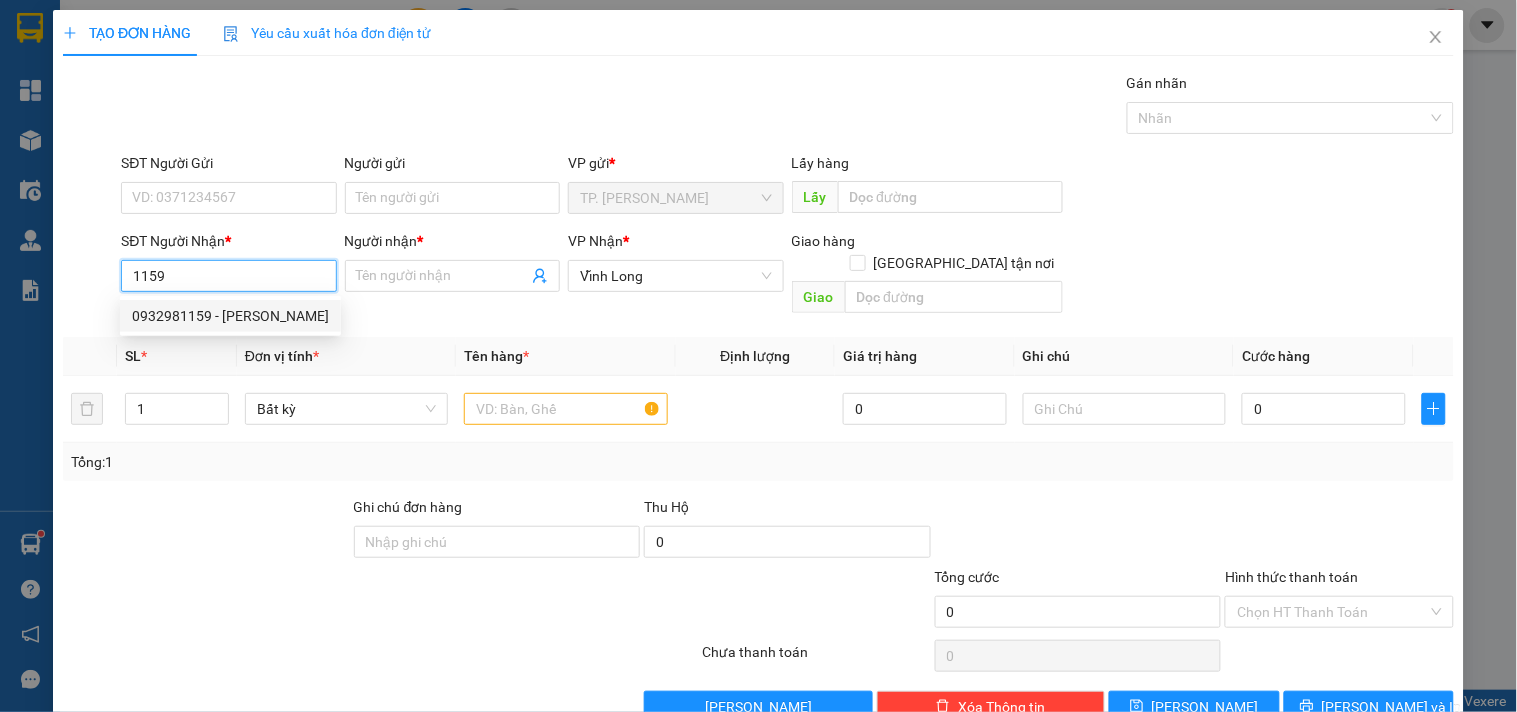 click on "0932981159 - KIM TRỌNG" at bounding box center (230, 316) 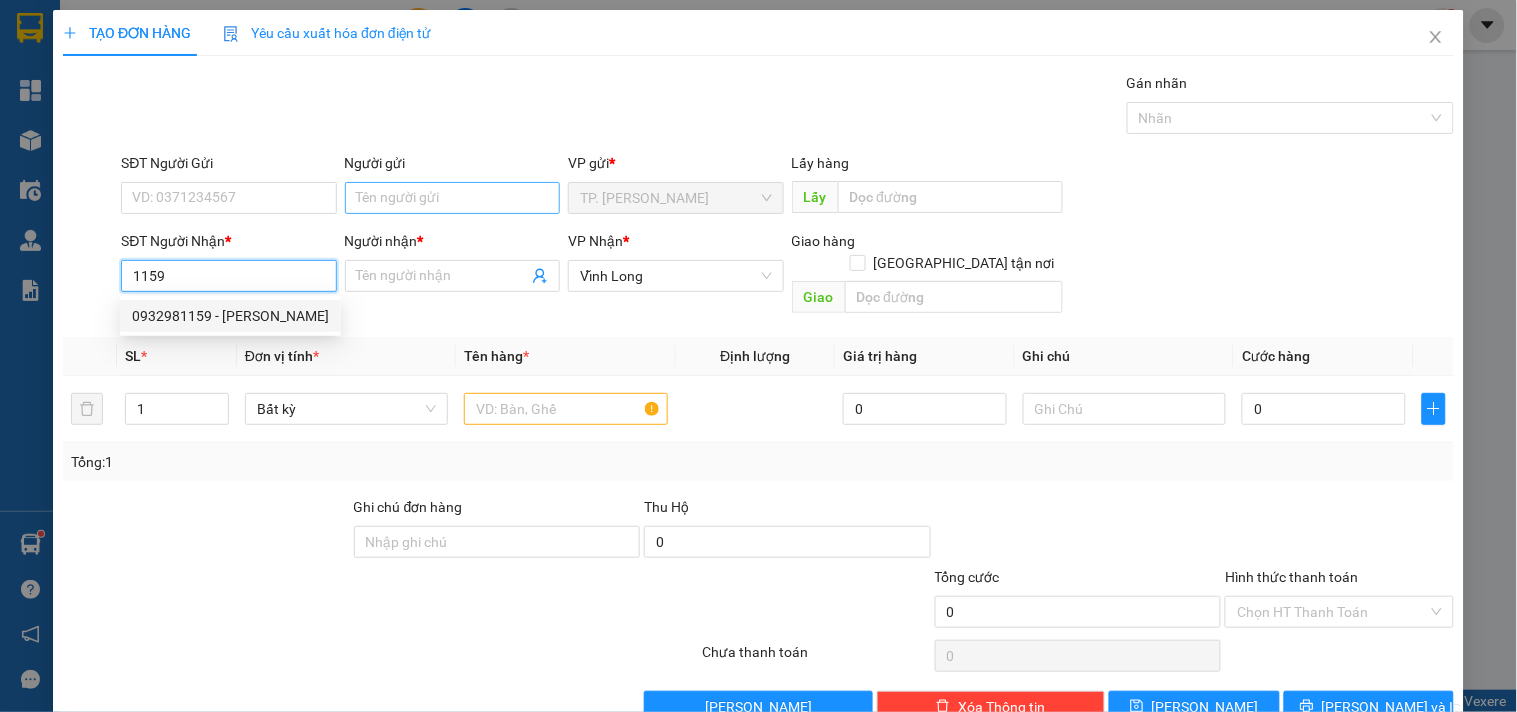 type on "0932981159" 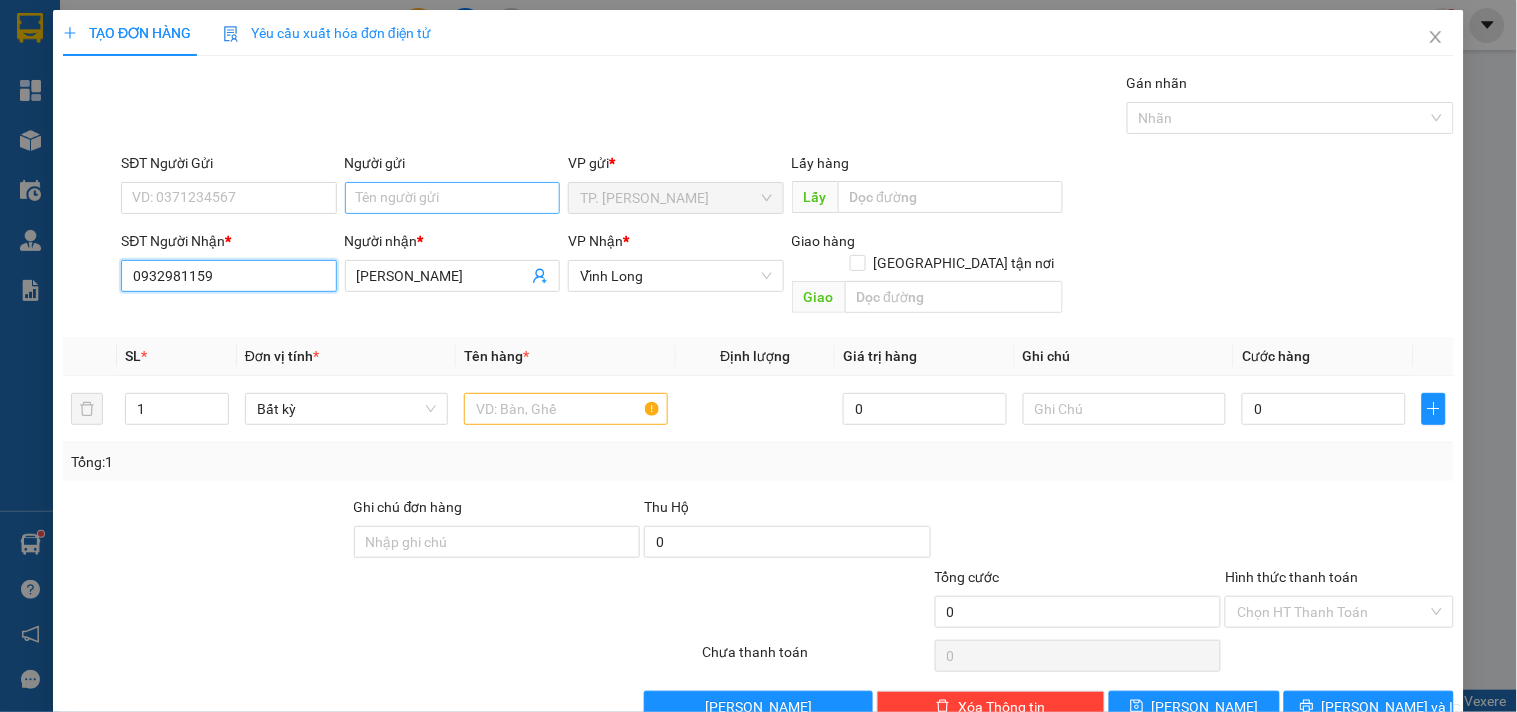 type on "0932981159" 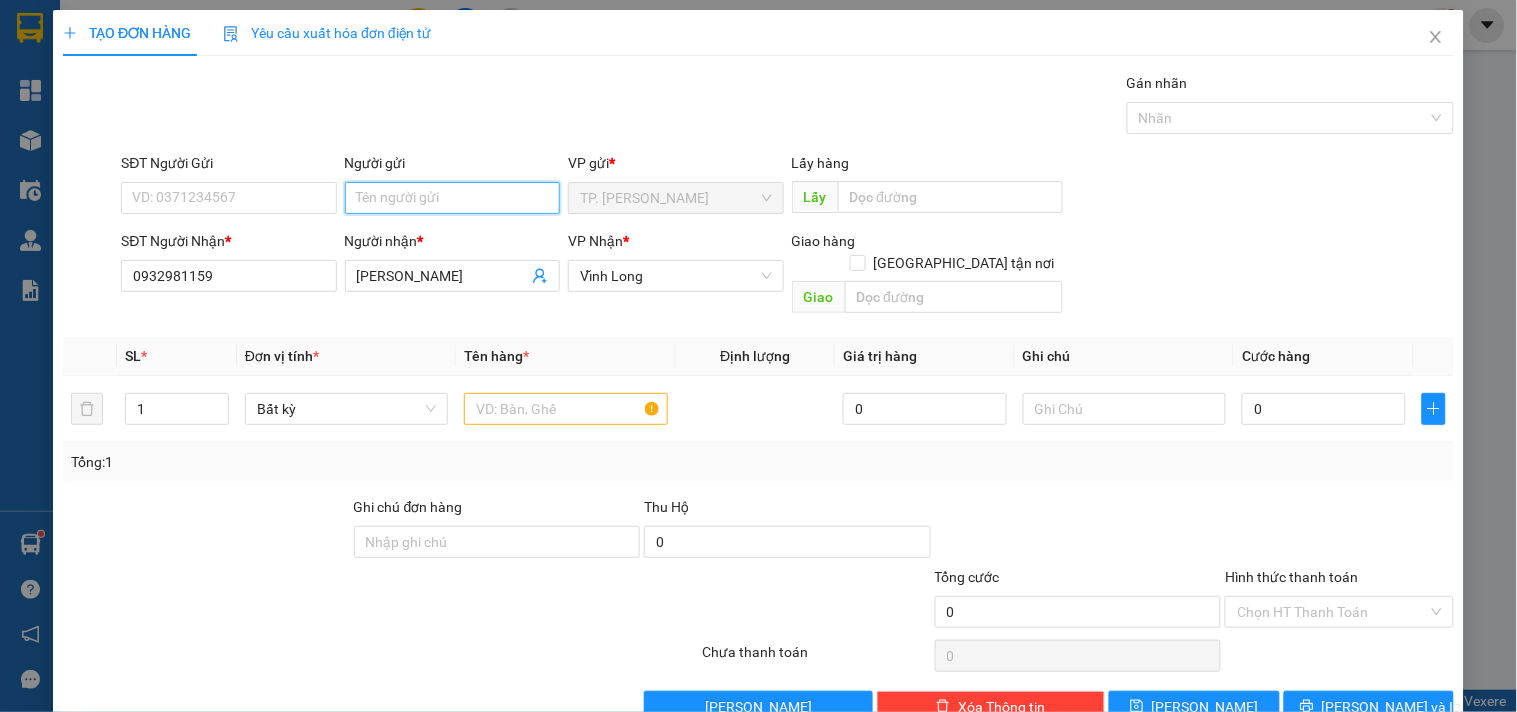 click on "Người gửi" at bounding box center [452, 198] 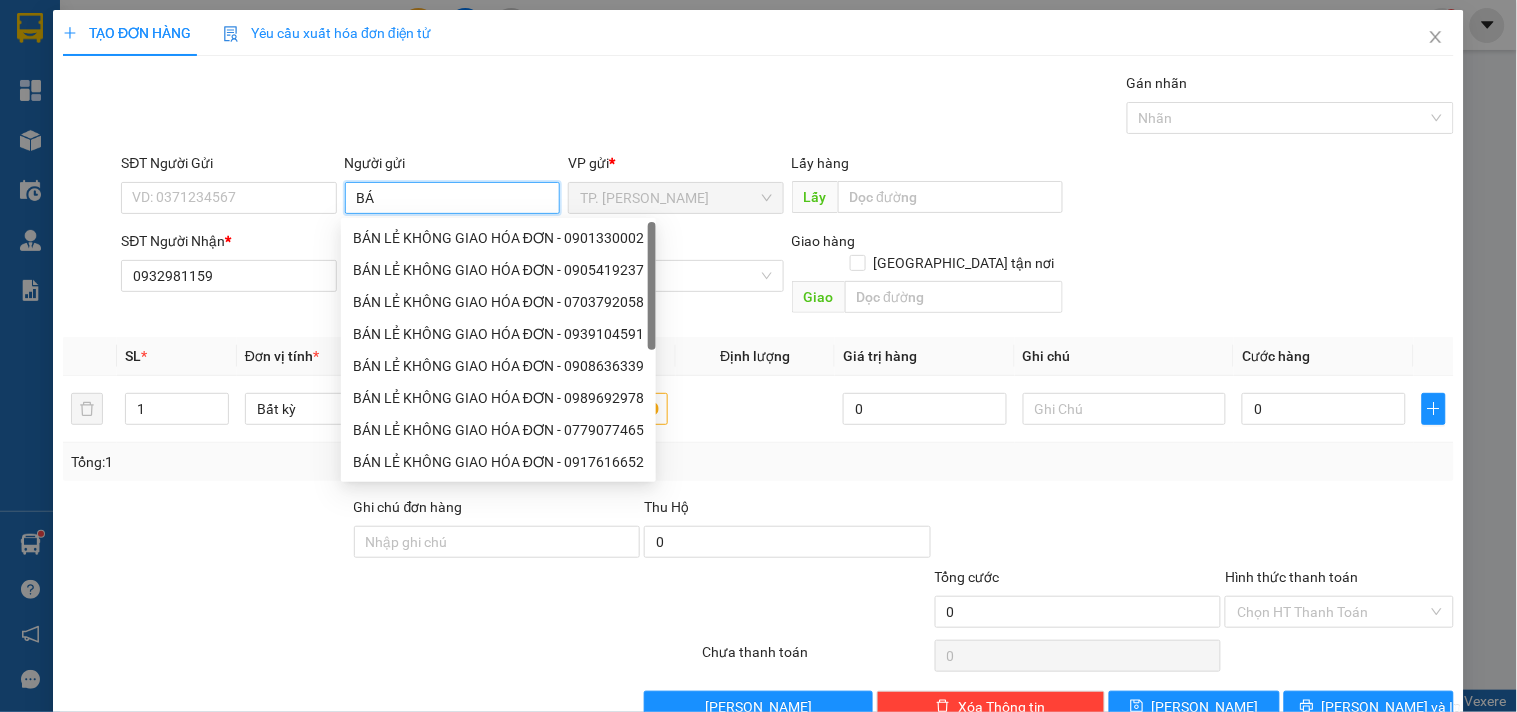 type on "BÁN" 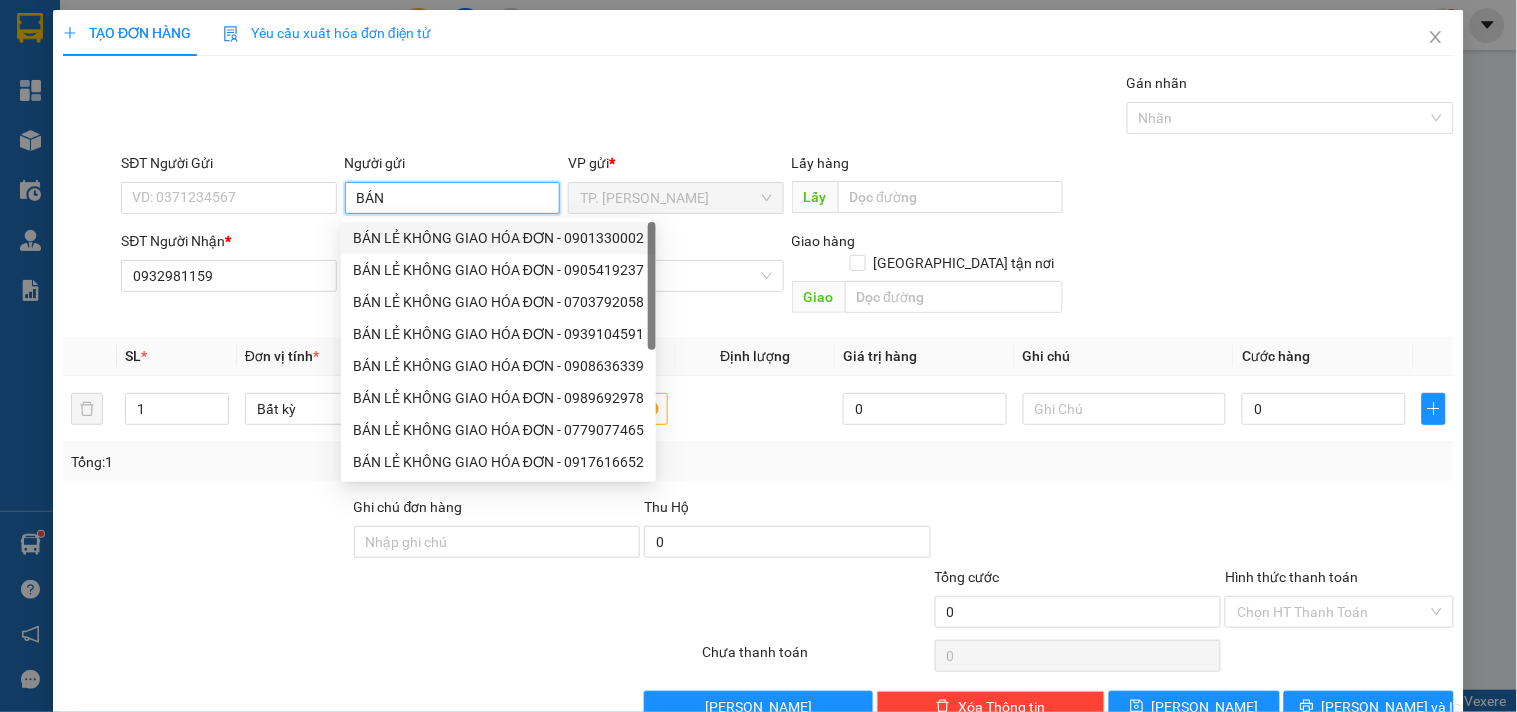 drag, startPoint x: 431, startPoint y: 241, endPoint x: 243, endPoint y: 220, distance: 189.16924 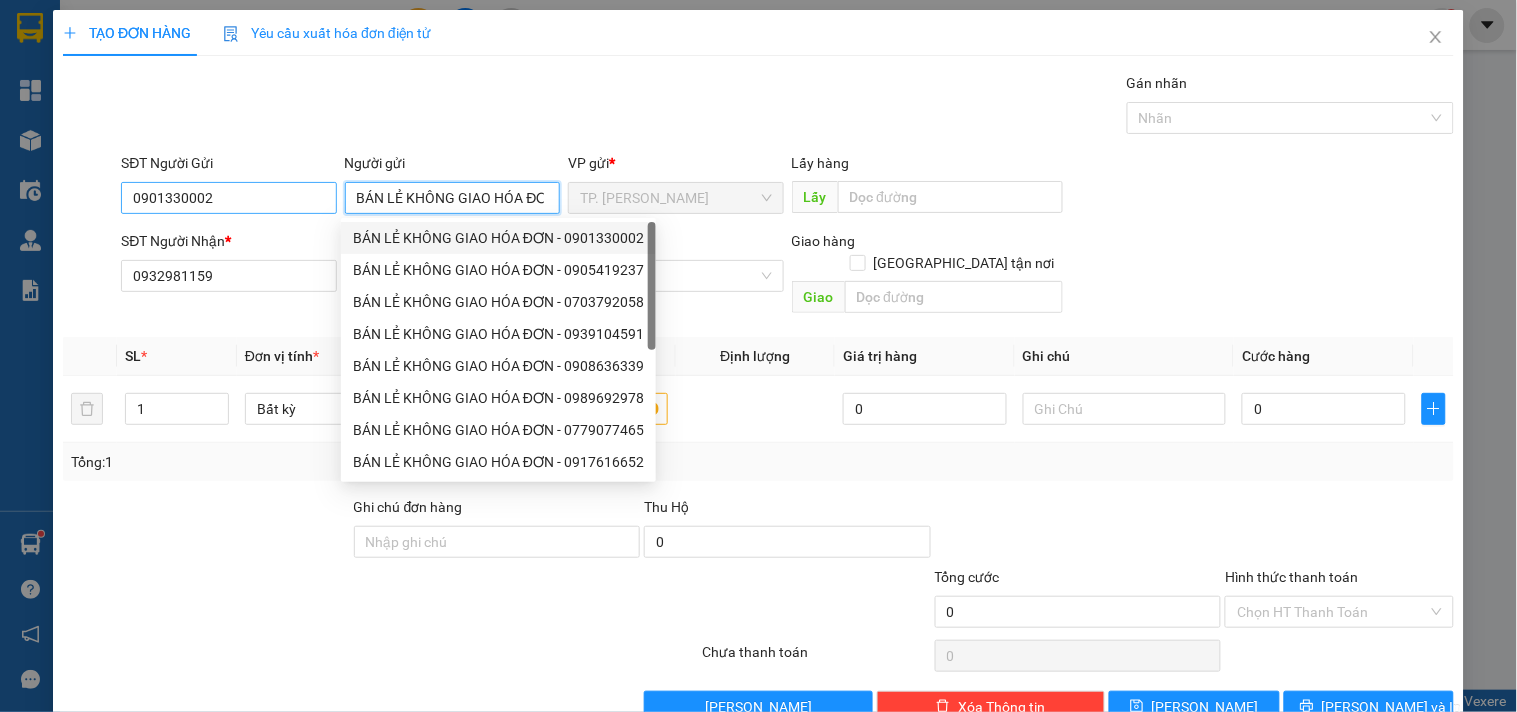 type on "BÁN LẺ KHÔNG GIAO HÓA ĐƠN" 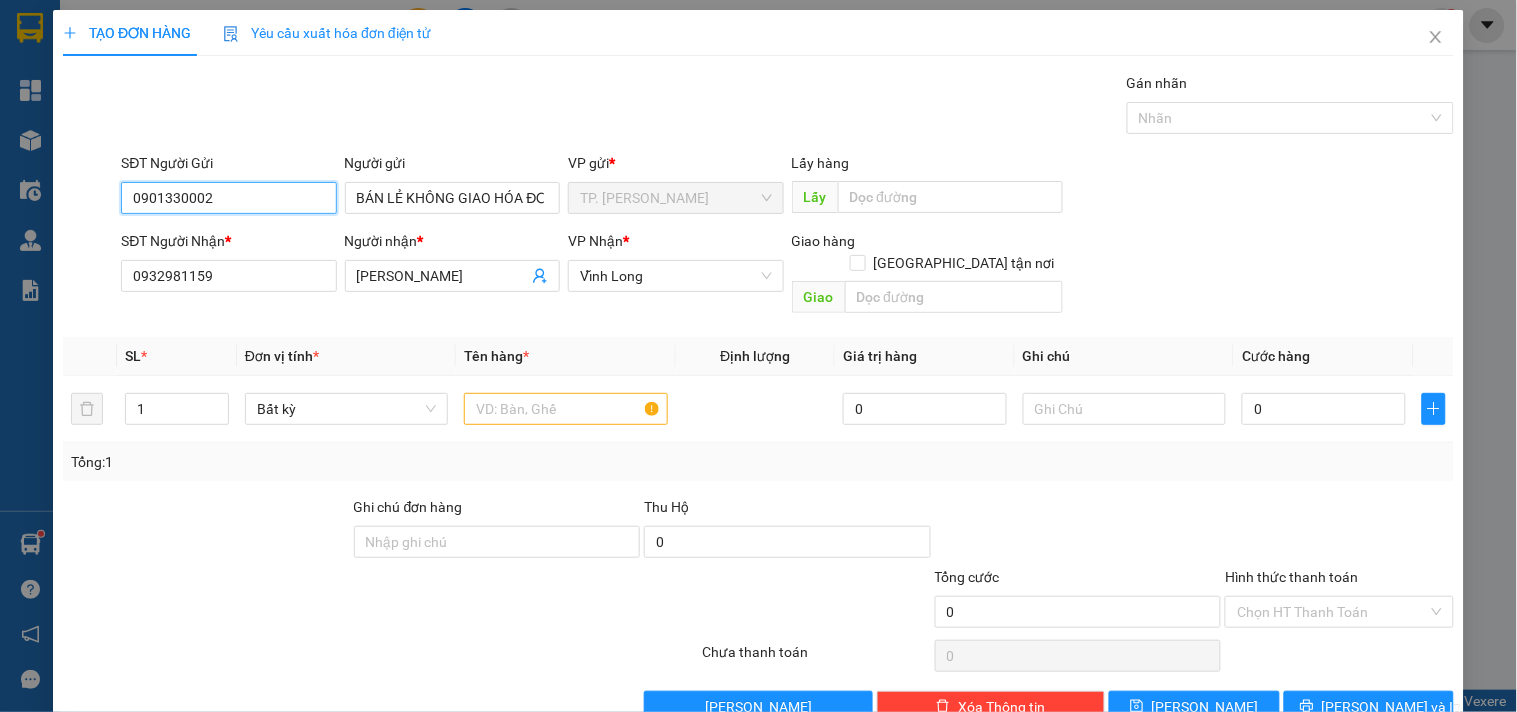 click on "0901330002" at bounding box center [228, 198] 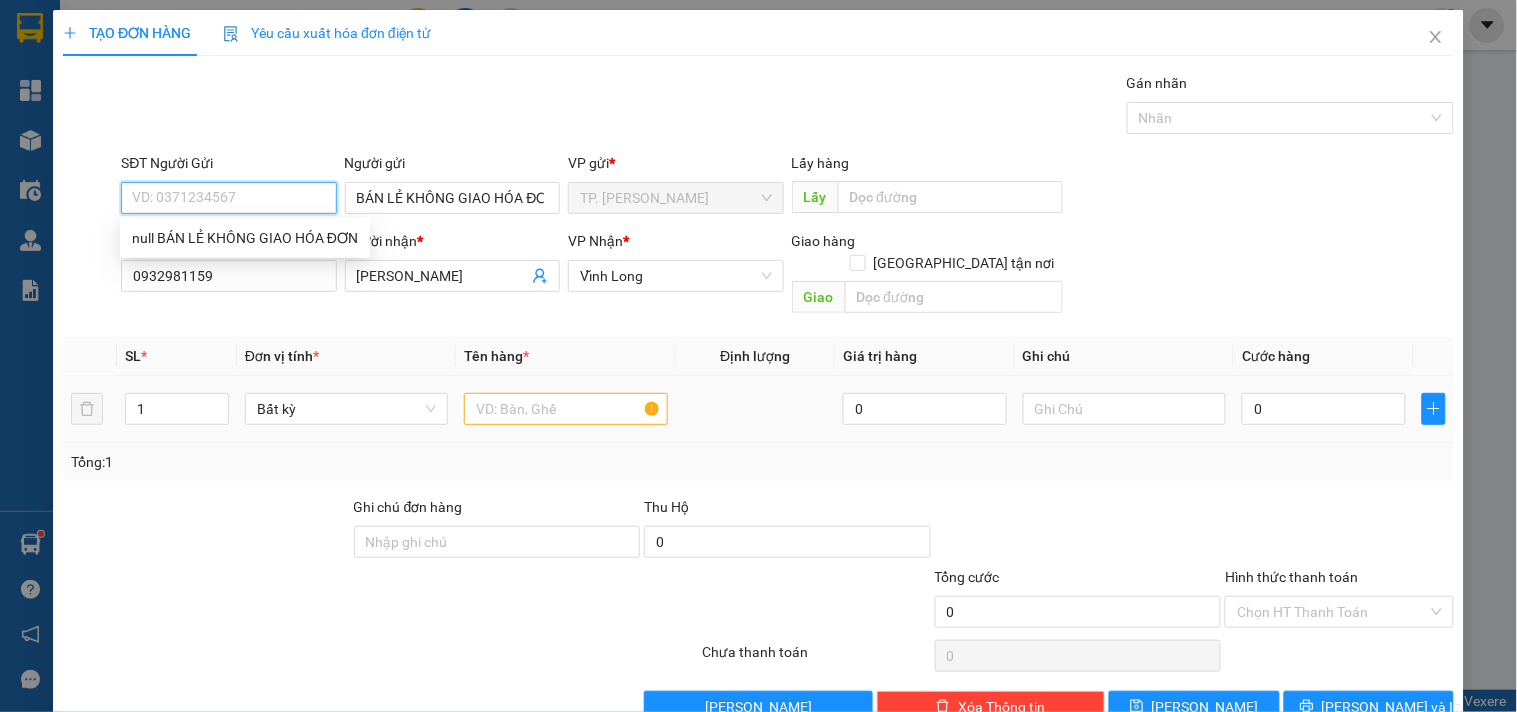 type 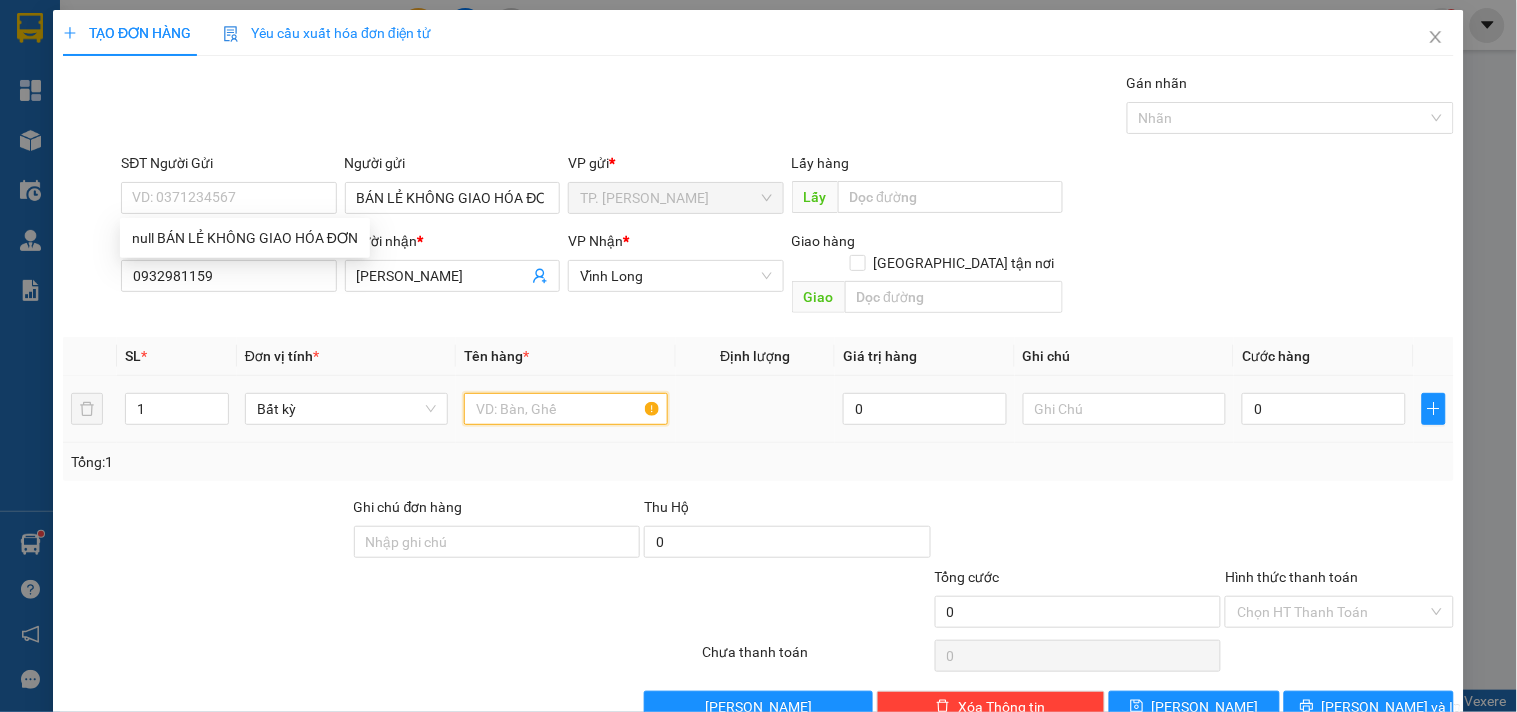 click at bounding box center [565, 409] 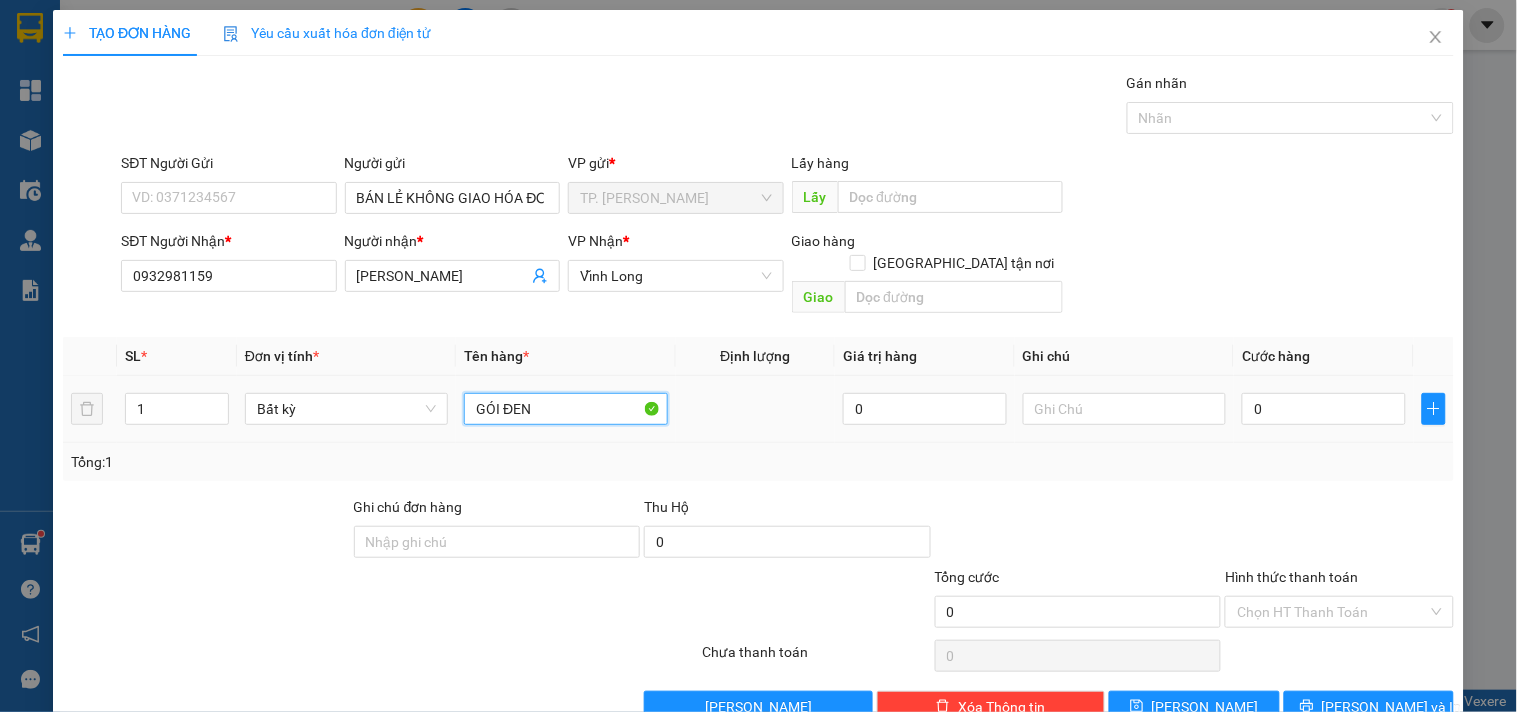 type on "GÓI ĐEN" 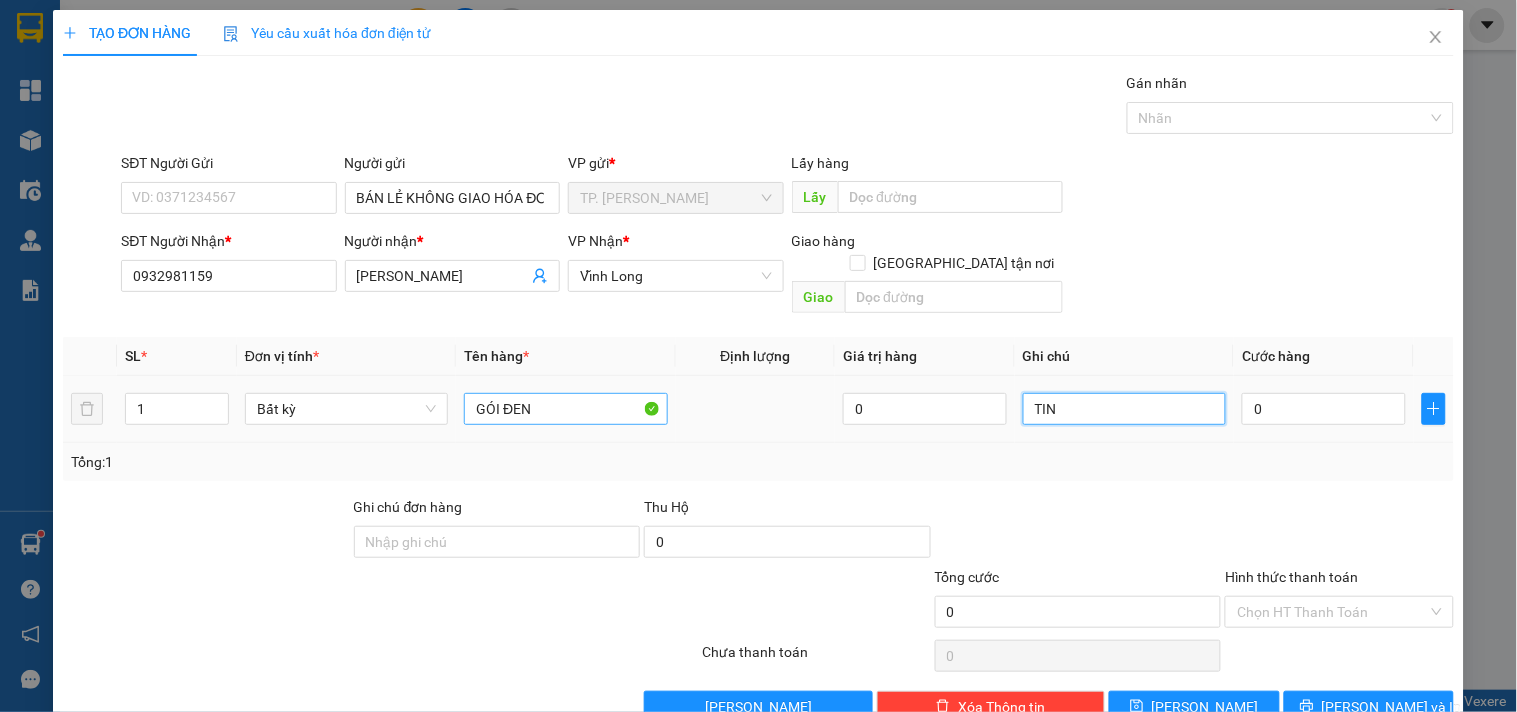 type on "TÍN" 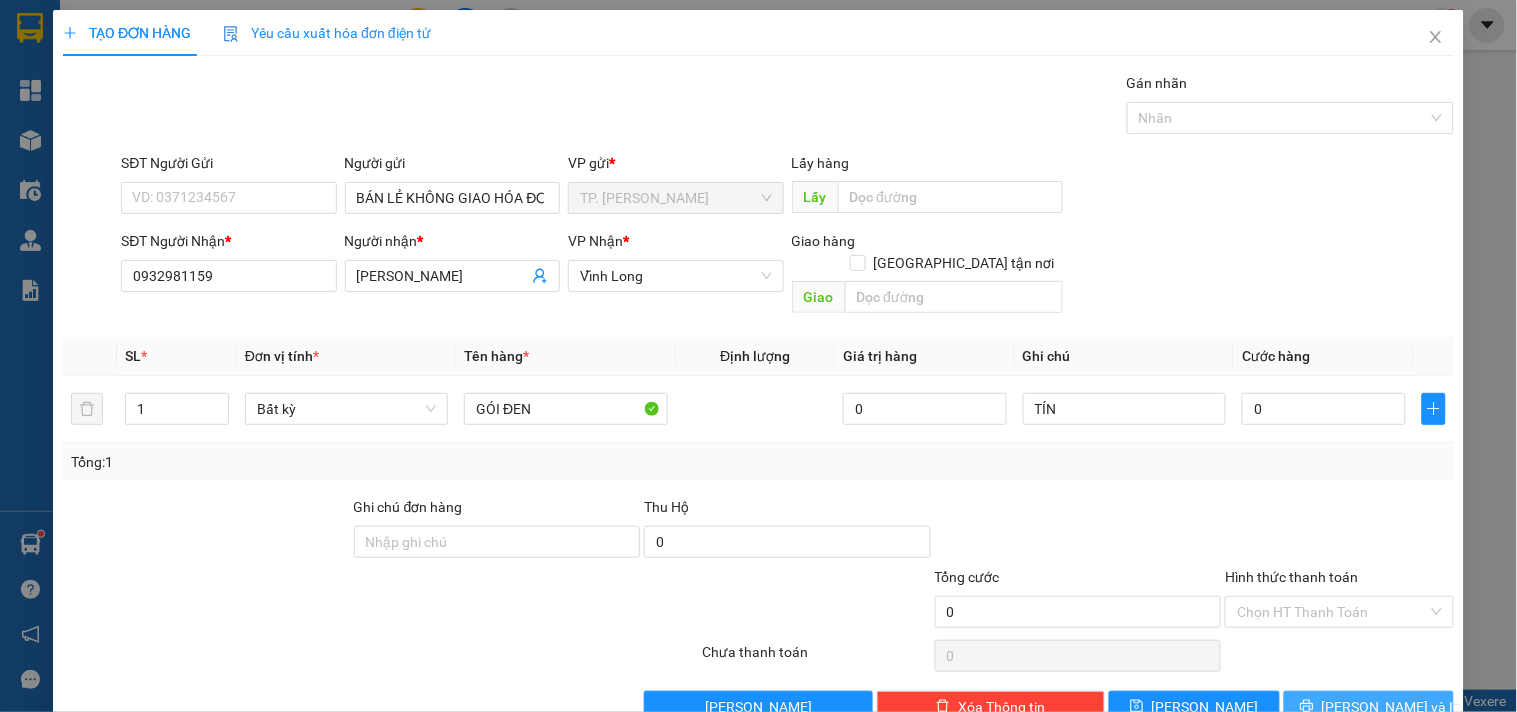 click on "[PERSON_NAME] và In" at bounding box center [1369, 707] 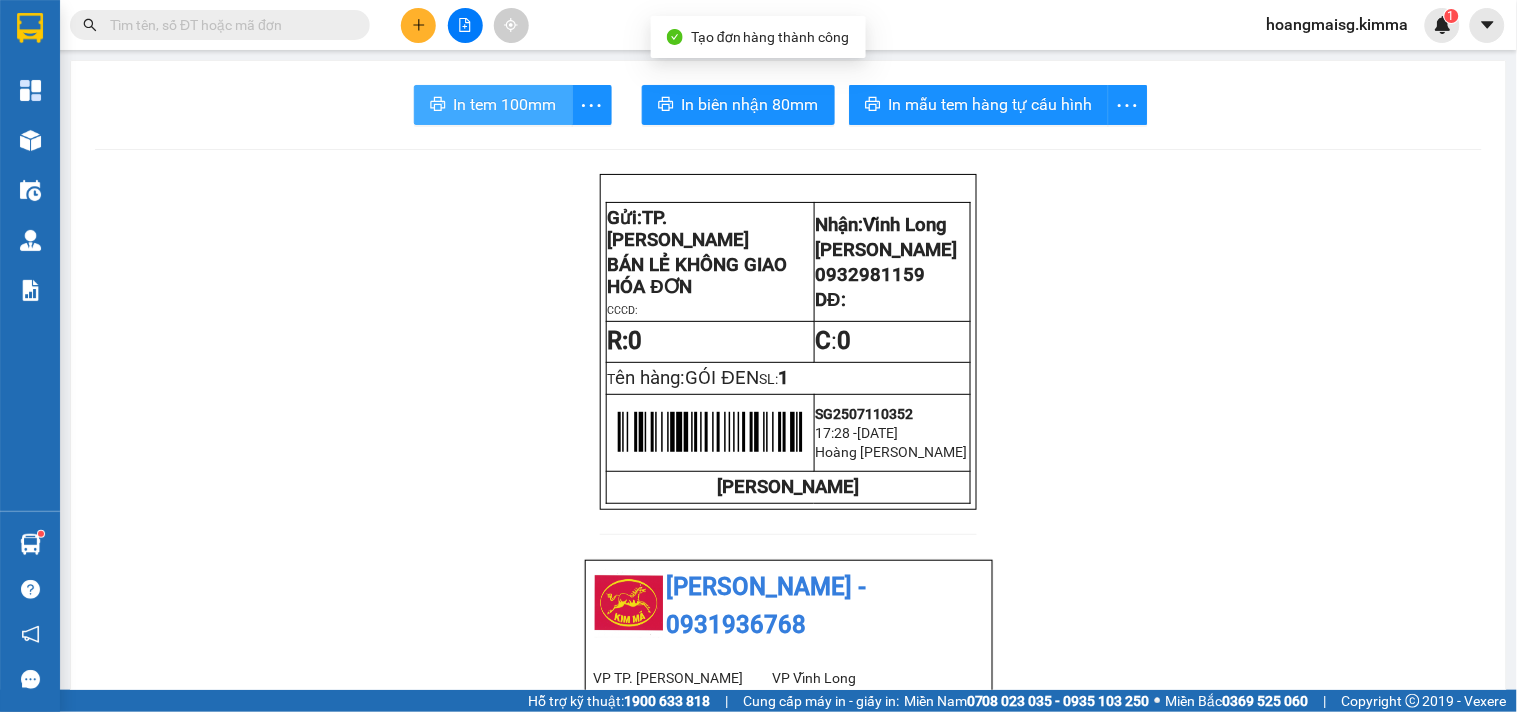 click on "In tem 100mm" at bounding box center [505, 104] 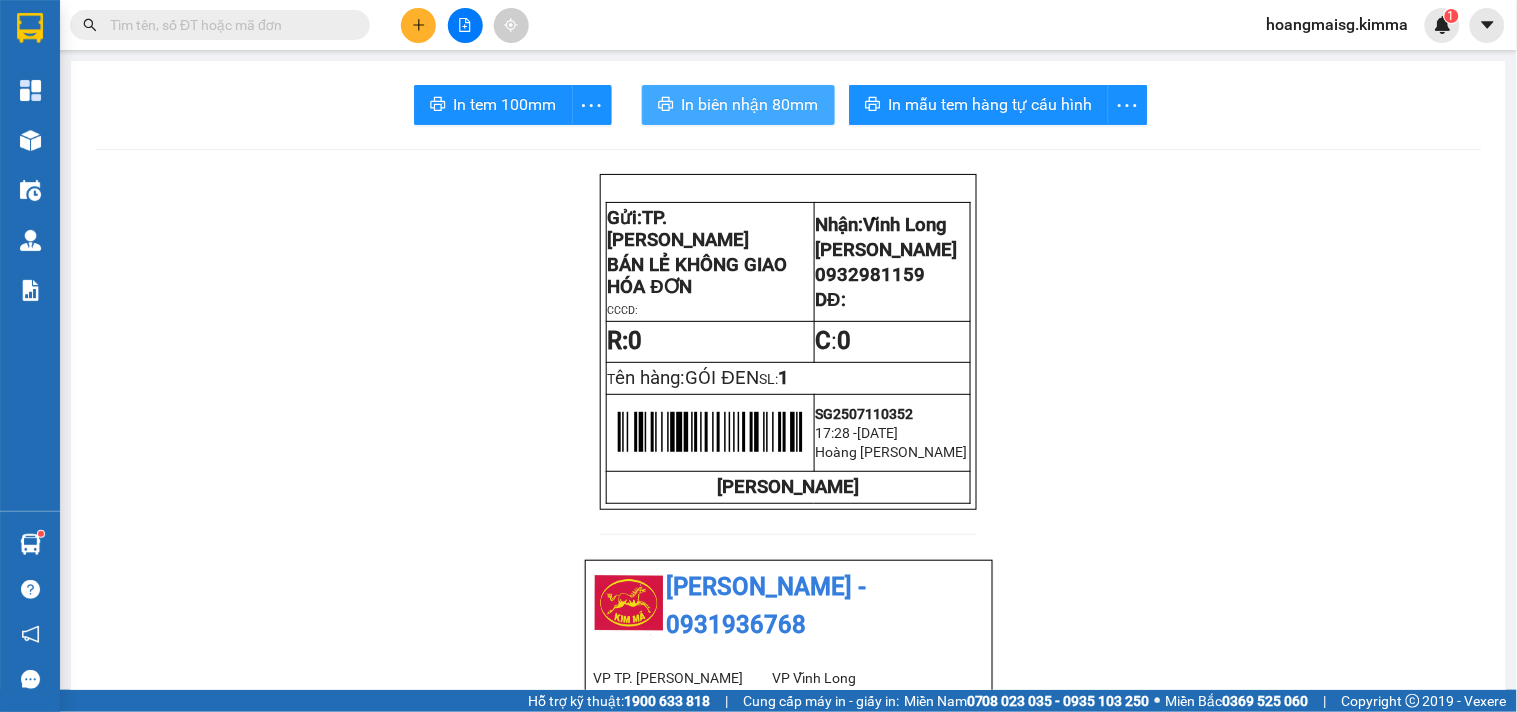 click on "In biên nhận 80mm" at bounding box center (750, 104) 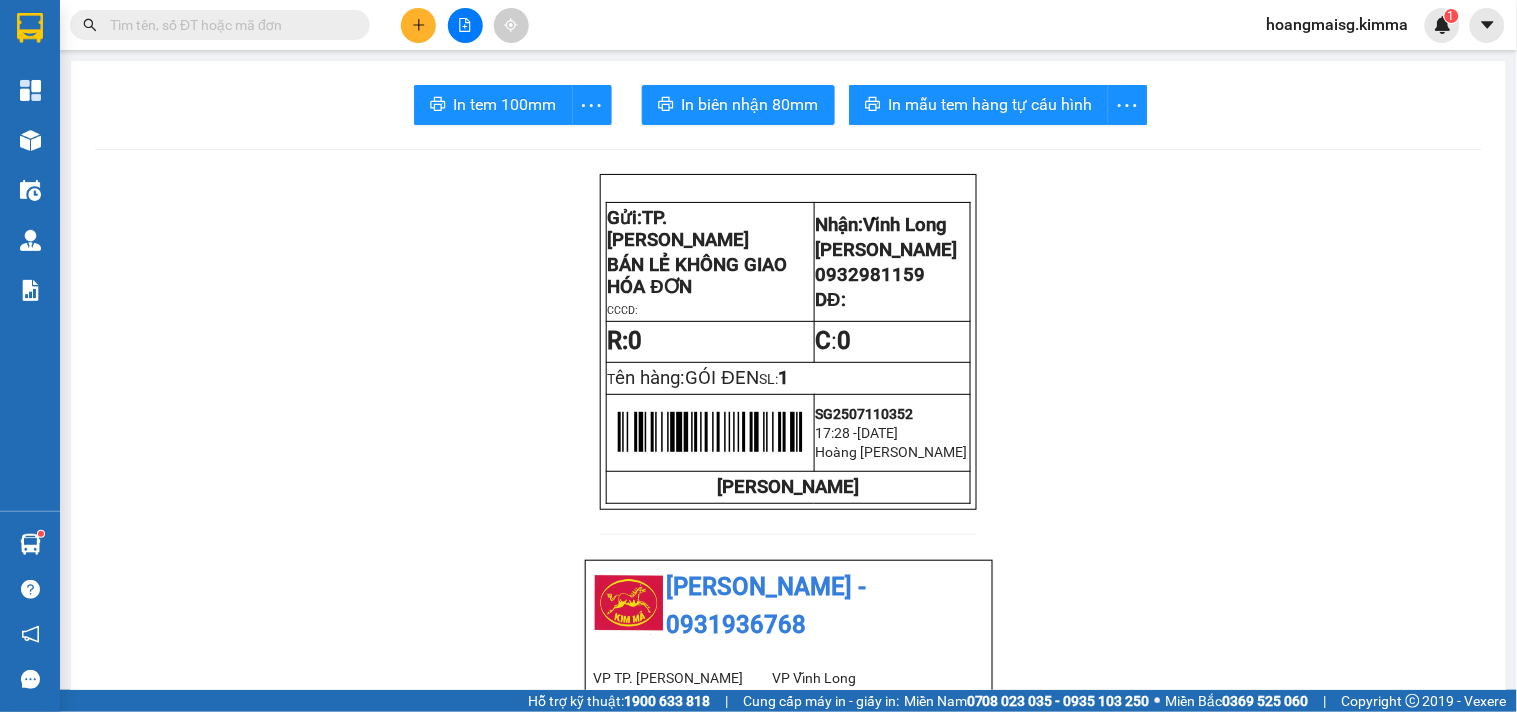 click at bounding box center (418, 25) 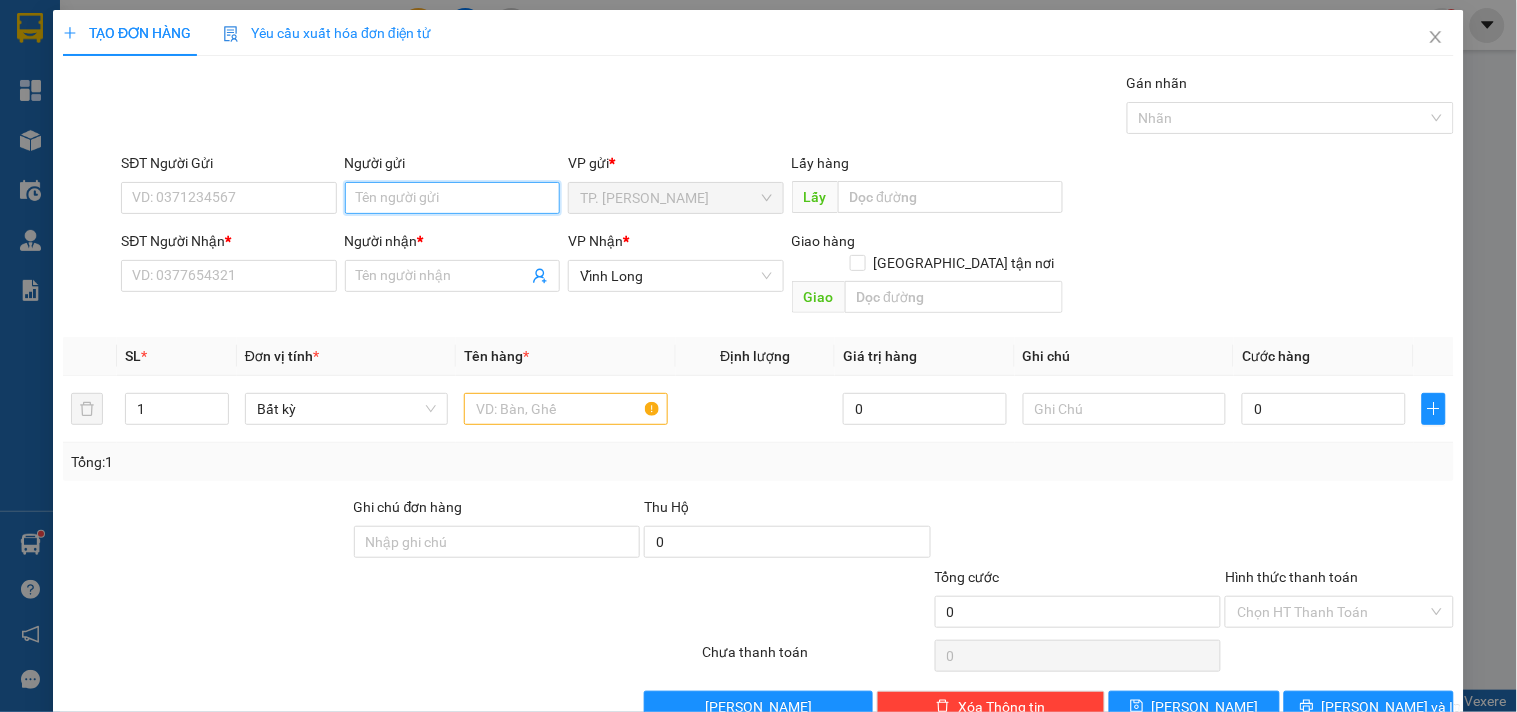 drag, startPoint x: 414, startPoint y: 191, endPoint x: 408, endPoint y: 167, distance: 24.738634 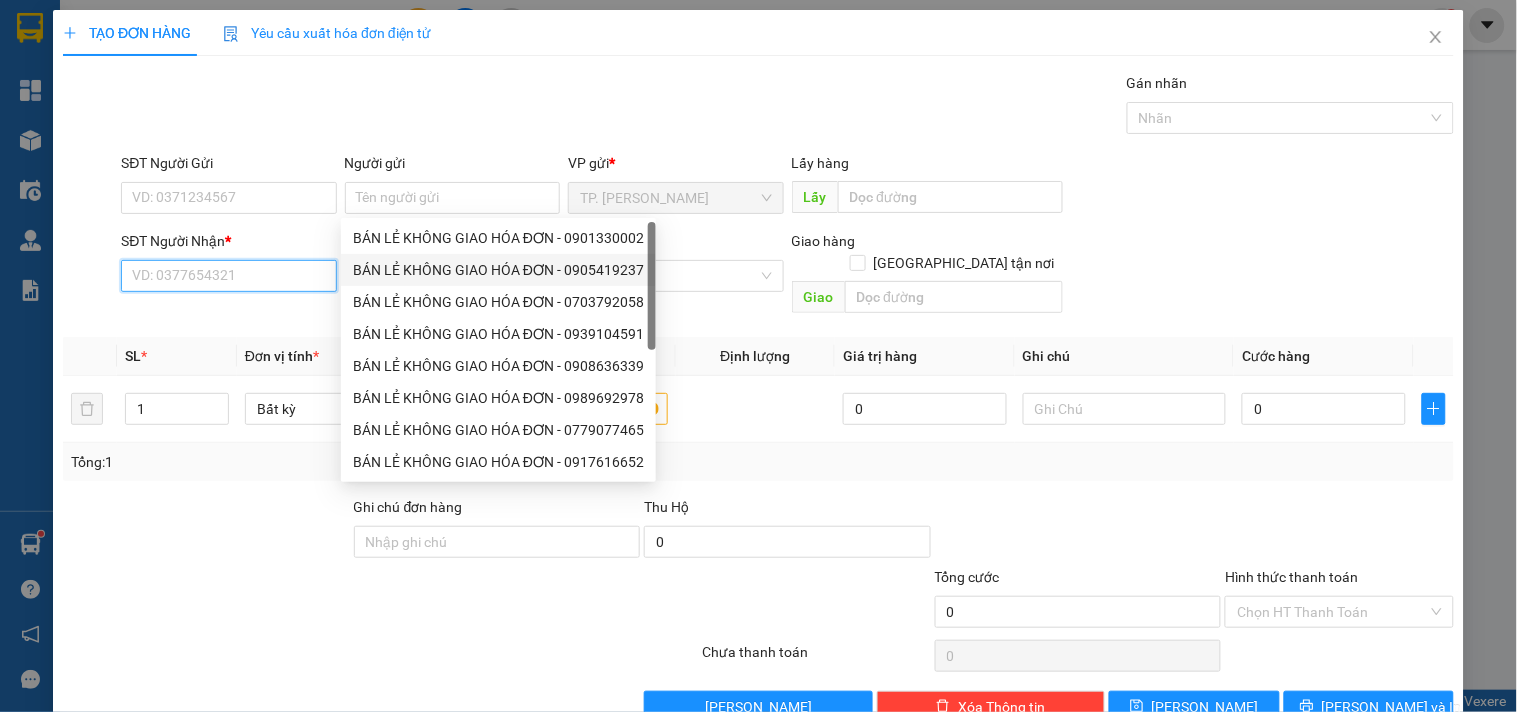 click on "SĐT Người Nhận  *" at bounding box center (228, 276) 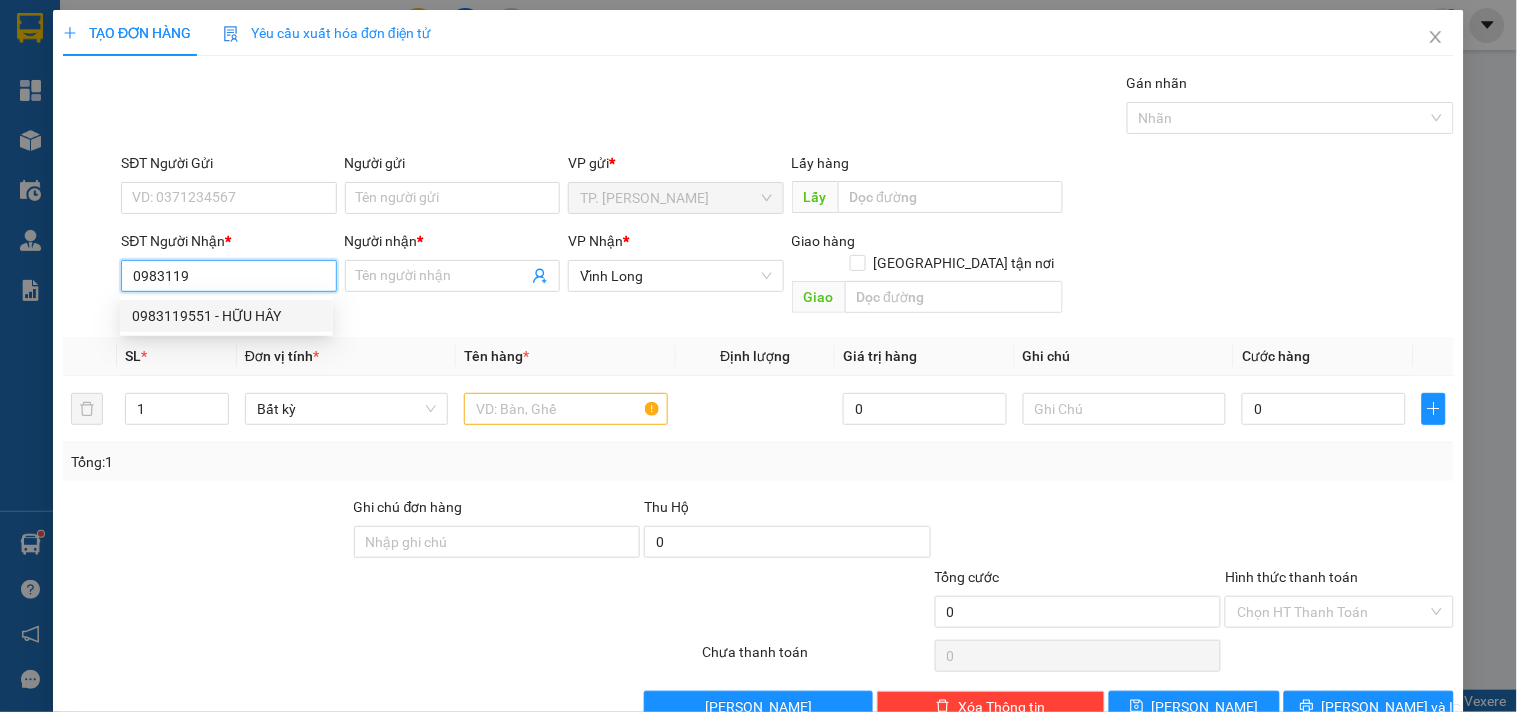 click on "0983119551 - HỮU HÂY" at bounding box center (226, 316) 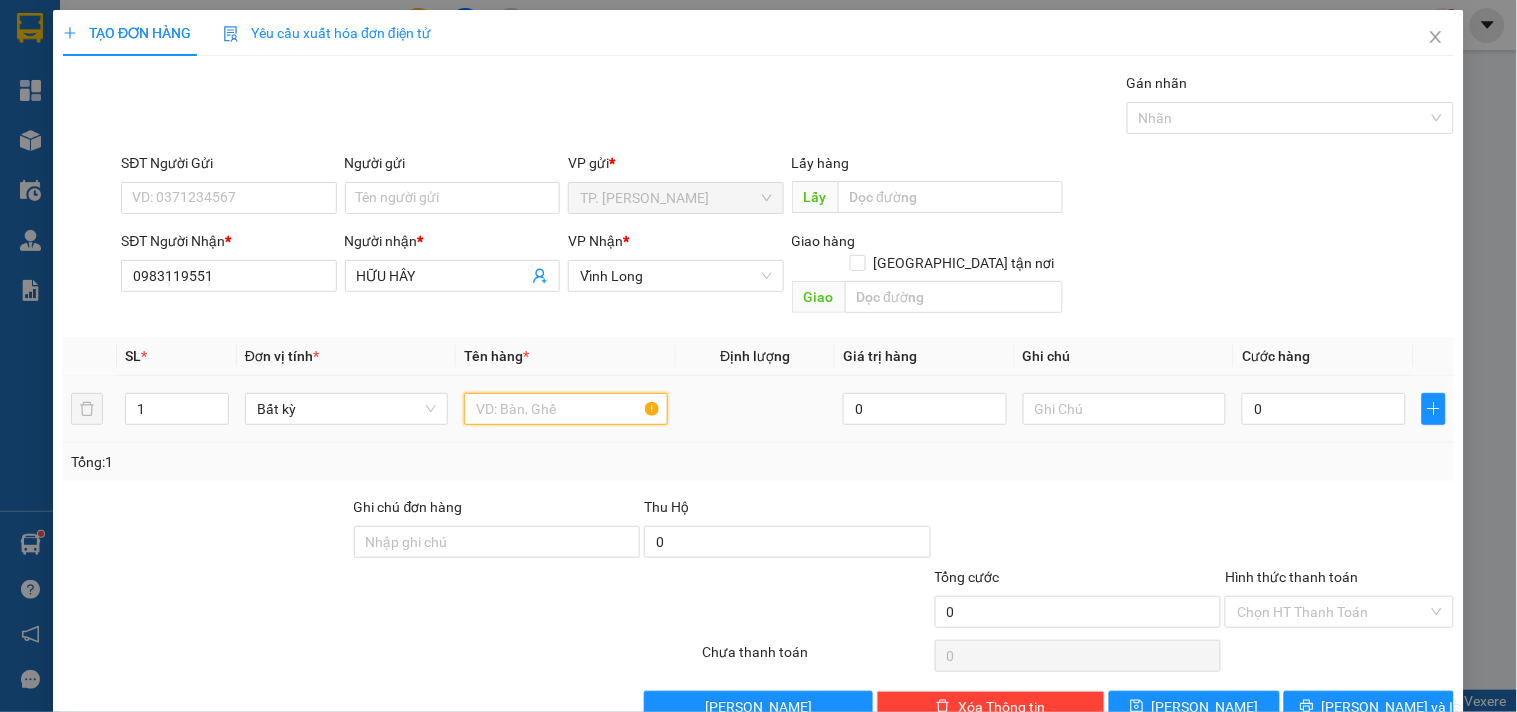 click at bounding box center [565, 409] 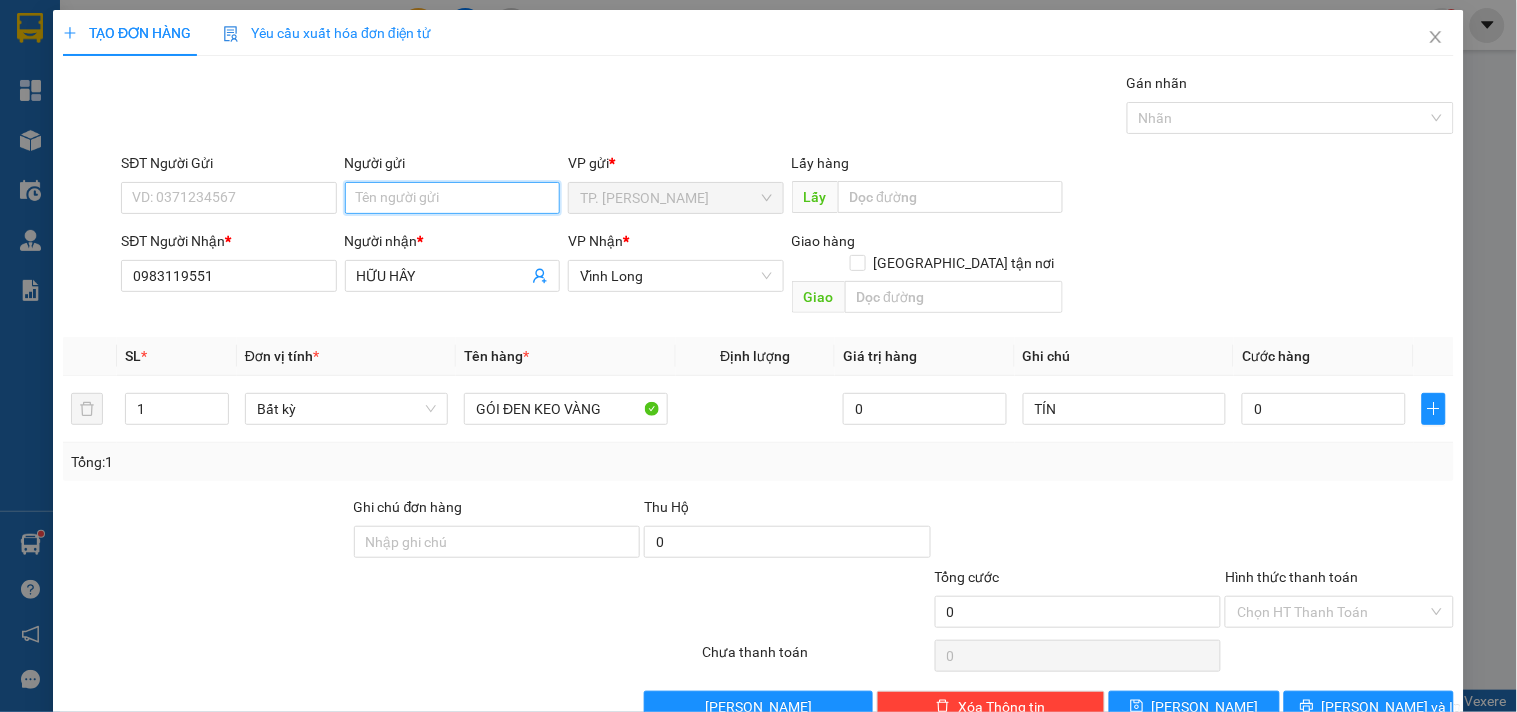 click on "Người gửi" at bounding box center [452, 198] 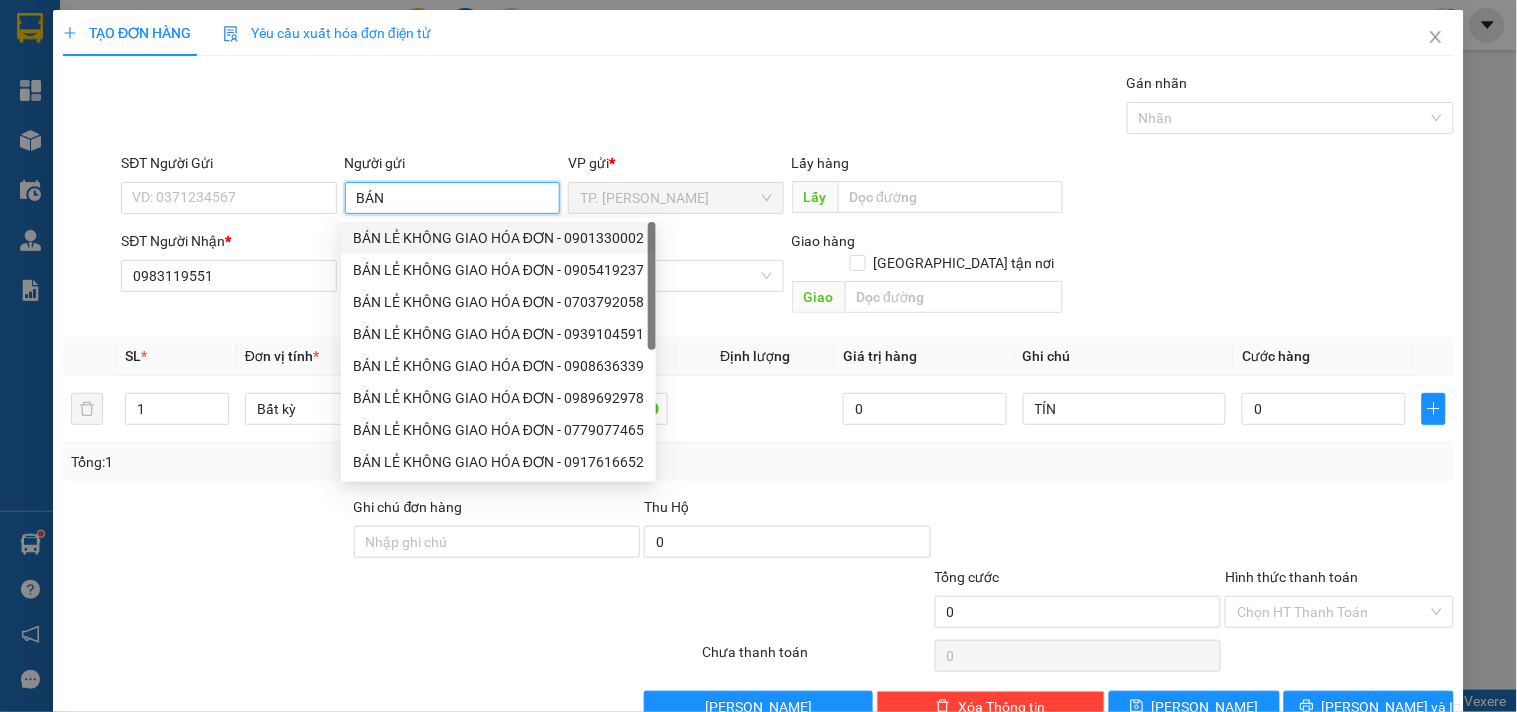 drag, startPoint x: 454, startPoint y: 234, endPoint x: 265, endPoint y: 218, distance: 189.67604 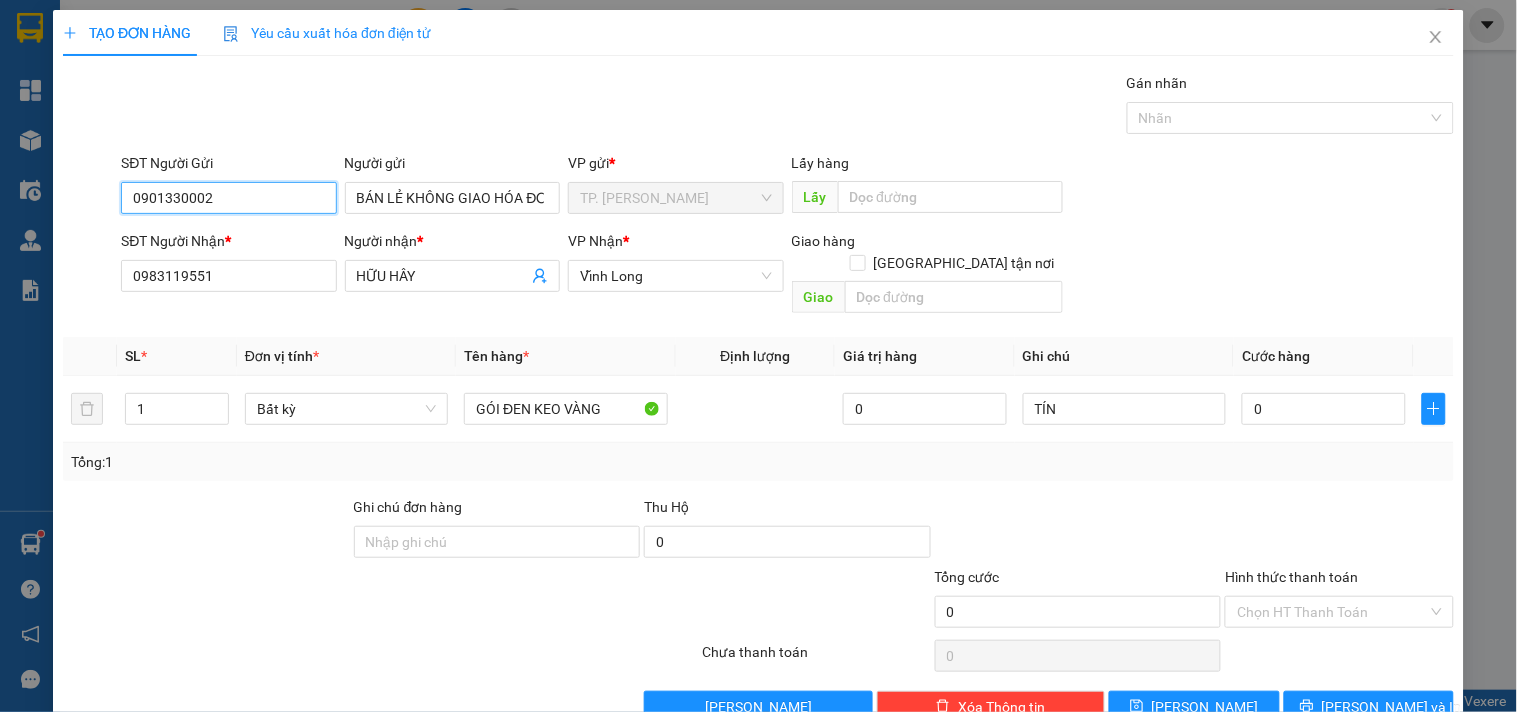 click on "0901330002" at bounding box center (228, 198) 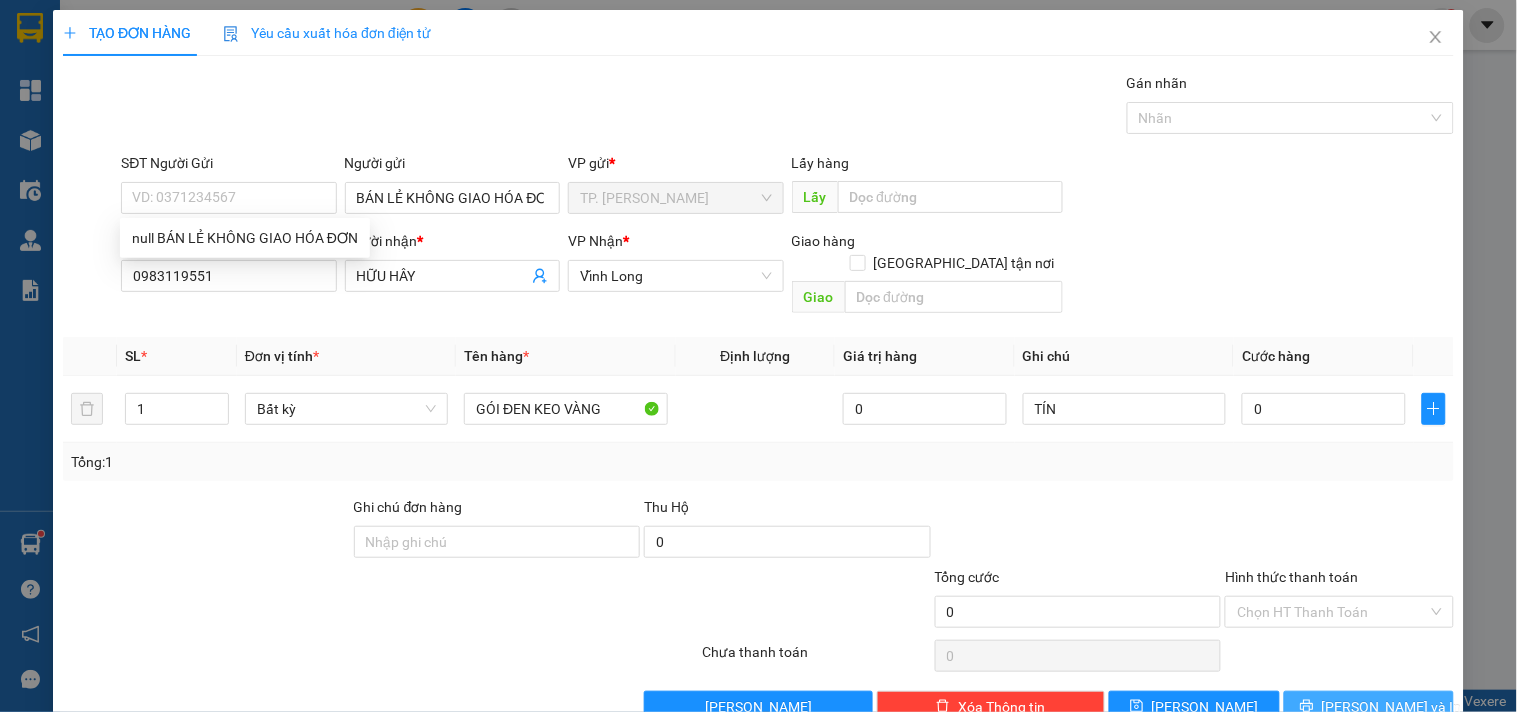drag, startPoint x: 1328, startPoint y: 690, endPoint x: 1165, endPoint y: 611, distance: 181.13531 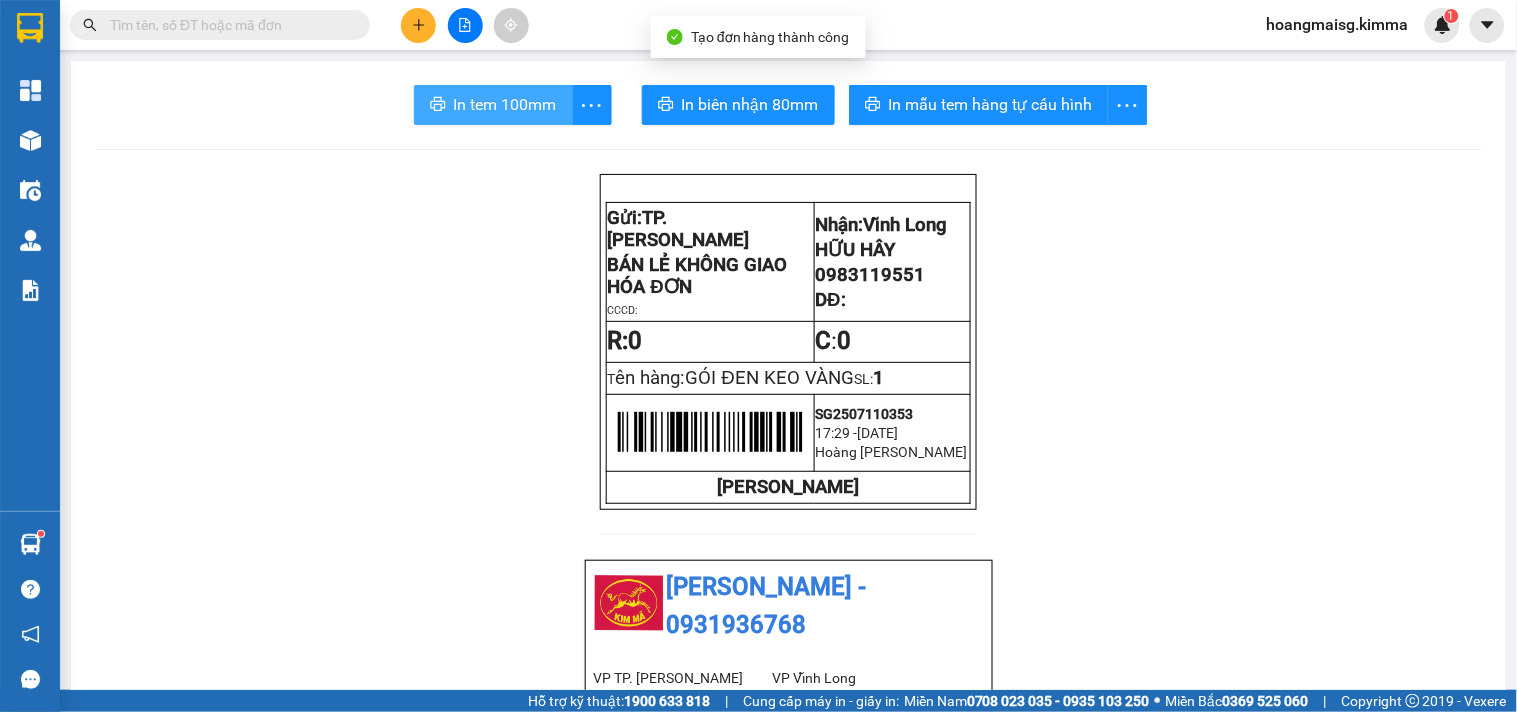 click on "In tem 100mm" at bounding box center (505, 104) 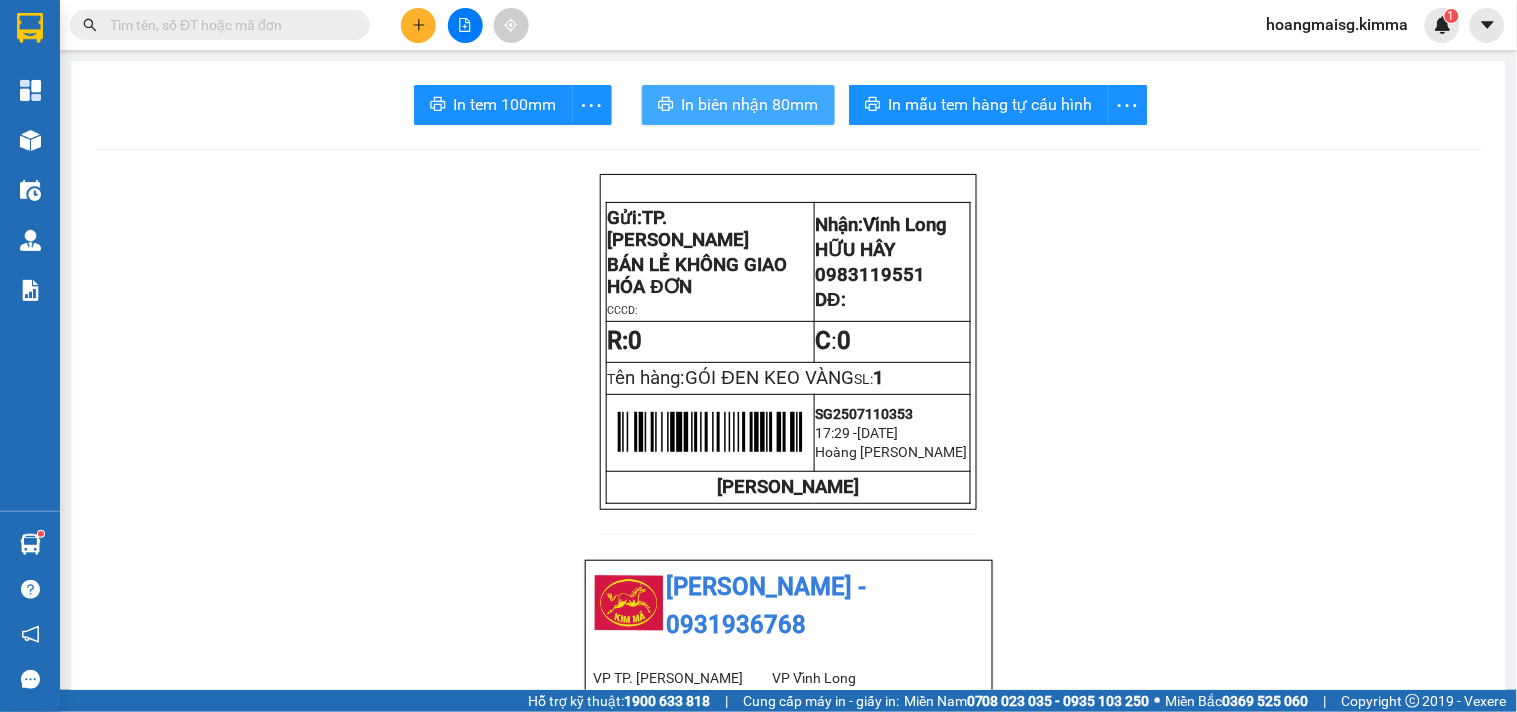 click on "In biên nhận 80mm" at bounding box center [750, 104] 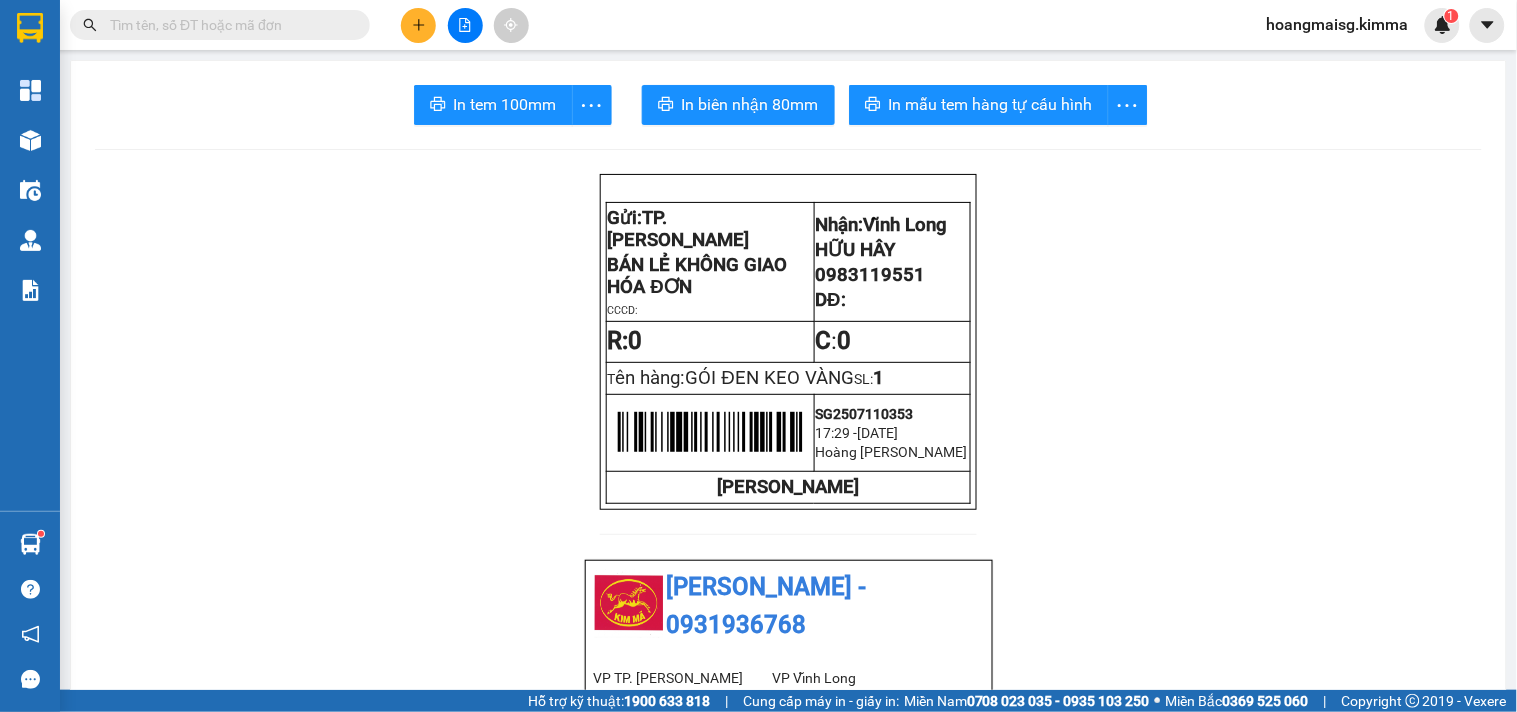 click at bounding box center (228, 25) 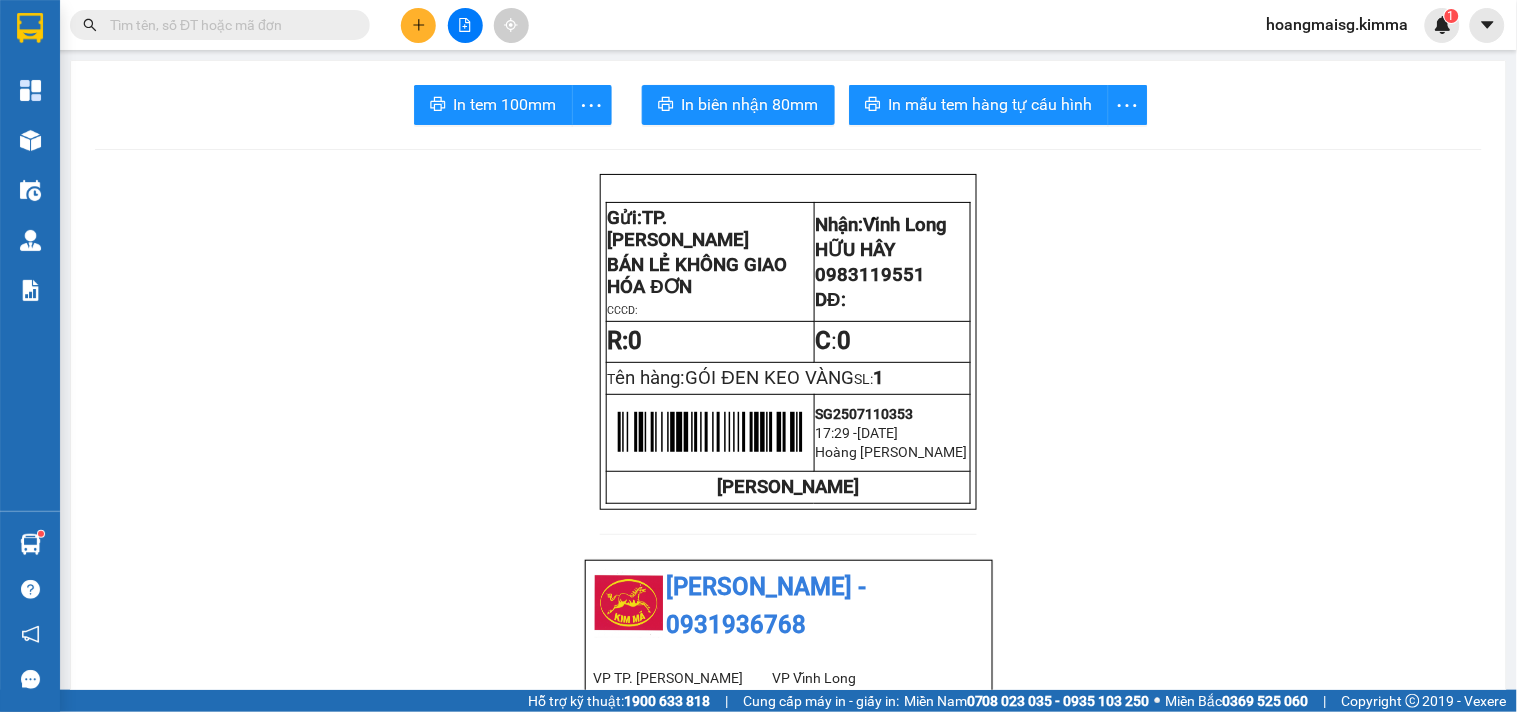click at bounding box center (418, 25) 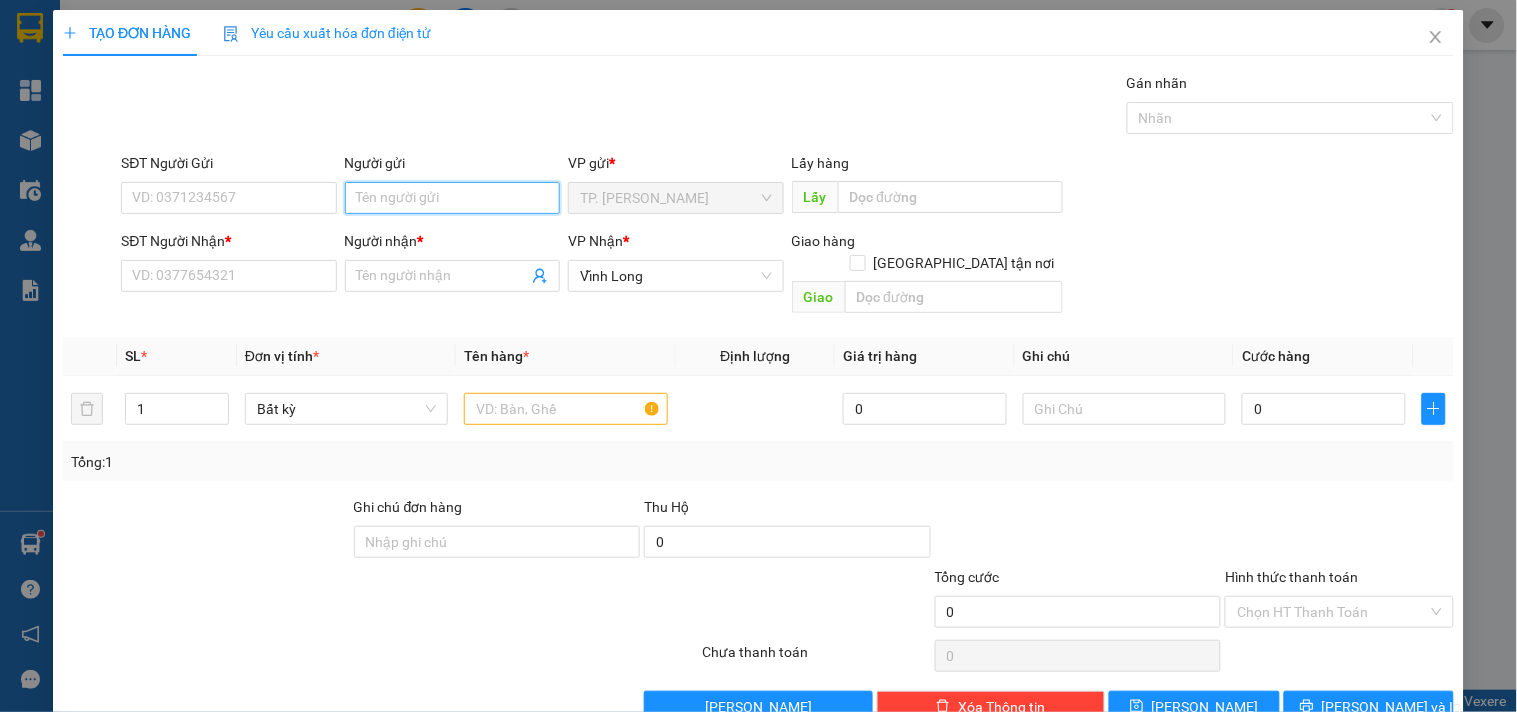 click on "Người gửi" at bounding box center (452, 198) 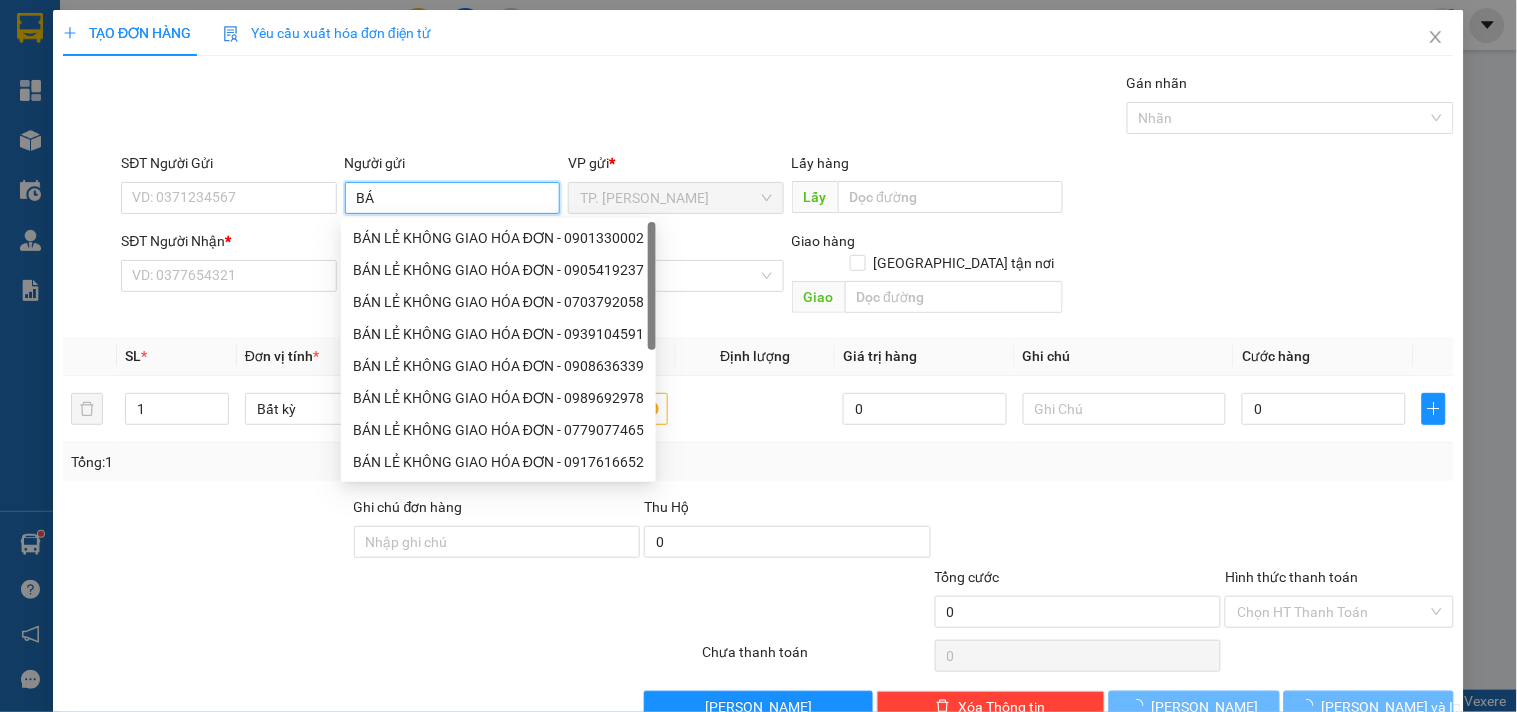 click on "BÁN LẺ KHÔNG GIAO HÓA ĐƠN - 0905419237" at bounding box center (498, 270) 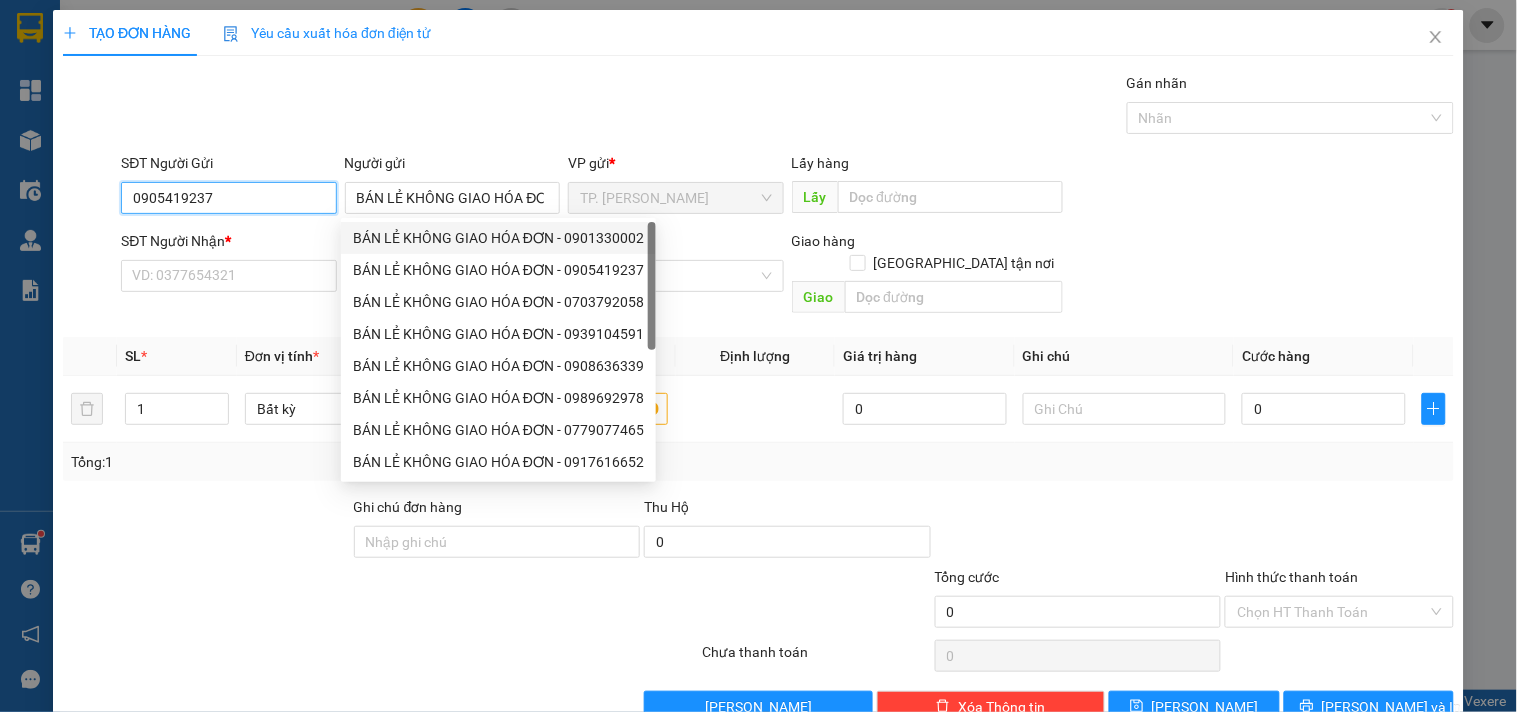 click on "0905419237" at bounding box center (228, 198) 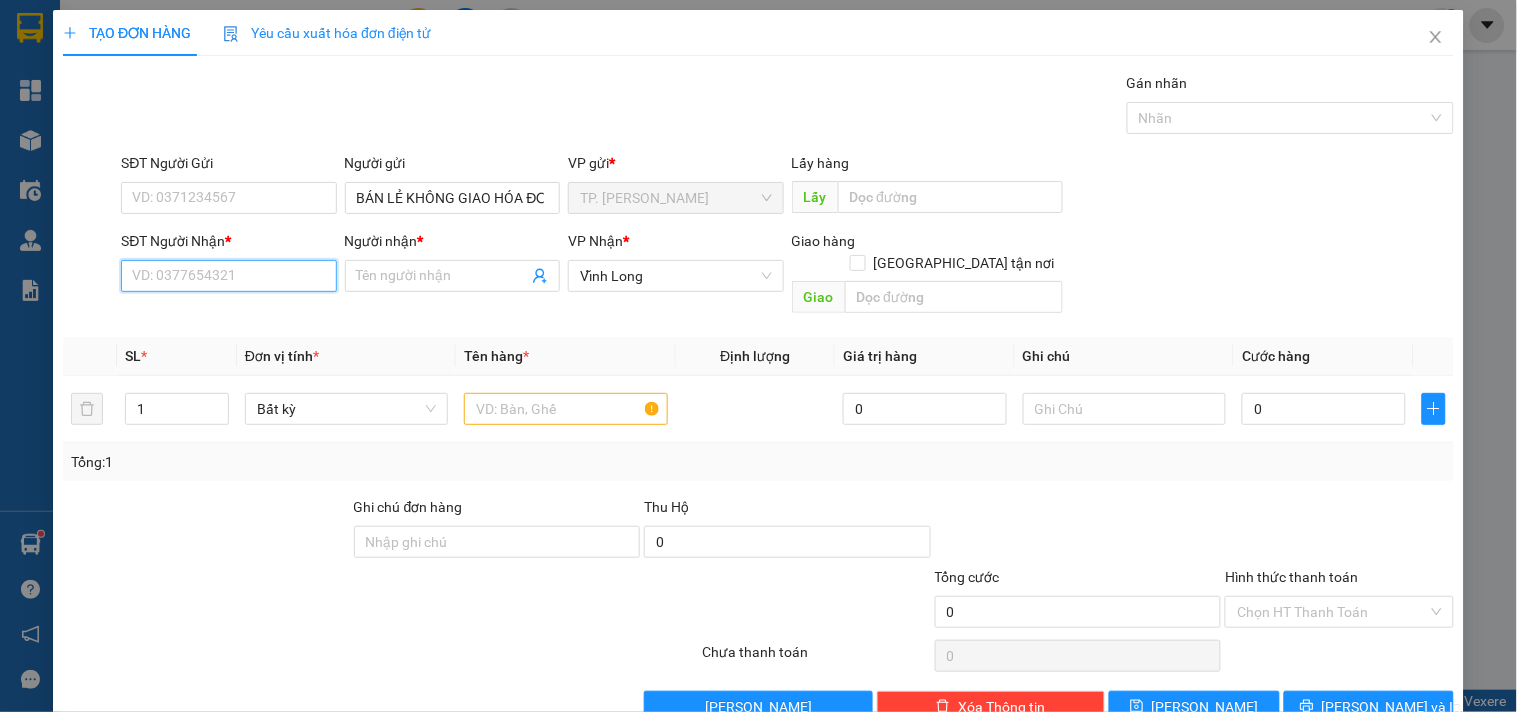 click on "SĐT Người Nhận  *" at bounding box center [228, 276] 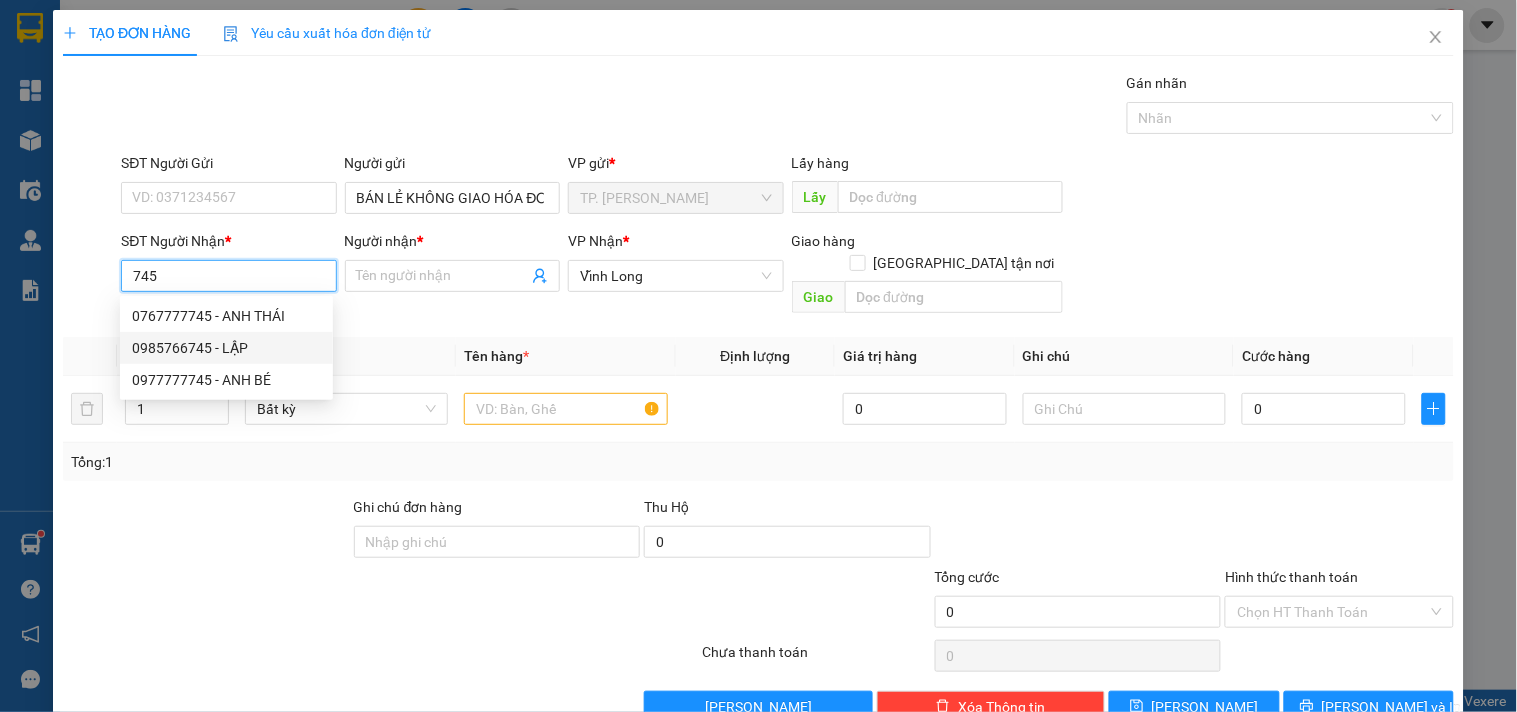 click on "0985766745 - LẬP" at bounding box center (226, 348) 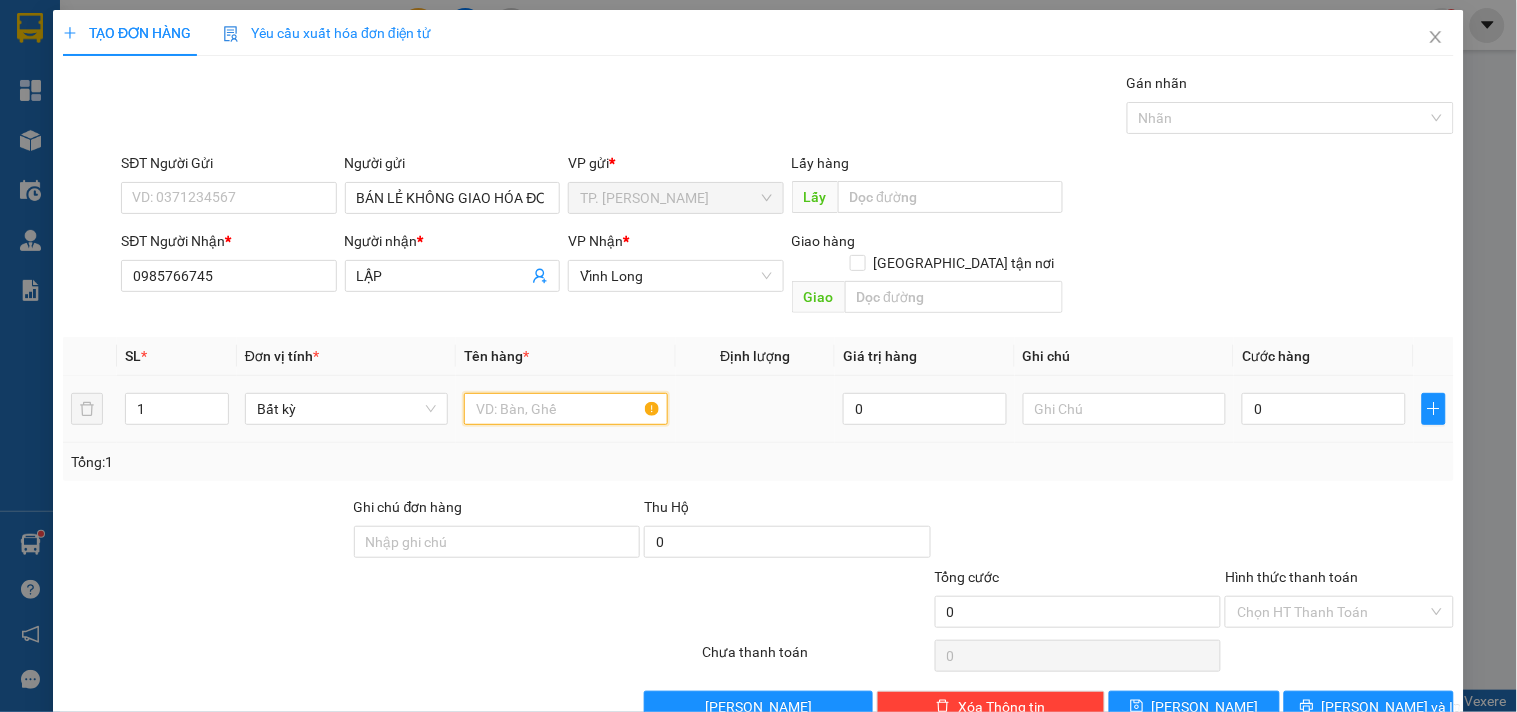 click at bounding box center (565, 409) 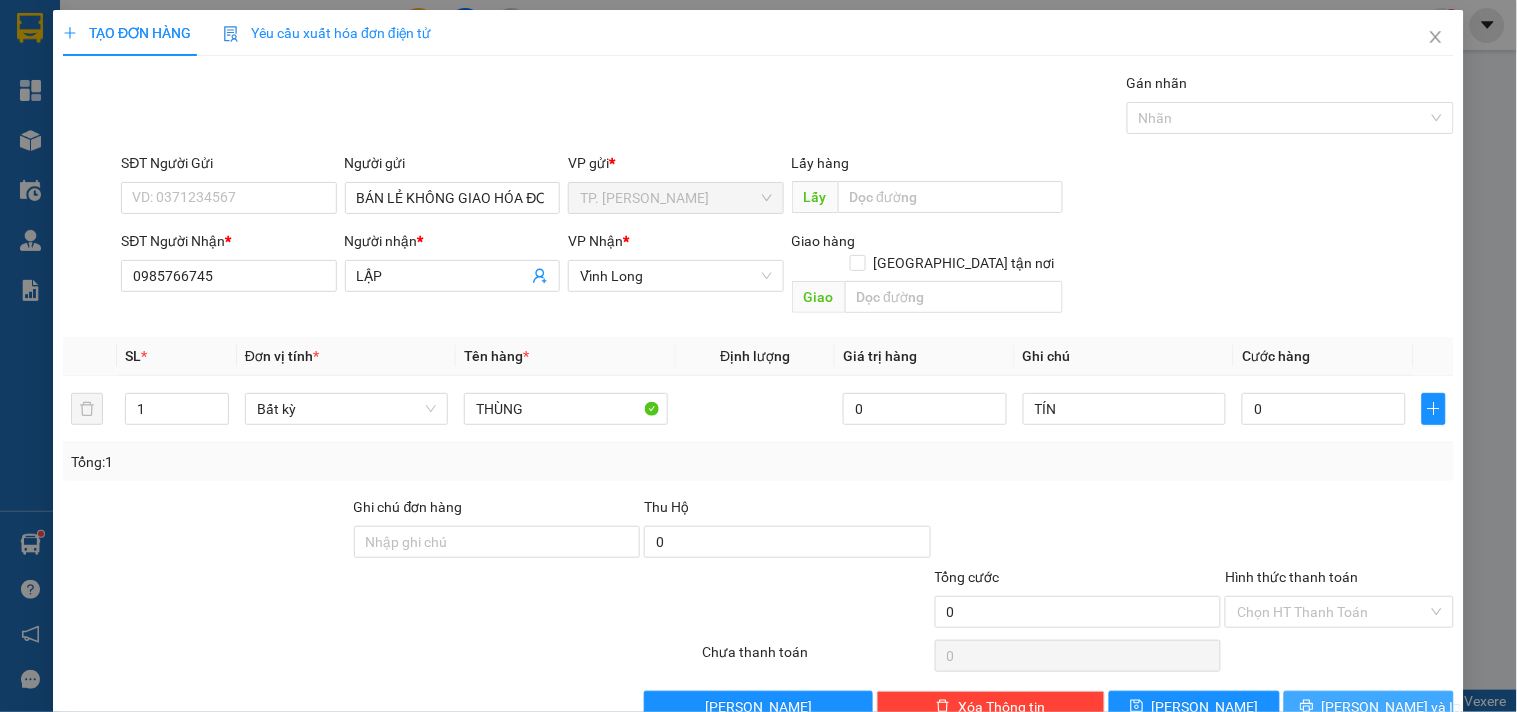 click on "[PERSON_NAME] và In" at bounding box center (1392, 707) 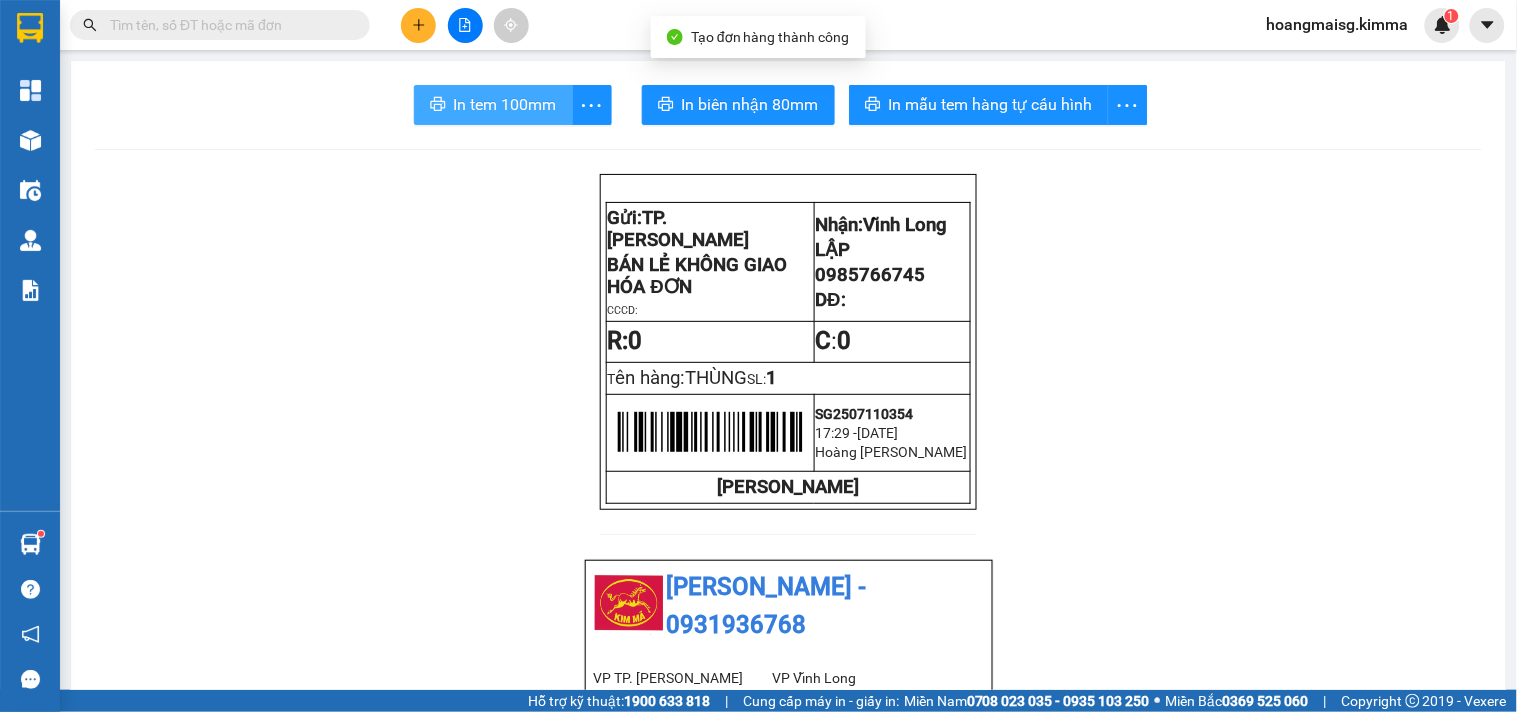 click on "In tem 100mm" at bounding box center [505, 104] 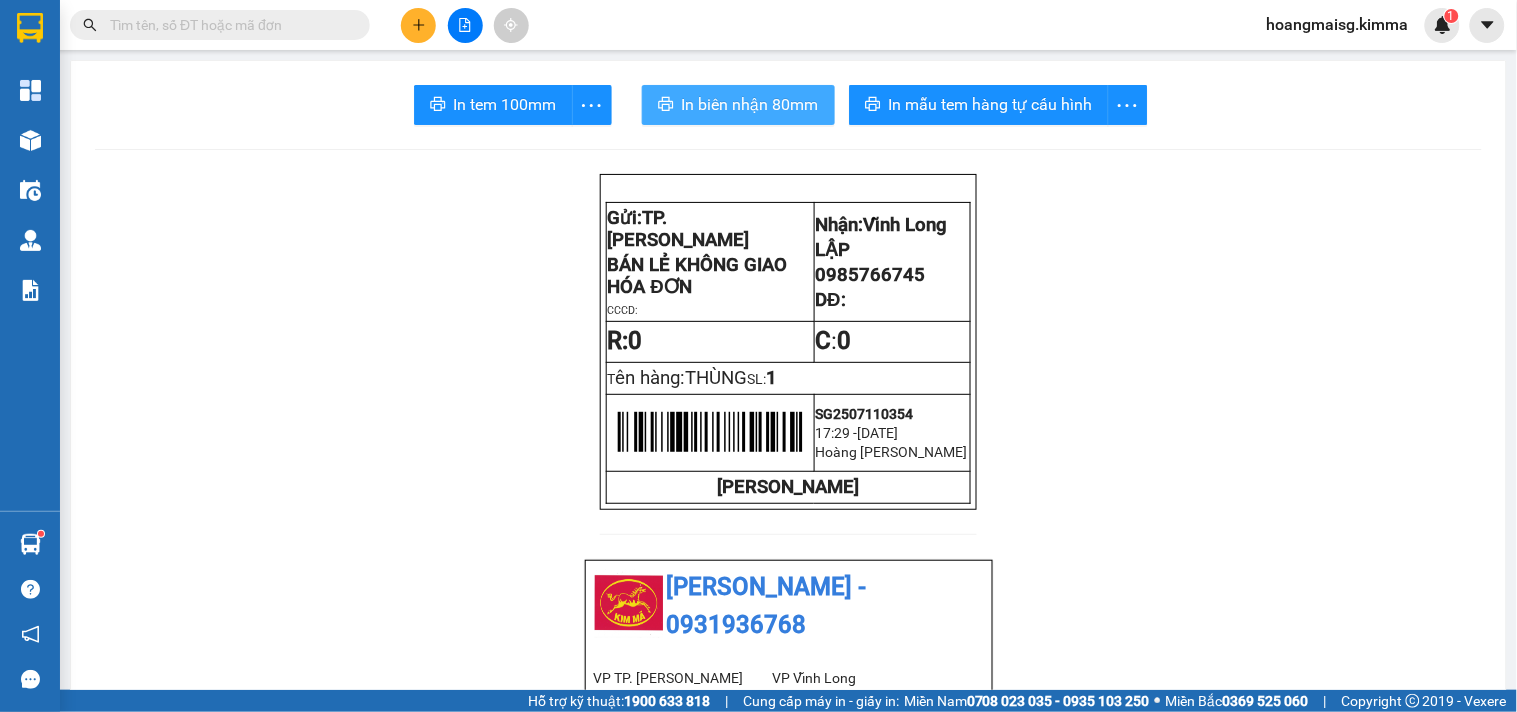 click on "In biên nhận 80mm" at bounding box center [750, 104] 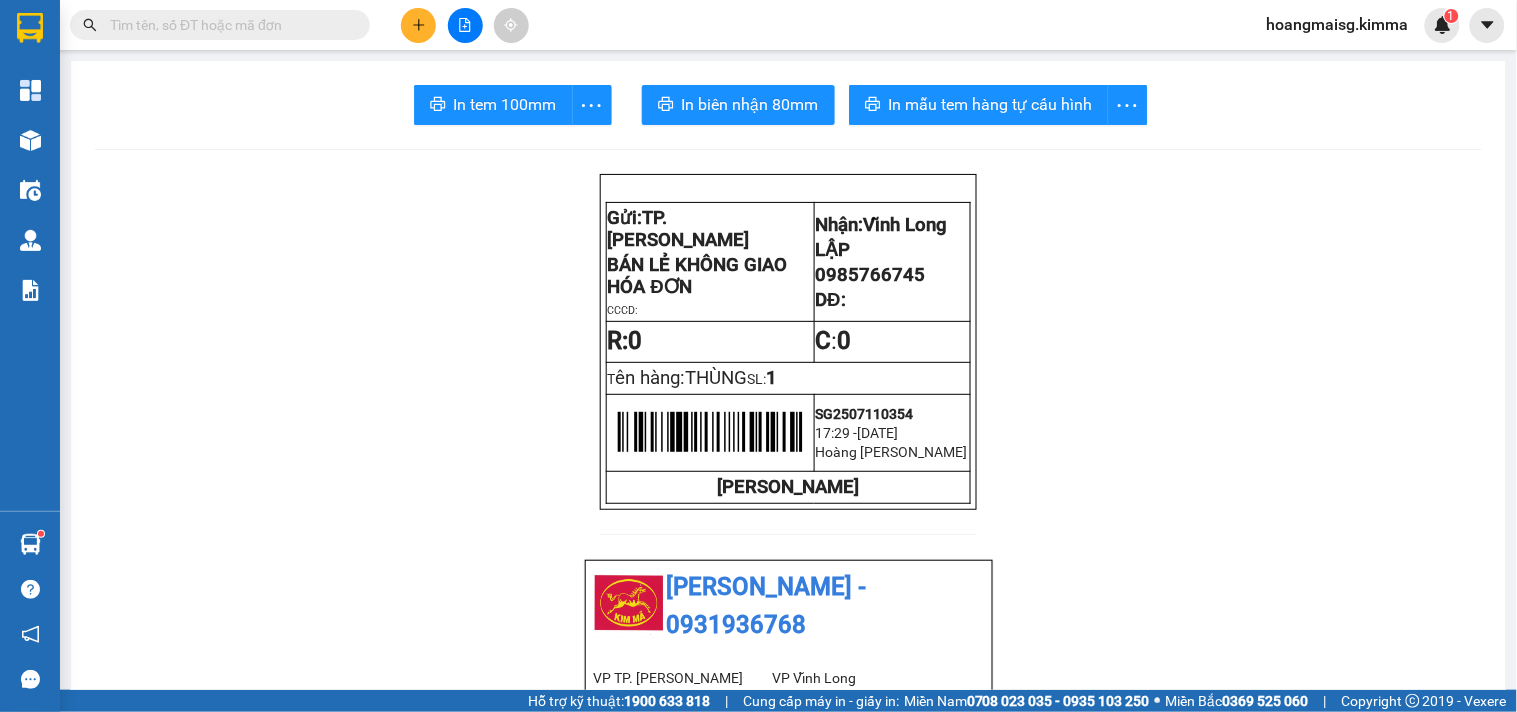 click 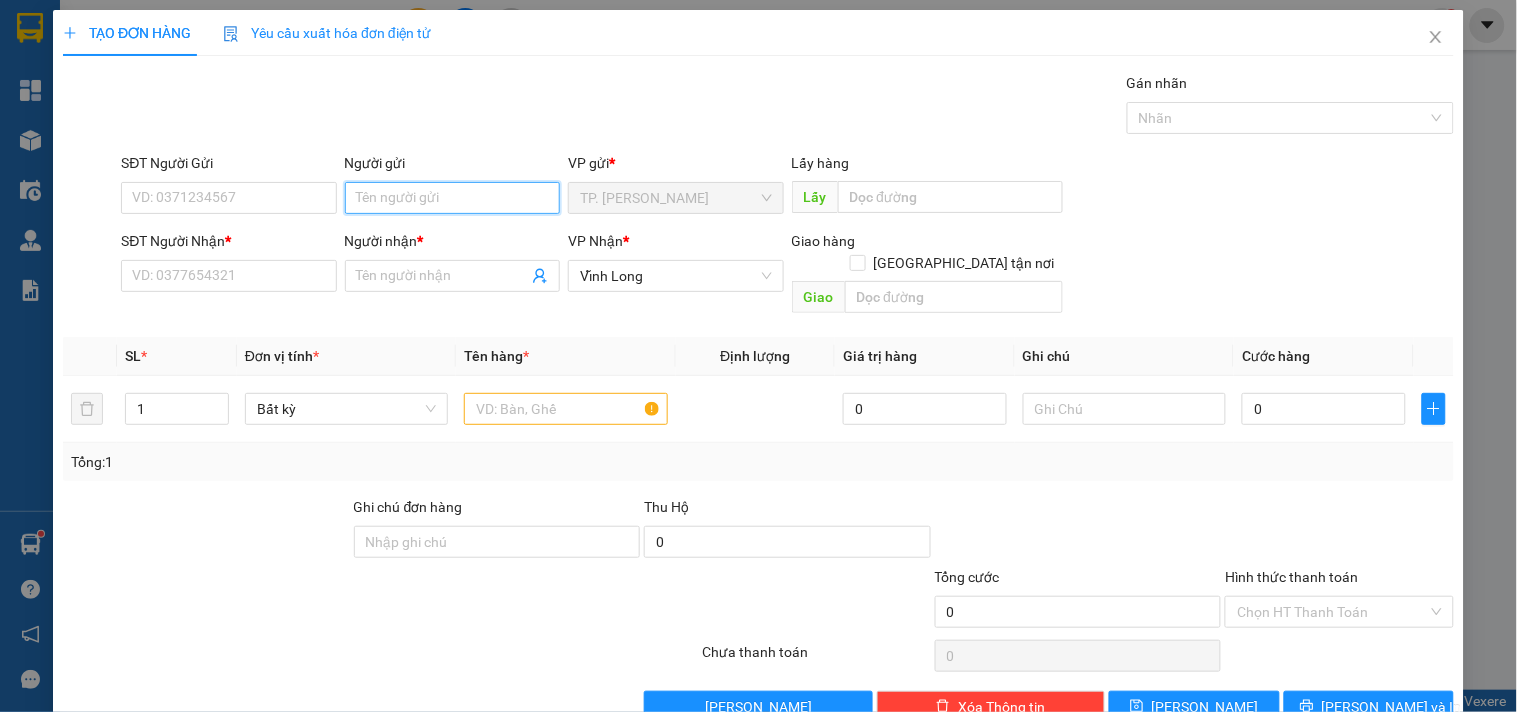 click on "Người gửi" at bounding box center [452, 198] 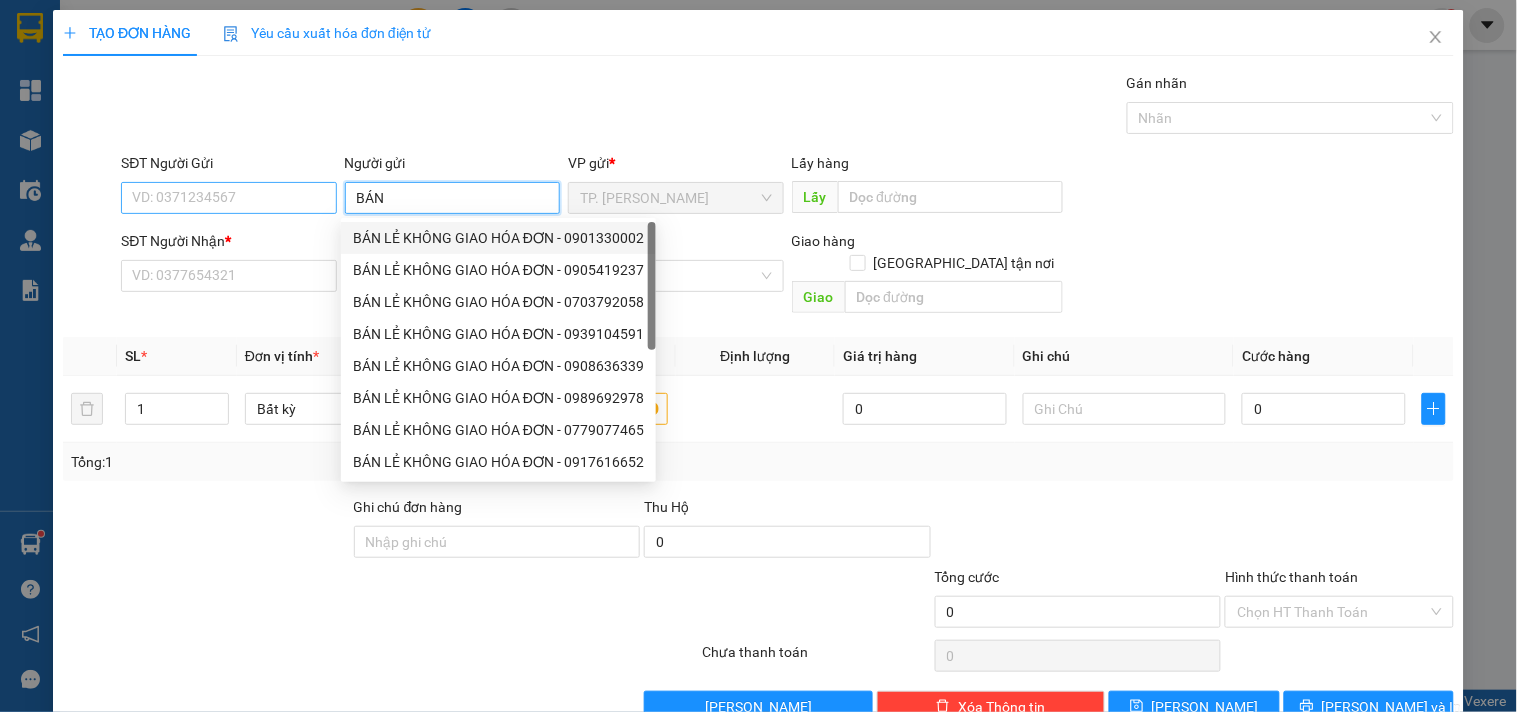 drag, startPoint x: 491, startPoint y: 255, endPoint x: 200, endPoint y: 182, distance: 300.01666 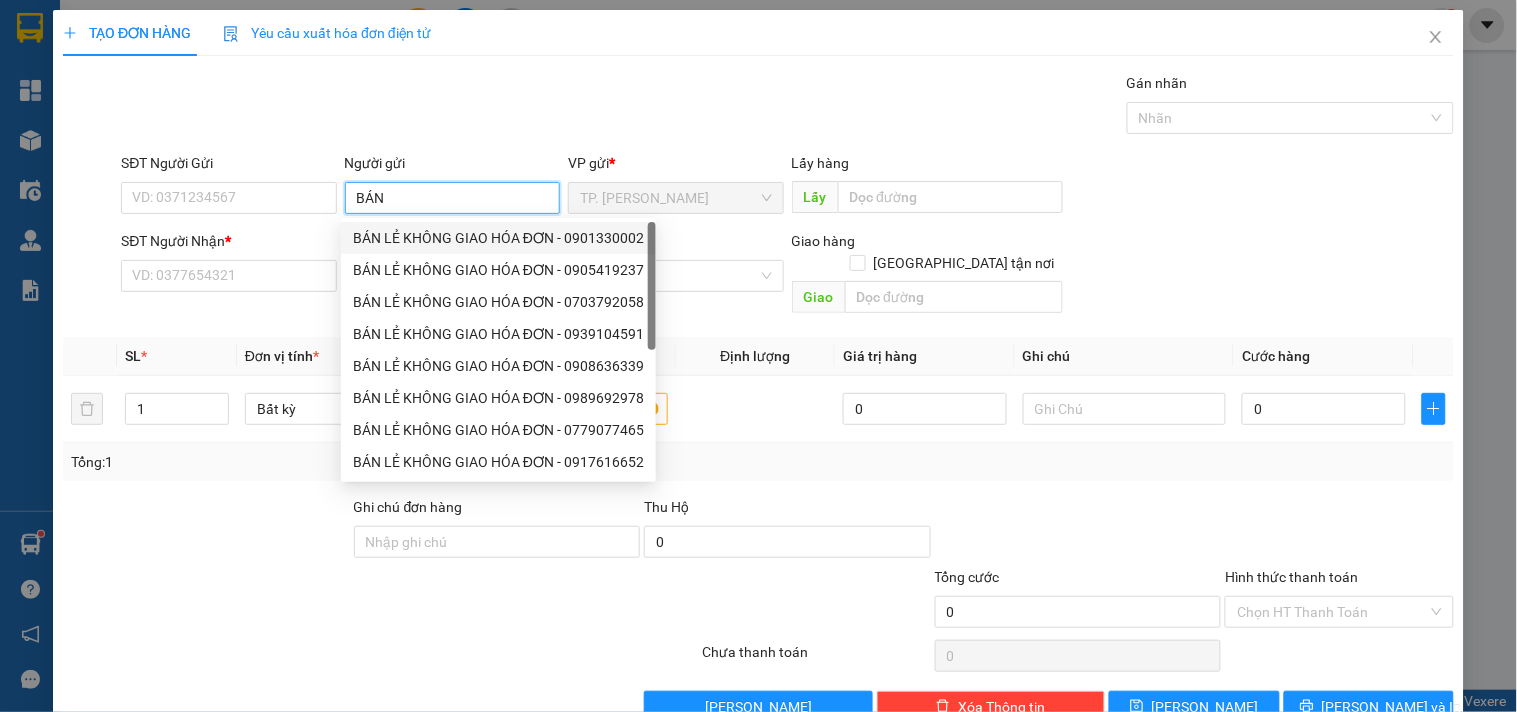 click on "BÁN LẺ KHÔNG GIAO HÓA ĐƠN - 0905419237" at bounding box center (498, 270) 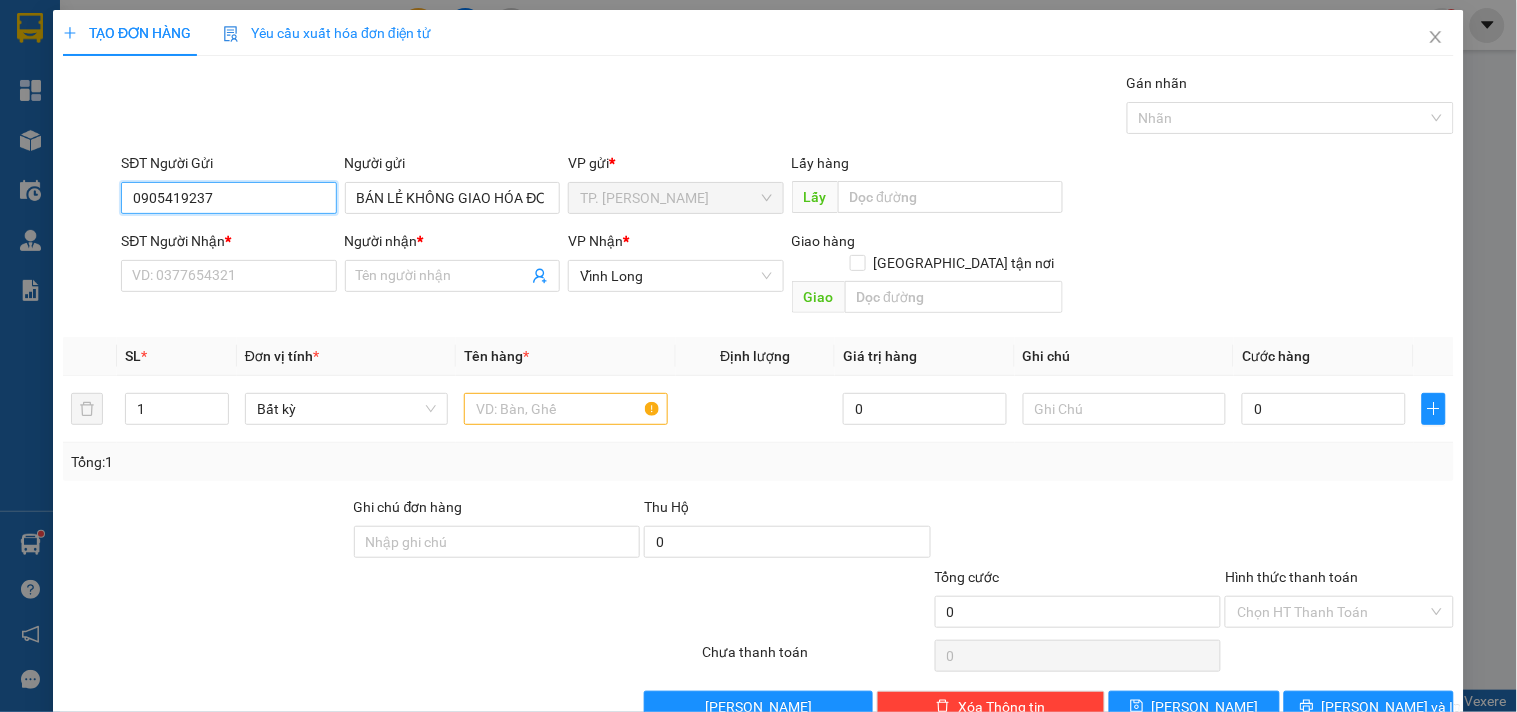 click on "0905419237" at bounding box center (228, 198) 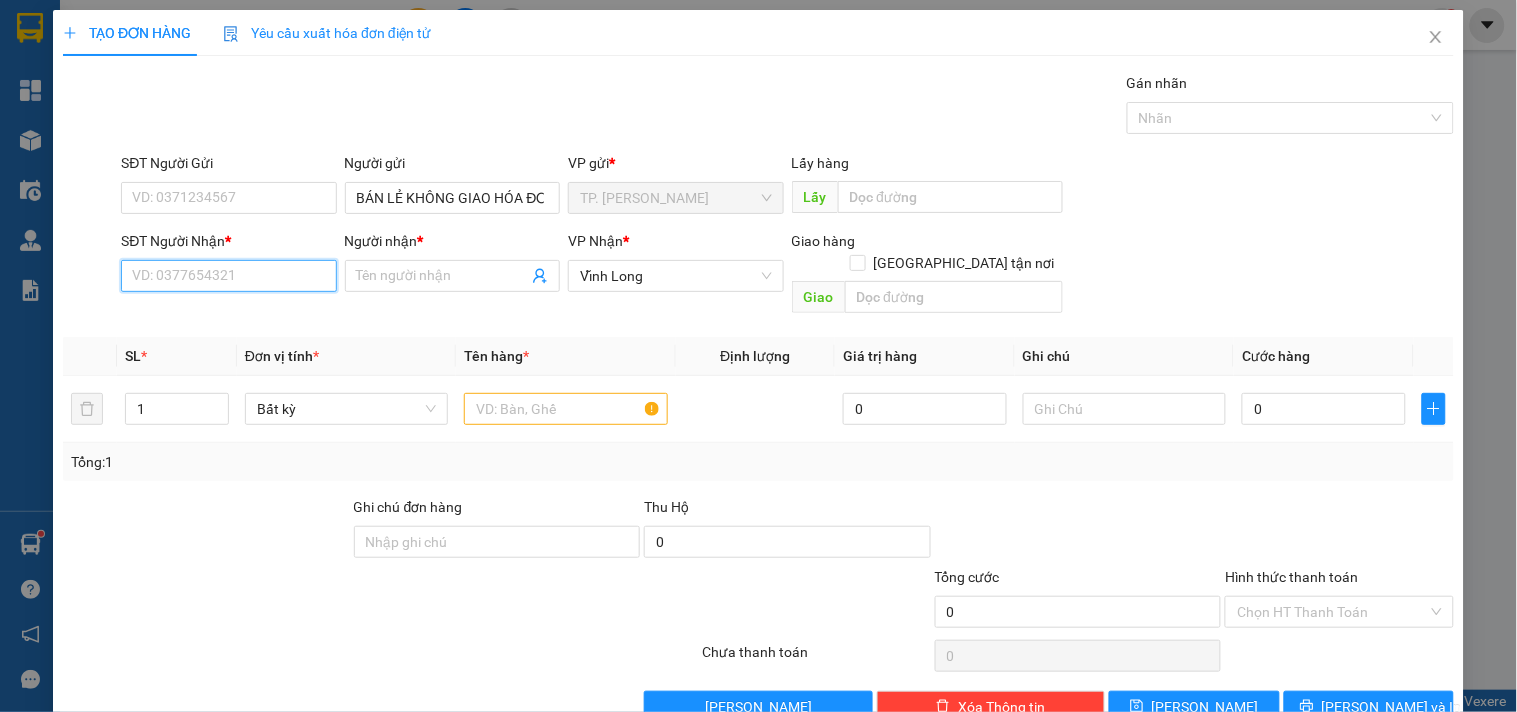 drag, startPoint x: 288, startPoint y: 286, endPoint x: 301, endPoint y: 232, distance: 55.542778 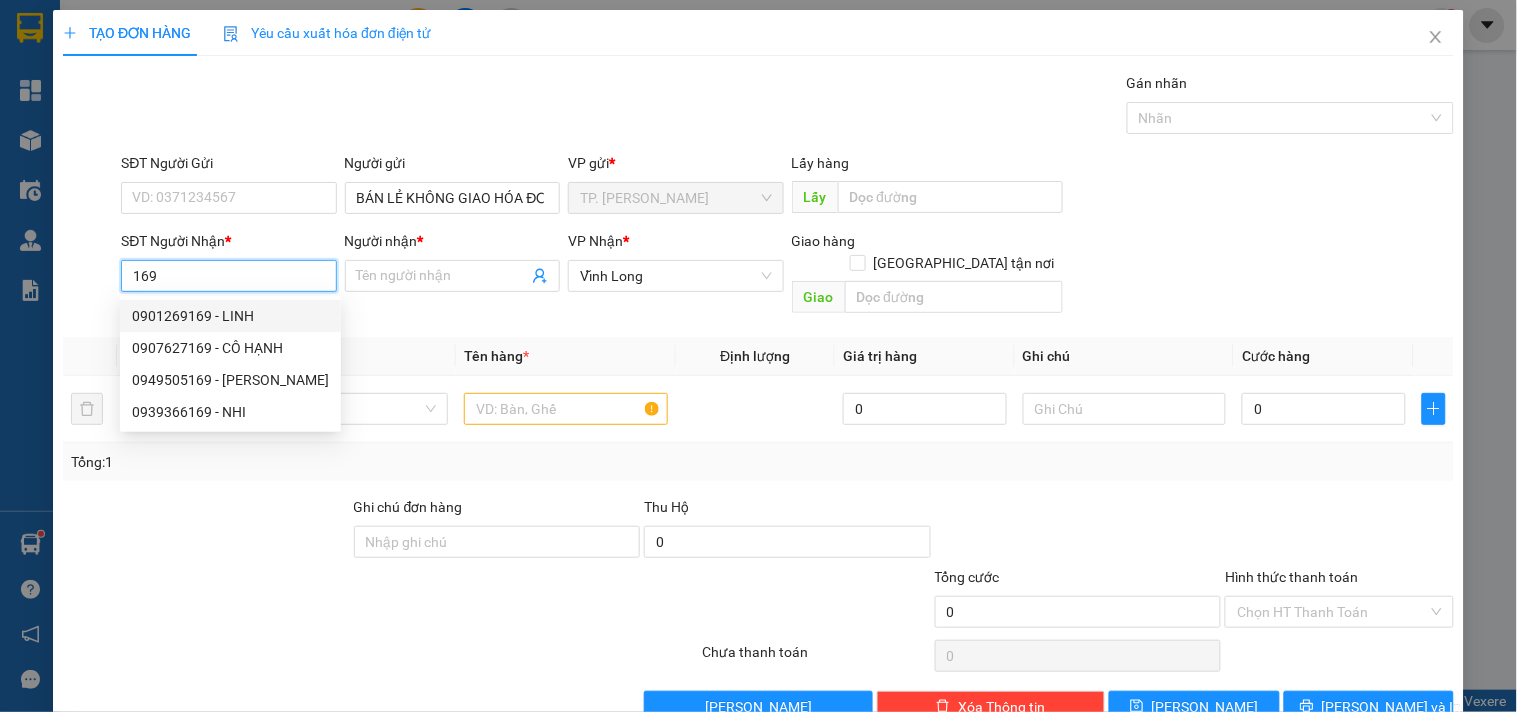 click on "0901269169 - LINH" at bounding box center (230, 316) 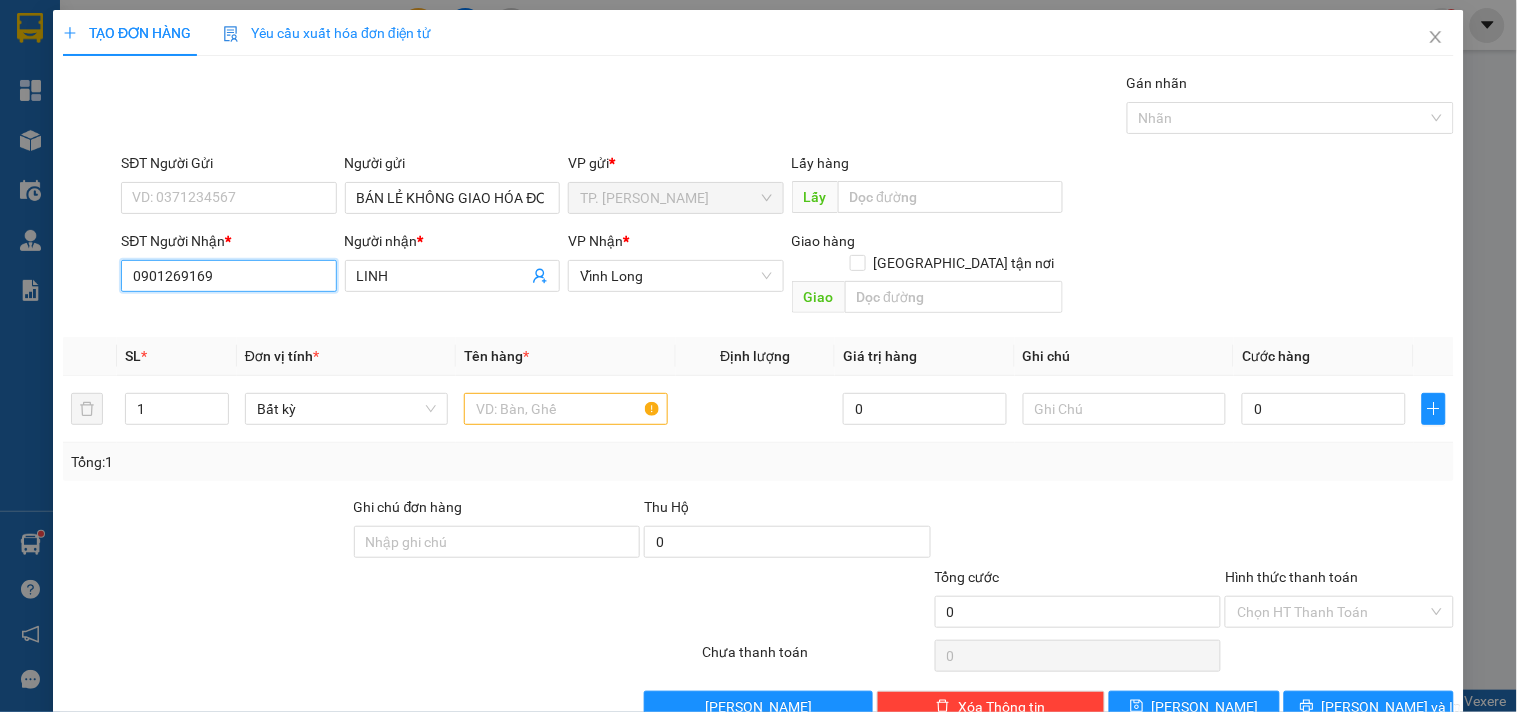 click on "0901269169" at bounding box center (228, 276) 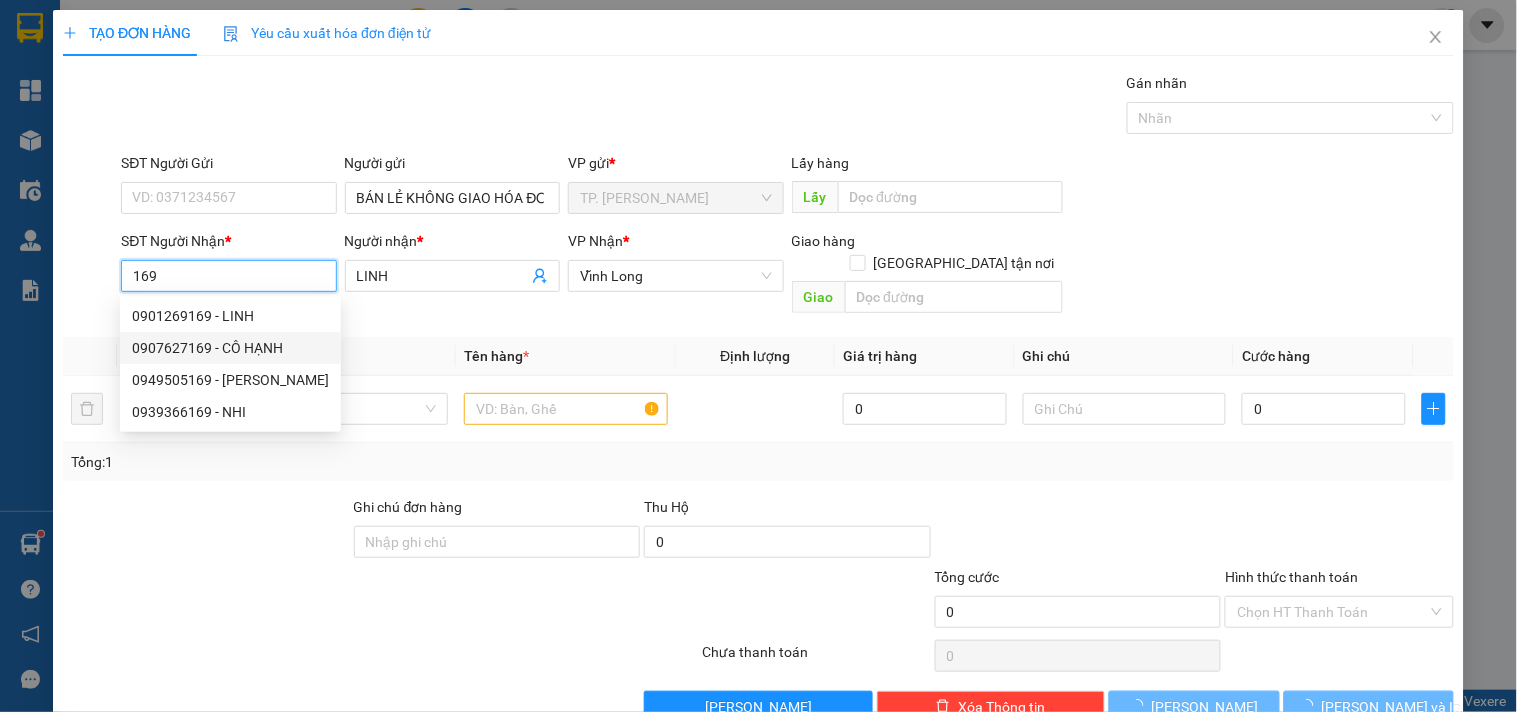 click on "0907627169 - CÔ HẠNH" at bounding box center [230, 348] 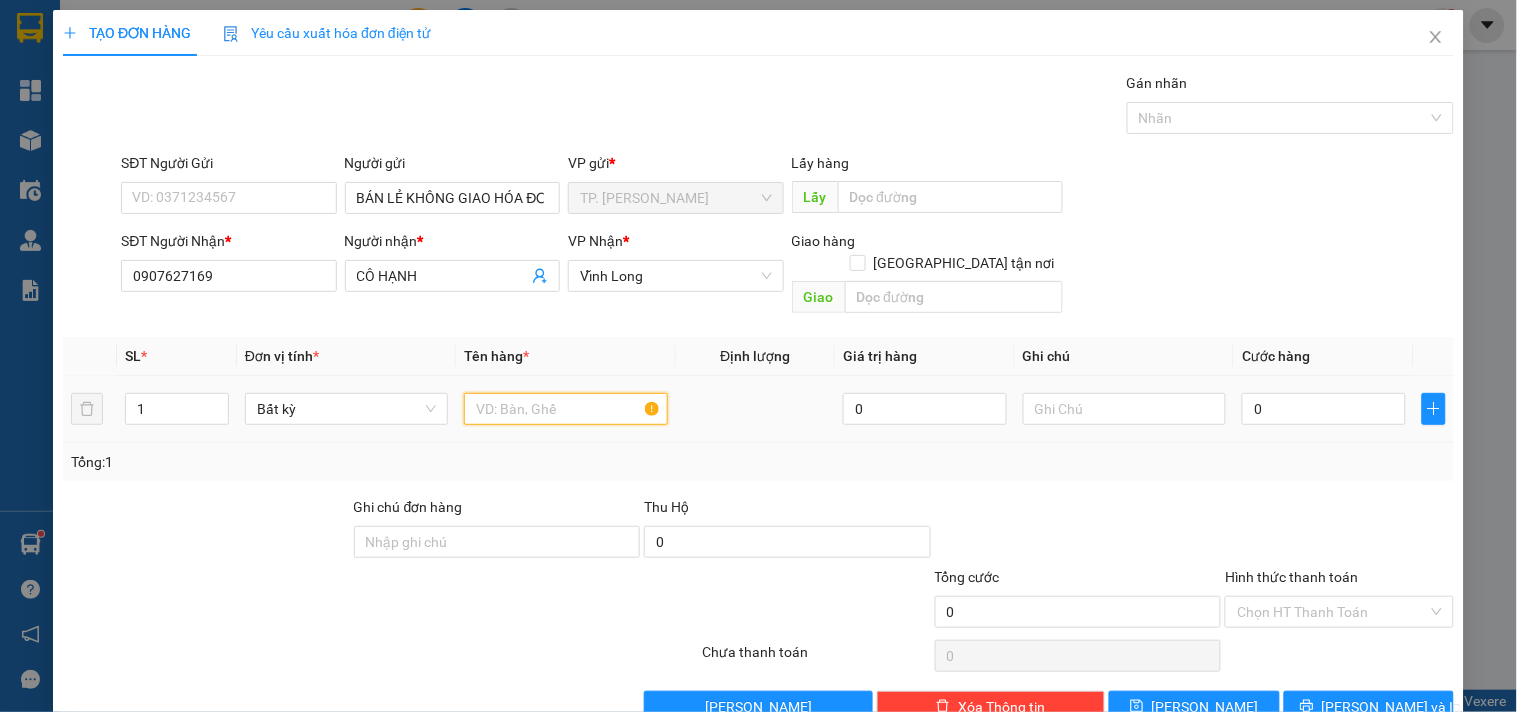 click at bounding box center [565, 409] 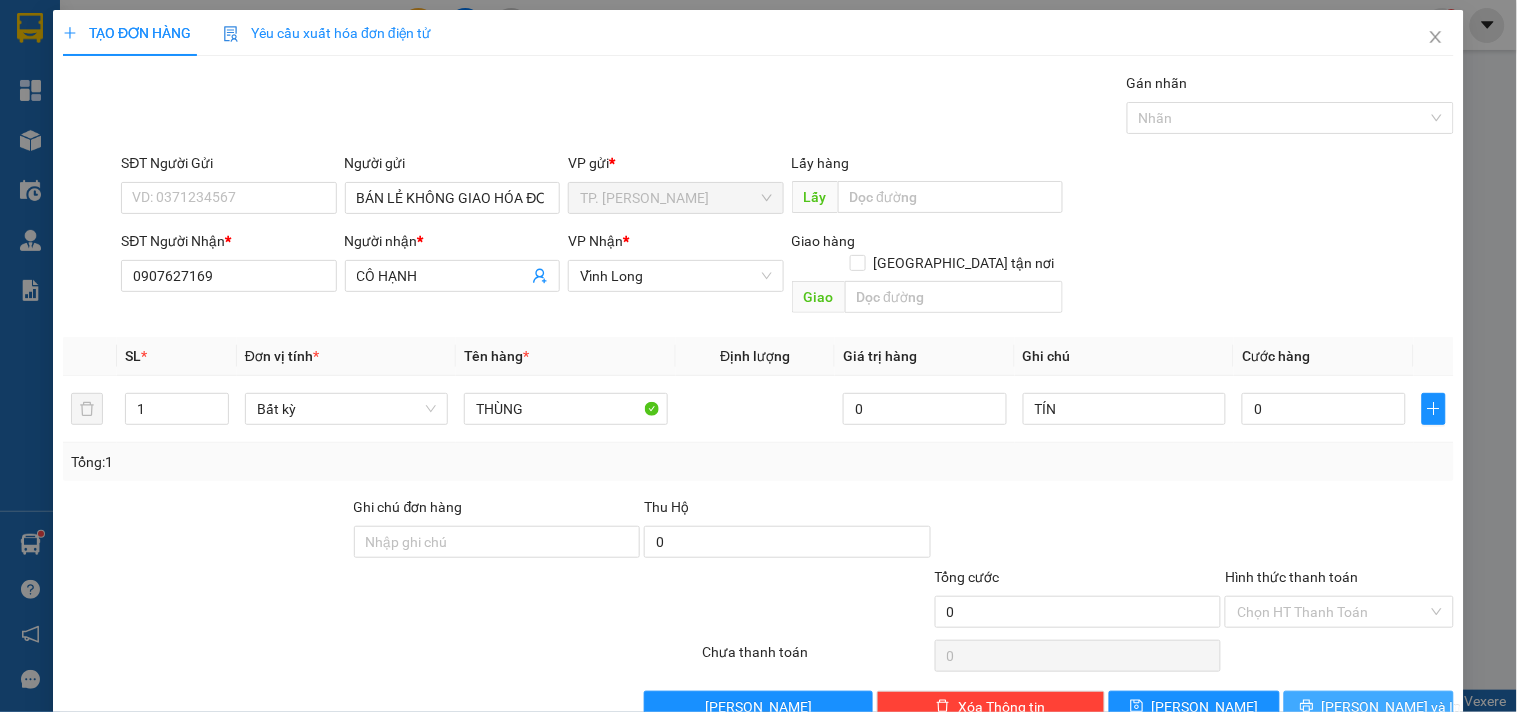 drag, startPoint x: 1446, startPoint y: 695, endPoint x: 1417, endPoint y: 686, distance: 30.364452 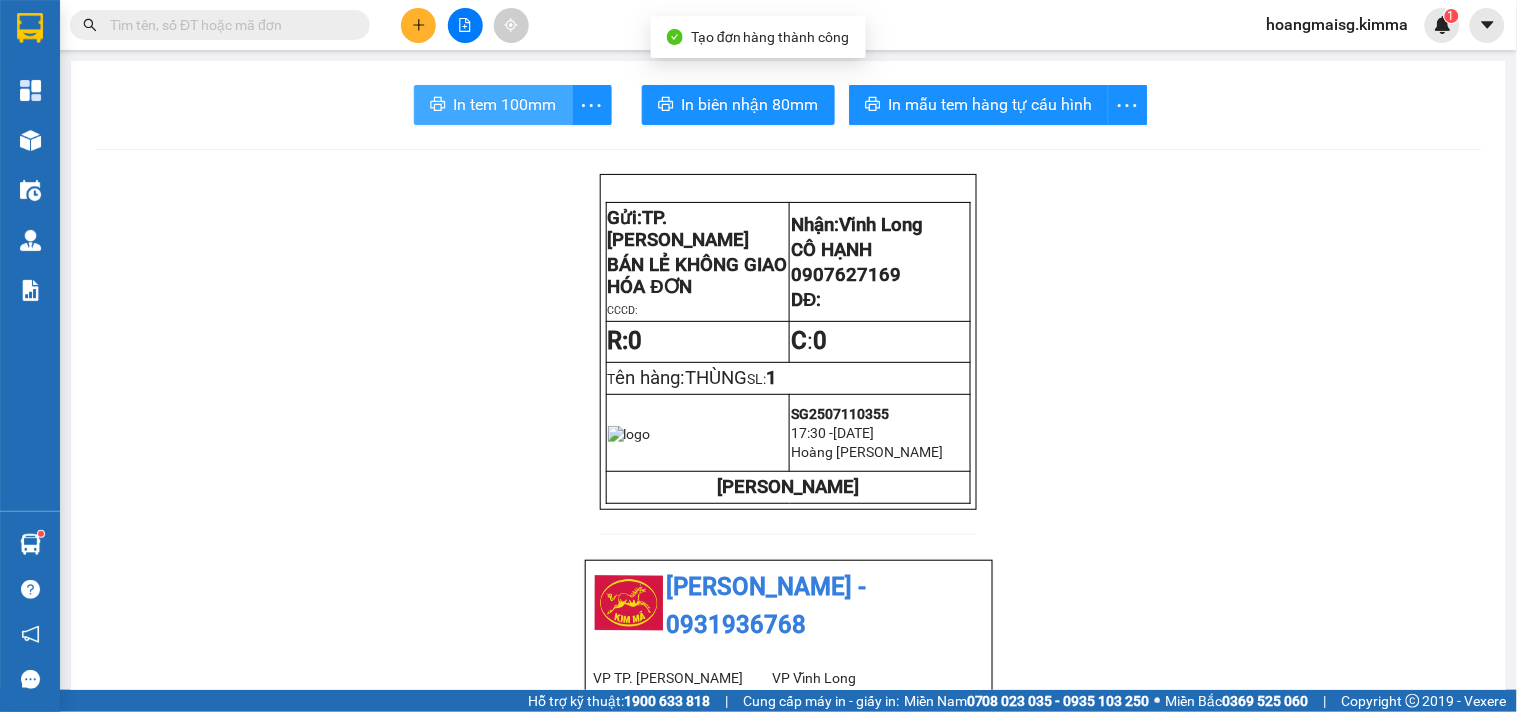 click on "In tem 100mm" at bounding box center [505, 104] 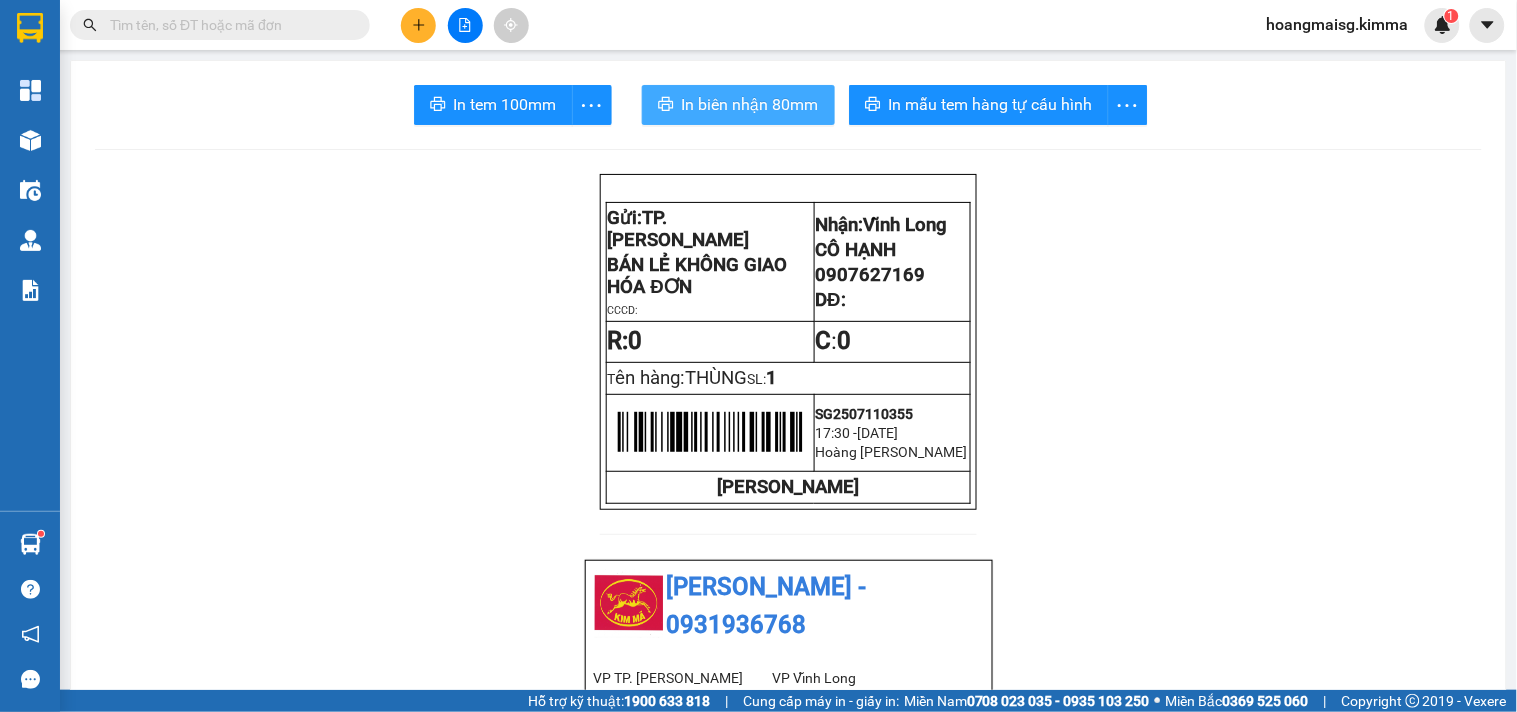click on "In biên nhận 80mm" at bounding box center [750, 104] 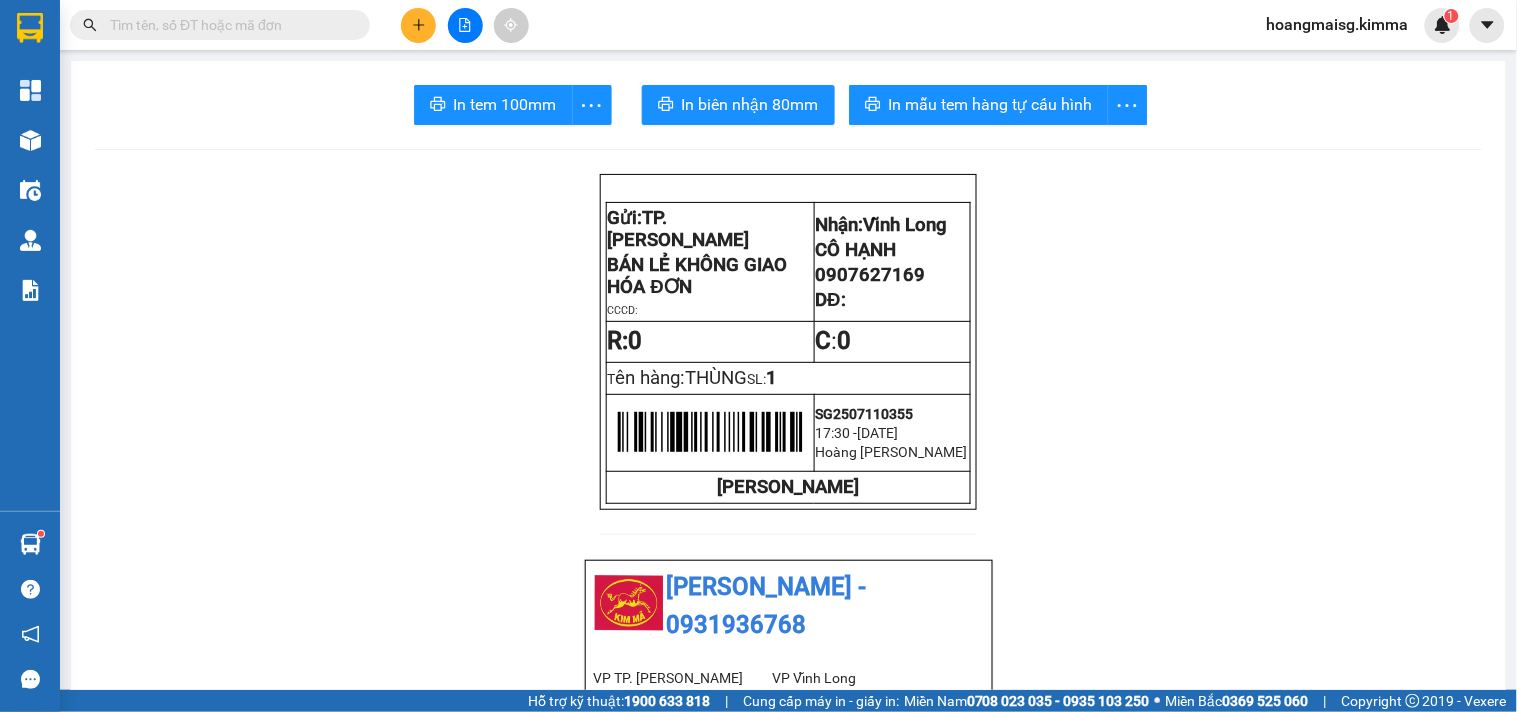 click at bounding box center (418, 25) 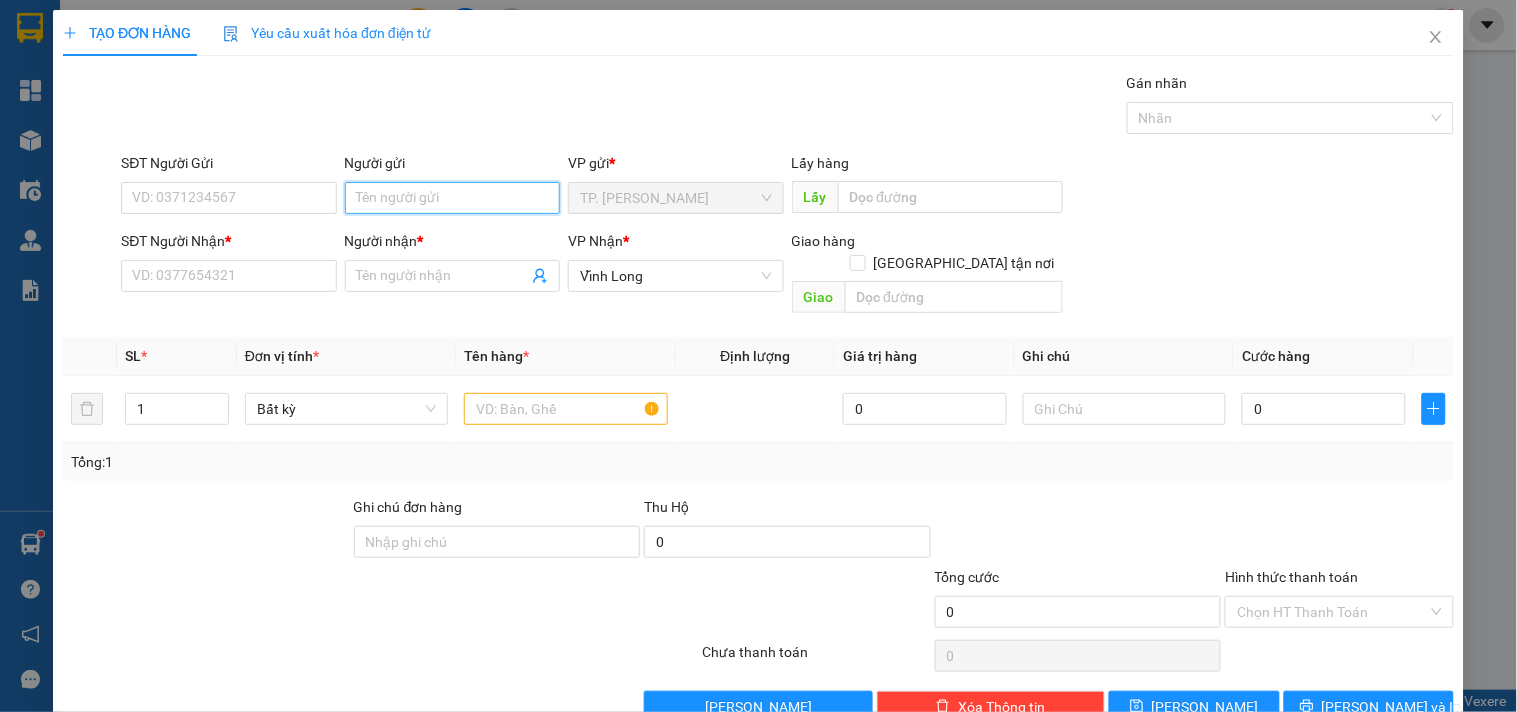 click on "Người gửi" at bounding box center (452, 198) 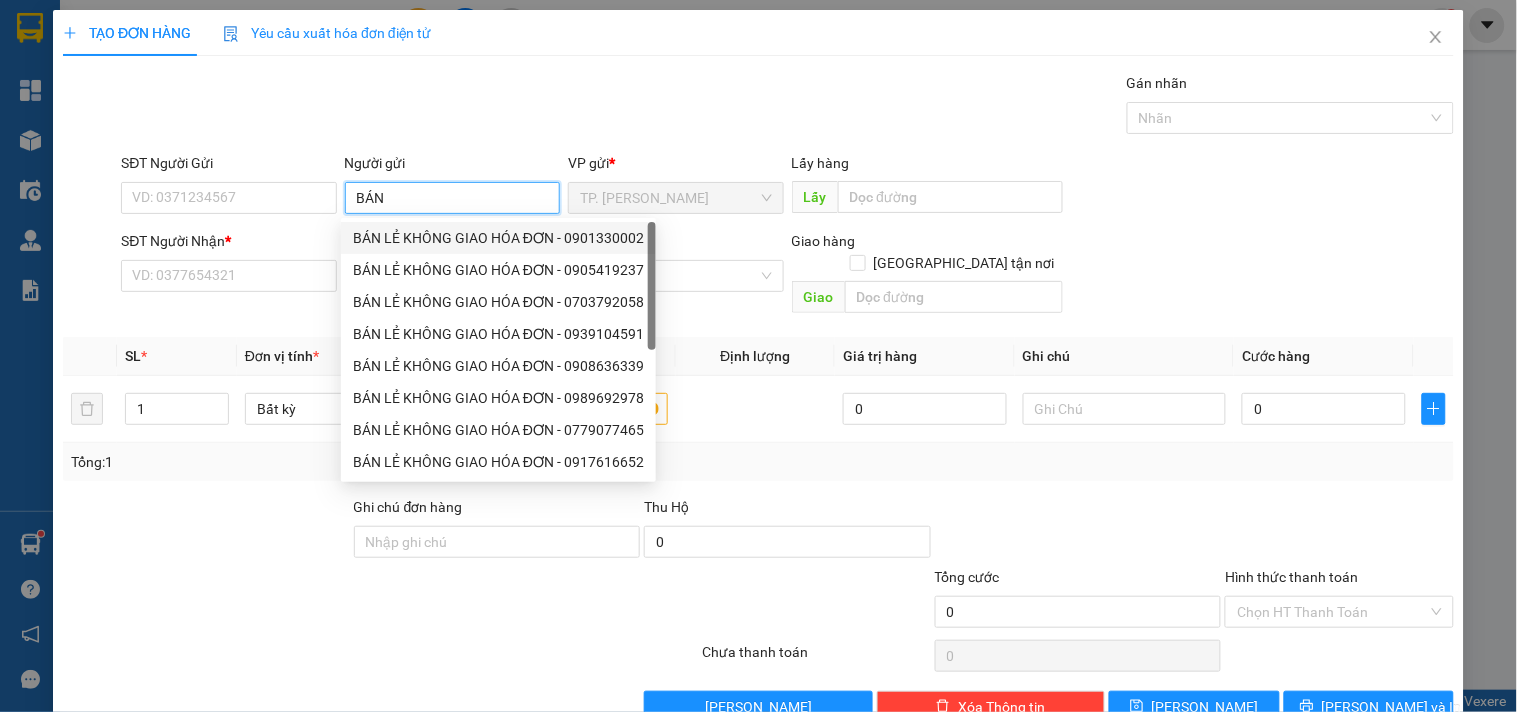 click on "BÁN LẺ KHÔNG GIAO HÓA ĐƠN - 0901330002" at bounding box center [498, 238] 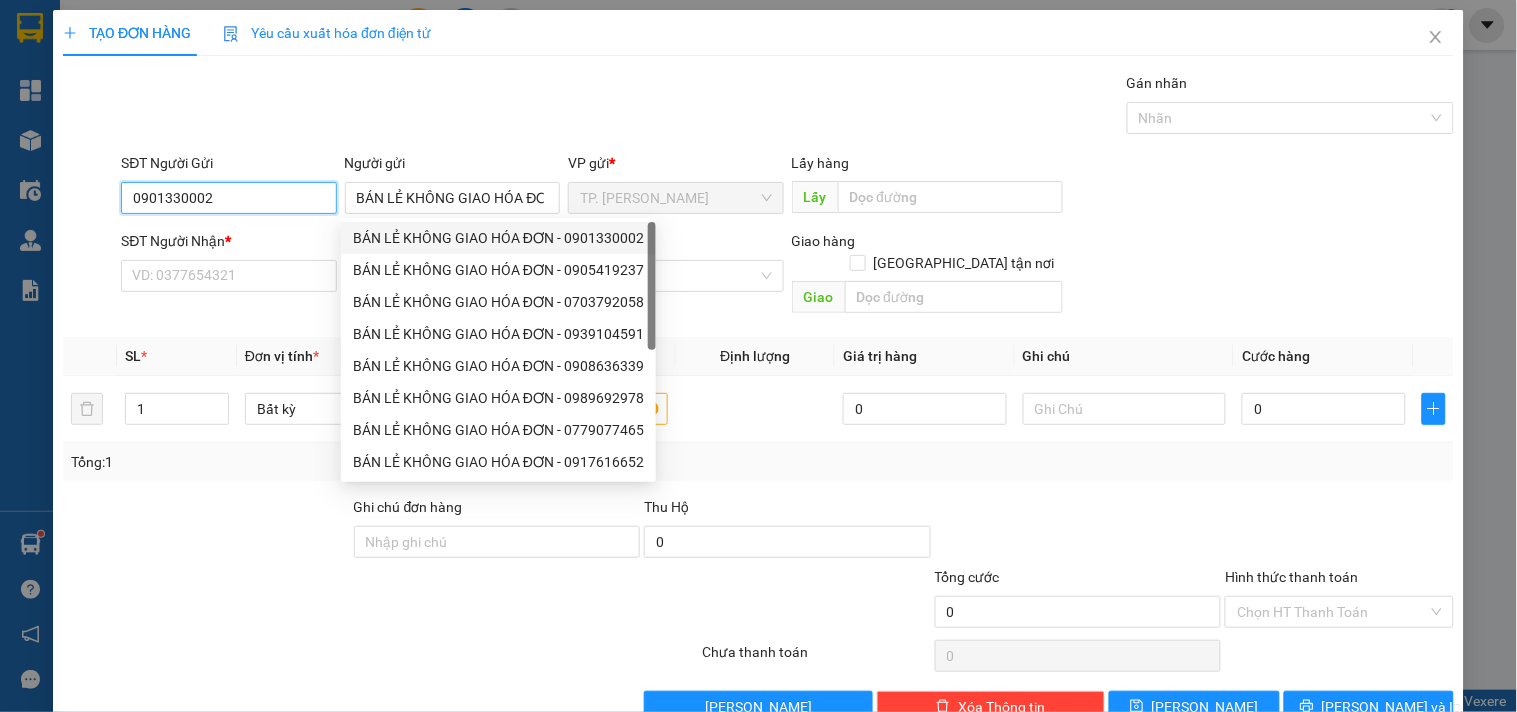 click on "0901330002" at bounding box center (228, 198) 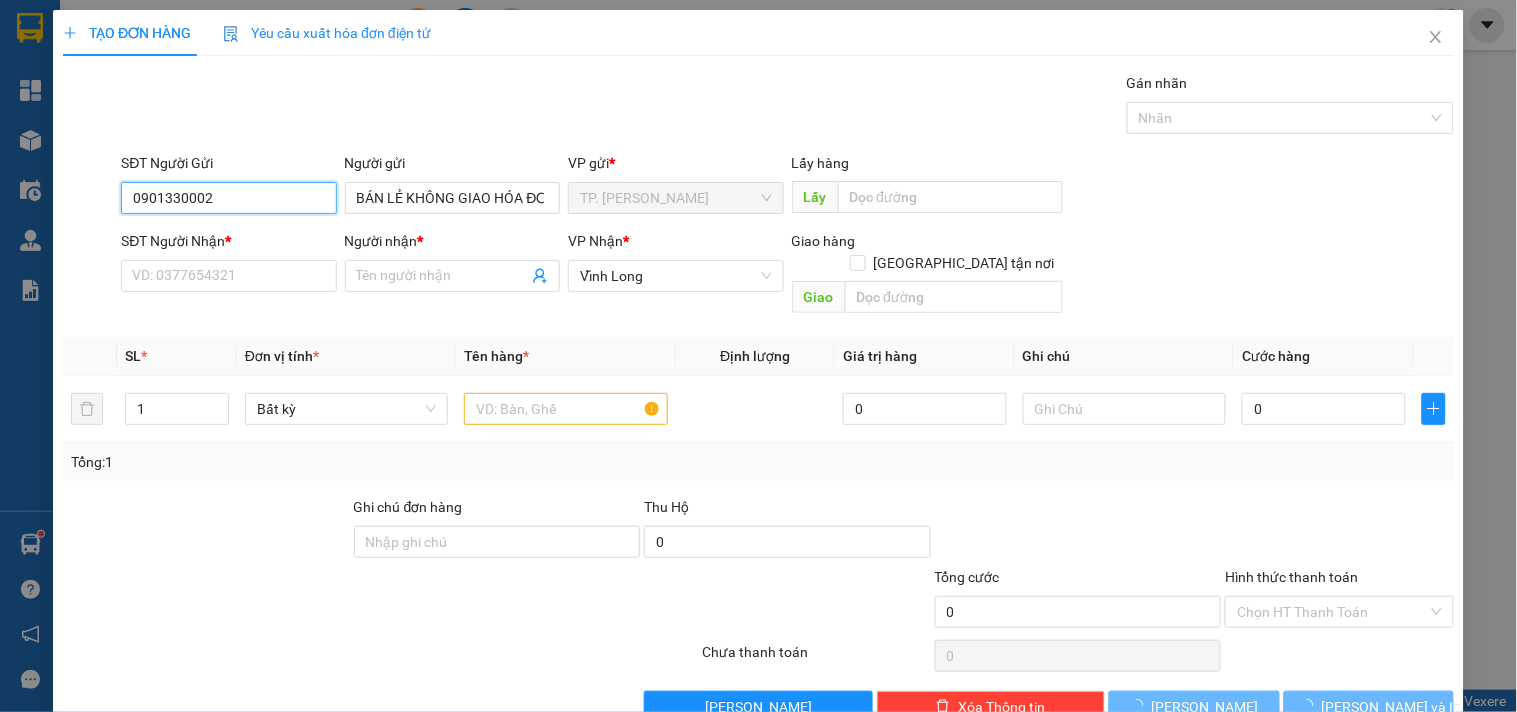 click on "0901330002" at bounding box center [228, 198] 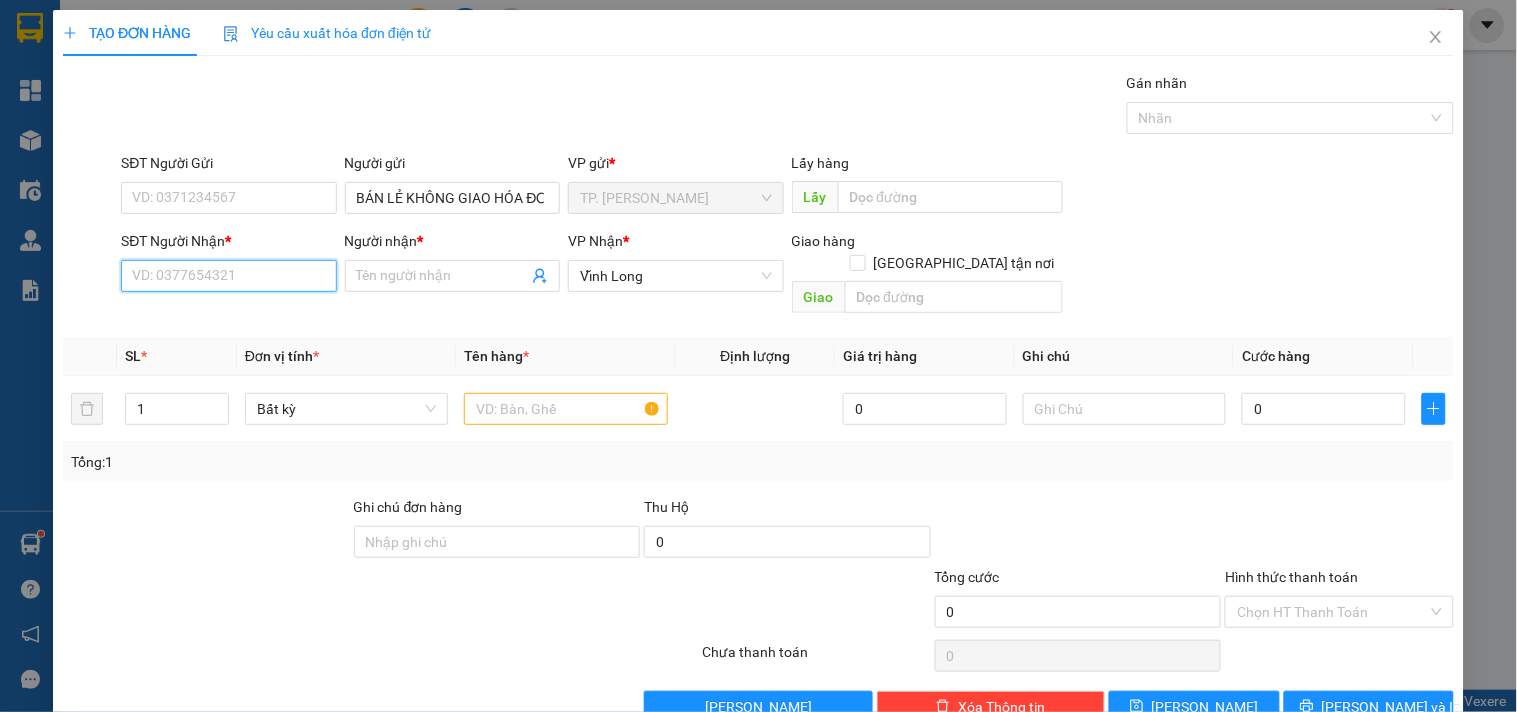 click on "SĐT Người Nhận  *" at bounding box center (228, 276) 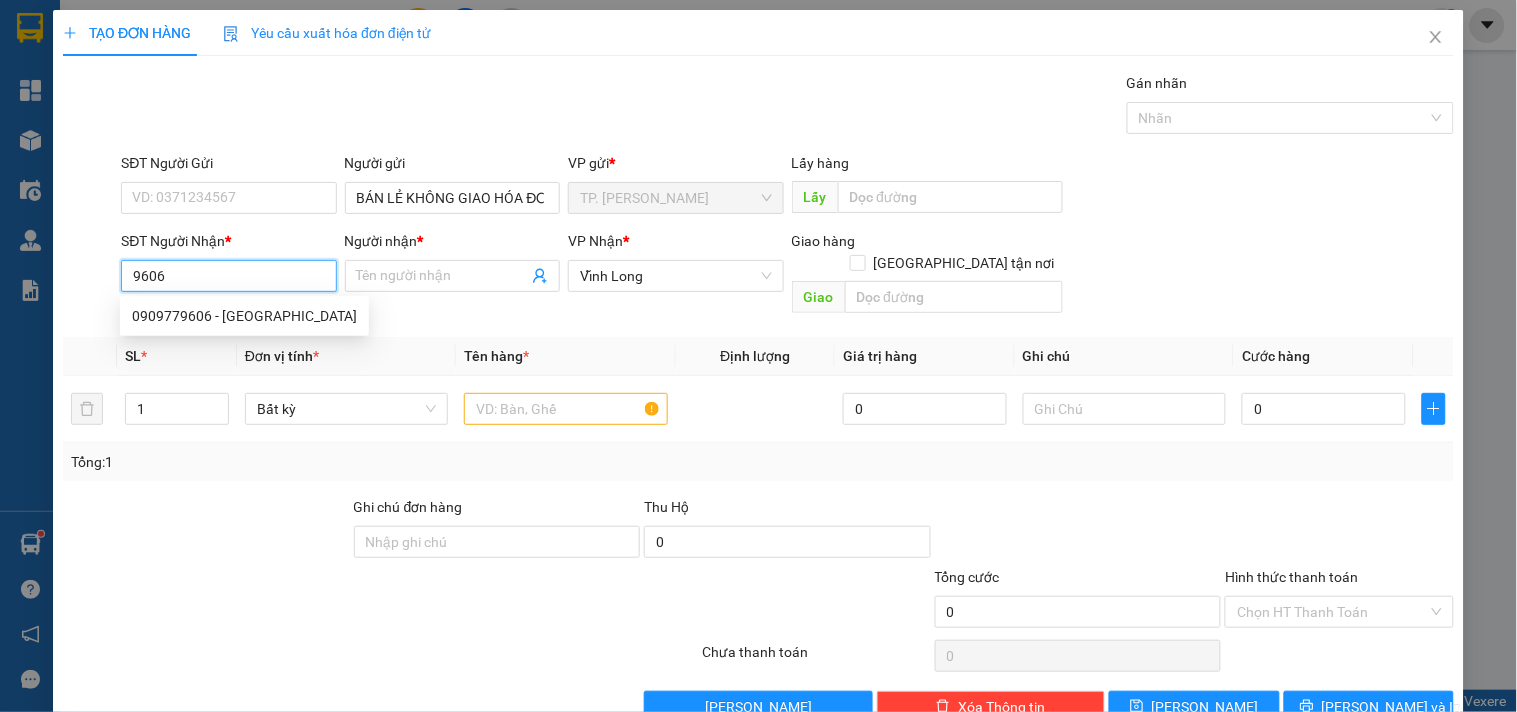 click on "0909779606 - TRÍ TRƯỜNG SƠN" at bounding box center (244, 316) 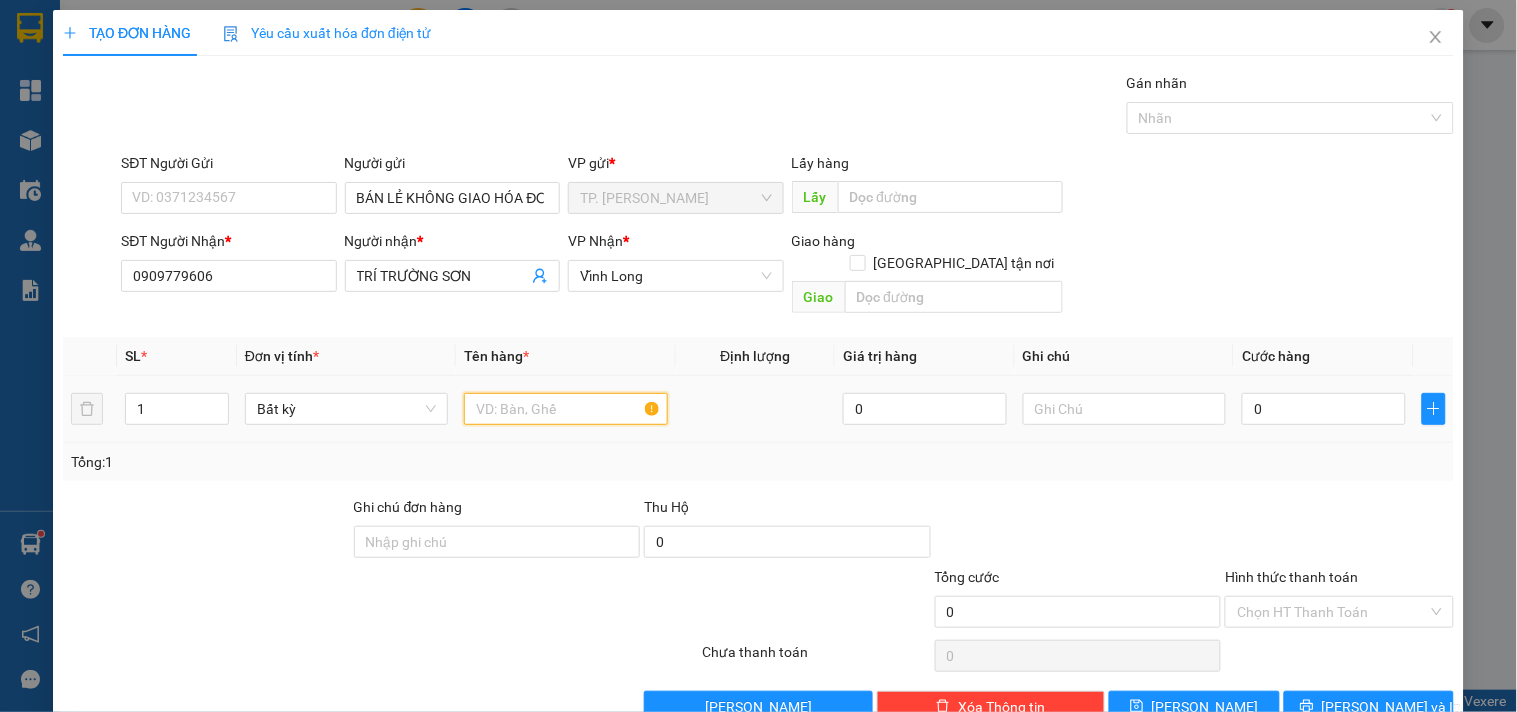 click at bounding box center (565, 409) 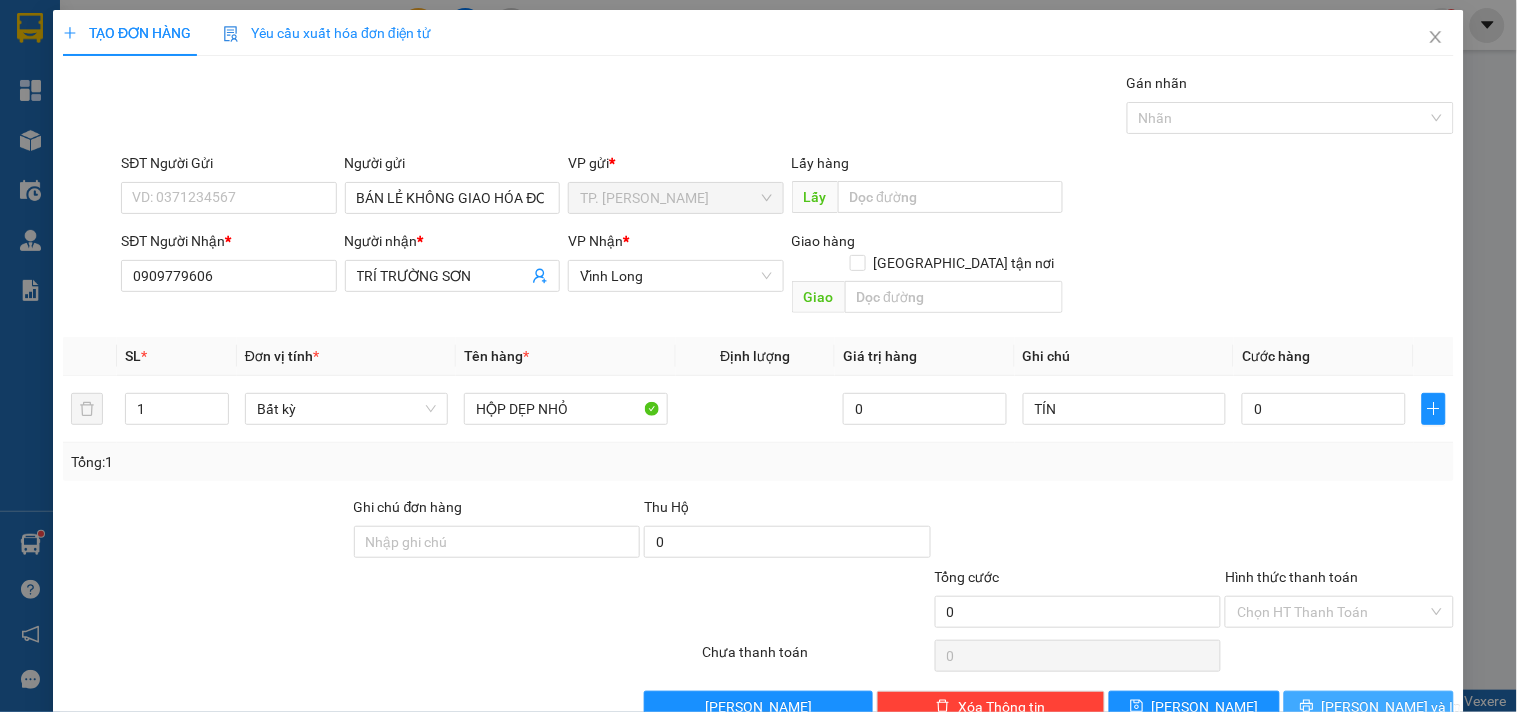 click on "[PERSON_NAME] và In" at bounding box center [1369, 707] 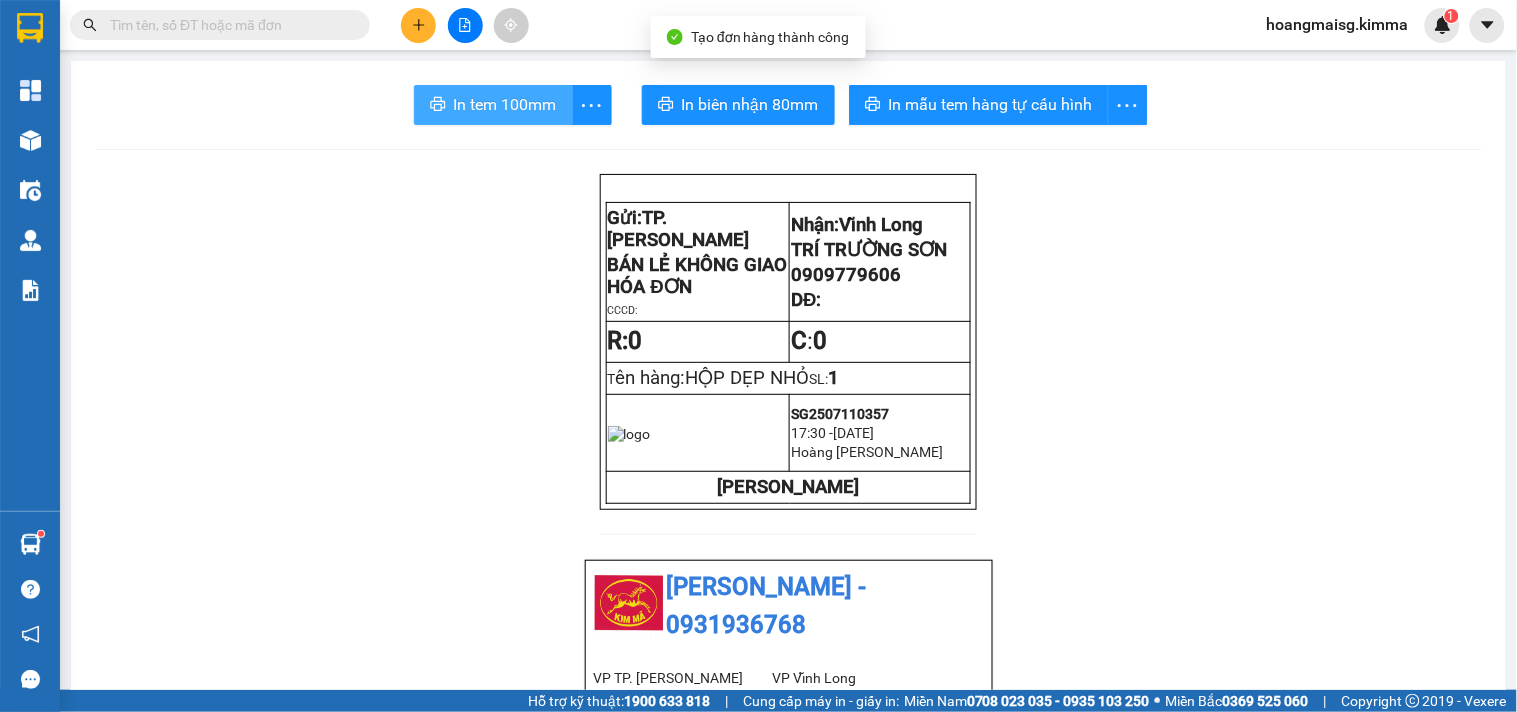 click on "In tem 100mm" at bounding box center (505, 104) 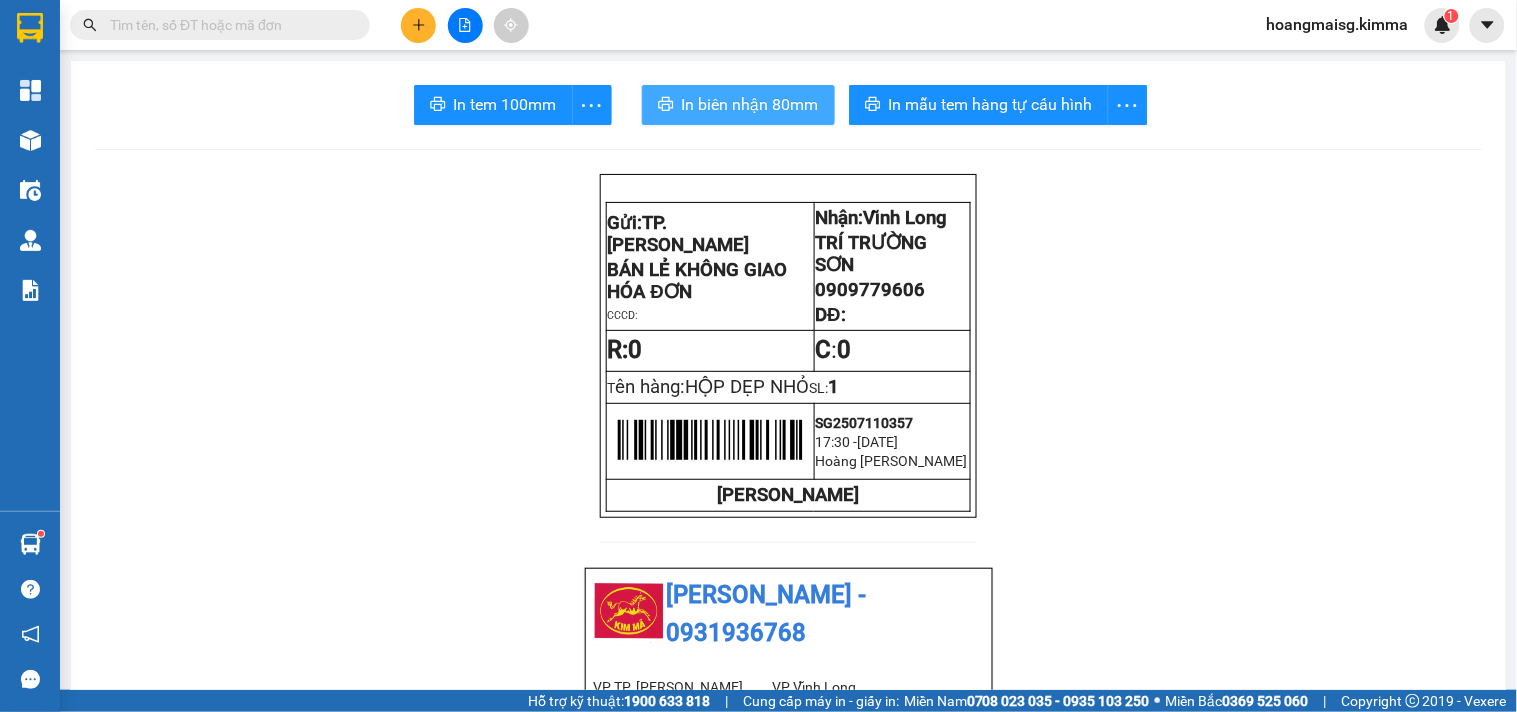 click on "In biên nhận 80mm" at bounding box center (750, 104) 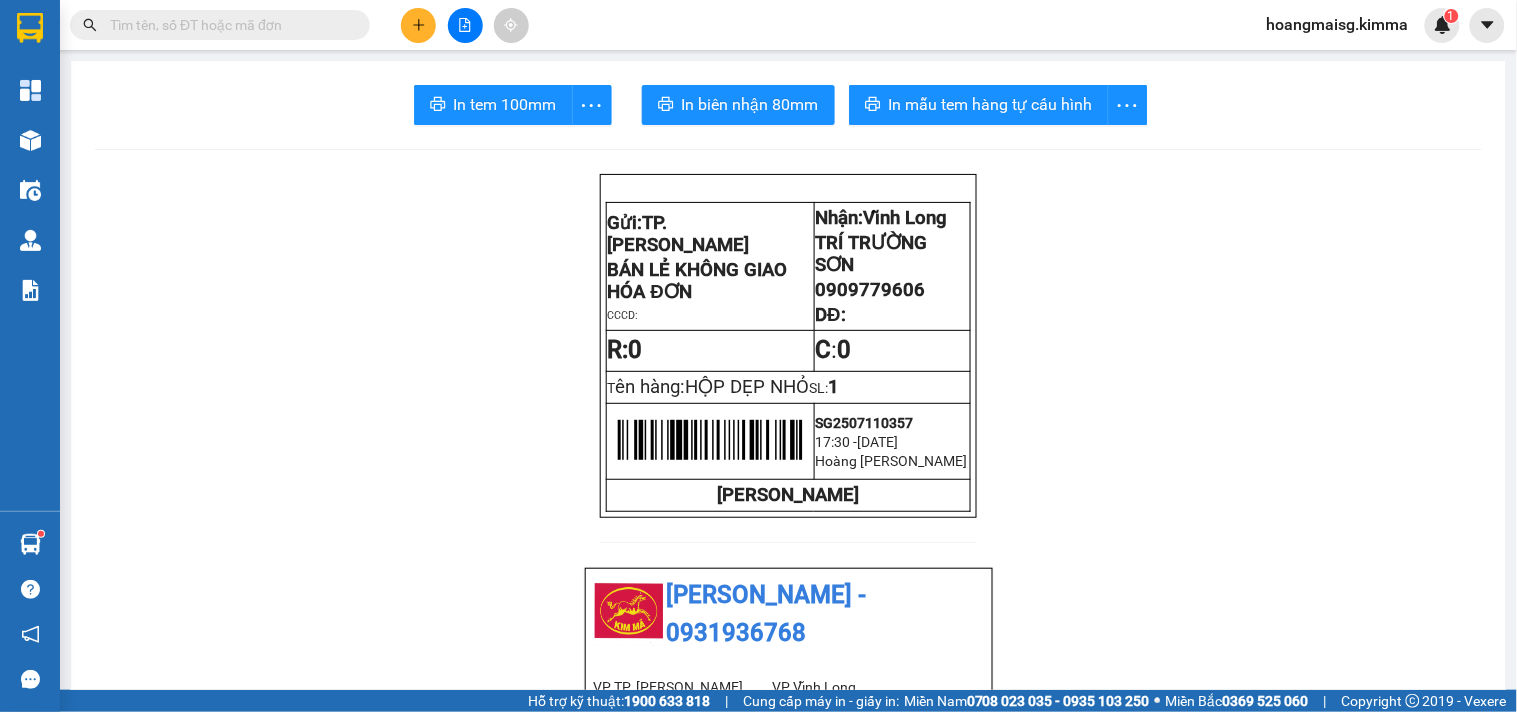 click at bounding box center [228, 25] 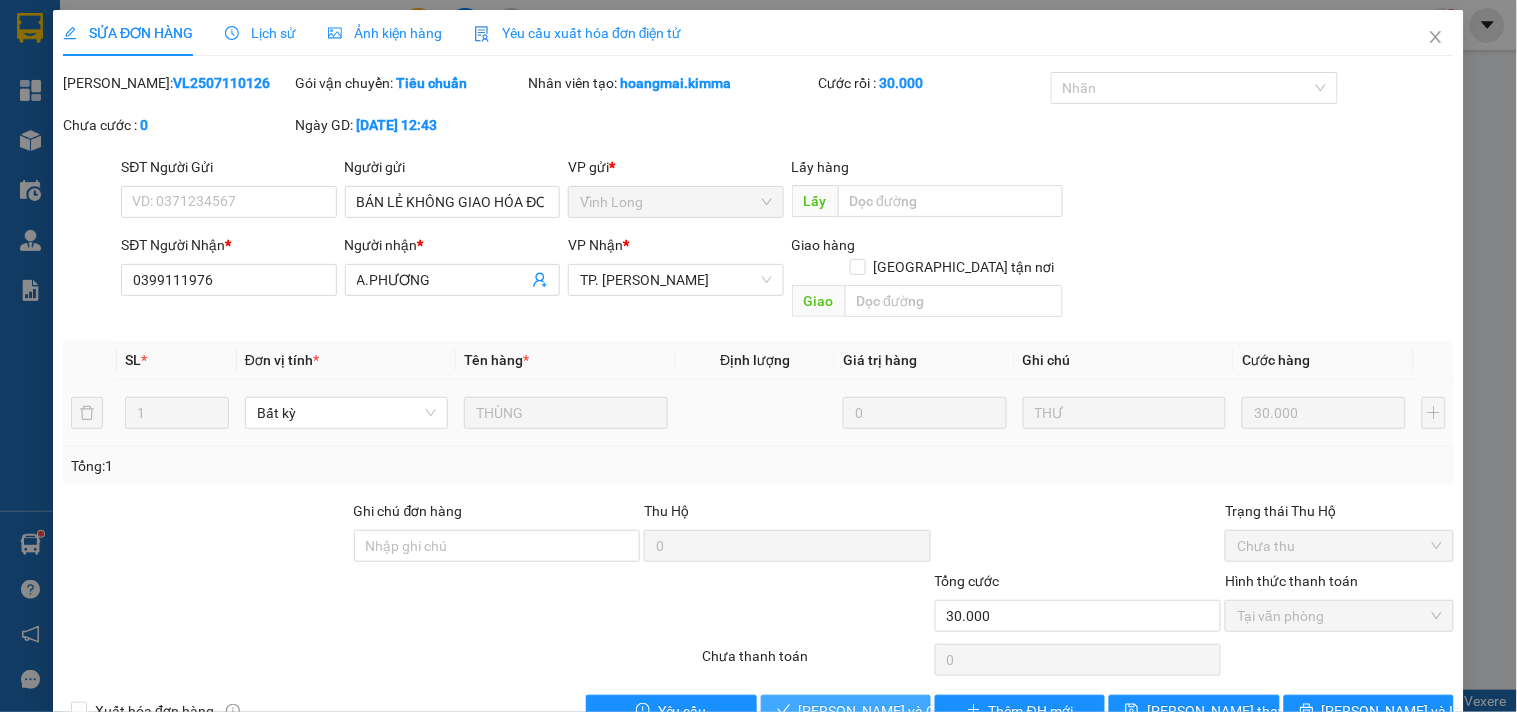 click on "[PERSON_NAME] và Giao hàng" at bounding box center [895, 711] 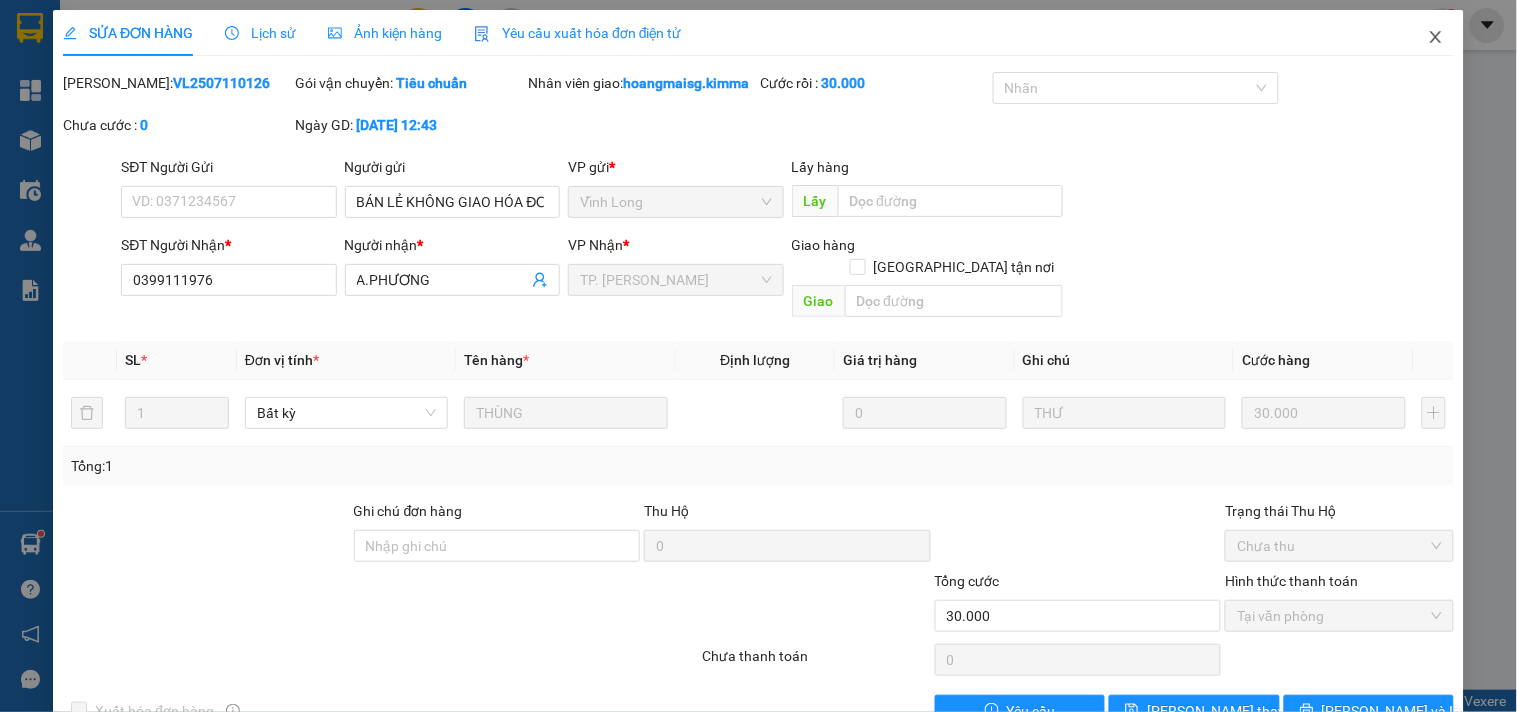 click at bounding box center [1436, 38] 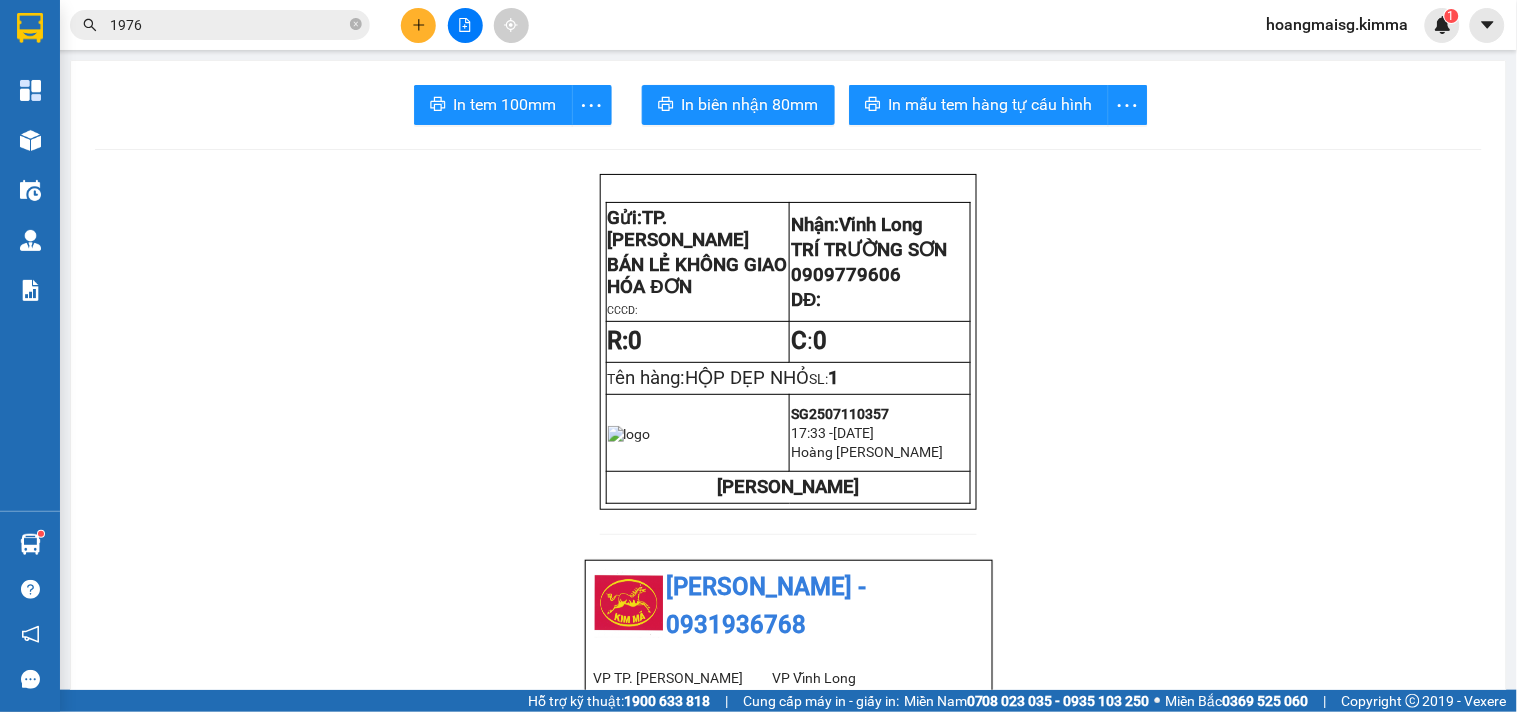 click on "1976" at bounding box center [228, 25] 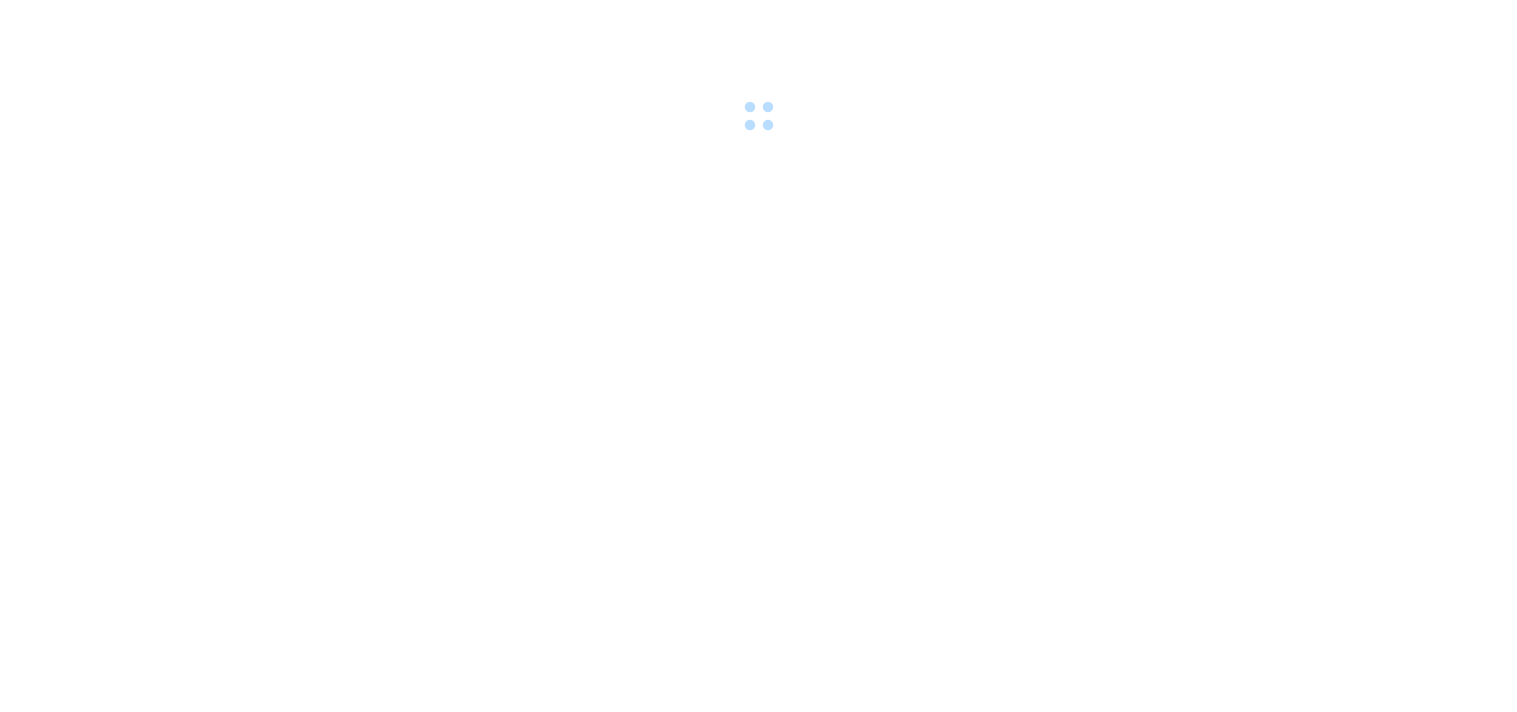 scroll, scrollTop: 0, scrollLeft: 0, axis: both 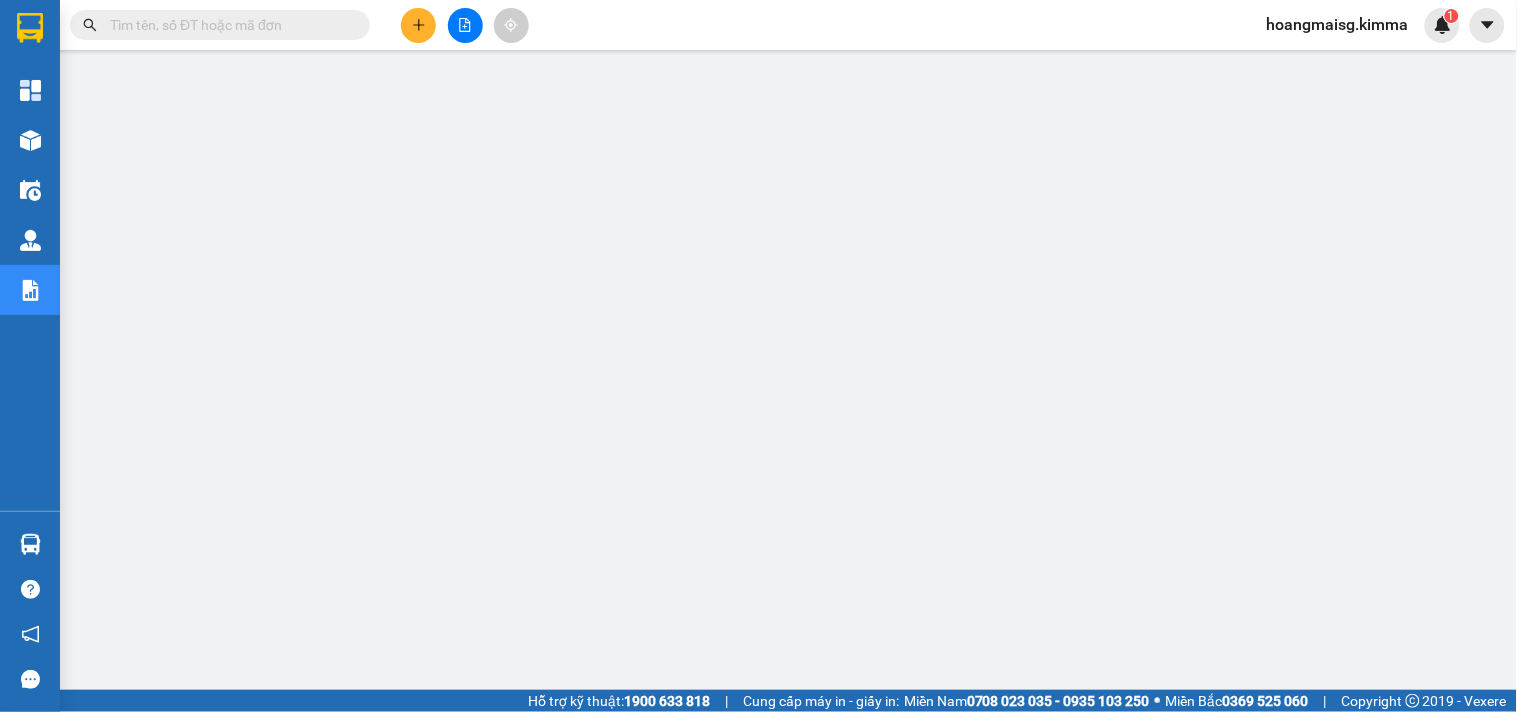 click at bounding box center [228, 25] 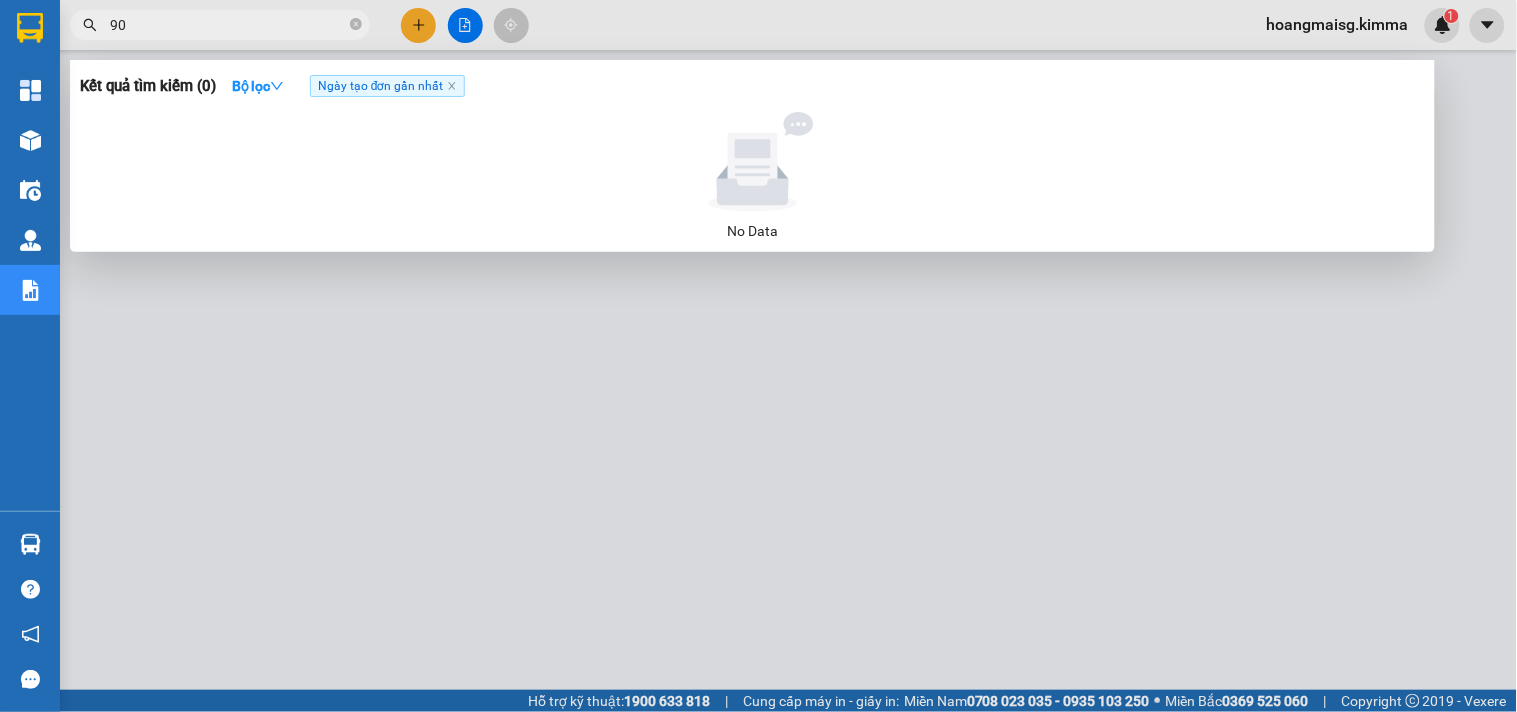 type on "9" 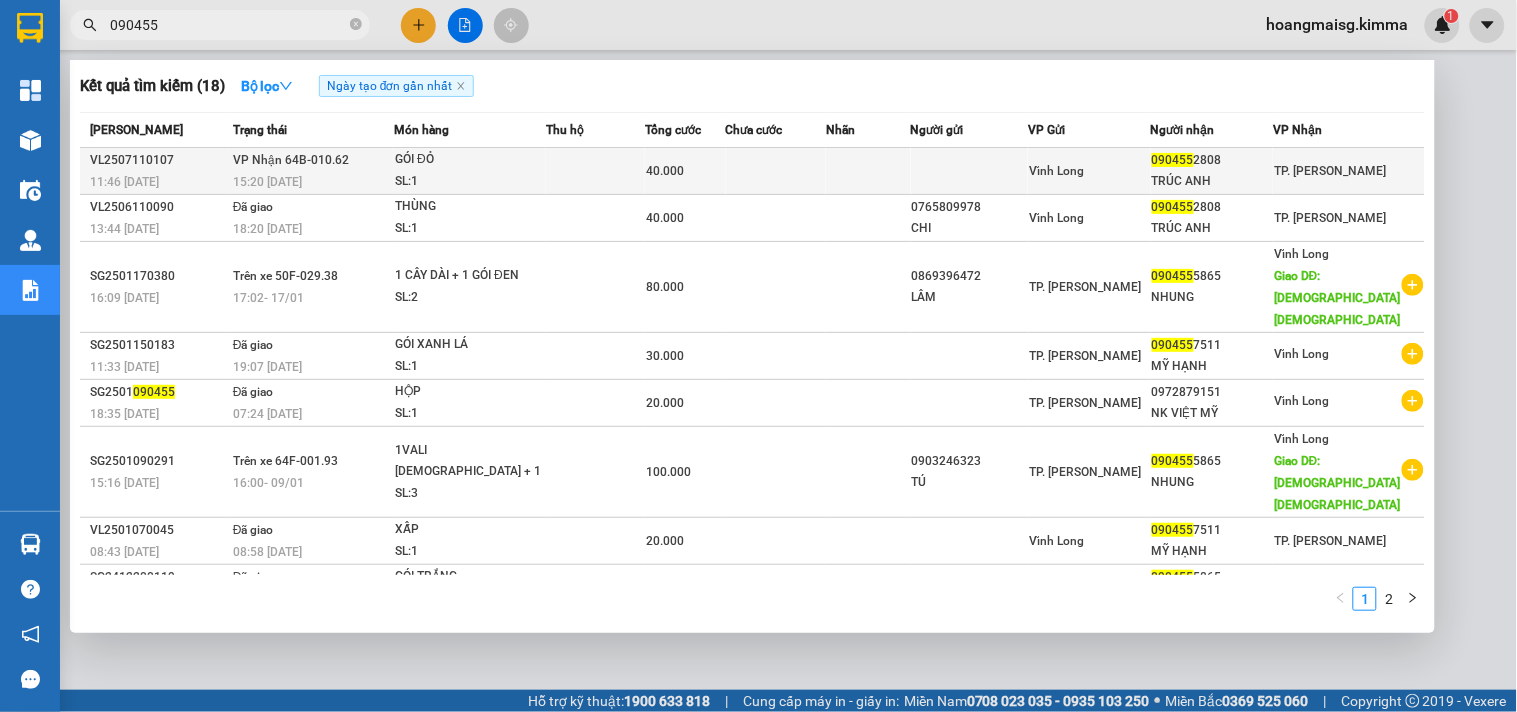 type on "090455" 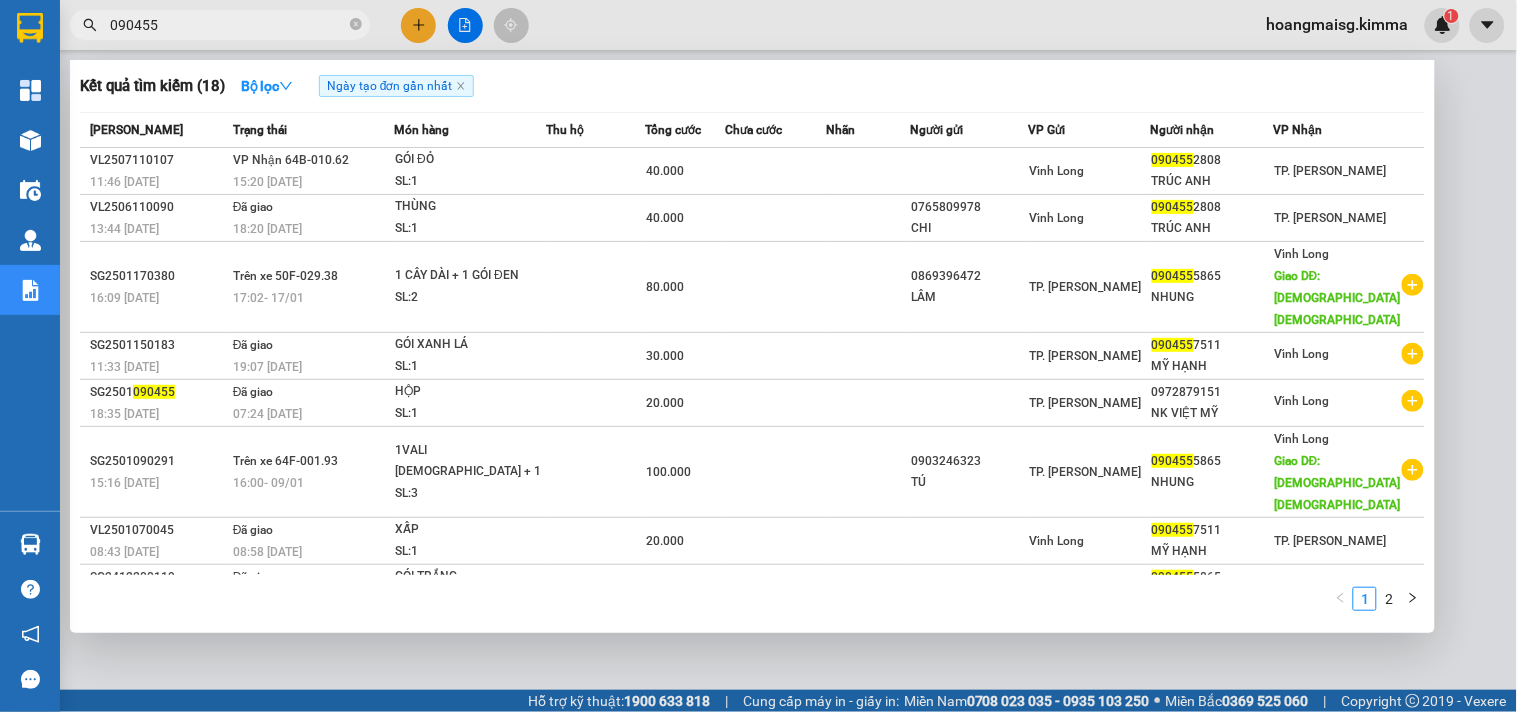 click on "GÓI ĐỎ" at bounding box center (470, 160) 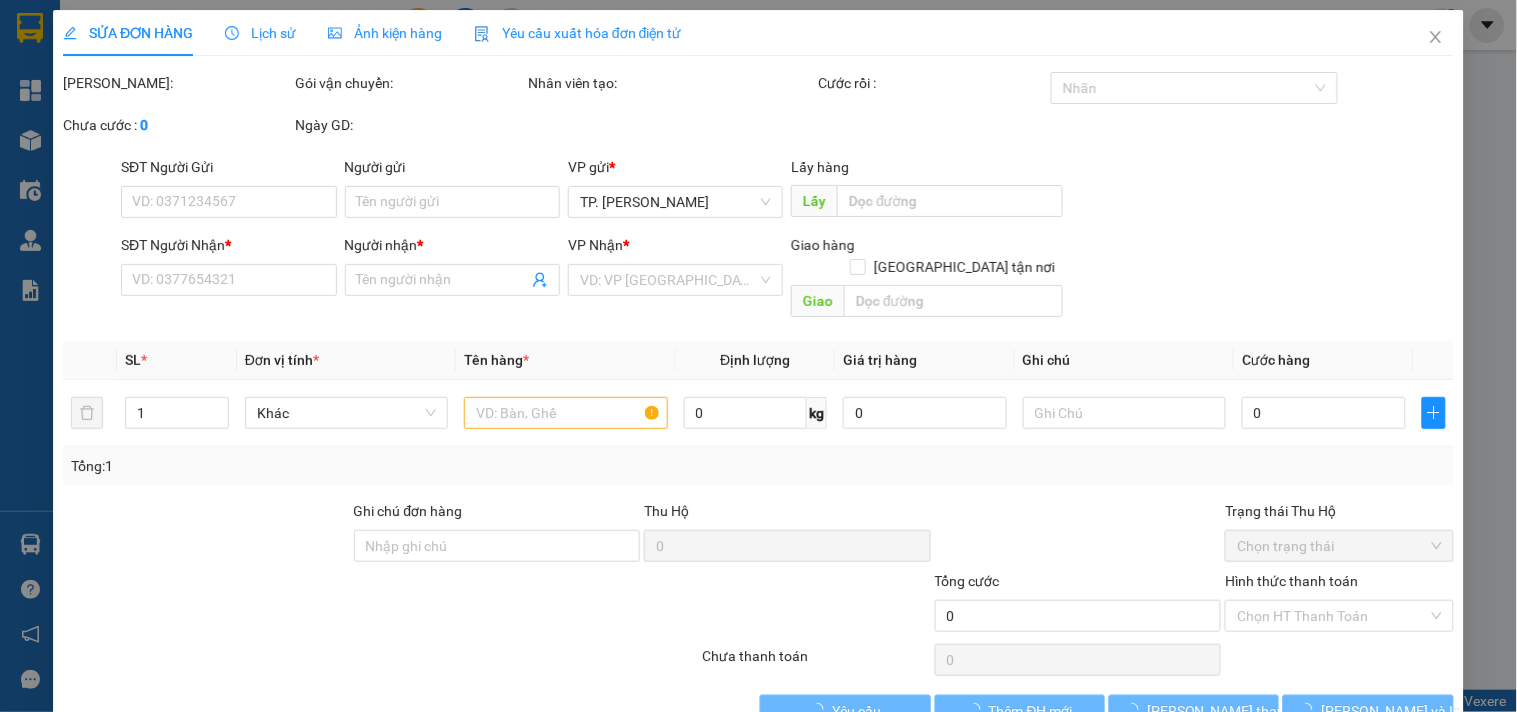 type on "0904552808" 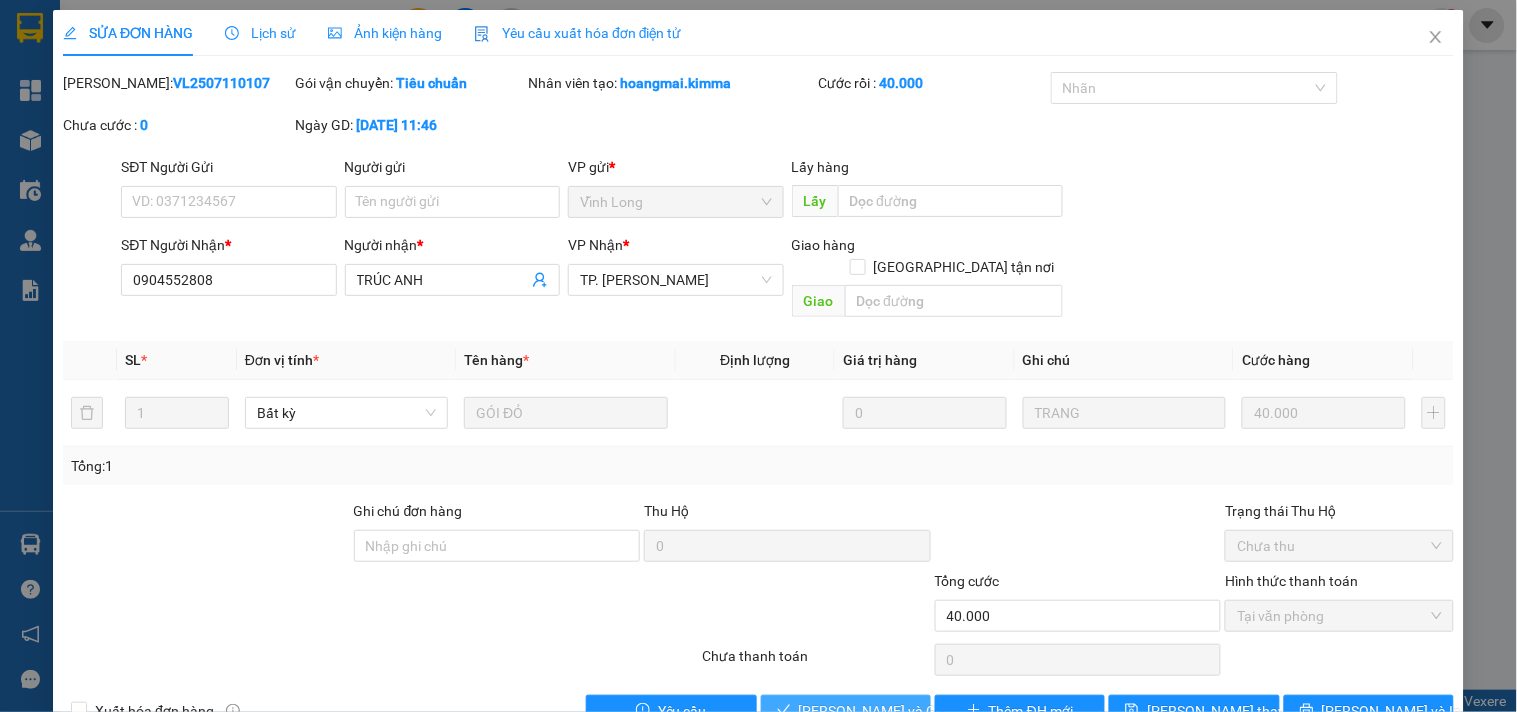 click on "[PERSON_NAME] và Giao hàng" at bounding box center (895, 711) 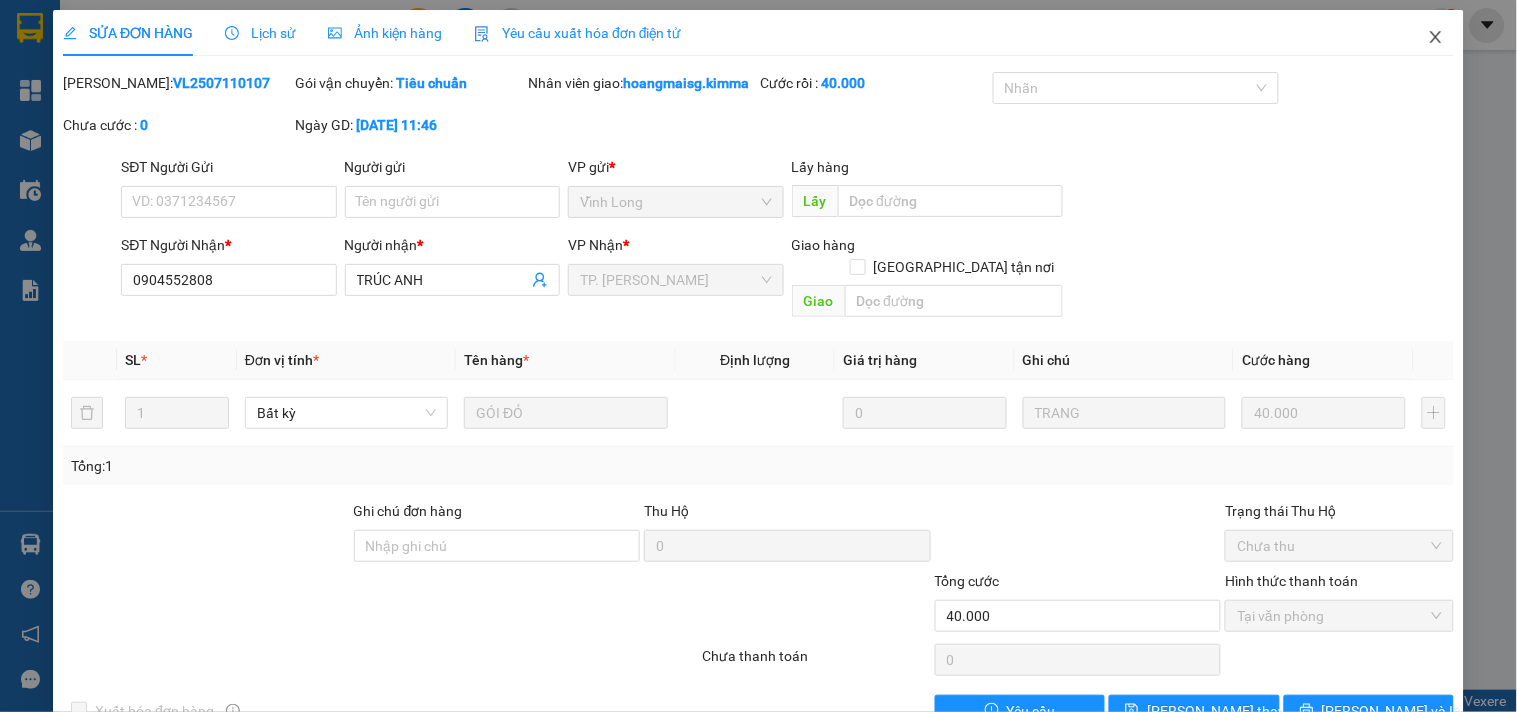 click at bounding box center [1436, 38] 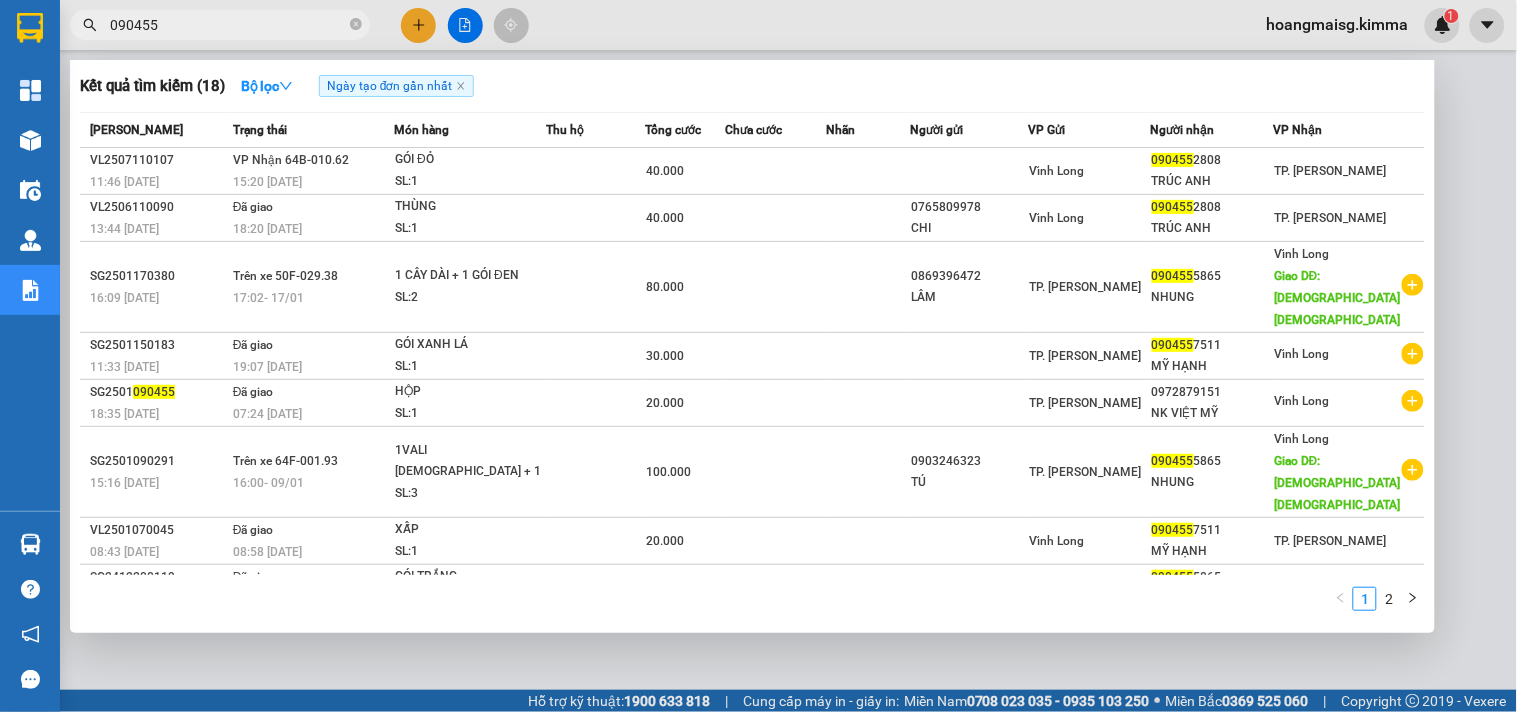 click on "090455" at bounding box center [228, 25] 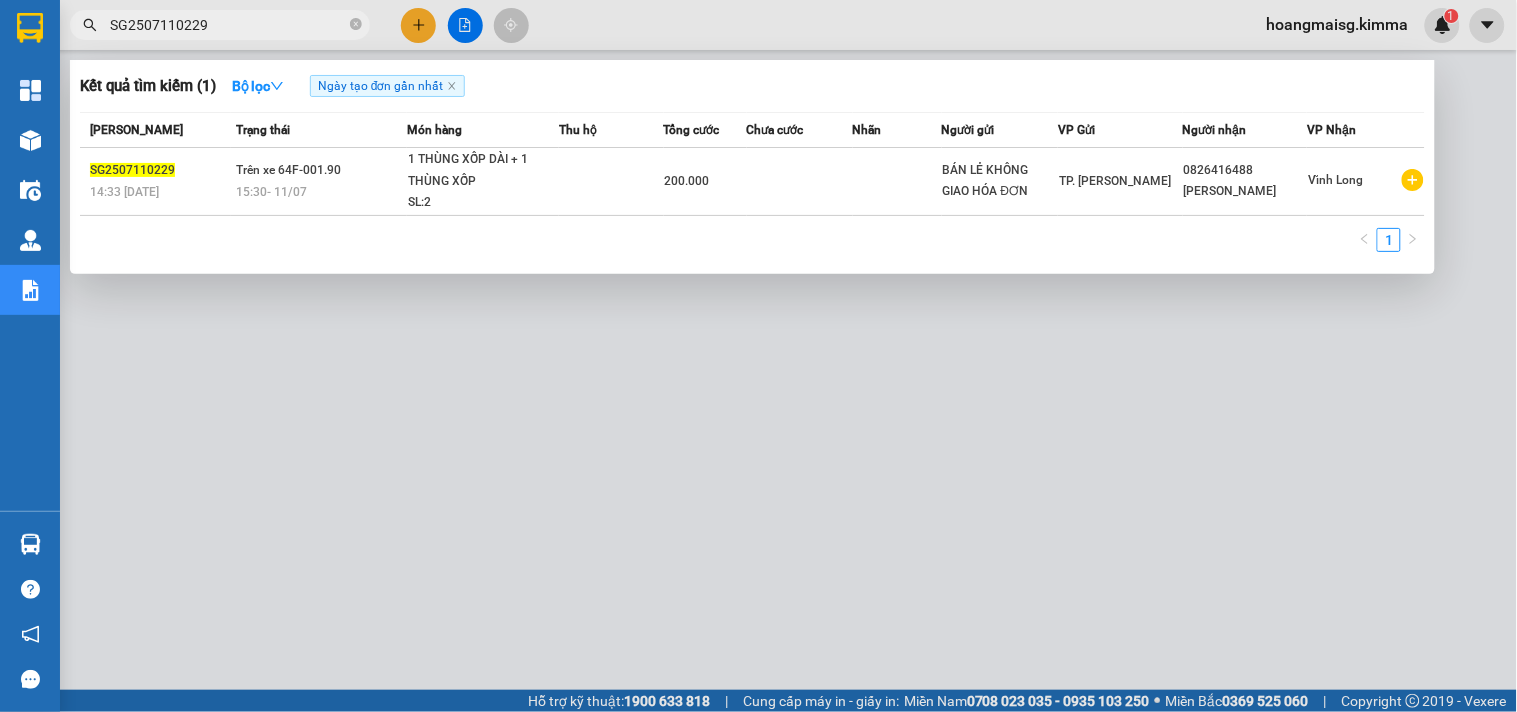 click on "SG2507110229" at bounding box center (228, 25) 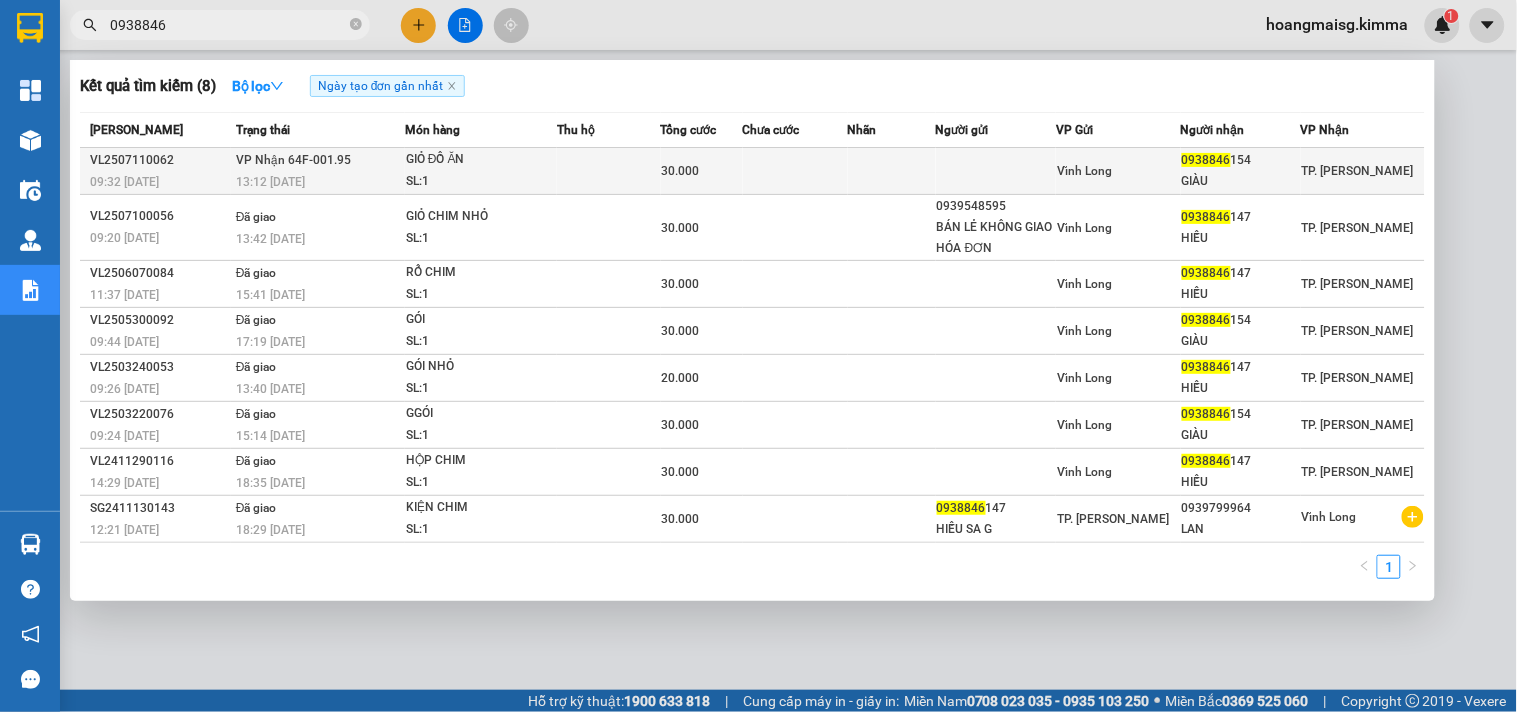 type on "0938846" 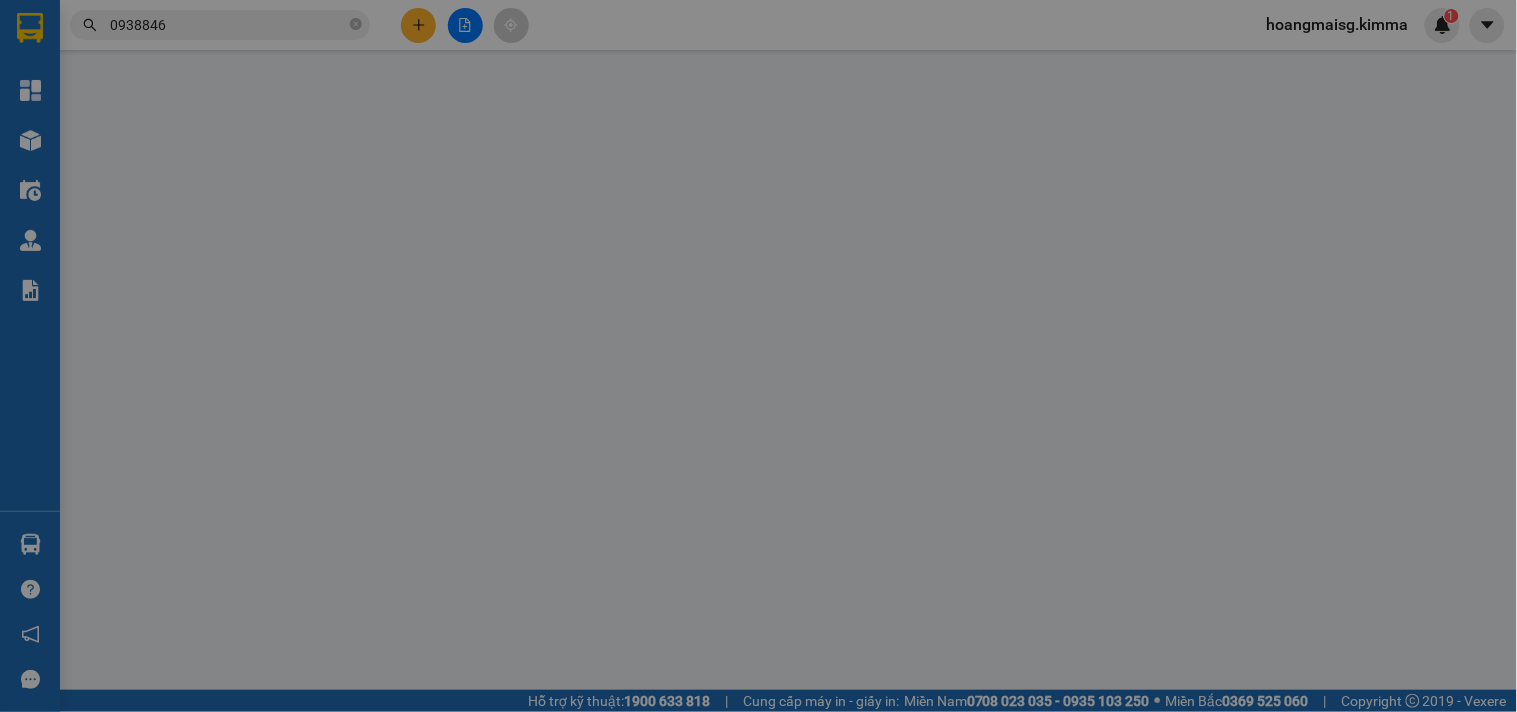 type on "0938846154" 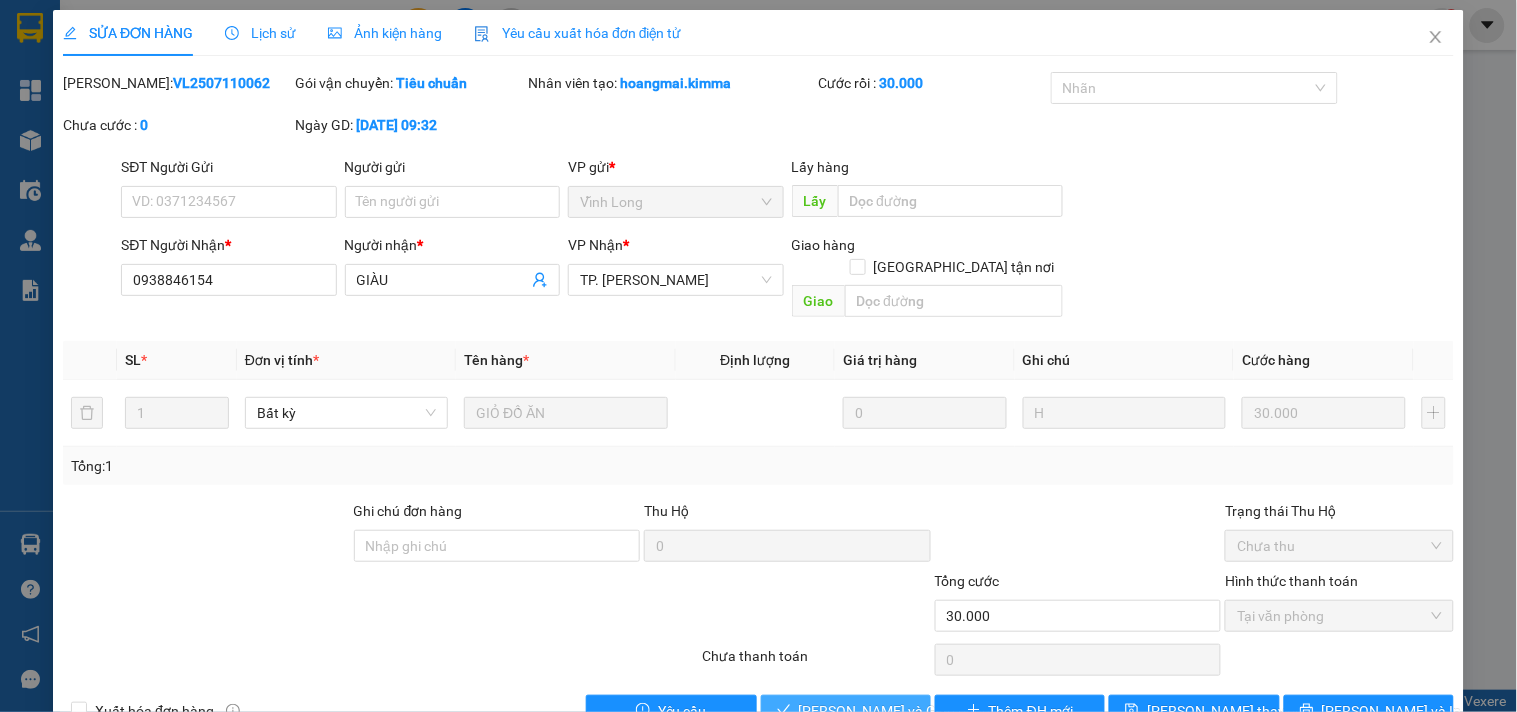 click on "[PERSON_NAME] và Giao hàng" at bounding box center [895, 711] 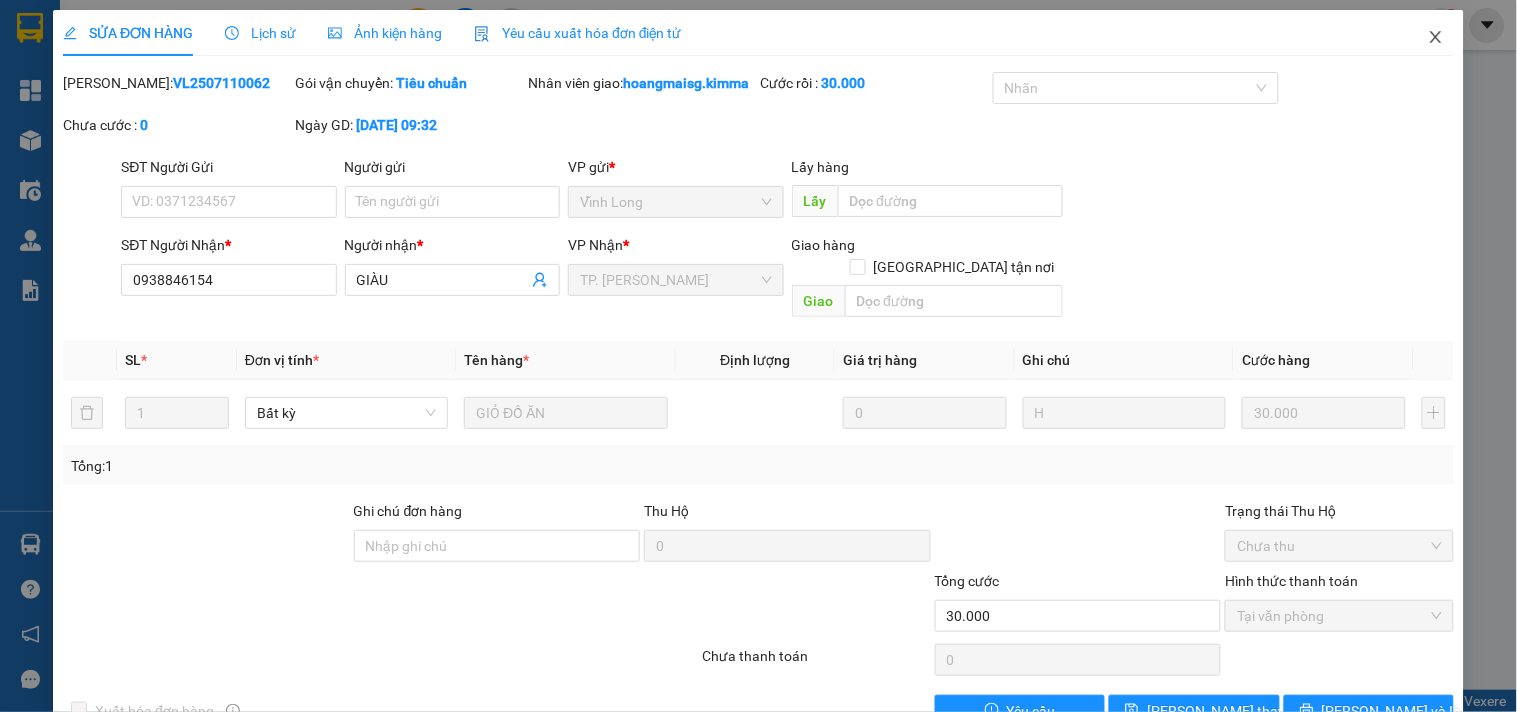 click at bounding box center (1436, 38) 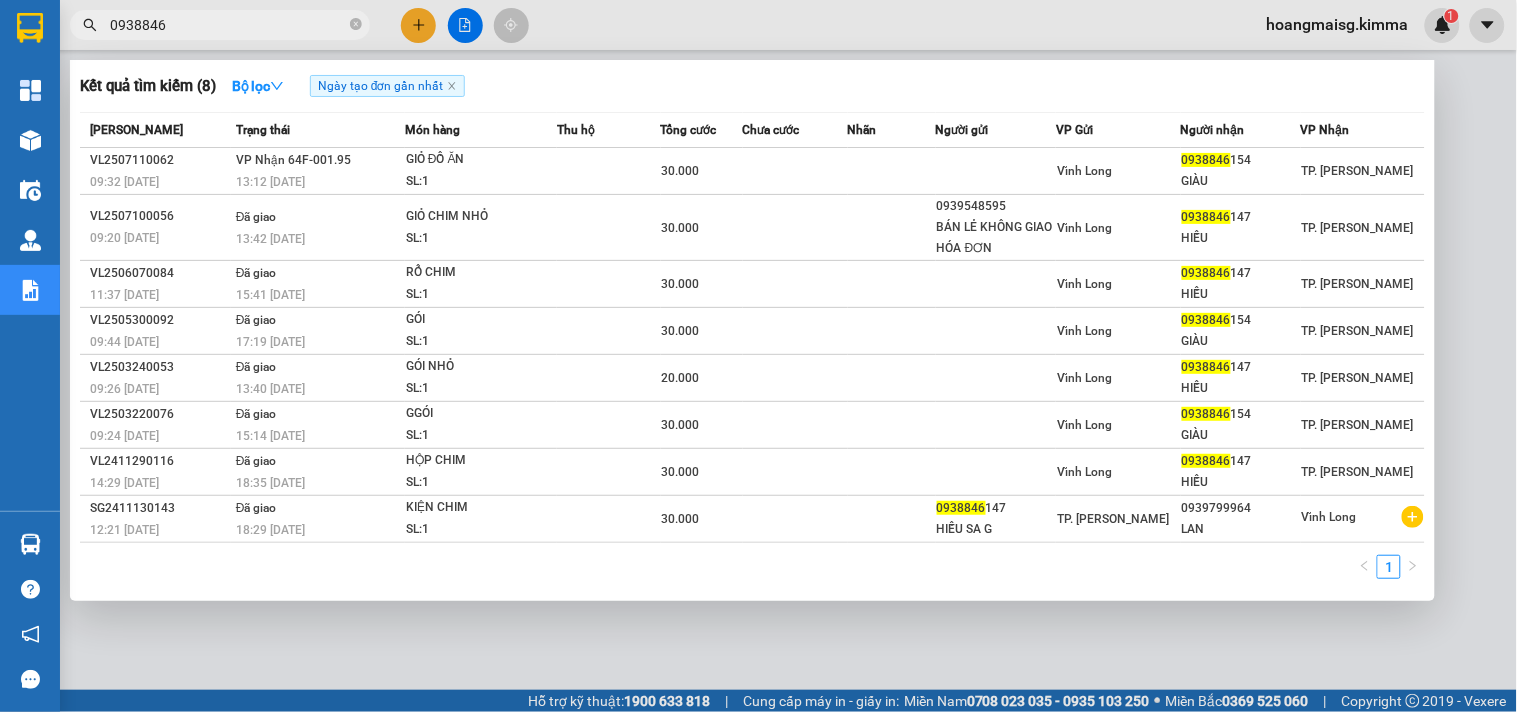 click on "0938846" at bounding box center (228, 25) 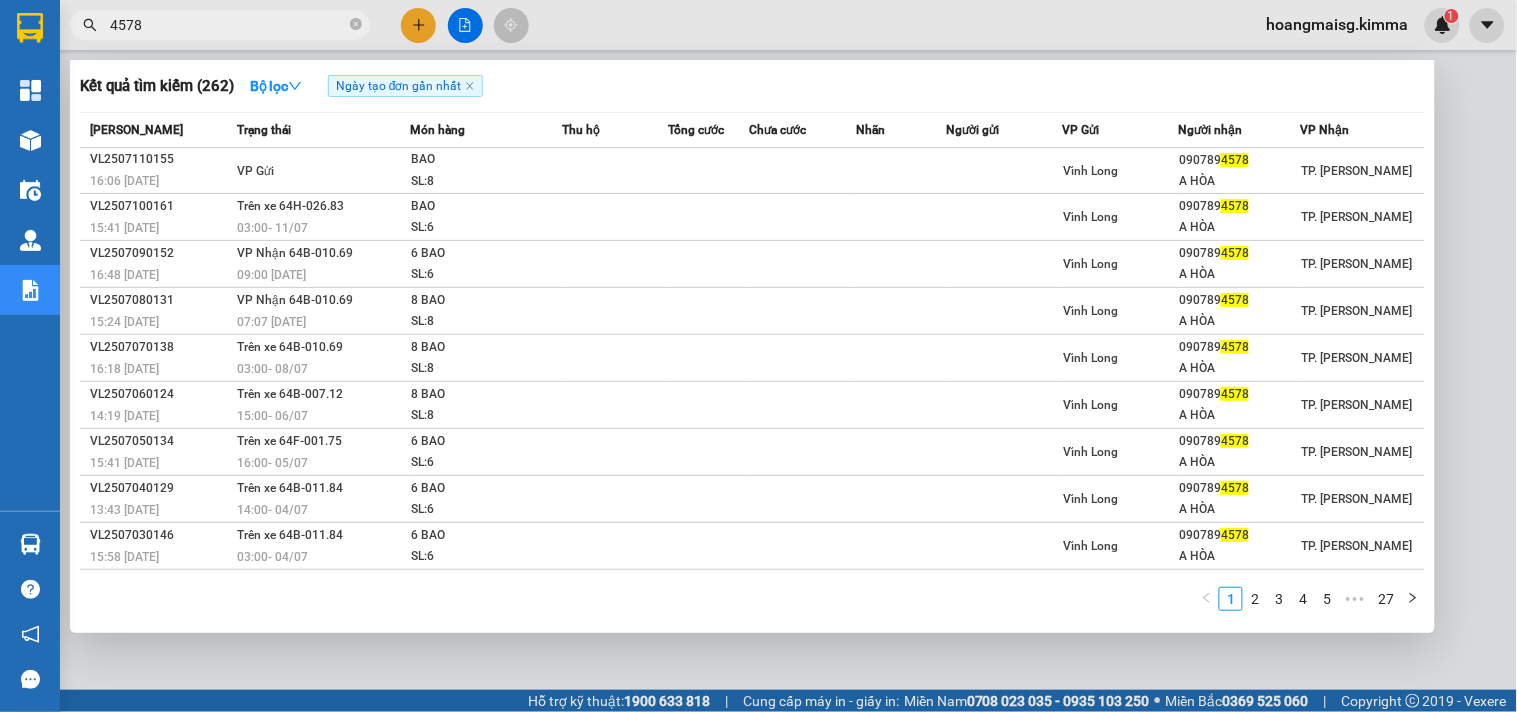 type on "4578" 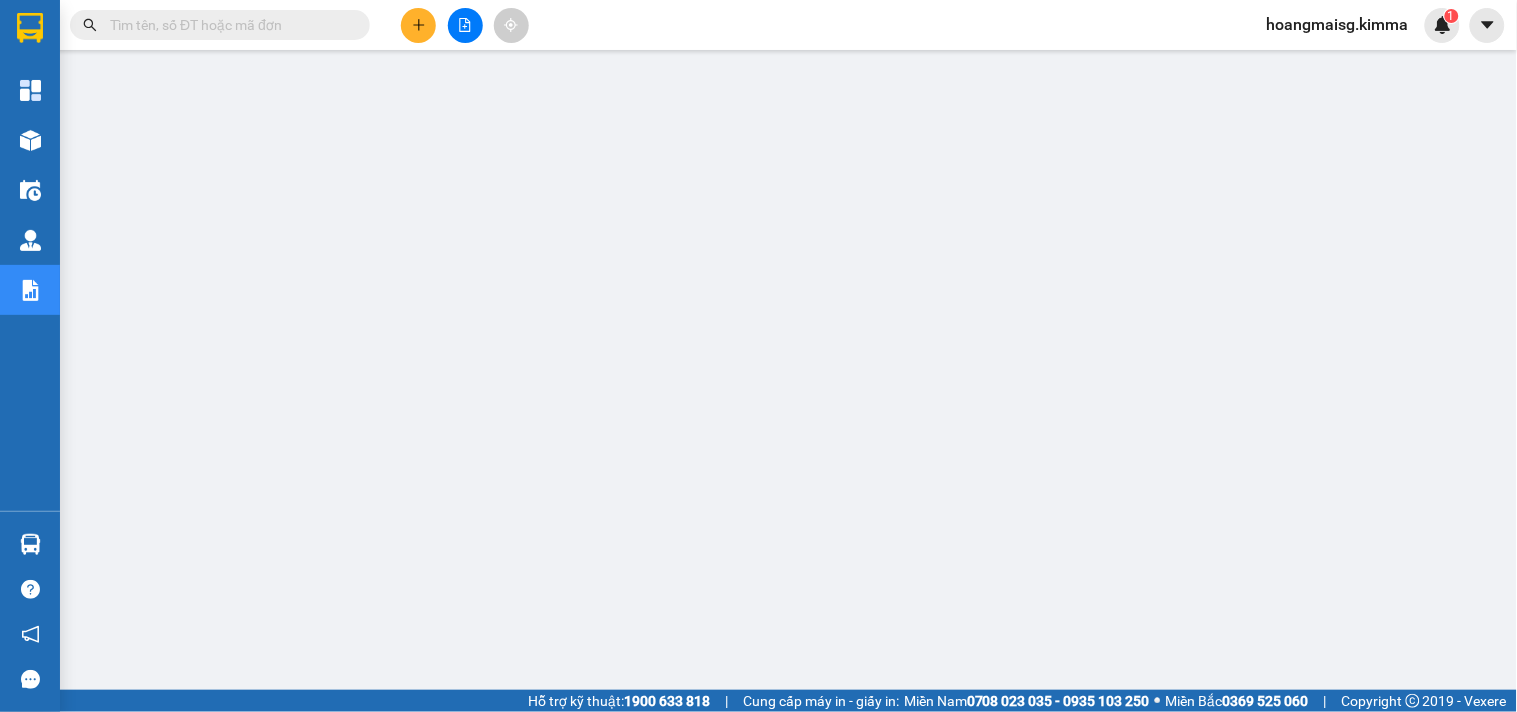 click at bounding box center (220, 25) 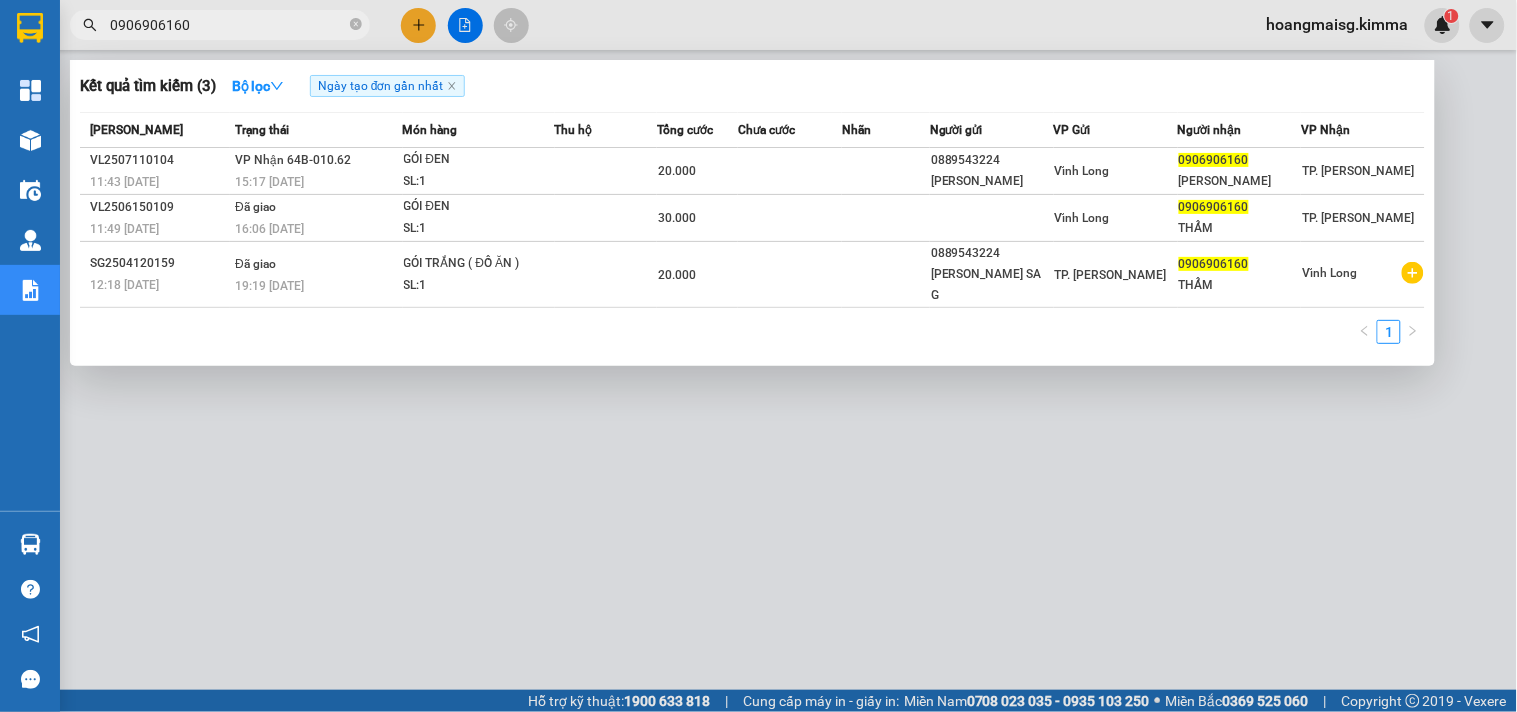 type on "0906906160" 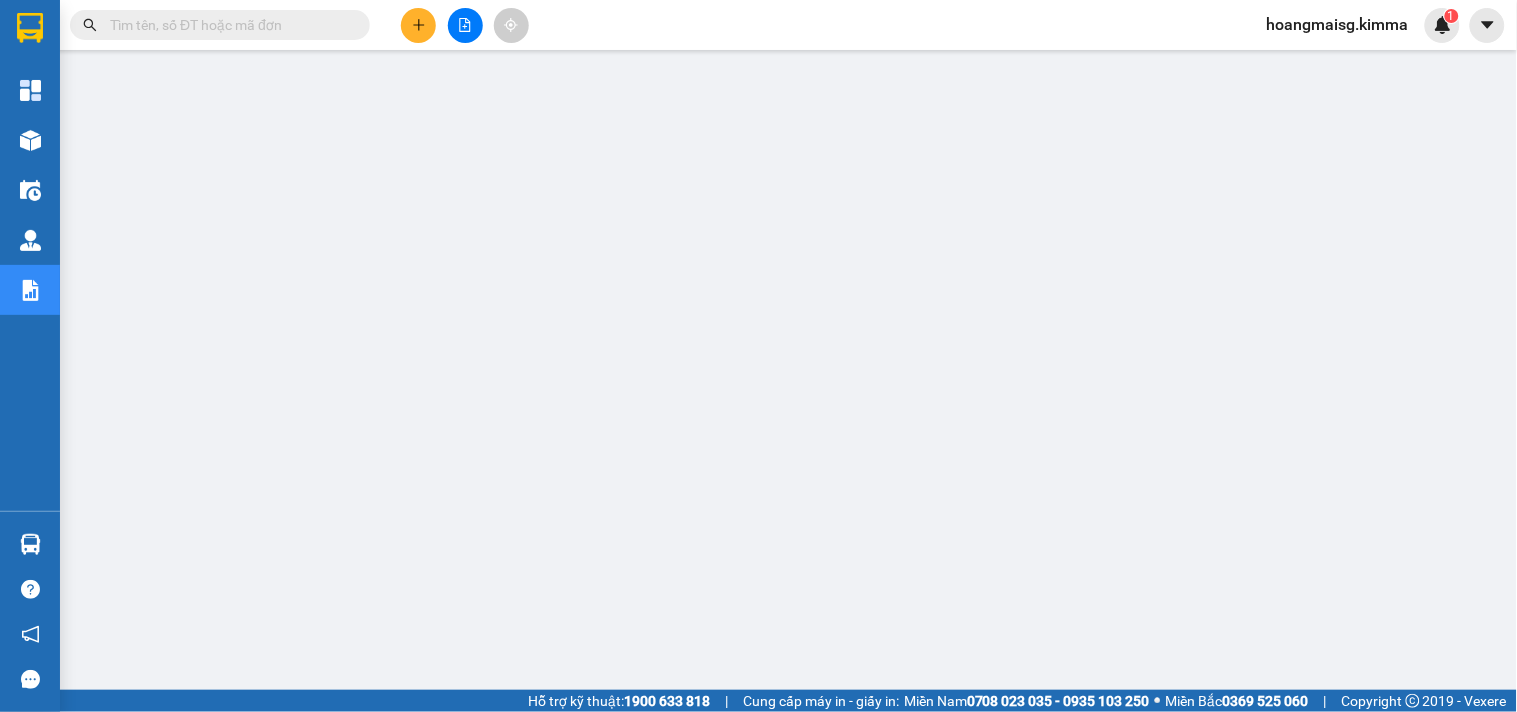 click at bounding box center [228, 25] 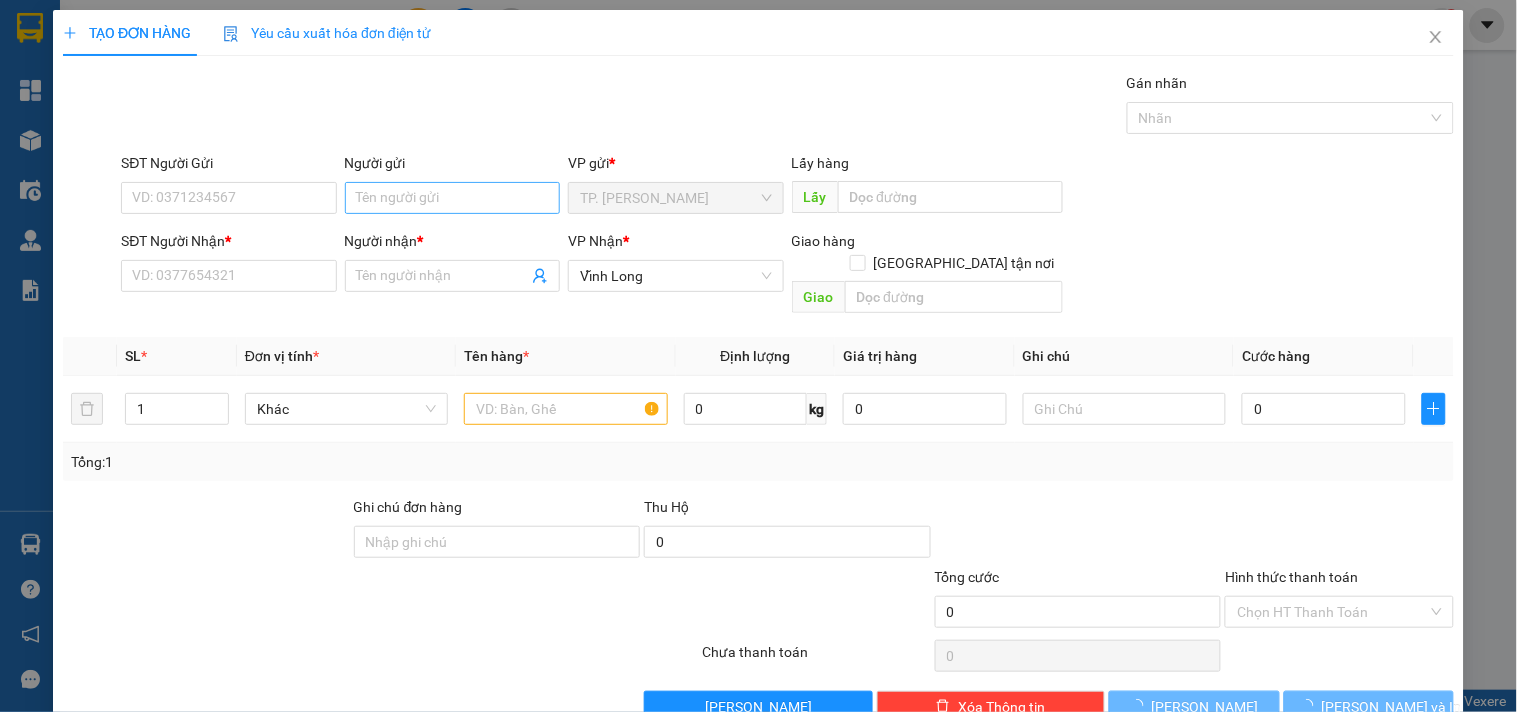 click on "Người gửi Tên người gửi" at bounding box center (452, 187) 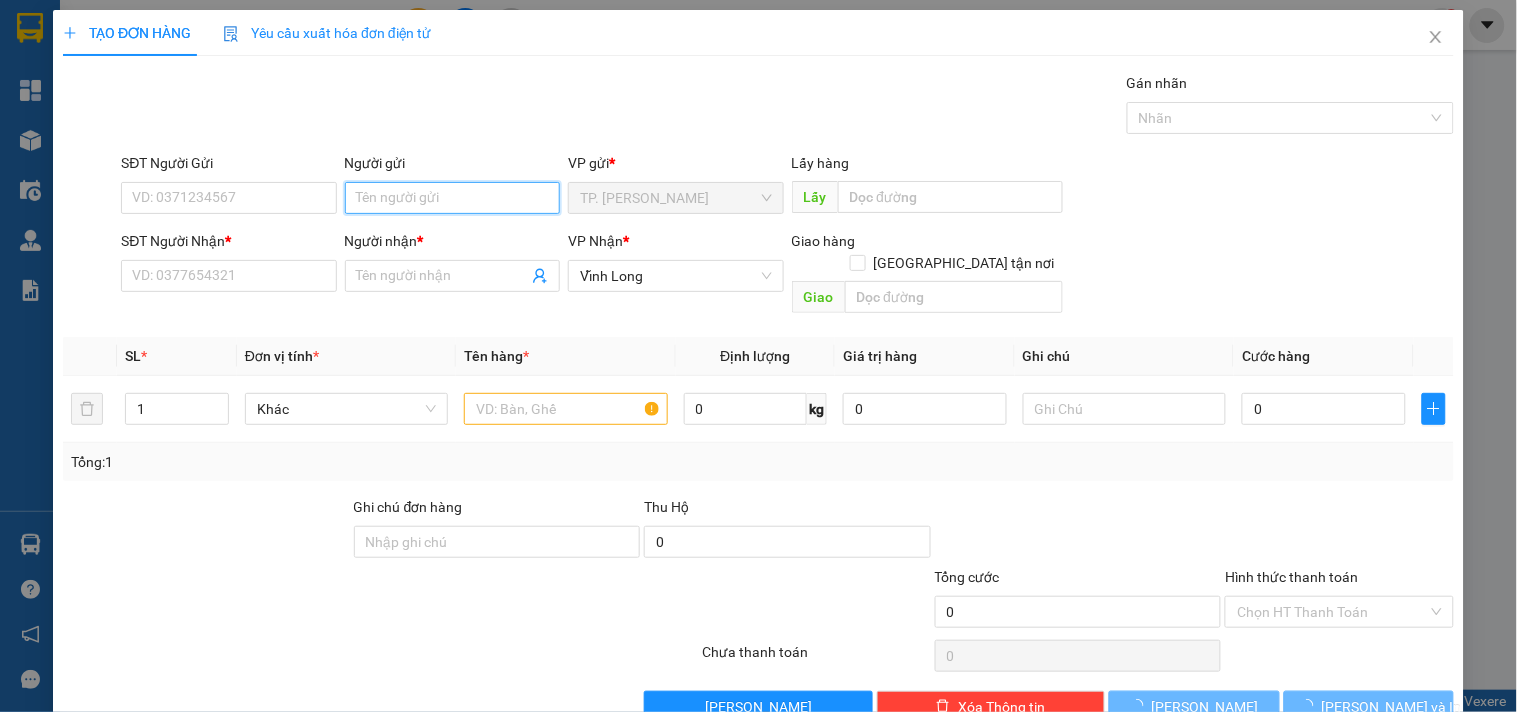 click on "Người gửi" at bounding box center (452, 198) 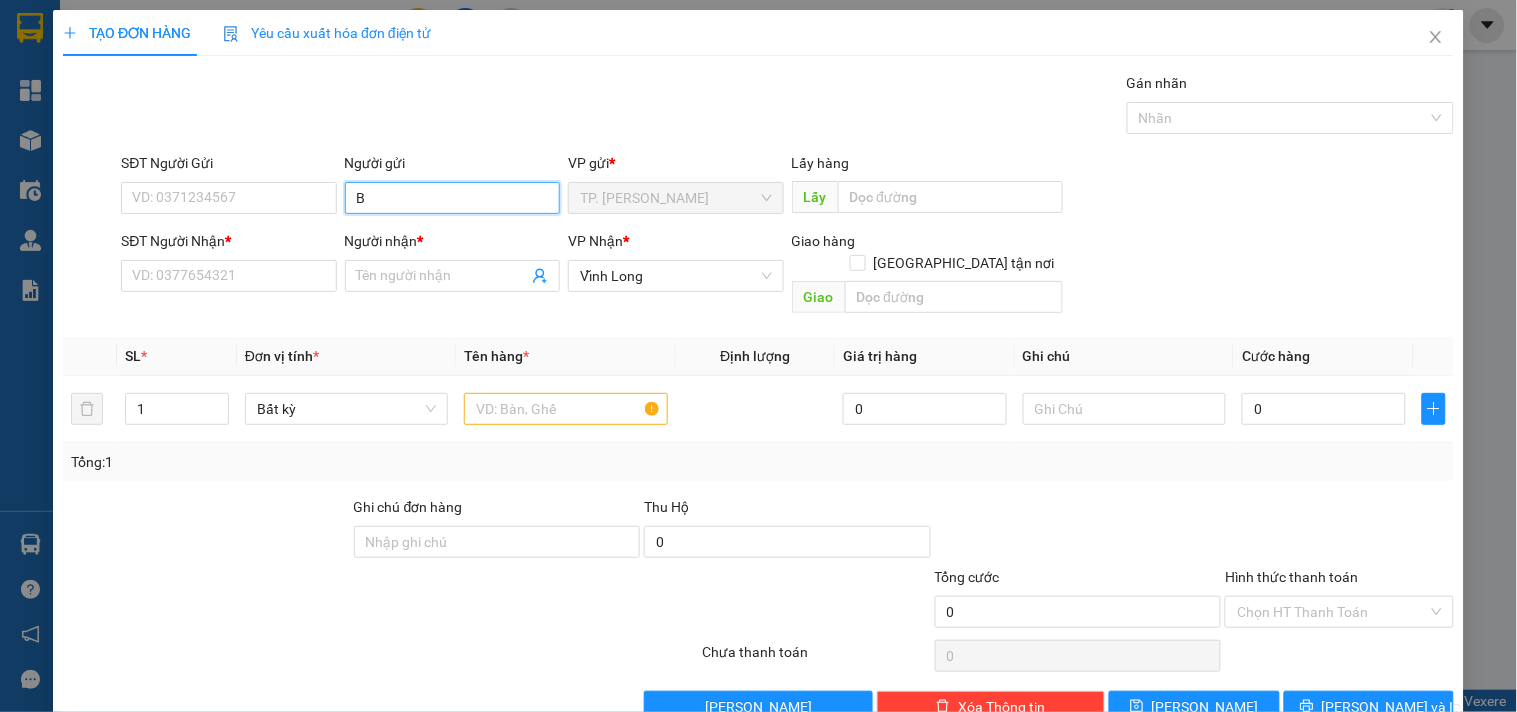 click on "B" at bounding box center (452, 198) 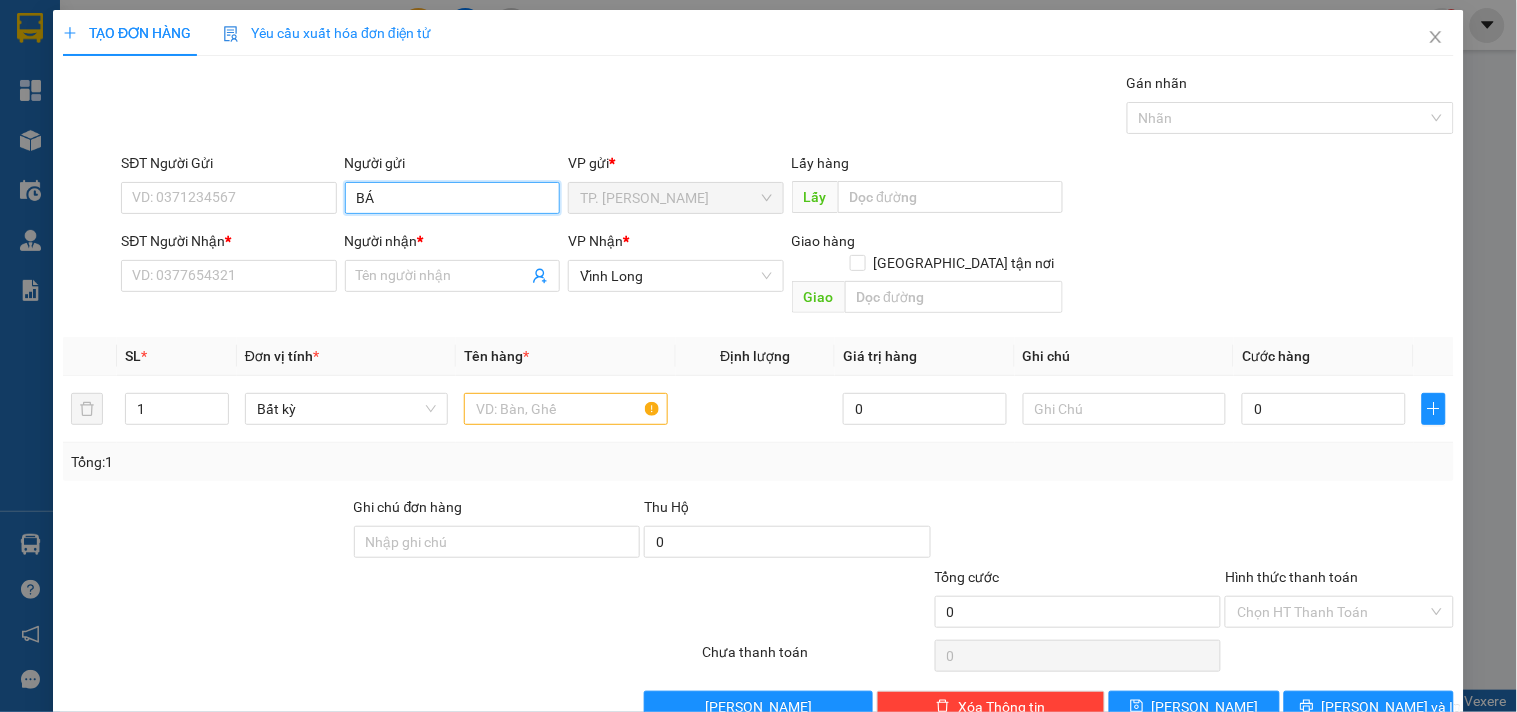 type on "BÁN" 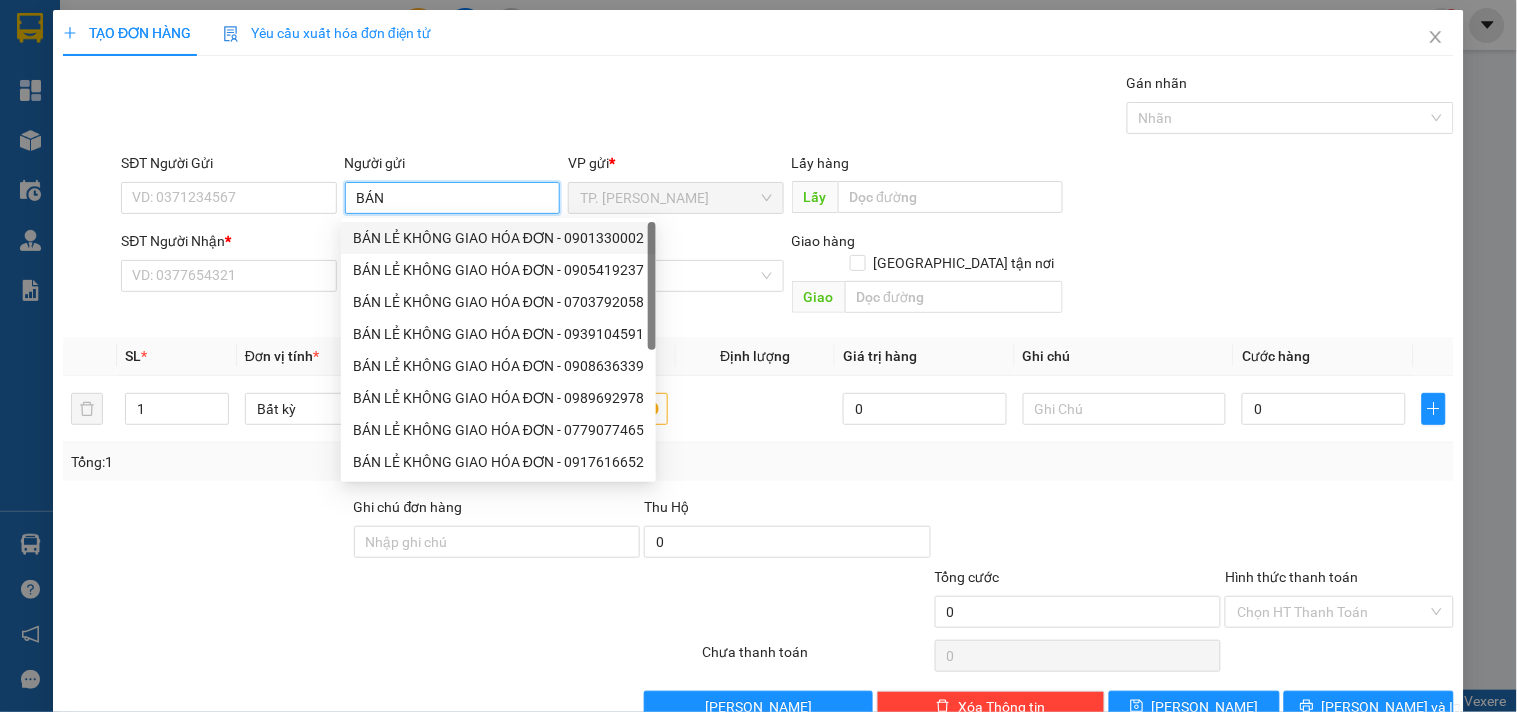 click on "BÁN LẺ KHÔNG GIAO HÓA ĐƠN - 0901330002" at bounding box center [498, 238] 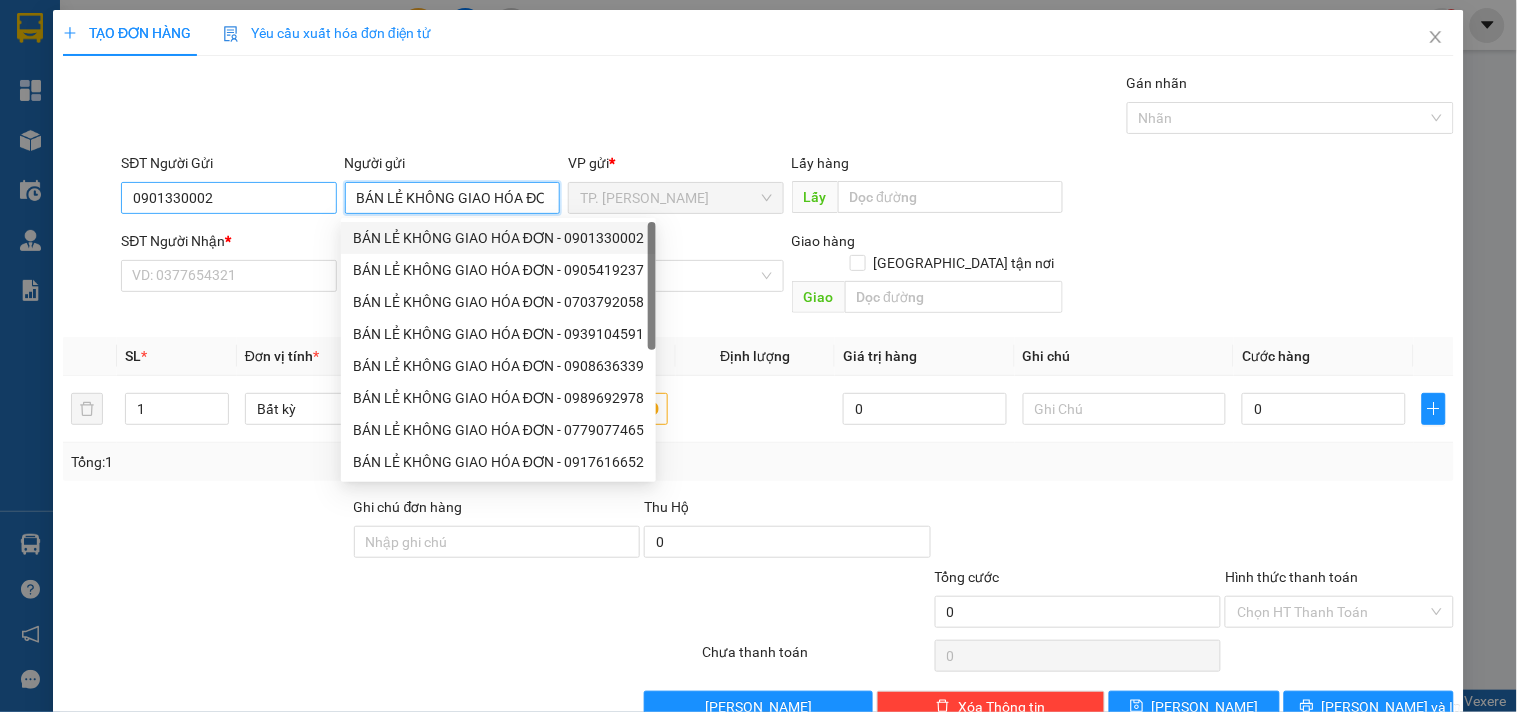 type on "BÁN LẺ KHÔNG GIAO HÓA ĐƠN" 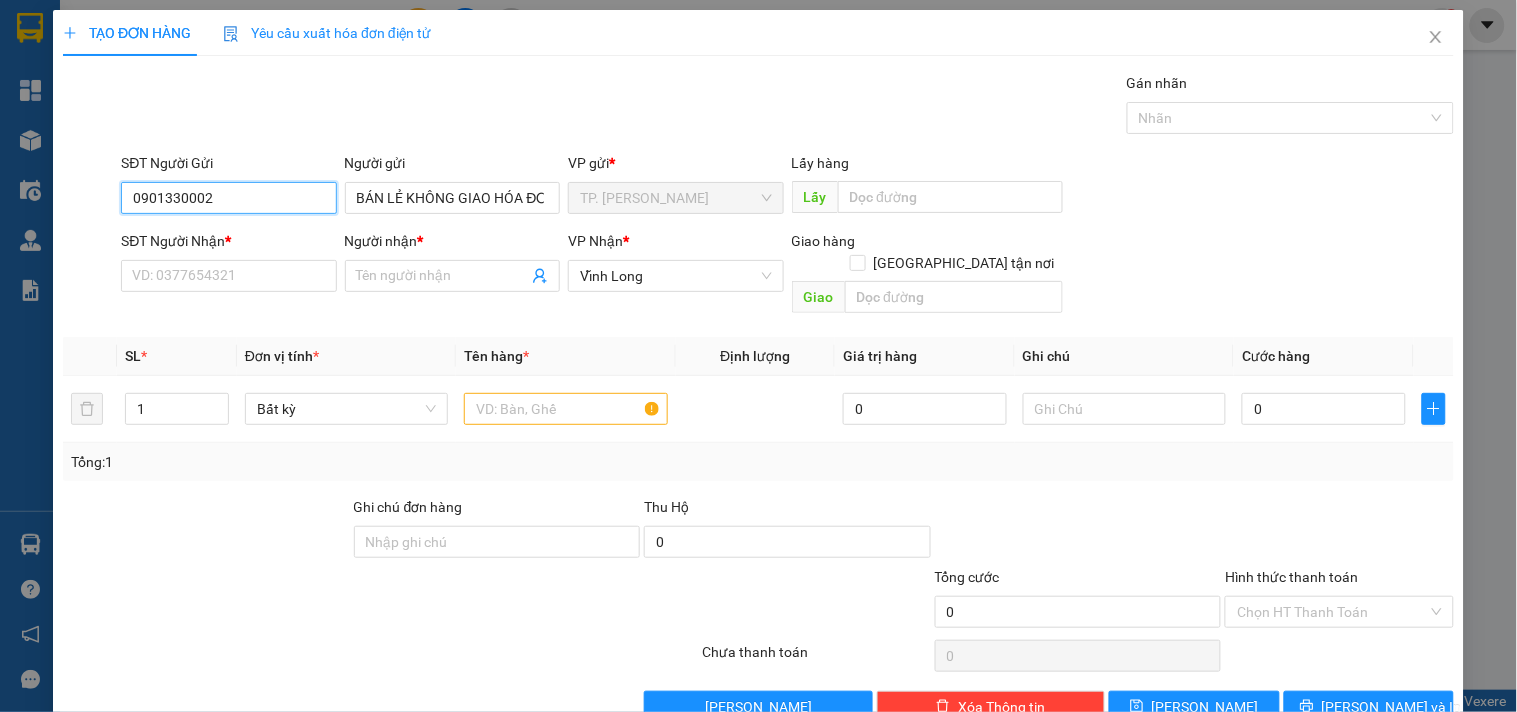 click on "0901330002" at bounding box center (228, 198) 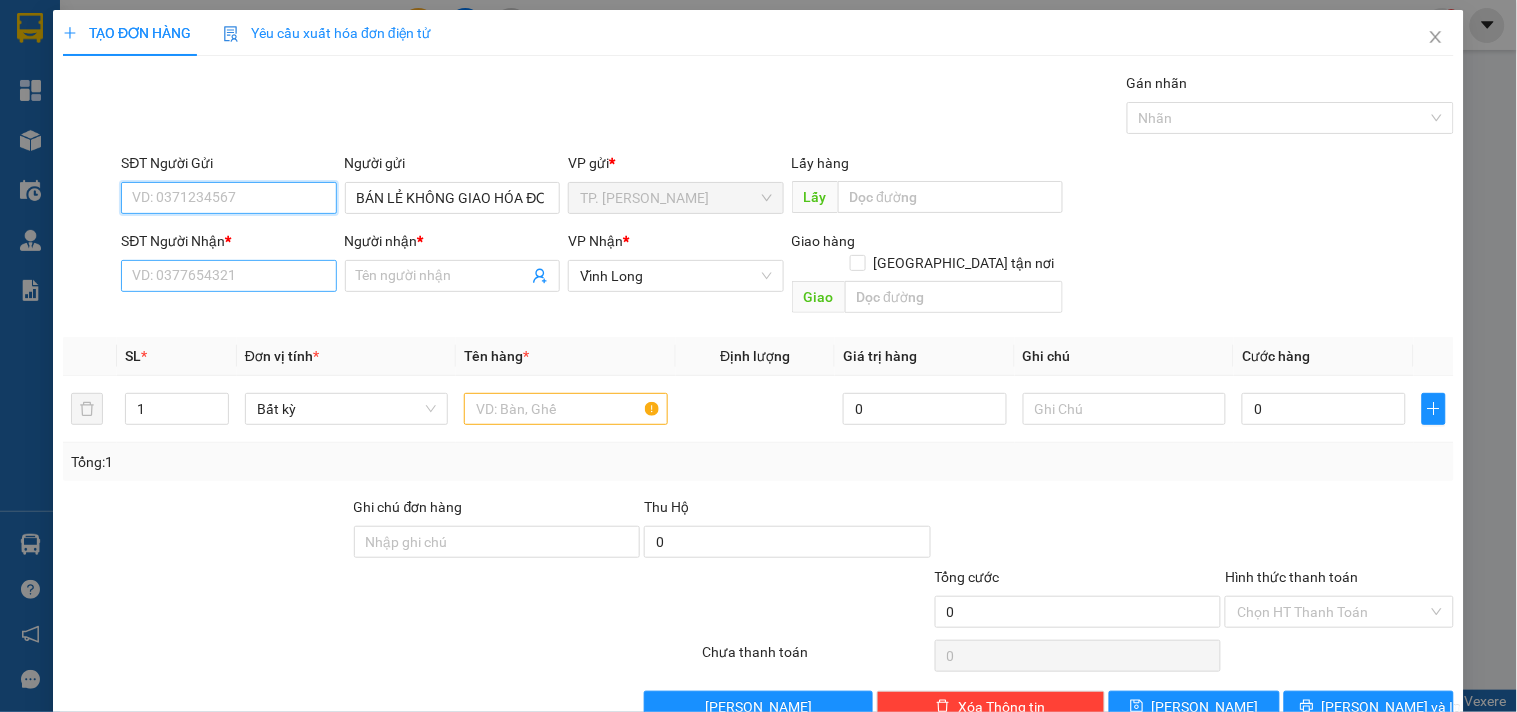 type 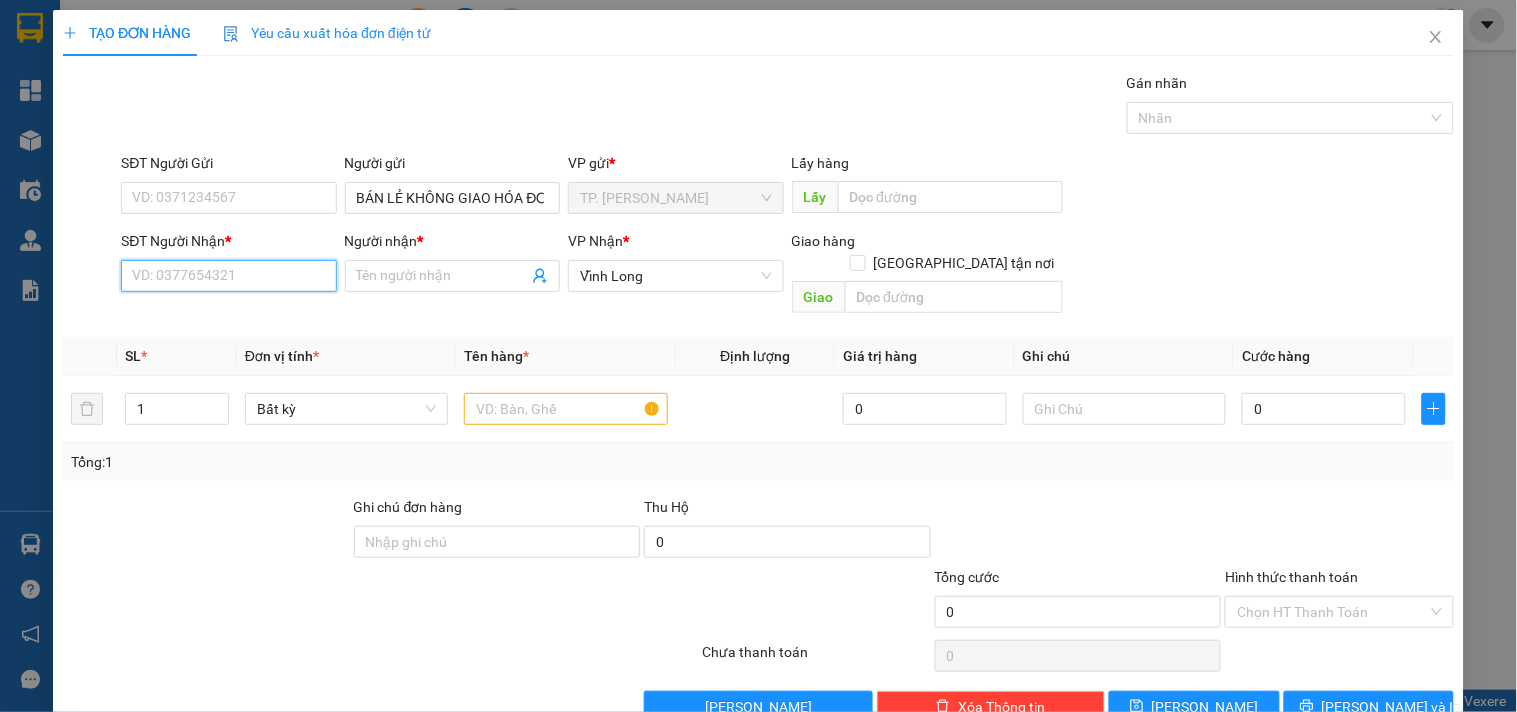 click on "SĐT Người Nhận  *" at bounding box center [228, 276] 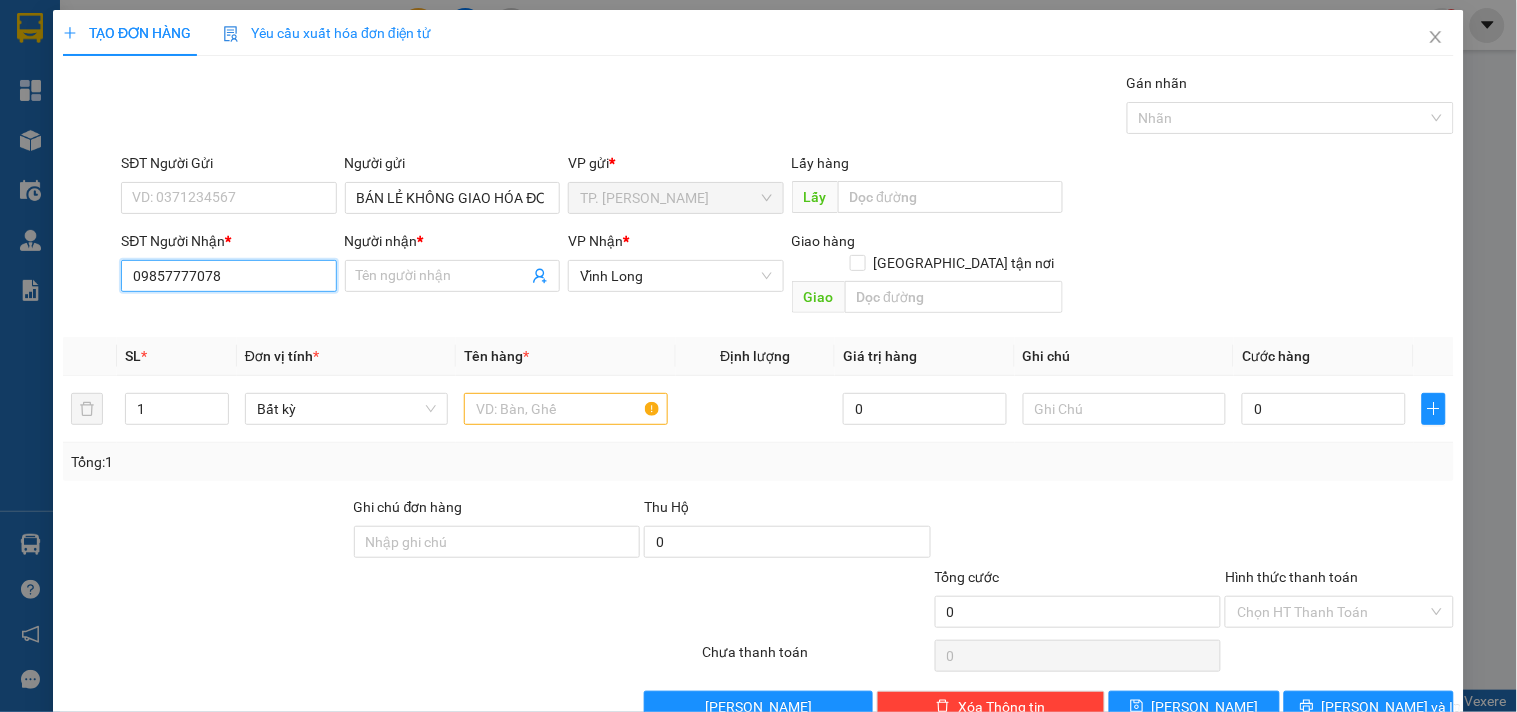 type on "0985777078" 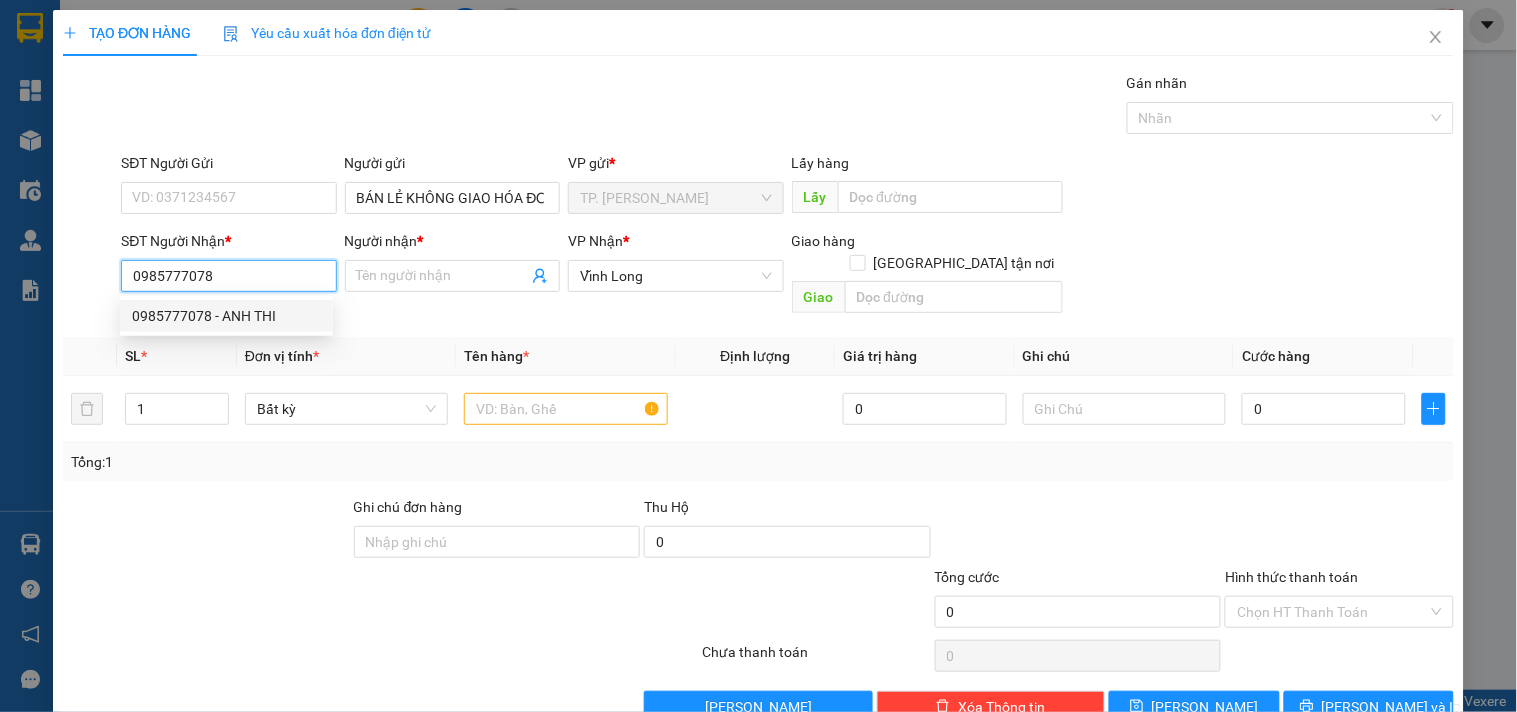 click on "0985777078 - ANH THI" at bounding box center [226, 316] 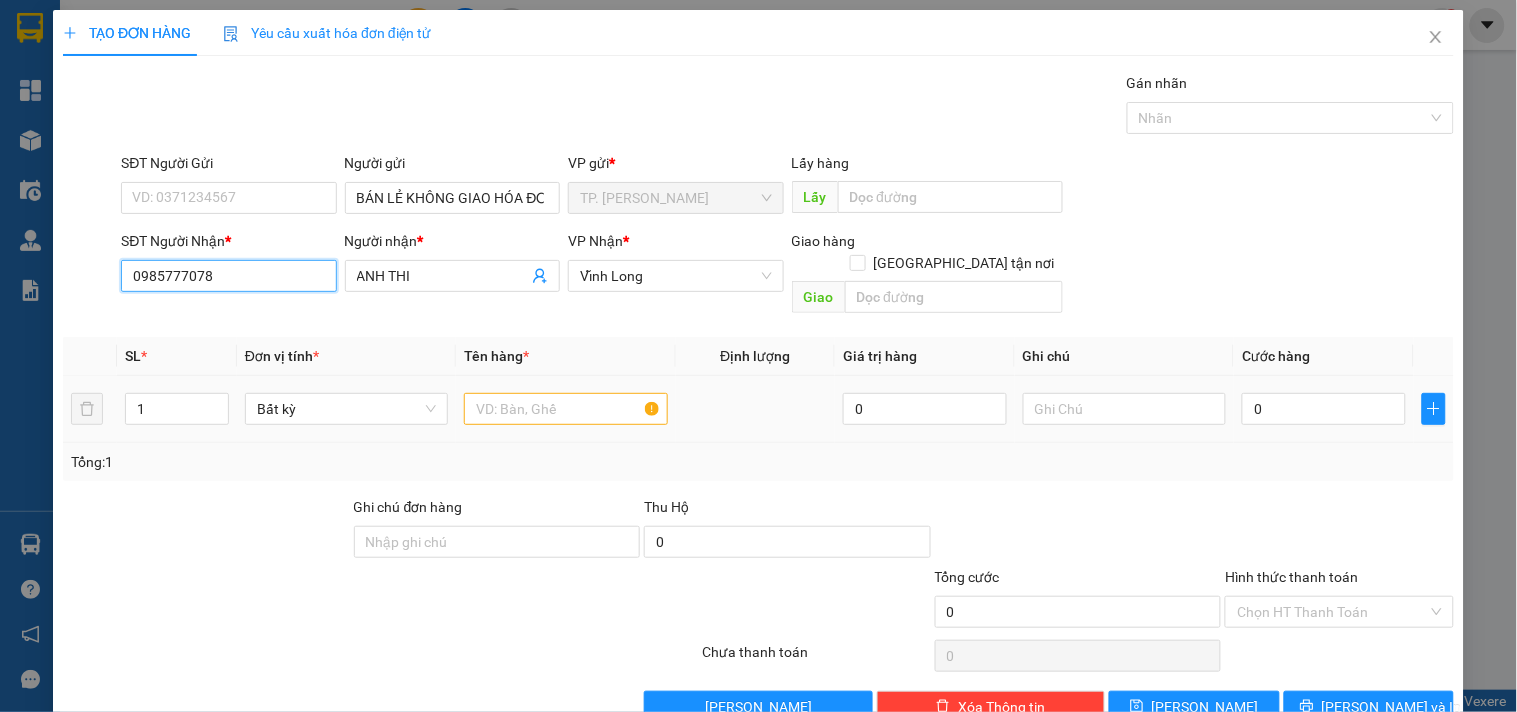 type on "0985777078" 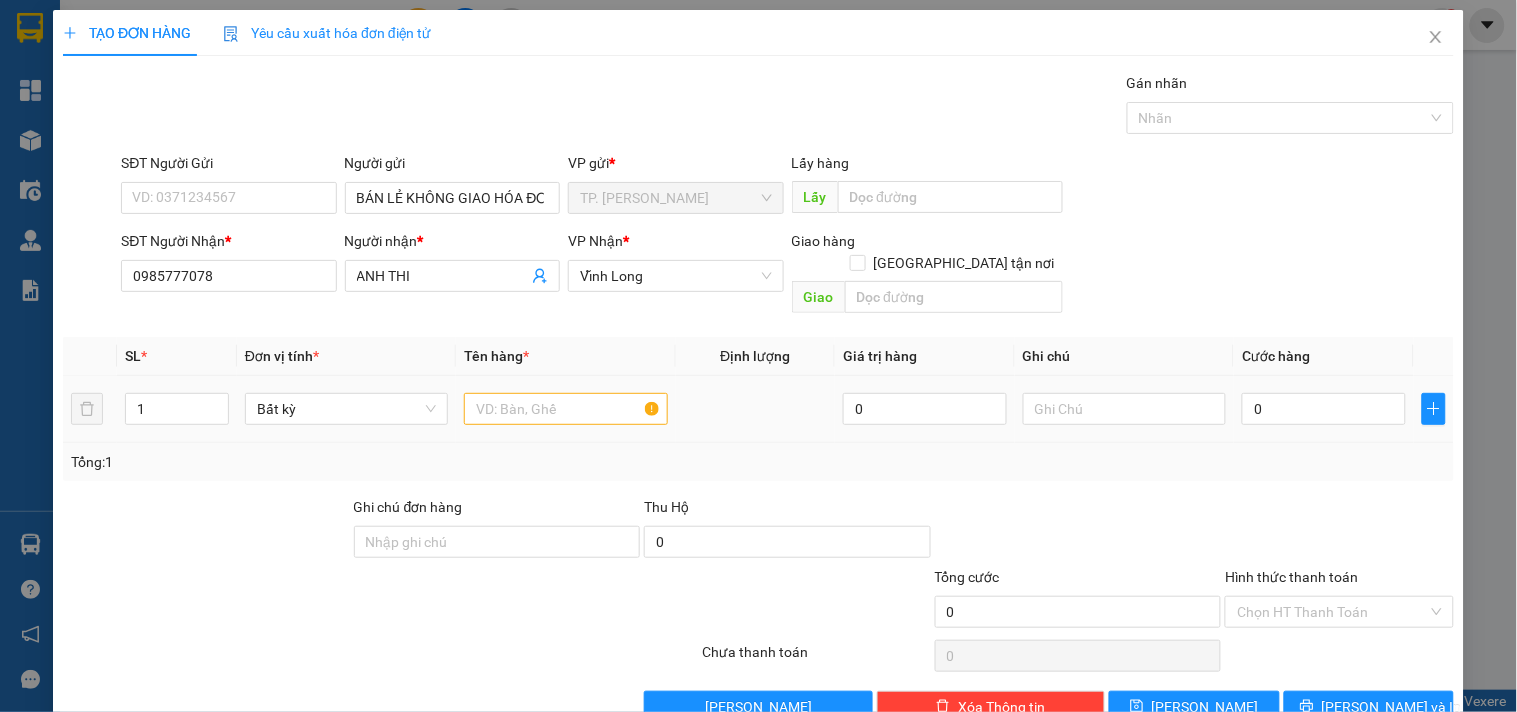 click at bounding box center [565, 409] 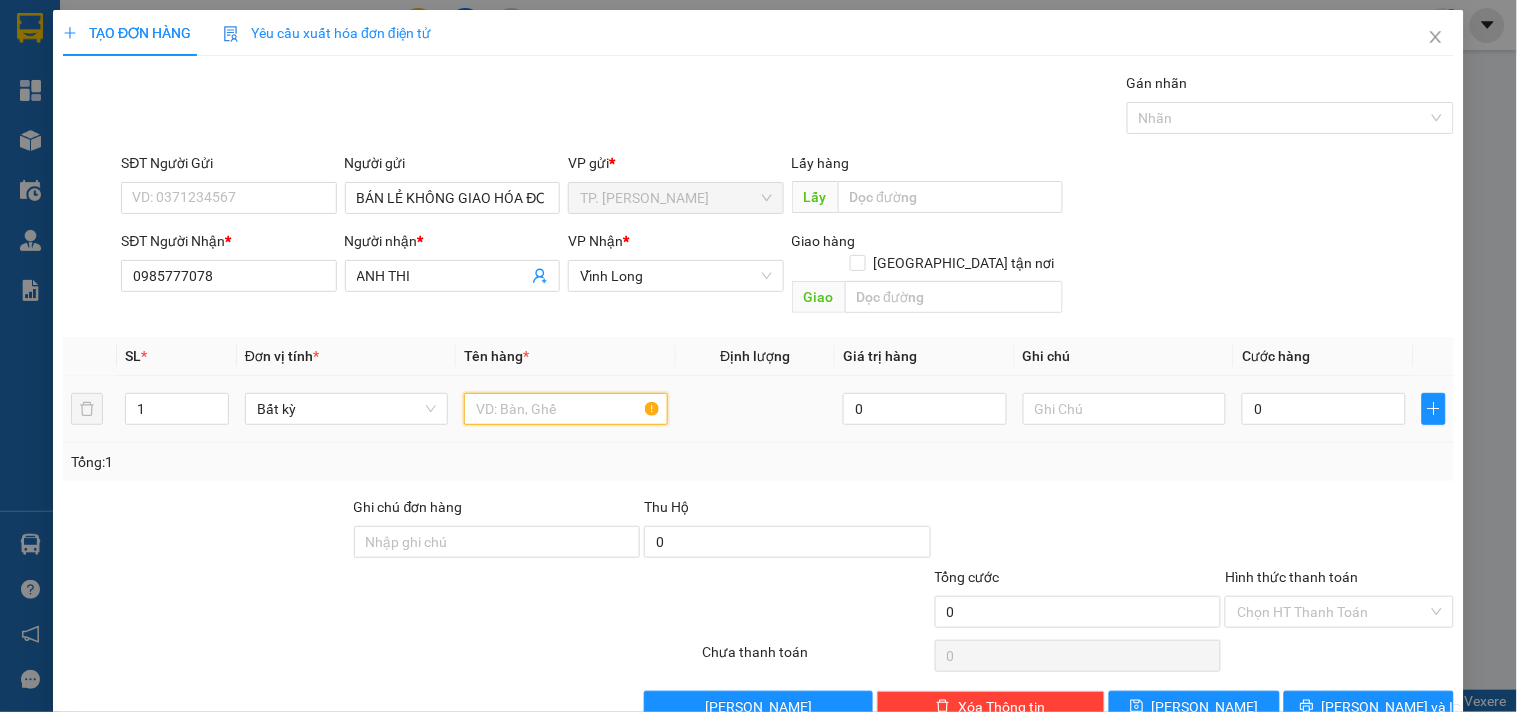 click at bounding box center (565, 409) 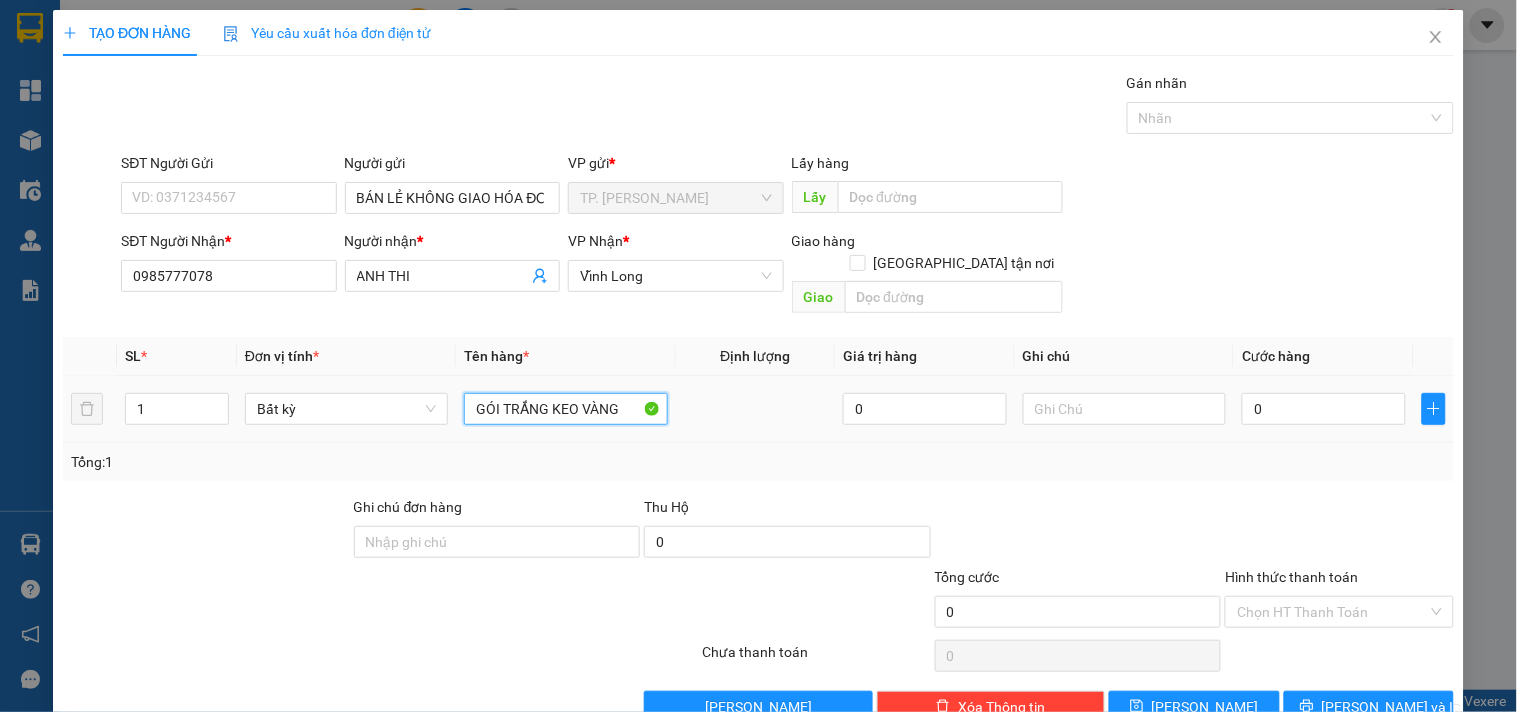 type on "GÓI TRẮNG KEO VÀNG" 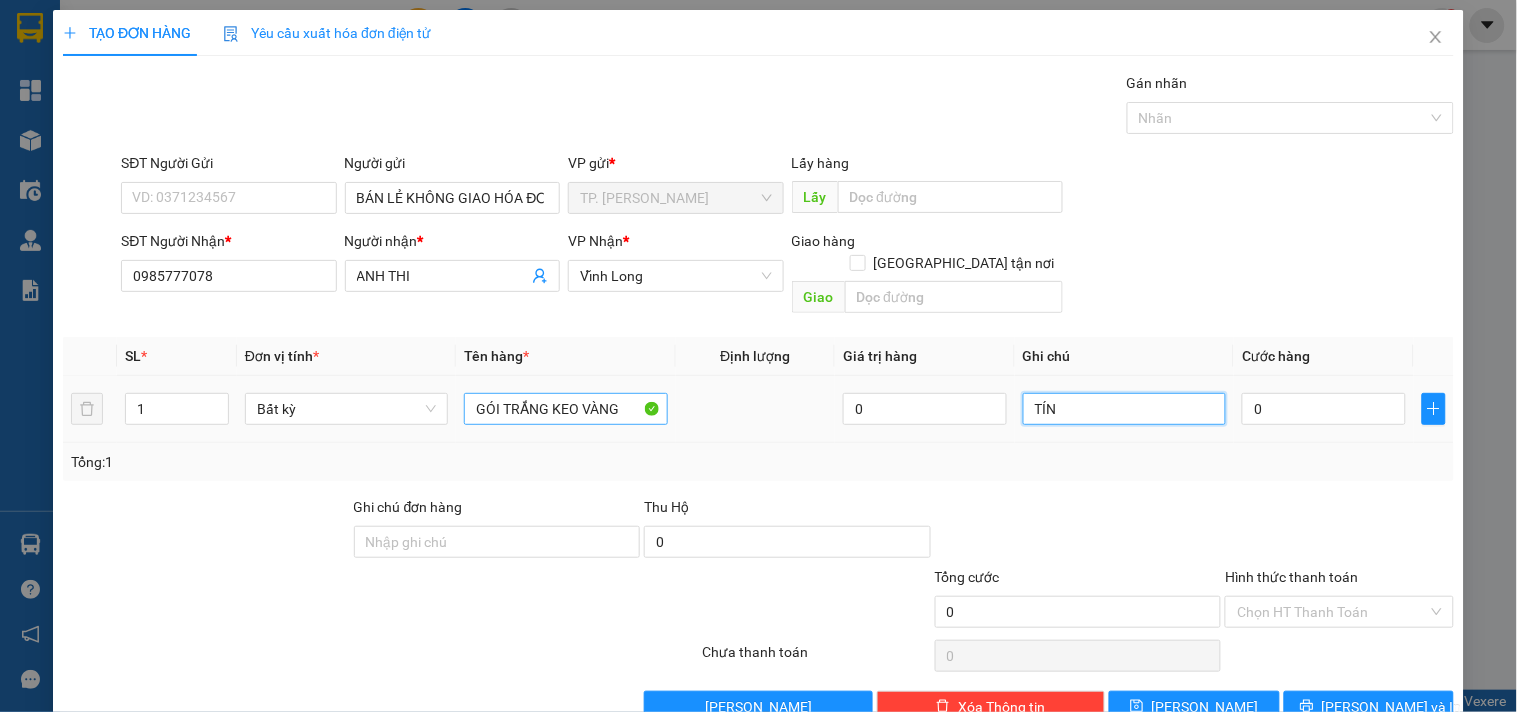 type on "TÍN" 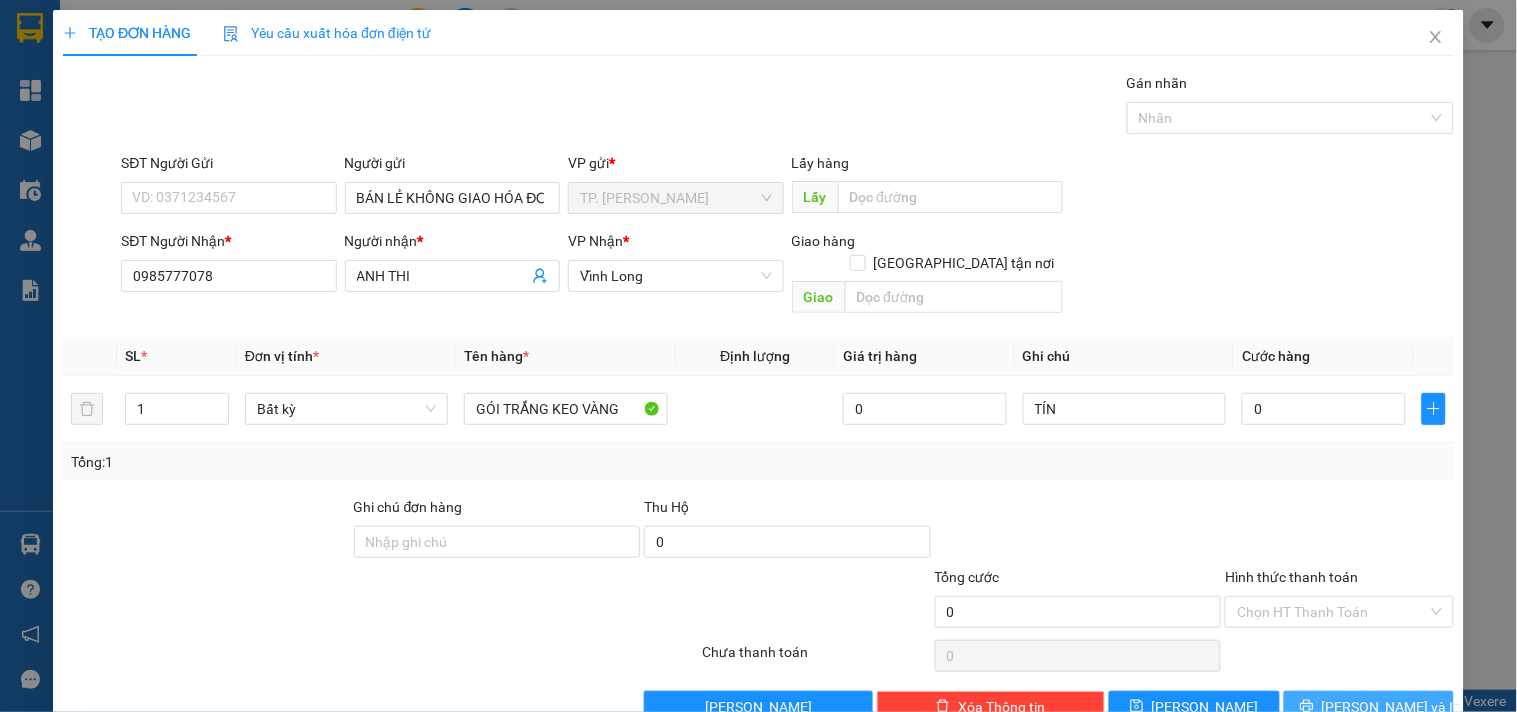 click on "[PERSON_NAME] và In" at bounding box center (1369, 707) 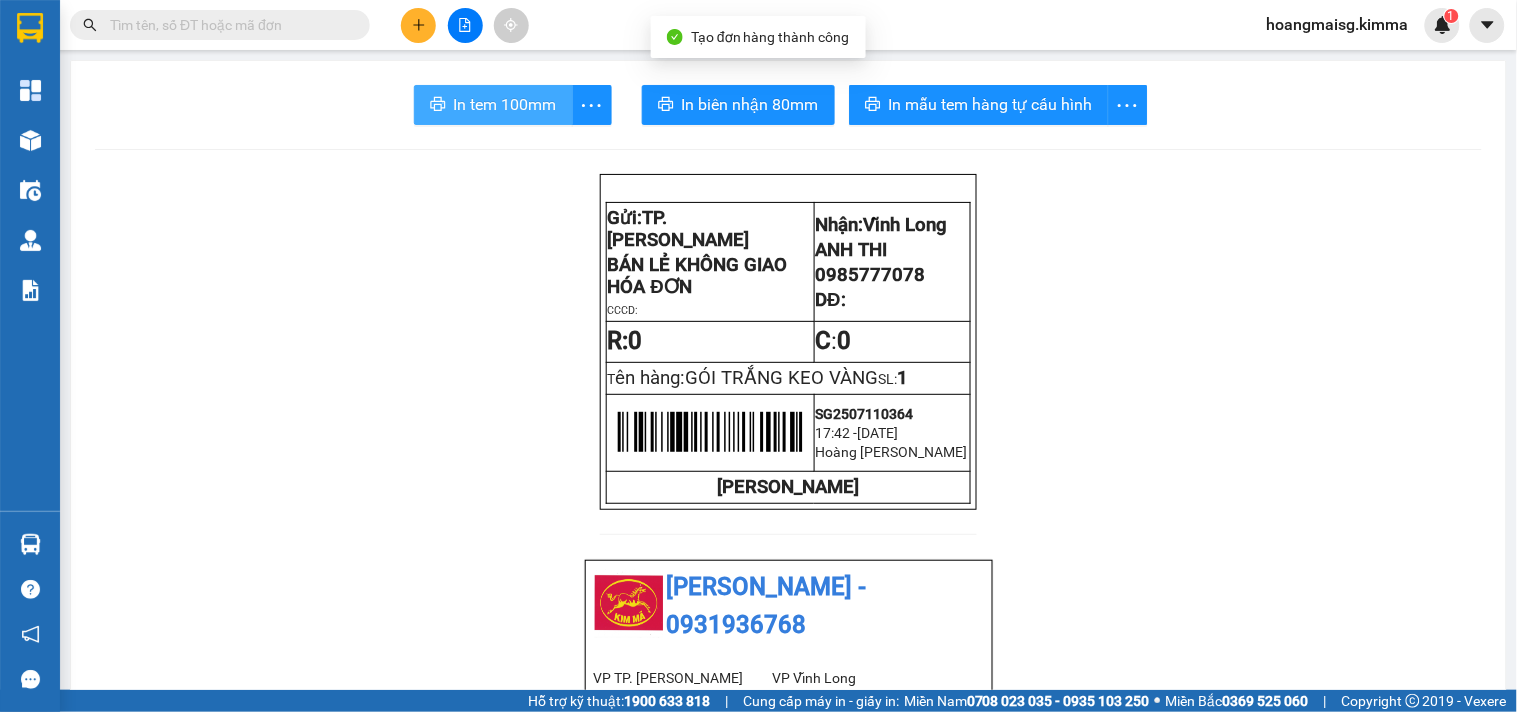 click on "In tem 100mm" at bounding box center [505, 104] 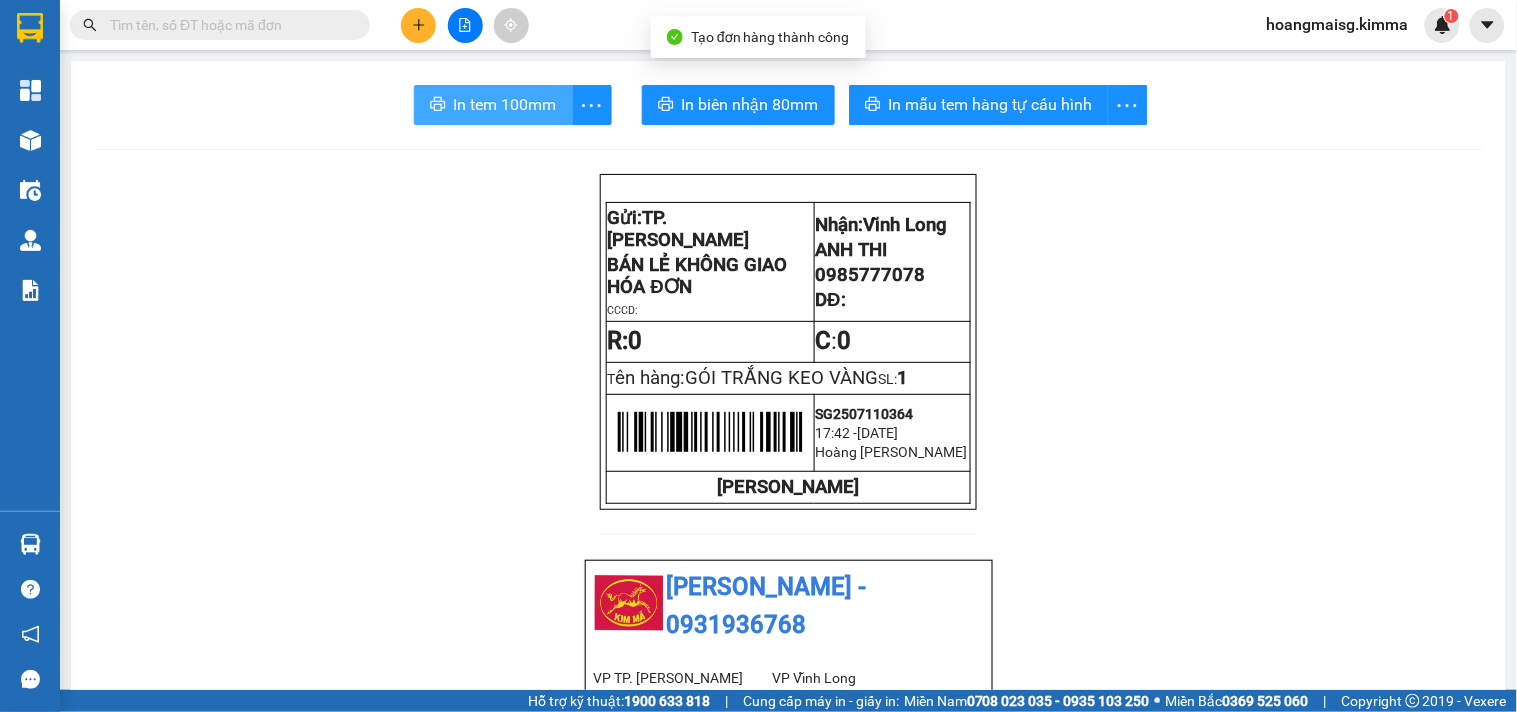 scroll, scrollTop: 0, scrollLeft: 0, axis: both 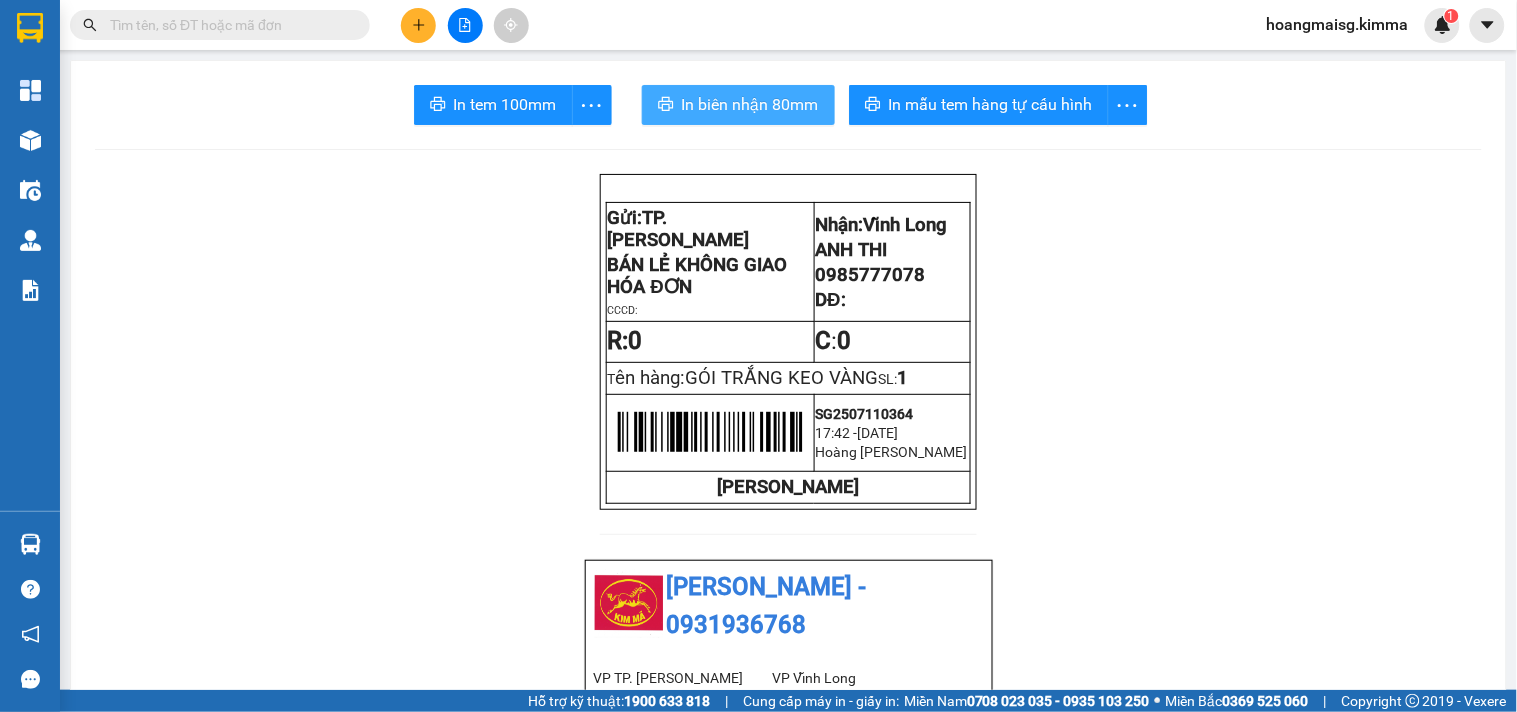 click on "In biên nhận 80mm" at bounding box center [738, 105] 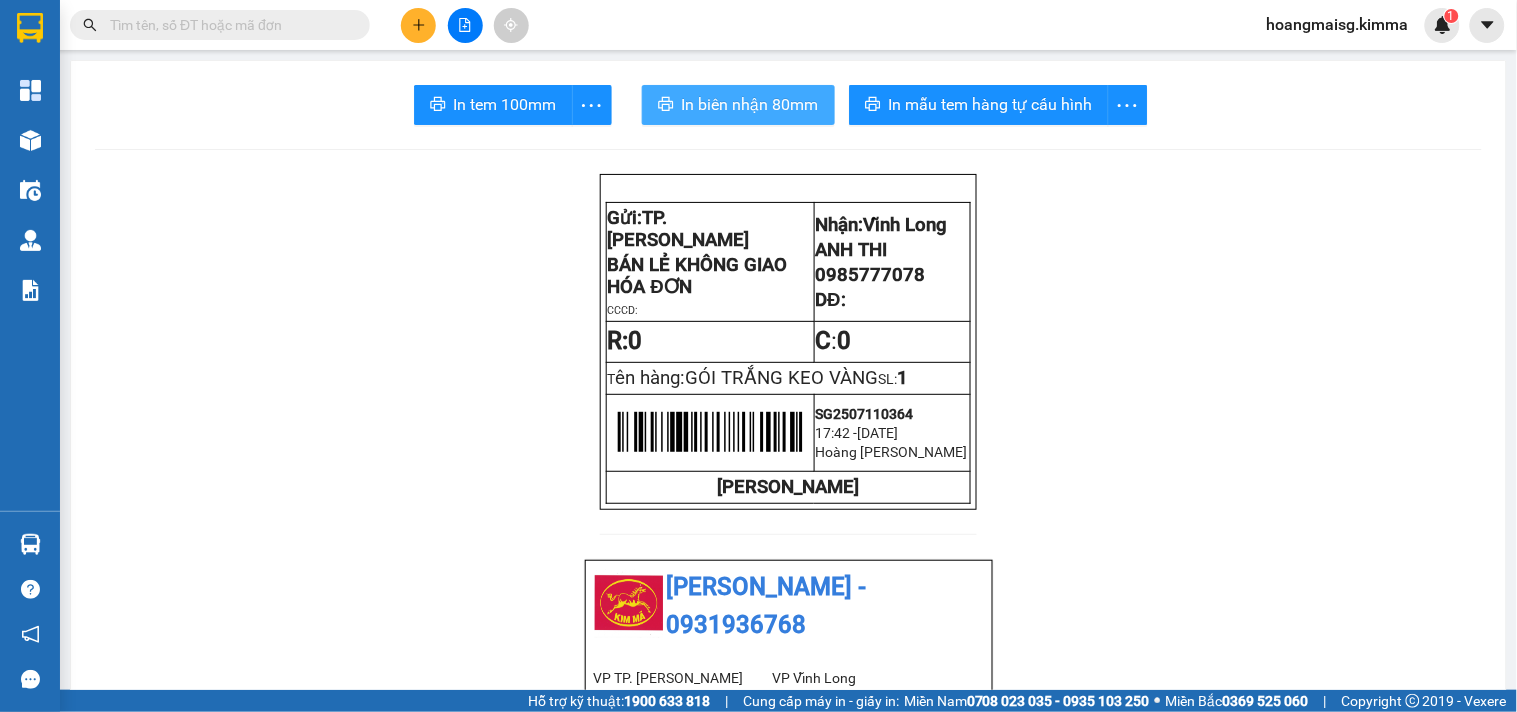 scroll, scrollTop: 0, scrollLeft: 0, axis: both 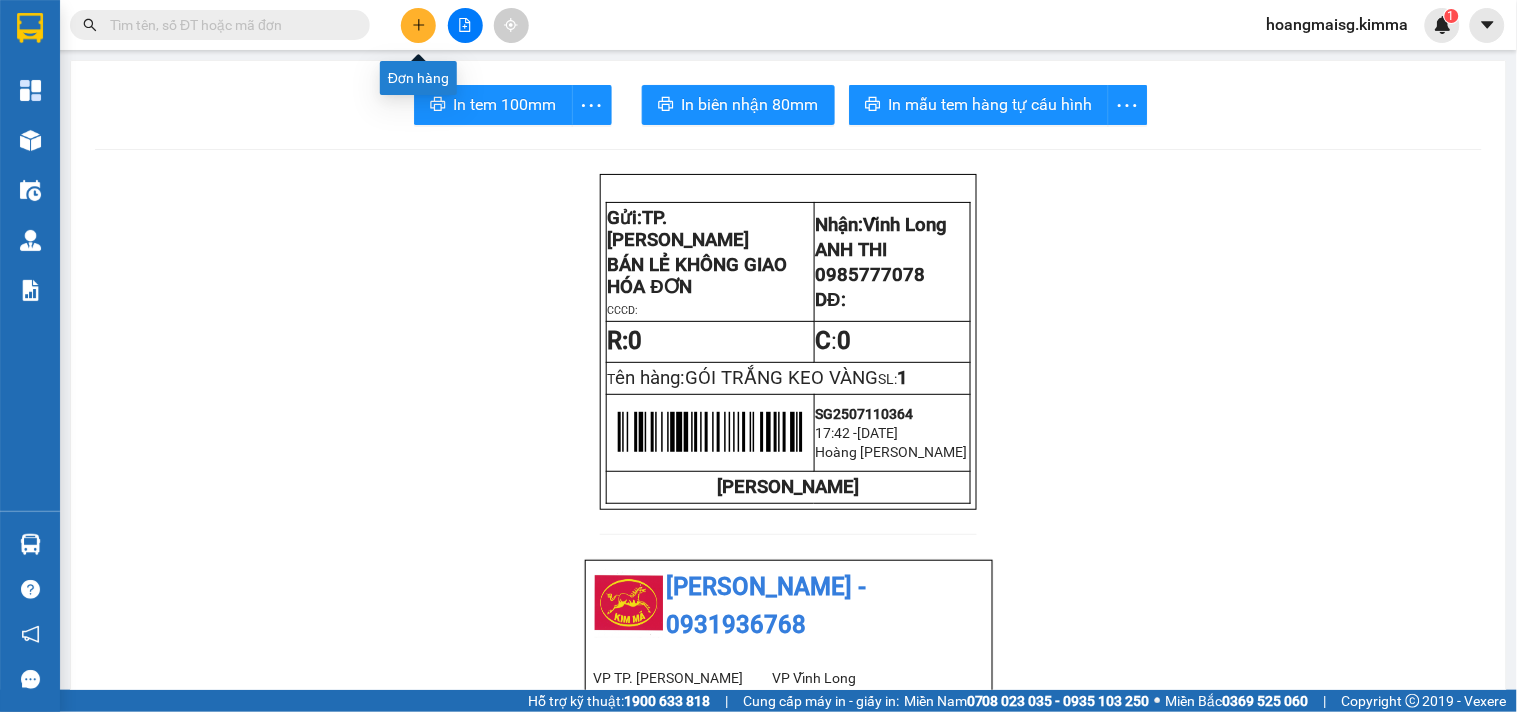click at bounding box center [418, 25] 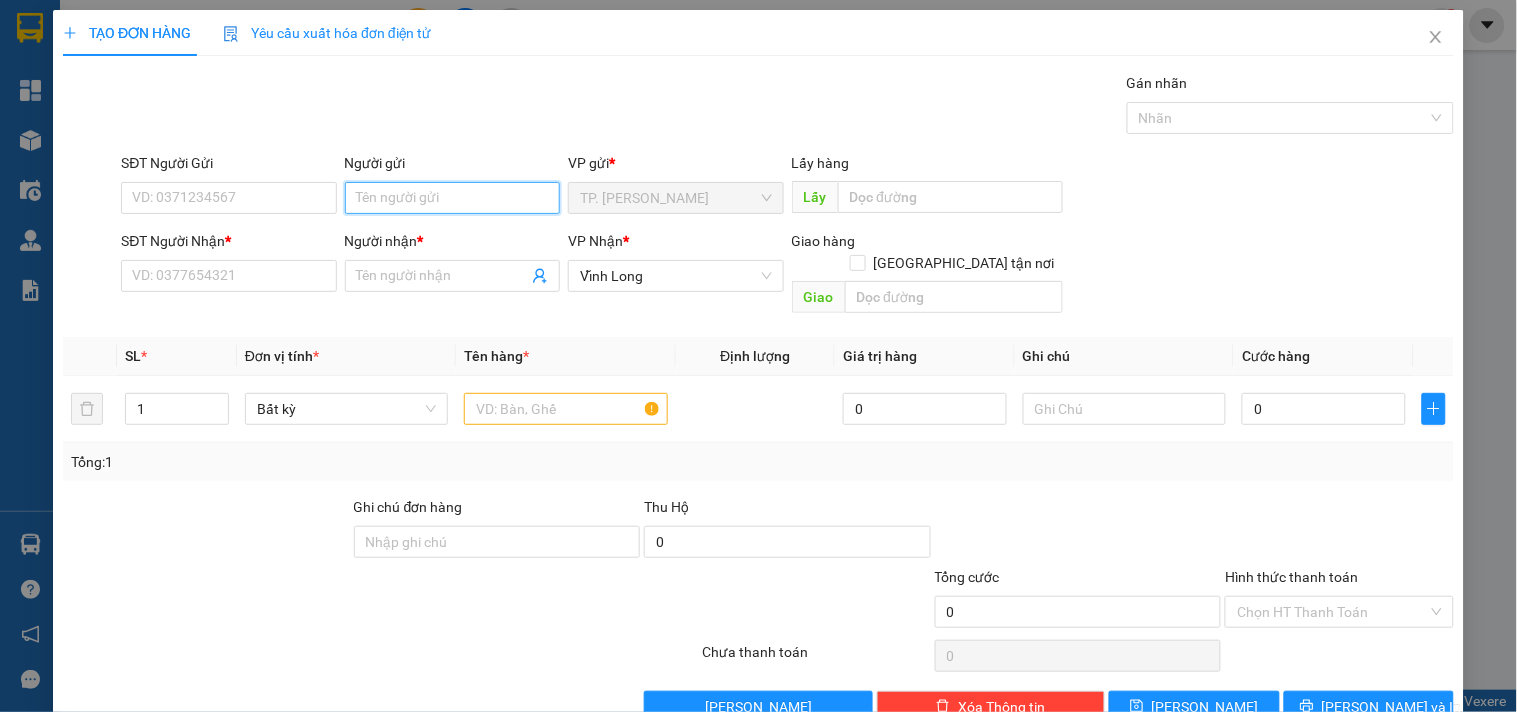 click on "Người gửi" at bounding box center (452, 198) 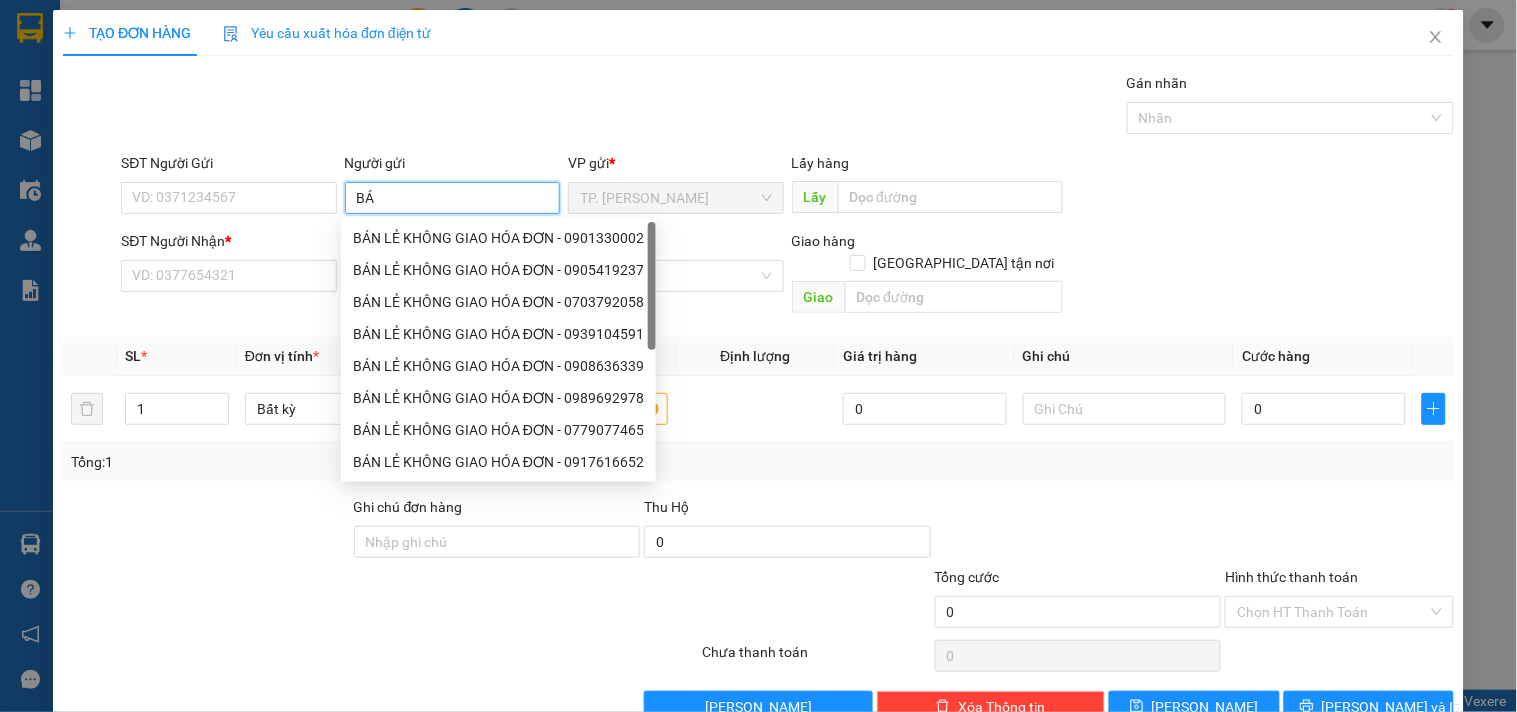 type on "BÁN" 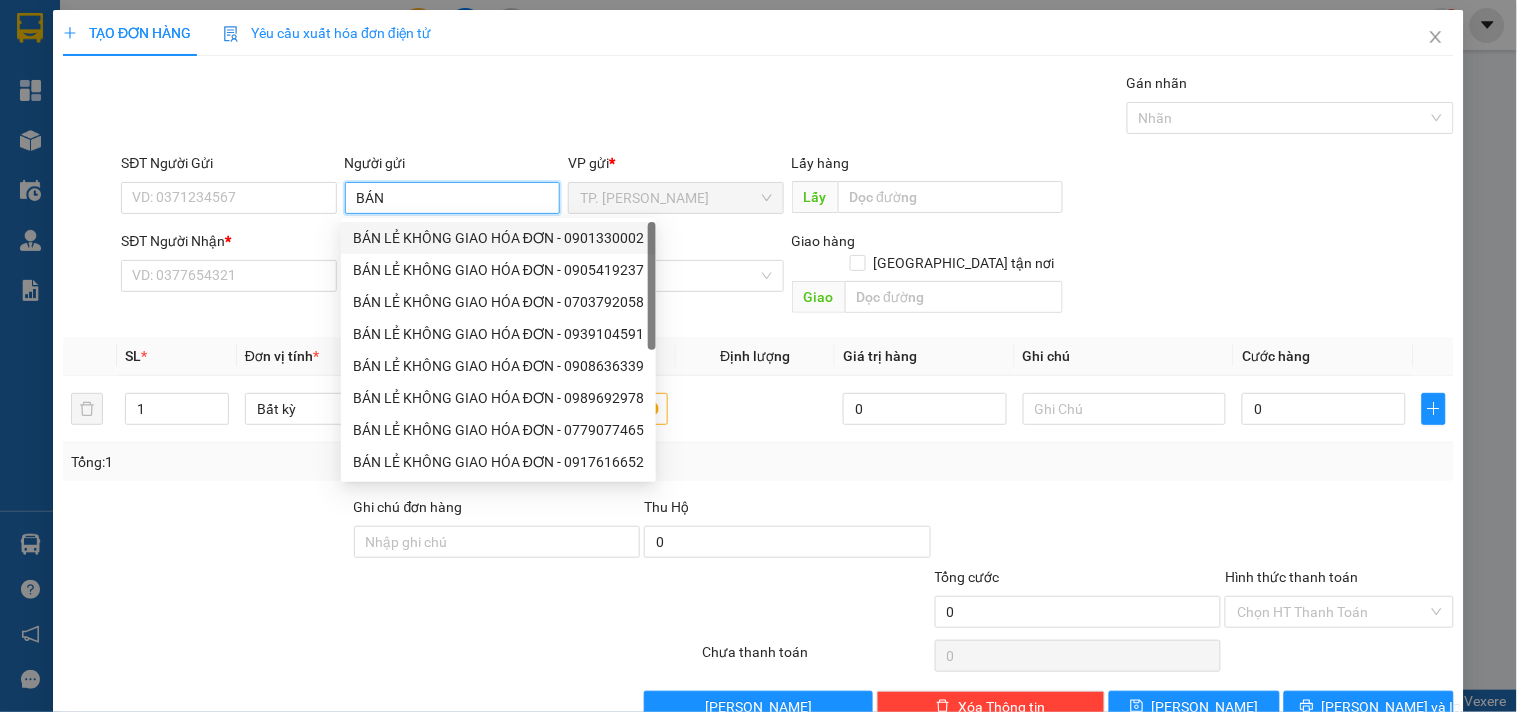click on "BÁN LẺ KHÔNG GIAO HÓA ĐƠN - 0901330002" at bounding box center [498, 238] 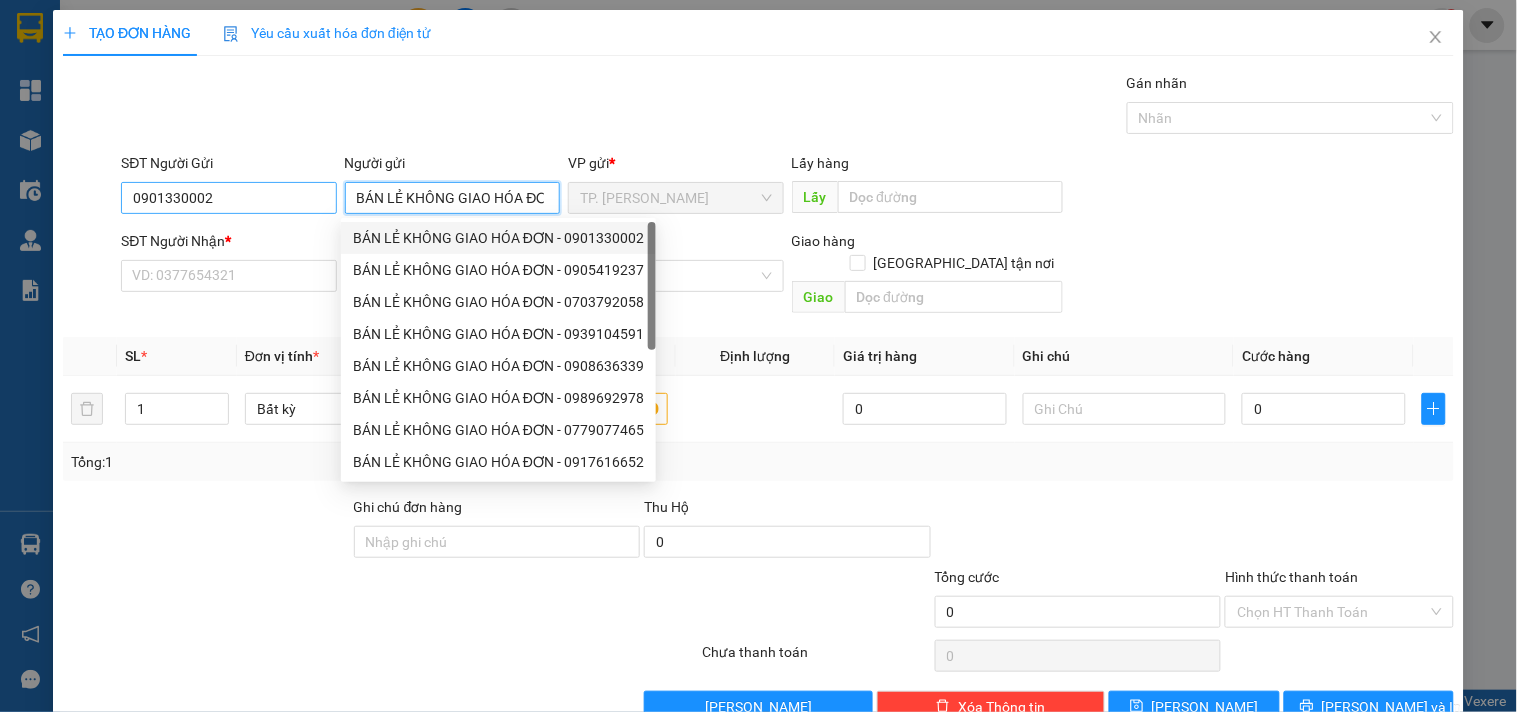 type on "BÁN LẺ KHÔNG GIAO HÓA ĐƠN" 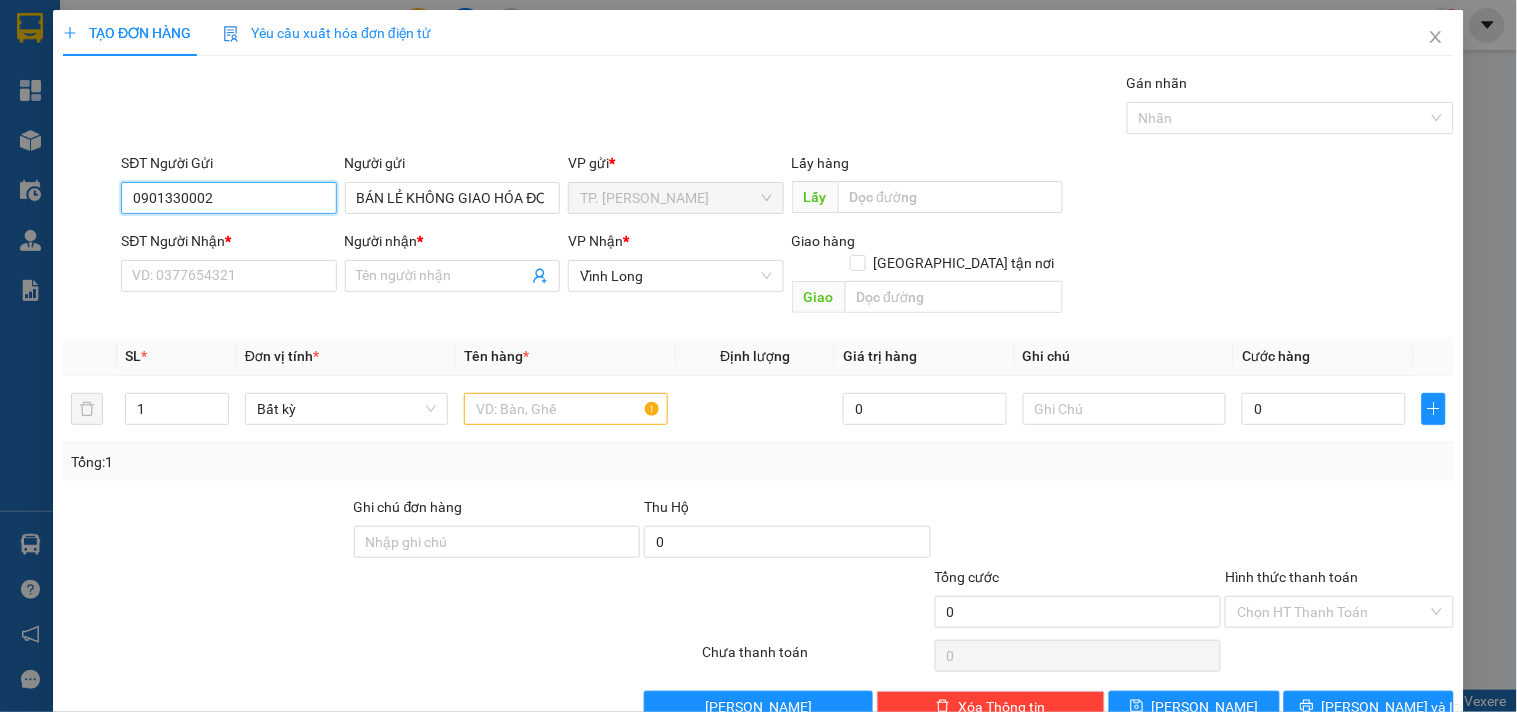 click on "0901330002" at bounding box center [228, 198] 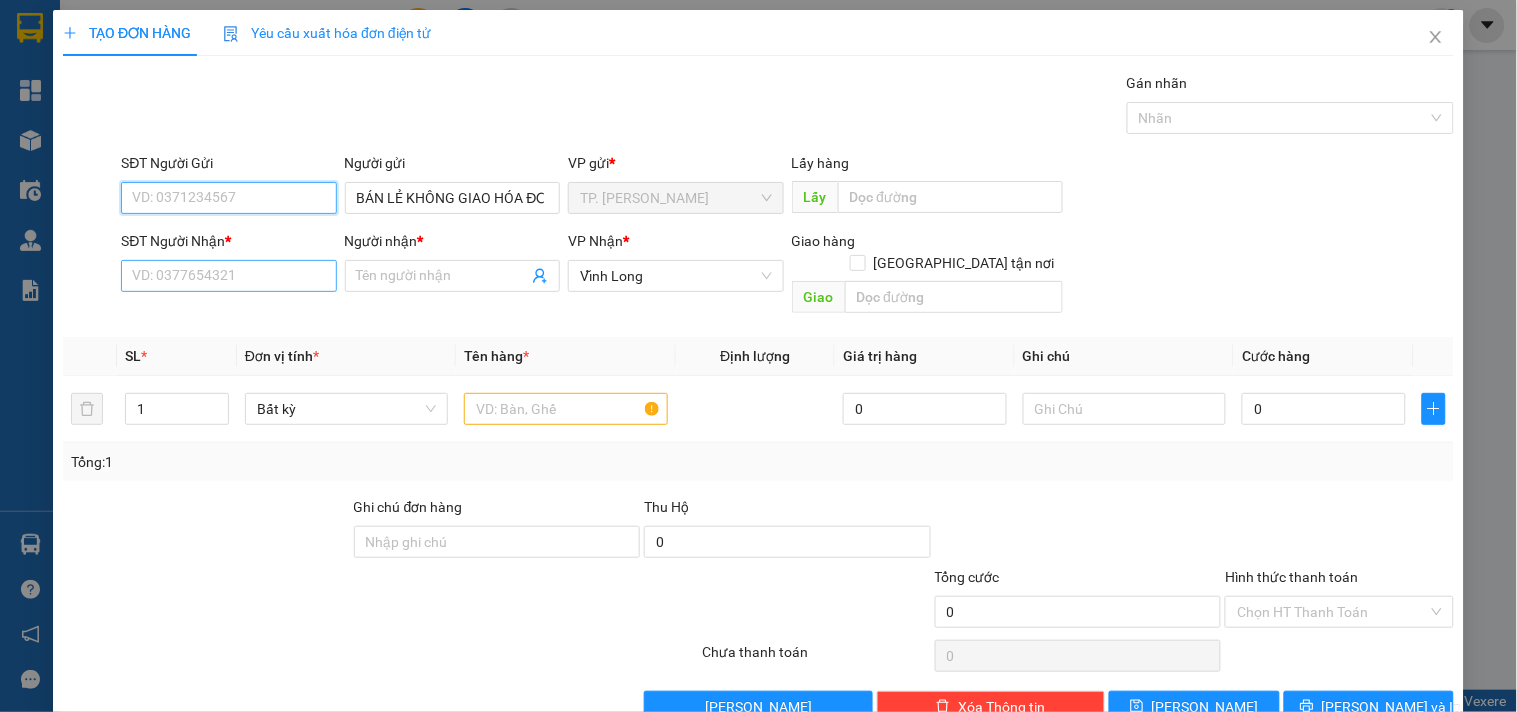type 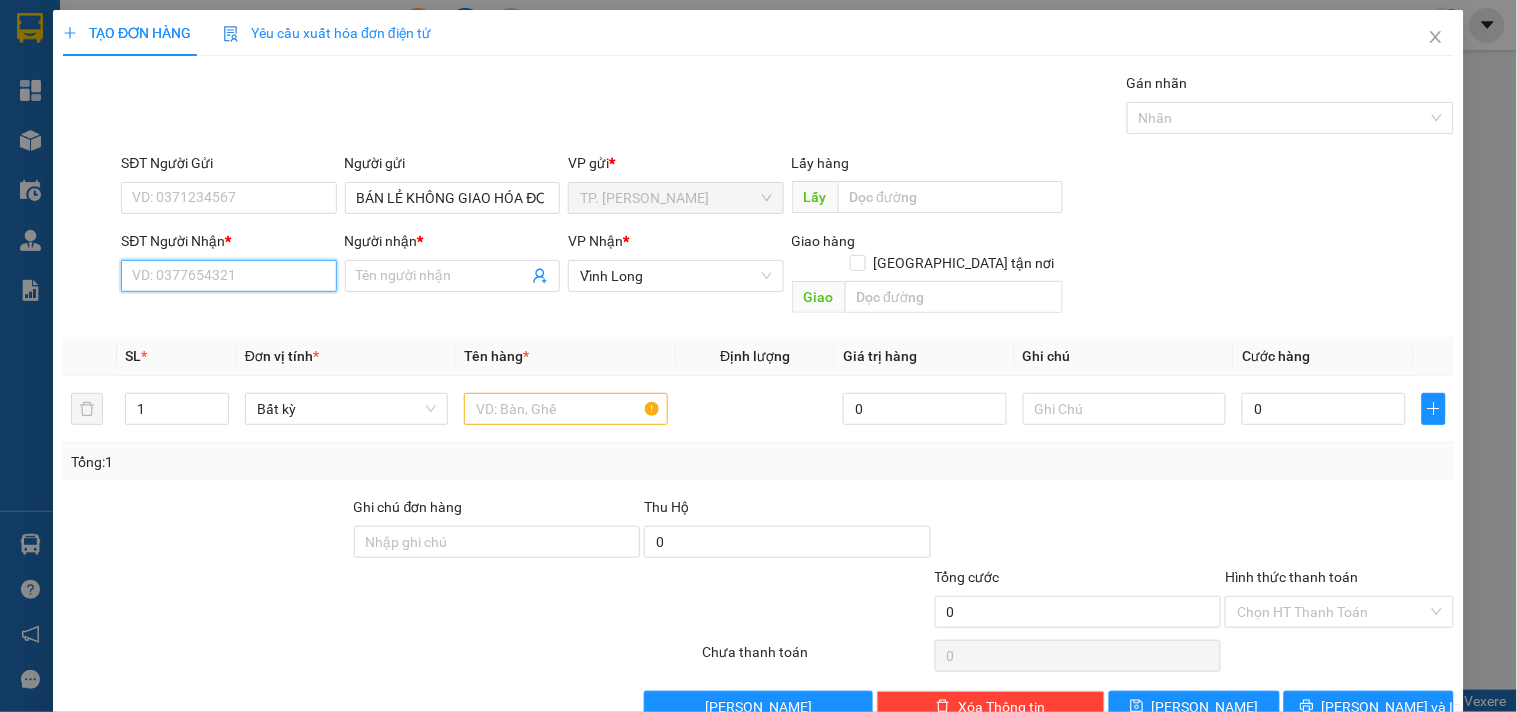 click on "SĐT Người Nhận  *" at bounding box center (228, 276) 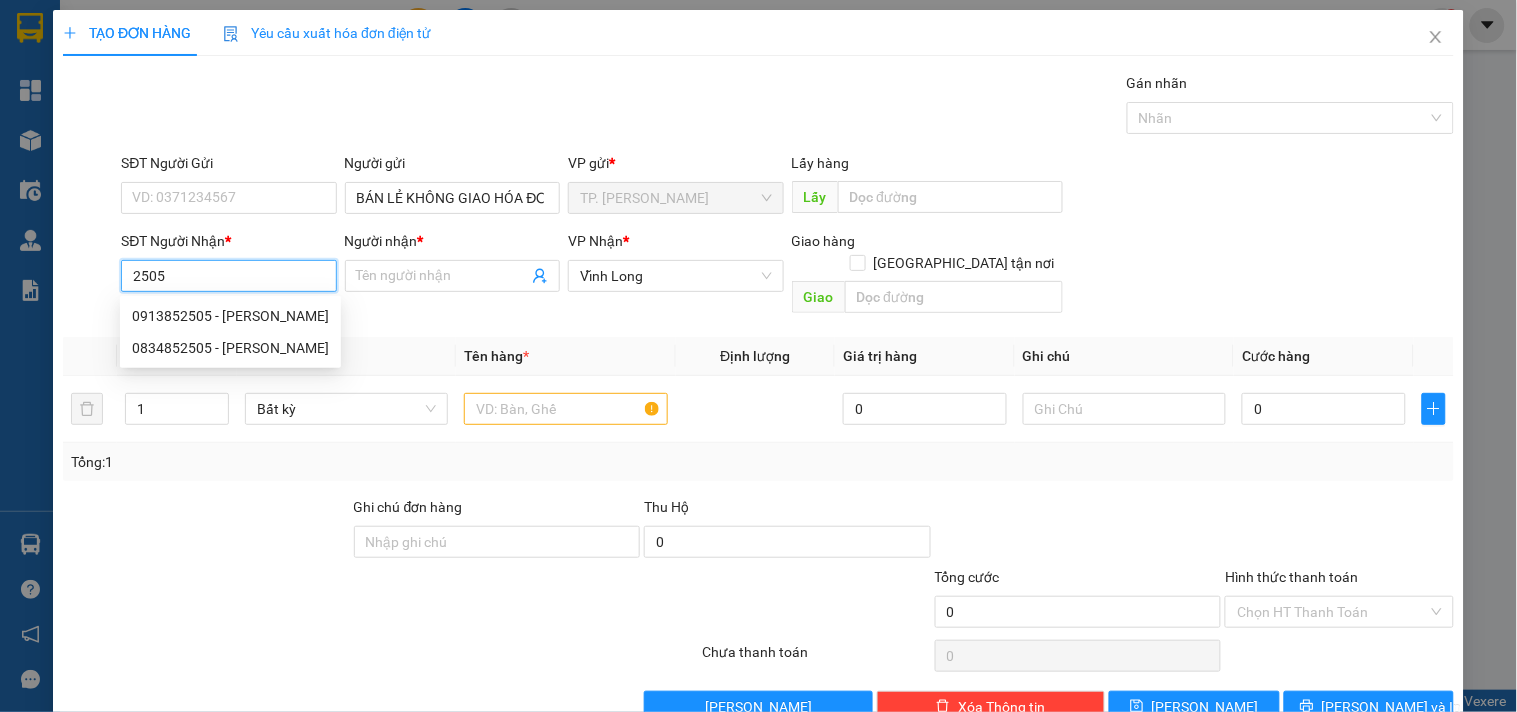 click on "0913852505 - [PERSON_NAME]" at bounding box center [230, 316] 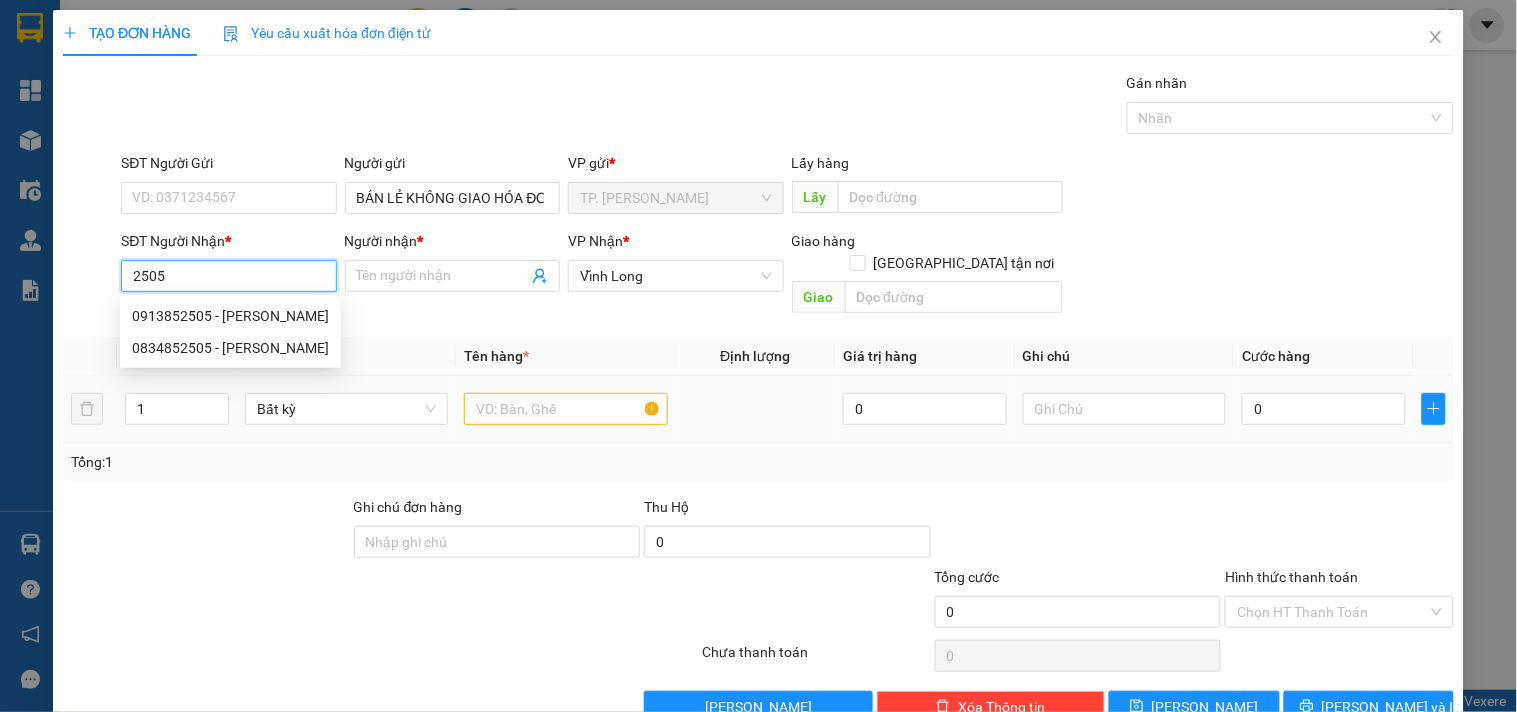 type on "0913852505" 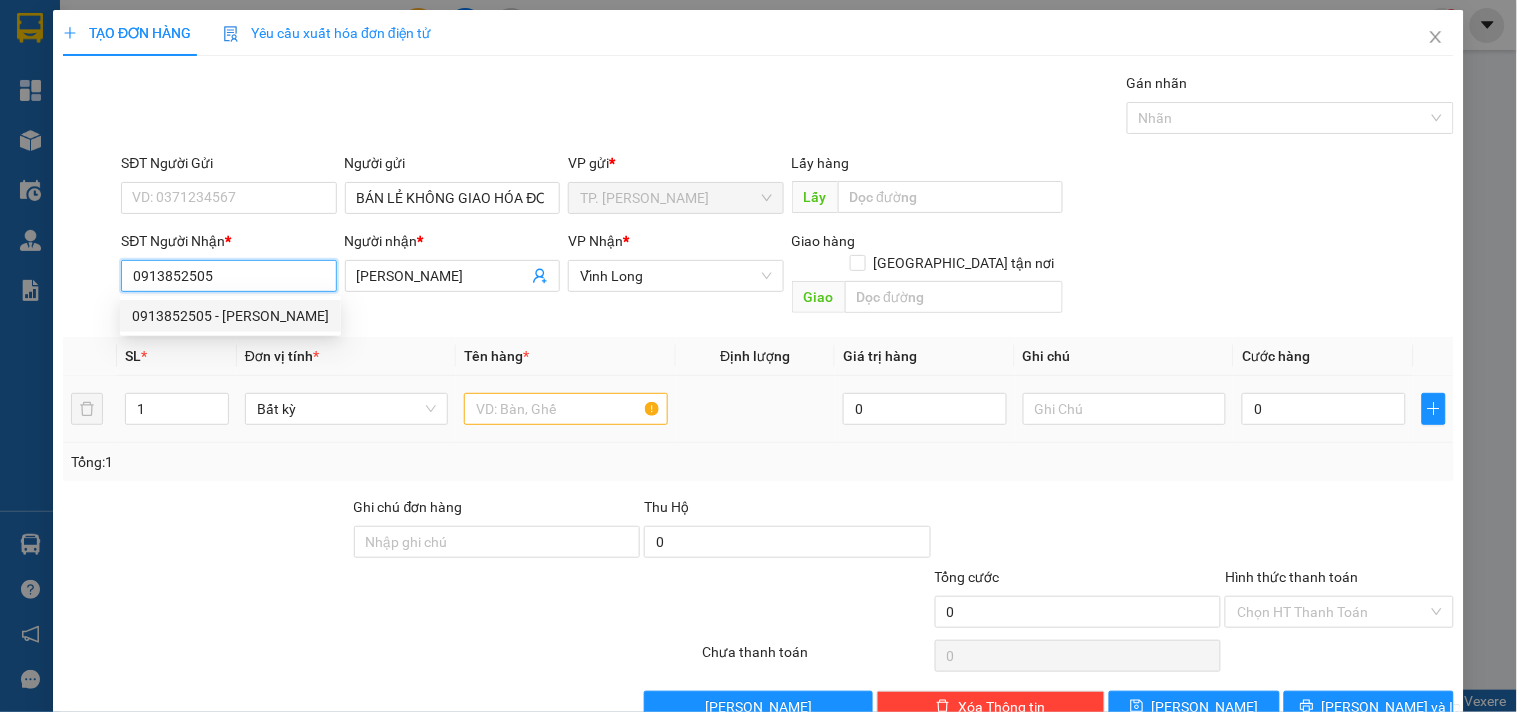 type on "0913852505" 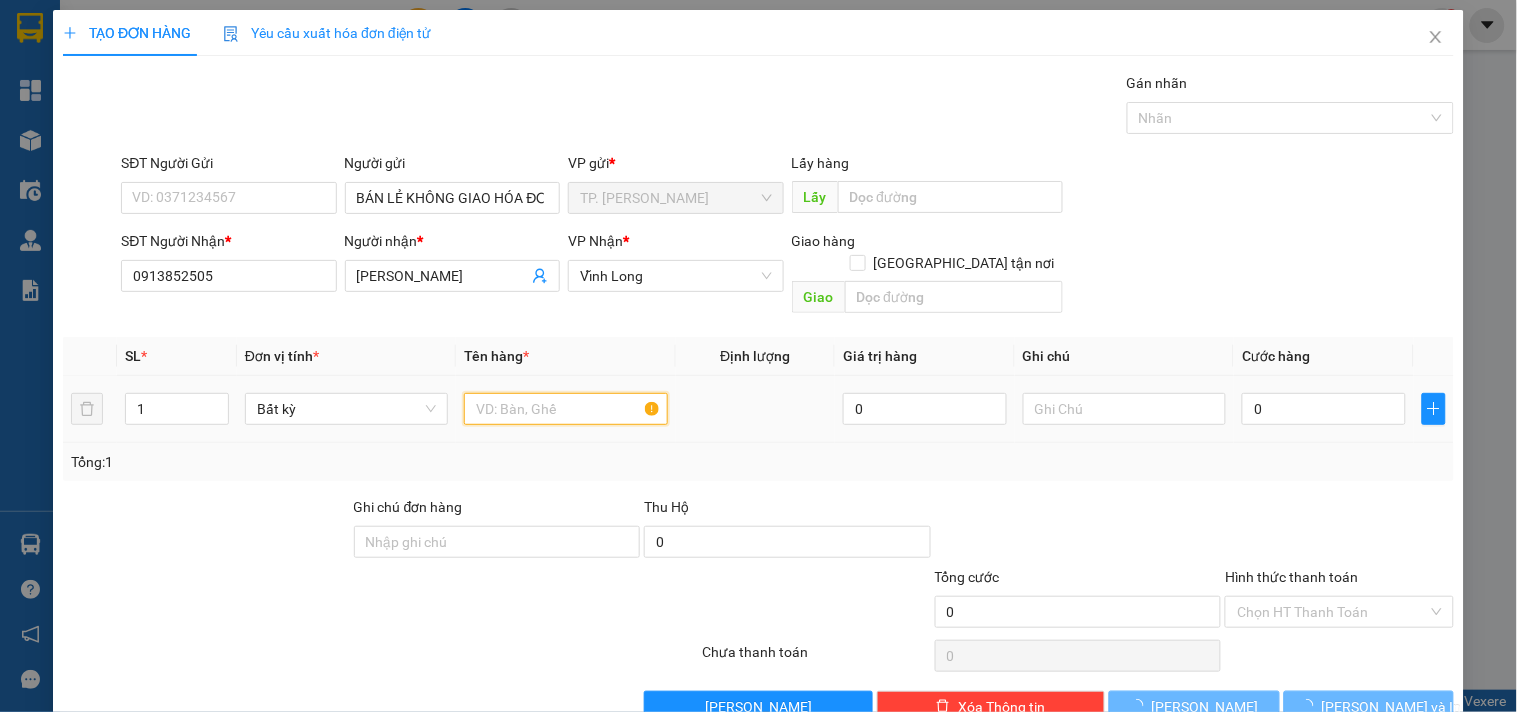 click at bounding box center (565, 409) 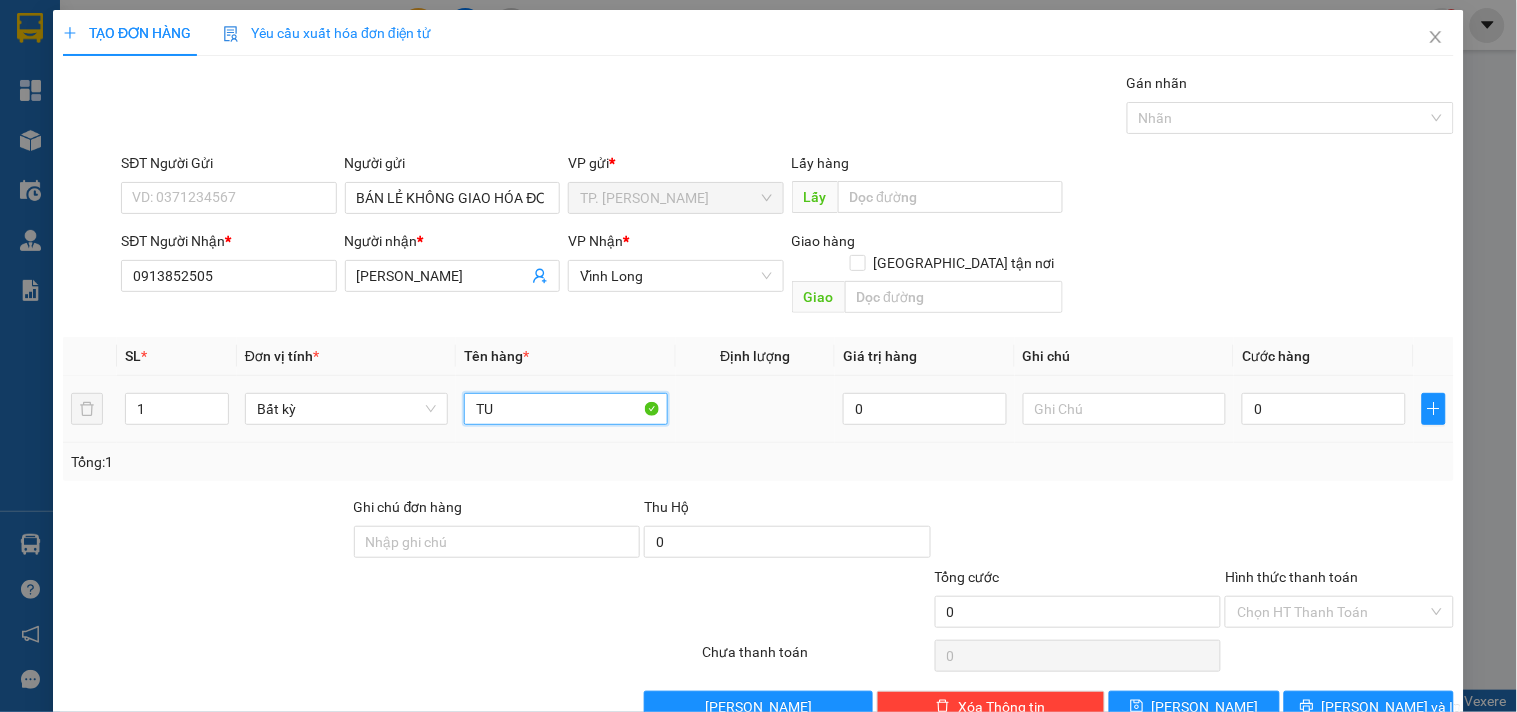 type on "T" 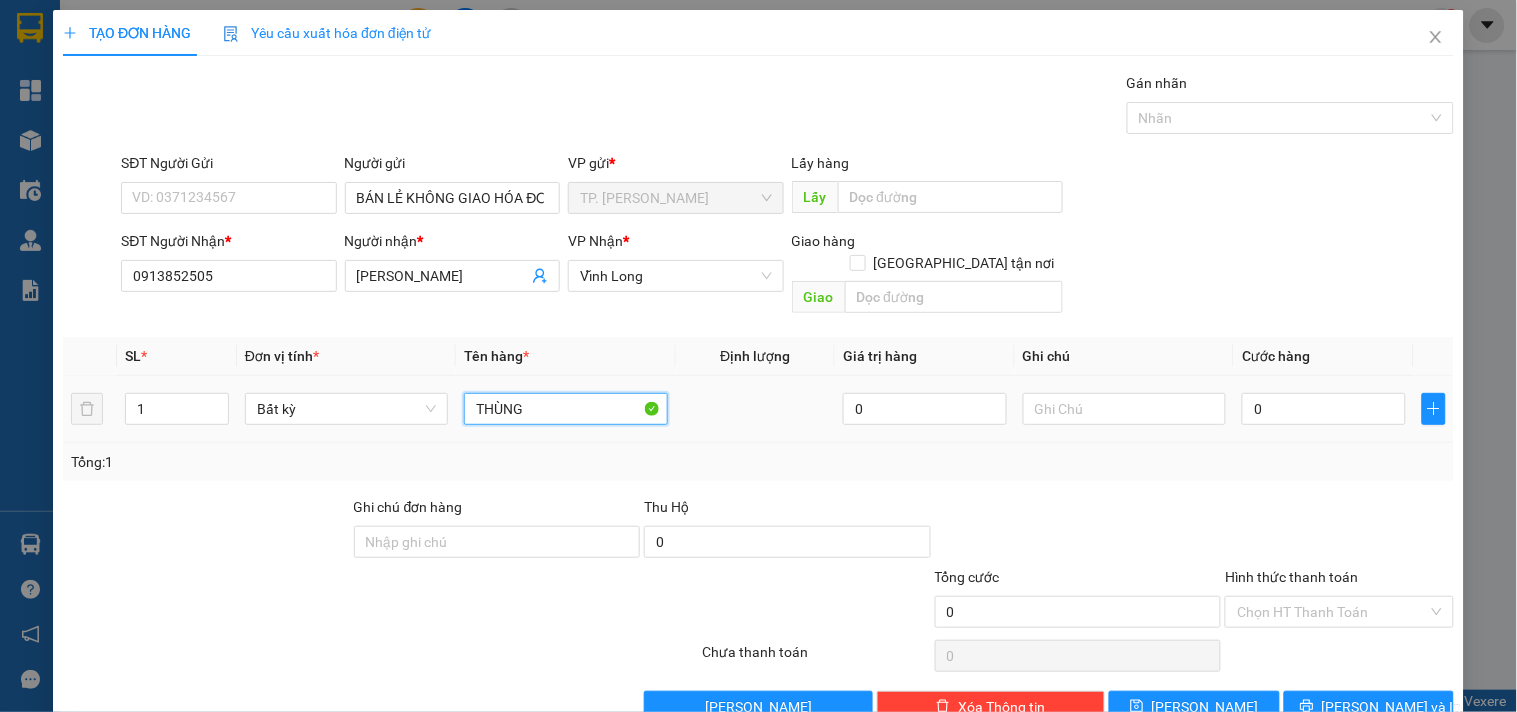type on "THÙNG" 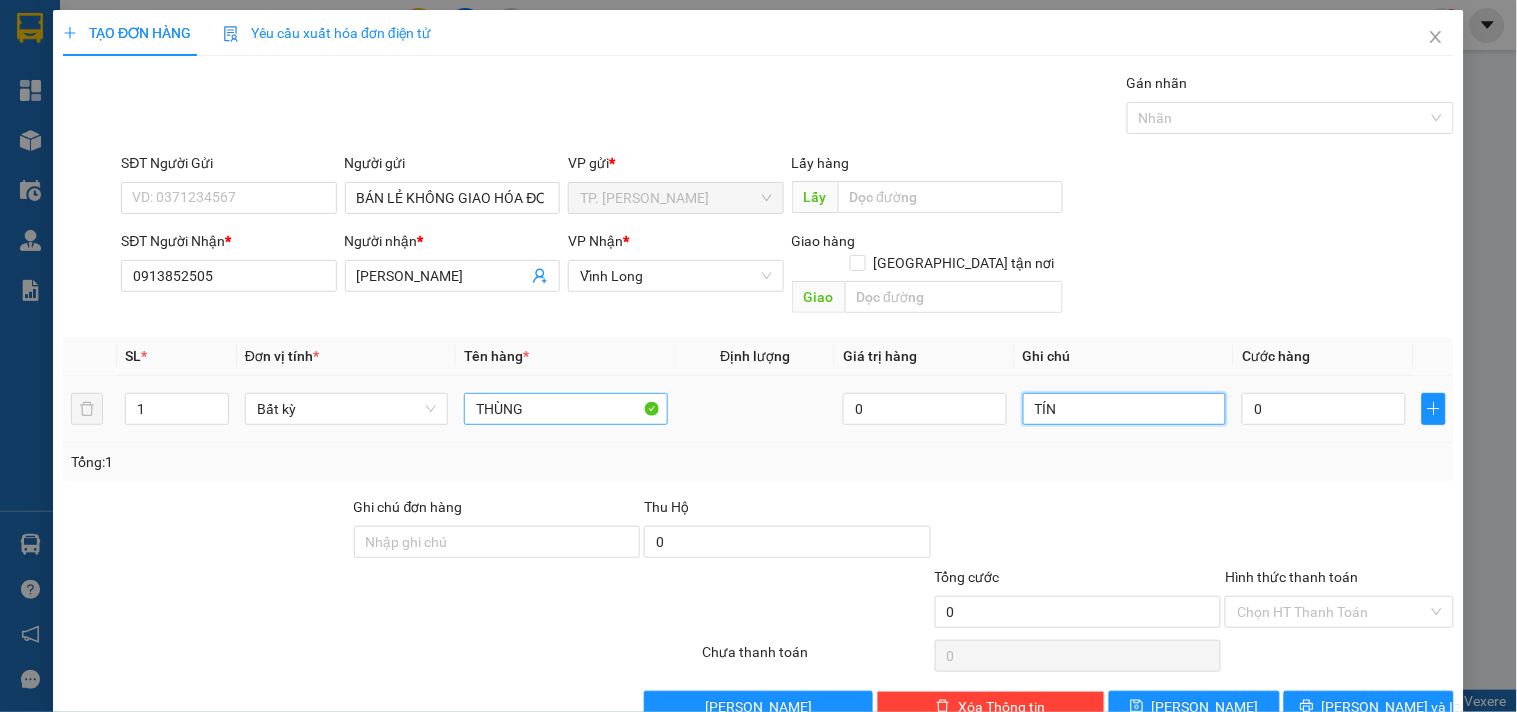 type on "TÍN" 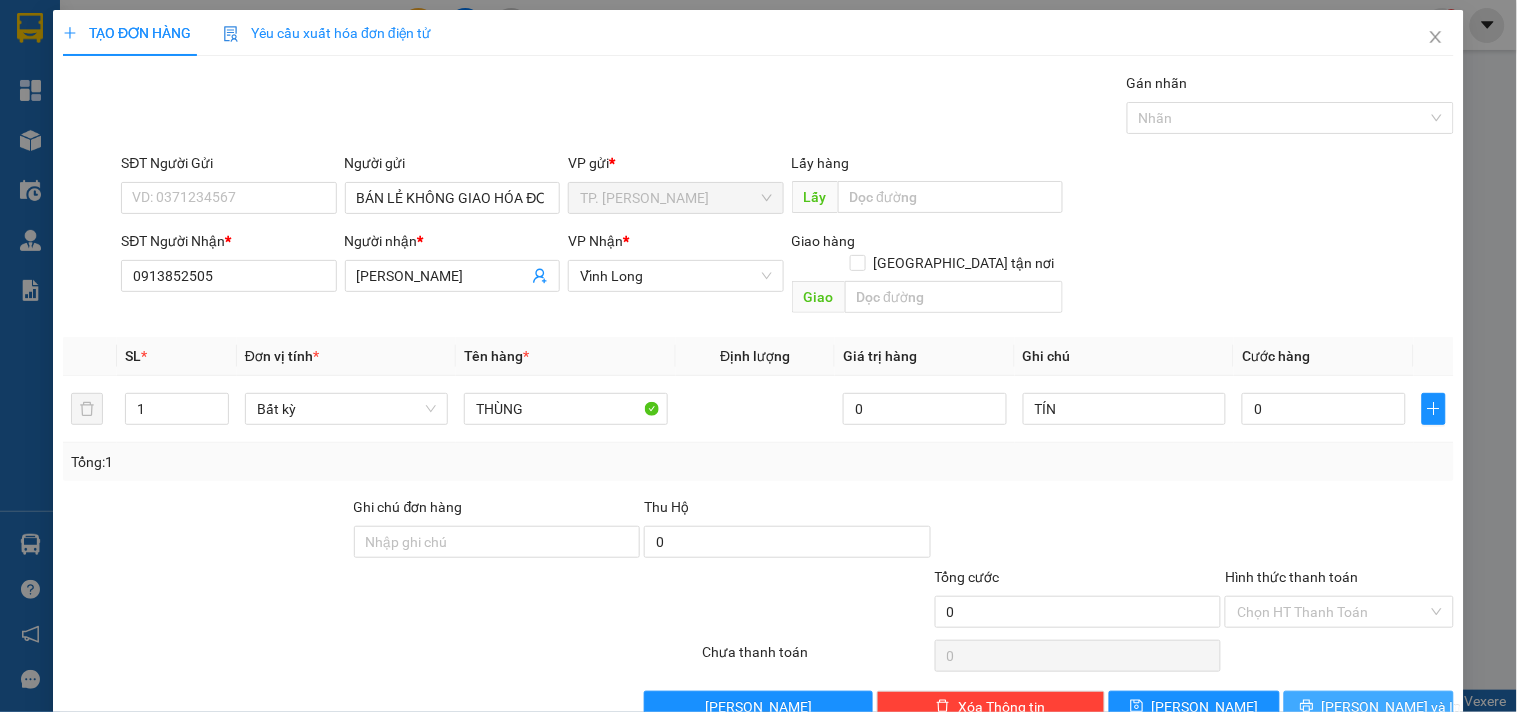 click on "[PERSON_NAME] và In" at bounding box center [1369, 707] 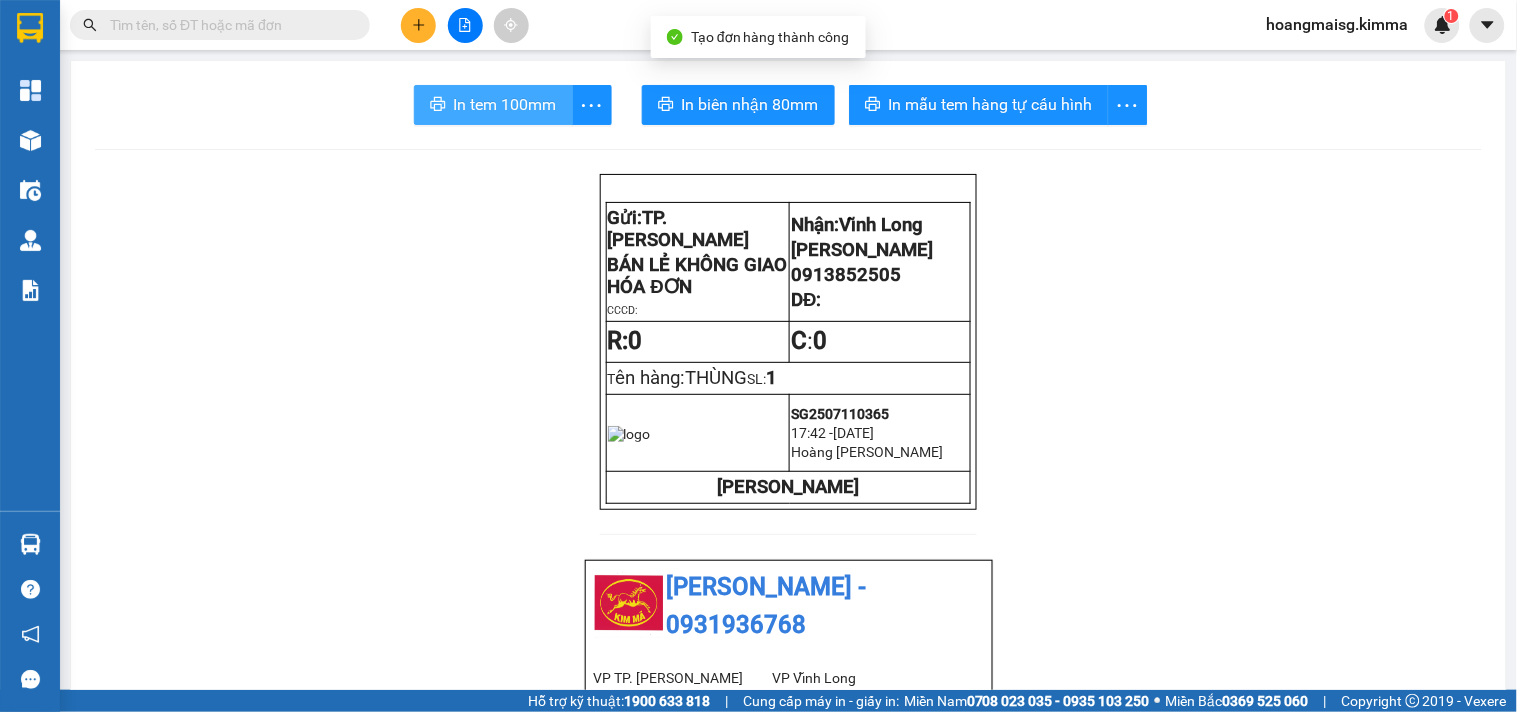 click on "In tem 100mm" at bounding box center (505, 104) 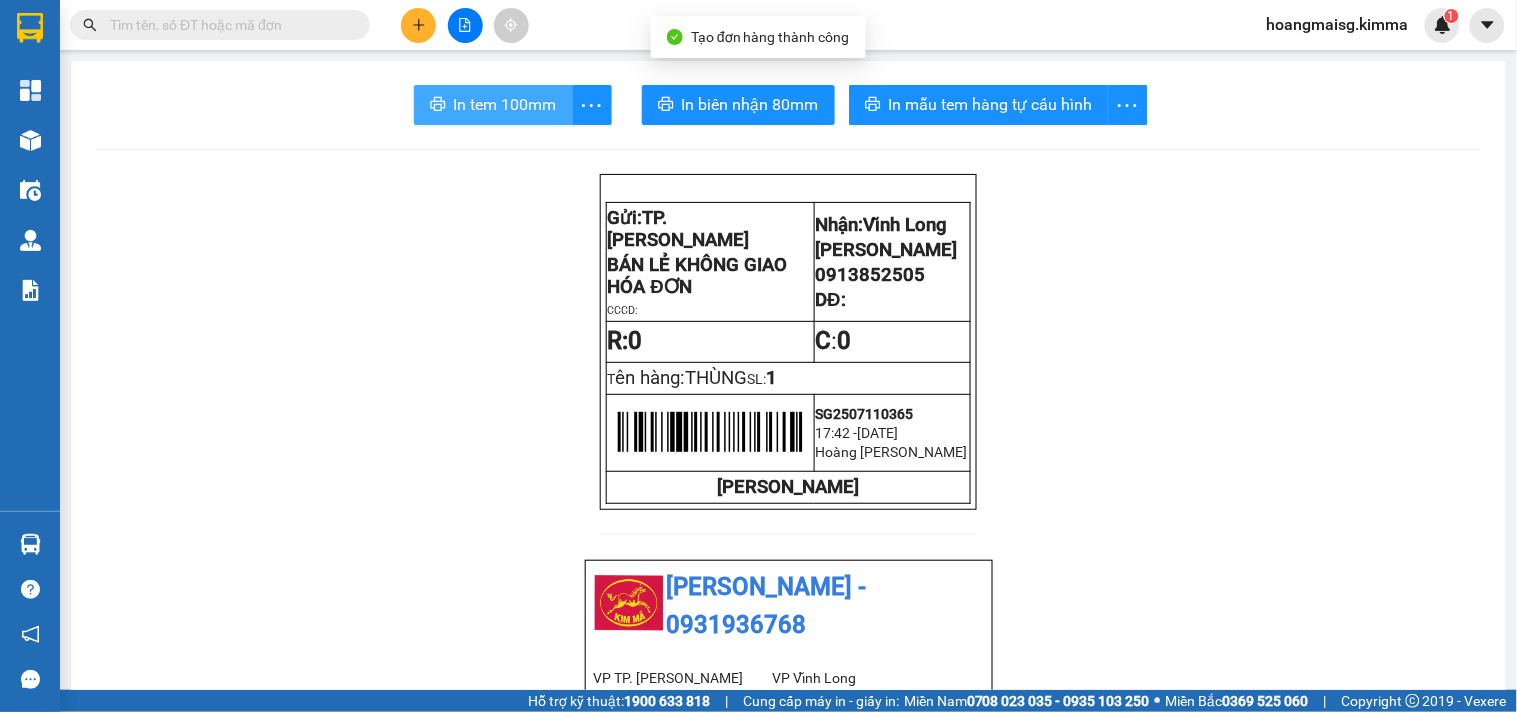 scroll, scrollTop: 0, scrollLeft: 0, axis: both 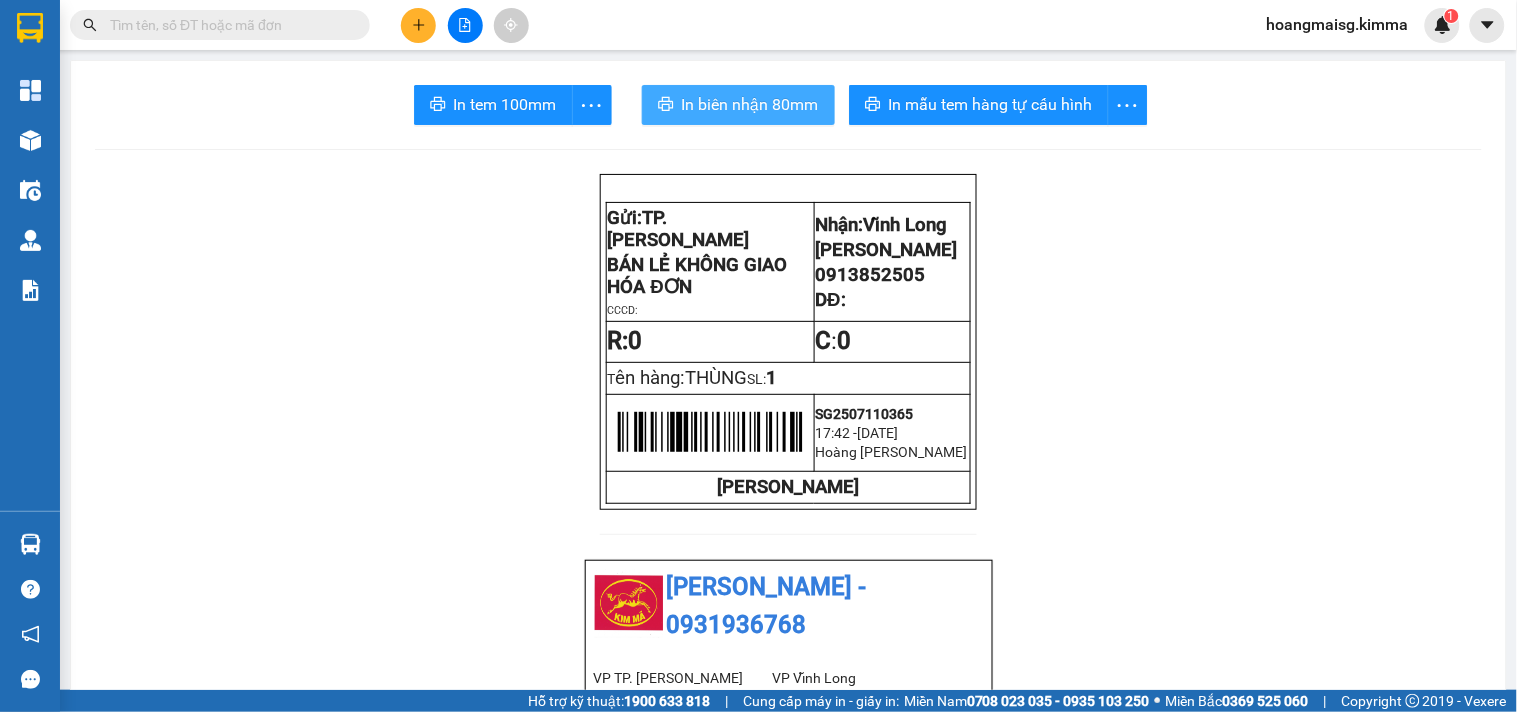 click on "In biên nhận 80mm" at bounding box center [750, 104] 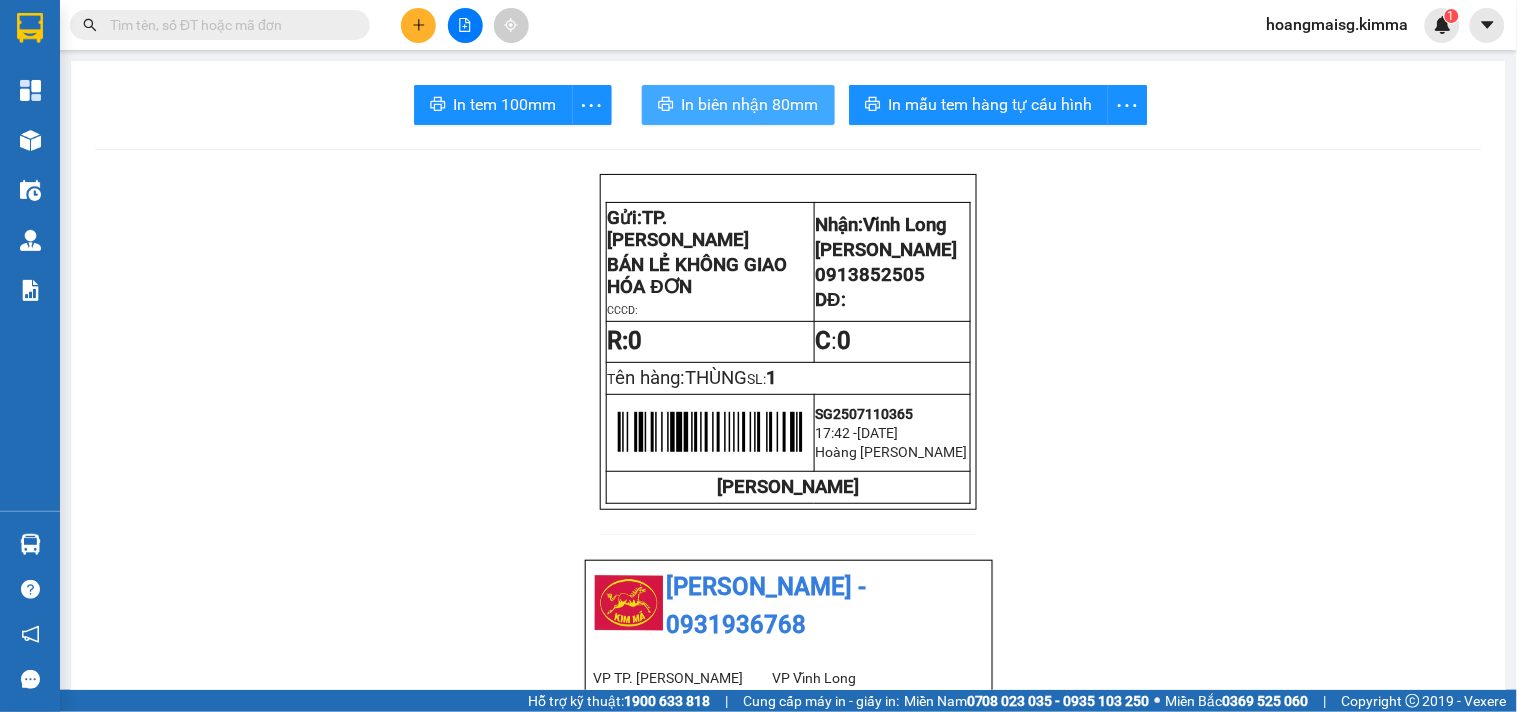 scroll, scrollTop: 0, scrollLeft: 0, axis: both 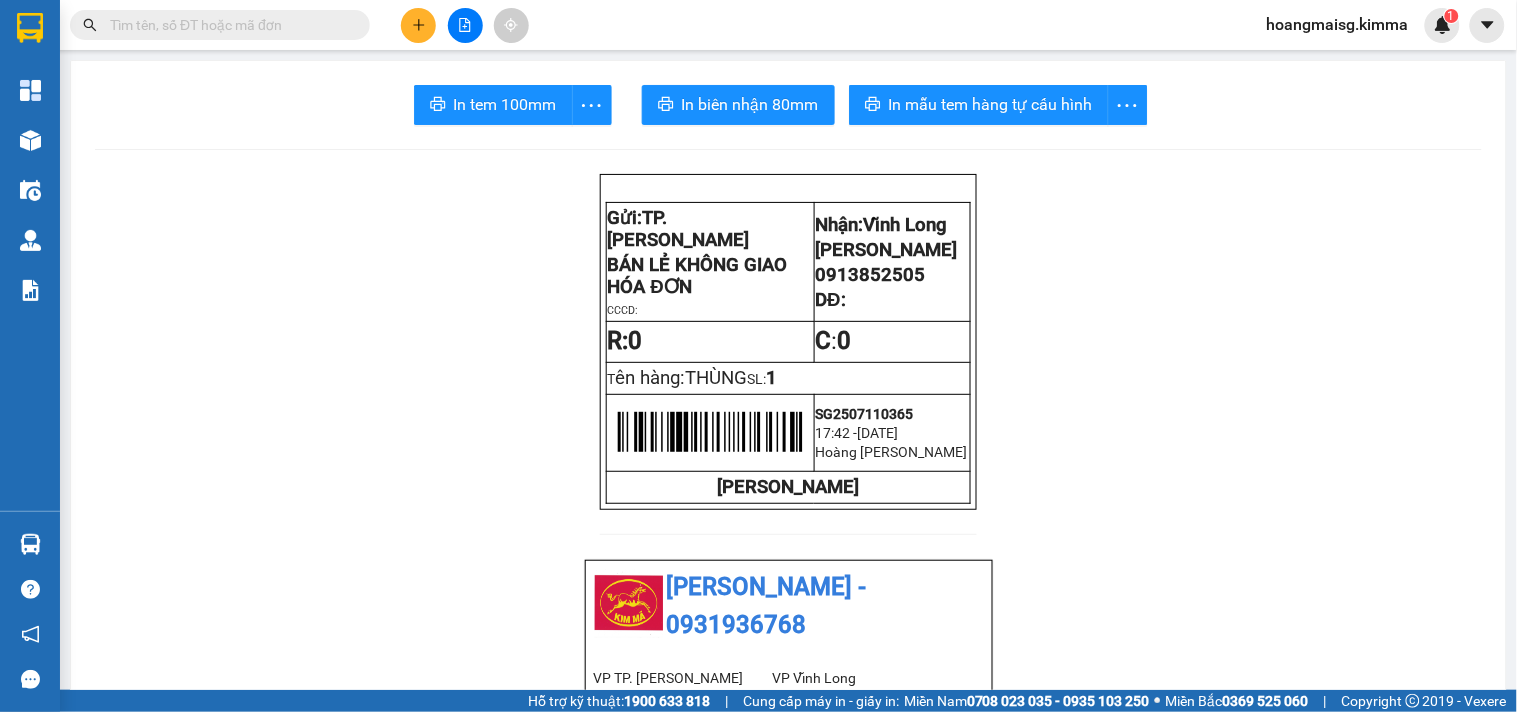 click at bounding box center [228, 25] 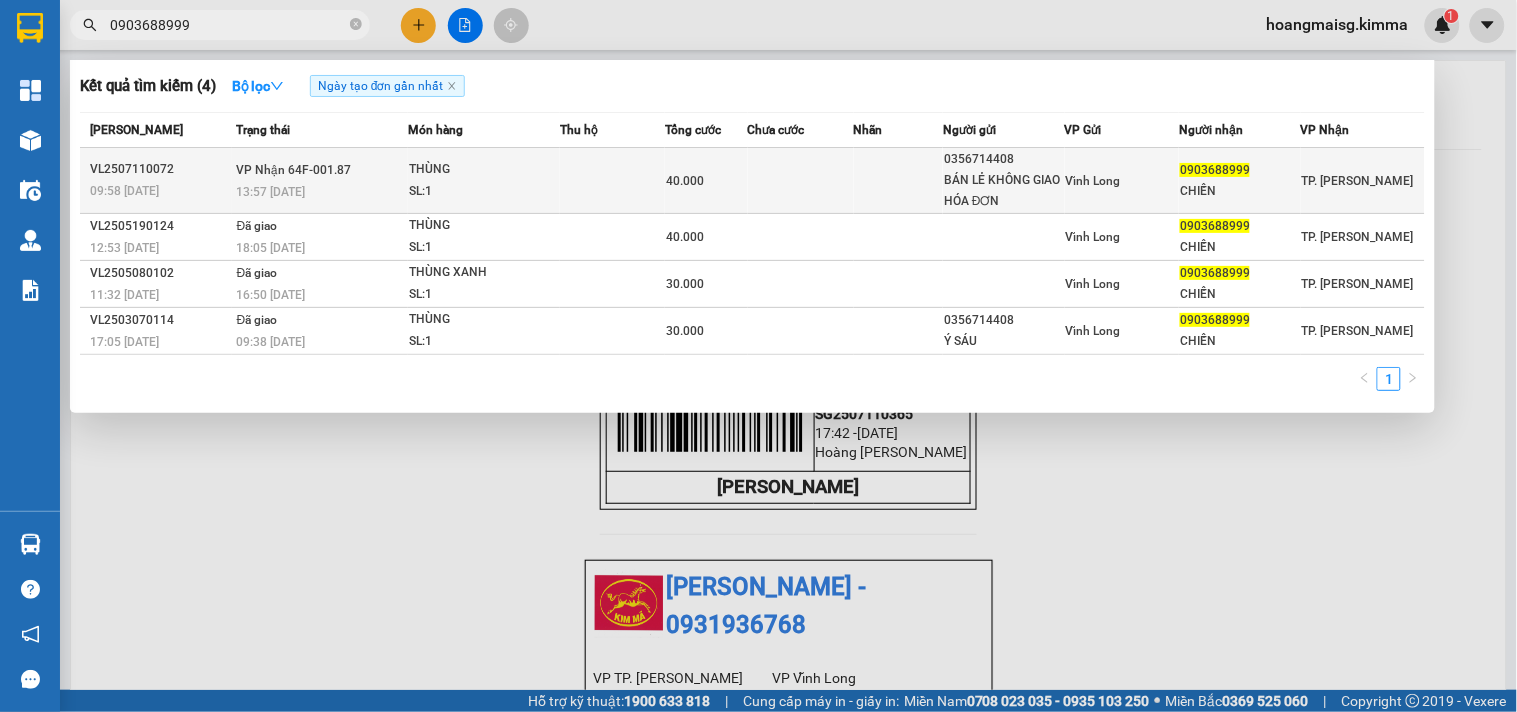 type on "0903688999" 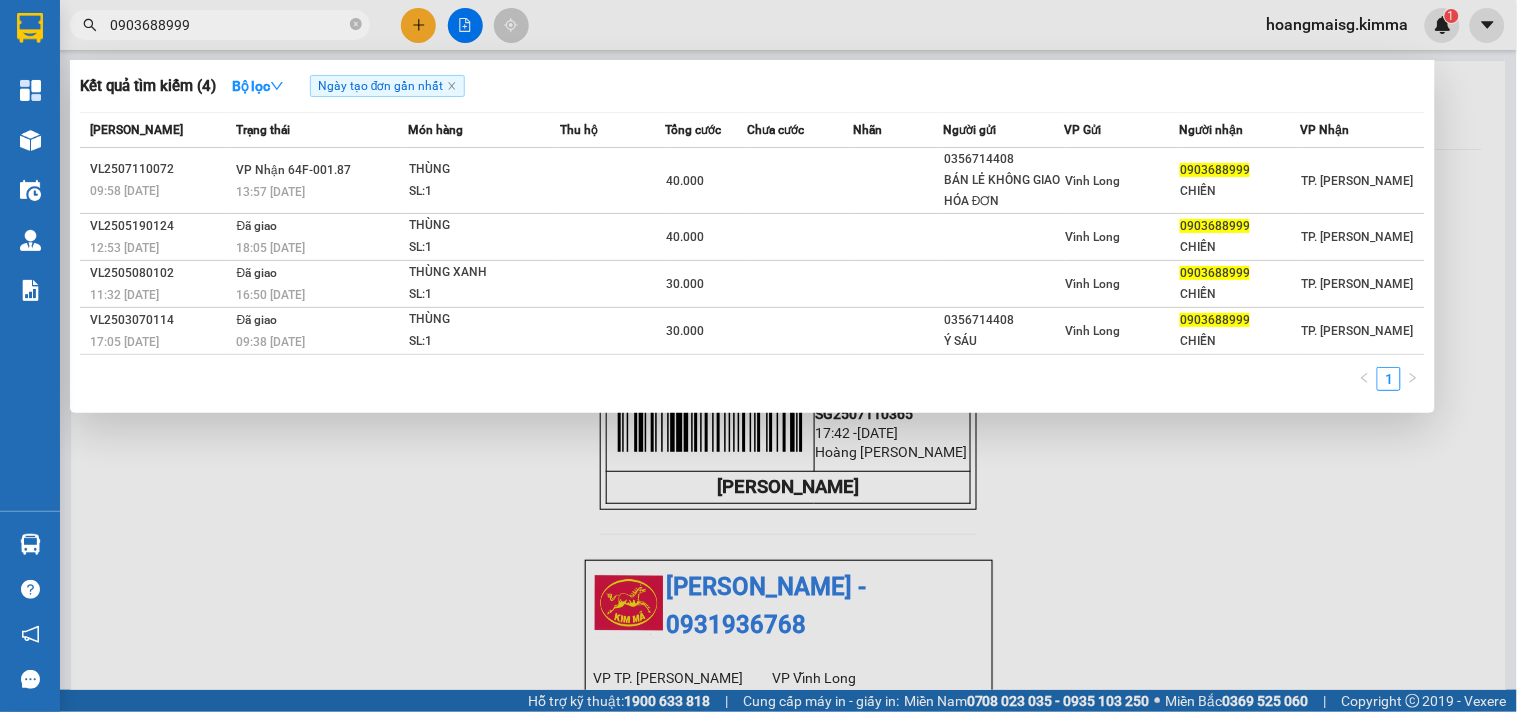 click at bounding box center [612, 181] 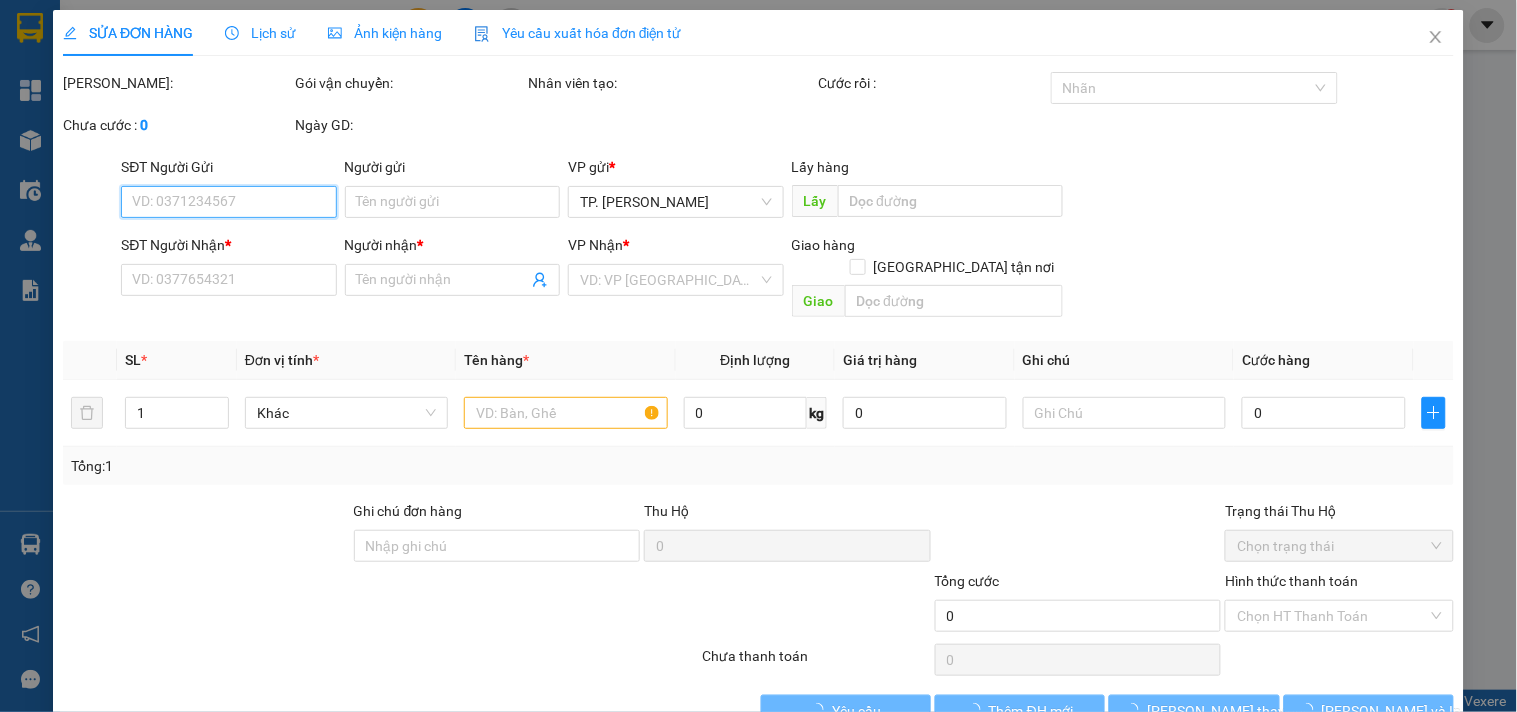 type on "0356714408" 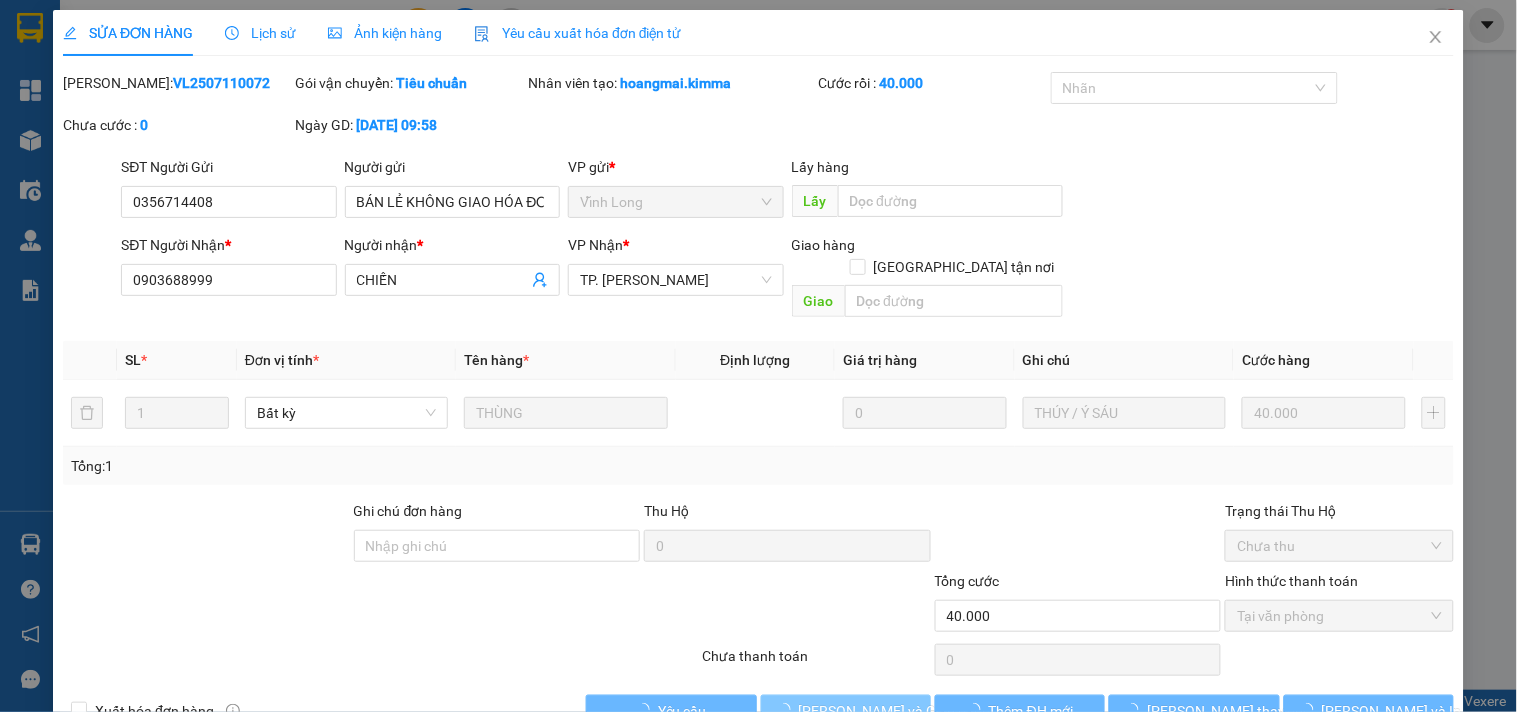 click on "[PERSON_NAME] và Giao hàng" at bounding box center [895, 711] 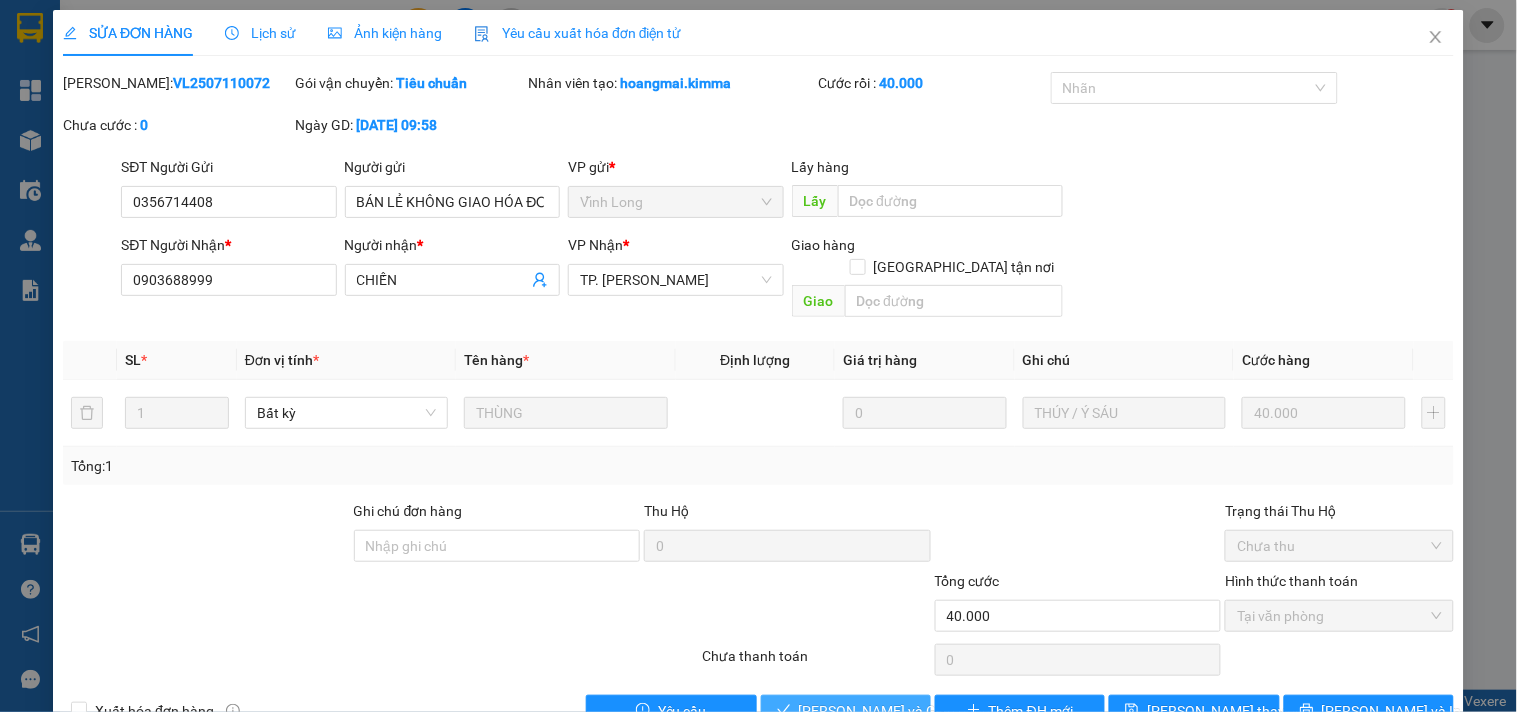 click on "[PERSON_NAME] và Giao hàng" at bounding box center (846, 711) 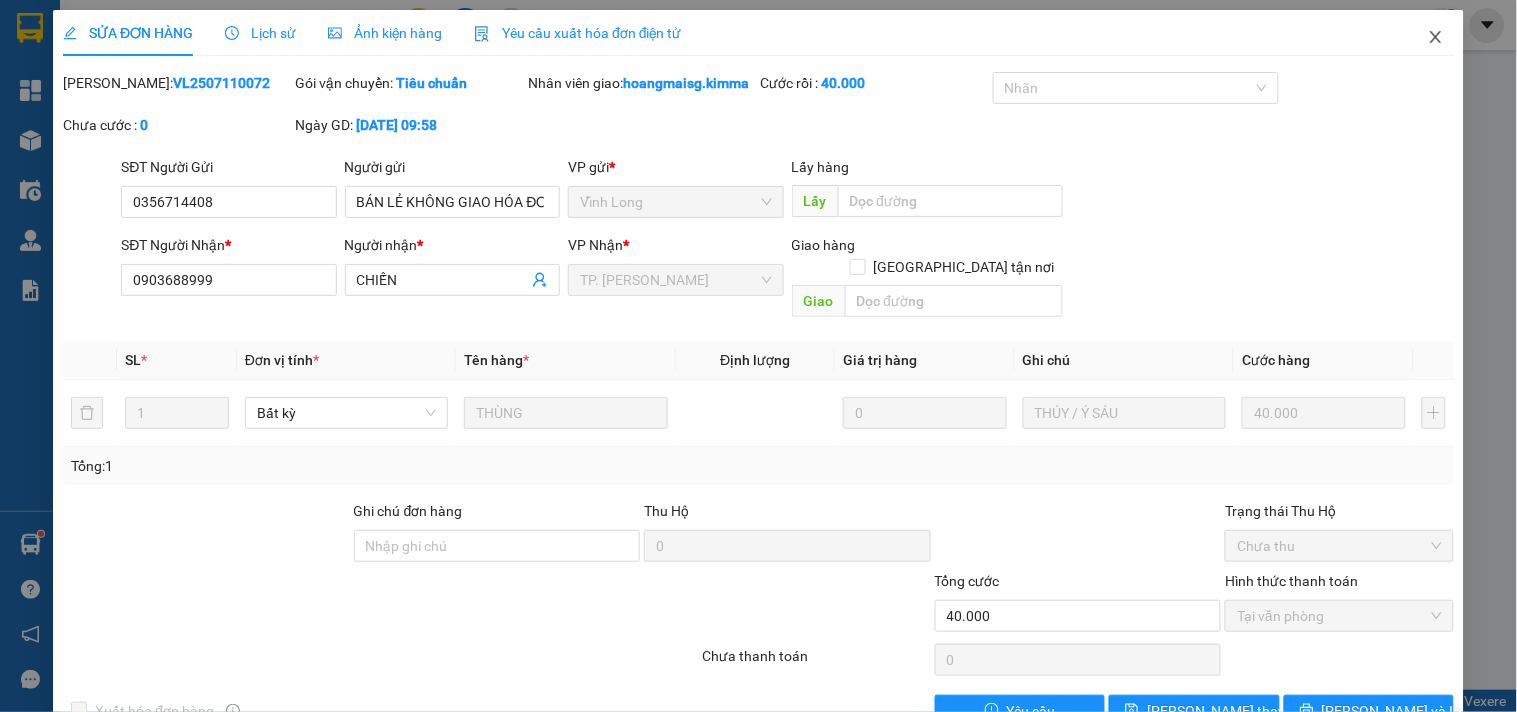 drag, startPoint x: 1417, startPoint y: 42, endPoint x: 966, endPoint y: 35, distance: 451.05432 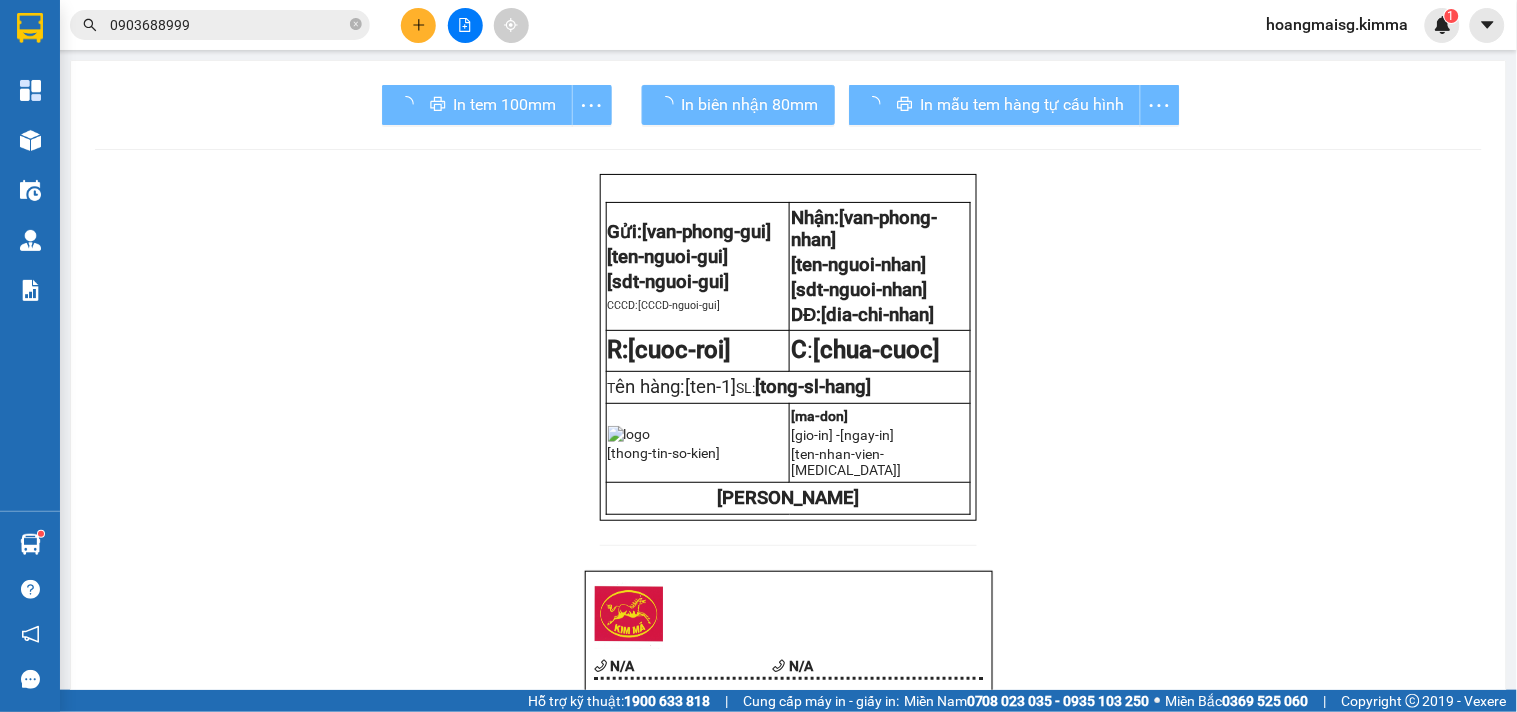 click at bounding box center [465, 25] 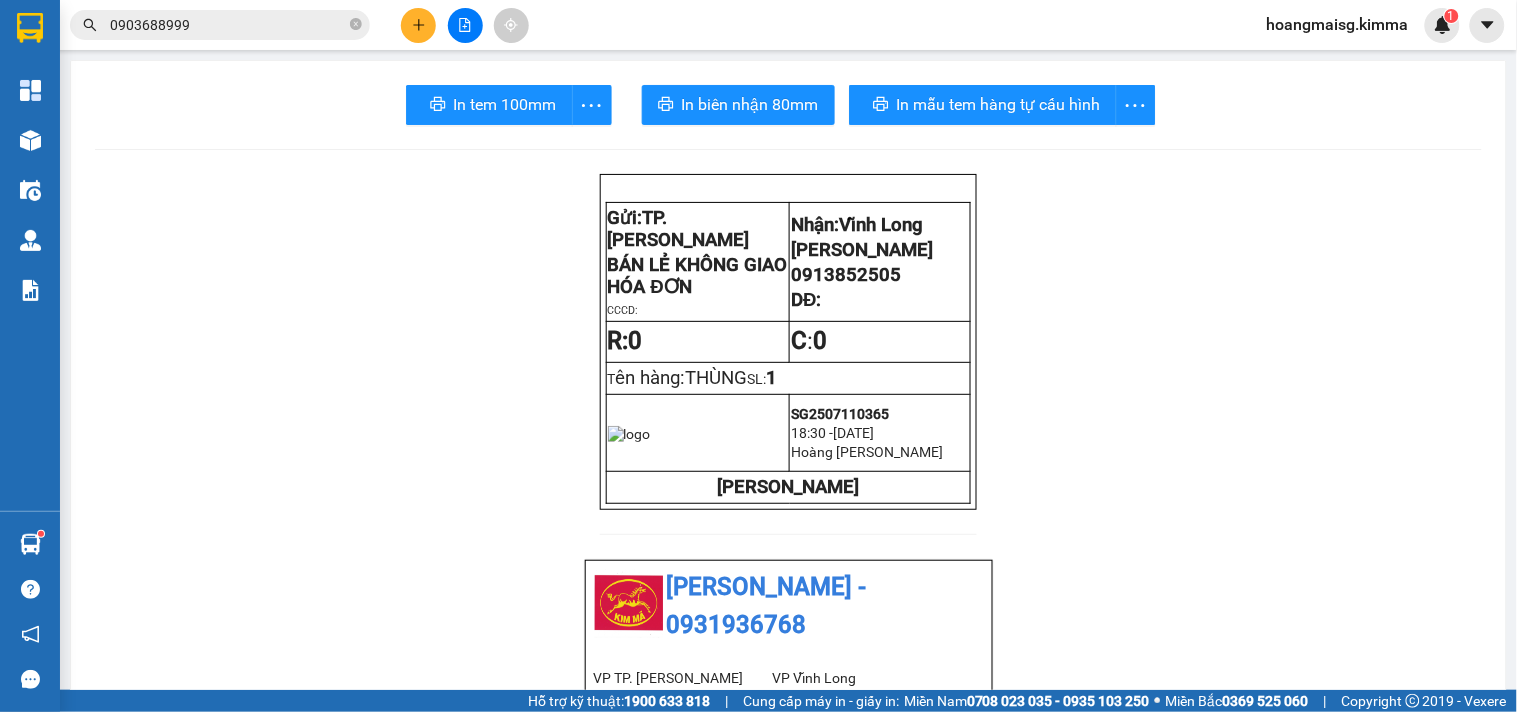 click at bounding box center (465, 25) 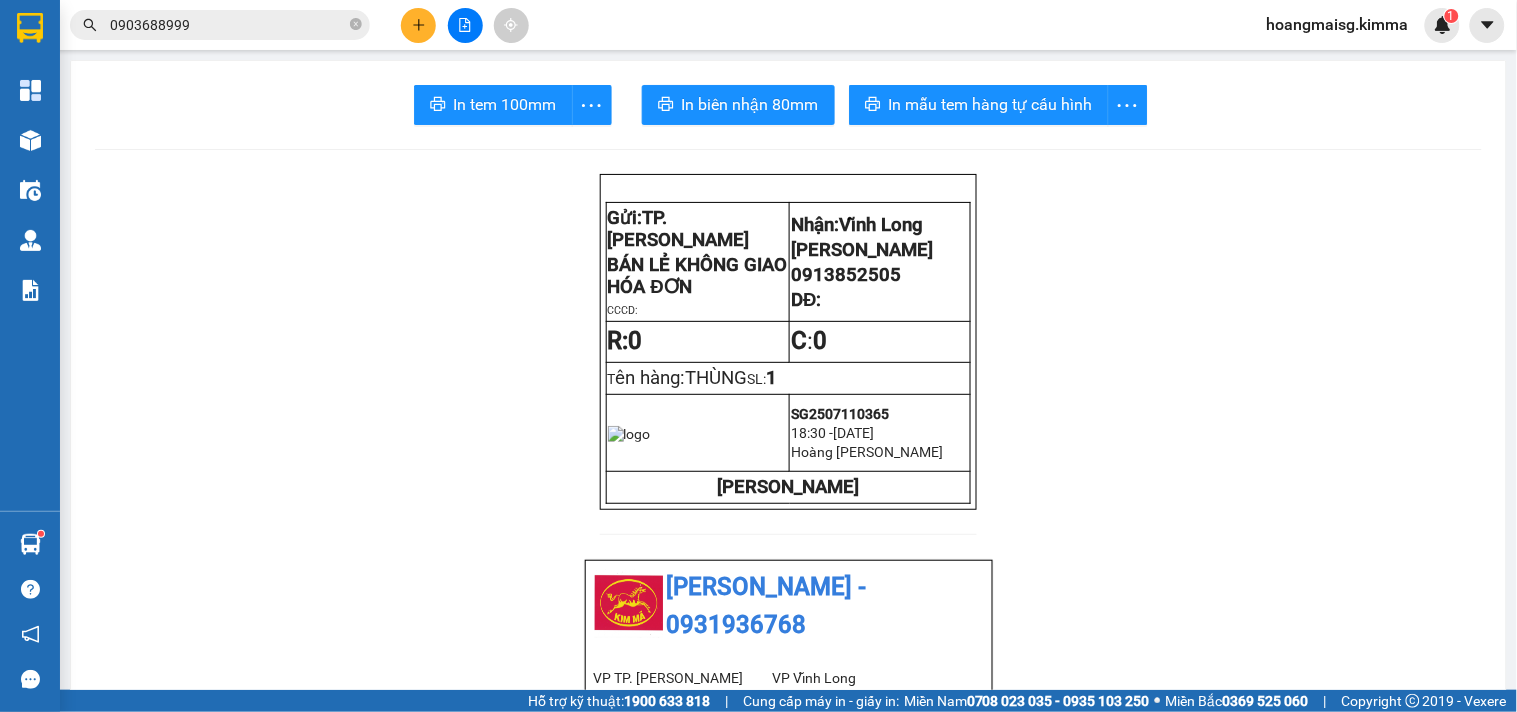 click 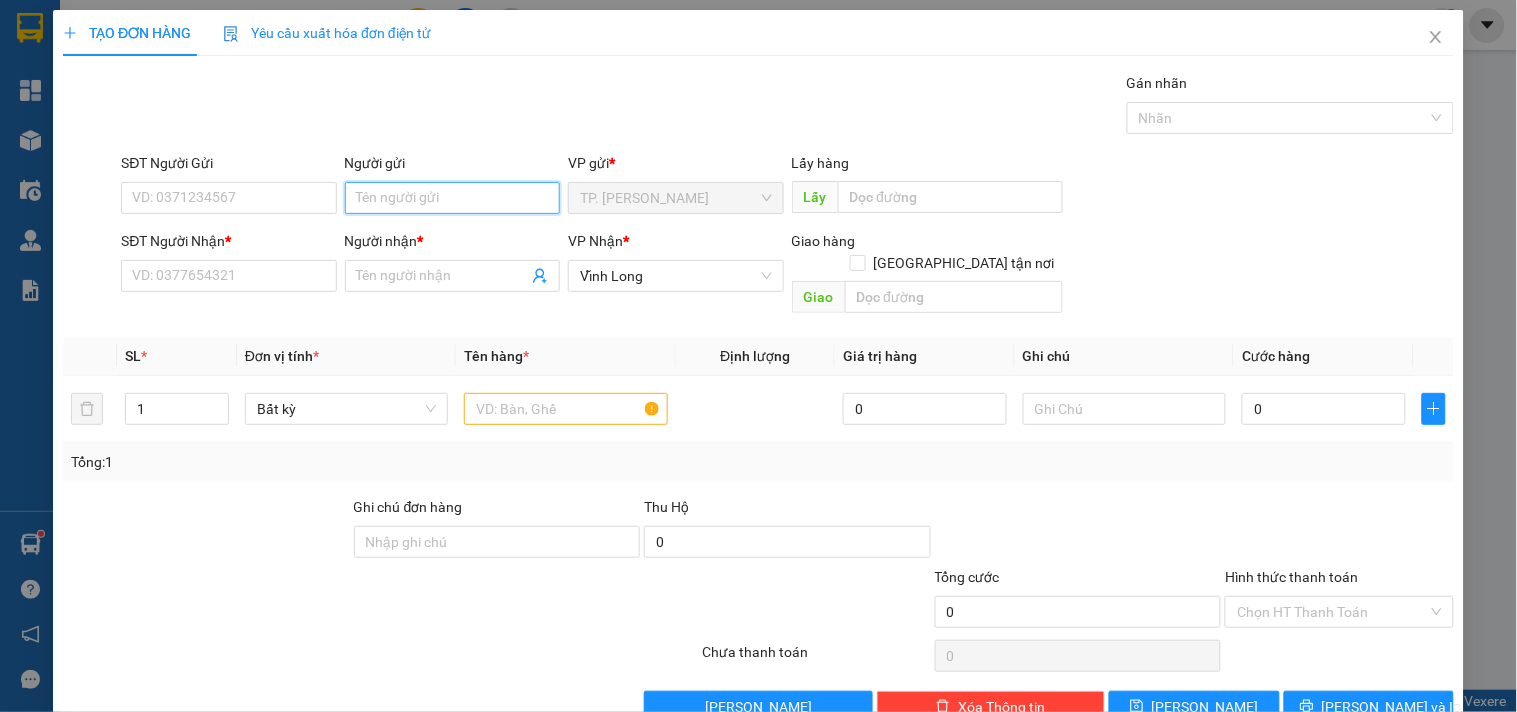 click on "Người gửi" at bounding box center (452, 198) 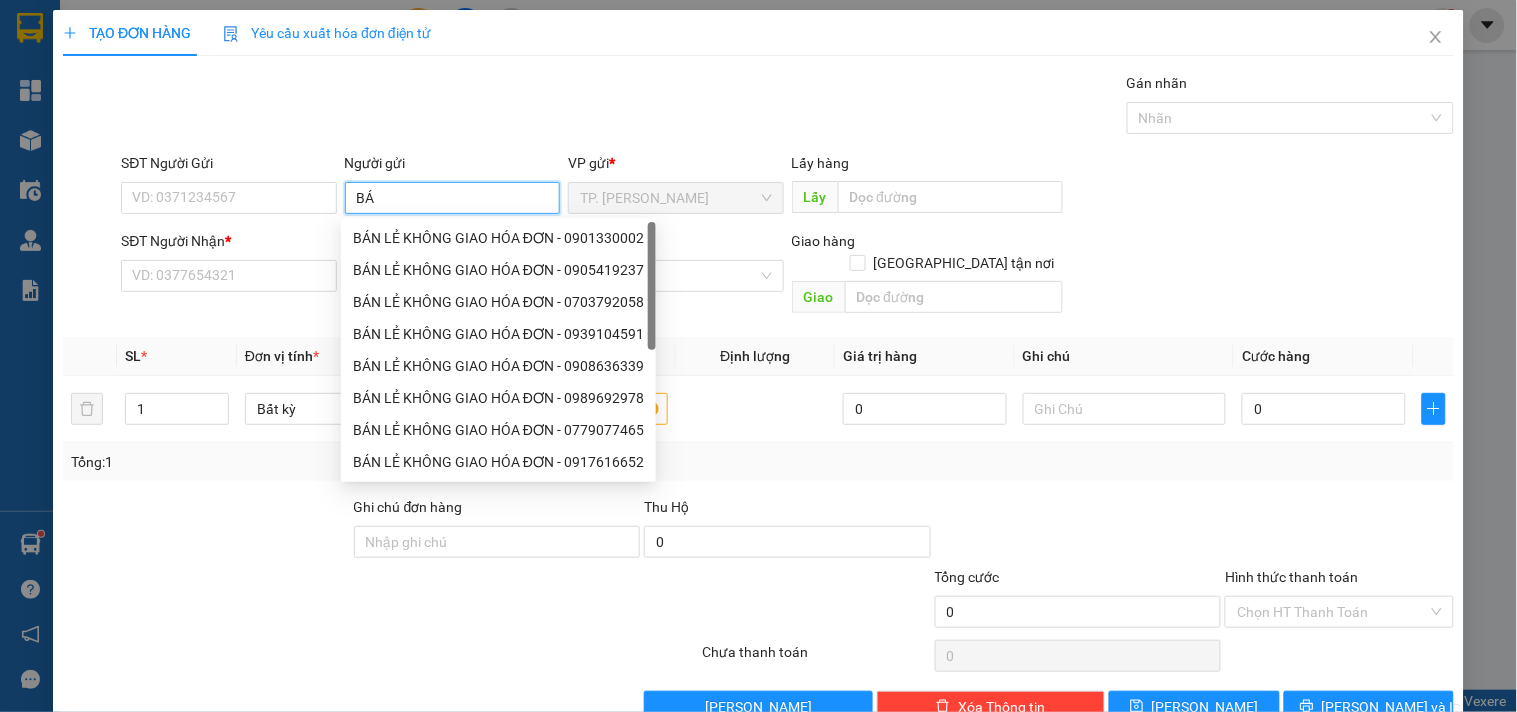 type on "BÁN" 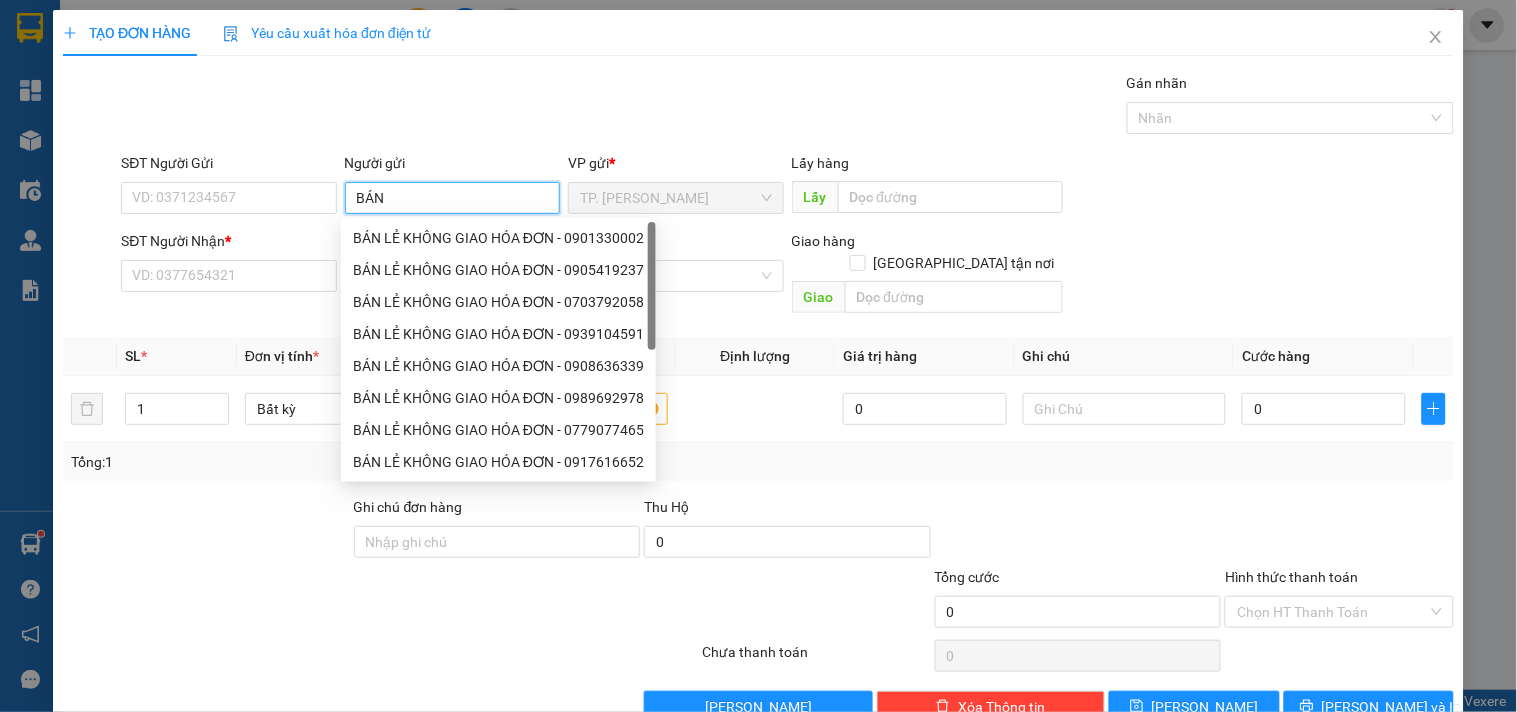 click on "BÁN LẺ KHÔNG GIAO HÓA ĐƠN - 0901330002" at bounding box center [498, 238] 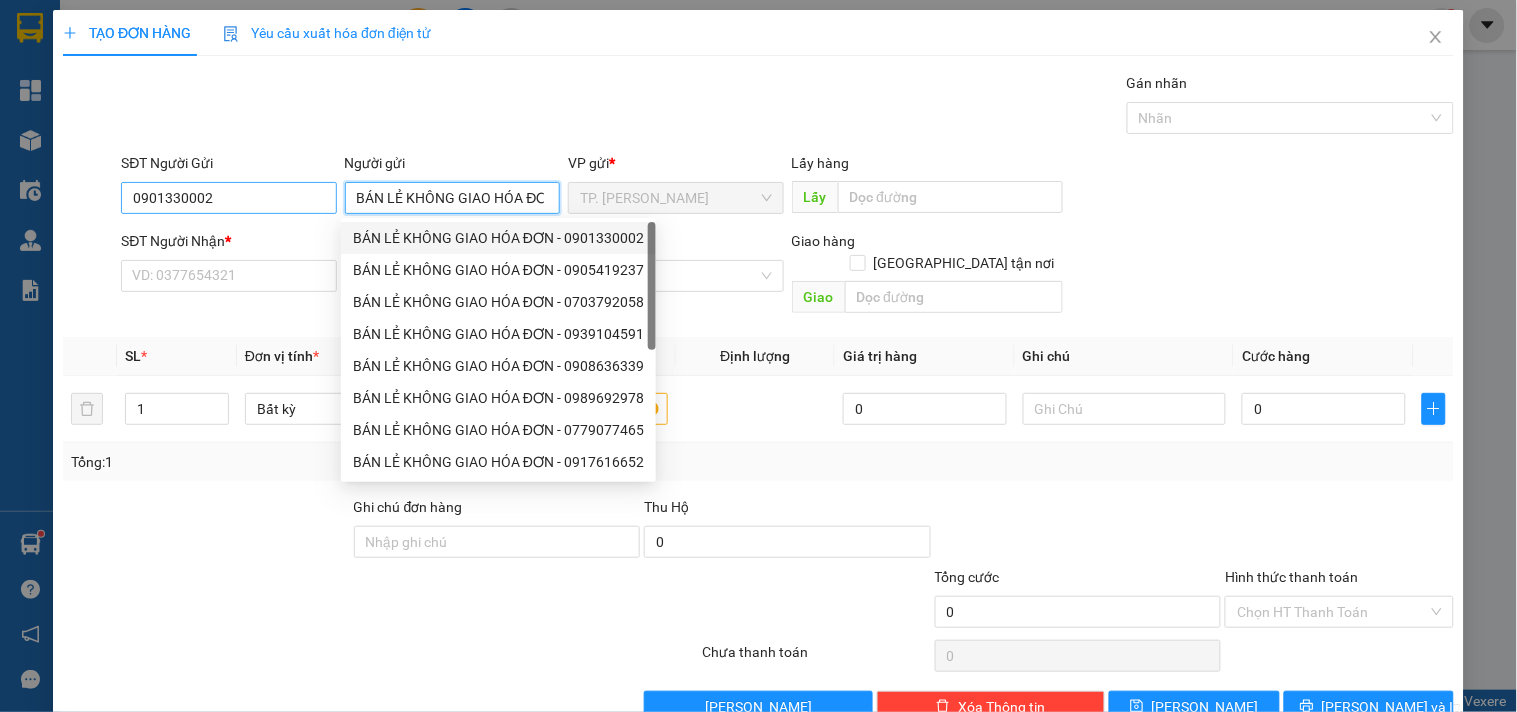 type on "BÁN LẺ KHÔNG GIAO HÓA ĐƠN" 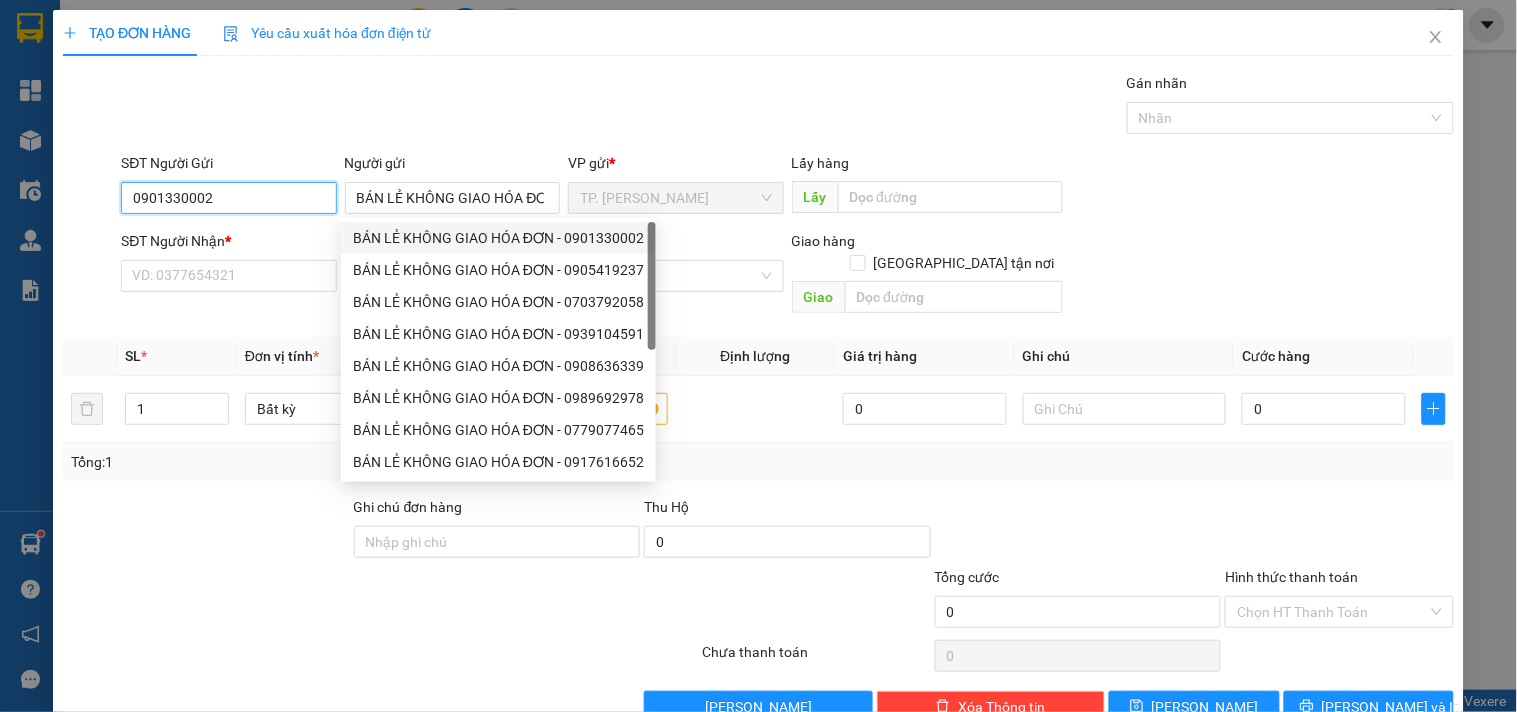 click on "0901330002" at bounding box center (228, 198) 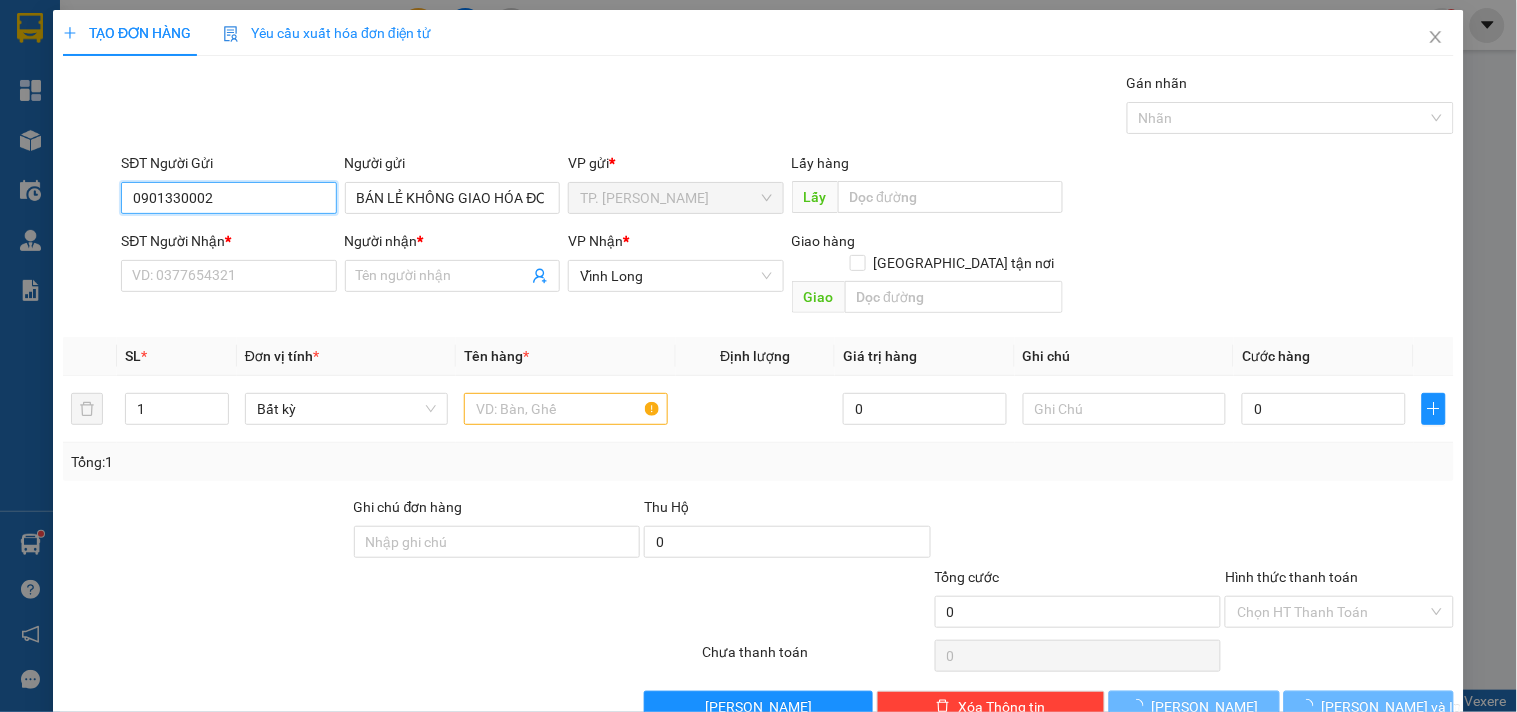 click on "0901330002" at bounding box center [228, 198] 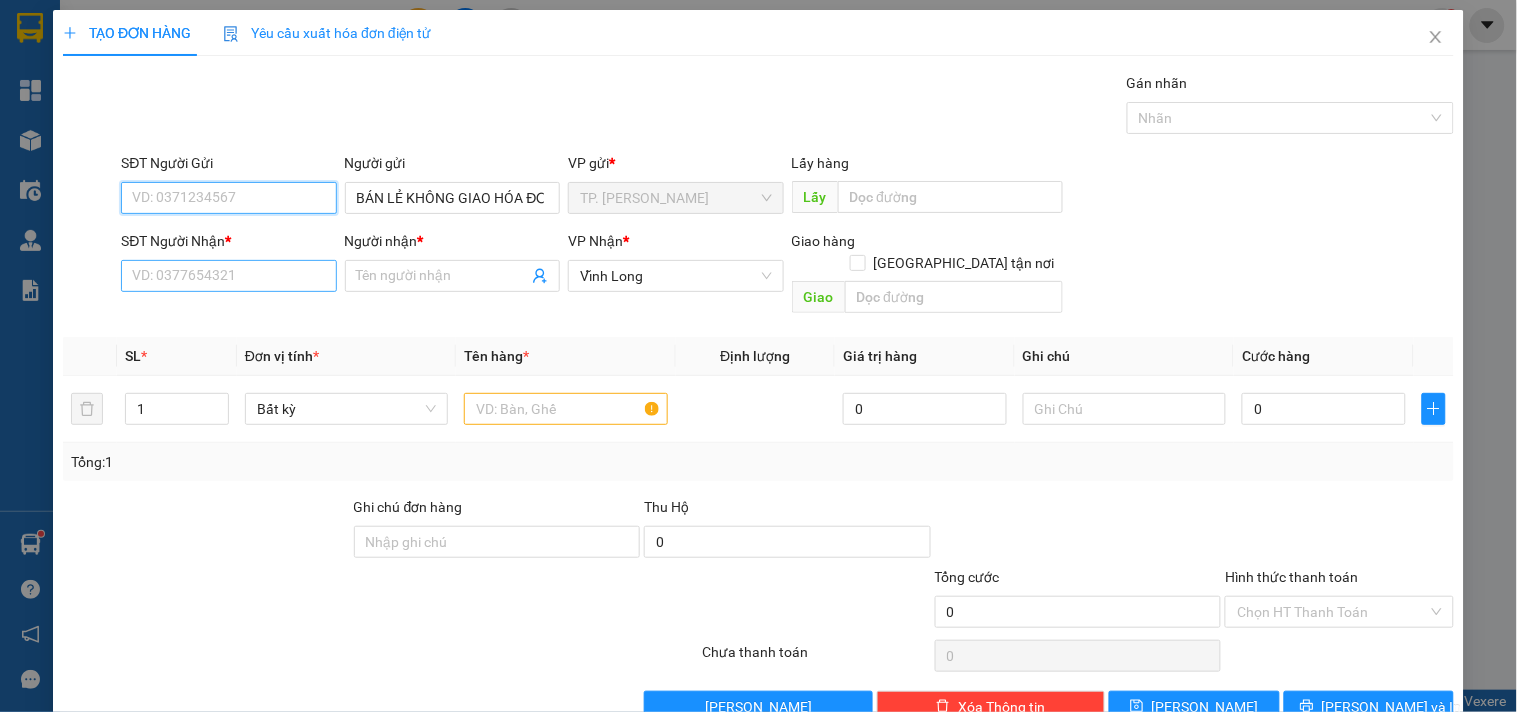 type 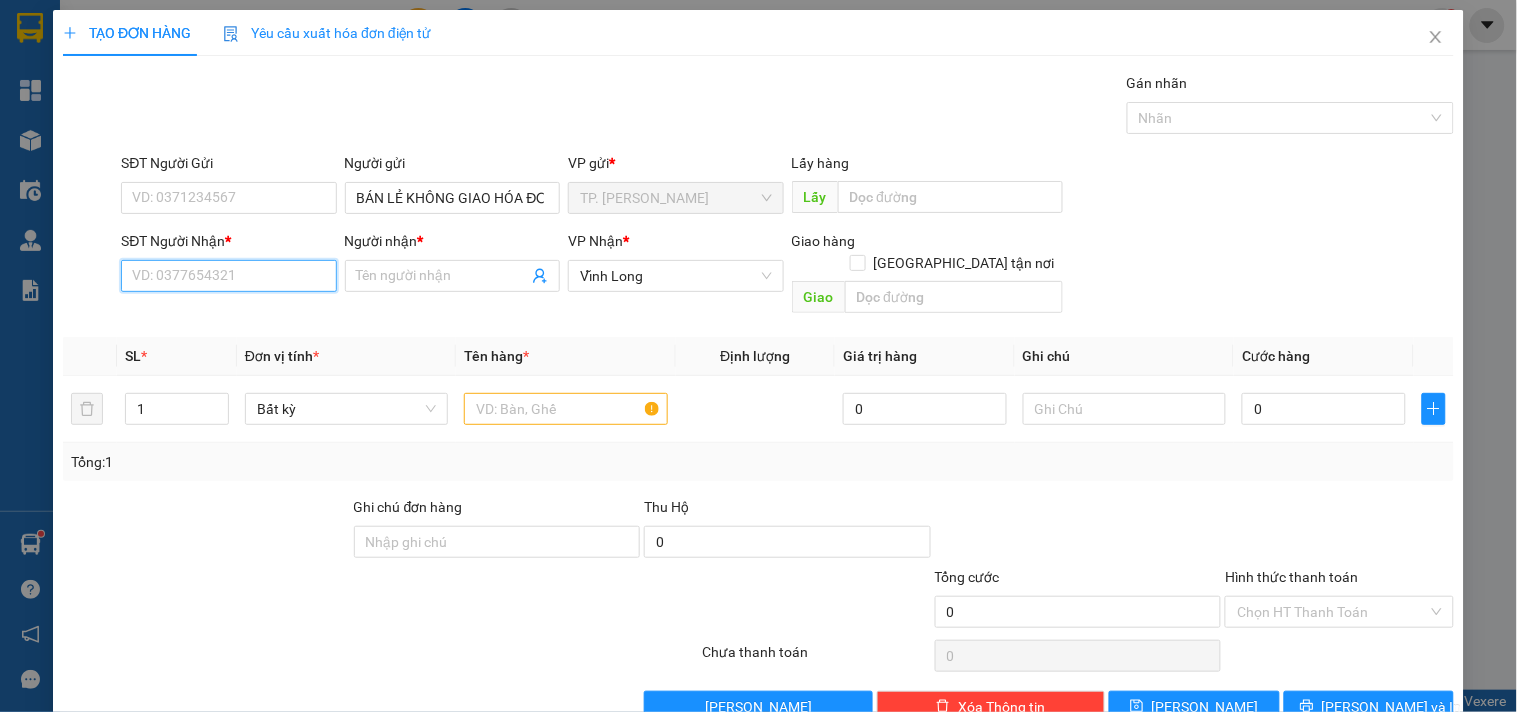 drag, startPoint x: 303, startPoint y: 262, endPoint x: 270, endPoint y: 238, distance: 40.804413 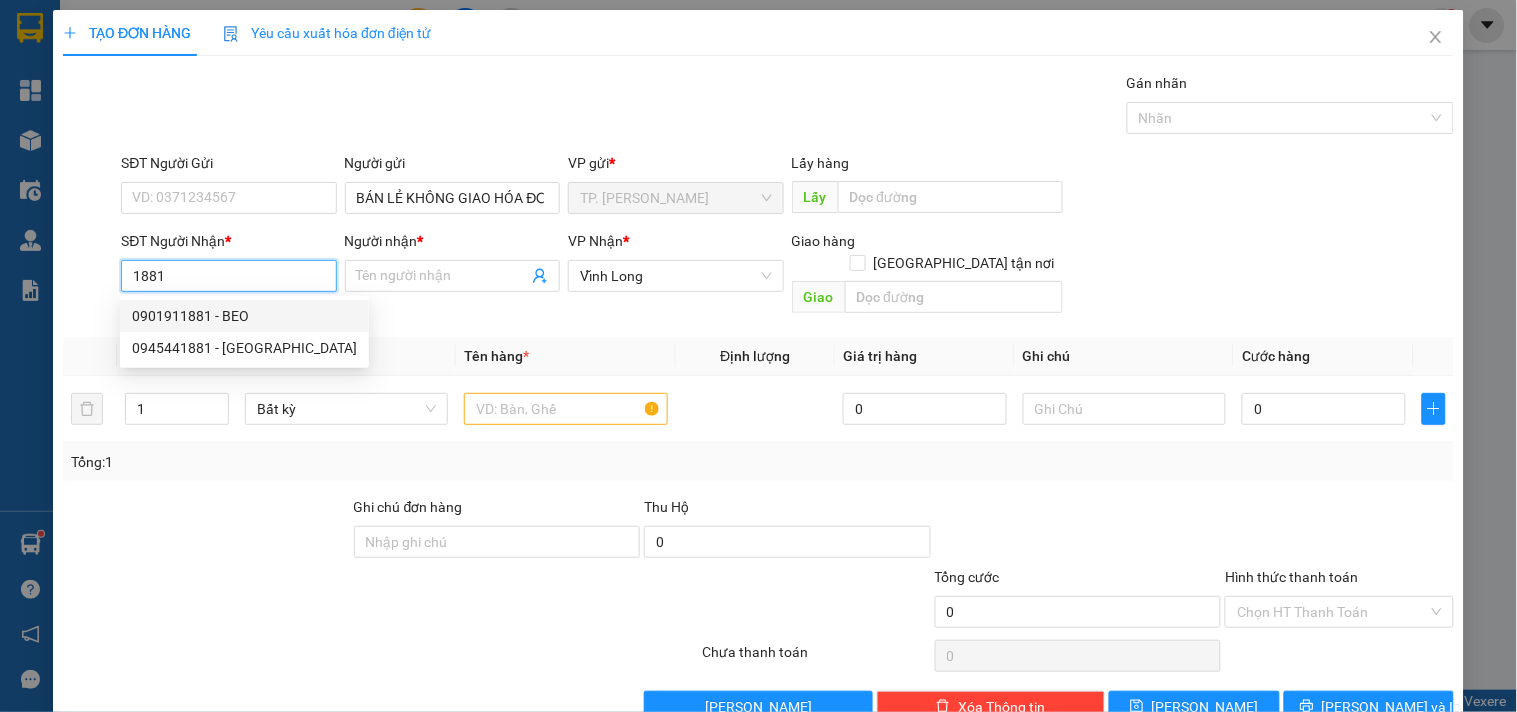 click on "0901911881 - BEO" at bounding box center [244, 316] 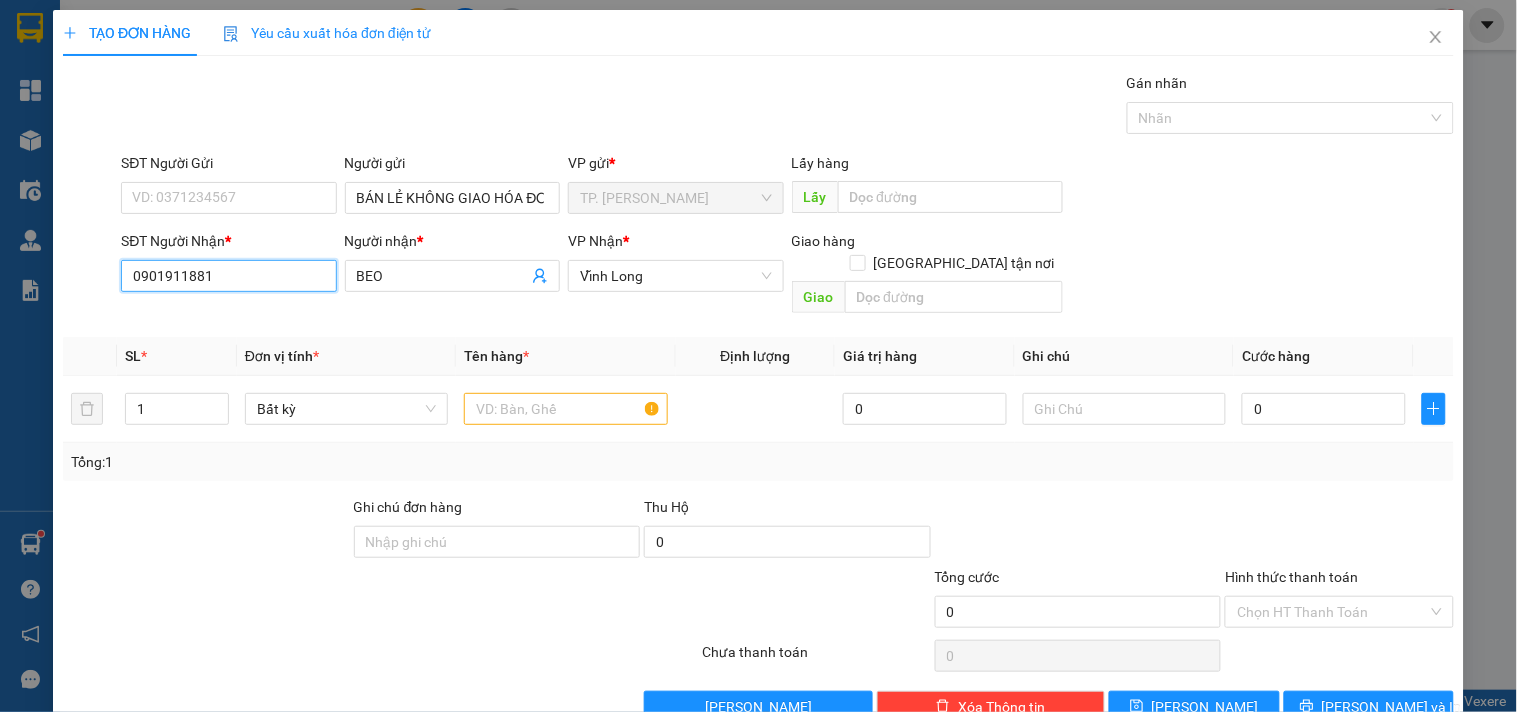 click on "0901911881" at bounding box center [228, 276] 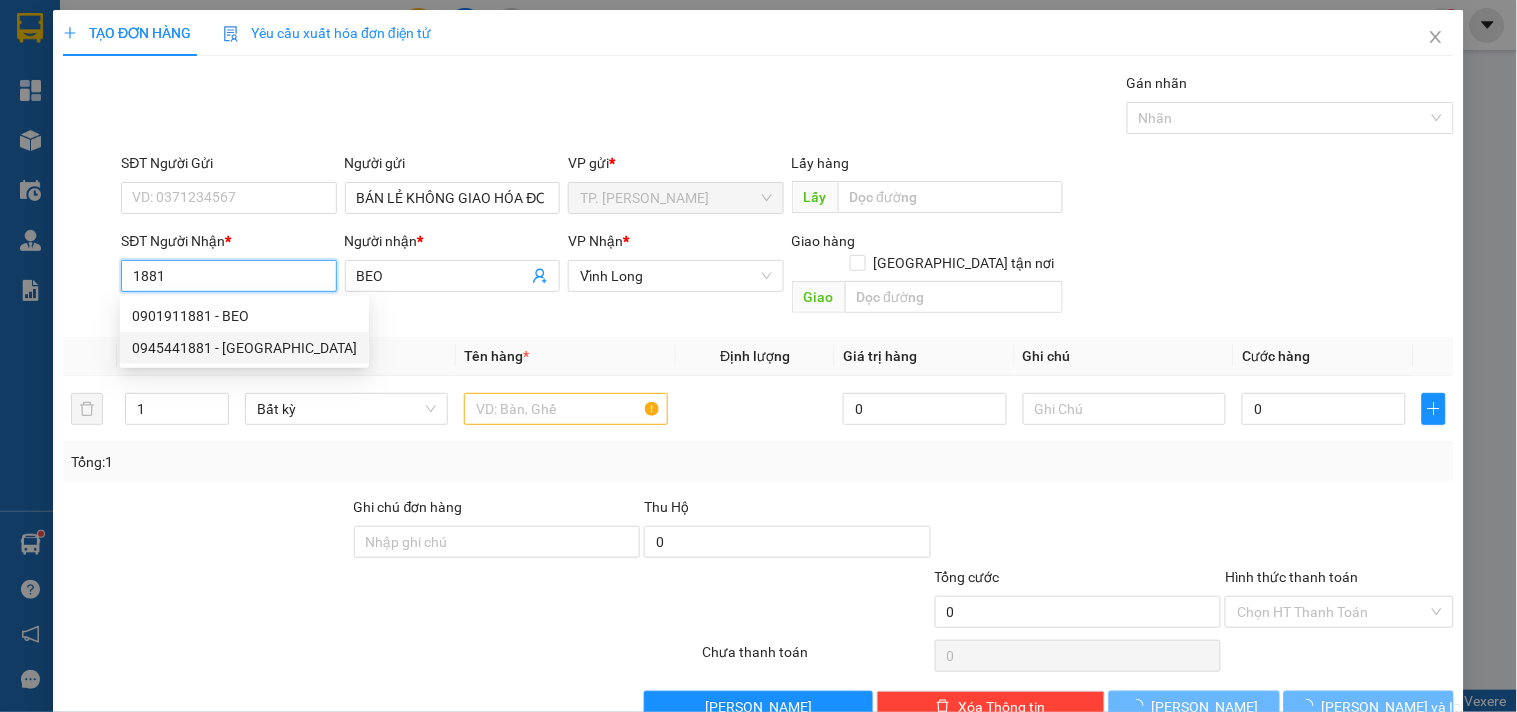 click on "0945441881 - [GEOGRAPHIC_DATA]" at bounding box center [244, 348] 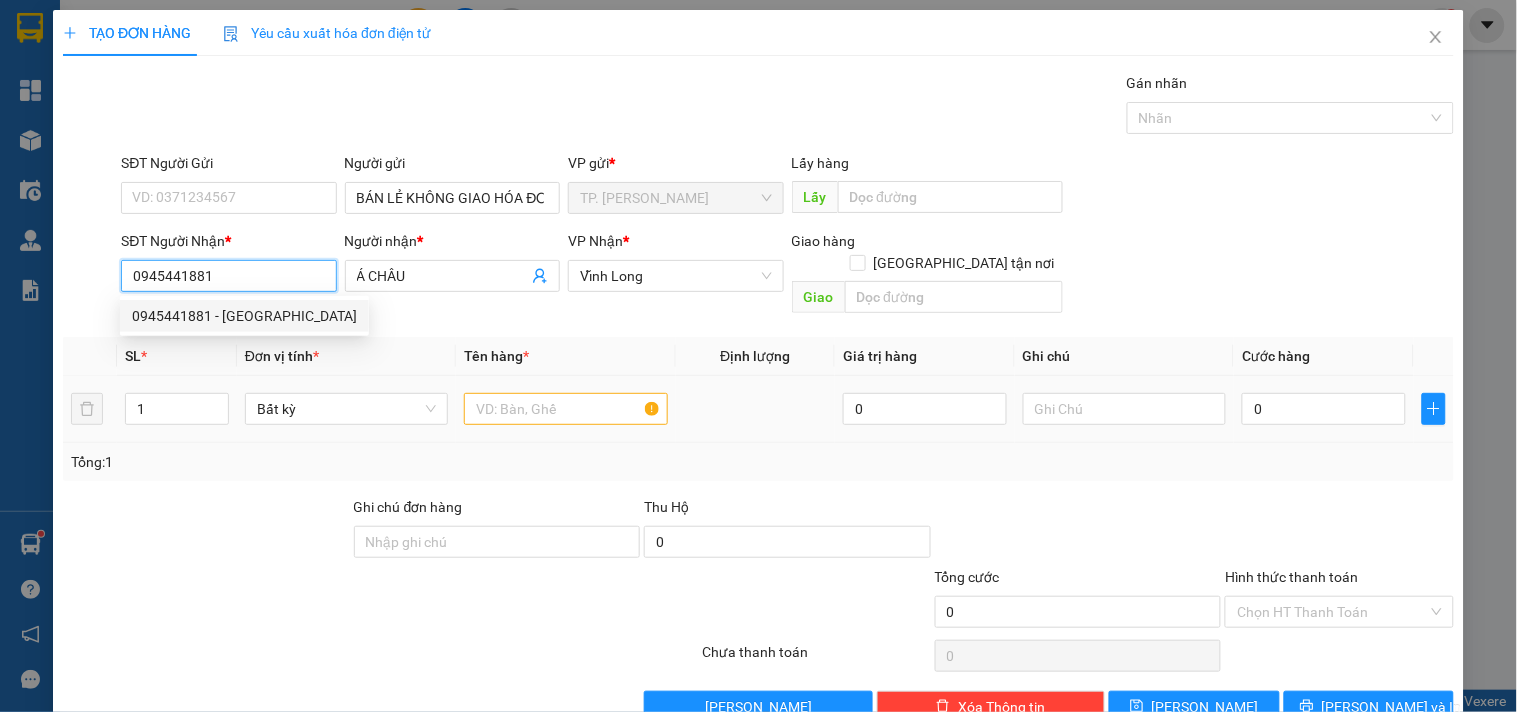 type on "0945441881" 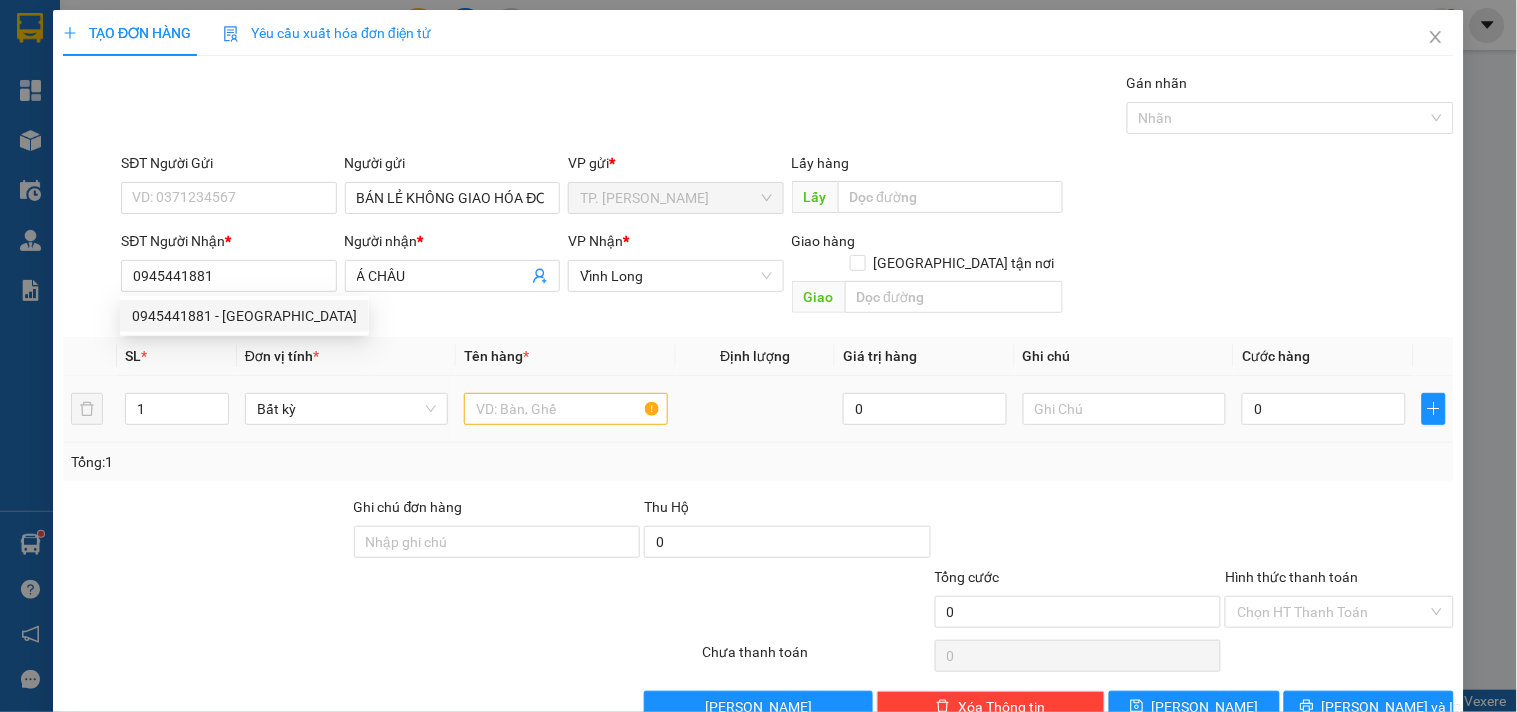 click at bounding box center (565, 409) 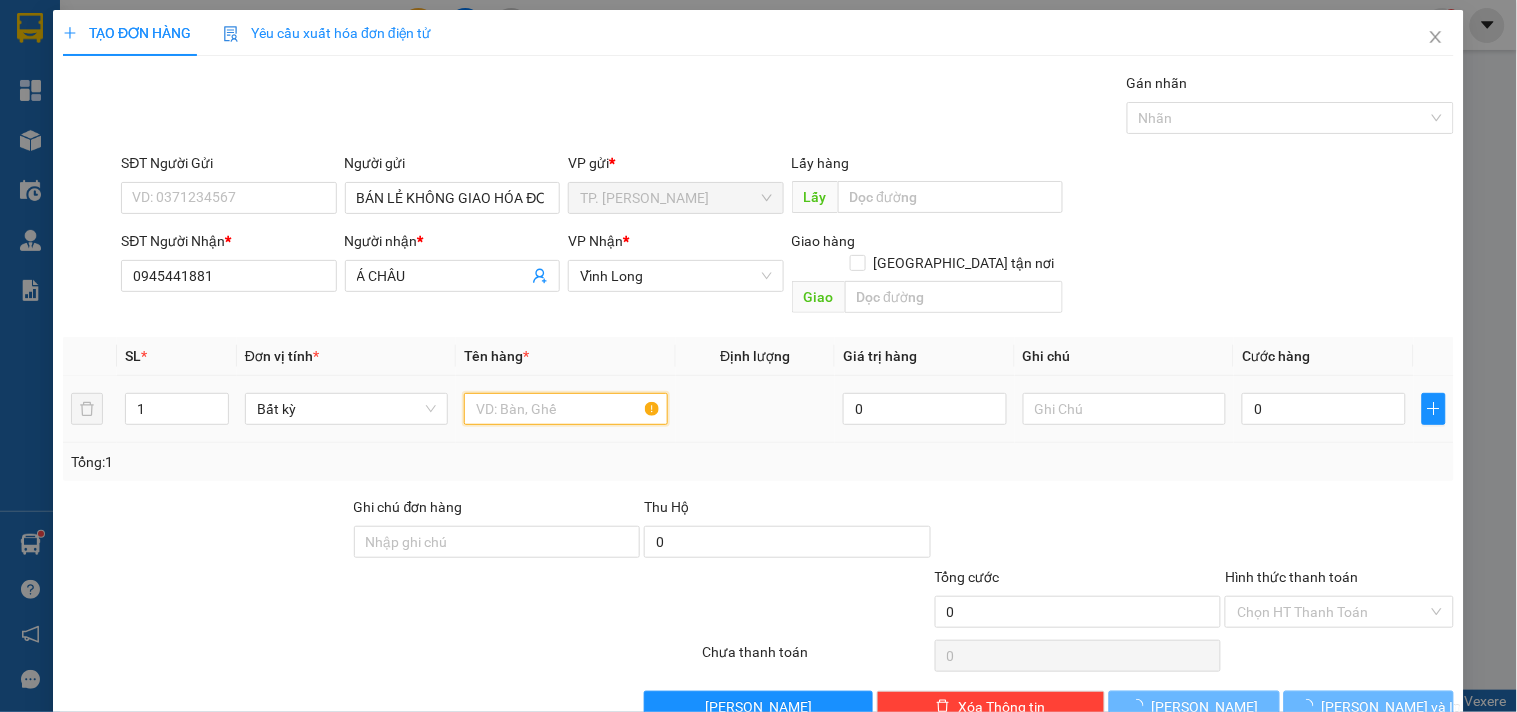 click at bounding box center (565, 409) 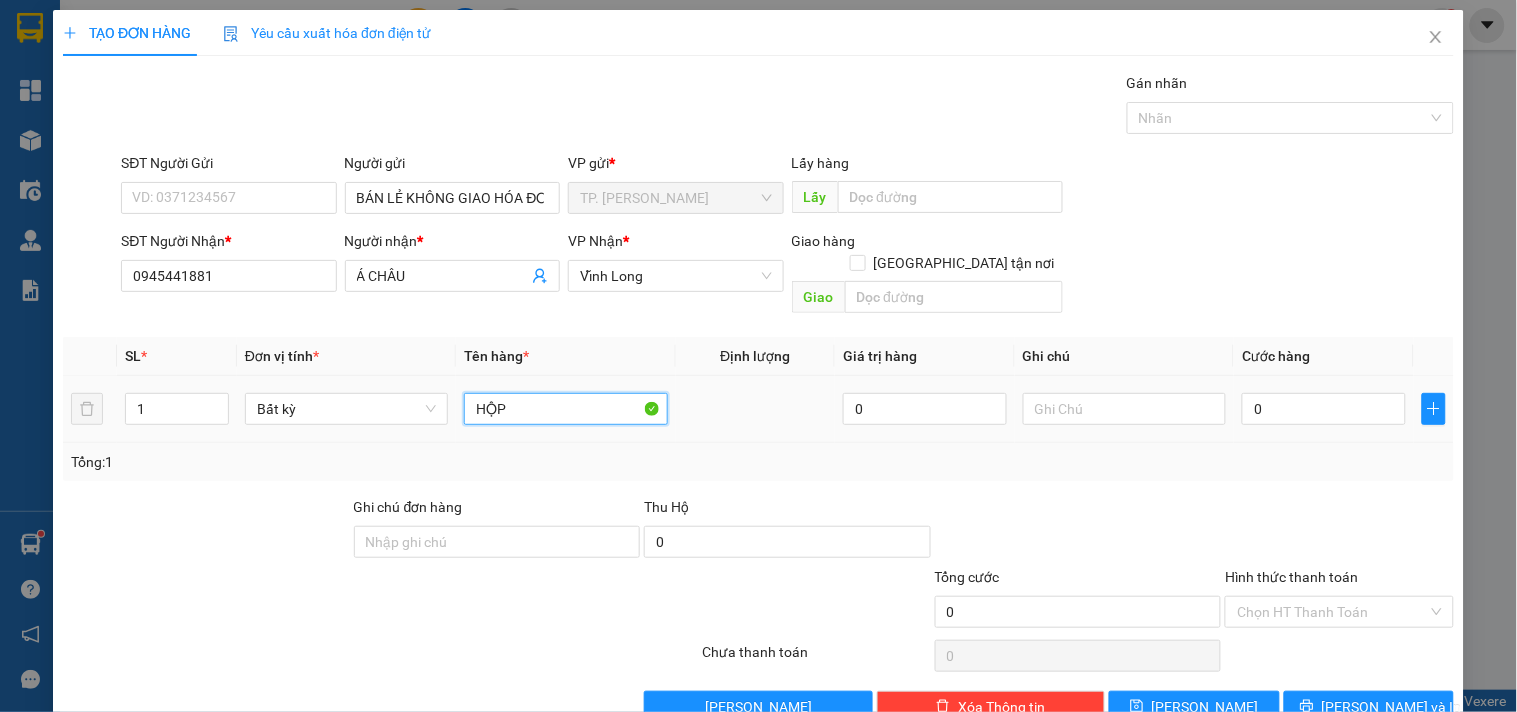 type on "HỘP" 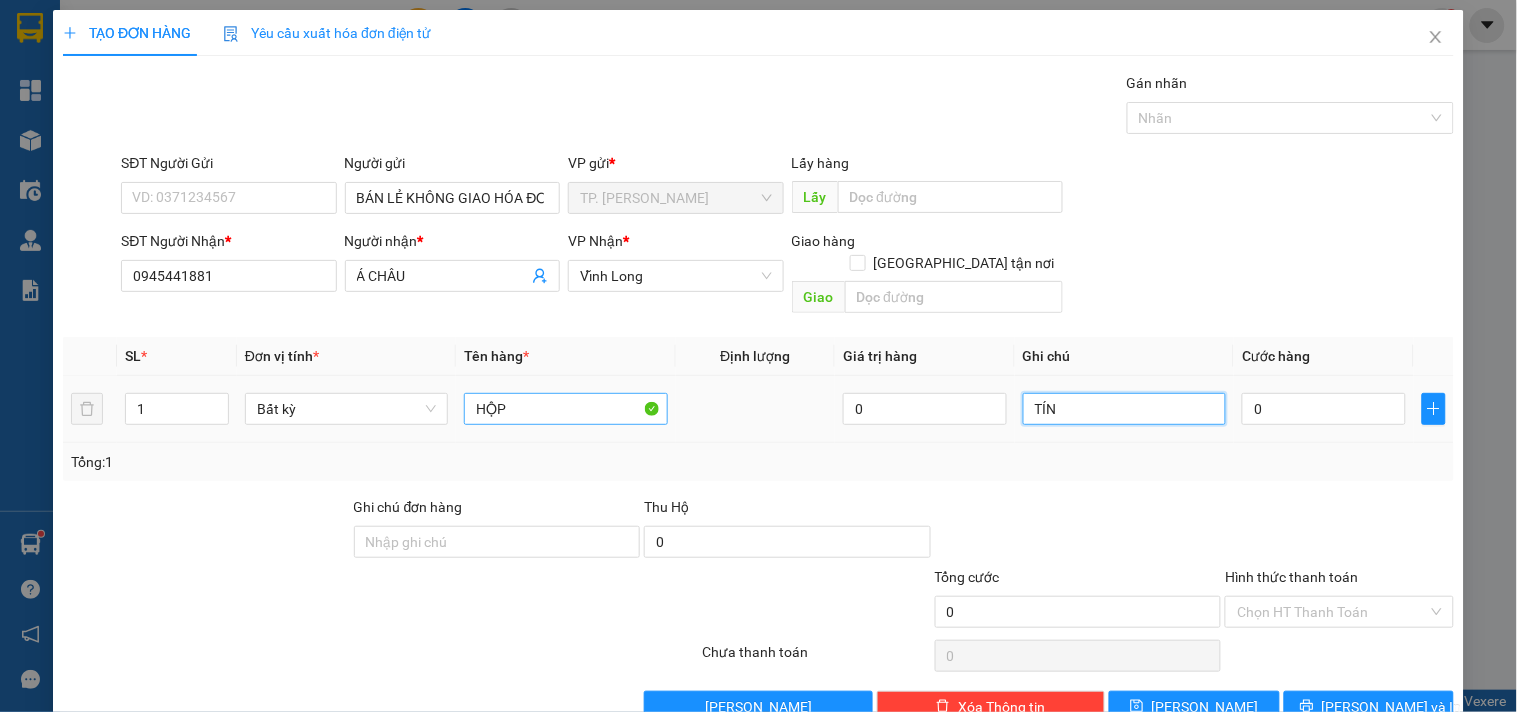 type on "TÍN" 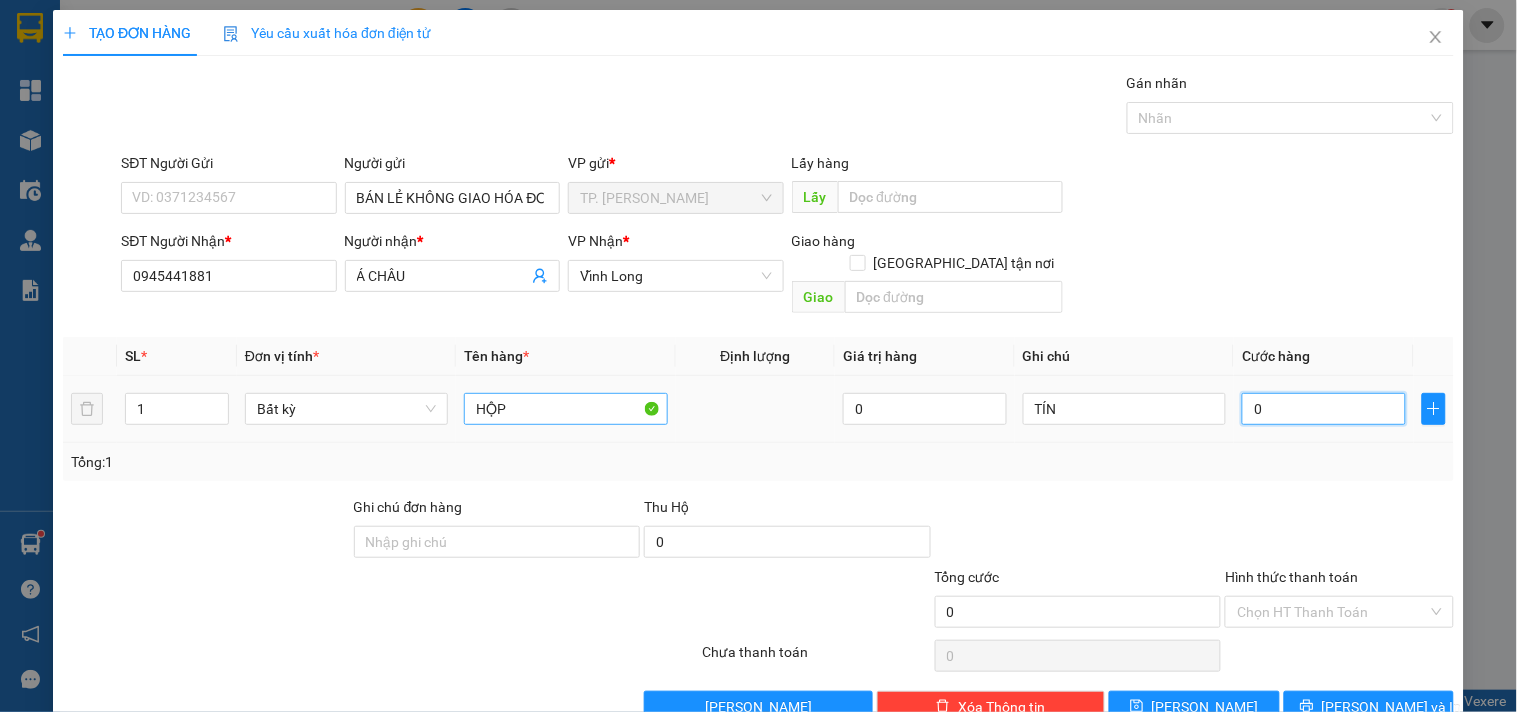 type on "002" 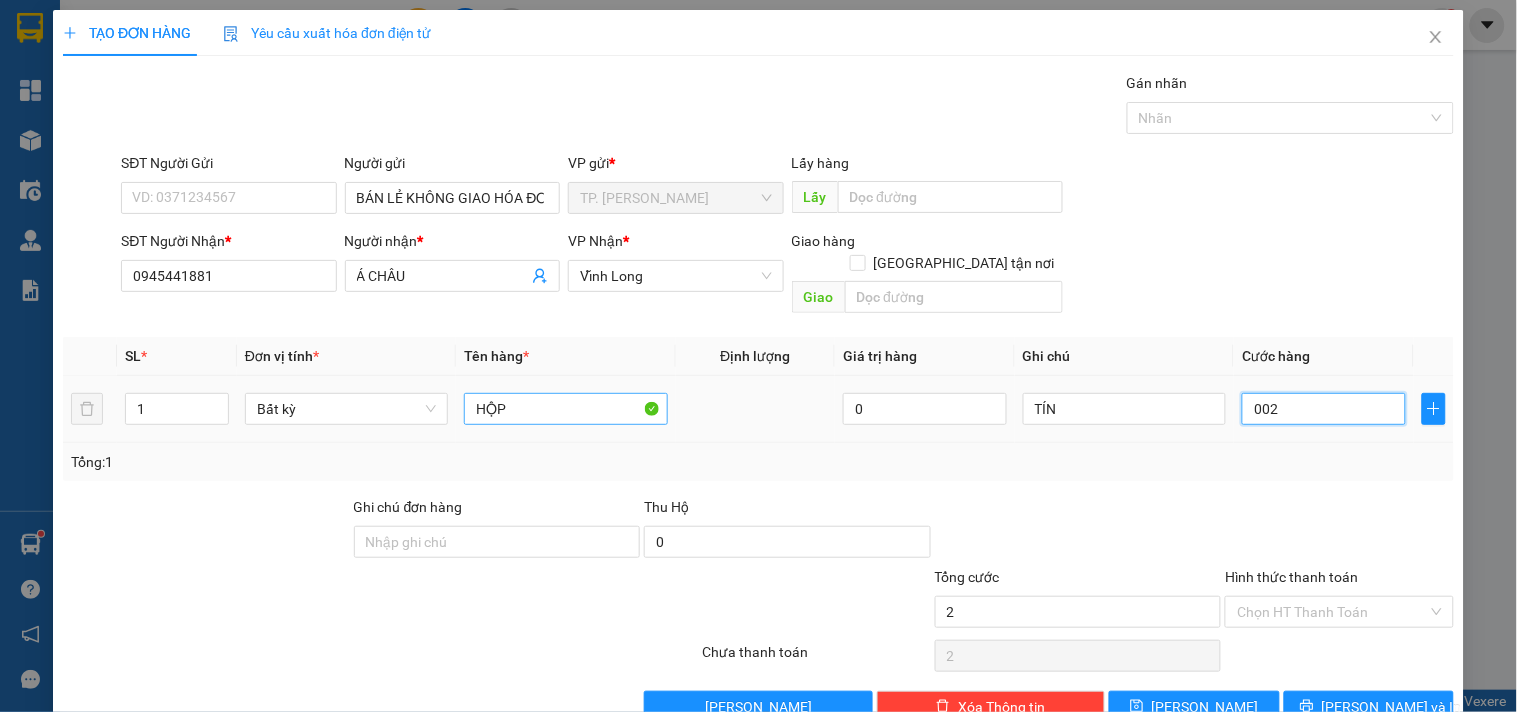 type on "0.020" 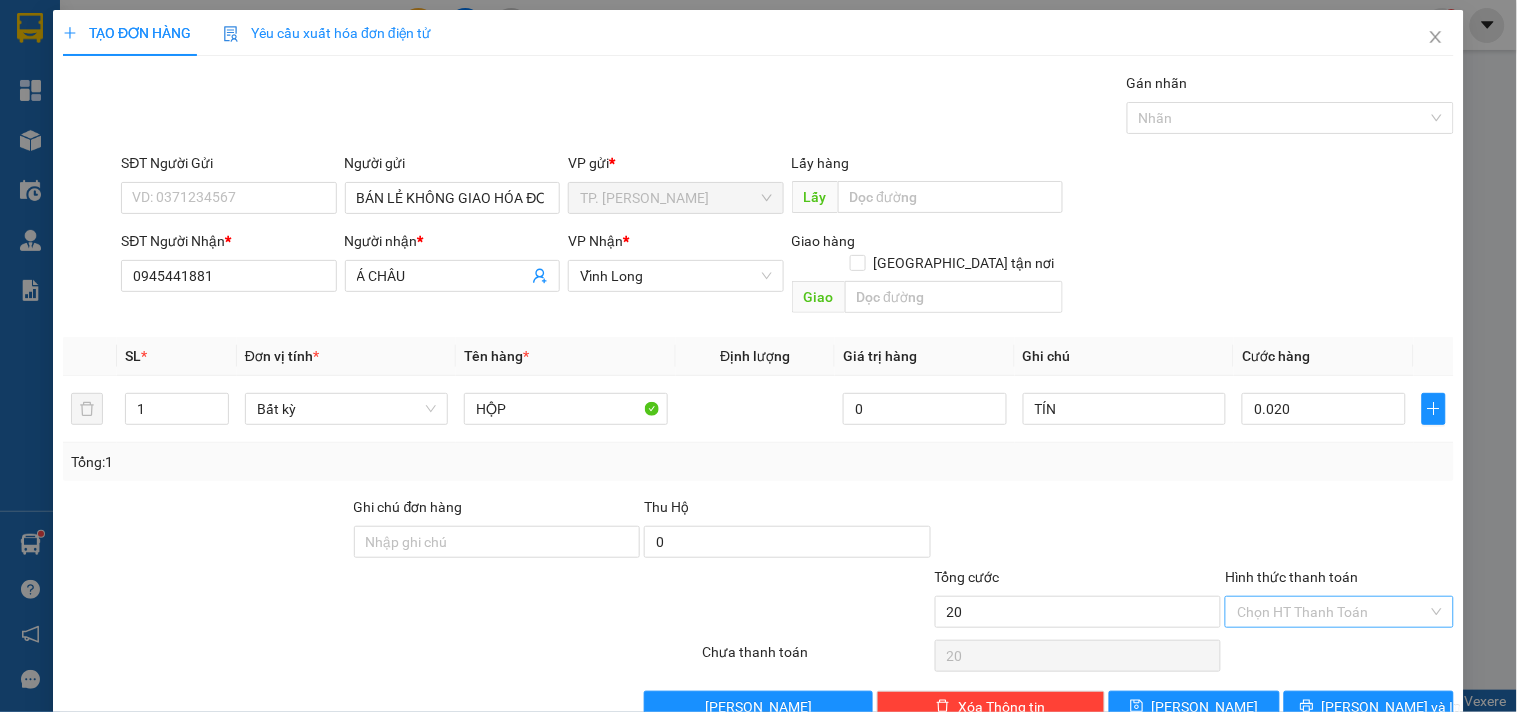 click on "Hình thức thanh toán" at bounding box center [1332, 612] 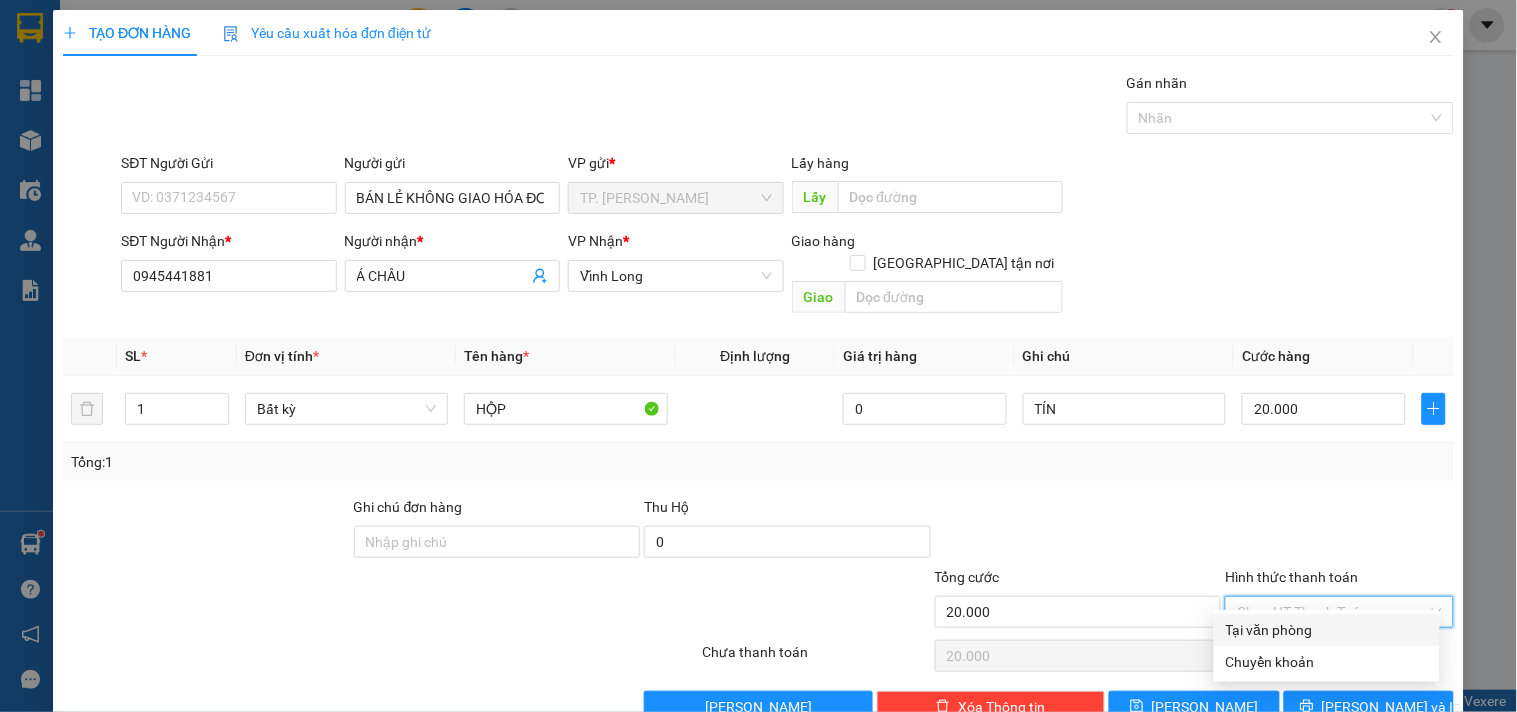 click on "Tại văn phòng" at bounding box center (1327, 630) 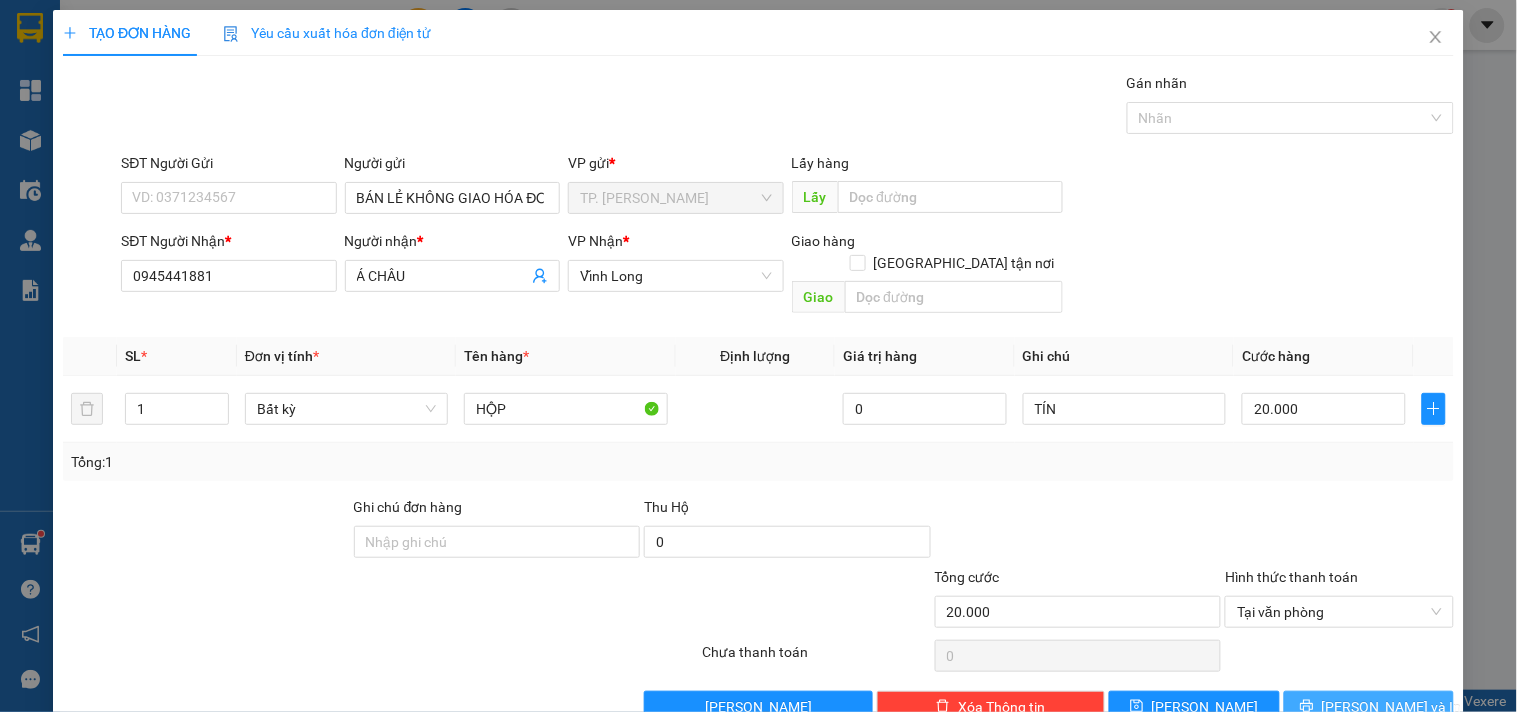 click on "[PERSON_NAME] và In" at bounding box center (1369, 707) 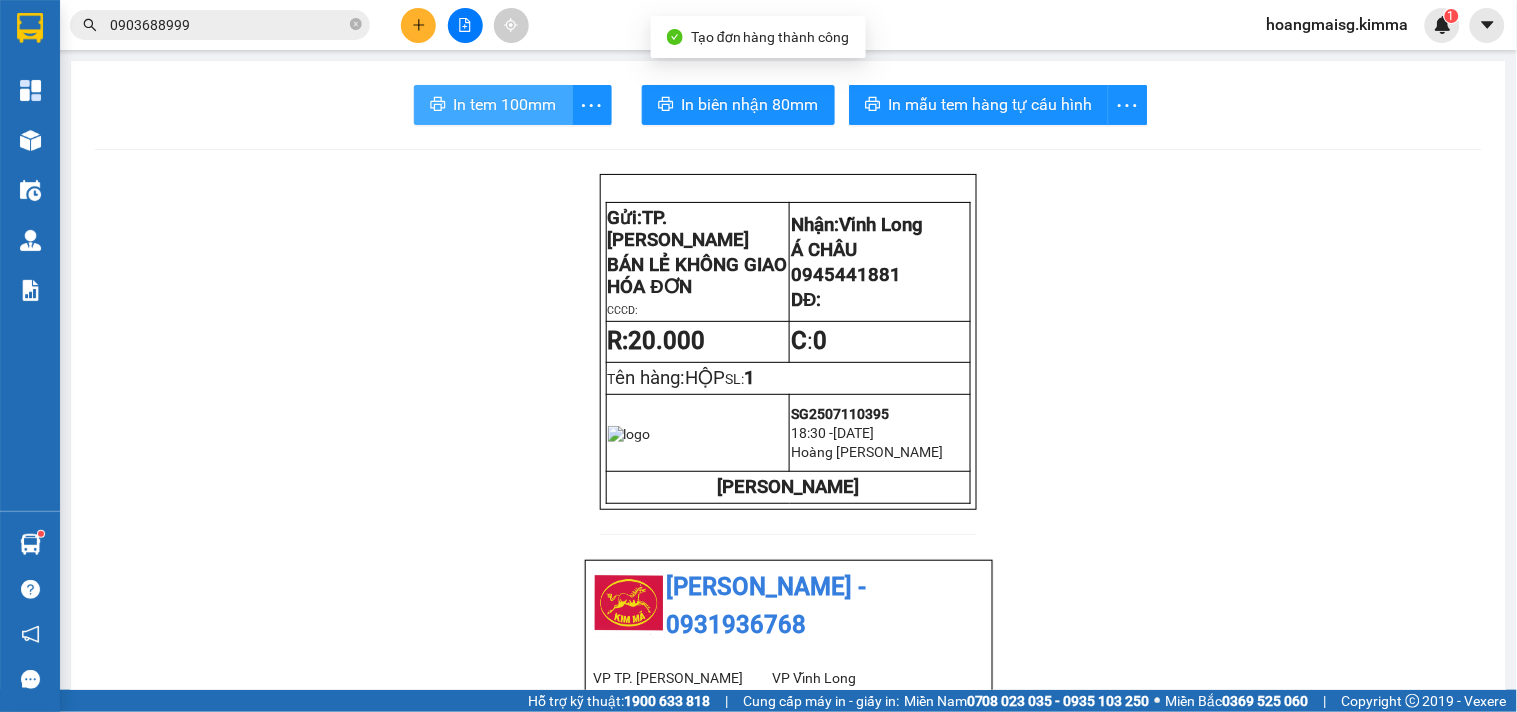 click on "In tem 100mm" at bounding box center (505, 104) 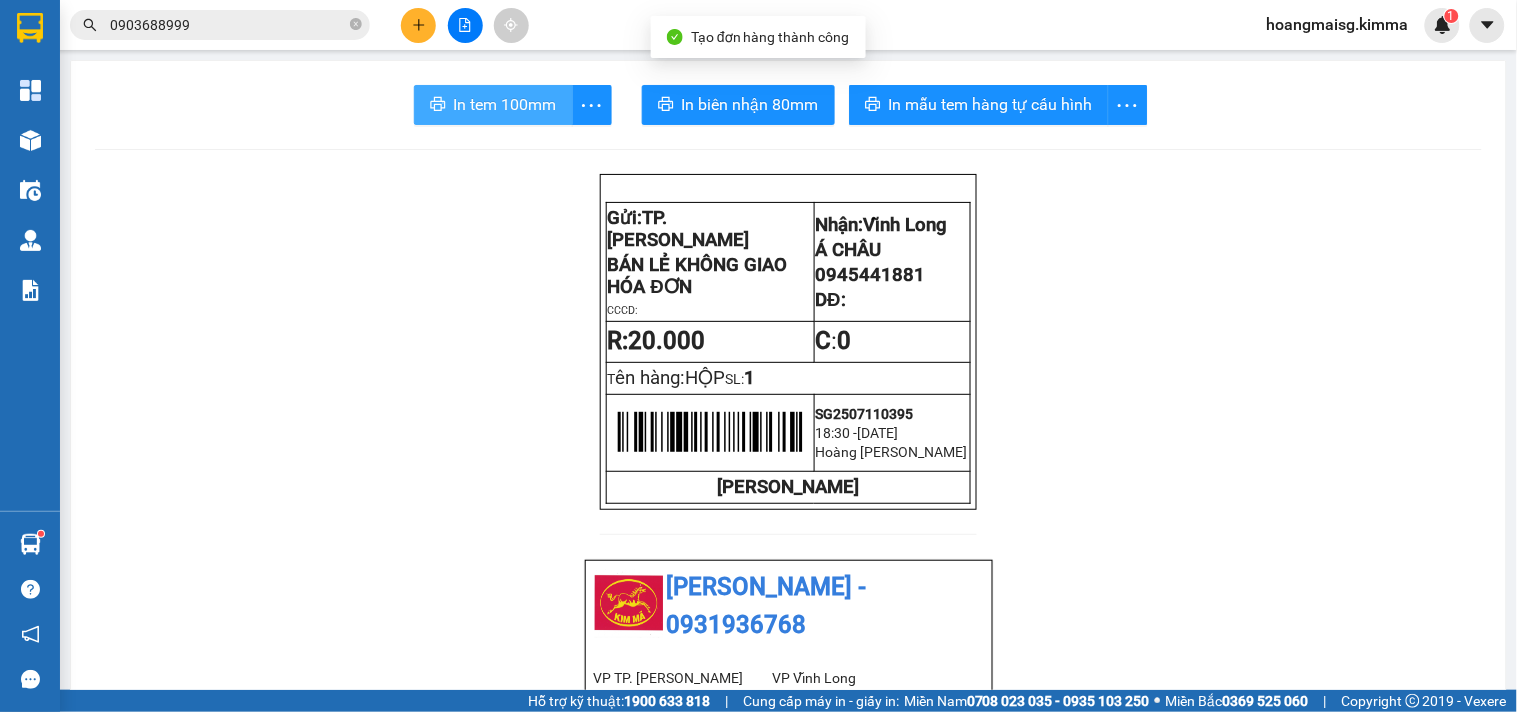 scroll, scrollTop: 0, scrollLeft: 0, axis: both 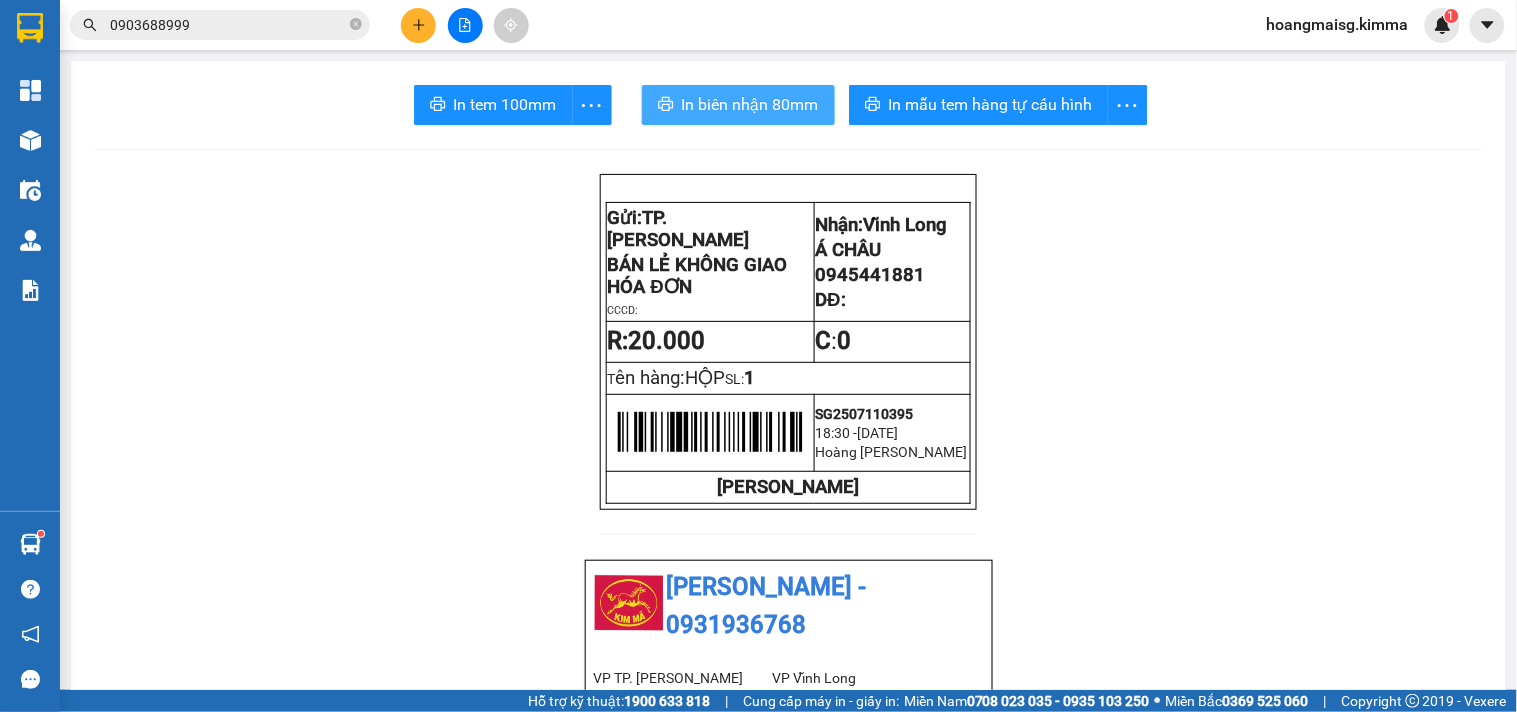 click on "In biên nhận 80mm" at bounding box center (750, 104) 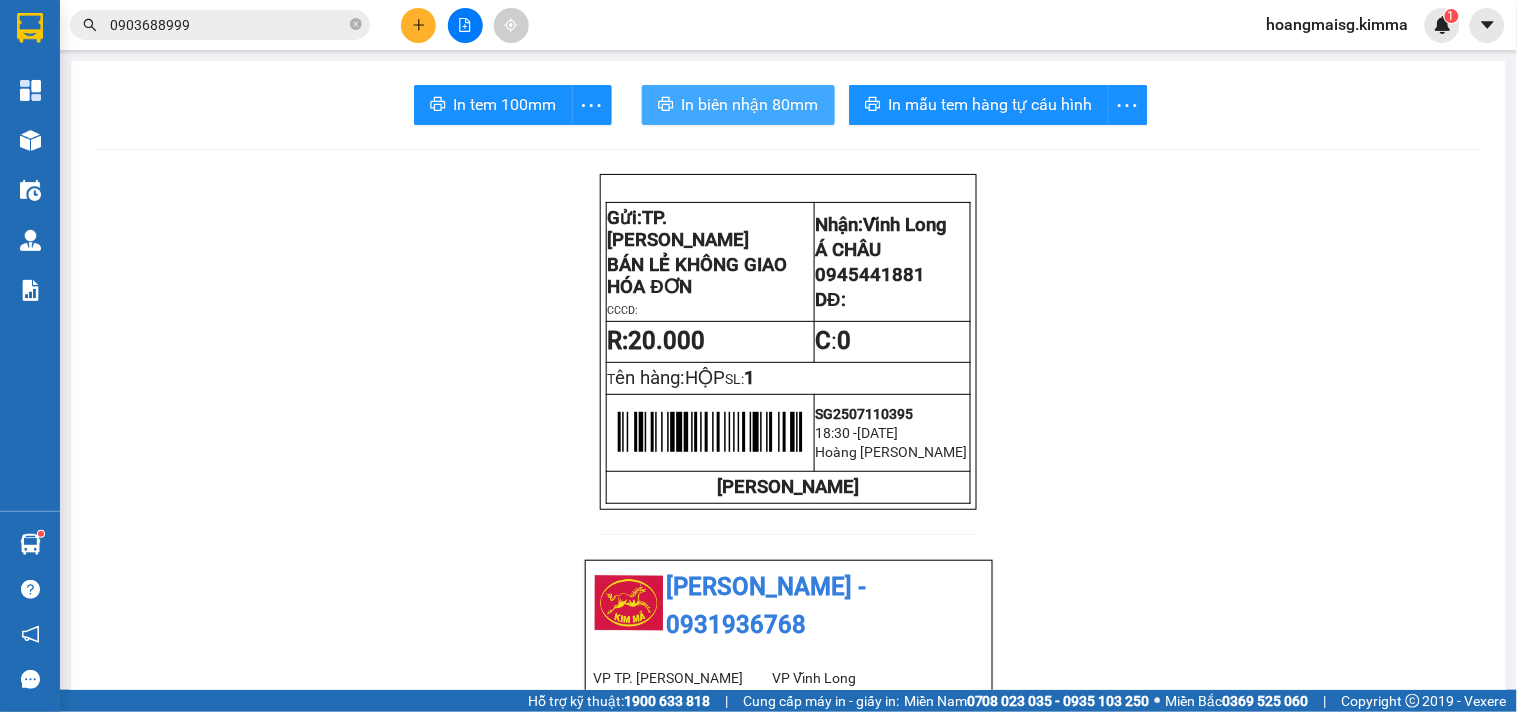 scroll, scrollTop: 0, scrollLeft: 0, axis: both 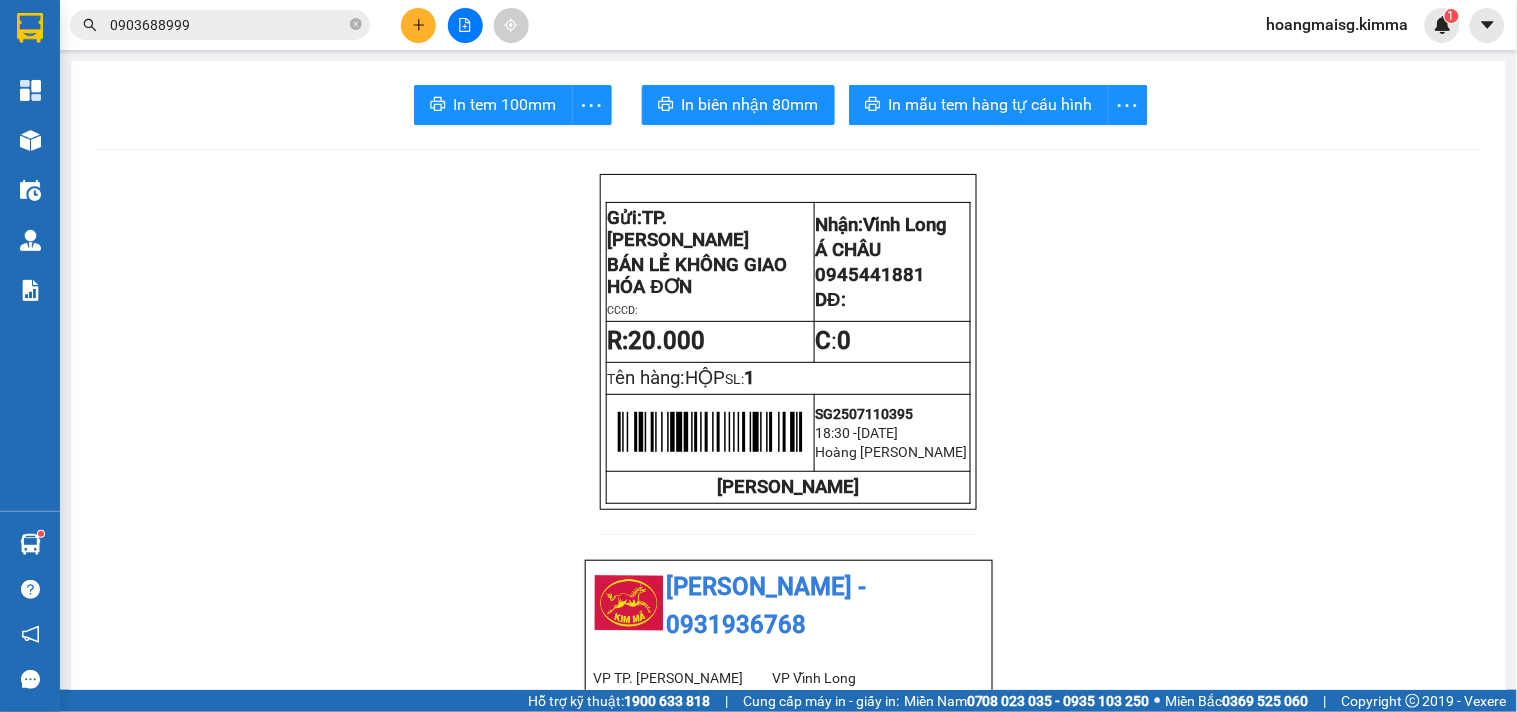 click 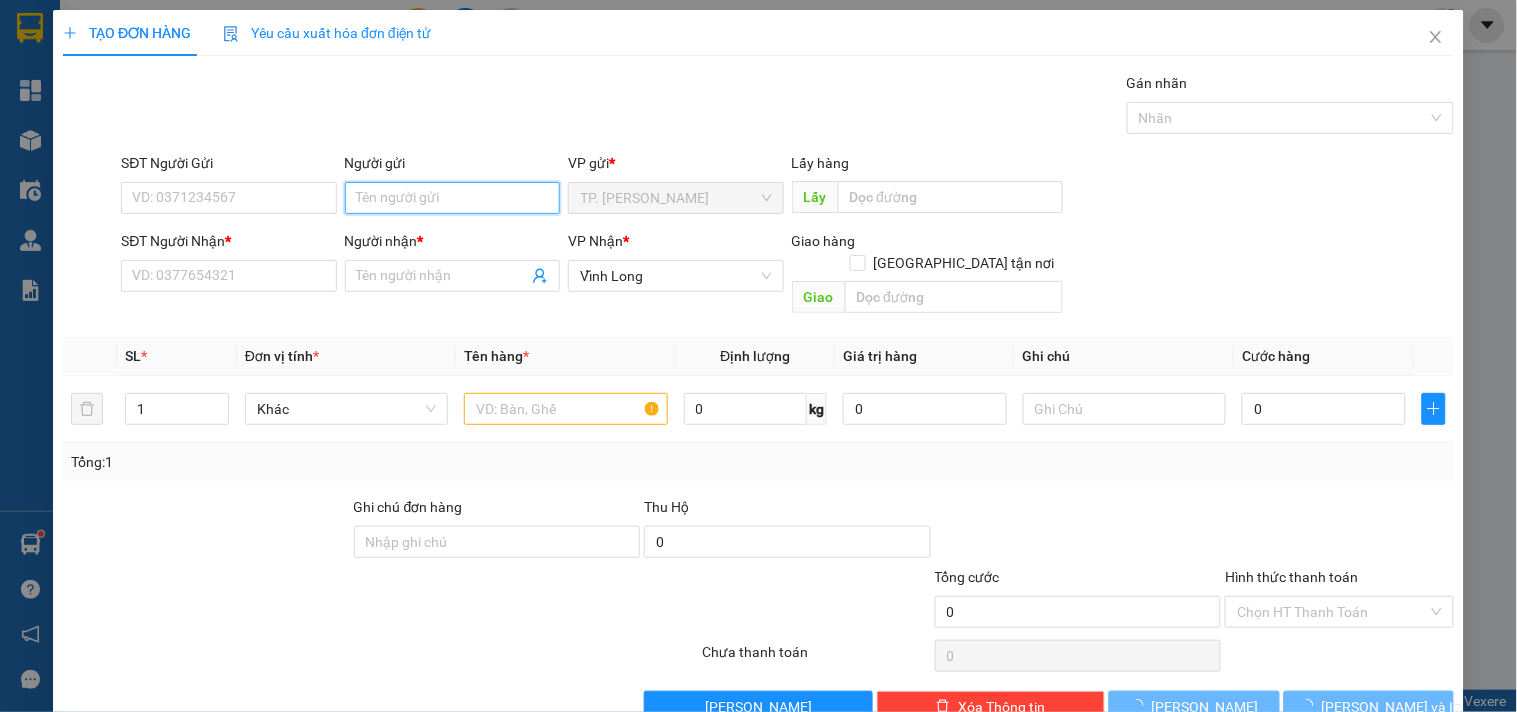 click on "Người gửi" at bounding box center (452, 198) 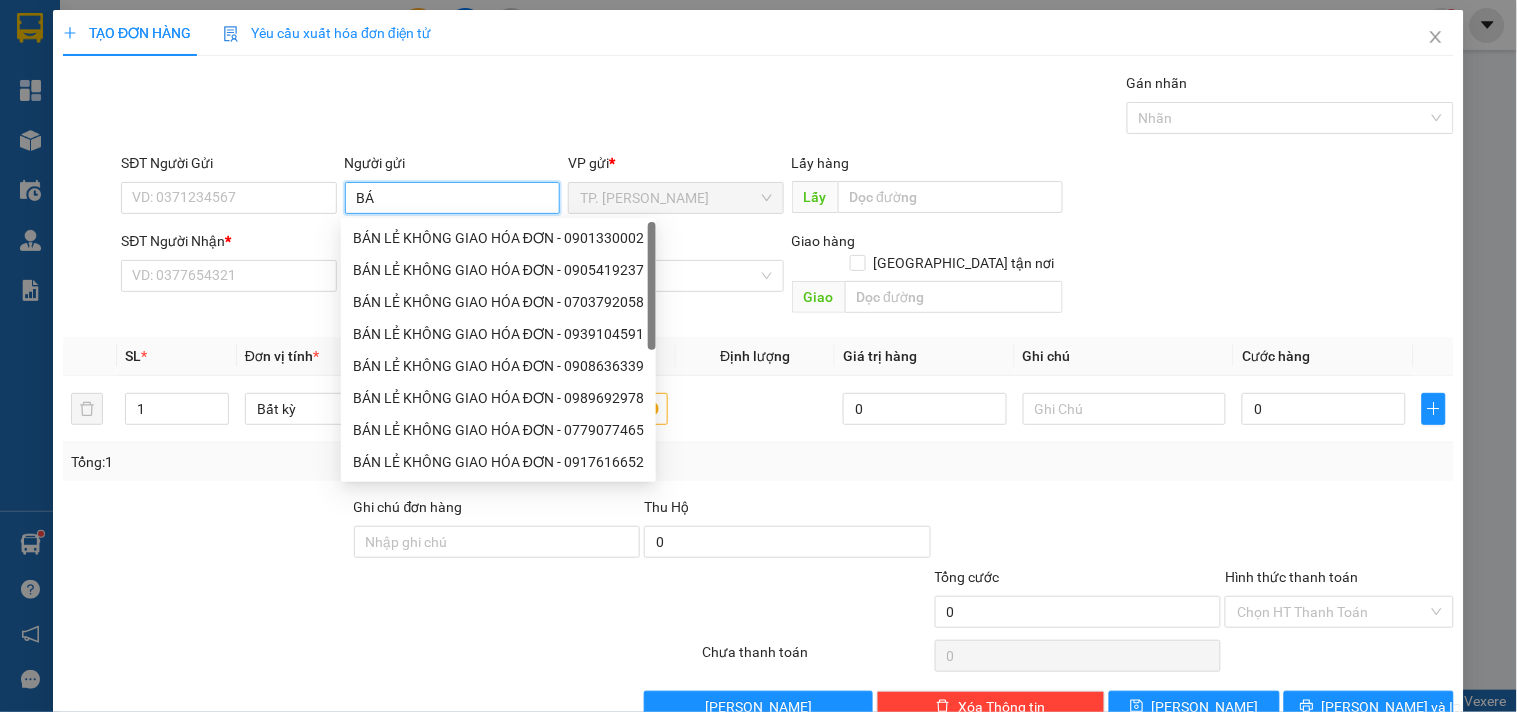 type on "BÁN" 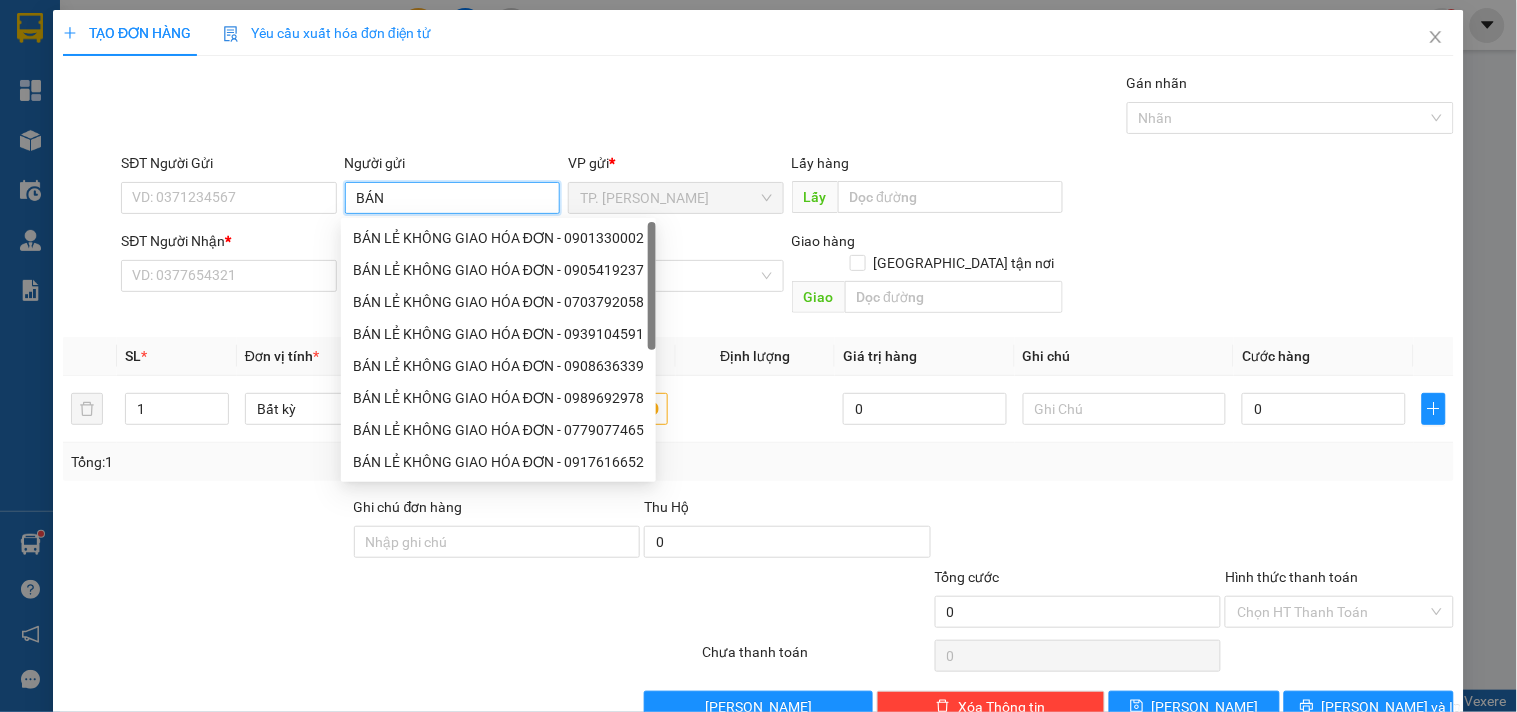 click on "BÁN LẺ KHÔNG GIAO HÓA ĐƠN - 0901330002" at bounding box center [498, 238] 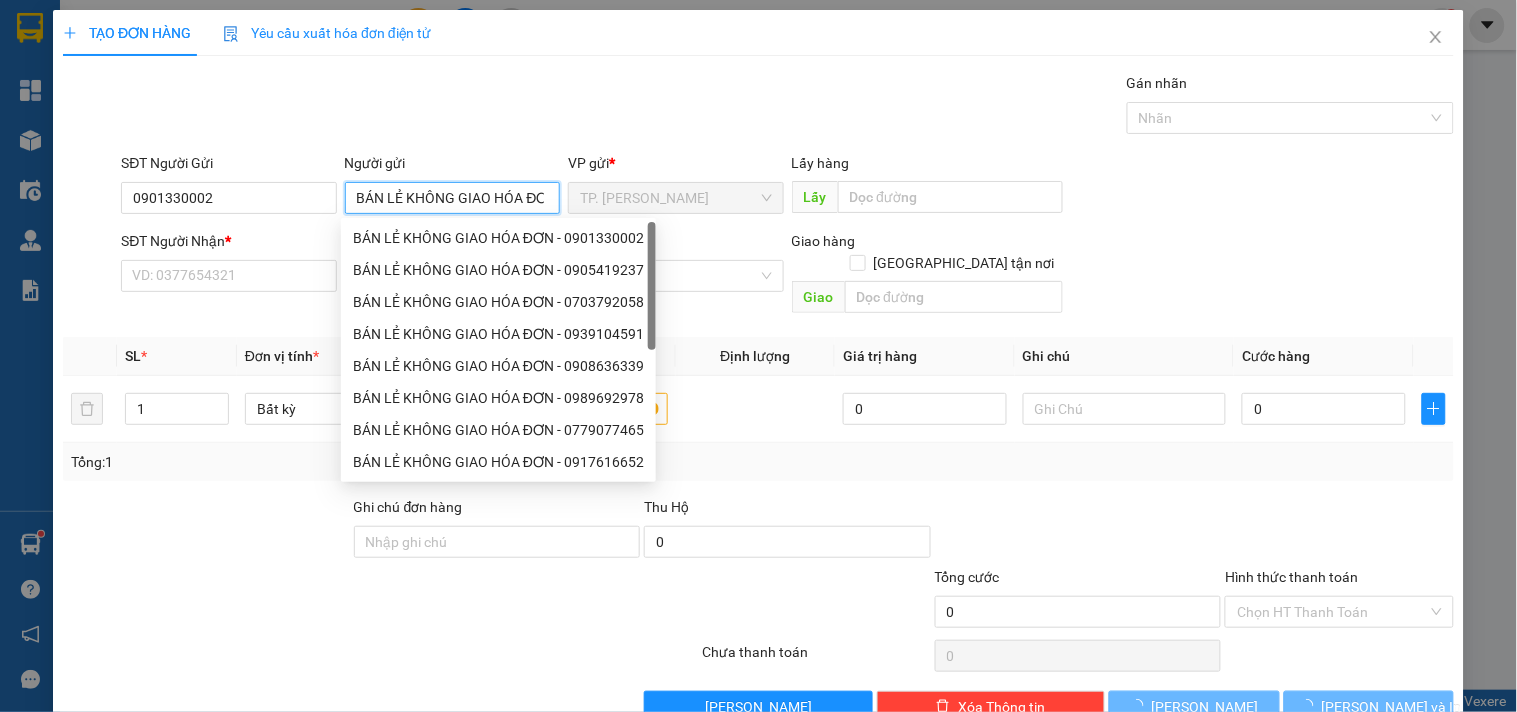 type on "BÁN LẺ KHÔNG GIAO HÓA ĐƠN" 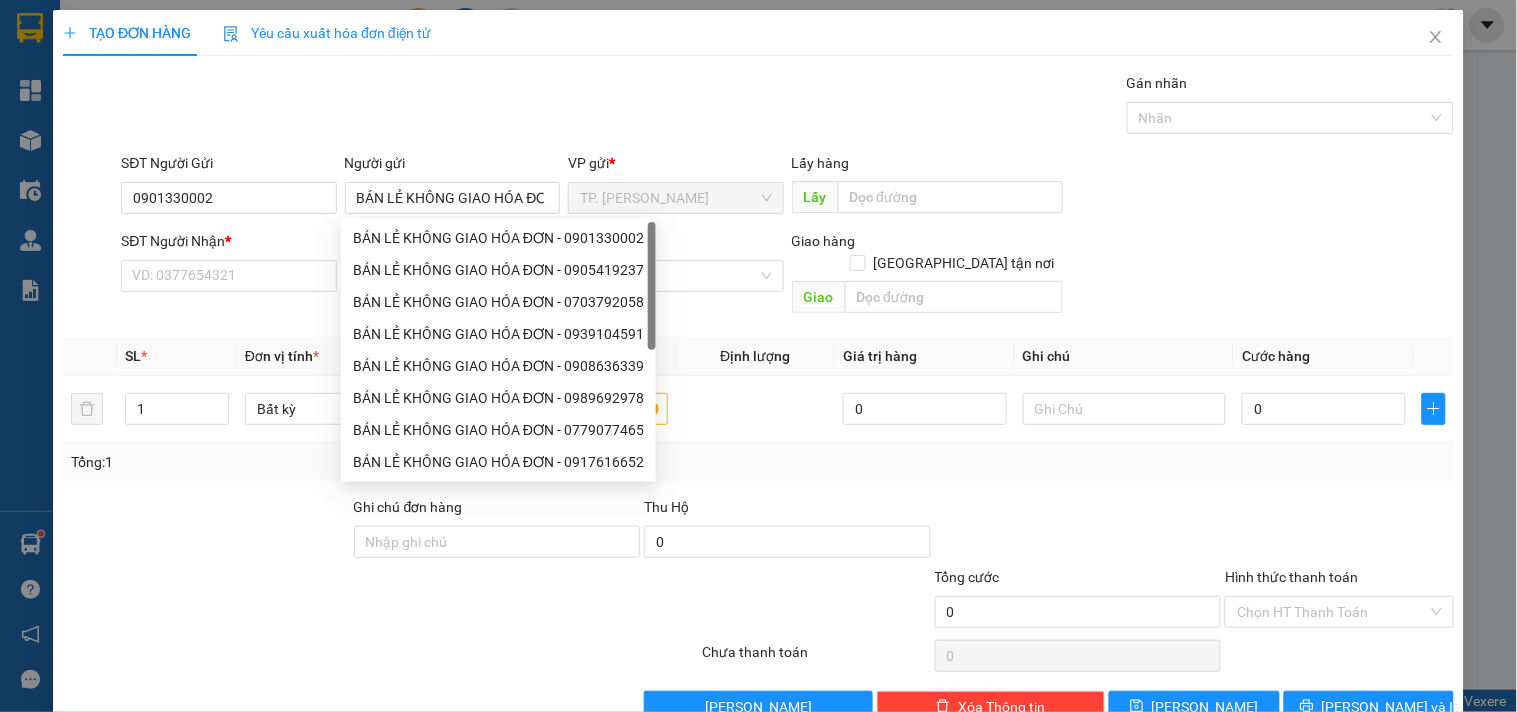 click on "SĐT Người Gửi" at bounding box center [228, 163] 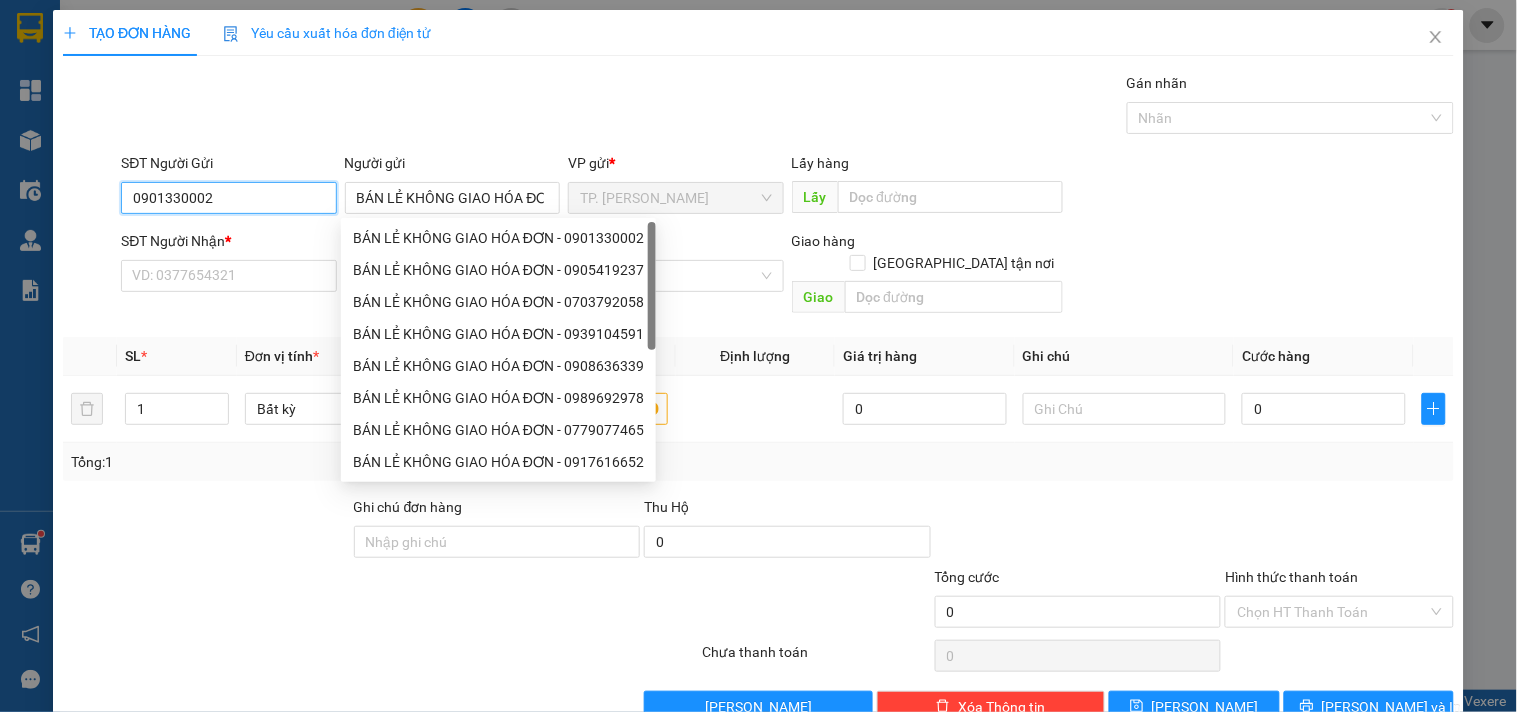 click on "0901330002" at bounding box center (228, 198) 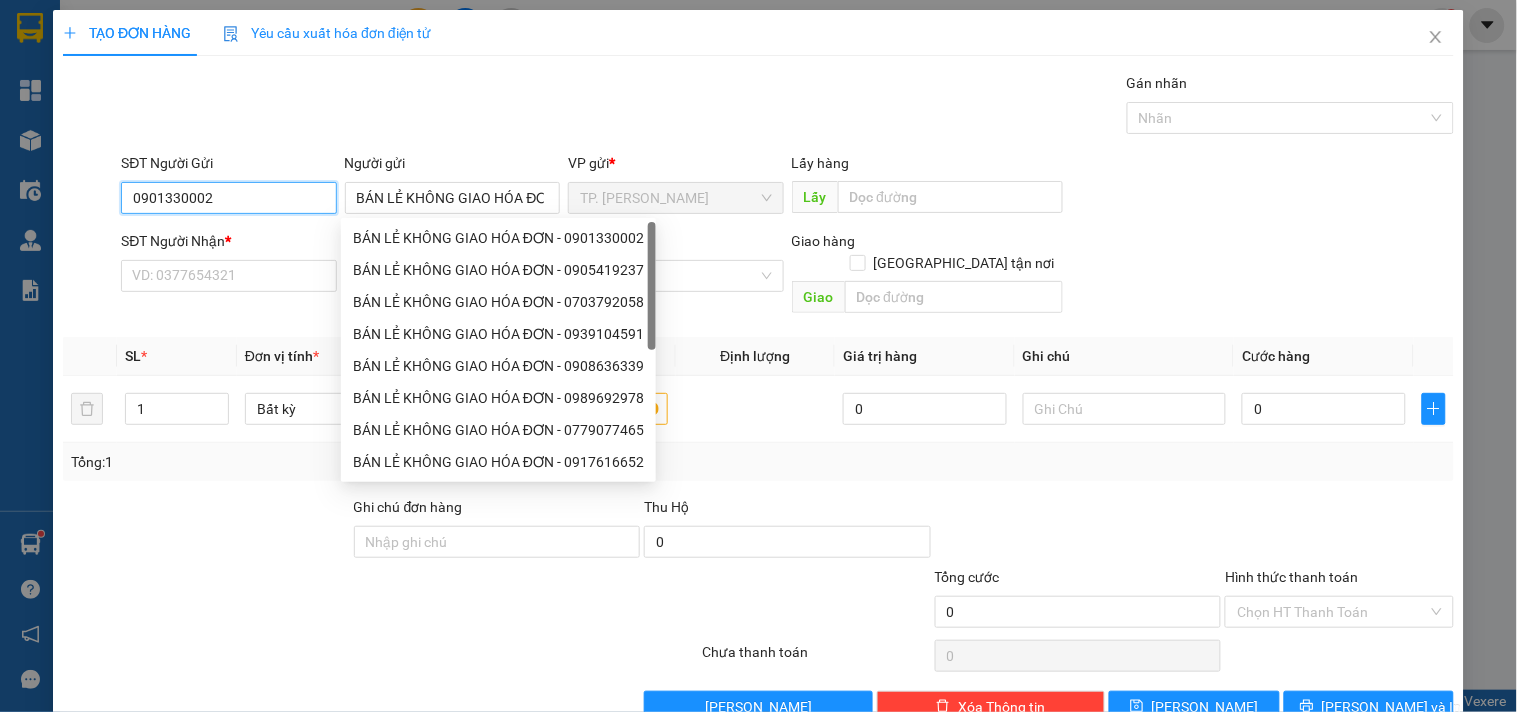 click on "0901330002" at bounding box center (228, 198) 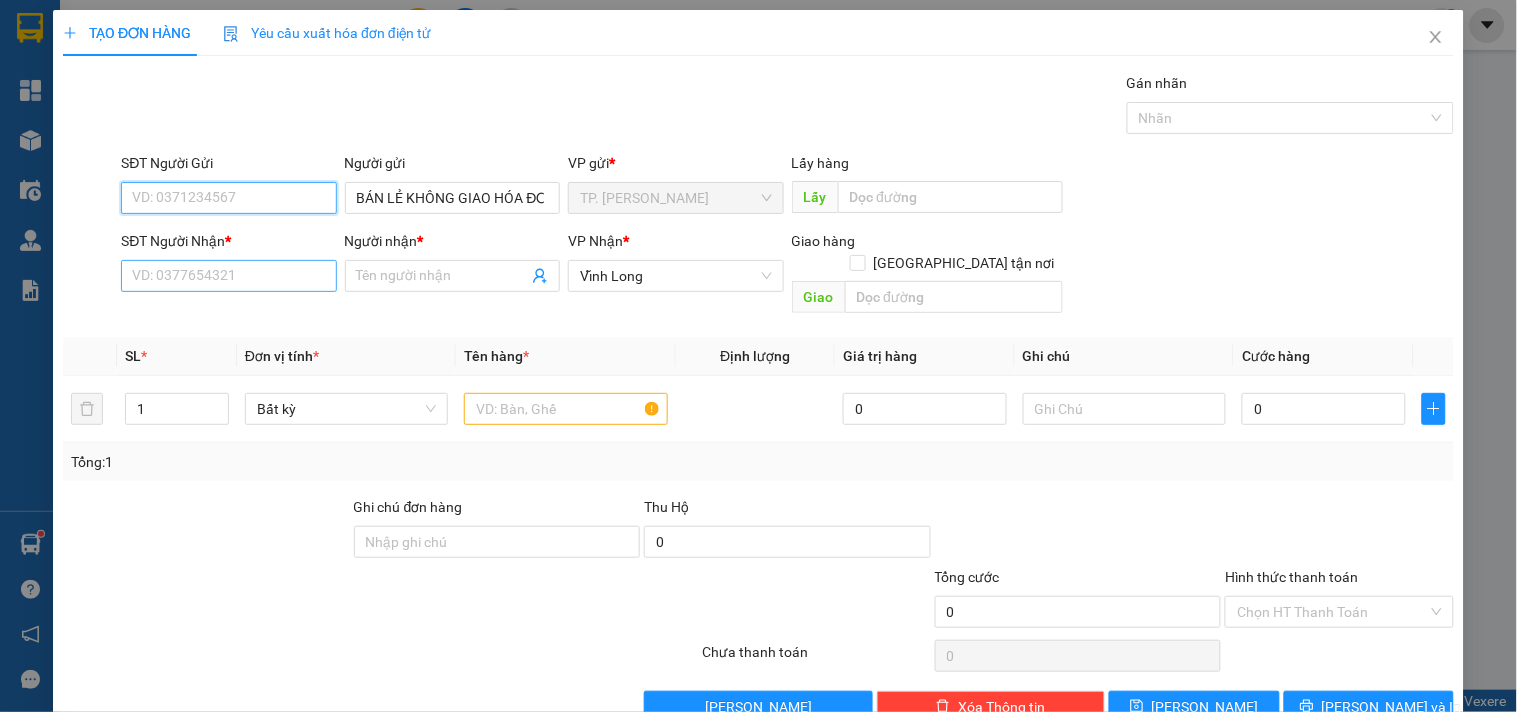 type 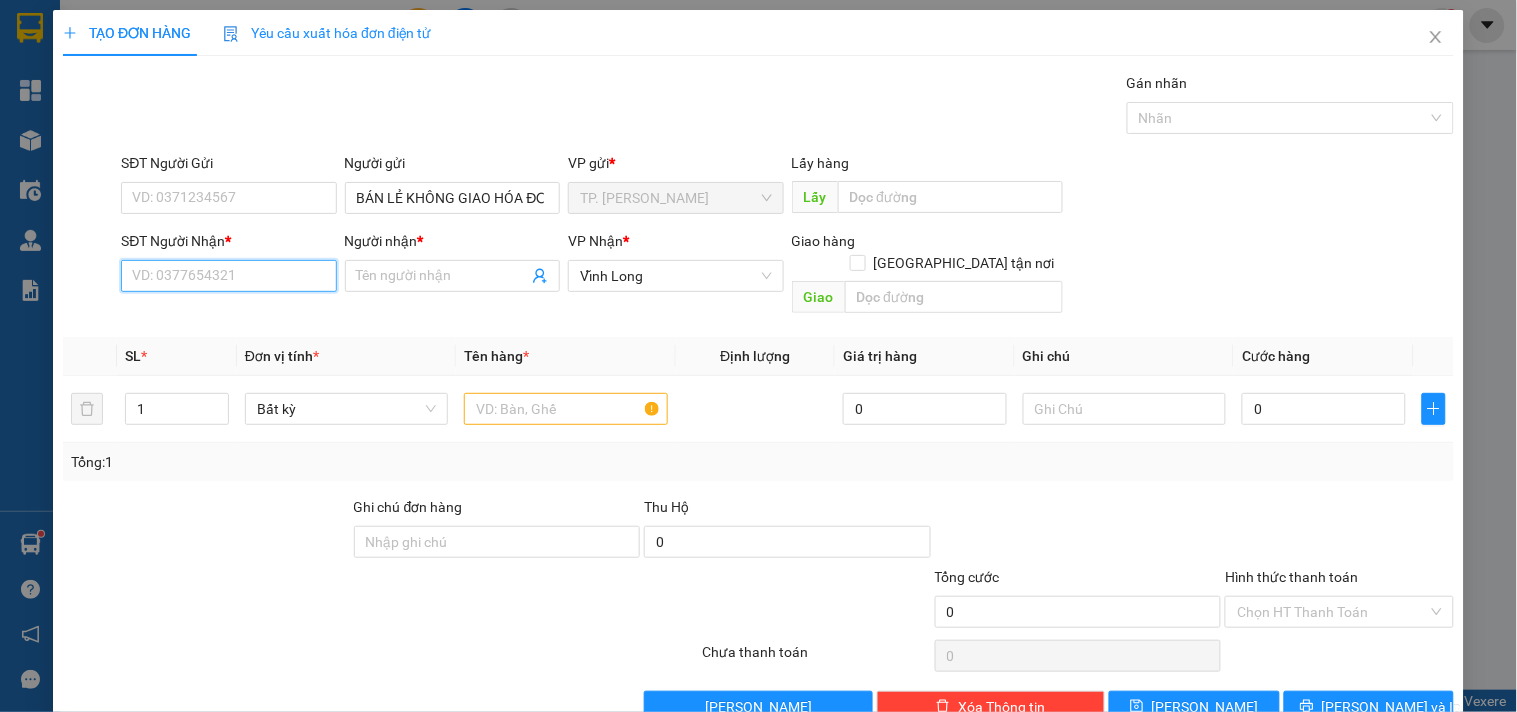 click on "SĐT Người Nhận  *" at bounding box center (228, 276) 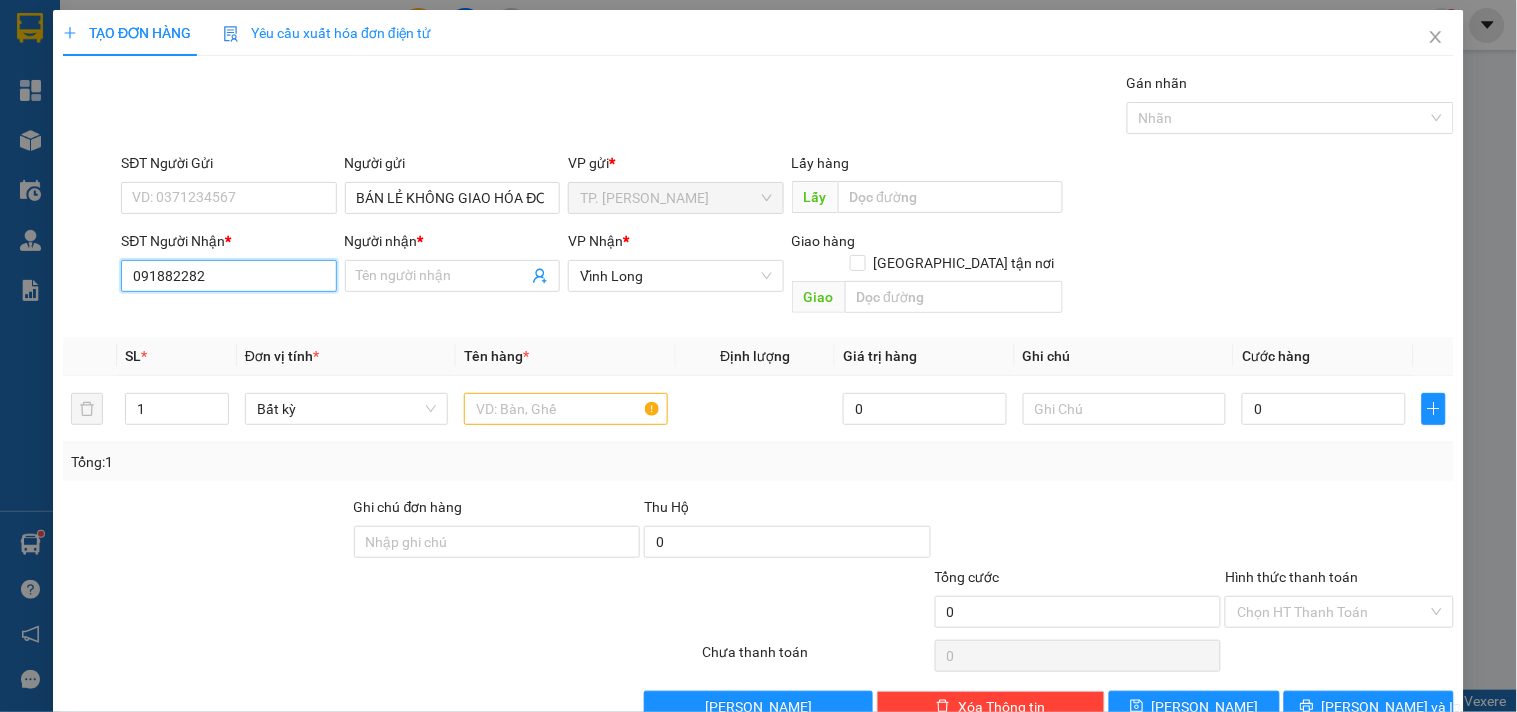 type on "0918822827" 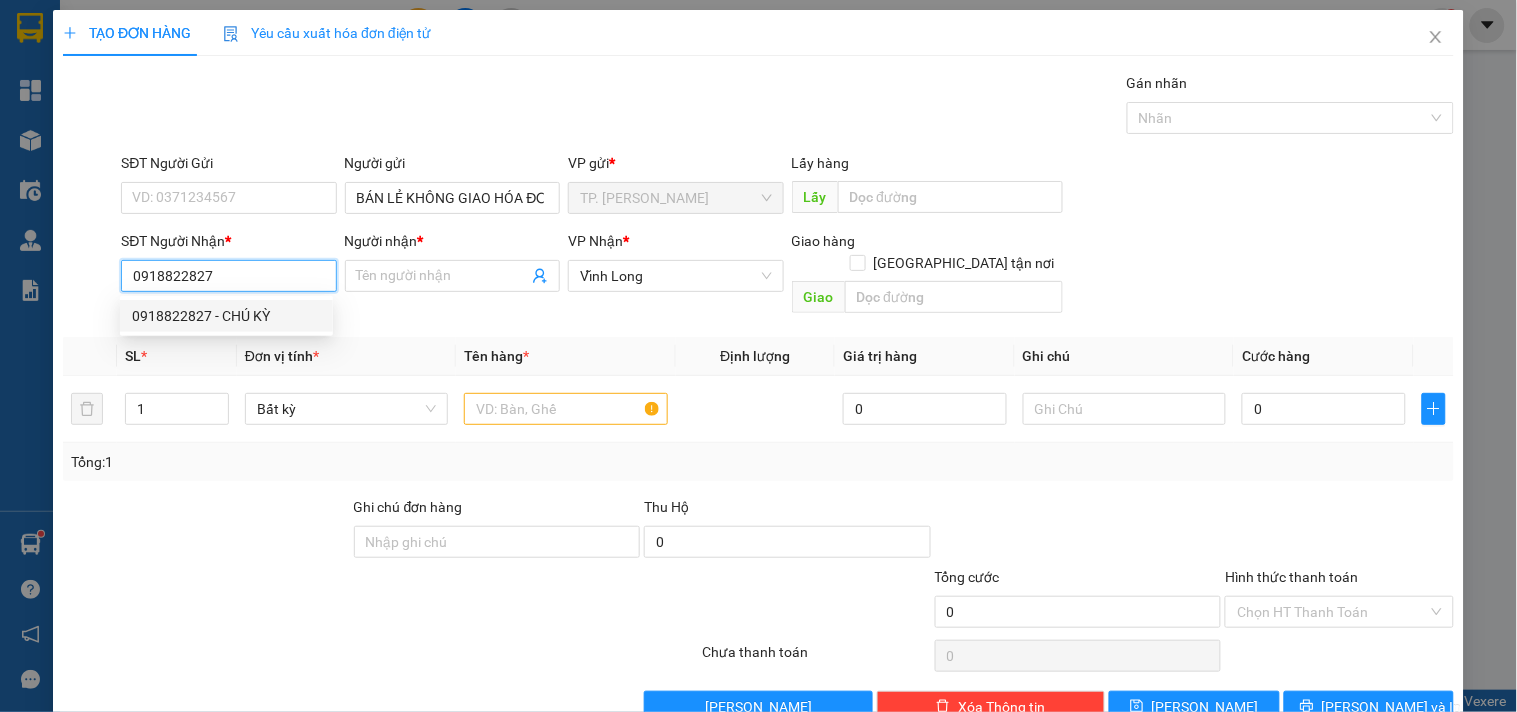 click on "0918822827 - CHÚ KỲ" at bounding box center (226, 316) 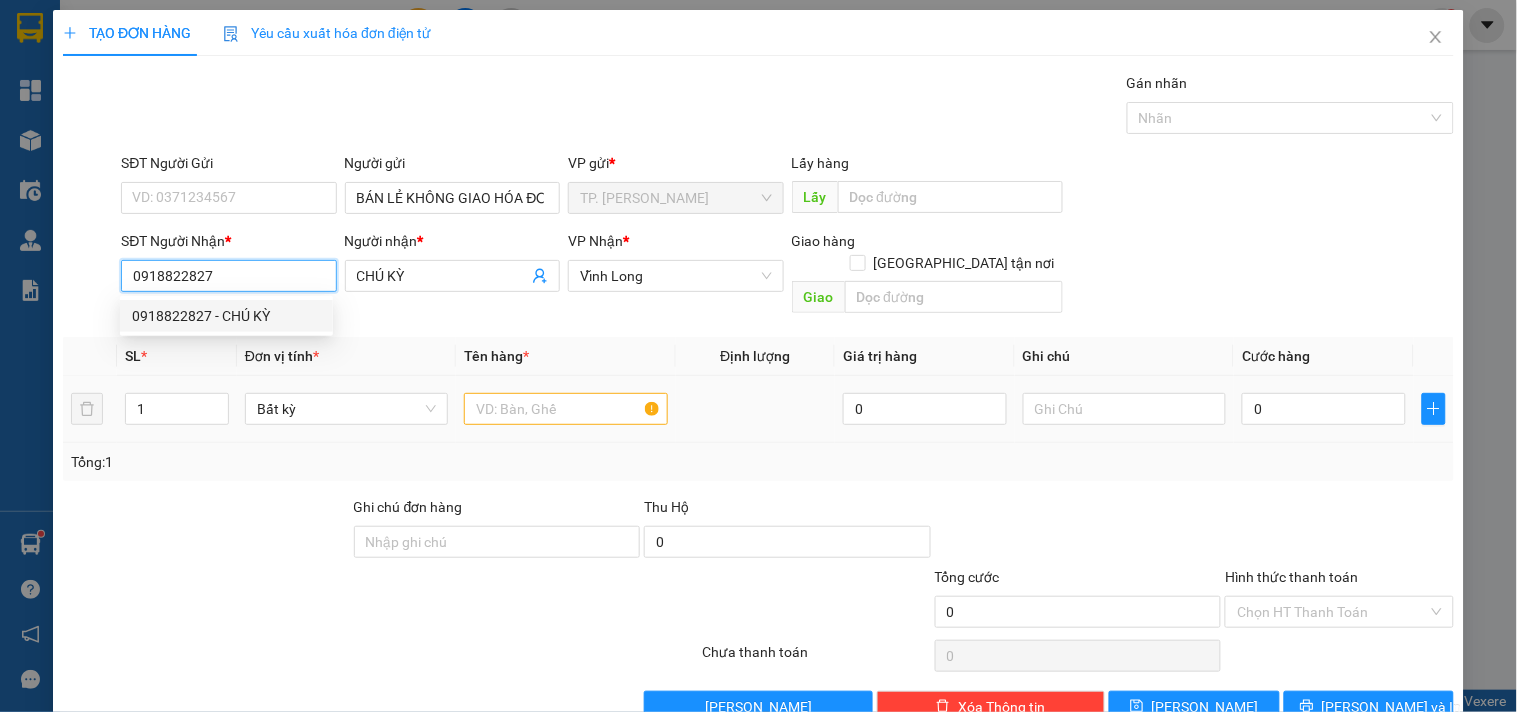 type on "0918822827" 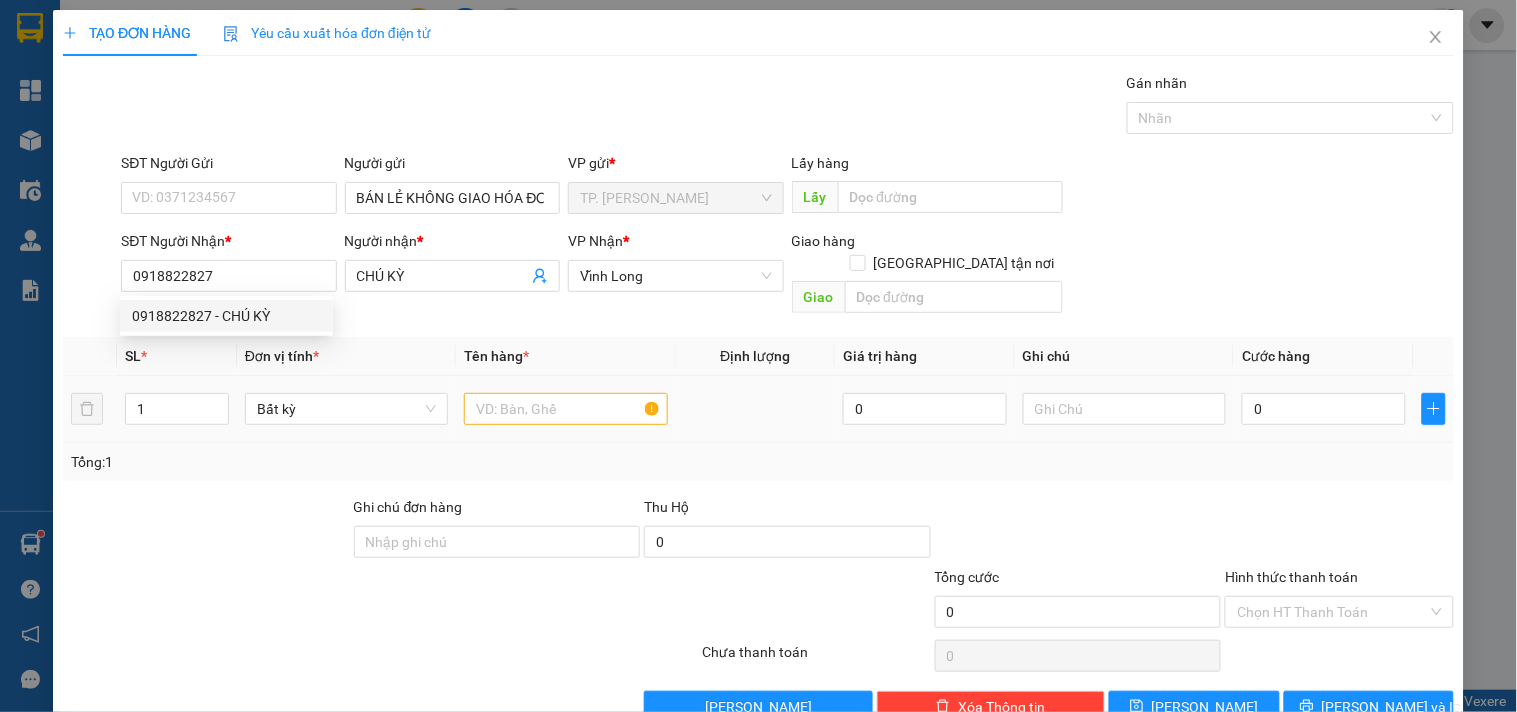 click at bounding box center [565, 409] 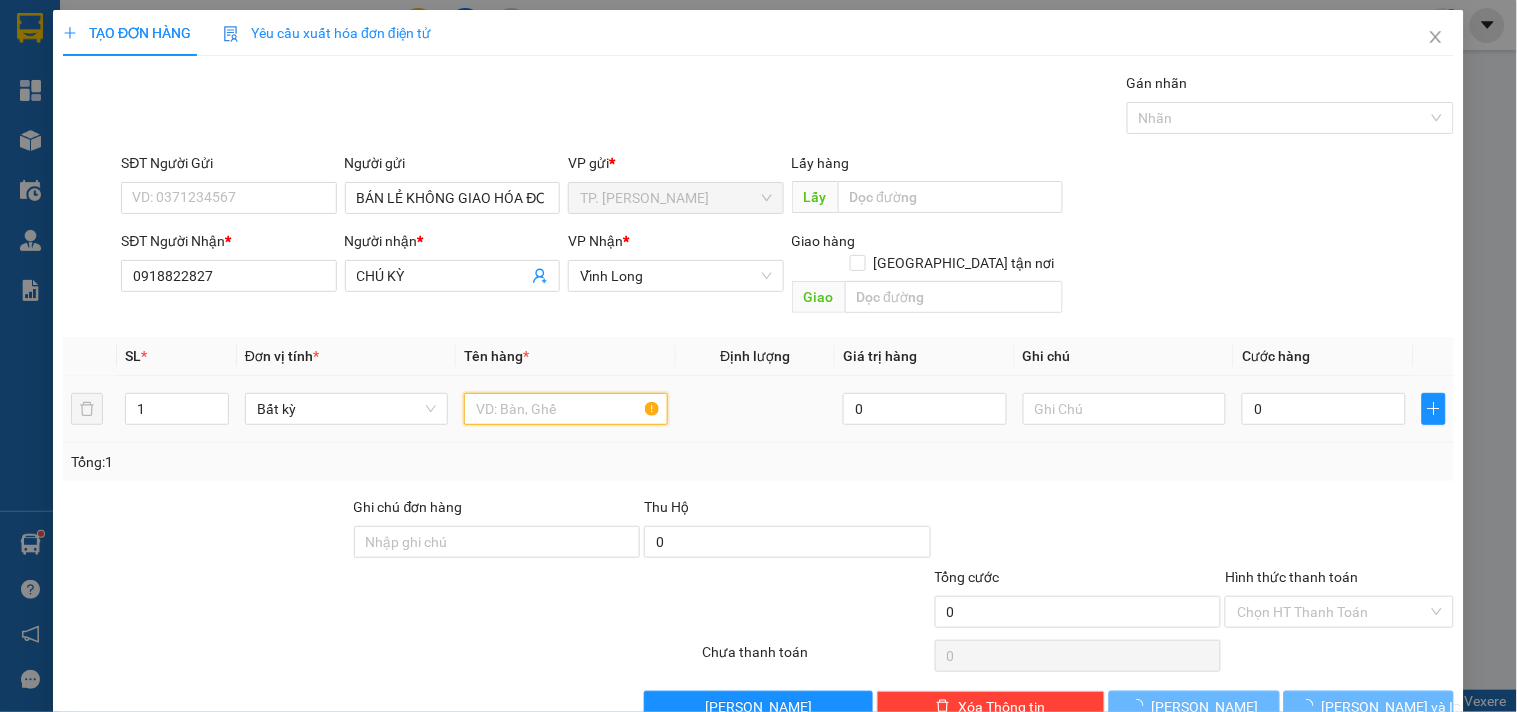 click at bounding box center [565, 409] 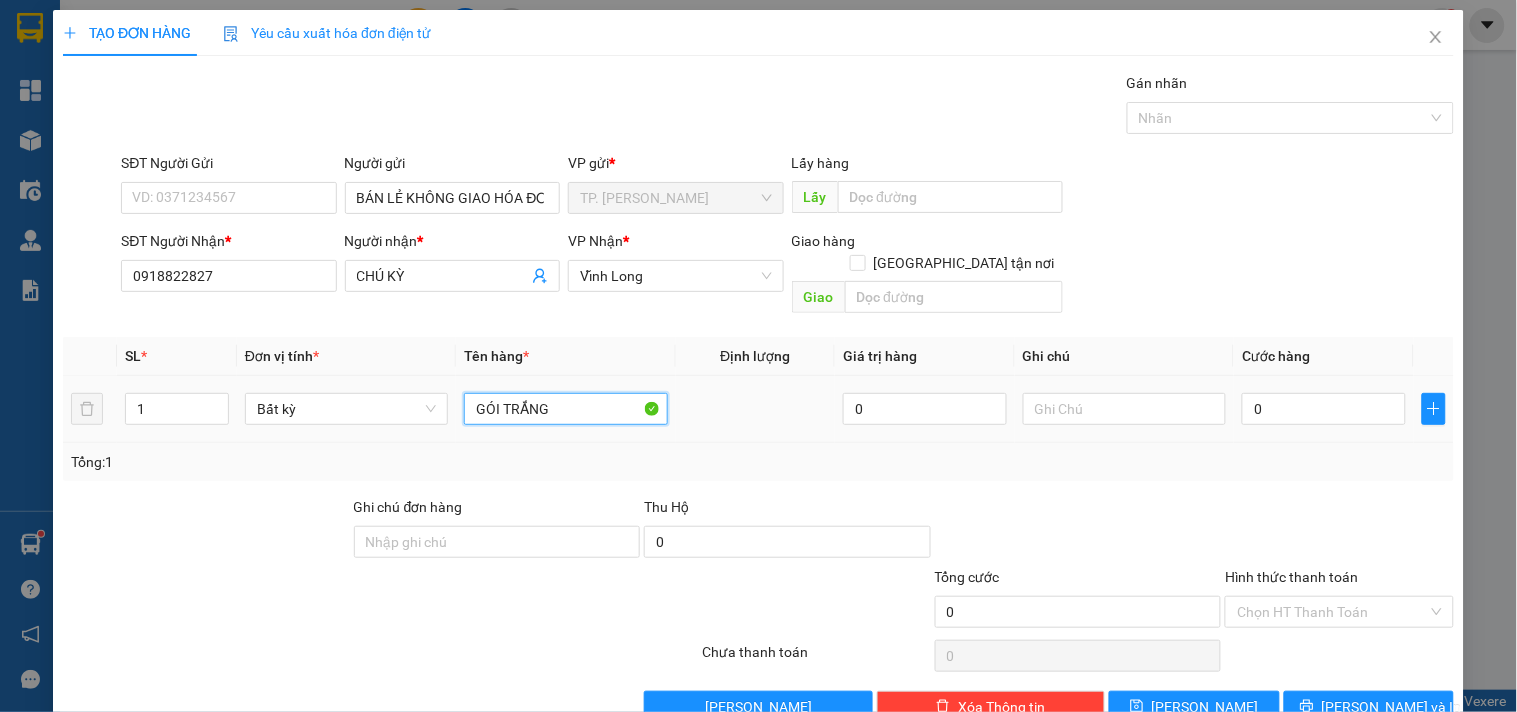 type on "GÓI TRẮNG" 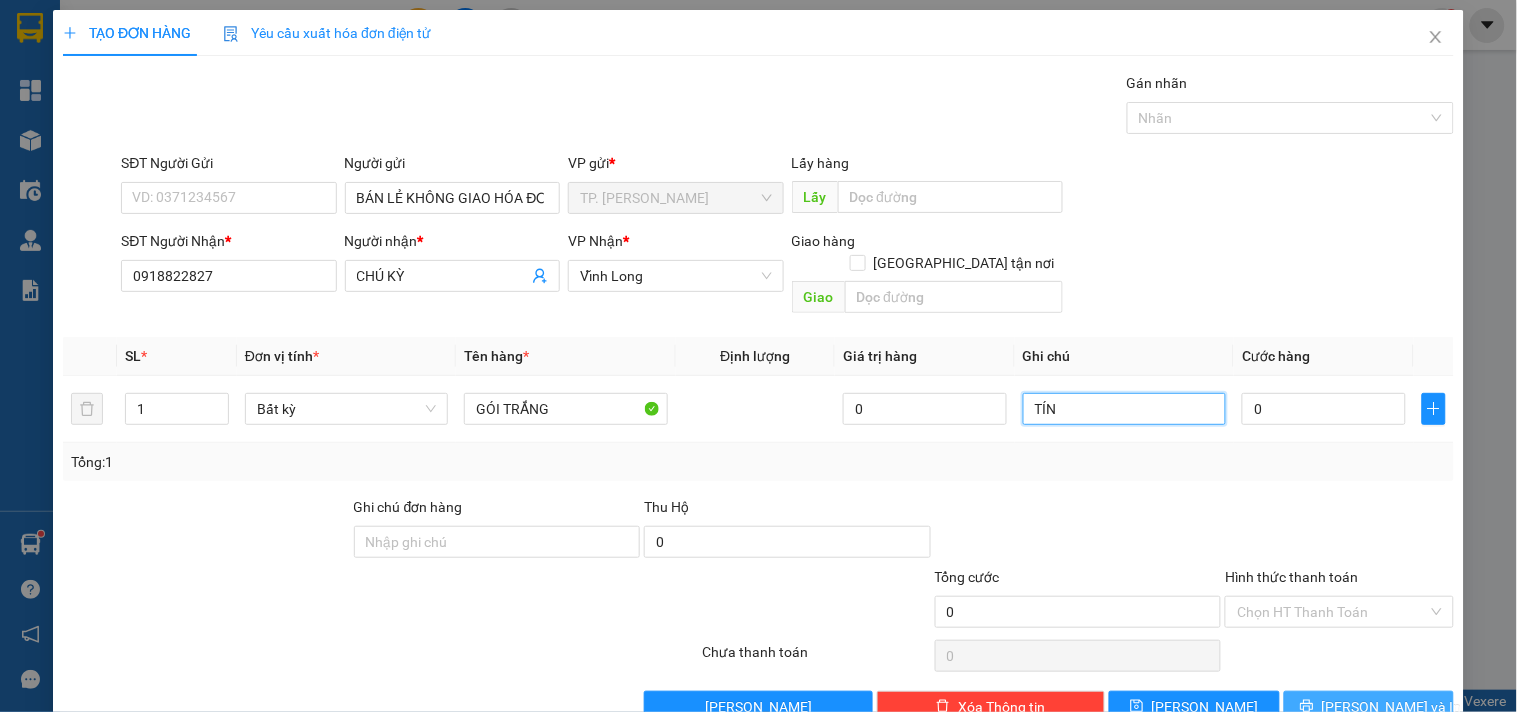 type on "TÍN" 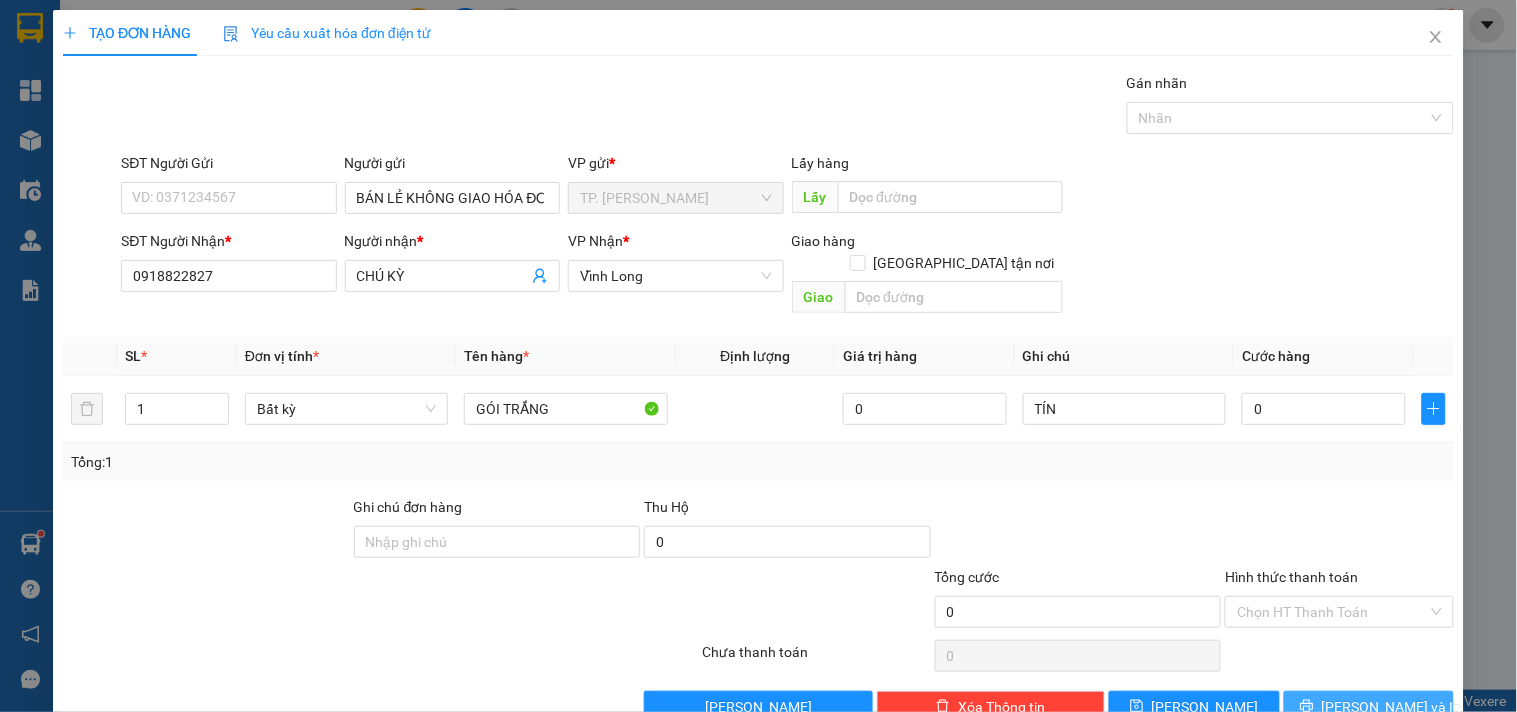 click on "[PERSON_NAME] và In" at bounding box center [1369, 707] 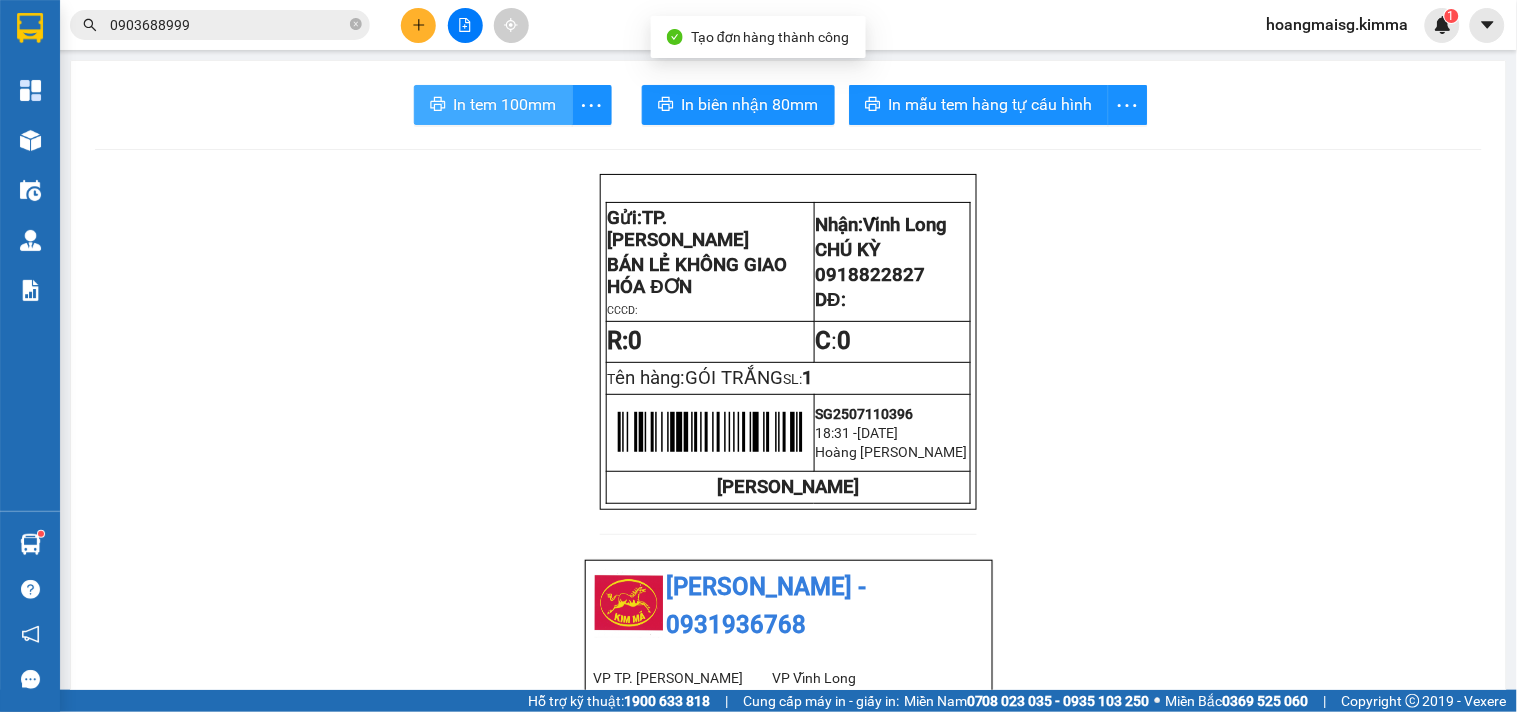 click on "In tem 100mm" at bounding box center [505, 104] 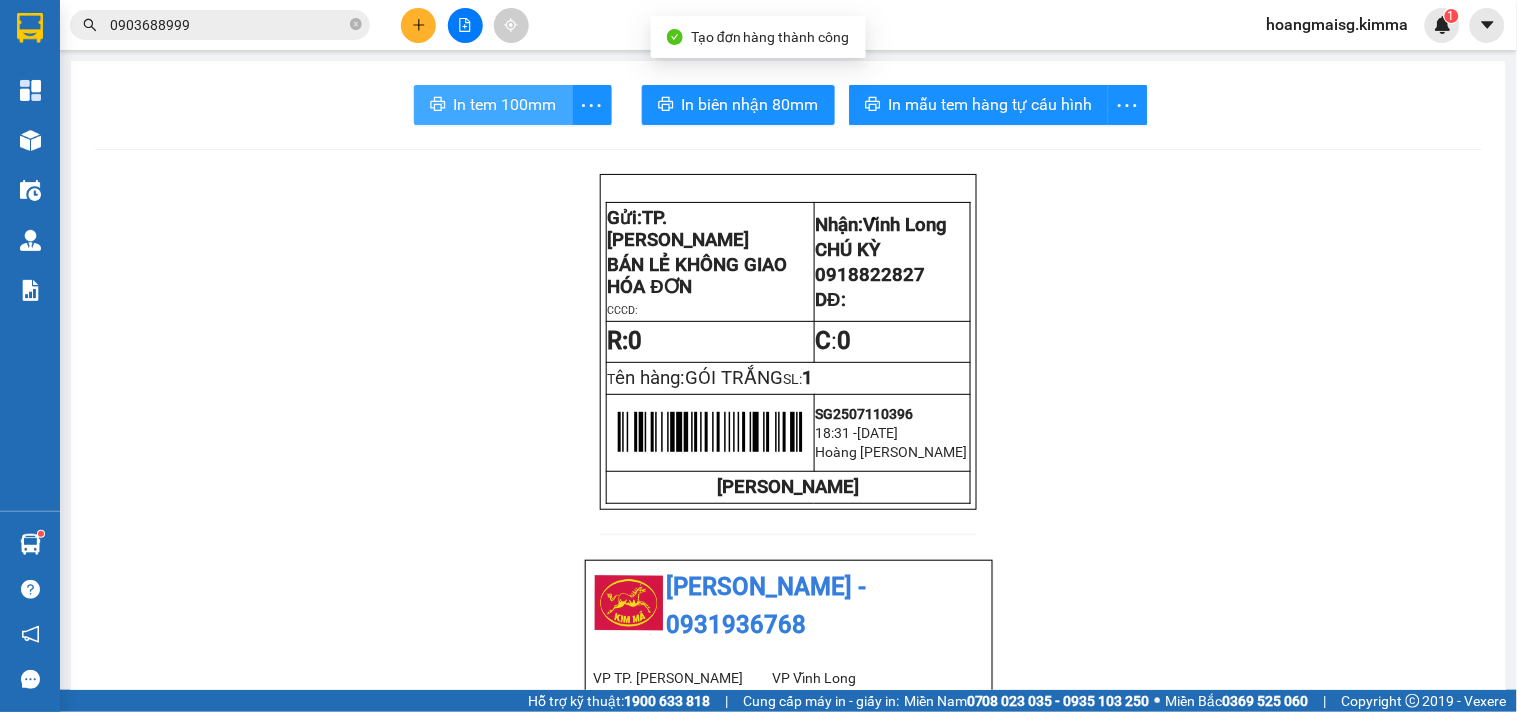 scroll, scrollTop: 0, scrollLeft: 0, axis: both 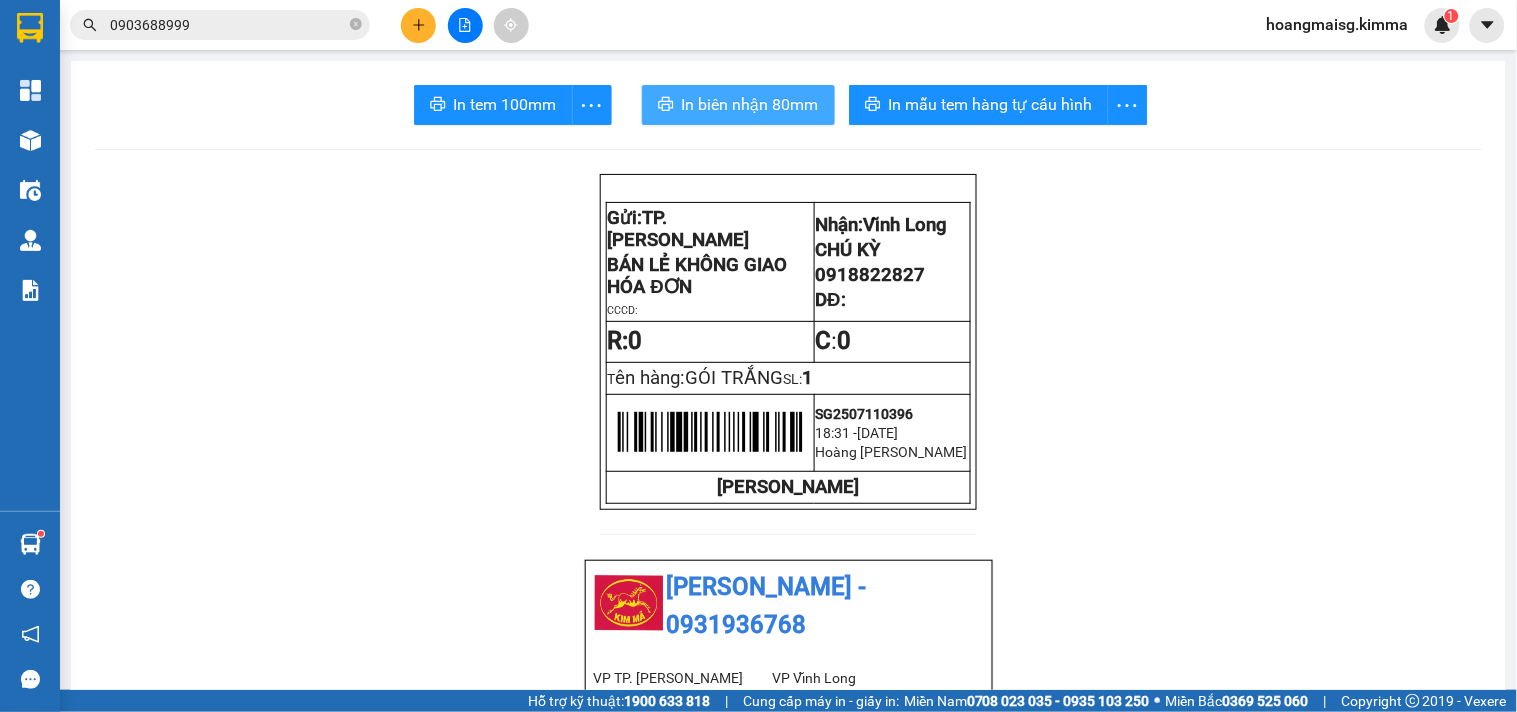 click on "In biên nhận 80mm" at bounding box center (750, 104) 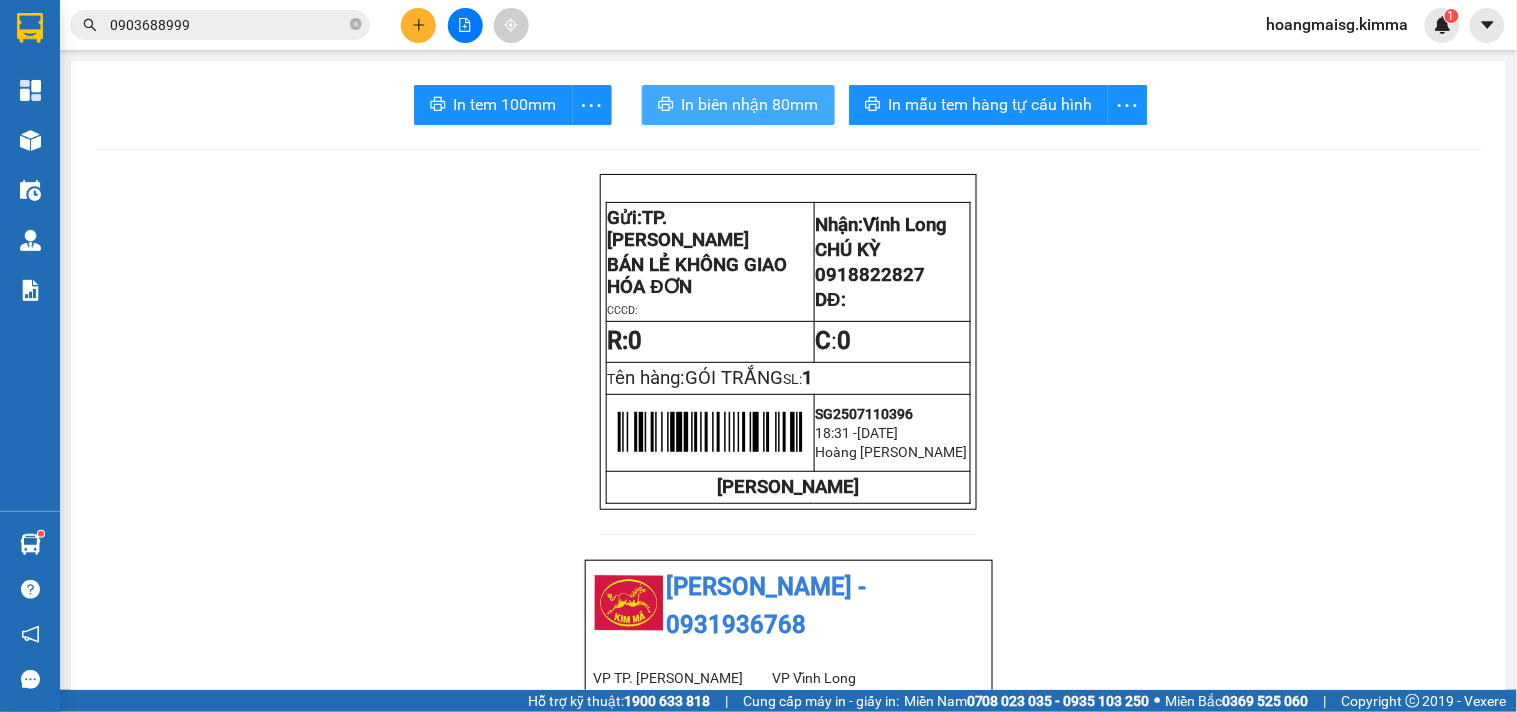 scroll, scrollTop: 0, scrollLeft: 0, axis: both 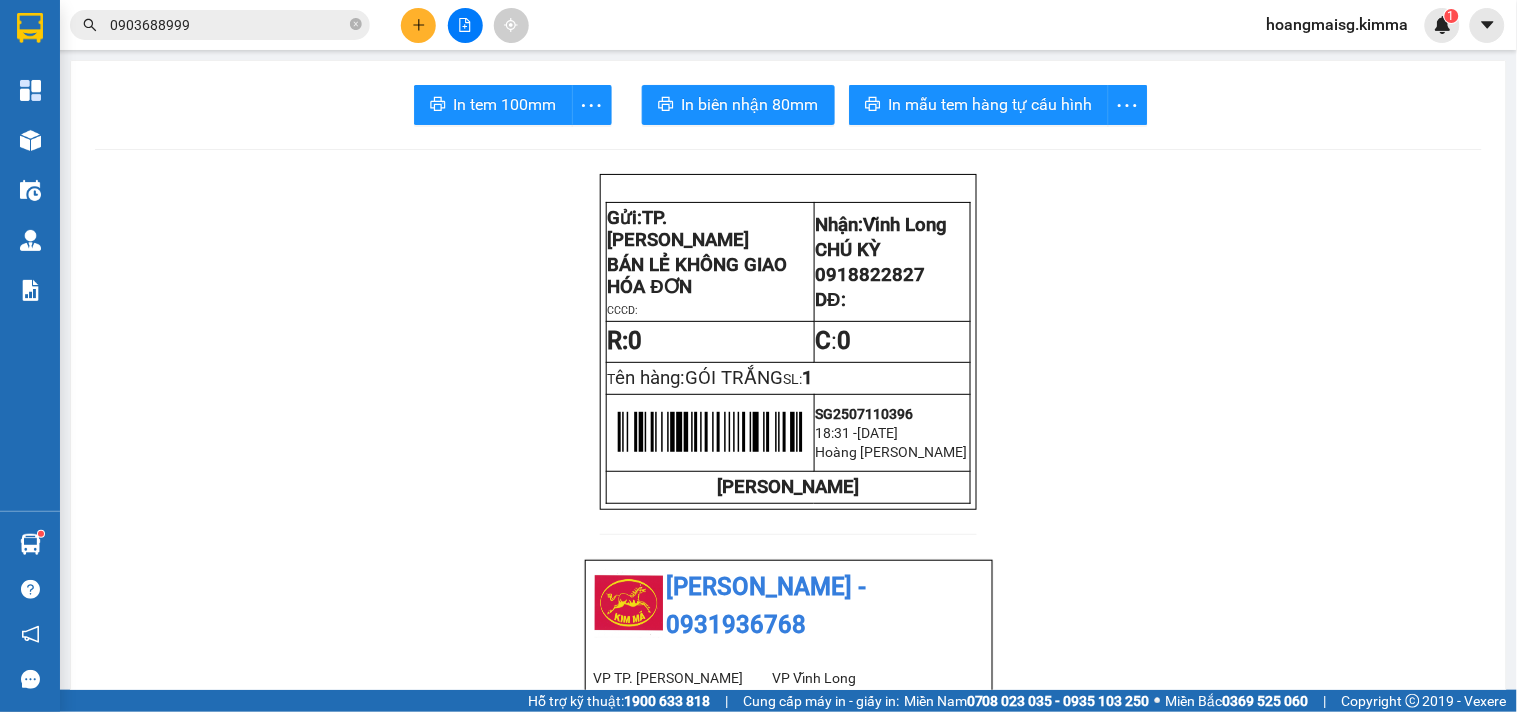 click at bounding box center (418, 25) 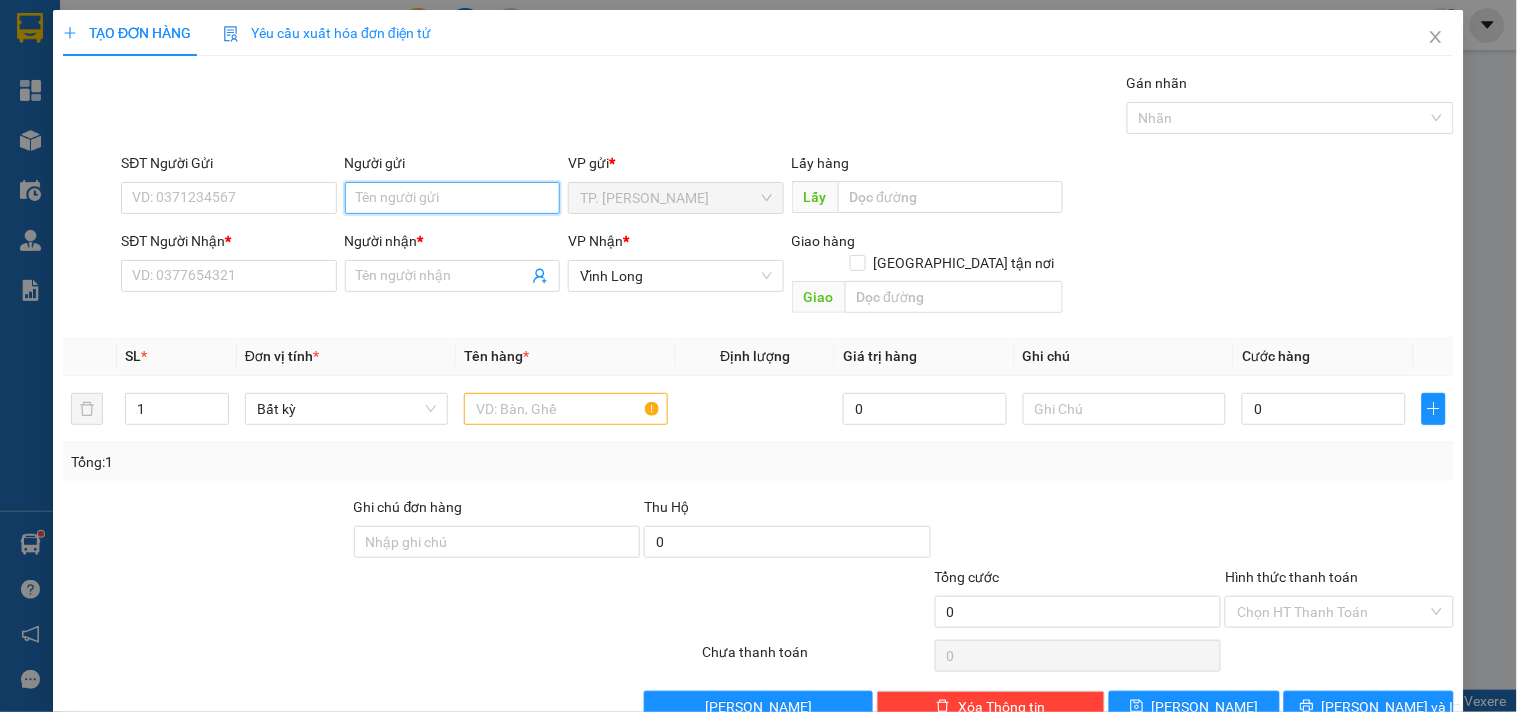 click on "Người gửi" at bounding box center [452, 198] 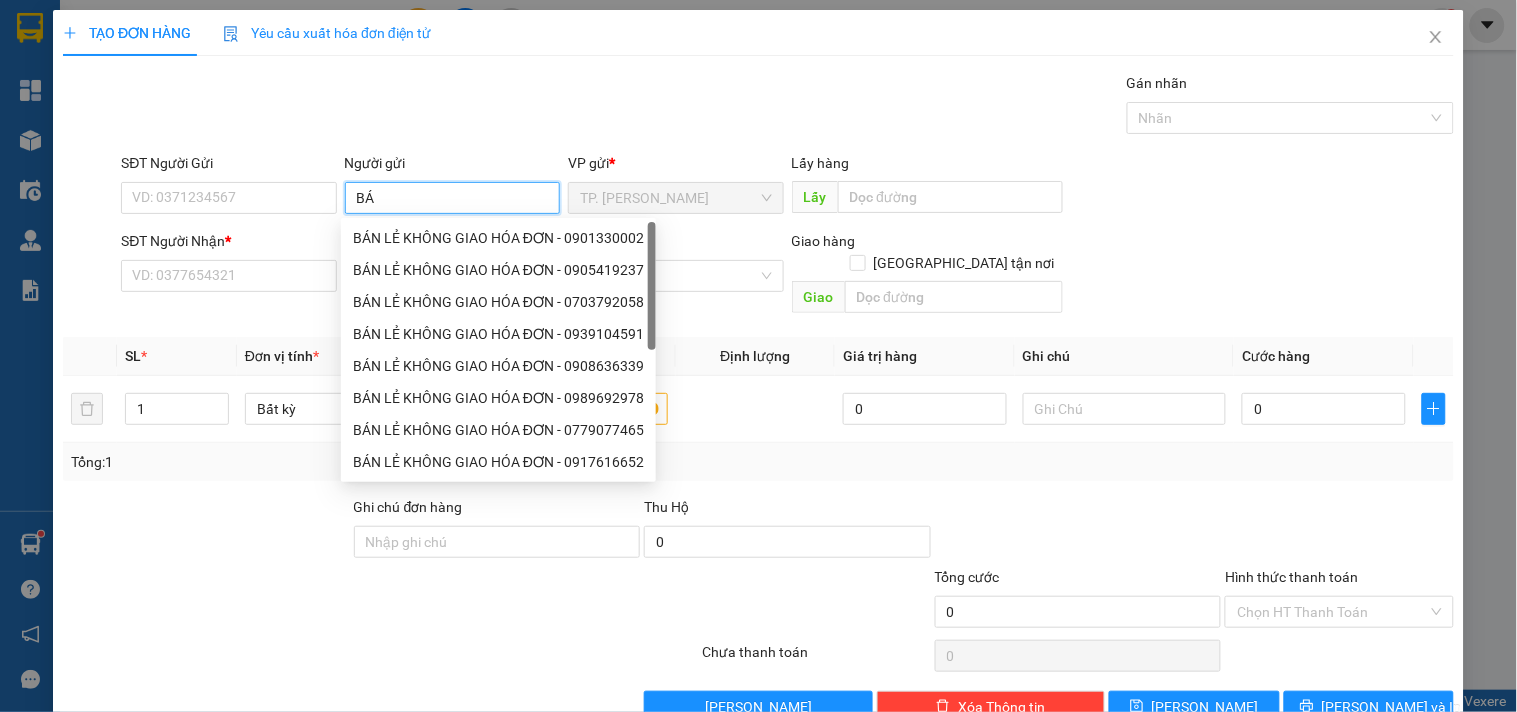 type on "BÁN" 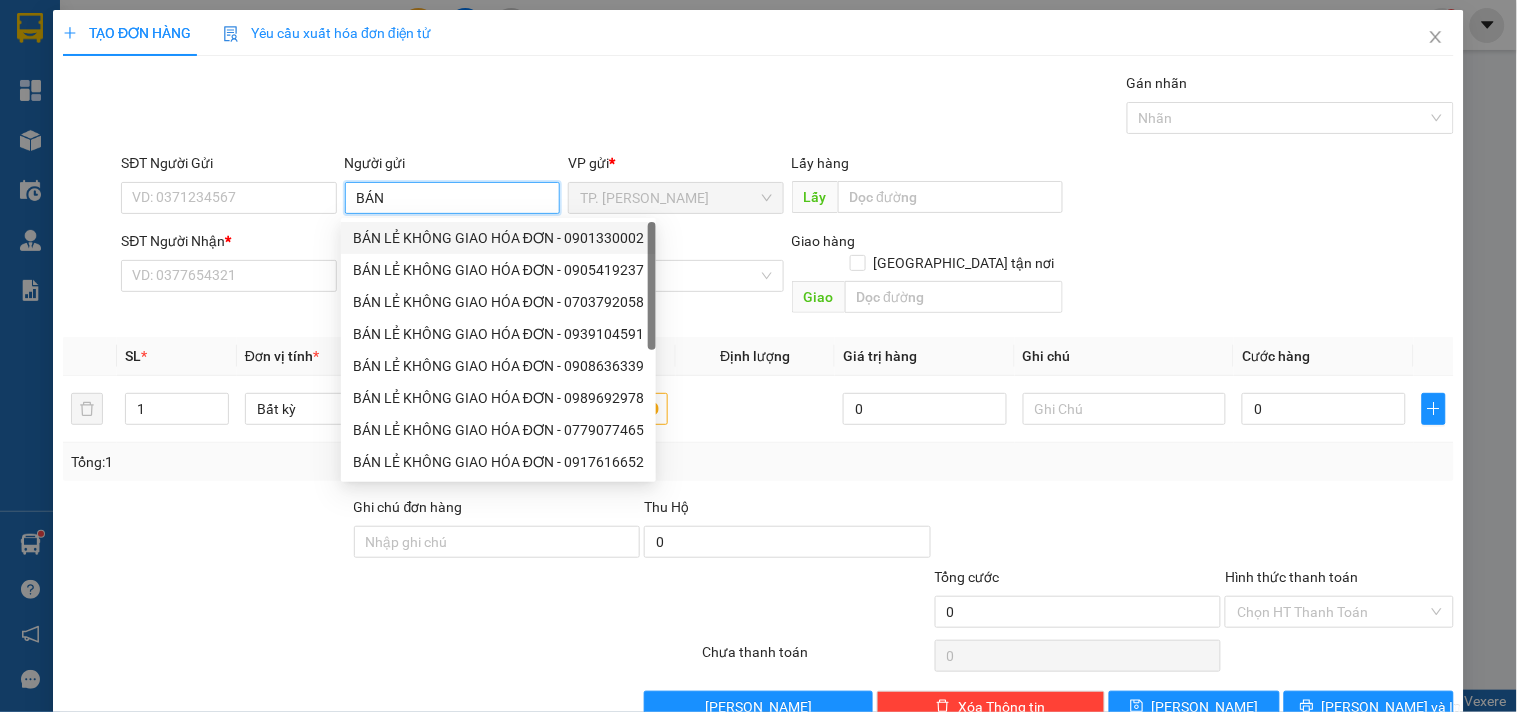 click on "BÁN LẺ KHÔNG GIAO HÓA ĐƠN - 0901330002" at bounding box center (498, 238) 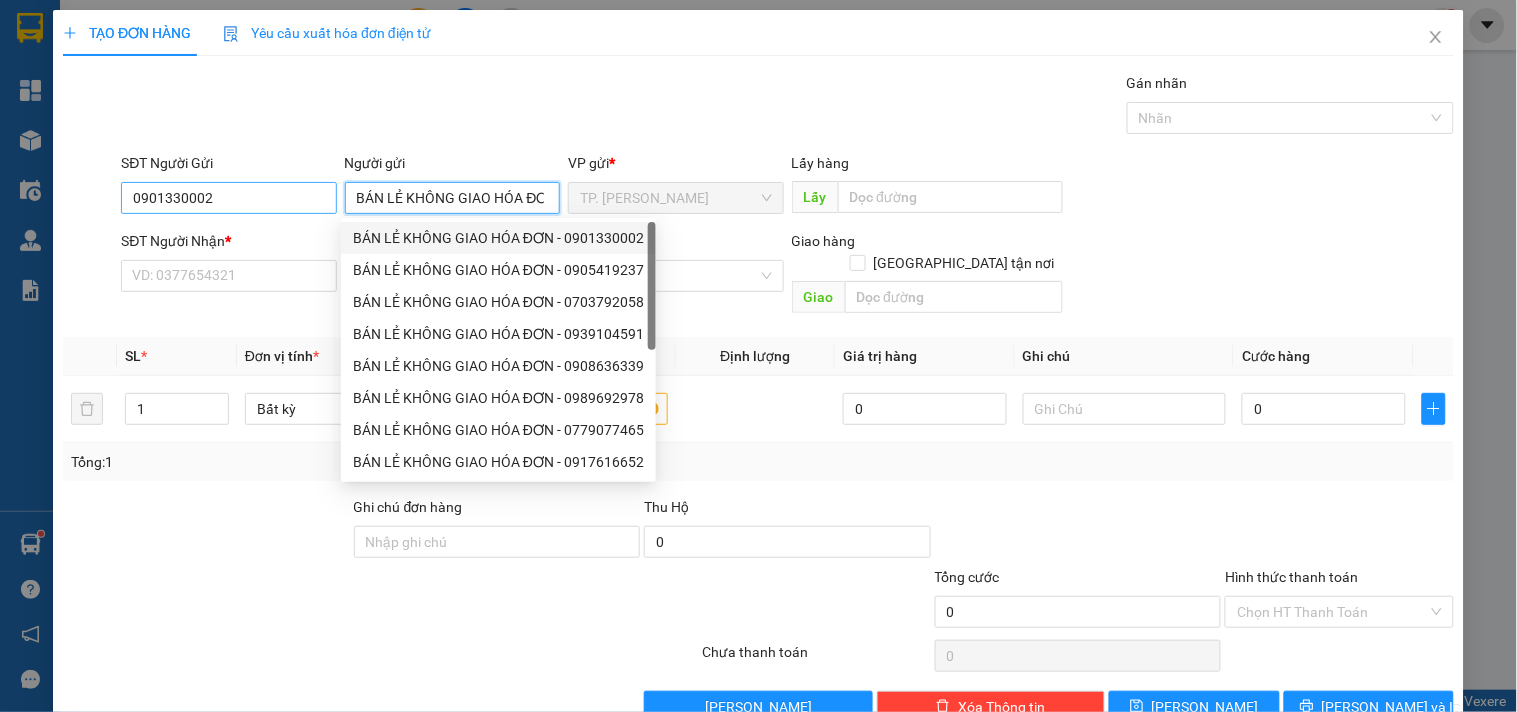 type on "BÁN LẺ KHÔNG GIAO HÓA ĐƠN" 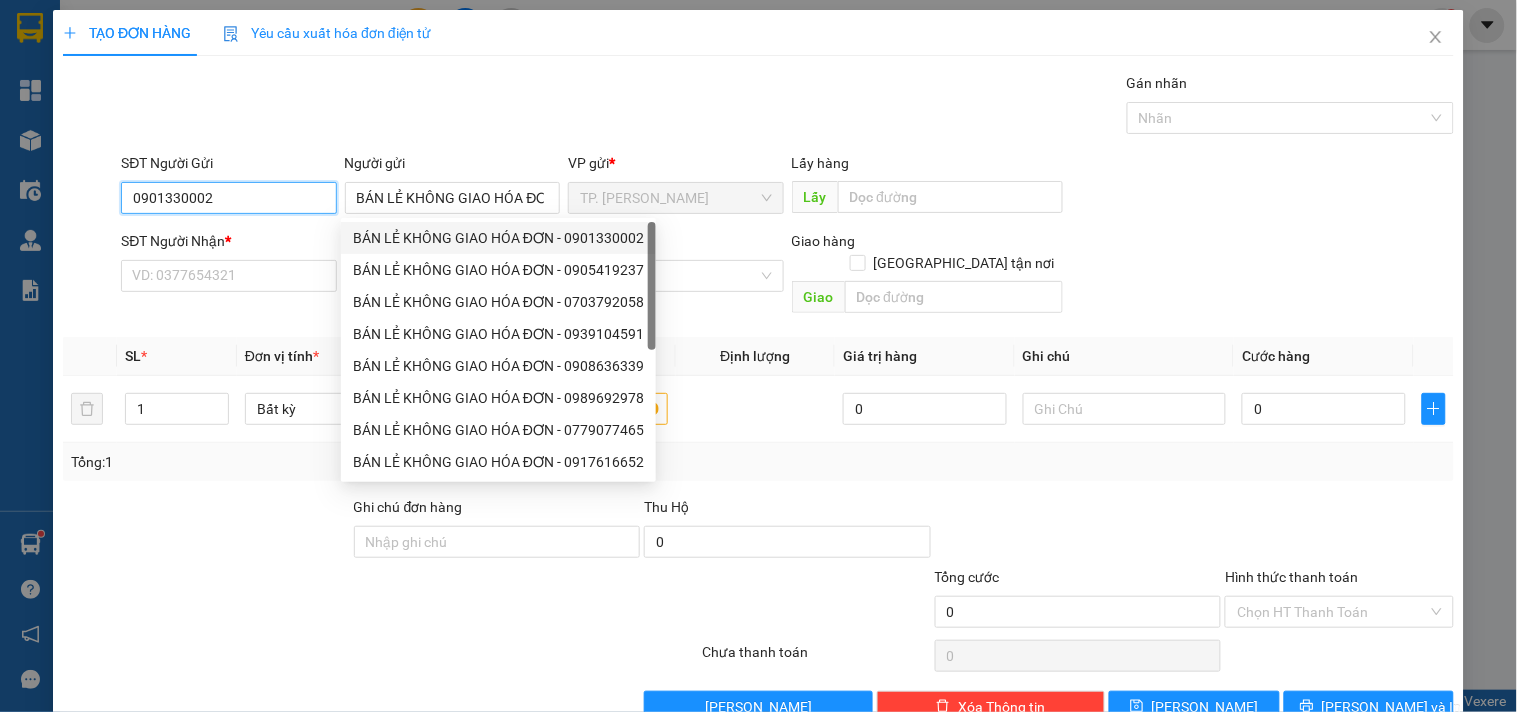 click on "0901330002" at bounding box center (228, 198) 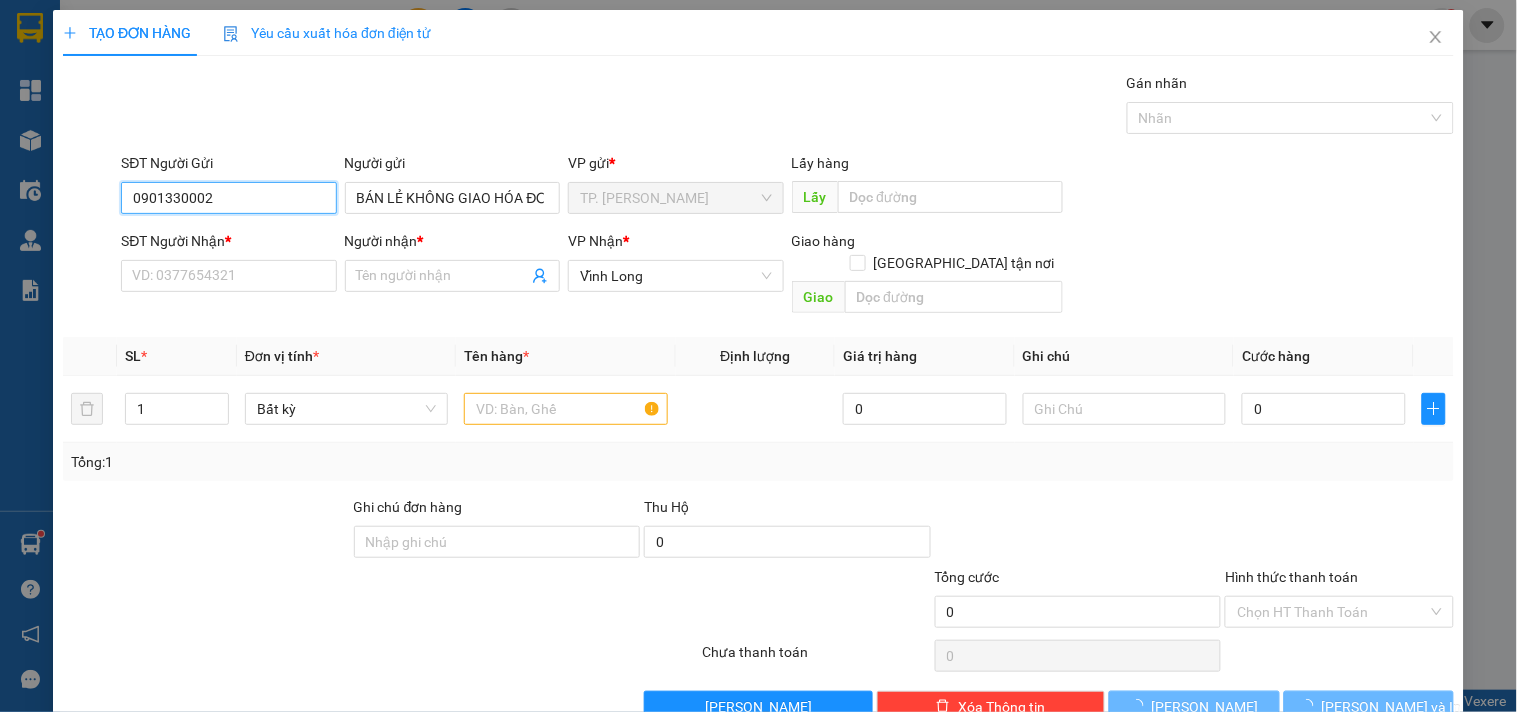 click on "0901330002" at bounding box center [228, 198] 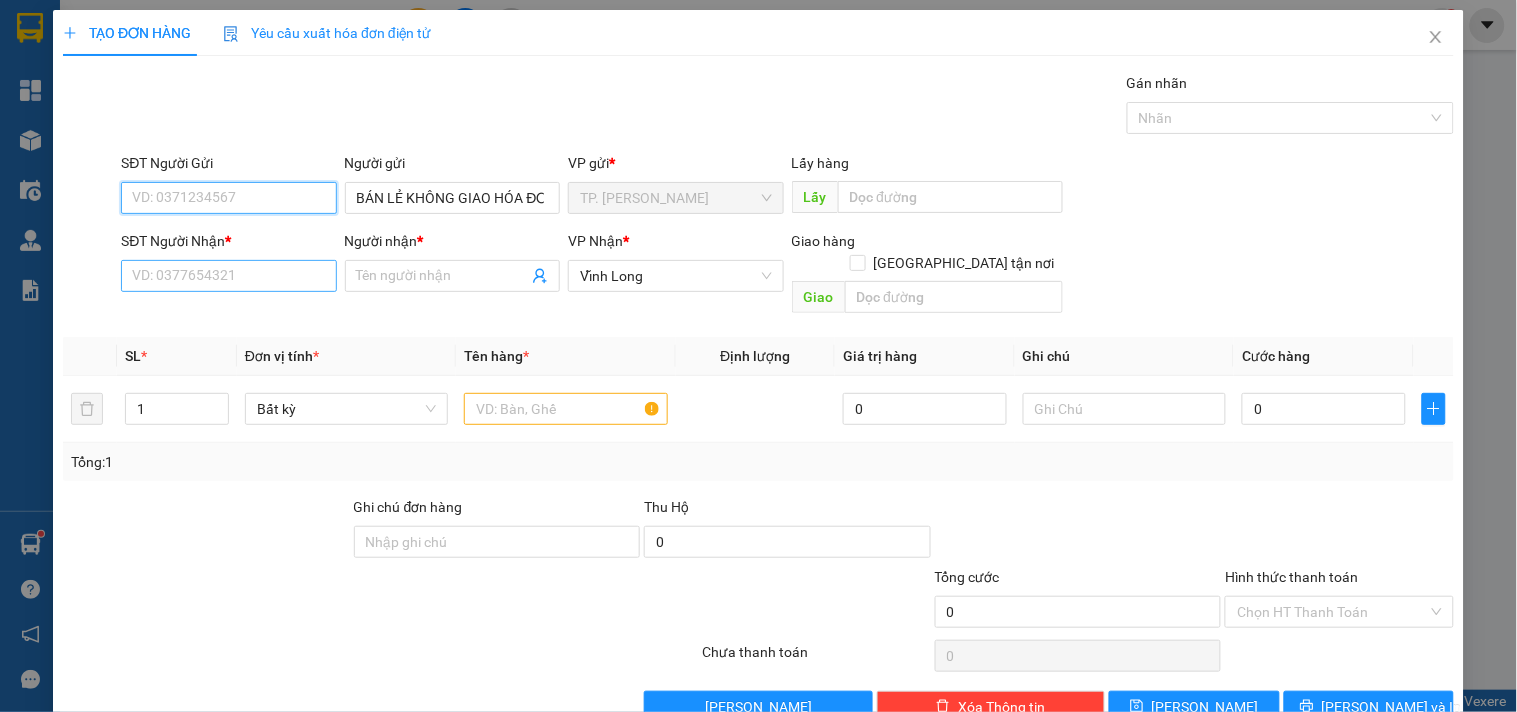 type 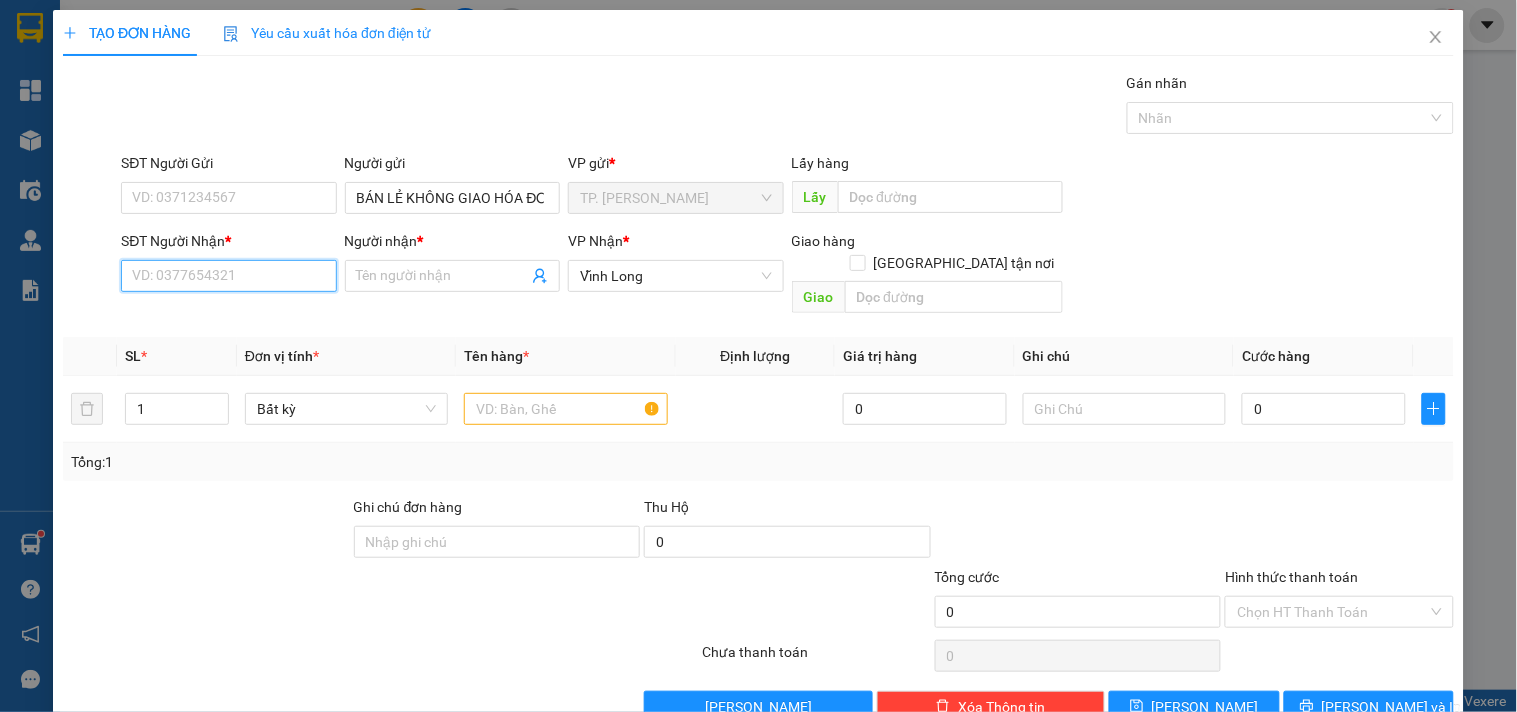 drag, startPoint x: 281, startPoint y: 275, endPoint x: 301, endPoint y: 215, distance: 63.245552 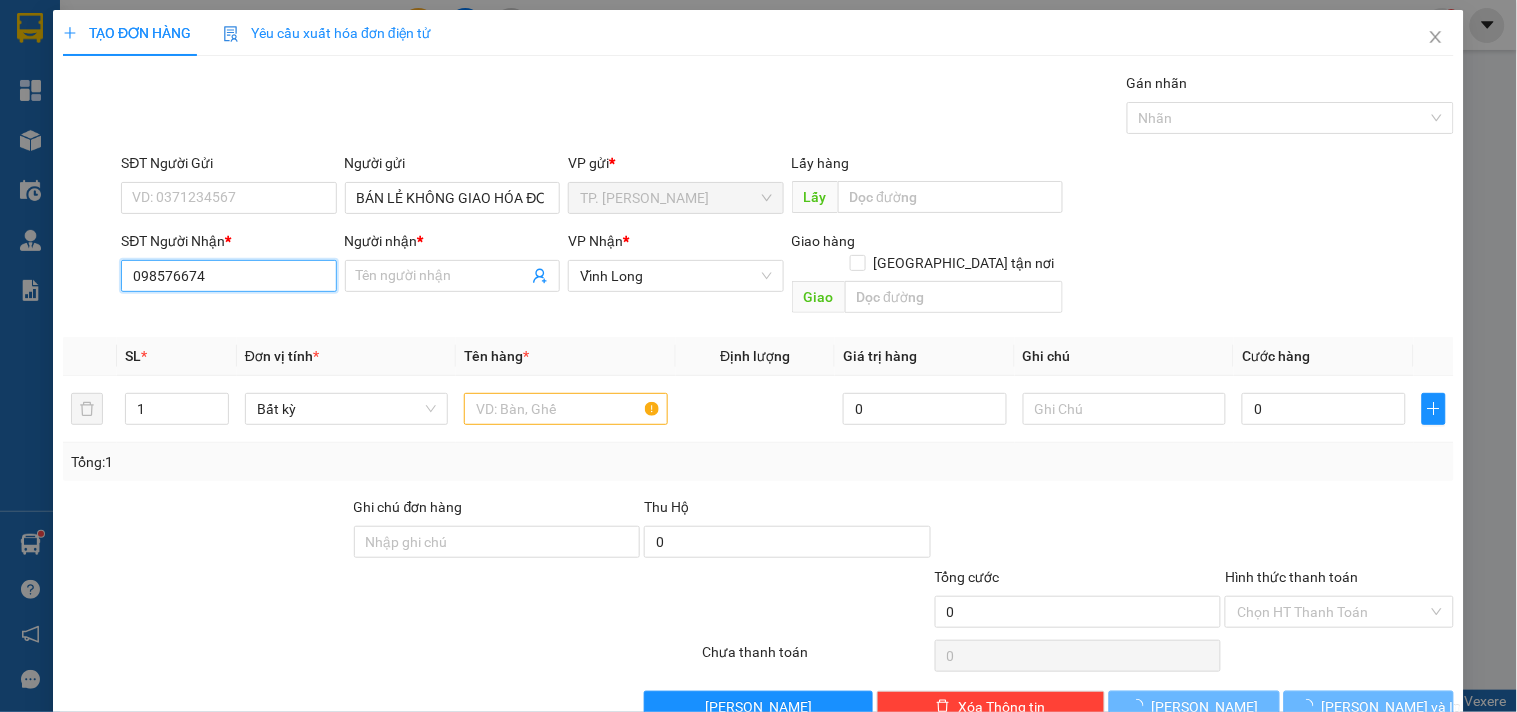 type on "0985766745" 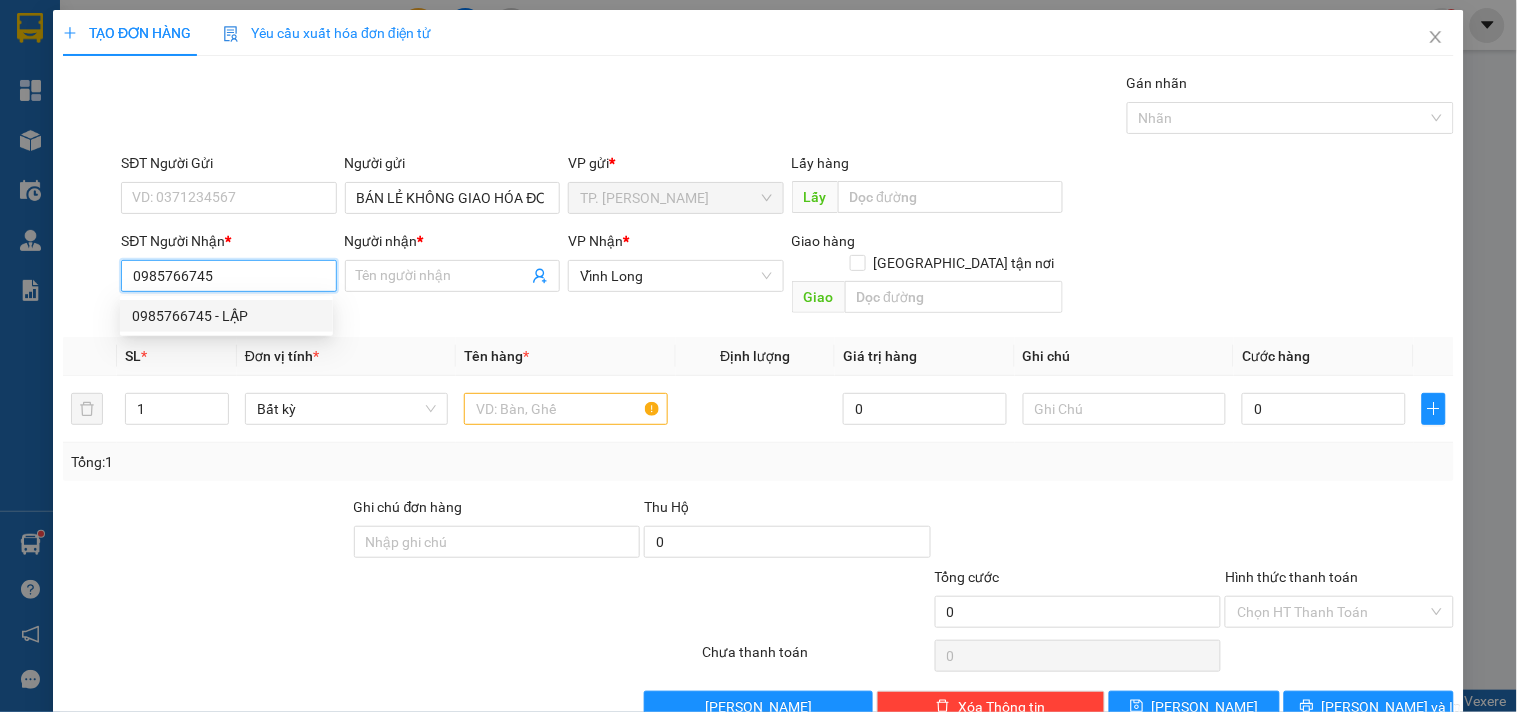 drag, startPoint x: 323, startPoint y: 320, endPoint x: 191, endPoint y: 353, distance: 136.06248 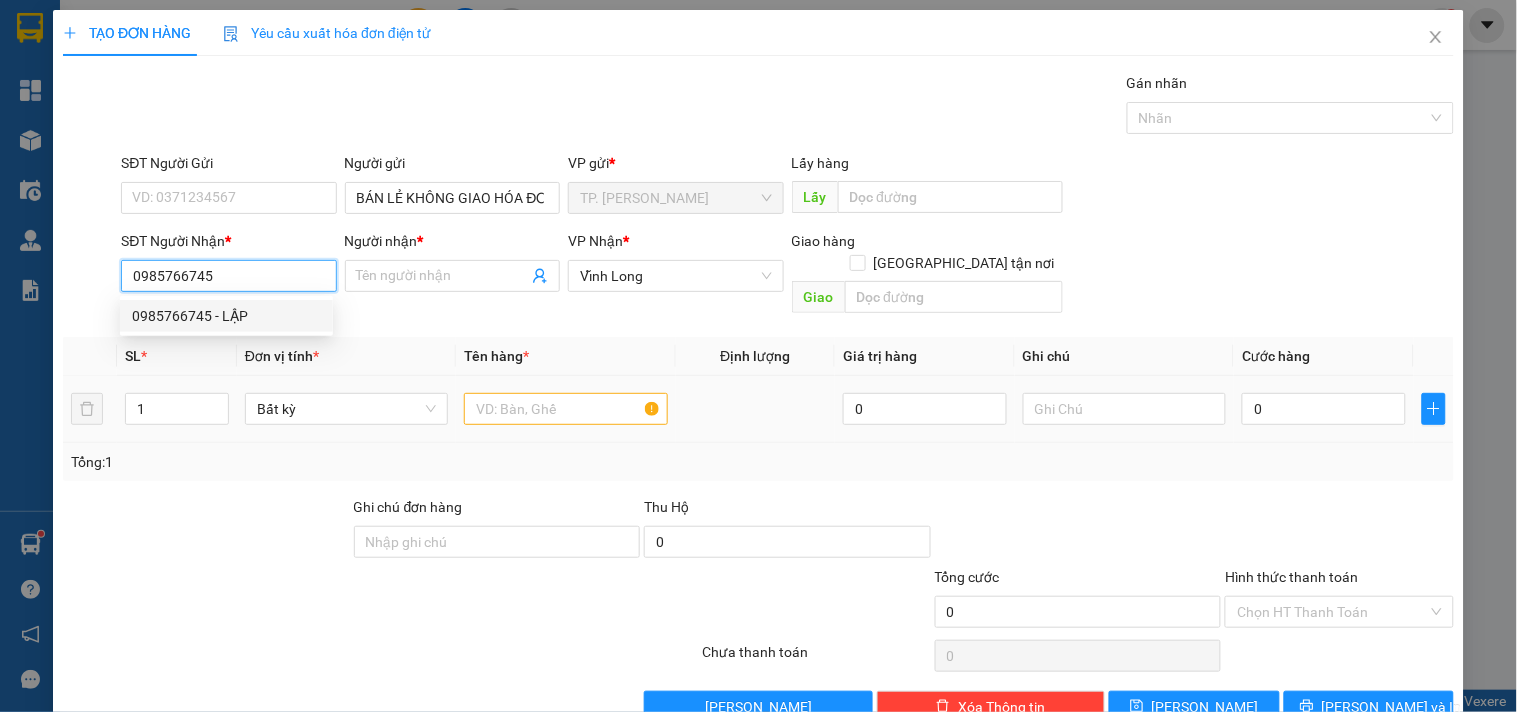 type on "LẬP" 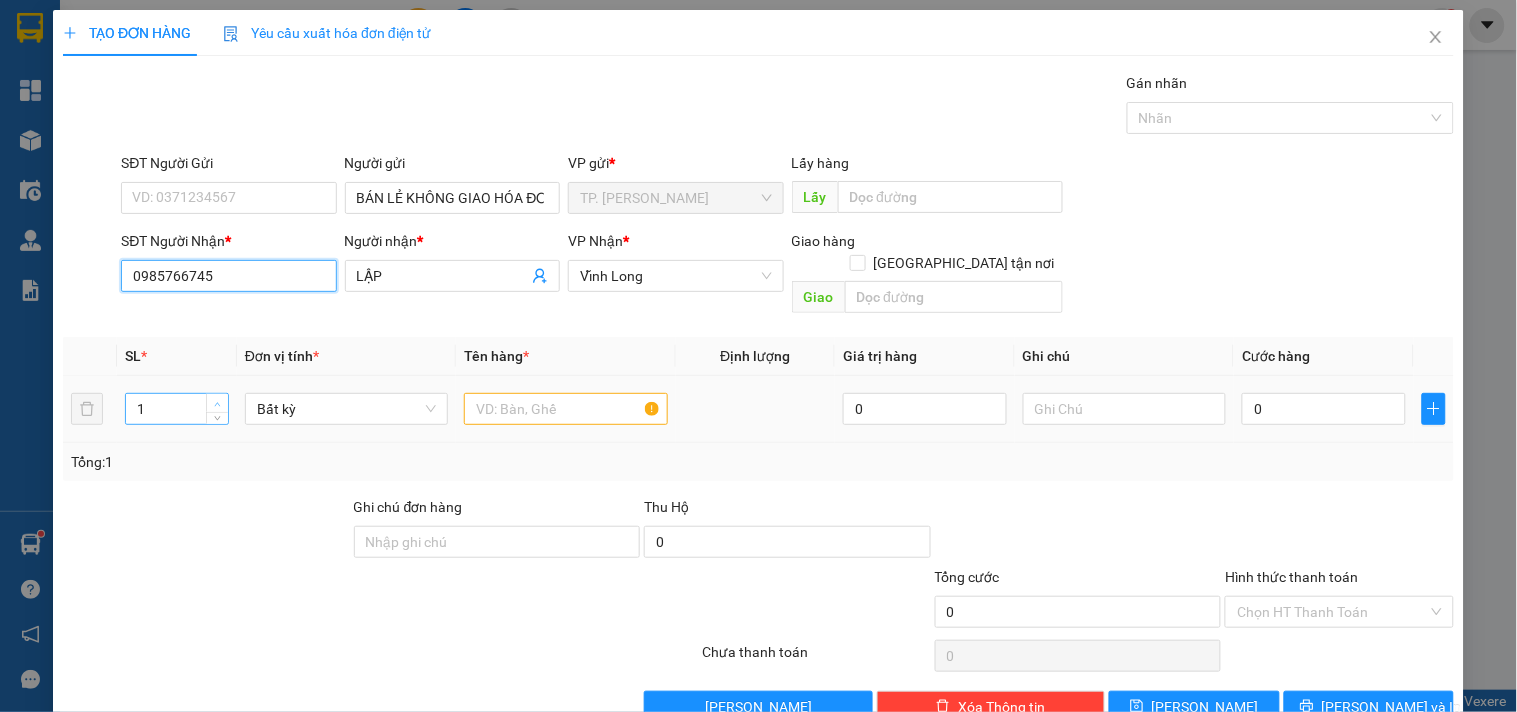 type on "0985766745" 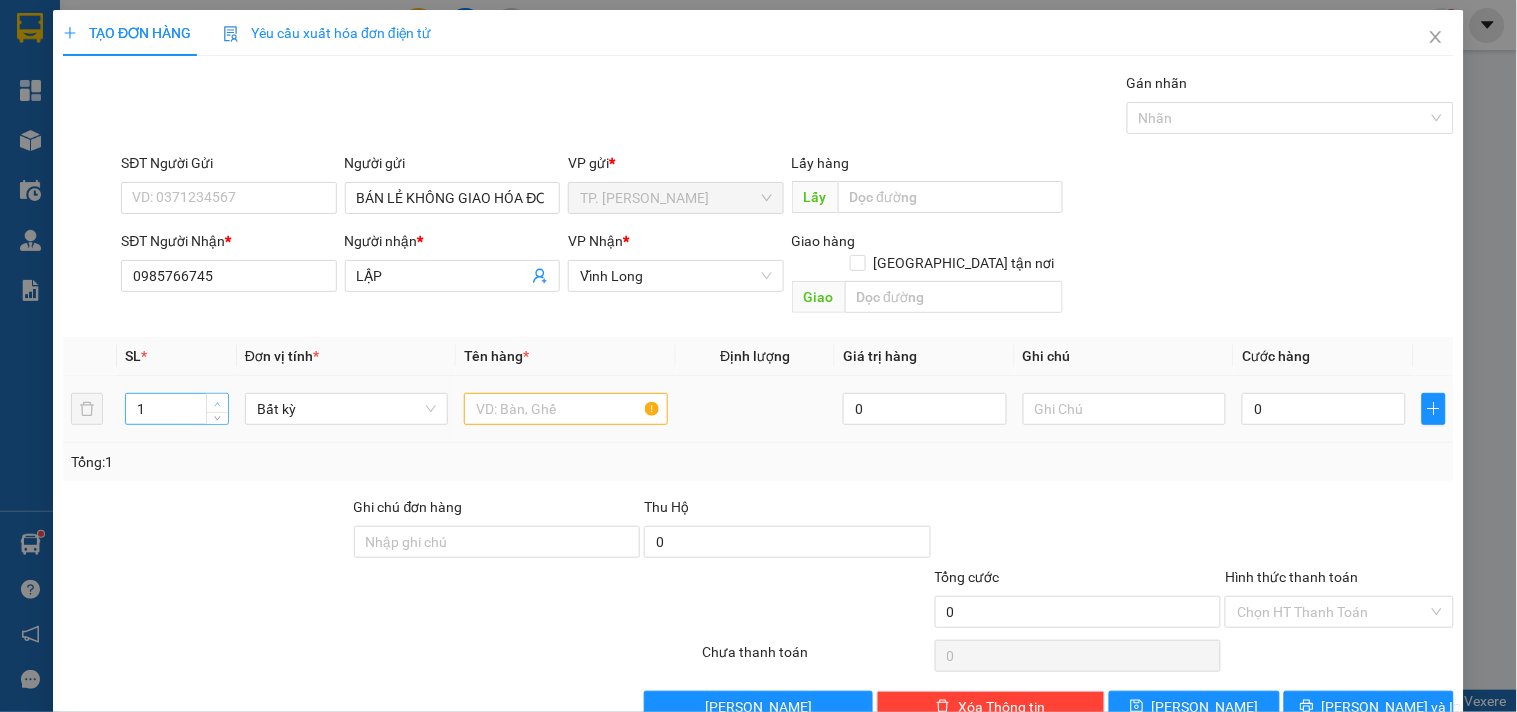 type on "2" 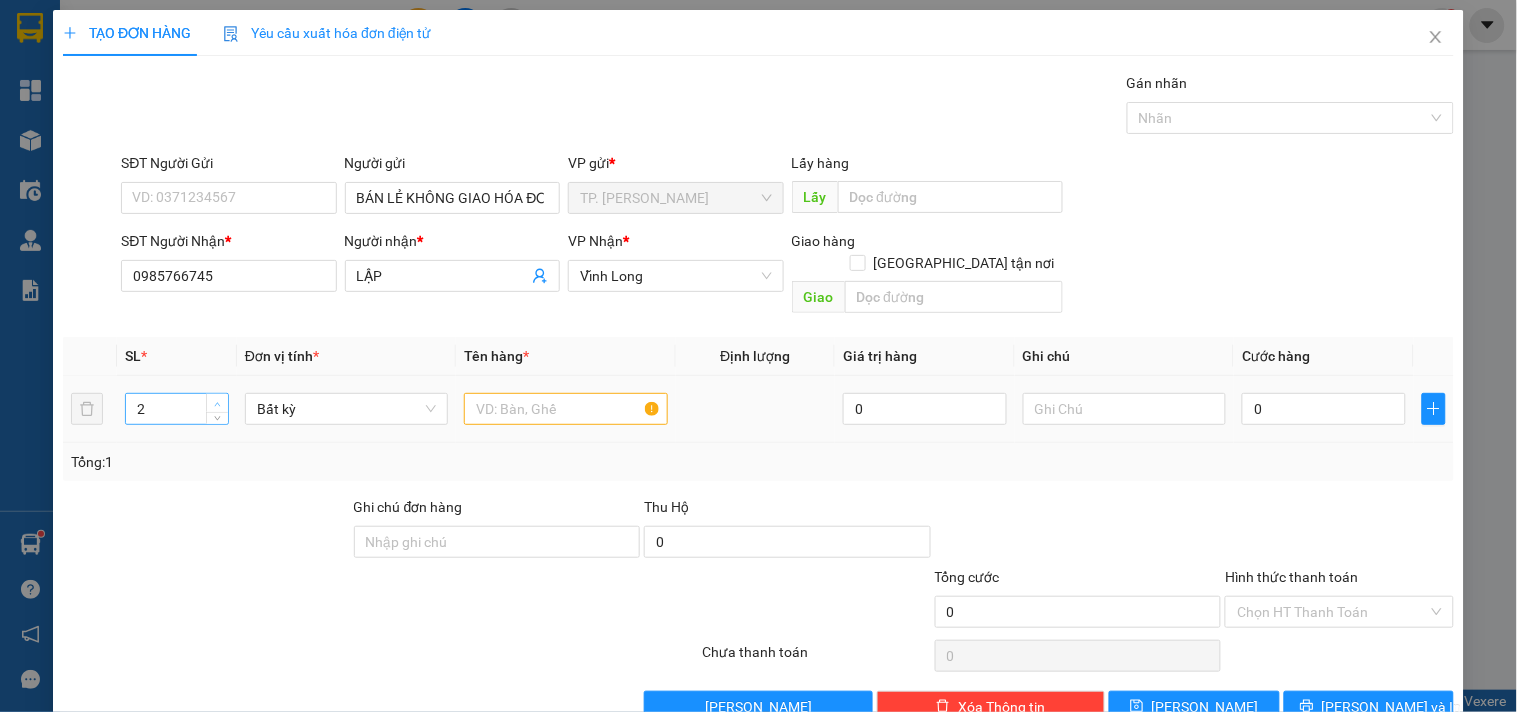 click 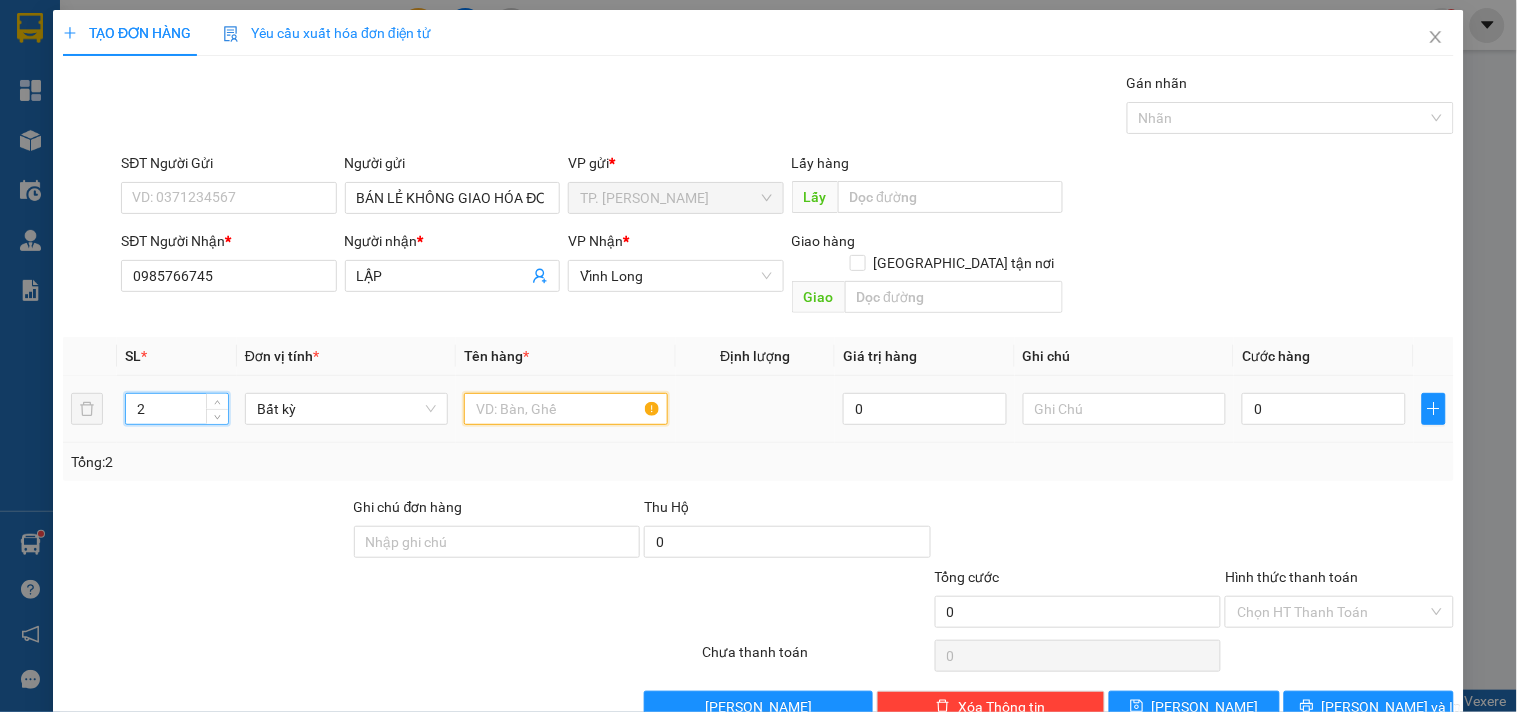 click at bounding box center (565, 409) 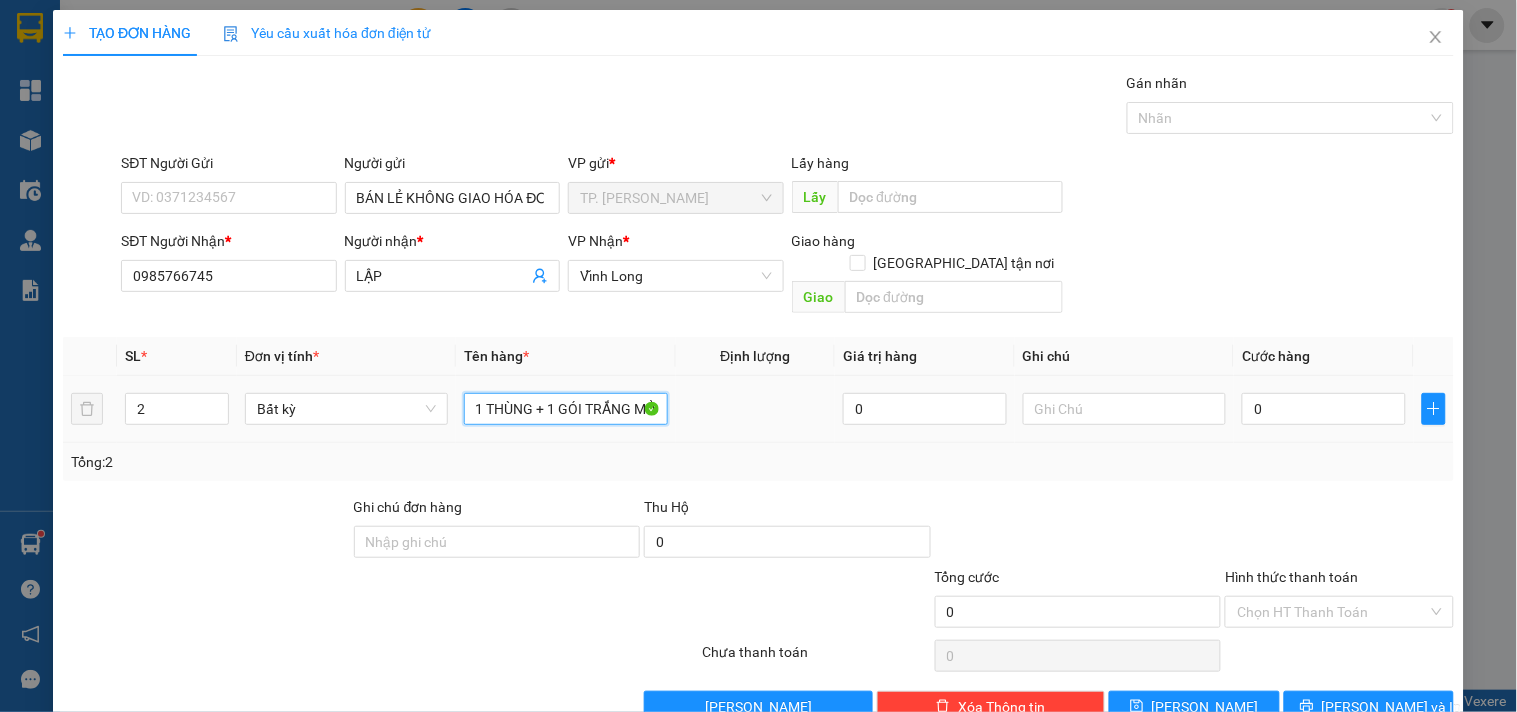 scroll, scrollTop: 0, scrollLeft: 12, axis: horizontal 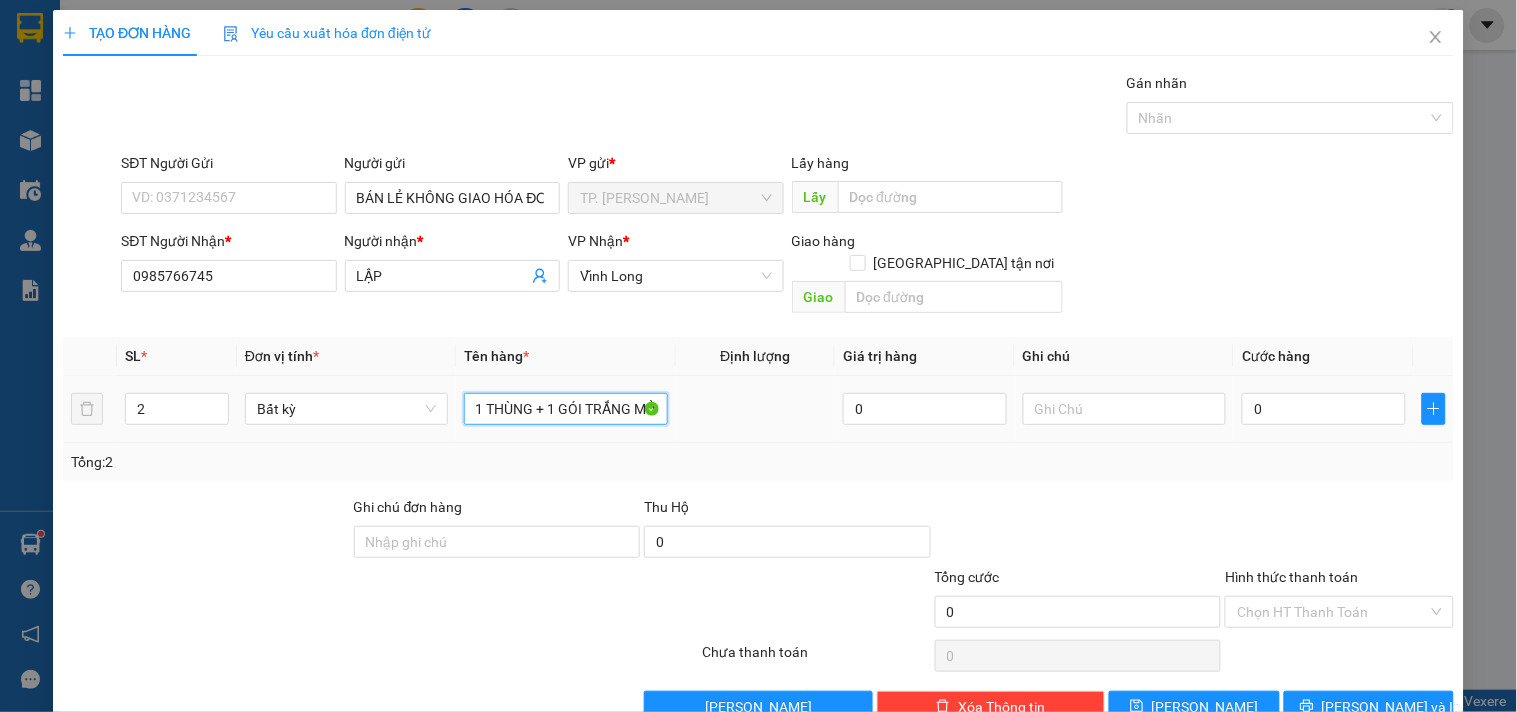 type on "1 THÙNG + 1 GÓI TRẮNG MỦ" 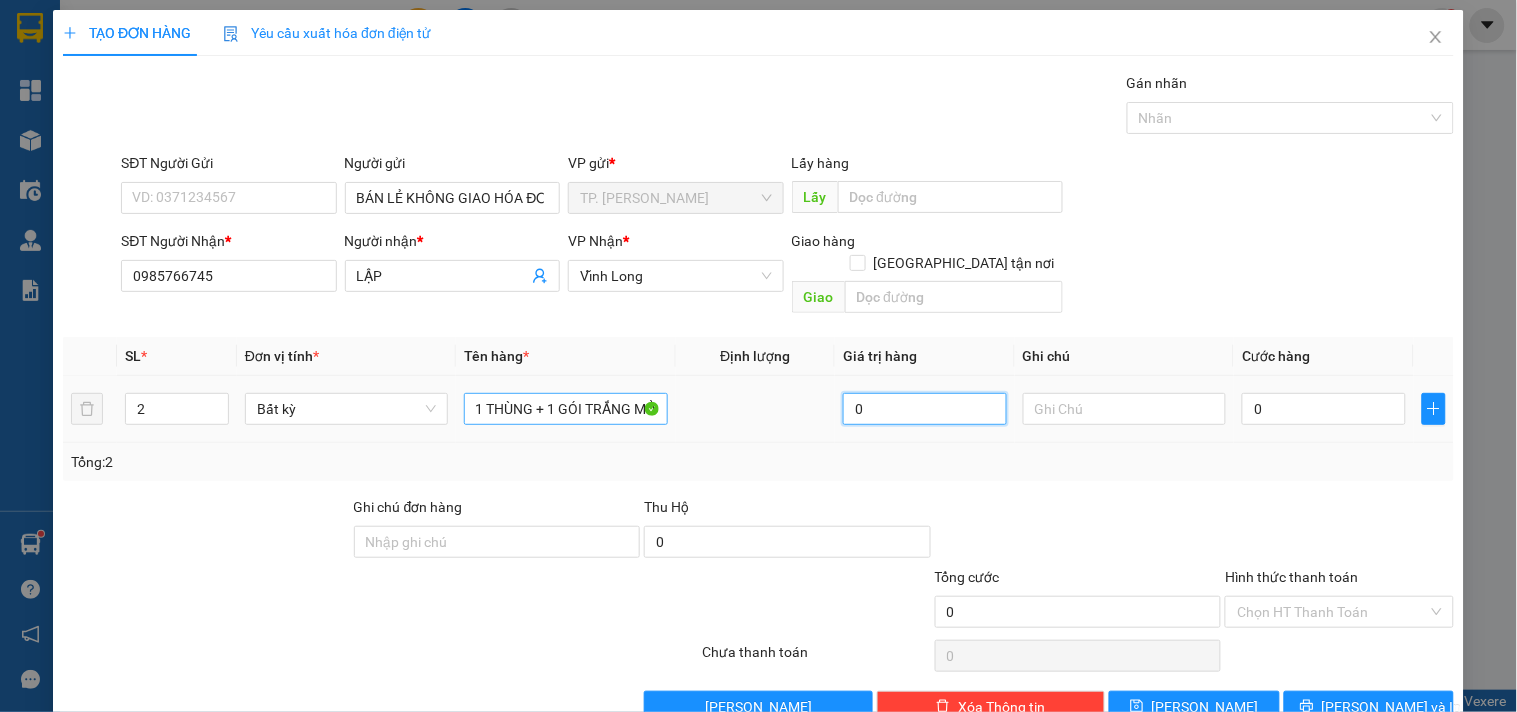 scroll, scrollTop: 0, scrollLeft: 0, axis: both 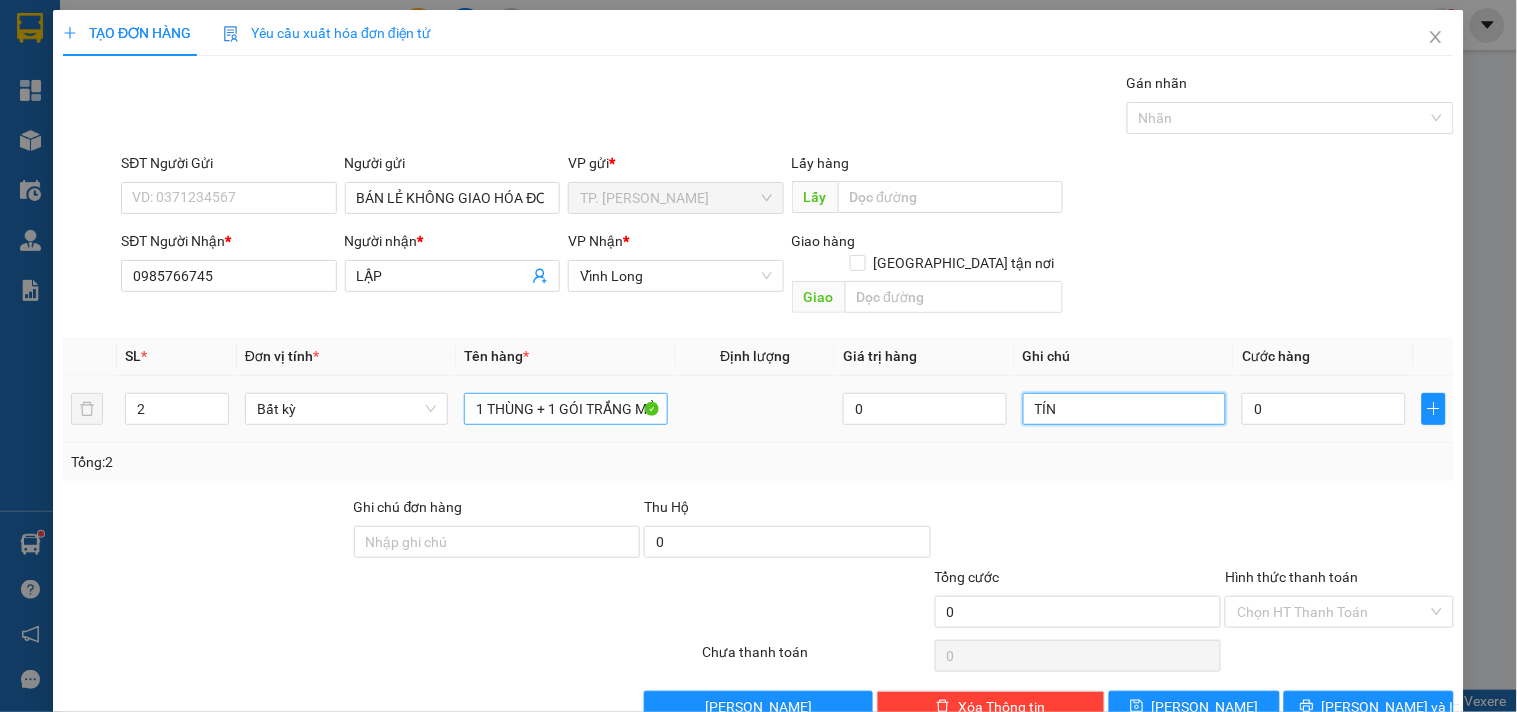 type on "TÍN" 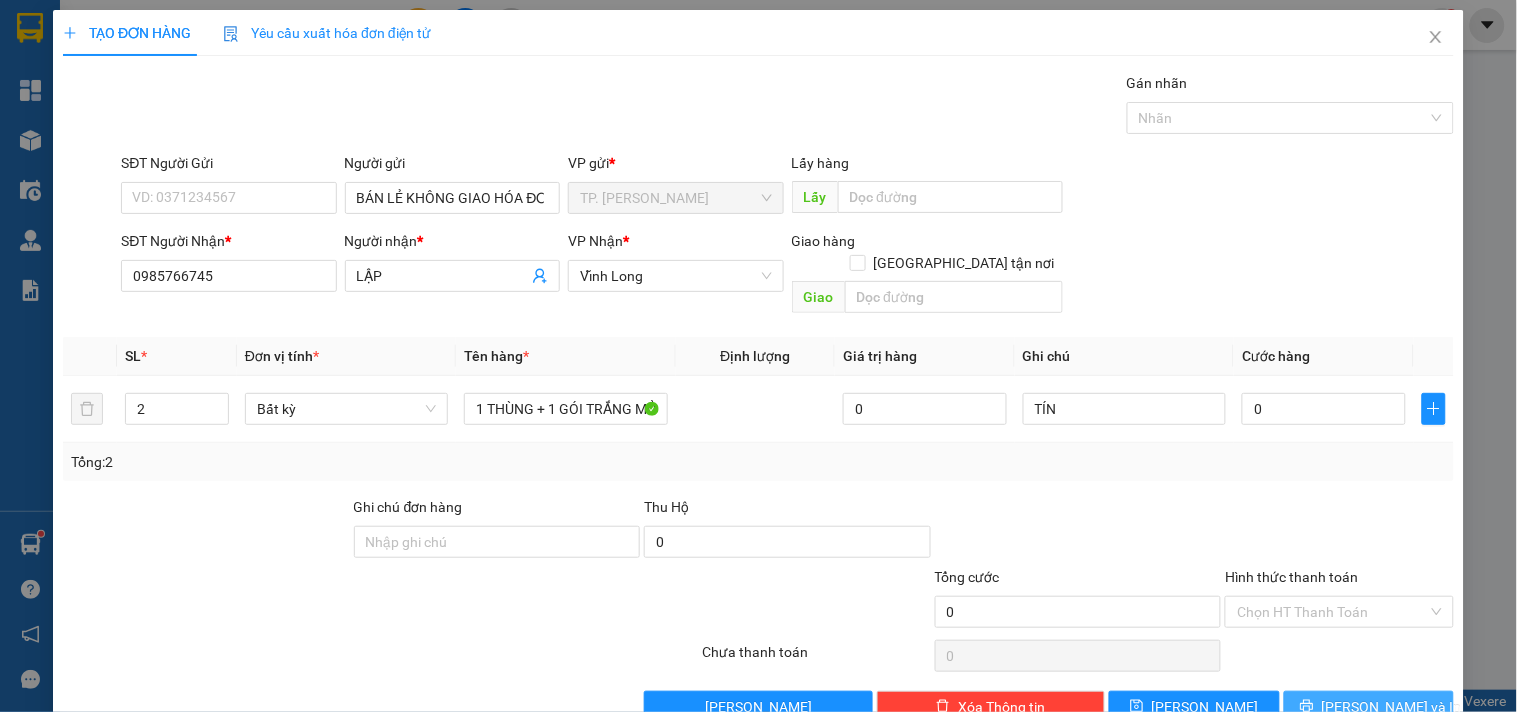 click on "[PERSON_NAME] và In" at bounding box center (1392, 707) 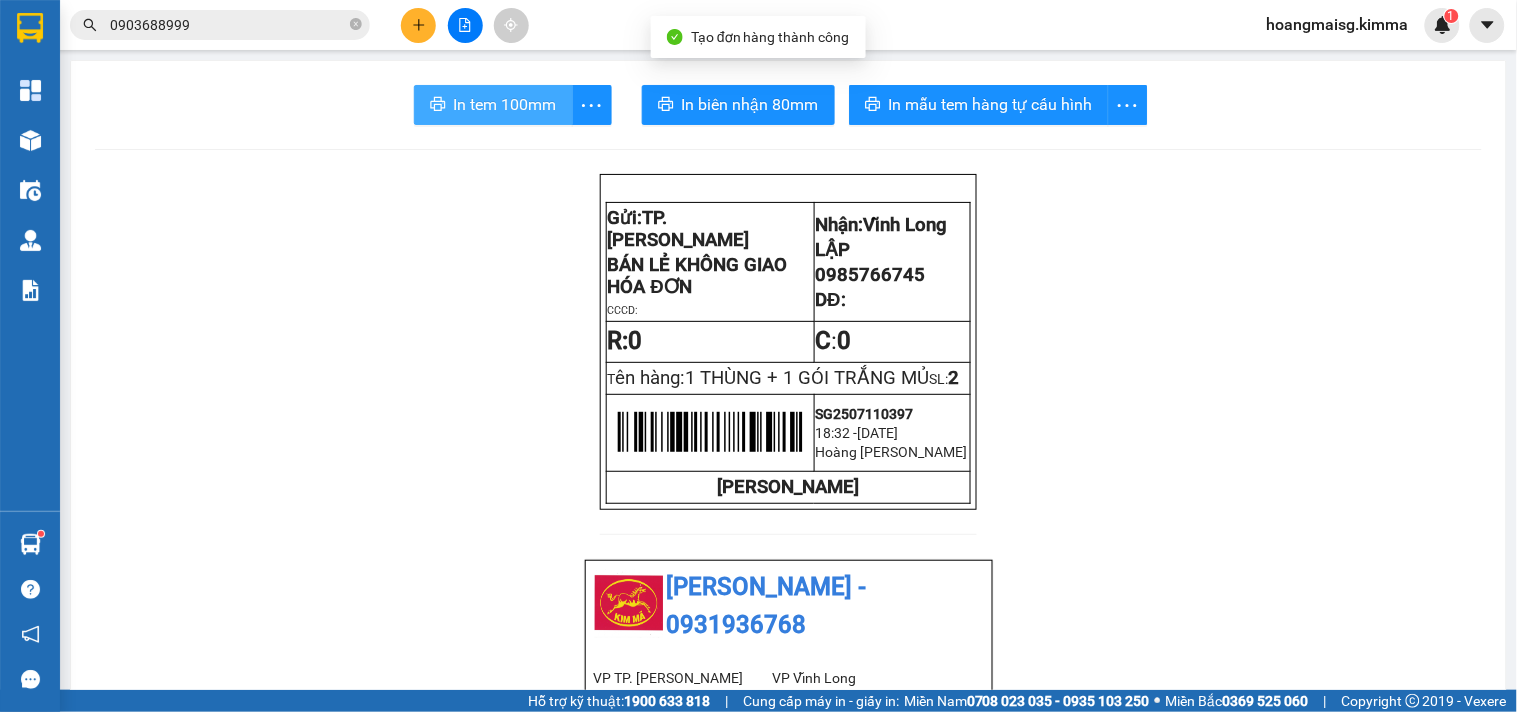 click on "In tem 100mm" at bounding box center (505, 104) 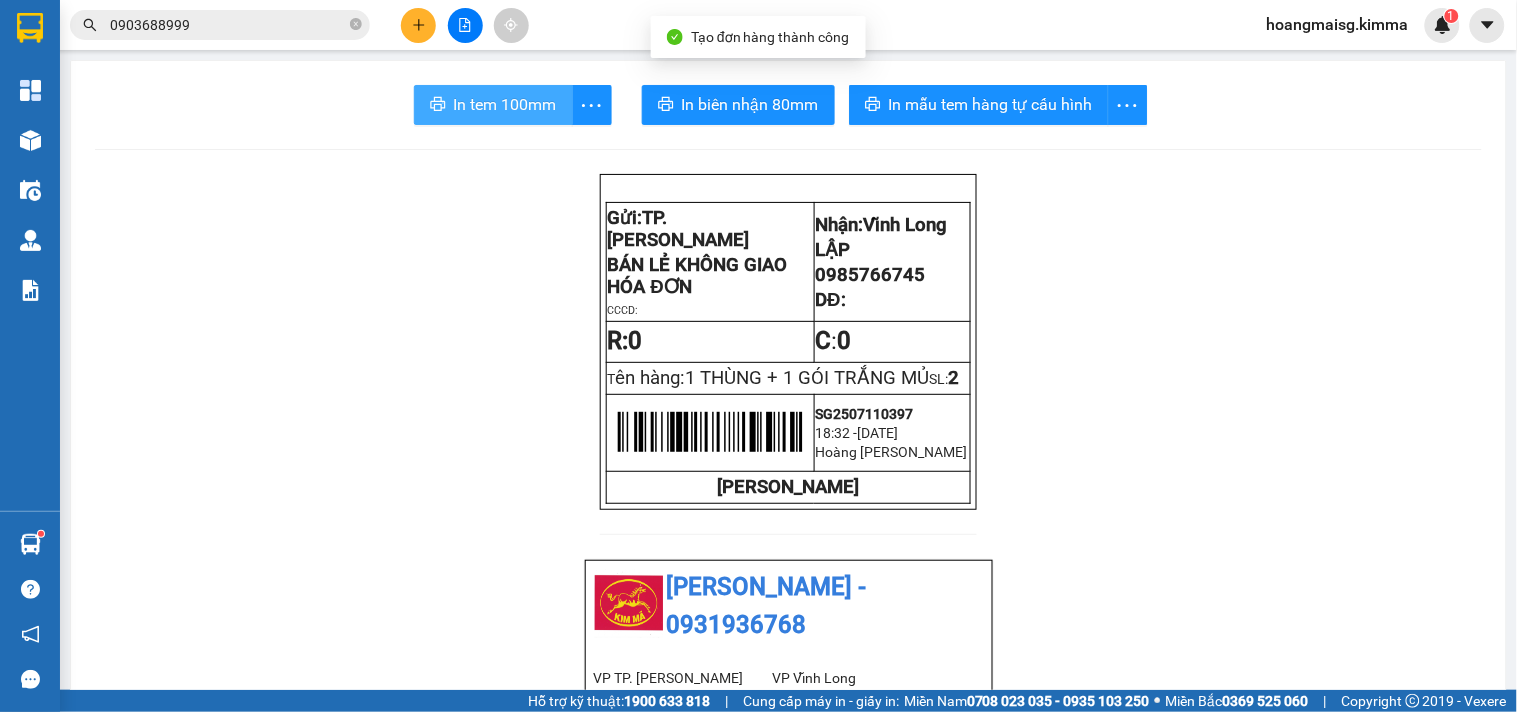 scroll, scrollTop: 0, scrollLeft: 0, axis: both 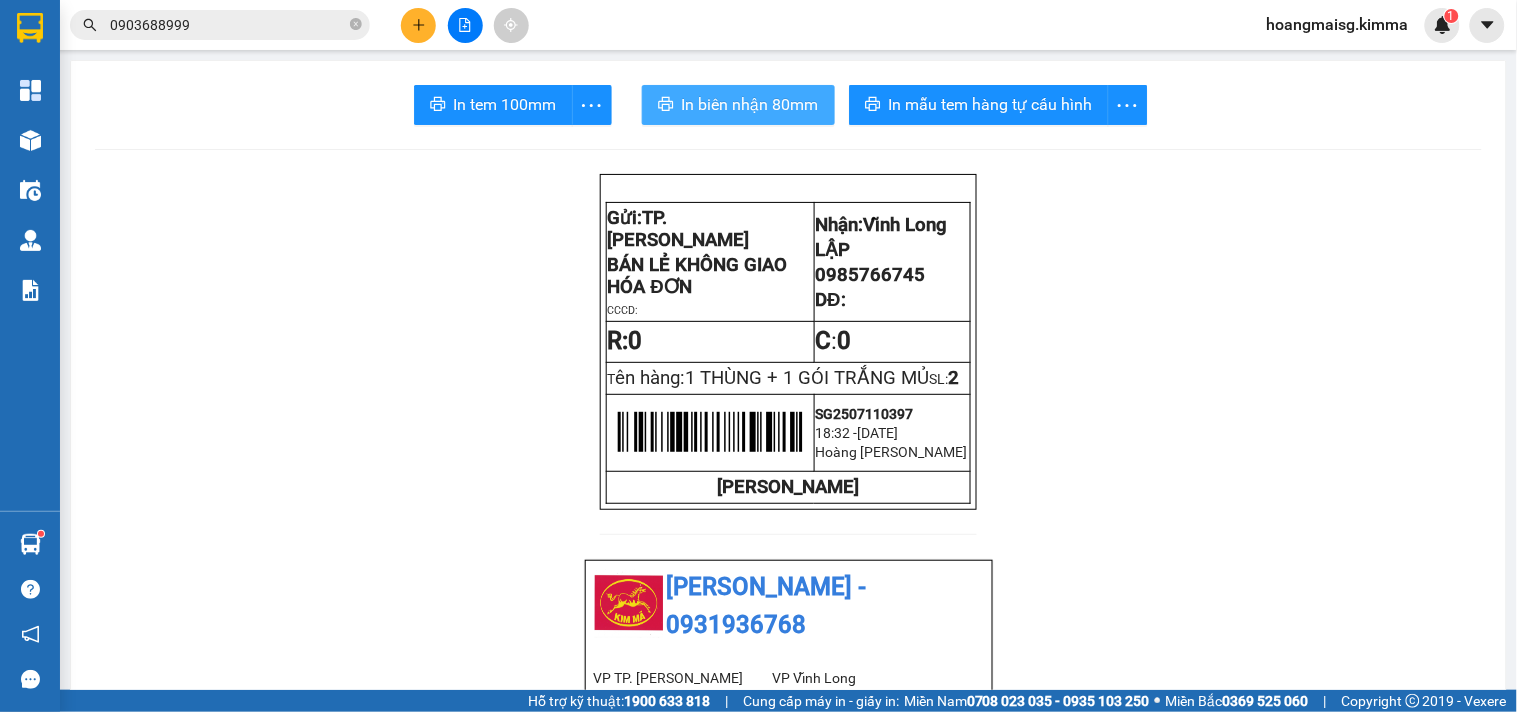 click on "In biên nhận 80mm" at bounding box center (750, 104) 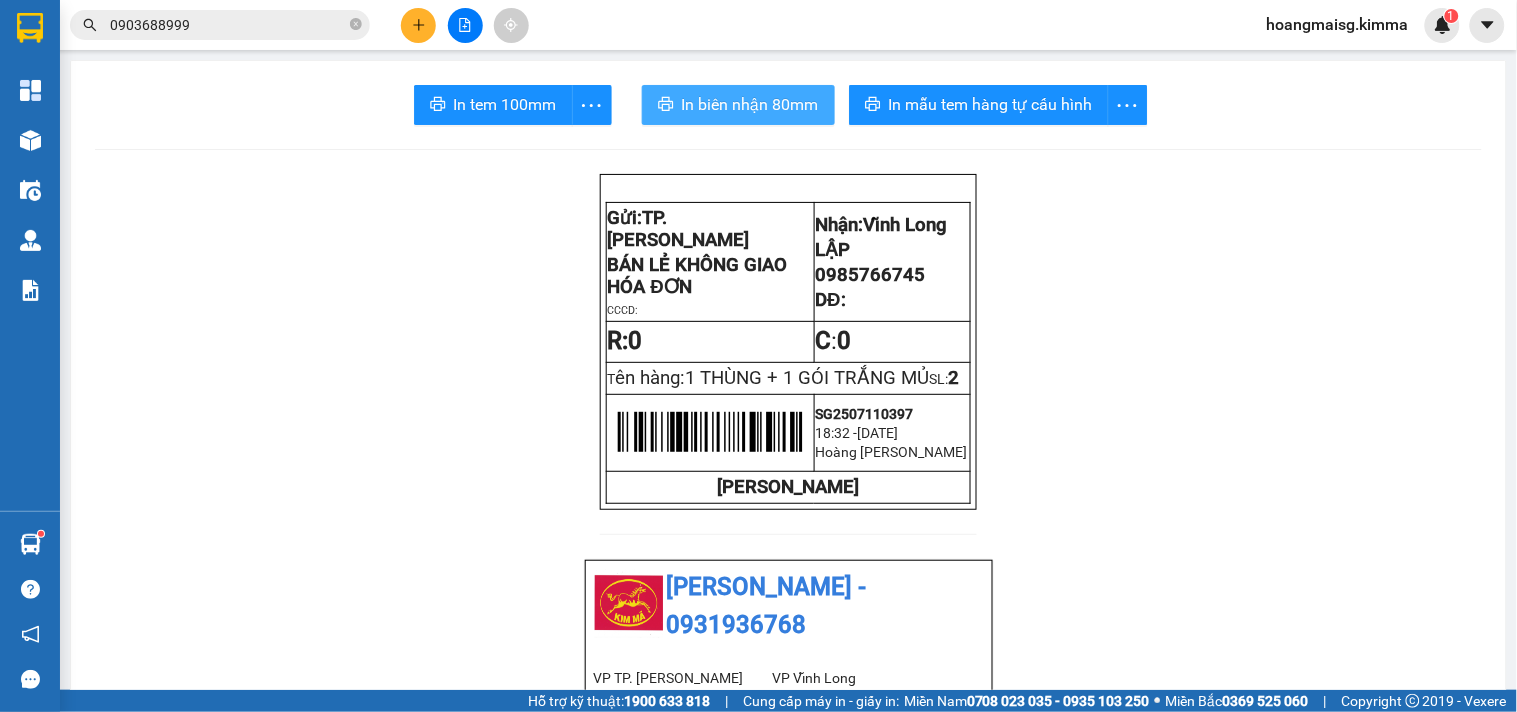 scroll, scrollTop: 0, scrollLeft: 0, axis: both 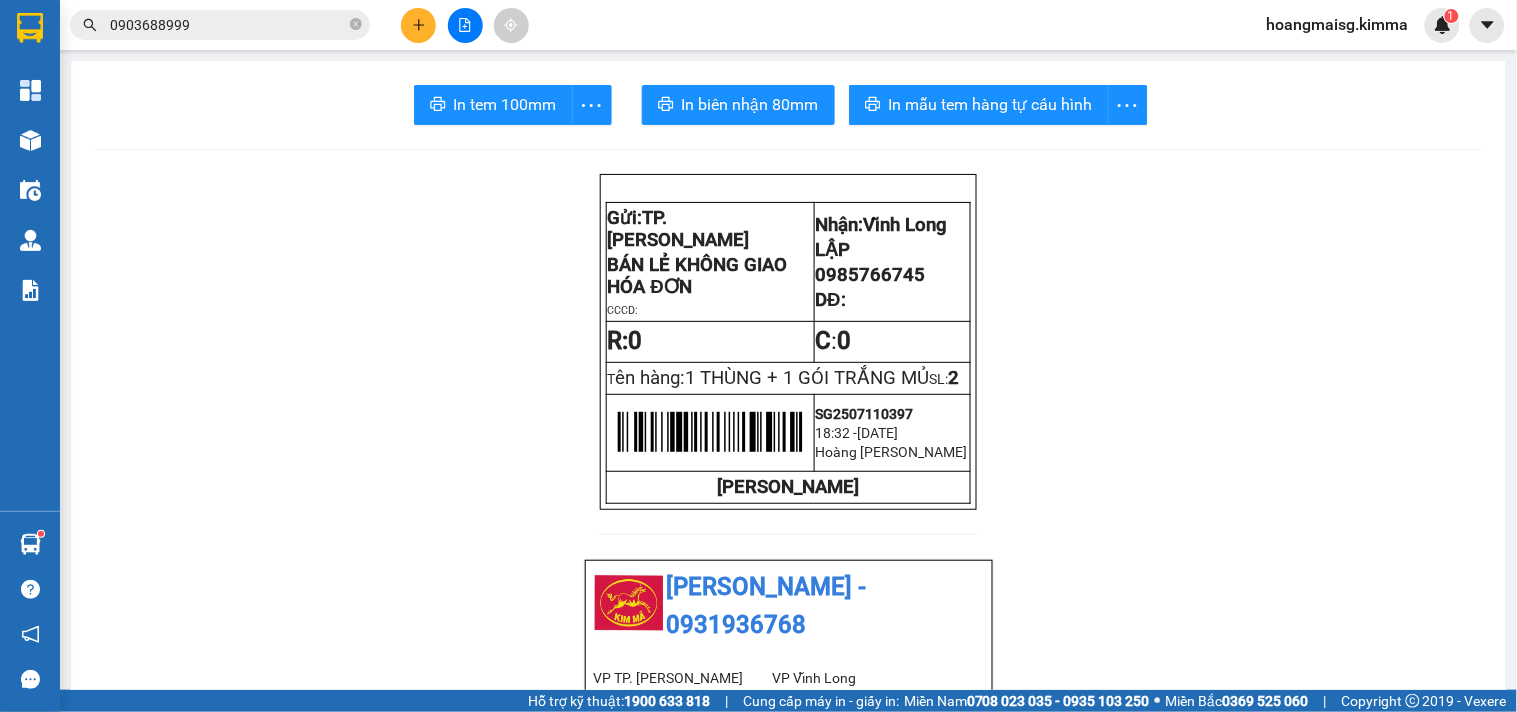click at bounding box center (418, 25) 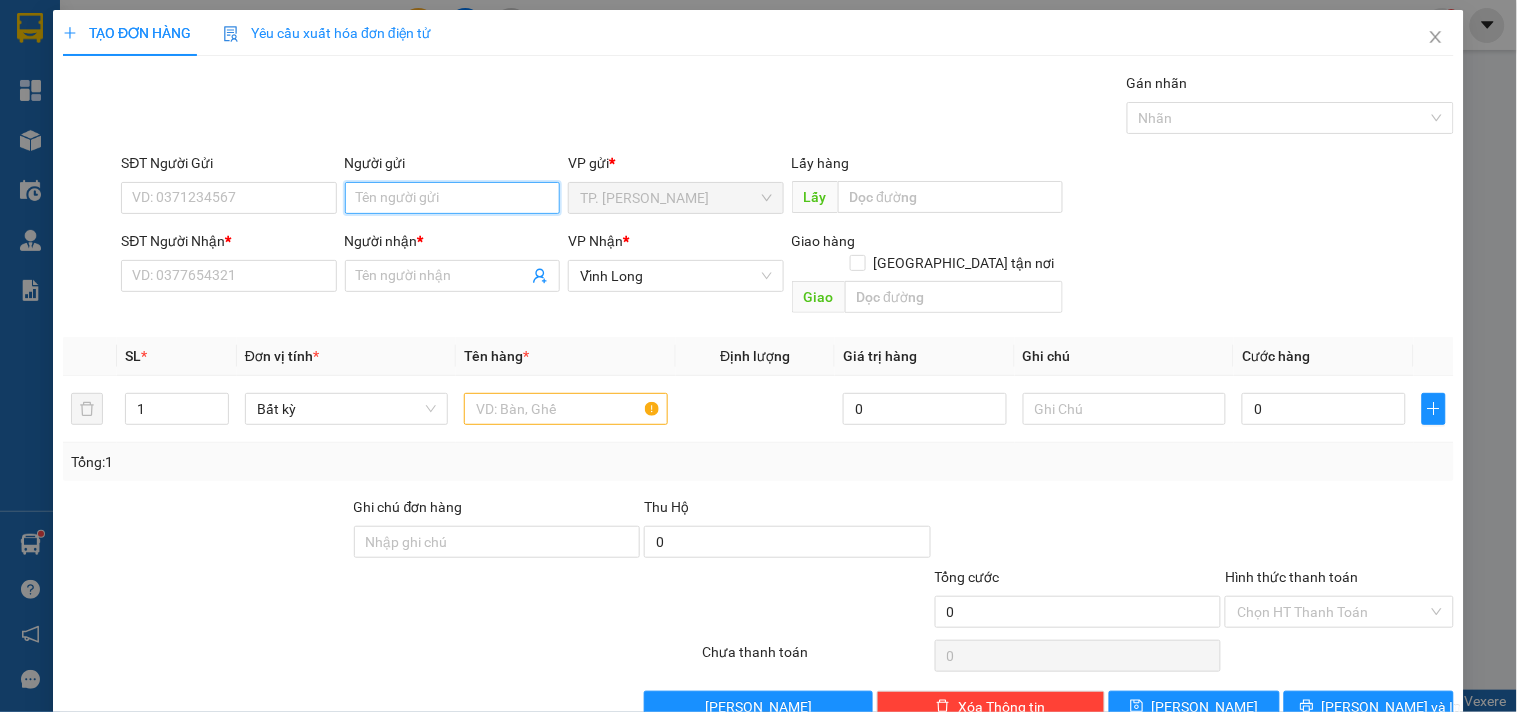 click on "Người gửi" at bounding box center [452, 198] 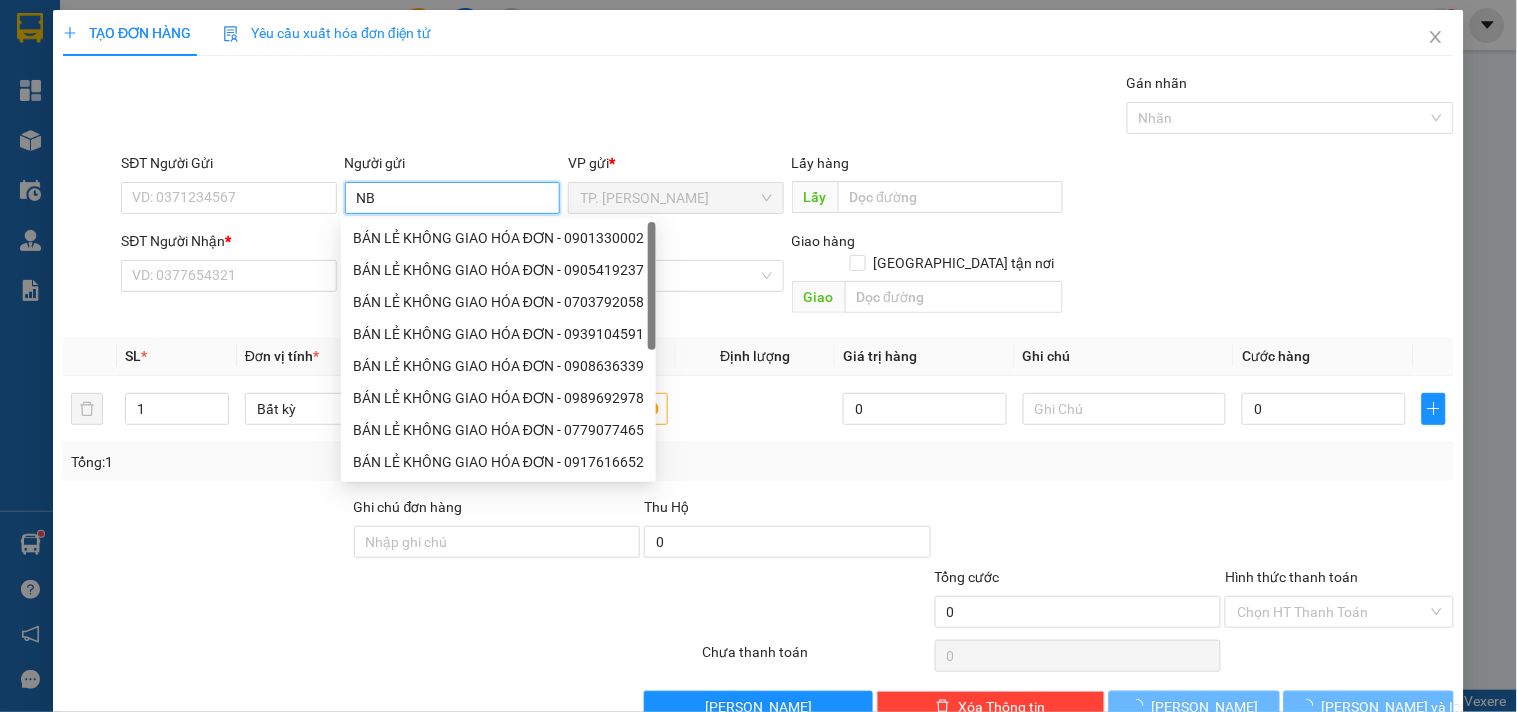 type on "N" 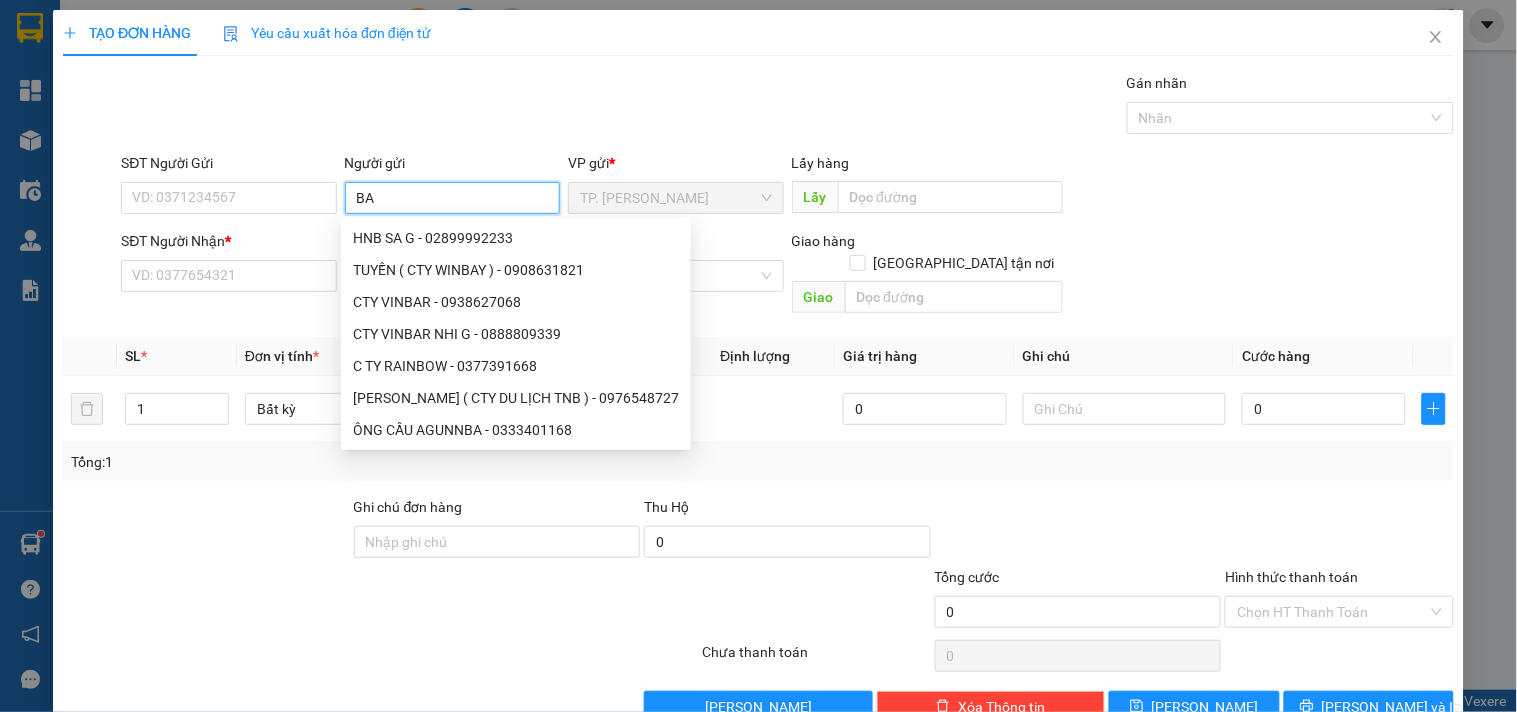 type on "BÁ" 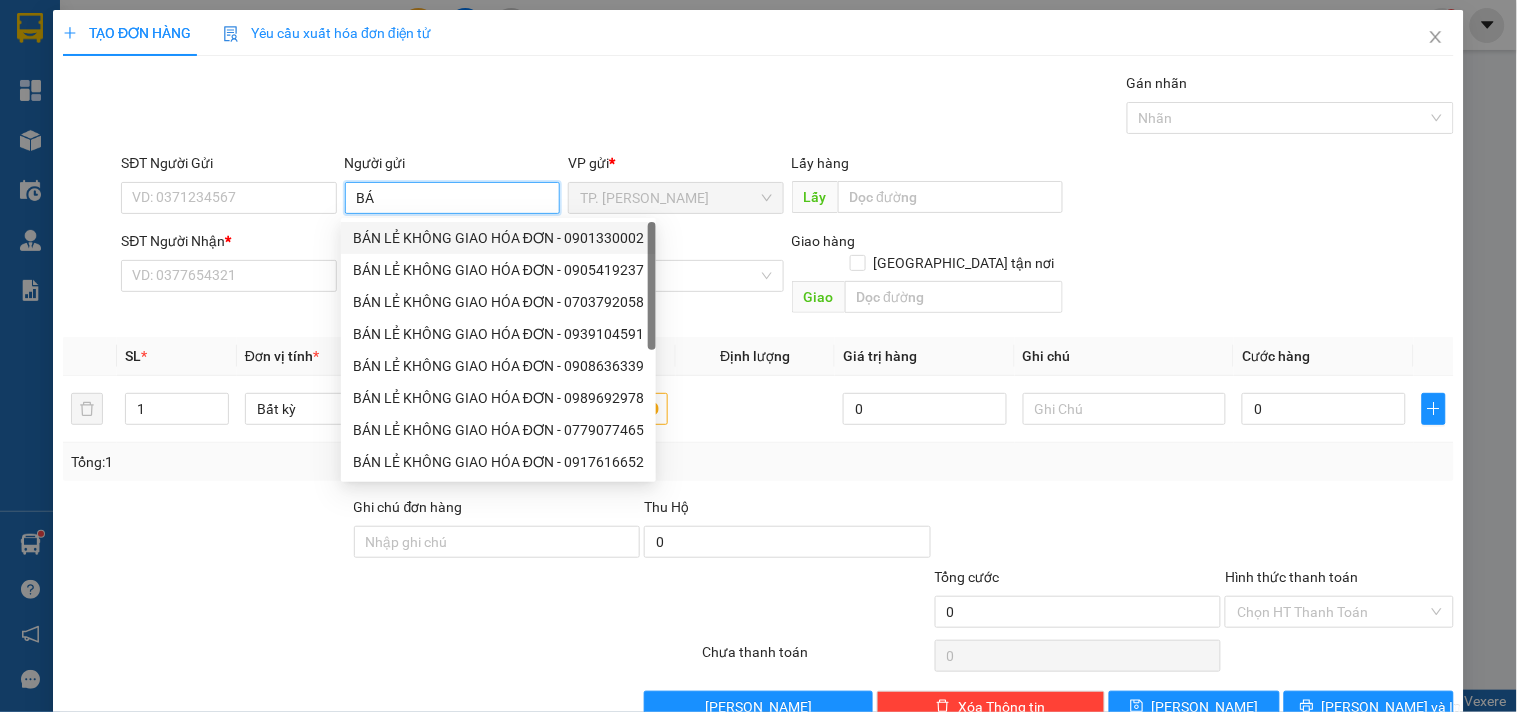 click on "BÁN LẺ KHÔNG GIAO HÓA ĐƠN - 0901330002" at bounding box center (498, 238) 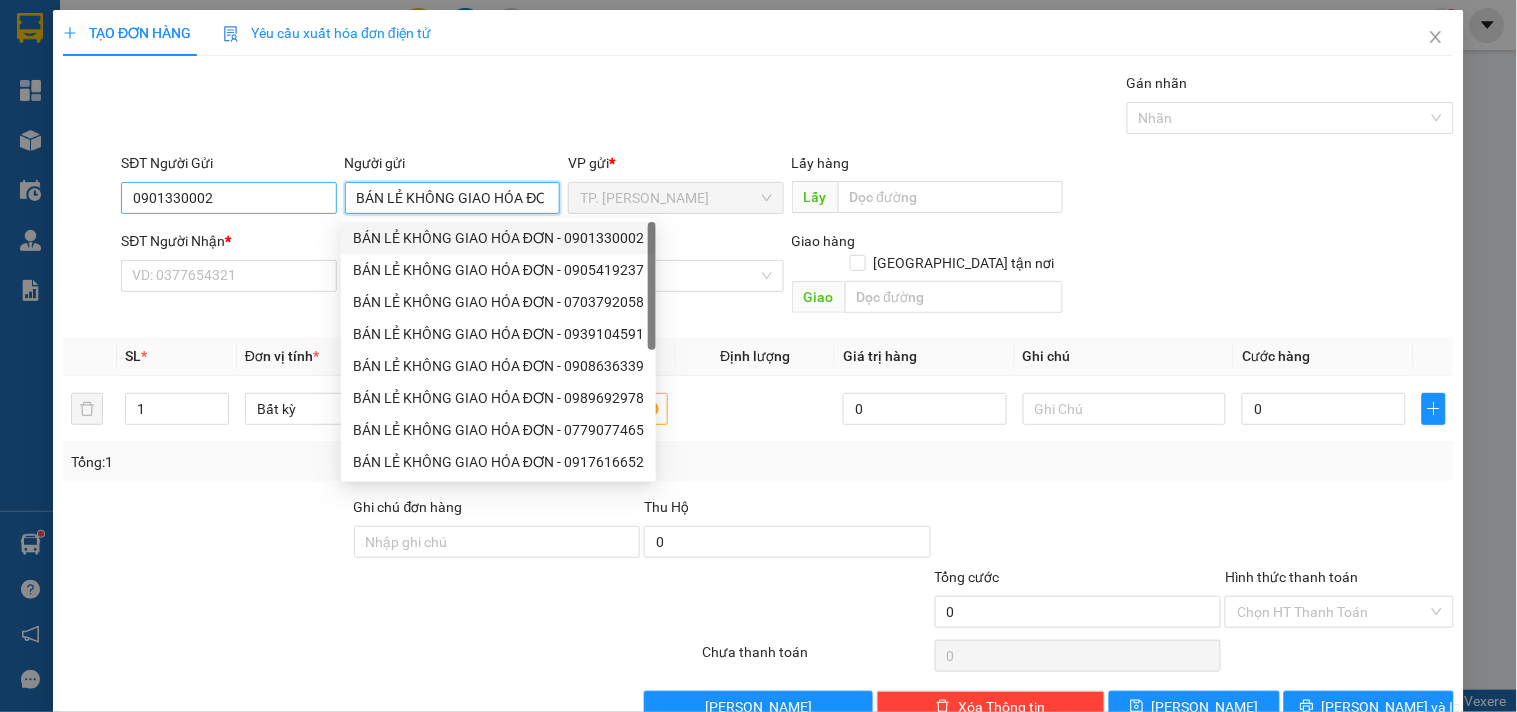 type on "BÁN LẺ KHÔNG GIAO HÓA ĐƠN" 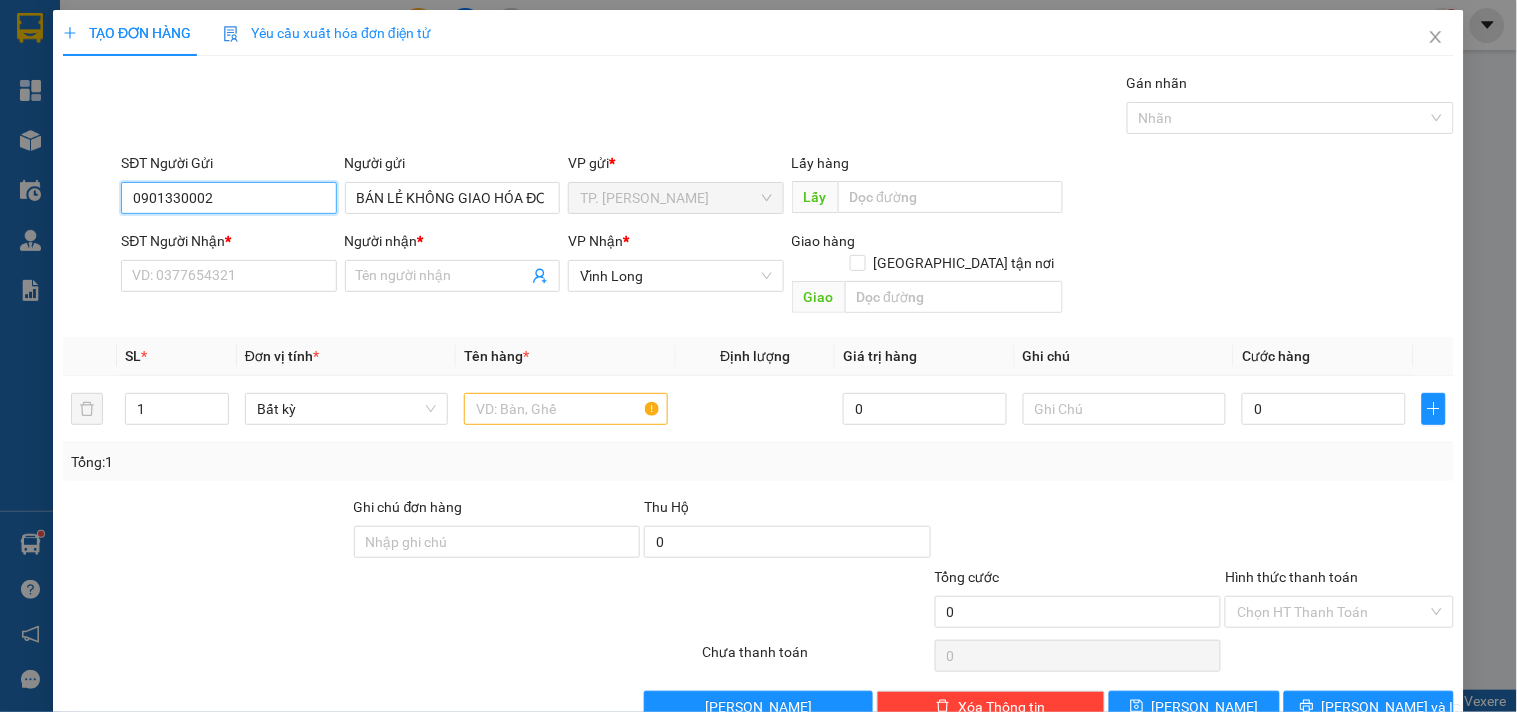 click on "0901330002" at bounding box center (228, 198) 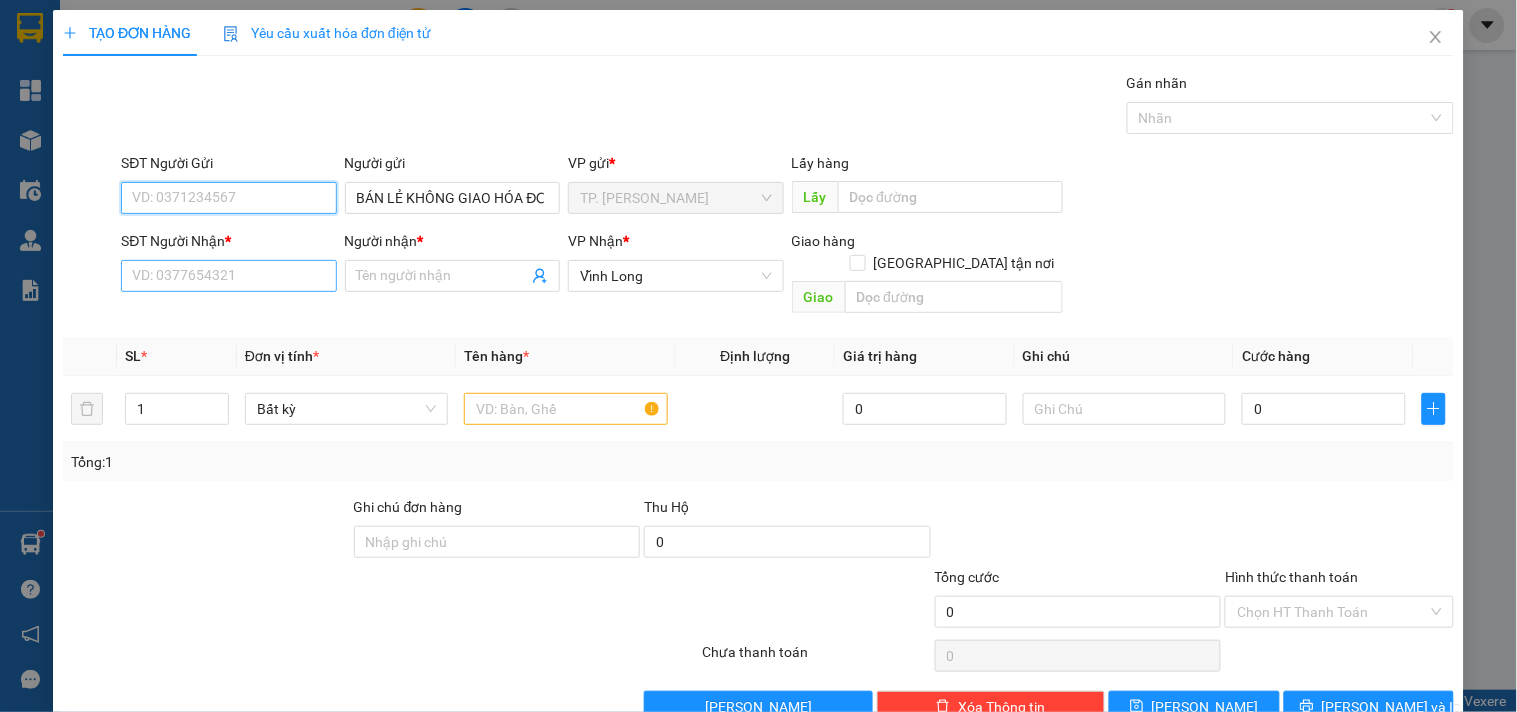 type 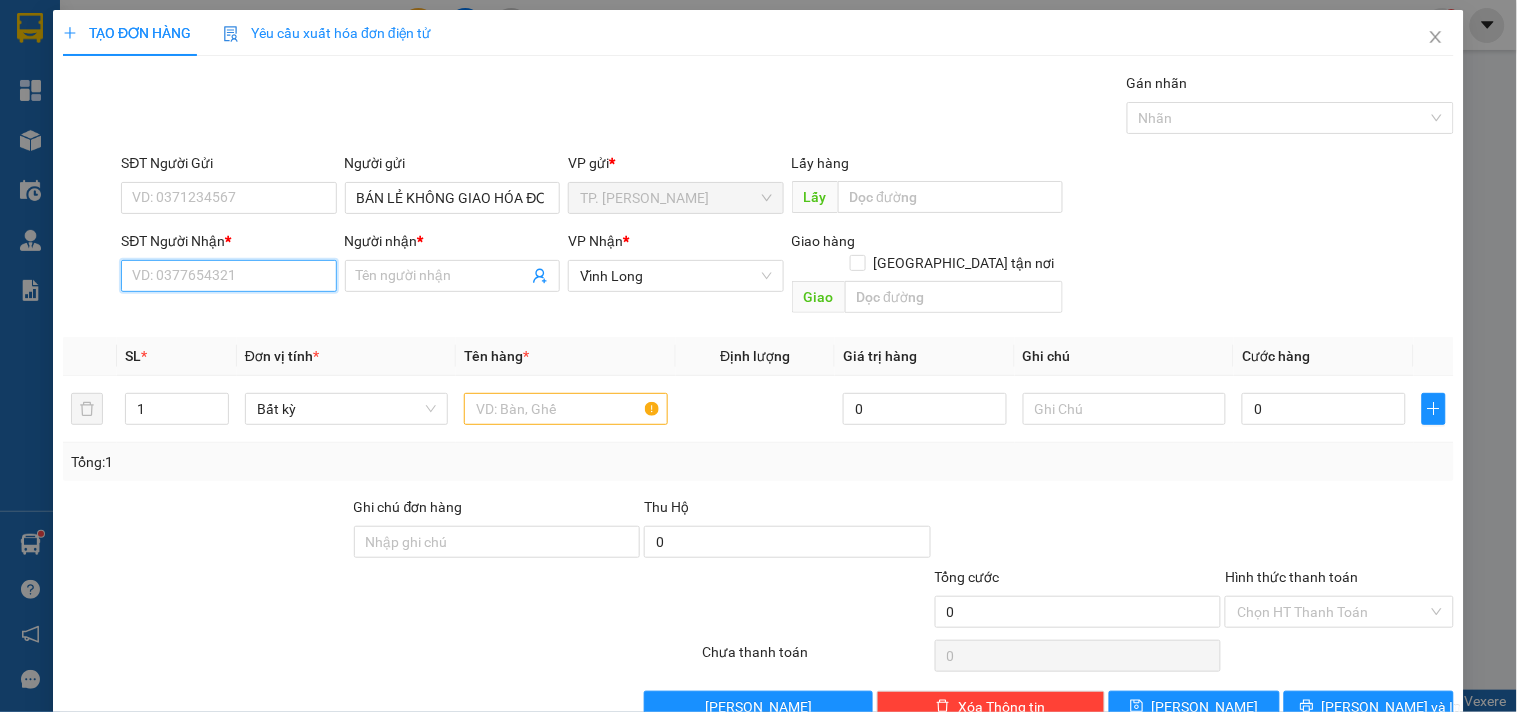 click on "SĐT Người Nhận  *" at bounding box center (228, 276) 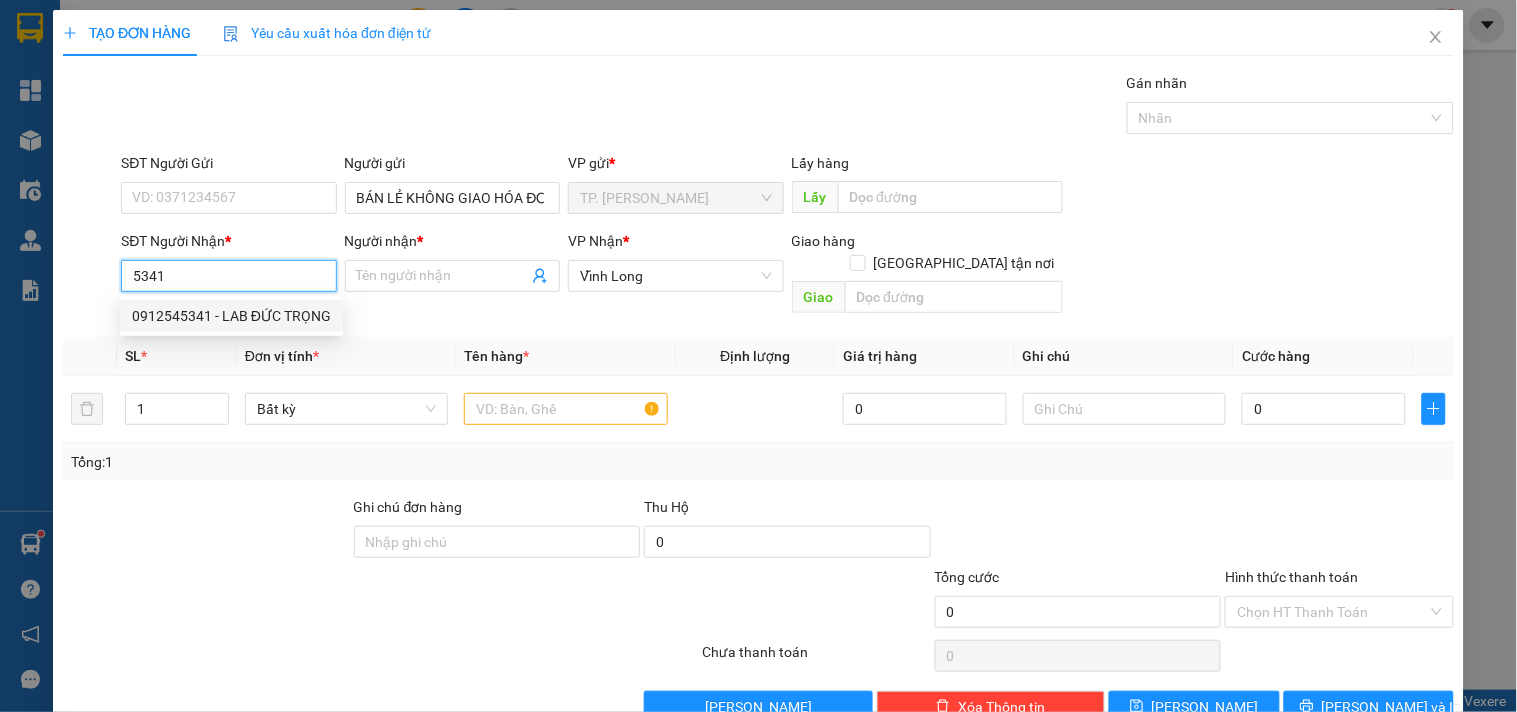 click on "0912545341 - LAB ĐỨC TRỌNG" at bounding box center (231, 316) 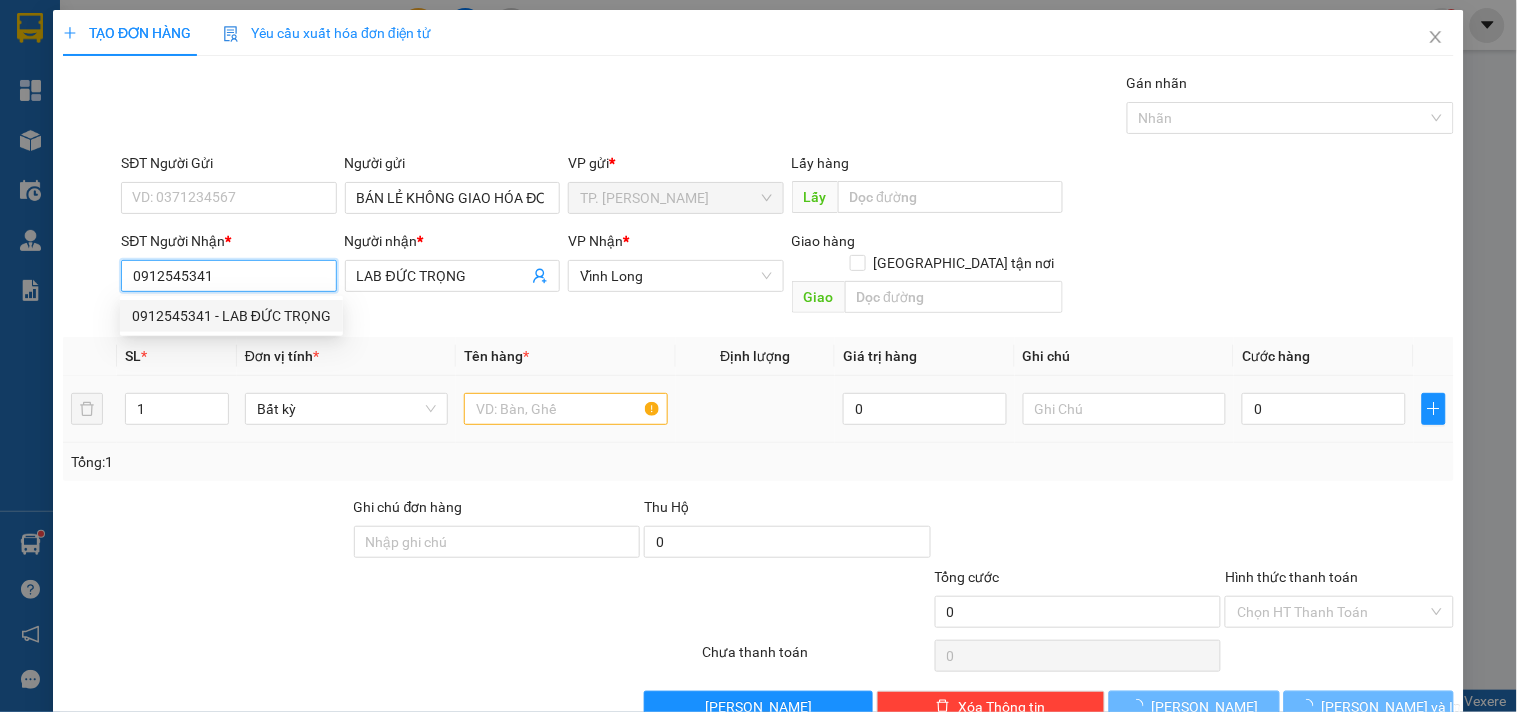 type on "0912545341" 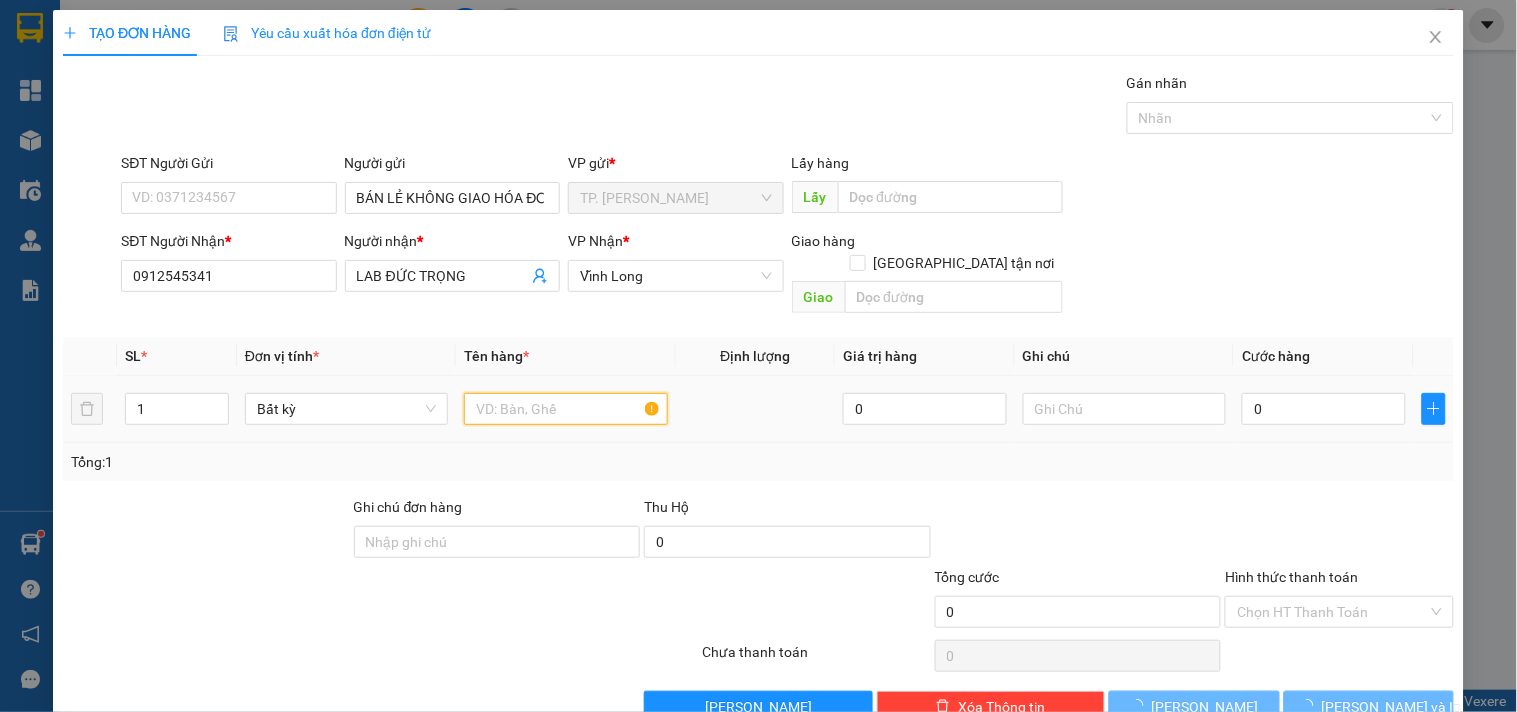 click at bounding box center (565, 409) 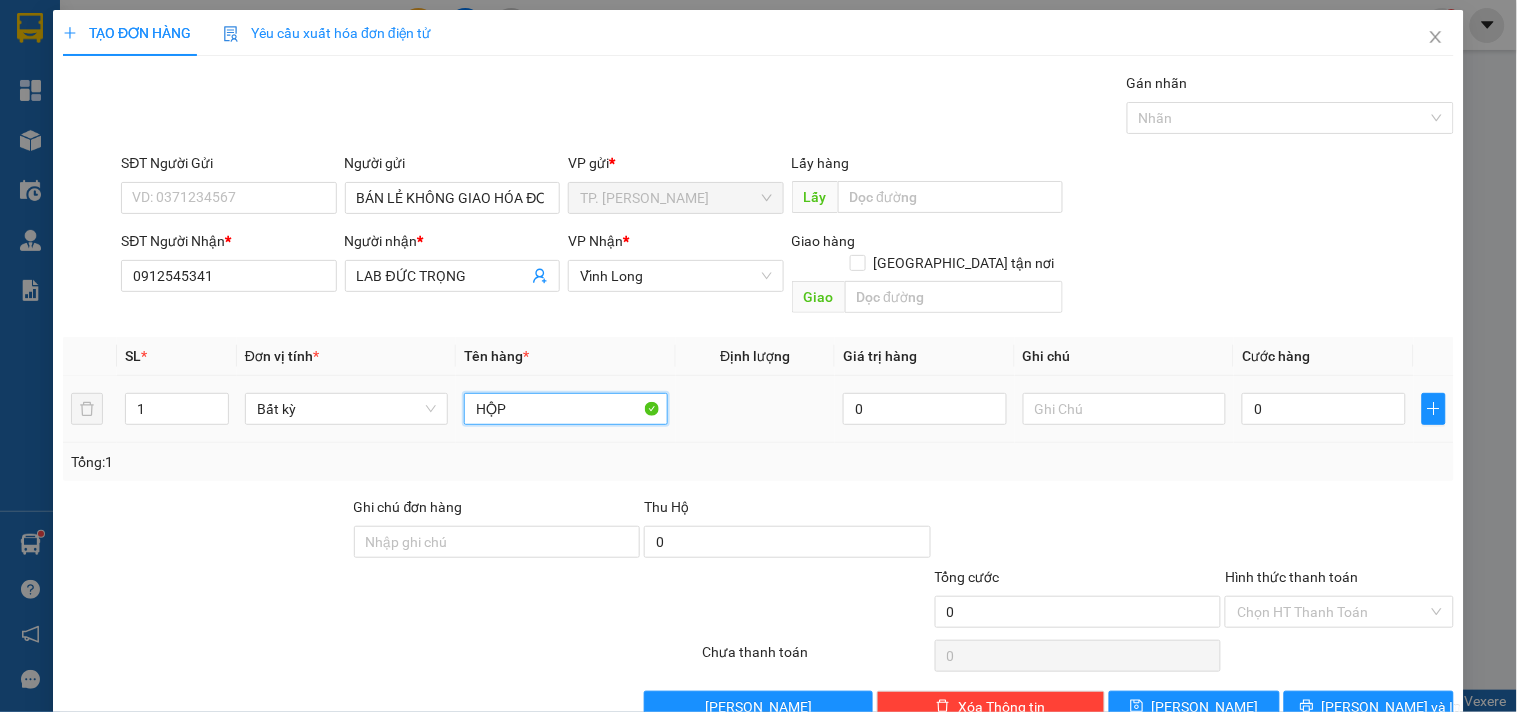 type on "HỘP" 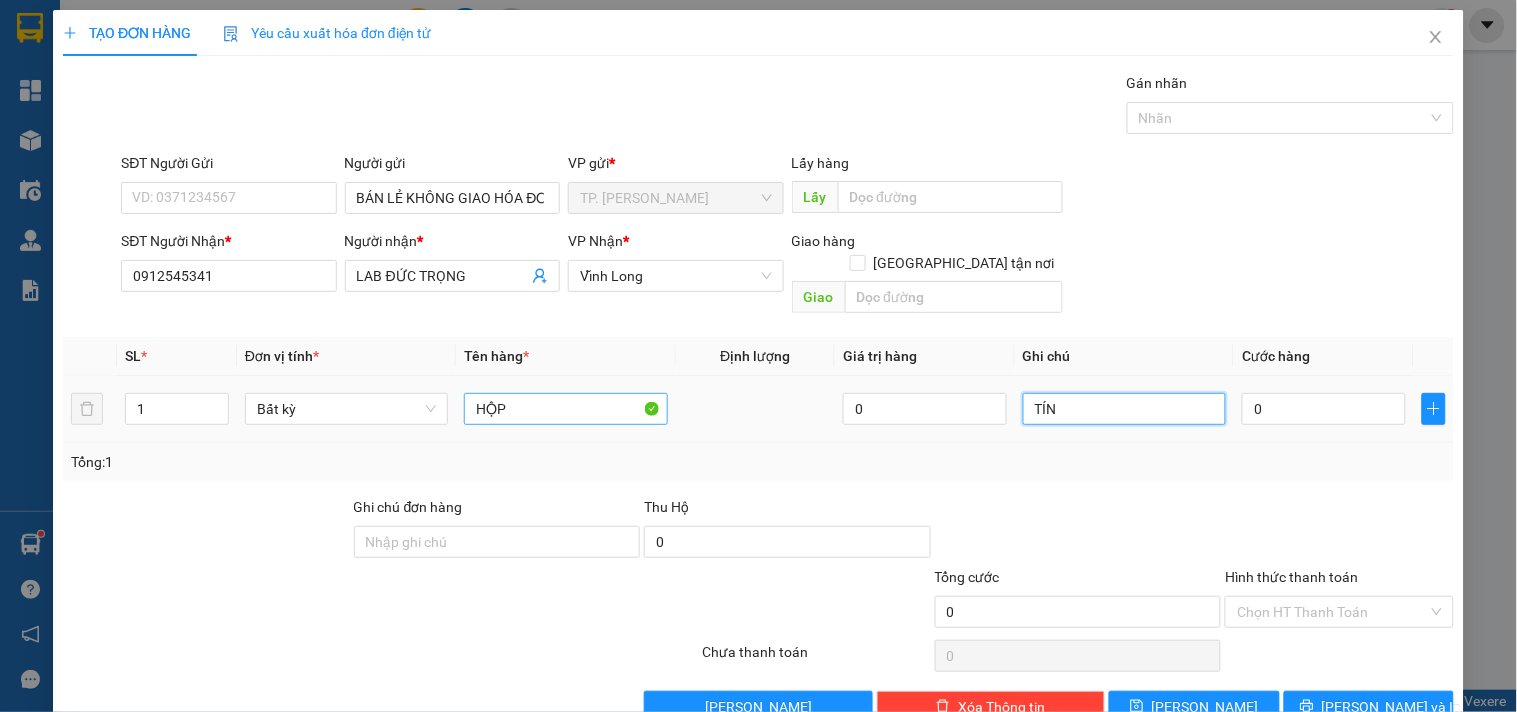 type on "TÍN" 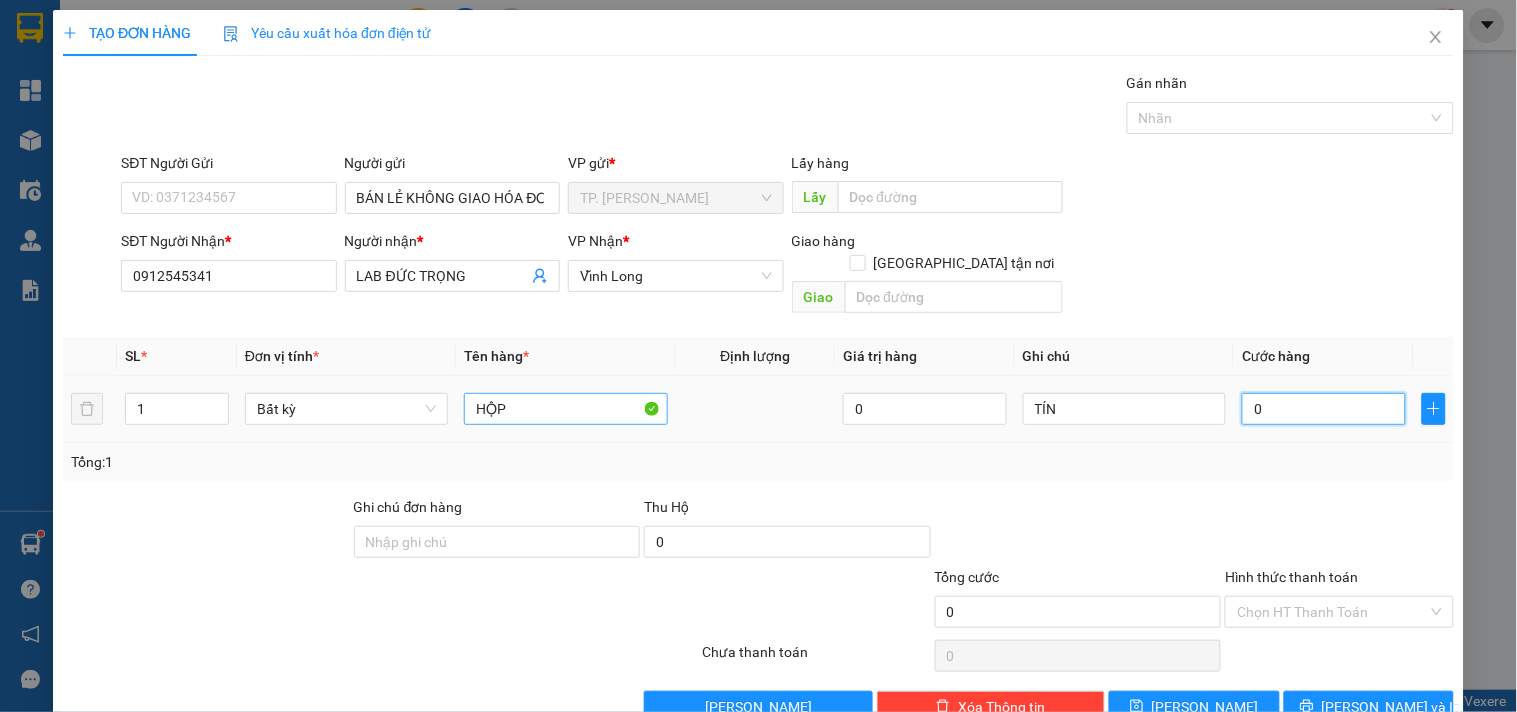 type on "002" 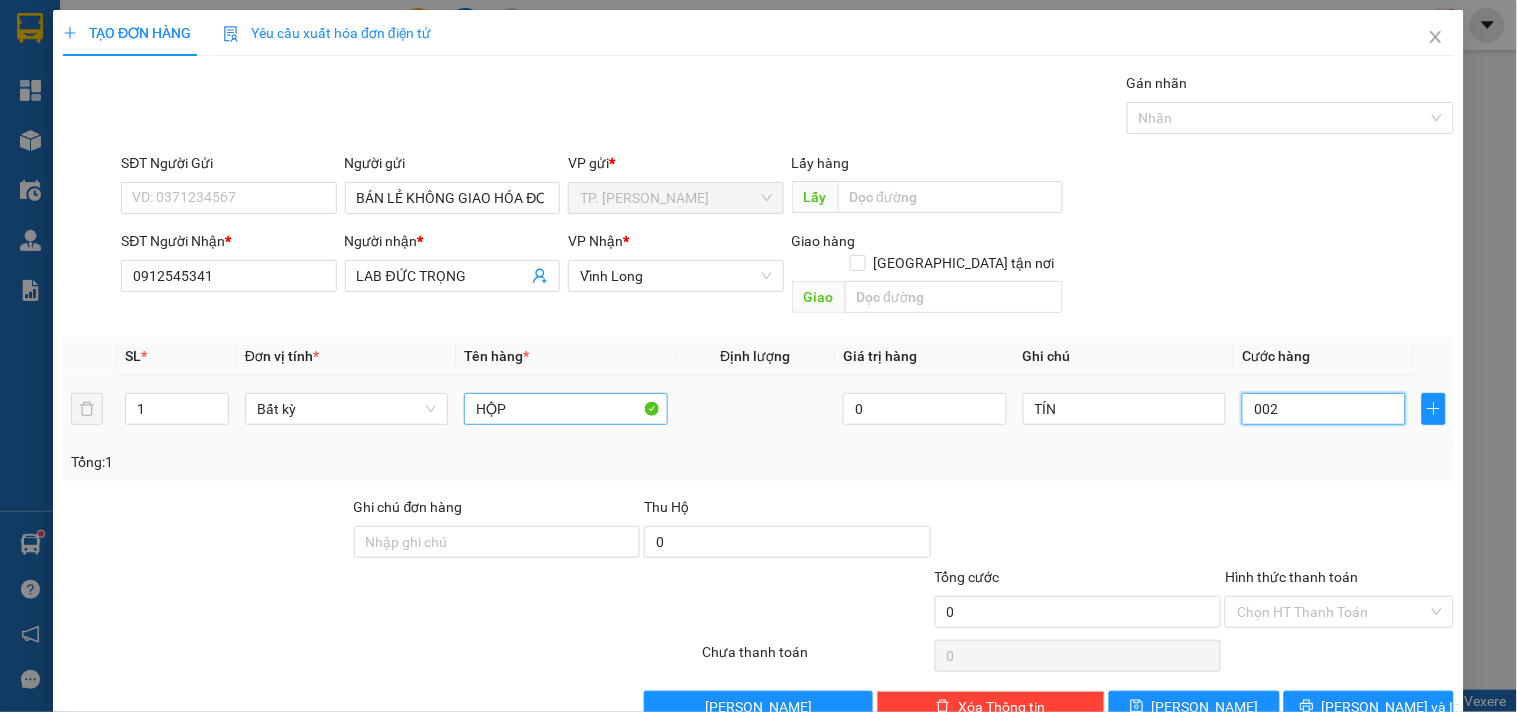 type on "2" 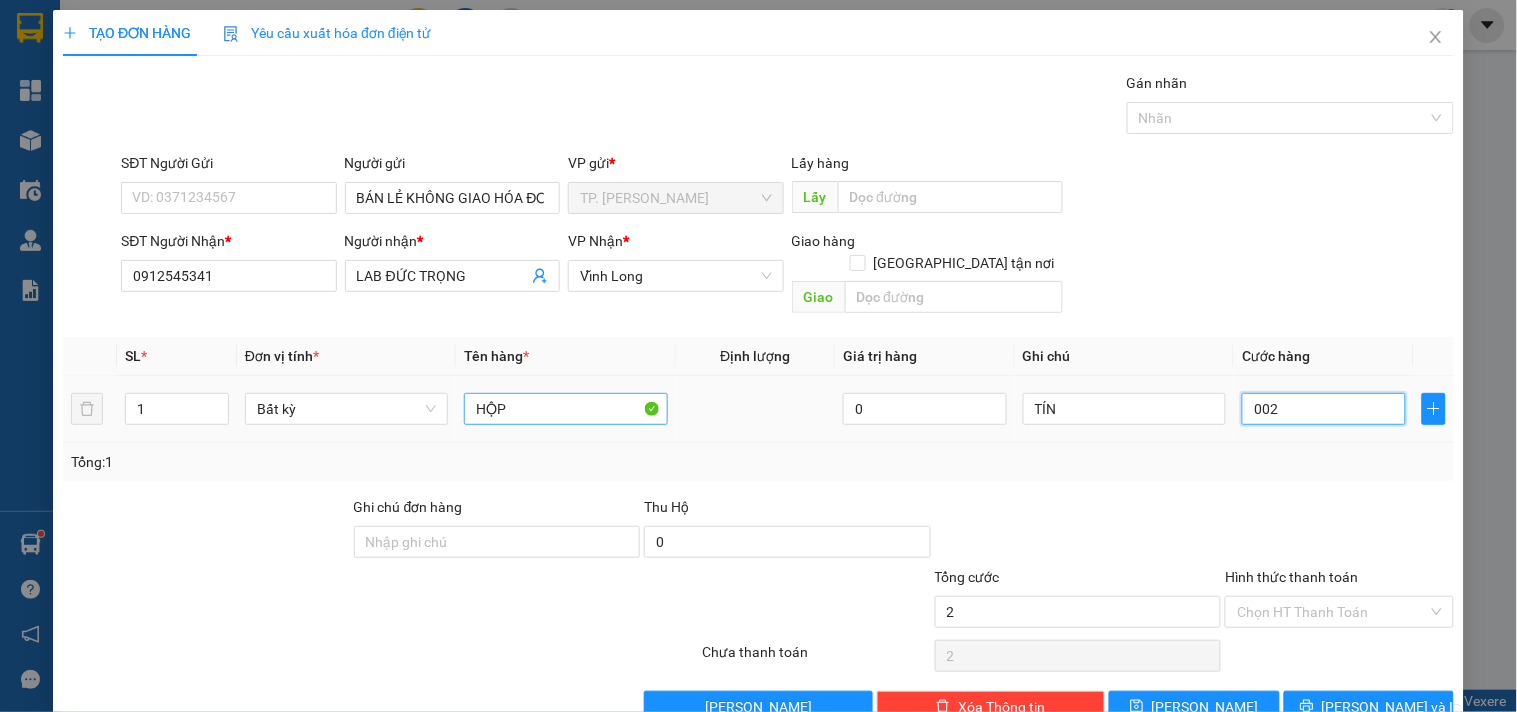 type on "0.020" 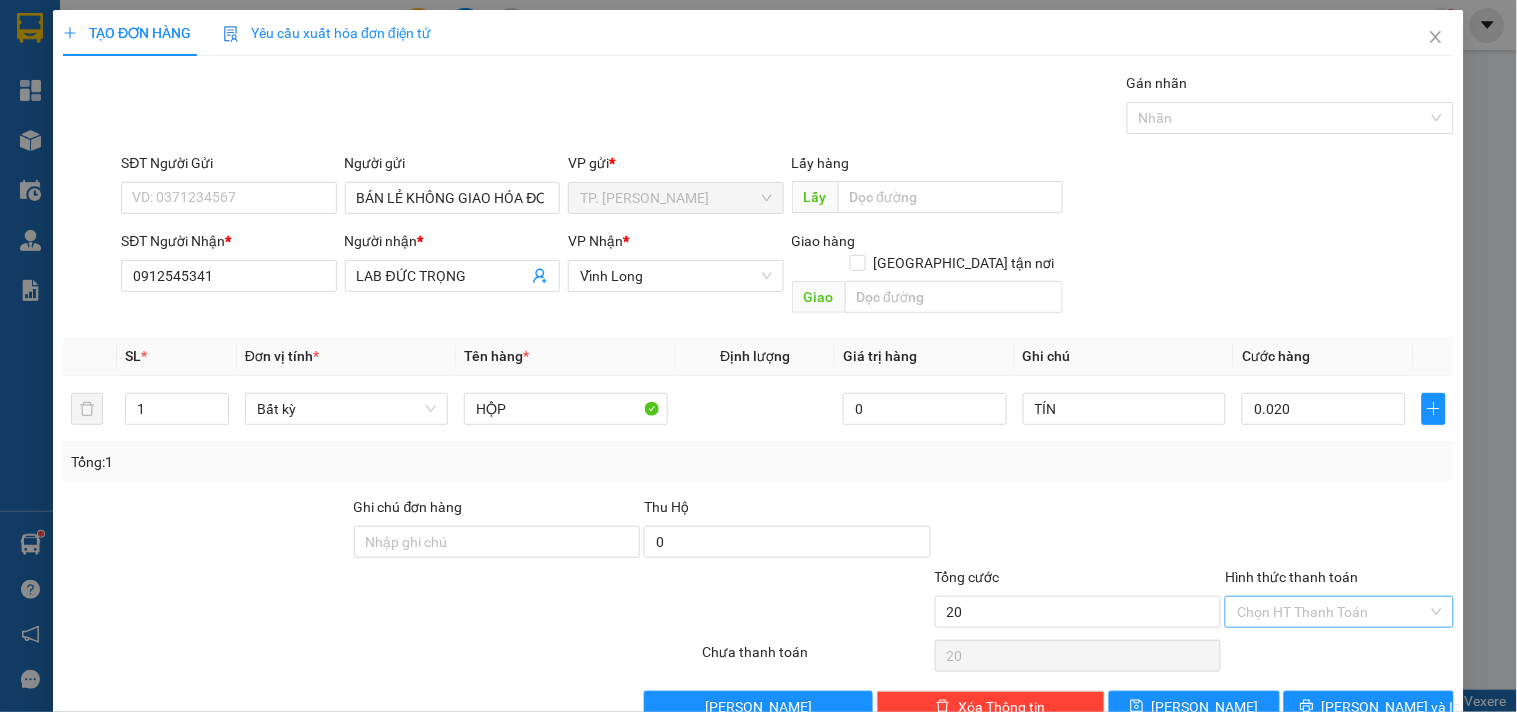 click on "Hình thức thanh toán" at bounding box center [1332, 612] 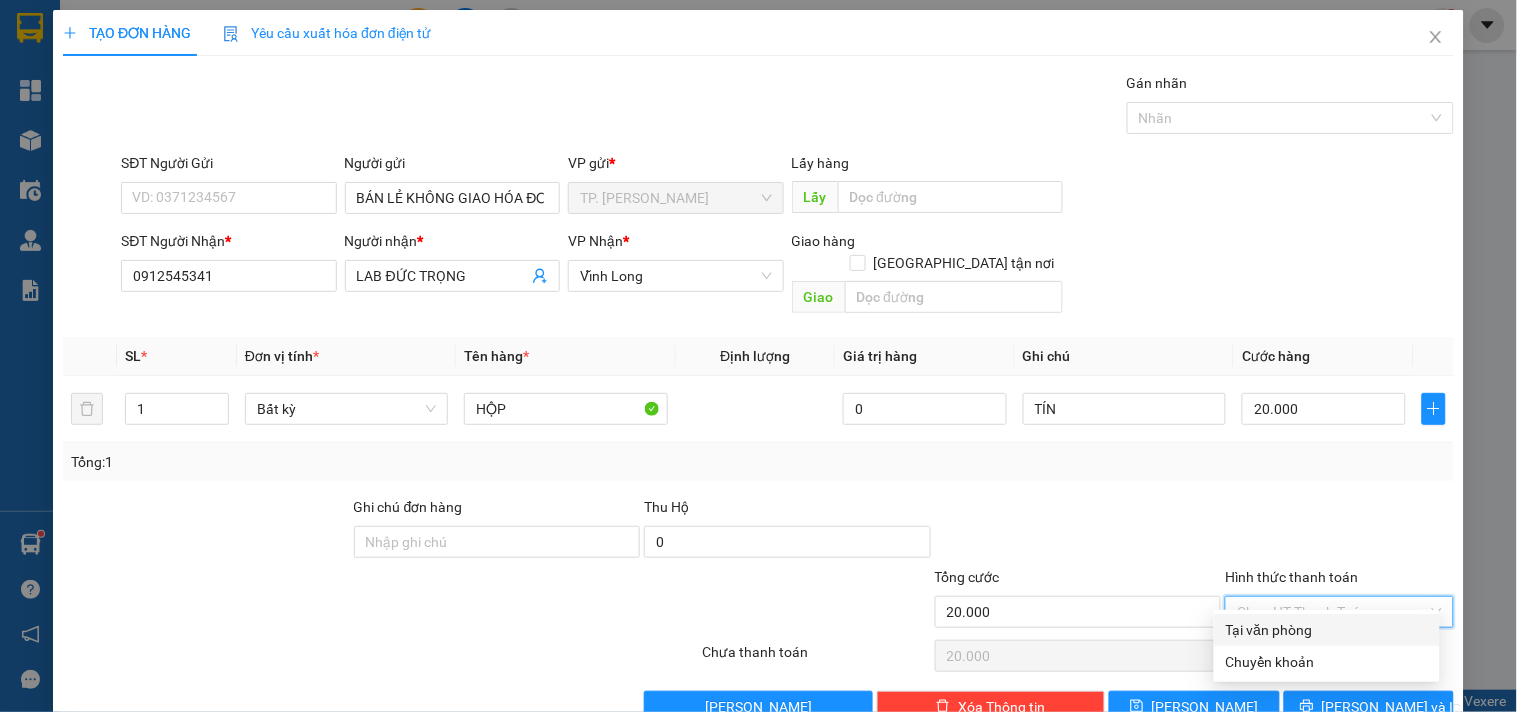 click on "Tại văn phòng" at bounding box center (1327, 630) 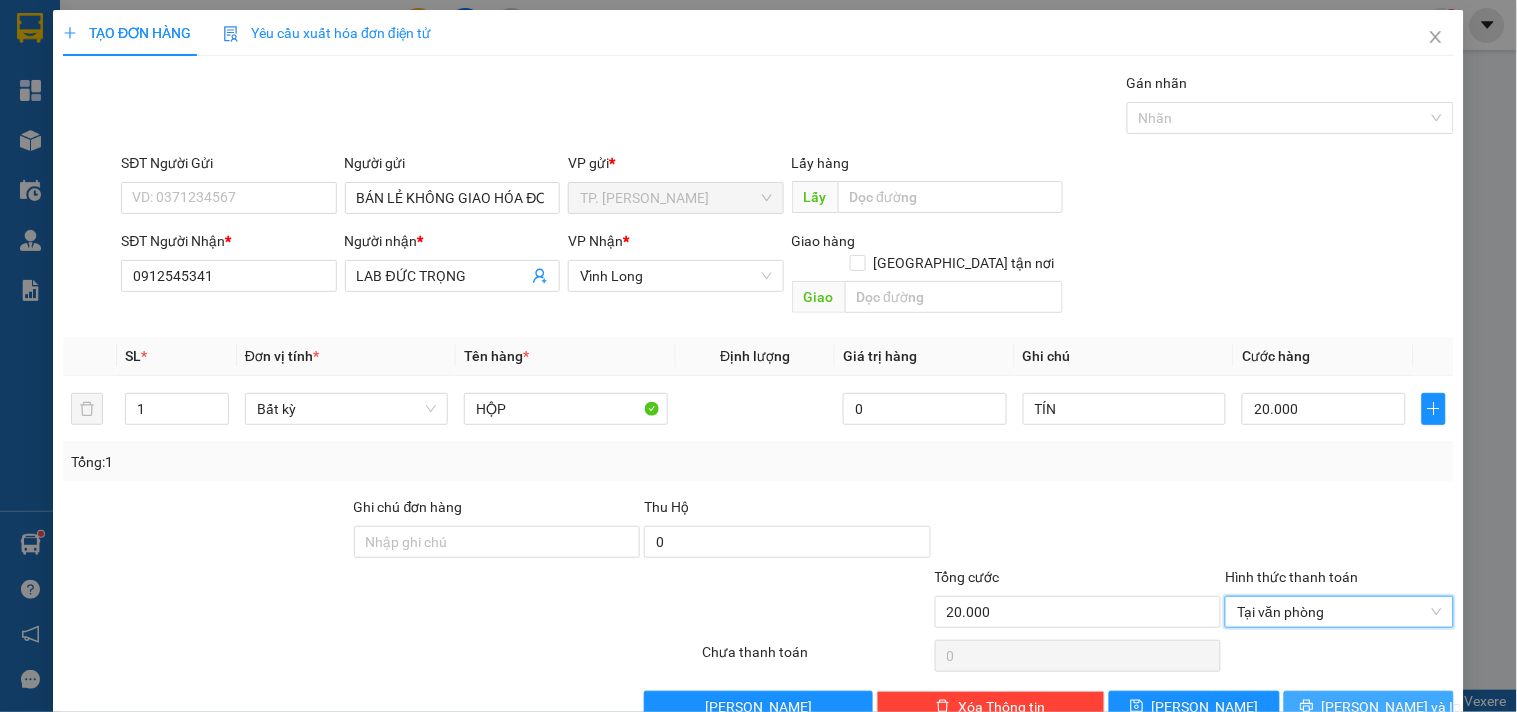 click 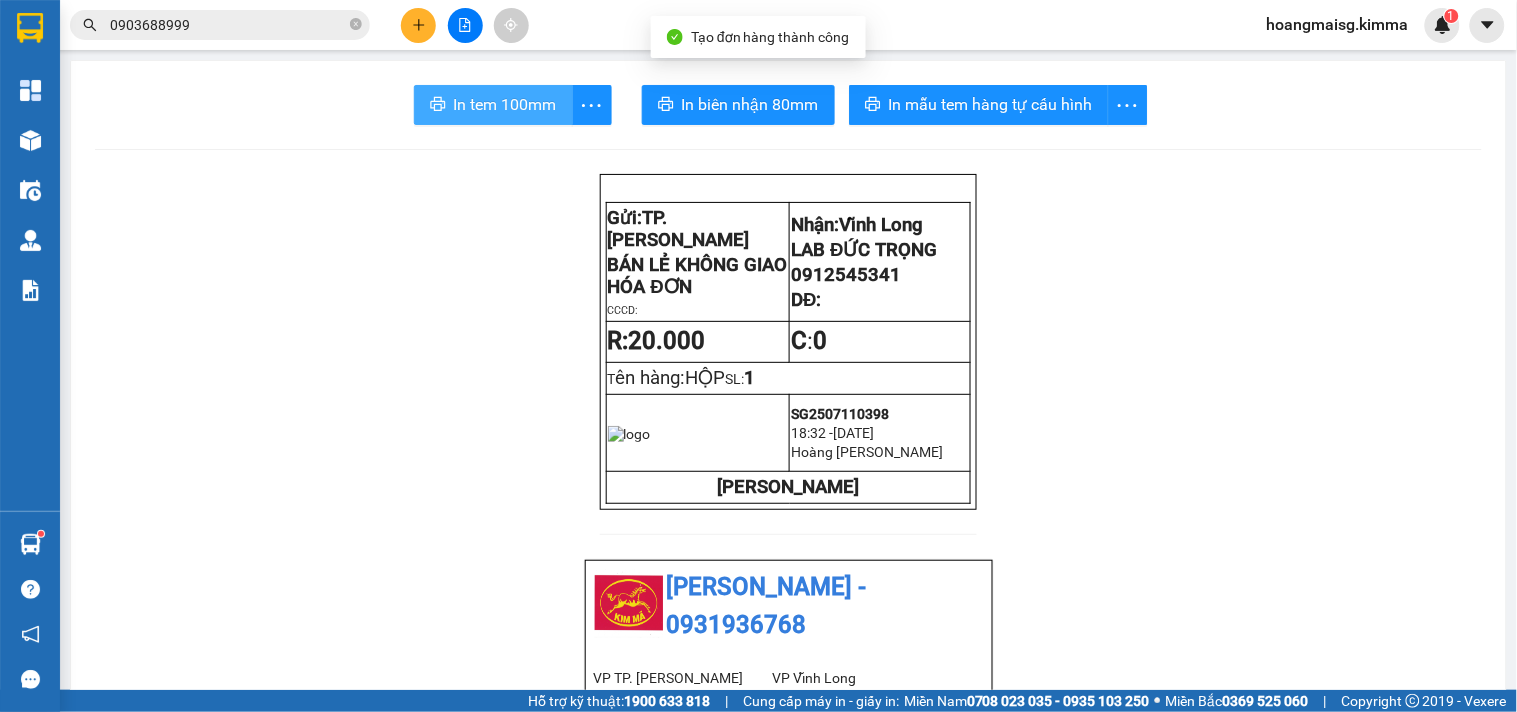click on "In tem 100mm" at bounding box center [493, 105] 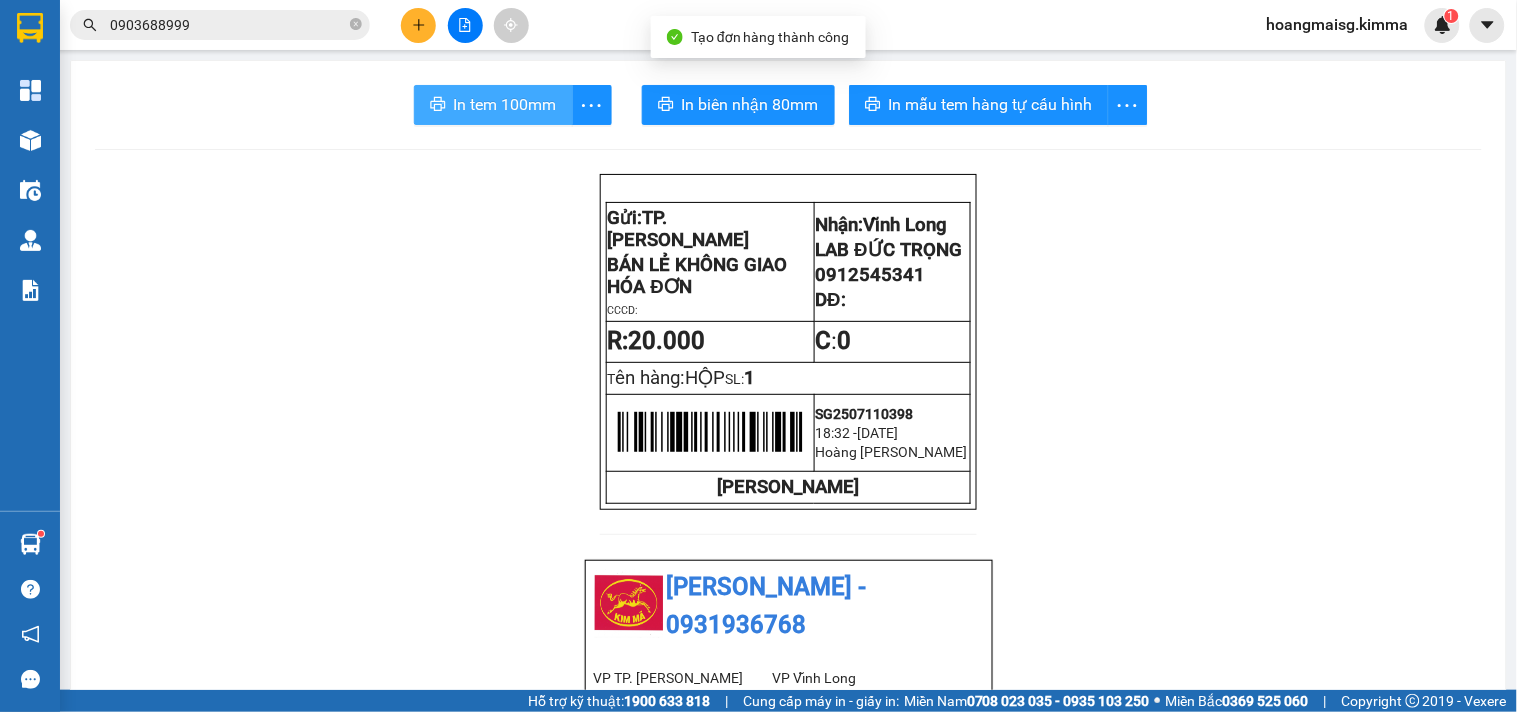 scroll, scrollTop: 0, scrollLeft: 0, axis: both 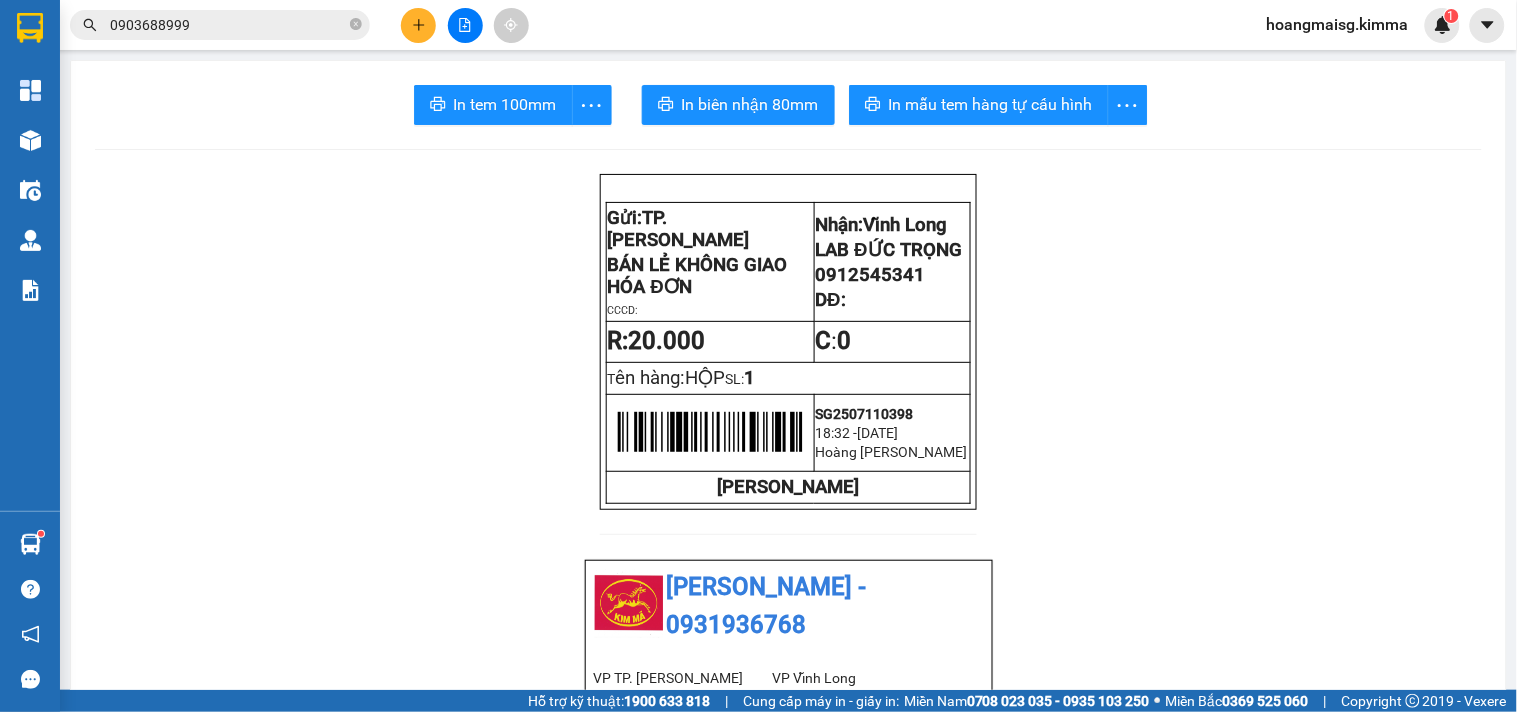 drag, startPoint x: 724, startPoint y: 78, endPoint x: 725, endPoint y: 103, distance: 25.019993 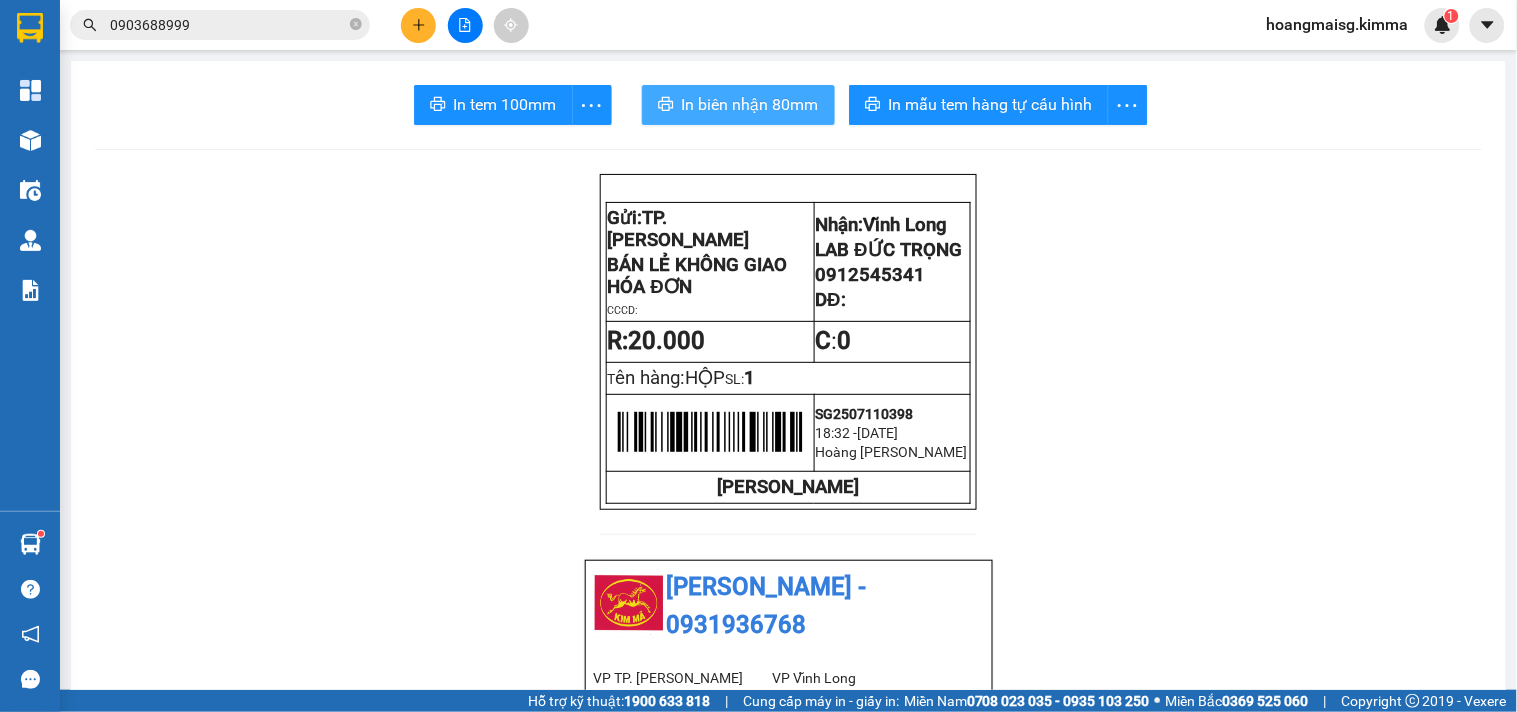 click on "In biên nhận 80mm" at bounding box center [750, 104] 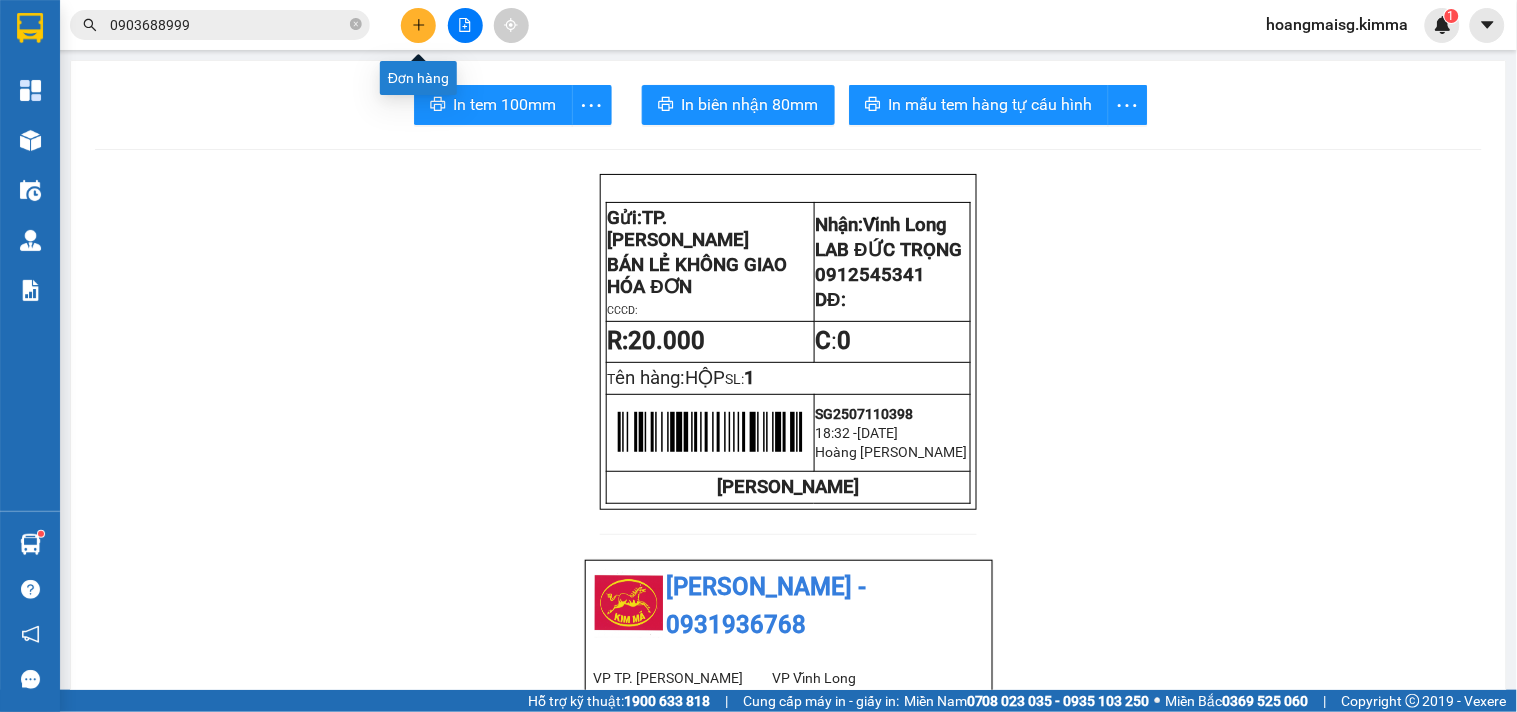 click at bounding box center (418, 25) 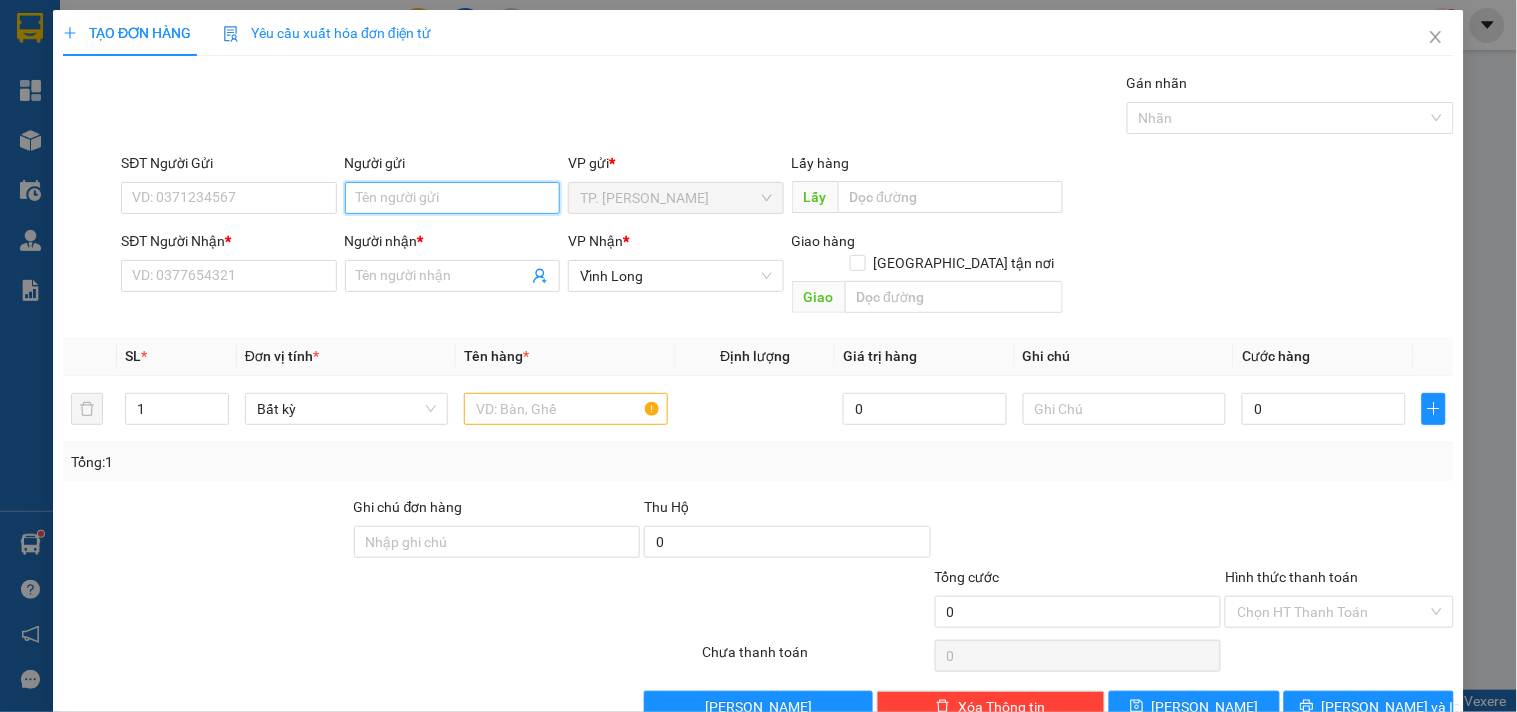 click on "Người gửi" at bounding box center [452, 198] 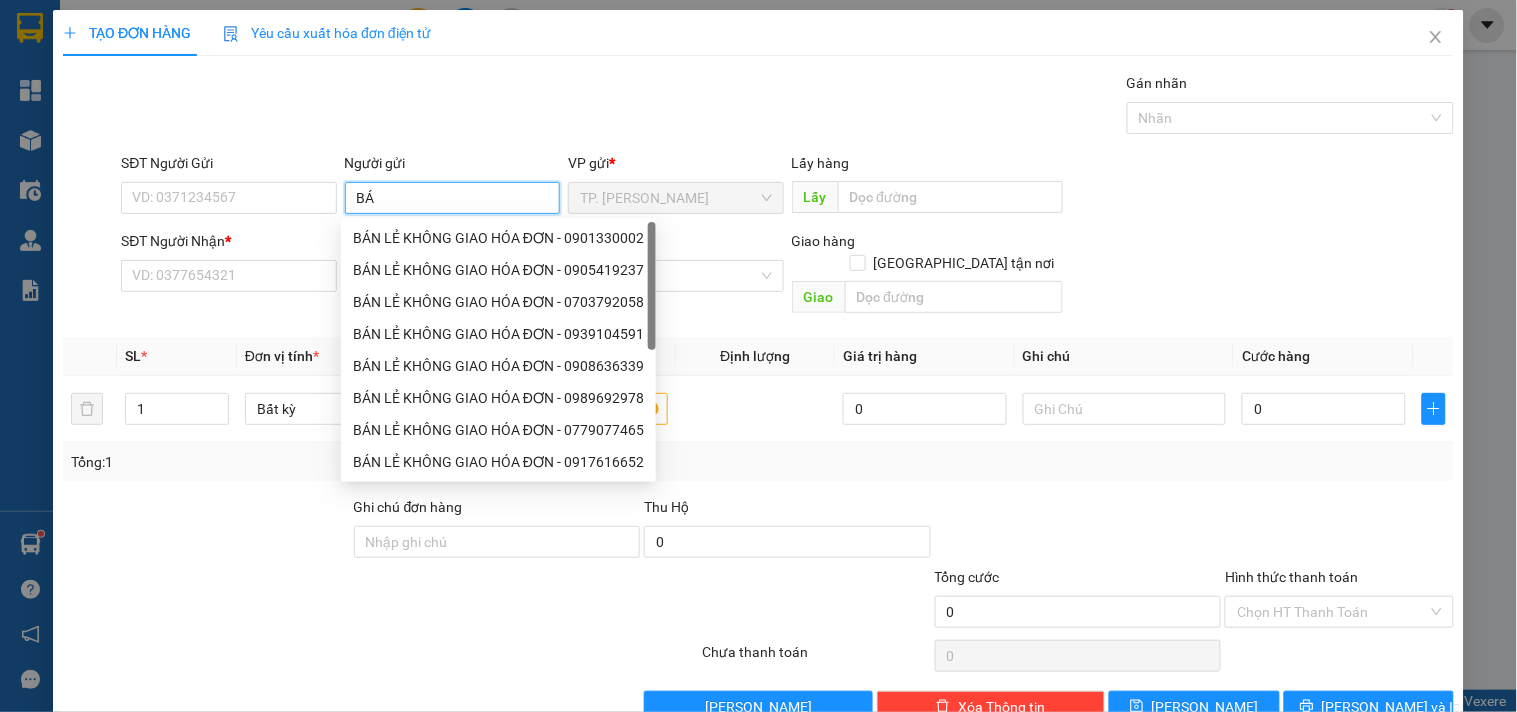 type on "BÁN" 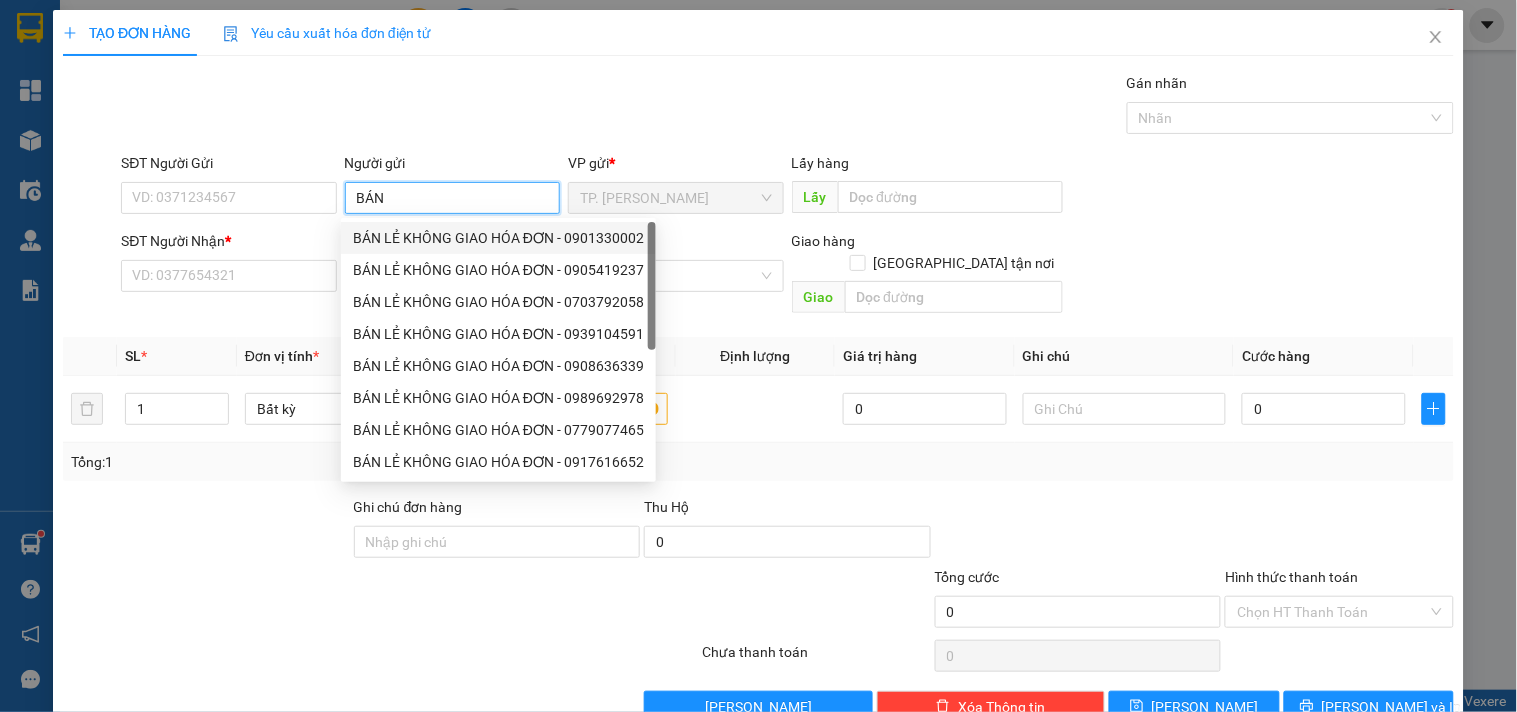 click on "BÁN LẺ KHÔNG GIAO HÓA ĐƠN - 0901330002" at bounding box center [498, 238] 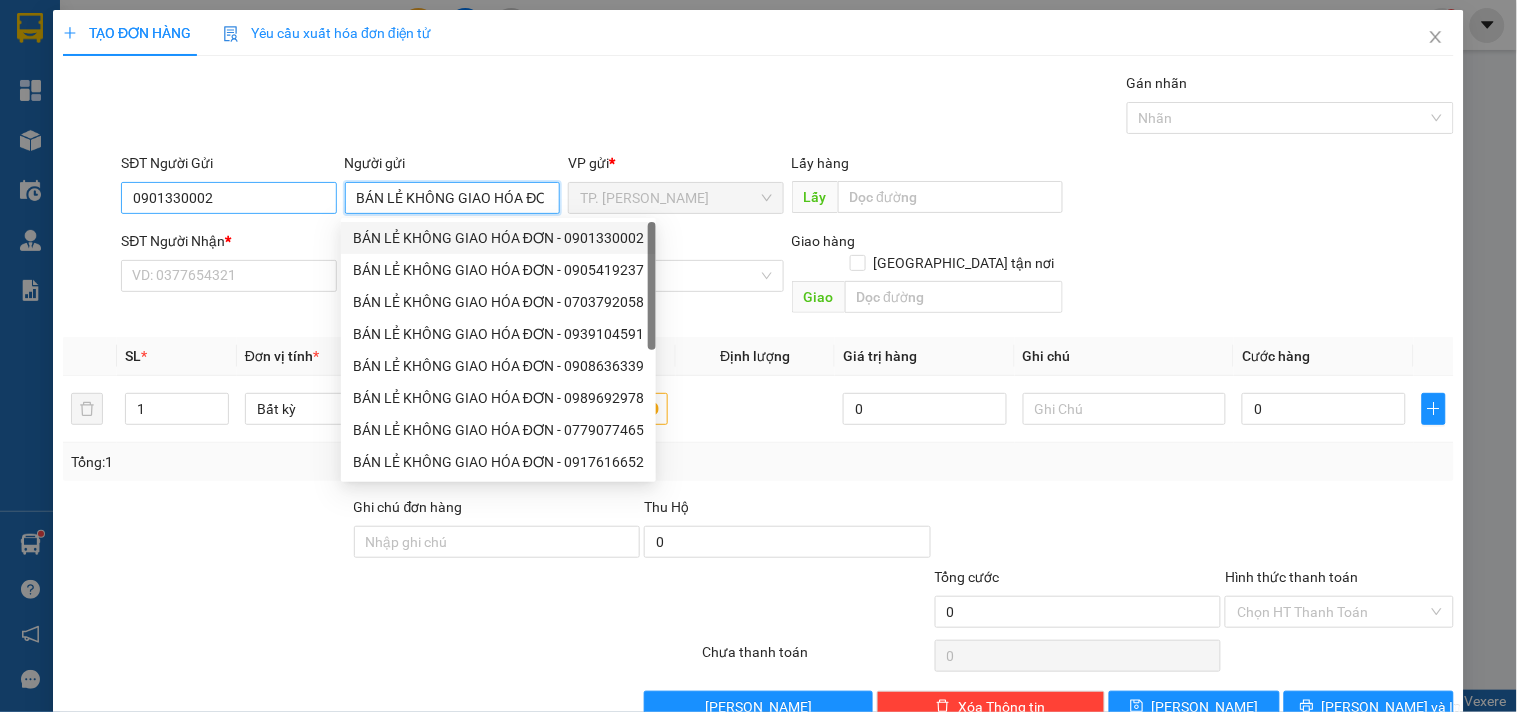 type on "BÁN LẺ KHÔNG GIAO HÓA ĐƠN" 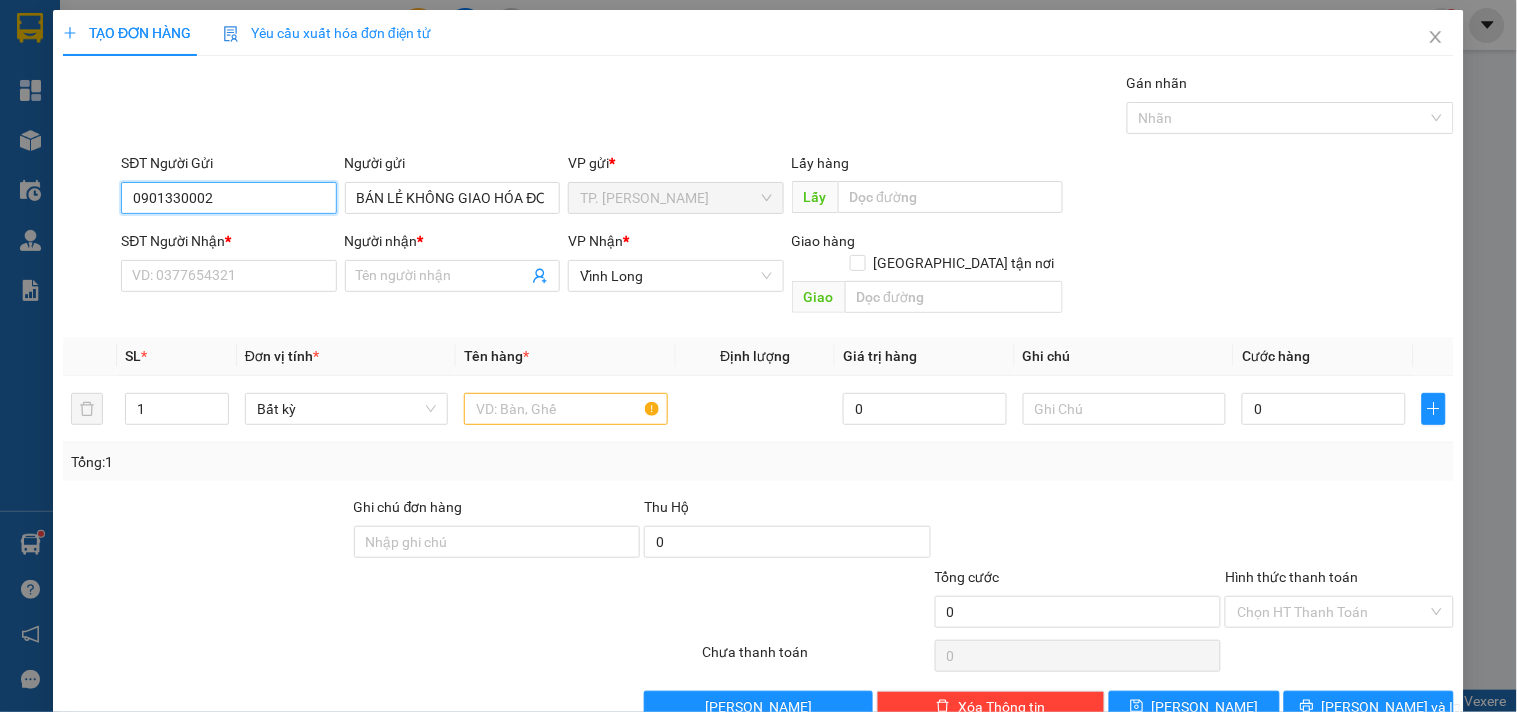 click on "0901330002" at bounding box center [228, 198] 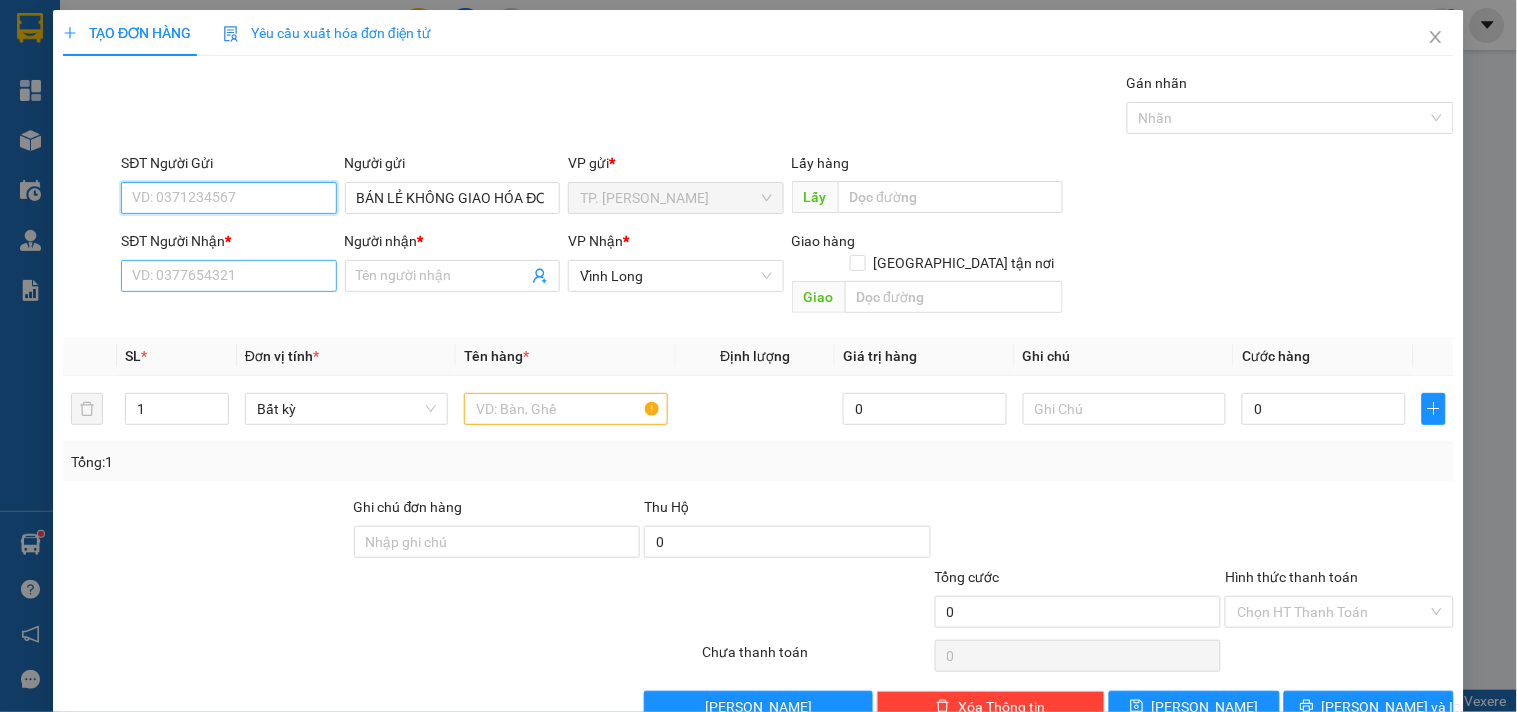 type 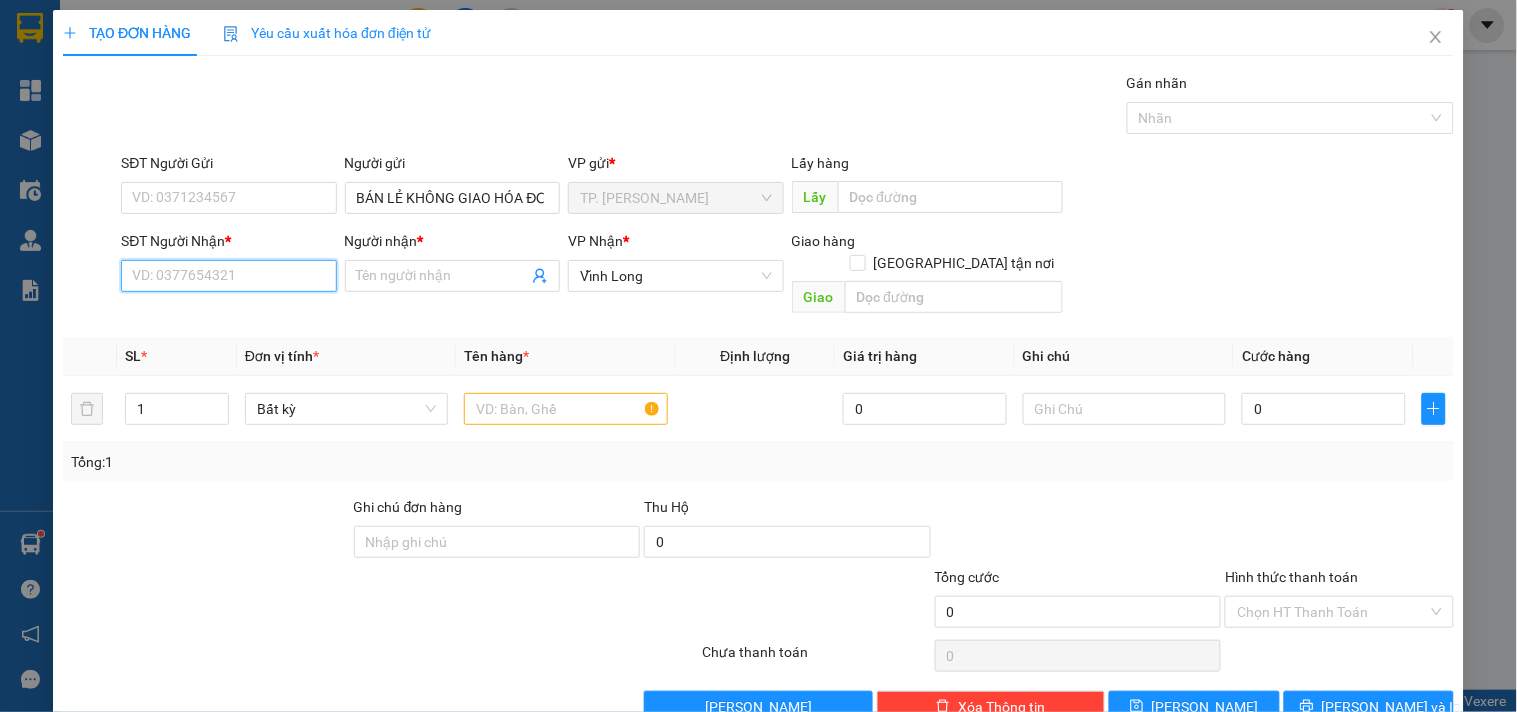 click on "SĐT Người Nhận  *" at bounding box center (228, 276) 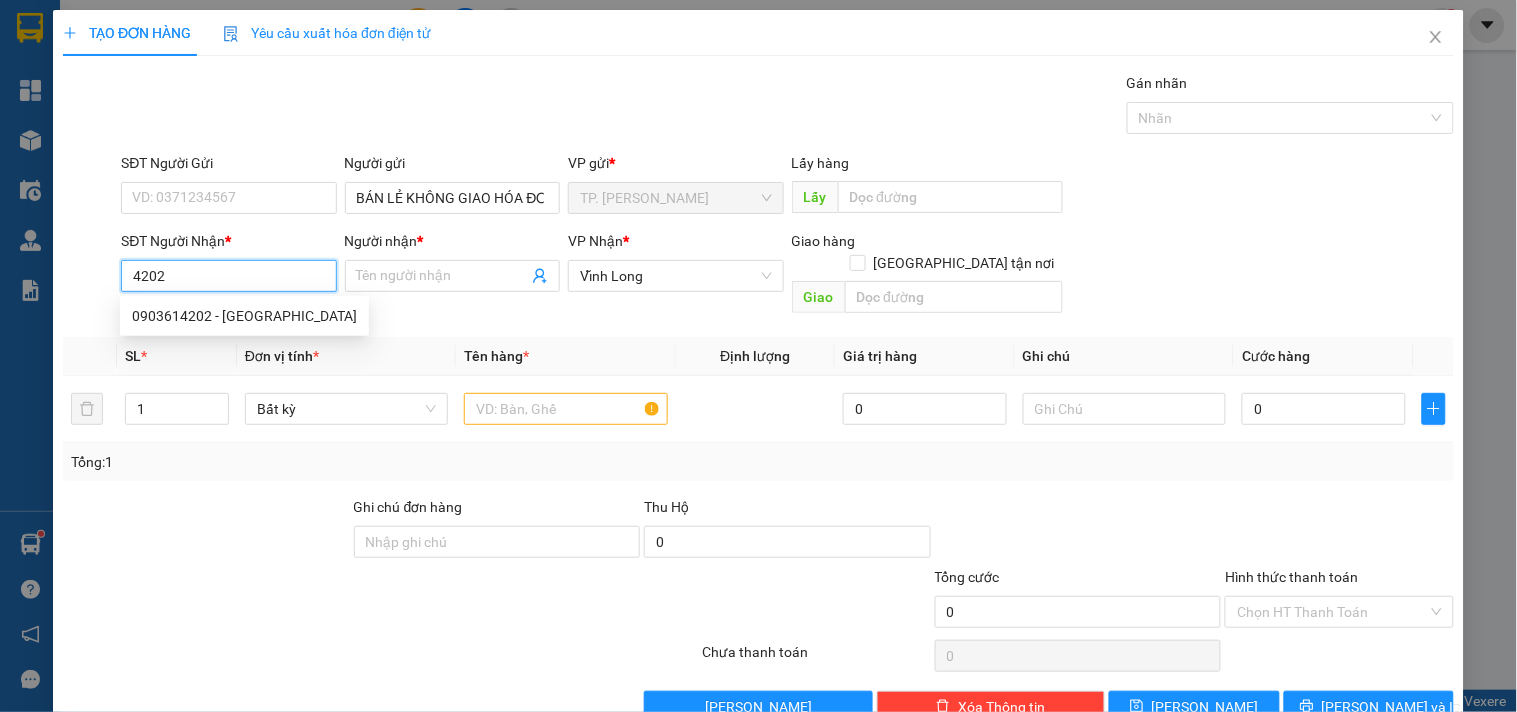 click on "0903614202 - [GEOGRAPHIC_DATA]" at bounding box center [244, 316] 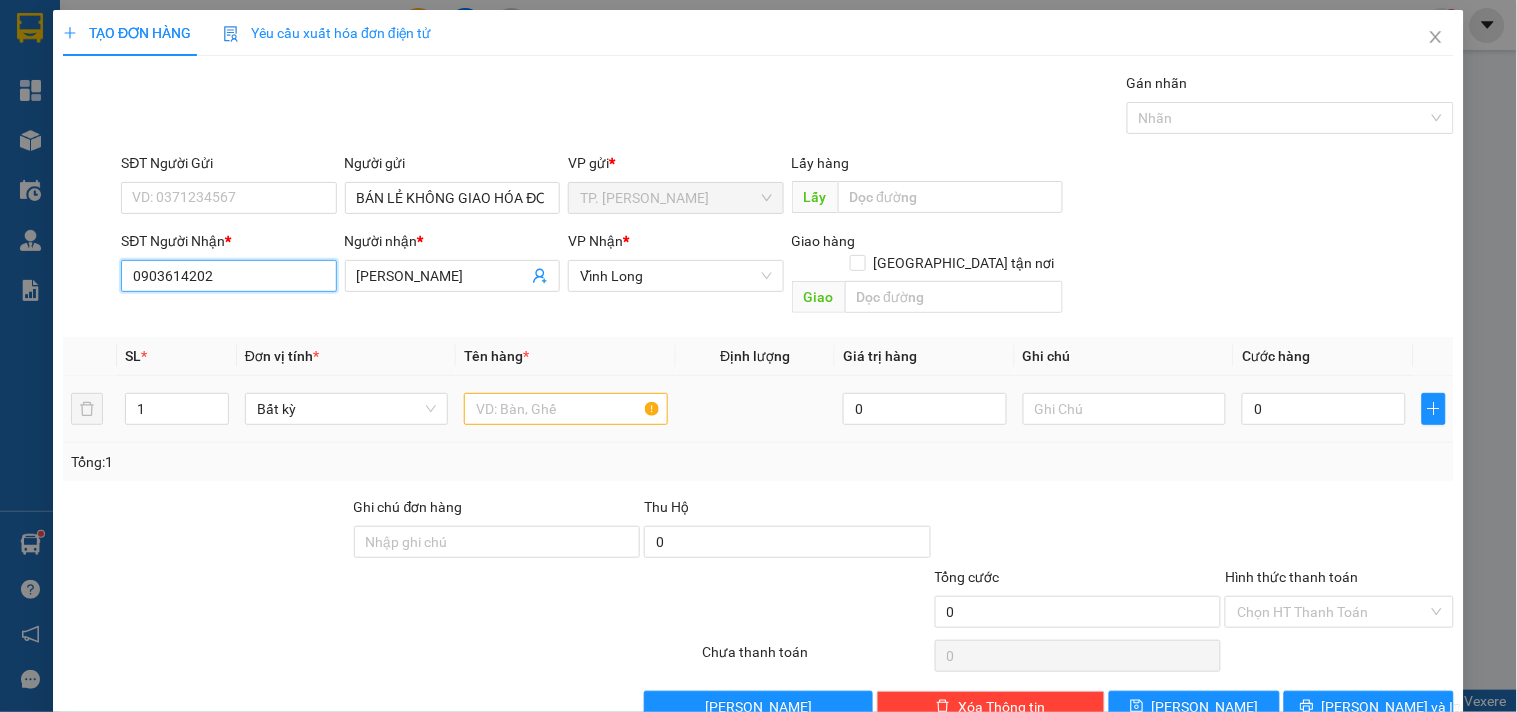 type on "0903614202" 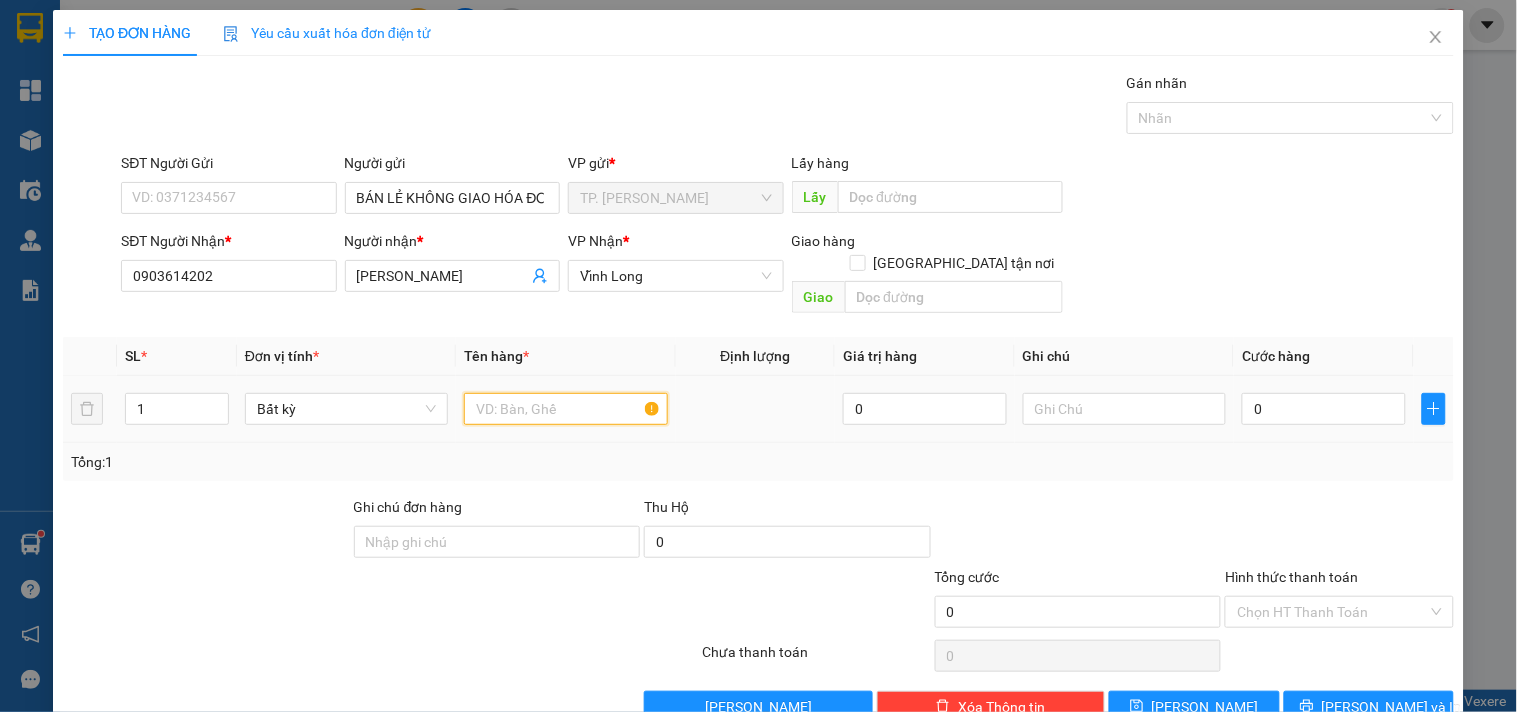 click at bounding box center (565, 409) 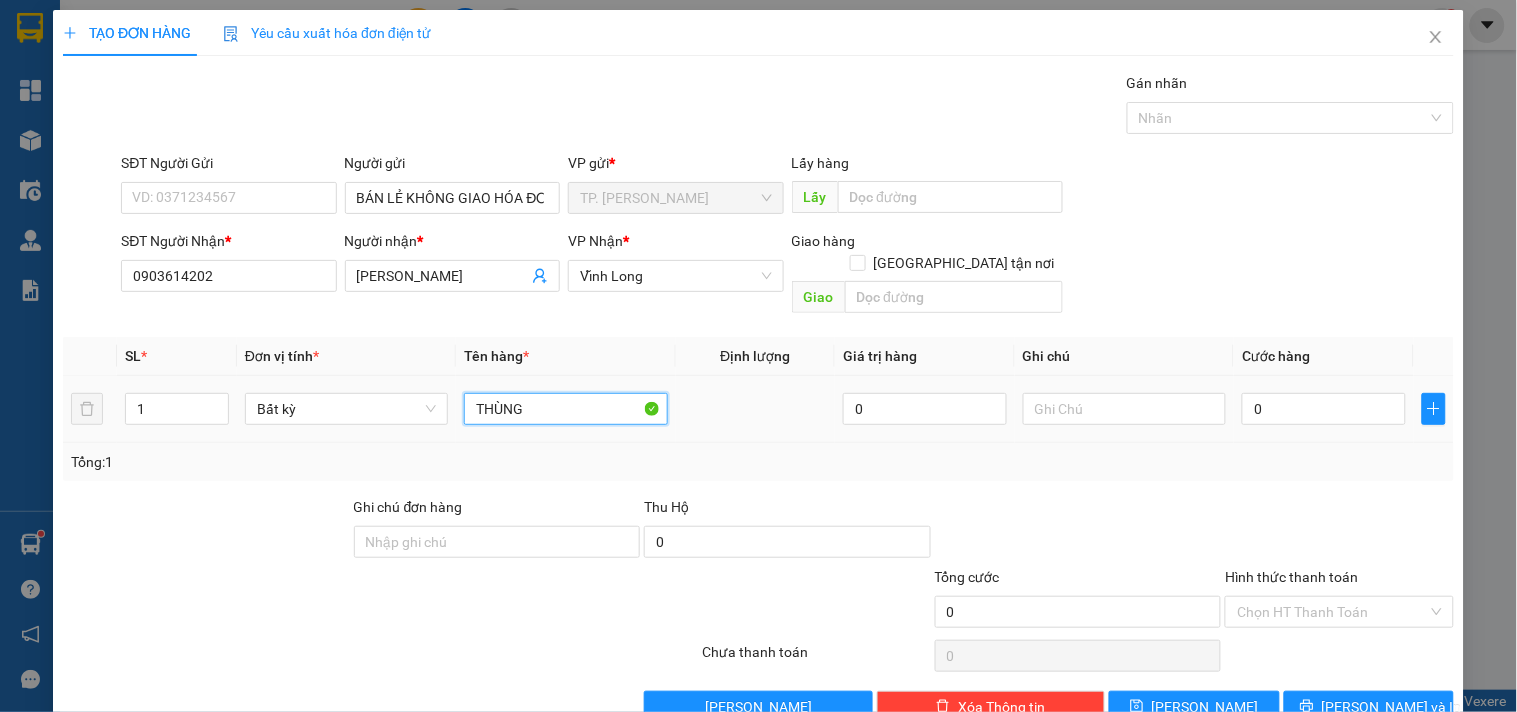 type on "THÙNG" 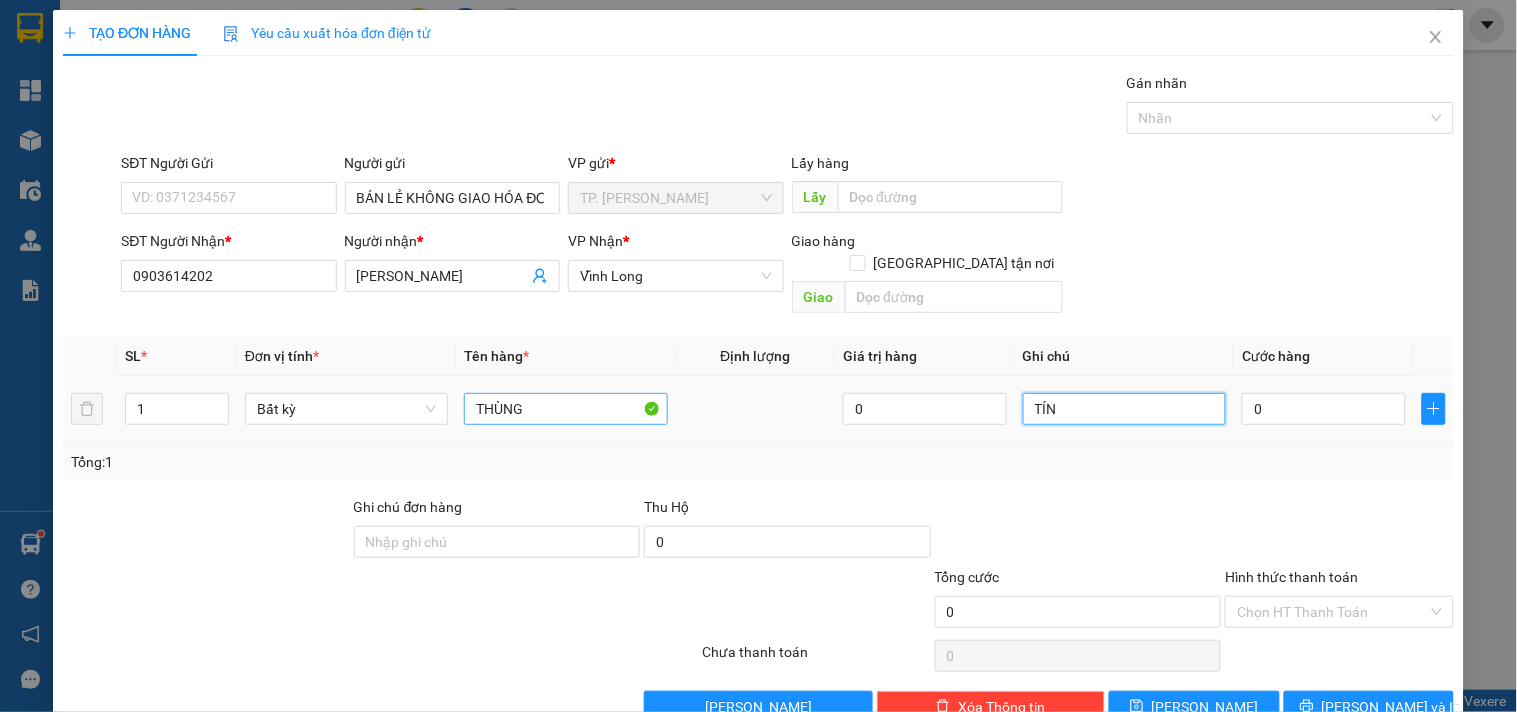 type on "TÍN" 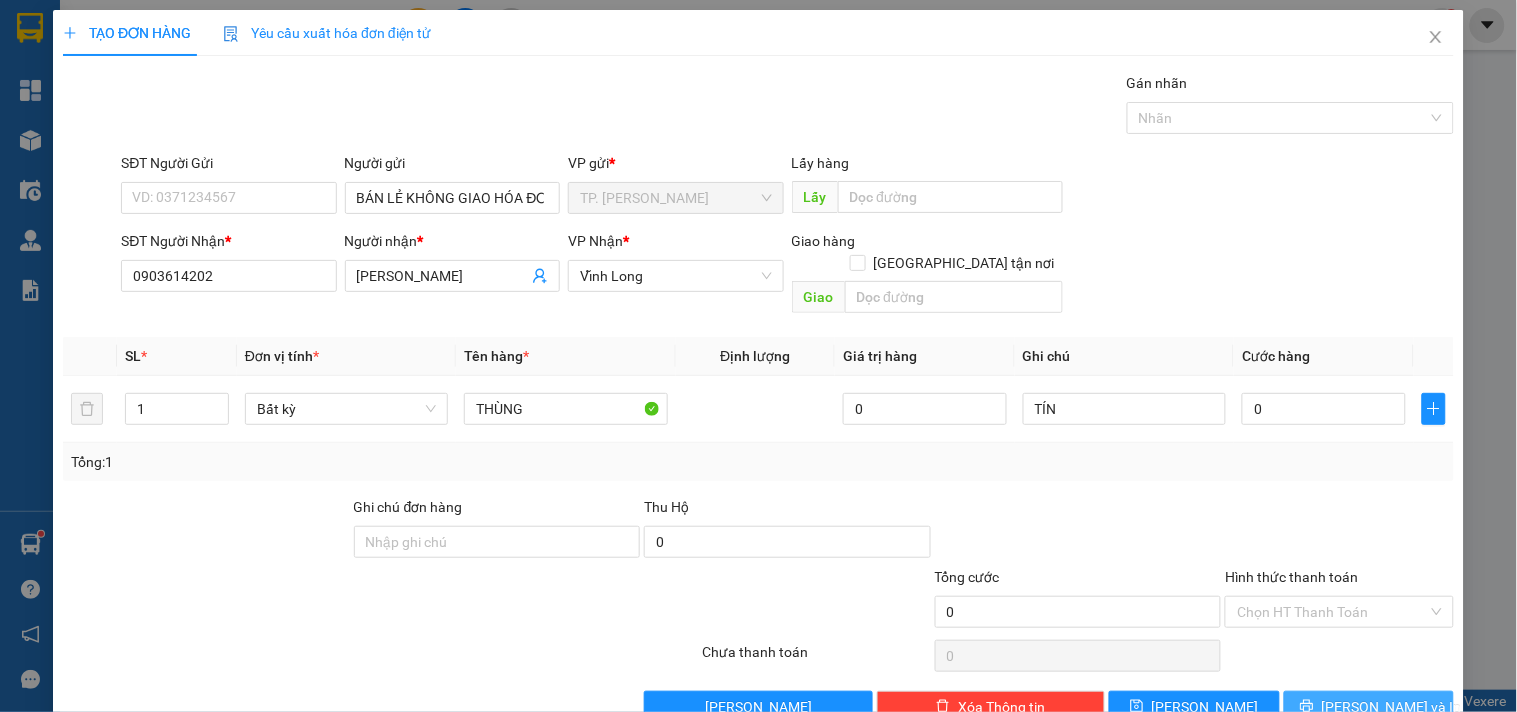 click 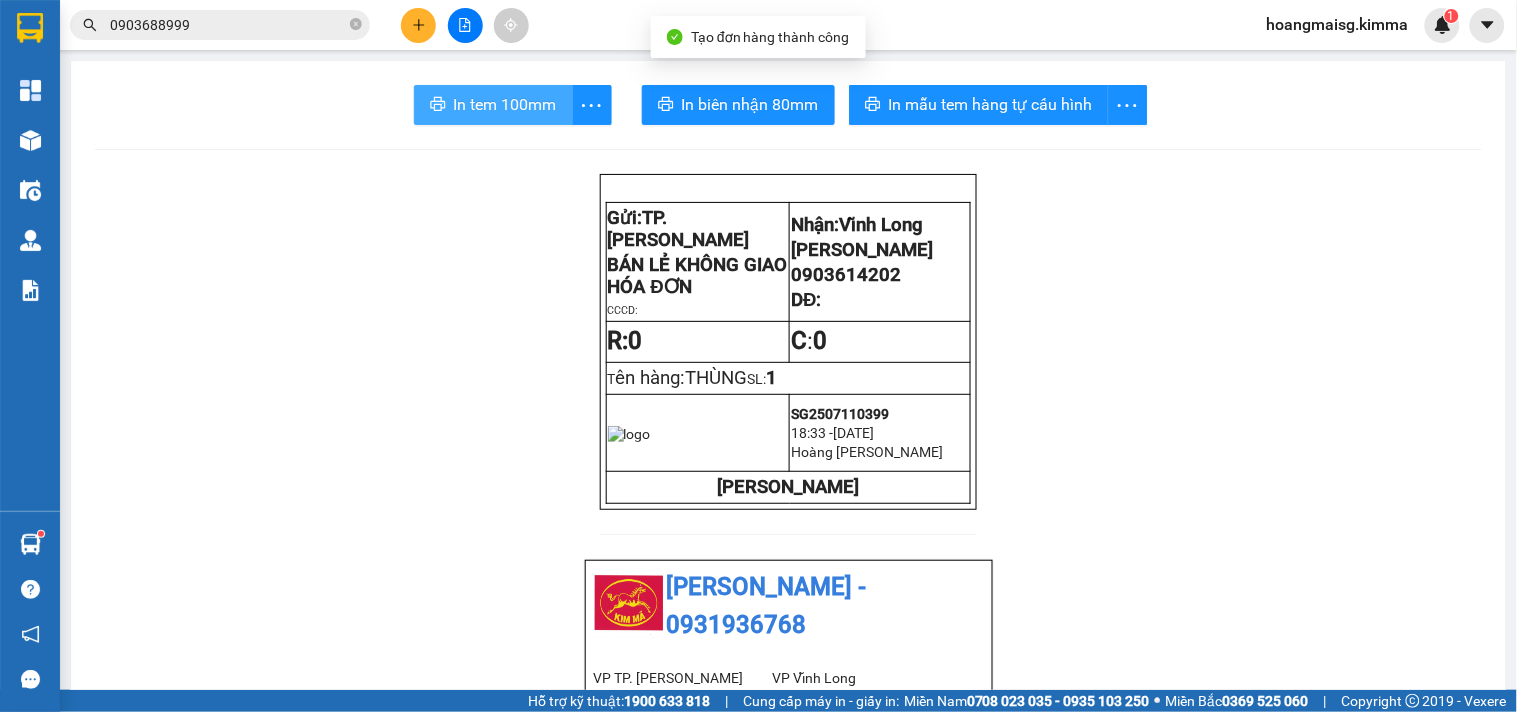 click on "In tem 100mm" at bounding box center [505, 104] 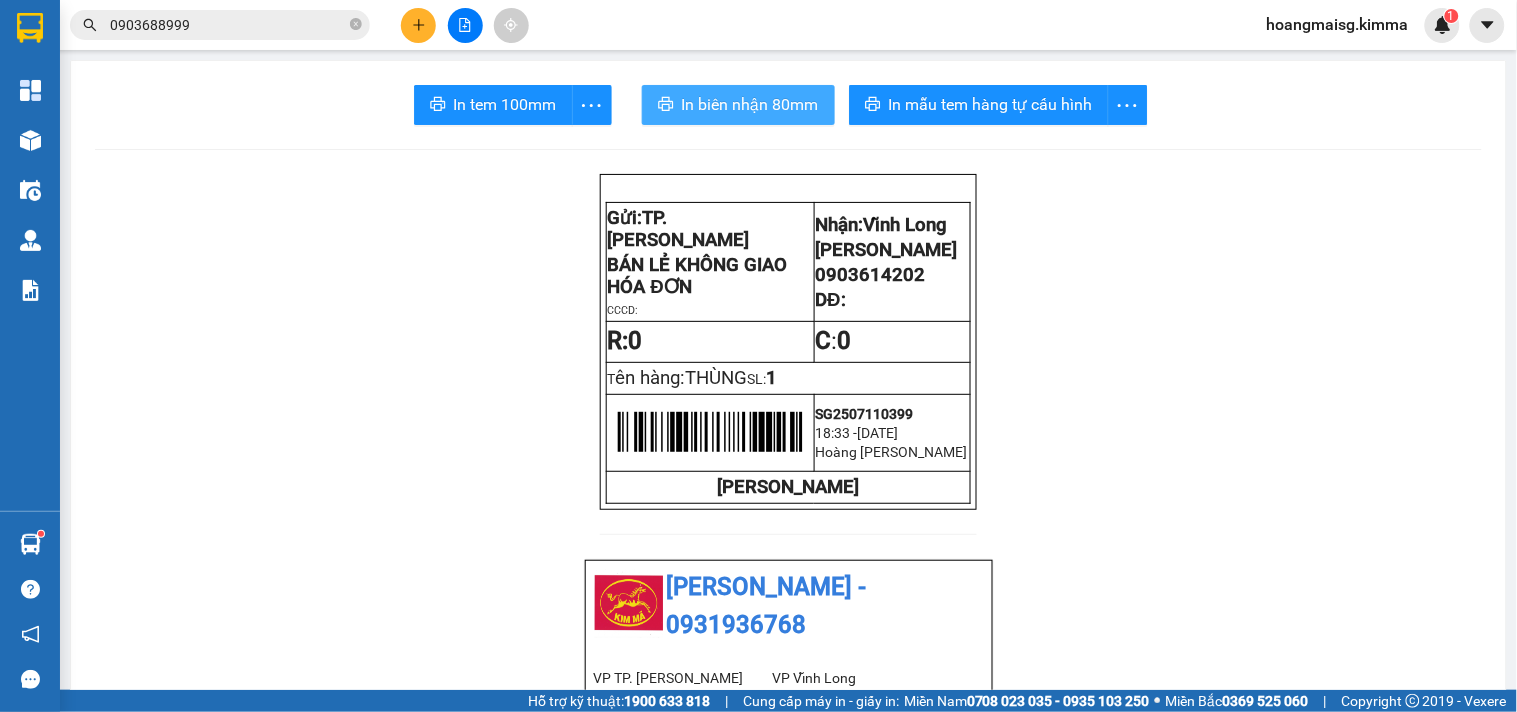 click on "In biên nhận 80mm" at bounding box center (738, 105) 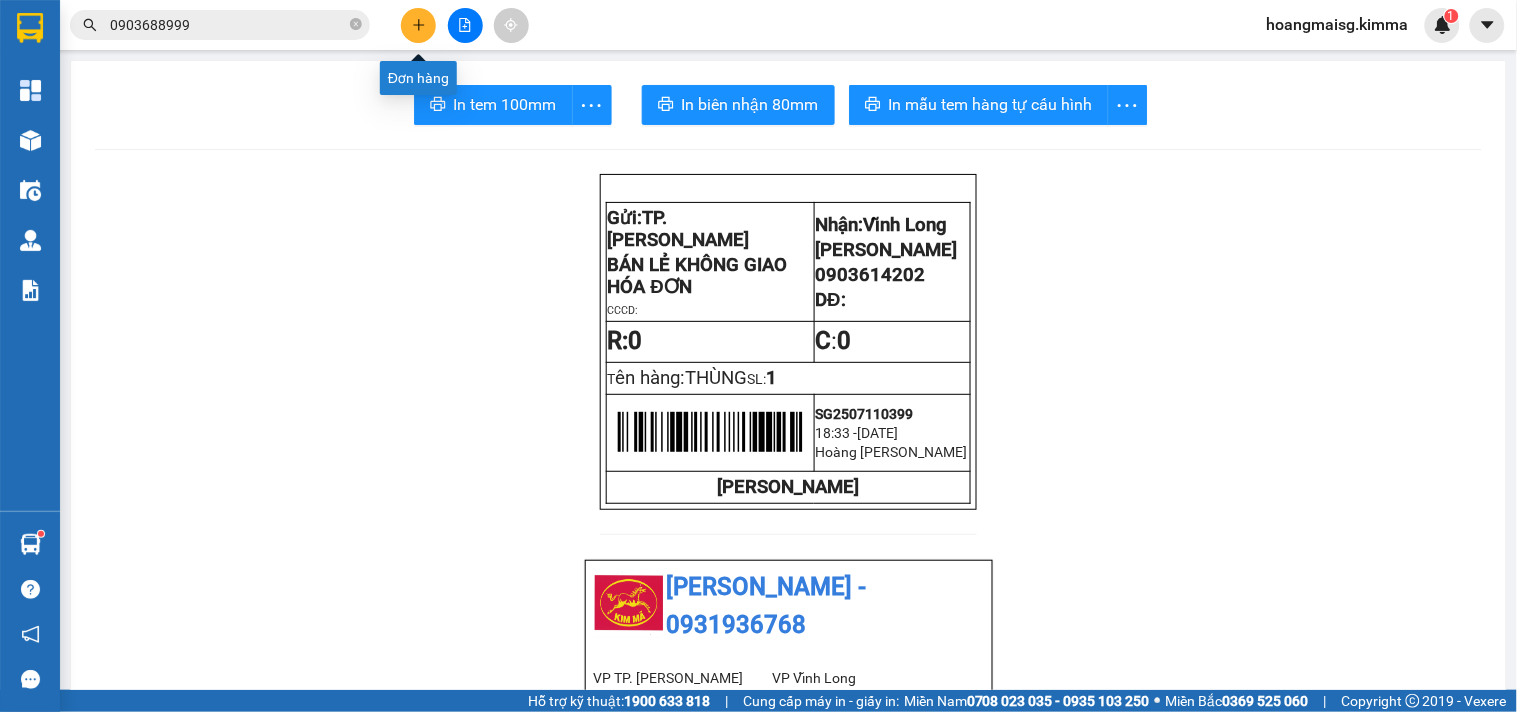 click 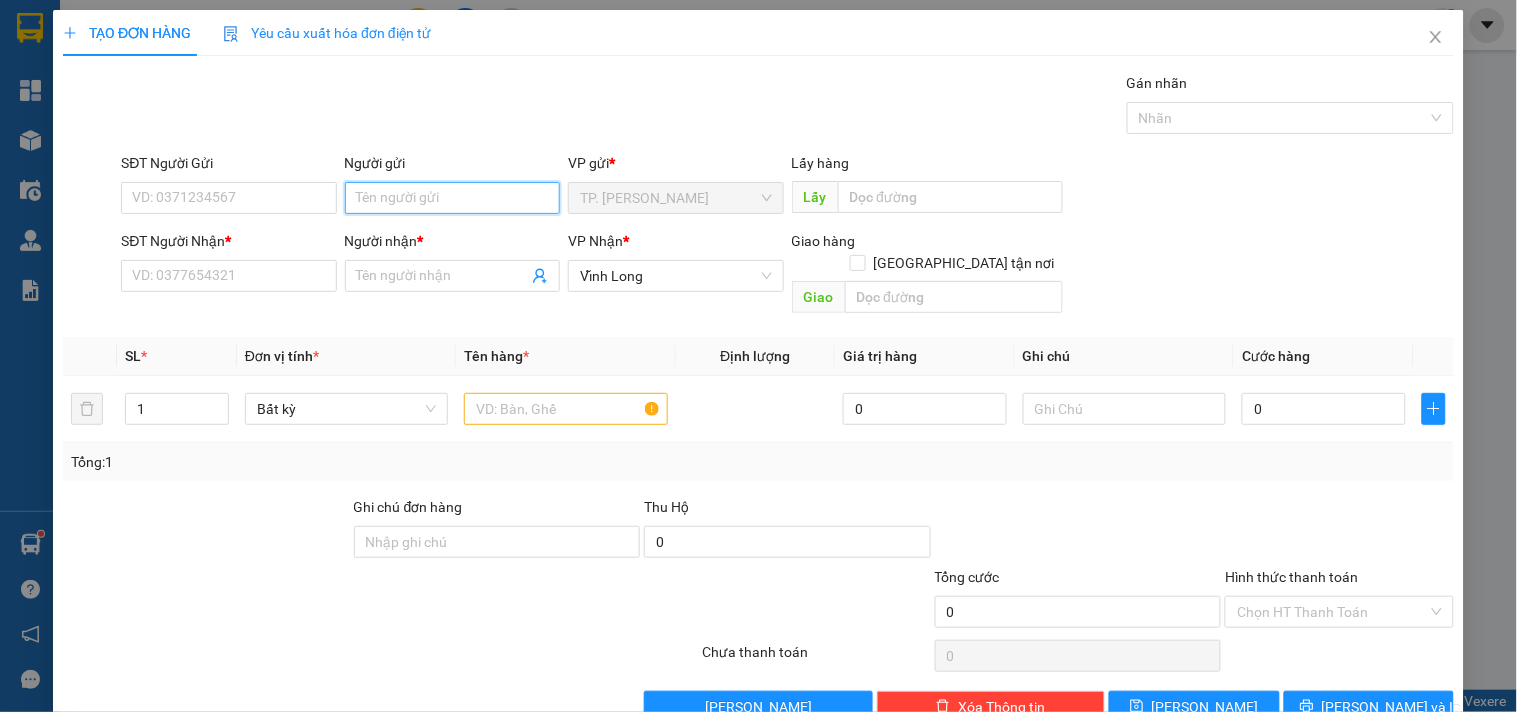 click on "Người gửi" at bounding box center [452, 198] 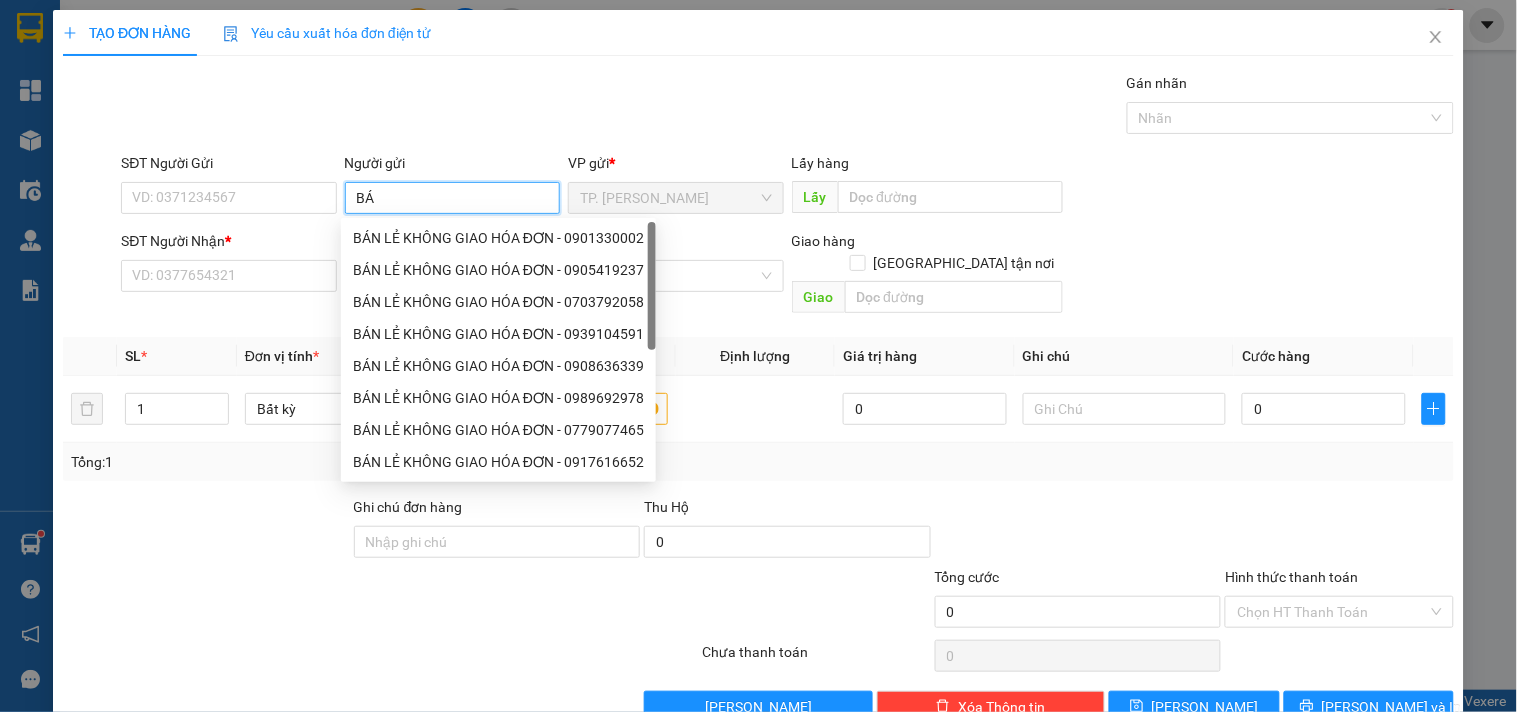type on "BÁN" 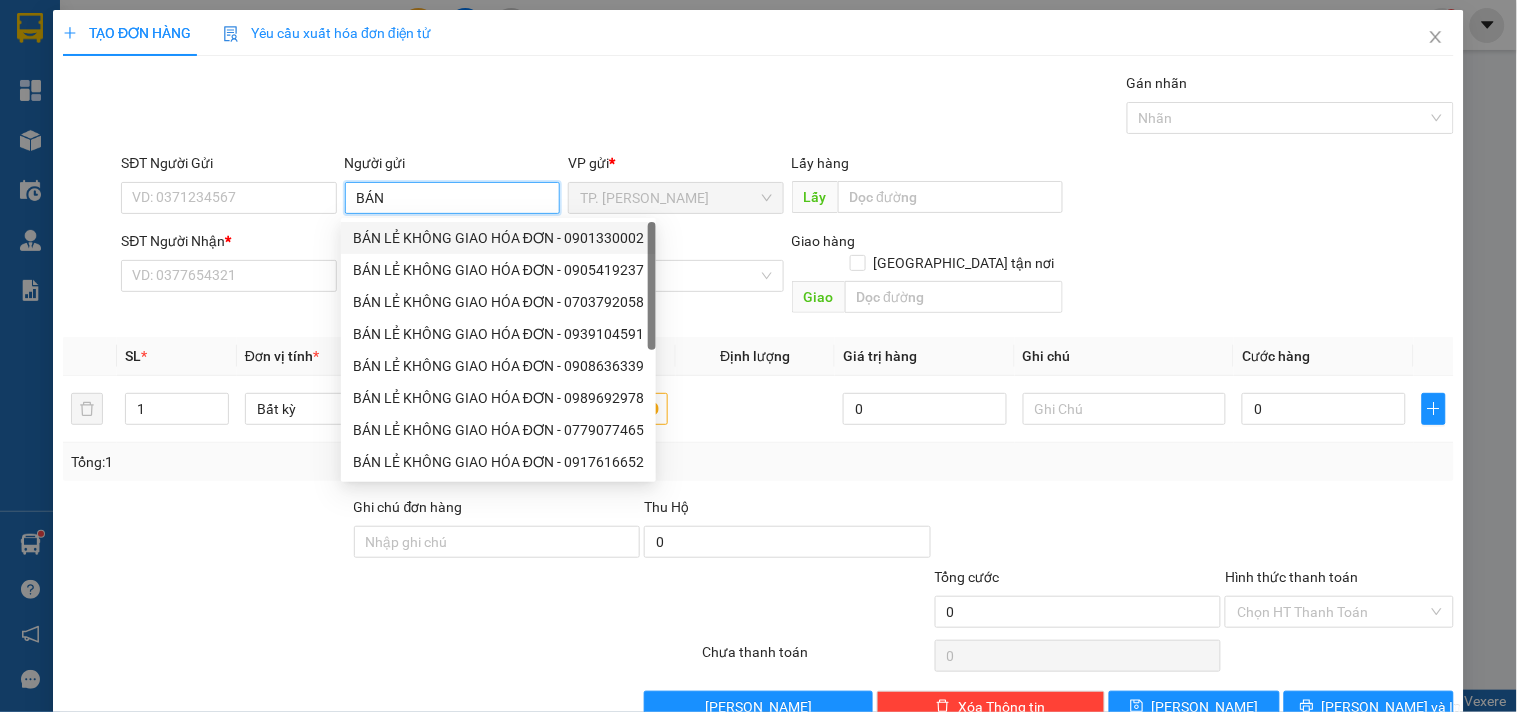 click on "BÁN LẺ KHÔNG GIAO HÓA ĐƠN - 0901330002" at bounding box center [498, 238] 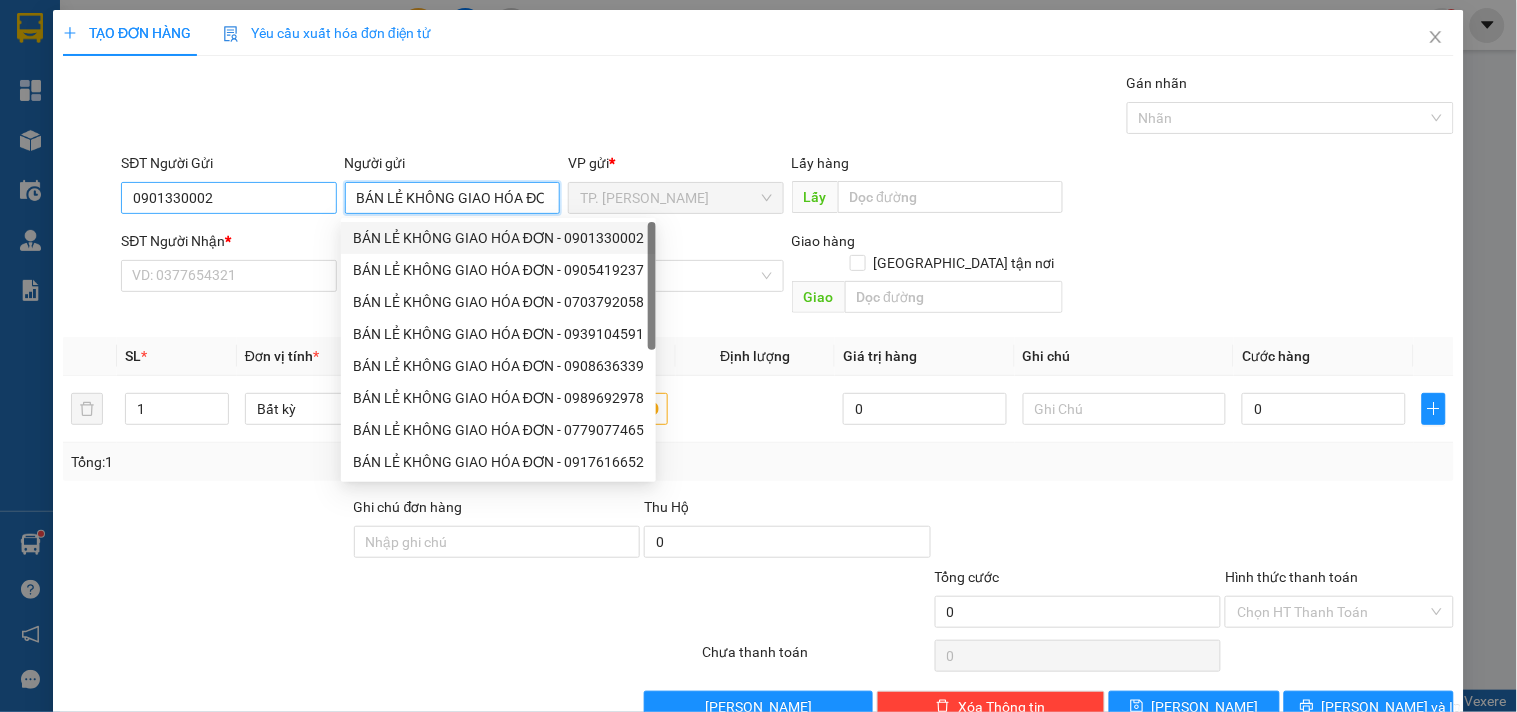 type on "BÁN LẺ KHÔNG GIAO HÓA ĐƠN" 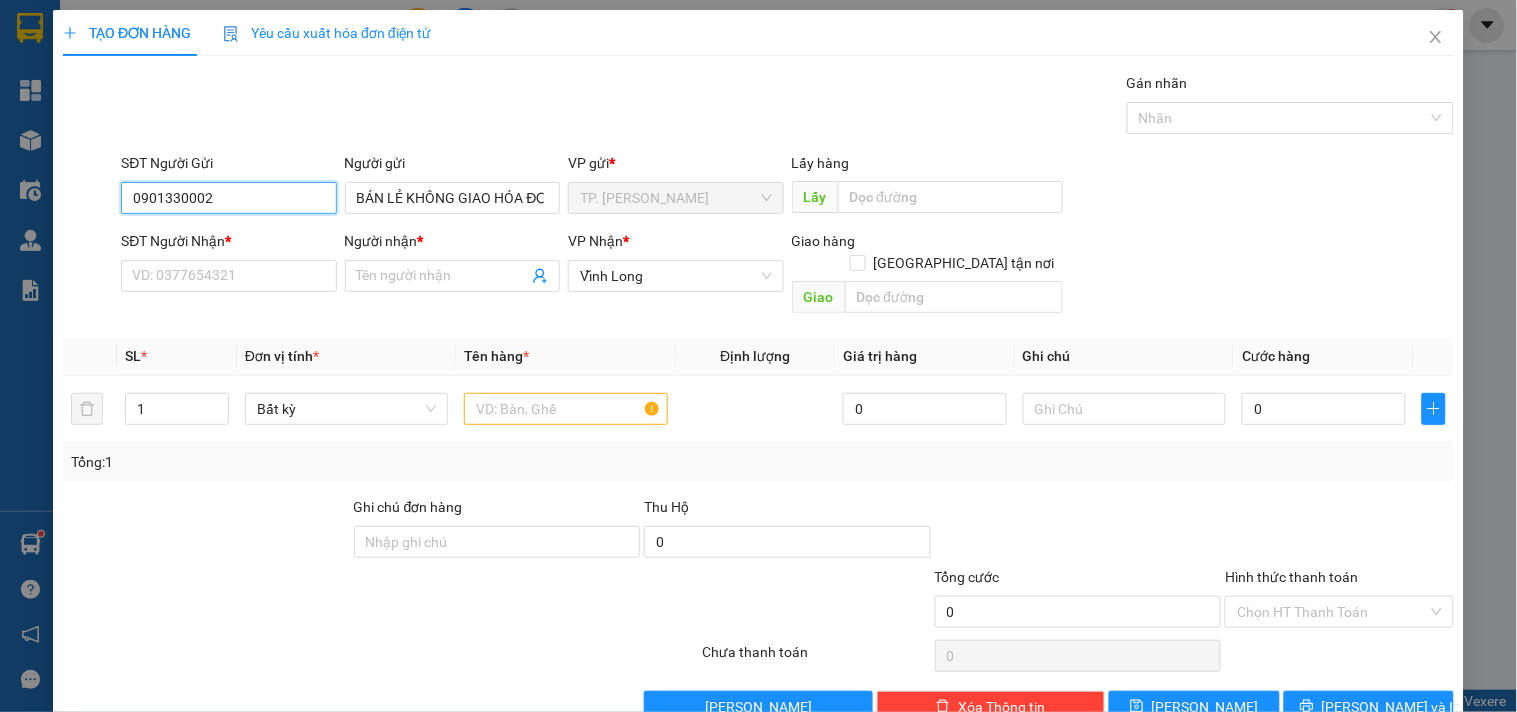 click on "0901330002" at bounding box center (228, 198) 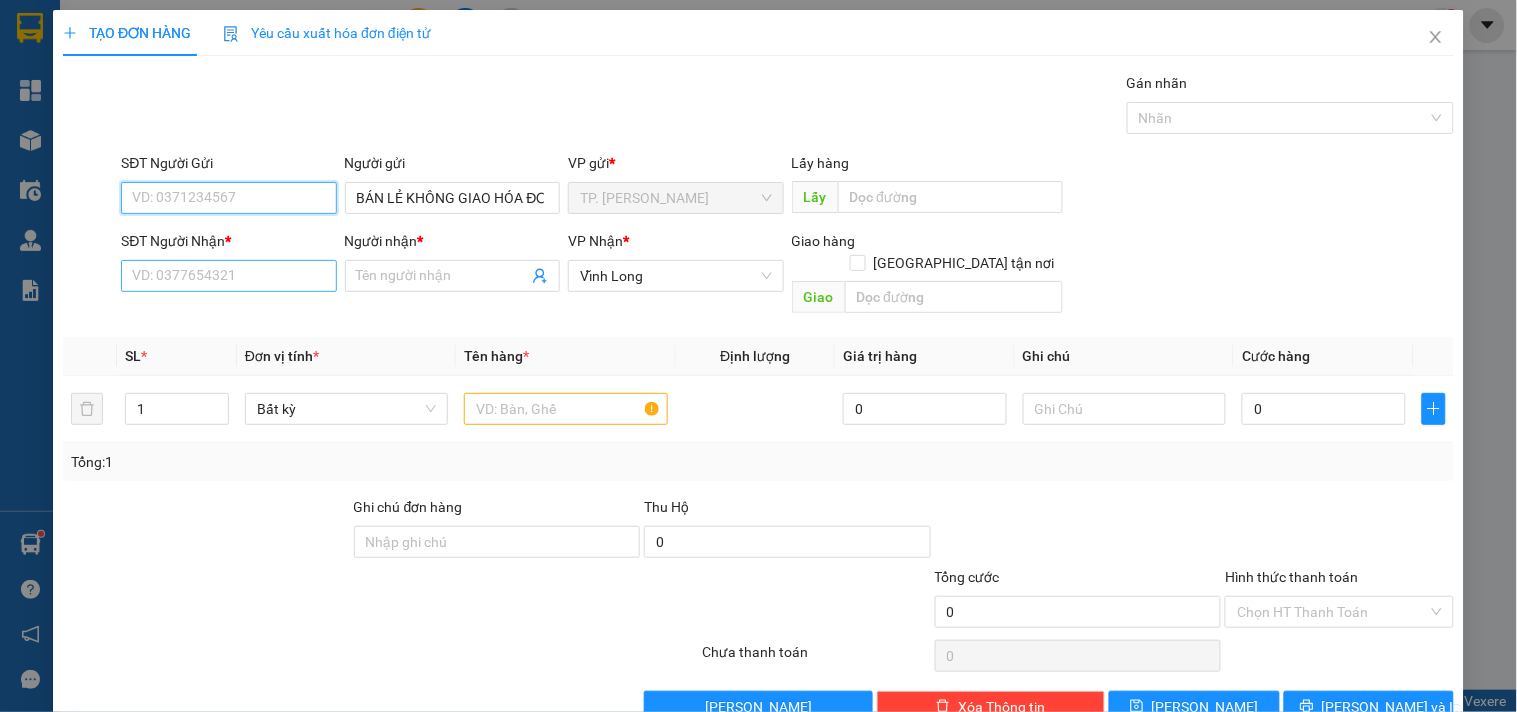 type 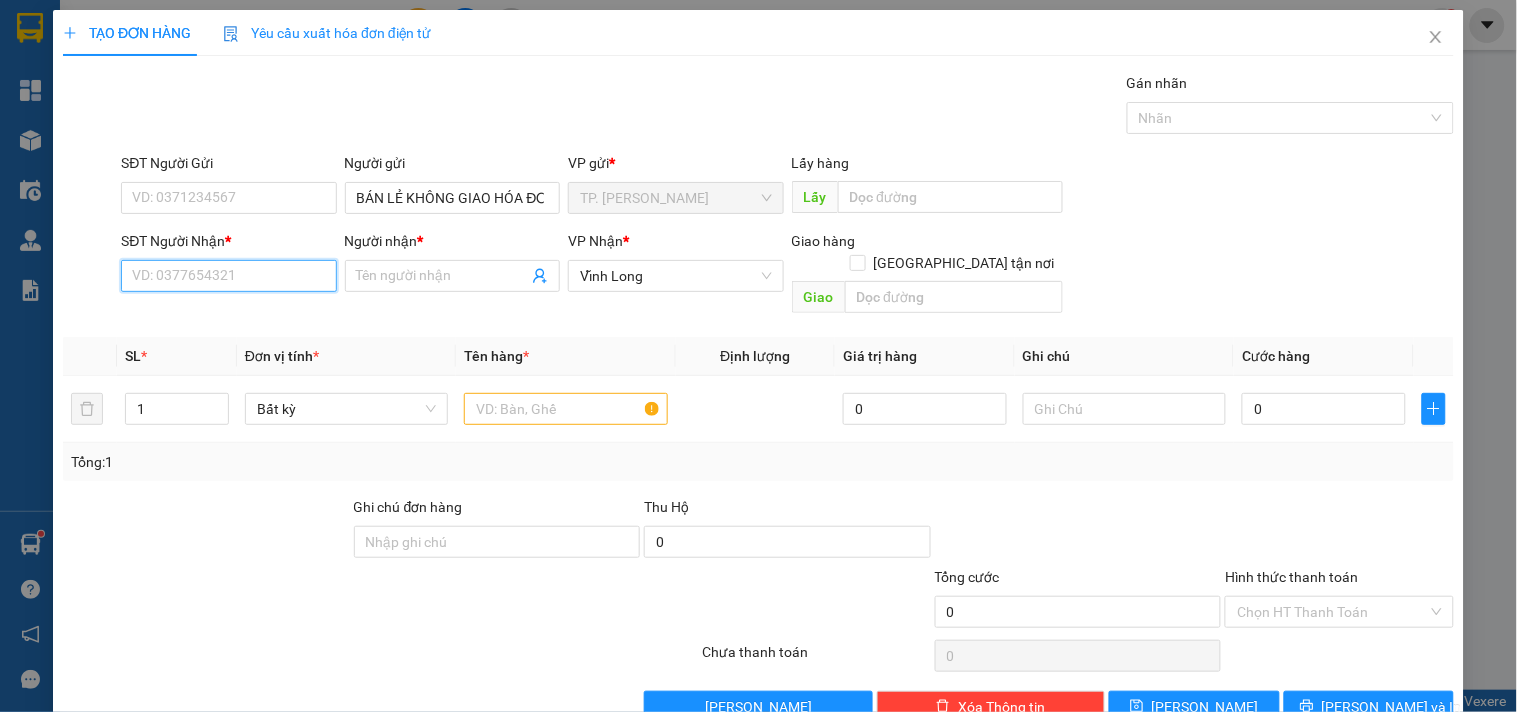 click on "SĐT Người Nhận  *" at bounding box center [228, 276] 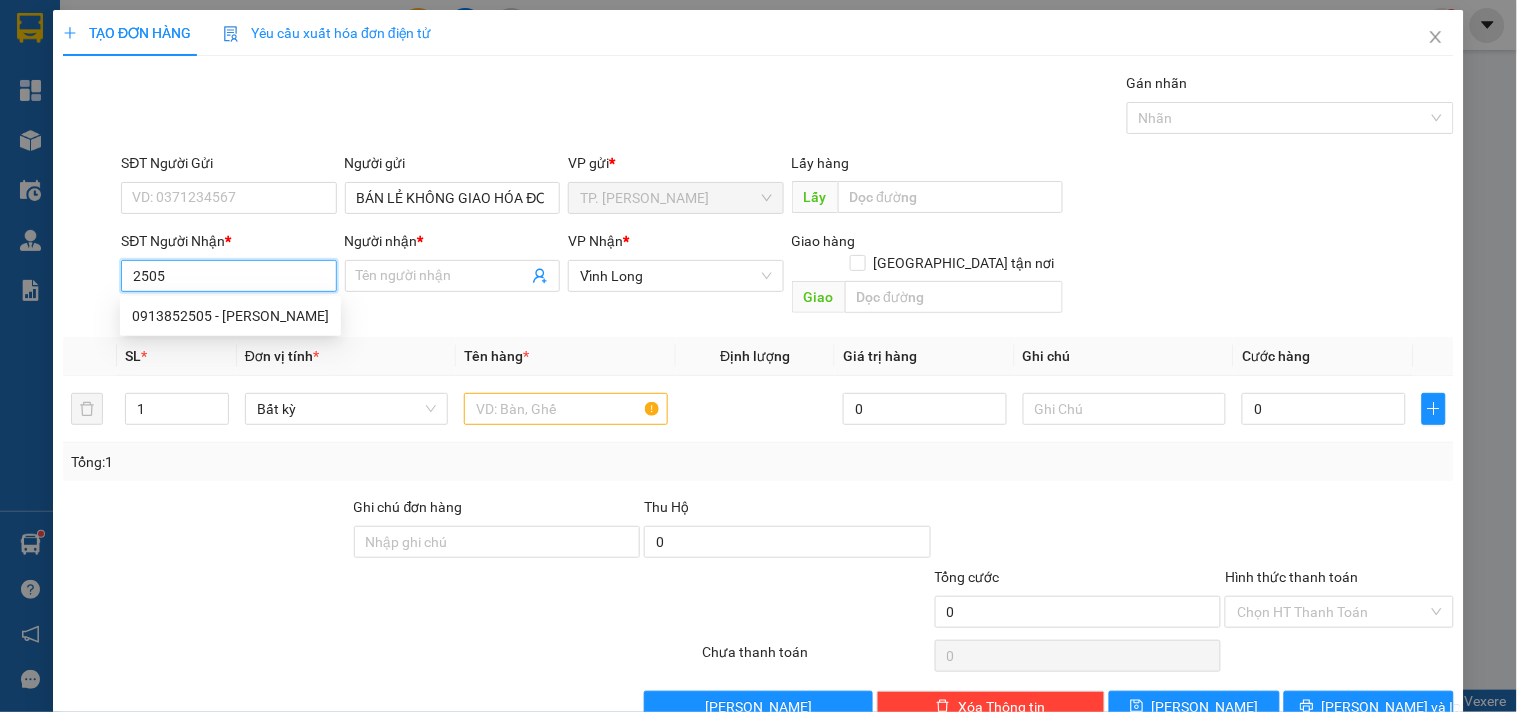 click on "0913852505 - [PERSON_NAME]" at bounding box center (230, 316) 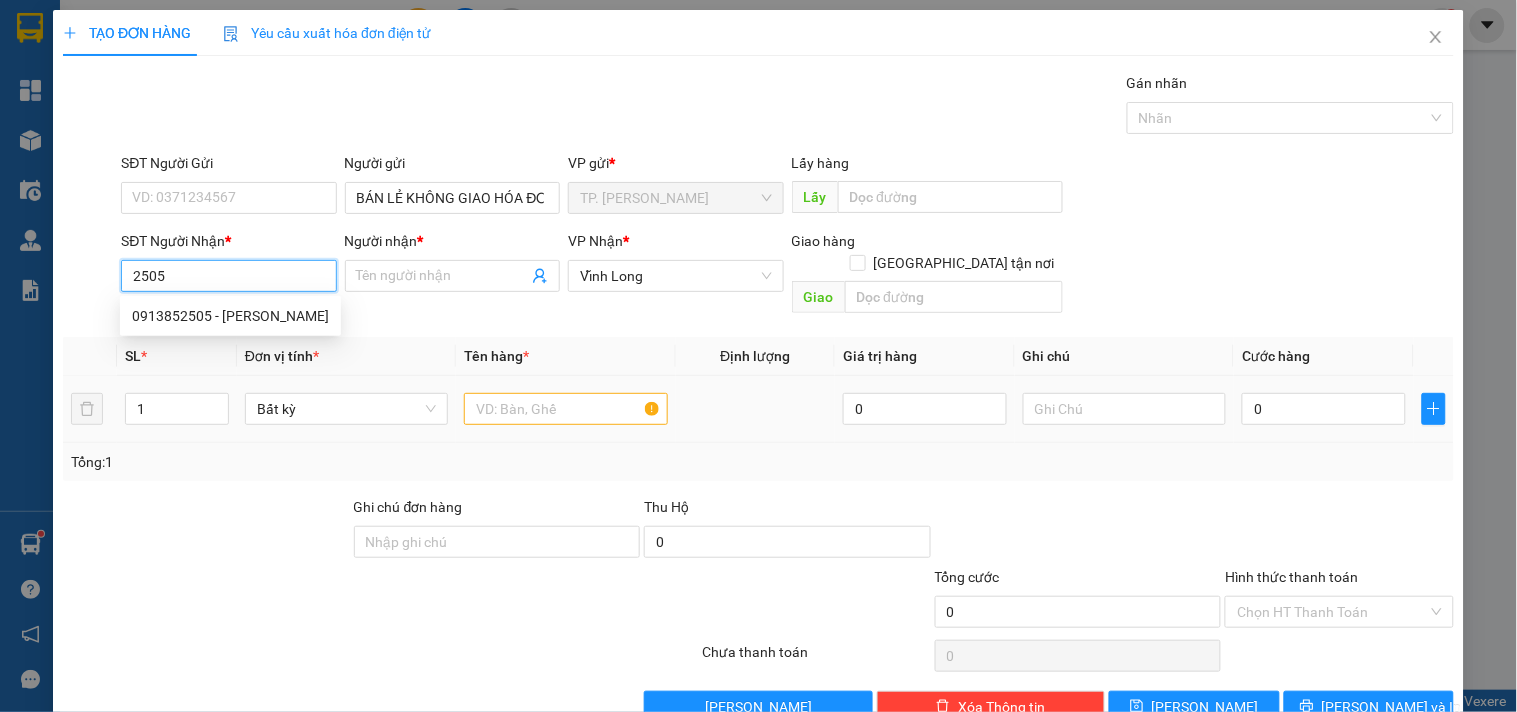 type on "0913852505" 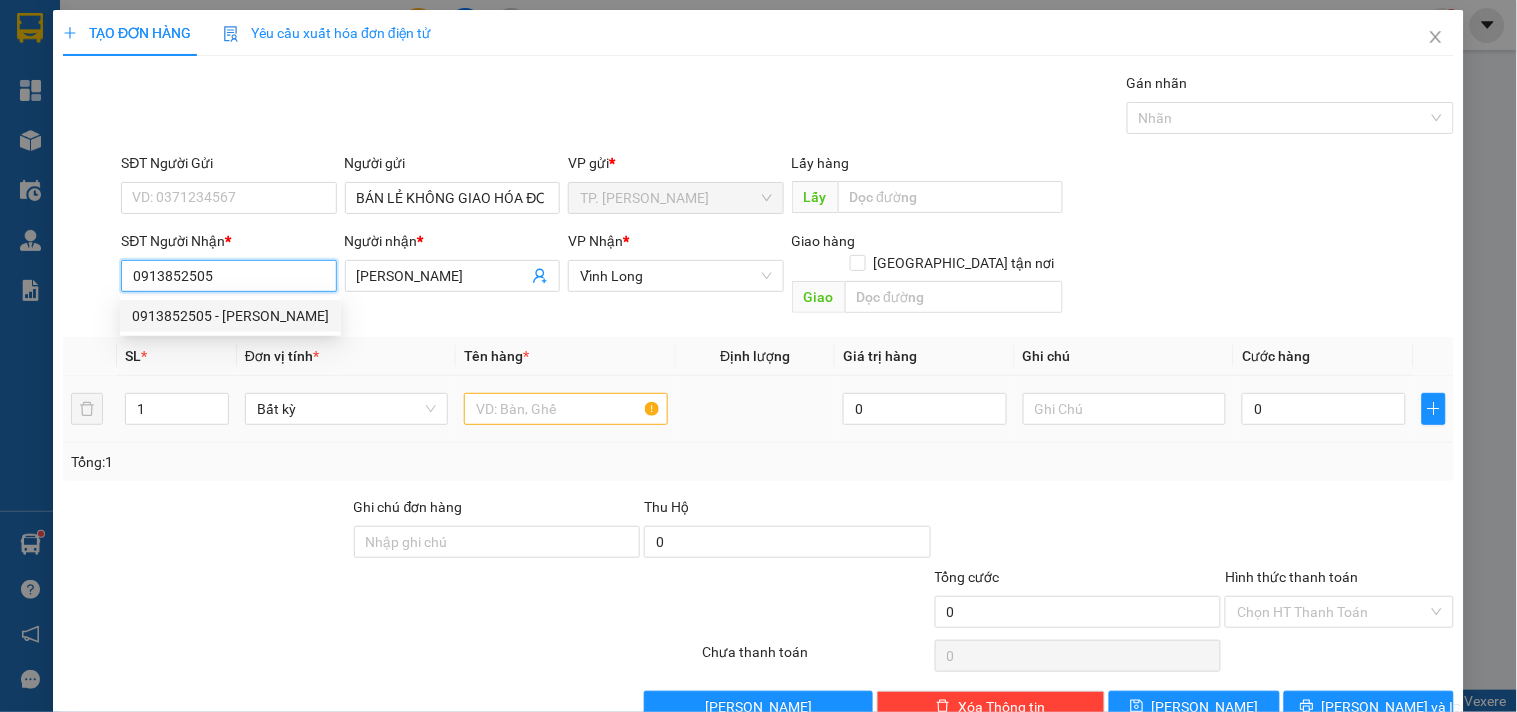 type on "0913852505" 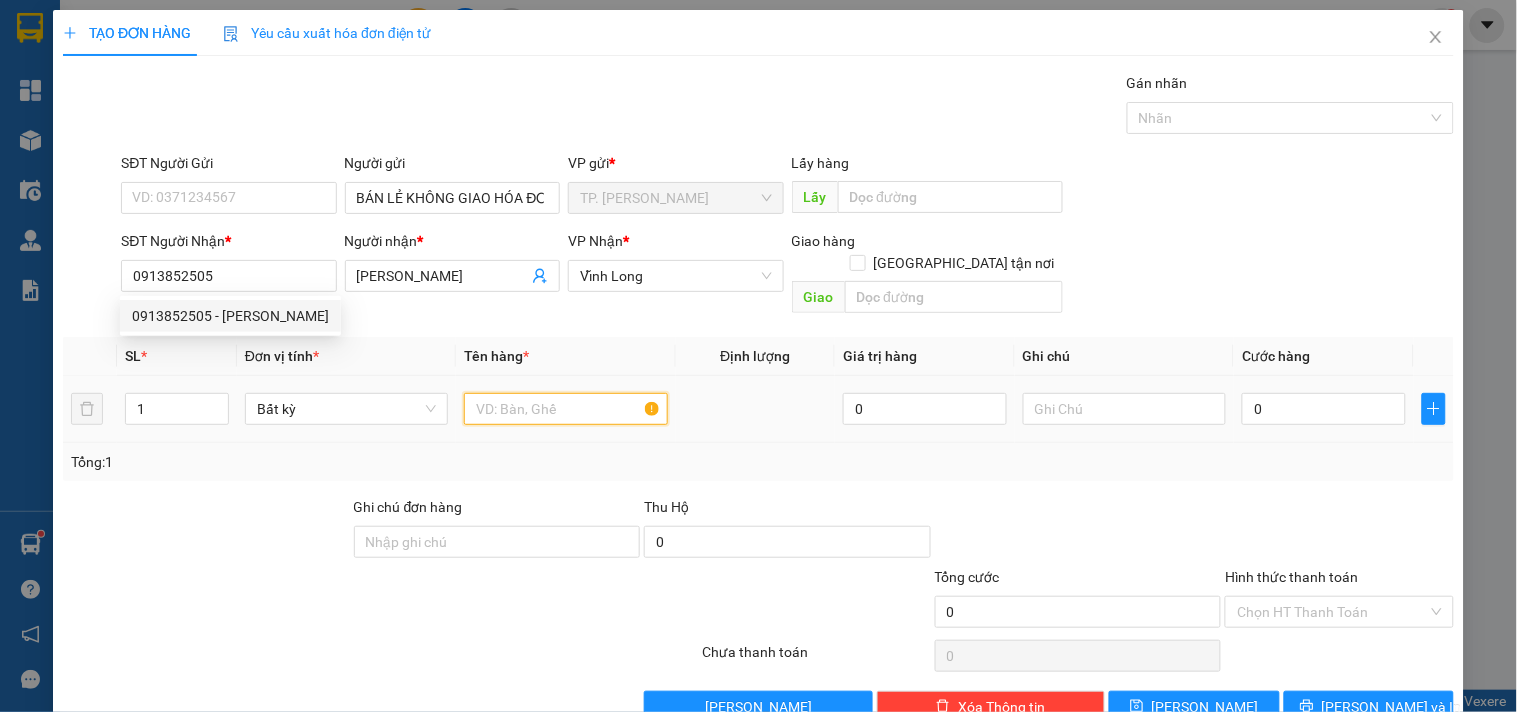 click at bounding box center [565, 409] 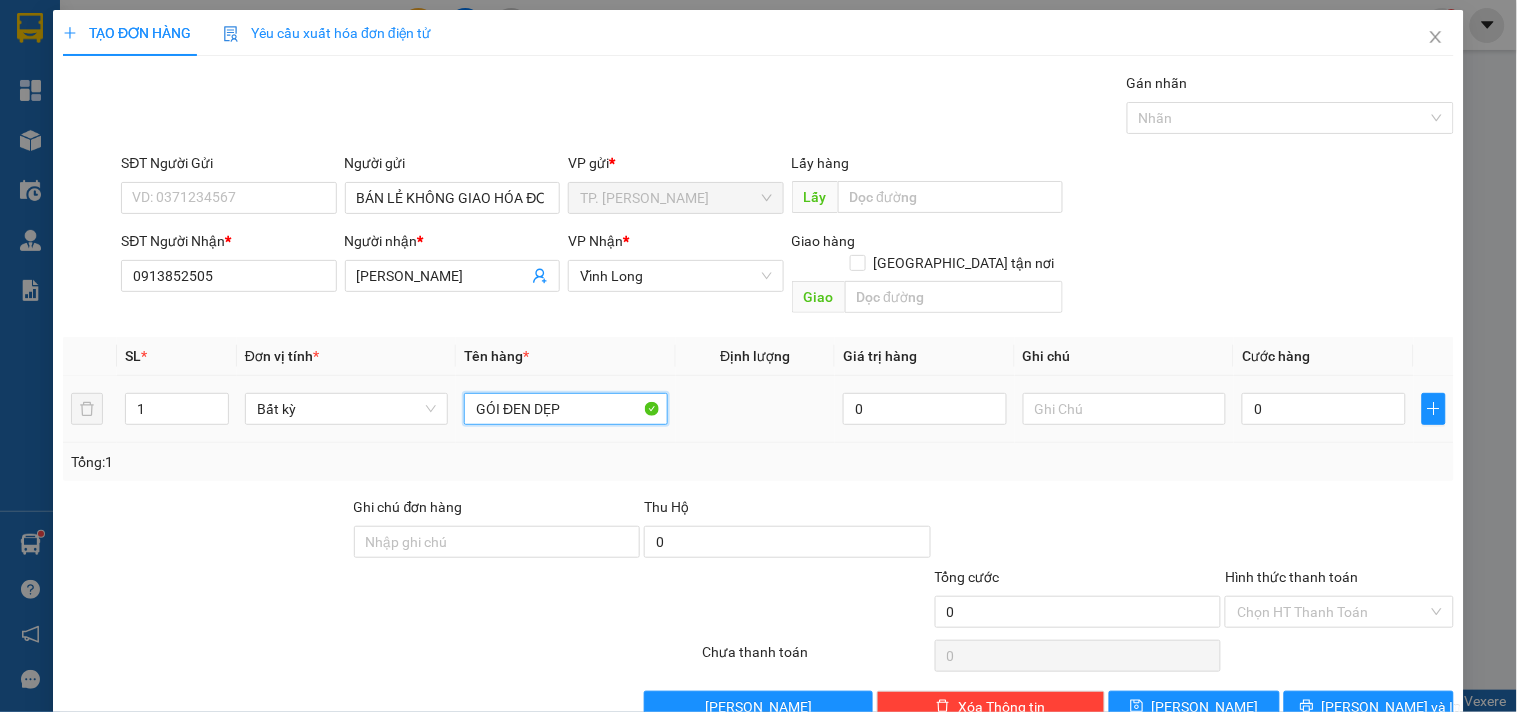type on "GÓI ĐEN DẸP" 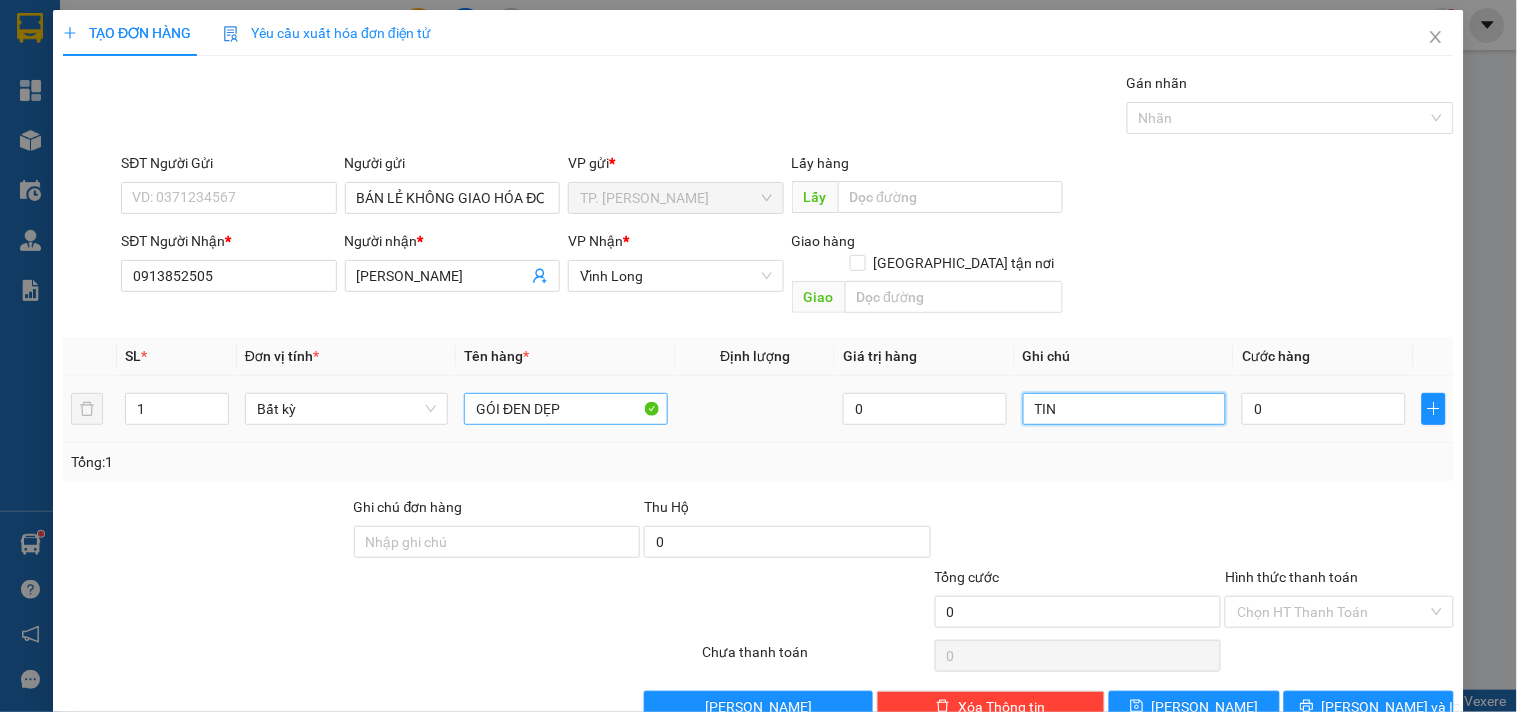 type on "TÍN" 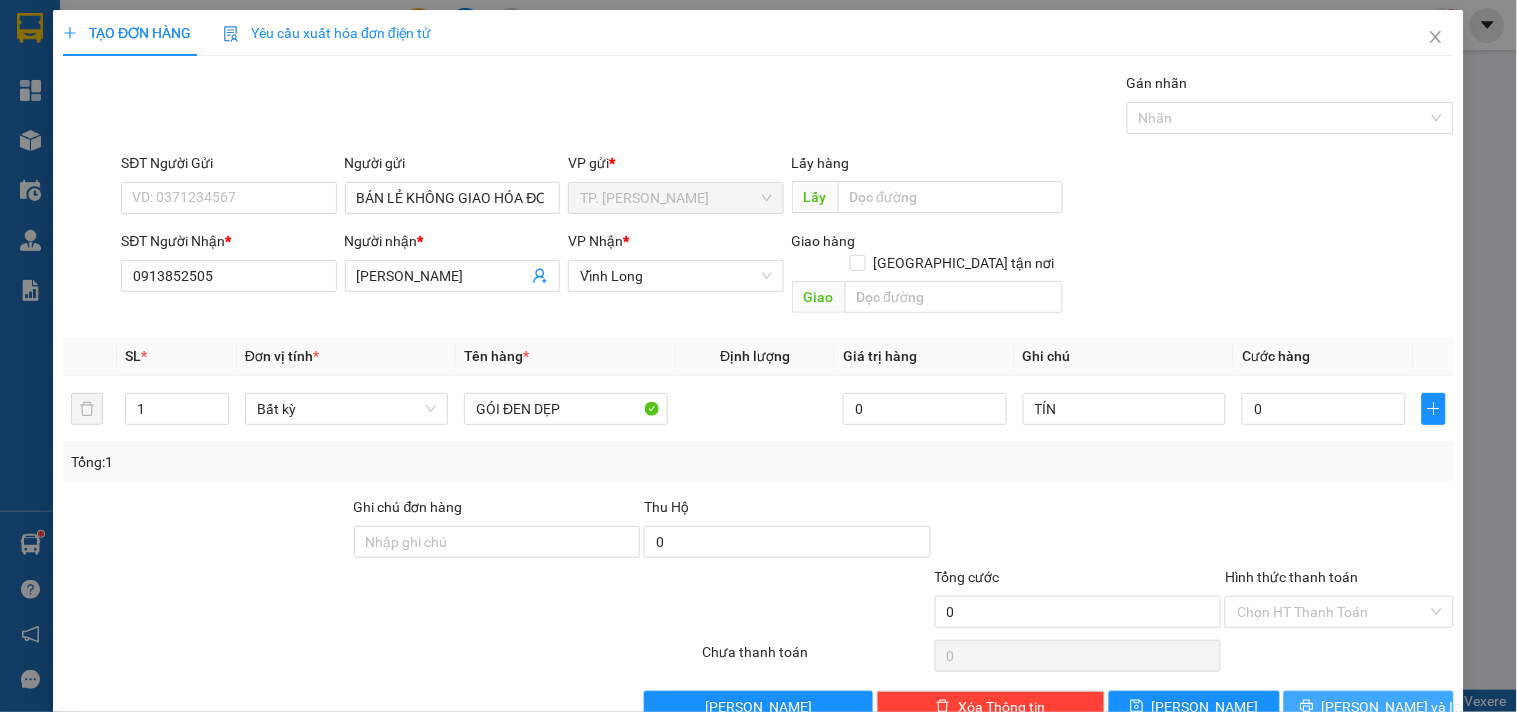 click on "[PERSON_NAME] và In" at bounding box center [1369, 707] 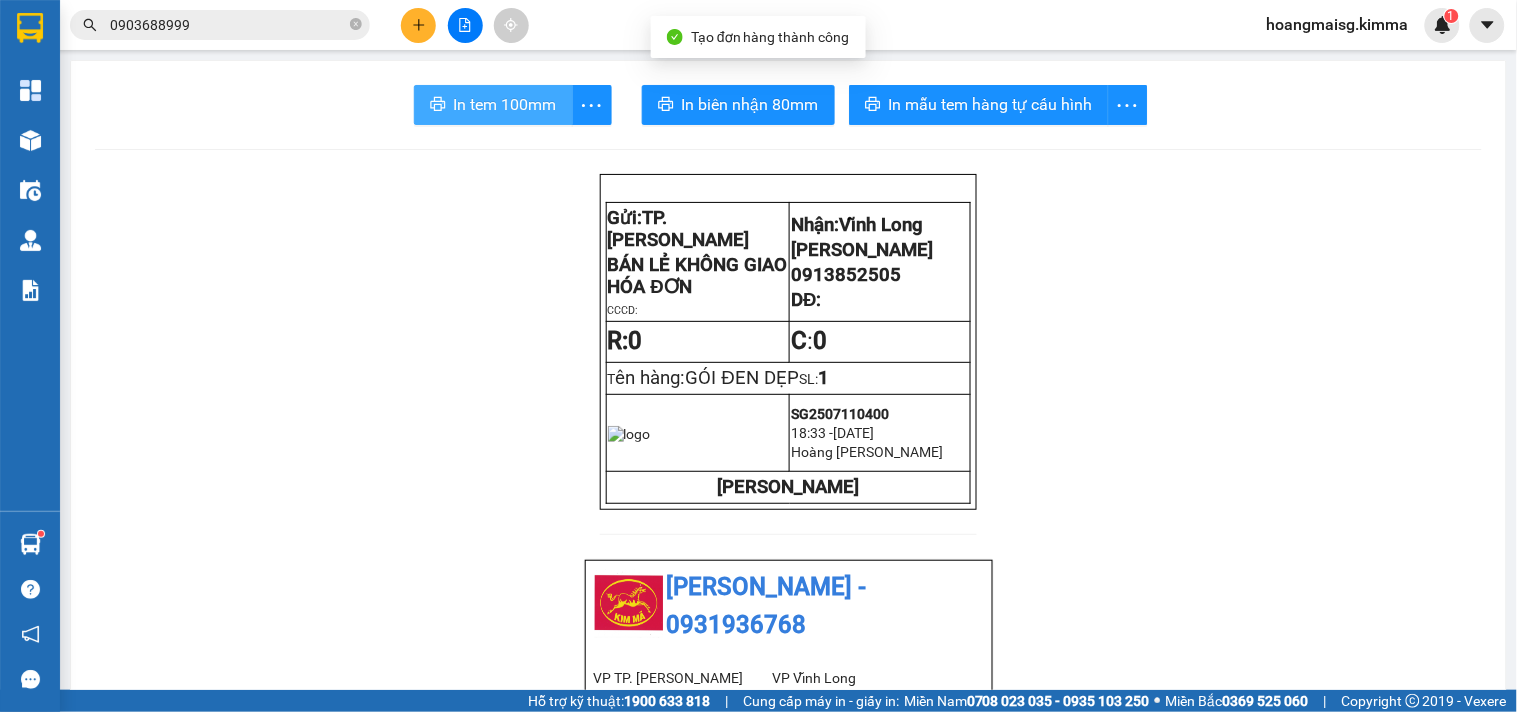 click on "In tem 100mm" at bounding box center [505, 104] 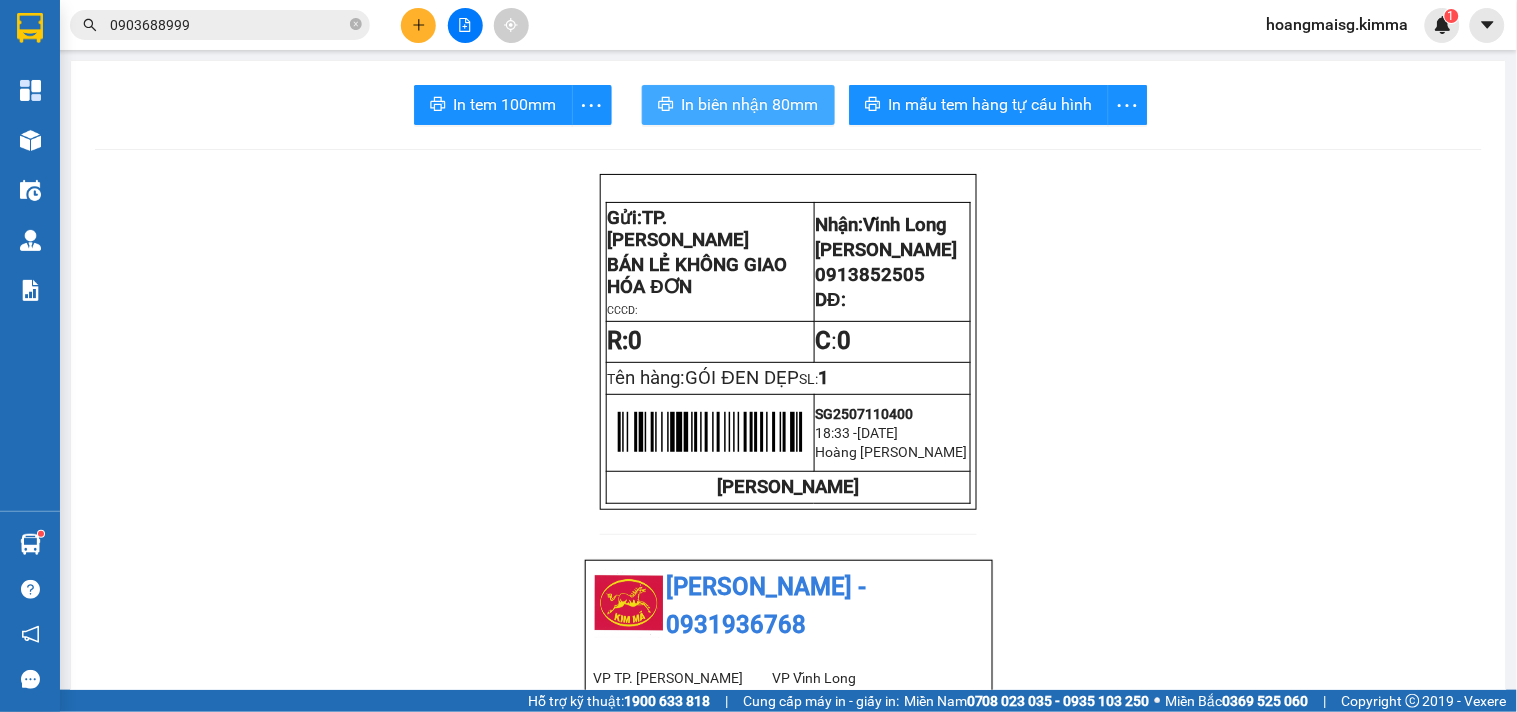 click on "In biên nhận 80mm" at bounding box center (750, 104) 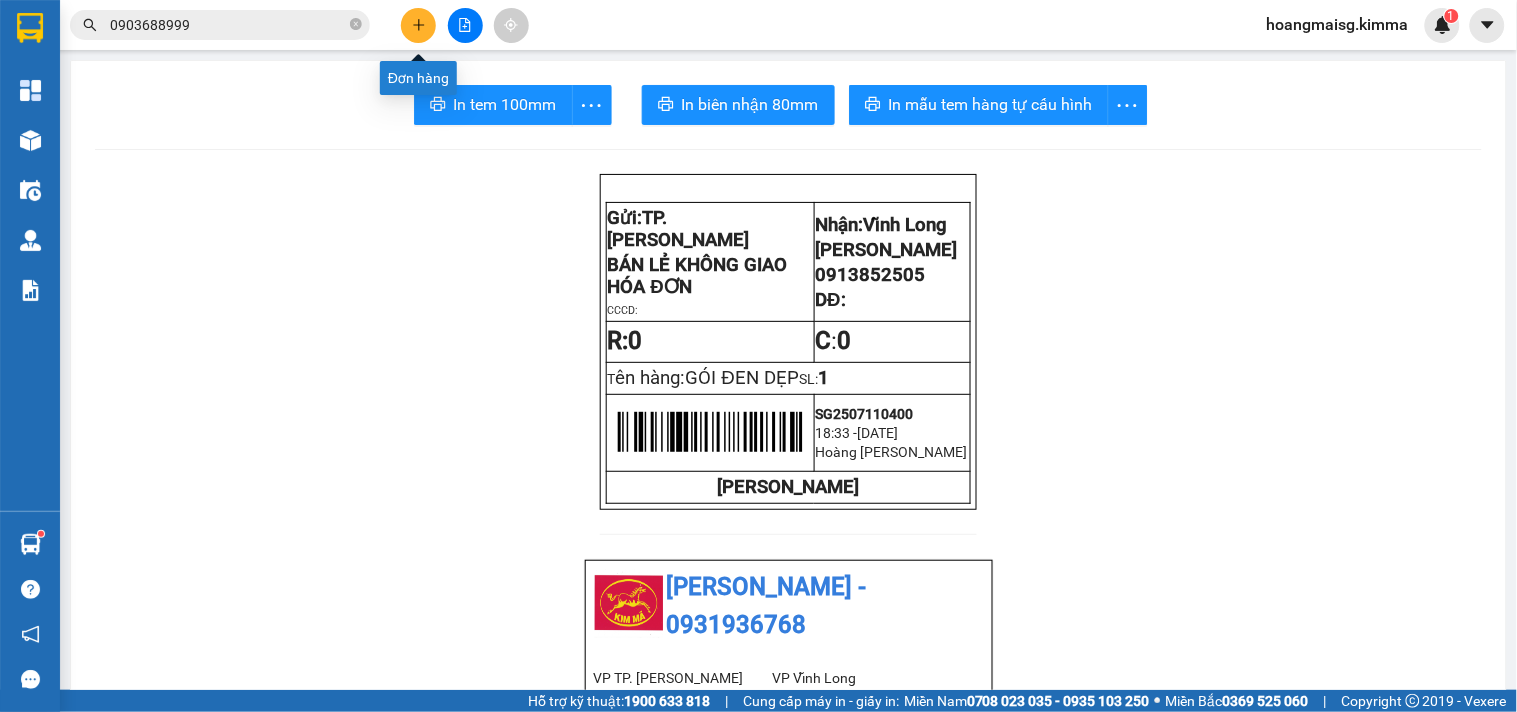 click at bounding box center [418, 25] 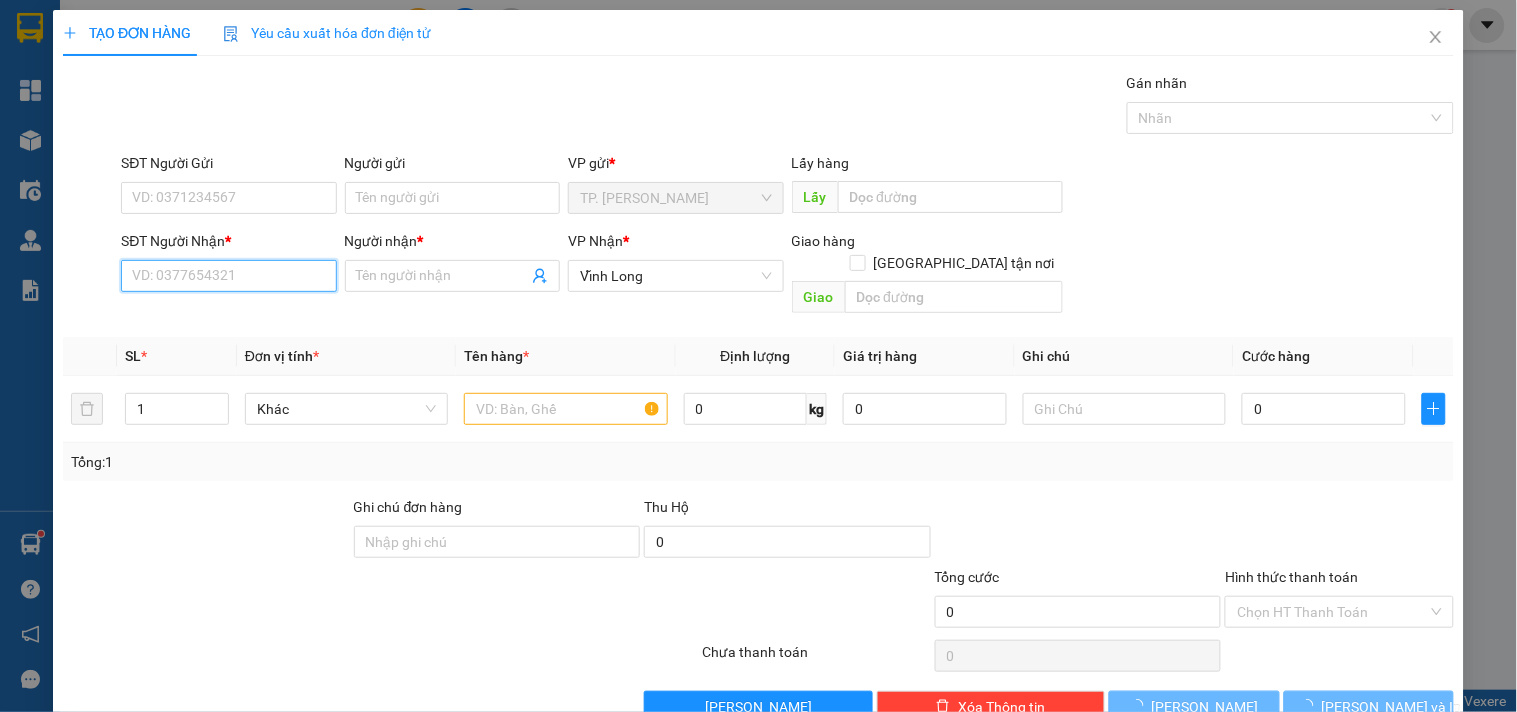 click on "SĐT Người Nhận  *" at bounding box center [228, 276] 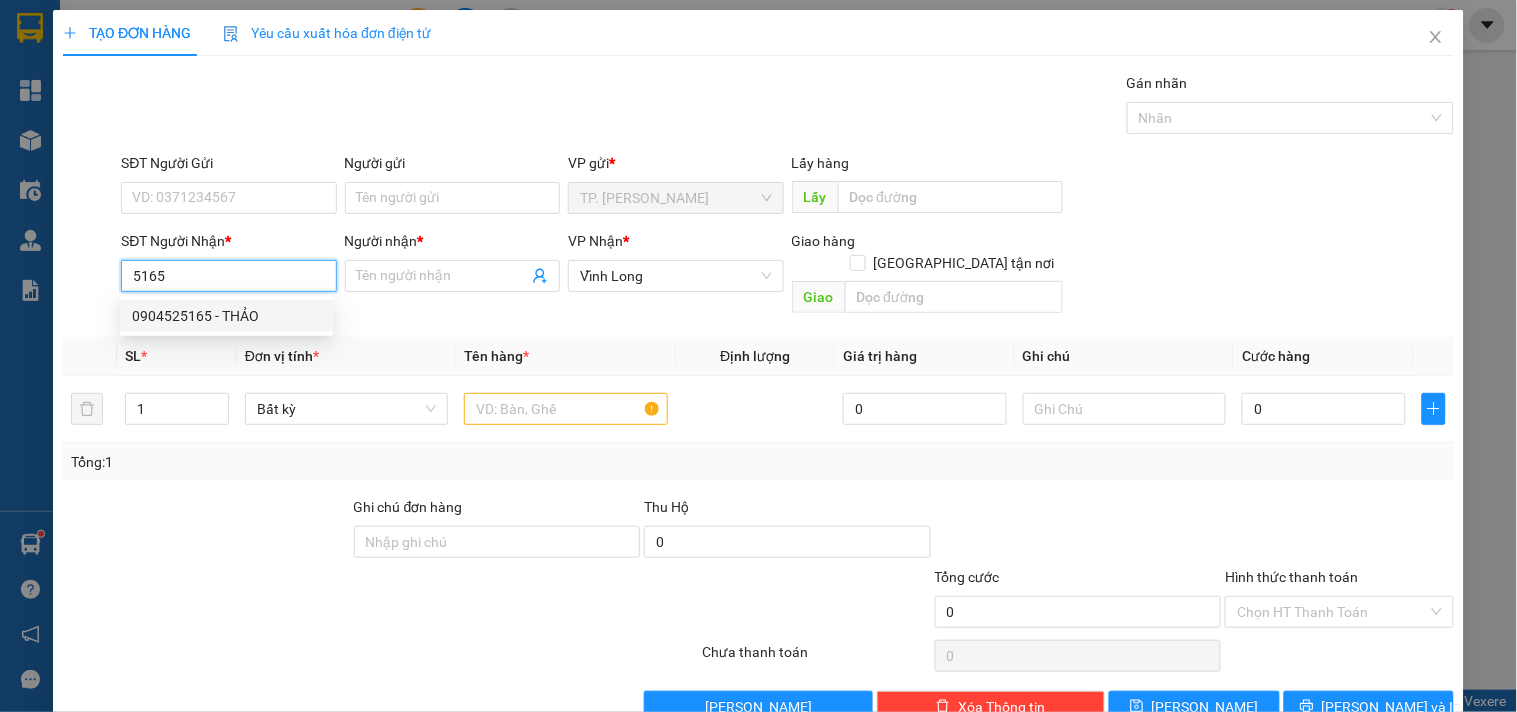 click on "0904525165 -  THẢO" at bounding box center [226, 316] 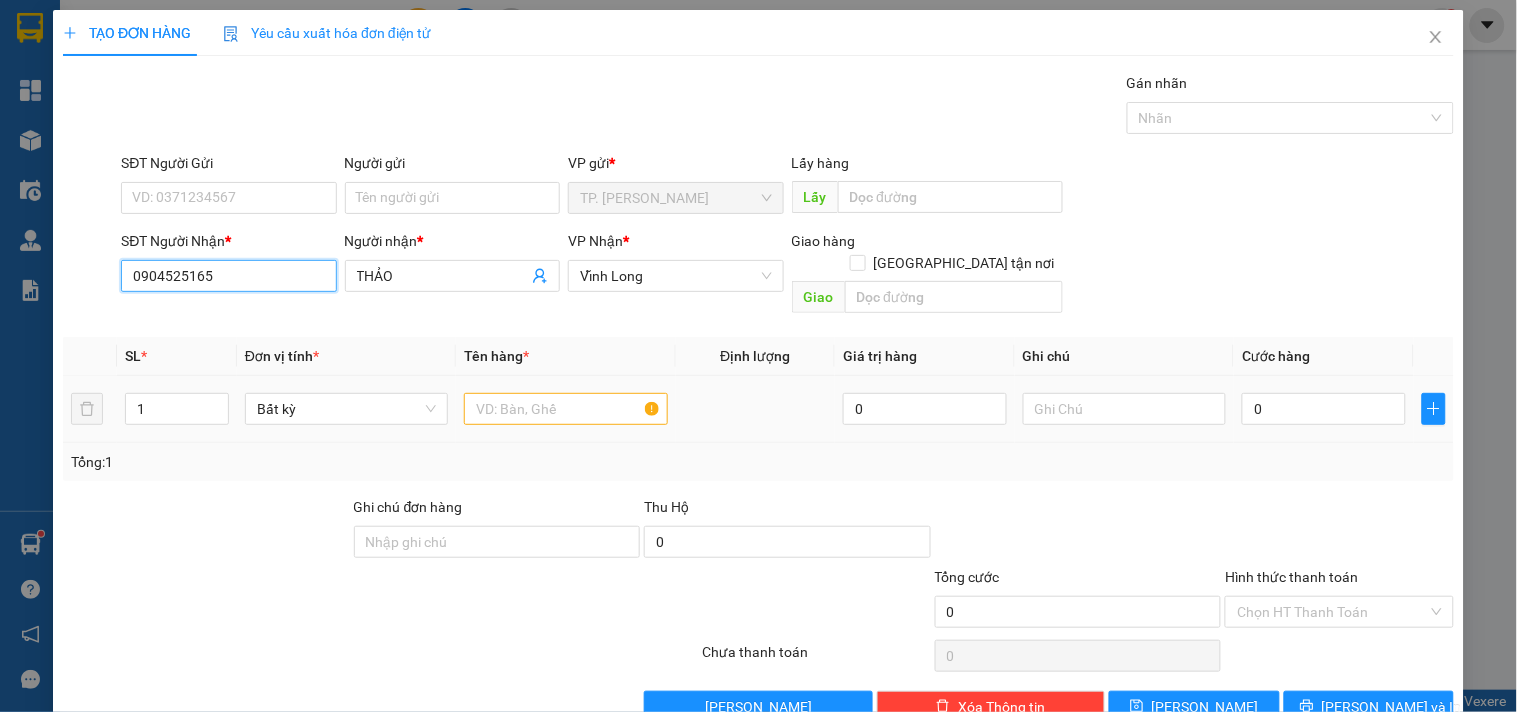 type on "0904525165" 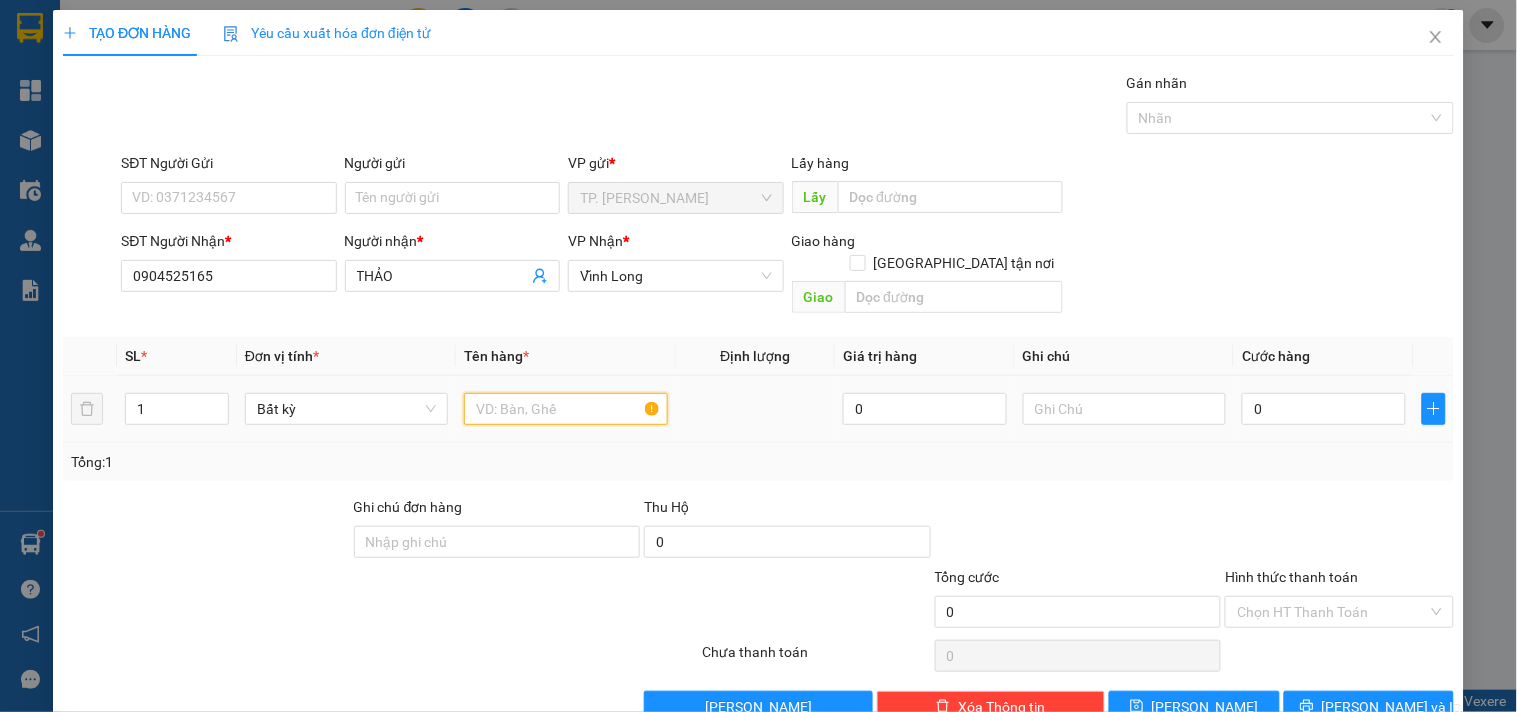 click at bounding box center [565, 409] 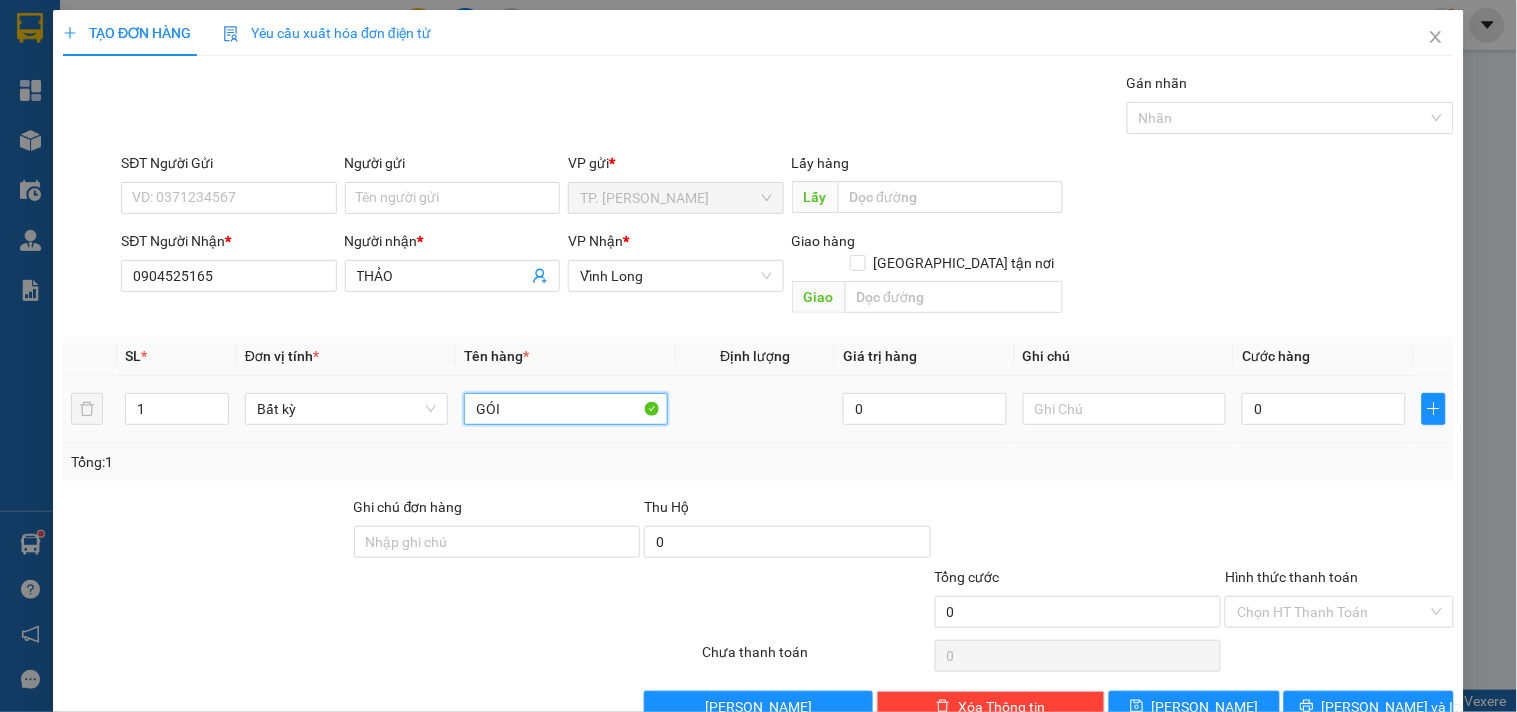 type on "GÓI" 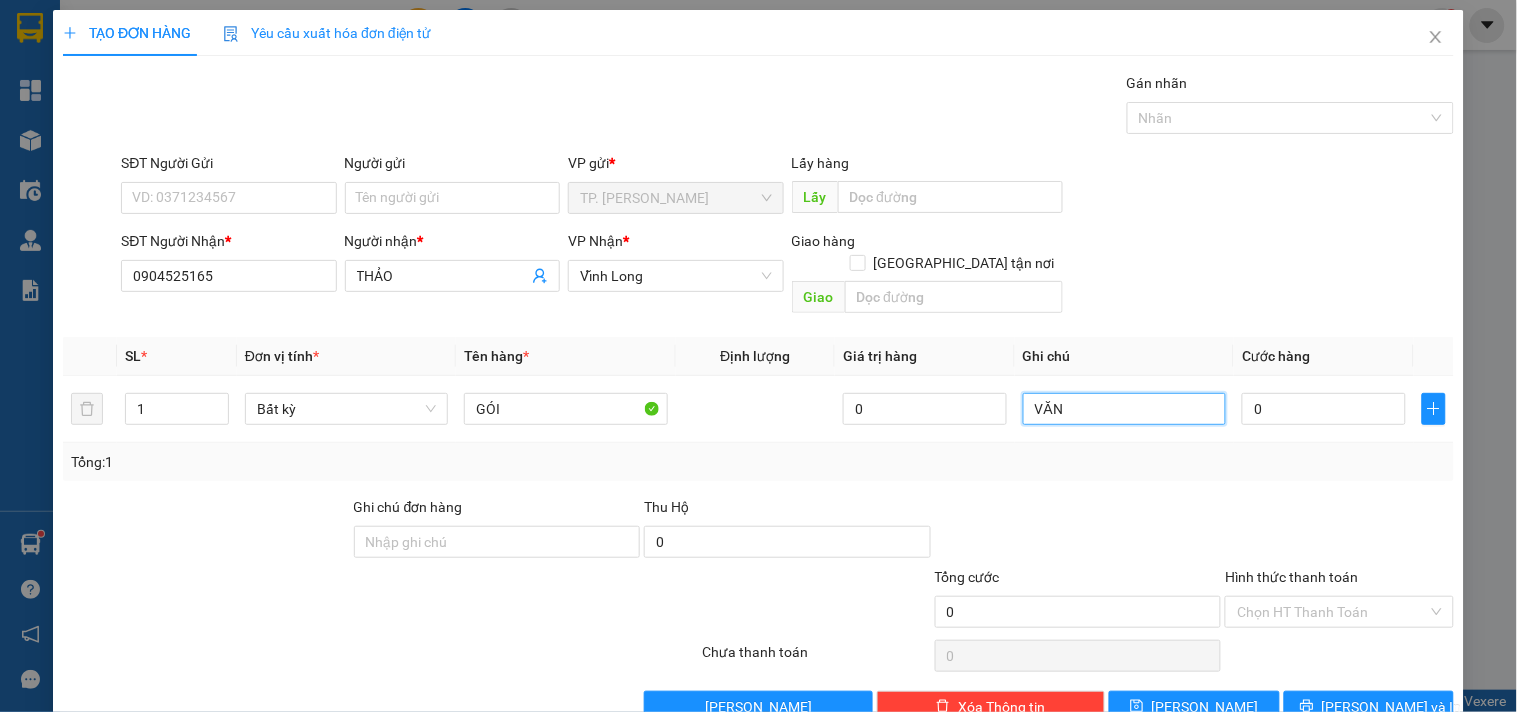 type on "VĂN" 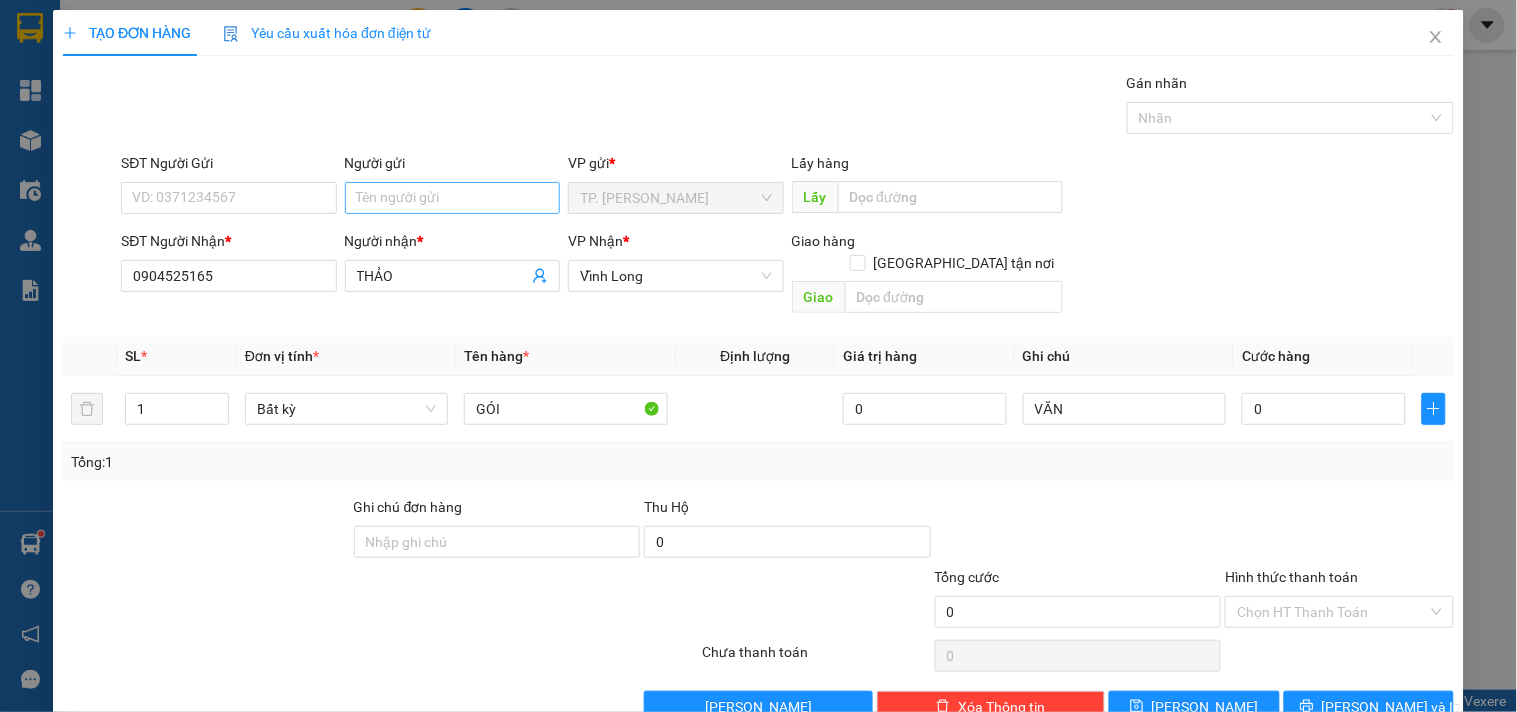 drag, startPoint x: 378, startPoint y: 178, endPoint x: 392, endPoint y: 193, distance: 20.518284 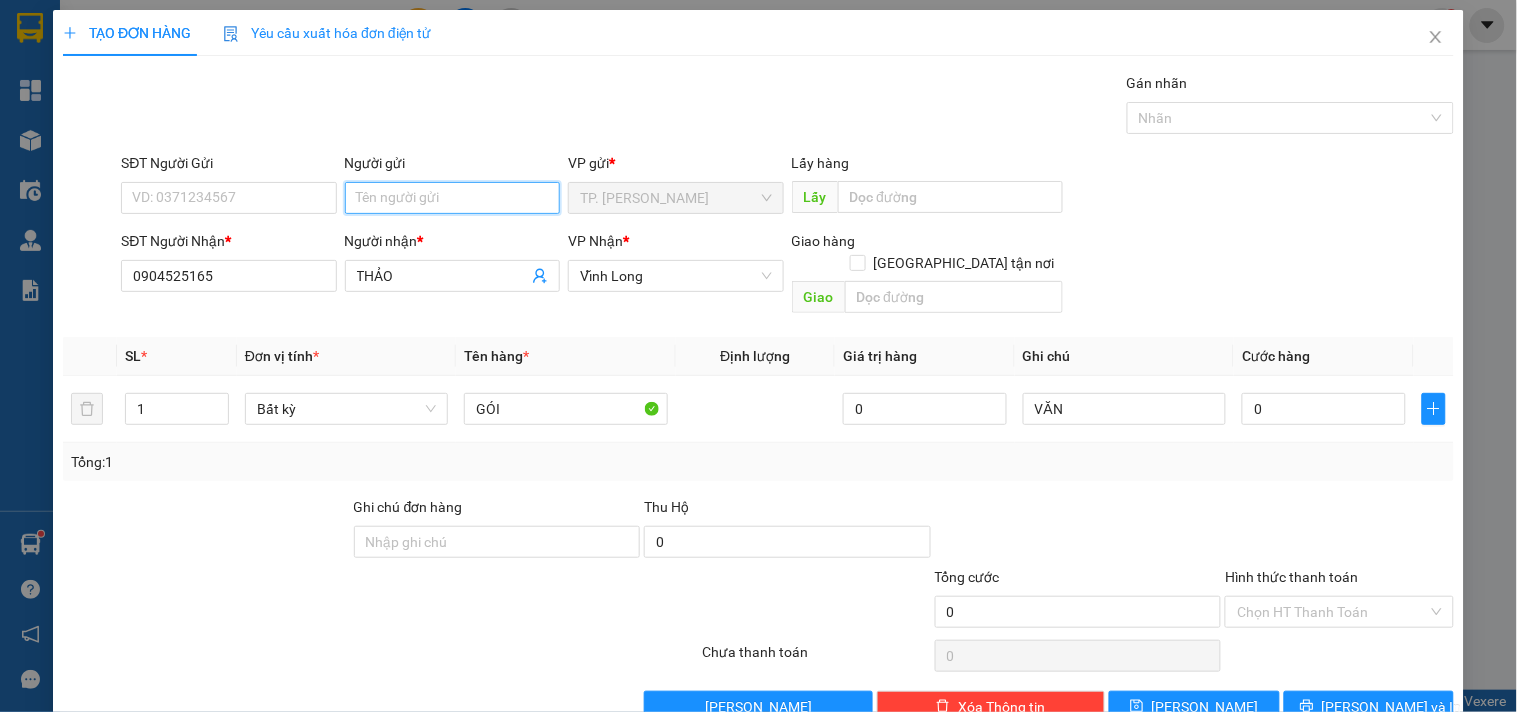 click on "Người gửi" at bounding box center [452, 198] 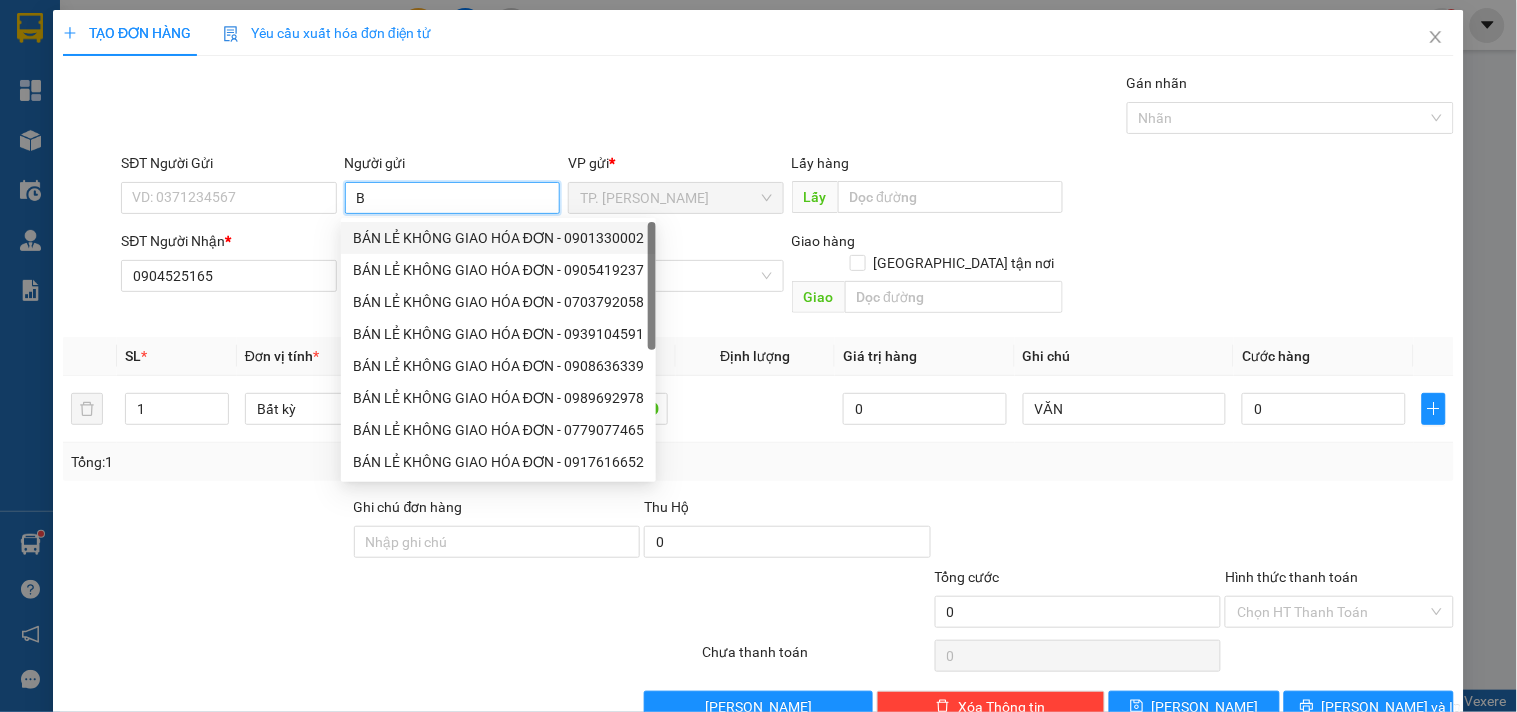click on "BÁN LẺ KHÔNG GIAO HÓA ĐƠN - 0901330002" at bounding box center (498, 238) 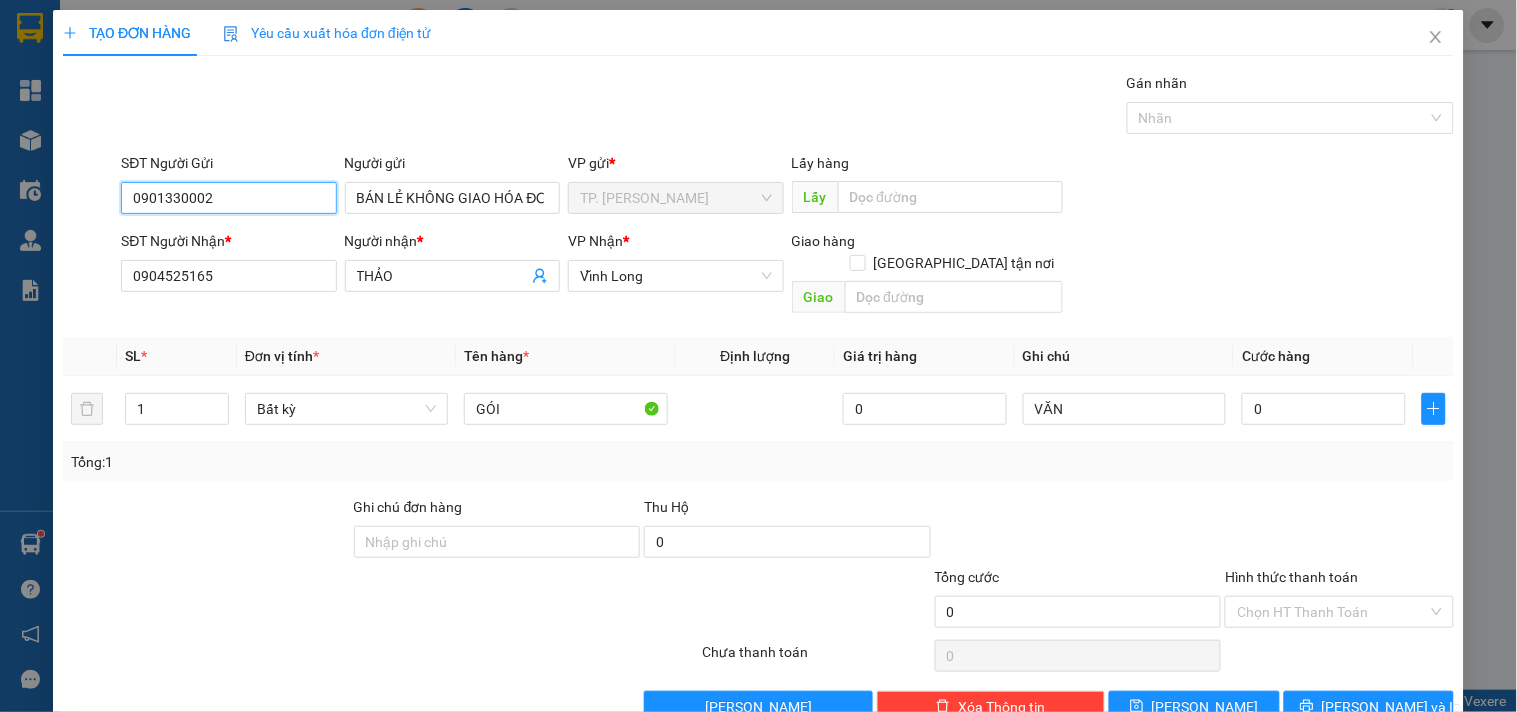click on "0901330002" at bounding box center [228, 198] 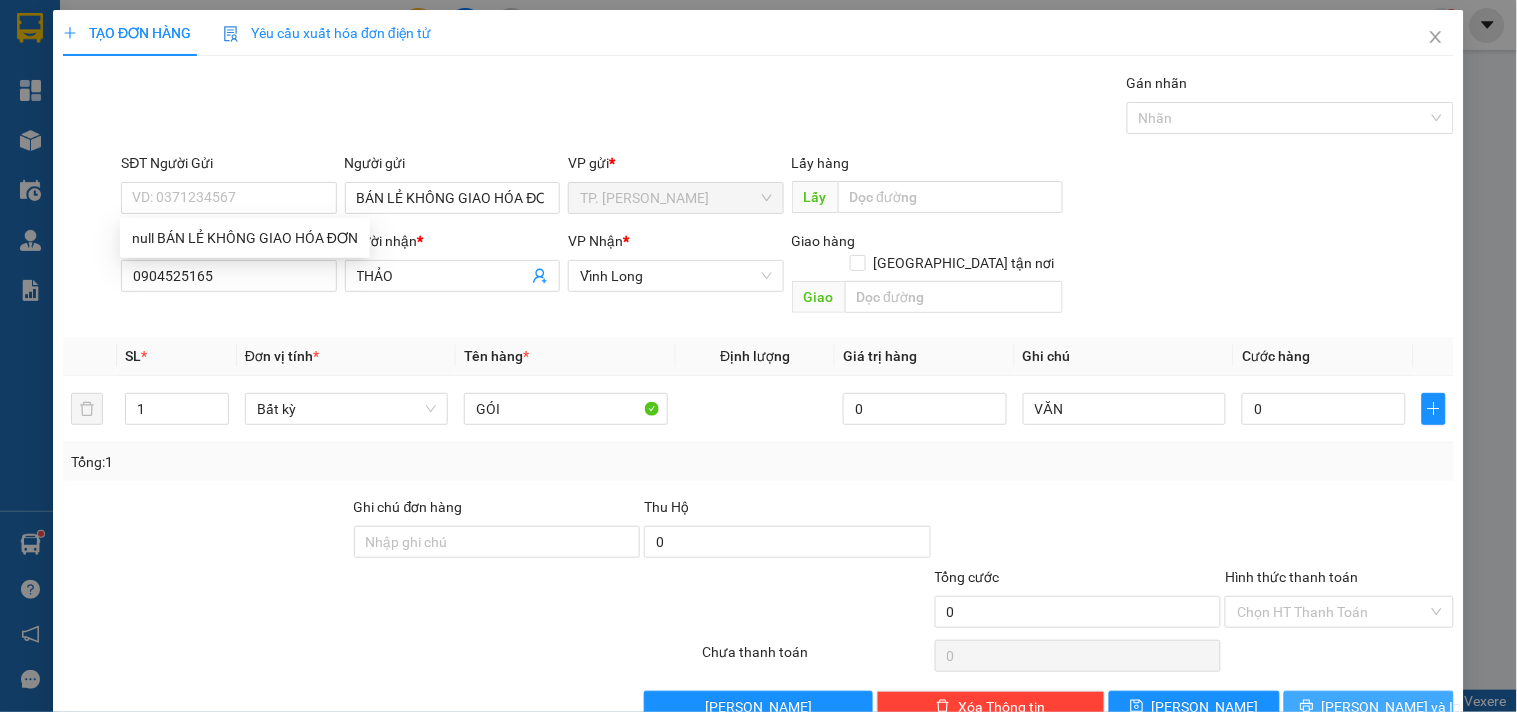 drag, startPoint x: 1391, startPoint y: 661, endPoint x: 1376, endPoint y: 683, distance: 26.627054 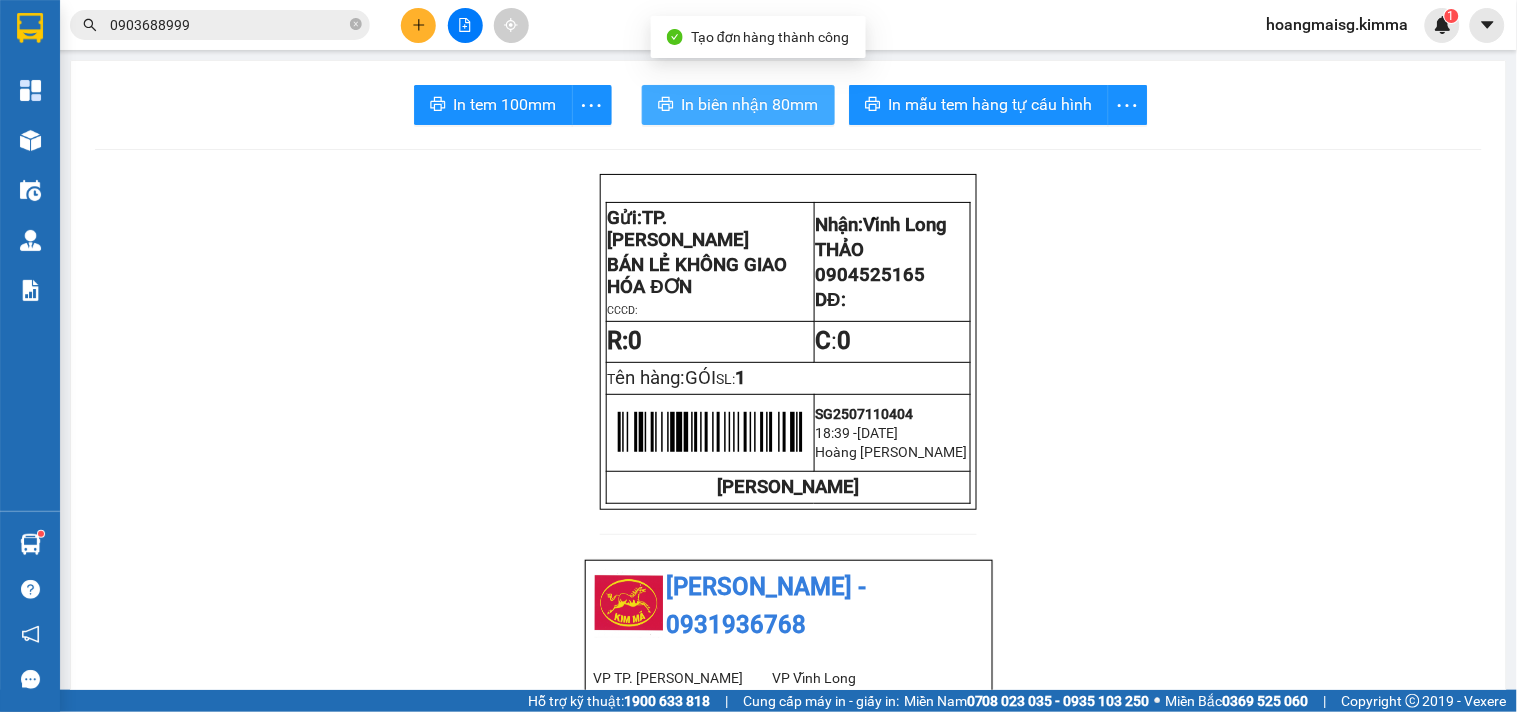 click on "In biên nhận 80mm" at bounding box center [738, 105] 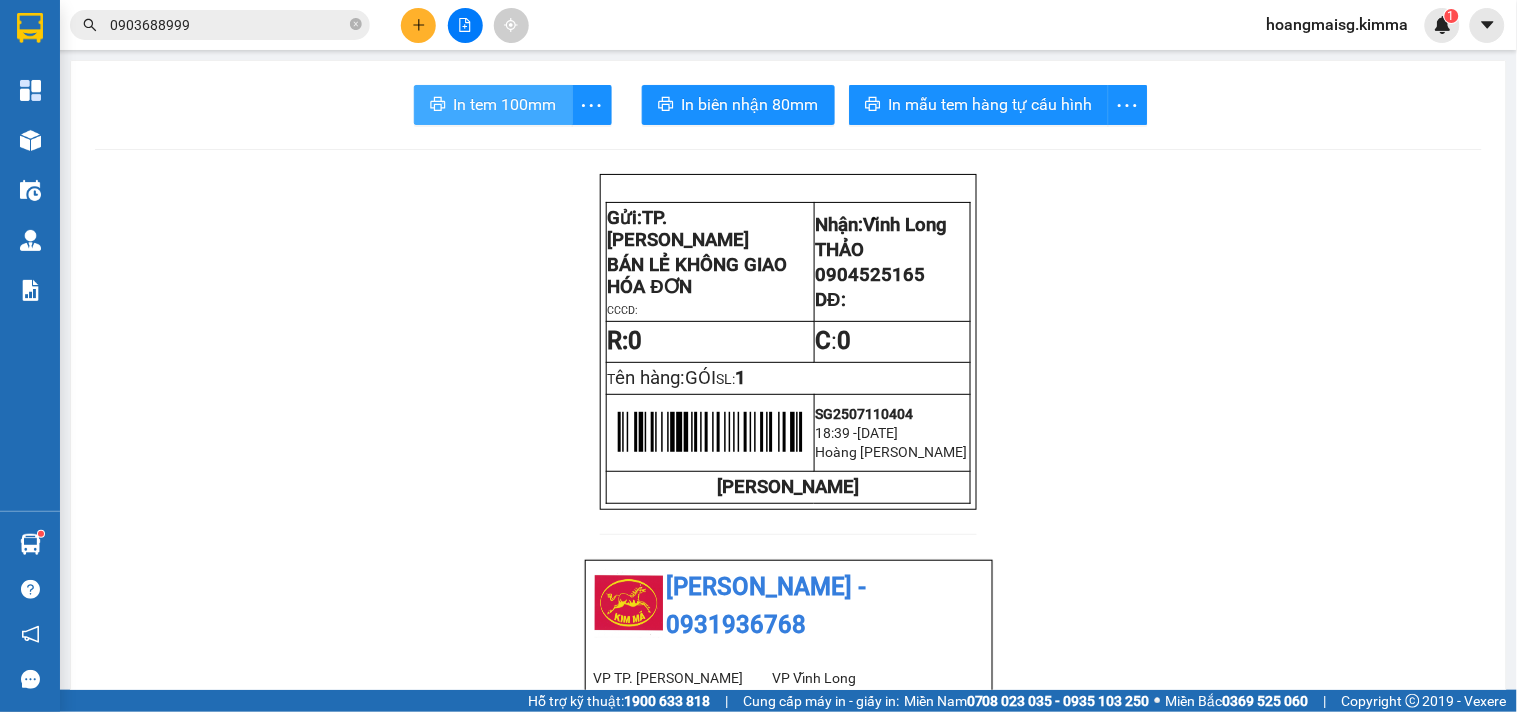 click on "In tem 100mm" at bounding box center (505, 104) 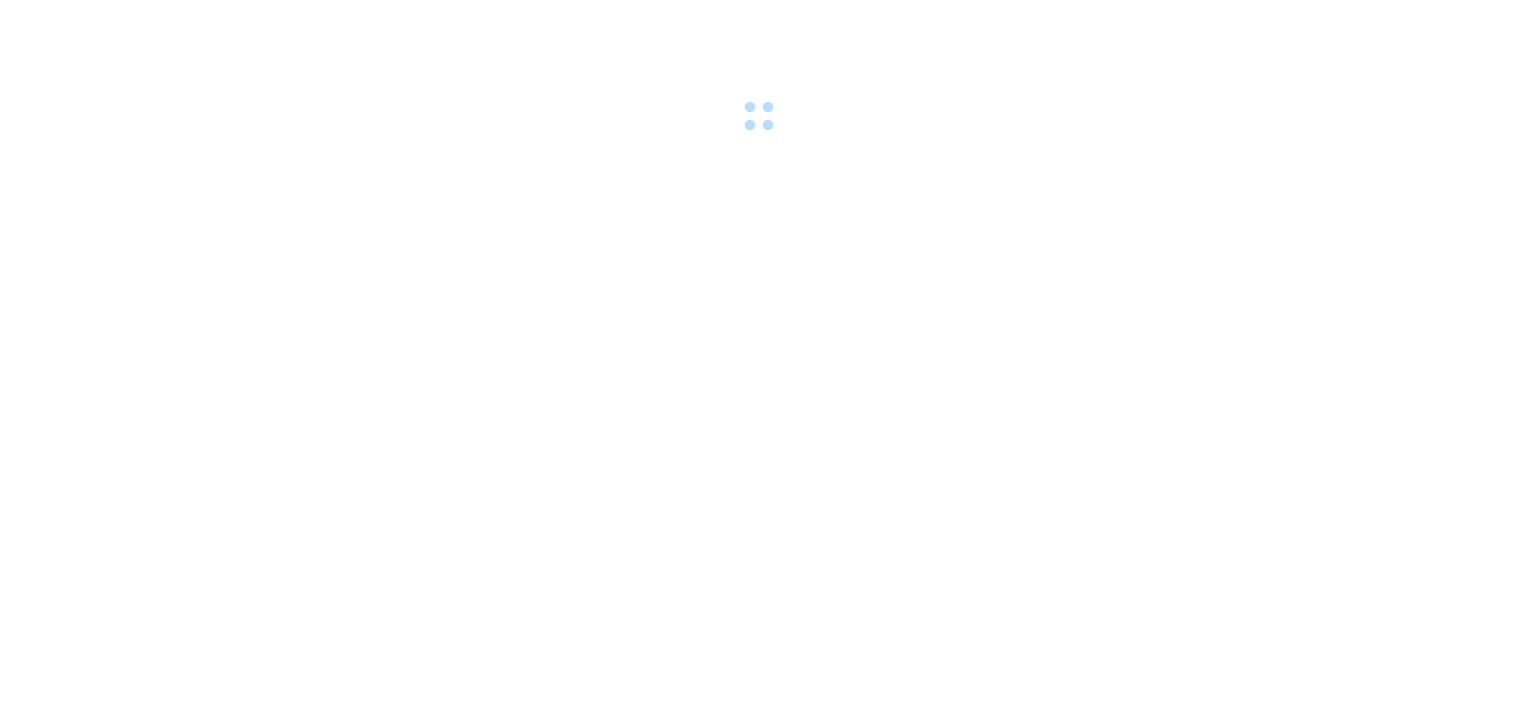 scroll, scrollTop: 0, scrollLeft: 0, axis: both 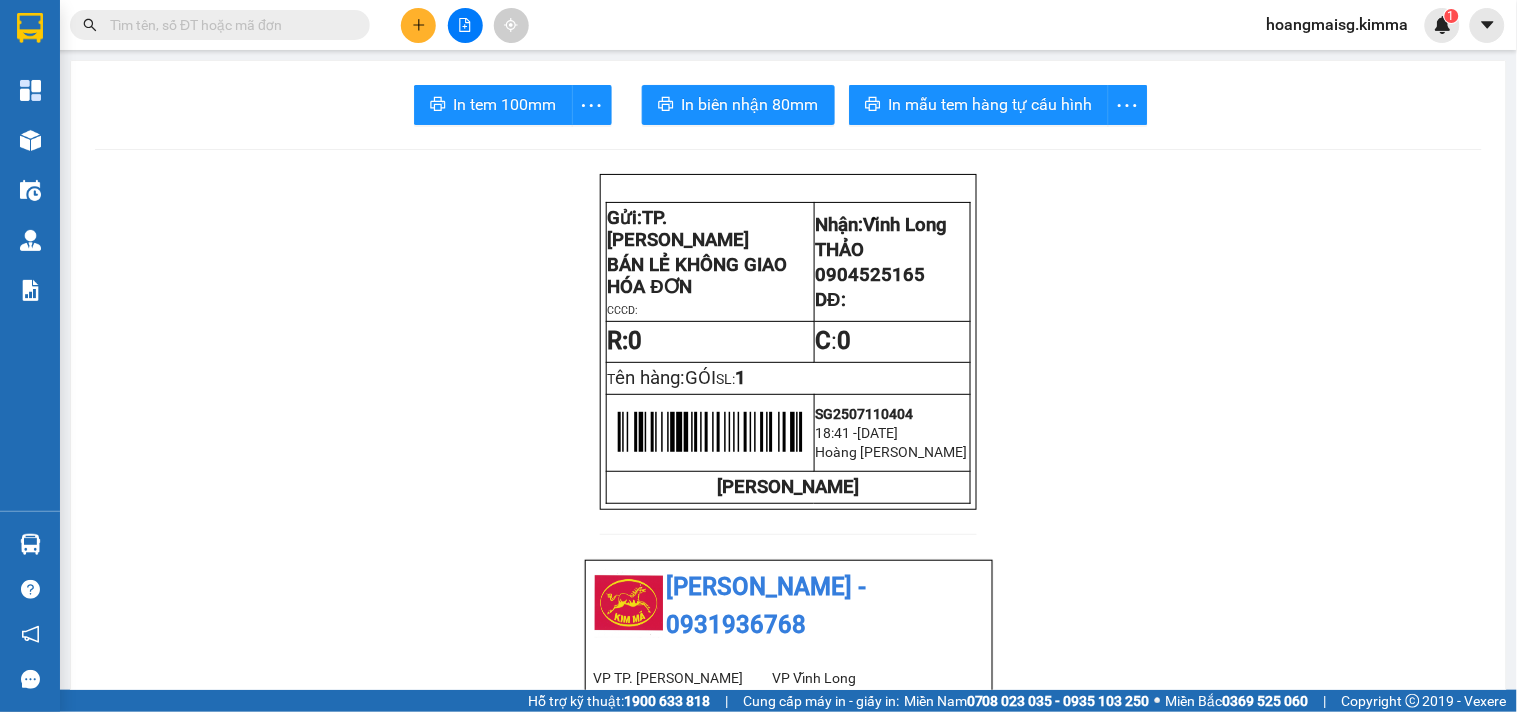 click at bounding box center [465, 25] 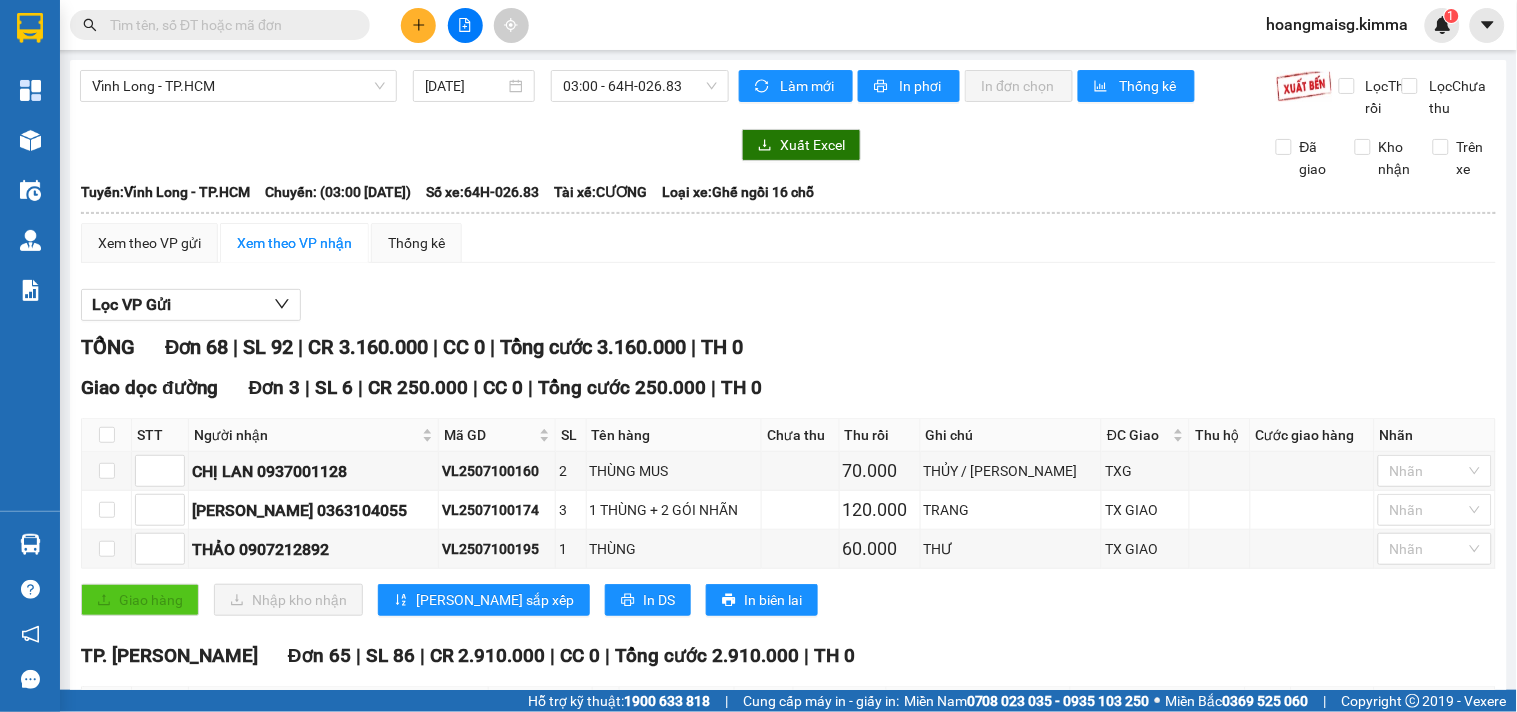 click on "Vĩnh Long - TP.HCM 11/07/2025 03:00     - 64H-026.83" at bounding box center [404, 94] 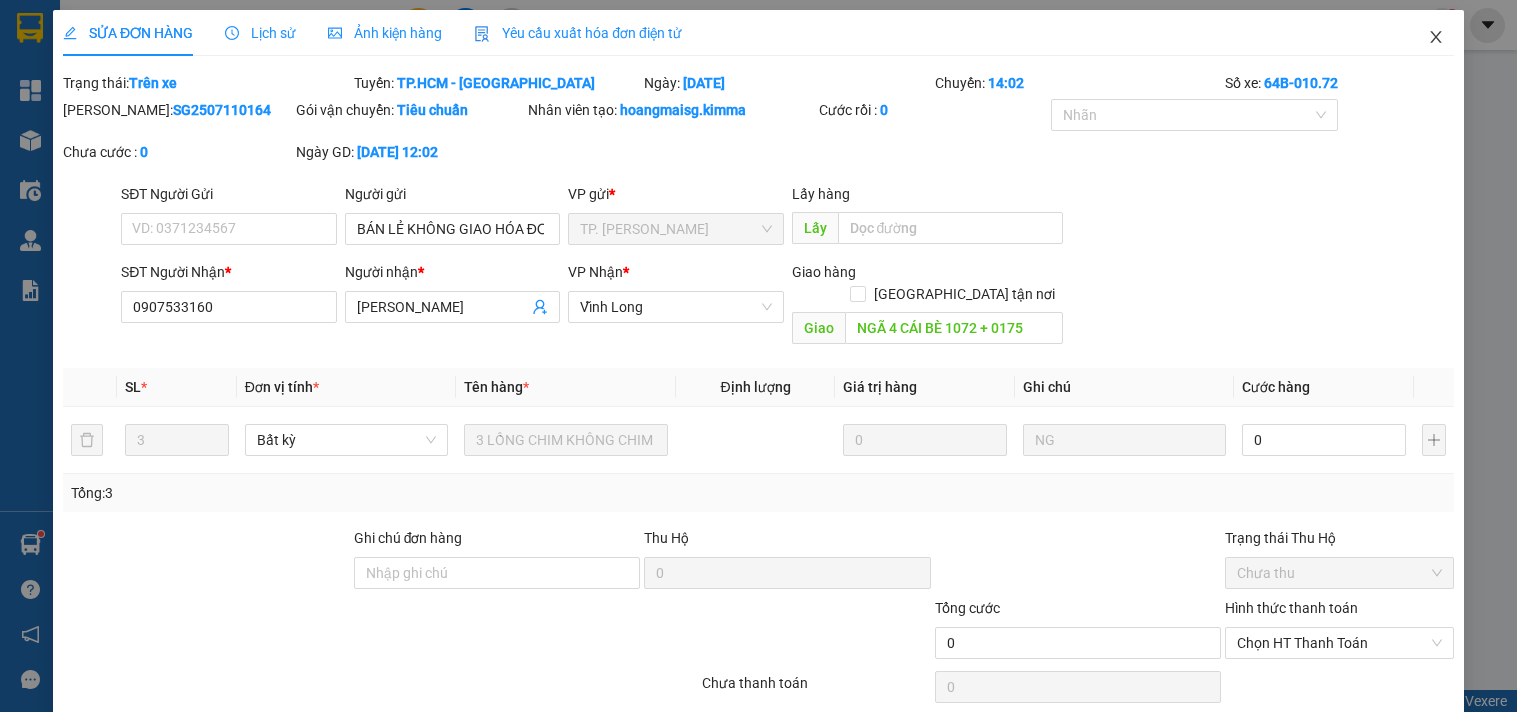 scroll, scrollTop: 0, scrollLeft: 0, axis: both 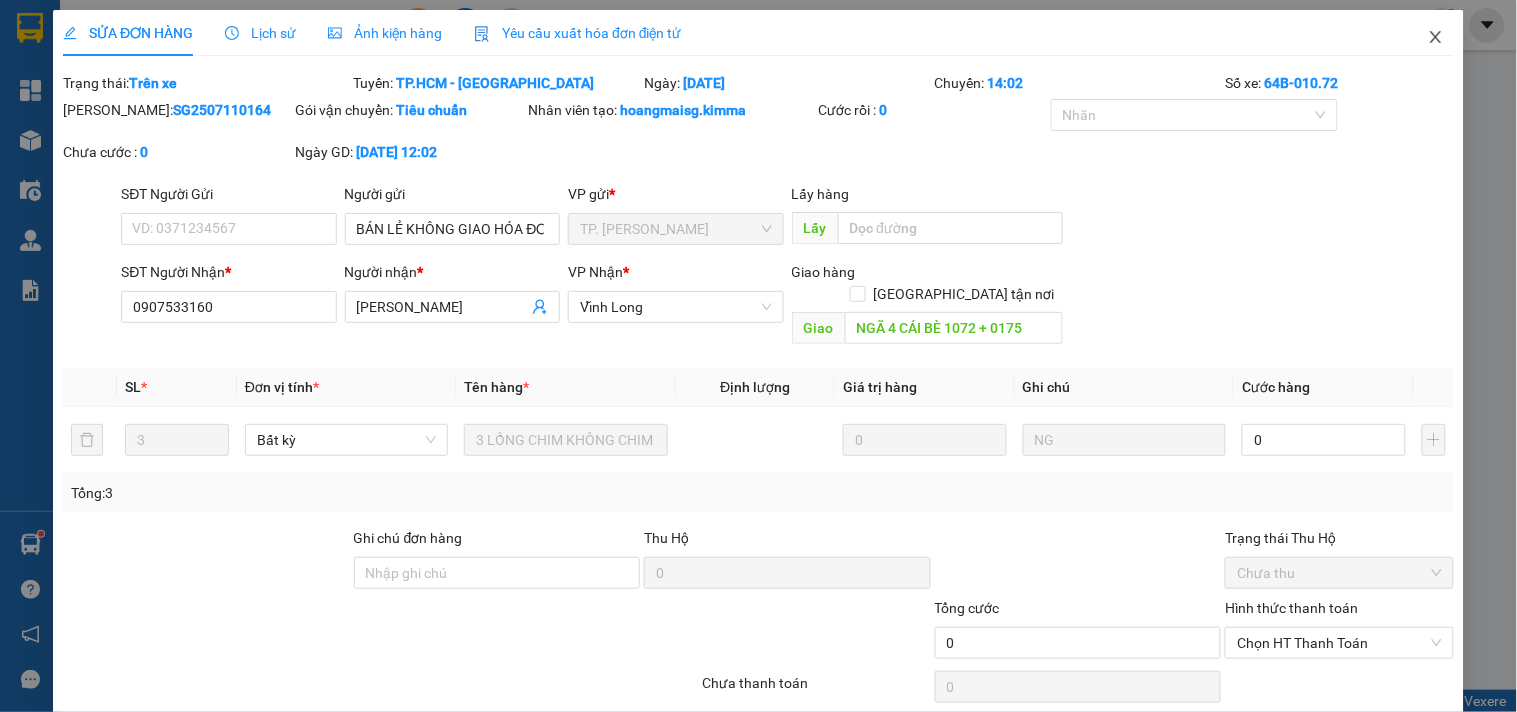 click at bounding box center [1436, 38] 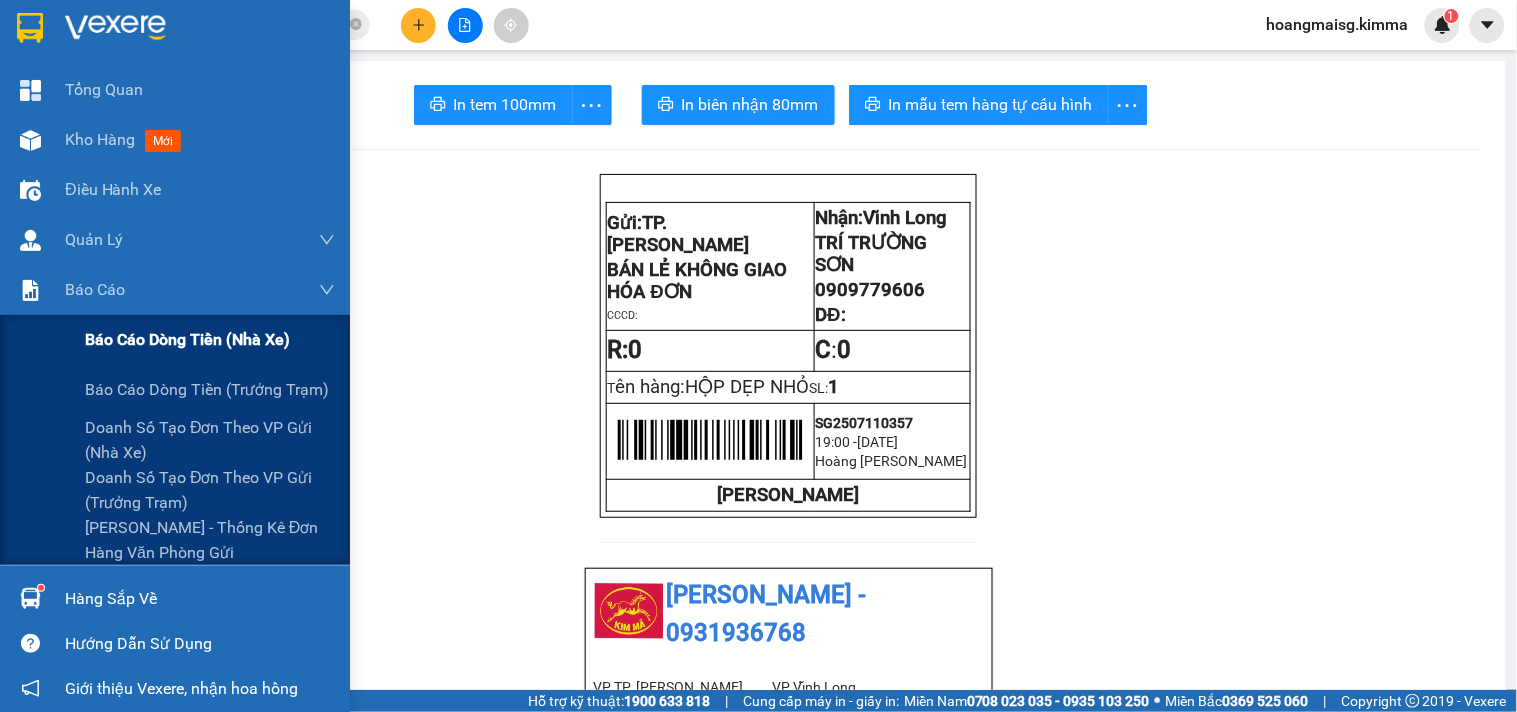 click on "Báo cáo dòng tiền (nhà xe)" at bounding box center (187, 339) 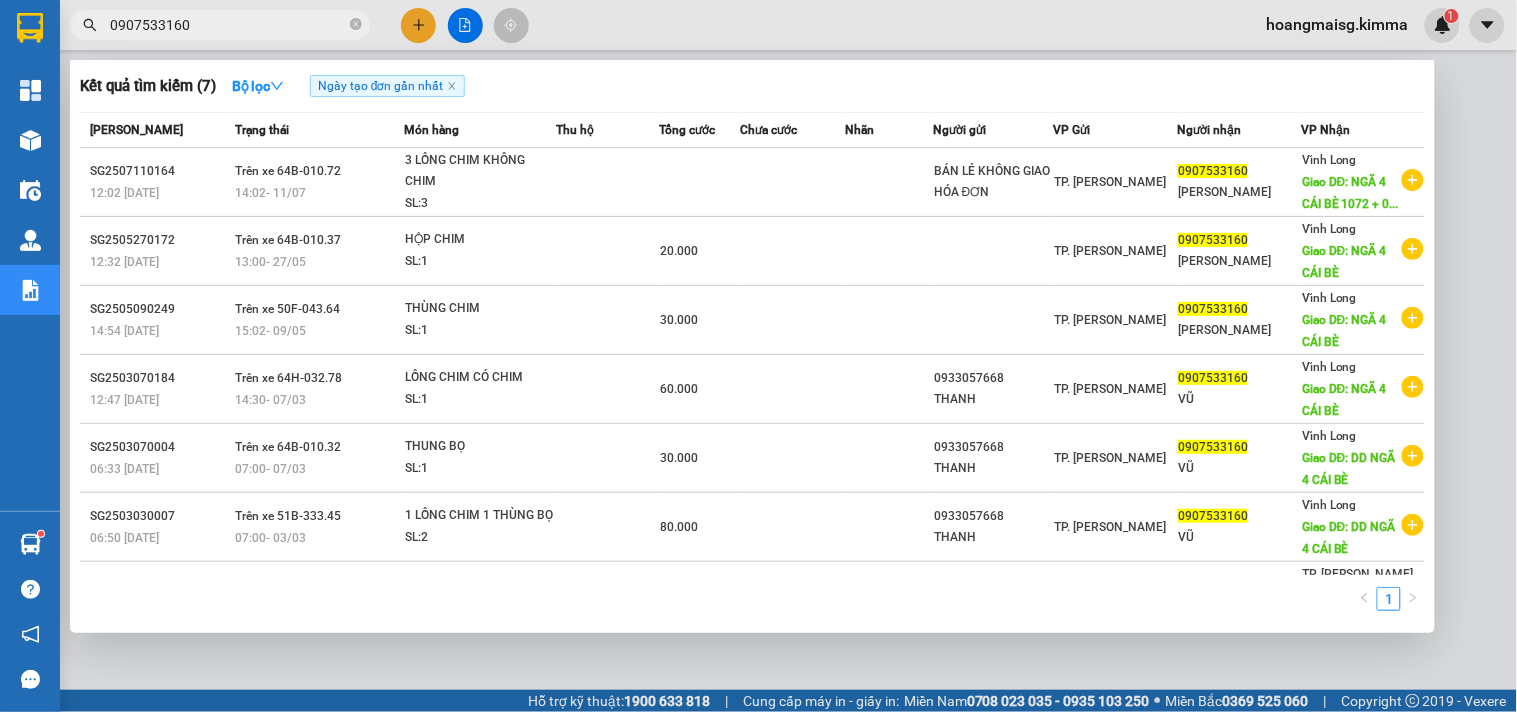 click on "0907533160" at bounding box center (228, 25) 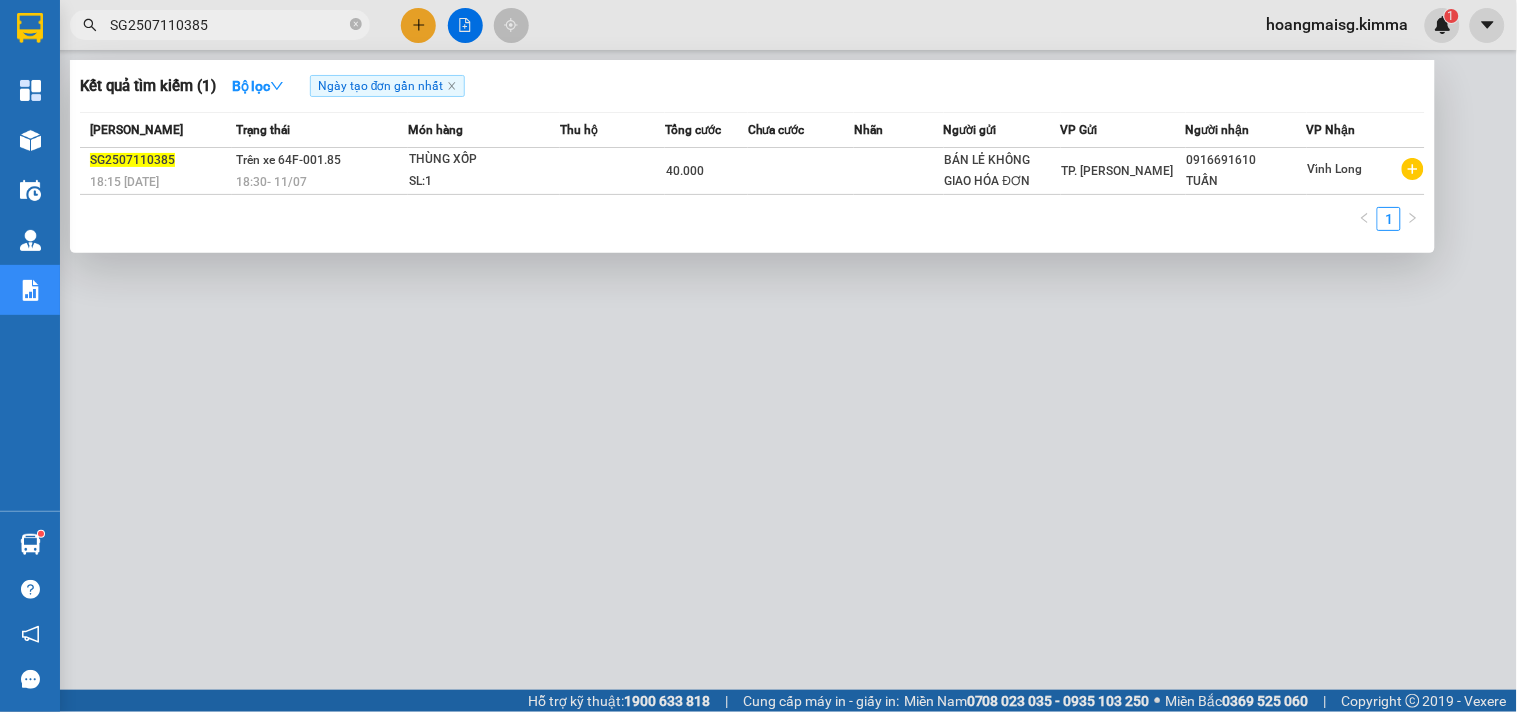 click at bounding box center [758, 356] 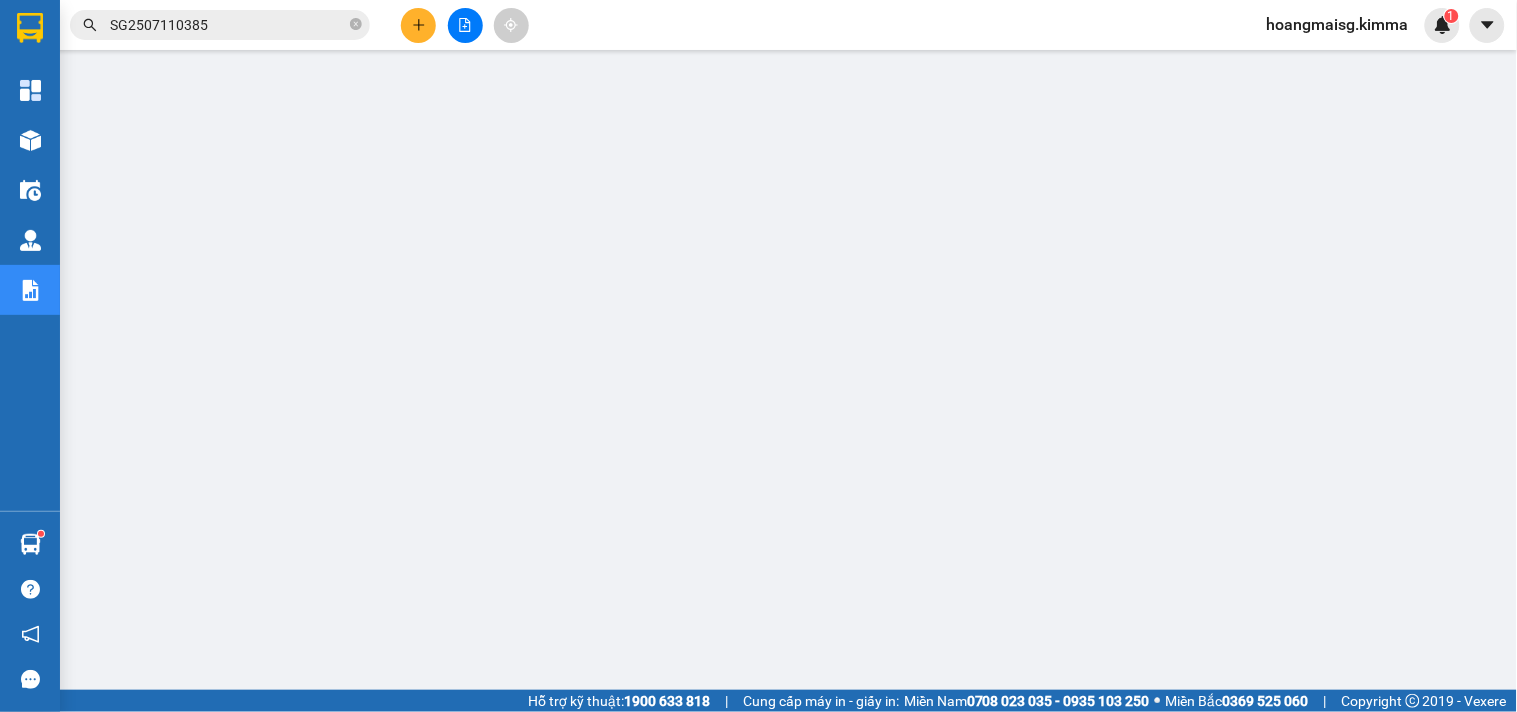 click on "Kết quả tìm kiếm ( 1 )  Bộ lọc  Ngày tạo đơn gần nhất Mã ĐH Trạng thái Món hàng Thu hộ Tổng cước Chưa cước Nhãn Người gửi VP Gửi Người nhận VP Nhận SG2507110385 18:15 [DATE] Trên xe   64F-001.85 18:30  [DATE] THÙNG XỐP SL:  1 40.000 BÁN LẺ KHÔNG GIAO HÓA ĐƠN TP. [GEOGRAPHIC_DATA] 0916691610 TUẤN Vĩnh Long 1 SG2507110385" at bounding box center (195, 25) 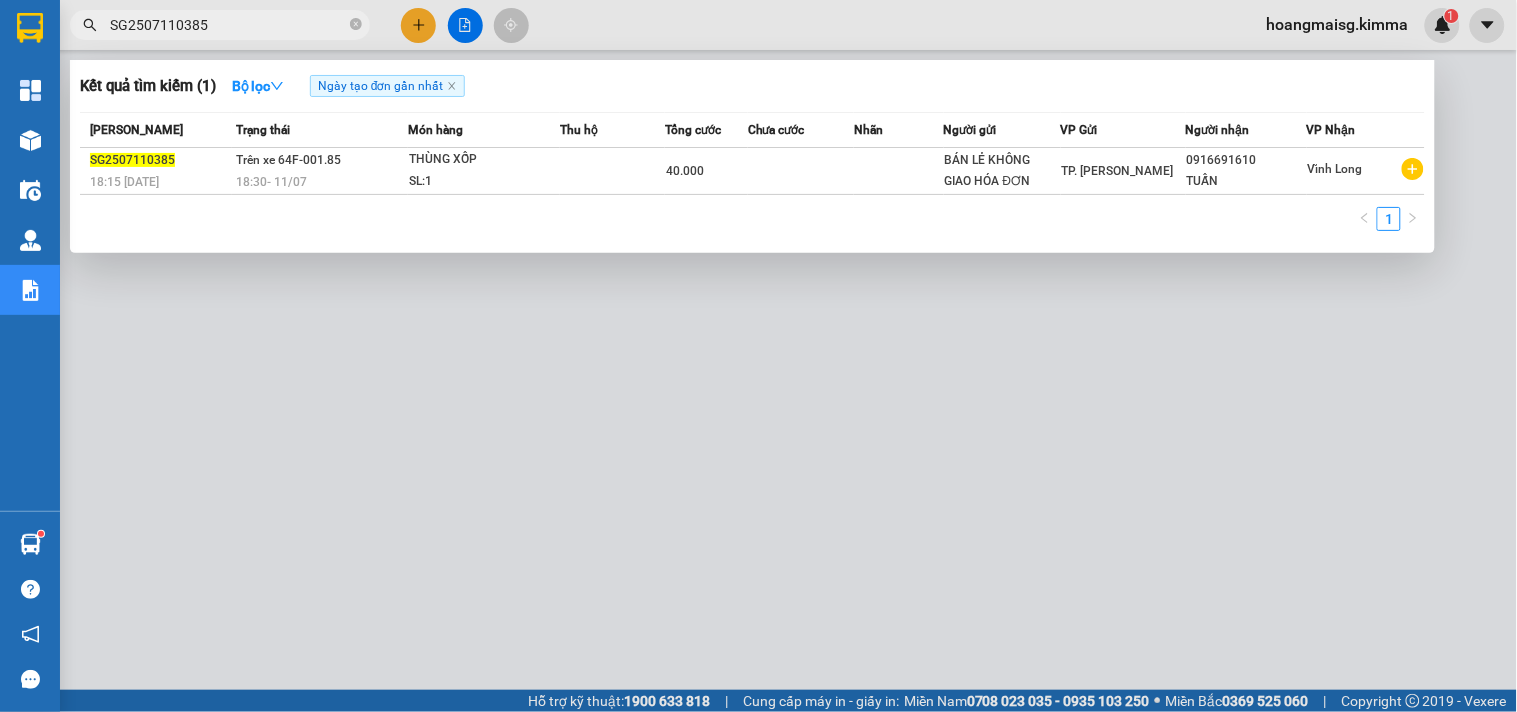 click on "SG2507110385" at bounding box center (228, 25) 